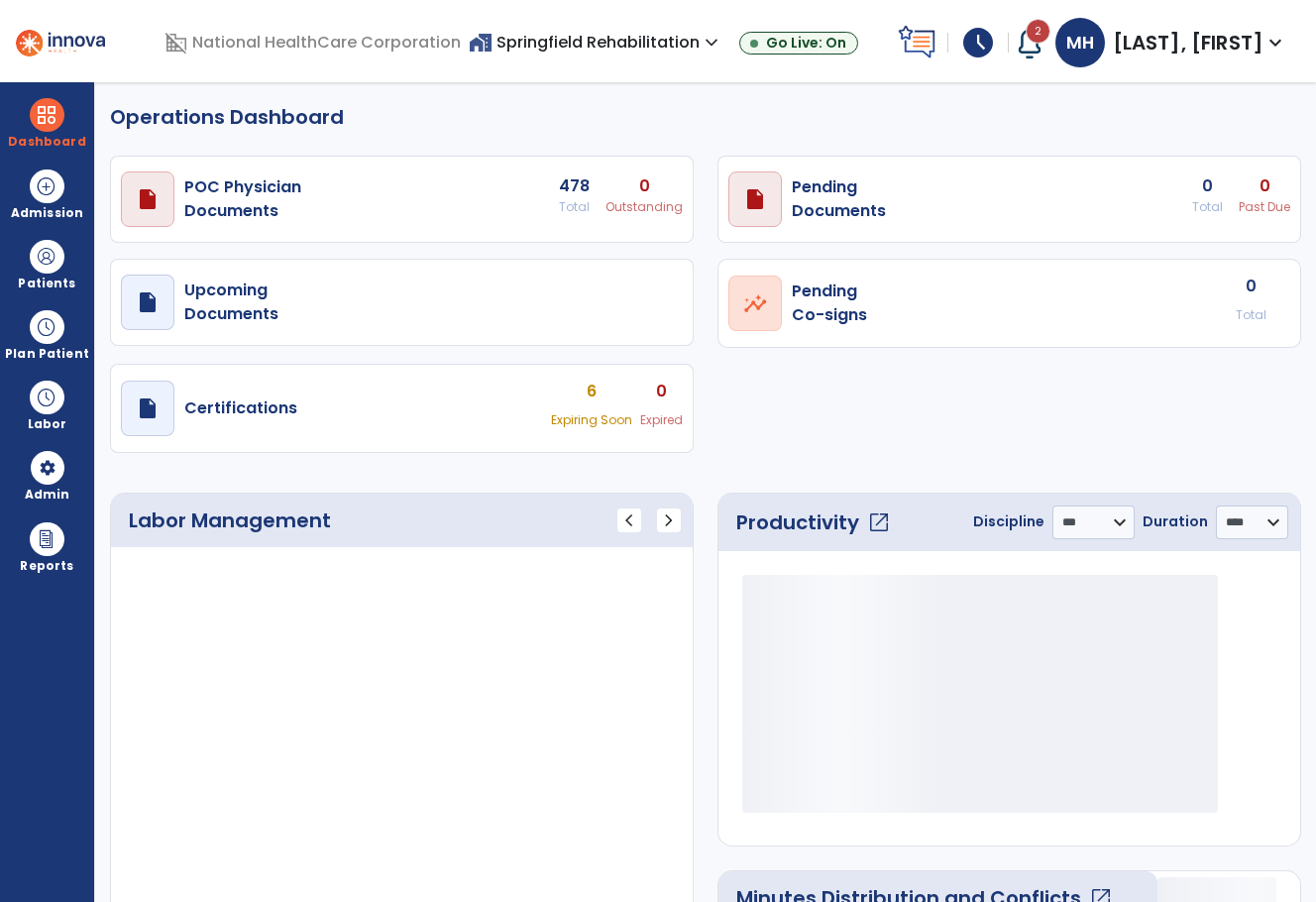 select on "***" 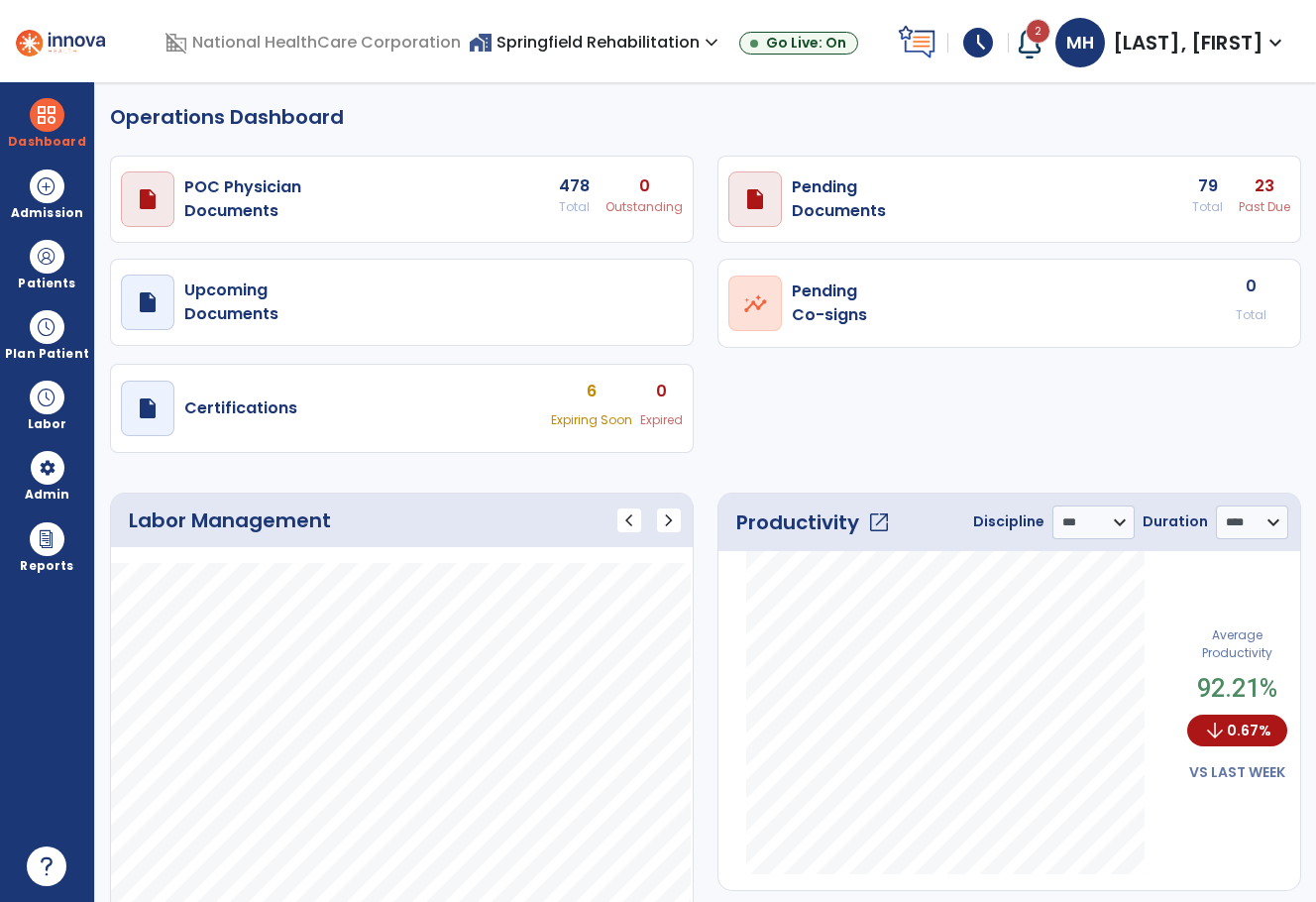 scroll, scrollTop: 0, scrollLeft: 0, axis: both 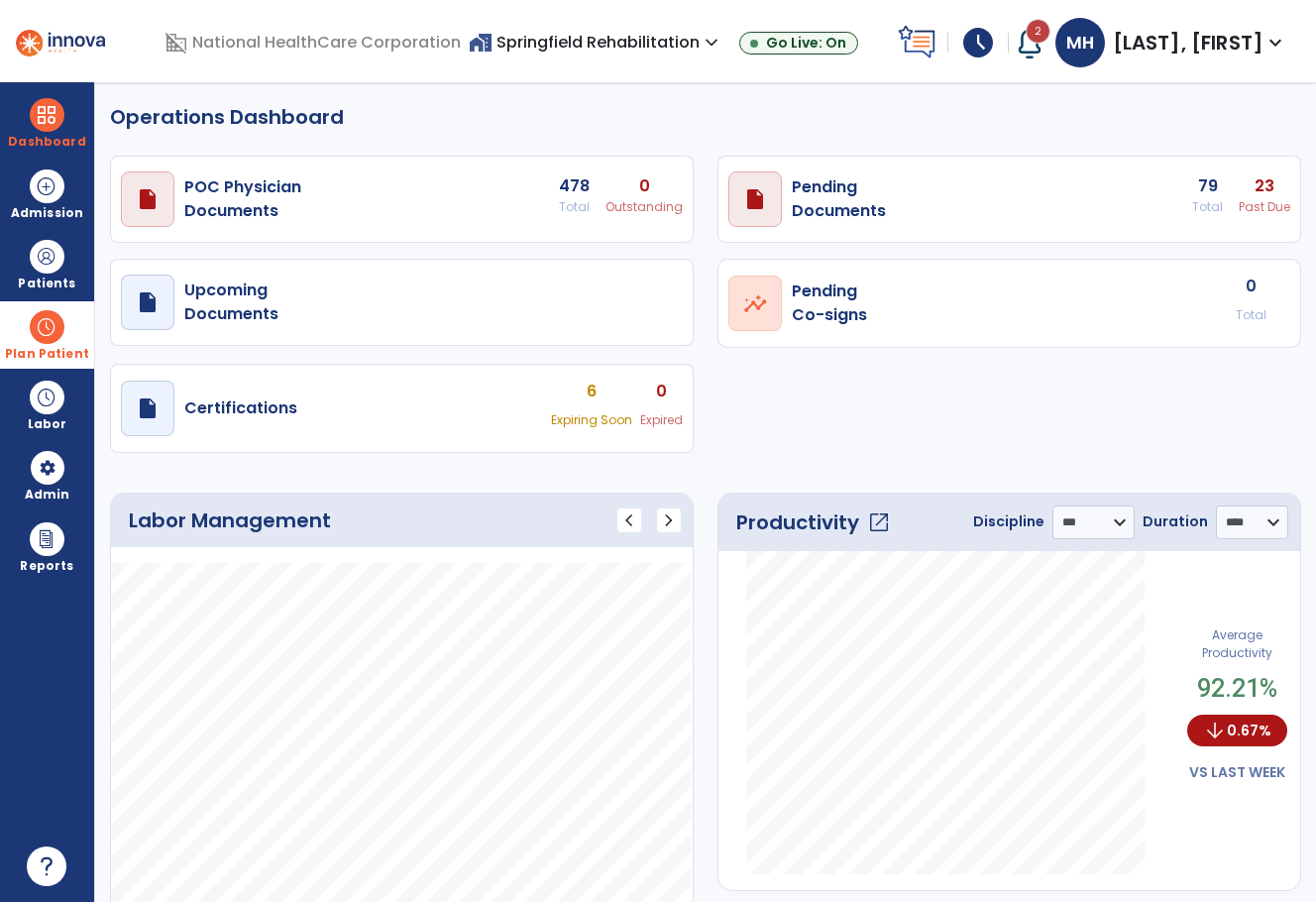 click on "Plan Patient" at bounding box center [47, 264] 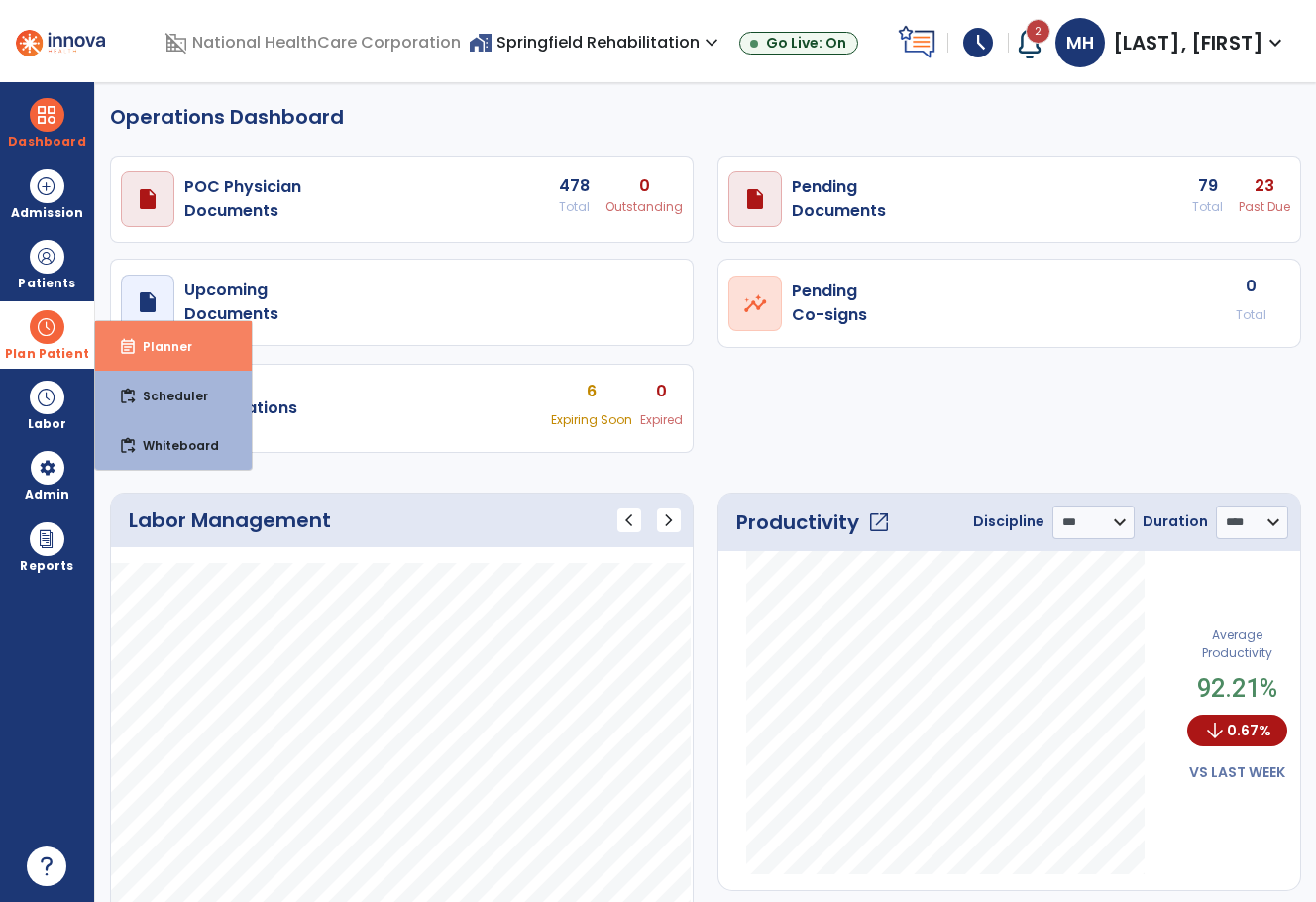 click on "Planner" at bounding box center (160, 346) 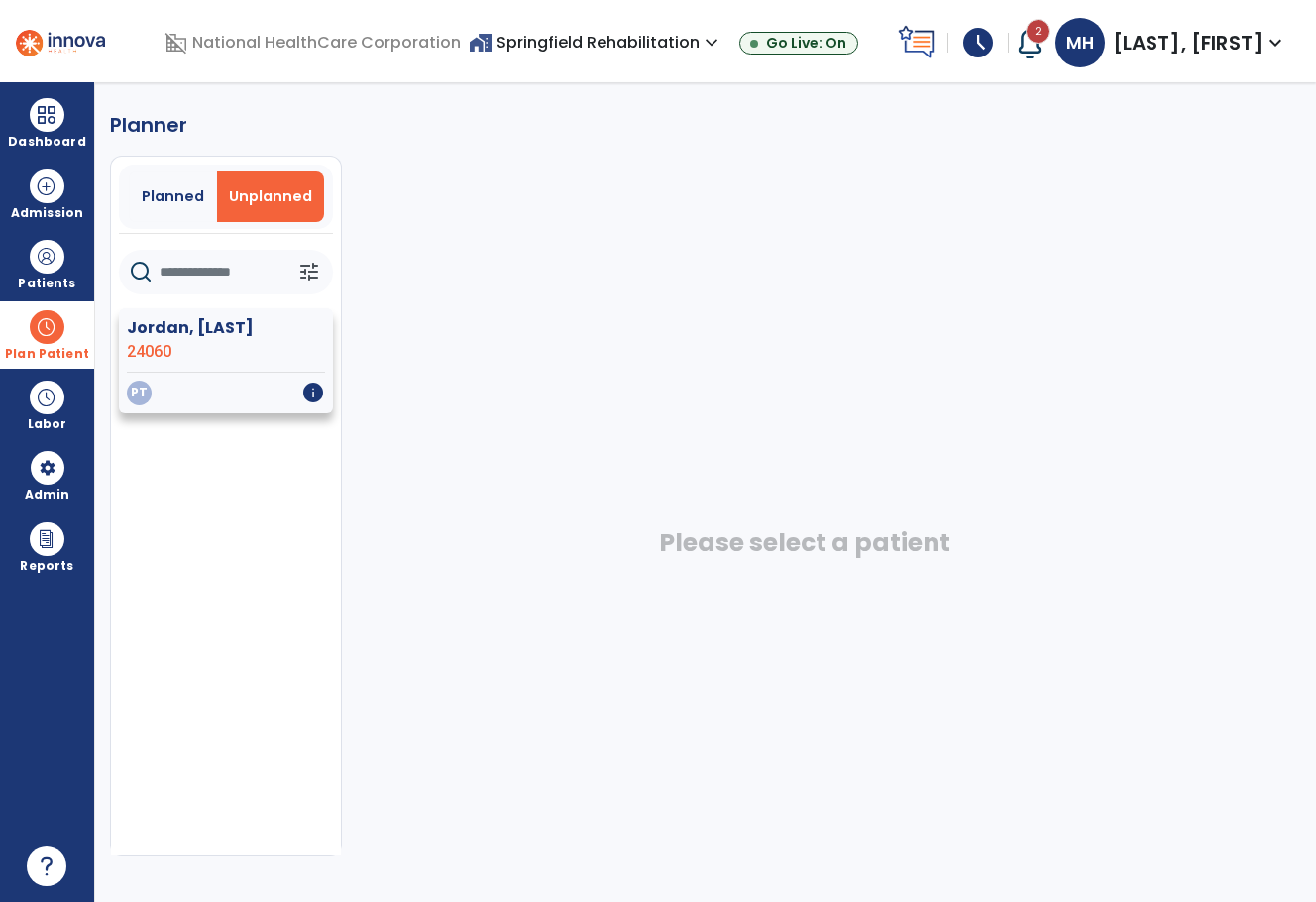 click on "PT   info" 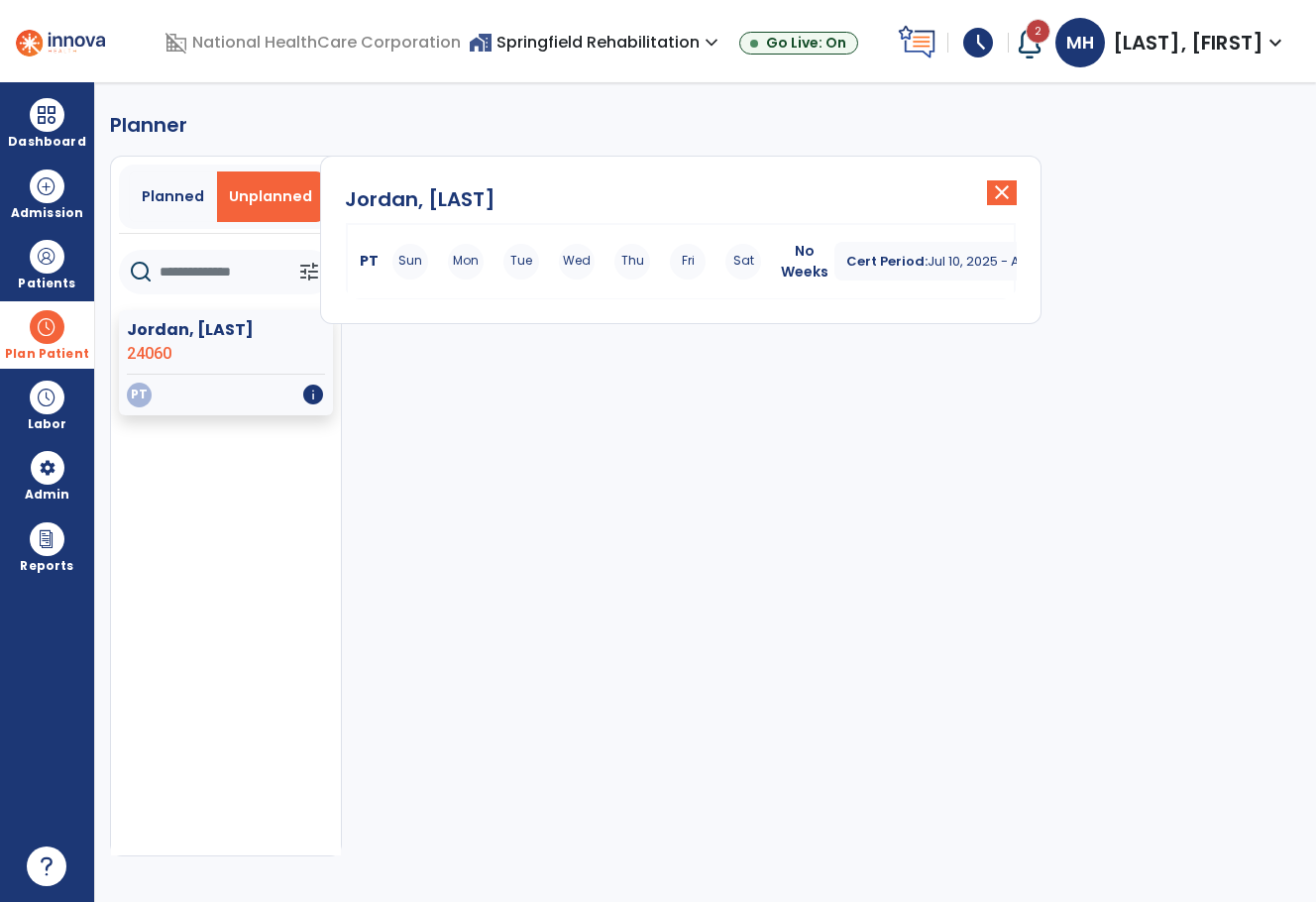 click on "Tue" at bounding box center (521, 262) 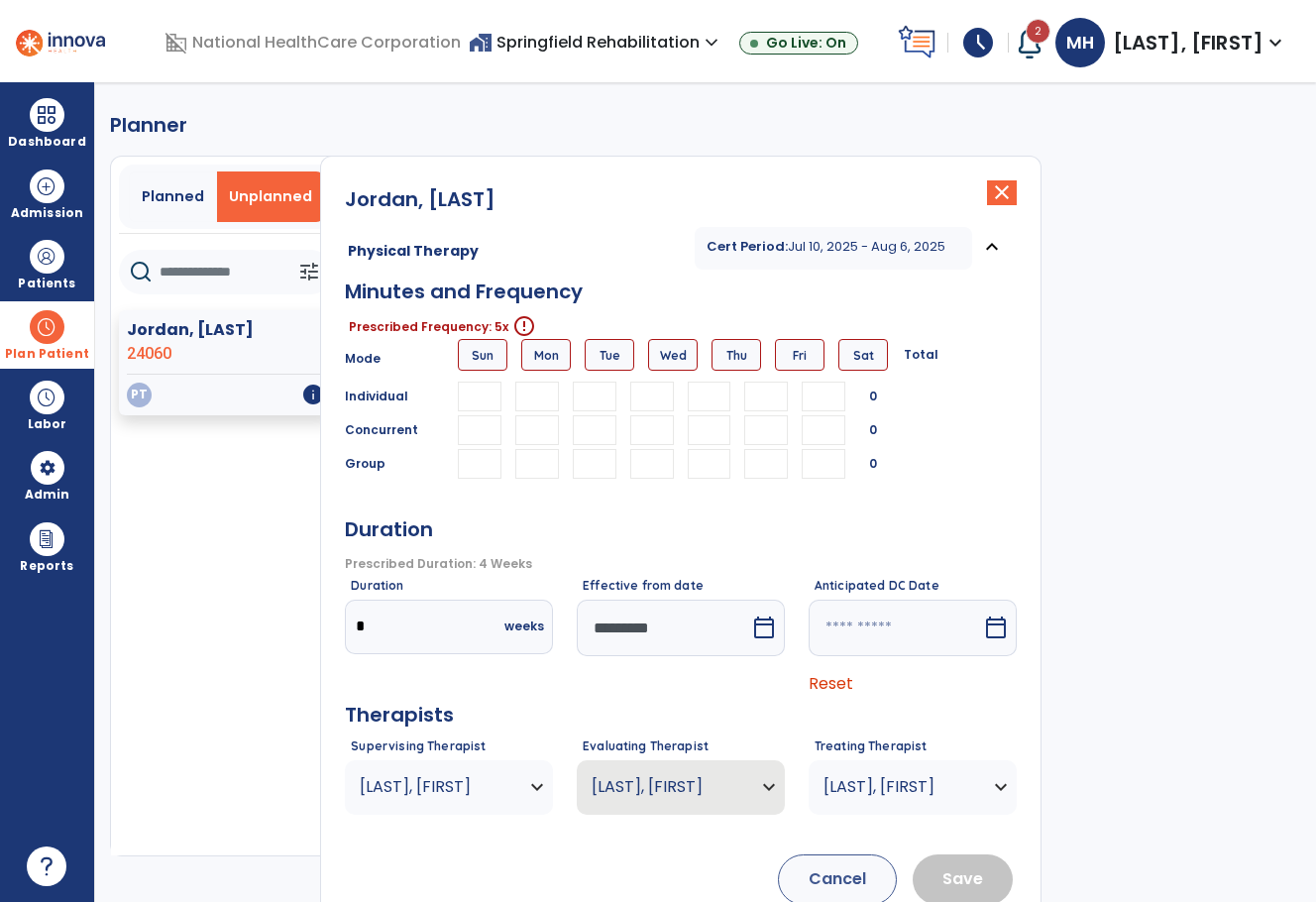 click at bounding box center [537, 396] 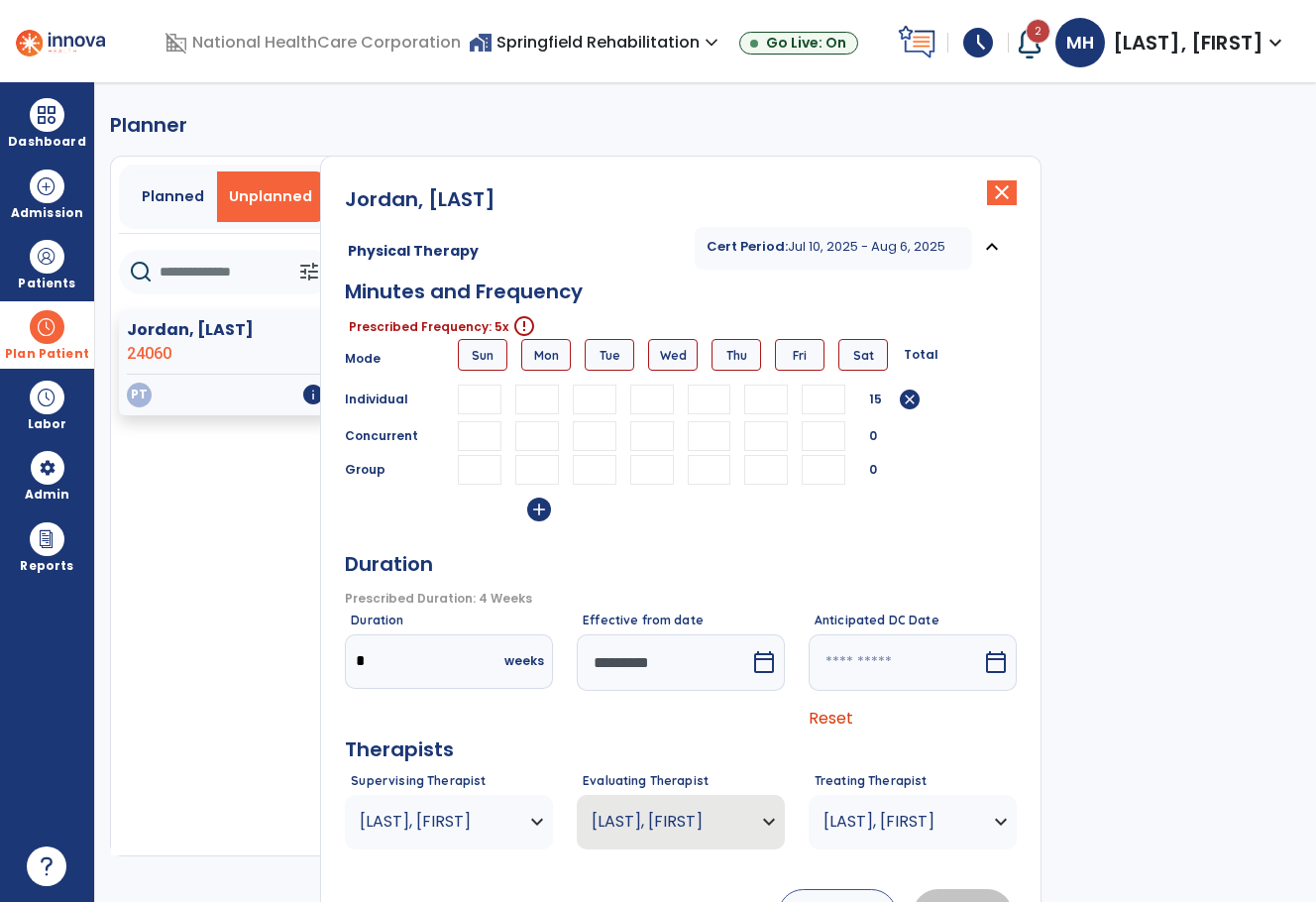 type on "**" 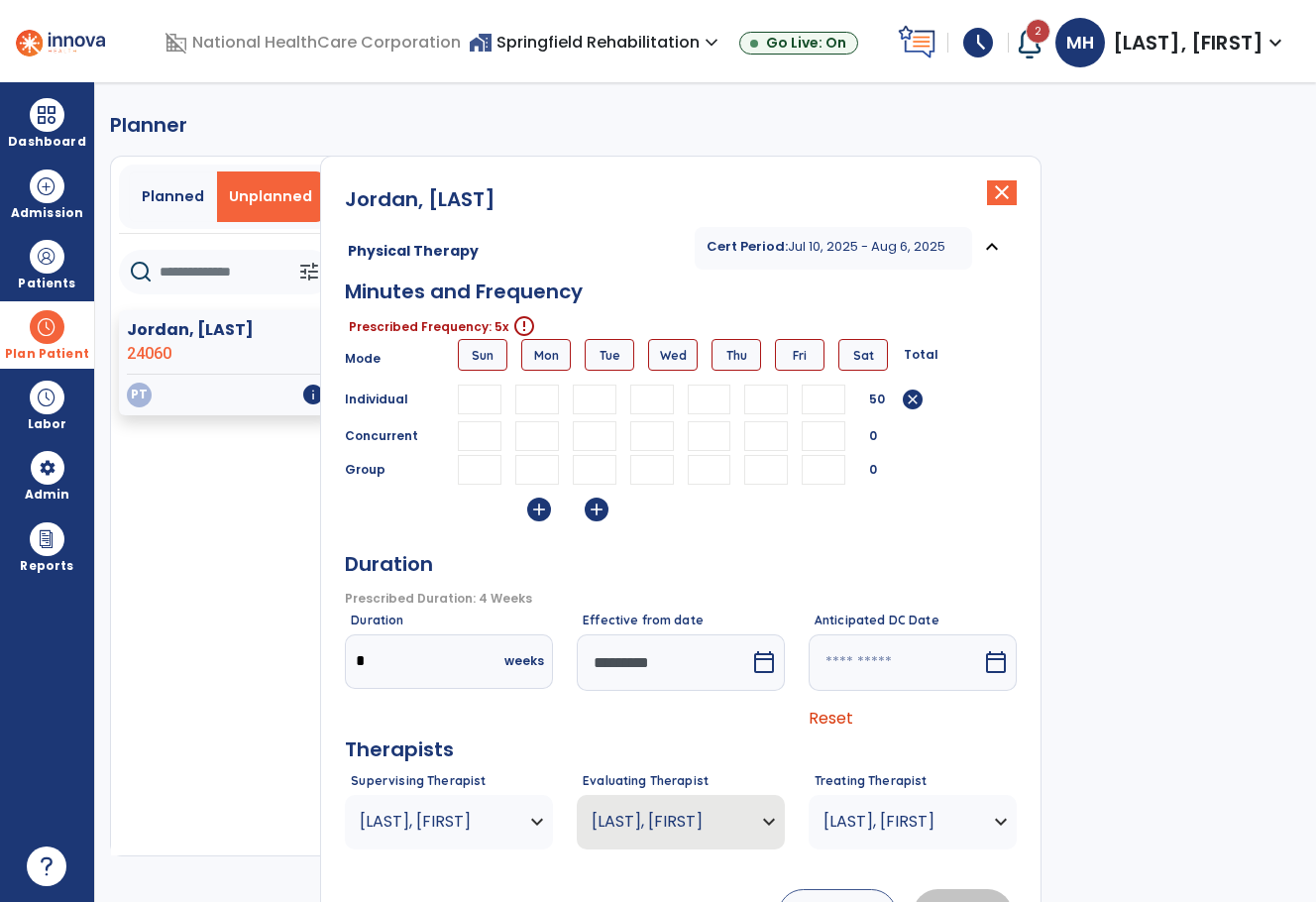 scroll, scrollTop: 0, scrollLeft: 1, axis: horizontal 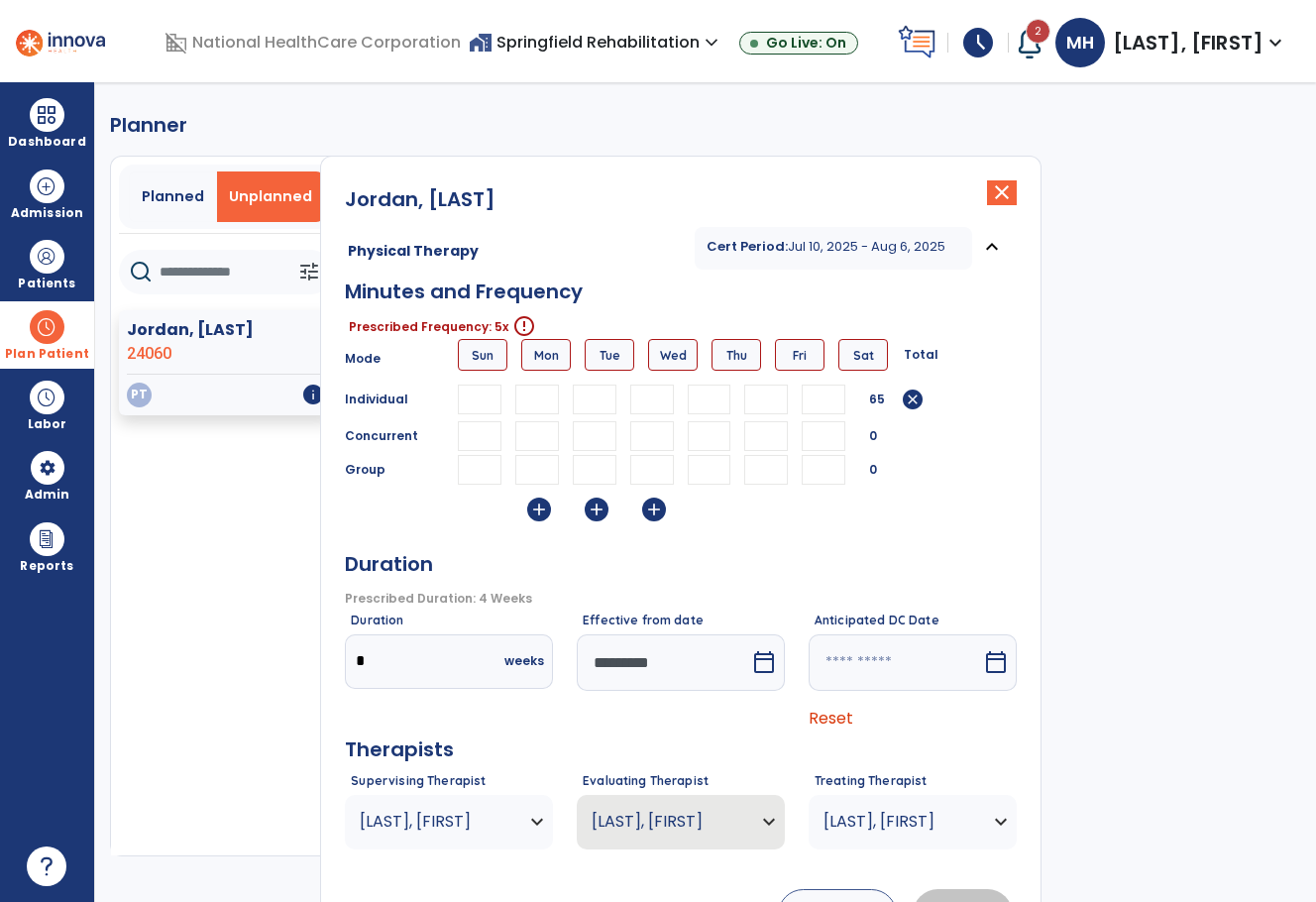 type on "**" 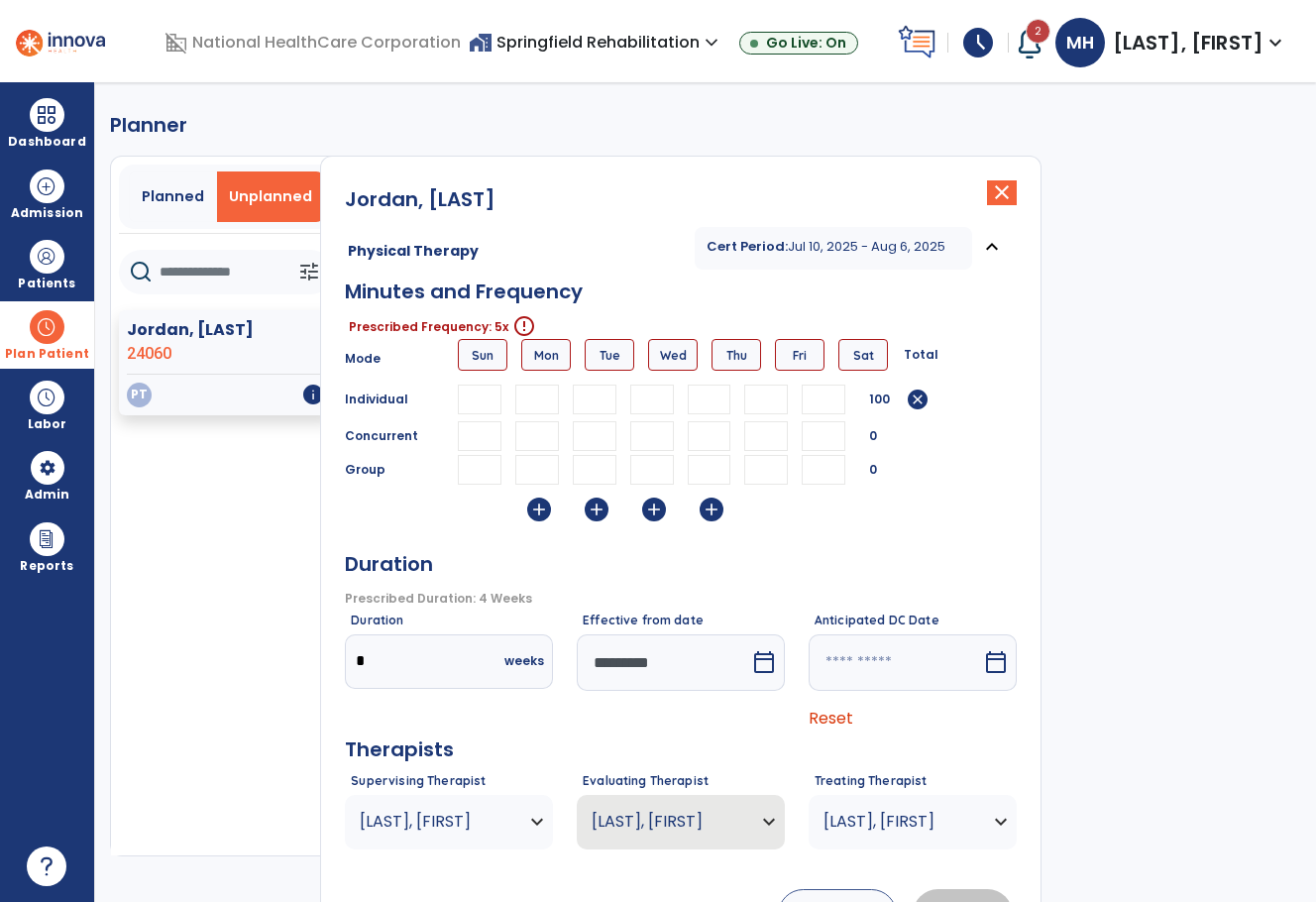 scroll, scrollTop: 0, scrollLeft: 1, axis: horizontal 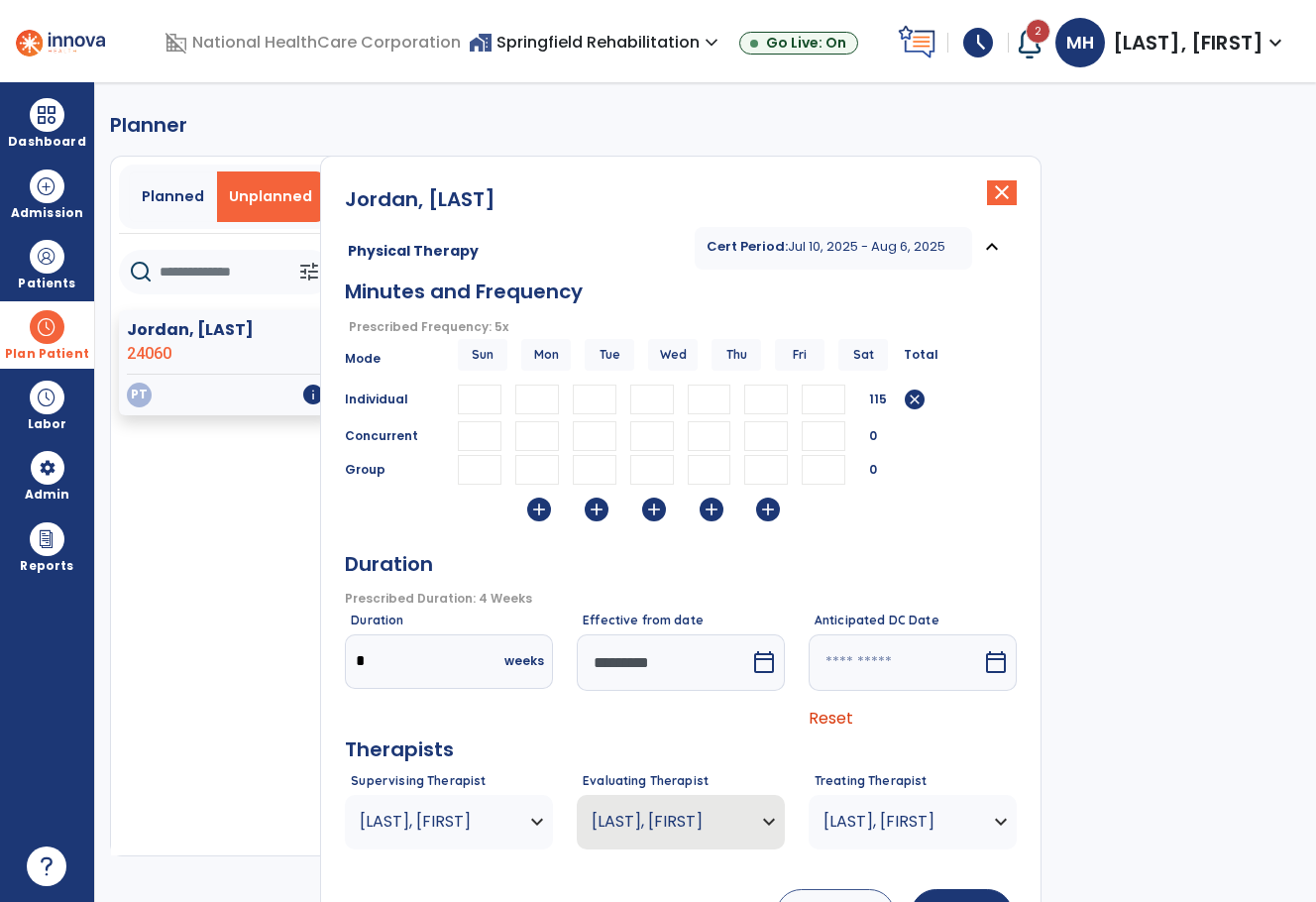 type on "**" 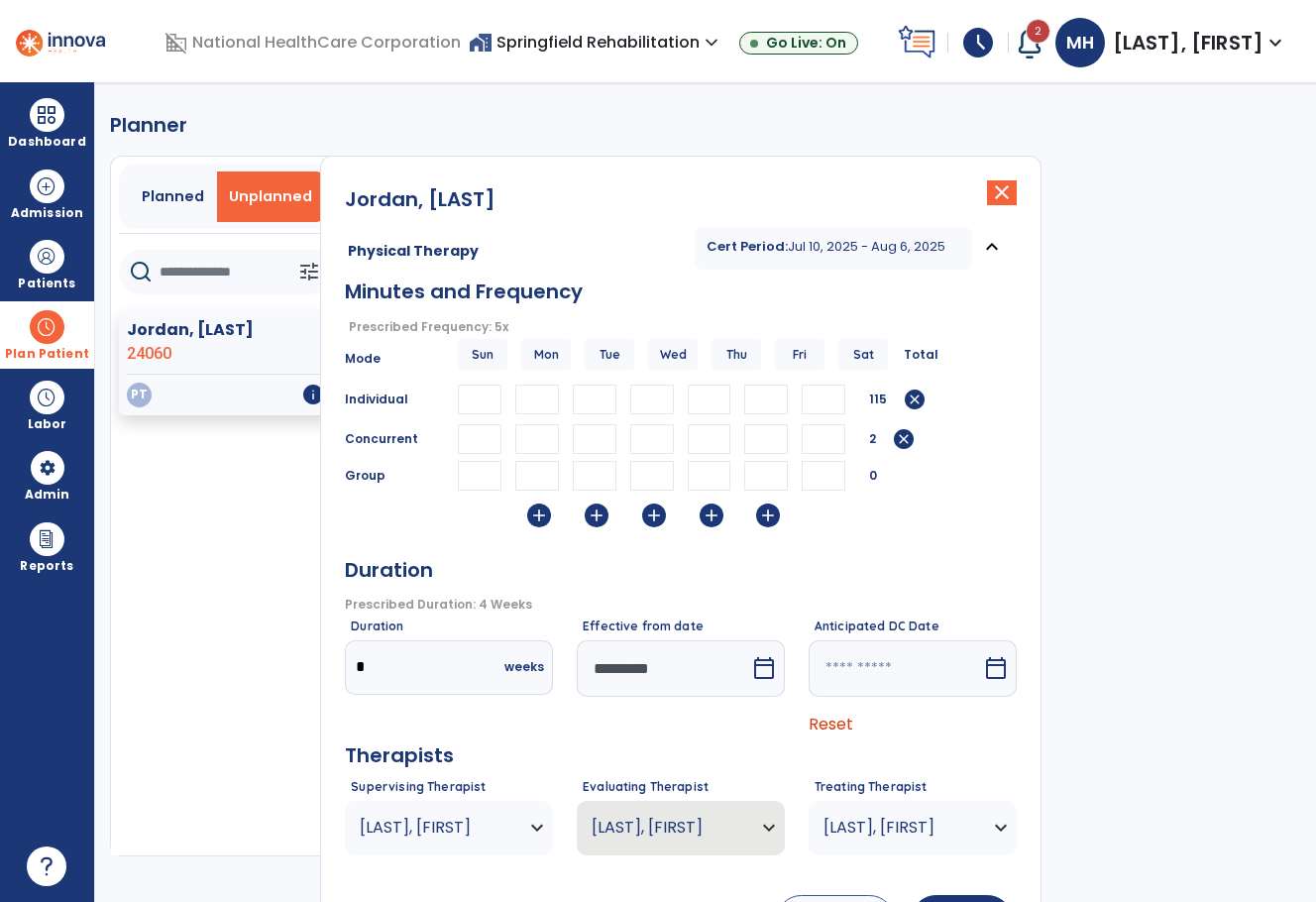 scroll, scrollTop: 0, scrollLeft: 1, axis: horizontal 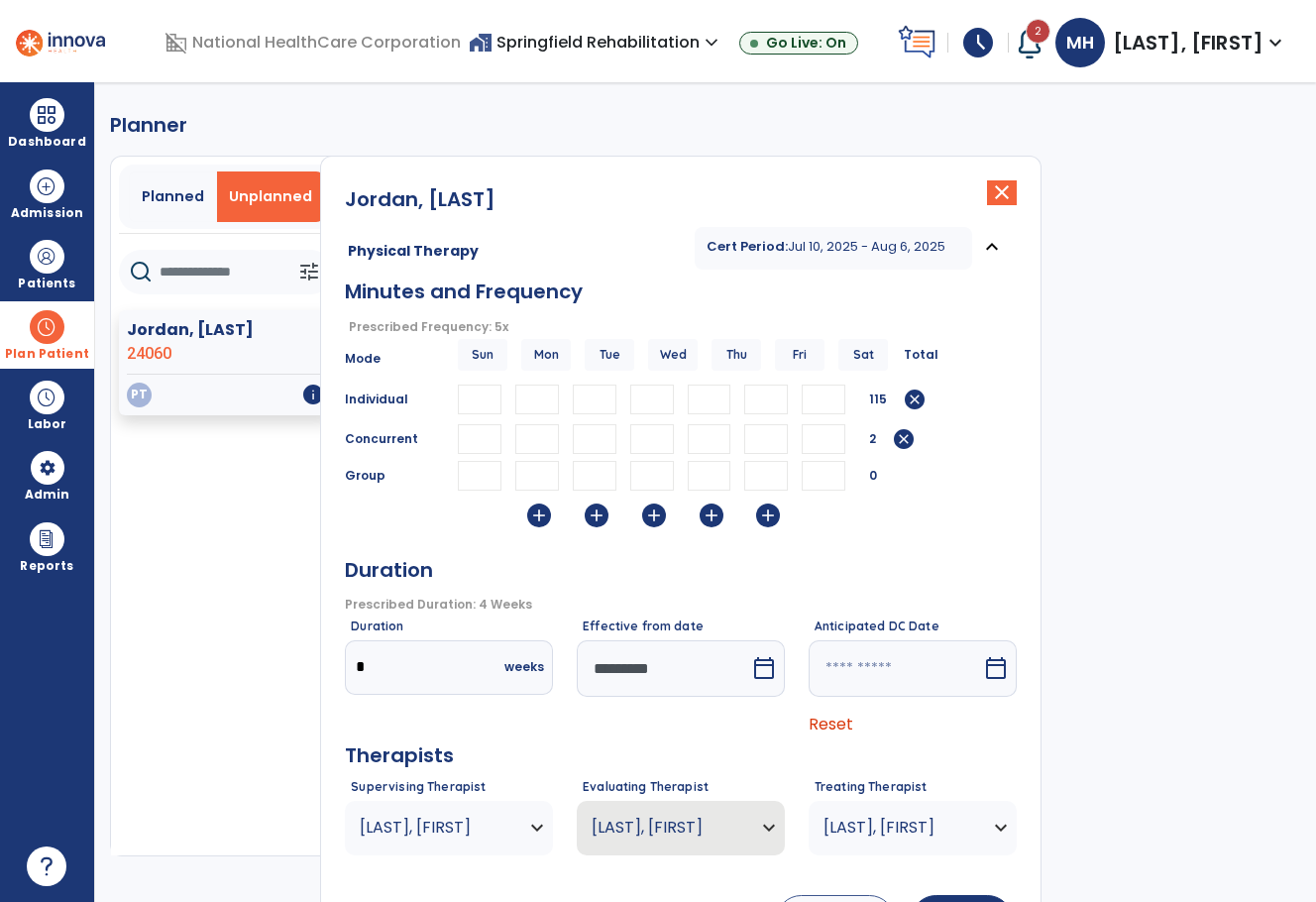 type on "**" 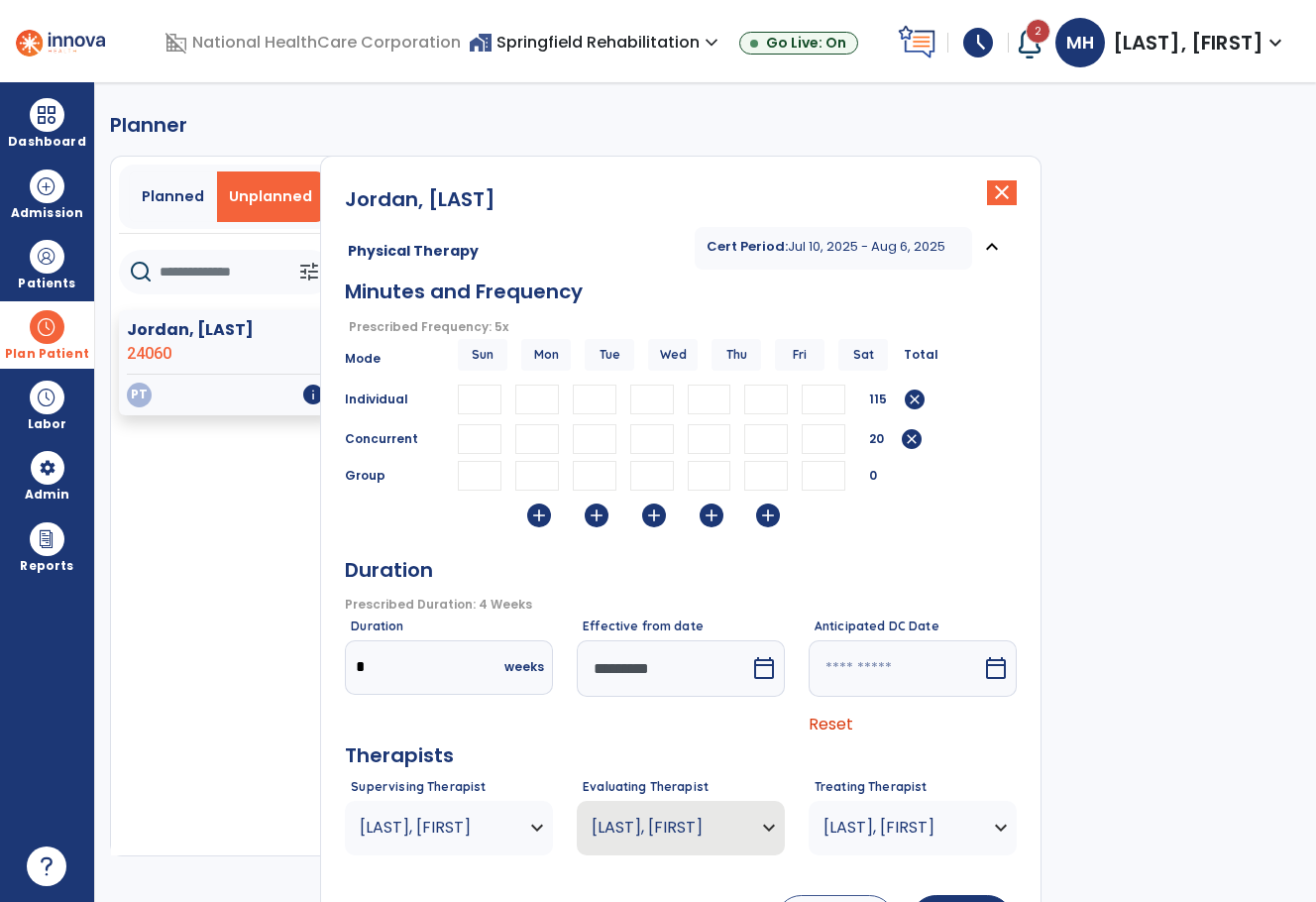 scroll, scrollTop: 0, scrollLeft: 0, axis: both 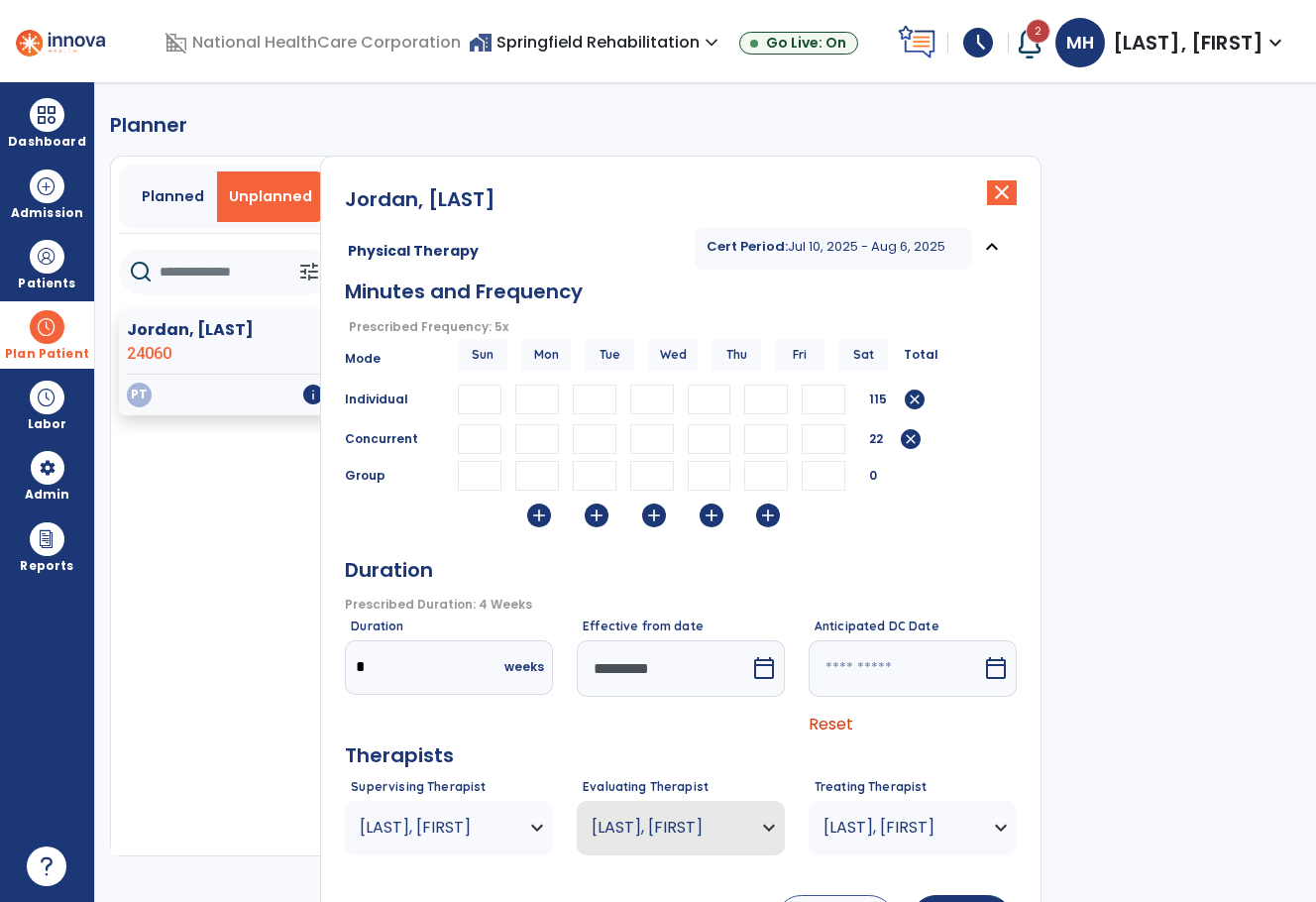 type on "**" 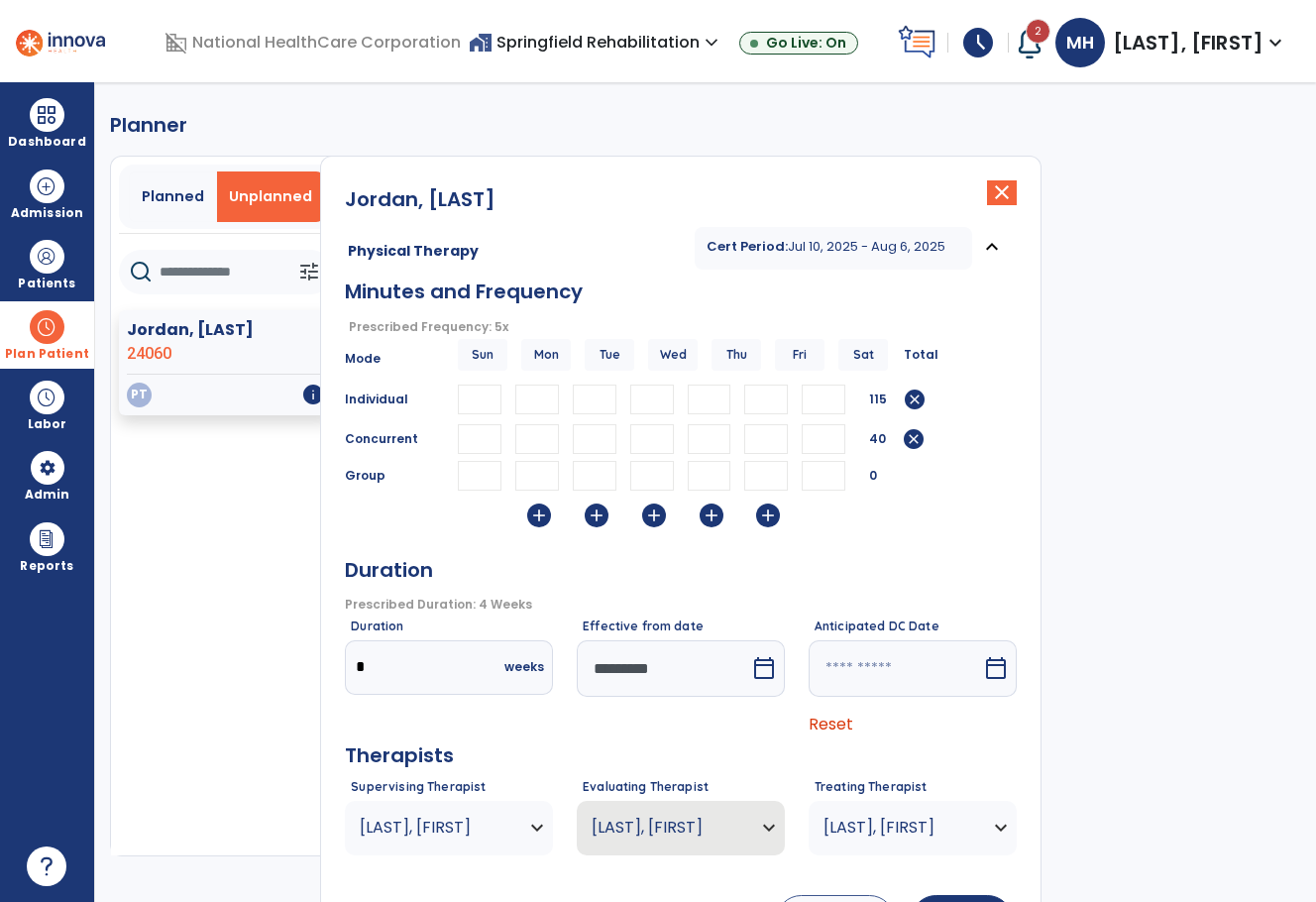scroll, scrollTop: 0, scrollLeft: 0, axis: both 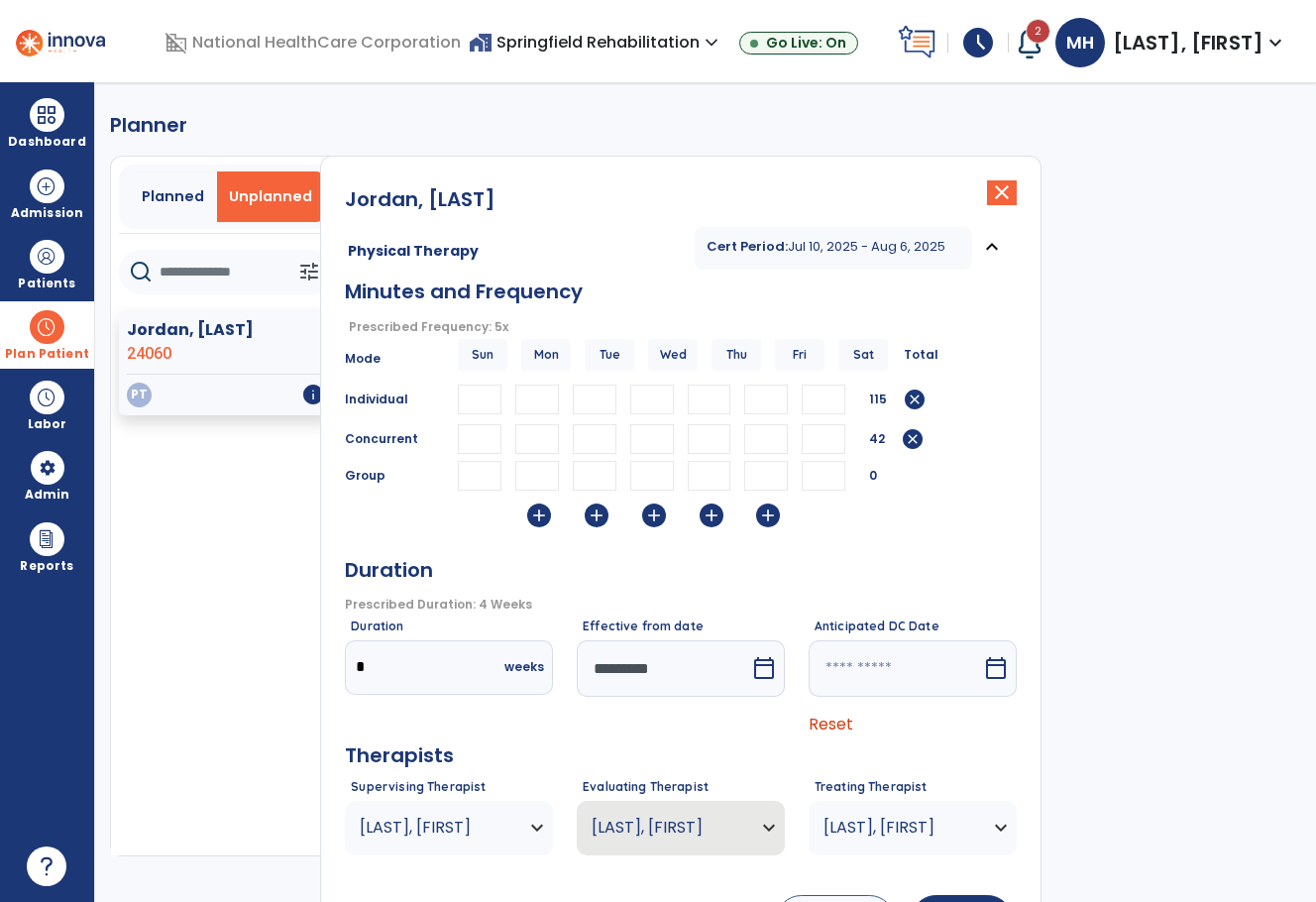 type on "**" 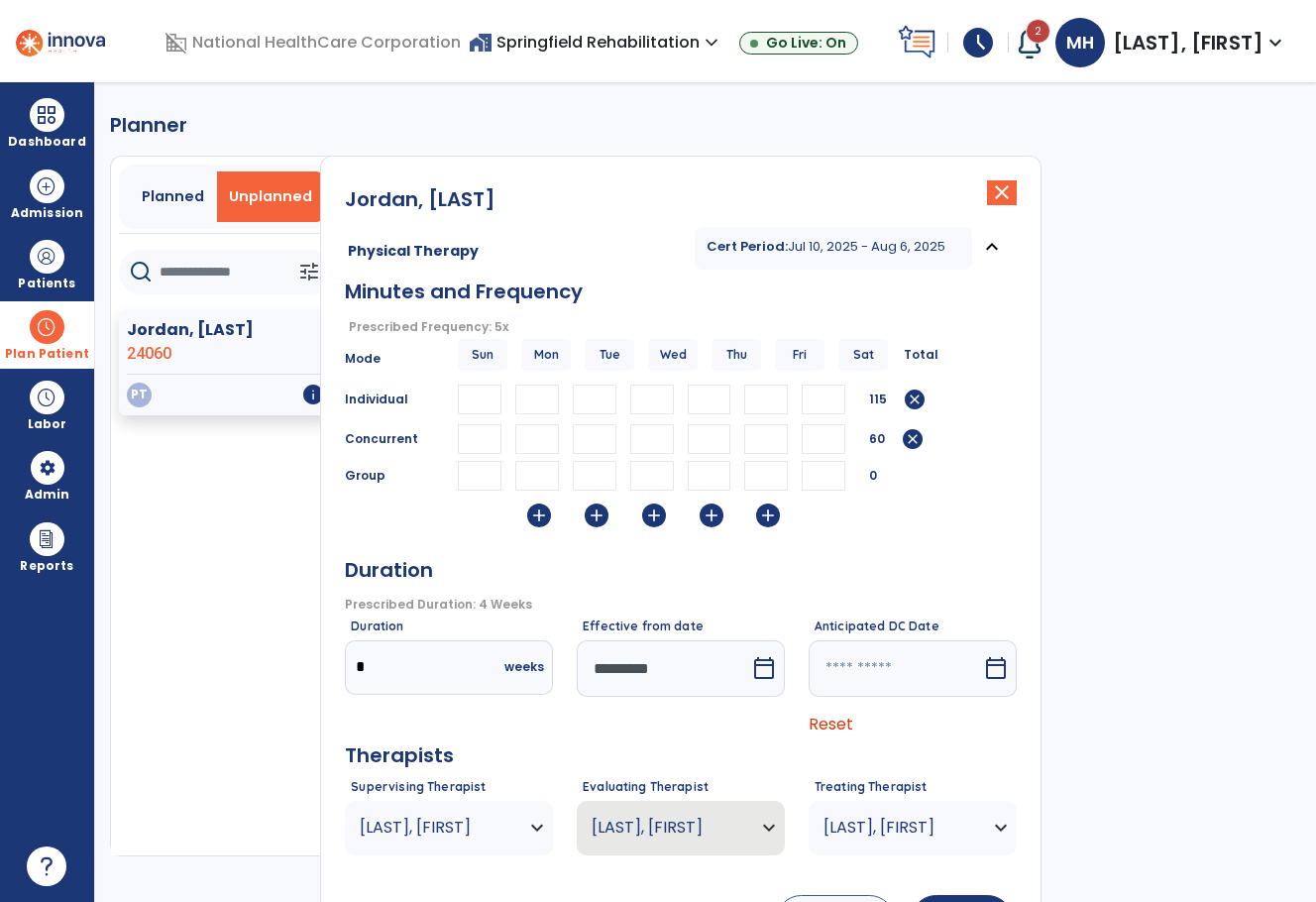 scroll, scrollTop: 0, scrollLeft: 0, axis: both 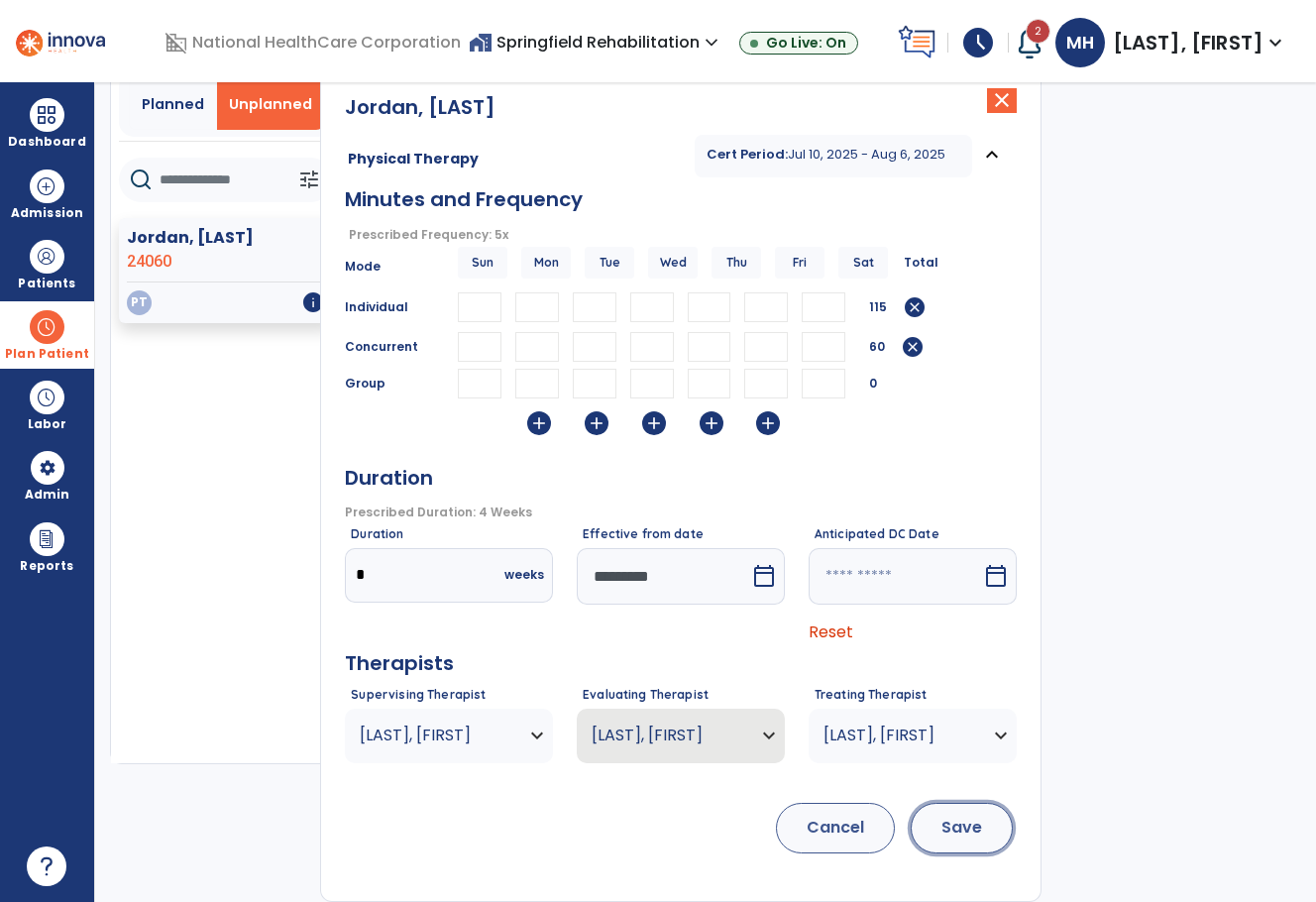 click on "Save" at bounding box center (961, 828) 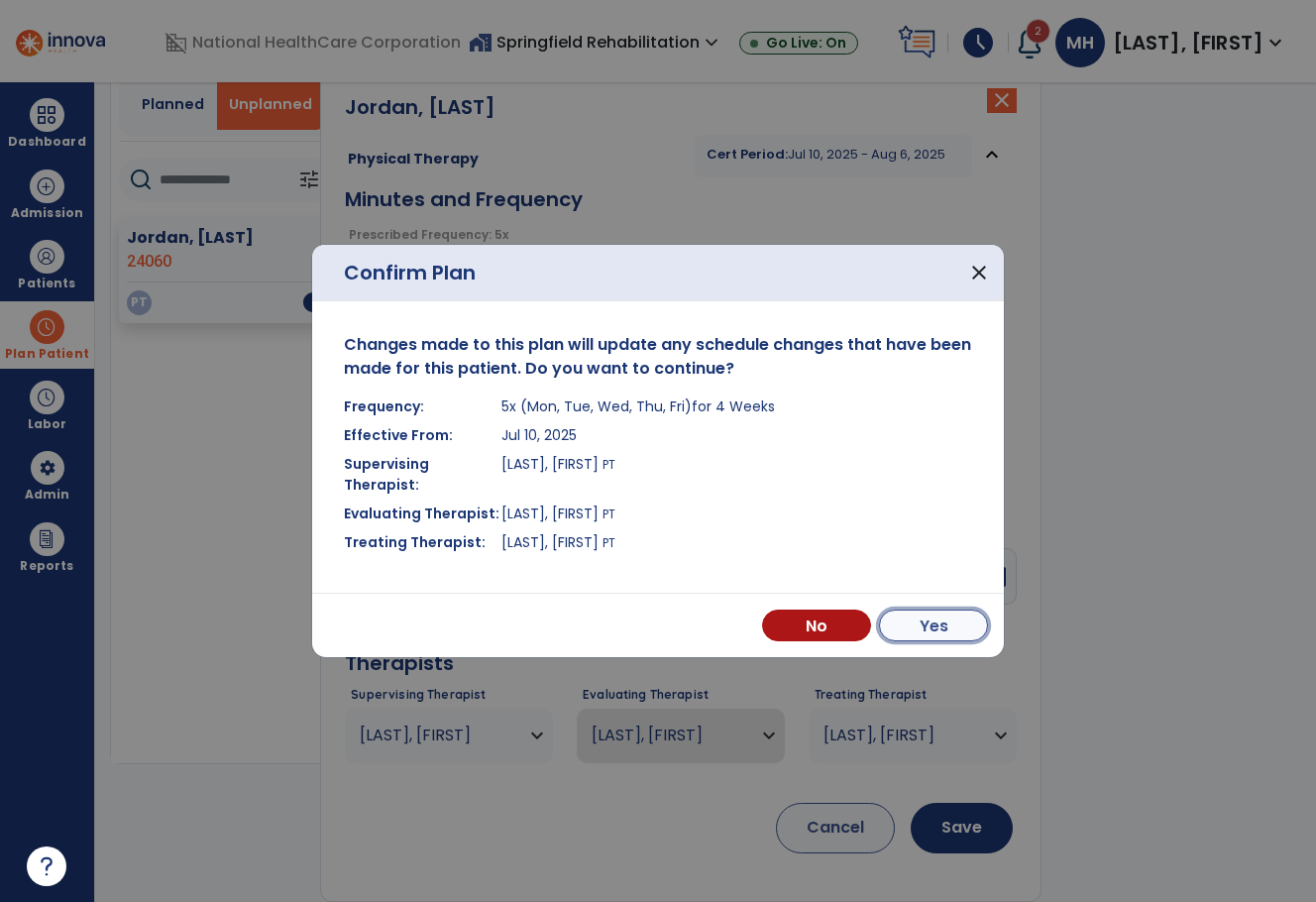 click on "Yes" at bounding box center (933, 625) 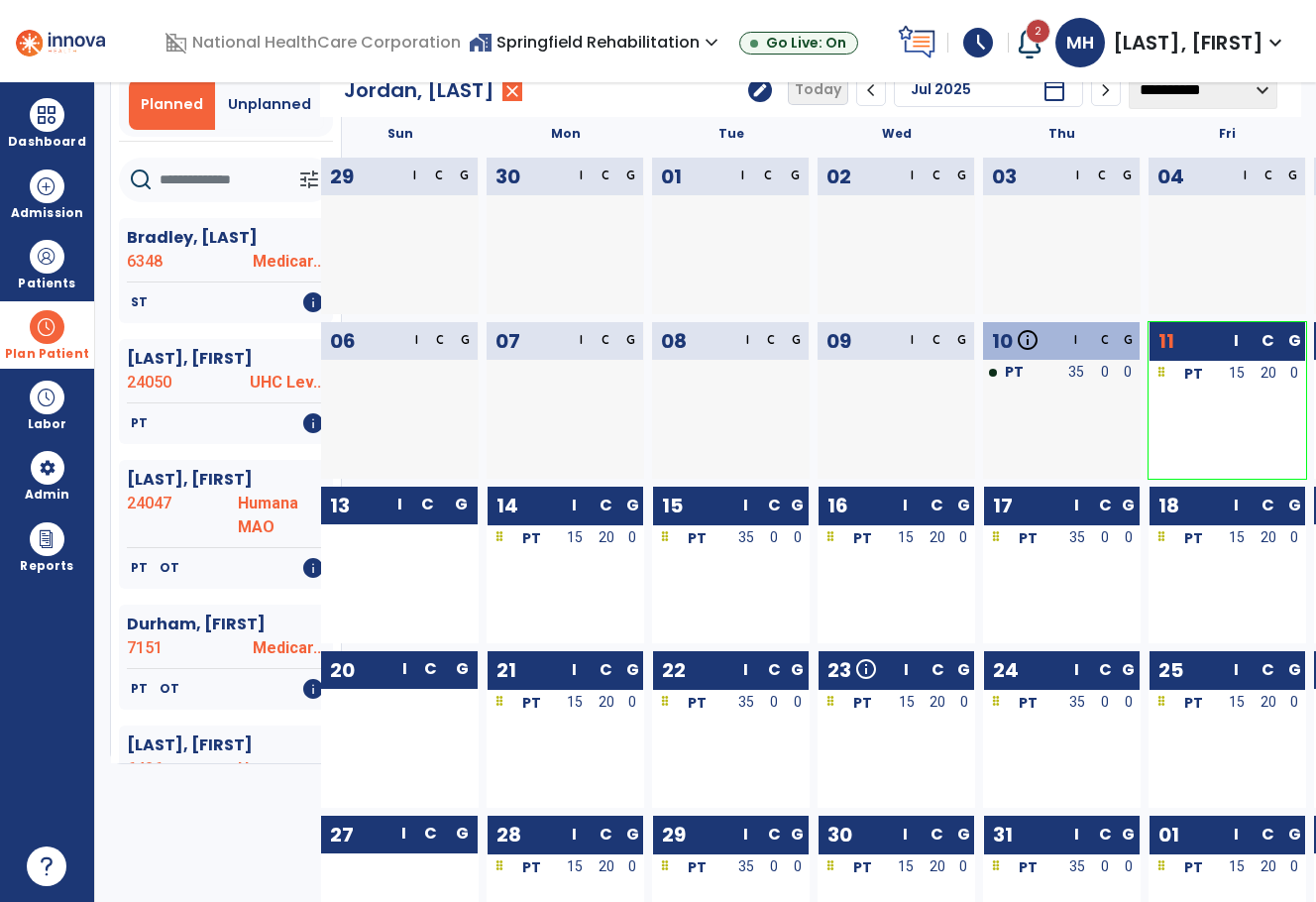 click at bounding box center (47, 327) 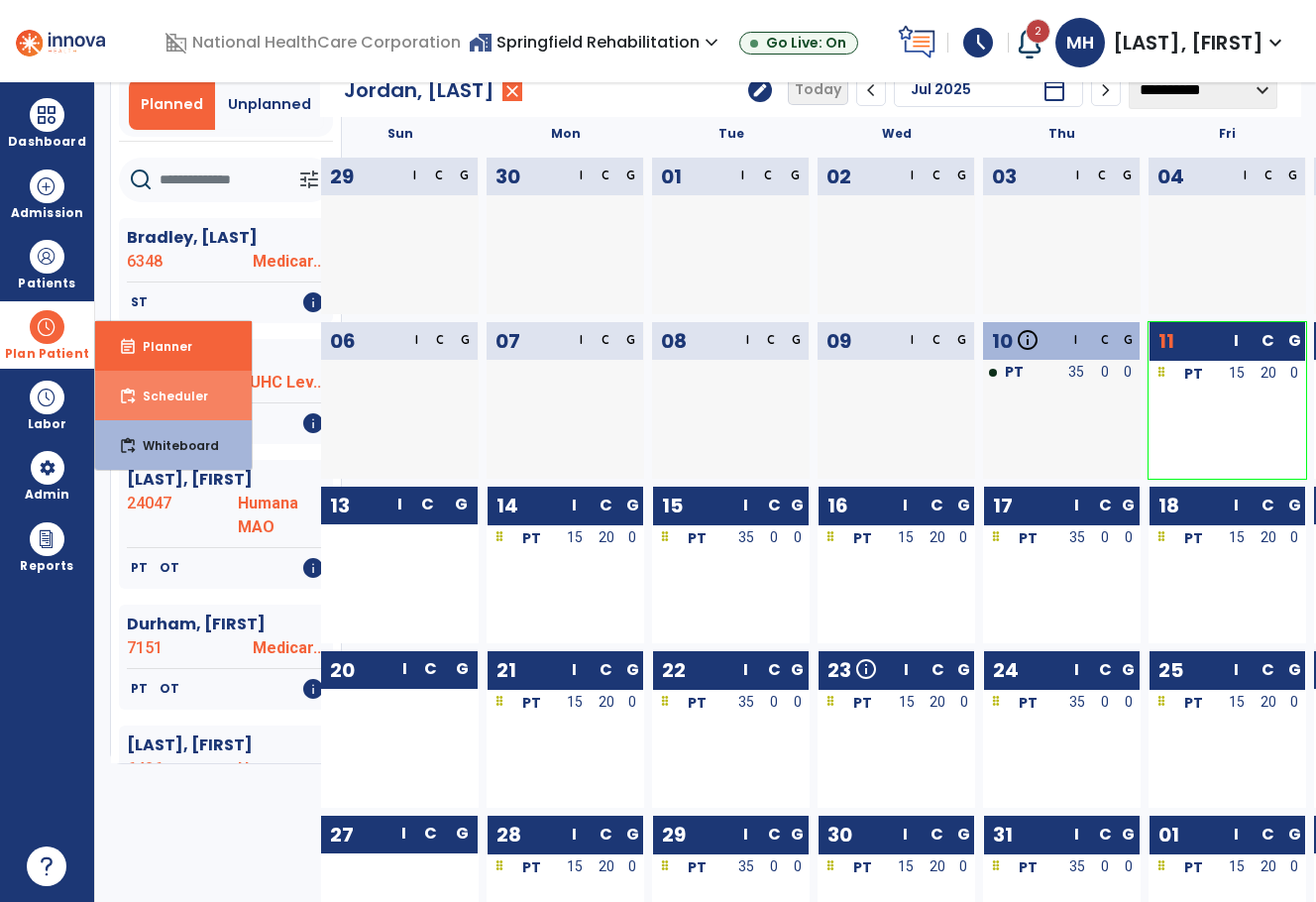 click on "Scheduler" at bounding box center [167, 395] 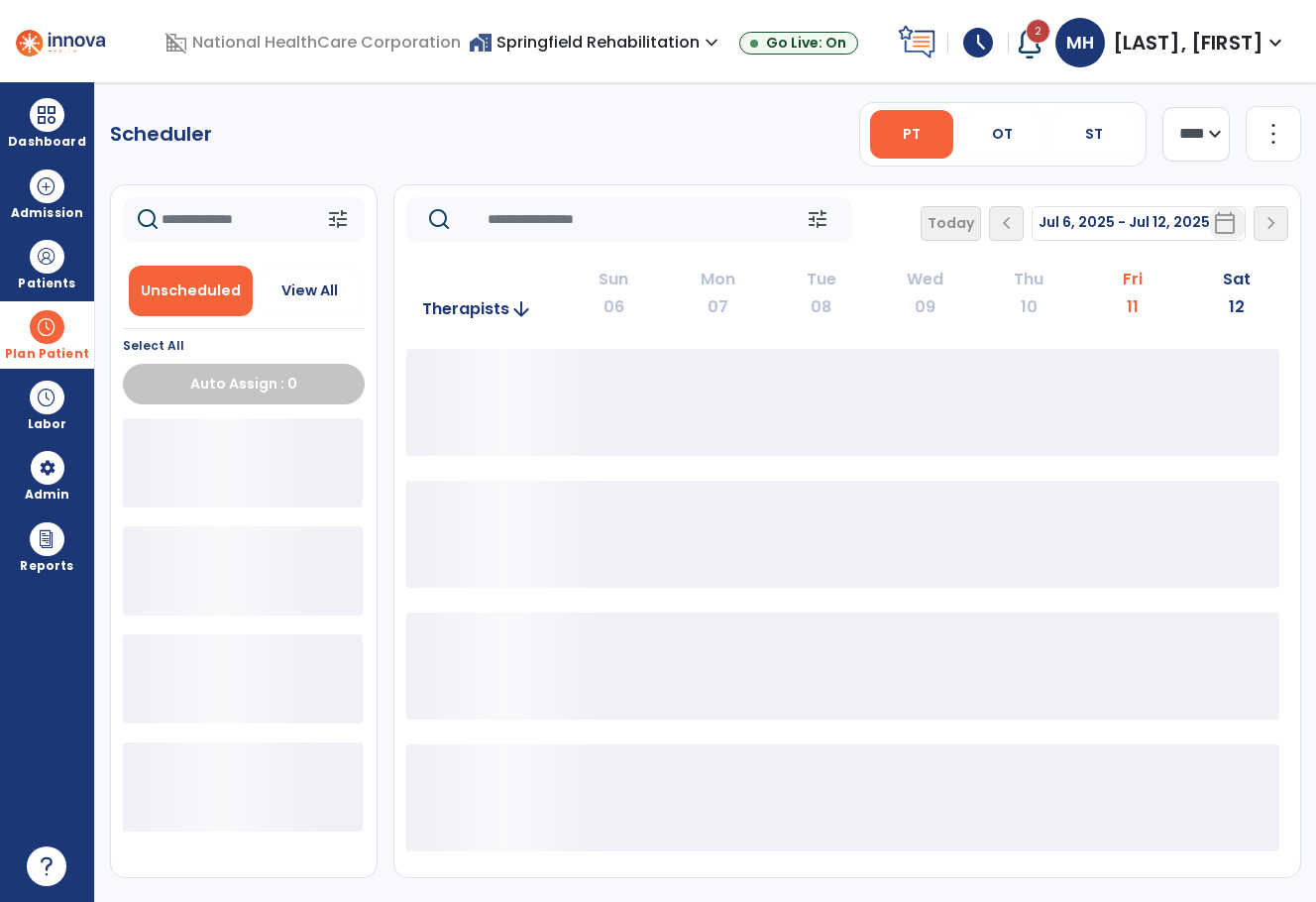scroll, scrollTop: 0, scrollLeft: 0, axis: both 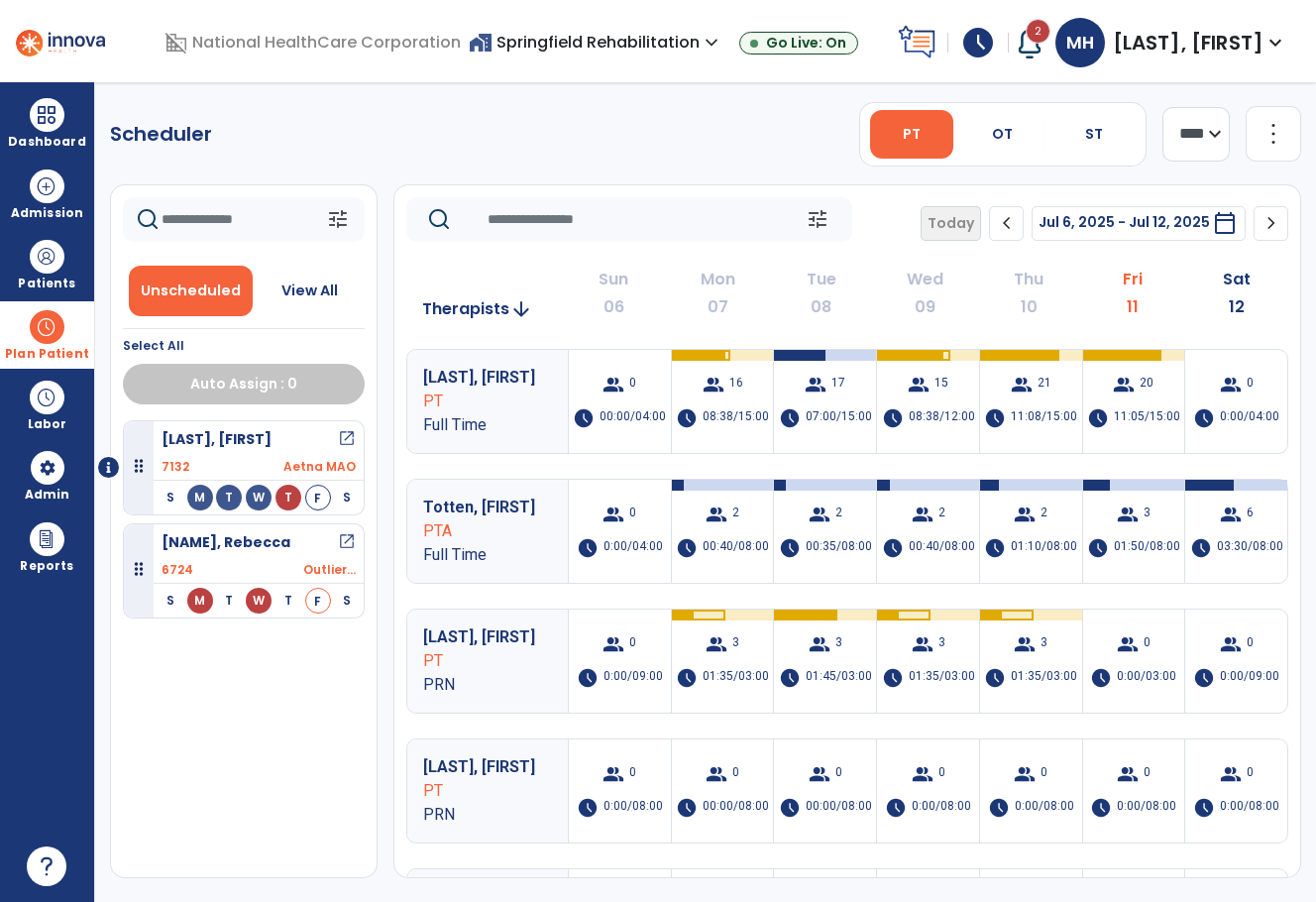 click on "schedule" at bounding box center (978, 43) 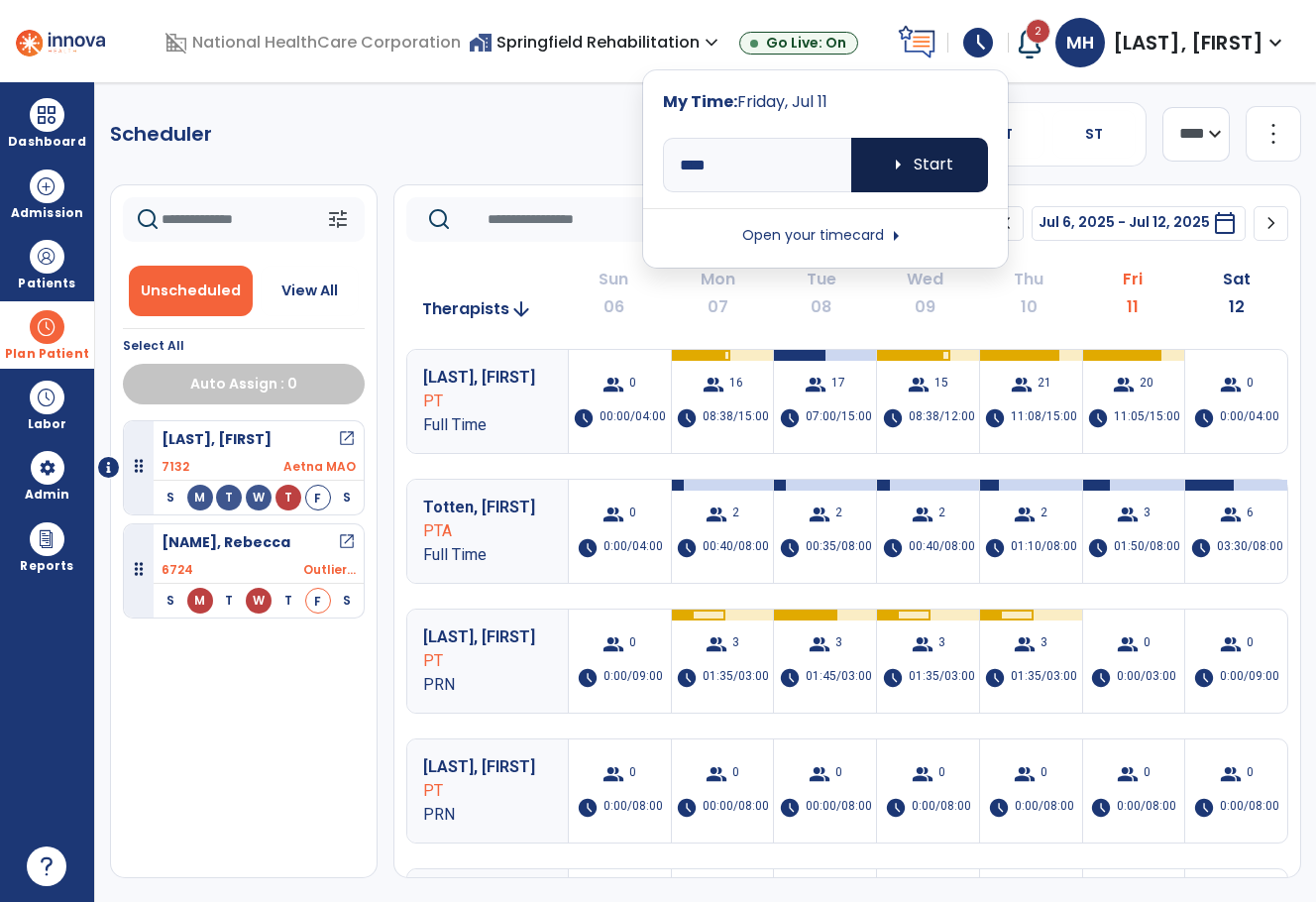 click on "arrow_right  Start" at bounding box center (920, 165) 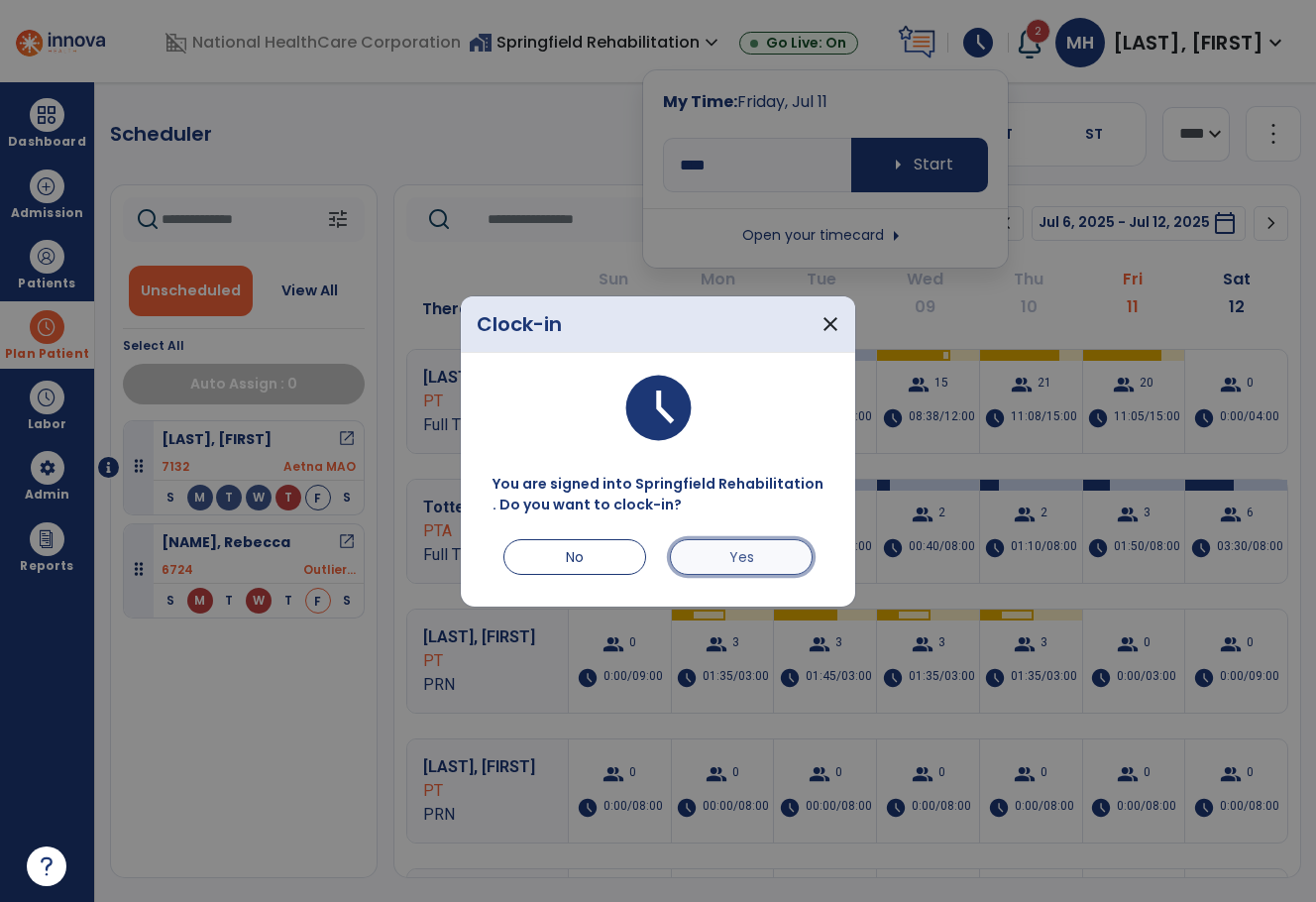 click on "Yes" at bounding box center (741, 557) 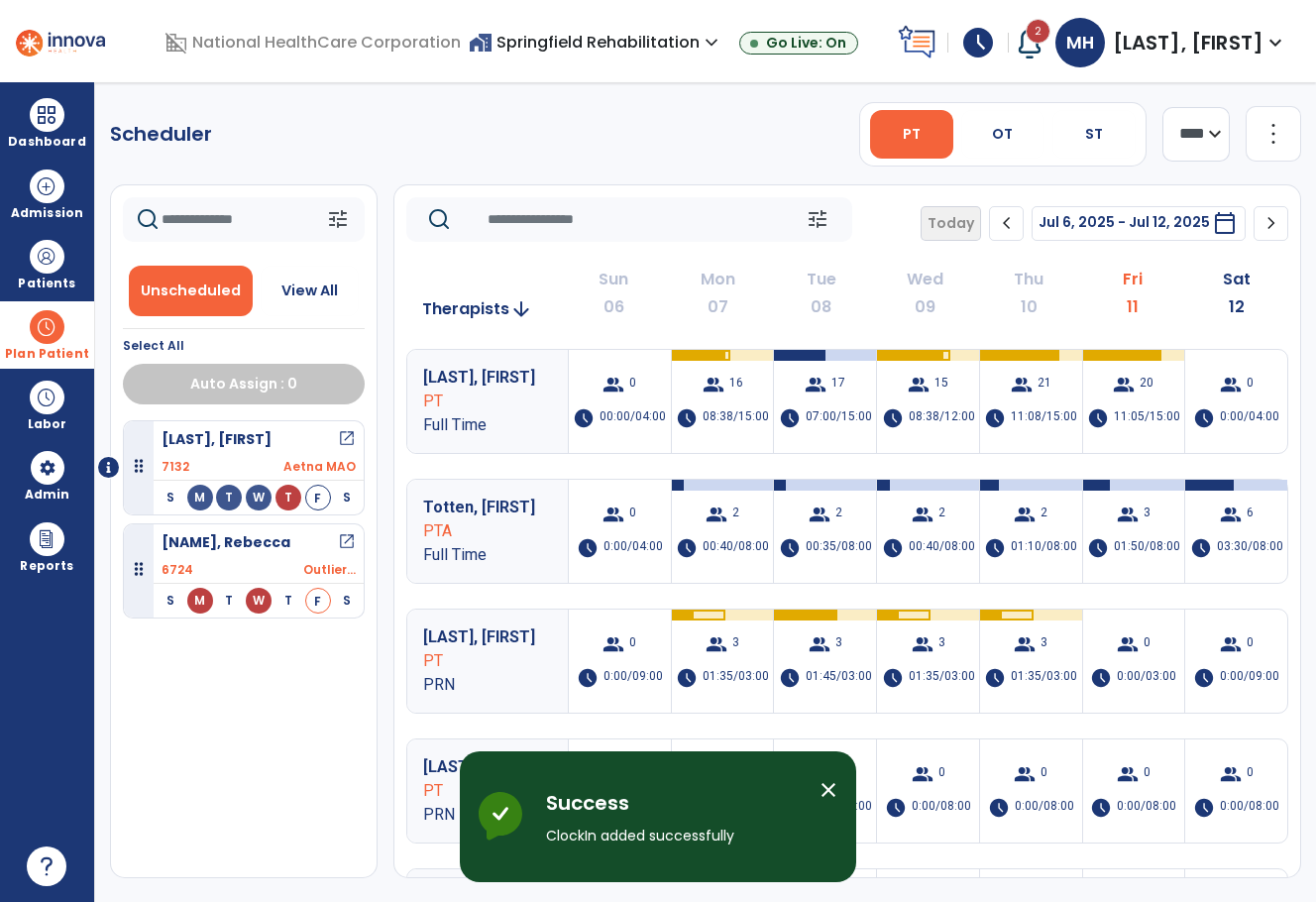 click on "schedule" at bounding box center [978, 43] 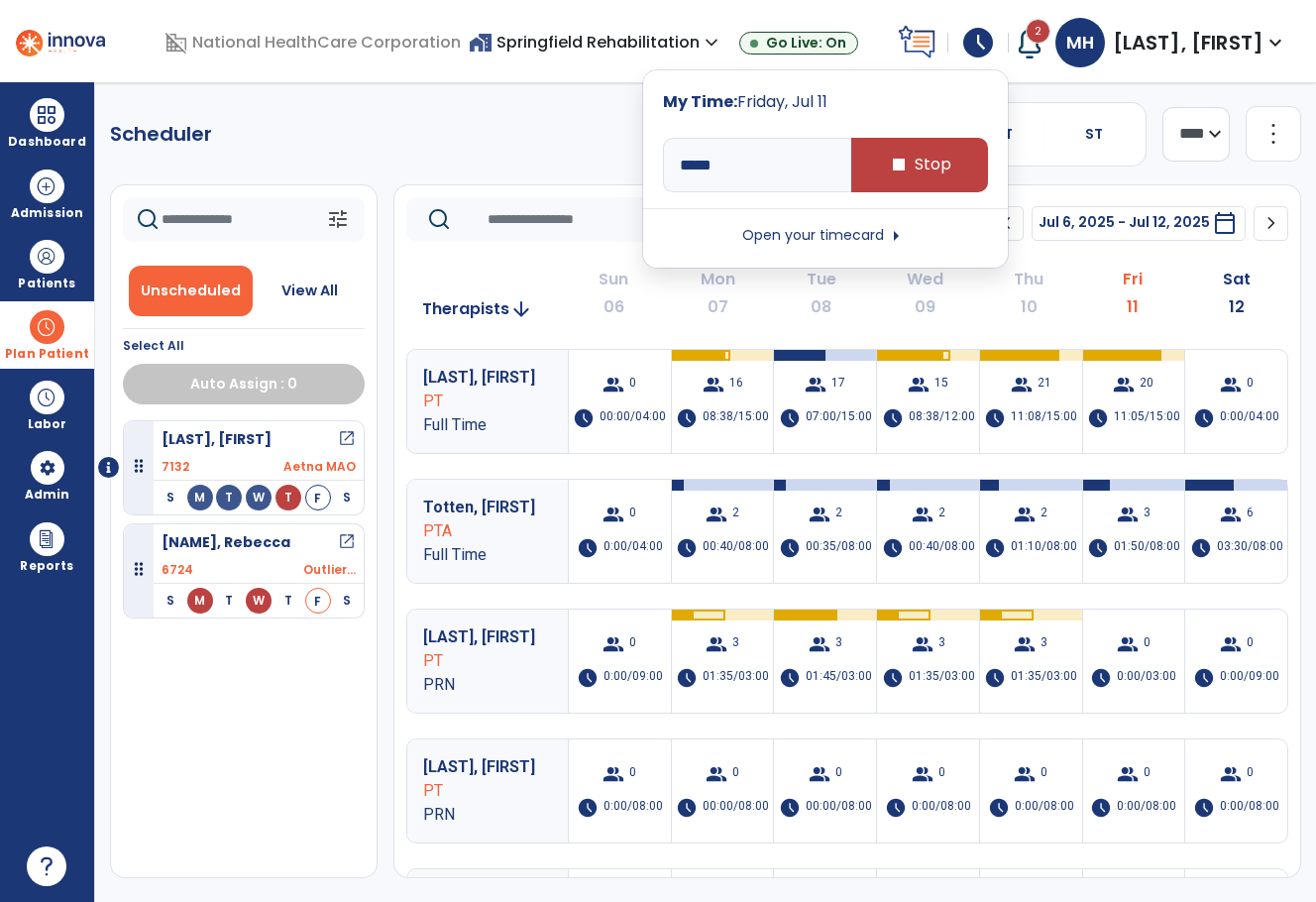 click on "Open your timecard  arrow_right" at bounding box center [825, 236] 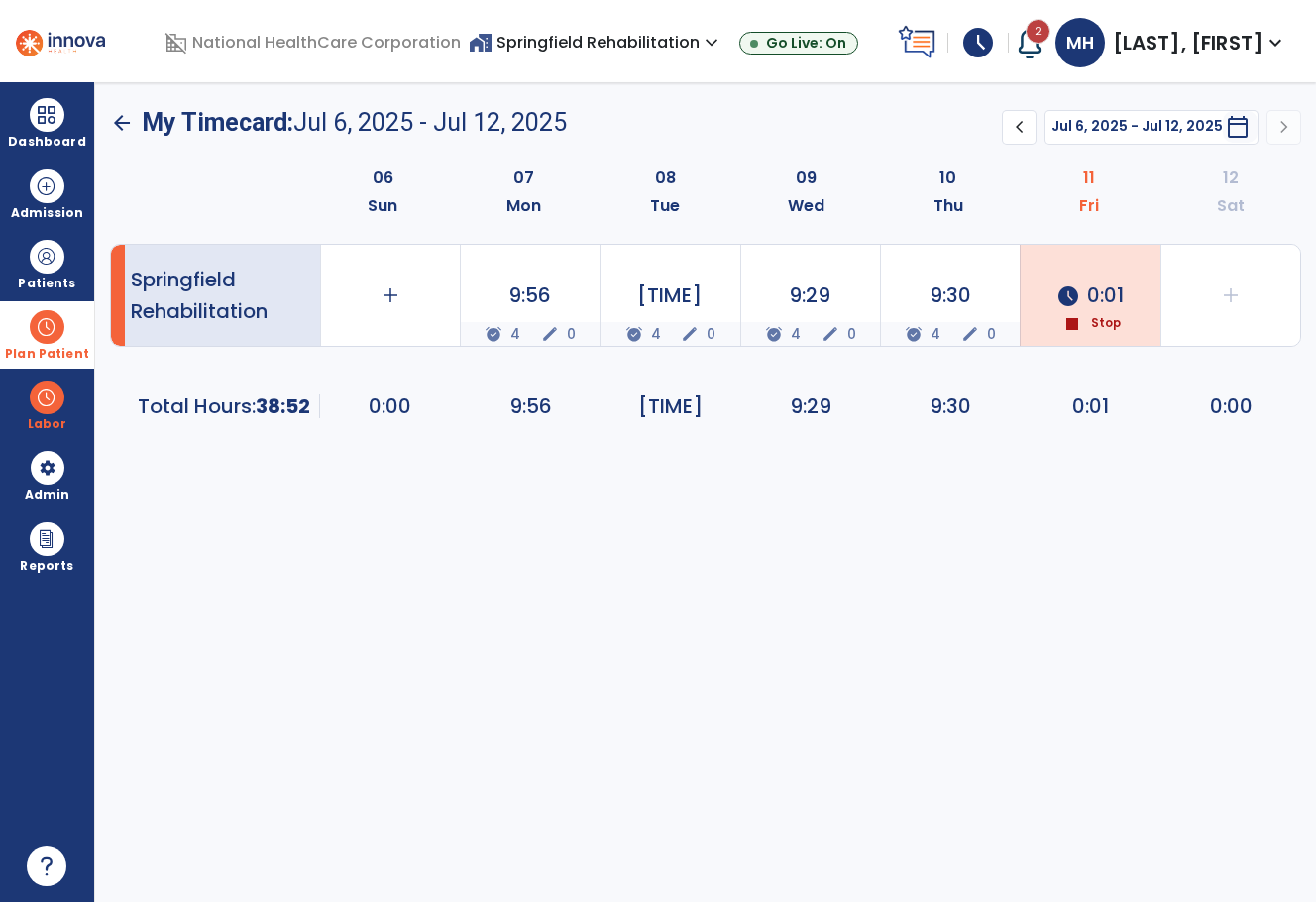 click on "[CITY] Rehabilitation    add   0:00   9:56  alarm_on 4 edit 0  9:57  alarm_on 4 edit 0  9:29  alarm_on 4 edit 0  9:30  alarm_on 4 edit 0 schedule  0:01  stop  Stop   add   0:00   Total Hours:      38:52  0:00   9:56   9:57   9:29   9:30   0:01   0:00" 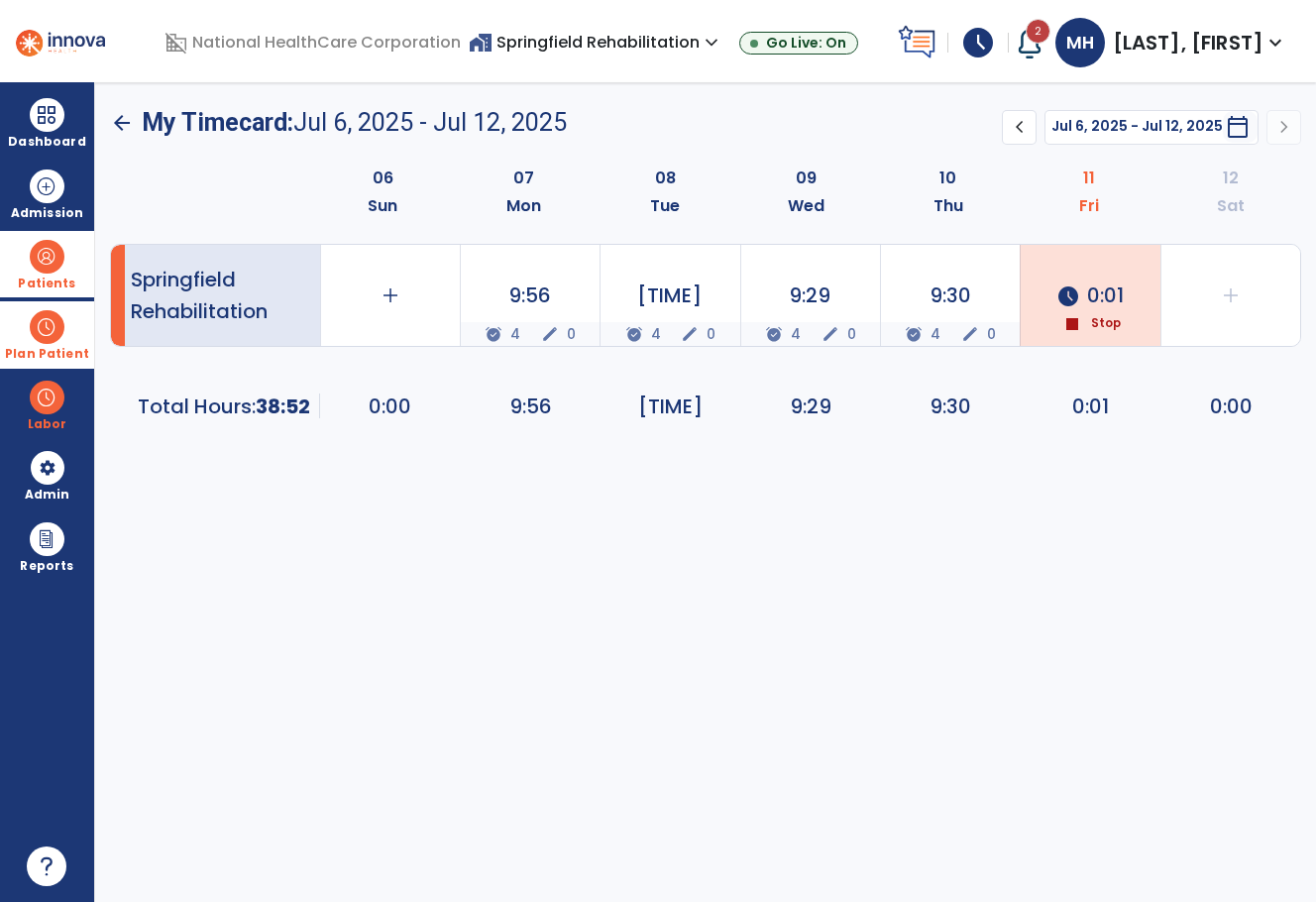 click on "Patients" at bounding box center [47, 283] 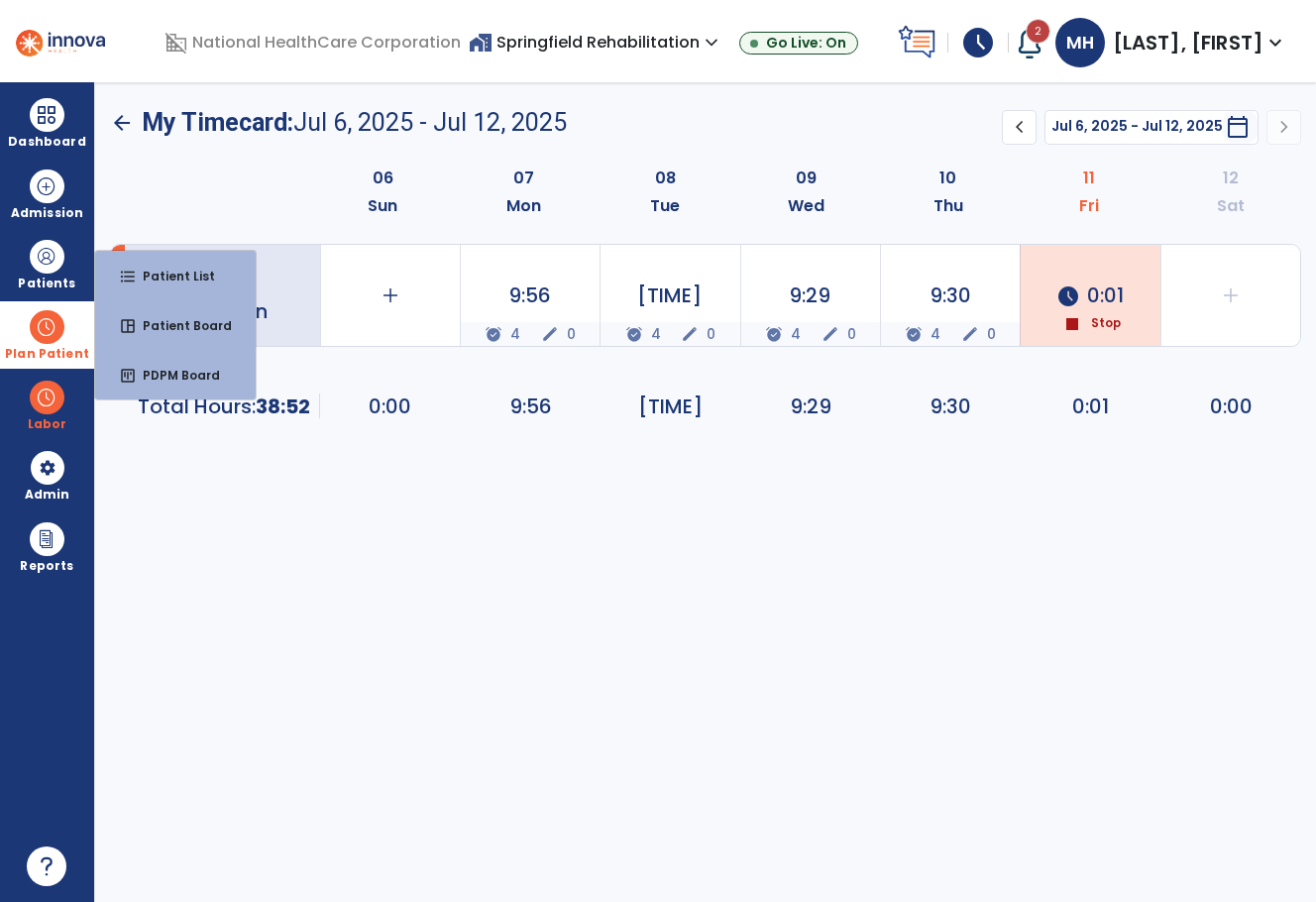 click on "Plan Patient" at bounding box center [47, 283] 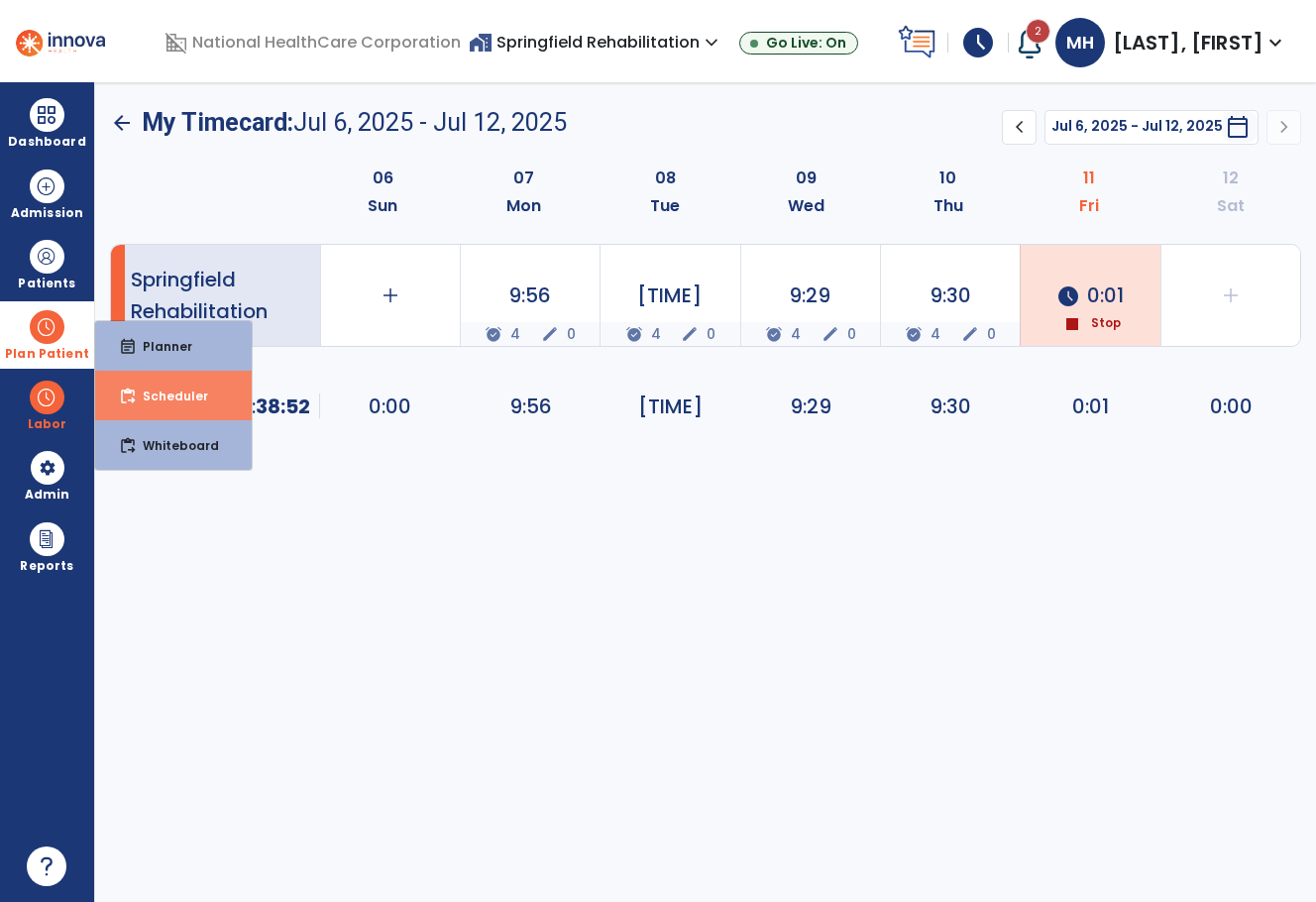 click on "Scheduler" at bounding box center [167, 395] 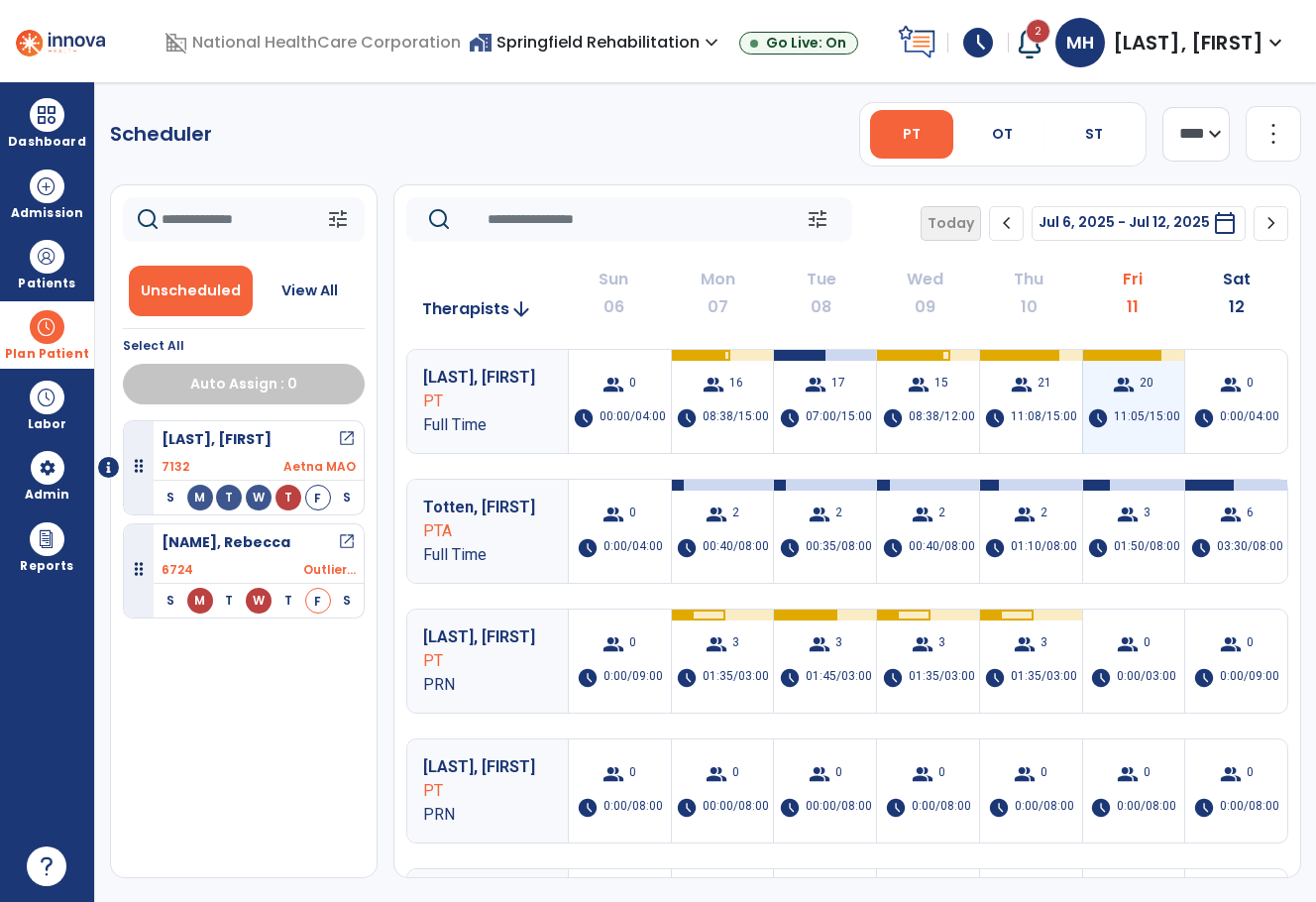 click on "11:05/15:00" at bounding box center [1147, 418] 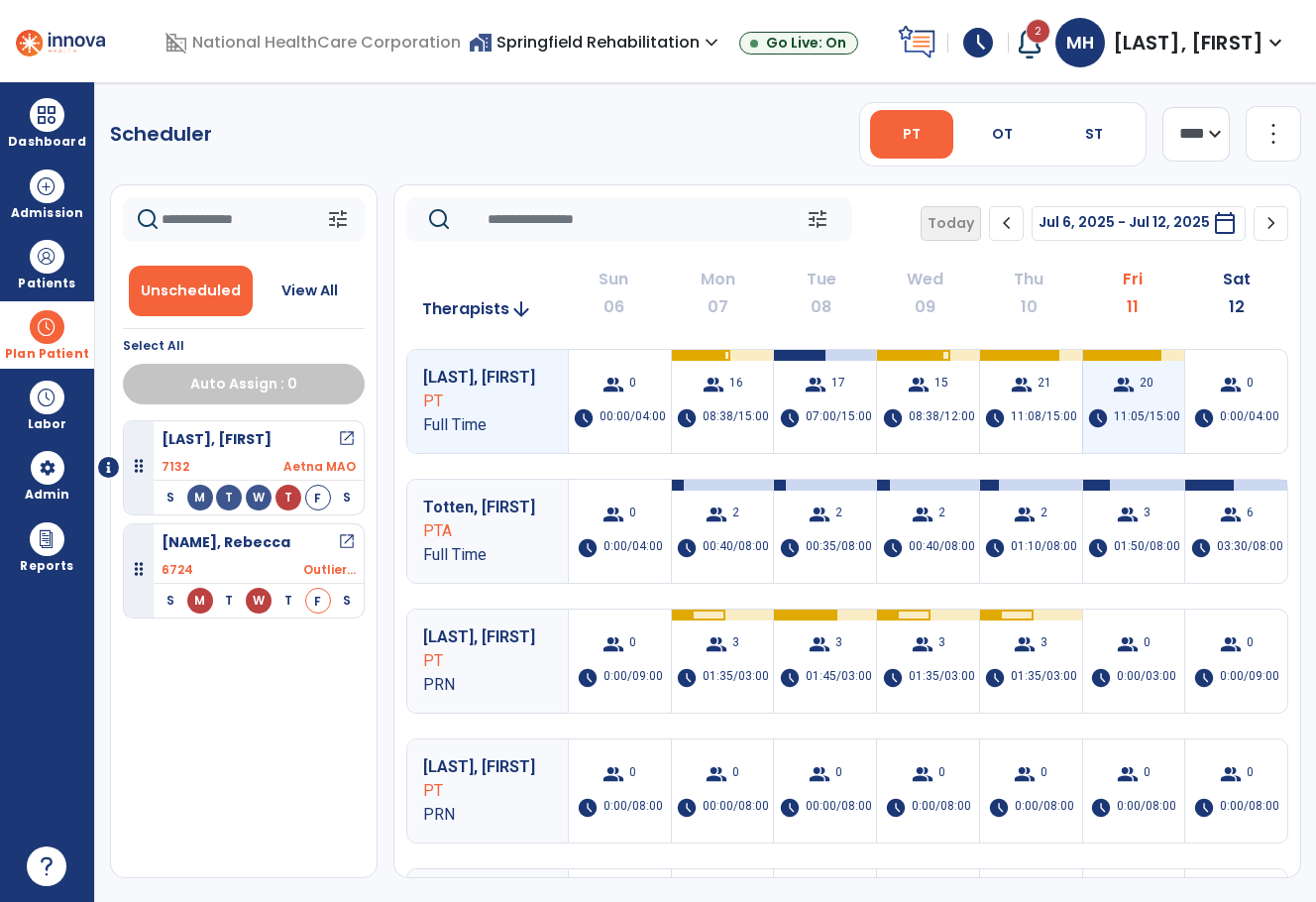 click on "group 20 schedule 11:05/15:00" at bounding box center (1134, 401) 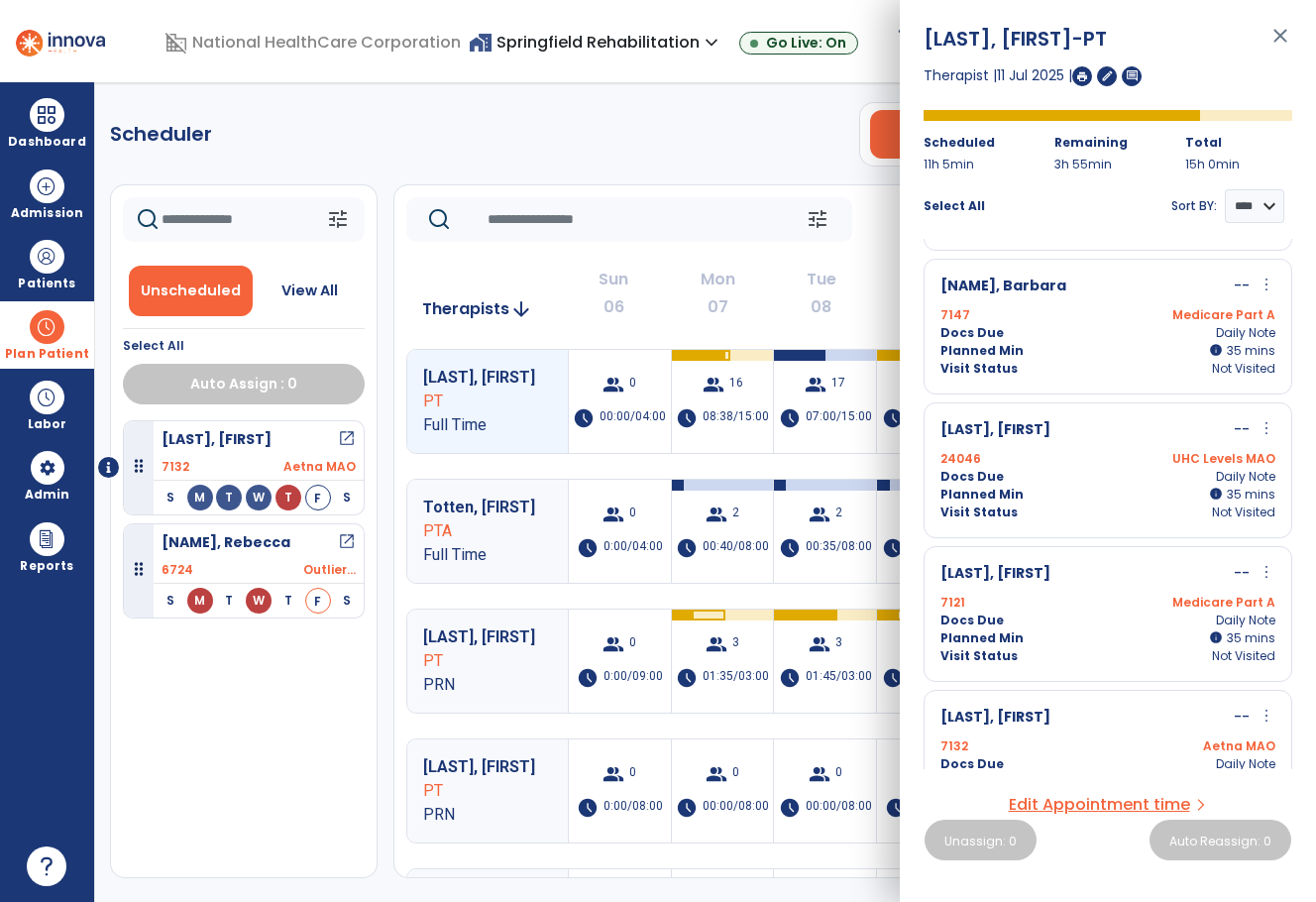 scroll, scrollTop: 496, scrollLeft: 0, axis: vertical 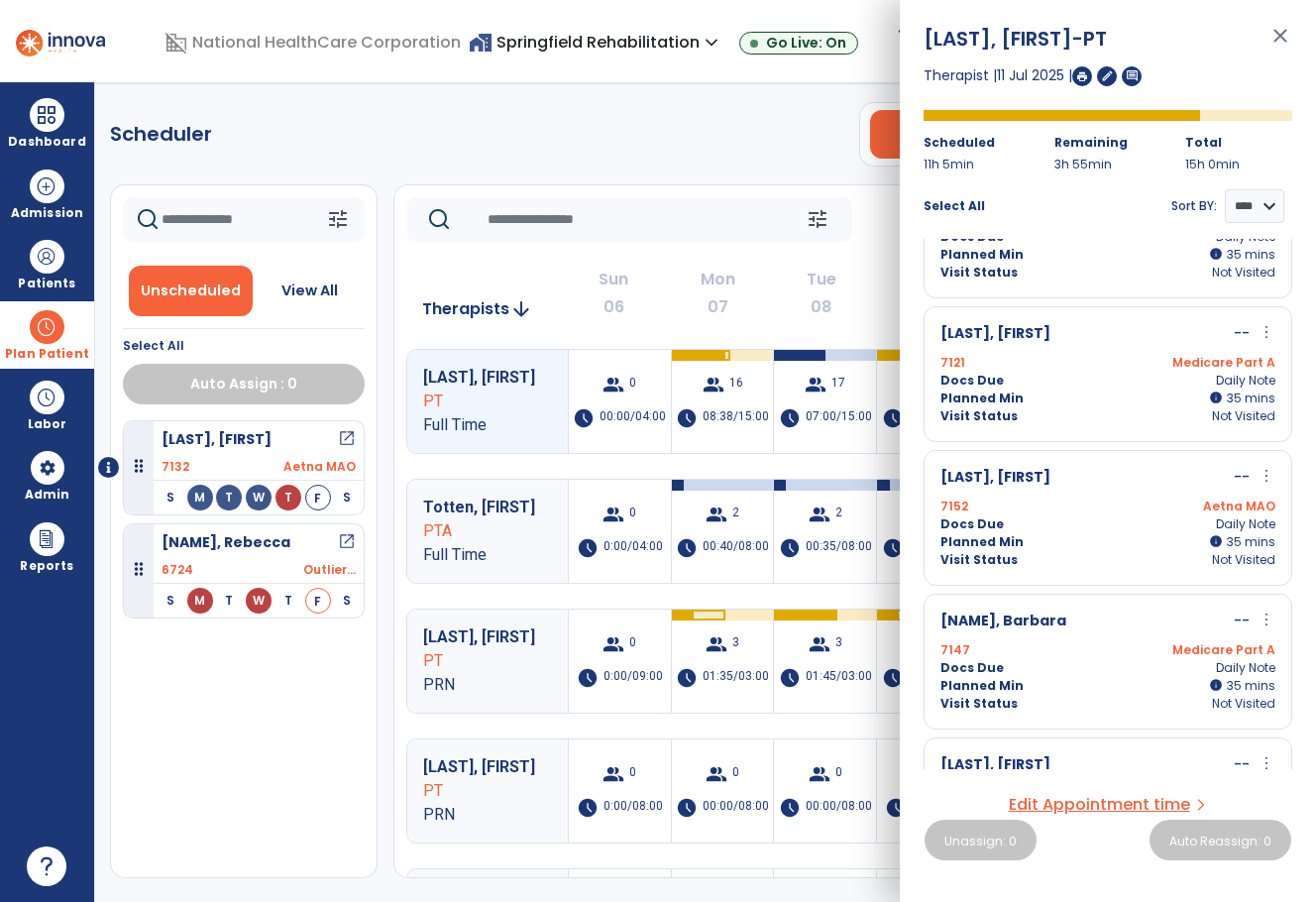 click on "Planned Min  info   10 I  25 C 35 mins" at bounding box center [1108, 398] 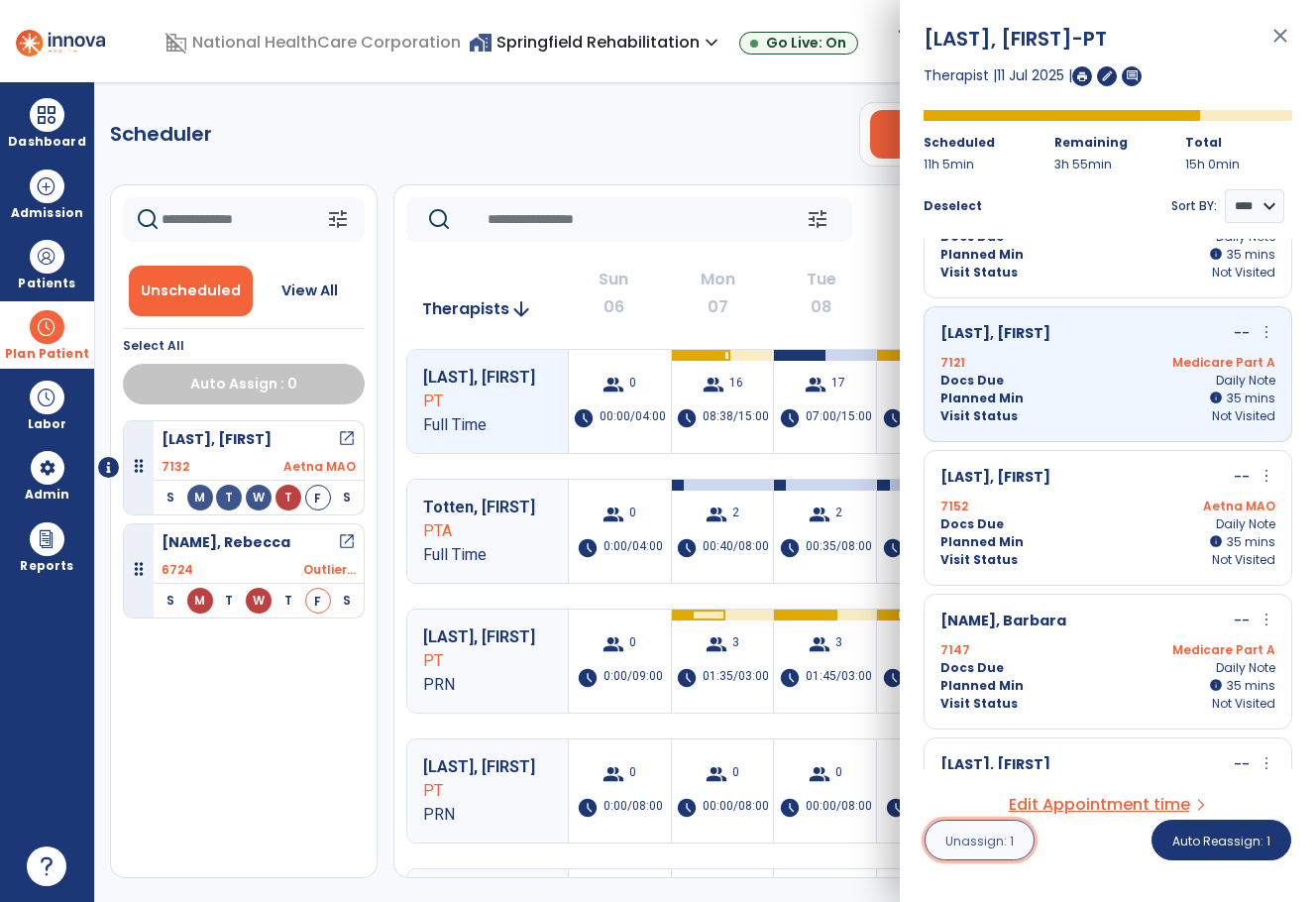 click on "Unassign: 1" at bounding box center [979, 841] 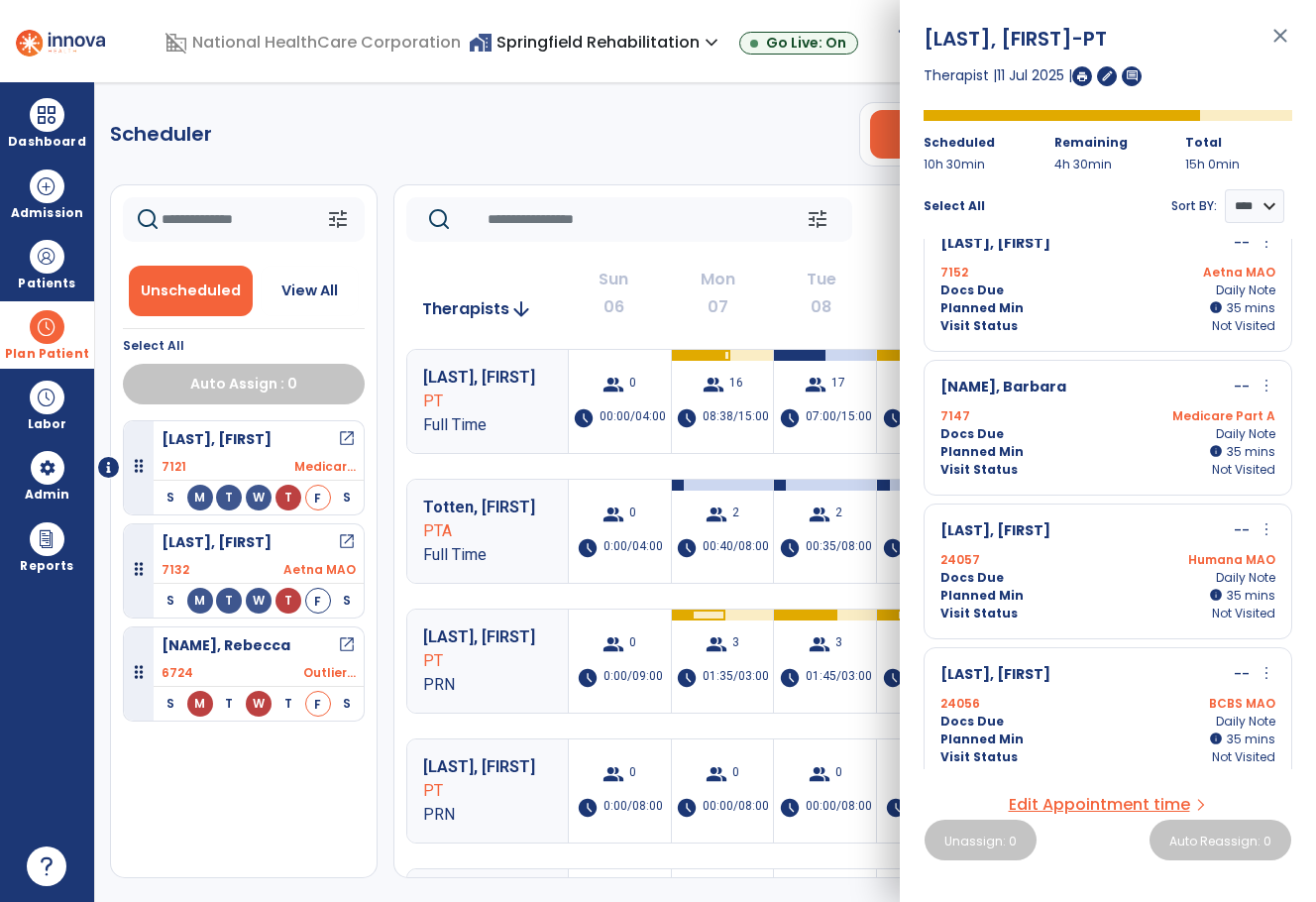 scroll, scrollTop: 1189, scrollLeft: 0, axis: vertical 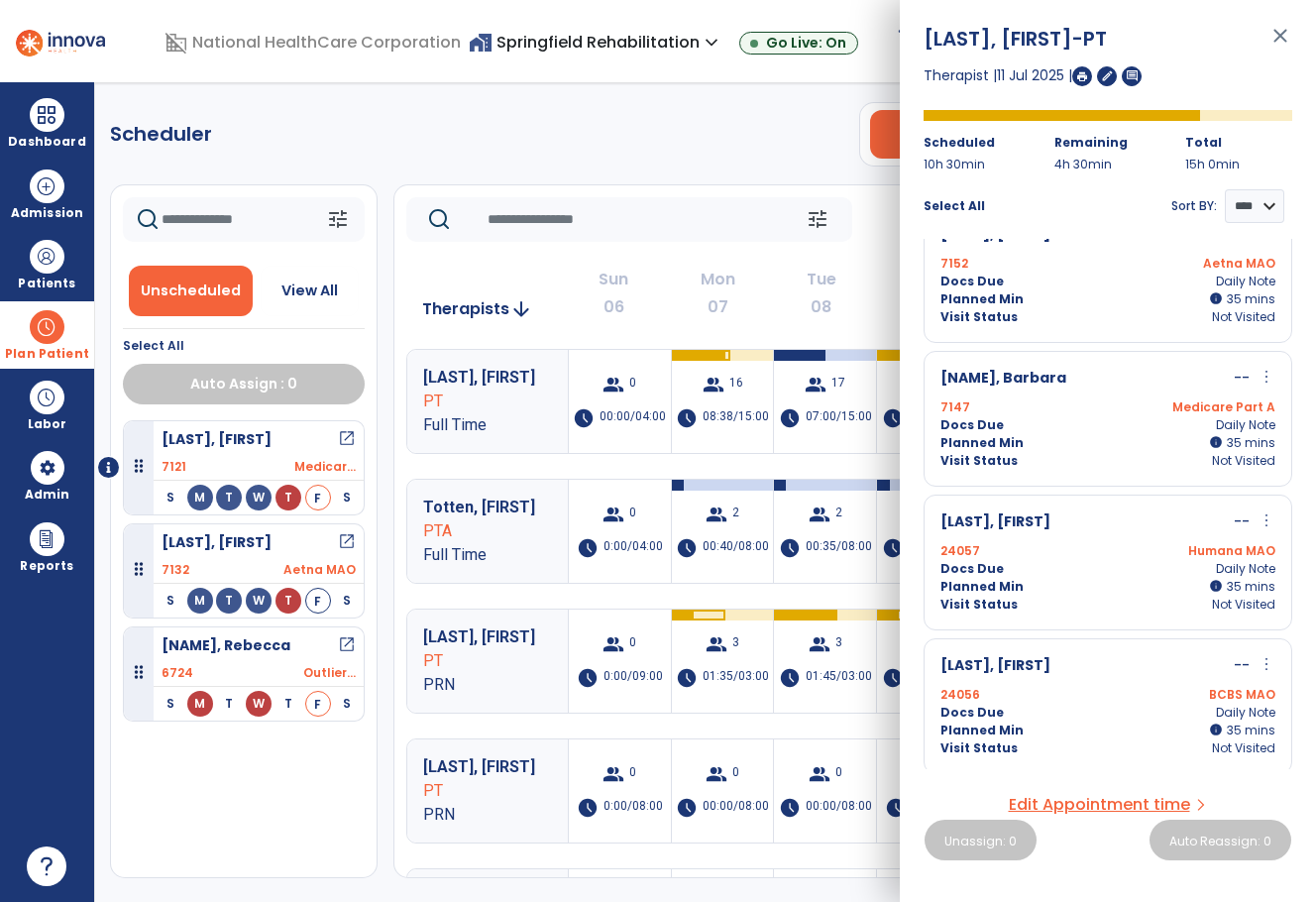 click on "[INSURANCE]" at bounding box center (1108, 695) 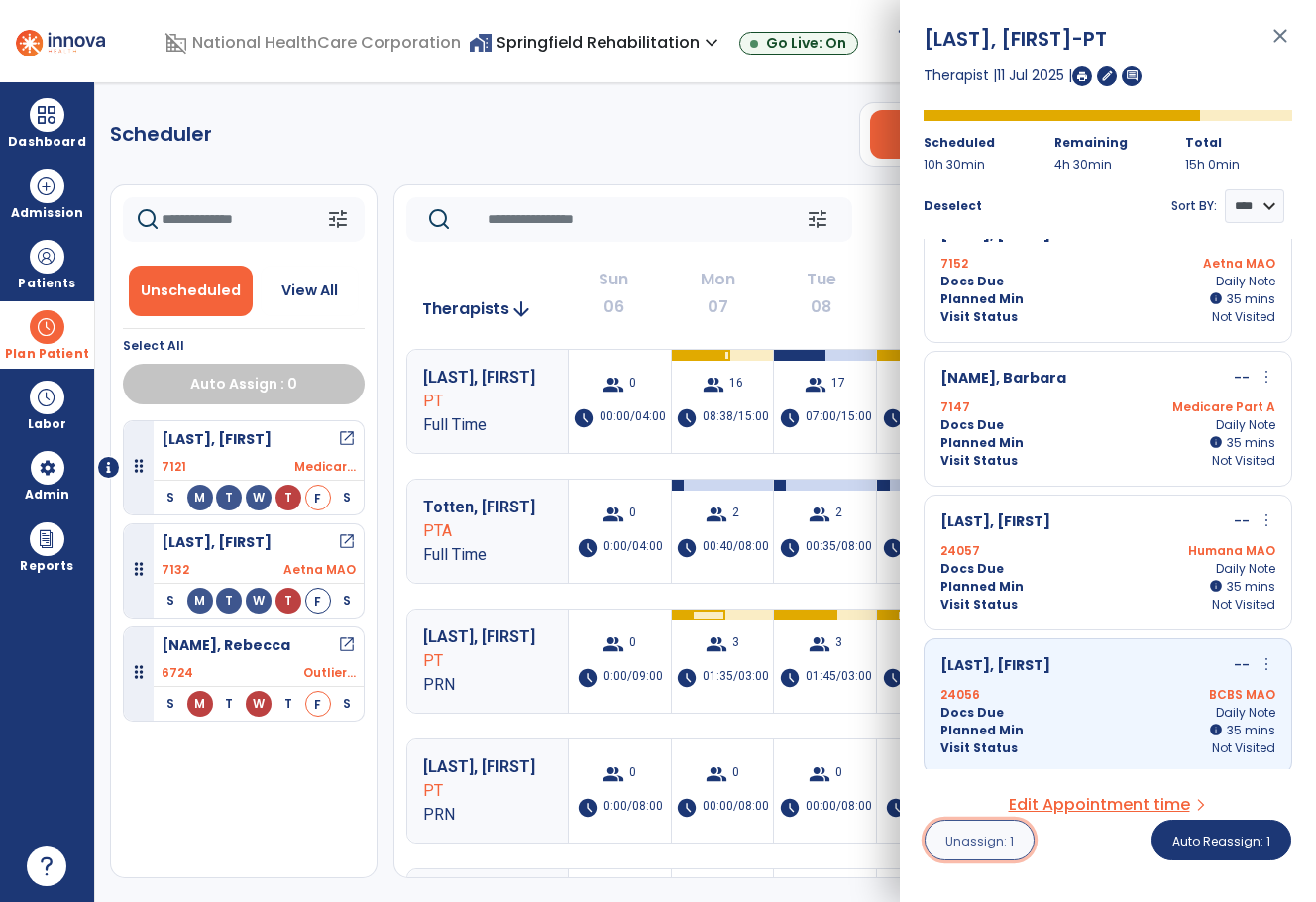 click on "Unassign: 1" at bounding box center (979, 841) 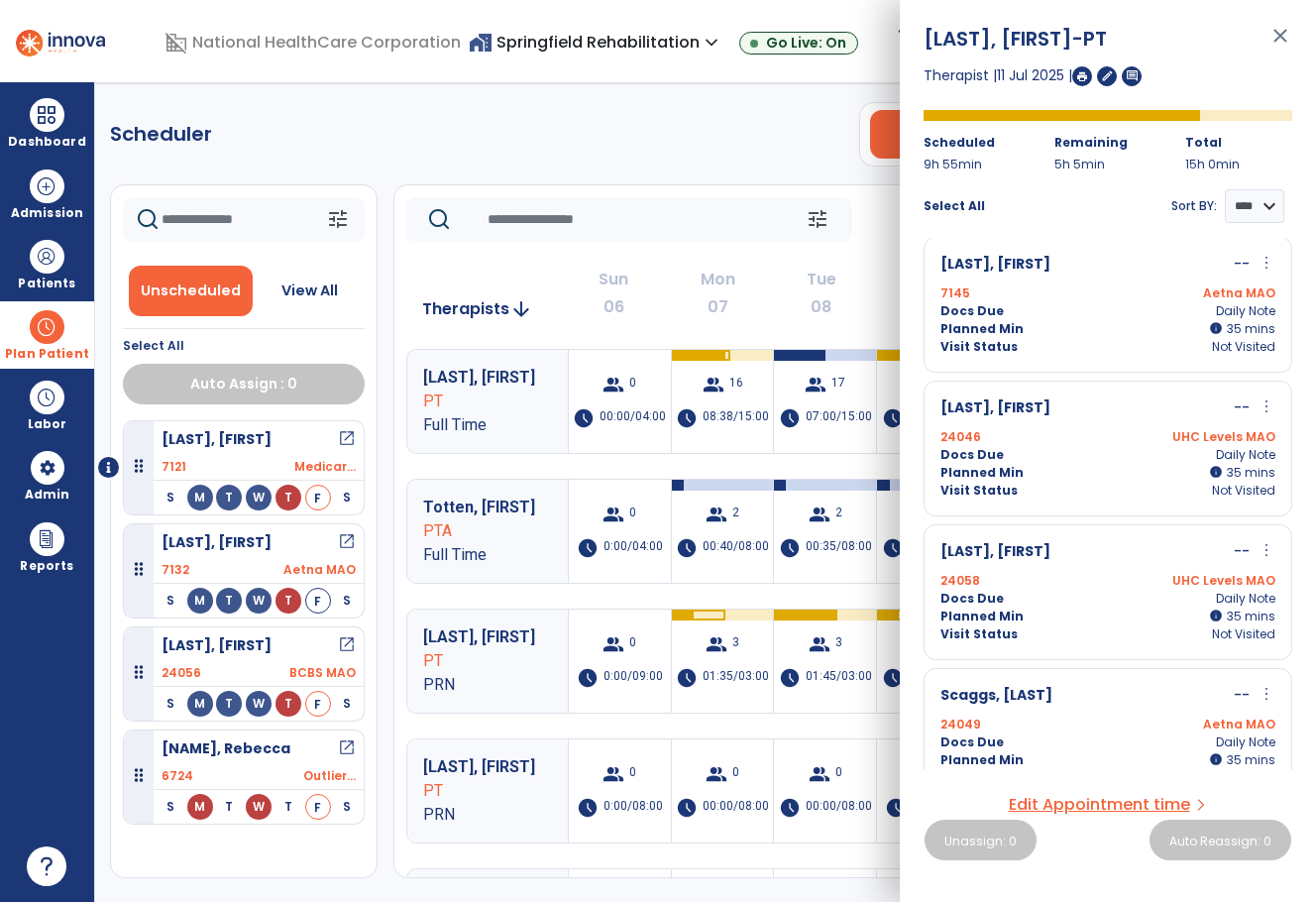 scroll, scrollTop: 0, scrollLeft: 0, axis: both 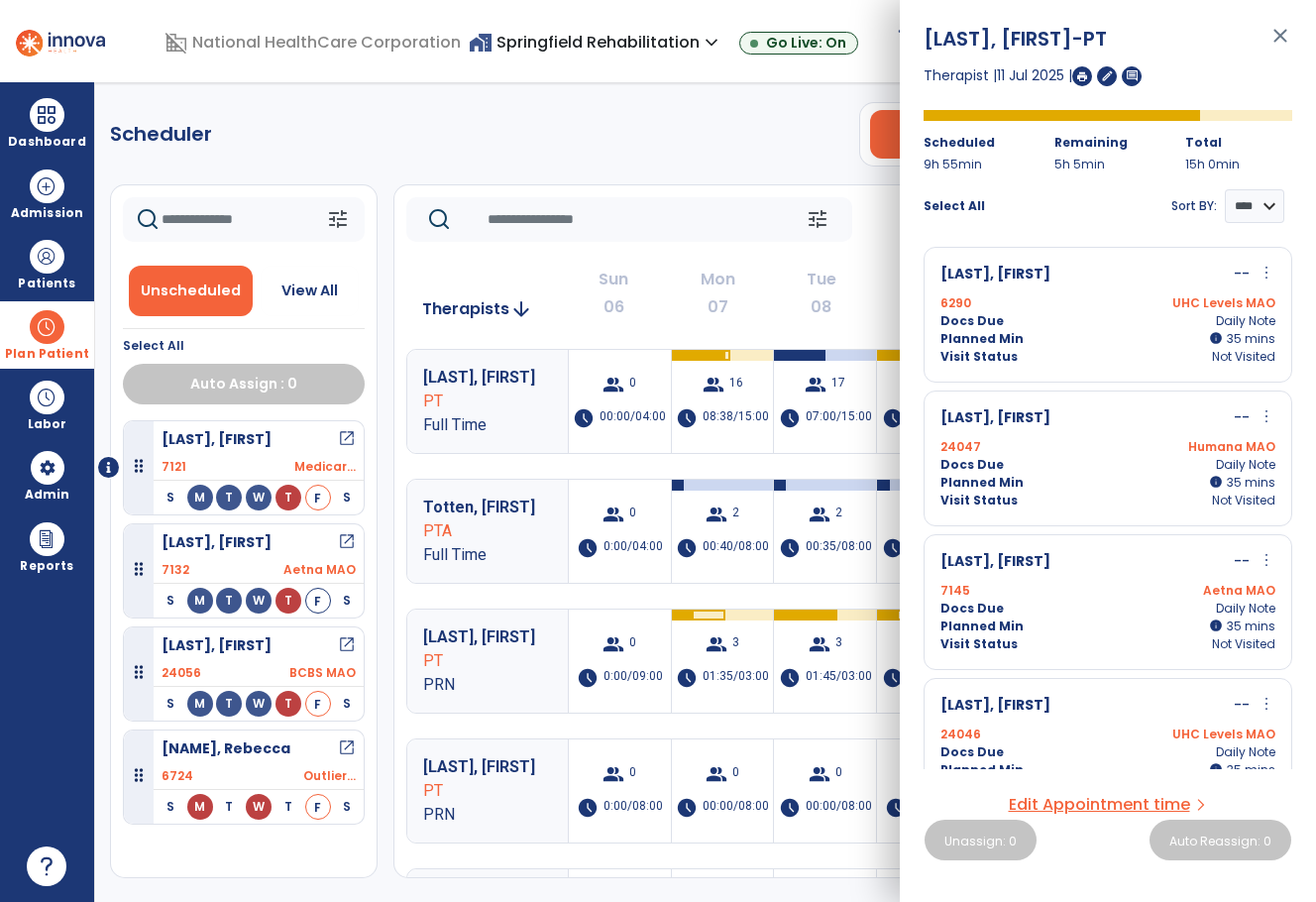 click on "Otagan, [LAST]   open_in_new  7121 Aetna MAO  S M T W T F S  Perry, [LAST]   open_in_new  7132 Aetna MAO  S M T W T F S  Pippin, [LAST]   open_in_new  24056 BCBS MAO  S M T W T F S  Swadley, [LAST]   open_in_new  6724 Outlier...  S M T W T F S  tune   Today  chevron_left Jul 6, 2025 - Jul 12, 2025  *********  calendar_today  chevron_right   Therapists  arrow_downward Sun  06  Mon  07  Tue  08  Wed  09  Thu  10  Fri  11  Sat  12  Huttenlocher, [LAST] PT Full Time  group  0  schedule  00:00/04:00   group  16  schedule  08:38/15:00   group  17  schedule  07:00/15:00   group  15  schedule  08:38/12:00   group  21  schedule  11:08/15:00   group  18  schedule  09:55/15:00   group  0  schedule  0:00/04:00 Totten, [LAST] PTA Full Time  group  0  schedule  0:00/04:00  group  2  schedule  00:40/08:00   group  2  schedule  00:35/08:00   group  2  schedule  2 3 6" at bounding box center [706, 492] 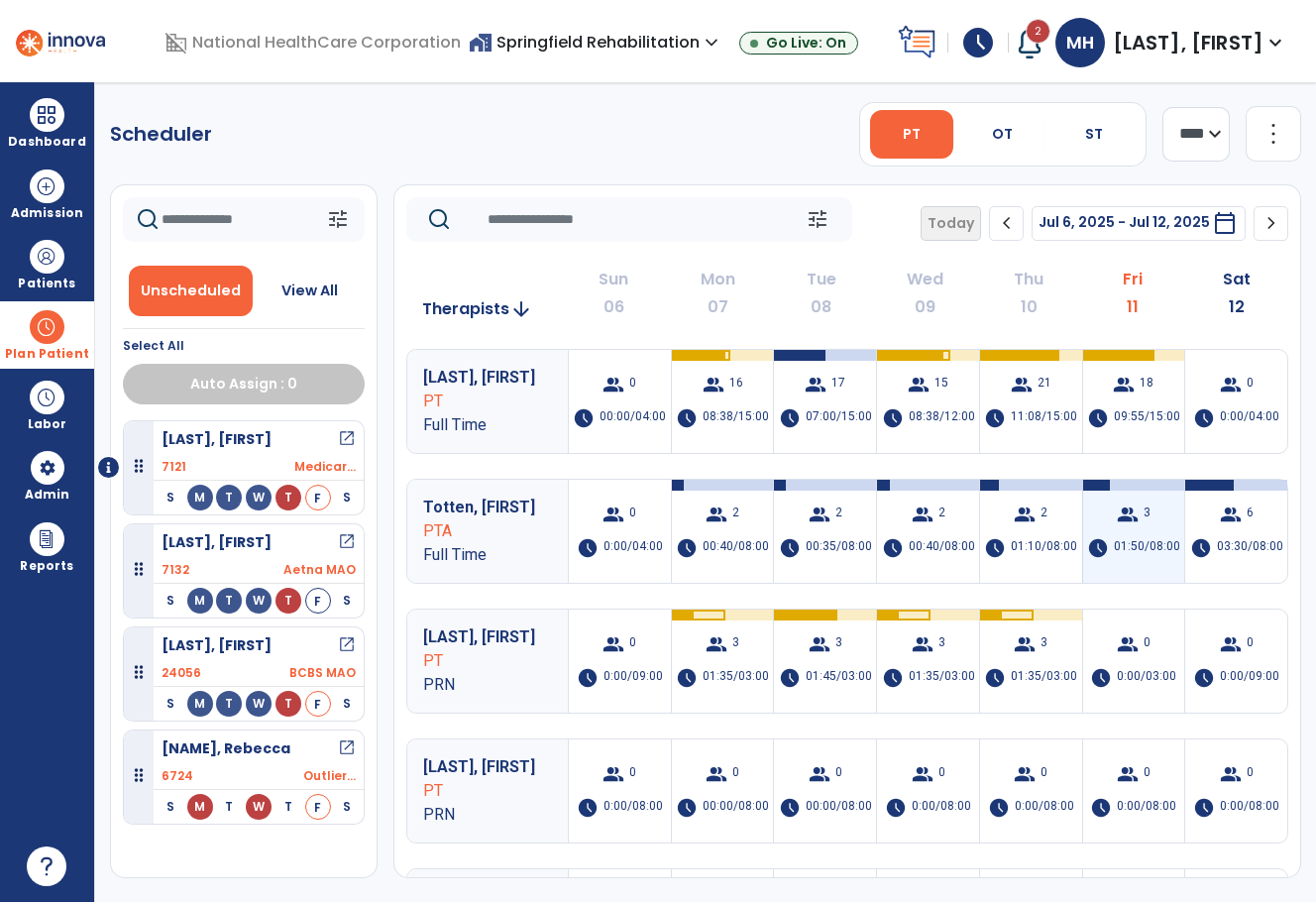 click on "group  3  schedule  01:50/08:00" at bounding box center (1134, 531) 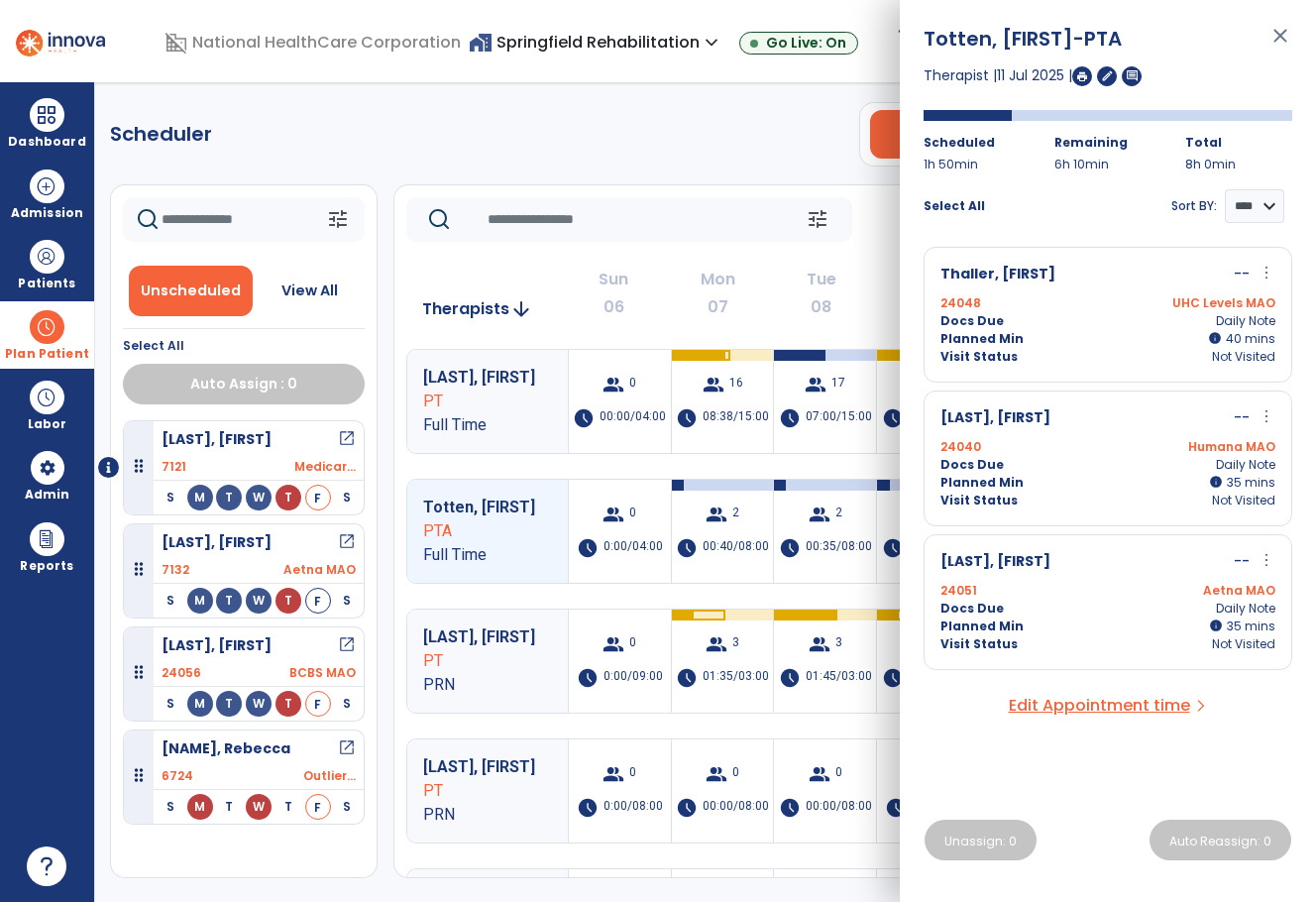 click on "more_vert" at bounding box center [1266, 273] 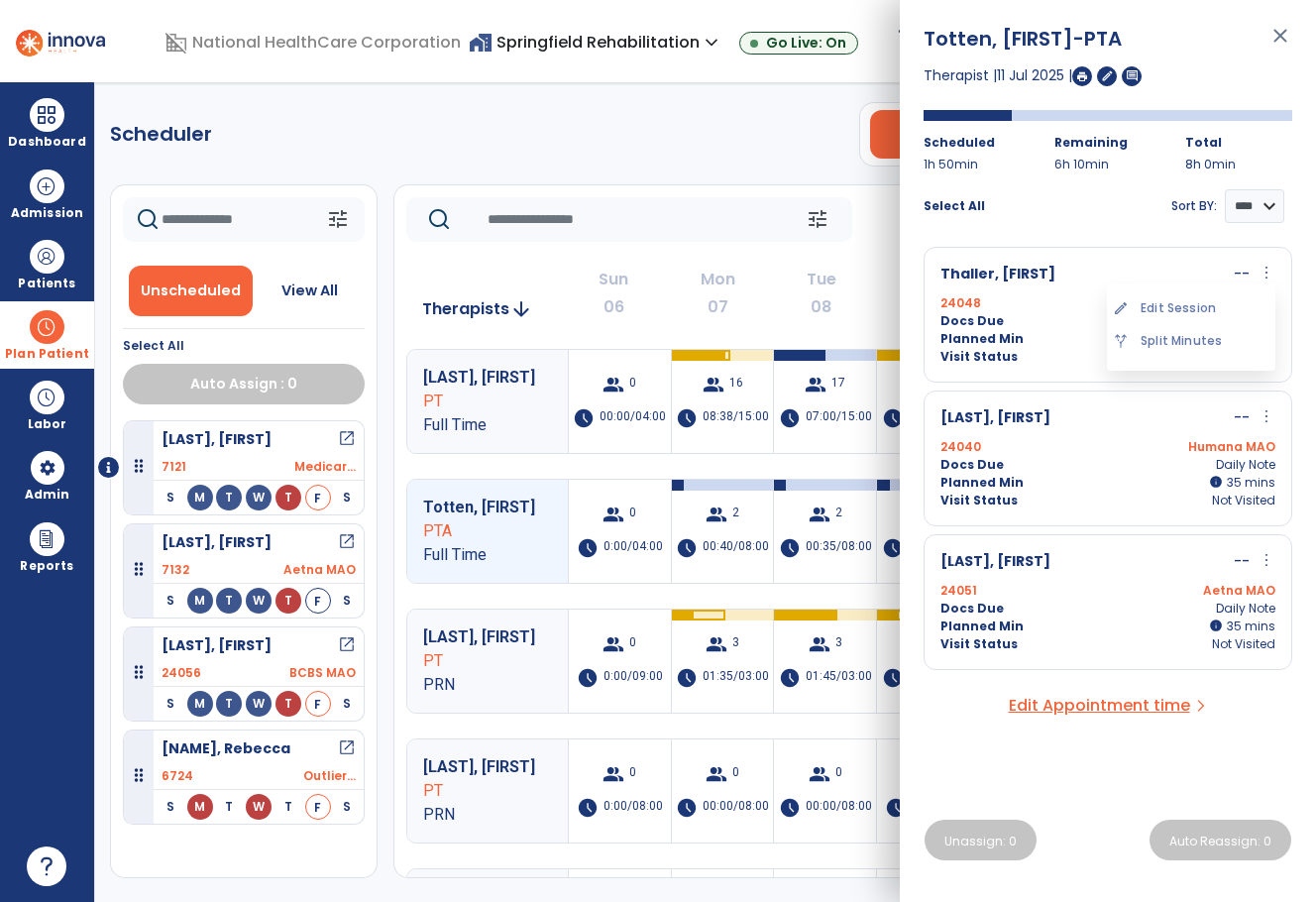 click on "edit   Edit Session" at bounding box center [1191, 308] 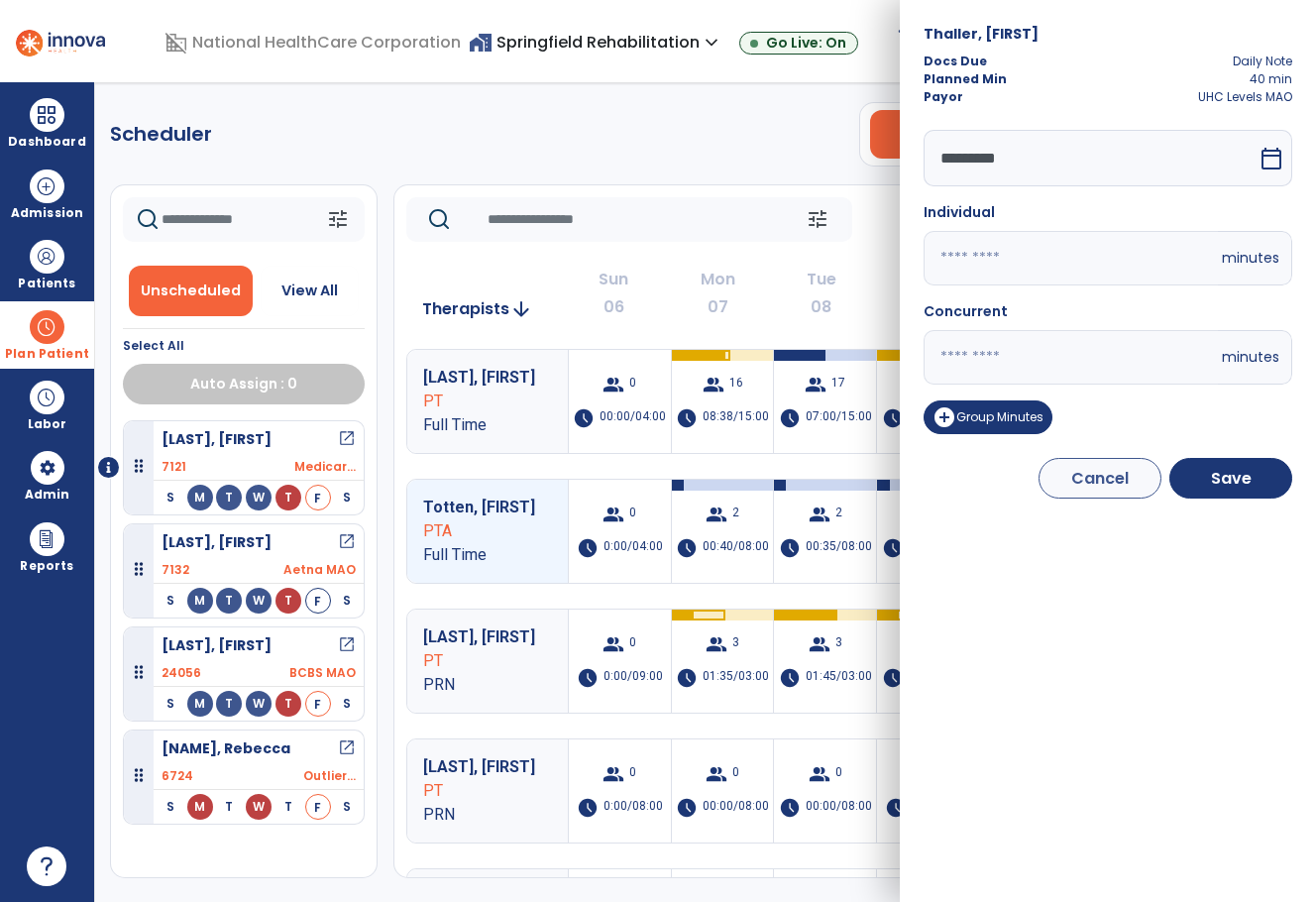 click on "calendar_today" at bounding box center (1271, 159) 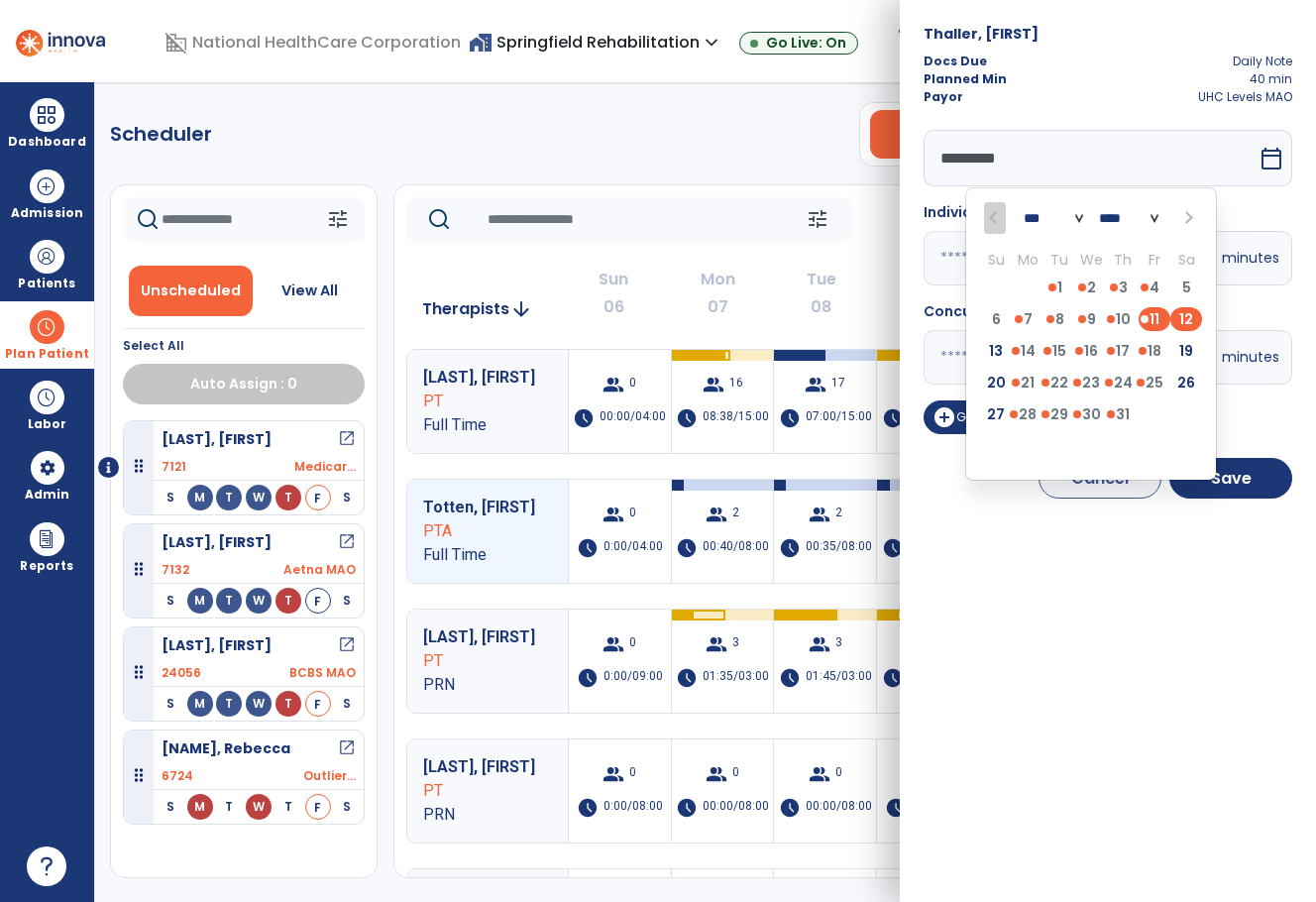 click on "12" at bounding box center (1186, 319) 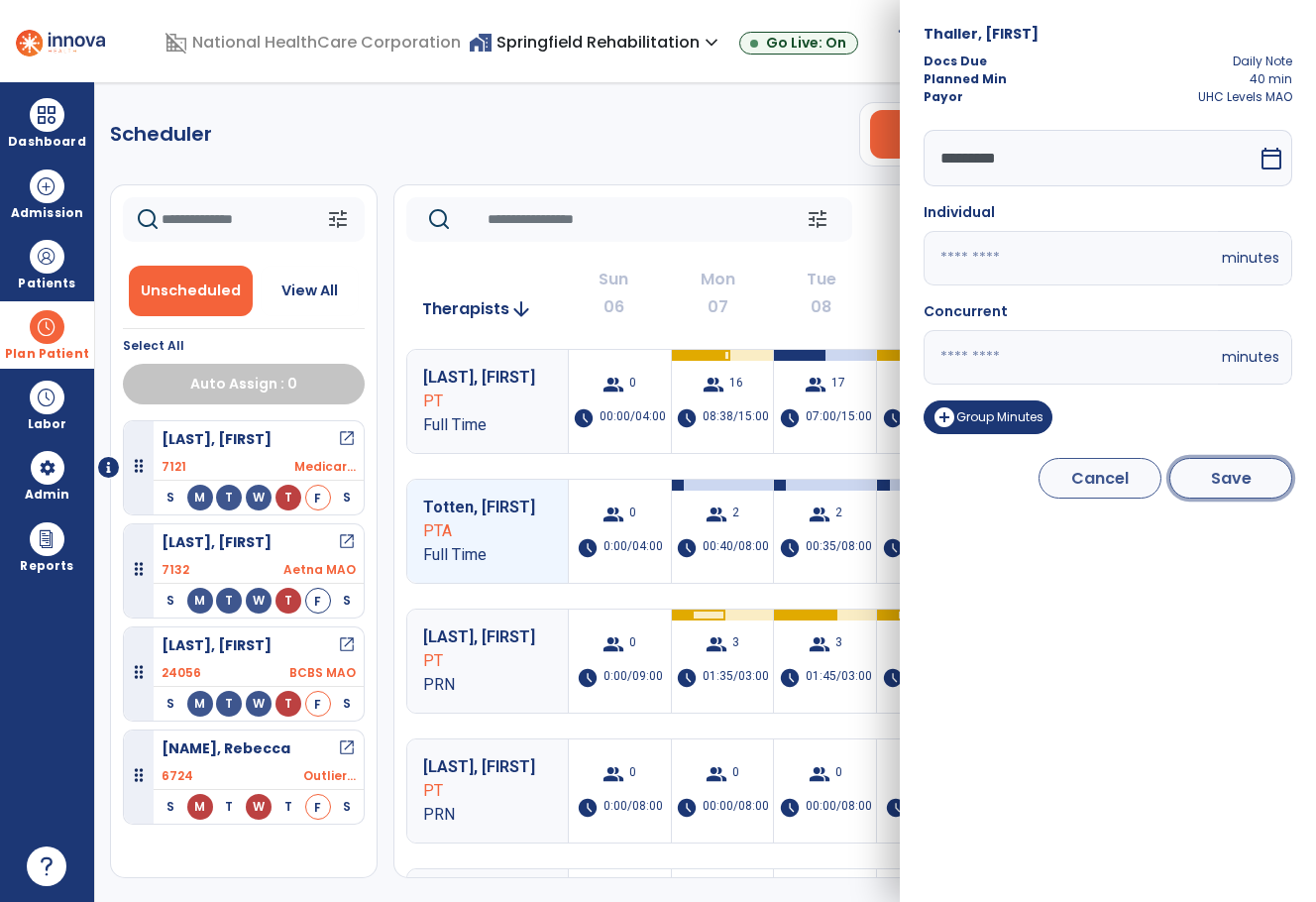click on "Save" at bounding box center (1231, 478) 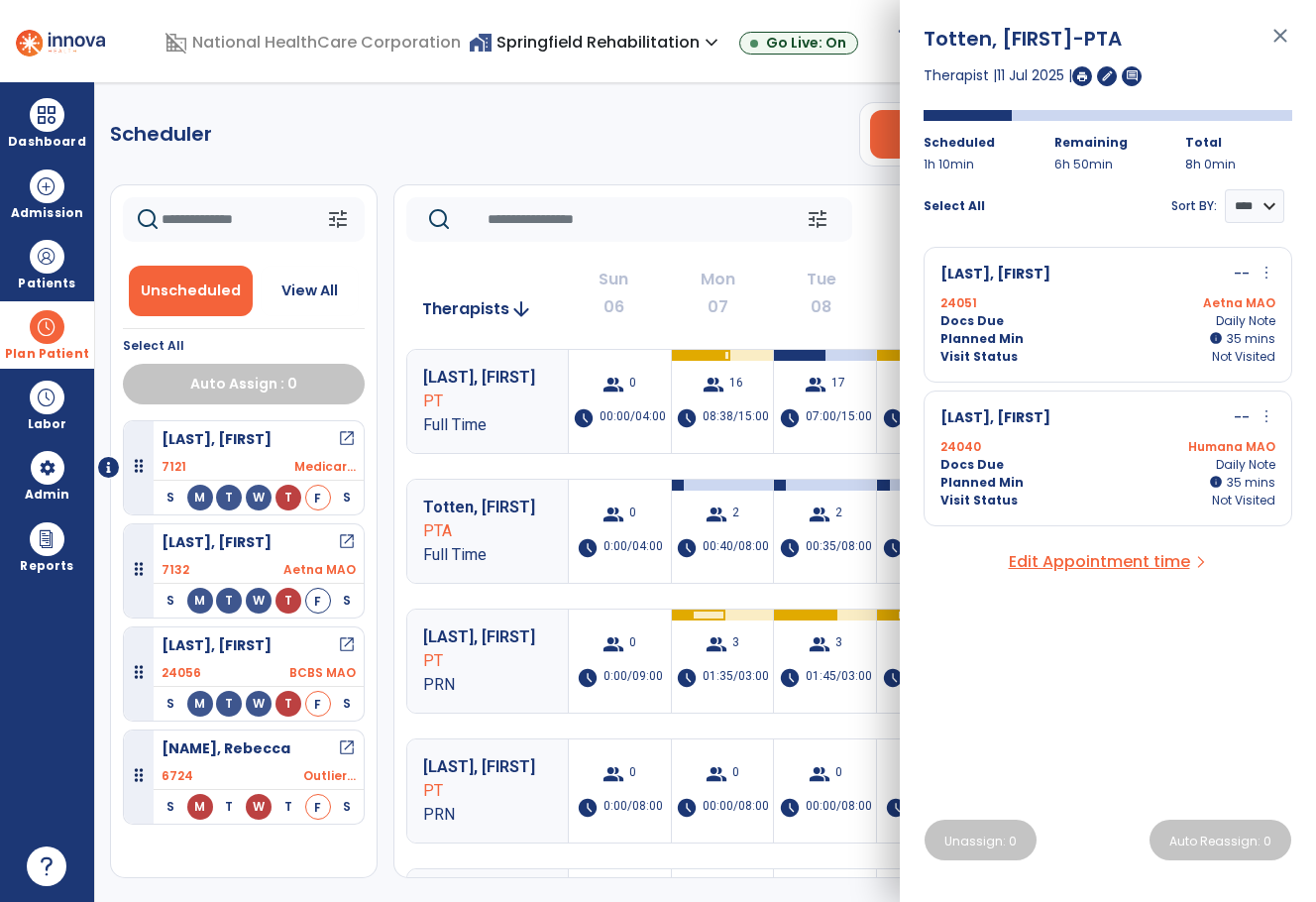 click on "Scheduler   PT   OT   ST  **** *** more_vert  Manage Labor   View All Therapists   Print" 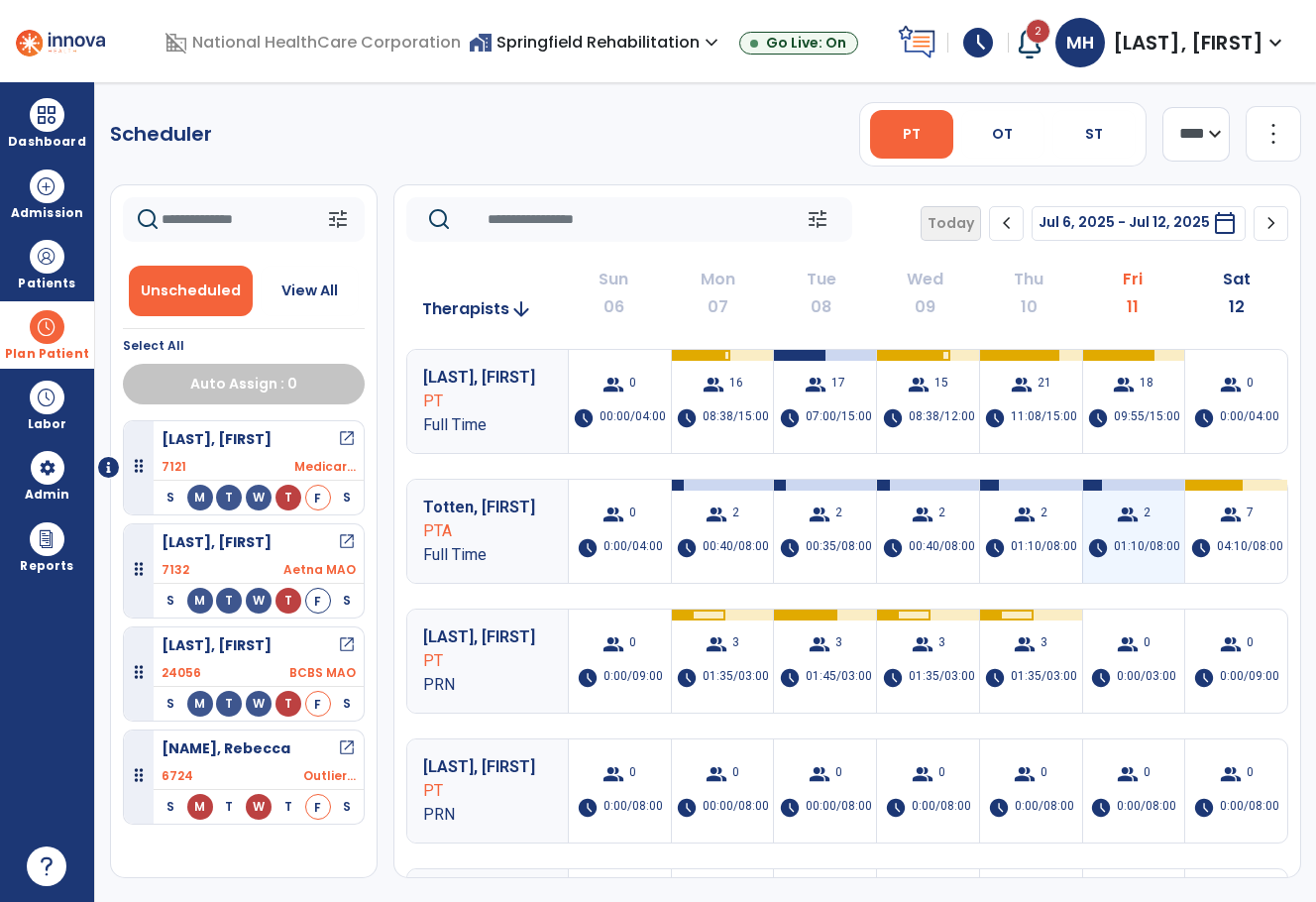 click on "2" at bounding box center (1147, 514) 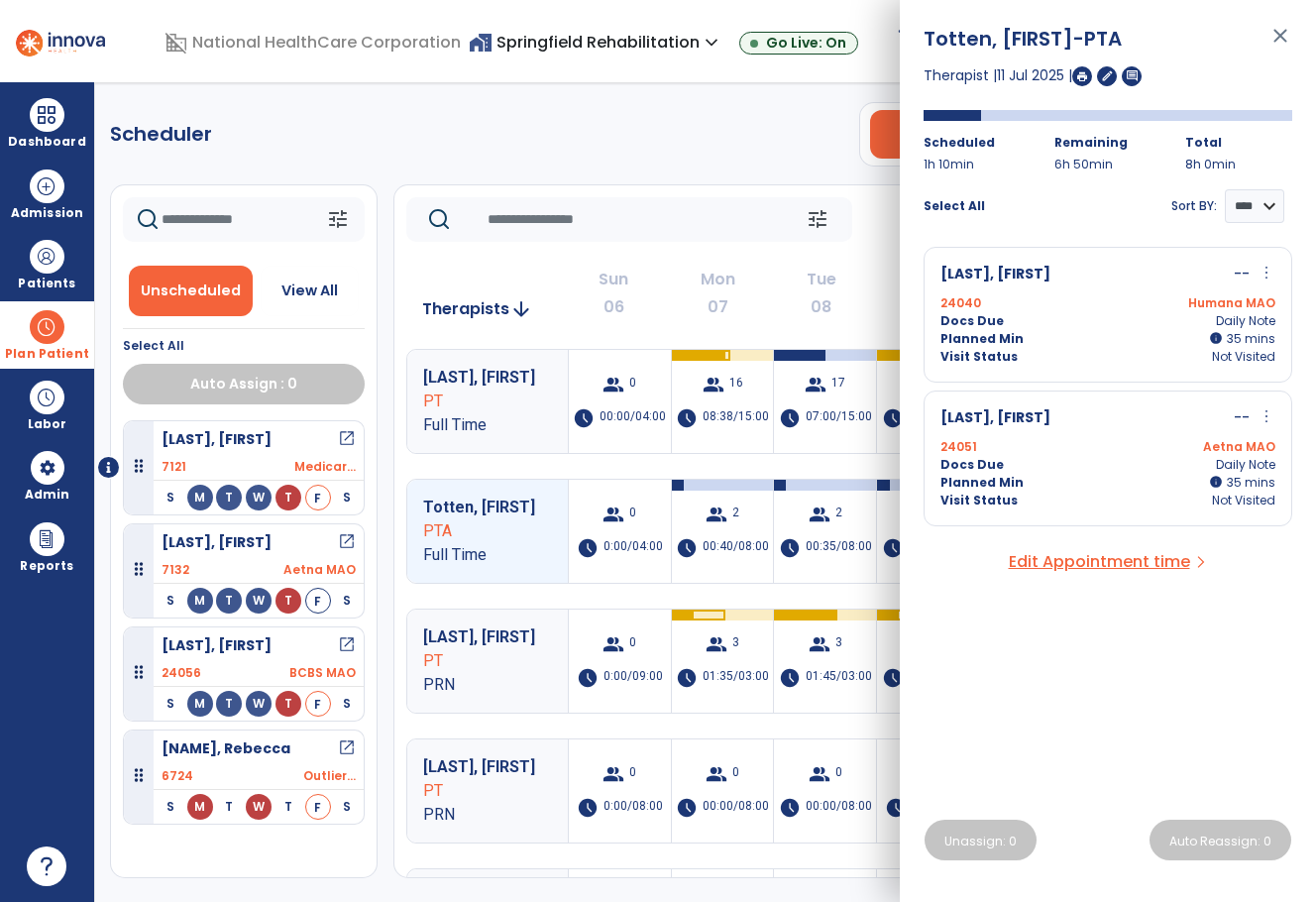 click on "Docs Due Daily Note" at bounding box center [1108, 321] 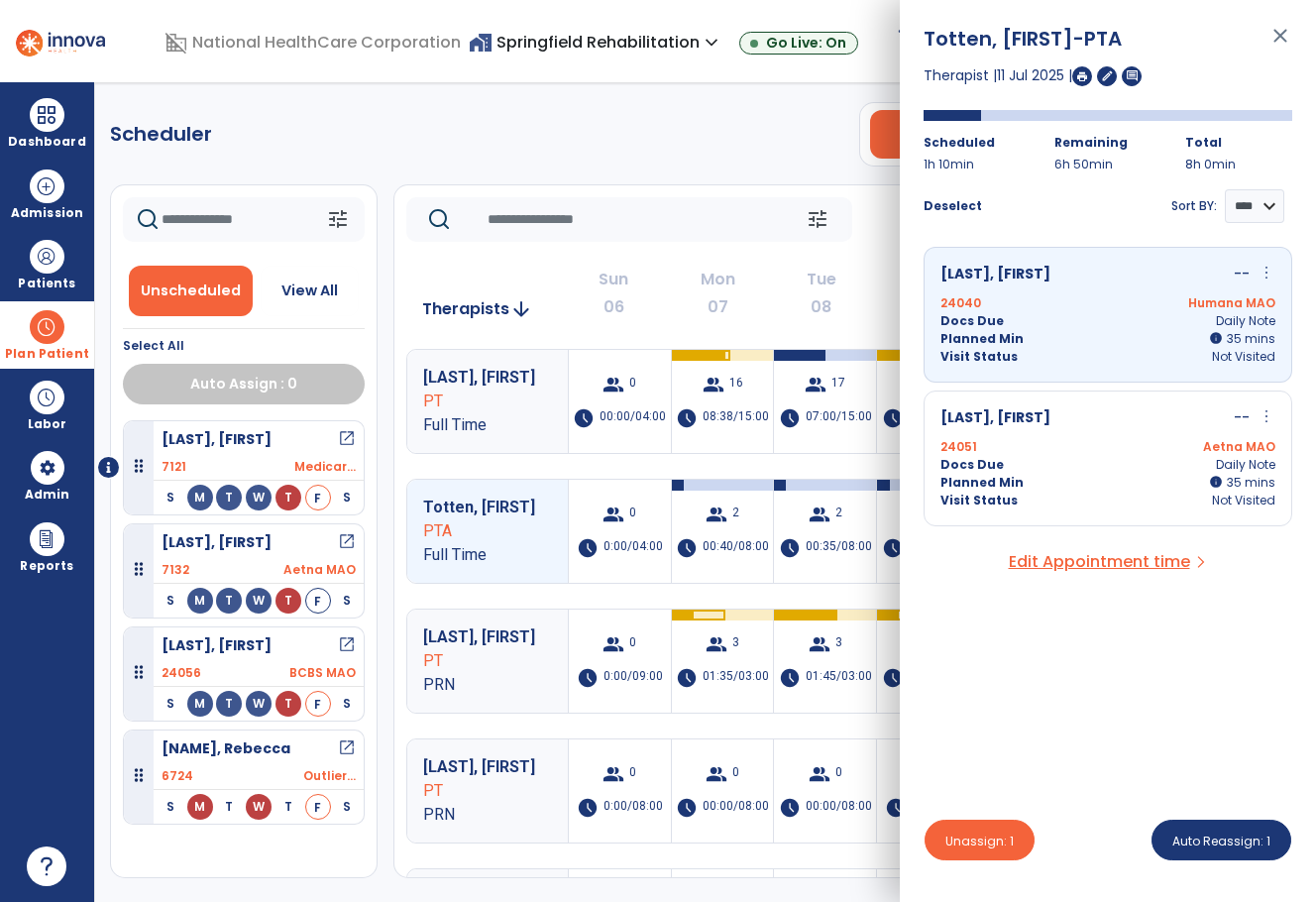 click on "24051 Aetna MAO" at bounding box center [1108, 447] 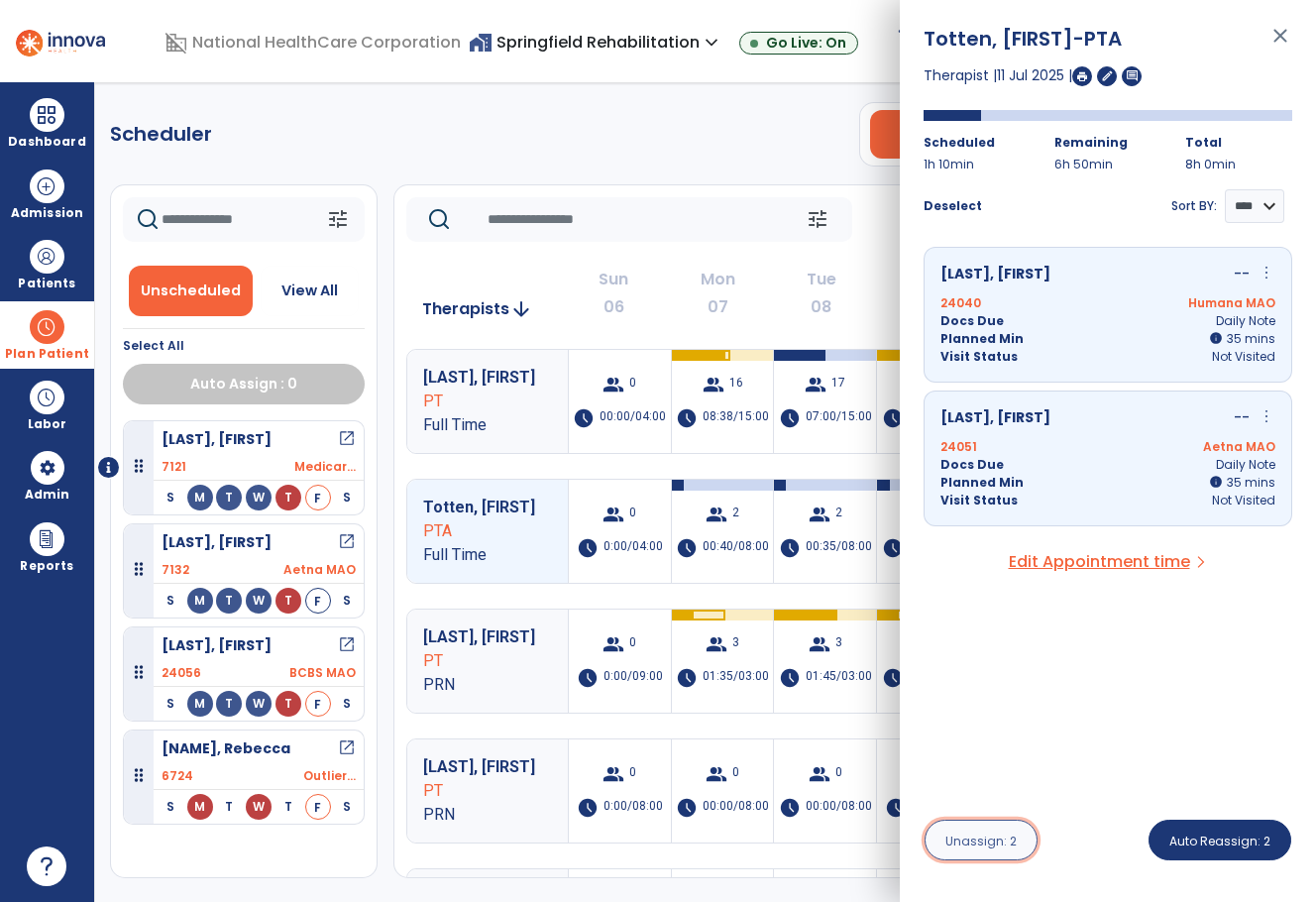 click on "Unassign: 2" at bounding box center [981, 840] 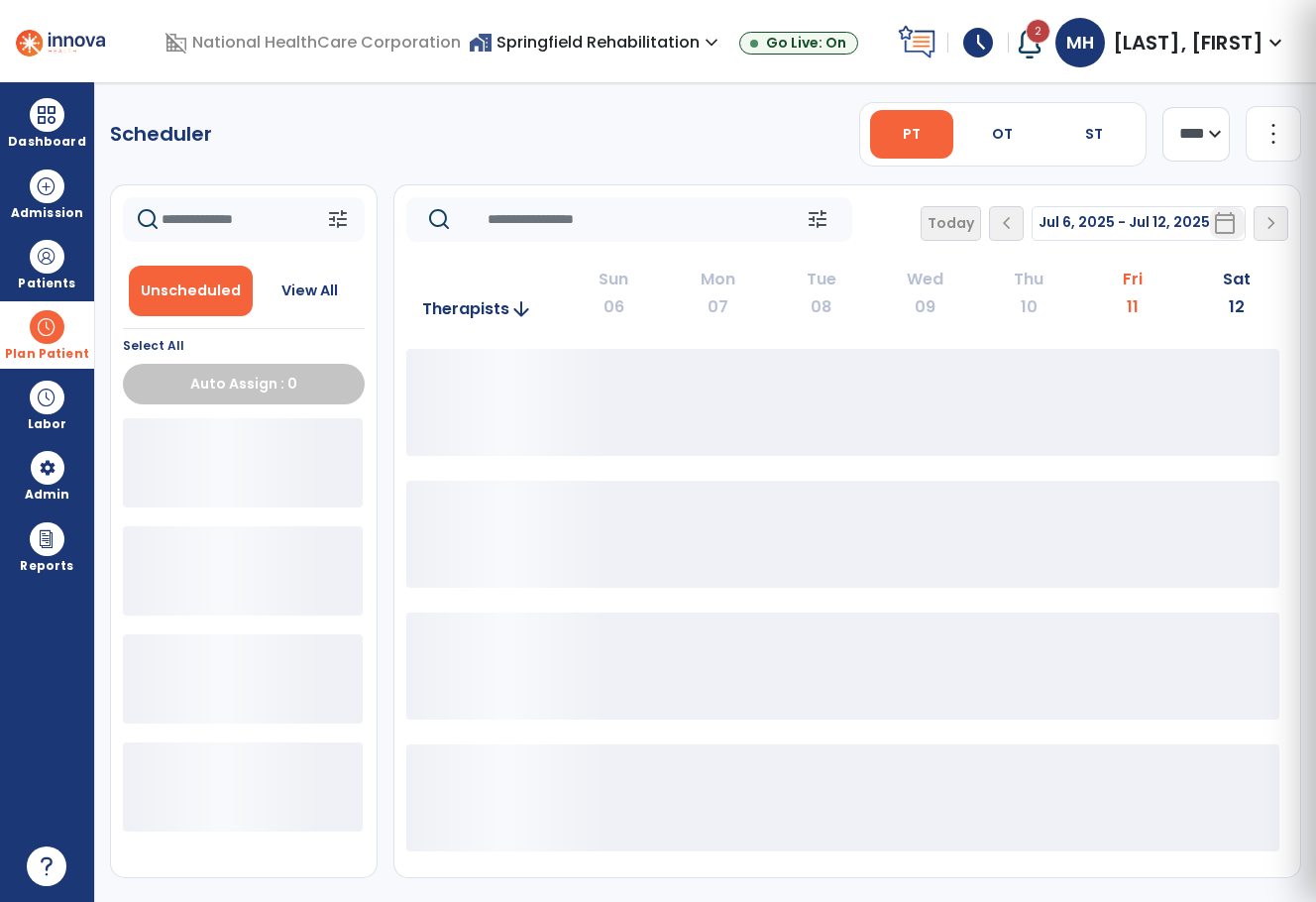 click on "Scheduler   PT   OT   ST  **** *** more_vert  Manage Labor   View All Therapists   Print" 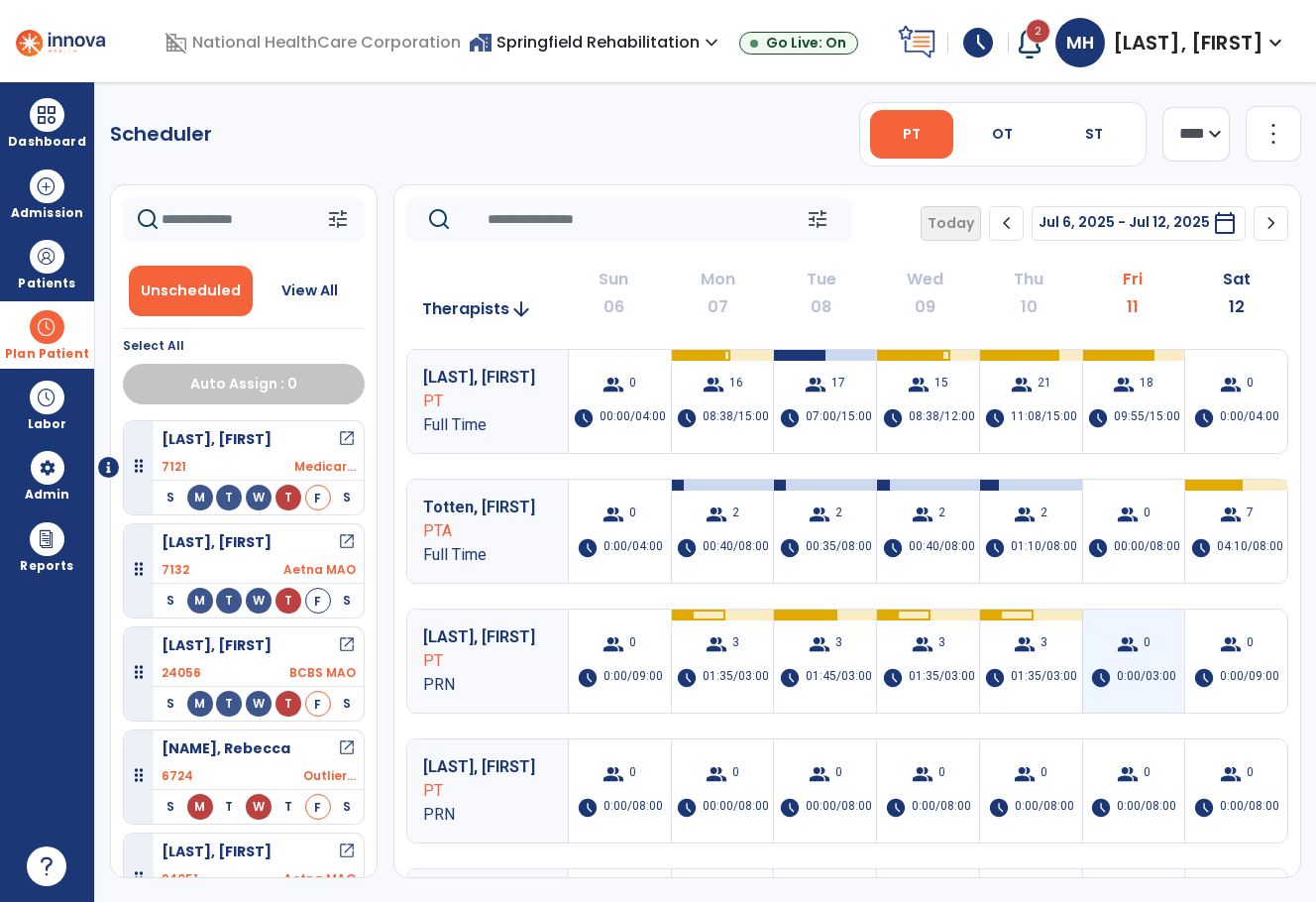 click on "0:00/03:00" at bounding box center (1147, 678) 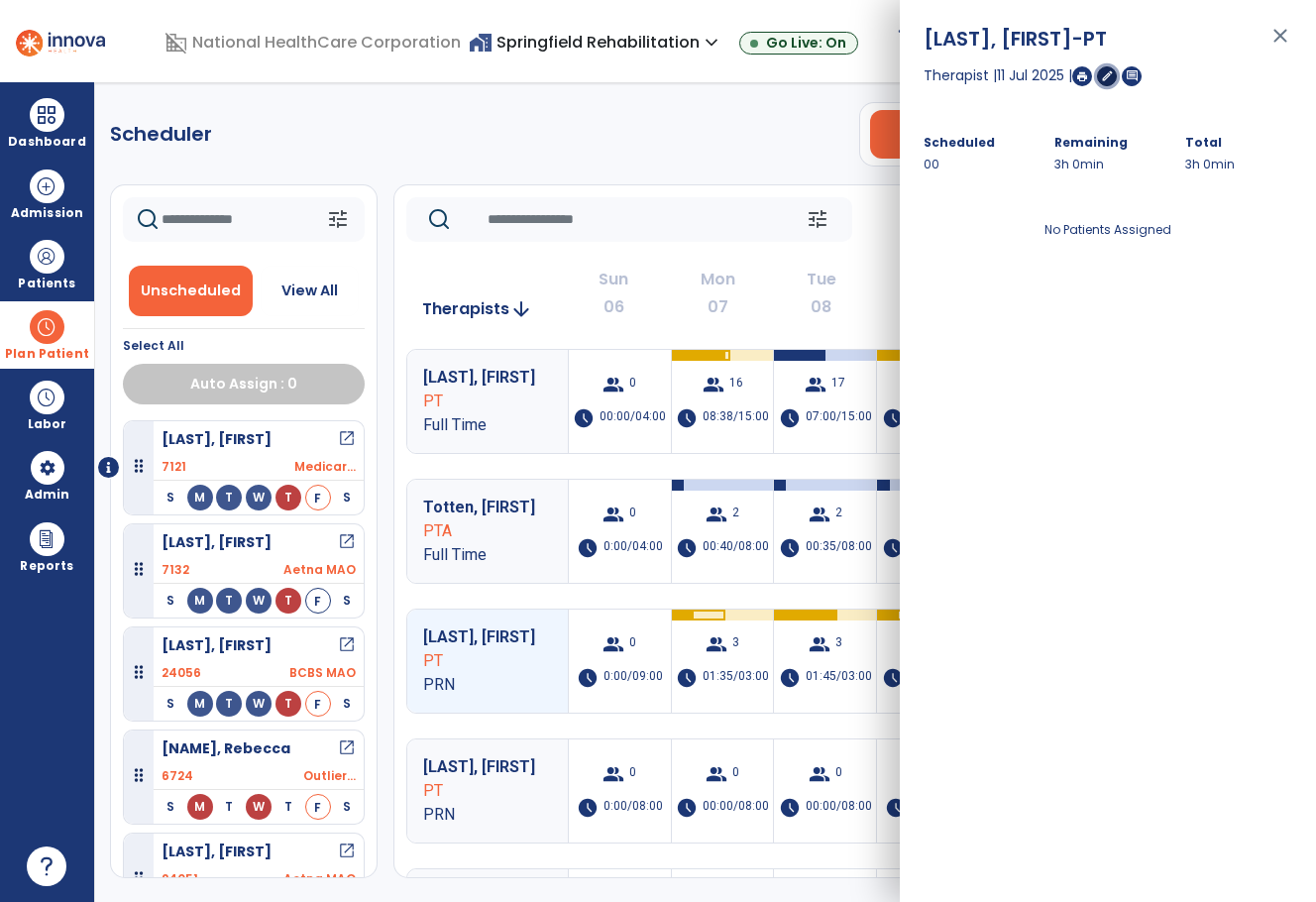 click on "edit" at bounding box center [1107, 75] 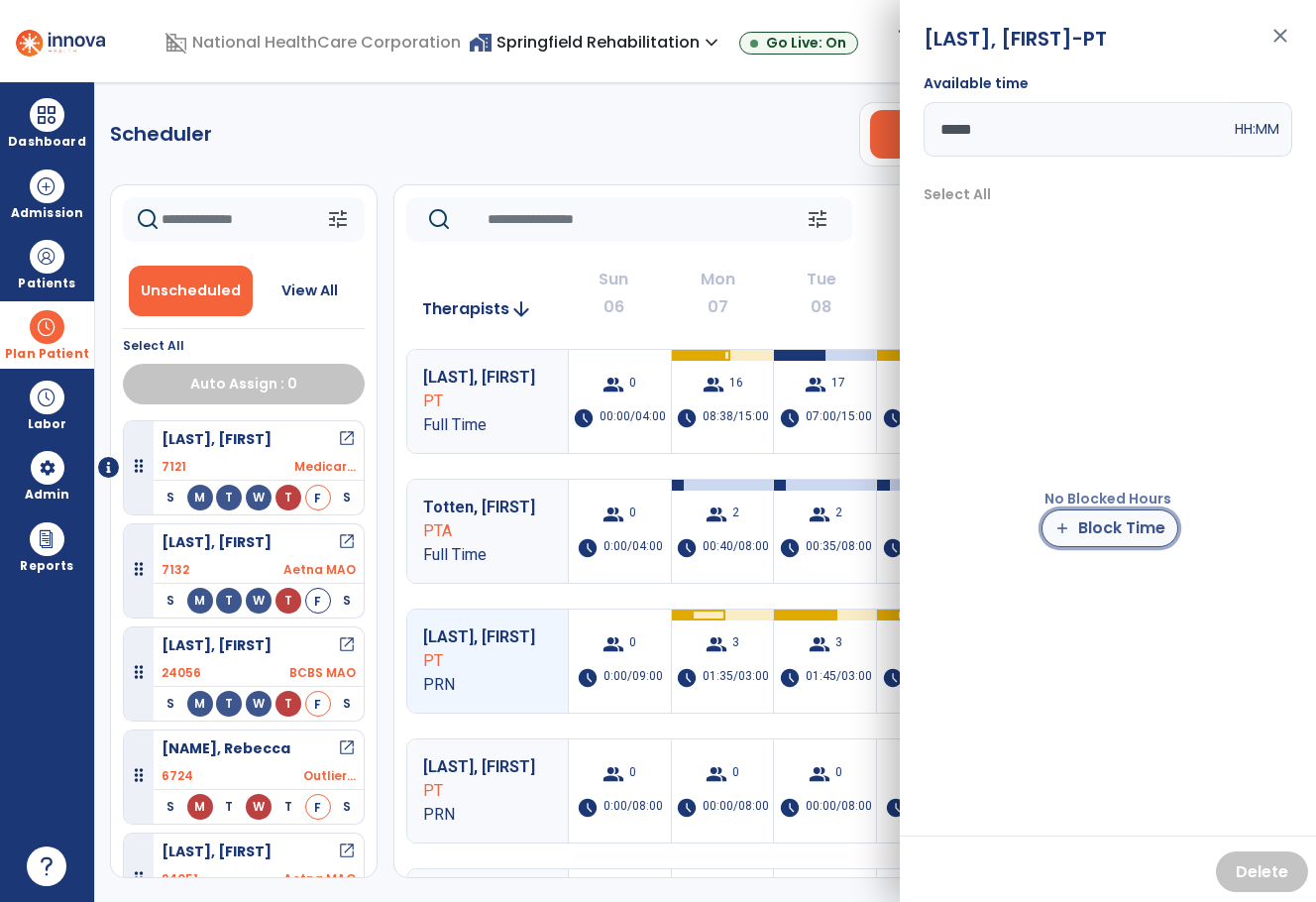 click on "add   Block Time" at bounding box center (1110, 528) 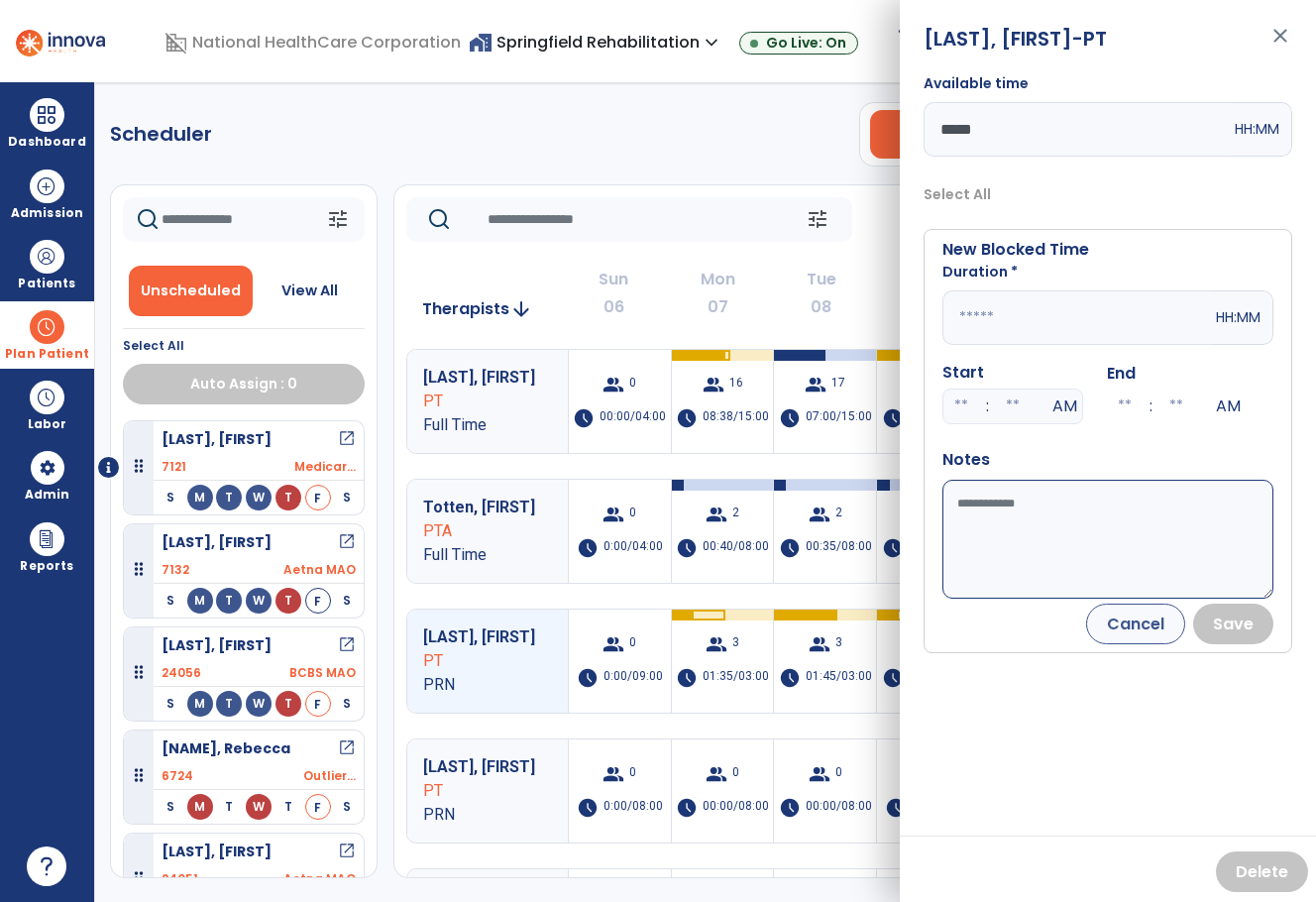 click on "New Blocked Time Duration * HH:MM Start : AM End : AM Notes  Cancel   Save" at bounding box center (1108, 441) 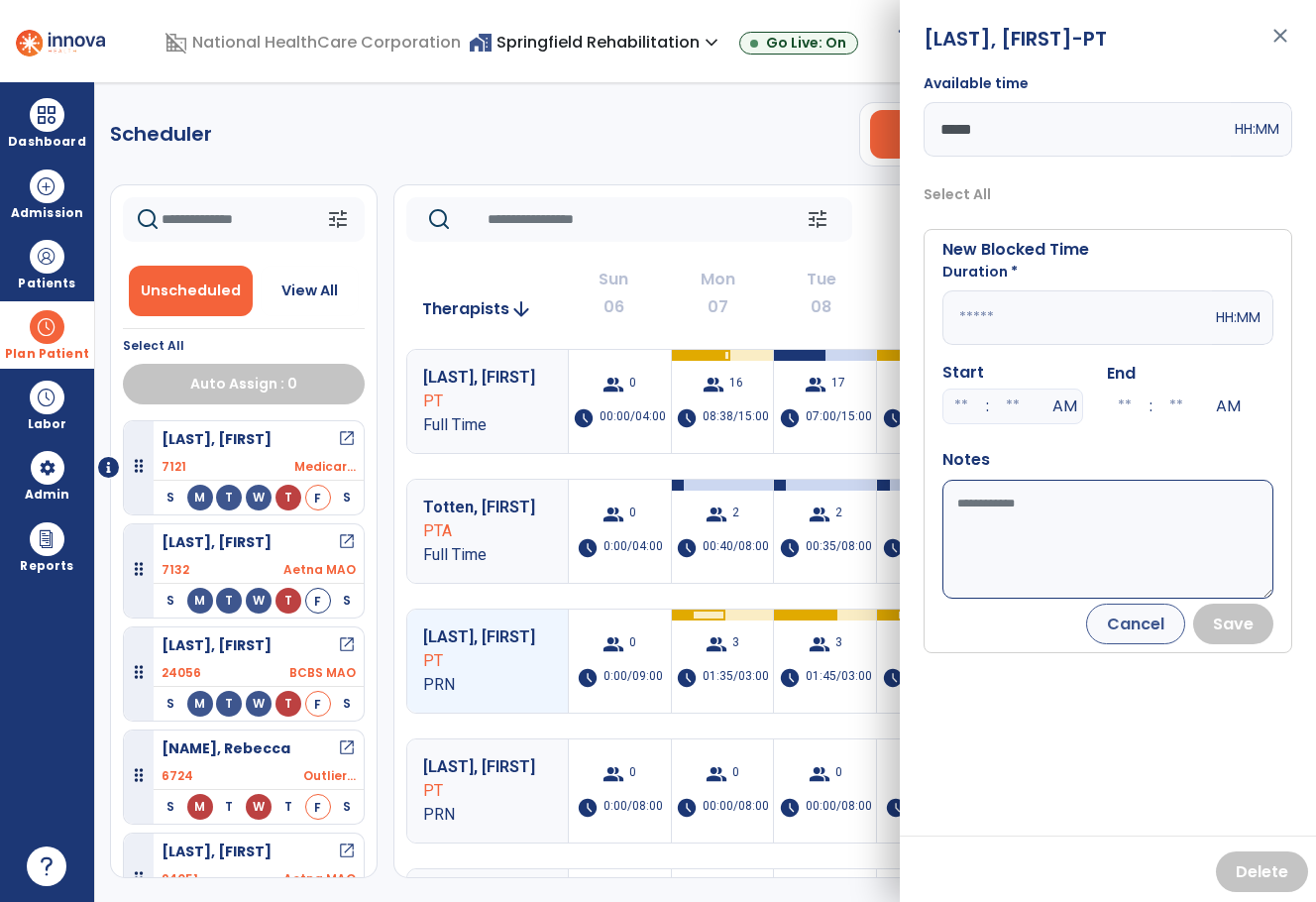 click at bounding box center [1077, 317] 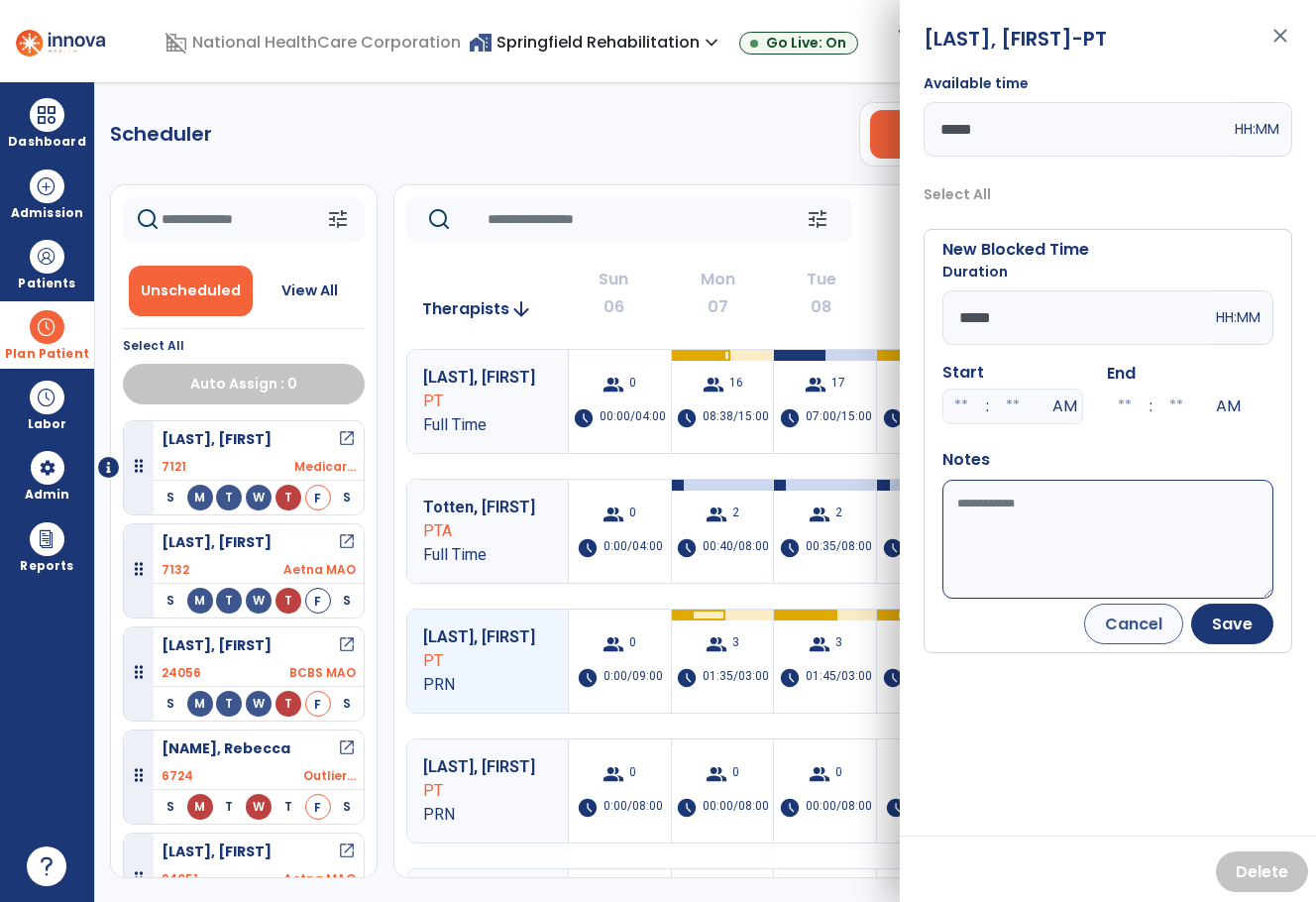 type on "*****" 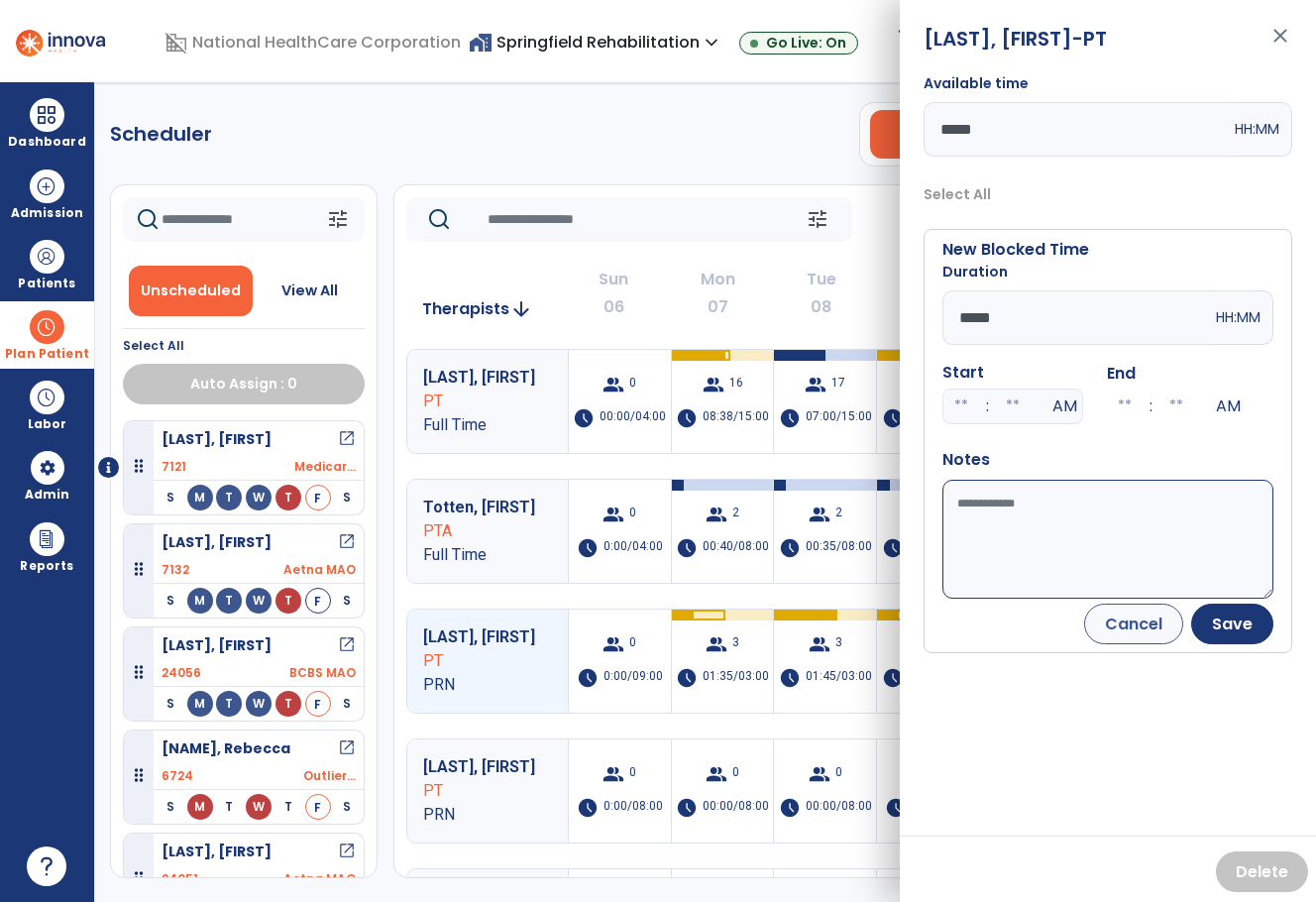 click on "Available time" at bounding box center [1108, 539] 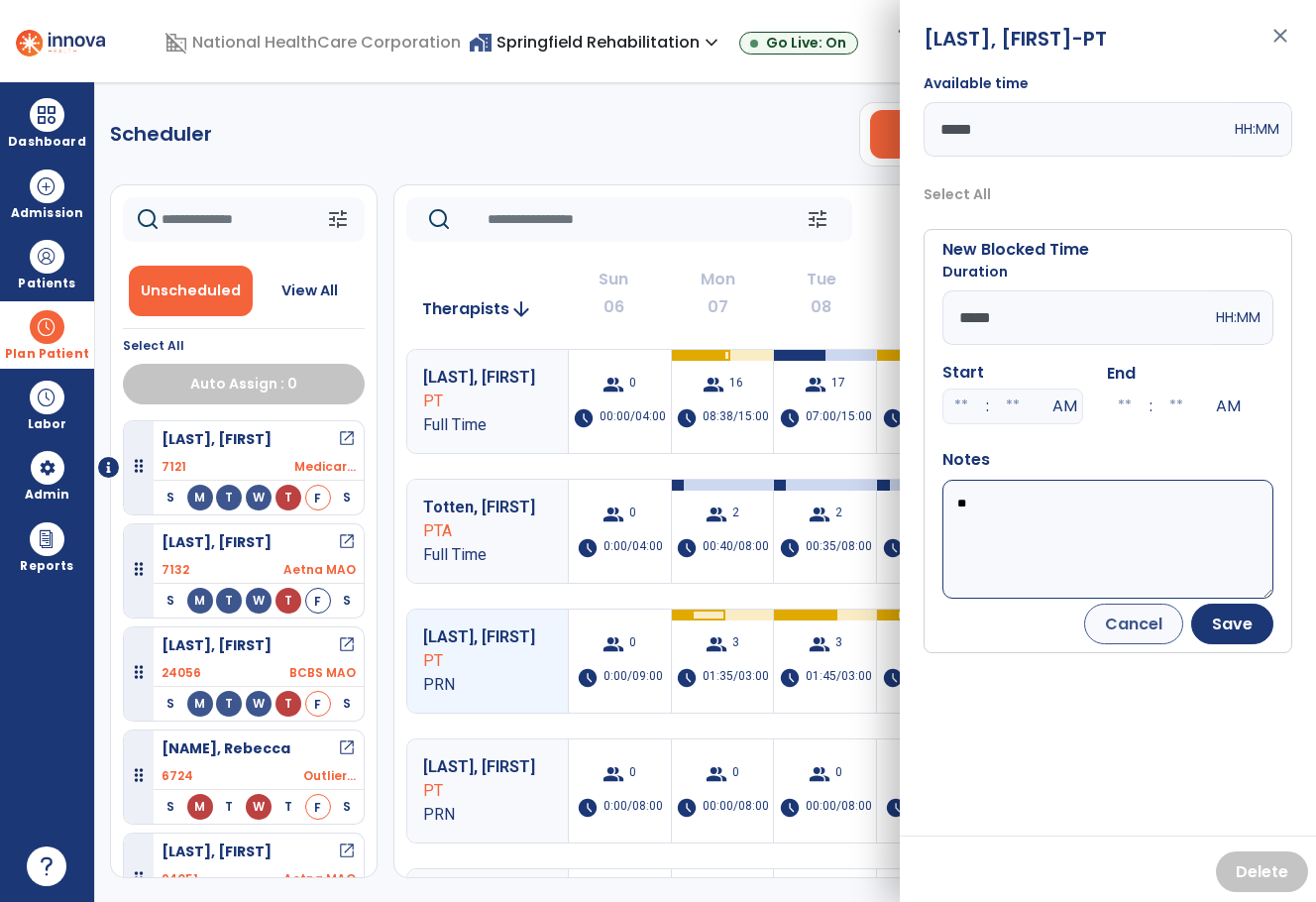 type on "*" 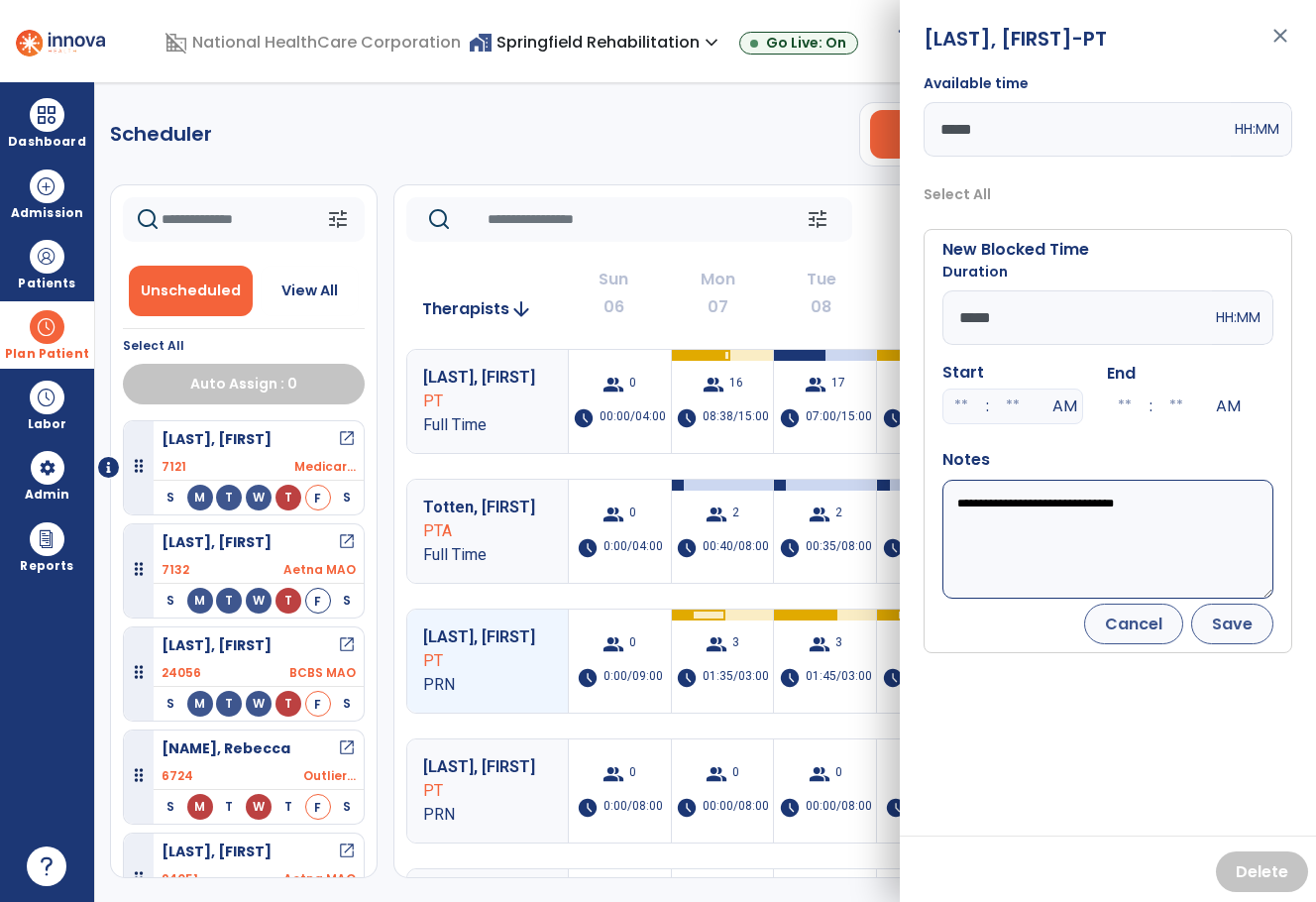 type on "**********" 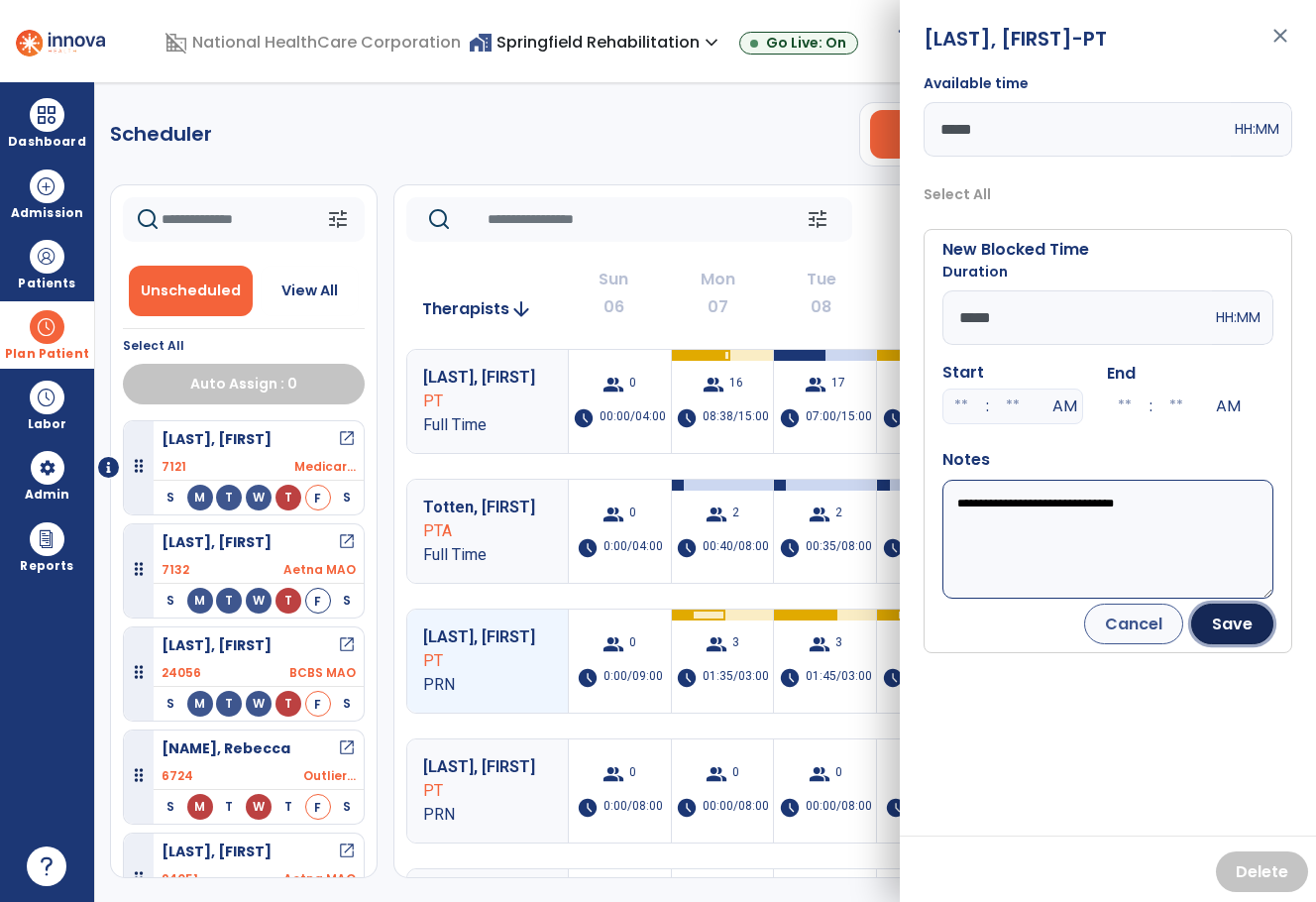 click on "Save" at bounding box center (1232, 623) 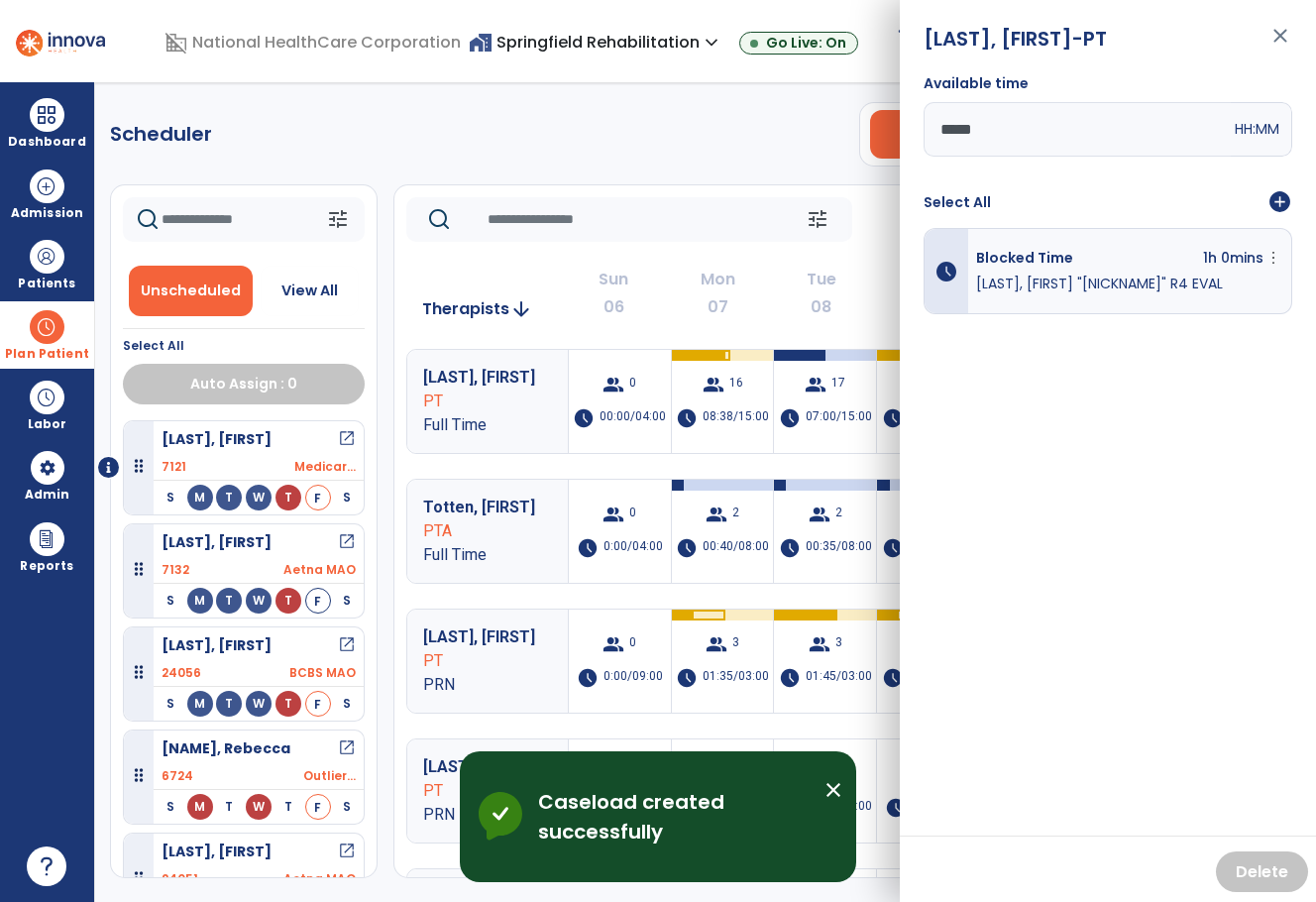 click on "Scheduler   PT   OT   ST  **** *** more_vert  Manage Labor   View All Therapists   Print" 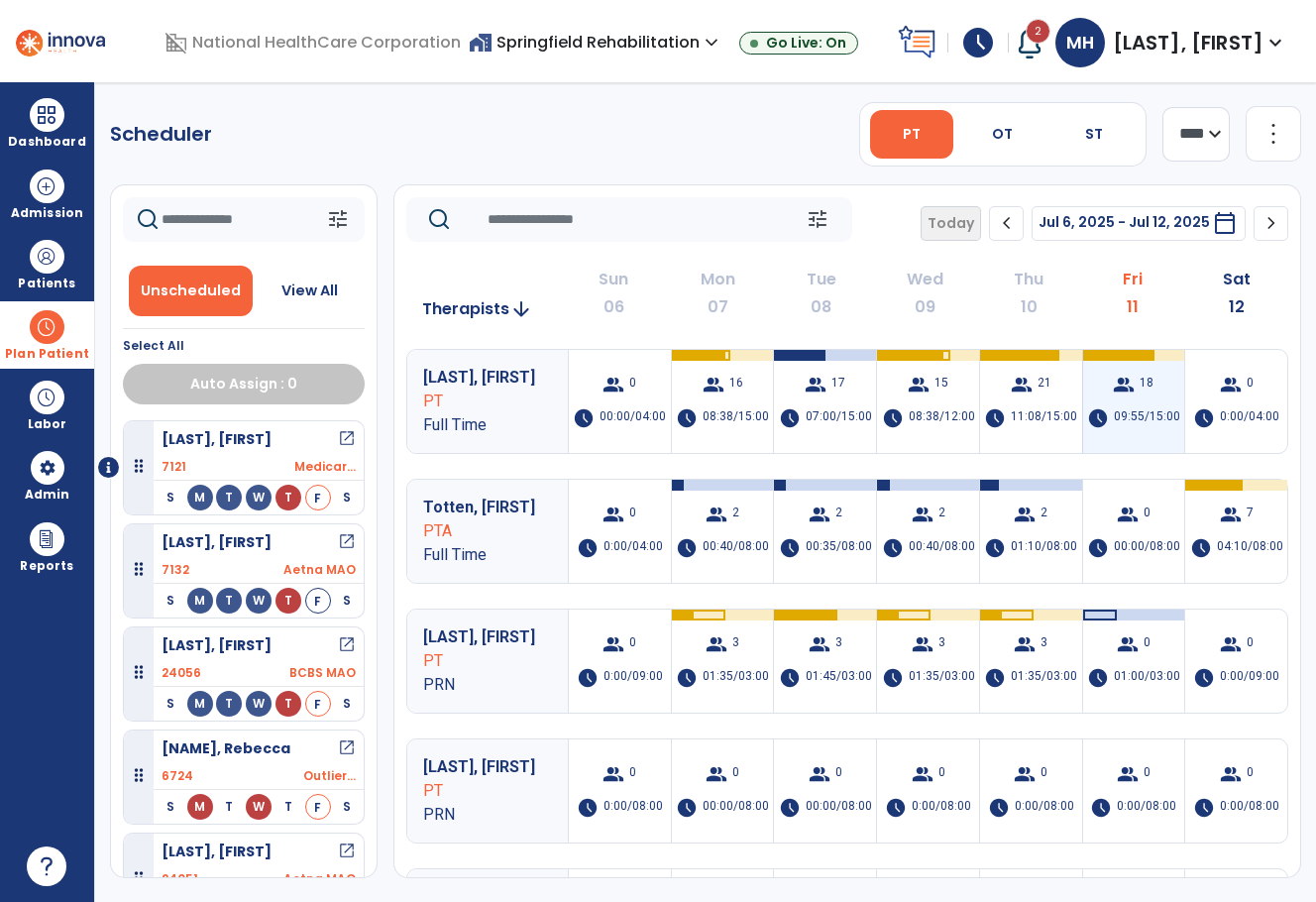 click on "group  18  schedule  09:55/15:00" at bounding box center [1134, 401] 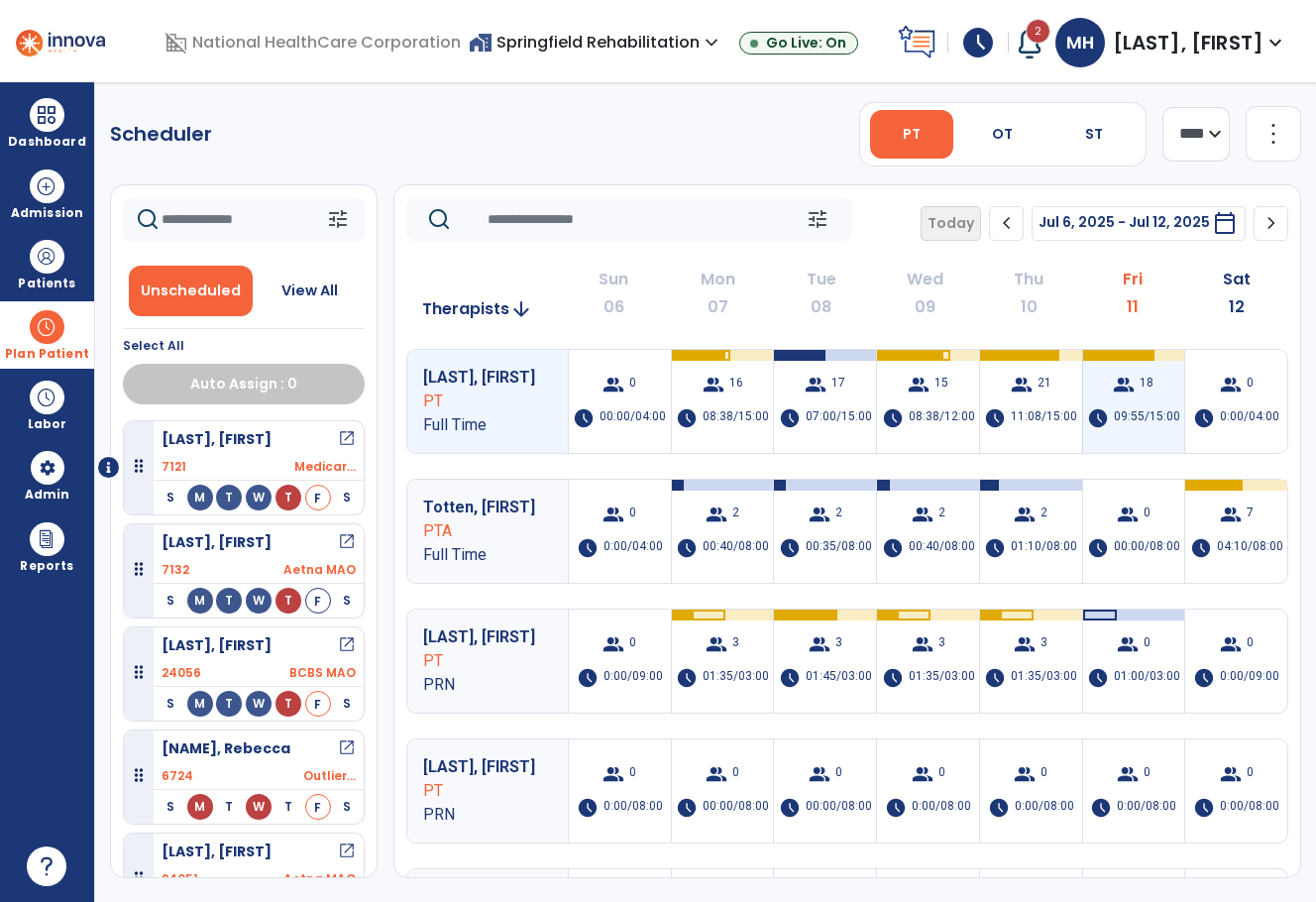 click on "group" at bounding box center (1124, 385) 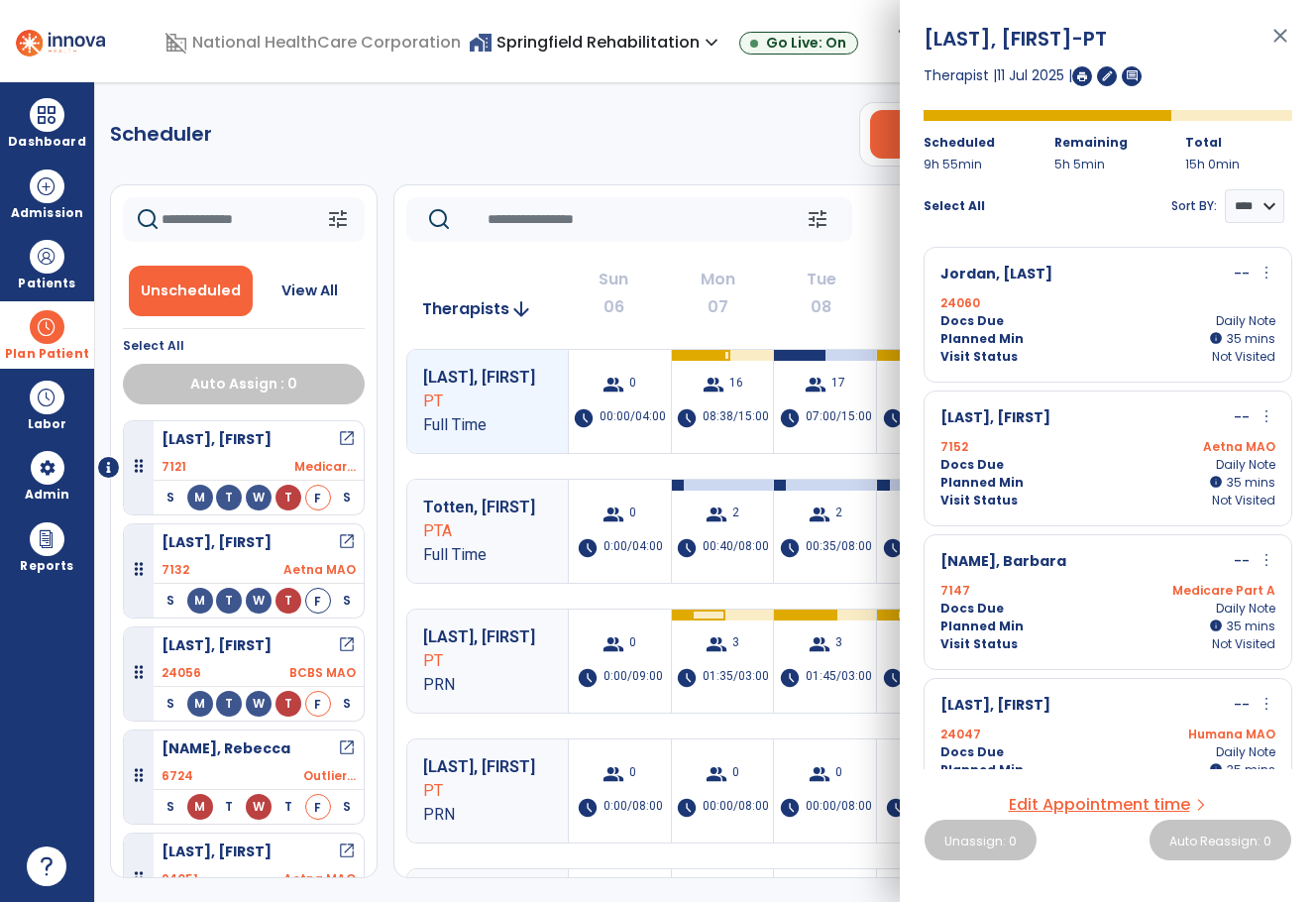 click on "Planned Min  info   15 I  20 C 35 mins" at bounding box center [1108, 339] 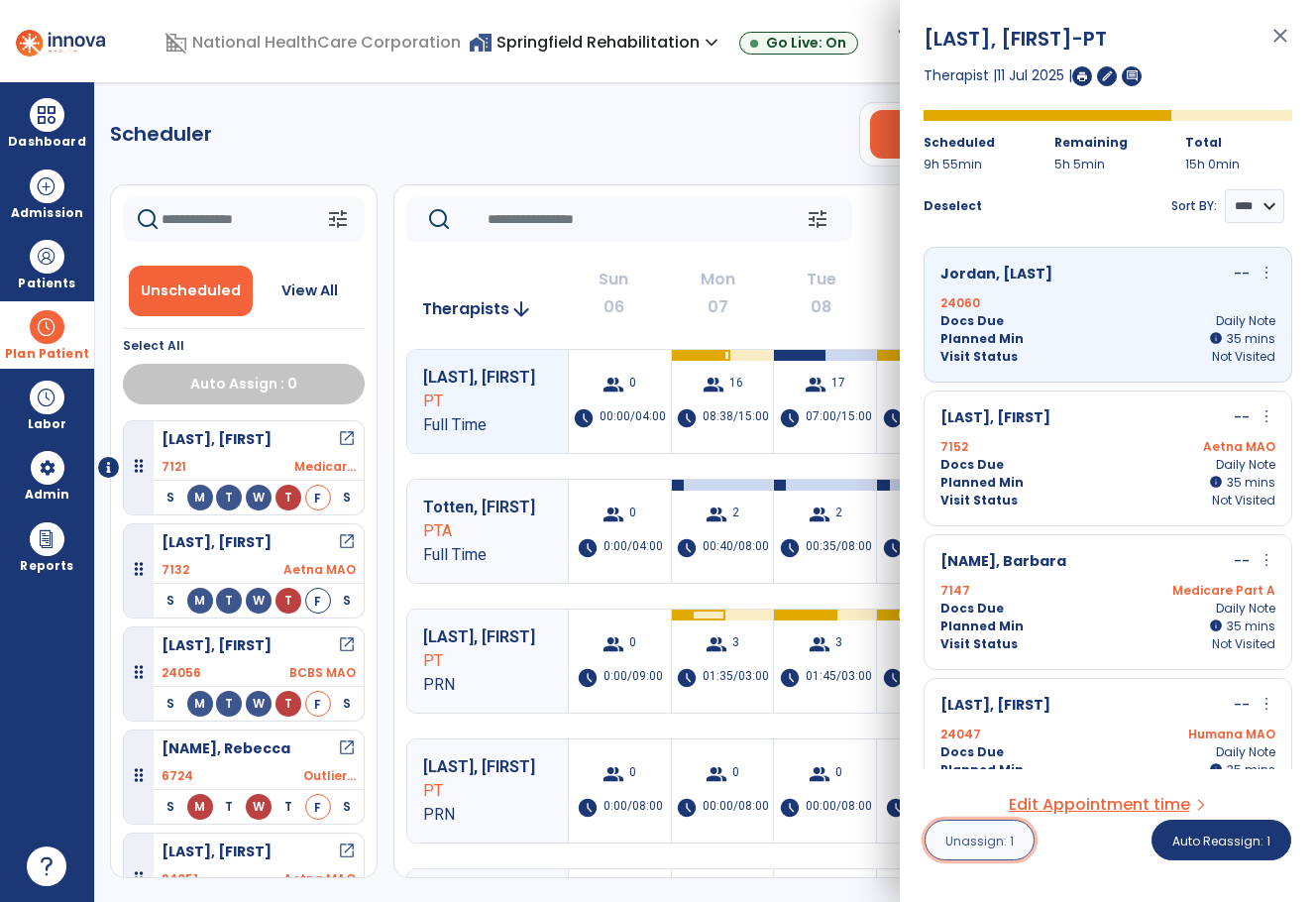 click on "Unassign: 1" at bounding box center [979, 841] 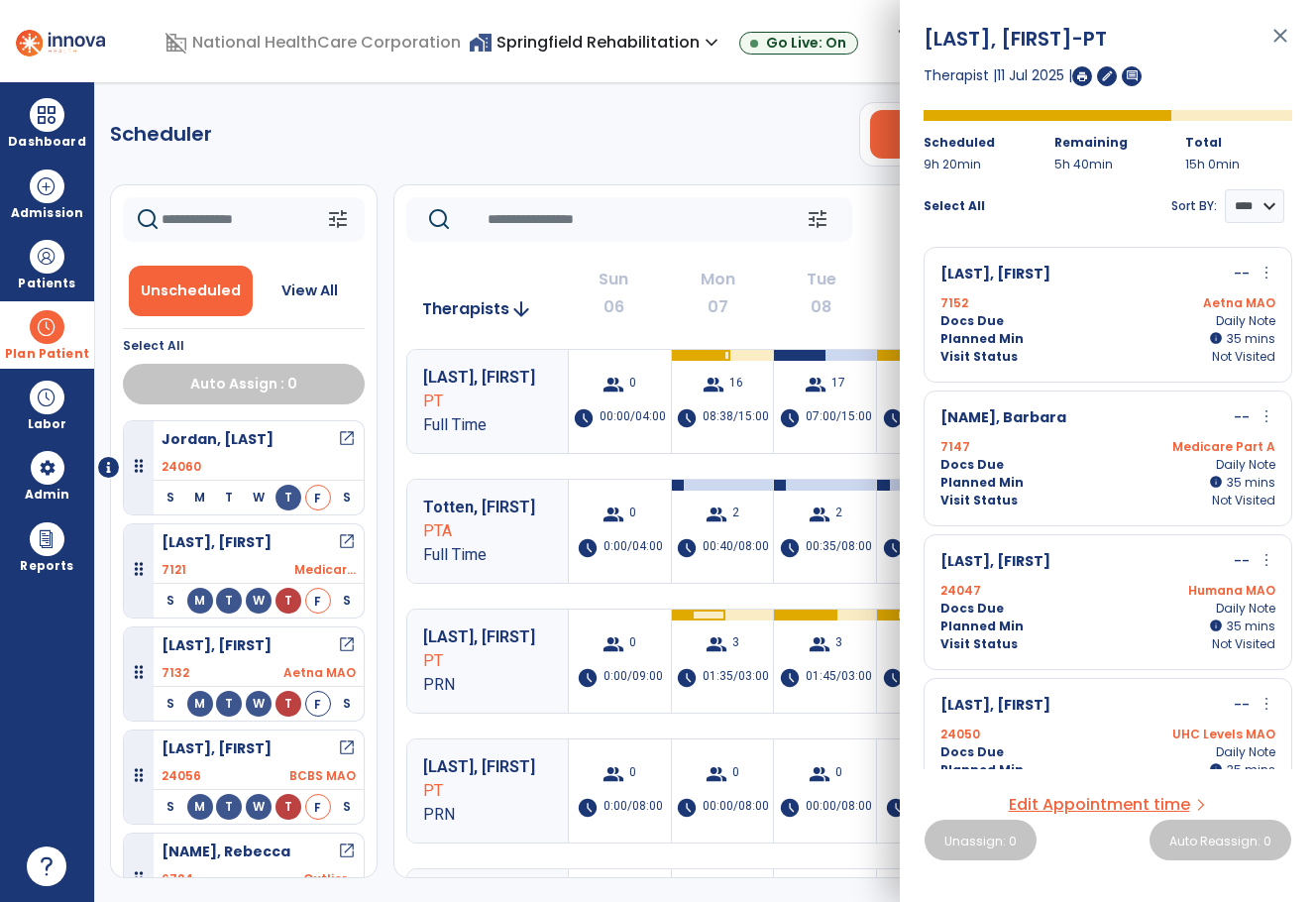 click on "Scheduler   PT   OT   ST  **** *** more_vert  Manage Labor   View All Therapists   Print" 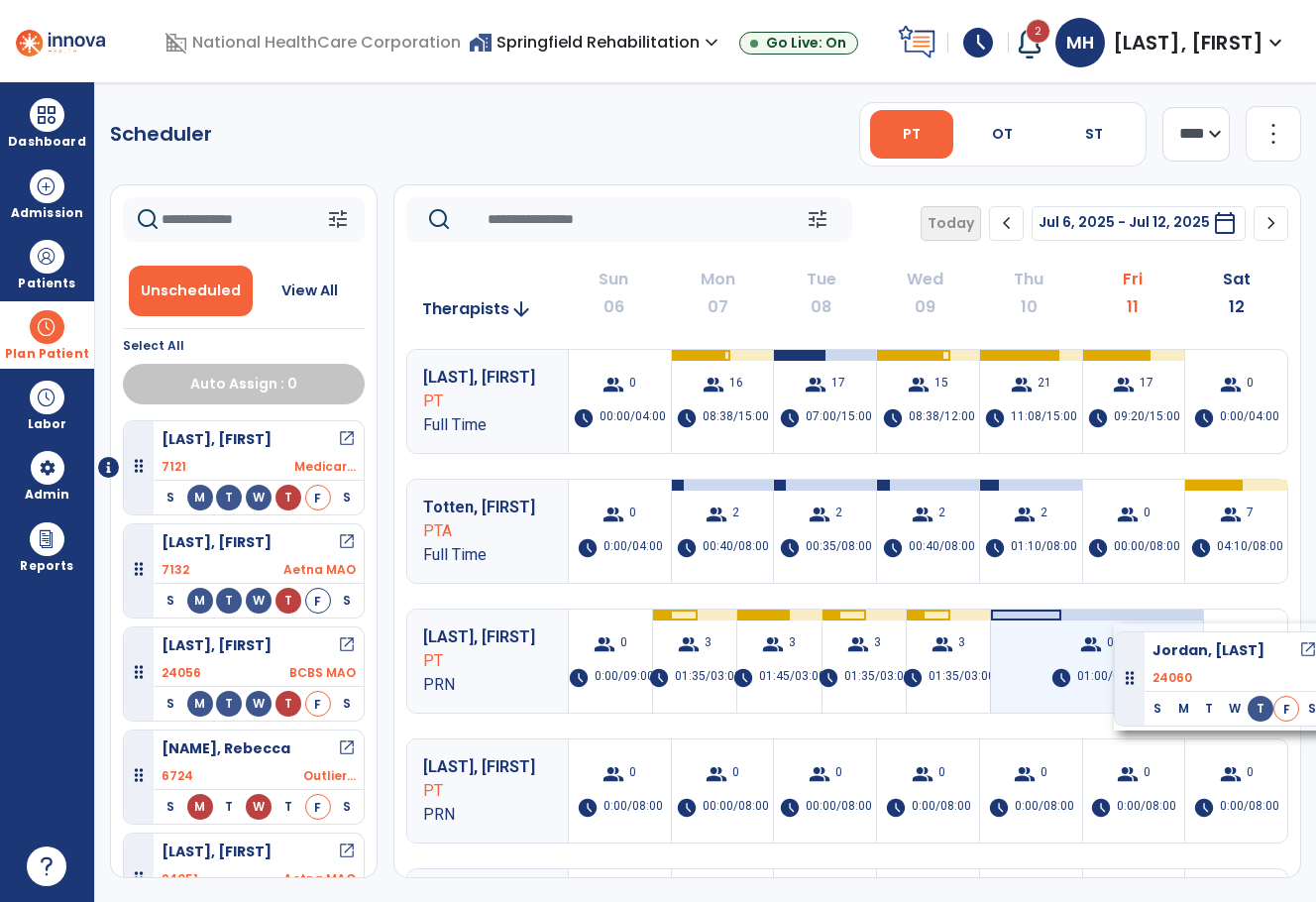 drag, startPoint x: 322, startPoint y: 499, endPoint x: 1114, endPoint y: 623, distance: 801.6483 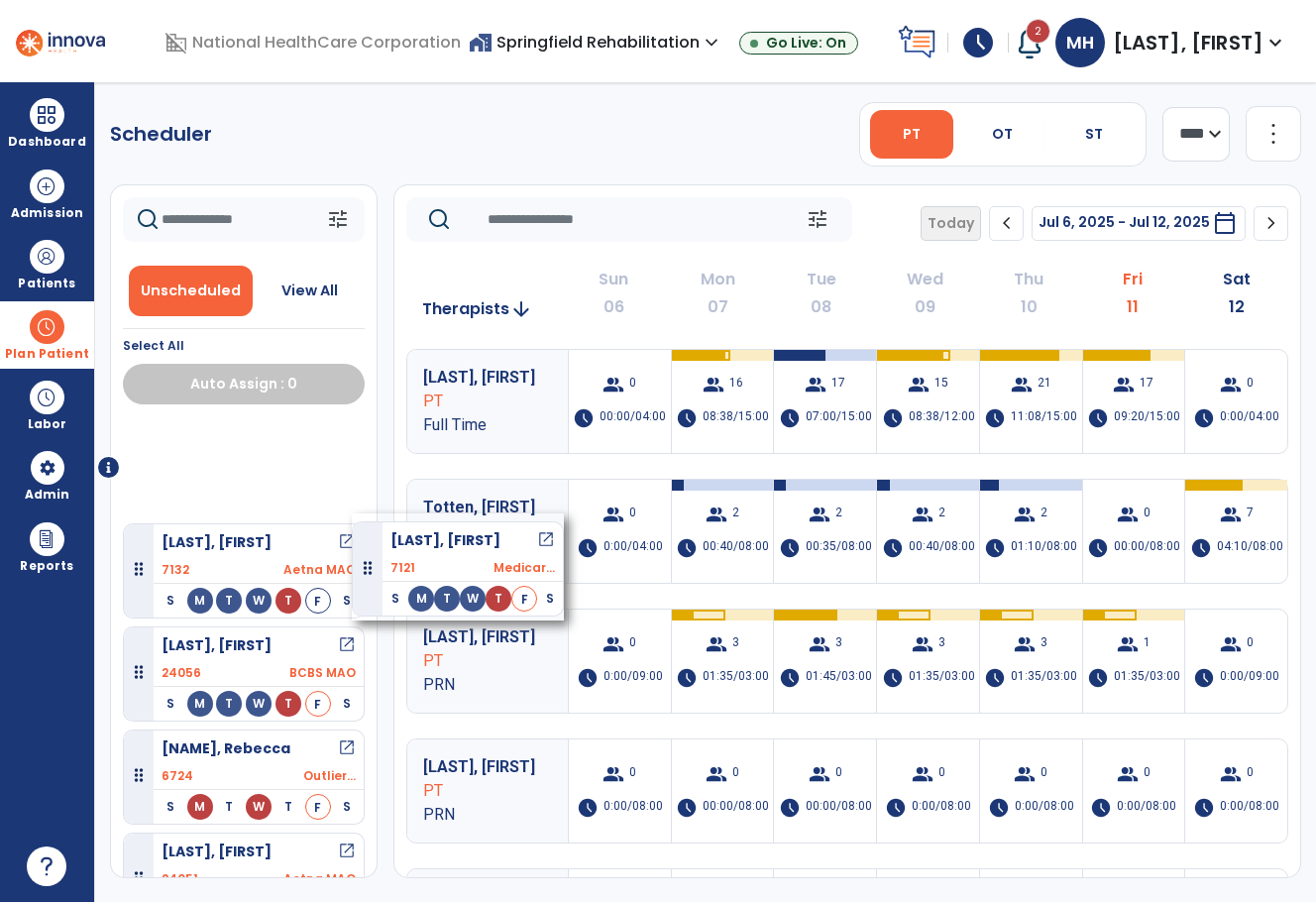 scroll, scrollTop: 0, scrollLeft: 0, axis: both 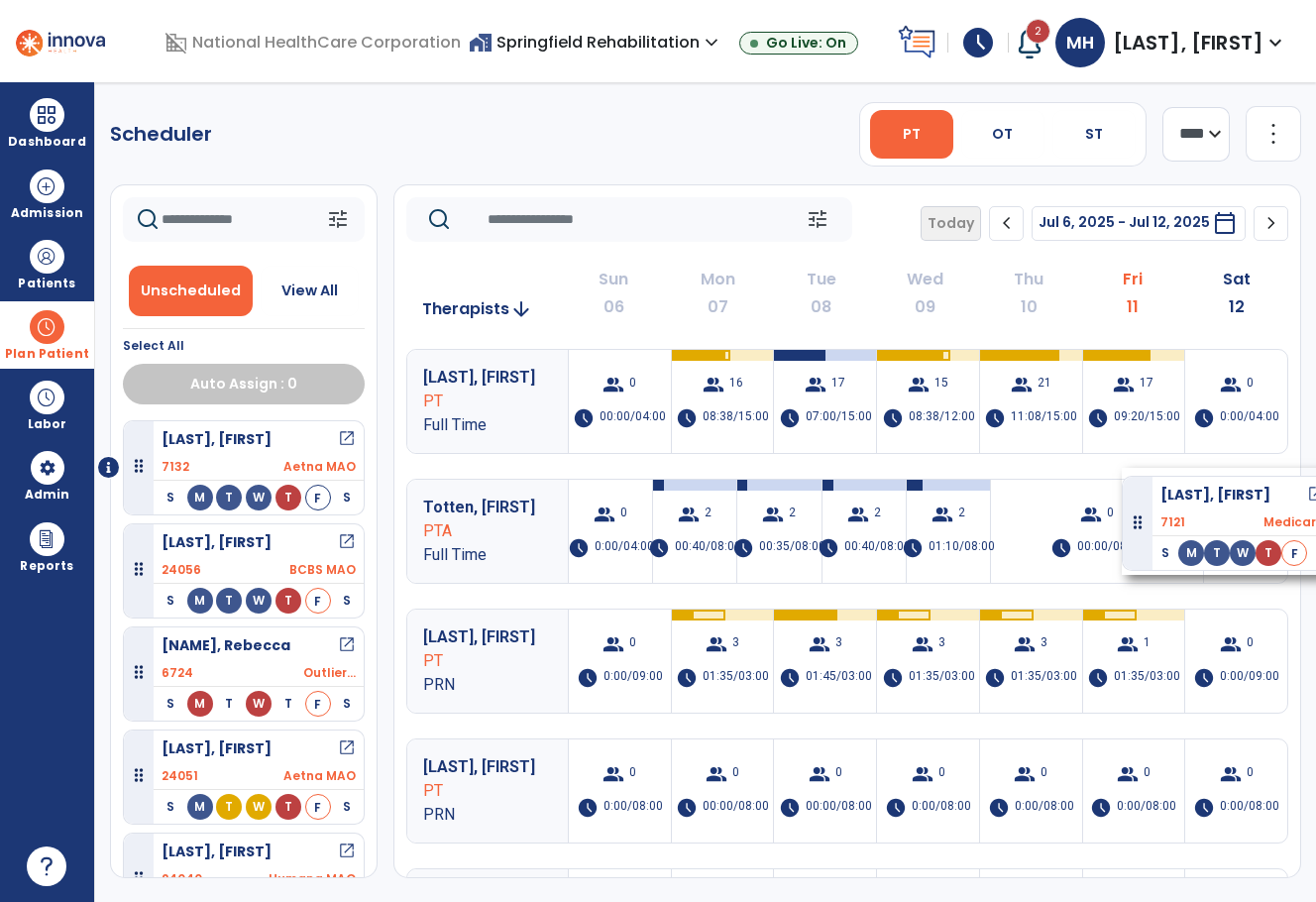 drag, startPoint x: 314, startPoint y: 497, endPoint x: 1122, endPoint y: 468, distance: 808.5203 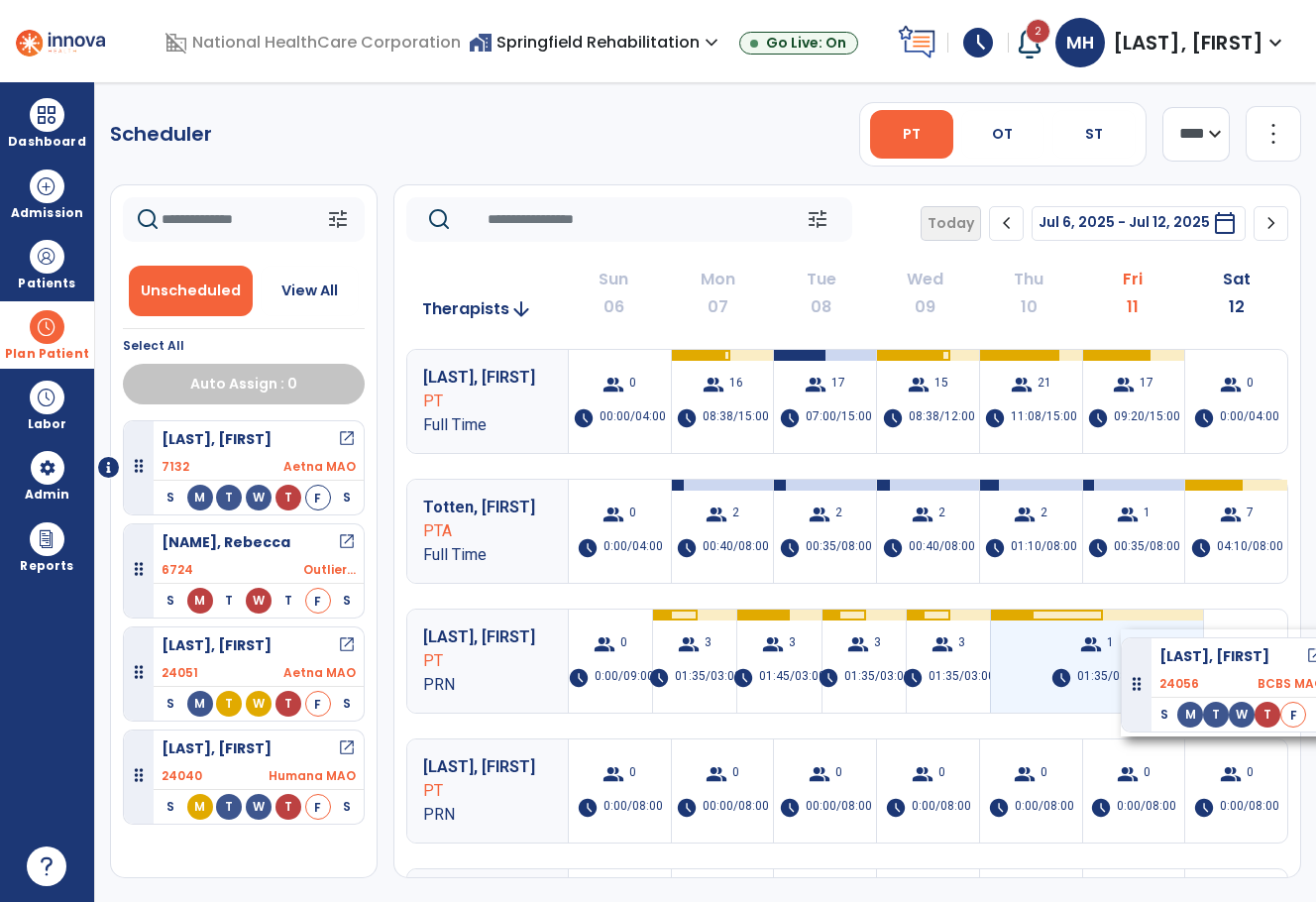 drag, startPoint x: 316, startPoint y: 603, endPoint x: 1121, endPoint y: 629, distance: 805.4198 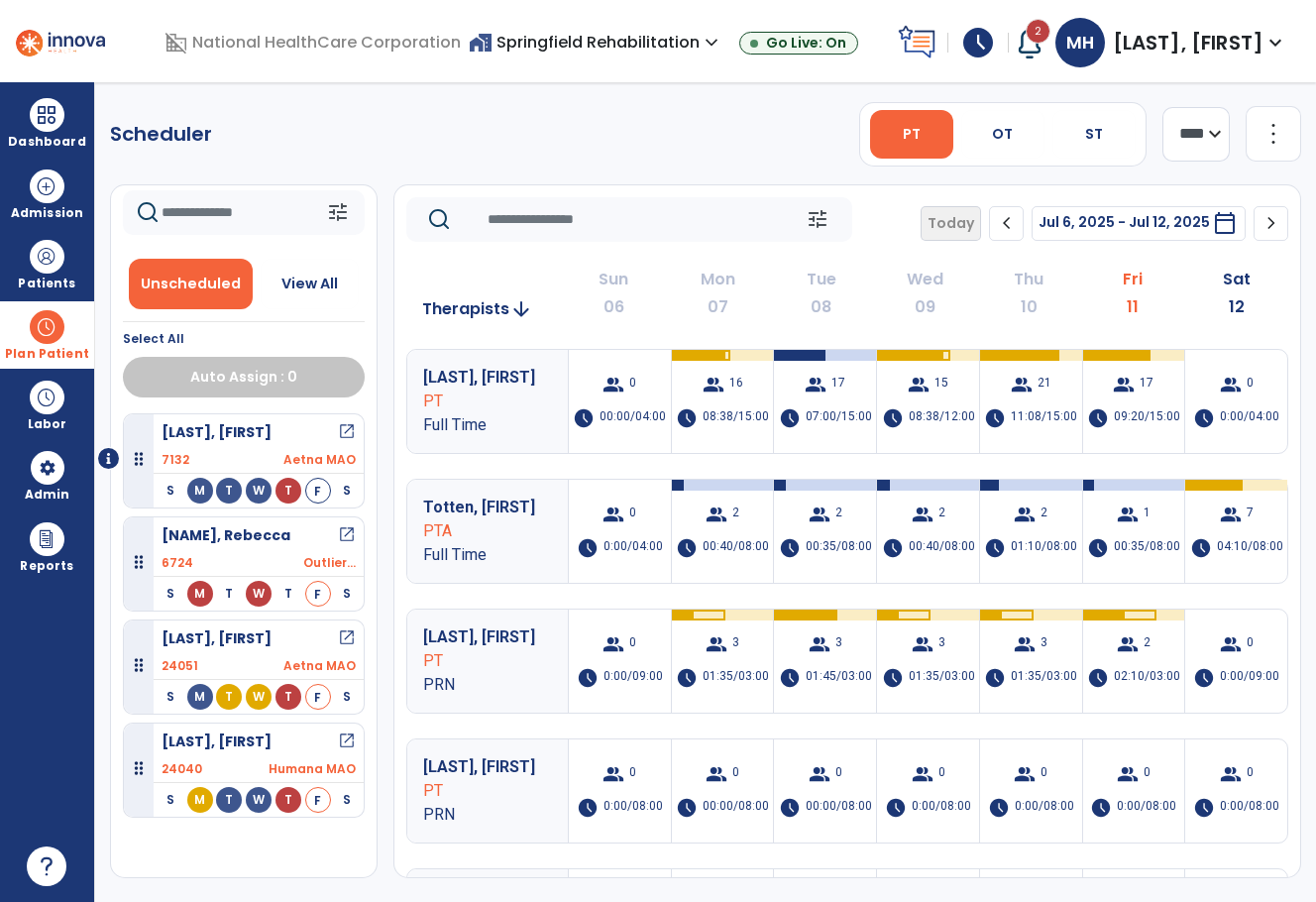 scroll, scrollTop: 9, scrollLeft: 0, axis: vertical 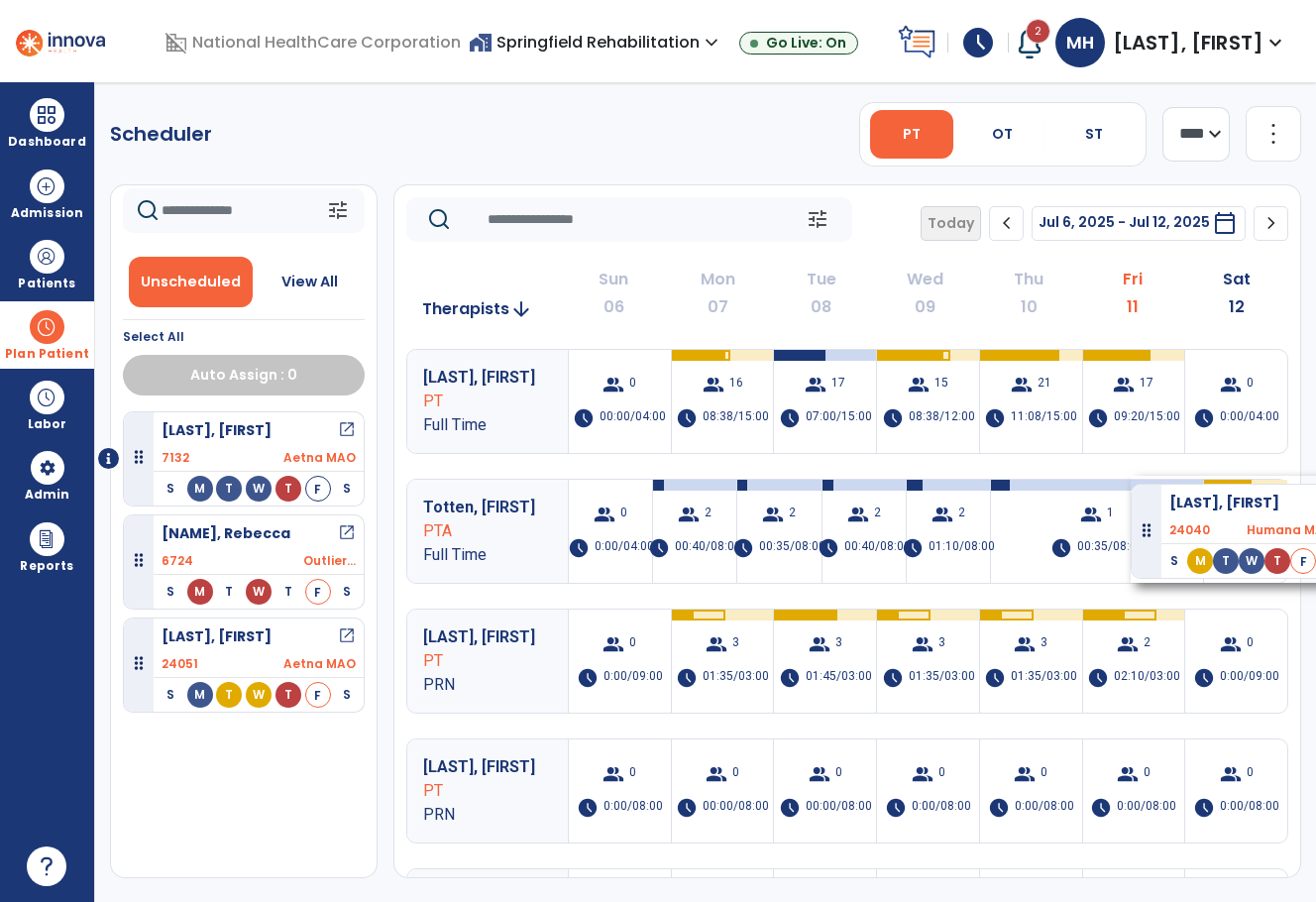 drag, startPoint x: 311, startPoint y: 801, endPoint x: 1131, endPoint y: 476, distance: 882.05725 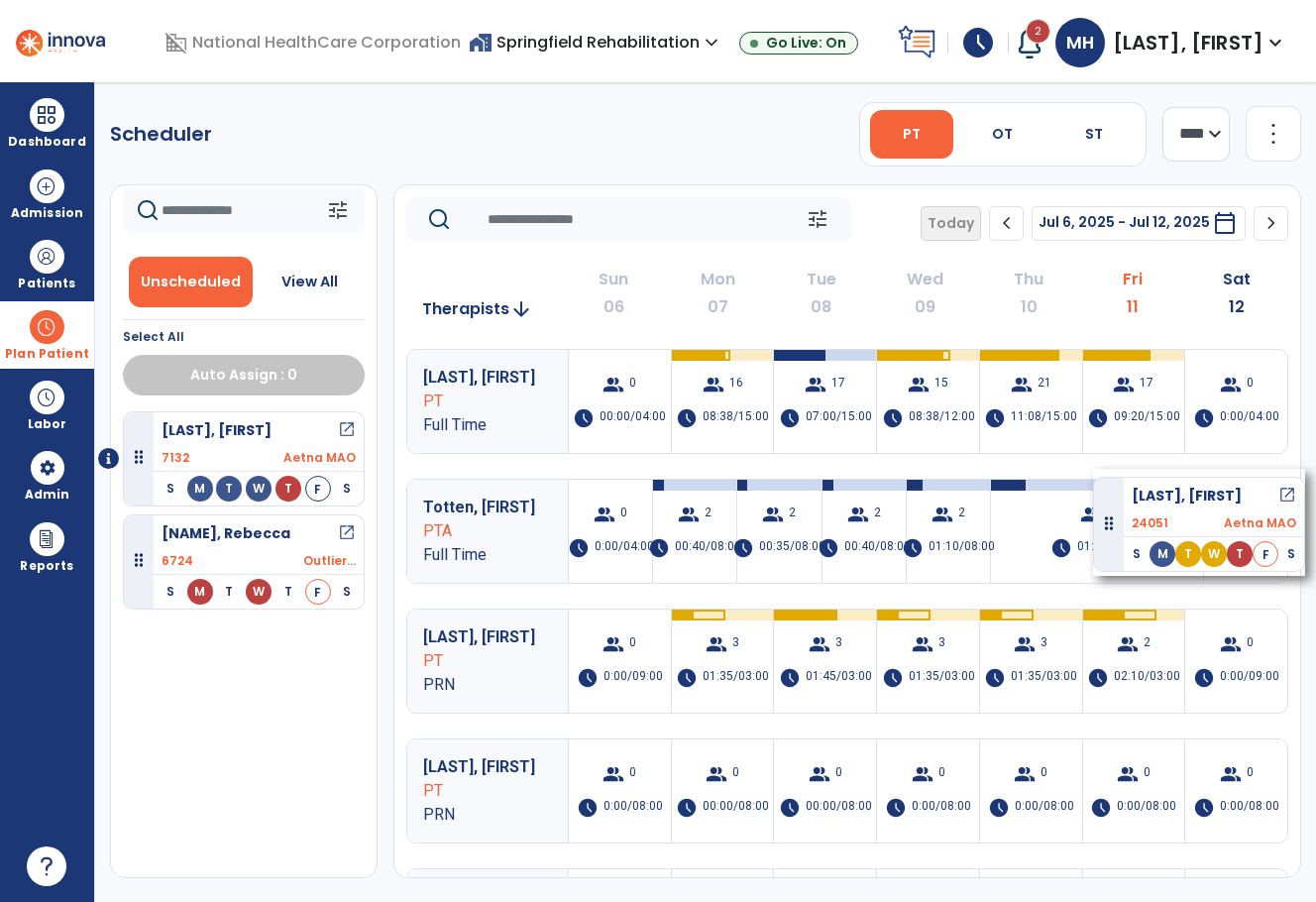 drag, startPoint x: 312, startPoint y: 693, endPoint x: 1093, endPoint y: 469, distance: 812.48815 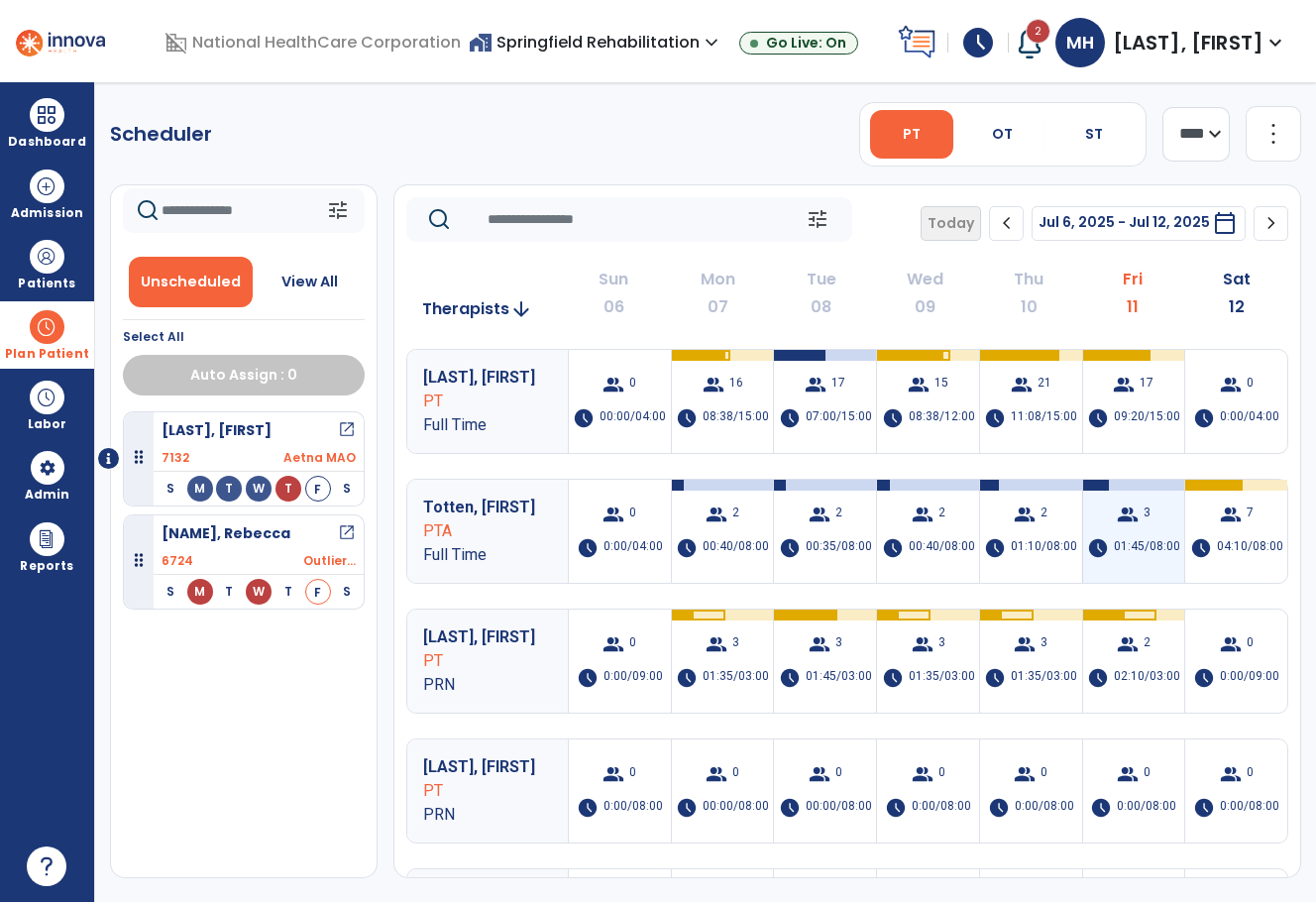 click on "group  3  schedule  01:45/08:00" at bounding box center [1134, 531] 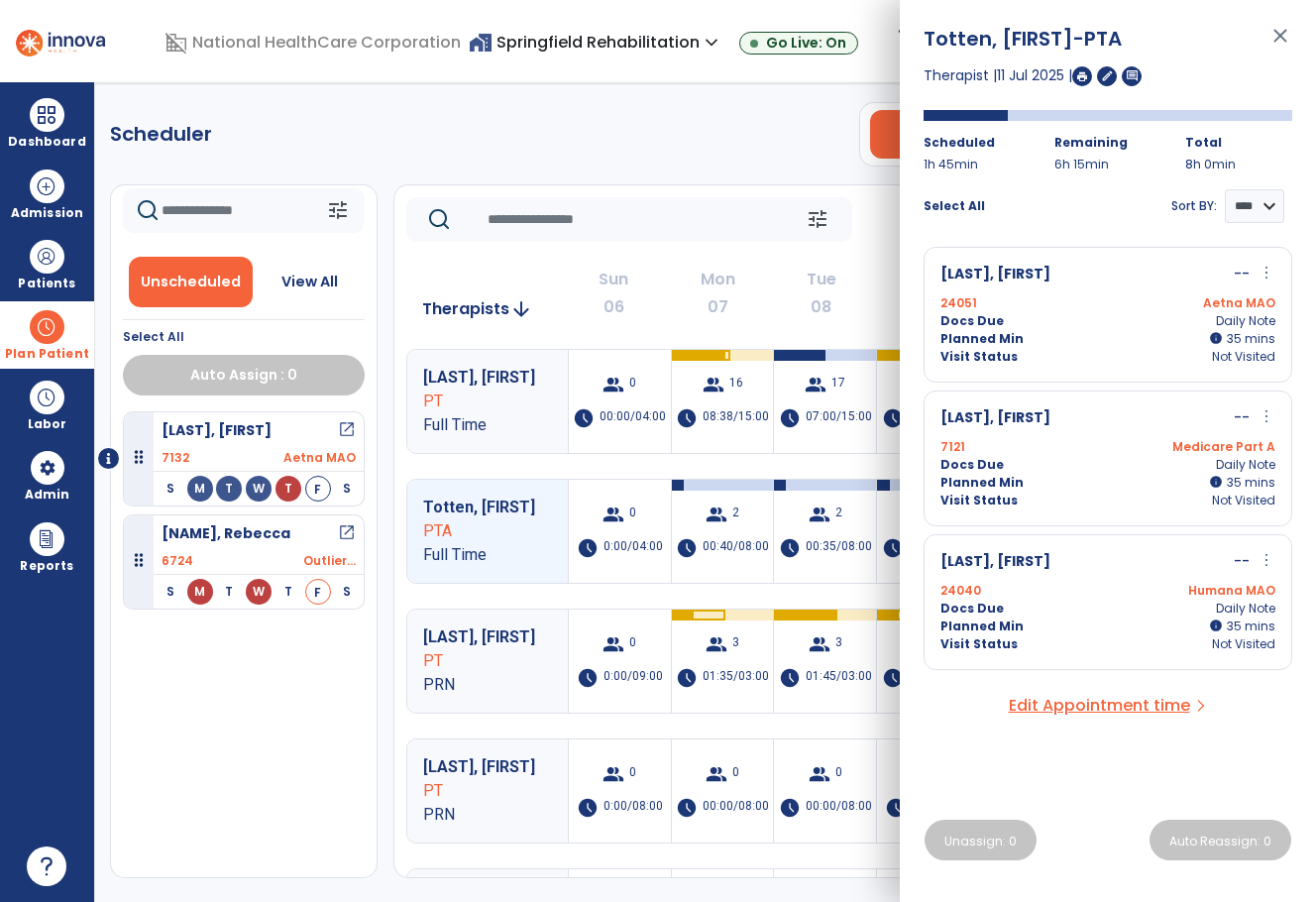 click on "more_vert" at bounding box center [1266, 273] 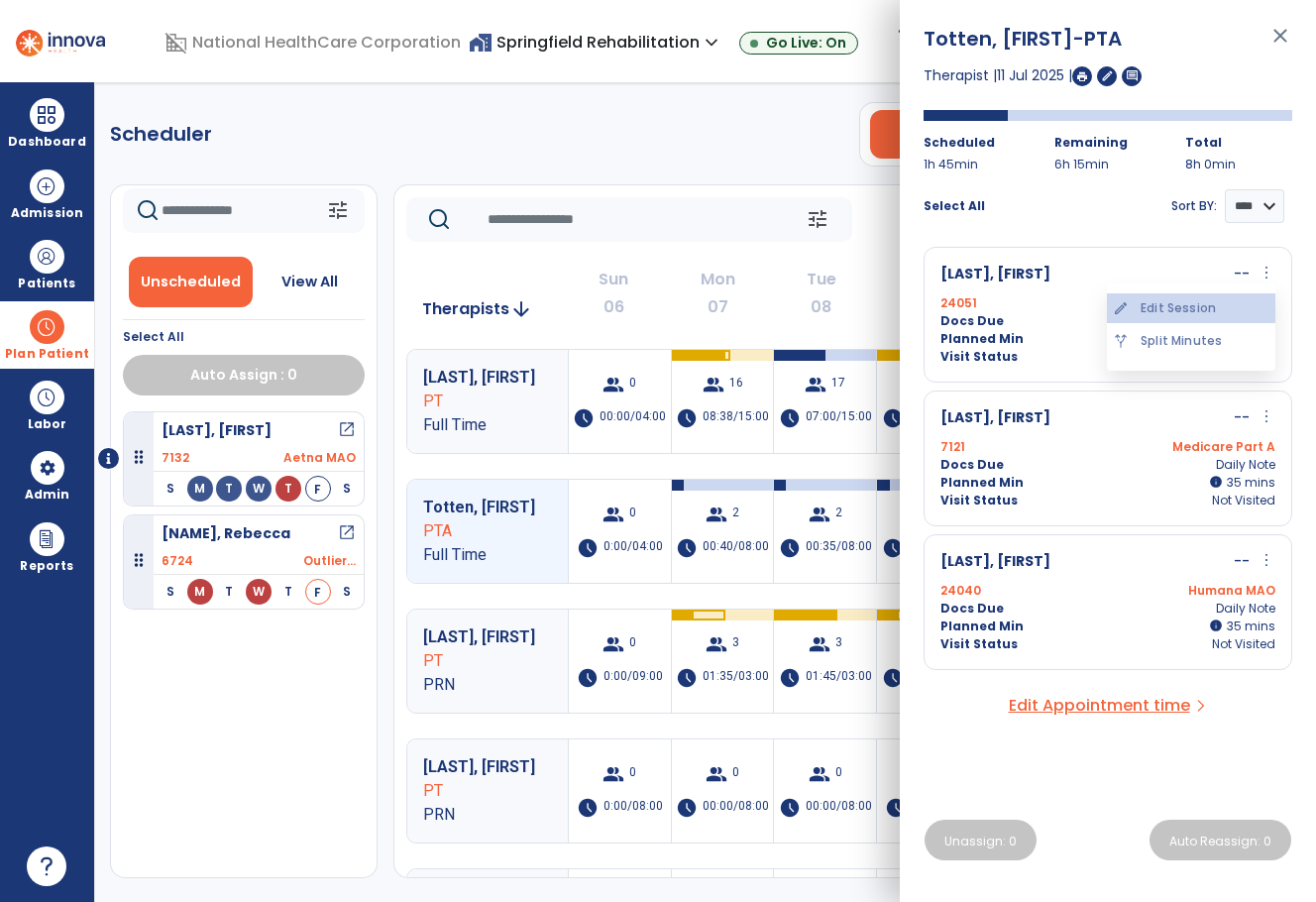 click on "edit   Edit Session" at bounding box center (1191, 308) 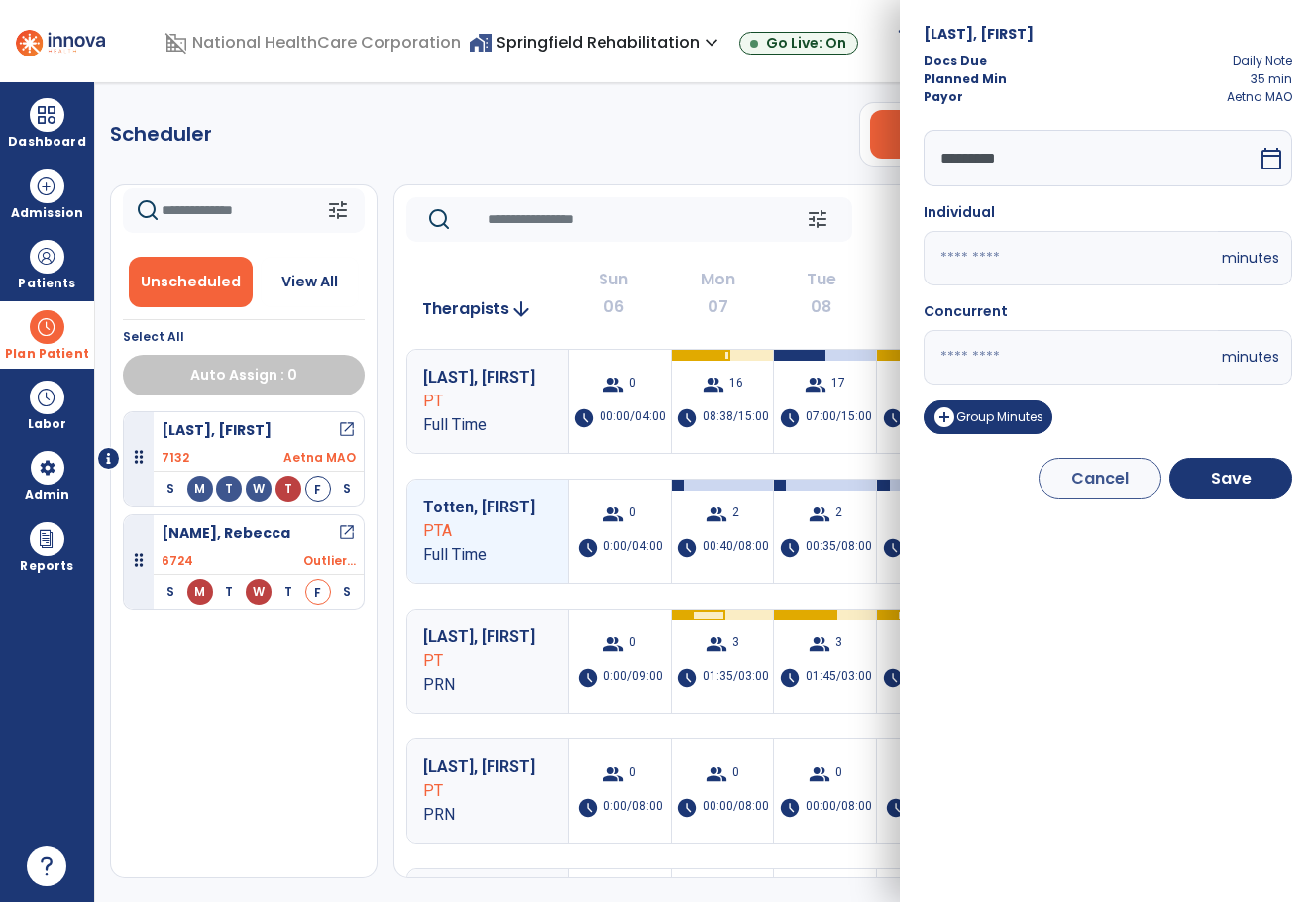 click on "calendar_today" at bounding box center [1271, 159] 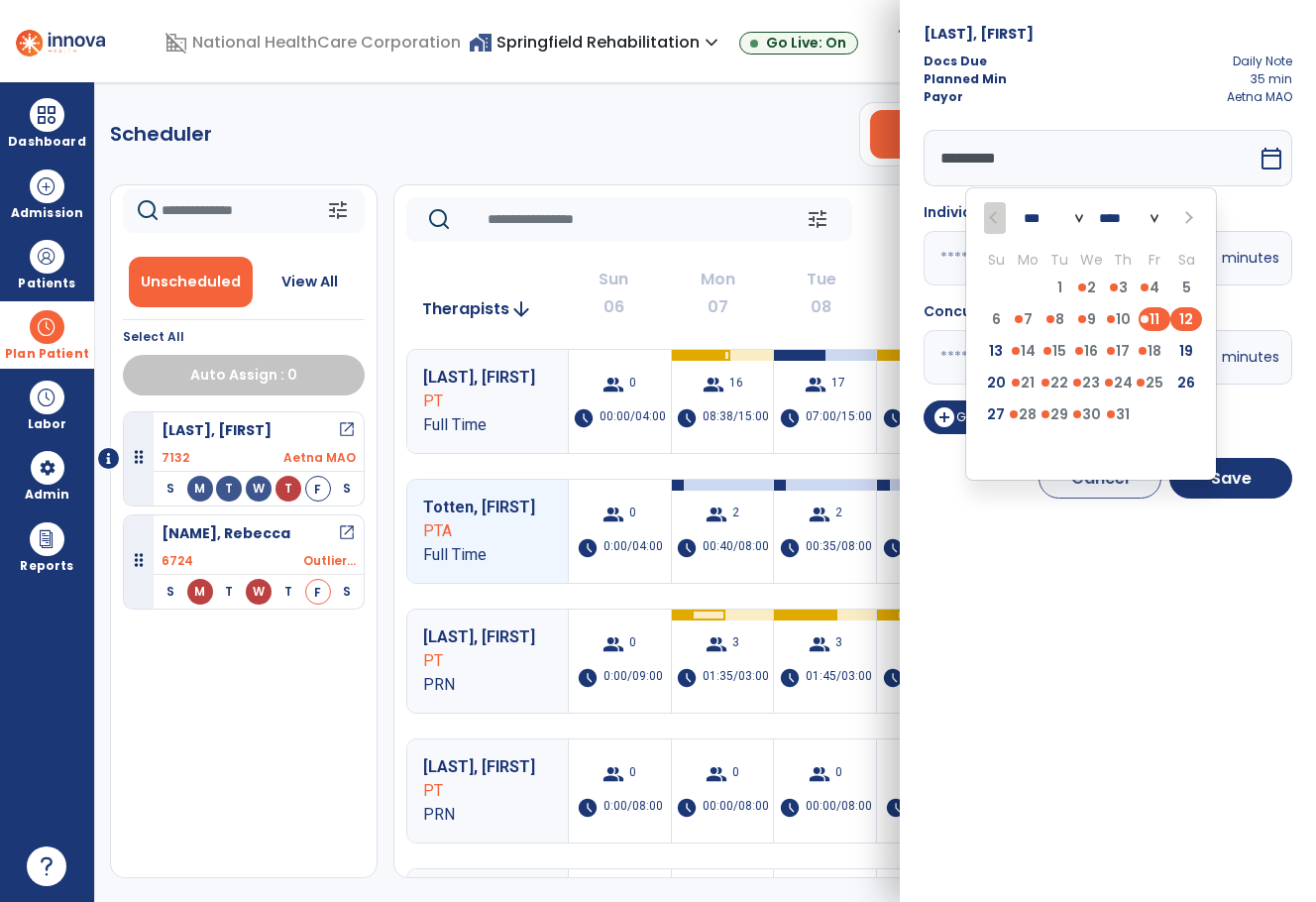 click on "12" at bounding box center (1186, 319) 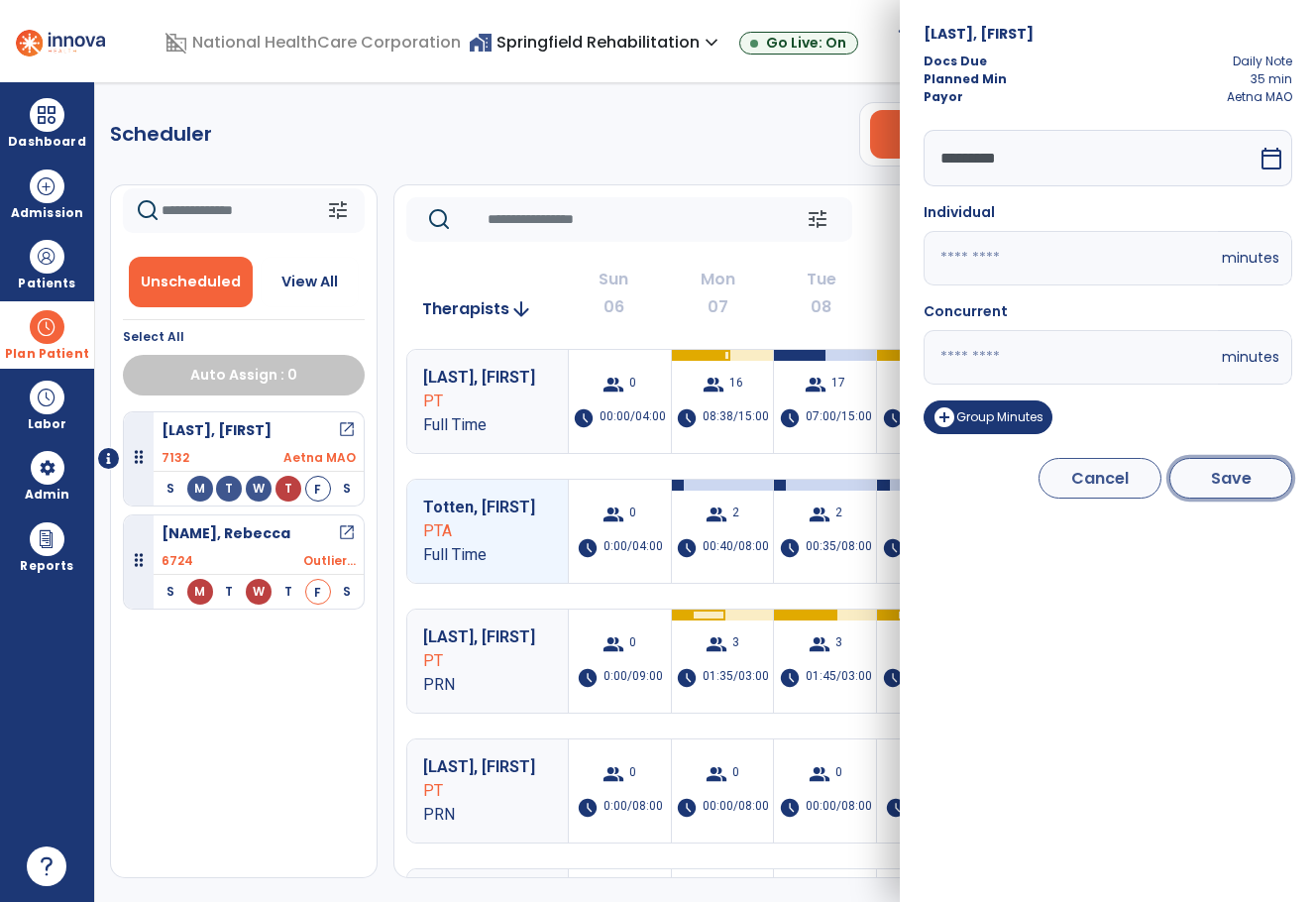 click on "Save" at bounding box center (1231, 478) 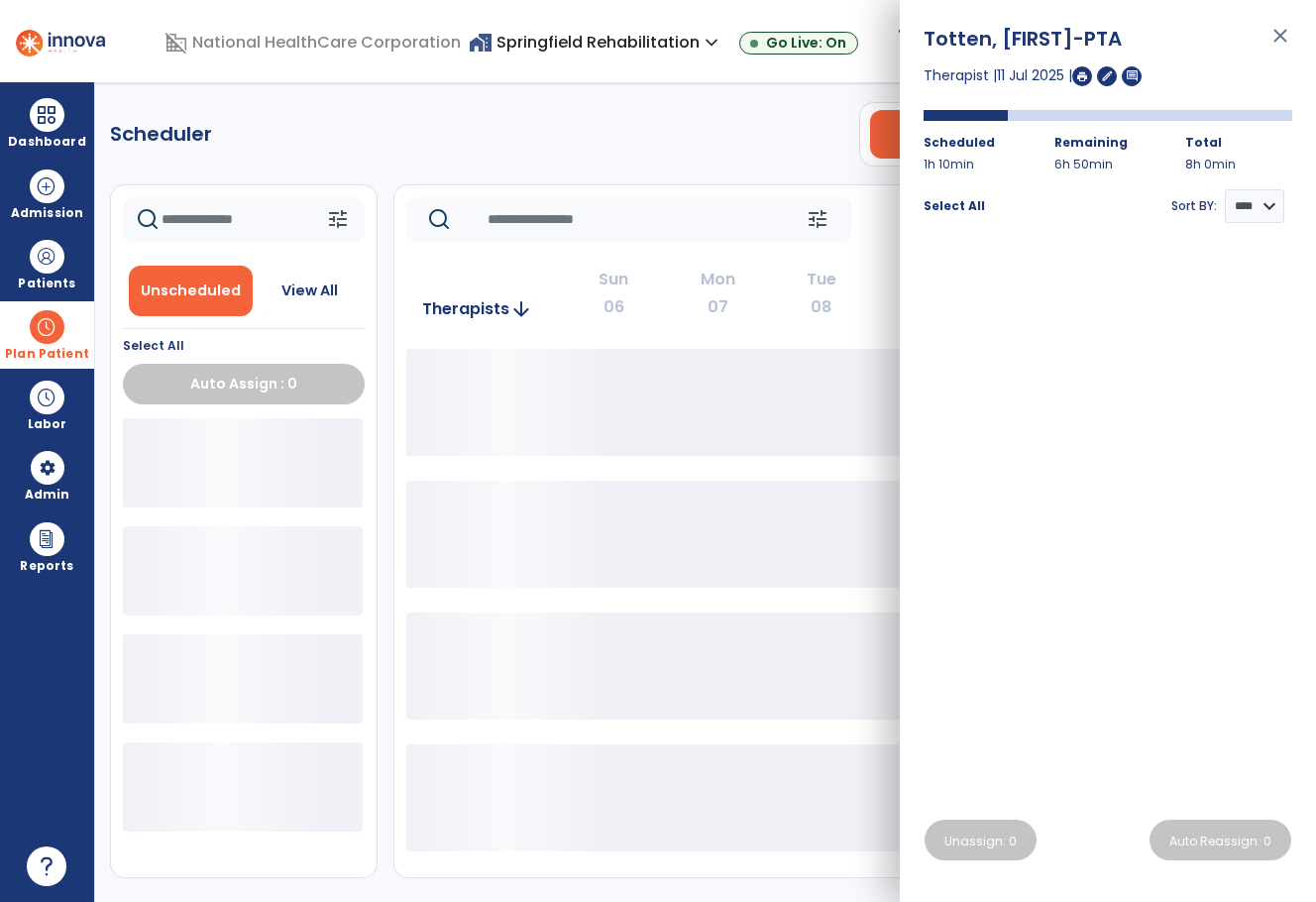 scroll, scrollTop: 0, scrollLeft: 0, axis: both 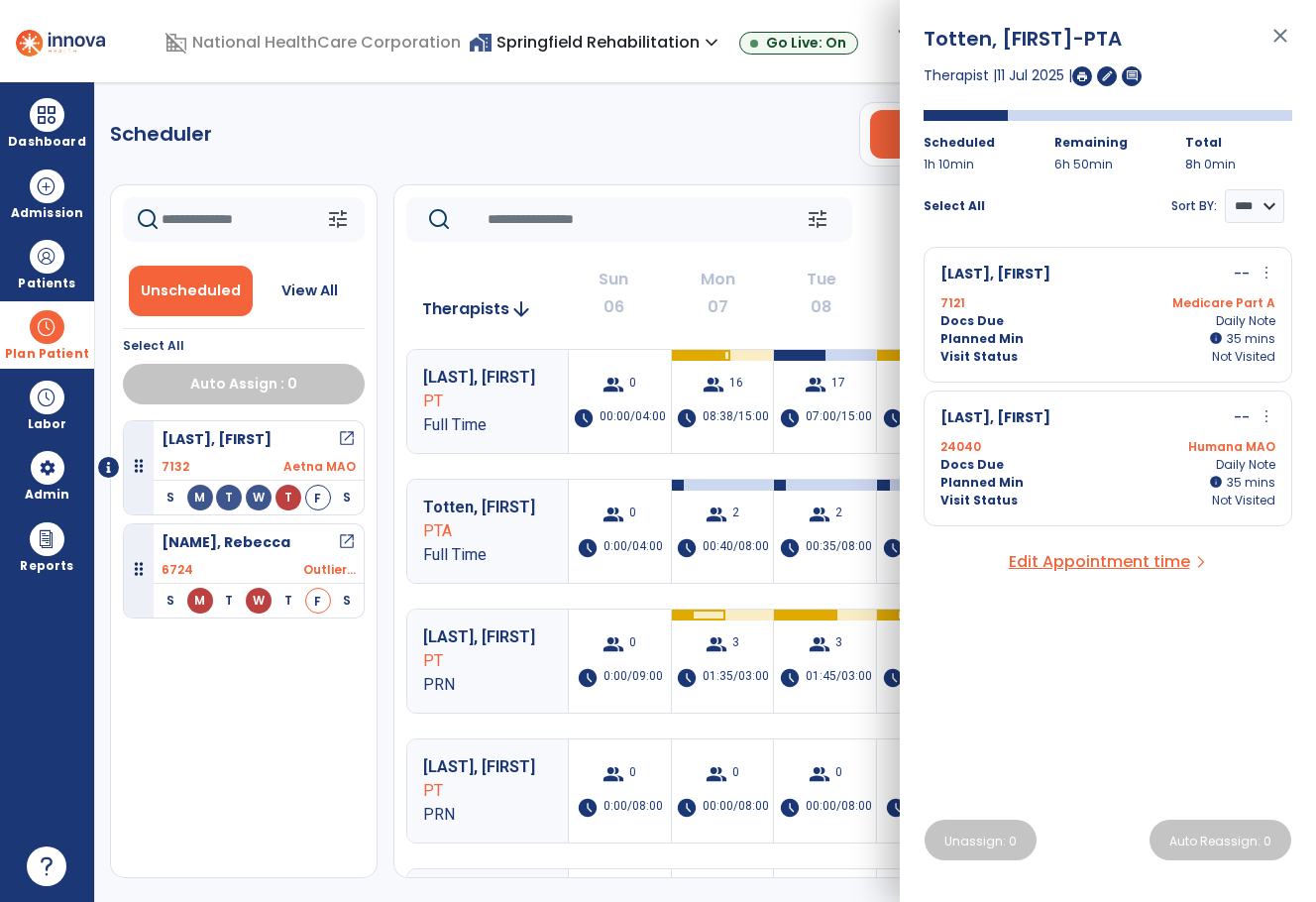 click on "more_vert" at bounding box center (1266, 273) 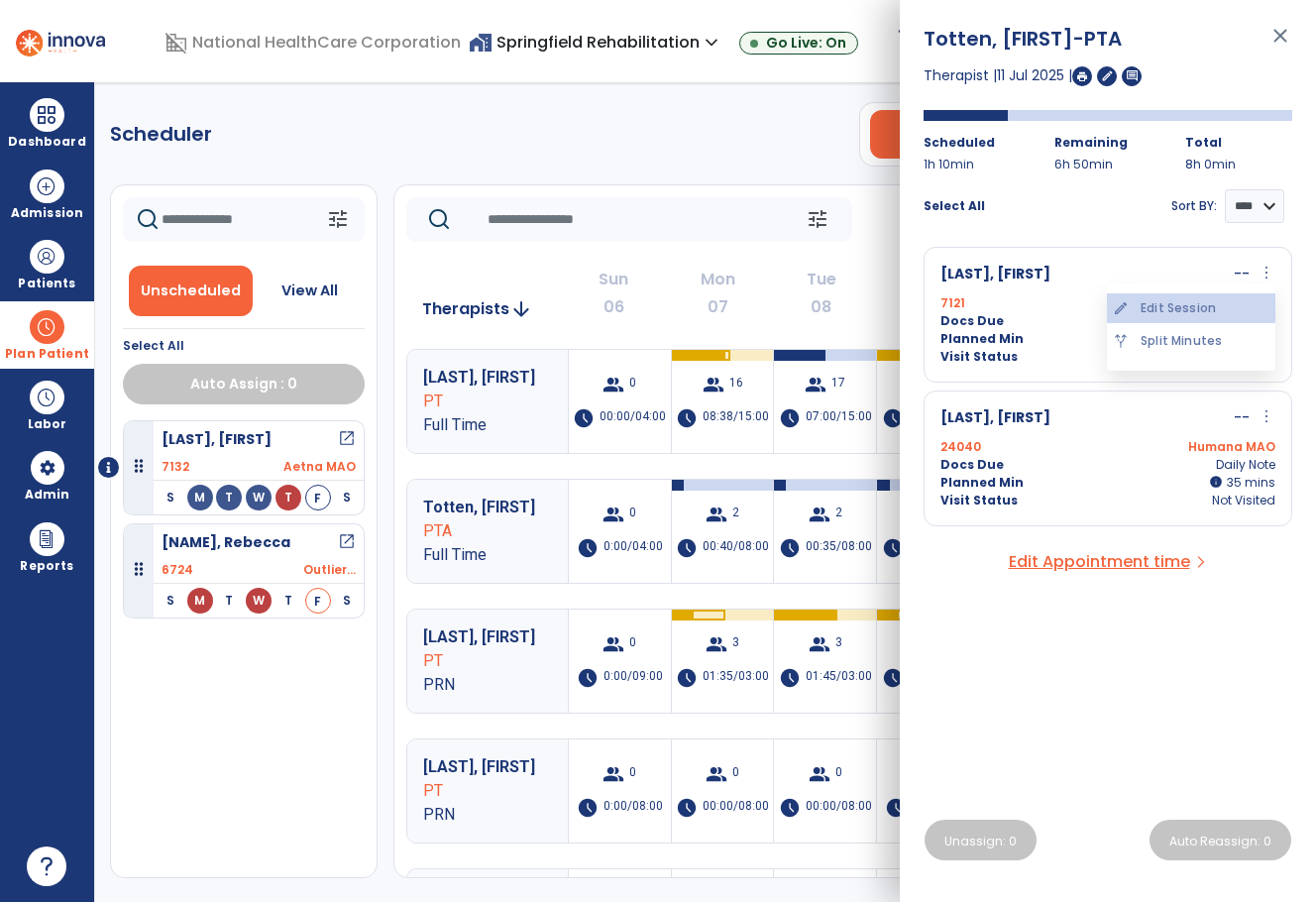 click on "edit   Edit Session" at bounding box center (1191, 308) 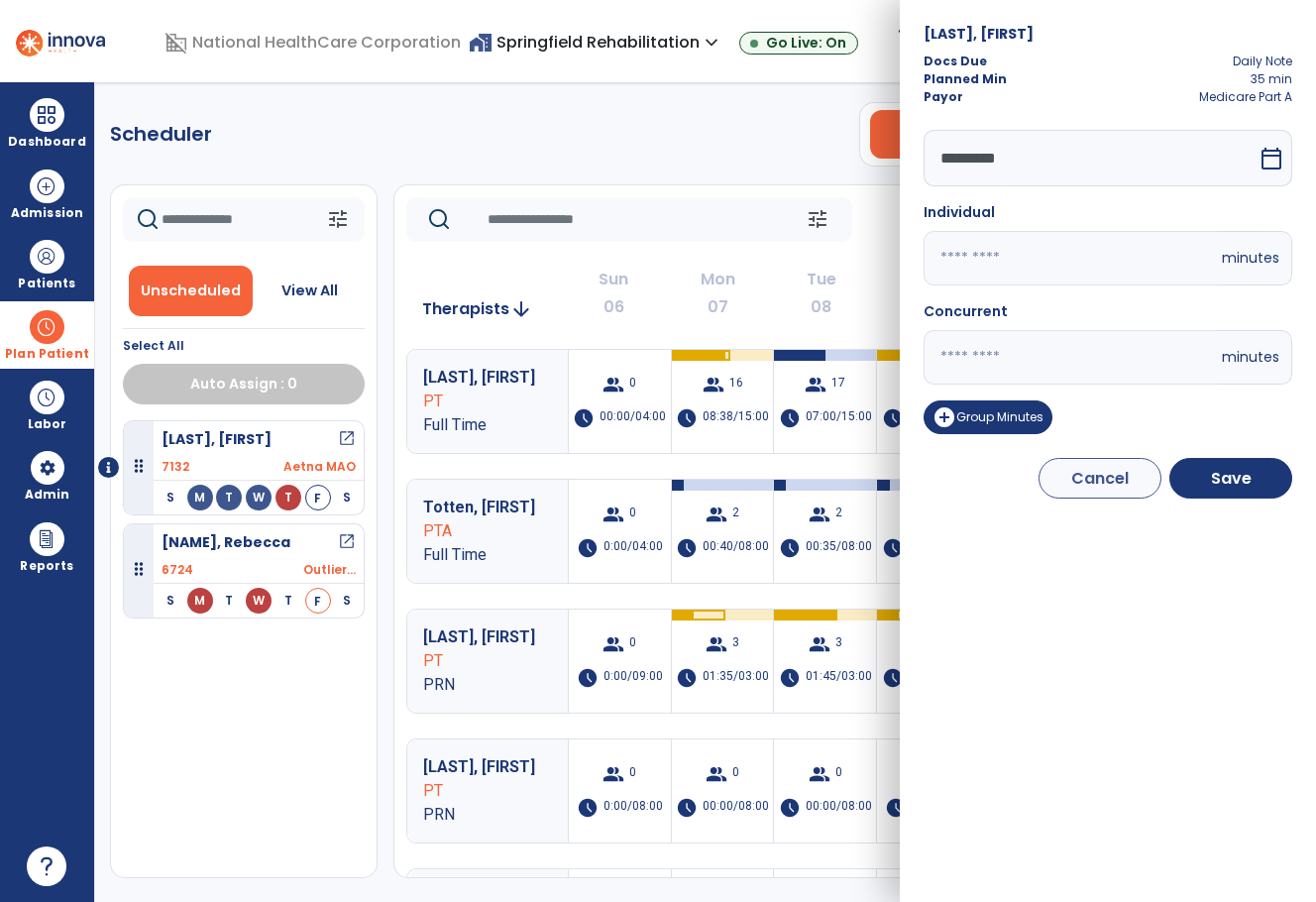 click on "calendar_today" at bounding box center (1271, 159) 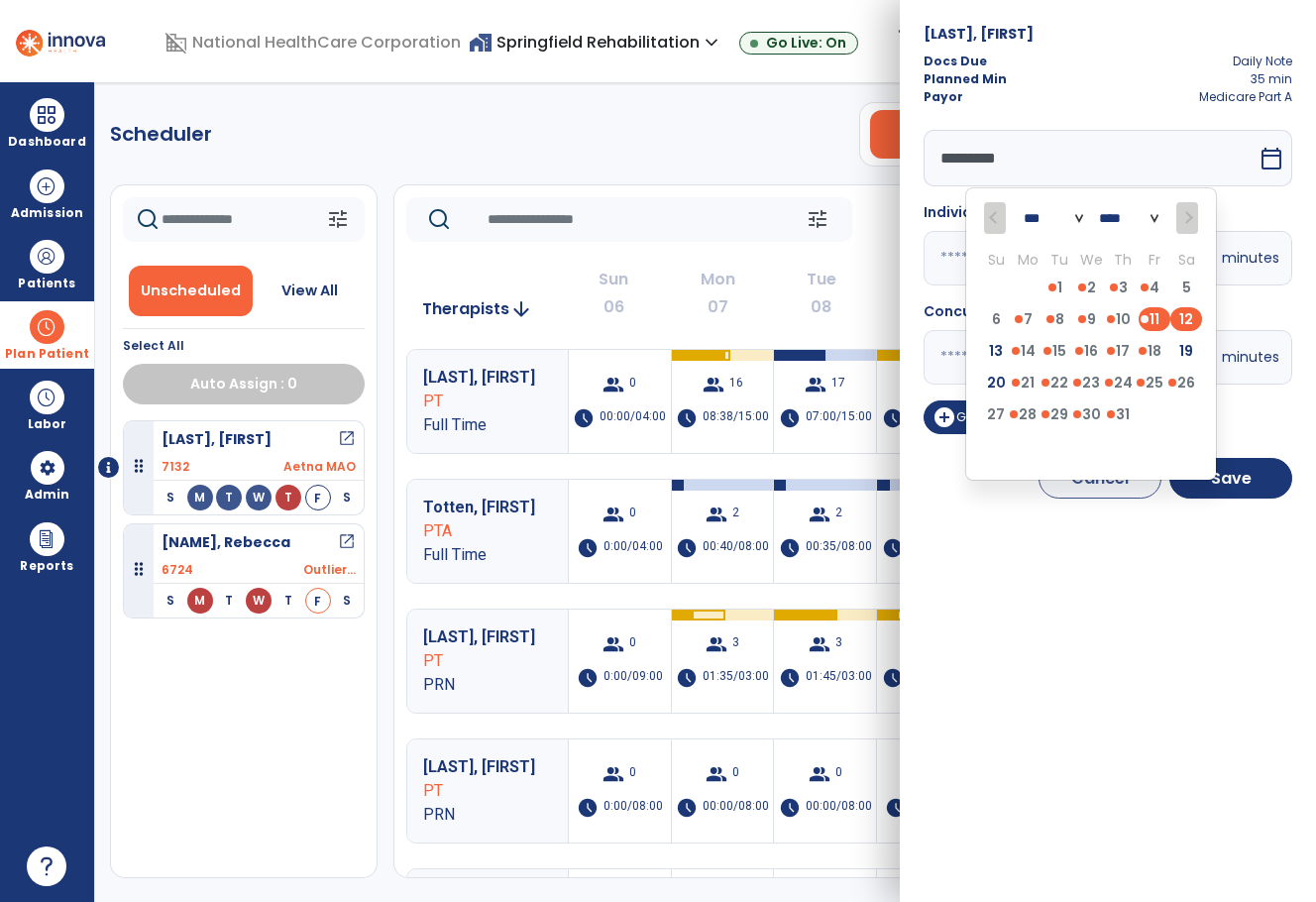 click on "12" at bounding box center [1186, 319] 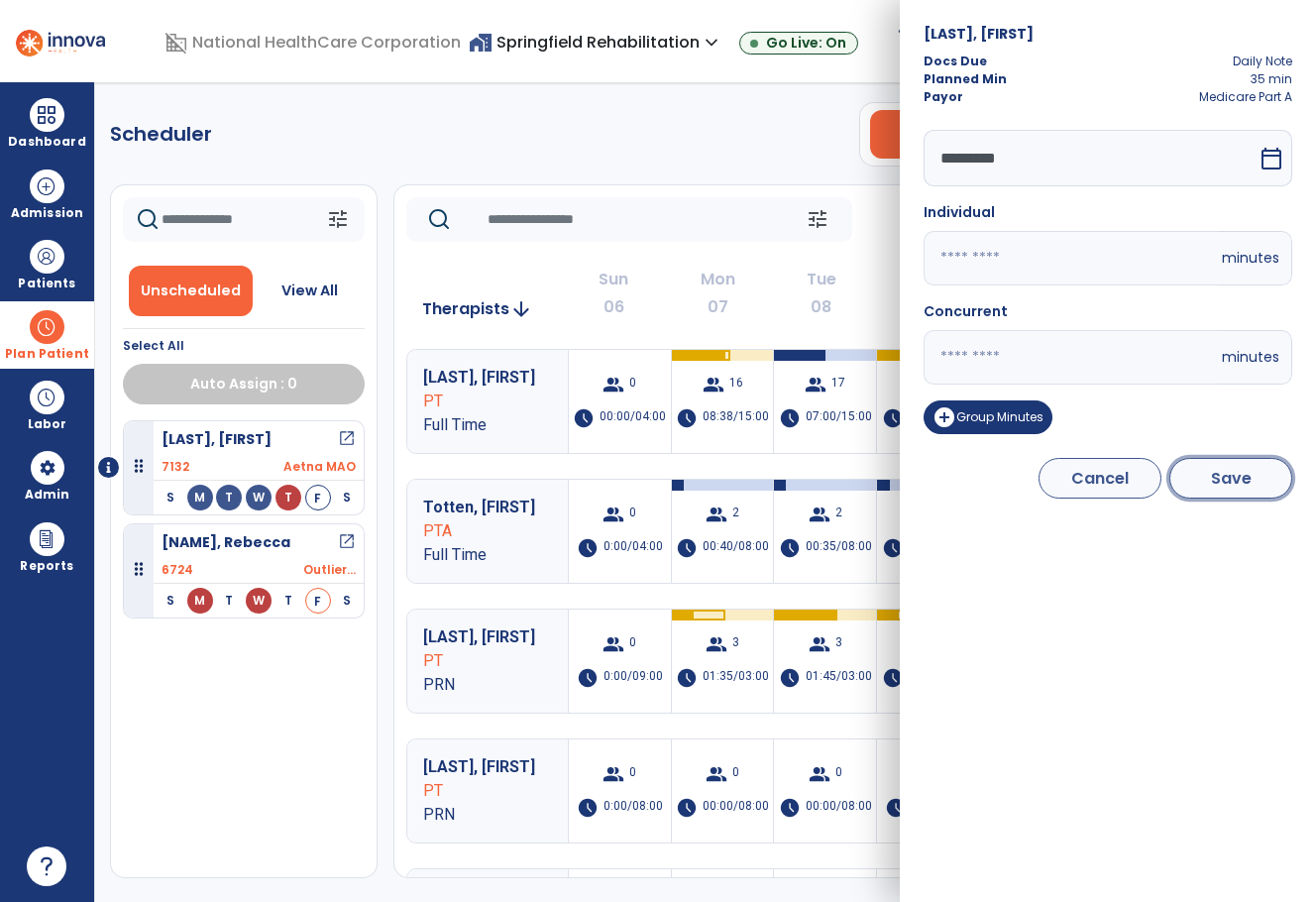 click on "Save" at bounding box center [1231, 478] 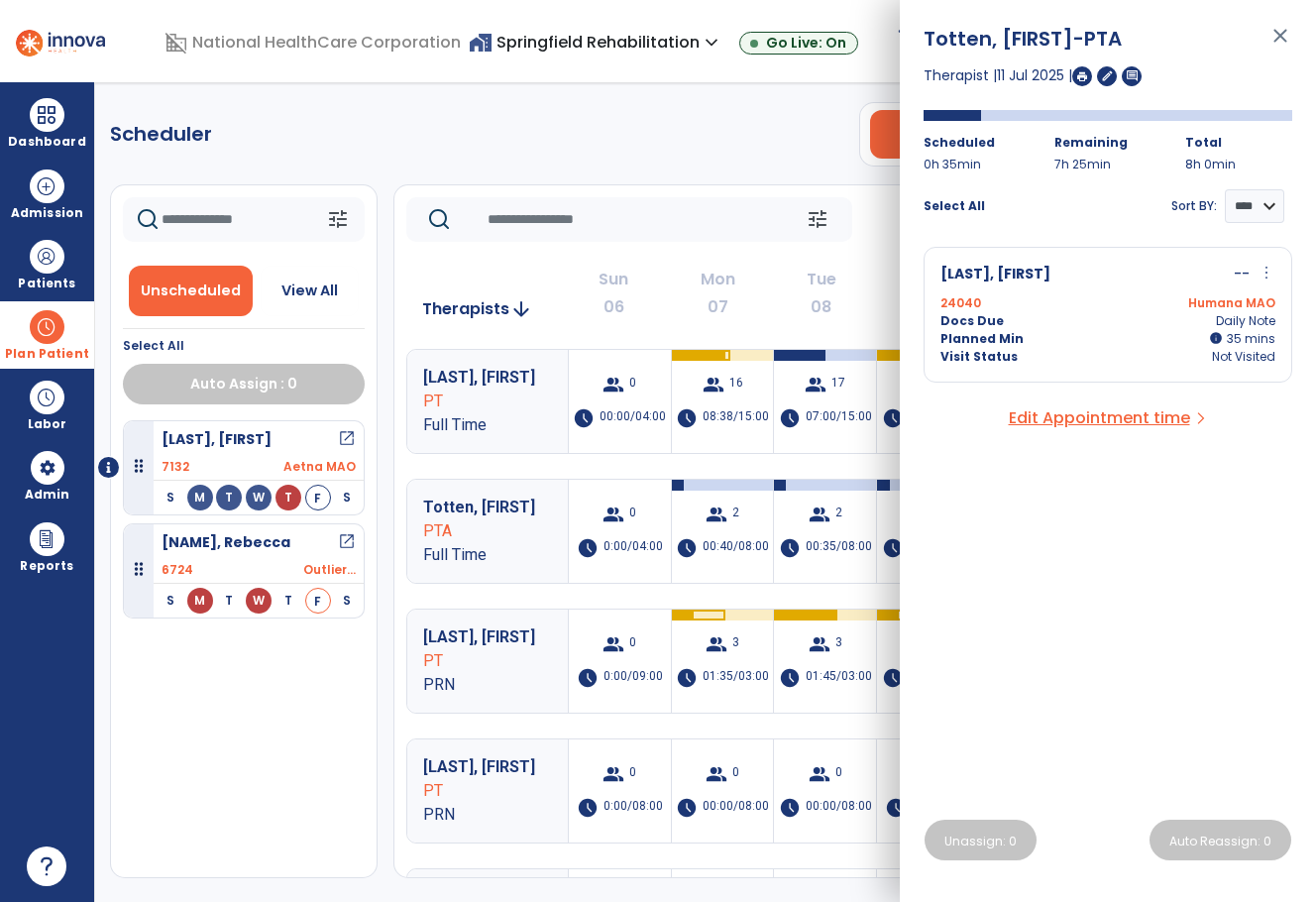 click on "more_vert" at bounding box center (1266, 273) 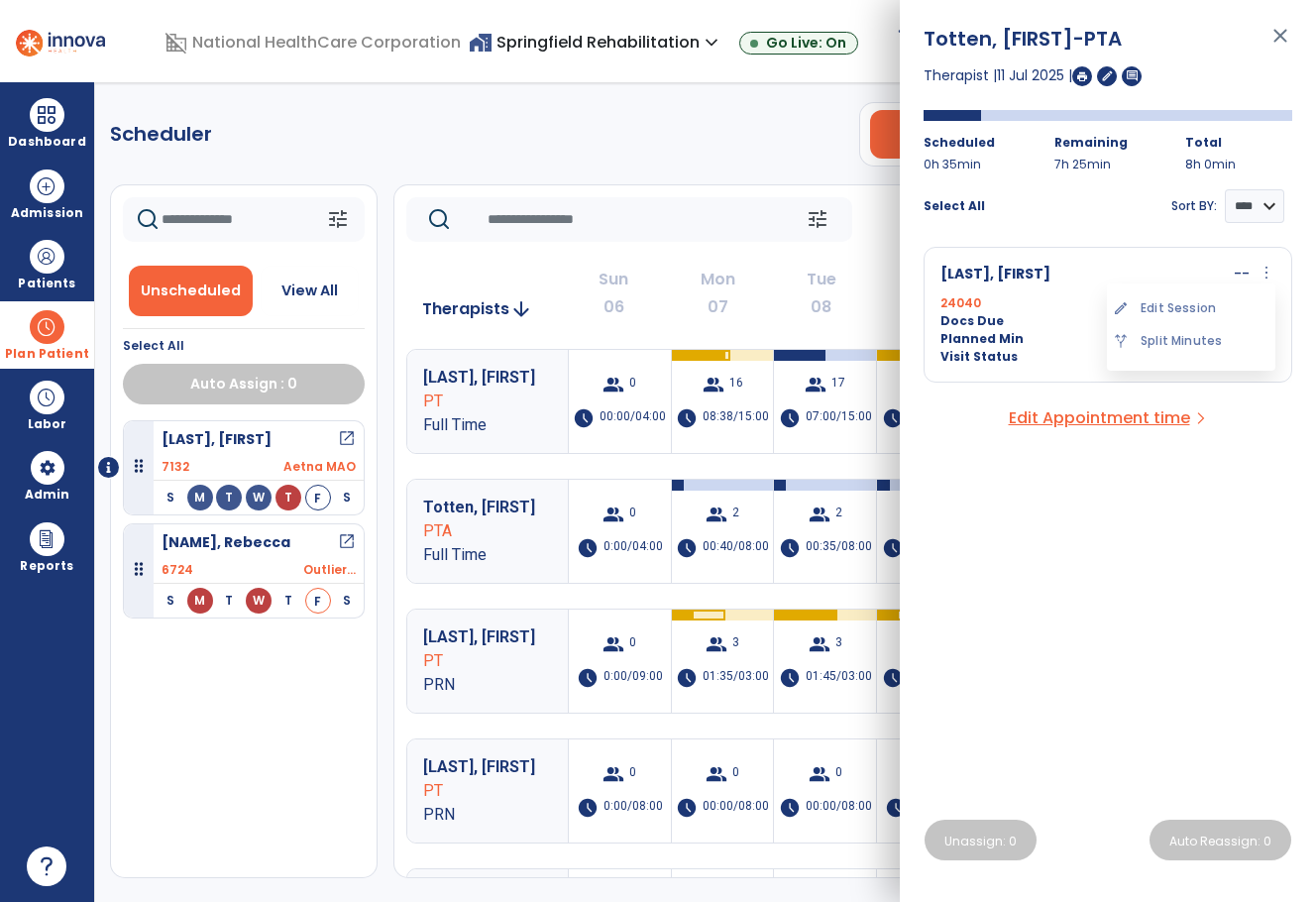 click on "more_vert" at bounding box center [1266, 273] 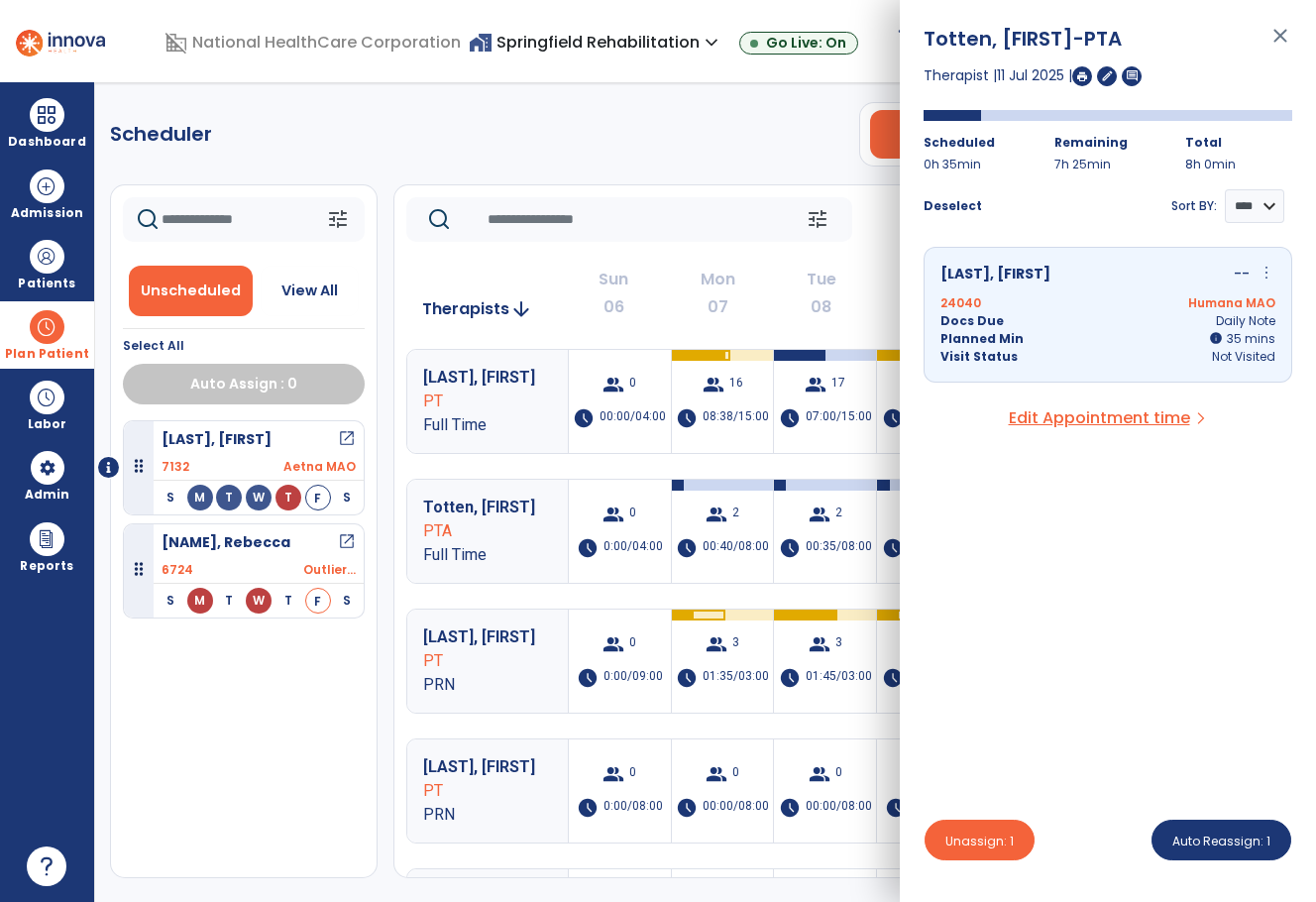 click on "more_vert" at bounding box center [1266, 273] 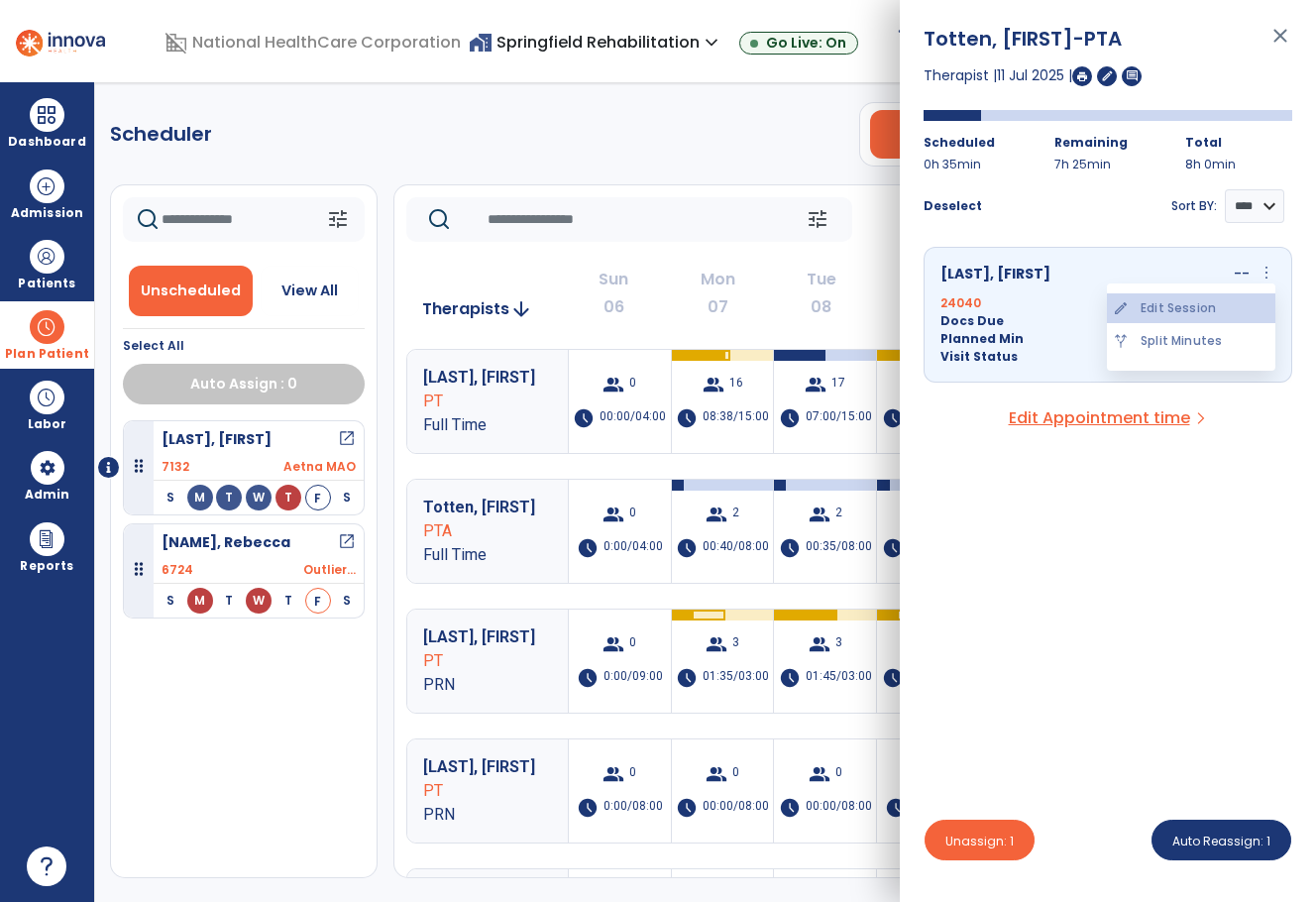 click on "edit   Edit Session" at bounding box center [1191, 308] 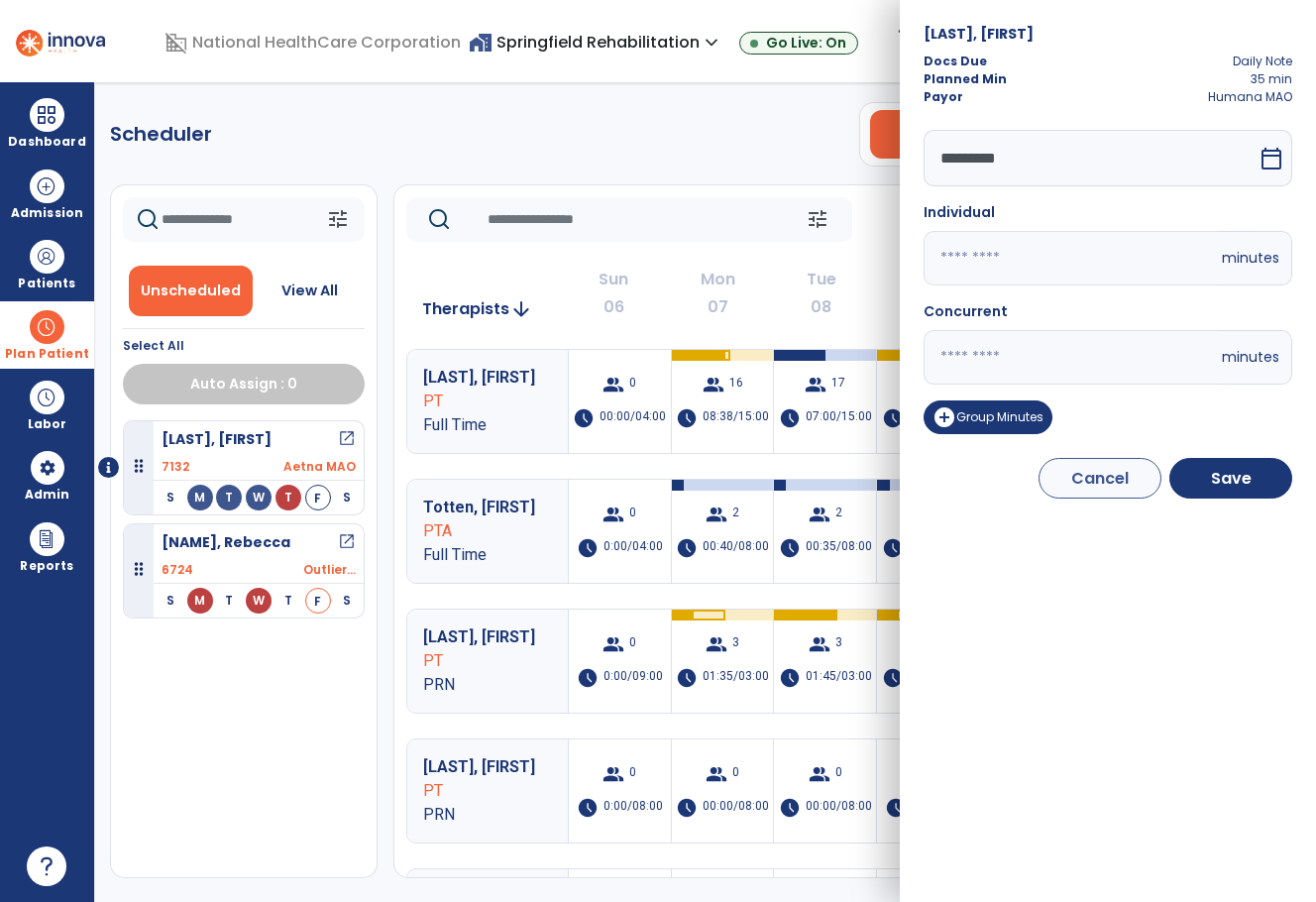 click on "calendar_today" at bounding box center [1273, 158] 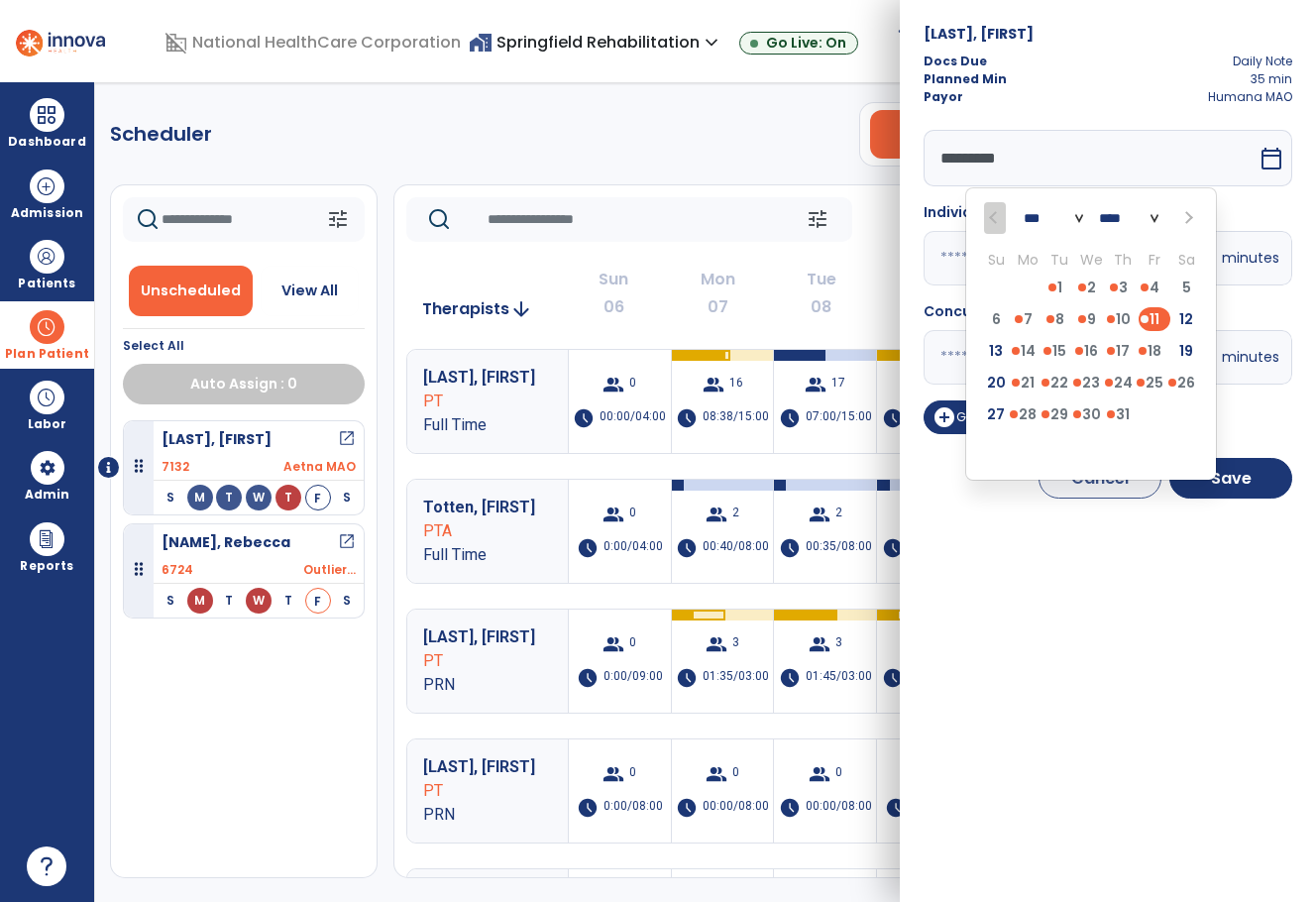 click on "12" at bounding box center [1186, 319] 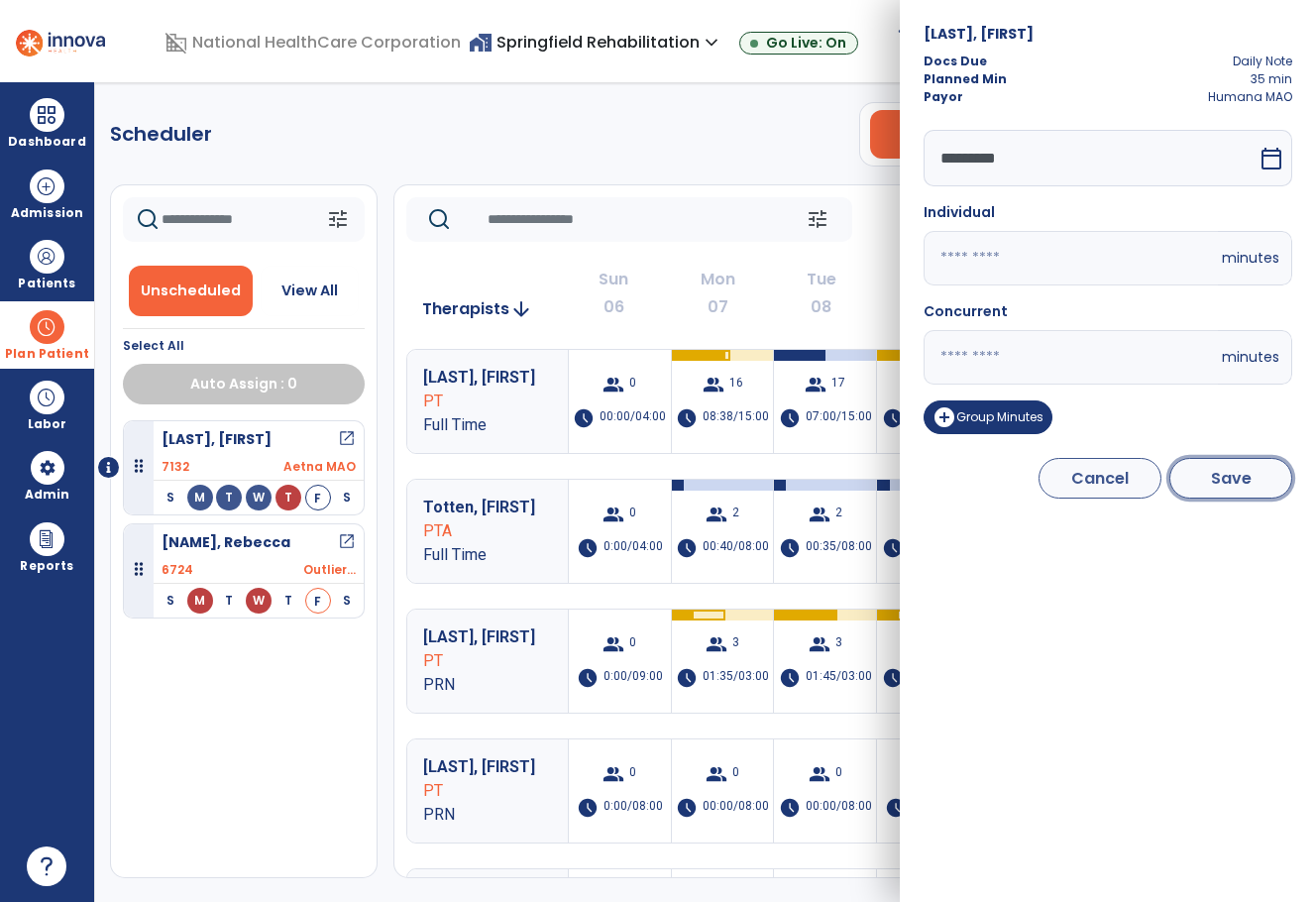 click on "Save" at bounding box center [1231, 478] 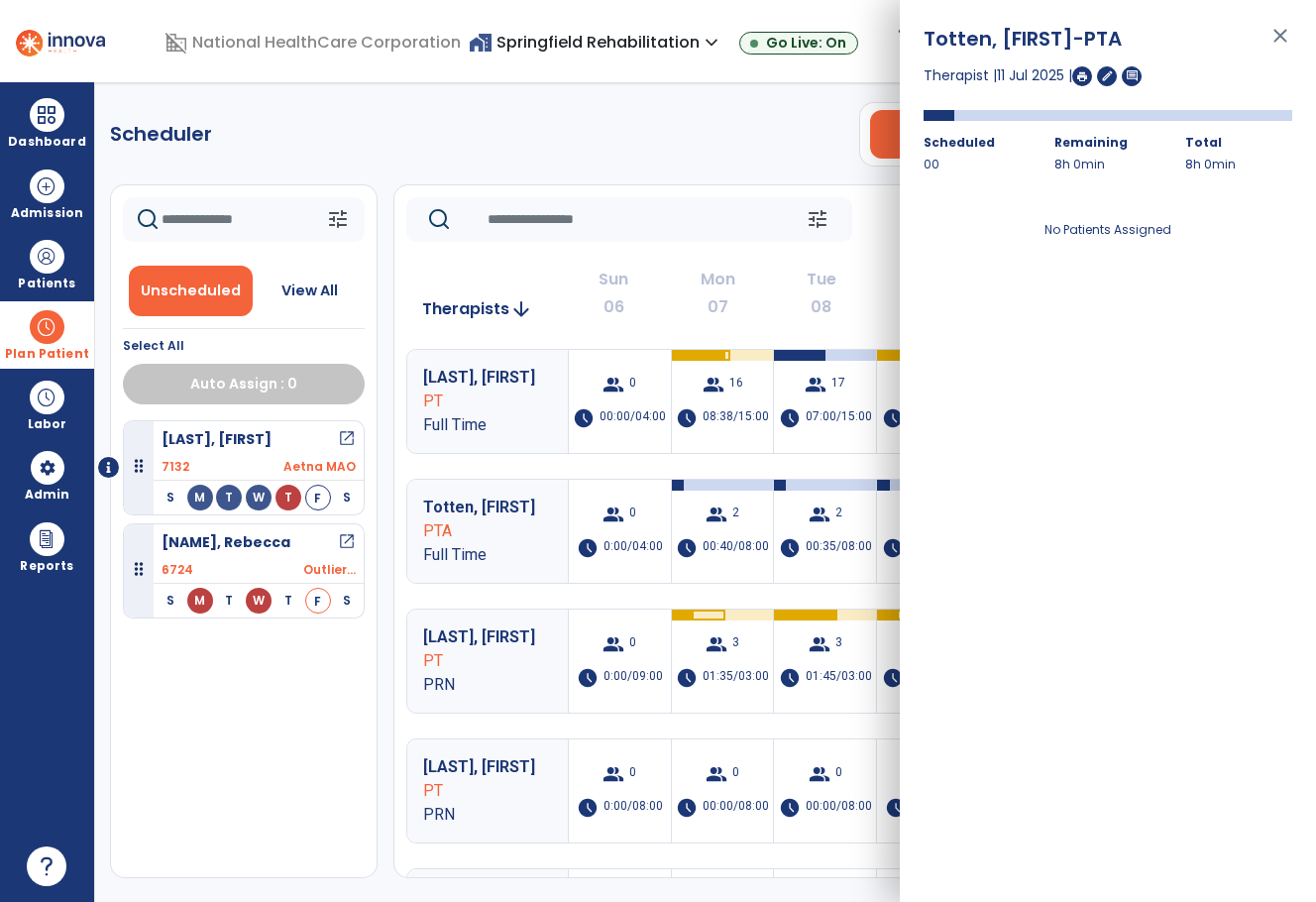 click on "Scheduler   PT   OT   ST  **** *** more_vert  Manage Labor   View All Therapists   Print" 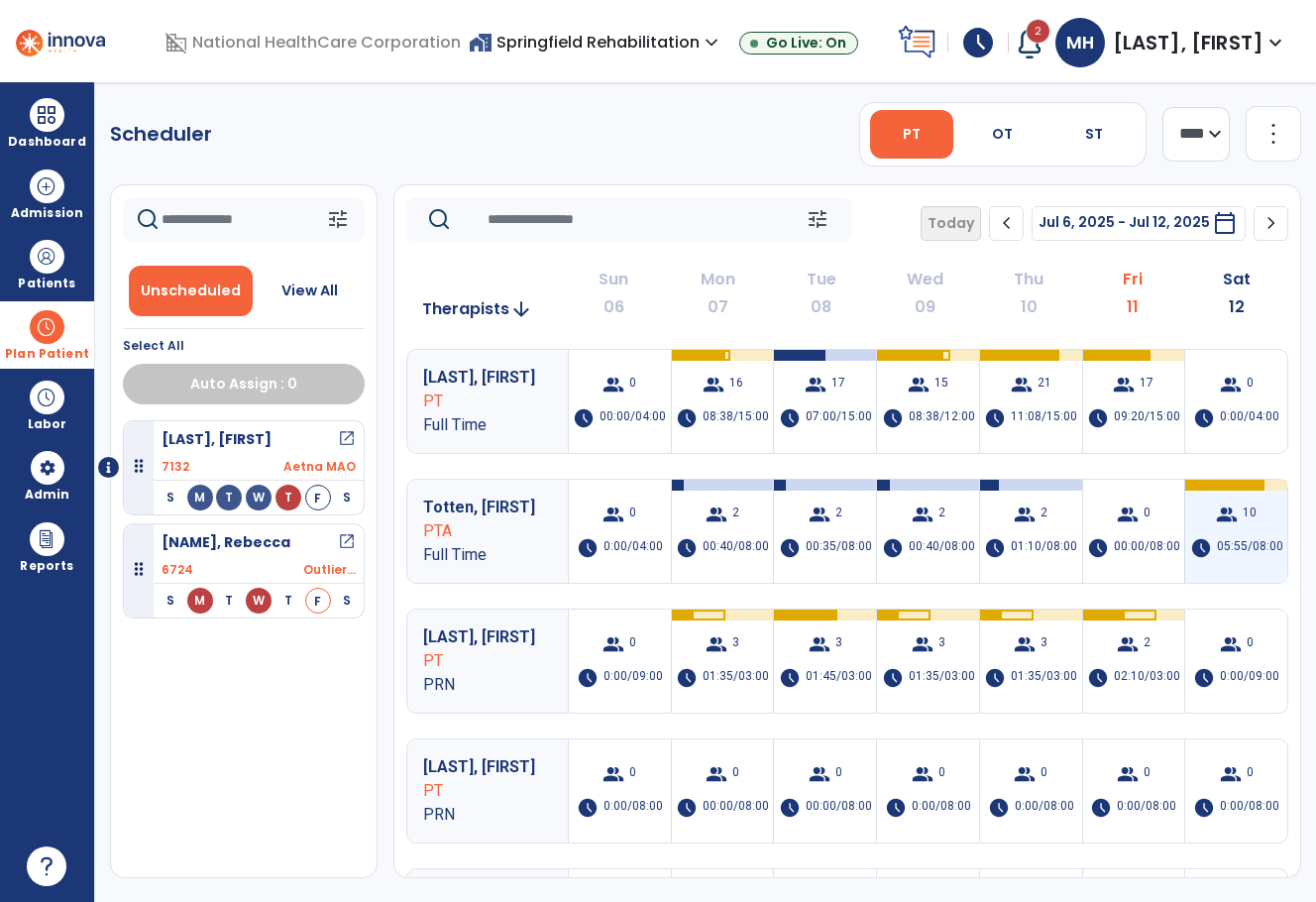 click on "group  10  schedule  05:55/08:00" at bounding box center [1236, 531] 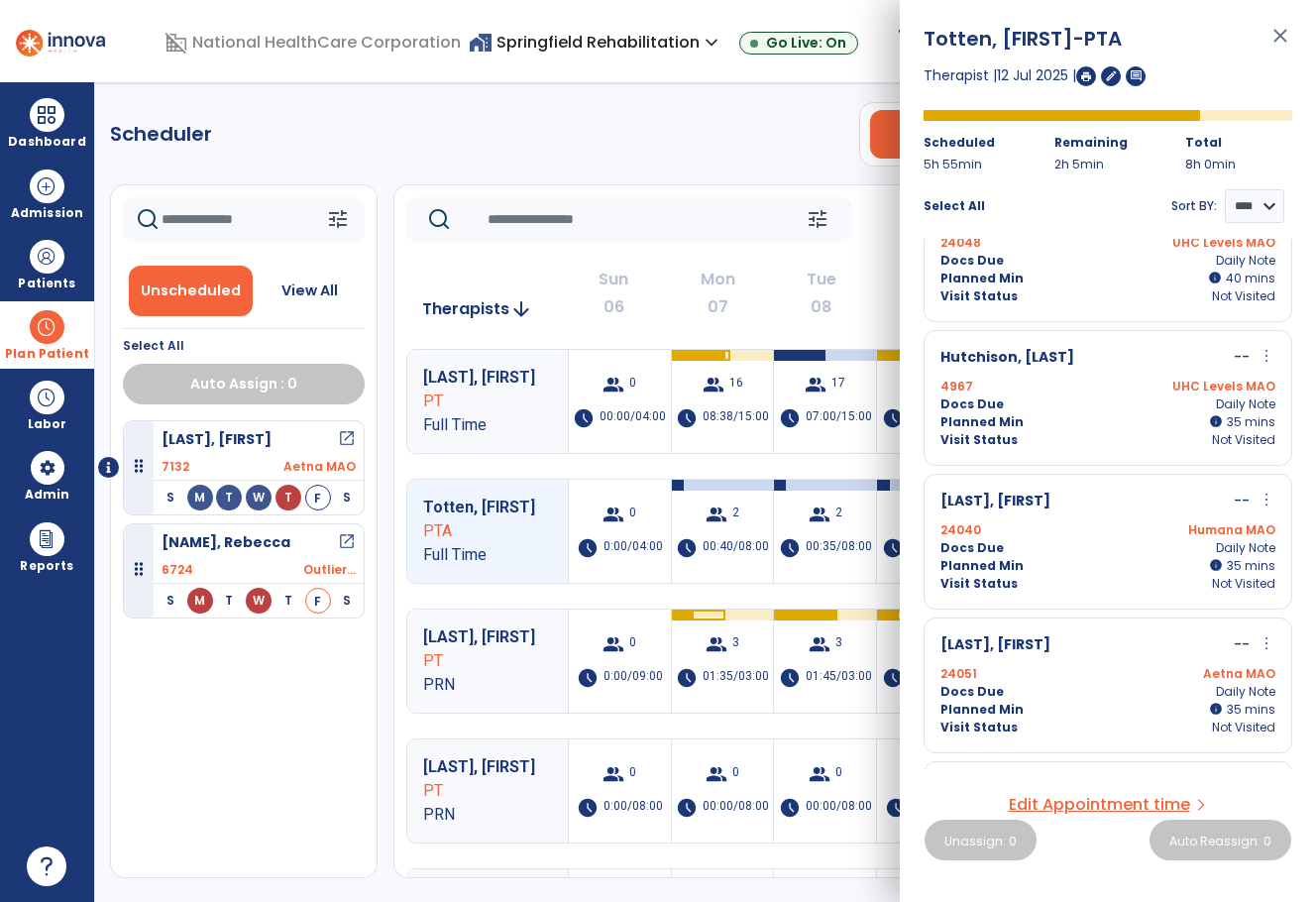 scroll, scrollTop: 0, scrollLeft: 0, axis: both 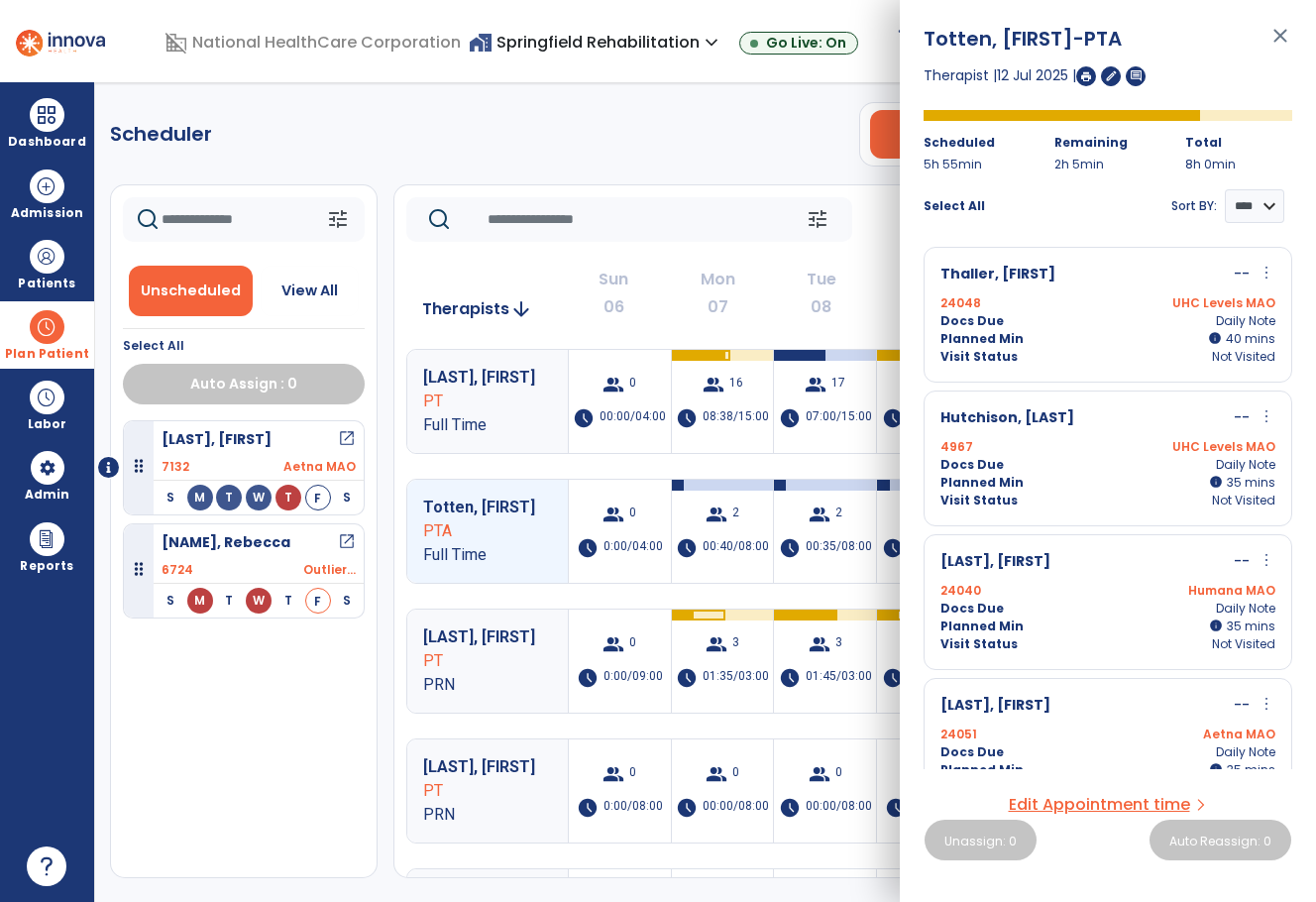 click on "Scheduler   PT   OT   ST  **** *** more_vert  Manage Labor   View All Therapists   Print" 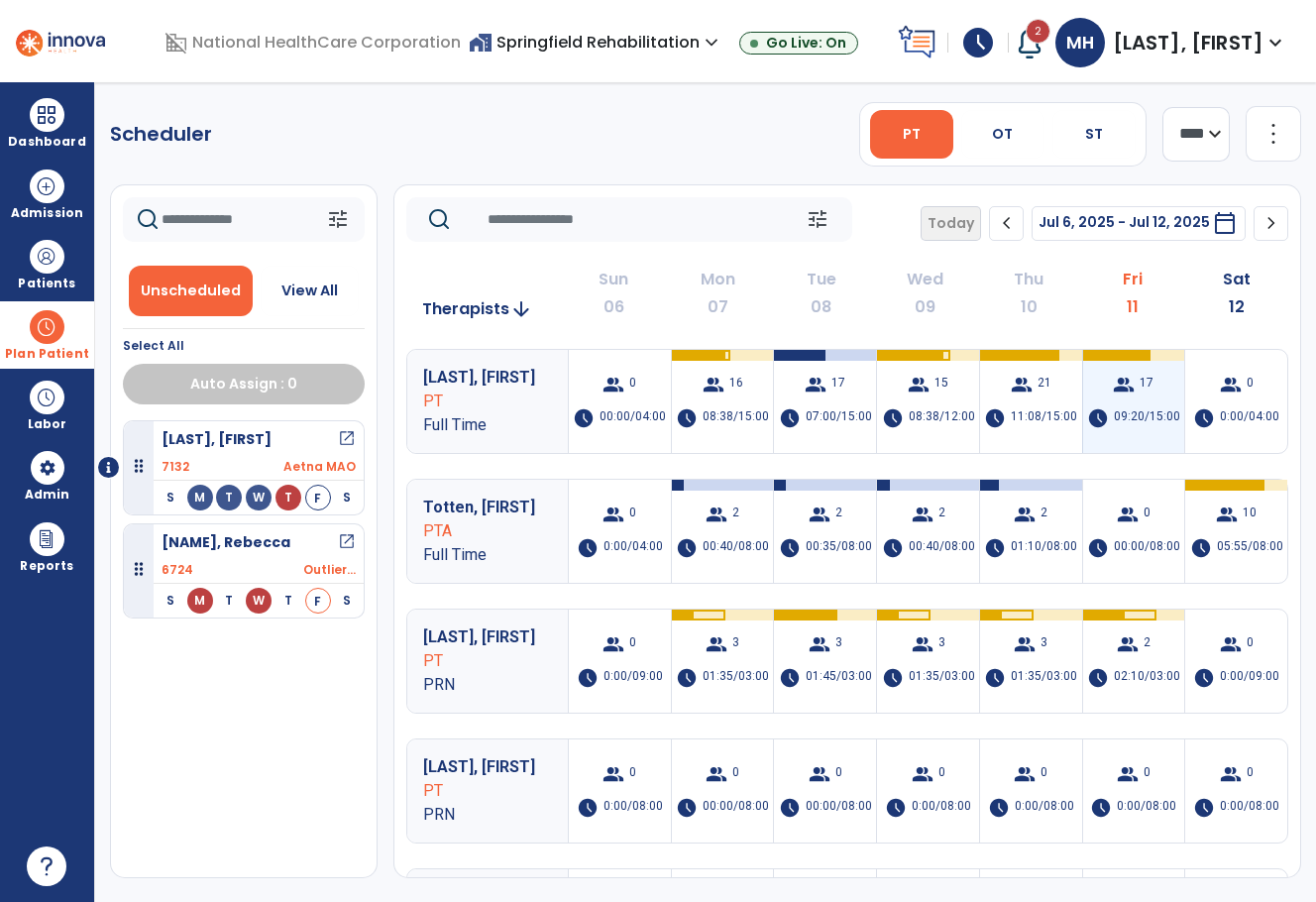 click on "group  17  schedule  09:20/15:00" at bounding box center (1134, 401) 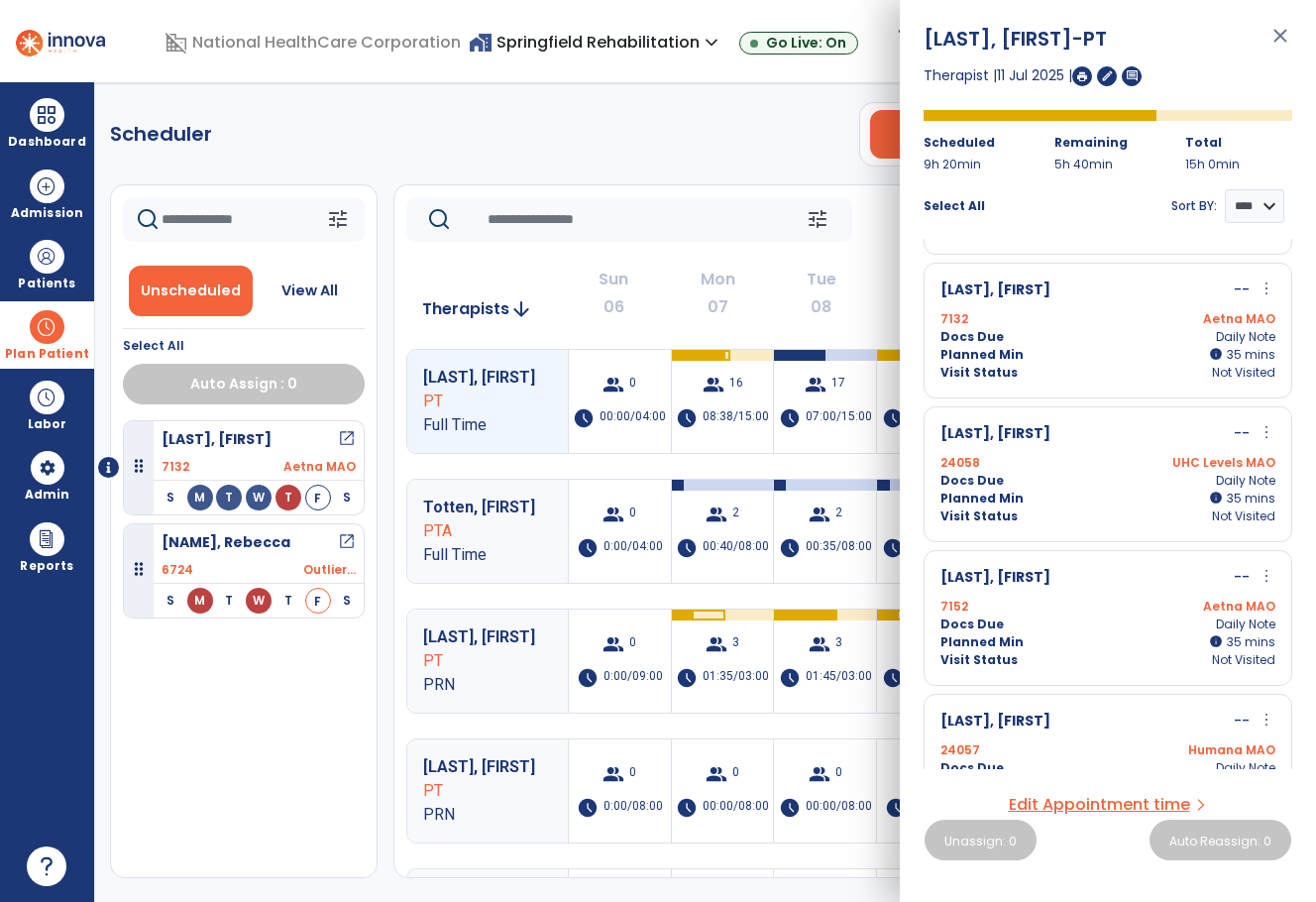 scroll, scrollTop: 892, scrollLeft: 0, axis: vertical 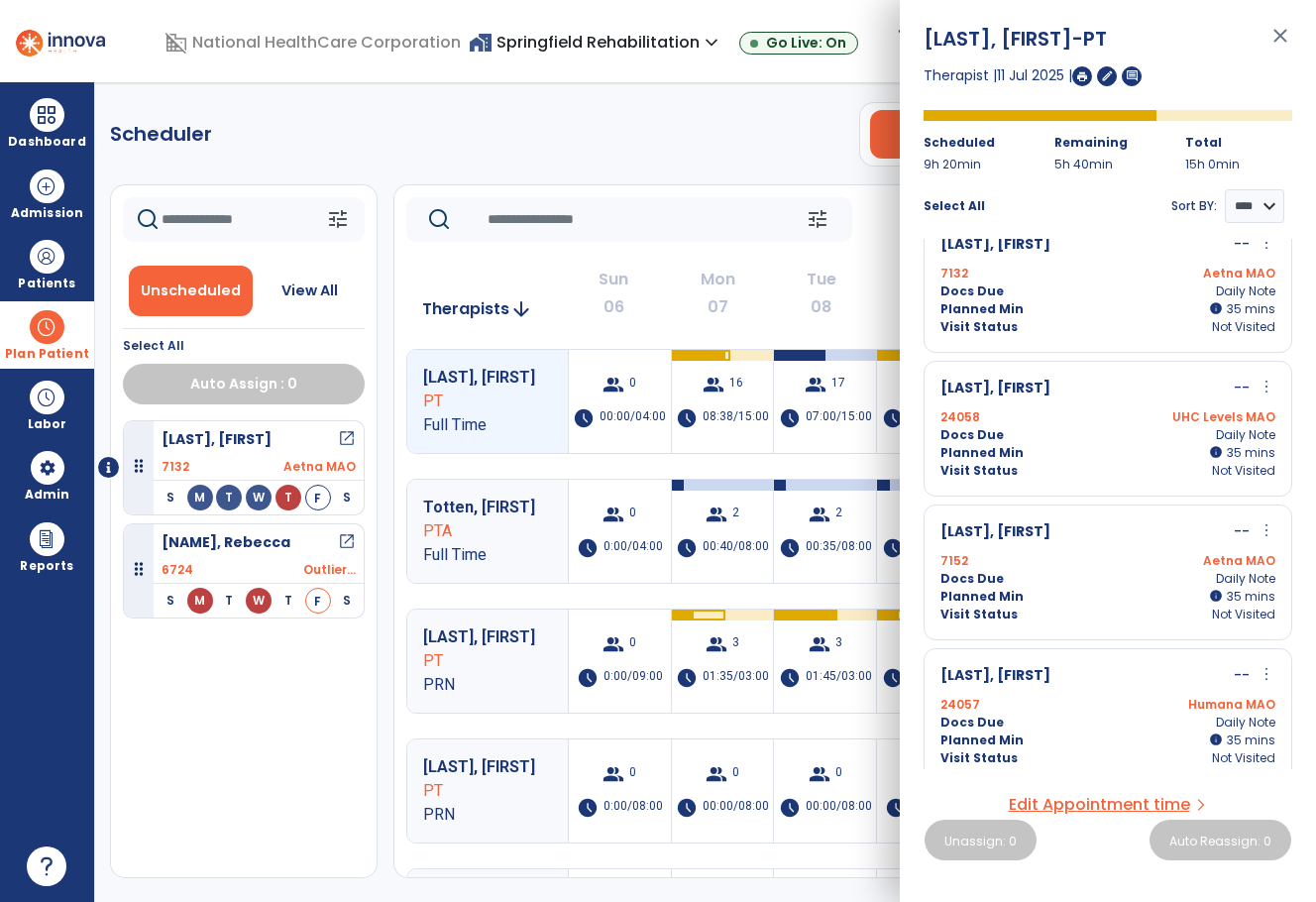 click on "Docs Due Daily Note" at bounding box center (1108, 435) 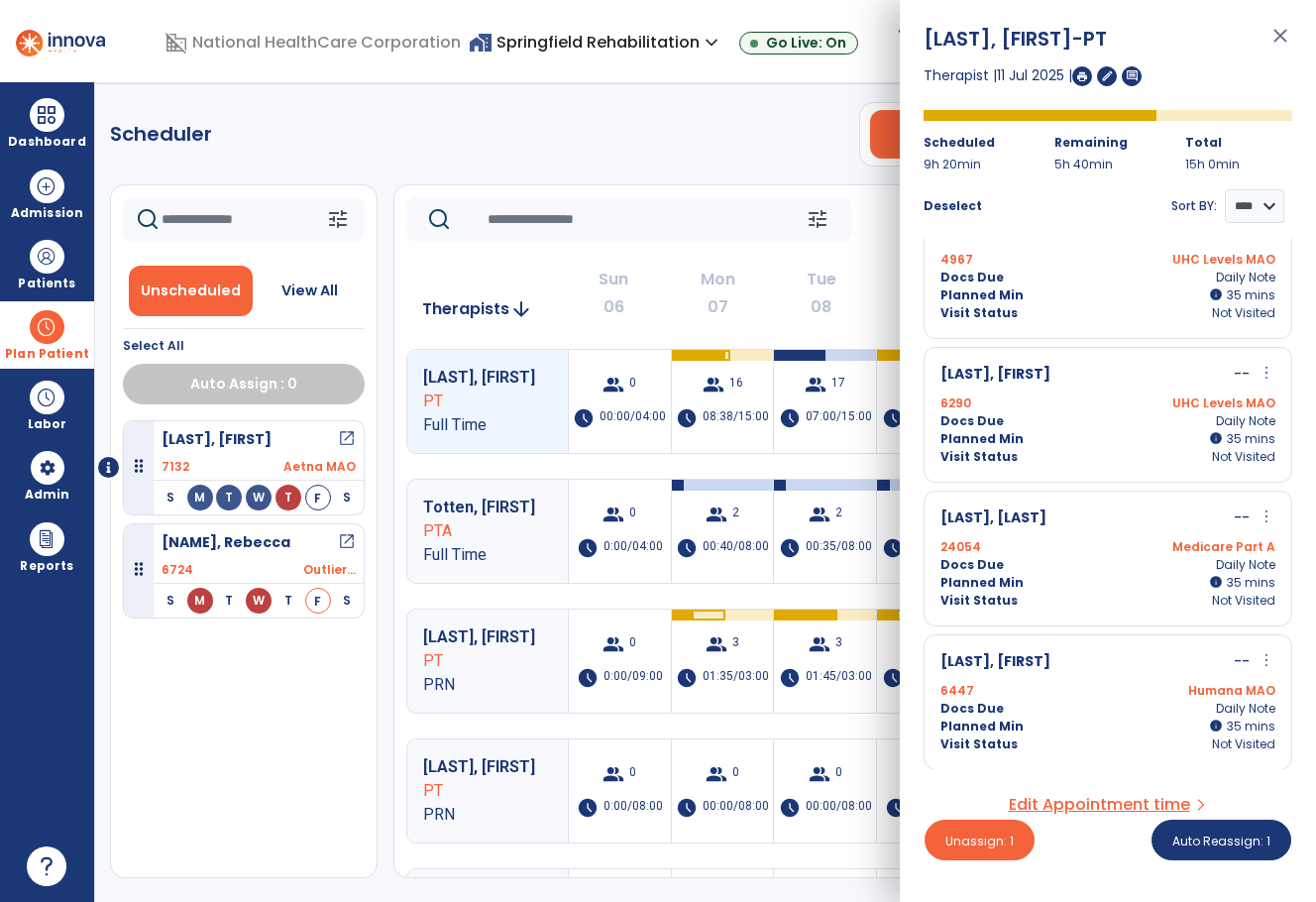 scroll, scrollTop: 198, scrollLeft: 0, axis: vertical 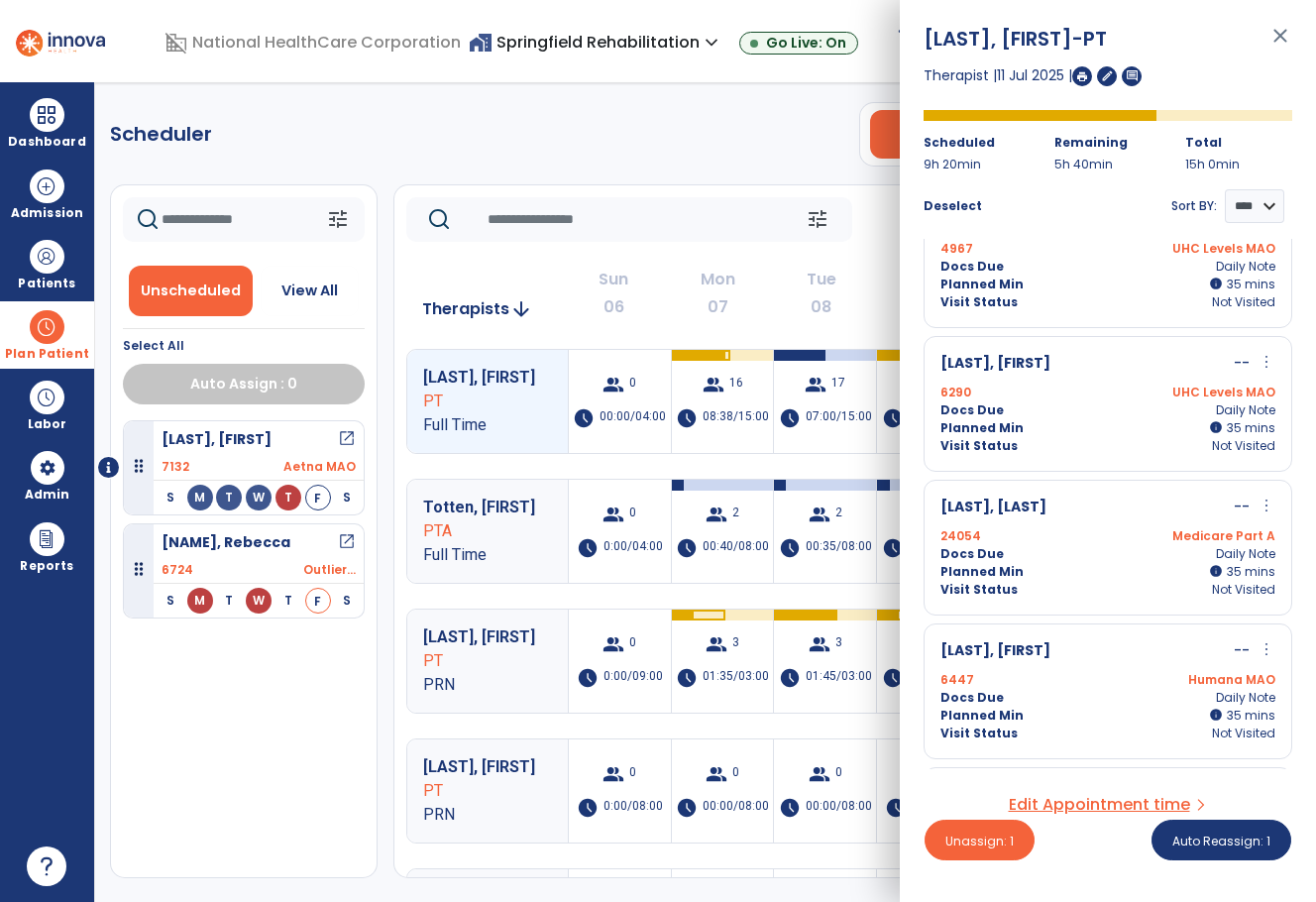 click on "Docs Due Daily Note" at bounding box center (1108, 554) 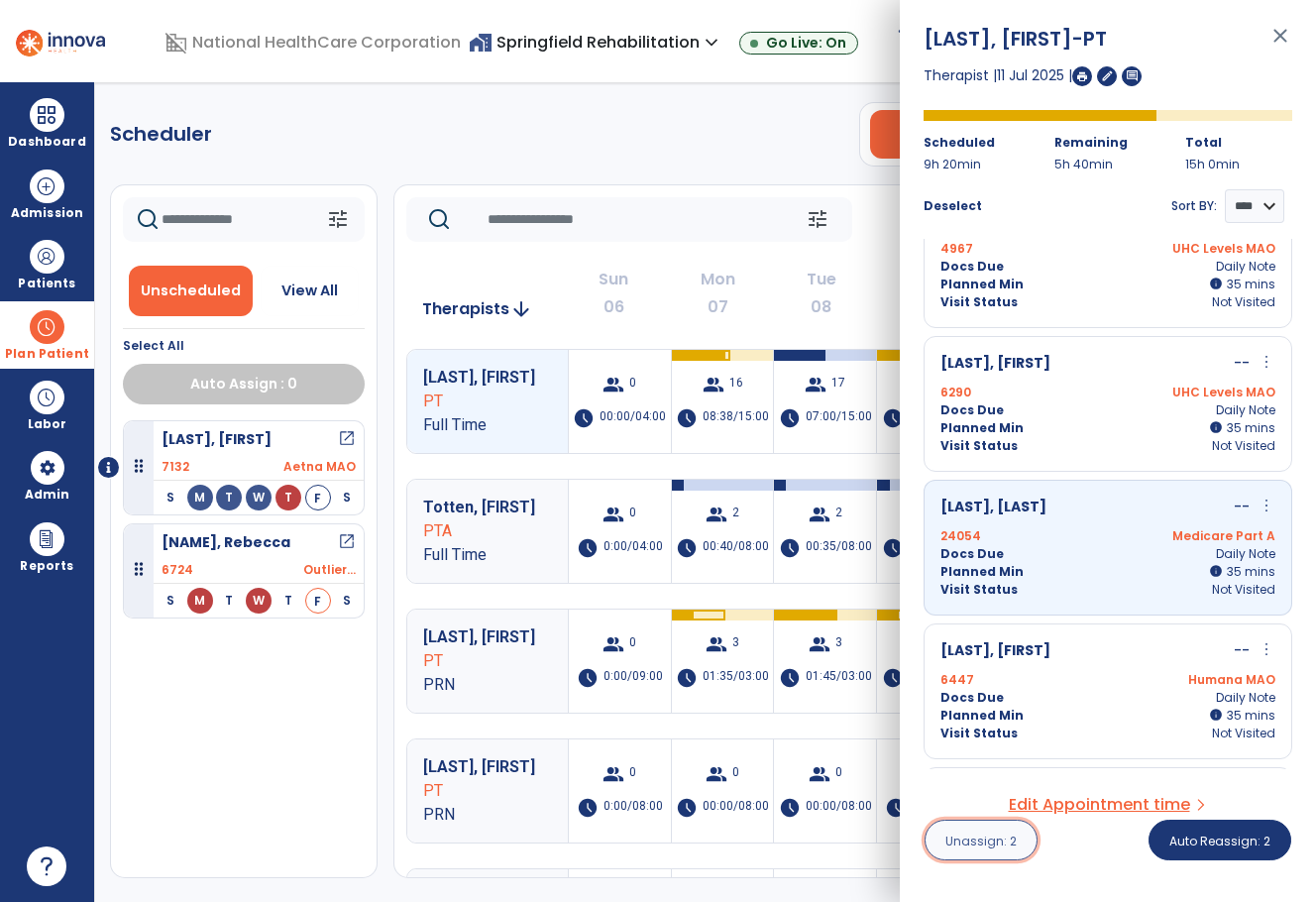 click on "Unassign: 2" at bounding box center [981, 840] 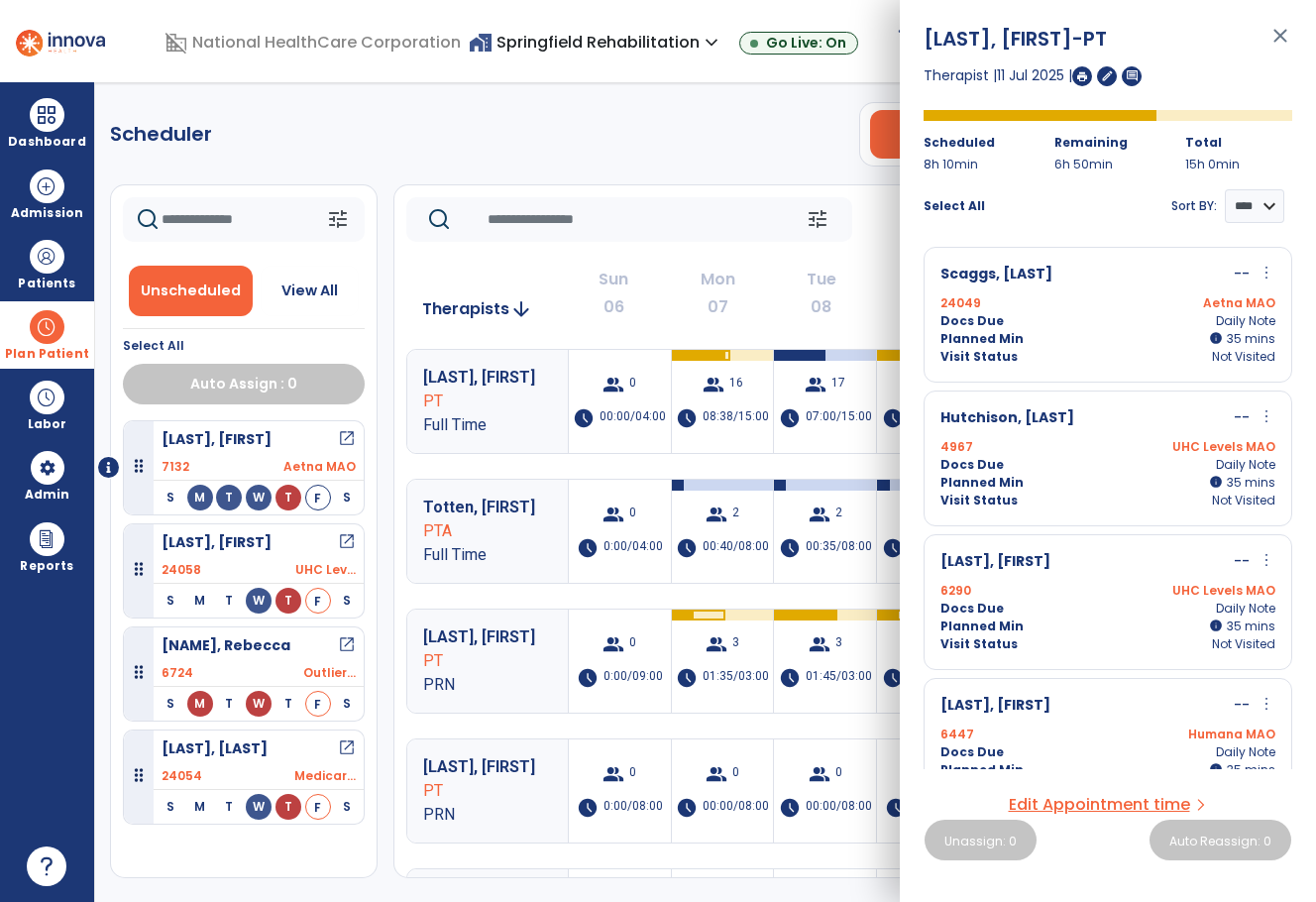 click on "Scheduler   PT   OT   ST  **** *** more_vert  Manage Labor   View All Therapists   Print" 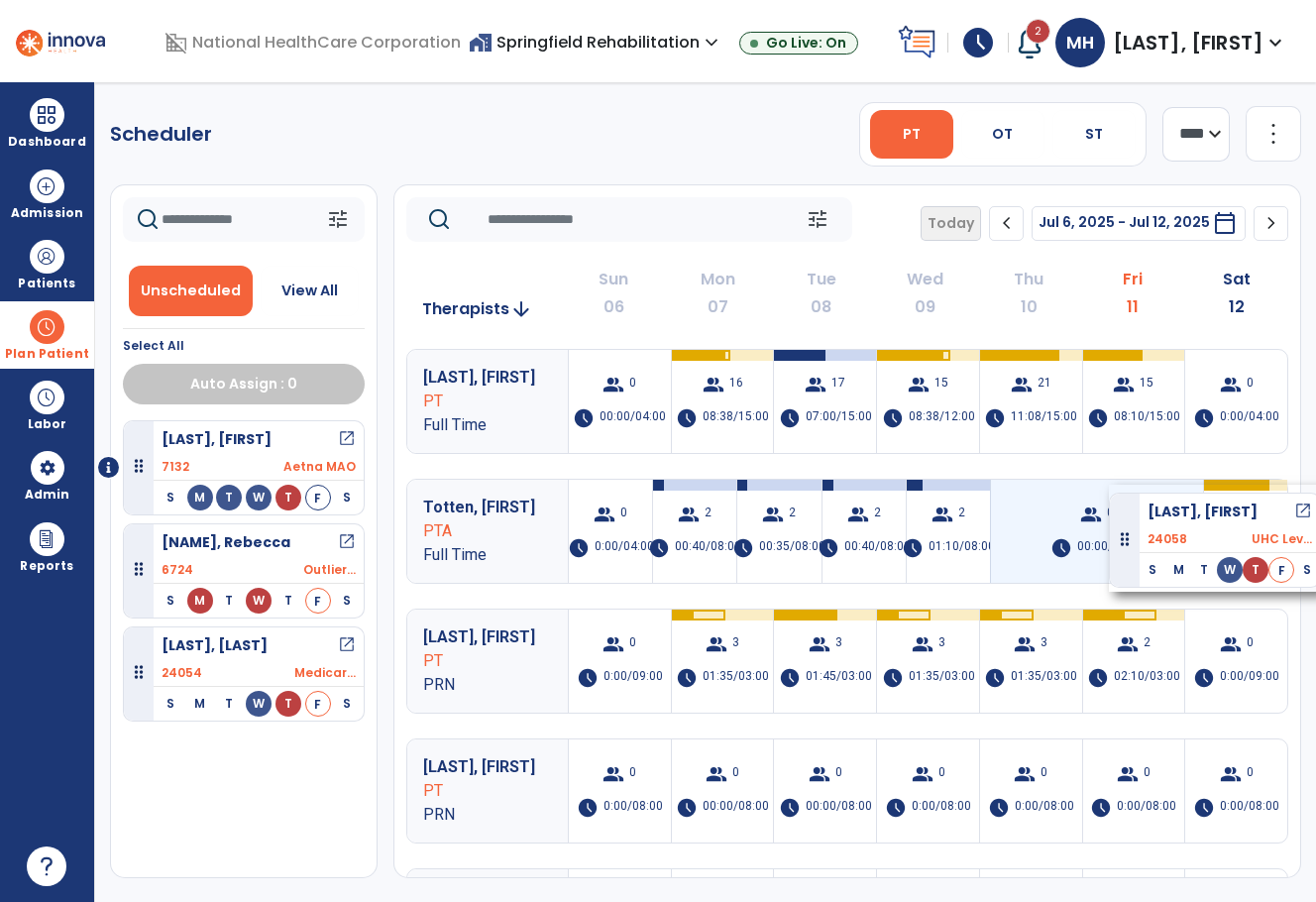drag, startPoint x: 310, startPoint y: 599, endPoint x: 1109, endPoint y: 485, distance: 807.0917 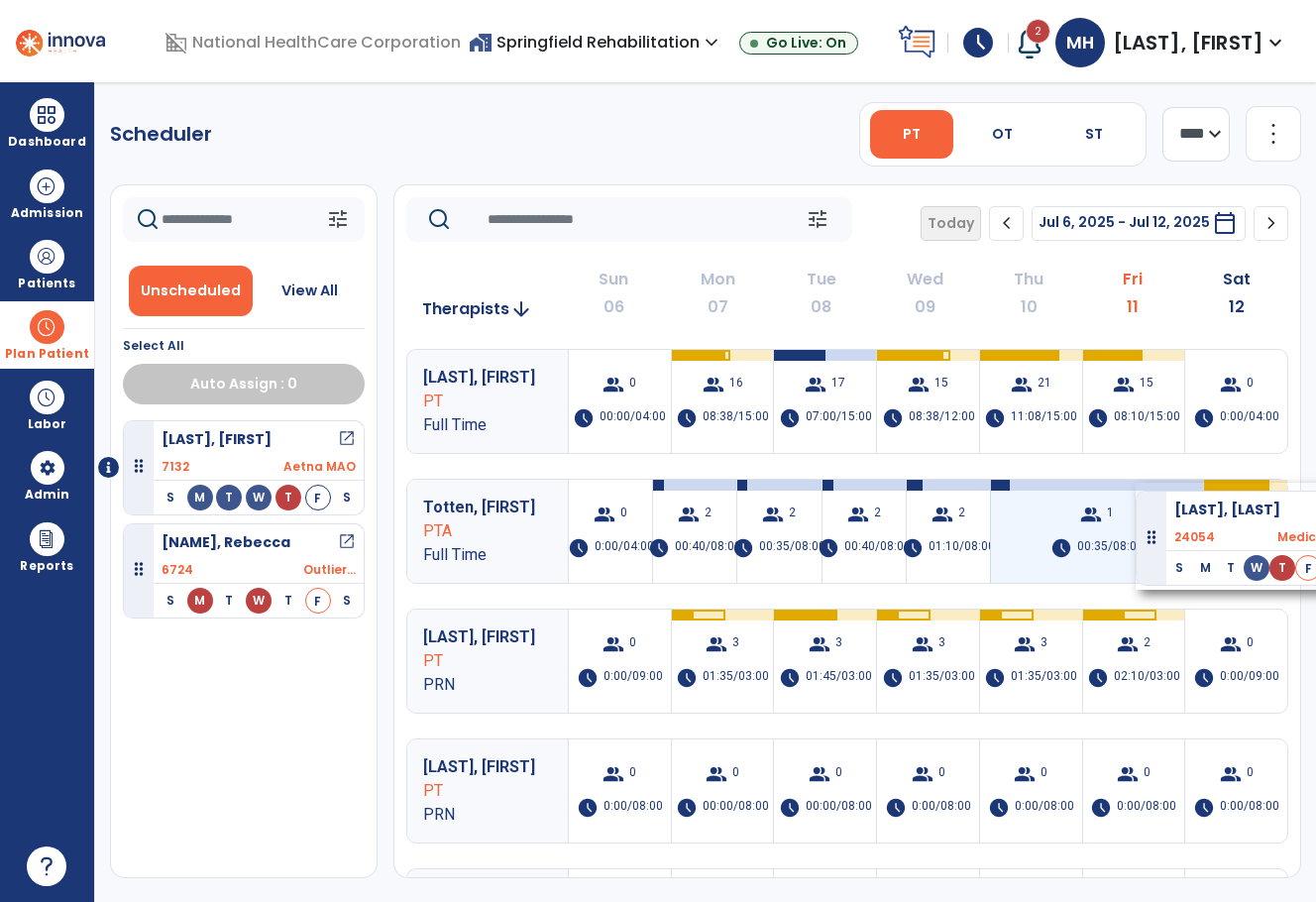 drag, startPoint x: 311, startPoint y: 703, endPoint x: 1136, endPoint y: 483, distance: 853.8296 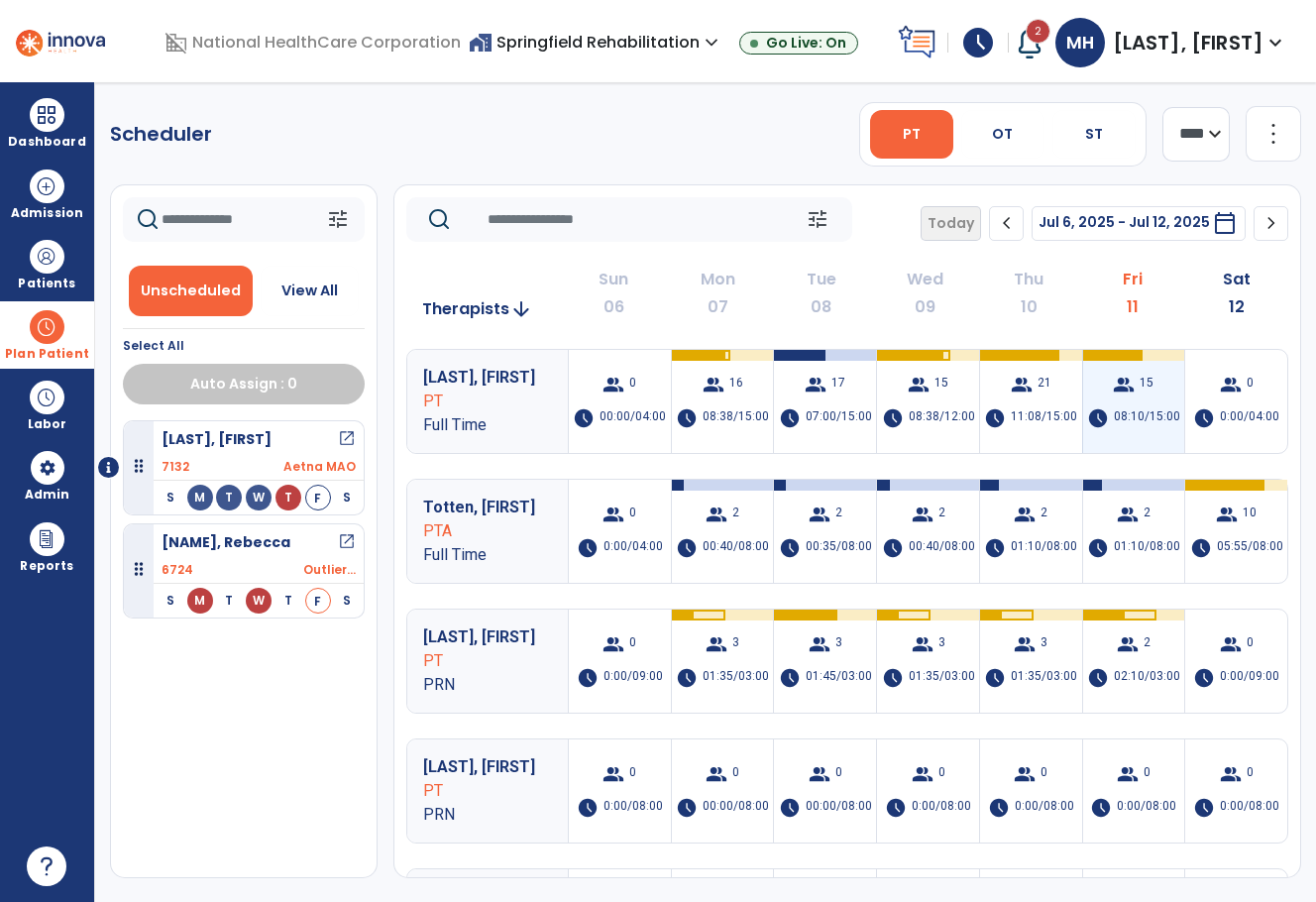 click on "group  15  schedule  08:10/15:00" at bounding box center [1134, 401] 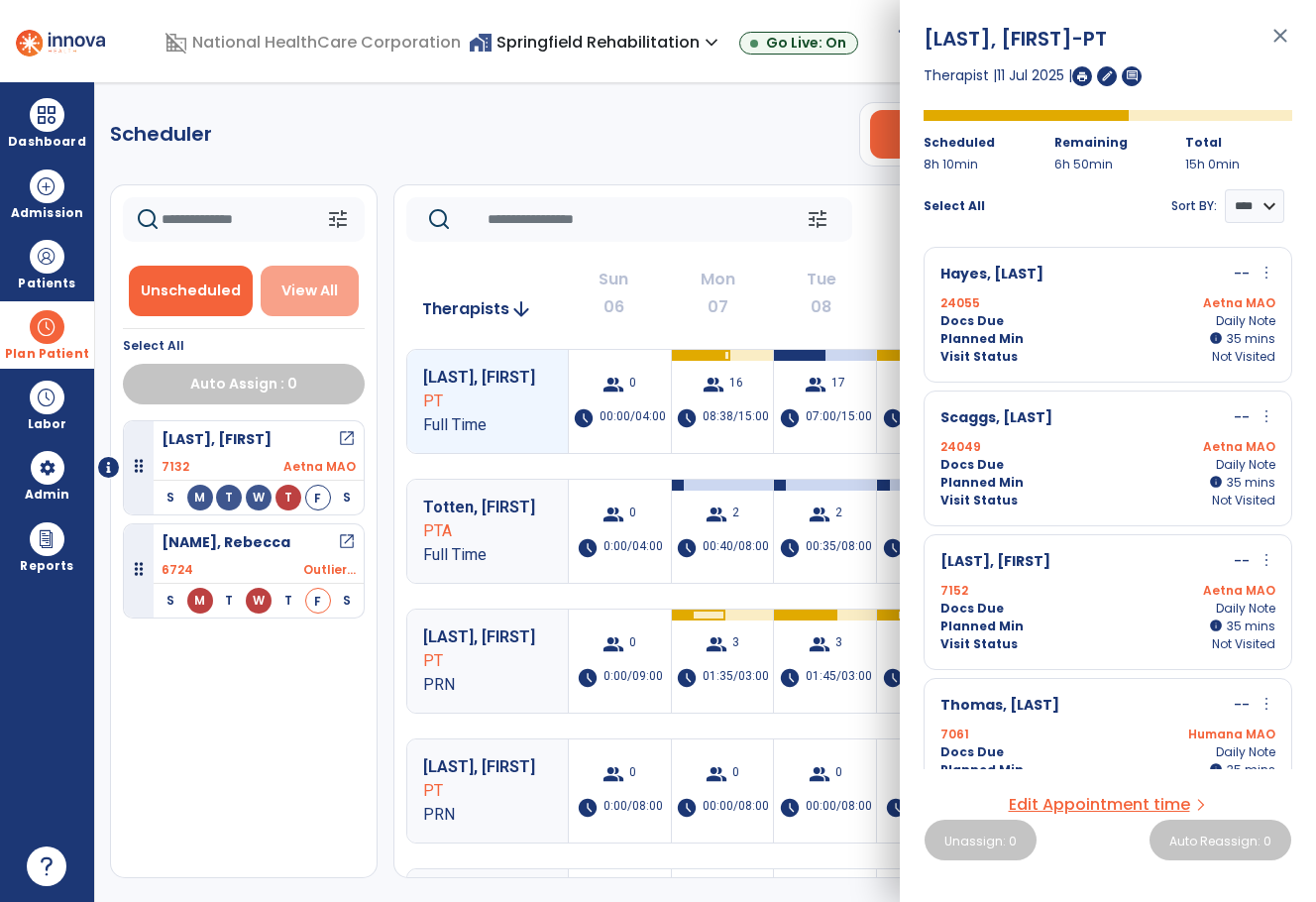 click on "View All" at bounding box center [309, 290] 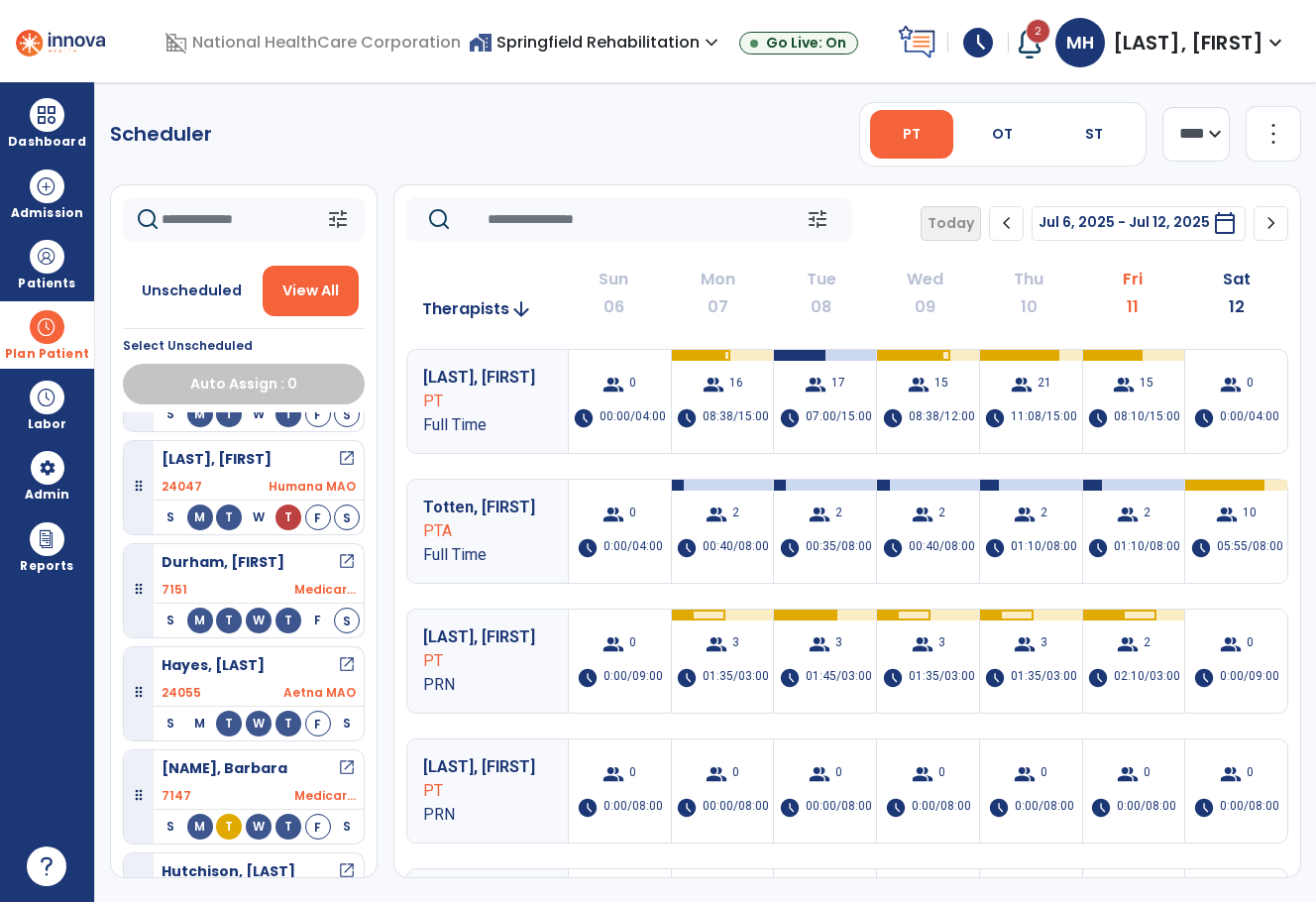 scroll, scrollTop: 198, scrollLeft: 0, axis: vertical 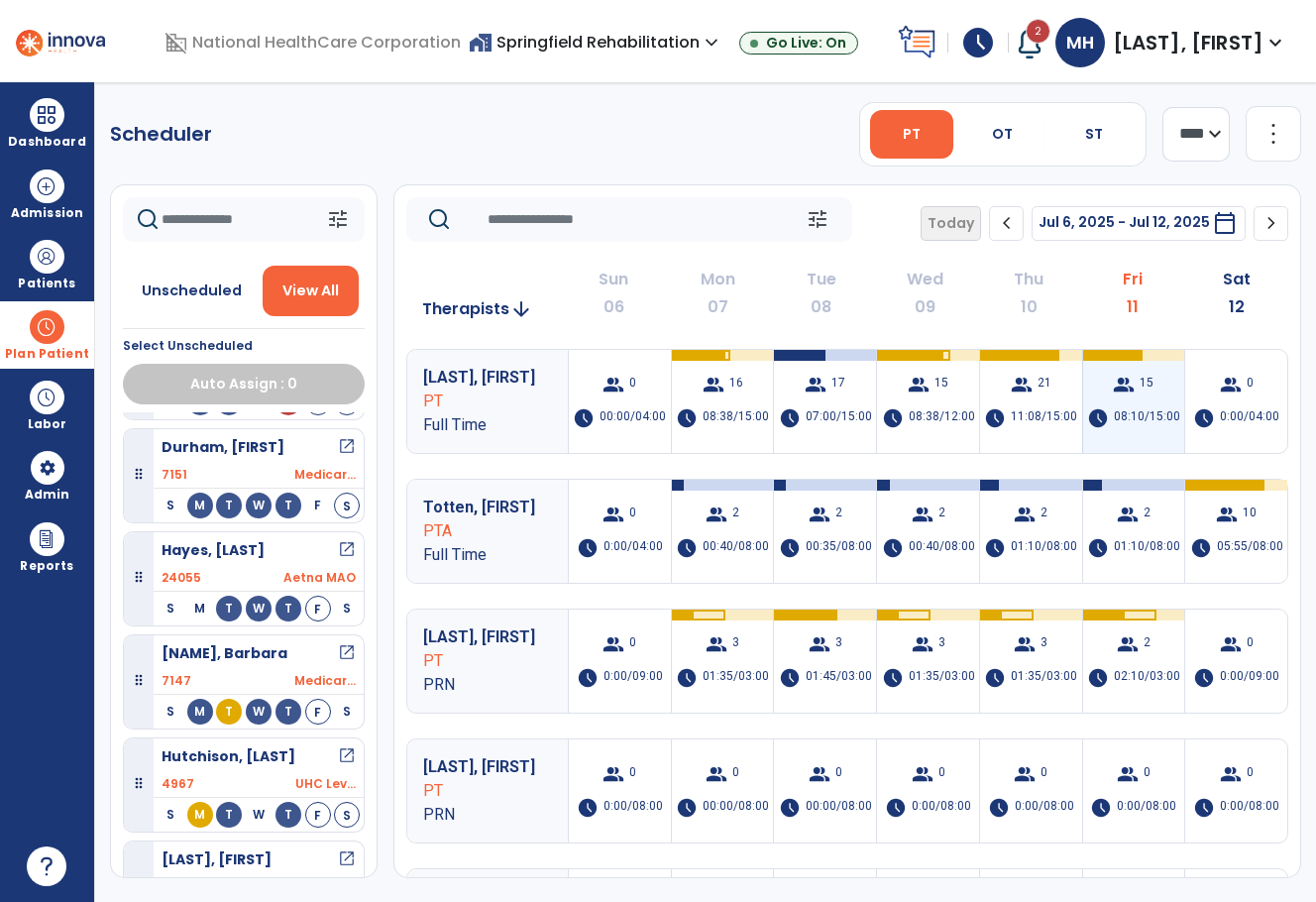 click on "group  15  schedule  08:10/15:00" at bounding box center (1134, 401) 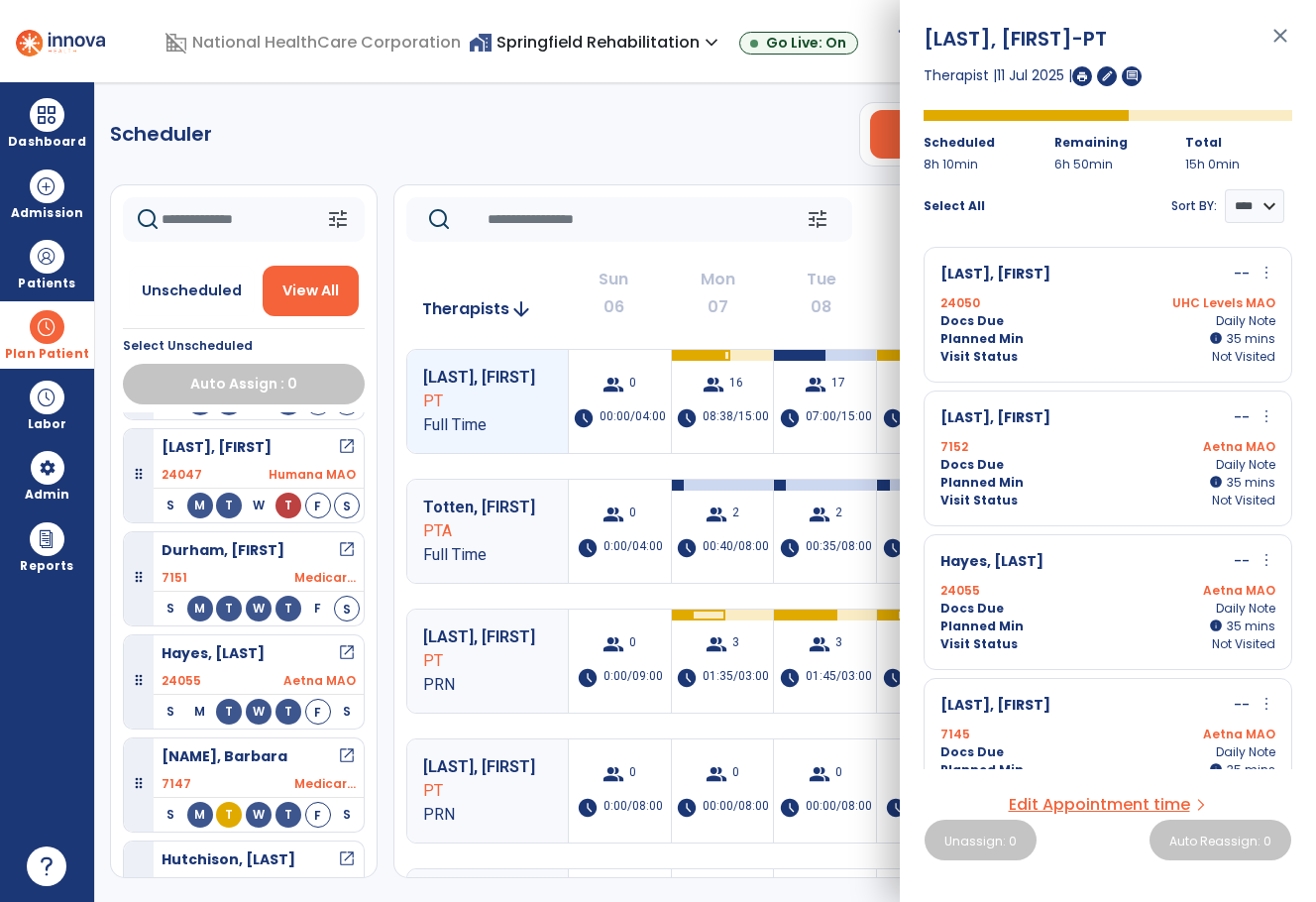 scroll, scrollTop: 0, scrollLeft: 0, axis: both 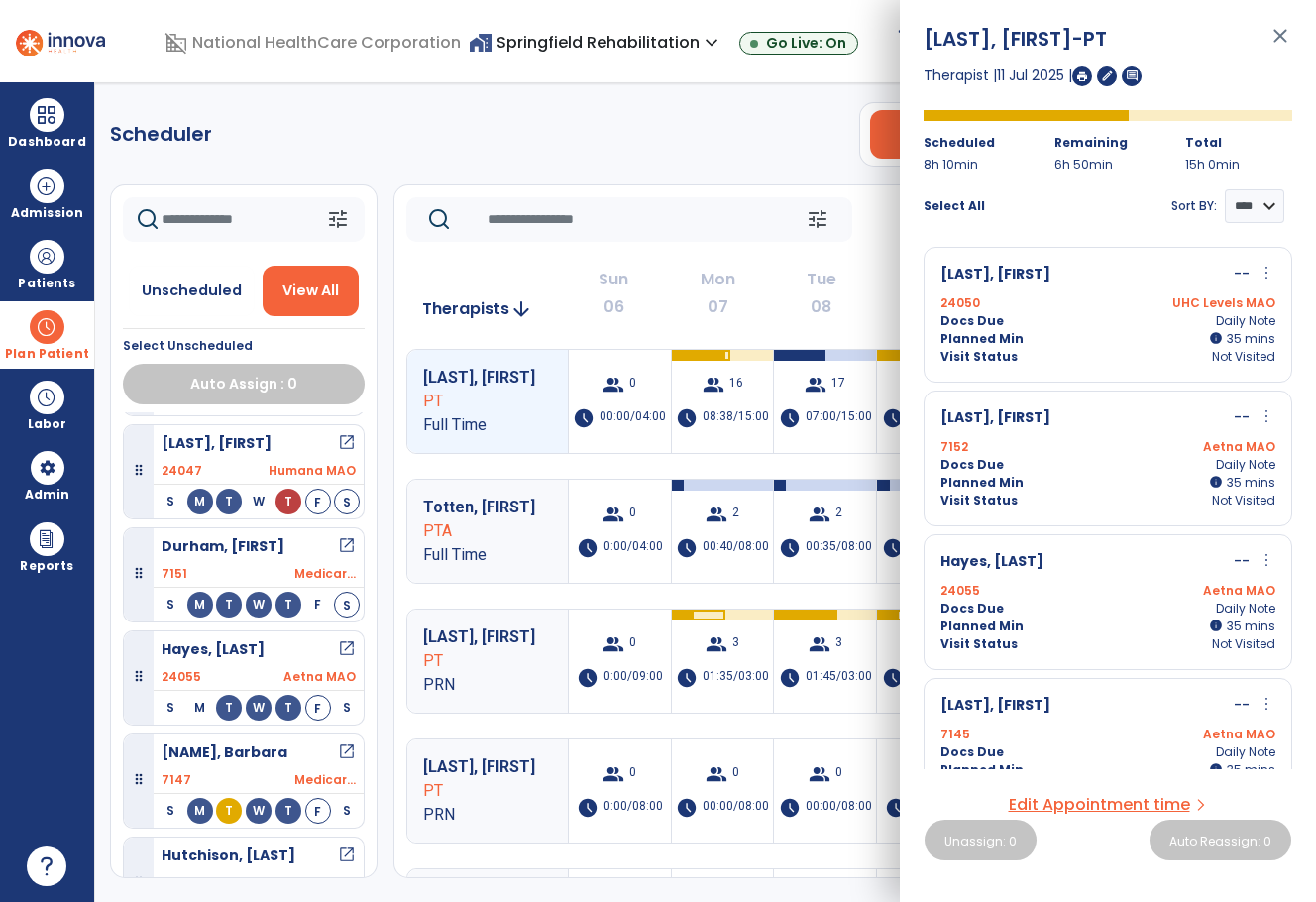 click on "24055 Aetna MAO" at bounding box center (1108, 591) 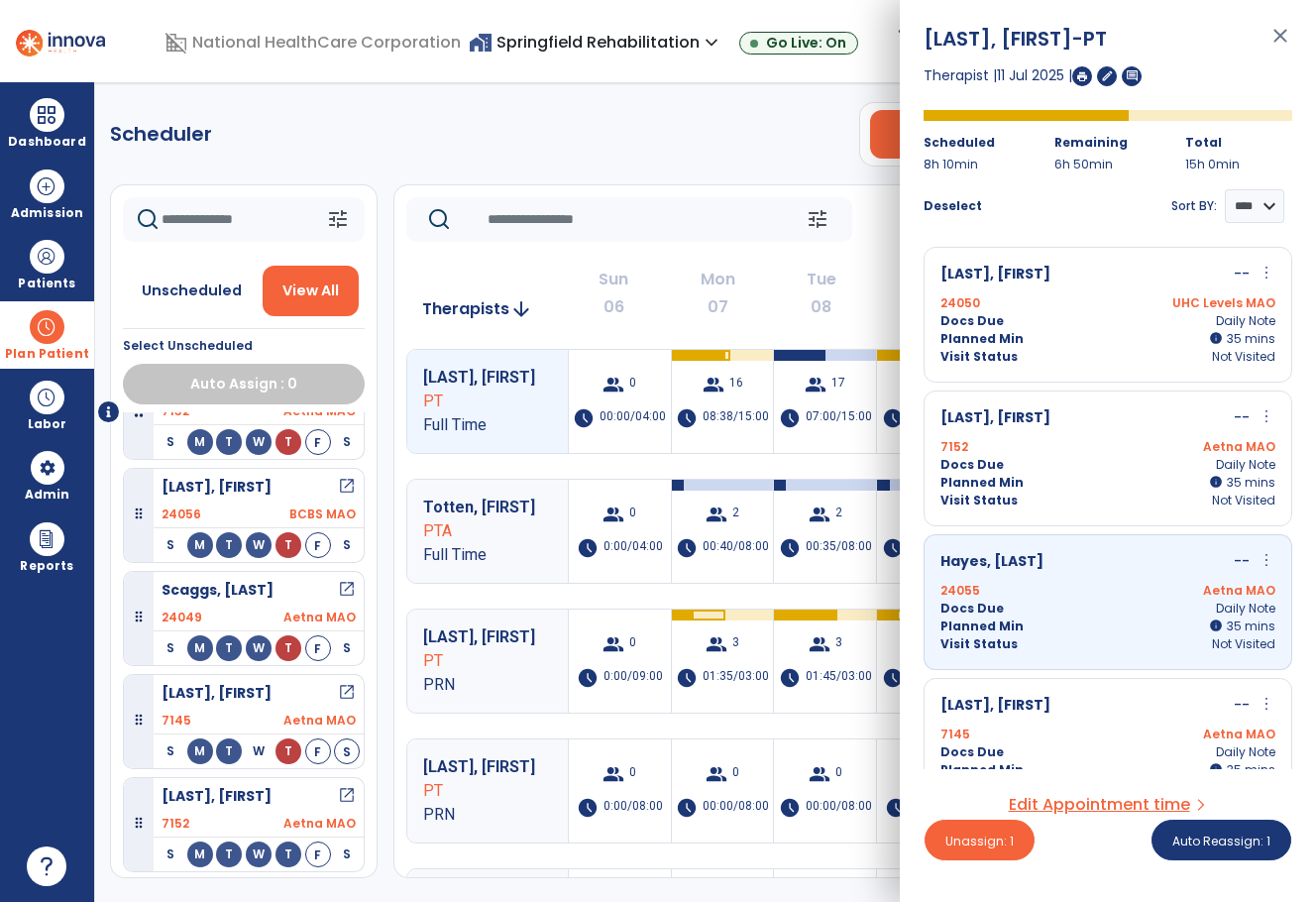 scroll, scrollTop: 1289, scrollLeft: 0, axis: vertical 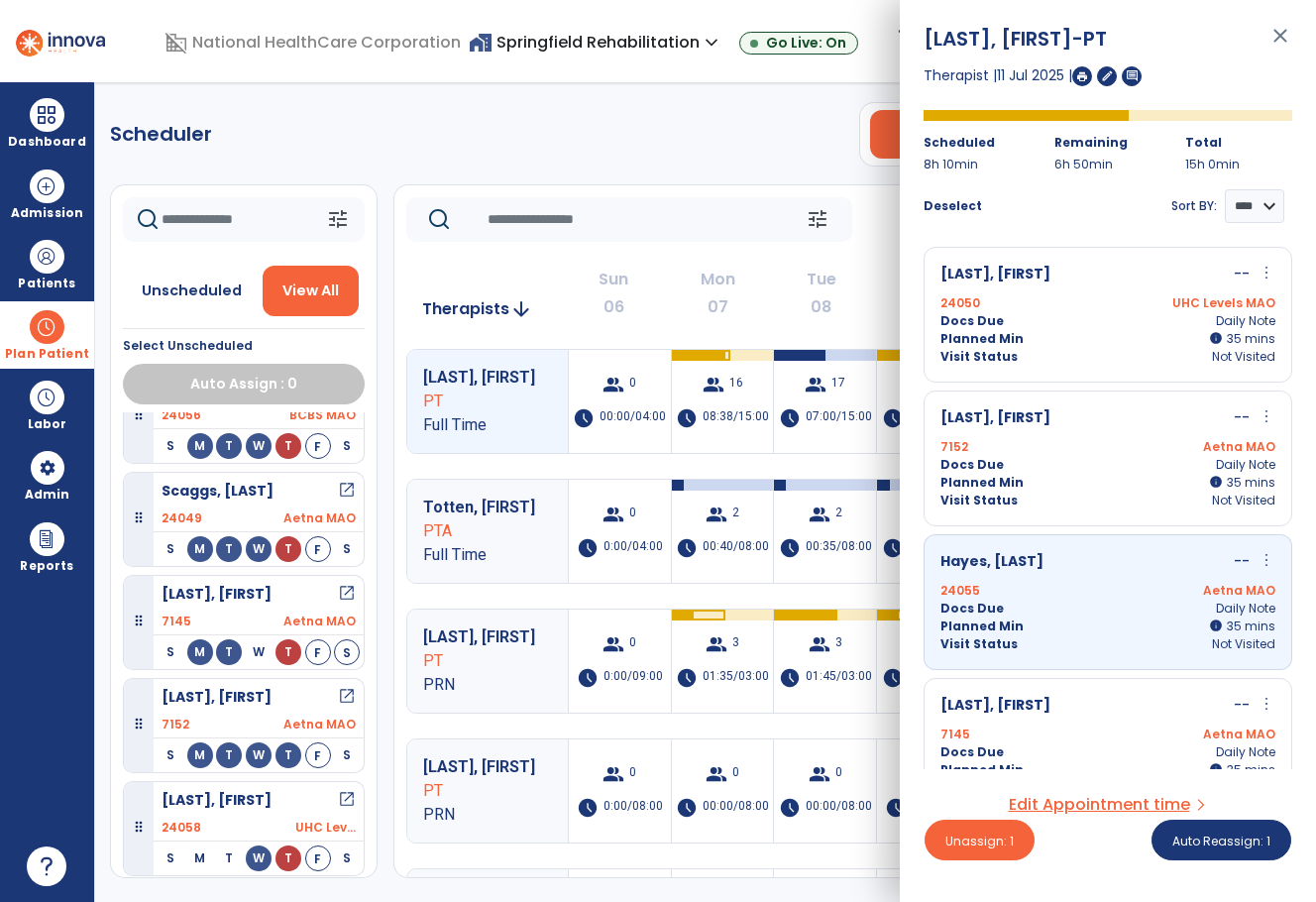 click on "Docs Due Daily Note" at bounding box center [1108, 465] 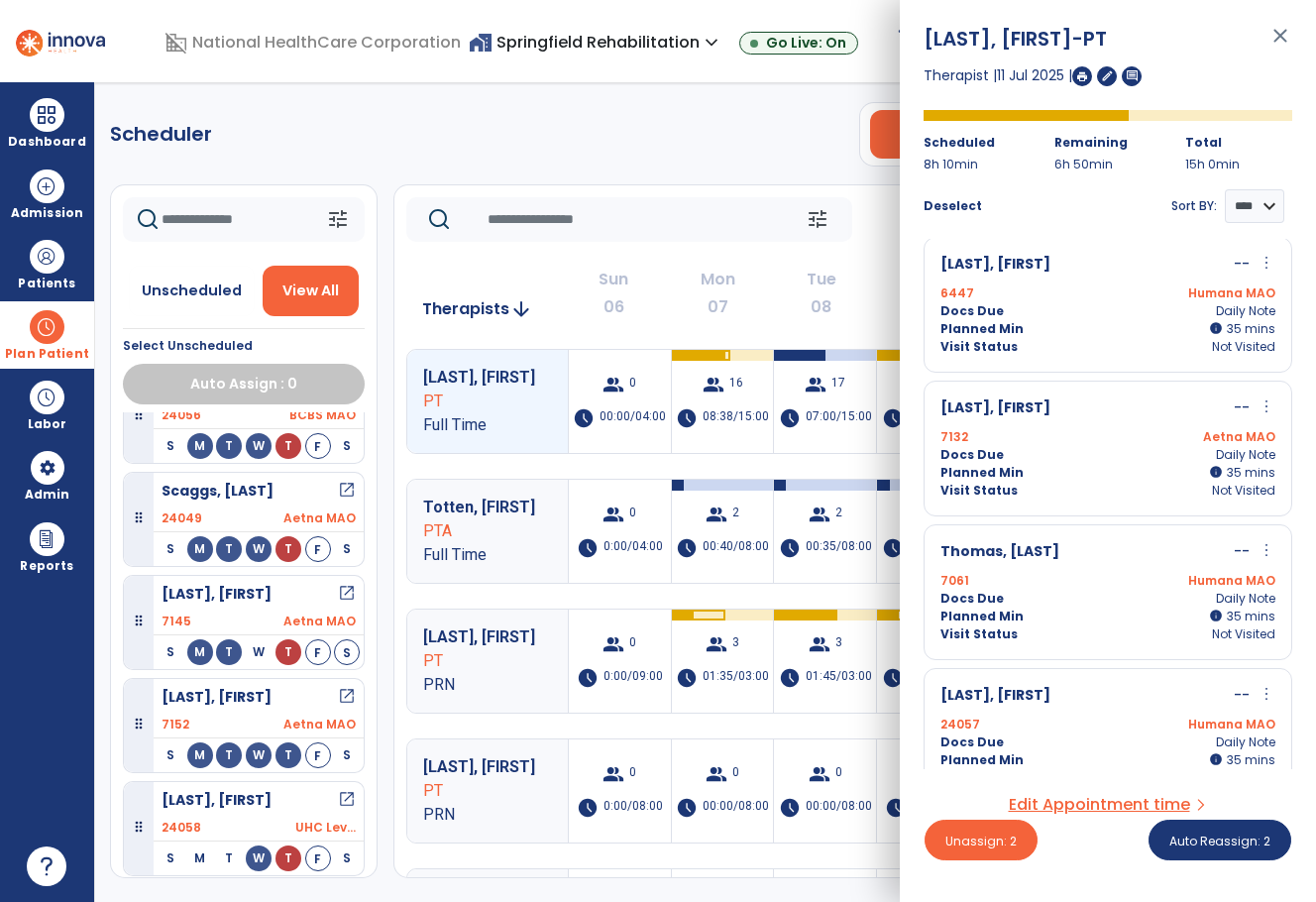scroll, scrollTop: 892, scrollLeft: 0, axis: vertical 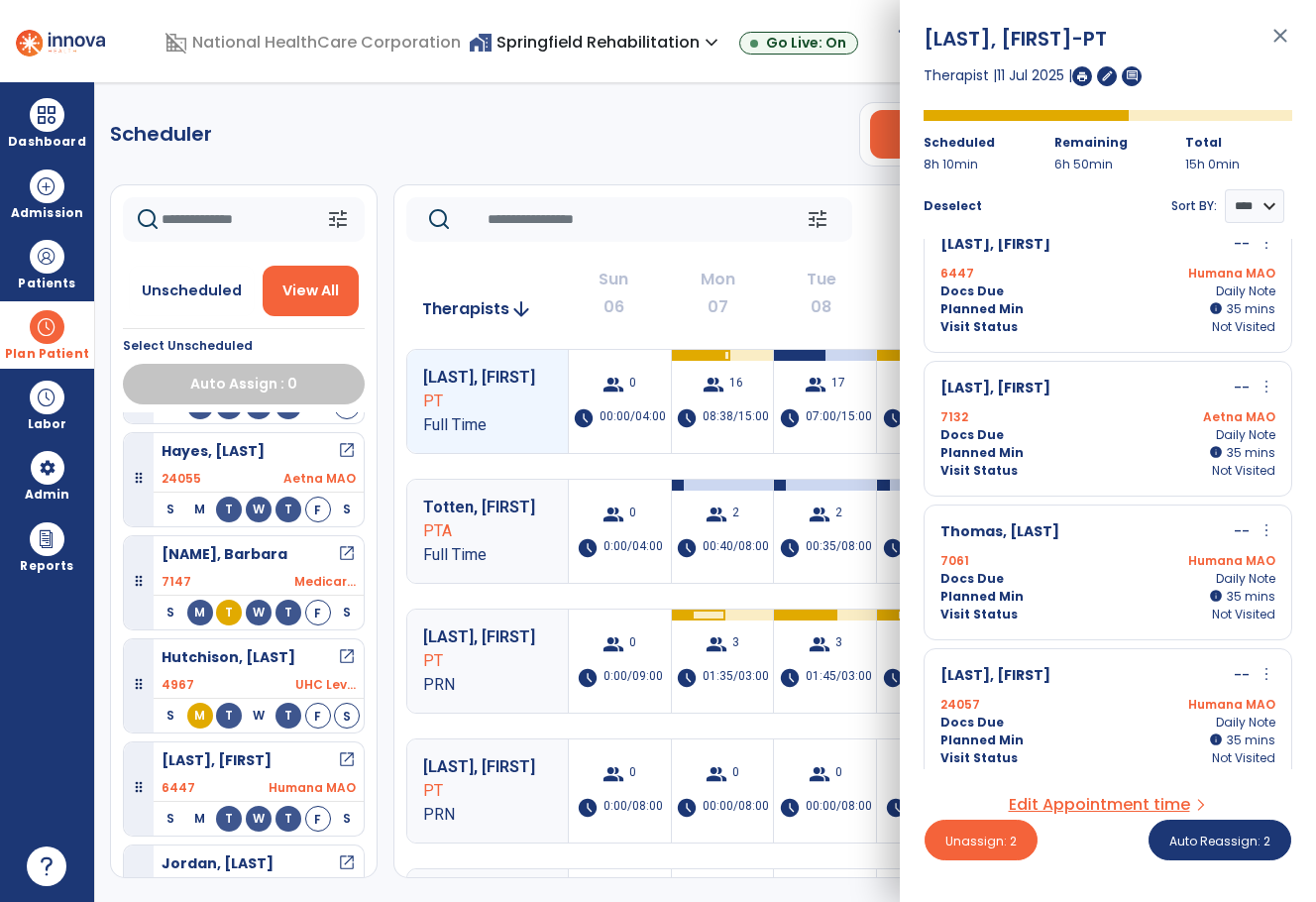 click on "Docs Due Daily Note" at bounding box center [1108, 291] 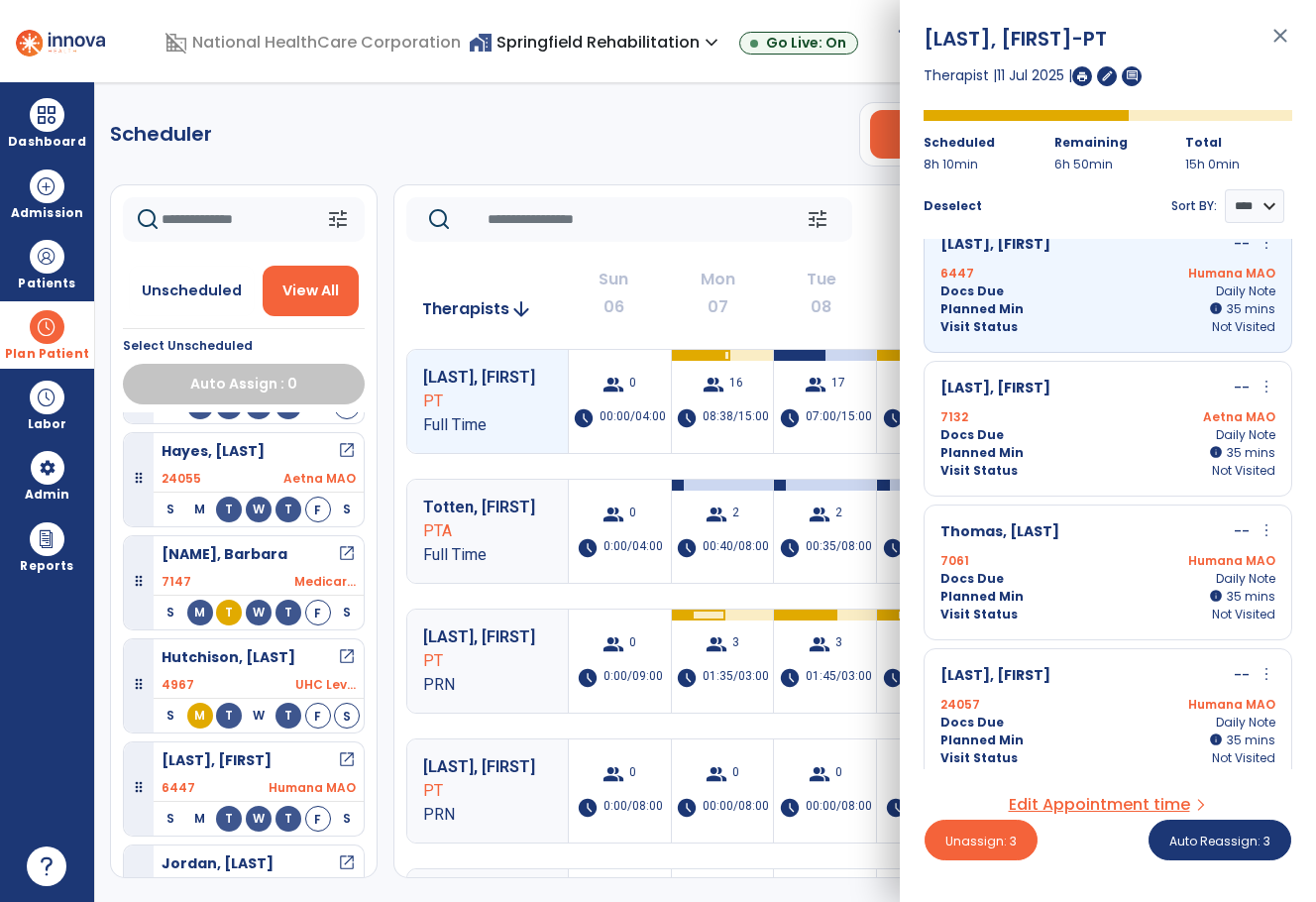 click on "7061 Humana MAO" at bounding box center (1108, 561) 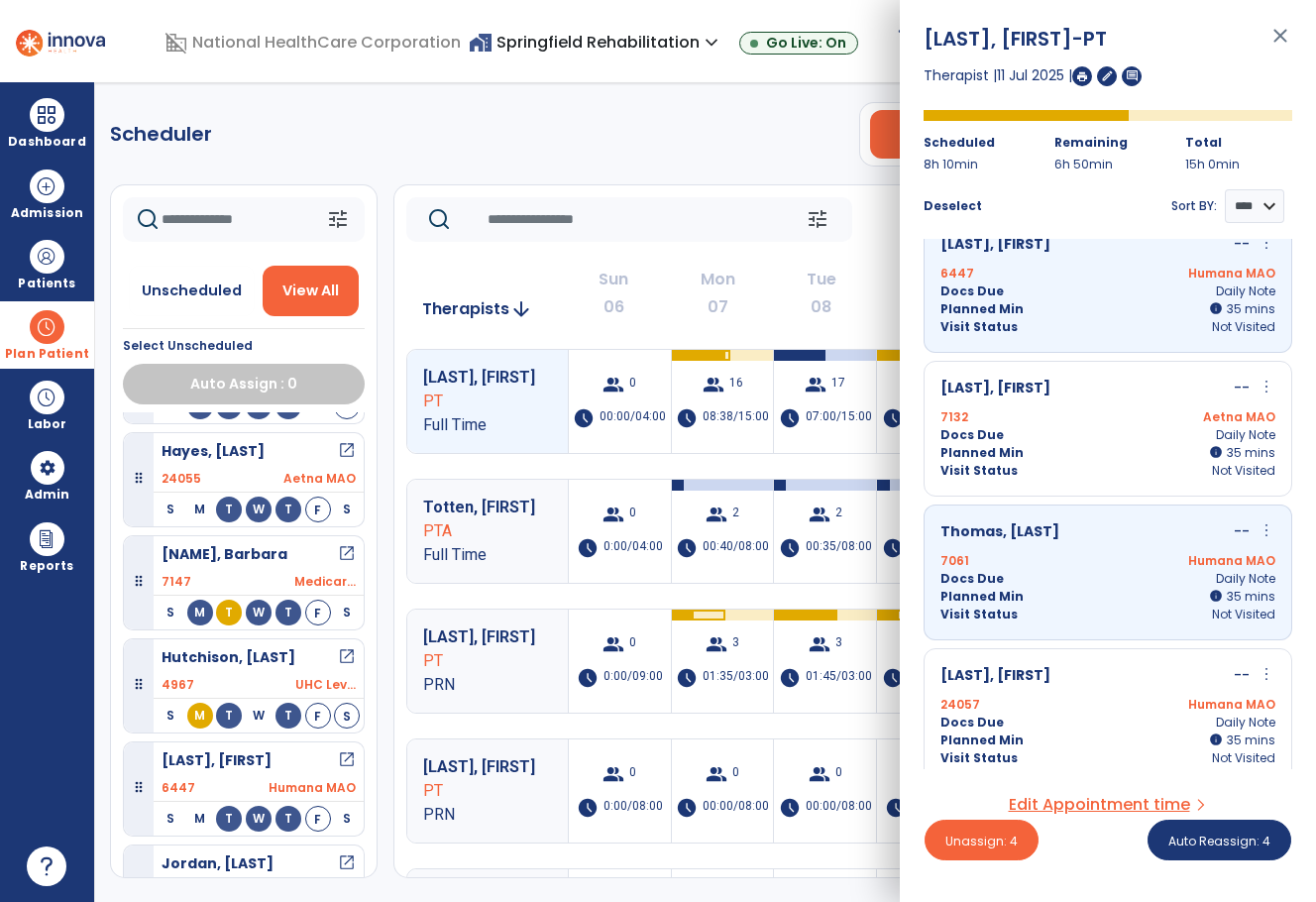 click on "Docs Due Daily Note" at bounding box center [1108, 435] 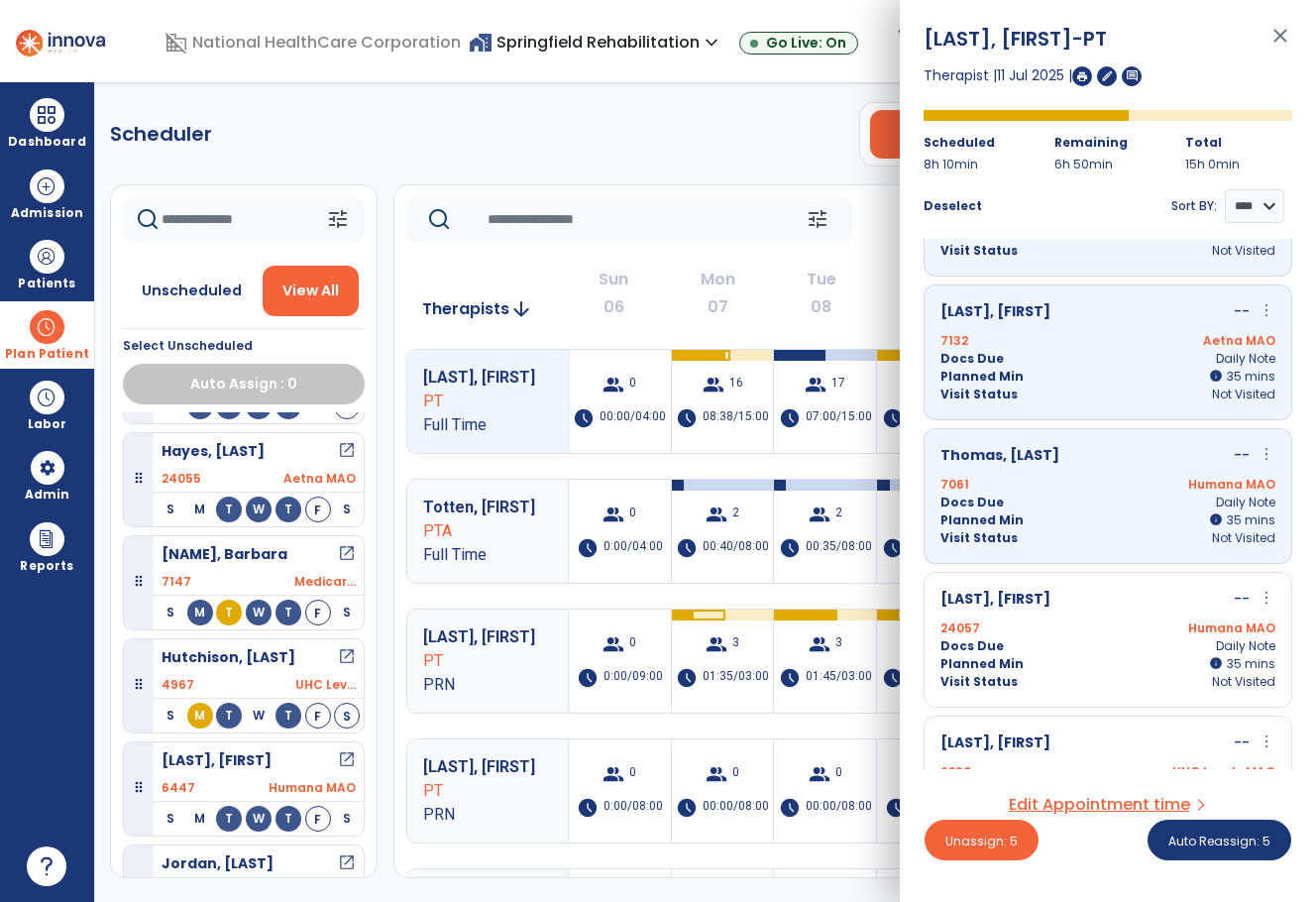 scroll, scrollTop: 991, scrollLeft: 0, axis: vertical 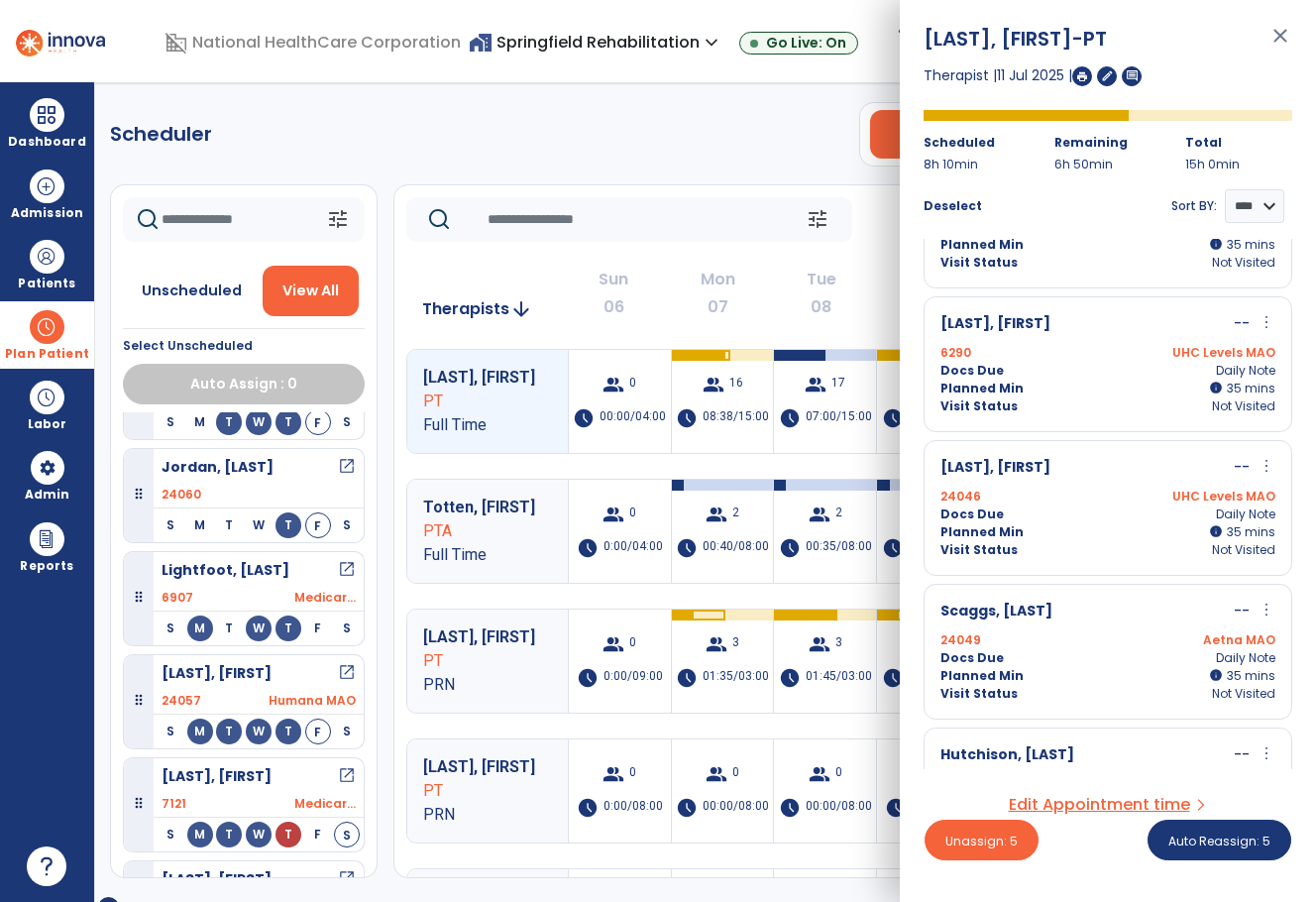 click on "24046 UHC Levels MAO" at bounding box center (1108, 497) 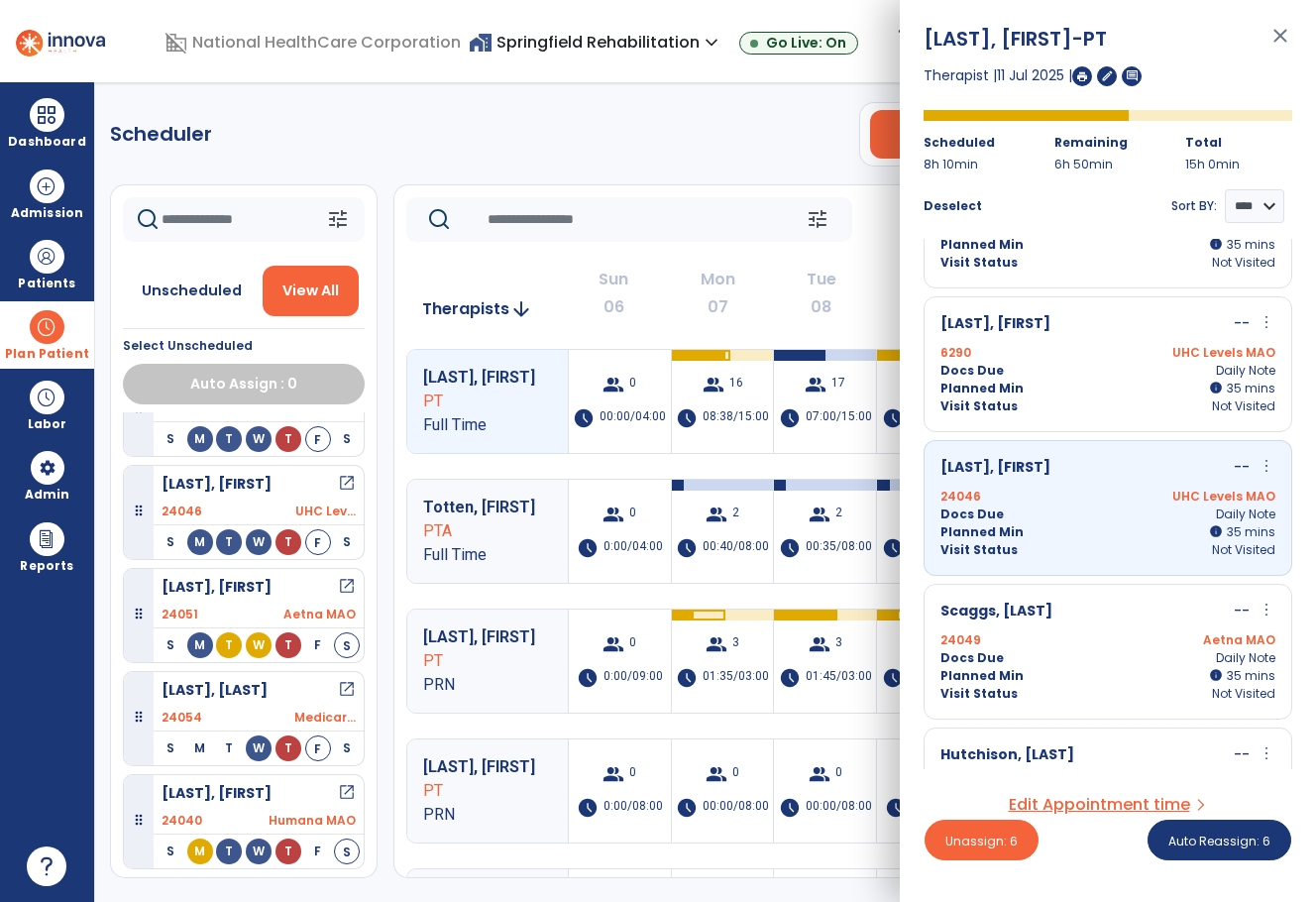 scroll, scrollTop: 1982, scrollLeft: 0, axis: vertical 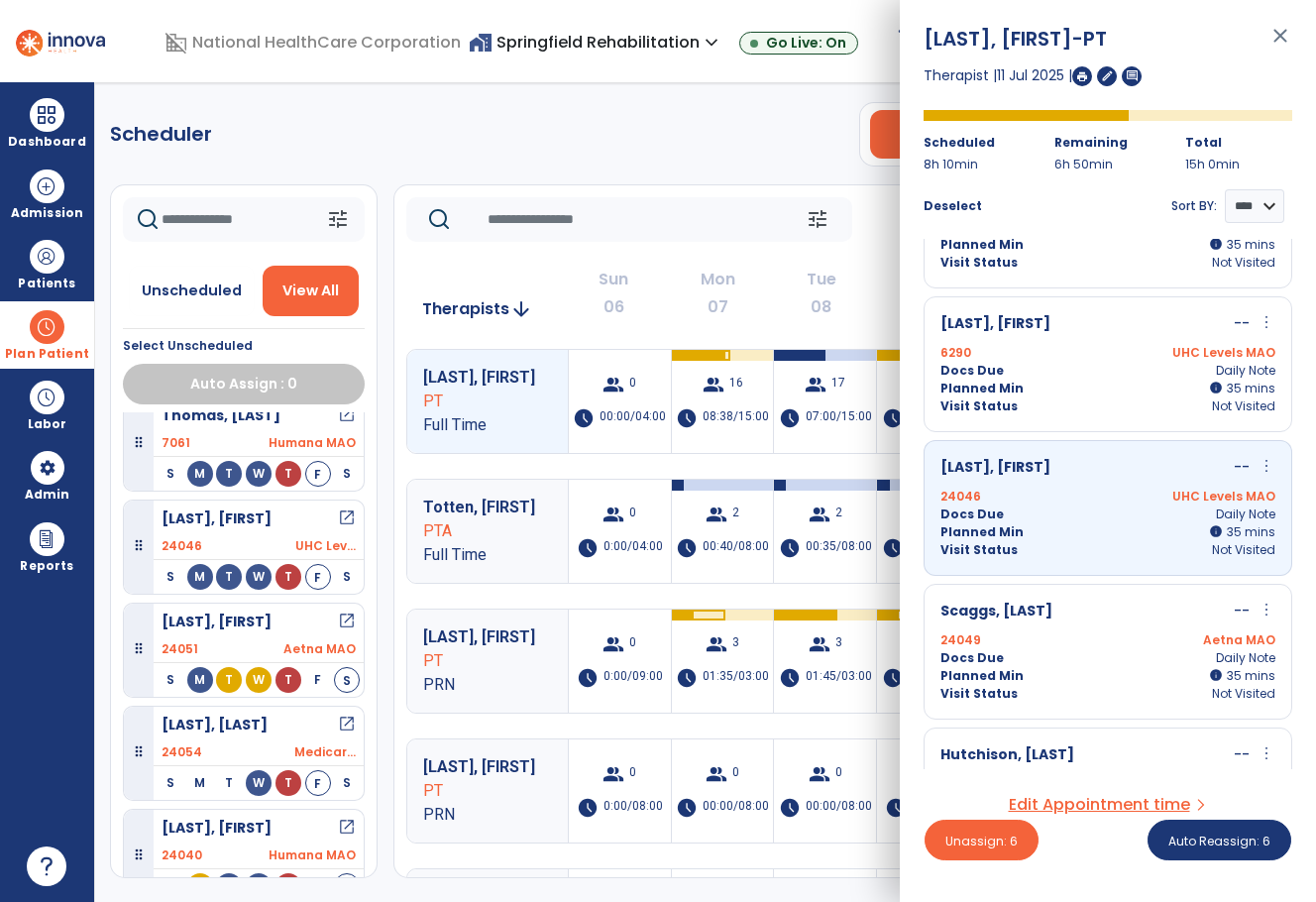 click on "Docs Due Daily Note" at bounding box center [1108, 514] 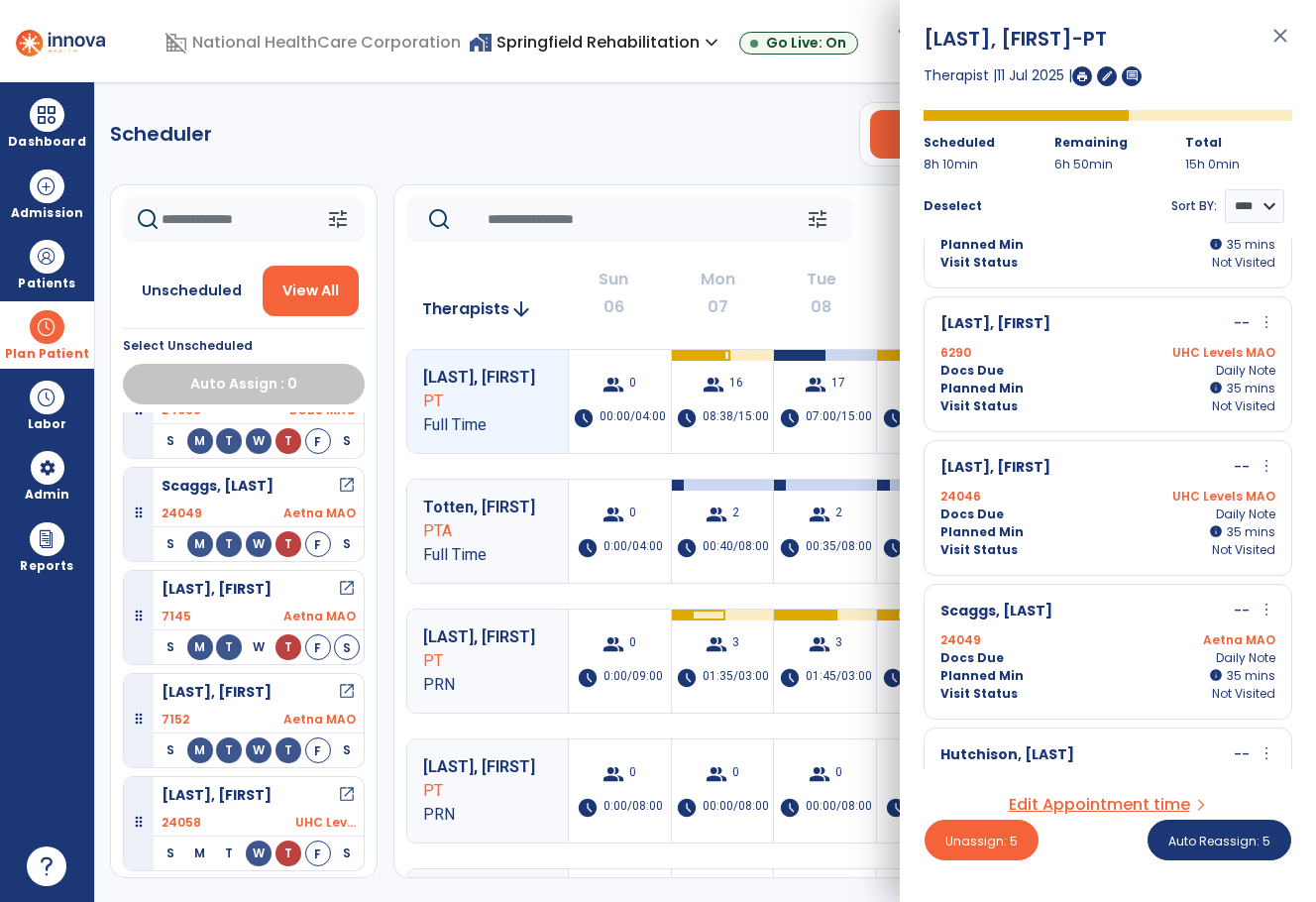 scroll, scrollTop: 1289, scrollLeft: 0, axis: vertical 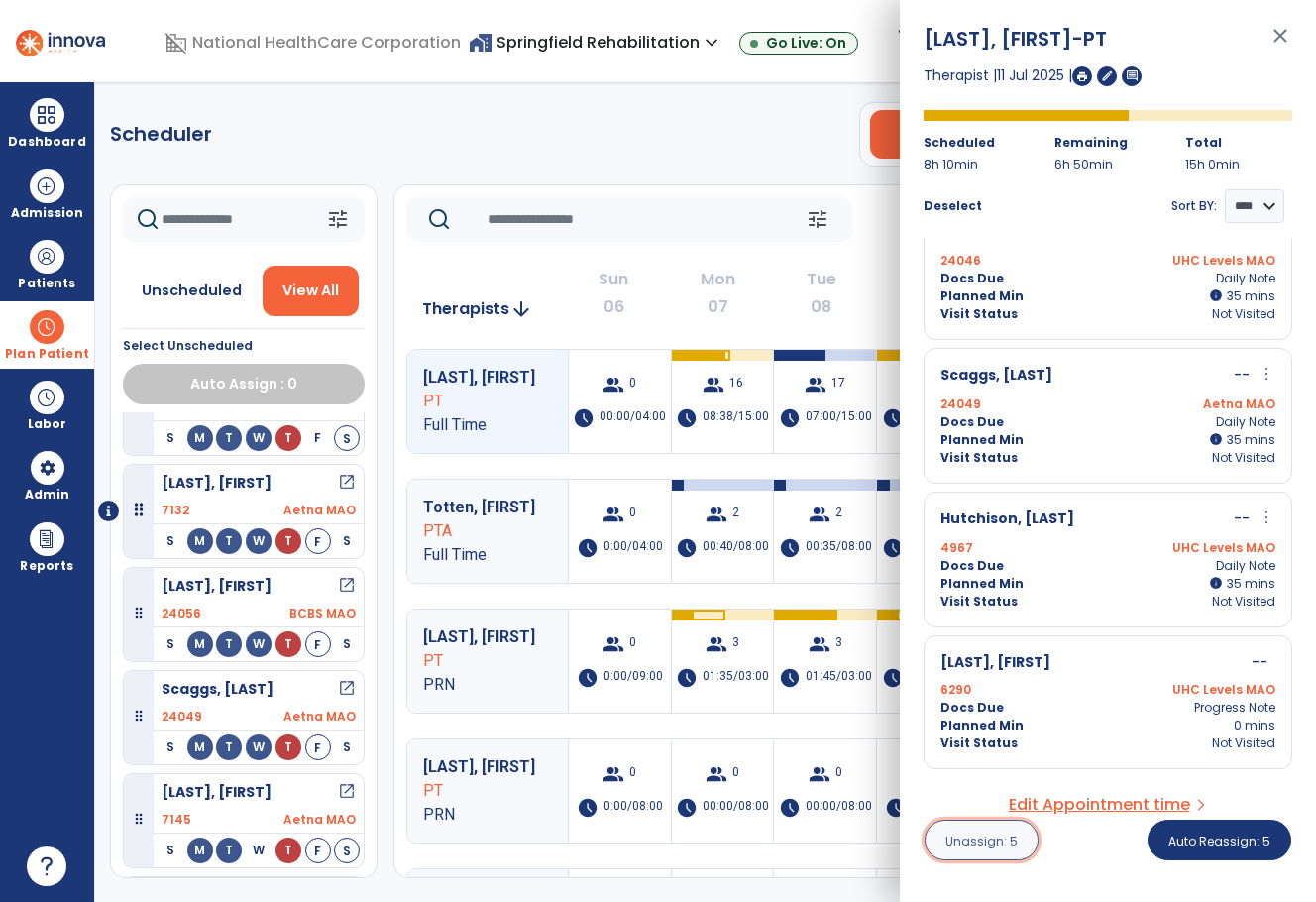 click on "Unassign: 5" at bounding box center [981, 841] 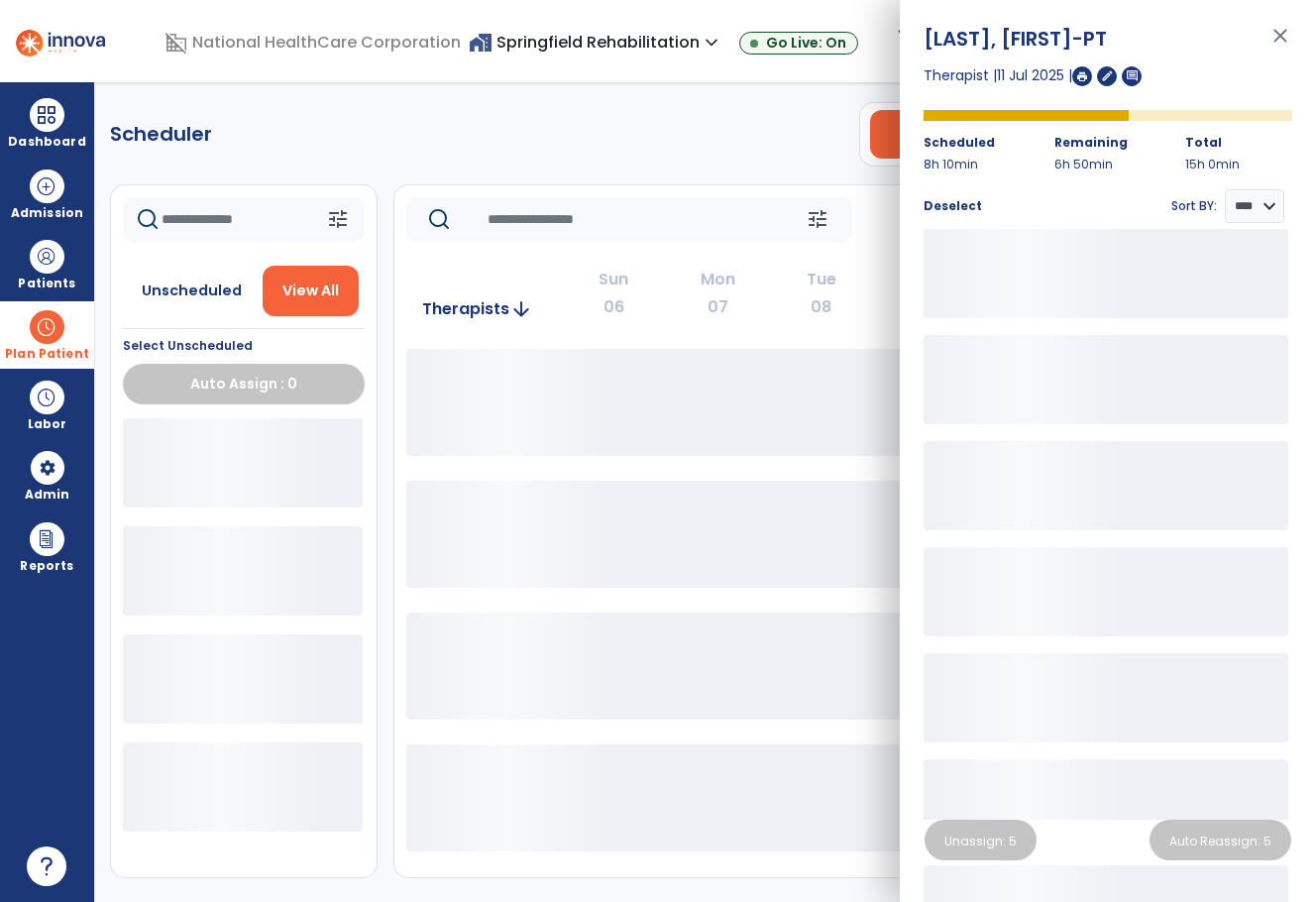 click on "Scheduler   PT   OT   ST  **** *** more_vert  Manage Labor   View All Therapists   Print" 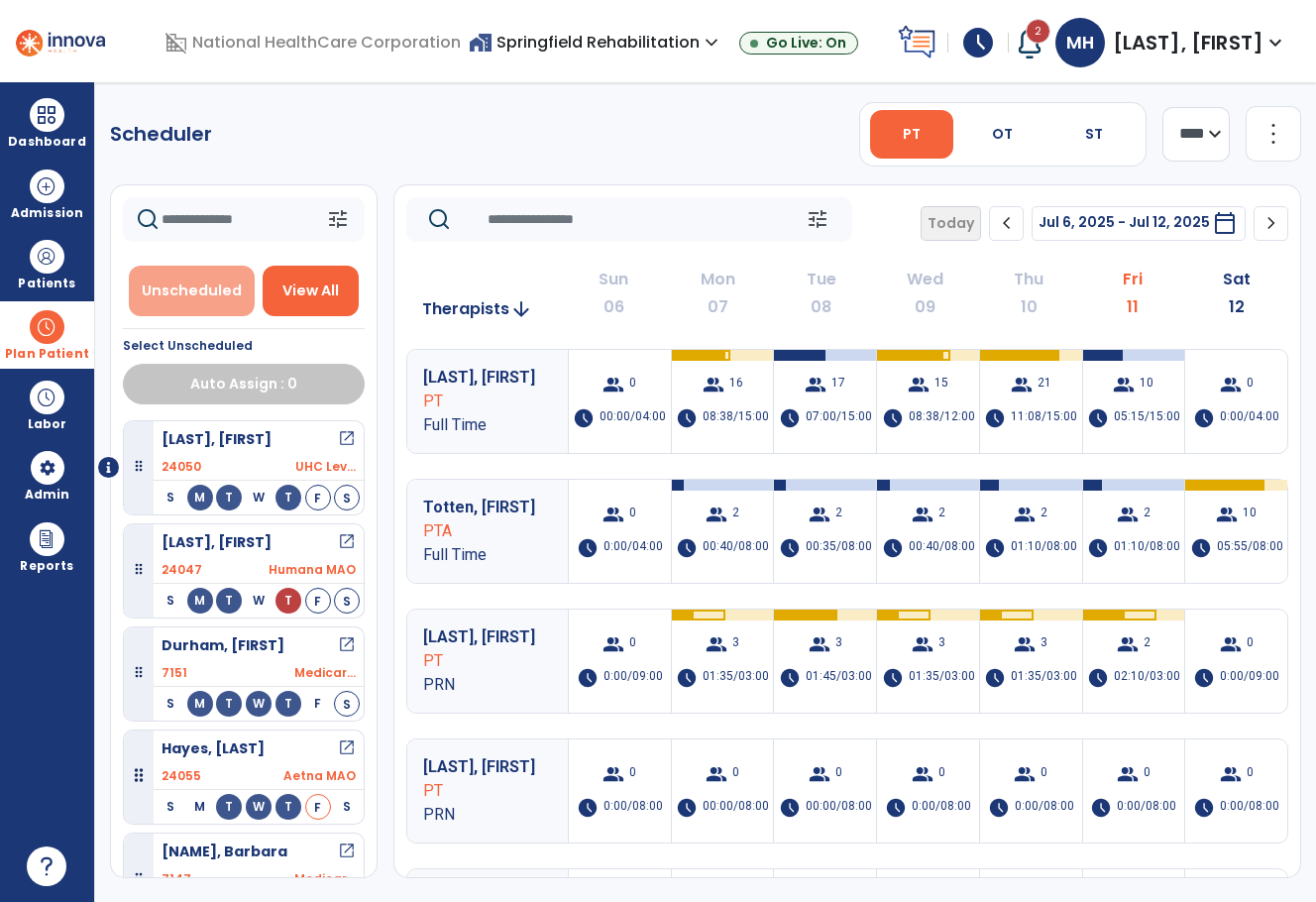 click on "Unscheduled" at bounding box center [191, 290] 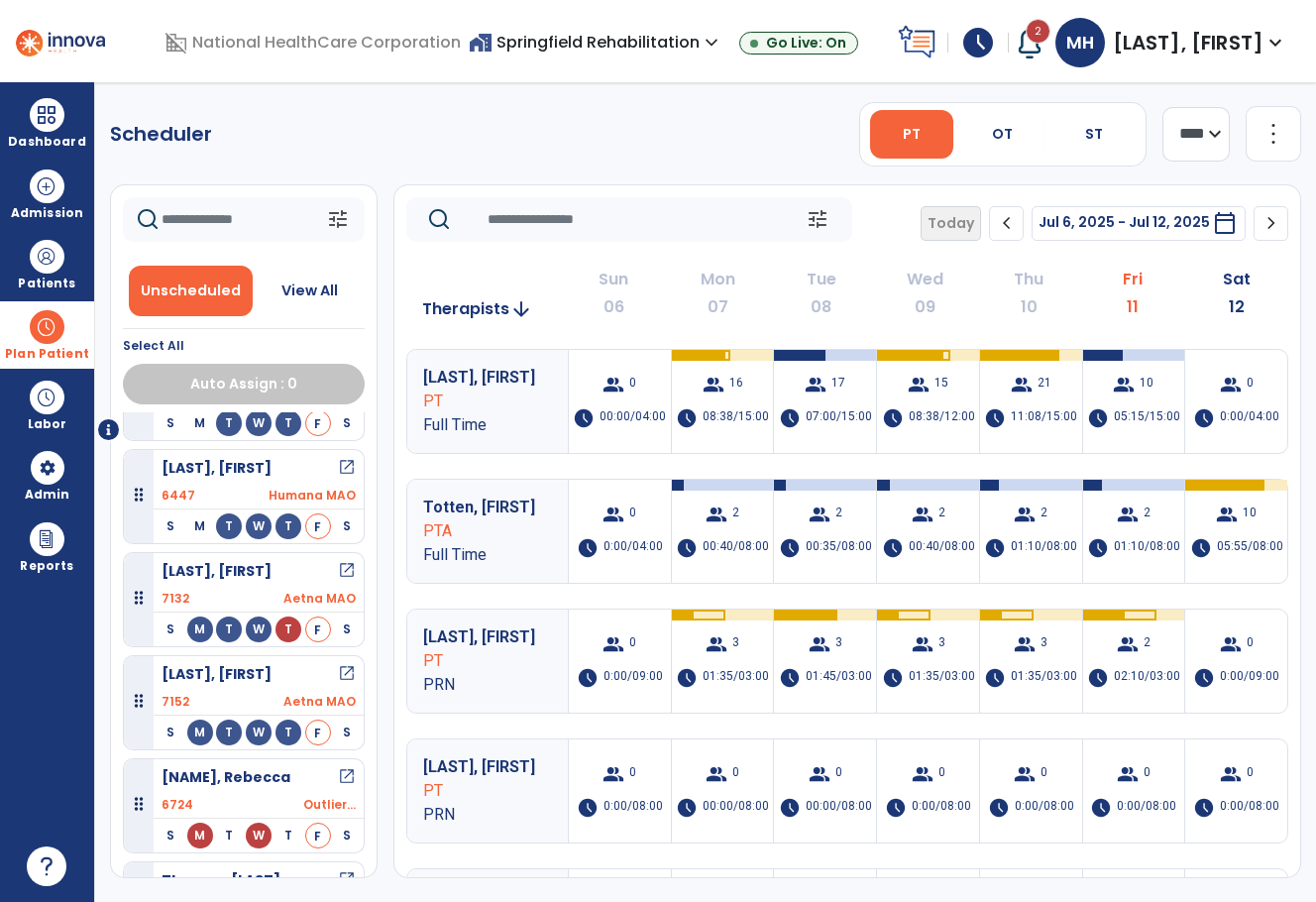 scroll, scrollTop: 0, scrollLeft: 0, axis: both 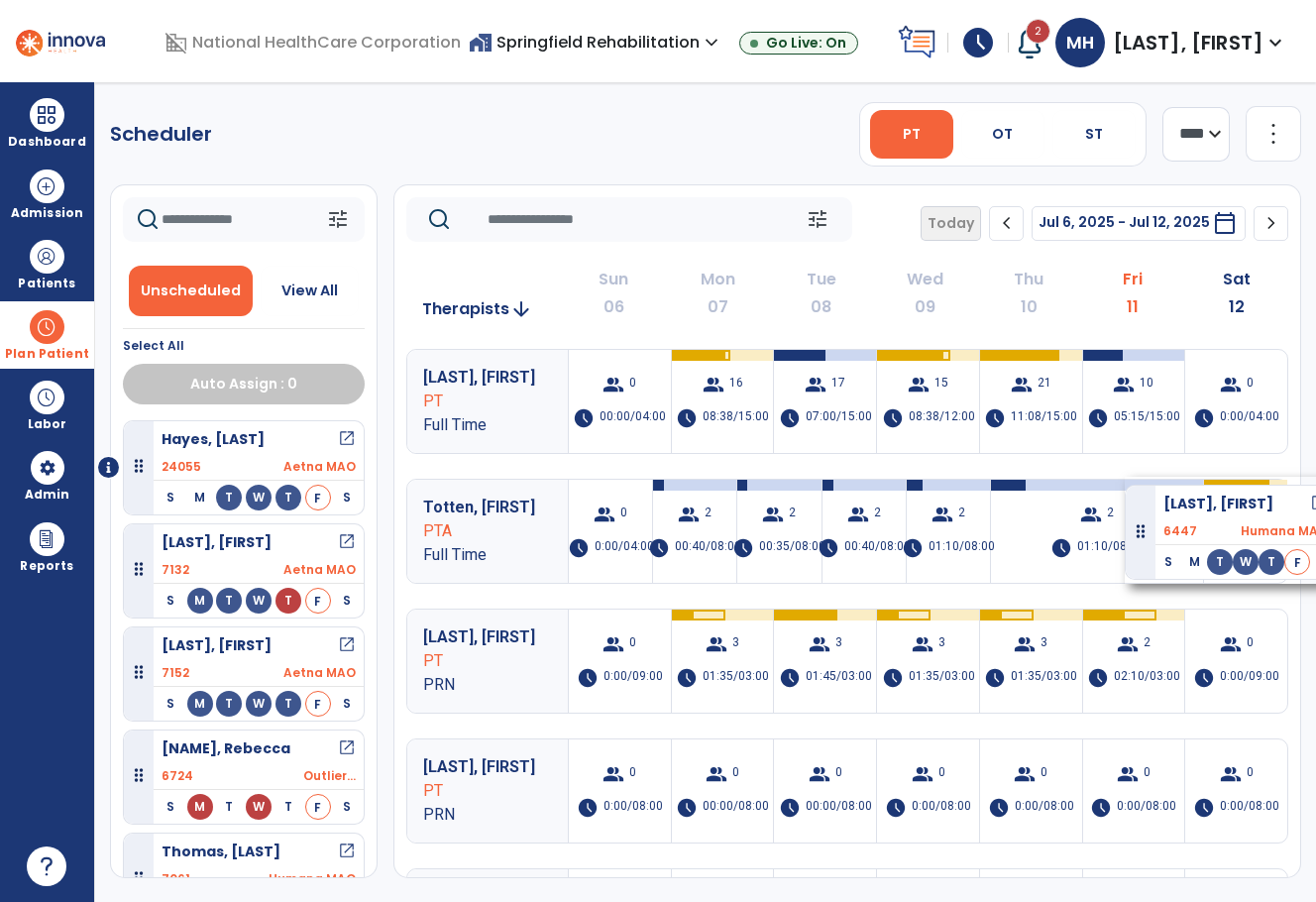drag, startPoint x: 320, startPoint y: 607, endPoint x: 1125, endPoint y: 477, distance: 815.42933 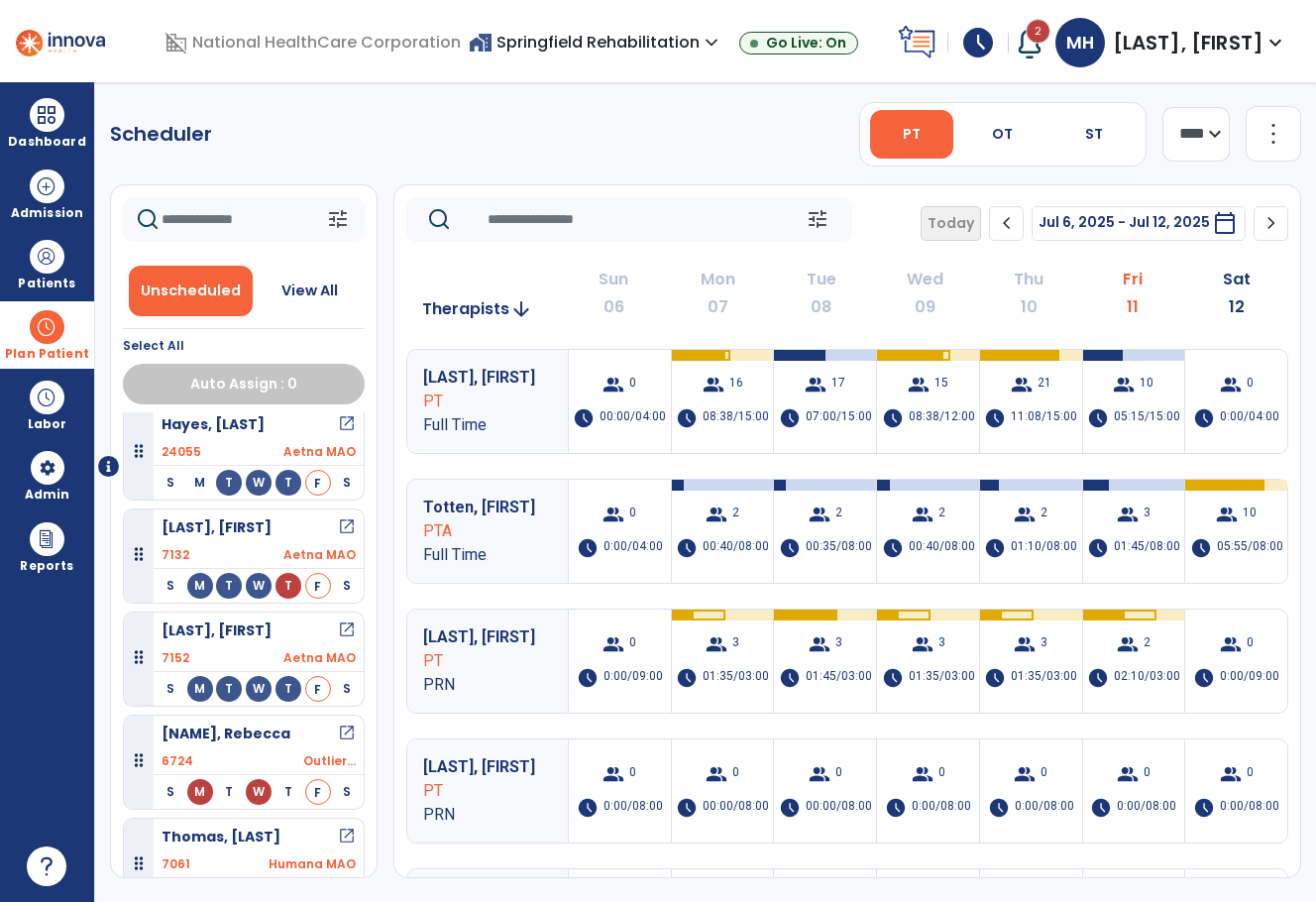 scroll, scrollTop: 0, scrollLeft: 0, axis: both 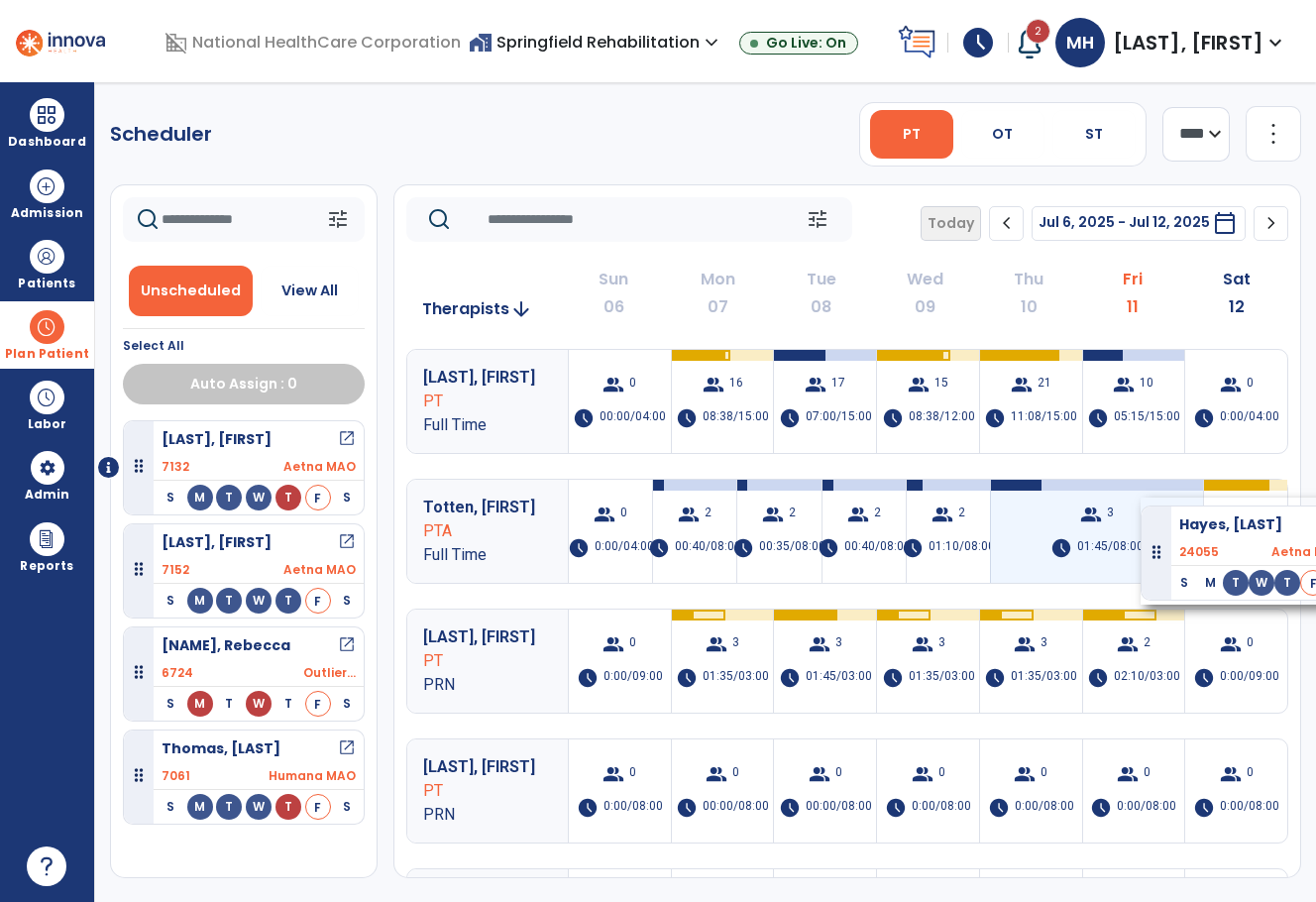 drag, startPoint x: 315, startPoint y: 500, endPoint x: 1141, endPoint y: 498, distance: 826.0024 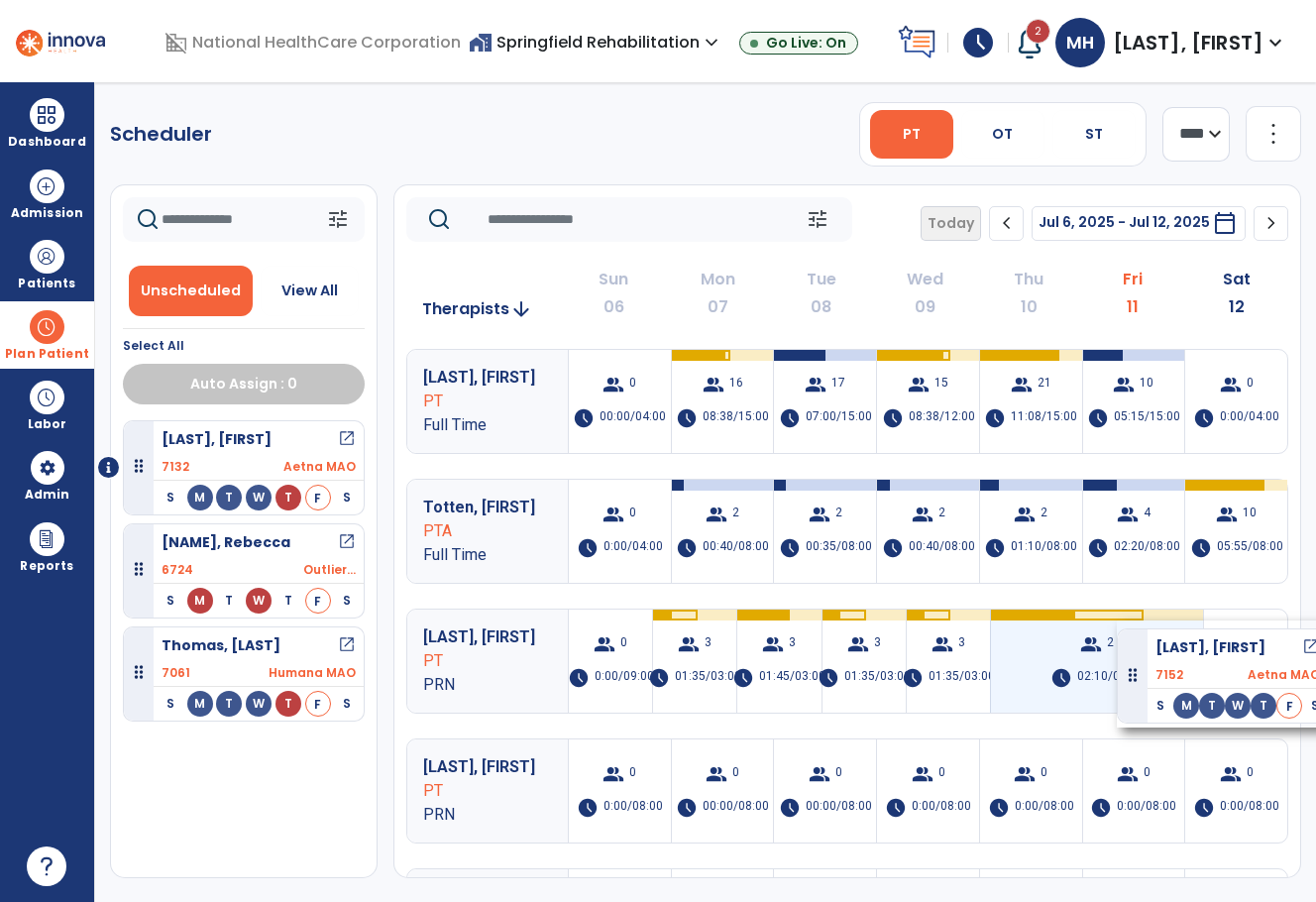 drag, startPoint x: 319, startPoint y: 605, endPoint x: 1117, endPoint y: 620, distance: 798.141 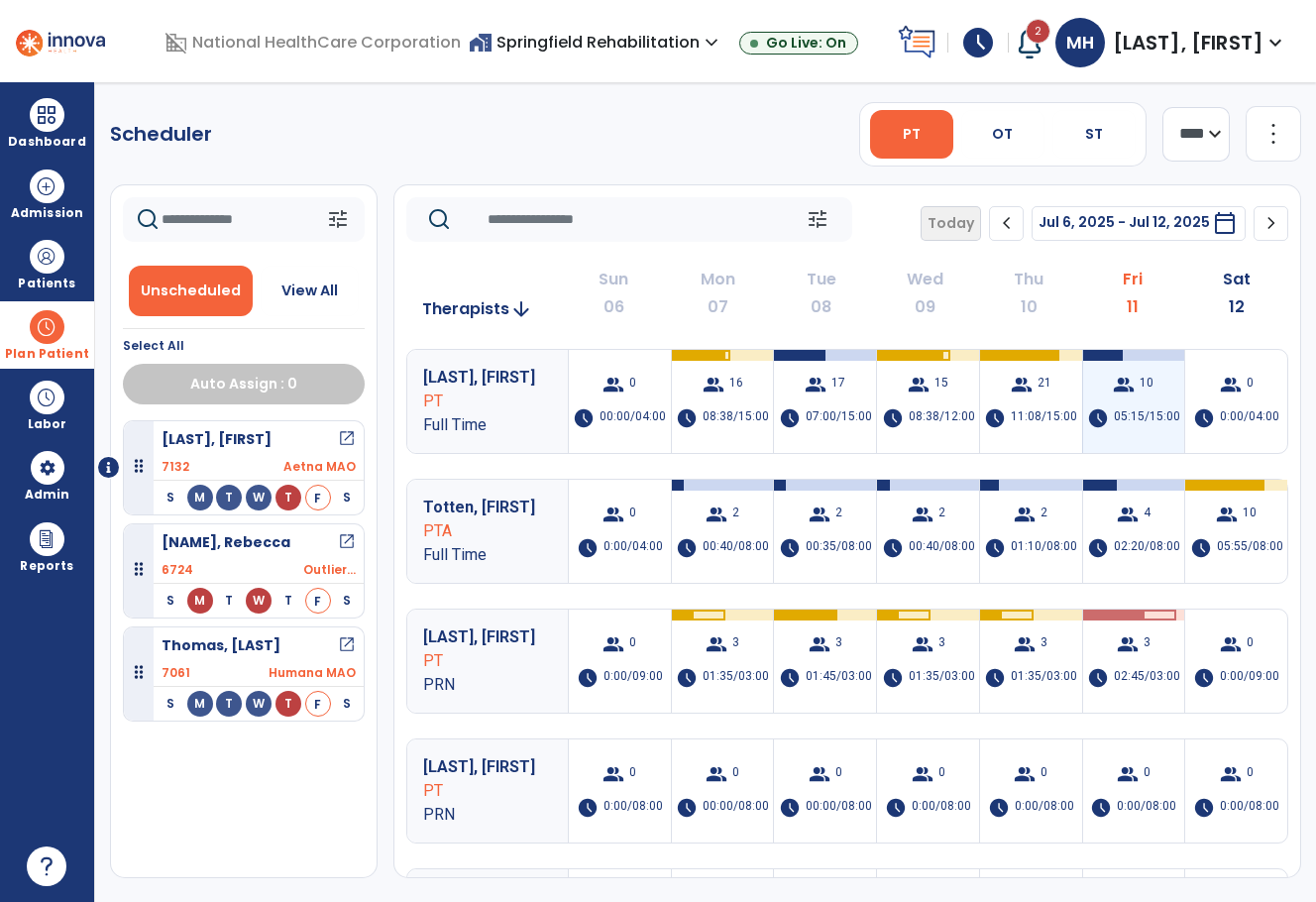 click on "05:15/15:00" at bounding box center [1147, 418] 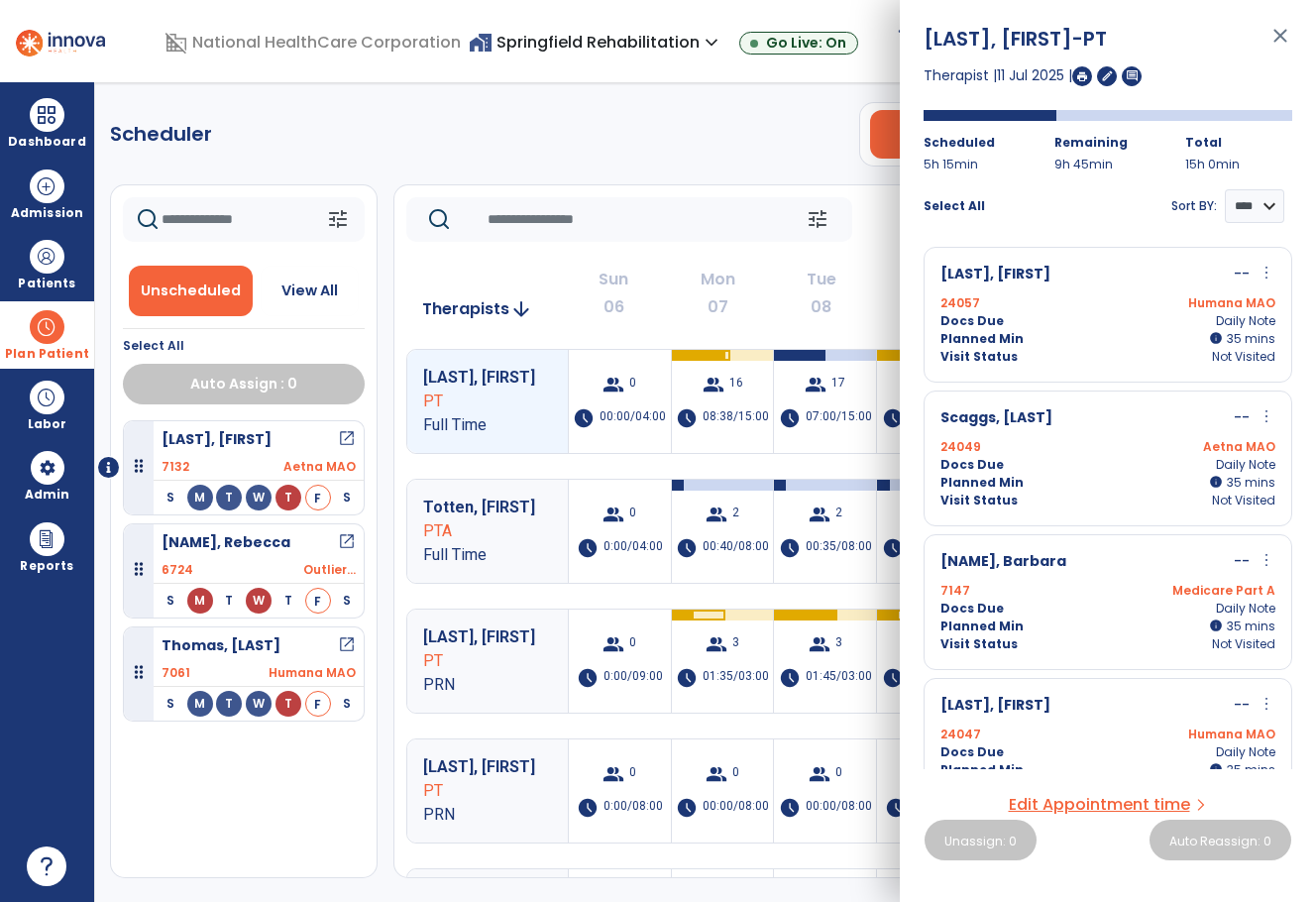 click on "Scheduler   PT   OT   ST  **** *** more_vert  Manage Labor   View All Therapists   Print" 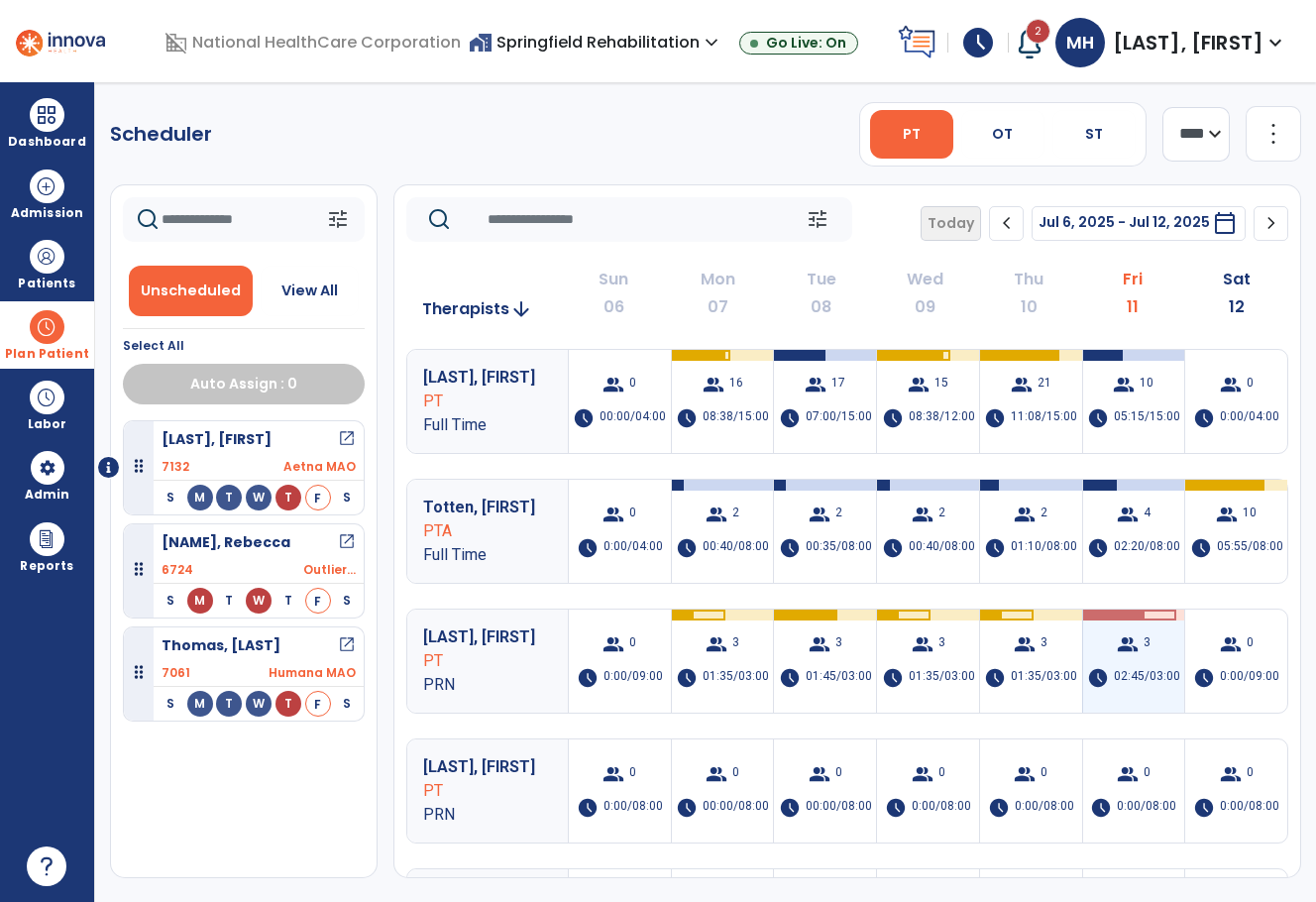 click on "group  3  schedule  02:45/03:00" at bounding box center (1134, 661) 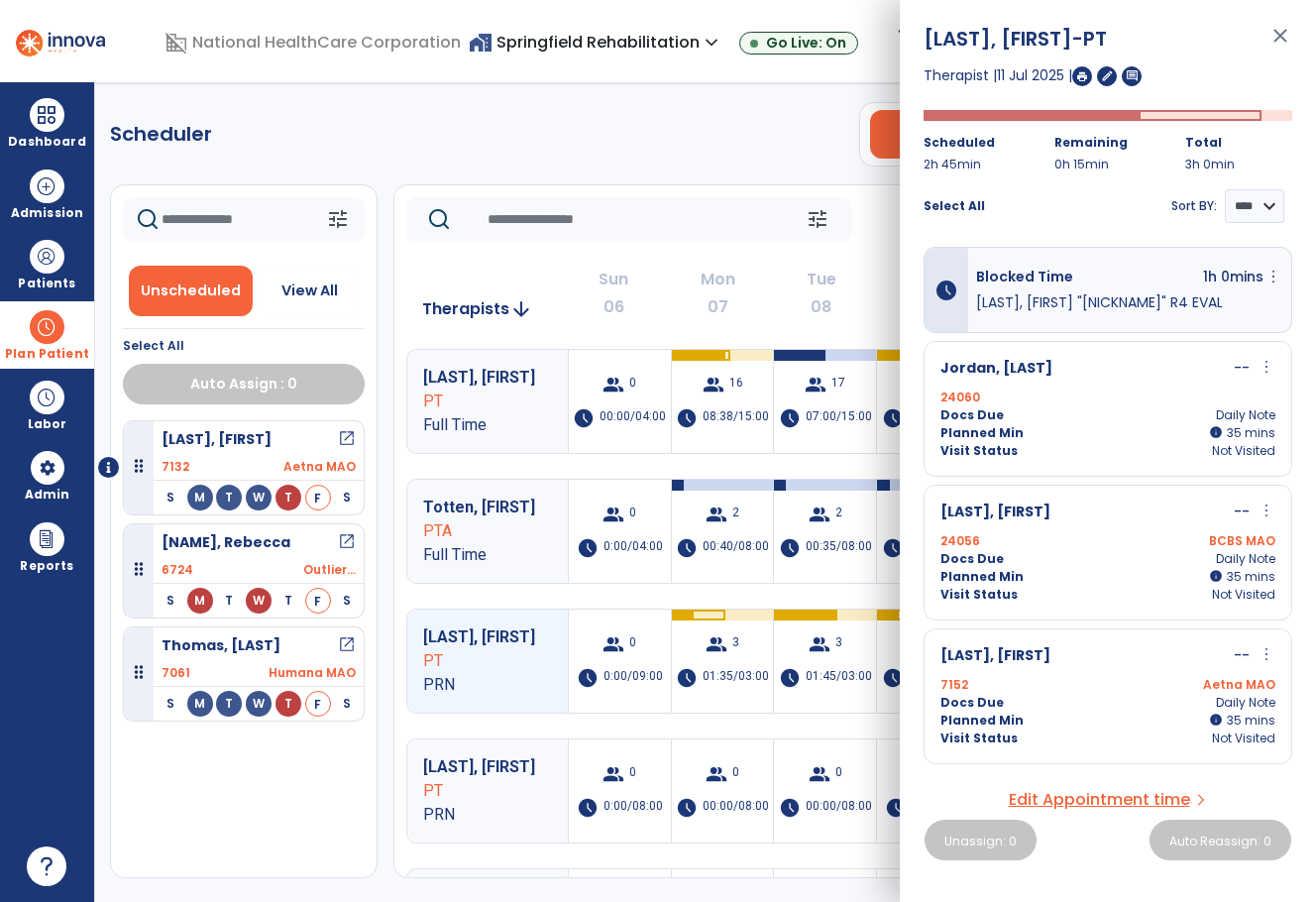 click on "more_vert" at bounding box center (1266, 510) 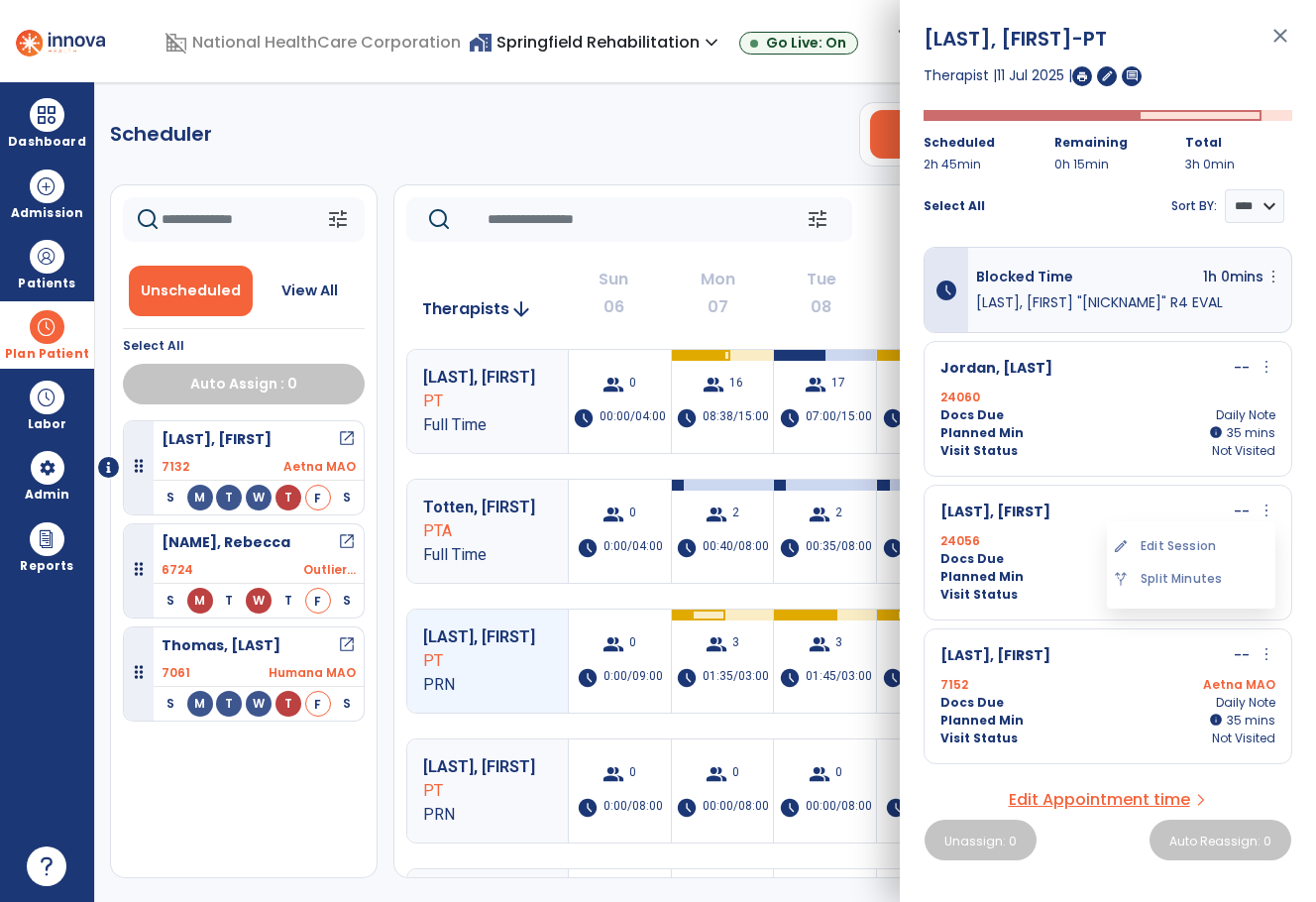 click on "edit   Edit Session" at bounding box center [1191, 546] 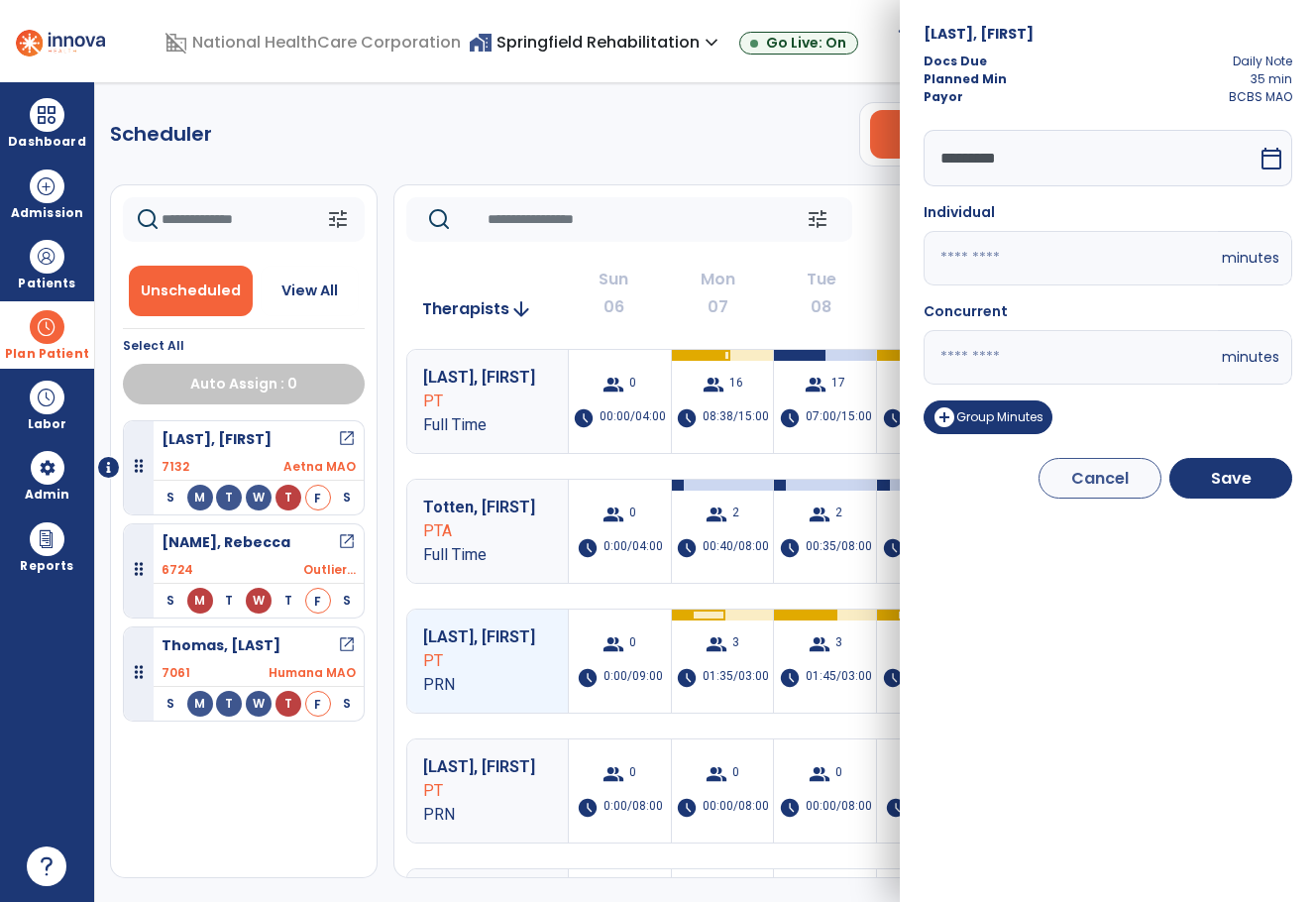 click on "calendar_today" at bounding box center (1271, 159) 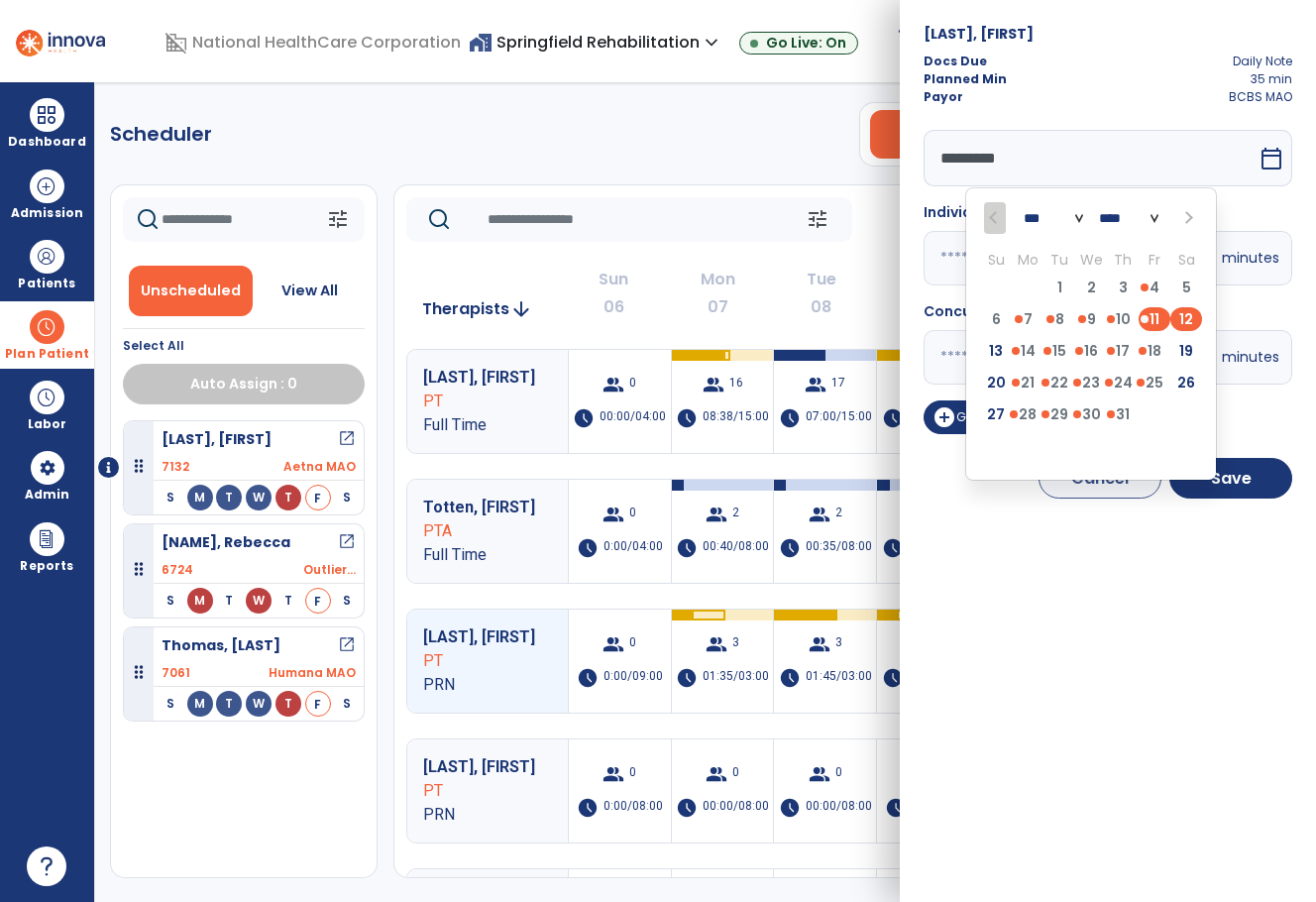 click on "12" at bounding box center [1186, 319] 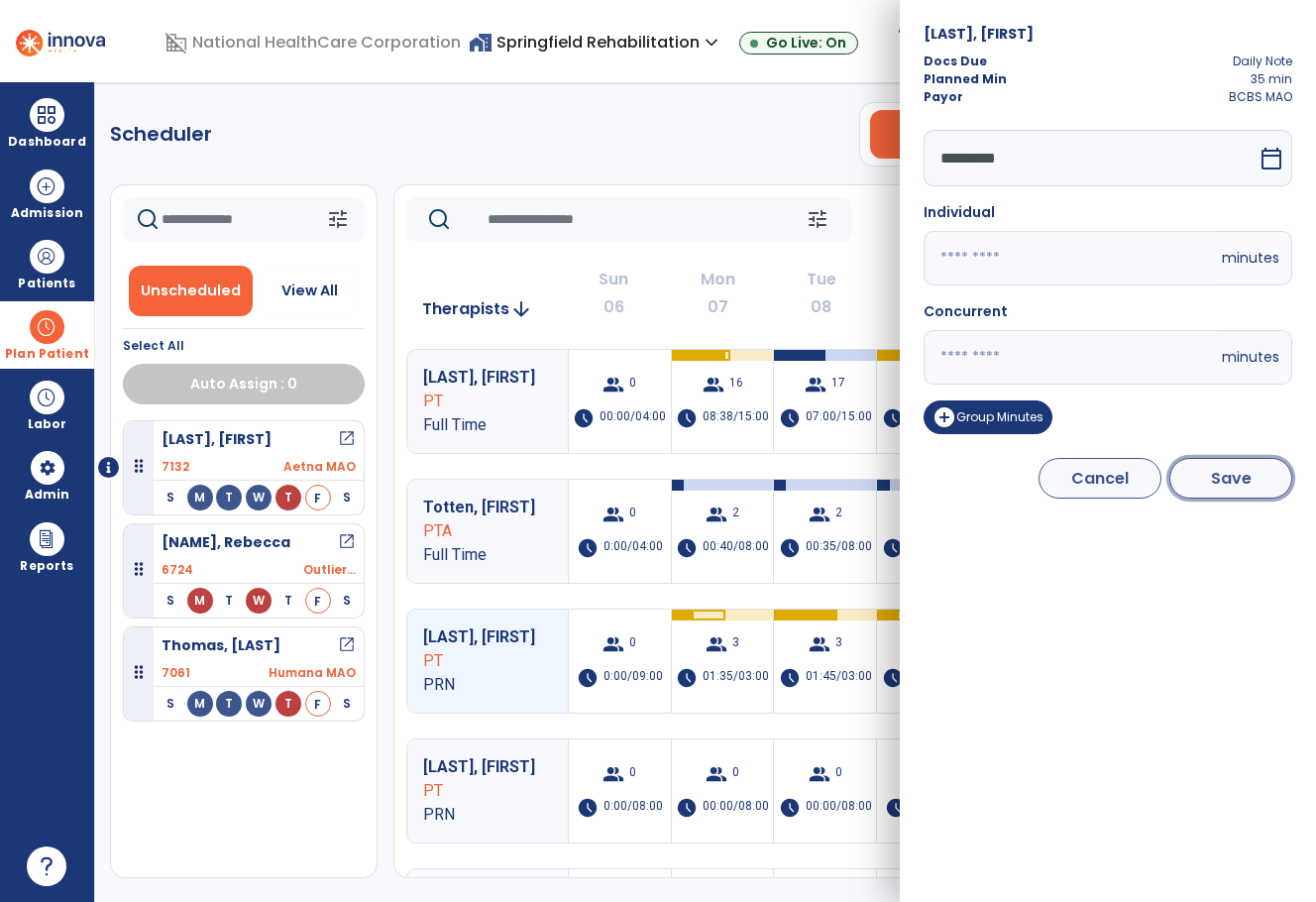 click on "Save" at bounding box center (1231, 478) 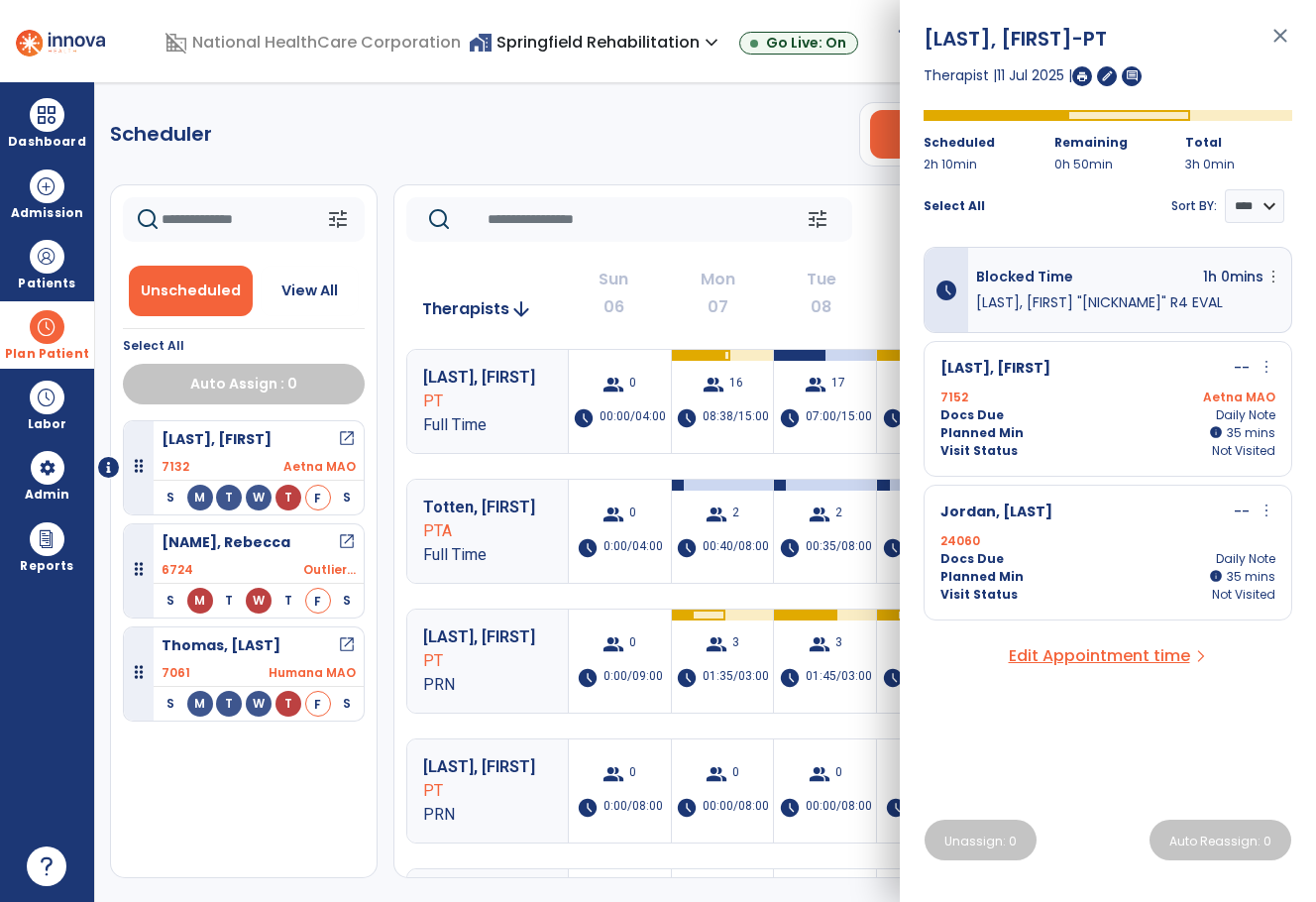 click on "more_vert" at bounding box center (1266, 510) 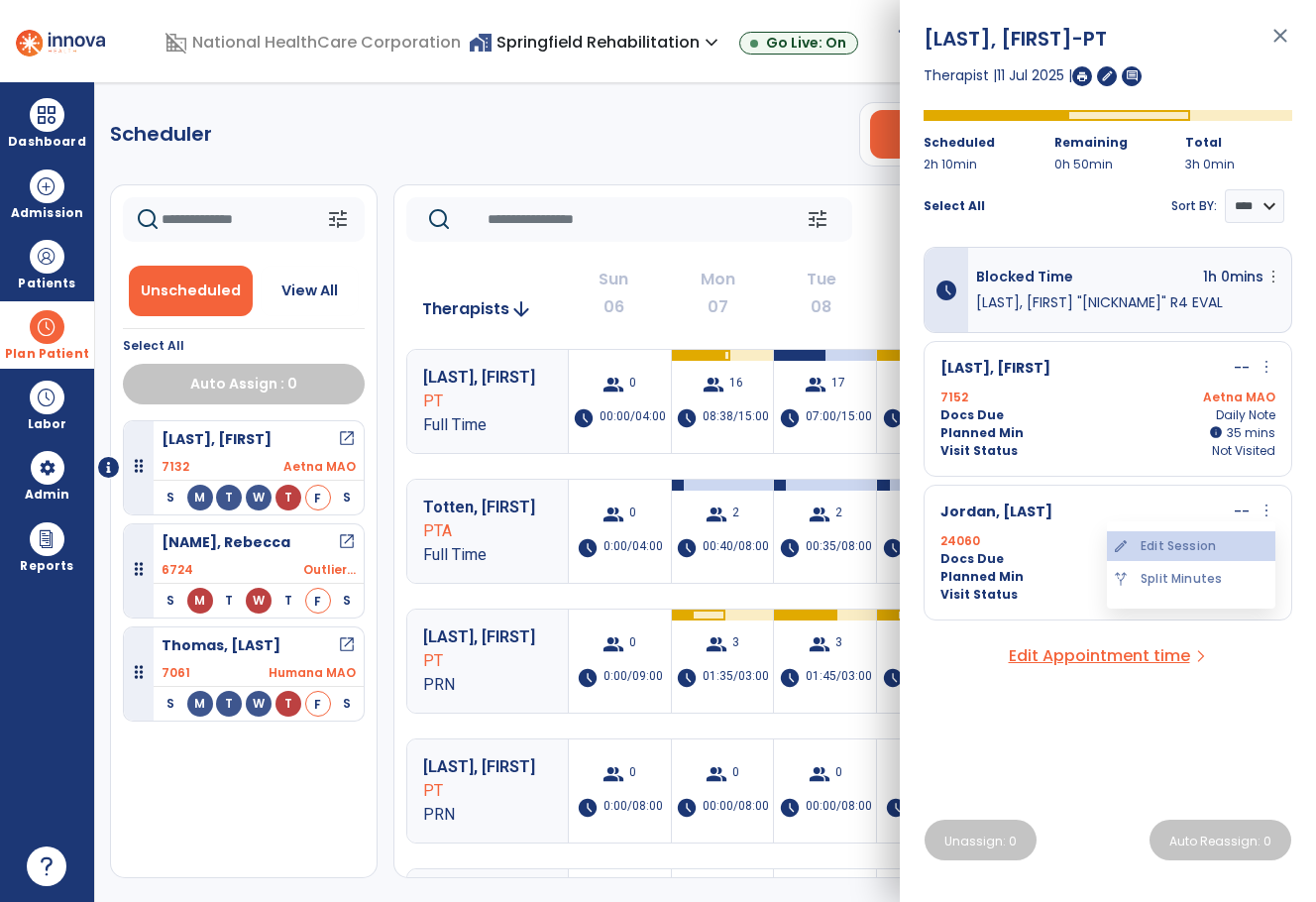 click on "edit   Edit Session" at bounding box center (1191, 546) 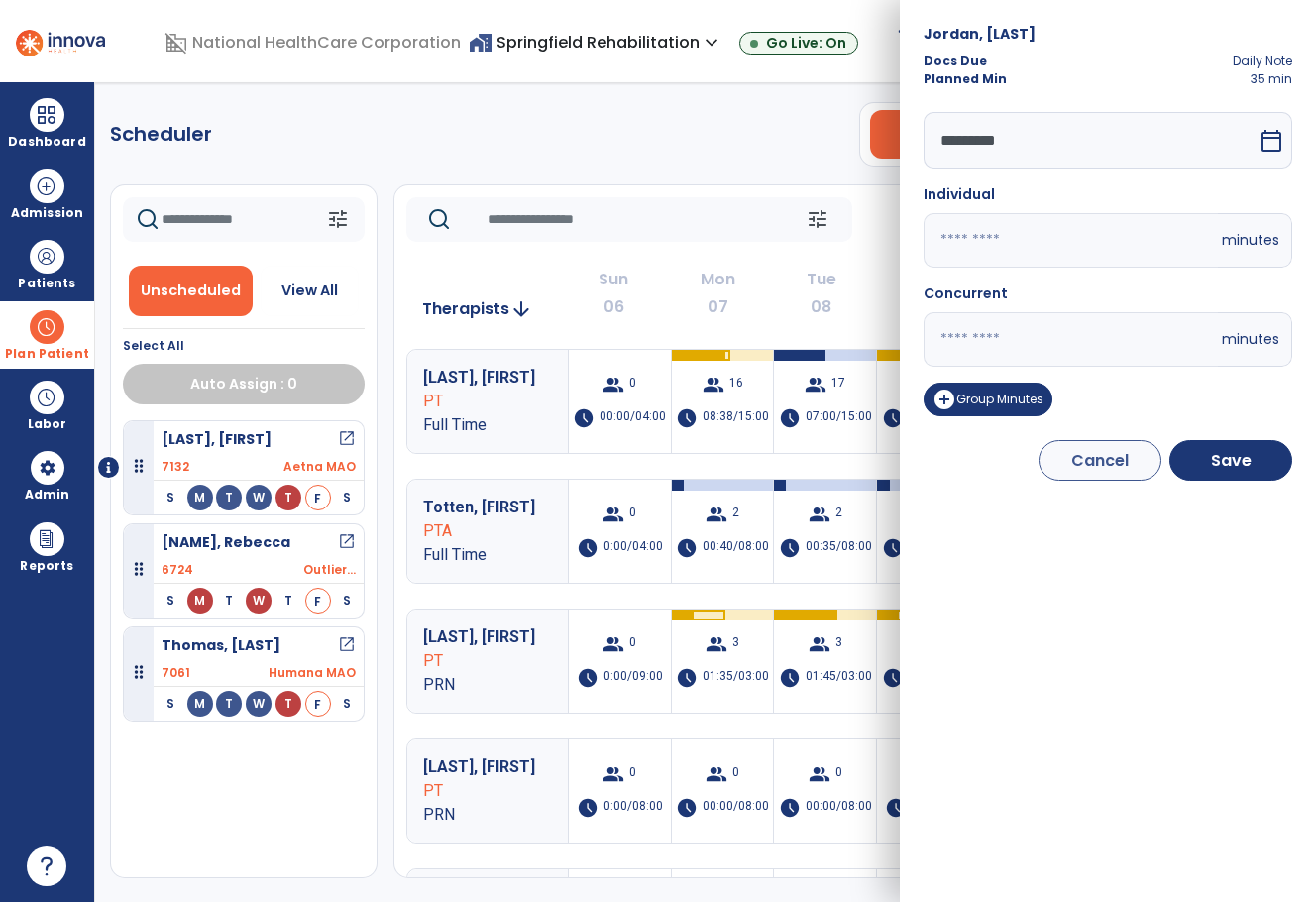 click on "calendar_today" at bounding box center (1273, 140) 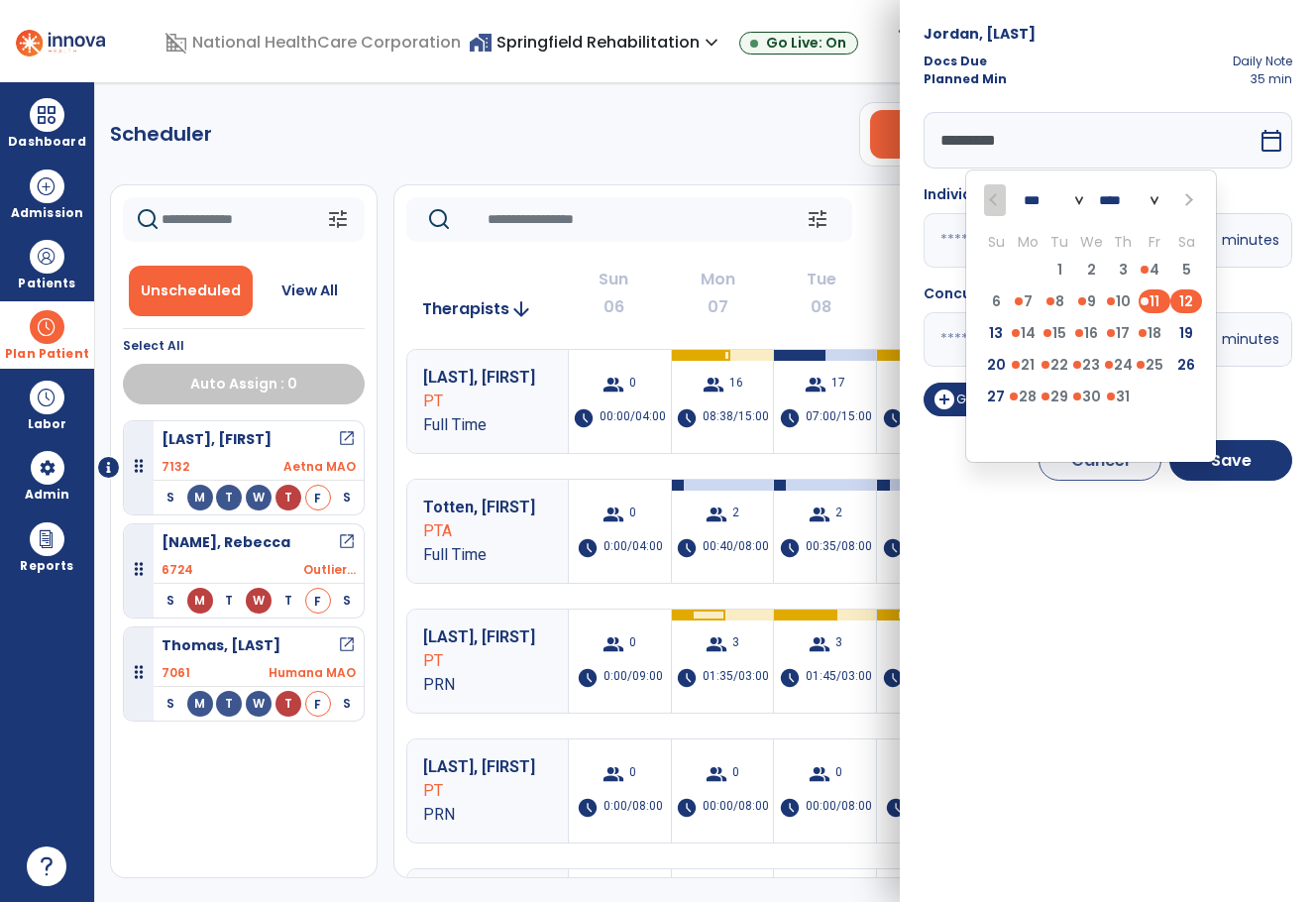 click on "12" at bounding box center (1186, 301) 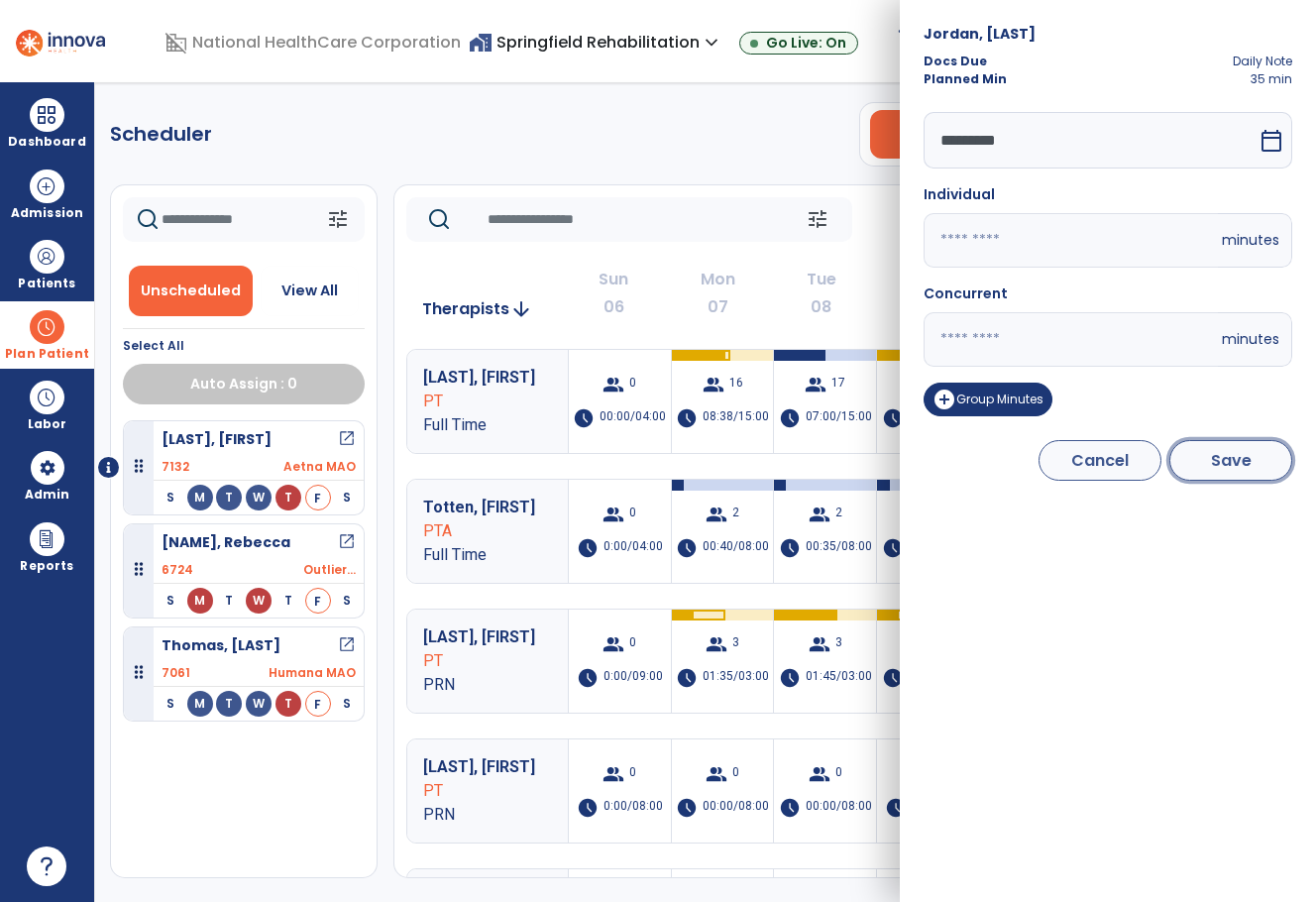 click on "Save" at bounding box center [1231, 460] 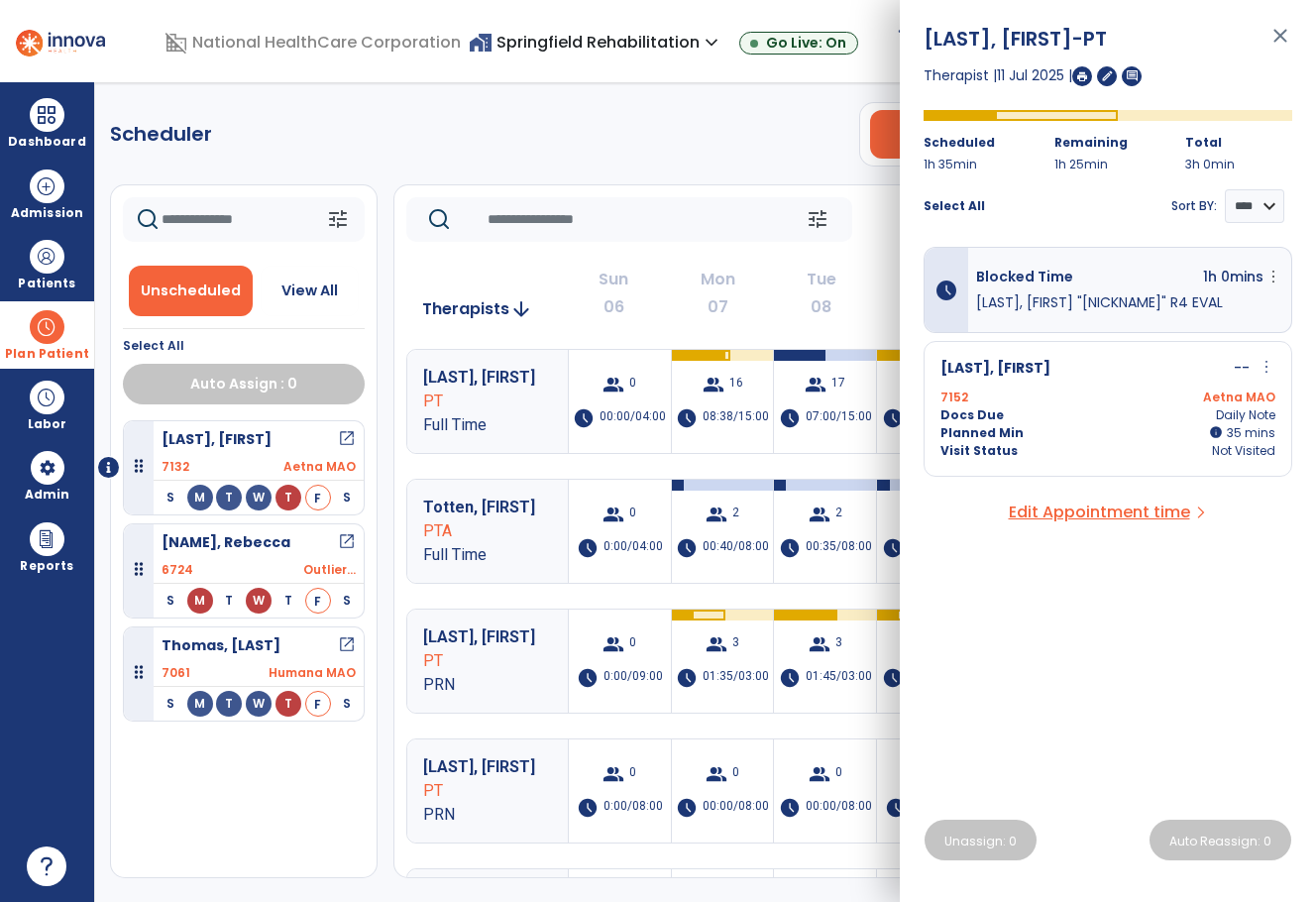 click on "Scheduler   PT   OT   ST  **** *** more_vert  Manage Labor   View All Therapists   Print" 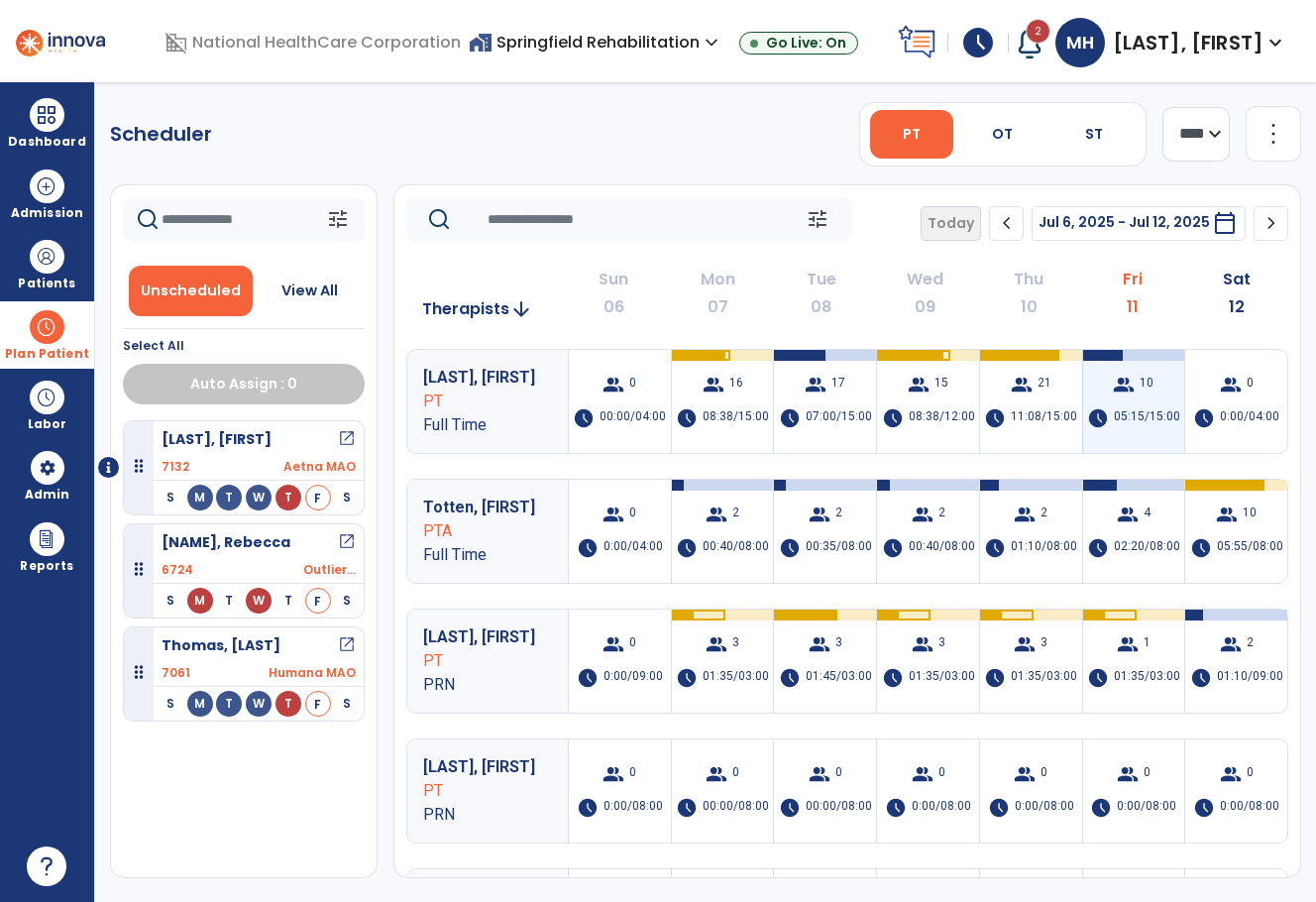 click on "05:15/15:00" at bounding box center [1147, 418] 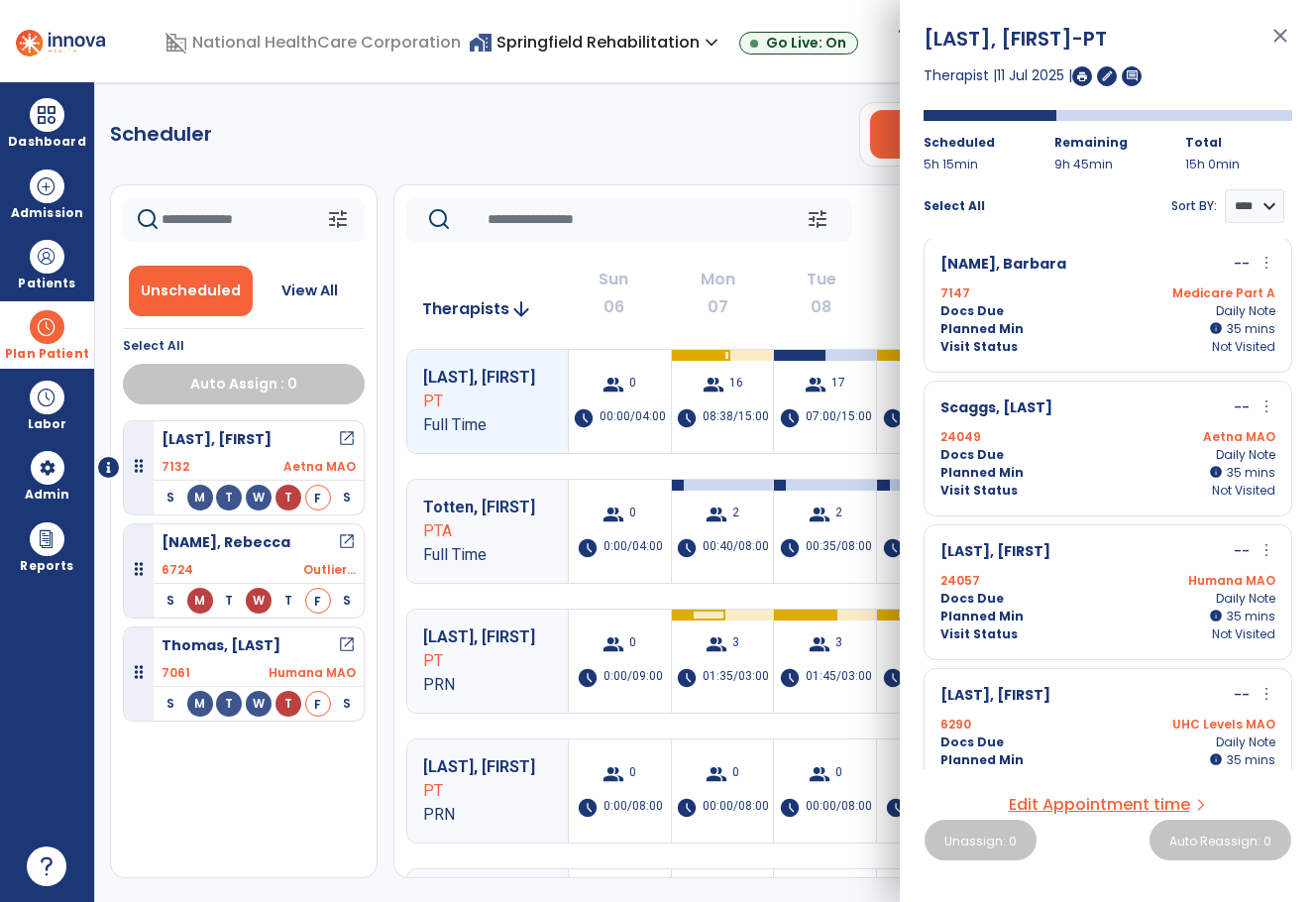 scroll, scrollTop: 496, scrollLeft: 0, axis: vertical 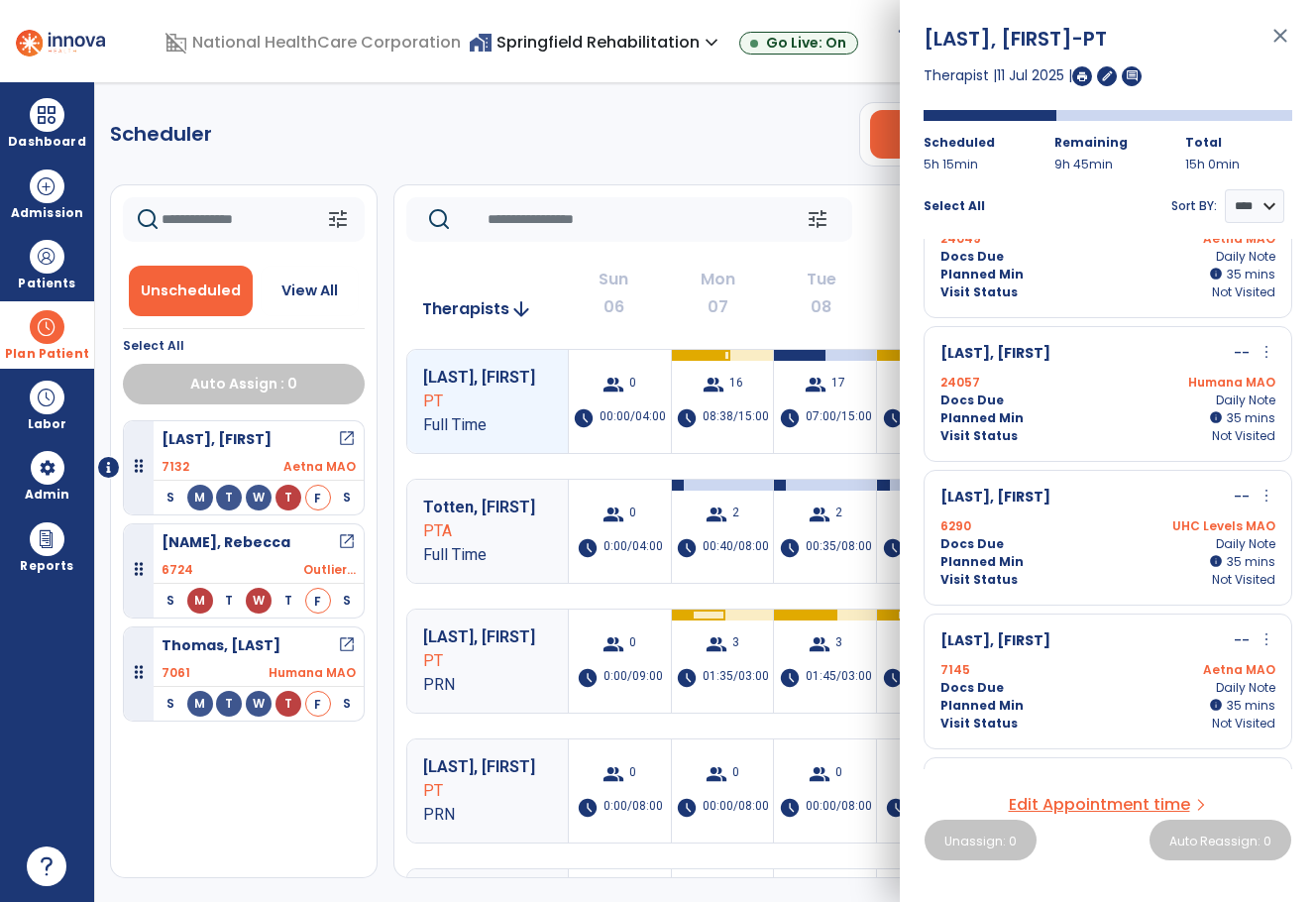 click on "Docs Due Daily Note" at bounding box center (1108, 400) 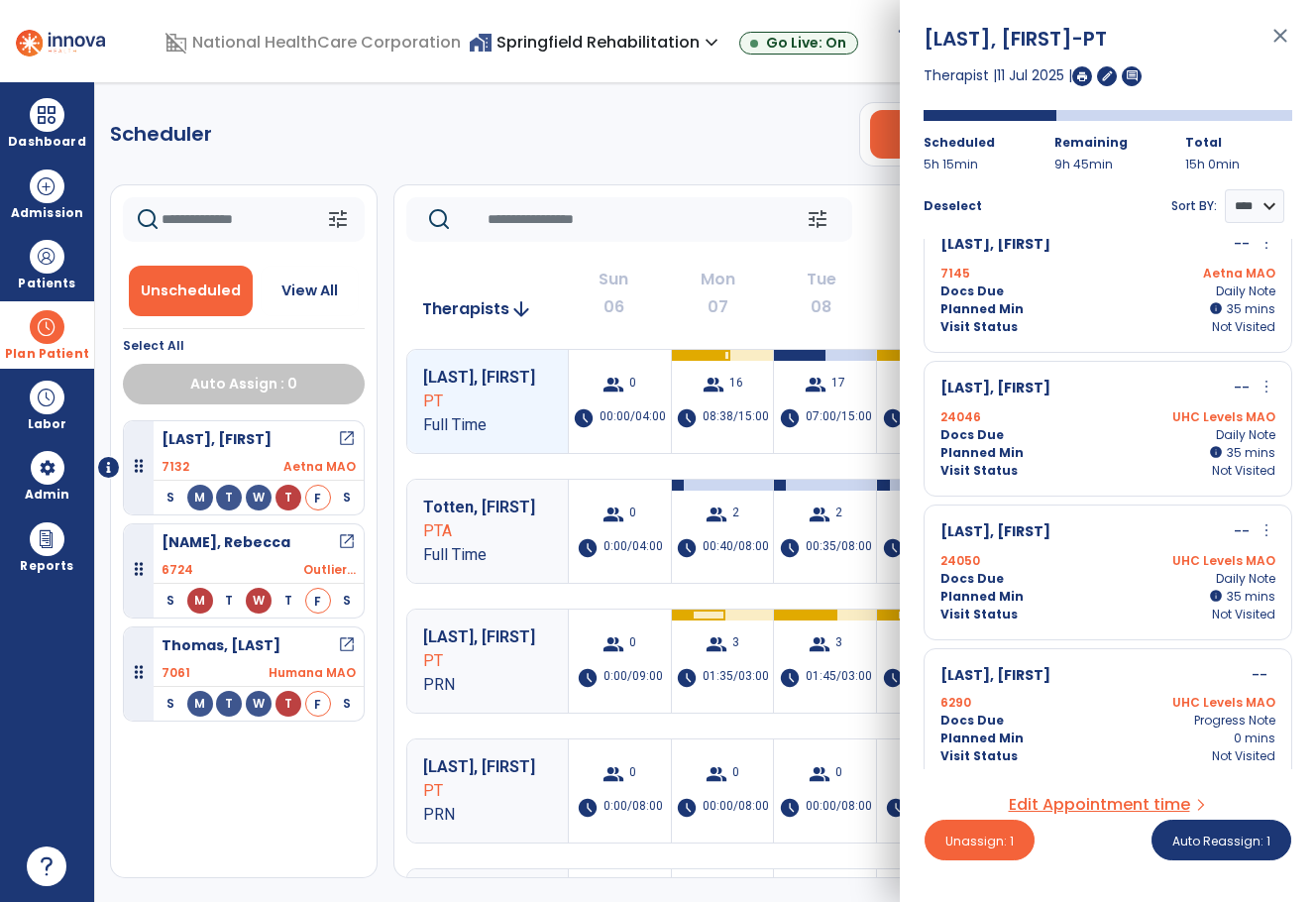 scroll, scrollTop: 905, scrollLeft: 0, axis: vertical 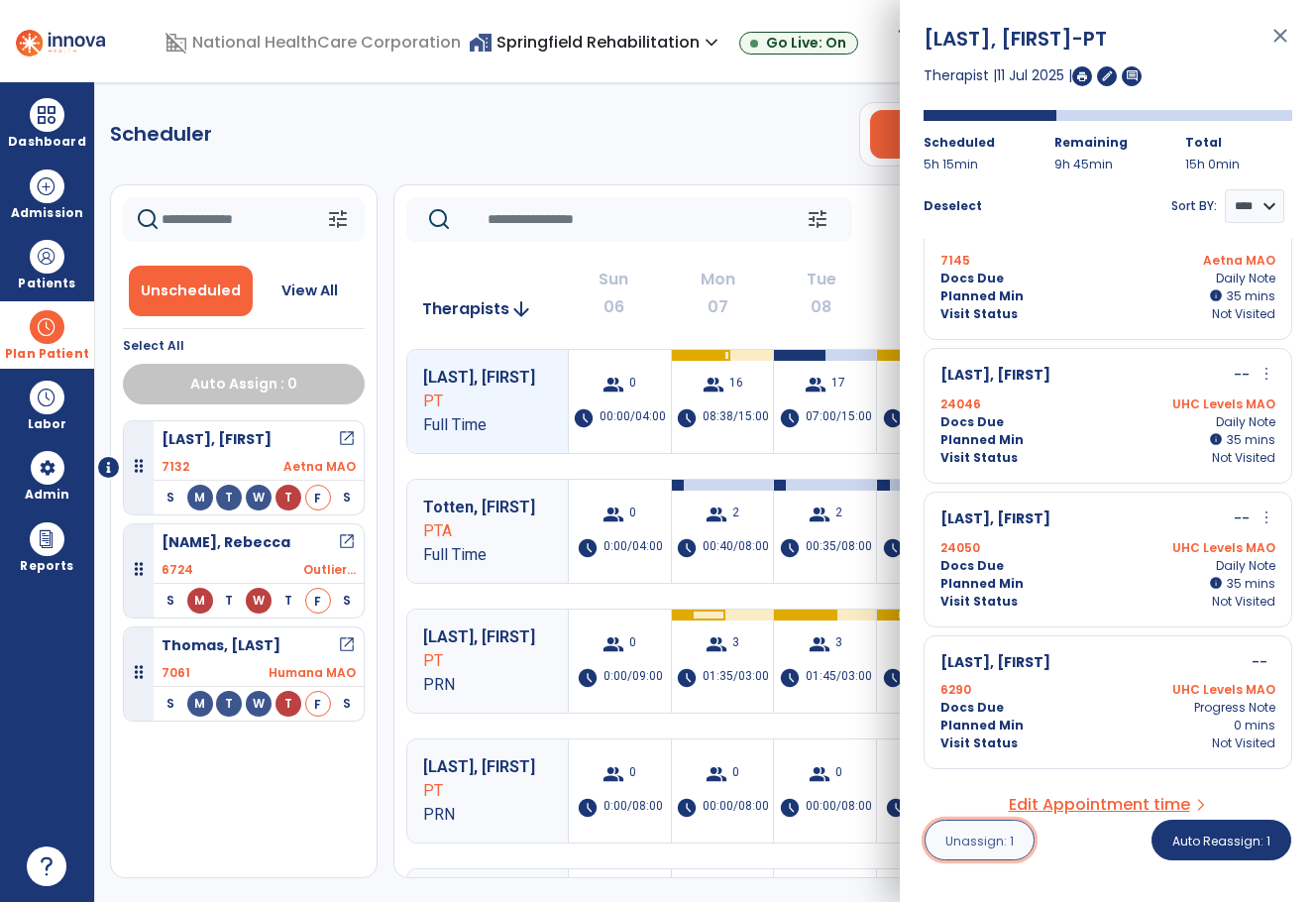 click on "Unassign: 1" at bounding box center [979, 841] 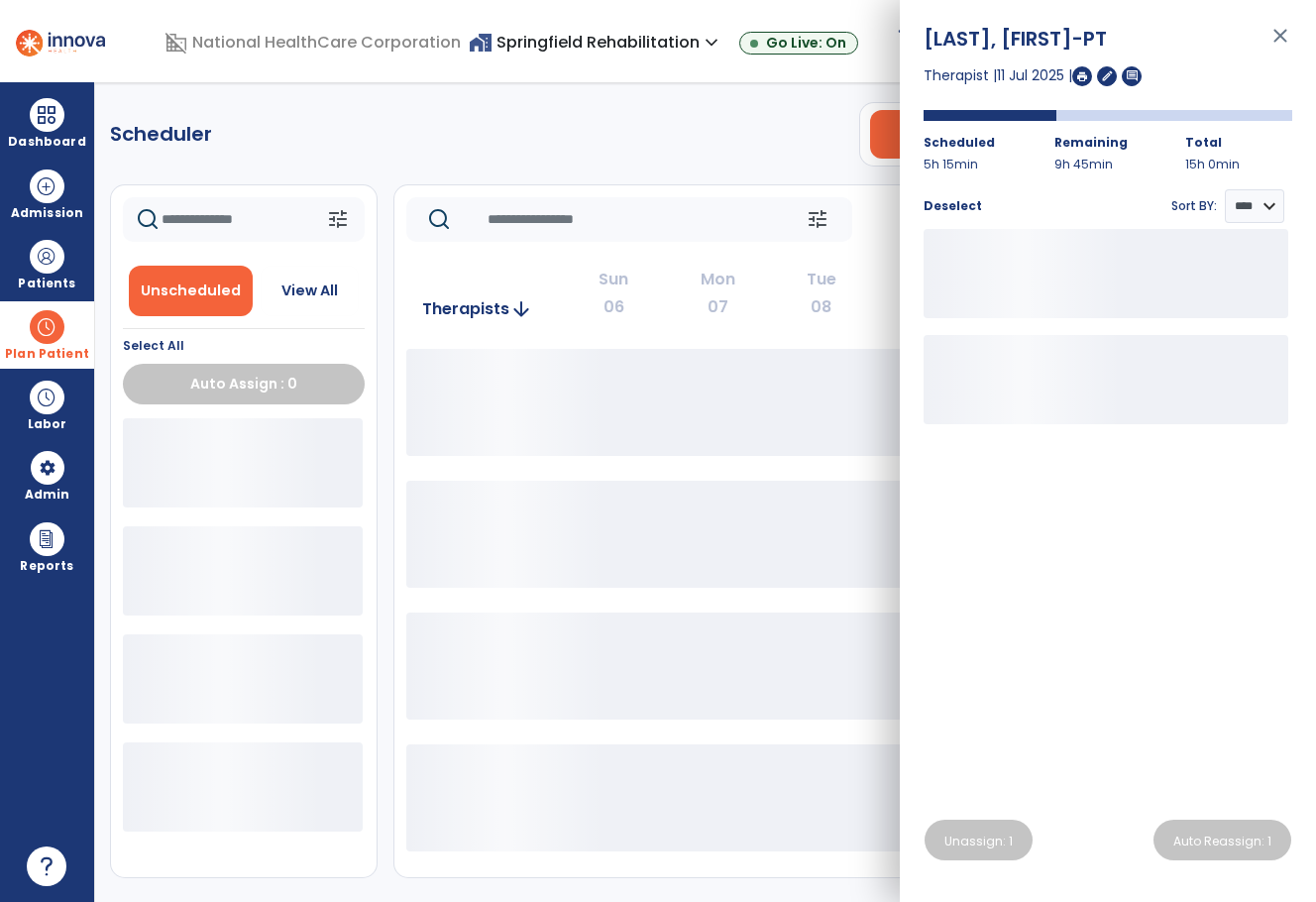 click on "Scheduler   PT   OT   ST  **** *** more_vert  Manage Labor   View All Therapists   Print" 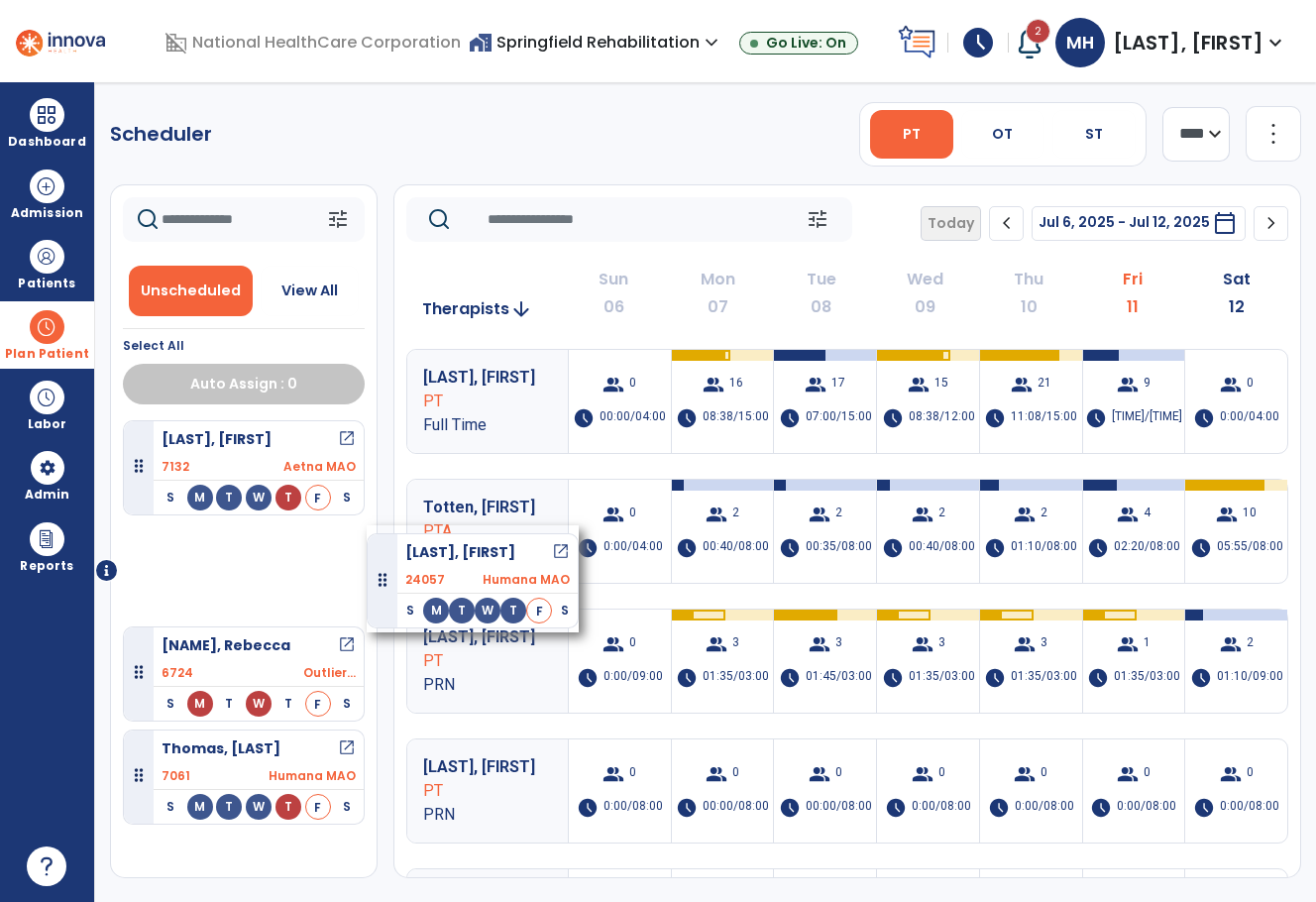 scroll, scrollTop: 0, scrollLeft: 0, axis: both 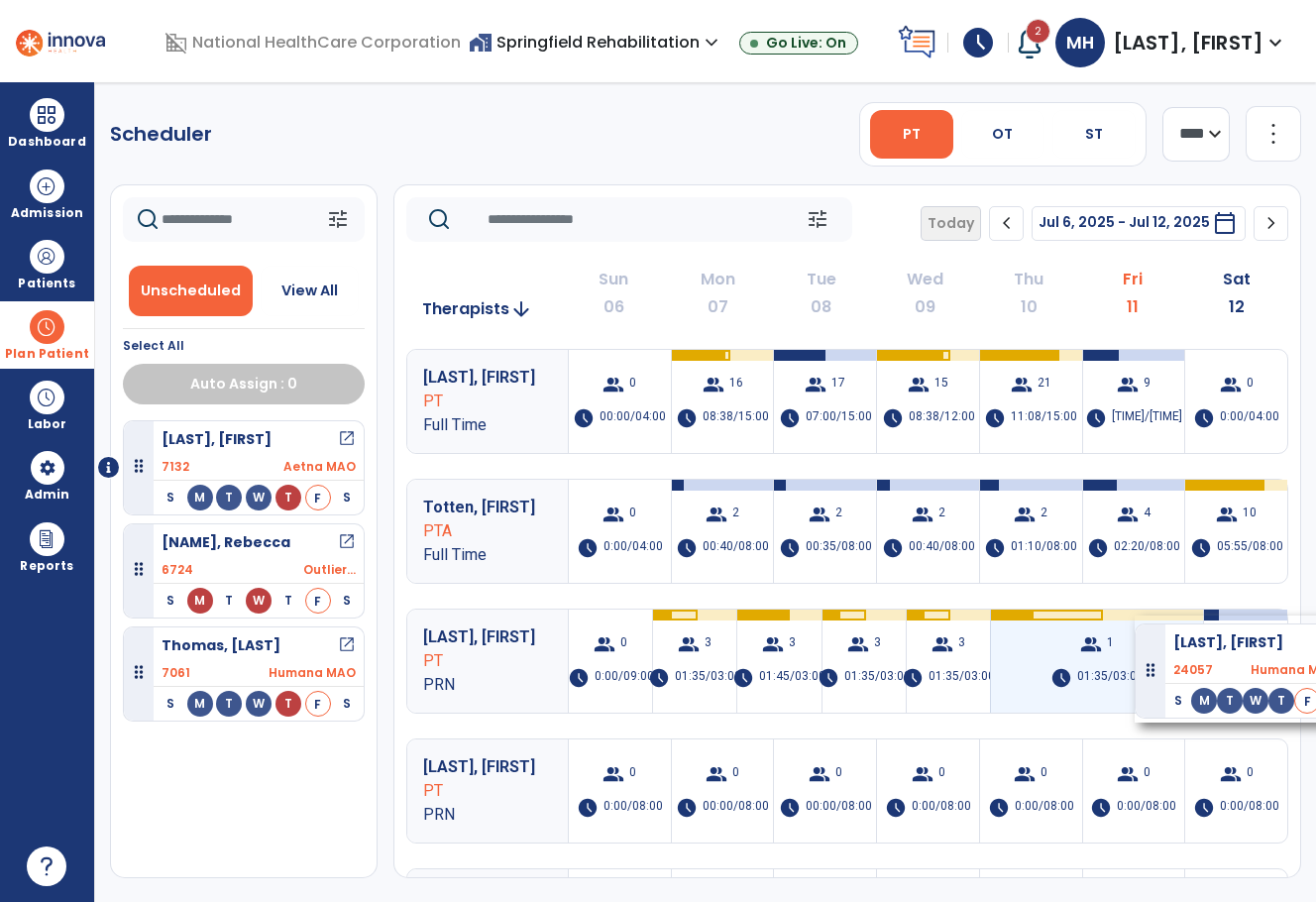 drag, startPoint x: 315, startPoint y: 501, endPoint x: 1131, endPoint y: 610, distance: 823.2478 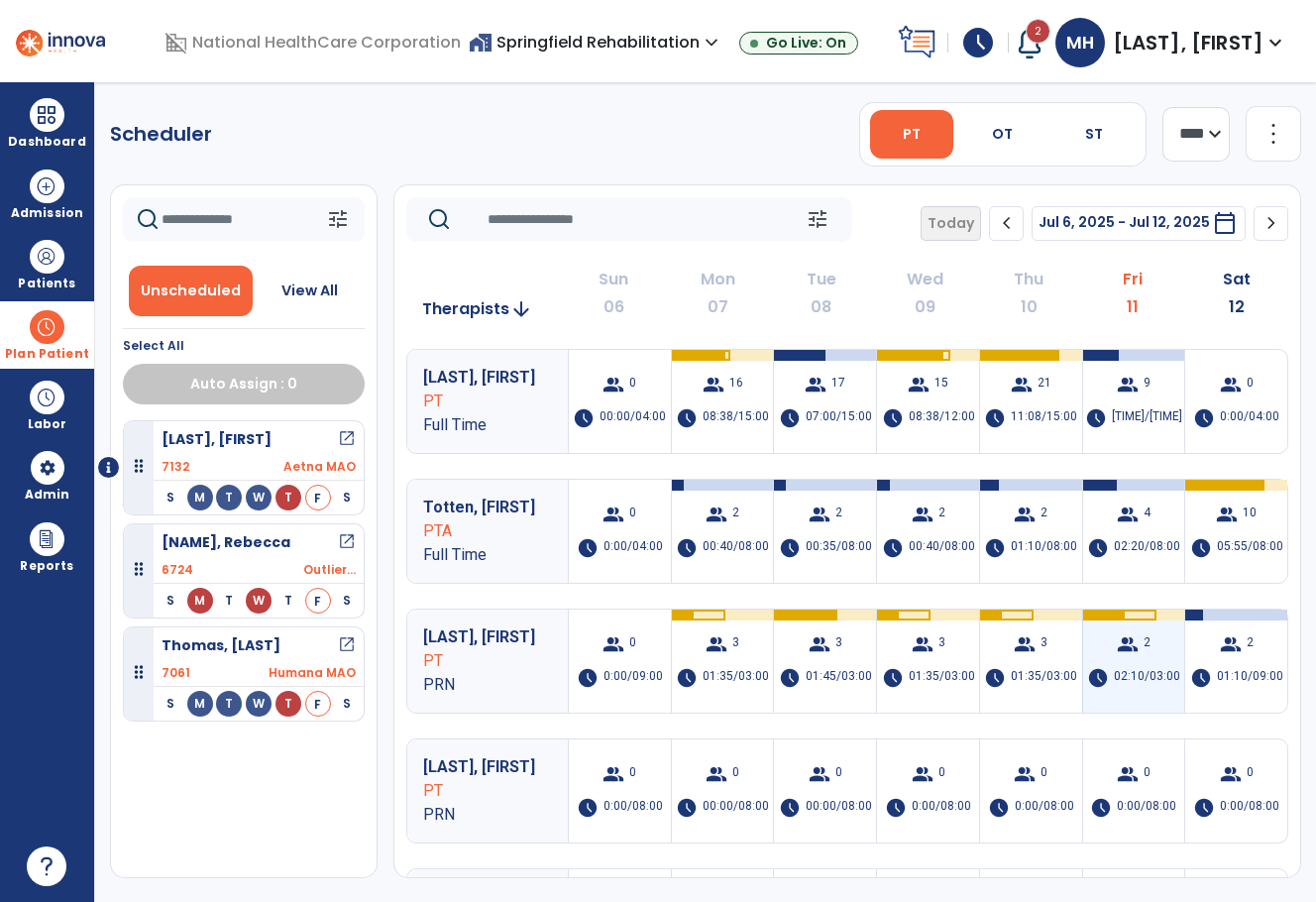 click on "group" at bounding box center (1128, 644) 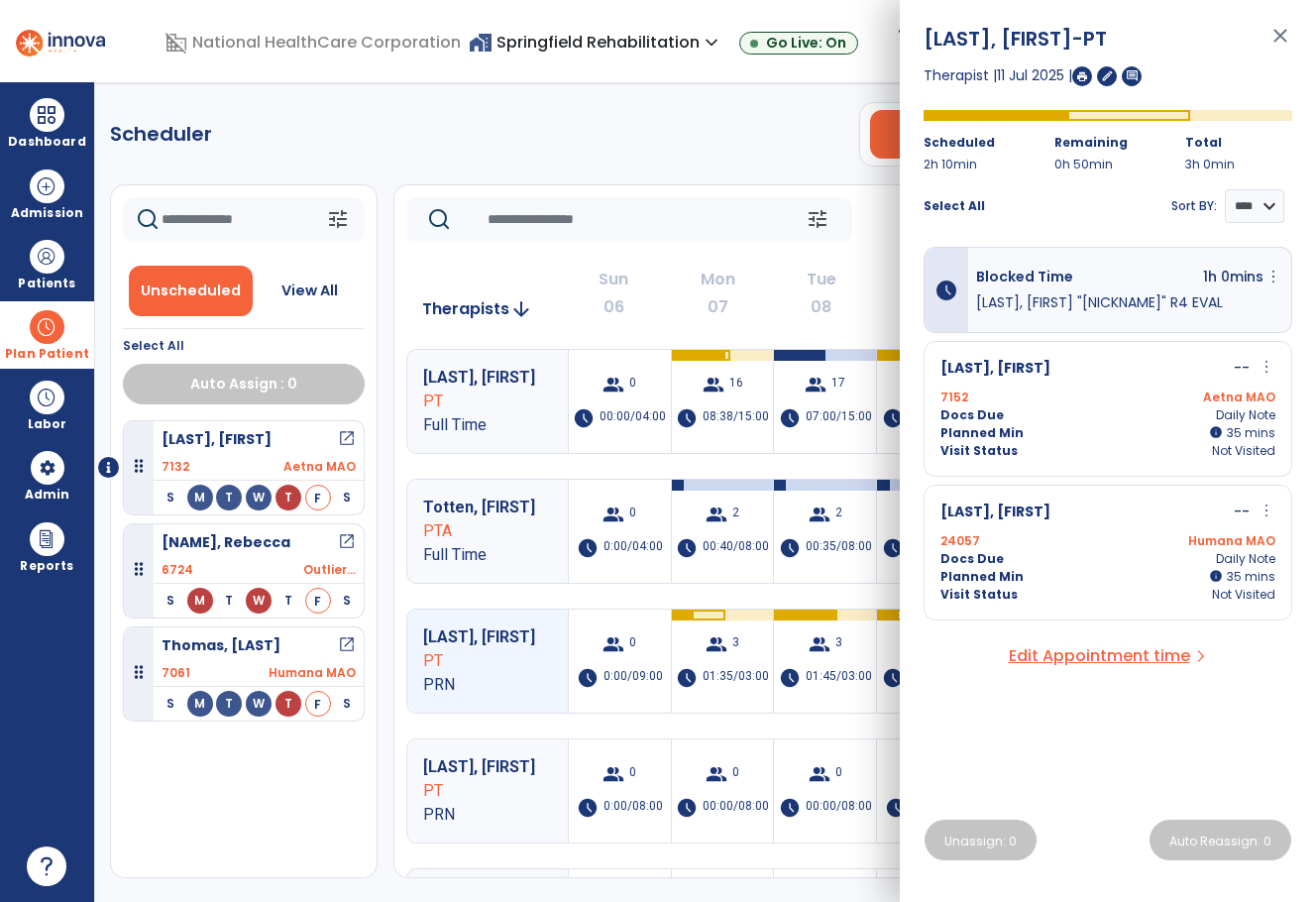 click on "more_vert" at bounding box center (1266, 510) 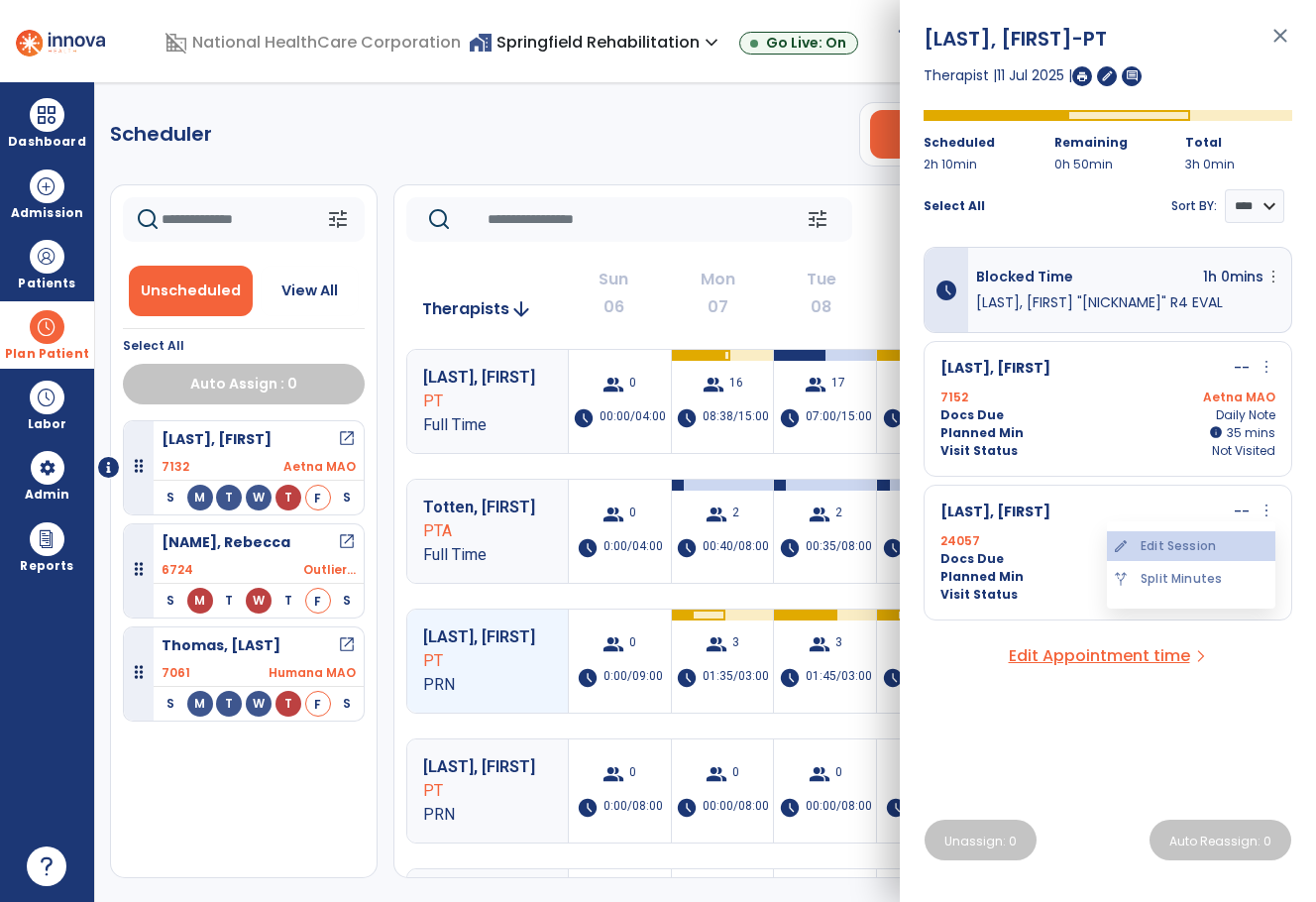 click on "edit   Edit Session" at bounding box center (1191, 546) 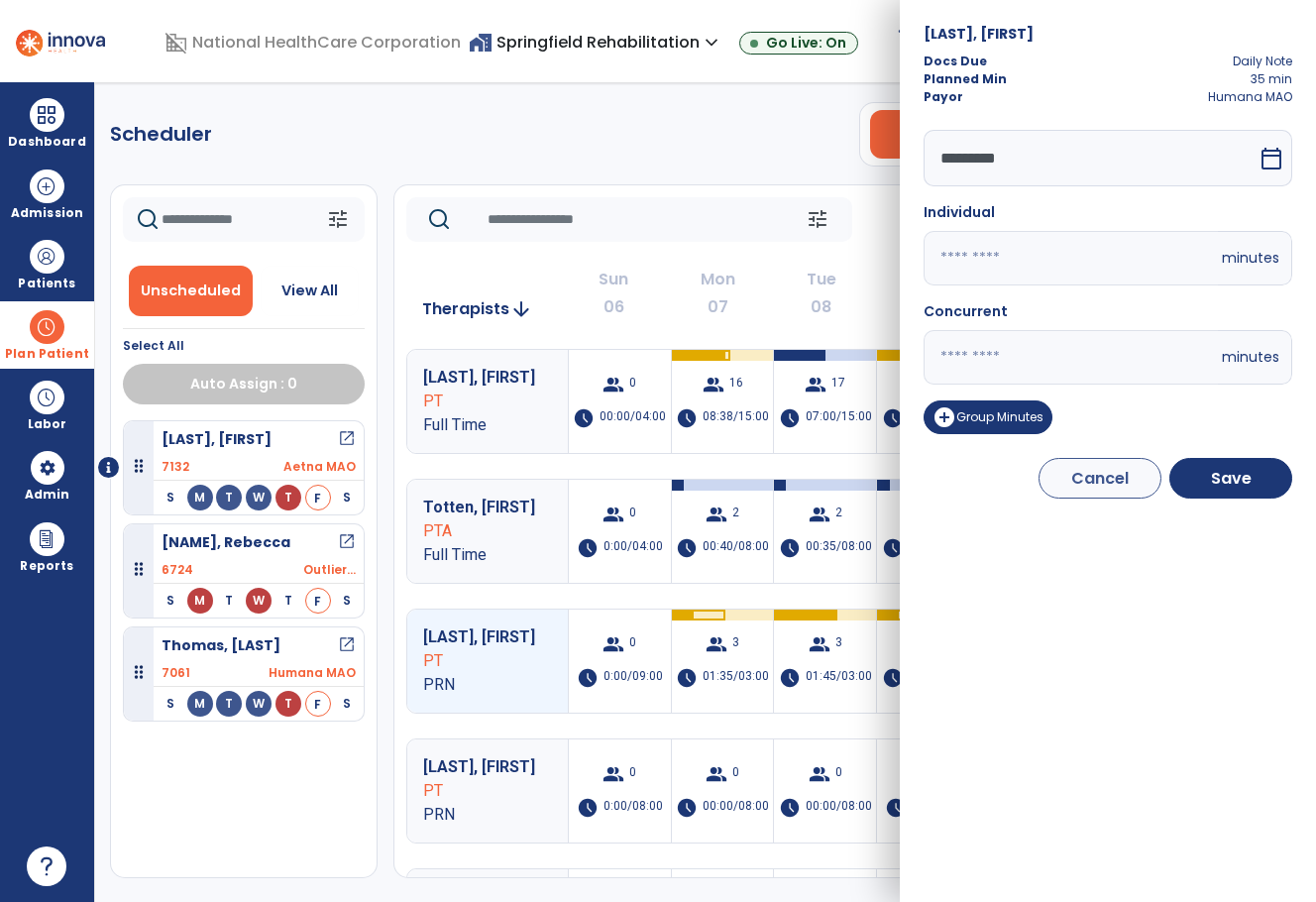 click on "calendar_today" at bounding box center (1273, 158) 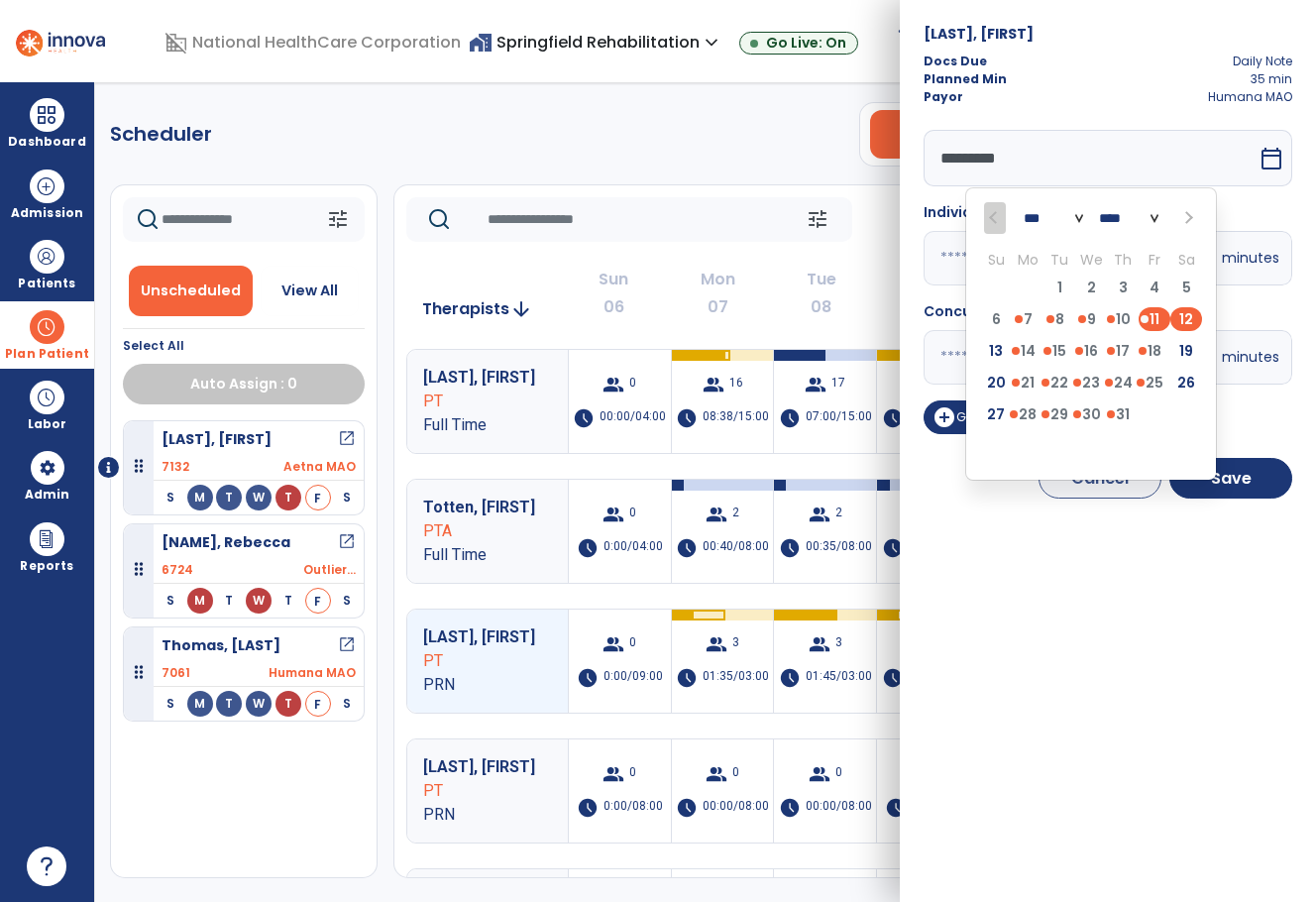 click on "12" at bounding box center (1186, 319) 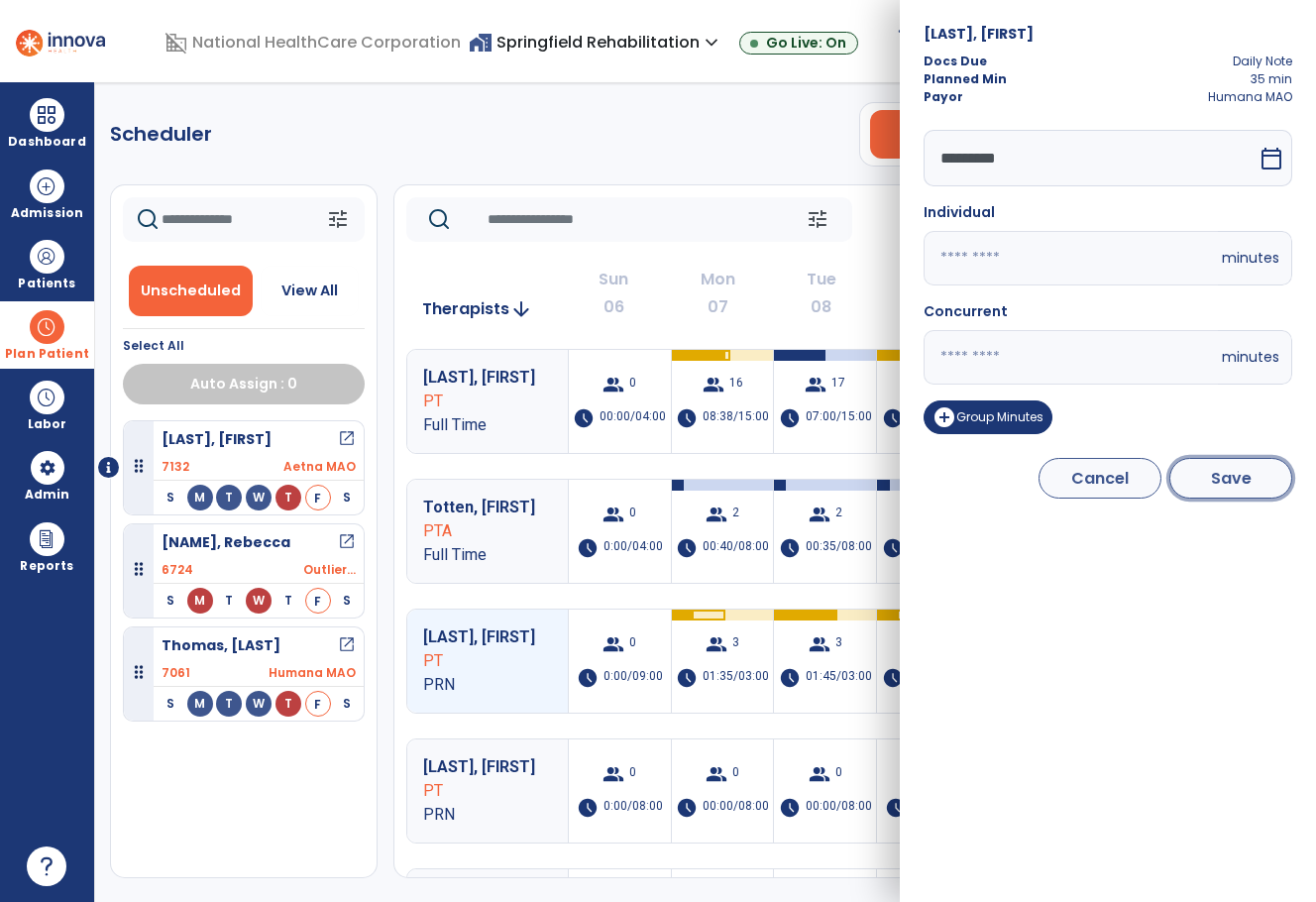 click on "Save" at bounding box center (1231, 478) 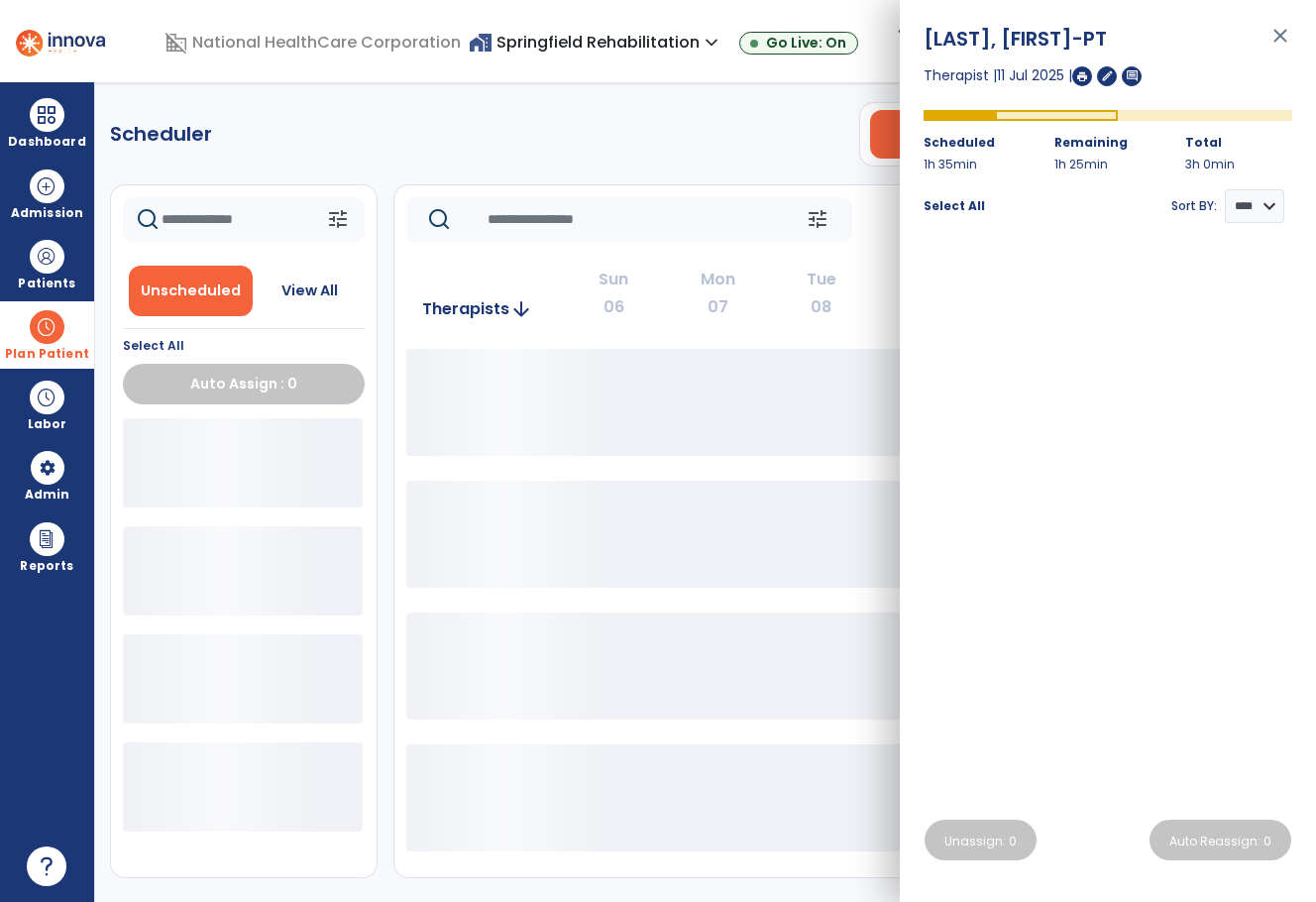 click on "Scheduler   PT   OT   ST  **** *** more_vert  Manage Labor   View All Therapists   Print" 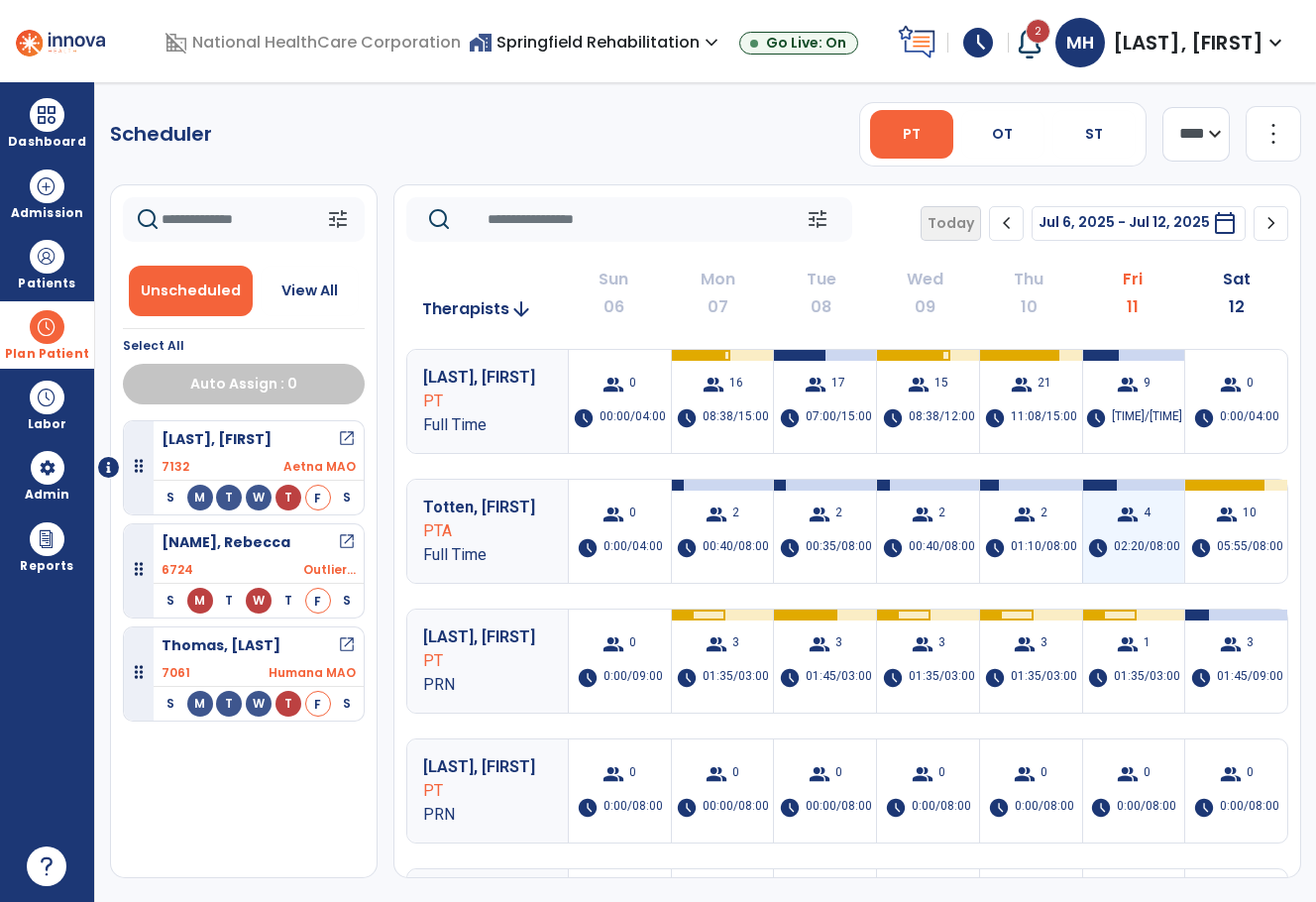 click on "02:20/08:00" at bounding box center (1147, 548) 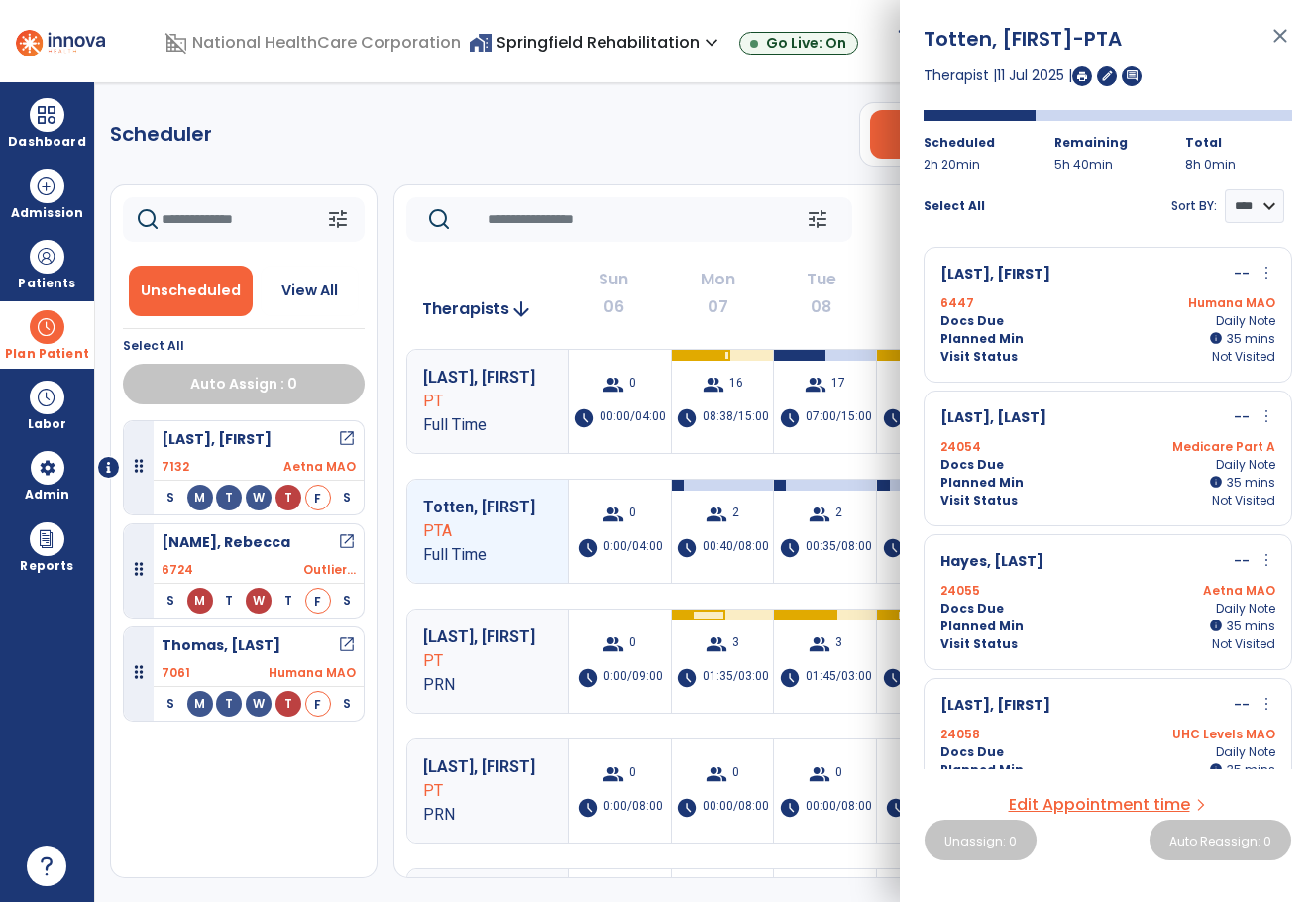 click on "more_vert" at bounding box center [1266, 273] 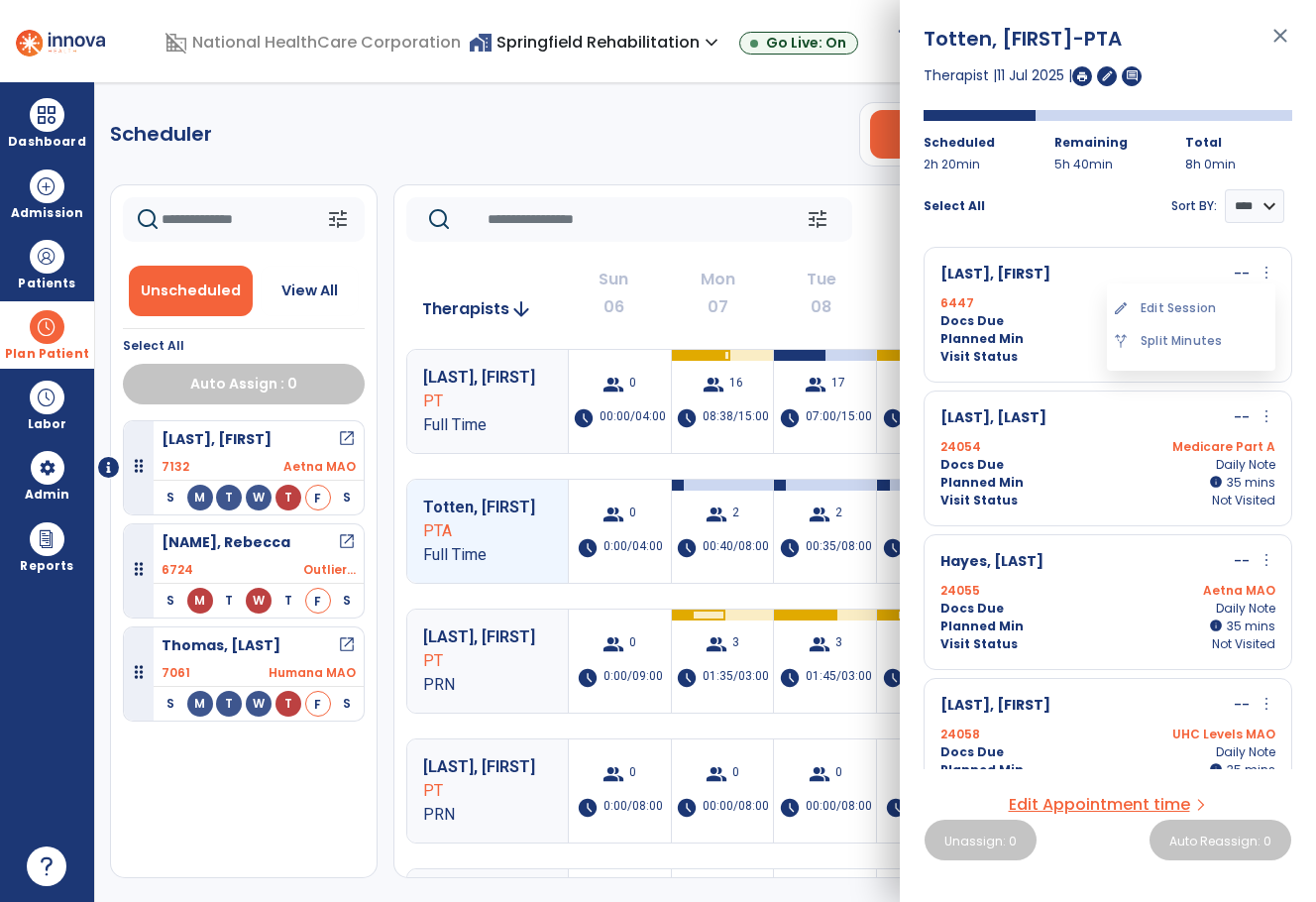 click on "edit   Edit Session" at bounding box center (1191, 308) 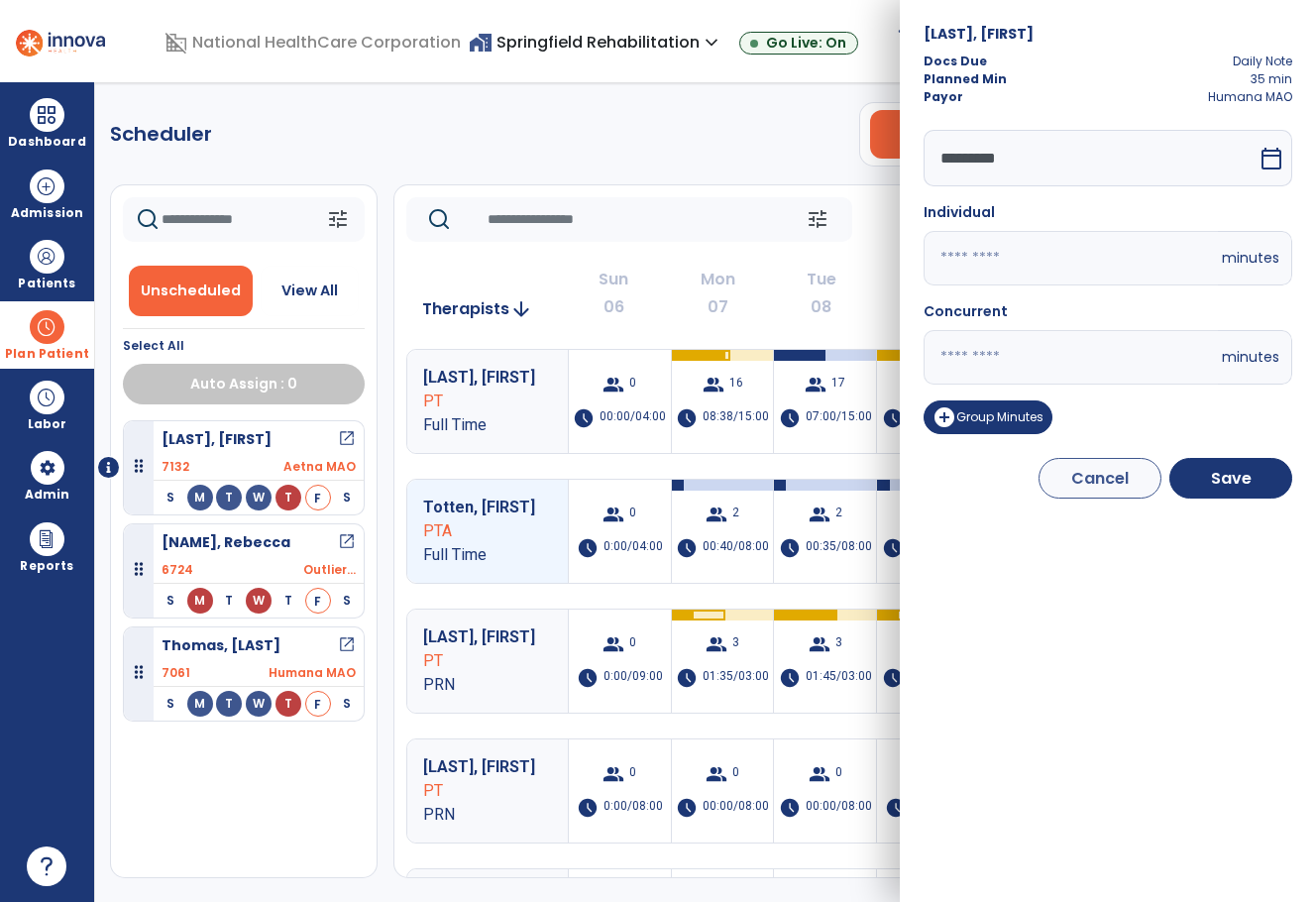 click on "calendar_today" at bounding box center [1271, 159] 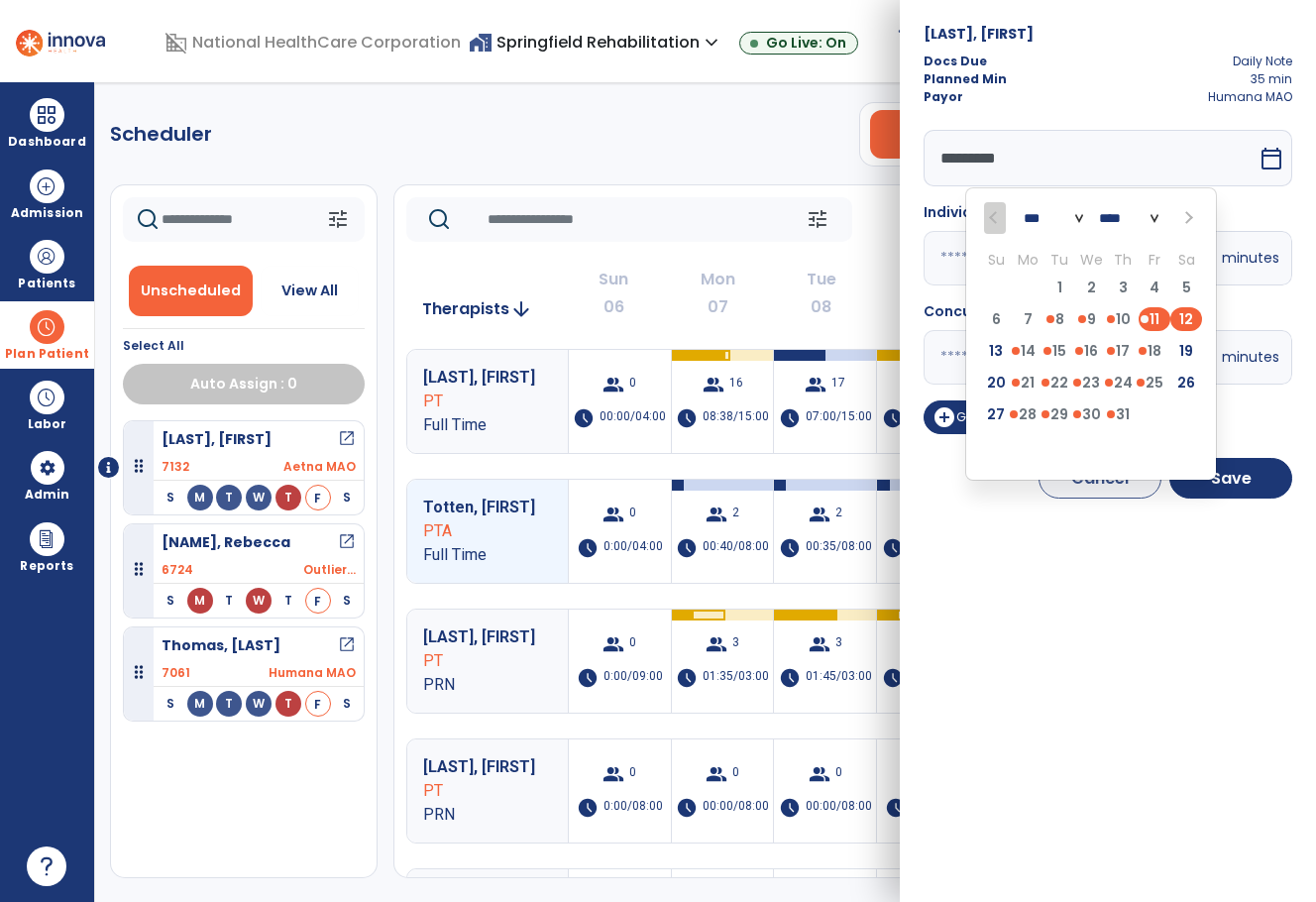 click on "12" at bounding box center (1186, 319) 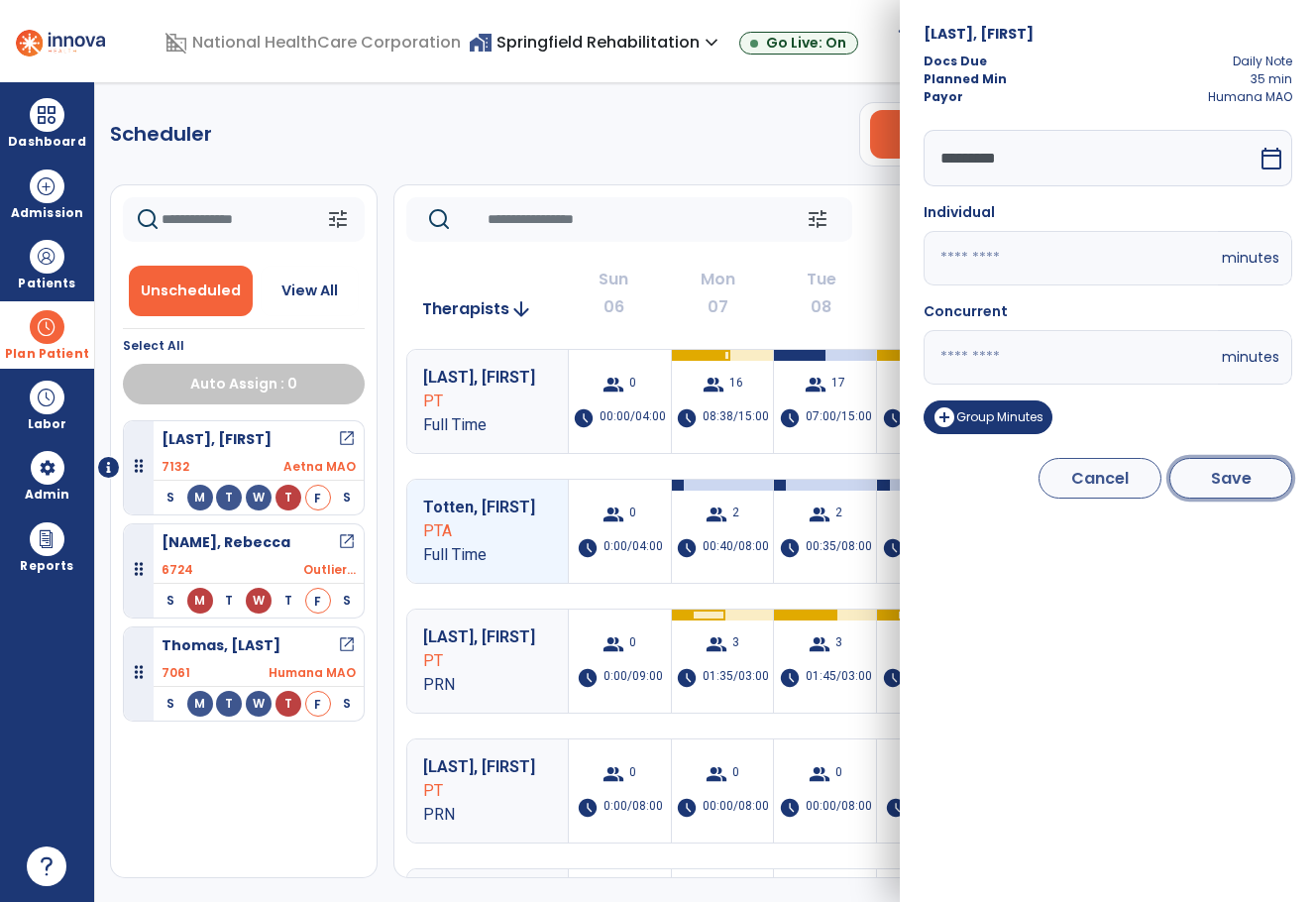 click on "Save" at bounding box center [1231, 478] 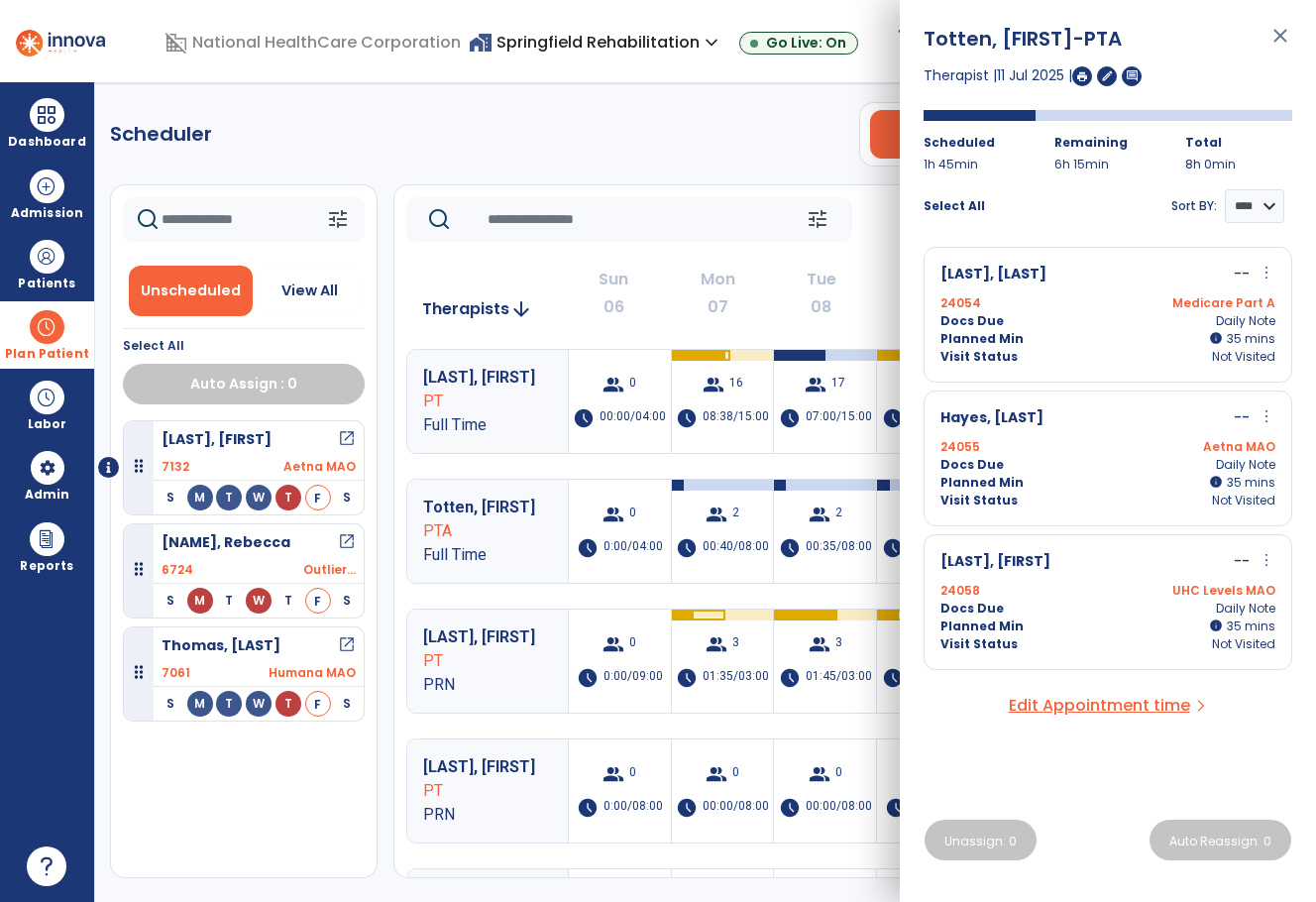 click on "Scheduler   PT   OT   ST  **** *** more_vert  Manage Labor   View All Therapists   Print" 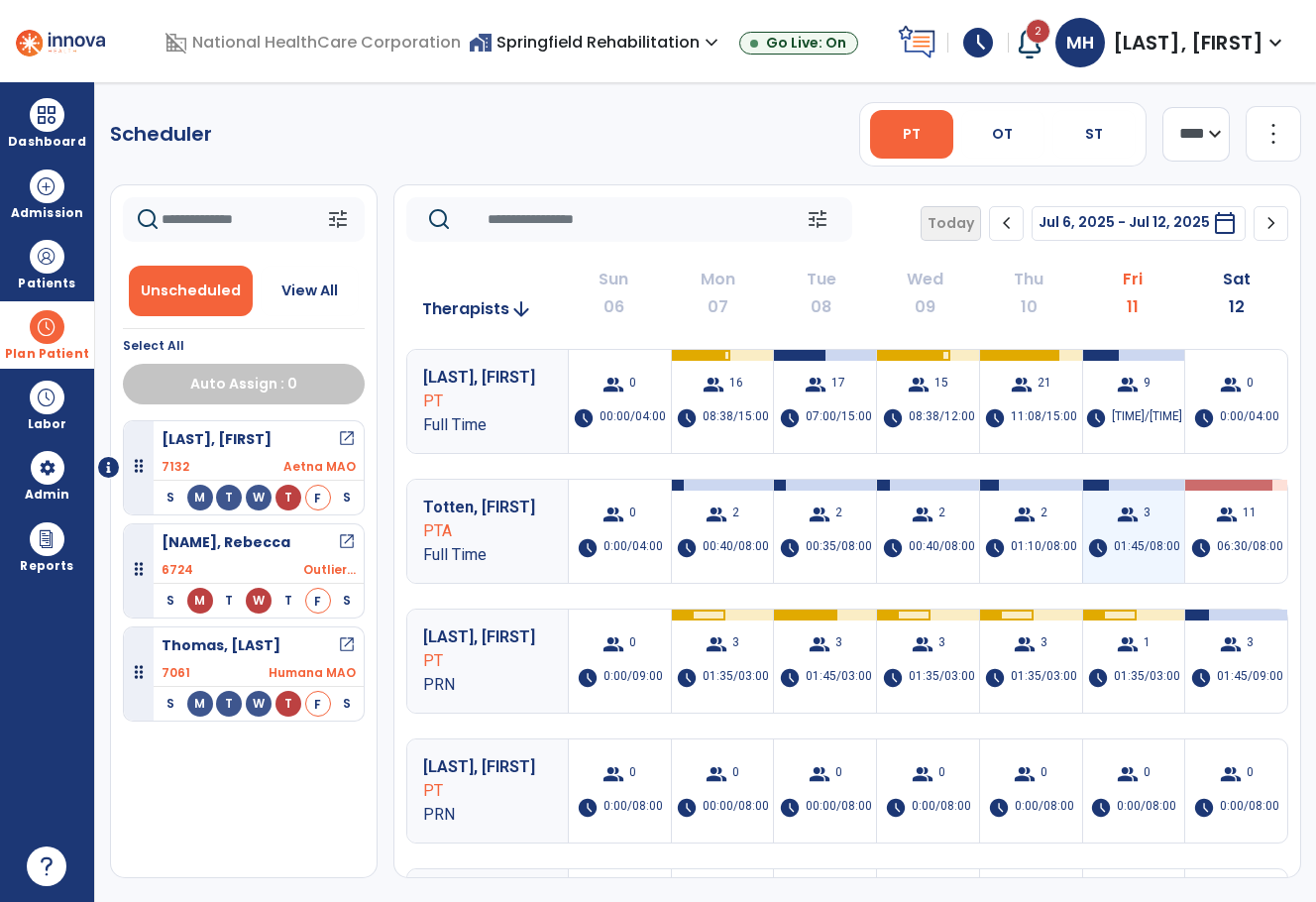 click on "01:45/08:00" at bounding box center (1147, 548) 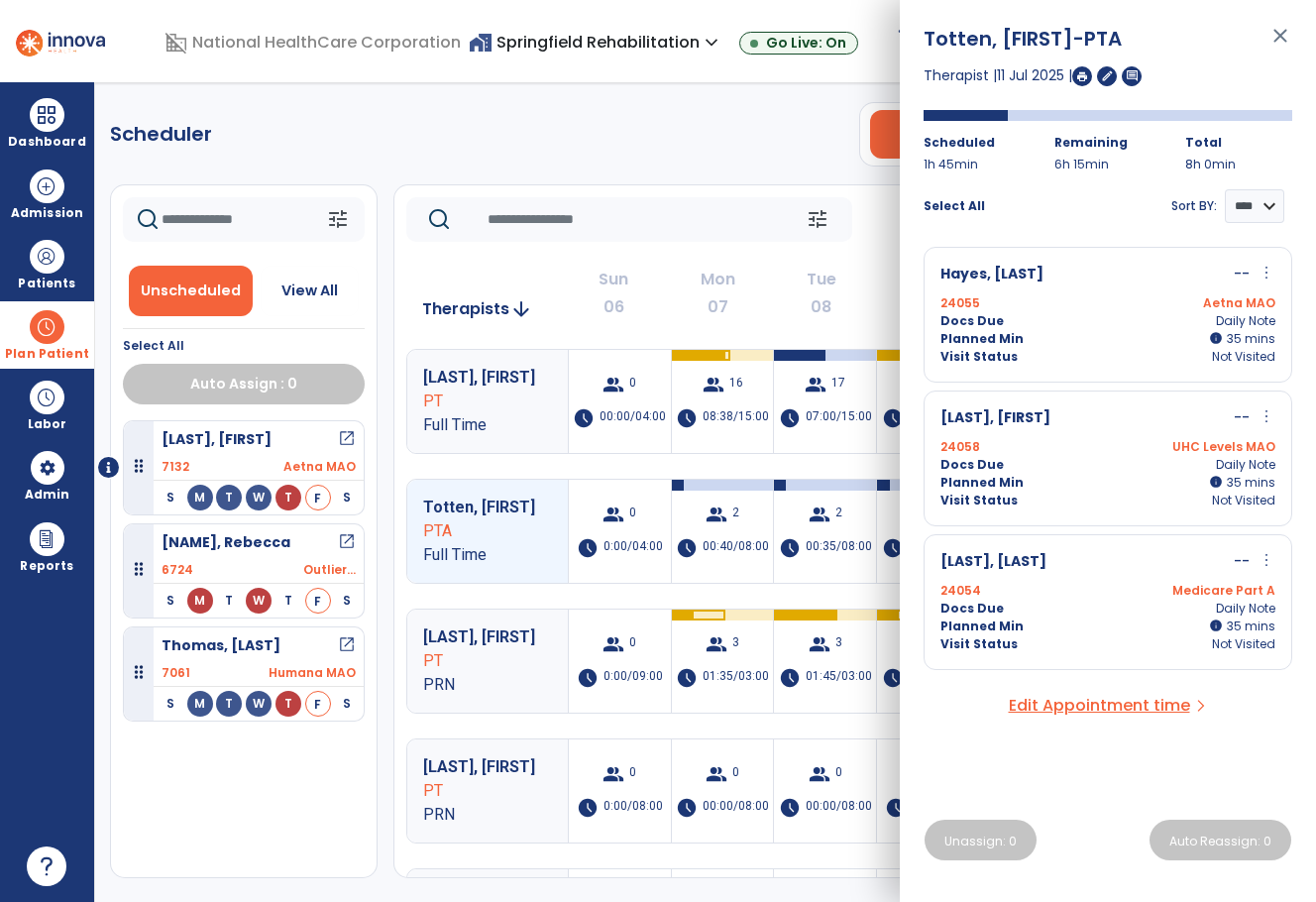 click on "Aetna MAO" at bounding box center [1191, 303] 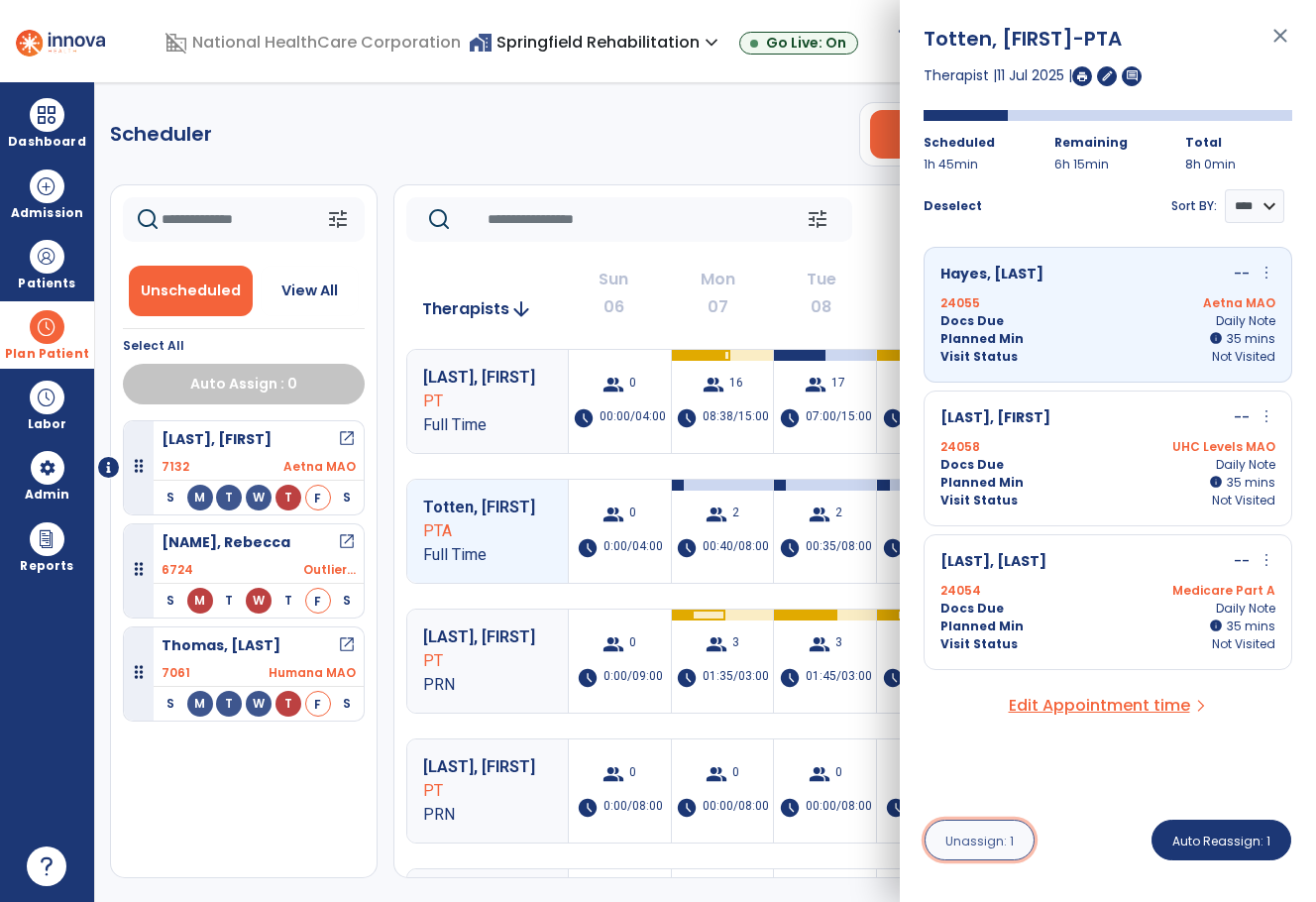 click on "Unassign: 1" at bounding box center (979, 840) 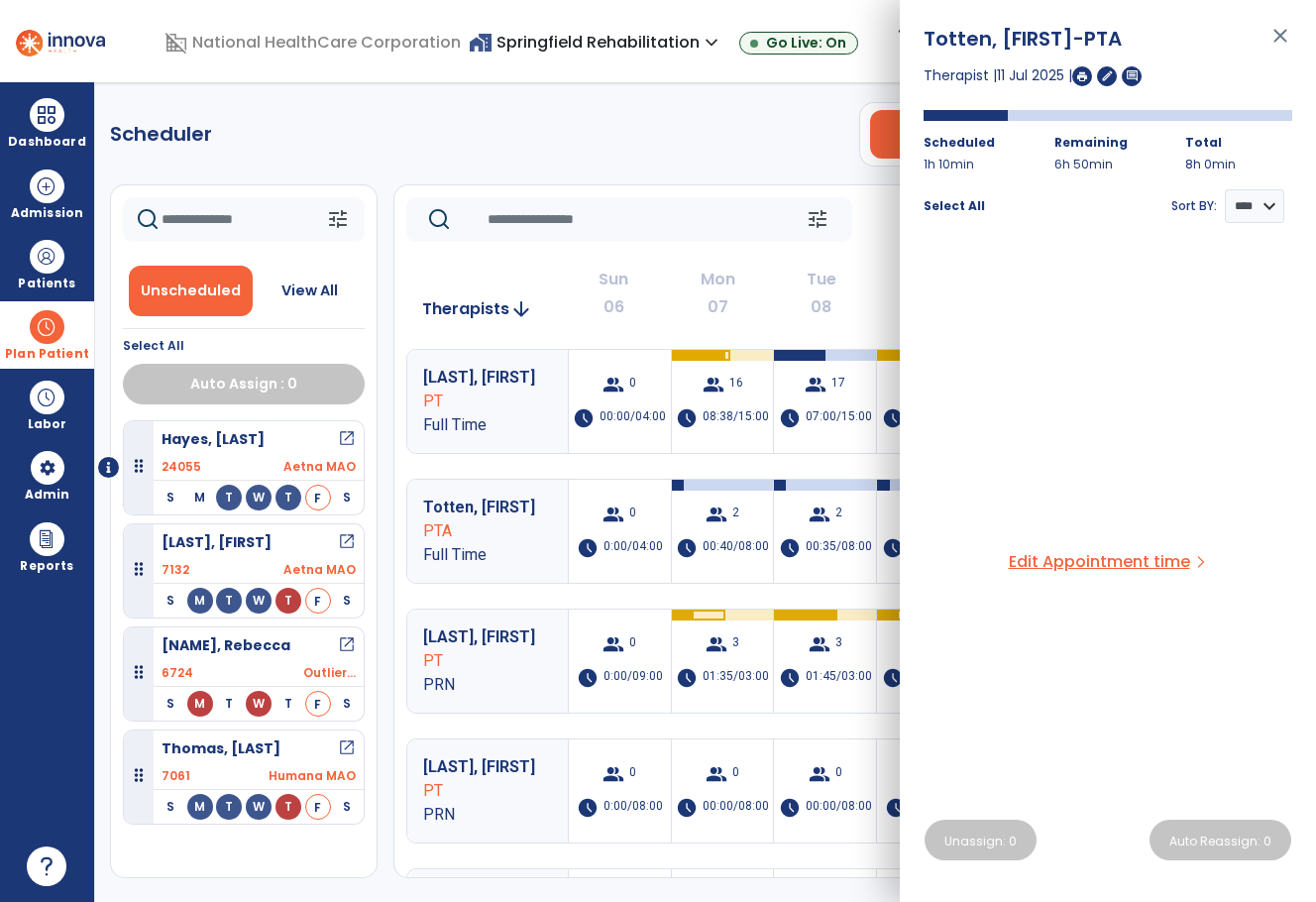 click on "Scheduler   PT   OT   ST  **** *** more_vert  Manage Labor   View All Therapists   Print" 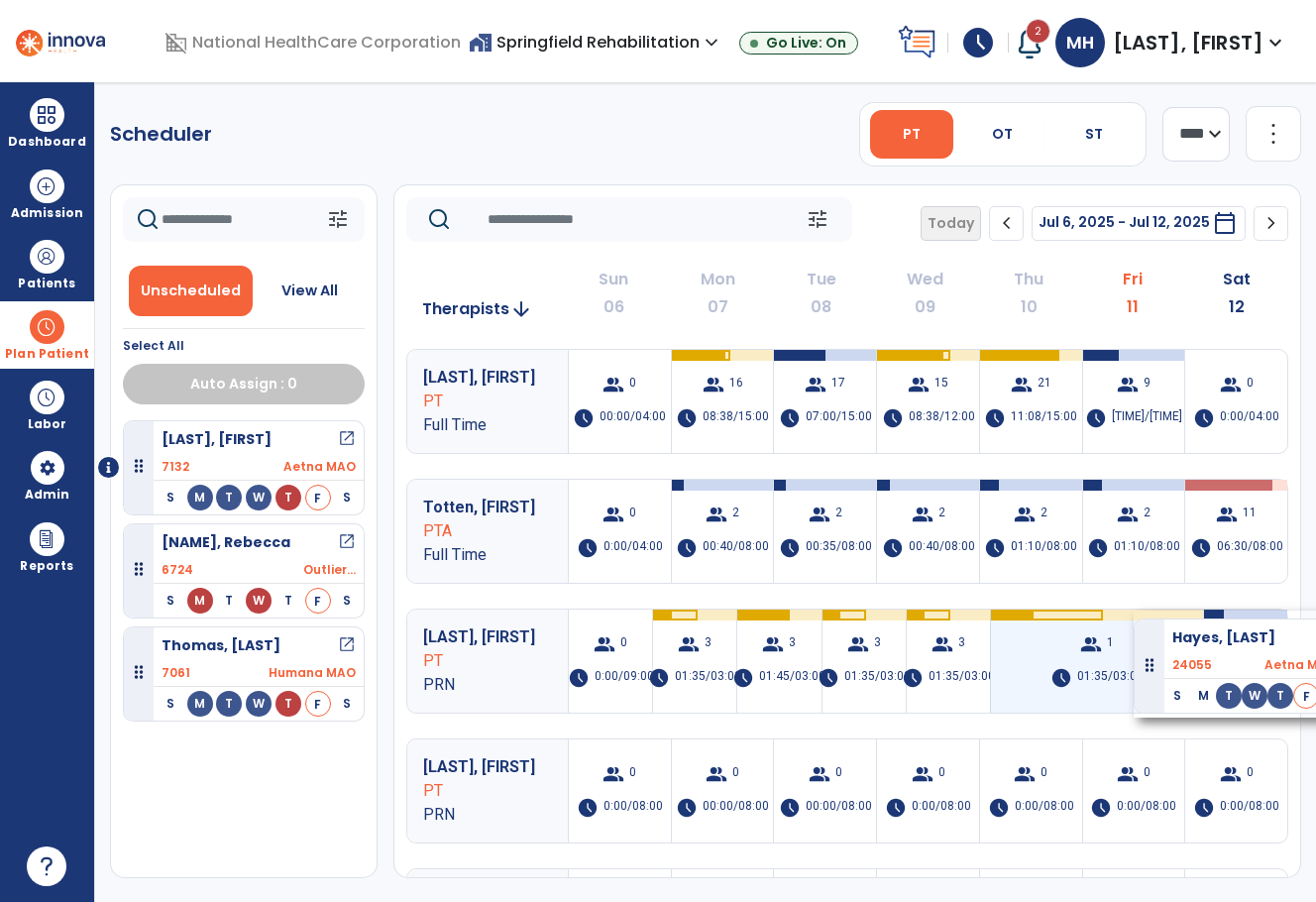 drag, startPoint x: 321, startPoint y: 493, endPoint x: 1134, endPoint y: 611, distance: 821.5187 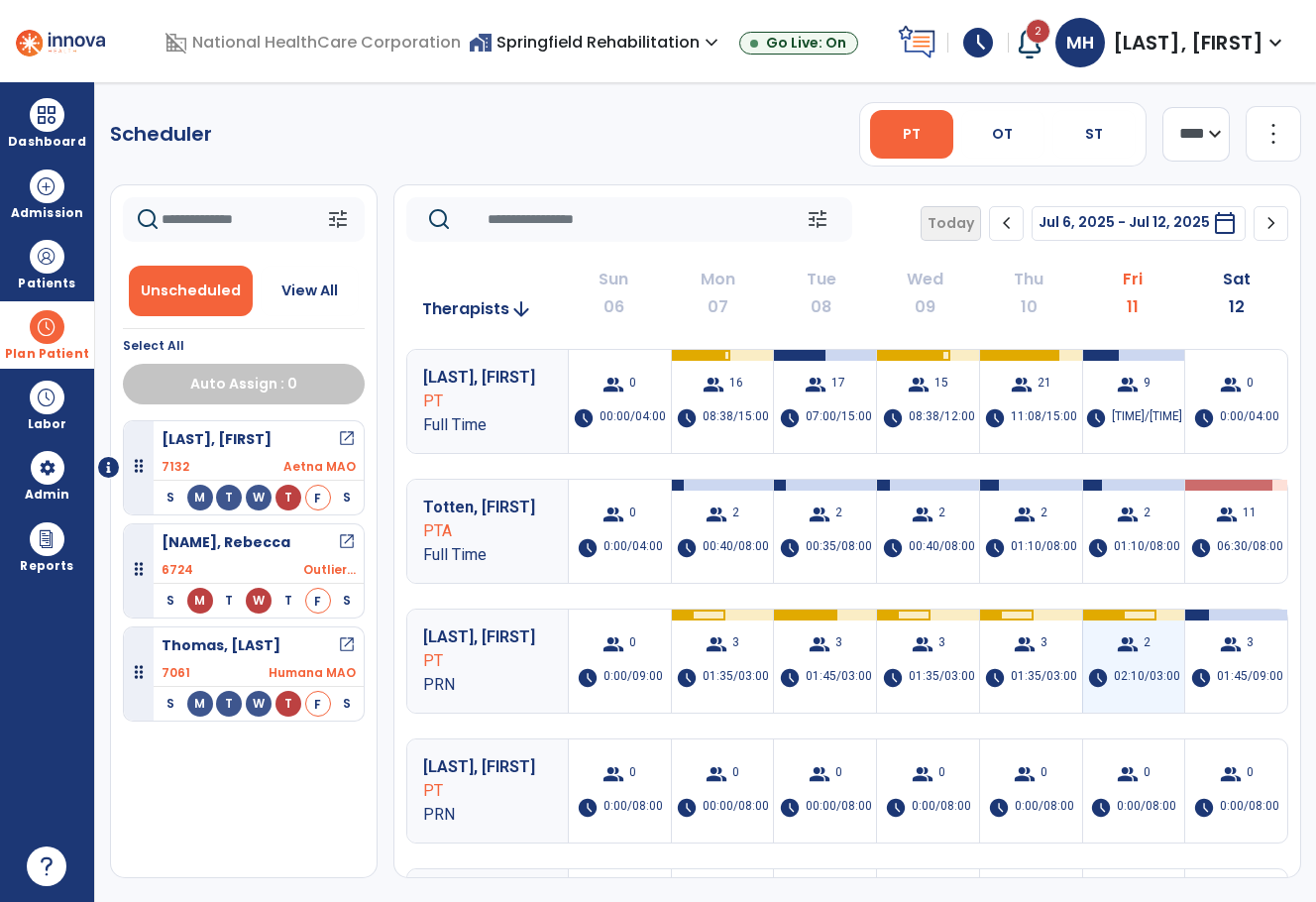 click on "group  2" at bounding box center [1134, 644] 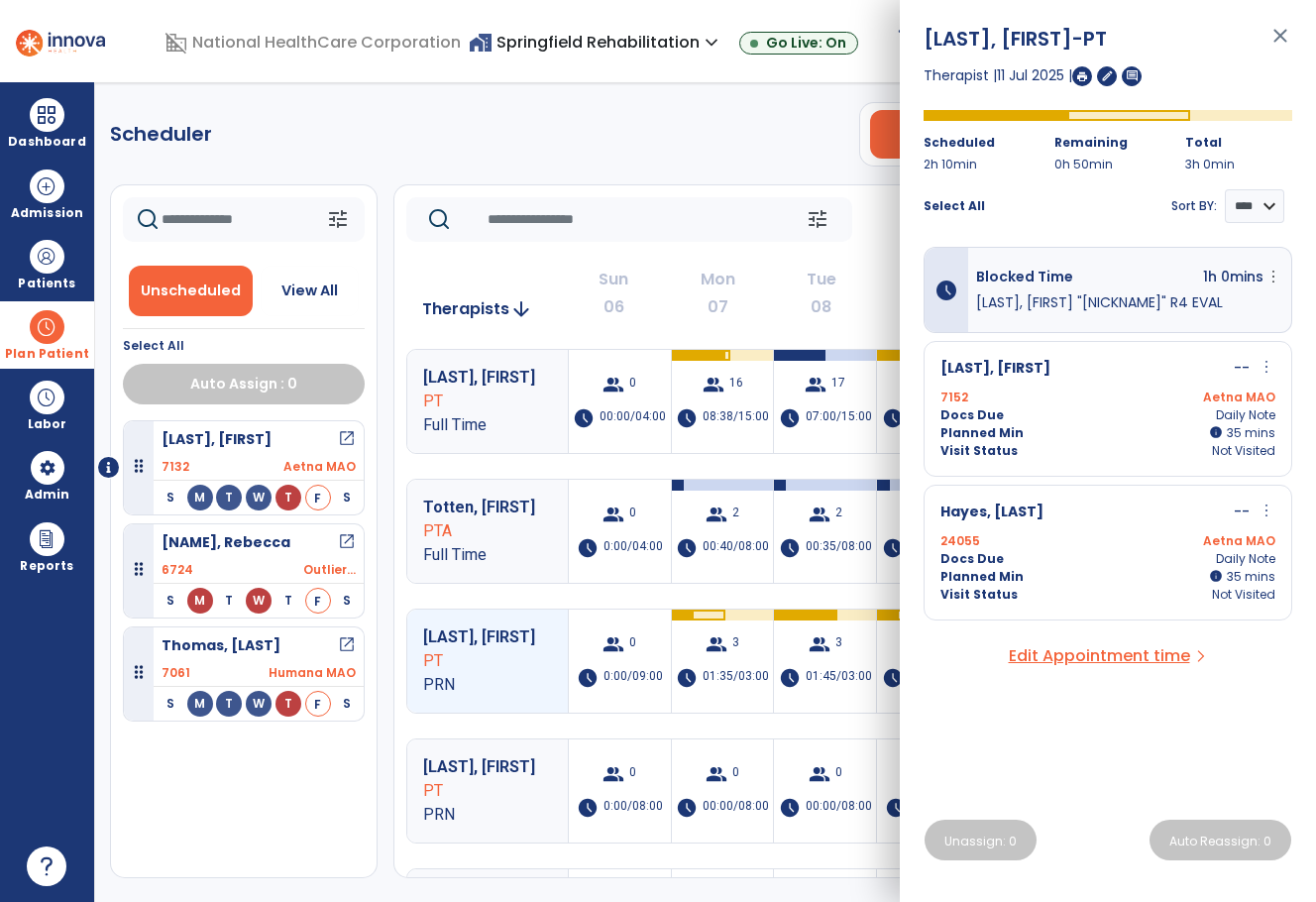 click on "more_vert" at bounding box center (1266, 510) 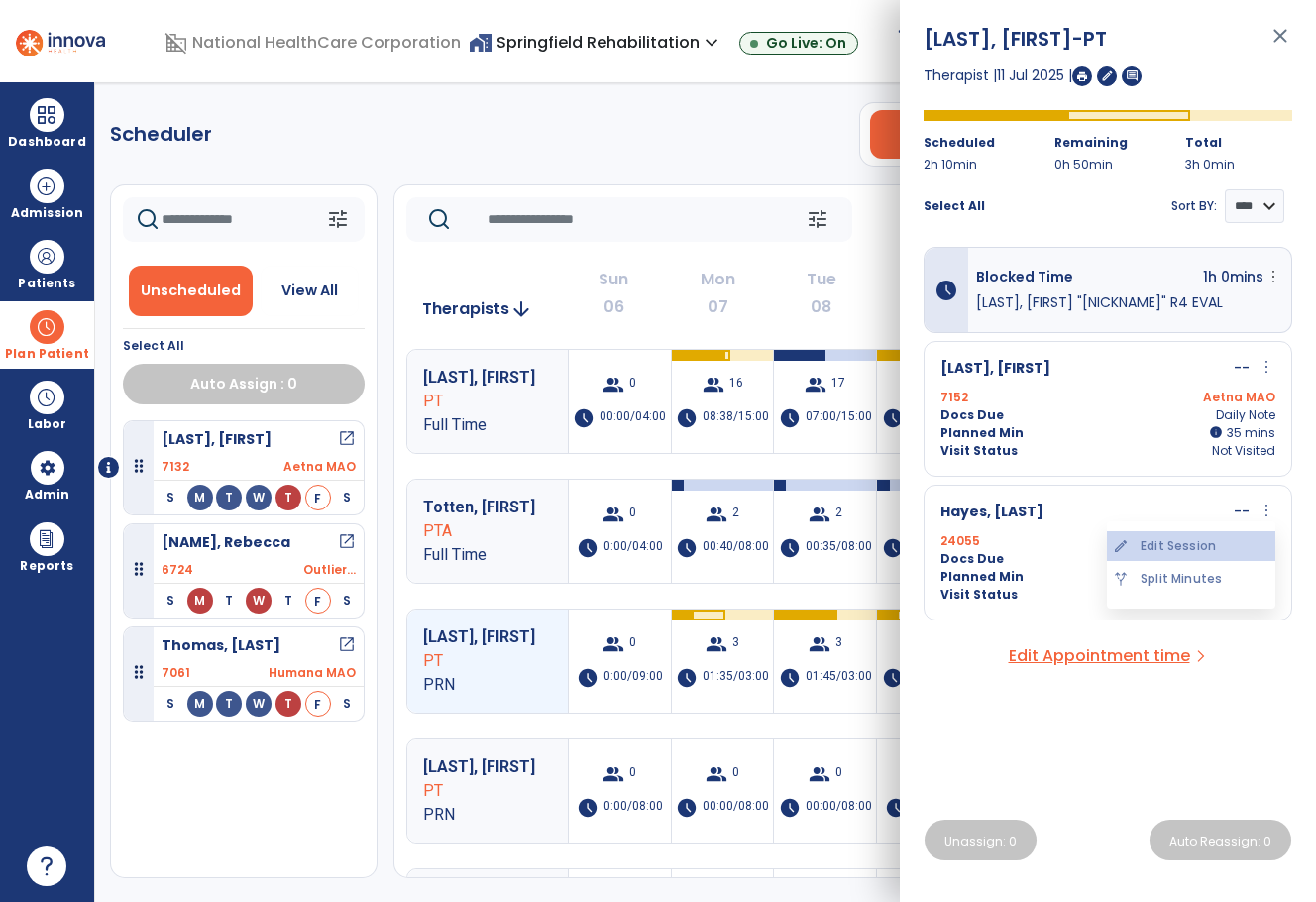 click on "edit   Edit Session" at bounding box center [1191, 546] 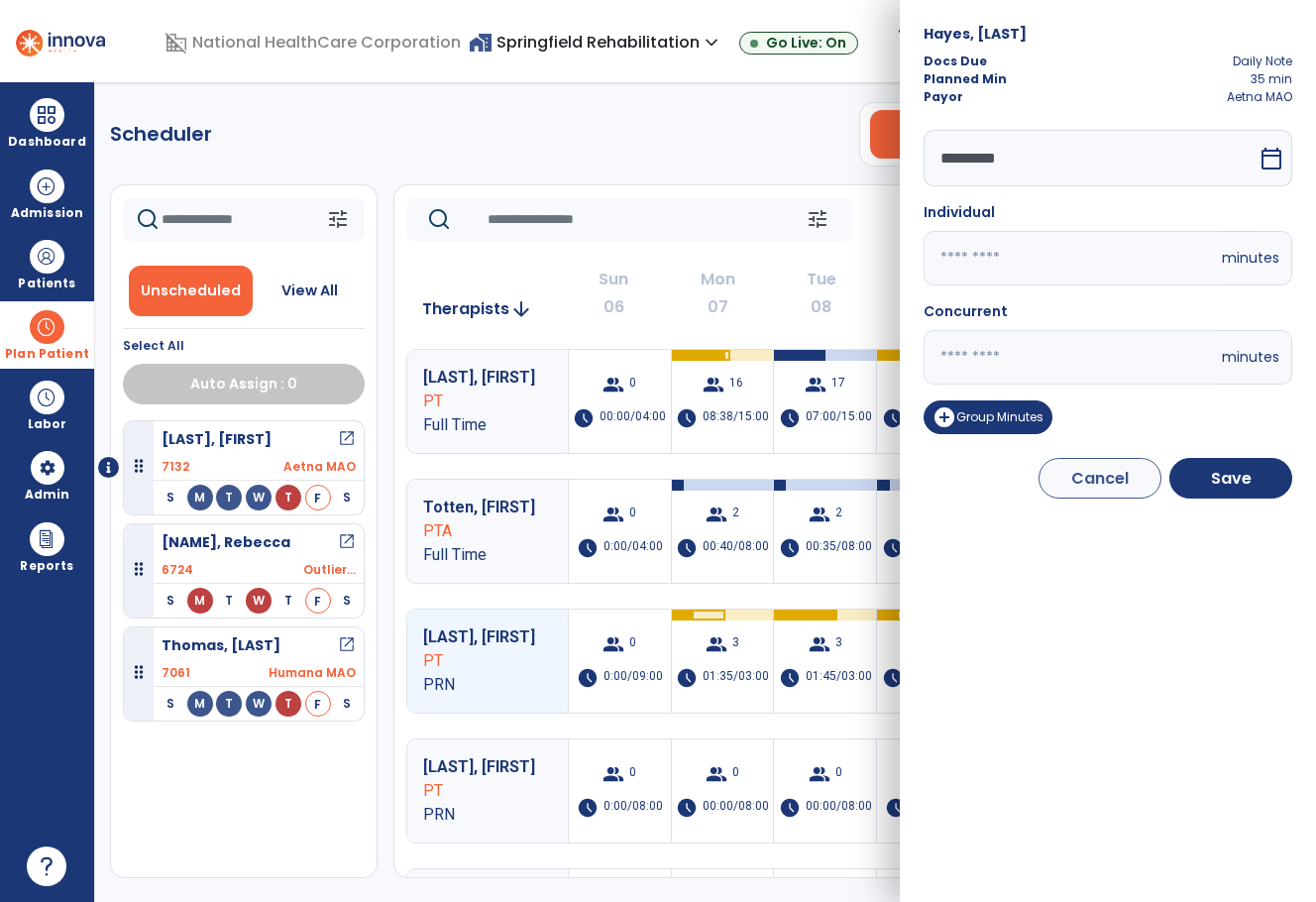 click on "calendar_today" at bounding box center (1271, 159) 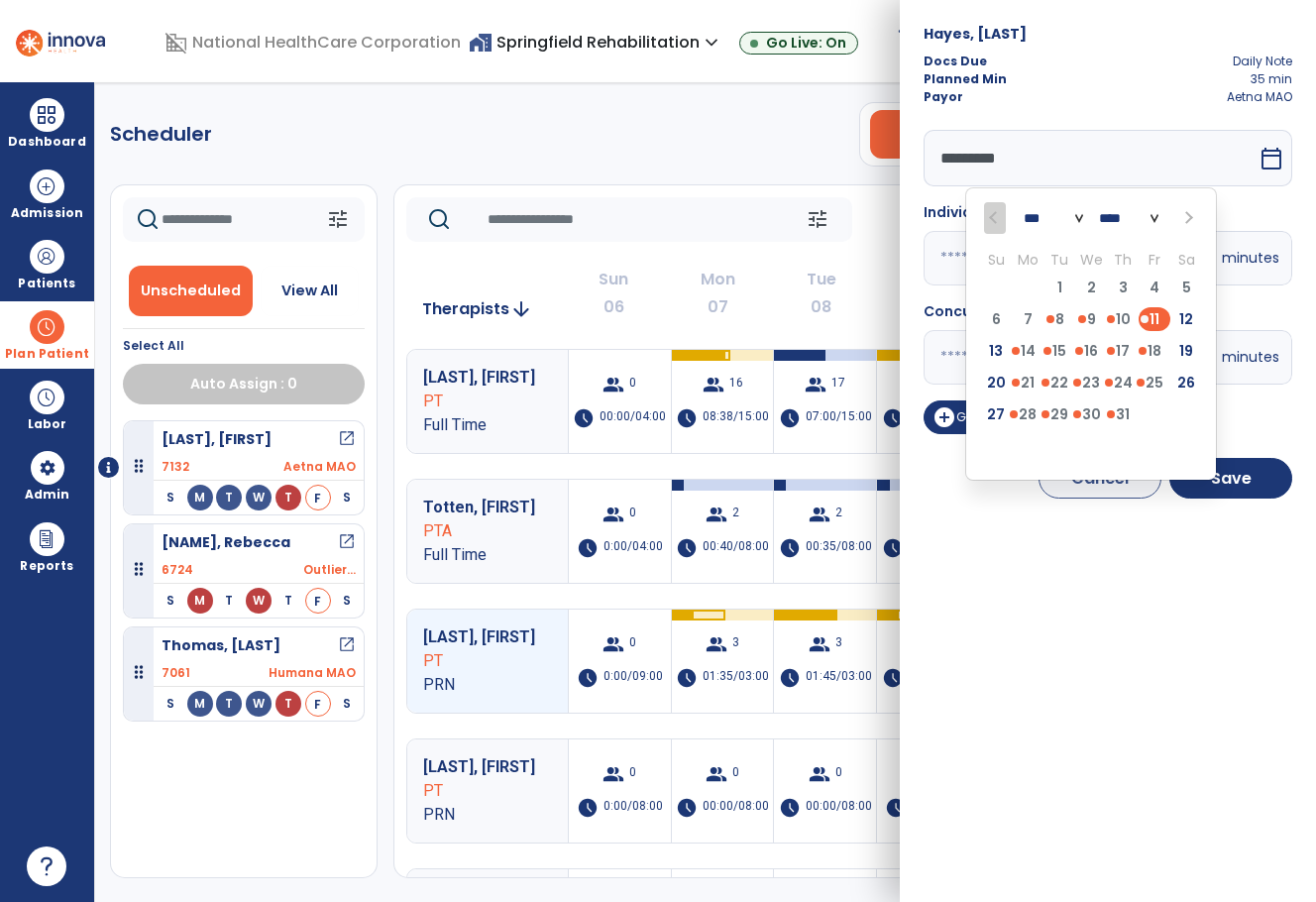 click on "12" at bounding box center (1186, 319) 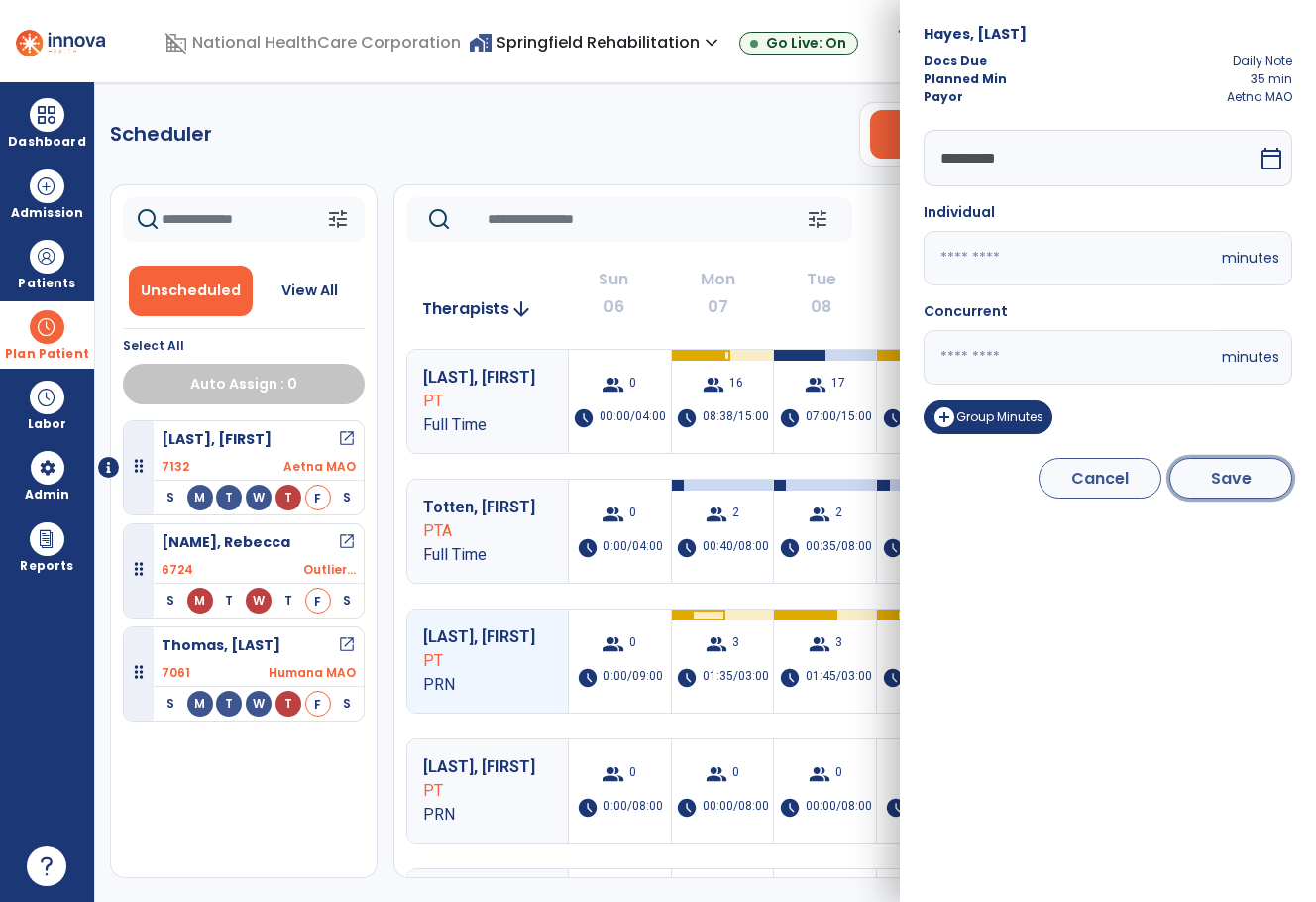 click on "Save" at bounding box center (1231, 478) 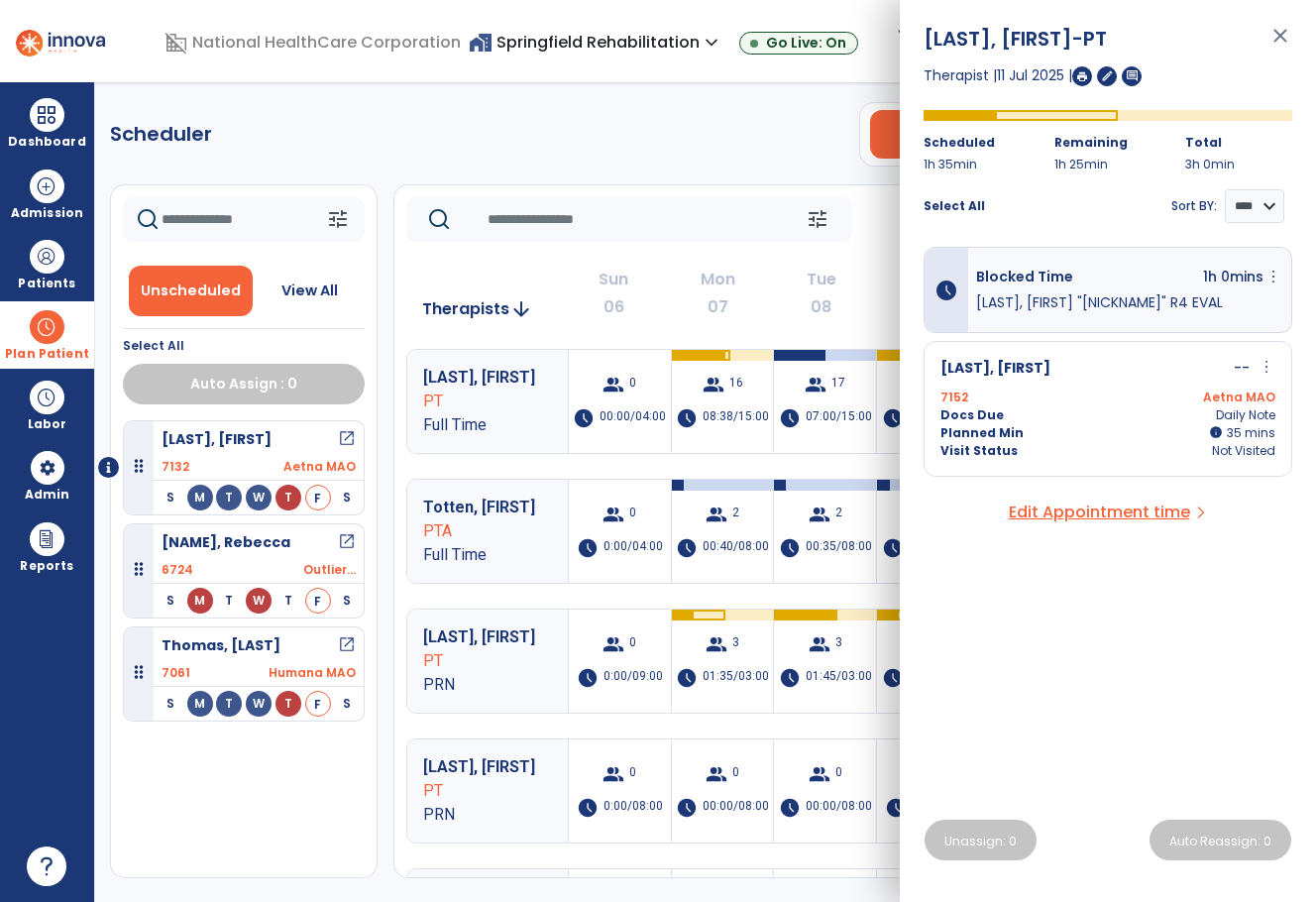 click on "Scheduler   PT   OT   ST  **** *** more_vert  Manage Labor   View All Therapists   Print" 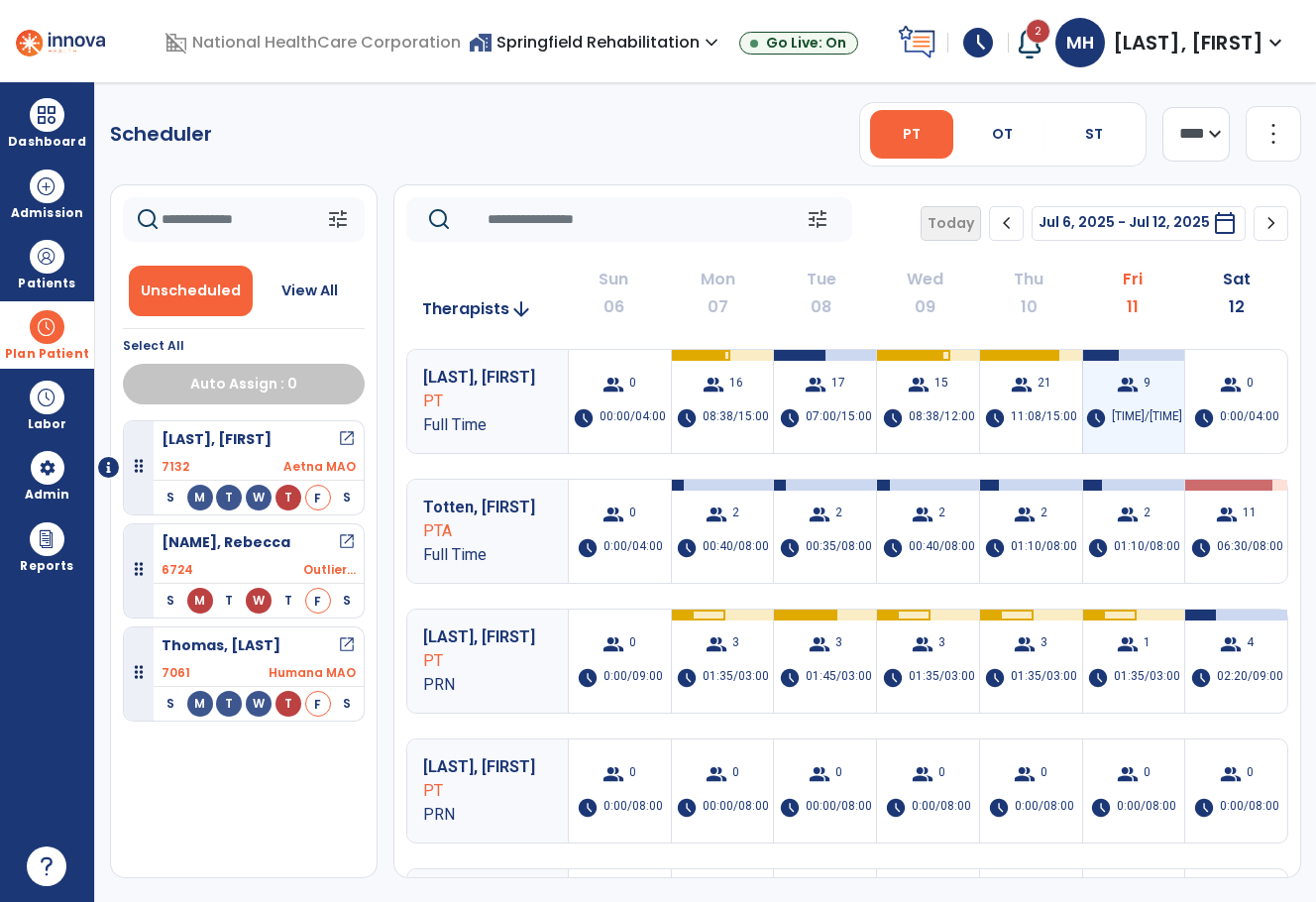 click on "04:40/15:00" at bounding box center (1147, 418) 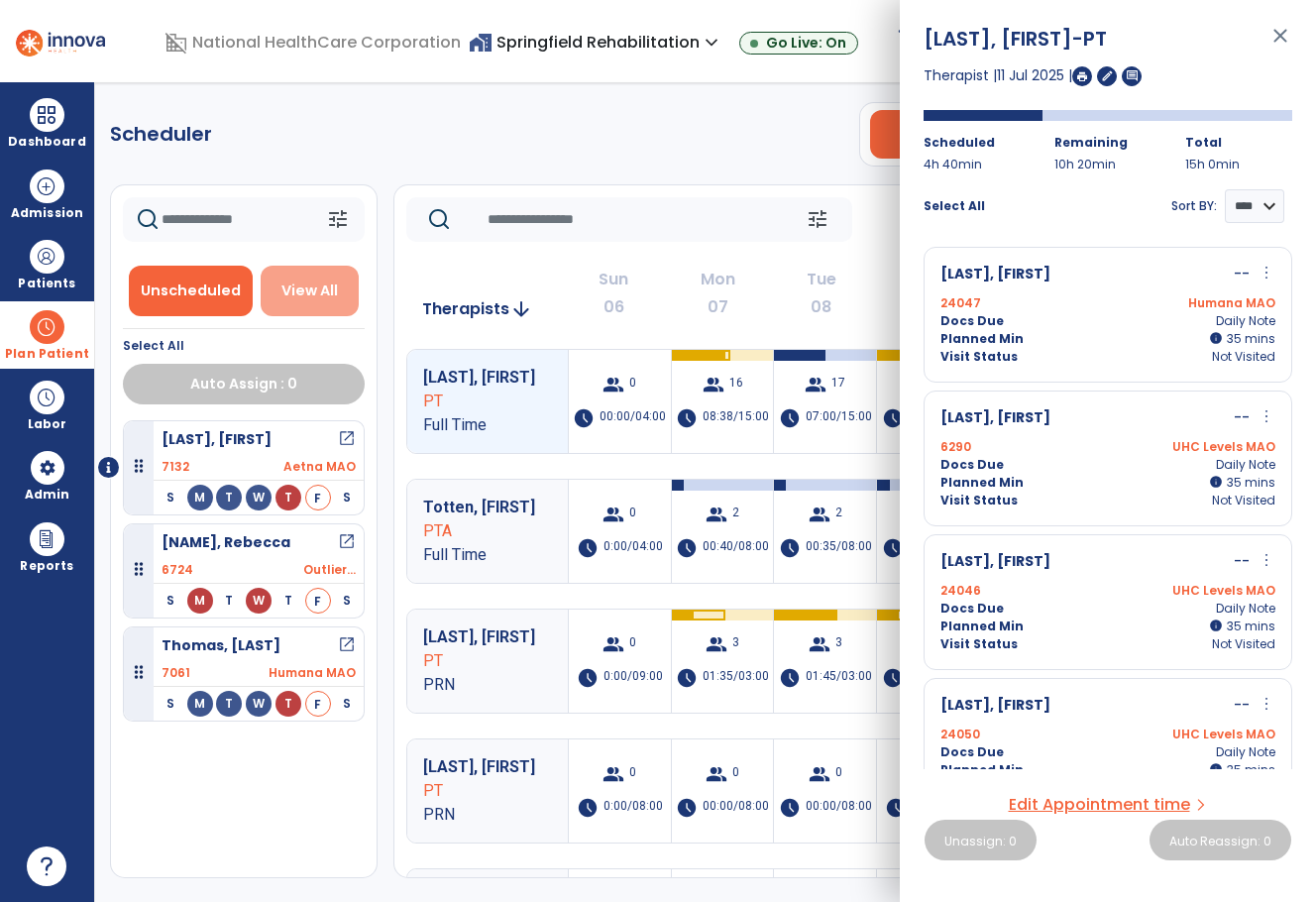 click on "View All" at bounding box center (310, 290) 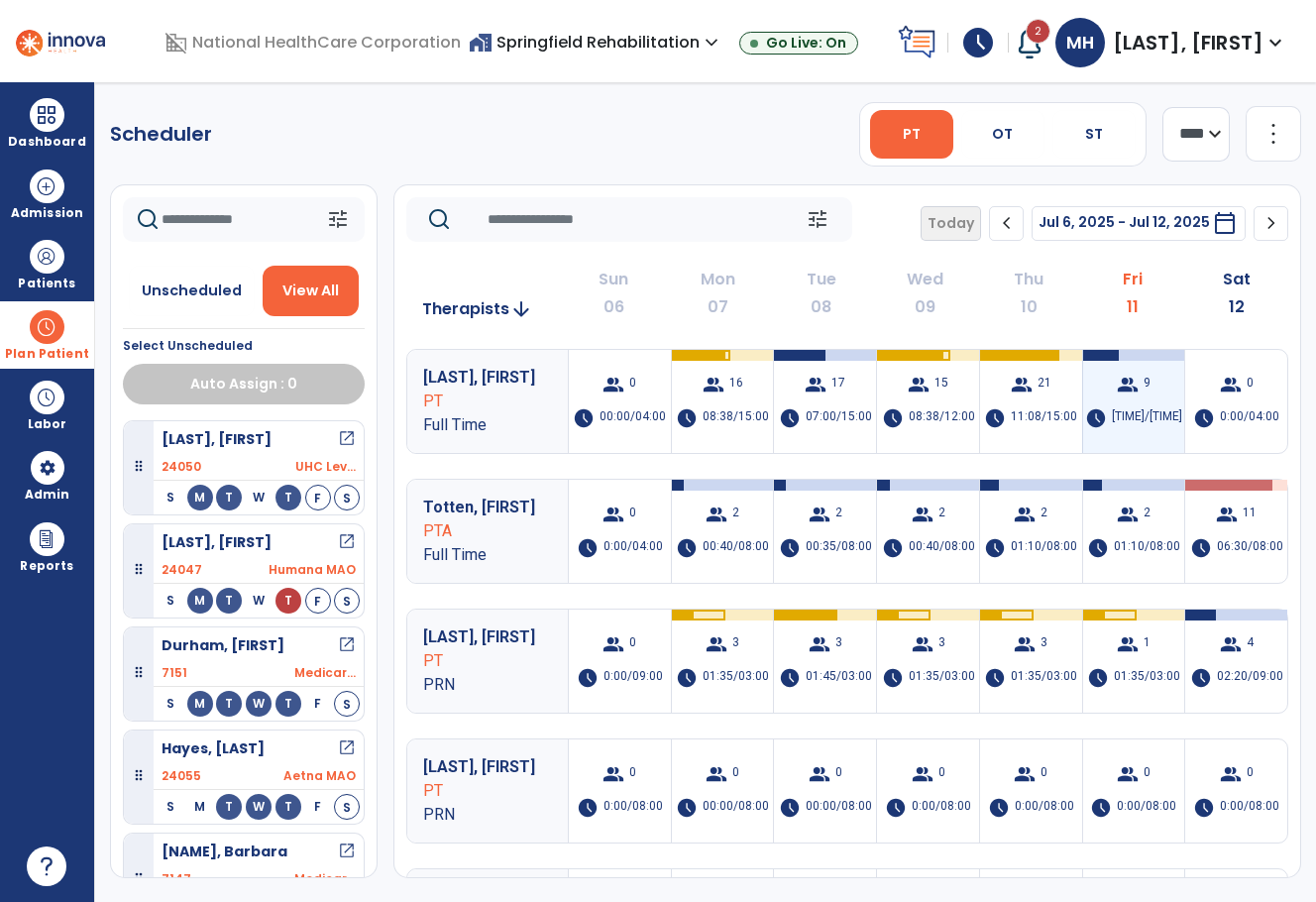 click on "group  9  schedule  04:40/15:00" at bounding box center (1134, 401) 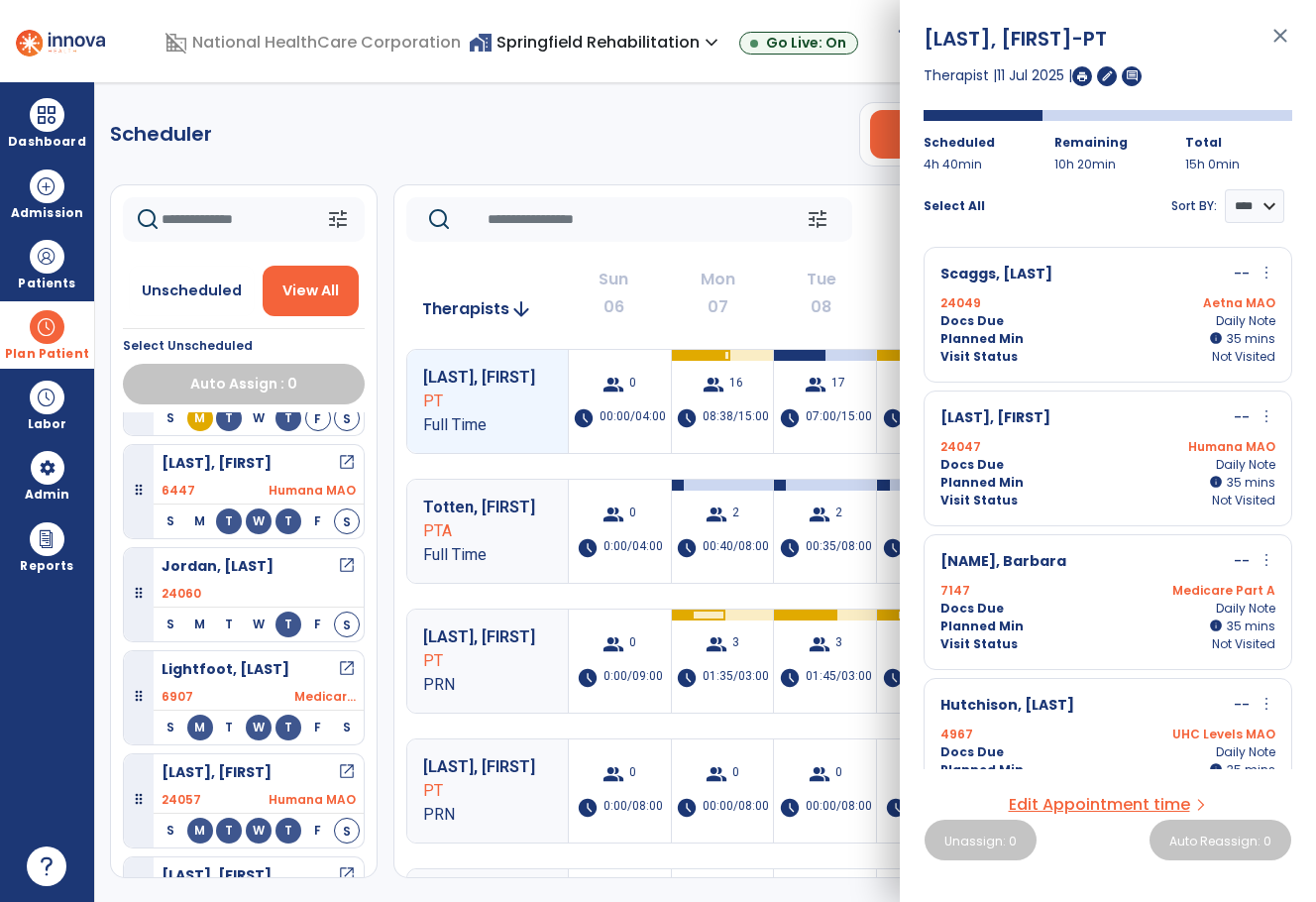 scroll, scrollTop: 1189, scrollLeft: 0, axis: vertical 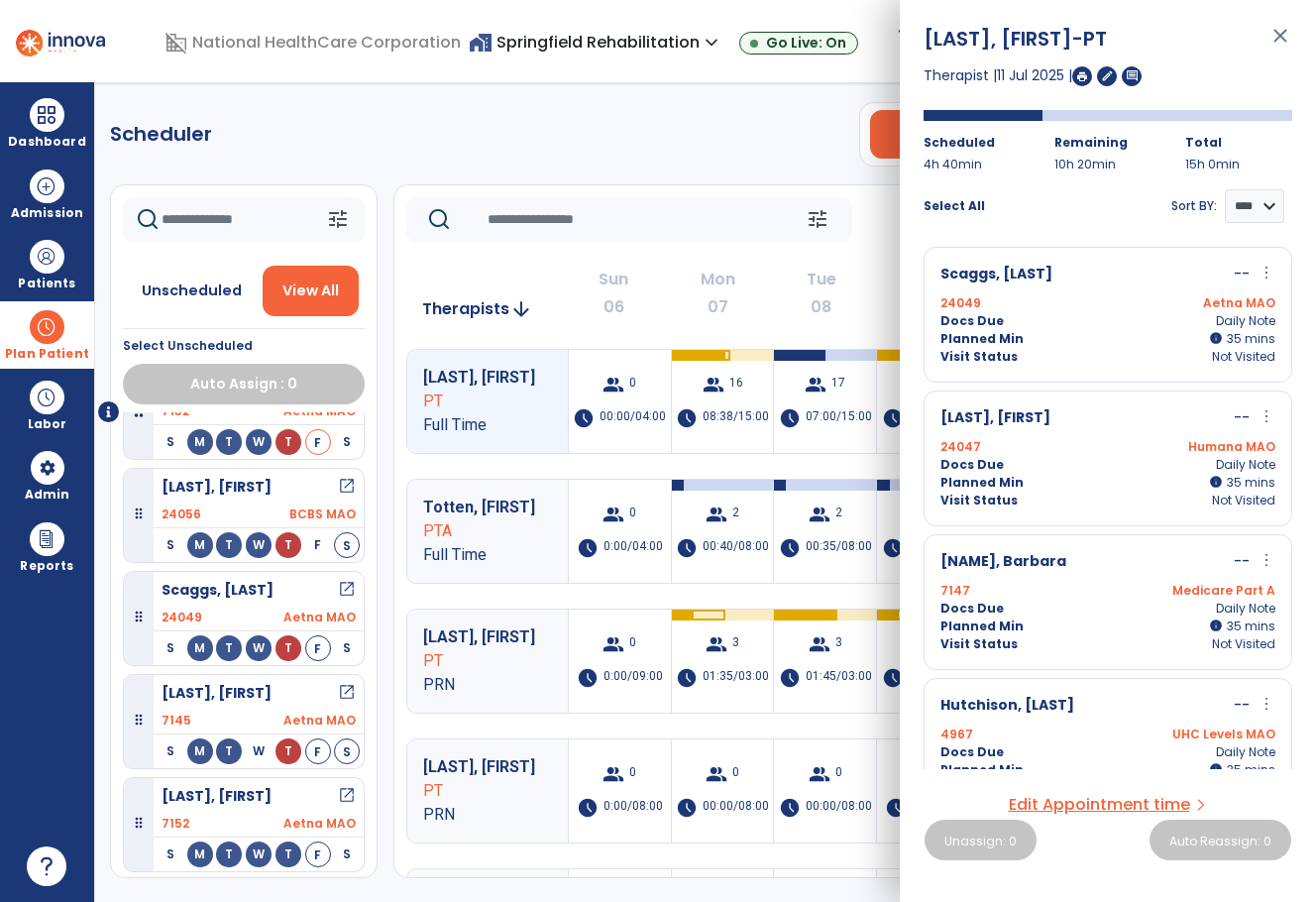 click on "Docs Due Daily Note" at bounding box center (1108, 321) 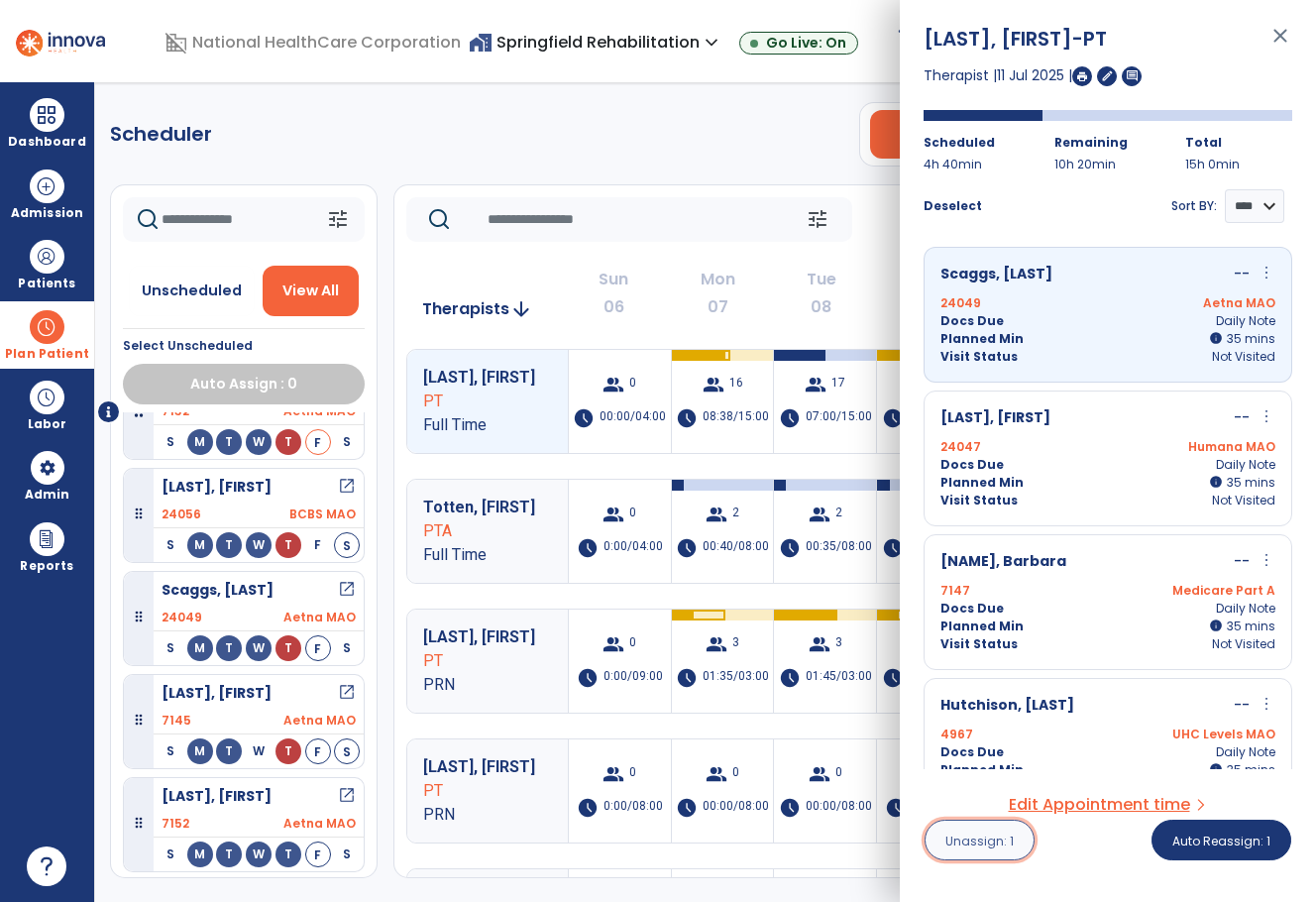 click on "Unassign: 1" at bounding box center [979, 841] 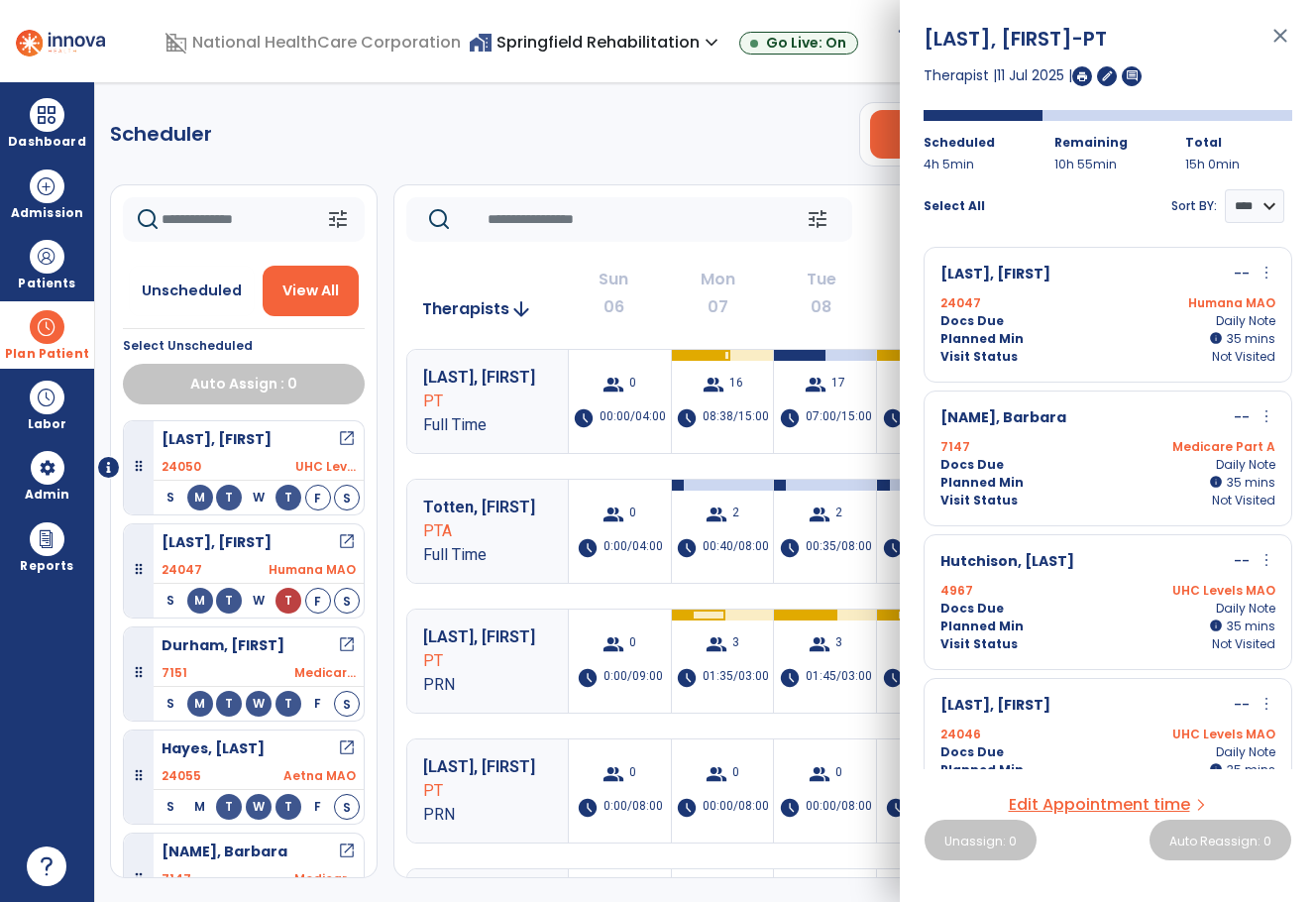 click on "Scheduler   PT   OT   ST  **** *** more_vert  Manage Labor   View All Therapists   Print" 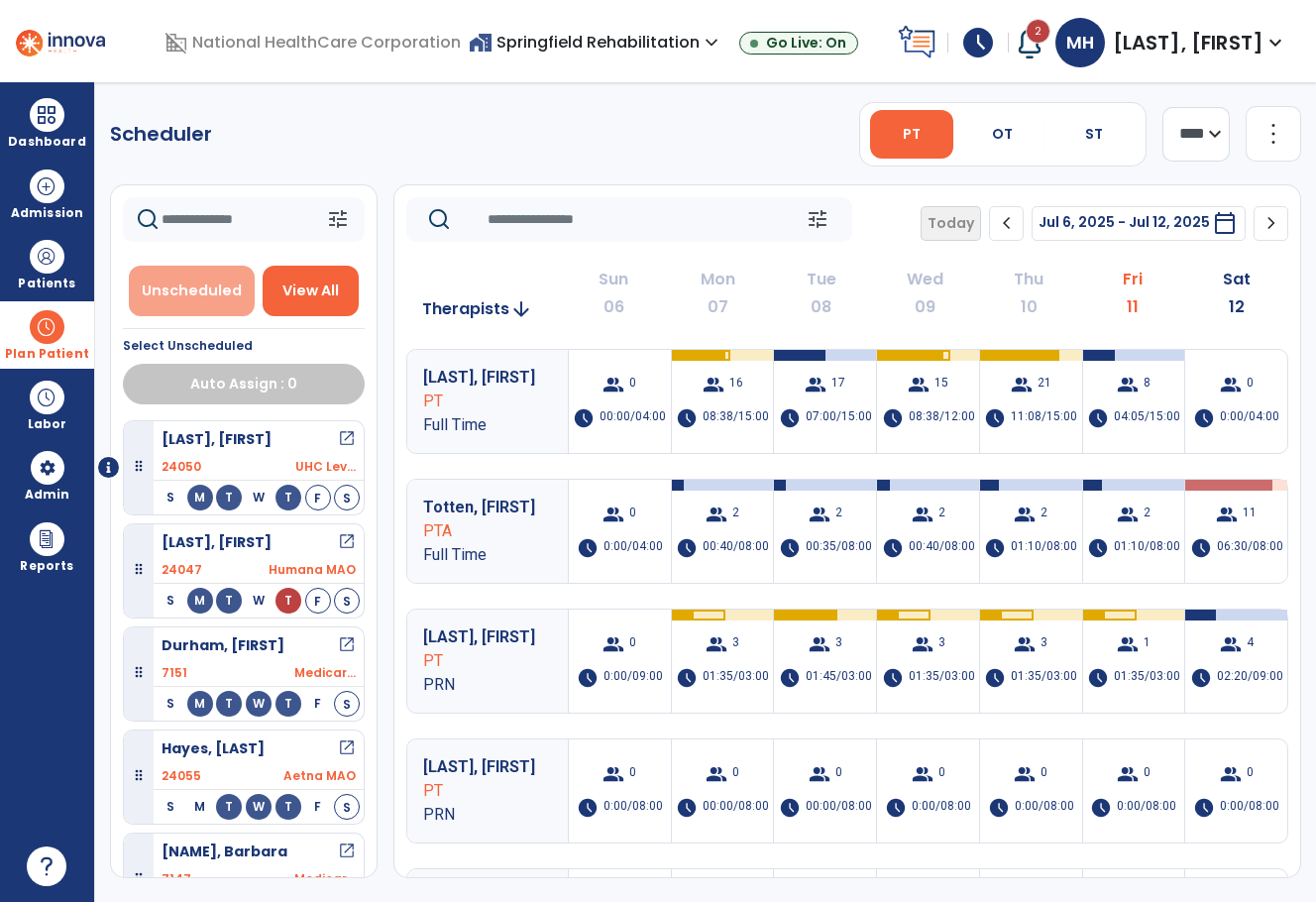 click on "Unscheduled" at bounding box center (191, 290) 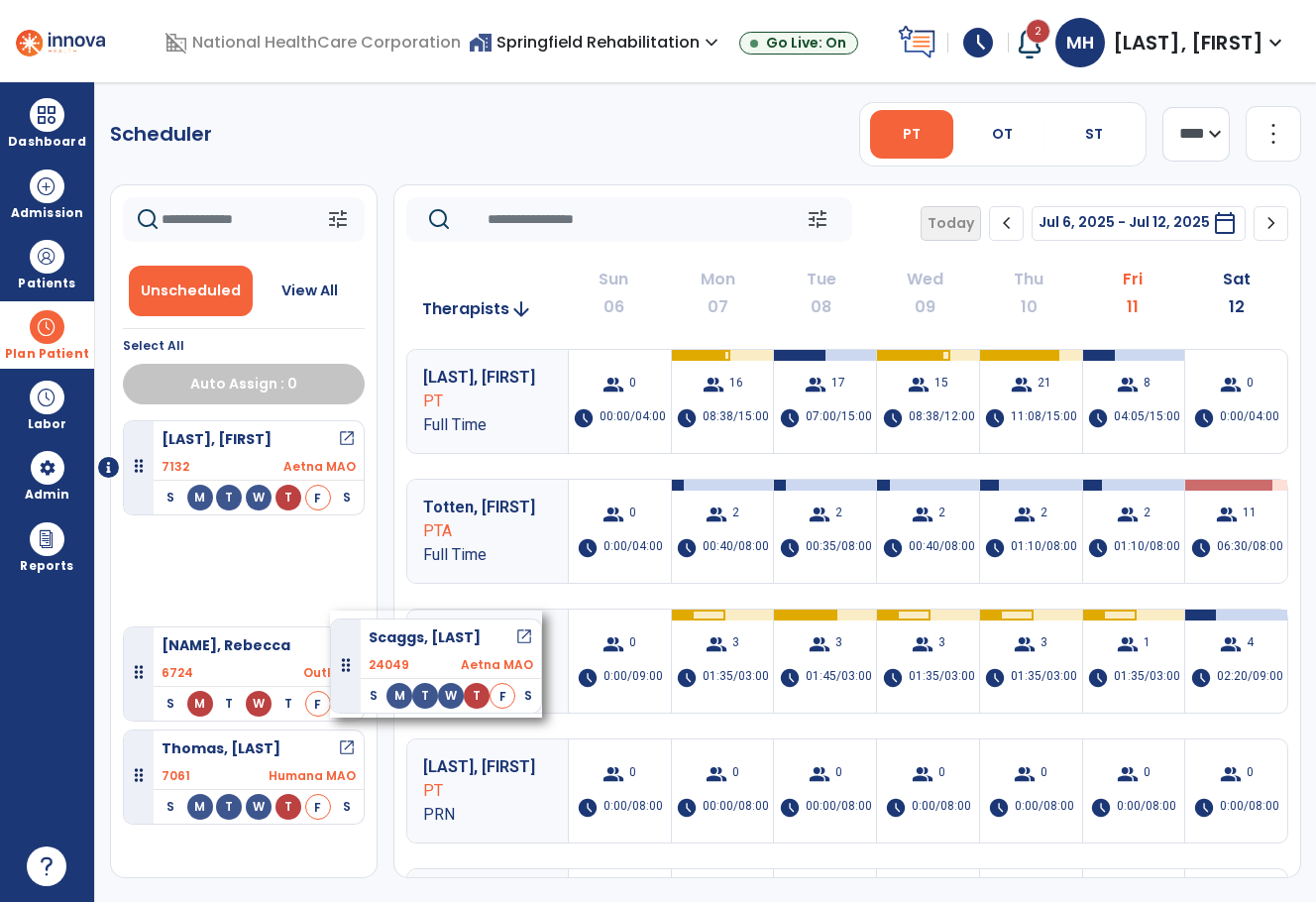 scroll, scrollTop: 0, scrollLeft: 0, axis: both 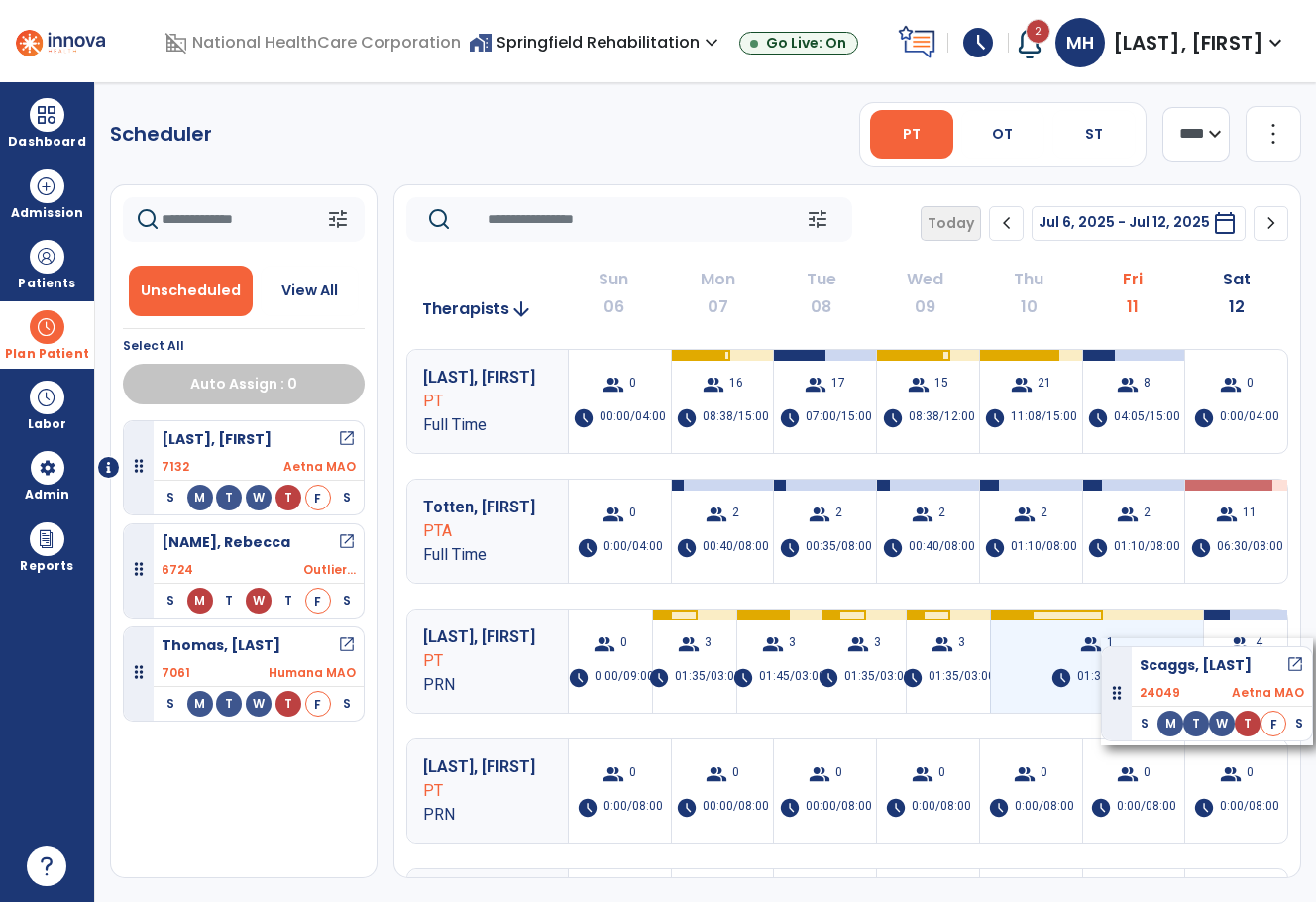 drag, startPoint x: 317, startPoint y: 602, endPoint x: 1101, endPoint y: 638, distance: 784.8261 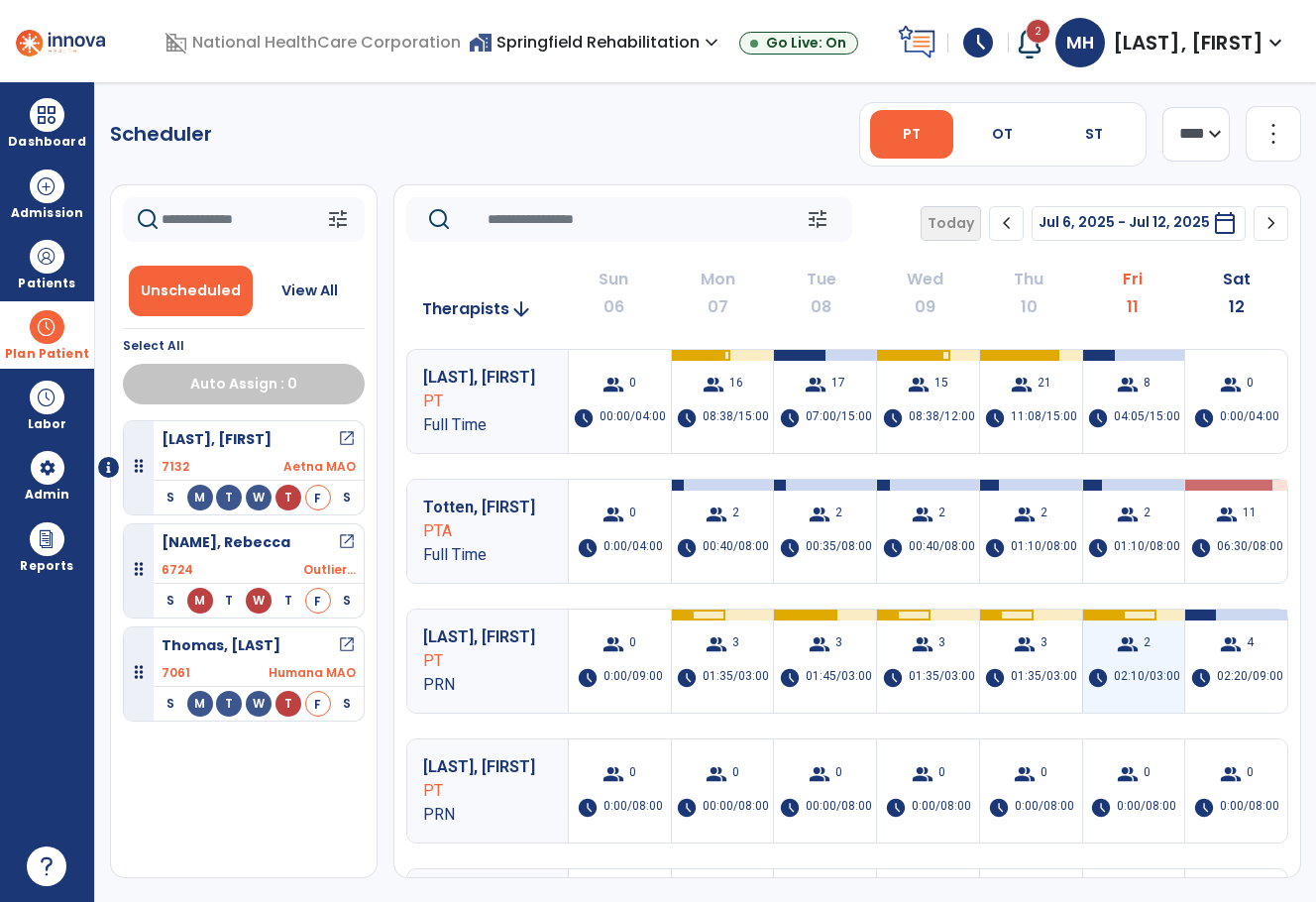 click on "group  2  schedule  02:10/03:00" at bounding box center [1134, 661] 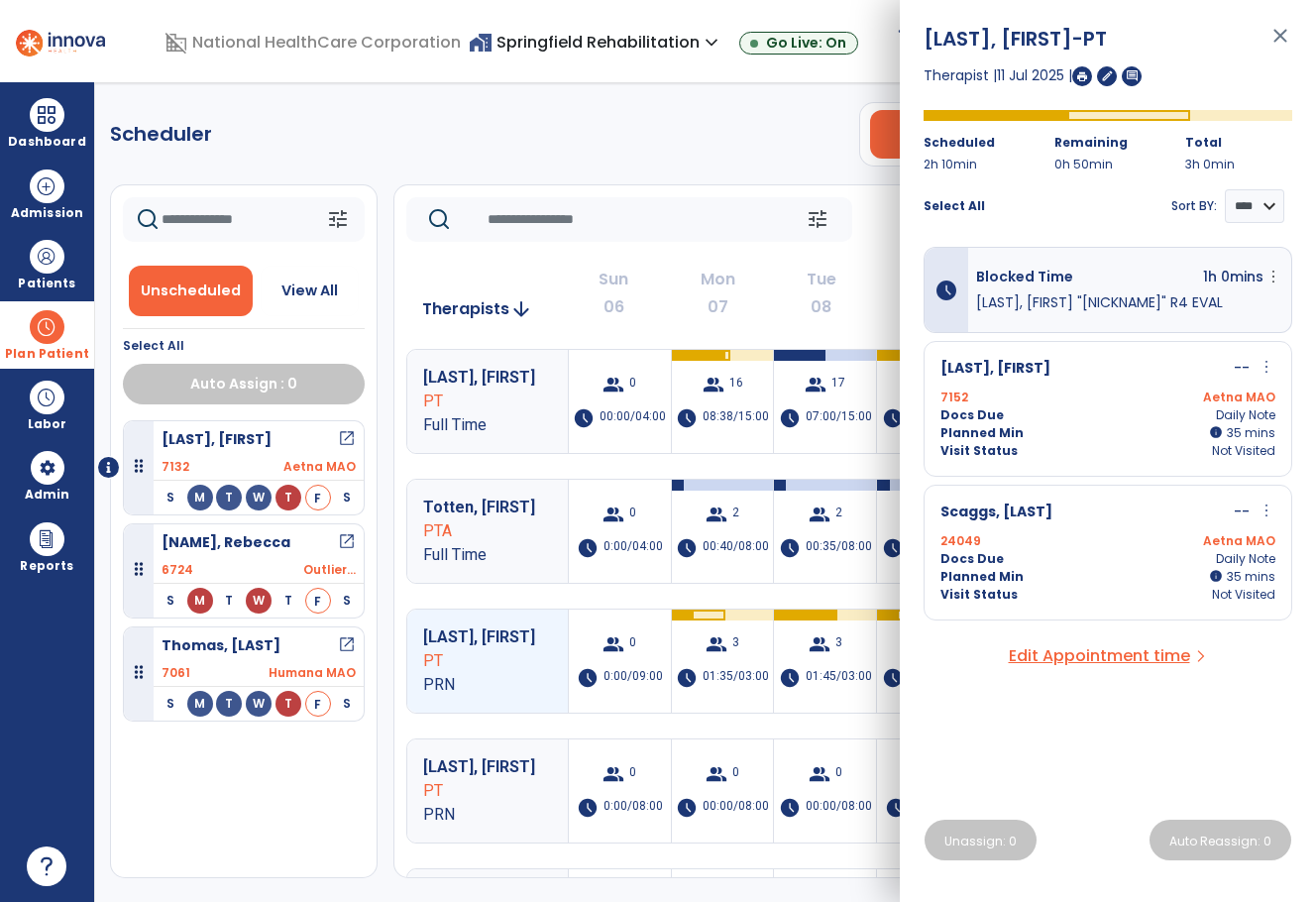 click on "Crissman, Mavilyn  -PT close  Therapist |   11 Jul 2025 |   edit   comment  Scheduled 2h 10min Remaining  0h 50min  Total 3h 0min  Select All   Sort BY:  **** ****  schedule  Blocked Time  1h 0mins   more_vert   Edit   Delete   Bolin, Eleonar "Suzanne' R4 EVAL   Stewart, Joanne   --  more_vert  edit   Edit Session   alt_route   Split Minutes  7152 Aetna MAO  Docs Due Daily Note   Planned Min  info   15 I  20 C 35 mins  Visit Status  Not Visited   Scaggs, Sheryl   --  more_vert  edit   Edit Session   alt_route   Split Minutes  24049 Aetna MAO  Docs Due Daily Note   Planned Min  info   15 I  20 C 35 mins  Visit Status  Not Visited  Edit Appointment time arrow_forward_ios Unassign: 0 Auto Reassign: 0" at bounding box center [1108, 451] 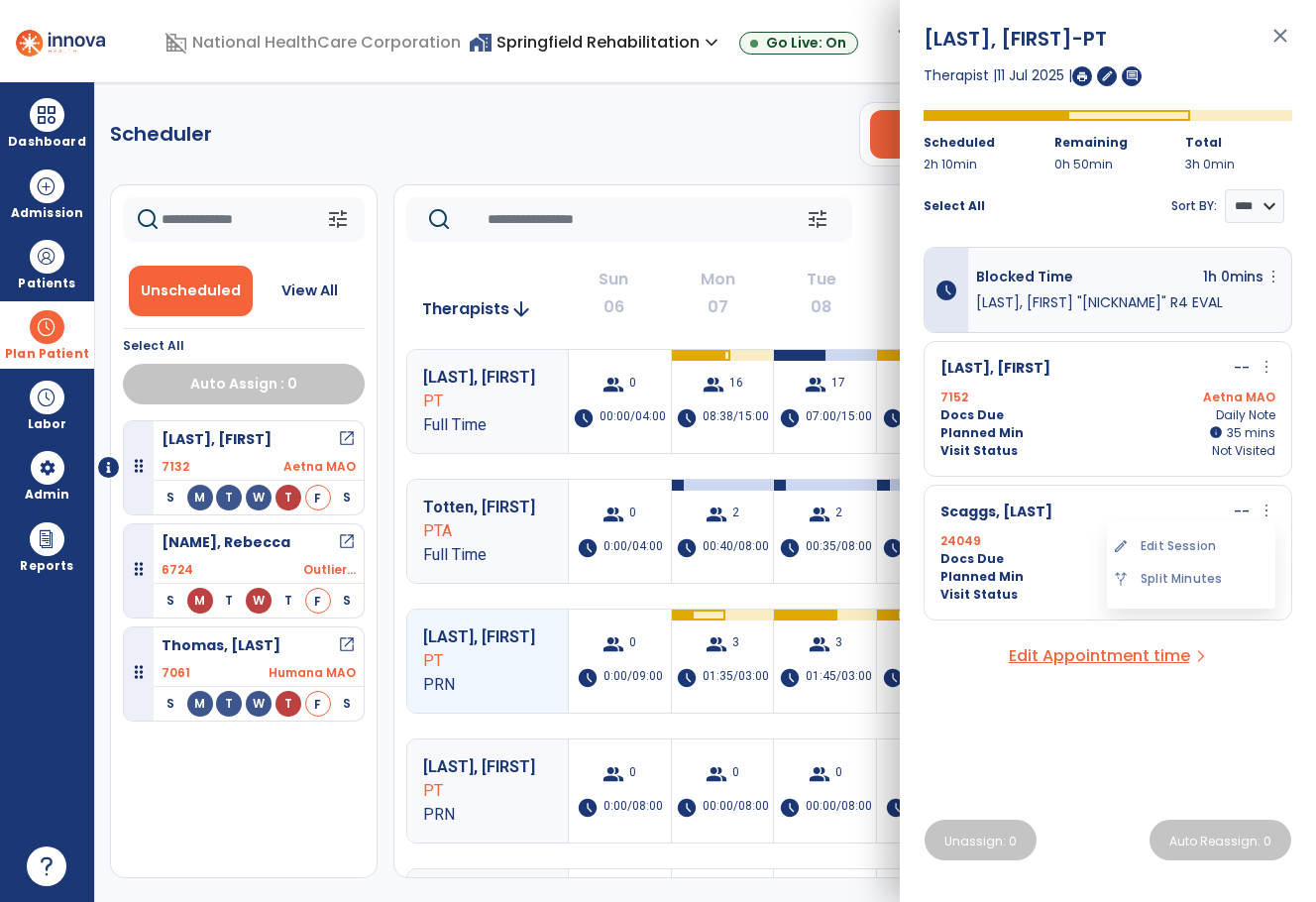 click on "more_vert" at bounding box center (1266, 510) 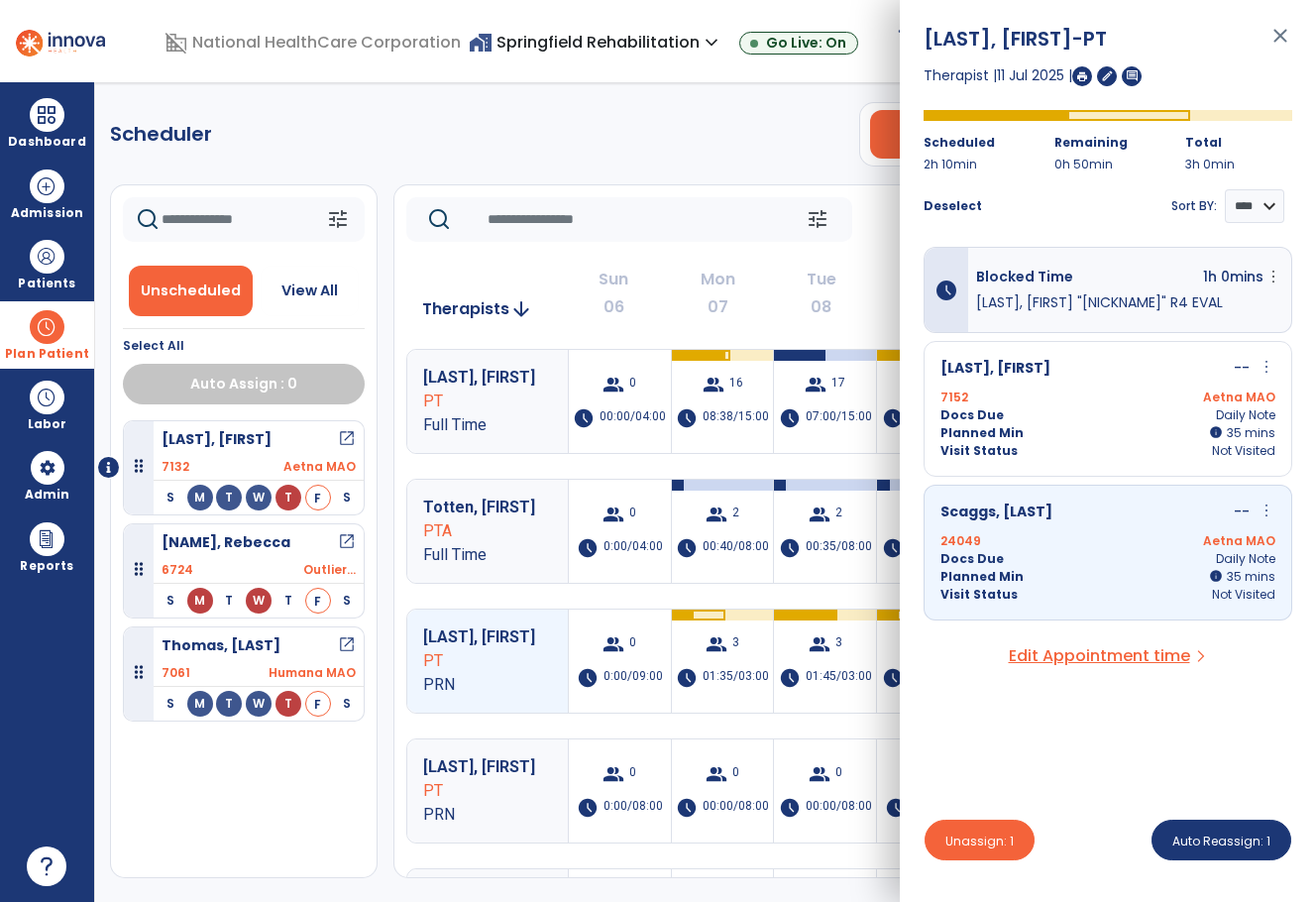 click on "more_vert" at bounding box center [1266, 510] 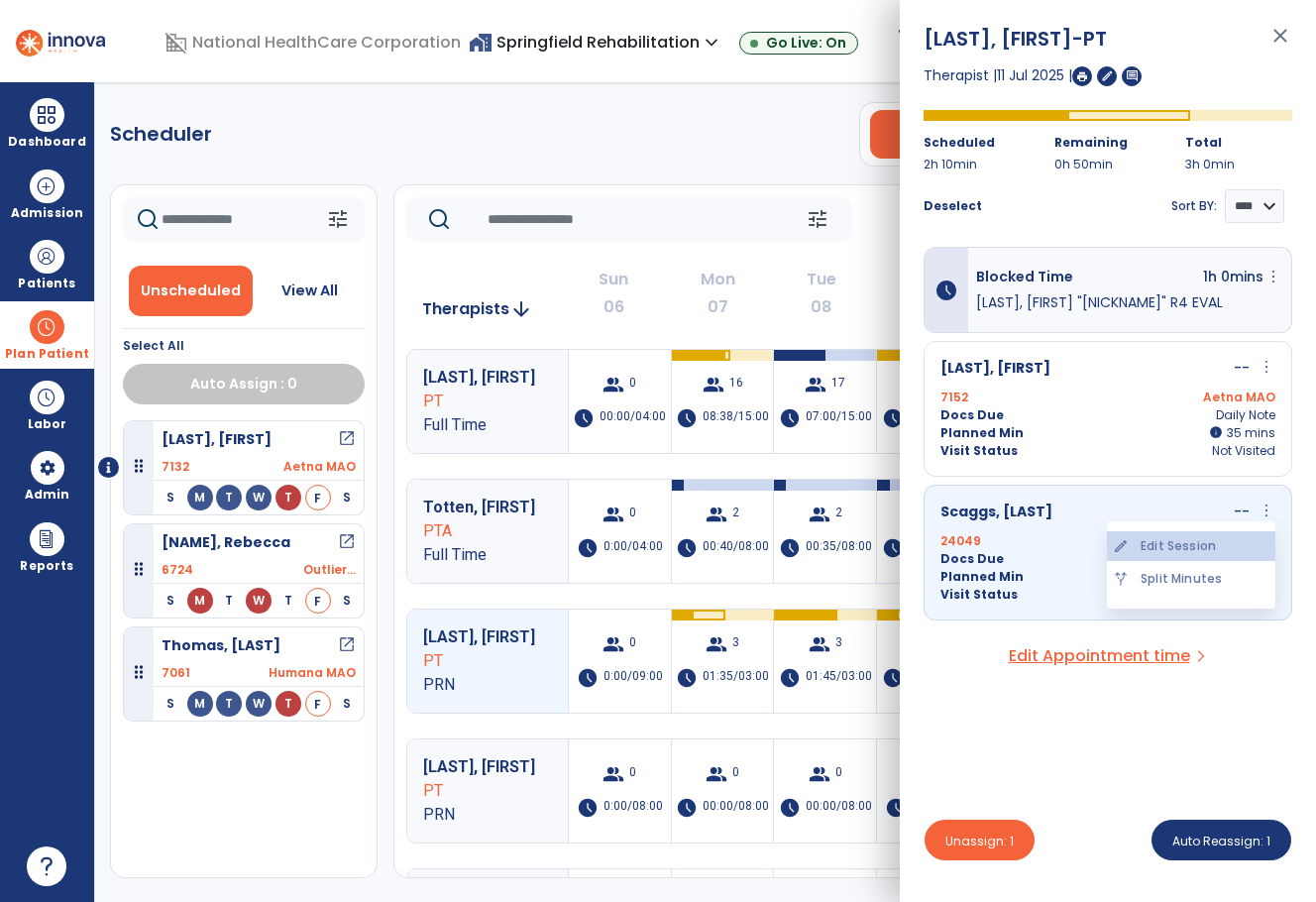 click on "edit   Edit Session" at bounding box center (1191, 546) 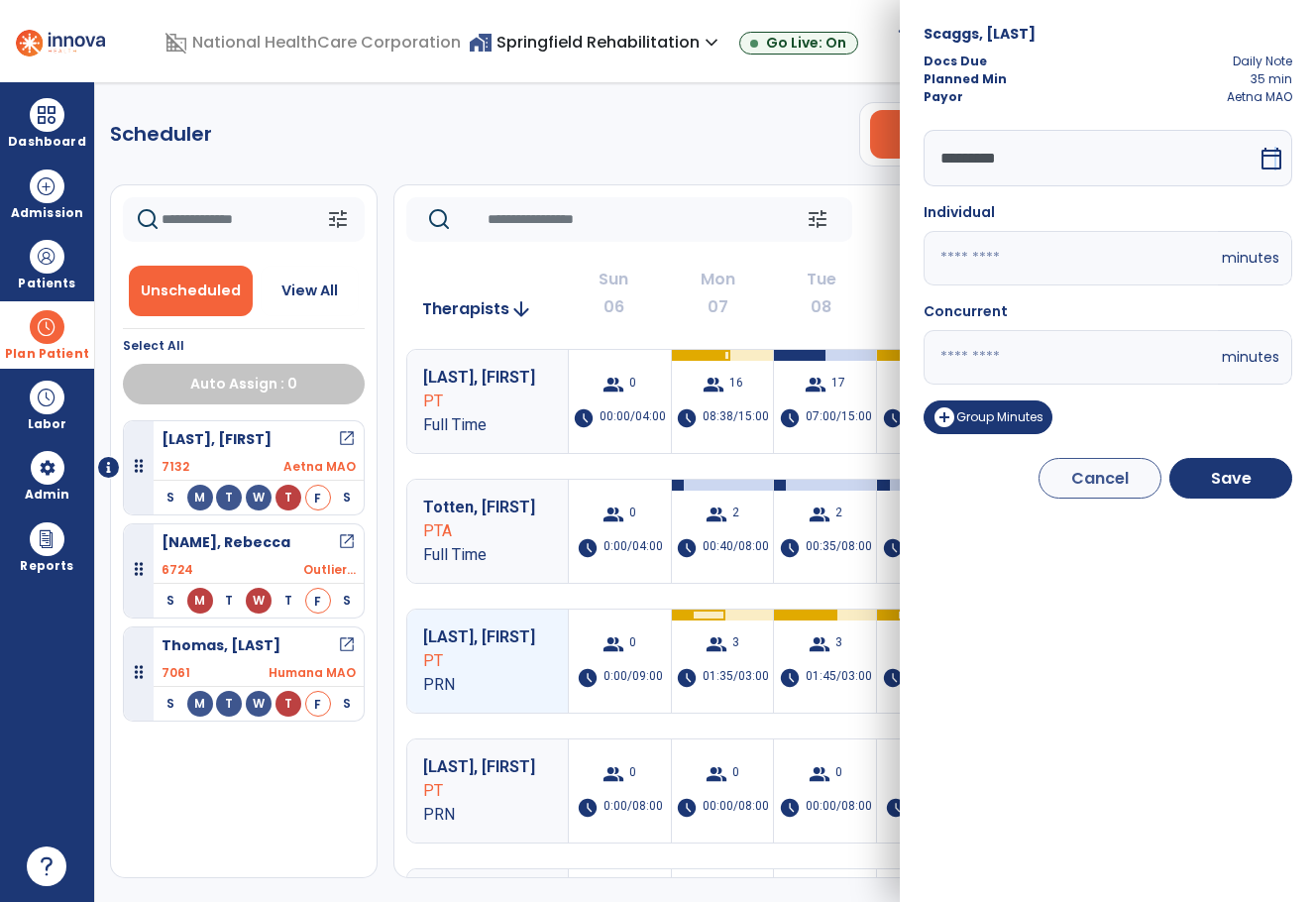 click on "calendar_today" at bounding box center [1271, 159] 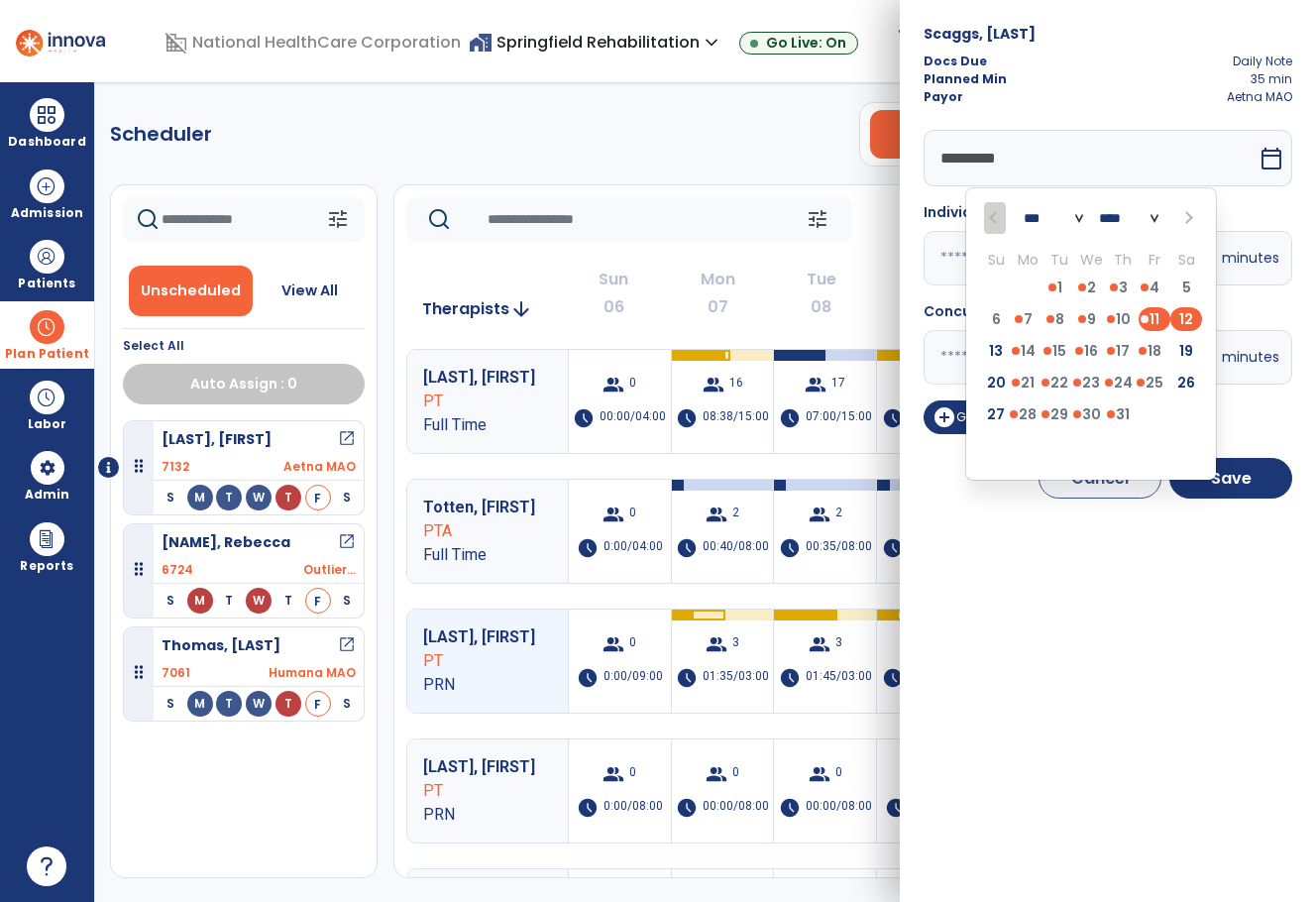 click on "12" at bounding box center (1186, 319) 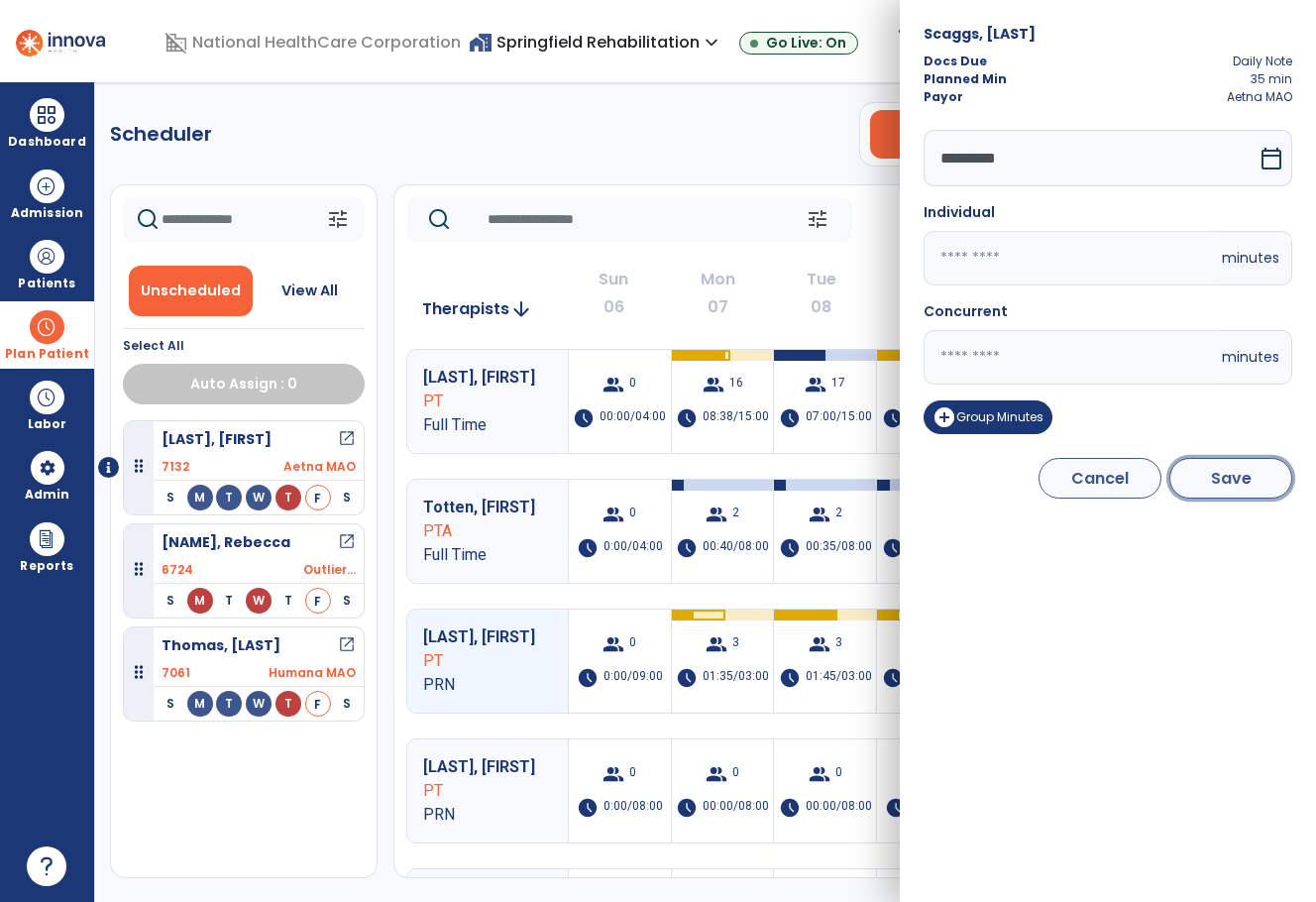 click on "Save" at bounding box center [1231, 478] 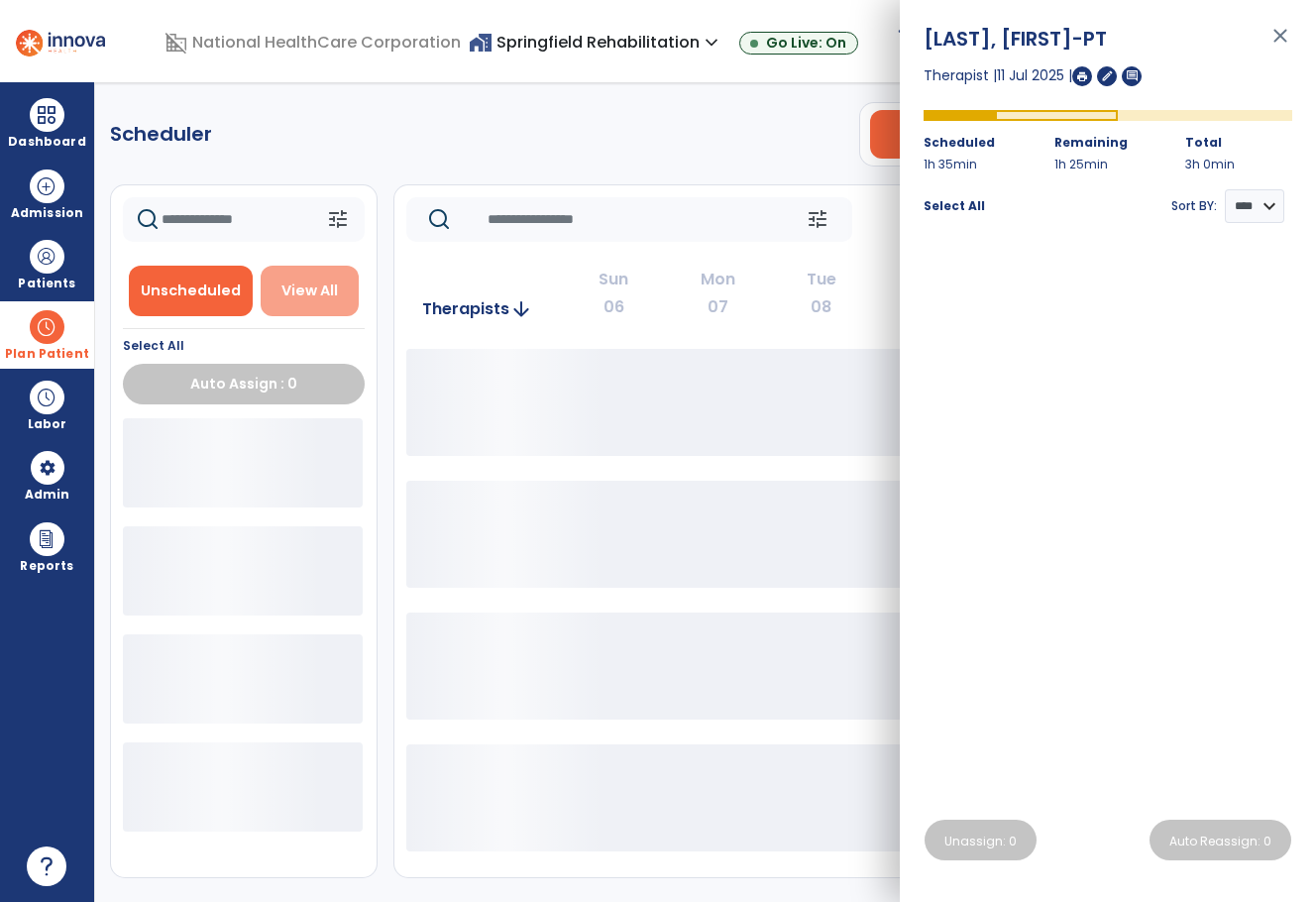 click on "View All" at bounding box center (309, 290) 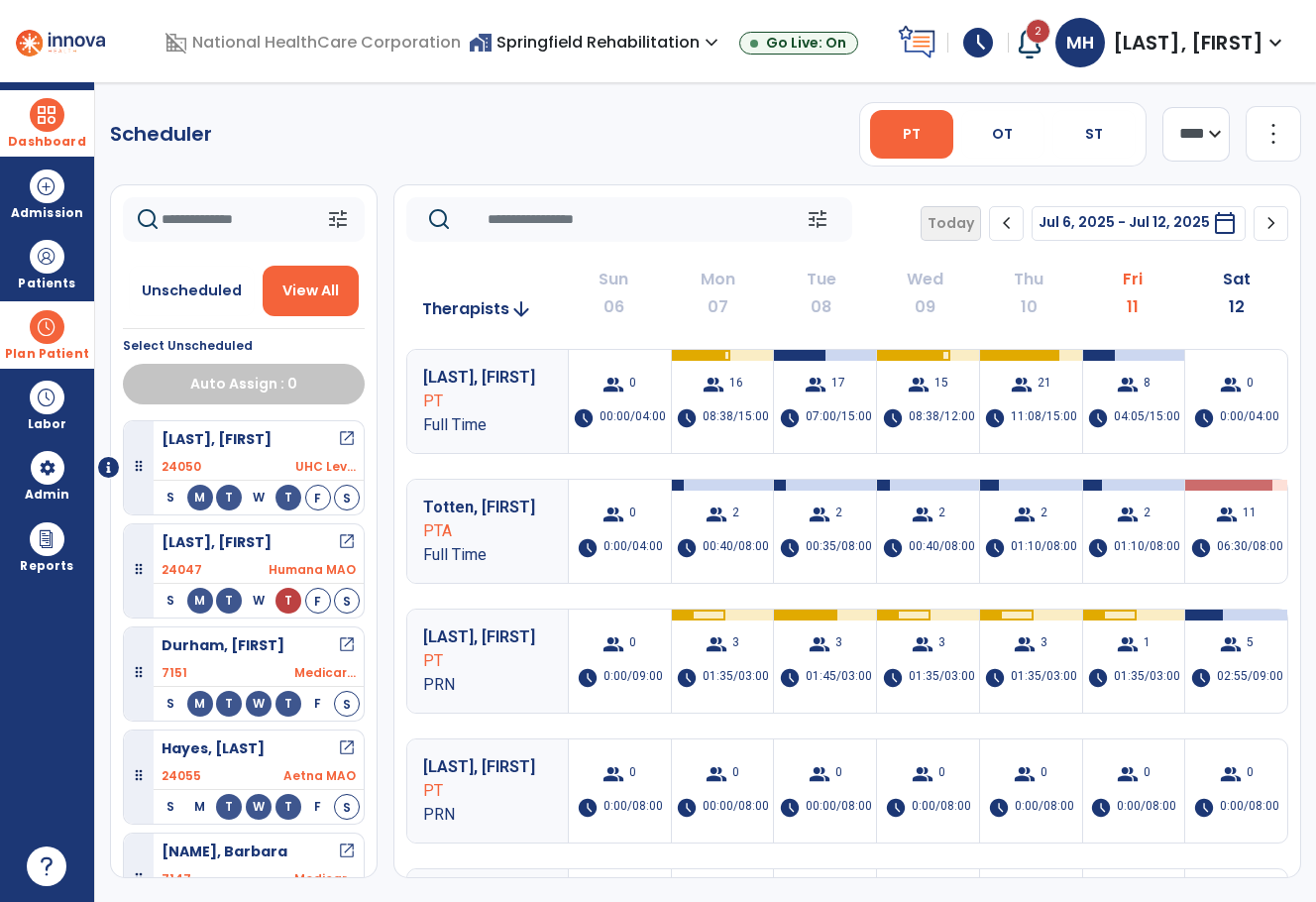 click on "Dashboard" at bounding box center [47, 142] 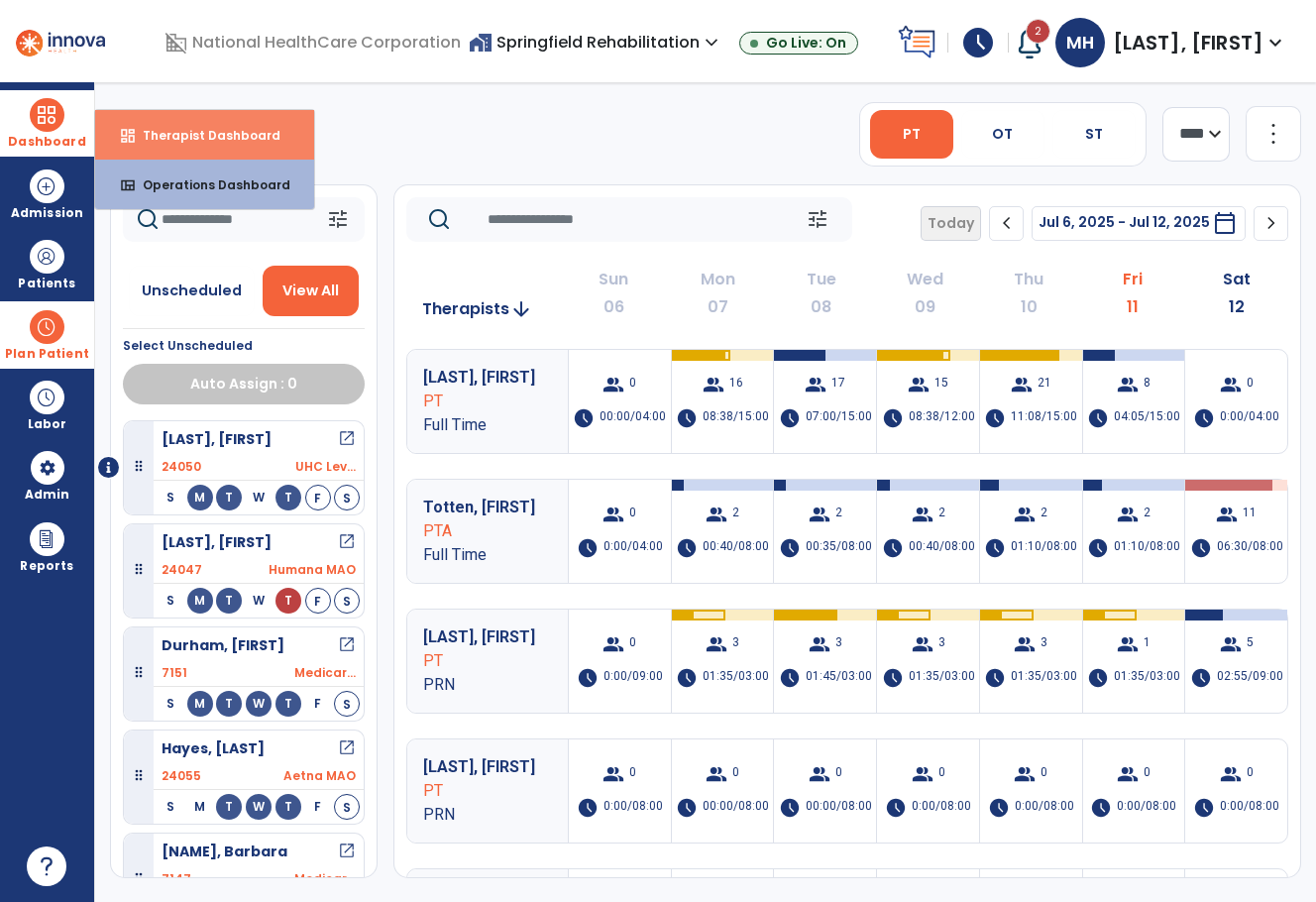 click on "Therapist Dashboard" at bounding box center (203, 135) 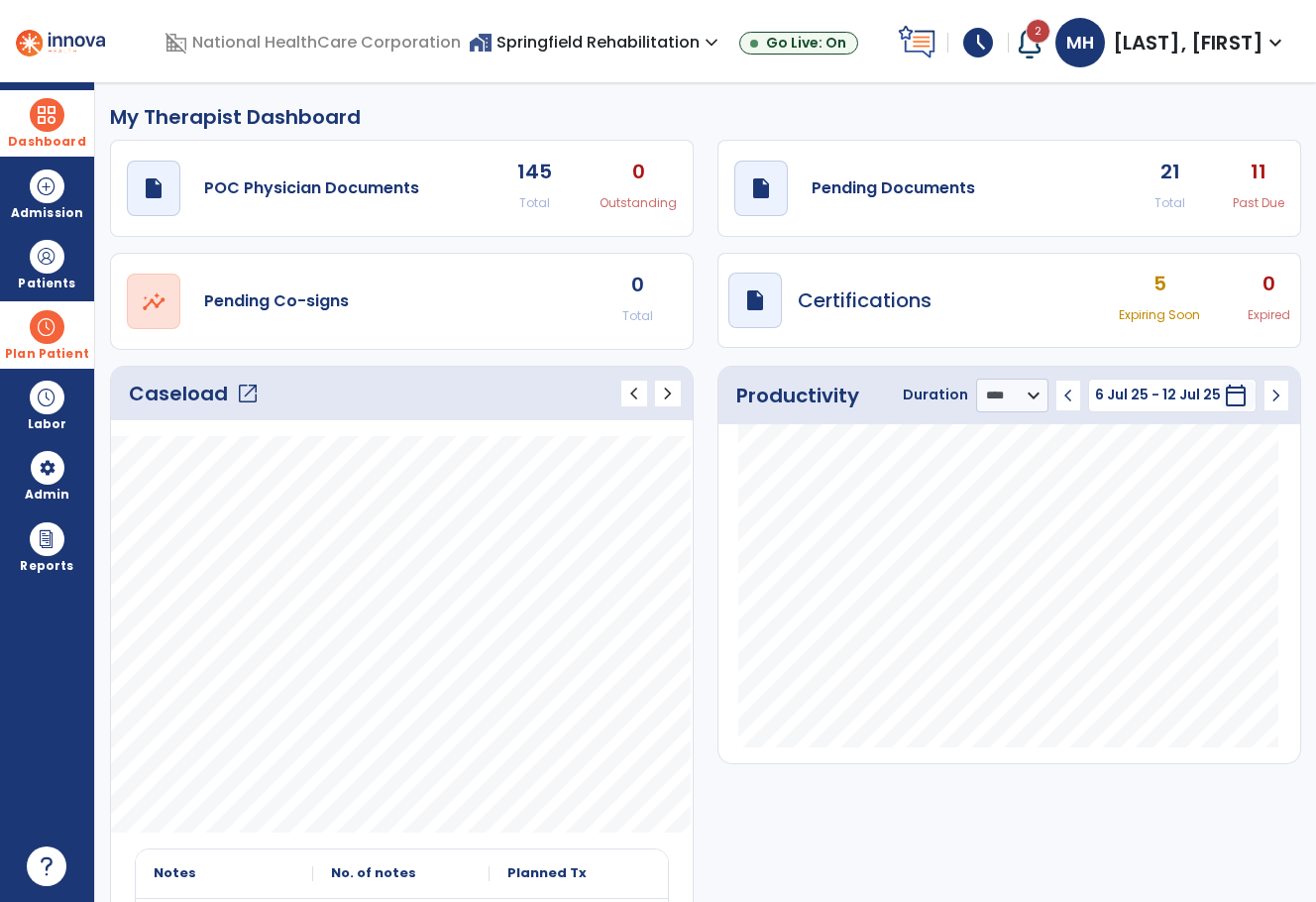 click on "11" 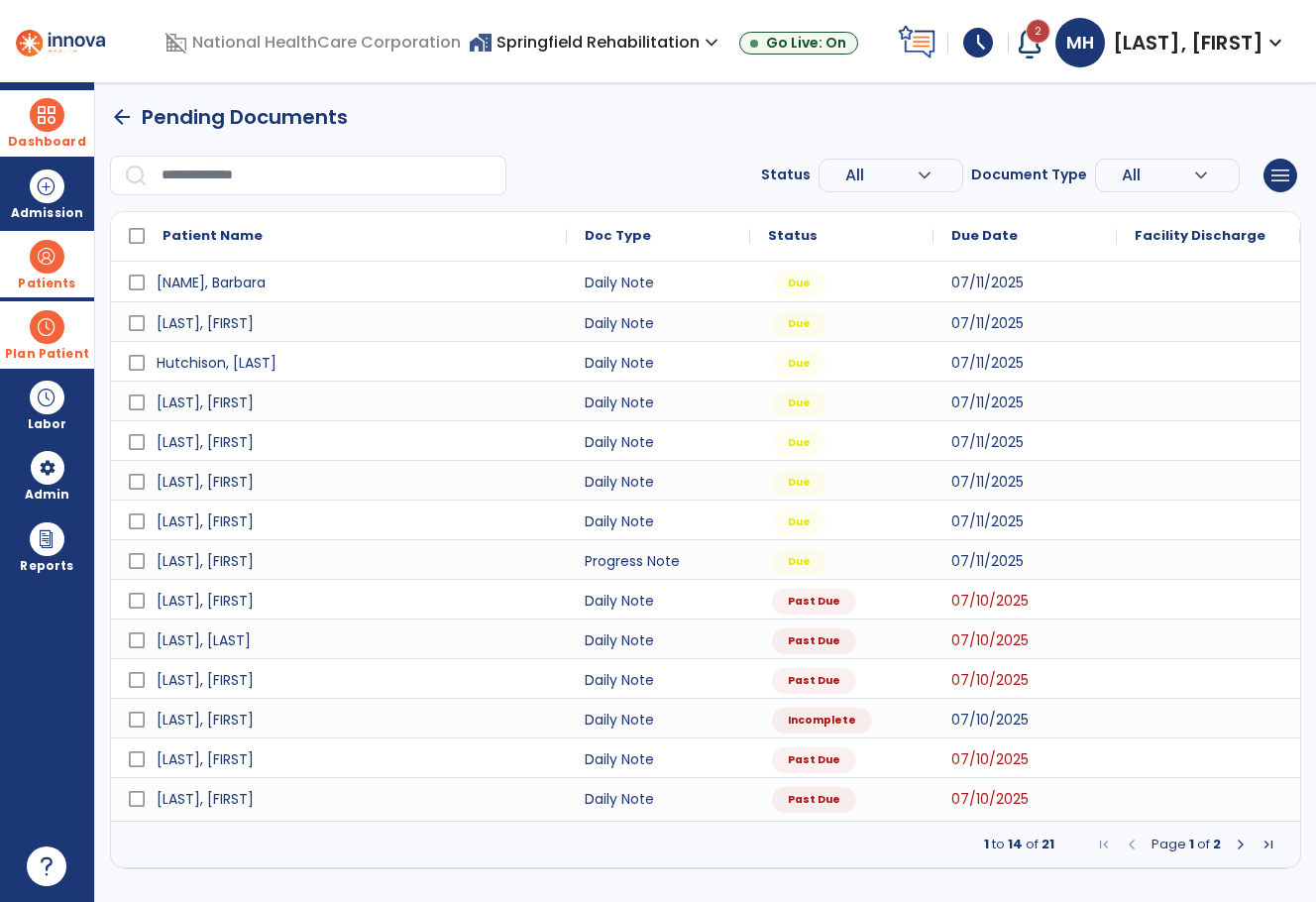 click on "Patients" at bounding box center (47, 264) 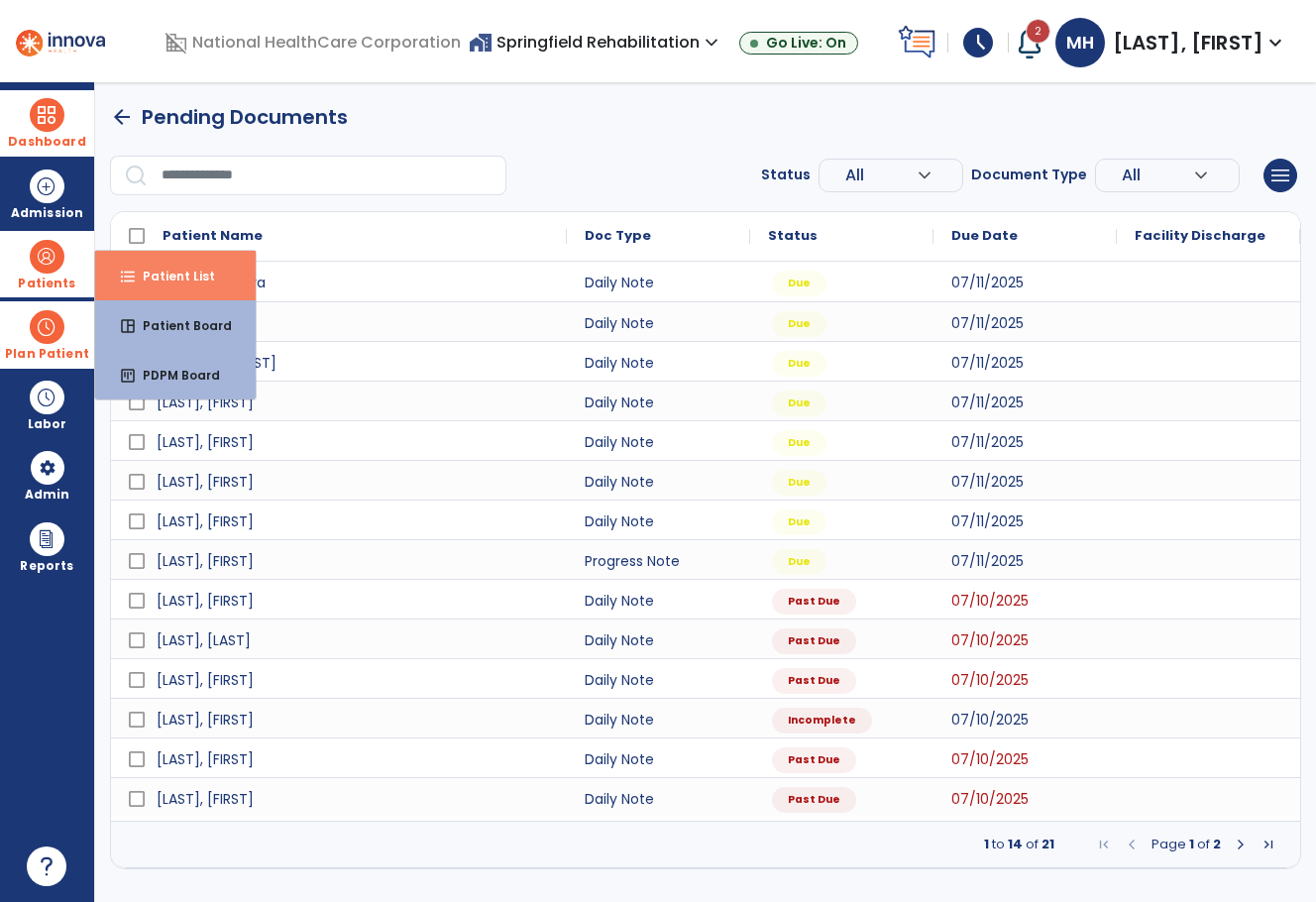 click on "format_list_bulleted  Patient List" at bounding box center [175, 276] 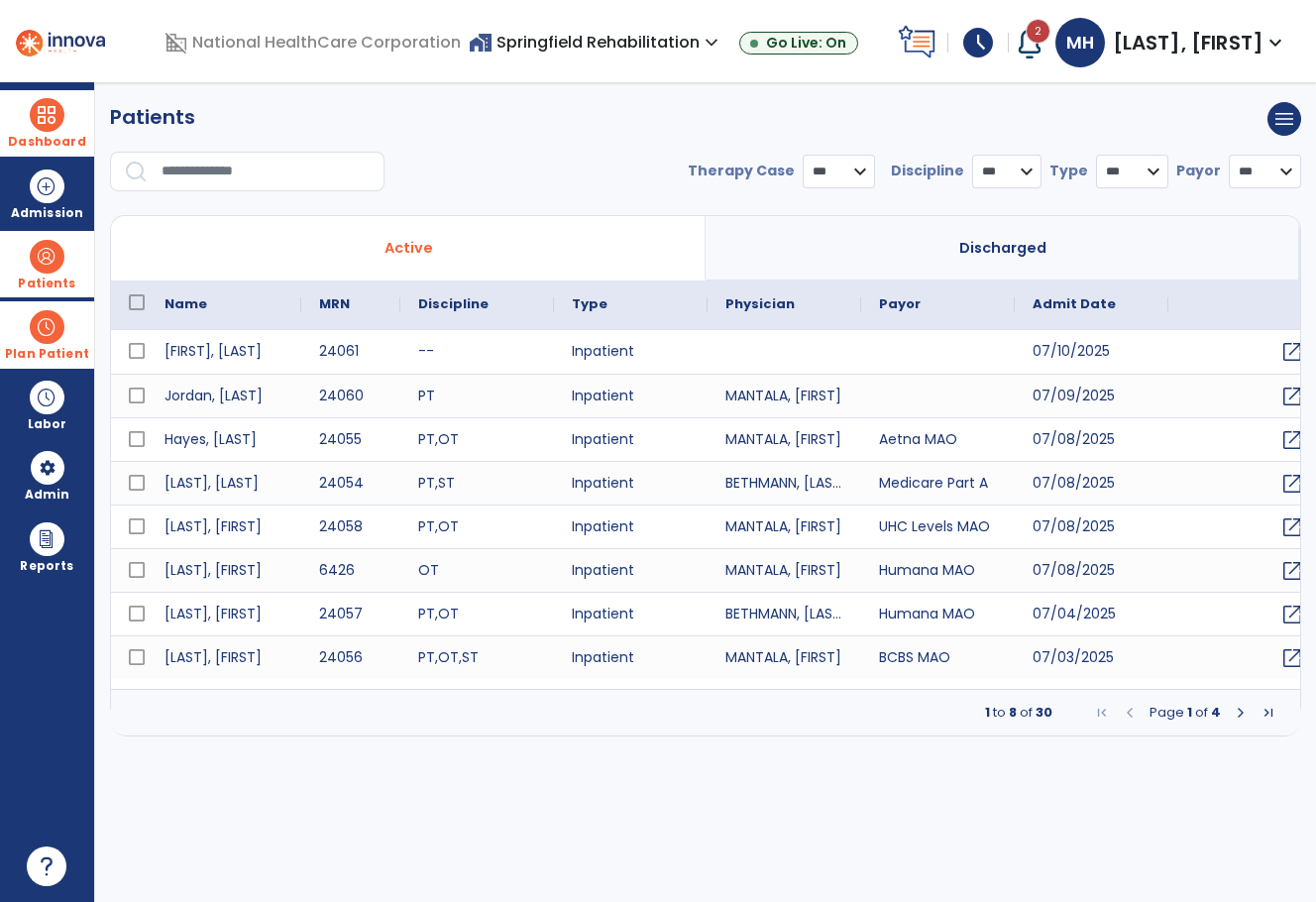 select on "***" 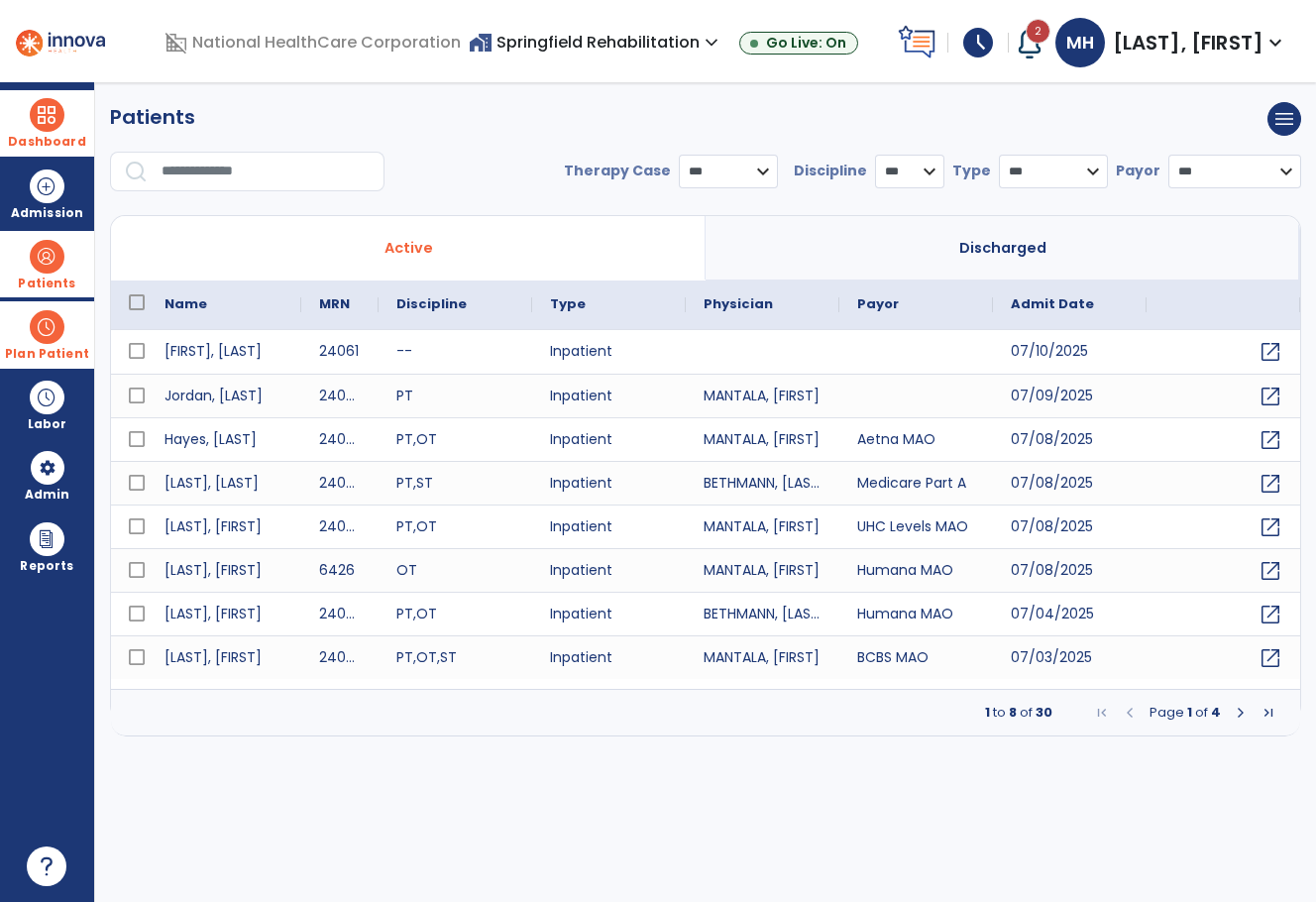 click at bounding box center [266, 171] 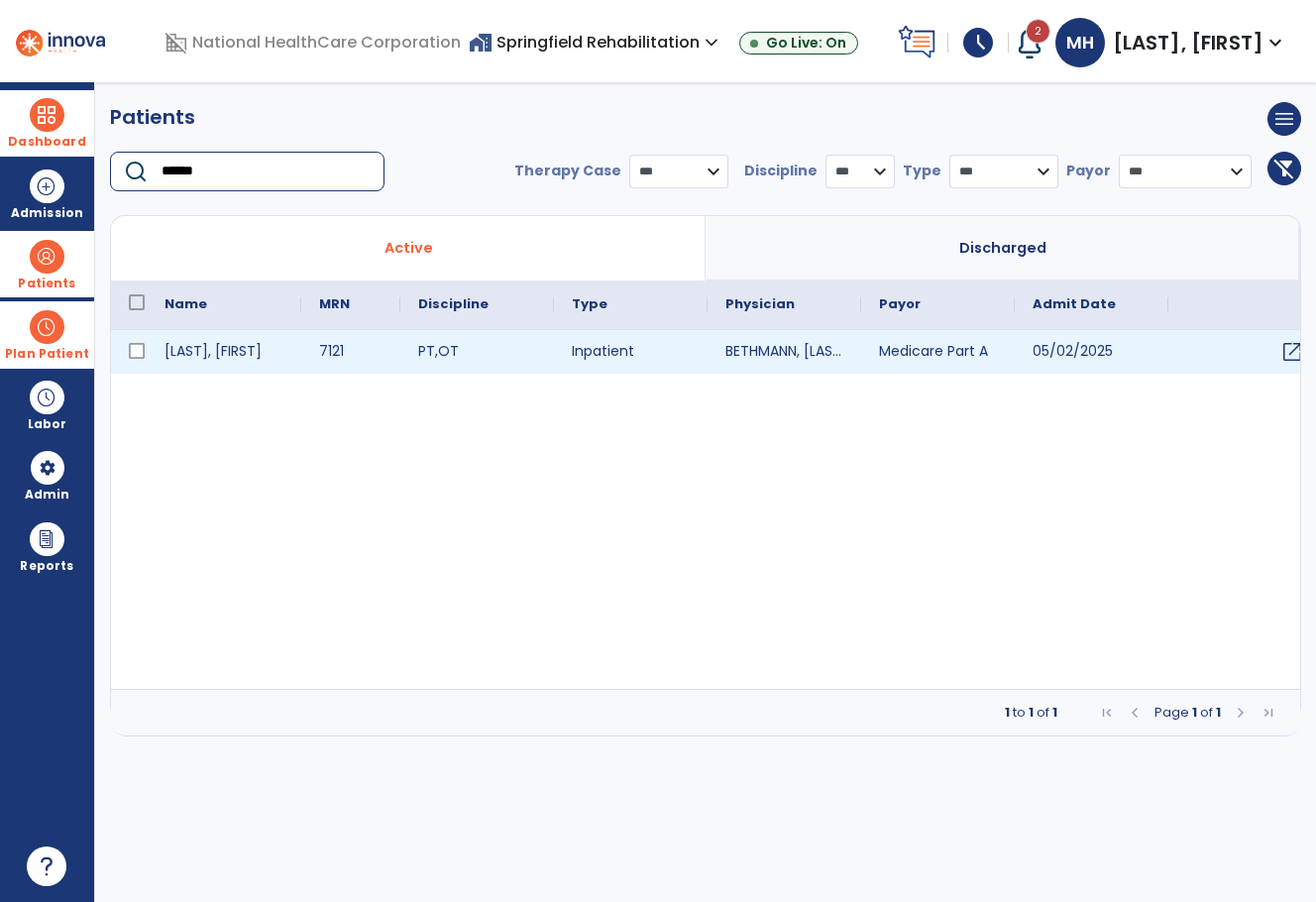 type on "******" 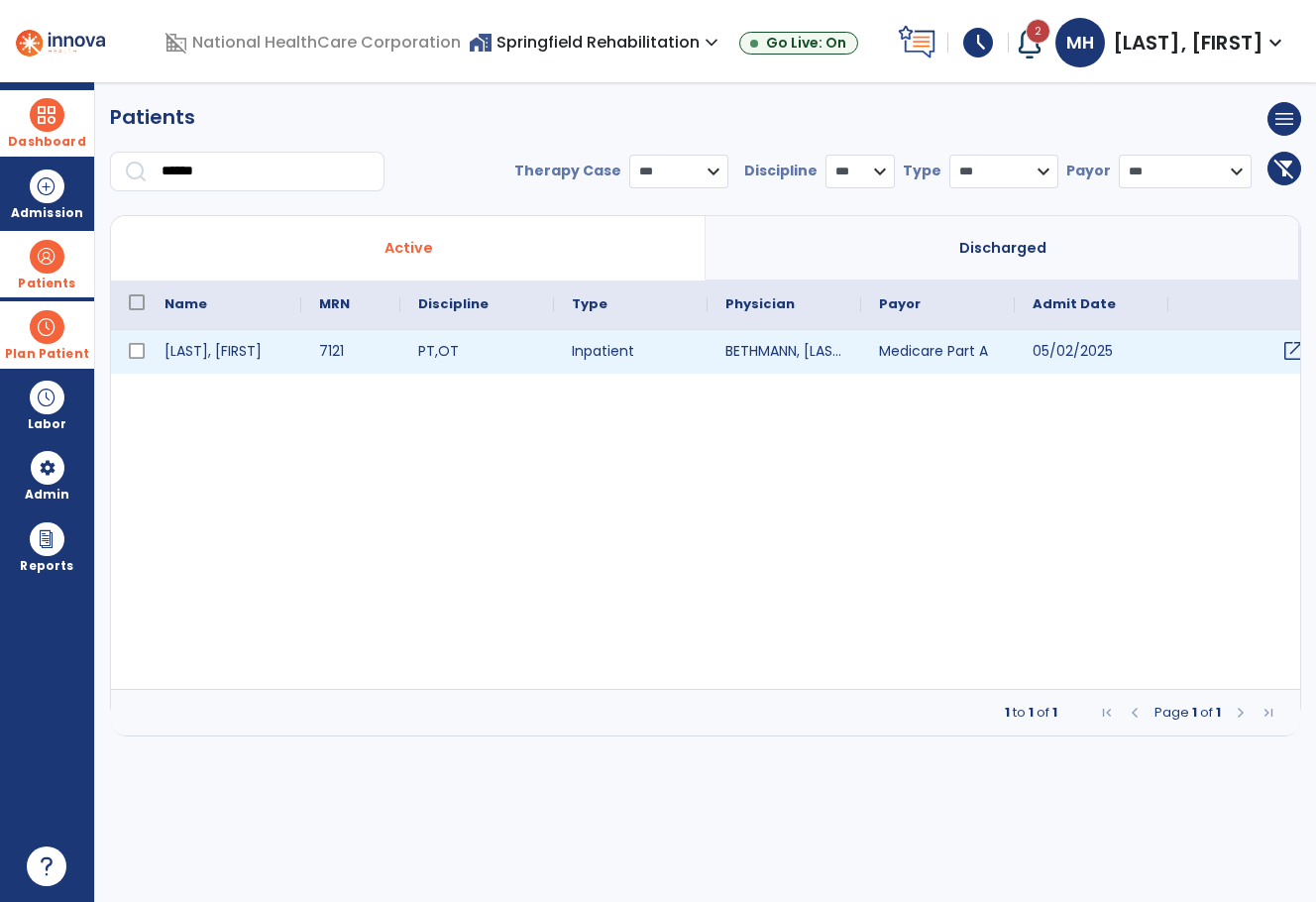 click on "open_in_new" at bounding box center (1293, 351) 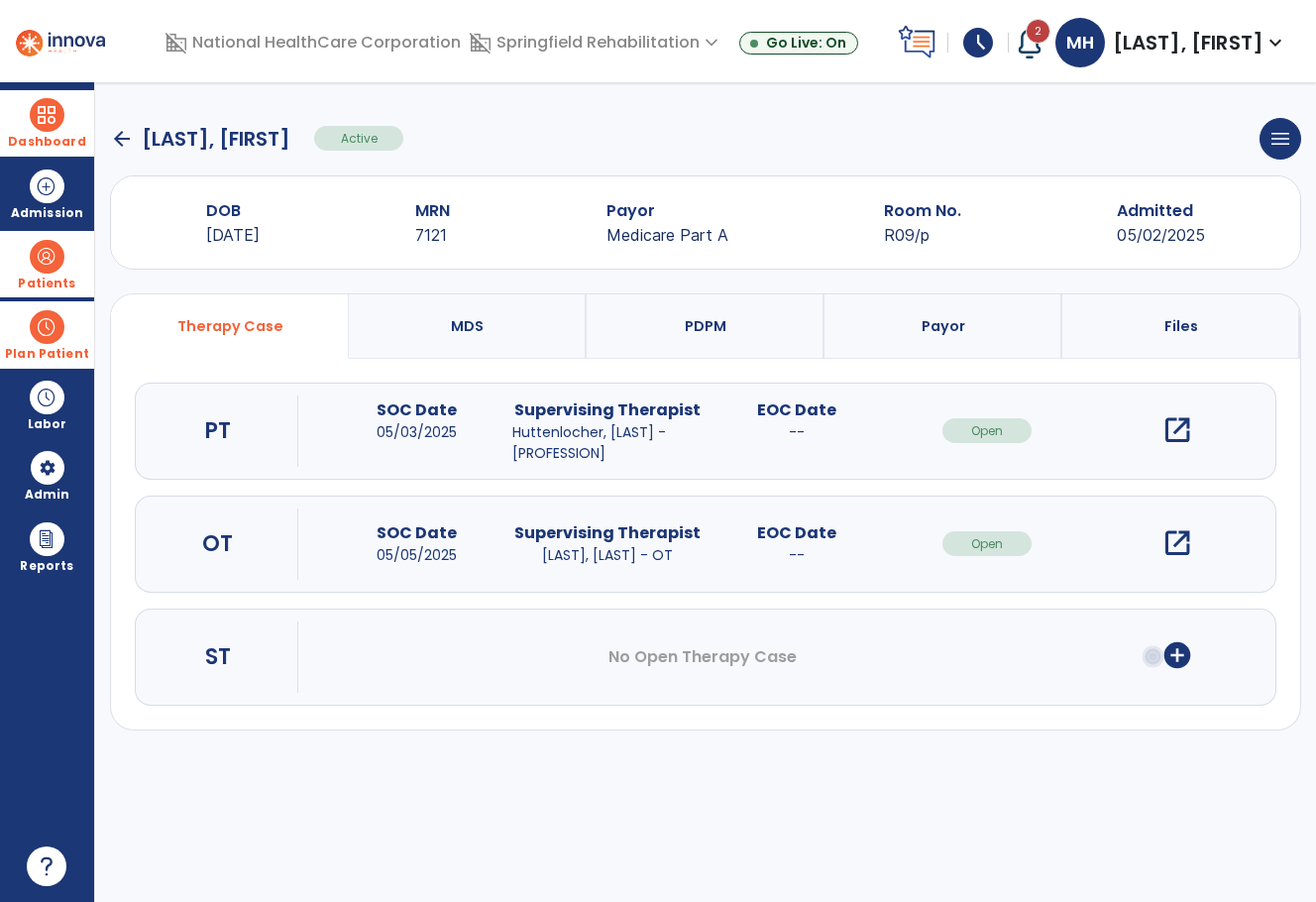 click on "open_in_new" at bounding box center (1177, 430) 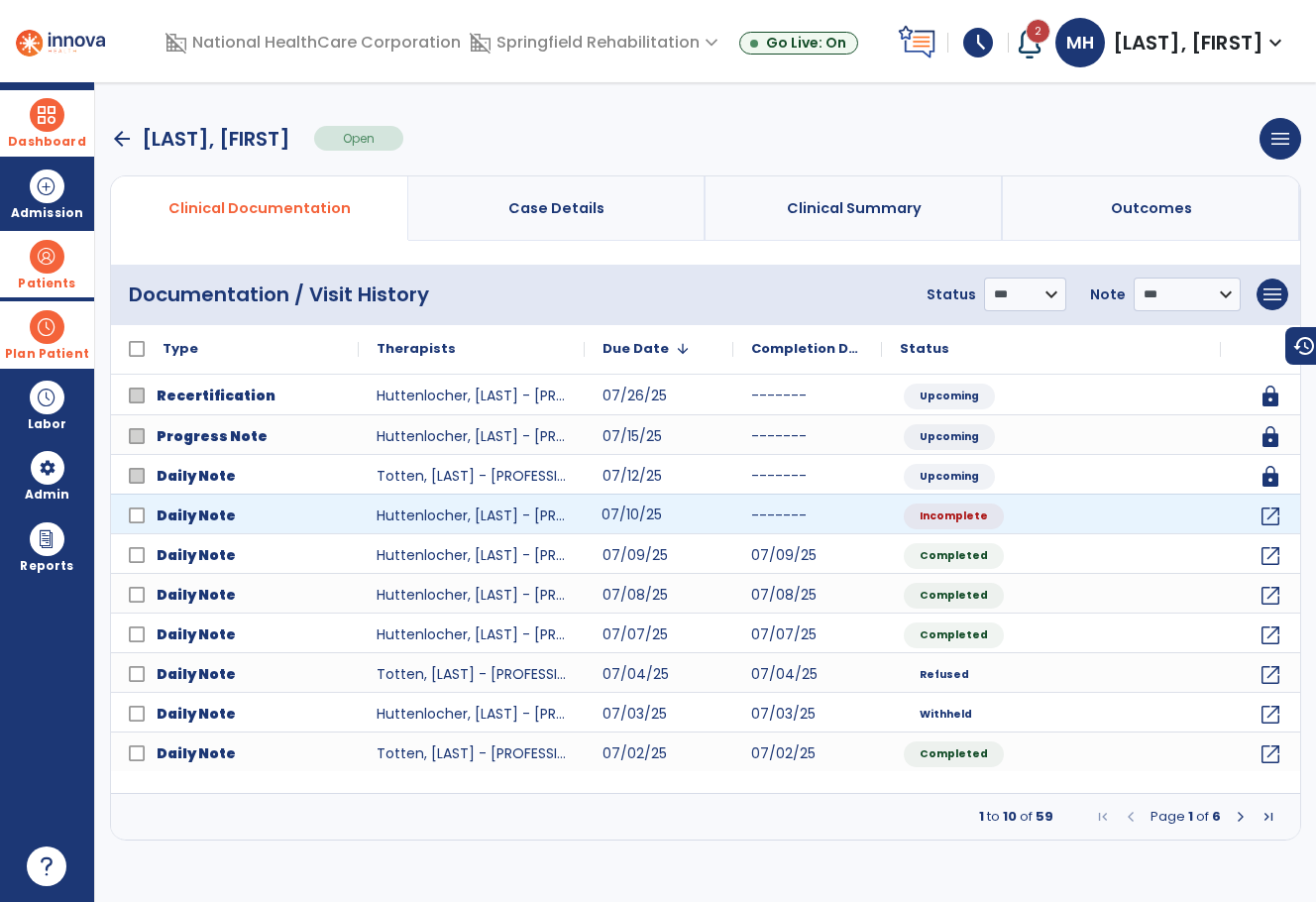 click on "07/10/25" 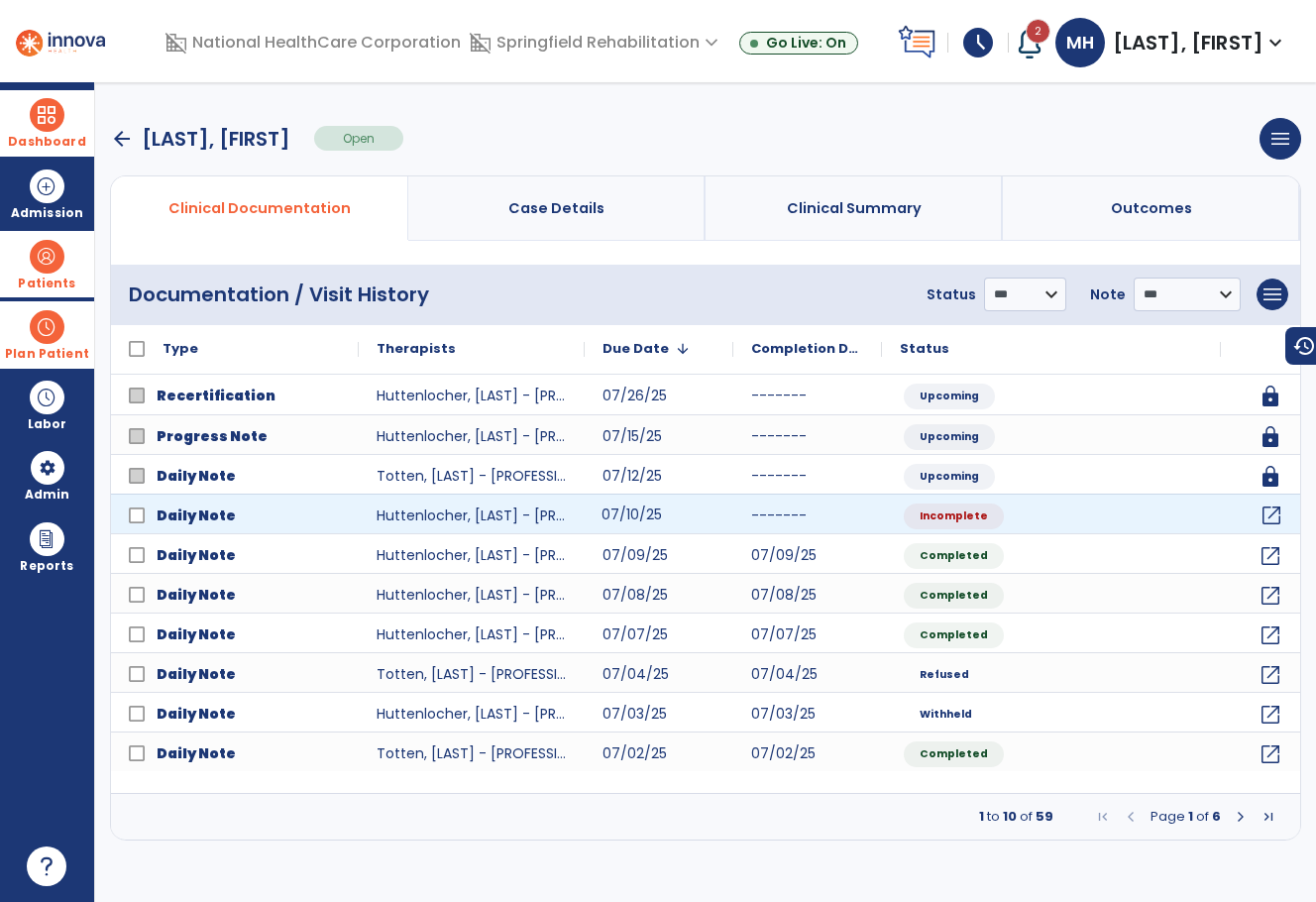 click on "open_in_new" 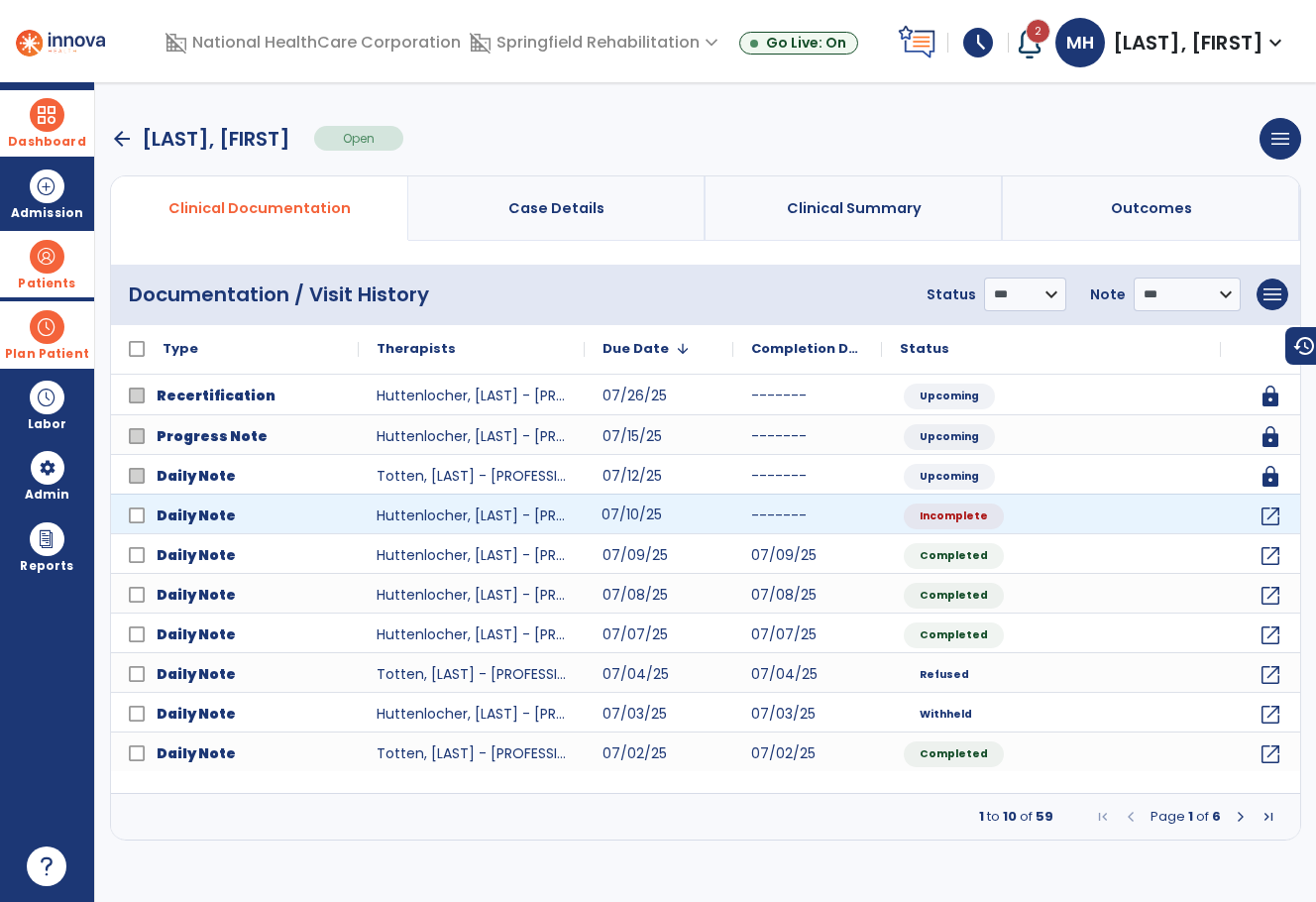 select on "*" 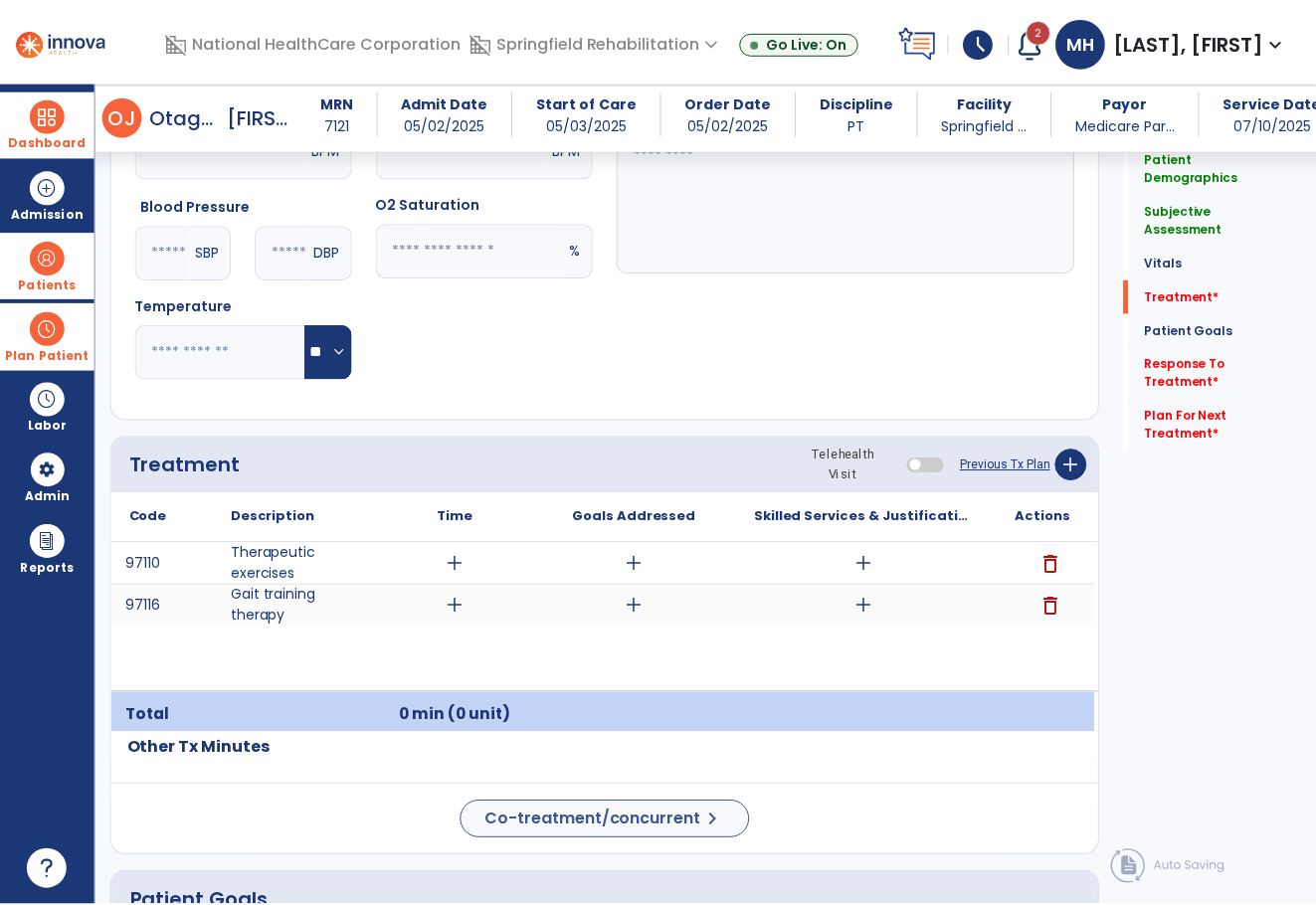 scroll, scrollTop: 1094, scrollLeft: 0, axis: vertical 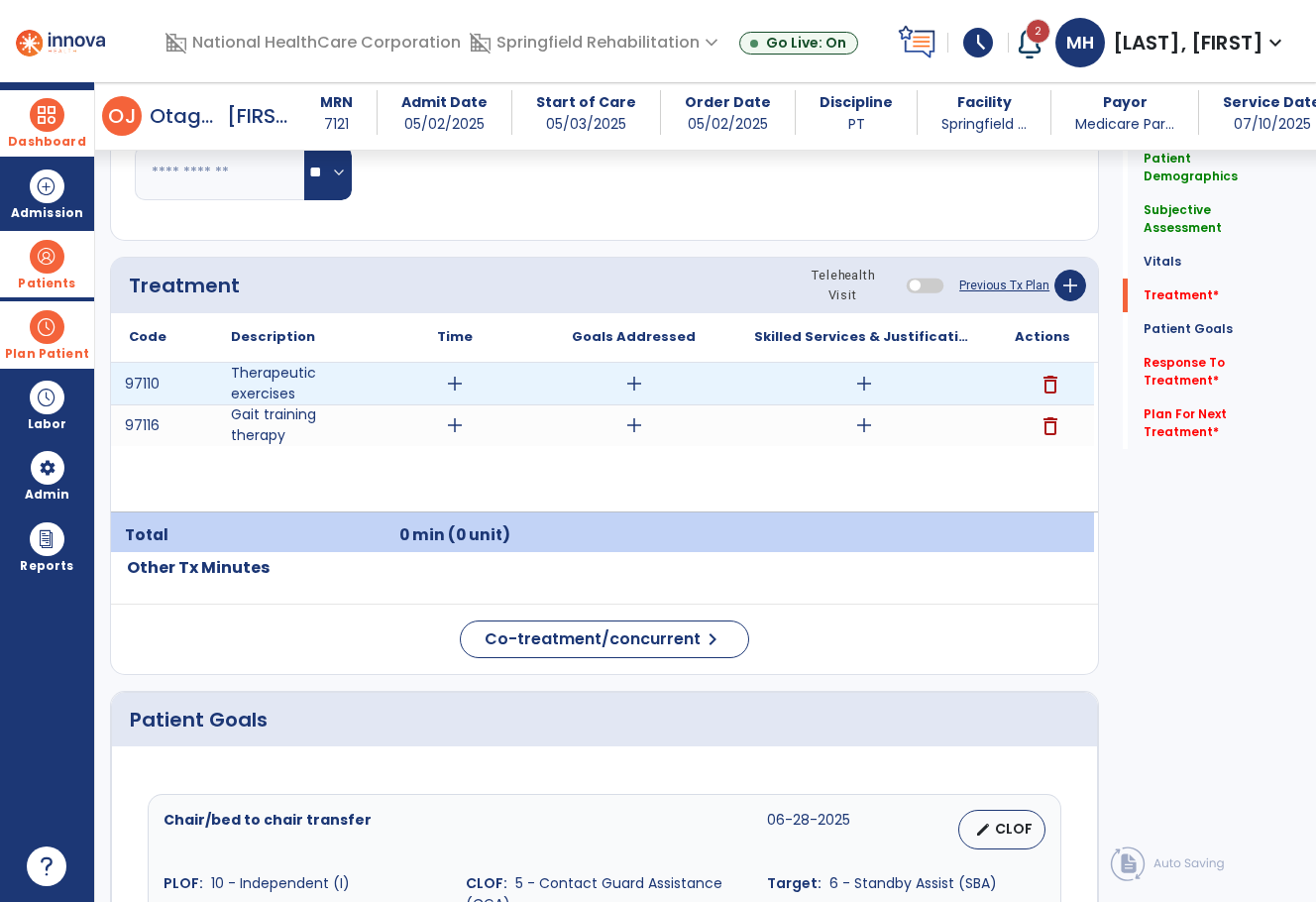 click on "add" at bounding box center (455, 384) 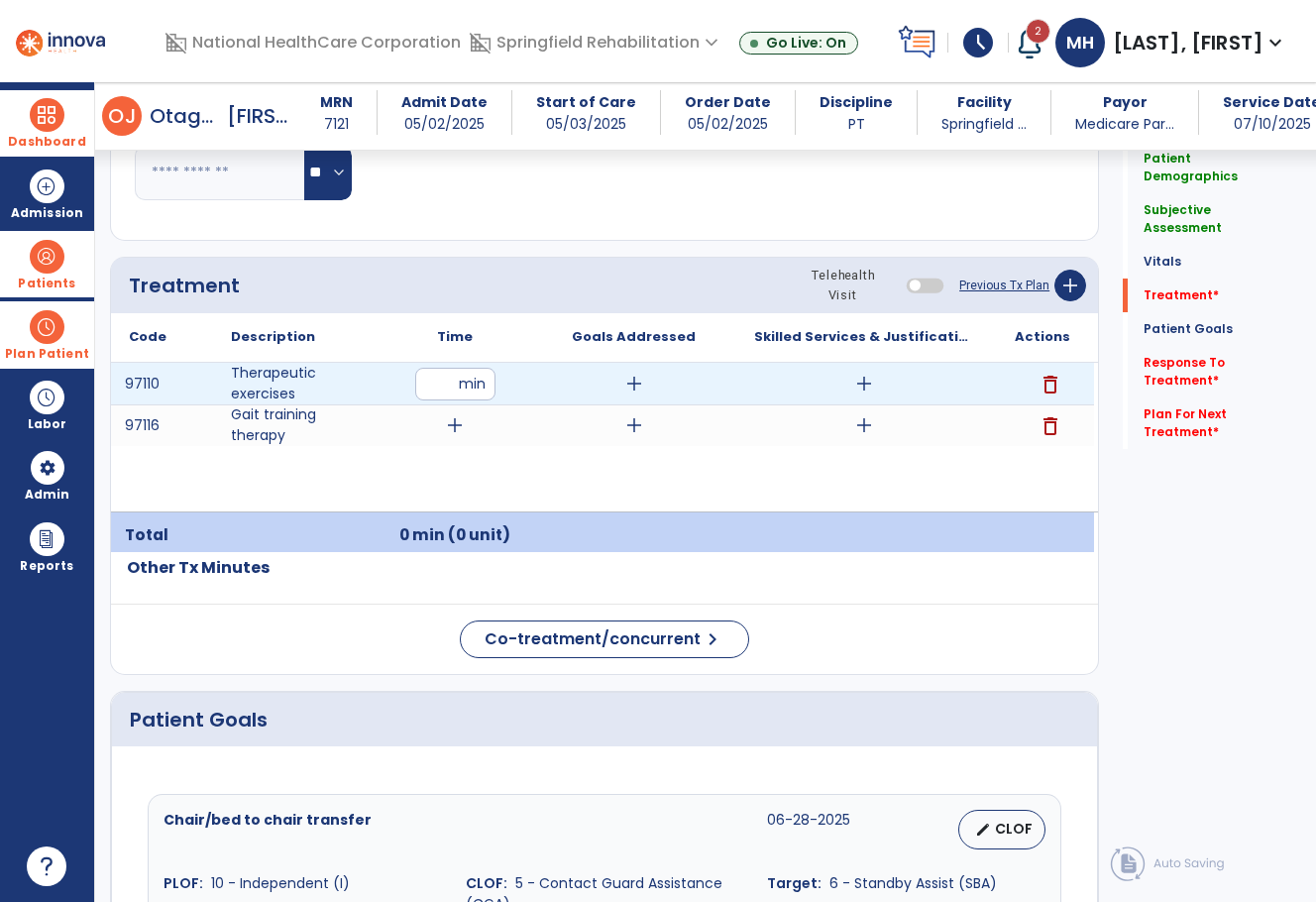 type on "**" 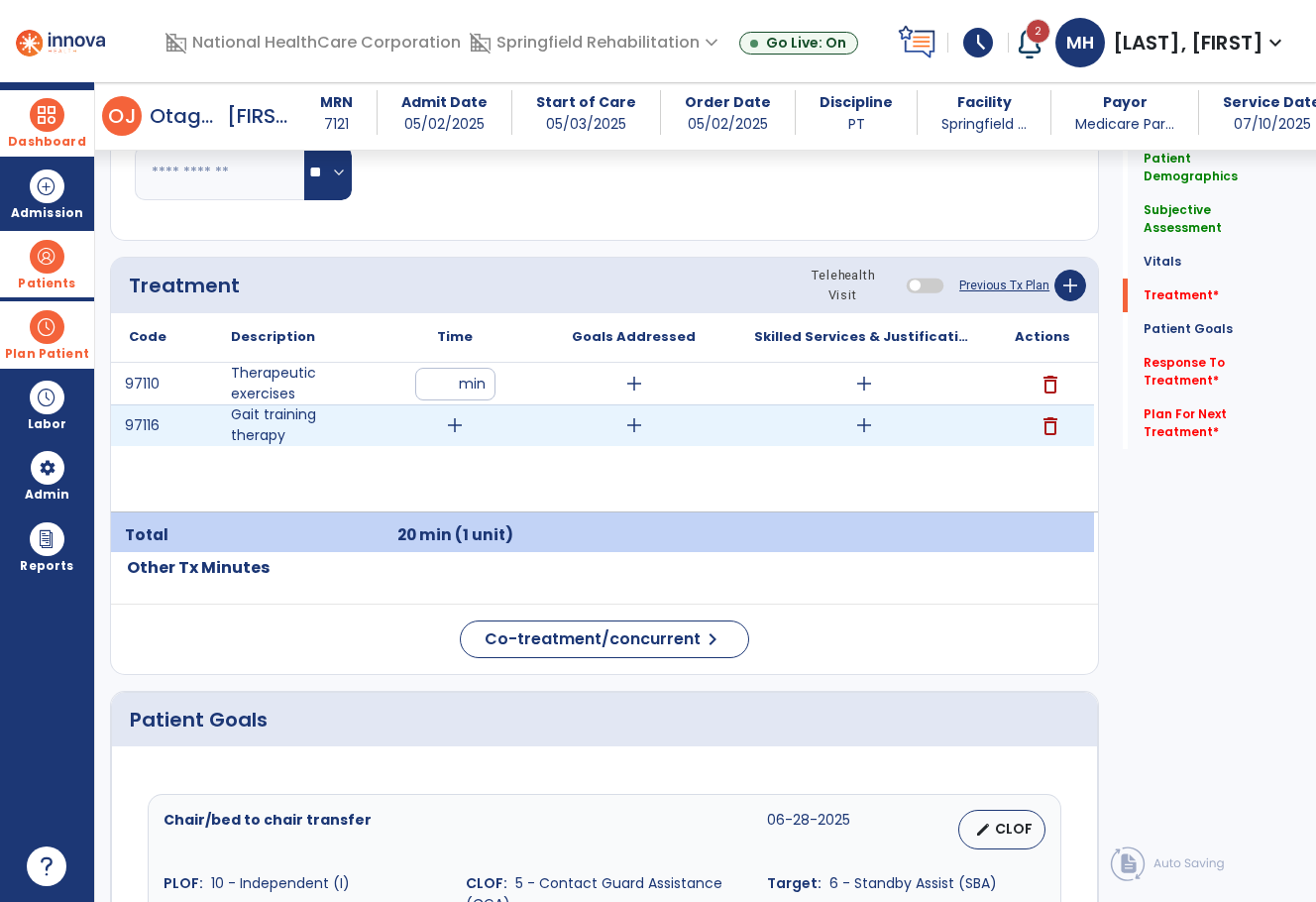 click on "add" at bounding box center (455, 425) 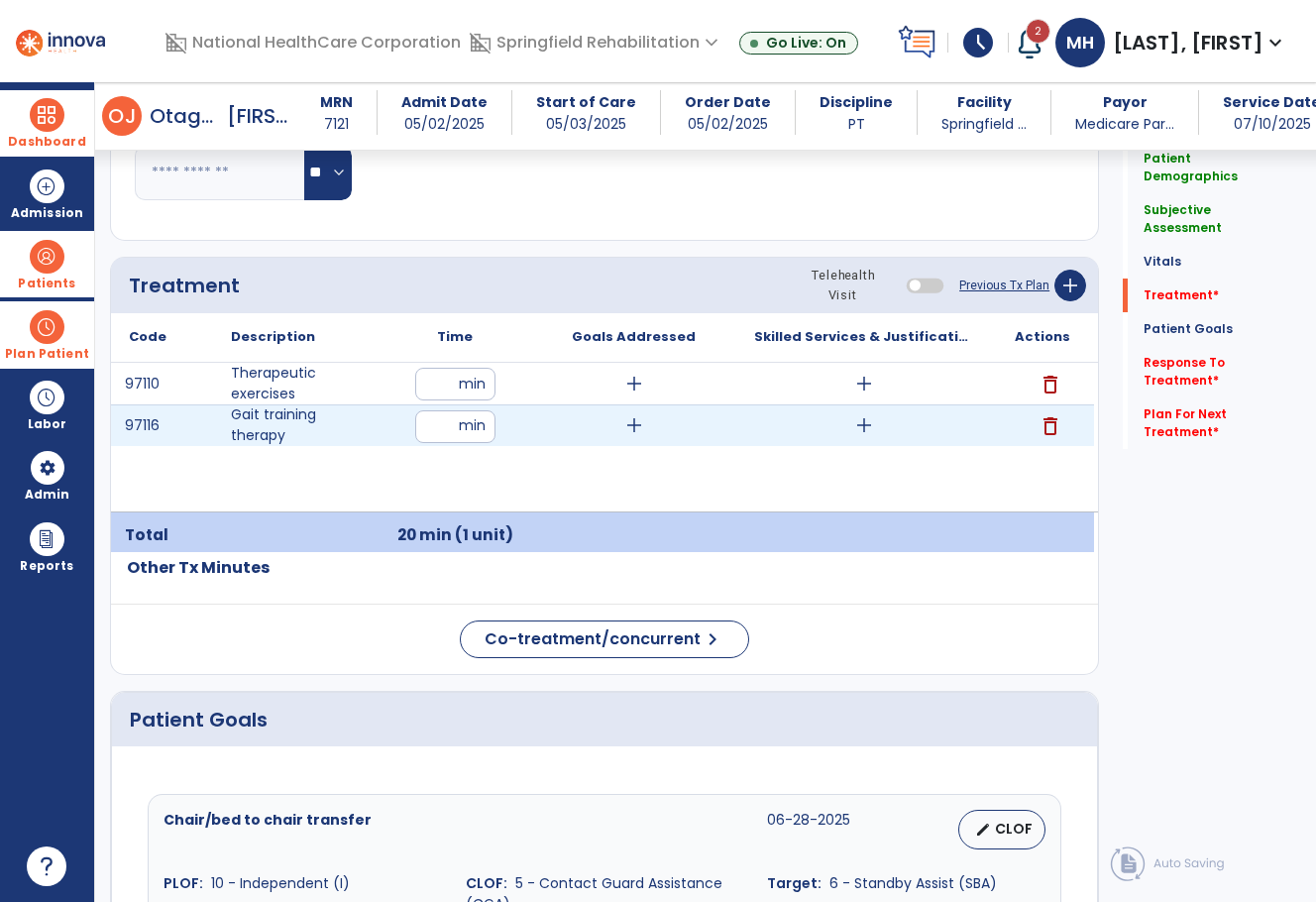 type on "**" 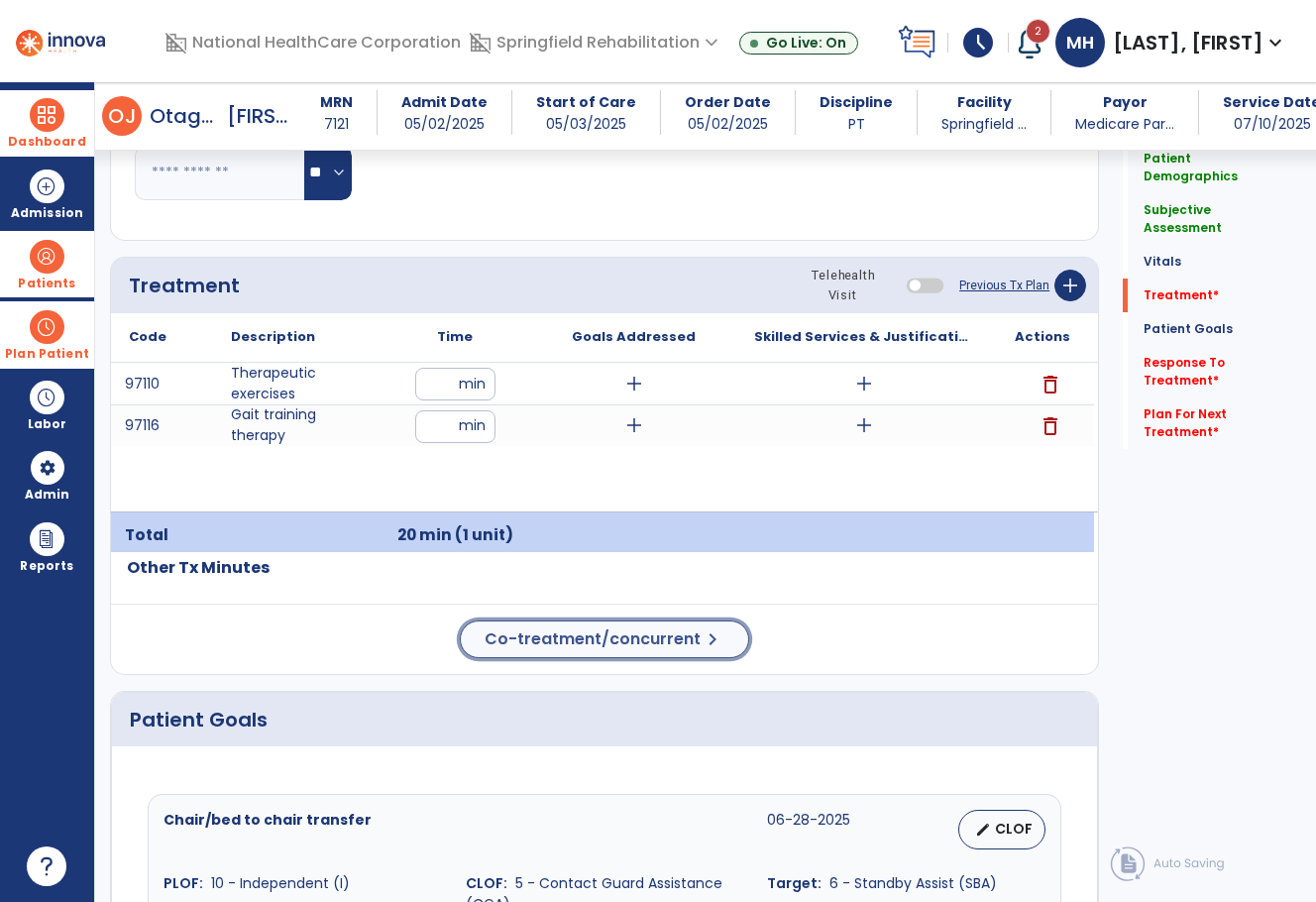click on "Co-treatment/concurrent" 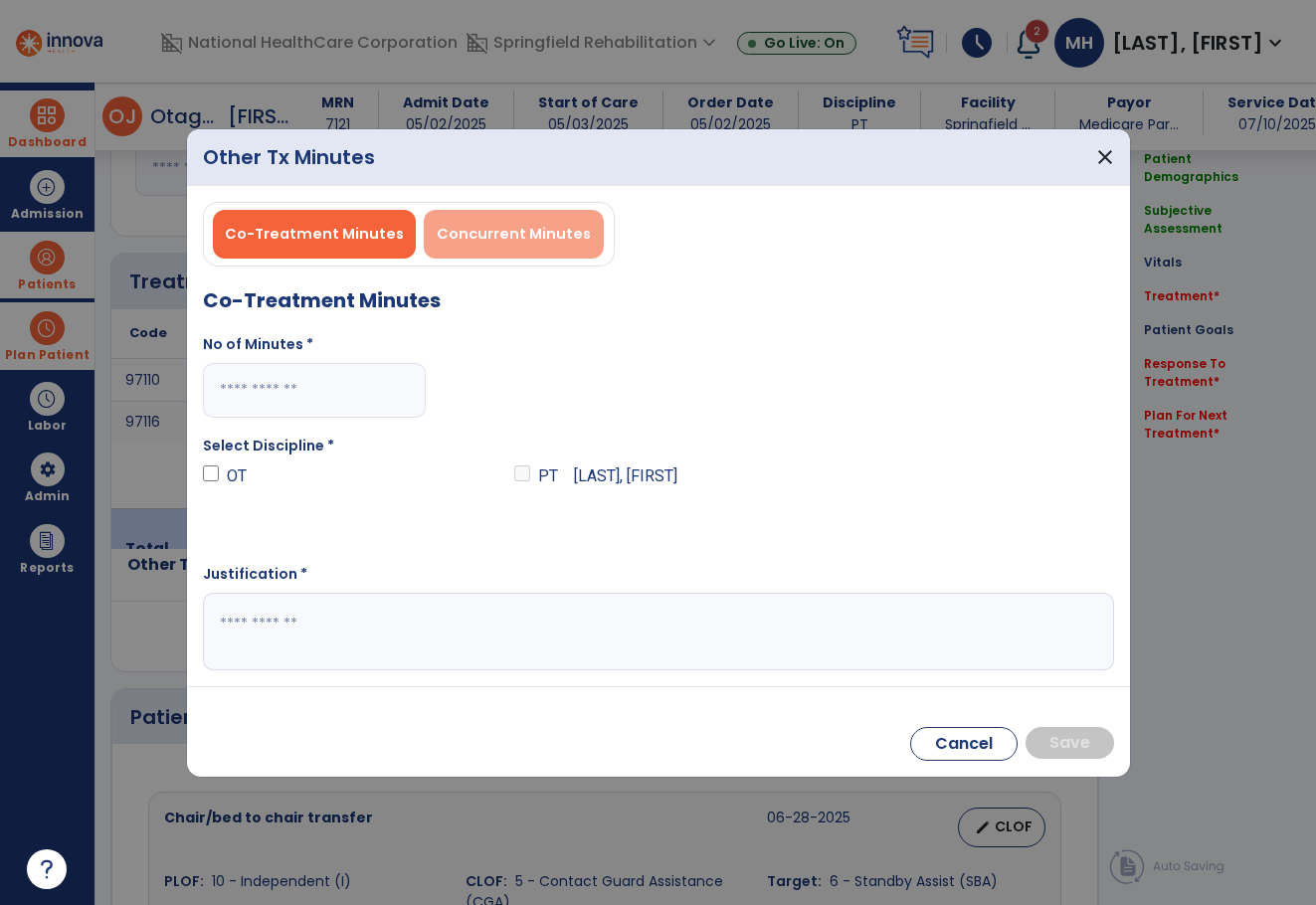 scroll, scrollTop: 1094, scrollLeft: 0, axis: vertical 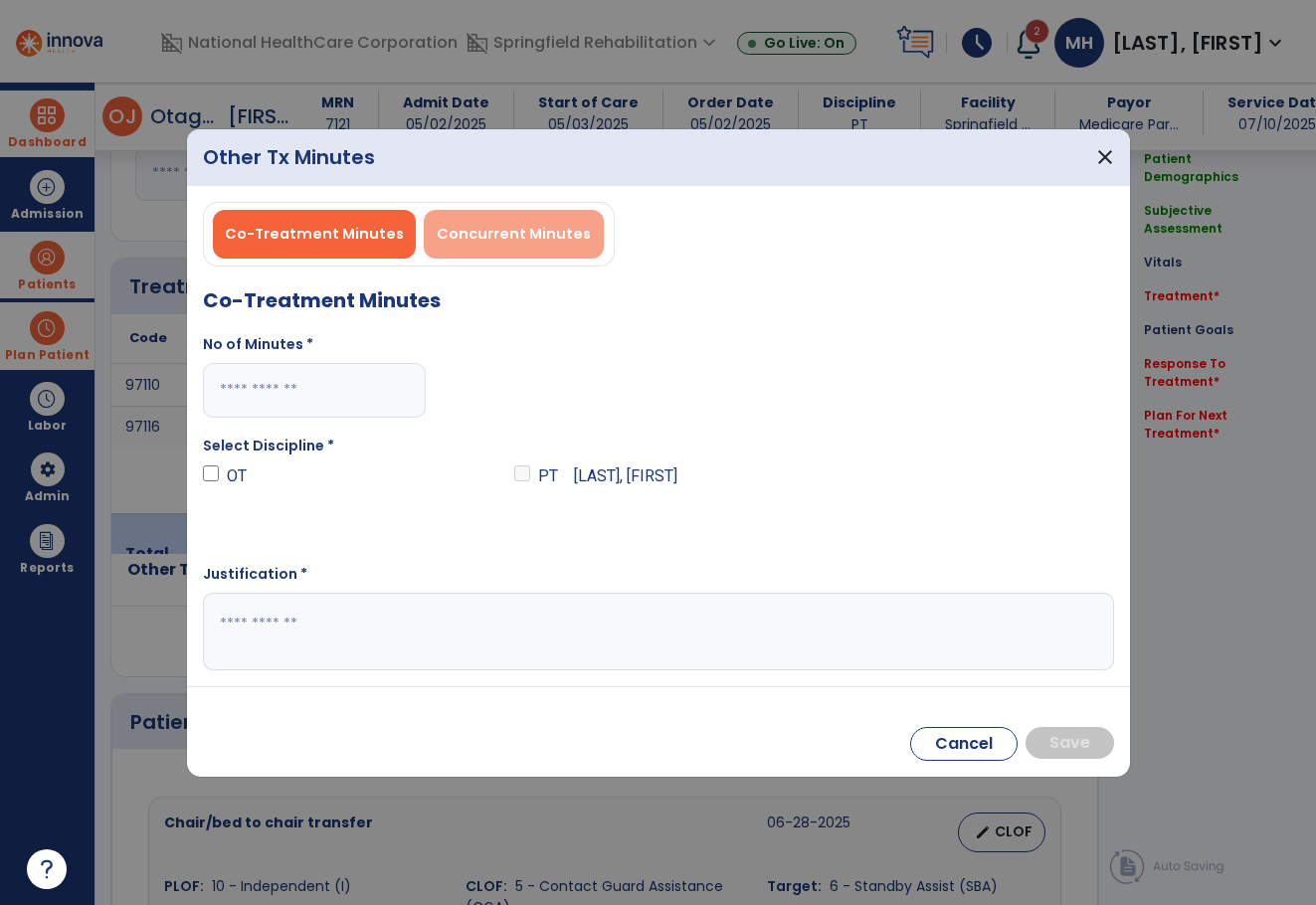 click on "Concurrent Minutes" at bounding box center [513, 234] 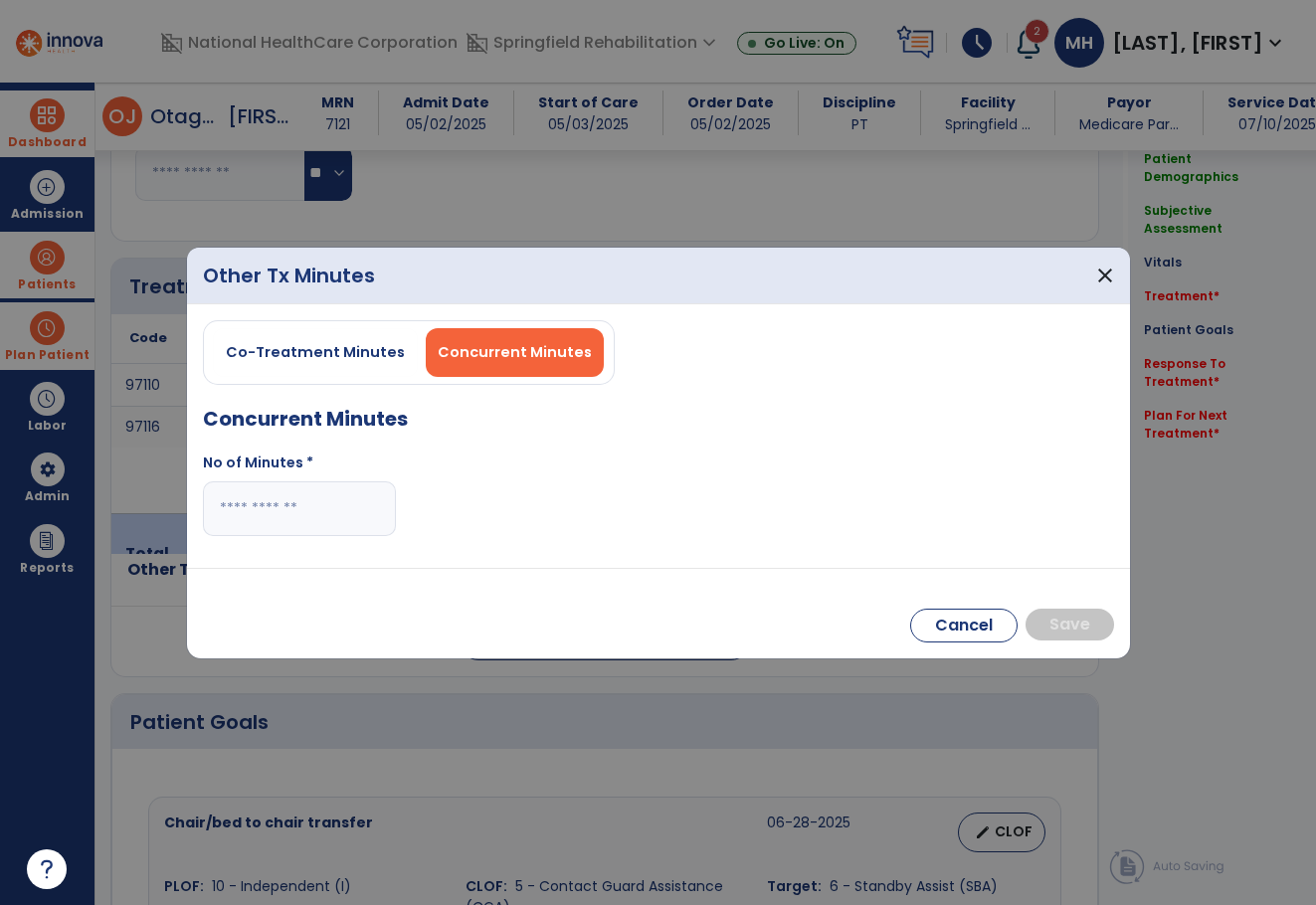 click at bounding box center (299, 508) 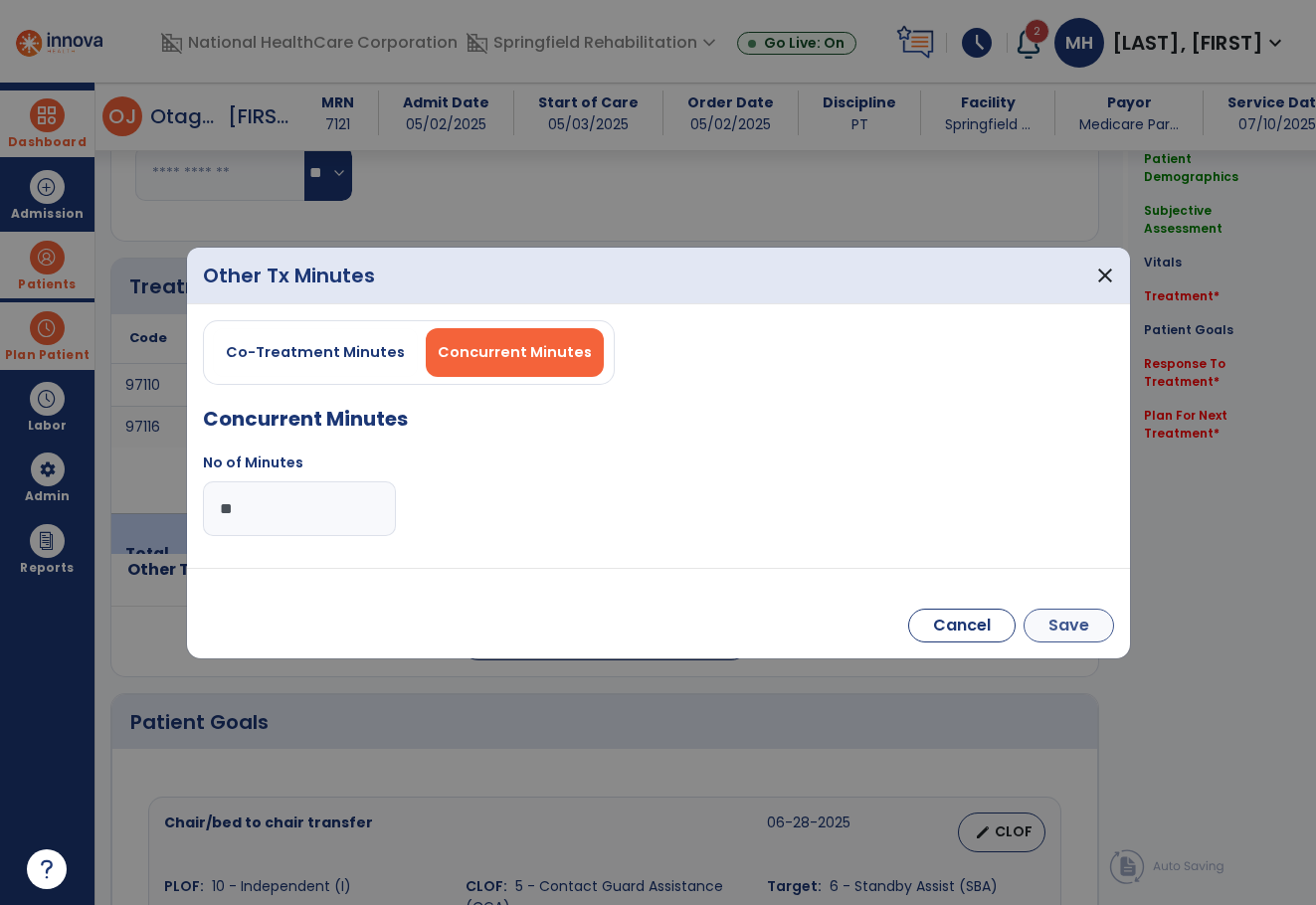 type on "**" 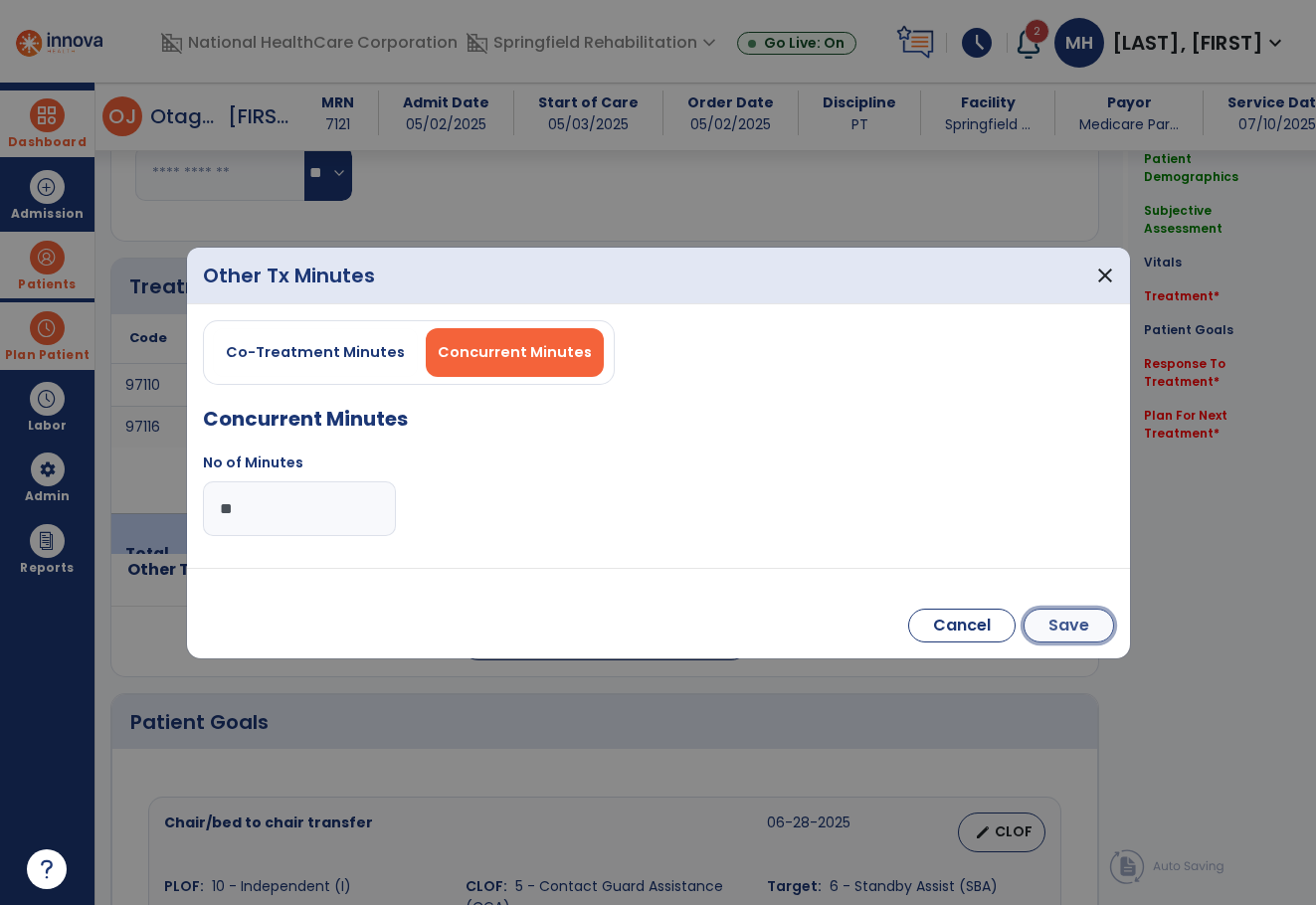 click on "Save" at bounding box center [1068, 626] 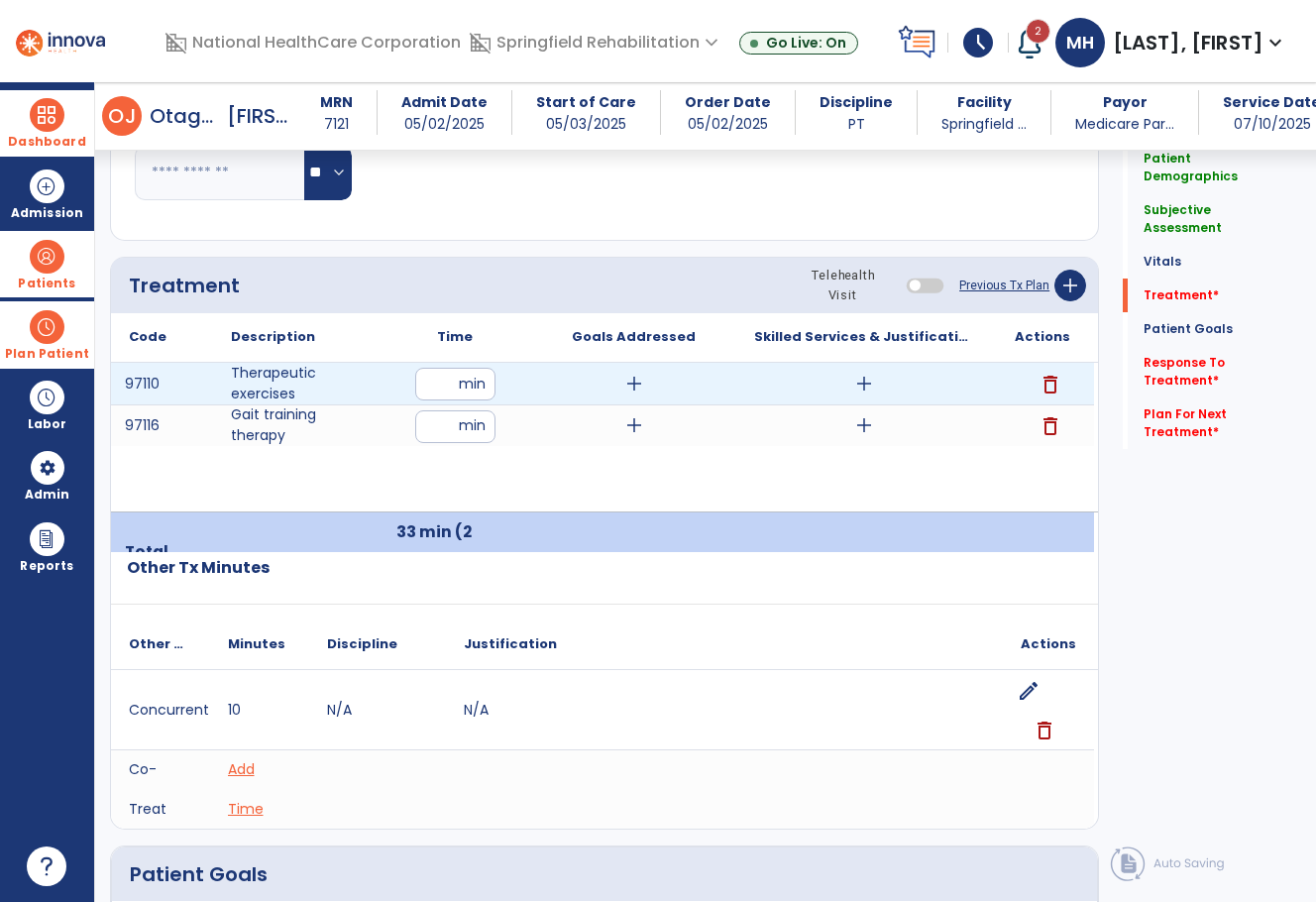 click on "add" at bounding box center [634, 384] 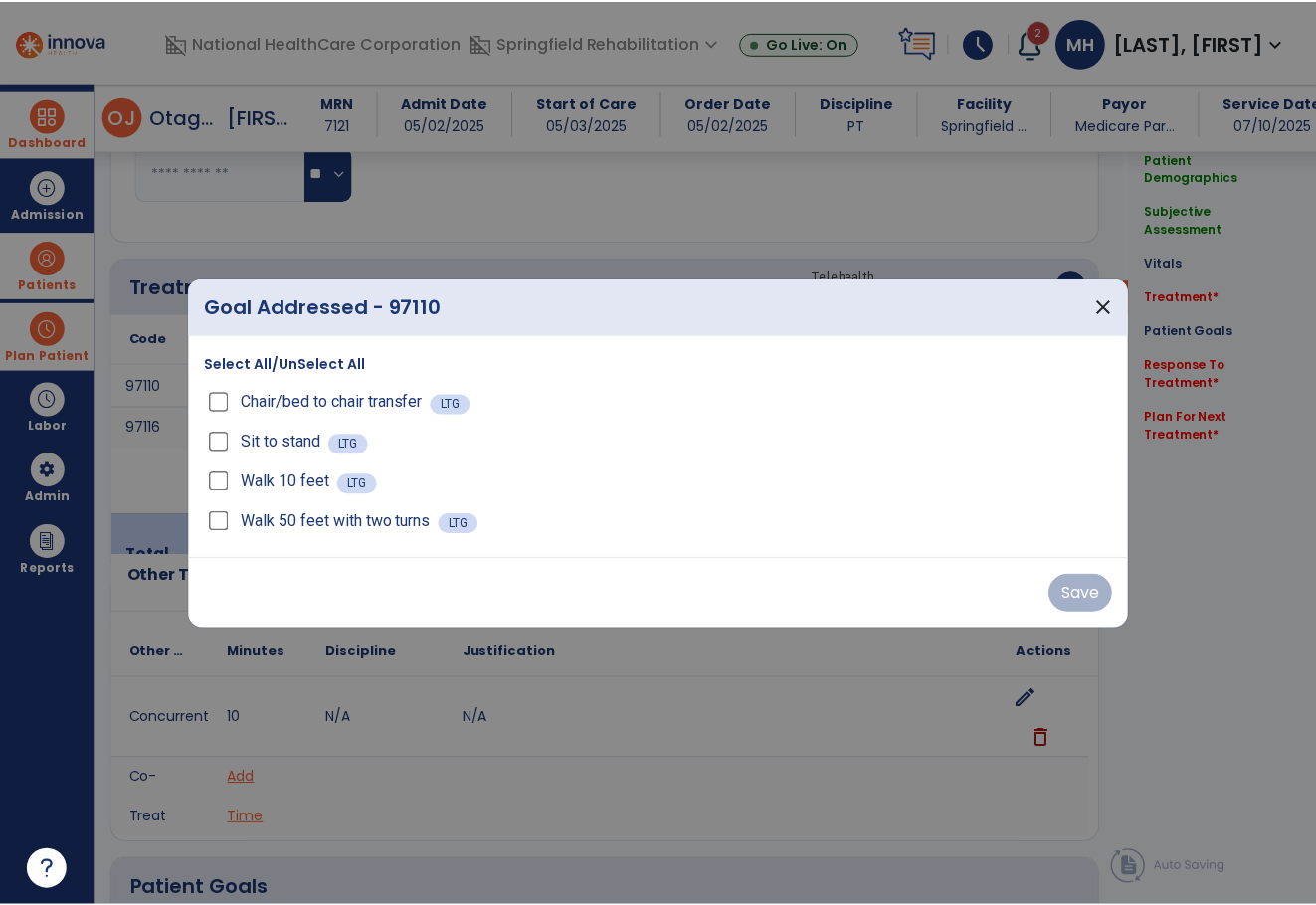 scroll, scrollTop: 1094, scrollLeft: 0, axis: vertical 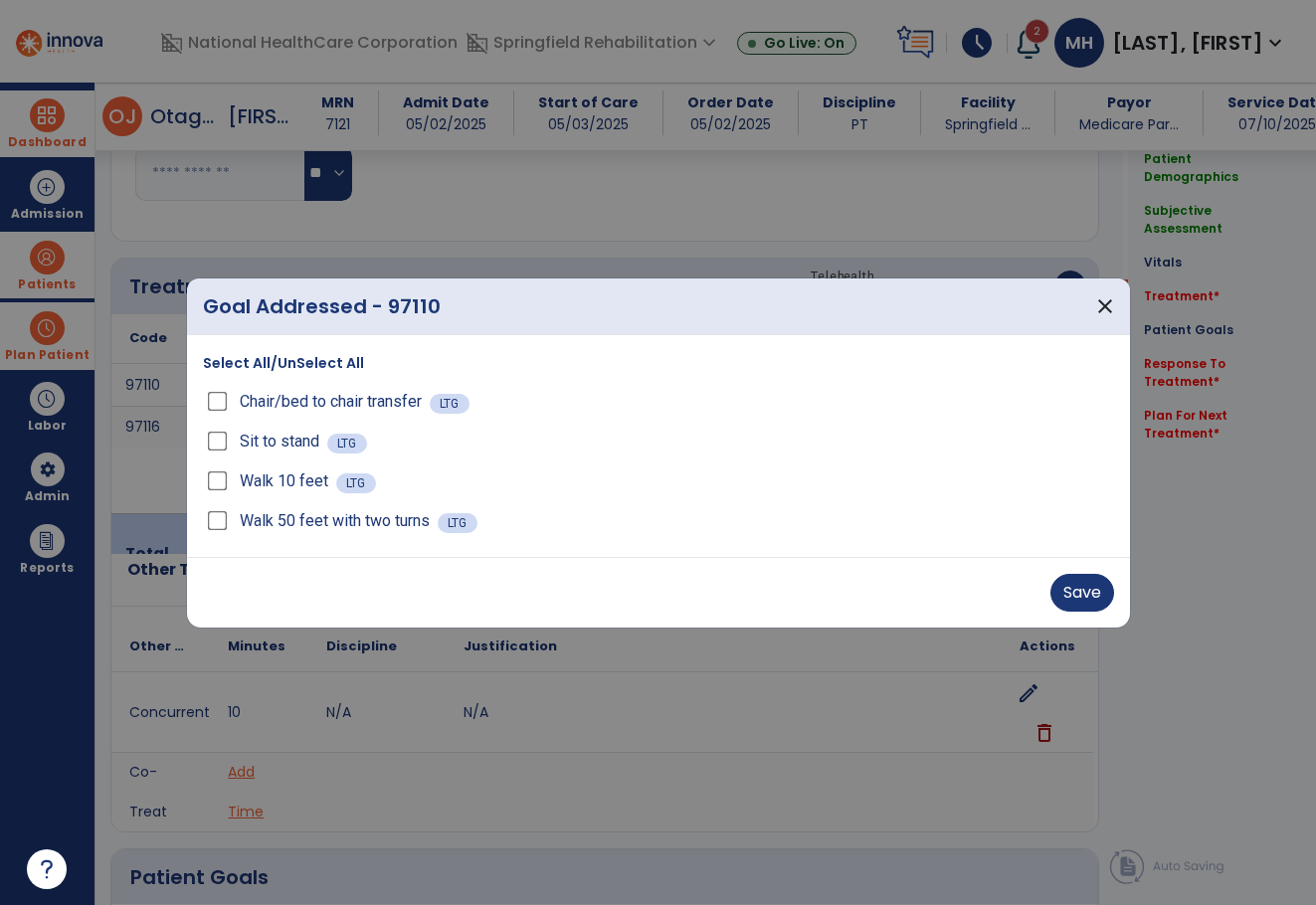 click on "Sit to stand  LTG" at bounding box center [658, 442] 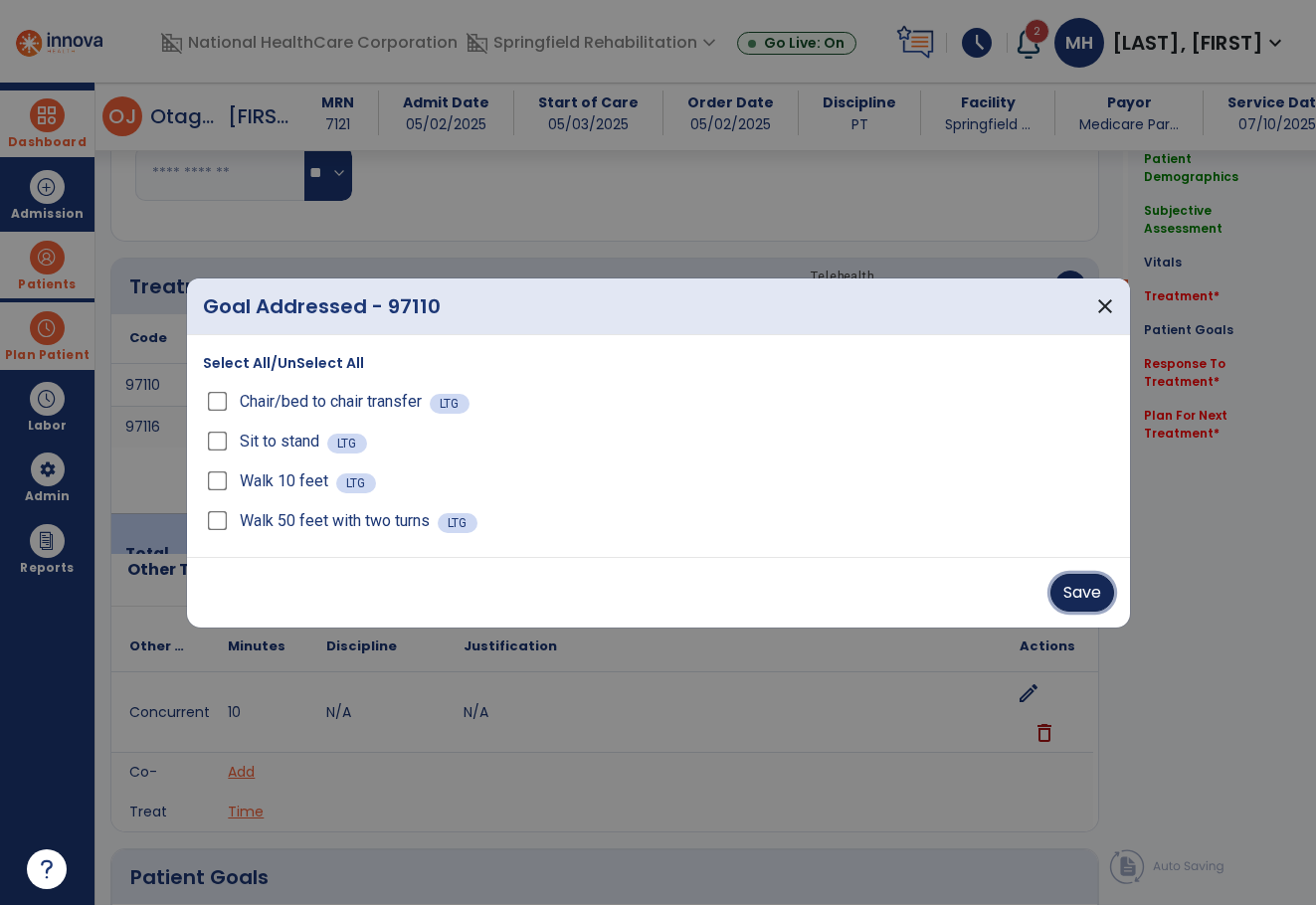 click on "Save" at bounding box center [1082, 593] 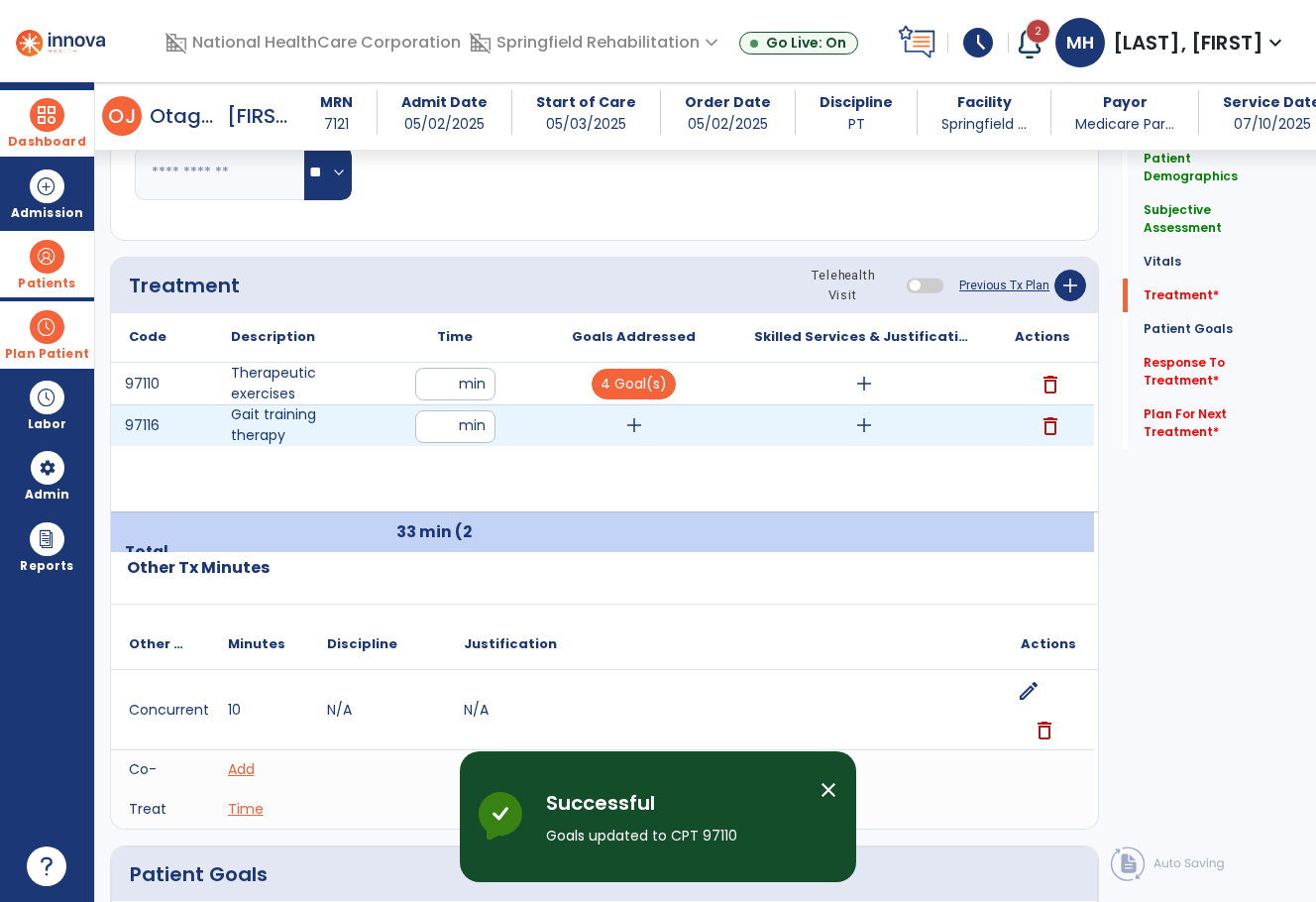click on "add" at bounding box center (634, 425) 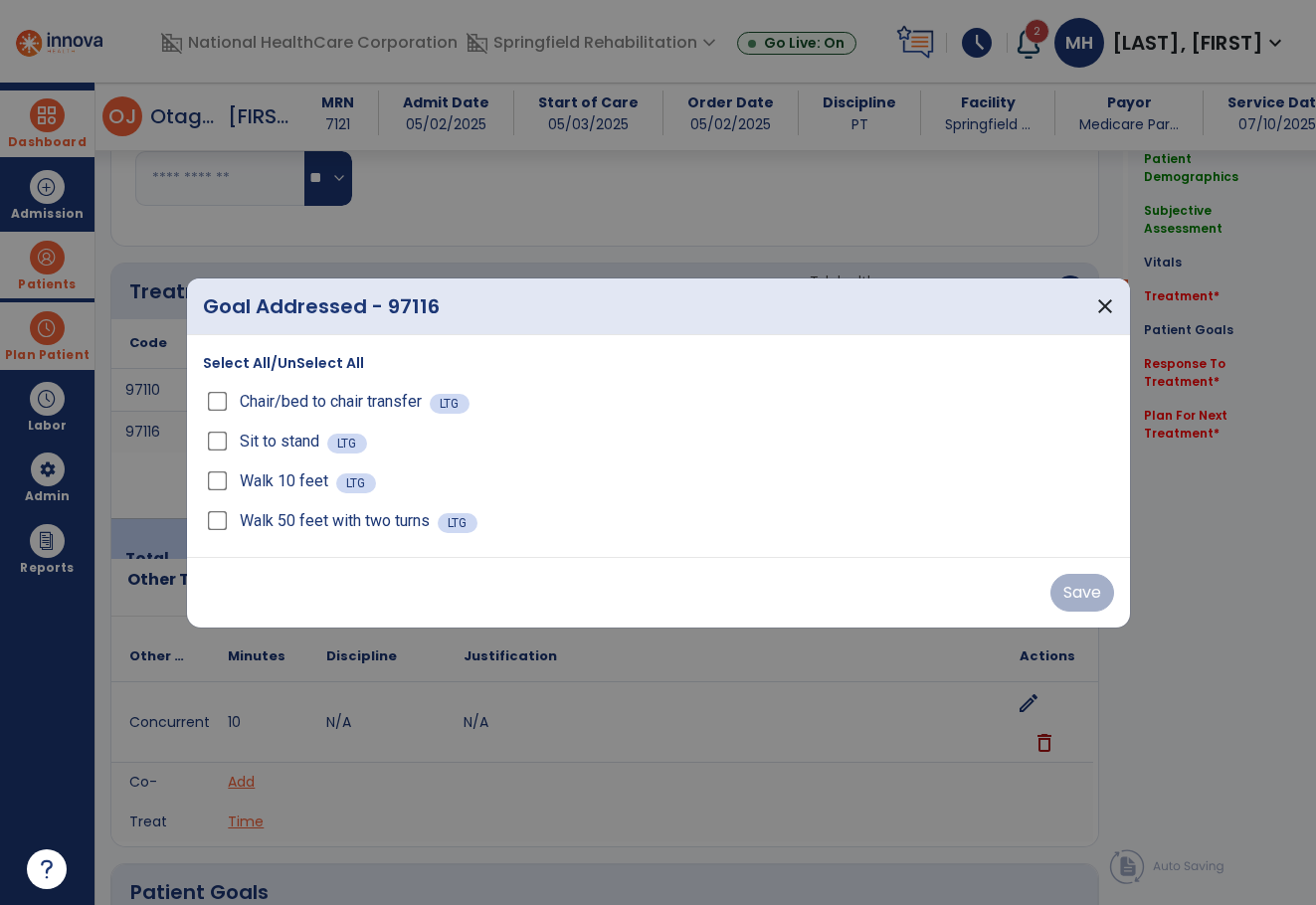 scroll, scrollTop: 1094, scrollLeft: 0, axis: vertical 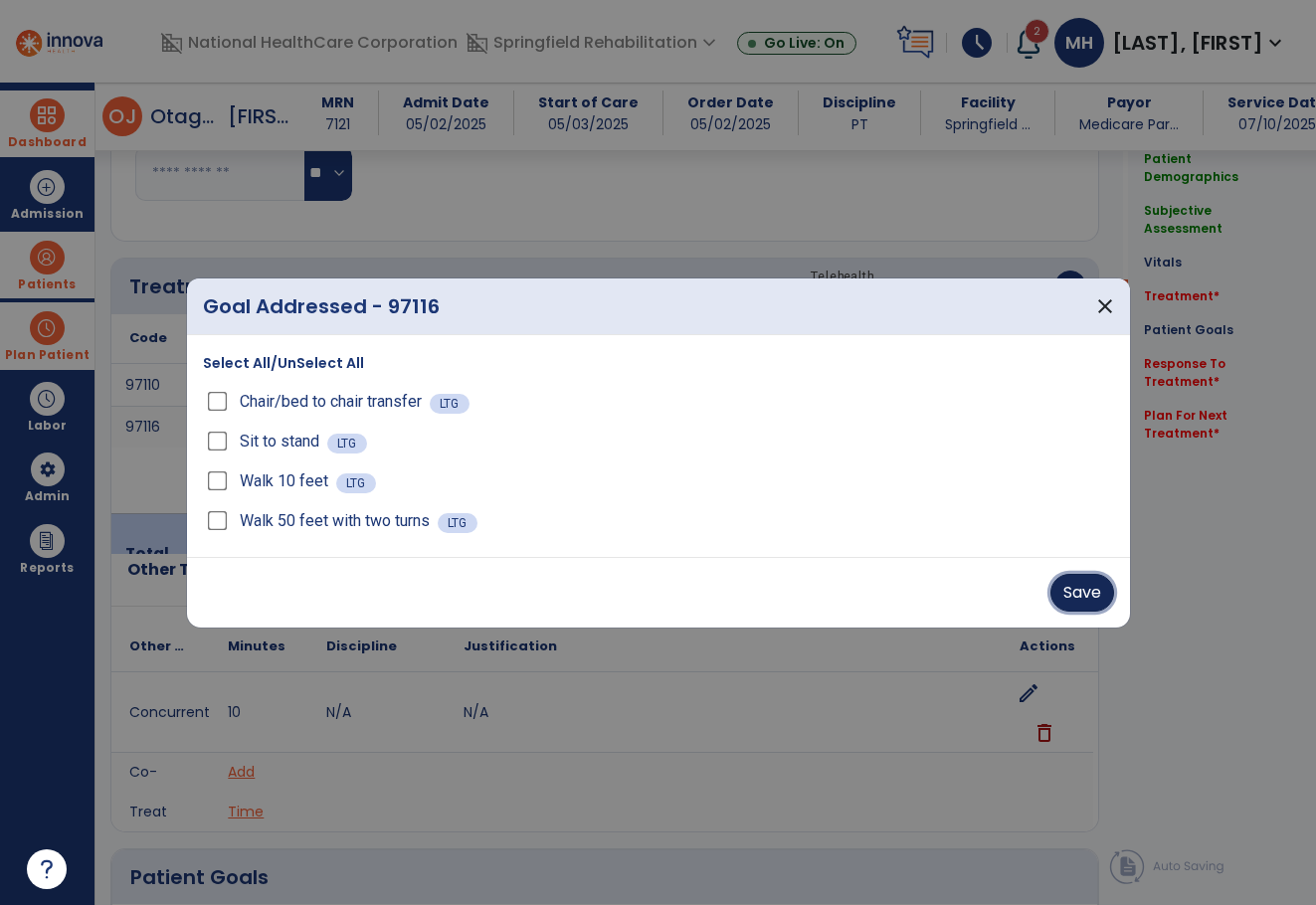 click on "Save" at bounding box center (1082, 593) 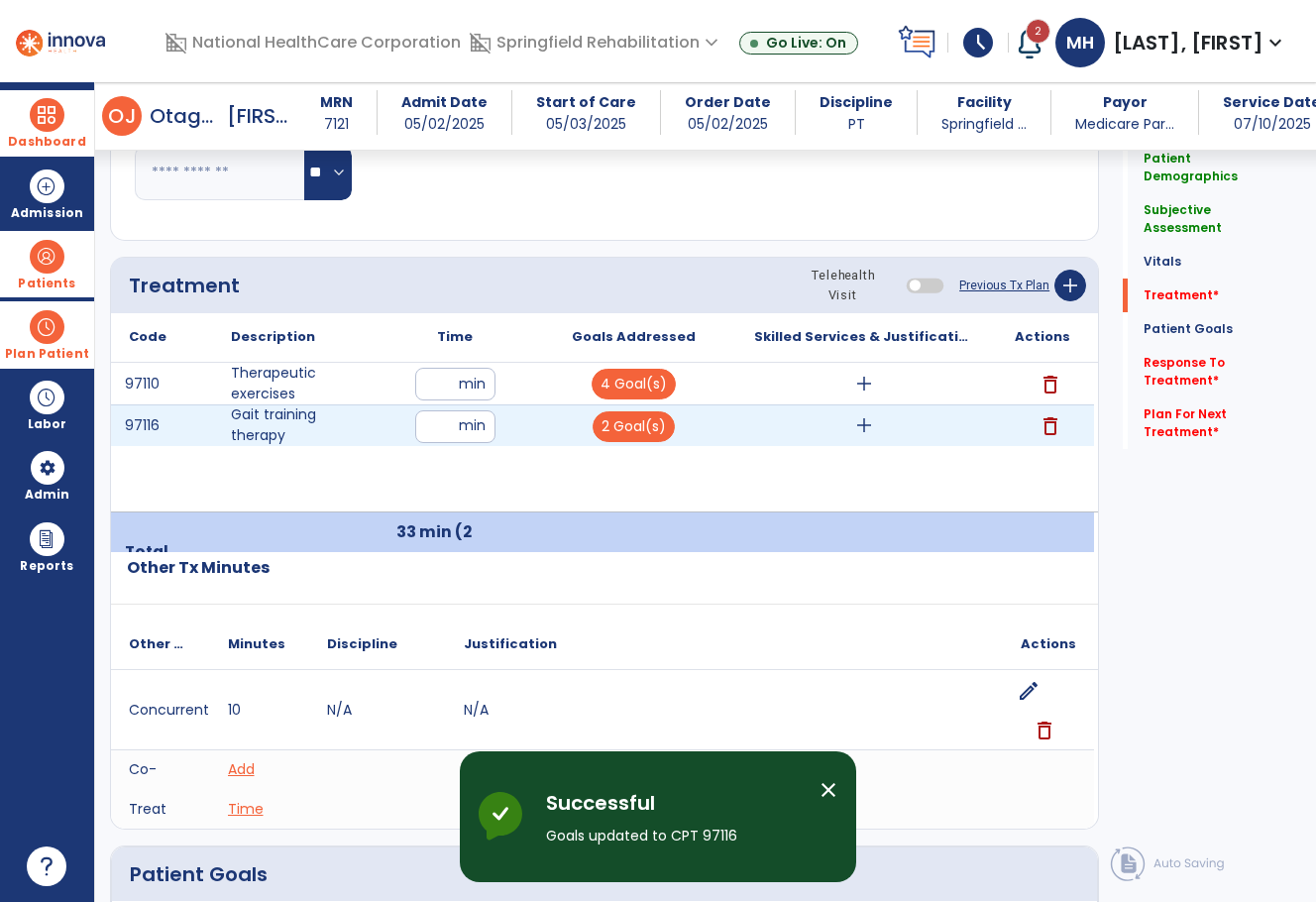click on "add" at bounding box center [864, 425] 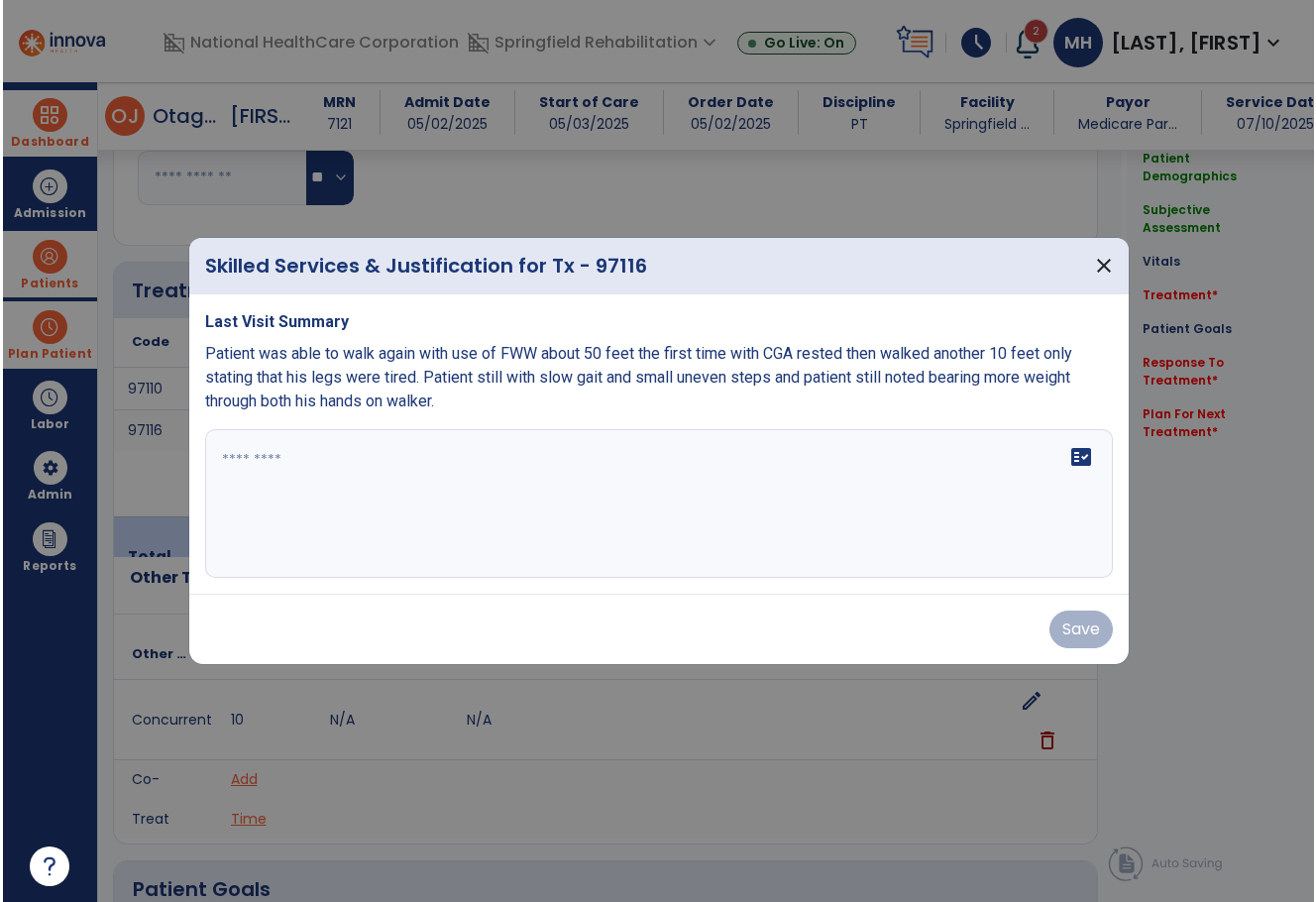 scroll, scrollTop: 1090, scrollLeft: 0, axis: vertical 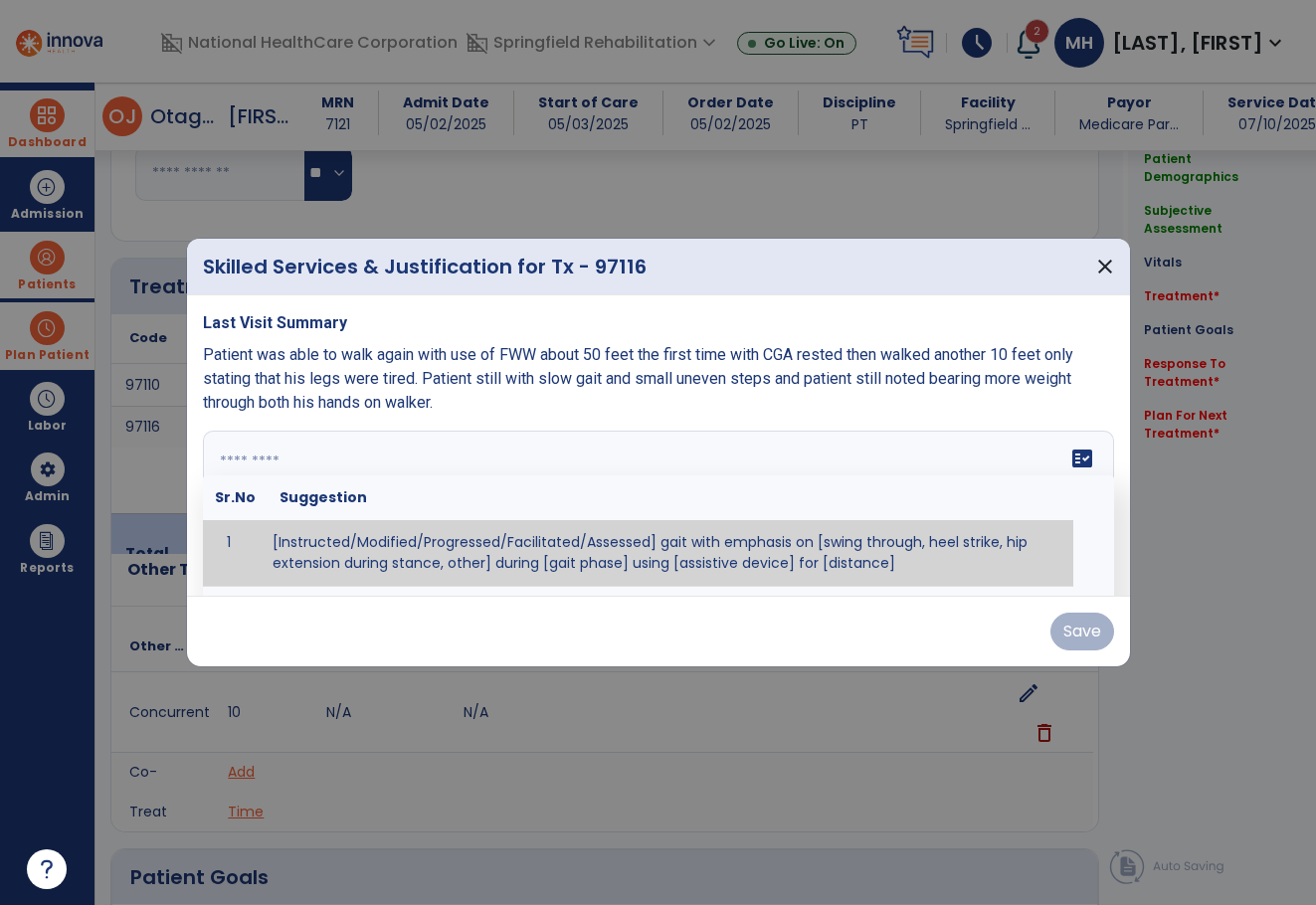 click on "fact_check  Sr.No Suggestion 1 [Instructed/Modified/Progressed/Facilitated/Assessed] gait with emphasis on [swing through, heel strike, hip extension during stance, other] during [gait phase] using [assistive device] for [distance] 2 [Instructed/Modified/Progressed/Facilitated/Assessed] use of [assistive device] and [NWB, PWB, step-to gait pattern, step through gait pattern] 3 [Instructed/Modified/Progressed/Facilitated/Assessed] patient's ability to [ascend/descend # of steps, perform directional changes, walk on even/uneven surfaces, pick-up objects off floor, velocity changes, other] using [assistive device]. 4 [Instructed/Modified/Progressed/Facilitated/Assessed] pre-gait activities including [identify exercise] in order to prepare for gait training. 5" at bounding box center (658, 505) 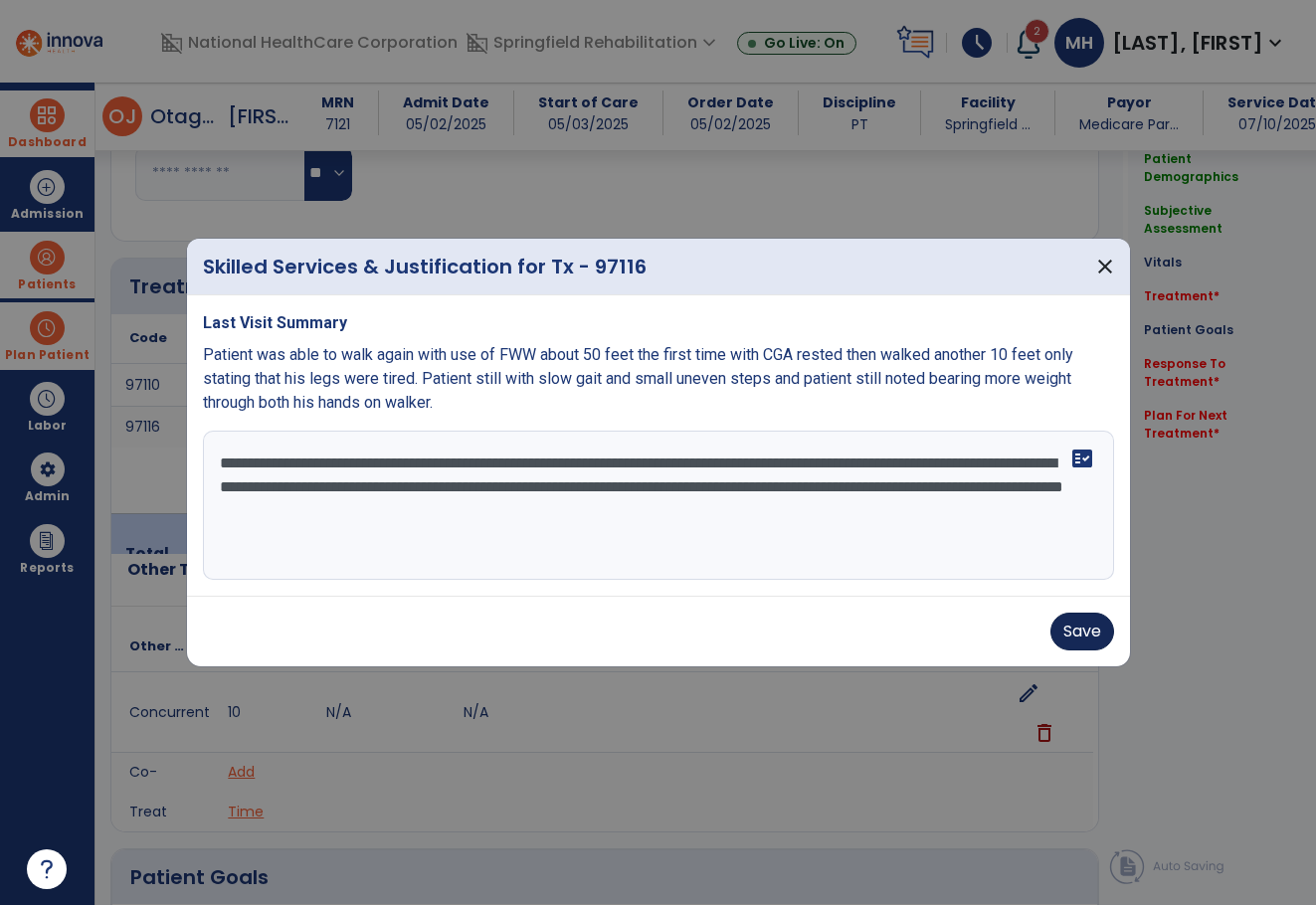 type on "**********" 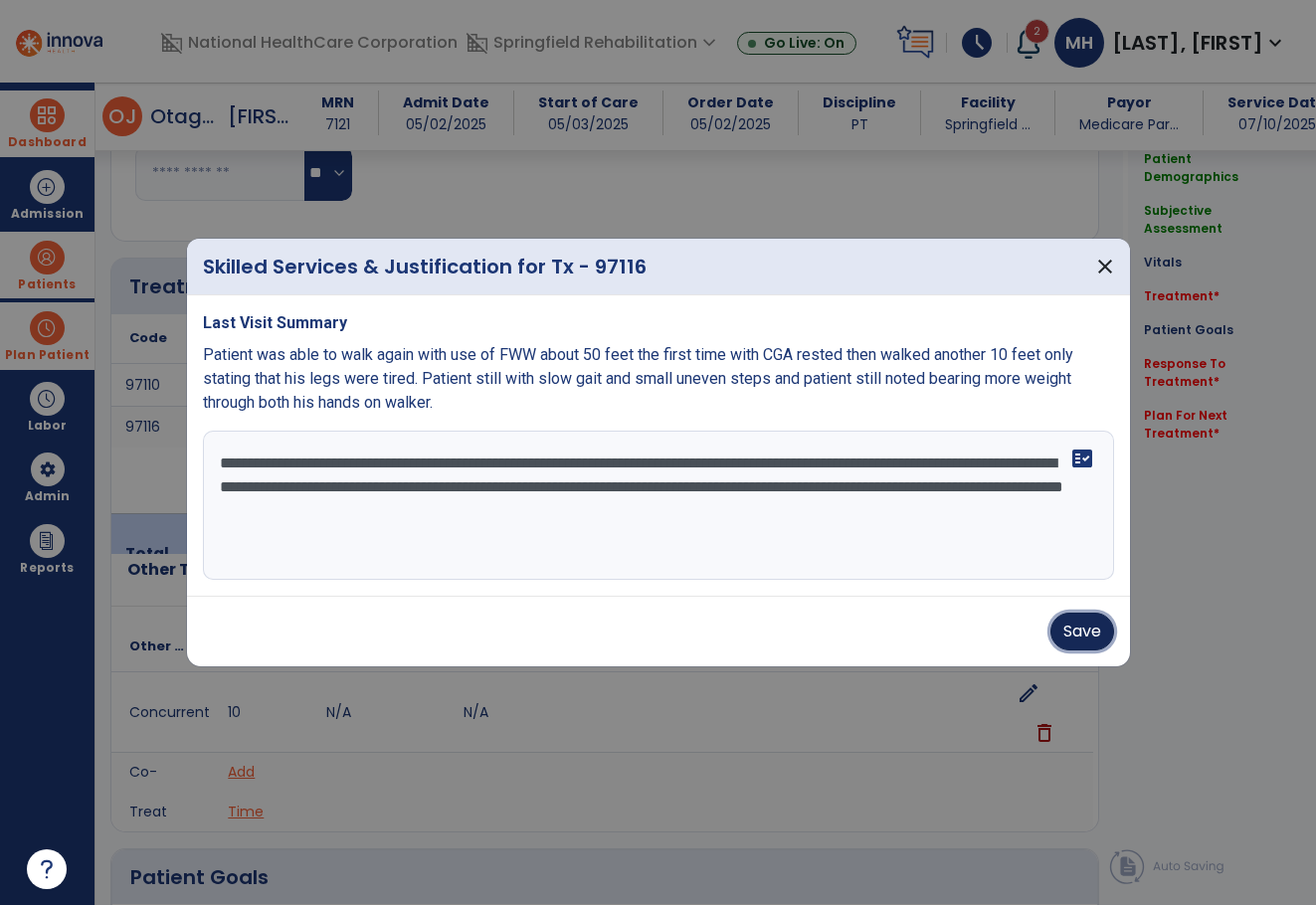 drag, startPoint x: 1081, startPoint y: 623, endPoint x: 1040, endPoint y: 621, distance: 41.04875 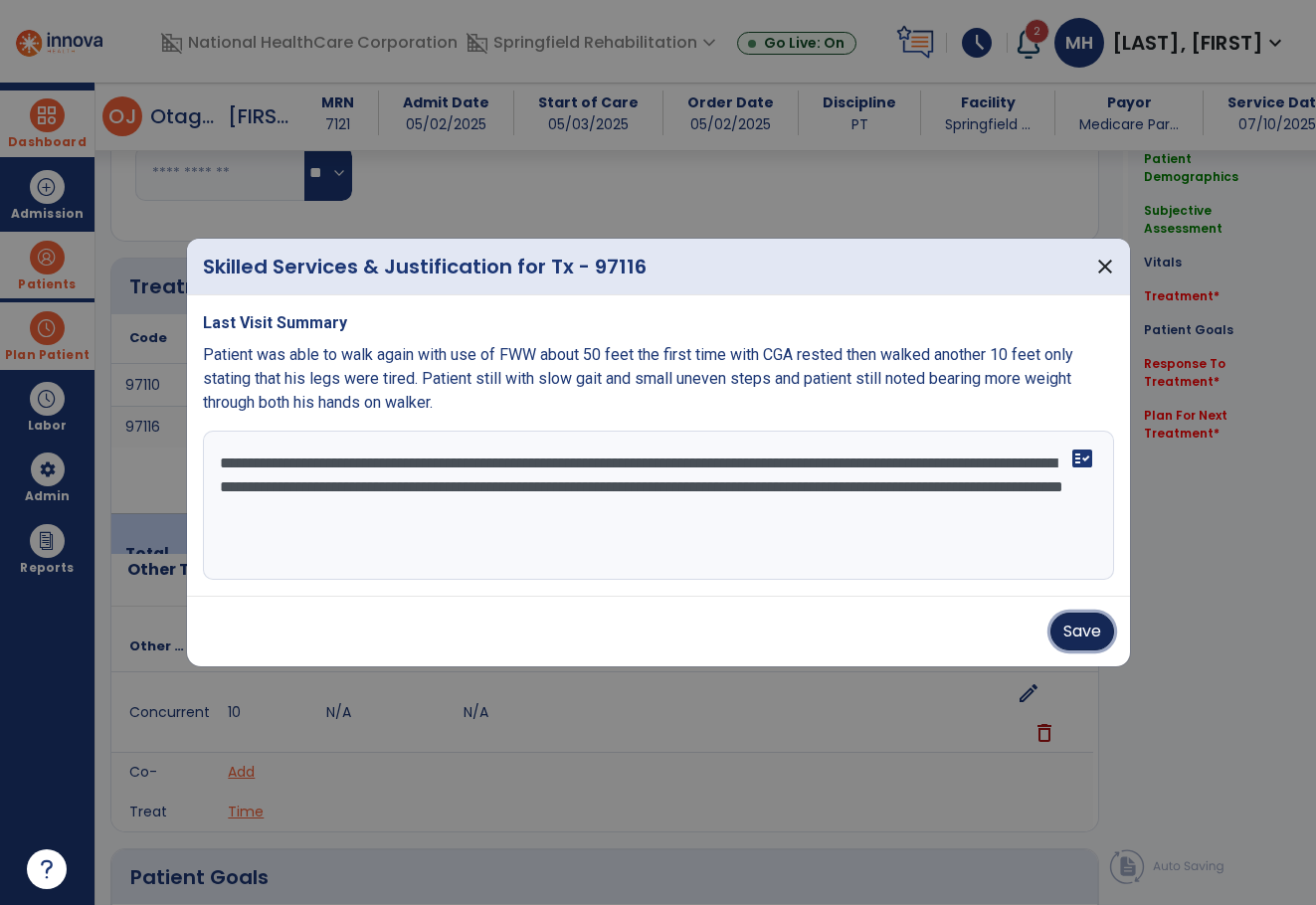 click on "Save" at bounding box center (1082, 632) 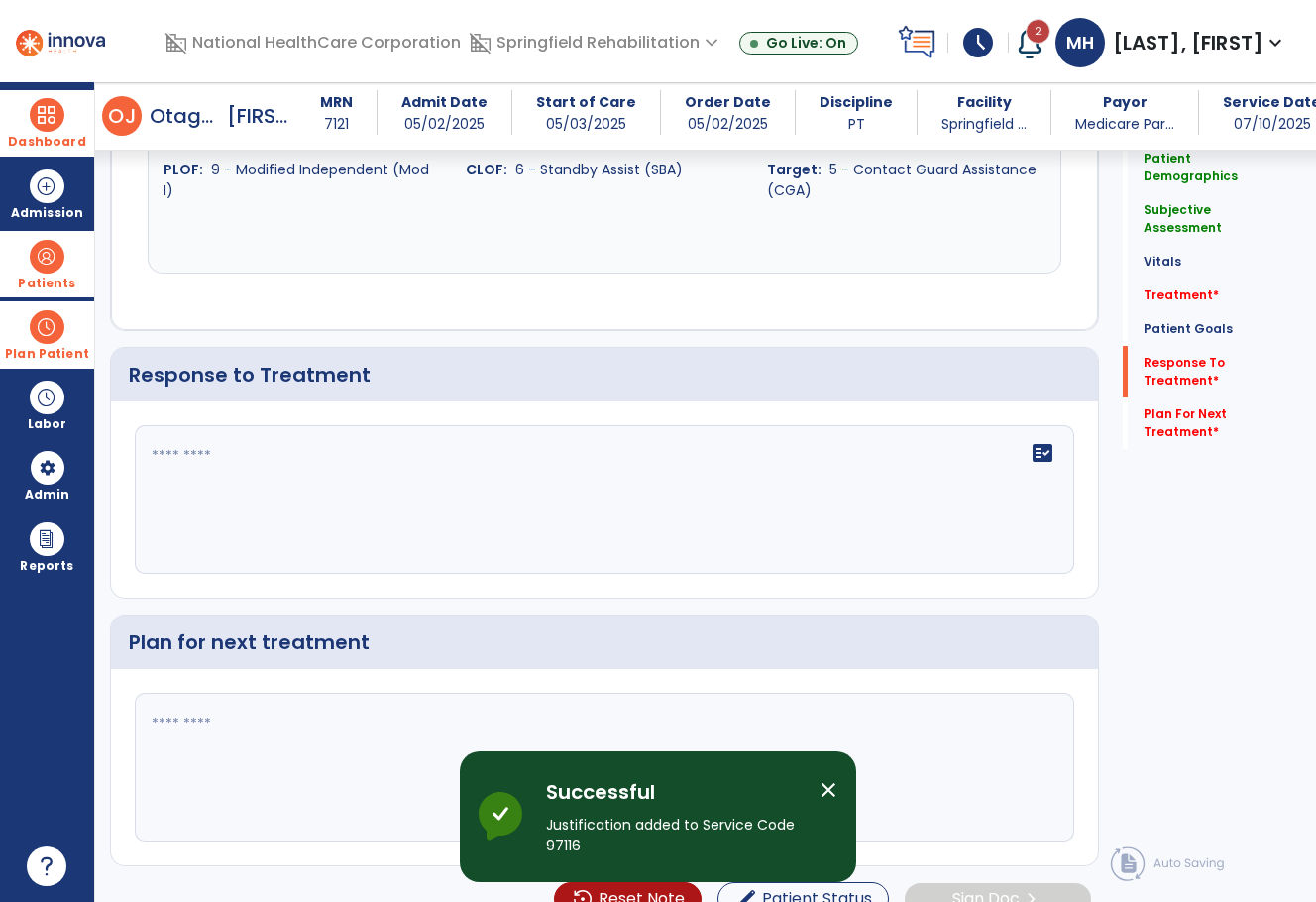 scroll, scrollTop: 2954, scrollLeft: 0, axis: vertical 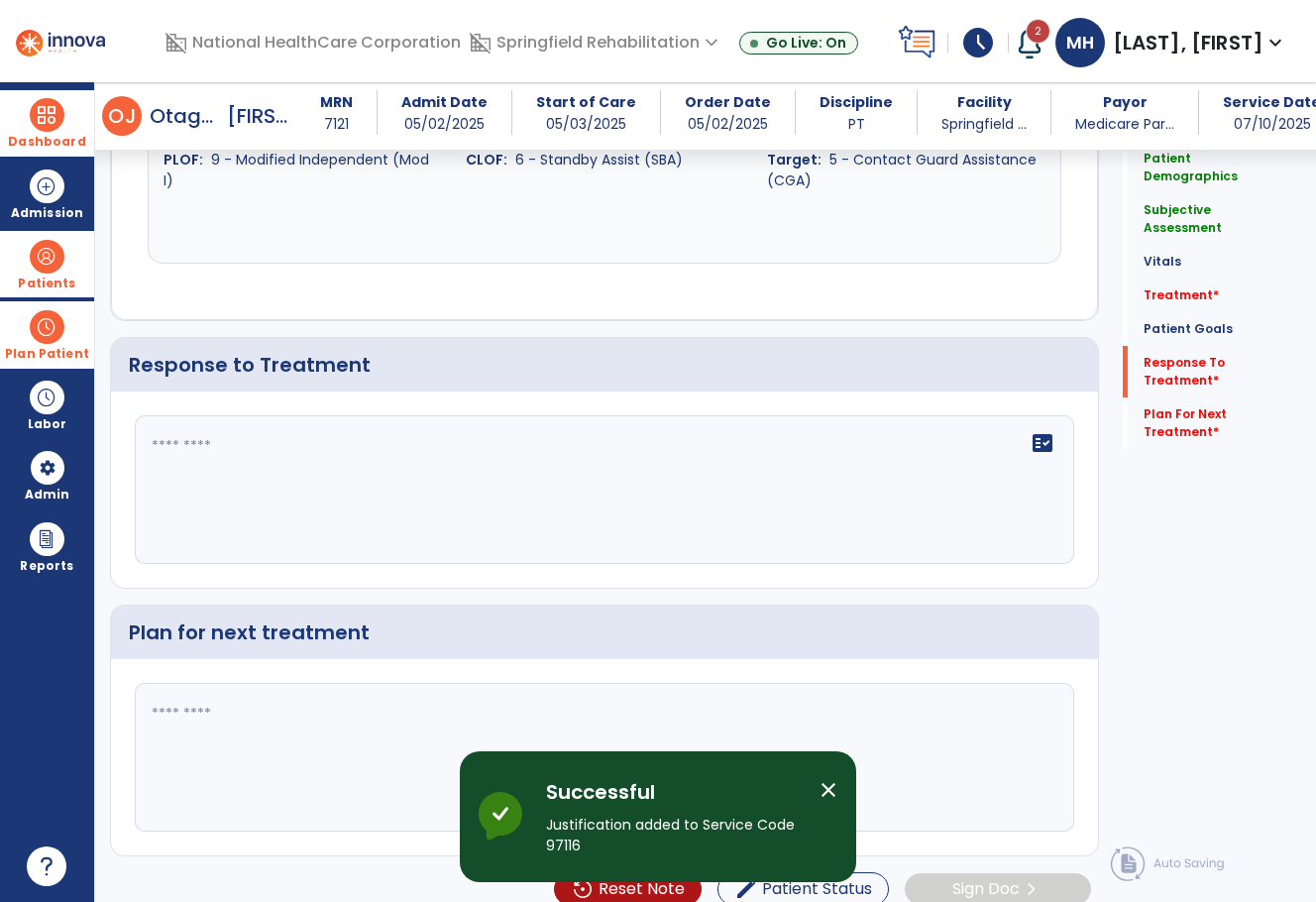 click 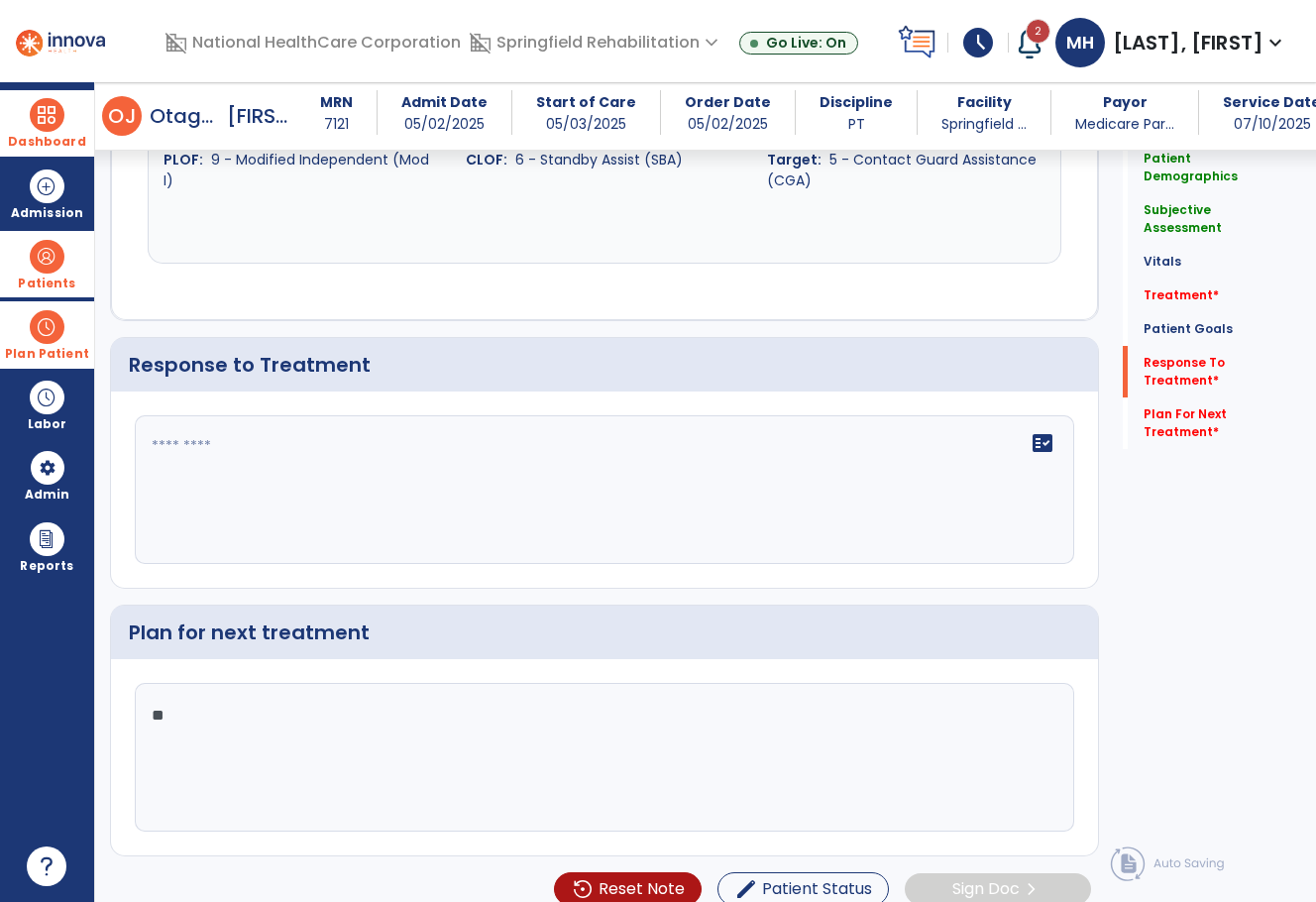type on "*" 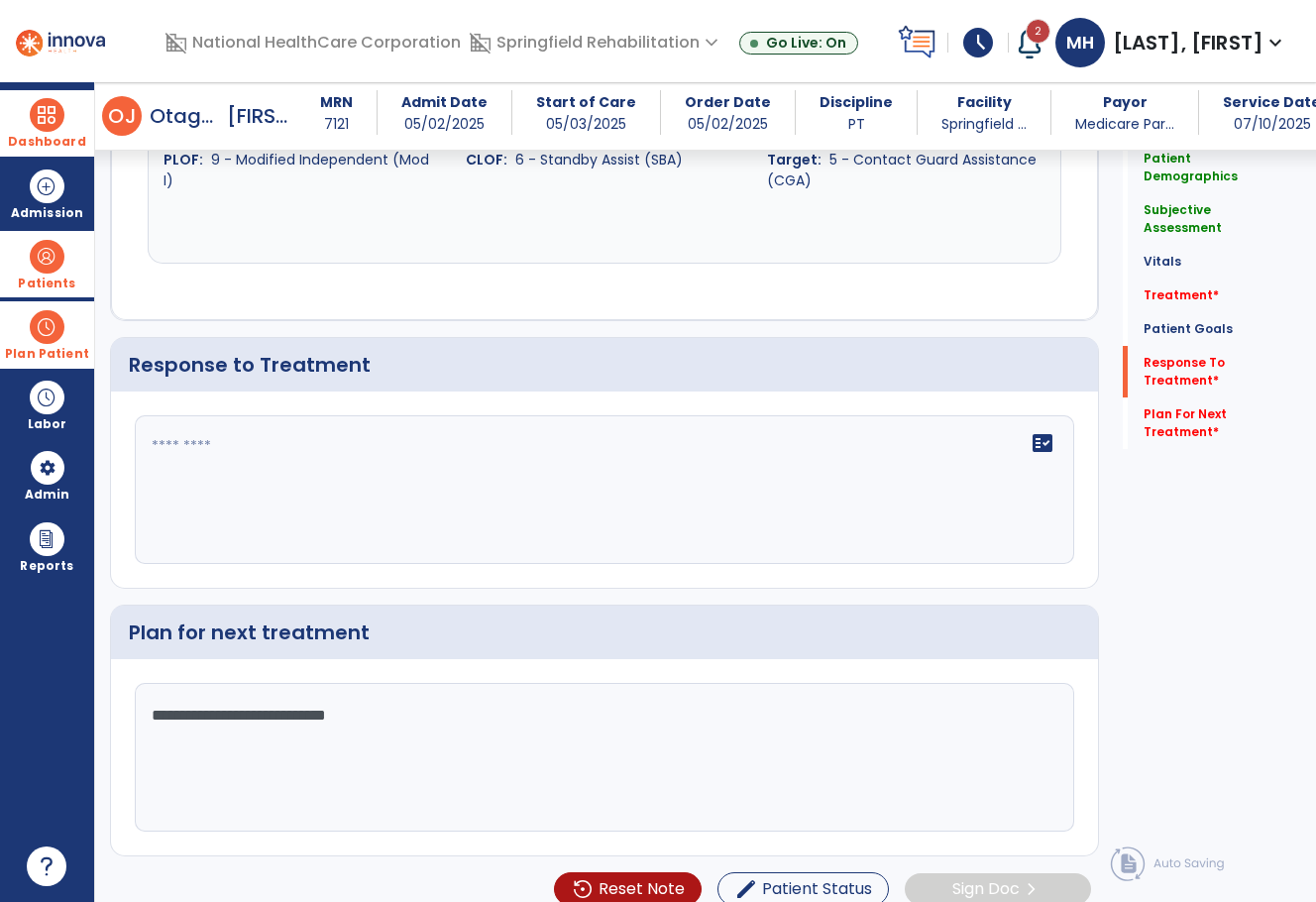type on "**********" 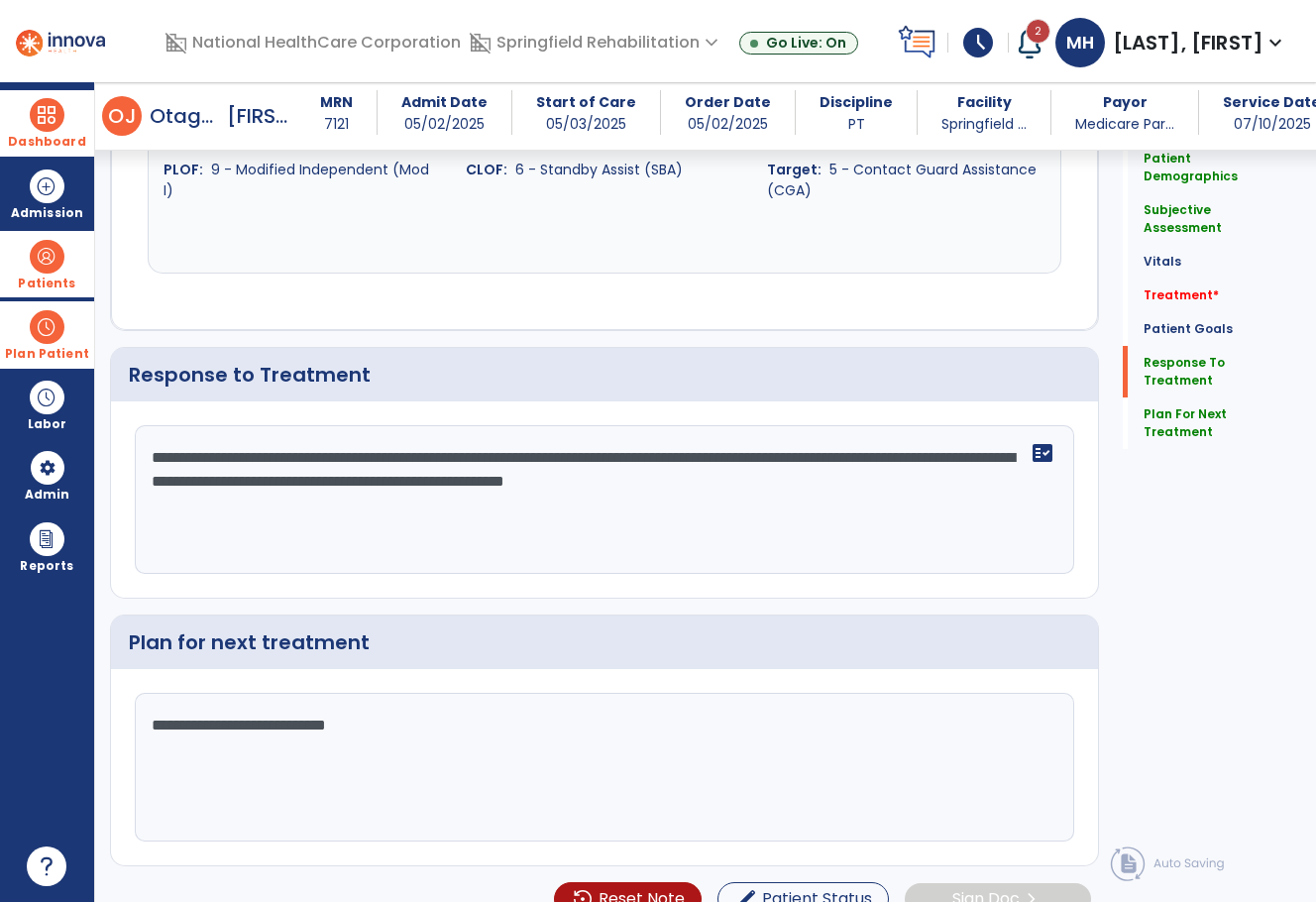 scroll, scrollTop: 2954, scrollLeft: 0, axis: vertical 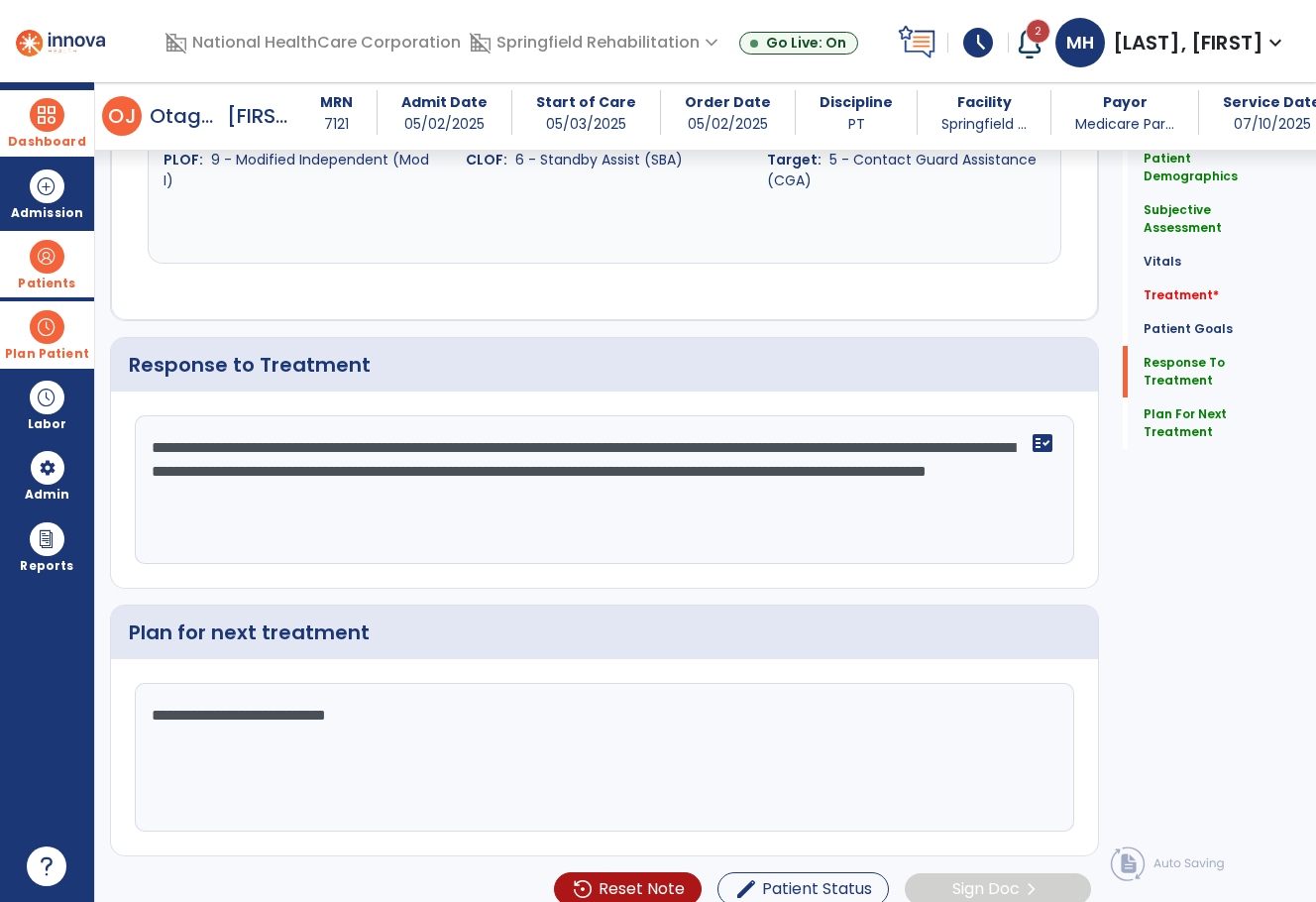 type on "**********" 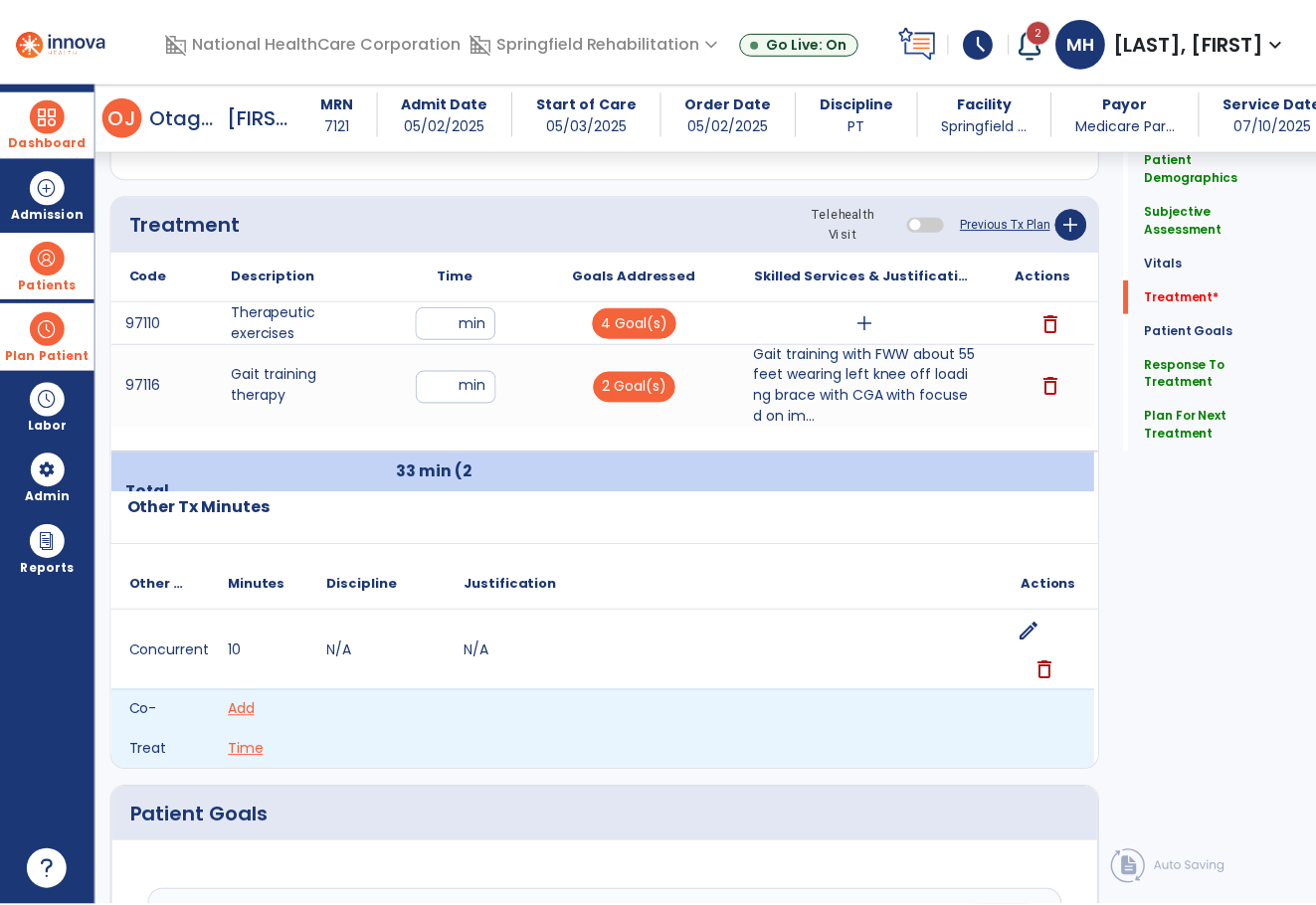 scroll, scrollTop: 1074, scrollLeft: 0, axis: vertical 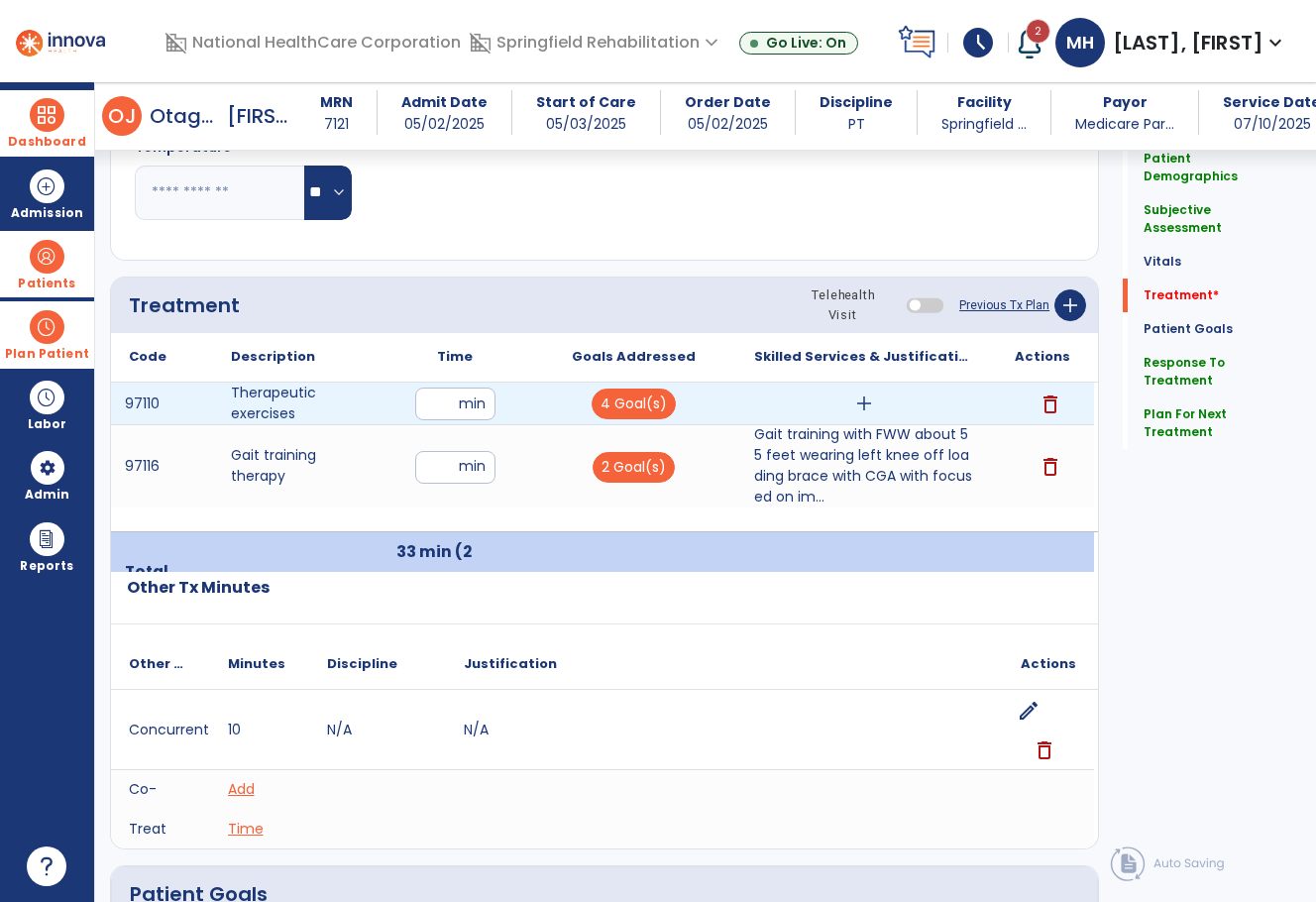 click on "add" at bounding box center [864, 403] 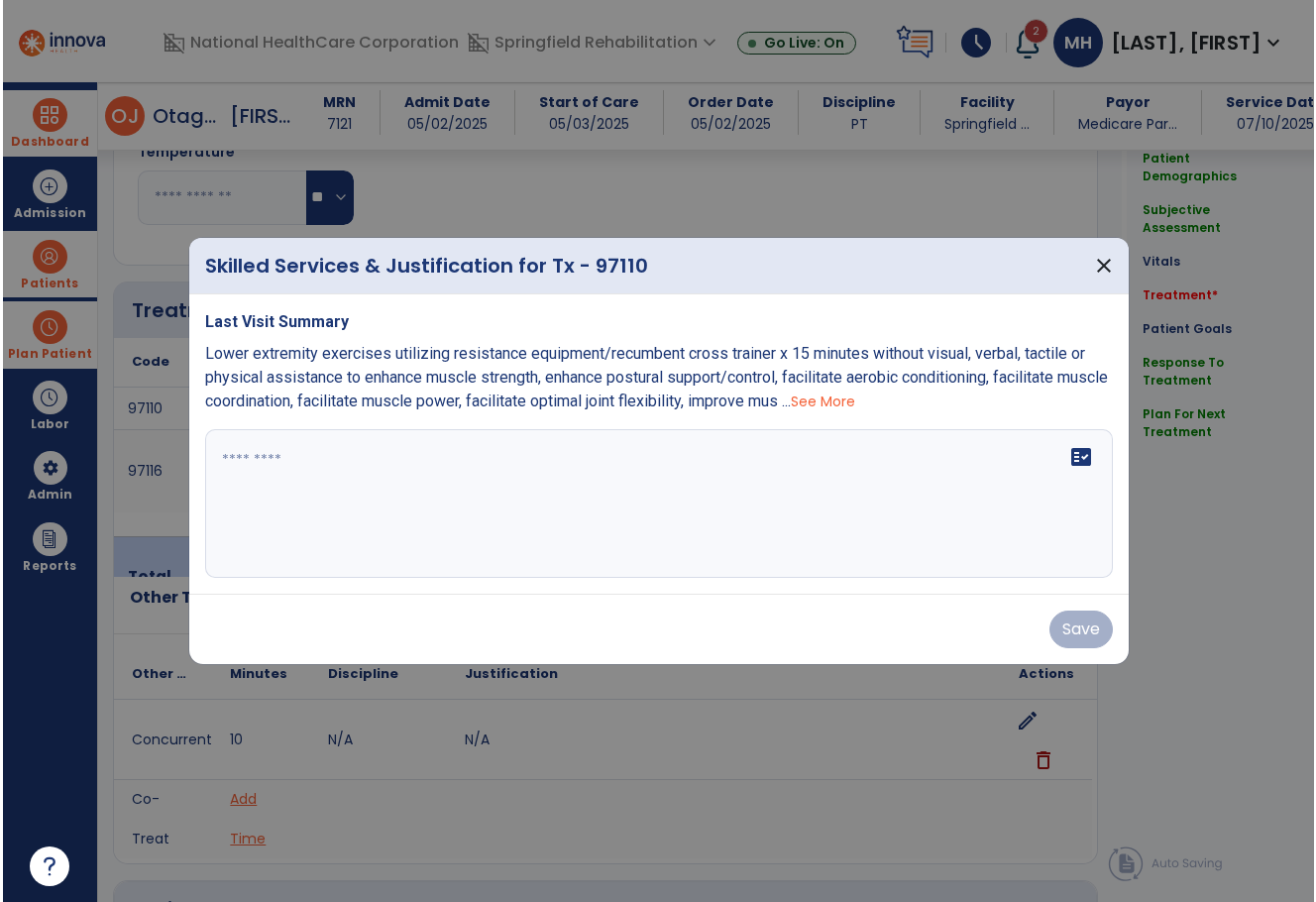 scroll, scrollTop: 1071, scrollLeft: 0, axis: vertical 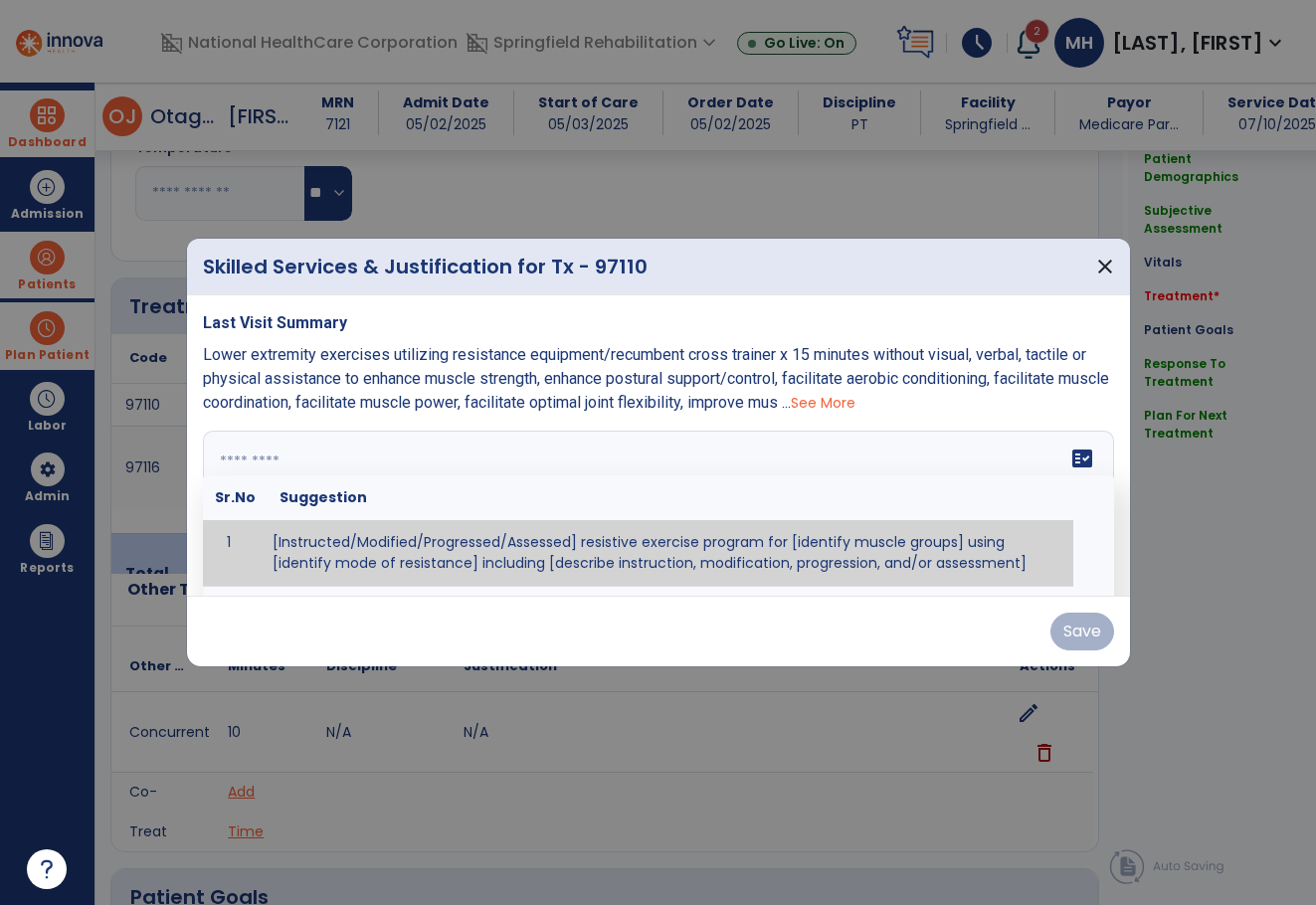click on "fact_check  Sr.No Suggestion 1 [Instructed/Modified/Progressed/Assessed] resistive exercise program for [identify muscle groups] using [identify mode of resistance] including [describe instruction, modification, progression, and/or assessment] 2 [Instructed/Modified/Progressed/Assessed] aerobic exercise program using [identify equipment/mode] including [describe instruction, modification,progression, and/or assessment] 3 [Instructed/Modified/Progressed/Assessed] [PROM/A/AROM/AROM] program for [identify joint movements] using [contract-relax, over-pressure, inhibitory techniques, other] 4 [Assessed/Tested] aerobic capacity with administration of [aerobic capacity test]" at bounding box center [658, 505] 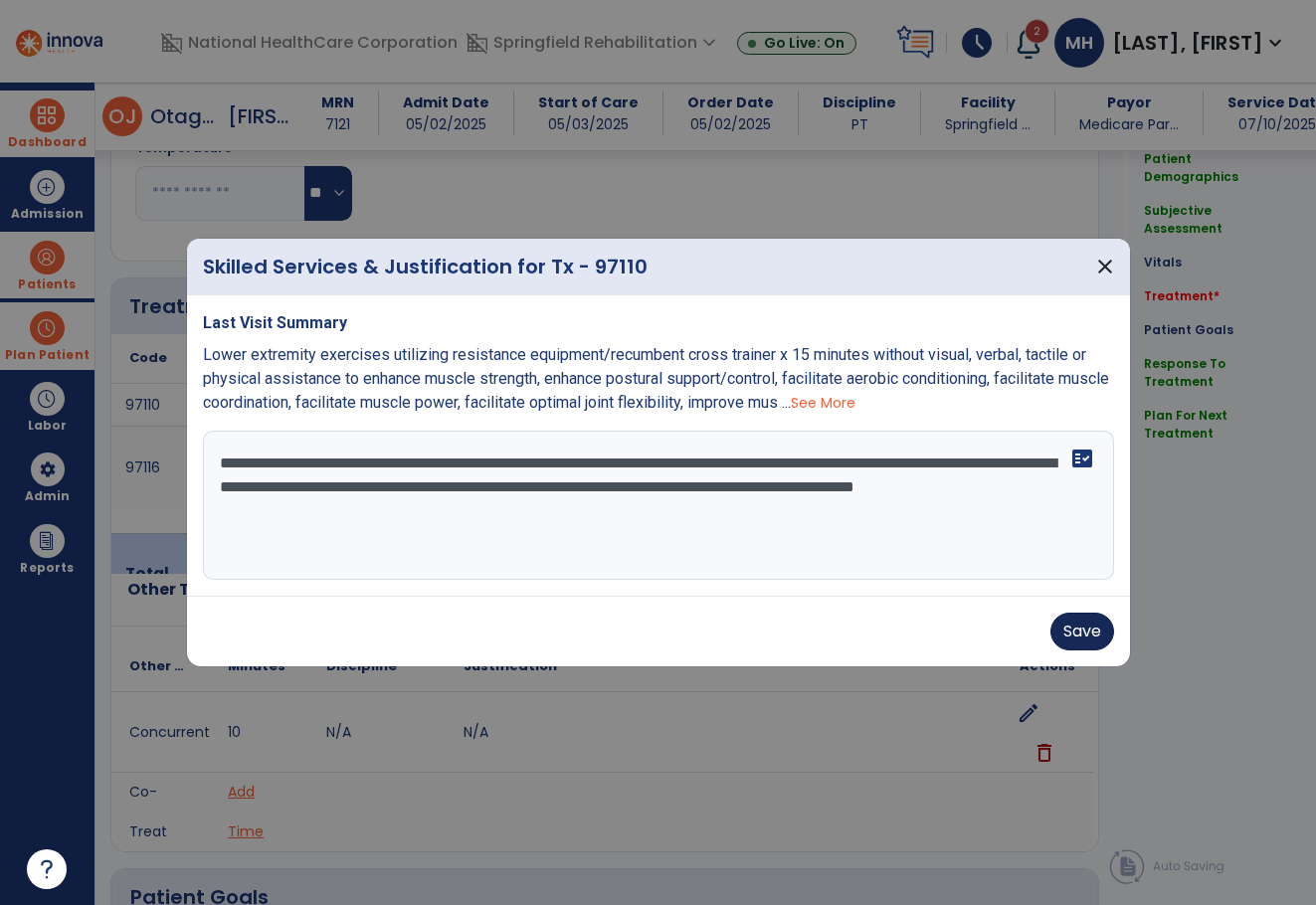 type on "**********" 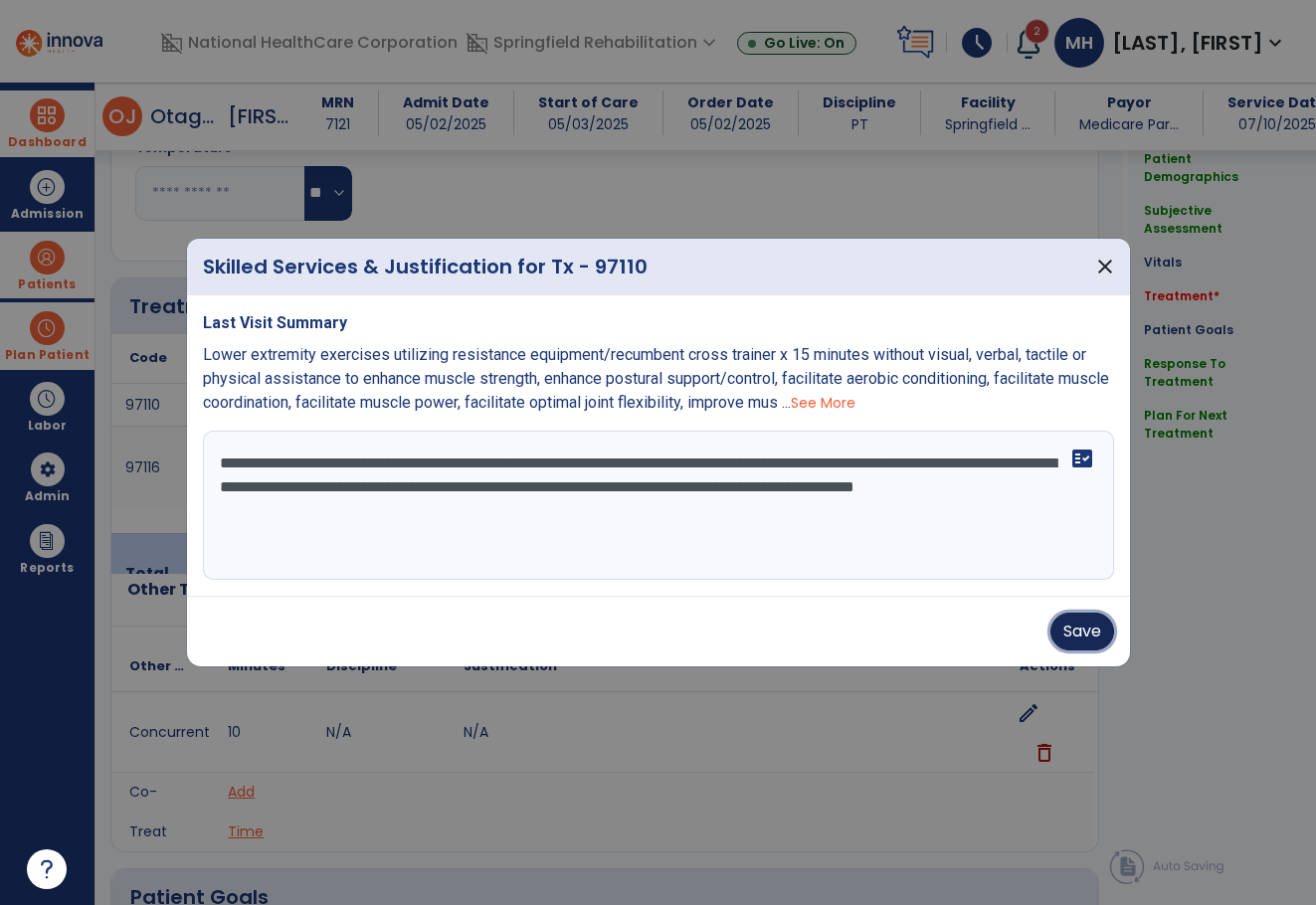 click on "Save" at bounding box center [1082, 632] 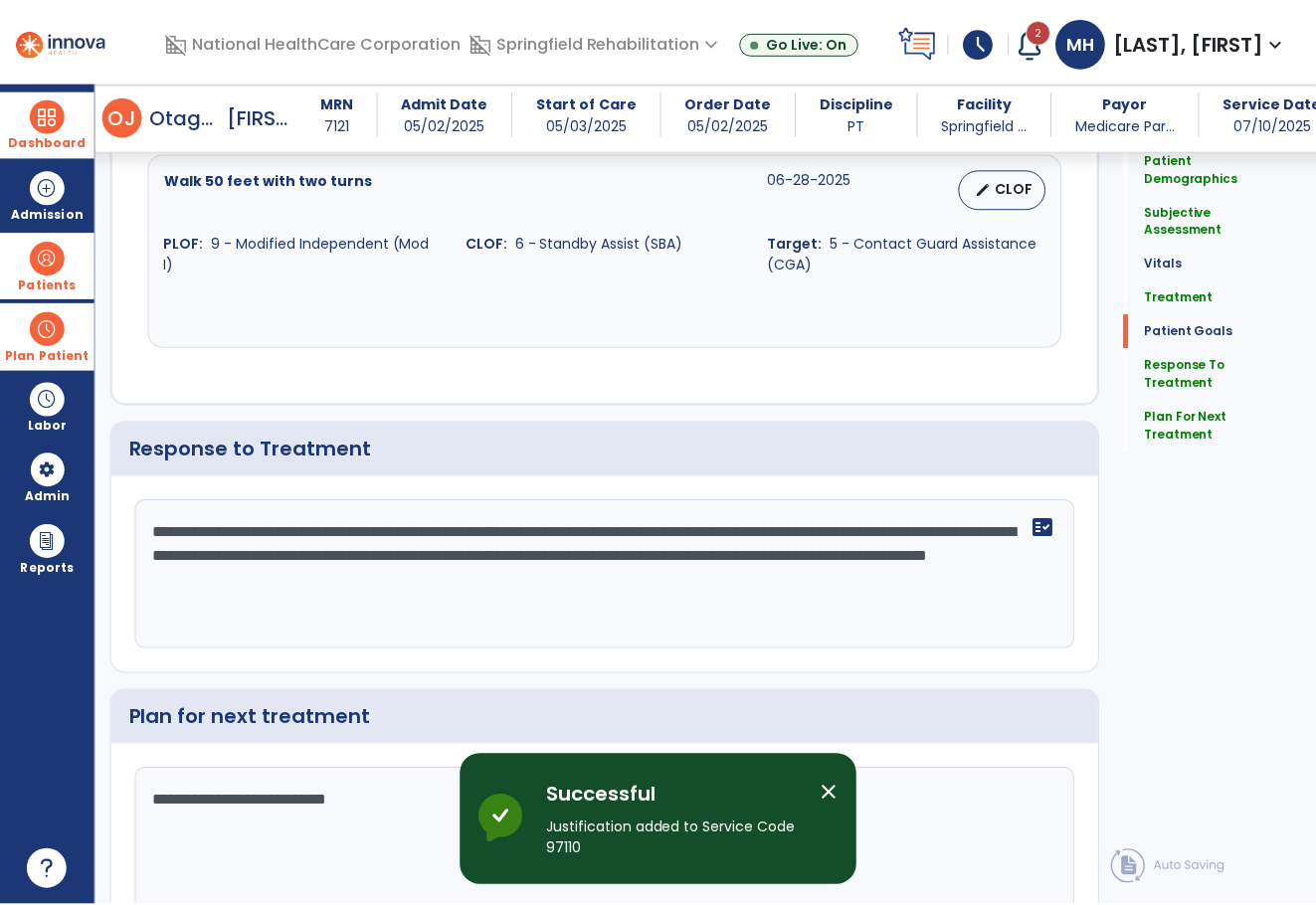 scroll, scrollTop: 2982, scrollLeft: 0, axis: vertical 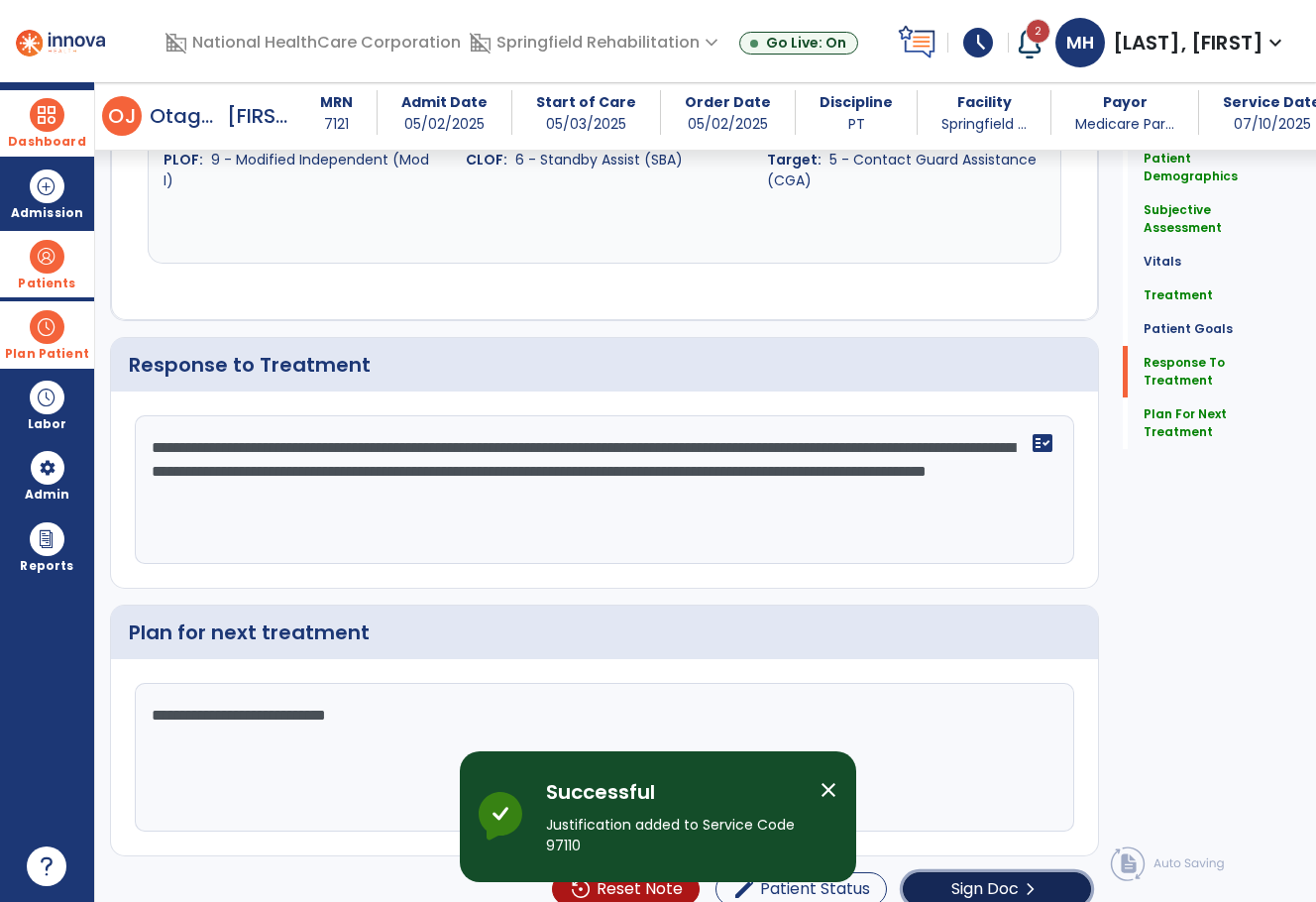 click on "Sign Doc" 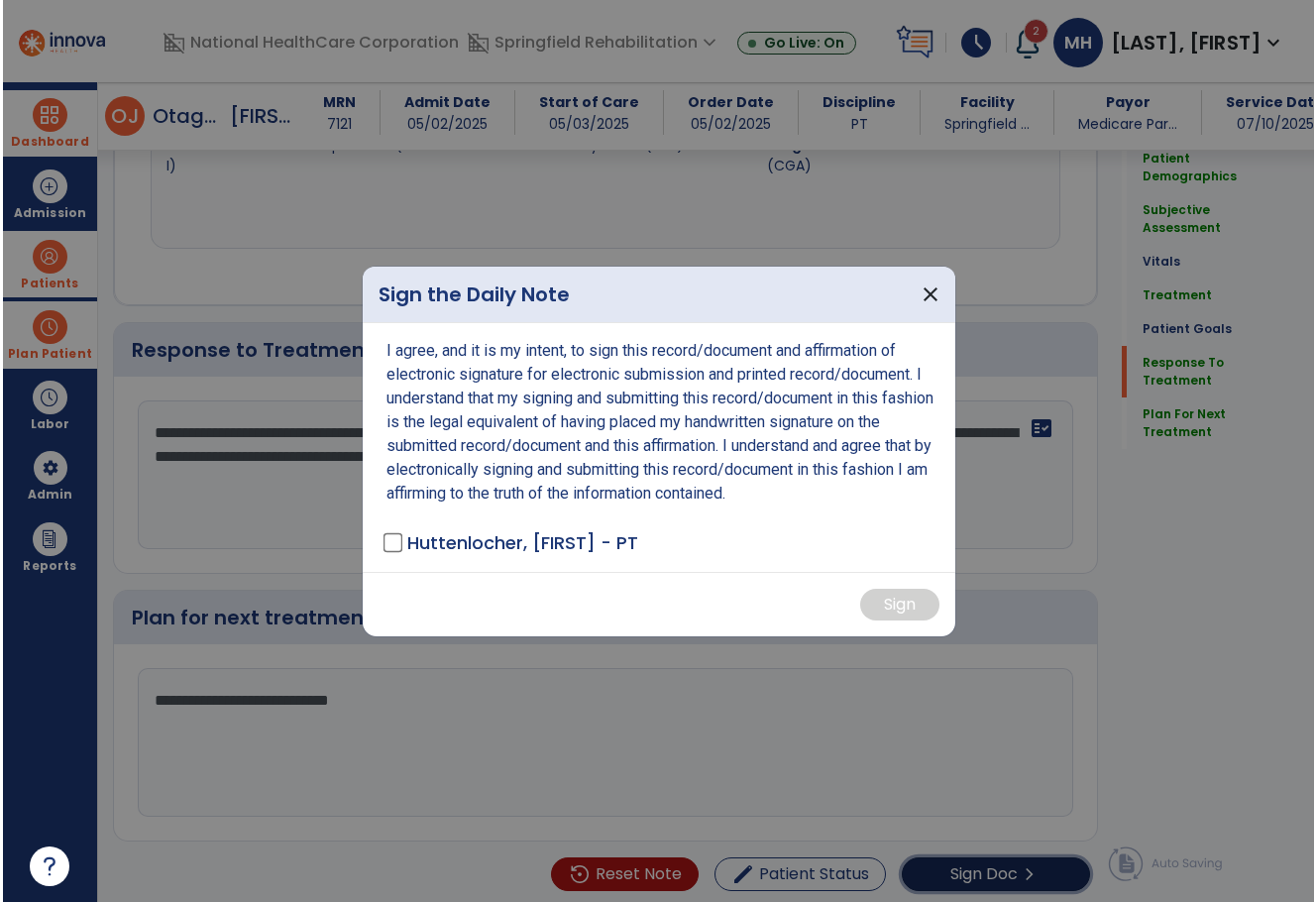 scroll, scrollTop: 2972, scrollLeft: 0, axis: vertical 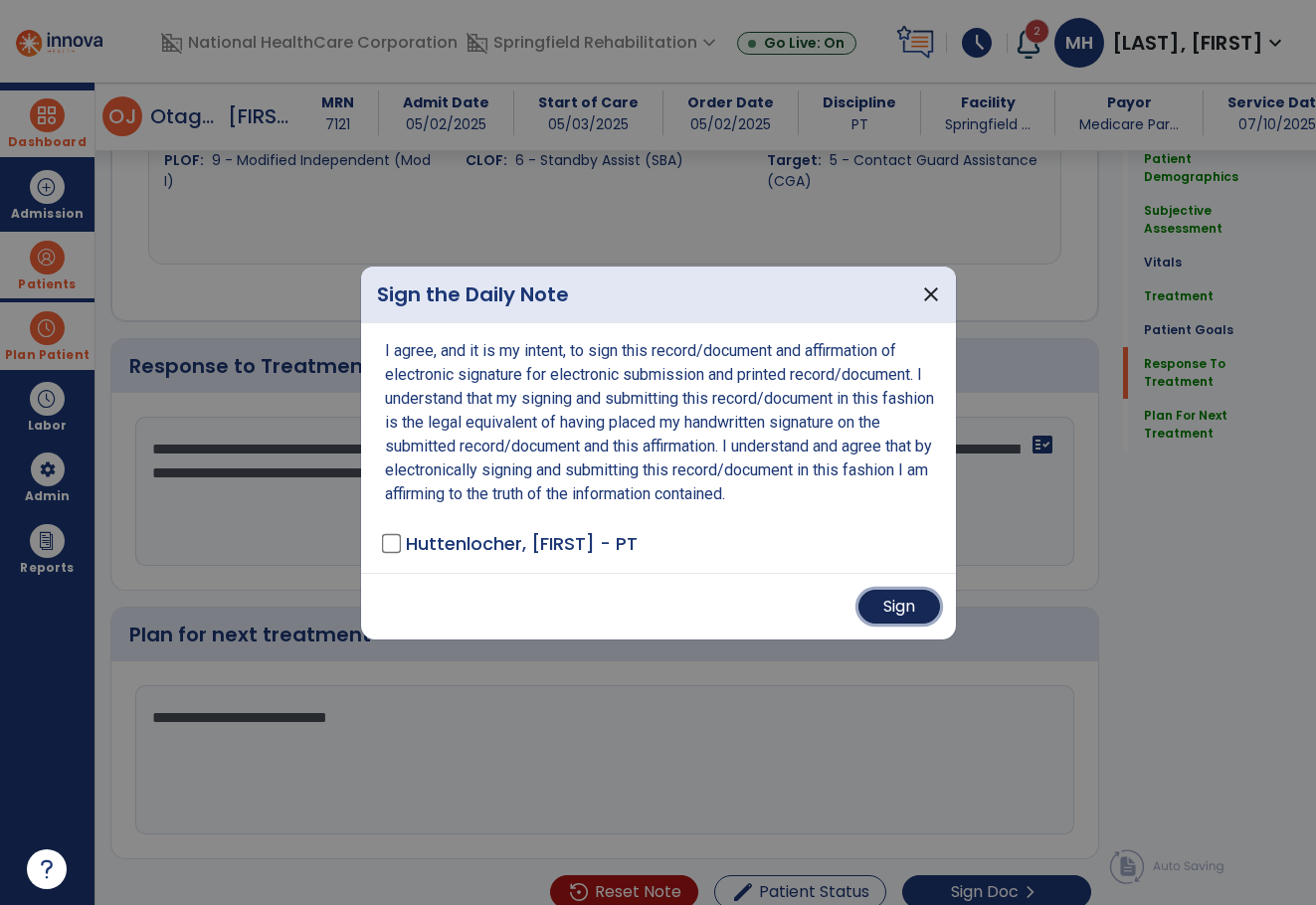 click on "Sign" at bounding box center (899, 607) 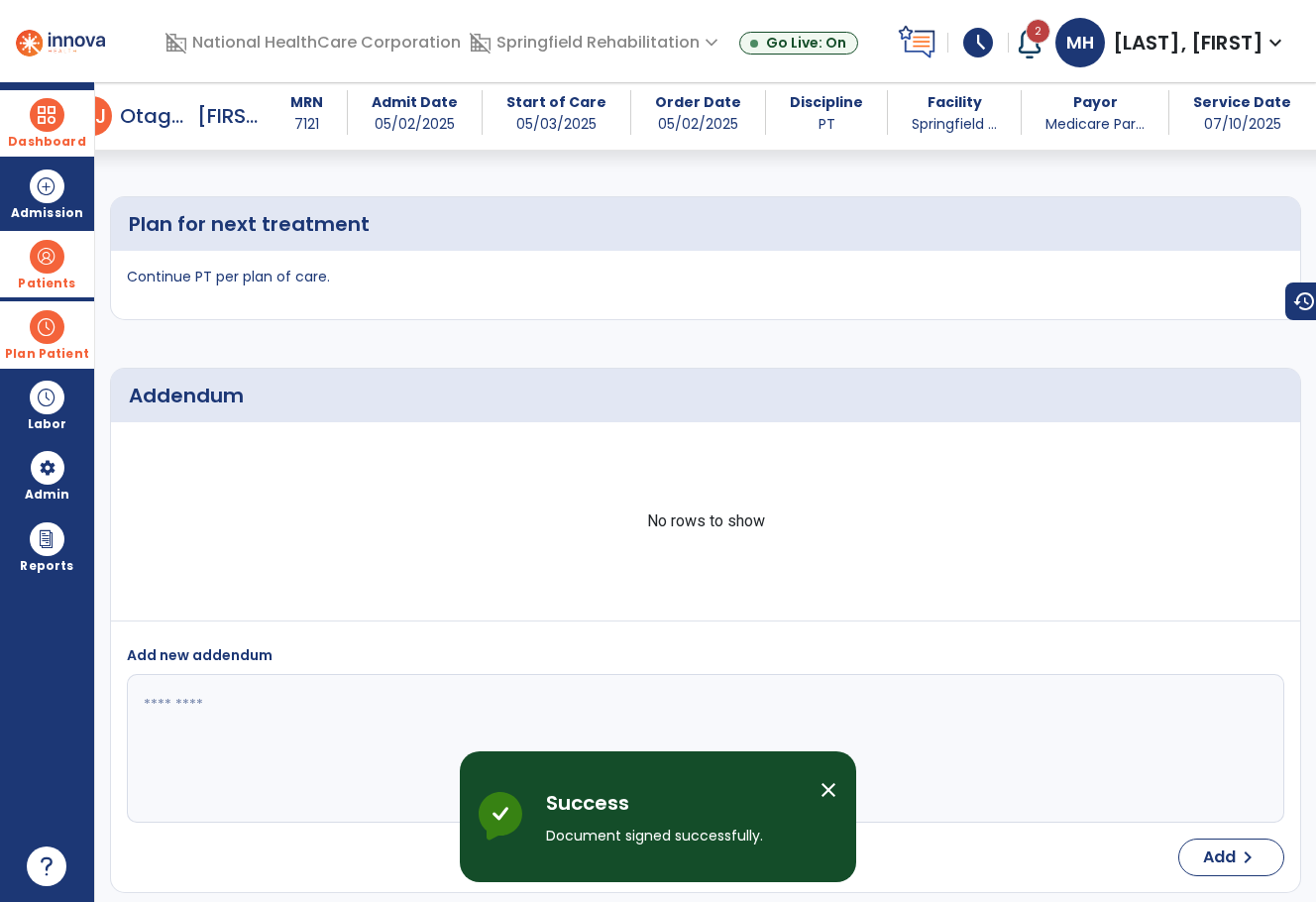scroll, scrollTop: 3628, scrollLeft: 0, axis: vertical 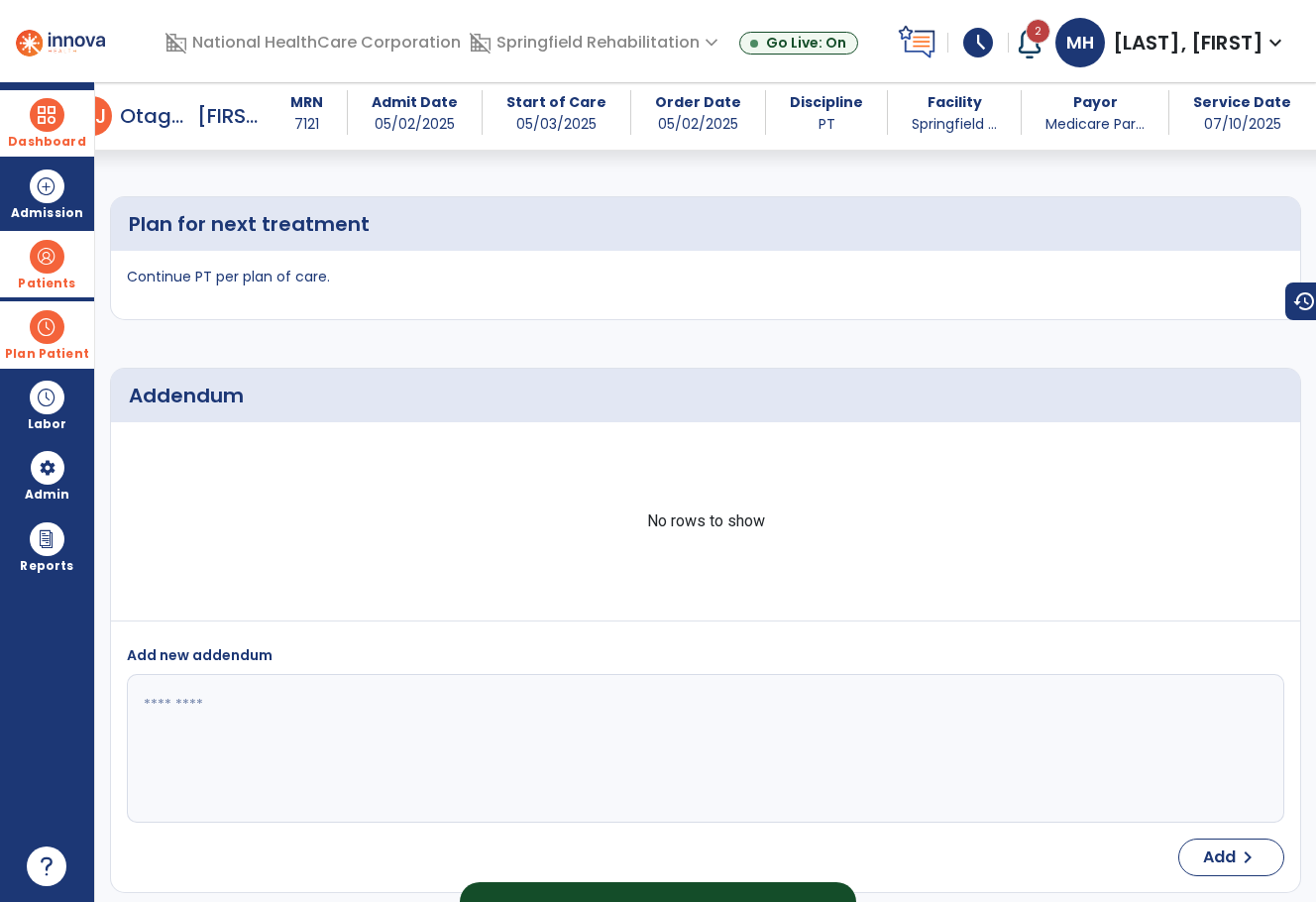 click at bounding box center [47, 257] 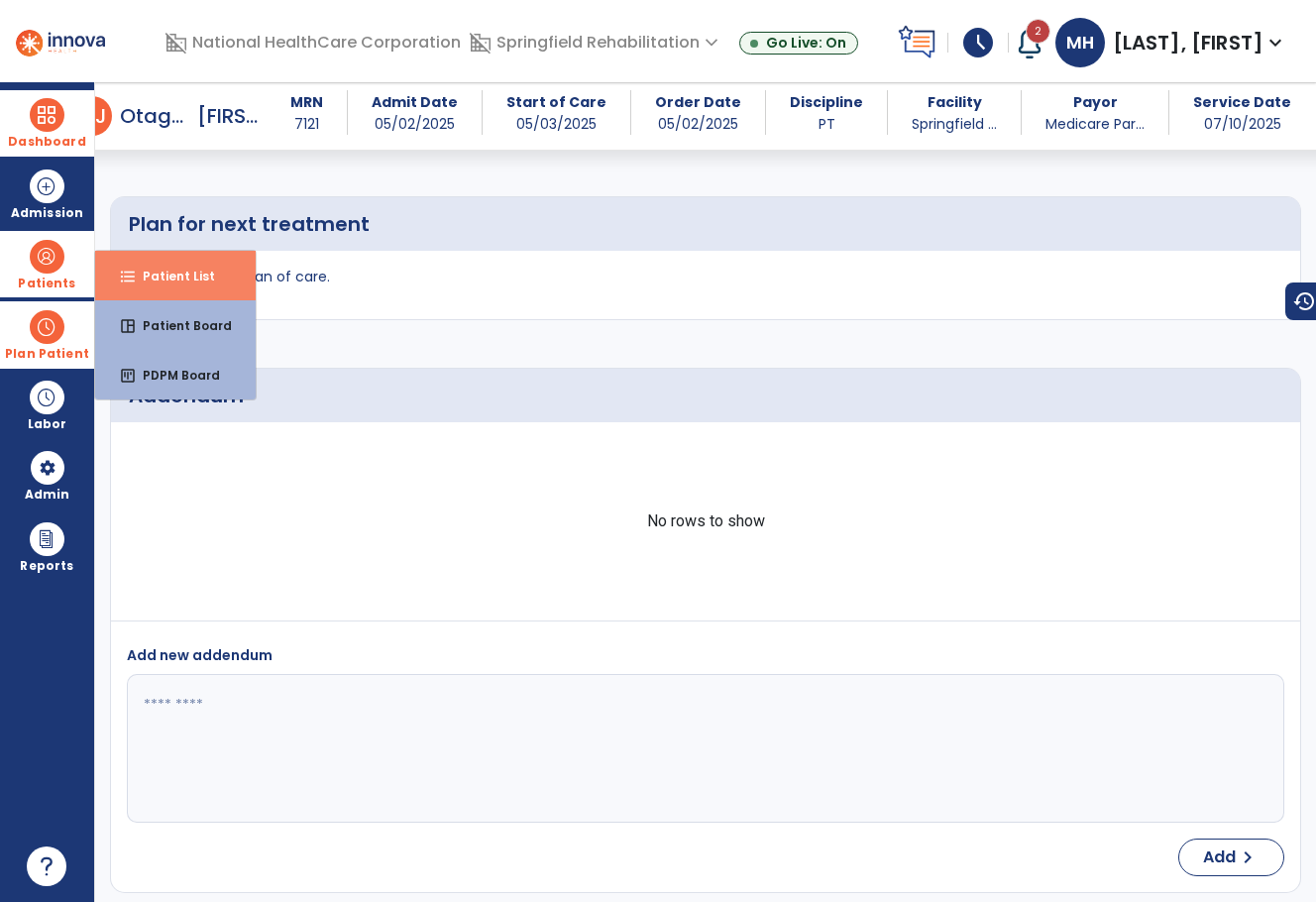 click on "format_list_bulleted  Patient List" at bounding box center (175, 276) 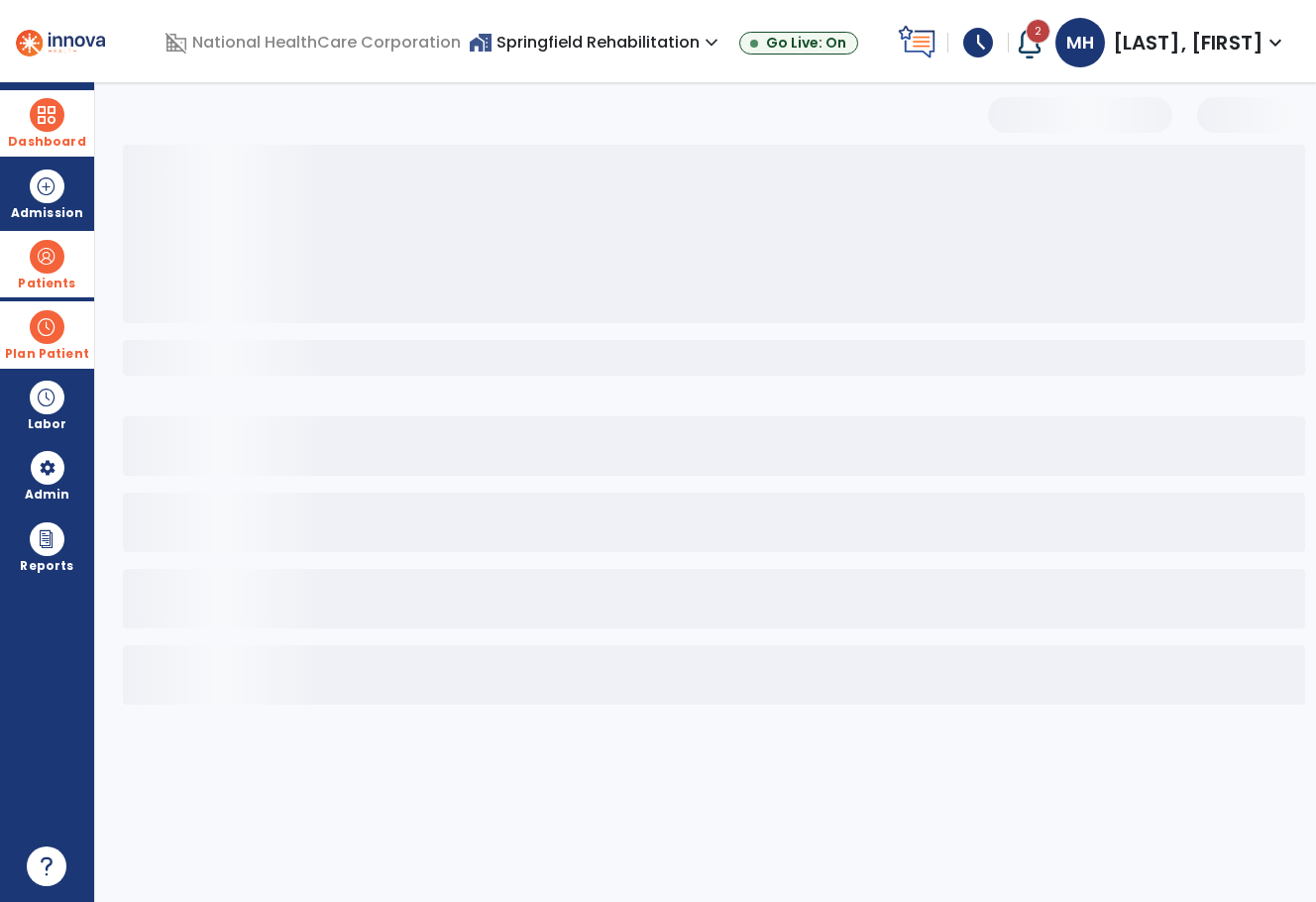 scroll, scrollTop: 0, scrollLeft: 0, axis: both 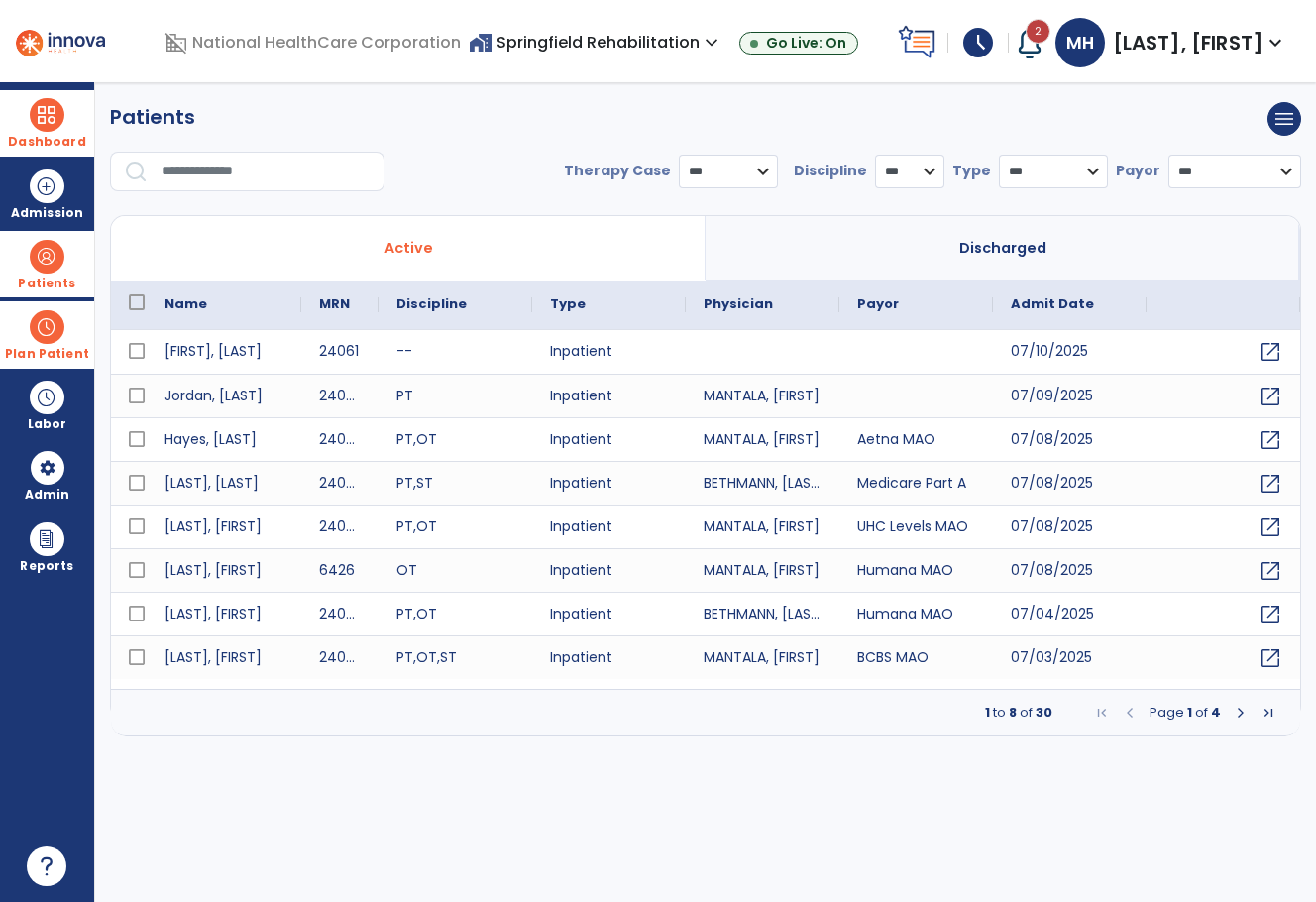 click at bounding box center (47, 115) 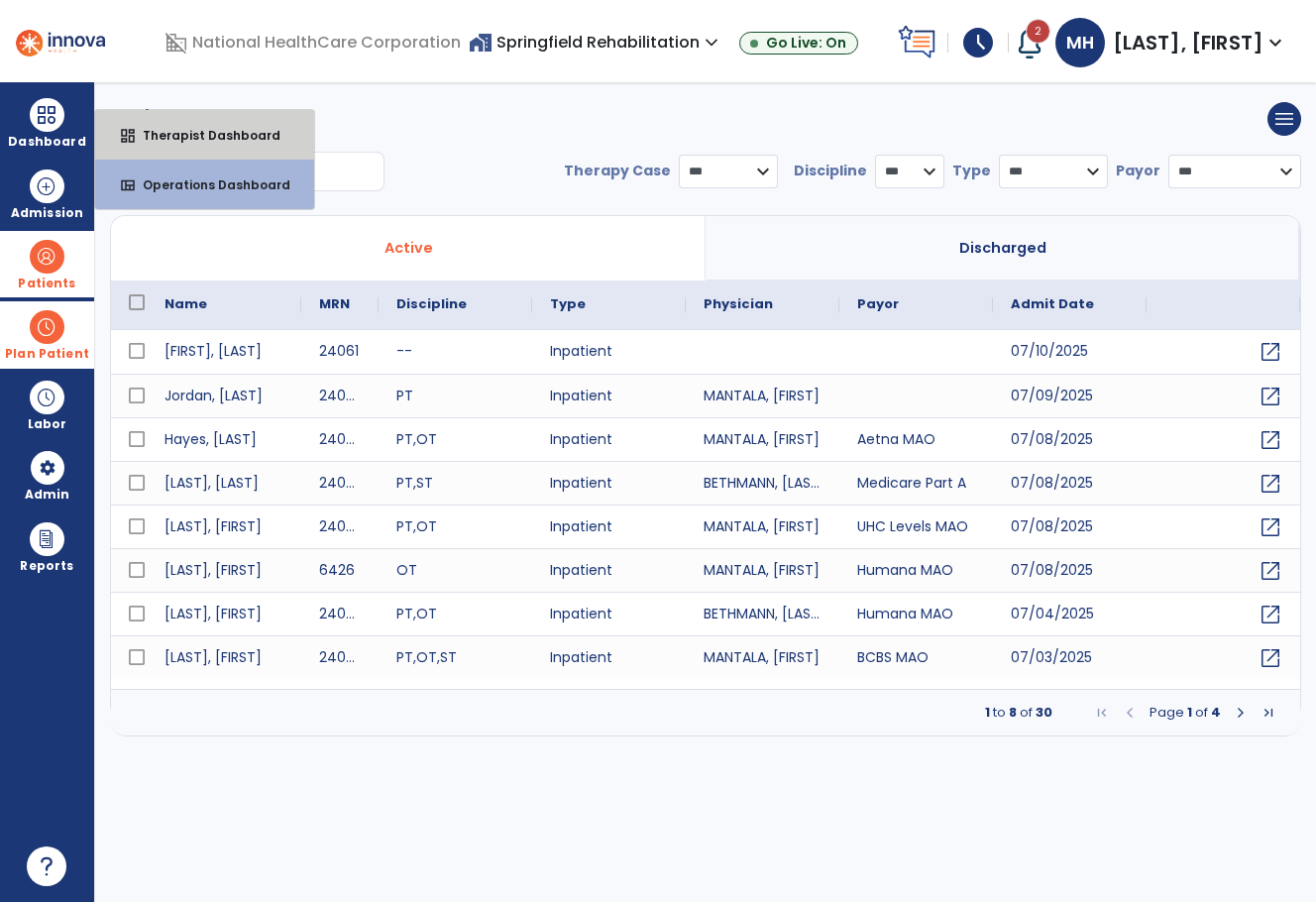 click on "Therapist Dashboard" at bounding box center [203, 135] 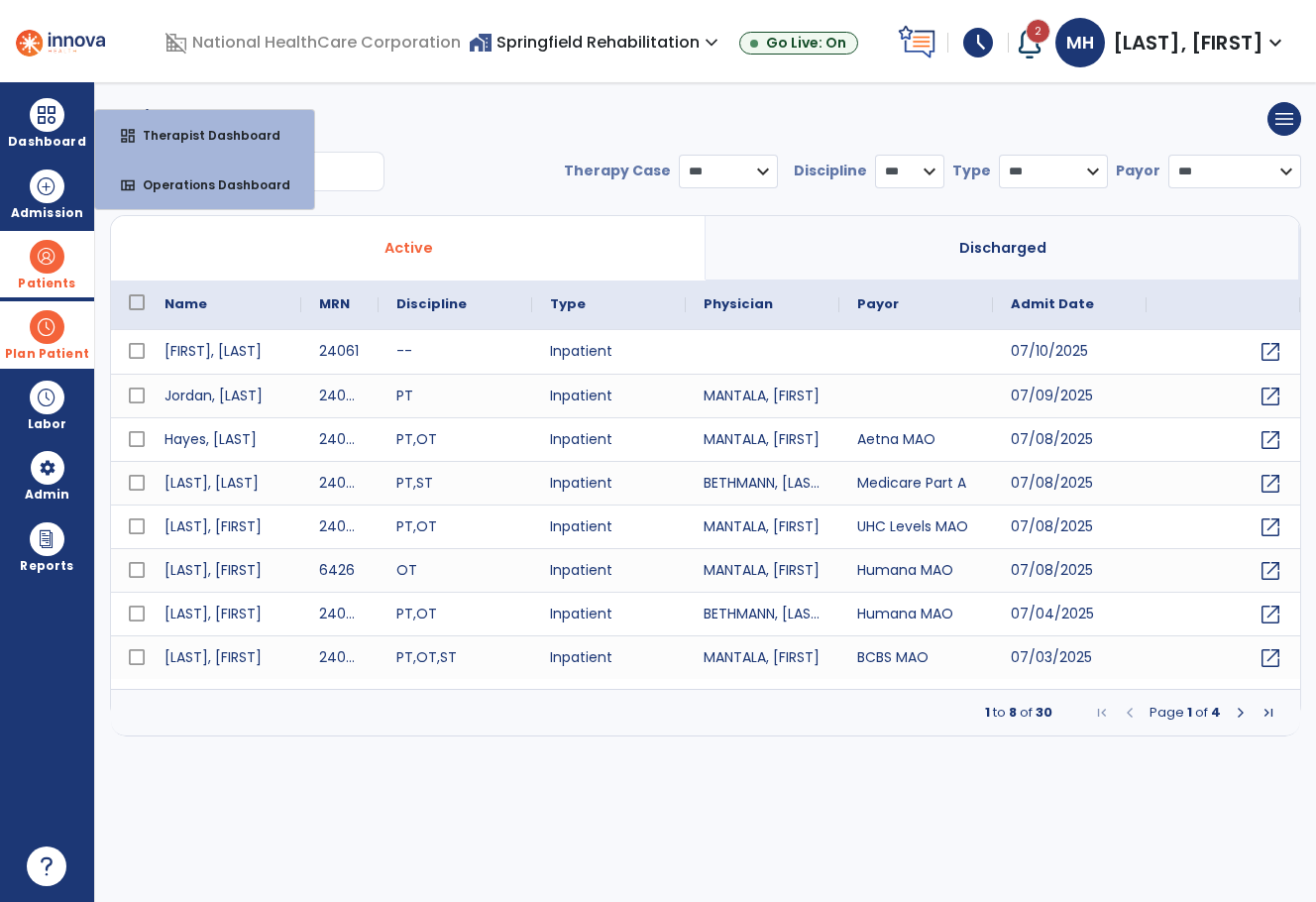 select on "****" 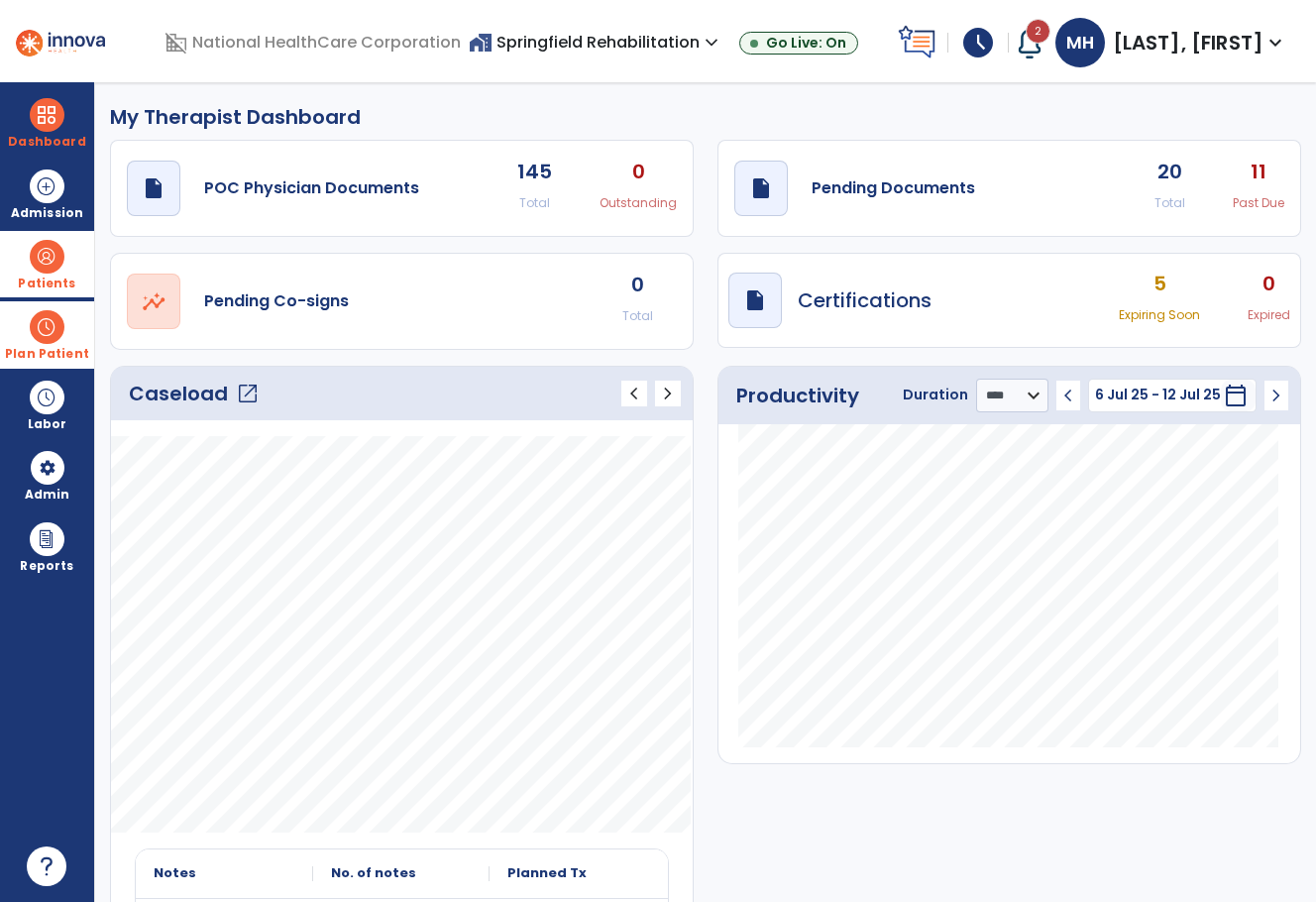 click on "11" 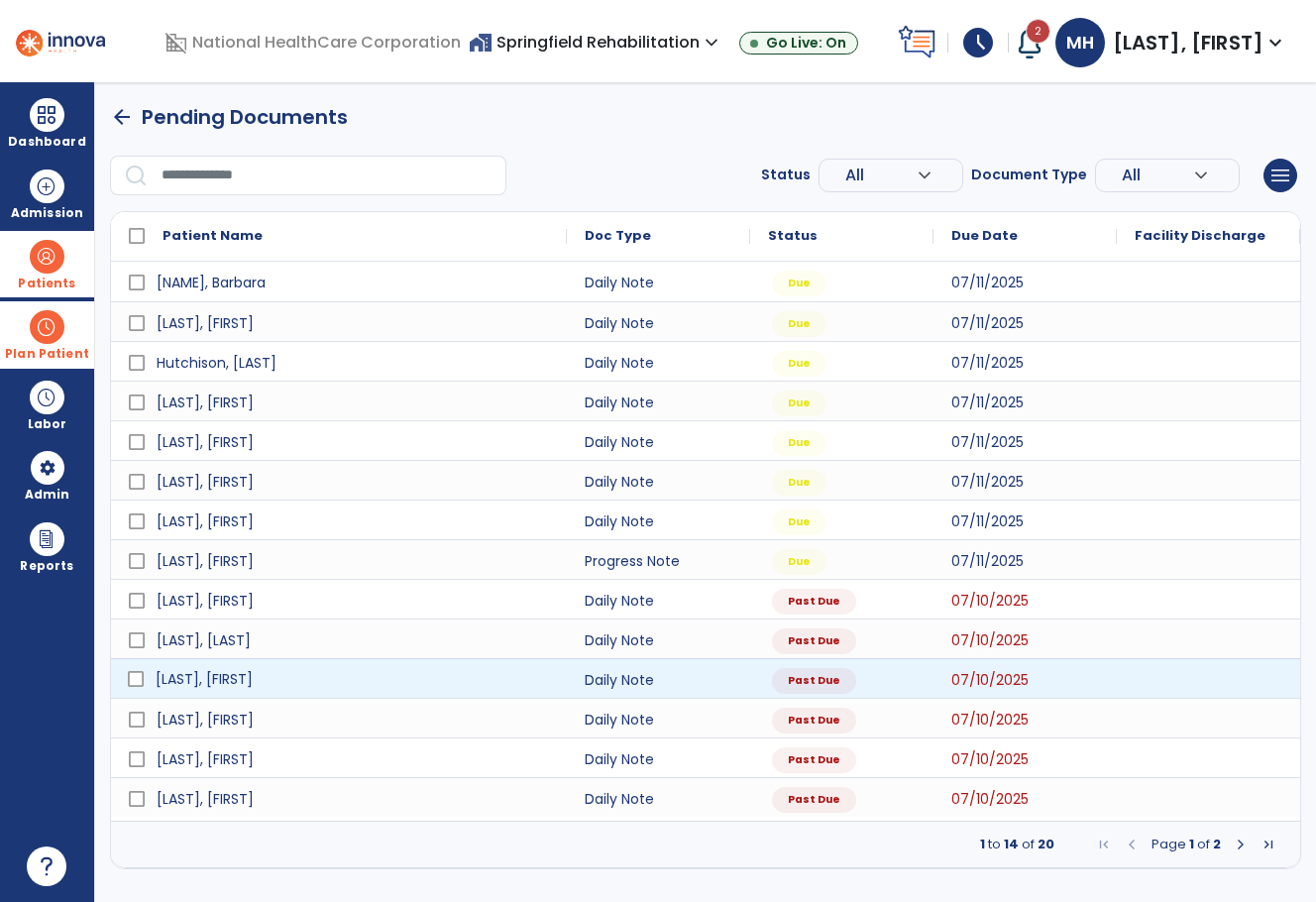 click on "[FIRST], [LAST]" at bounding box center (353, 679) 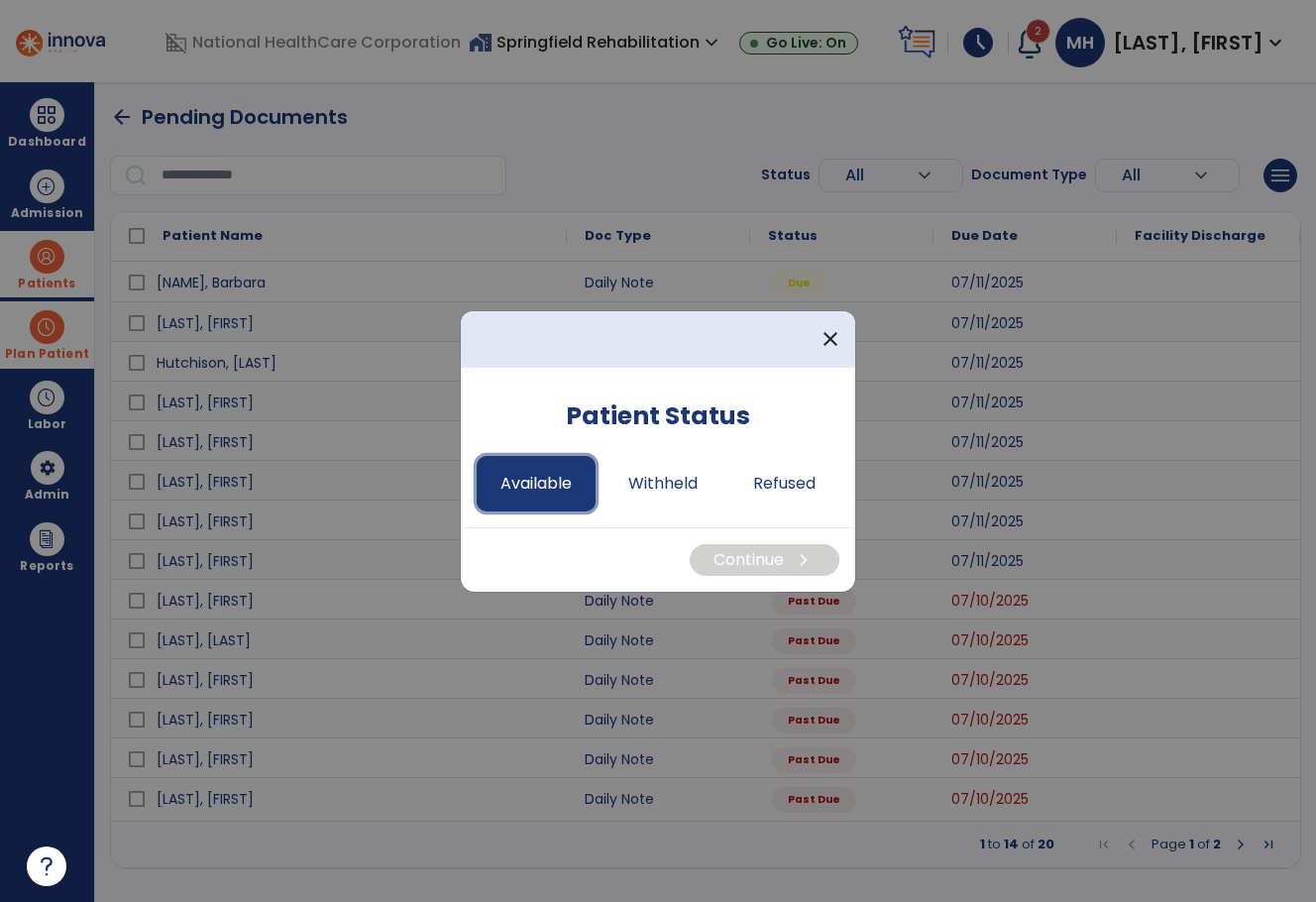 click on "Available" at bounding box center (536, 484) 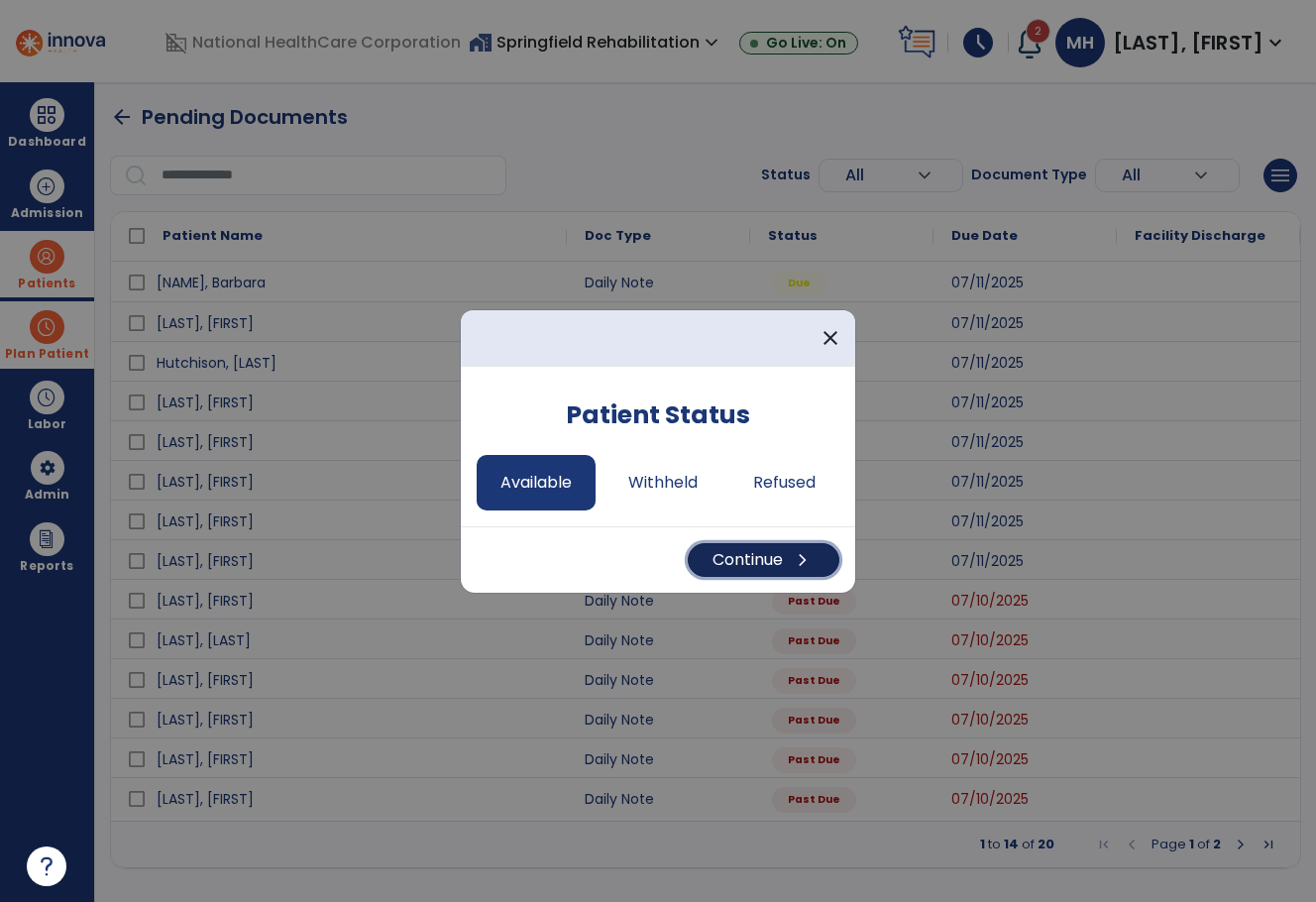 click on "Continue   chevron_right" at bounding box center (763, 560) 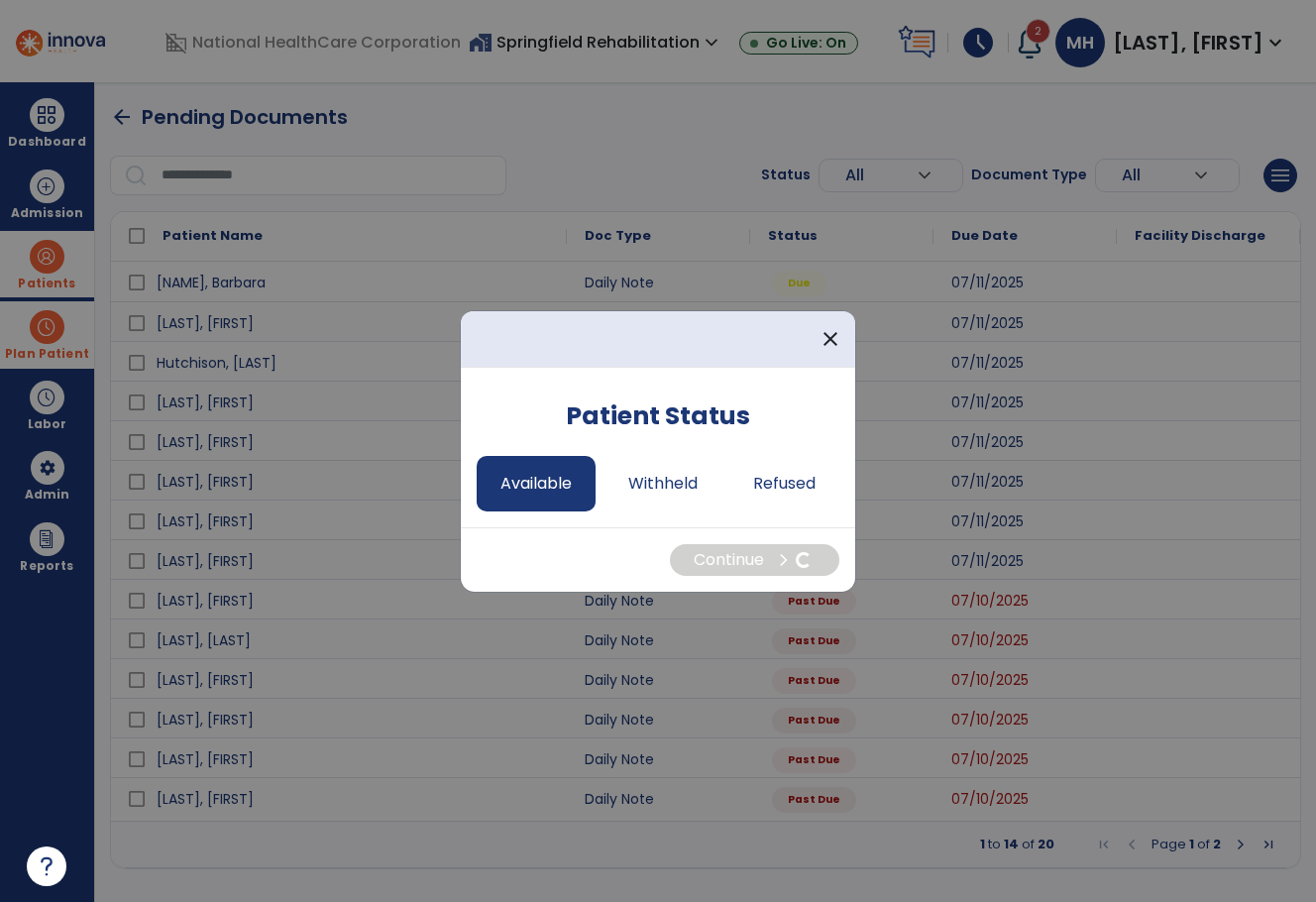 select on "*" 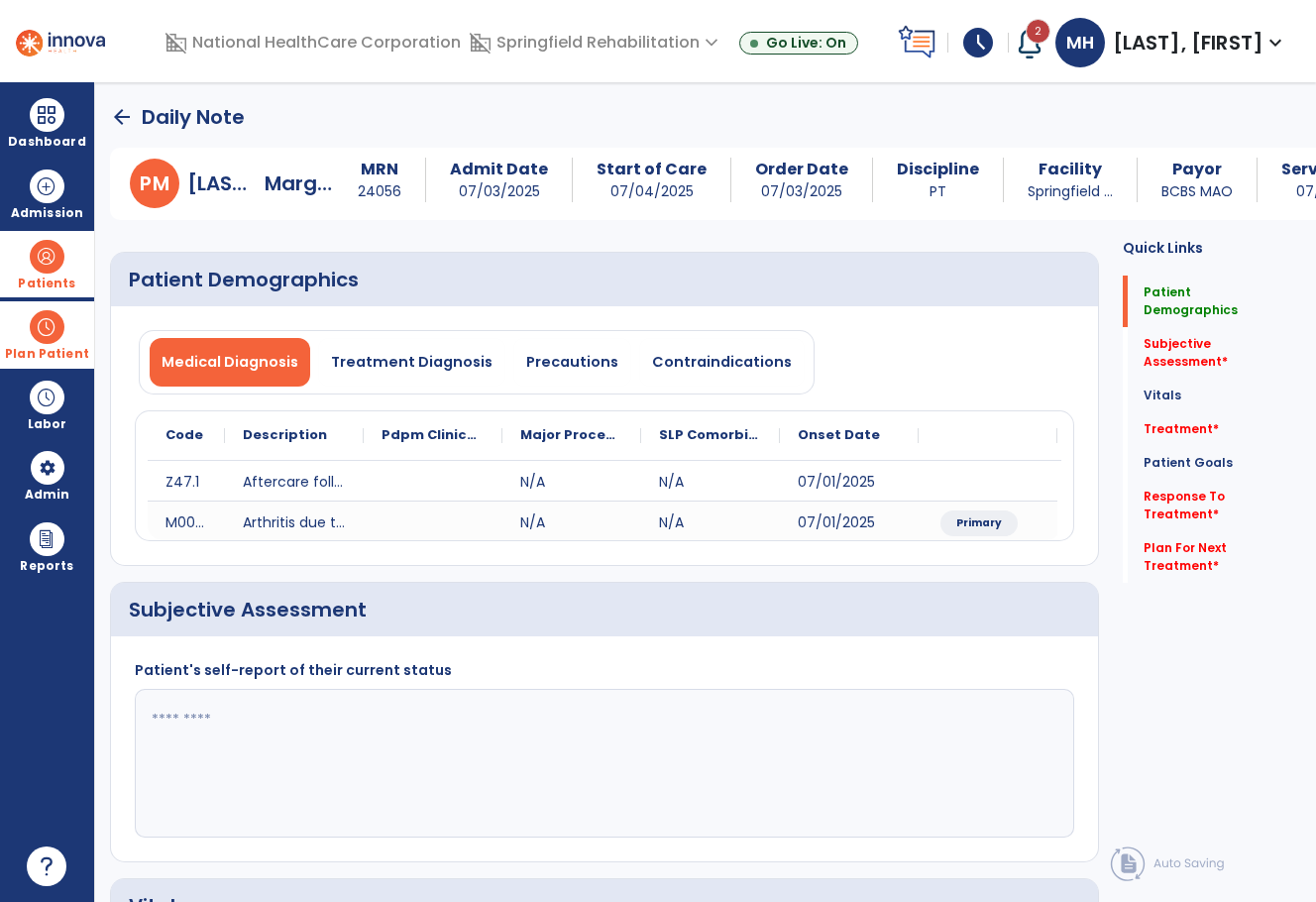 click 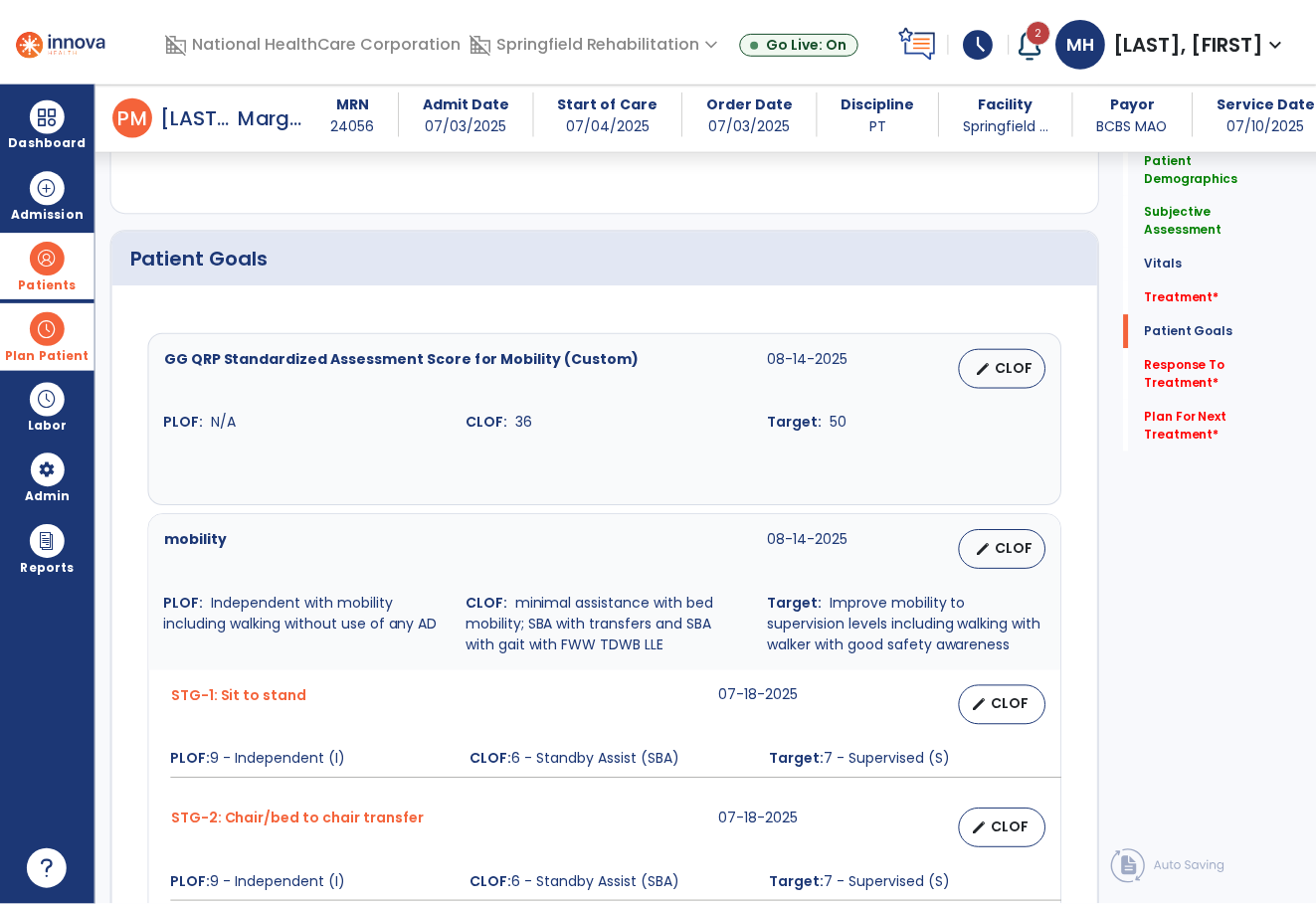 scroll, scrollTop: 980, scrollLeft: 0, axis: vertical 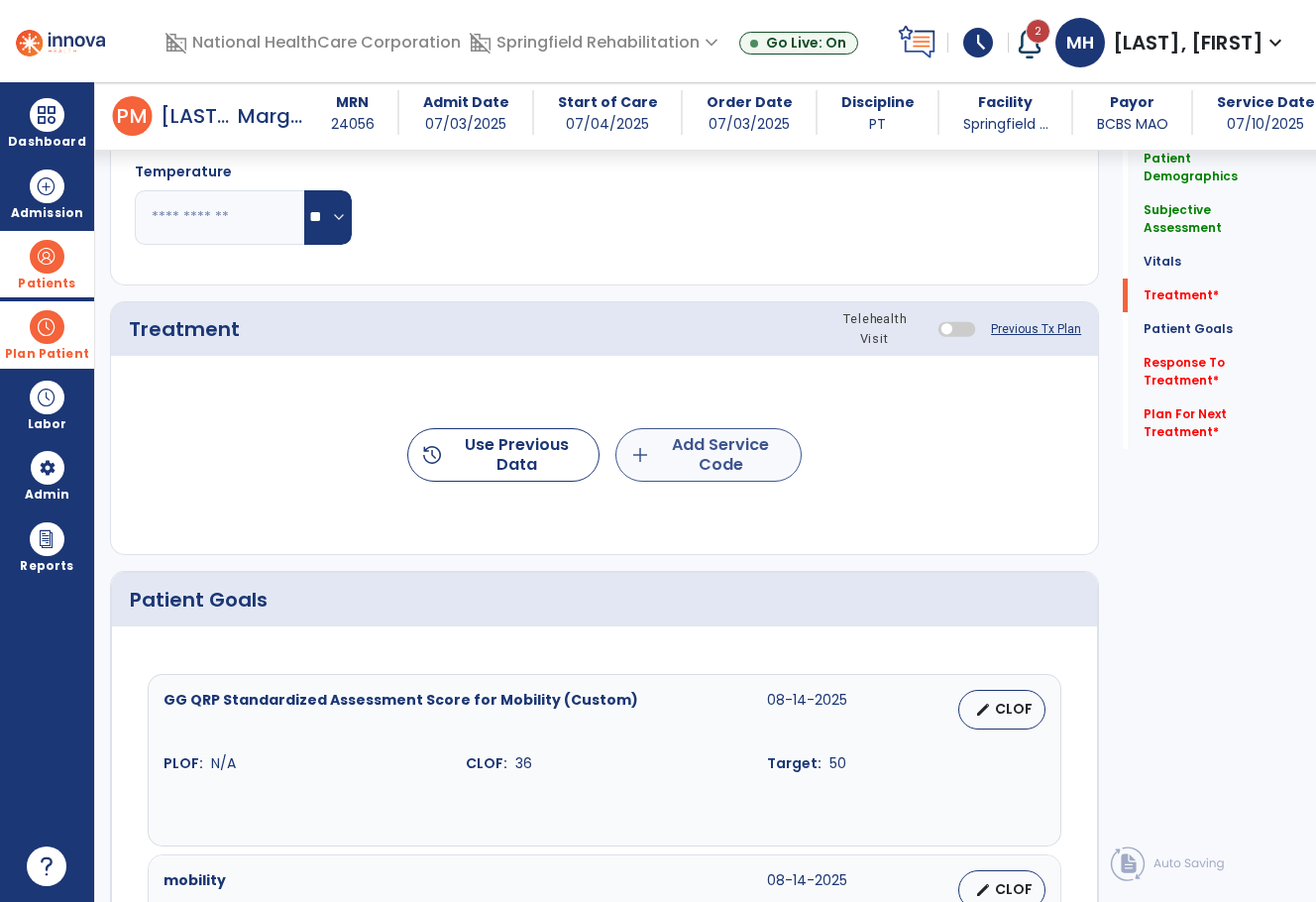 type on "**********" 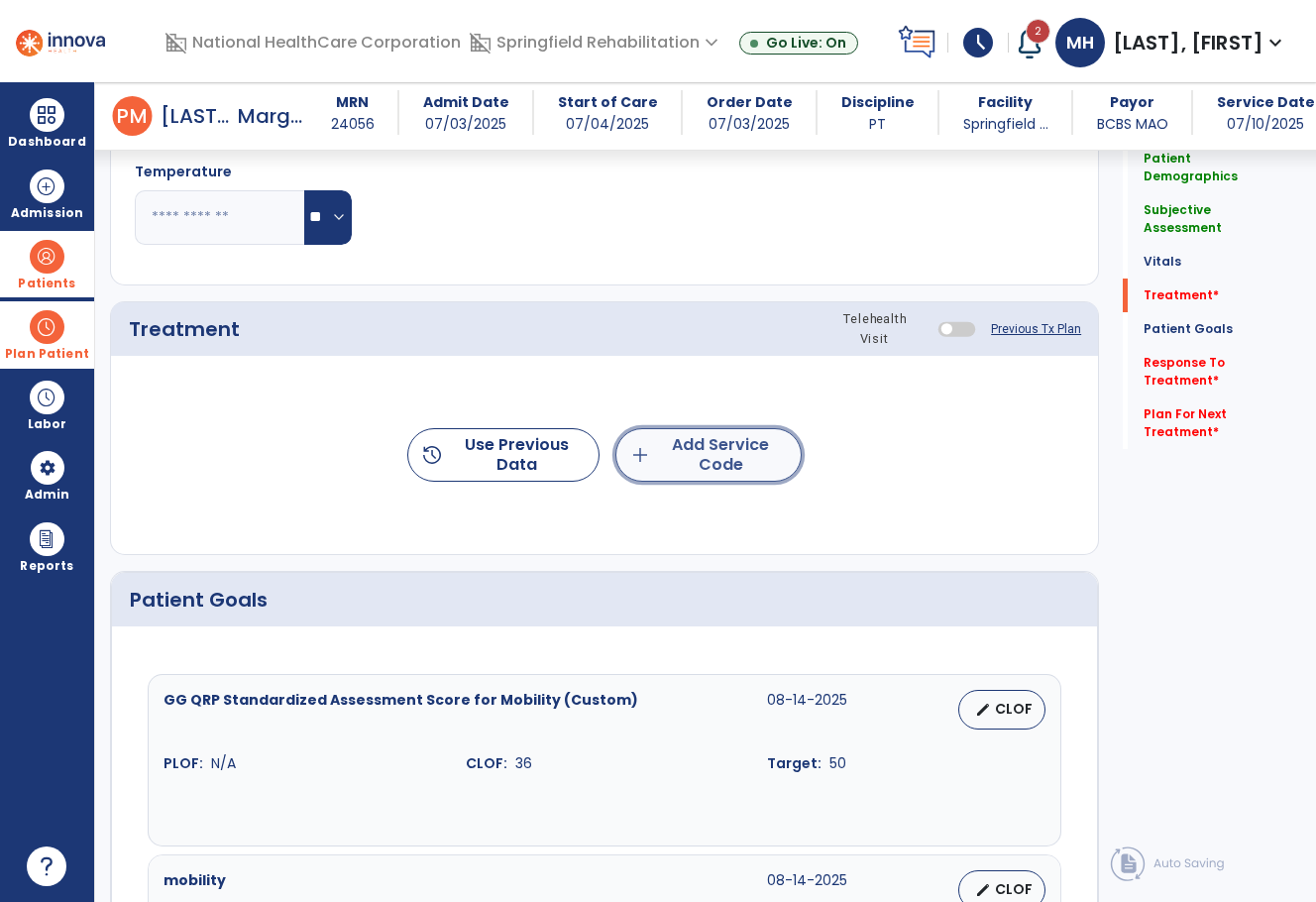 click on "add  Add Service Code" 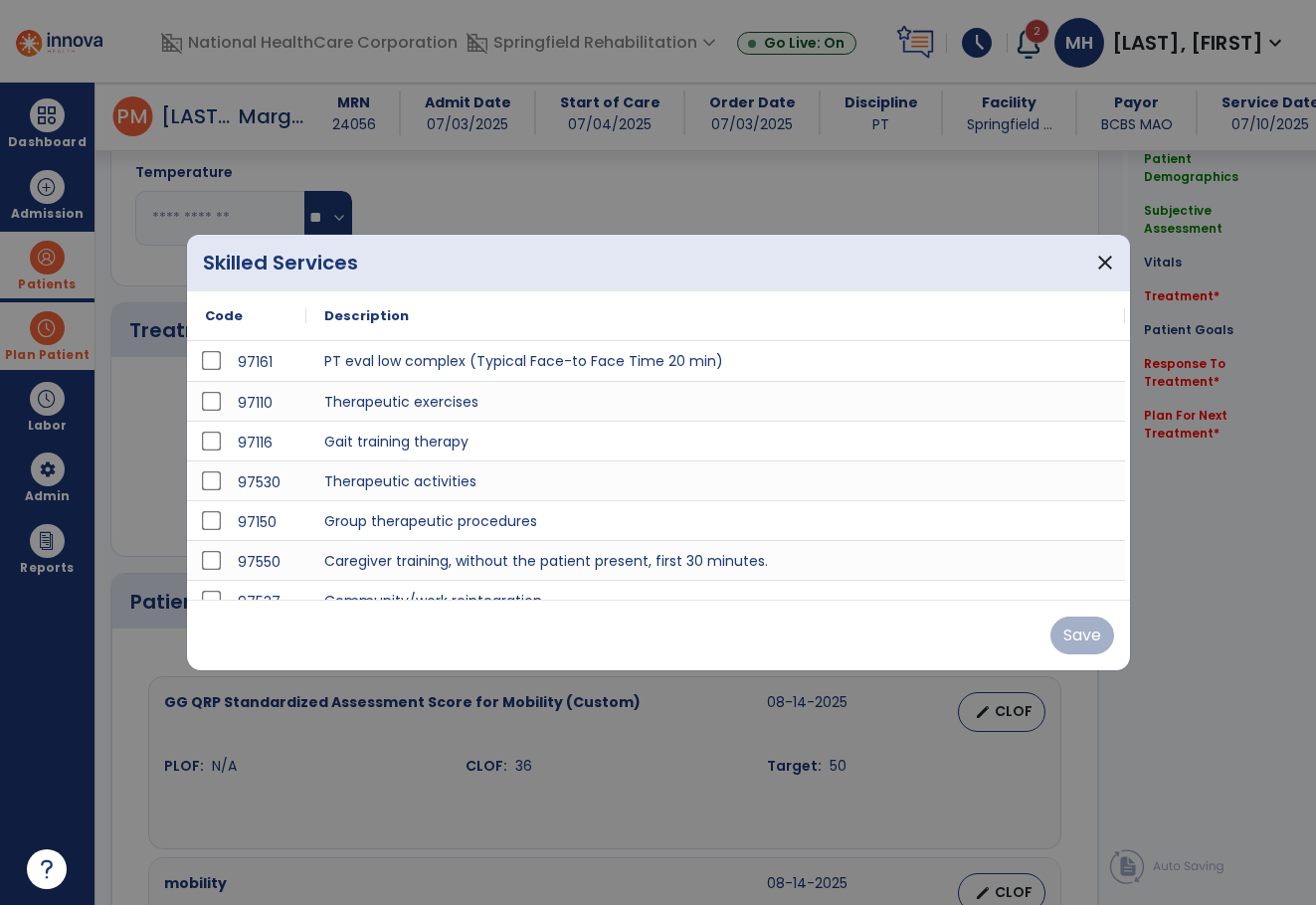 scroll, scrollTop: 980, scrollLeft: 0, axis: vertical 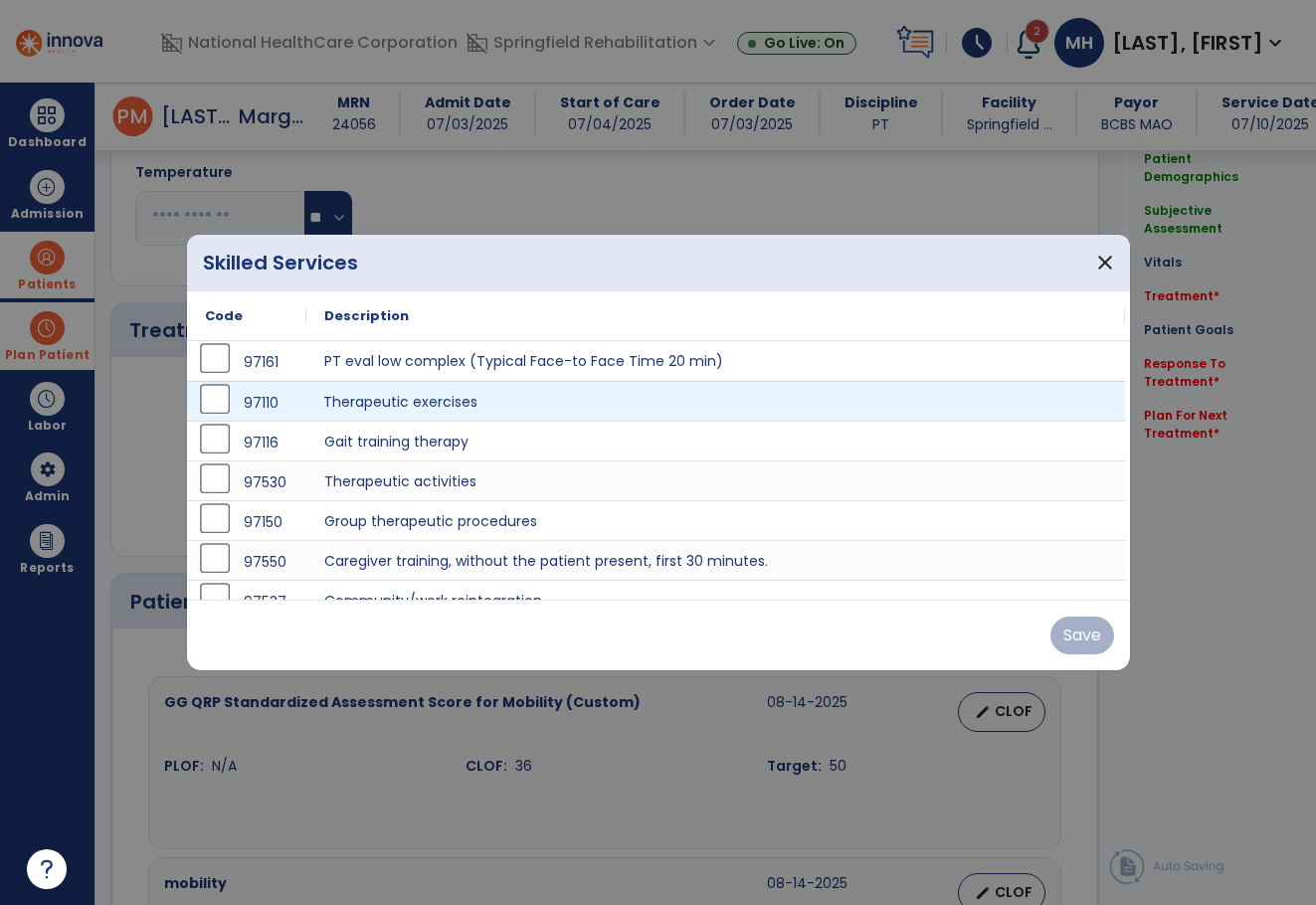 click on "Therapeutic exercises" at bounding box center (715, 401) 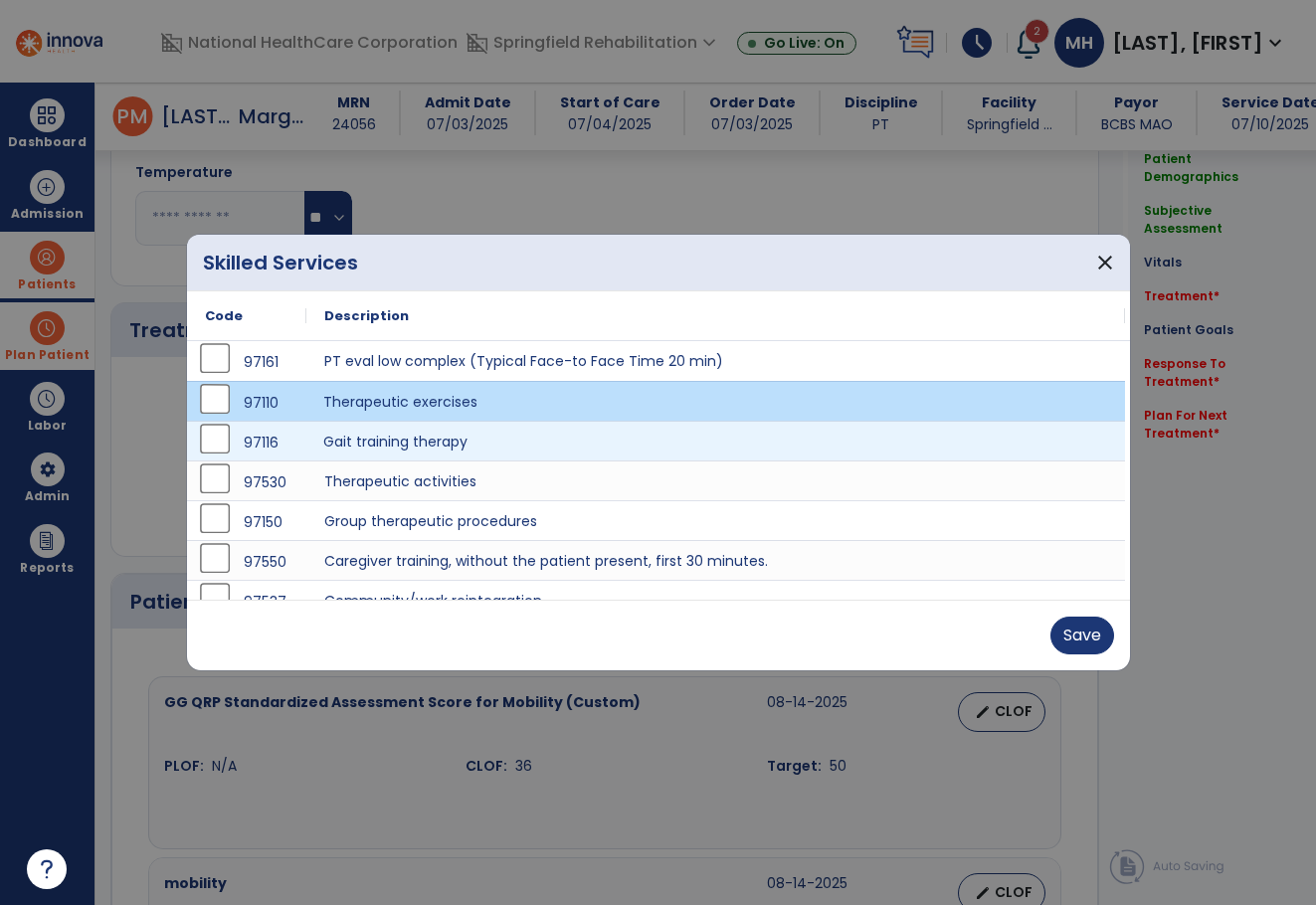 click on "Gait training therapy" at bounding box center [715, 441] 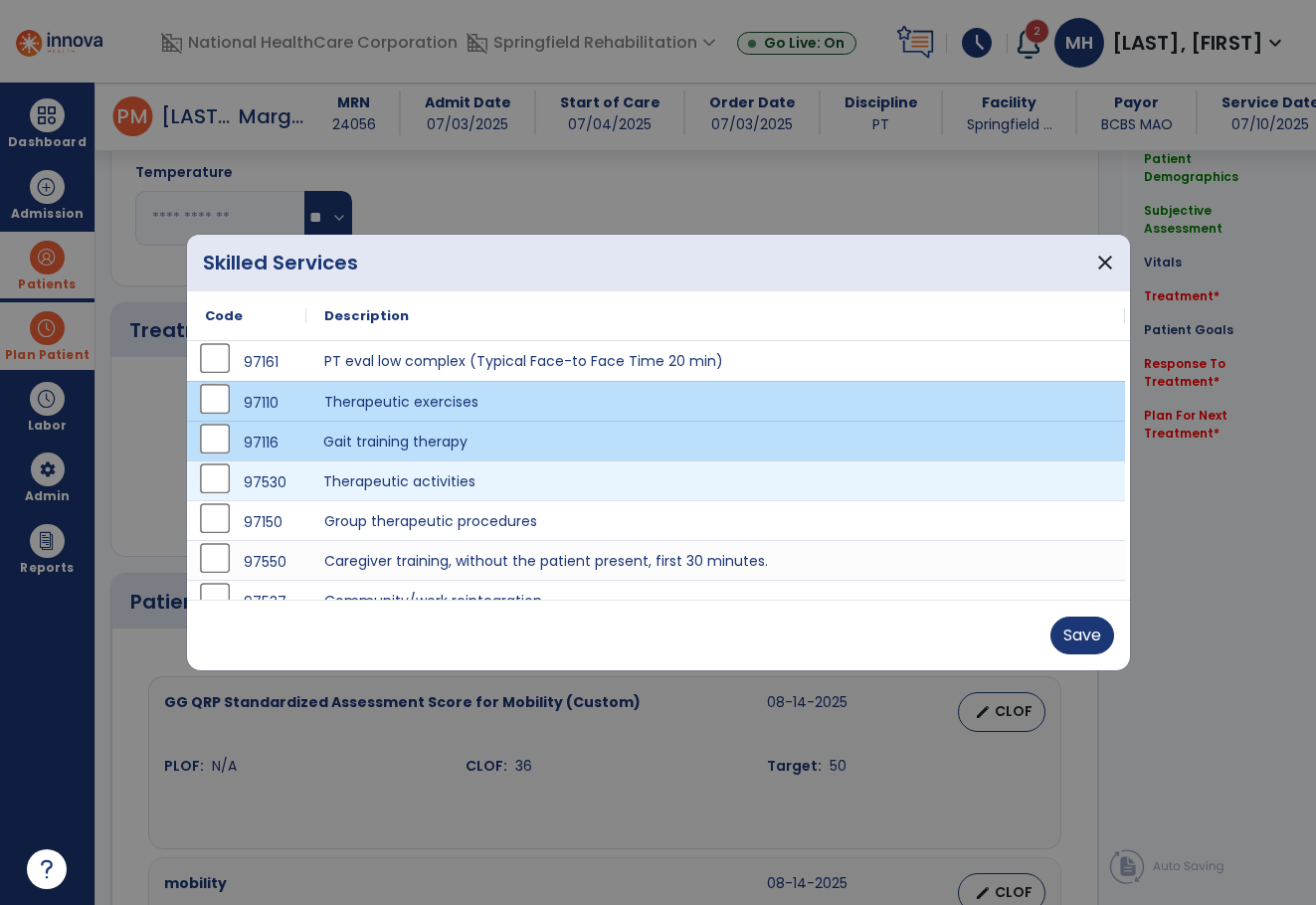 click on "Therapeutic activities" at bounding box center [715, 480] 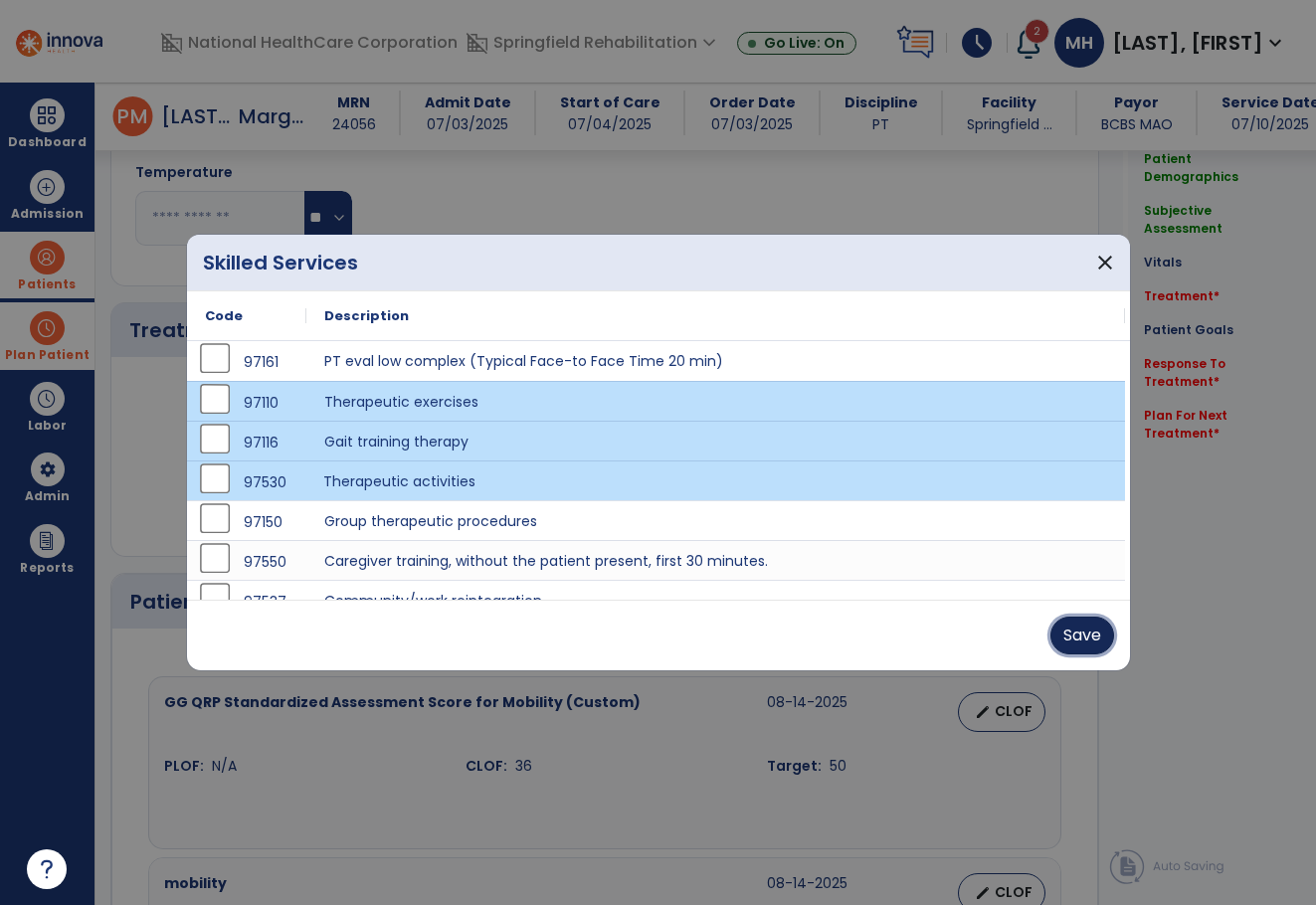 click on "Save" at bounding box center [1082, 635] 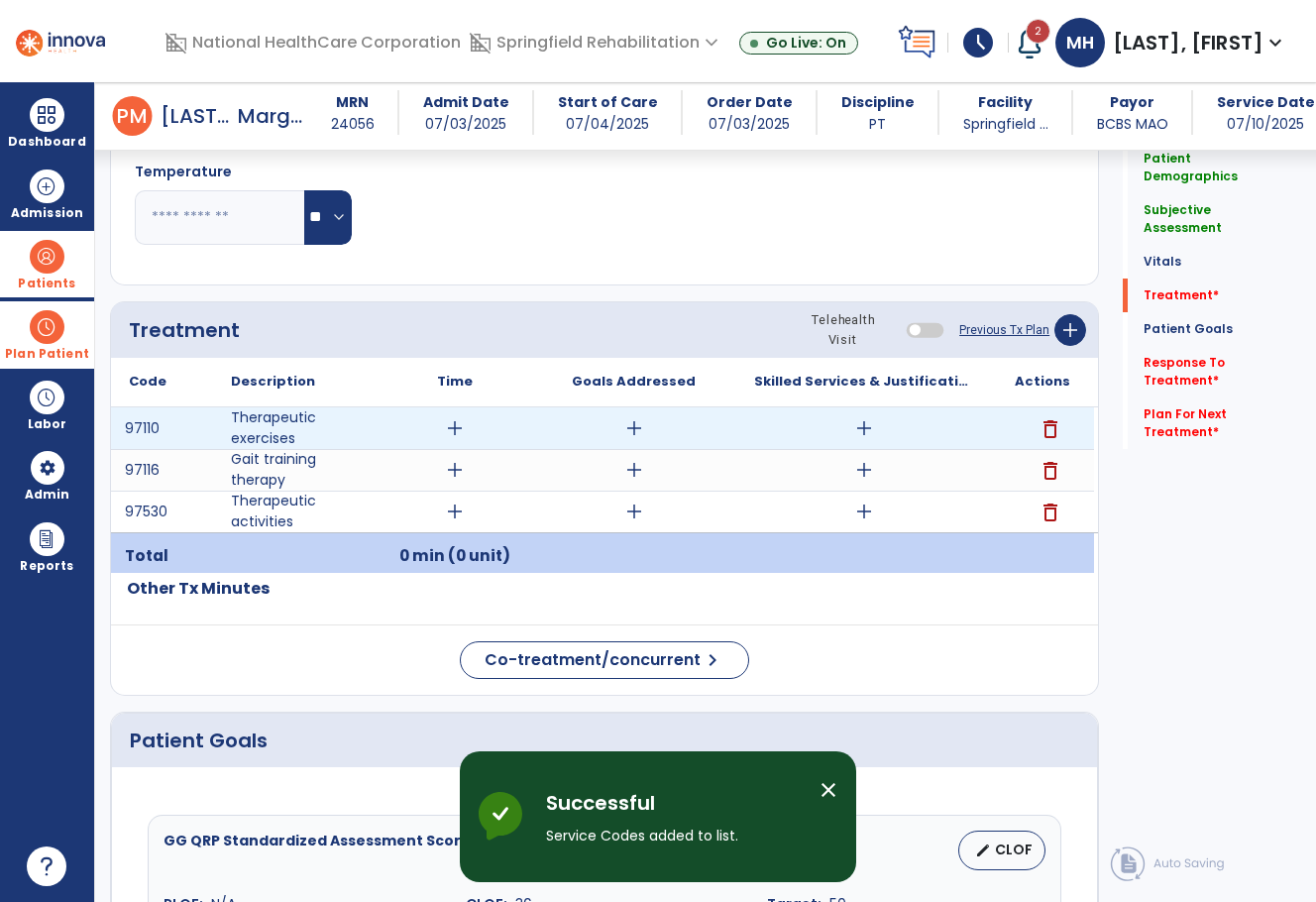 click on "add" at bounding box center (455, 428) 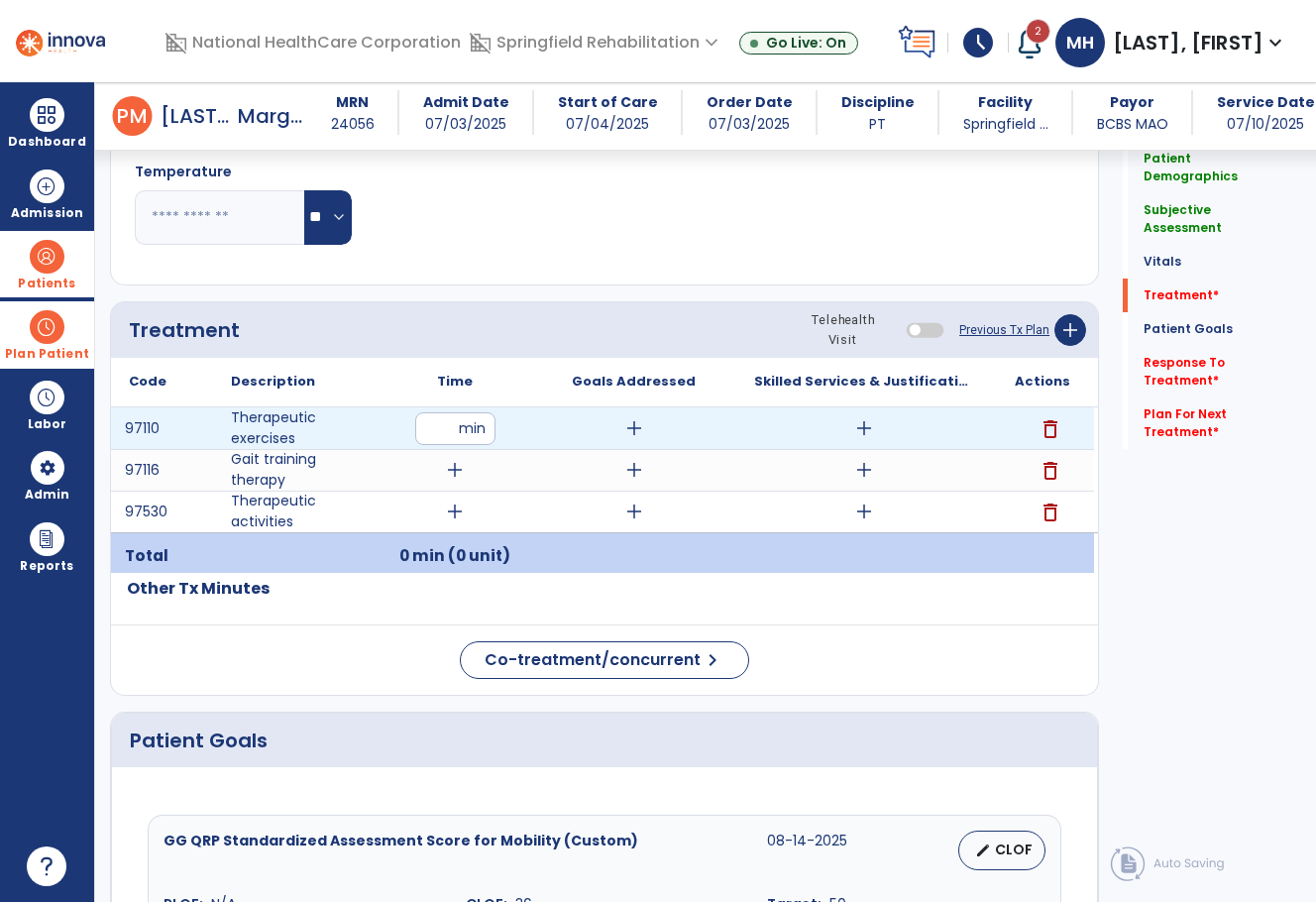 type on "**" 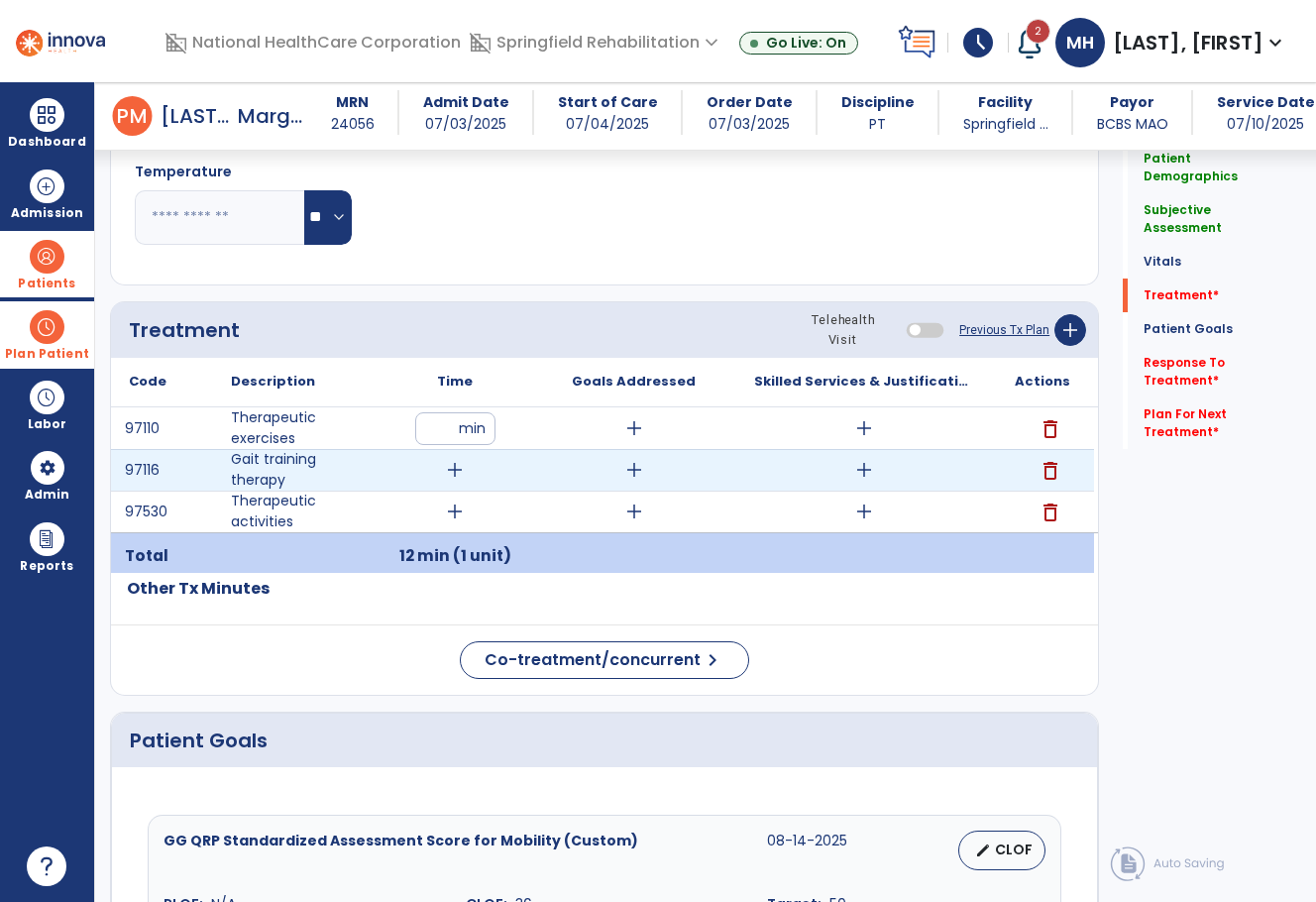 click on "add" at bounding box center (455, 470) 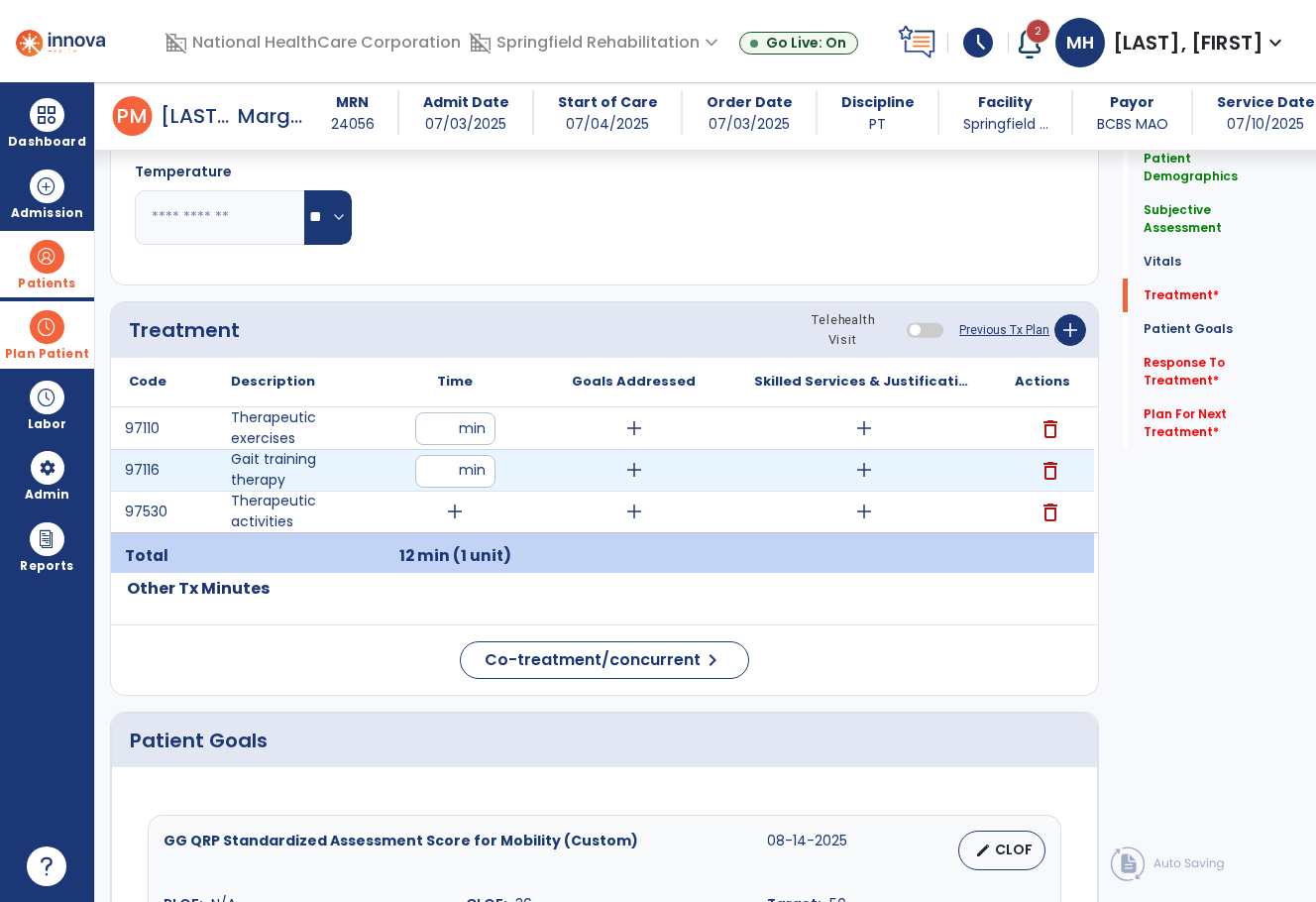 type on "**" 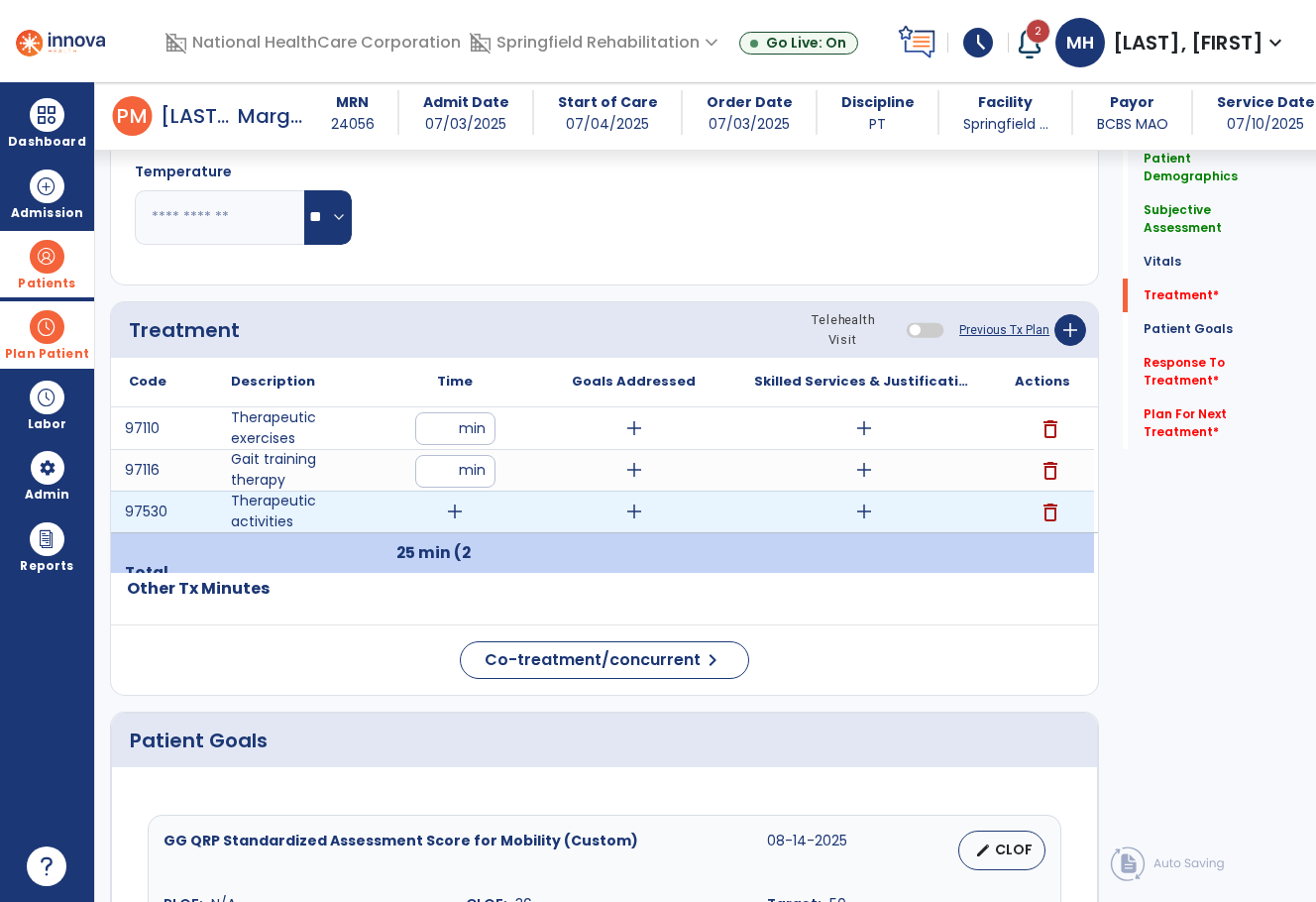 click on "add" at bounding box center [455, 511] 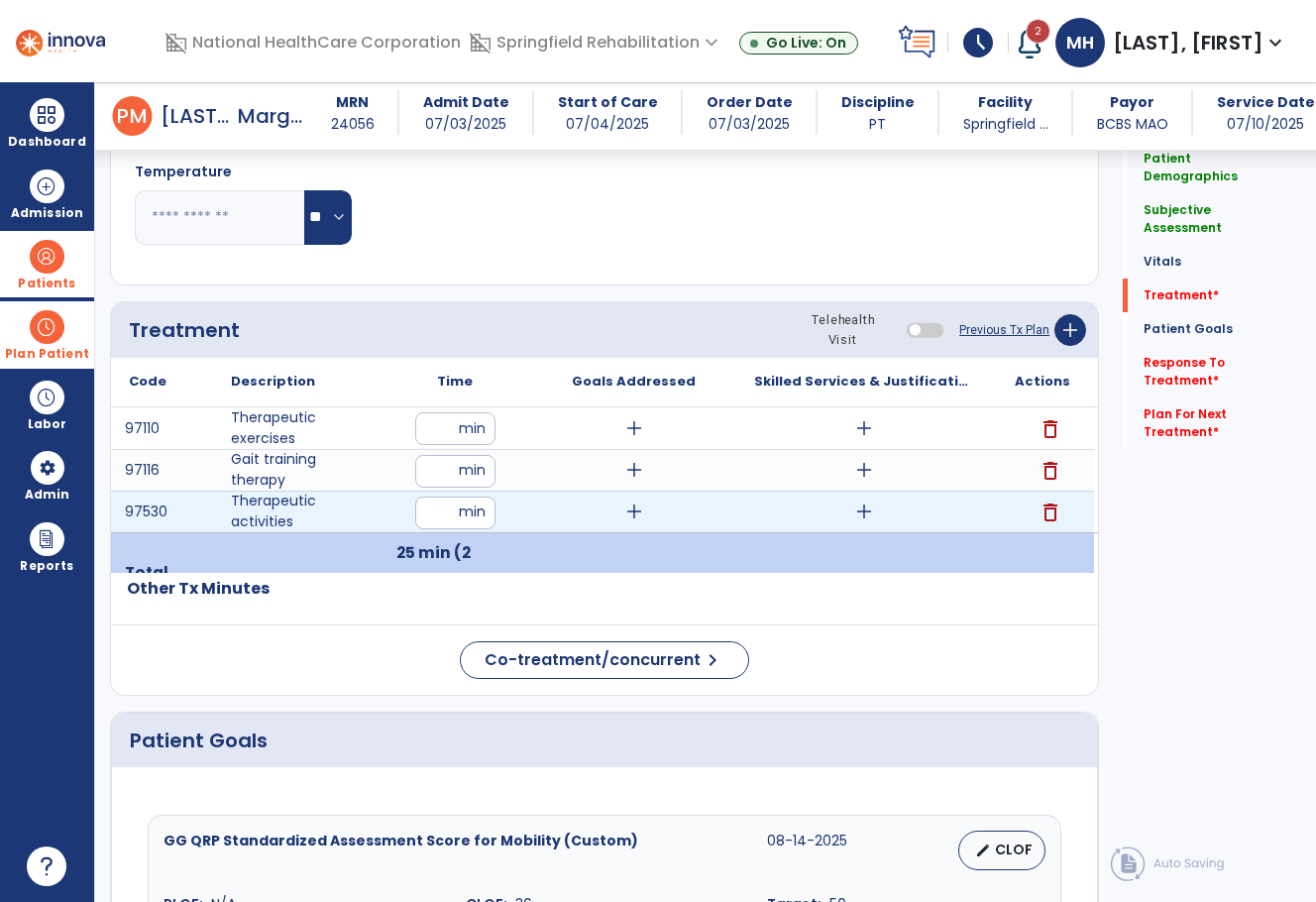 type on "**" 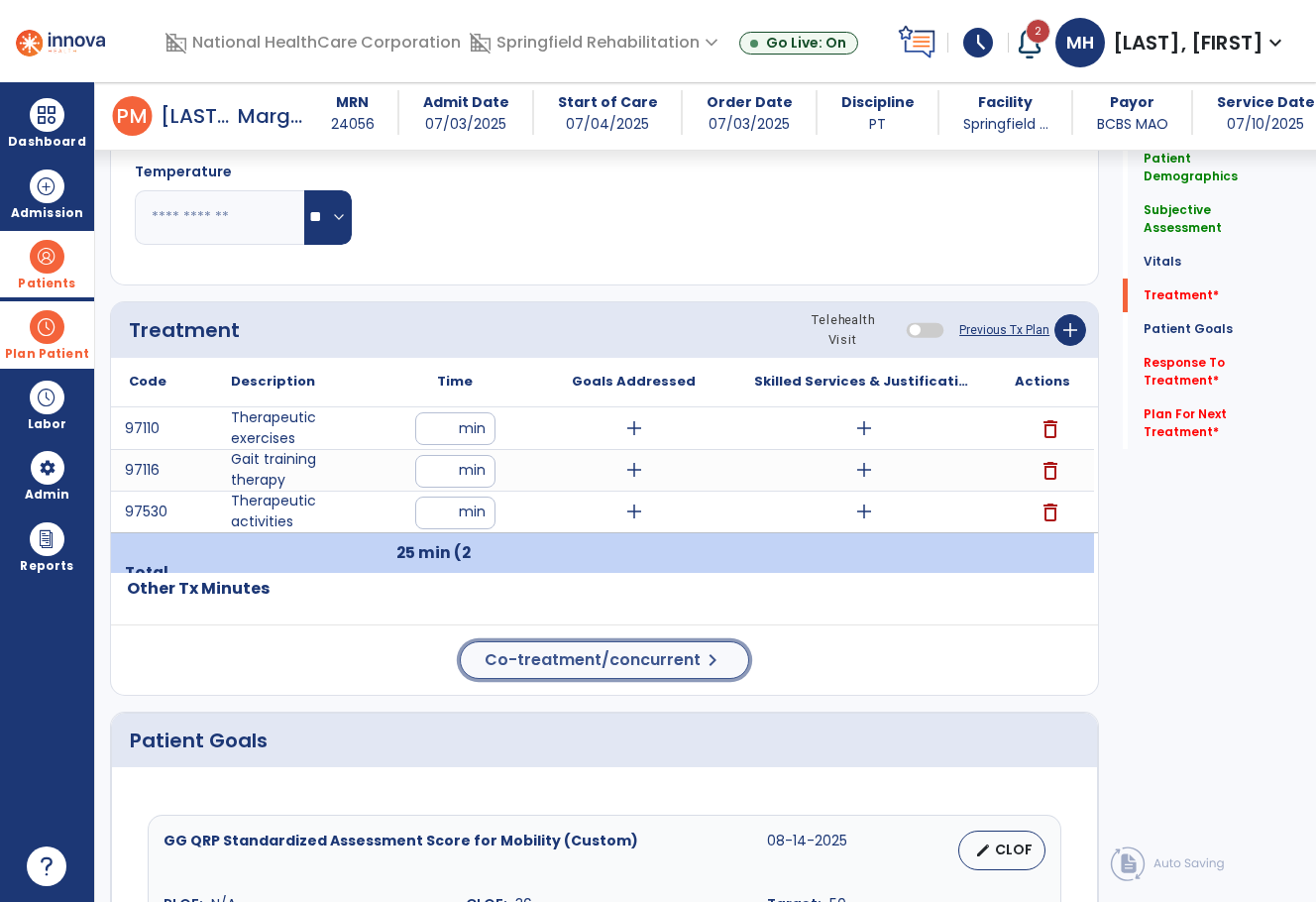 click on "Co-treatment/concurrent" 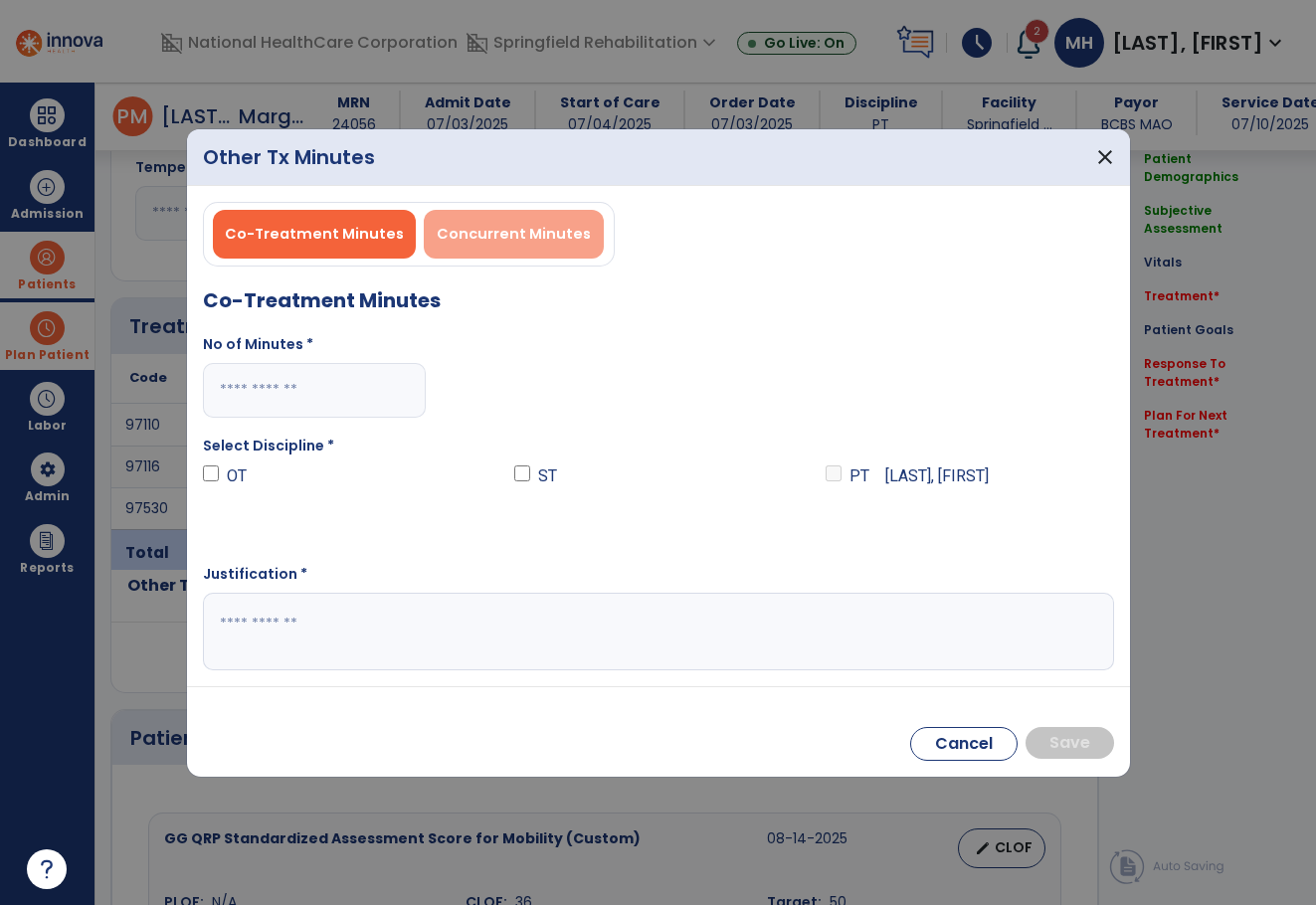 scroll, scrollTop: 980, scrollLeft: 0, axis: vertical 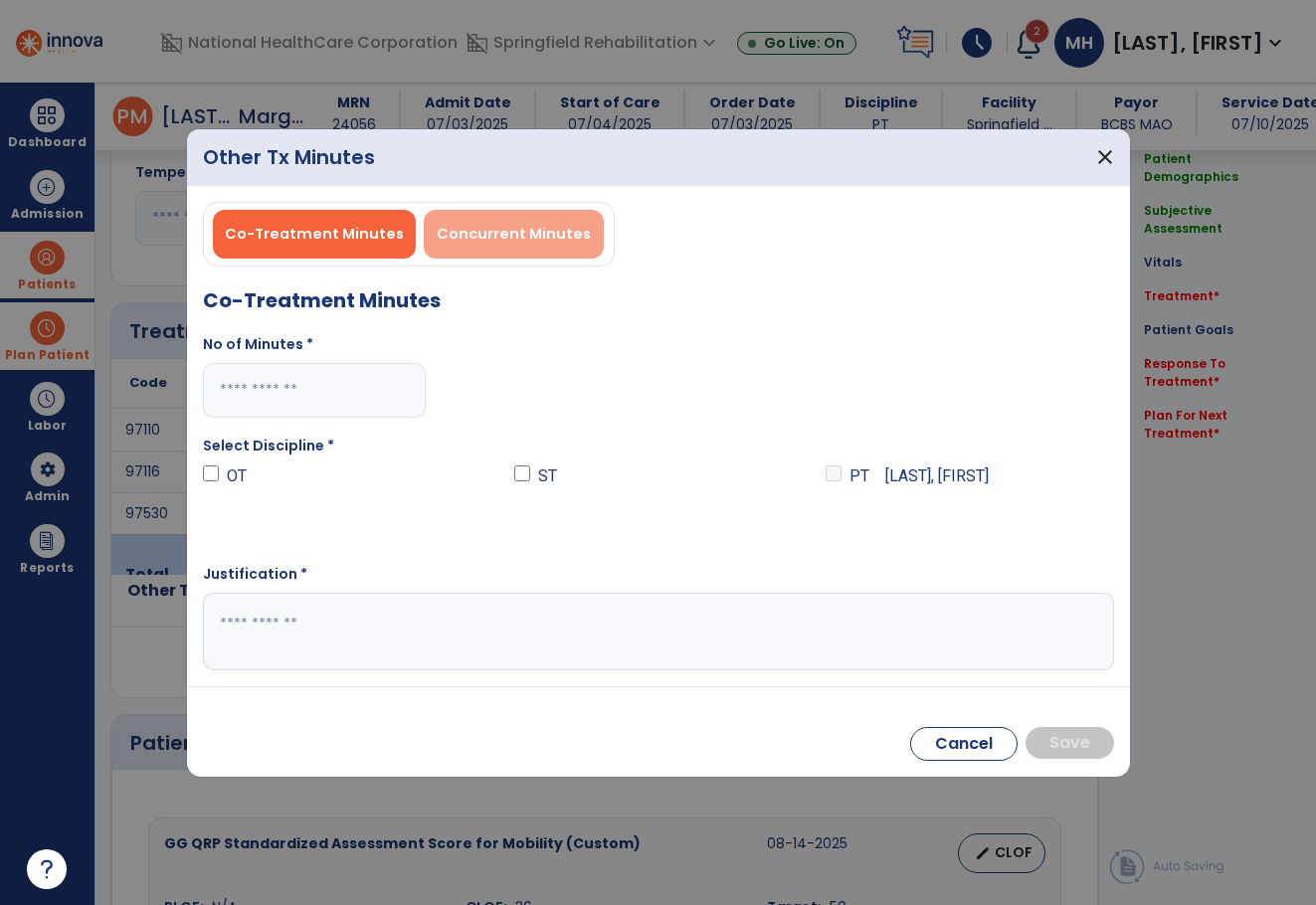 click on "Concurrent Minutes" at bounding box center (513, 234) 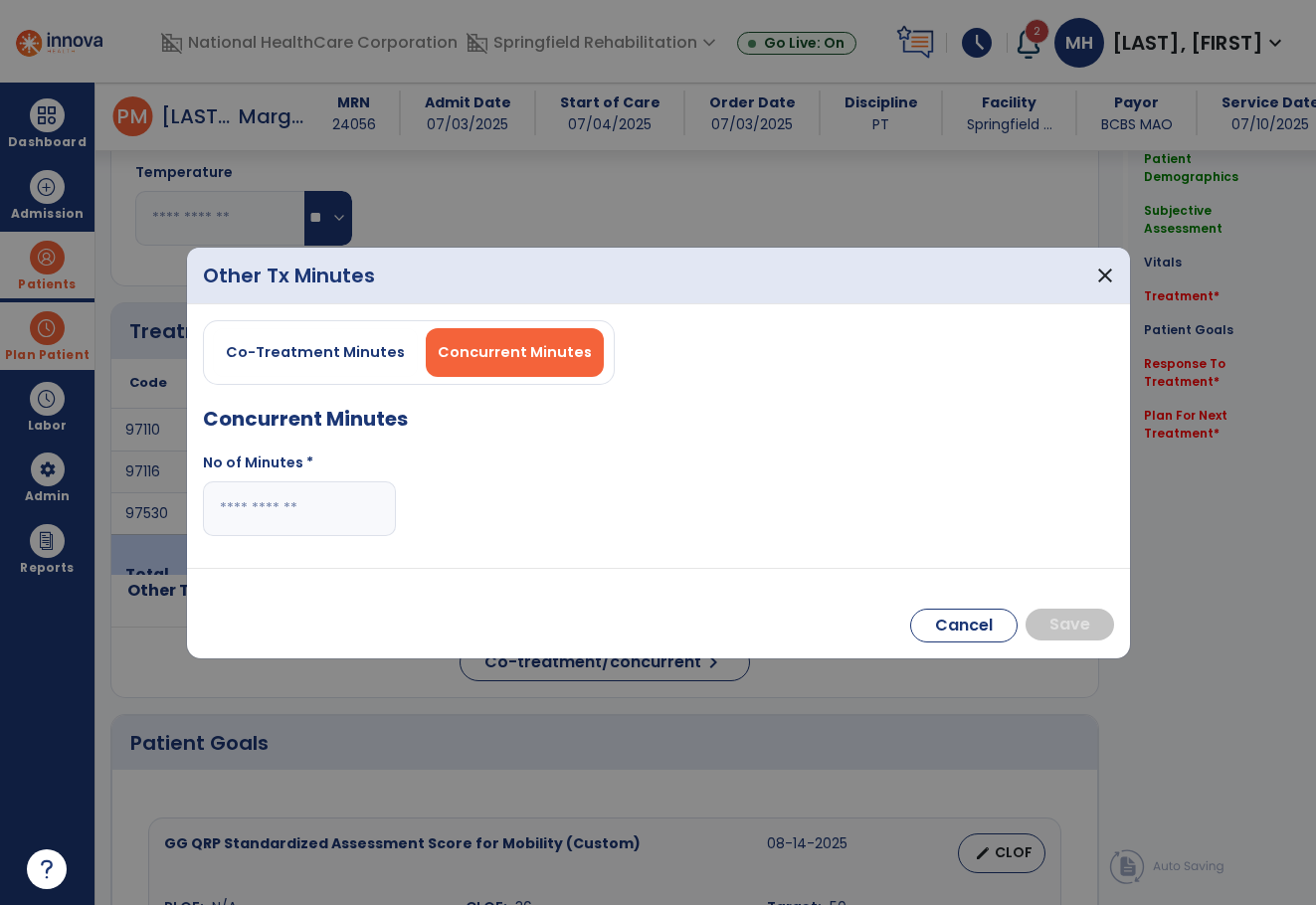 click at bounding box center [299, 508] 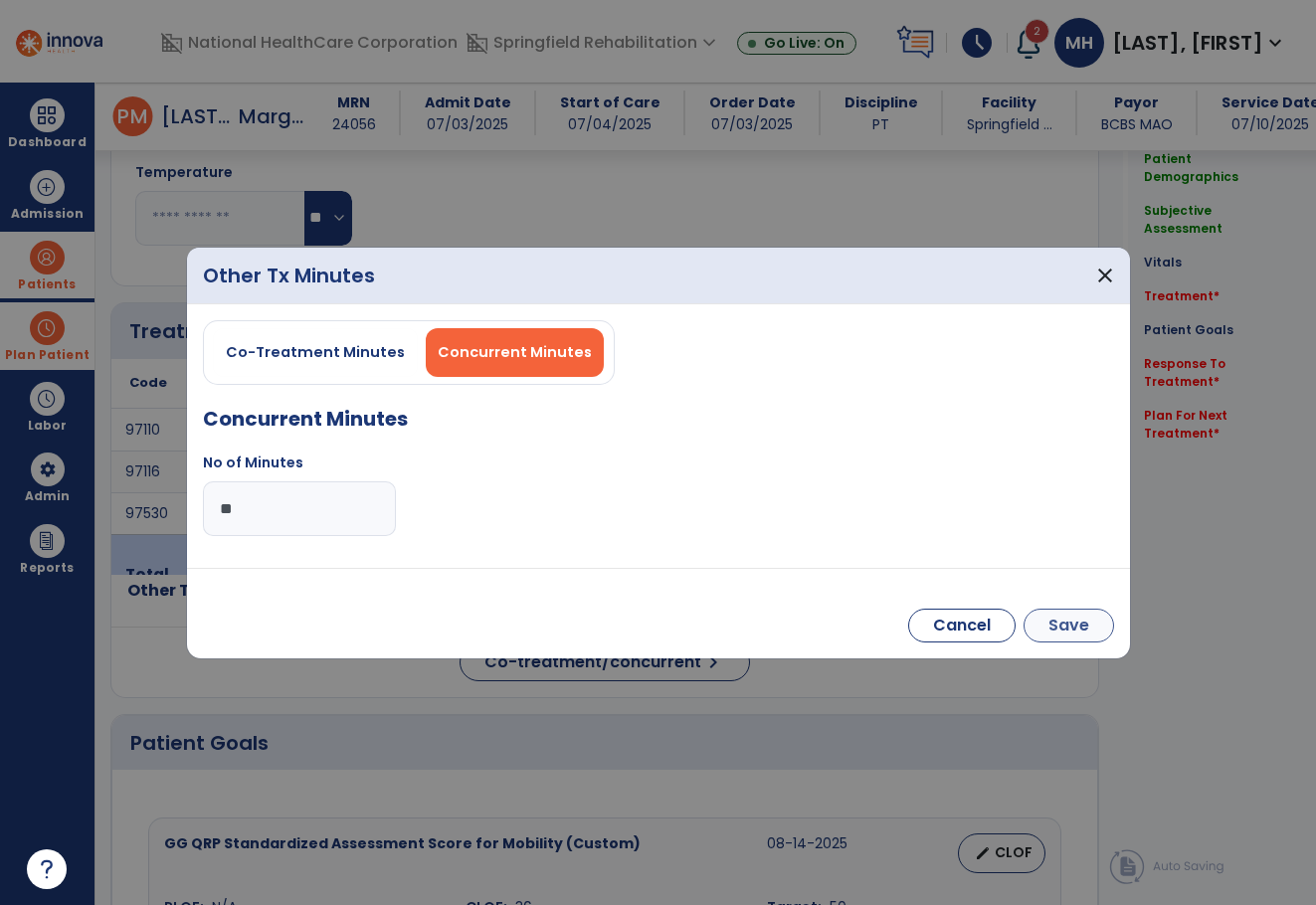 type on "**" 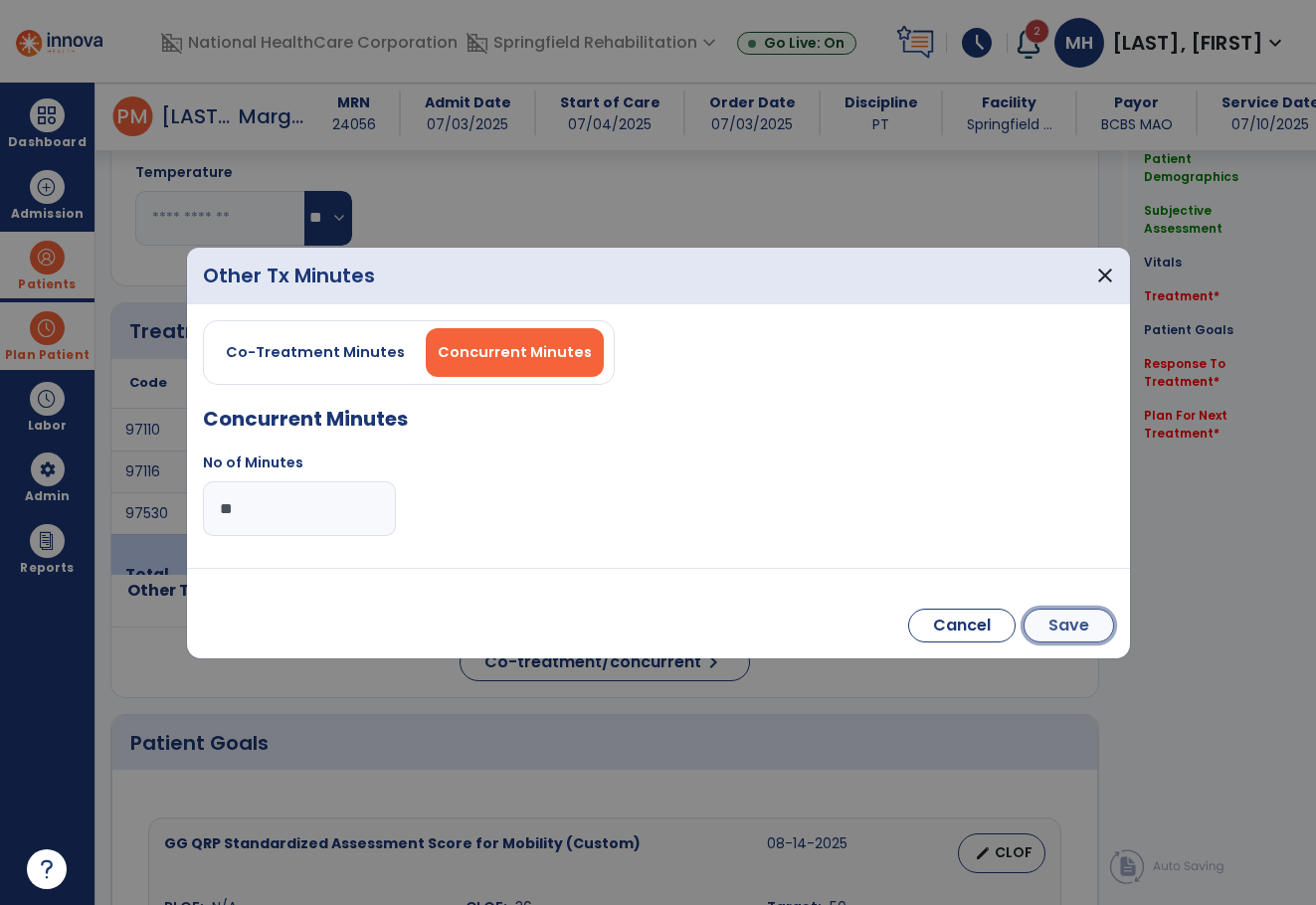 click on "Save" at bounding box center (1068, 626) 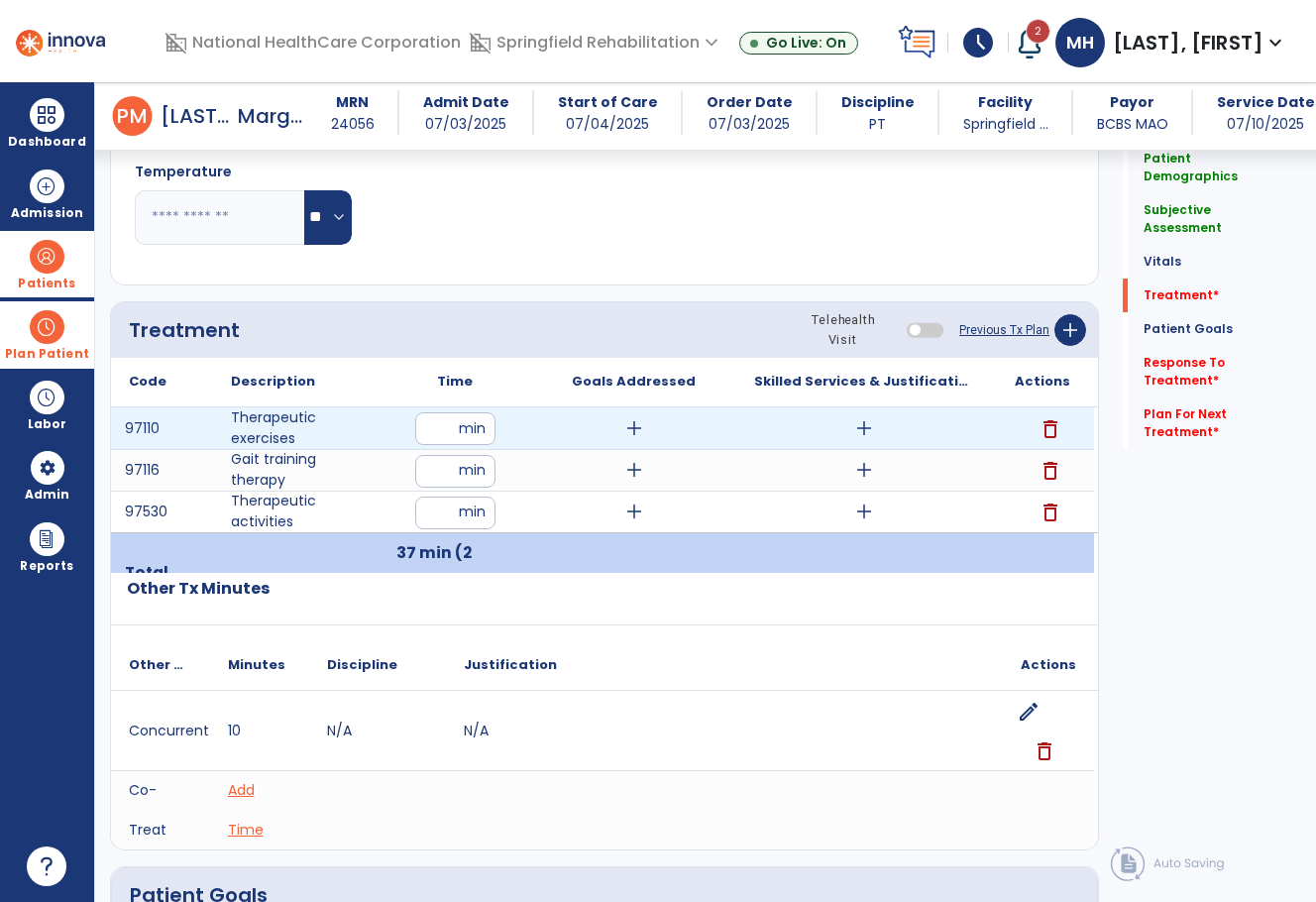 click on "add" at bounding box center [634, 428] 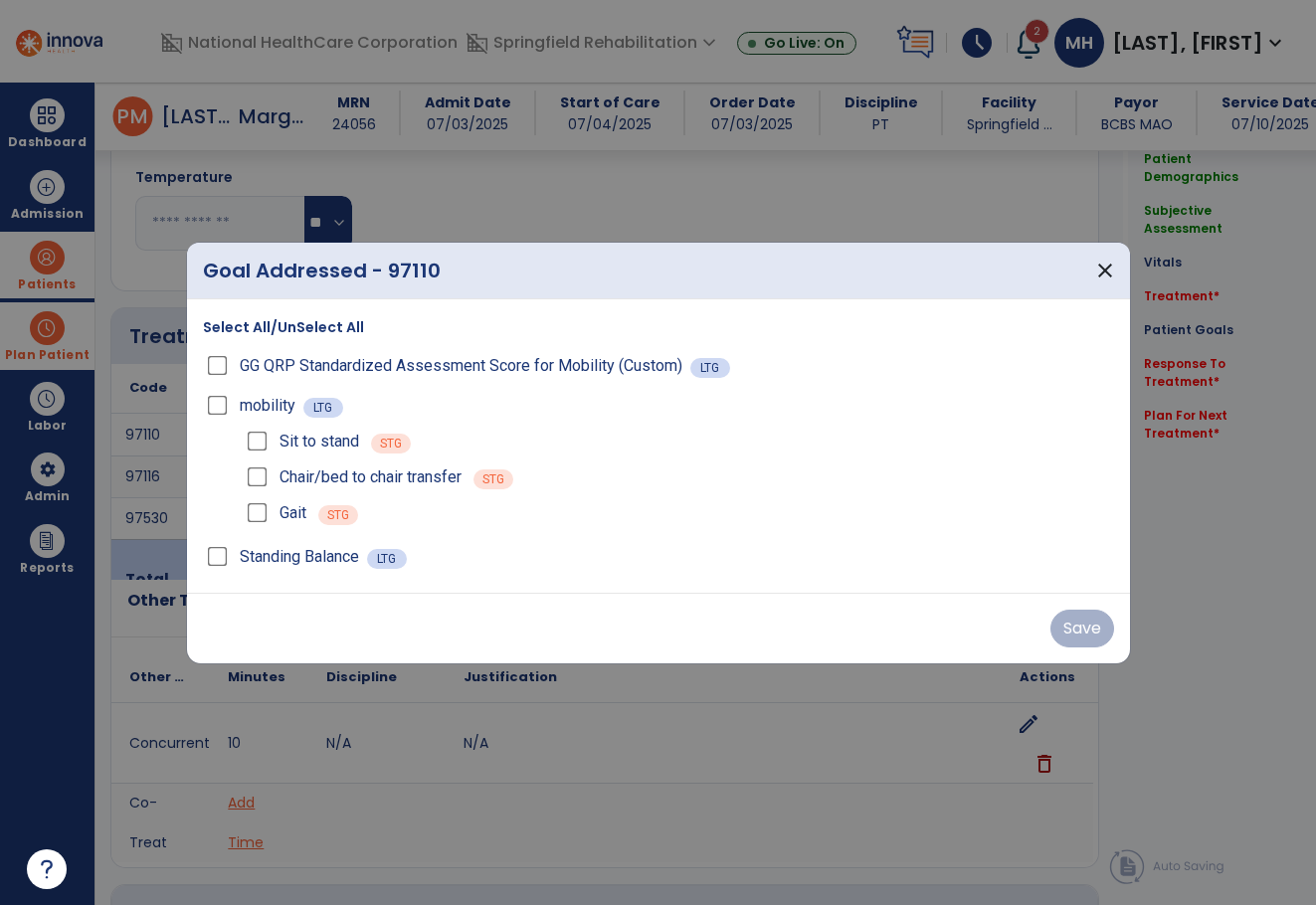 scroll, scrollTop: 980, scrollLeft: 0, axis: vertical 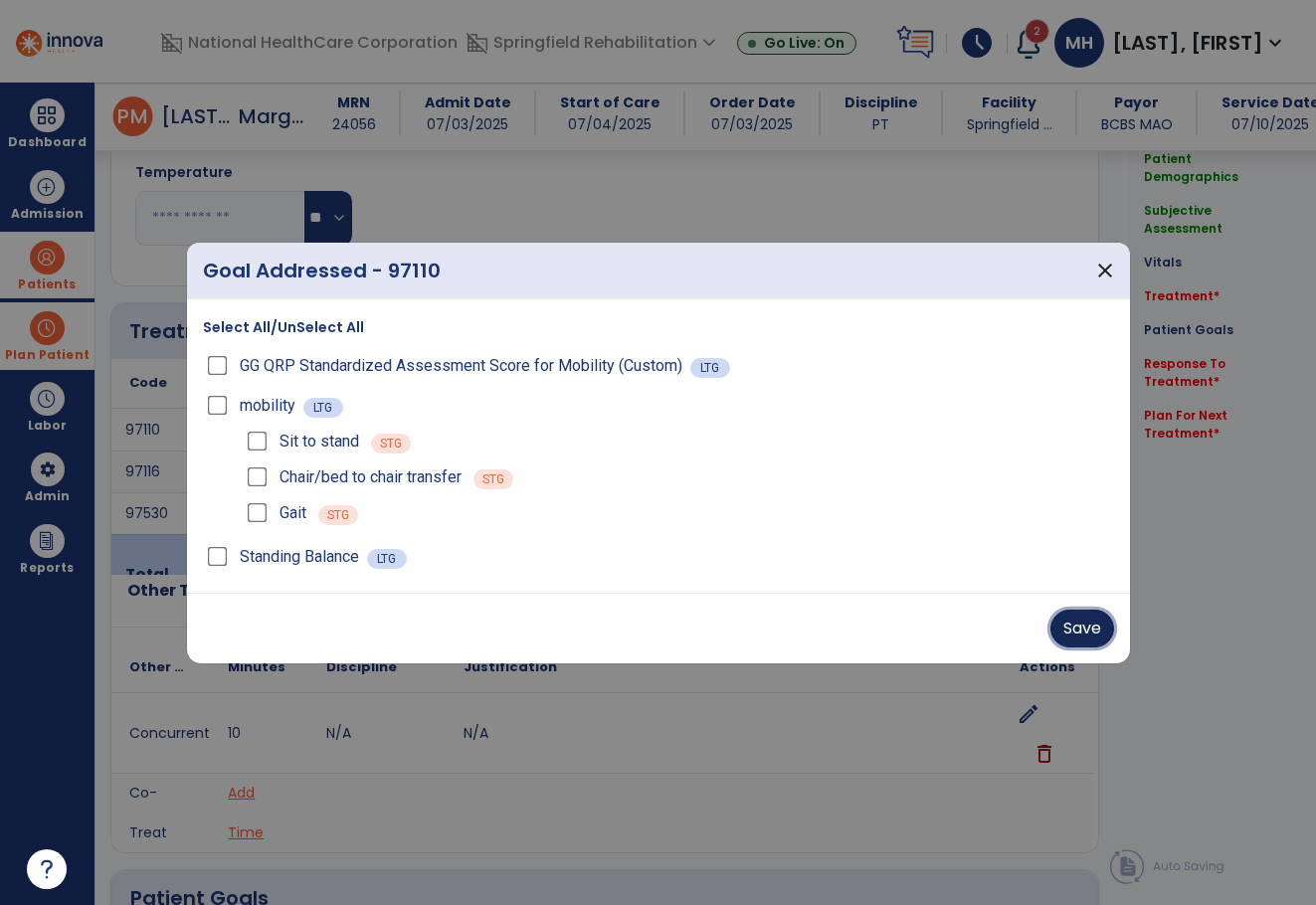 click on "Save" at bounding box center (1082, 629) 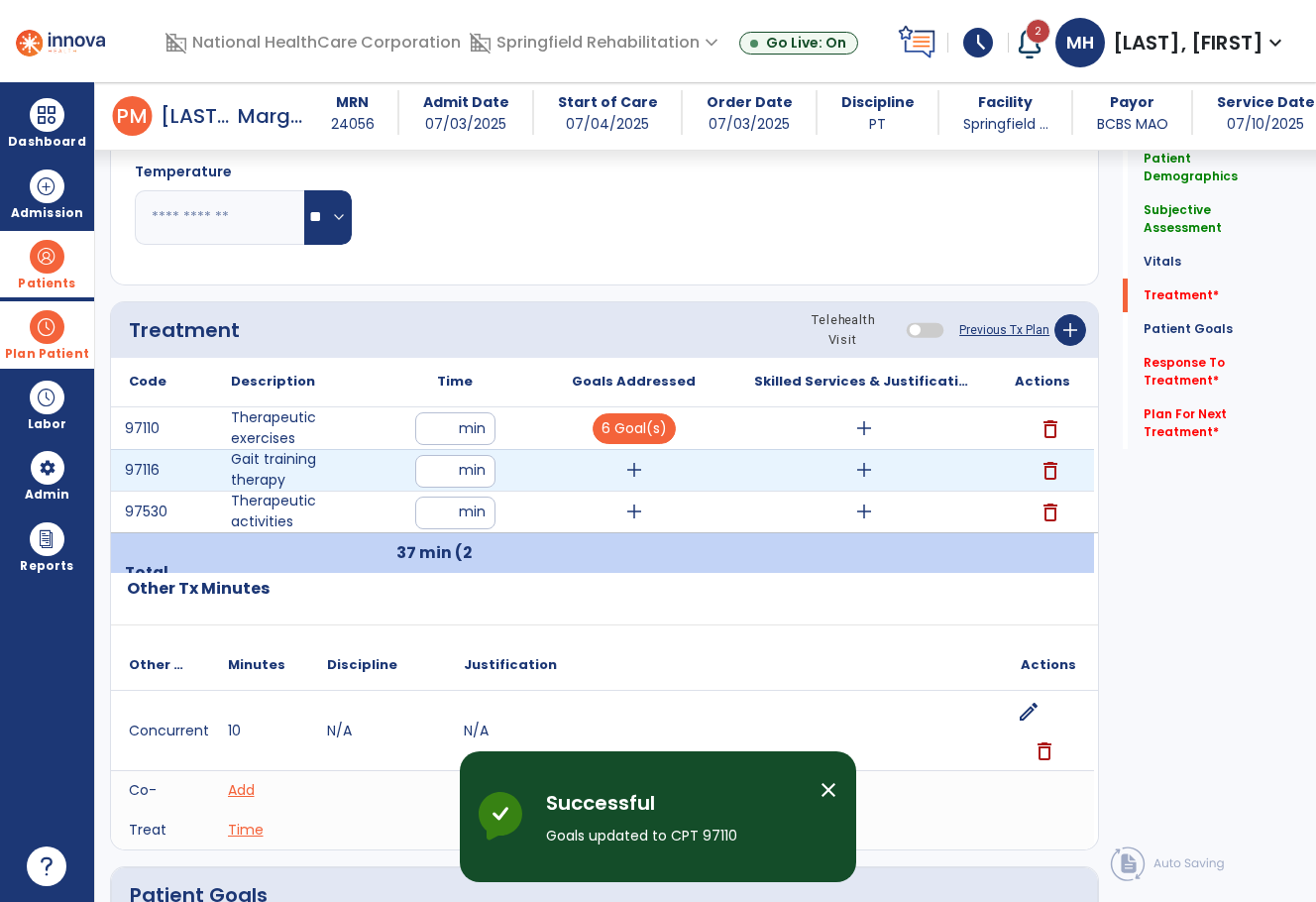 click on "add" at bounding box center [634, 470] 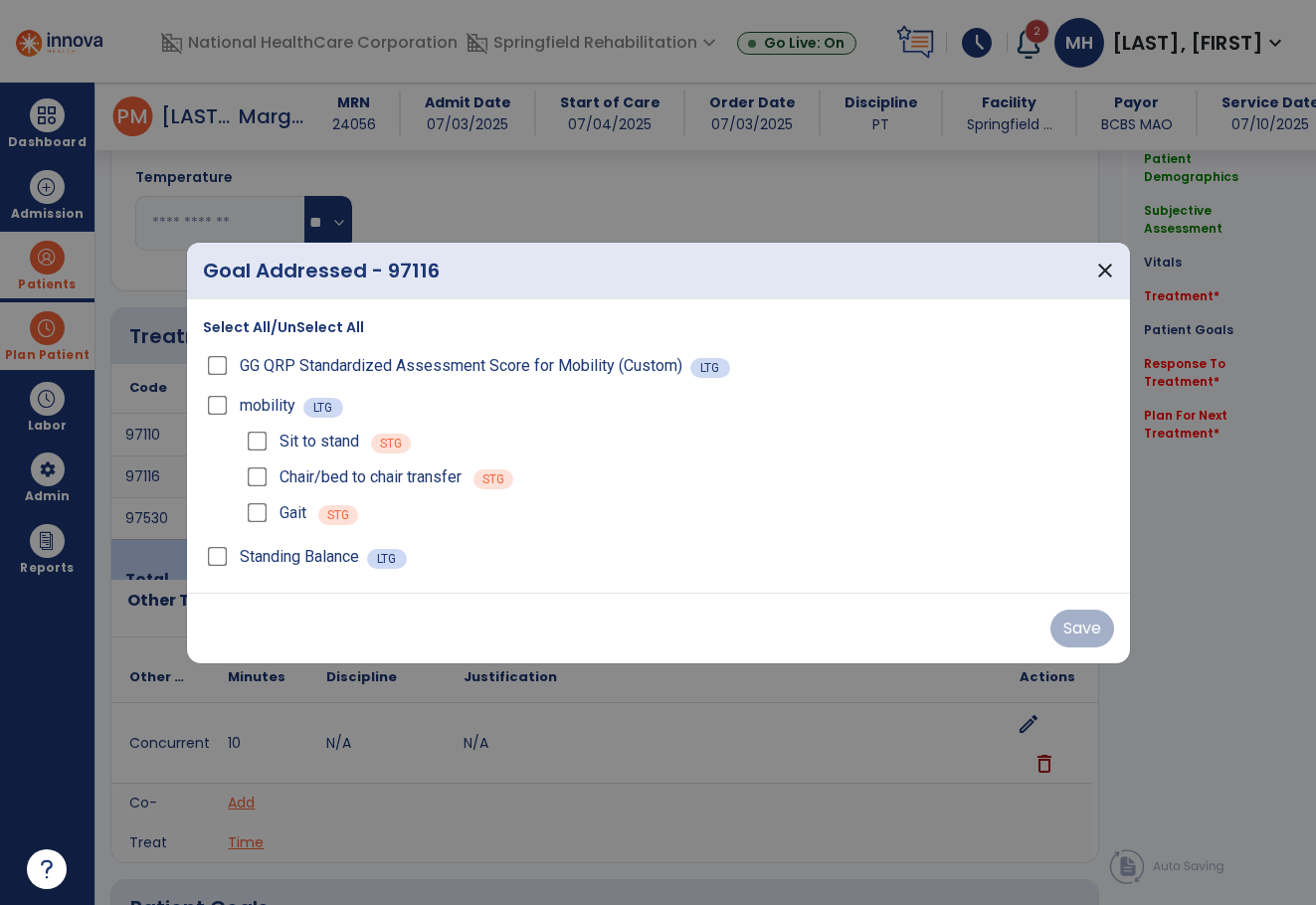 scroll, scrollTop: 980, scrollLeft: 0, axis: vertical 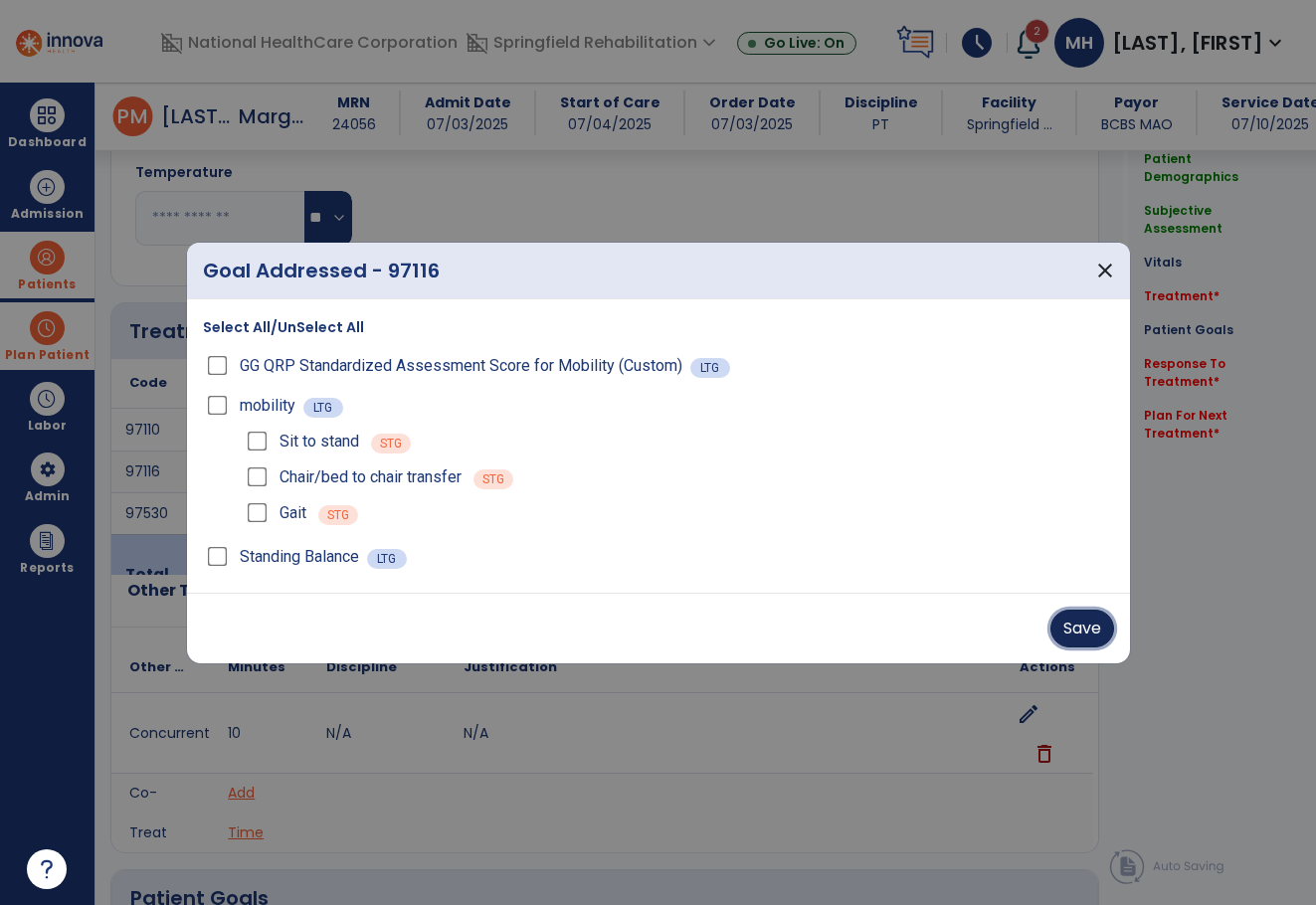 click on "Save" at bounding box center (1082, 629) 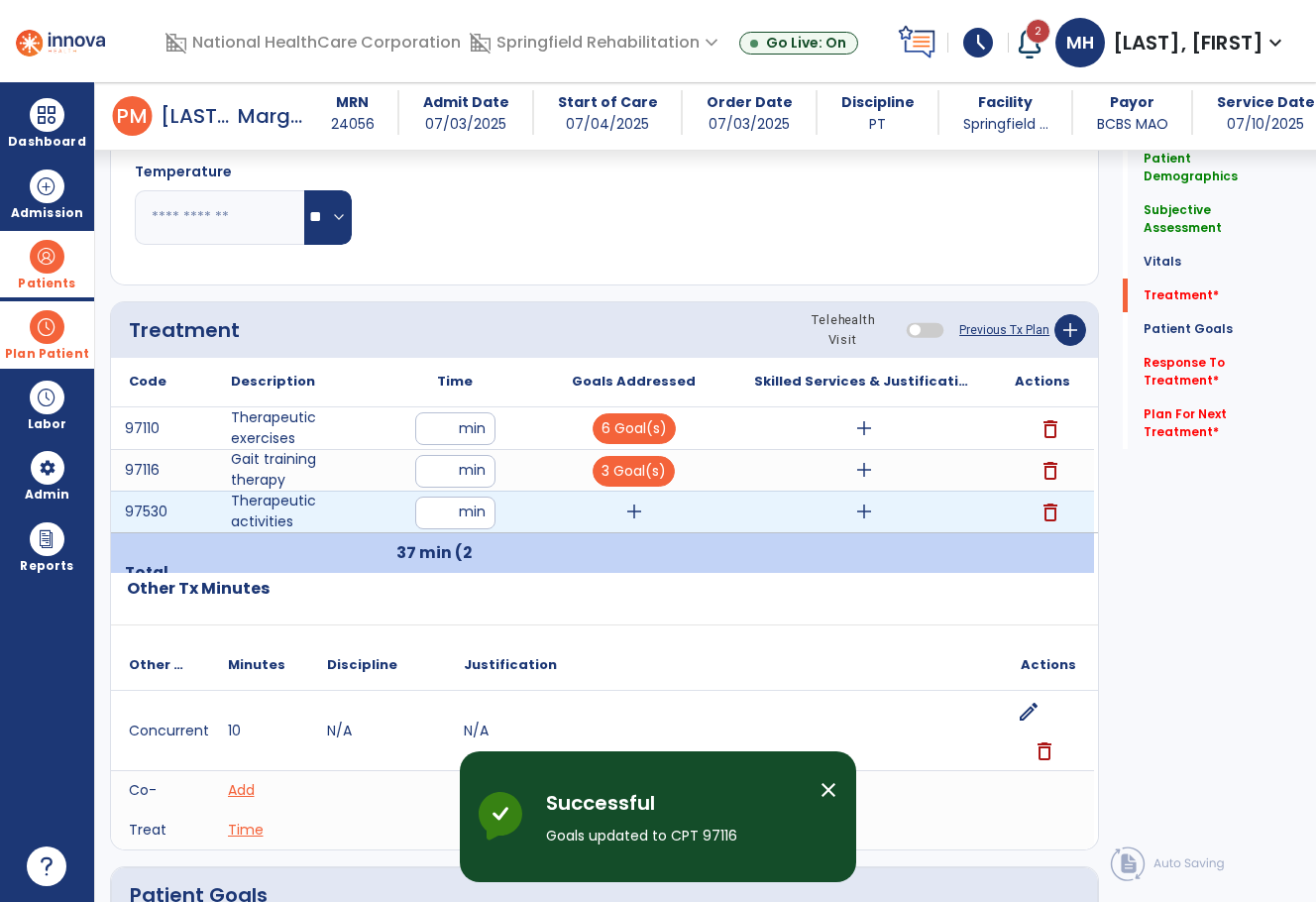 click on "add" at bounding box center [634, 511] 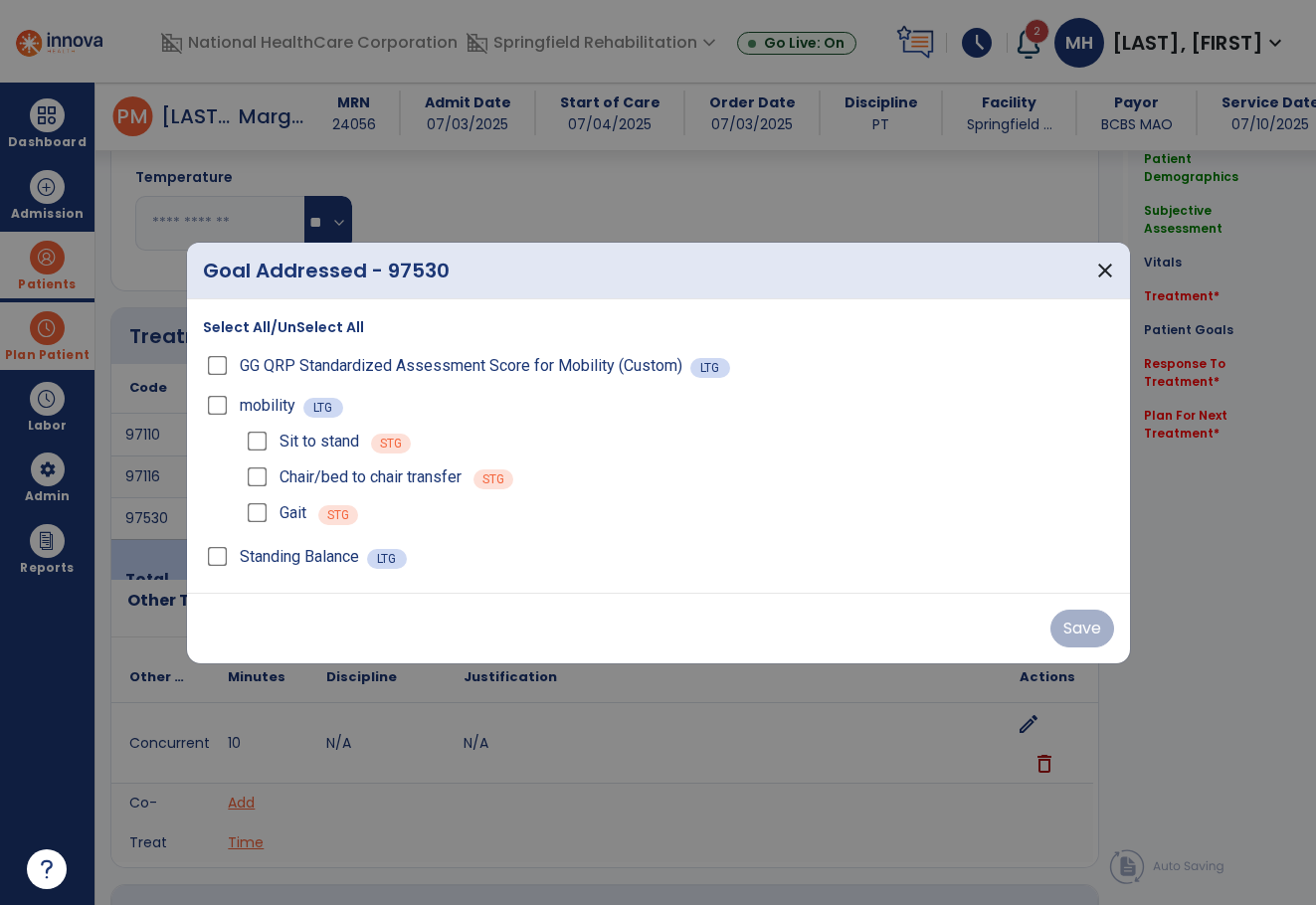 scroll, scrollTop: 980, scrollLeft: 0, axis: vertical 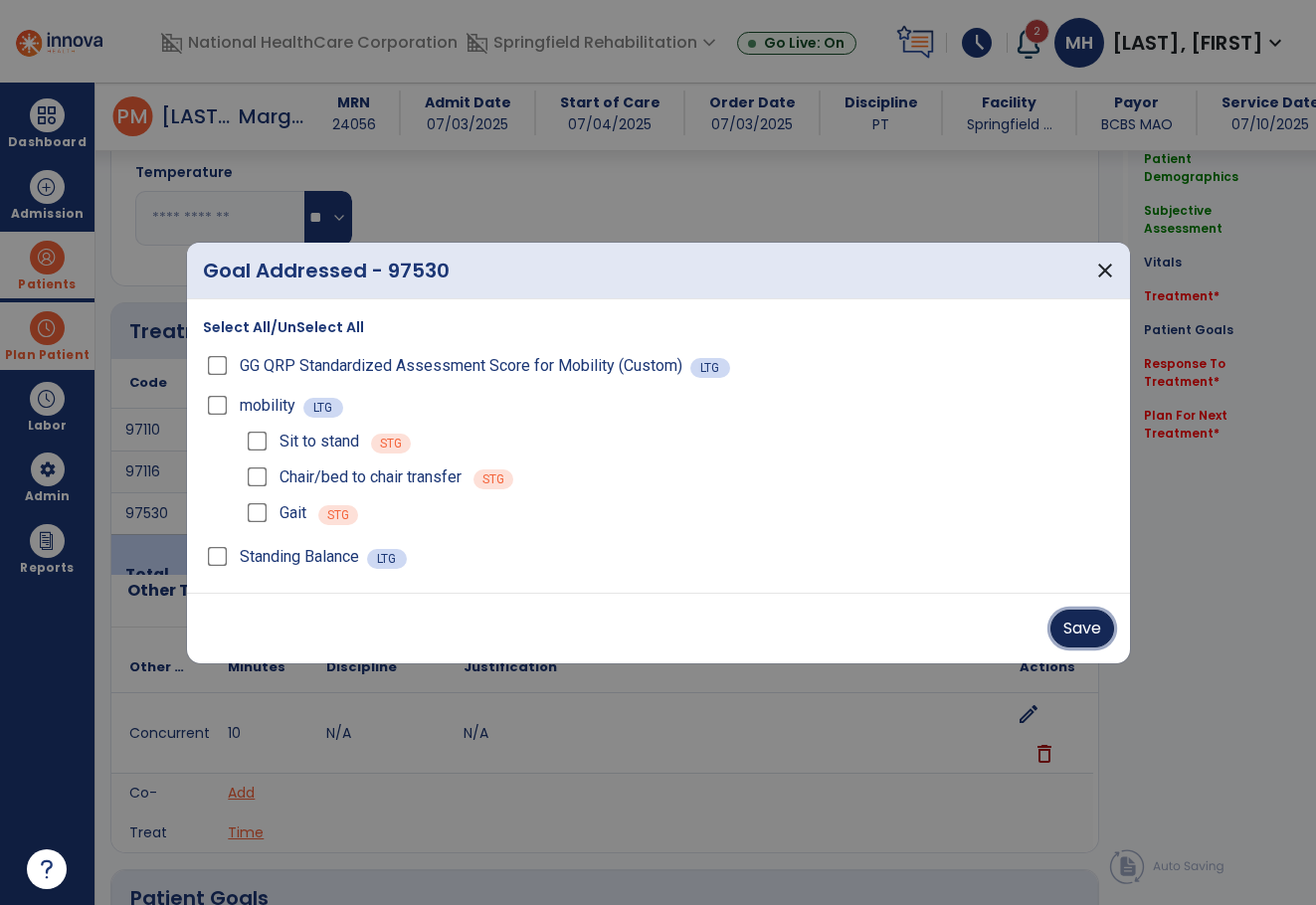 click on "Save" at bounding box center [1082, 629] 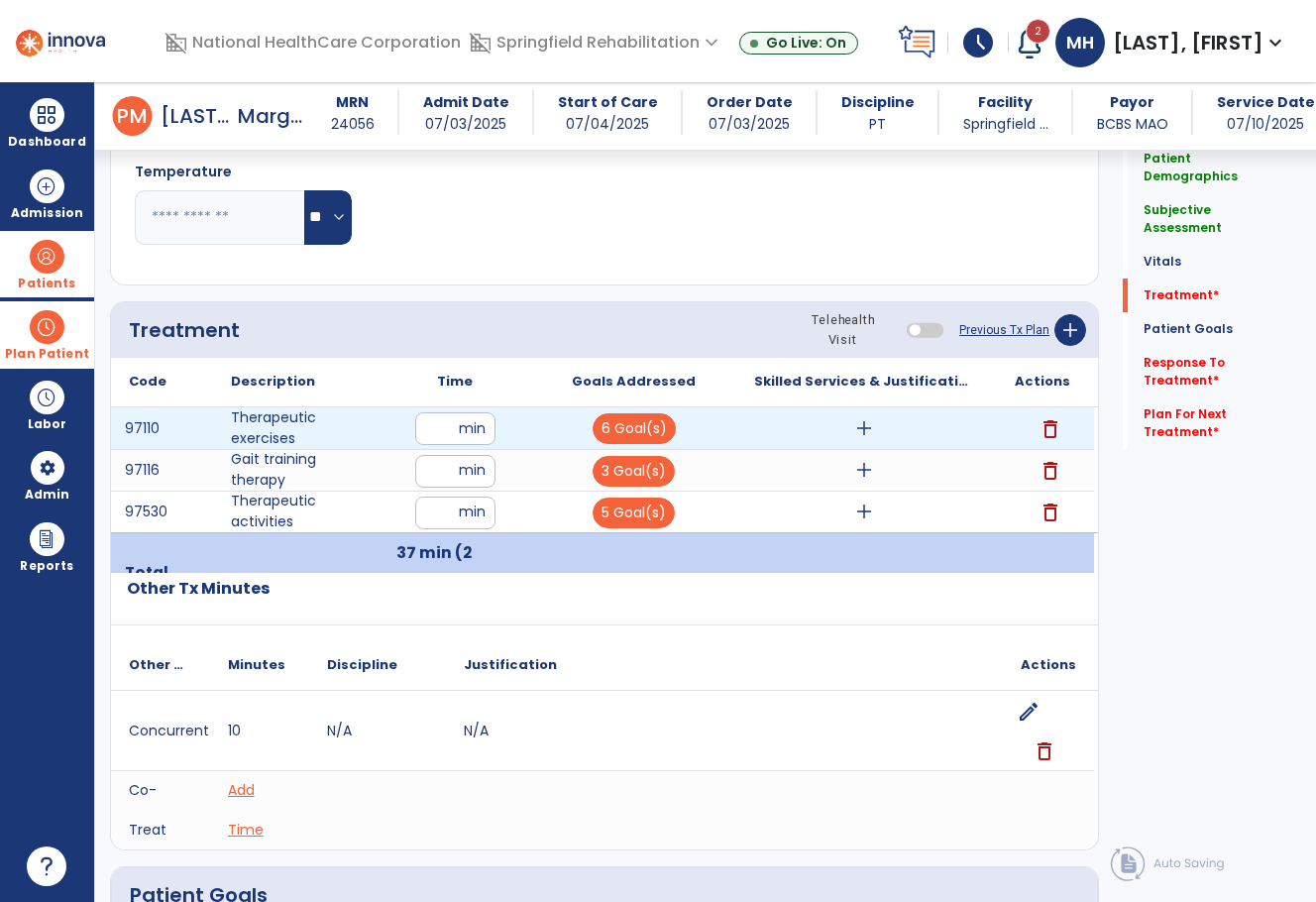 click on "add" at bounding box center (864, 428) 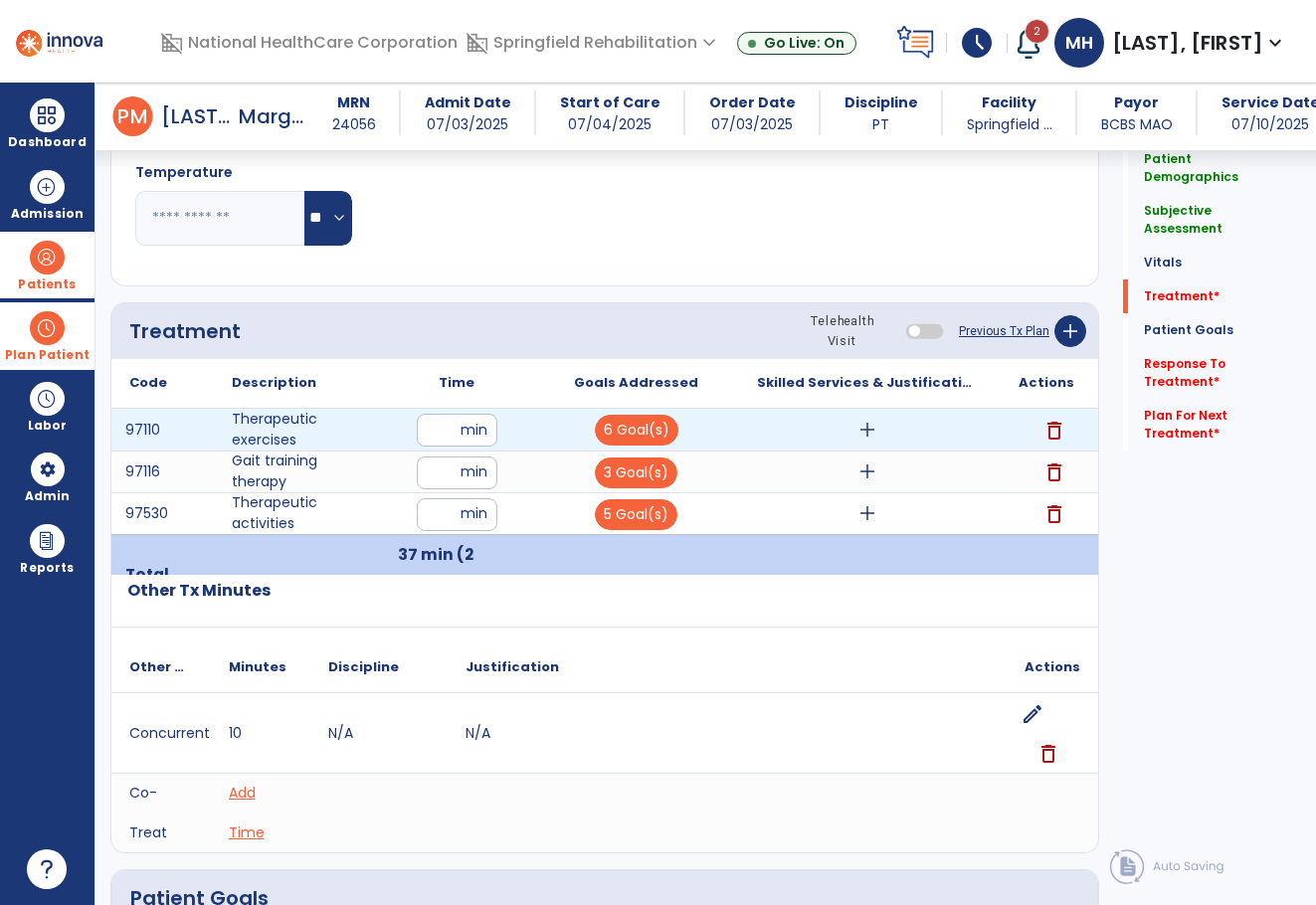 scroll, scrollTop: 980, scrollLeft: 0, axis: vertical 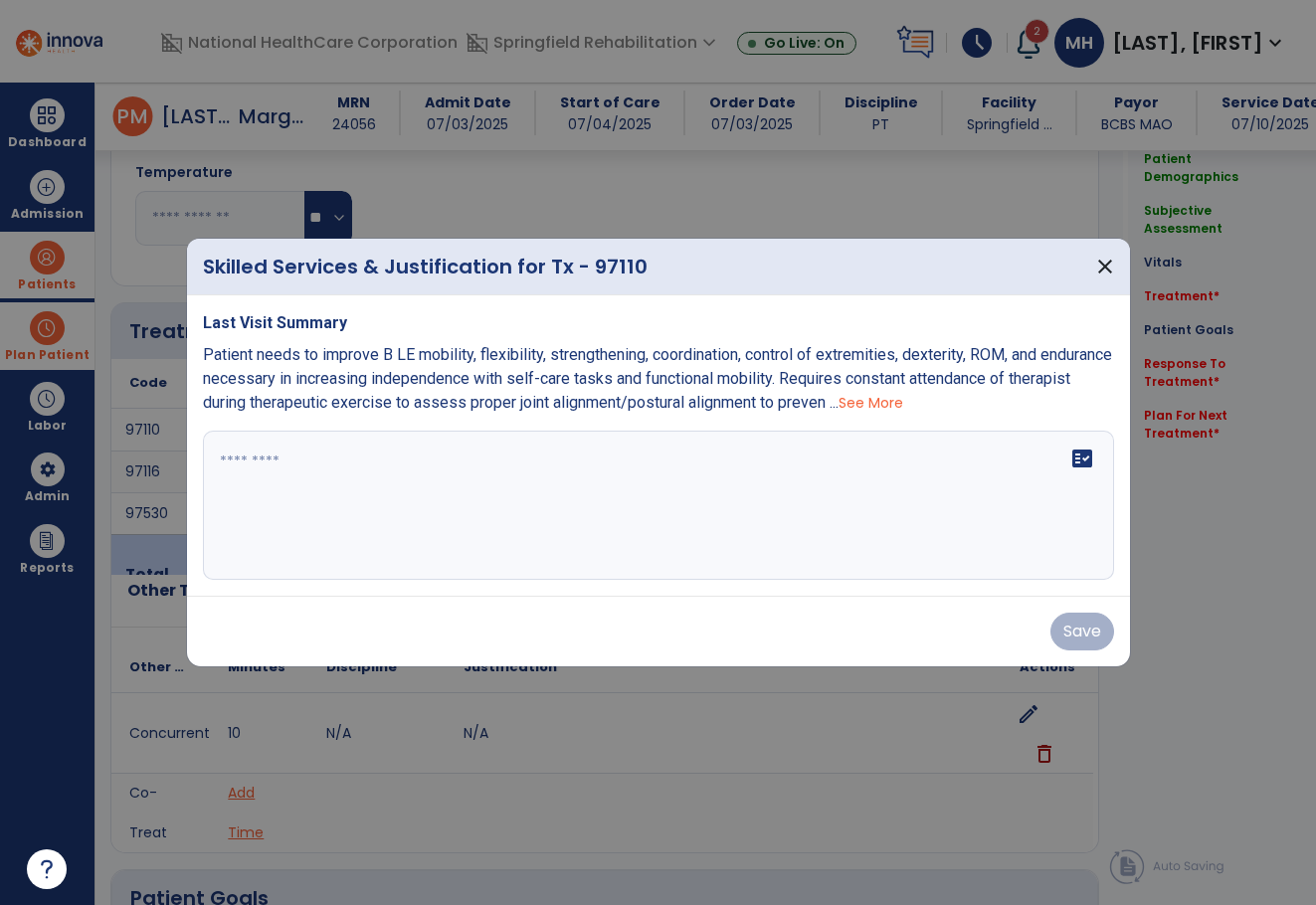 click on "fact_check" at bounding box center (658, 505) 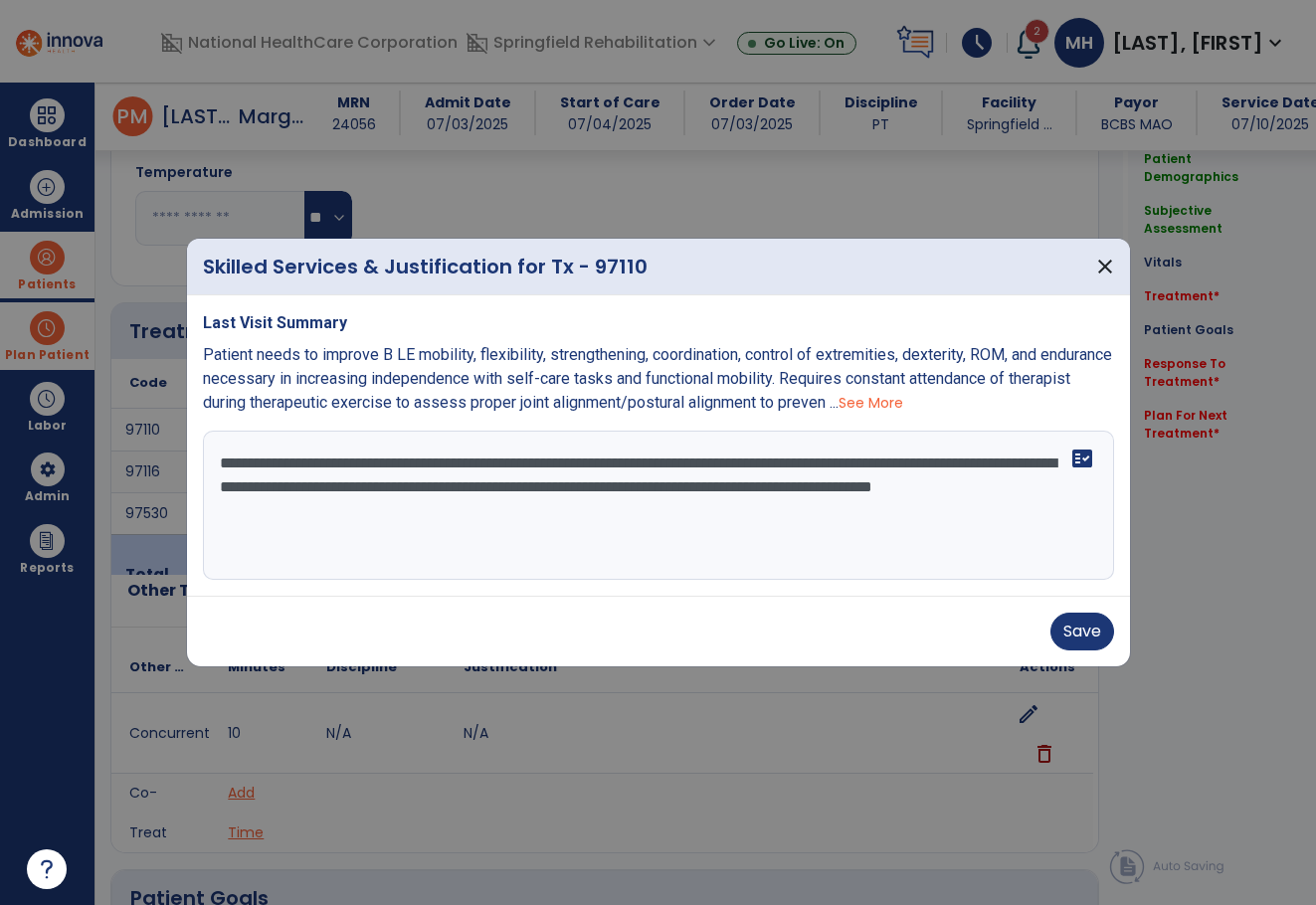 click on "**********" at bounding box center (658, 505) 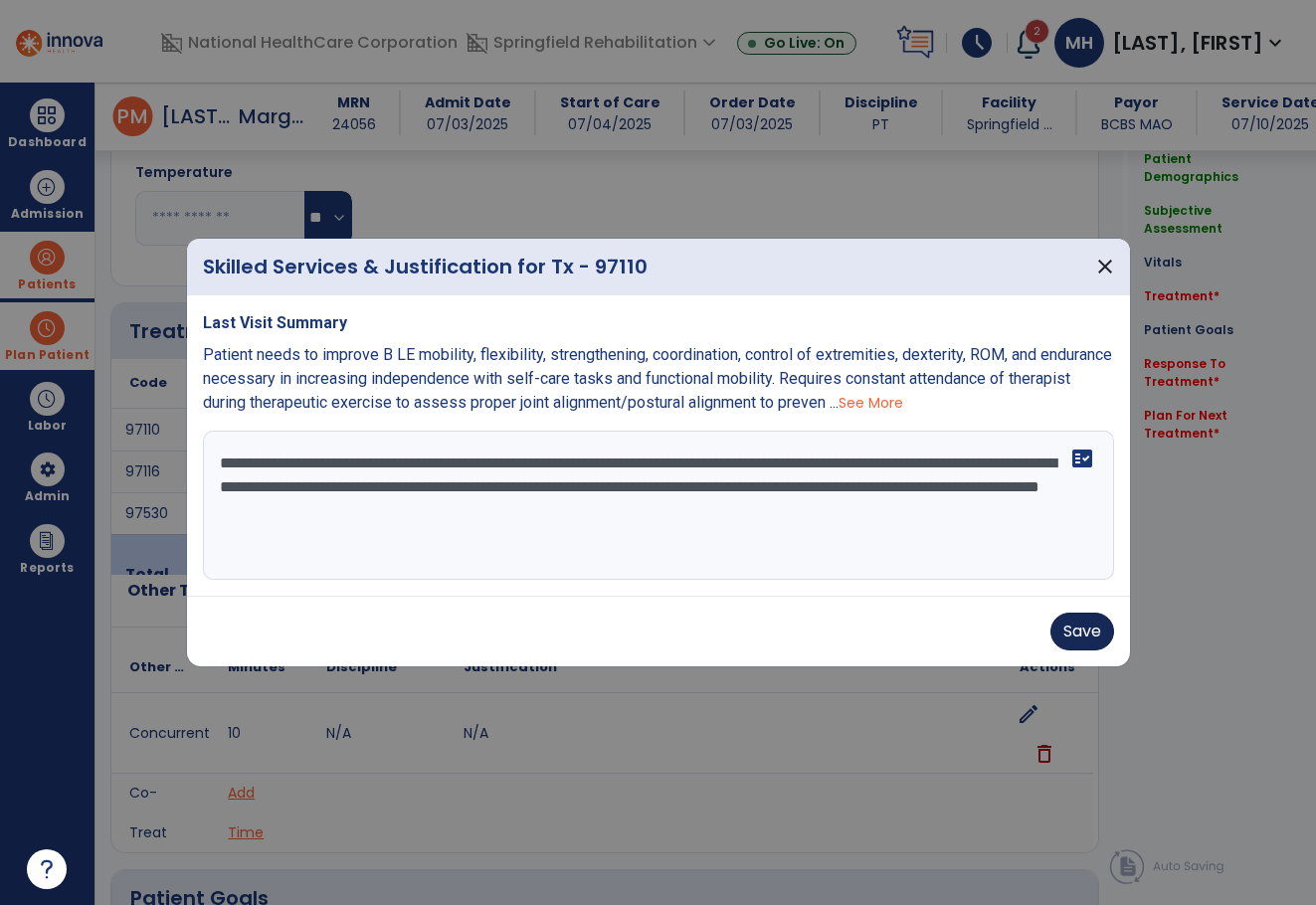 type on "**********" 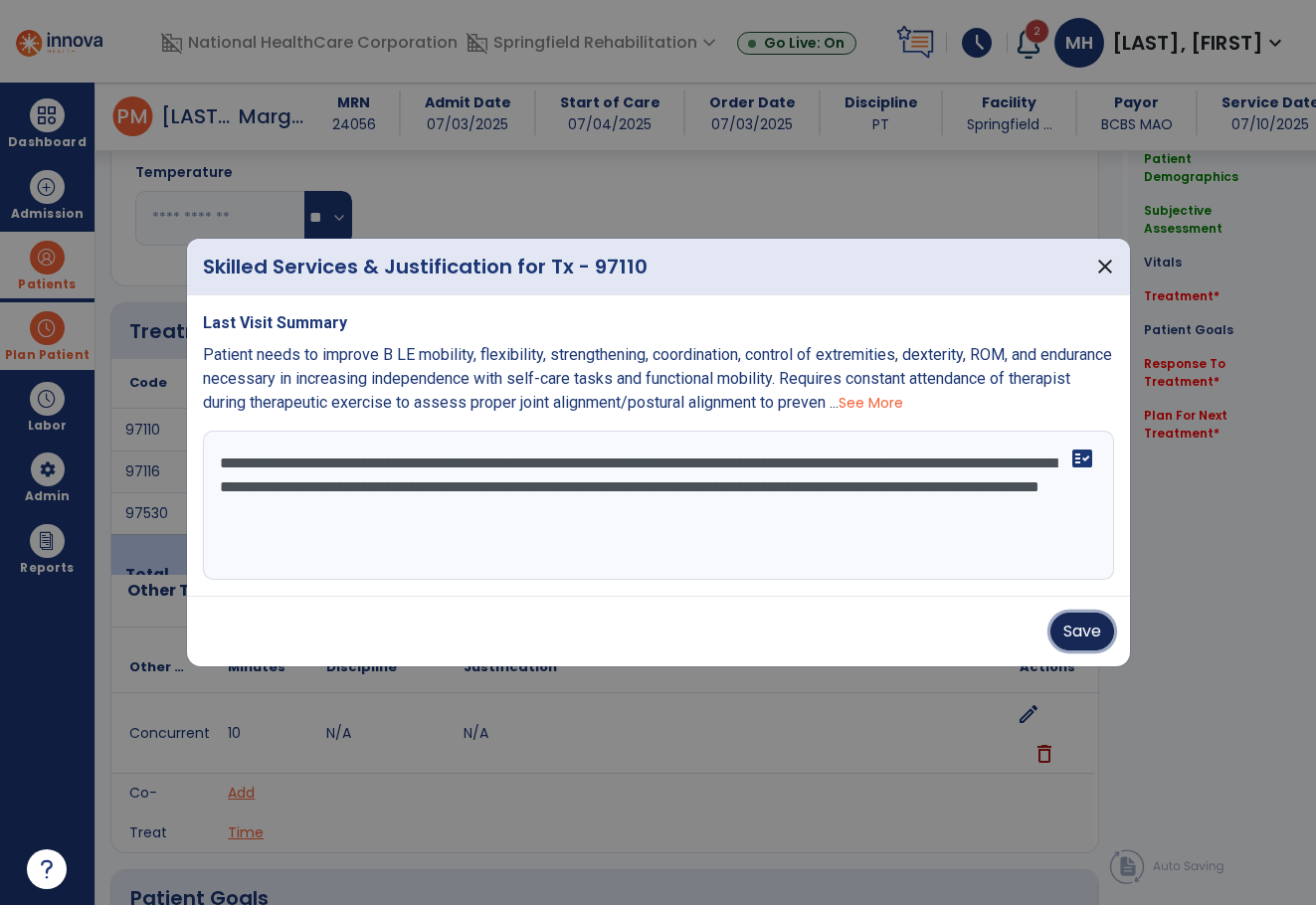 click on "Save" at bounding box center (1082, 632) 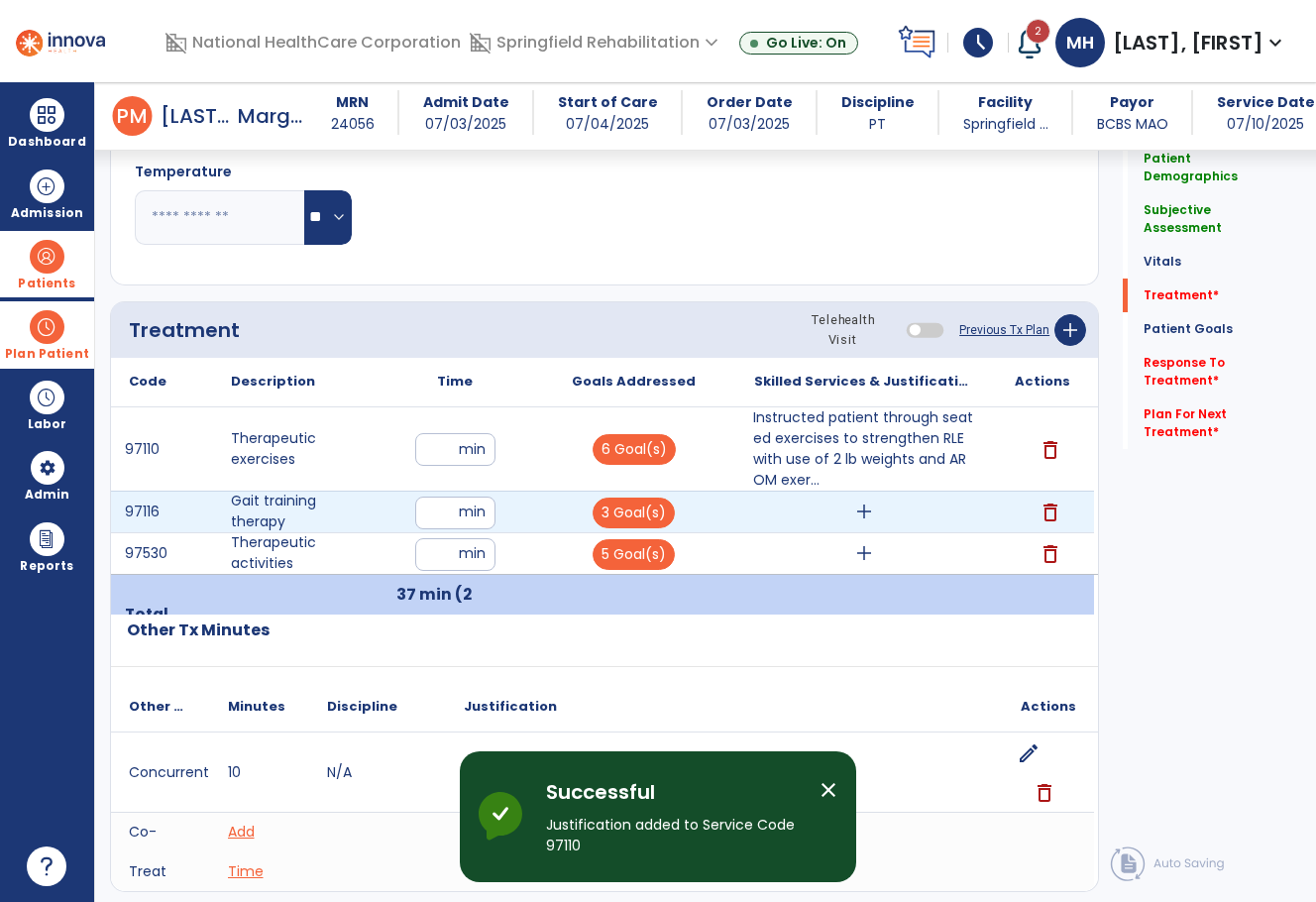 click on "add" at bounding box center [864, 511] 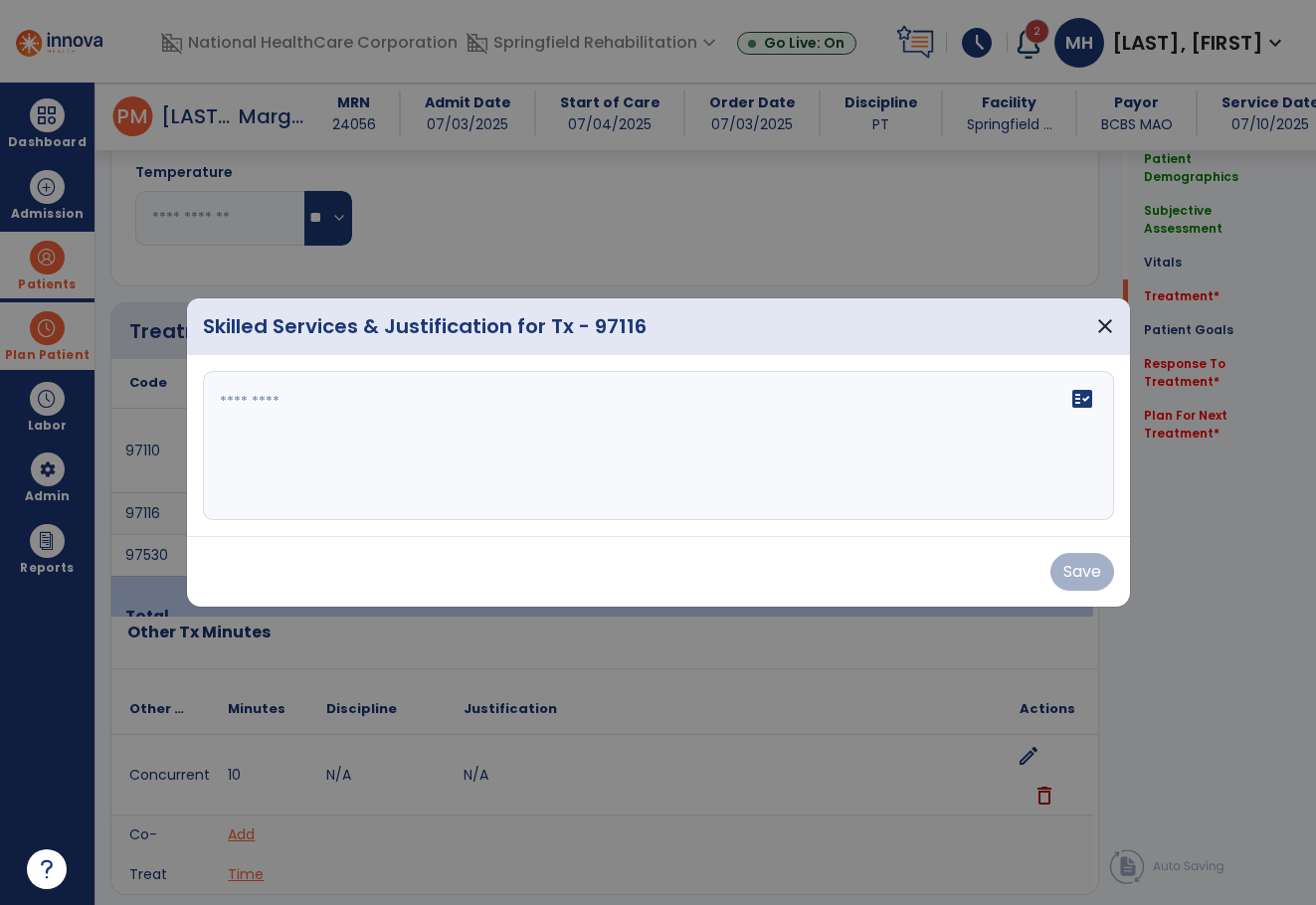 scroll, scrollTop: 980, scrollLeft: 0, axis: vertical 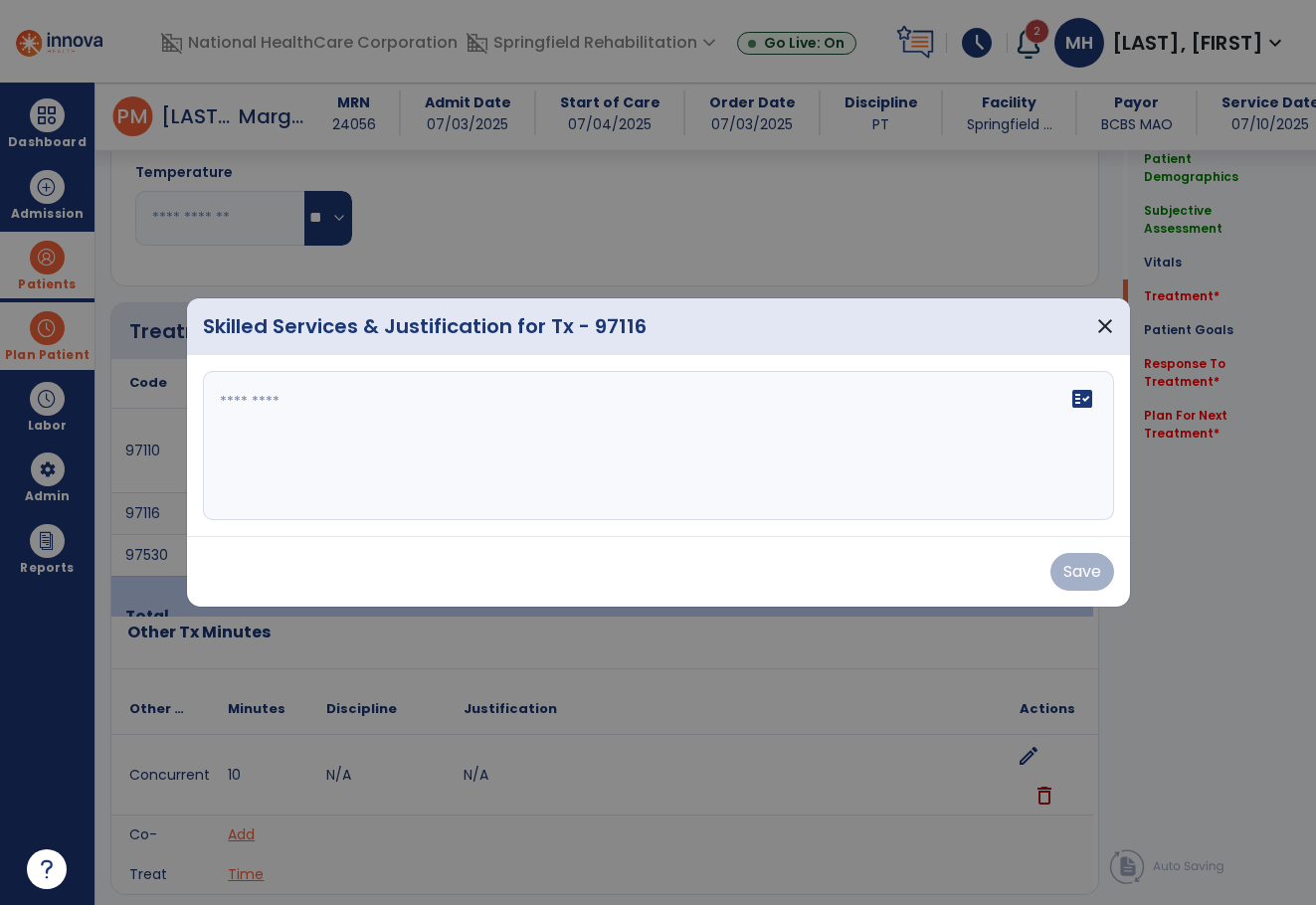 click on "fact_check" at bounding box center [658, 446] 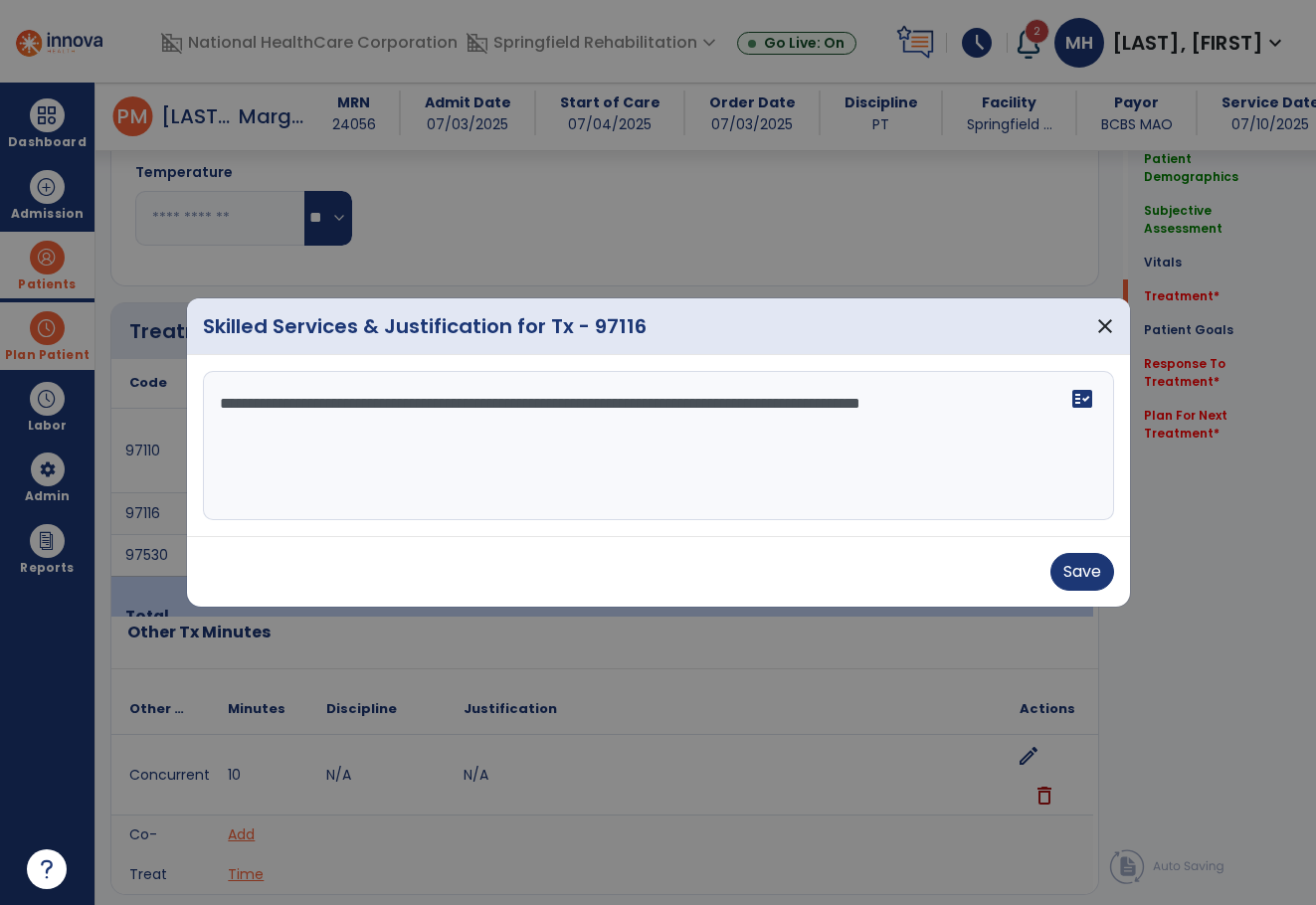 click on "**********" at bounding box center [658, 446] 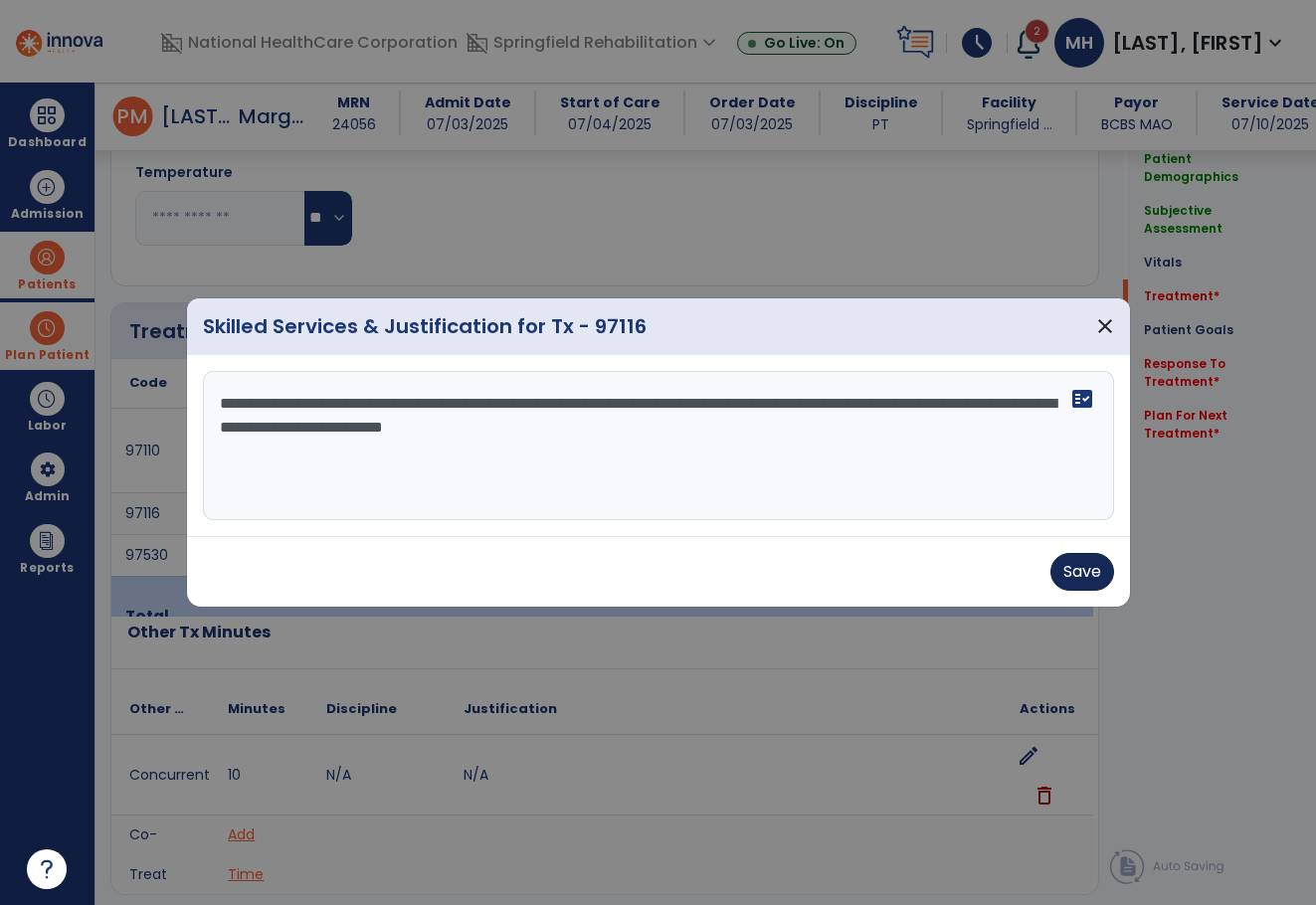 type on "**********" 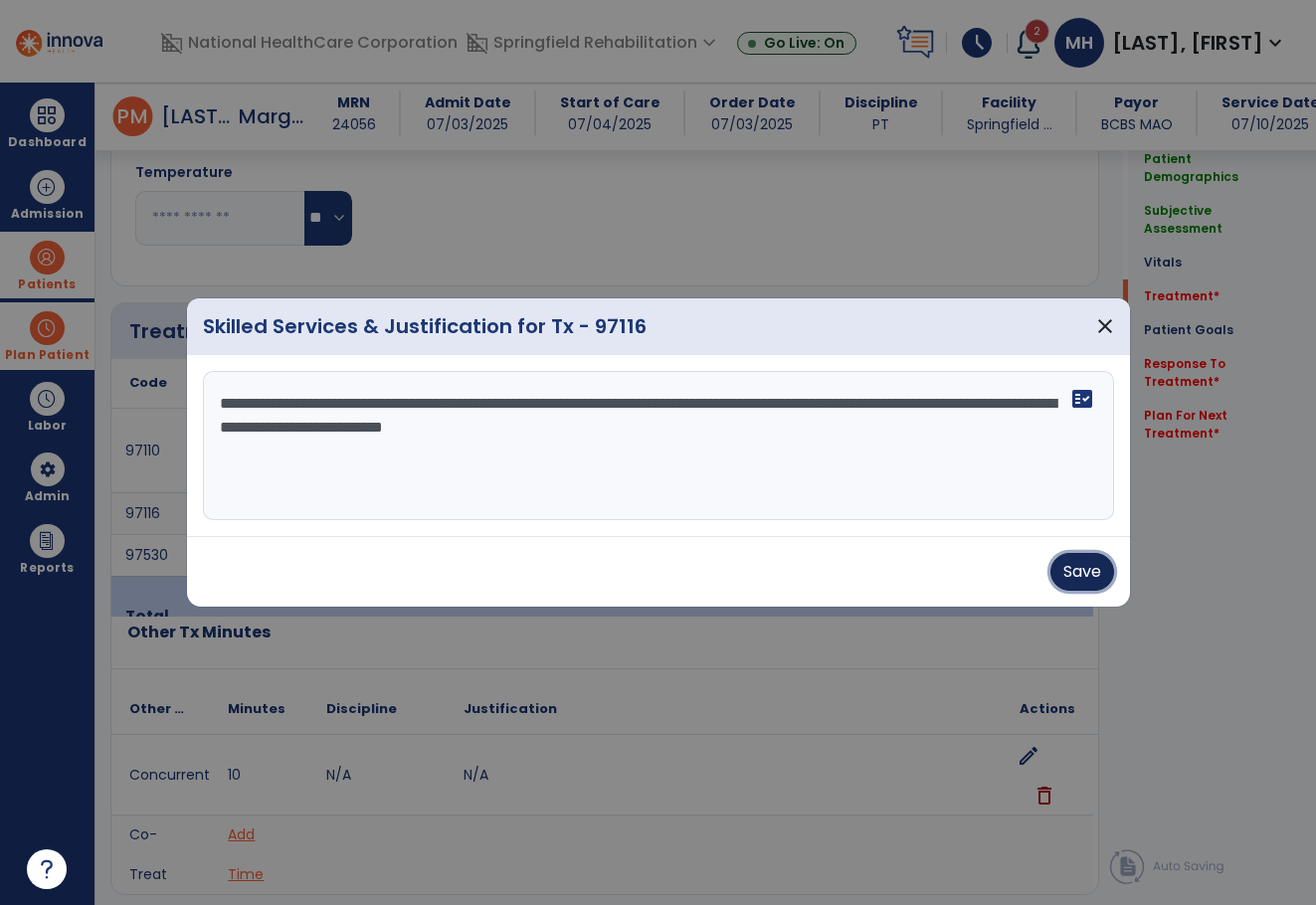 click on "Save" at bounding box center (1082, 572) 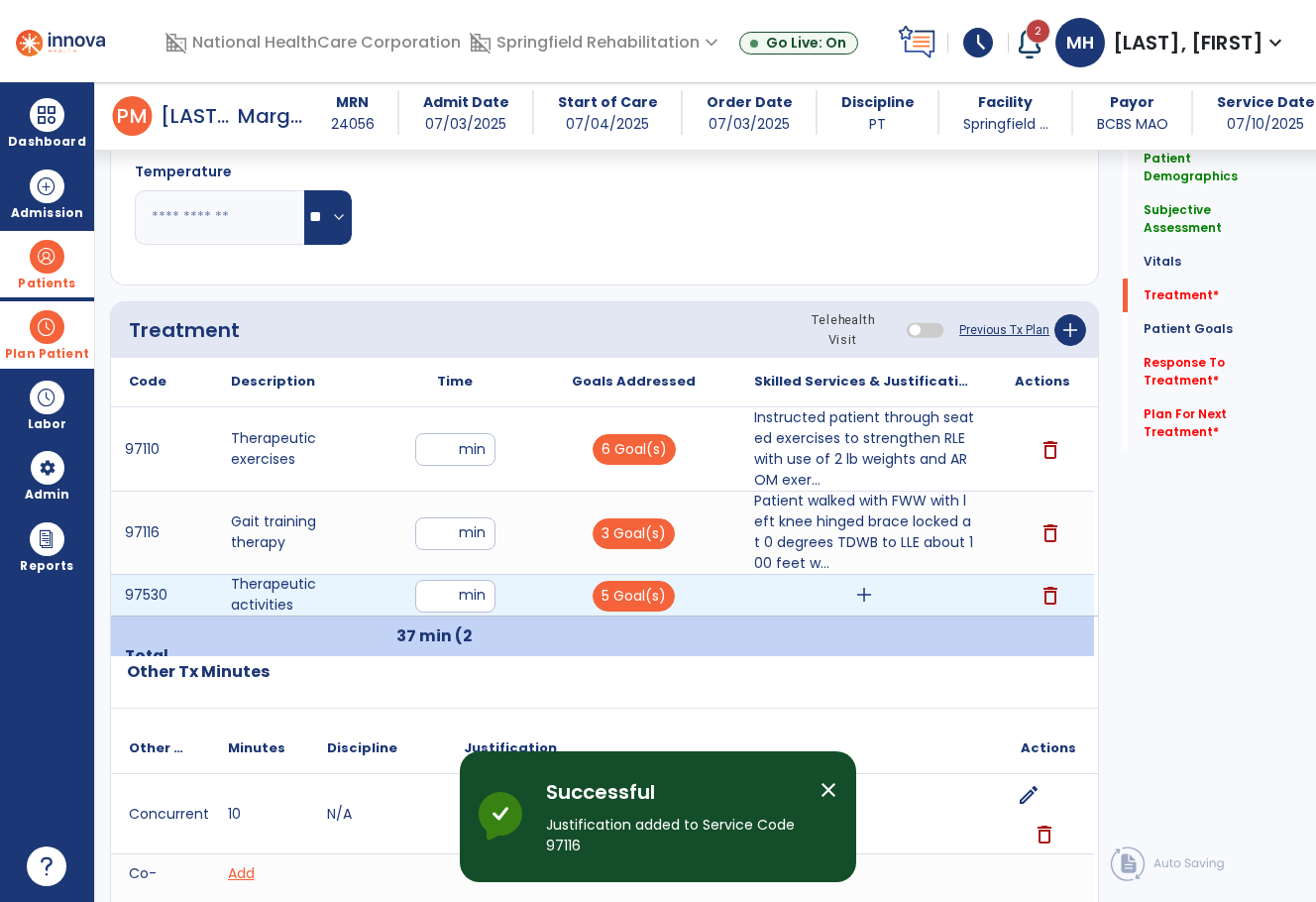 click on "add" at bounding box center (864, 595) 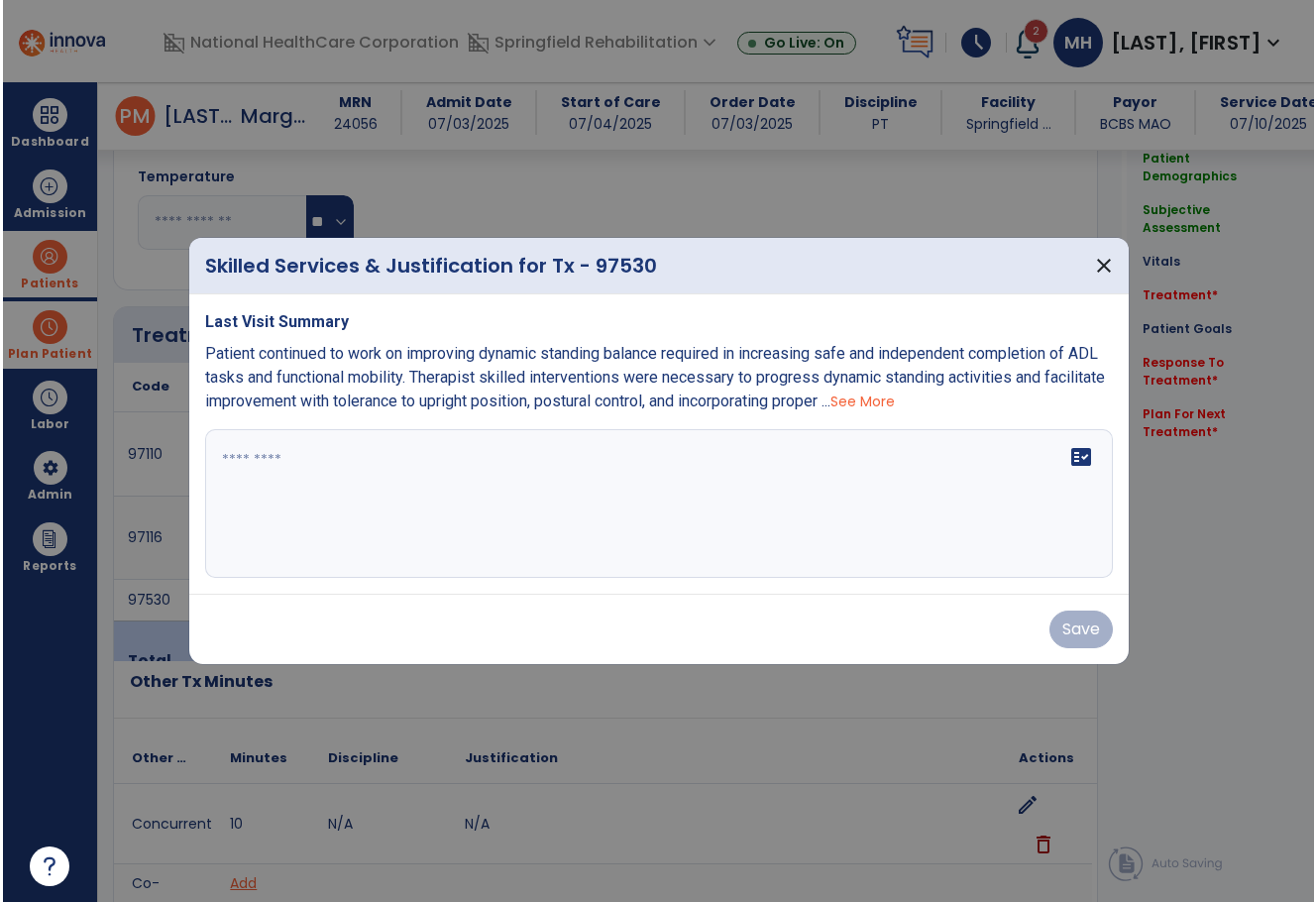 scroll, scrollTop: 976, scrollLeft: 0, axis: vertical 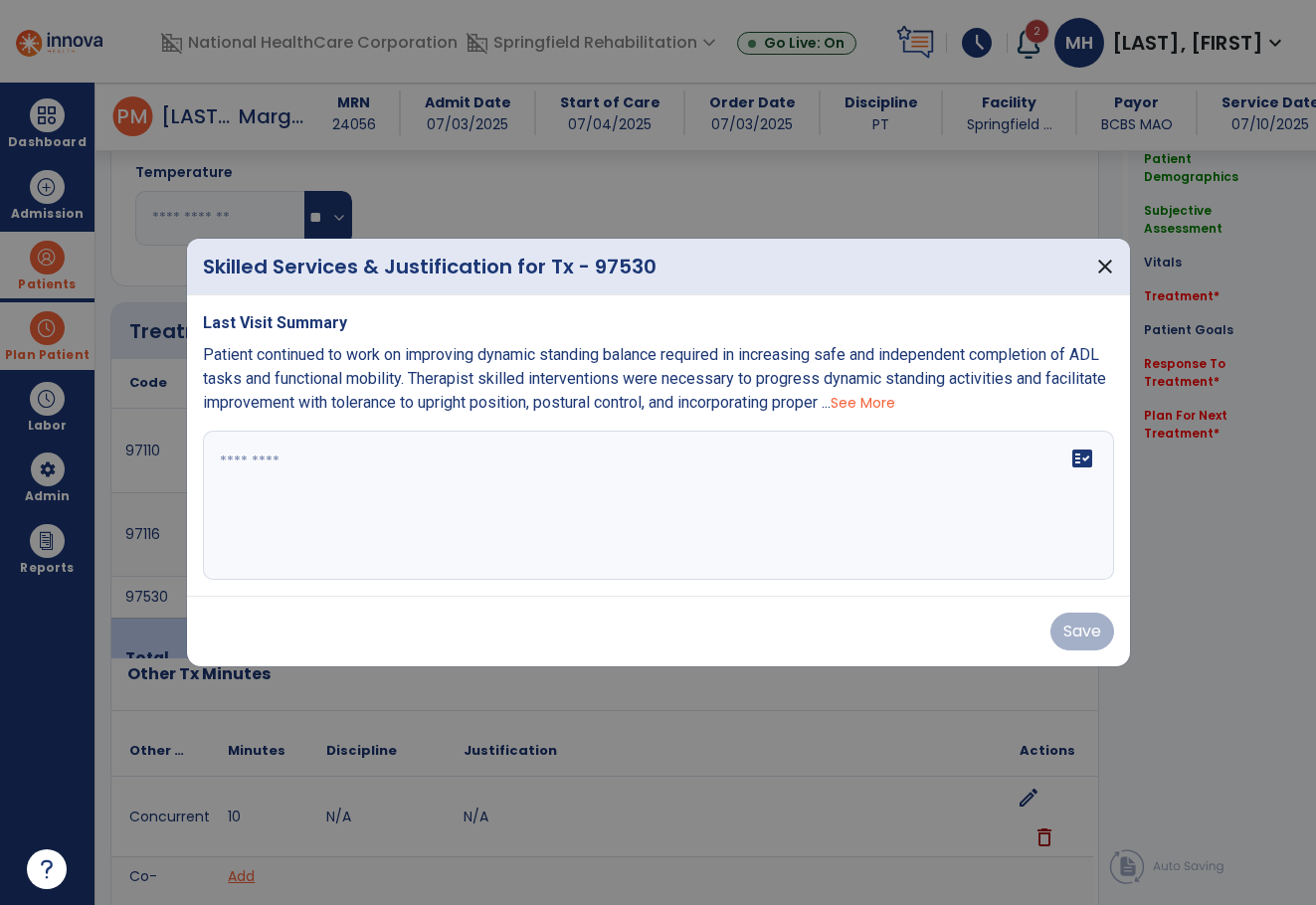 click on "fact_check" at bounding box center [658, 505] 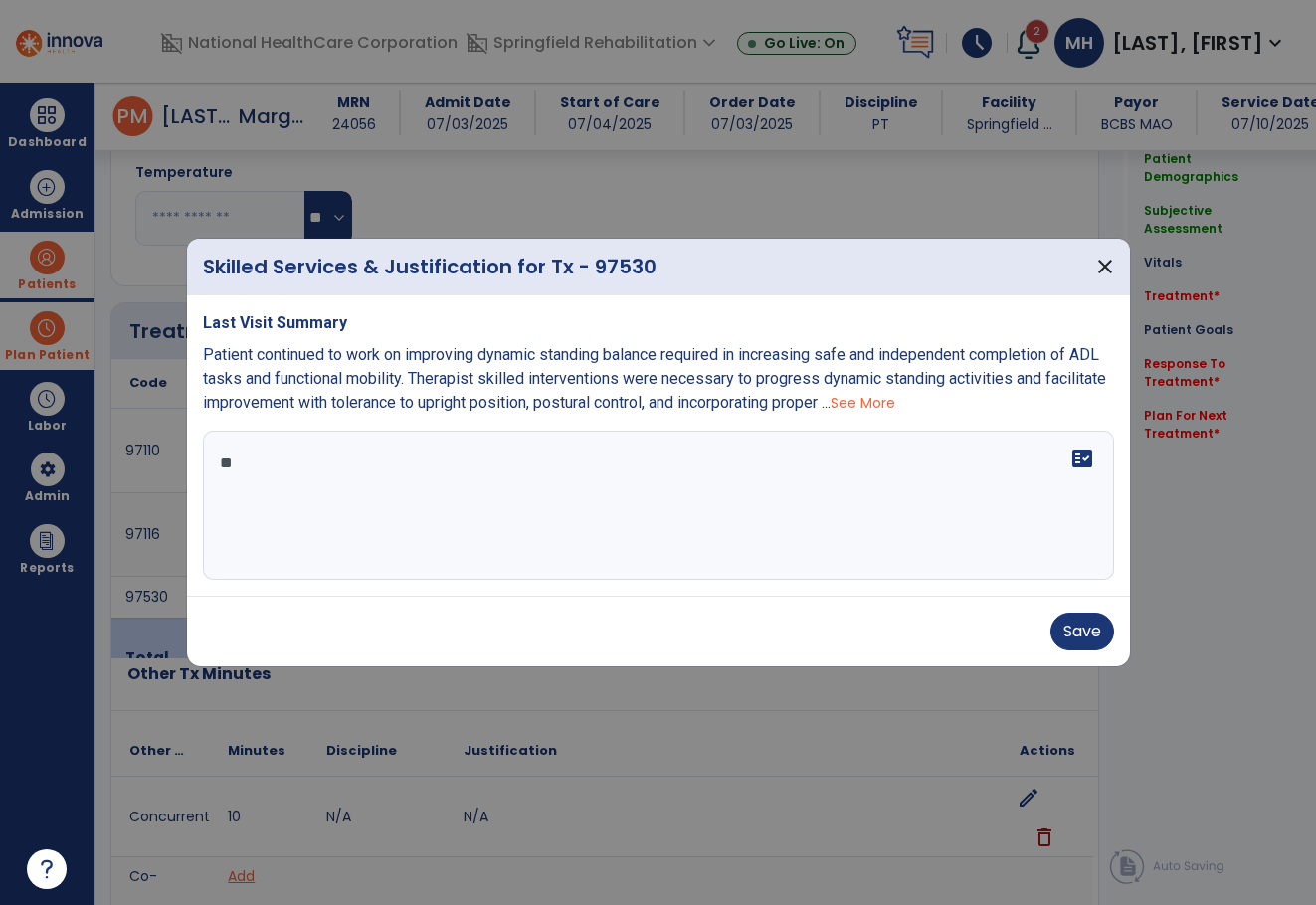 type on "*" 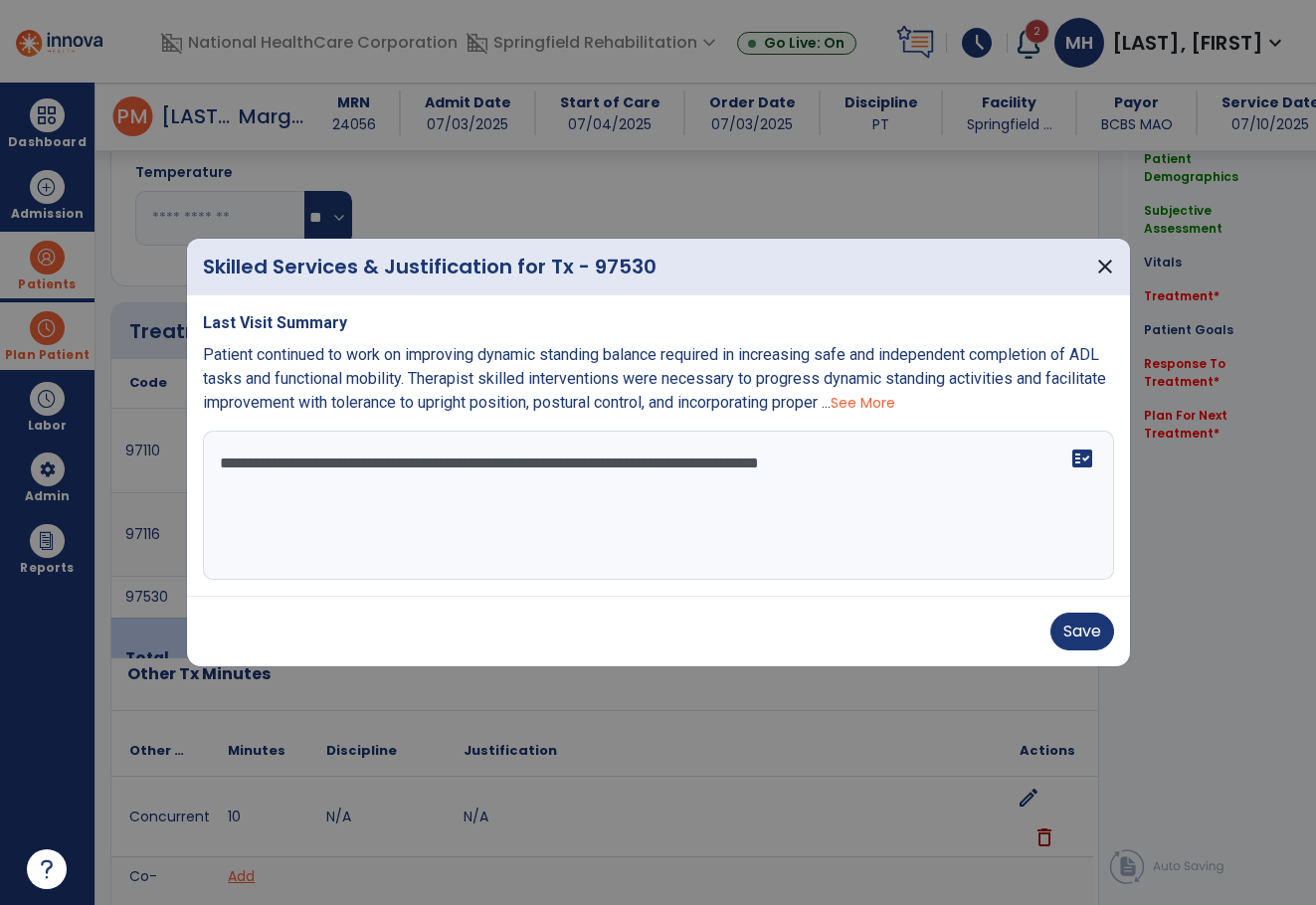 click on "Save" at bounding box center [658, 631] 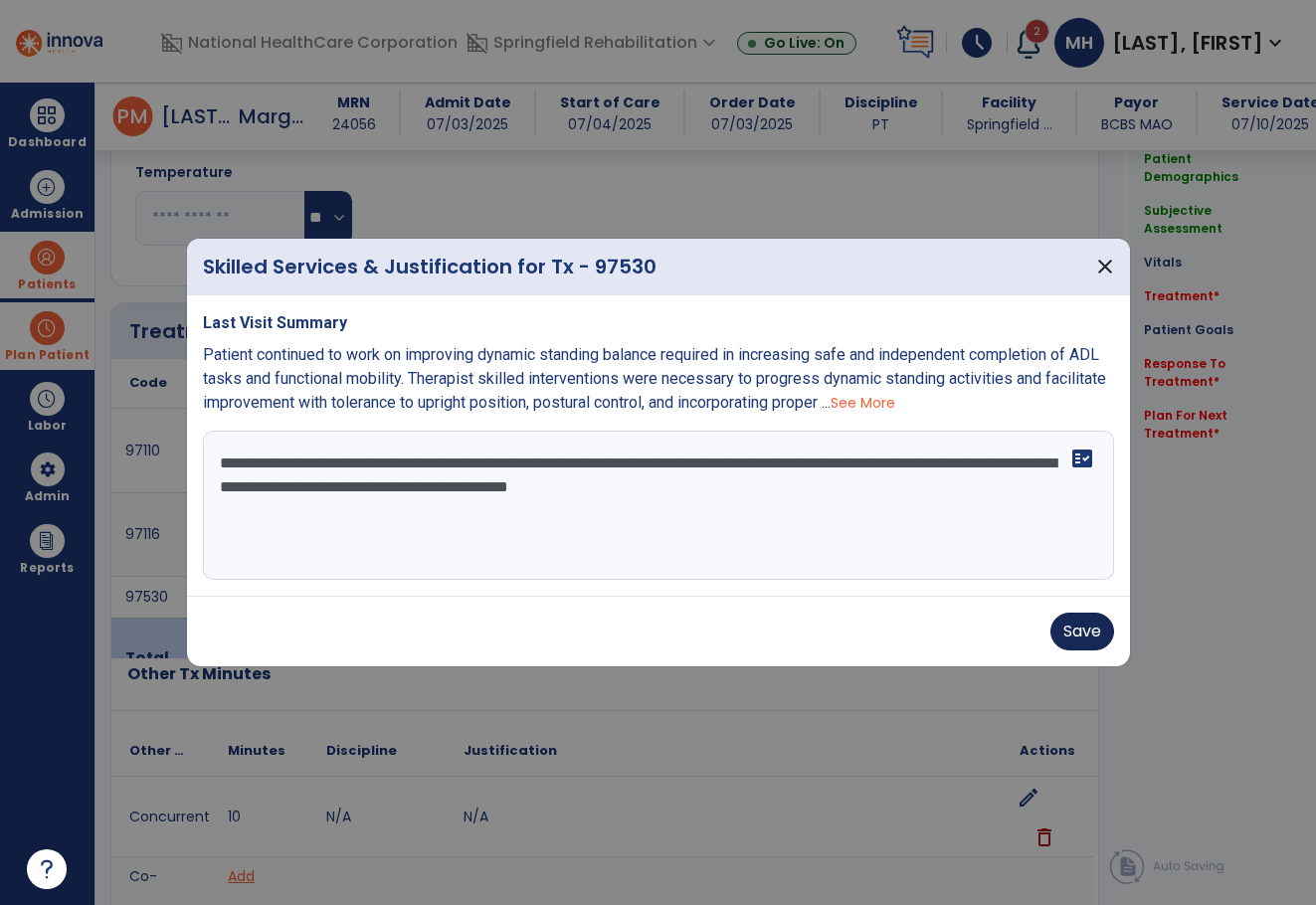 type on "**********" 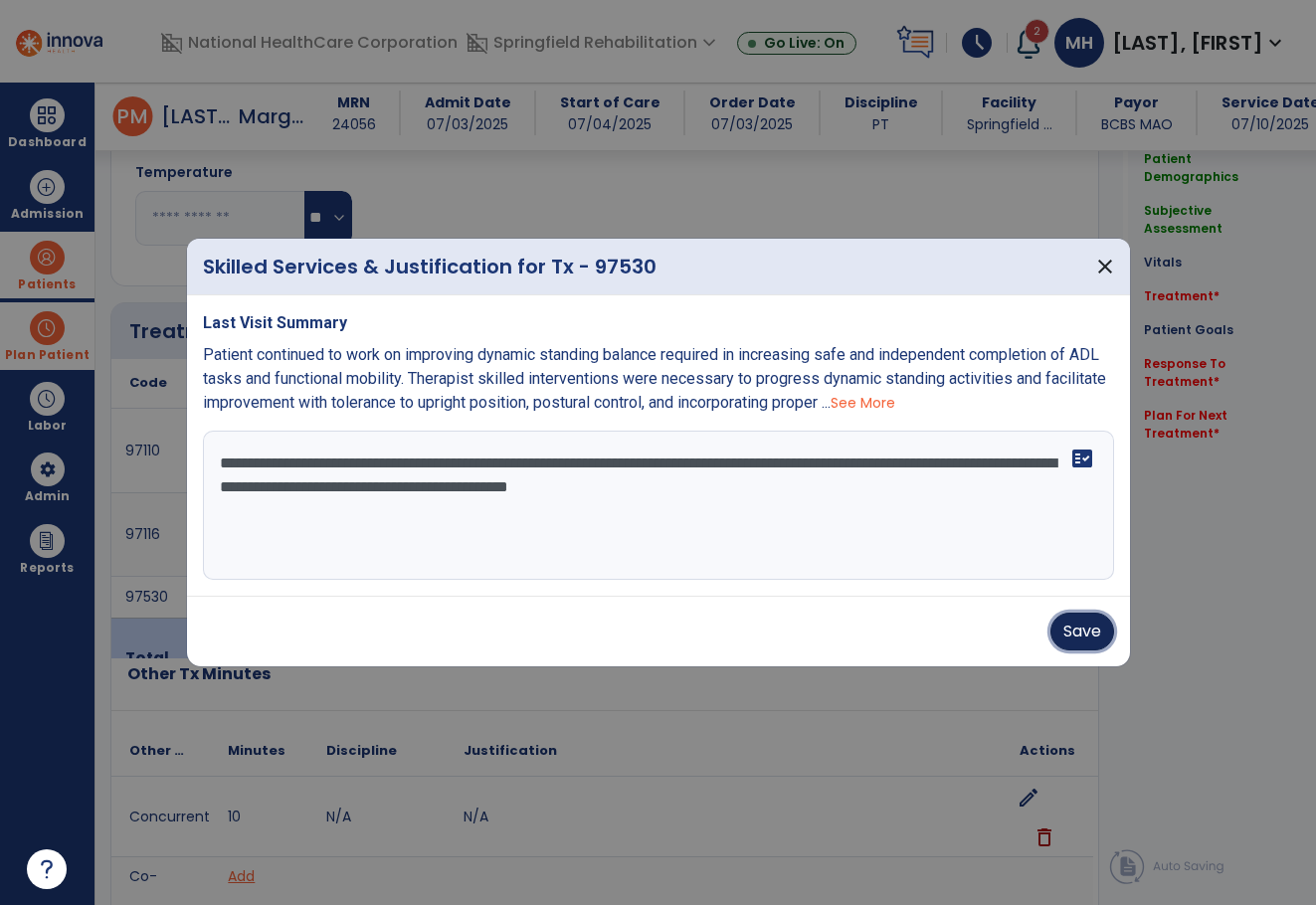 click on "Save" at bounding box center (1082, 632) 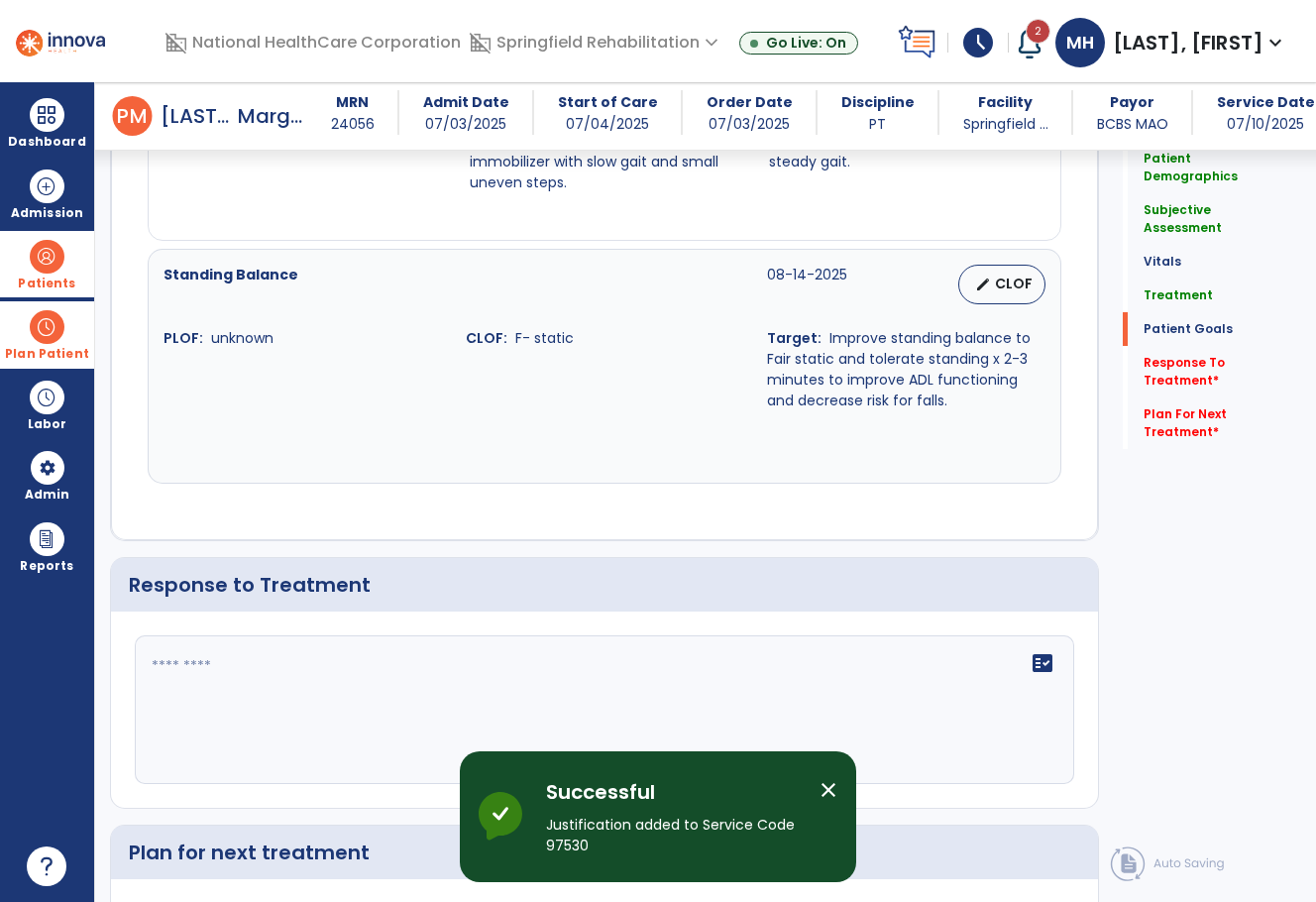 scroll, scrollTop: 2883, scrollLeft: 0, axis: vertical 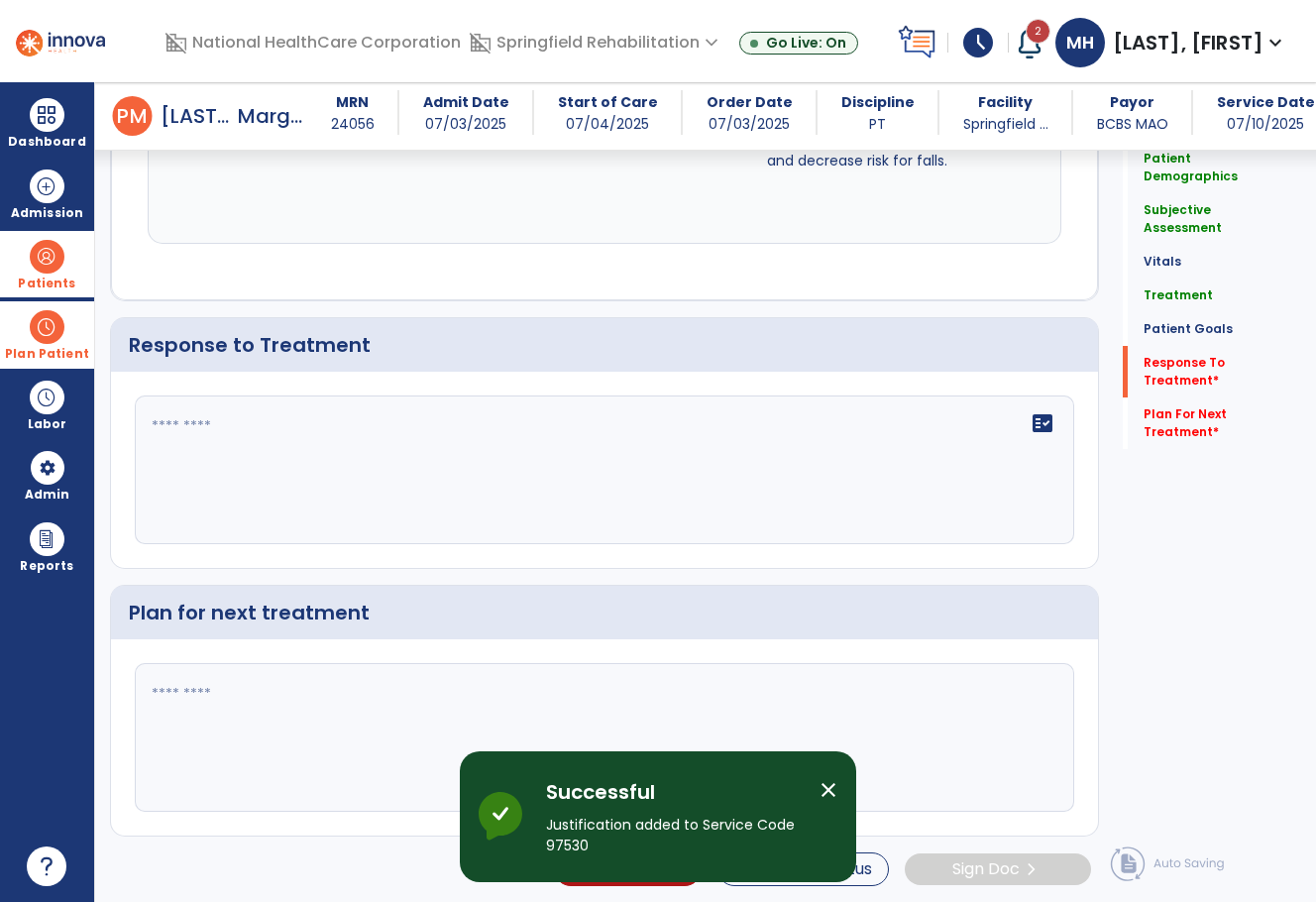 click 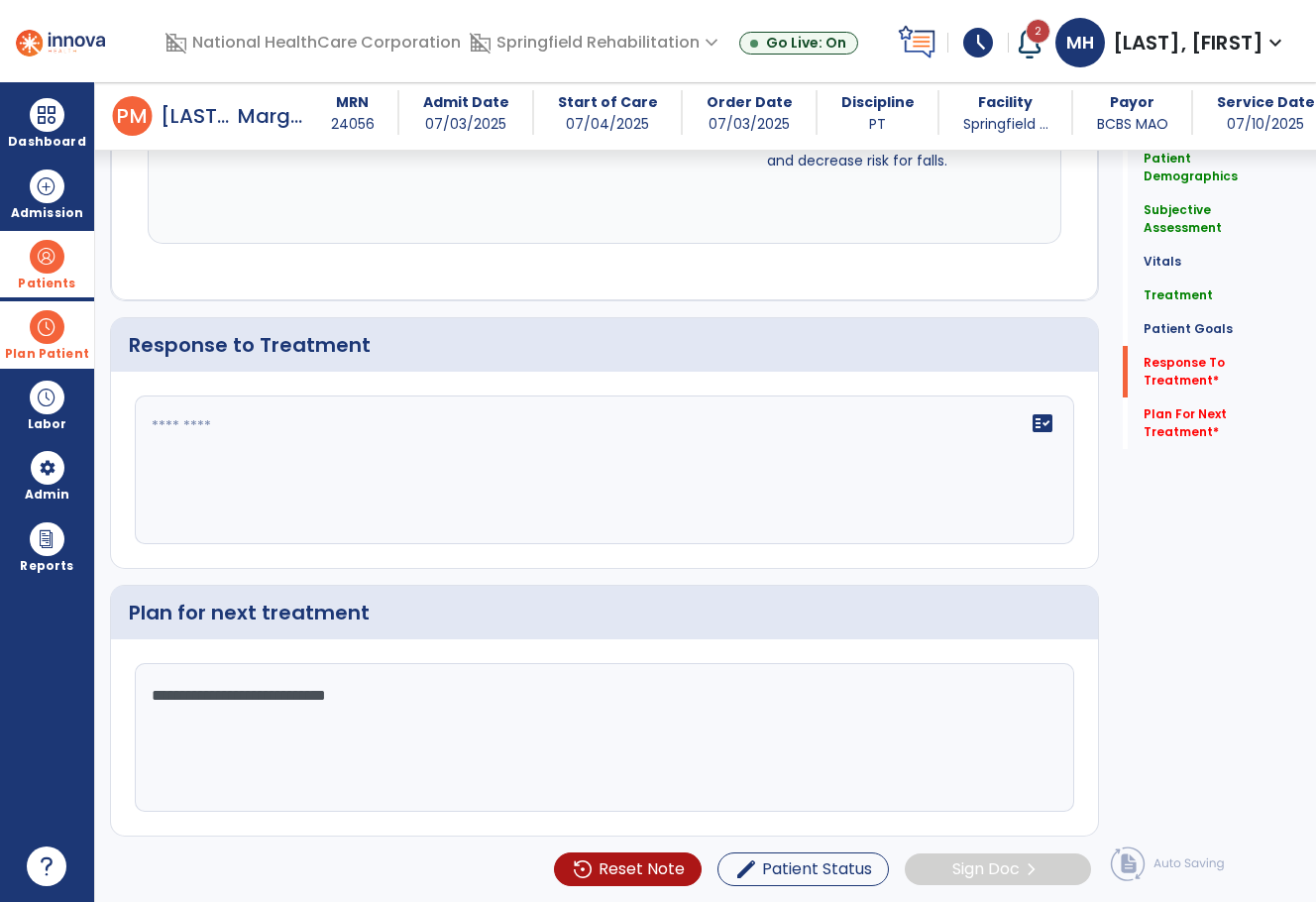 type on "**********" 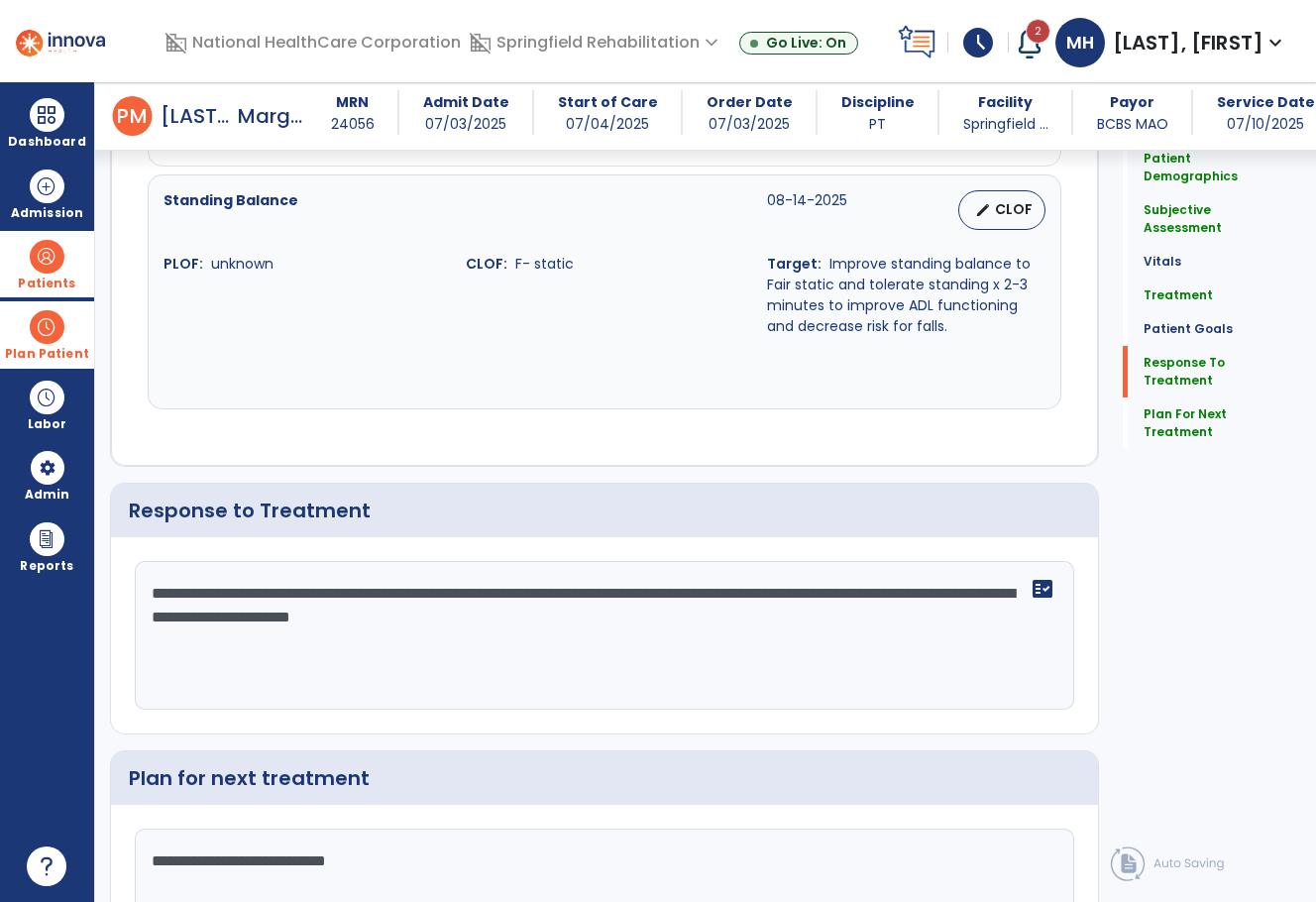 scroll, scrollTop: 2883, scrollLeft: 0, axis: vertical 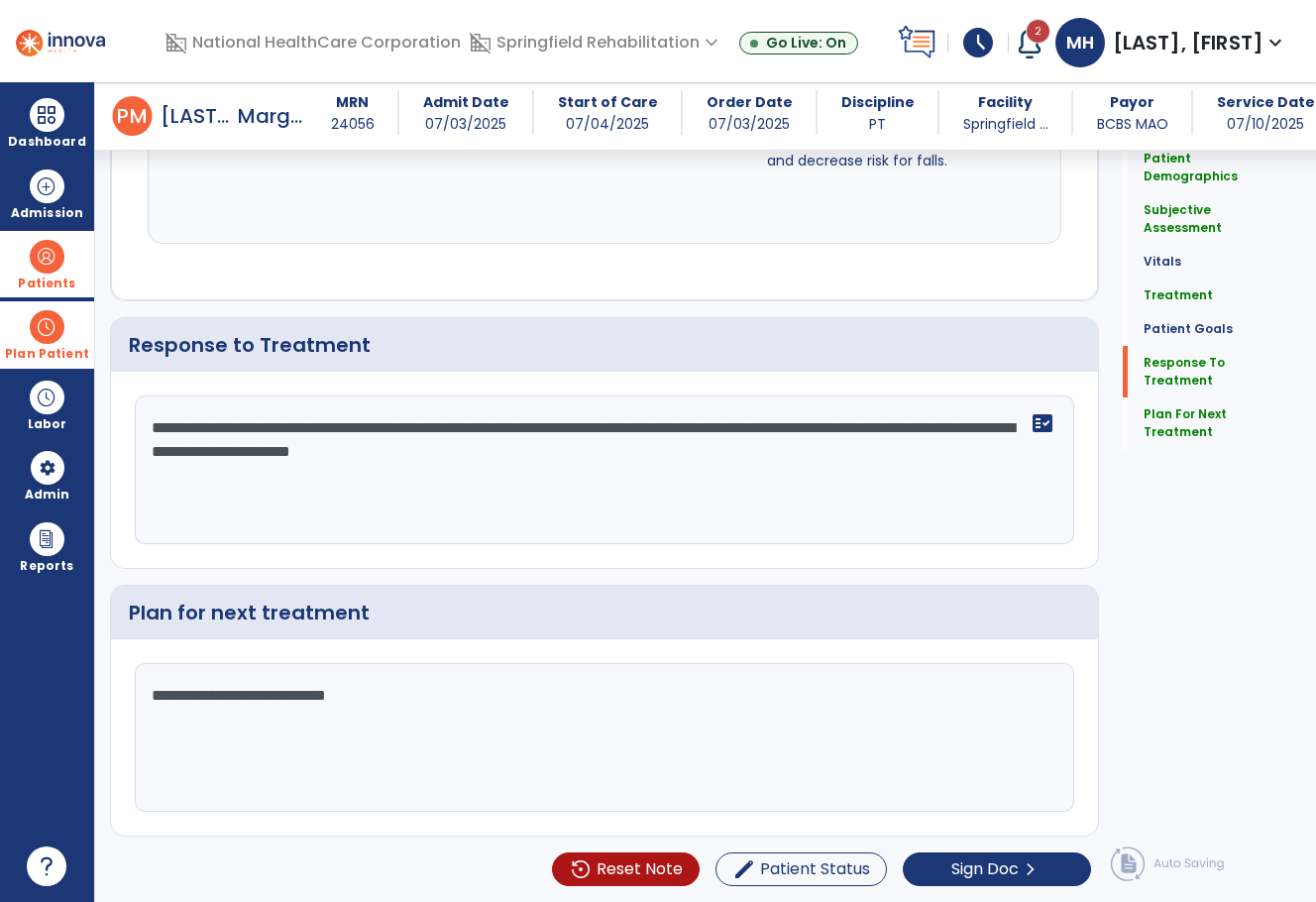 drag, startPoint x: 261, startPoint y: 434, endPoint x: 615, endPoint y: 540, distance: 369.52943 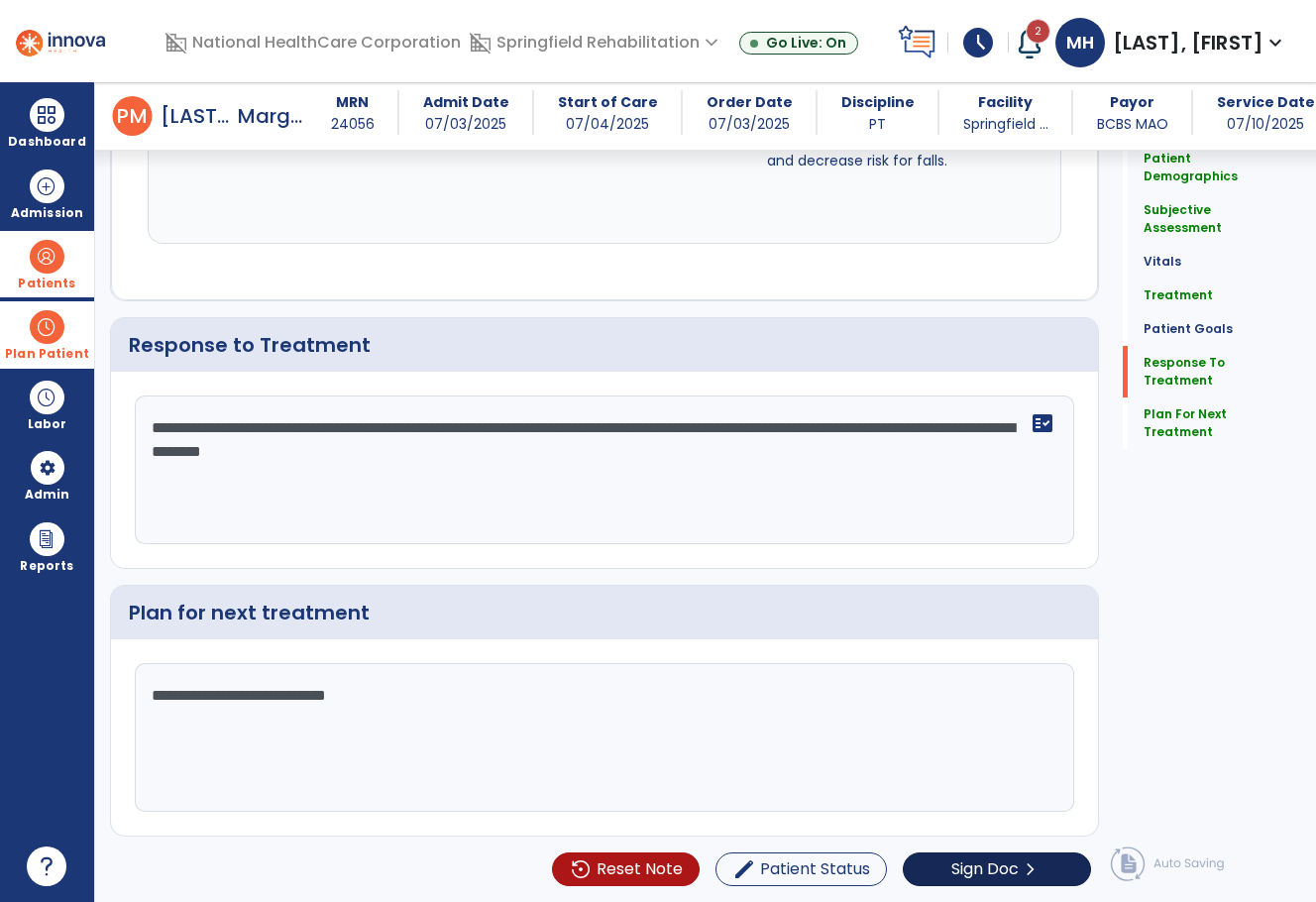 type on "**********" 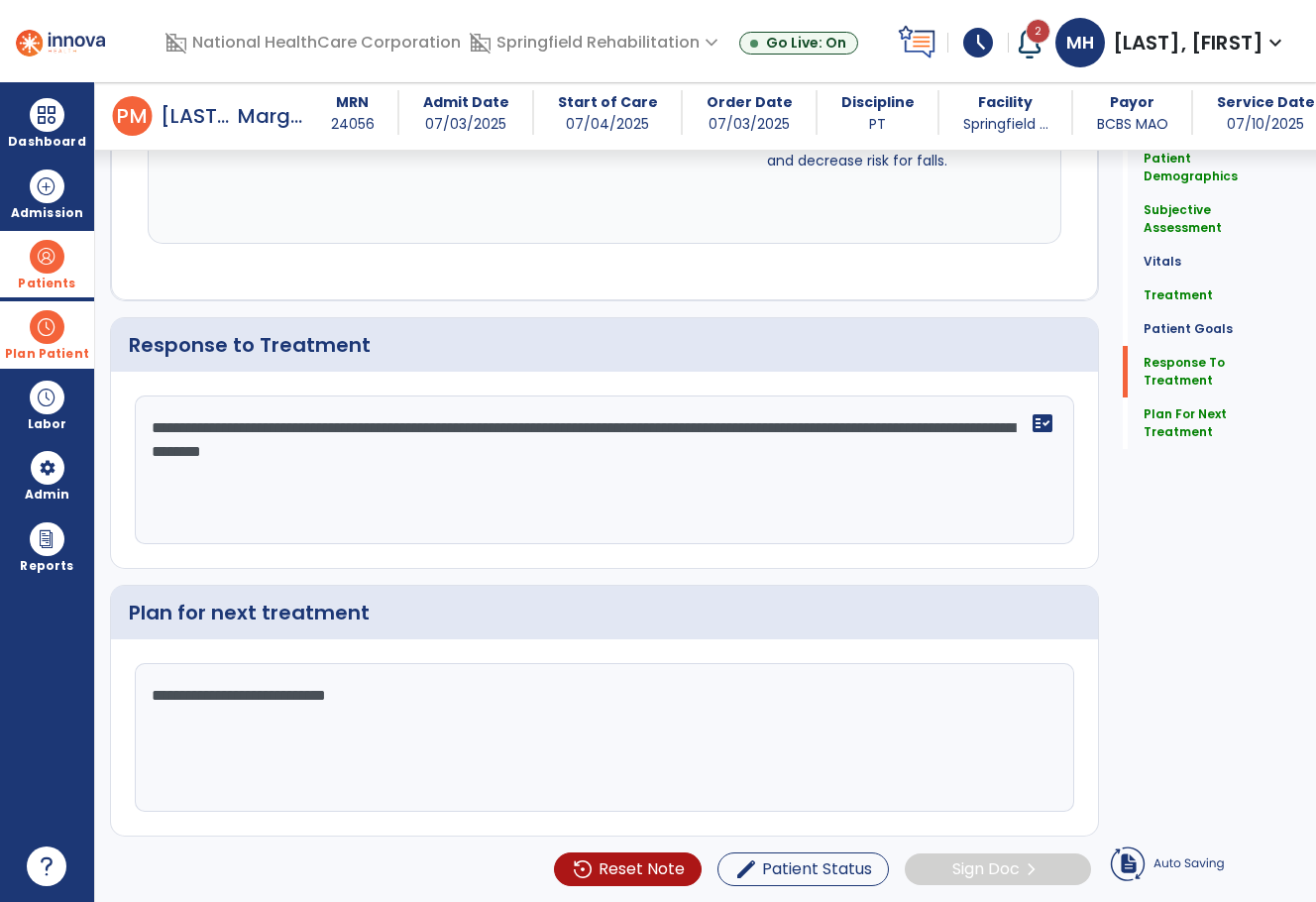 click on "Sign Doc  chevron_right" 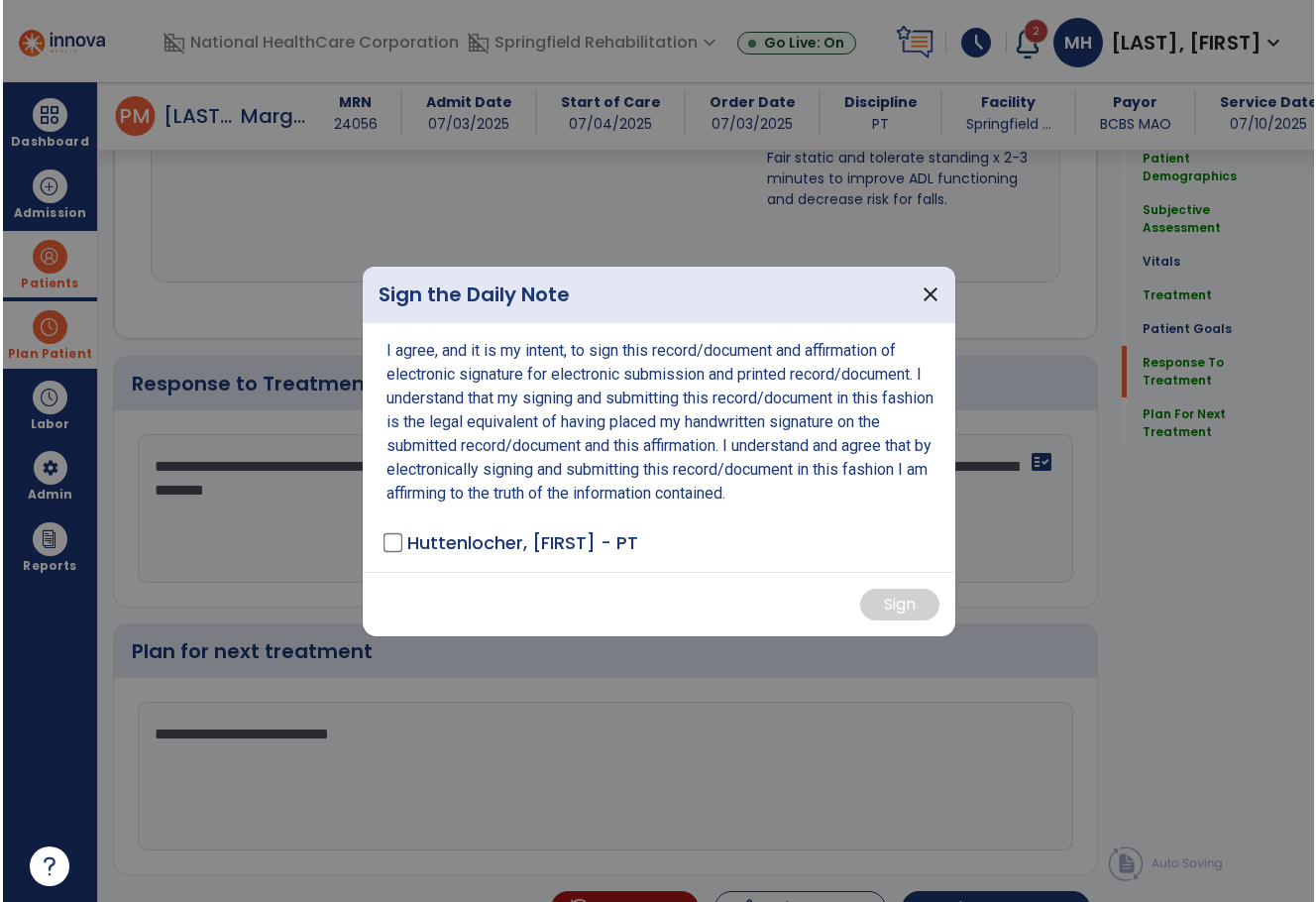scroll, scrollTop: 2883, scrollLeft: 0, axis: vertical 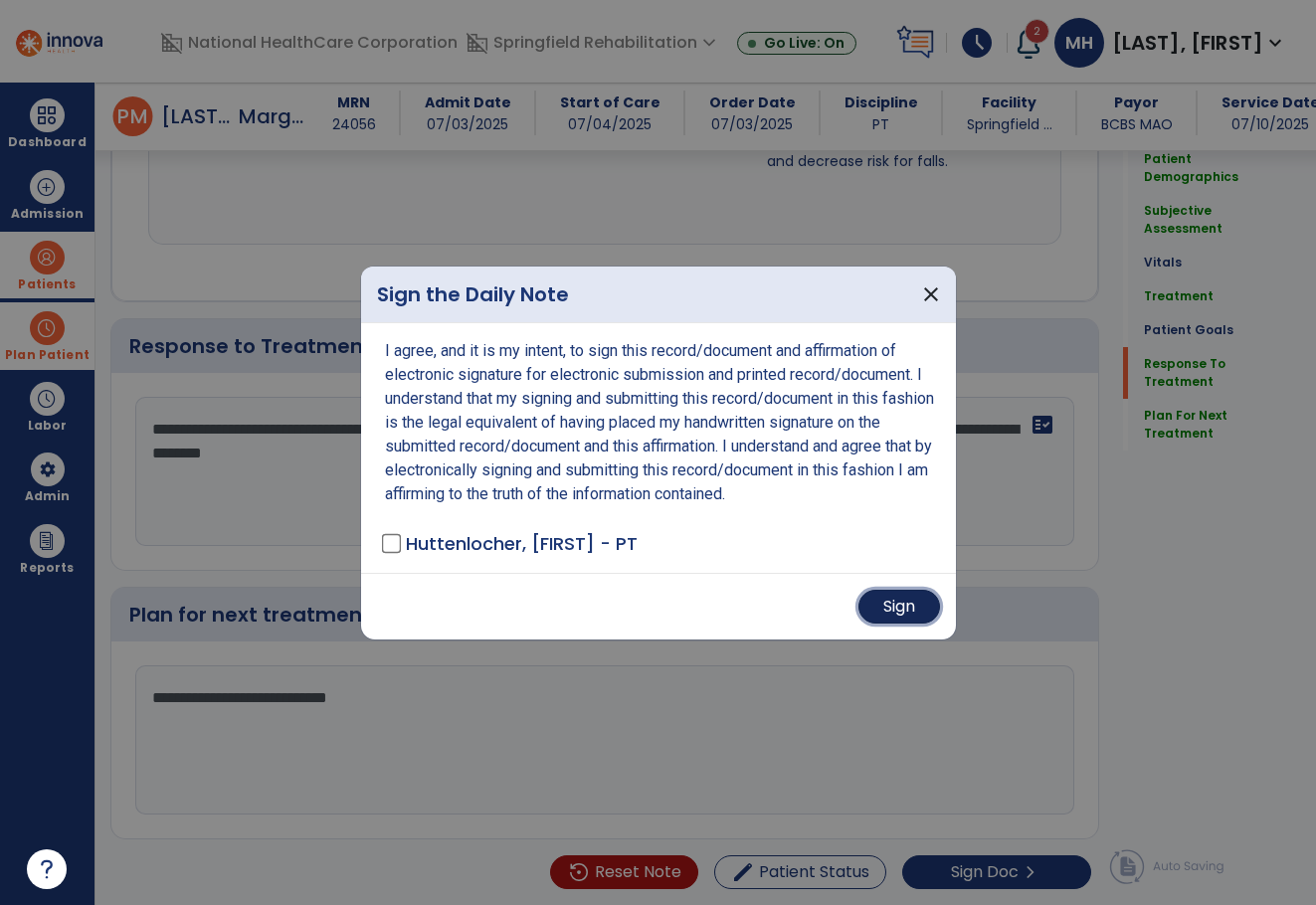 click on "Sign" at bounding box center [899, 607] 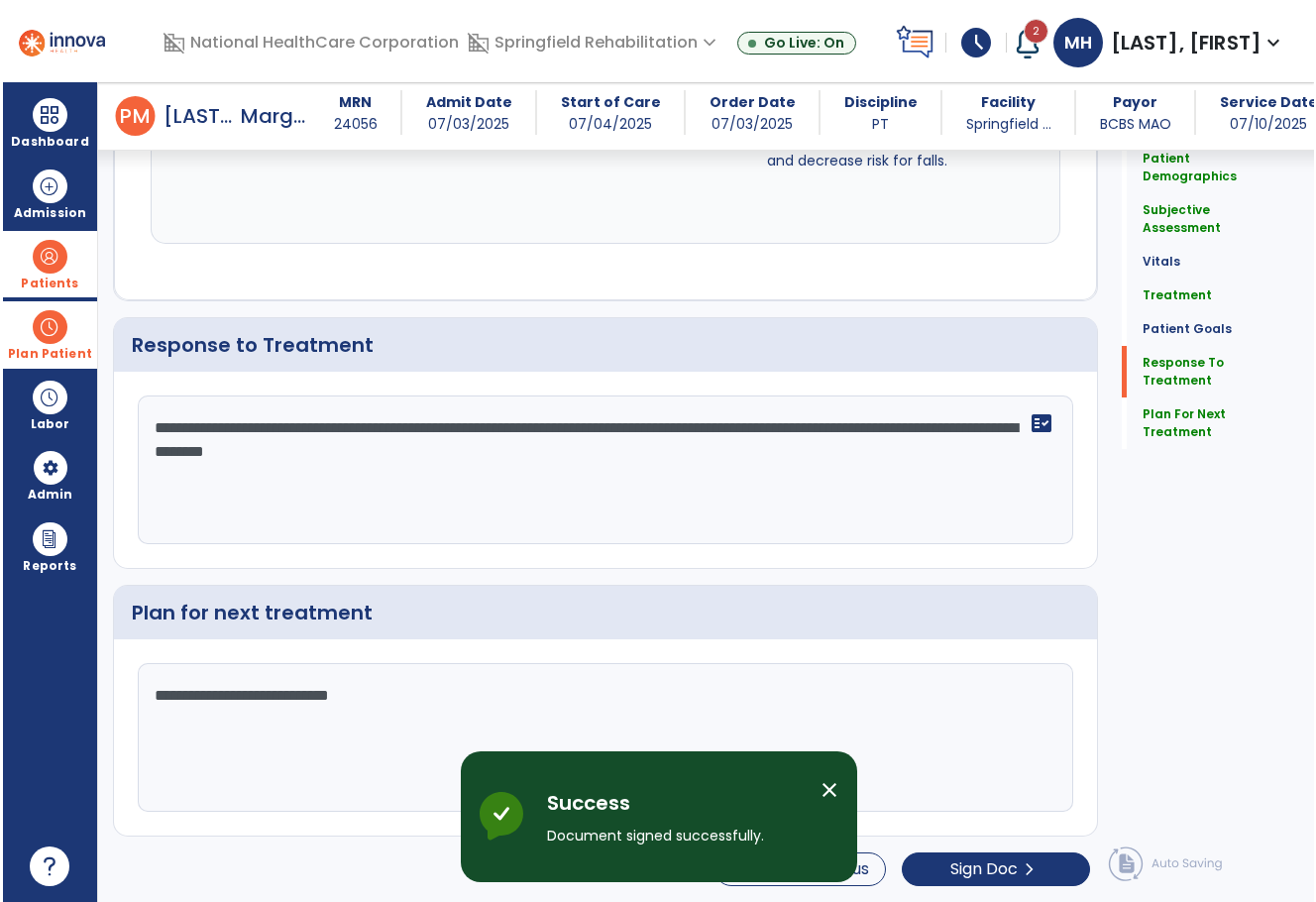 scroll, scrollTop: 0, scrollLeft: 0, axis: both 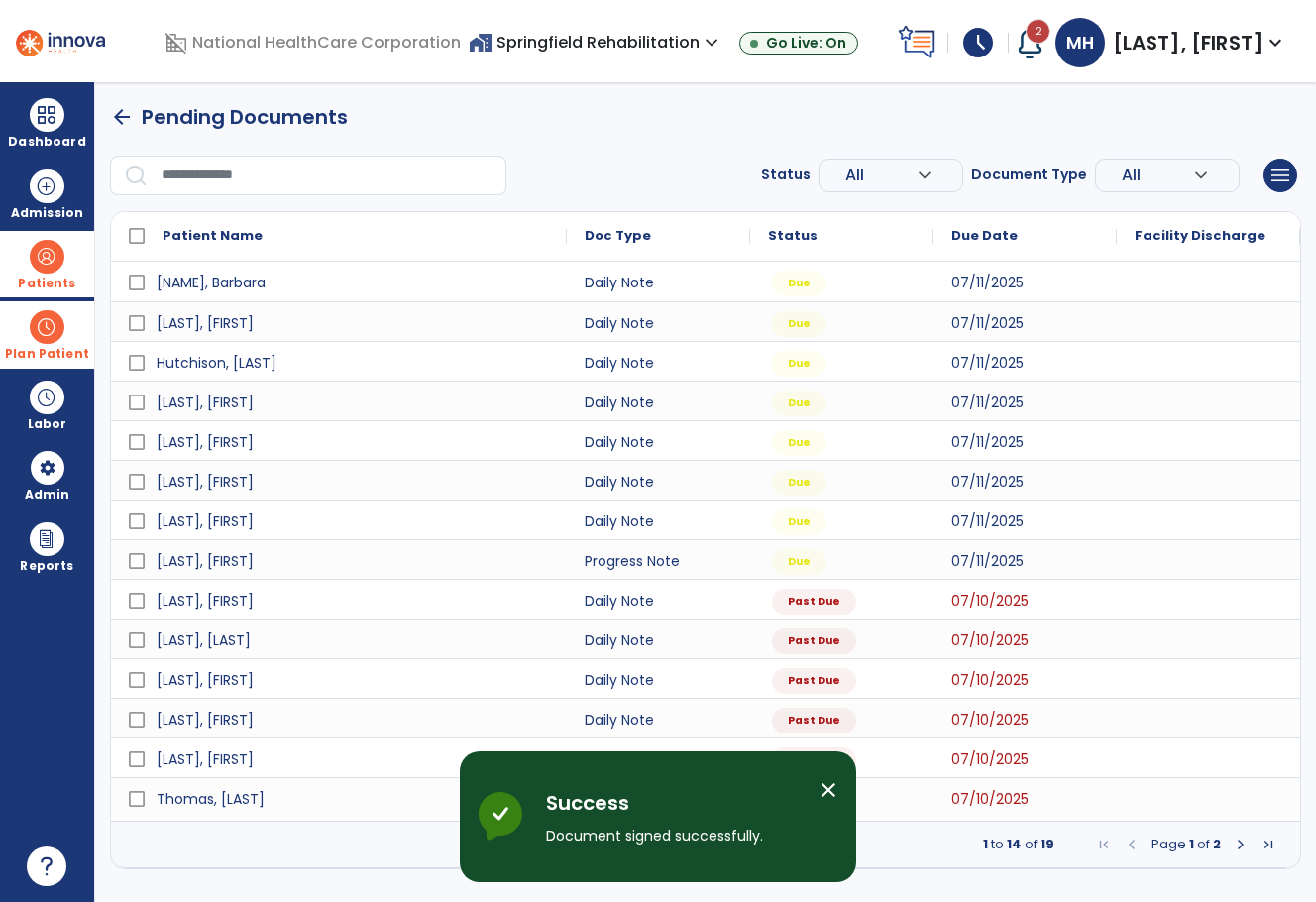 click at bounding box center (1241, 845) 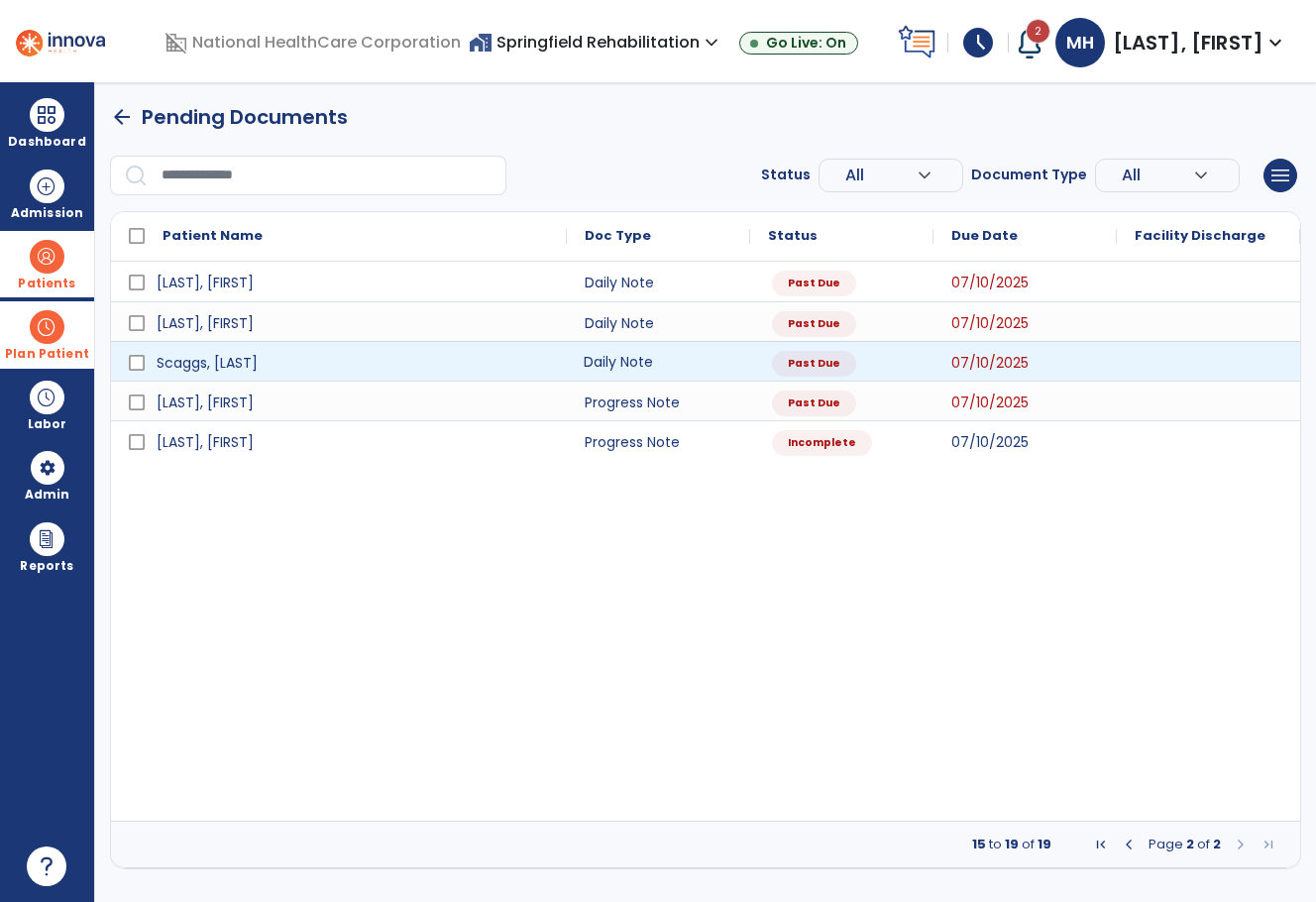 click on "Daily Note" at bounding box center (658, 361) 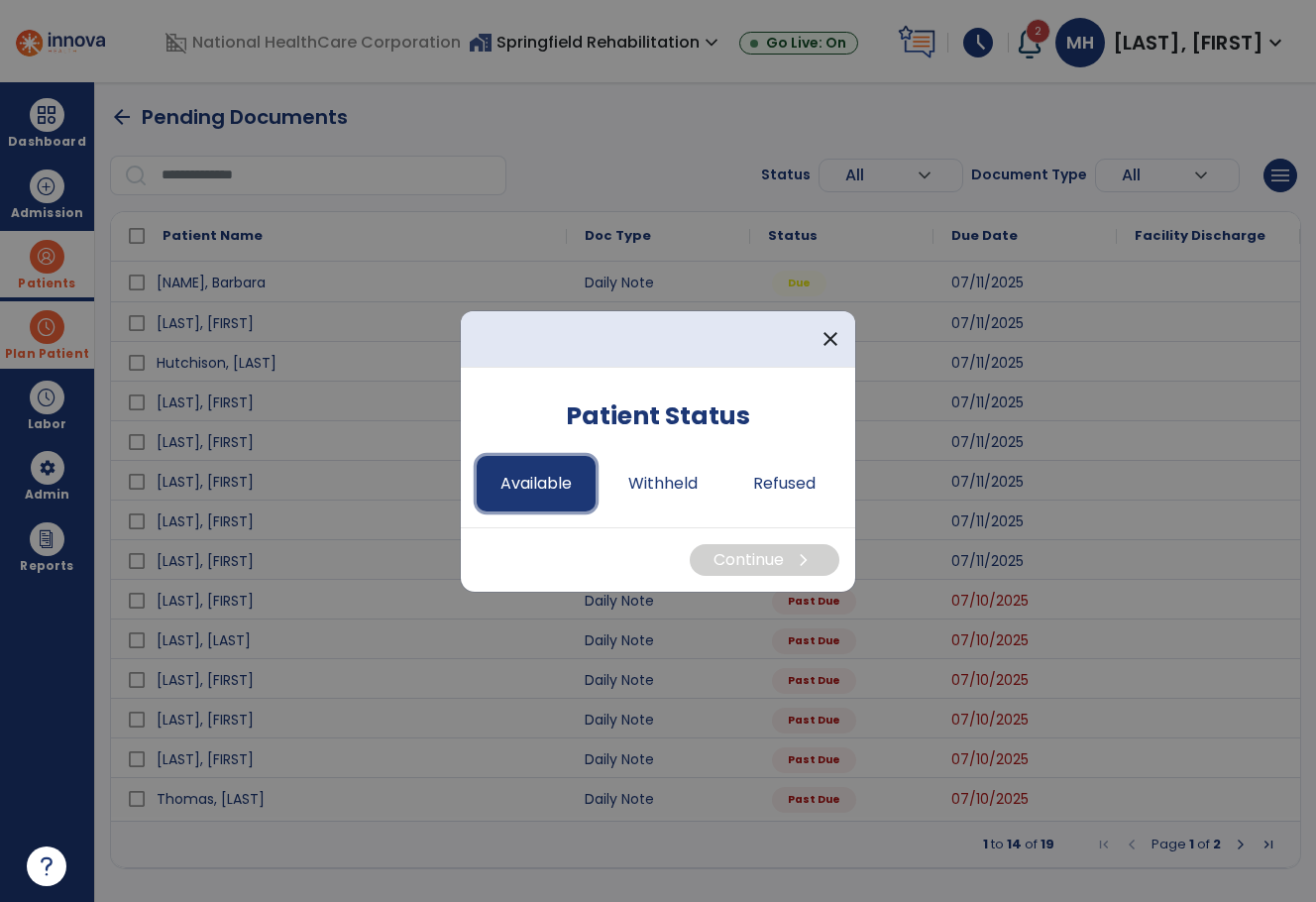 click on "Available" at bounding box center [536, 484] 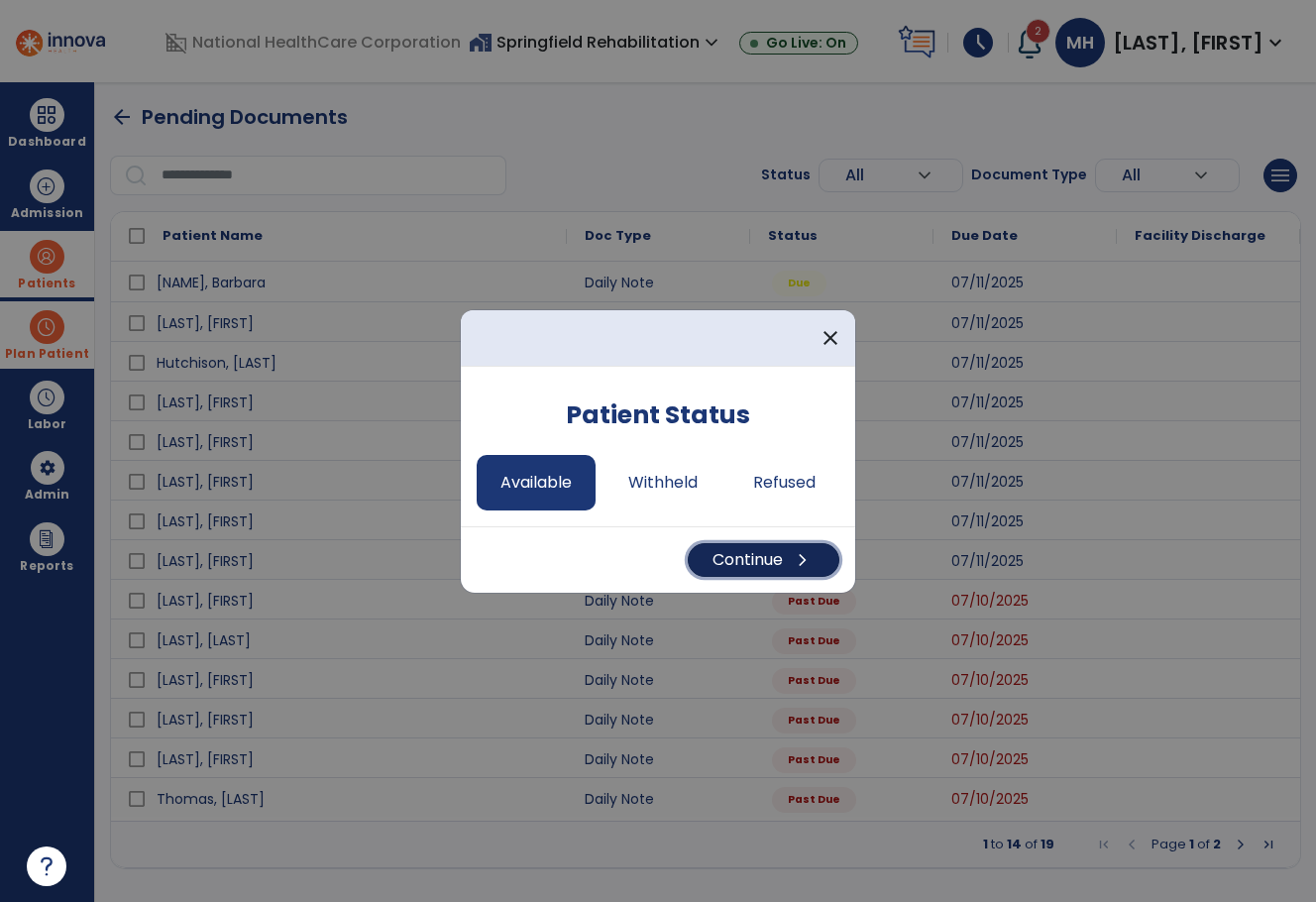 click on "Continue   chevron_right" at bounding box center (763, 560) 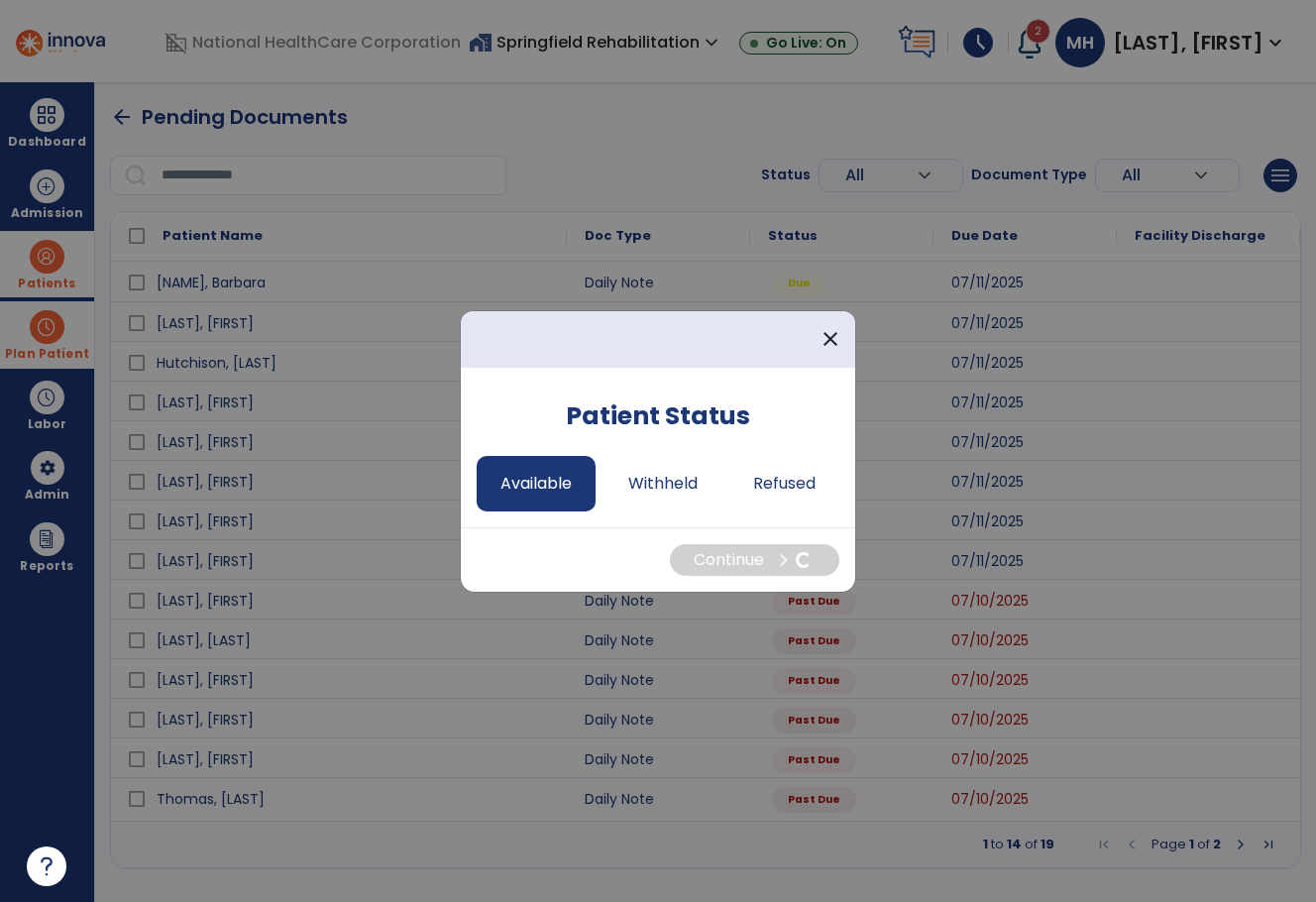 select on "*" 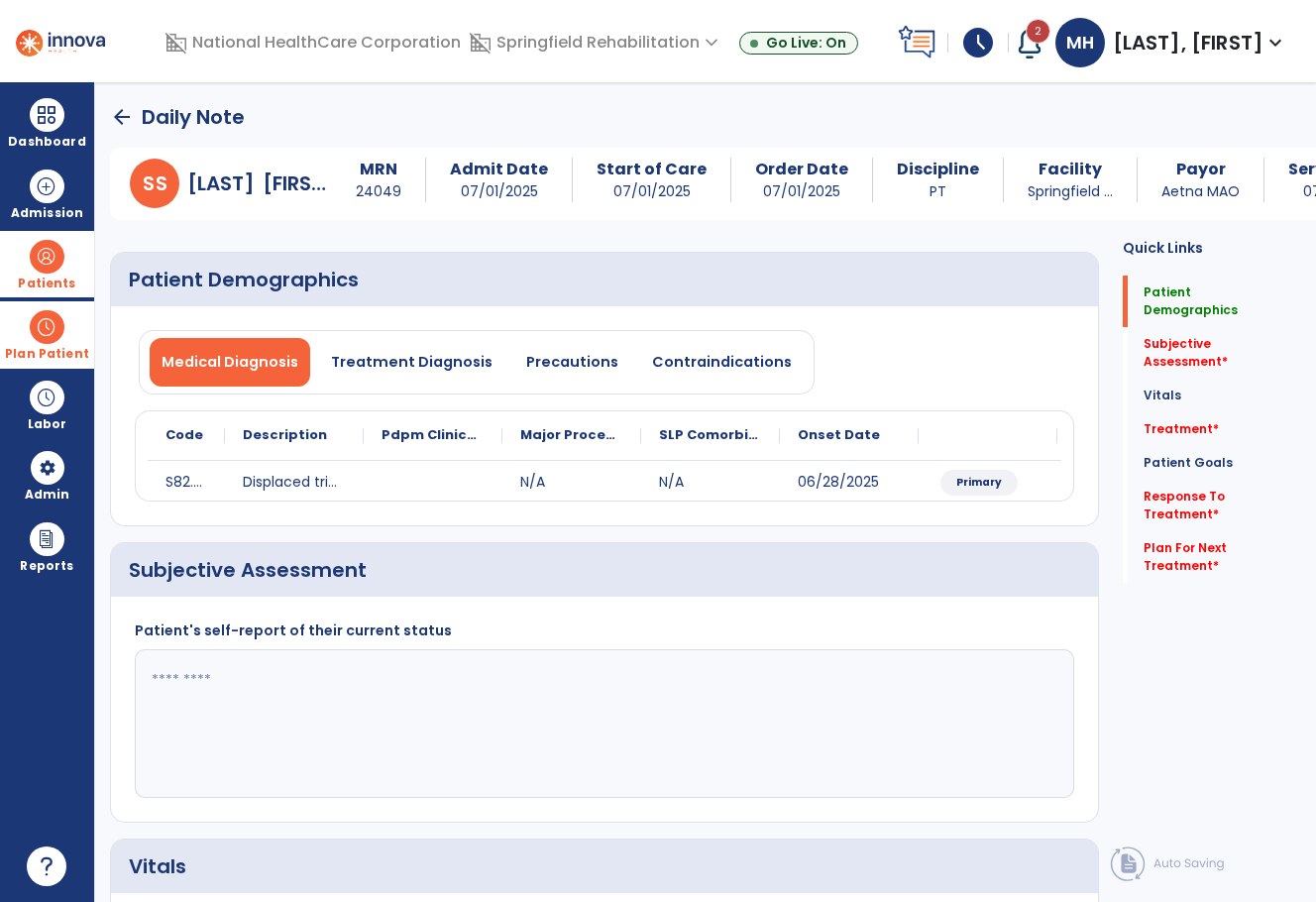 click 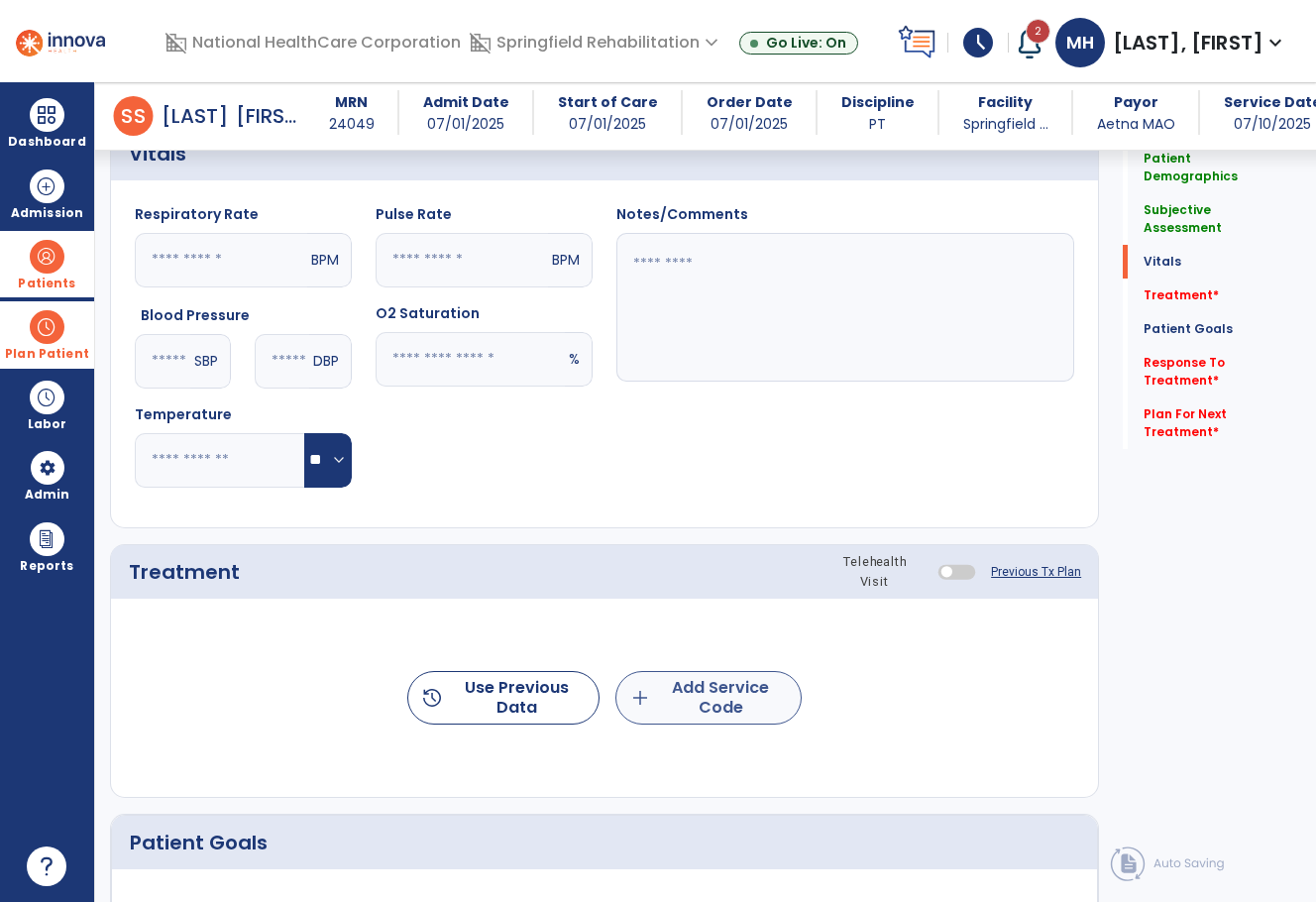 type on "**********" 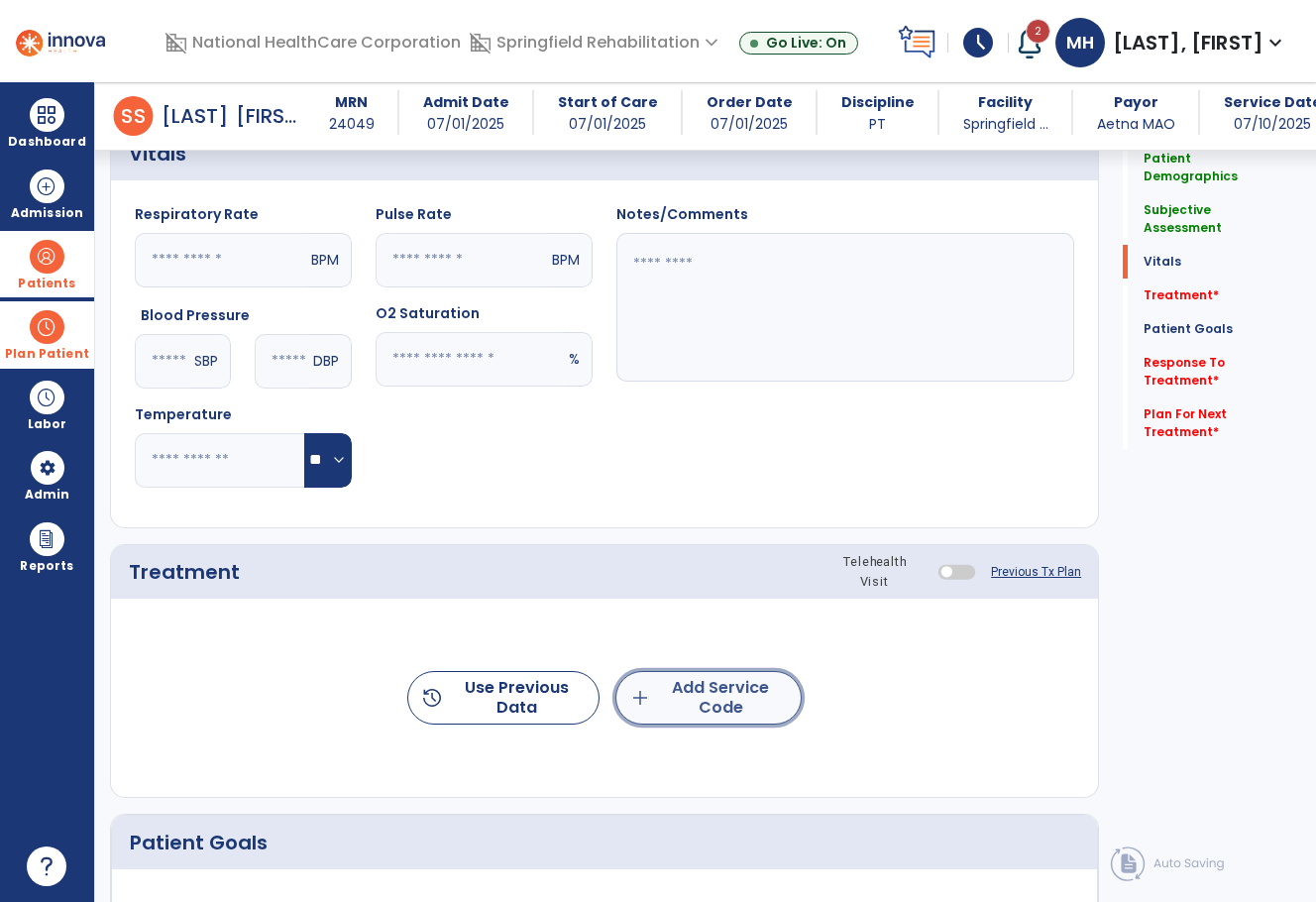 click on "add  Add Service Code" 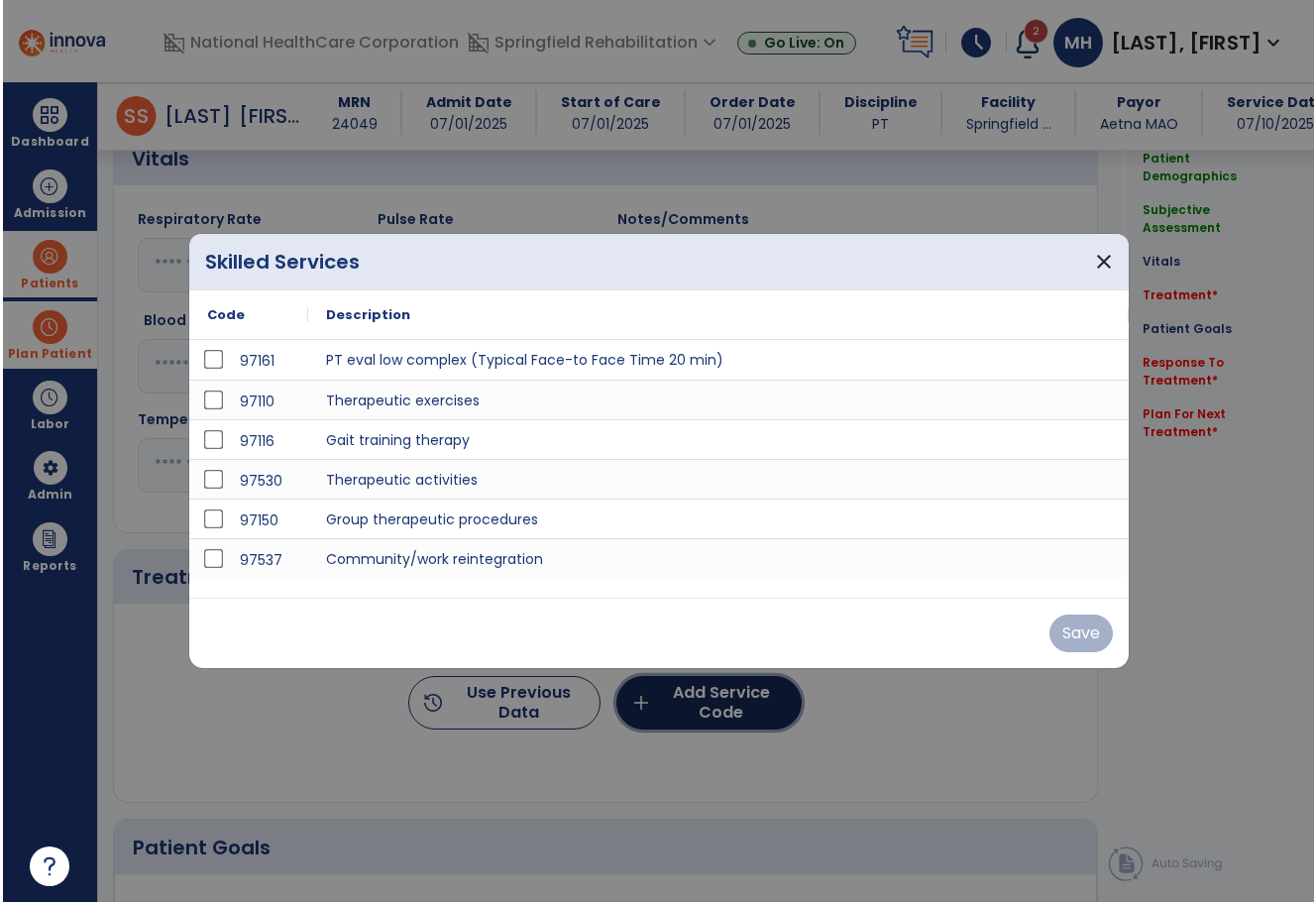 scroll, scrollTop: 694, scrollLeft: 0, axis: vertical 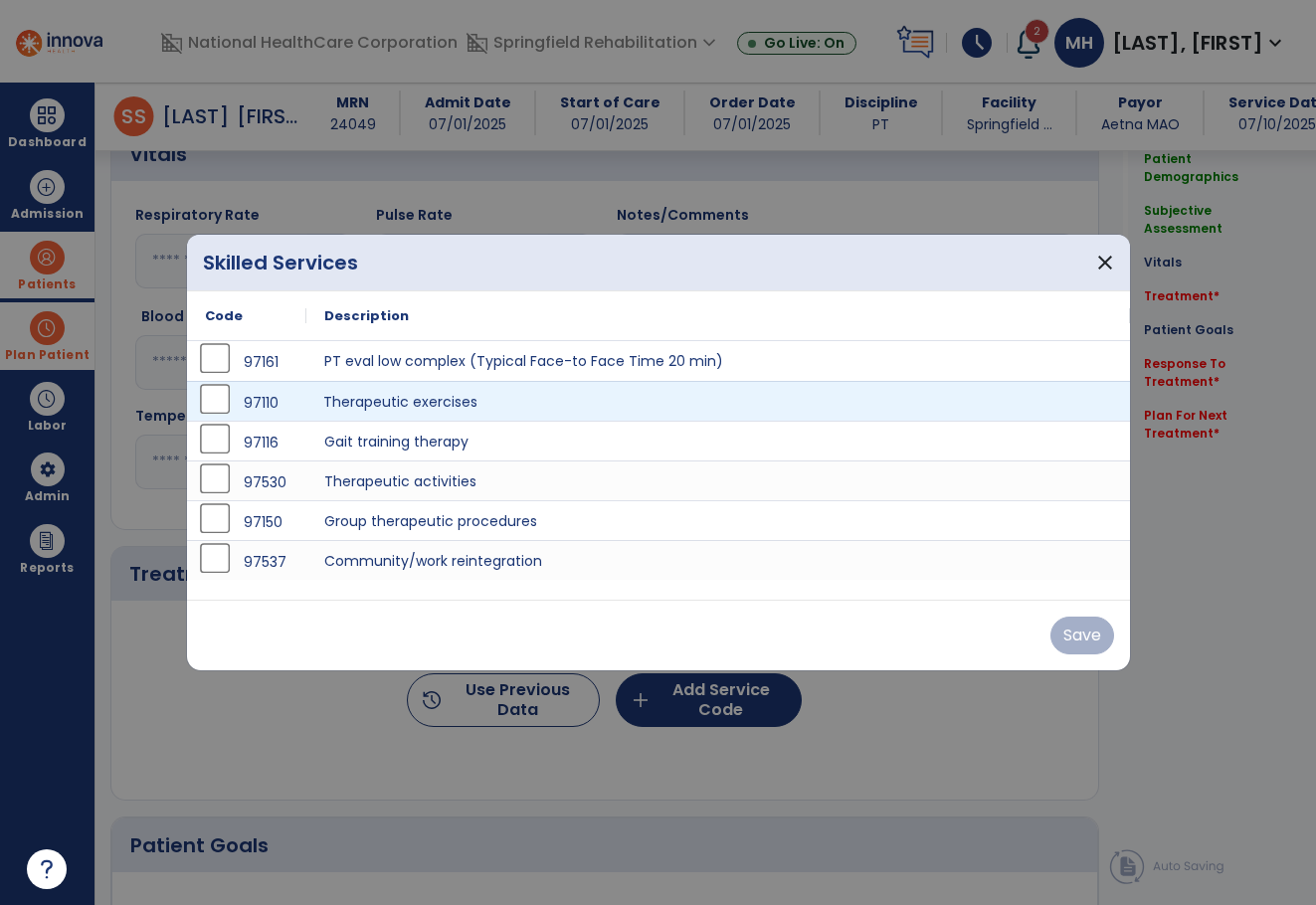 click on "Therapeutic exercises" at bounding box center [718, 401] 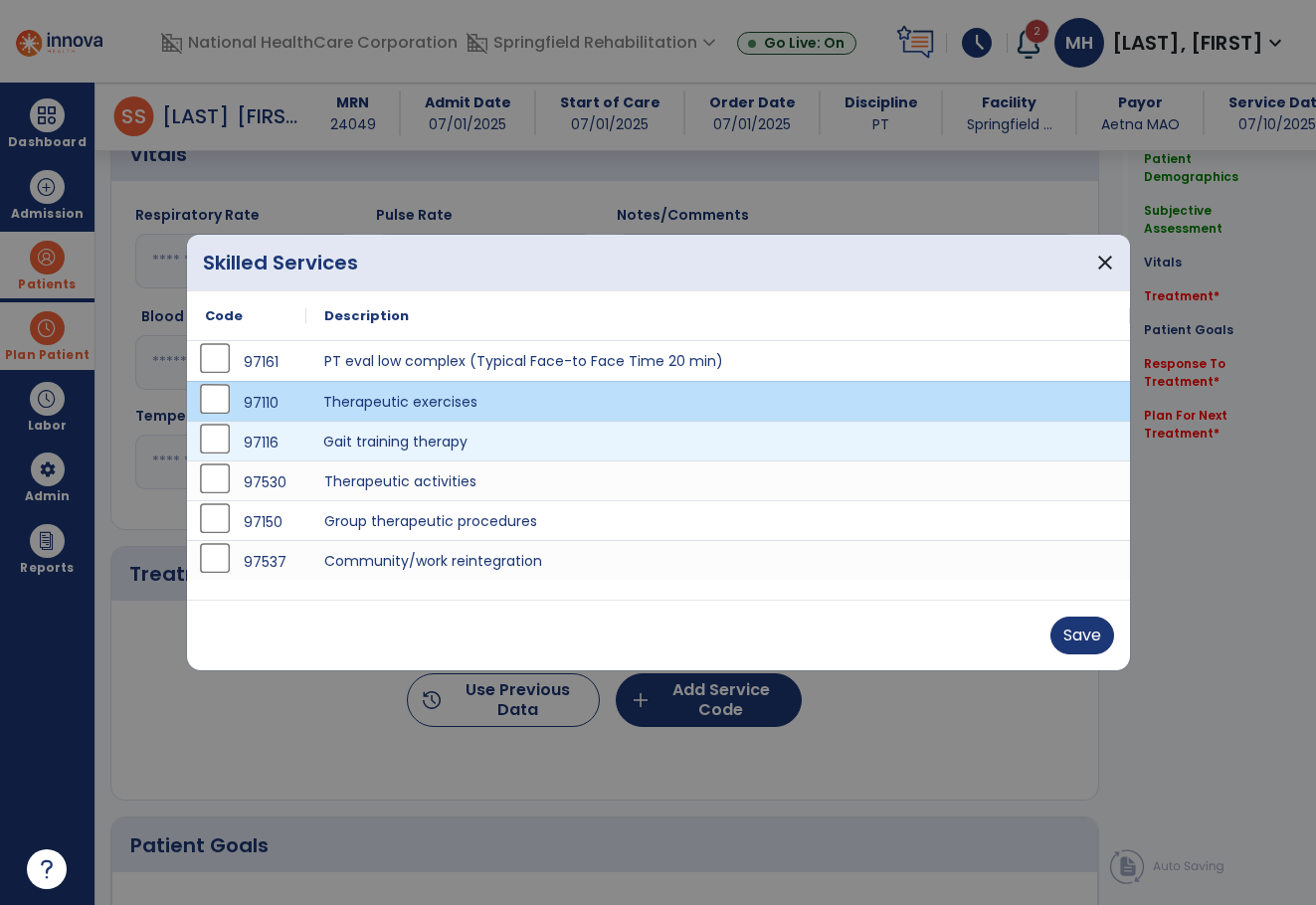 click on "Gait training therapy" at bounding box center (718, 441) 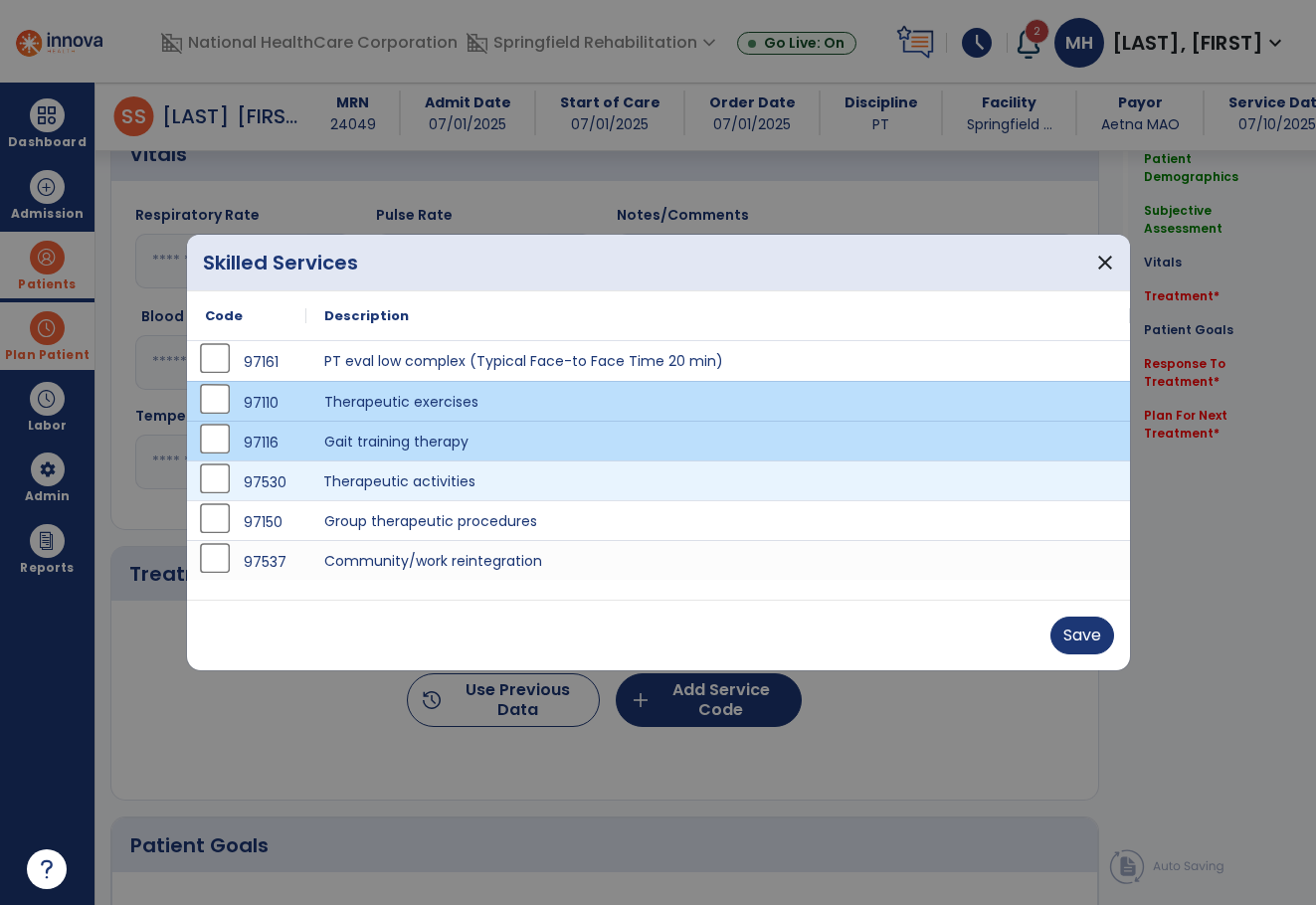 click on "Therapeutic activities" at bounding box center (718, 480) 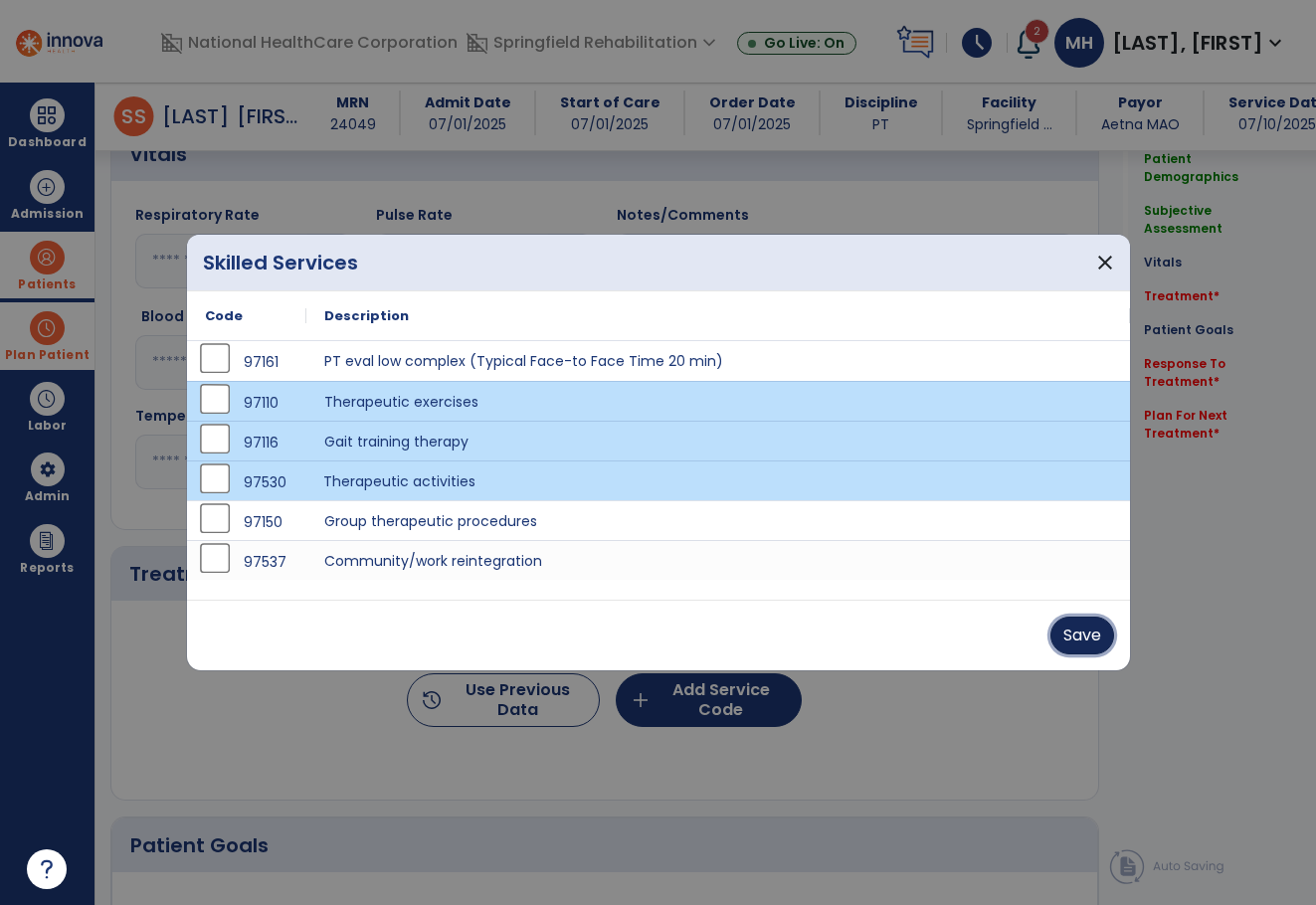 click on "Save" at bounding box center (1082, 635) 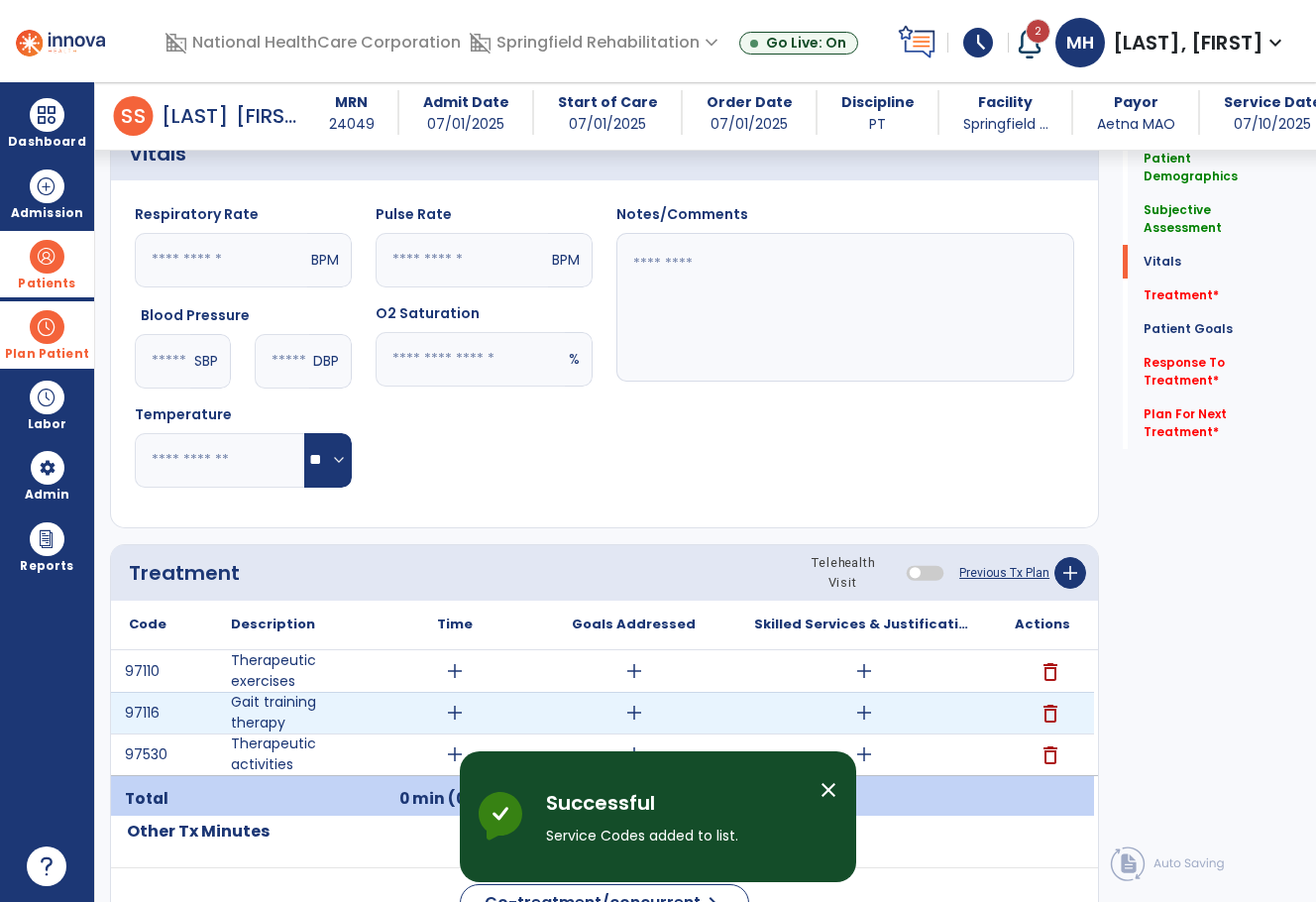 click on "add" at bounding box center [455, 713] 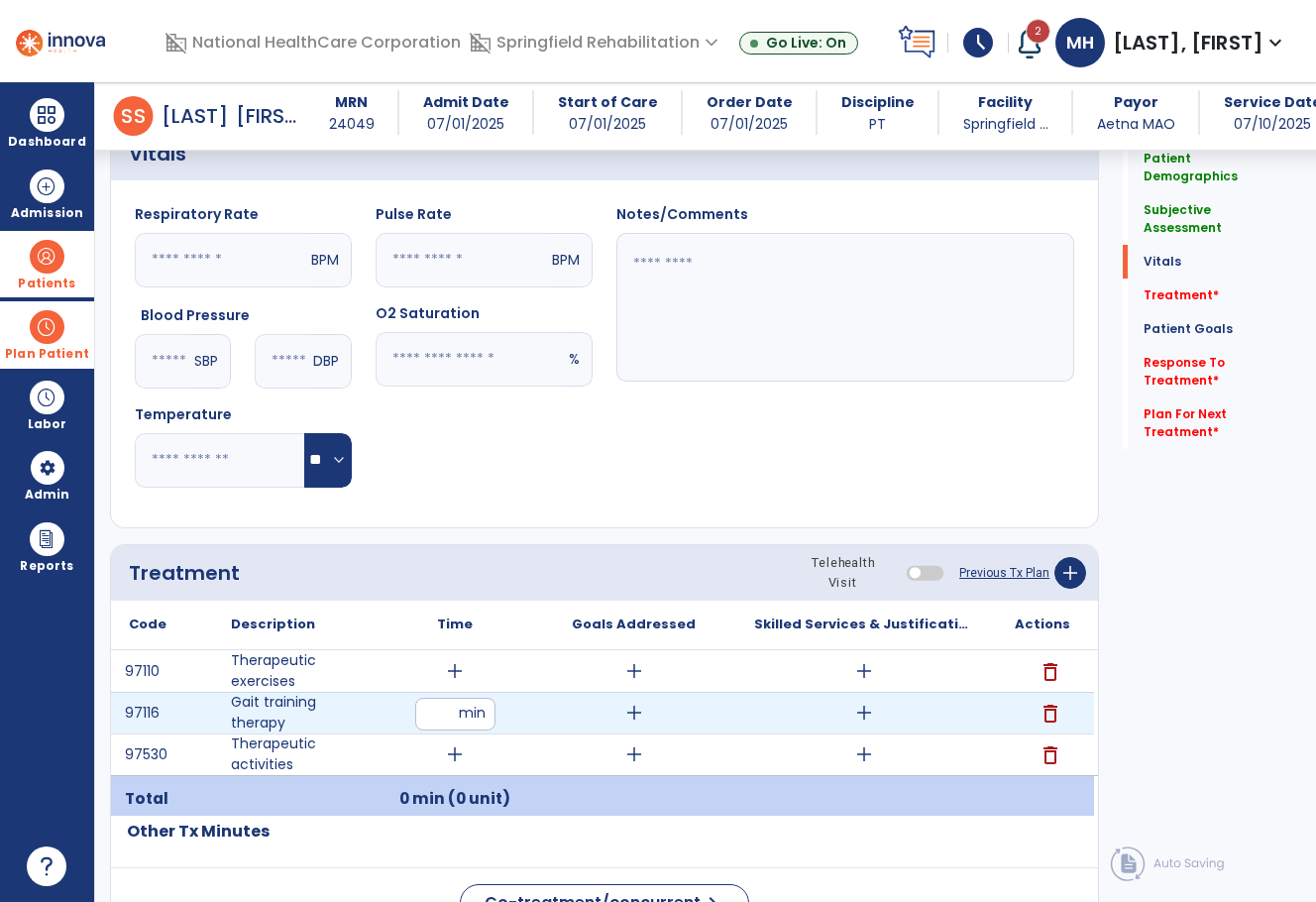 type on "**" 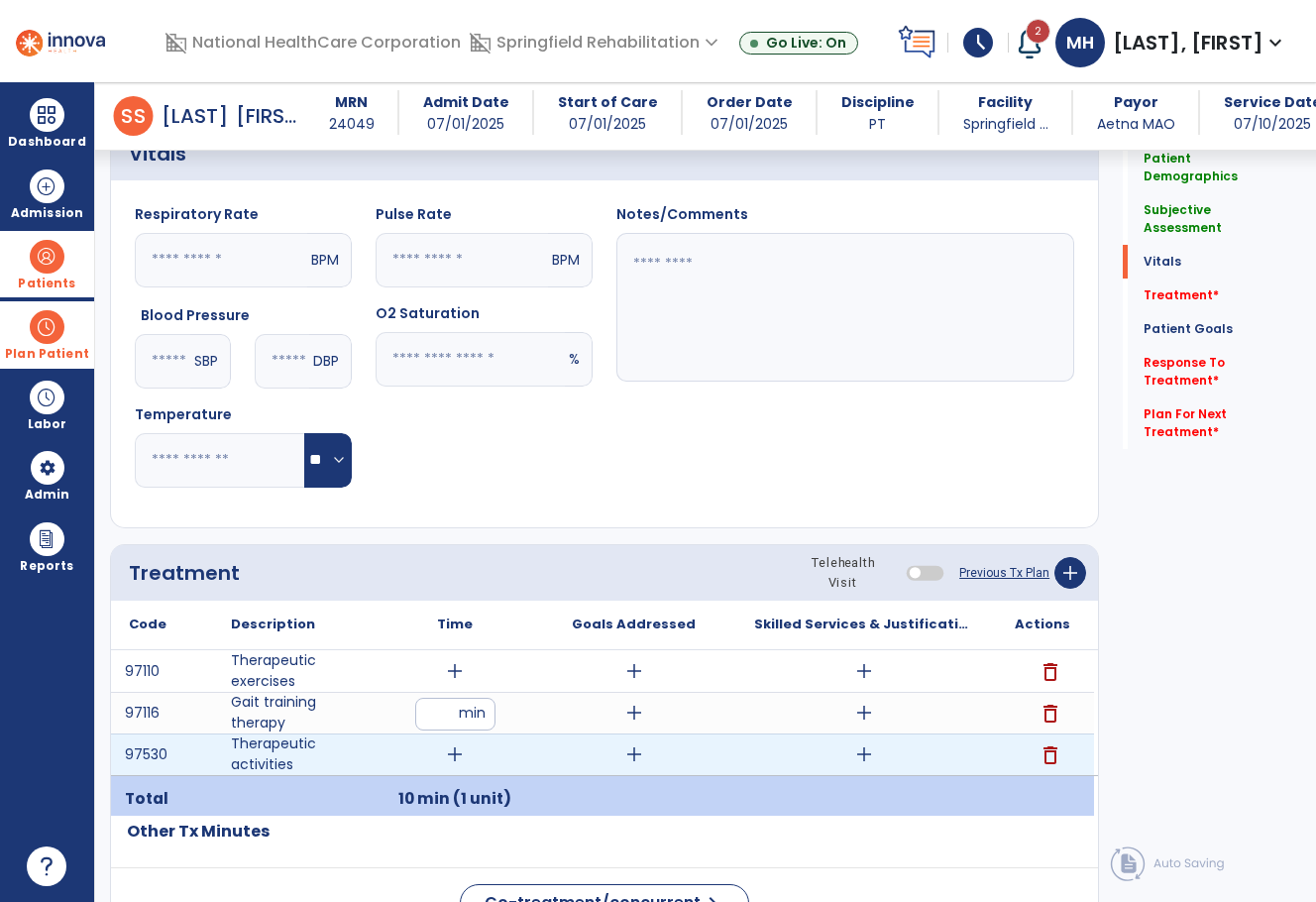 click on "add" at bounding box center [455, 754] 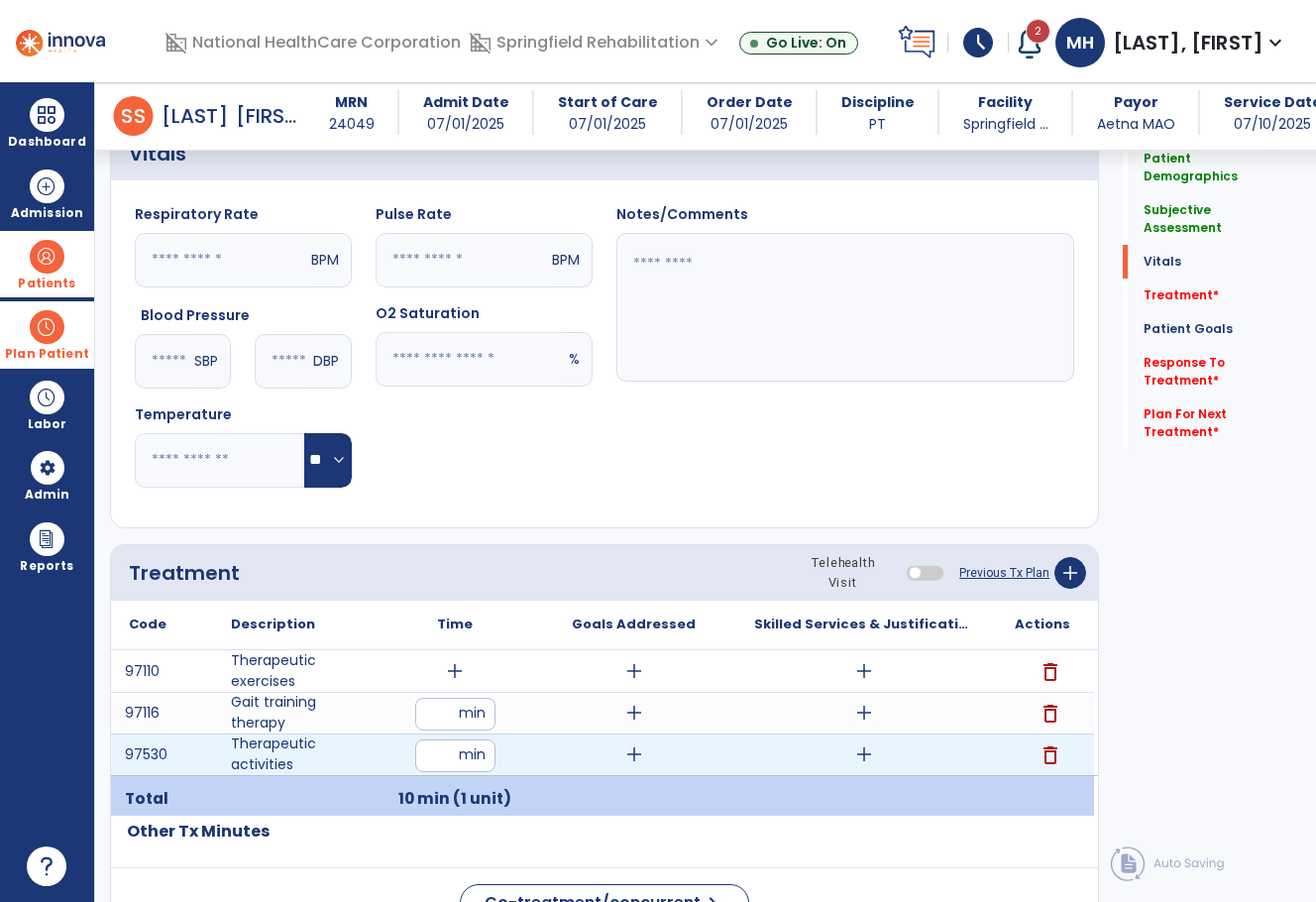 type on "**" 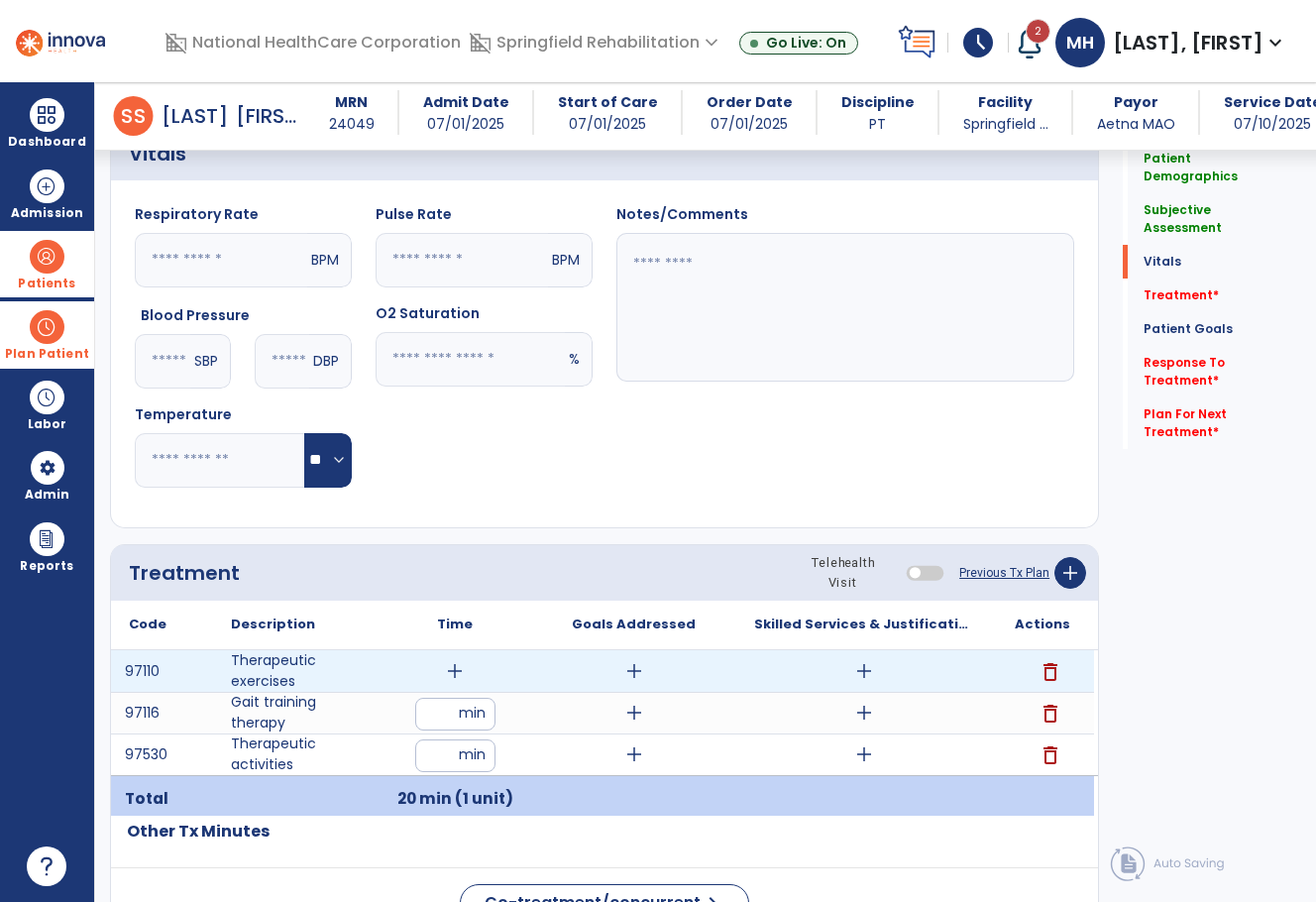 click on "add" at bounding box center [455, 671] 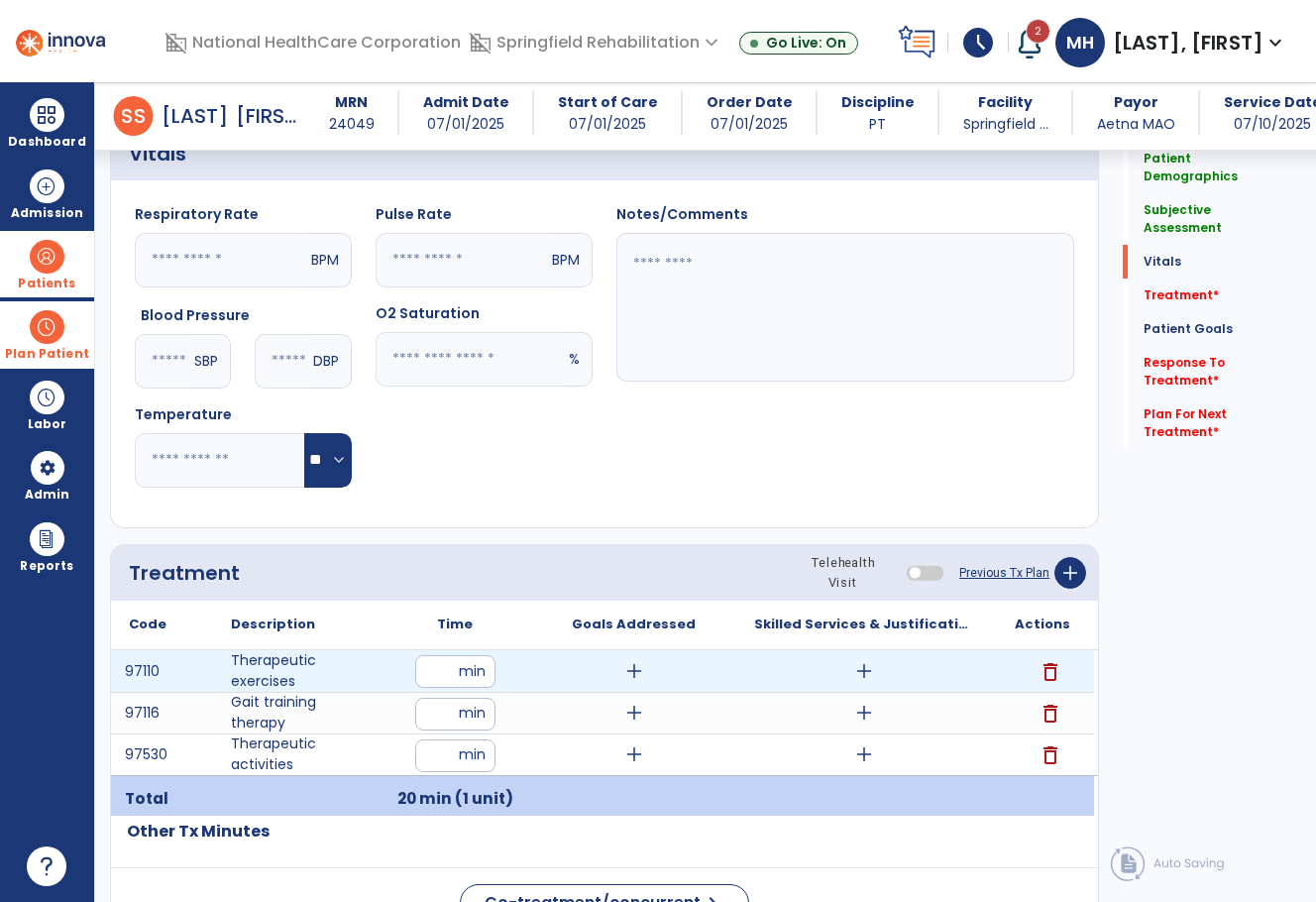 type on "**" 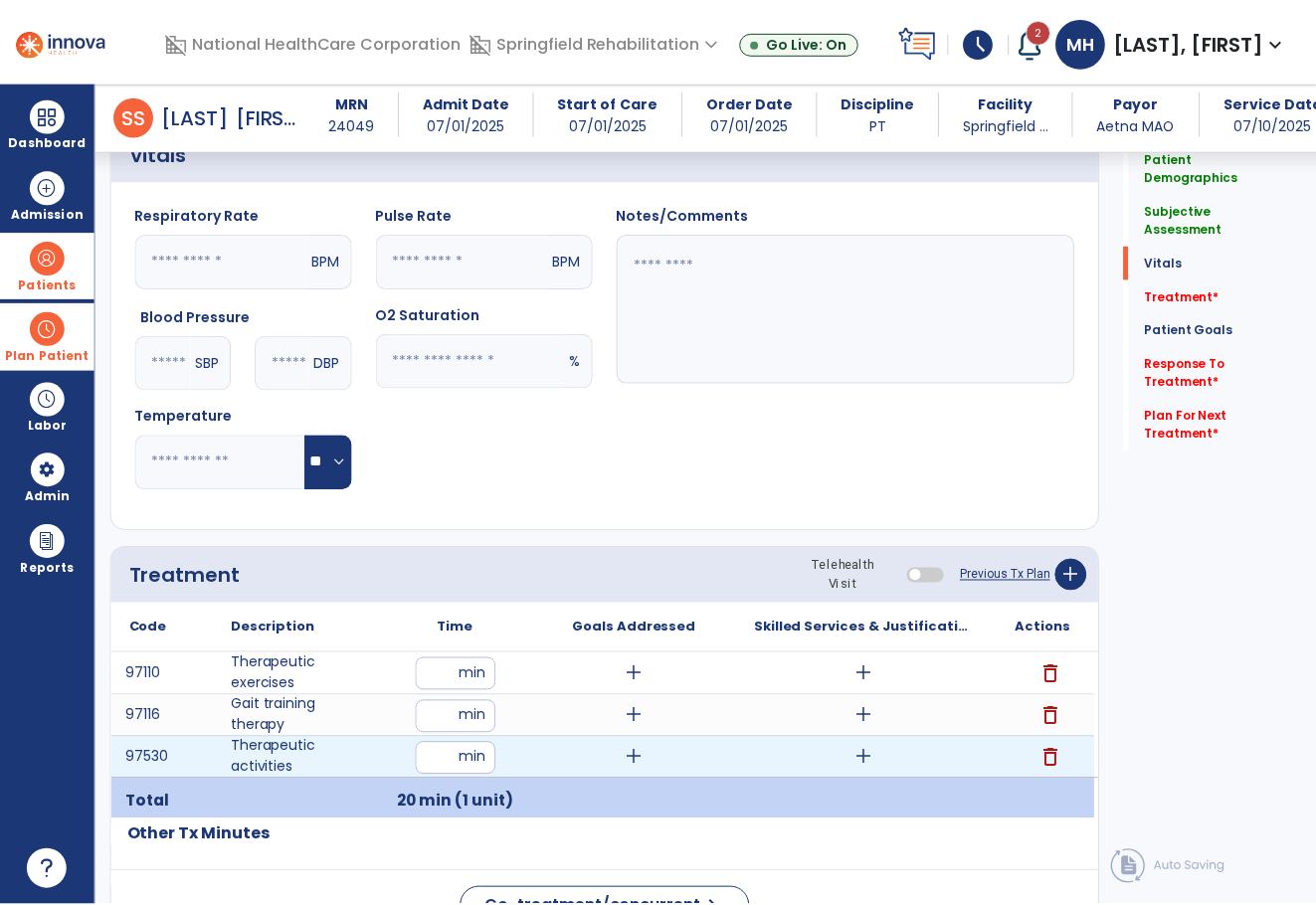 scroll, scrollTop: 895, scrollLeft: 0, axis: vertical 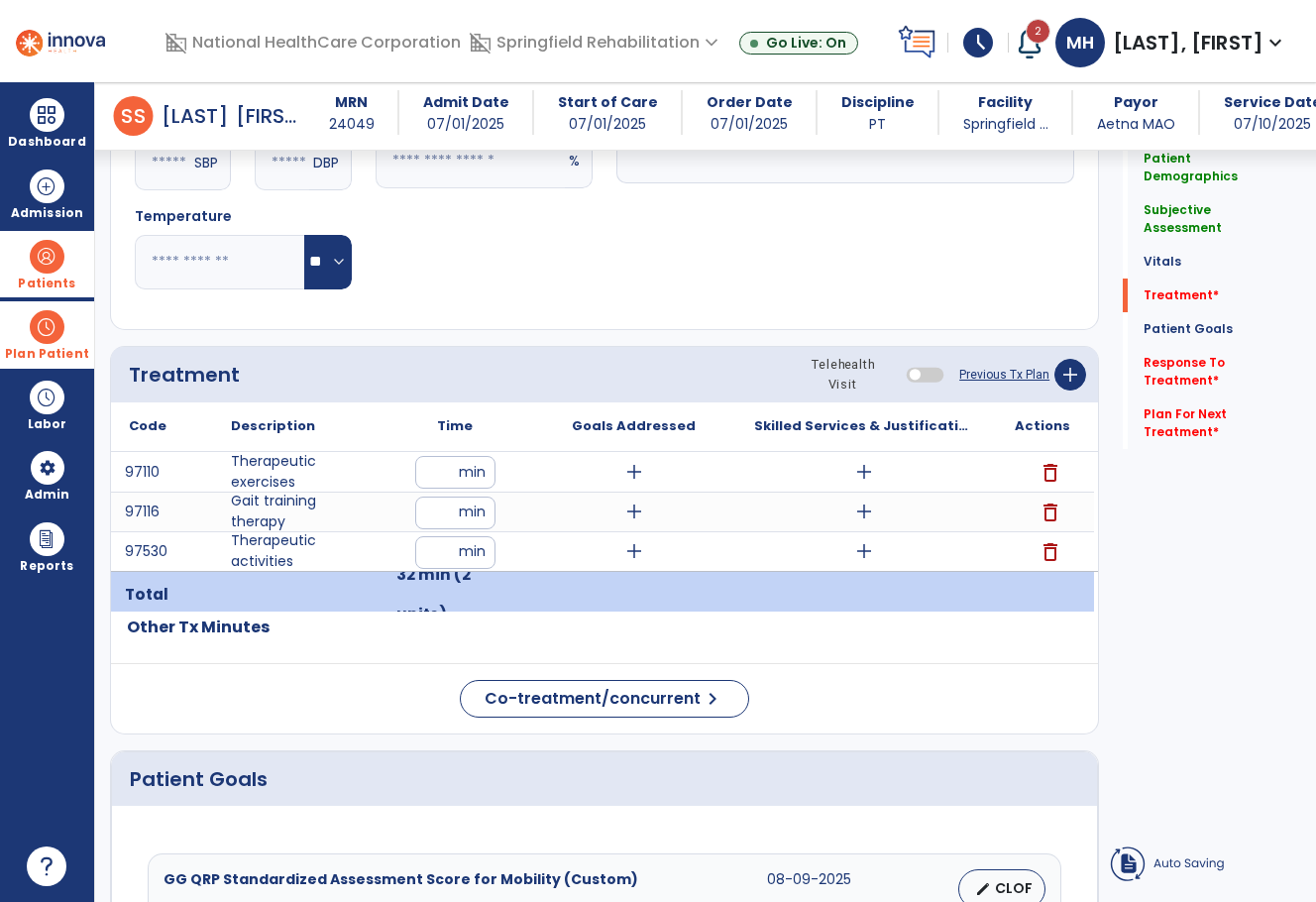 click on "Treatment Telehealth Visit  Previous Tx Plan   add
Code
Description
Time" 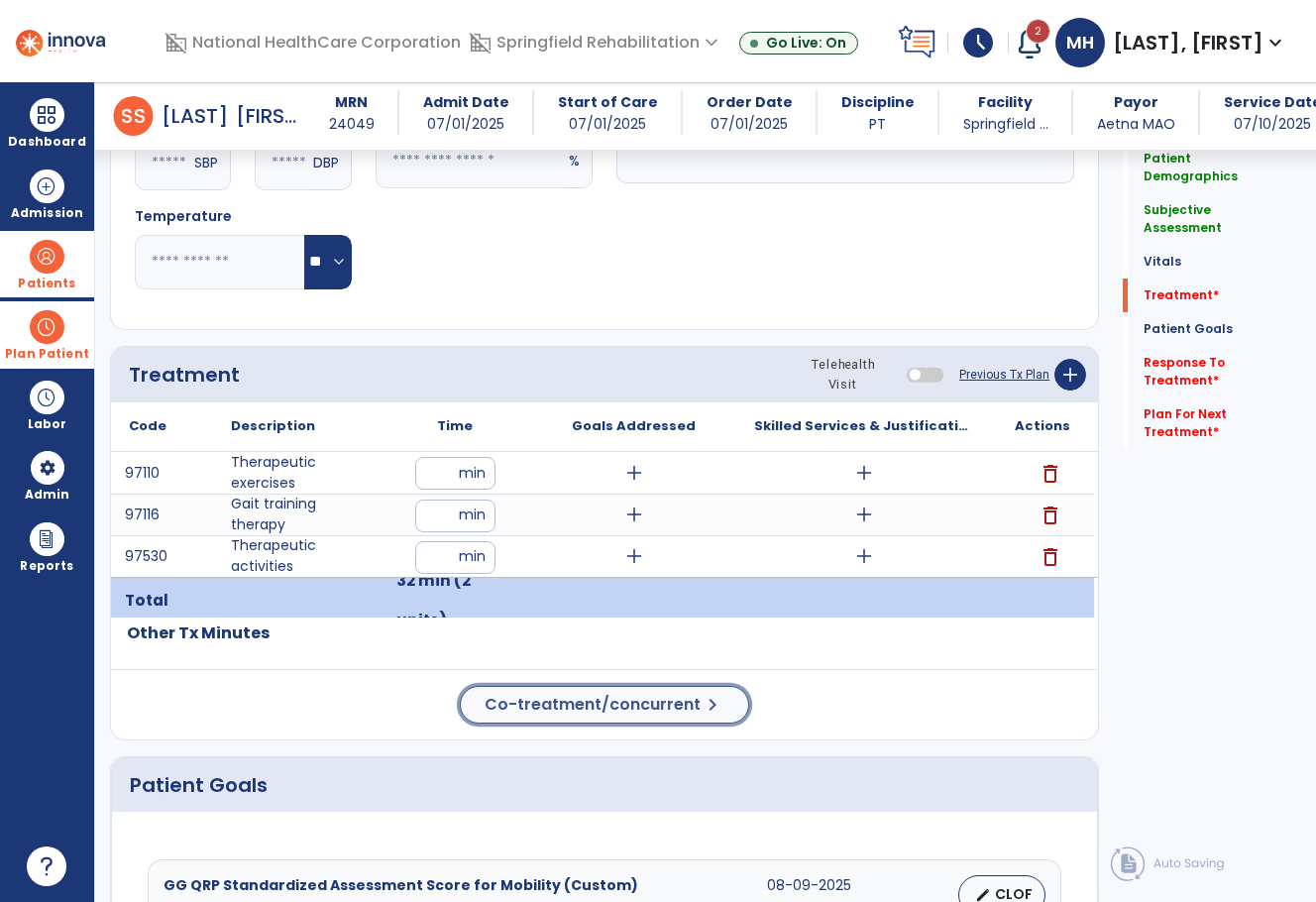 click on "Co-treatment/concurrent" 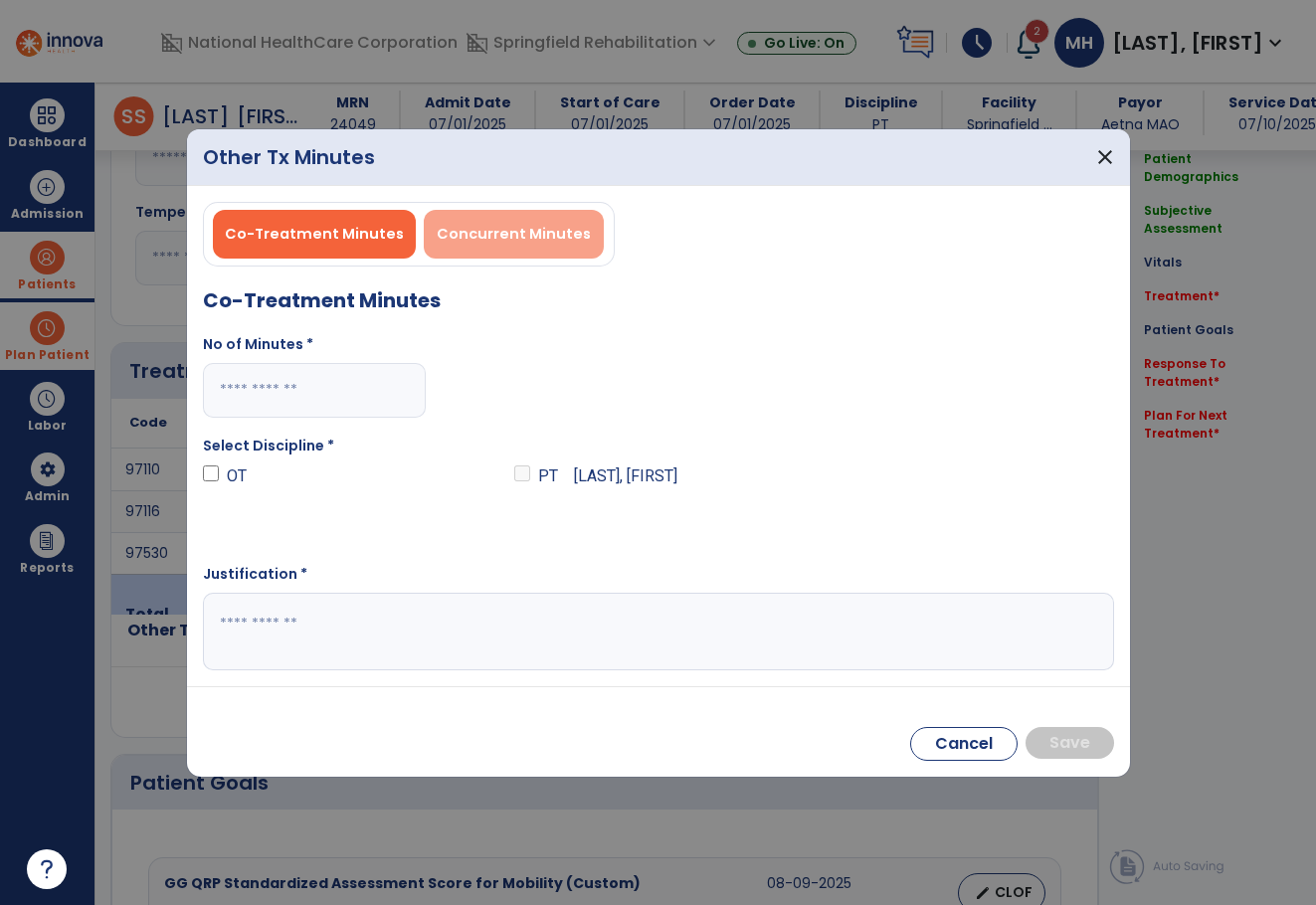 scroll, scrollTop: 895, scrollLeft: 0, axis: vertical 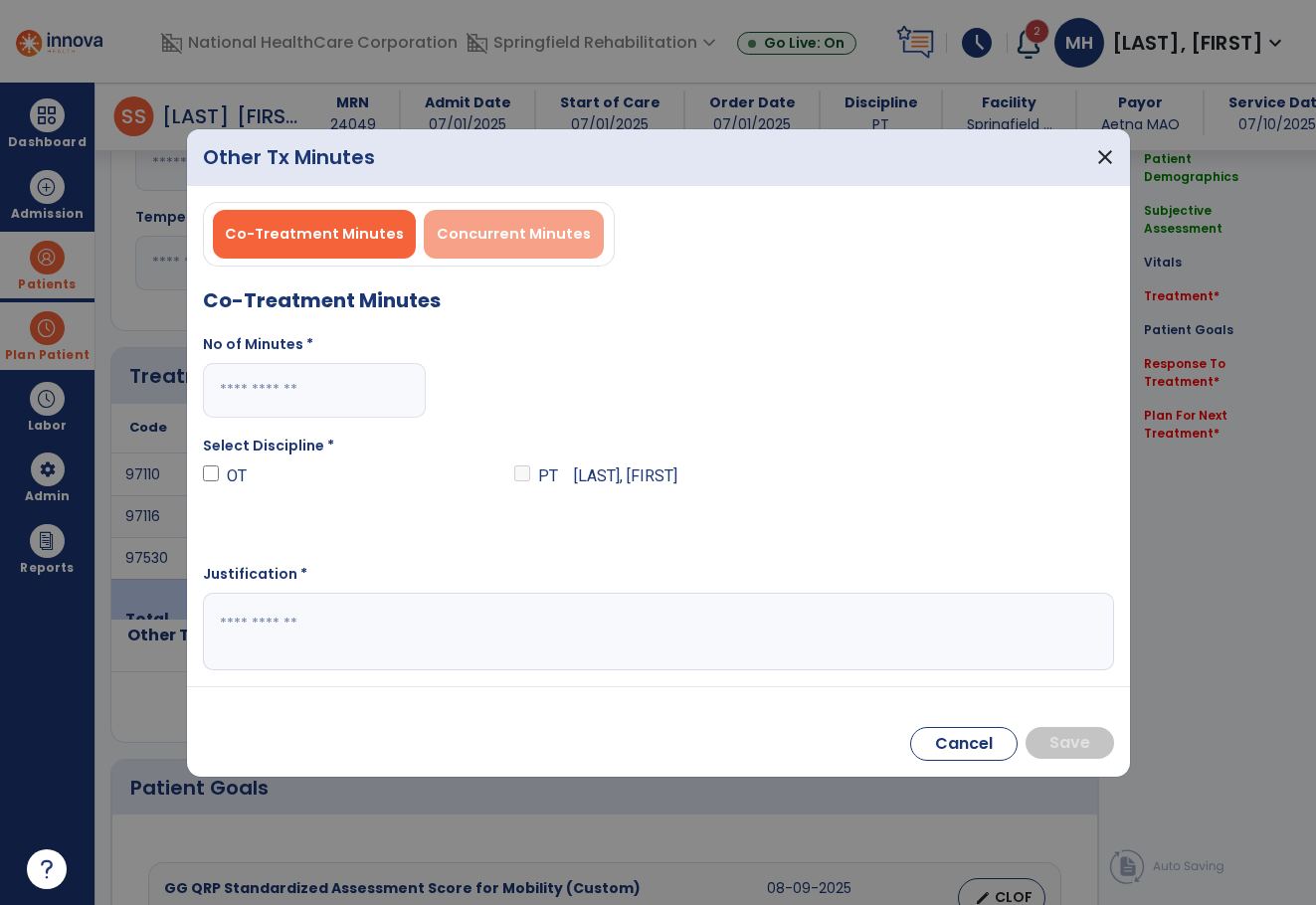click on "Concurrent Minutes" at bounding box center [513, 234] 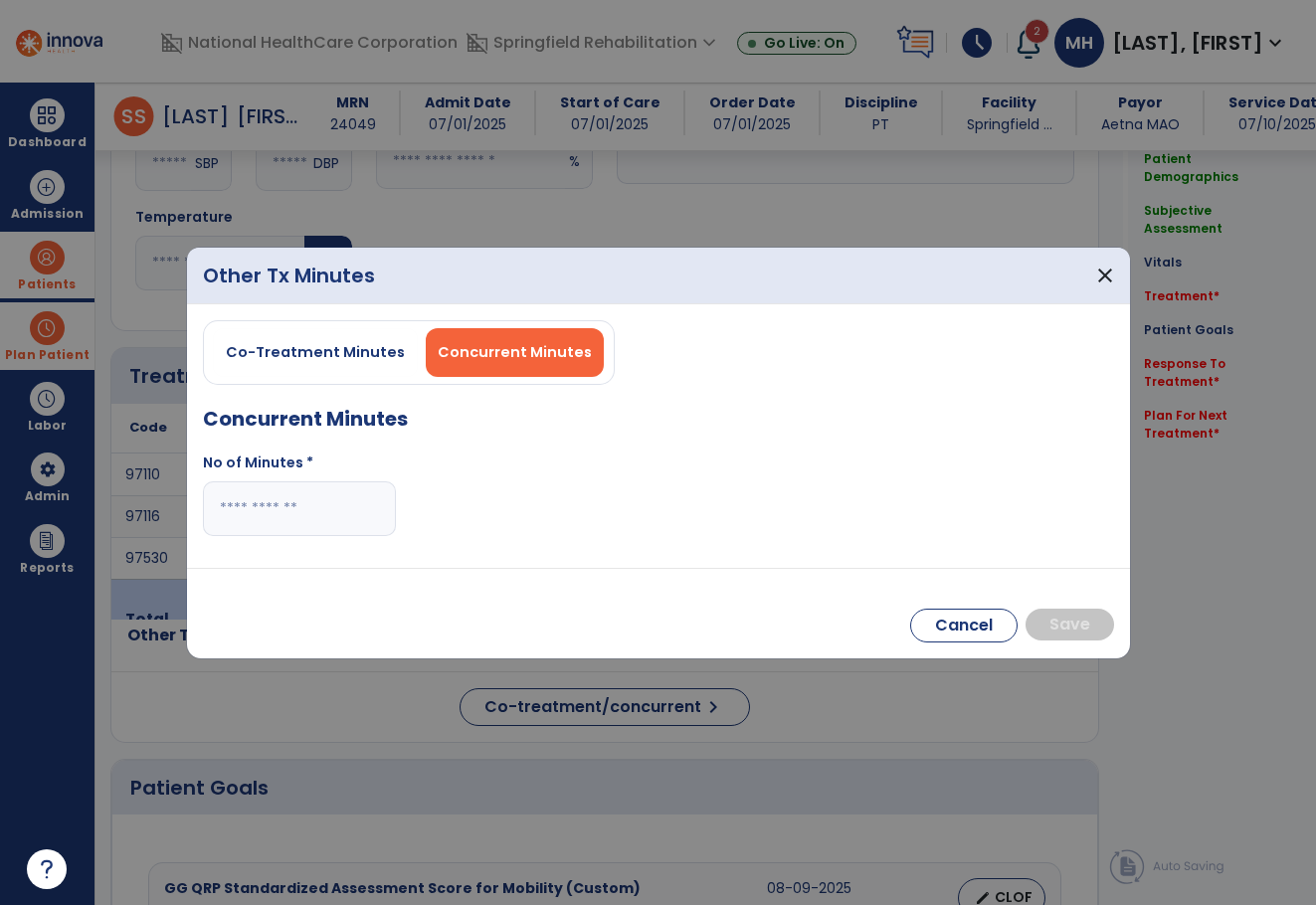 click at bounding box center [299, 508] 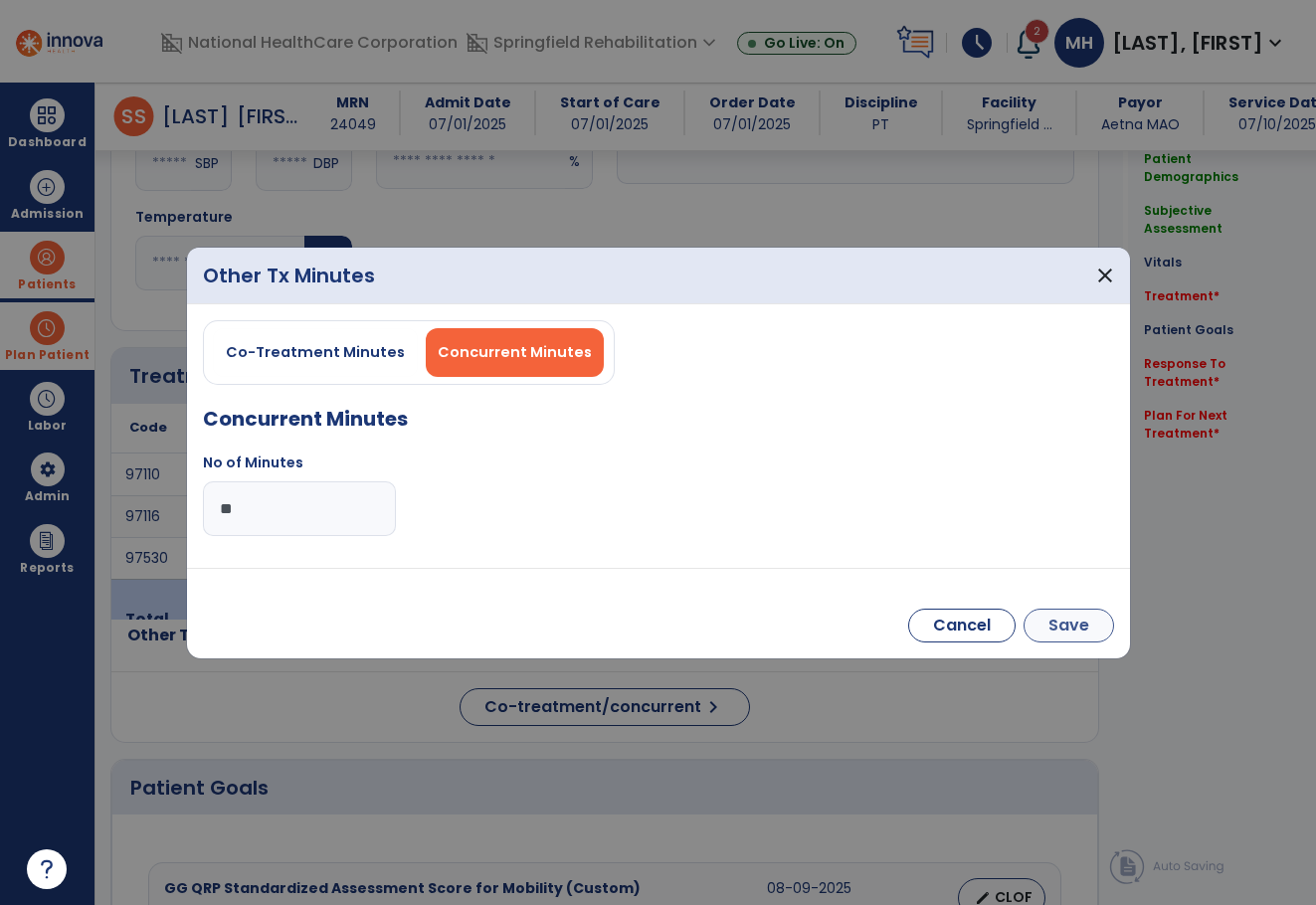type on "**" 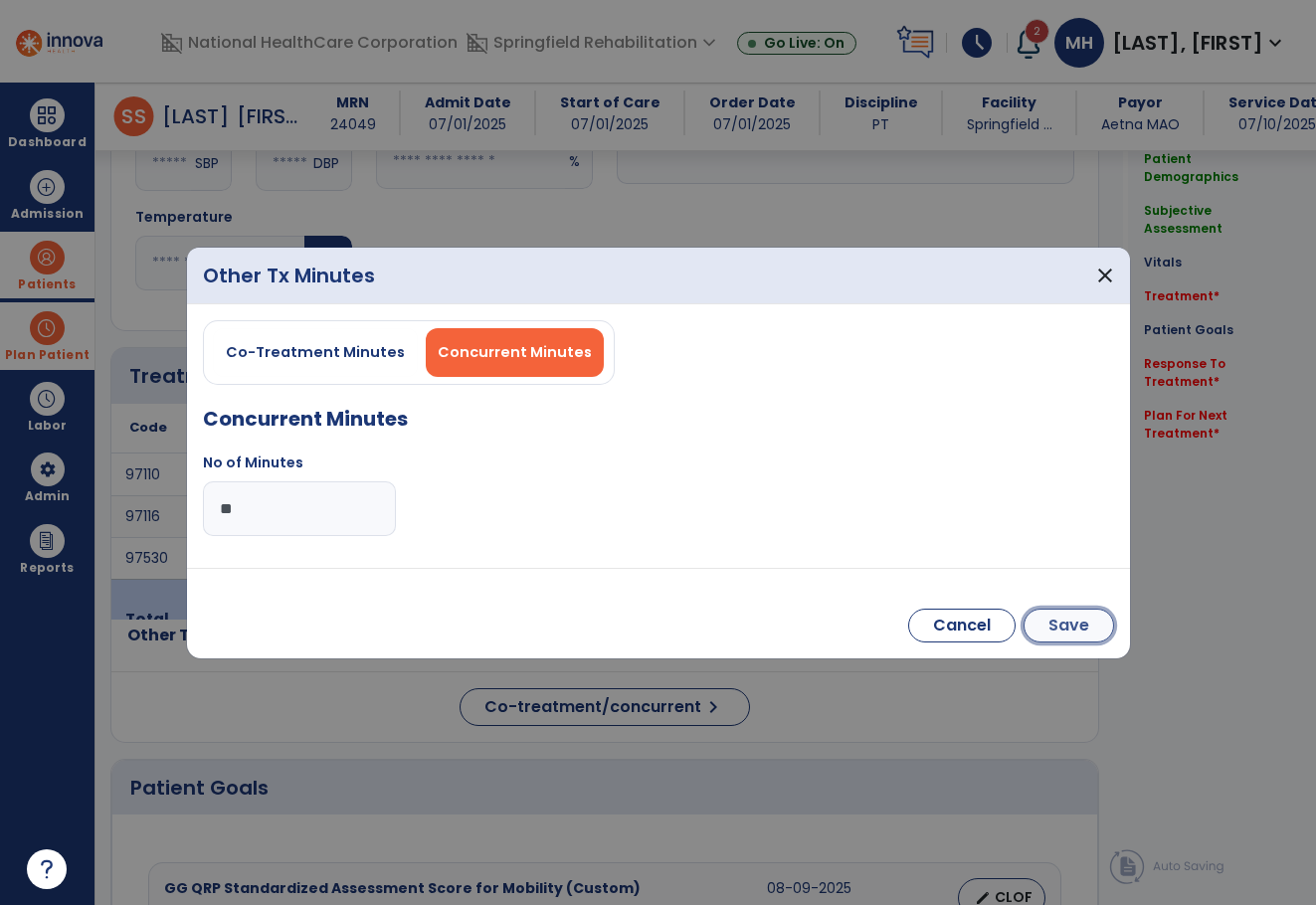 click on "Save" at bounding box center (1068, 626) 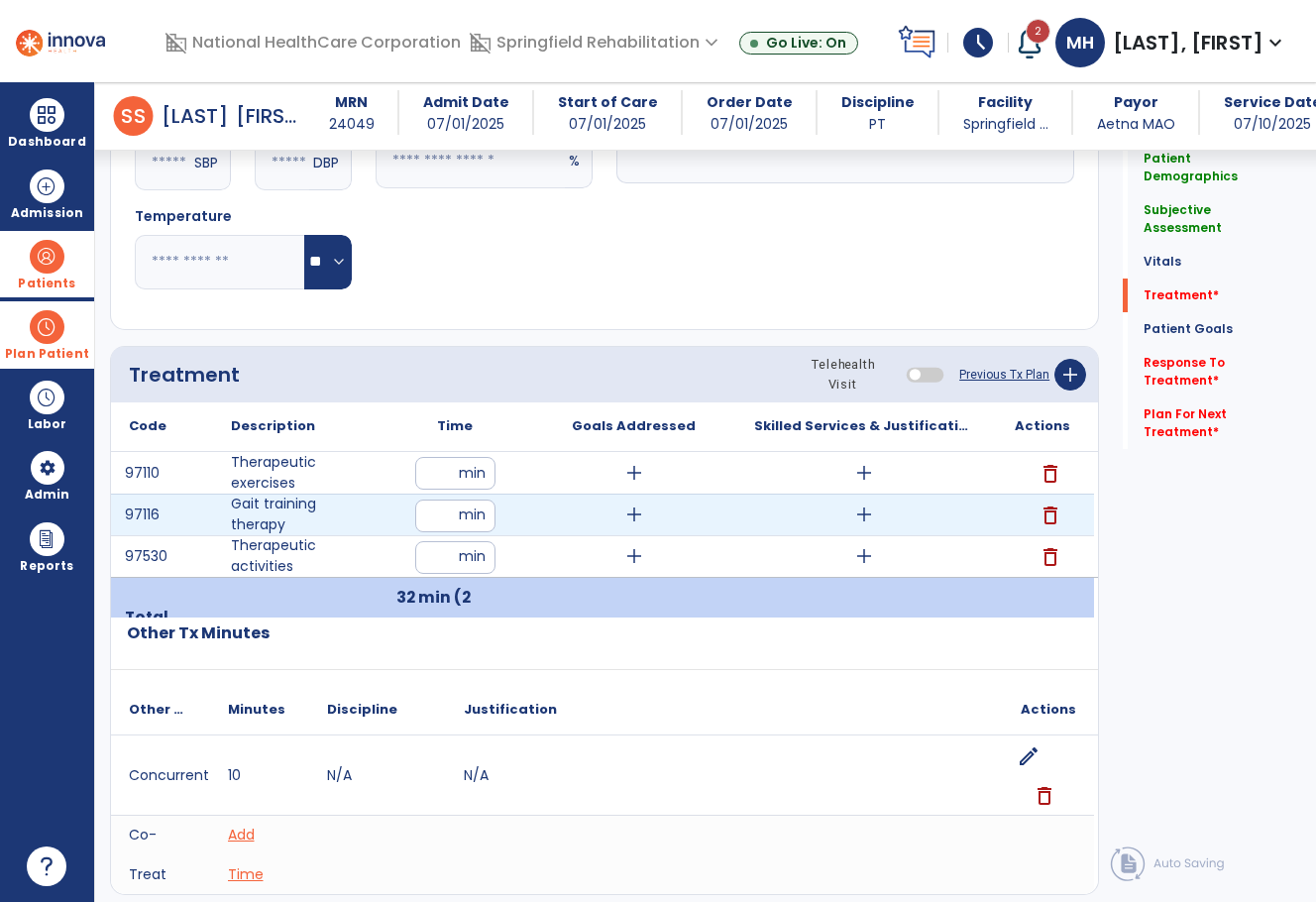 click on "add" at bounding box center (634, 514) 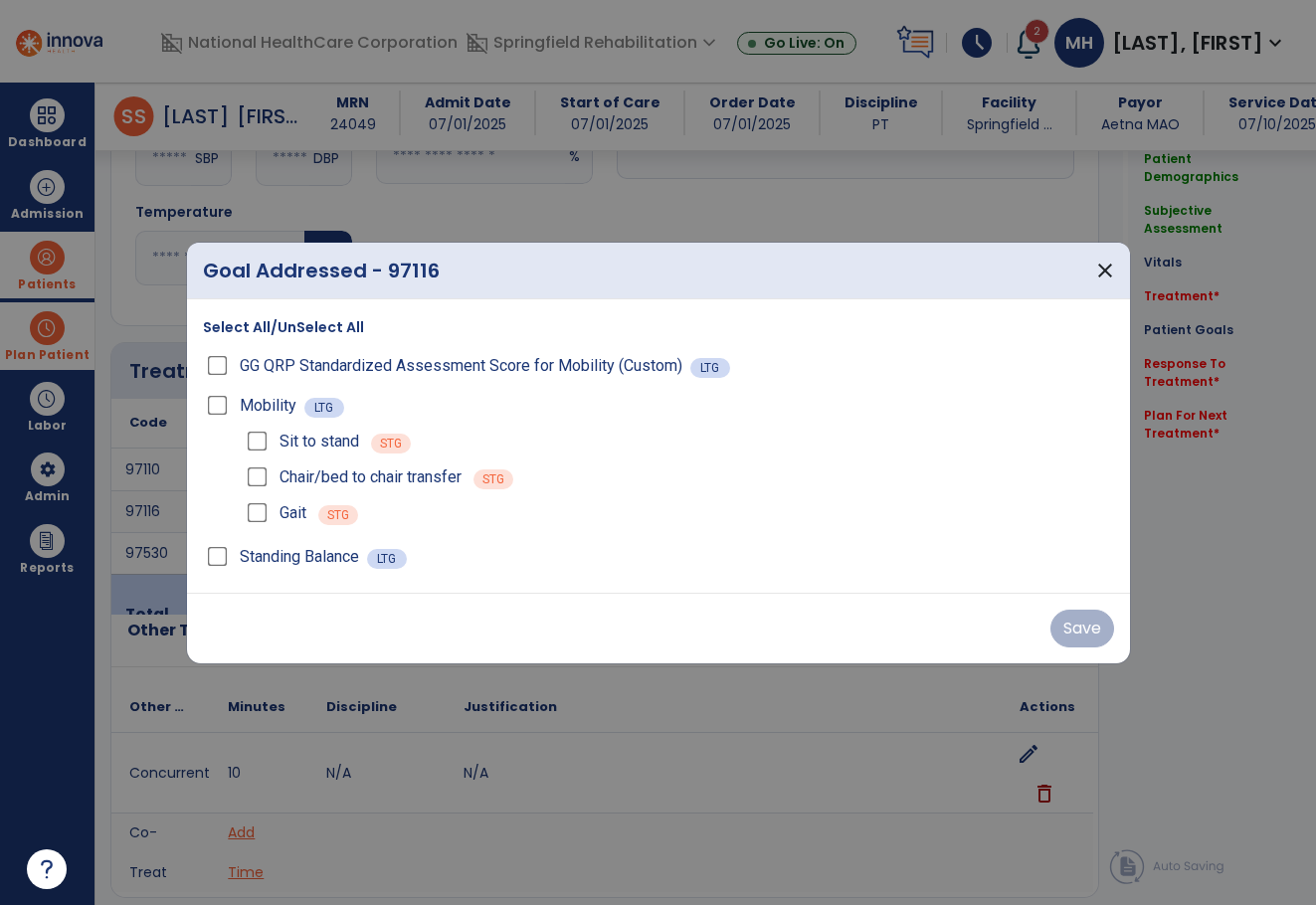 scroll, scrollTop: 895, scrollLeft: 0, axis: vertical 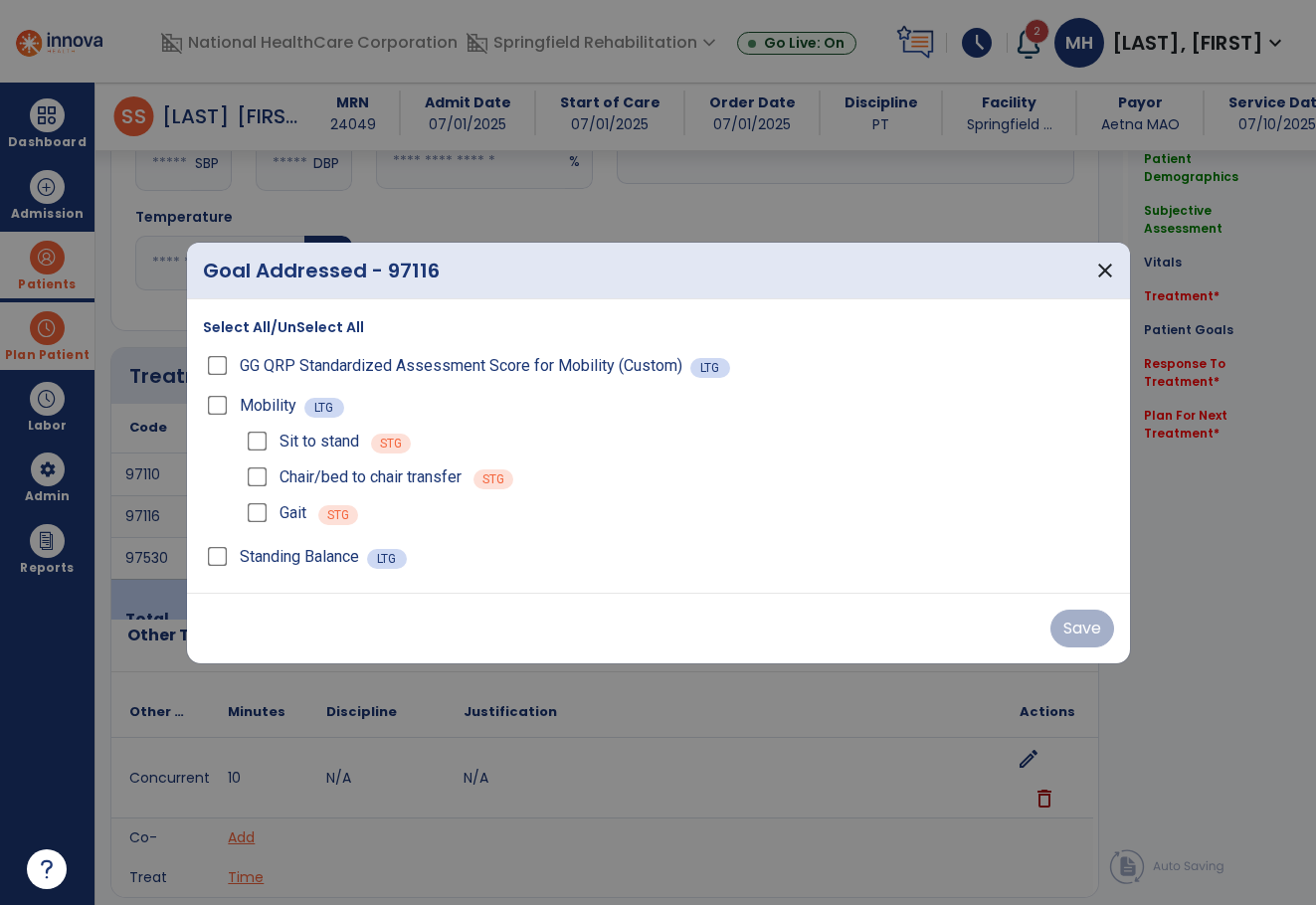 click on "Sit to stand  STG  Chair/bed to chair transfer  STG  Gait  STG" at bounding box center (674, 477) 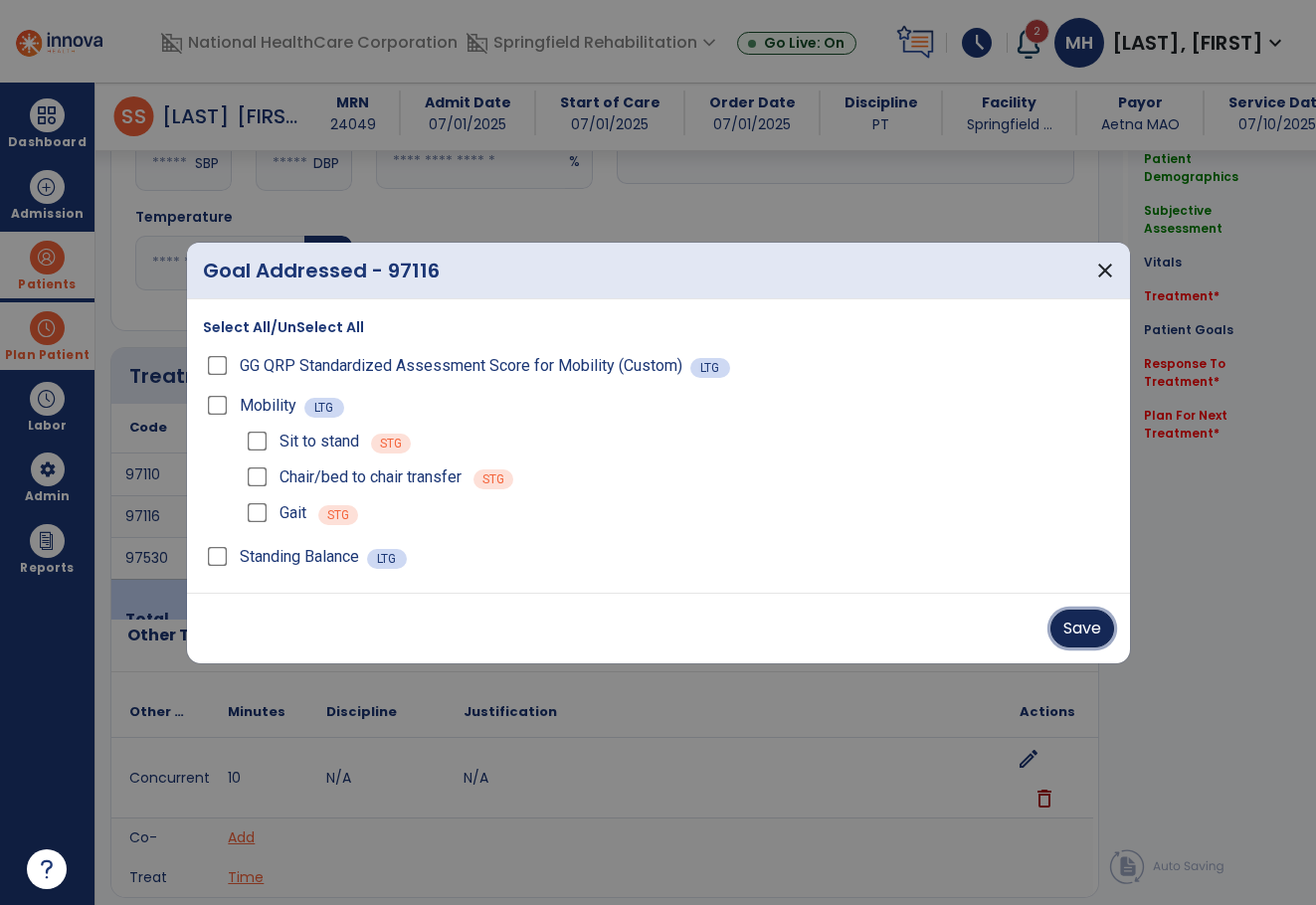 click on "Save" at bounding box center (1082, 629) 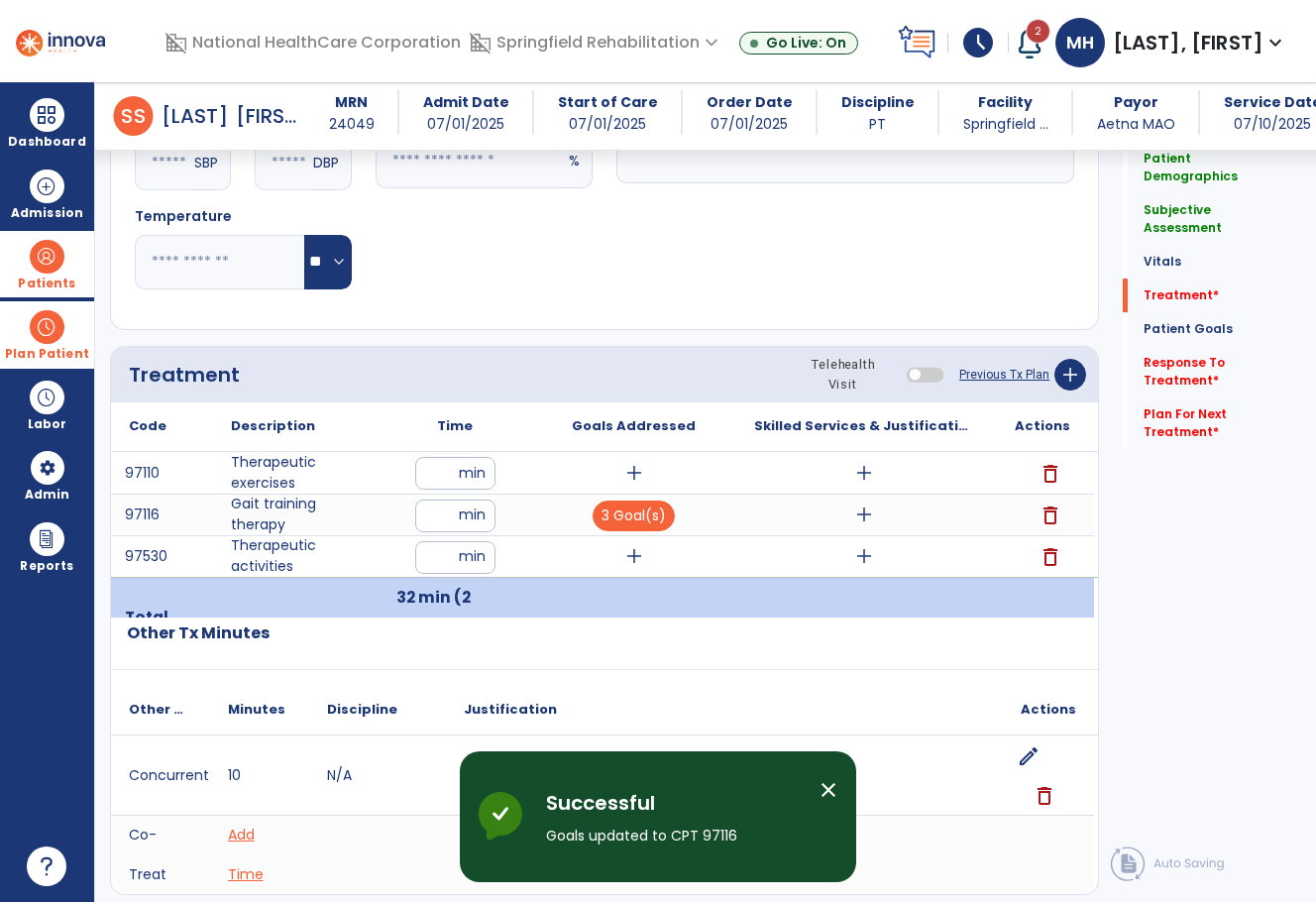click at bounding box center [634, 618] 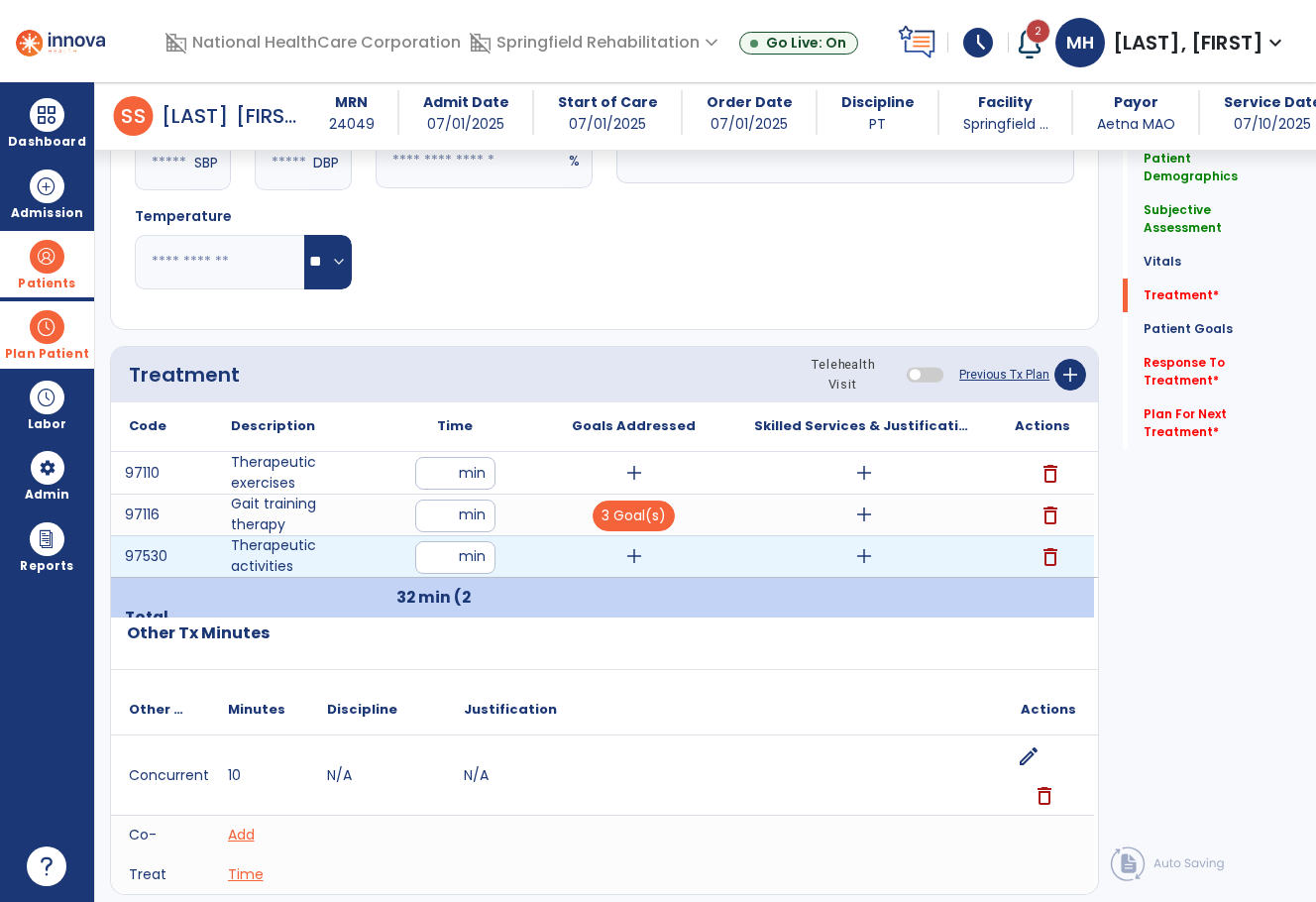click on "add" at bounding box center (634, 556) 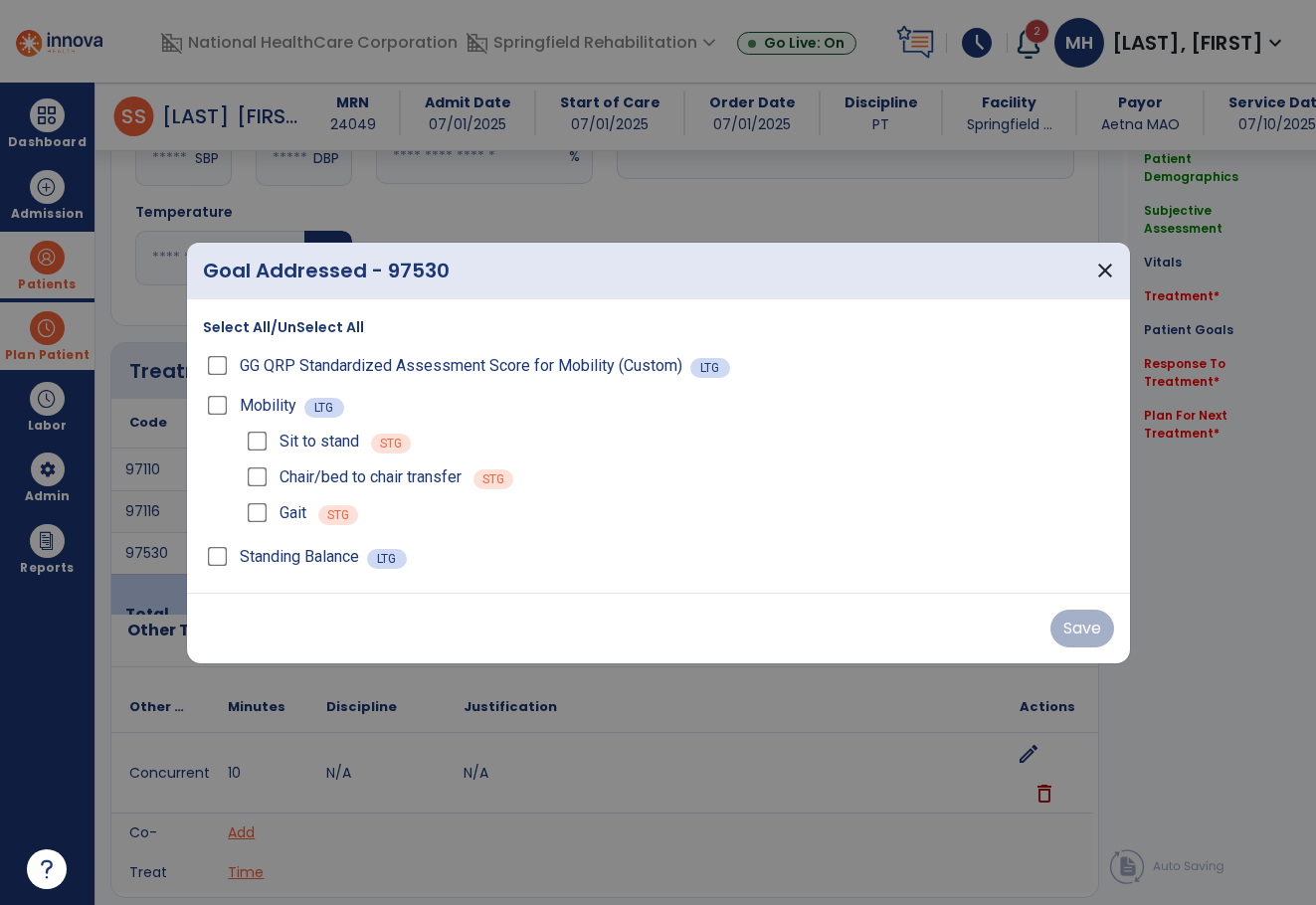 scroll, scrollTop: 895, scrollLeft: 0, axis: vertical 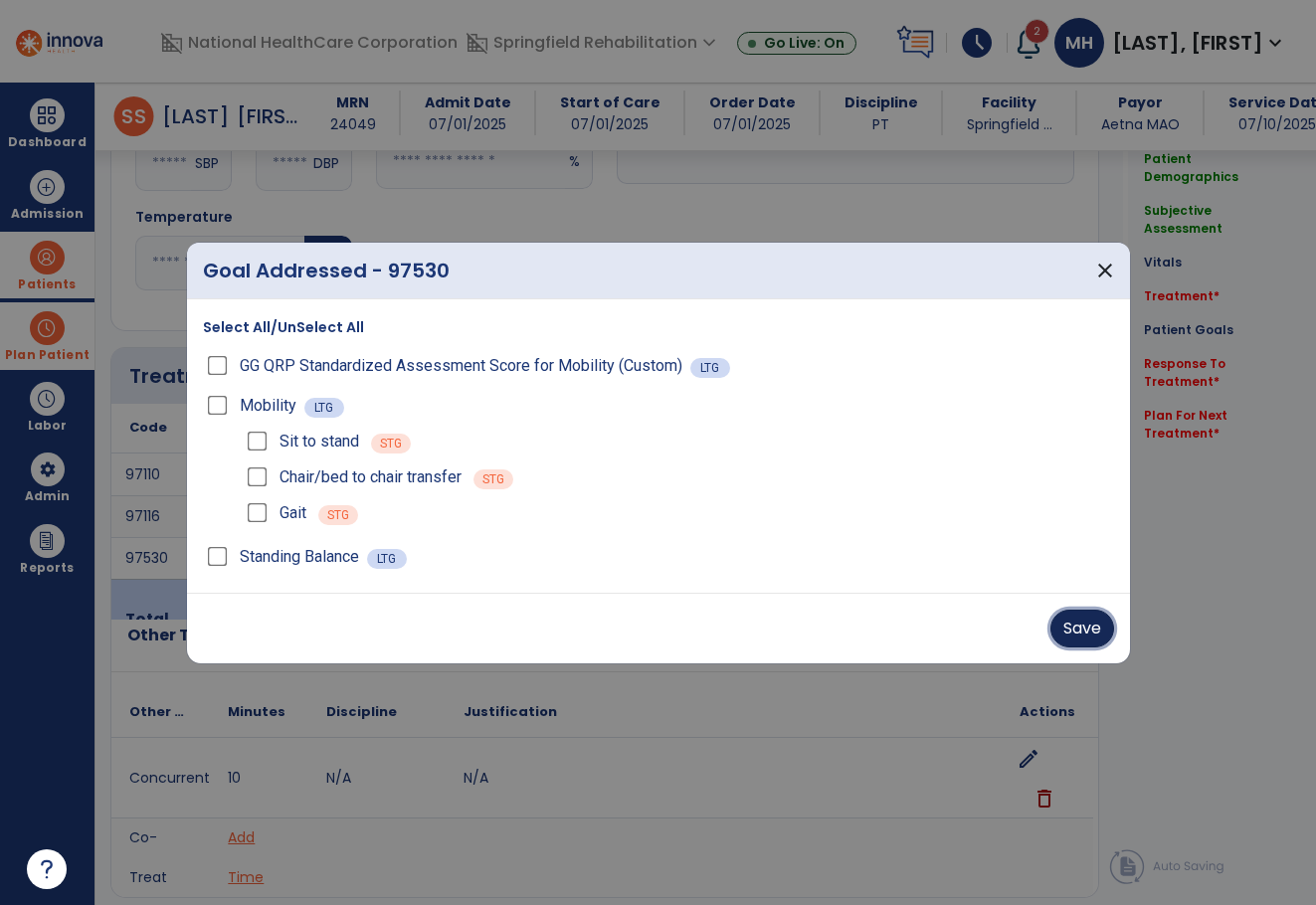 click on "Save" at bounding box center [1082, 629] 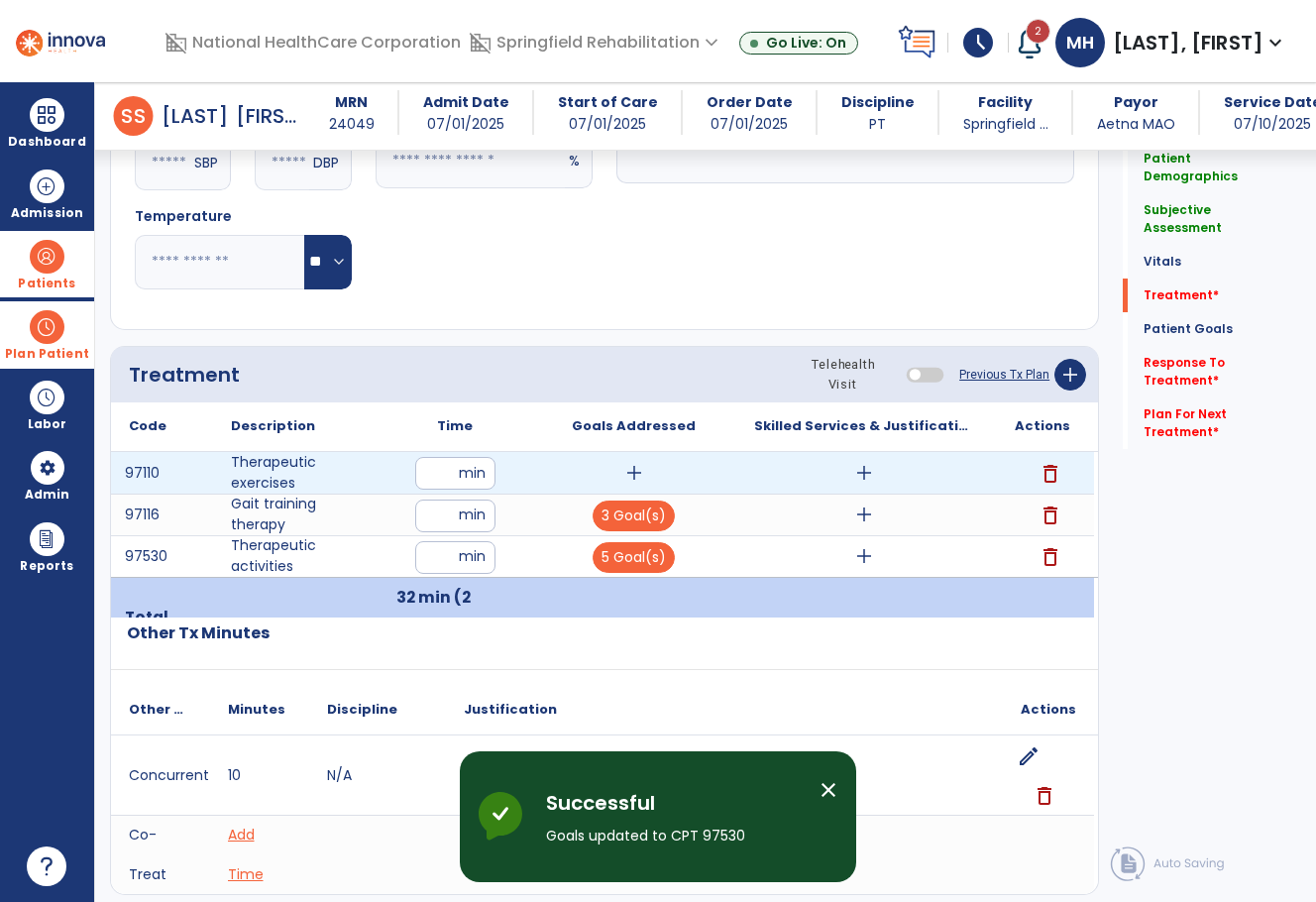 click on "add" at bounding box center [634, 473] 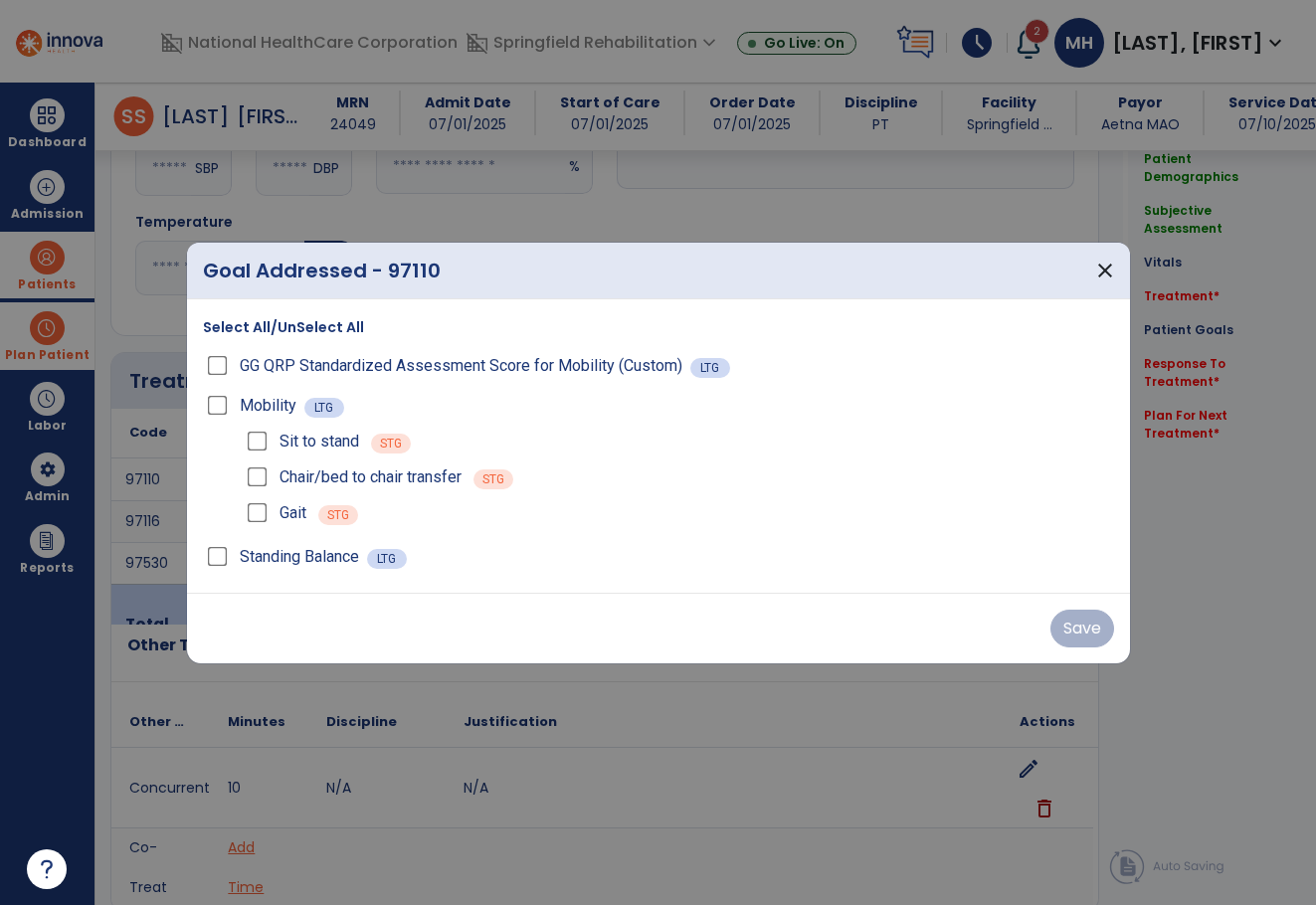 scroll, scrollTop: 895, scrollLeft: 0, axis: vertical 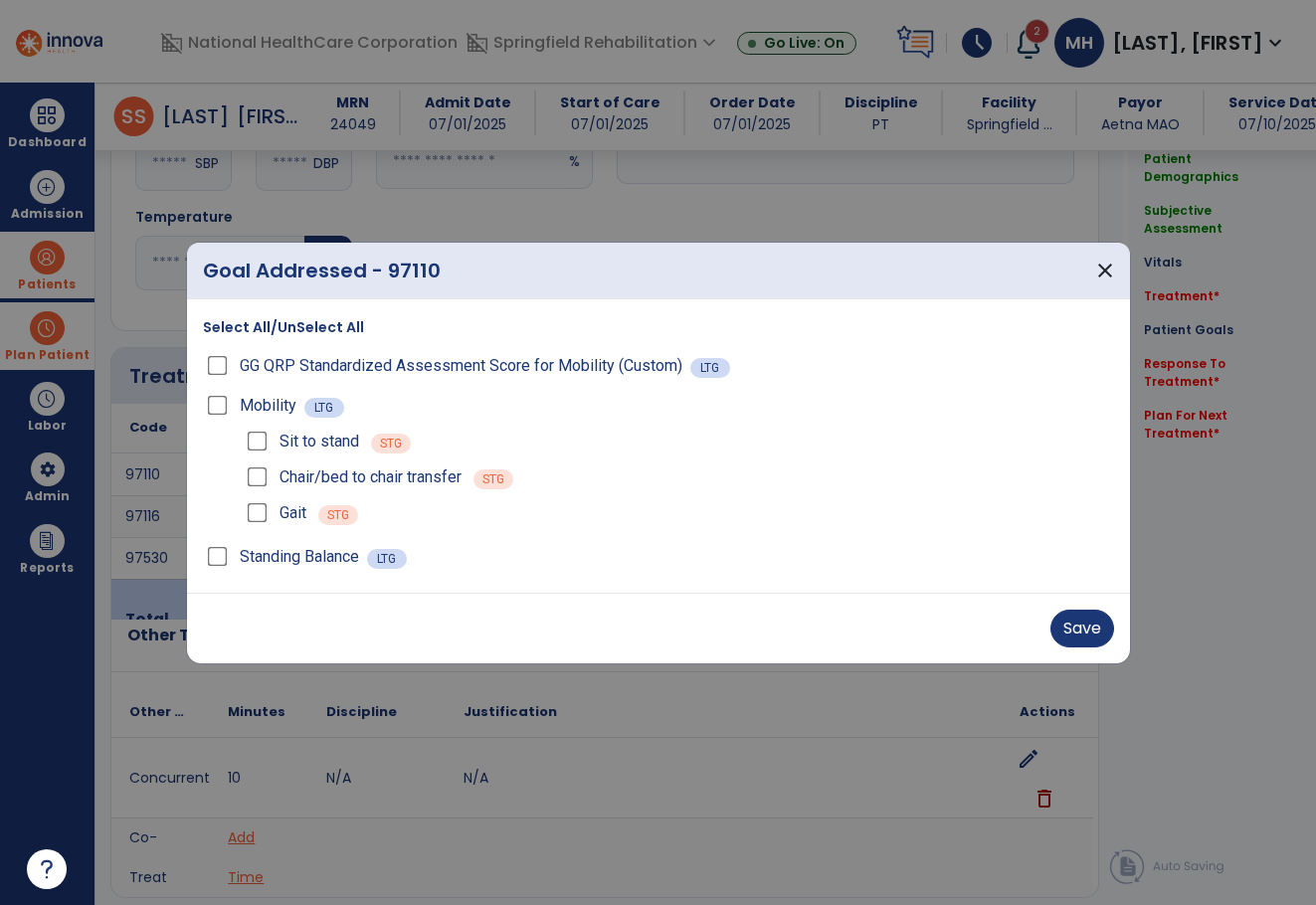 click on "Standing Balance" at bounding box center (284, 557) 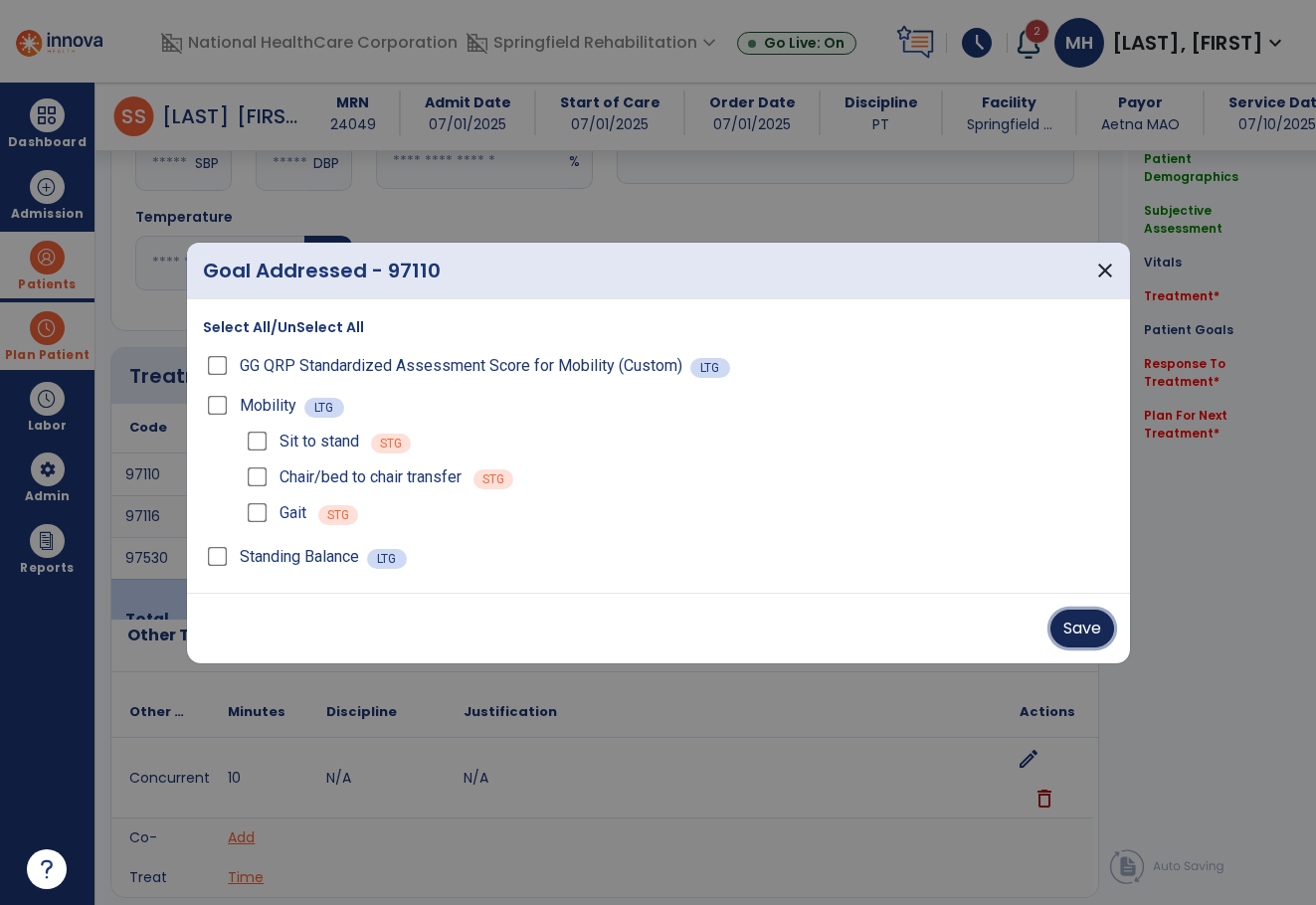 click on "Save" at bounding box center (1082, 629) 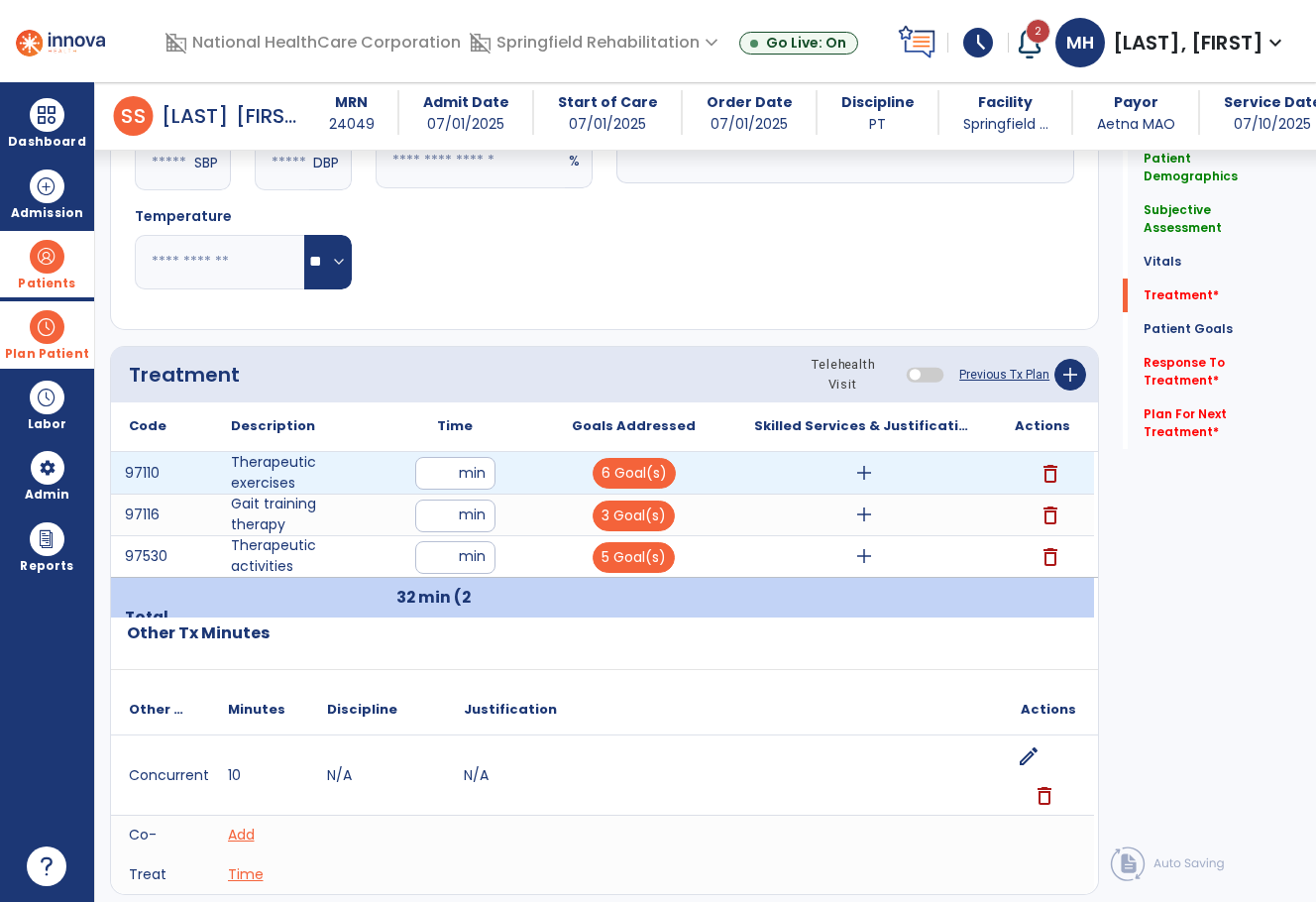click on "add" at bounding box center [864, 473] 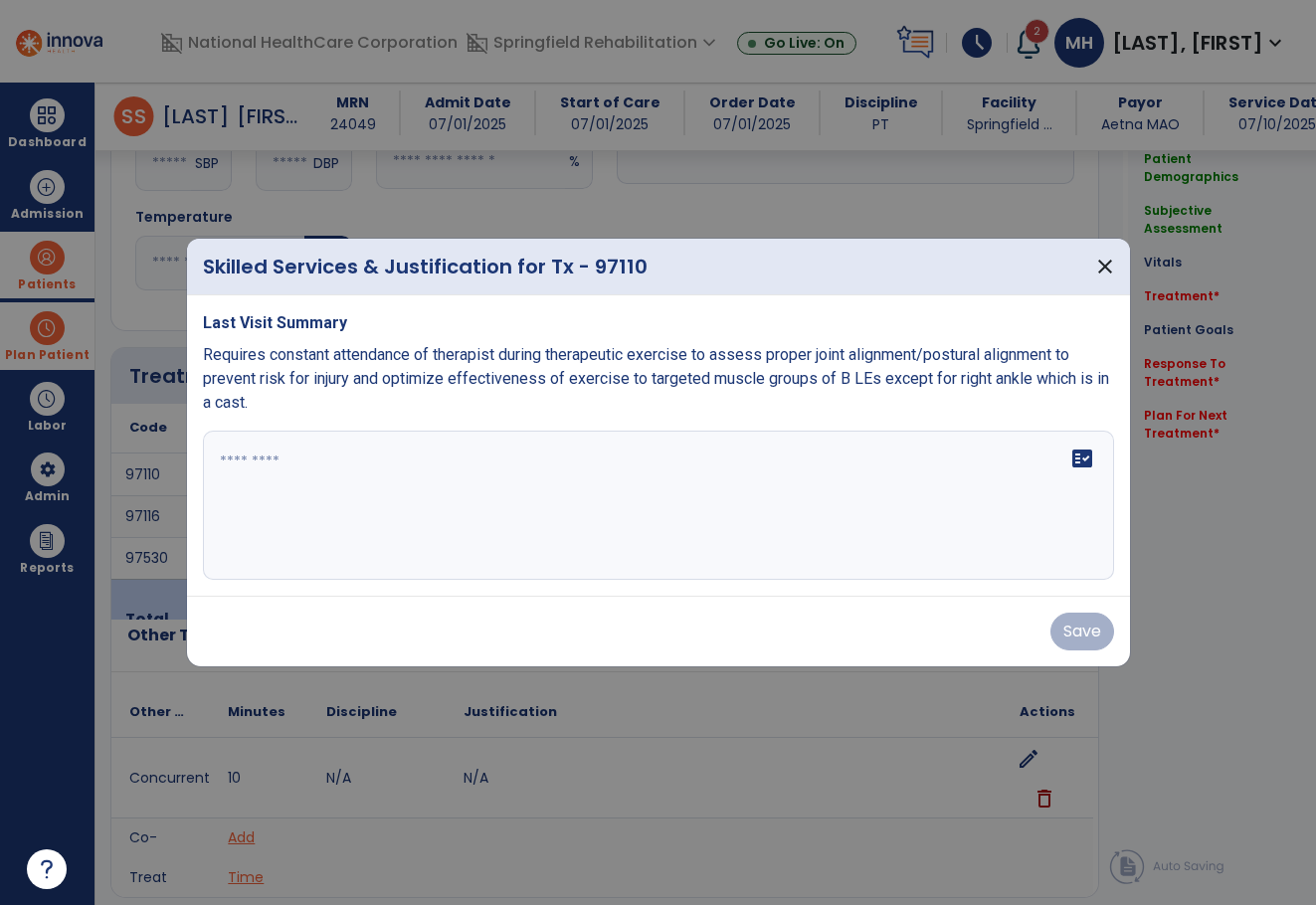 scroll, scrollTop: 895, scrollLeft: 0, axis: vertical 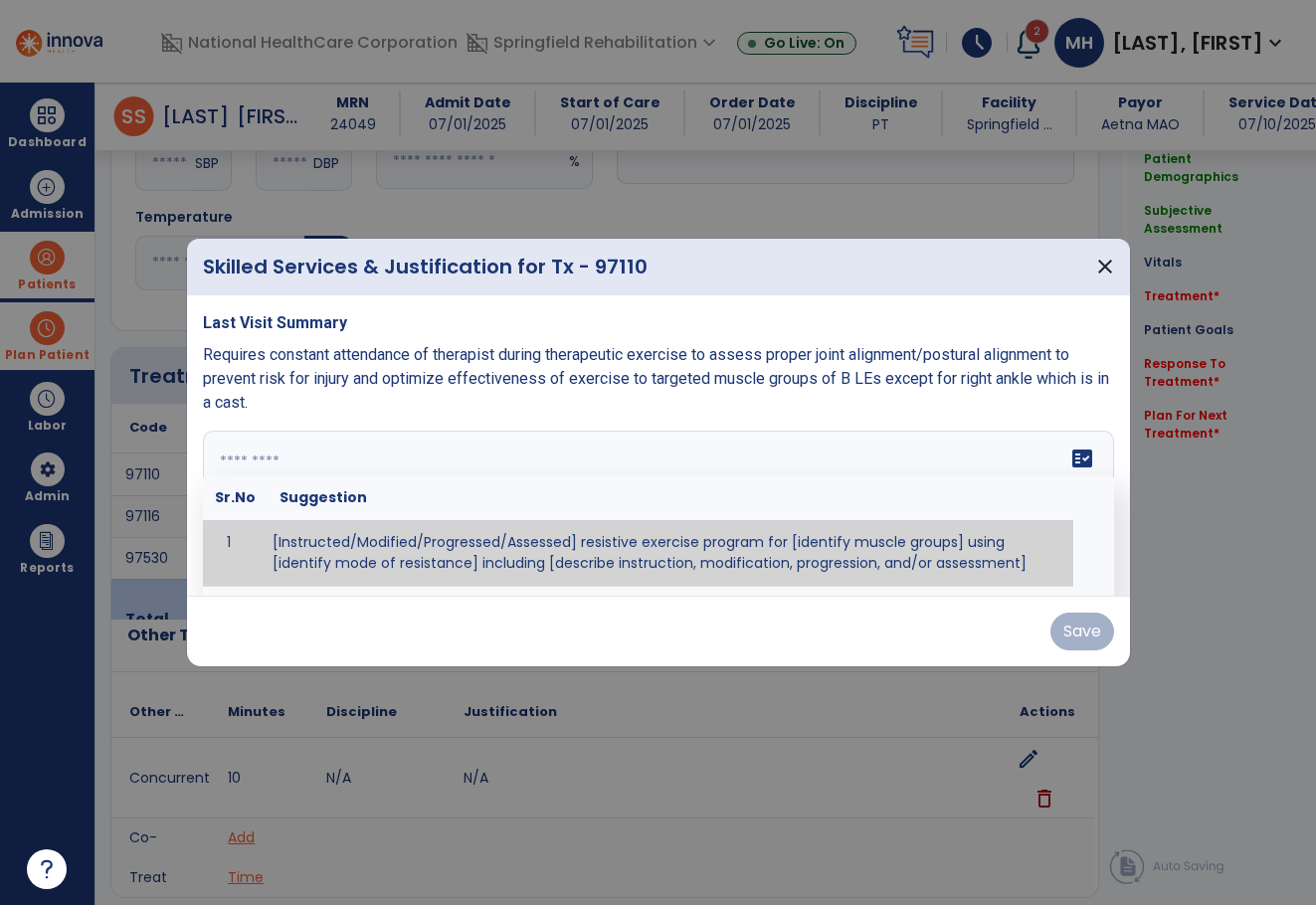 click on "fact_check  Sr.No Suggestion 1 [Instructed/Modified/Progressed/Assessed] resistive exercise program for [identify muscle groups] using [identify mode of resistance] including [describe instruction, modification, progression, and/or assessment] 2 [Instructed/Modified/Progressed/Assessed] aerobic exercise program using [identify equipment/mode] including [describe instruction, modification,progression, and/or assessment] 3 [Instructed/Modified/Progressed/Assessed] [PROM/A/AROM/AROM] program for [identify joint movements] using [contract-relax, over-pressure, inhibitory techniques, other] 4 [Assessed/Tested] aerobic capacity with administration of [aerobic capacity test]" at bounding box center (658, 505) 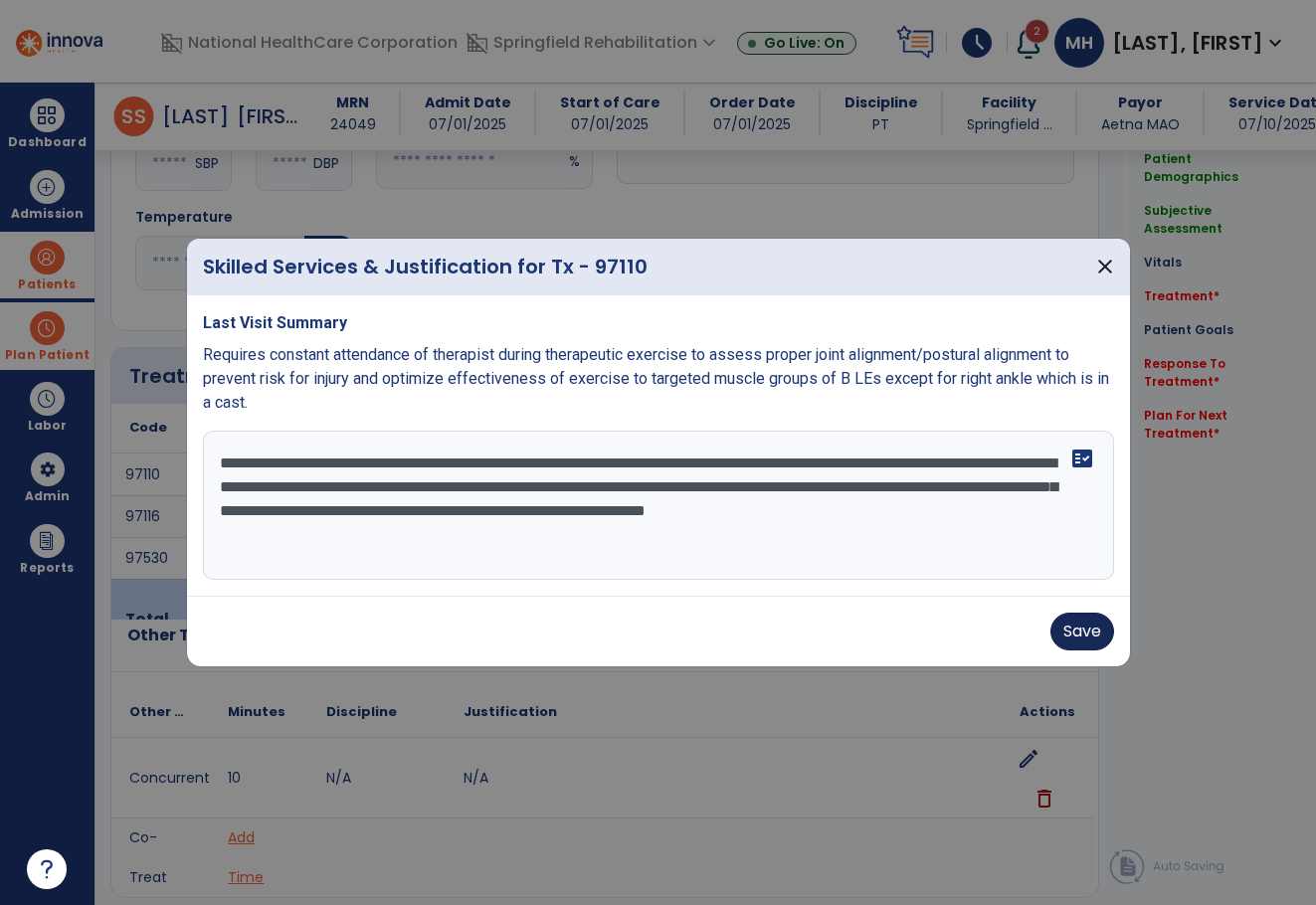 type on "**********" 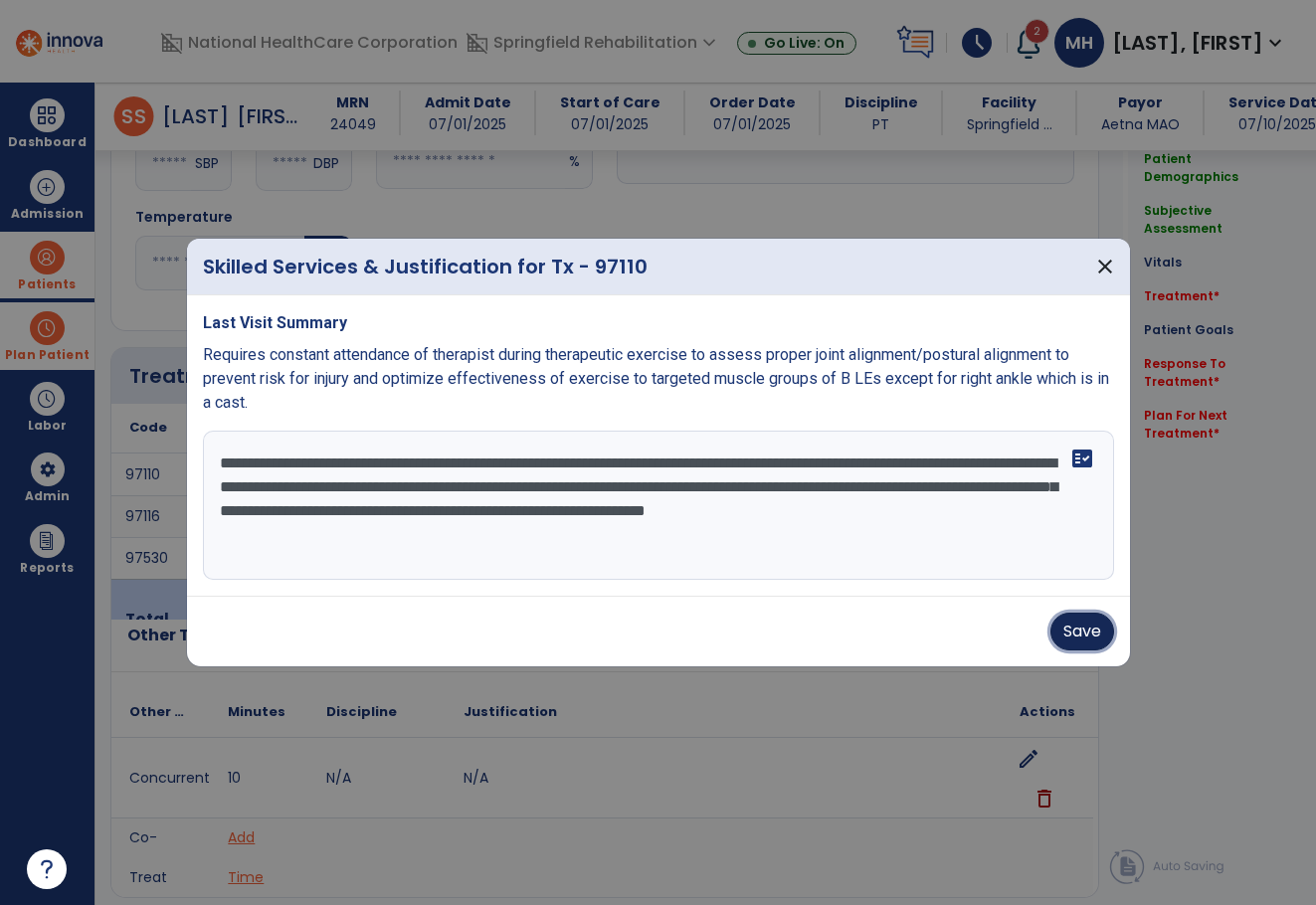 click on "Save" at bounding box center (1082, 632) 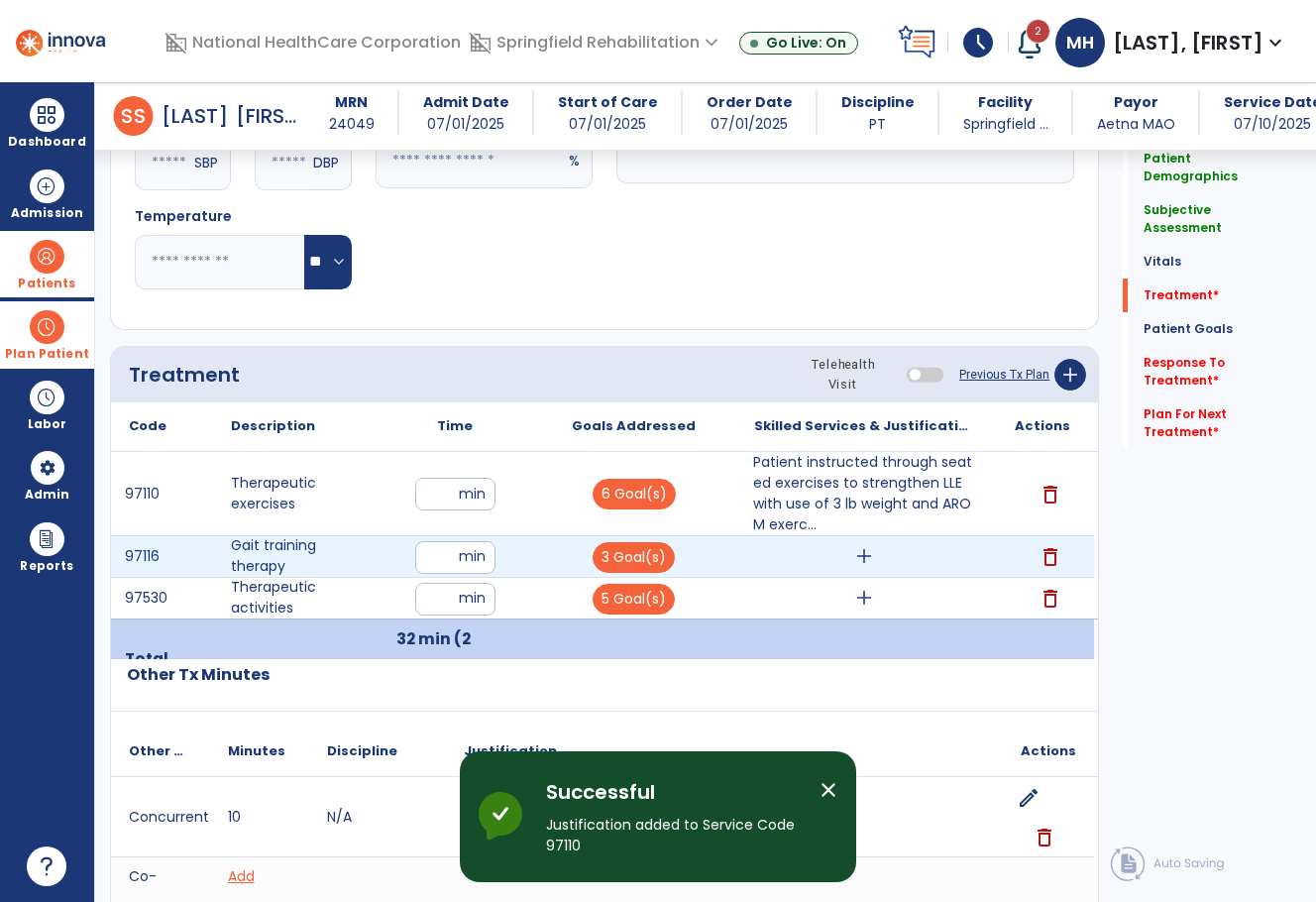 click on "add" at bounding box center [864, 556] 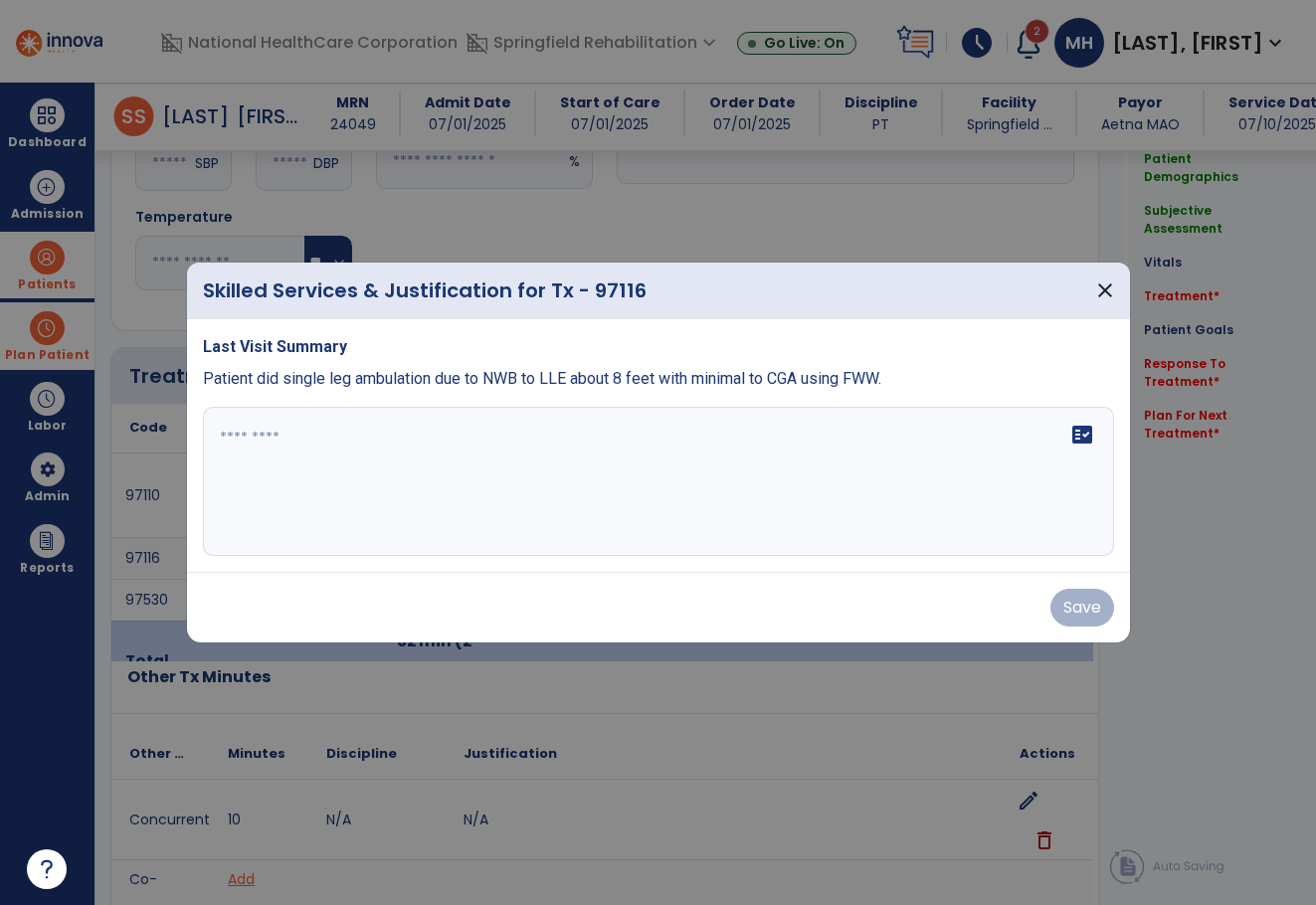 scroll, scrollTop: 895, scrollLeft: 0, axis: vertical 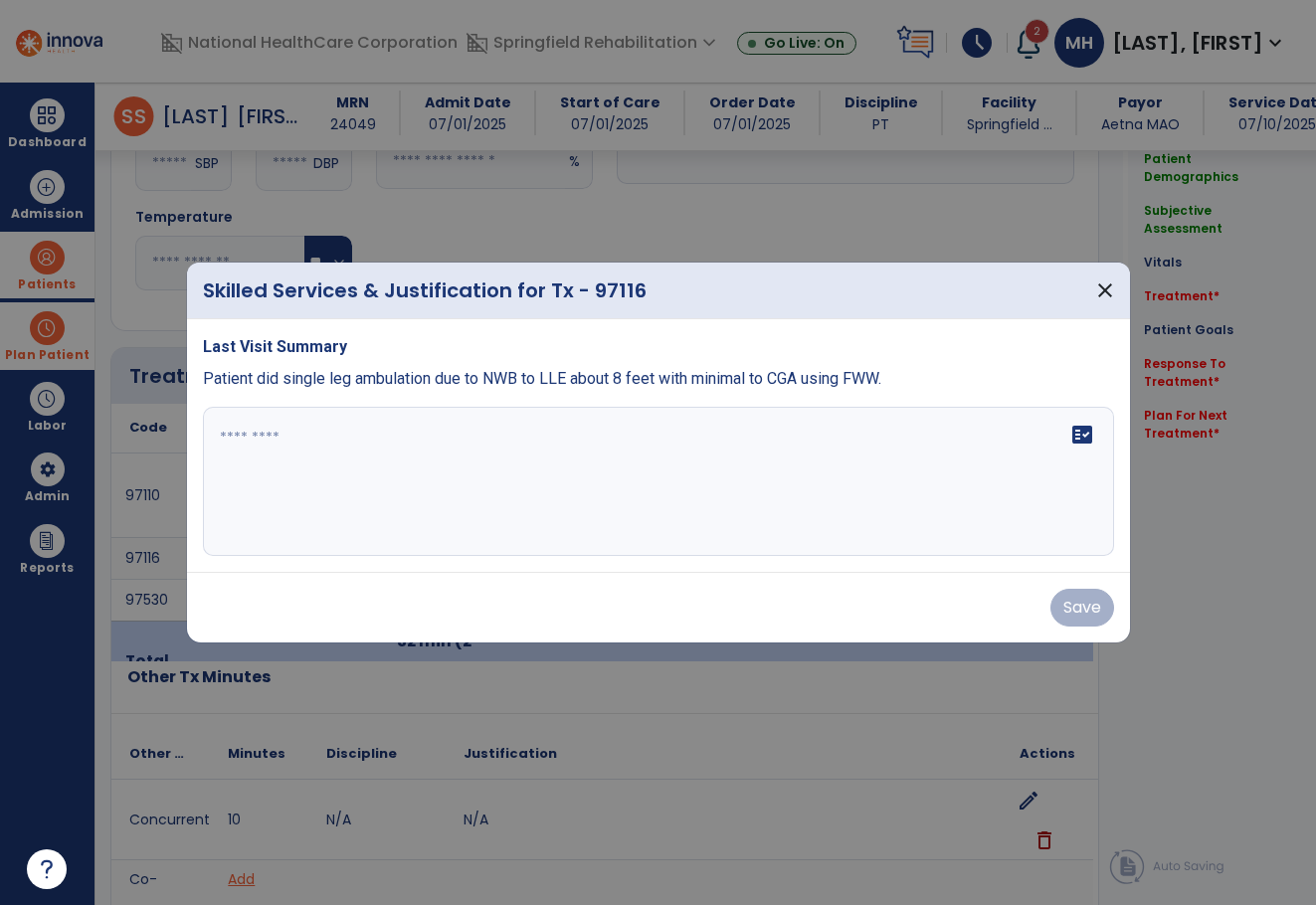 click on "fact_check" at bounding box center [658, 481] 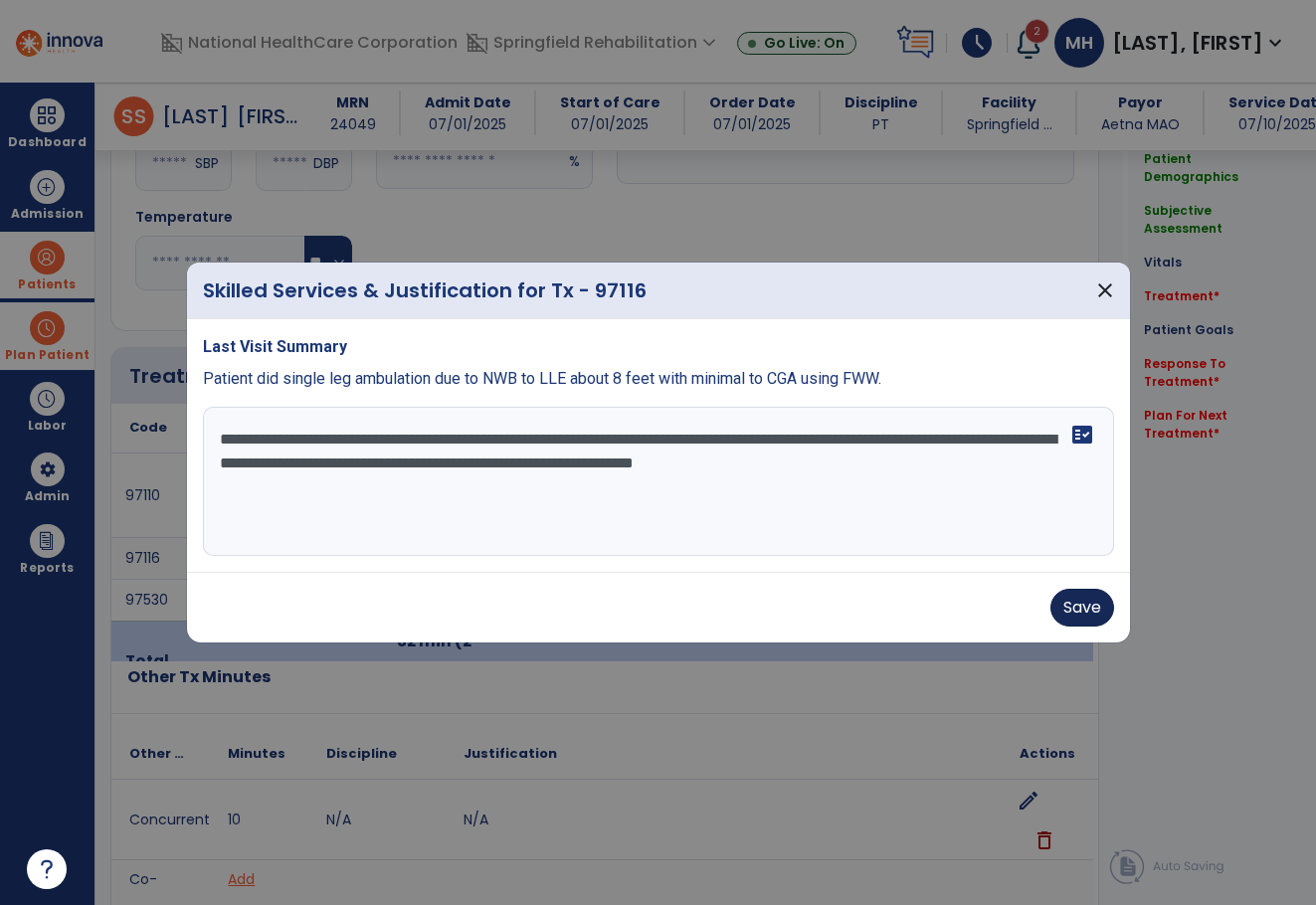 type on "**********" 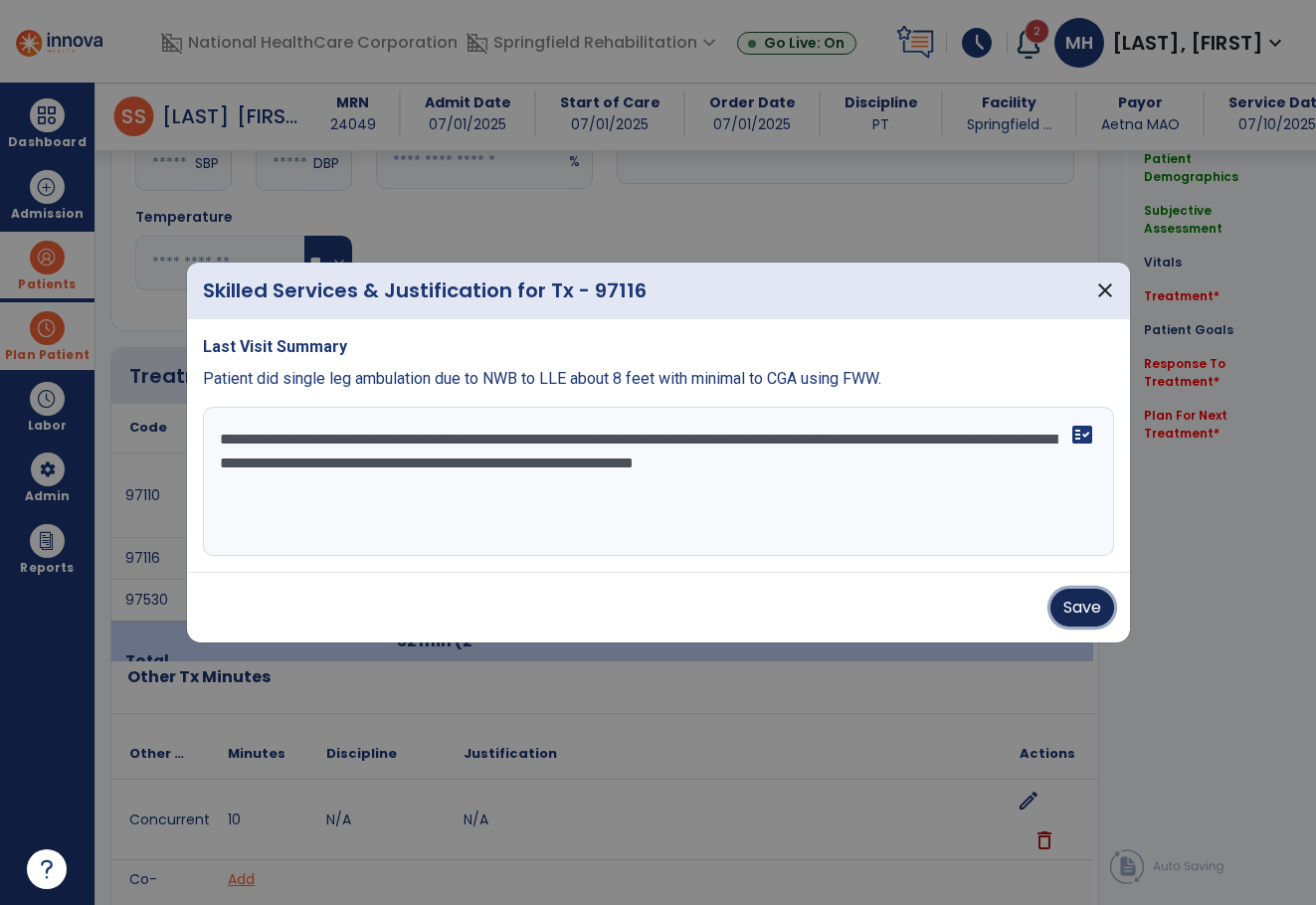 click on "Save" at bounding box center [1082, 608] 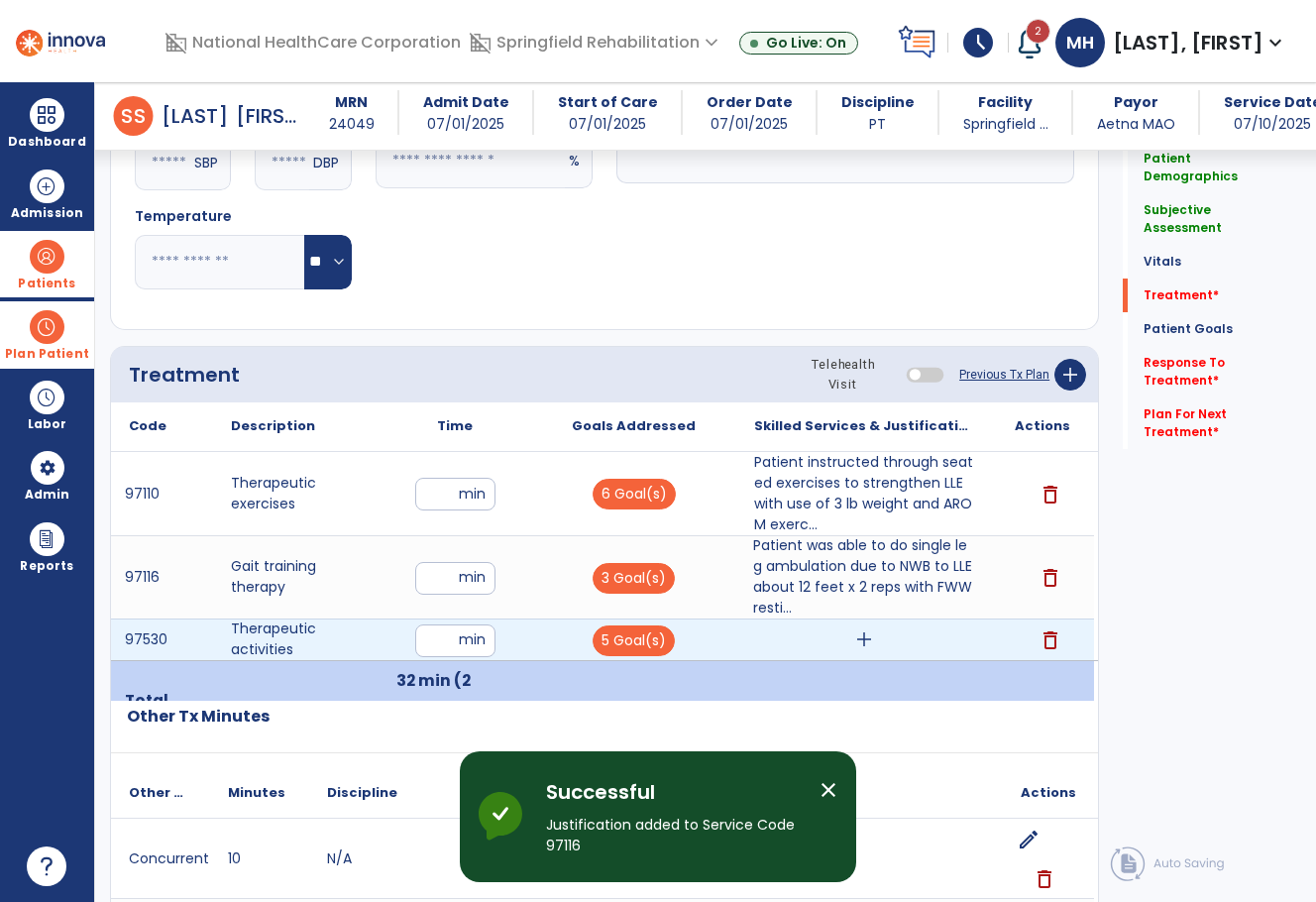 click on "add" at bounding box center (864, 639) 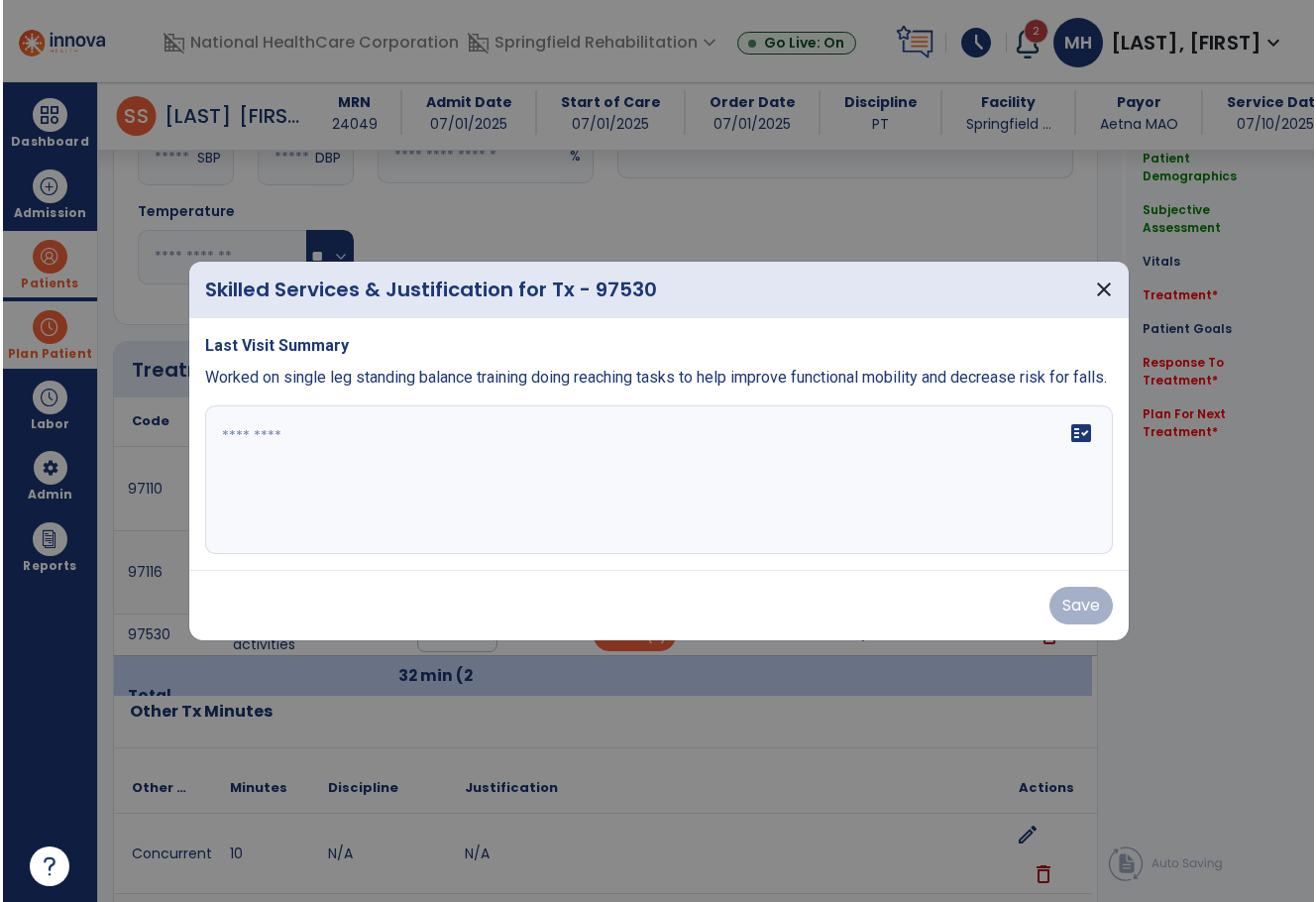 scroll, scrollTop: 892, scrollLeft: 0, axis: vertical 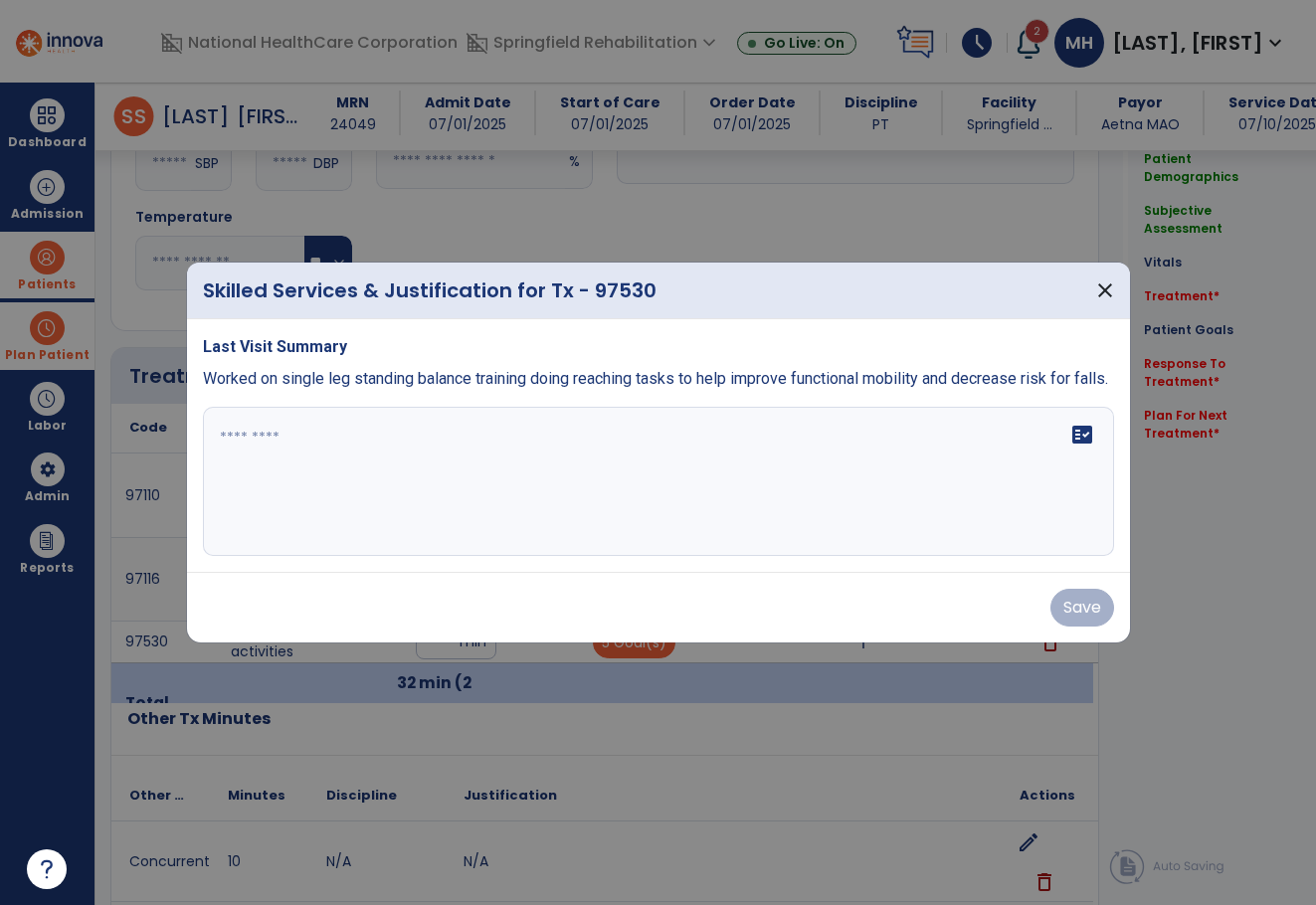 click on "fact_check" at bounding box center (658, 481) 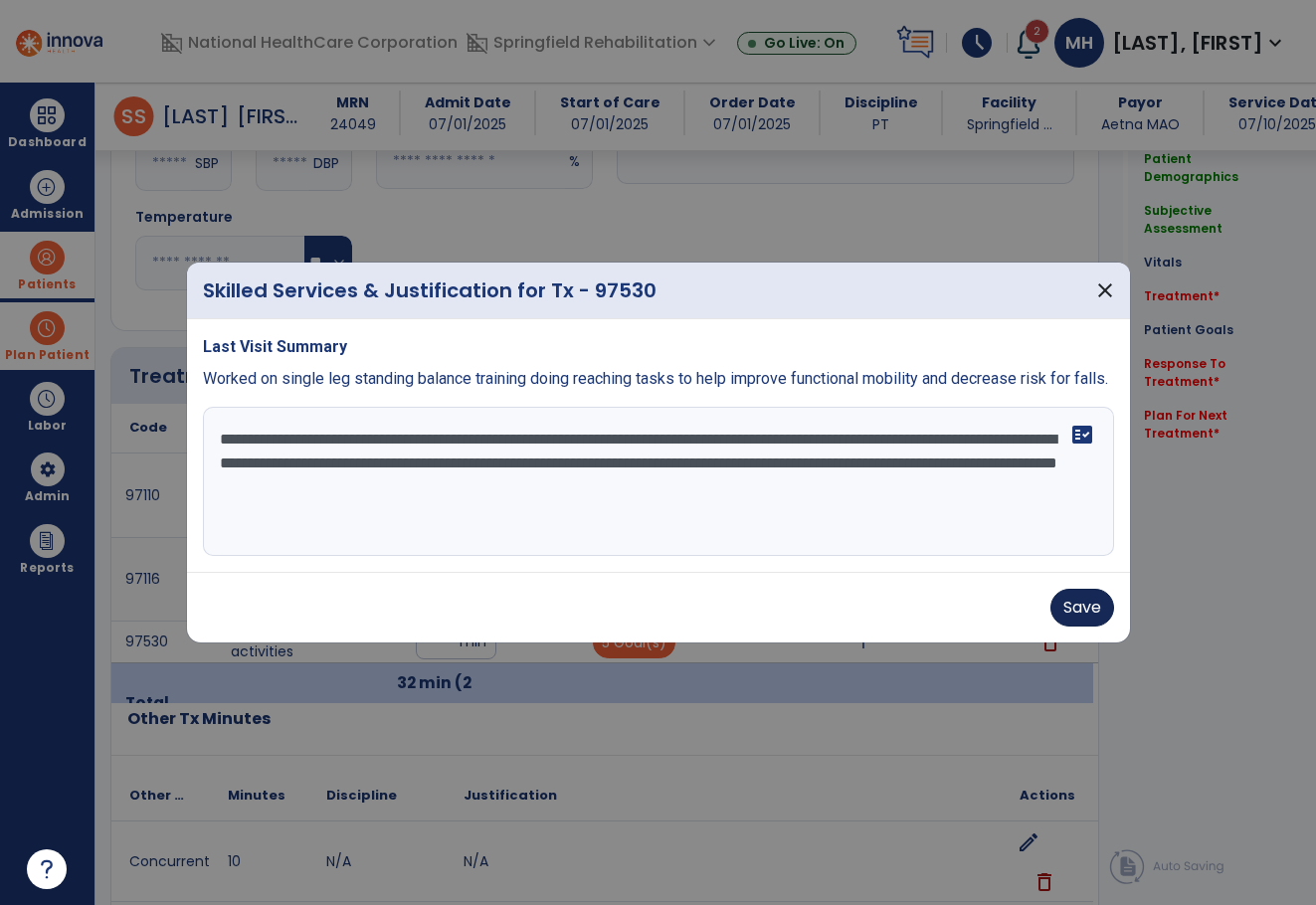 type on "**********" 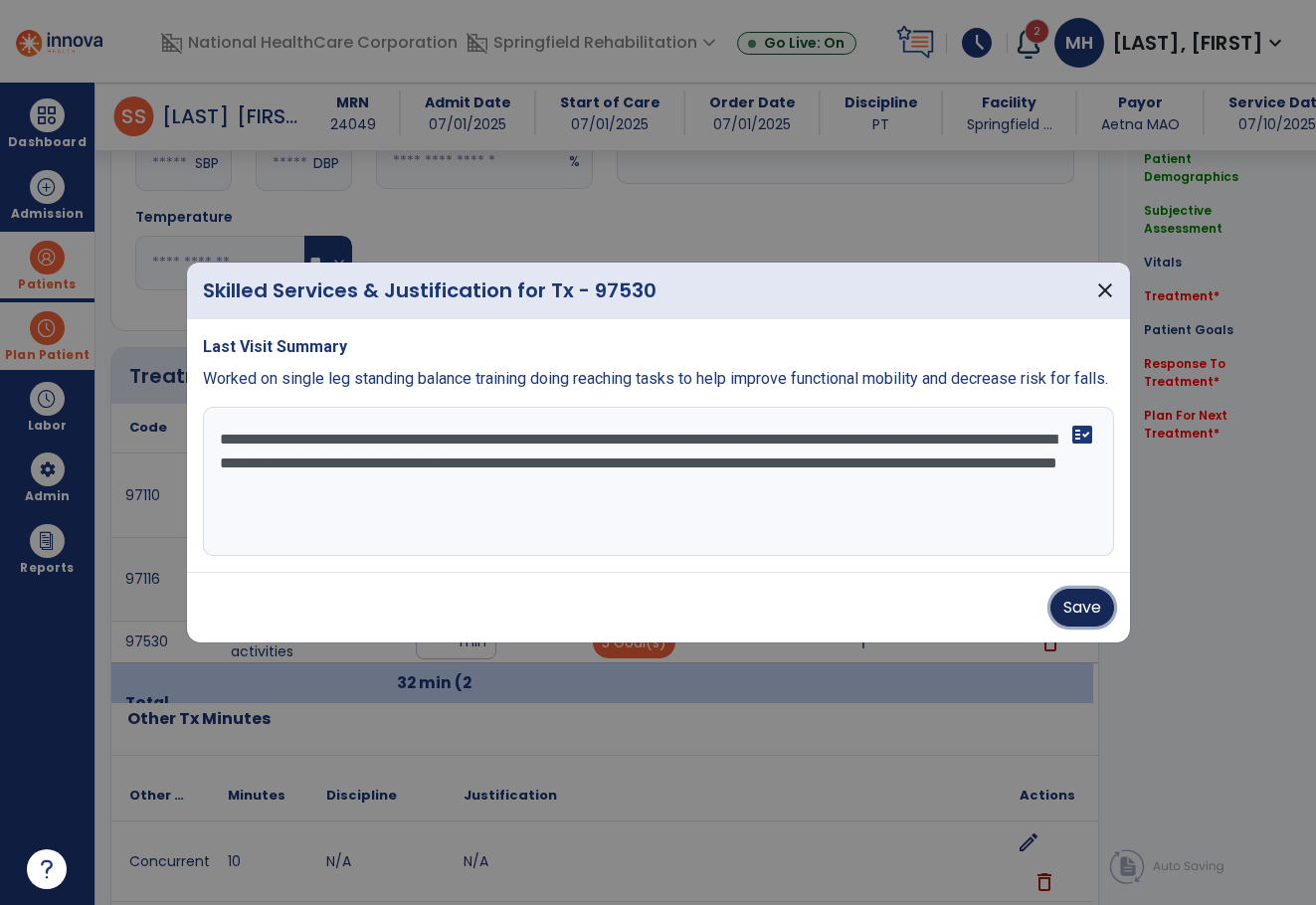 click on "Save" at bounding box center (1082, 608) 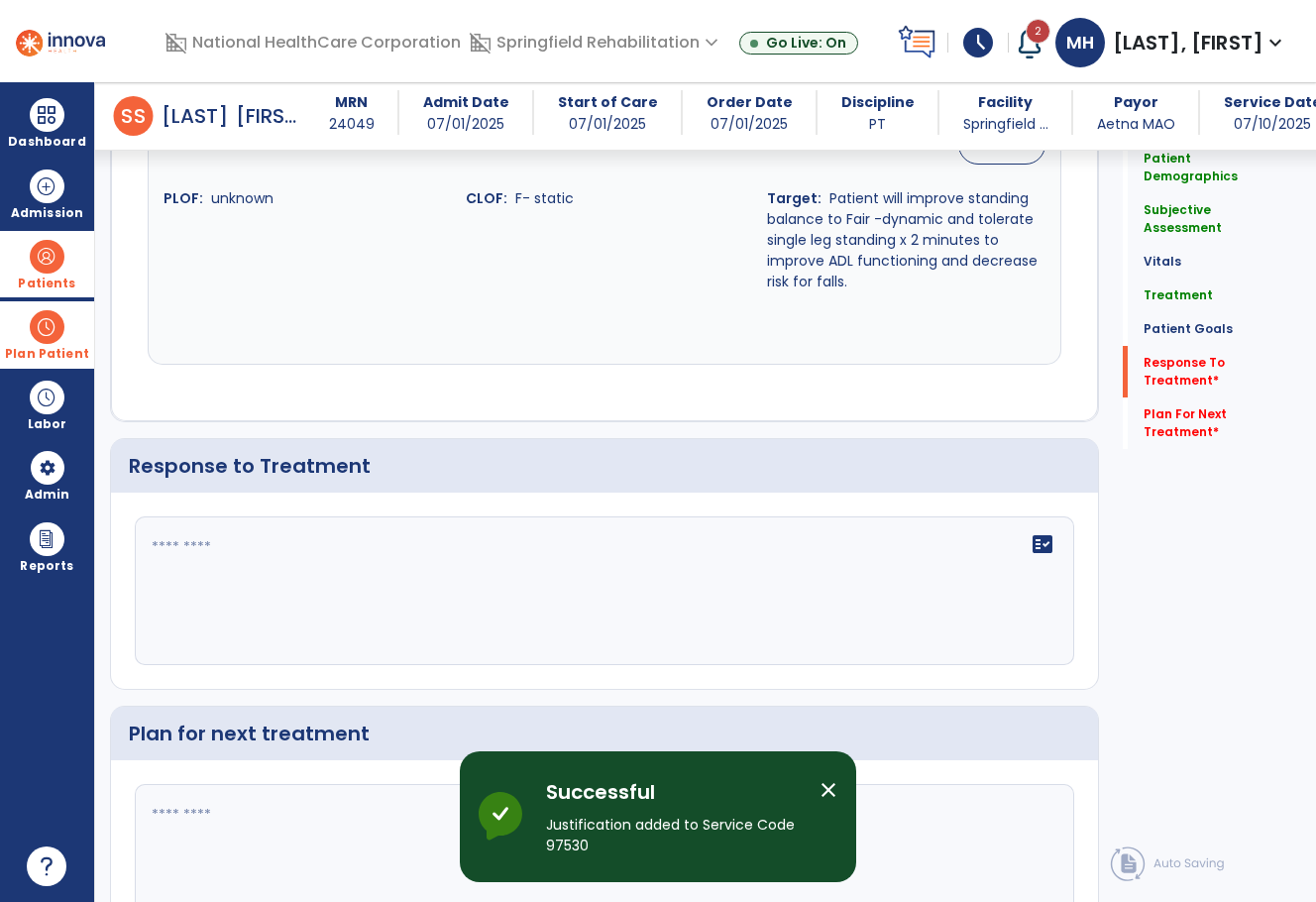 scroll, scrollTop: 2865, scrollLeft: 0, axis: vertical 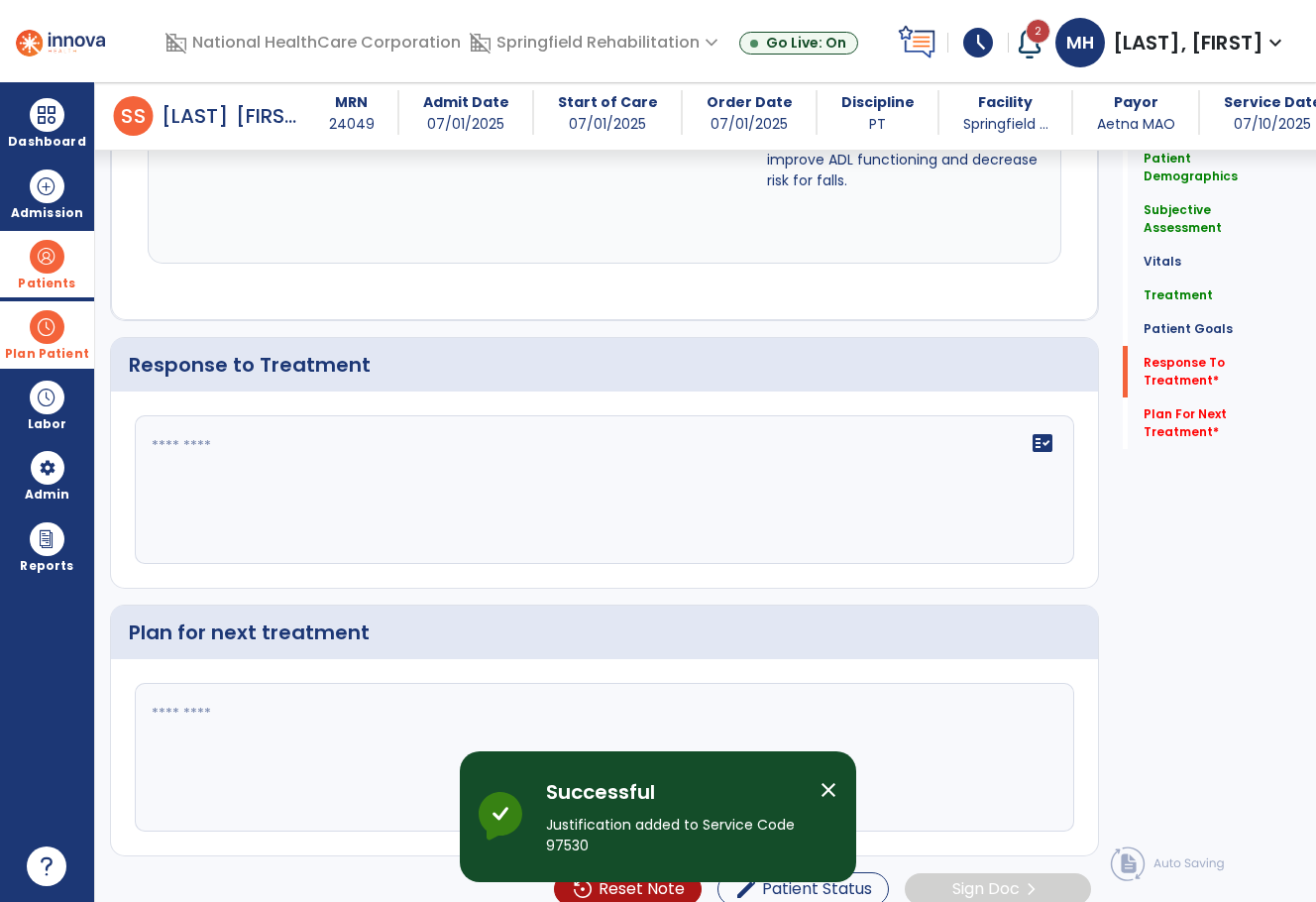 click 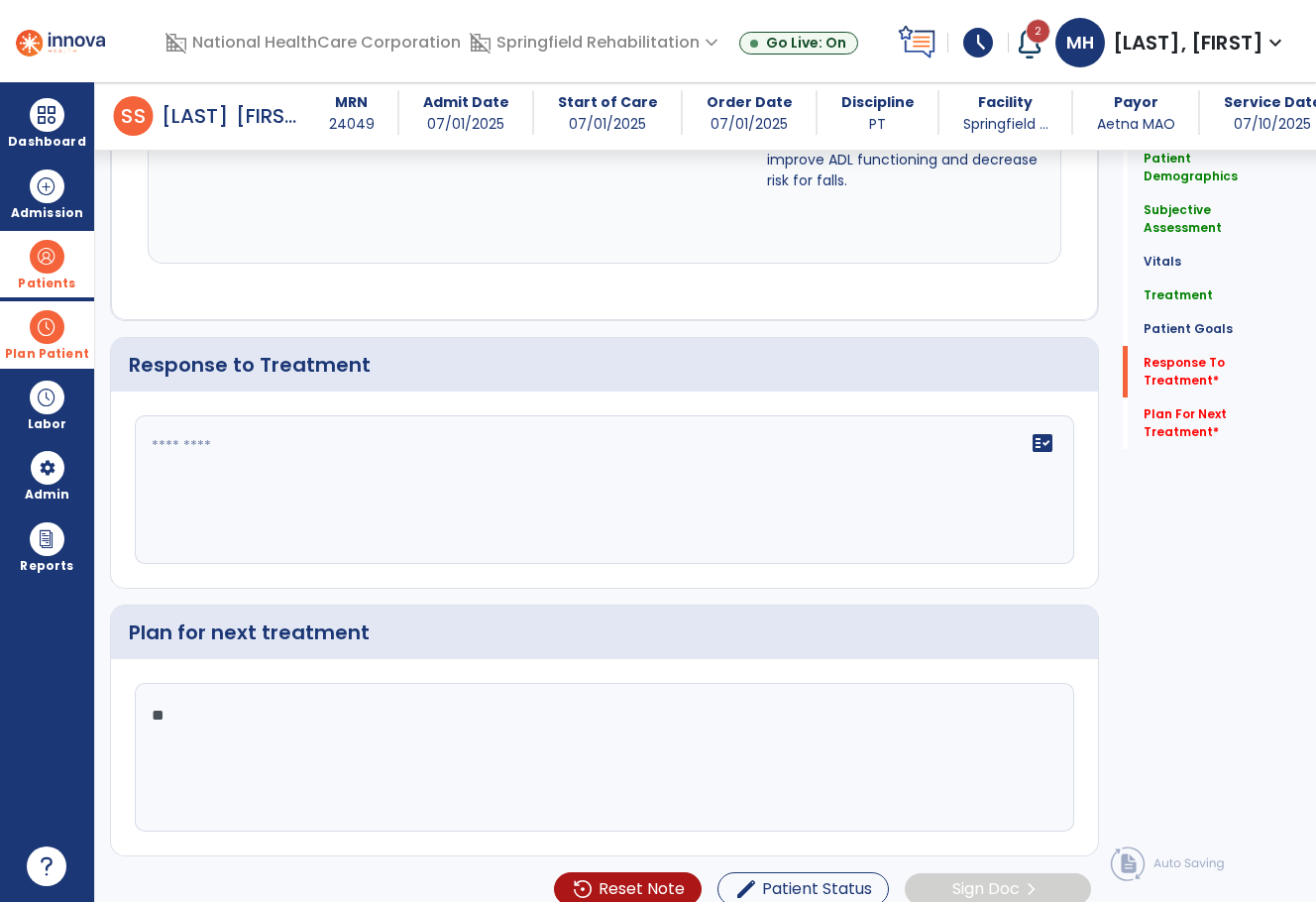 type on "*" 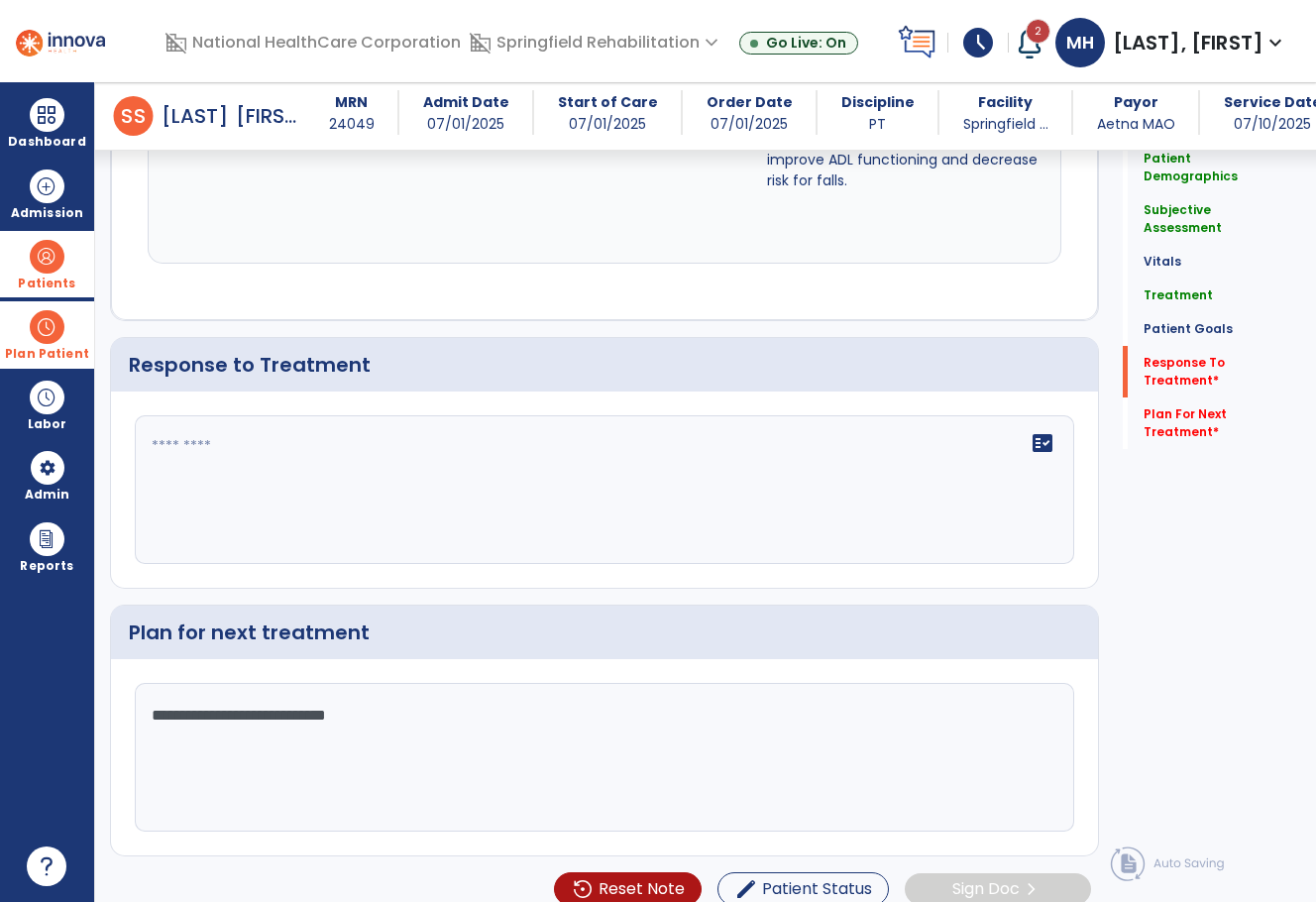 type on "**********" 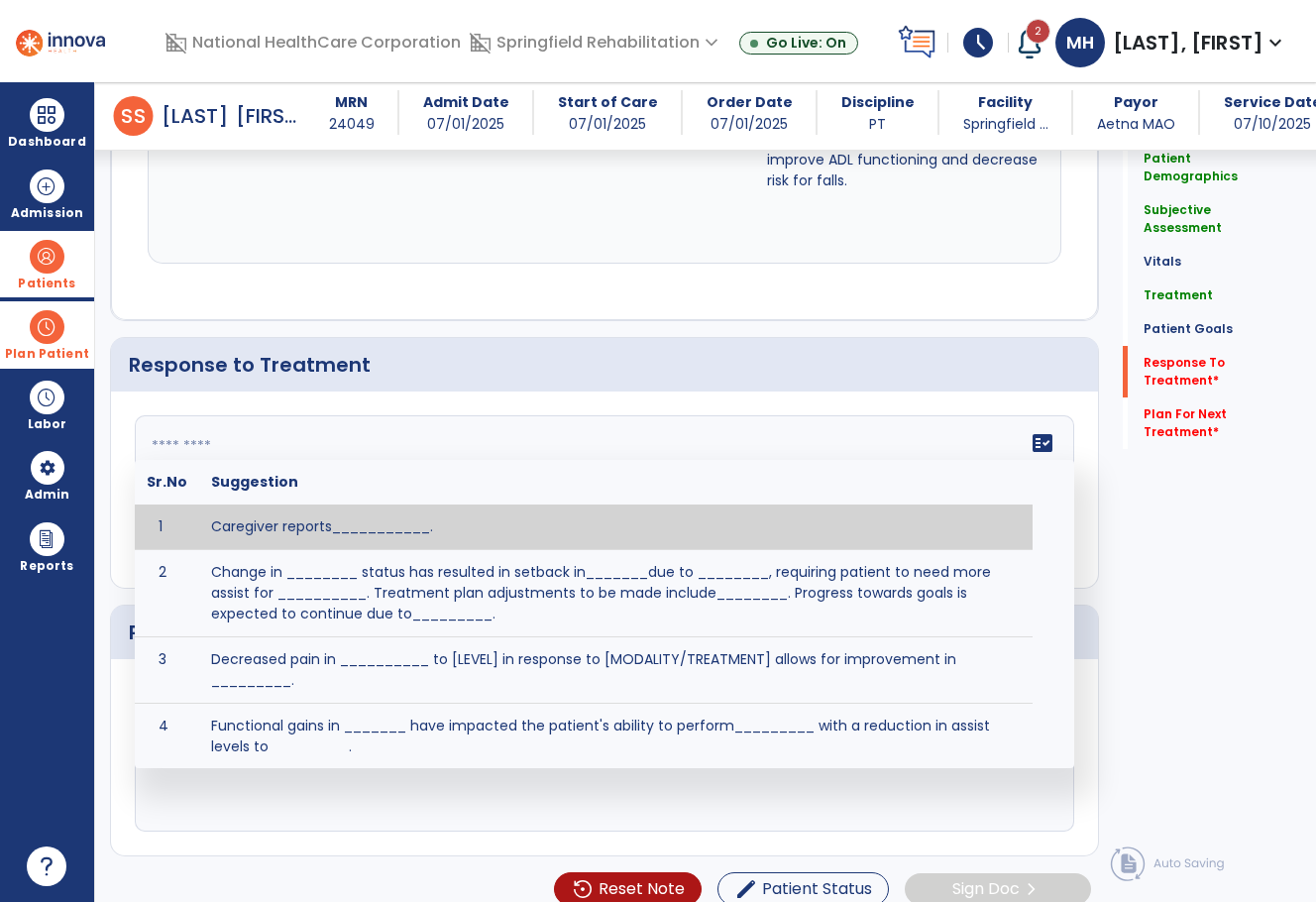 click on "fact_check  Sr.No Suggestion 1 Caregiver reports___________. 2 Change in ________ status has resulted in setback in_______due to ________, requiring patient to need more assist for __________.   Treatment plan adjustments to be made include________.  Progress towards goals is expected to continue due to_________. 3 Decreased pain in __________ to [LEVEL] in response to [MODALITY/TREATMENT] allows for improvement in _________. 4 Functional gains in _______ have impacted the patient's ability to perform_________ with a reduction in assist levels to_________. 5 Functional progress this week has been significant due to__________. 6 Gains in ________ have improved the patient's ability to perform ______with decreased levels of assist to___________. 7 Improvement in ________allows patient to tolerate higher levels of challenges in_________. 8 Pain in [AREA] has decreased to [LEVEL] in response to [TREATMENT/MODALITY], allowing fore ease in completing__________. 9 10 11 12 13 14 15 16 17 18 19 20 21" 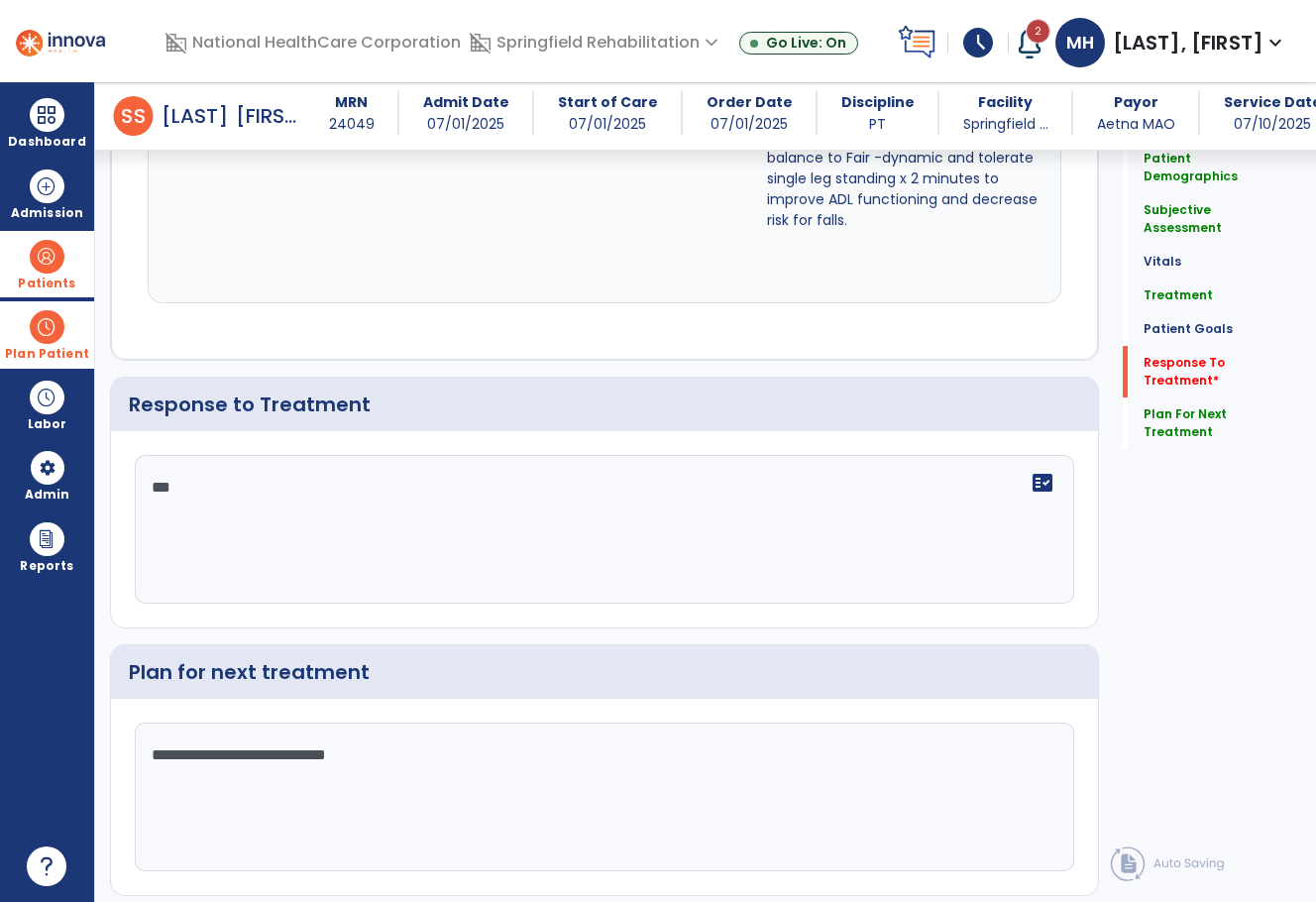 scroll, scrollTop: 2865, scrollLeft: 0, axis: vertical 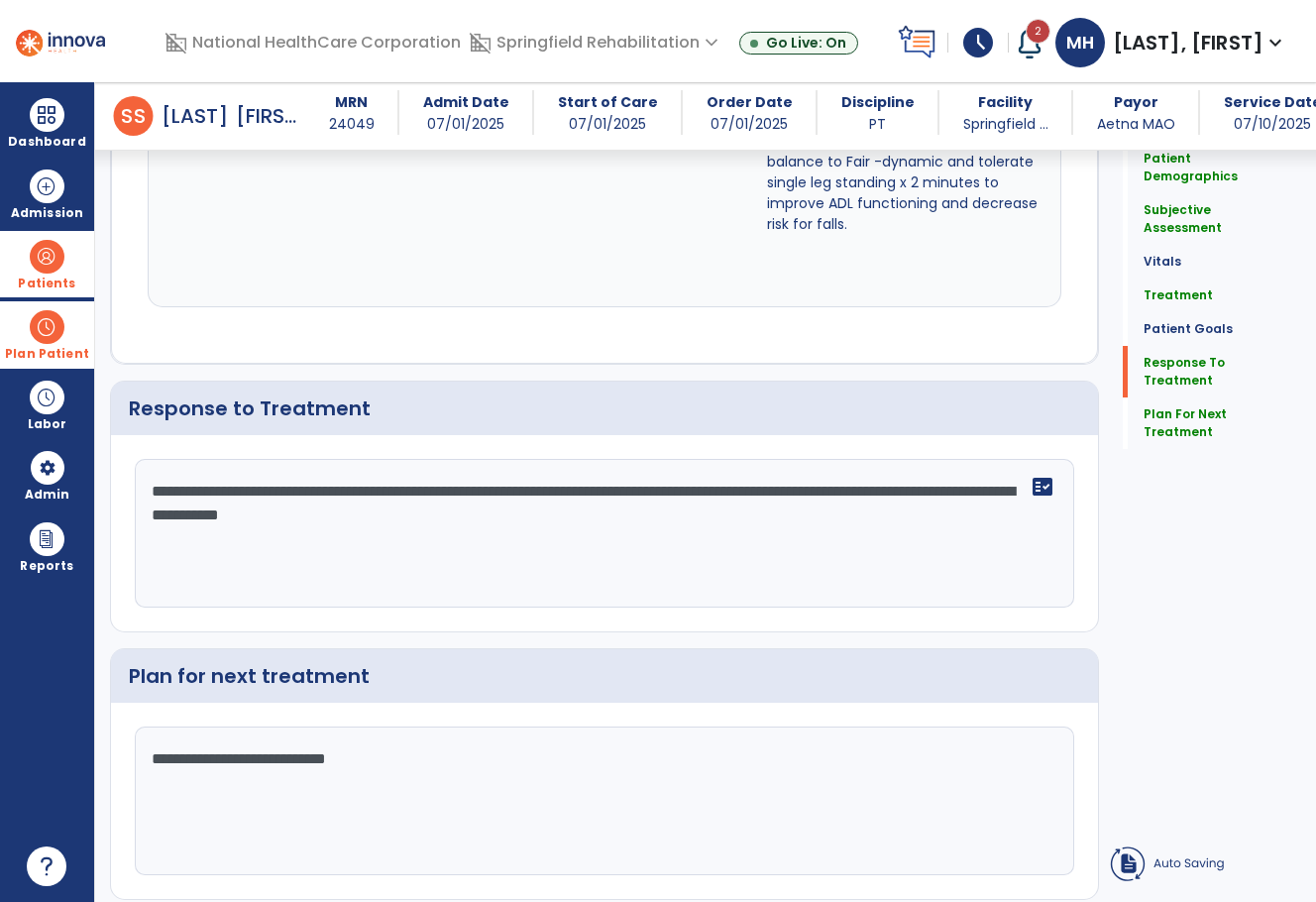 type on "**********" 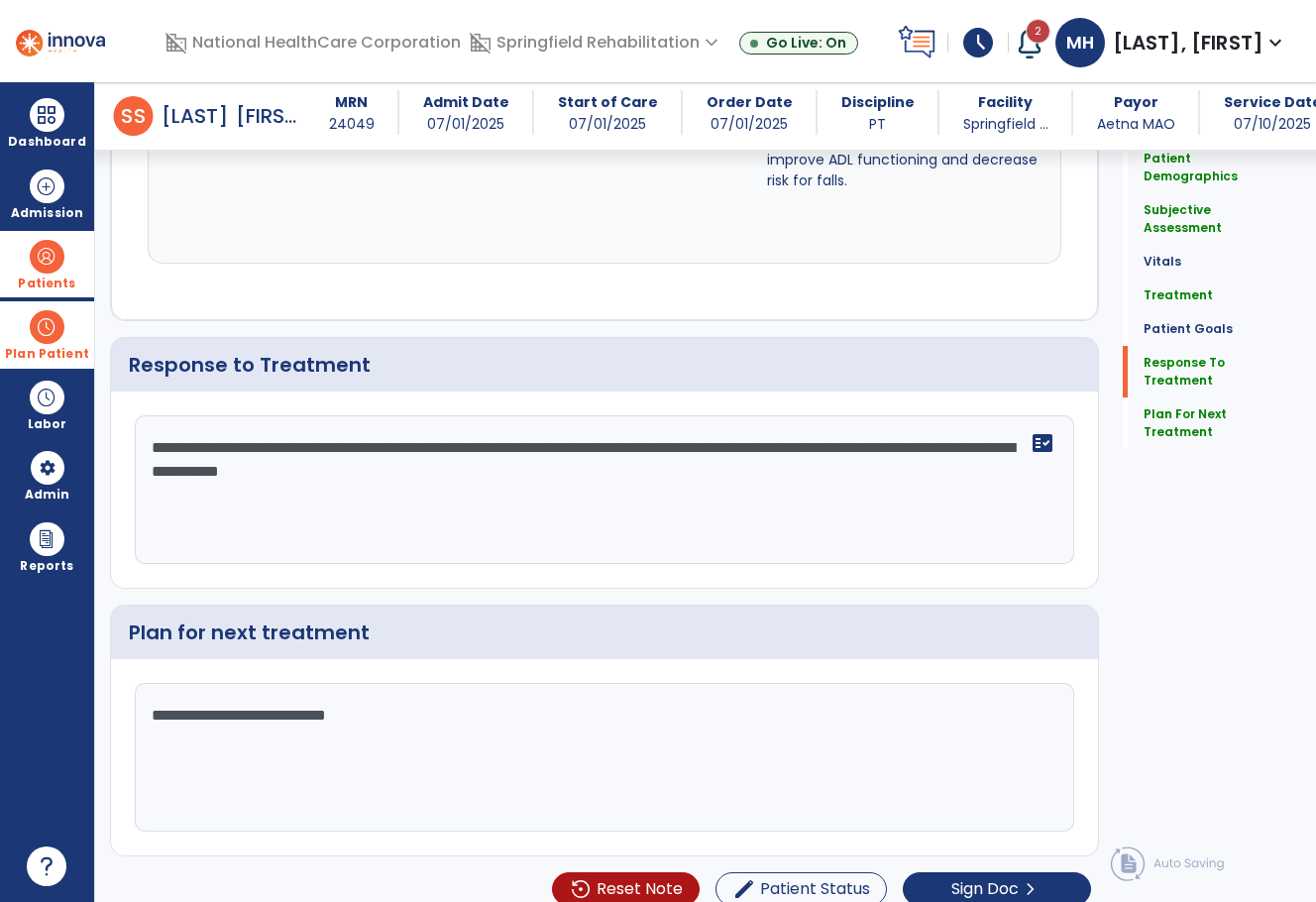 click on "**********" 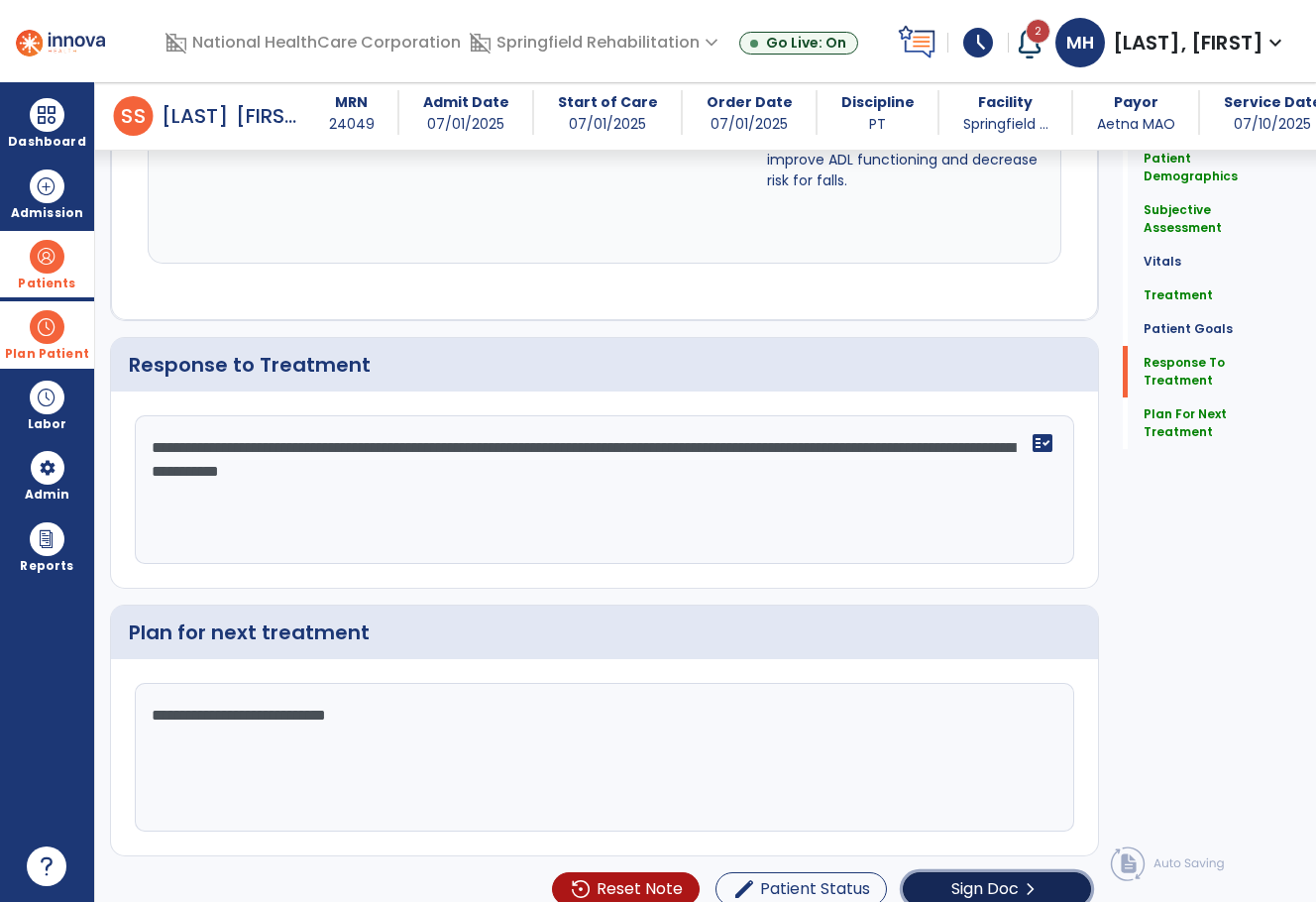 click on "Sign Doc" 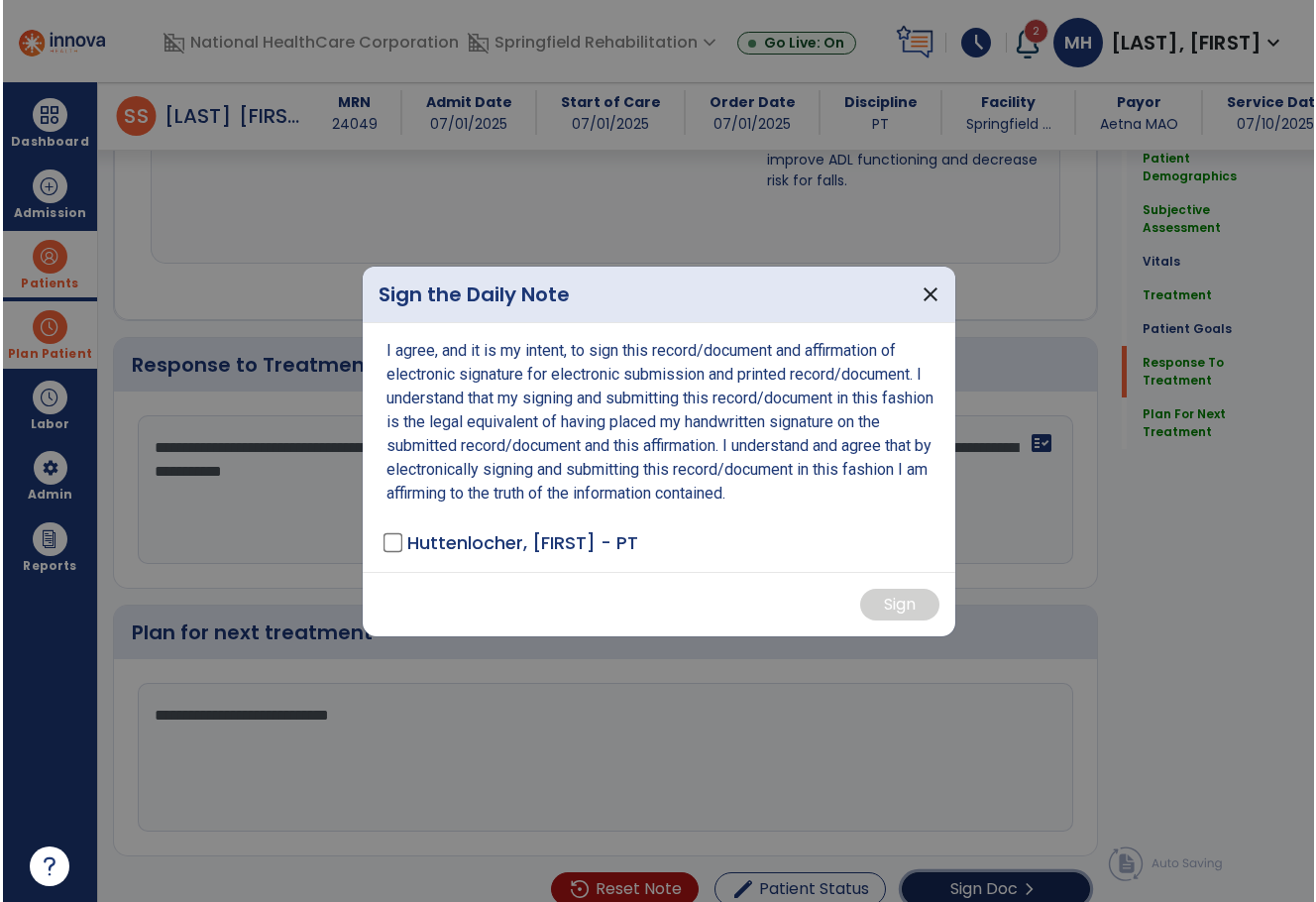 scroll, scrollTop: 2865, scrollLeft: 0, axis: vertical 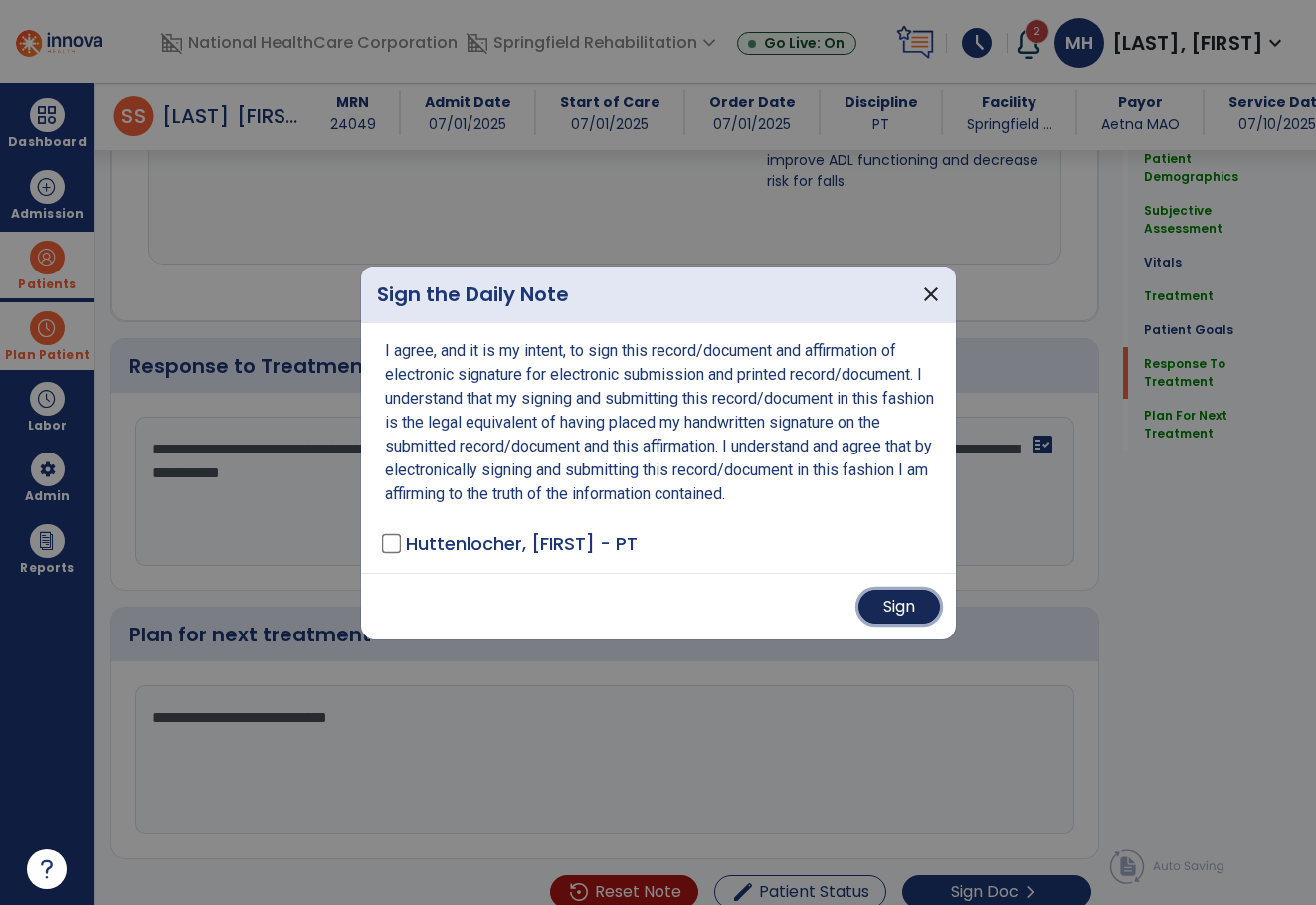 click on "Sign" at bounding box center (899, 607) 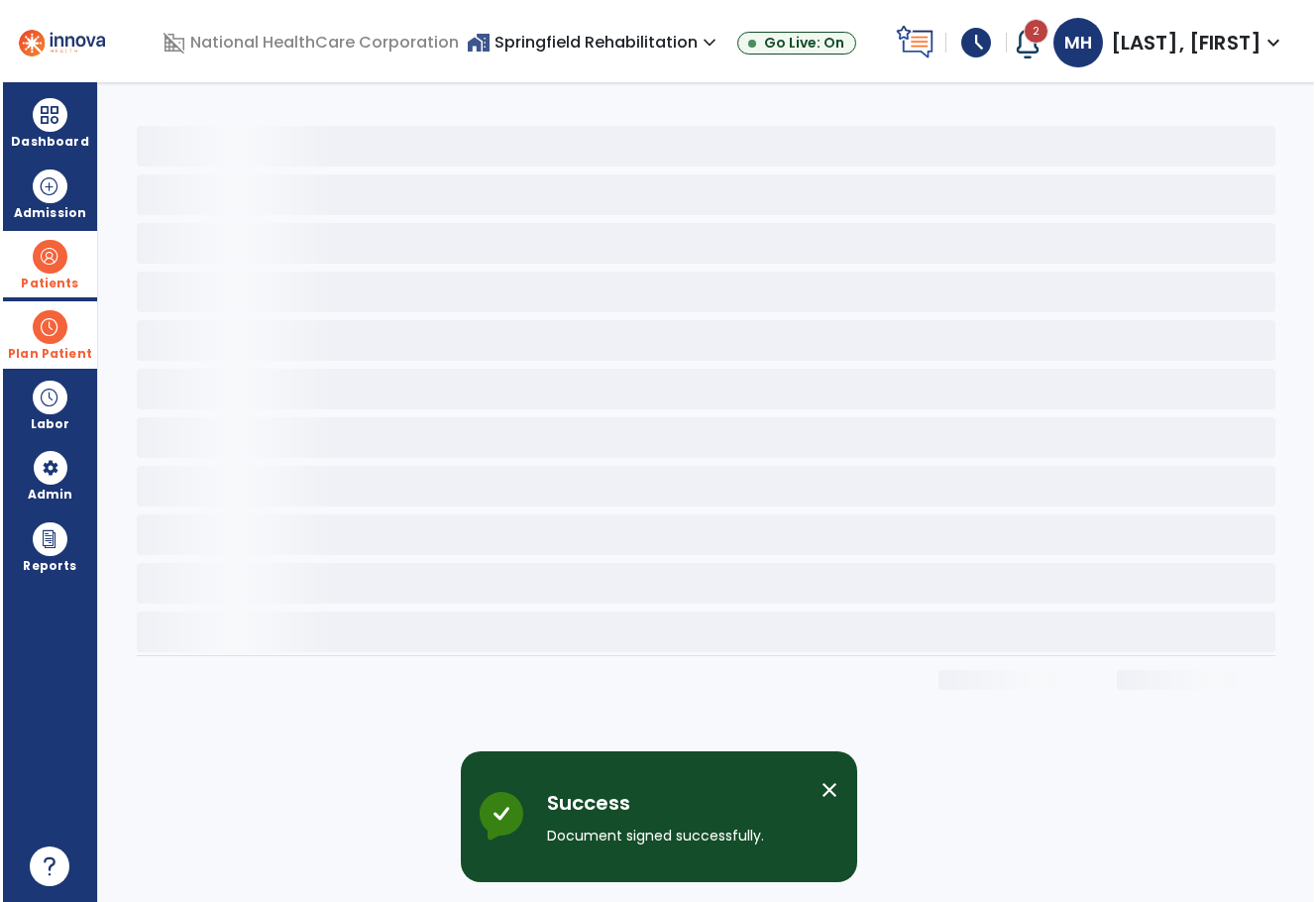 scroll, scrollTop: 0, scrollLeft: 0, axis: both 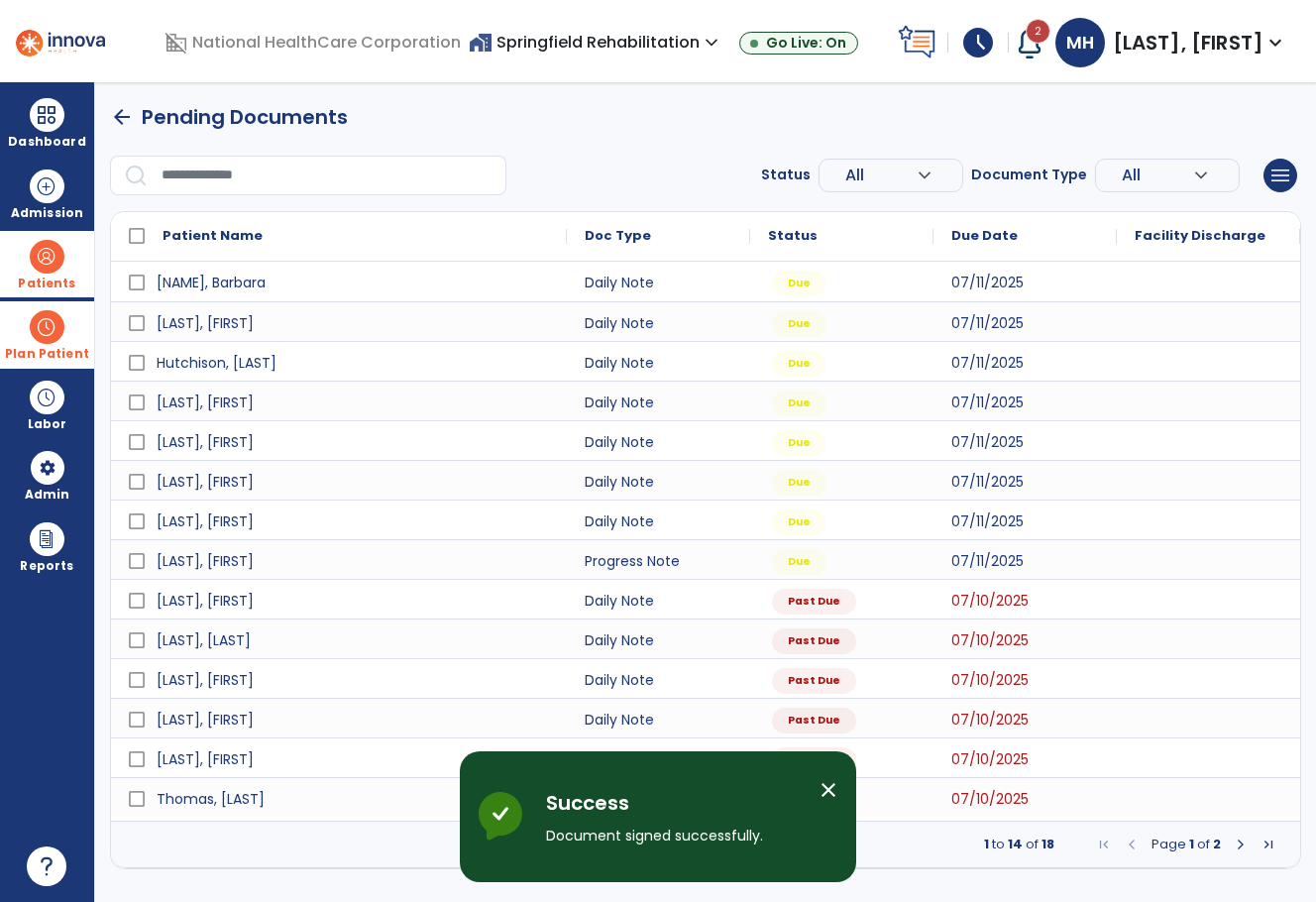 click at bounding box center [1241, 845] 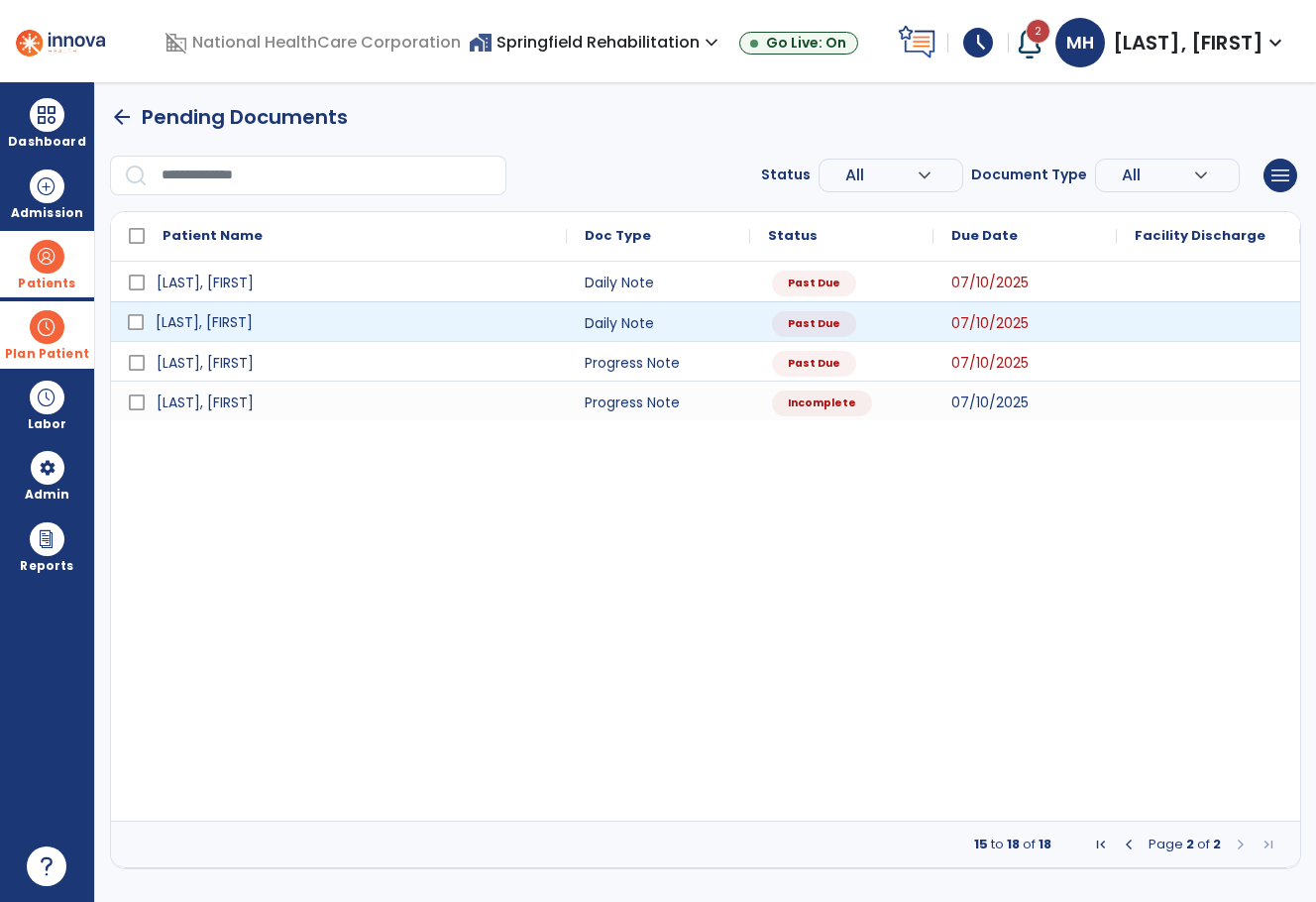 click on "[FIRST] [LAST]" at bounding box center [353, 322] 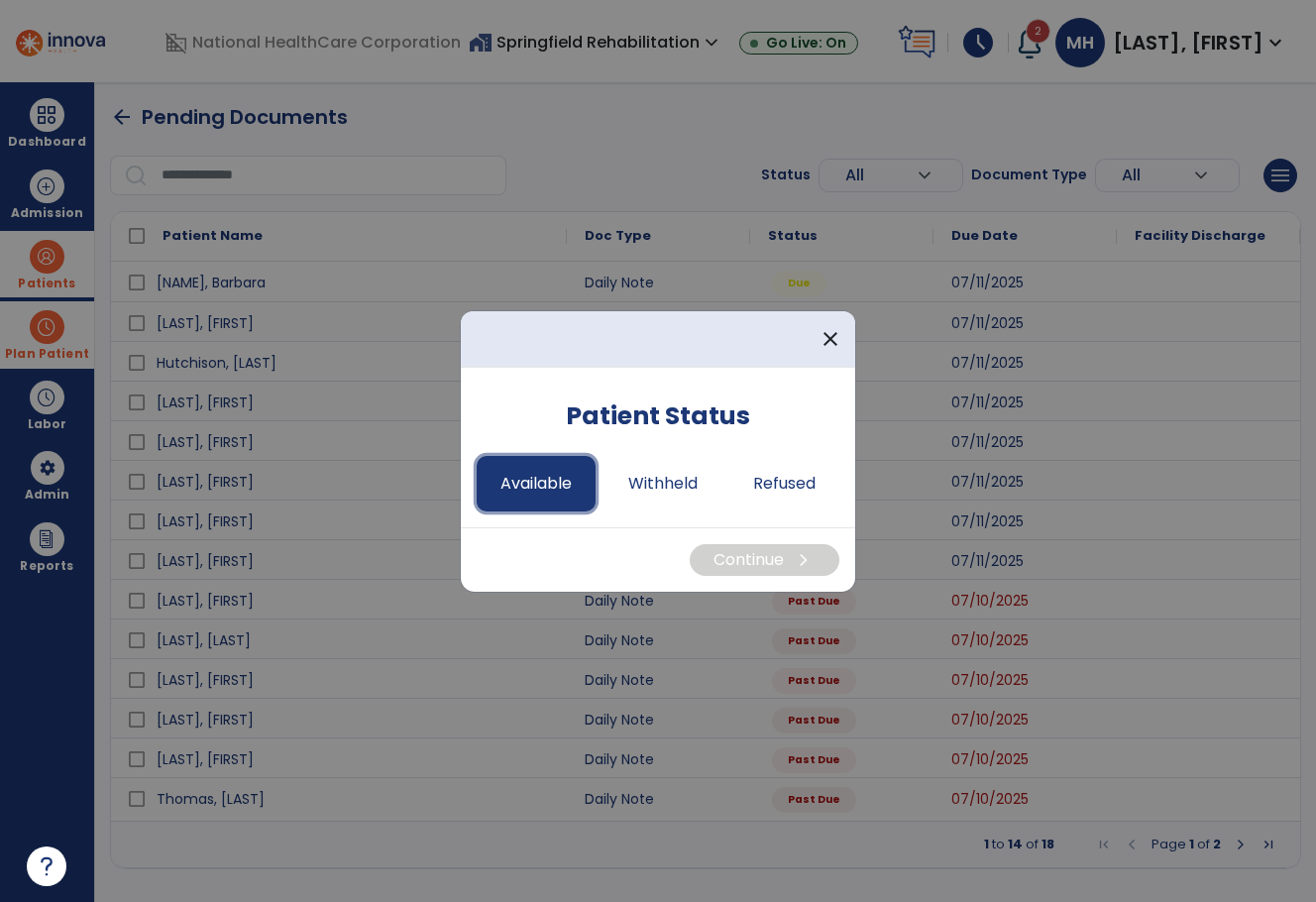 click on "Available" at bounding box center [536, 484] 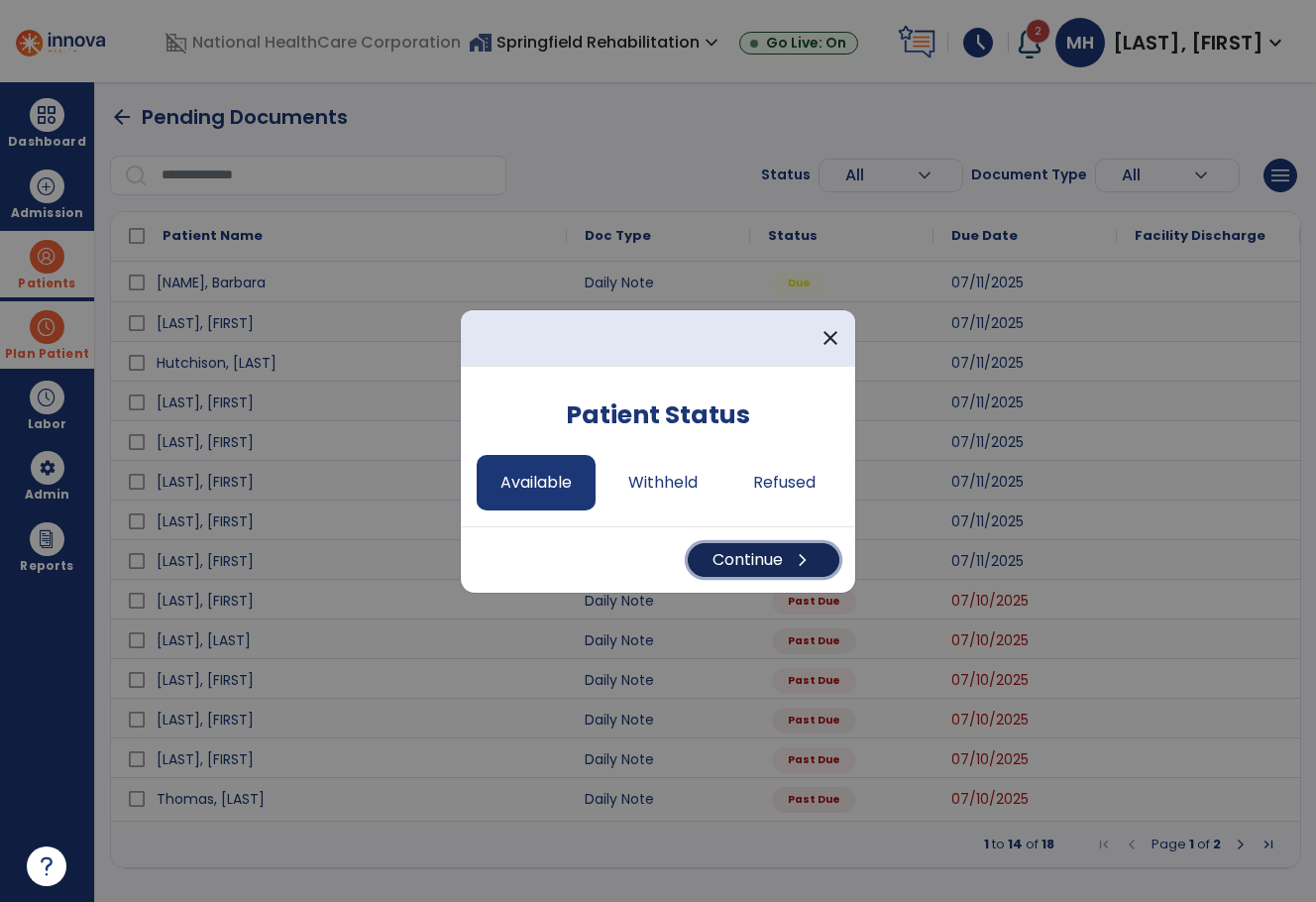 click on "Continue   chevron_right" at bounding box center (763, 560) 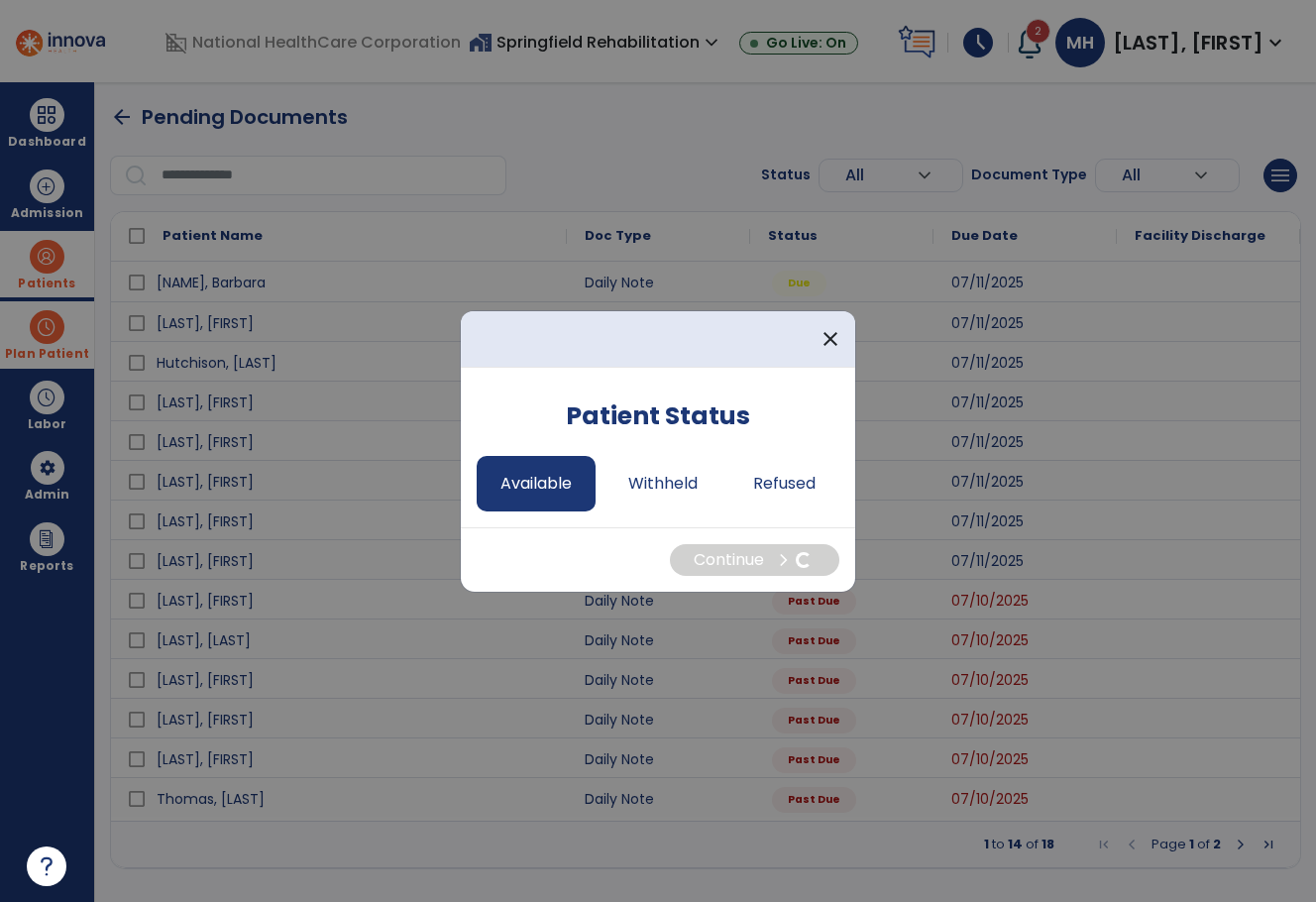 select on "*" 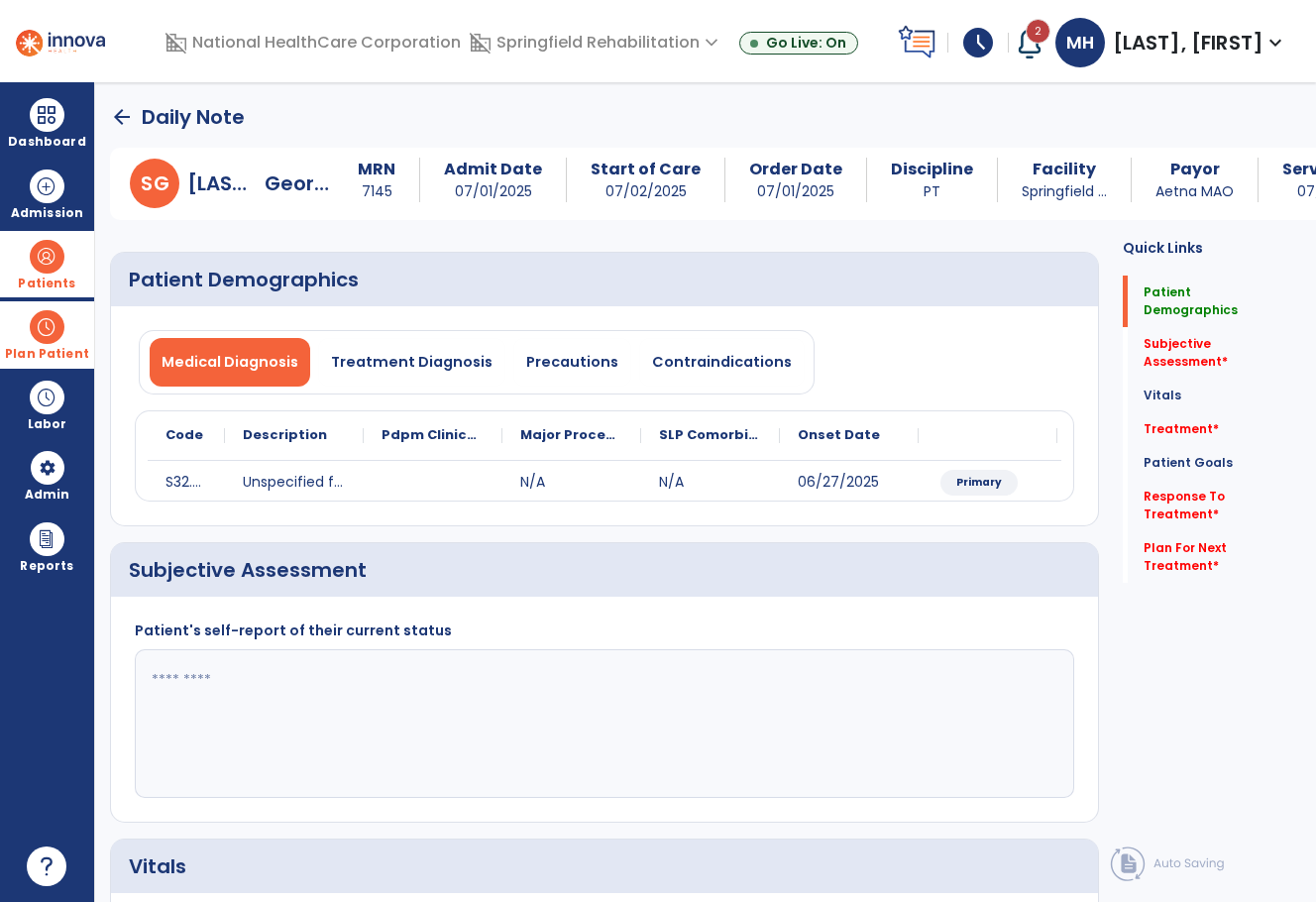 click 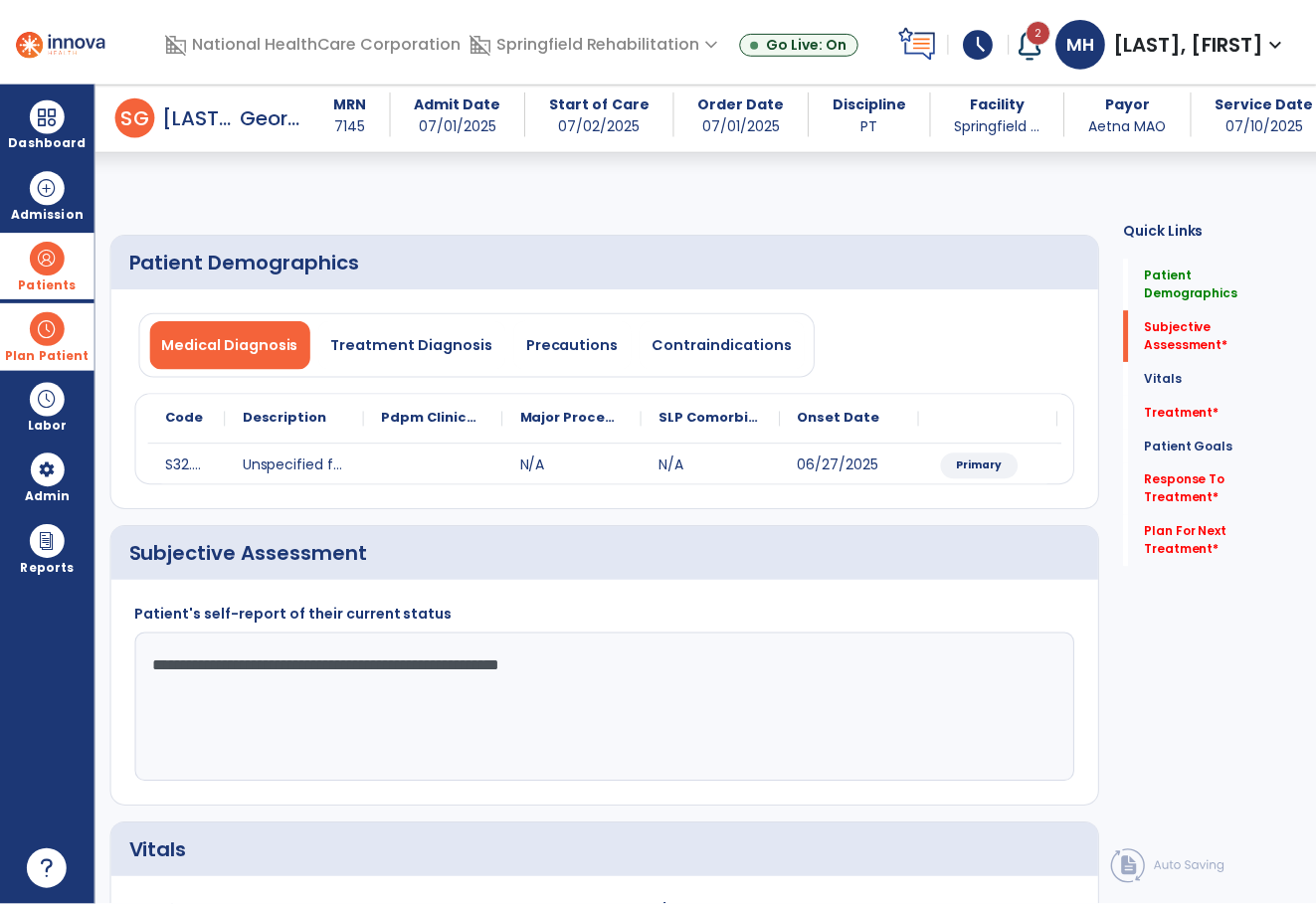 scroll, scrollTop: 696, scrollLeft: 0, axis: vertical 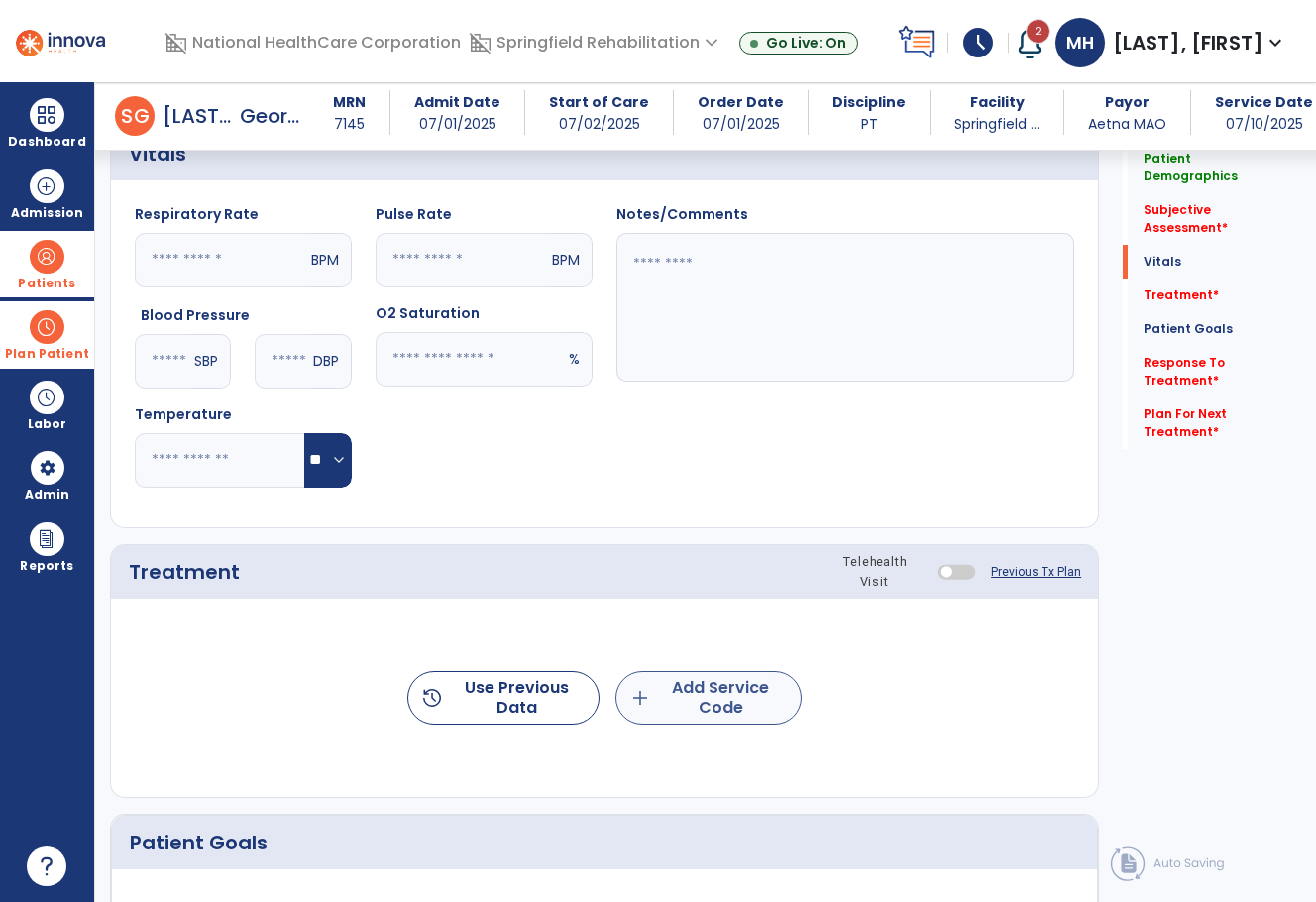 type on "**********" 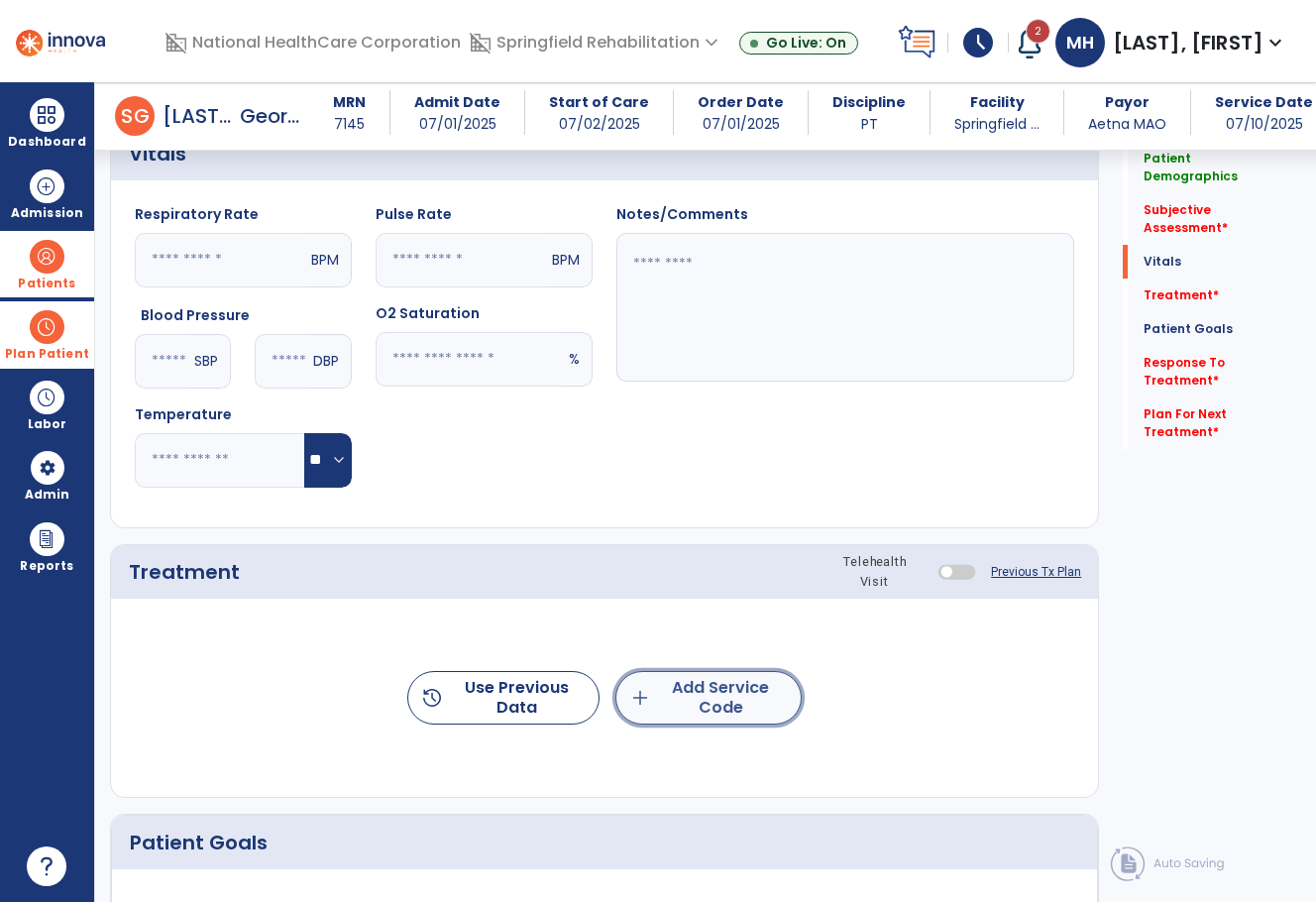 click on "add  Add Service Code" 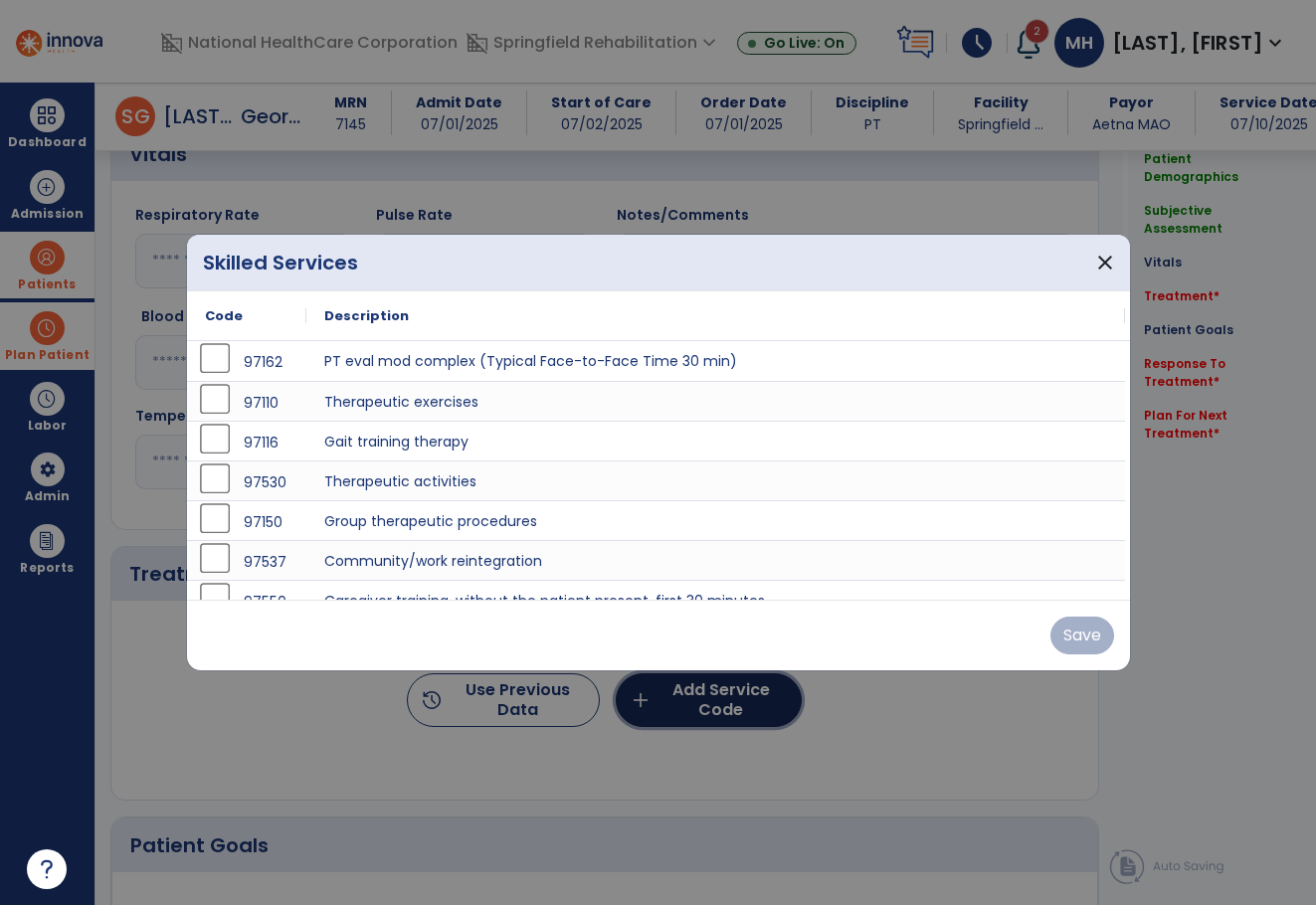 scroll, scrollTop: 696, scrollLeft: 0, axis: vertical 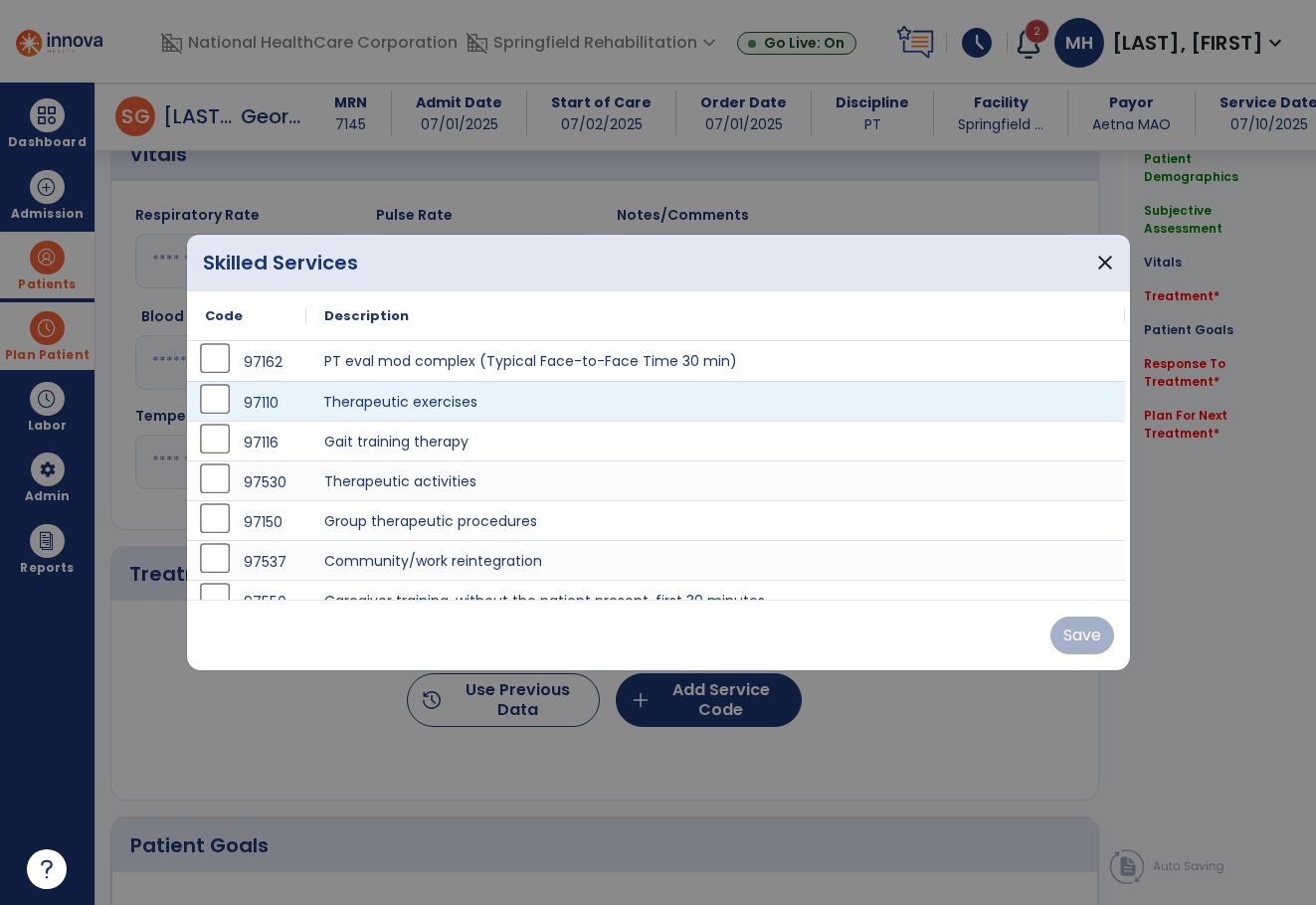 click on "Therapeutic exercises" at bounding box center (715, 401) 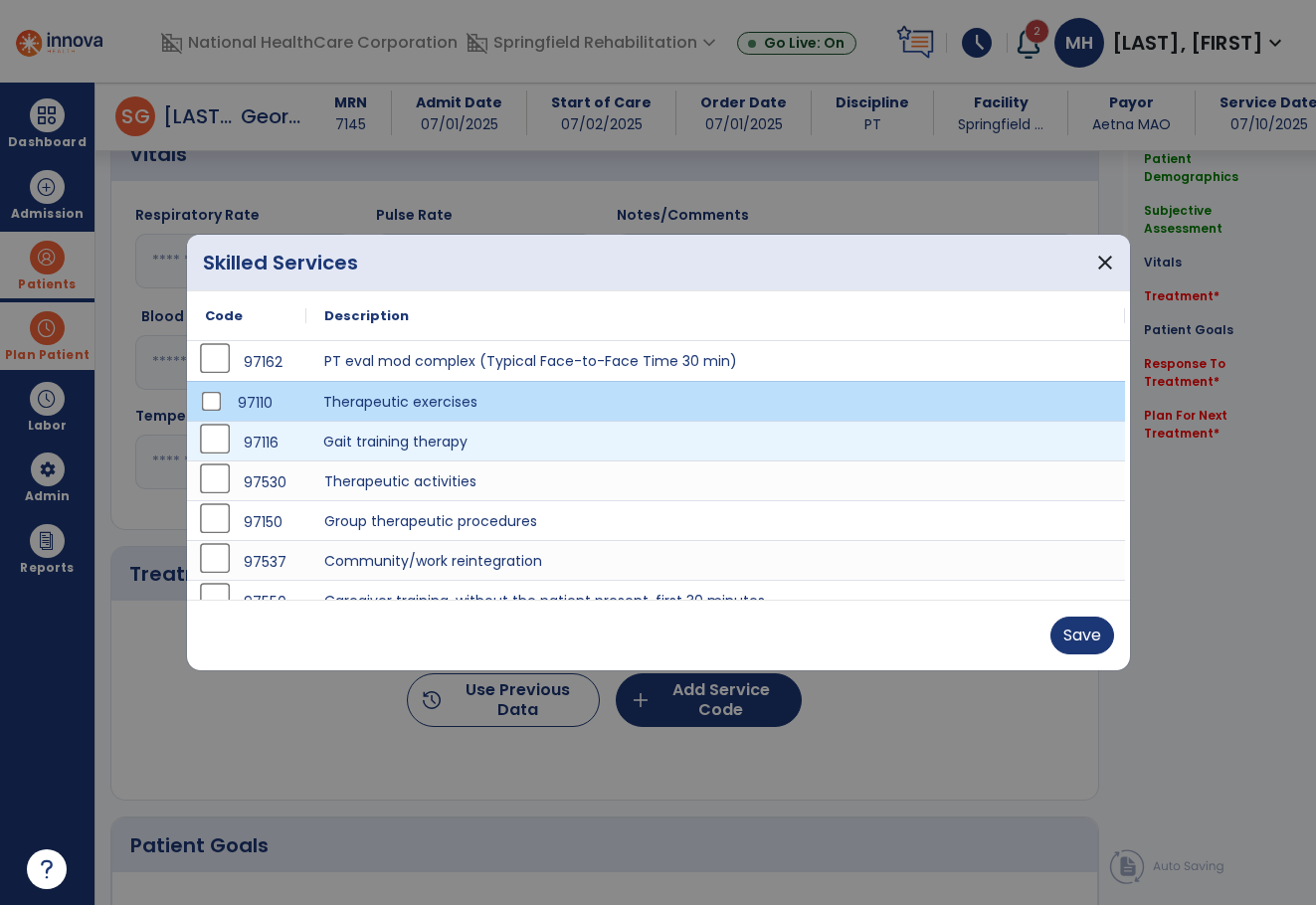 click on "Gait training therapy" at bounding box center [715, 441] 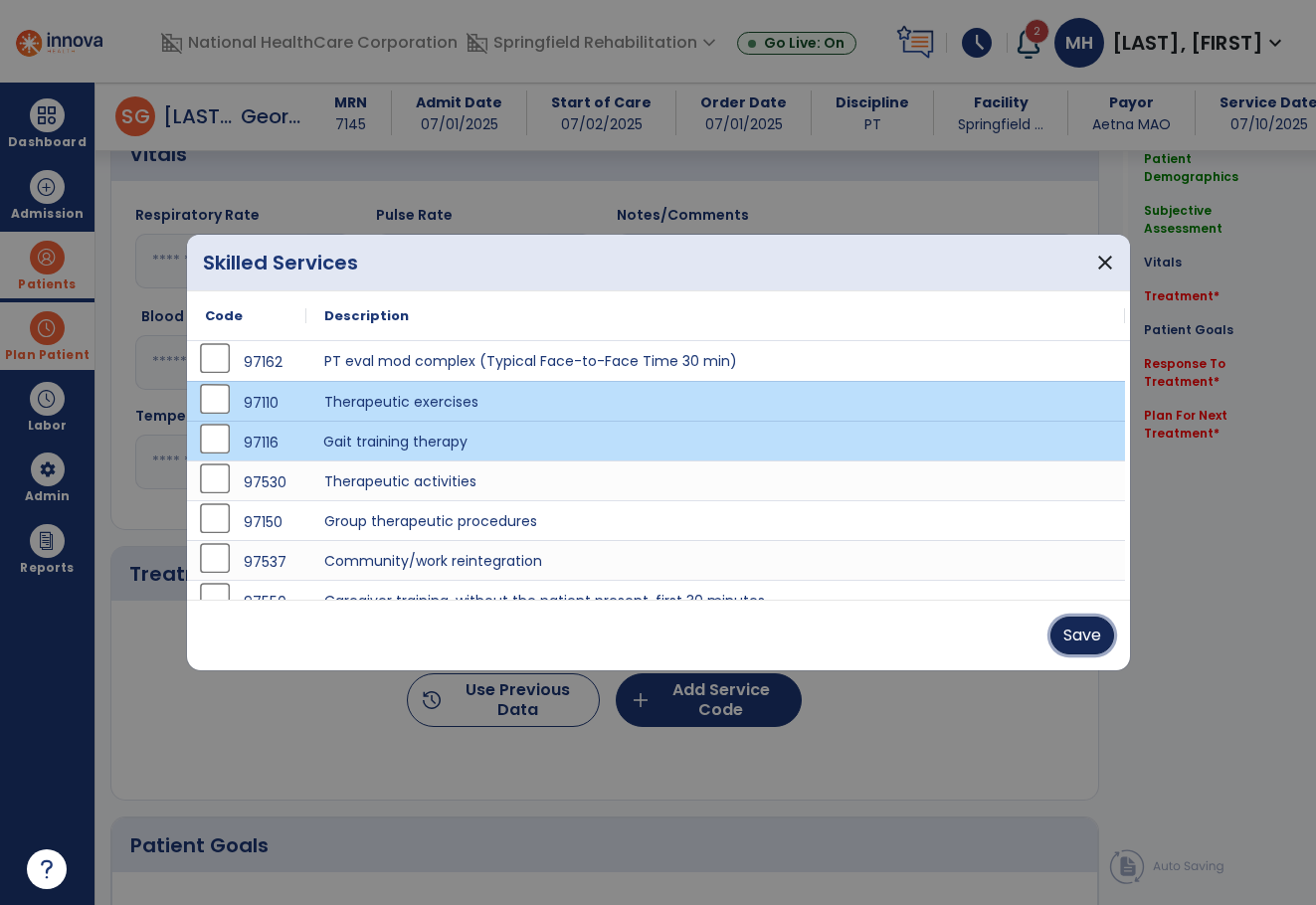 click on "Save" at bounding box center [1082, 635] 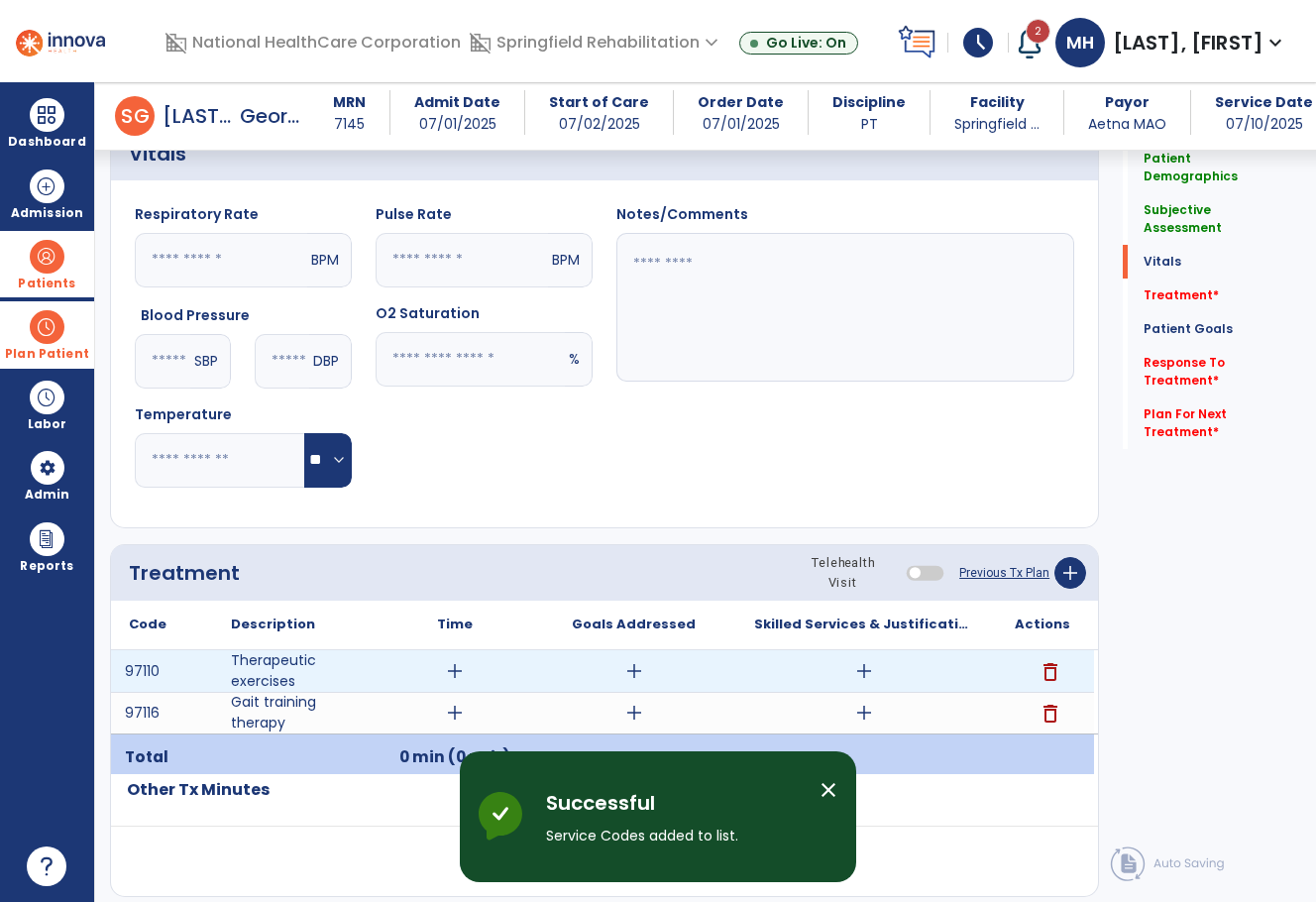 click on "add" at bounding box center [455, 671] 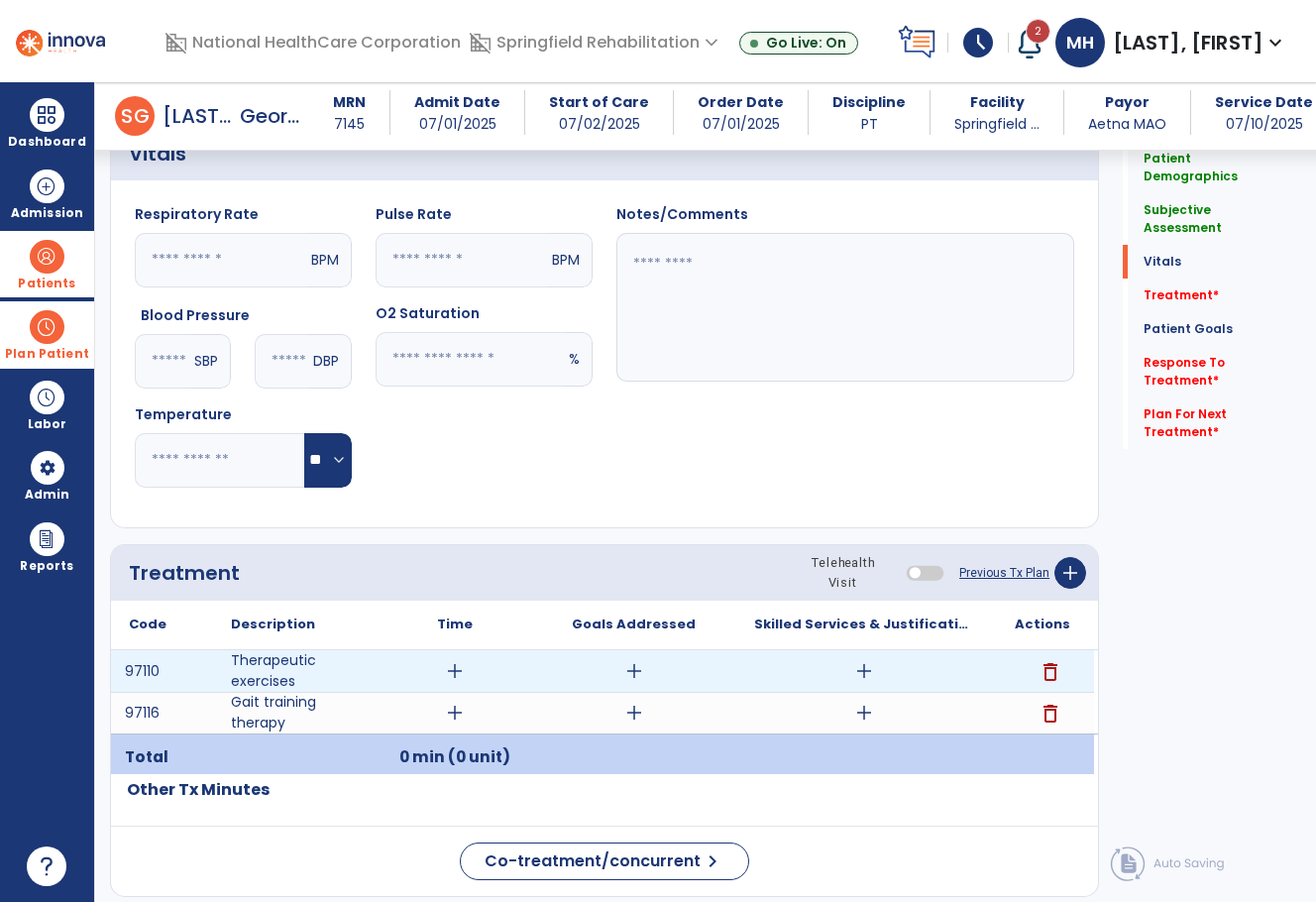click on "add" at bounding box center [455, 671] 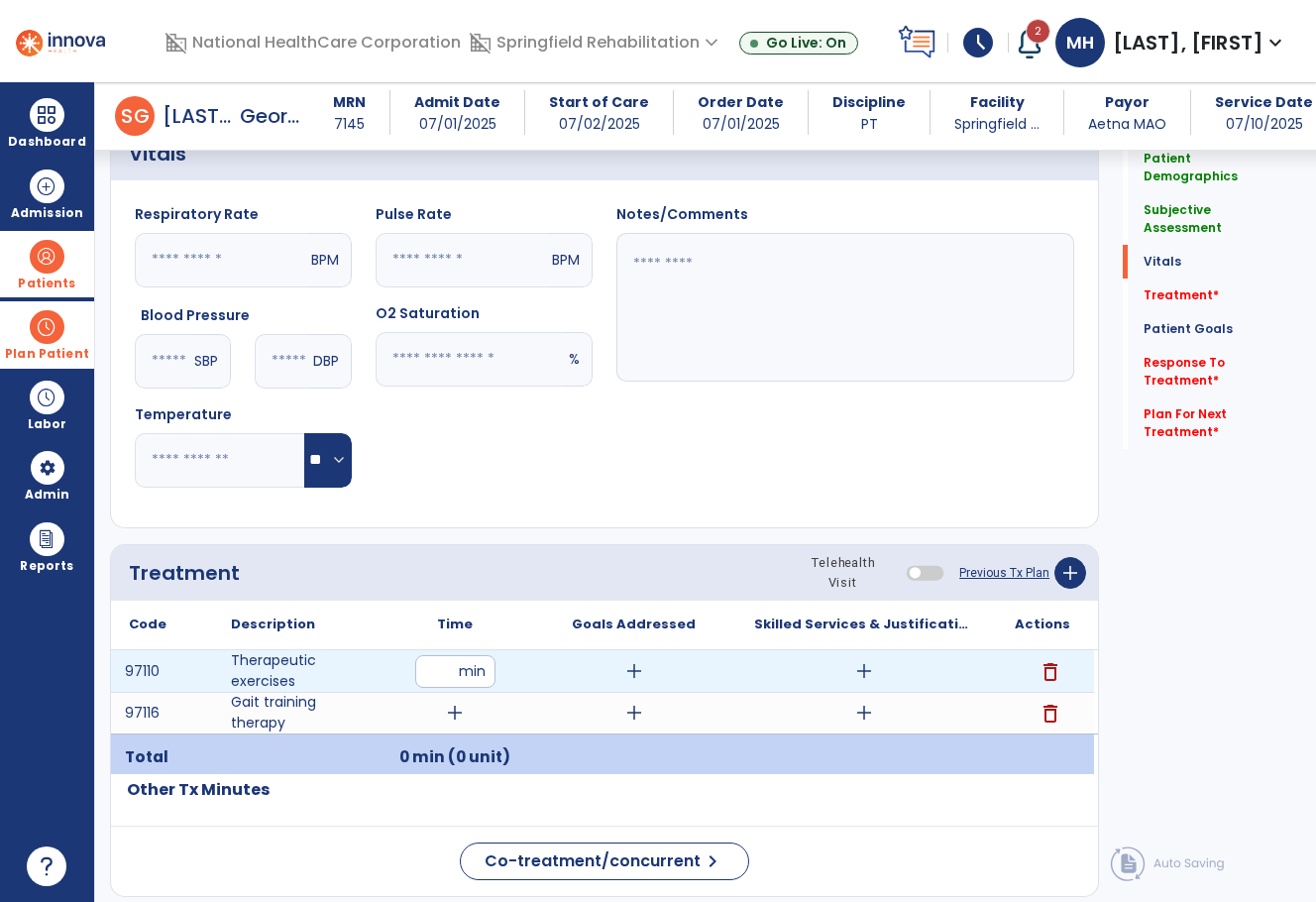 type on "**" 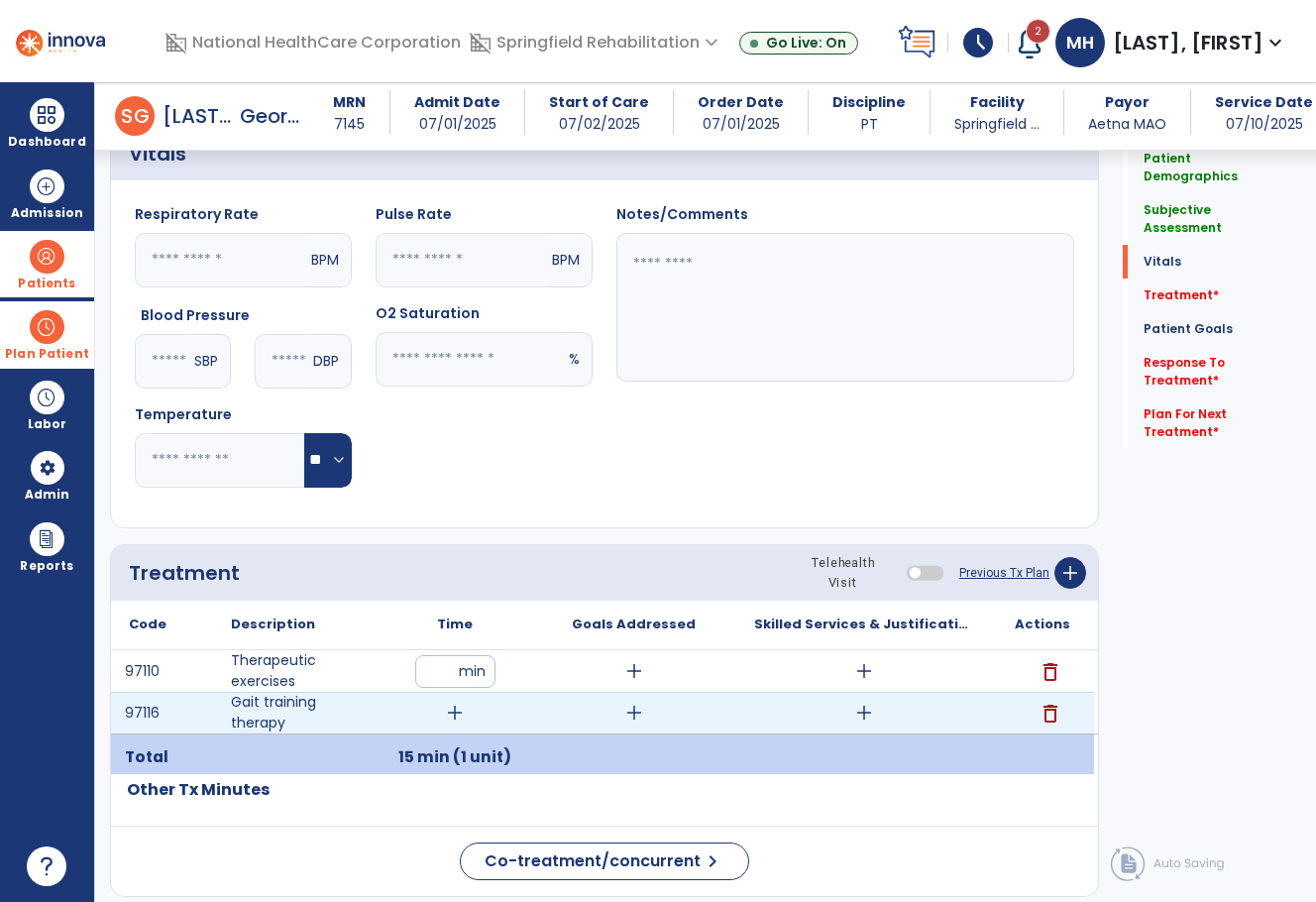 click on "add" at bounding box center (455, 713) 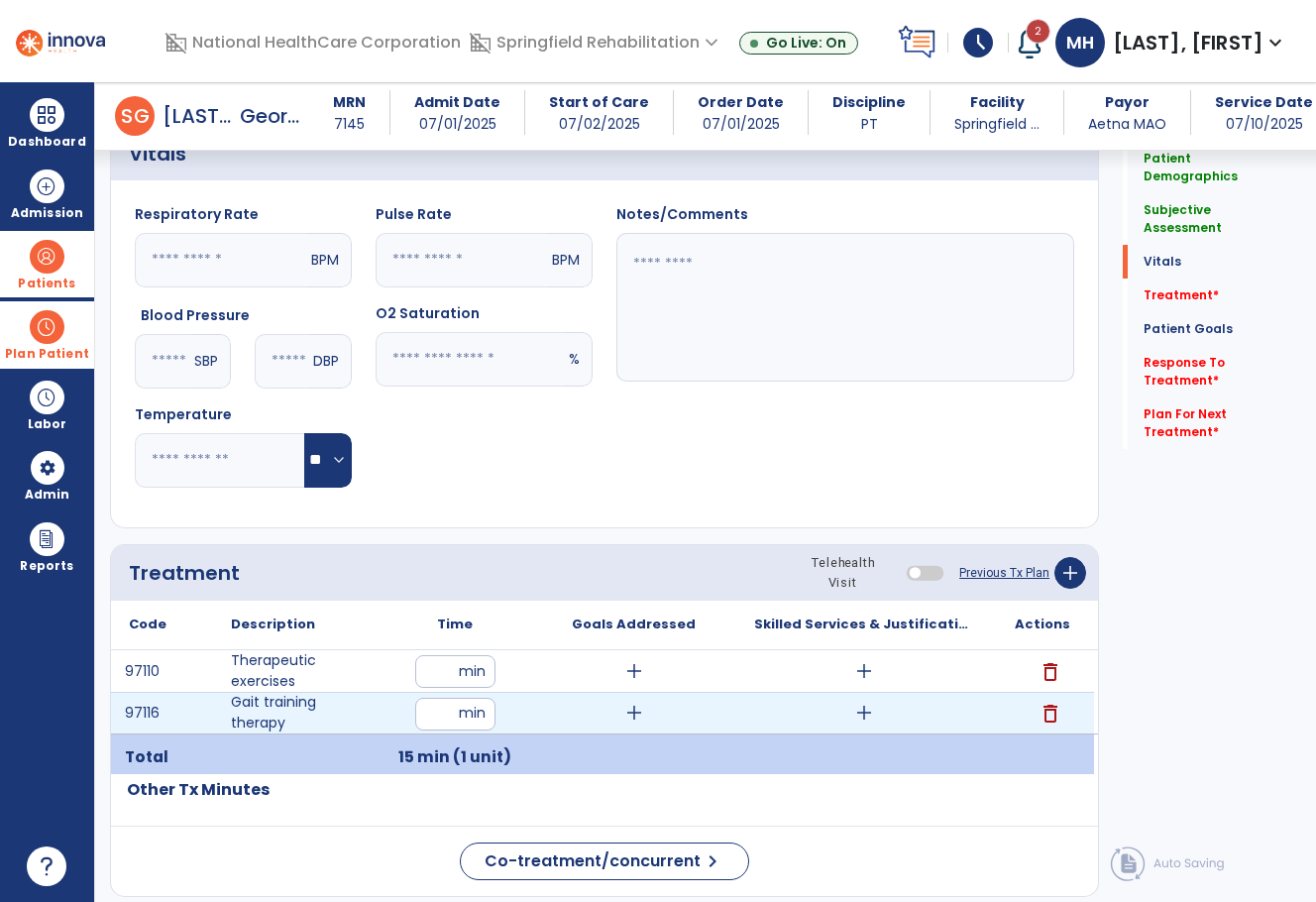 type on "**" 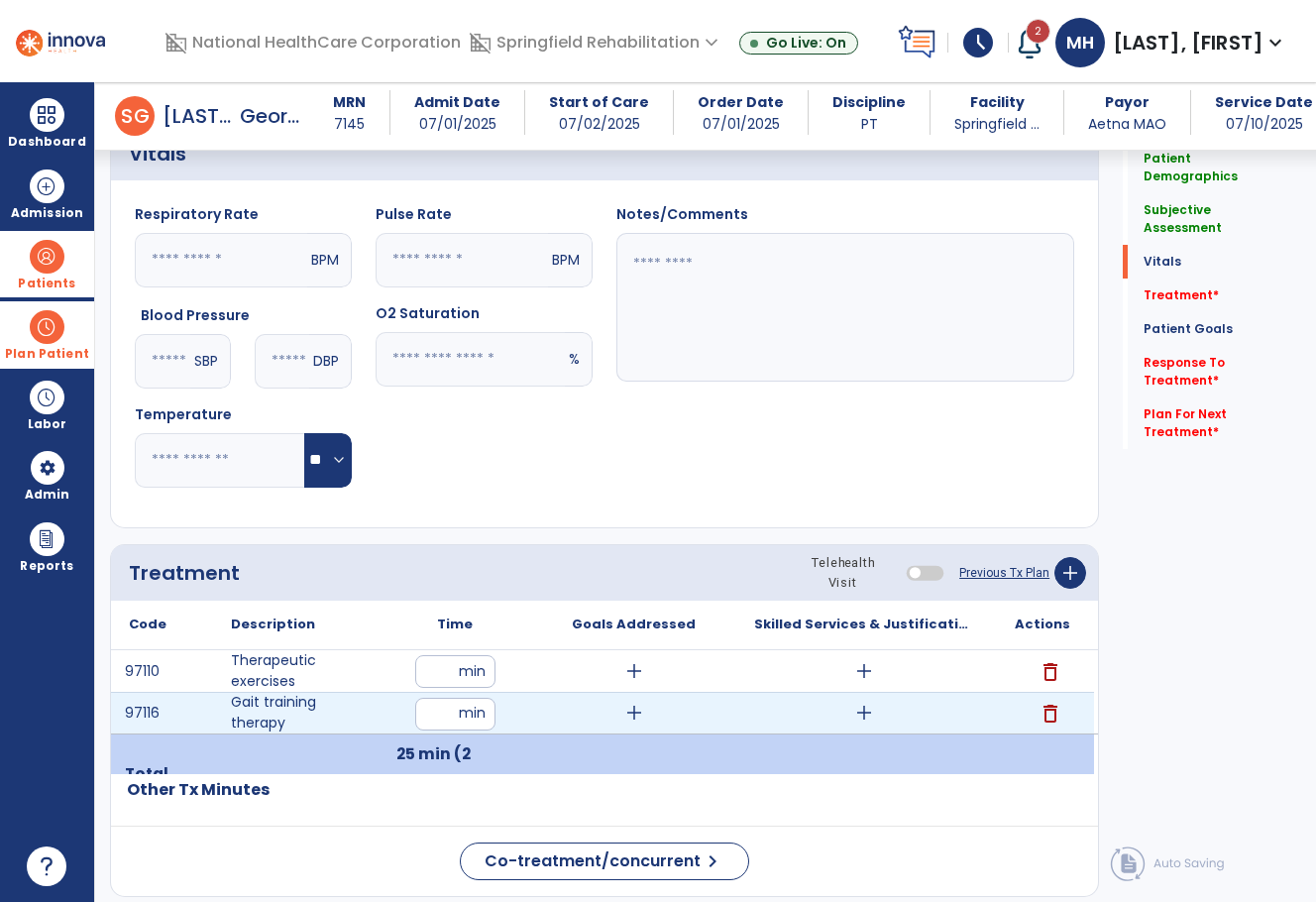 click on "add" at bounding box center [634, 713] 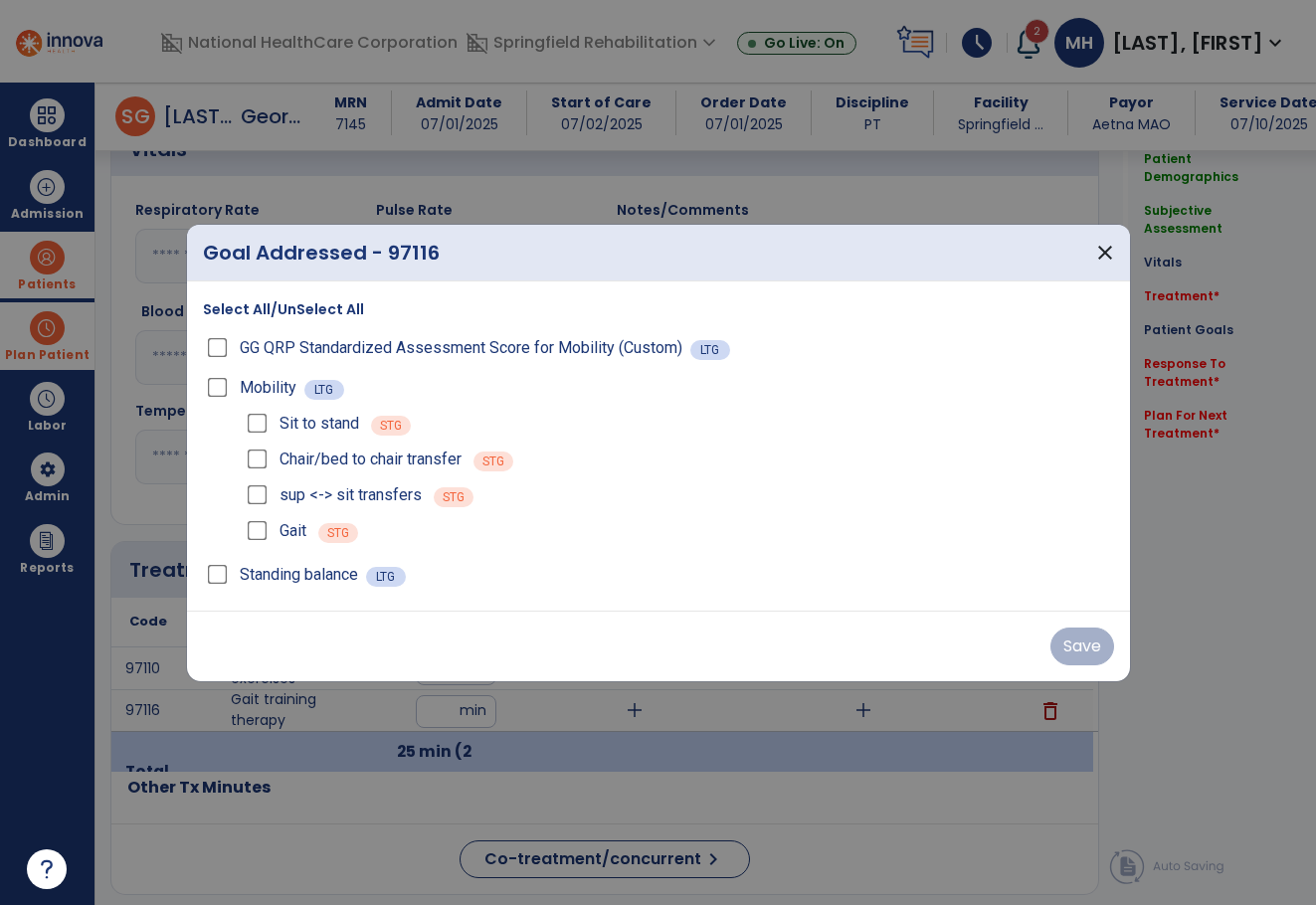 scroll, scrollTop: 696, scrollLeft: 0, axis: vertical 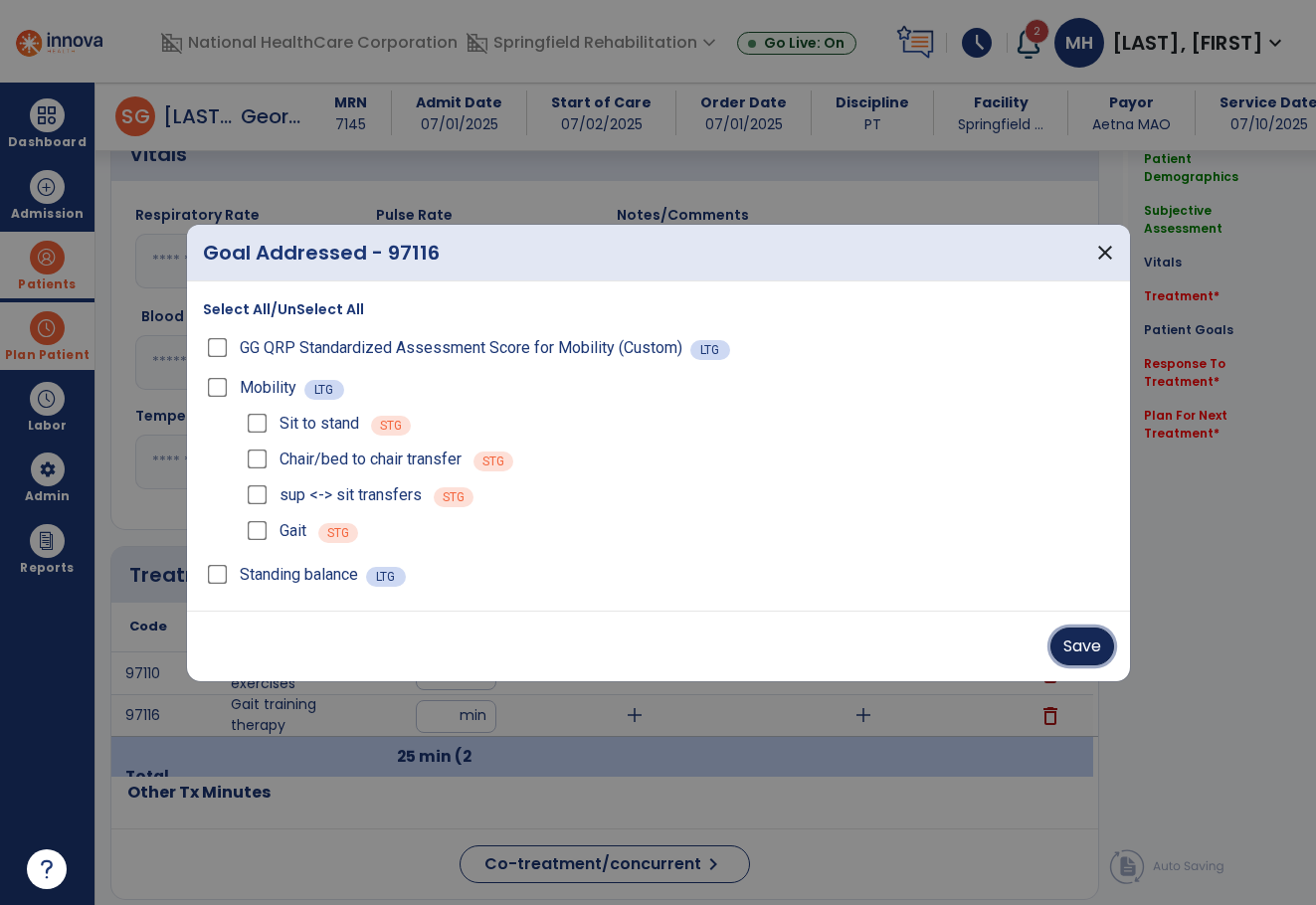 click on "Save" at bounding box center [1082, 646] 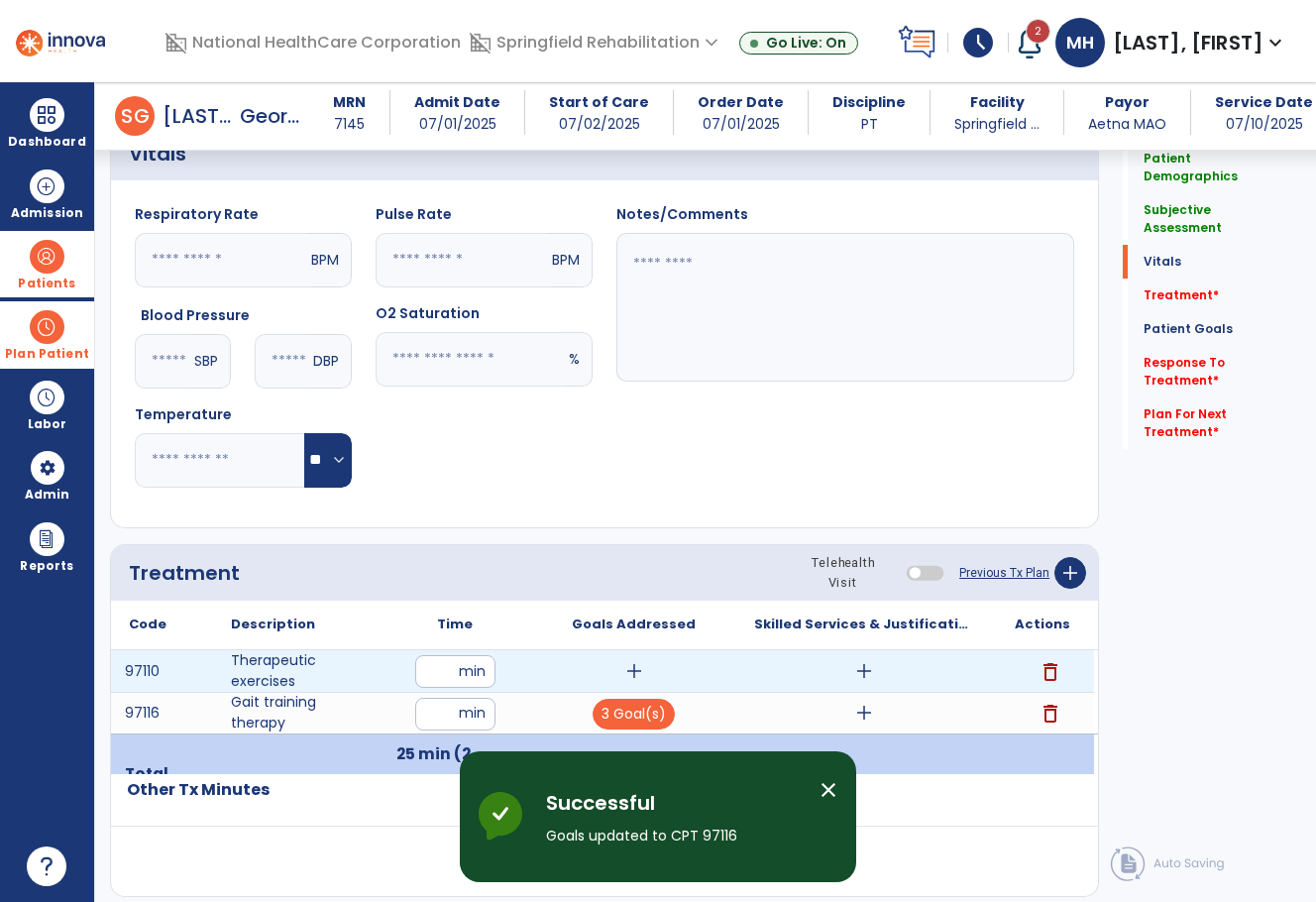 click on "add" at bounding box center [634, 671] 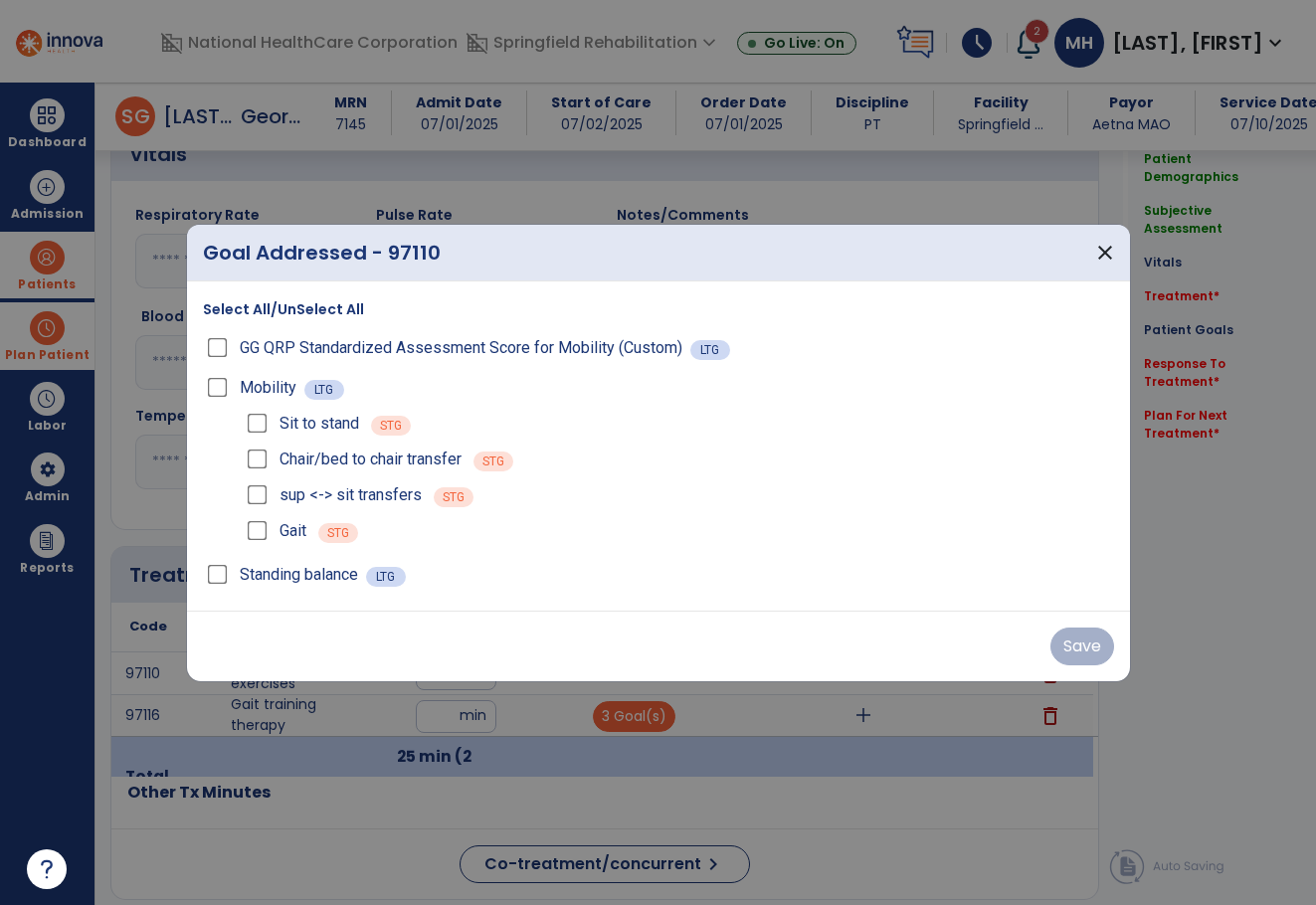 scroll, scrollTop: 696, scrollLeft: 0, axis: vertical 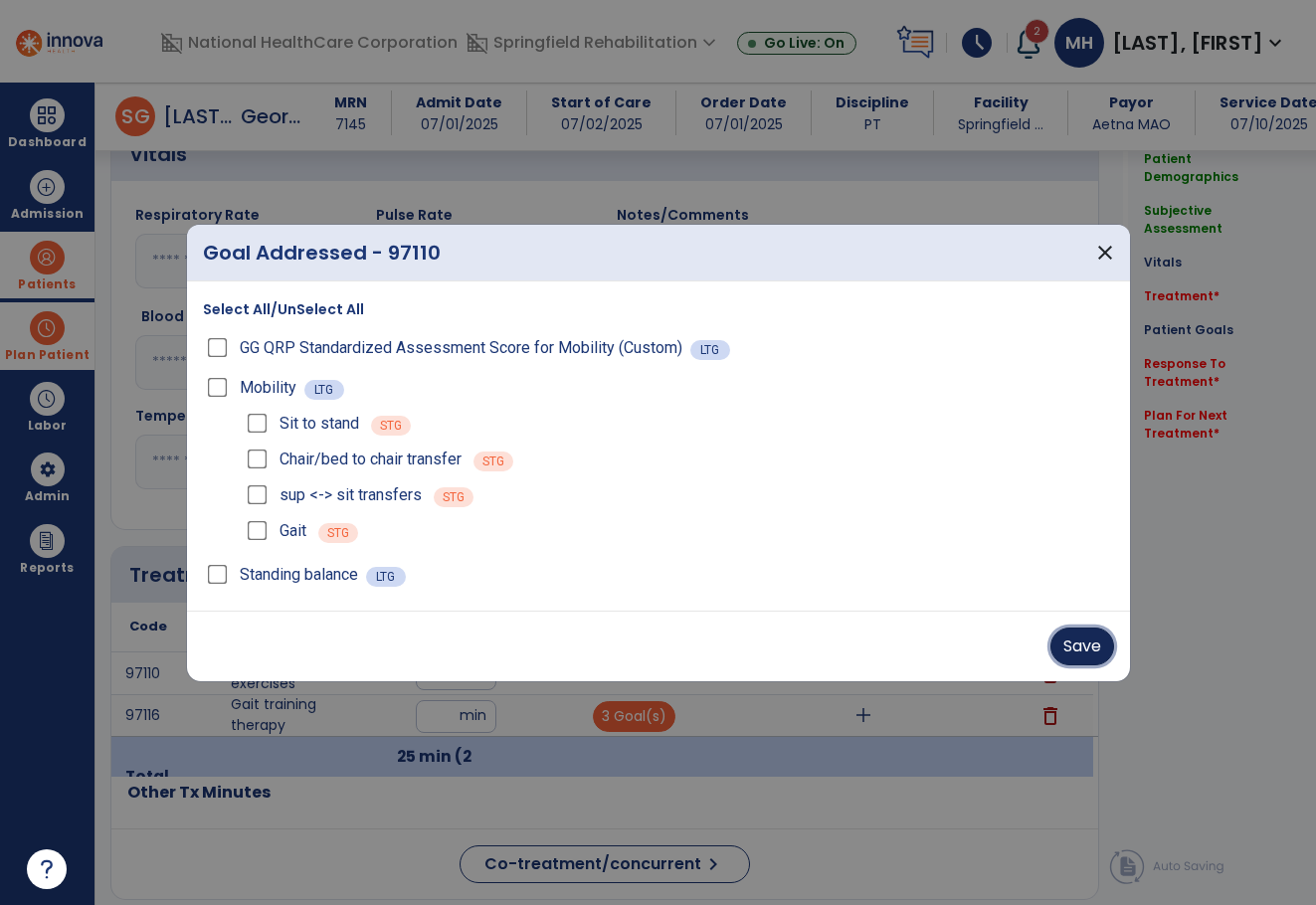 click on "Save" at bounding box center [1082, 646] 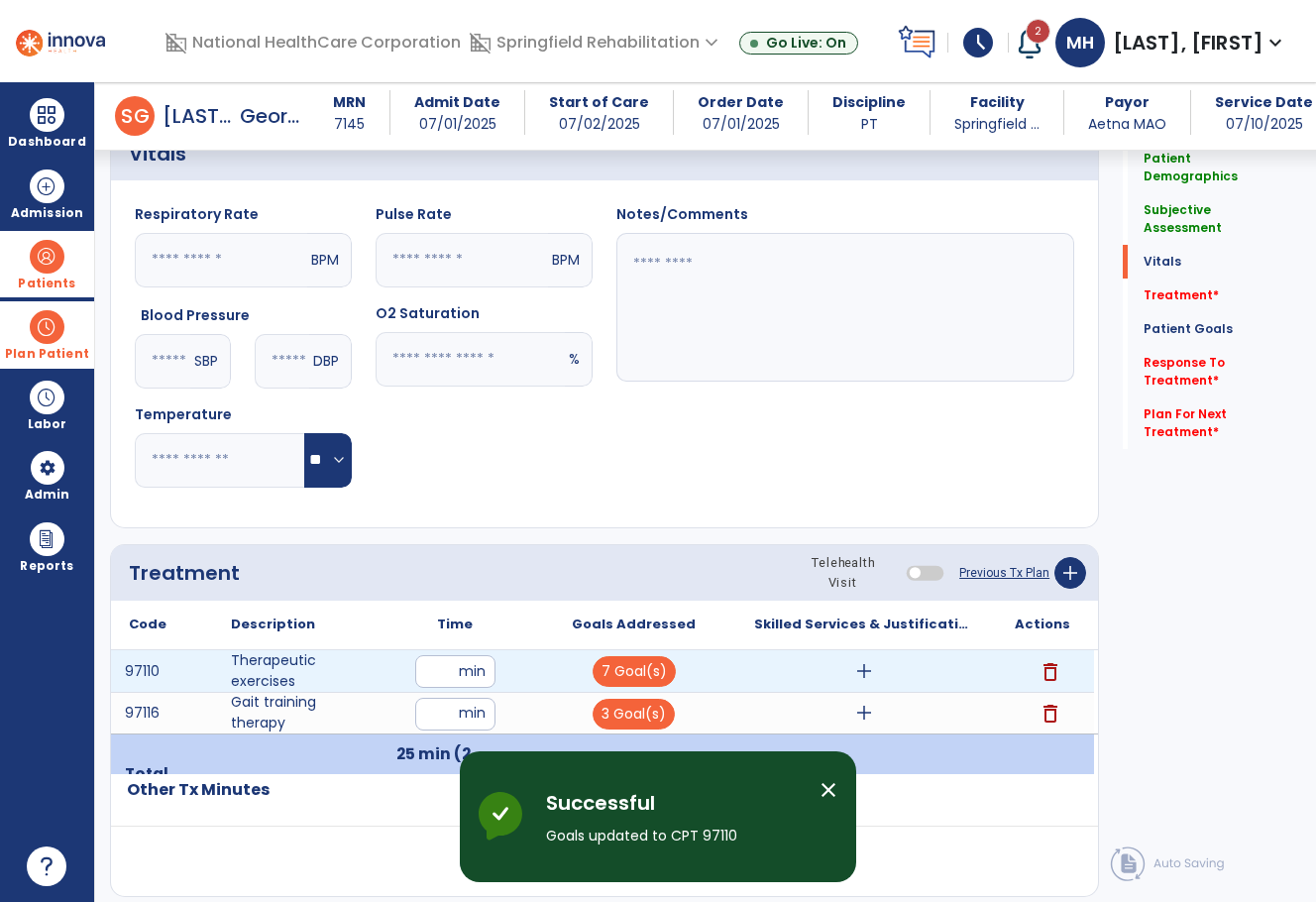 click on "add" at bounding box center (864, 671) 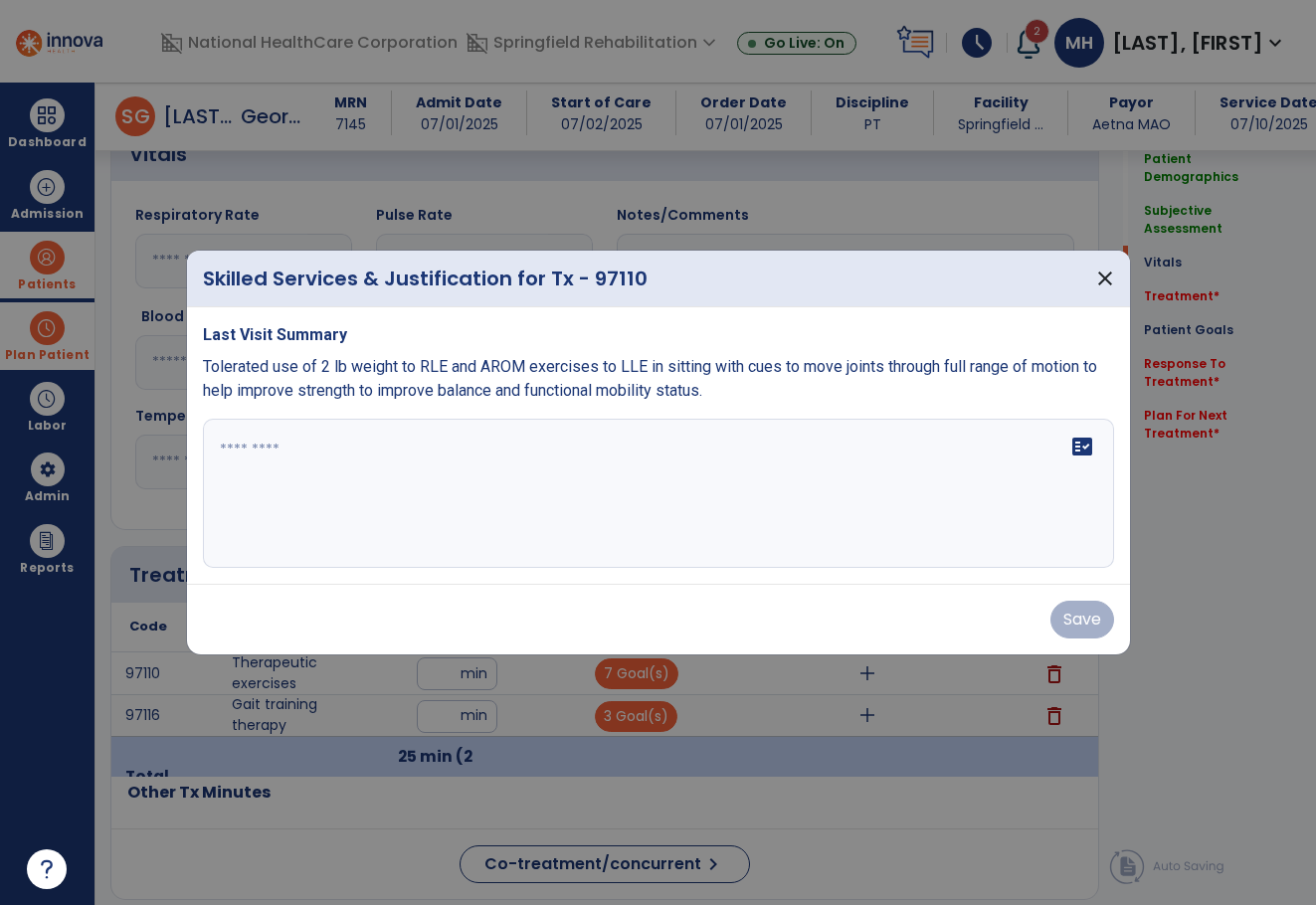 scroll, scrollTop: 696, scrollLeft: 0, axis: vertical 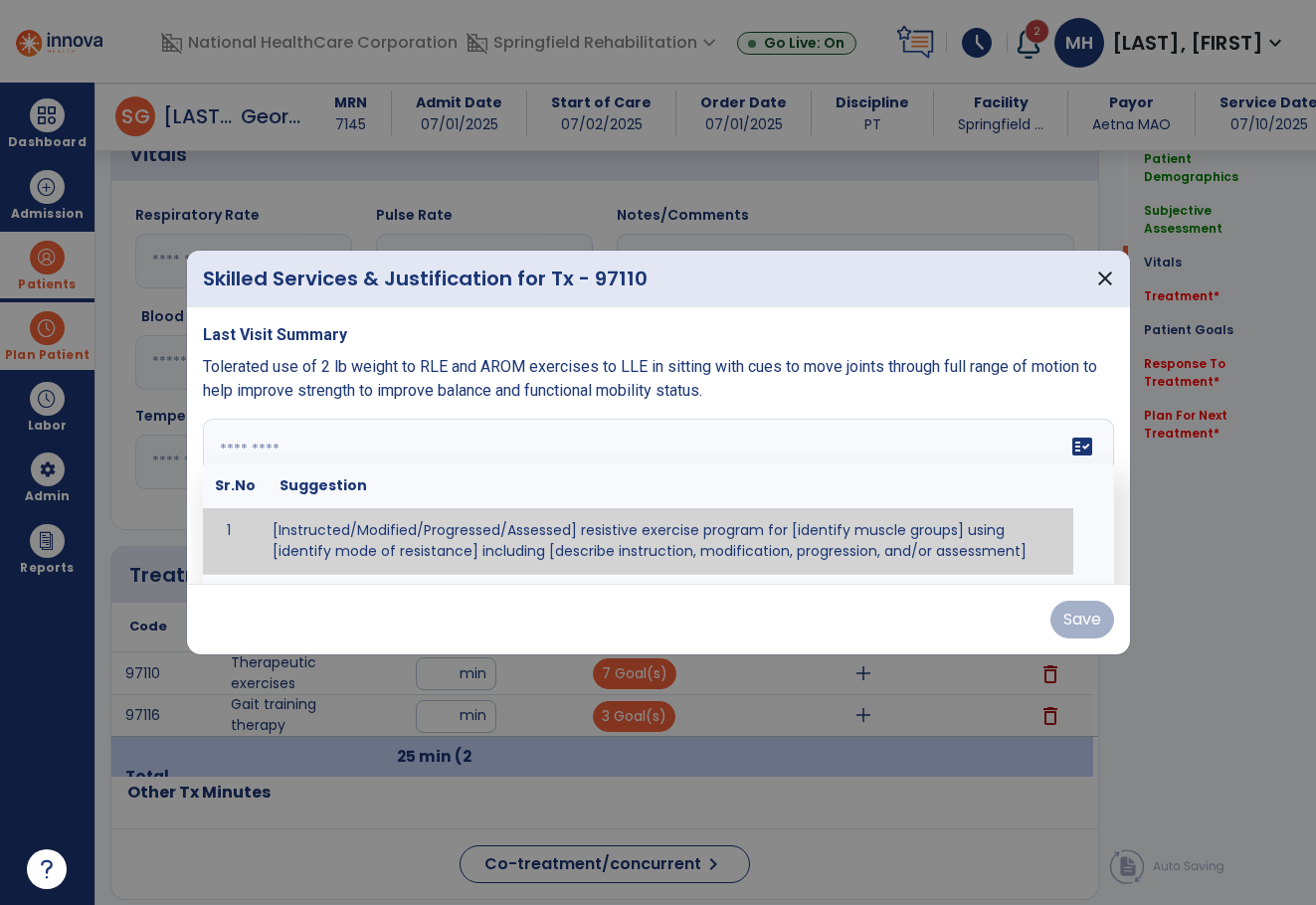click on "fact_check  Sr.No Suggestion 1 [Instructed/Modified/Progressed/Assessed] resistive exercise program for [identify muscle groups] using [identify mode of resistance] including [describe instruction, modification, progression, and/or assessment] 2 [Instructed/Modified/Progressed/Assessed] aerobic exercise program using [identify equipment/mode] including [describe instruction, modification,progression, and/or assessment] 3 [Instructed/Modified/Progressed/Assessed] [PROM/A/AROM/AROM] program for [identify joint movements] using [contract-relax, over-pressure, inhibitory techniques, other] 4 [Assessed/Tested] aerobic capacity with administration of [aerobic capacity test]" at bounding box center [658, 493] 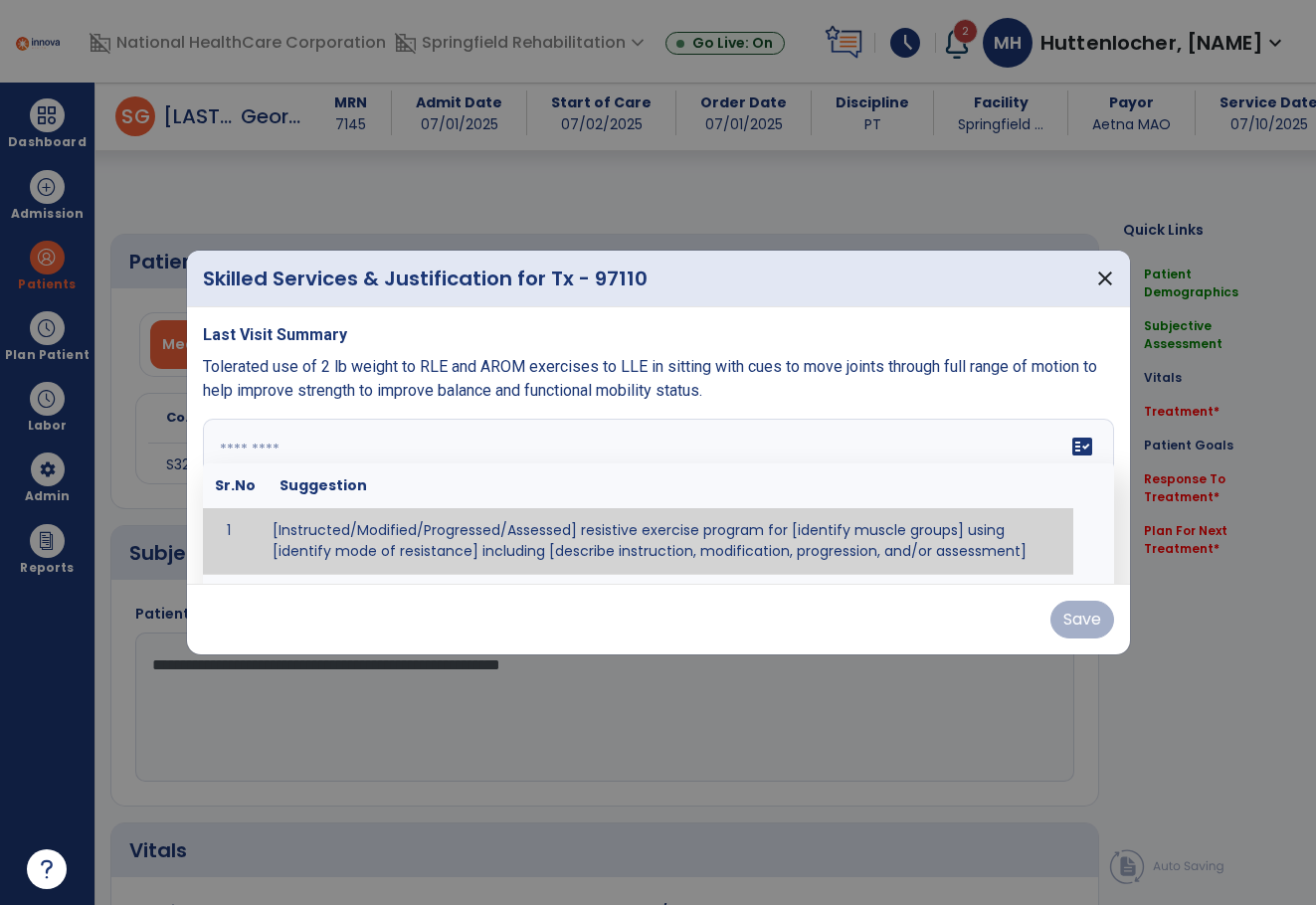 select on "*" 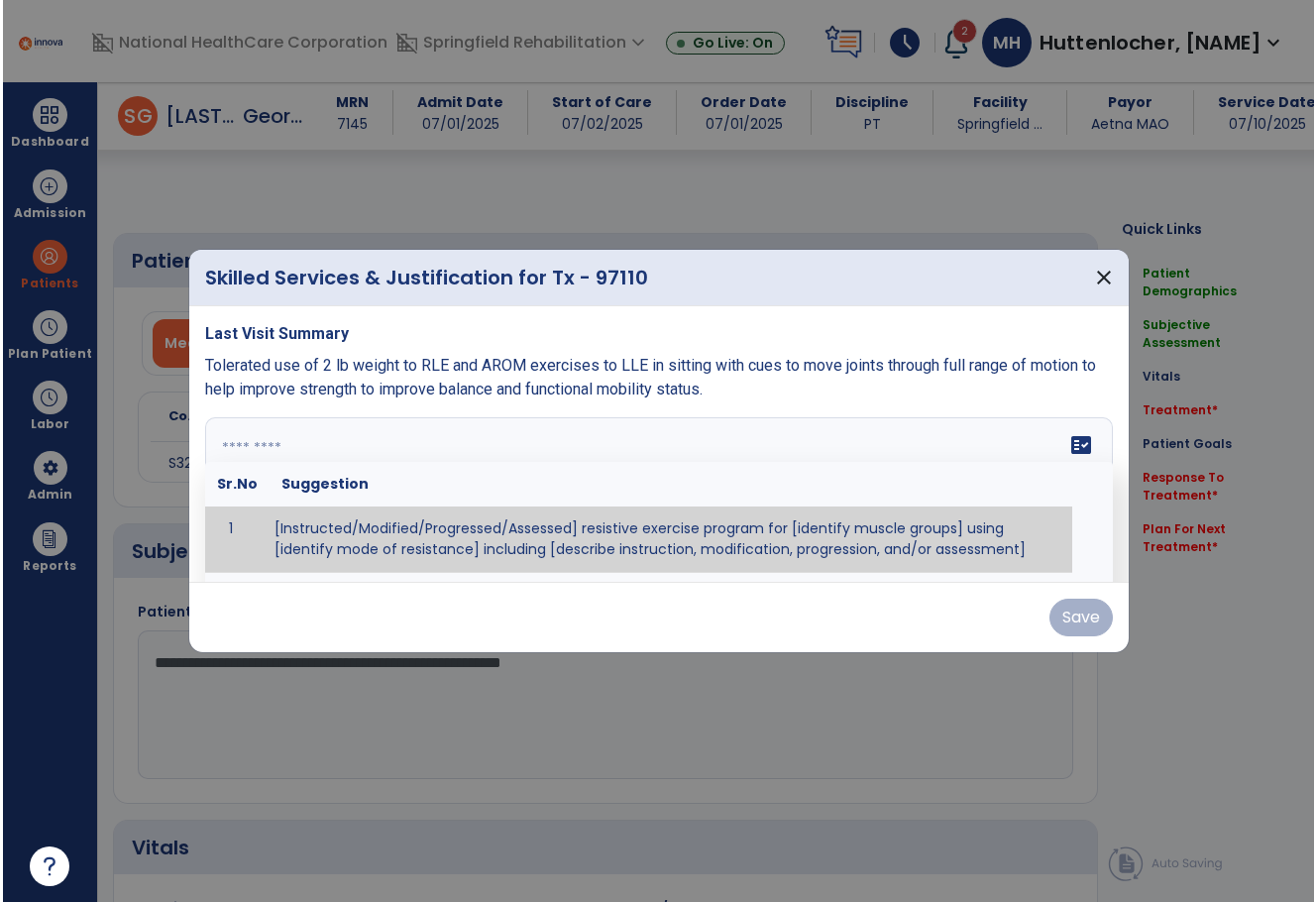 scroll, scrollTop: 694, scrollLeft: 0, axis: vertical 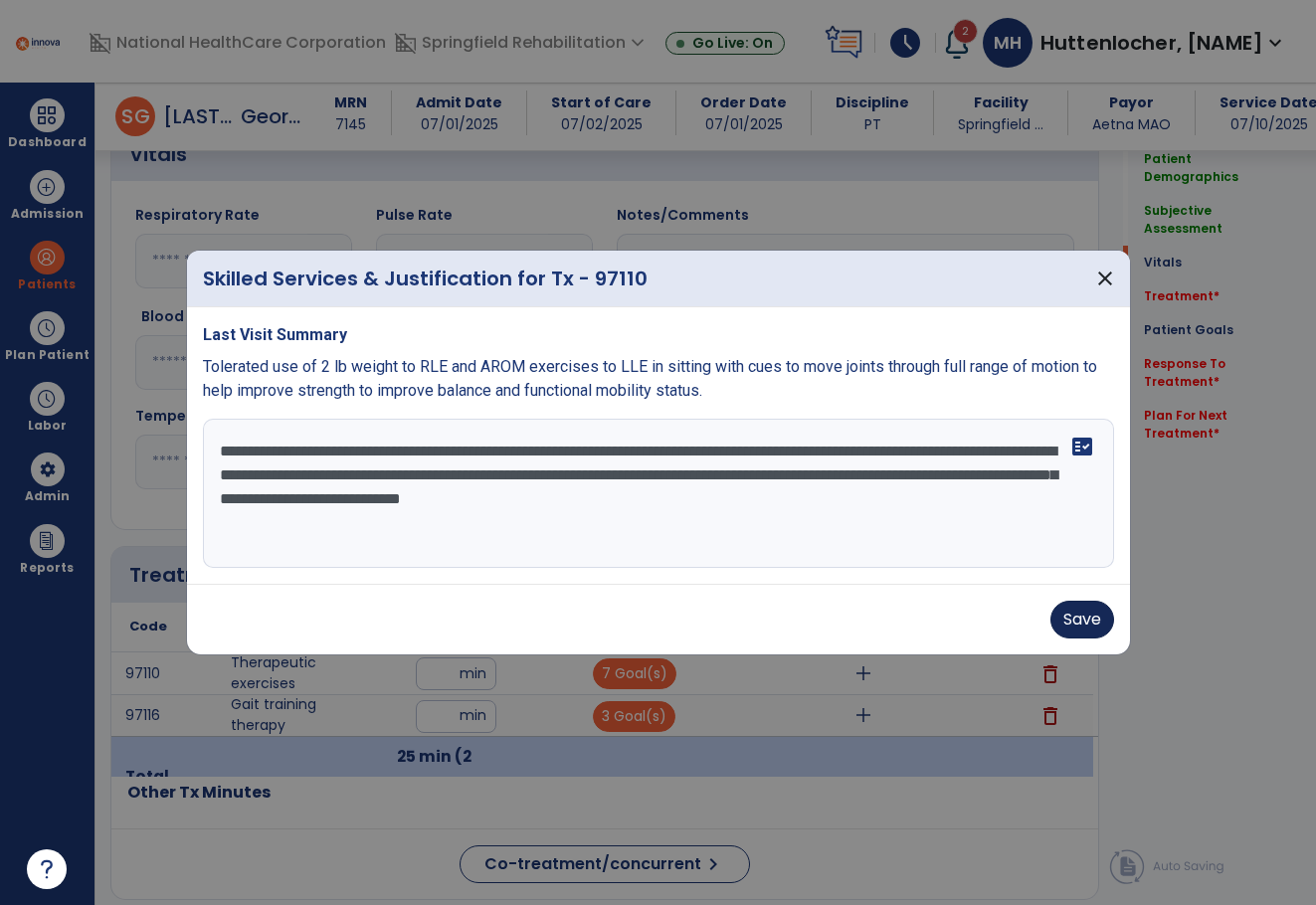 type on "**********" 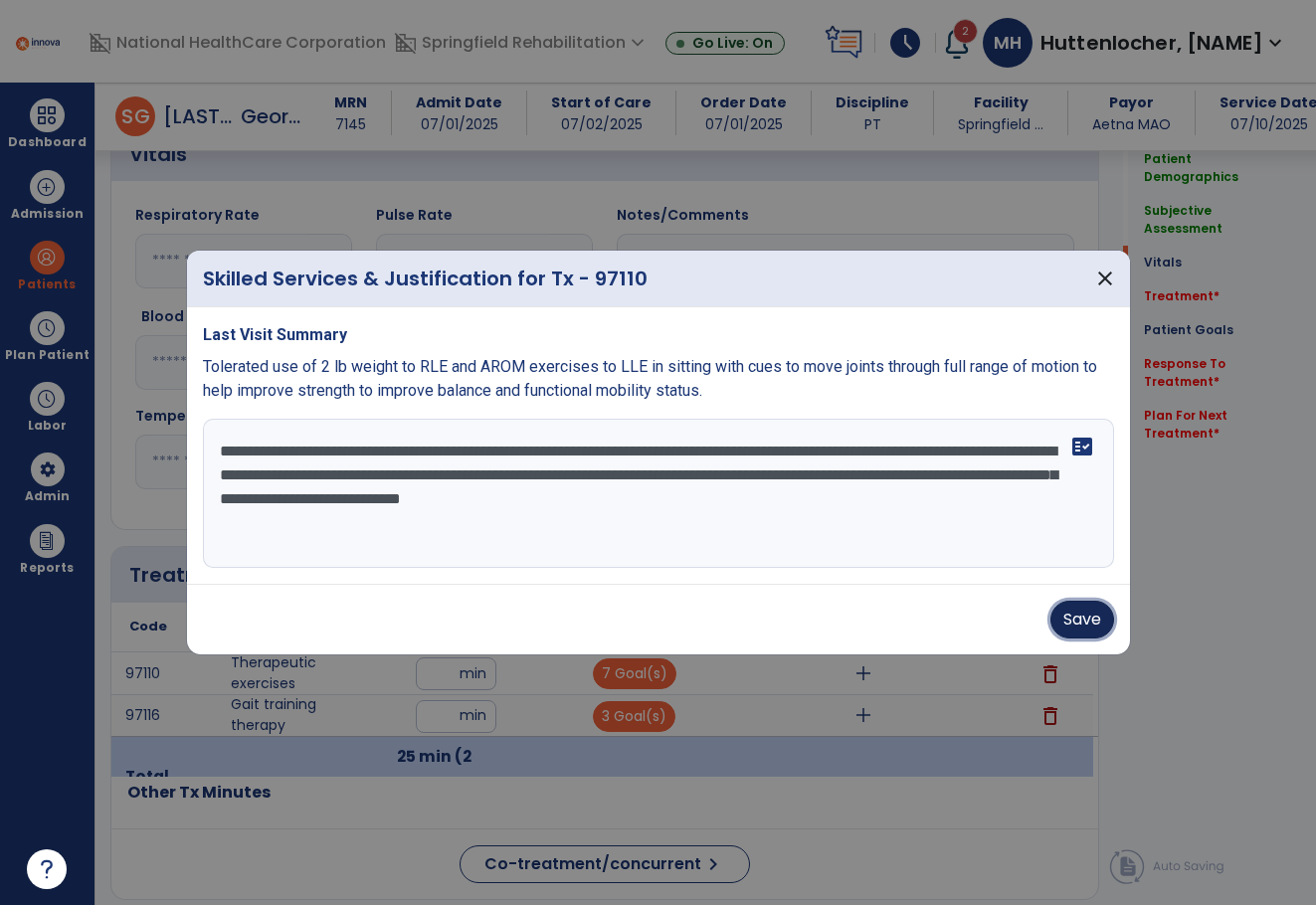 click on "Save" at bounding box center [1082, 620] 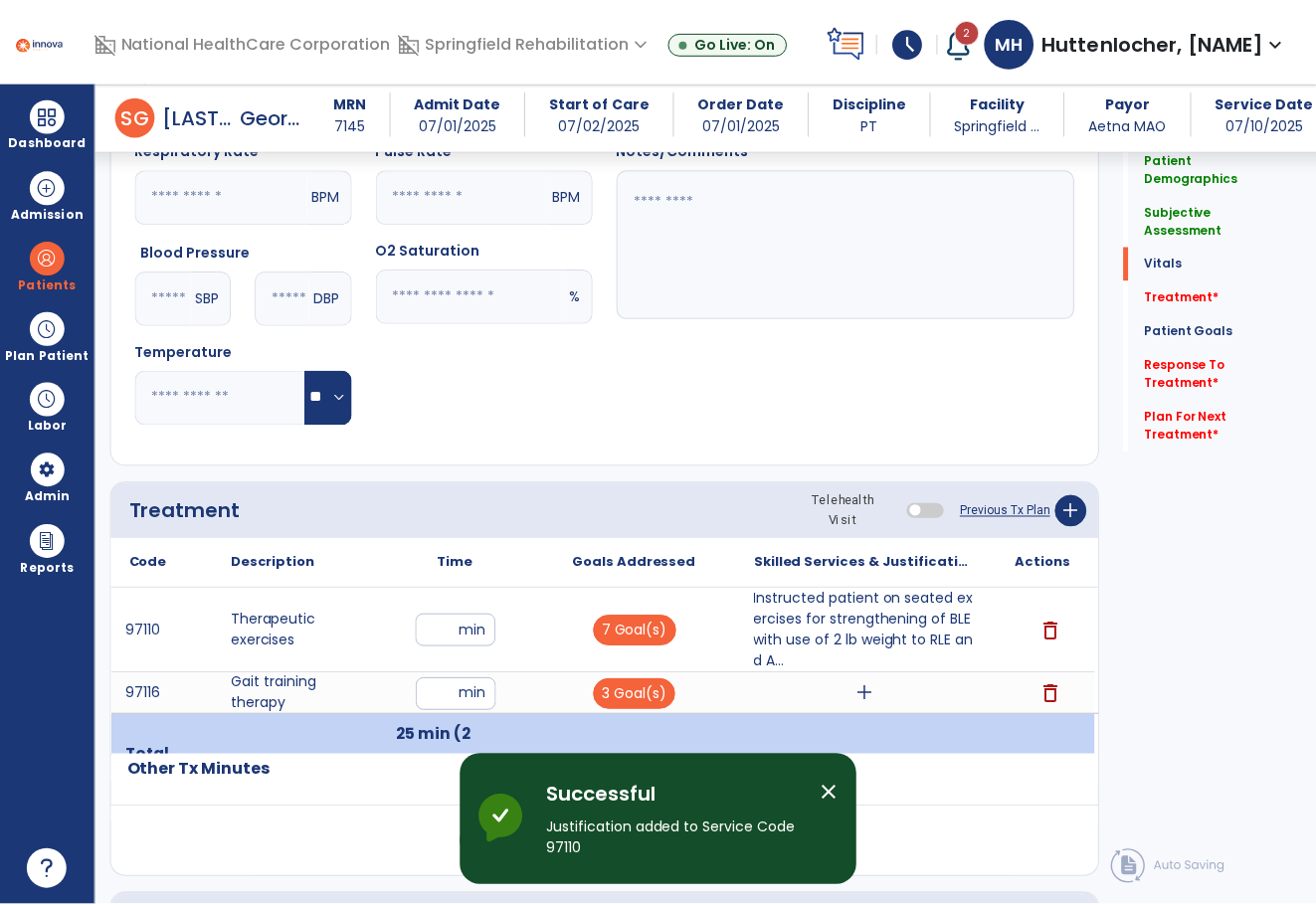 scroll, scrollTop: 796, scrollLeft: 0, axis: vertical 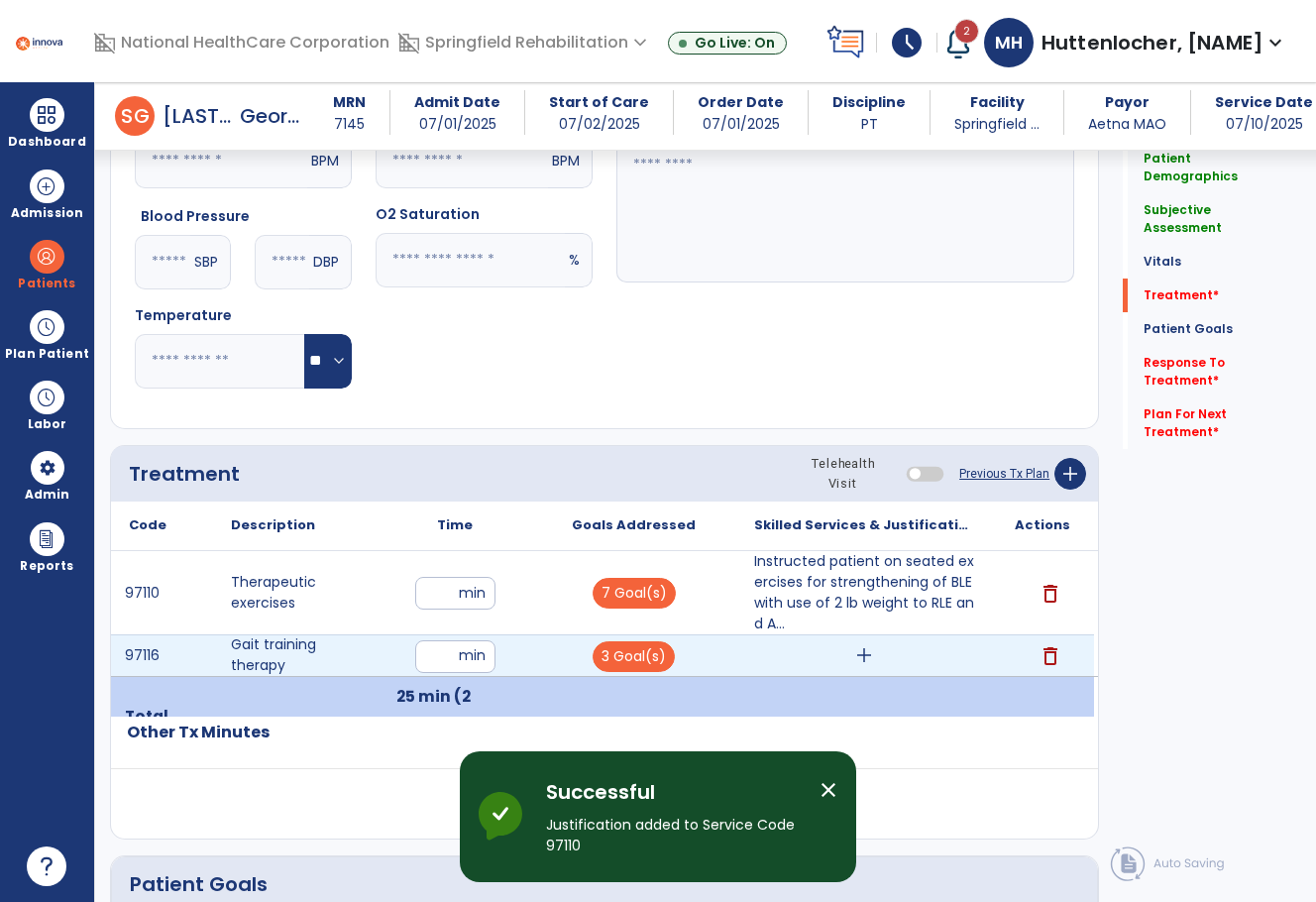 click on "add" at bounding box center (864, 655) 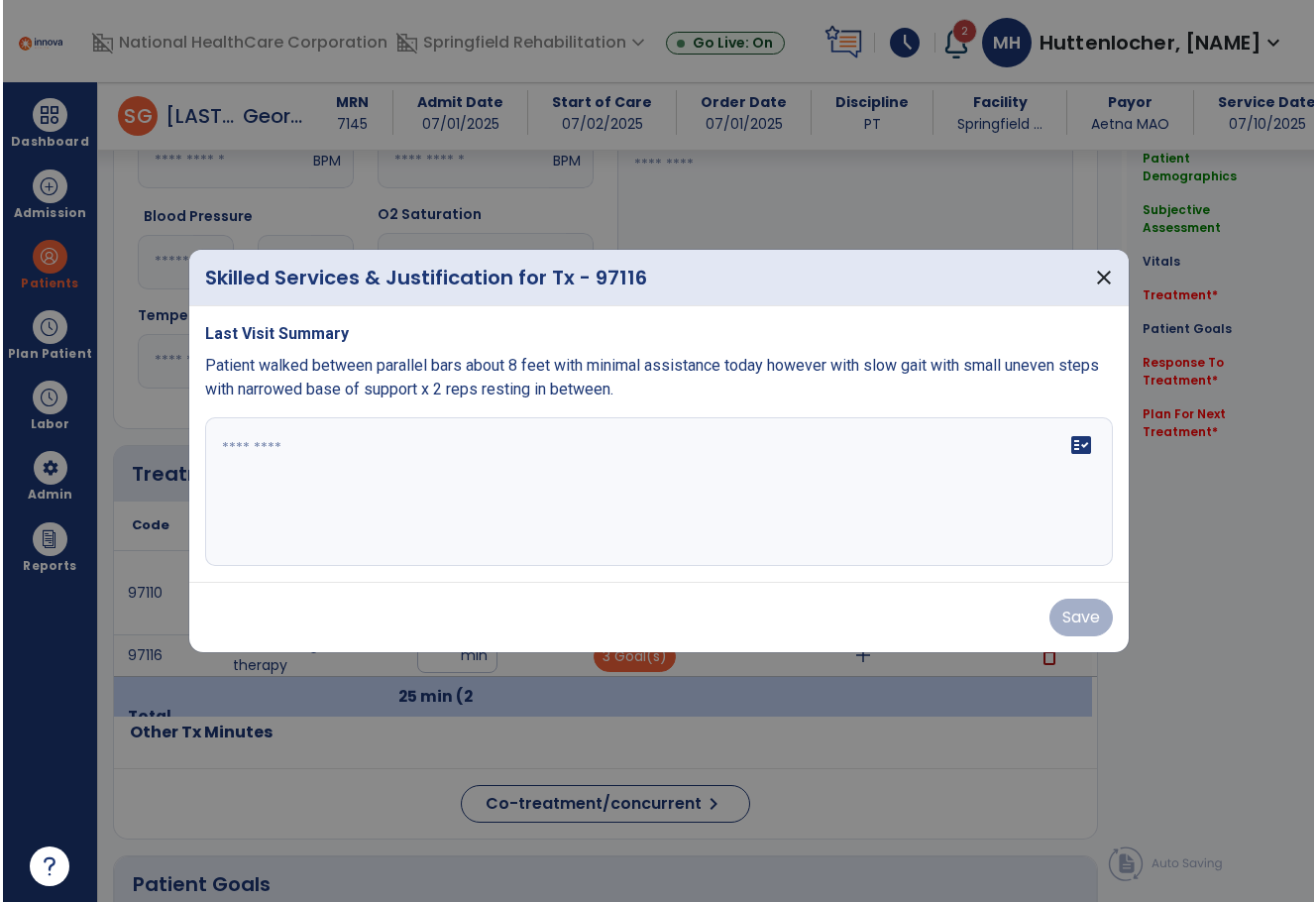 scroll, scrollTop: 793, scrollLeft: 0, axis: vertical 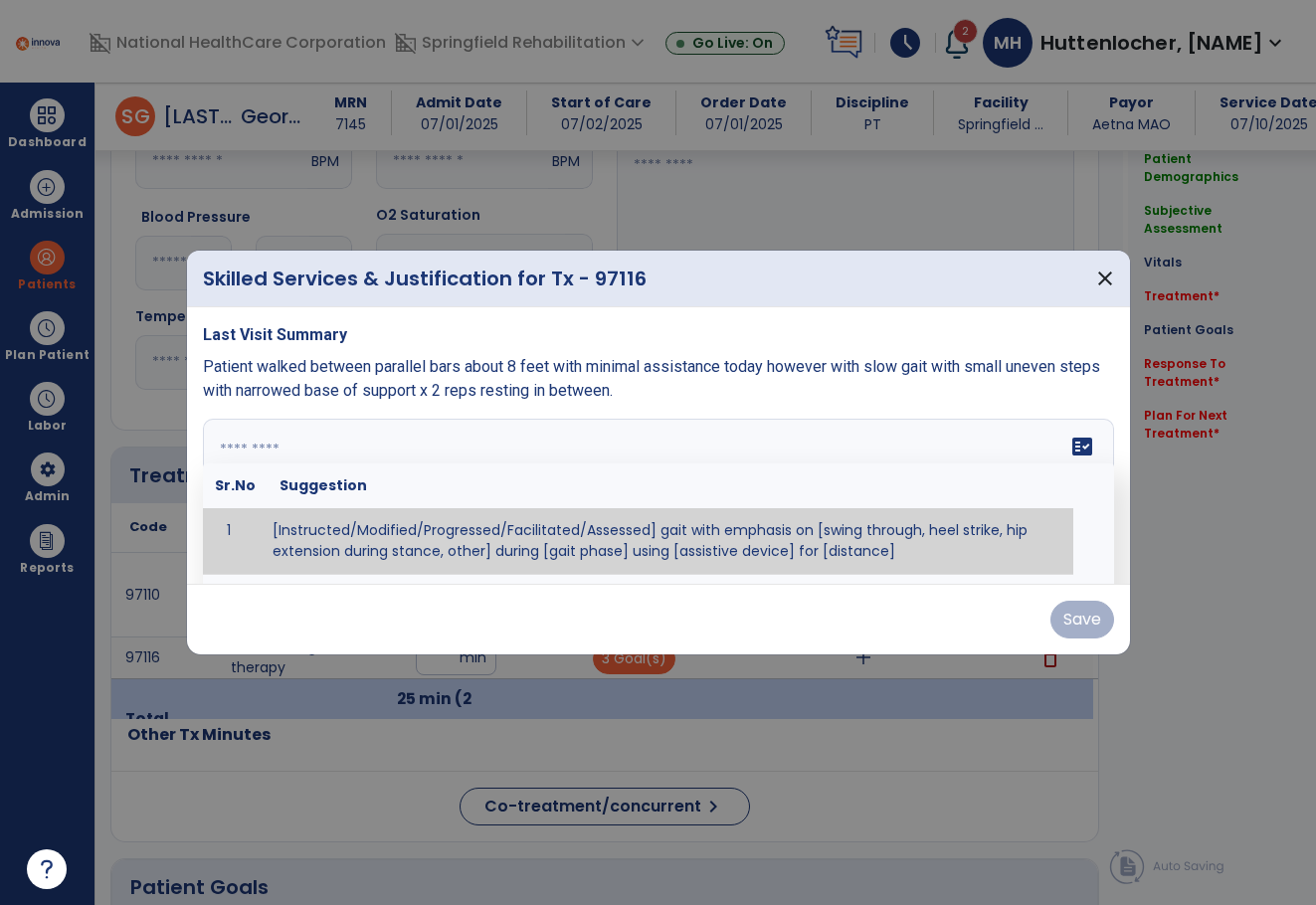 click on "fact_check  Sr.No Suggestion 1 [Instructed/Modified/Progressed/Facilitated/Assessed] gait with emphasis on [swing through, heel strike, hip extension during stance, other] during [gait phase] using [assistive device] for [distance] 2 [Instructed/Modified/Progressed/Facilitated/Assessed] use of [assistive device] and [NWB, PWB, step-to gait pattern, step through gait pattern] 3 [Instructed/Modified/Progressed/Facilitated/Assessed] patient's ability to [ascend/descend # of steps, perform directional changes, walk on even/uneven surfaces, pick-up objects off floor, velocity changes, other] using [assistive device]. 4 [Instructed/Modified/Progressed/Facilitated/Assessed] pre-gait activities including [identify exercise] in order to prepare for gait training. 5" at bounding box center [658, 493] 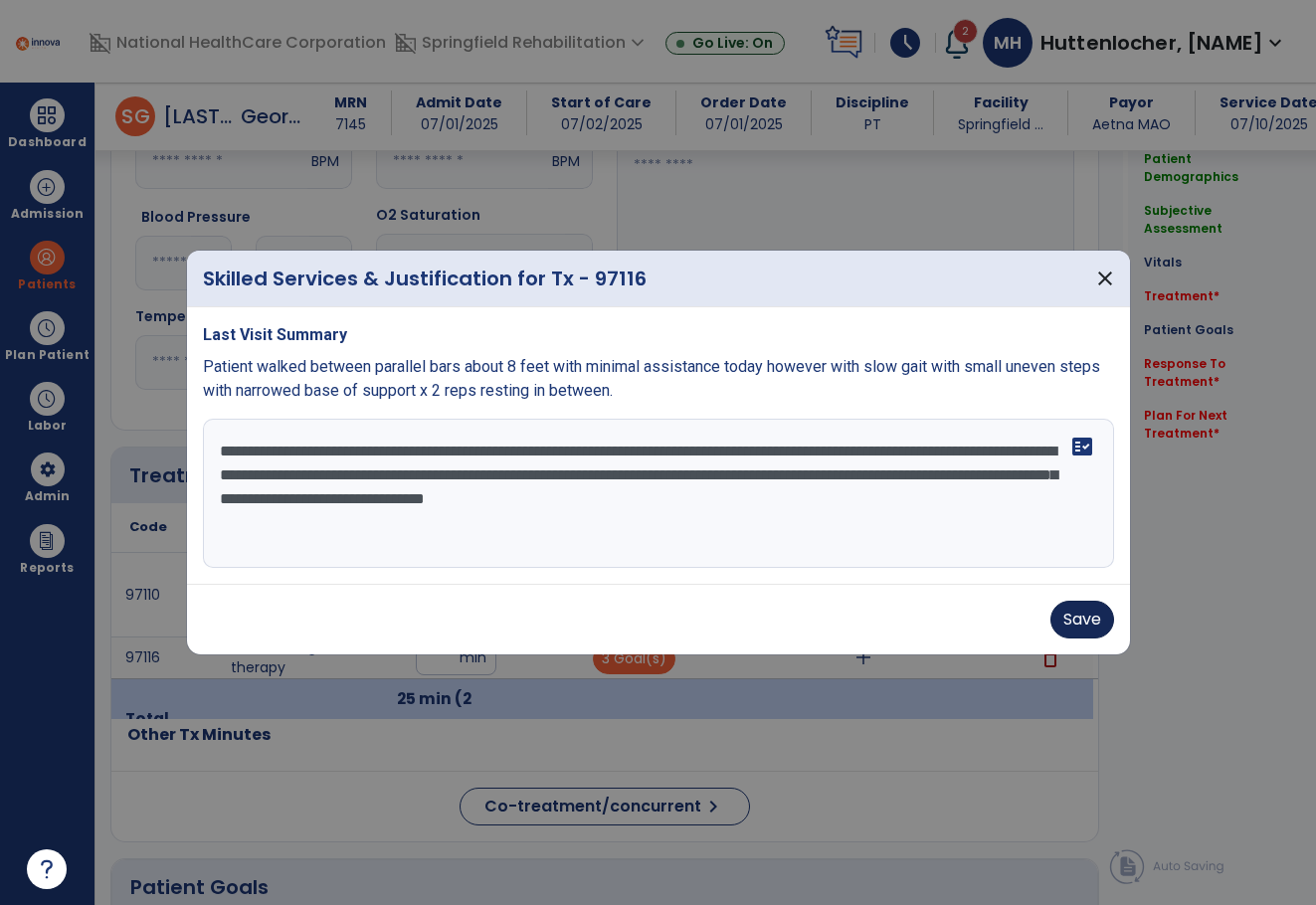 type on "**********" 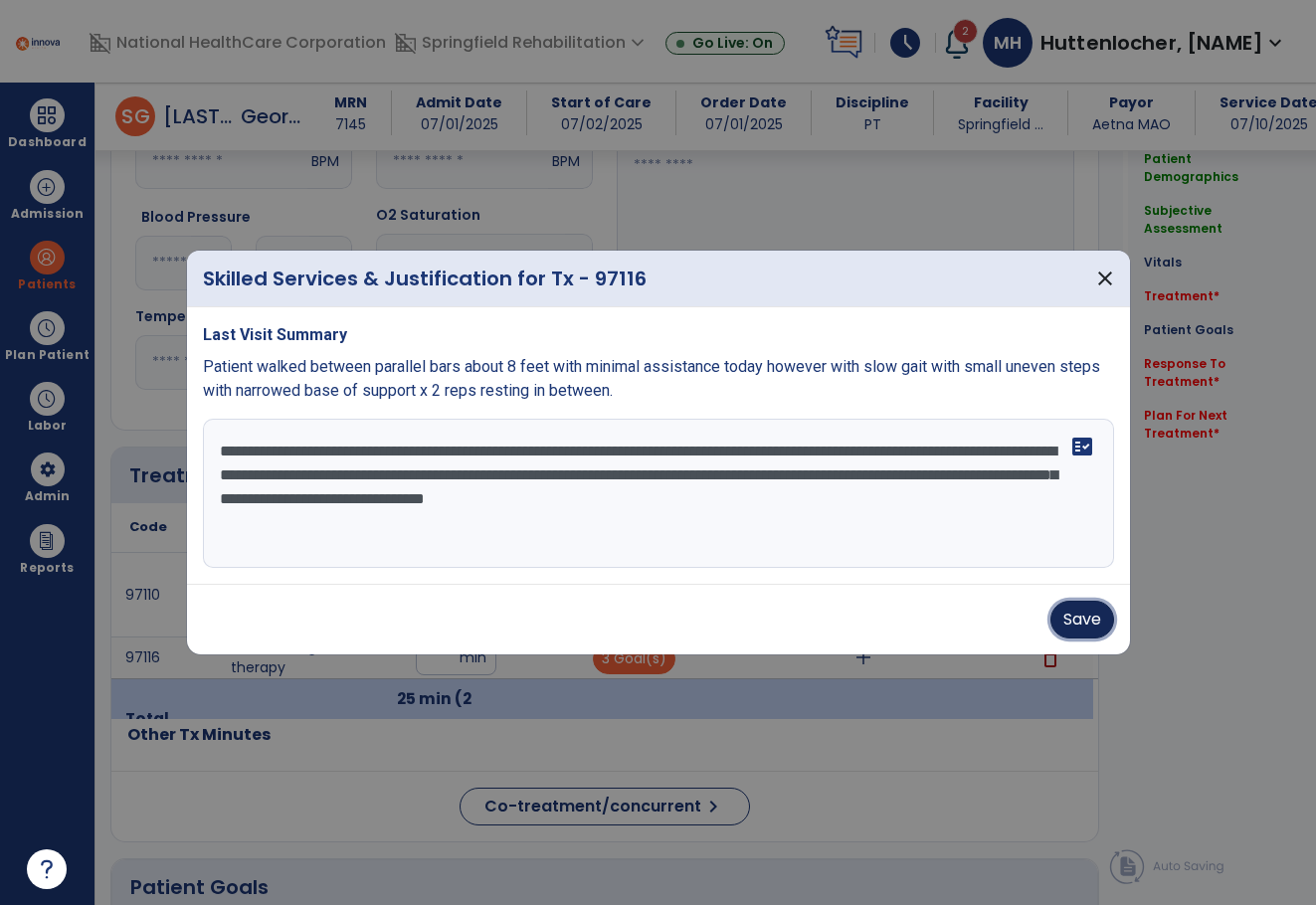 click on "Save" at bounding box center [1082, 620] 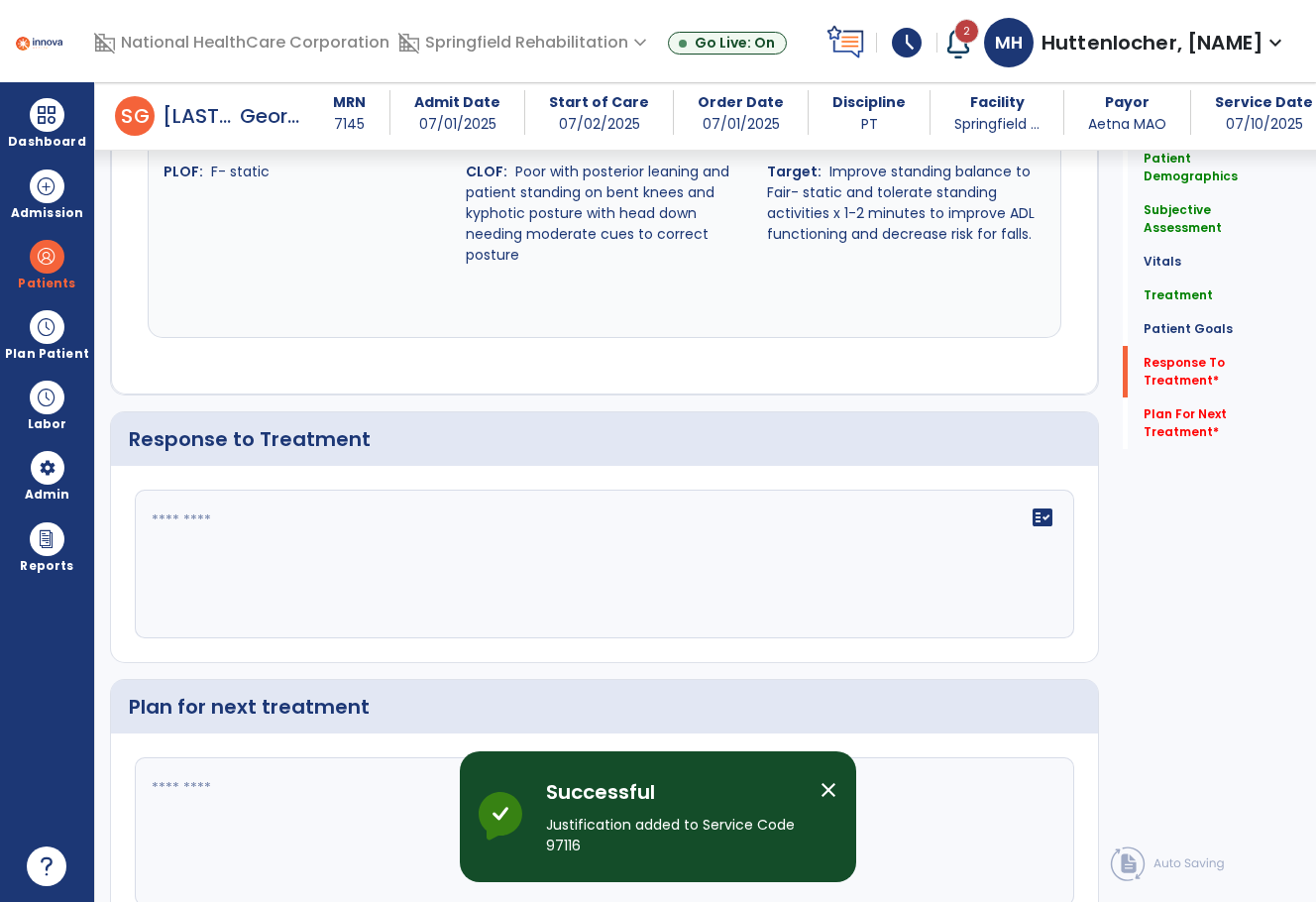 scroll, scrollTop: 2775, scrollLeft: 0, axis: vertical 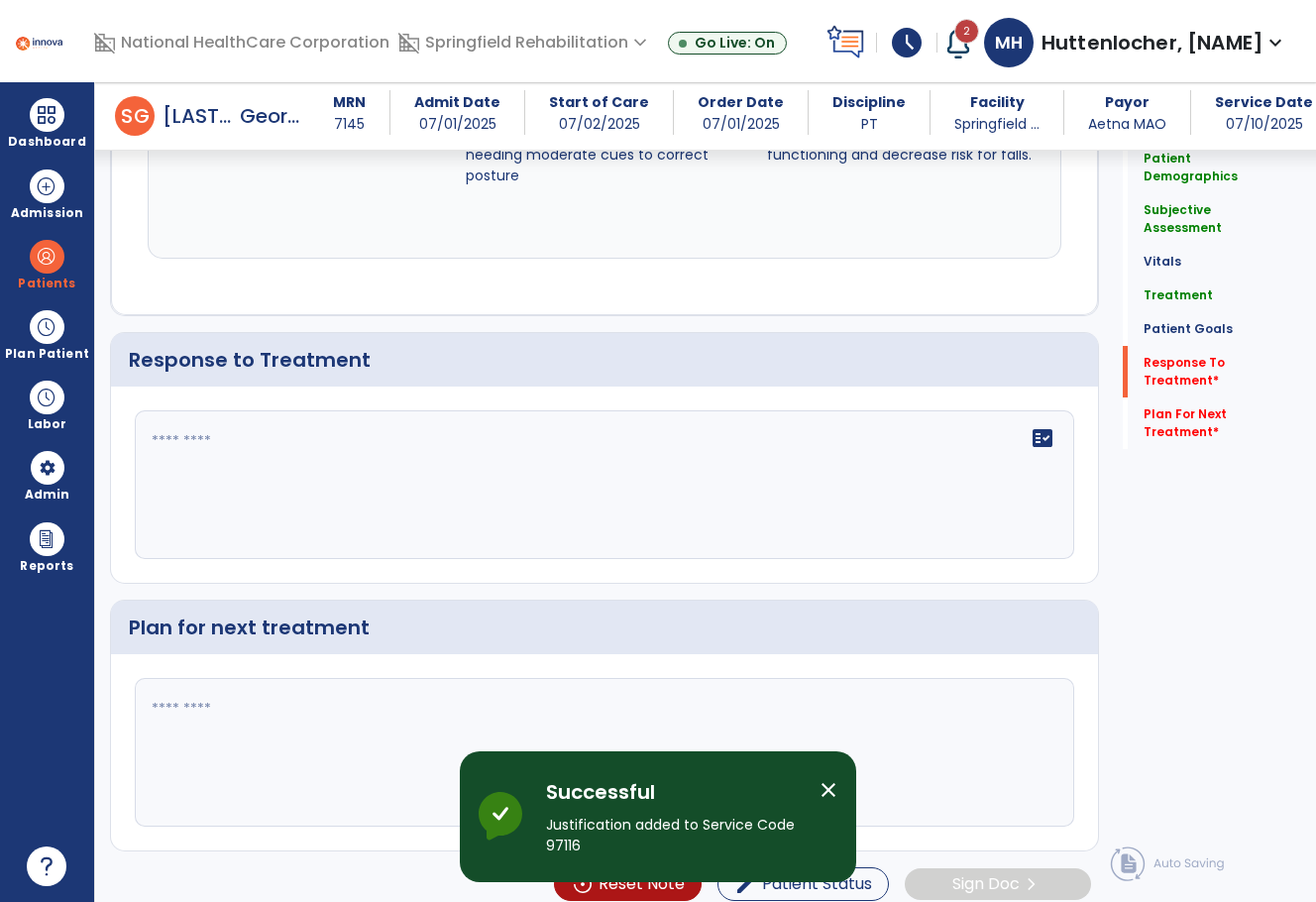 click 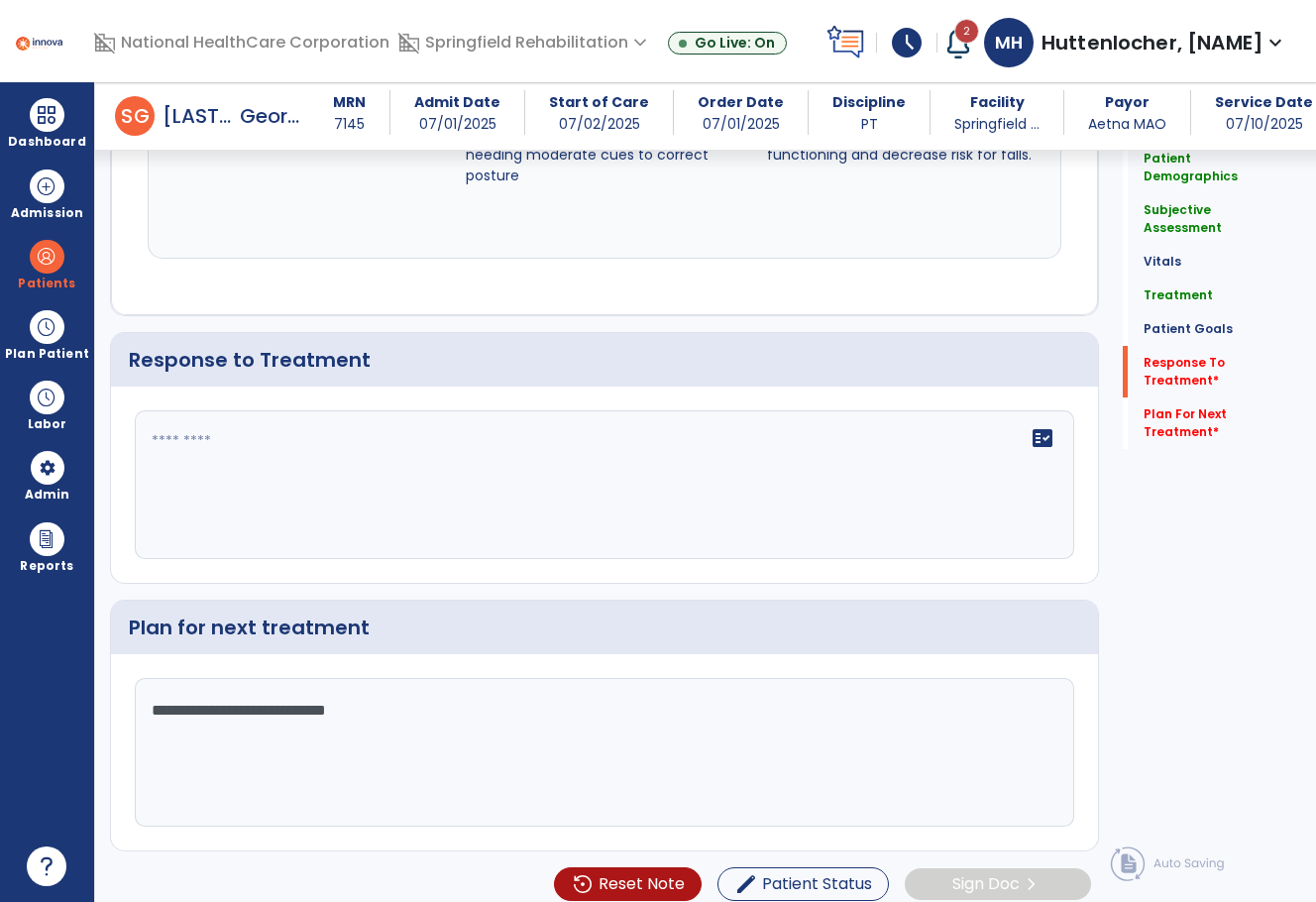 type on "**********" 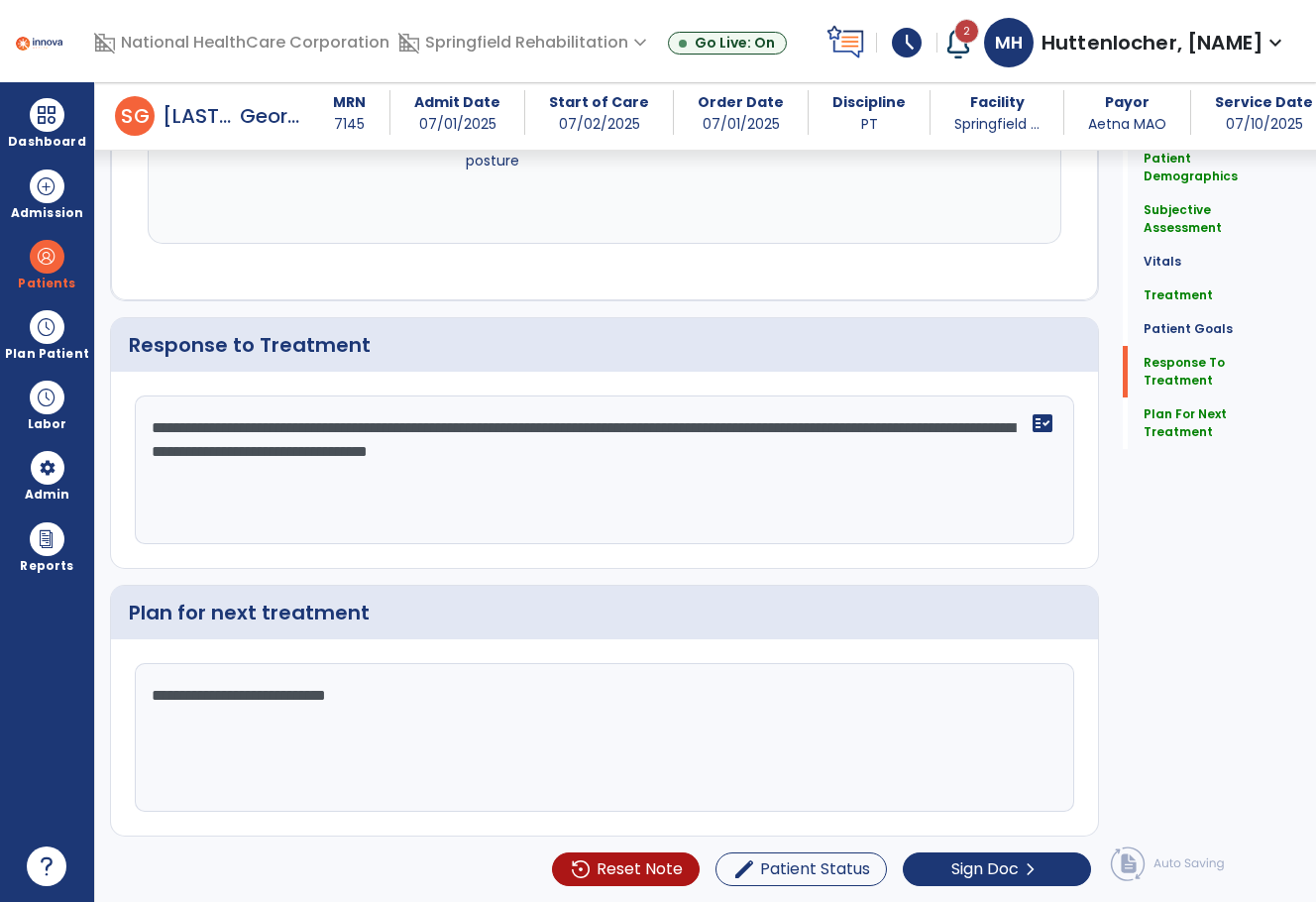 scroll, scrollTop: 2791, scrollLeft: 0, axis: vertical 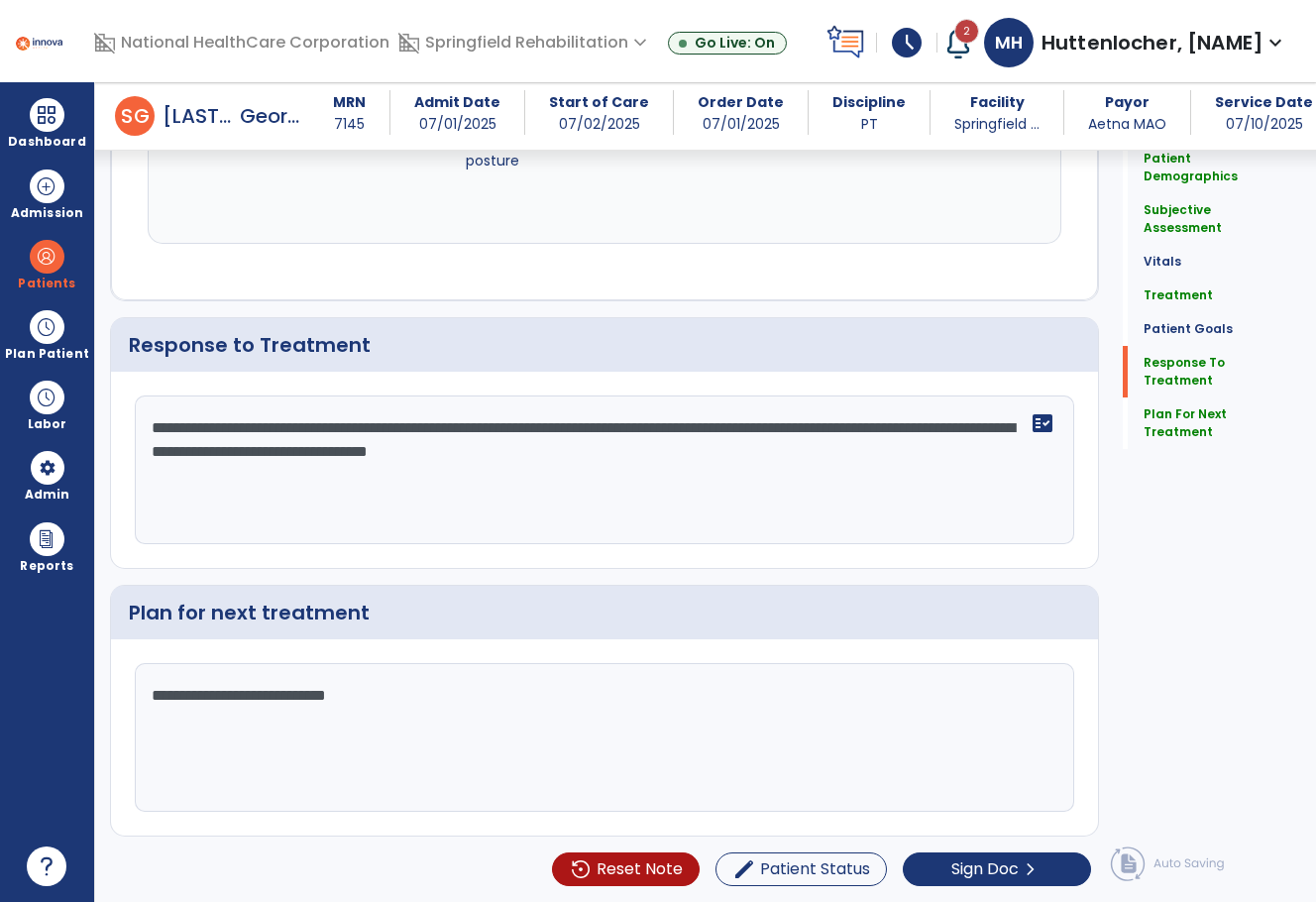 click on "**********" 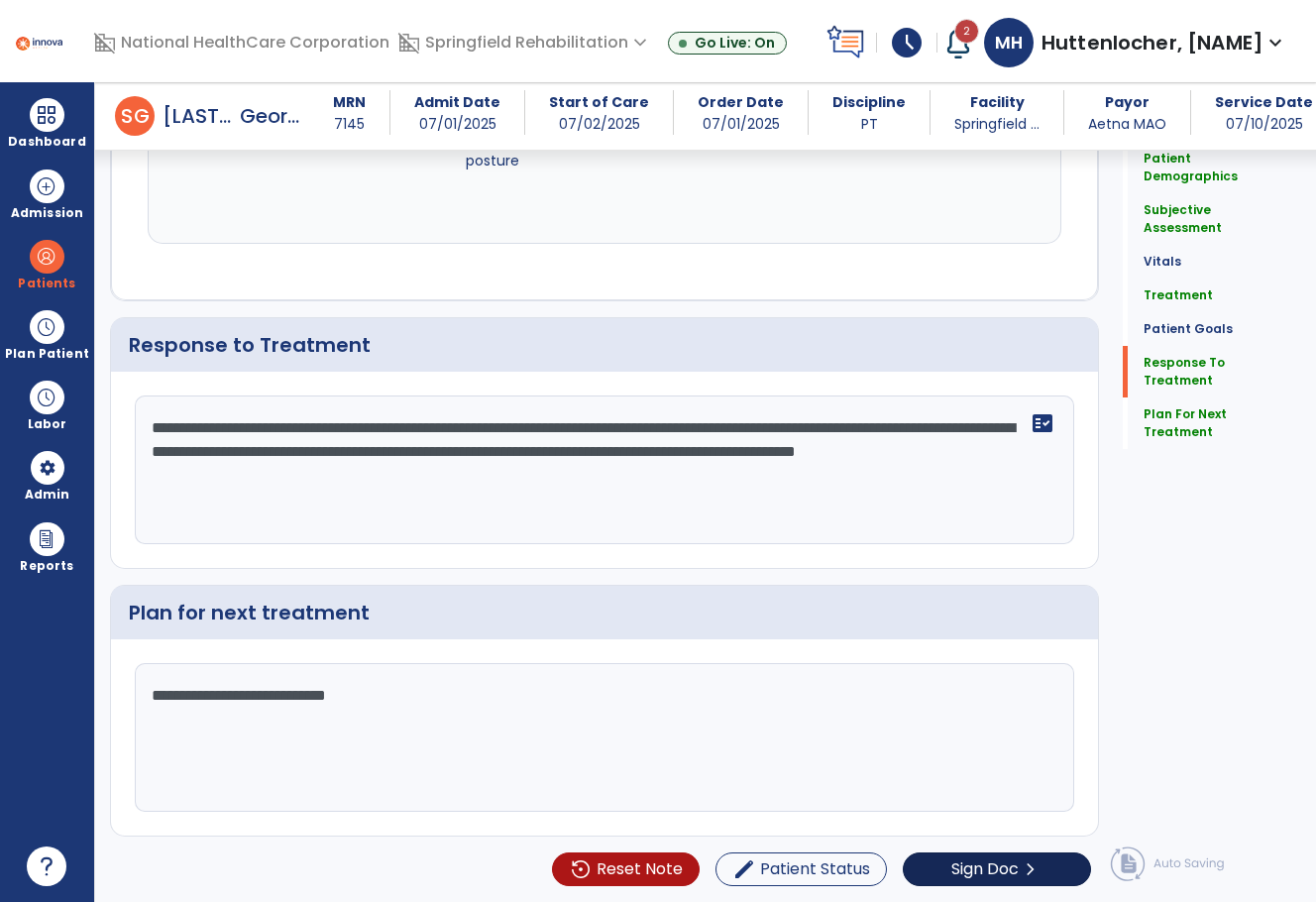 type on "**********" 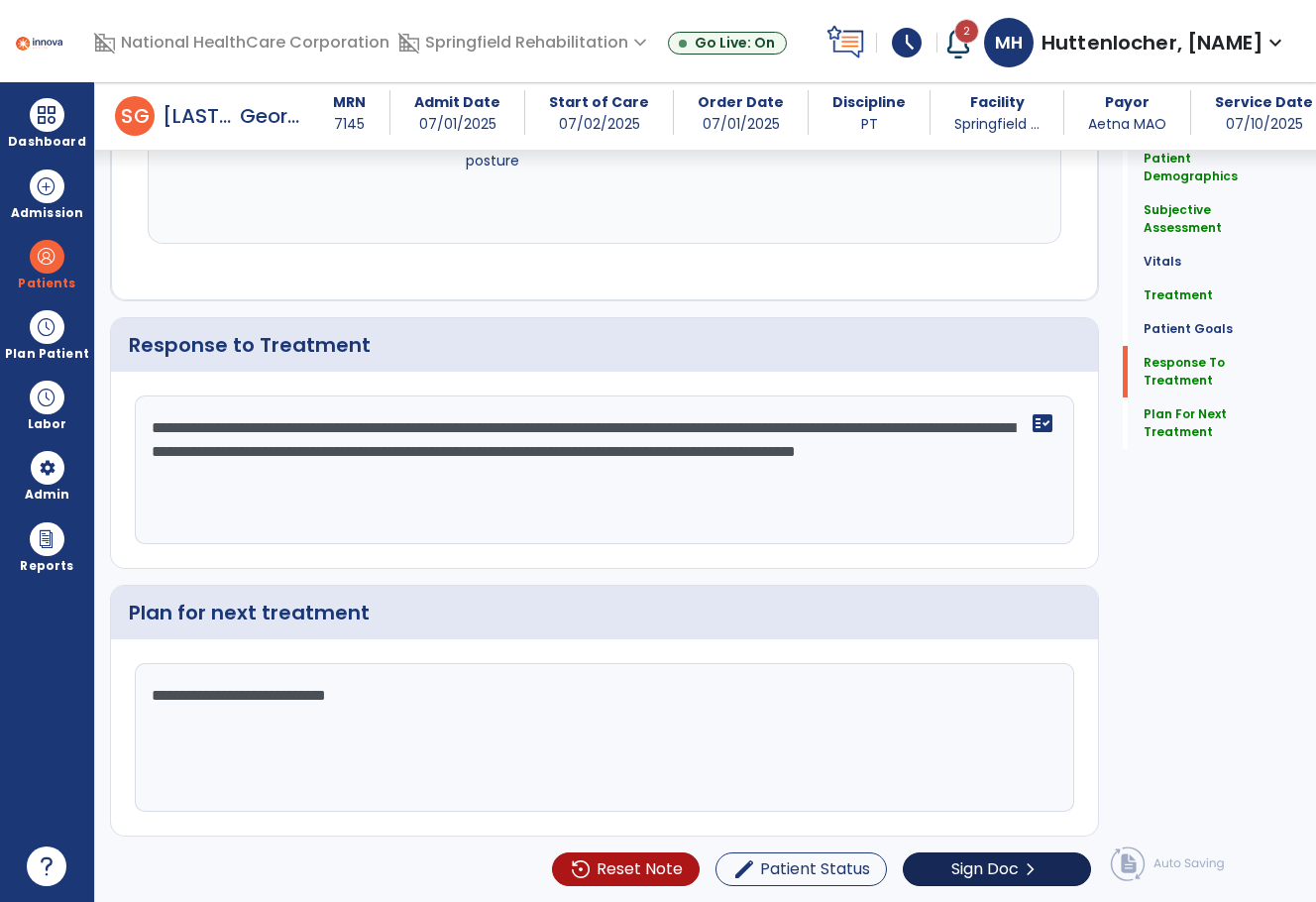 scroll, scrollTop: 2791, scrollLeft: 0, axis: vertical 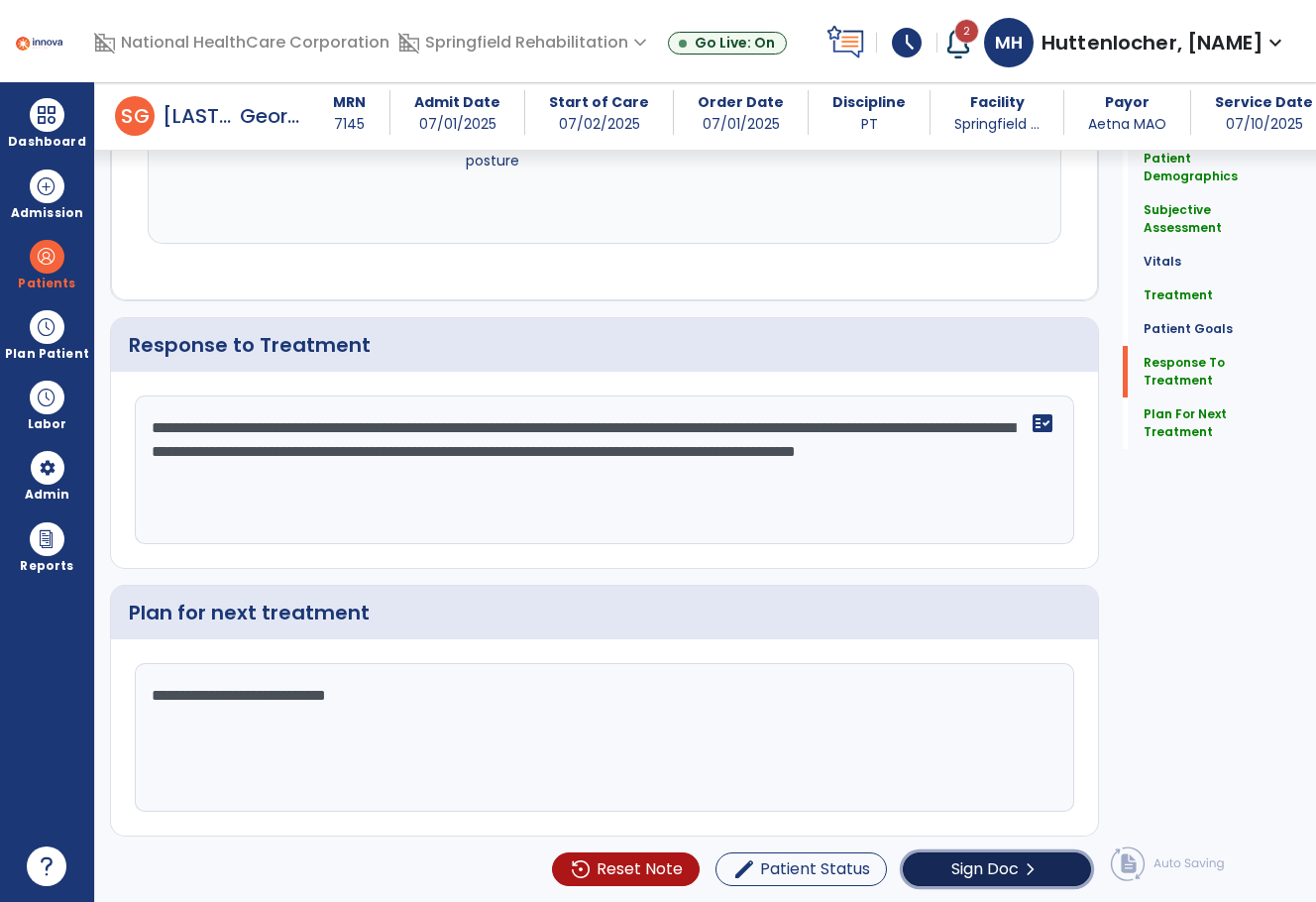 click on "Sign Doc" 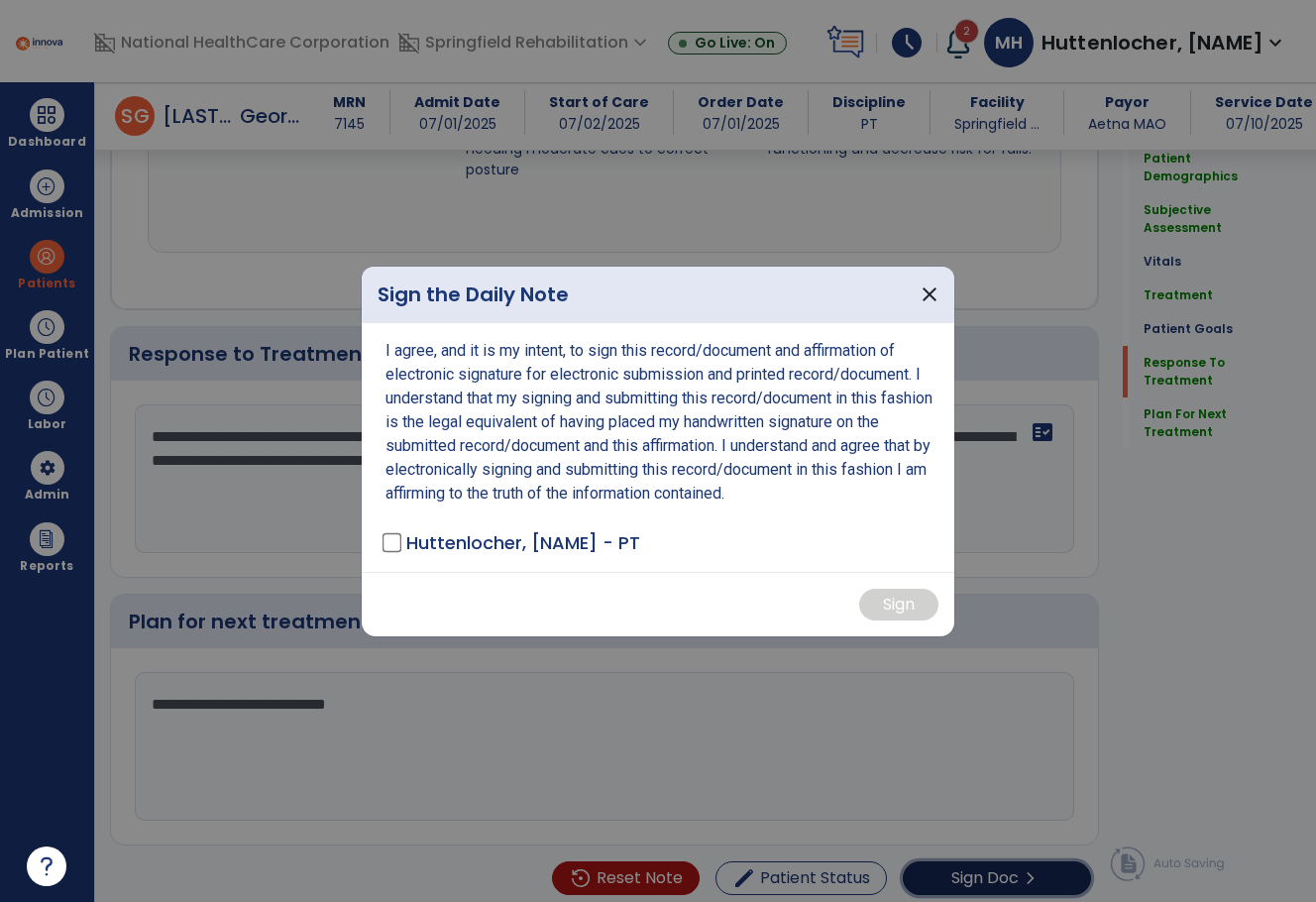scroll, scrollTop: 2791, scrollLeft: 0, axis: vertical 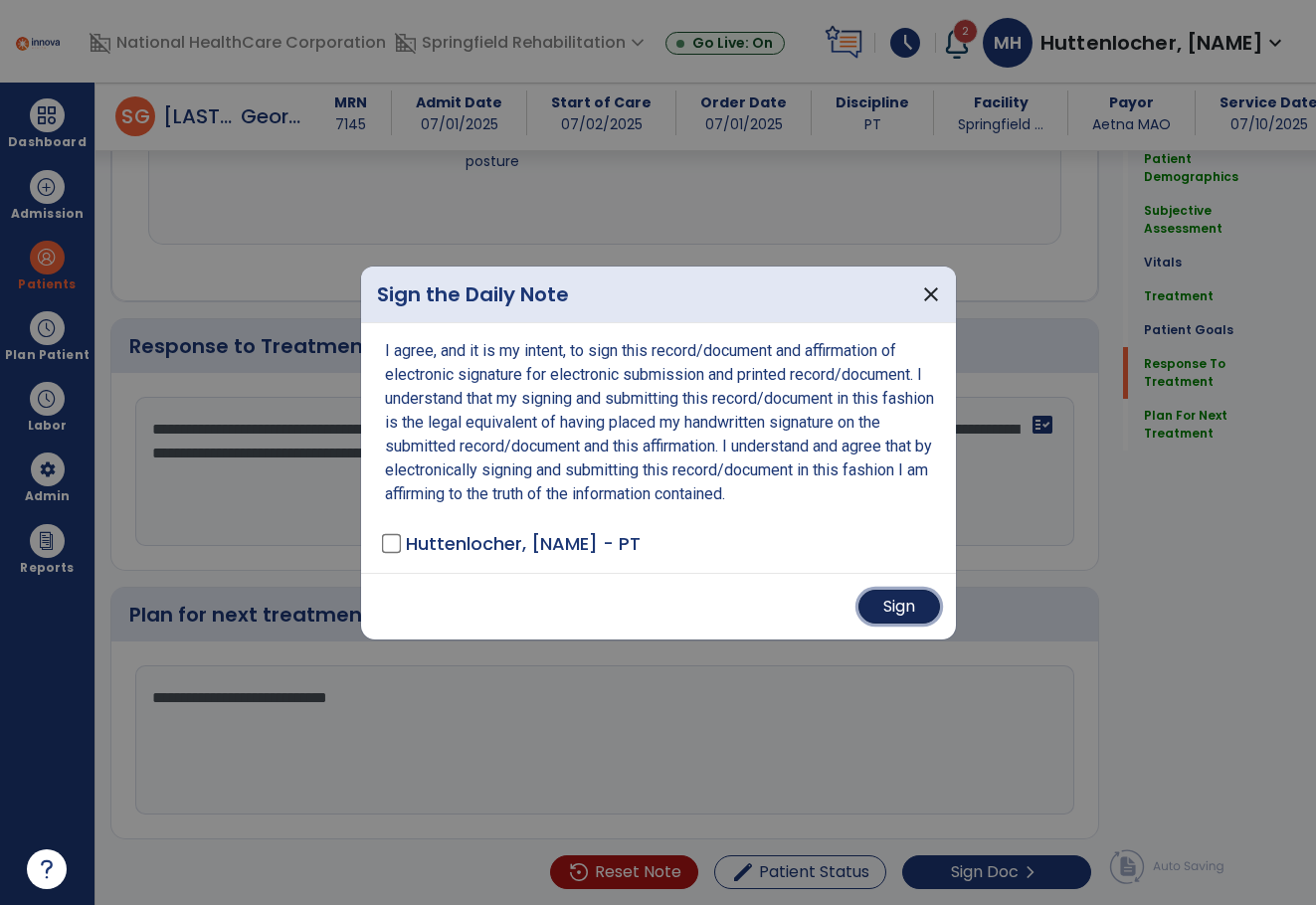 click on "Sign" at bounding box center (899, 607) 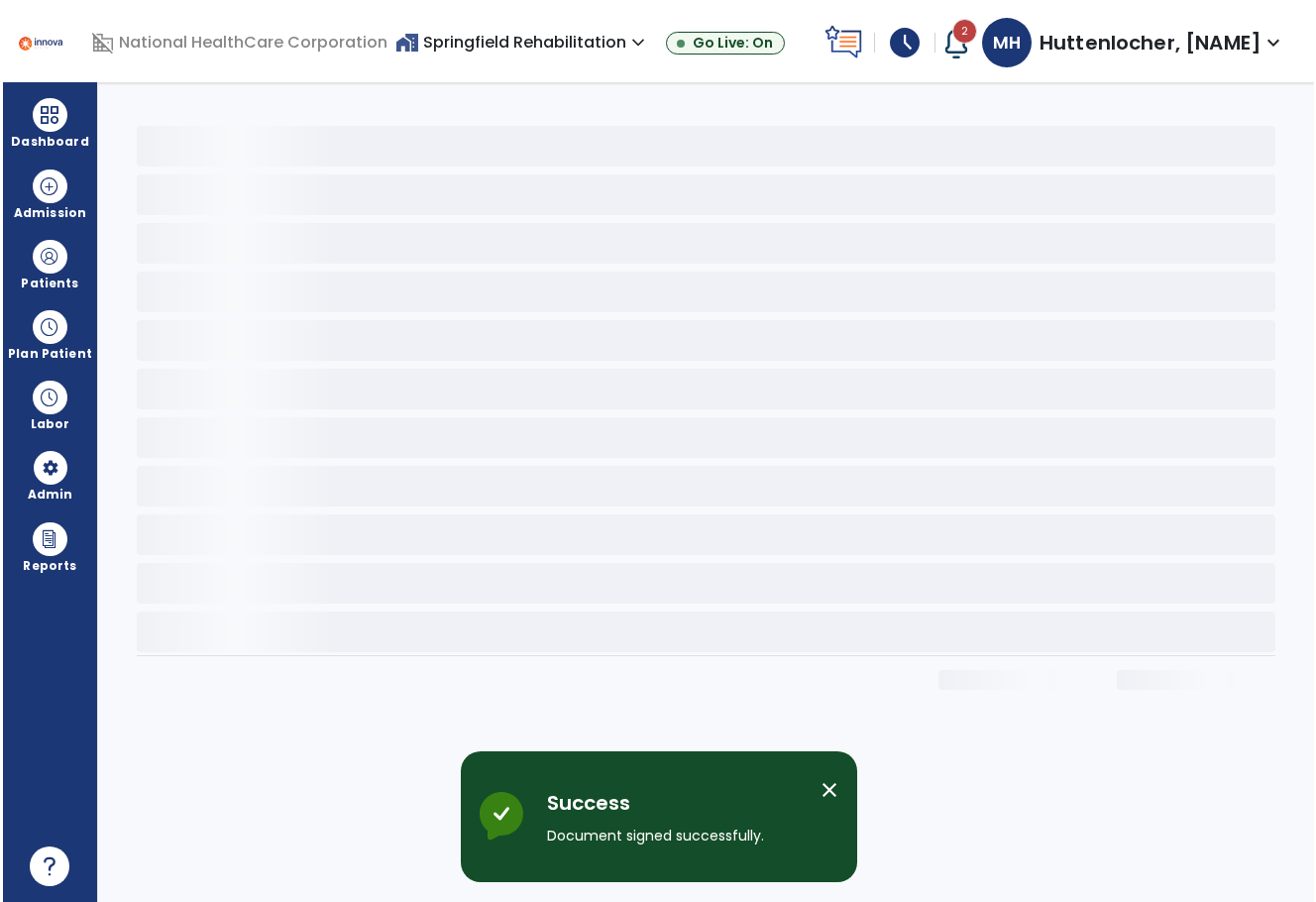 scroll, scrollTop: 0, scrollLeft: 0, axis: both 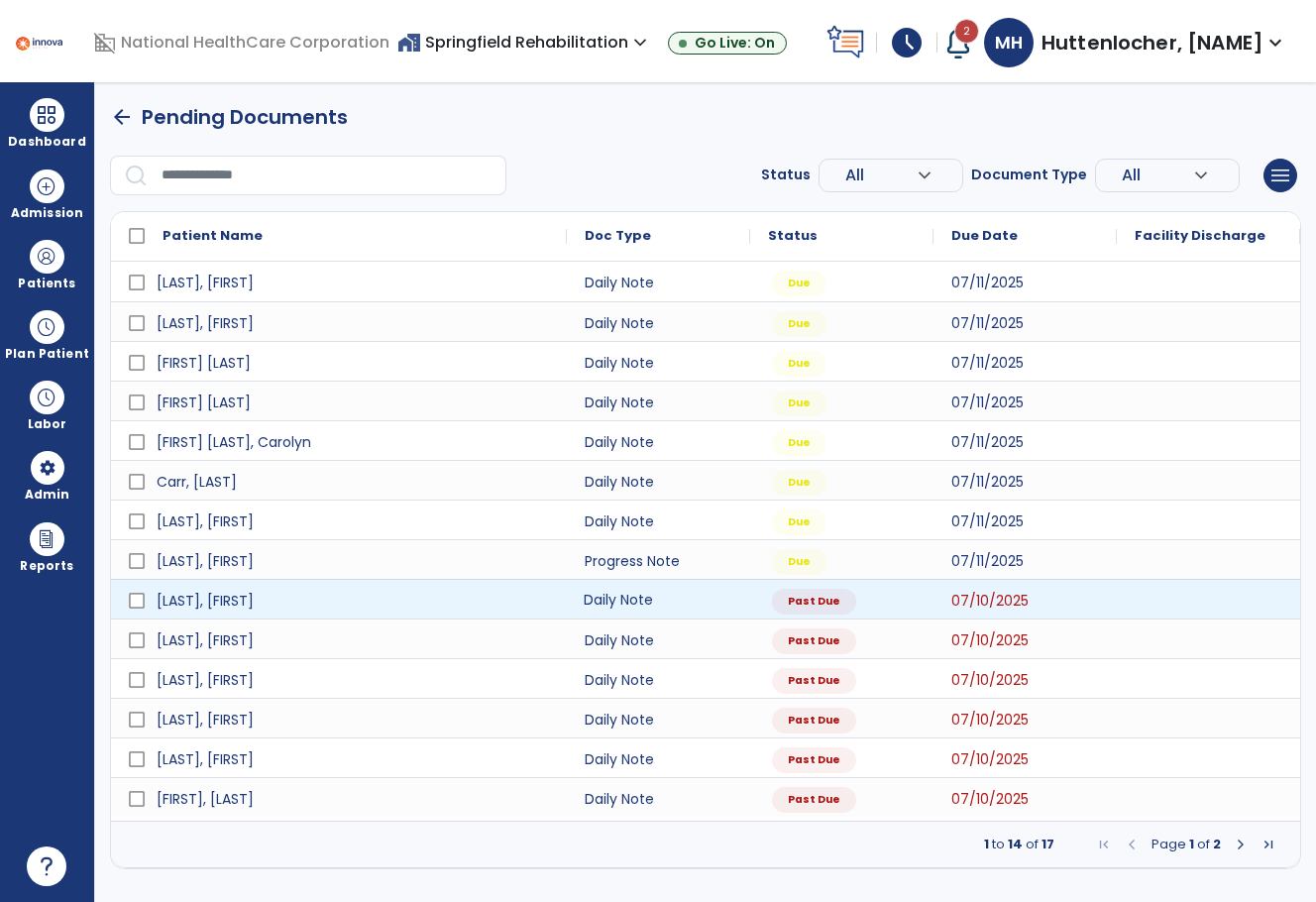 click on "Daily Note" at bounding box center (658, 599) 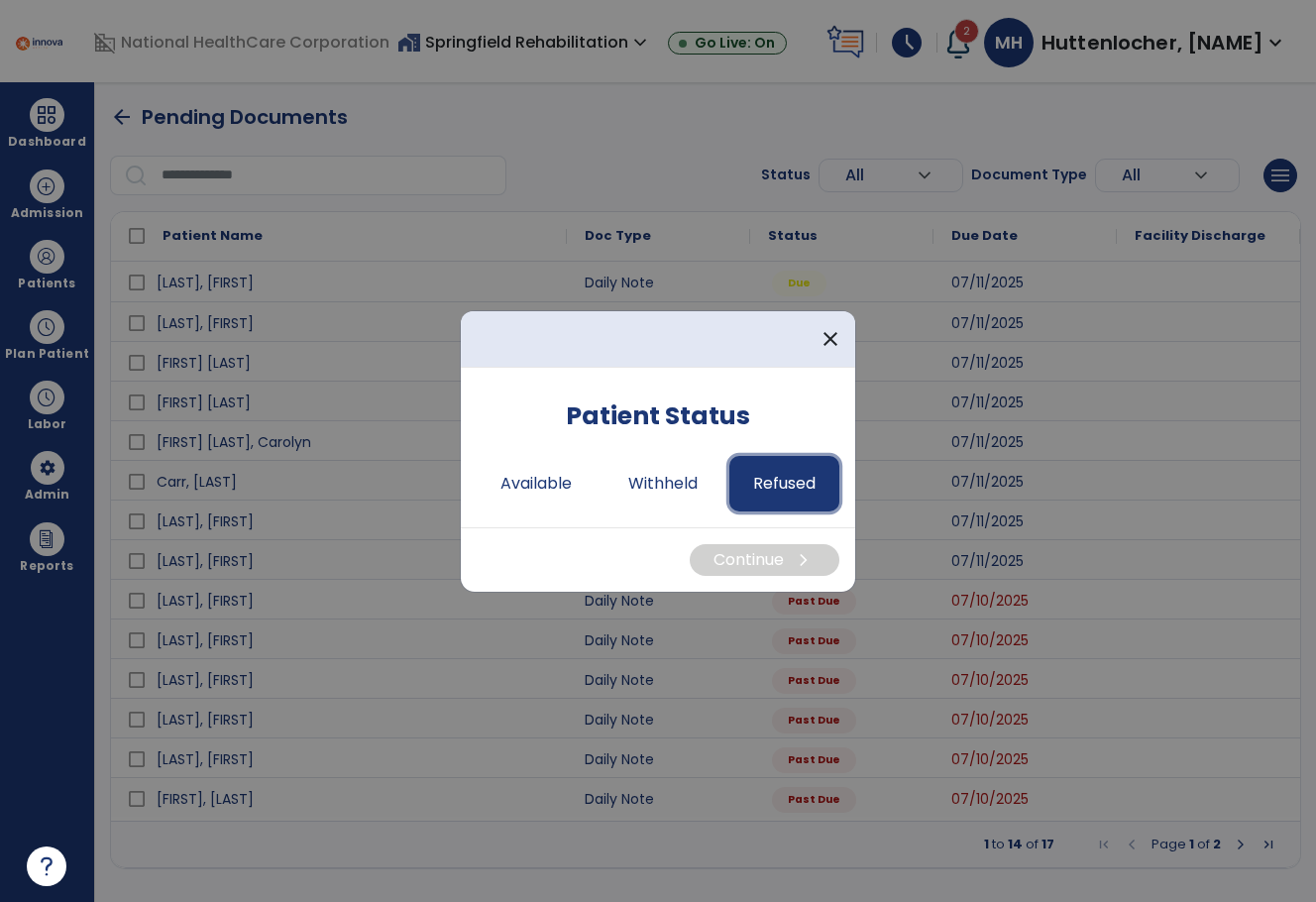 click on "Refused" at bounding box center [784, 484] 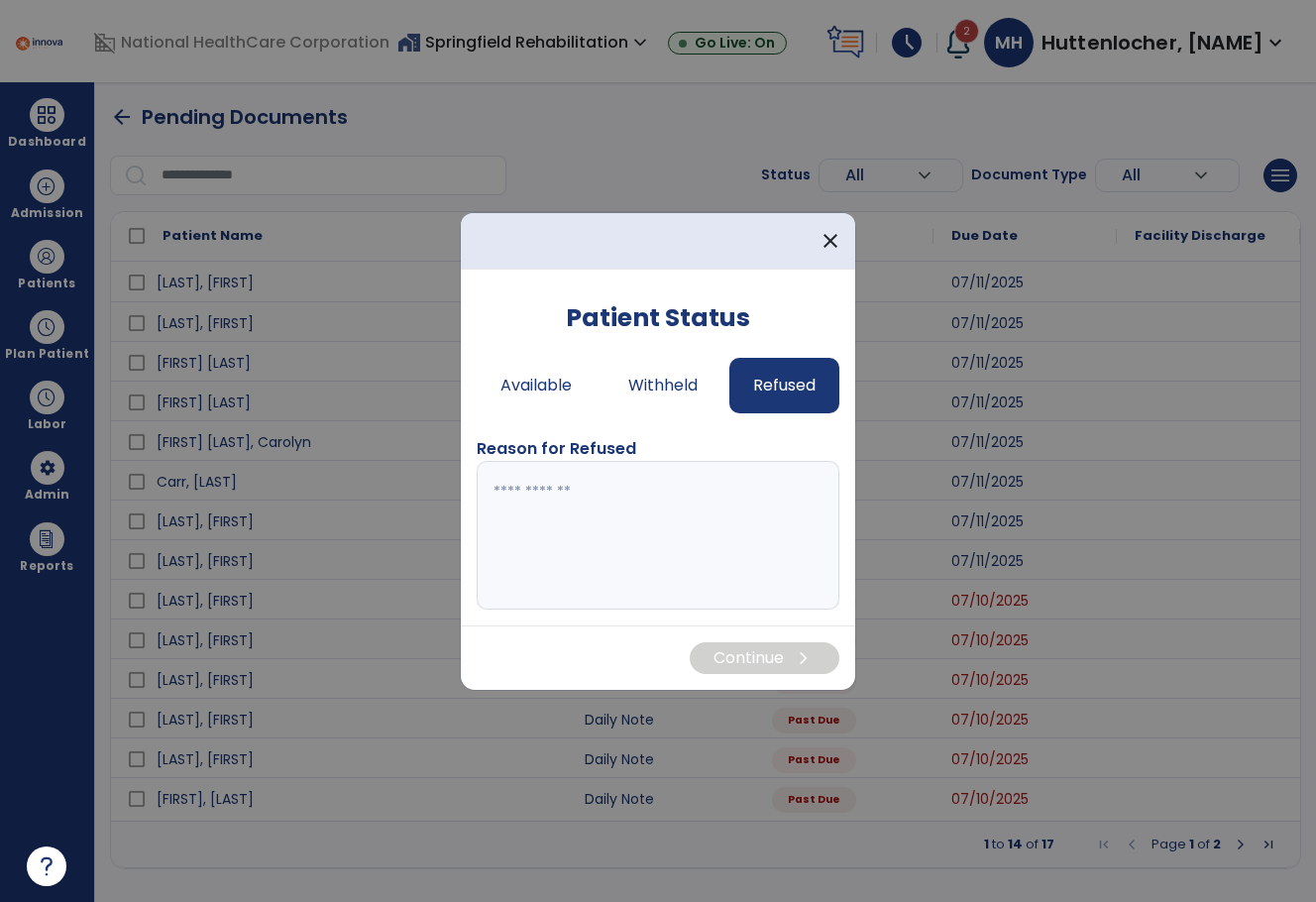 click at bounding box center (658, 535) 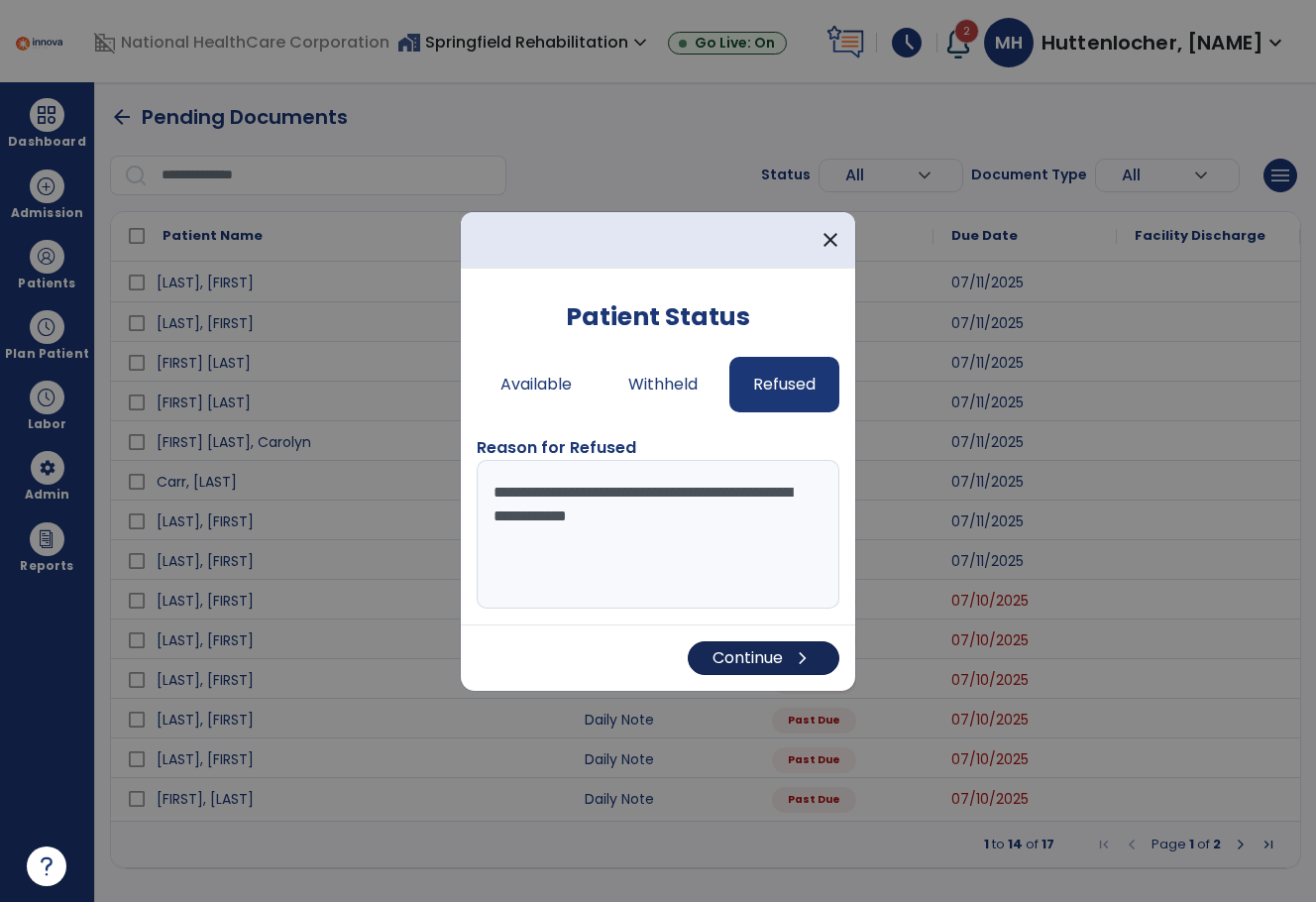 type on "**********" 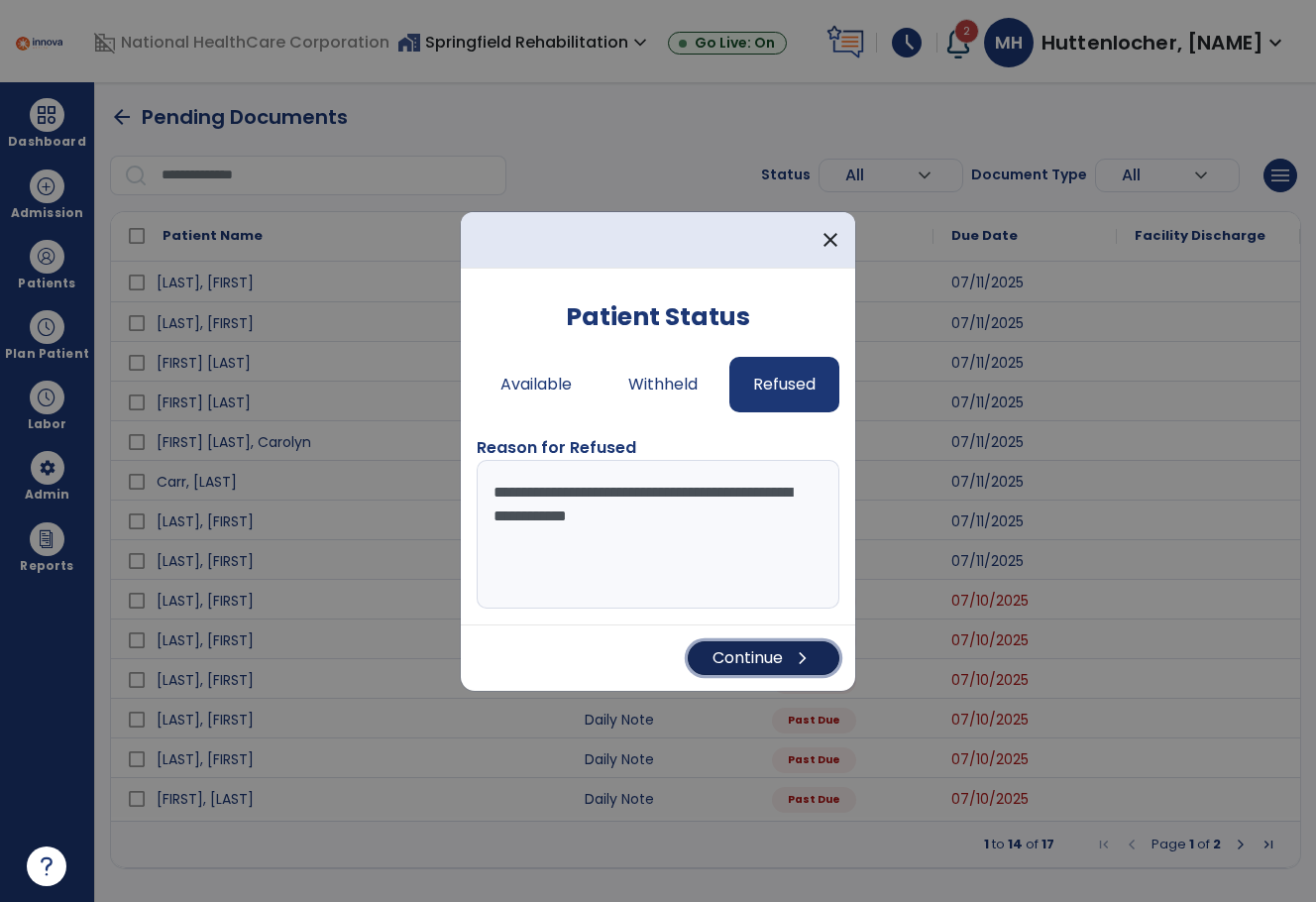 click on "chevron_right" at bounding box center (803, 658) 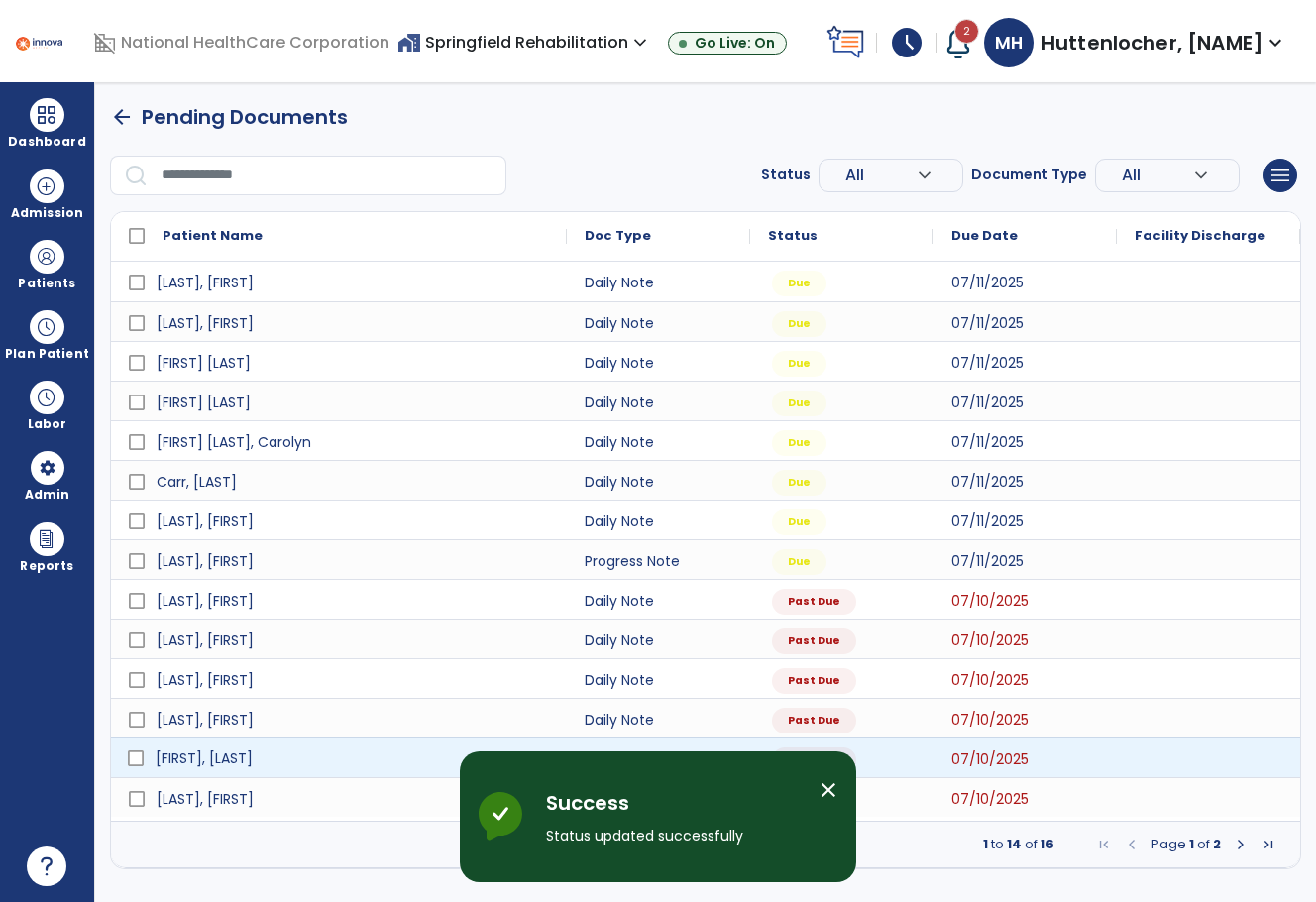 click on "[FIRST], [LAST]" at bounding box center [353, 758] 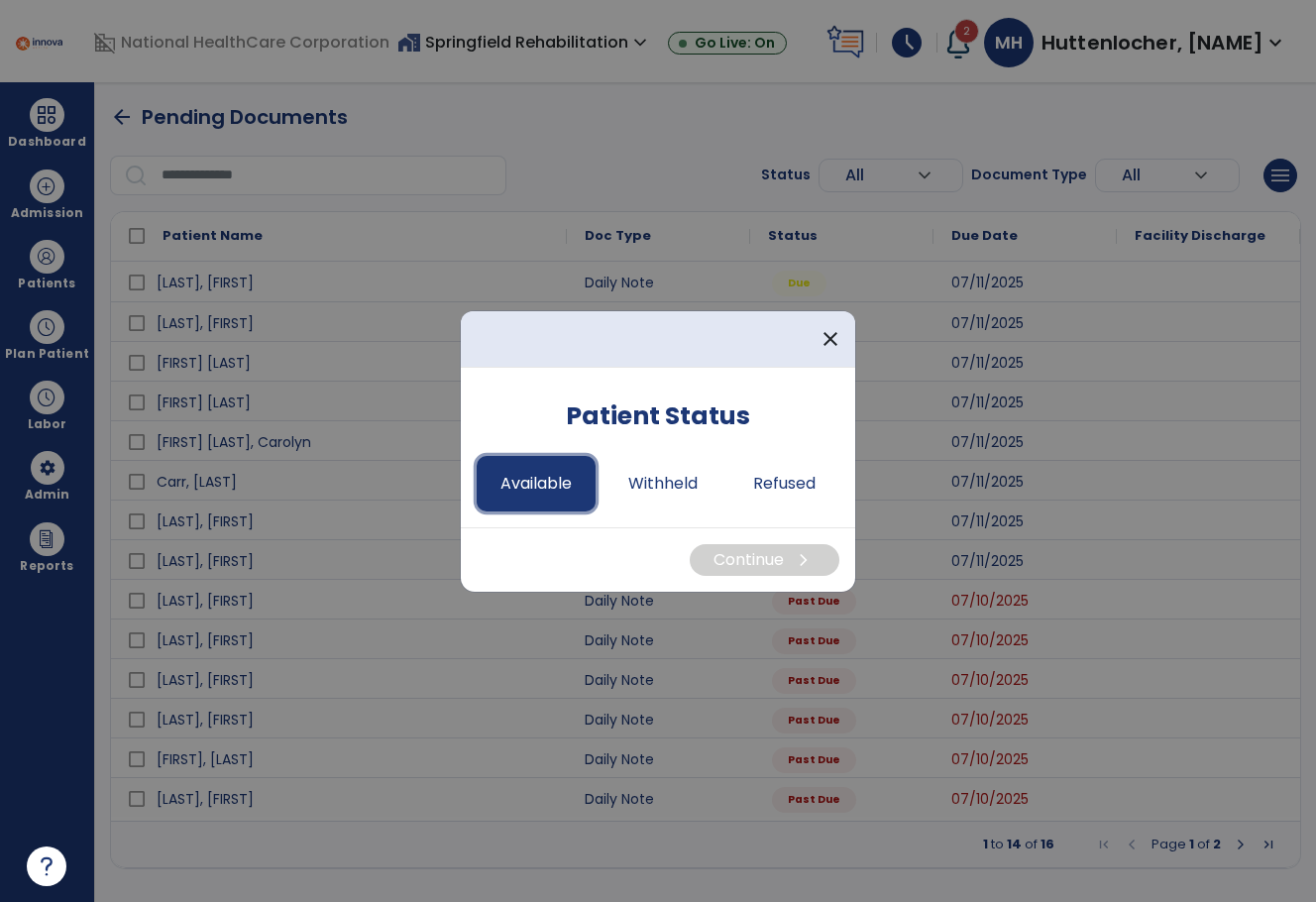 click on "Available" at bounding box center (536, 484) 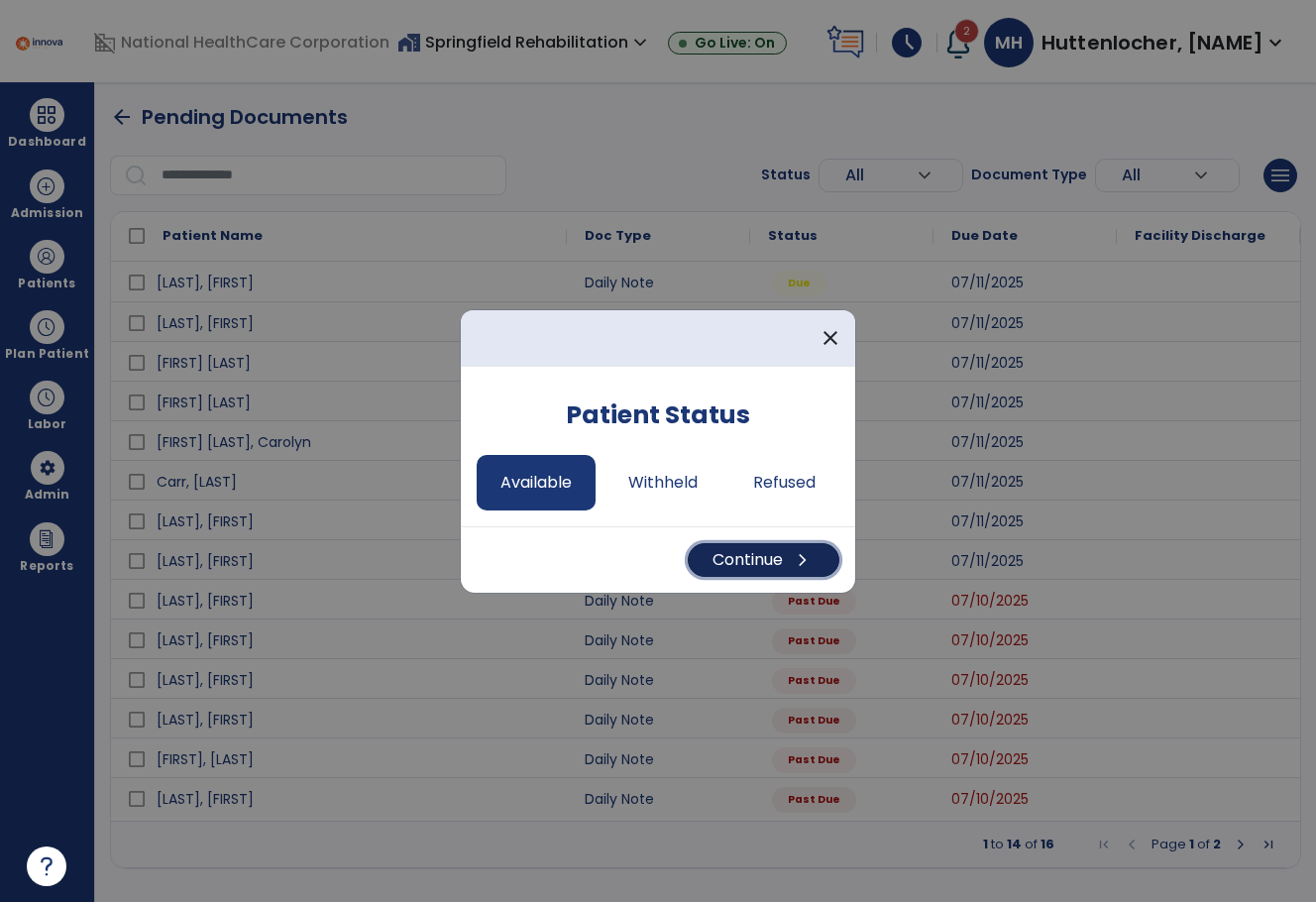 click on "Continue   chevron_right" at bounding box center (763, 560) 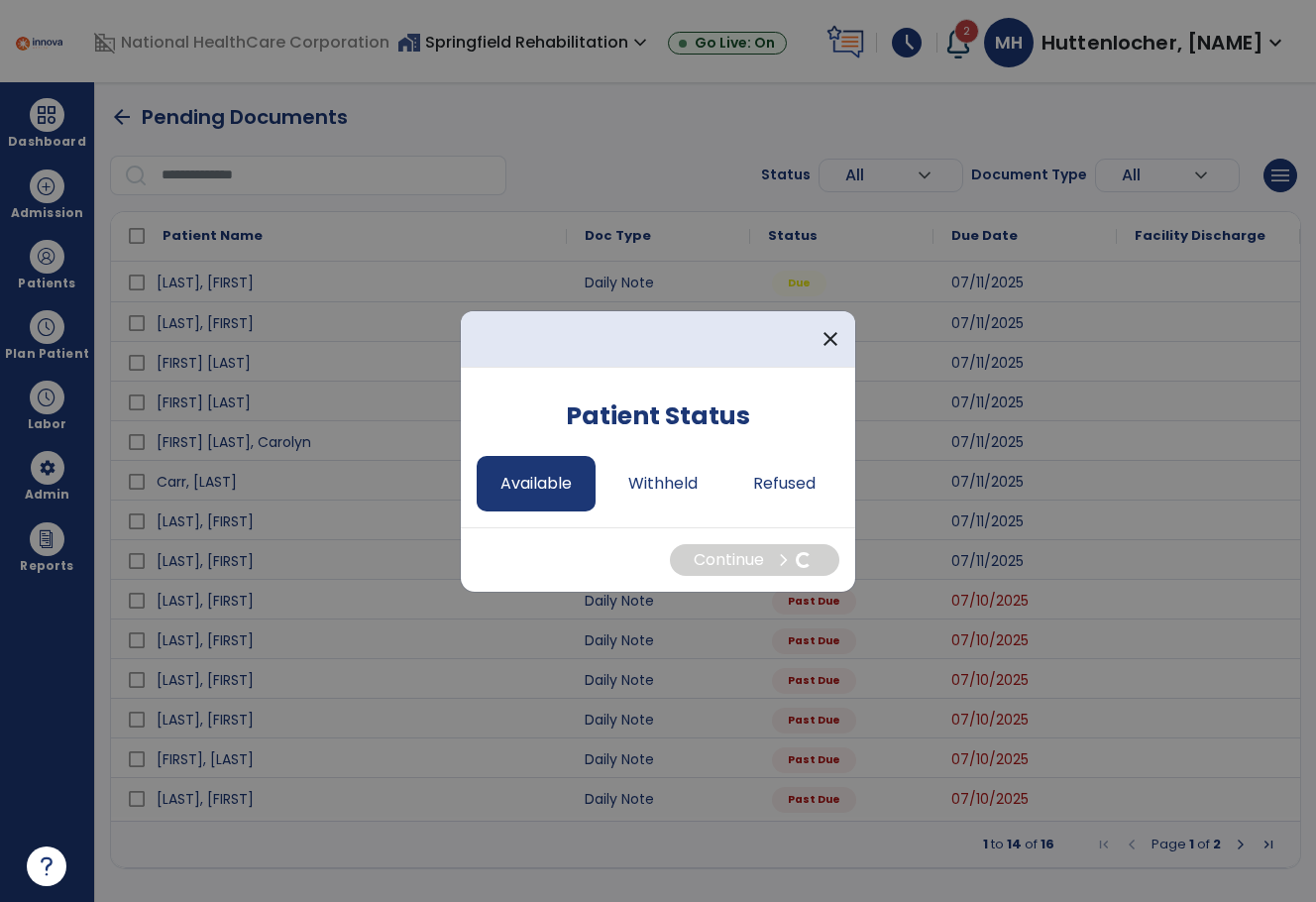 select on "*" 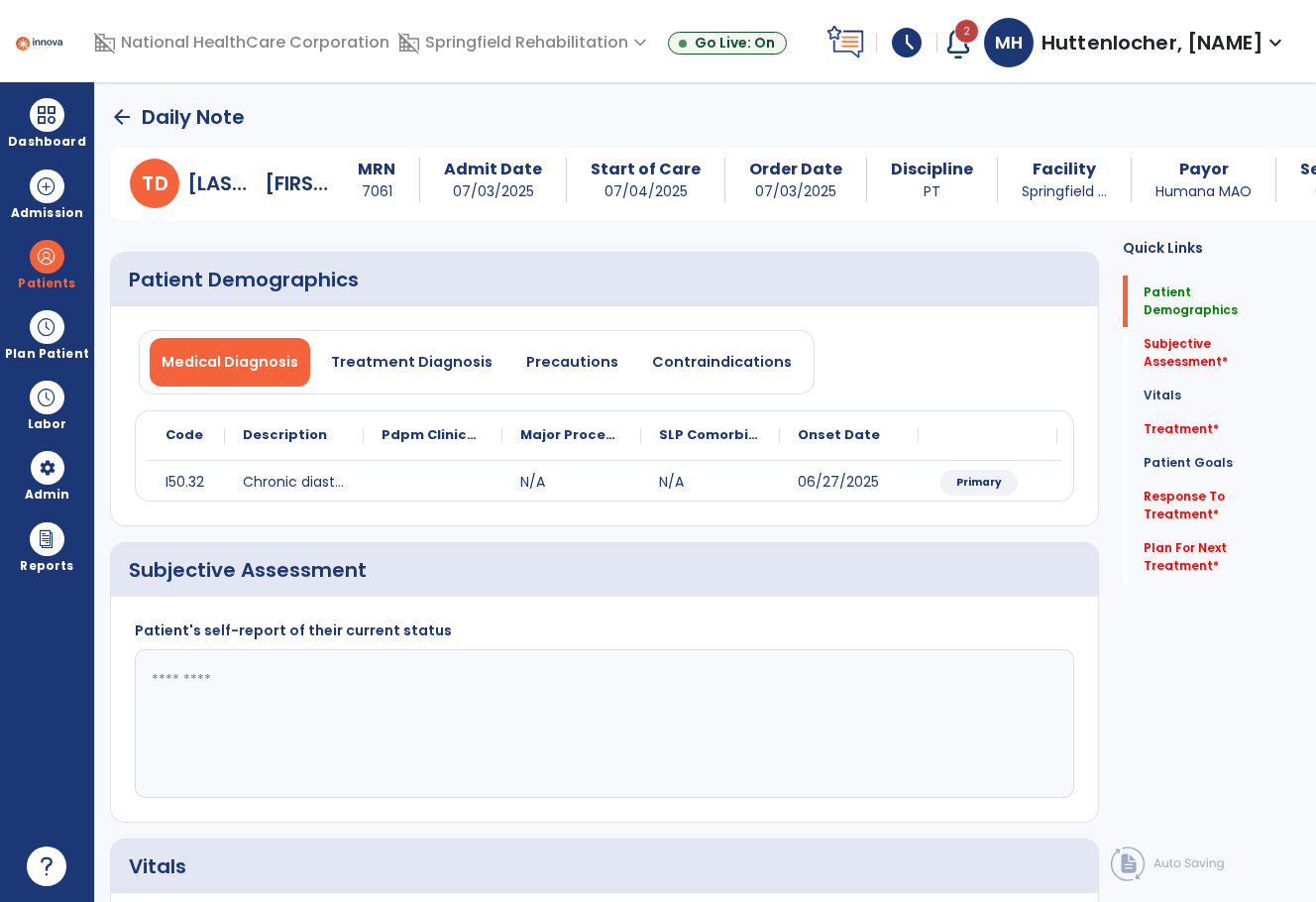 click 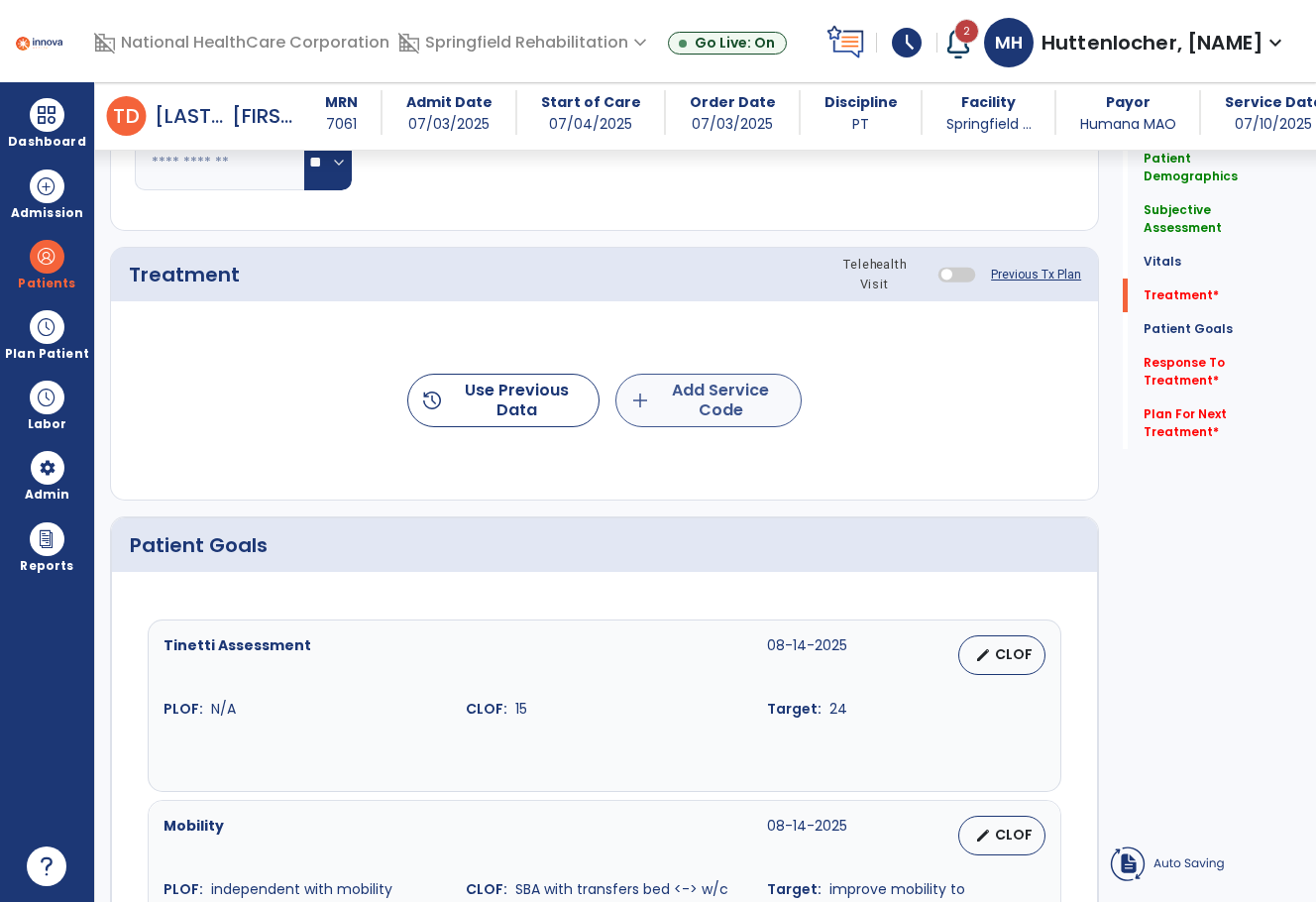 type on "**********" 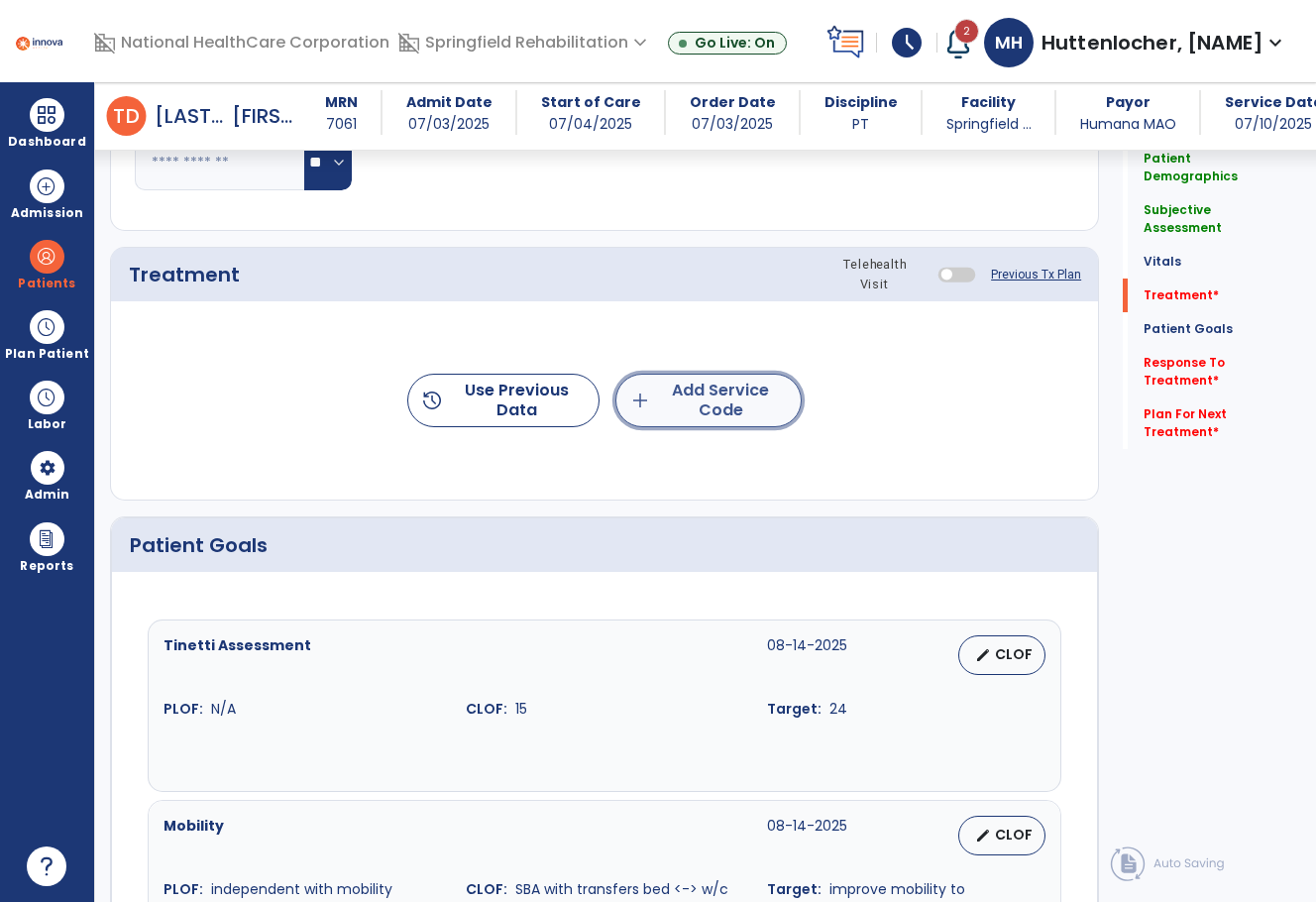 click on "add  Add Service Code" 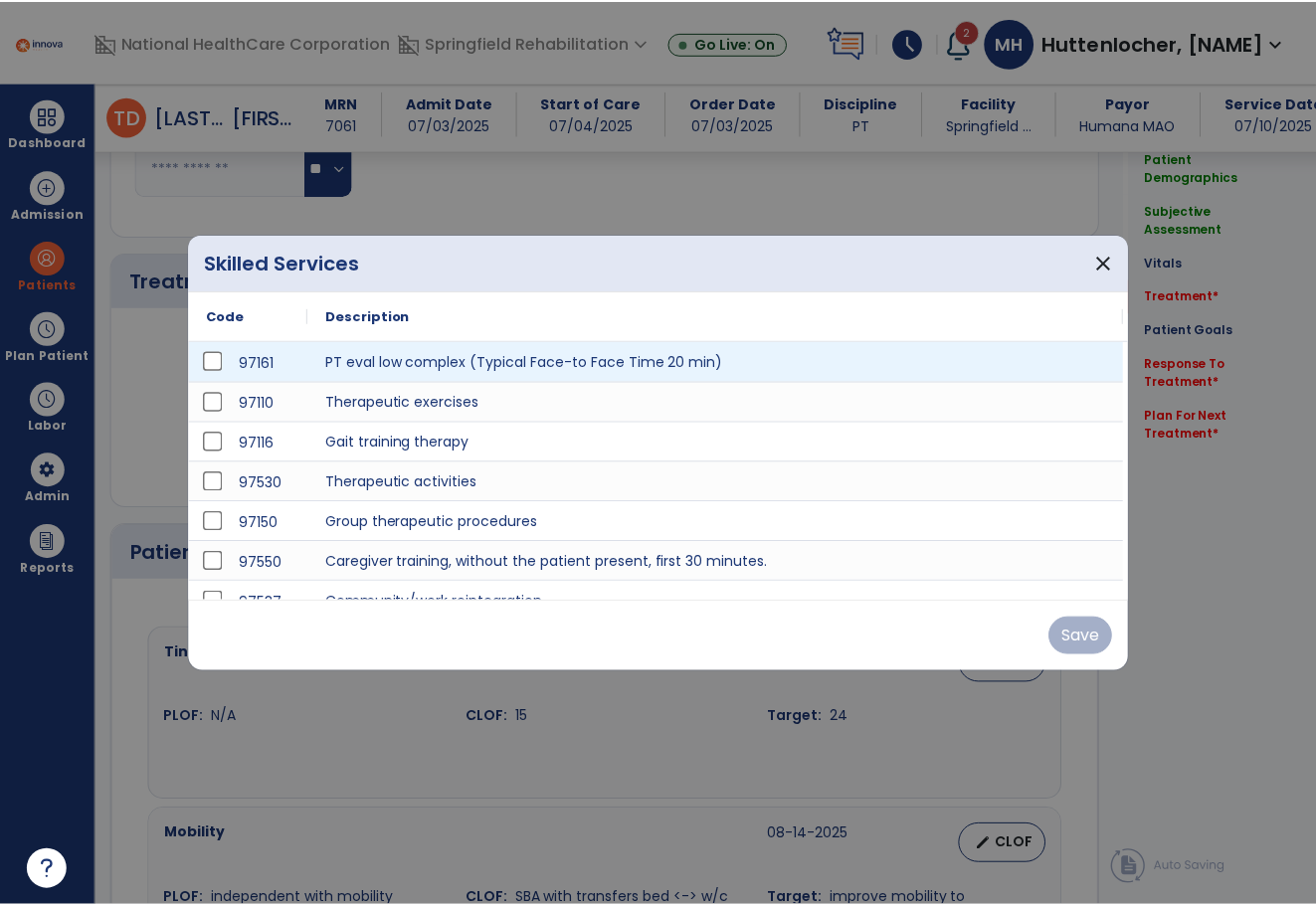 scroll, scrollTop: 995, scrollLeft: 0, axis: vertical 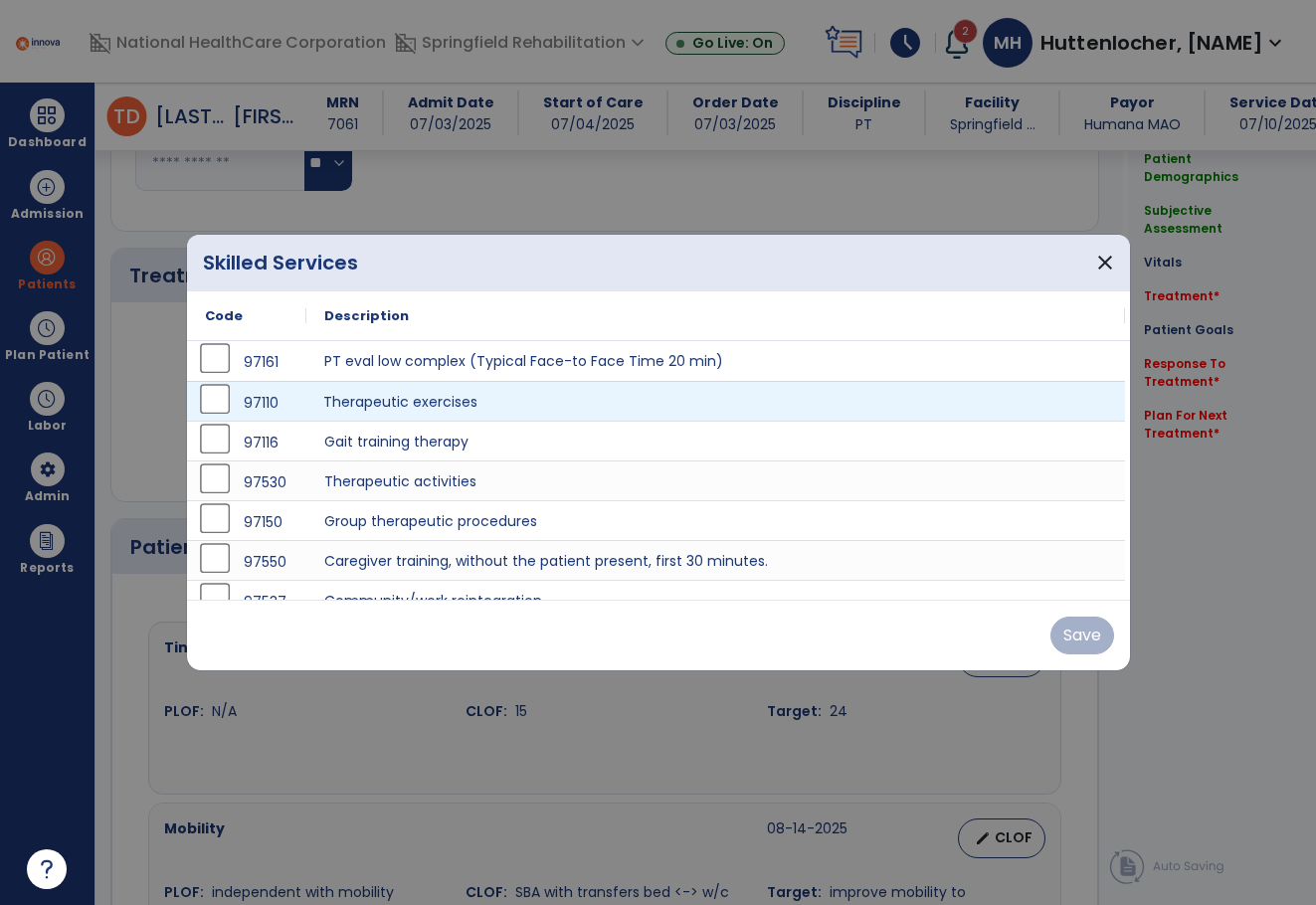 click on "Therapeutic exercises" at bounding box center [715, 401] 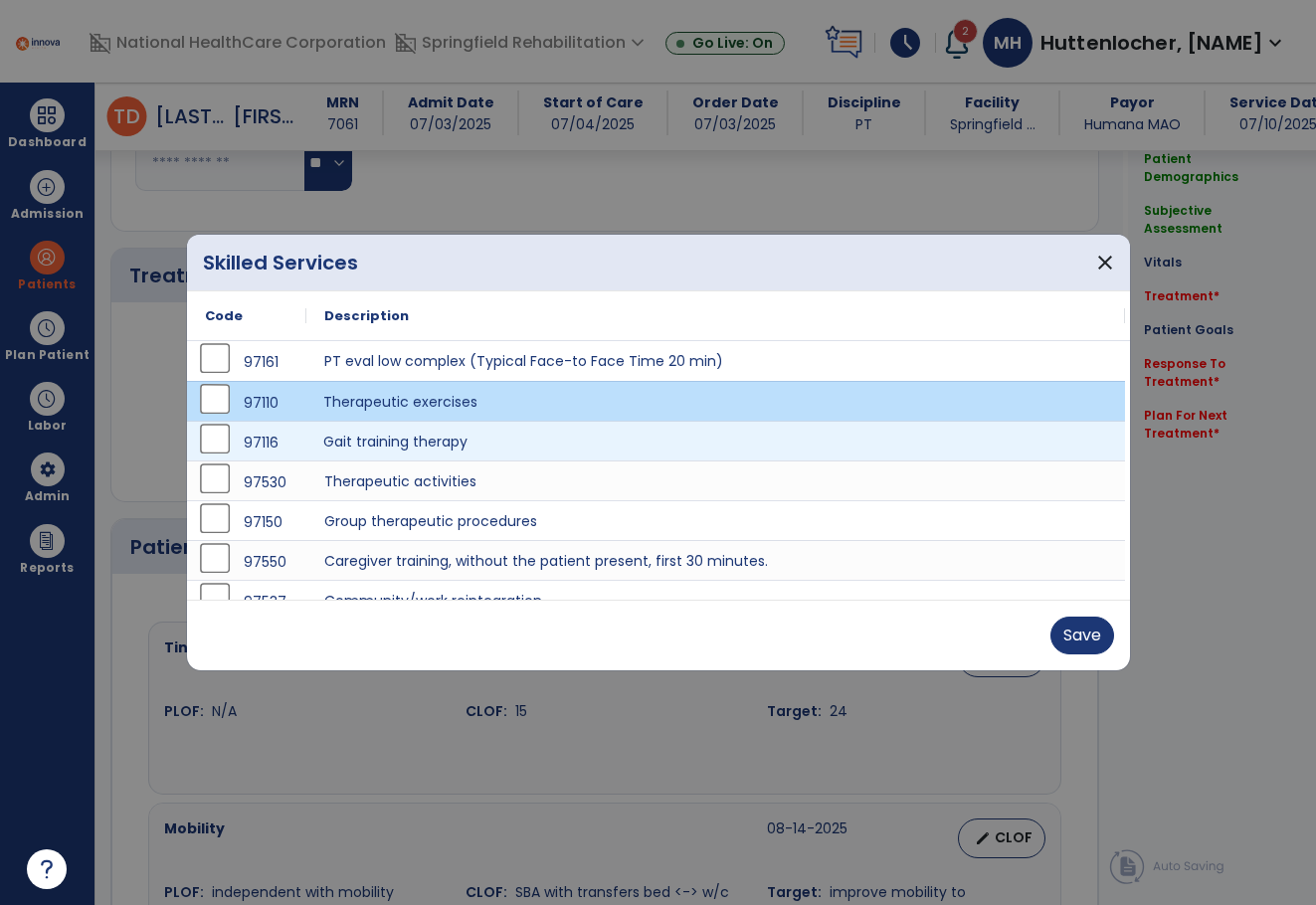 click on "Gait training therapy" at bounding box center (715, 441) 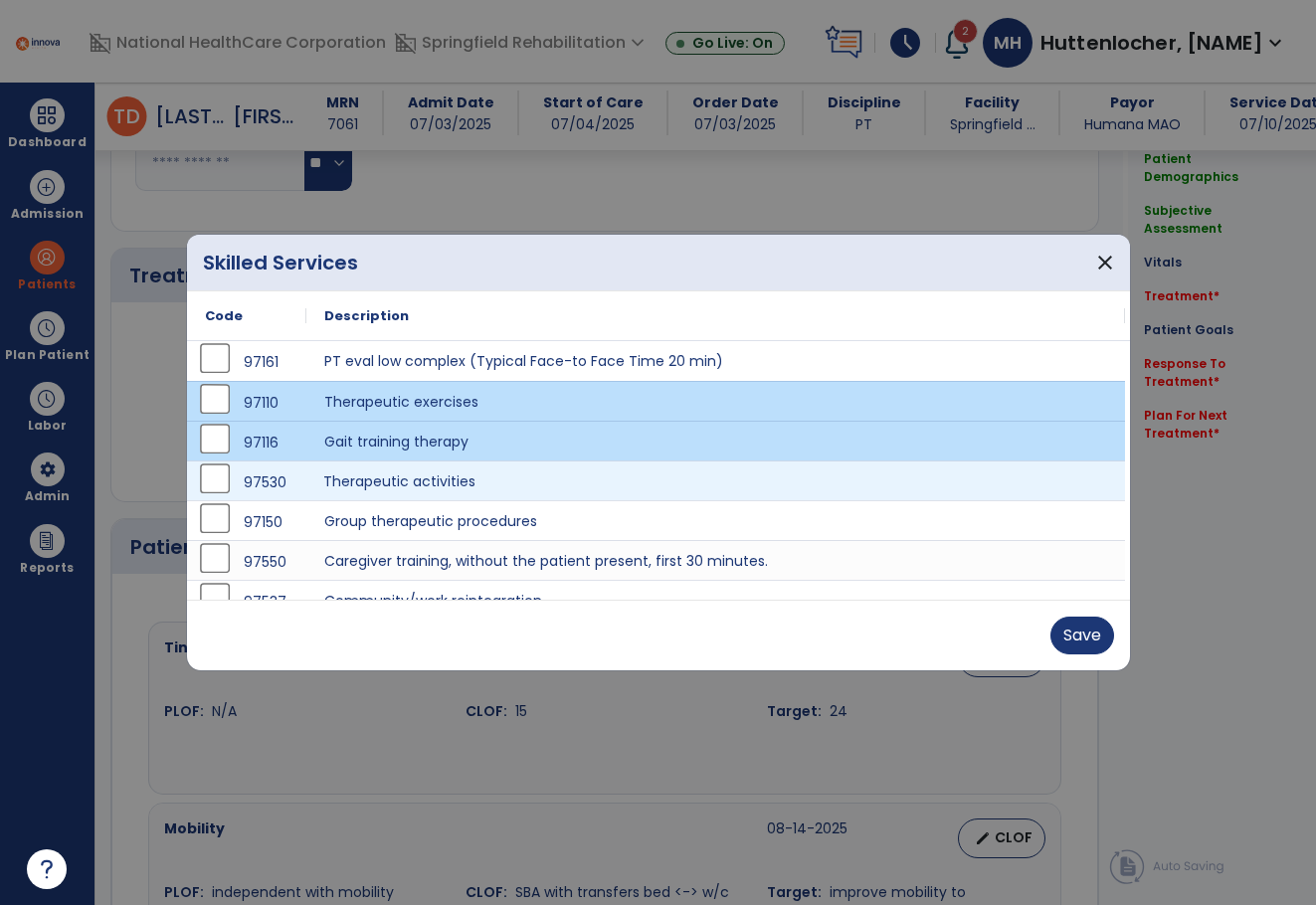 click on "Therapeutic activities" at bounding box center (715, 480) 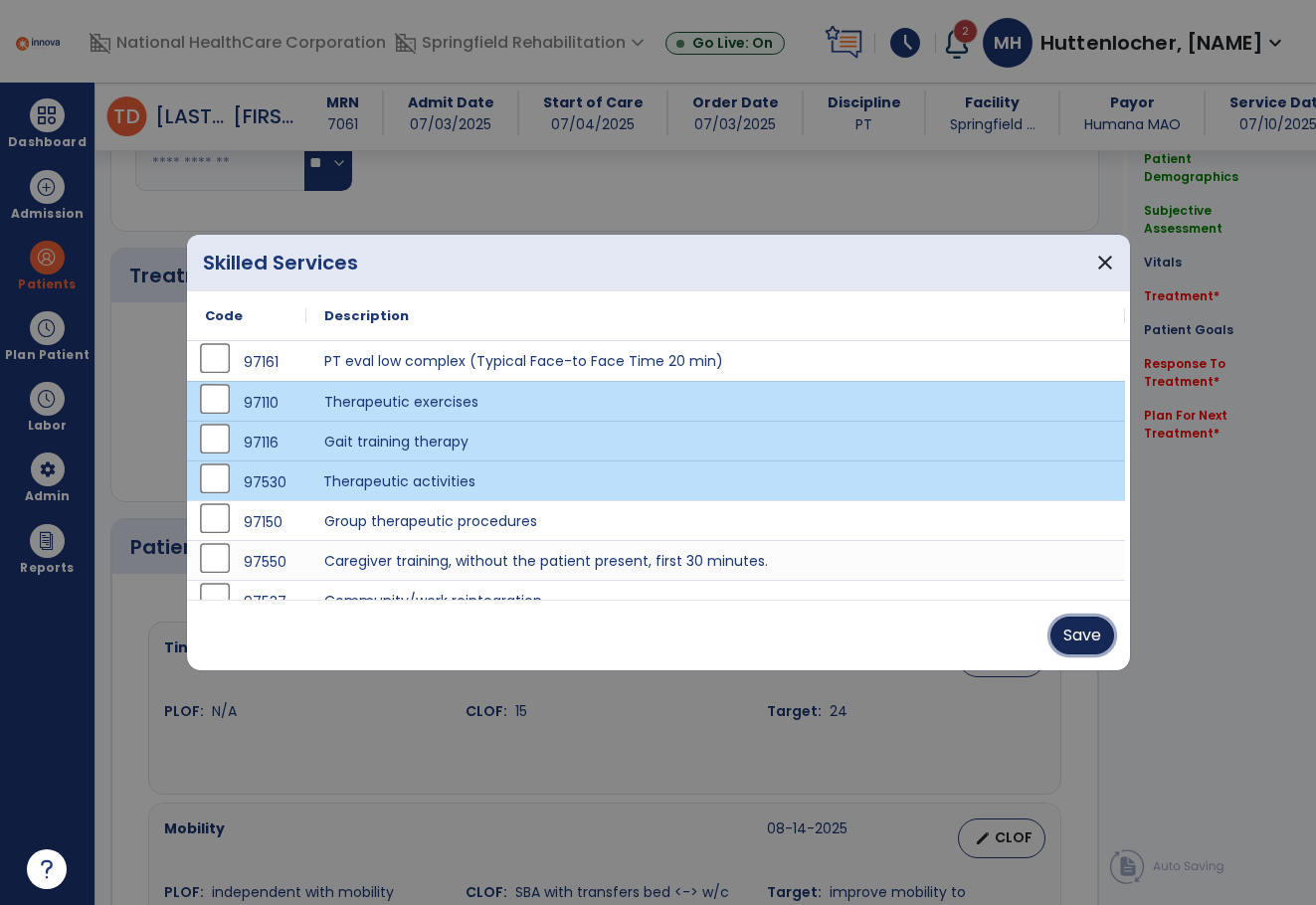 click on "Save" at bounding box center [1082, 635] 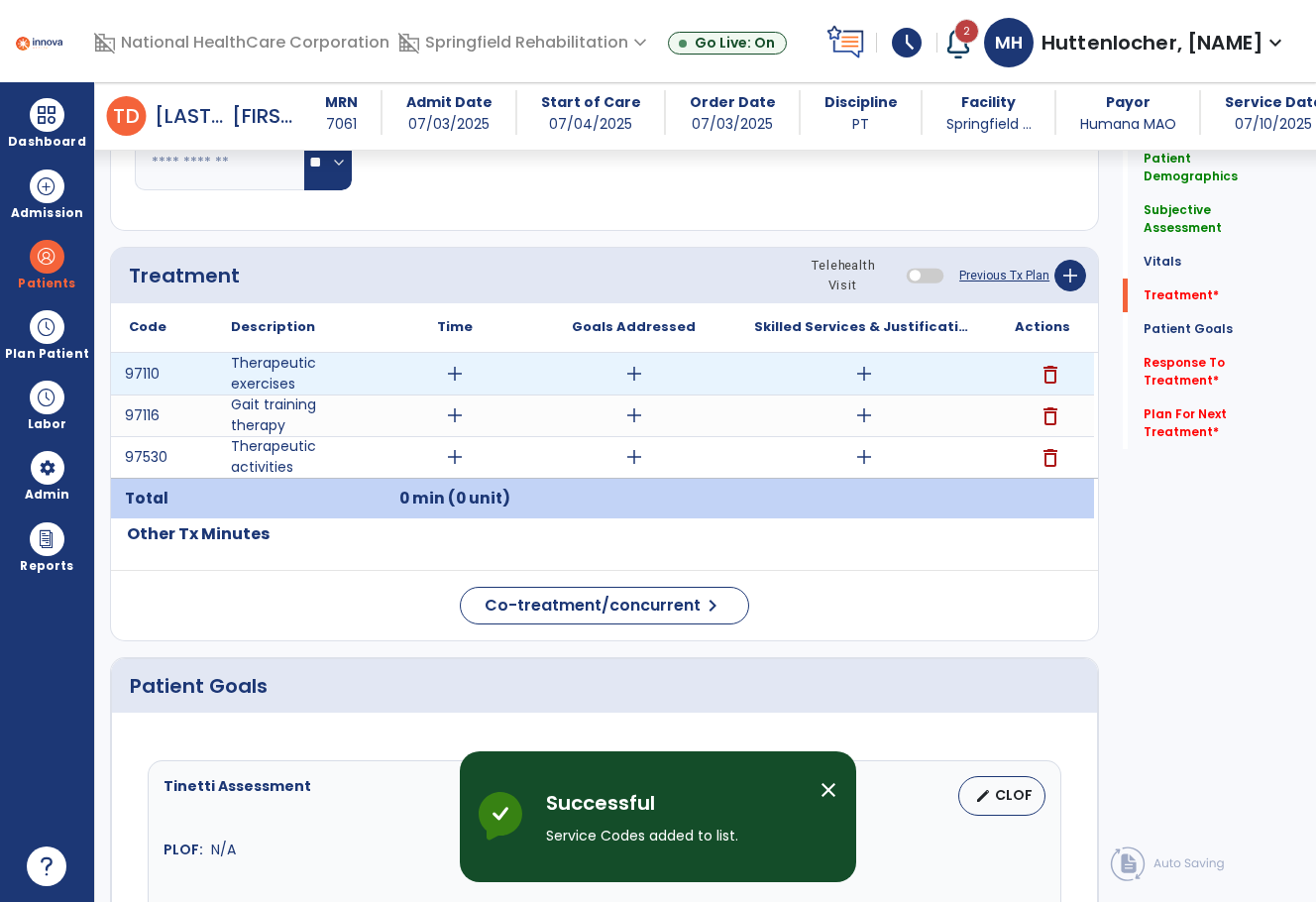 click on "add" at bounding box center [455, 374] 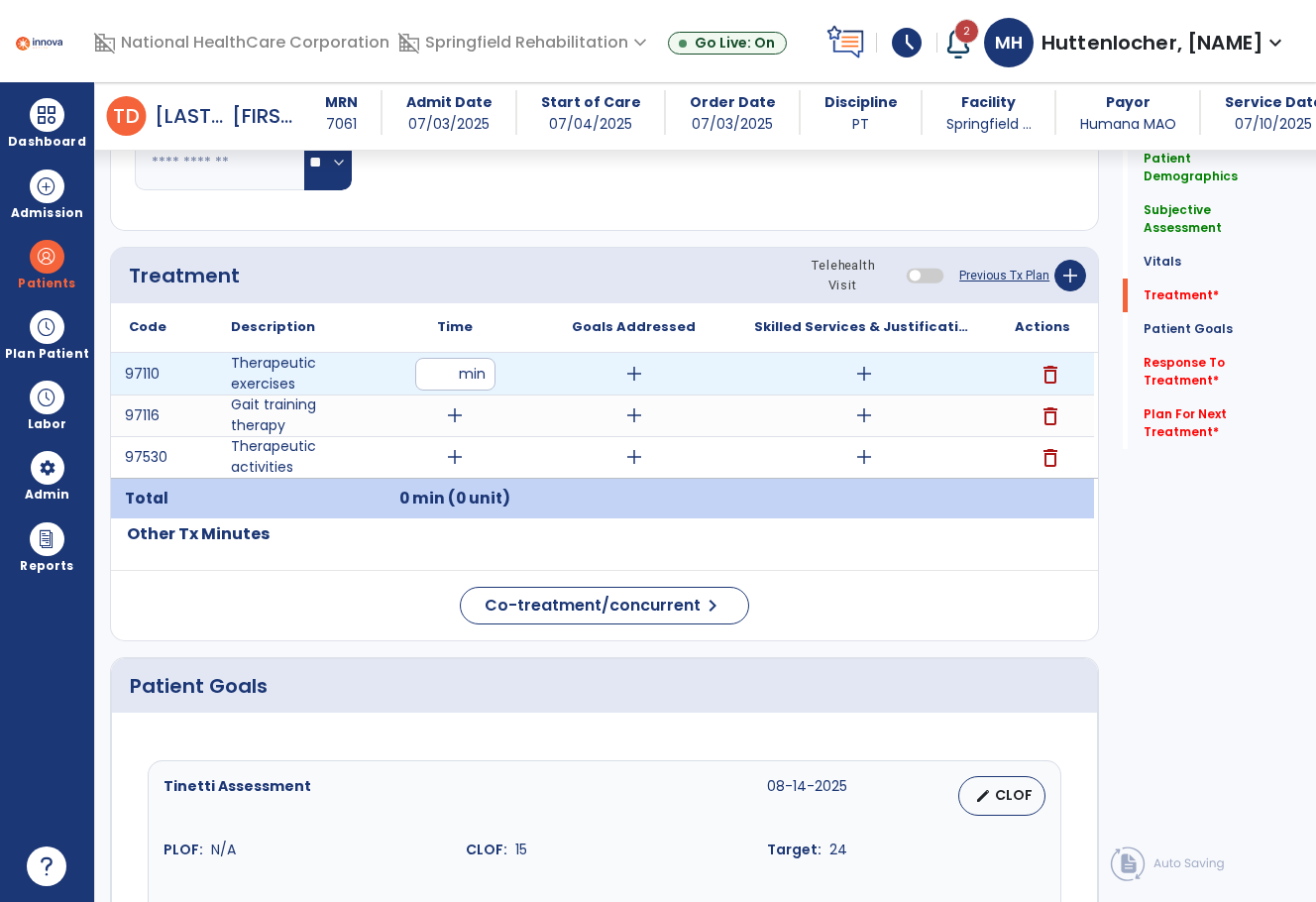 type on "**" 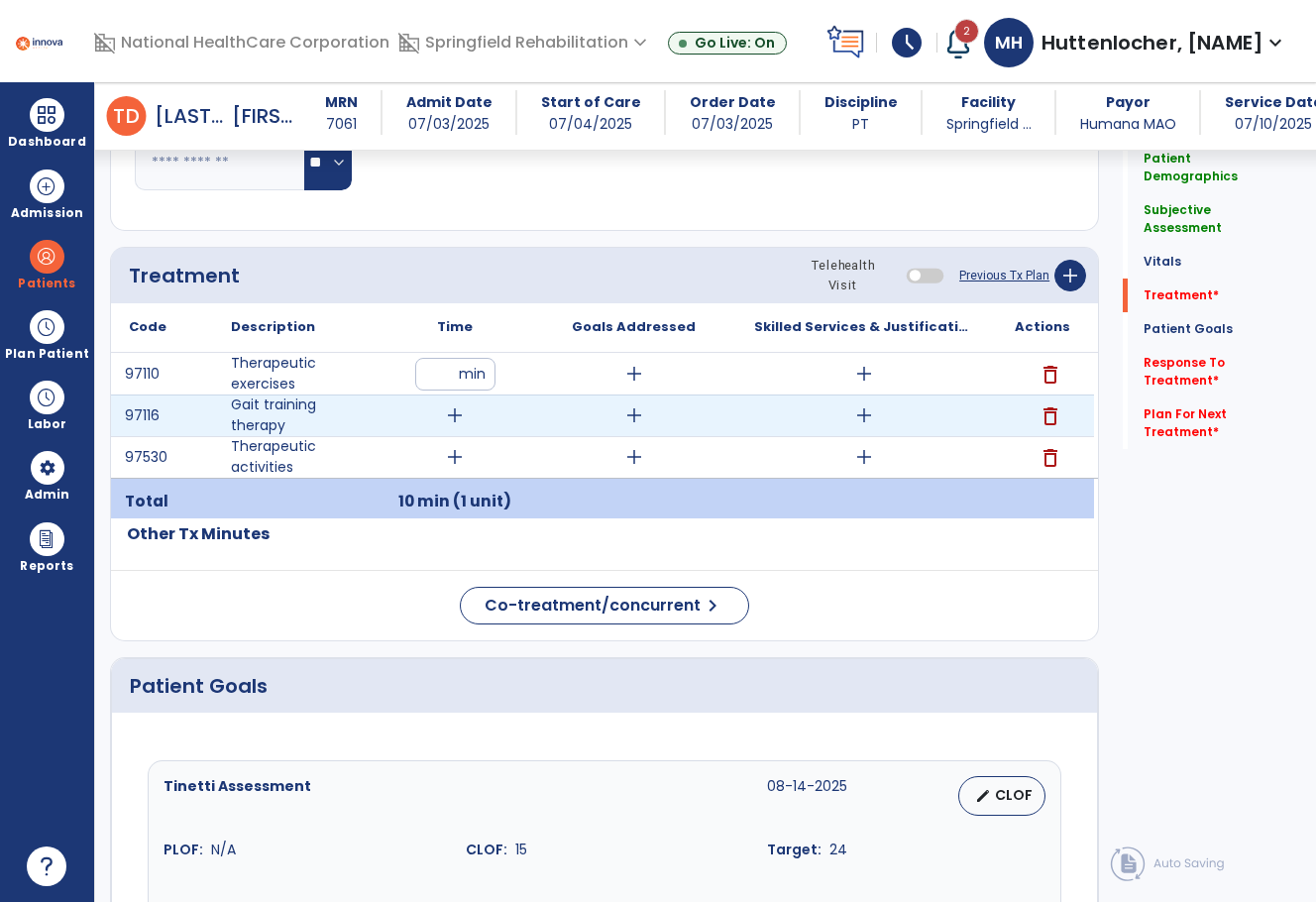 click on "delete" at bounding box center [1050, 416] 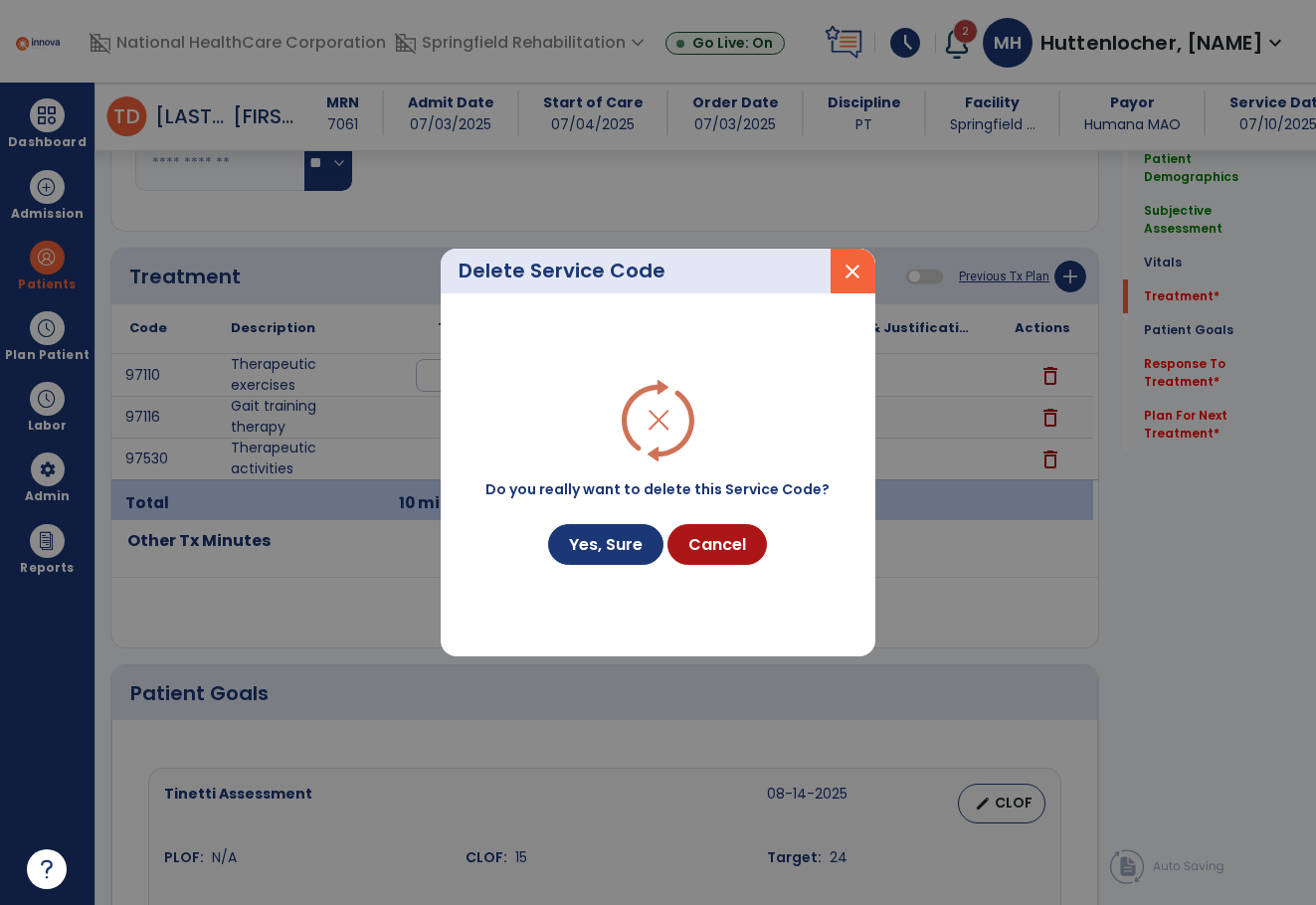 scroll, scrollTop: 995, scrollLeft: 0, axis: vertical 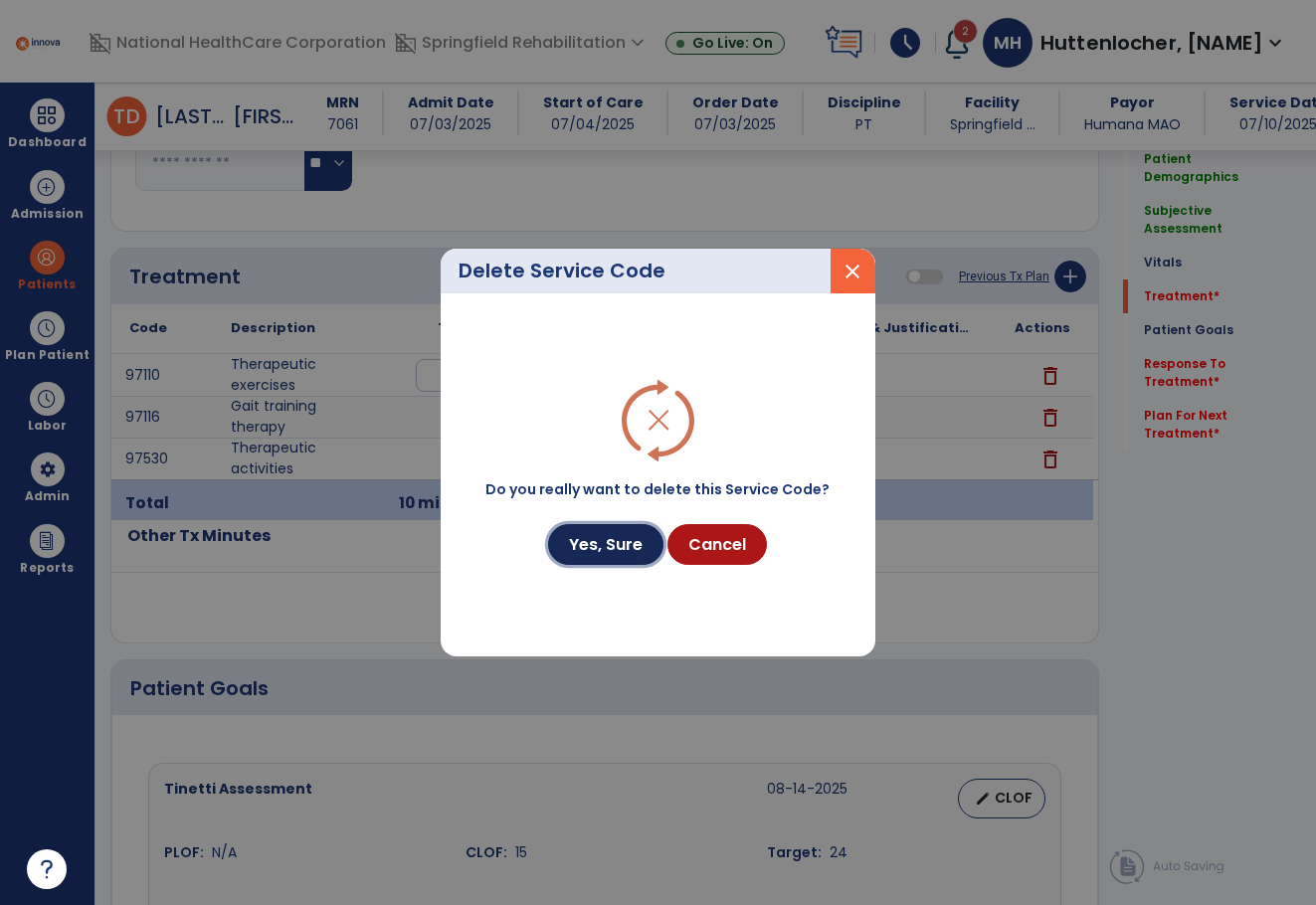 click on "Yes, Sure" at bounding box center [606, 544] 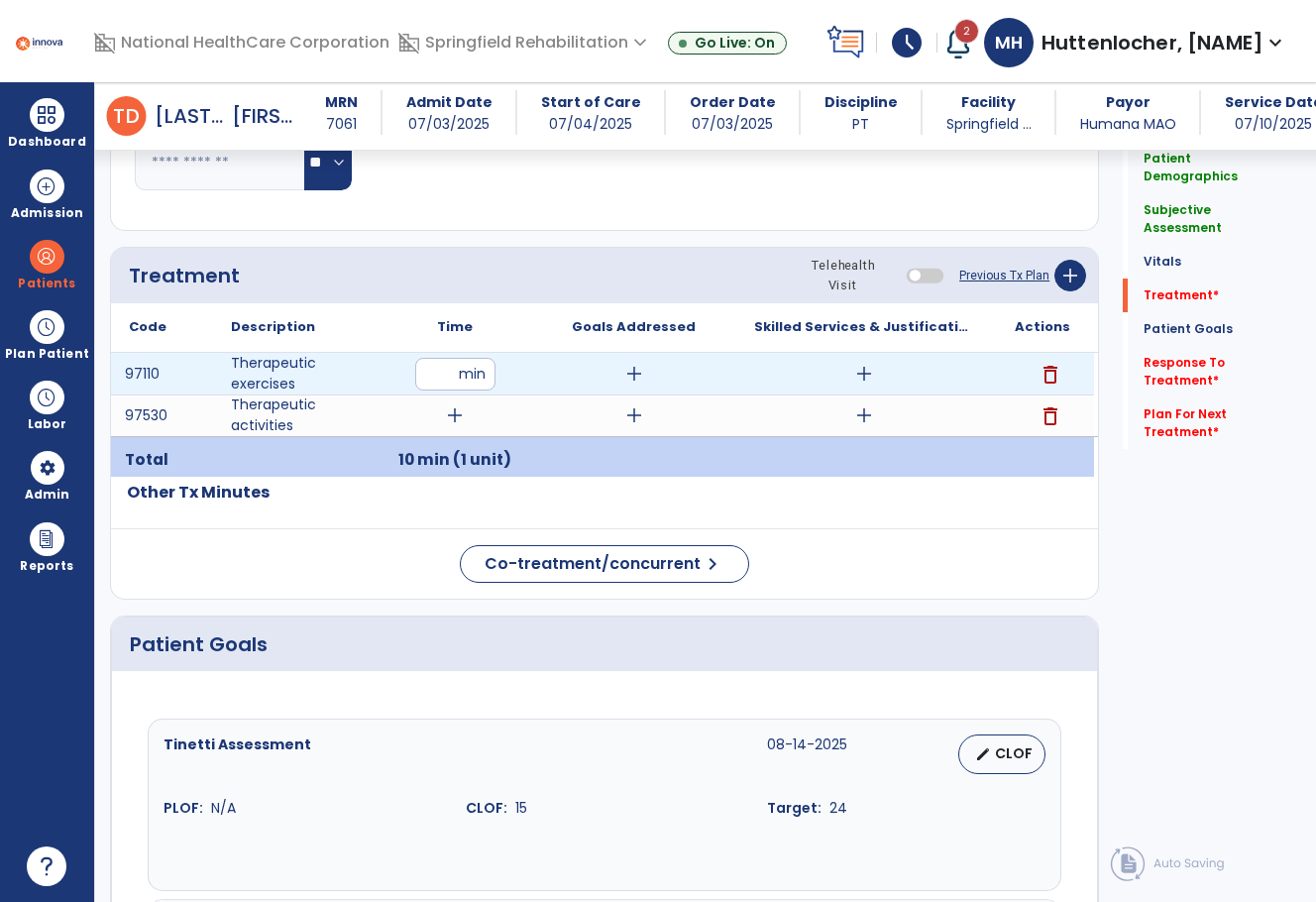 click on "**" at bounding box center (455, 374) 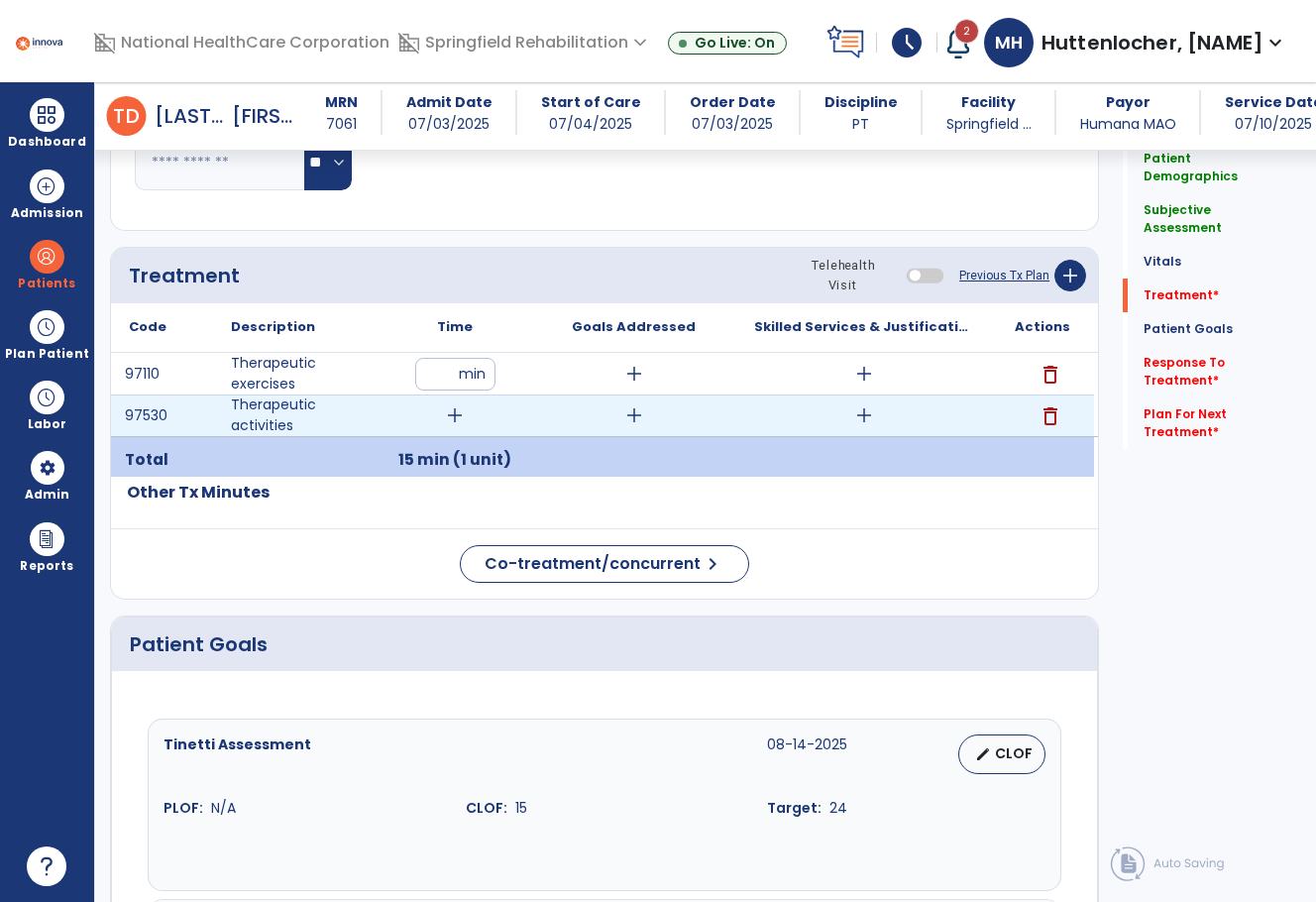 click on "add" at bounding box center [455, 415] 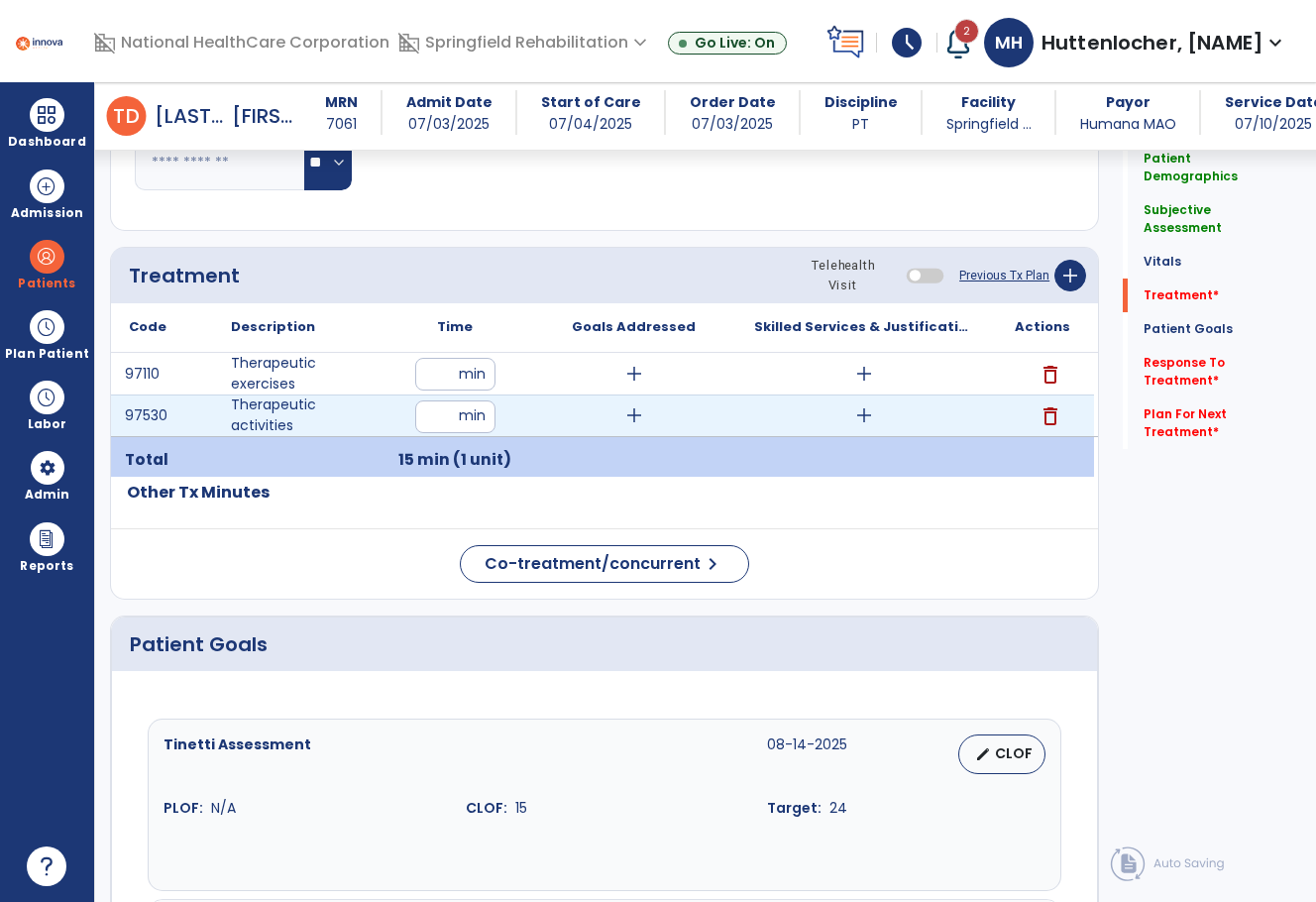 type on "**" 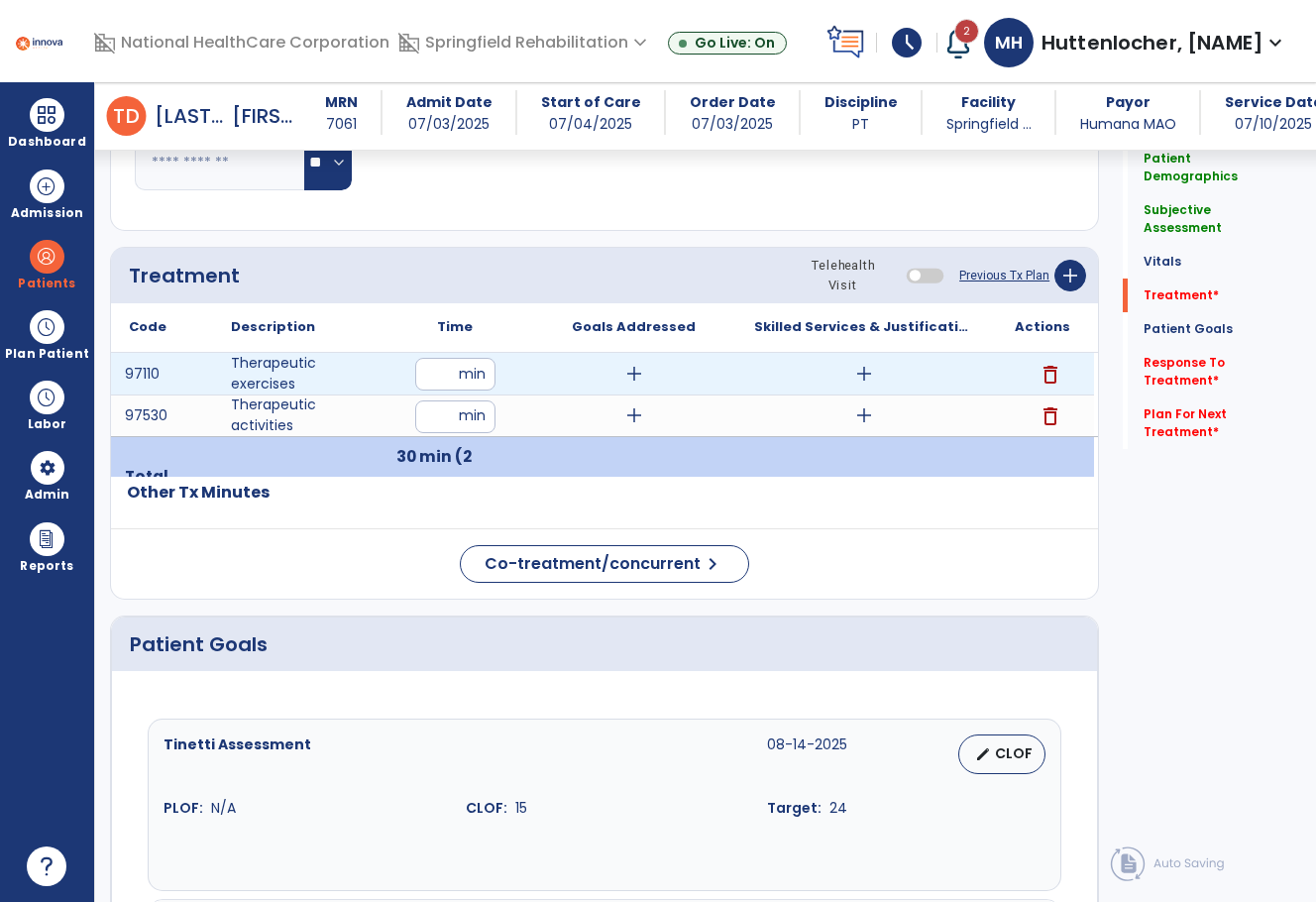 click on "add" at bounding box center [634, 374] 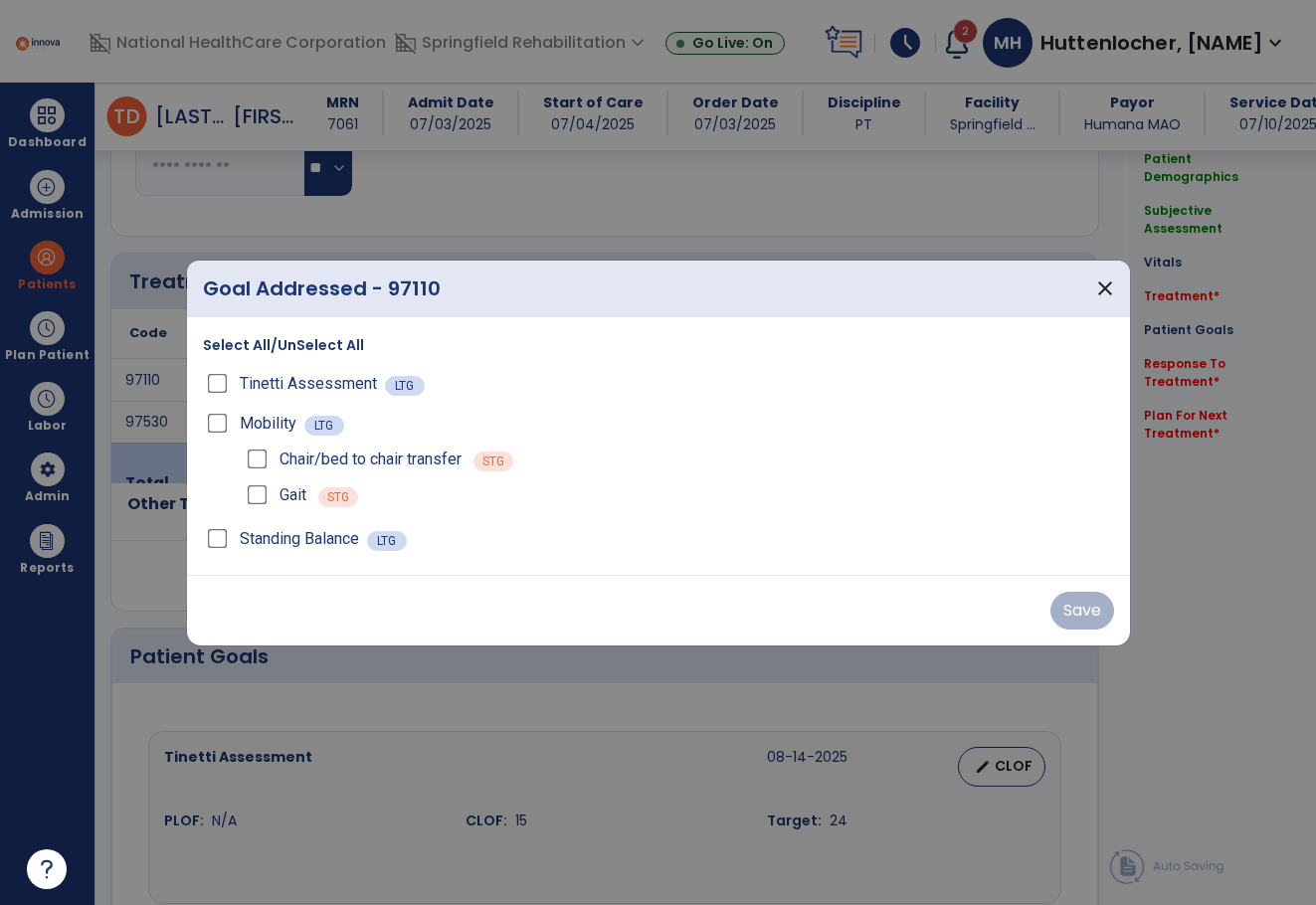 scroll, scrollTop: 995, scrollLeft: 0, axis: vertical 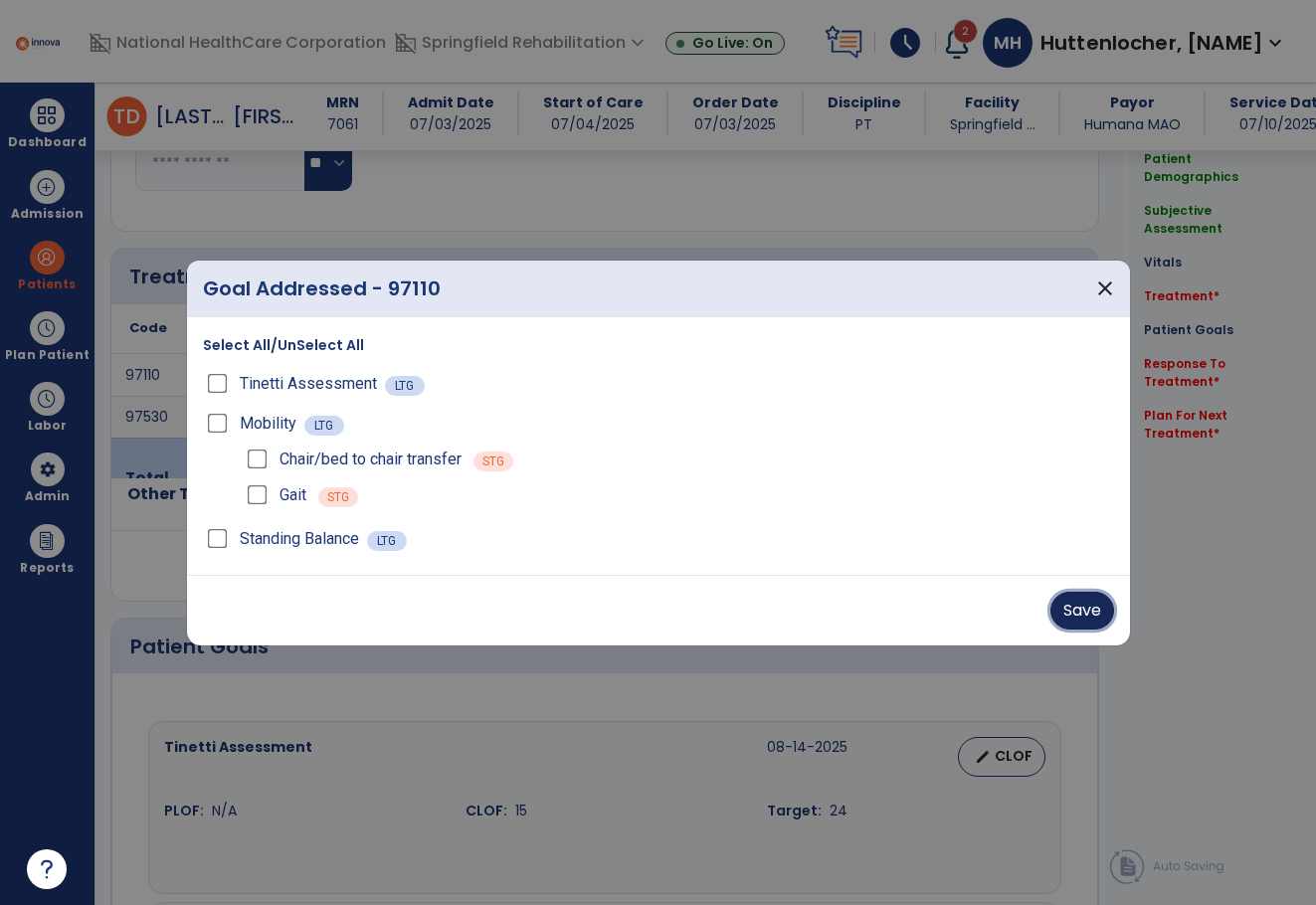 click on "Save" at bounding box center (1082, 611) 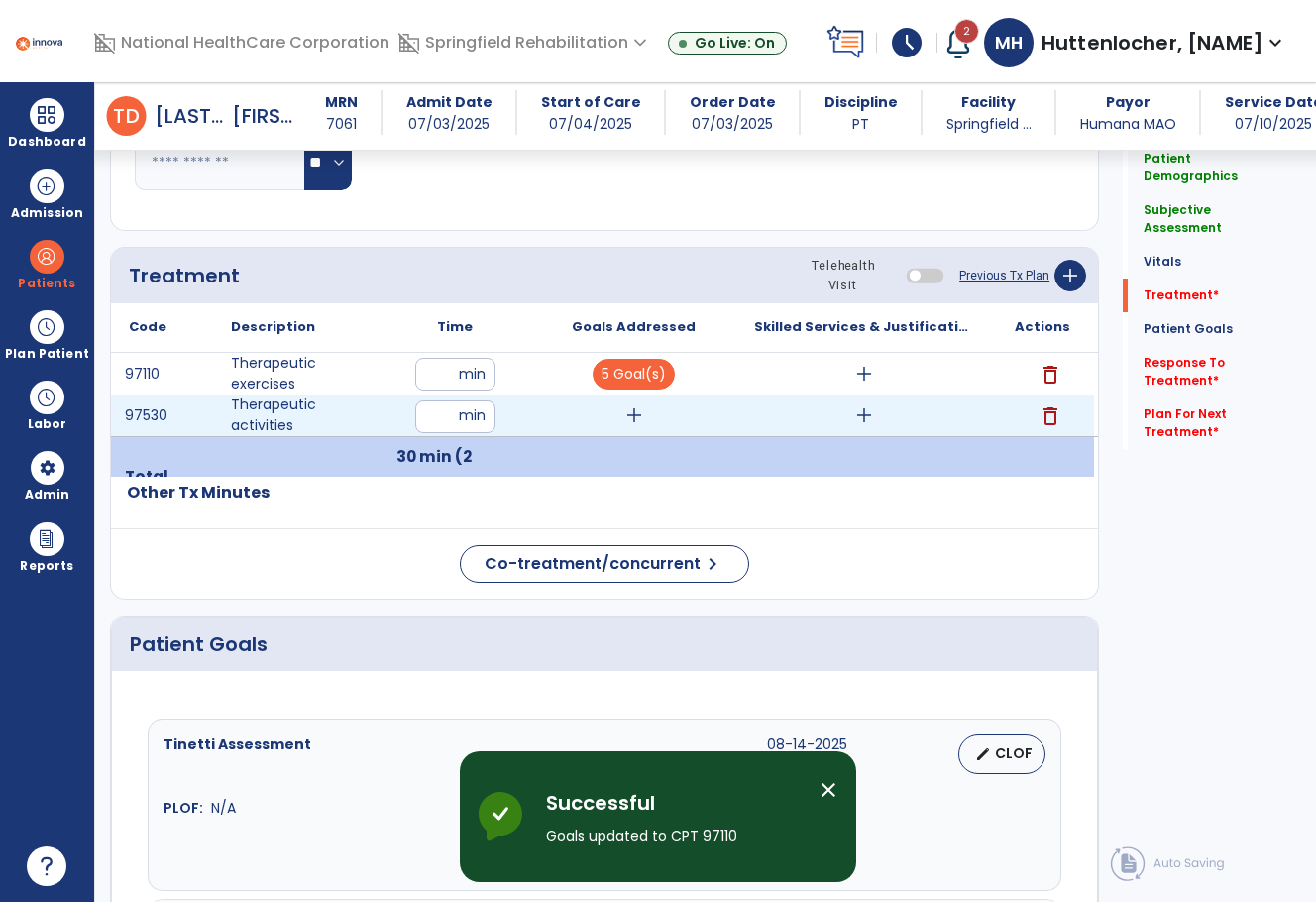 click on "add" at bounding box center [634, 415] 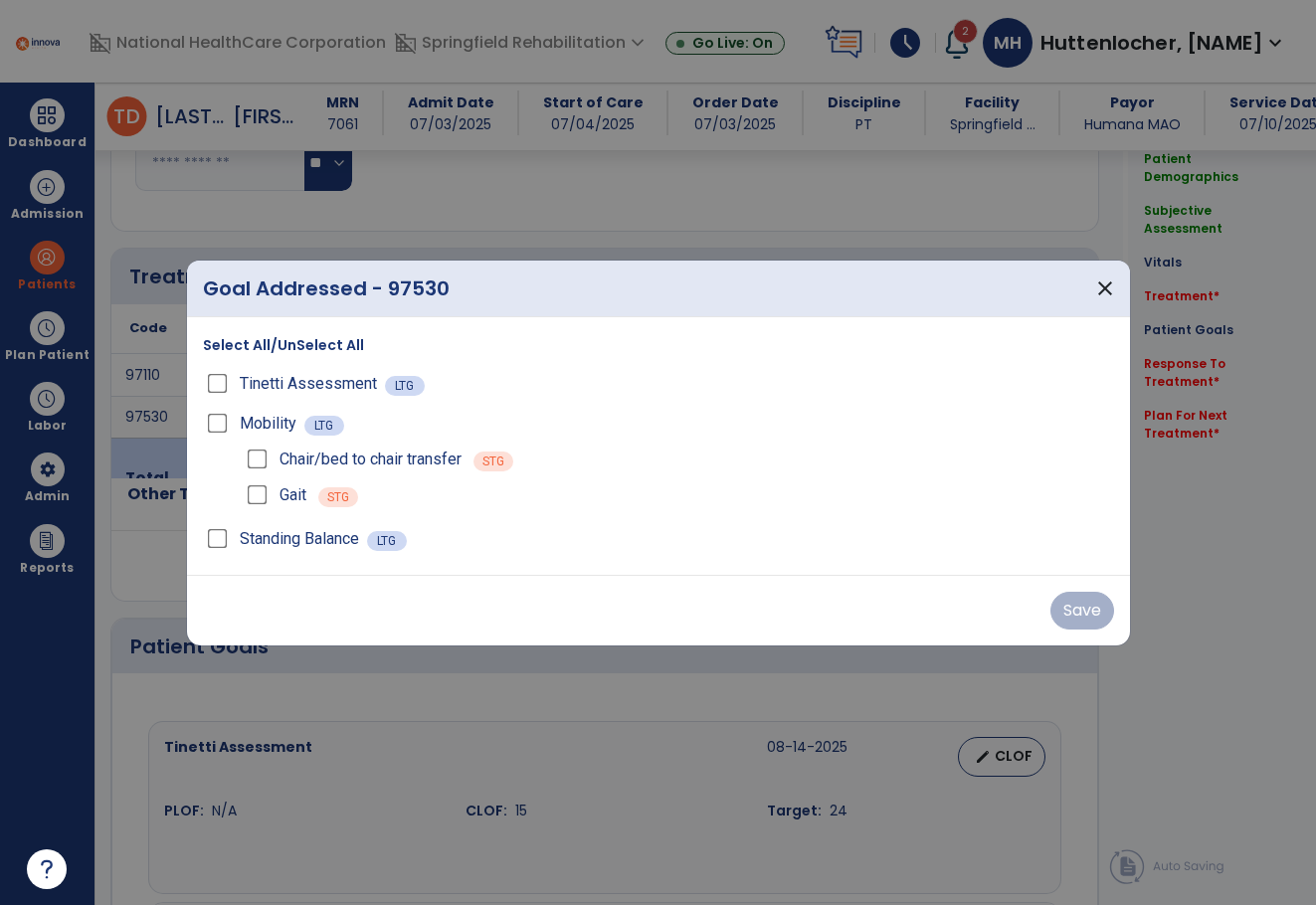 scroll, scrollTop: 995, scrollLeft: 0, axis: vertical 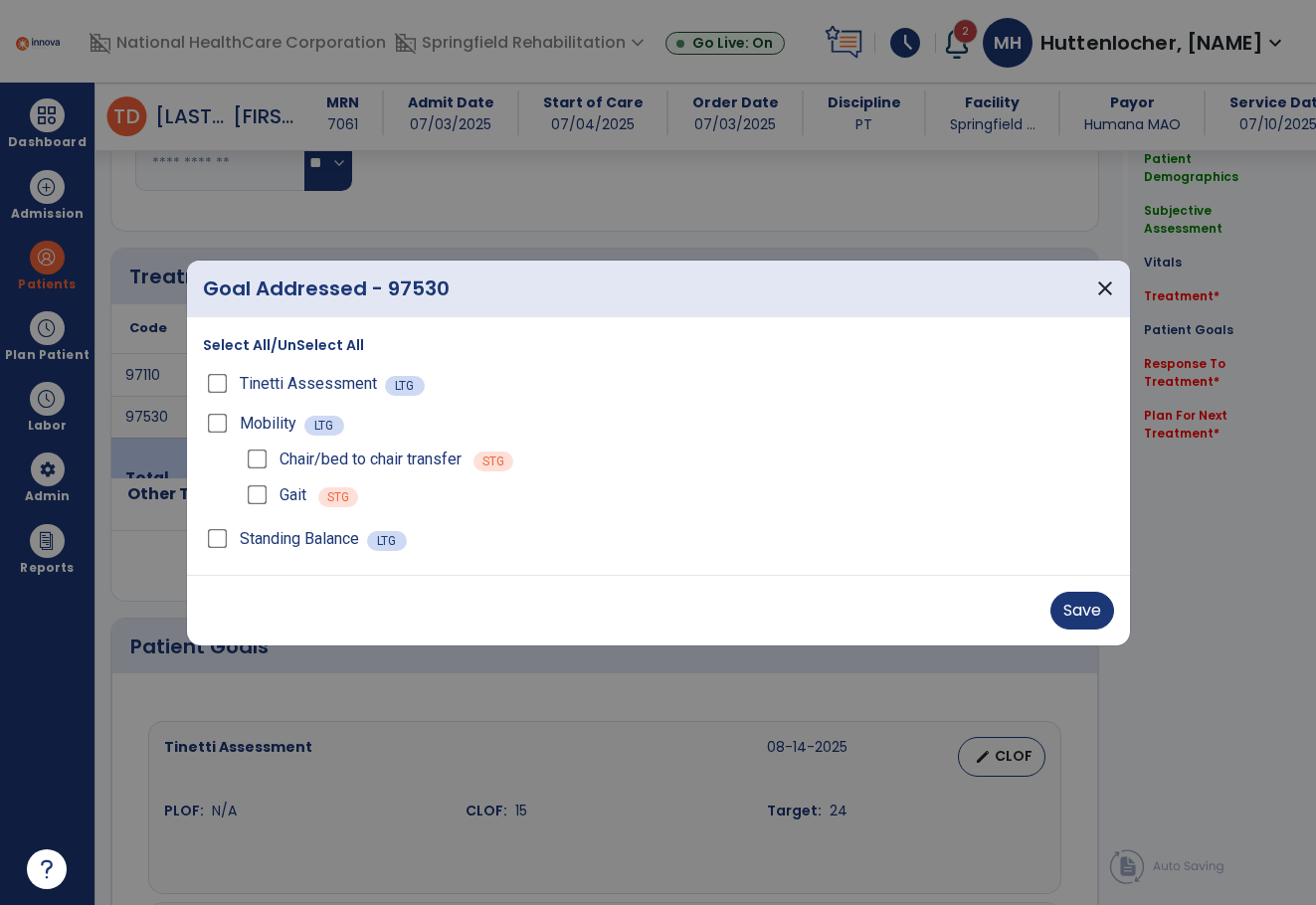 click on "Tinetti Assessment" at bounding box center [293, 384] 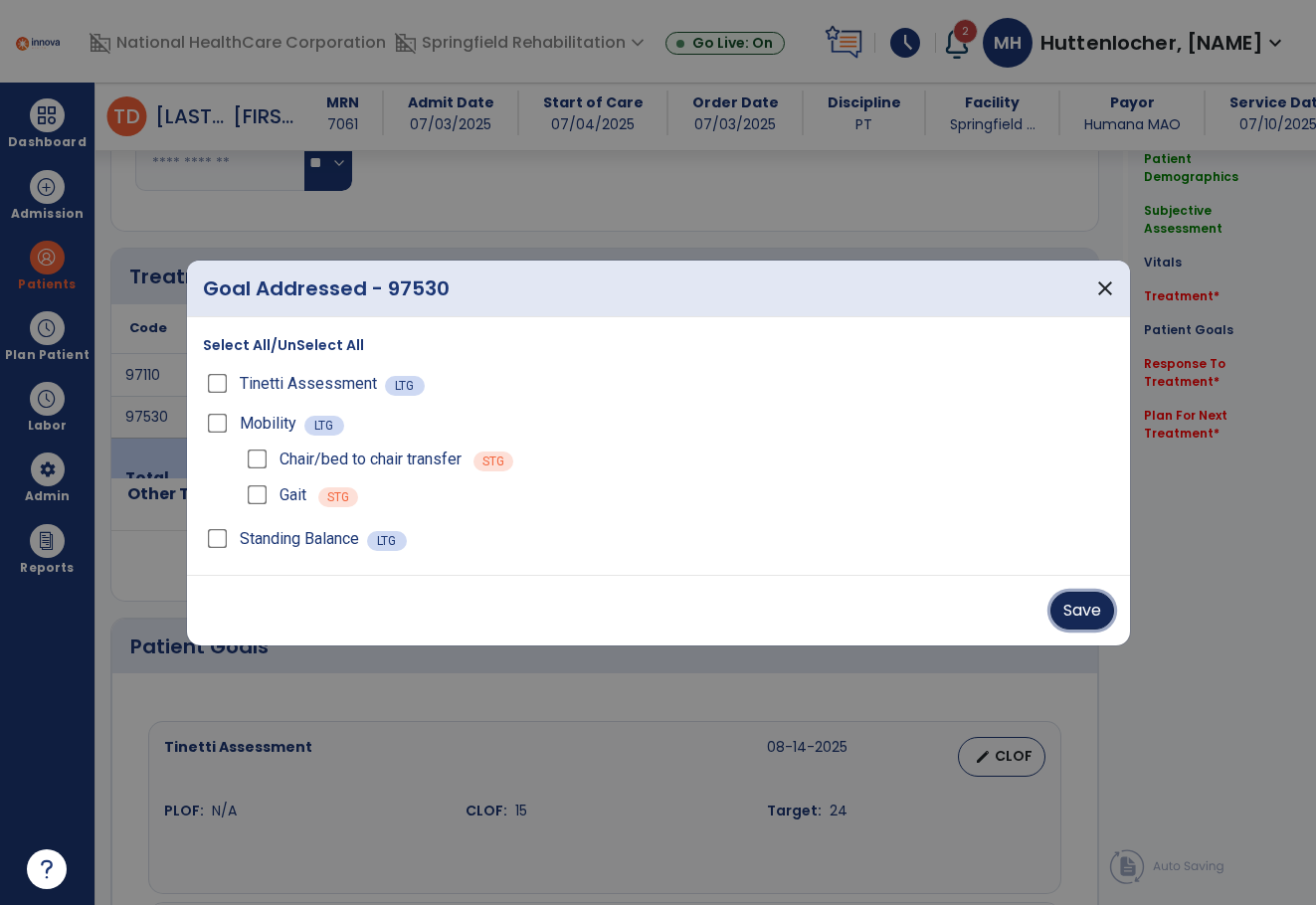 click on "Save" at bounding box center [1082, 611] 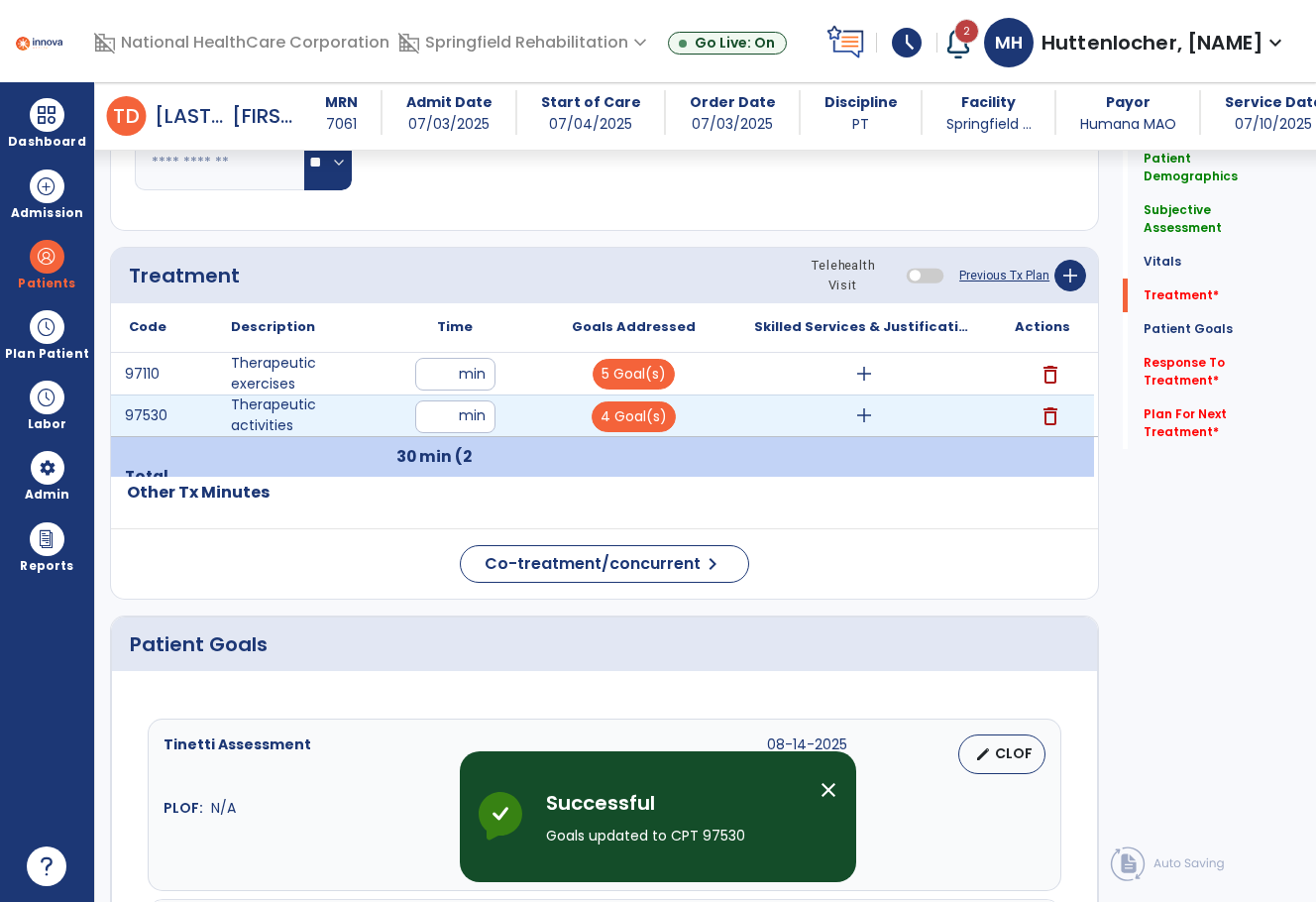 click on "add" at bounding box center (864, 415) 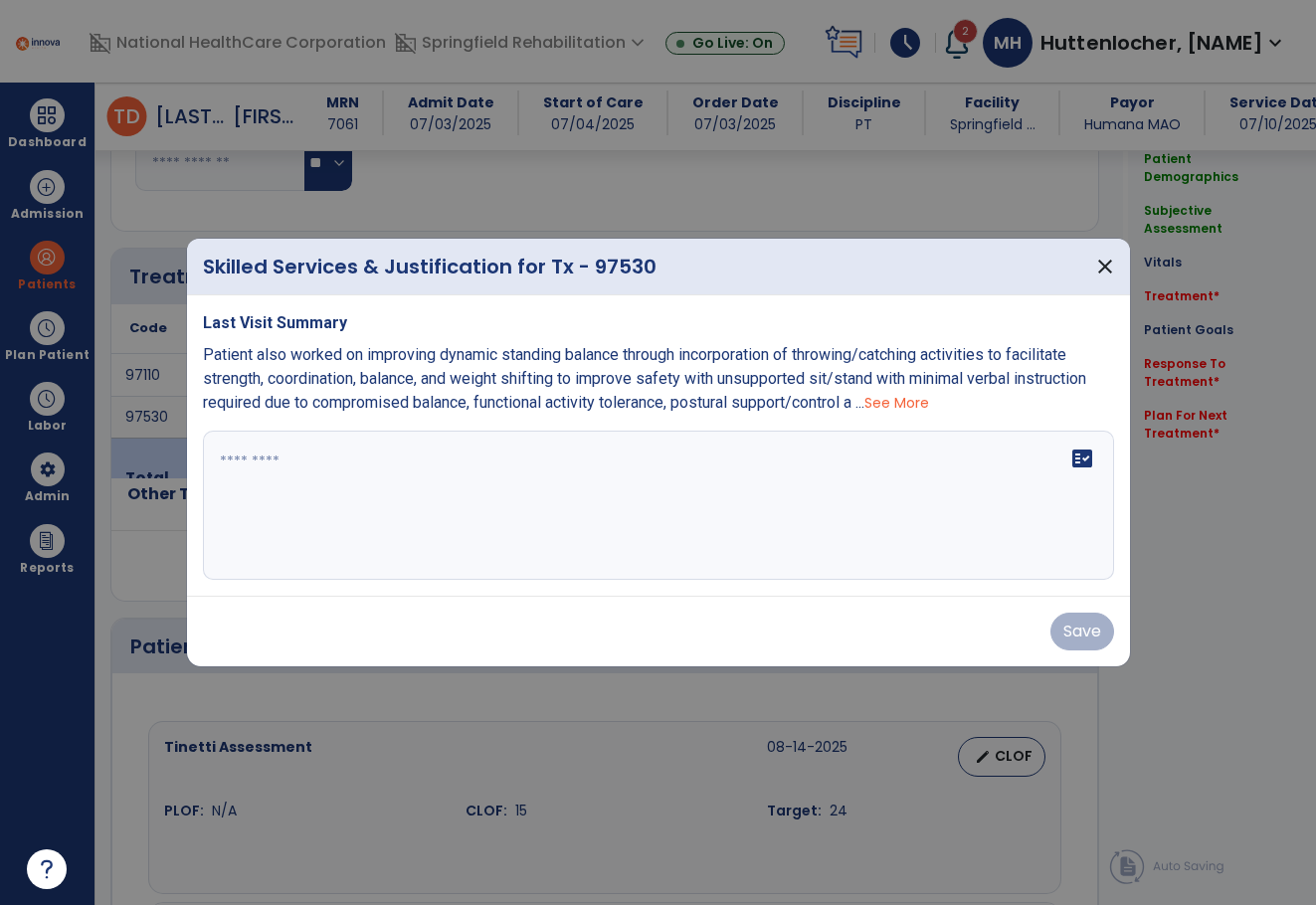 scroll, scrollTop: 995, scrollLeft: 0, axis: vertical 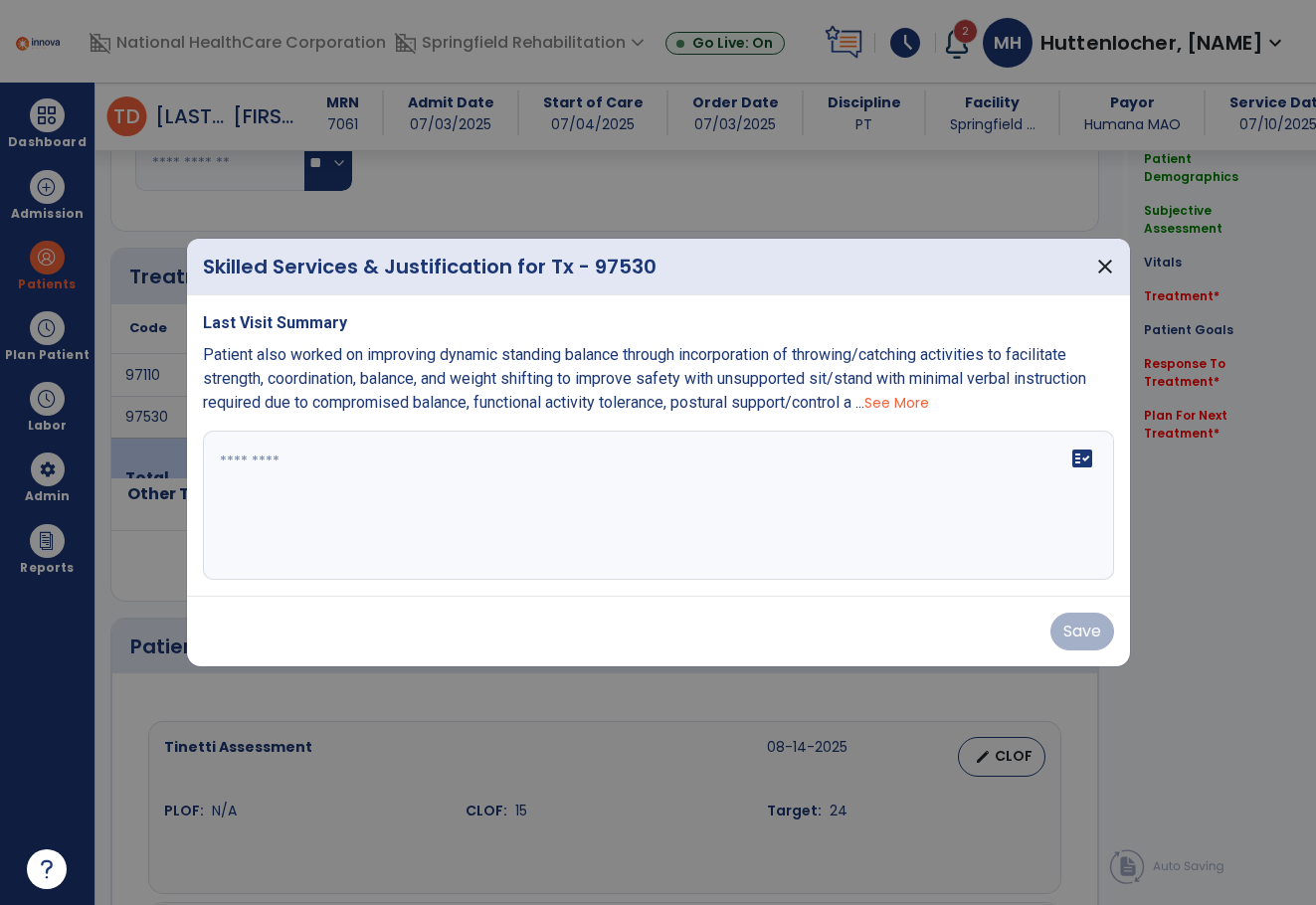 click at bounding box center (658, 505) 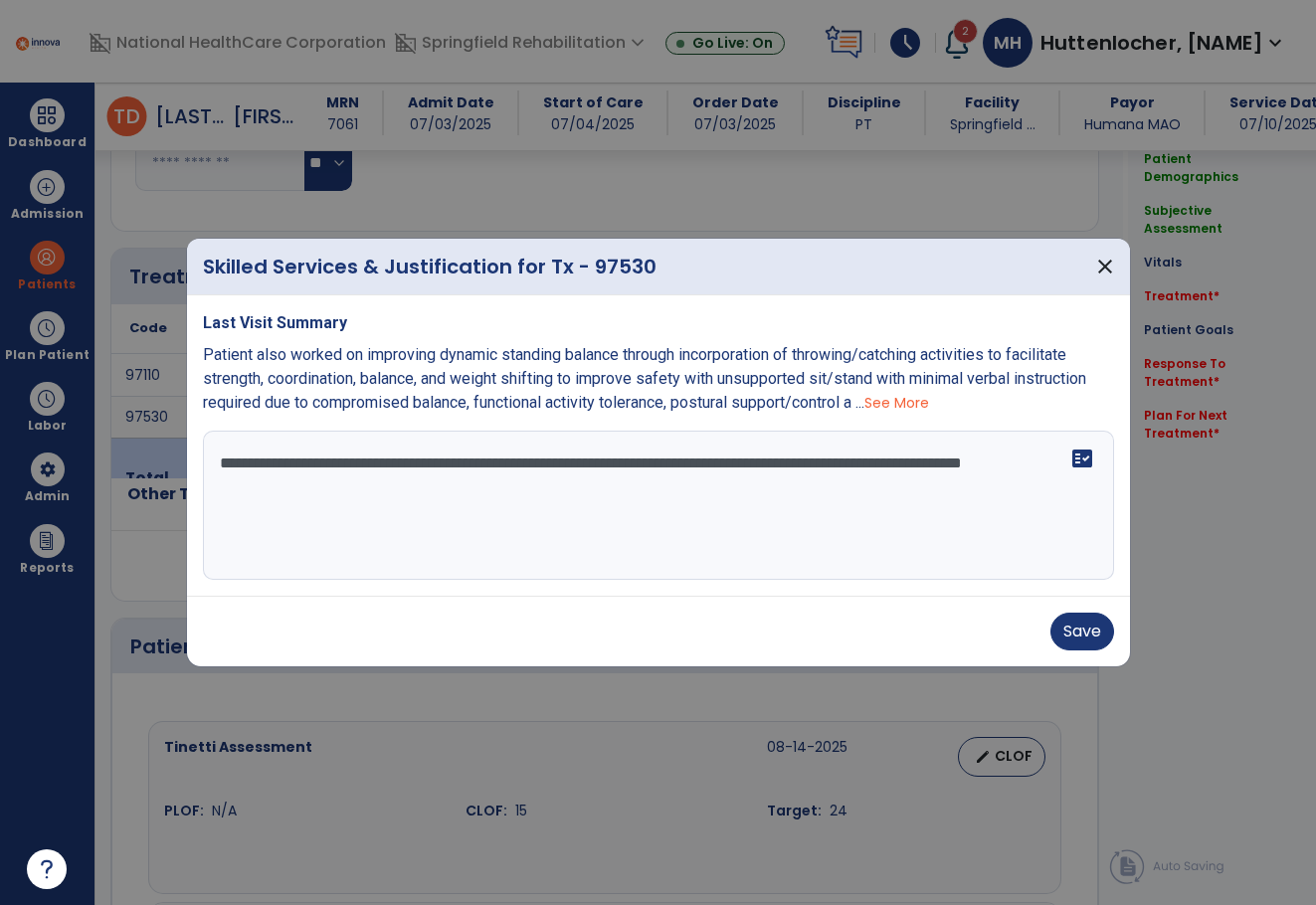click on "**********" at bounding box center (658, 505) 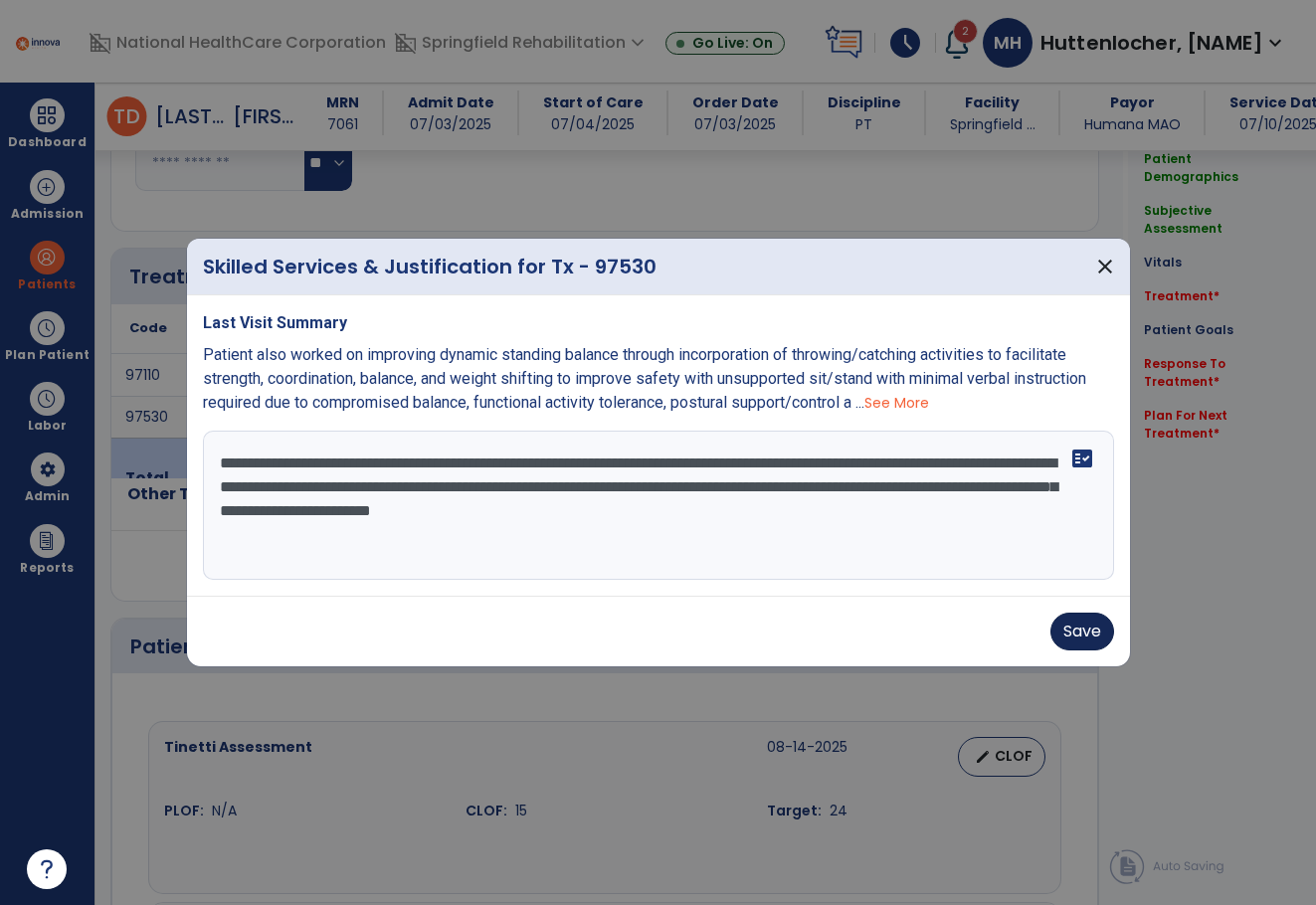 type on "**********" 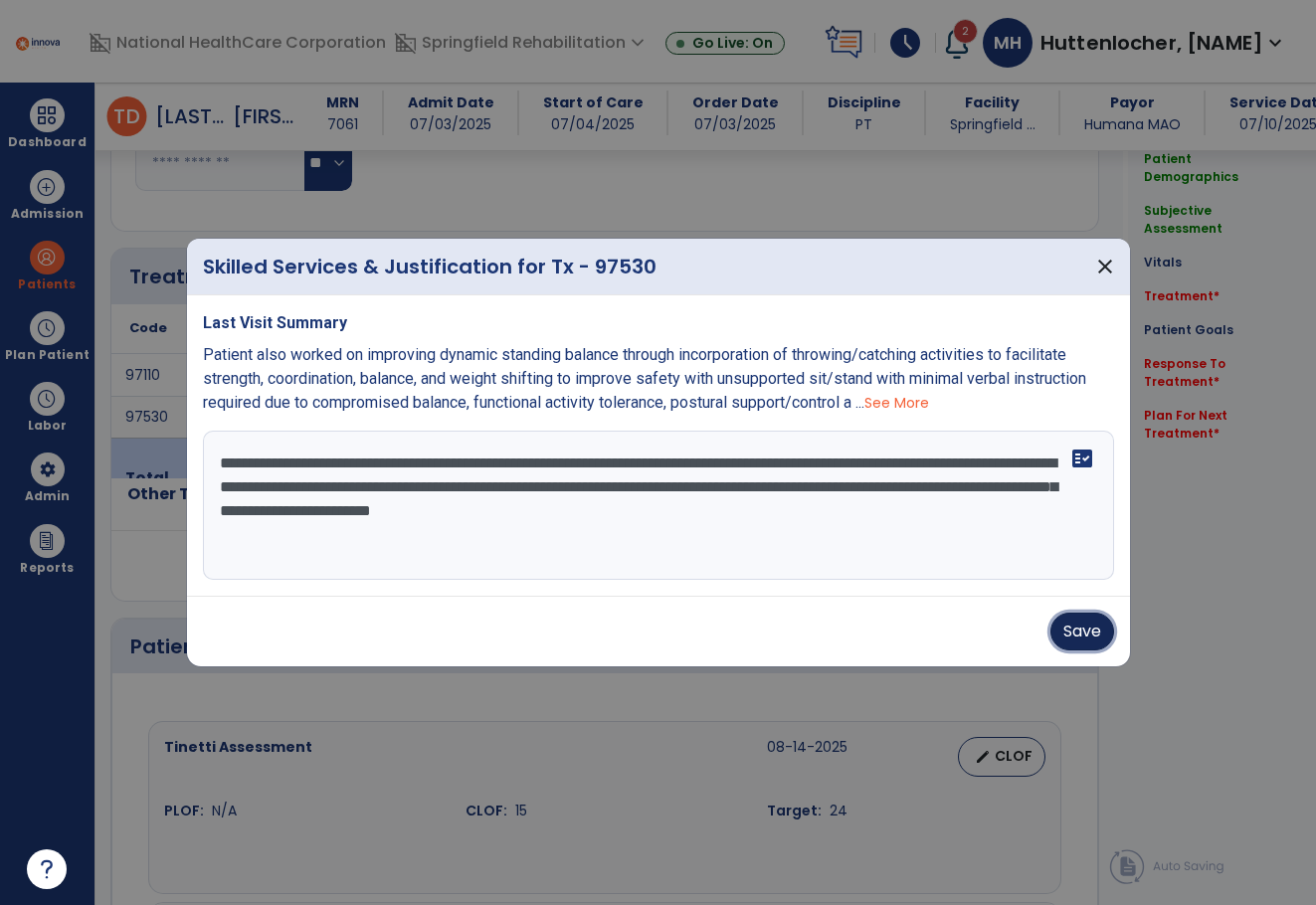 click on "Save" at bounding box center (1082, 632) 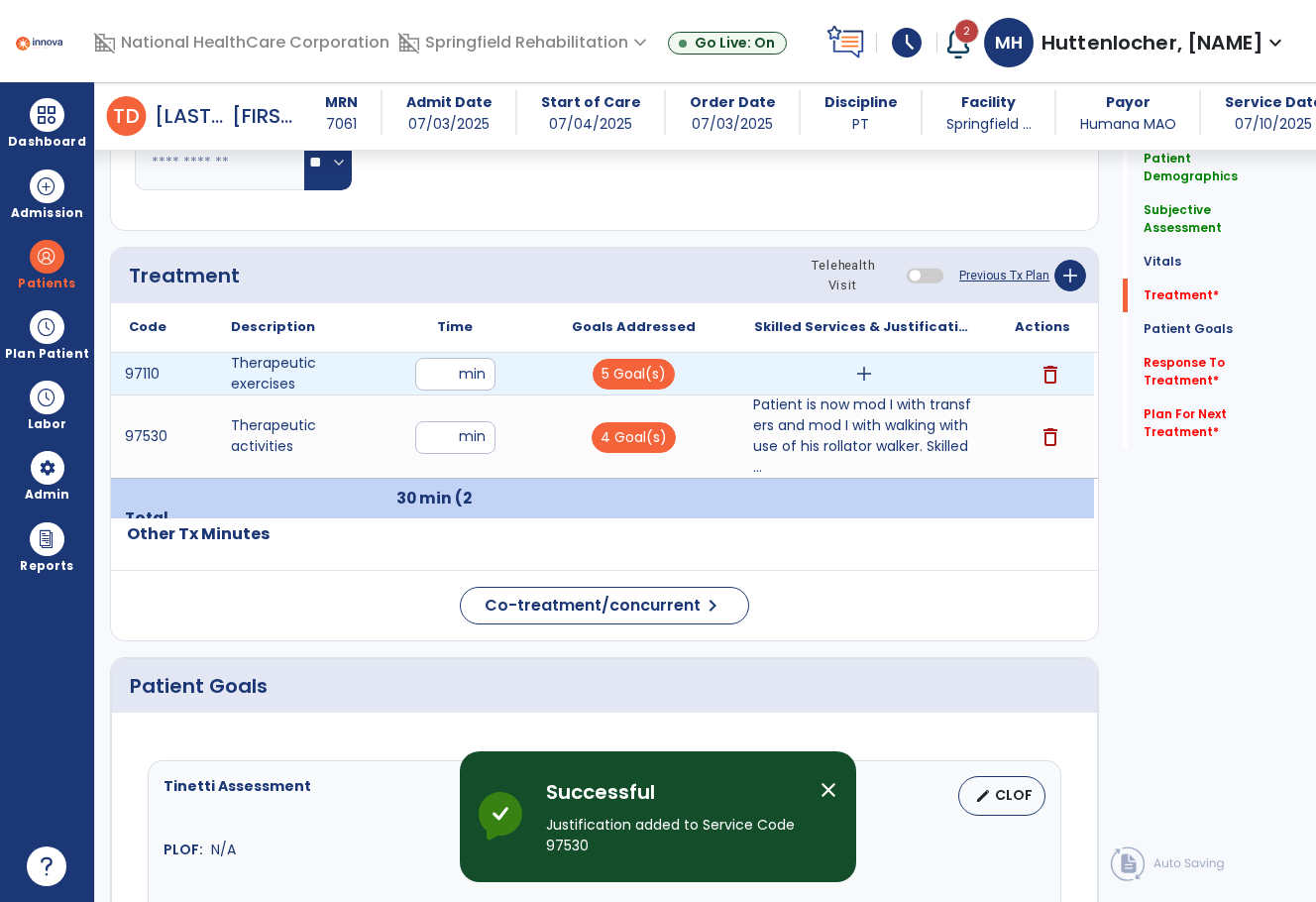 click on "add" at bounding box center [864, 374] 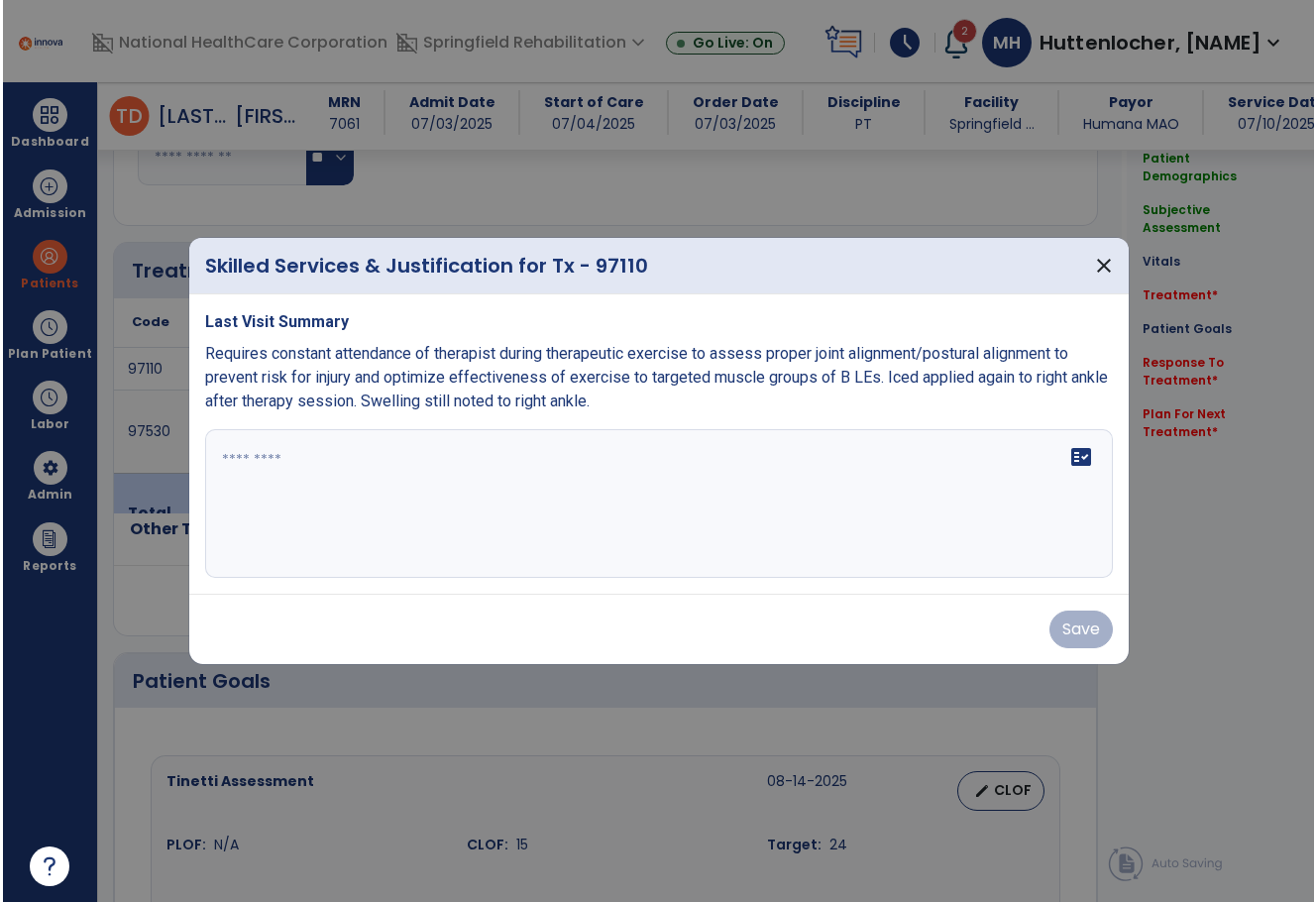 scroll, scrollTop: 991, scrollLeft: 0, axis: vertical 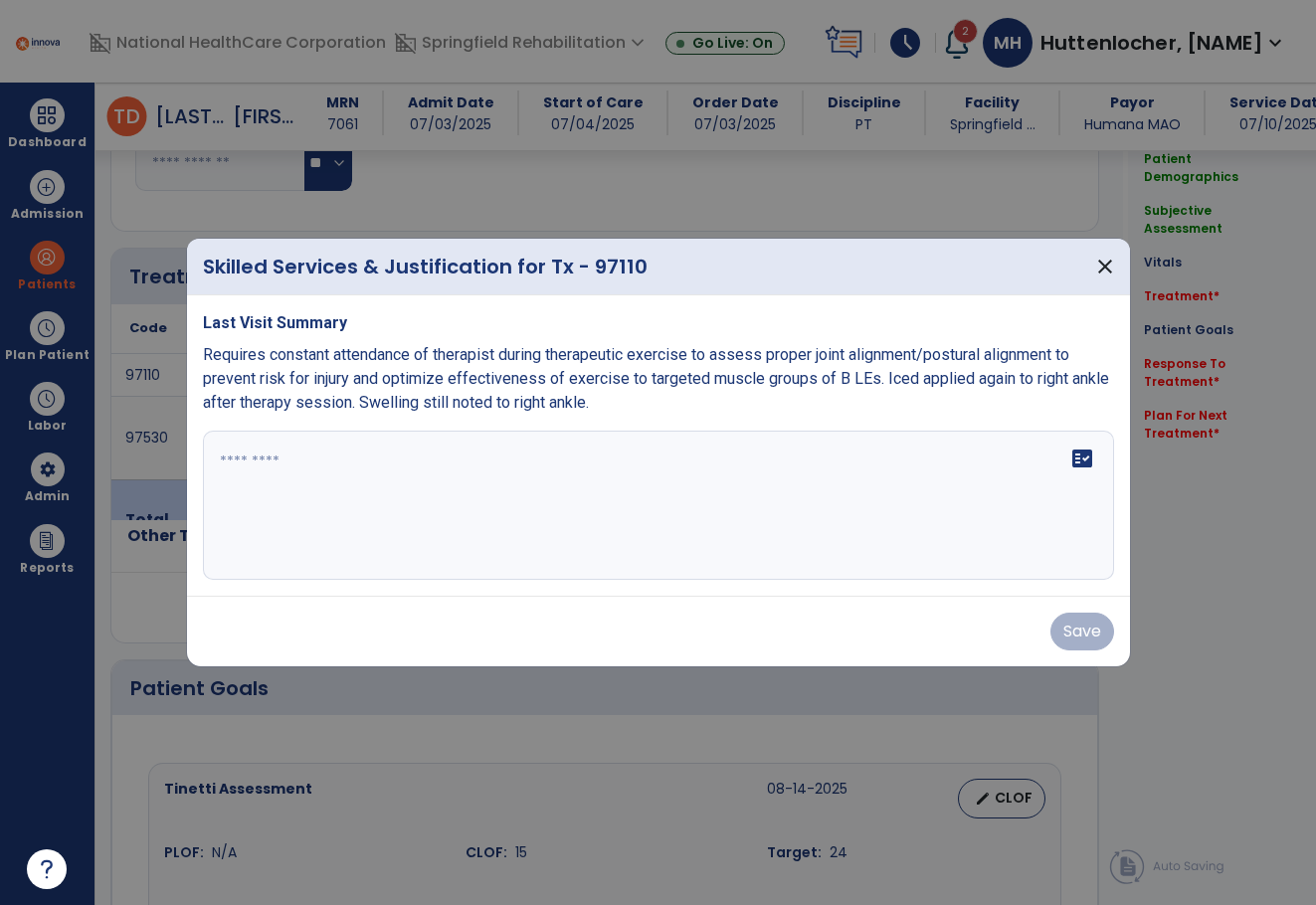 click on "fact_check" at bounding box center [658, 505] 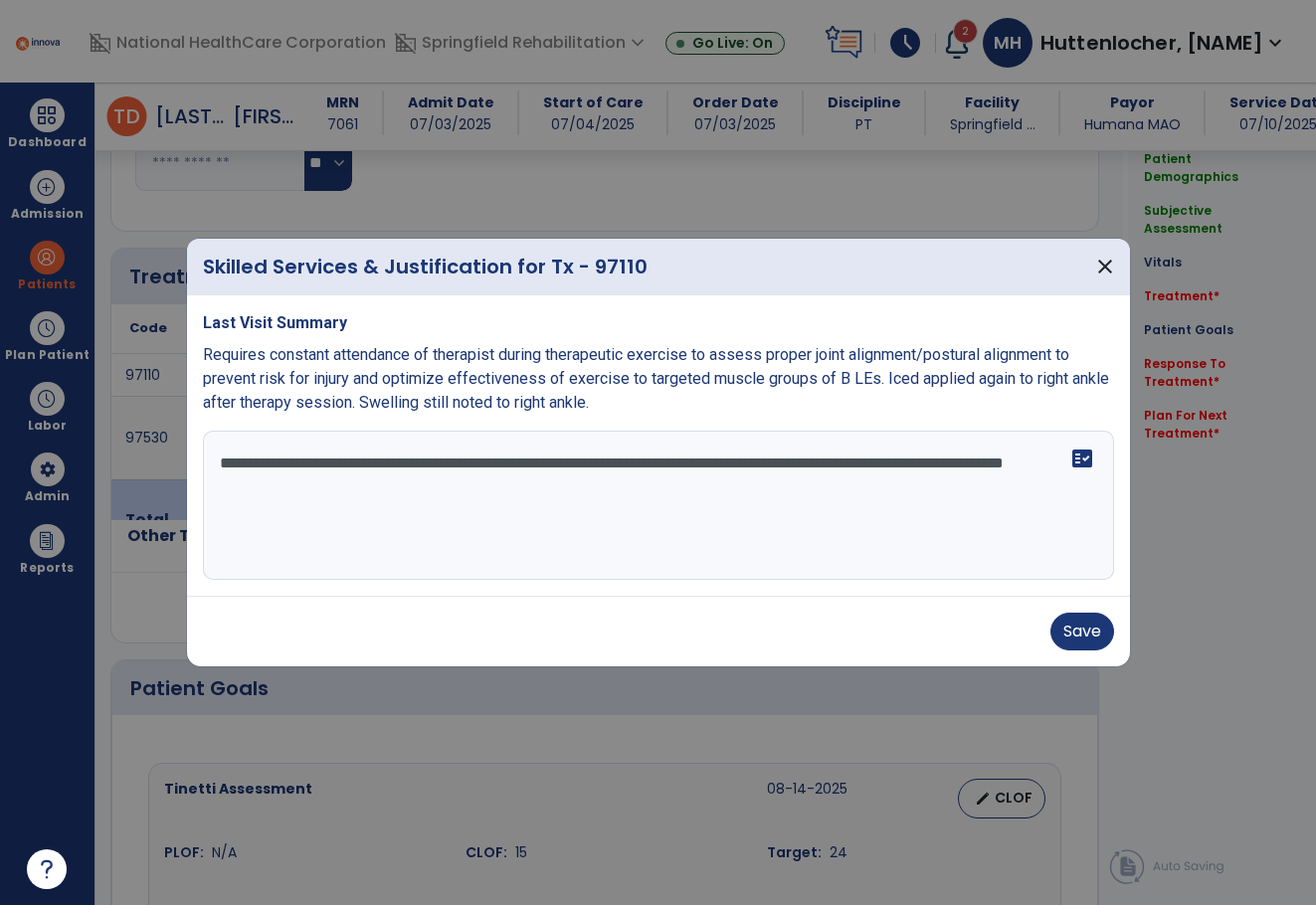 click on "**********" at bounding box center (658, 505) 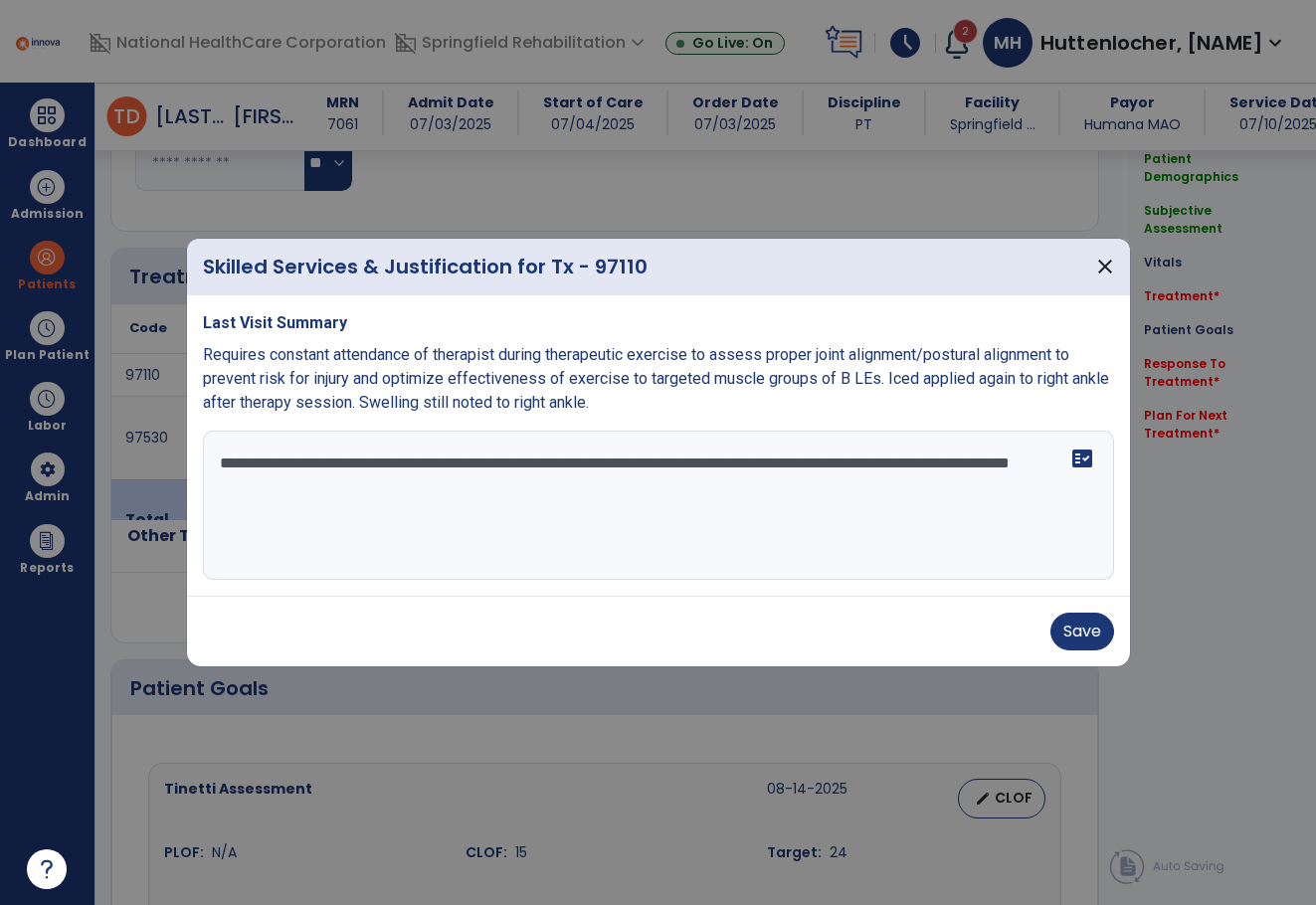 click on "**********" at bounding box center [658, 505] 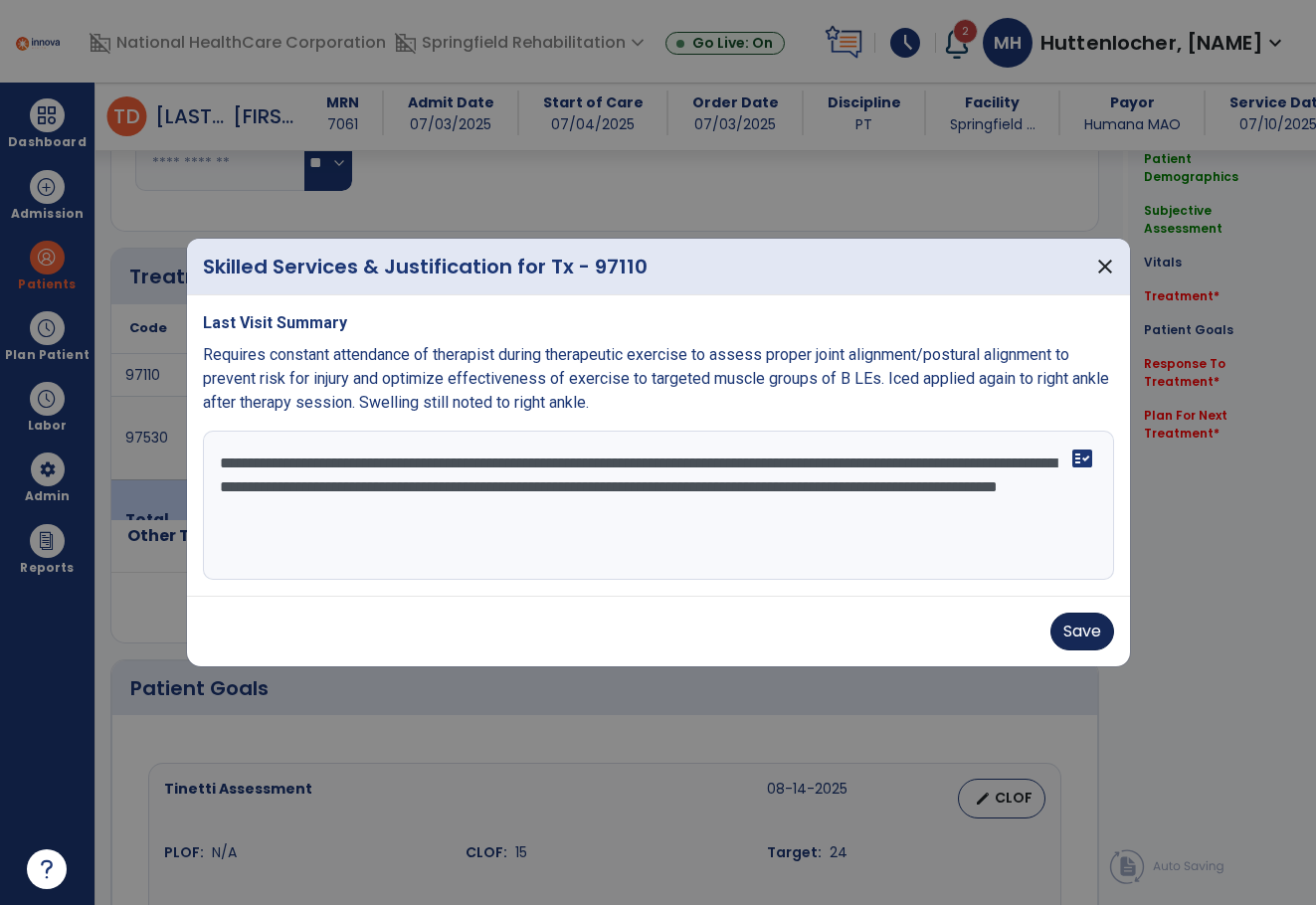 type on "**********" 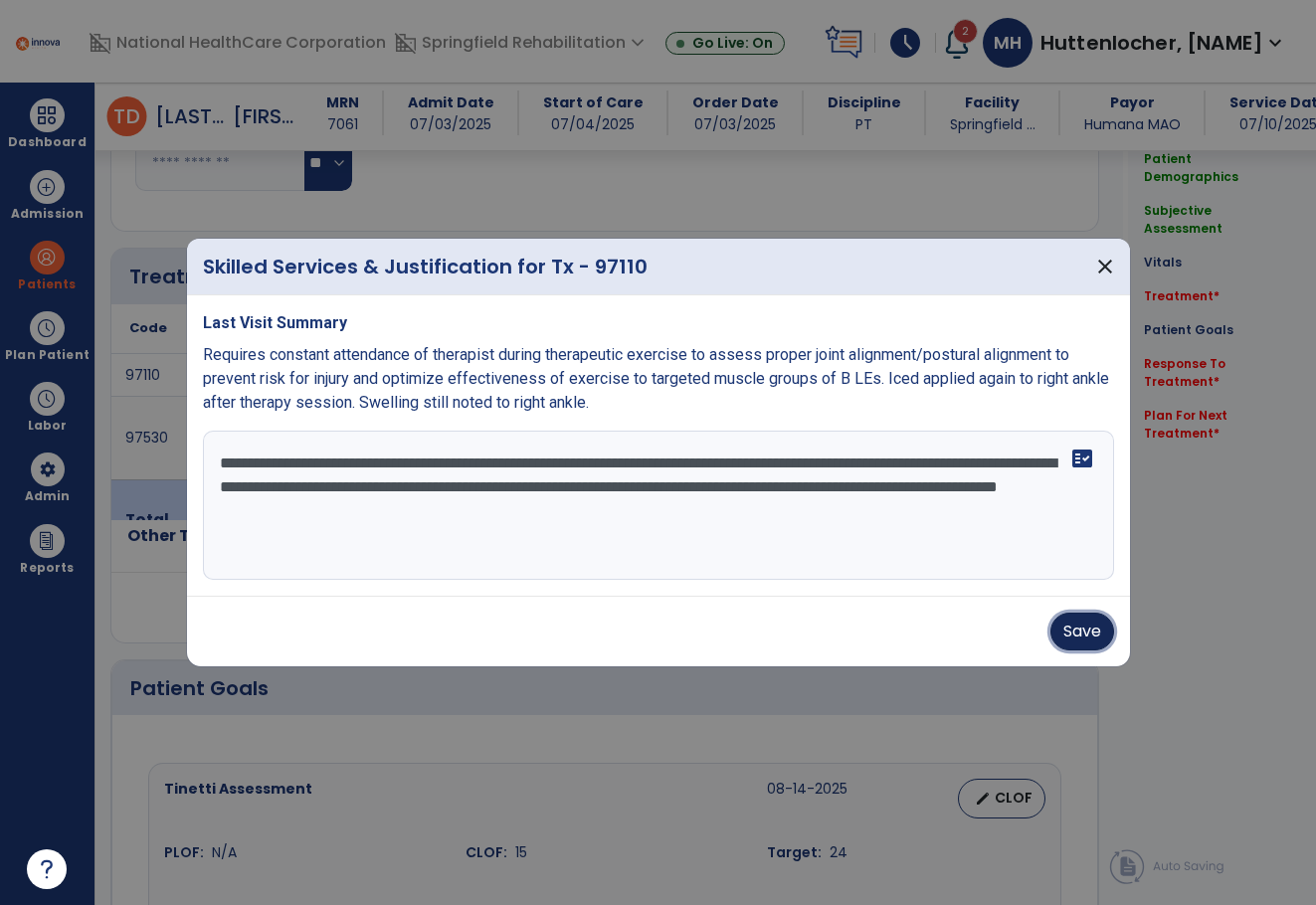 click on "Save" at bounding box center (1082, 632) 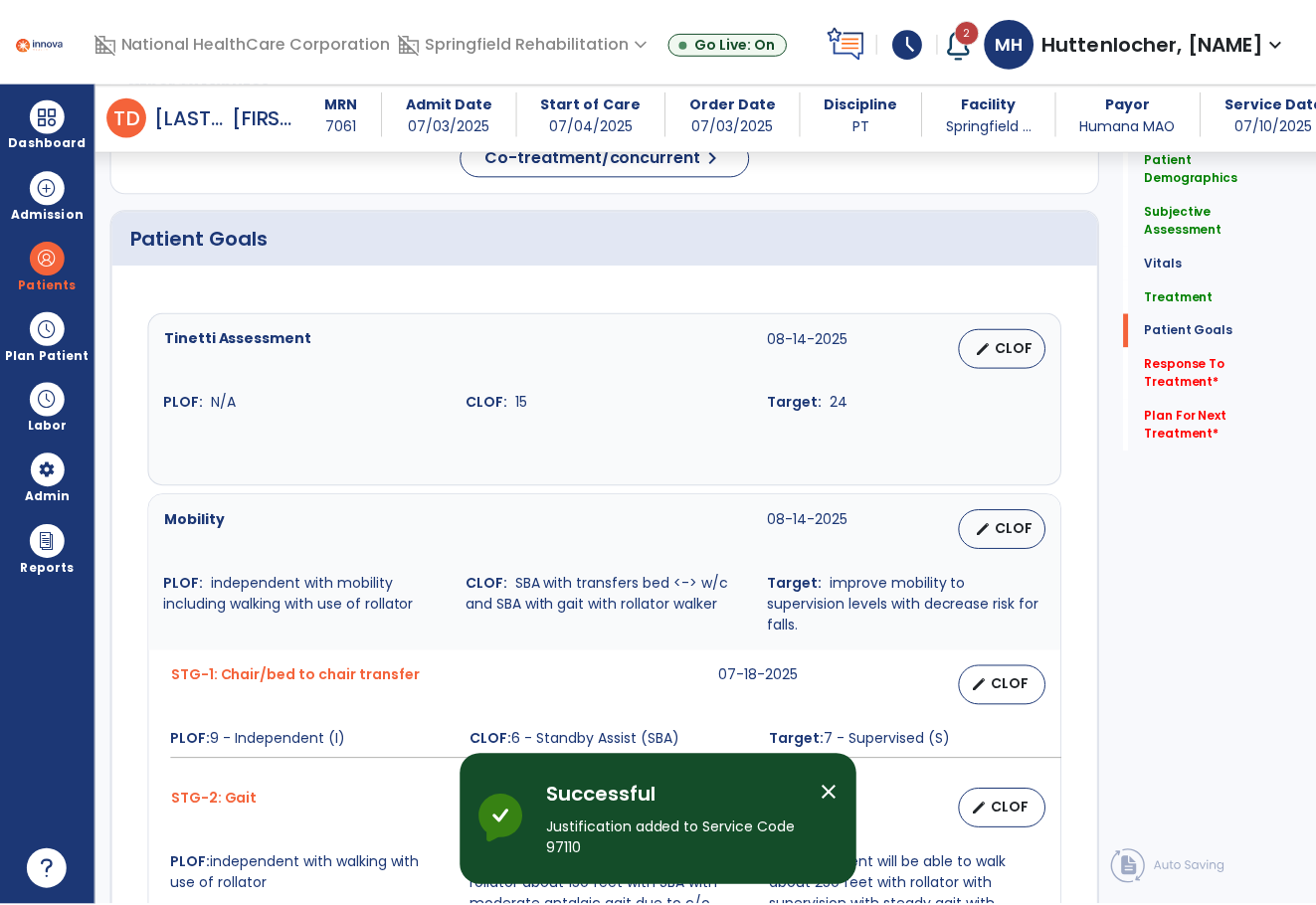 scroll, scrollTop: 1492, scrollLeft: 0, axis: vertical 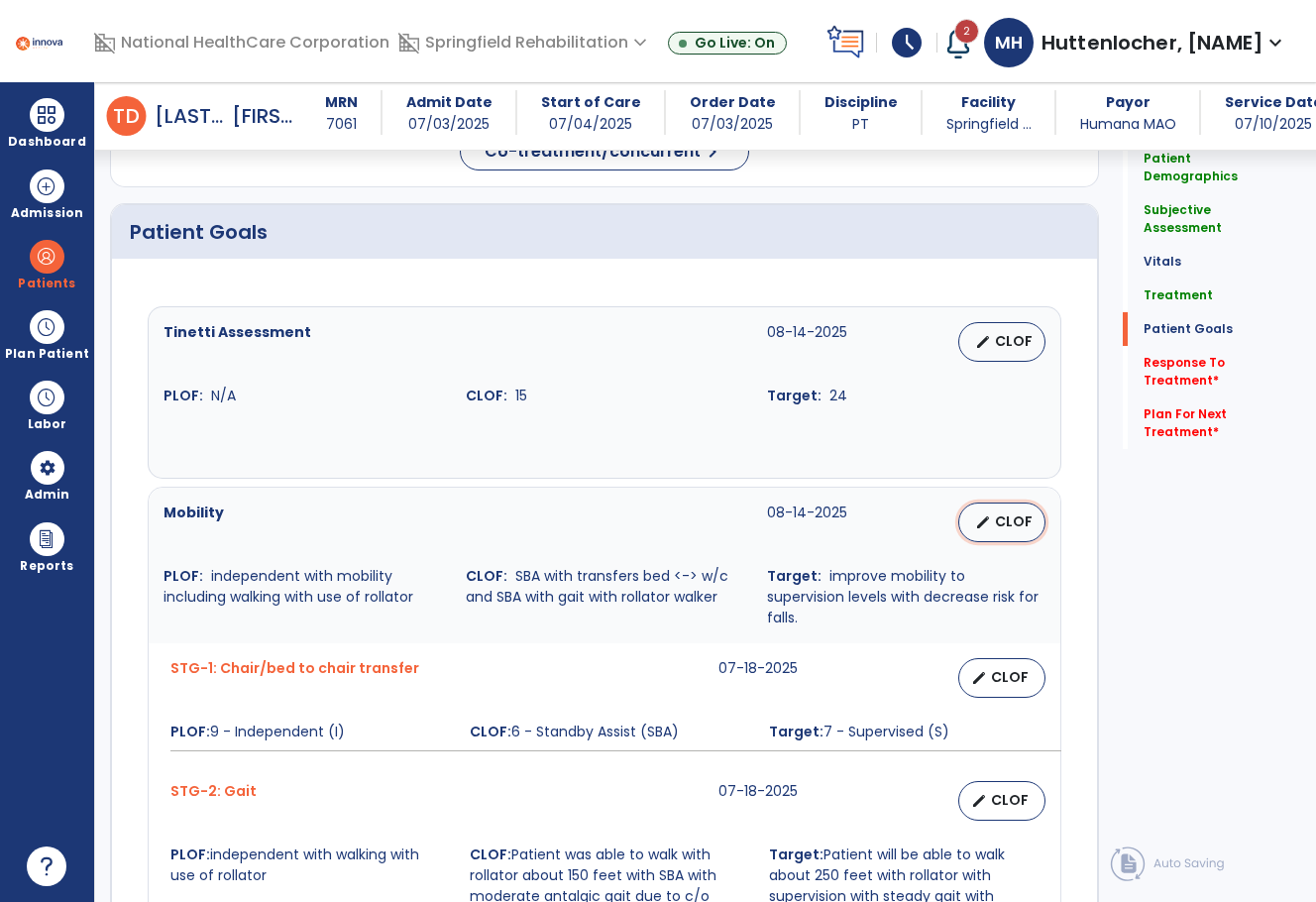 click on "CLOF" at bounding box center (1014, 521) 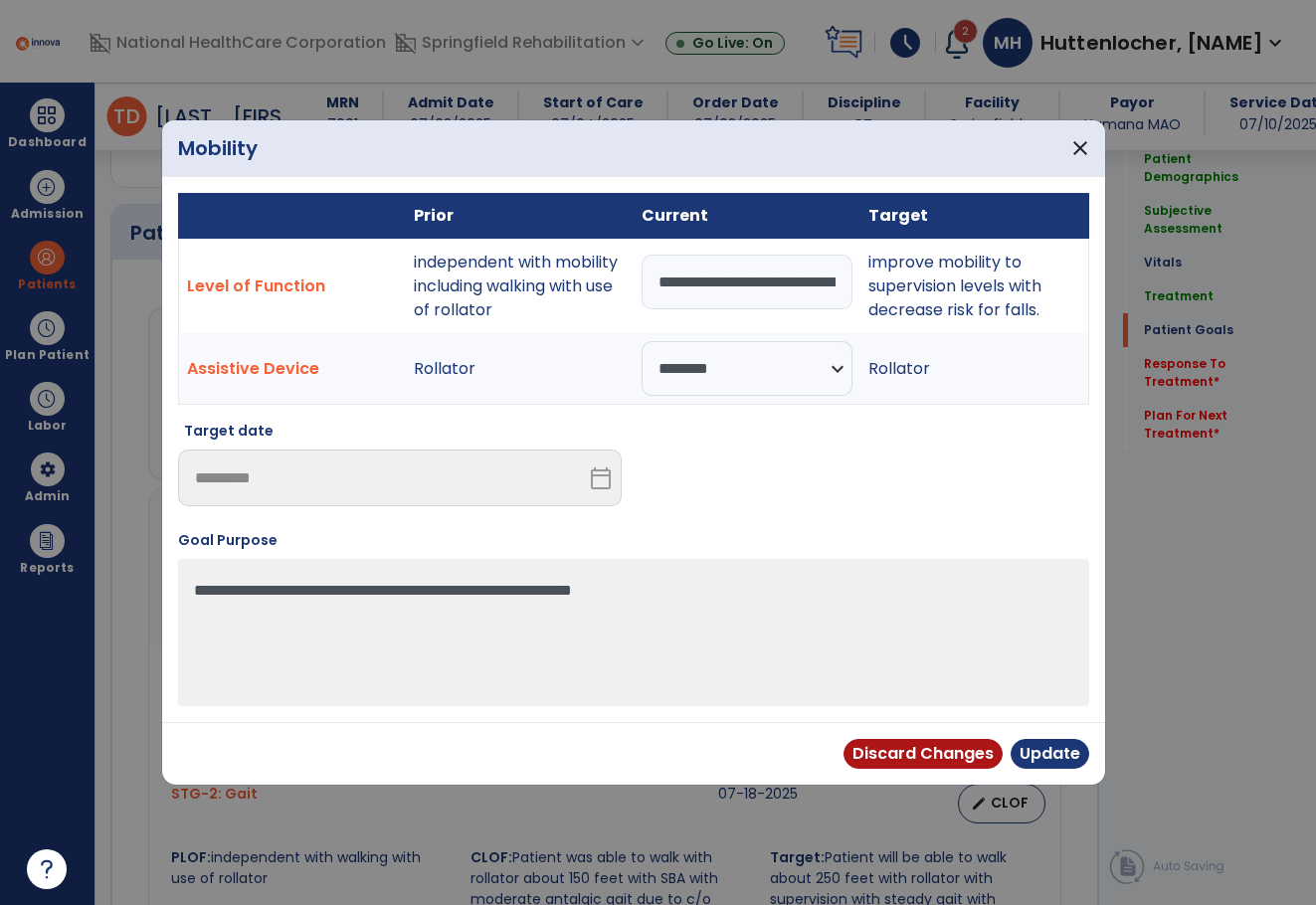 scroll, scrollTop: 1492, scrollLeft: 0, axis: vertical 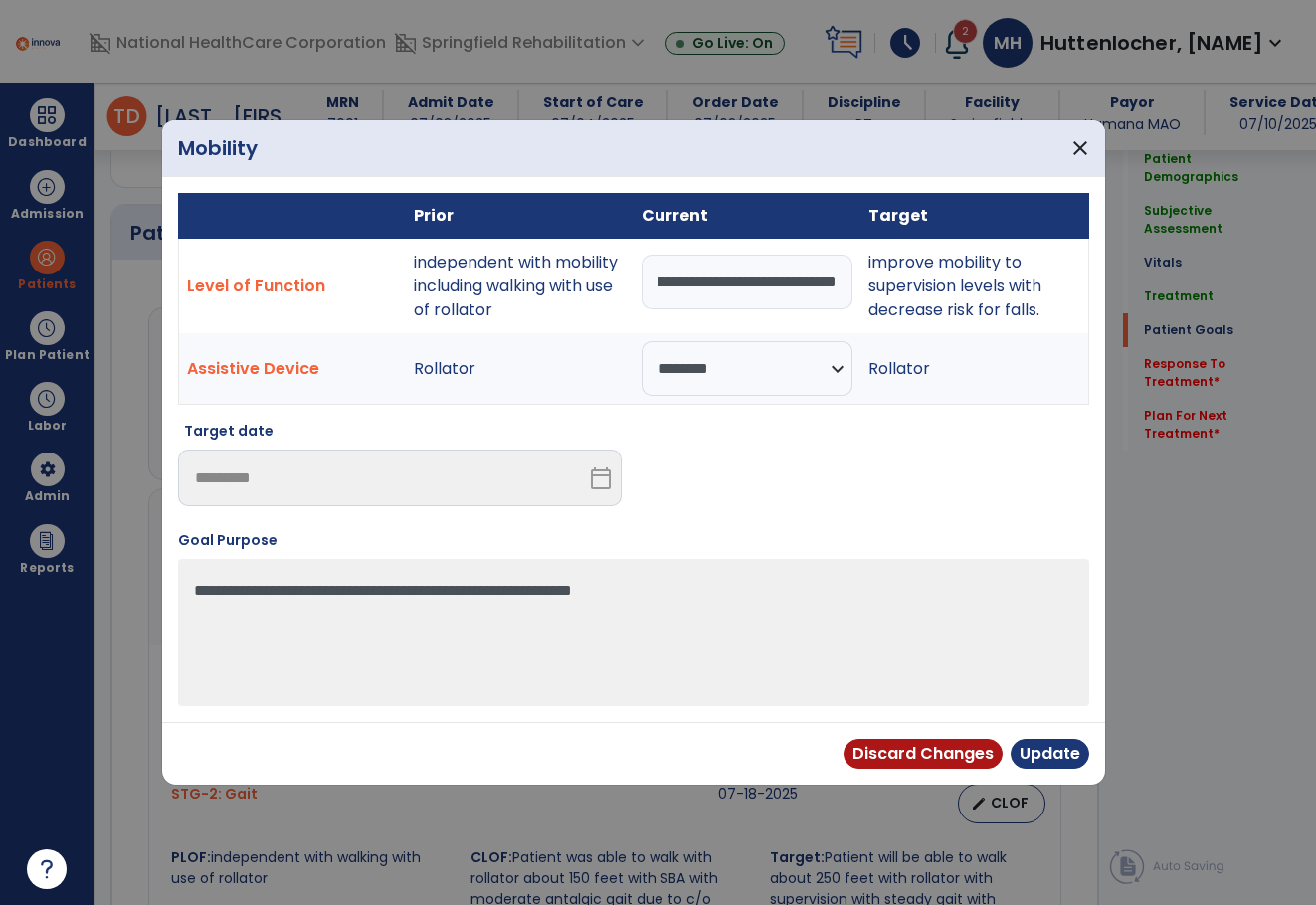drag, startPoint x: 652, startPoint y: 280, endPoint x: 953, endPoint y: 326, distance: 304.49466 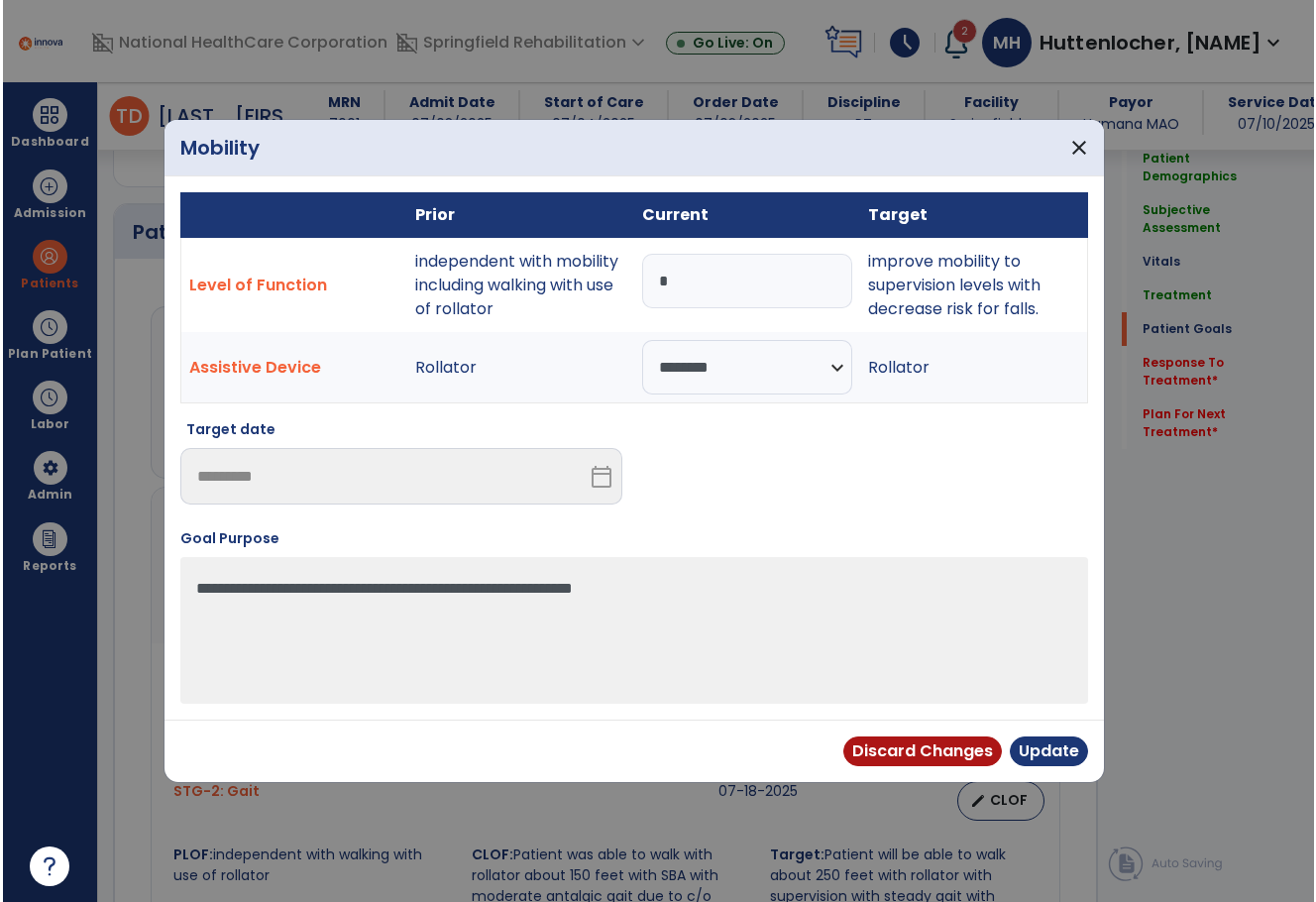 scroll, scrollTop: 0, scrollLeft: 0, axis: both 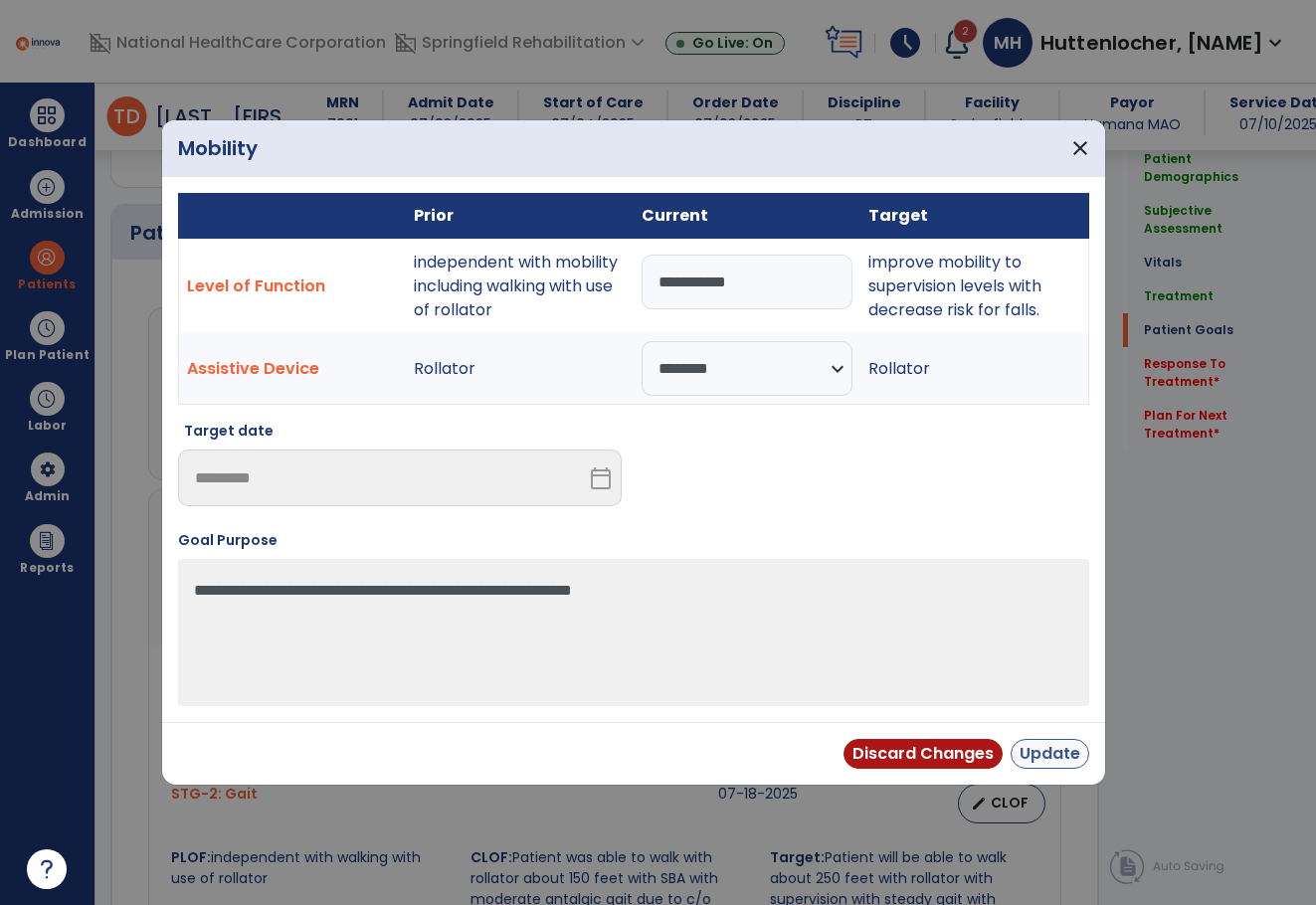 type on "**********" 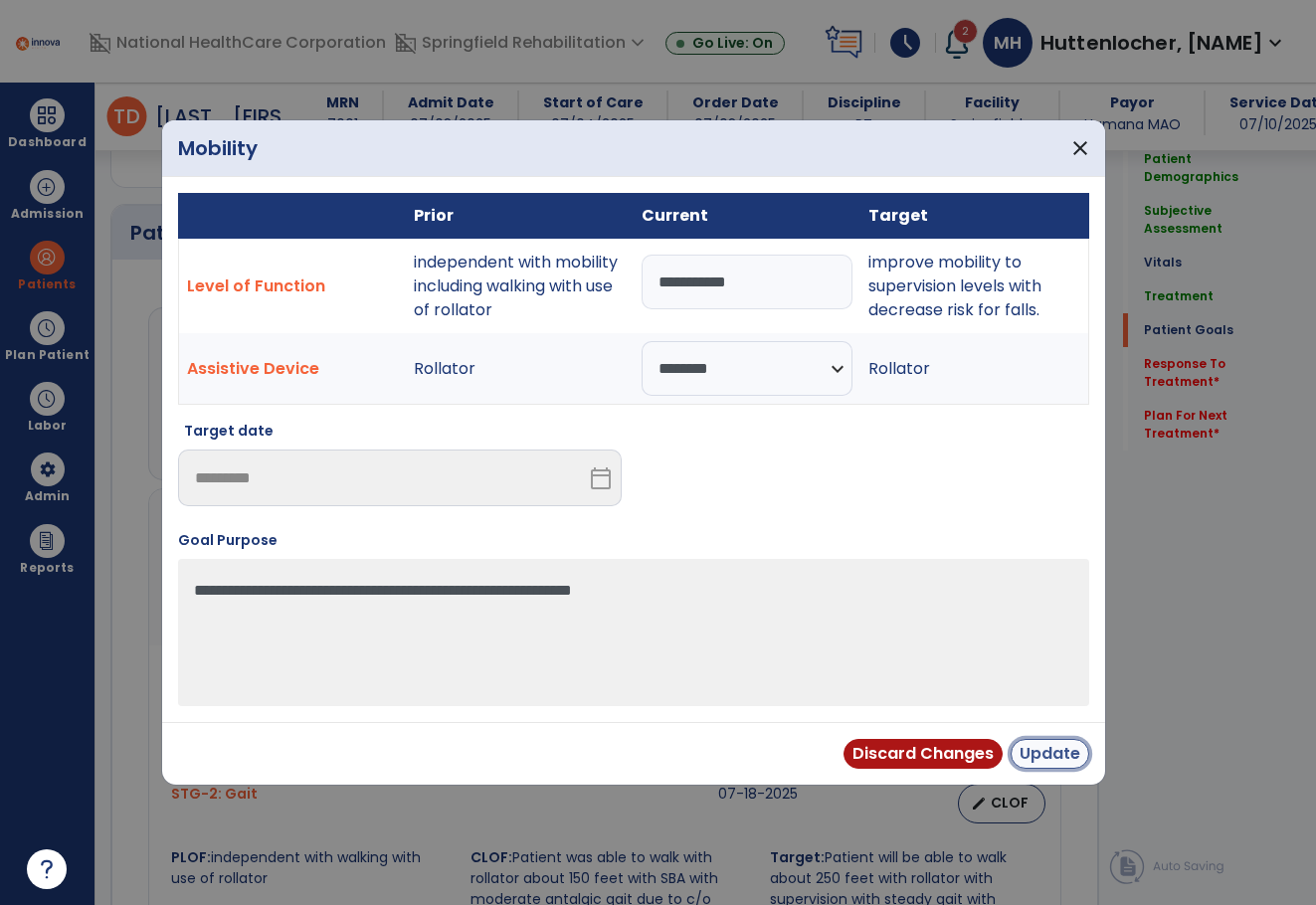 click on "Update" at bounding box center (1049, 754) 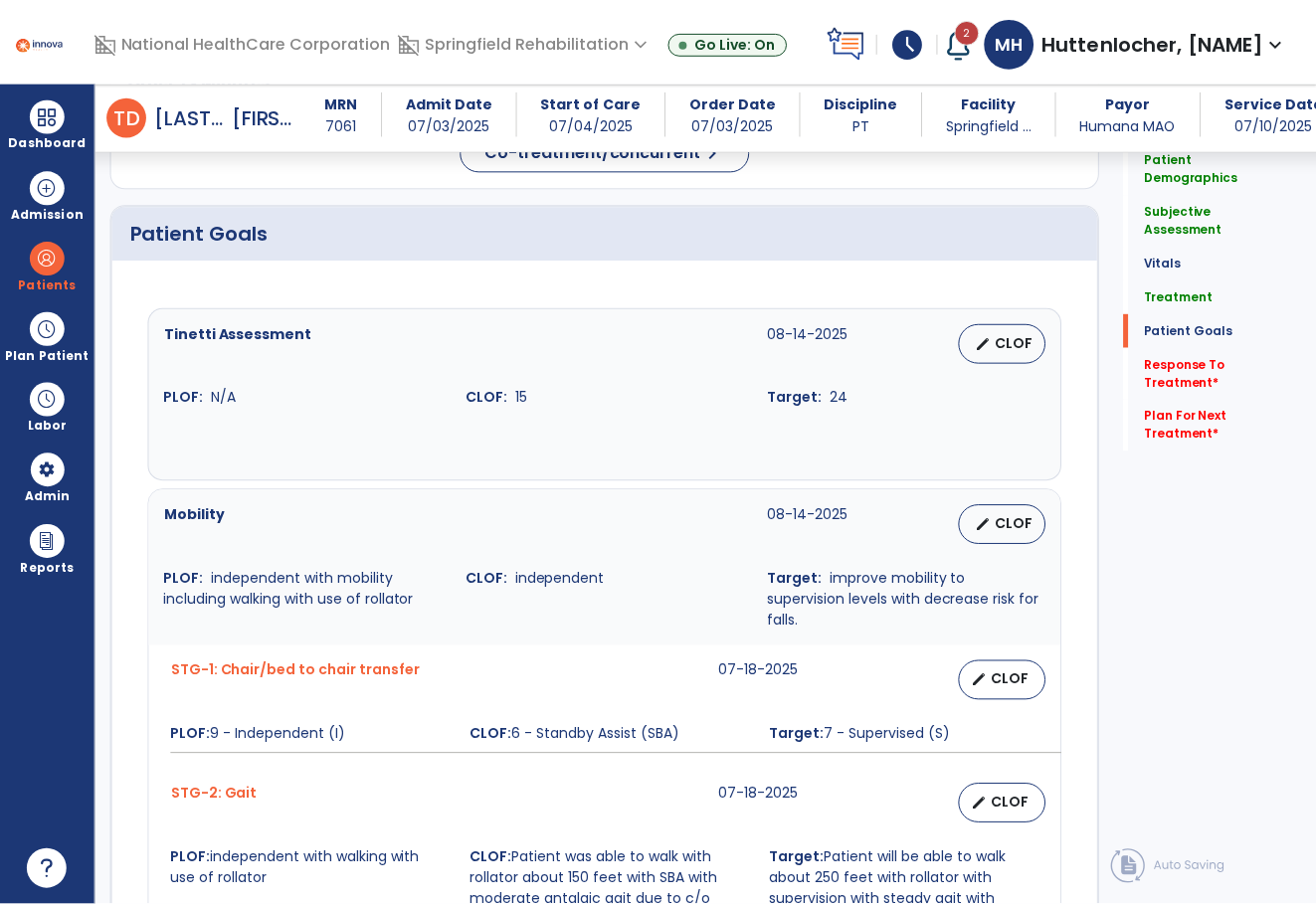 scroll, scrollTop: 1492, scrollLeft: 0, axis: vertical 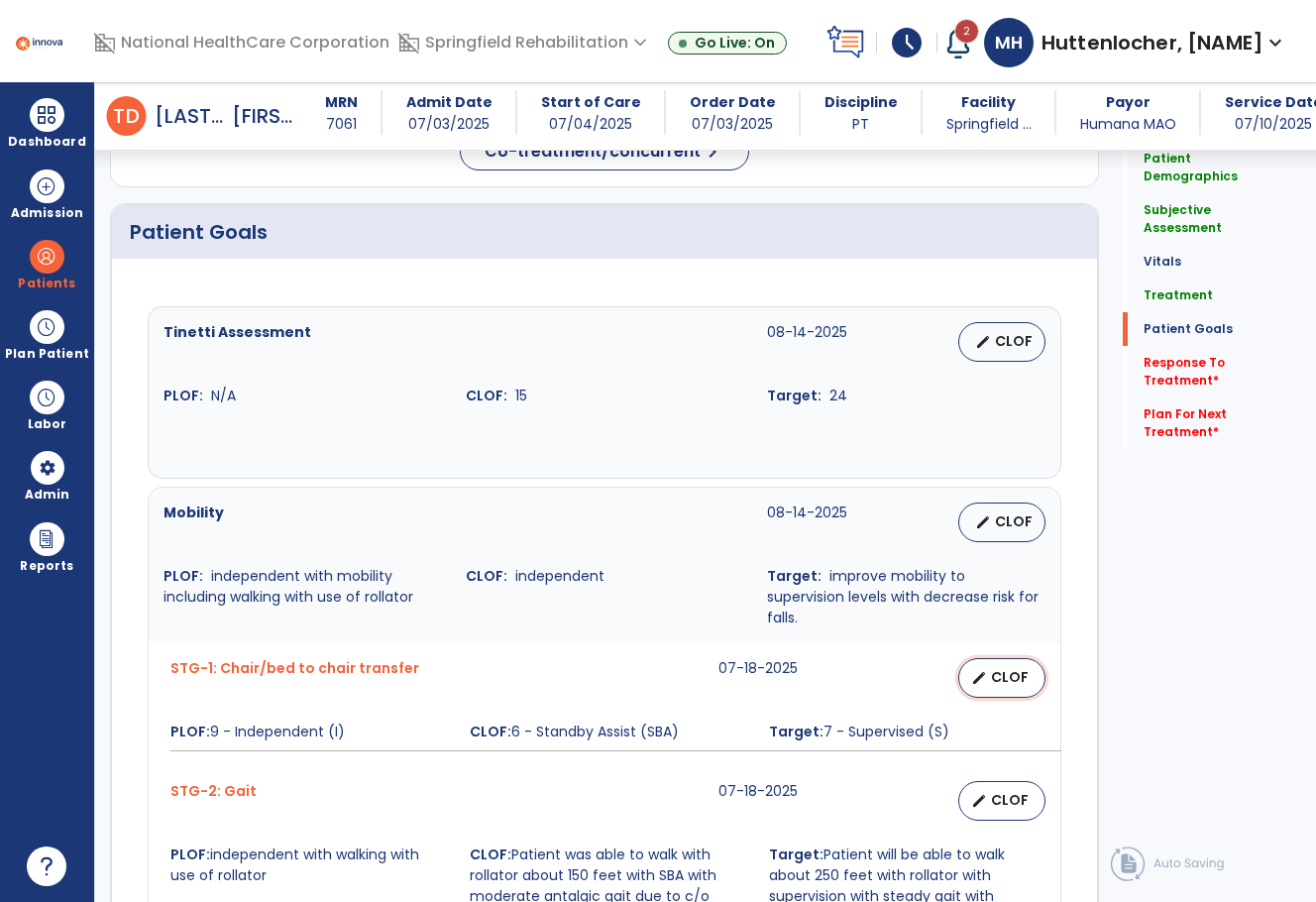 click on "CLOF" at bounding box center (1010, 677) 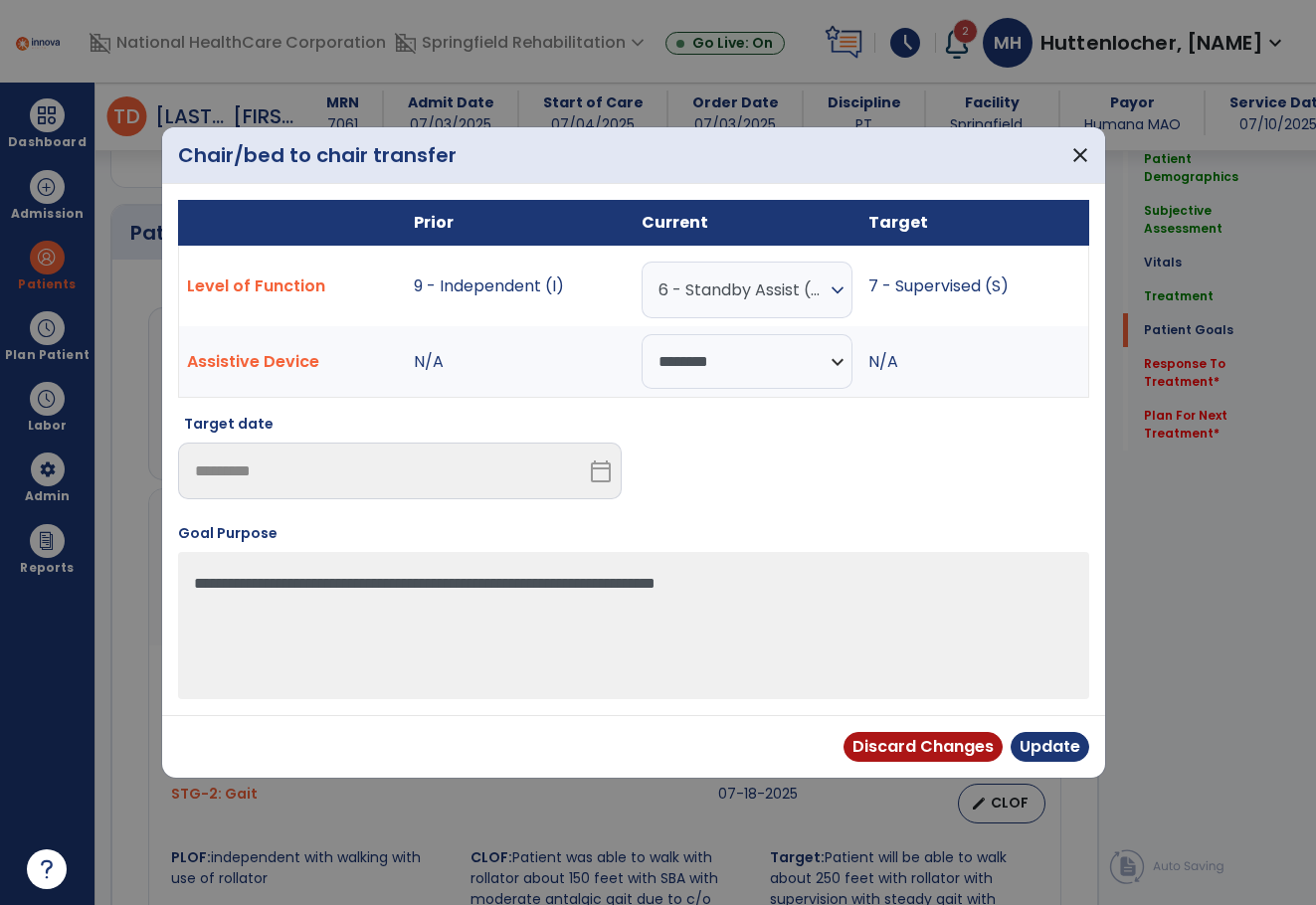scroll, scrollTop: 1492, scrollLeft: 0, axis: vertical 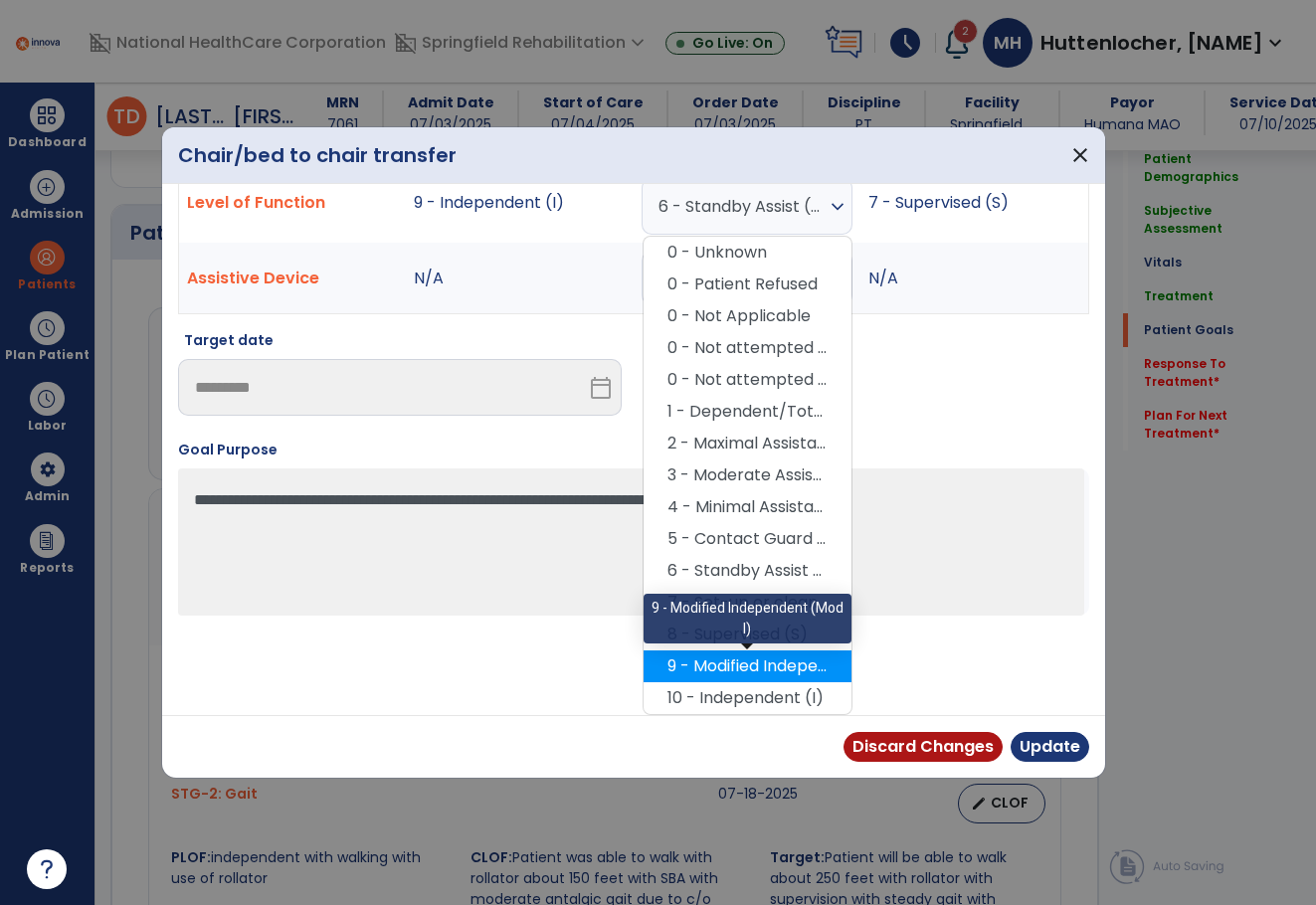 click on "9 - Modified Independent (Mod I)" at bounding box center (747, 666) 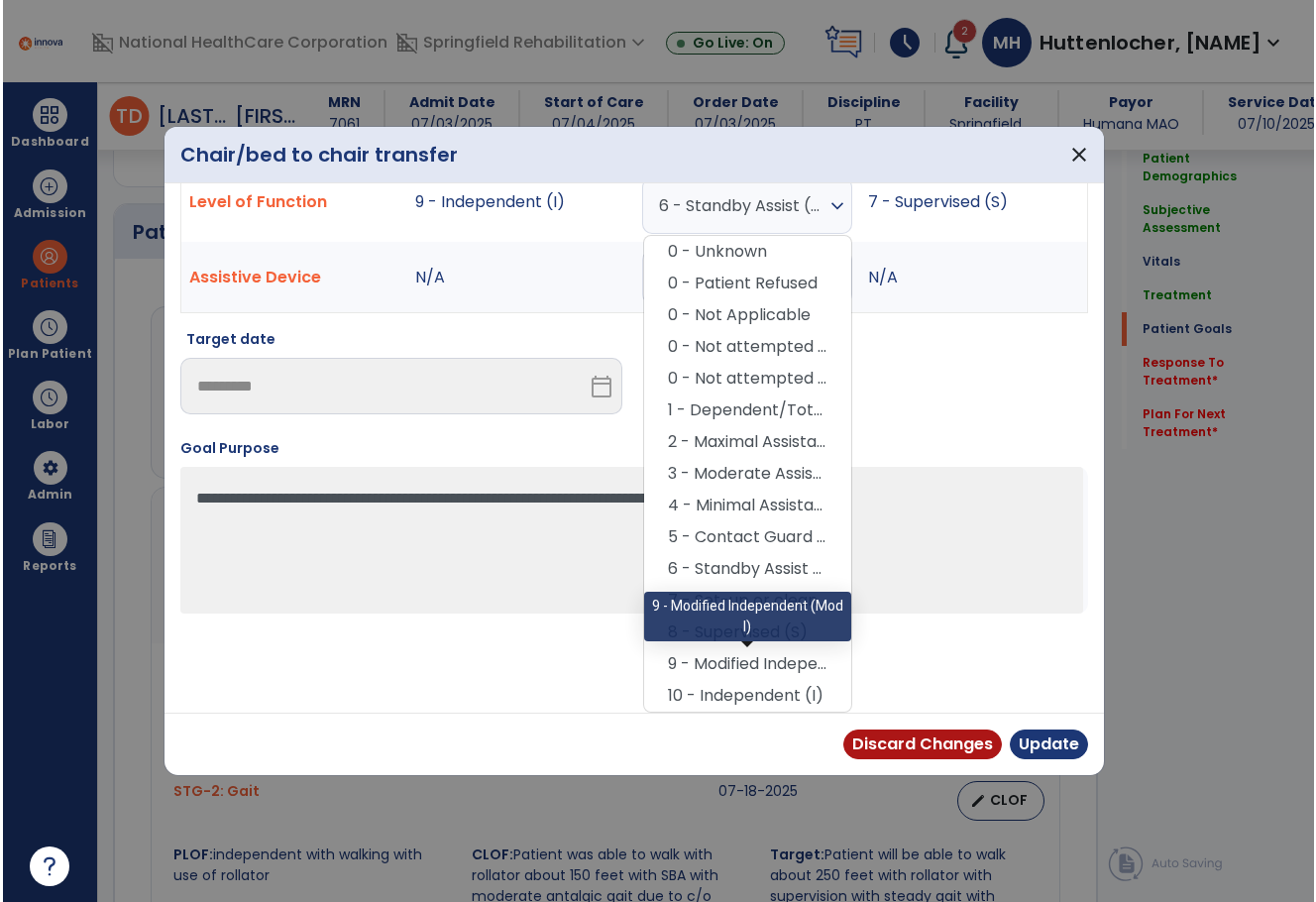 scroll, scrollTop: 0, scrollLeft: 0, axis: both 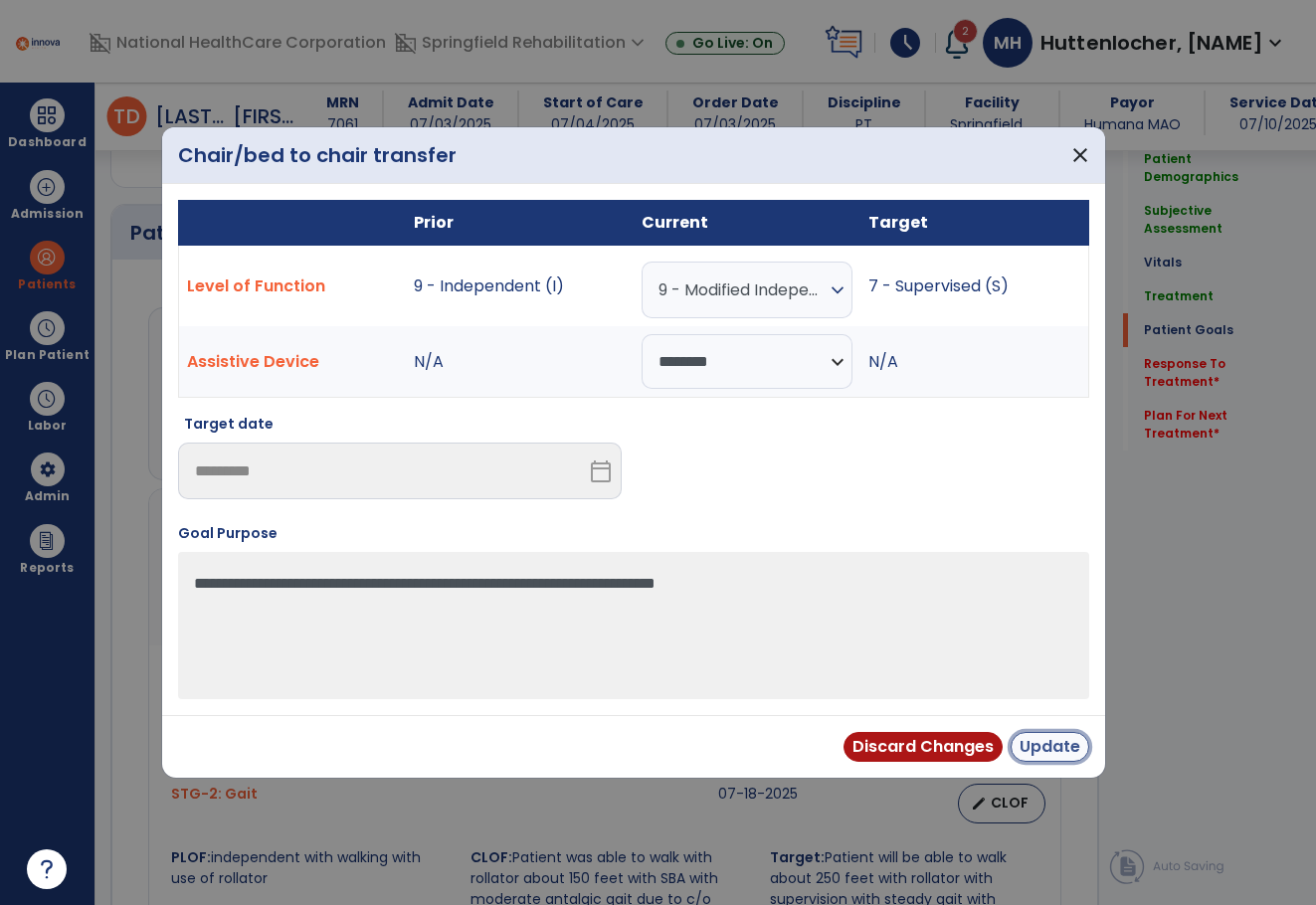click on "Update" at bounding box center [1049, 747] 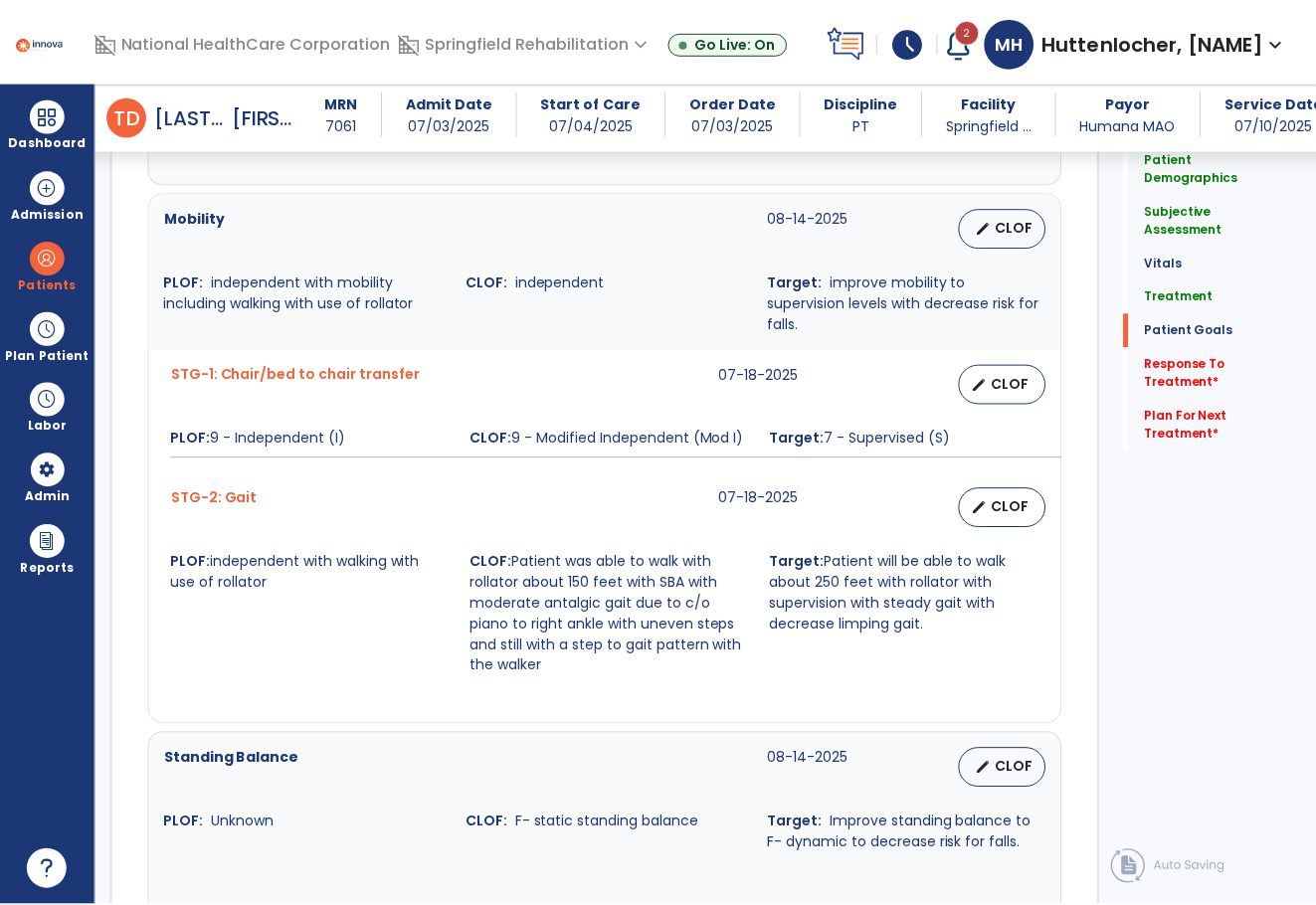 scroll, scrollTop: 1790, scrollLeft: 0, axis: vertical 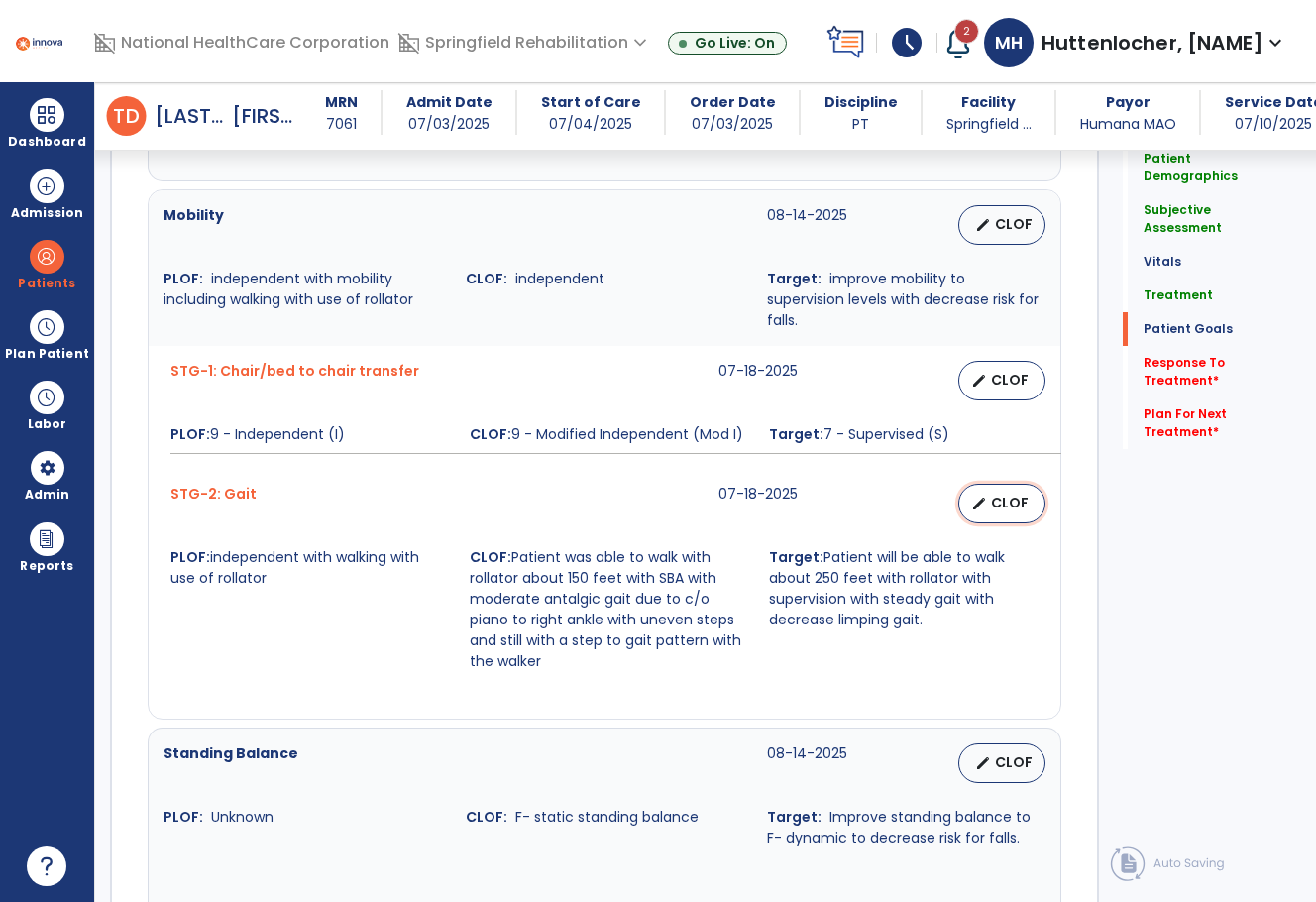 click on "CLOF" at bounding box center [1010, 503] 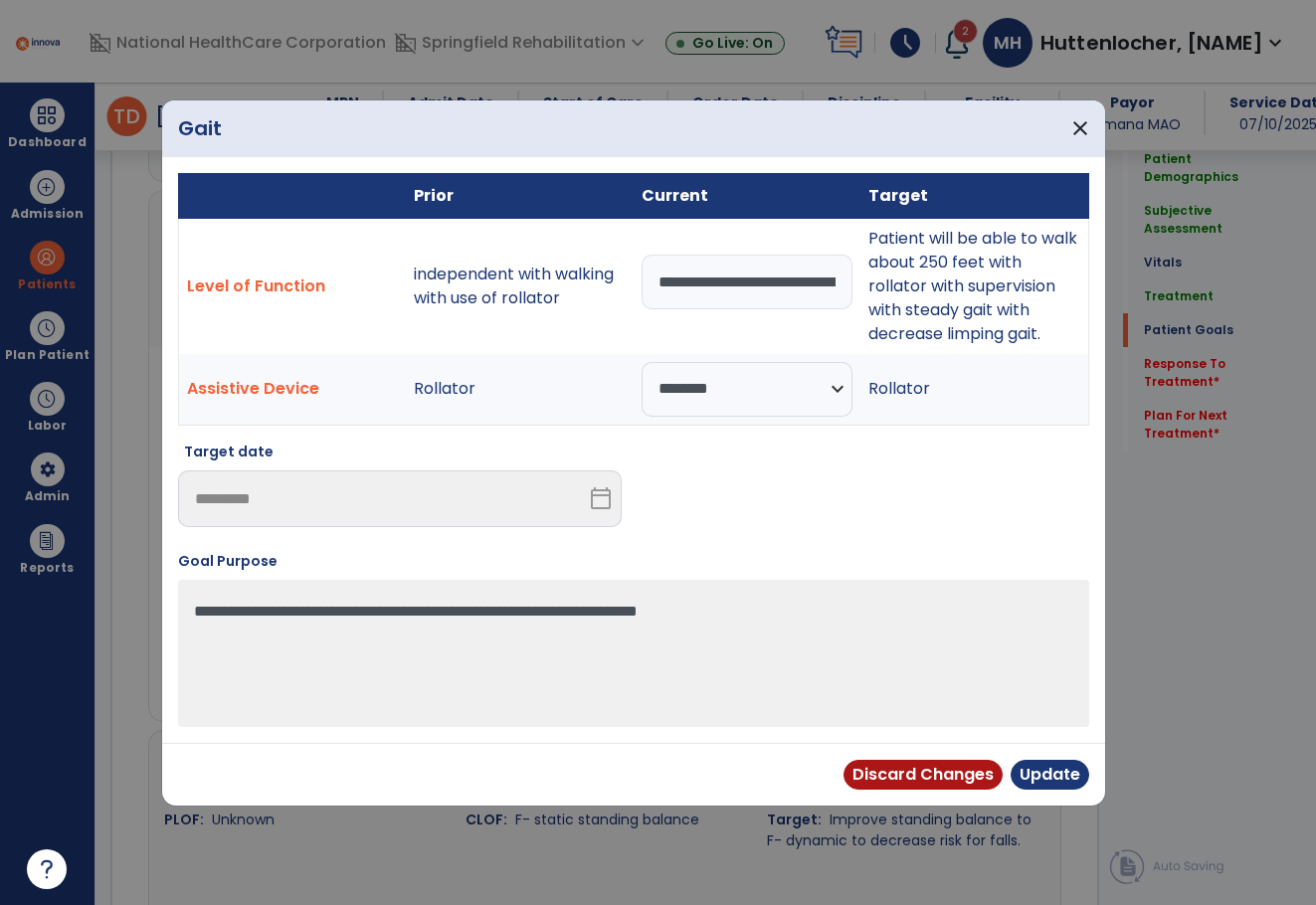 scroll, scrollTop: 1790, scrollLeft: 0, axis: vertical 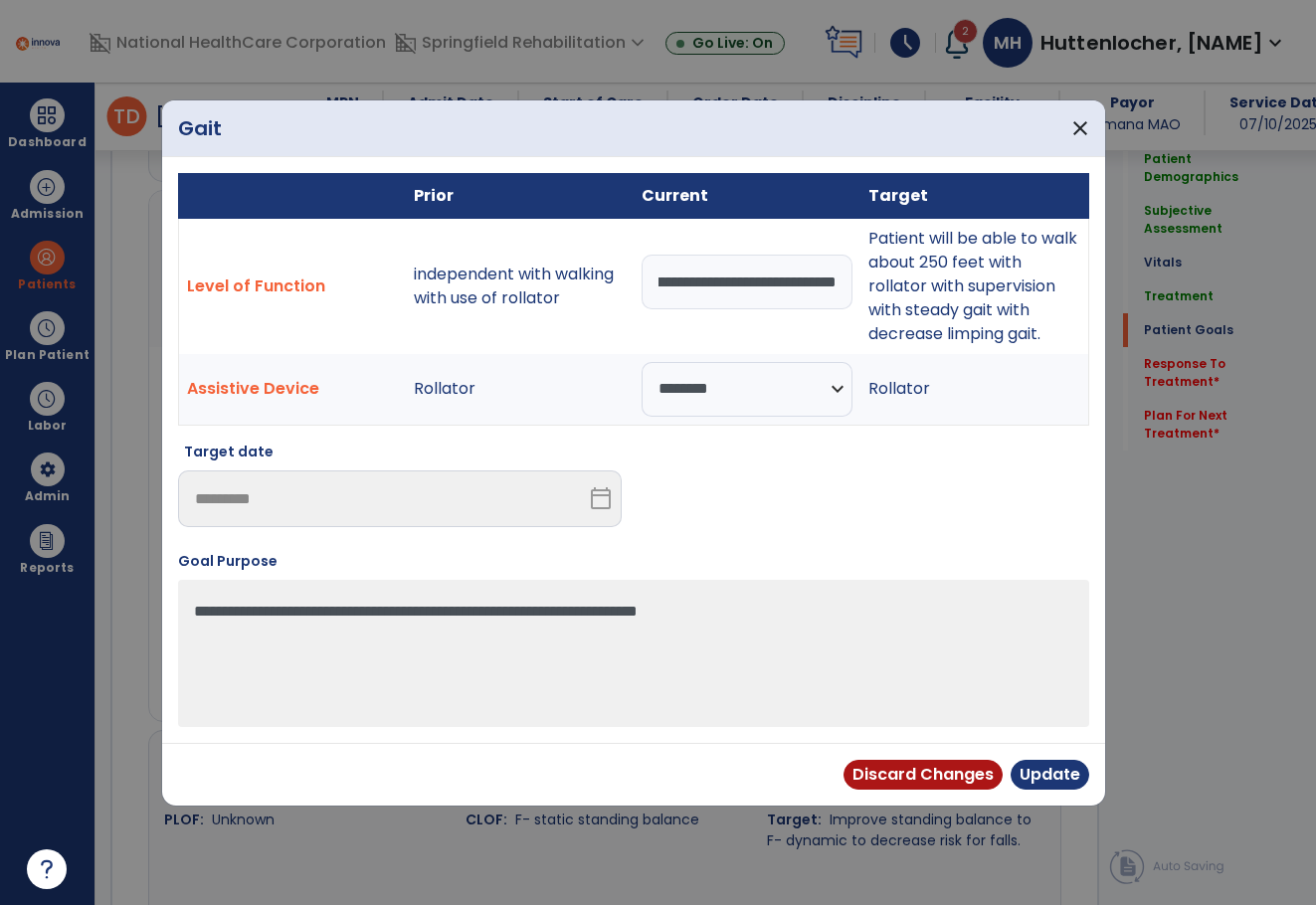 drag, startPoint x: 654, startPoint y: 288, endPoint x: 1023, endPoint y: 322, distance: 370.5631 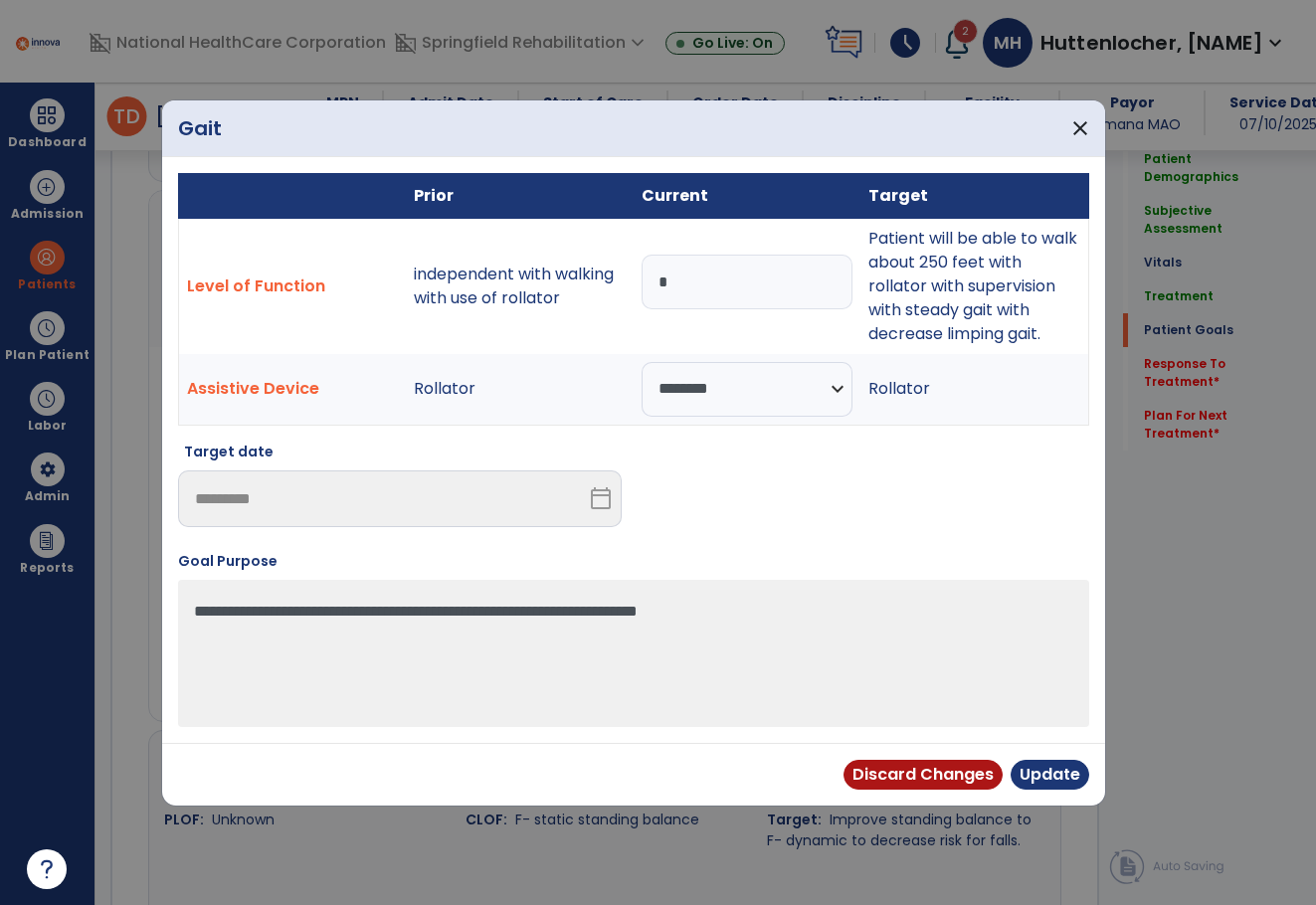 scroll, scrollTop: 0, scrollLeft: 0, axis: both 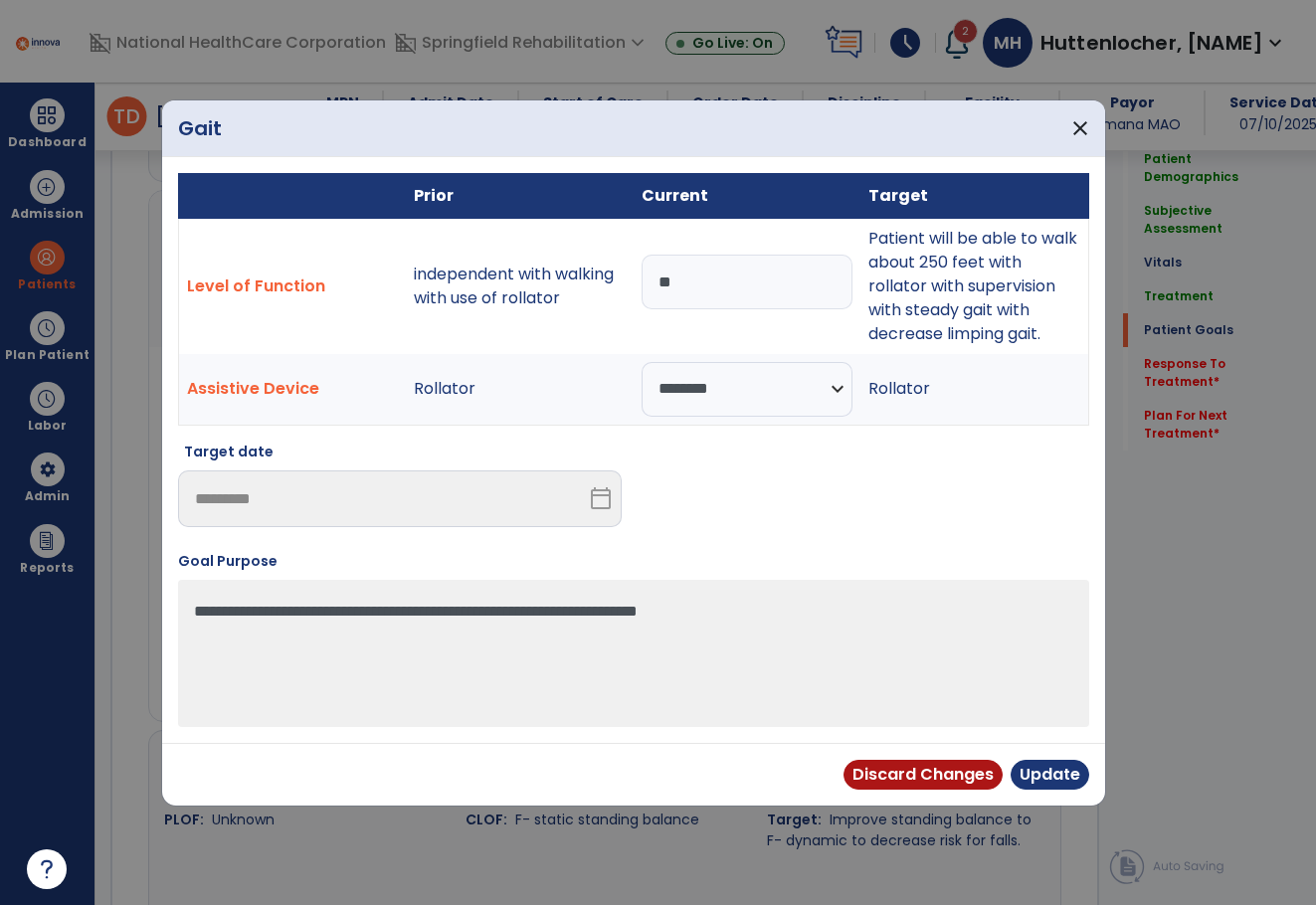 type on "*" 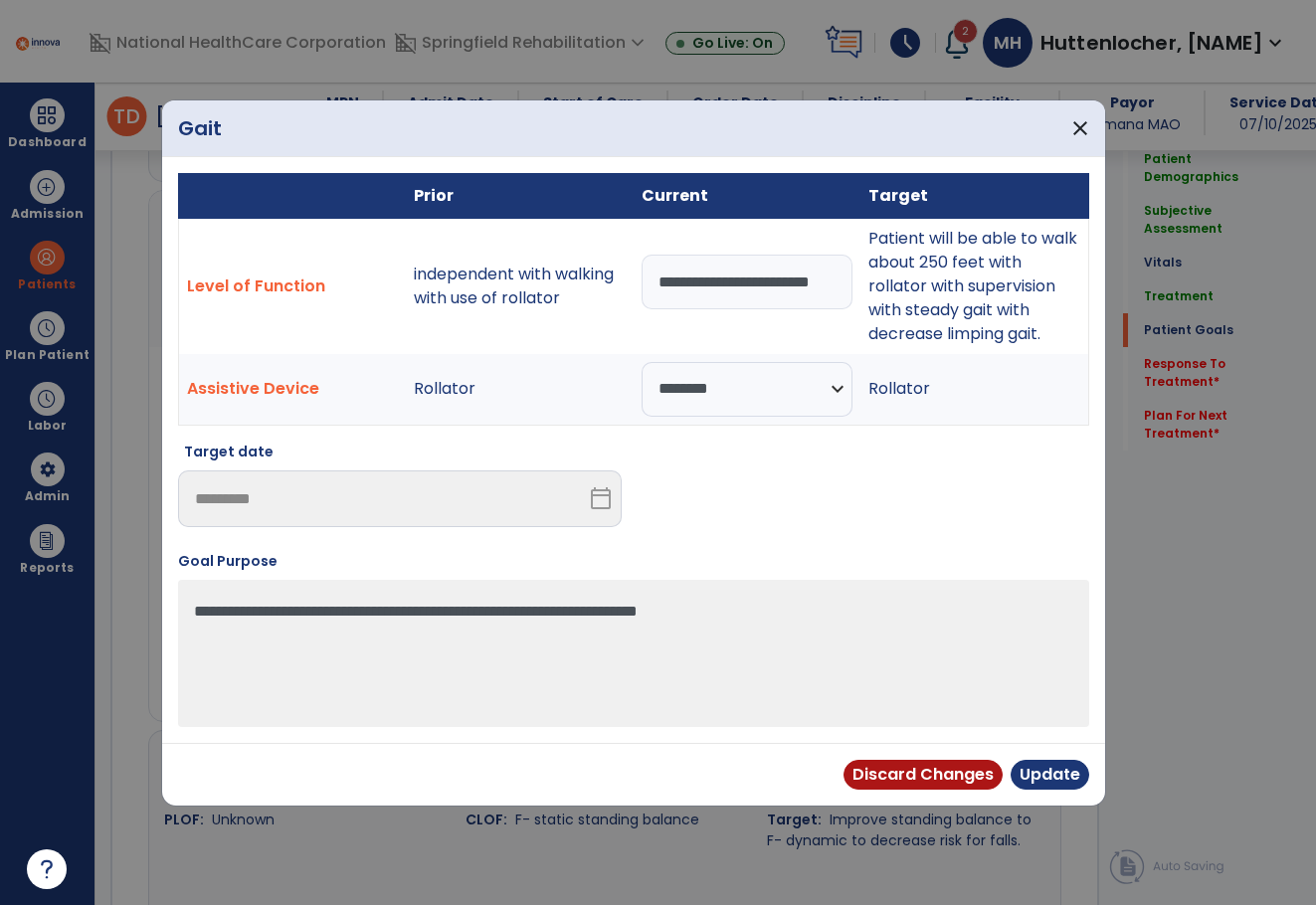 scroll, scrollTop: 0, scrollLeft: 7, axis: horizontal 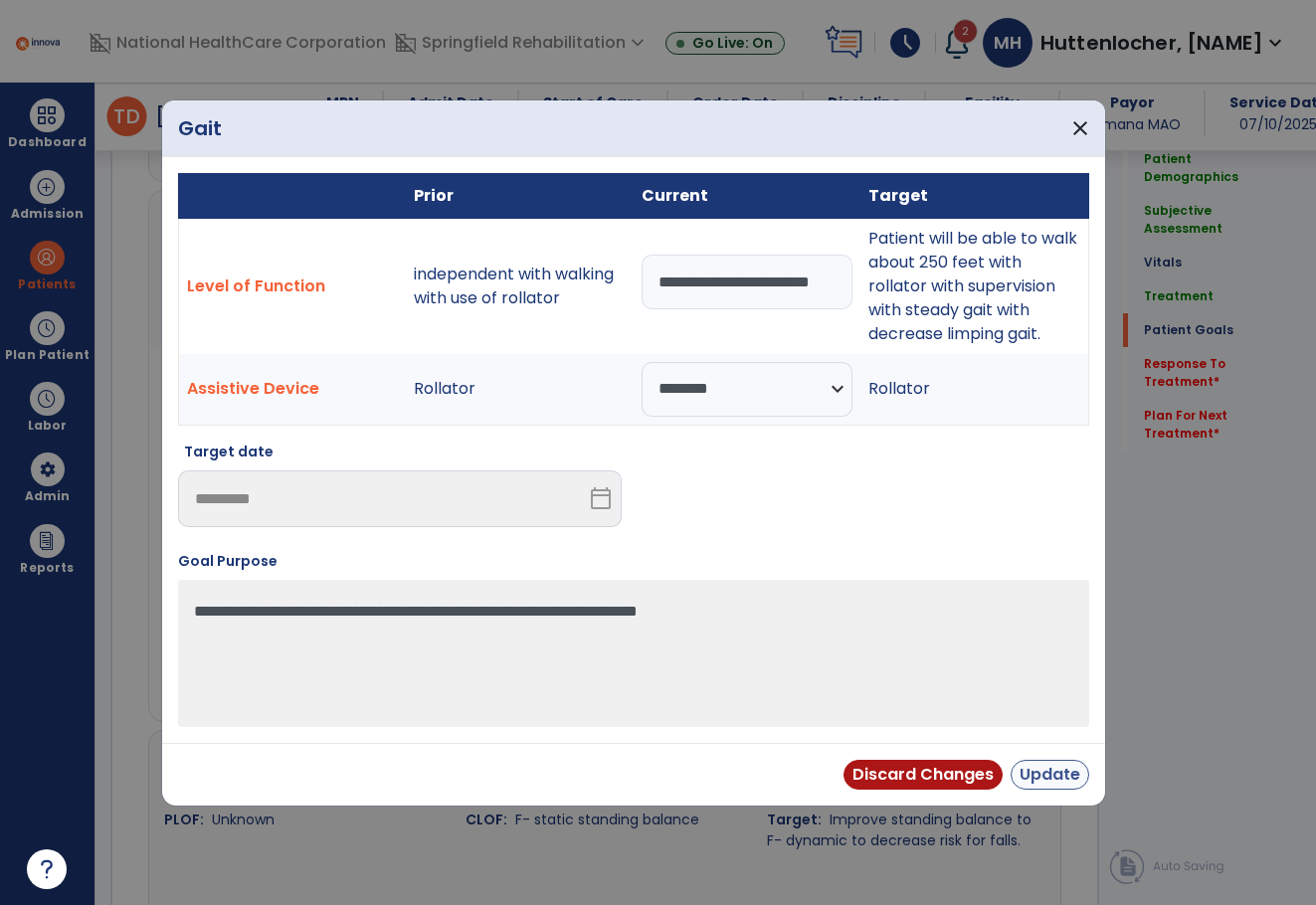 type on "**********" 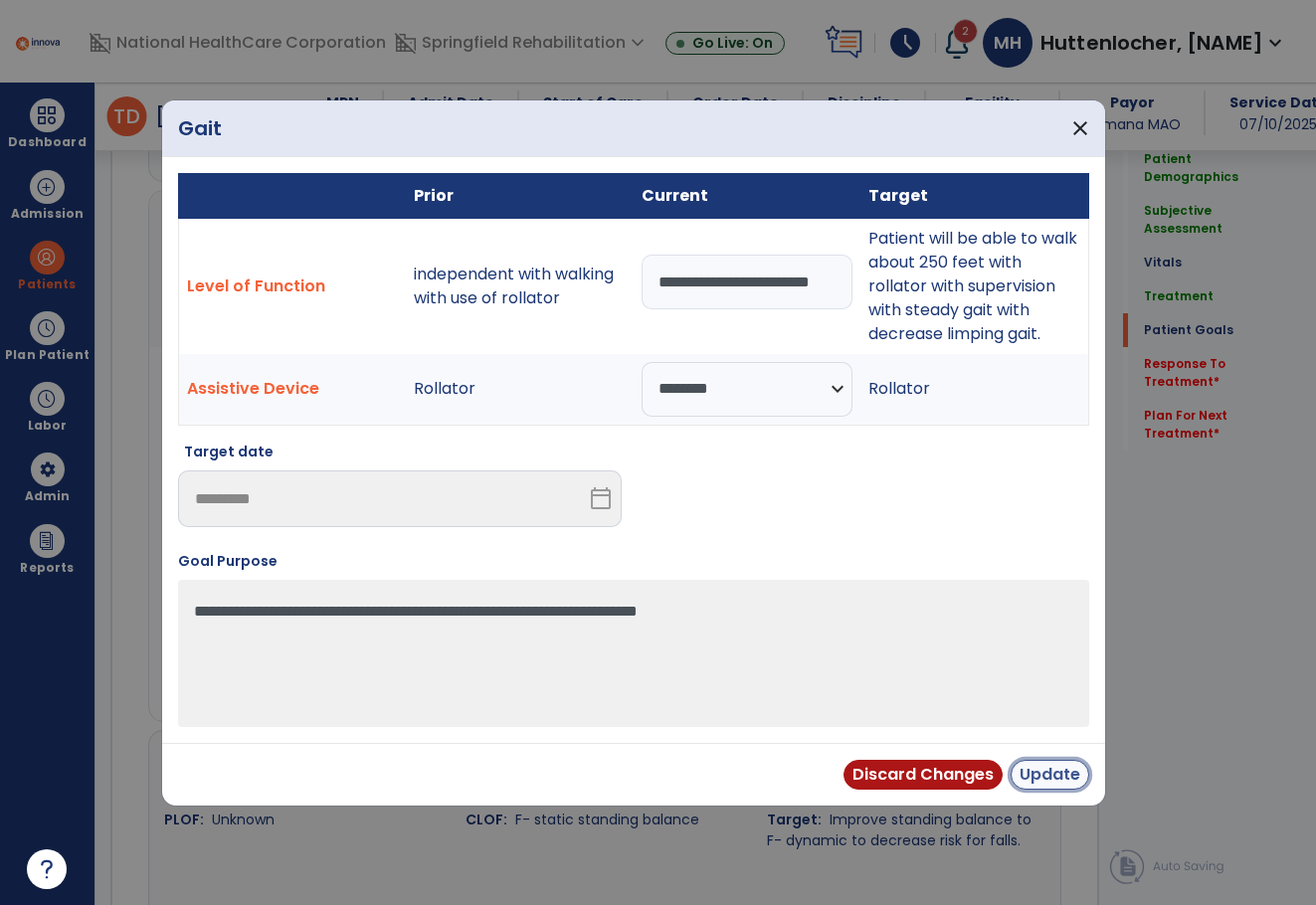 click on "Update" at bounding box center (1049, 775) 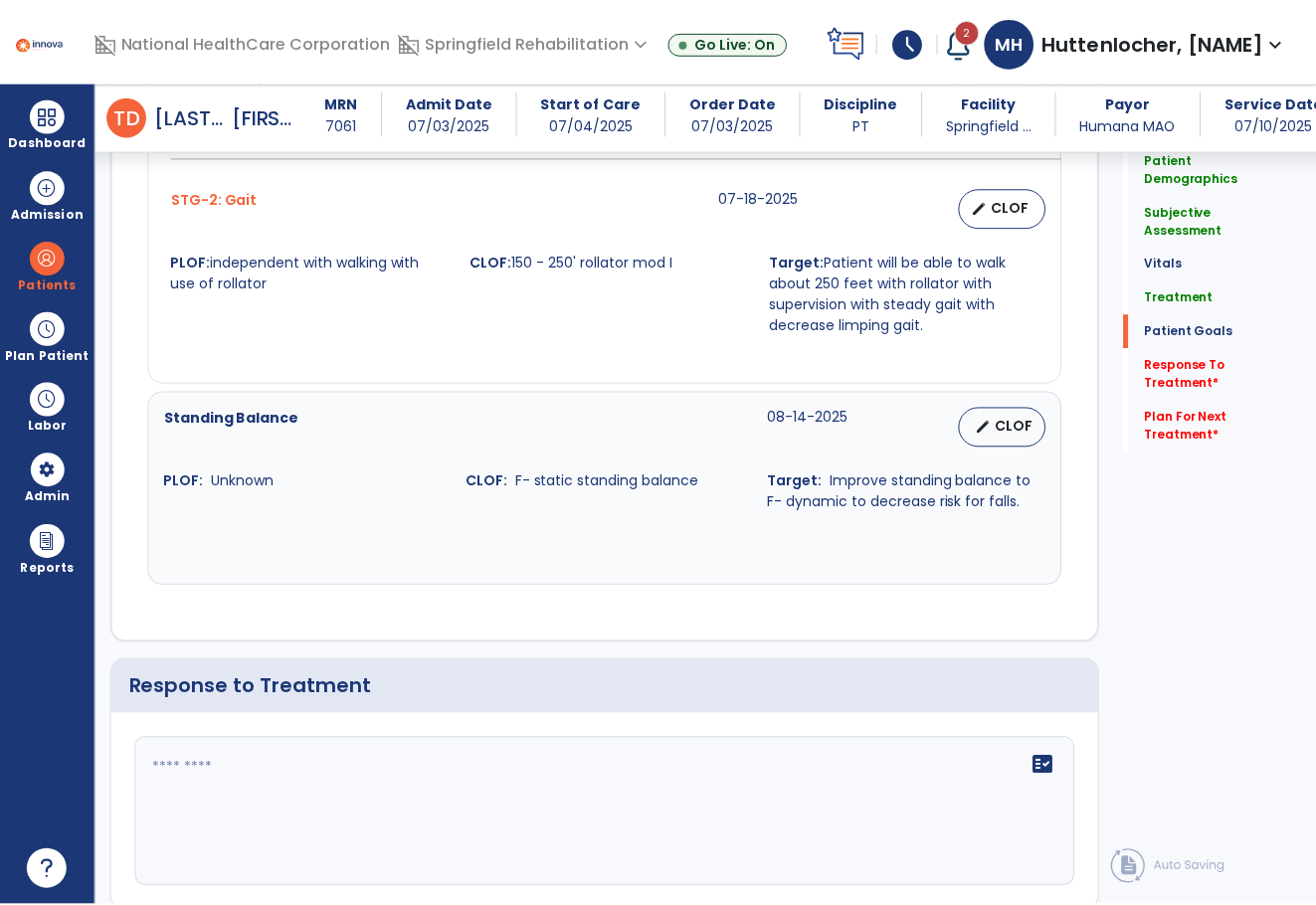 scroll, scrollTop: 2088, scrollLeft: 0, axis: vertical 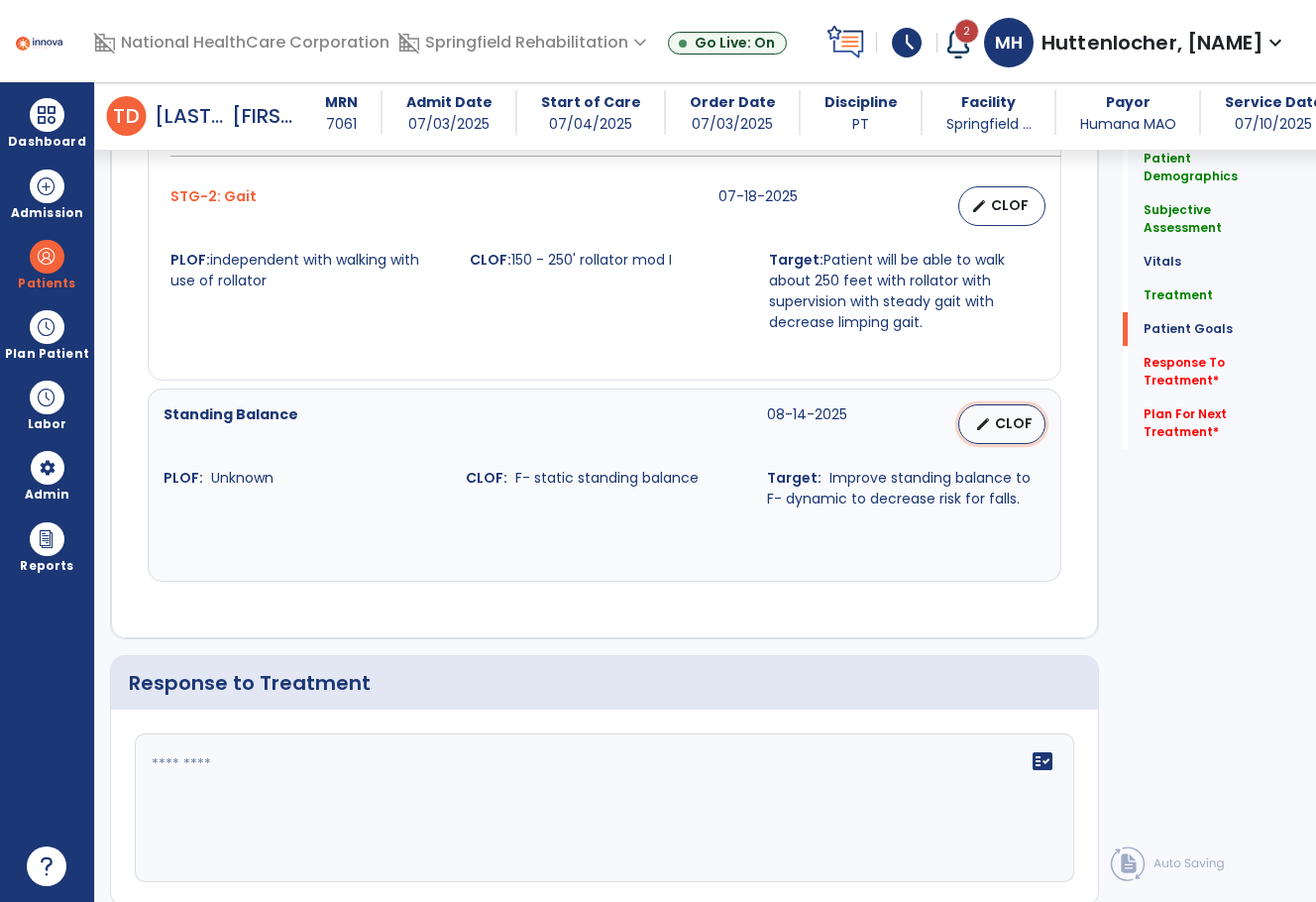 click on "edit   CLOF" at bounding box center [1002, 424] 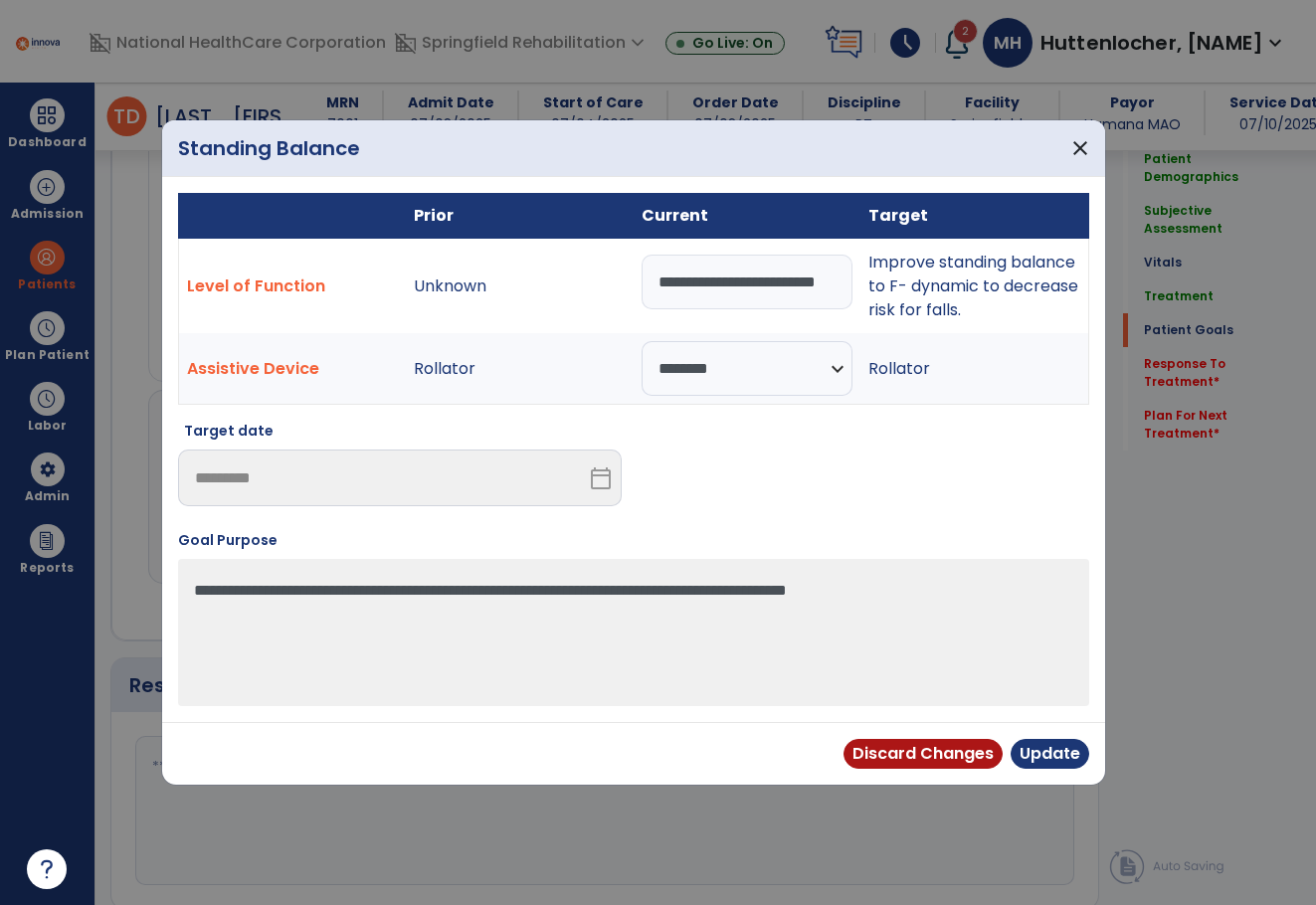 scroll, scrollTop: 2088, scrollLeft: 0, axis: vertical 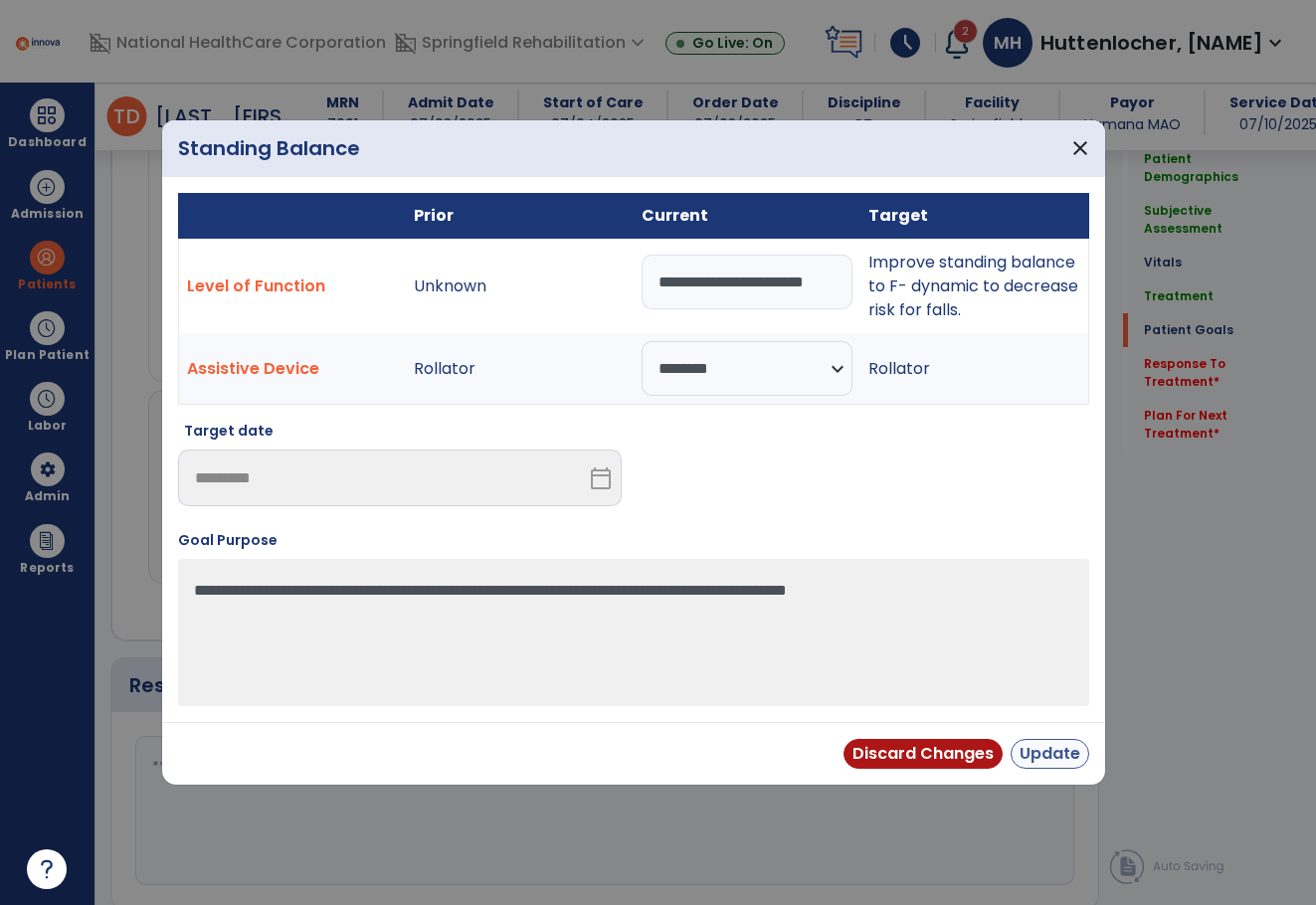type on "**********" 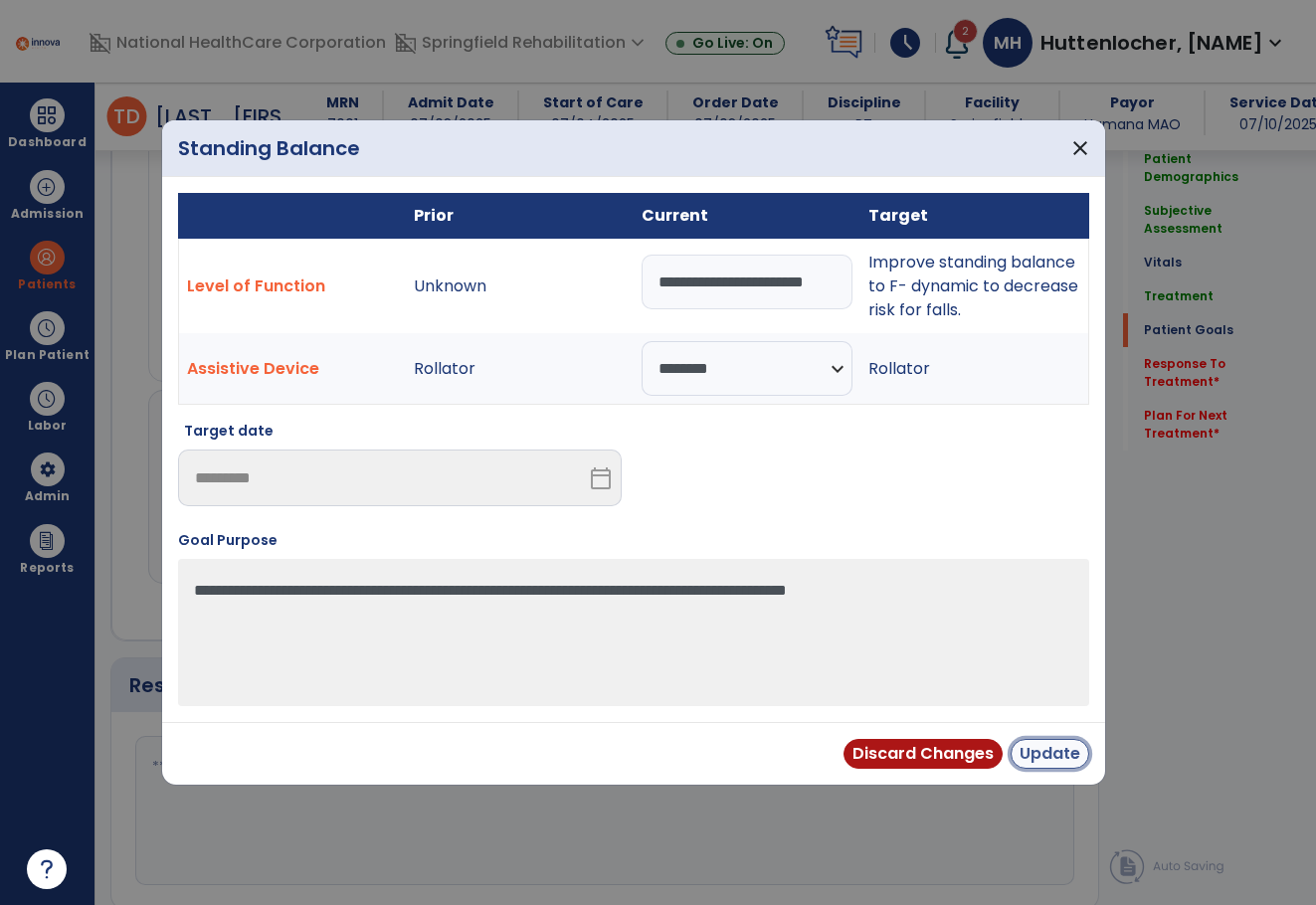 scroll, scrollTop: 0, scrollLeft: 0, axis: both 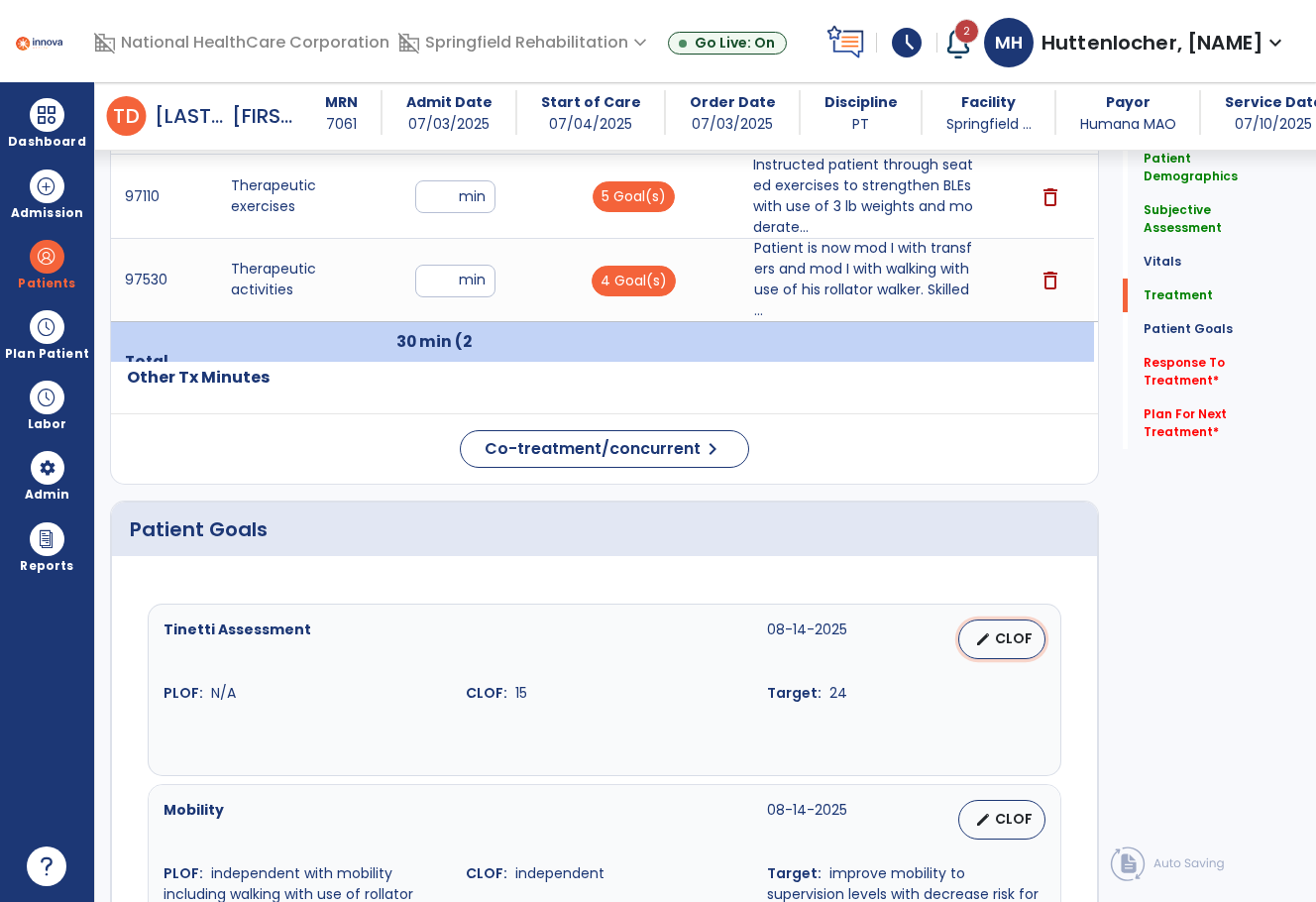 click on "CLOF" at bounding box center (1014, 638) 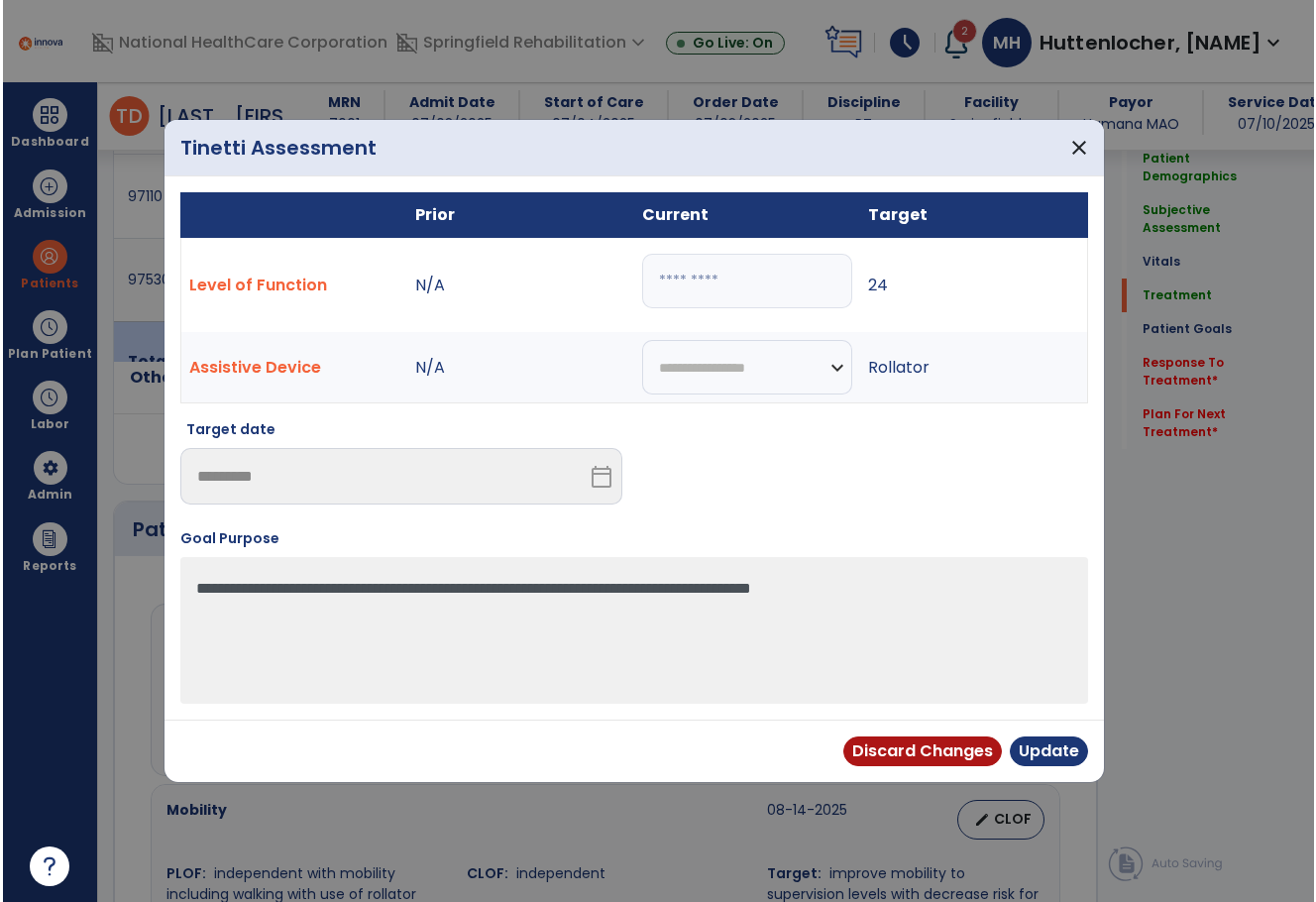 scroll, scrollTop: 1189, scrollLeft: 0, axis: vertical 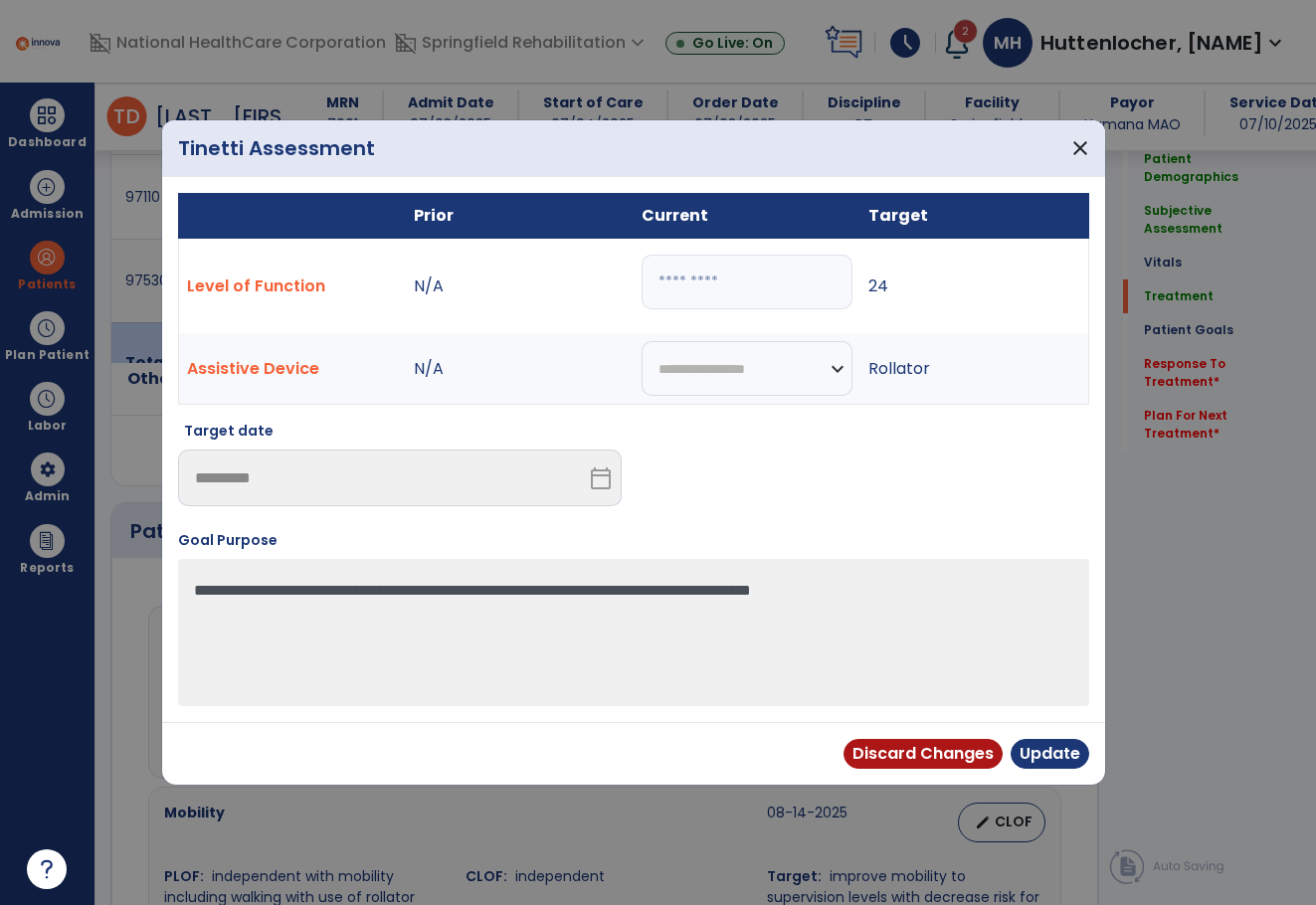 drag, startPoint x: 721, startPoint y: 295, endPoint x: 575, endPoint y: 291, distance: 146.05478 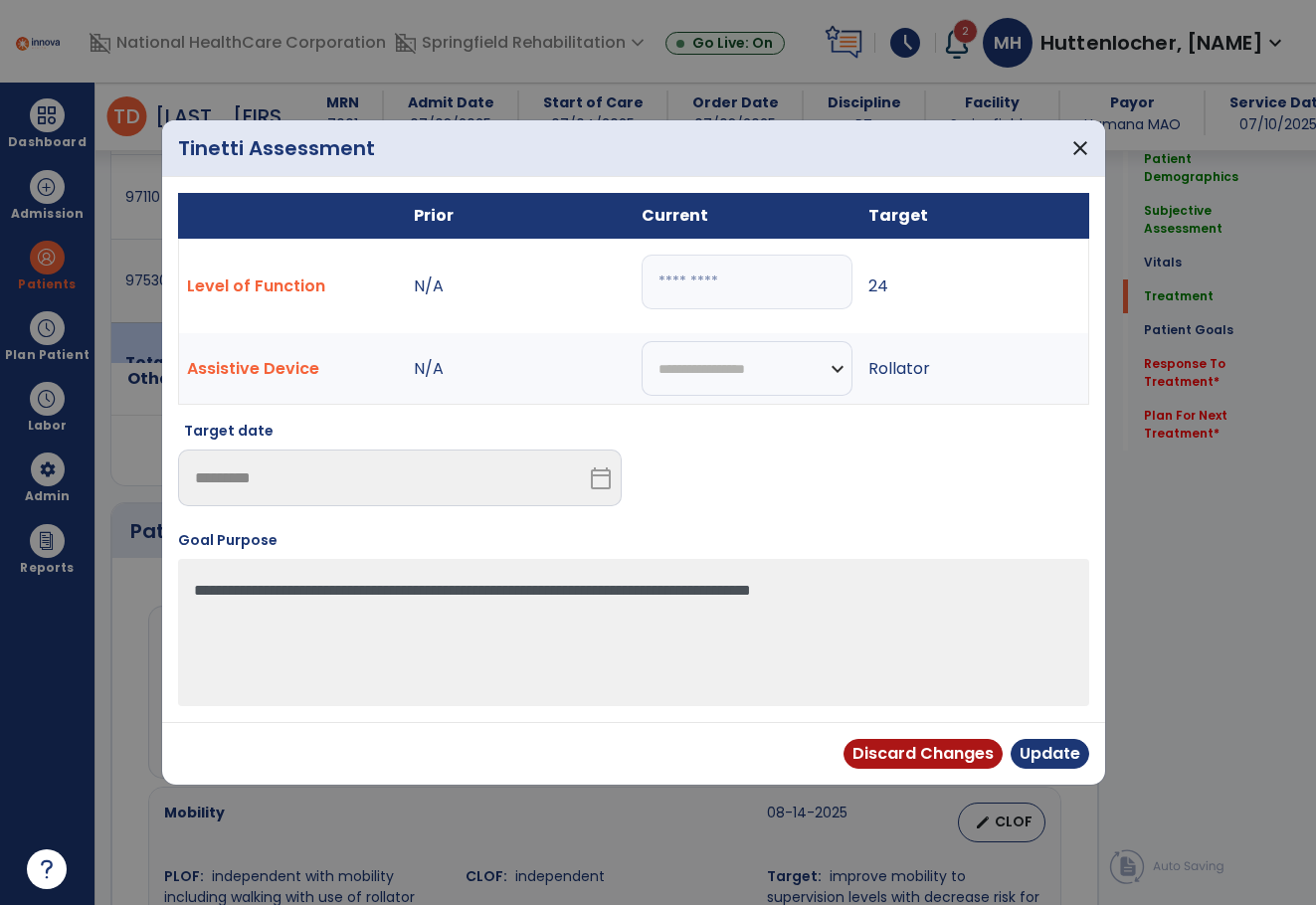type on "**" 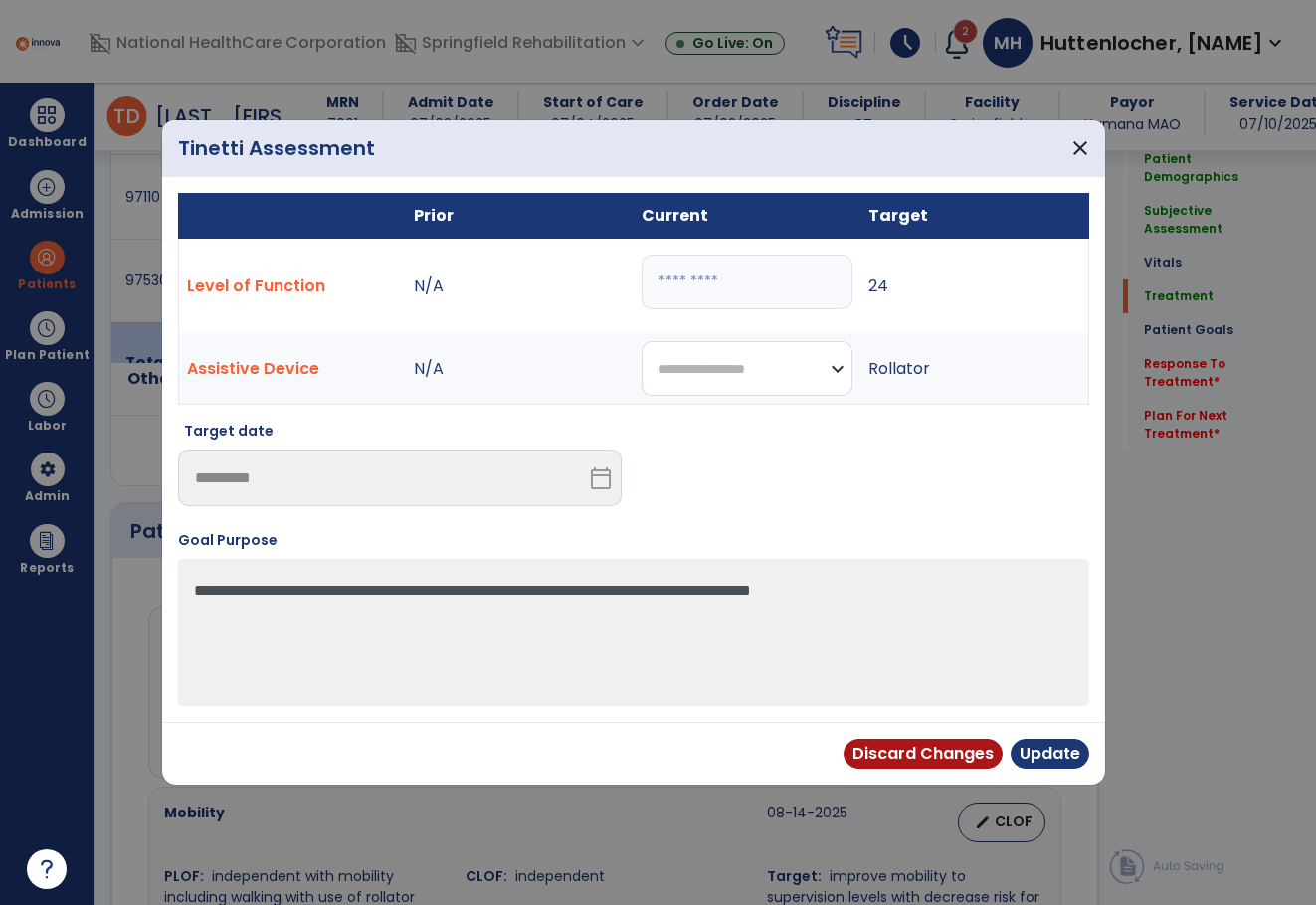 click on "**********" at bounding box center (747, 368) 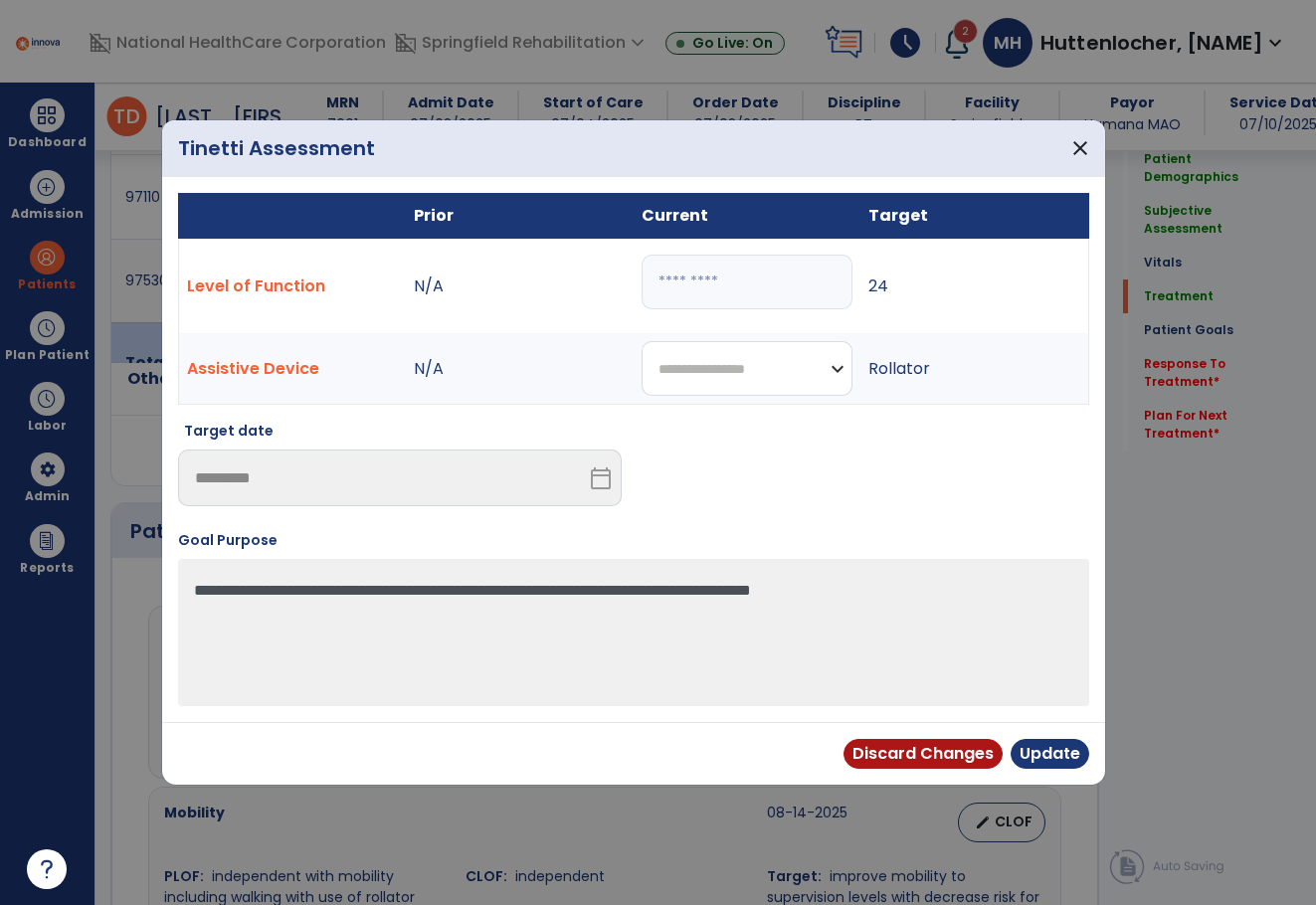 select on "********" 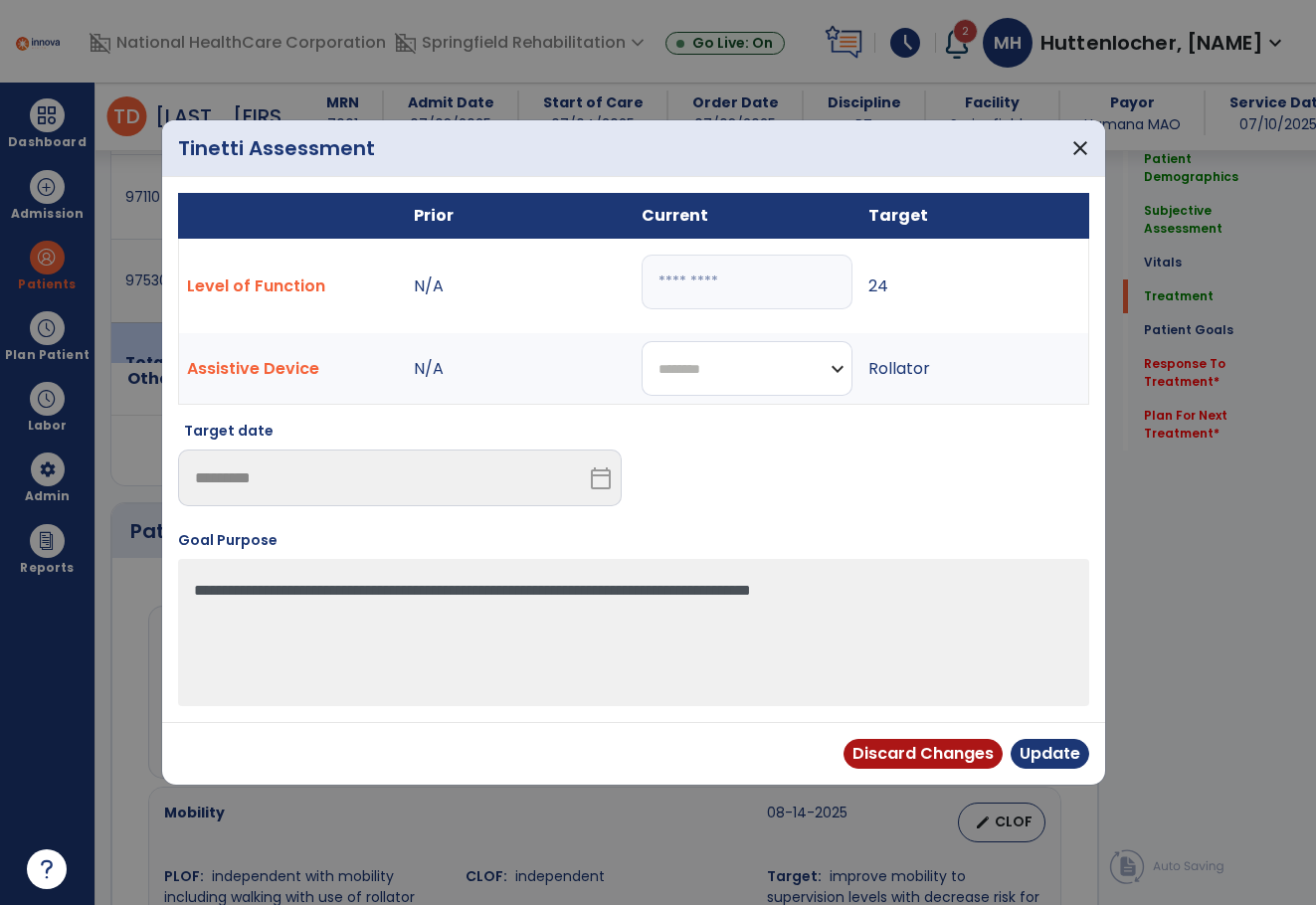 click on "**********" at bounding box center (747, 368) 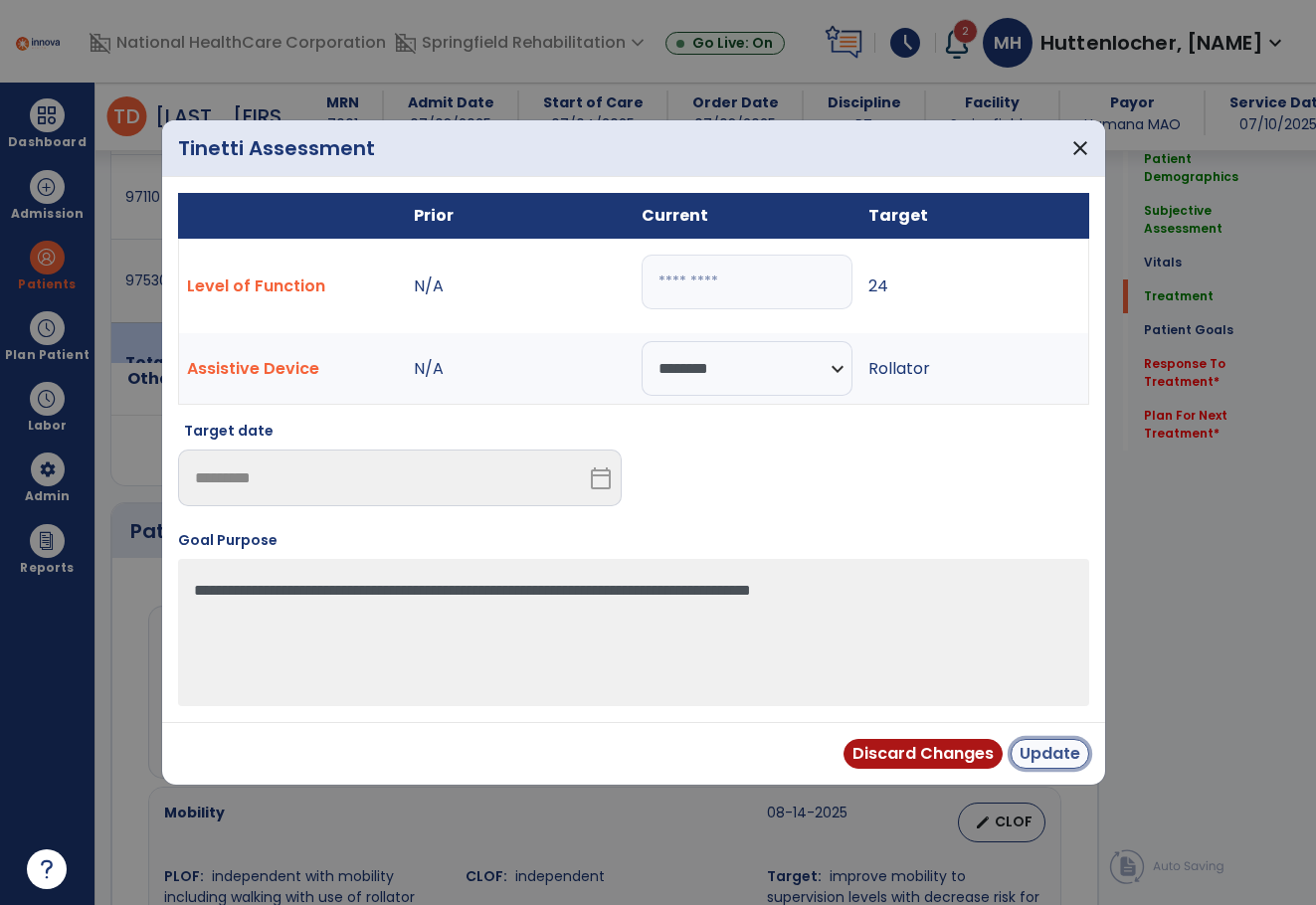 click on "Update" at bounding box center (1049, 754) 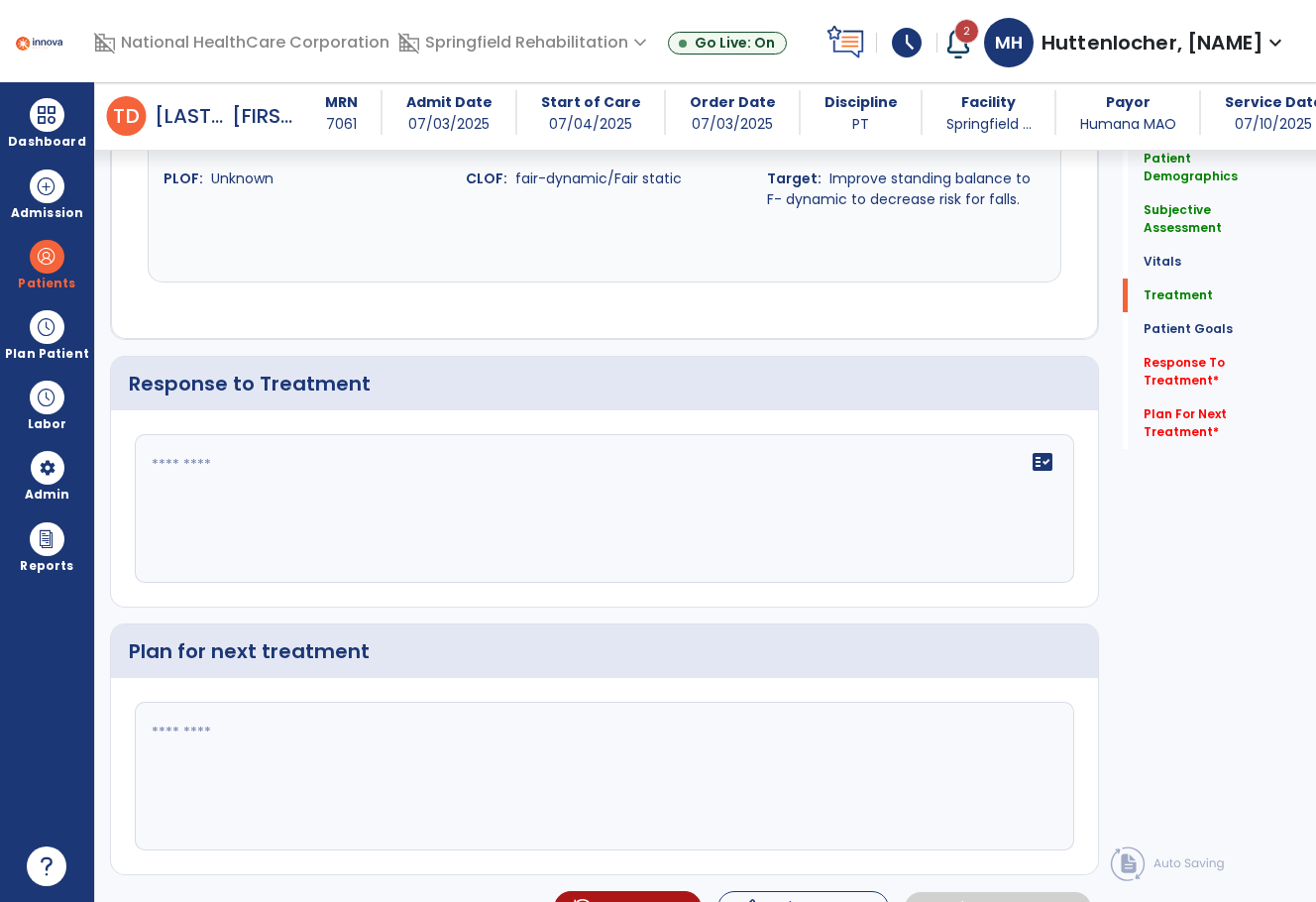 scroll, scrollTop: 2400, scrollLeft: 0, axis: vertical 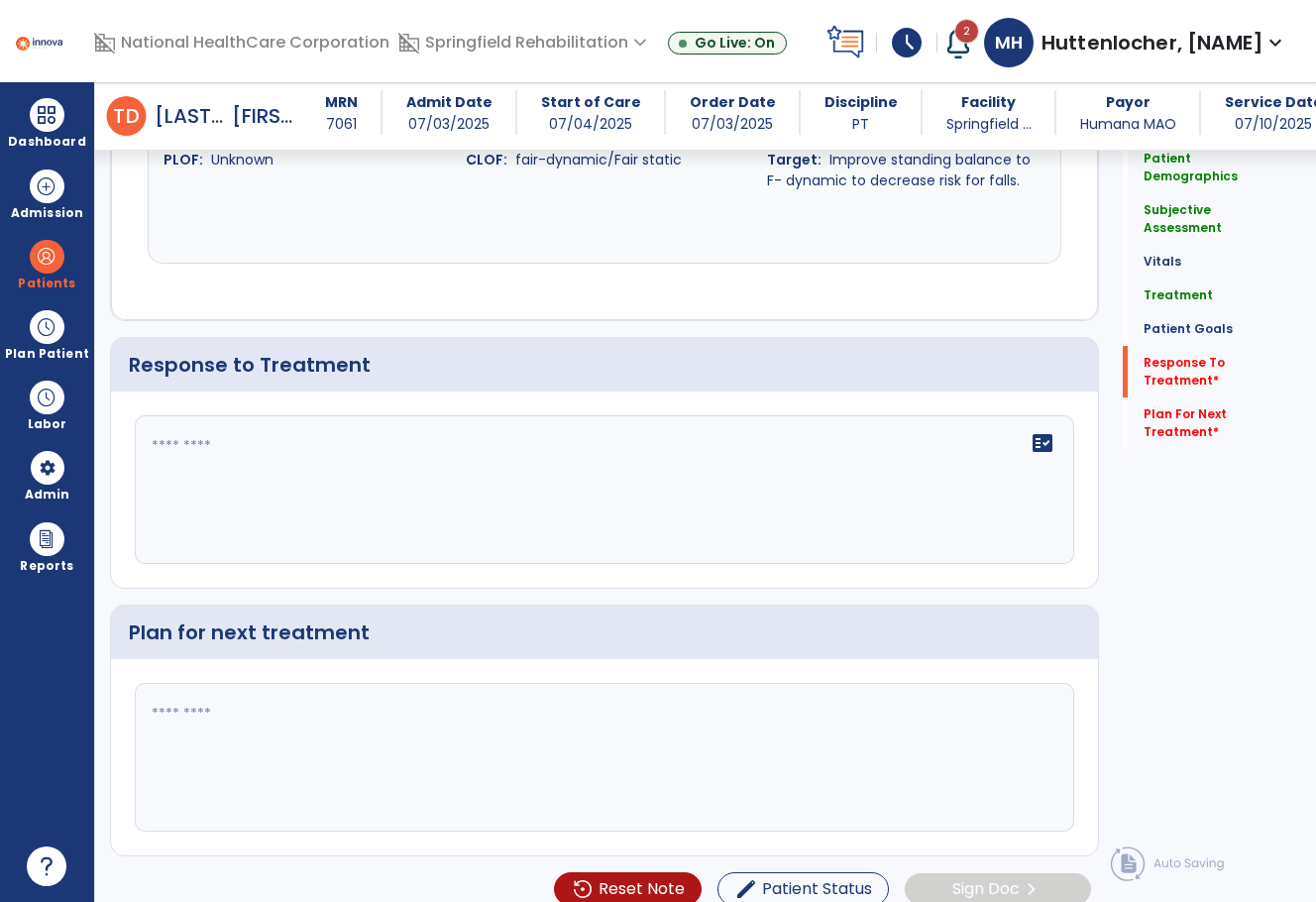 click on "fact_check" 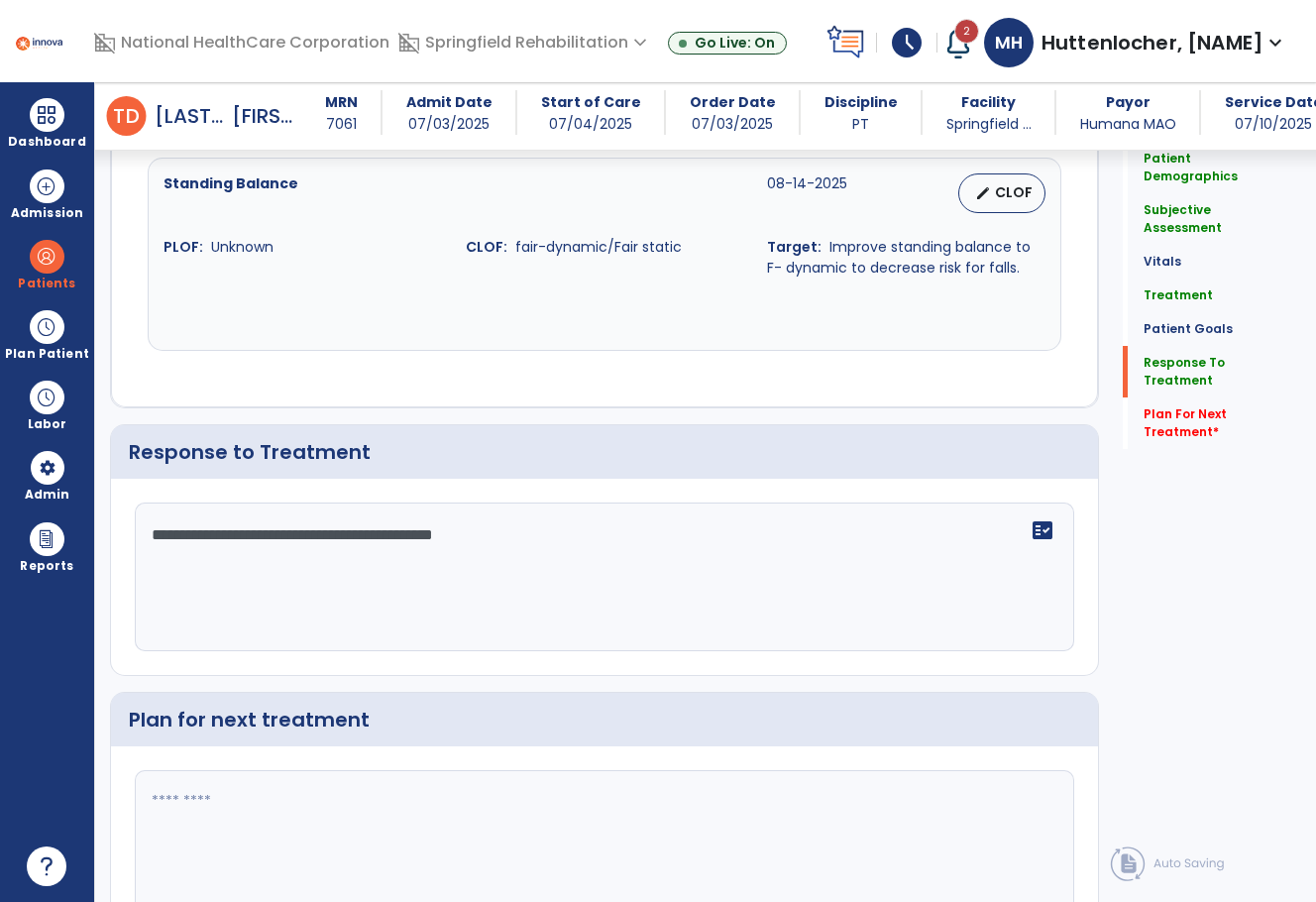 scroll, scrollTop: 2400, scrollLeft: 0, axis: vertical 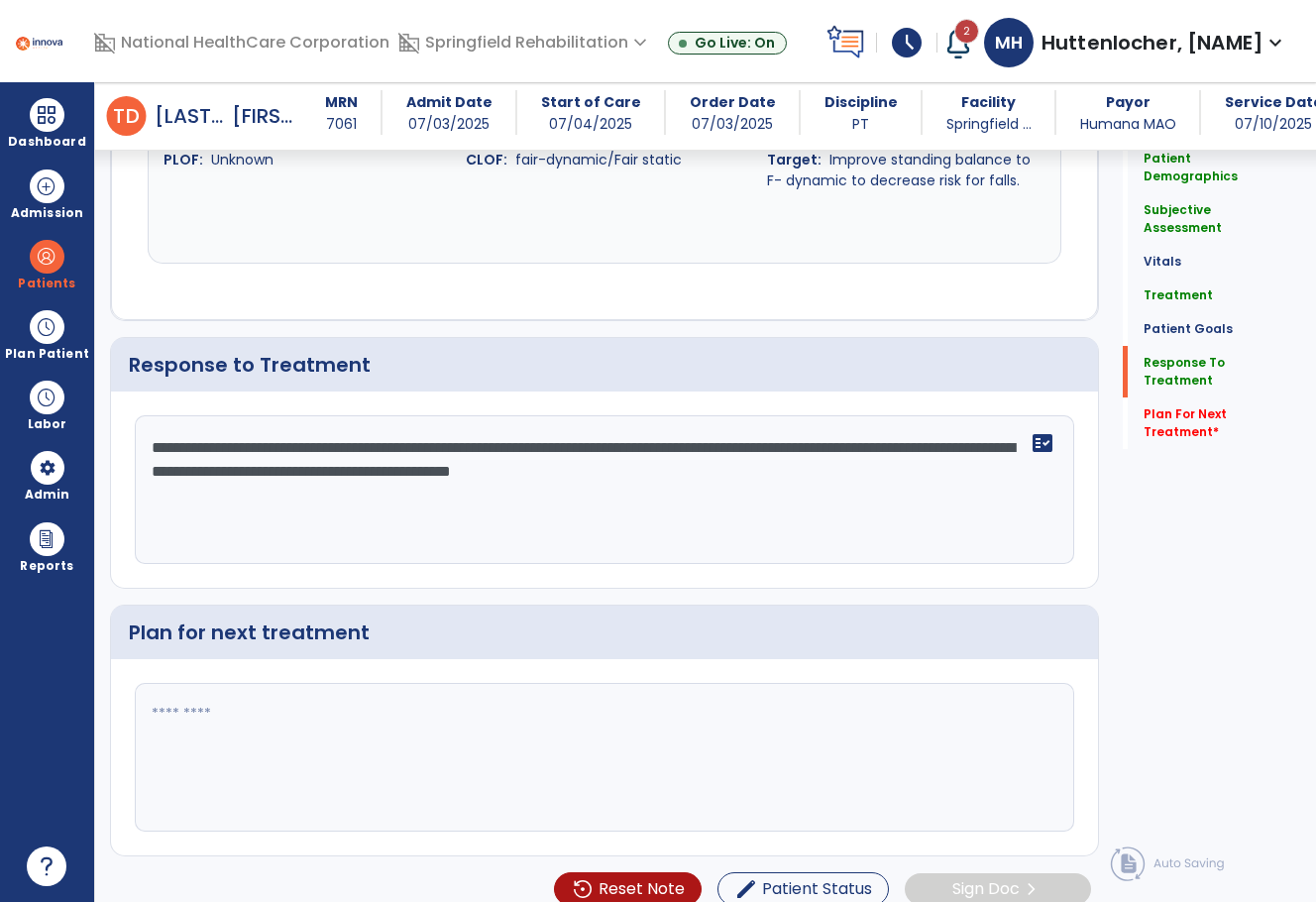 type on "**********" 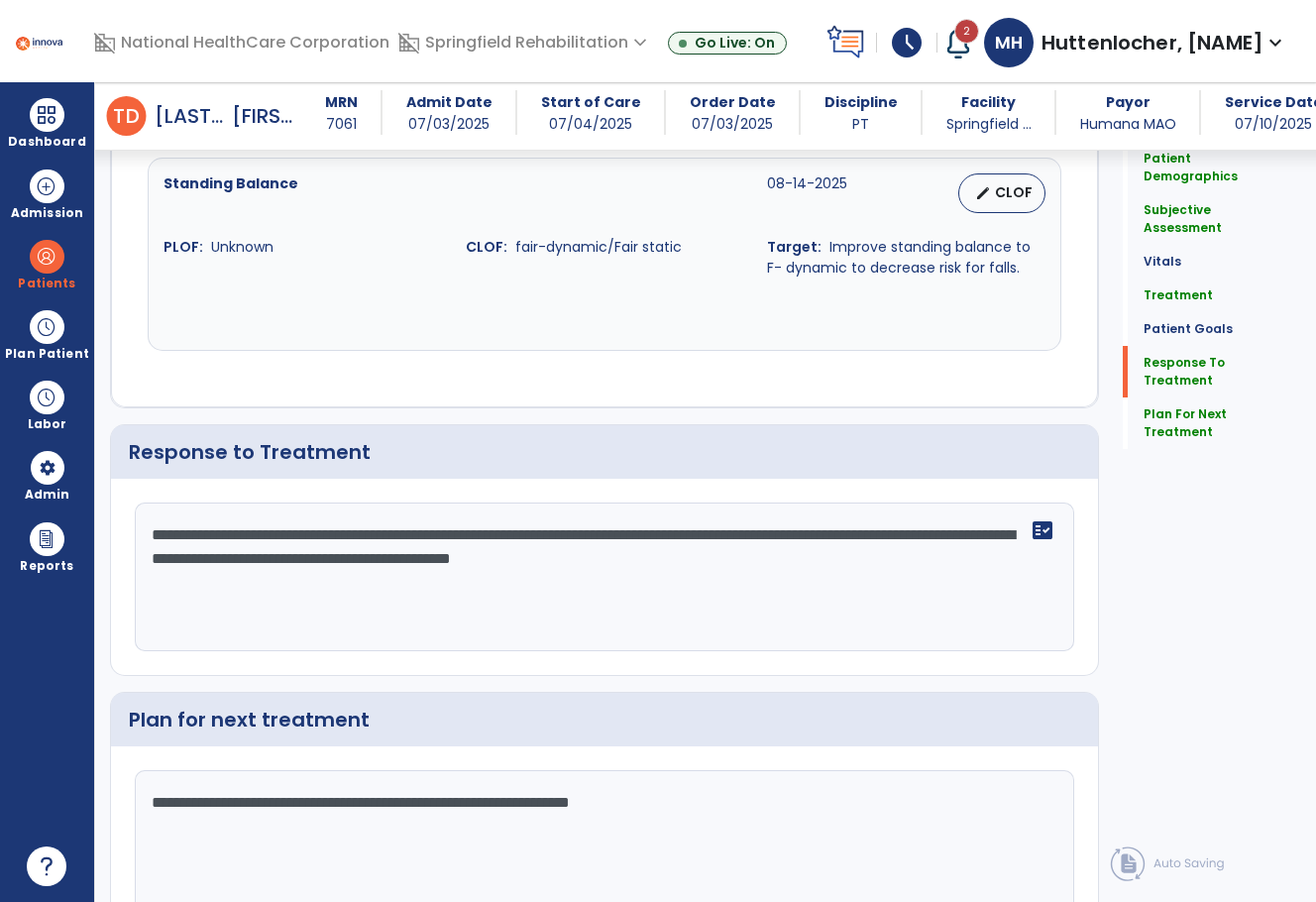 scroll, scrollTop: 2400, scrollLeft: 0, axis: vertical 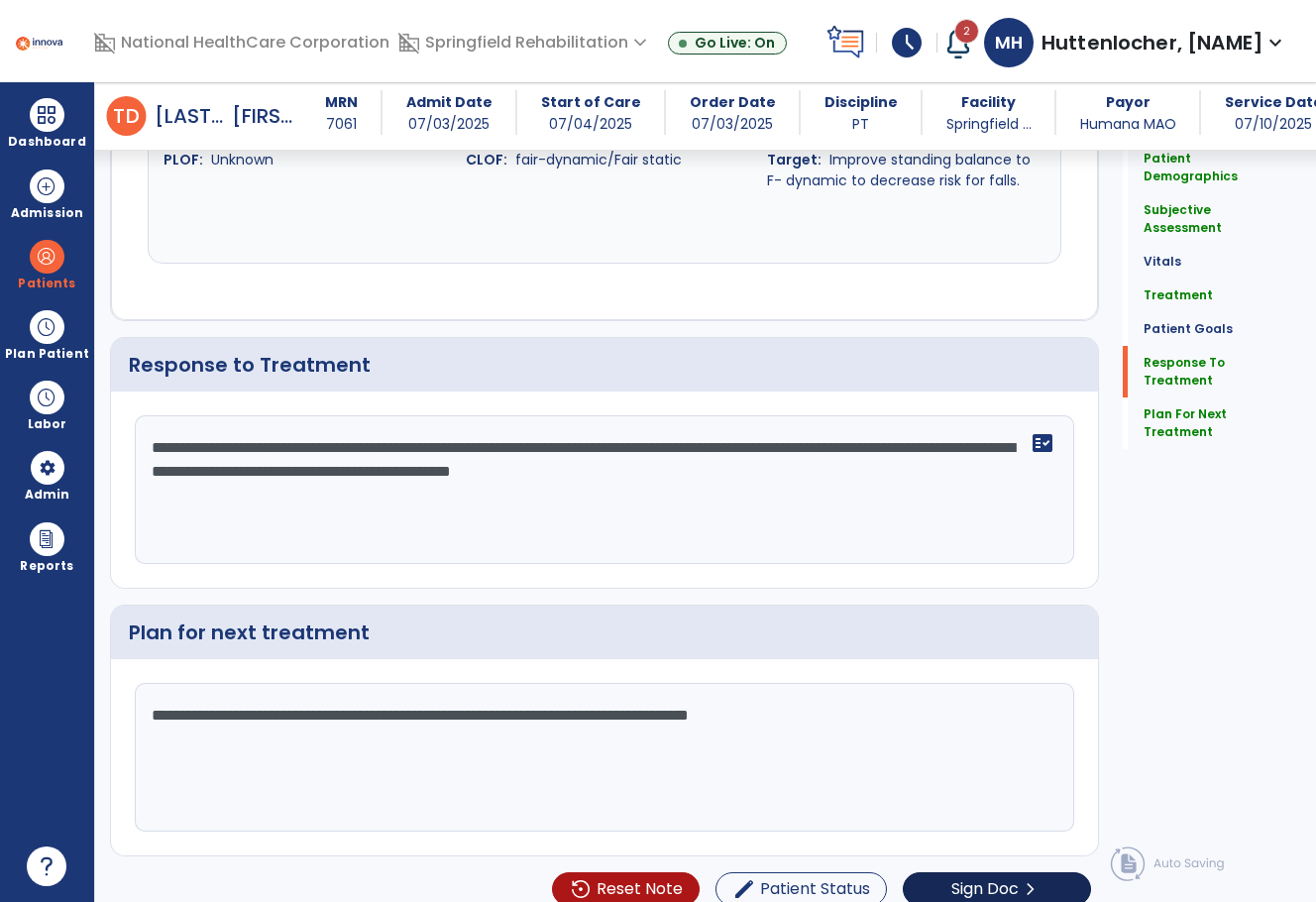 type on "**********" 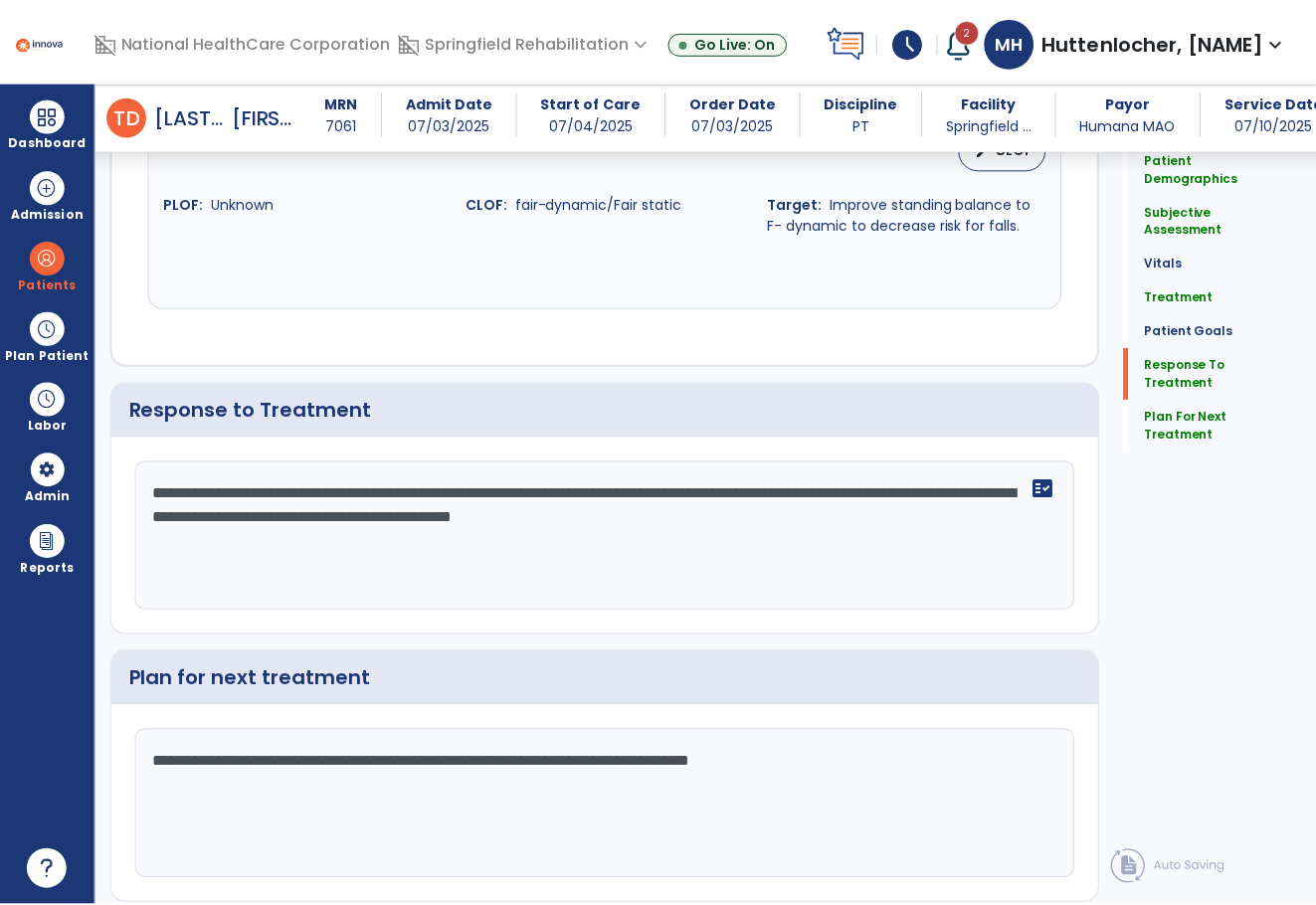 scroll, scrollTop: 2408, scrollLeft: 0, axis: vertical 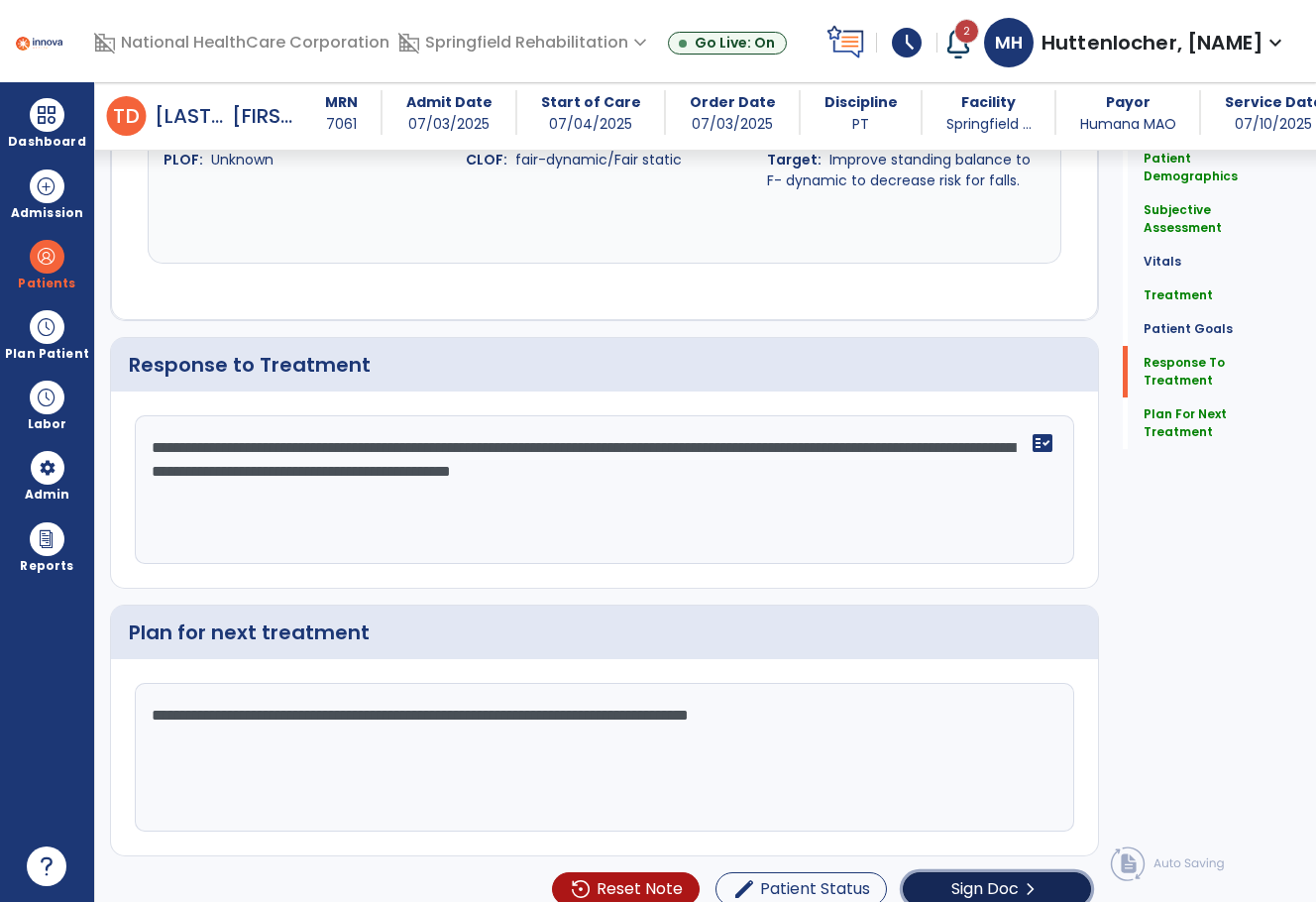 click on "Sign Doc" 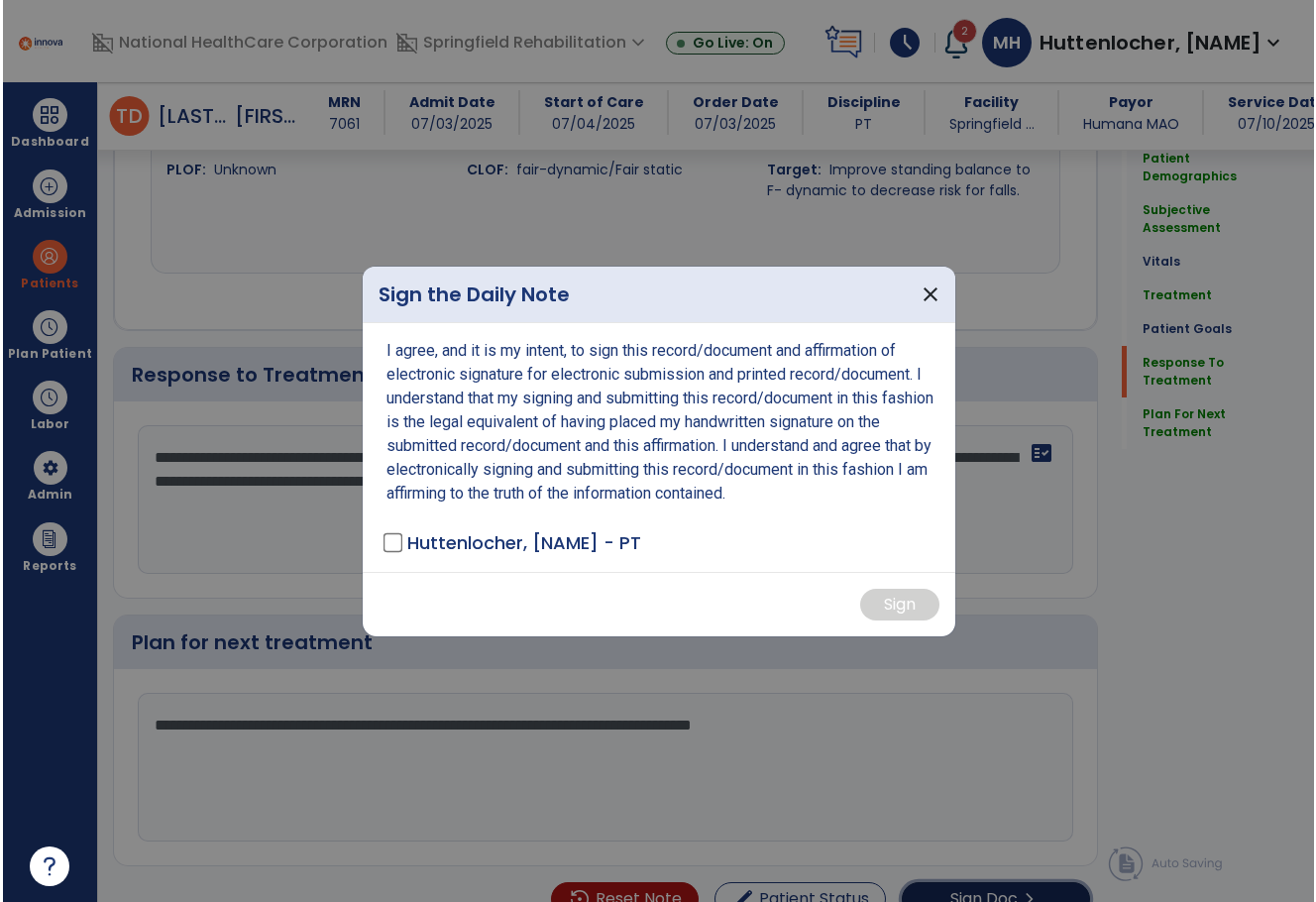 scroll, scrollTop: 2400, scrollLeft: 0, axis: vertical 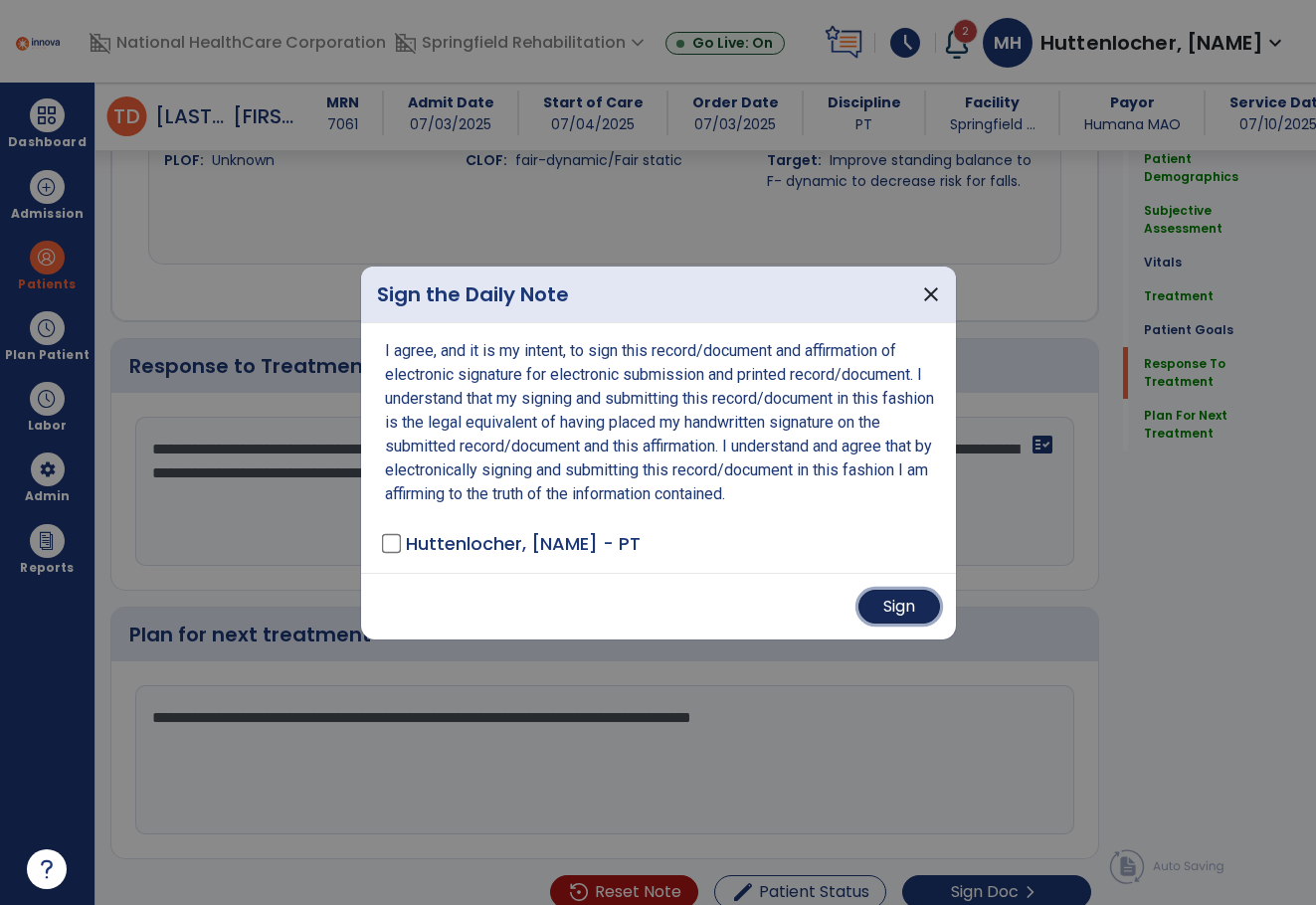 click on "Sign" at bounding box center (899, 607) 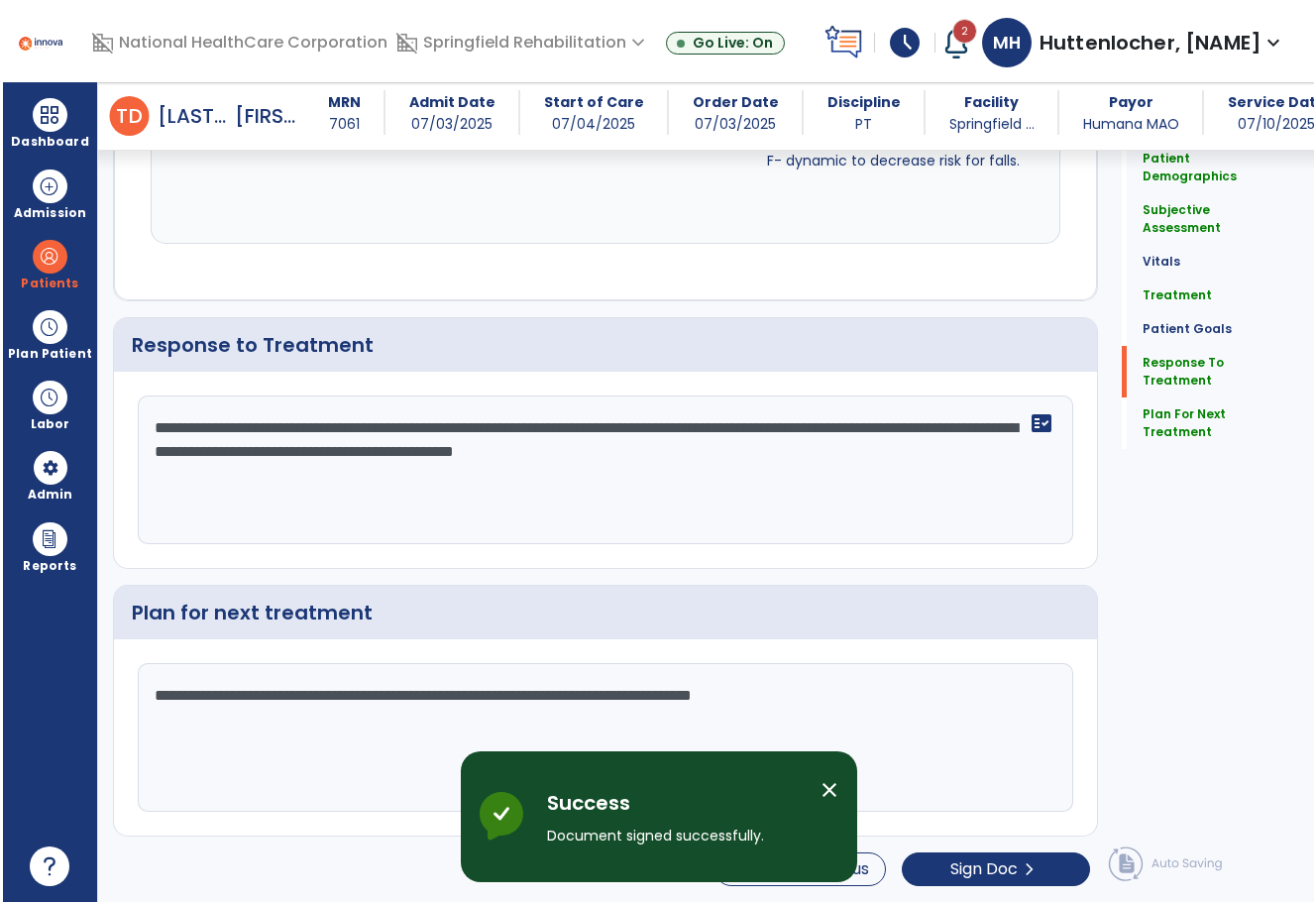 scroll, scrollTop: 0, scrollLeft: 0, axis: both 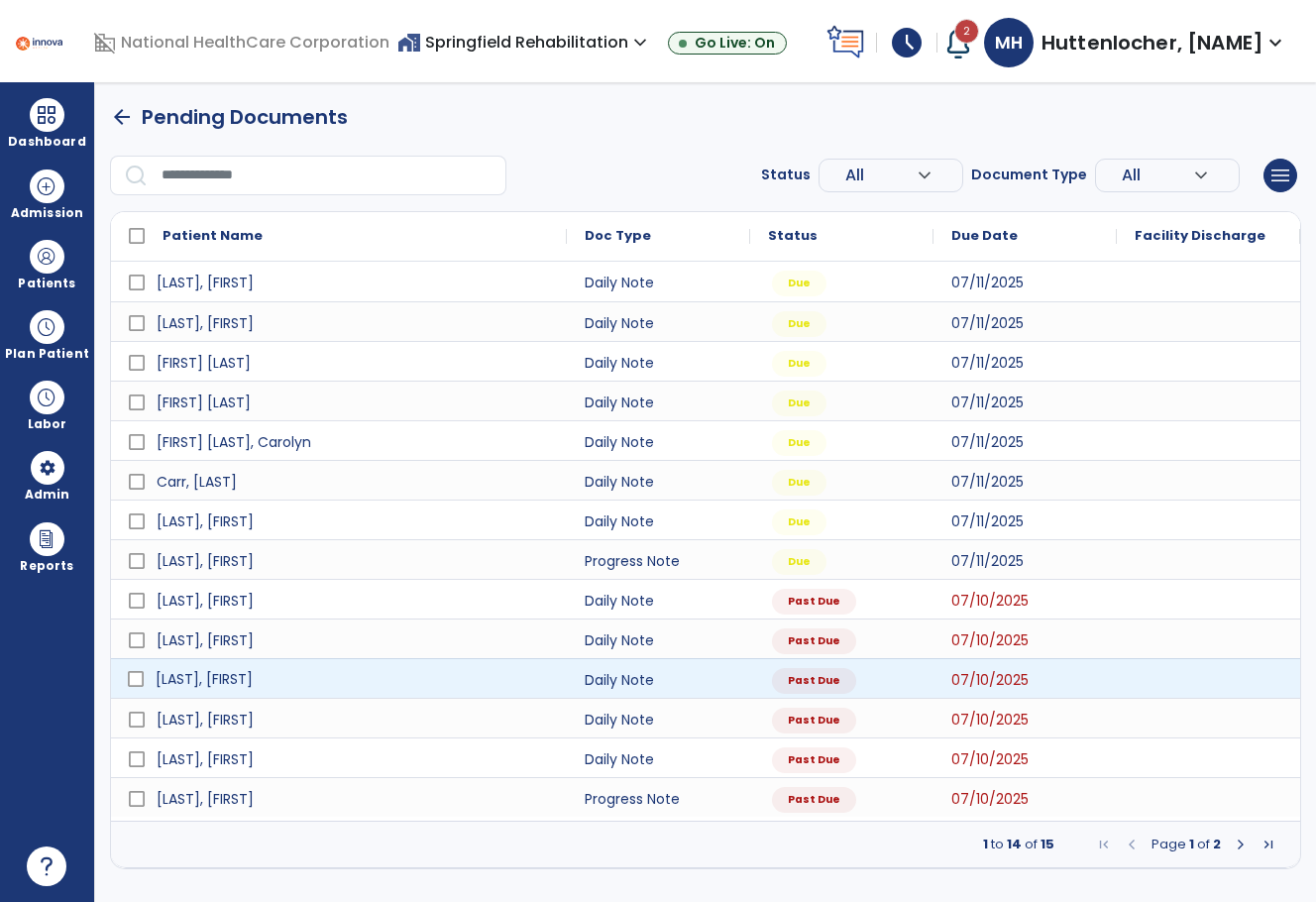 click on "[LAST], [FIRST]" at bounding box center (353, 679) 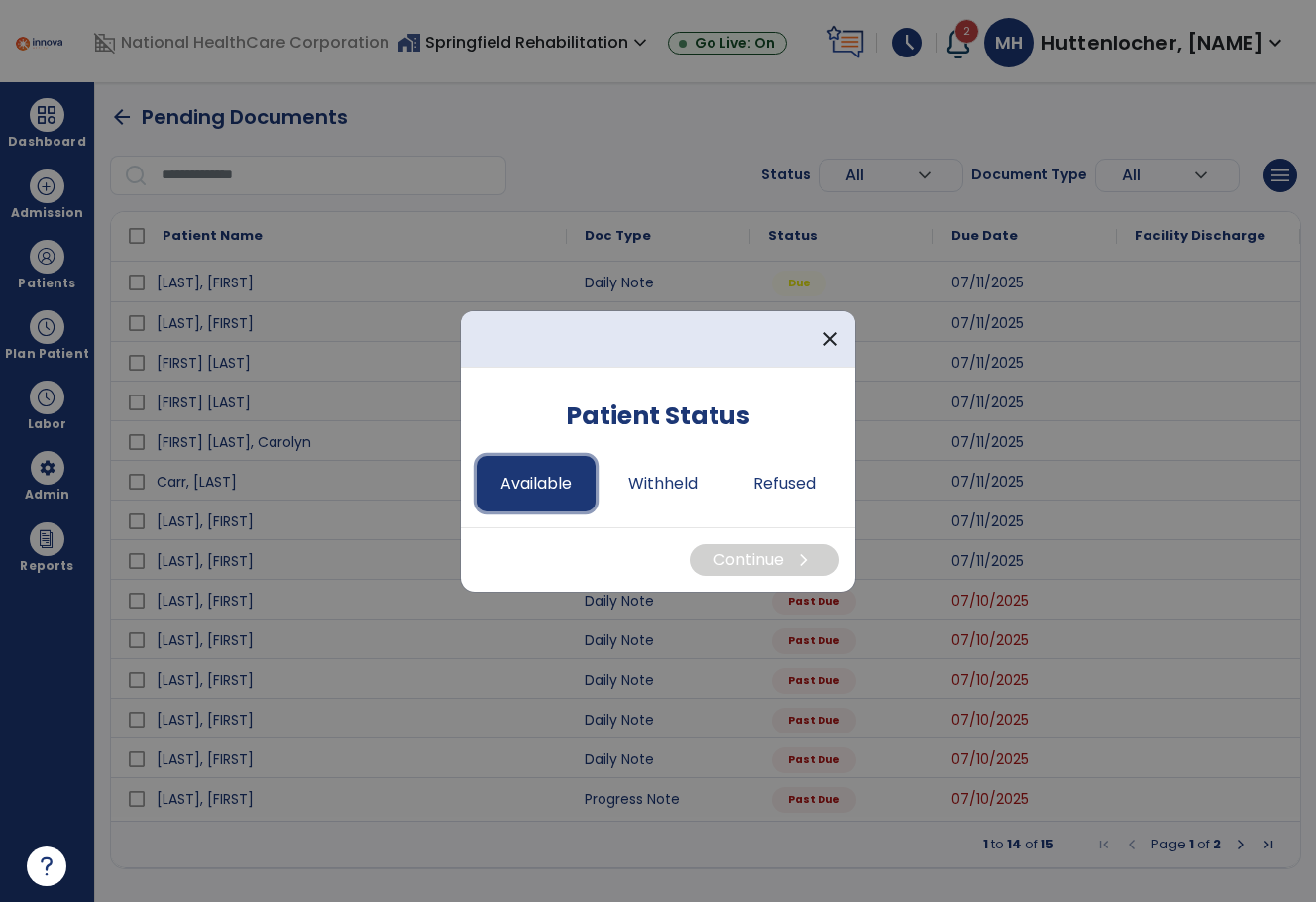 click on "Available" at bounding box center [536, 484] 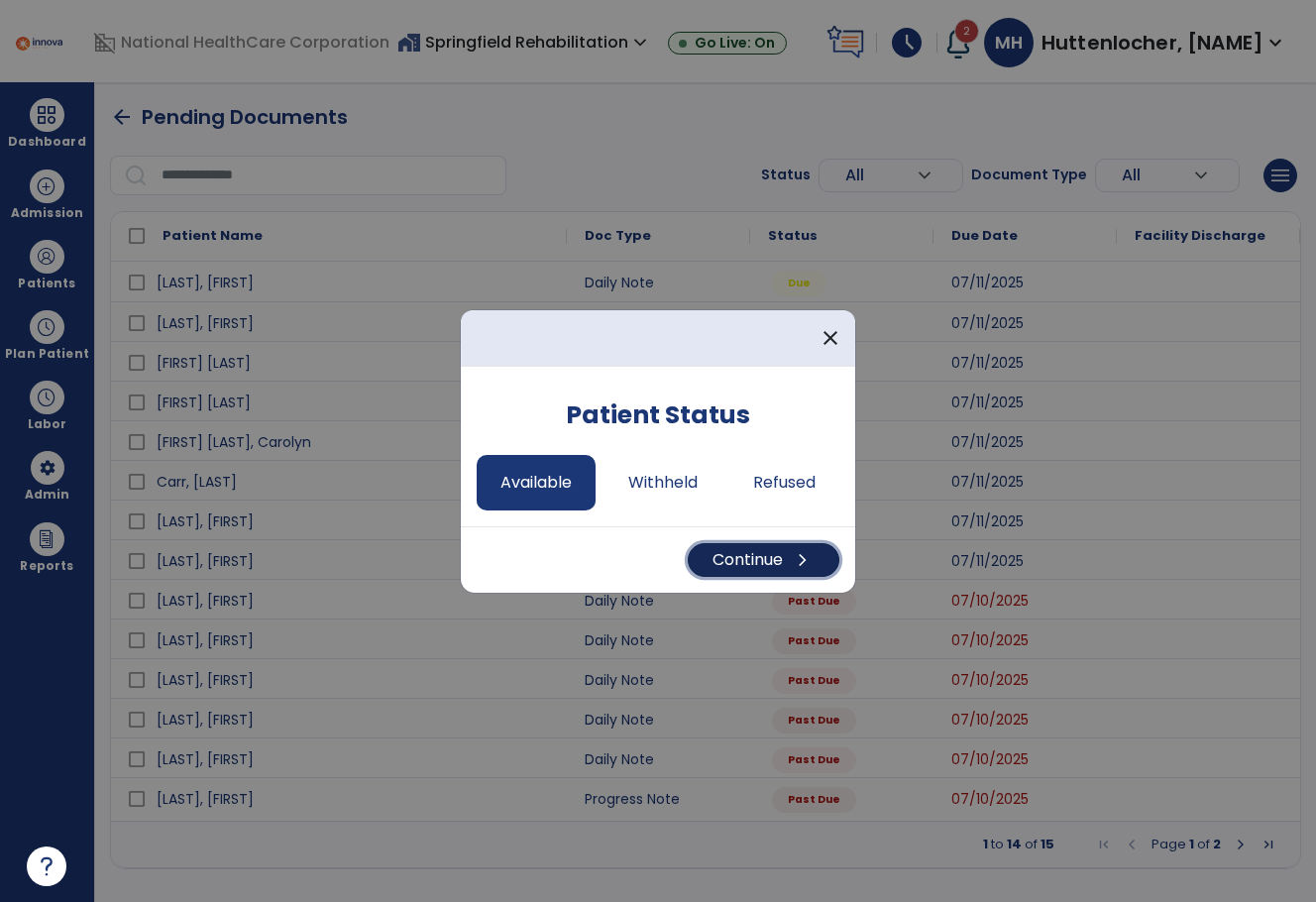 click on "Continue   chevron_right" at bounding box center (763, 560) 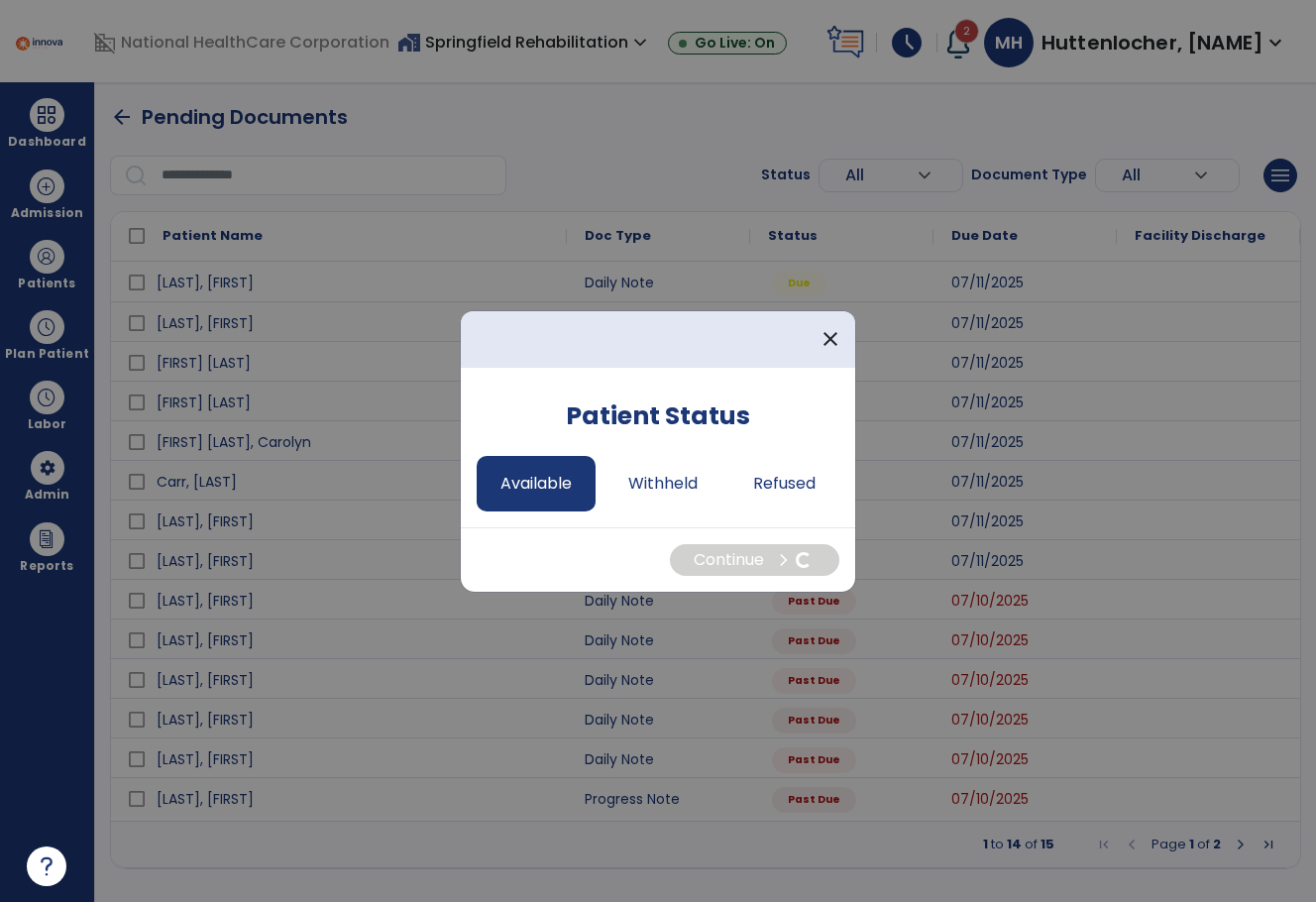 select on "*" 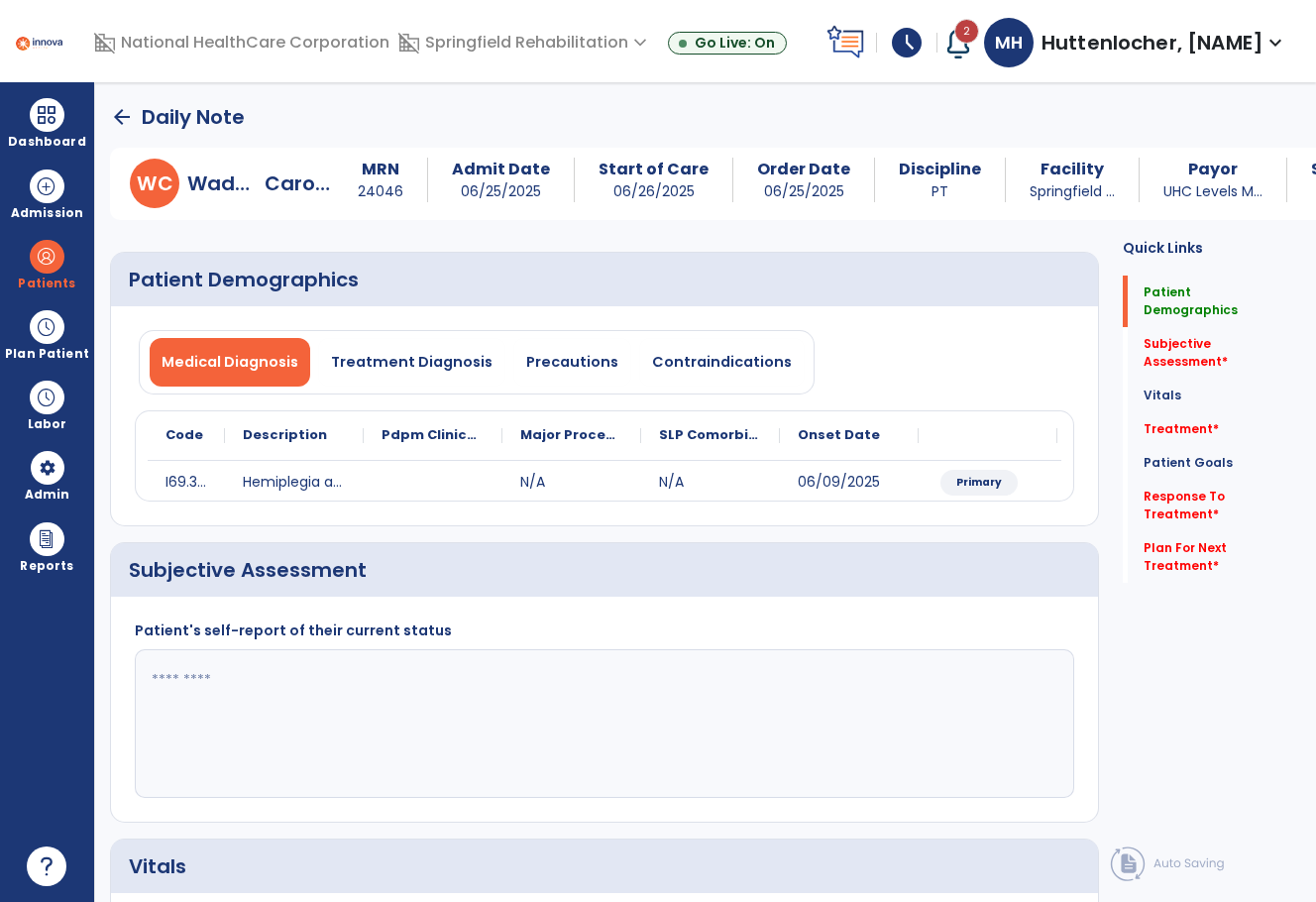 click 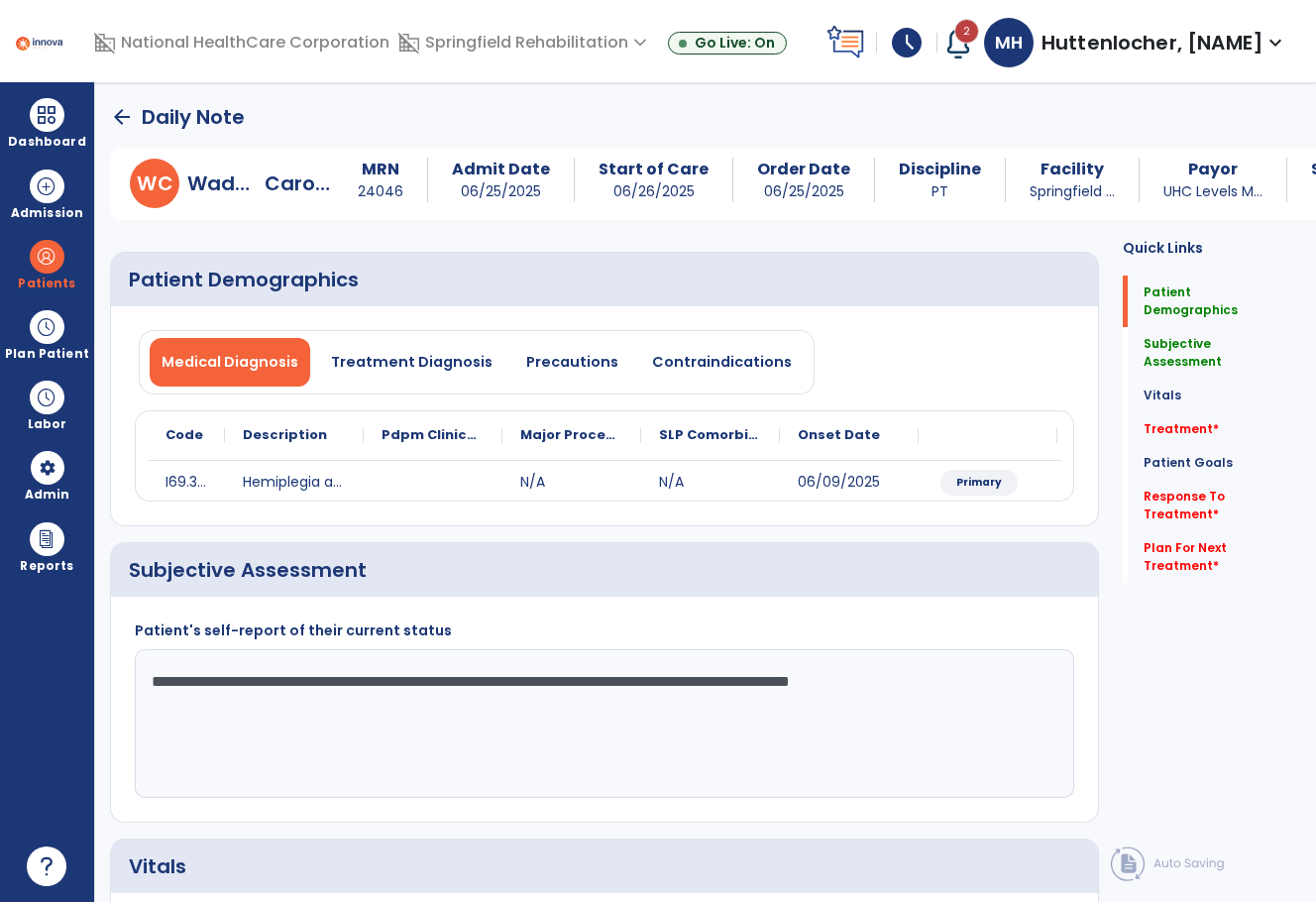click on "**********" 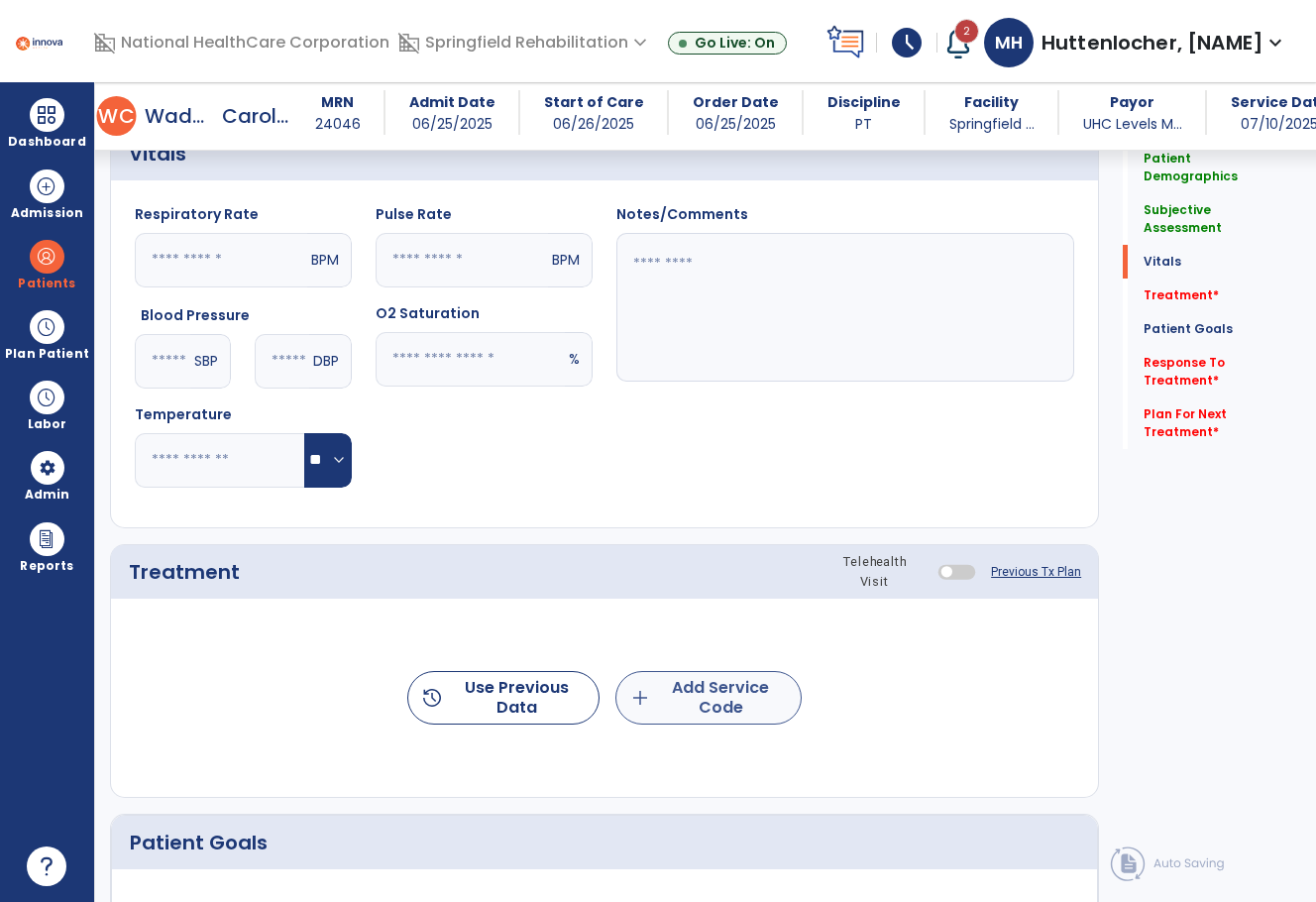 type on "**********" 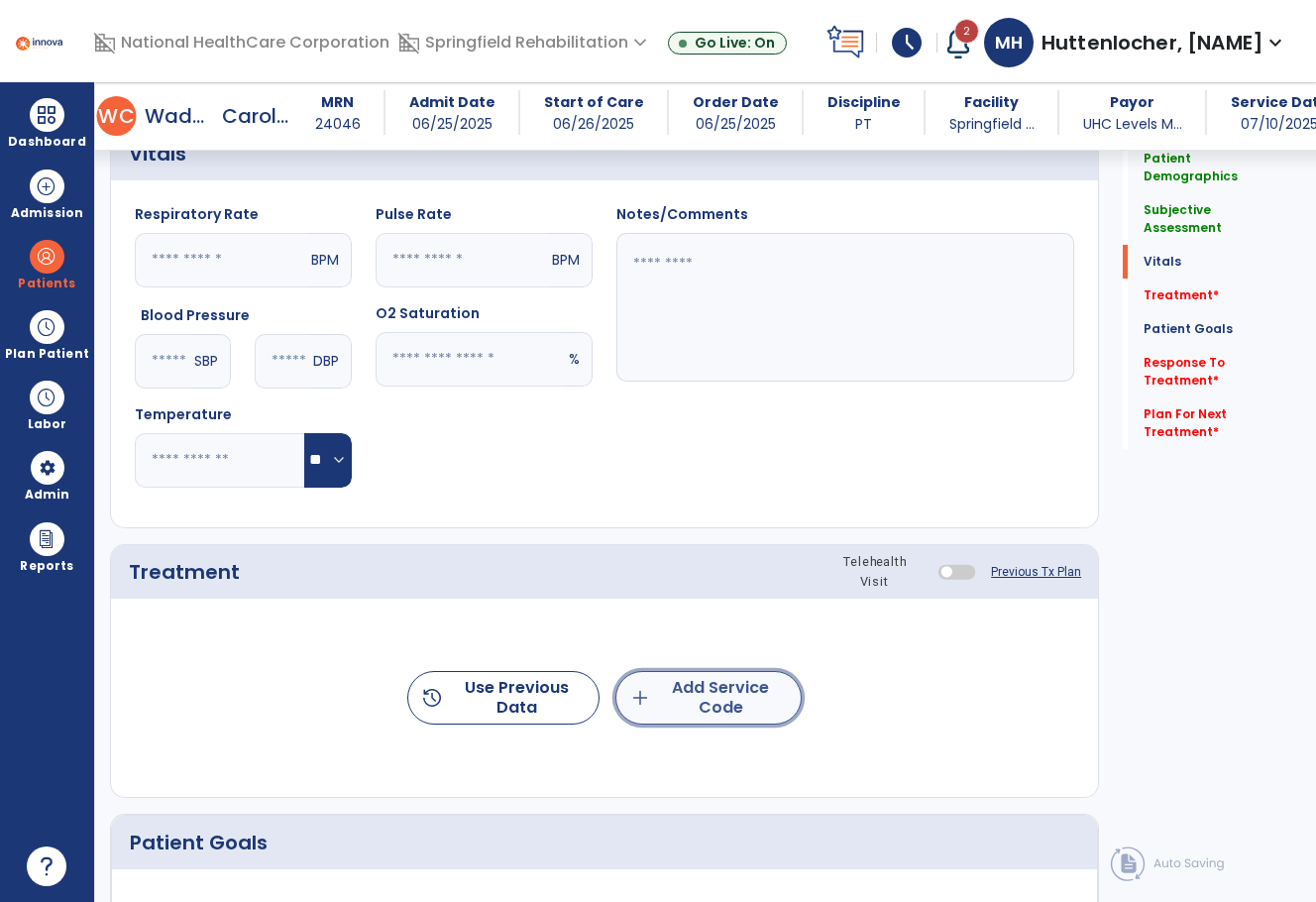 click on "add" 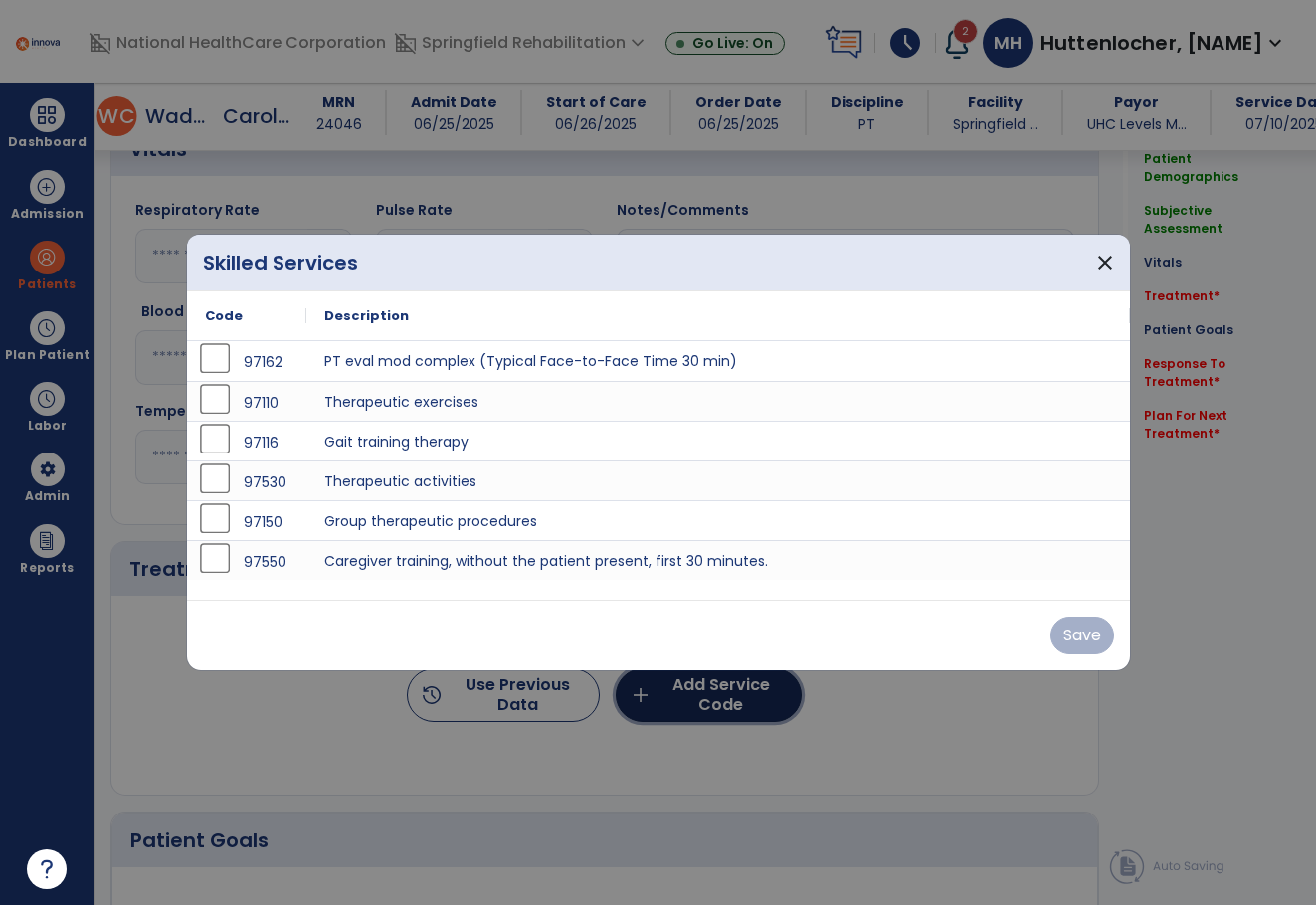scroll, scrollTop: 696, scrollLeft: 0, axis: vertical 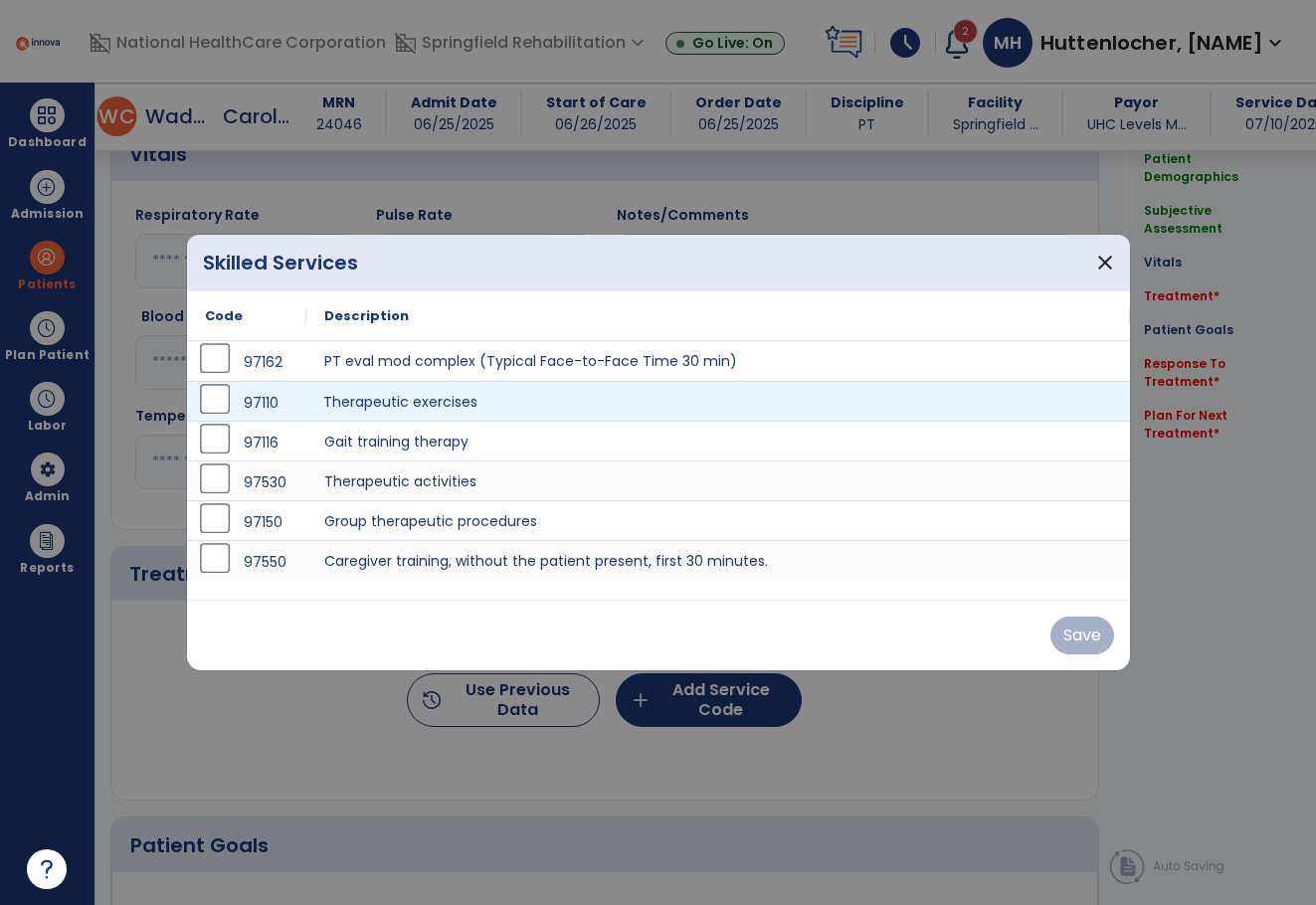 click on "Therapeutic exercises" at bounding box center [718, 401] 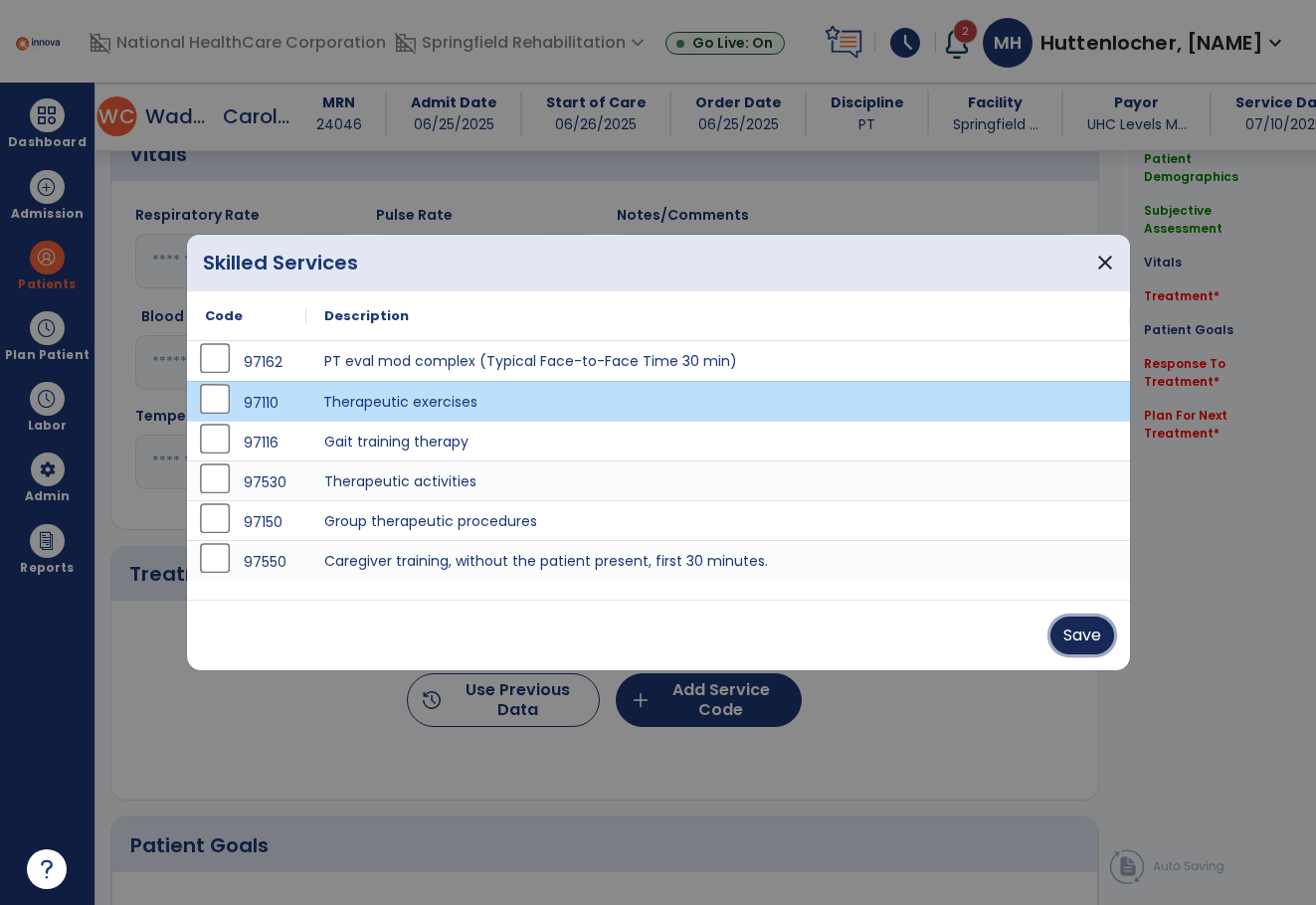 click on "Save" at bounding box center [1082, 635] 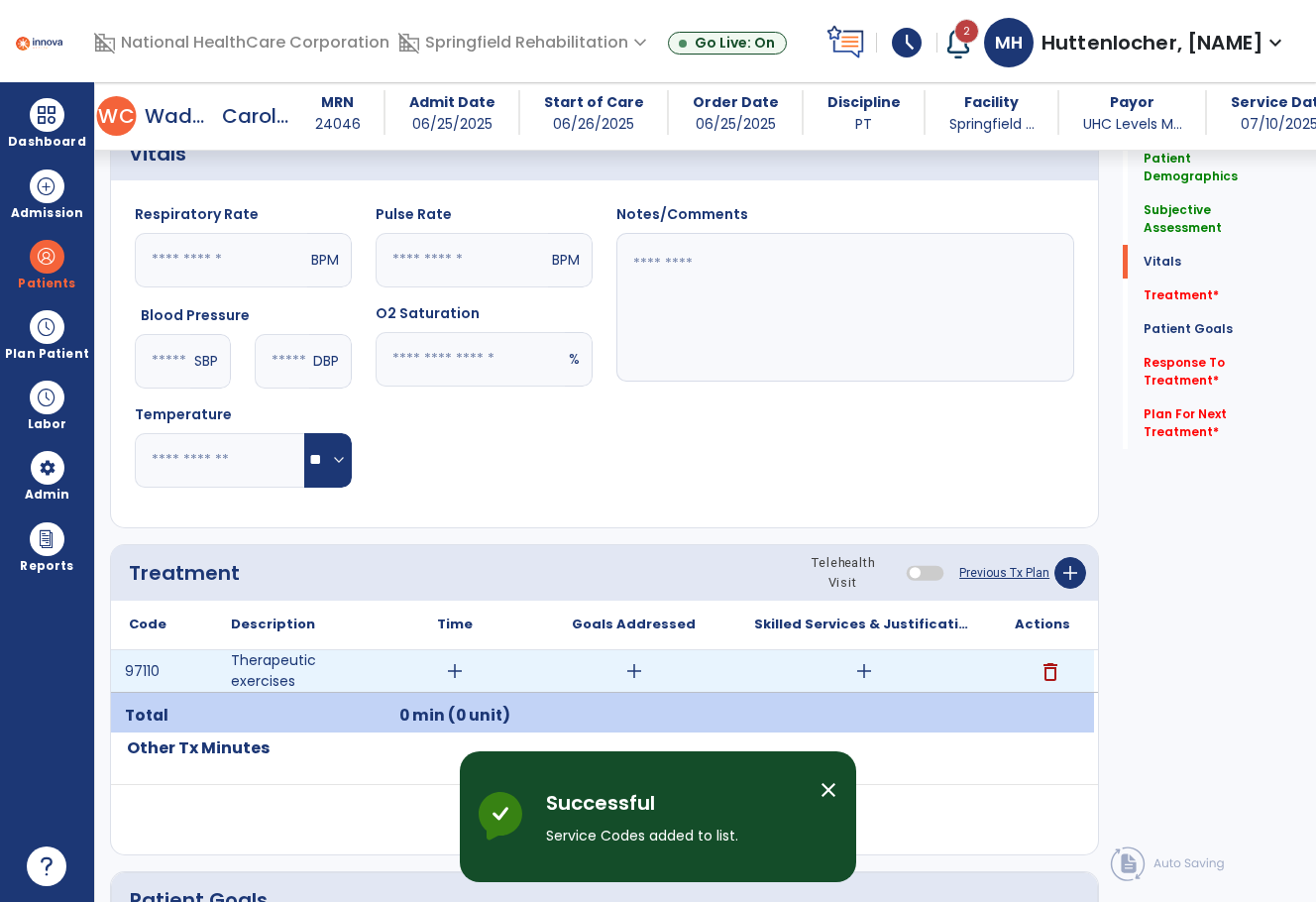 click on "add" at bounding box center (455, 671) 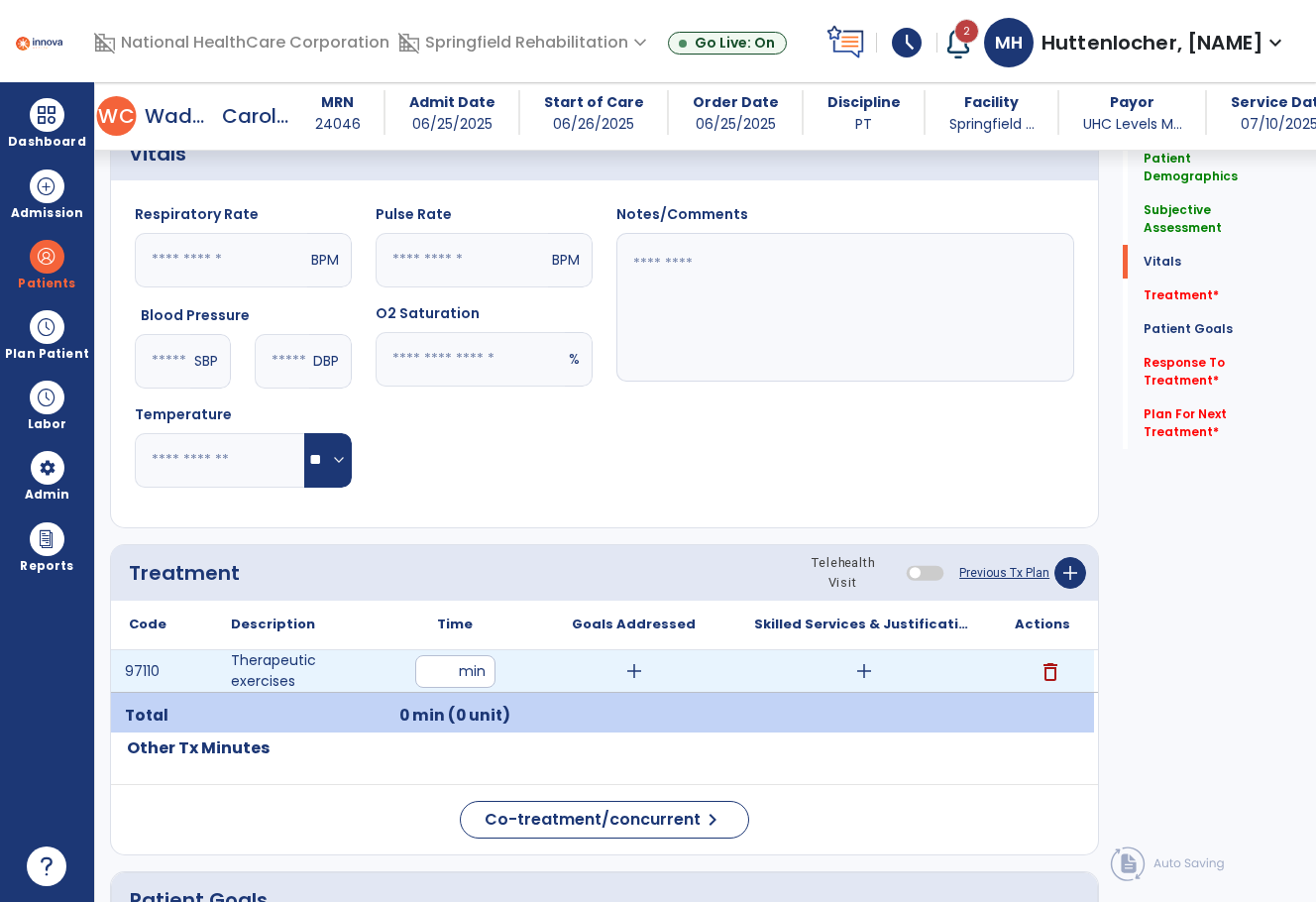 type on "**" 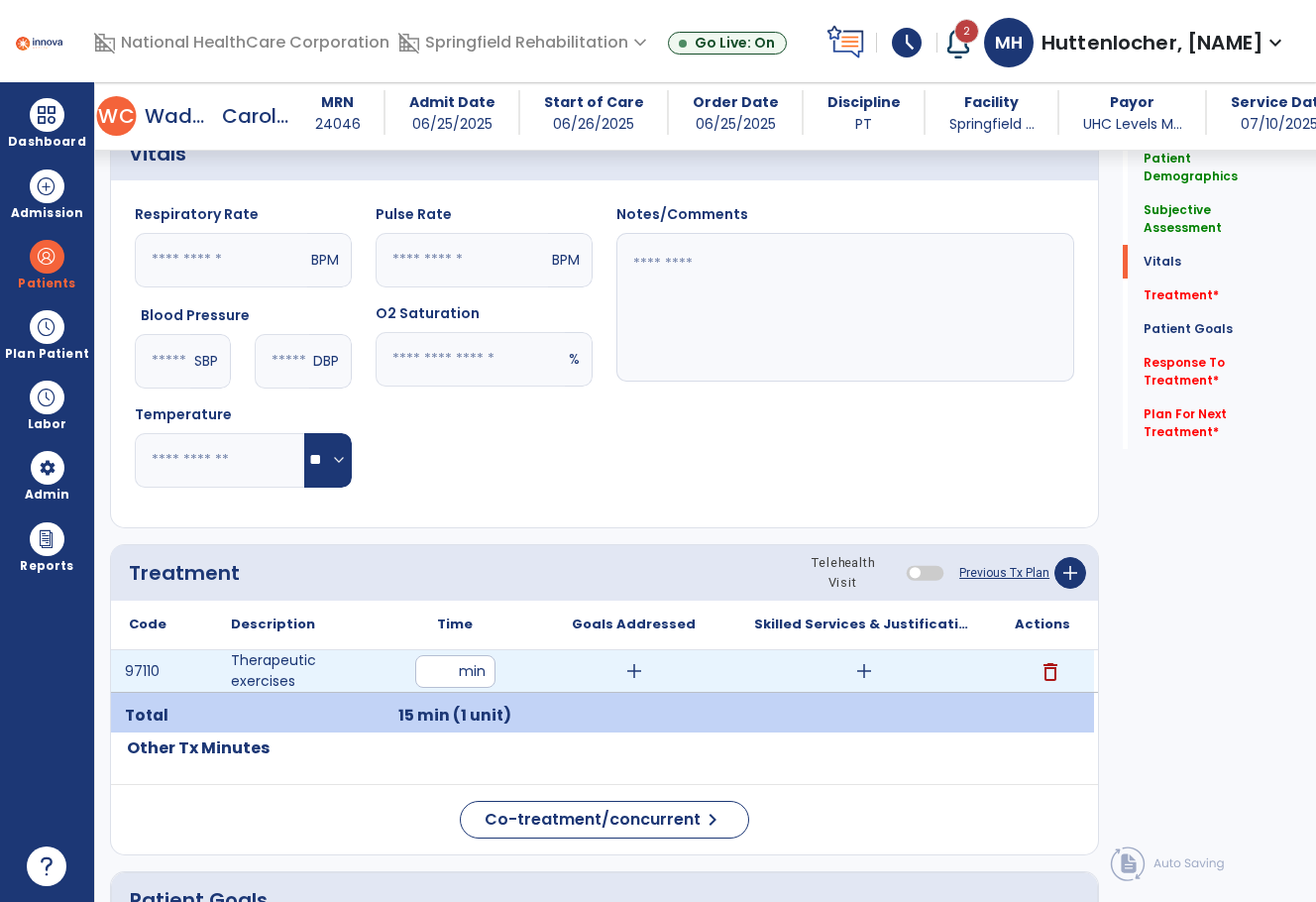 click on "add" at bounding box center [634, 671] 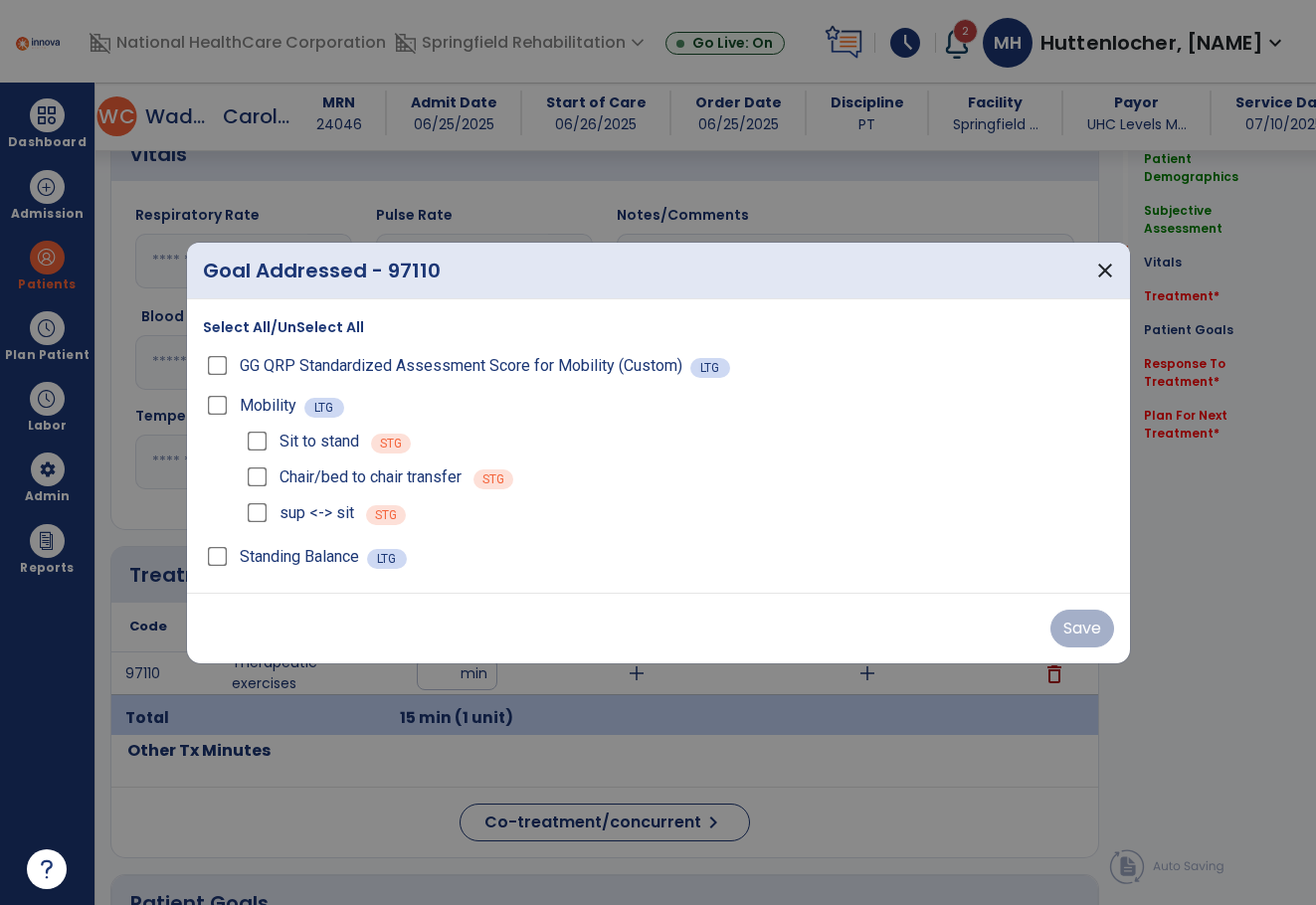 scroll, scrollTop: 696, scrollLeft: 0, axis: vertical 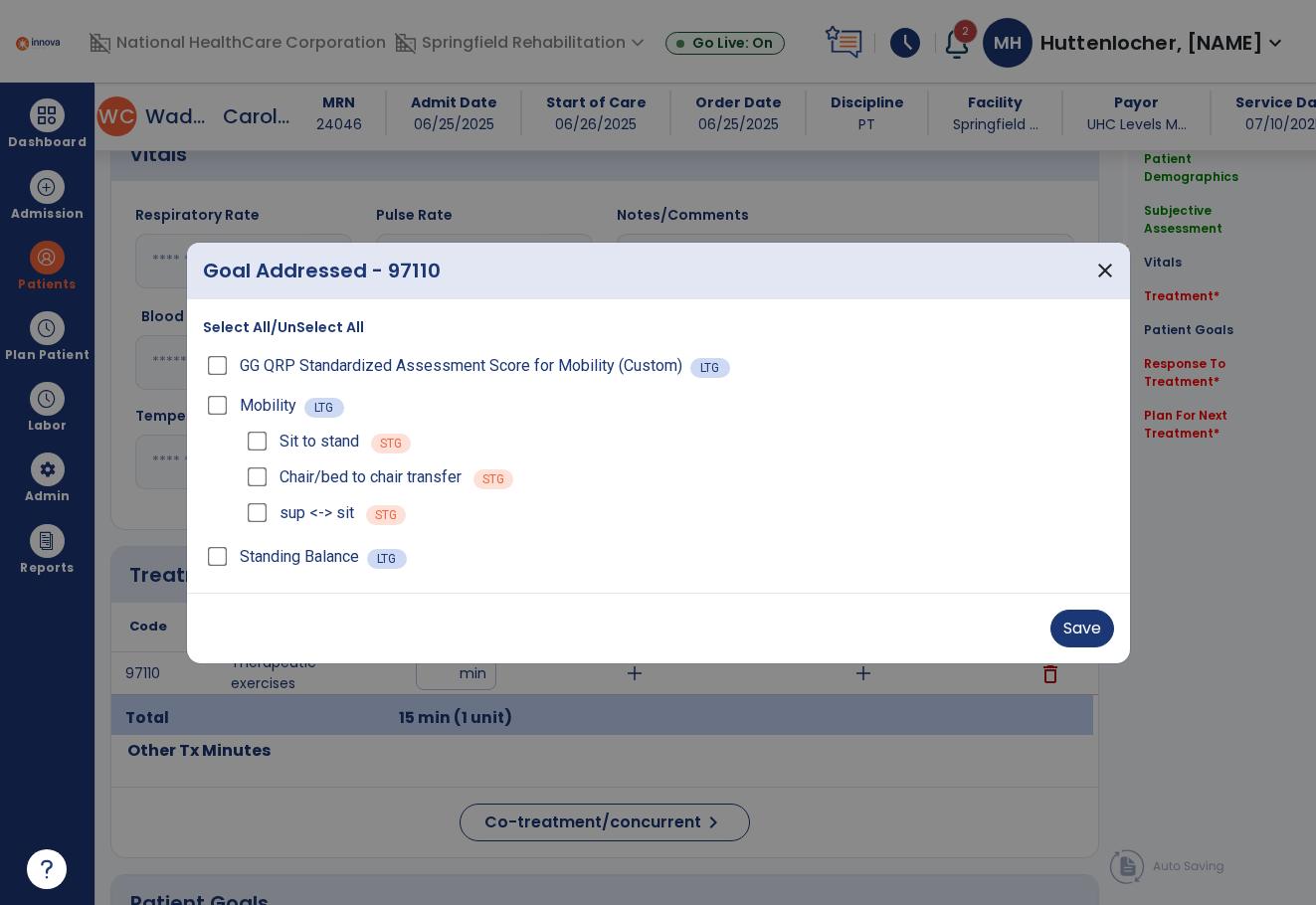 click on "Standing Balance  LTG" at bounding box center [658, 557] 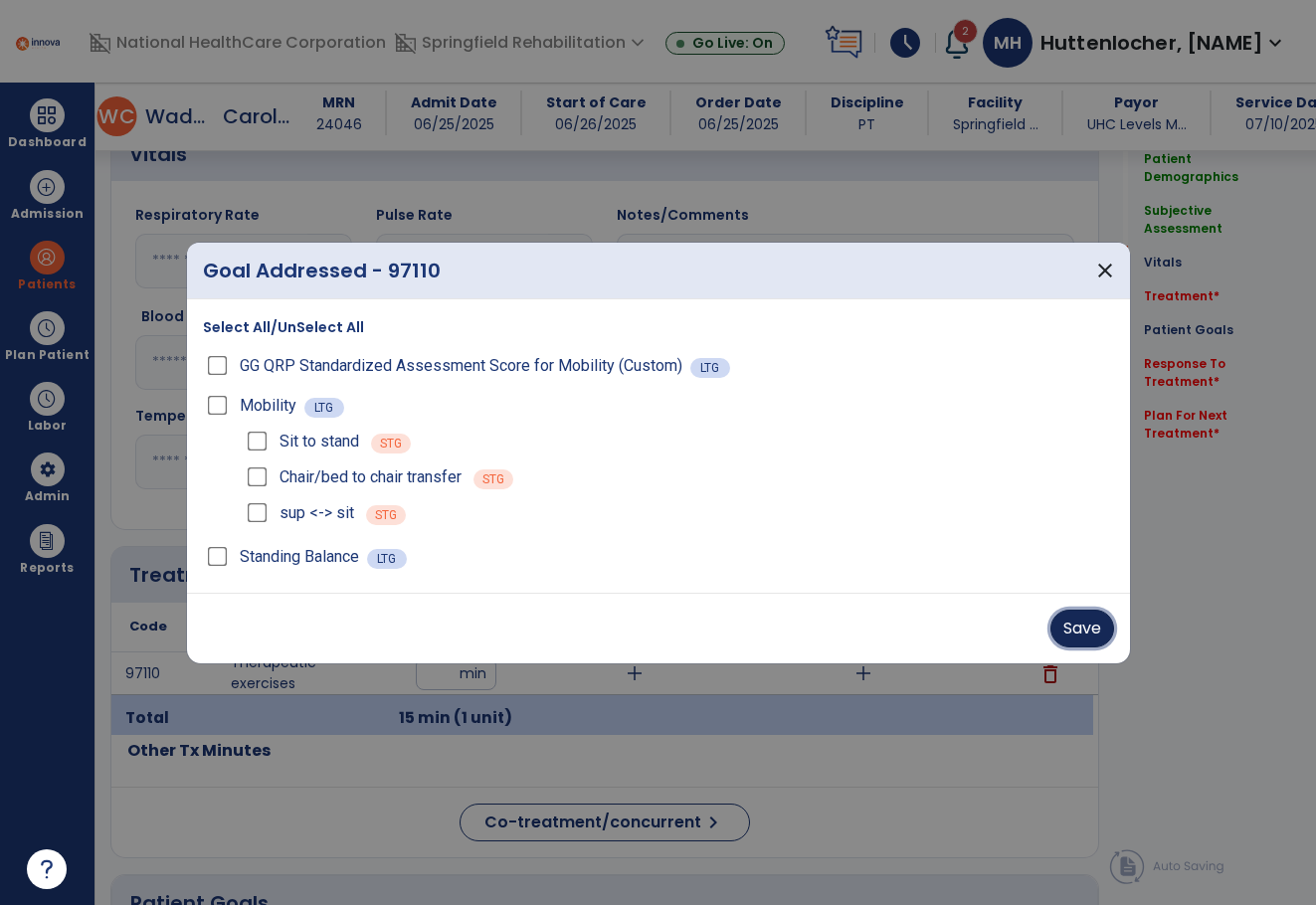 click on "Save" at bounding box center (1082, 629) 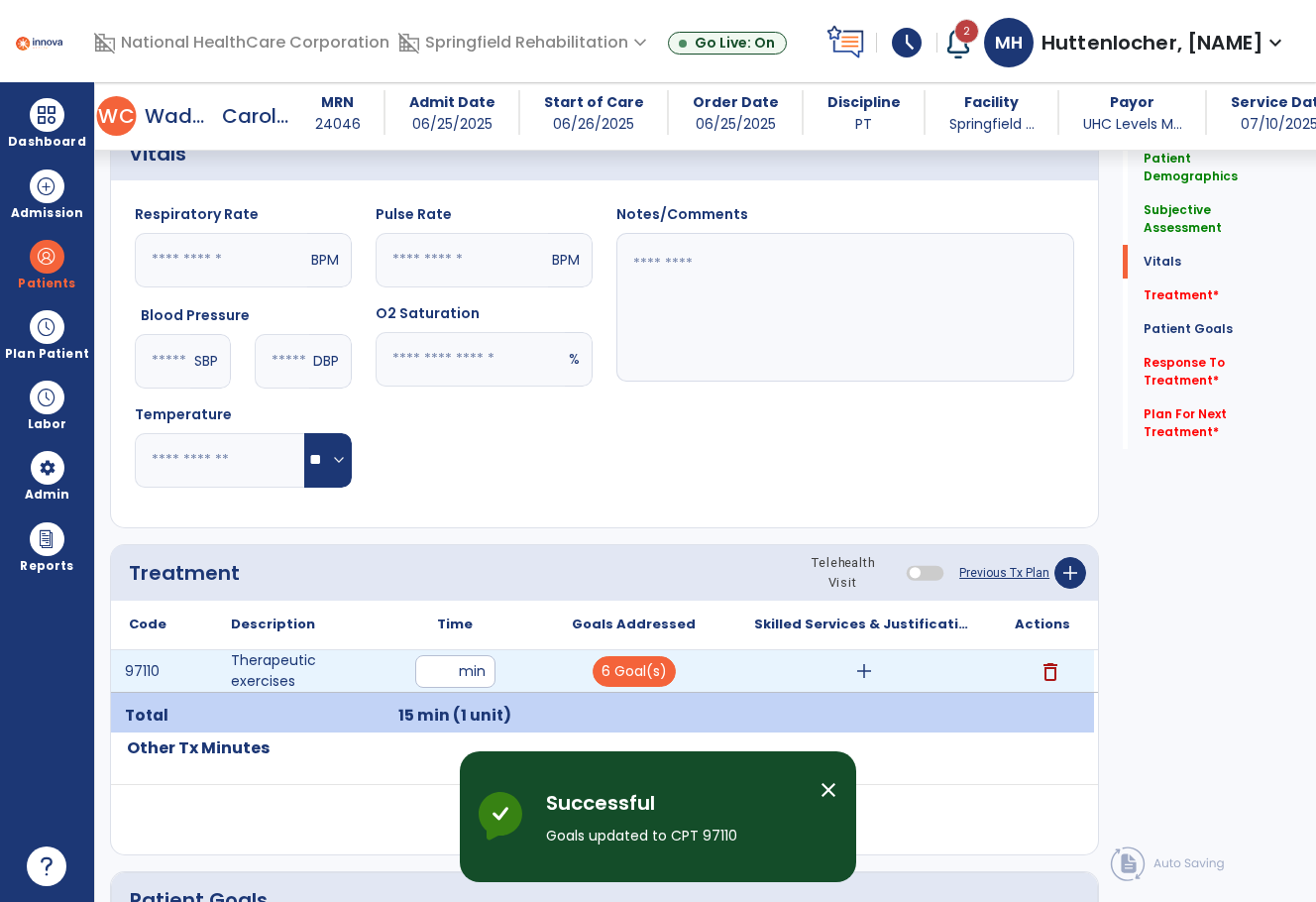click on "add" at bounding box center (864, 671) 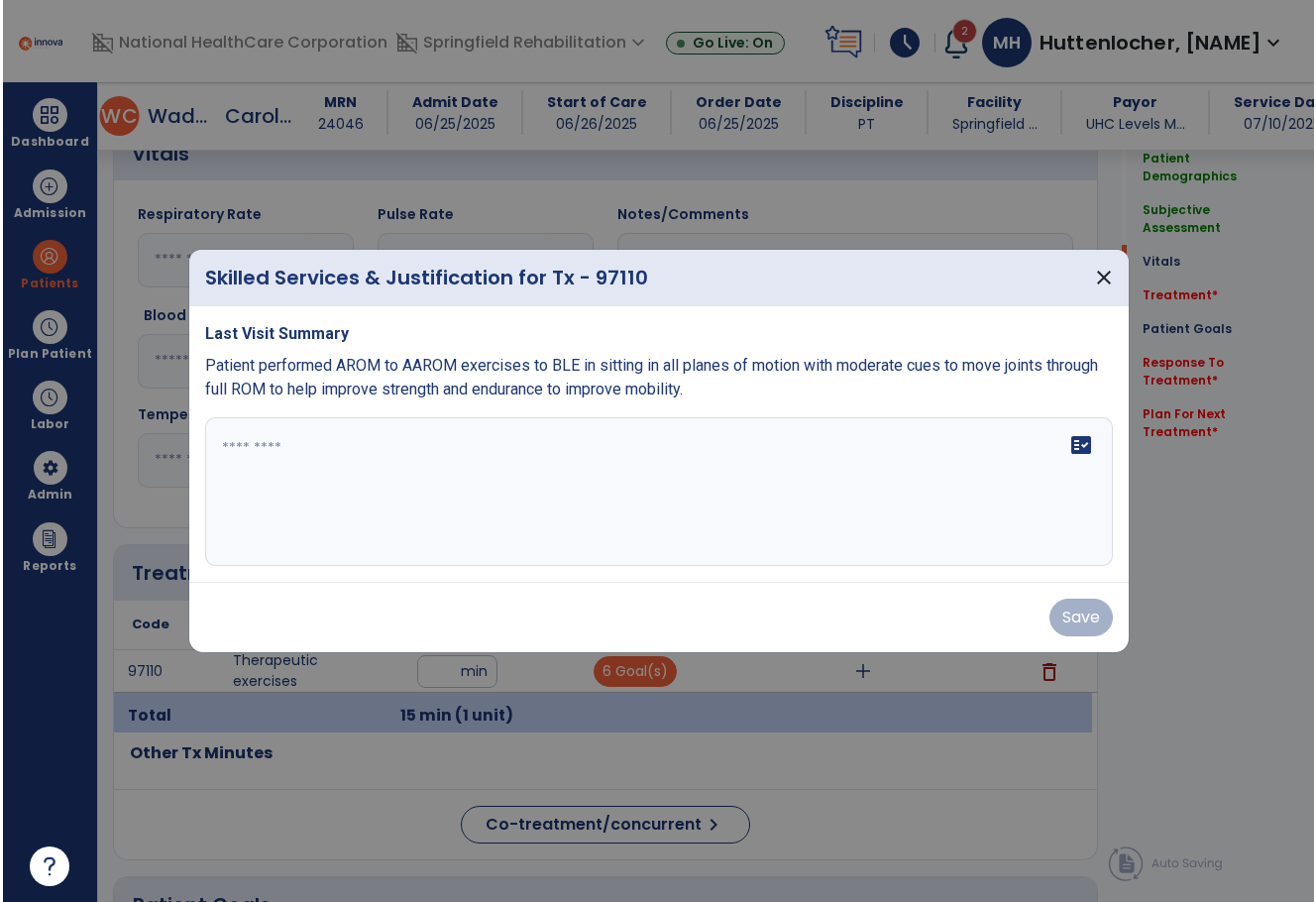 scroll, scrollTop: 694, scrollLeft: 0, axis: vertical 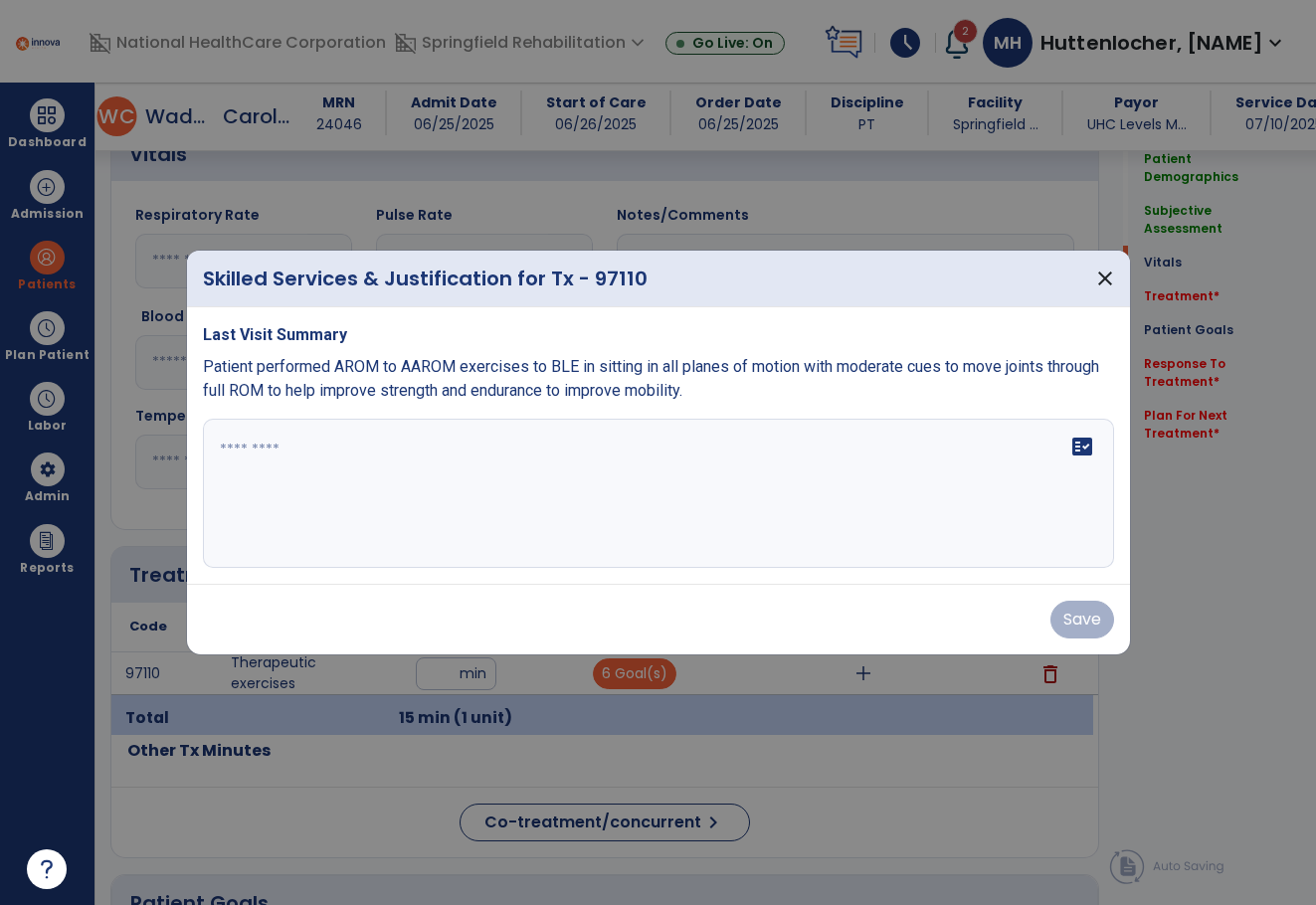 click on "fact_check" at bounding box center (658, 493) 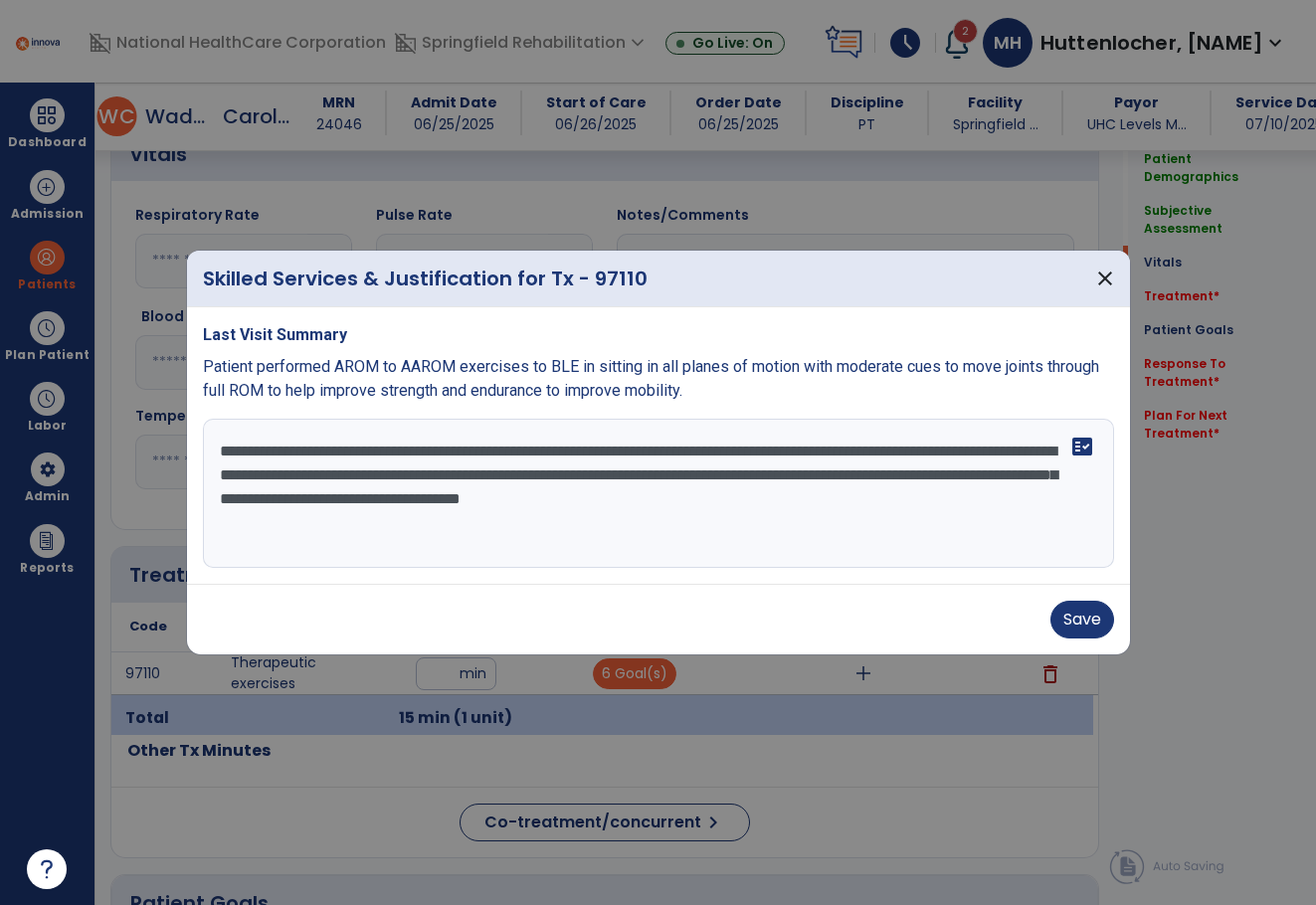 click on "**********" at bounding box center (658, 493) 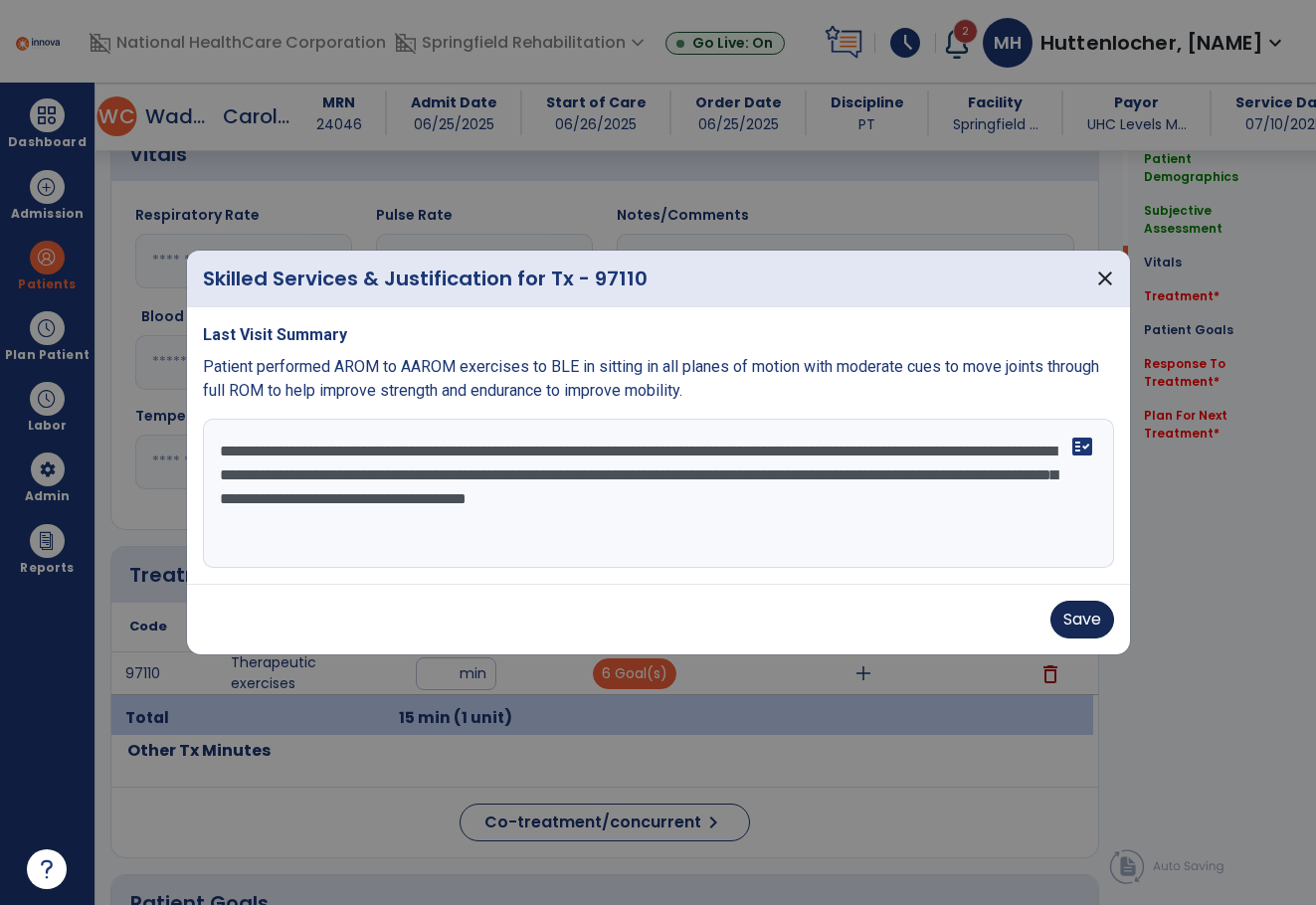 type on "**********" 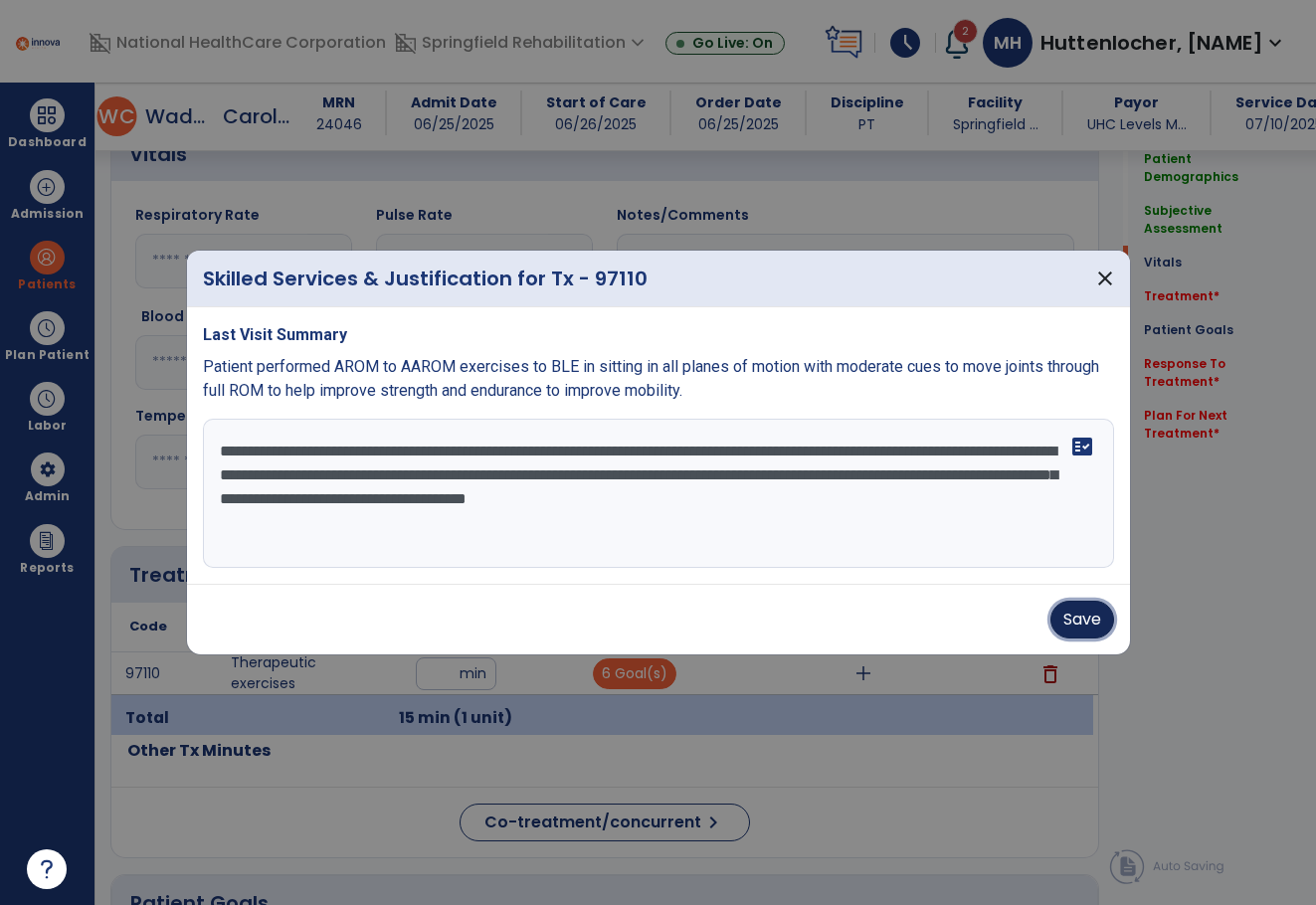 click on "Save" at bounding box center [1082, 620] 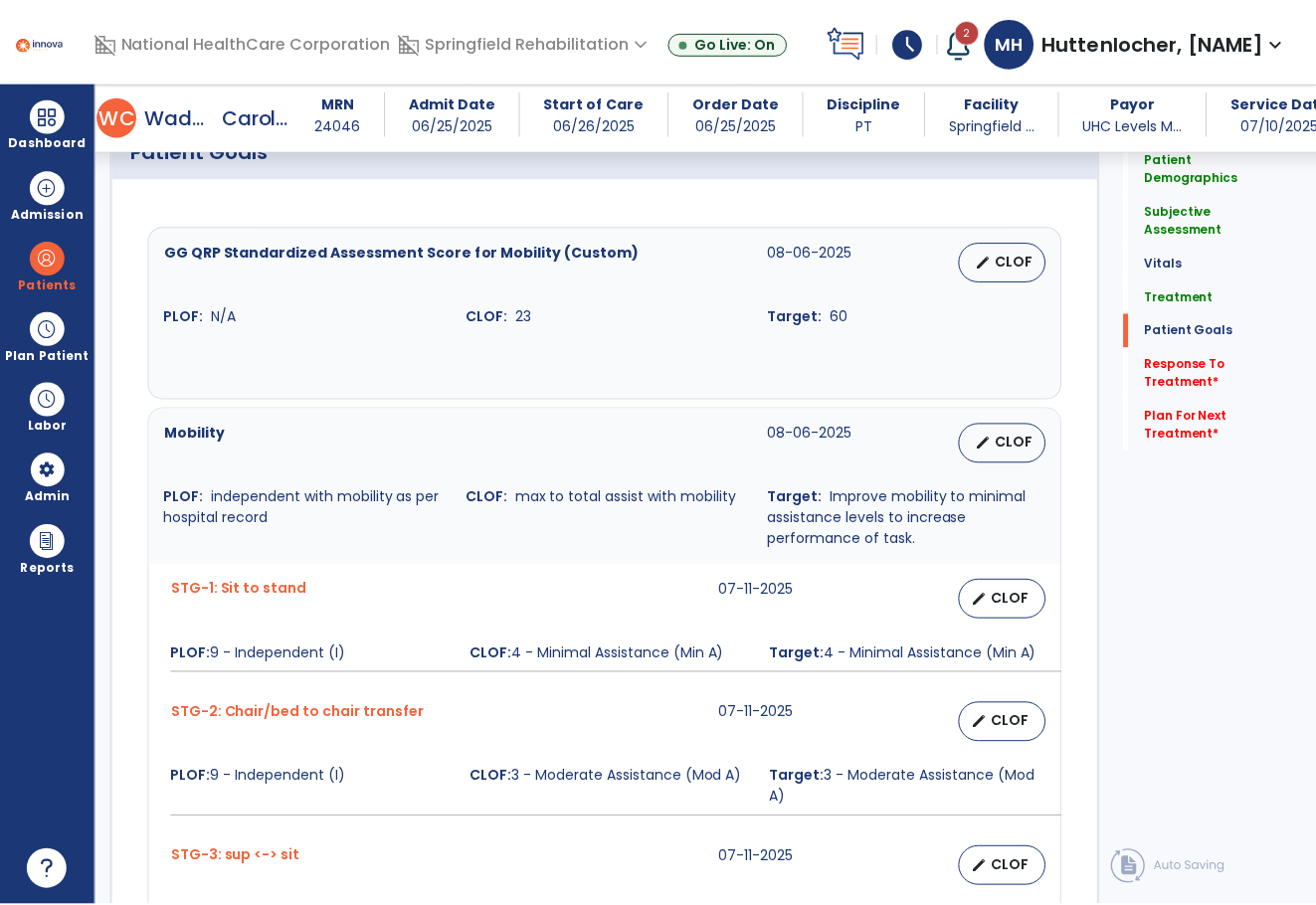 scroll, scrollTop: 1492, scrollLeft: 0, axis: vertical 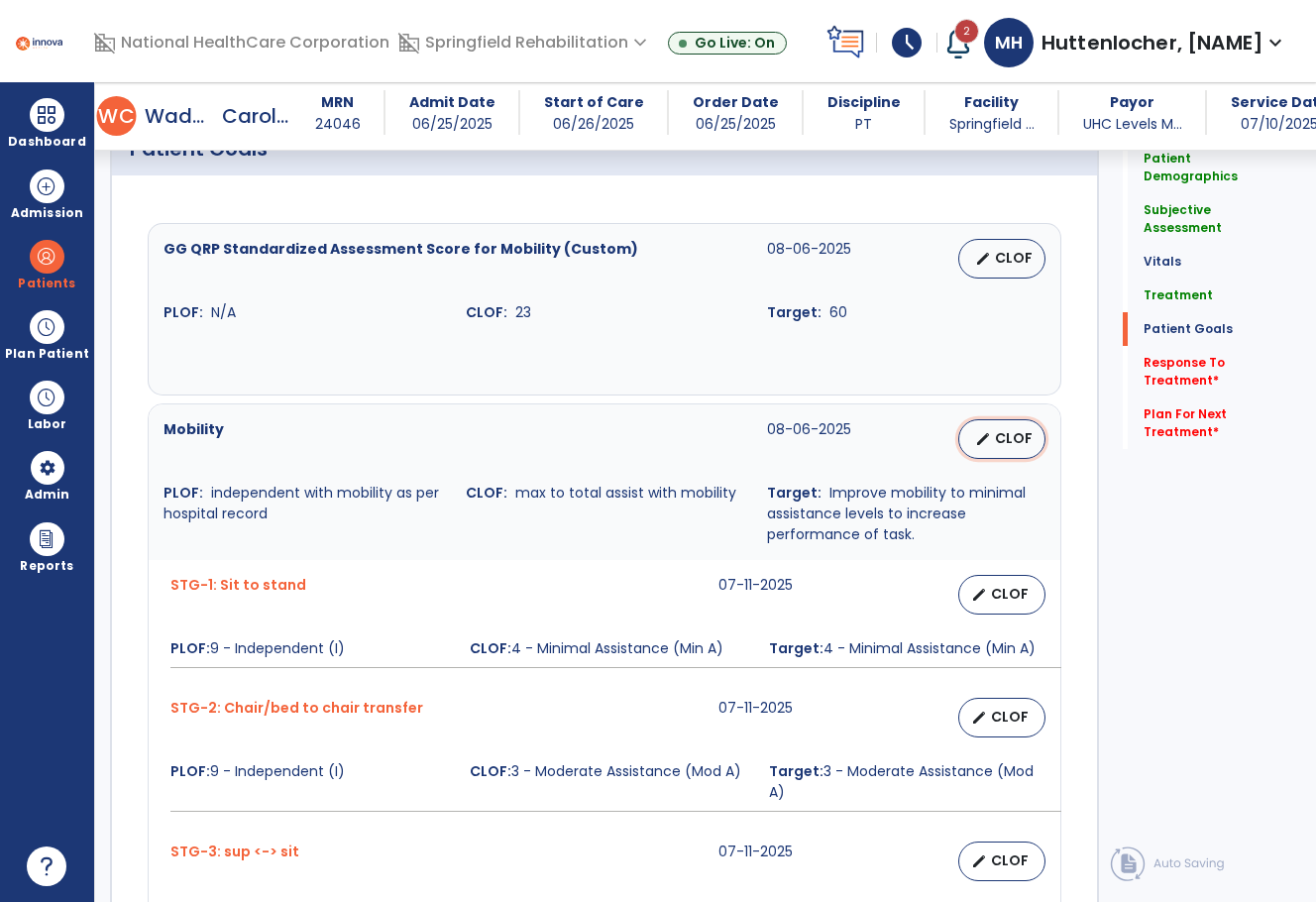 click on "CLOF" at bounding box center (1014, 438) 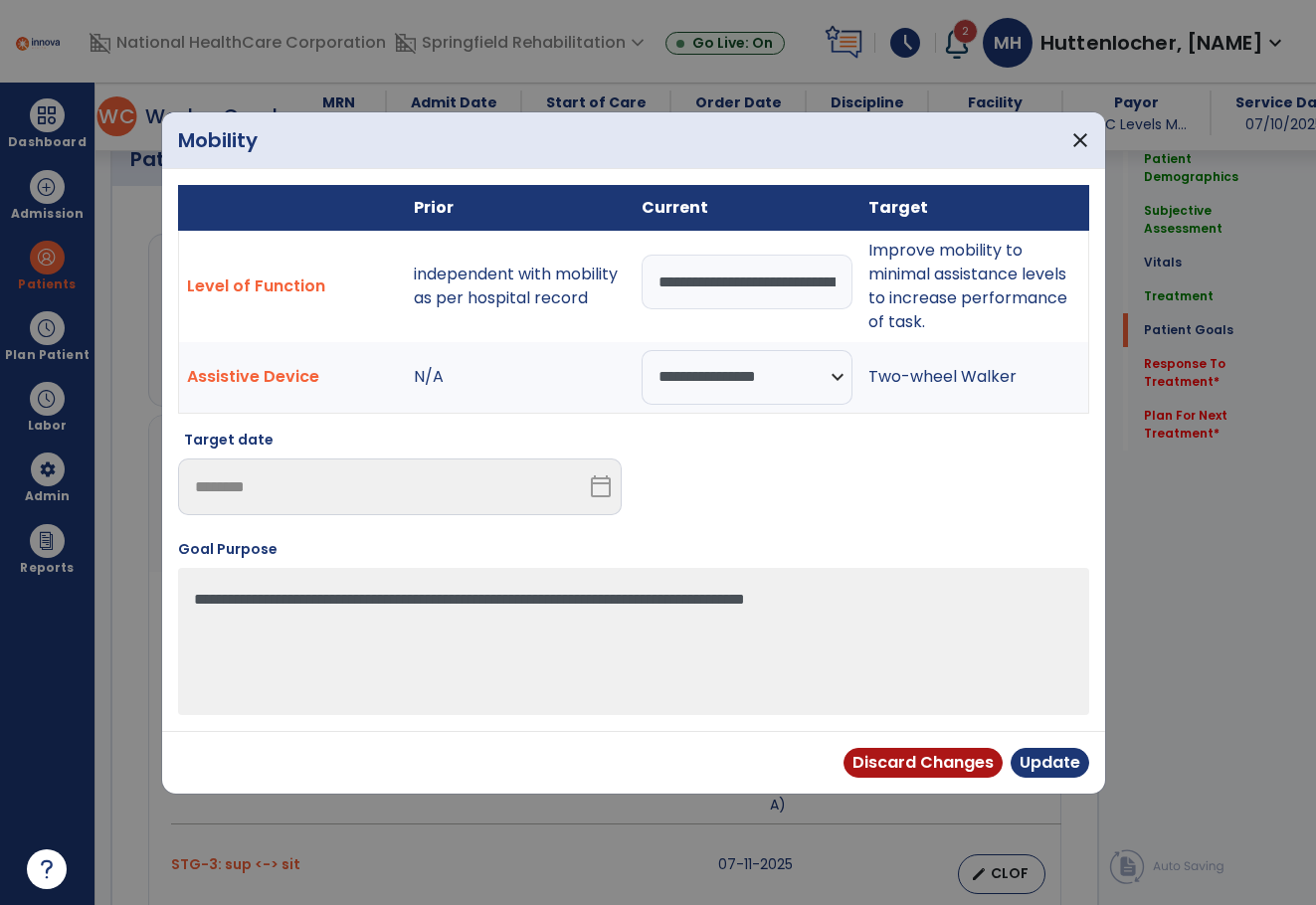 scroll, scrollTop: 1492, scrollLeft: 0, axis: vertical 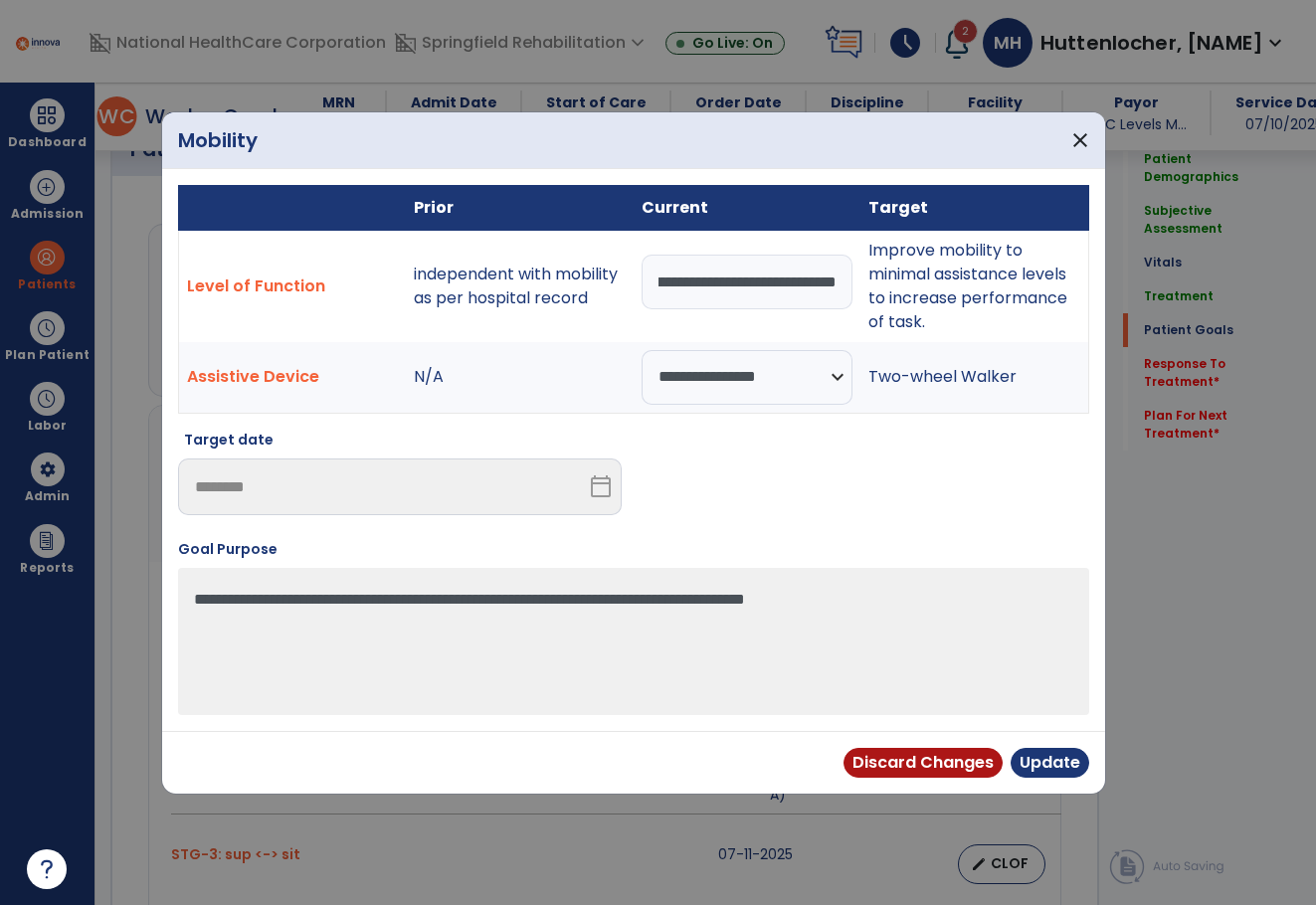 drag, startPoint x: 659, startPoint y: 280, endPoint x: 909, endPoint y: 302, distance: 250.9661 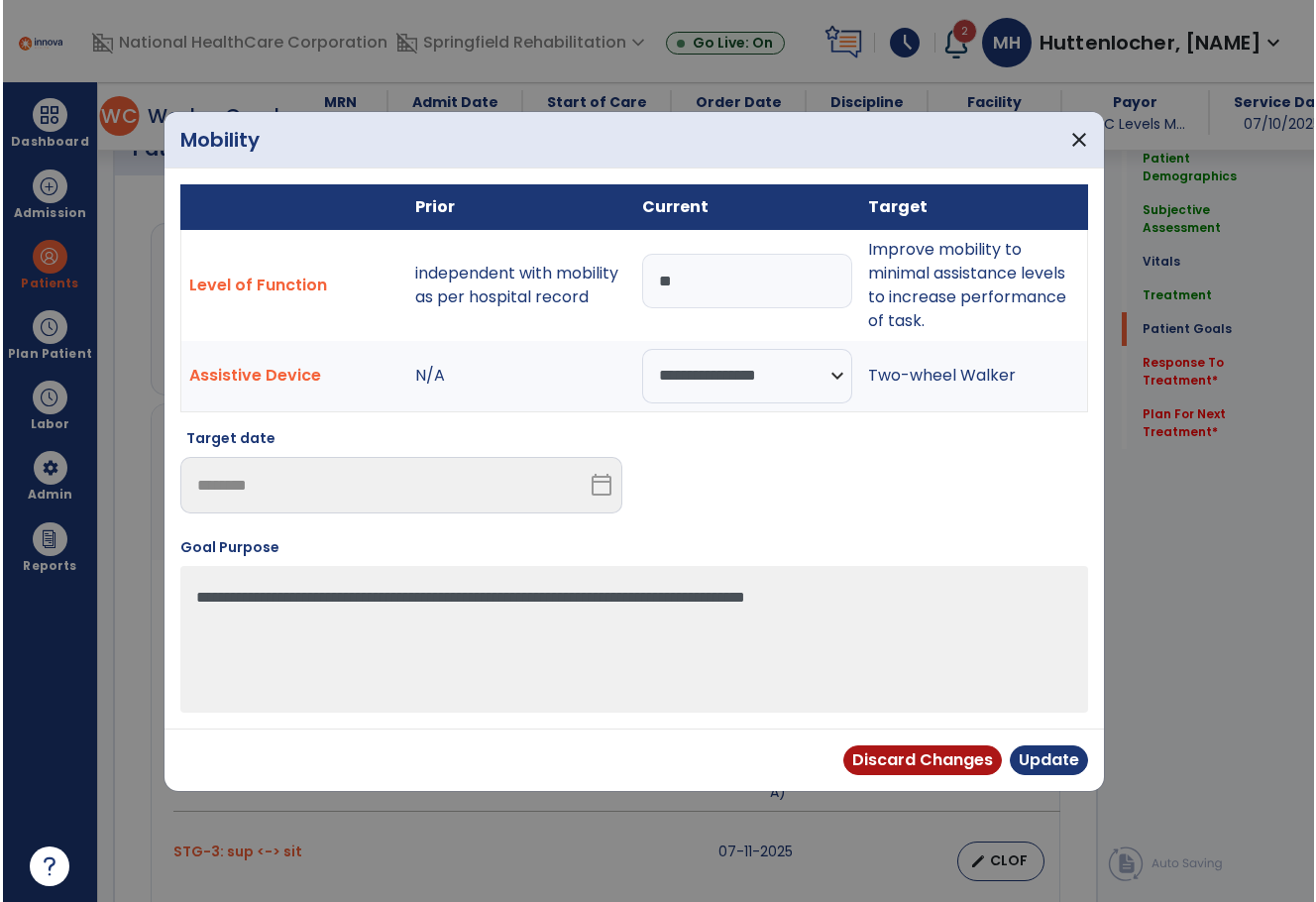 scroll, scrollTop: 0, scrollLeft: 0, axis: both 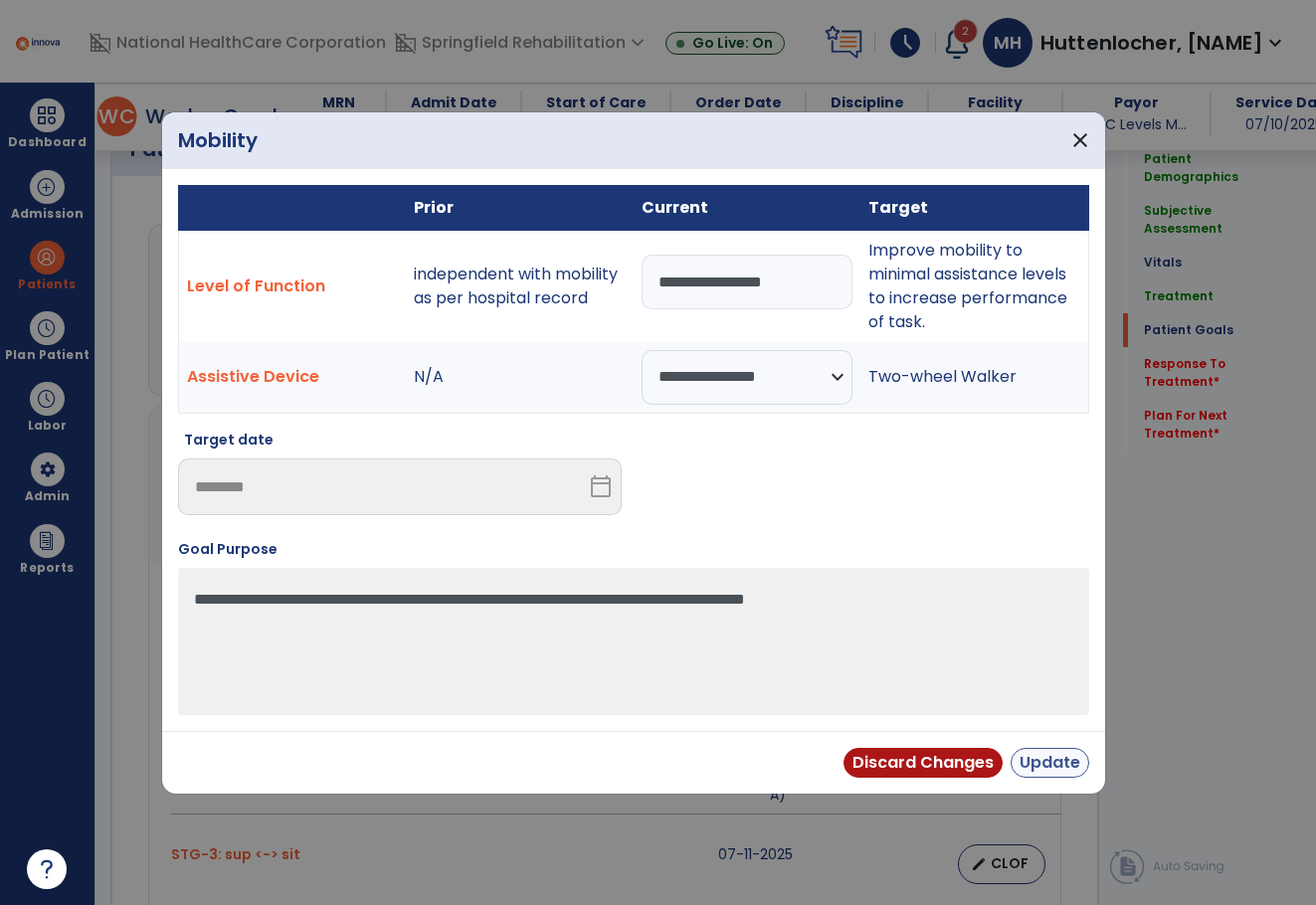 type on "**********" 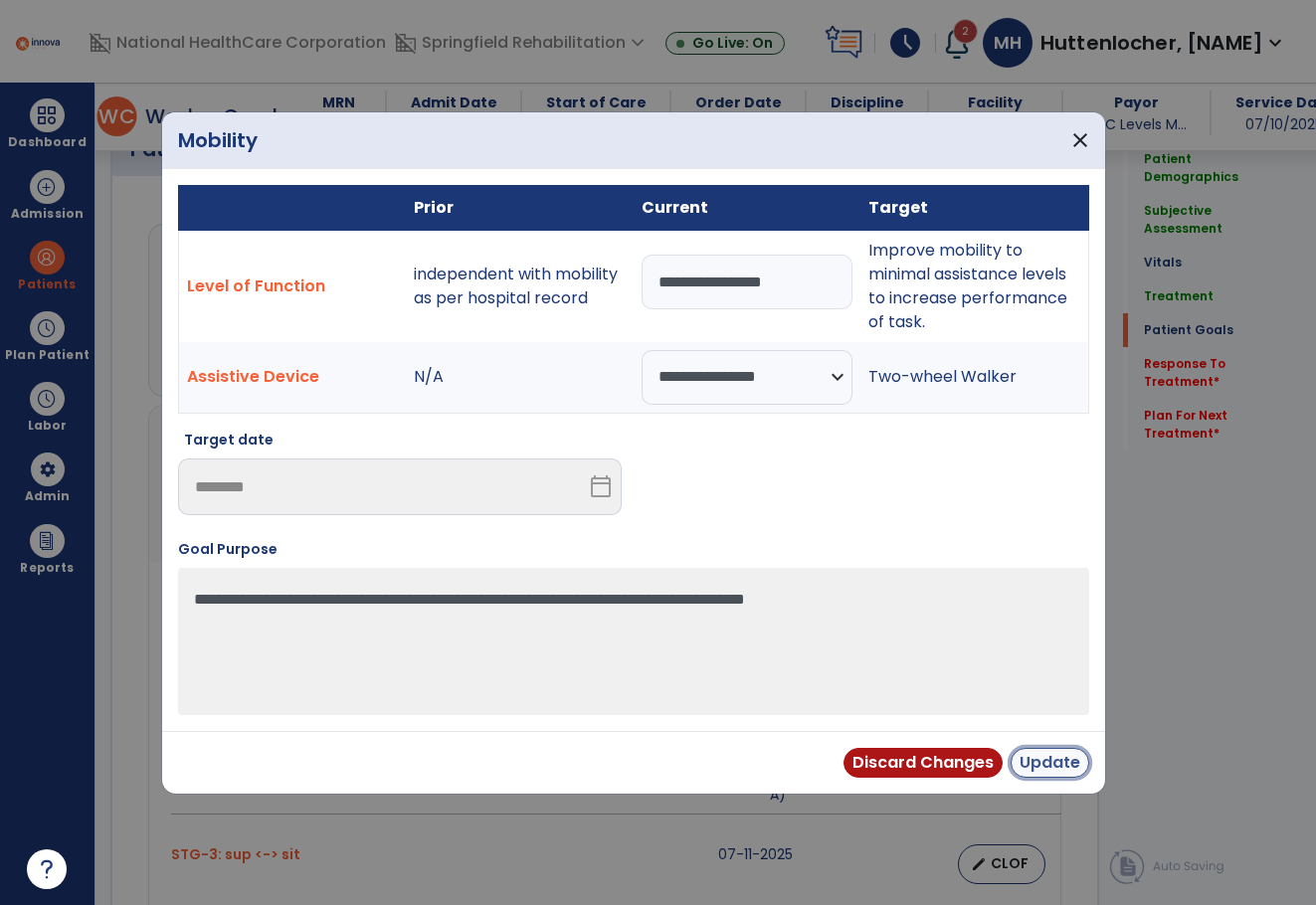 click on "Update" at bounding box center [1049, 763] 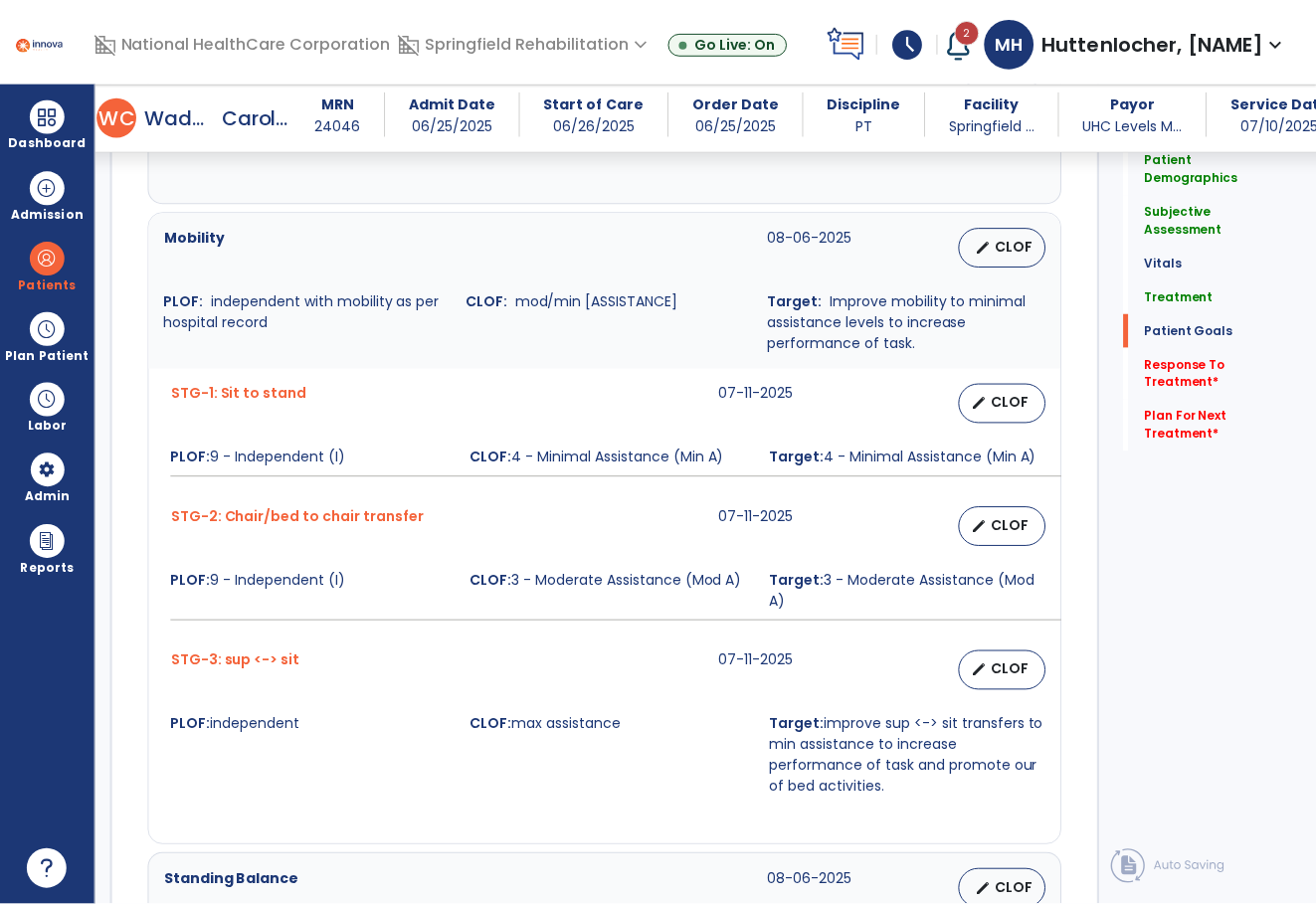 scroll, scrollTop: 1691, scrollLeft: 0, axis: vertical 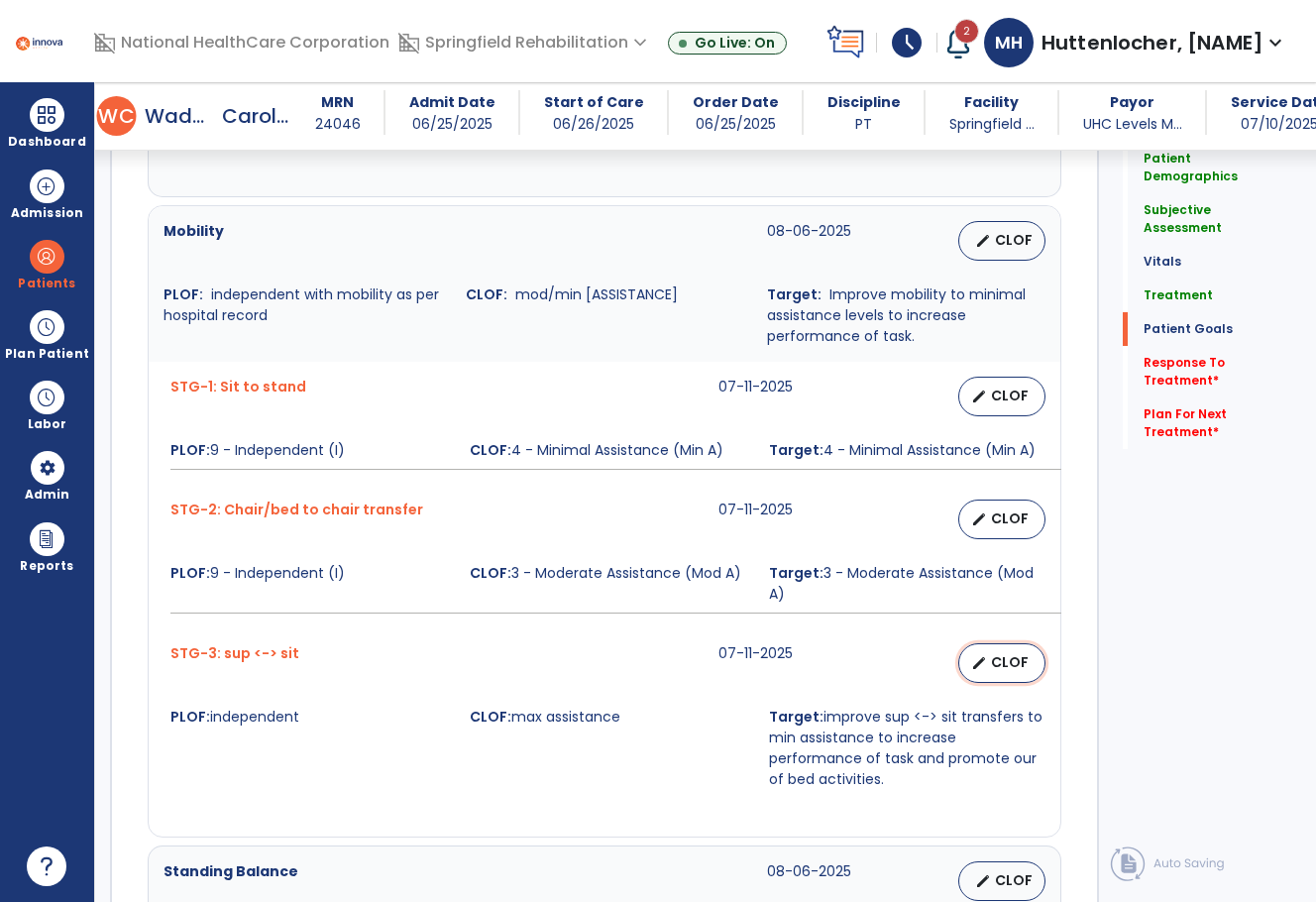 click on "CLOF" at bounding box center [1010, 662] 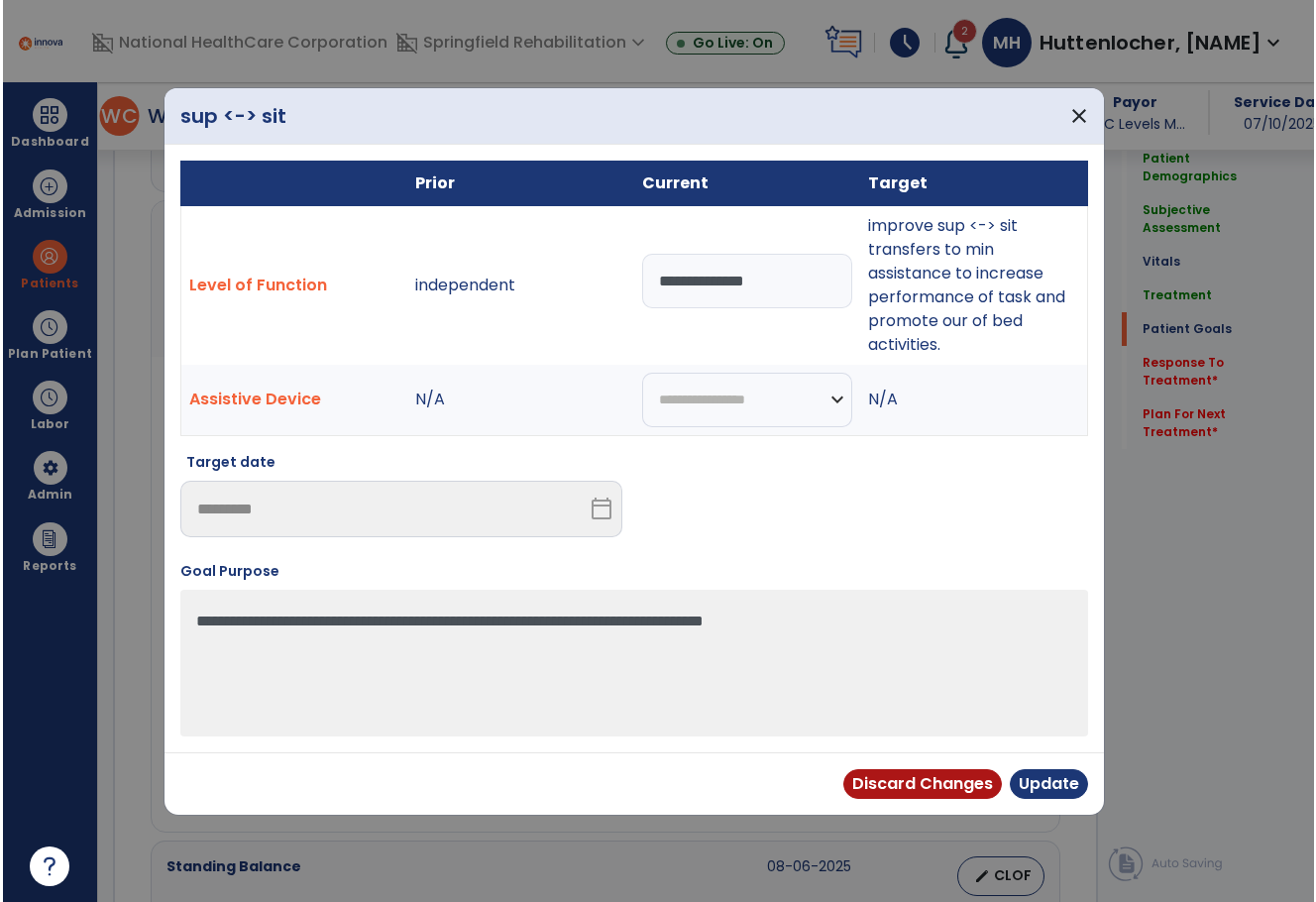 scroll, scrollTop: 1685, scrollLeft: 0, axis: vertical 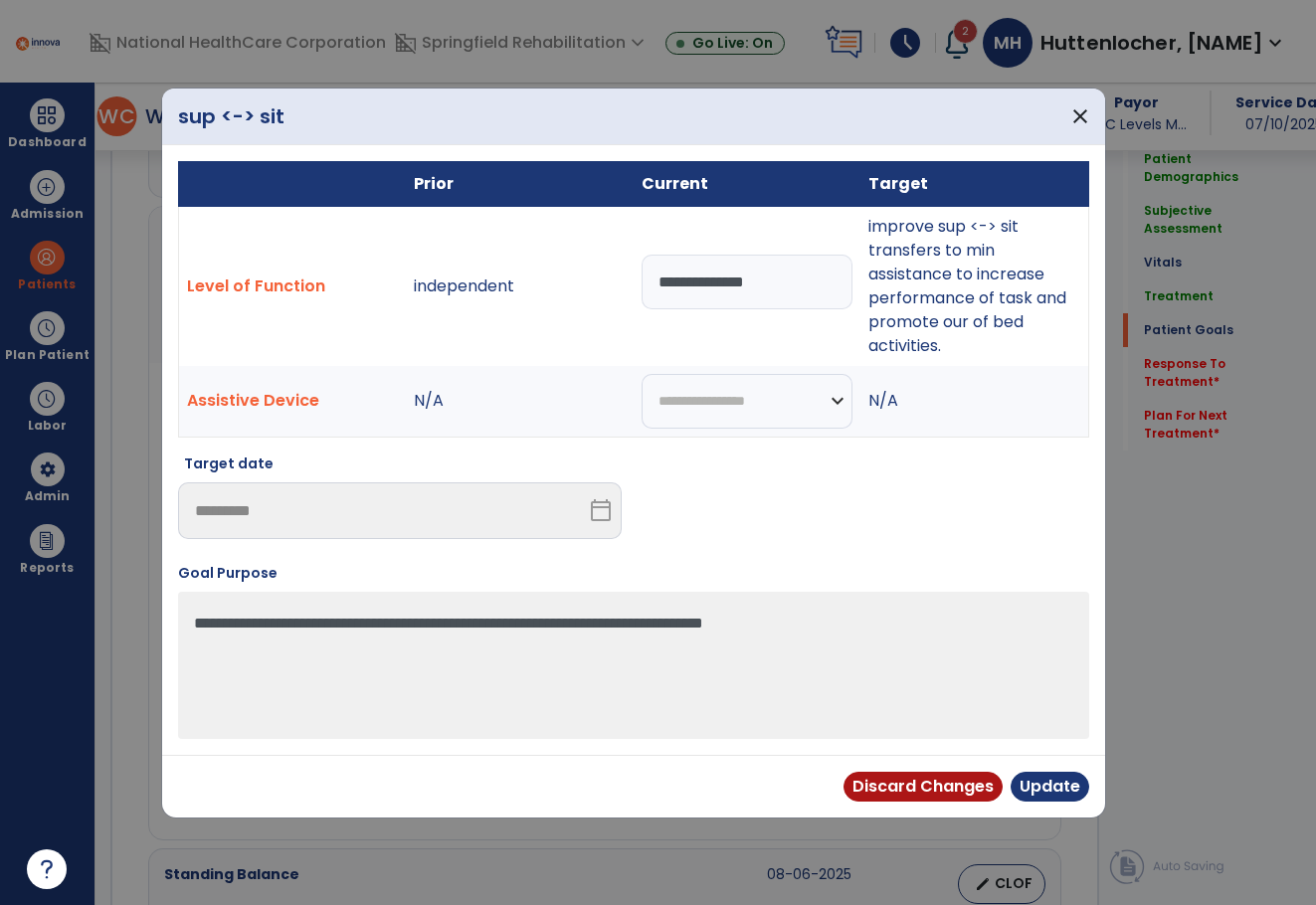 drag, startPoint x: 694, startPoint y: 281, endPoint x: 619, endPoint y: 289, distance: 75.42546 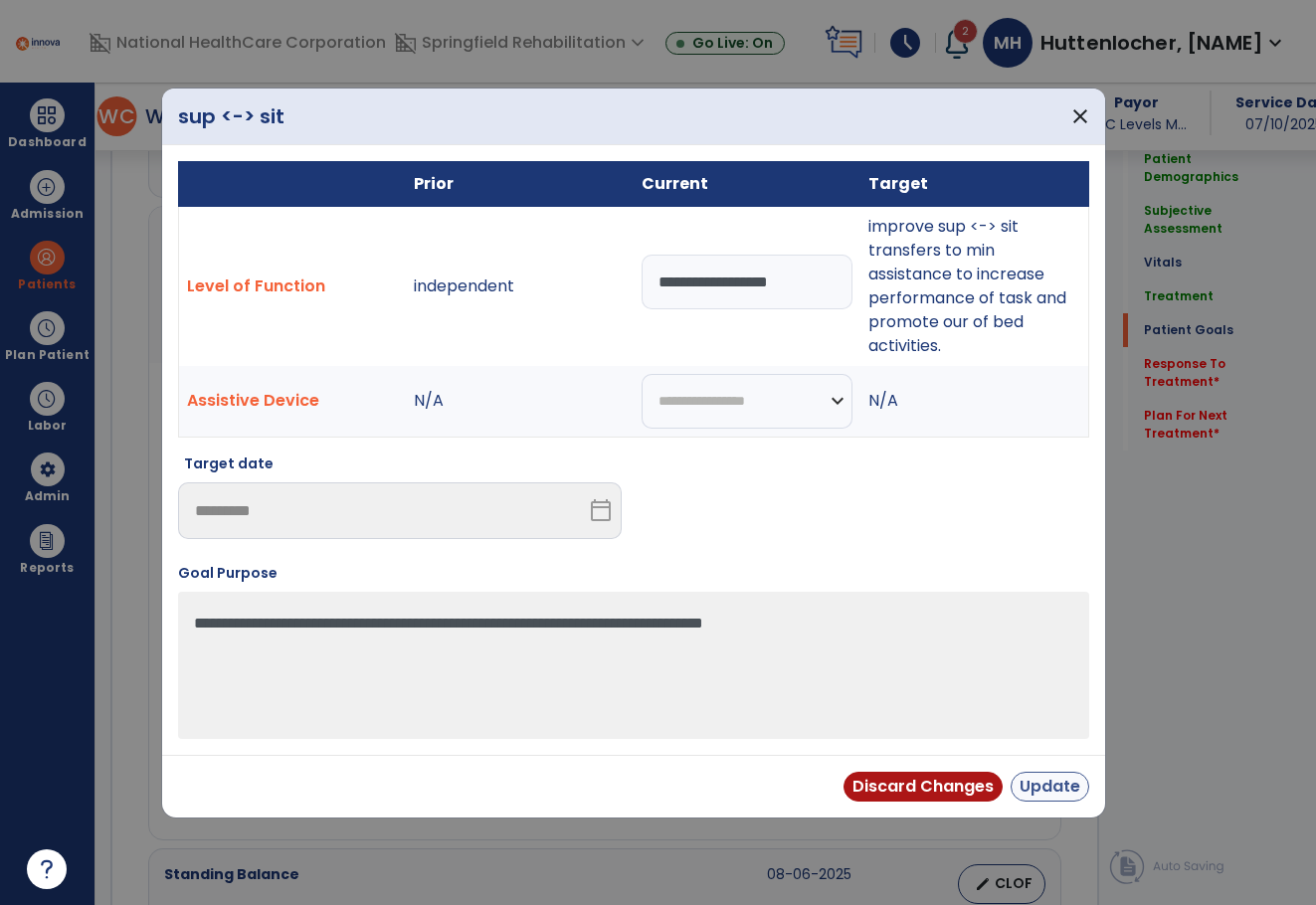 type on "**********" 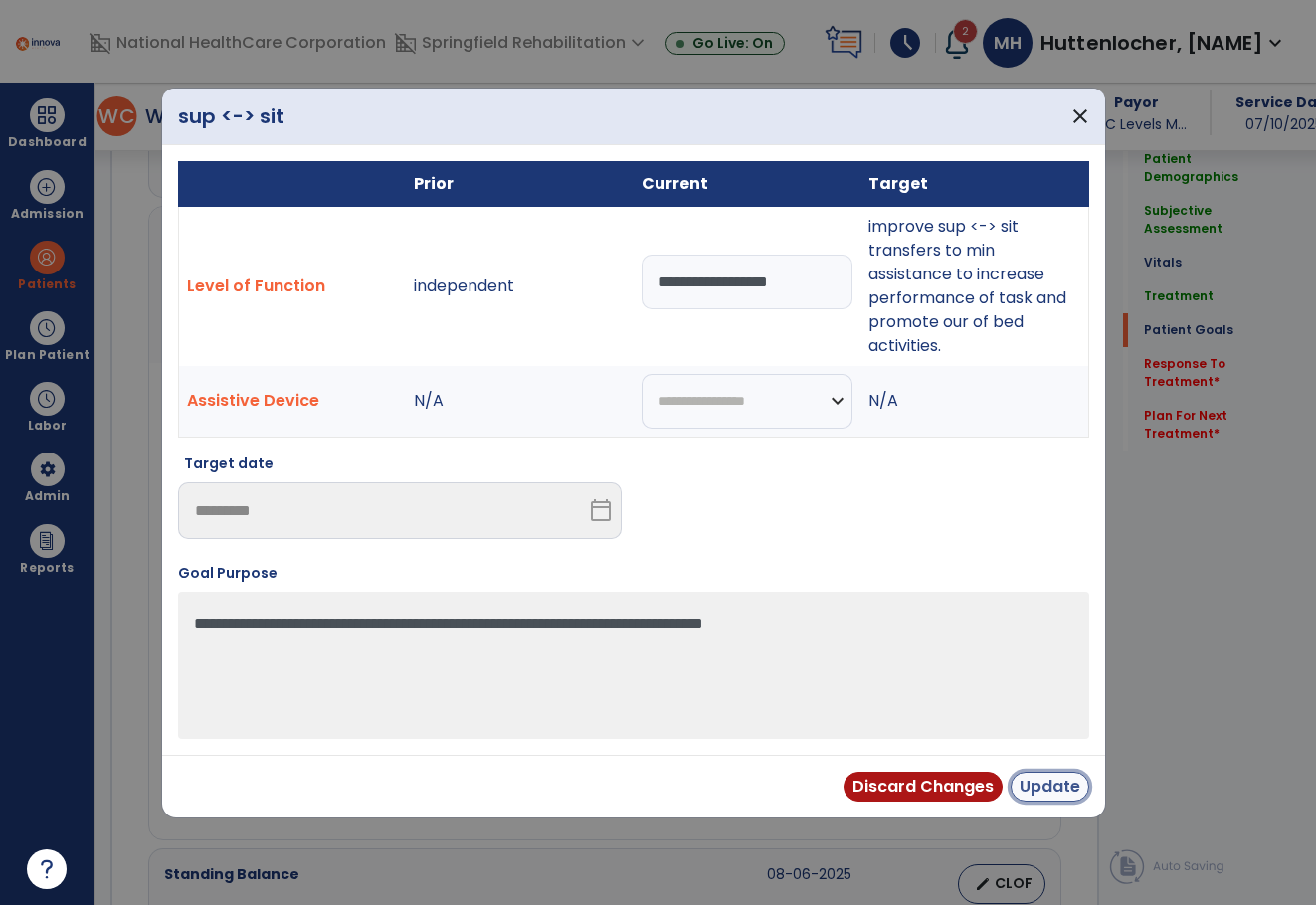 click on "Update" at bounding box center [1049, 787] 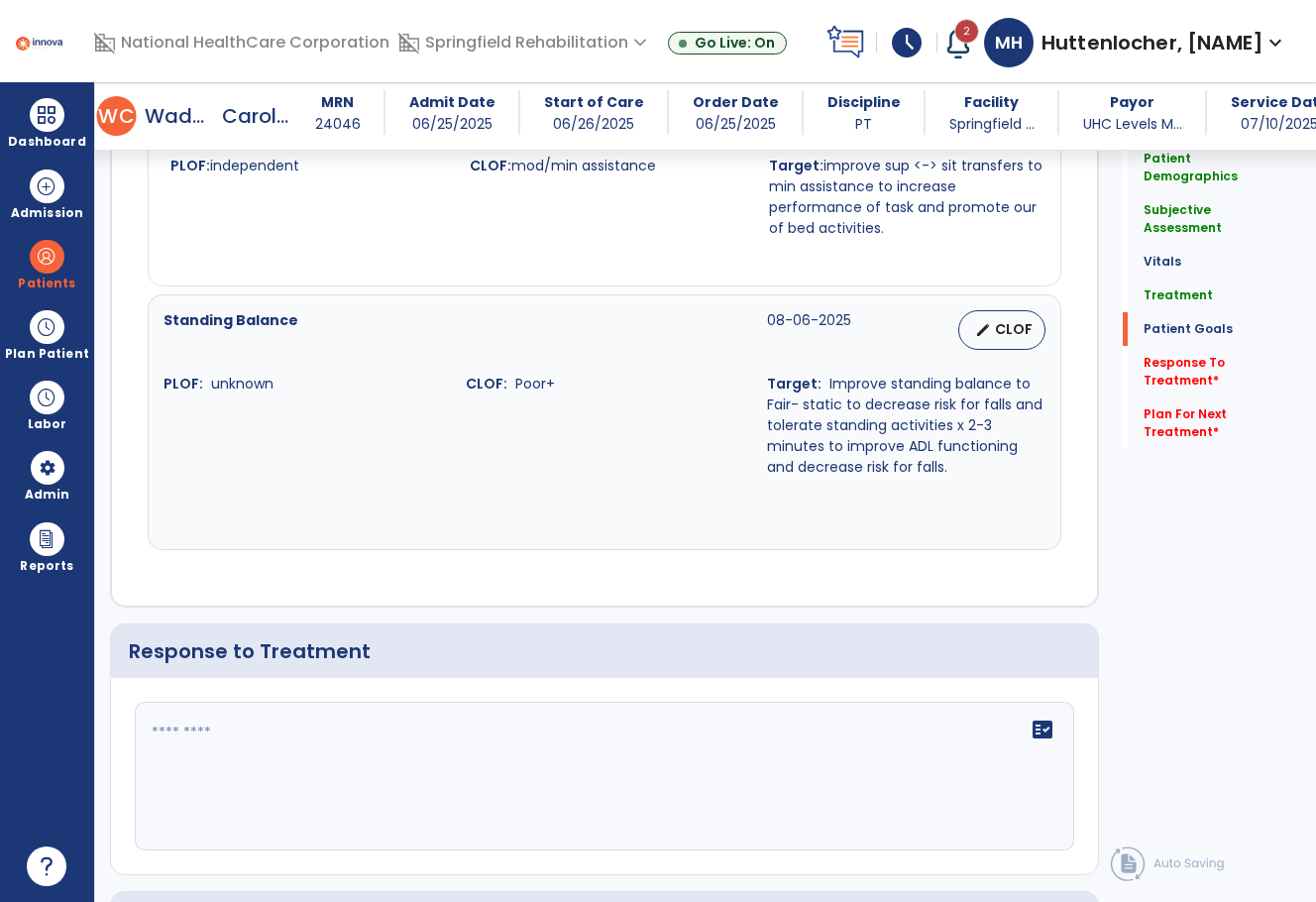 scroll, scrollTop: 2543, scrollLeft: 0, axis: vertical 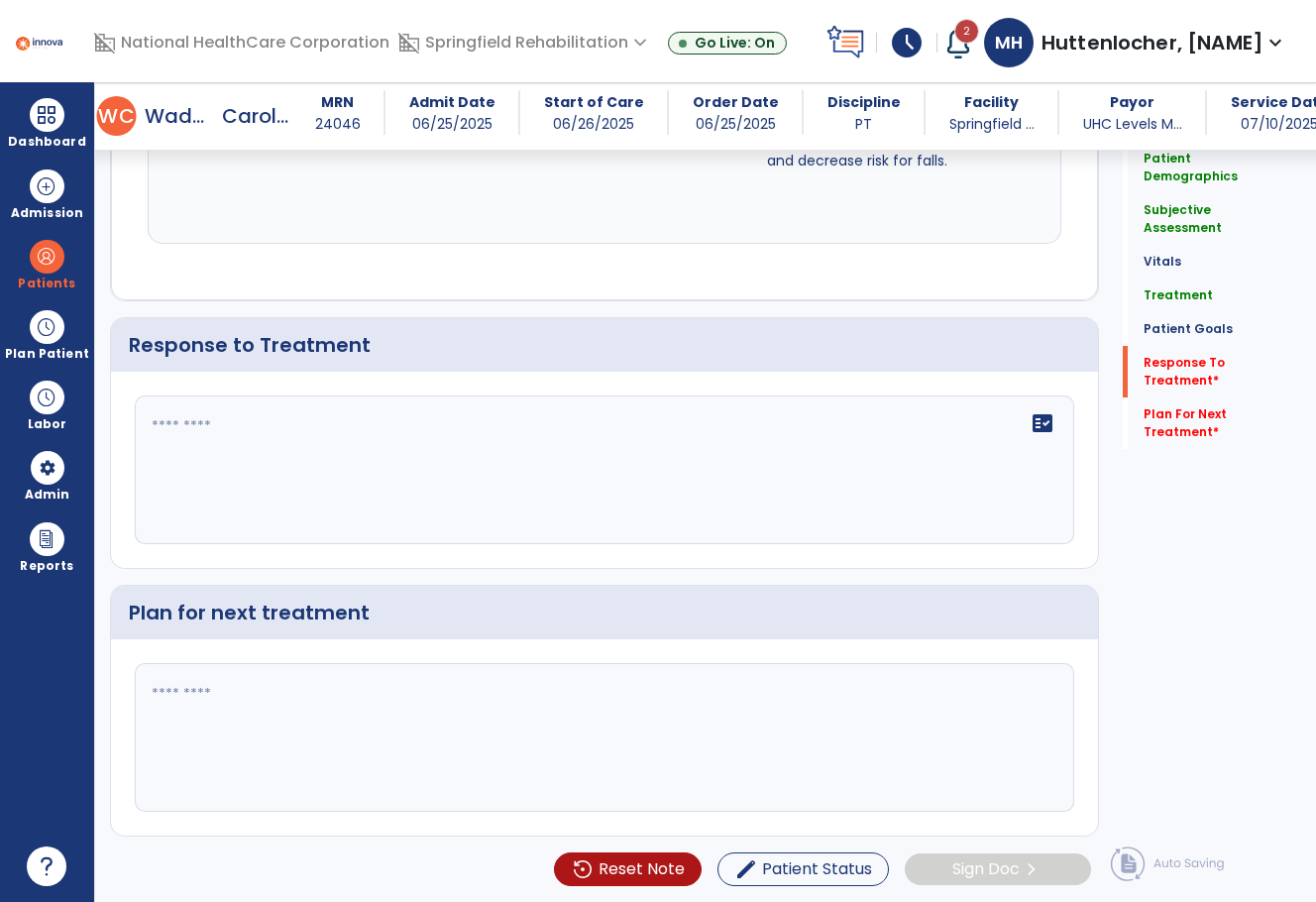 click 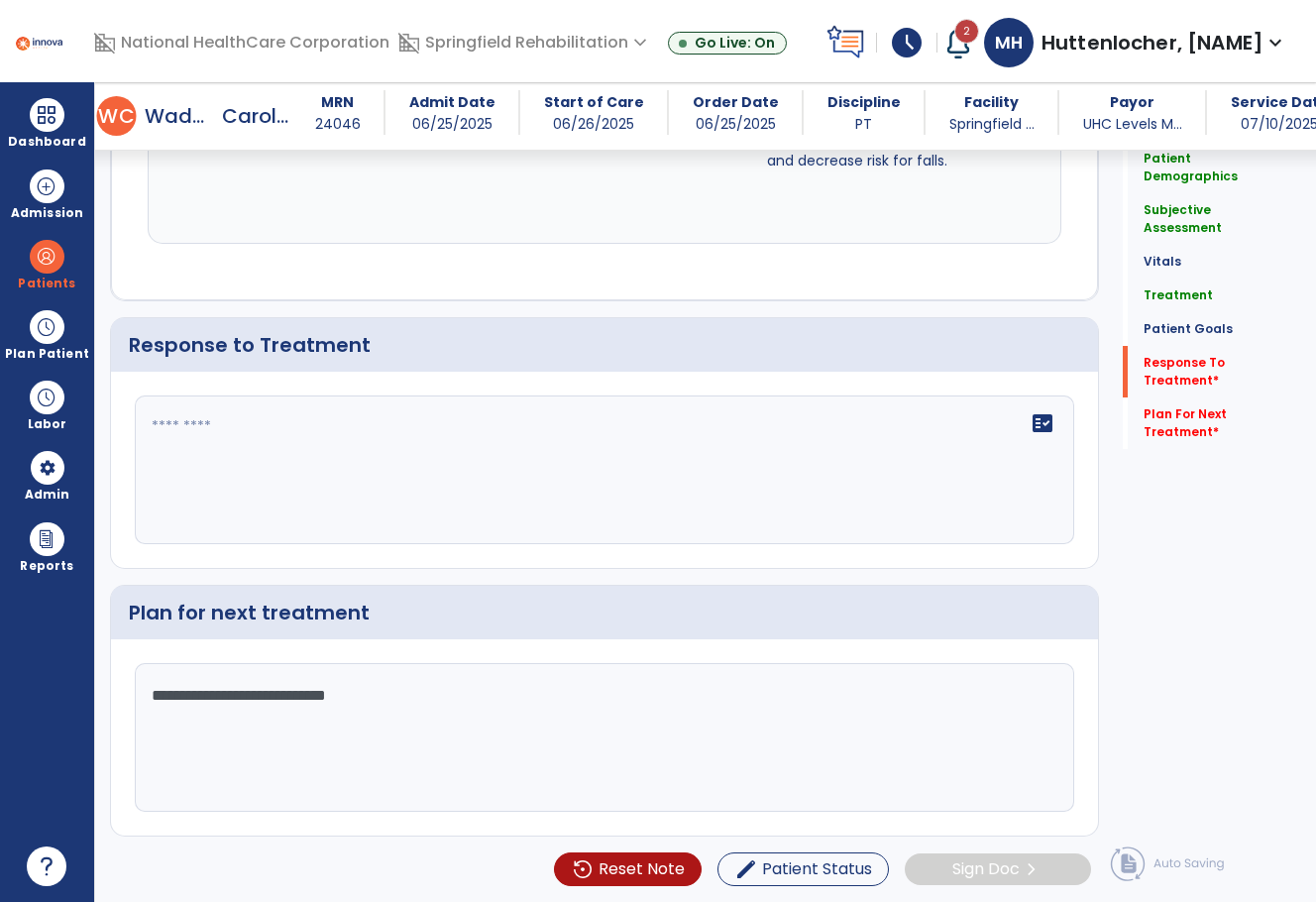 type on "**********" 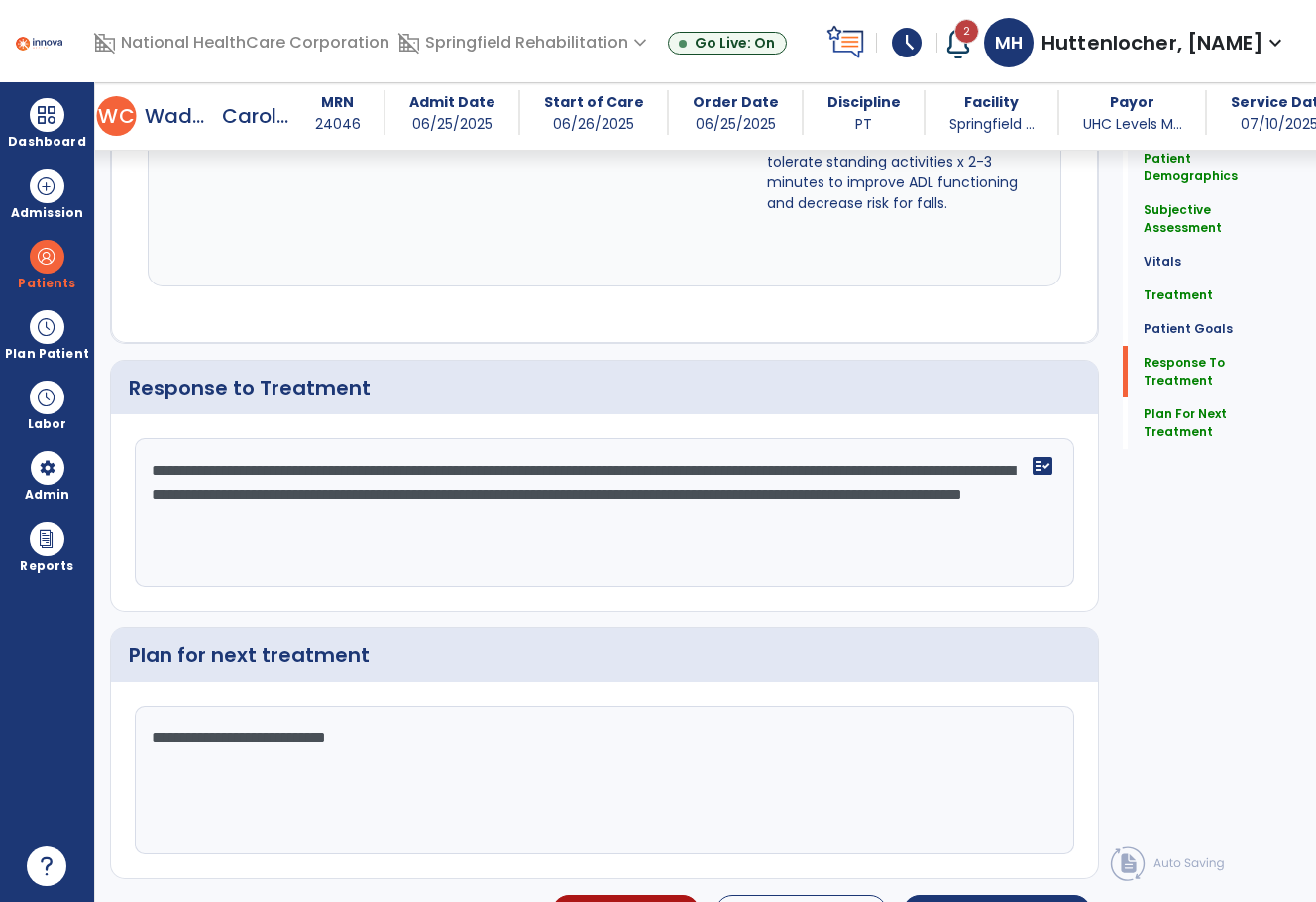 scroll, scrollTop: 2543, scrollLeft: 0, axis: vertical 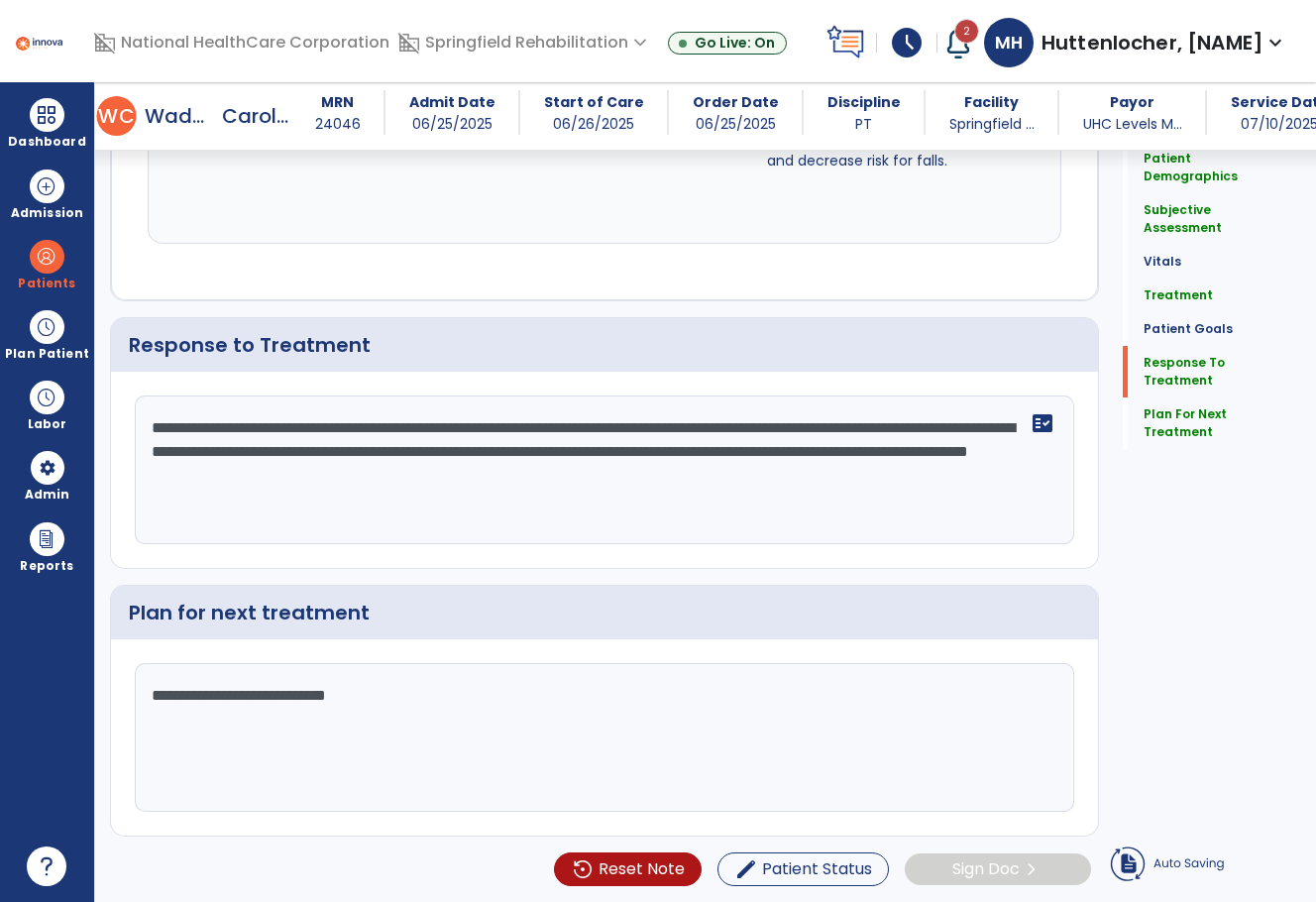 type on "**********" 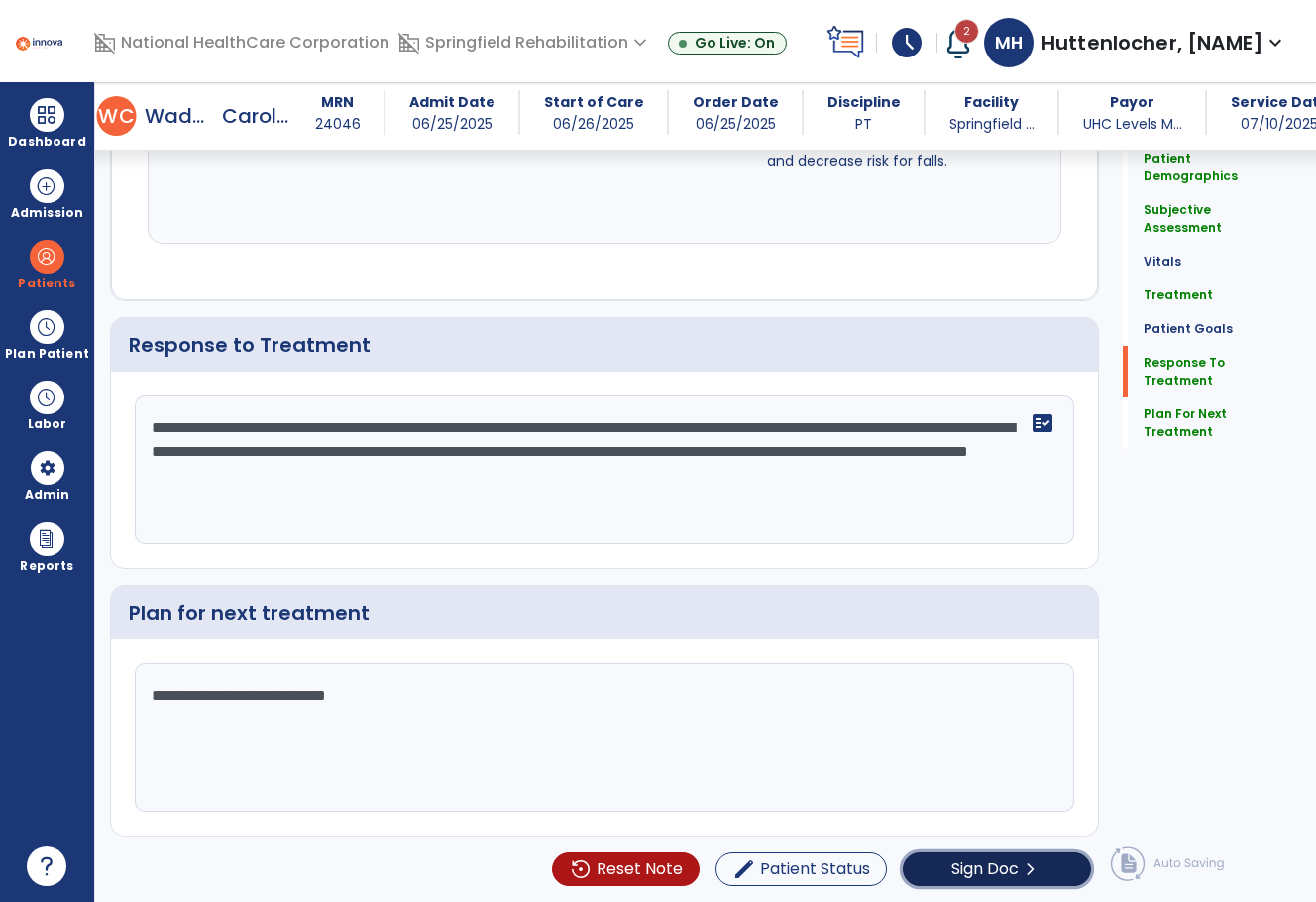 click on "Sign Doc" 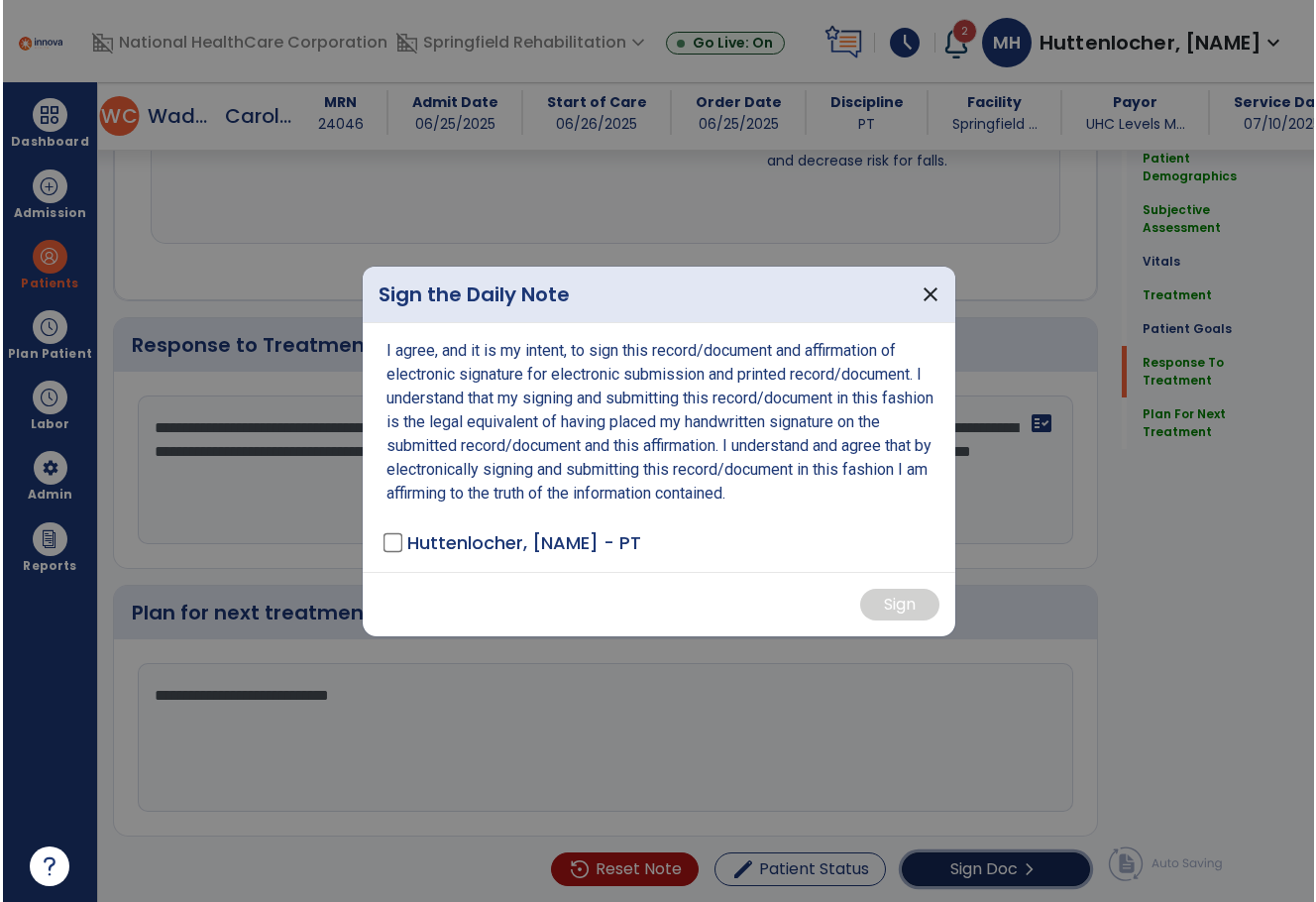 scroll, scrollTop: 2543, scrollLeft: 0, axis: vertical 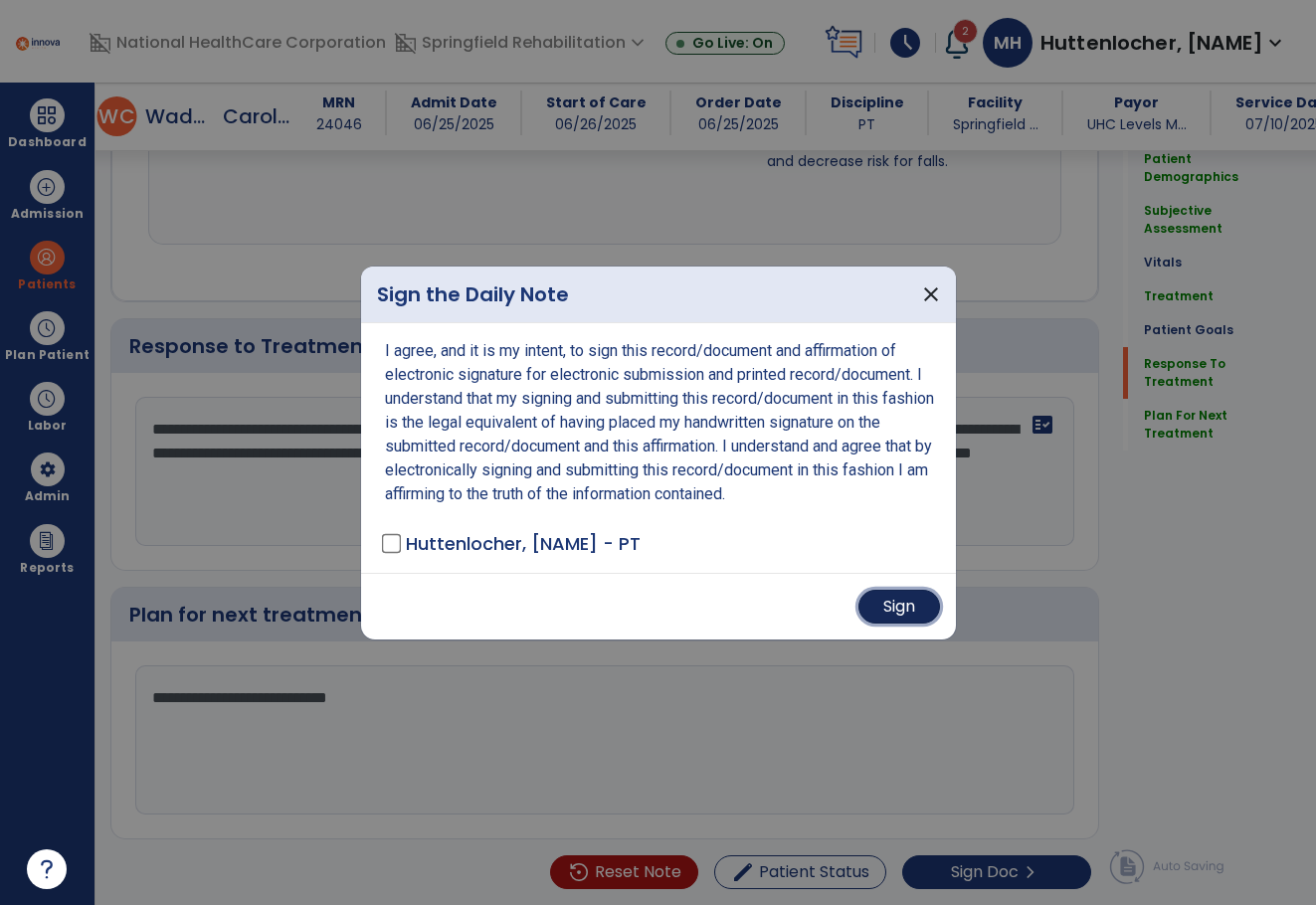 click on "Sign" at bounding box center [899, 607] 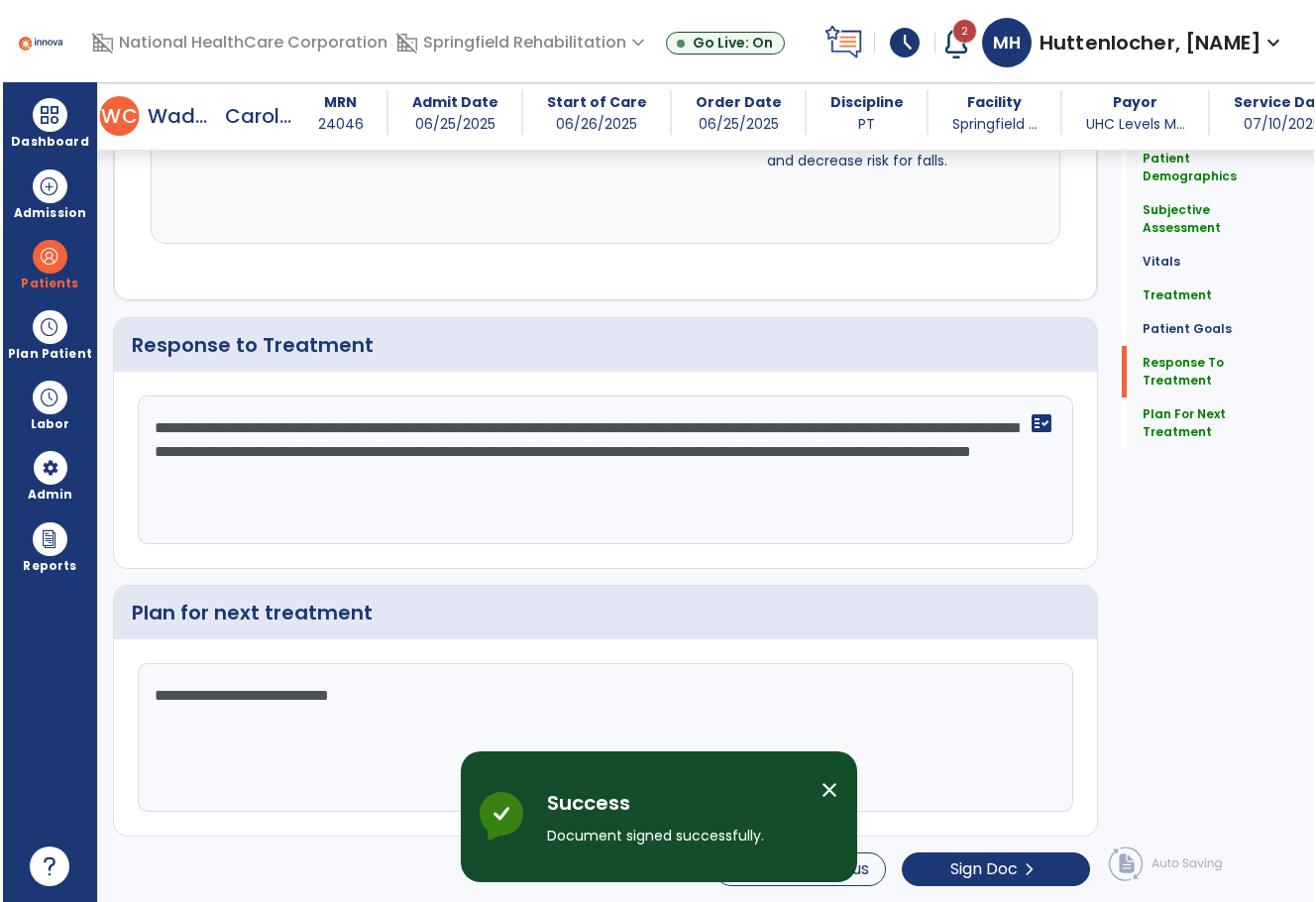 scroll, scrollTop: 0, scrollLeft: 0, axis: both 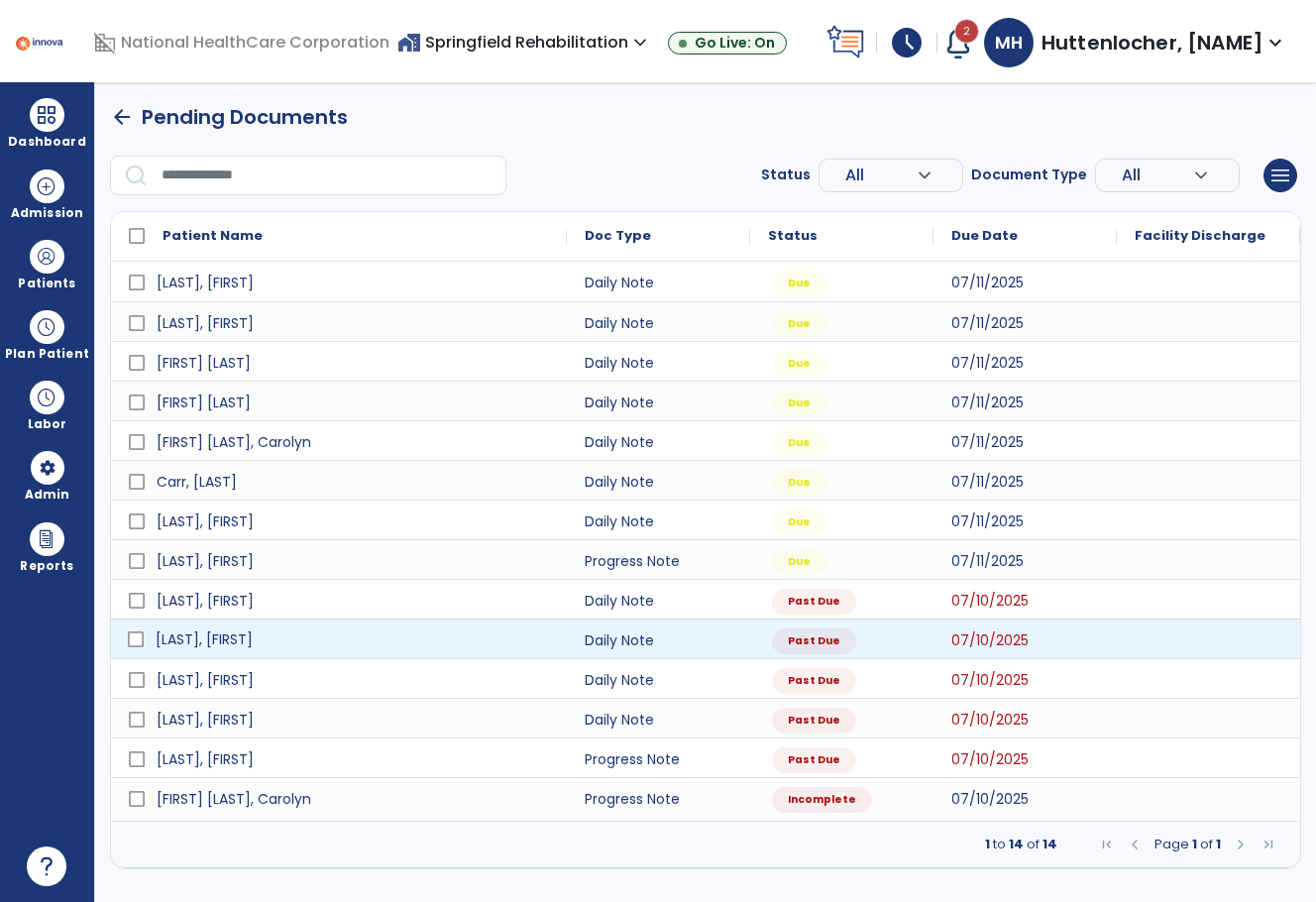 click on "[LAST], [FIRST]" at bounding box center (353, 639) 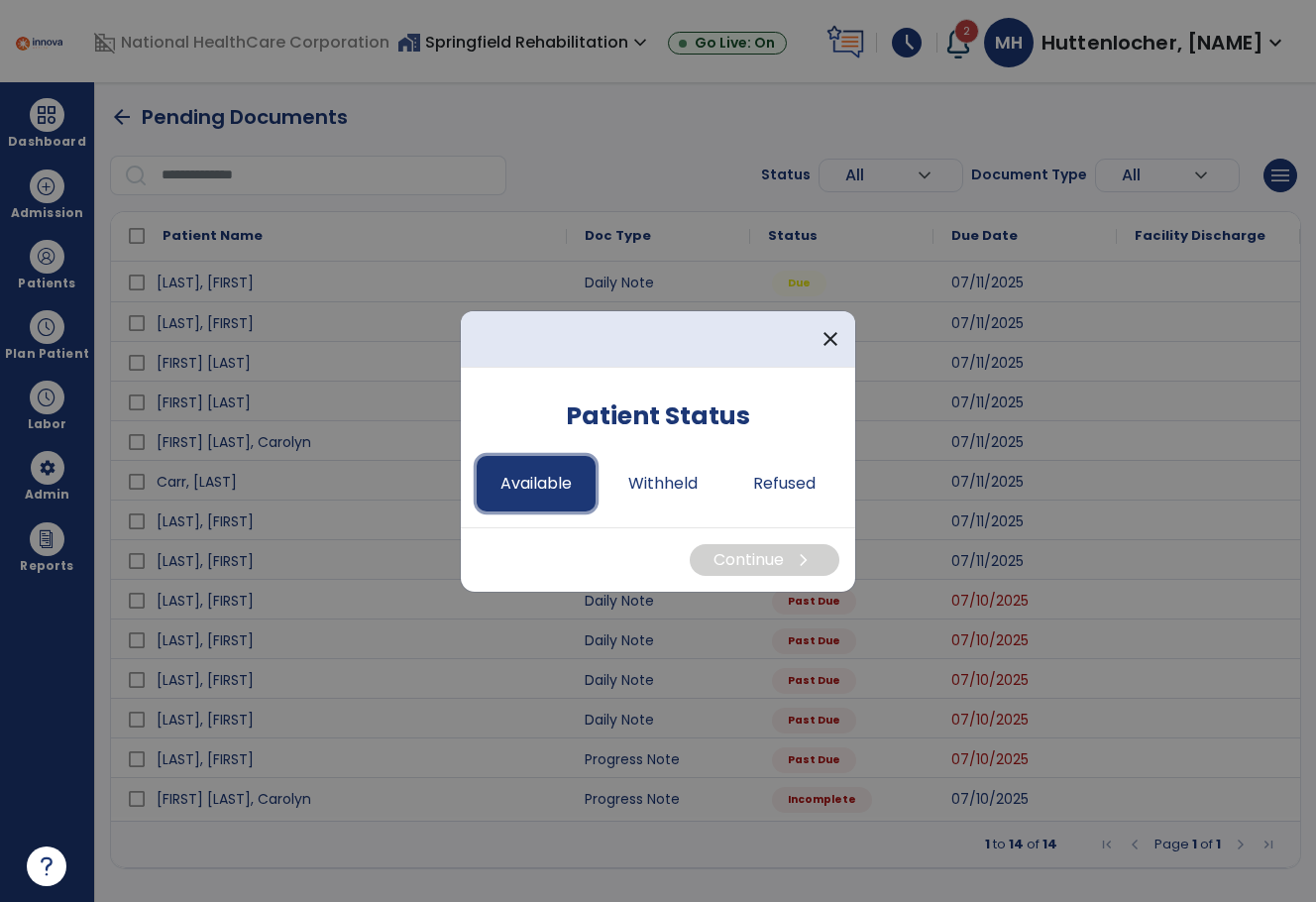 click on "Available" at bounding box center [536, 484] 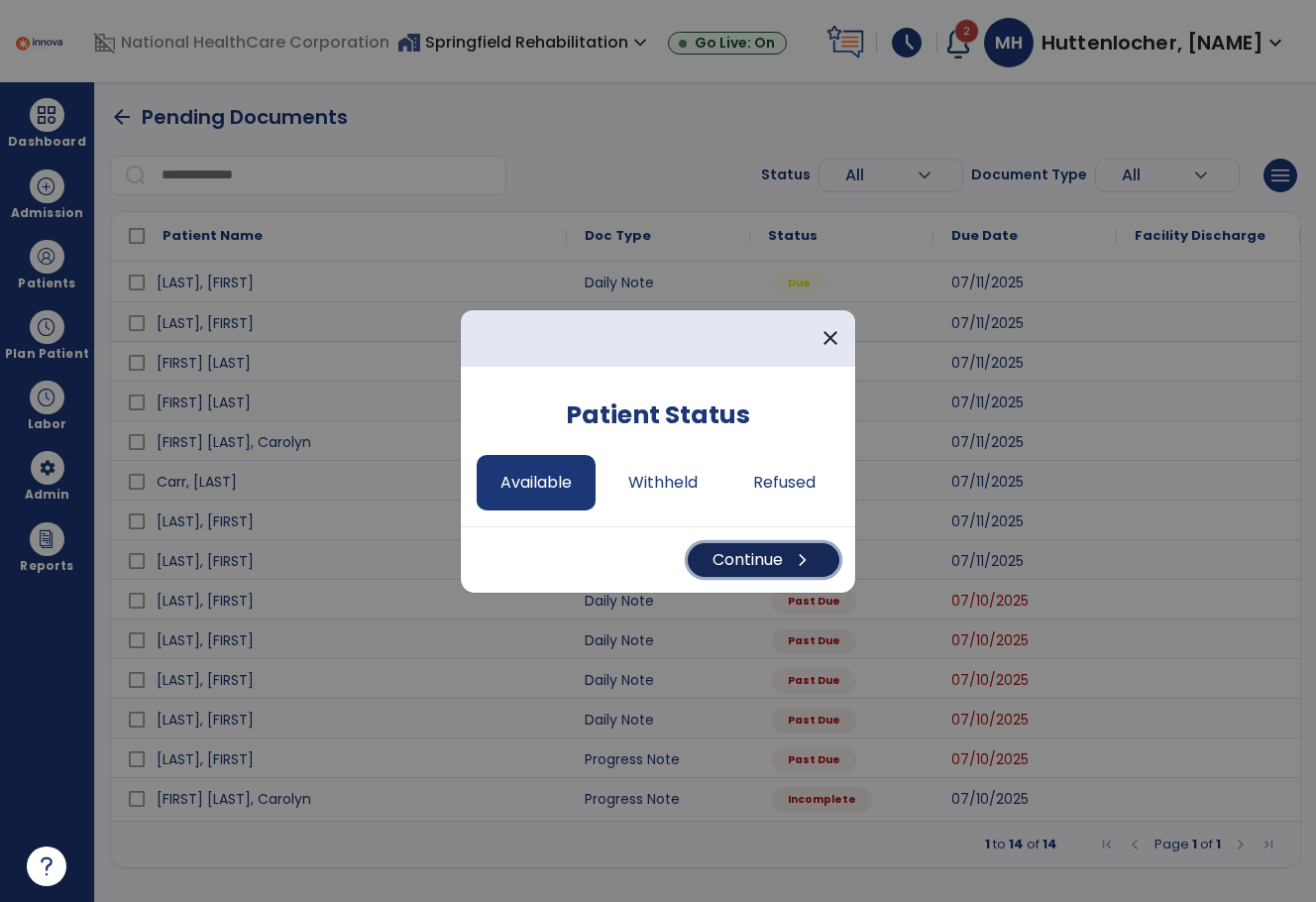 click on "chevron_right" at bounding box center [803, 560] 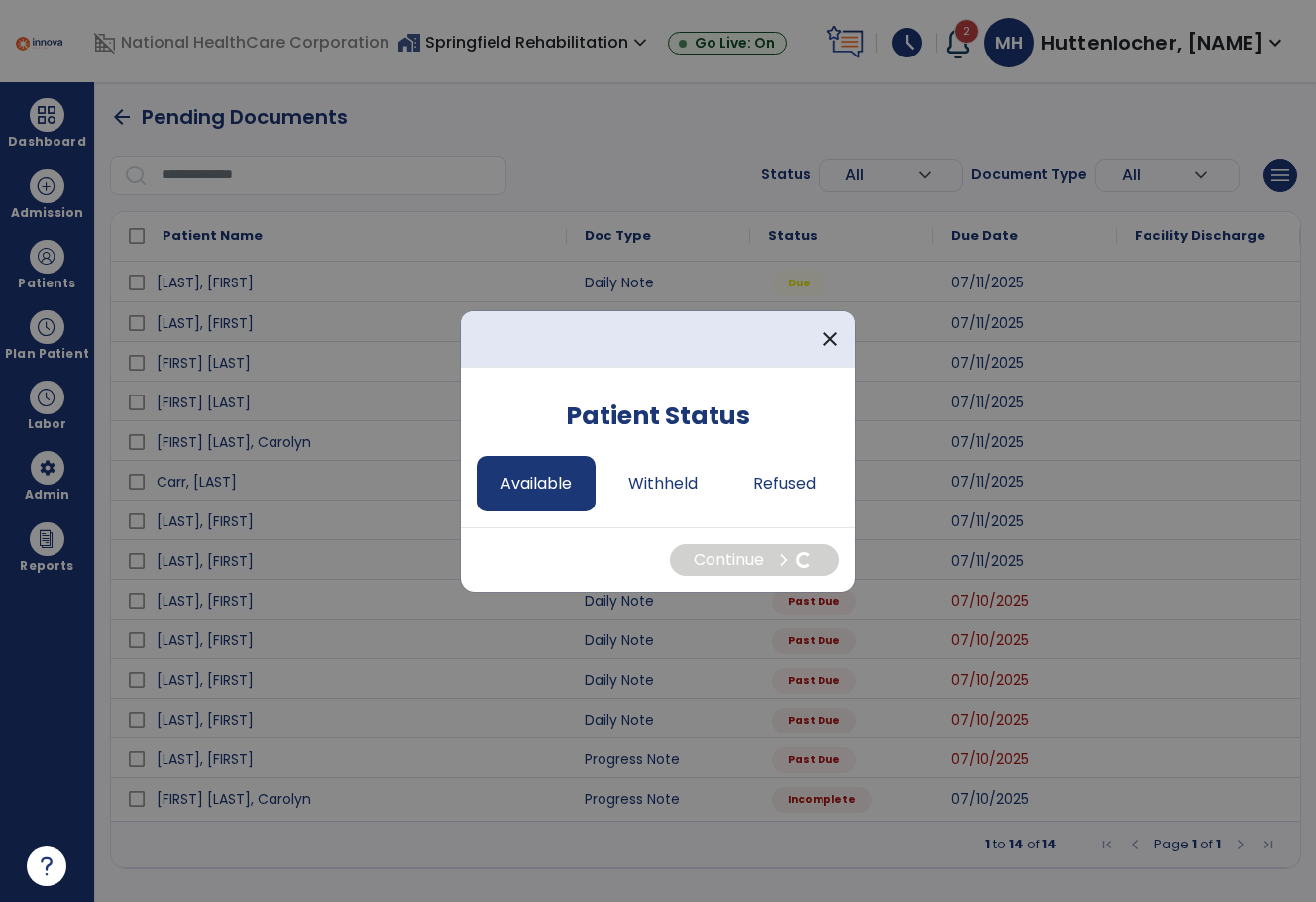 select on "*" 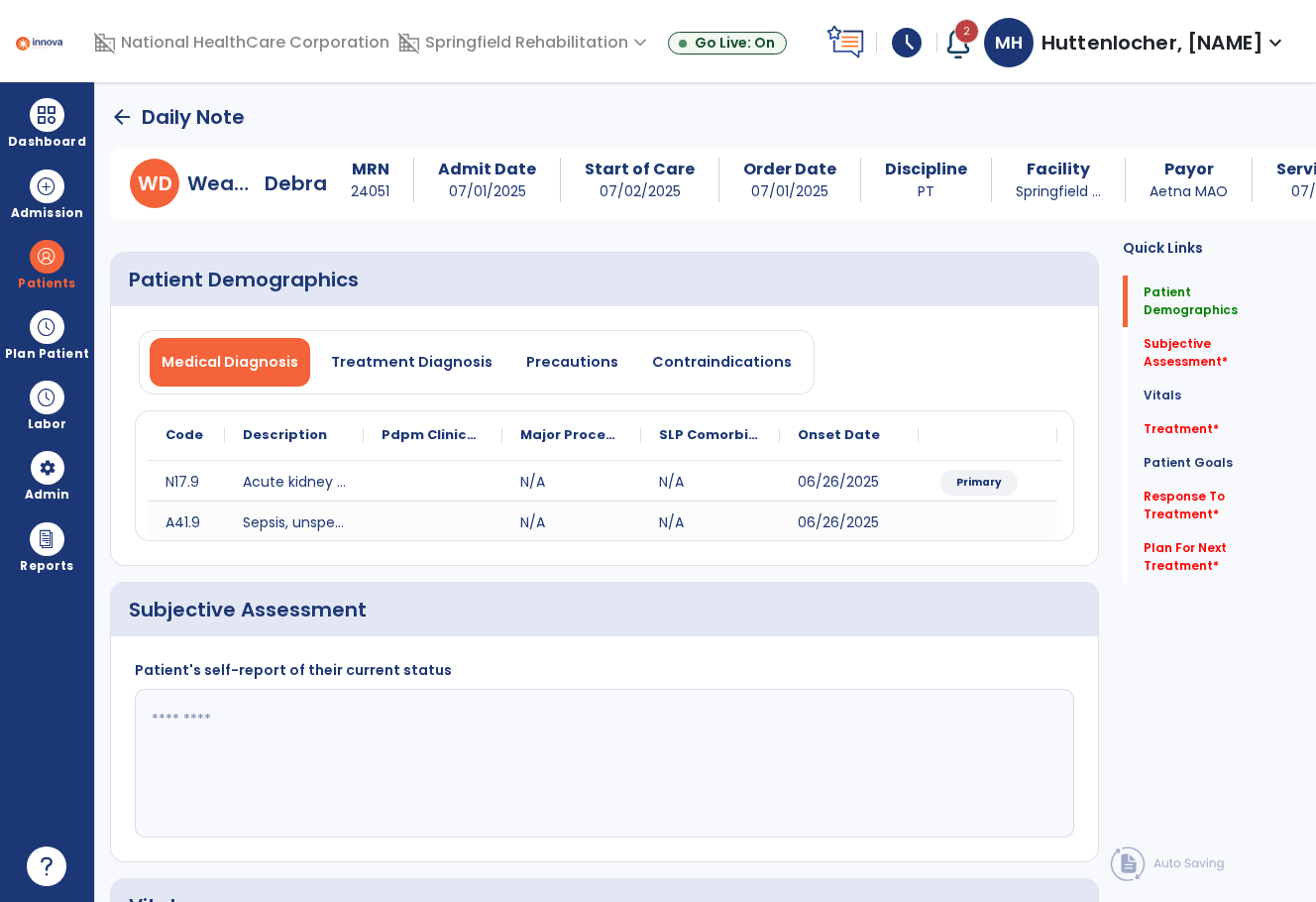 click 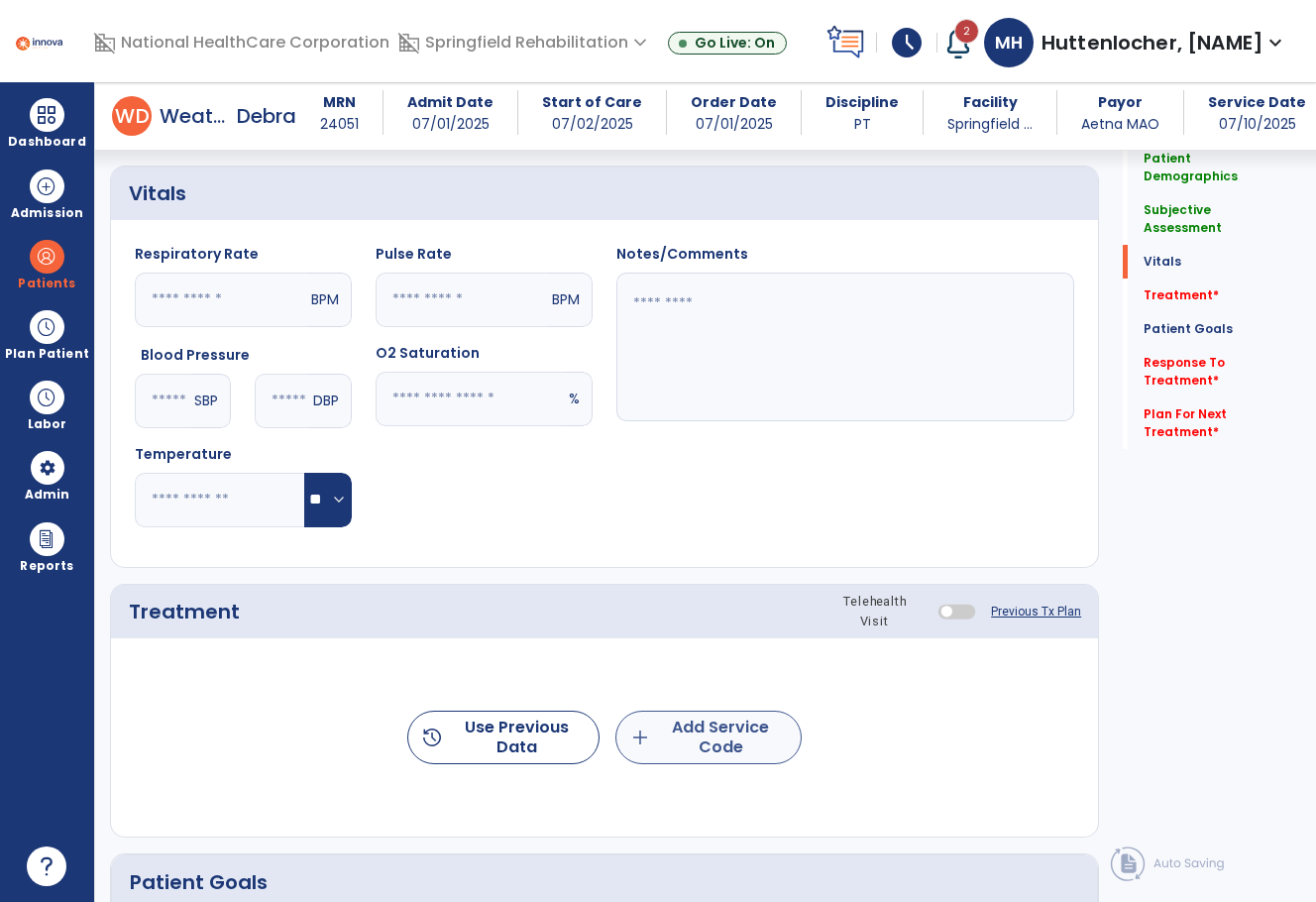 type on "**********" 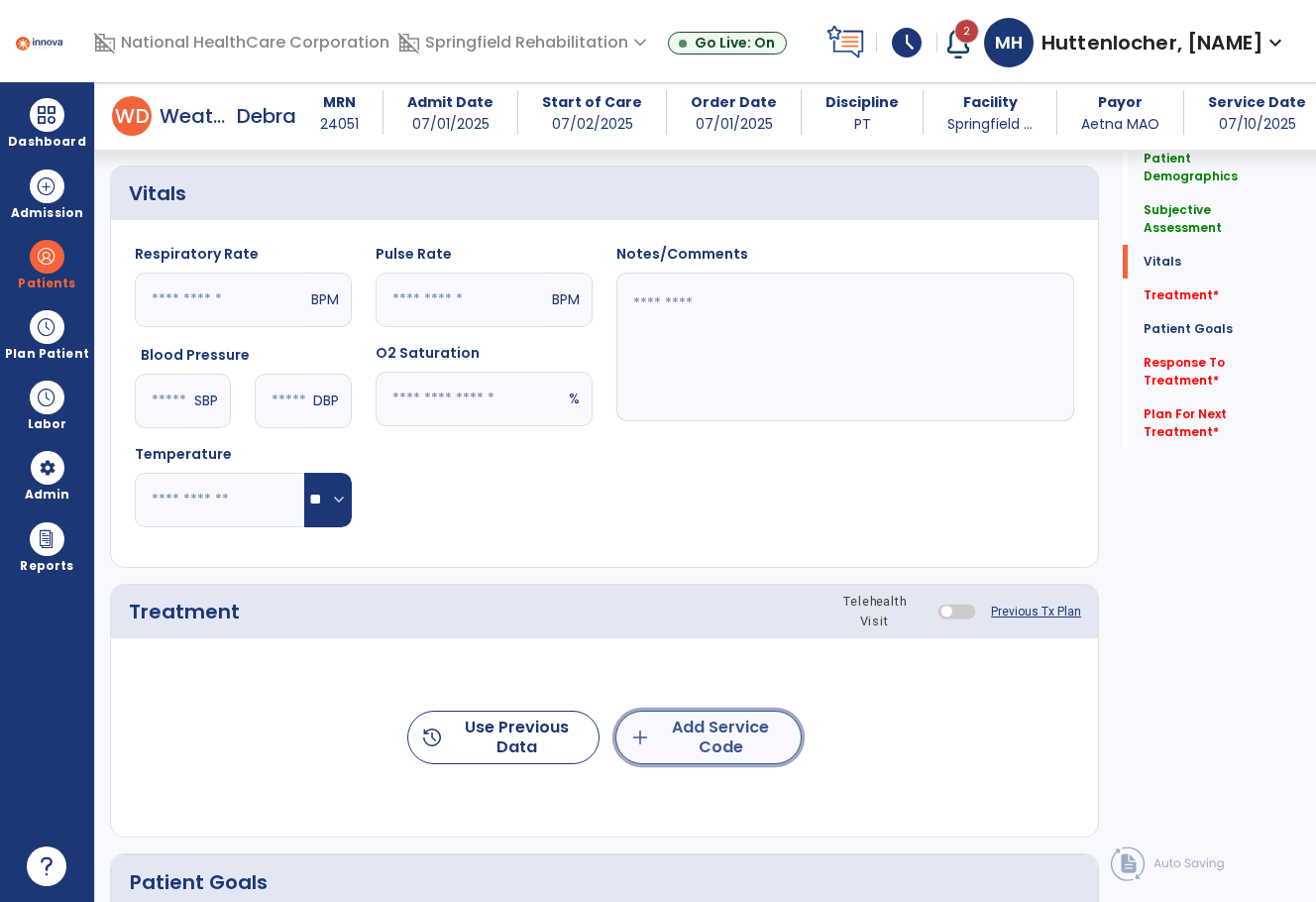 click on "add  Add Service Code" 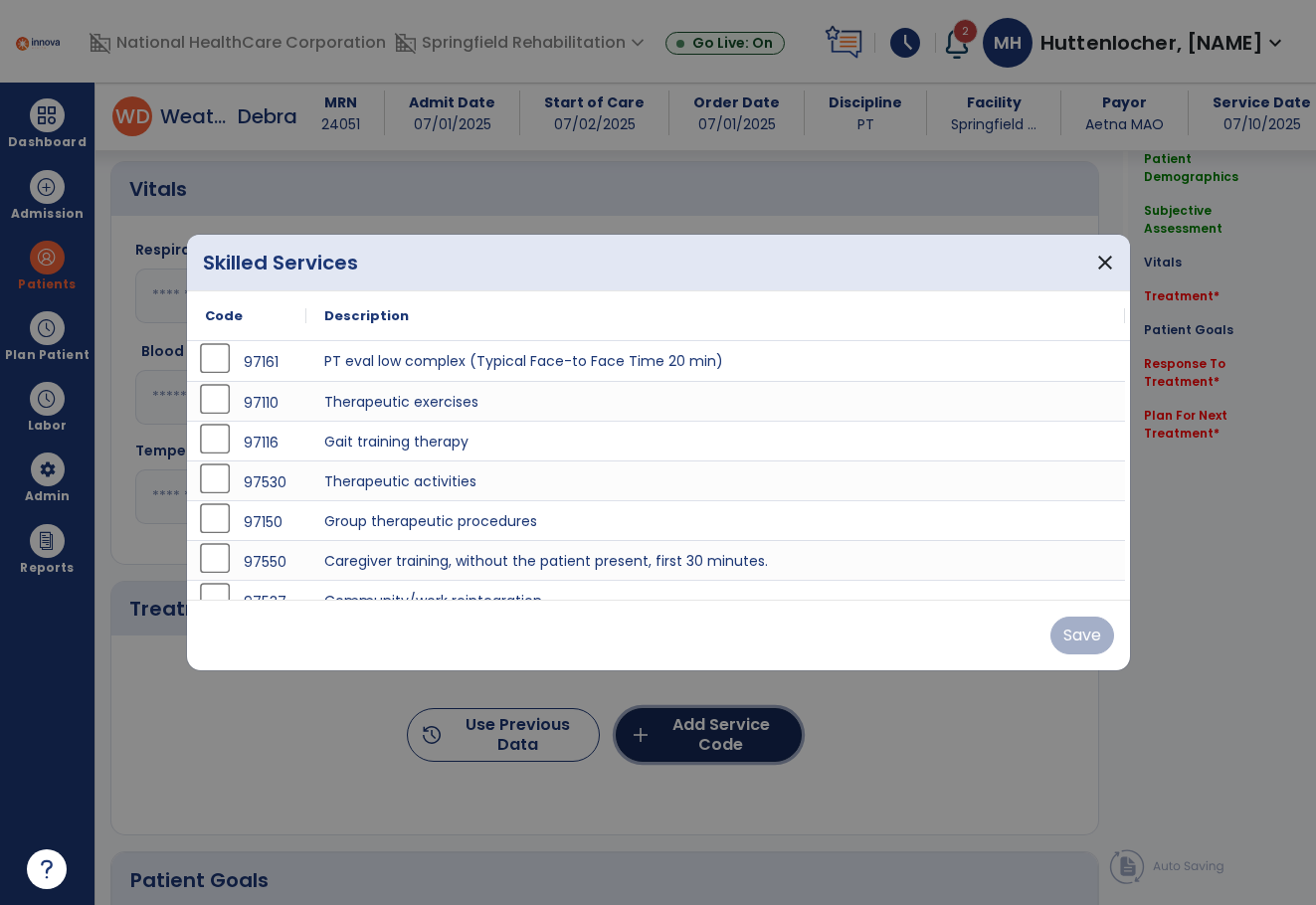 scroll, scrollTop: 696, scrollLeft: 0, axis: vertical 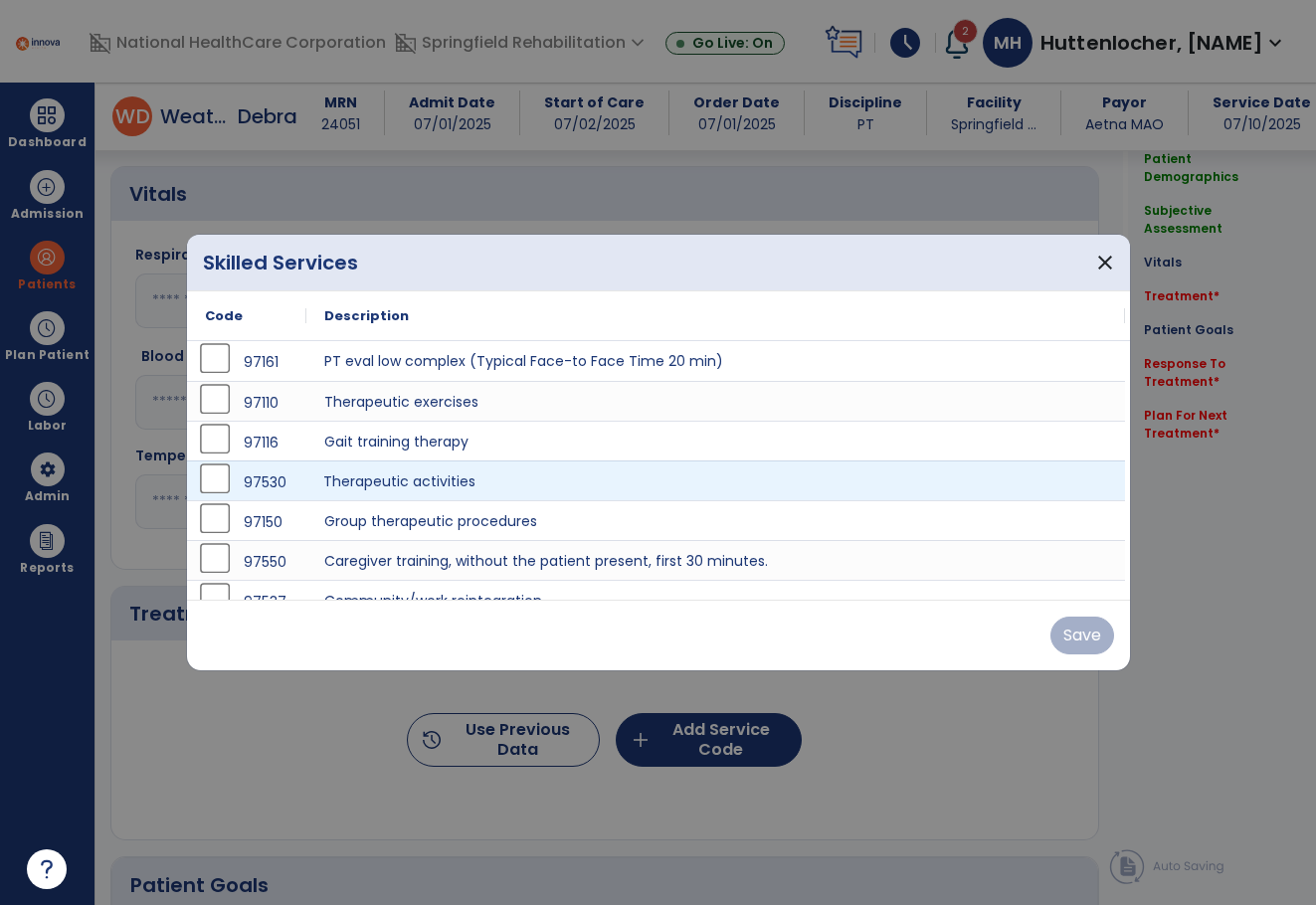 click on "Therapeutic activities" at bounding box center (715, 480) 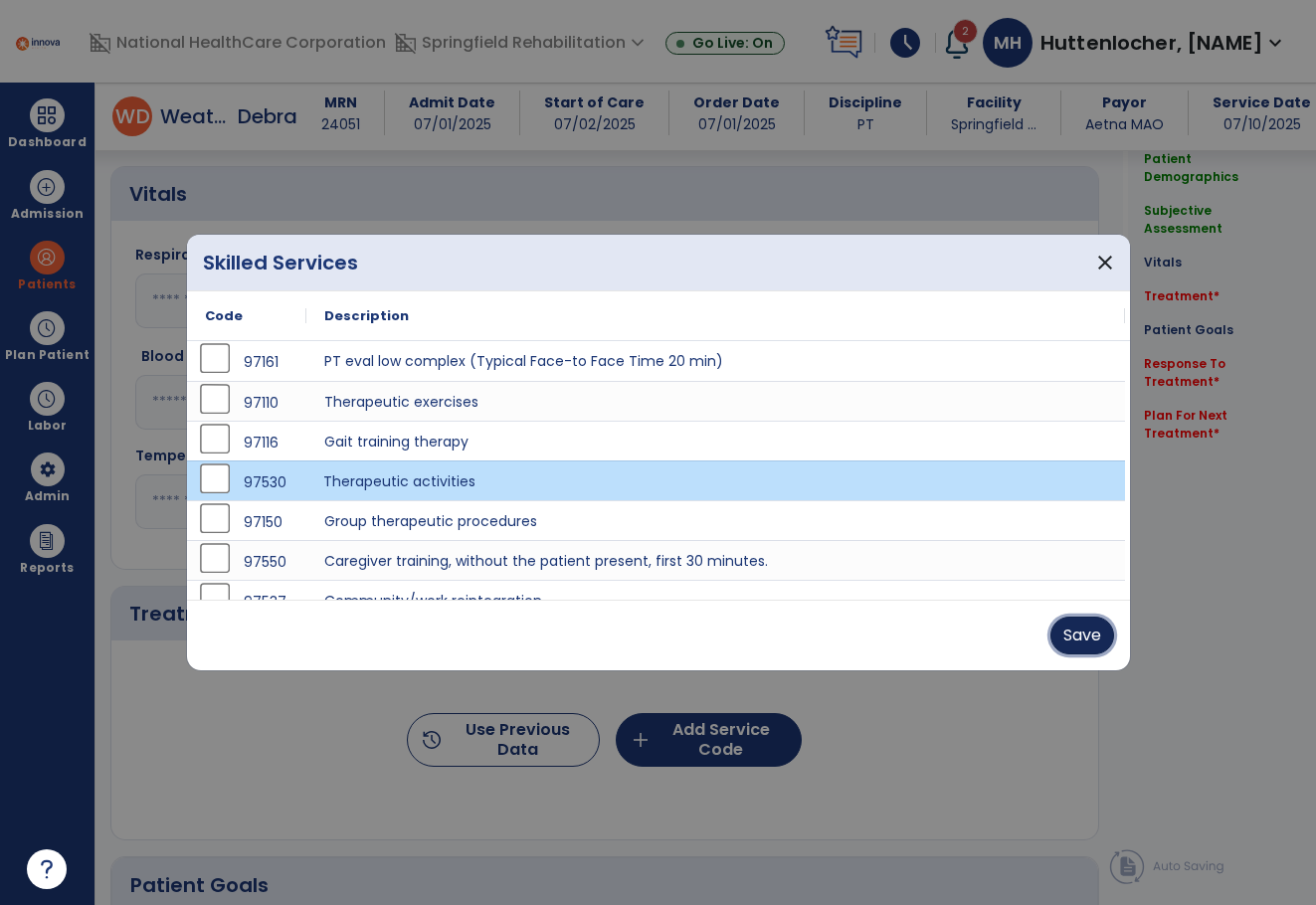 click on "Save" at bounding box center (1082, 635) 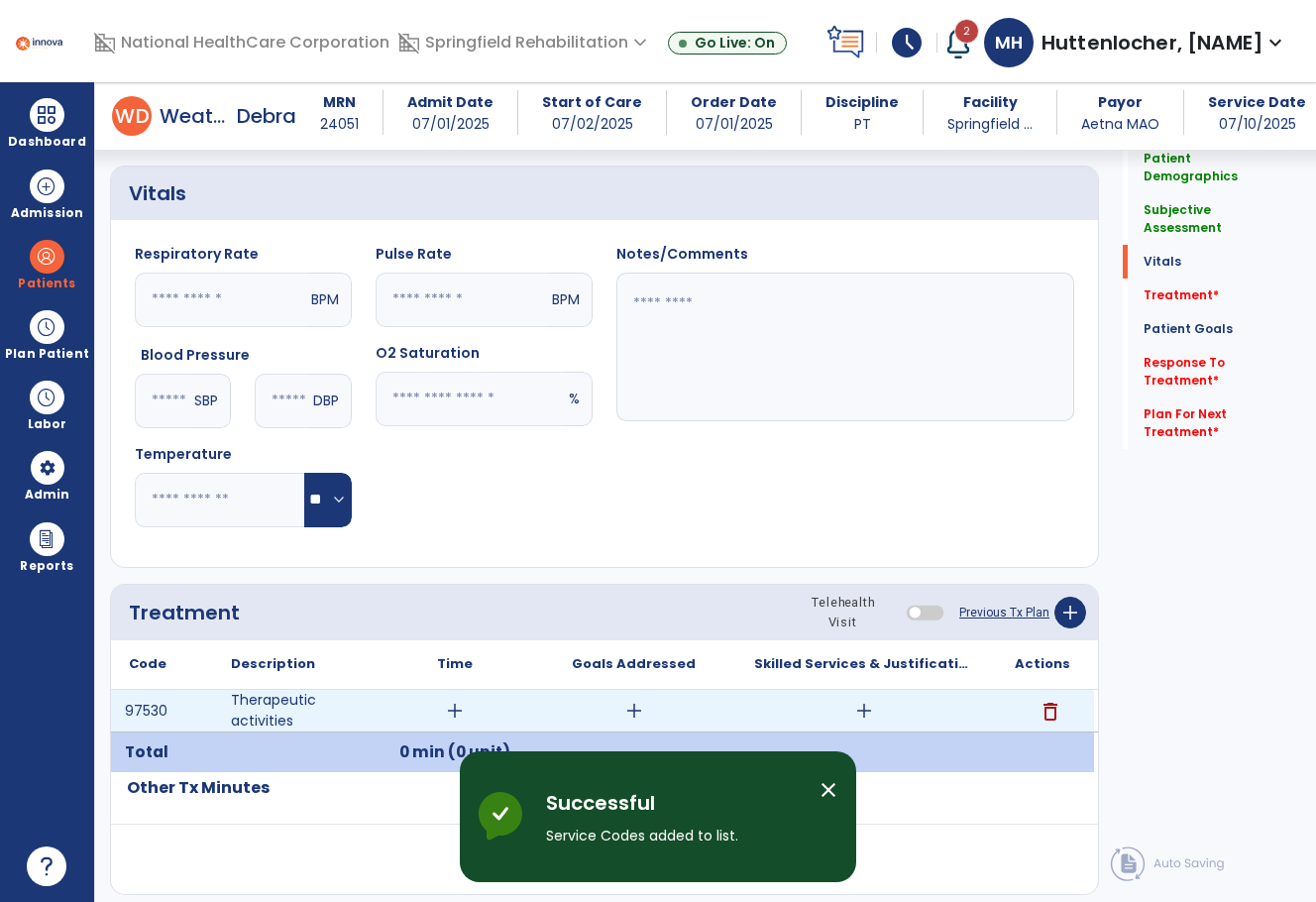 click on "add" at bounding box center (455, 711) 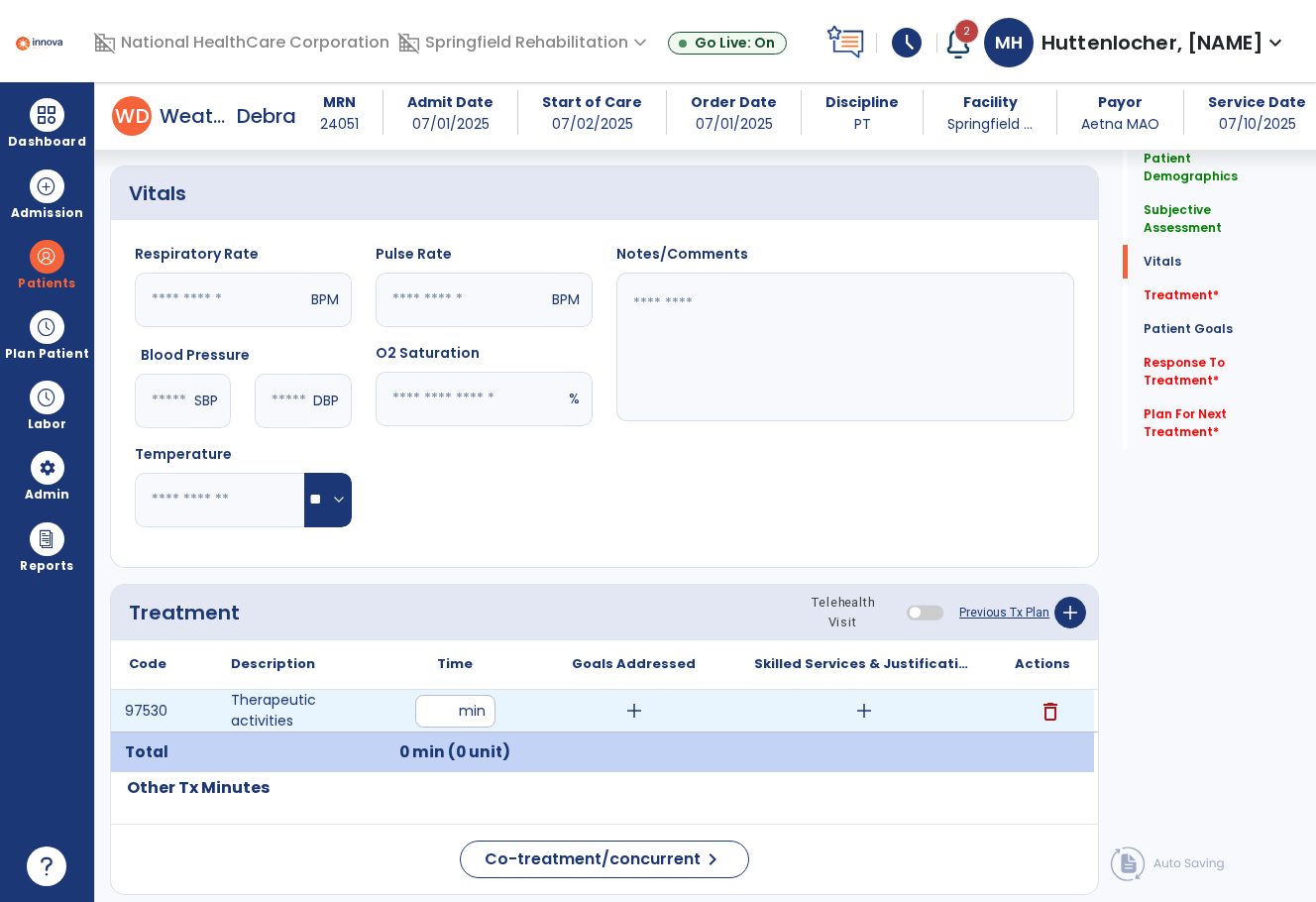 type on "**" 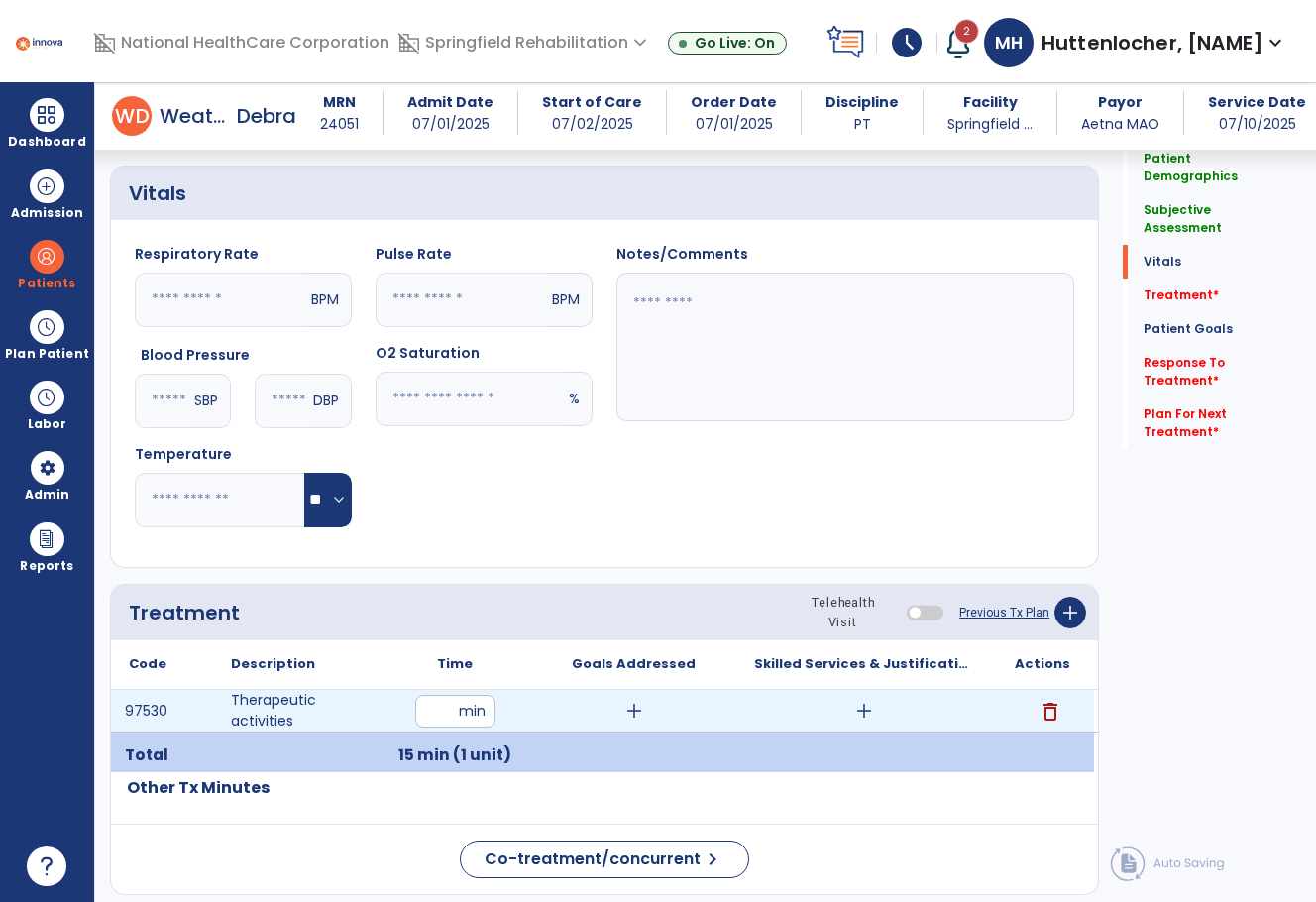 click on "add" at bounding box center (634, 711) 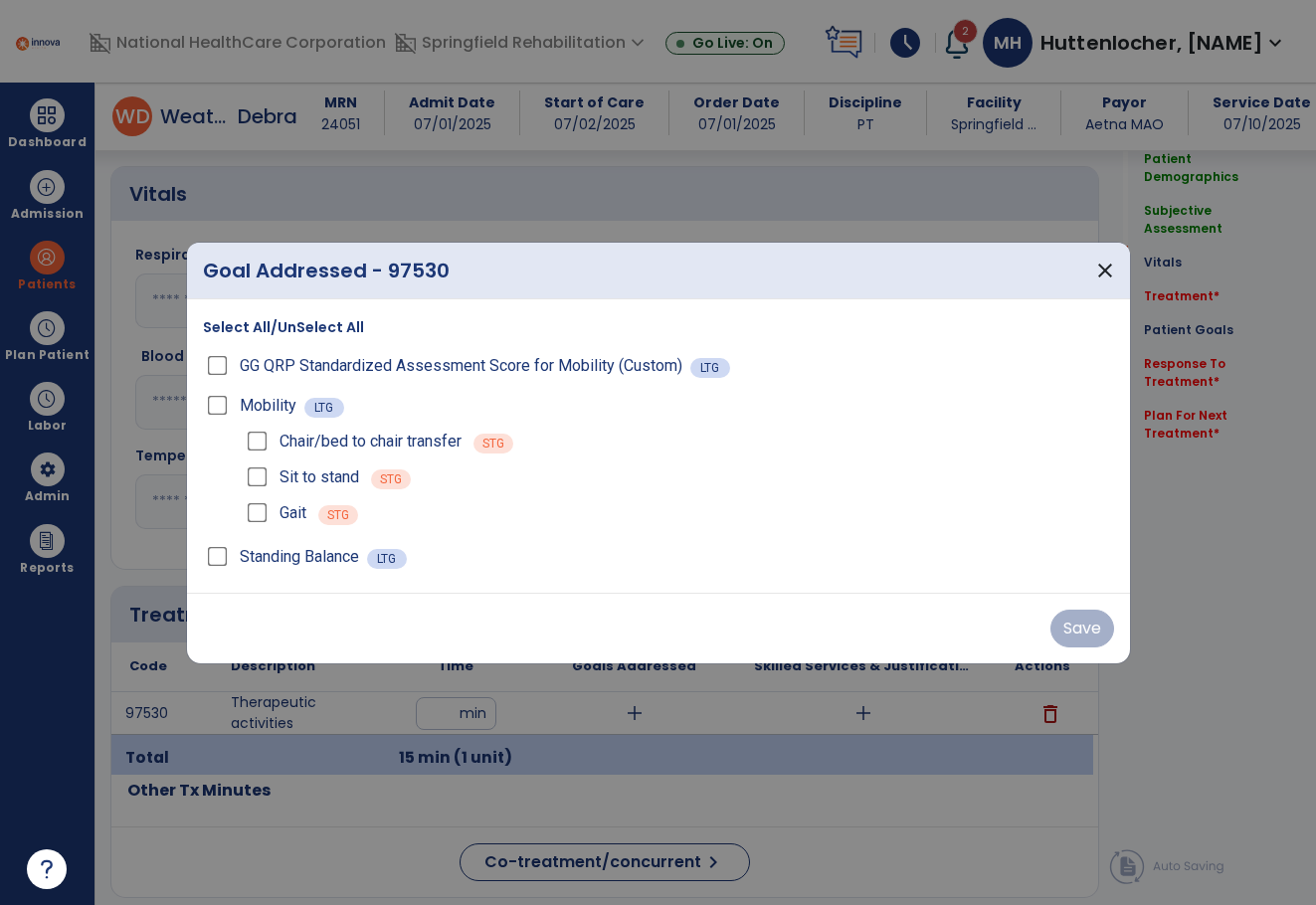 scroll, scrollTop: 696, scrollLeft: 0, axis: vertical 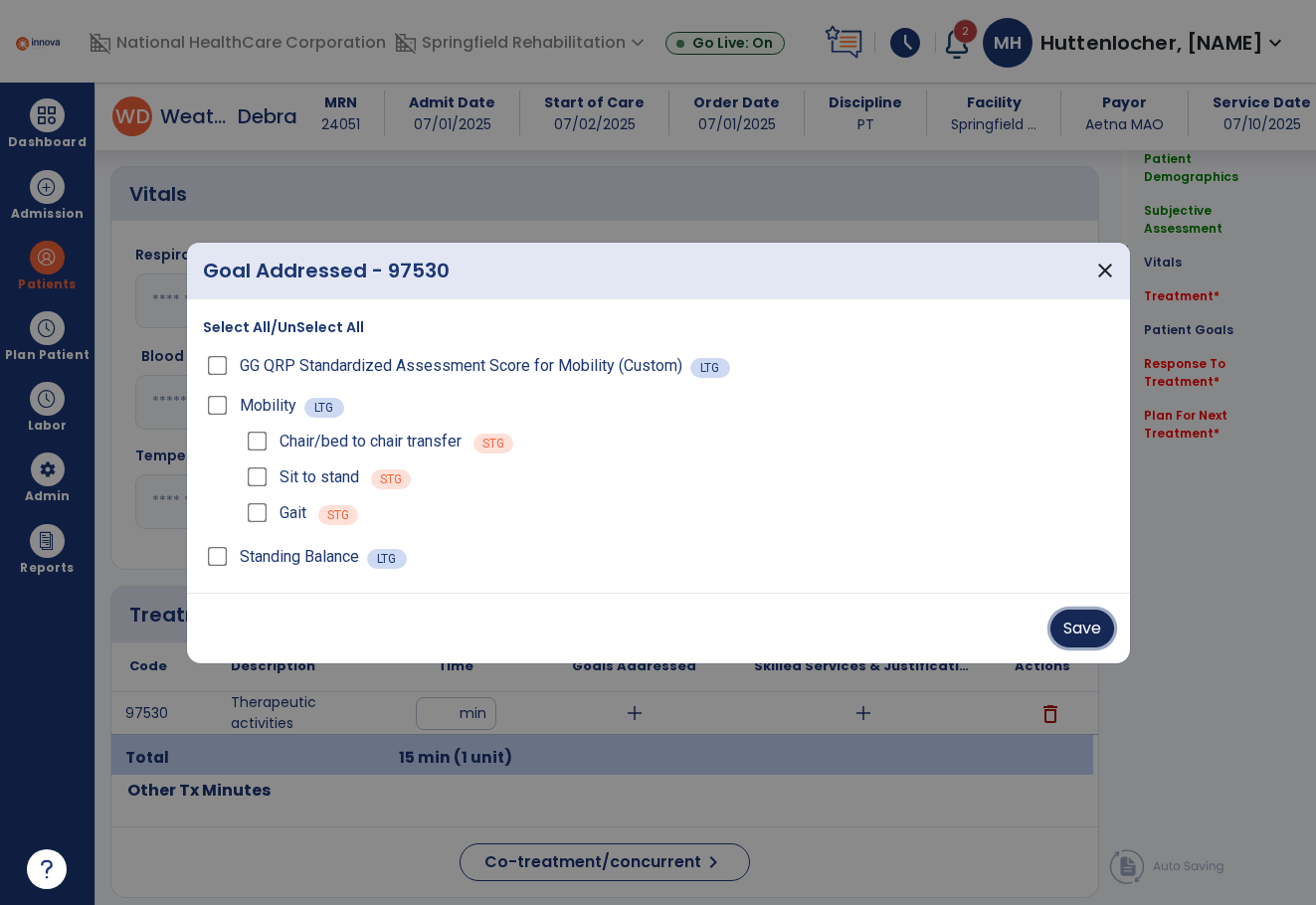 click on "Save" at bounding box center (1082, 629) 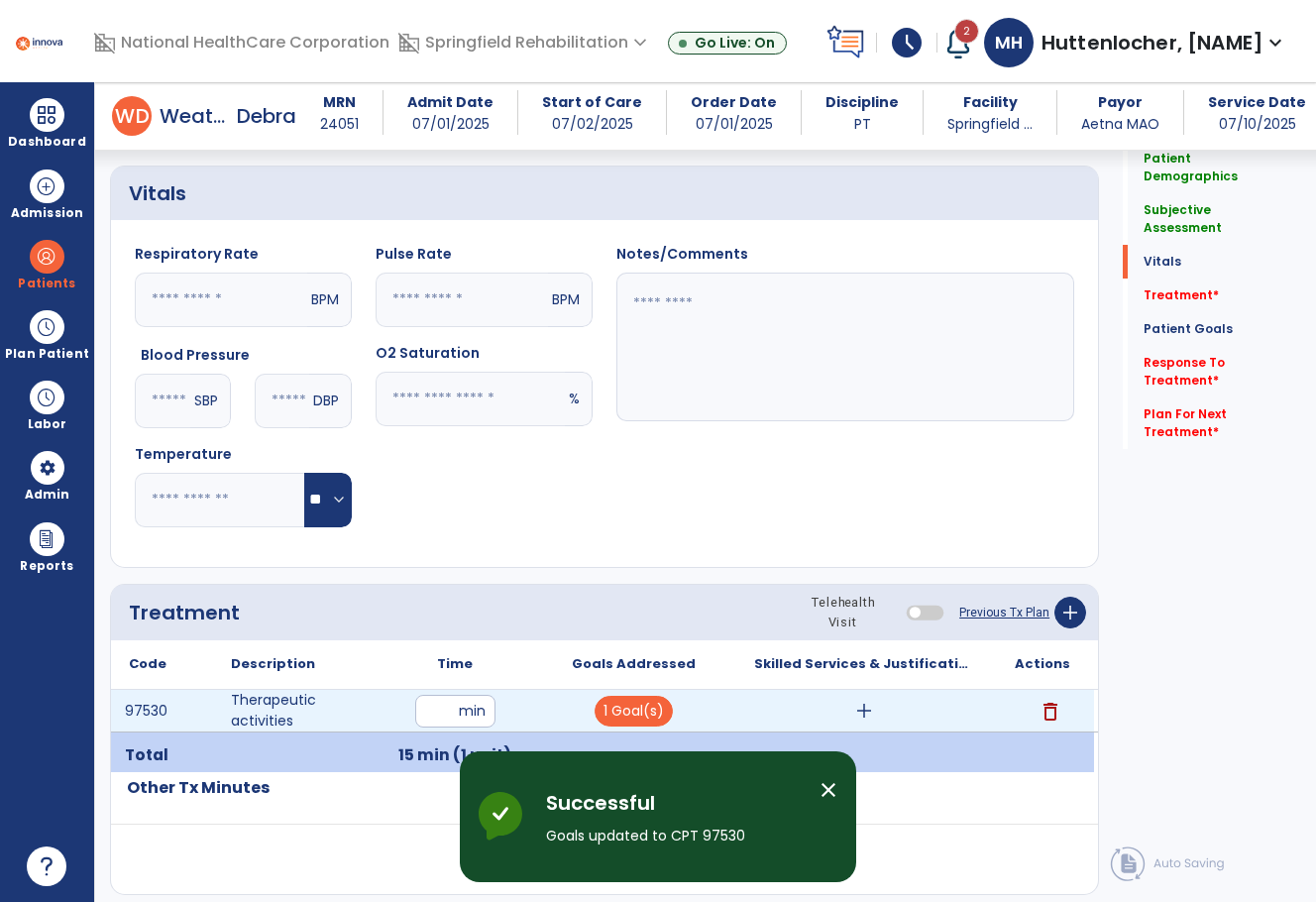 click on "add" at bounding box center (864, 711) 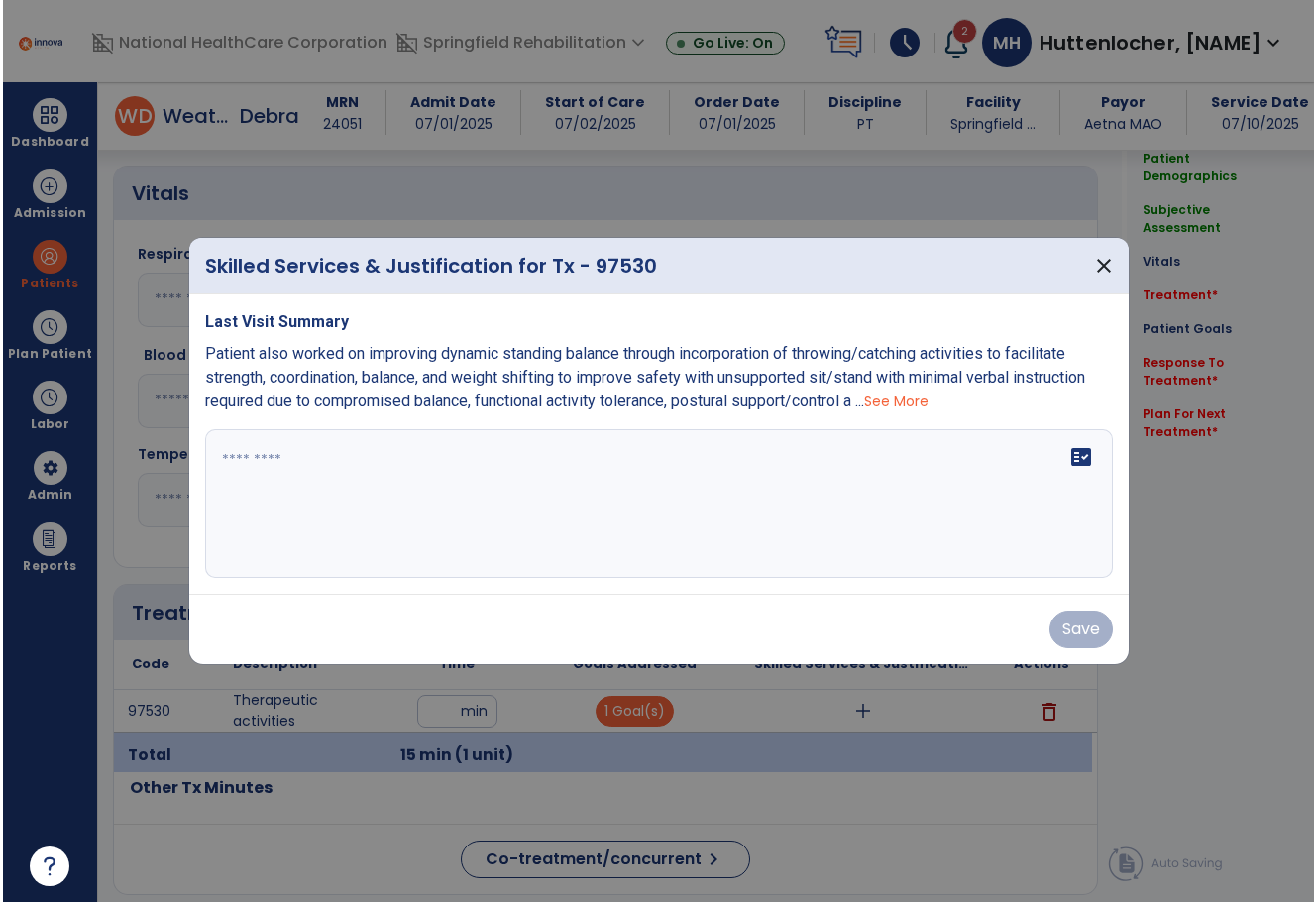 scroll, scrollTop: 694, scrollLeft: 0, axis: vertical 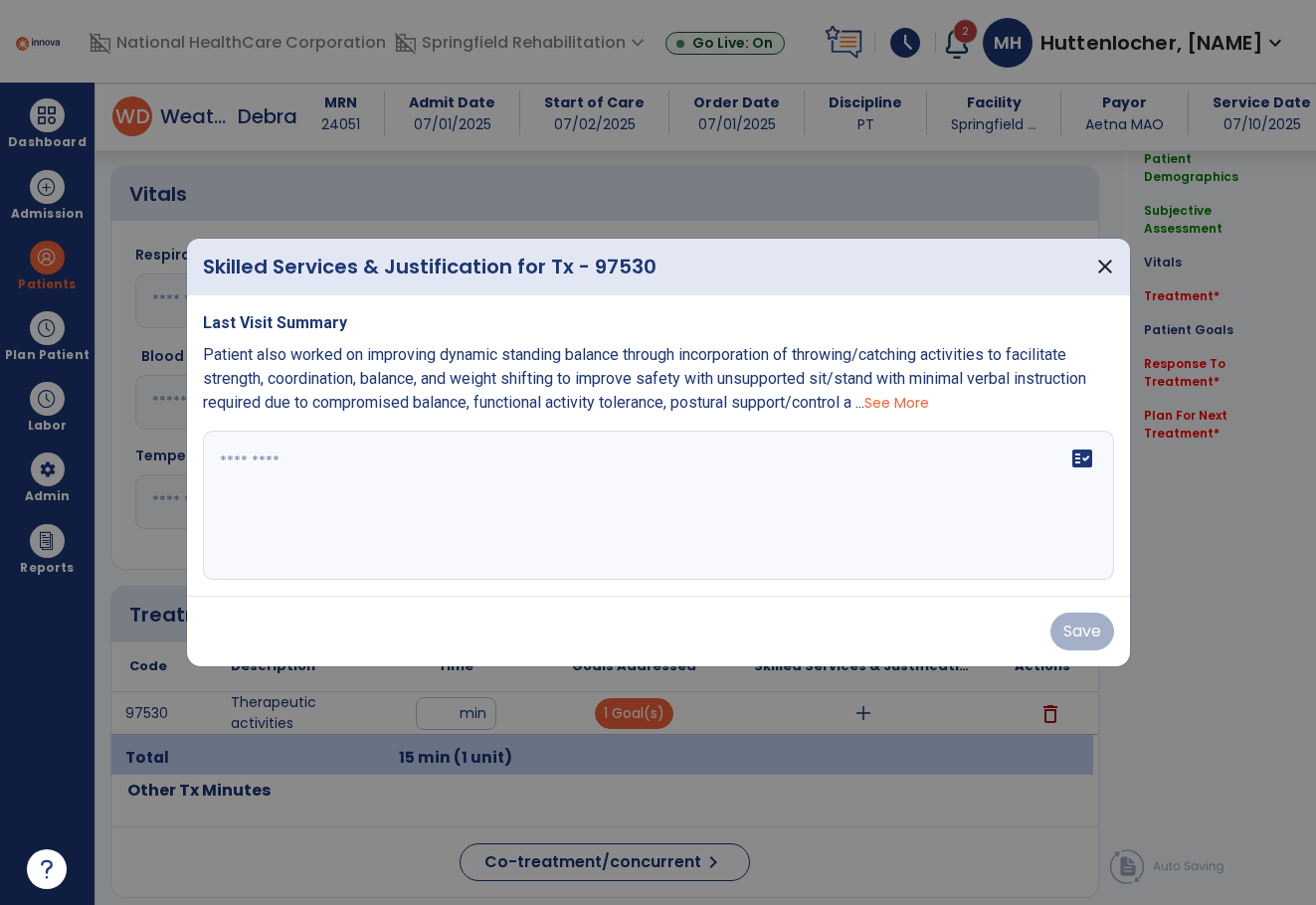 click on "fact_check" at bounding box center [658, 505] 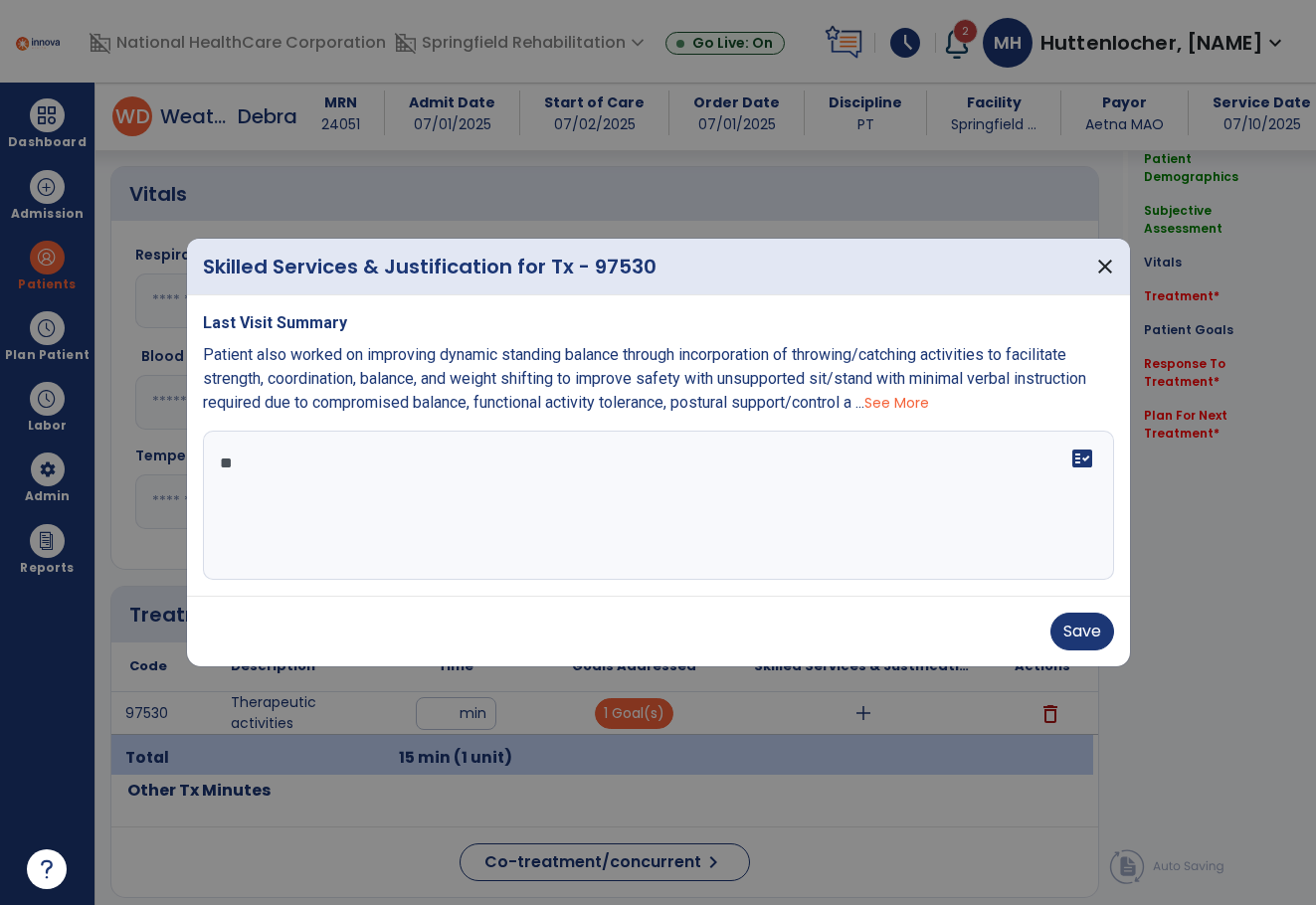 type on "*" 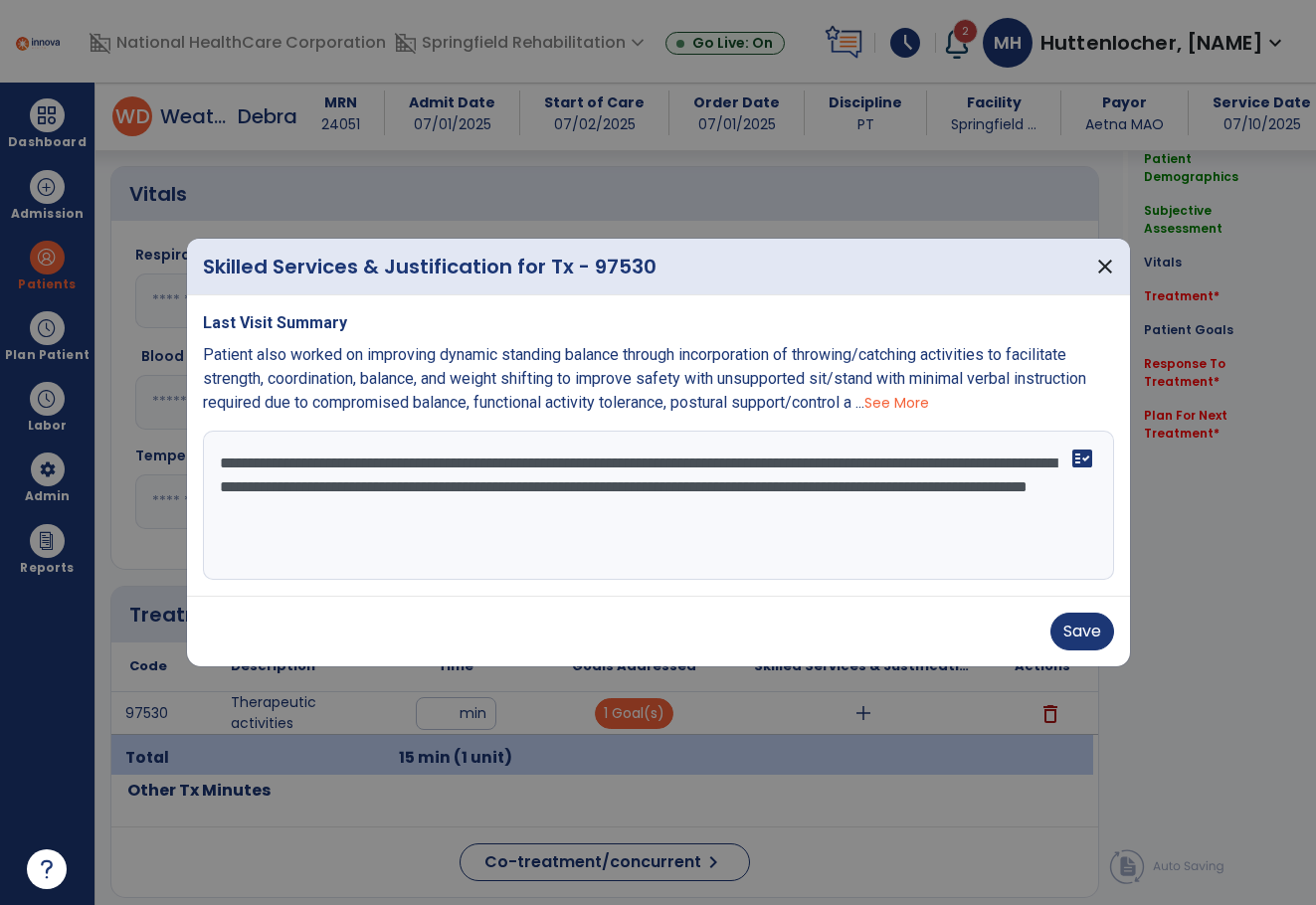 drag, startPoint x: 942, startPoint y: 500, endPoint x: 920, endPoint y: 525, distance: 33.30165 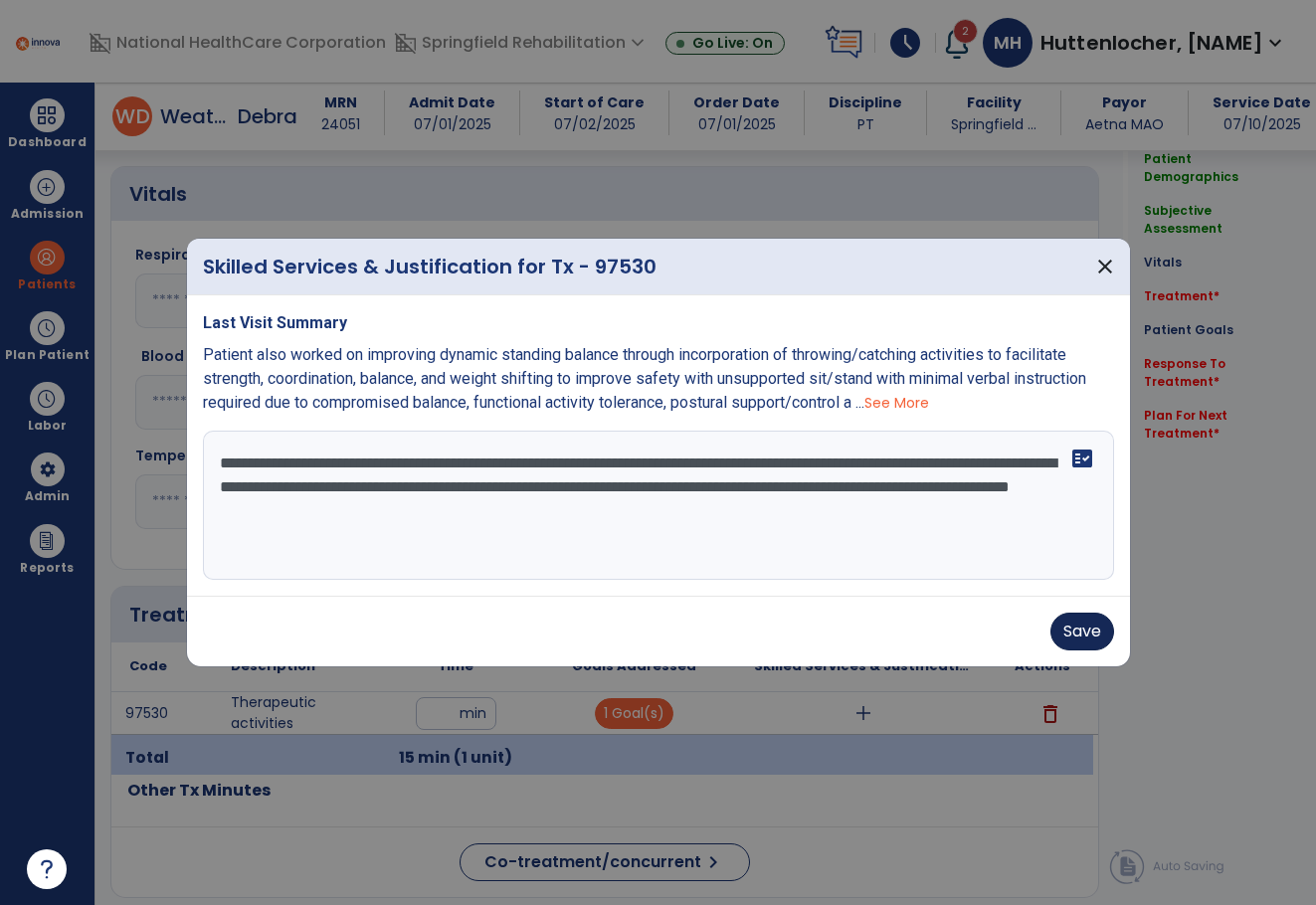 type on "**********" 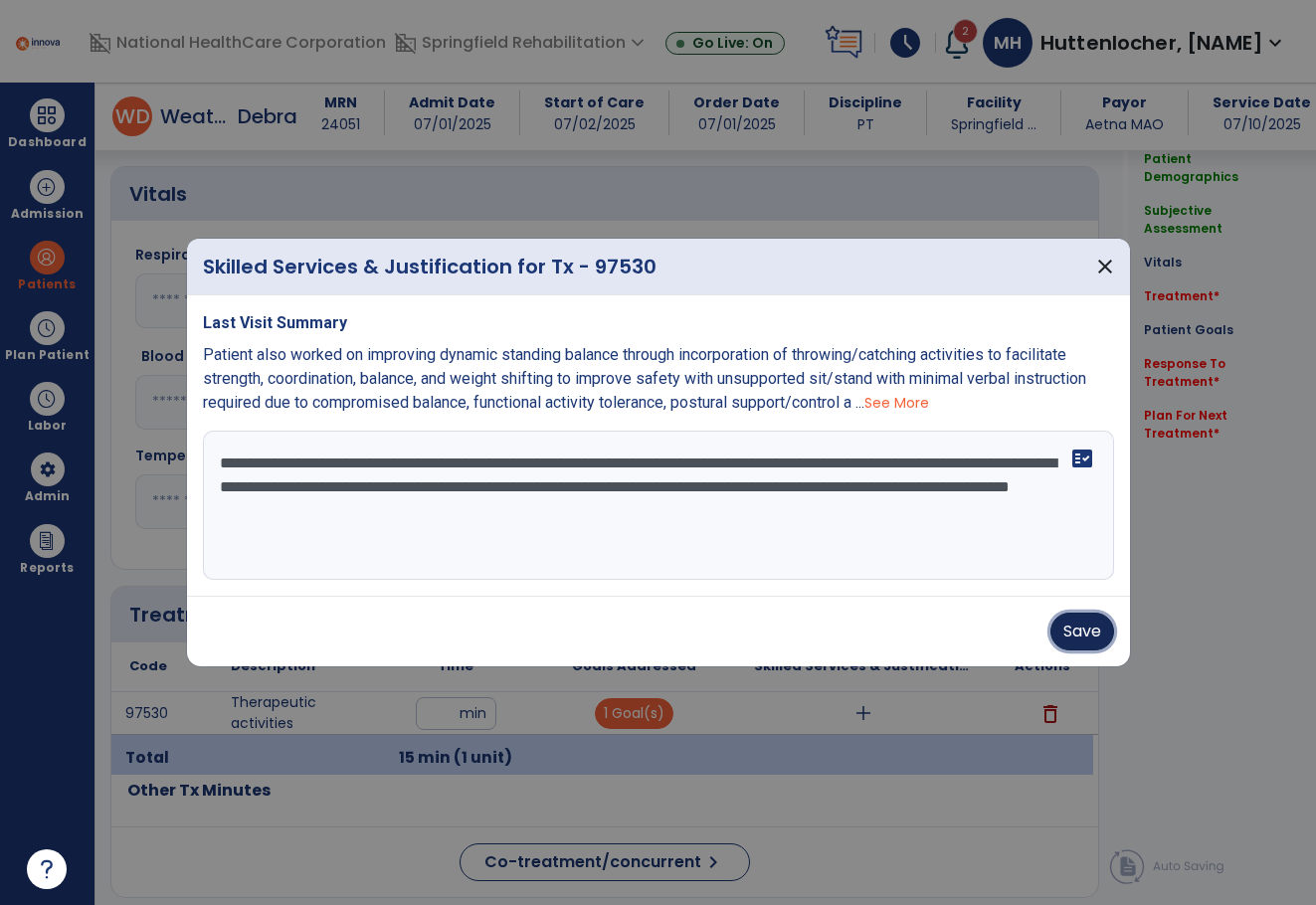 click on "Save" at bounding box center (1082, 632) 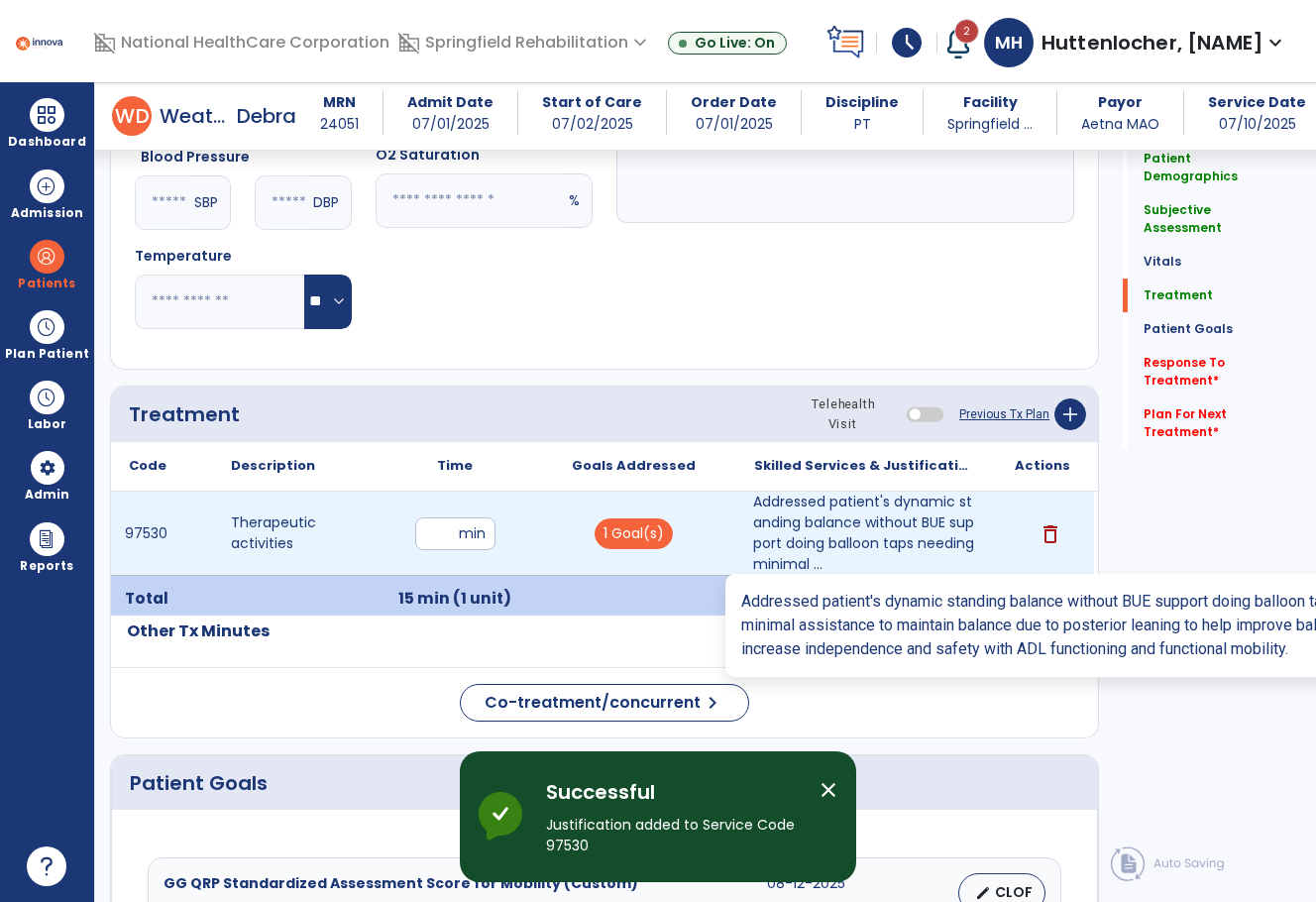 click on "Addressed patient's dynamic standing balance without BUE support doing balloon taps needing minimal ..." at bounding box center (864, 533) 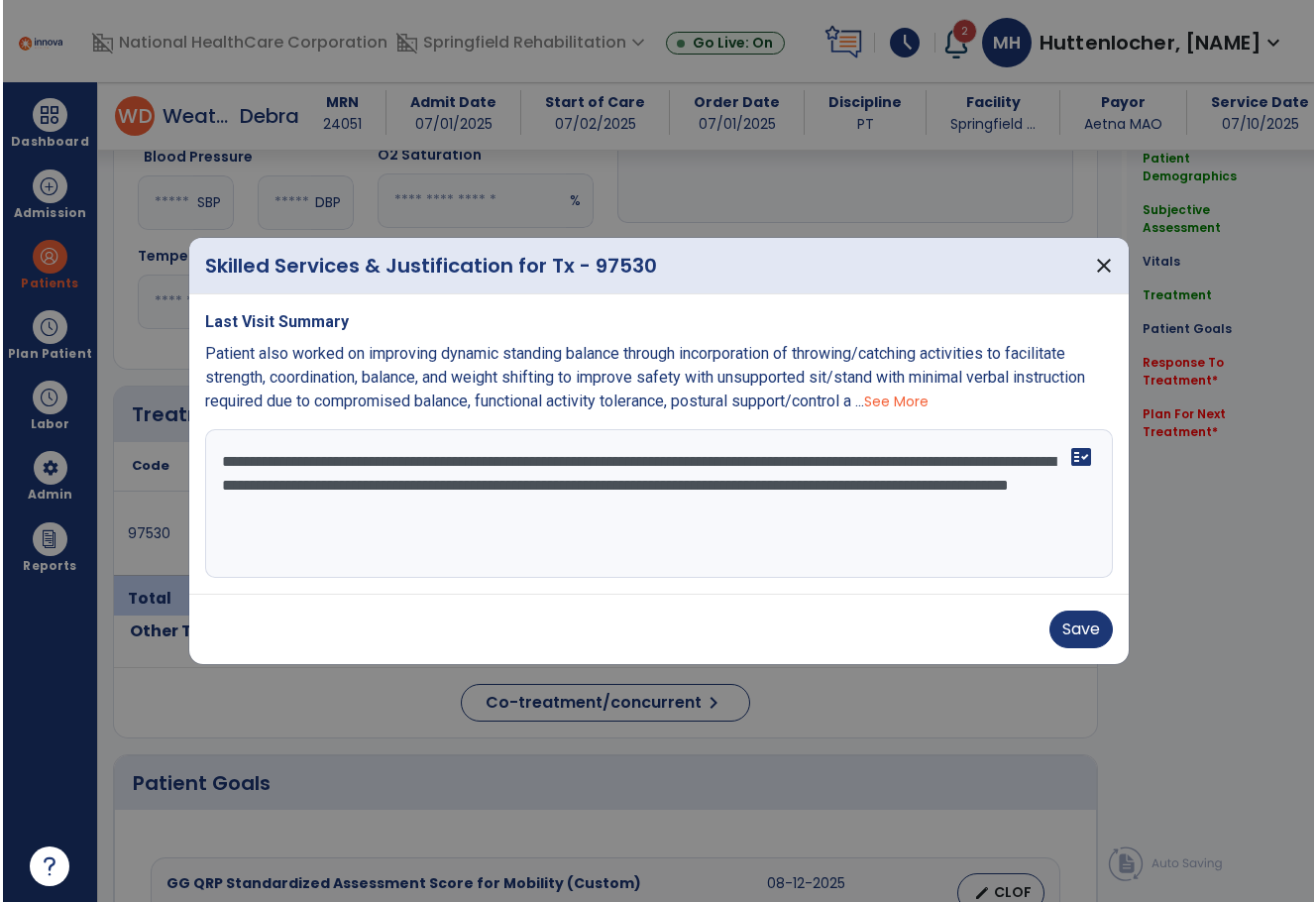 scroll, scrollTop: 892, scrollLeft: 0, axis: vertical 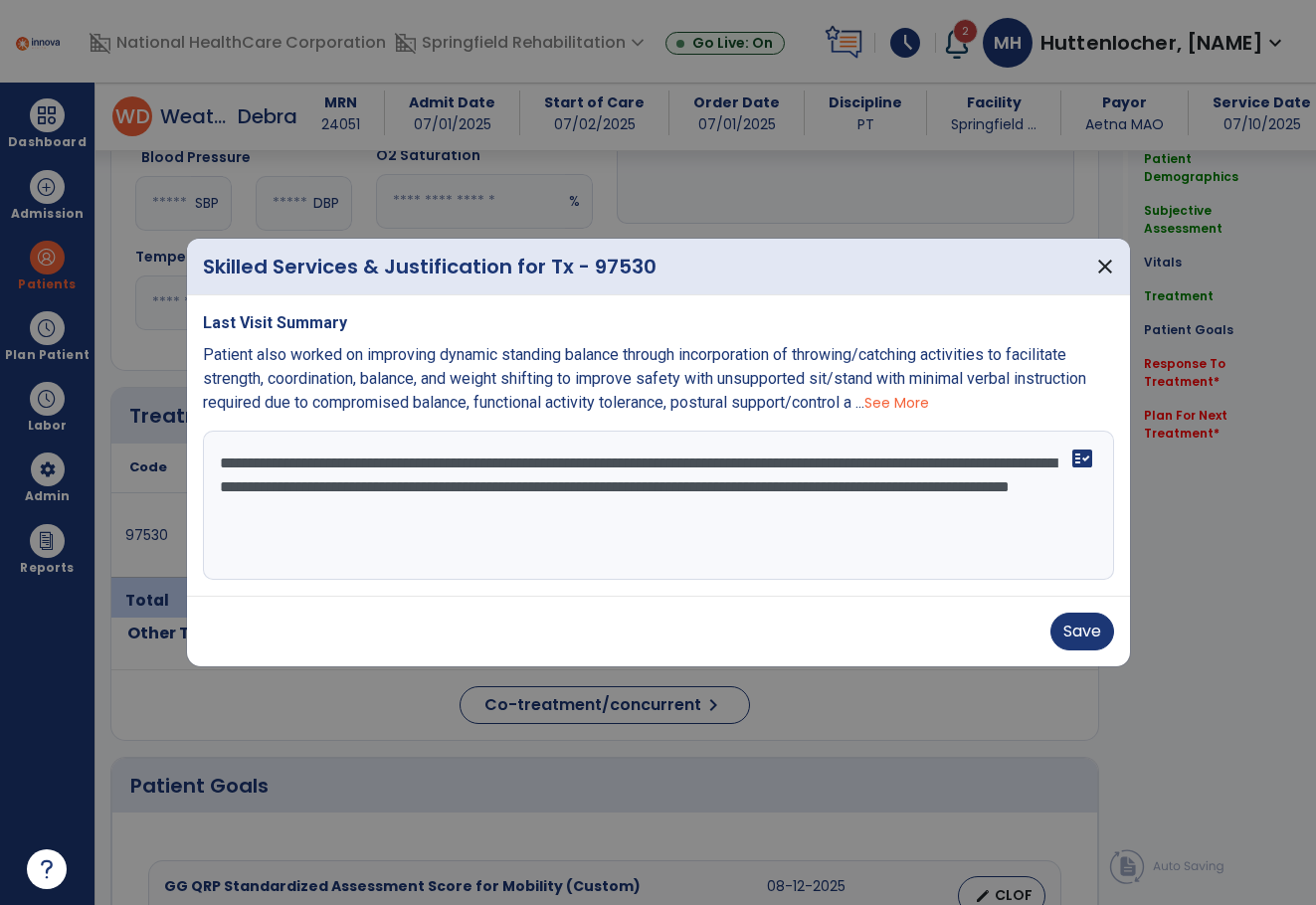 click on "**********" at bounding box center (658, 505) 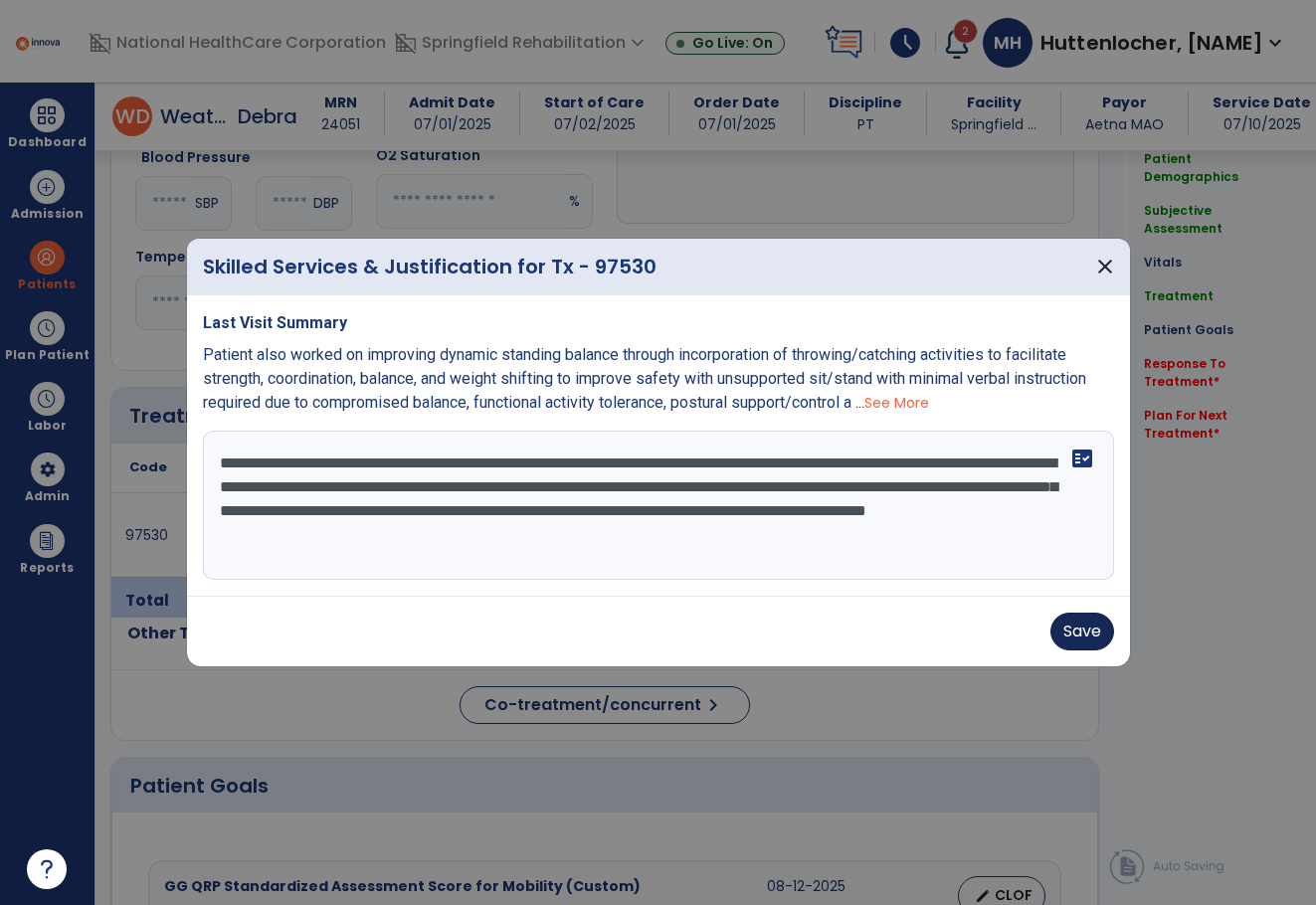 type on "**********" 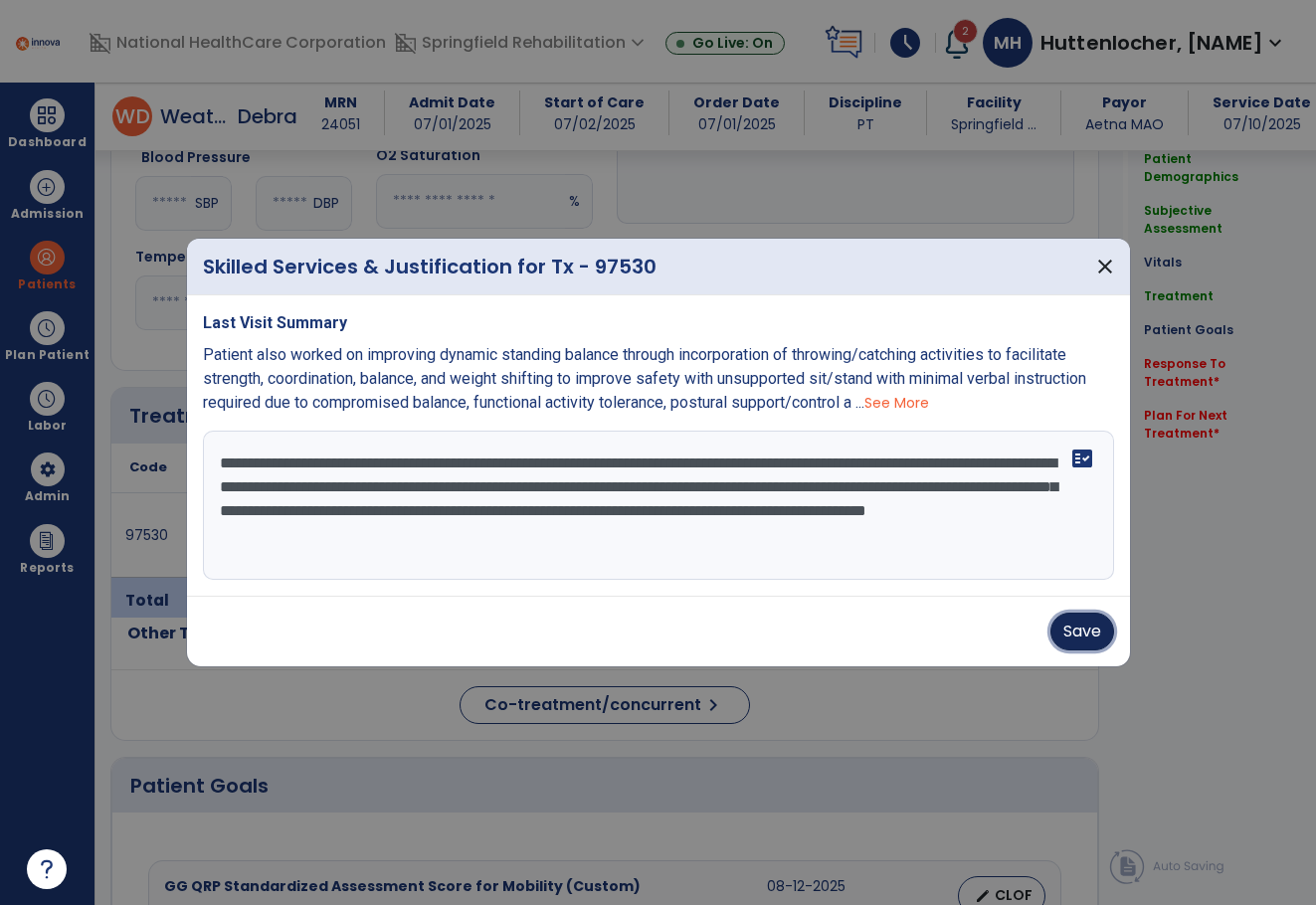 click on "Save" at bounding box center (1082, 632) 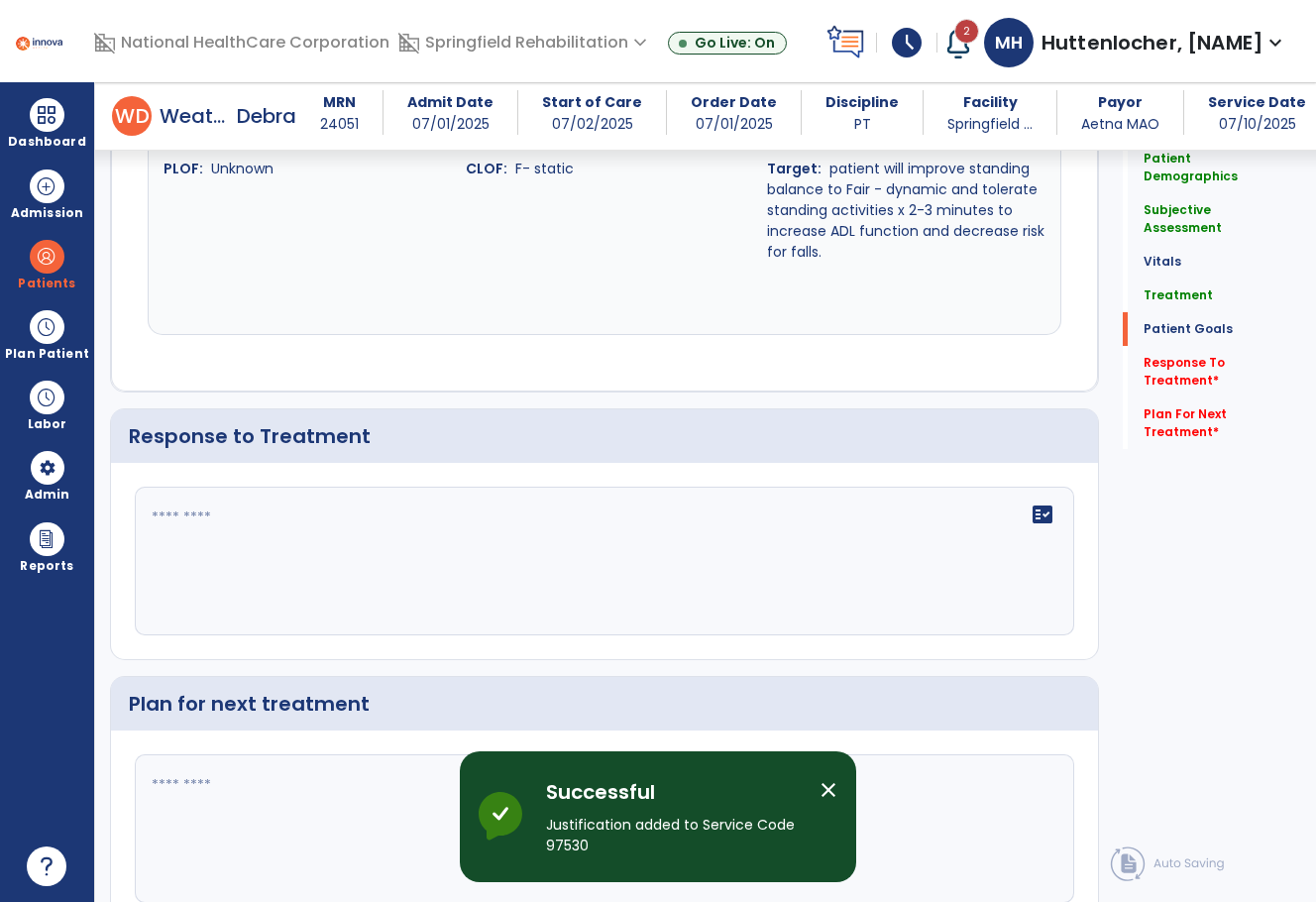 scroll, scrollTop: 2562, scrollLeft: 0, axis: vertical 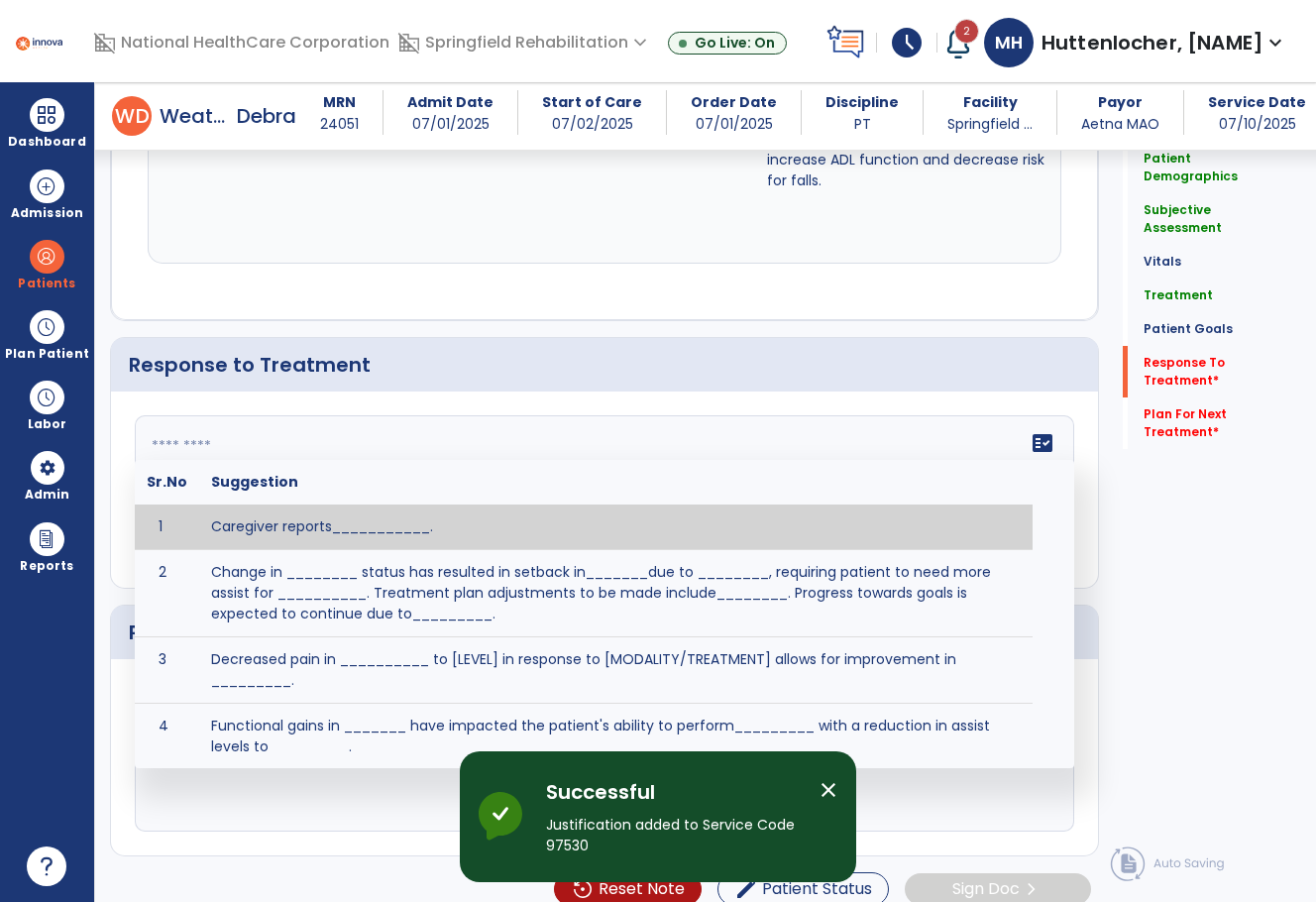 click on "fact_check  Sr.No Suggestion 1 Caregiver reports___________. 2 Change in ________ status has resulted in setback in_______due to ________, requiring patient to need more assist for __________.   Treatment plan adjustments to be made include________.  Progress towards goals is expected to continue due to_________. 3 Decreased pain in __________ to [LEVEL] in response to [MODALITY/TREATMENT] allows for improvement in _________. 4 Functional gains in _______ have impacted the patient's ability to perform_________ with a reduction in assist levels to_________. 5 Functional progress this week has been significant due to__________. 6 Gains in ________ have improved the patient's ability to perform ______with decreased levels of assist to___________. 7 Improvement in ________allows patient to tolerate higher levels of challenges in_________. 8 Pain in [AREA] has decreased to [LEVEL] in response to [TREATMENT/MODALITY], allowing fore ease in completing__________. 9 10 11 12 13 14 15 16 17 18 19 20 21" 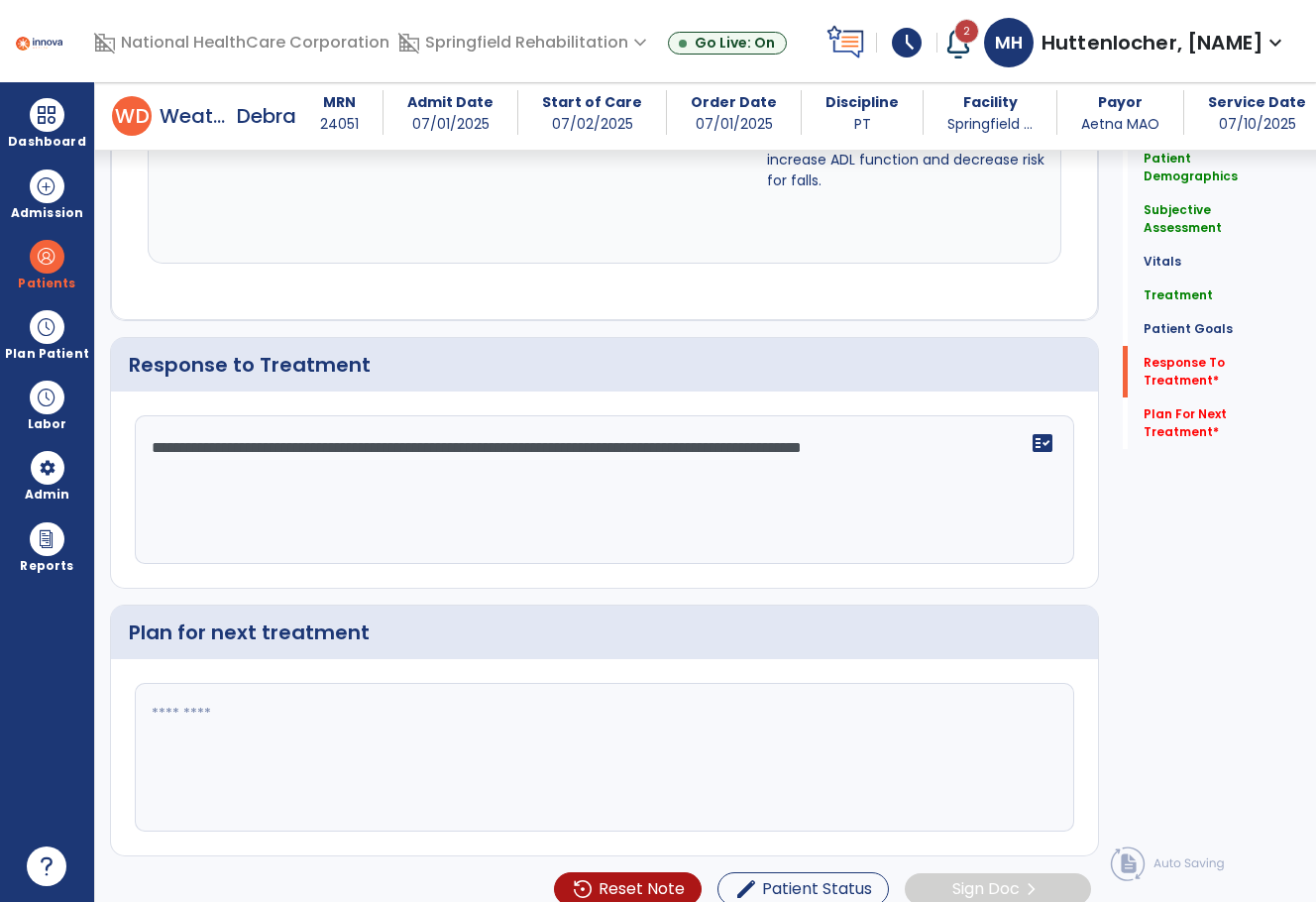 type on "**********" 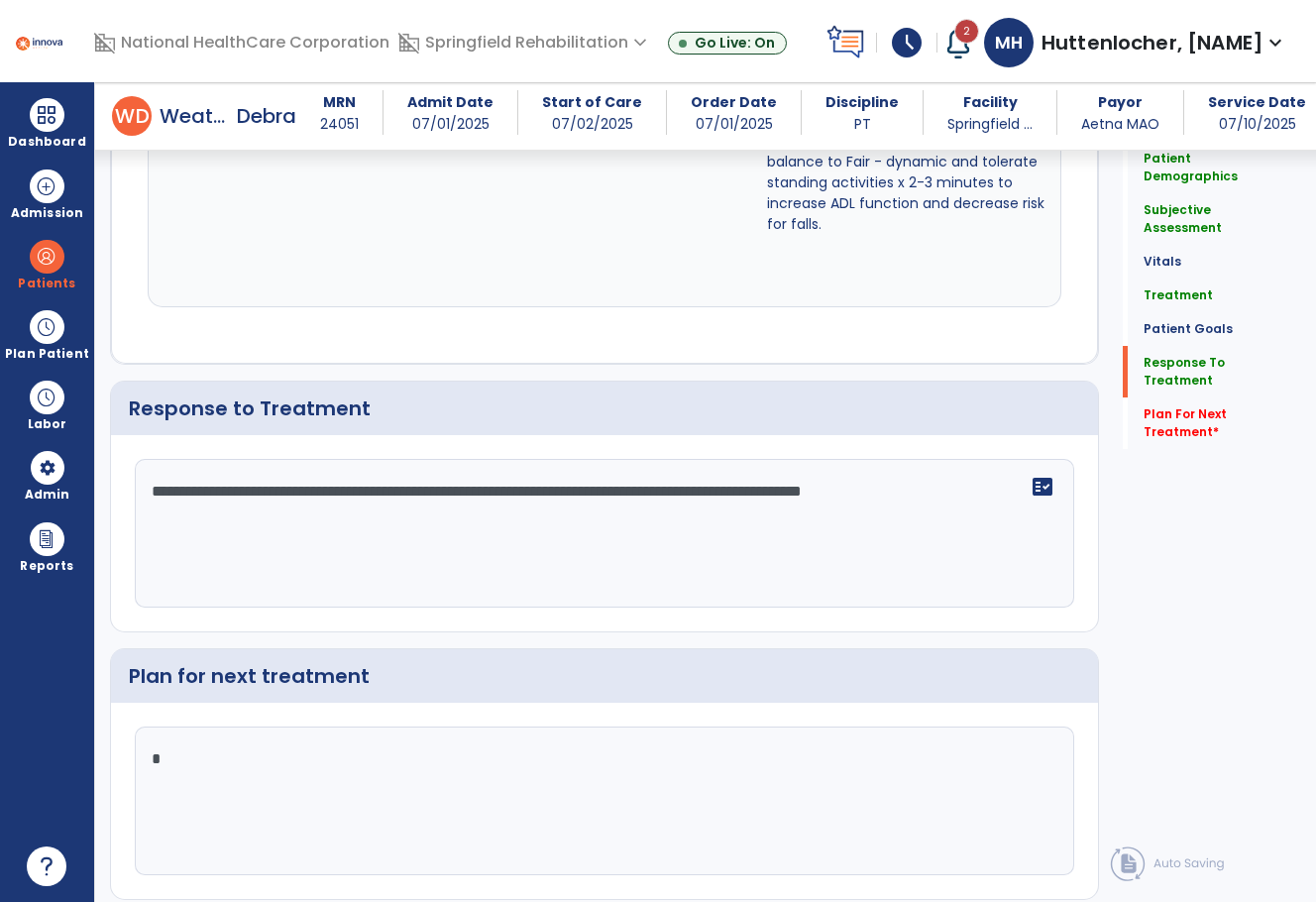 scroll, scrollTop: 2562, scrollLeft: 0, axis: vertical 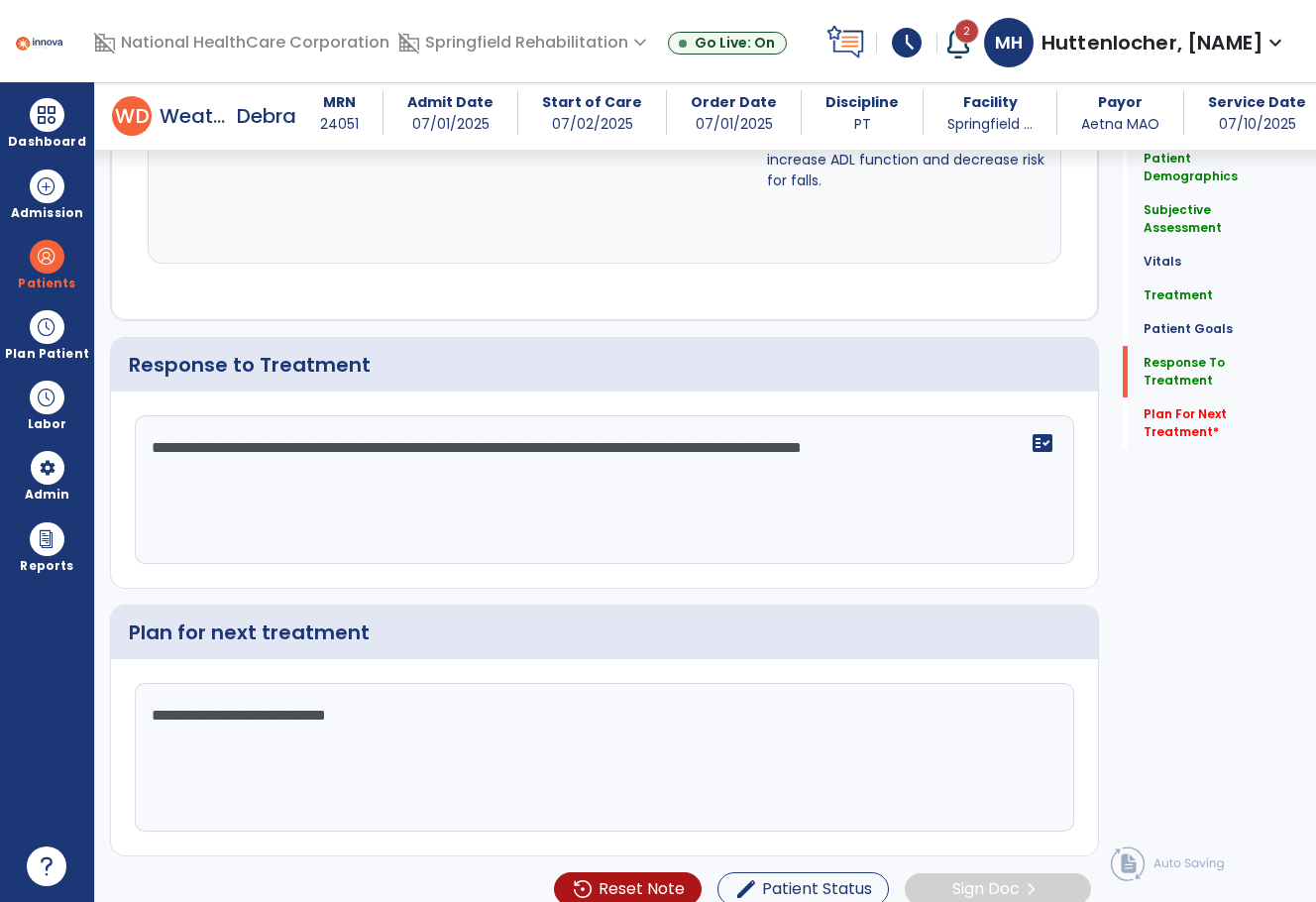 click on "**********" 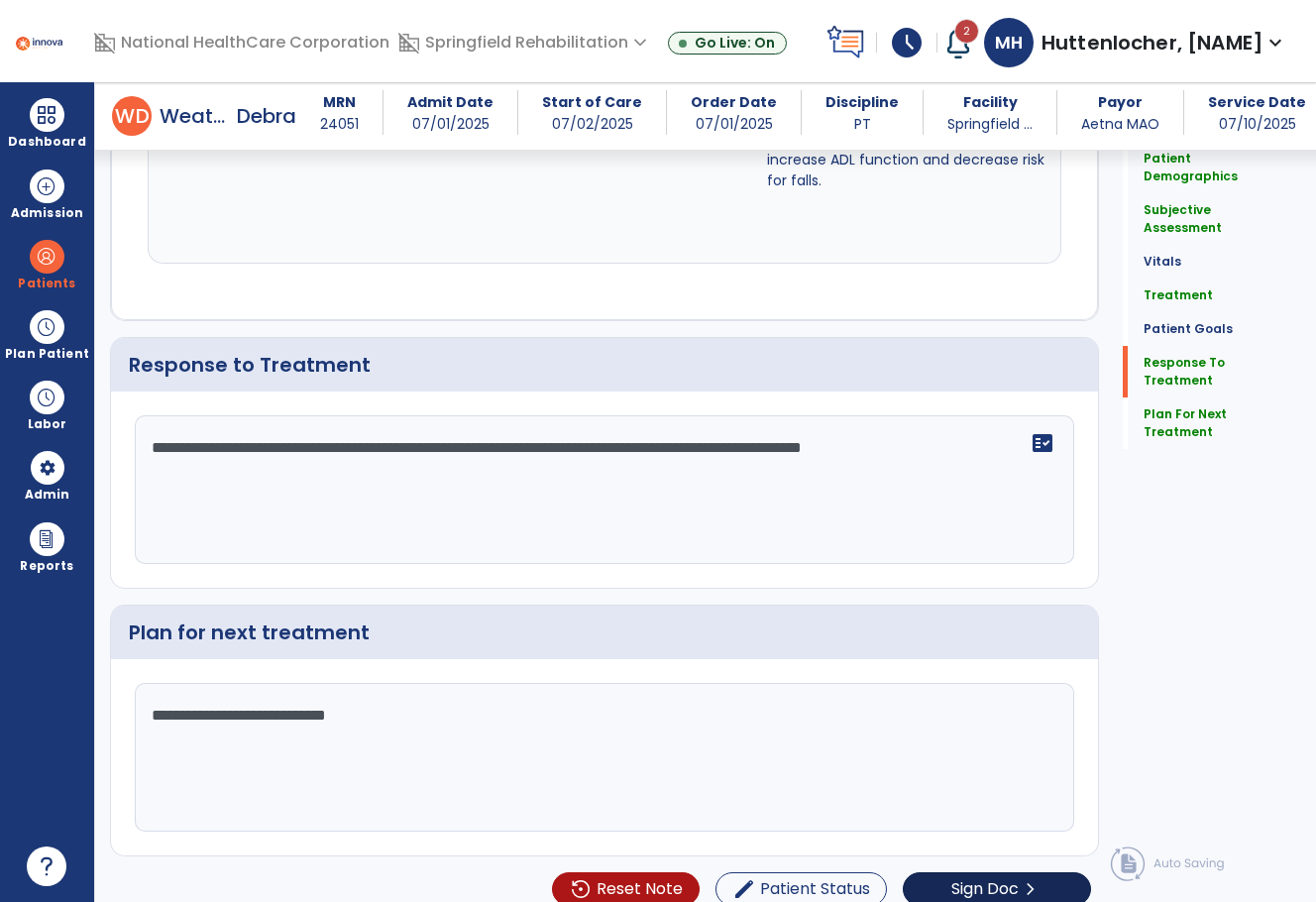 type on "**********" 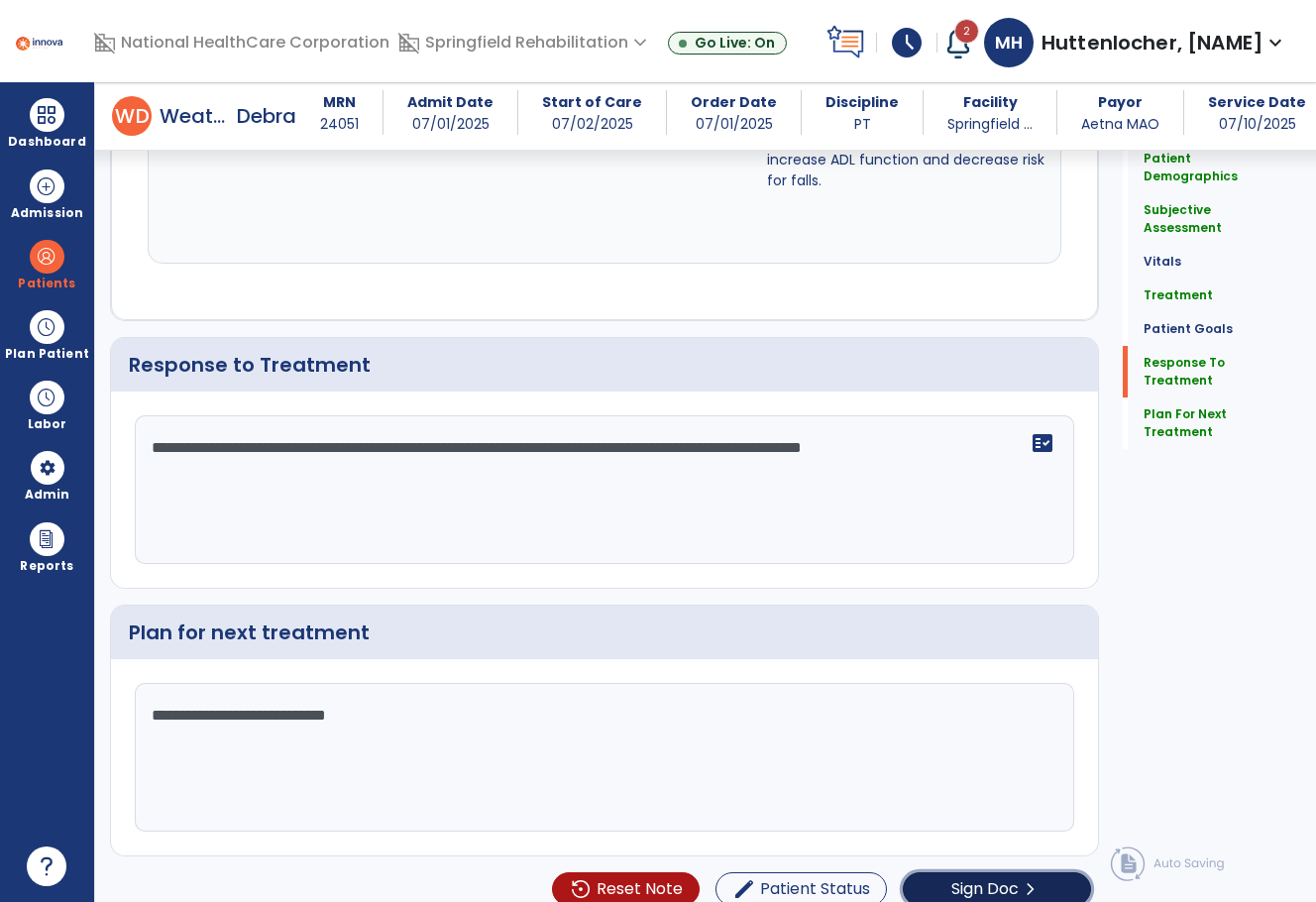 click on "Sign Doc" 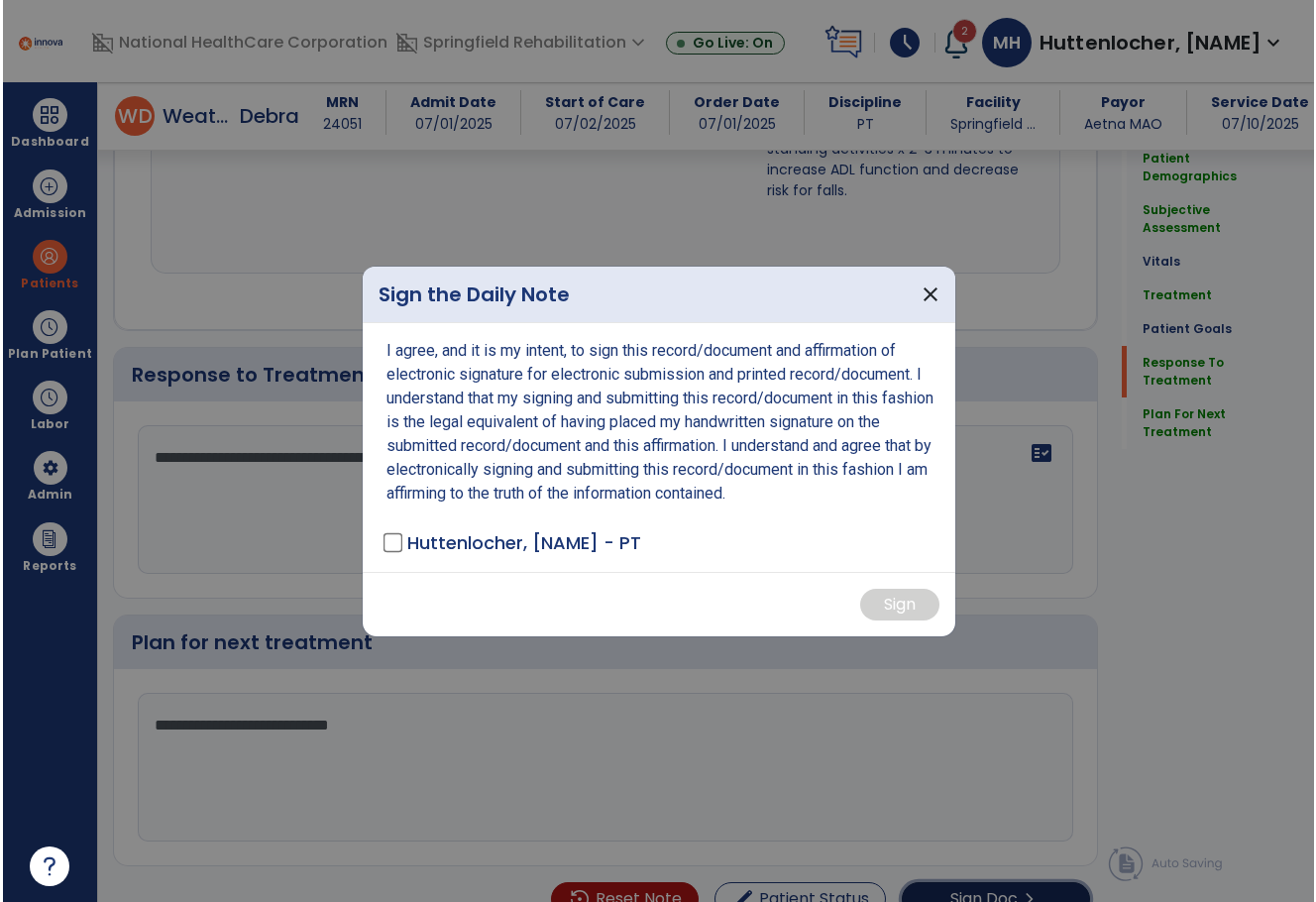 scroll, scrollTop: 2562, scrollLeft: 0, axis: vertical 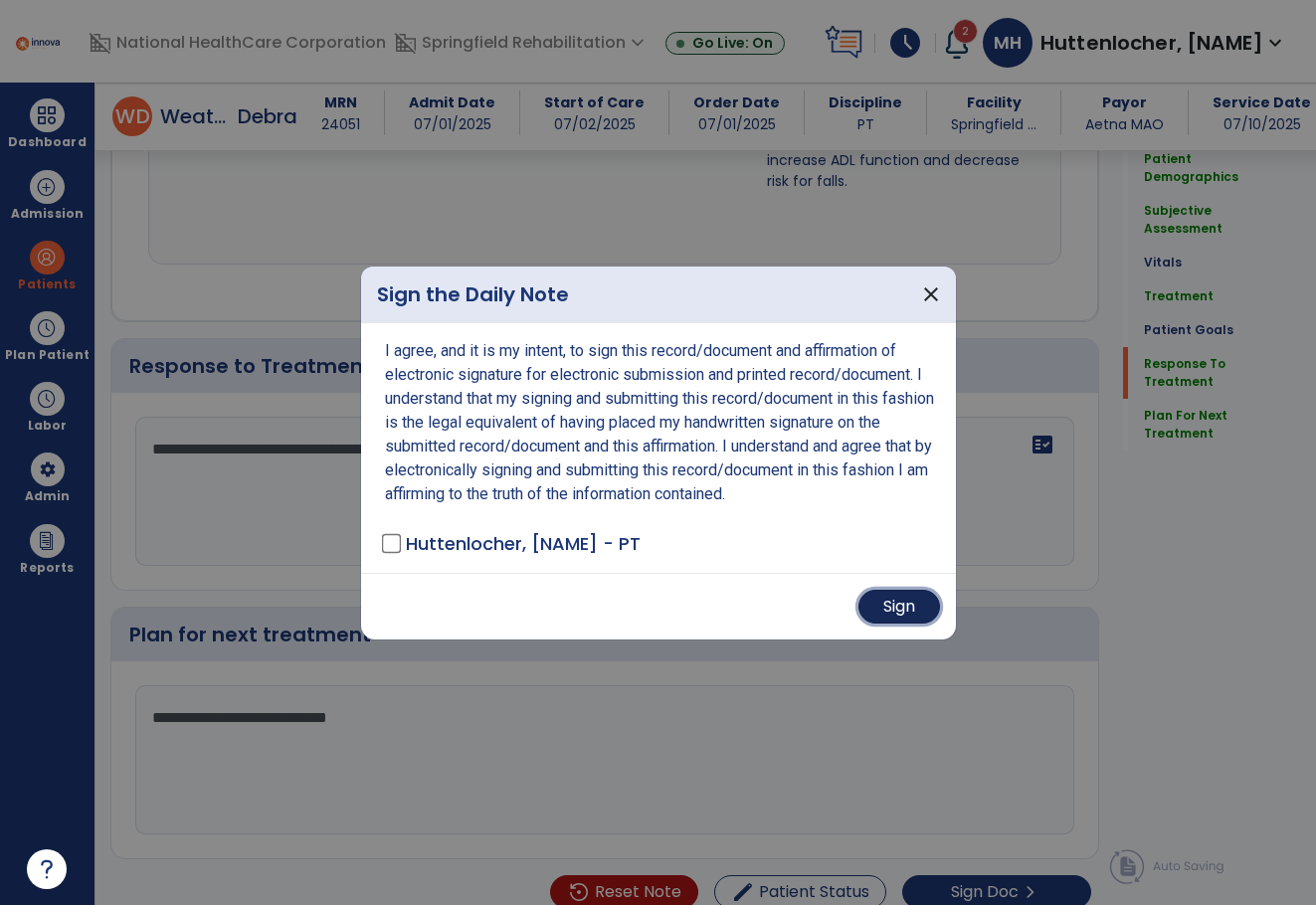 click on "Sign" at bounding box center (899, 607) 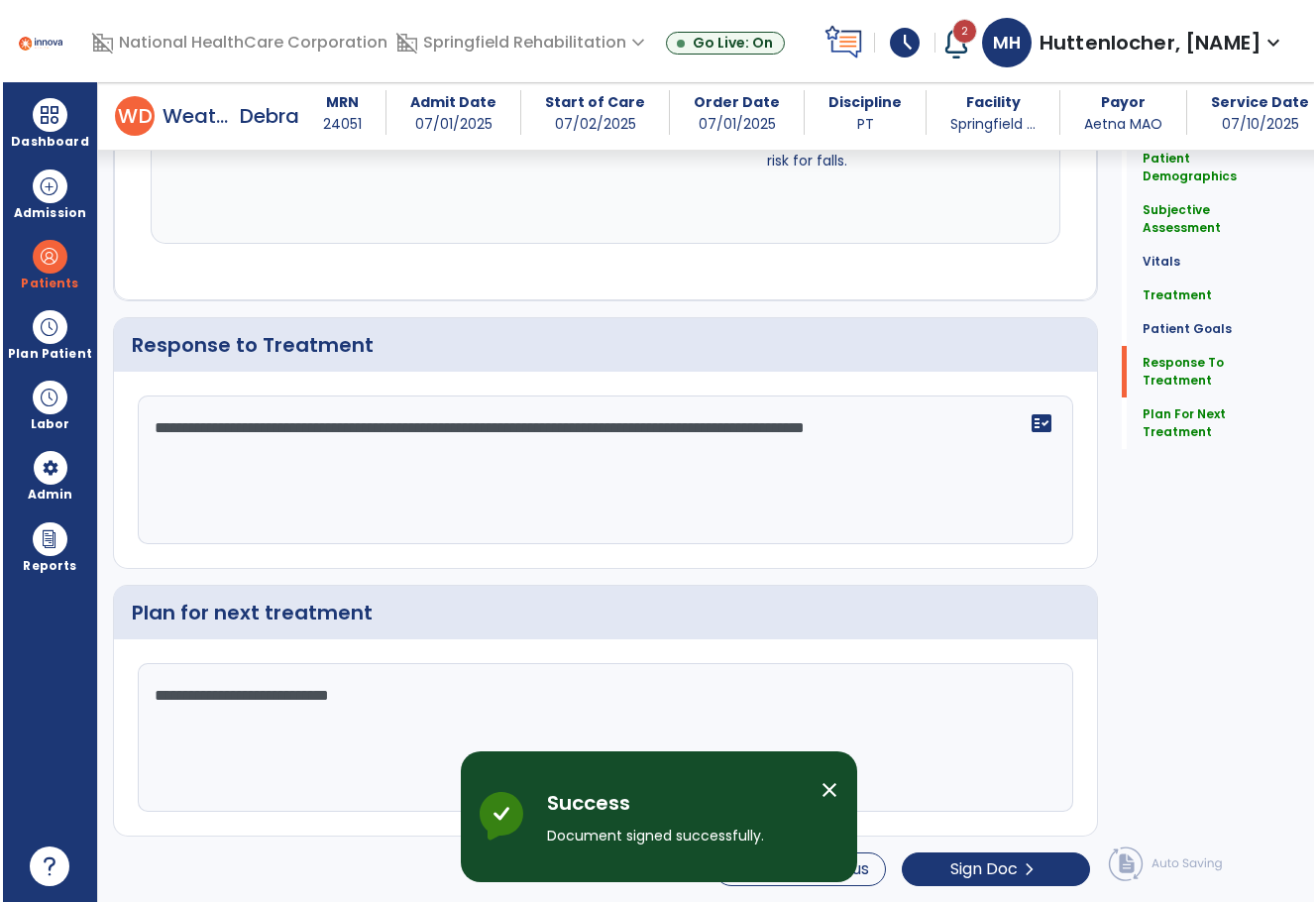 scroll, scrollTop: 0, scrollLeft: 0, axis: both 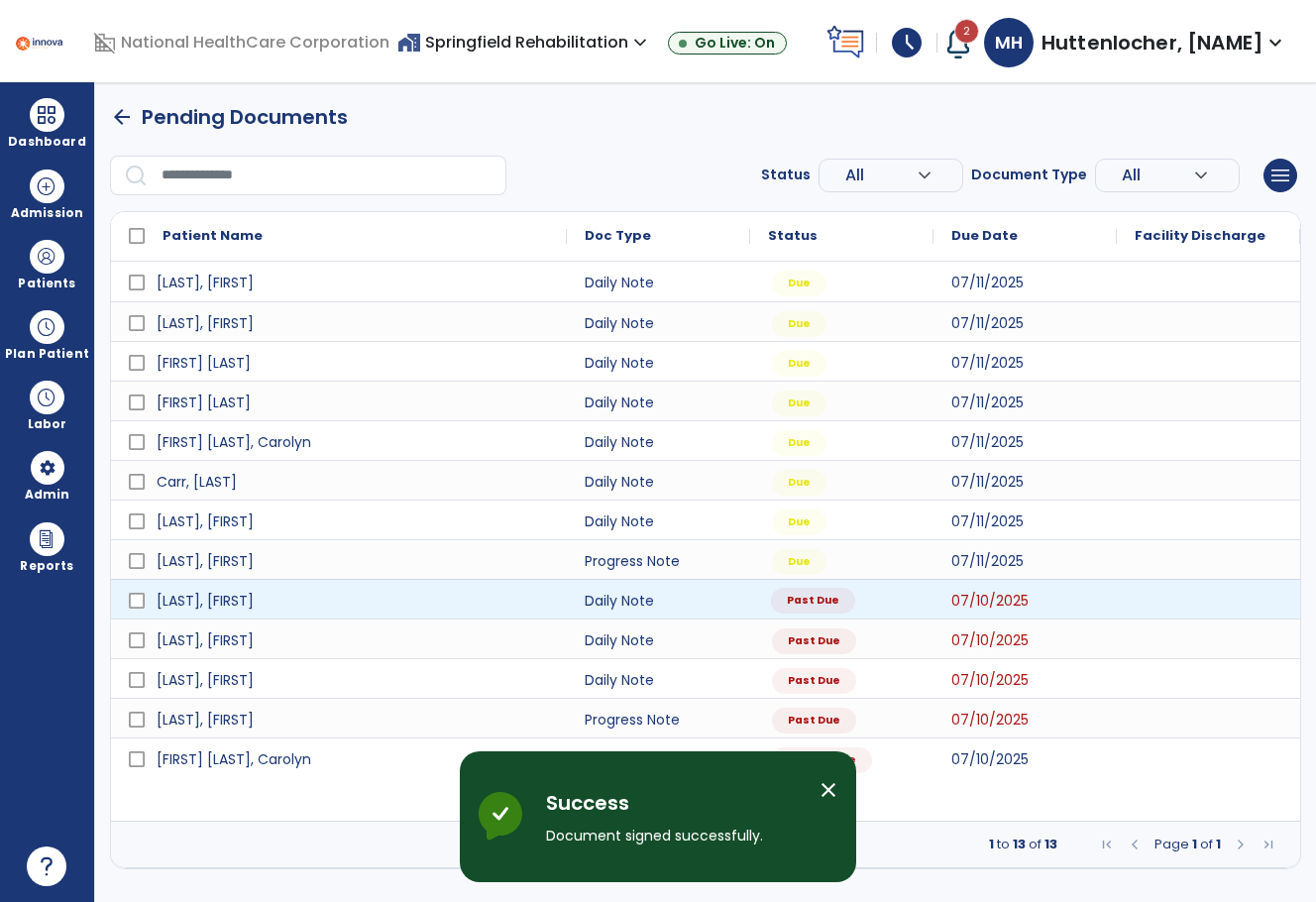 click on "Past Due" at bounding box center (811, 600) 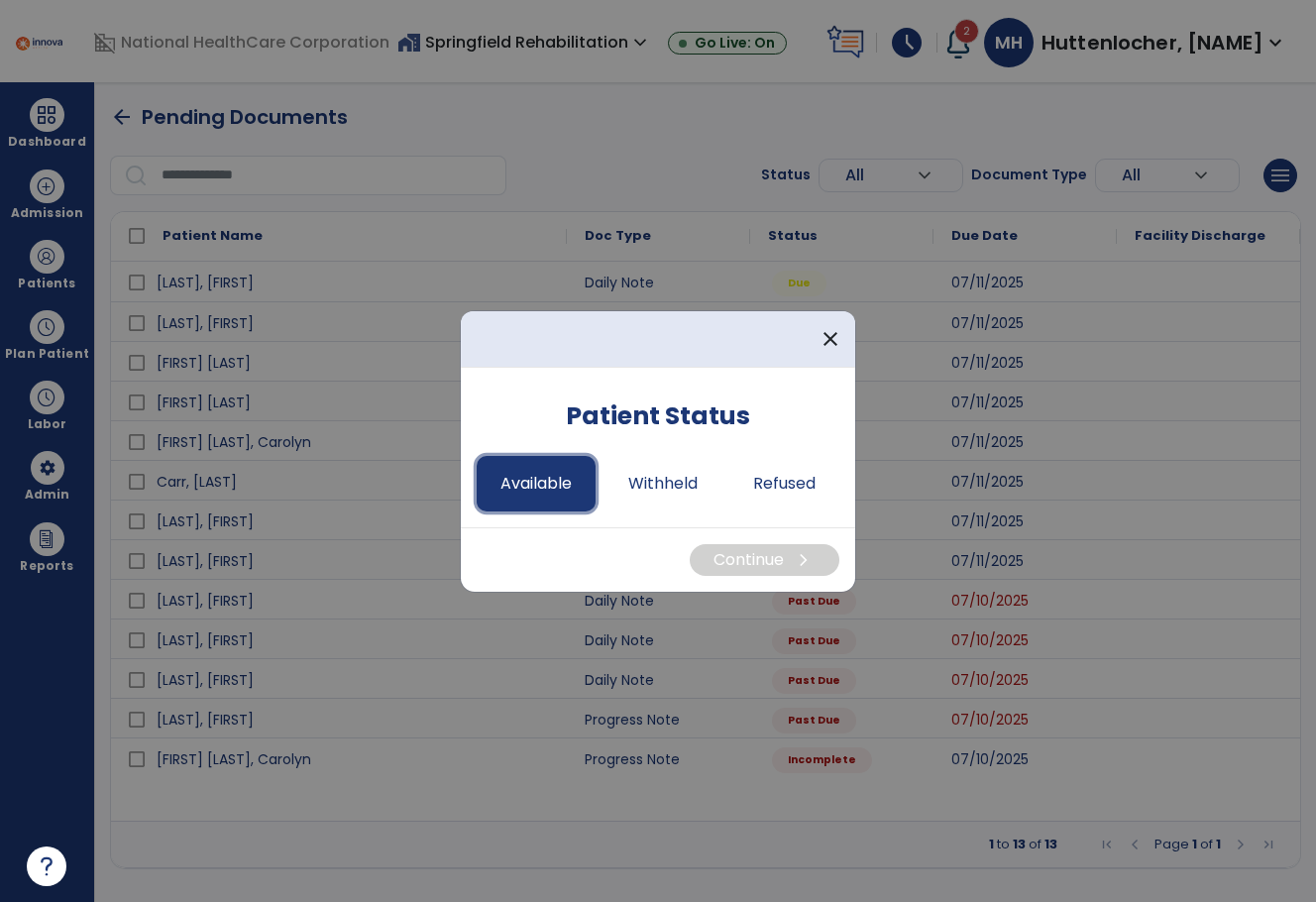click on "Available" at bounding box center (536, 484) 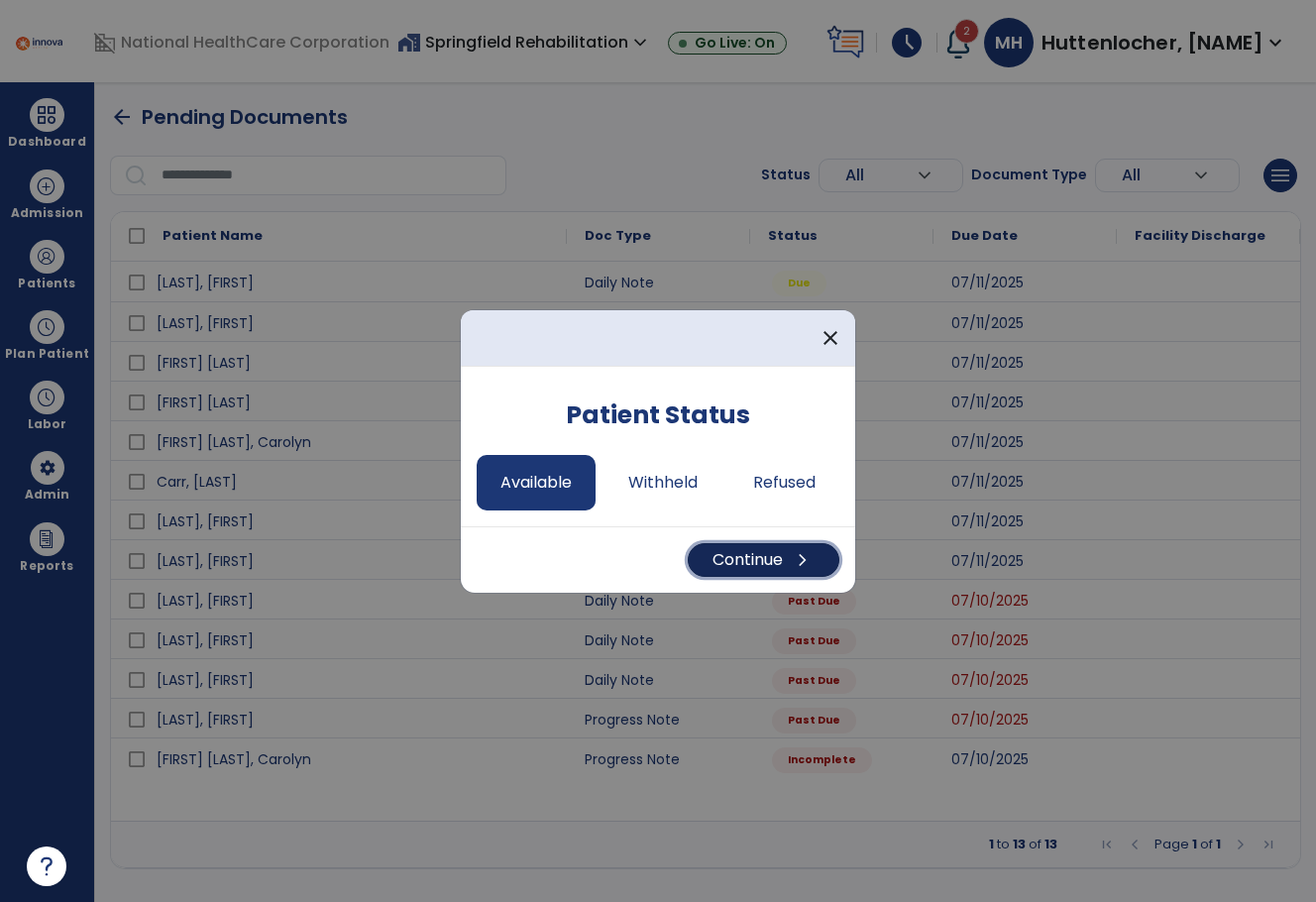 click on "Continue   chevron_right" at bounding box center (763, 560) 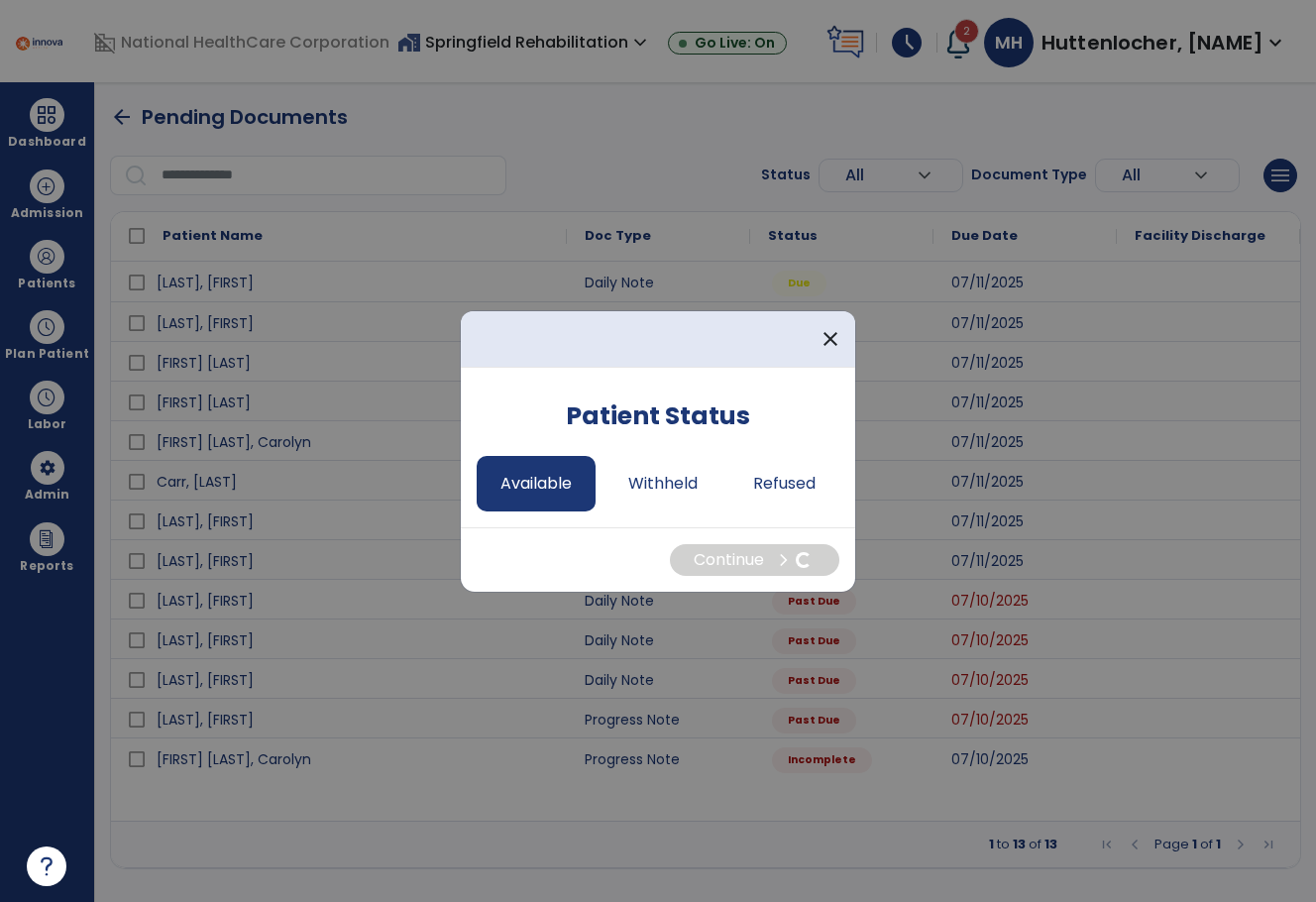select on "*" 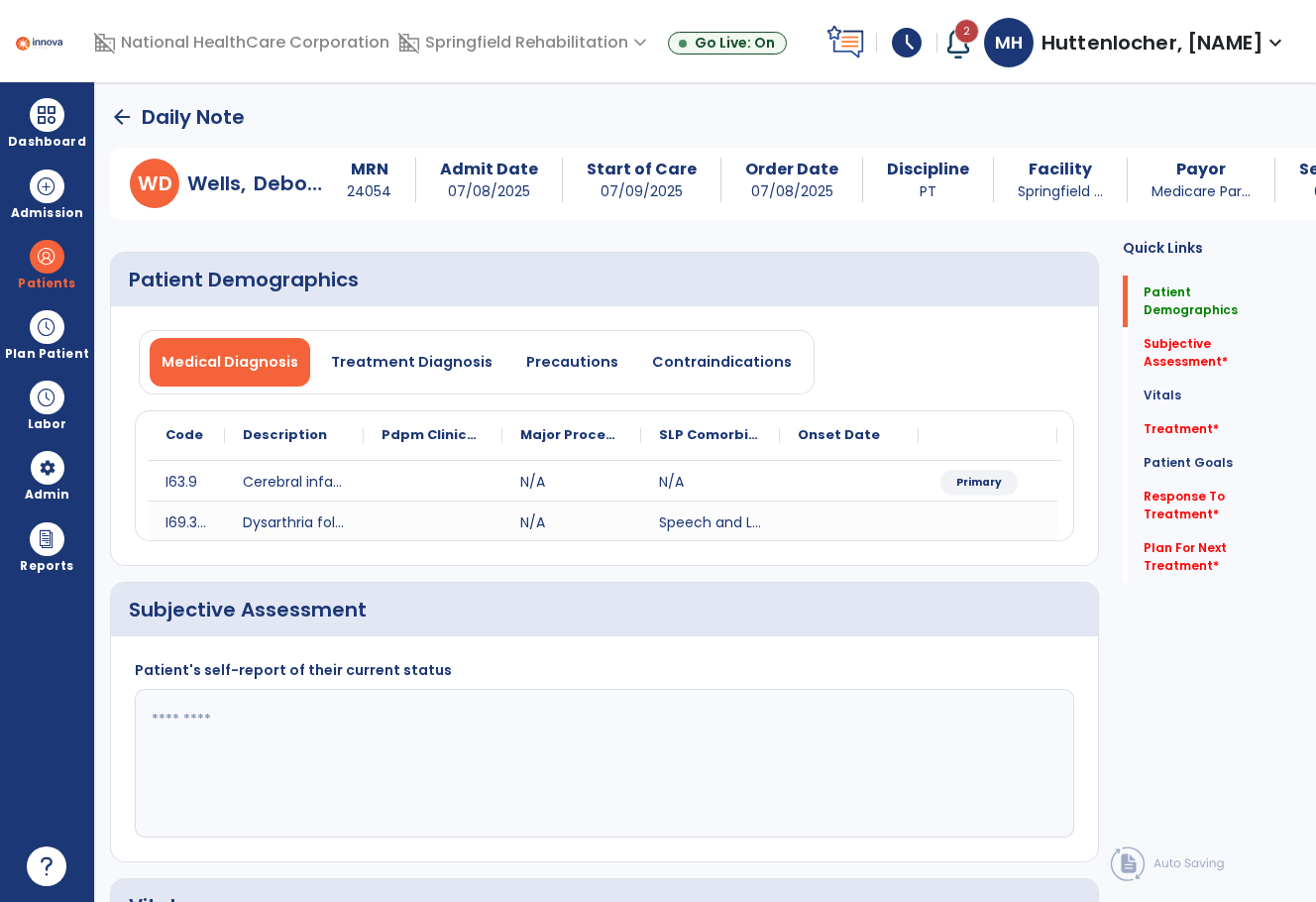 click 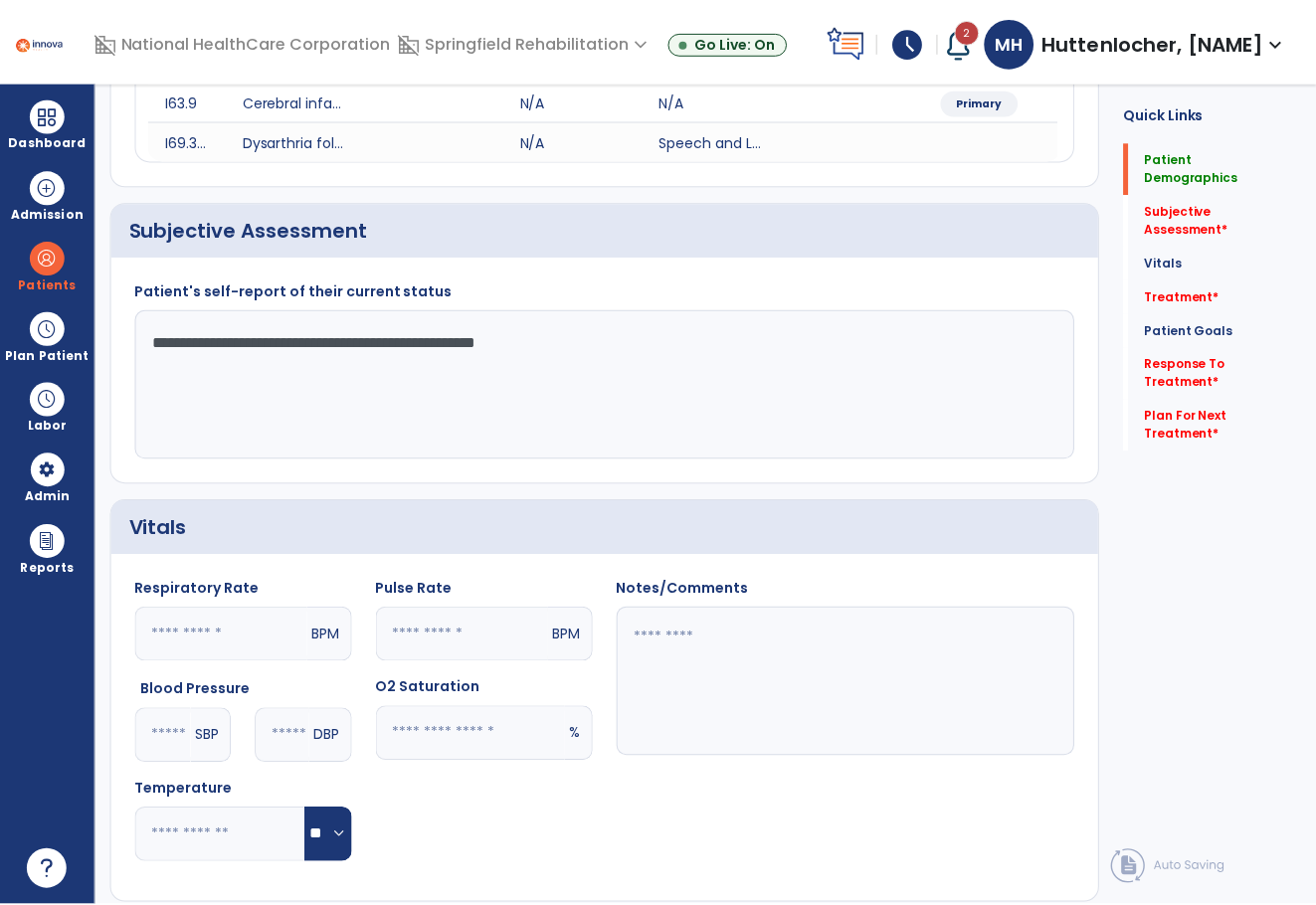 scroll, scrollTop: 597, scrollLeft: 0, axis: vertical 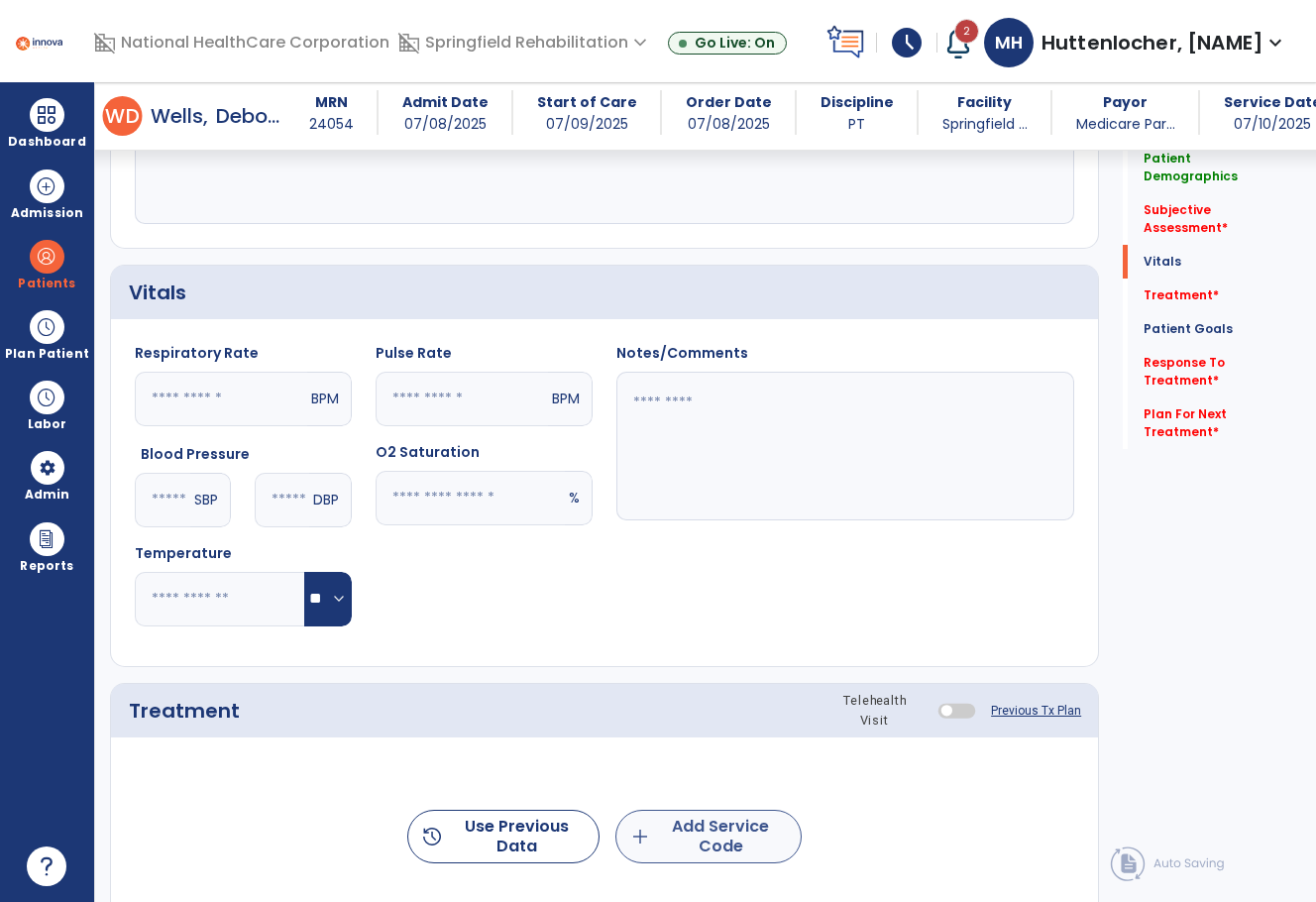 type on "**********" 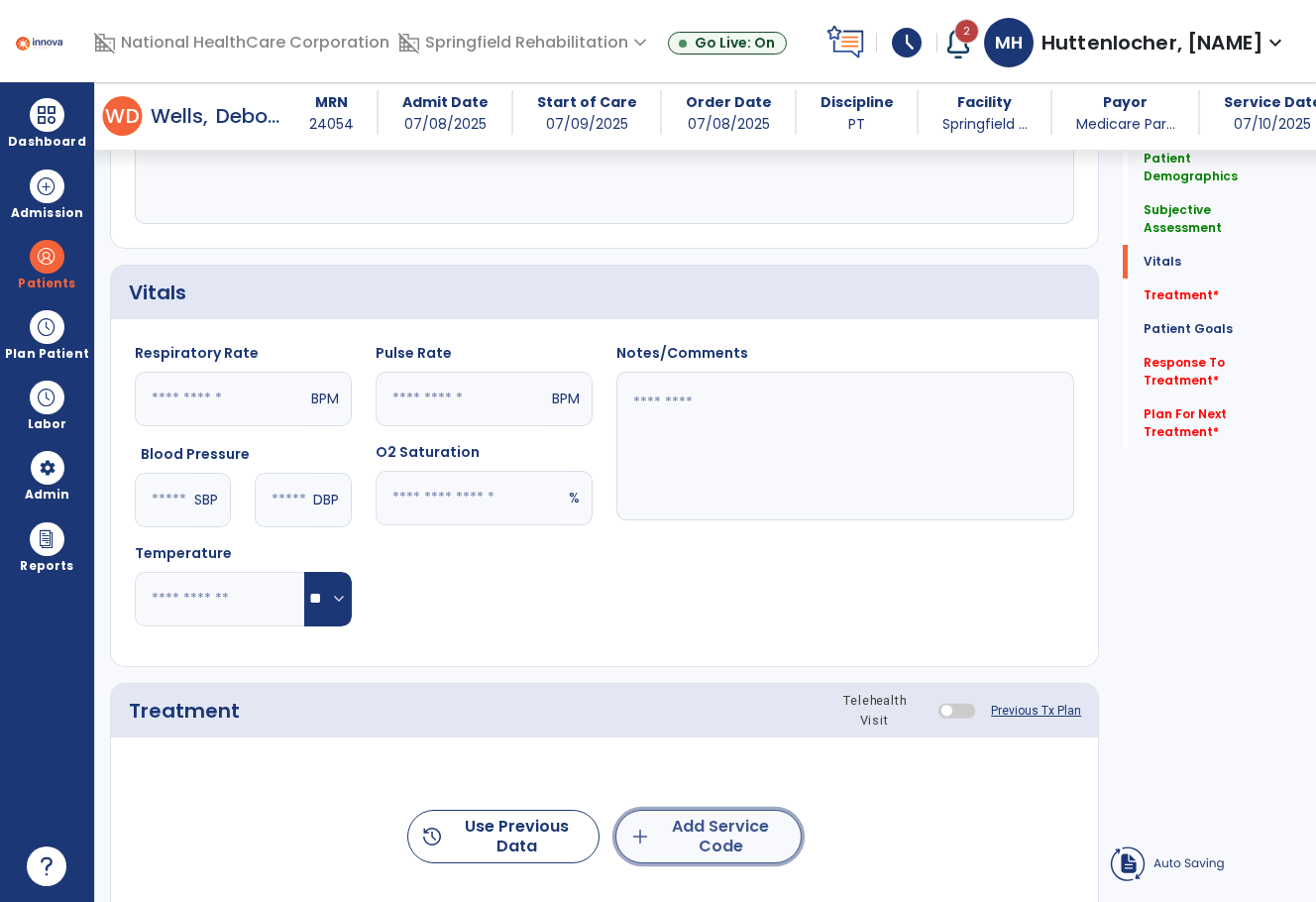 click on "add  Add Service Code" 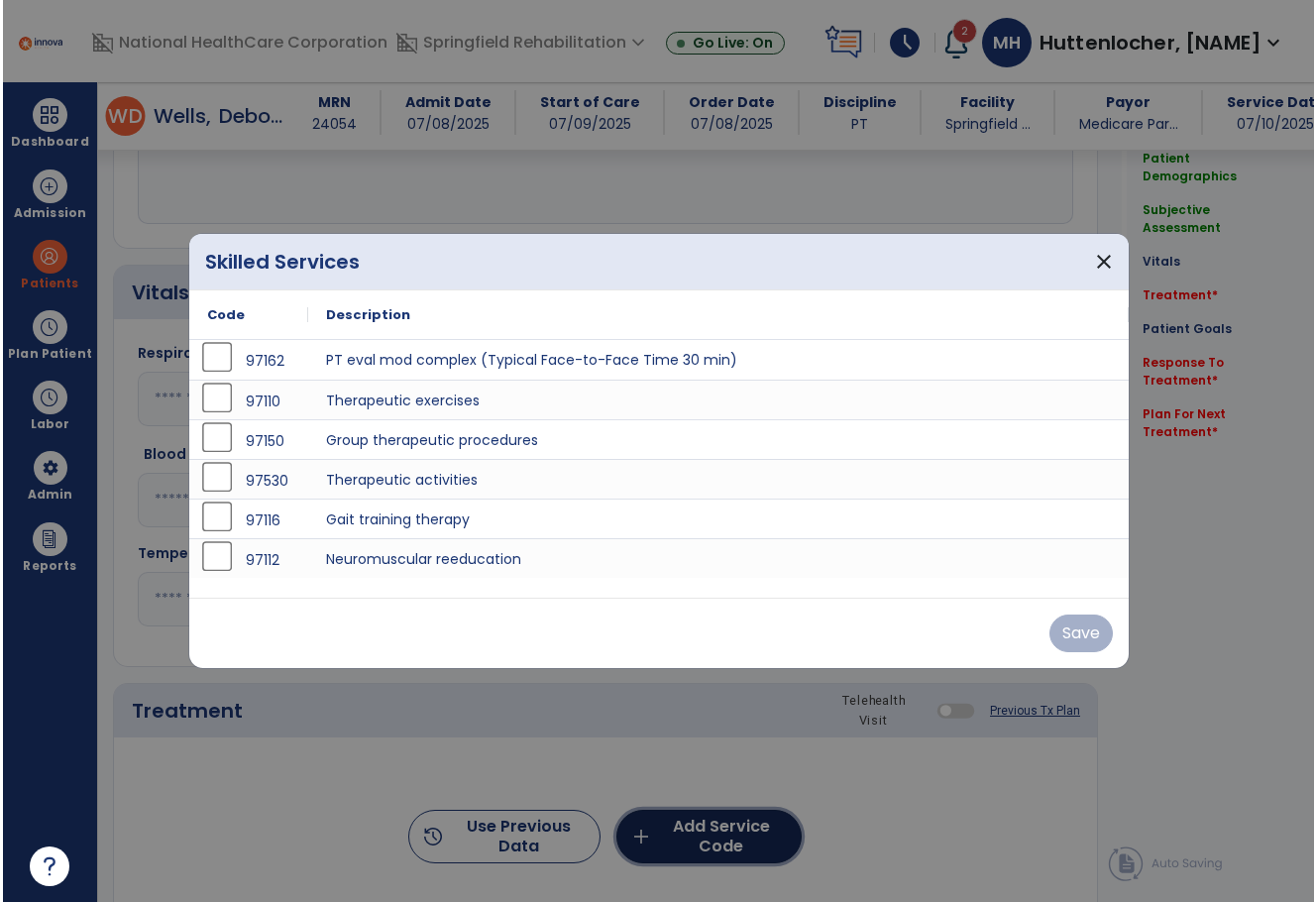 scroll, scrollTop: 595, scrollLeft: 0, axis: vertical 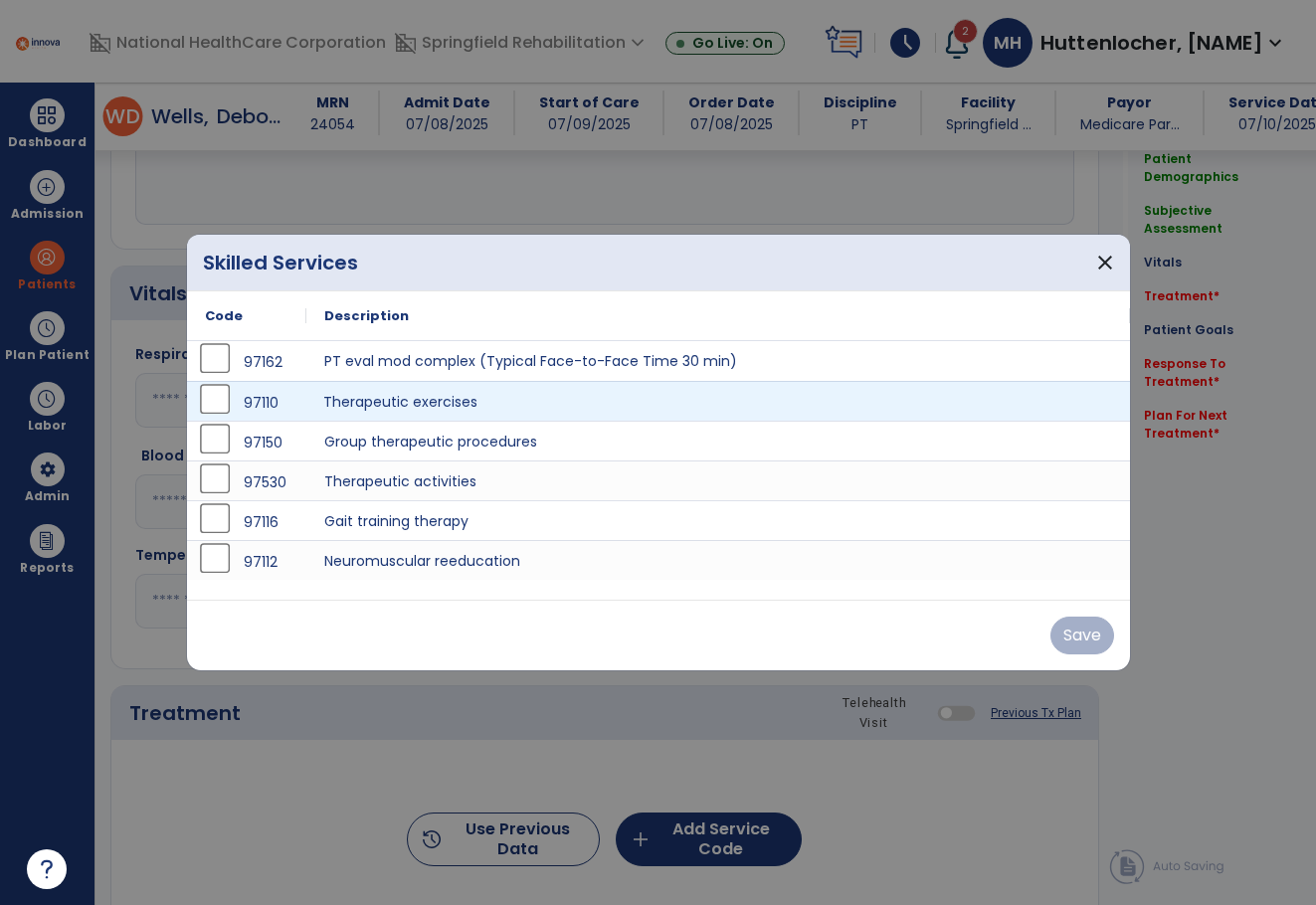 click on "Therapeutic exercises" at bounding box center (718, 401) 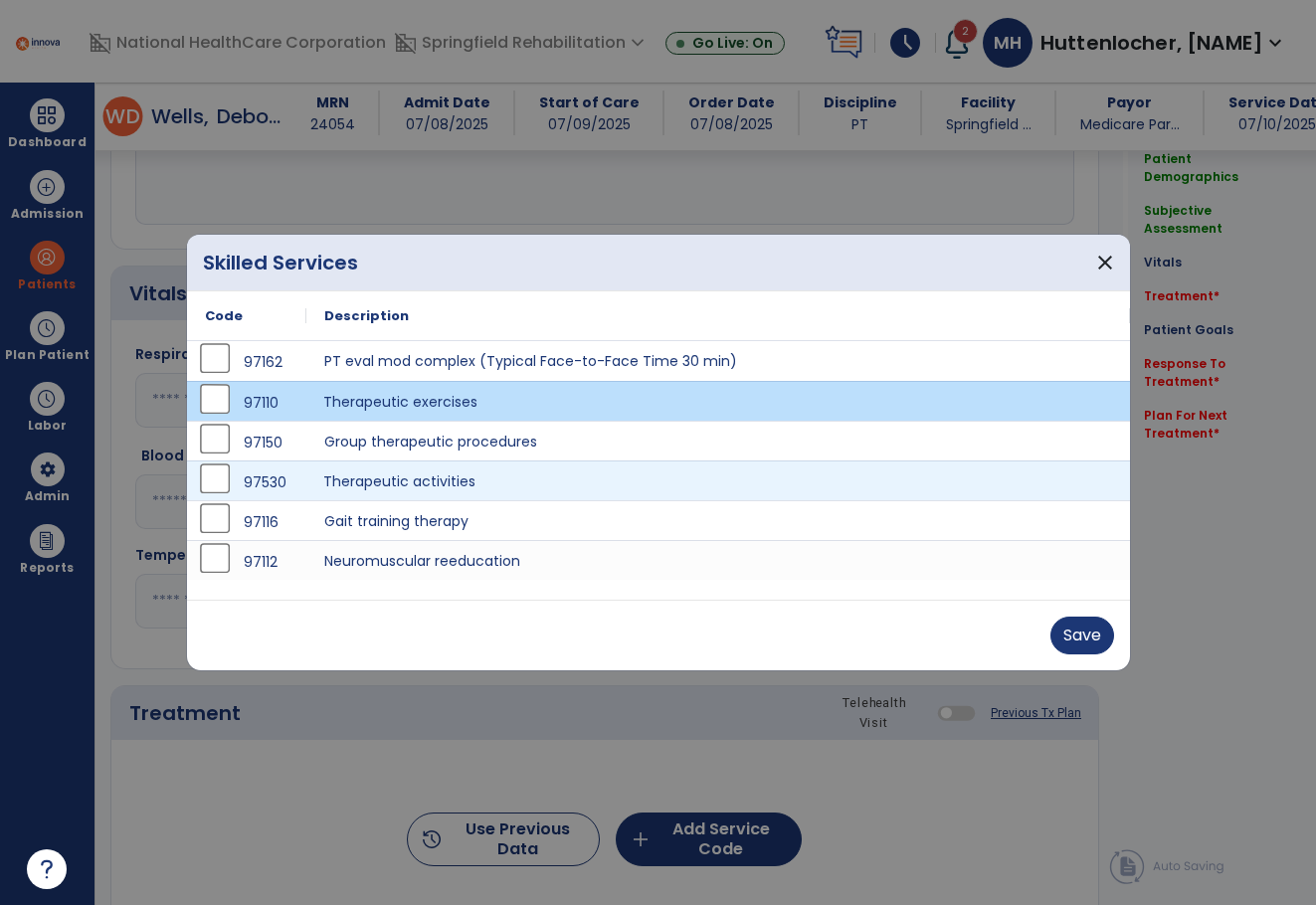 click on "Therapeutic activities" at bounding box center (718, 480) 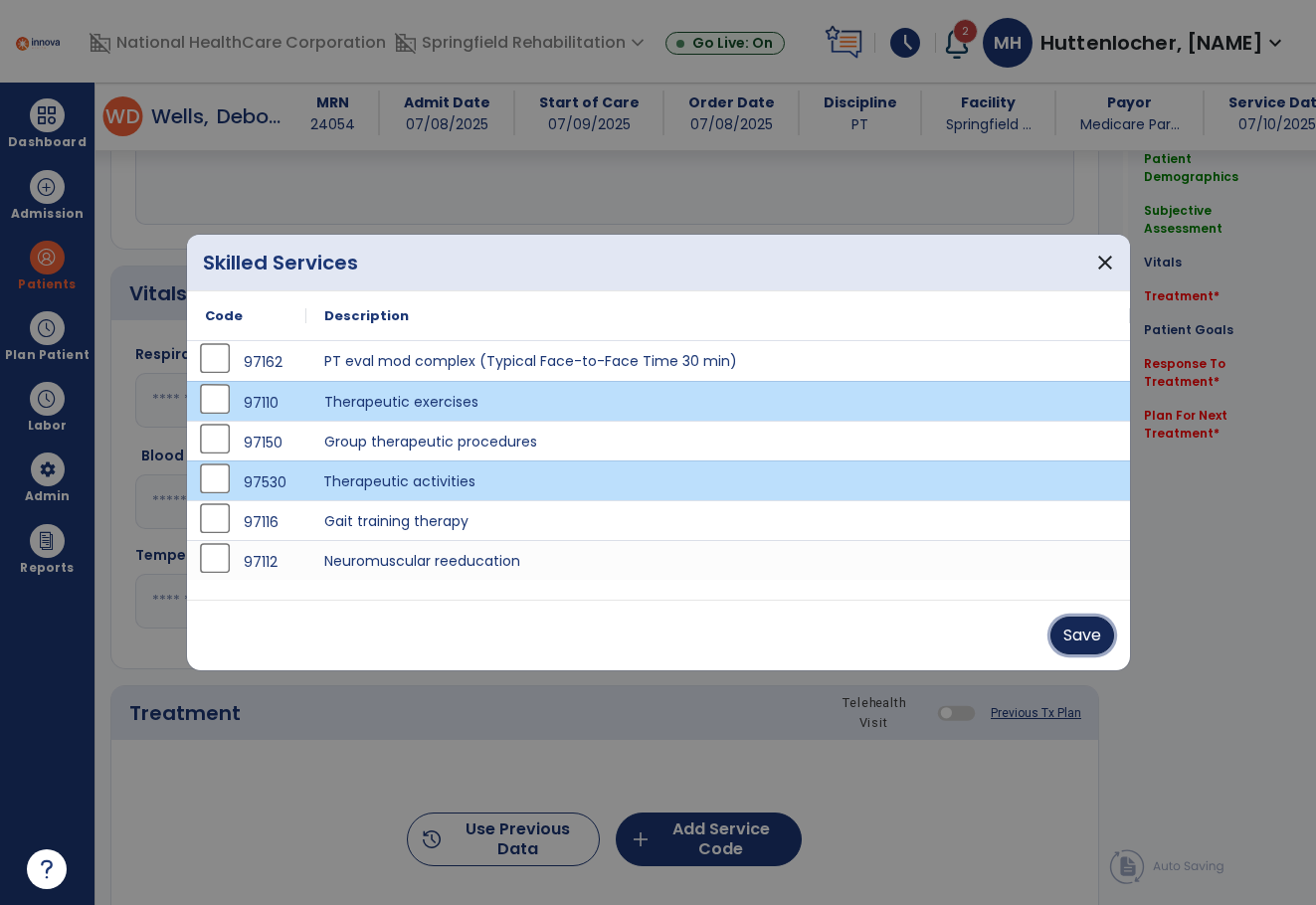 click on "Save" at bounding box center [1082, 635] 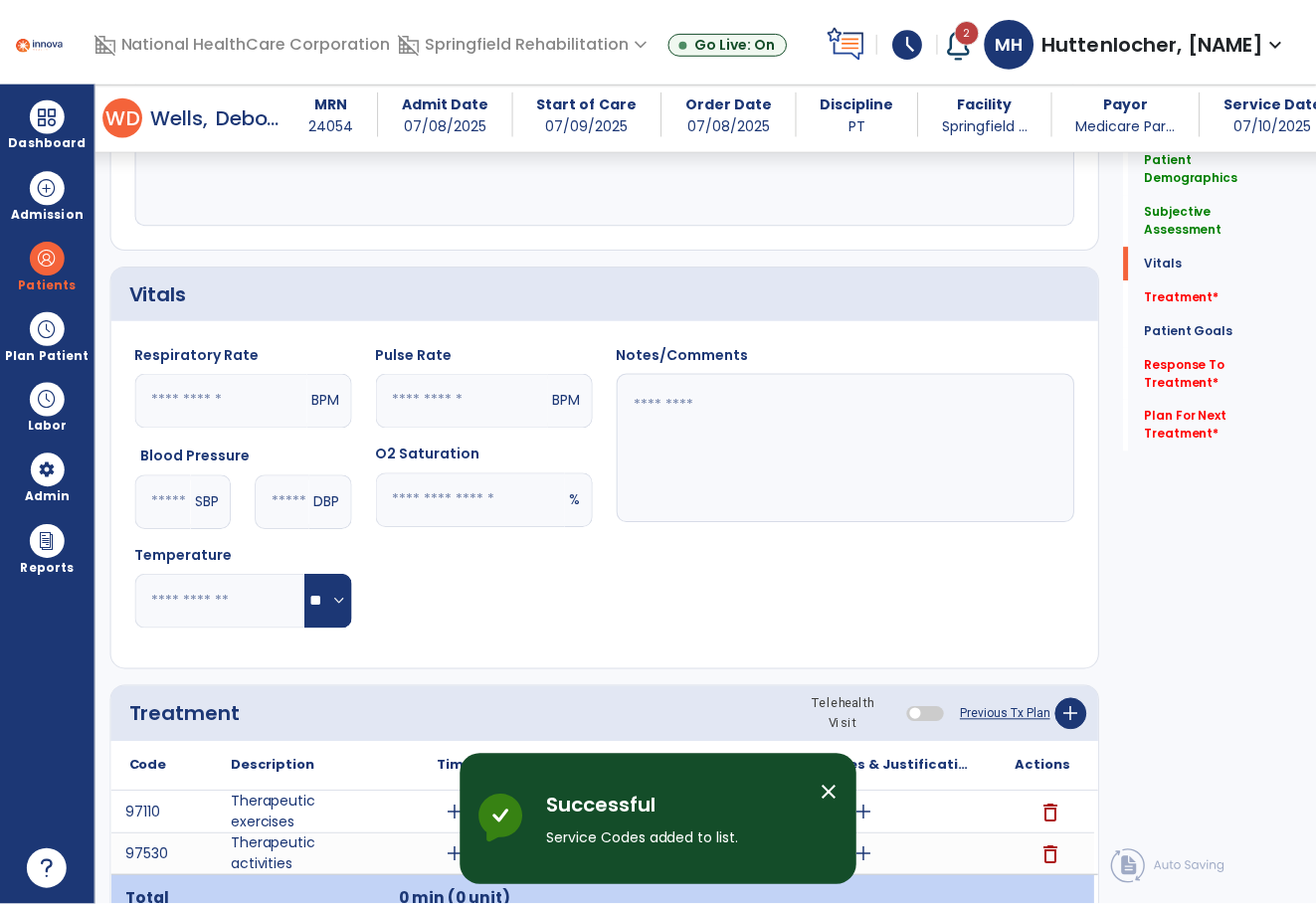 scroll, scrollTop: 895, scrollLeft: 0, axis: vertical 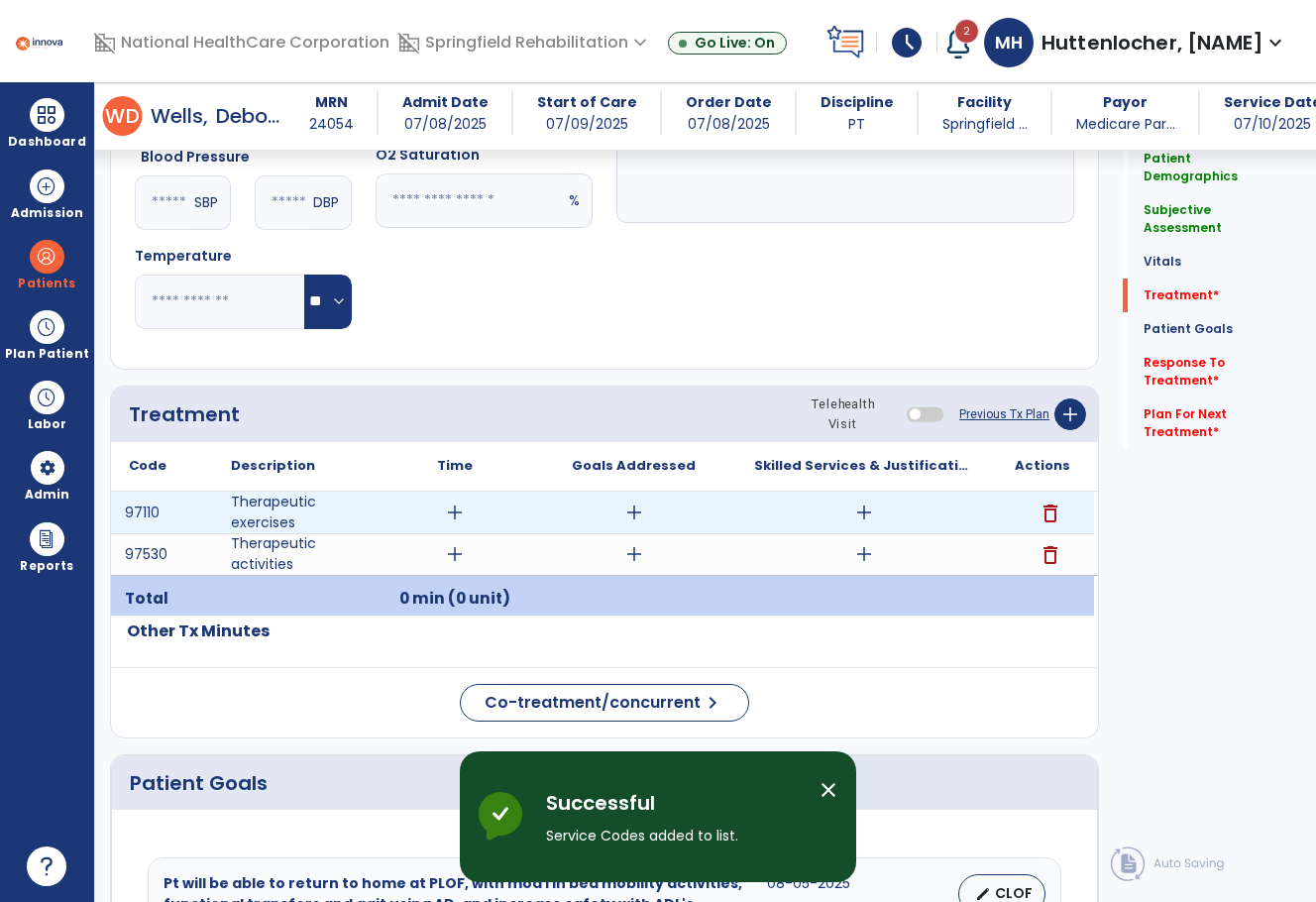 click on "add" at bounding box center (455, 512) 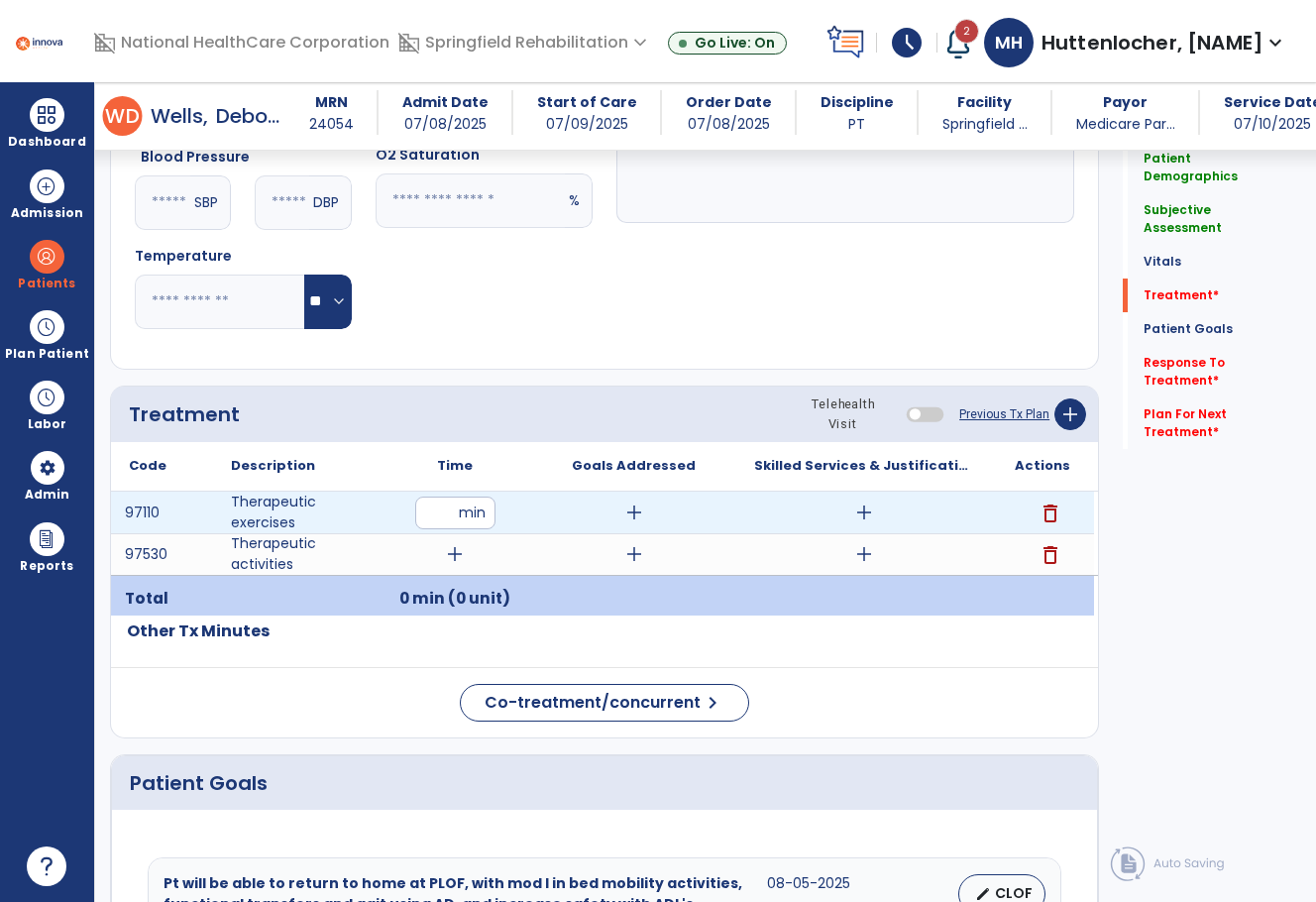 type on "**" 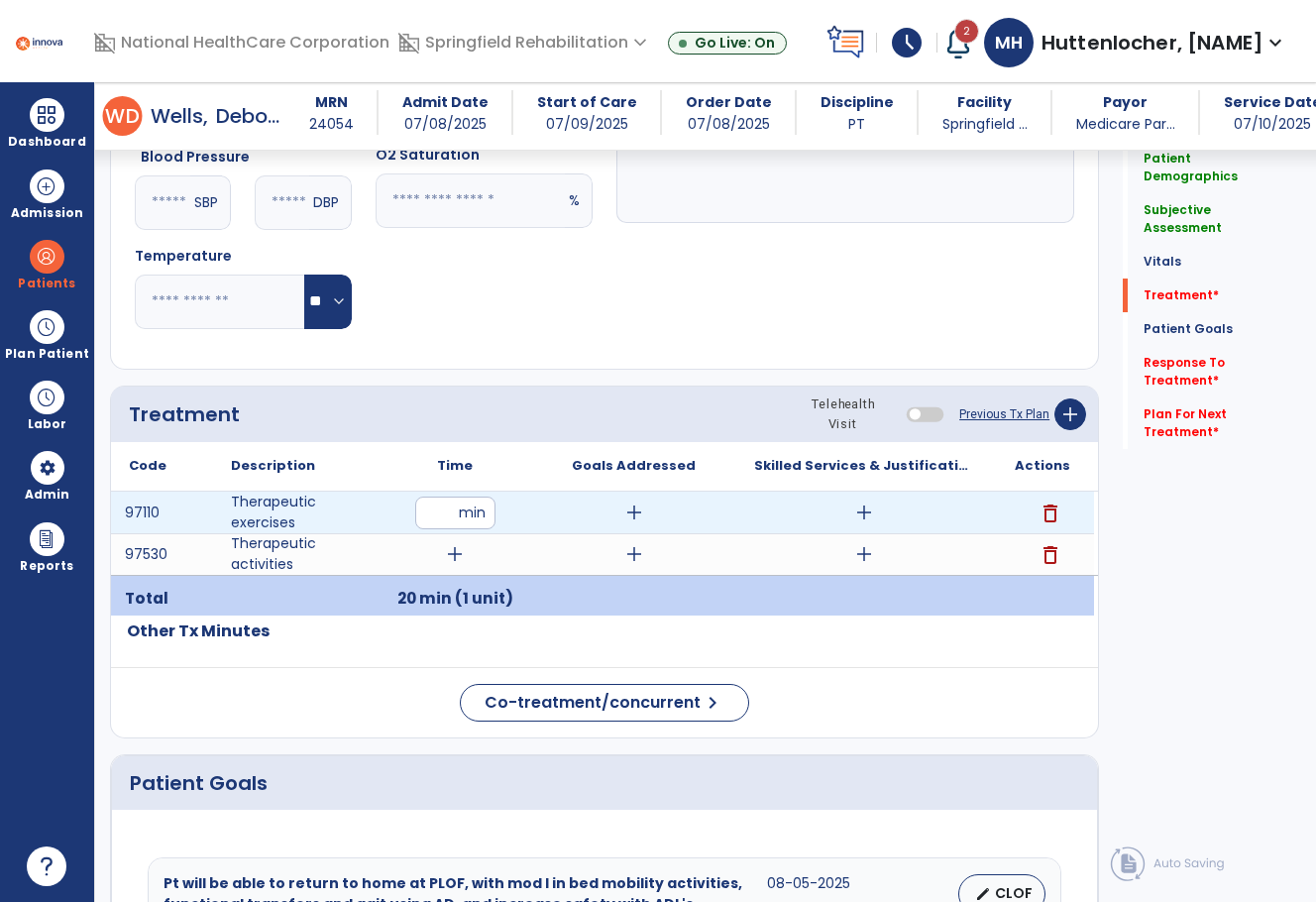 drag, startPoint x: 451, startPoint y: 517, endPoint x: 417, endPoint y: 517, distance: 34 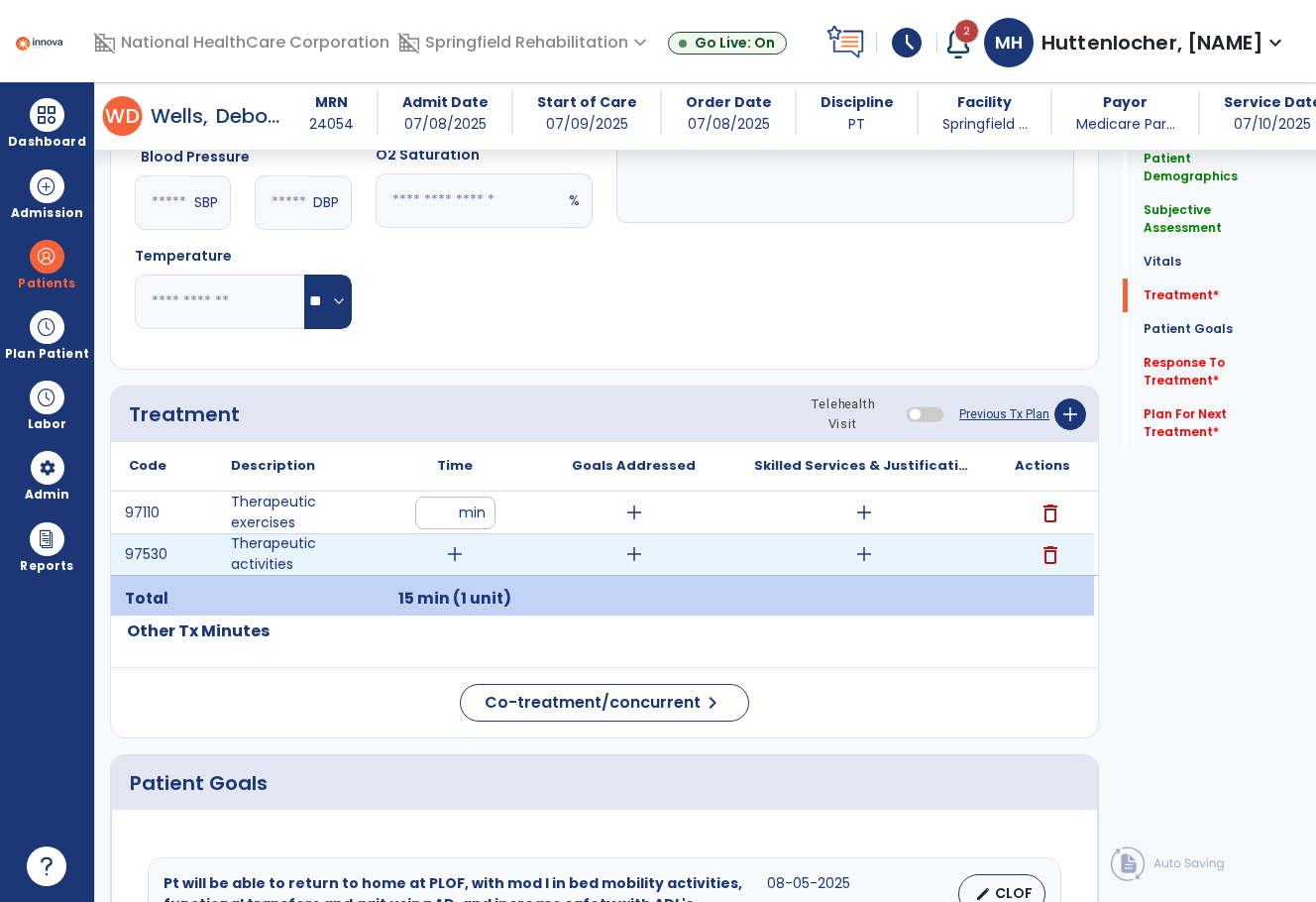 click on "add" at bounding box center [455, 554] 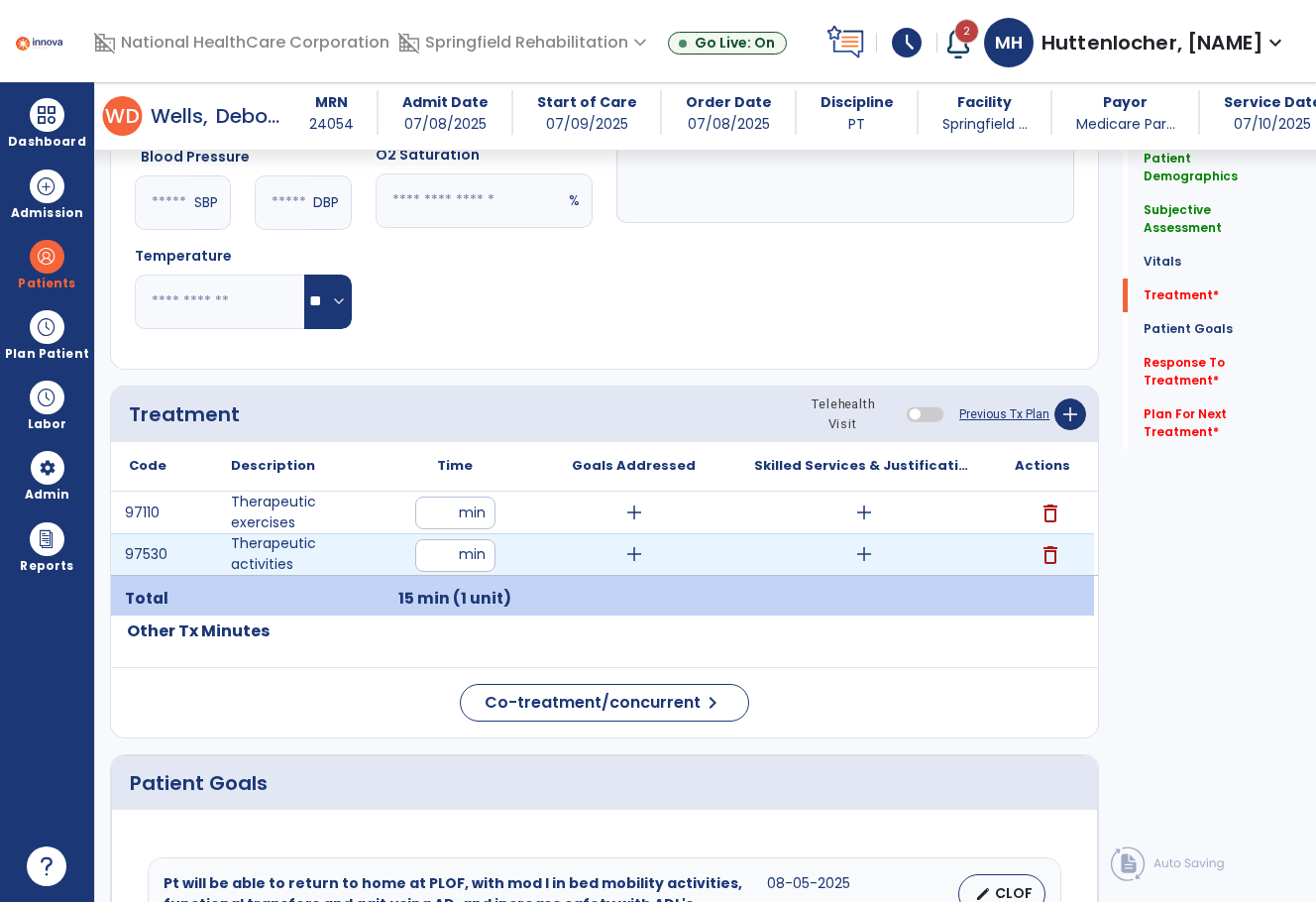 type on "**" 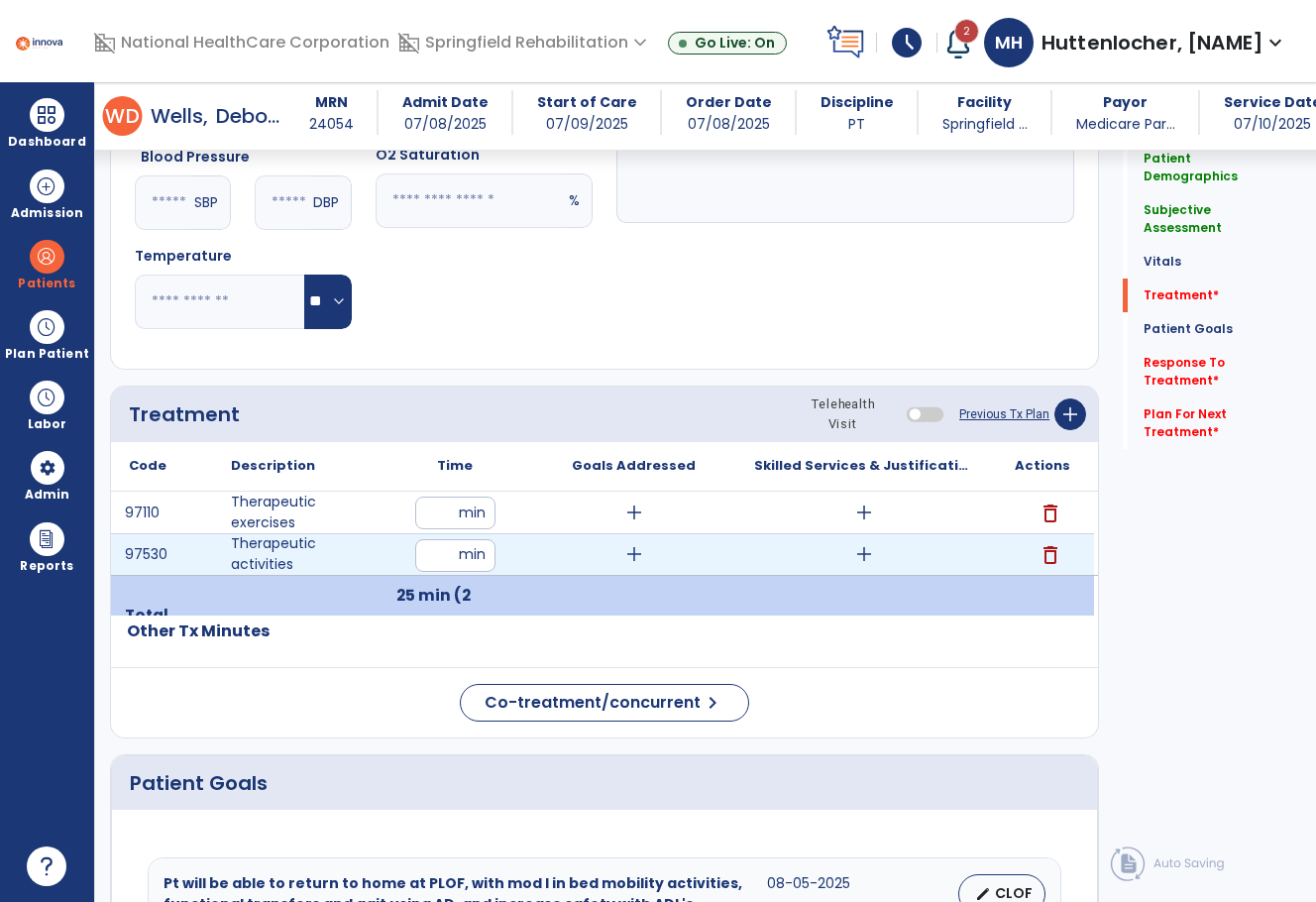 click on "add" at bounding box center (634, 554) 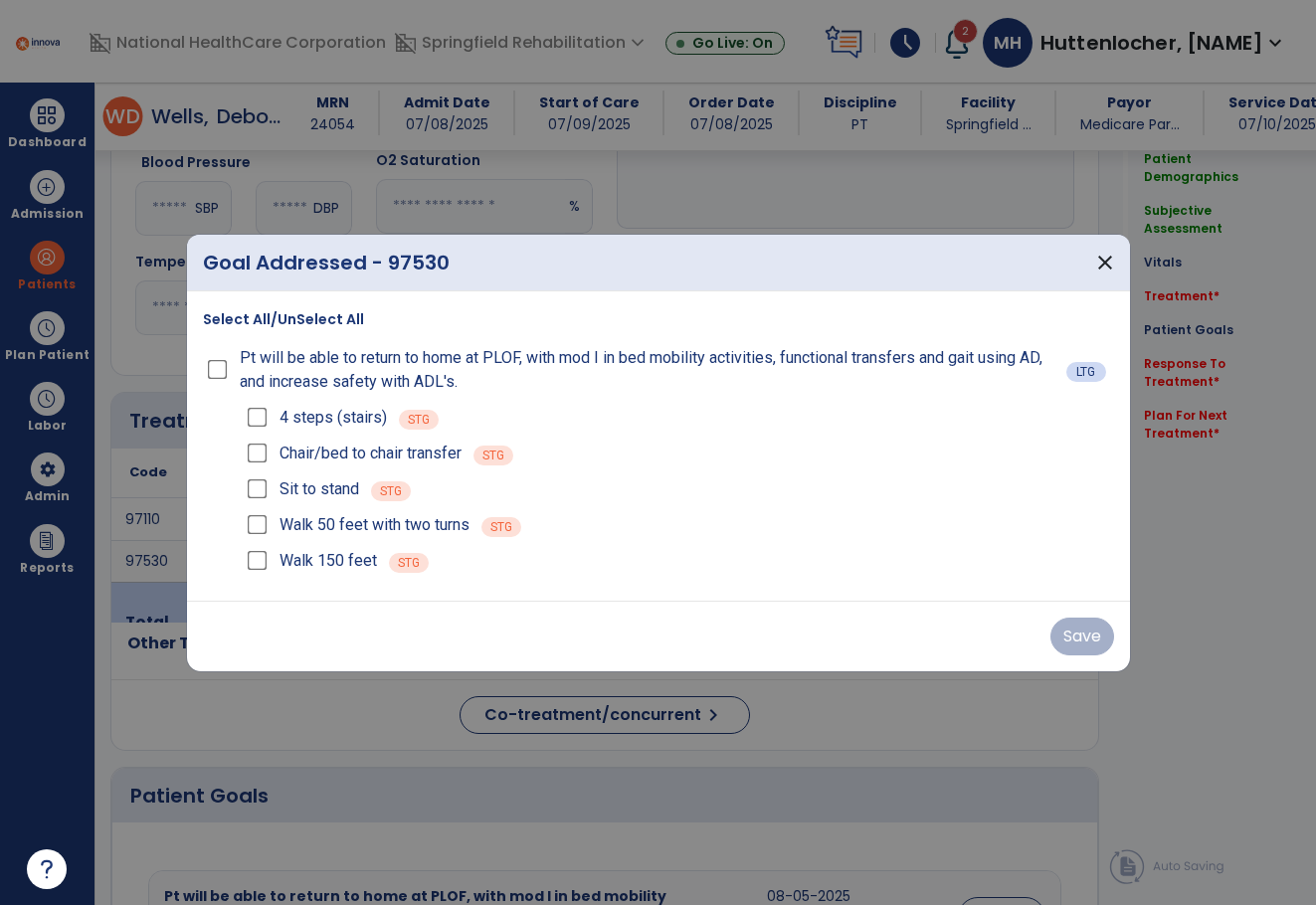 scroll, scrollTop: 895, scrollLeft: 0, axis: vertical 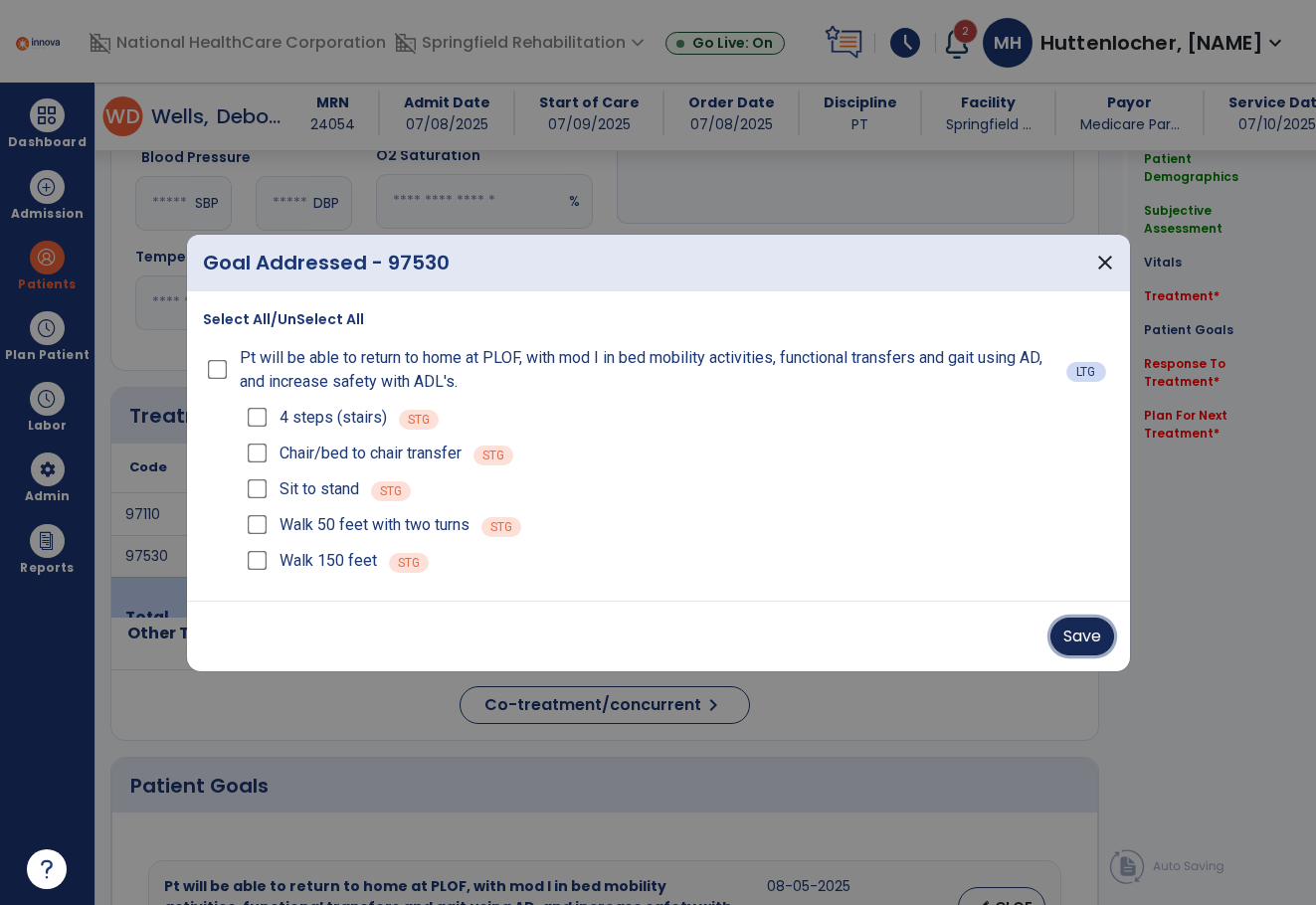 click on "Save" at bounding box center [1082, 636] 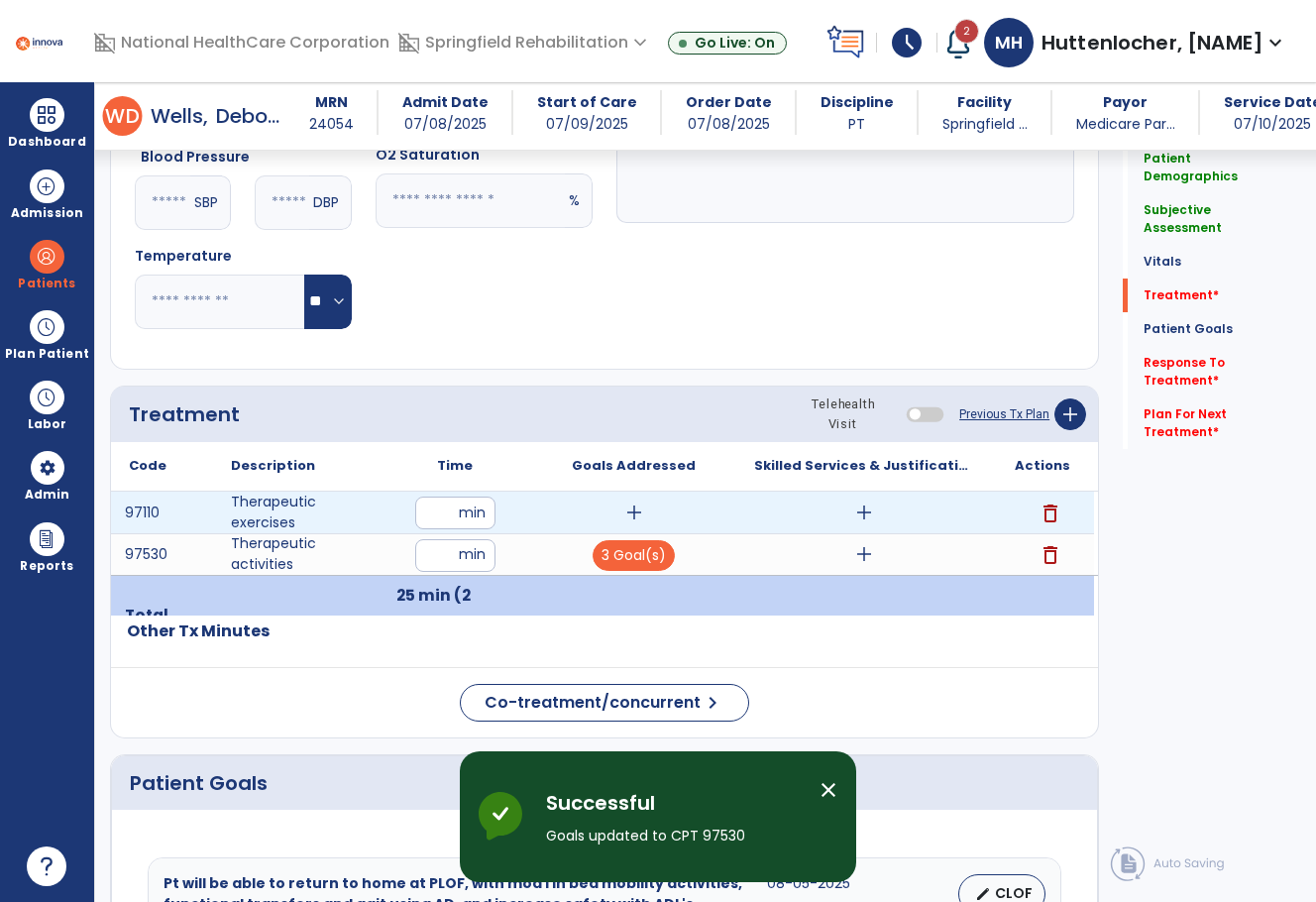 click on "add" at bounding box center [634, 512] 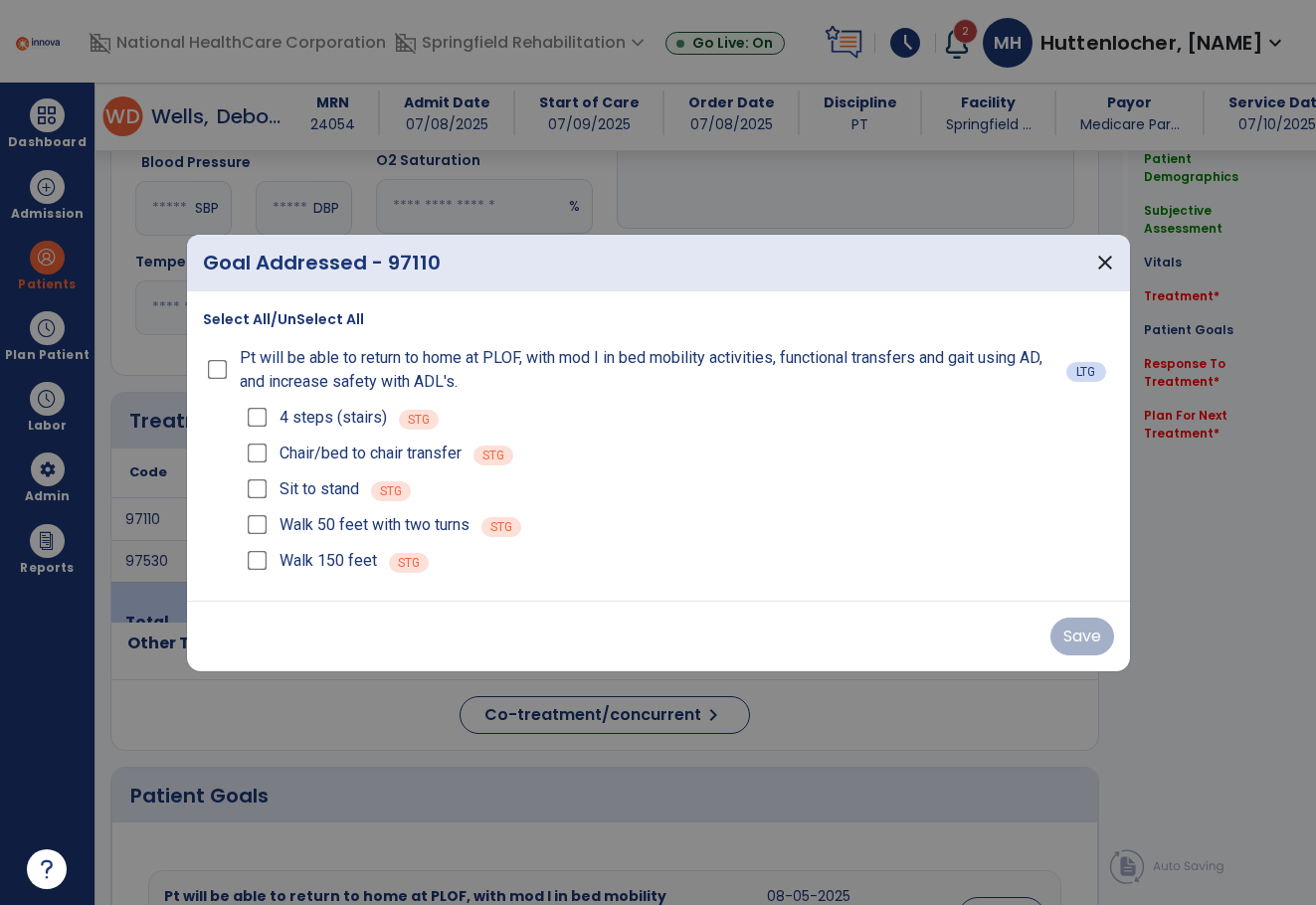 scroll, scrollTop: 895, scrollLeft: 0, axis: vertical 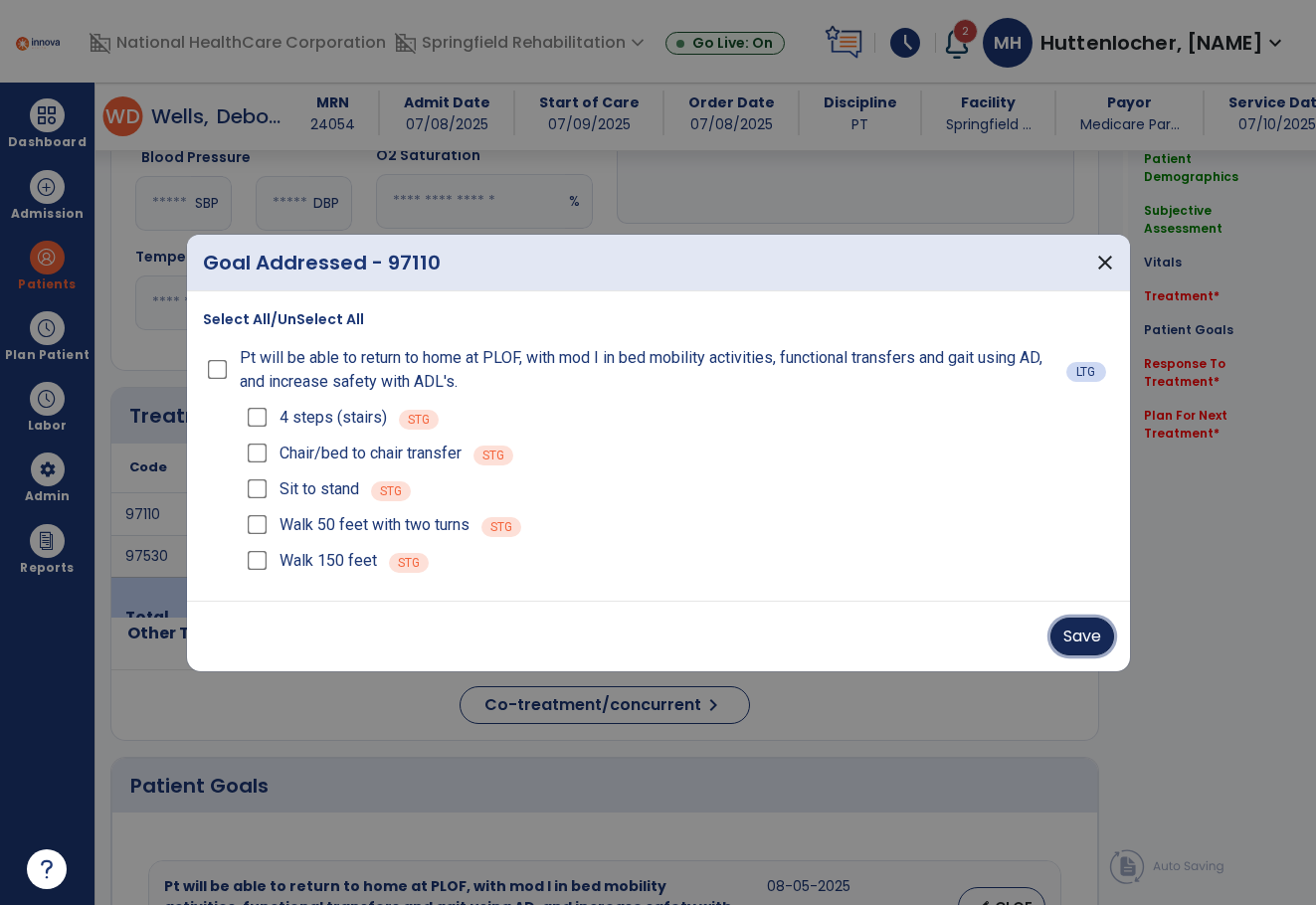 click on "Save" at bounding box center (1082, 636) 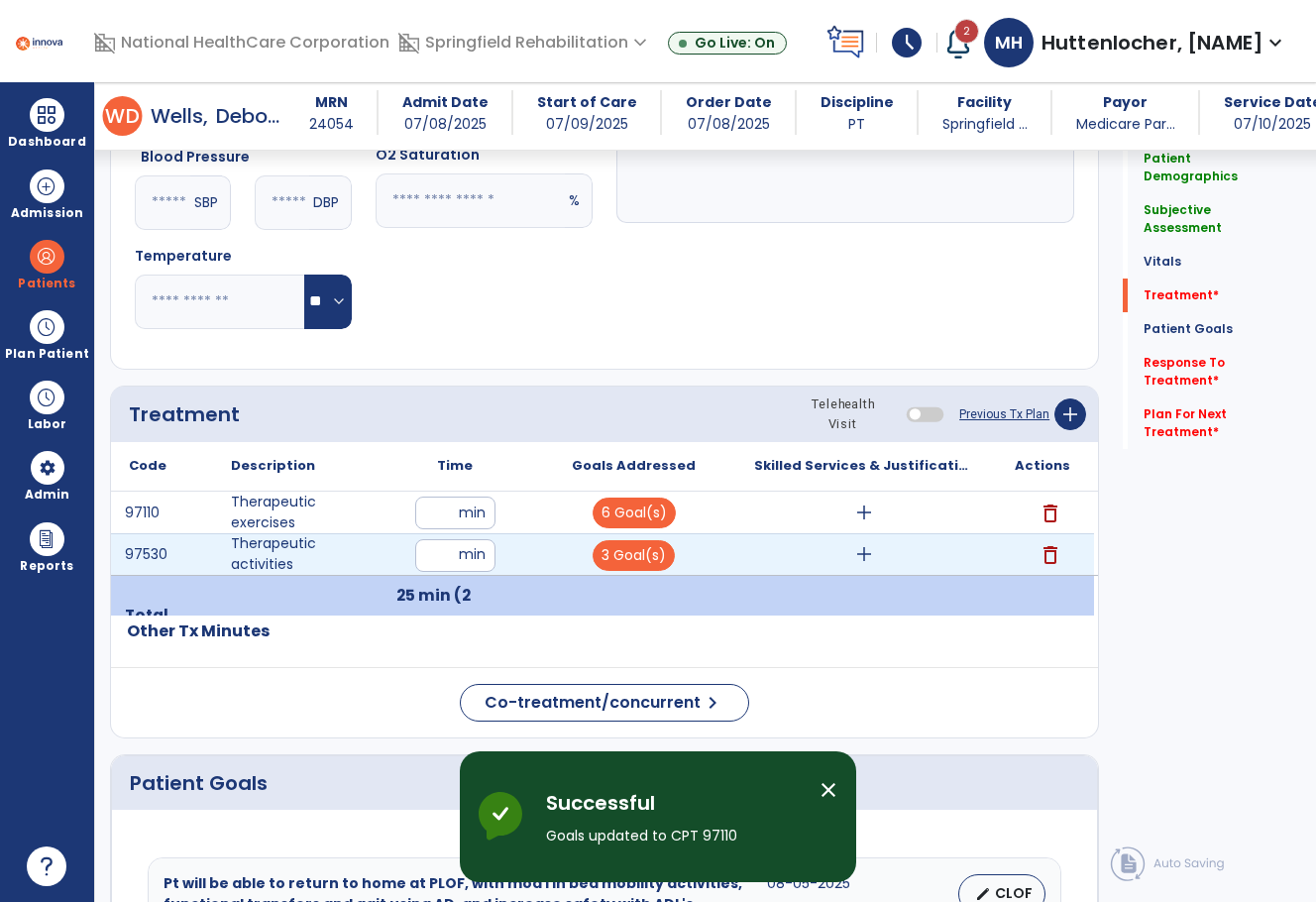 click on "add" at bounding box center [864, 554] 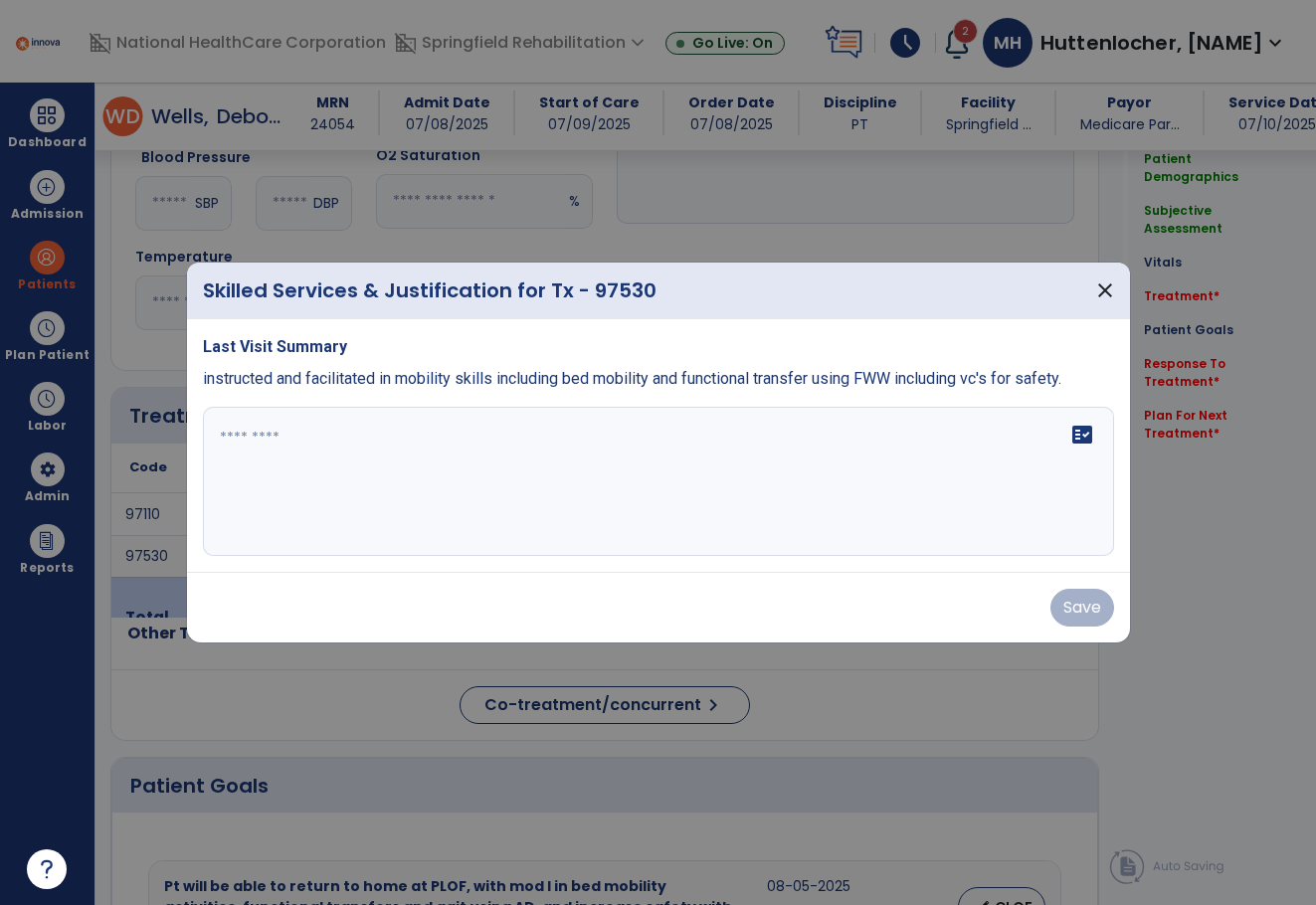 scroll, scrollTop: 895, scrollLeft: 0, axis: vertical 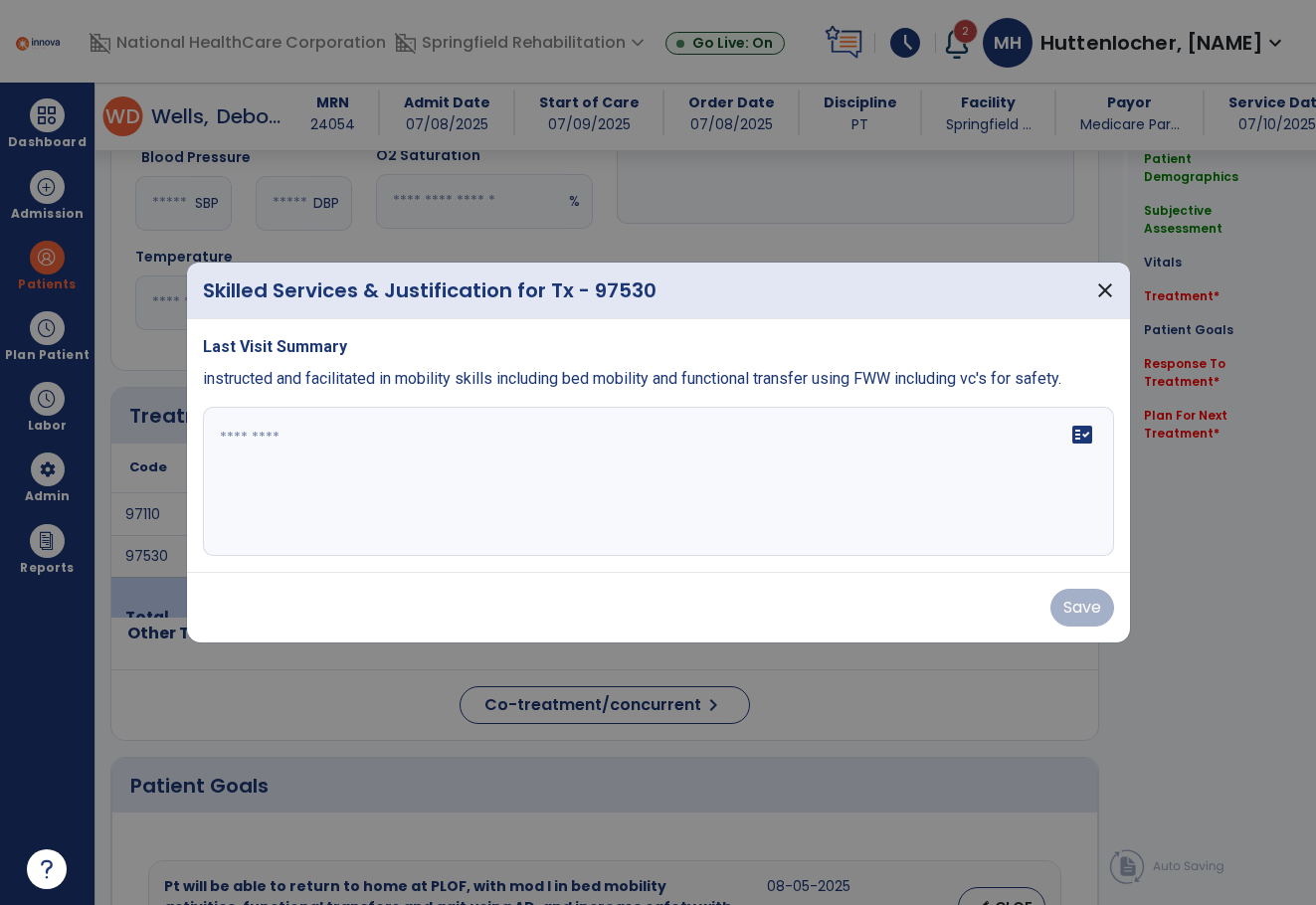 click on "fact_check" at bounding box center (658, 481) 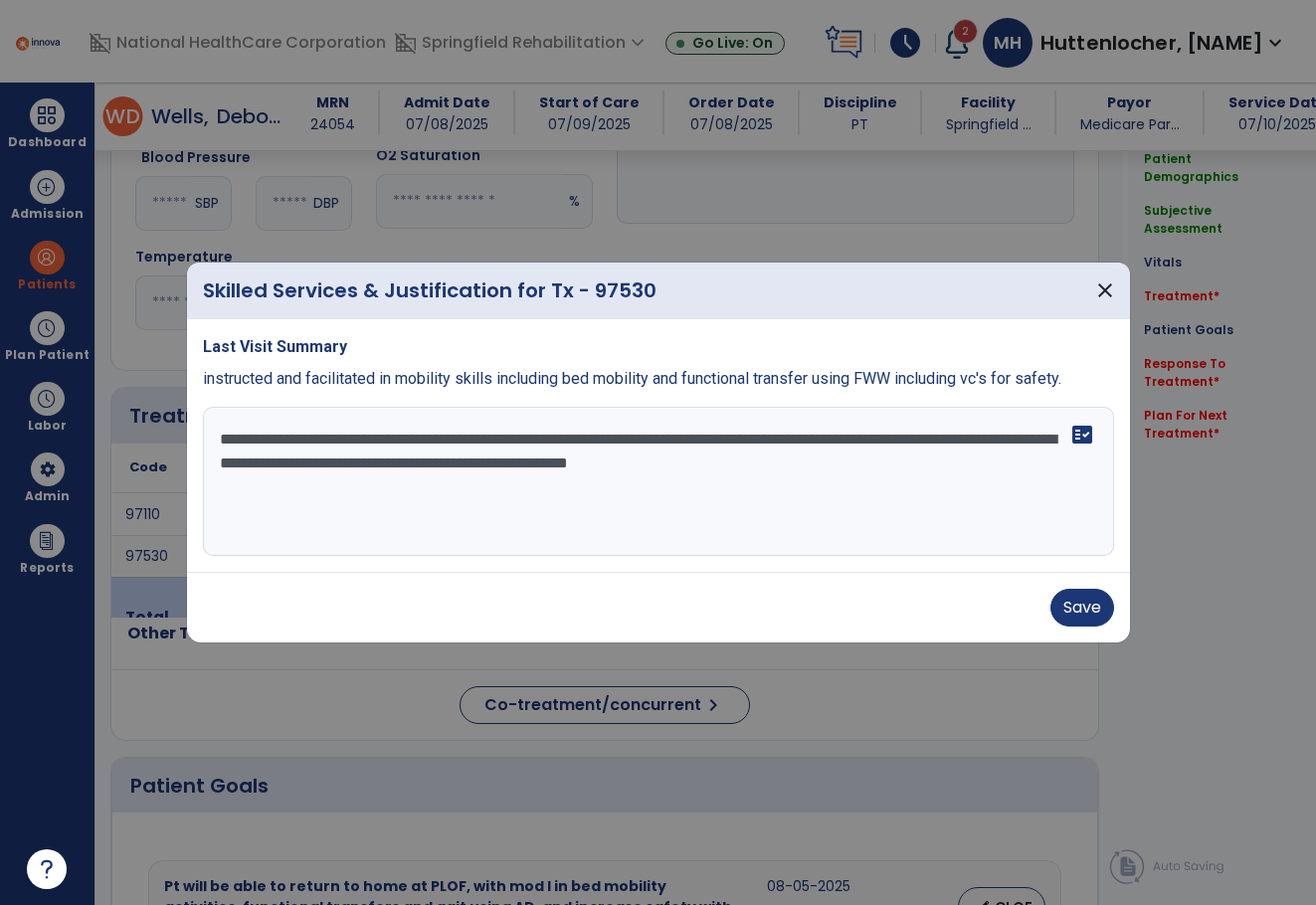 click on "**********" at bounding box center (658, 481) 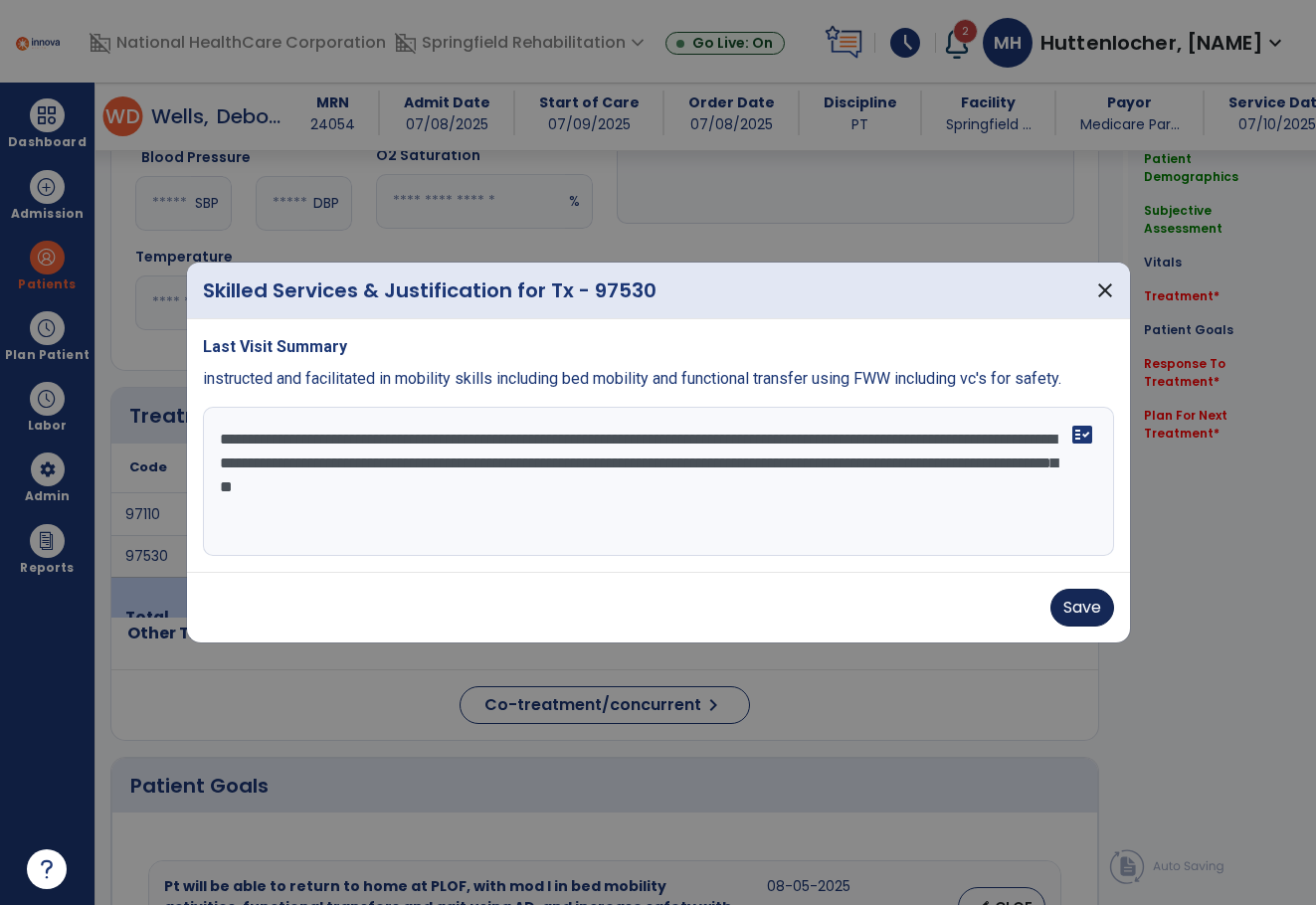 type on "**********" 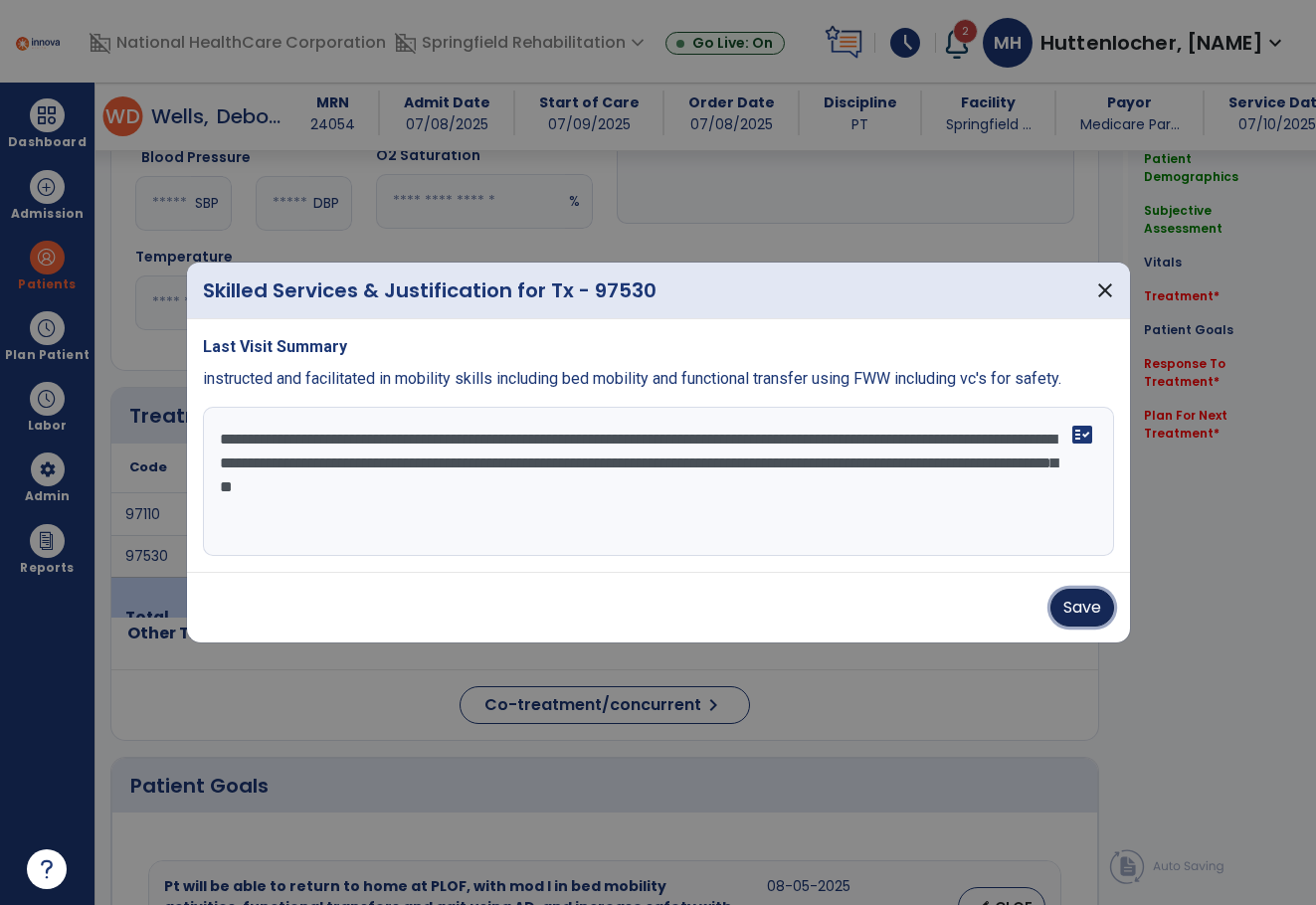 click on "Save" at bounding box center (1082, 608) 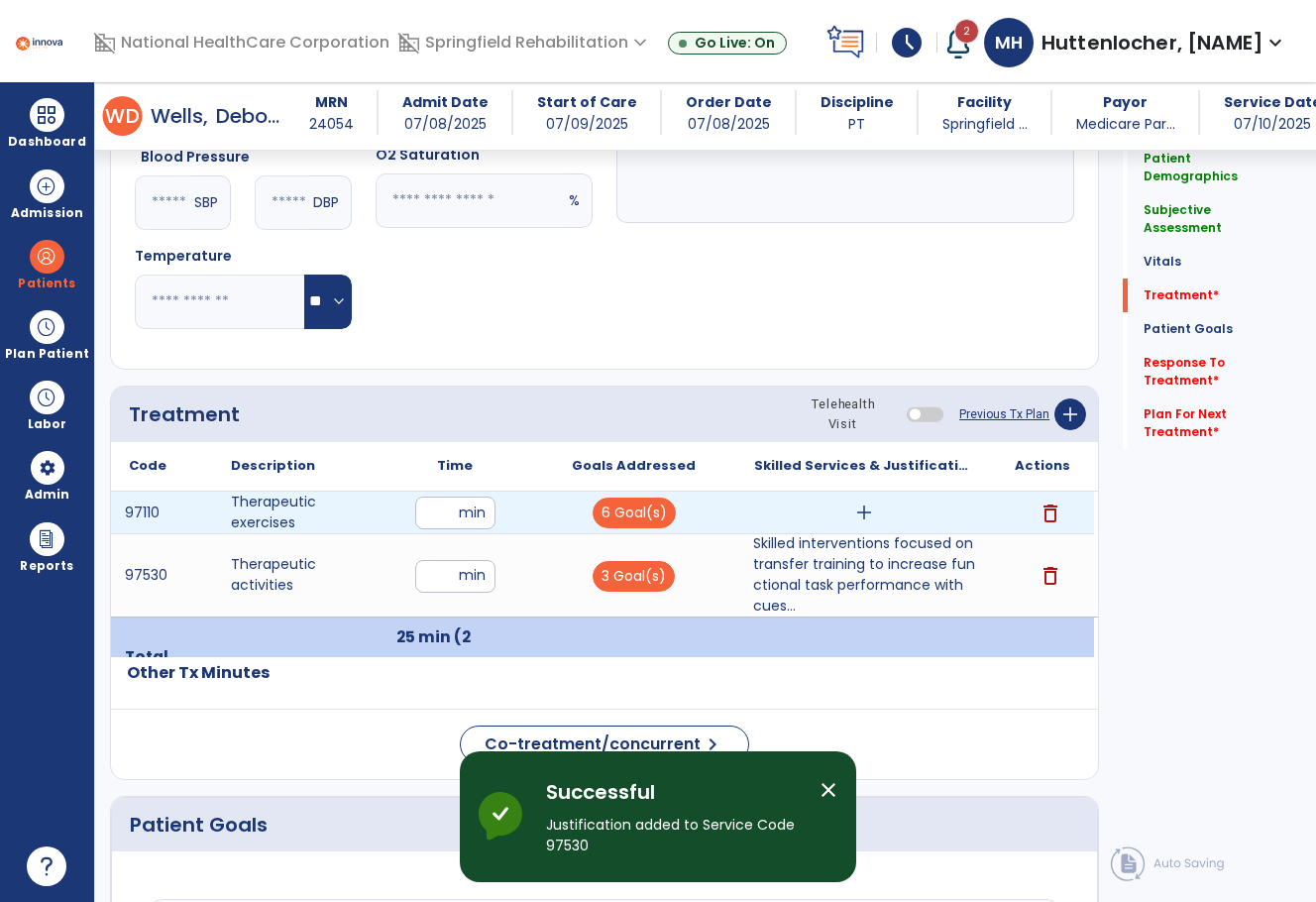 click on "add" at bounding box center [864, 512] 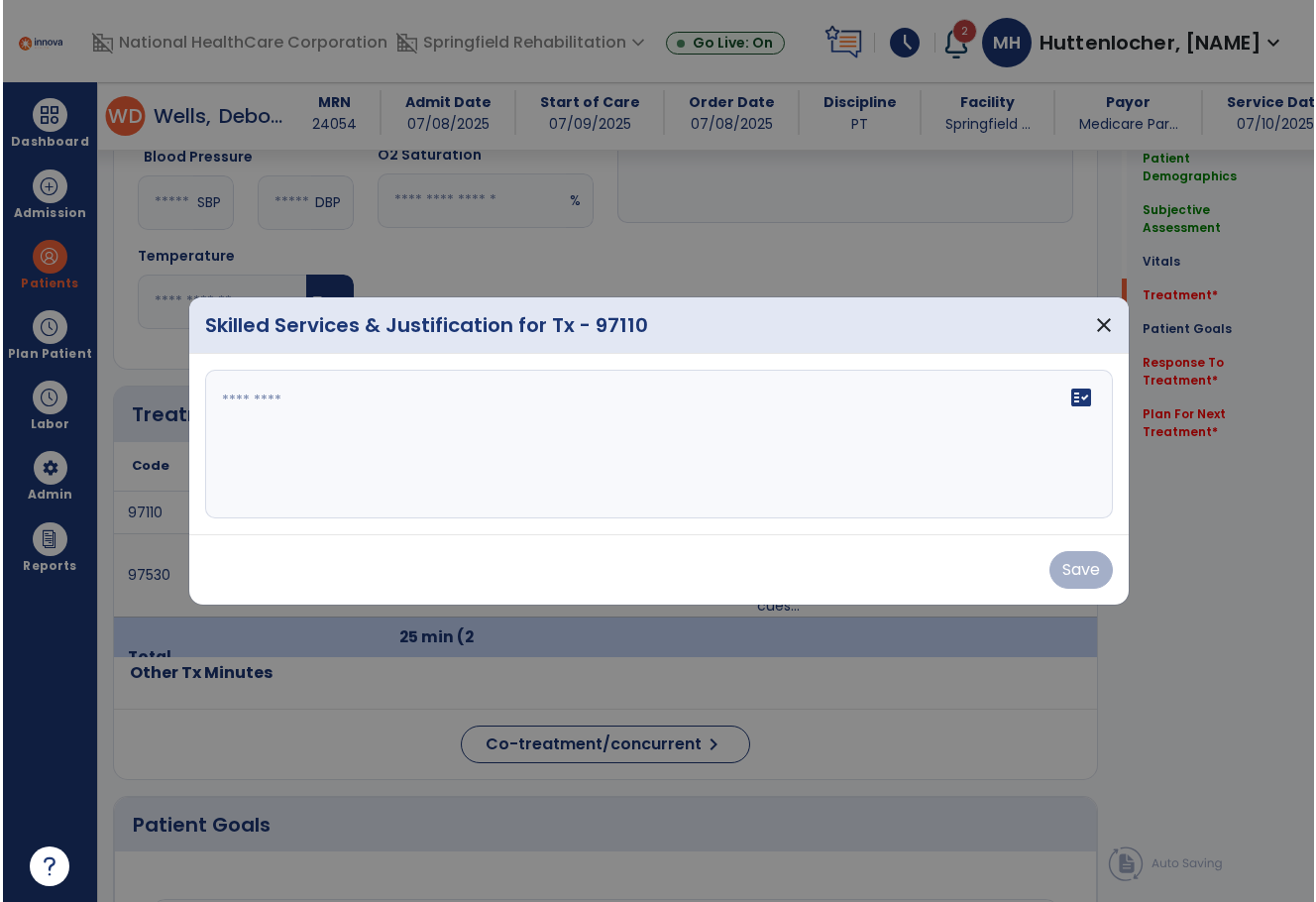 scroll, scrollTop: 892, scrollLeft: 0, axis: vertical 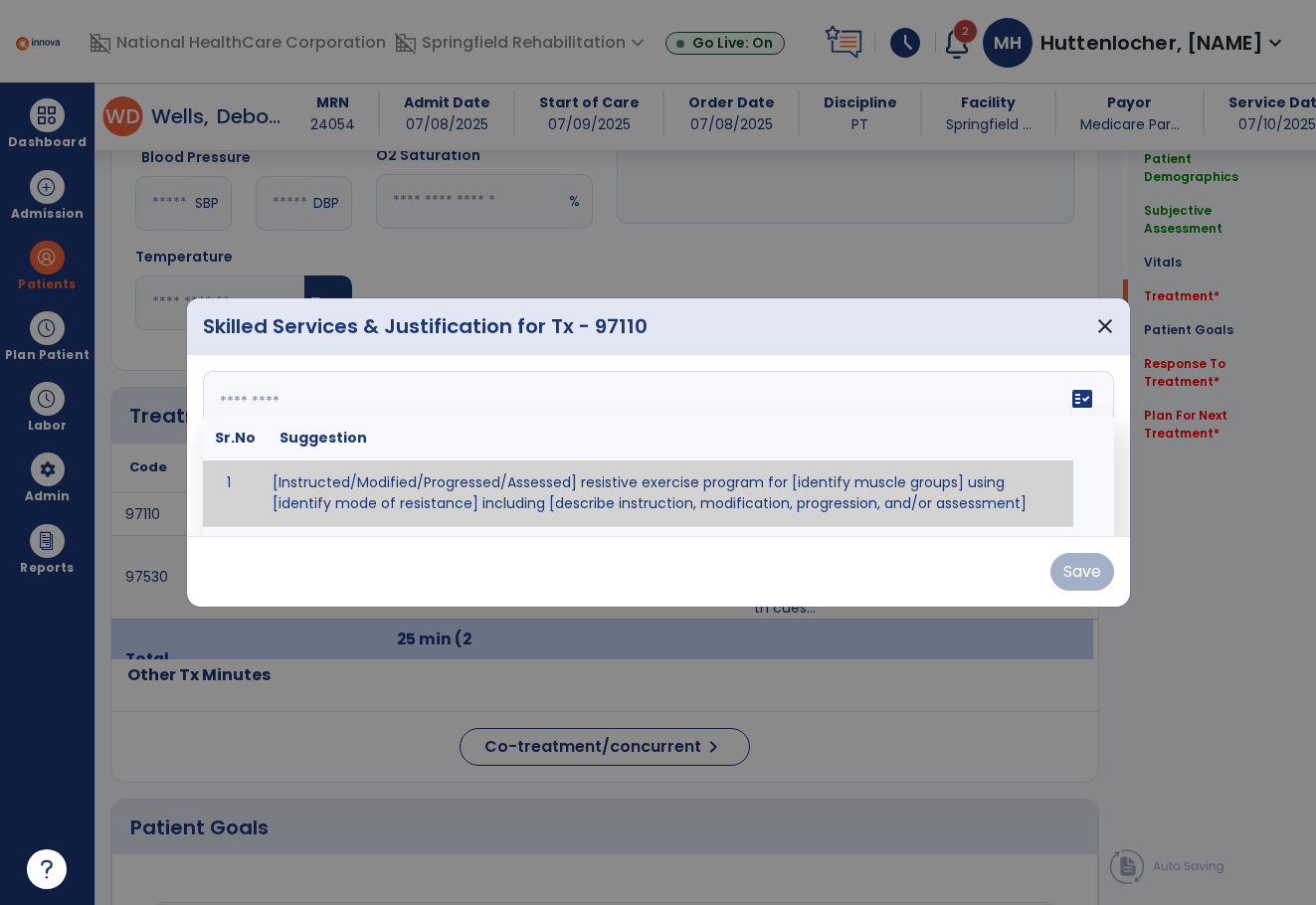 click at bounding box center [656, 446] 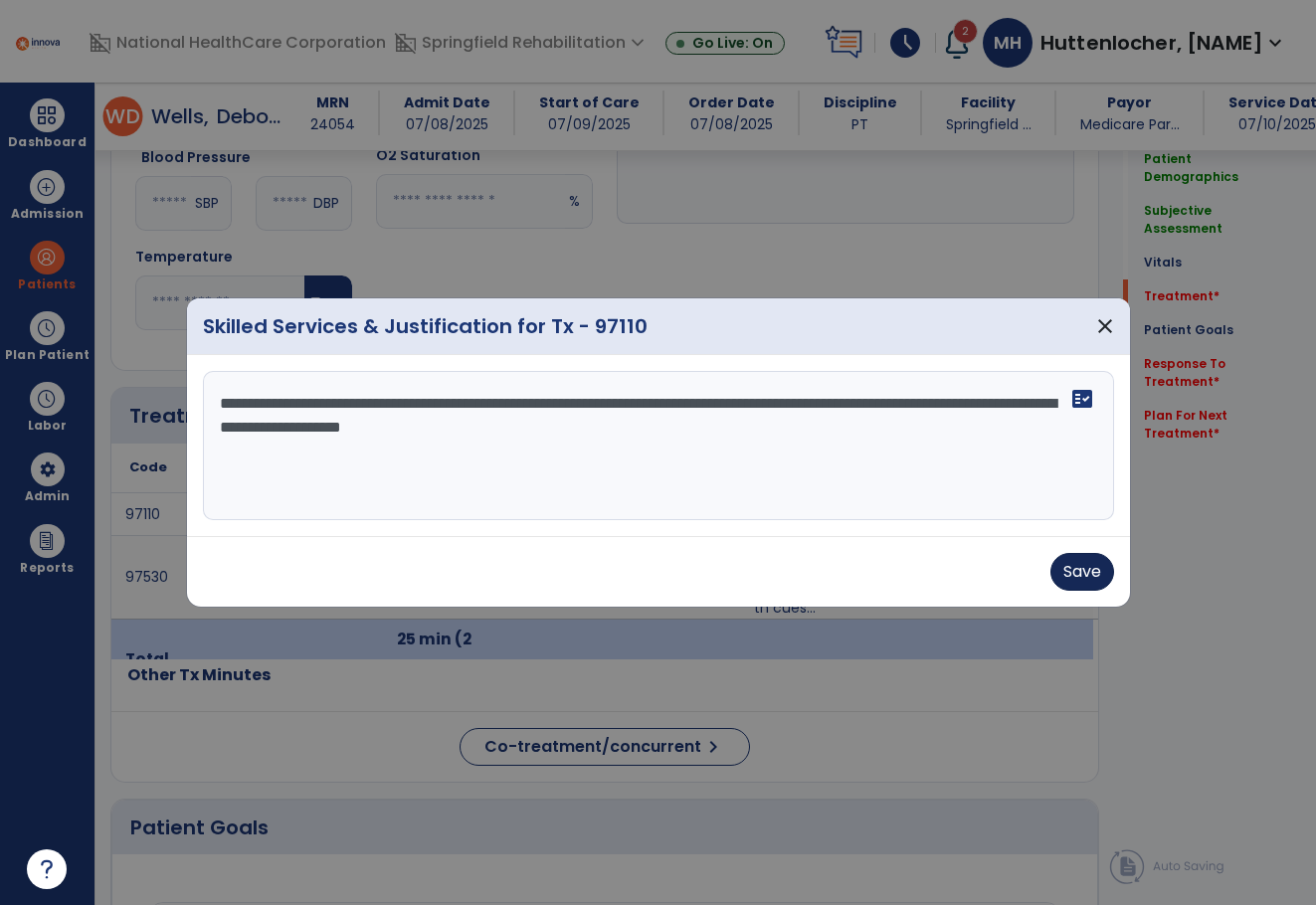 type on "**********" 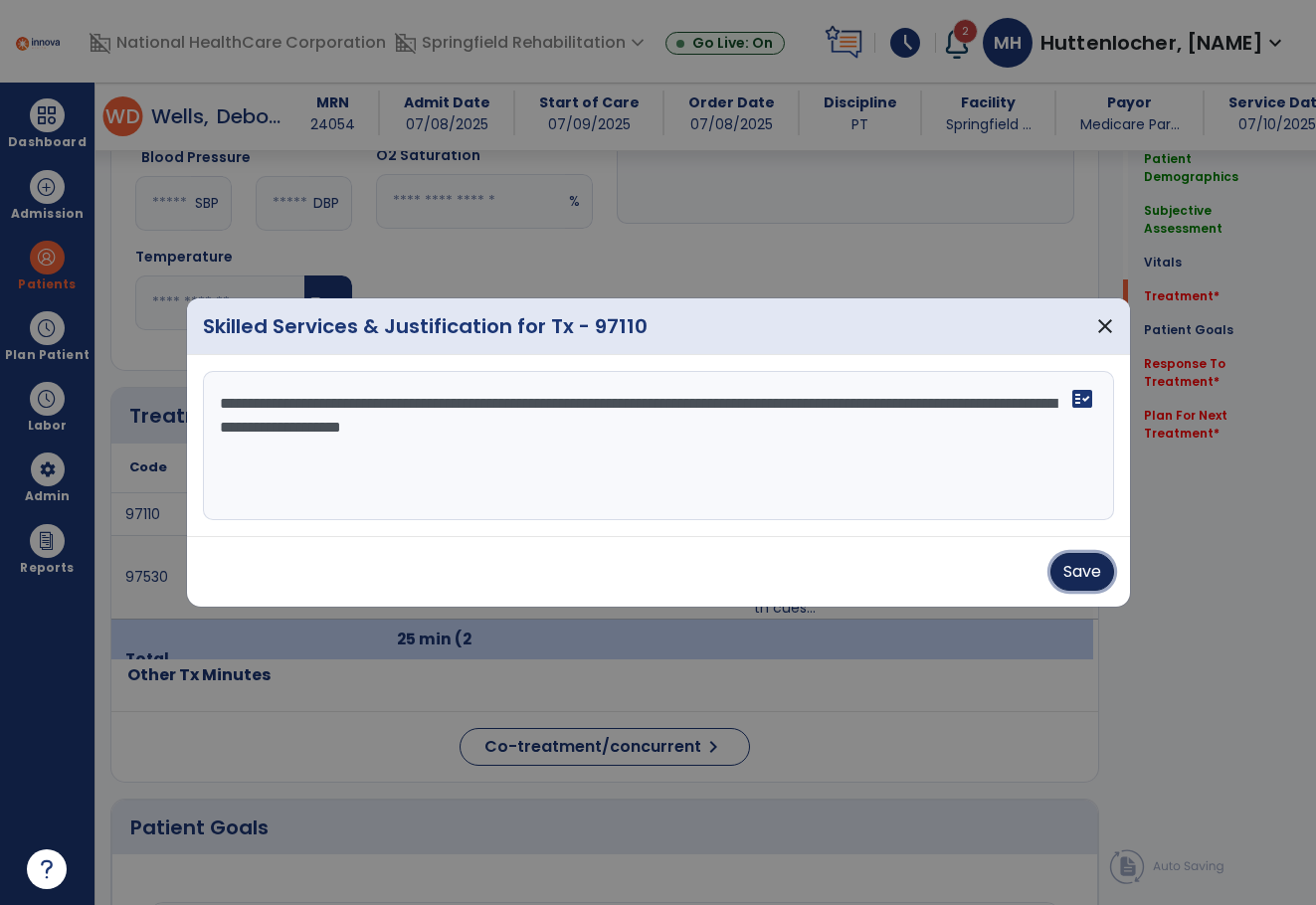 click on "Save" at bounding box center (1082, 572) 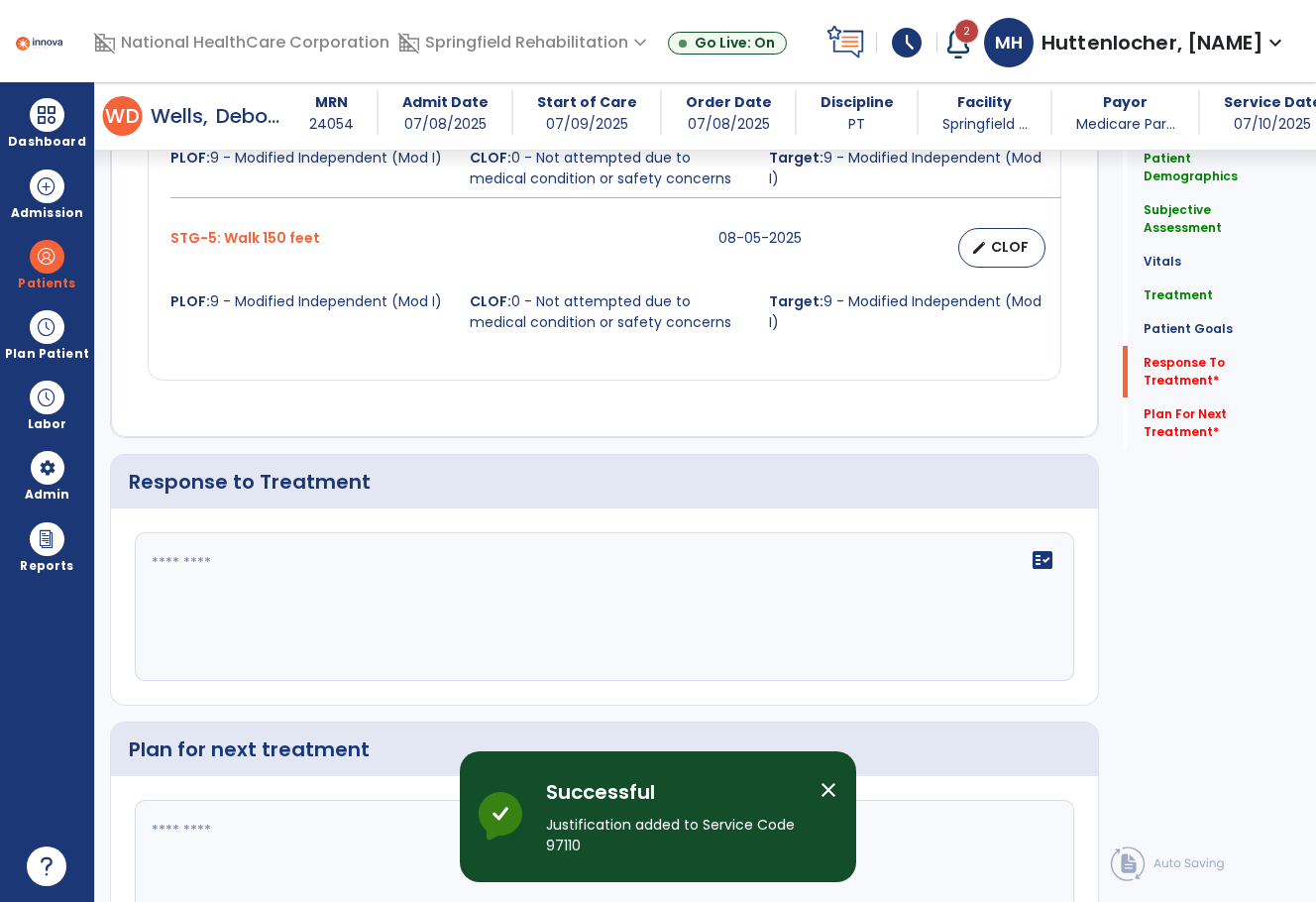 scroll, scrollTop: 2491, scrollLeft: 0, axis: vertical 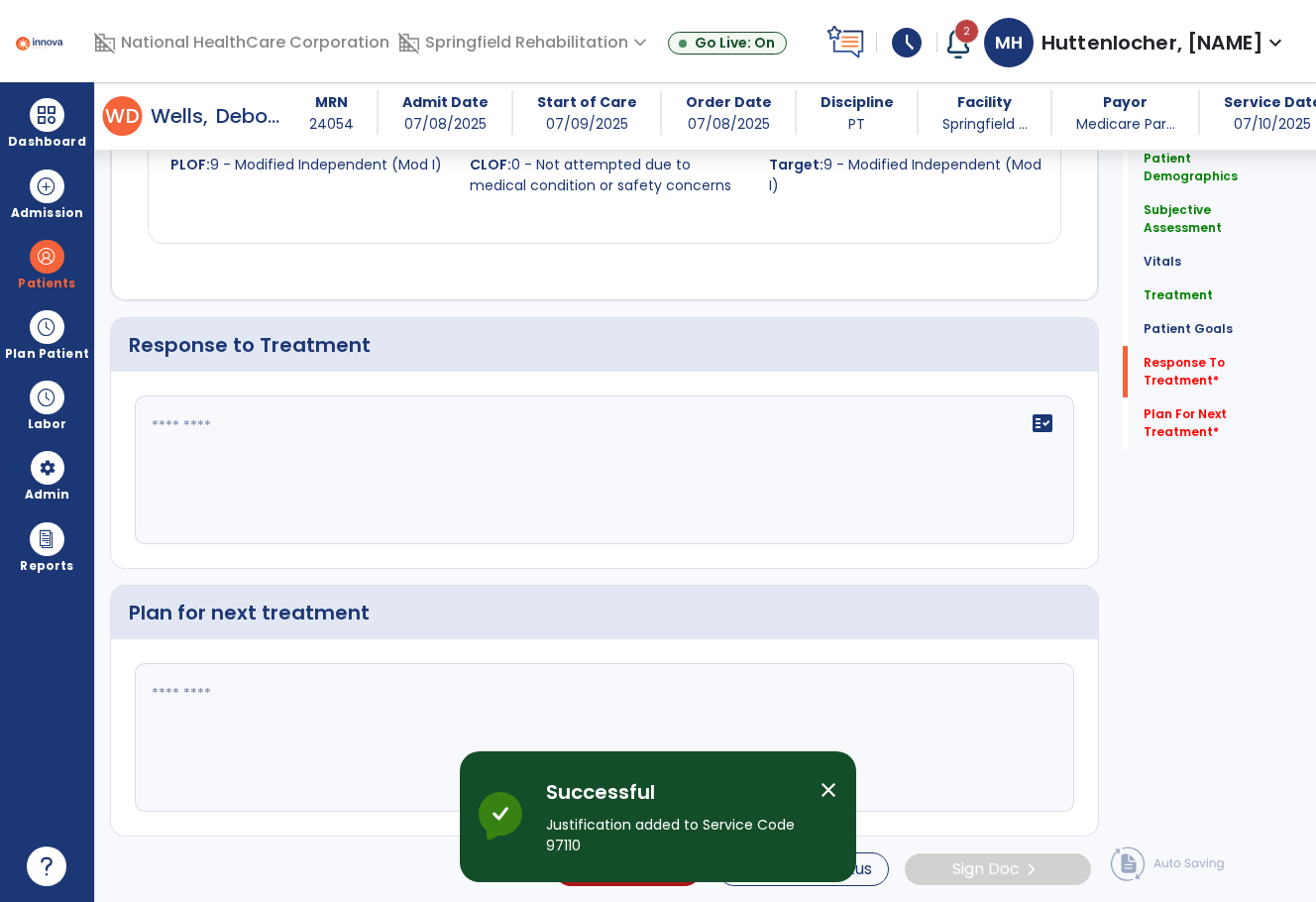 click 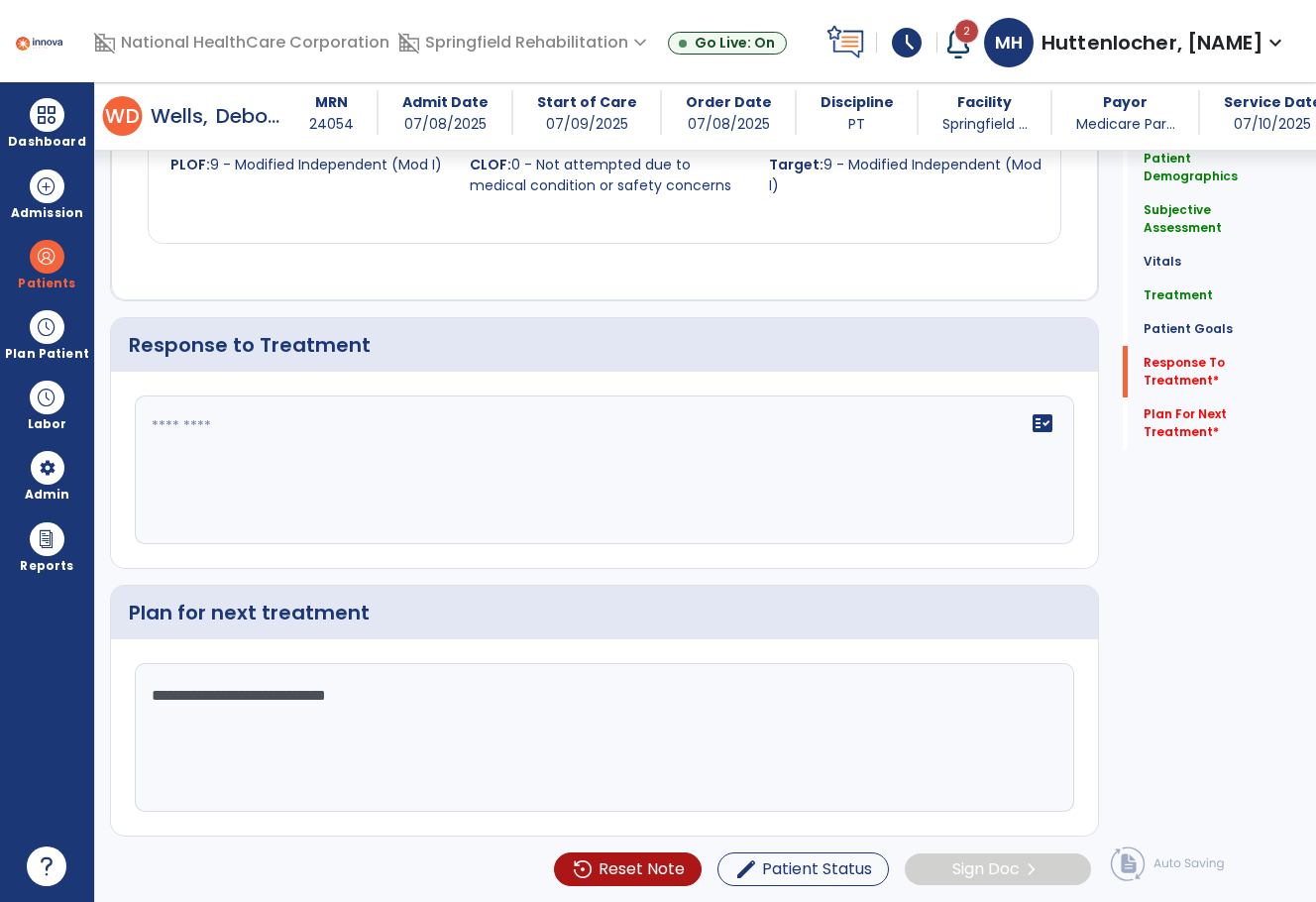 type on "**********" 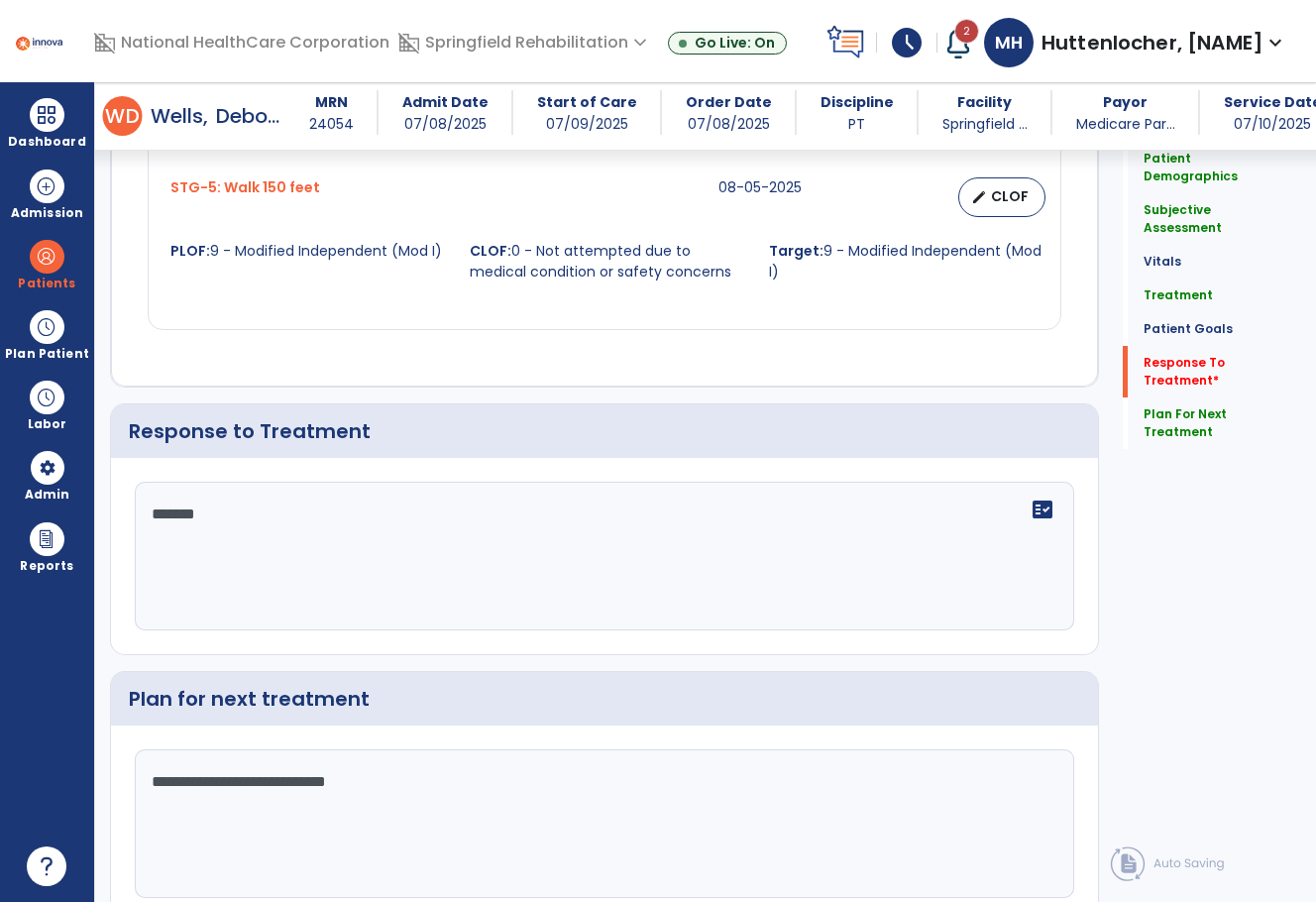 scroll, scrollTop: 2491, scrollLeft: 0, axis: vertical 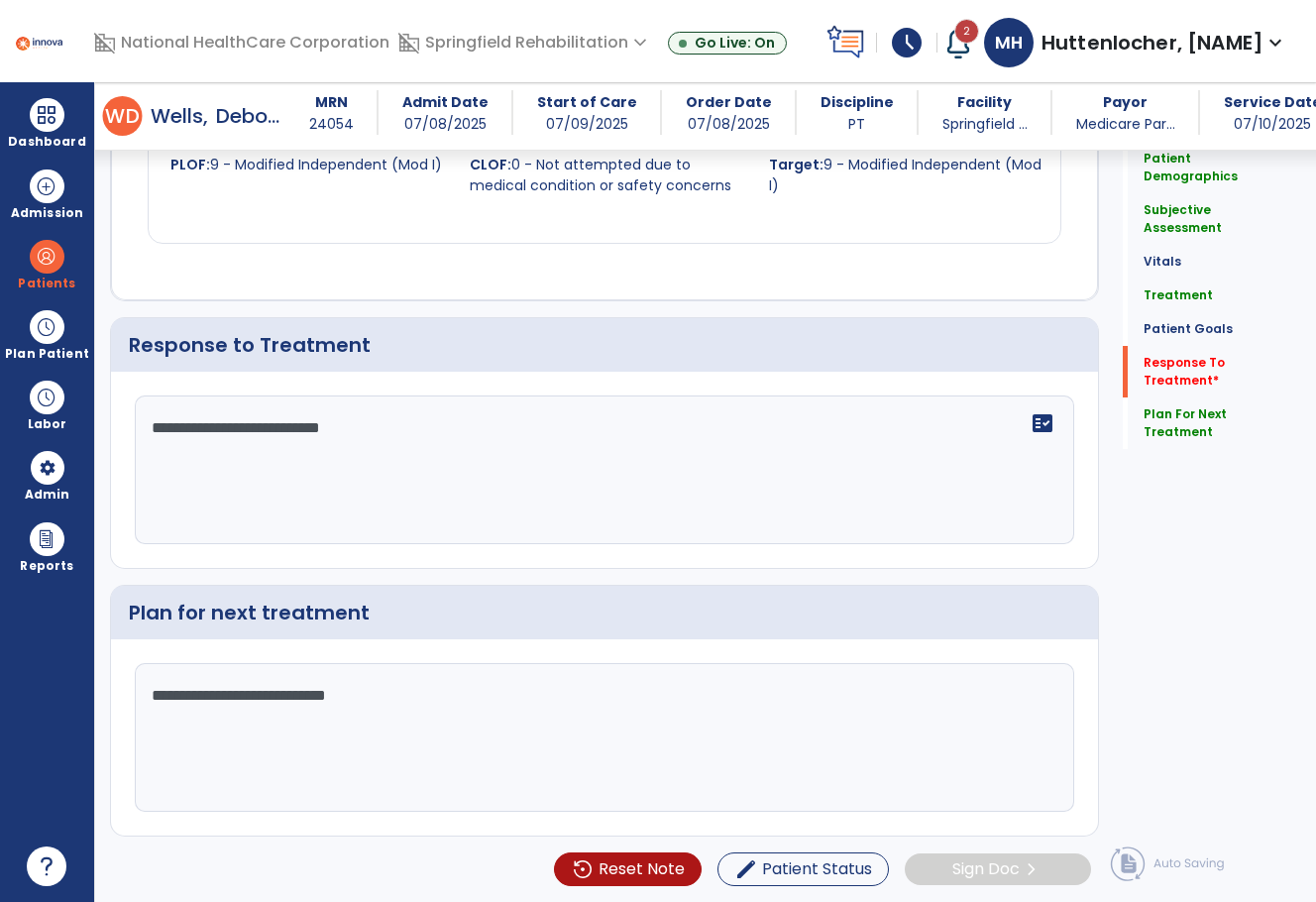 type on "**********" 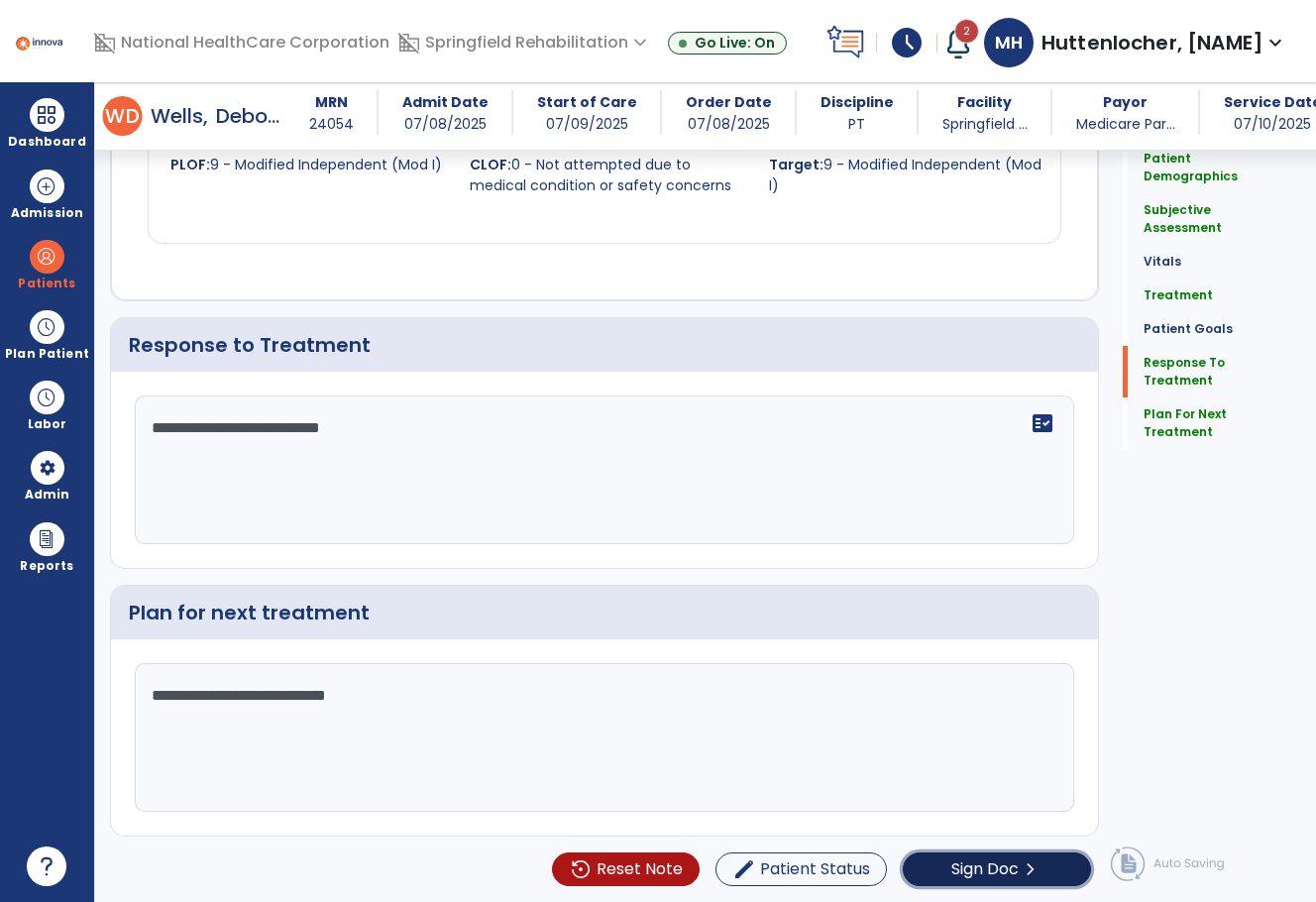 click on "Sign Doc" 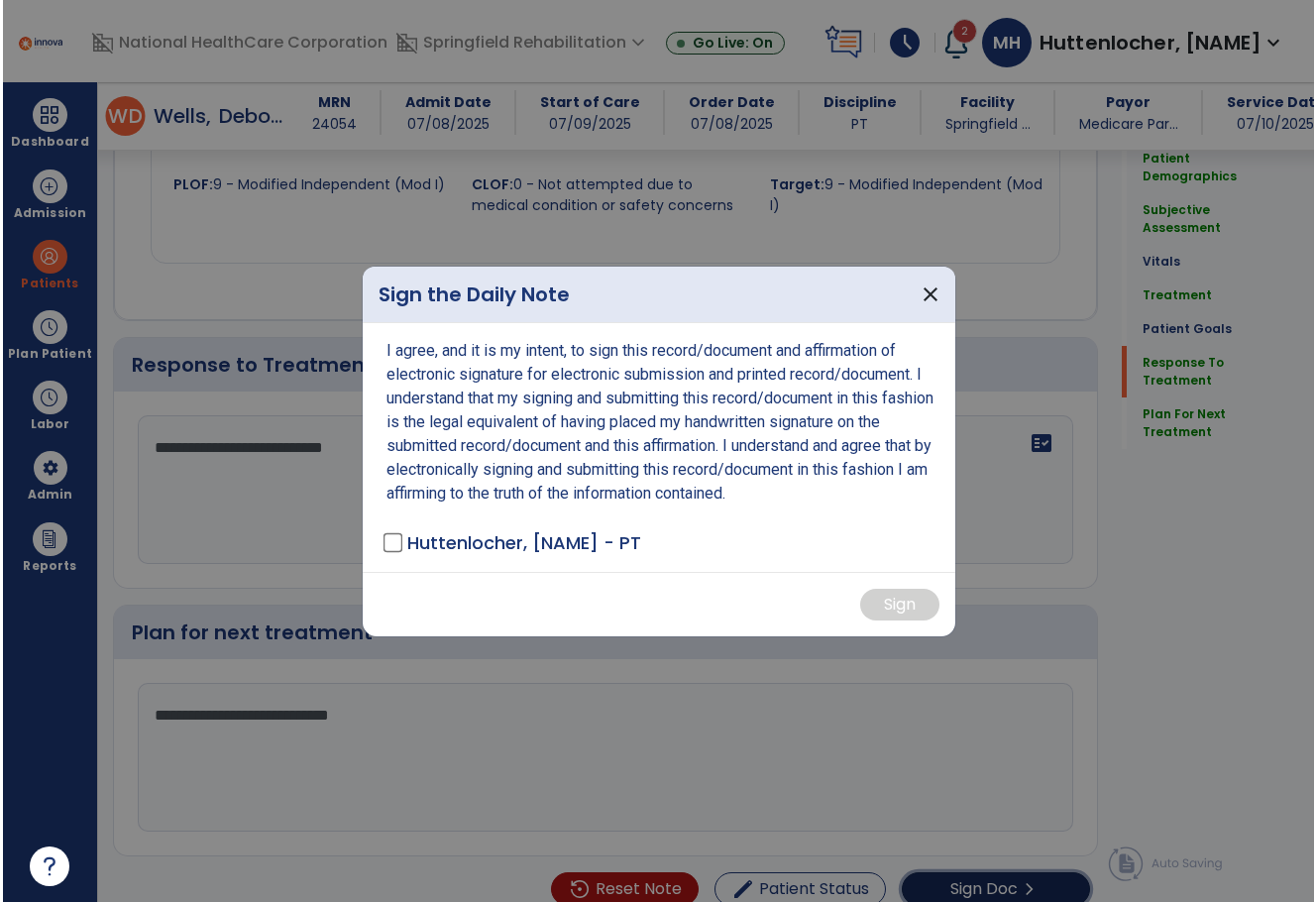 scroll, scrollTop: 2491, scrollLeft: 0, axis: vertical 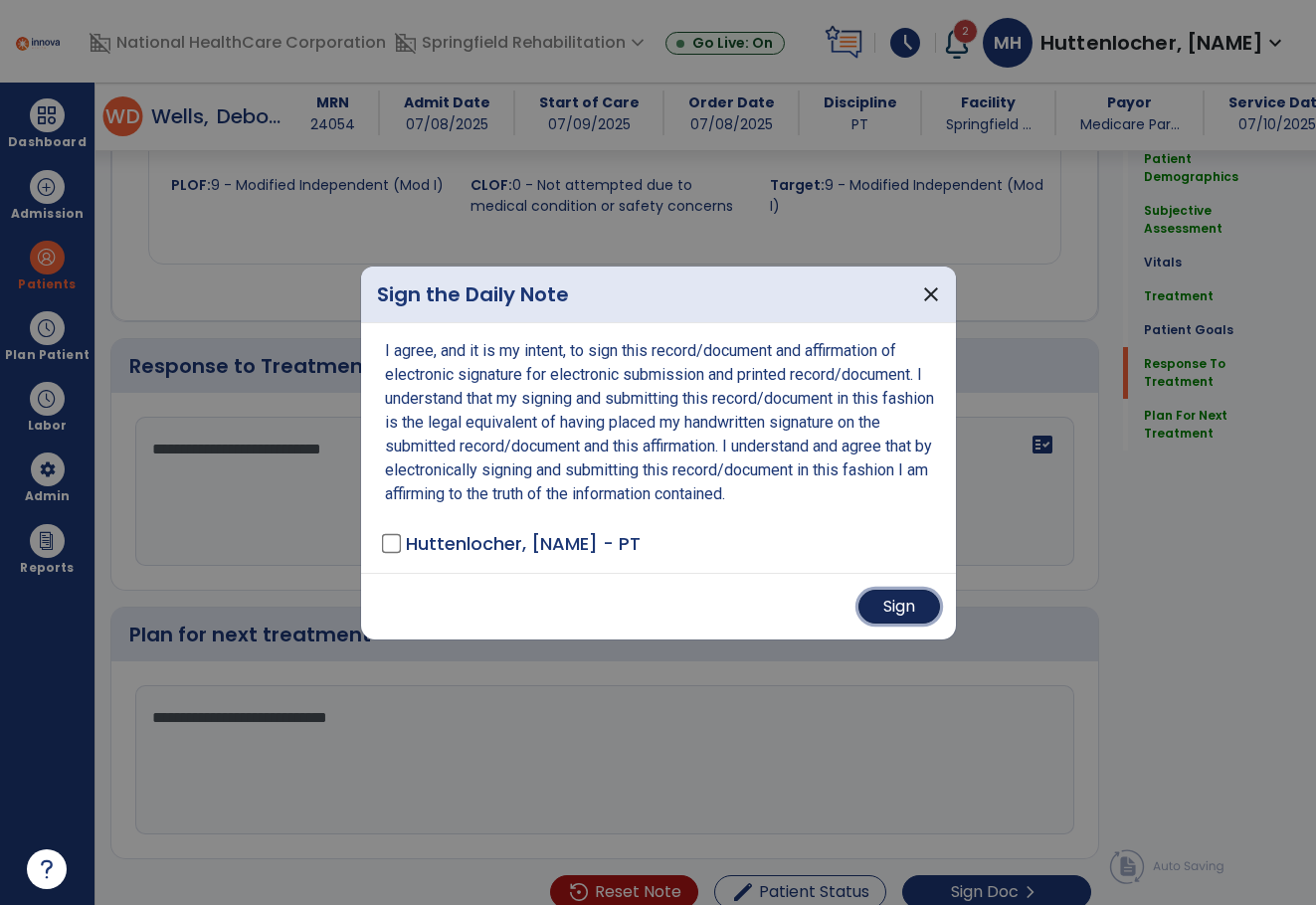 click on "Sign" at bounding box center [899, 607] 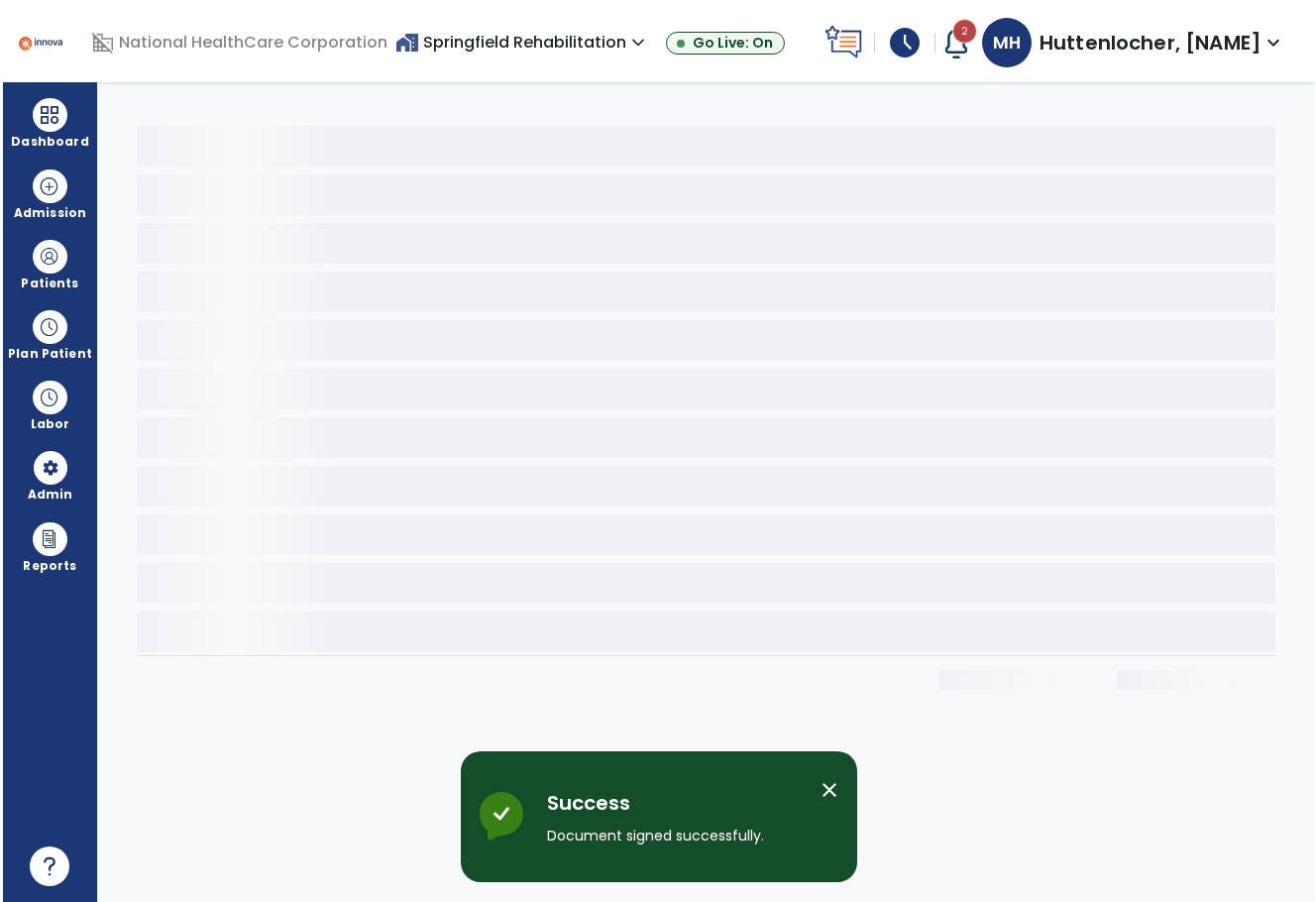 scroll, scrollTop: 0, scrollLeft: 0, axis: both 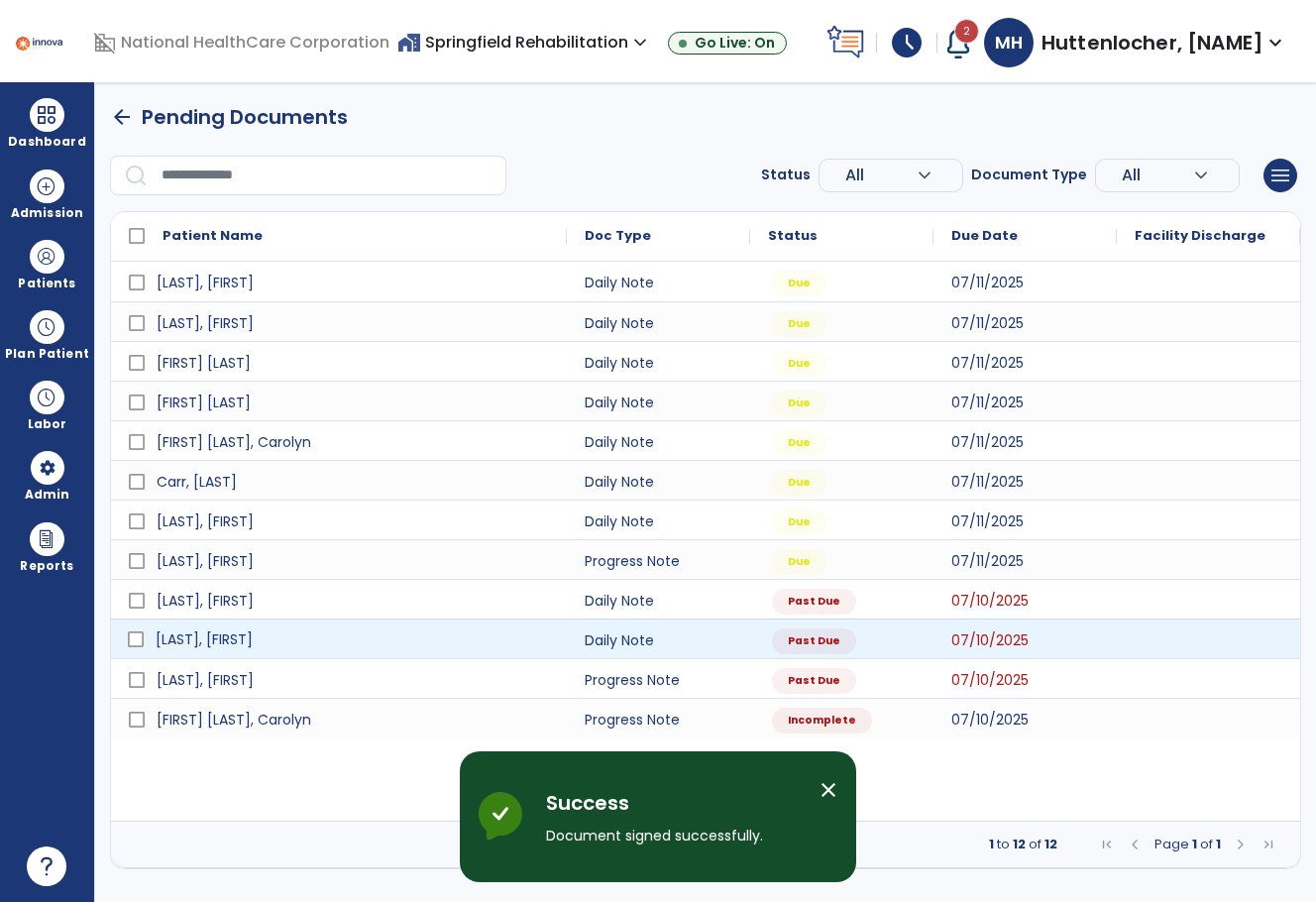click on "[LAST], [FIRST]" at bounding box center [353, 639] 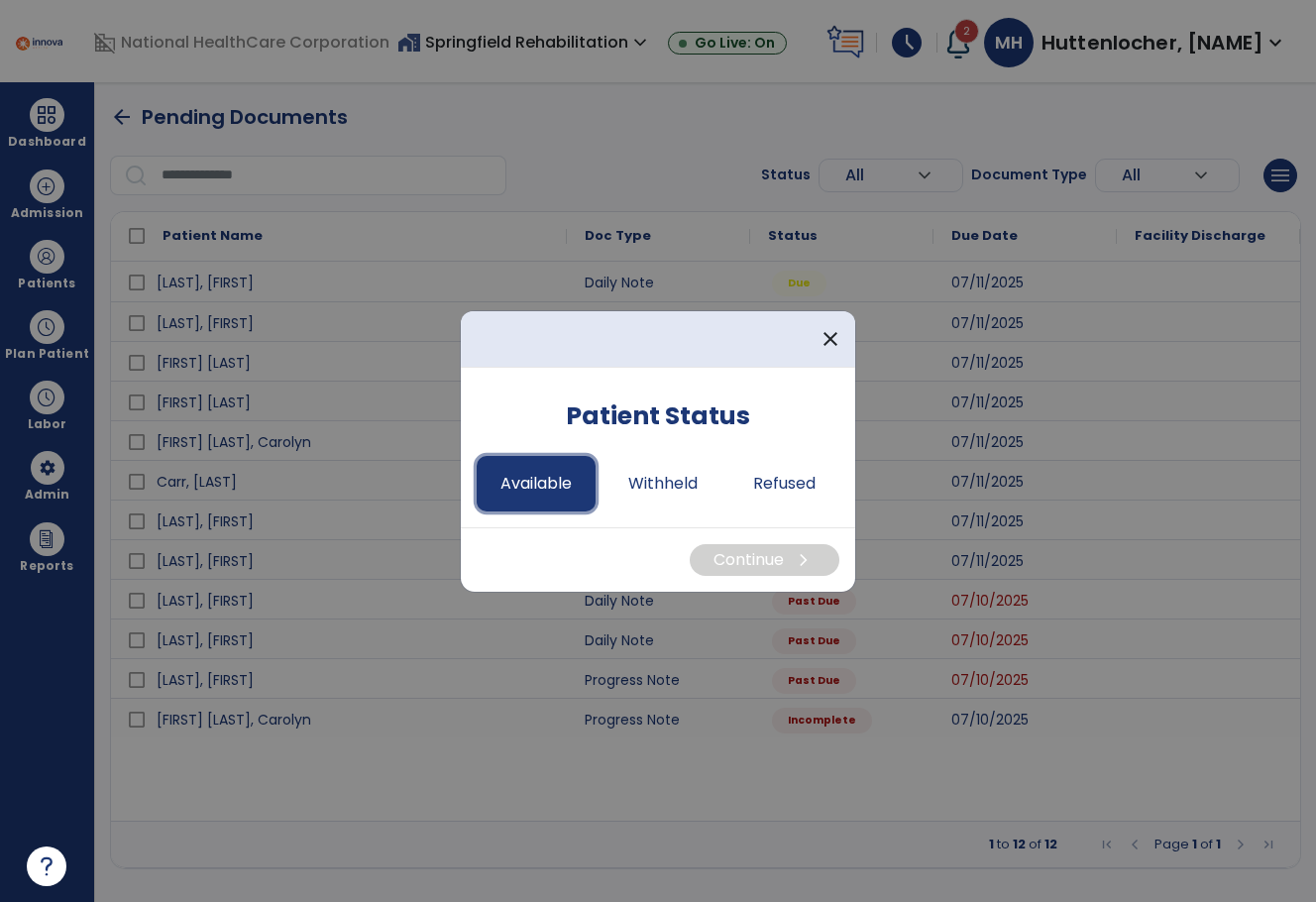 click on "Available" at bounding box center [536, 484] 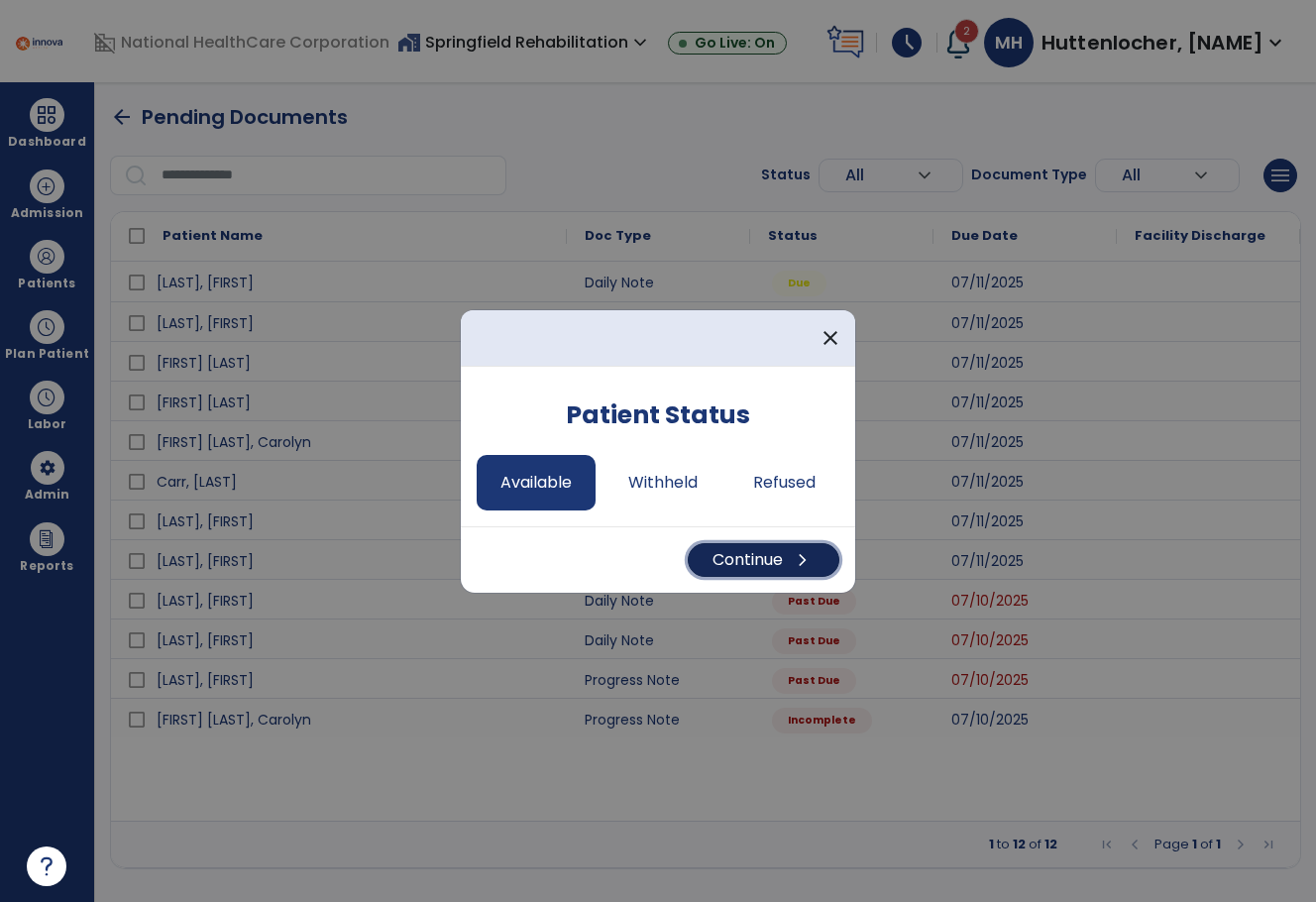 click on "chevron_right" at bounding box center [803, 560] 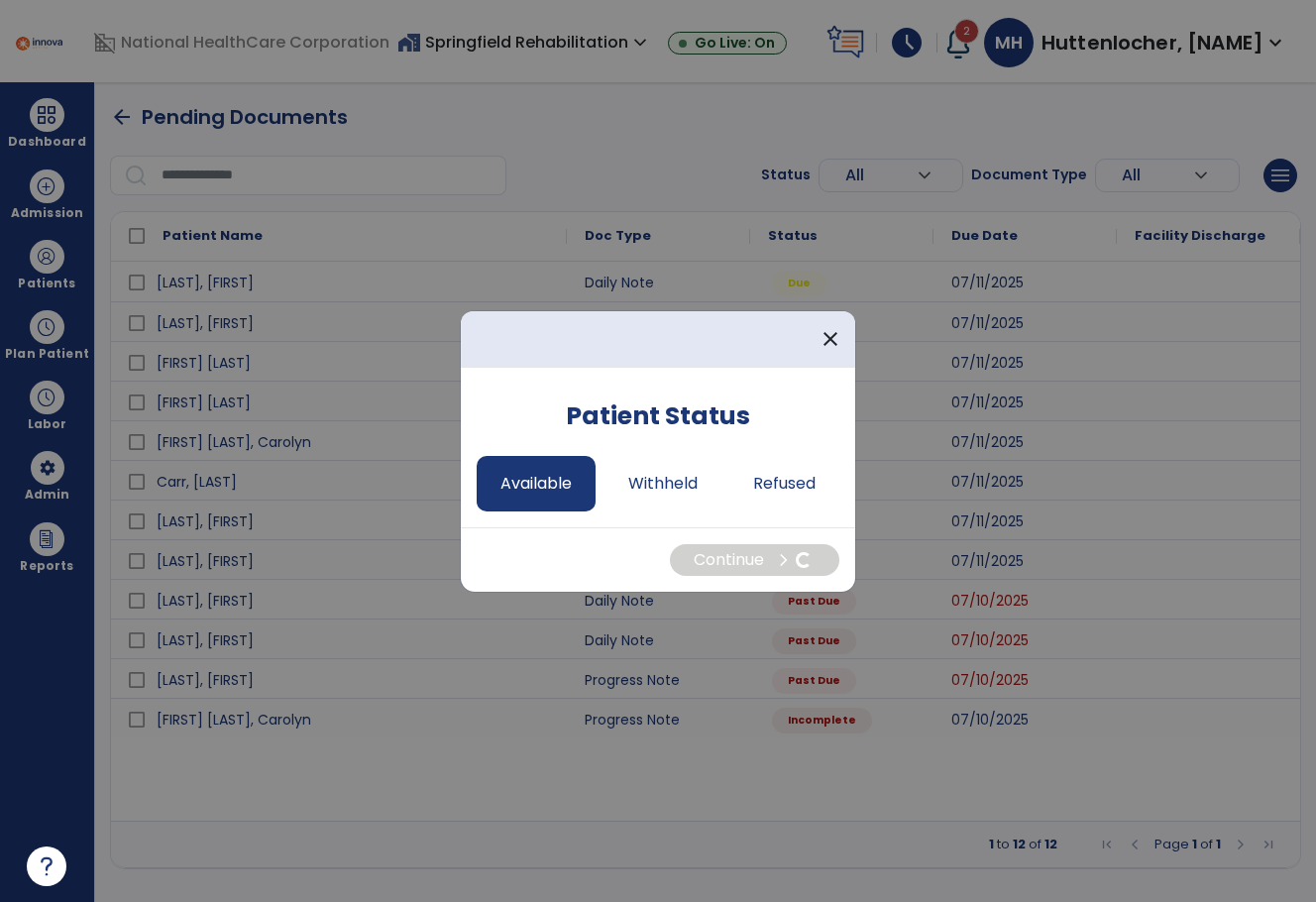 select on "*" 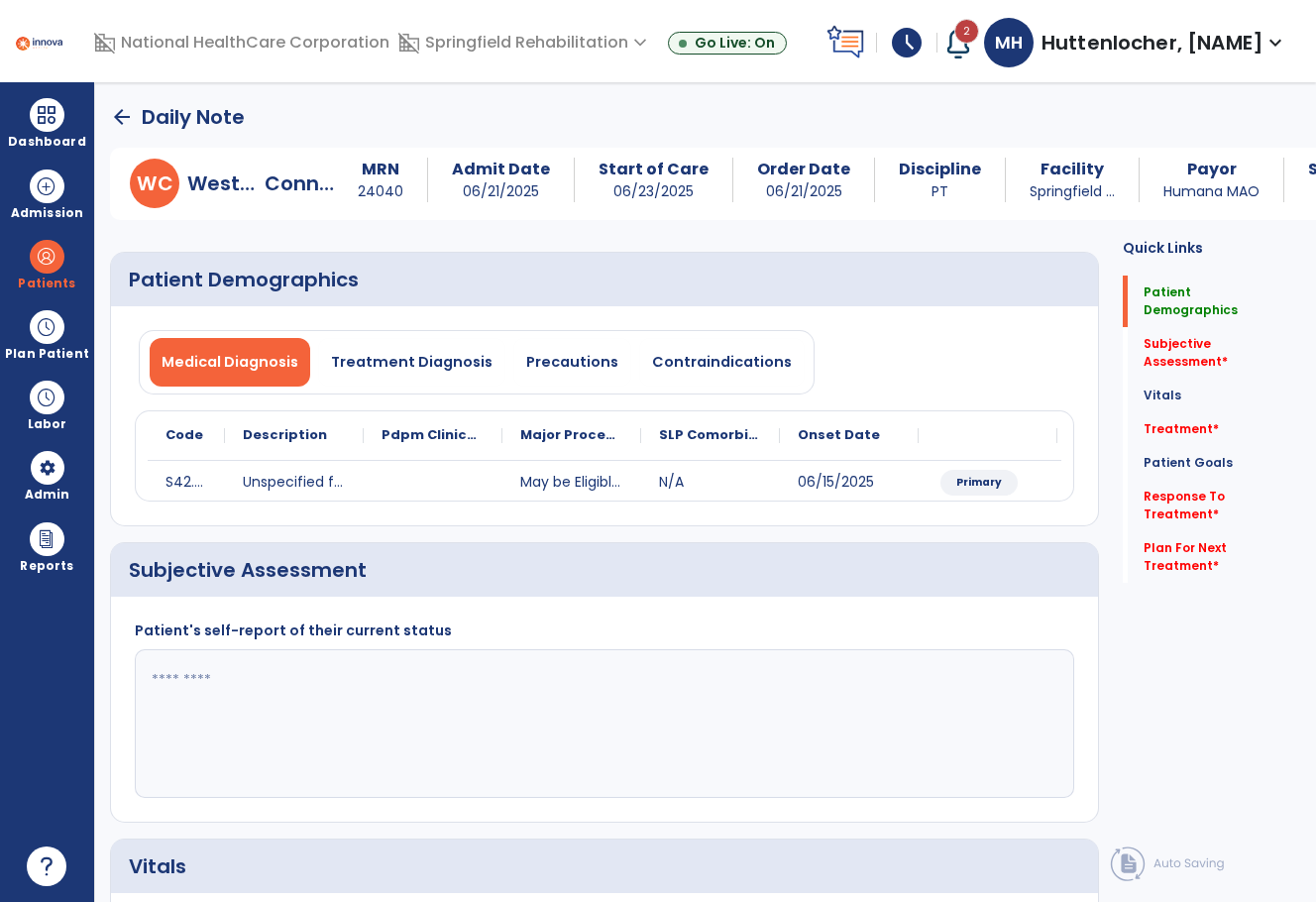 drag, startPoint x: 364, startPoint y: 713, endPoint x: 346, endPoint y: 711, distance: 18.11077 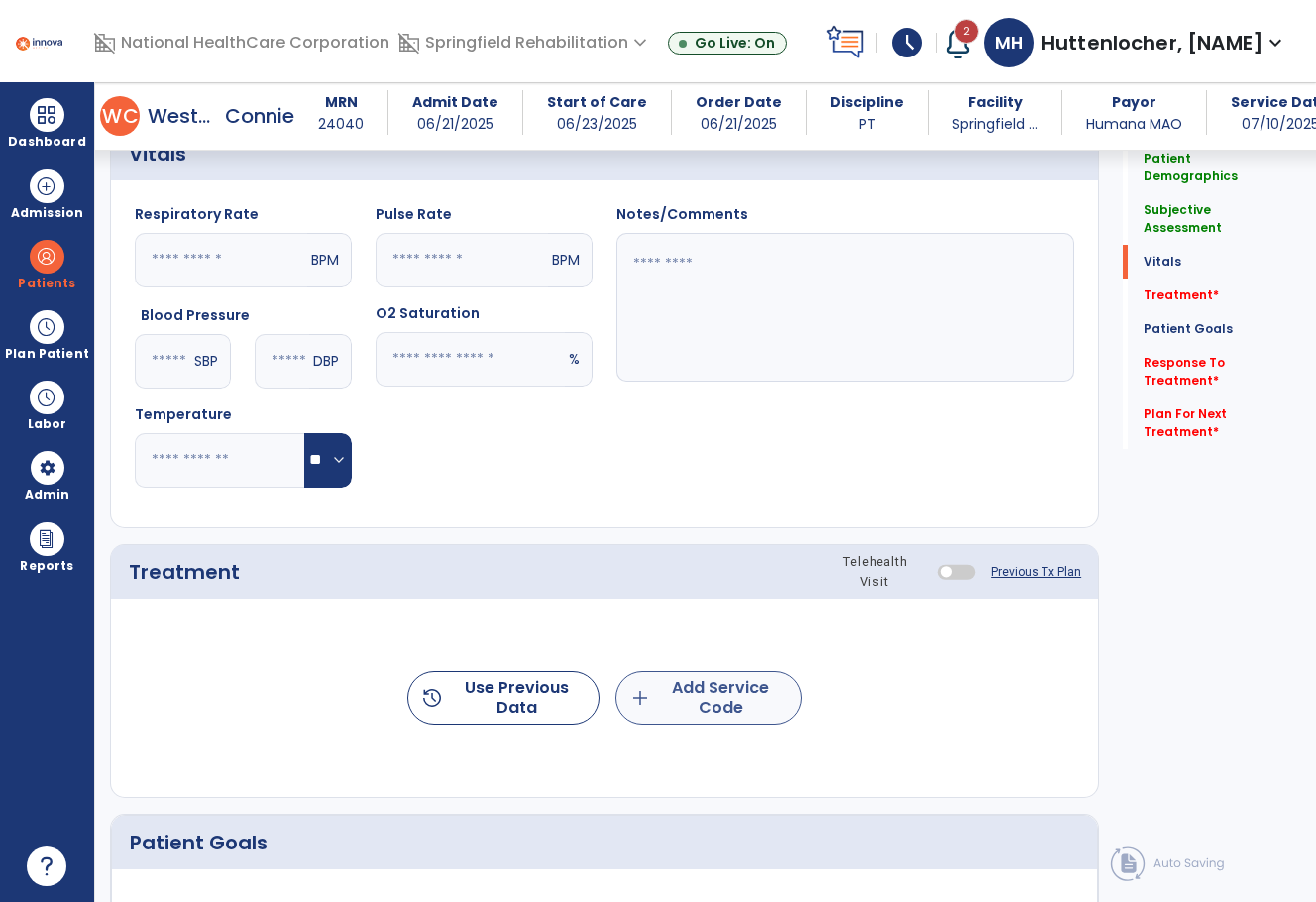 type on "**********" 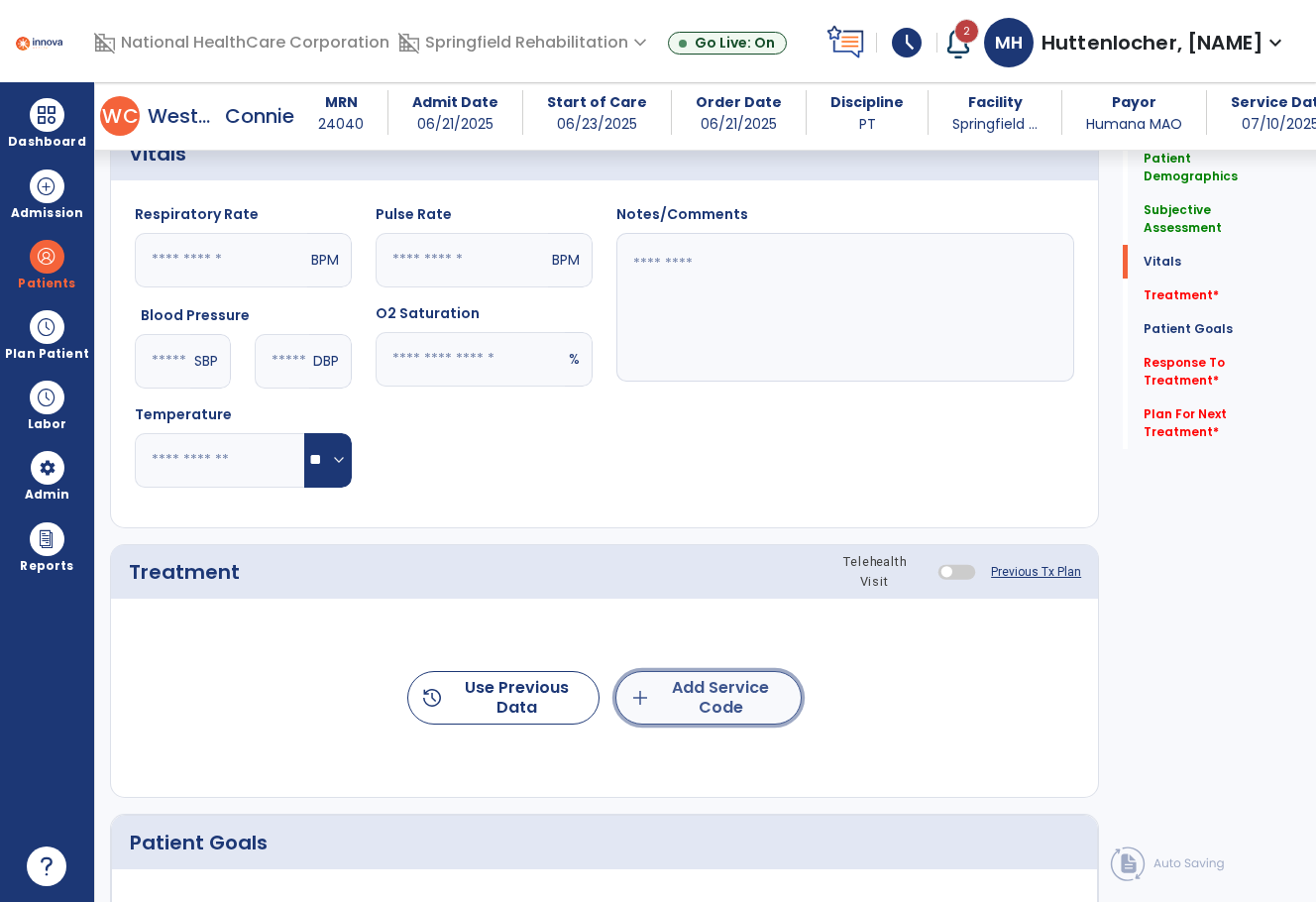 click on "add  Add Service Code" 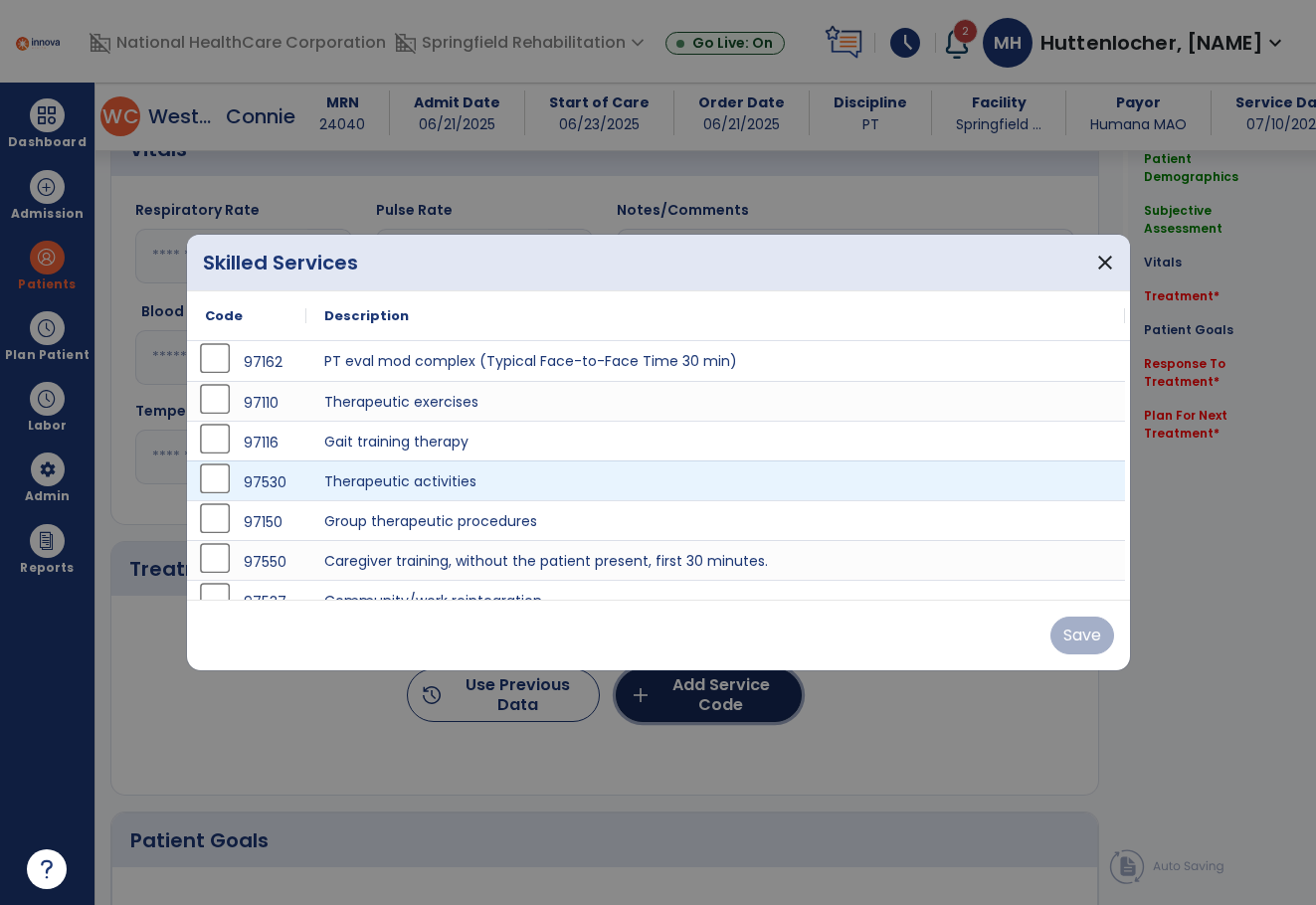 scroll, scrollTop: 696, scrollLeft: 0, axis: vertical 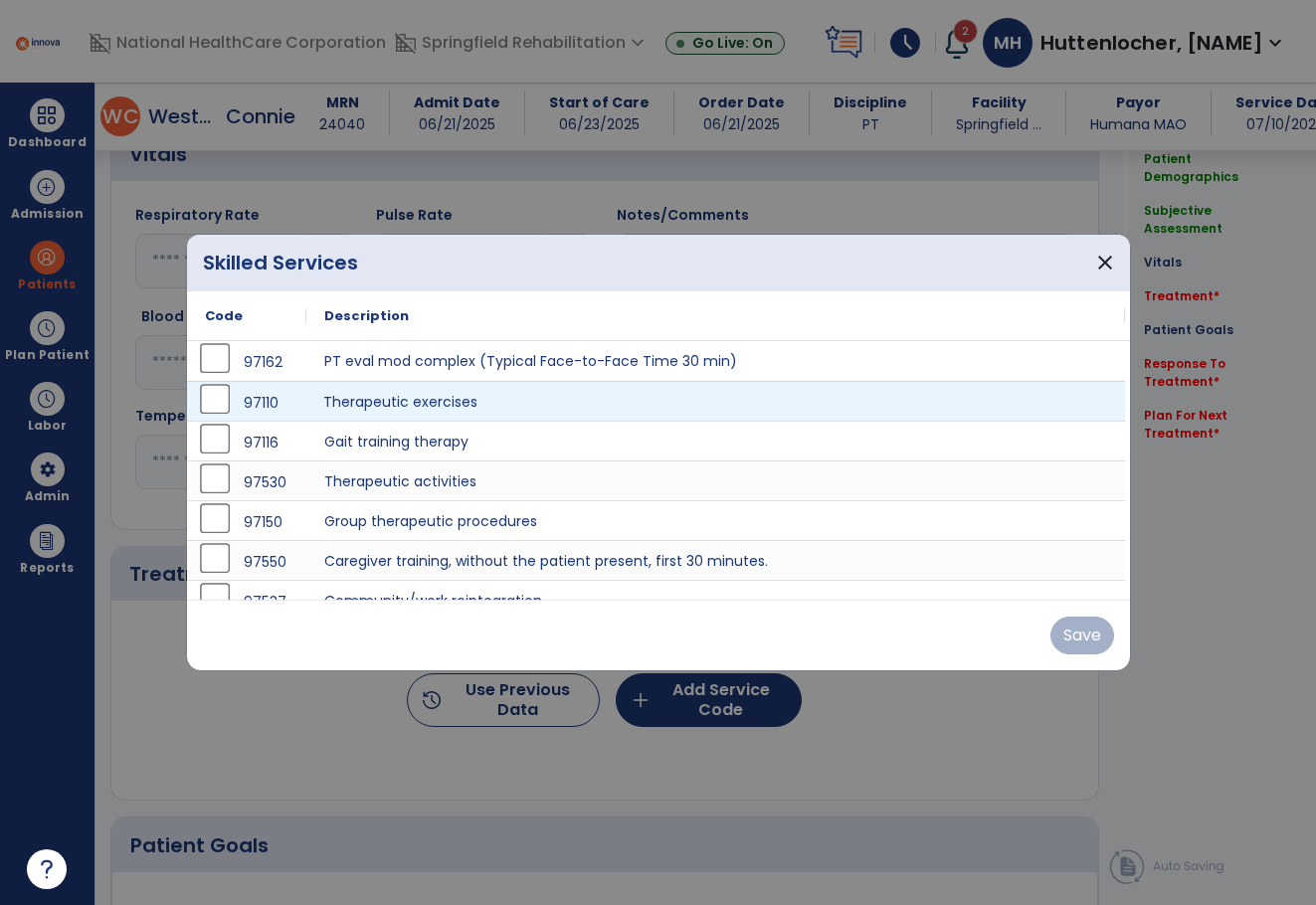 click on "Therapeutic exercises" at bounding box center [715, 401] 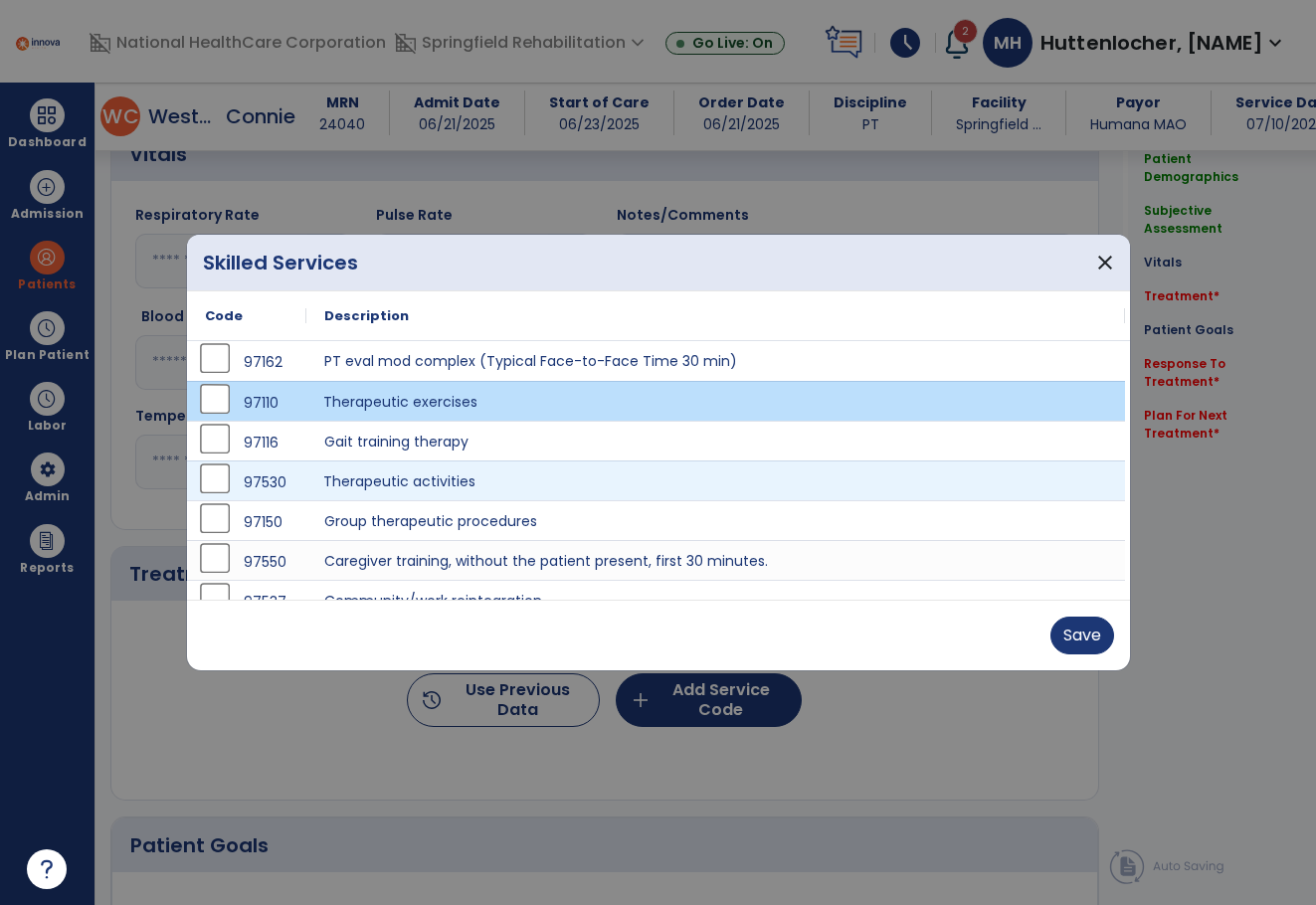 click on "Therapeutic activities" at bounding box center (715, 480) 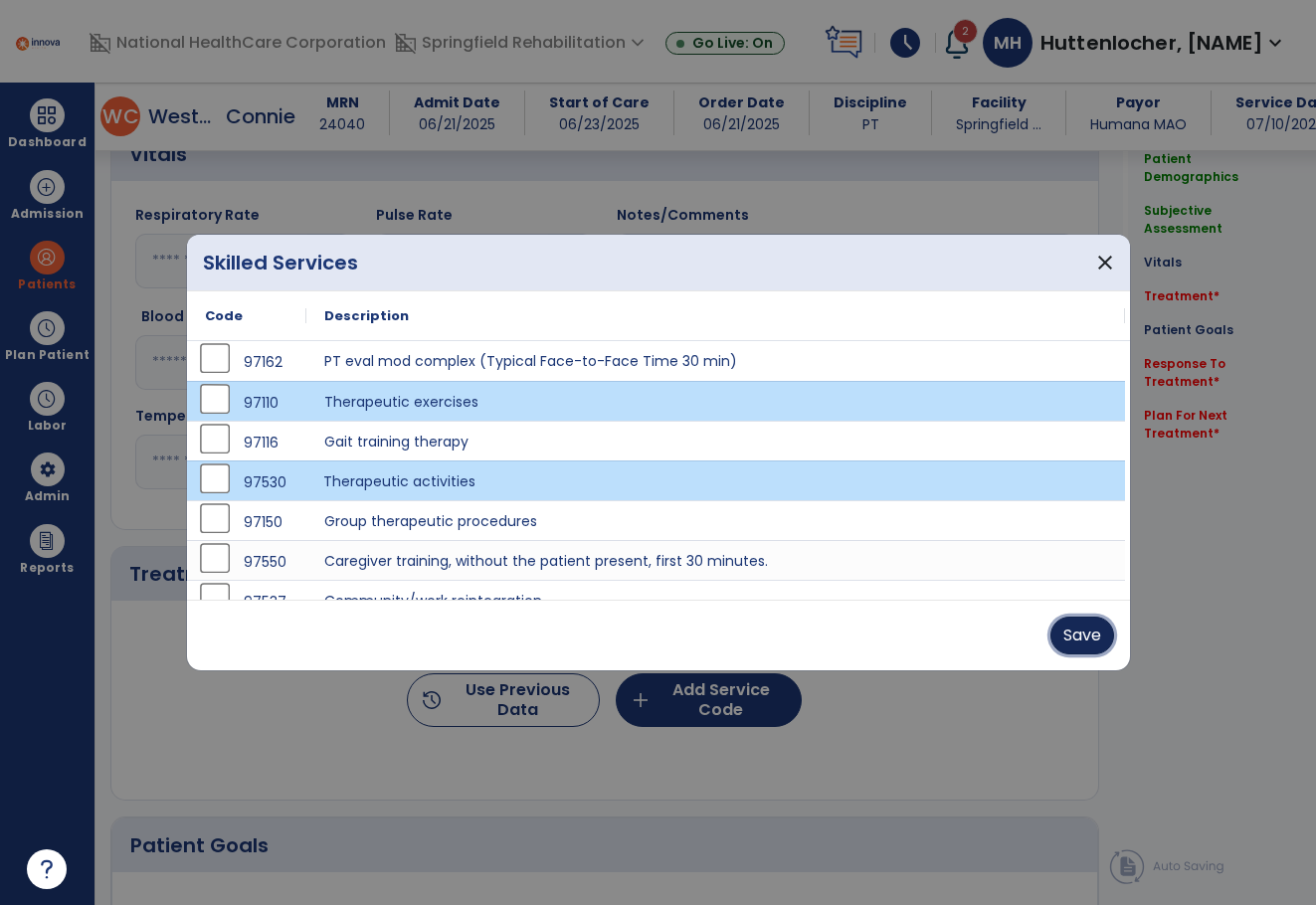 click on "Save" at bounding box center [1082, 635] 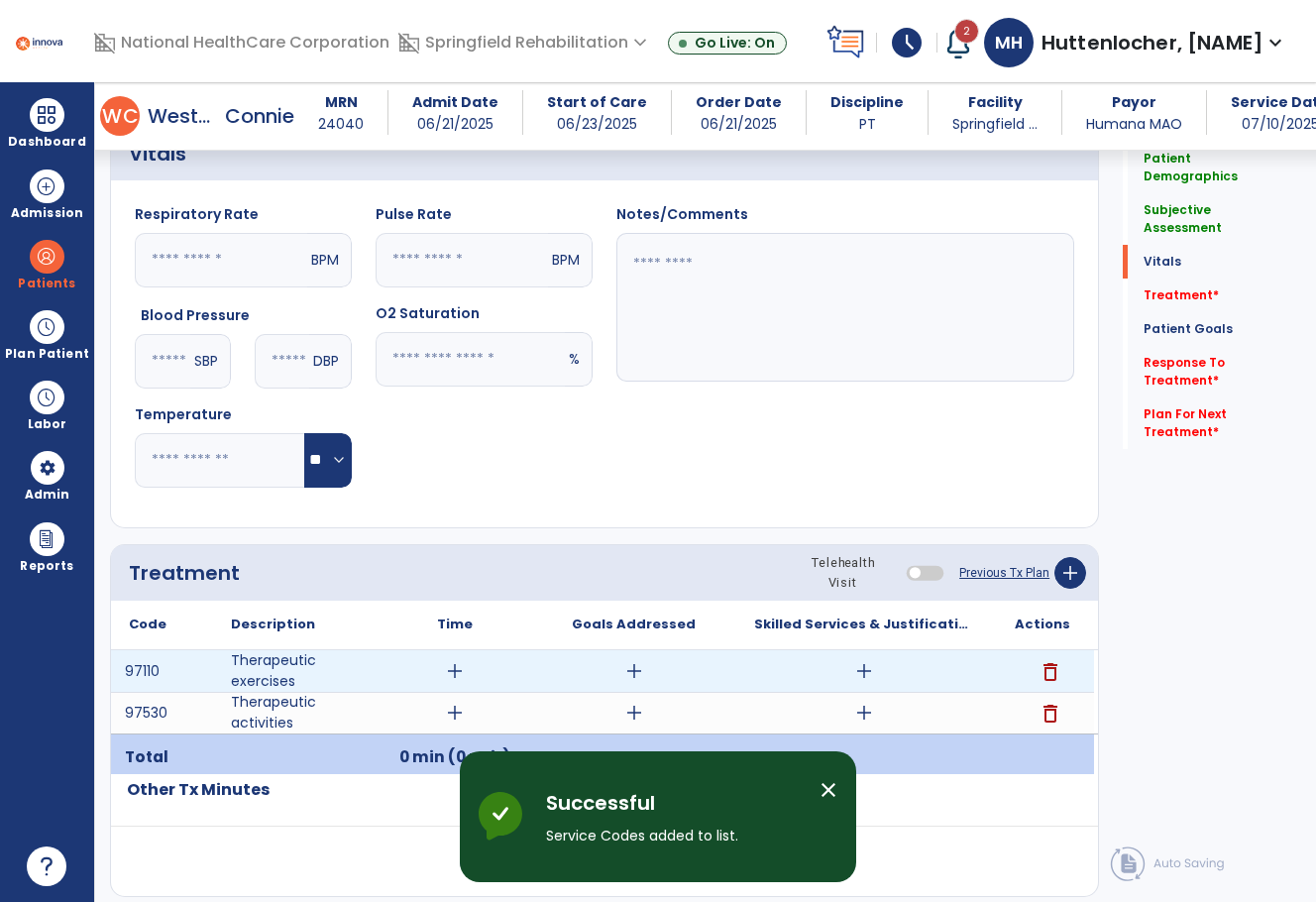 click on "add" at bounding box center (455, 671) 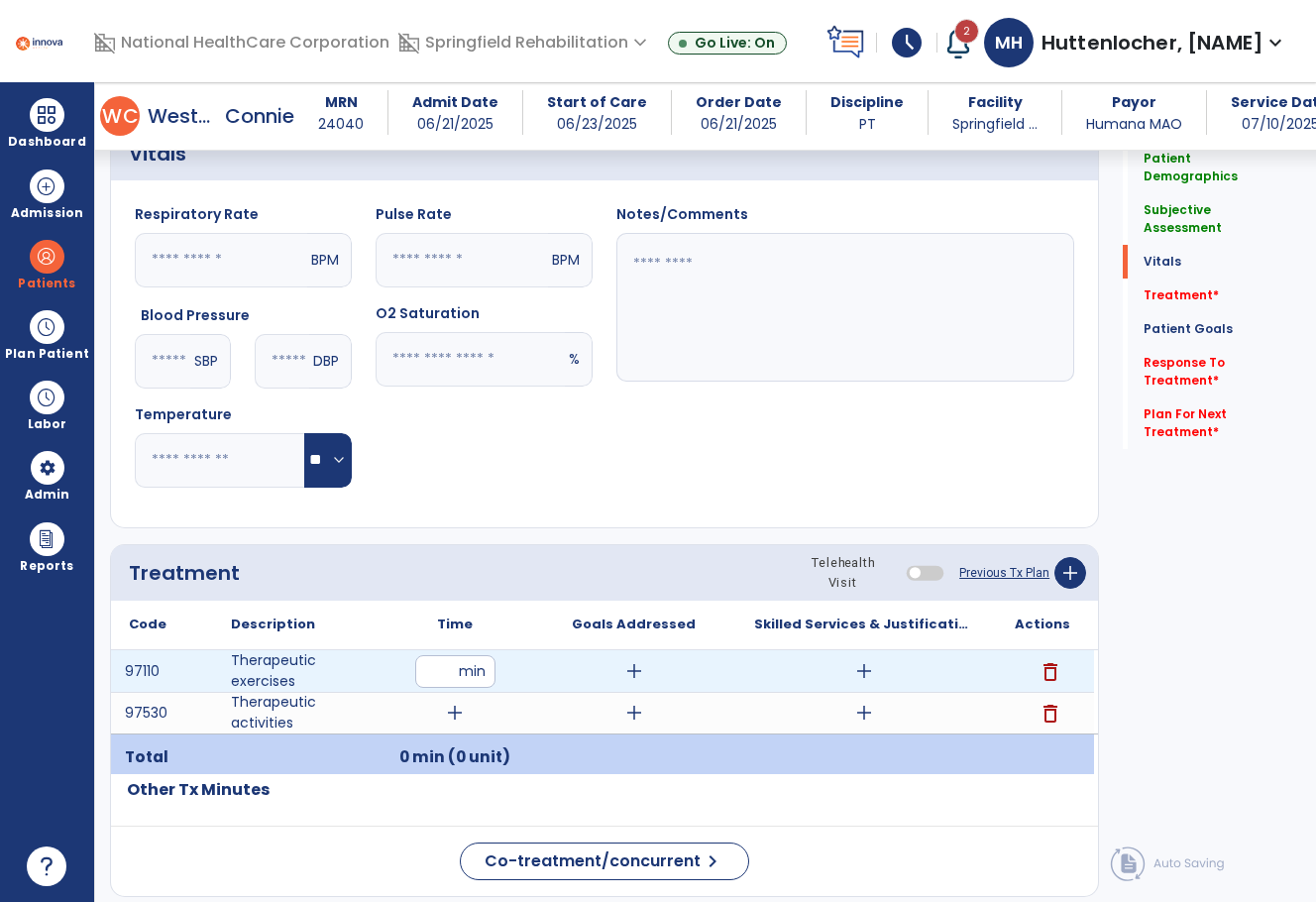 type on "**" 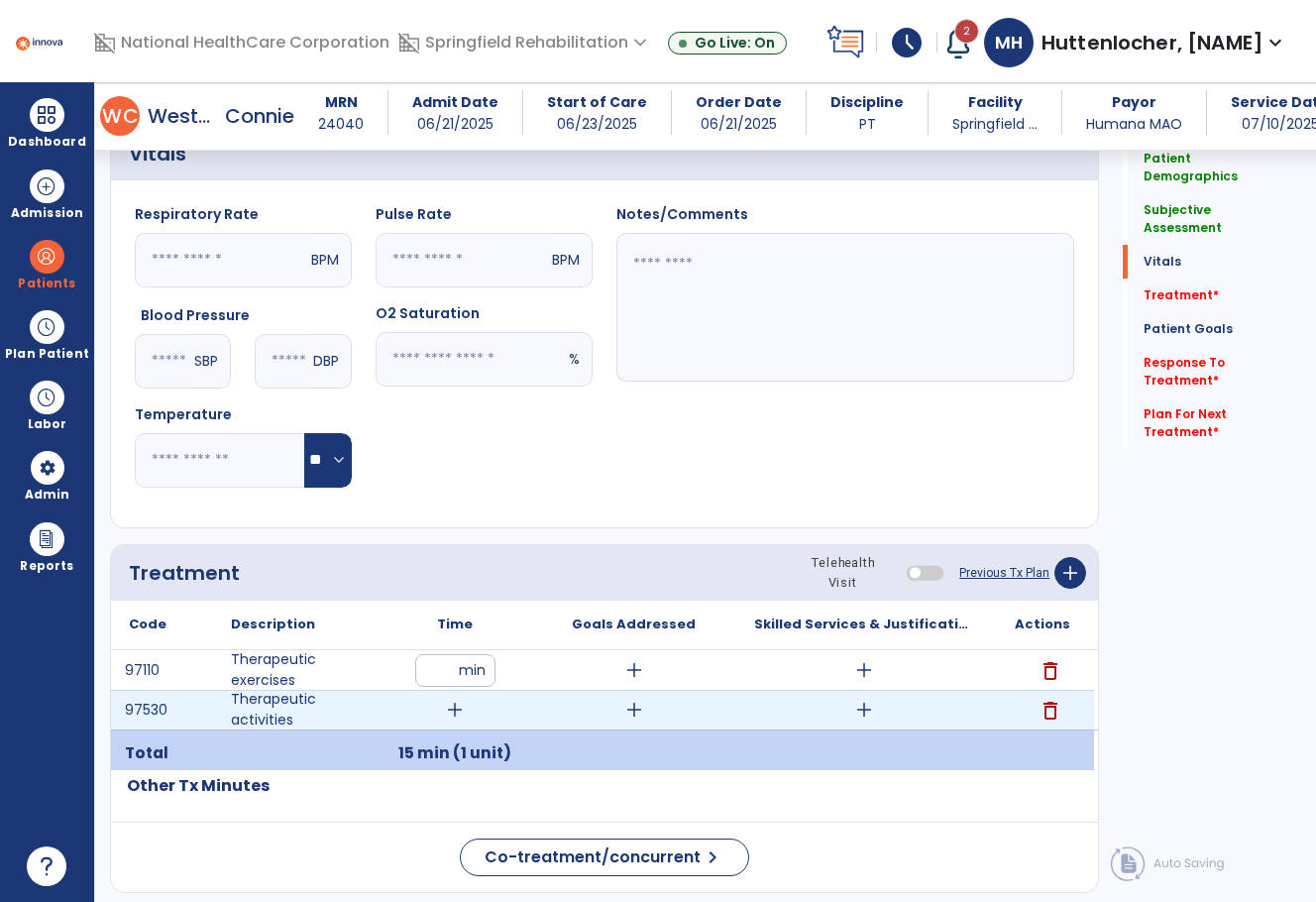click on "add" at bounding box center (455, 710) 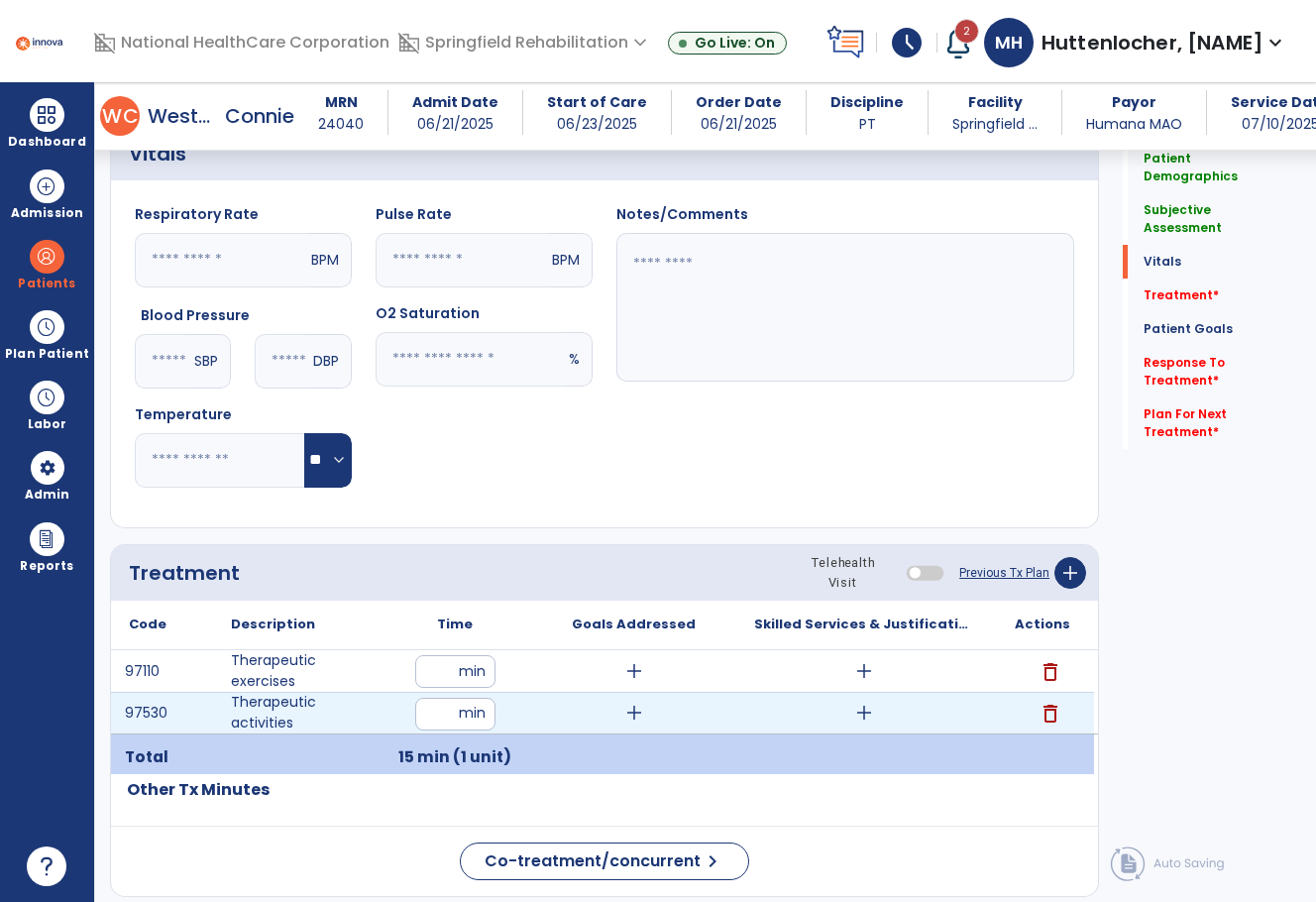 type on "**" 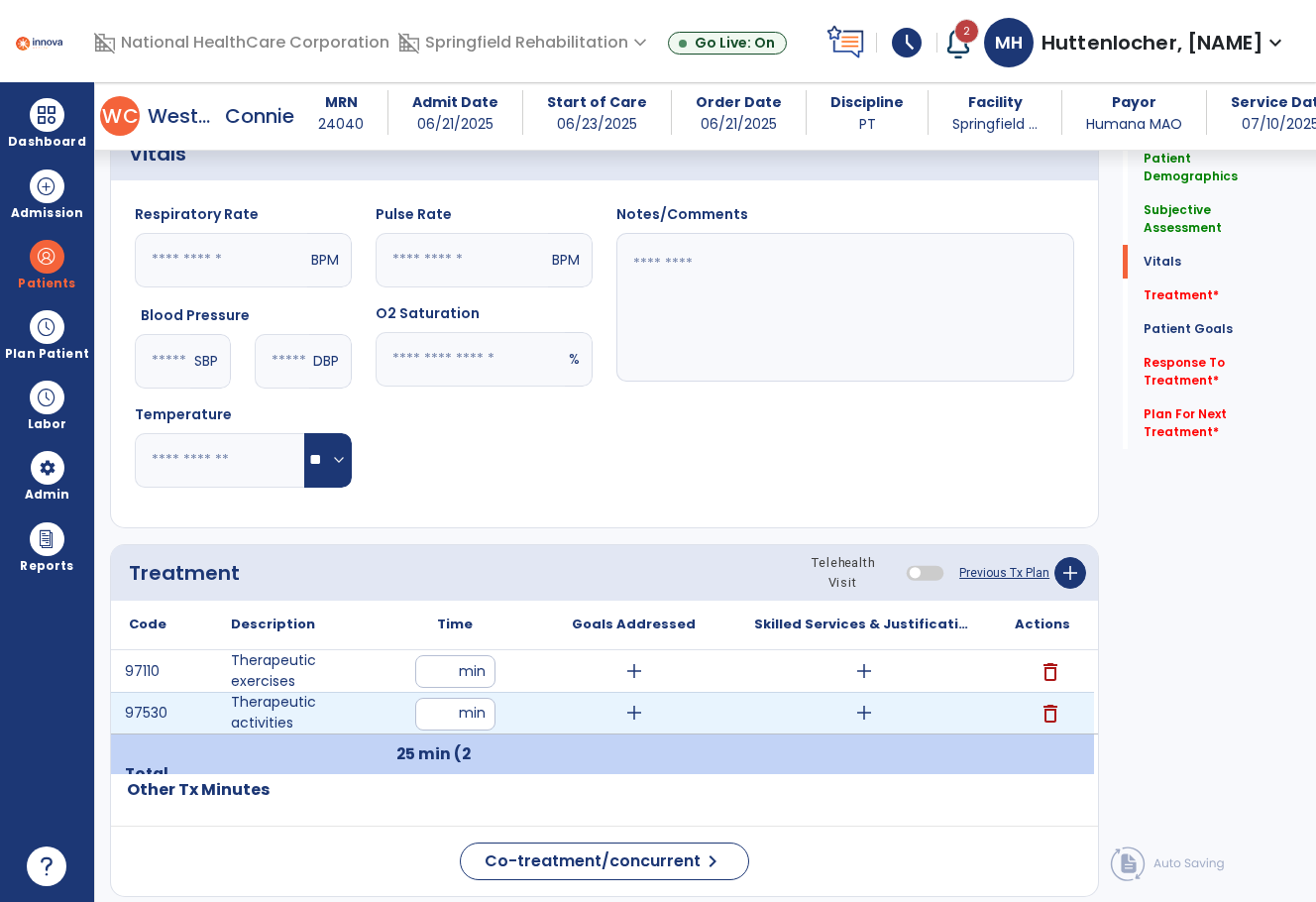 click on "add" at bounding box center [634, 713] 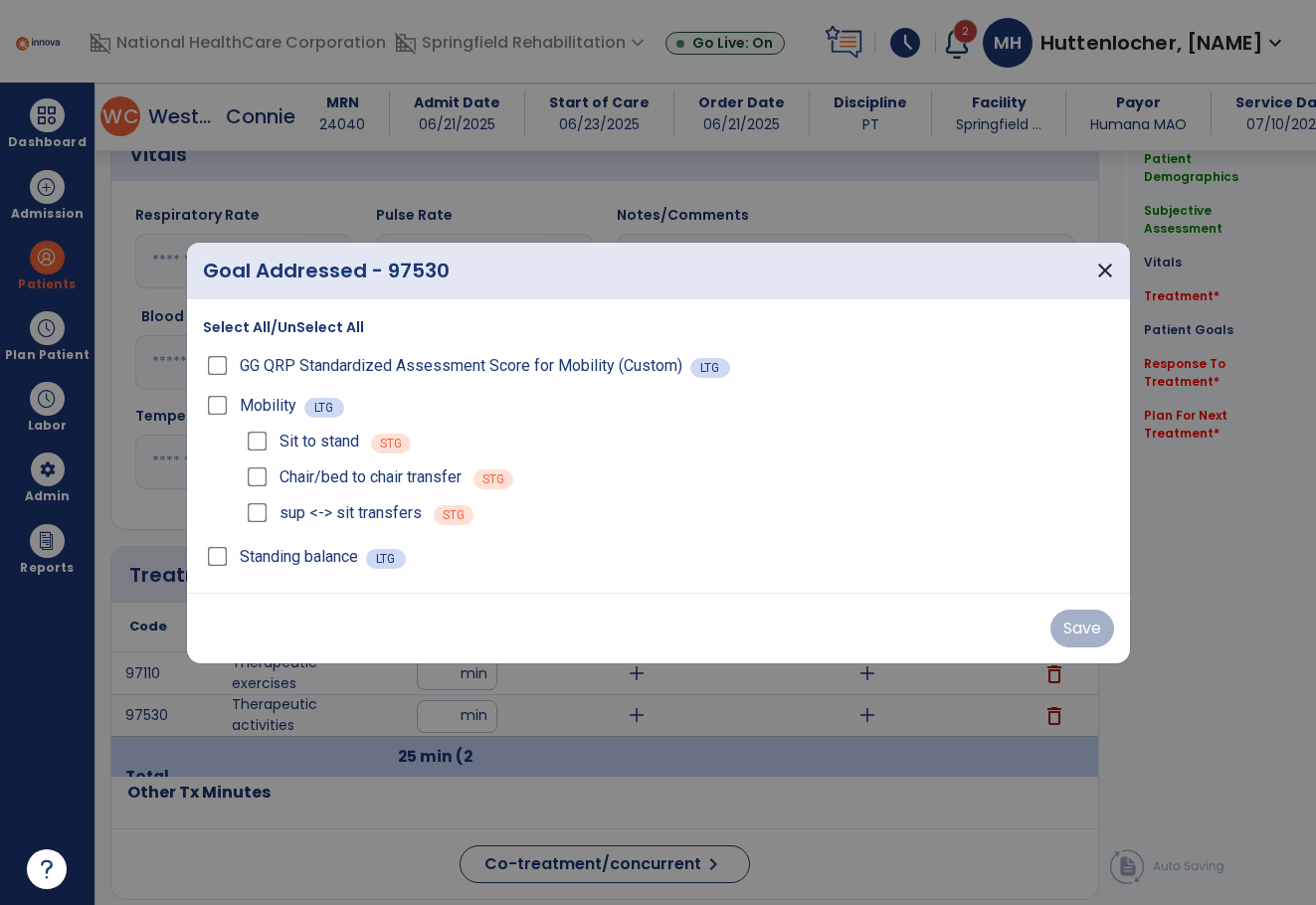 scroll, scrollTop: 696, scrollLeft: 0, axis: vertical 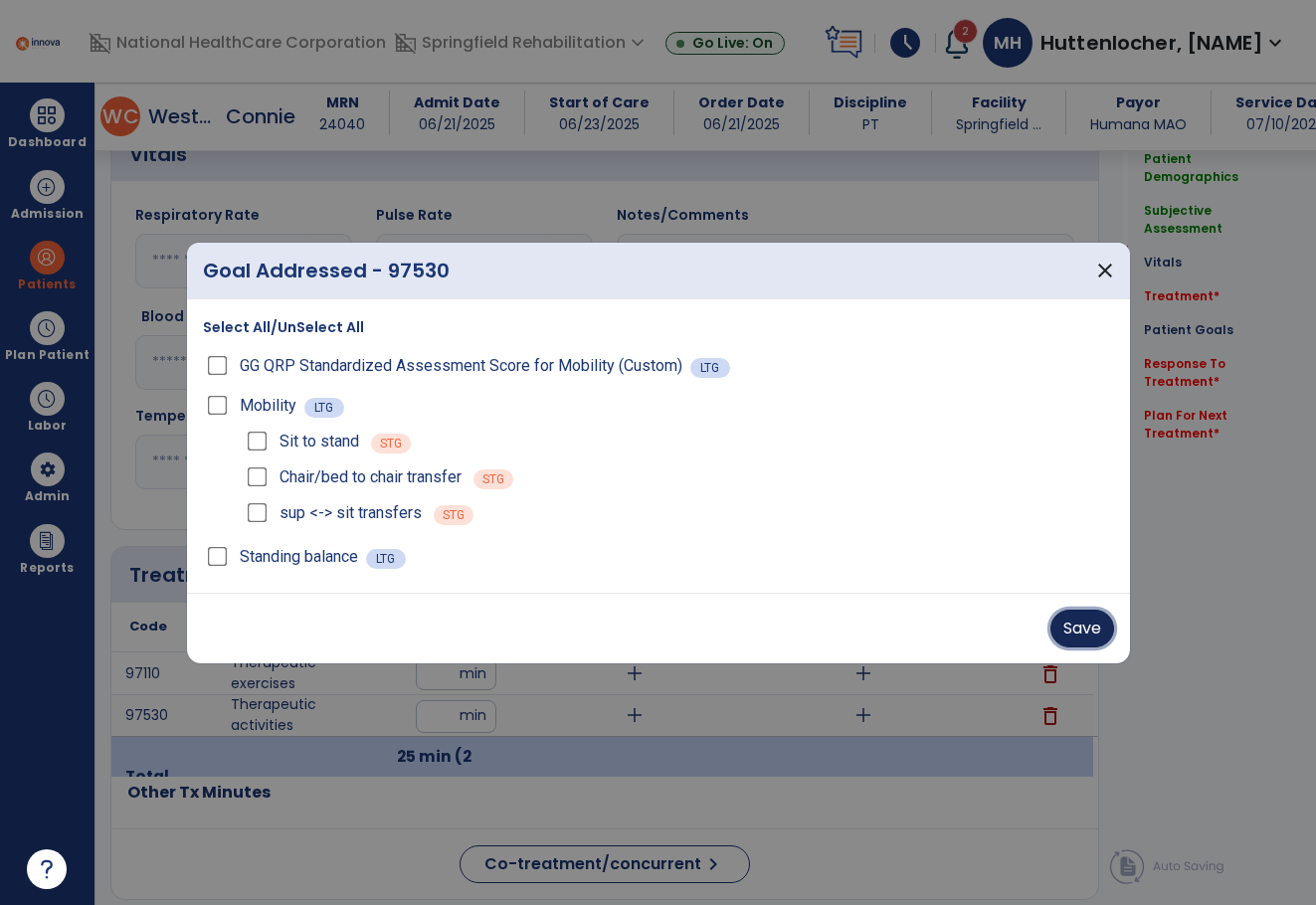 click on "Save" at bounding box center [1082, 629] 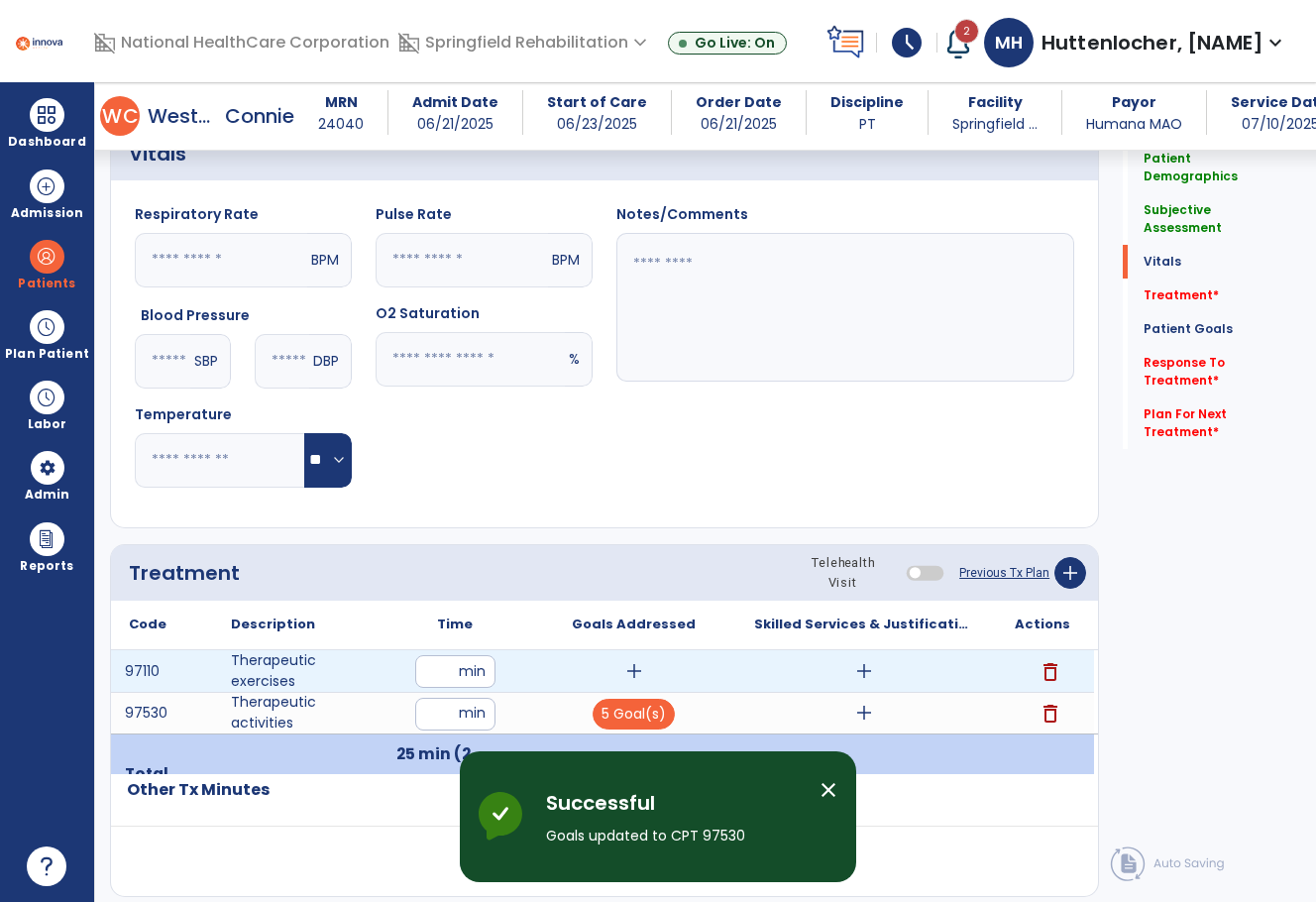 click on "add" at bounding box center [634, 671] 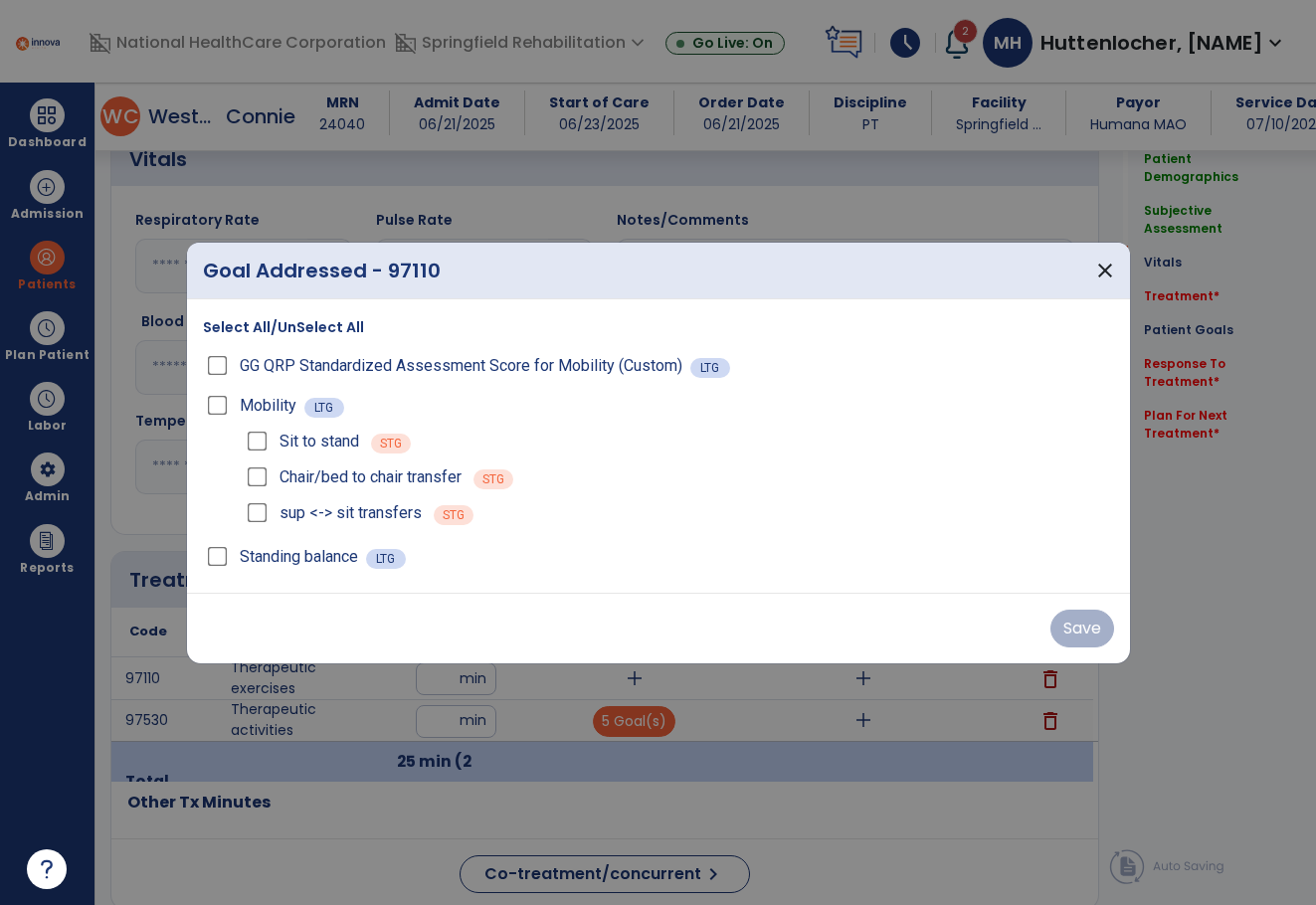 scroll, scrollTop: 696, scrollLeft: 0, axis: vertical 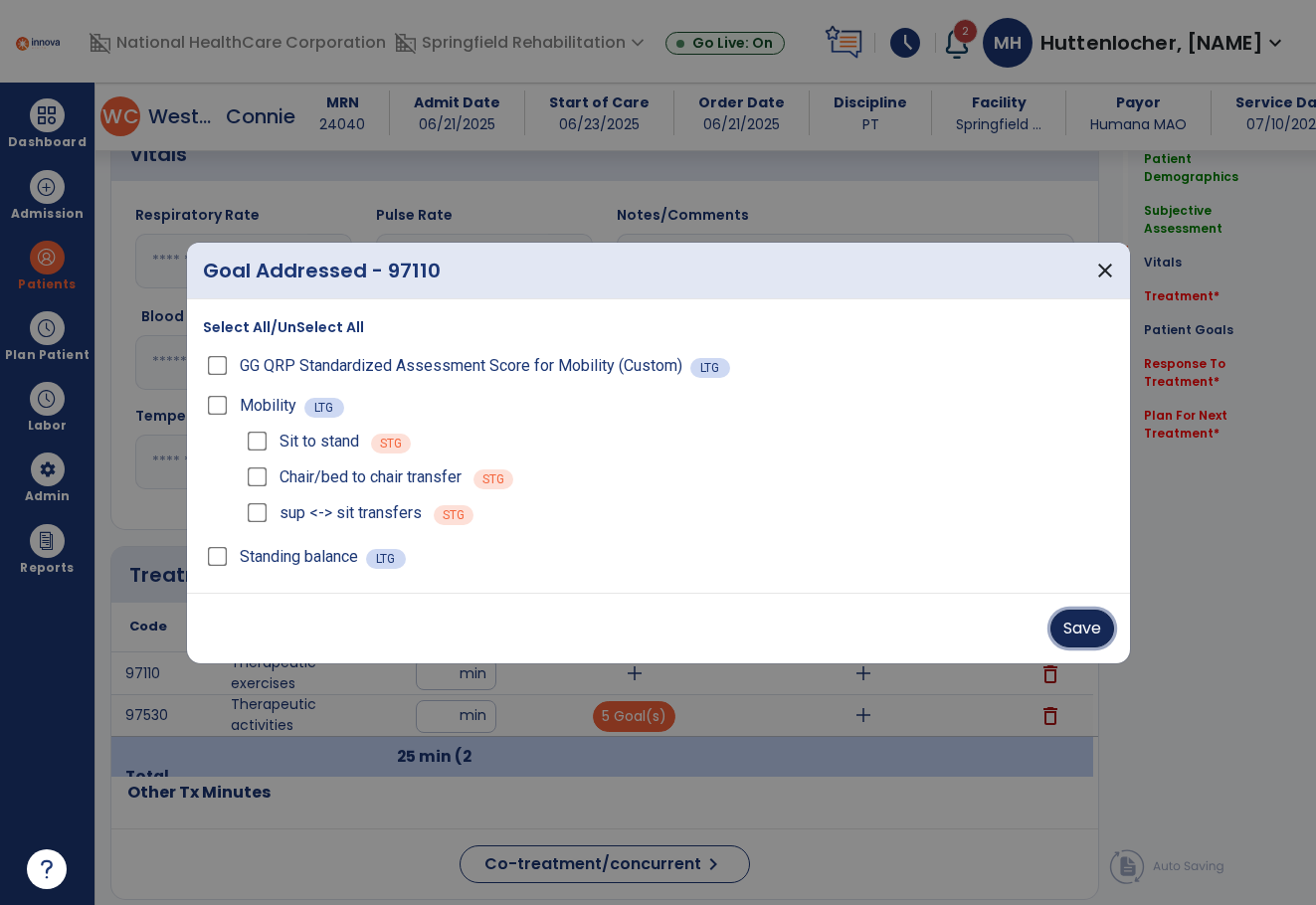 click on "Save" at bounding box center (1082, 629) 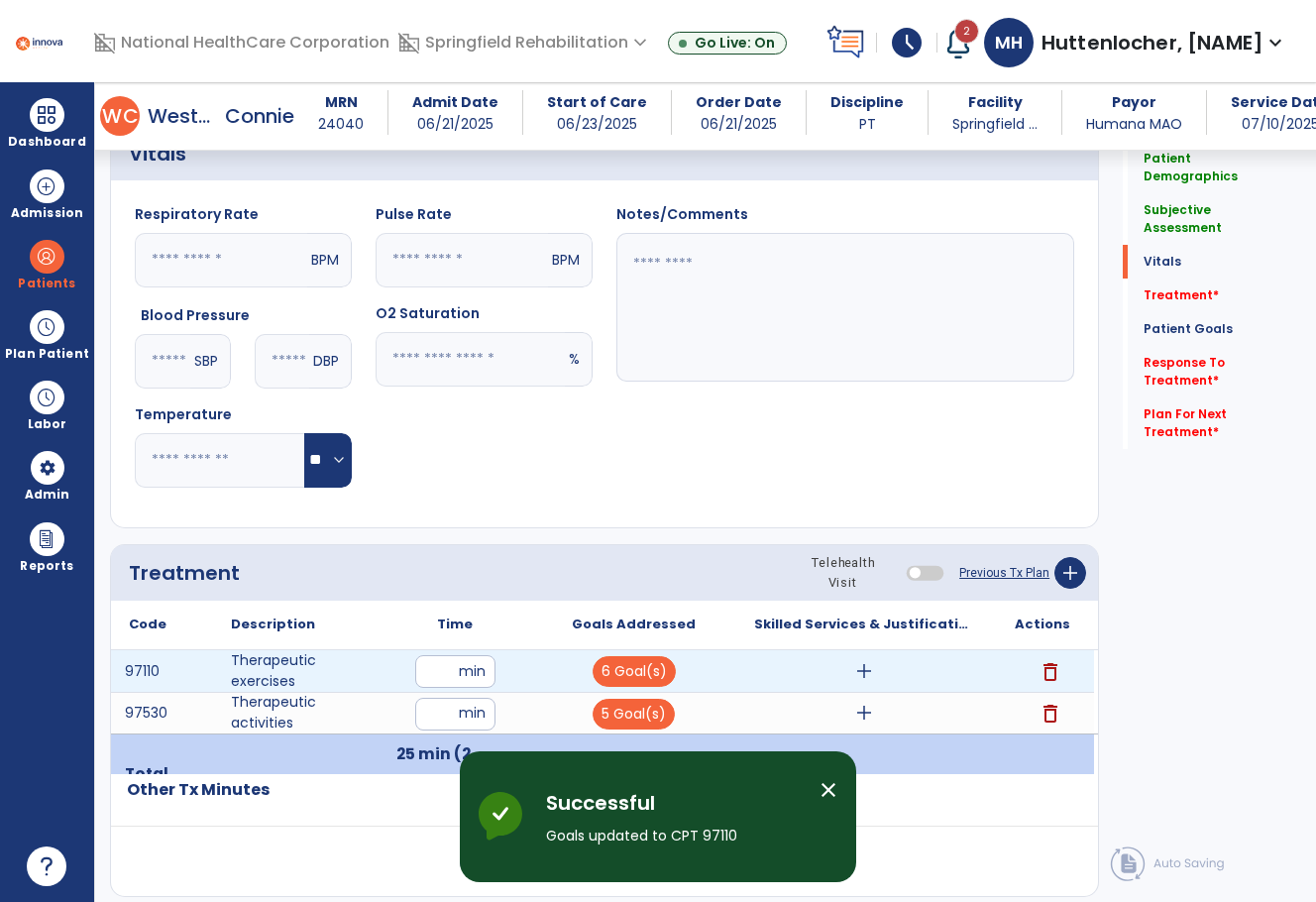 click on "add" at bounding box center (864, 671) 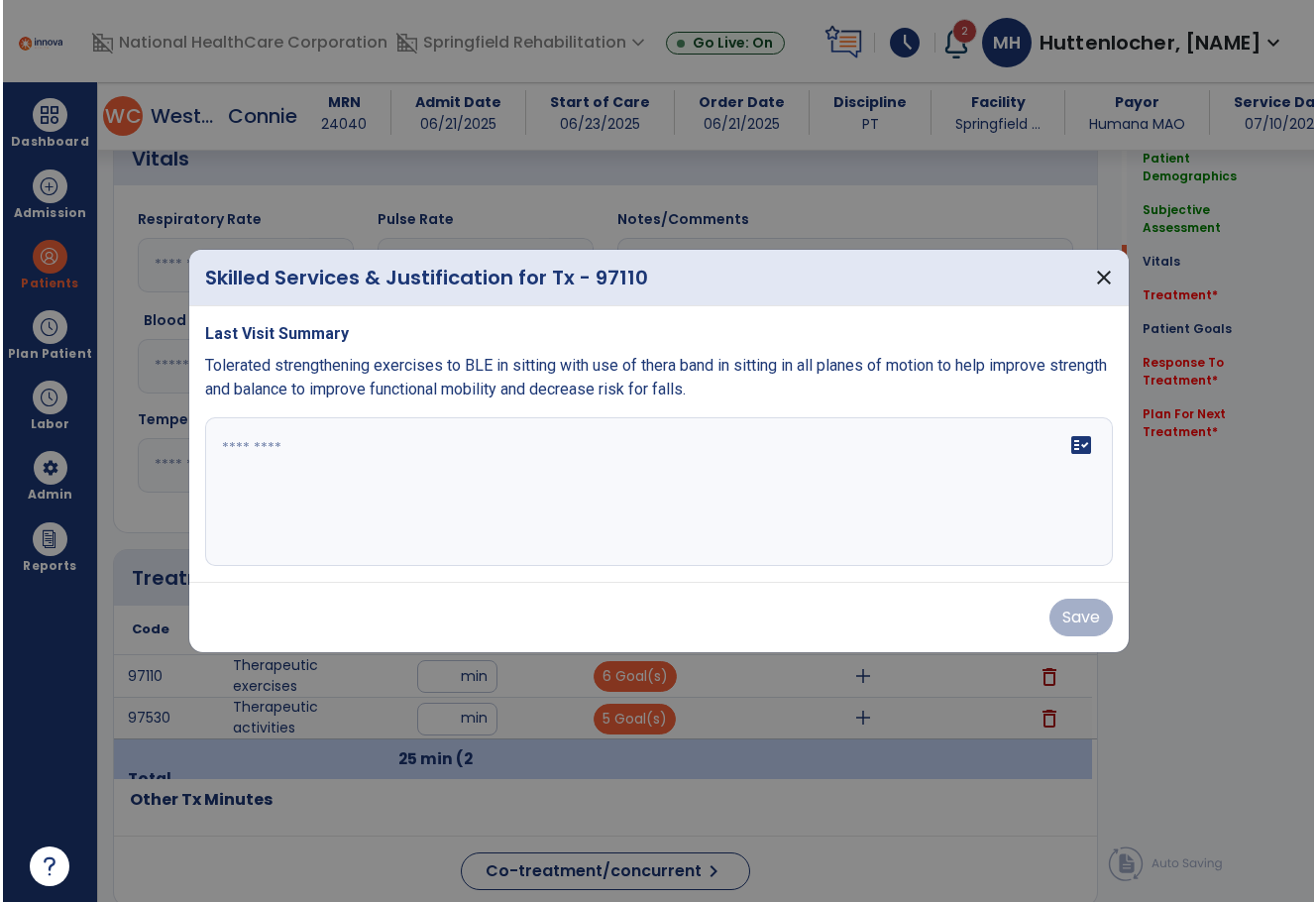 scroll, scrollTop: 694, scrollLeft: 0, axis: vertical 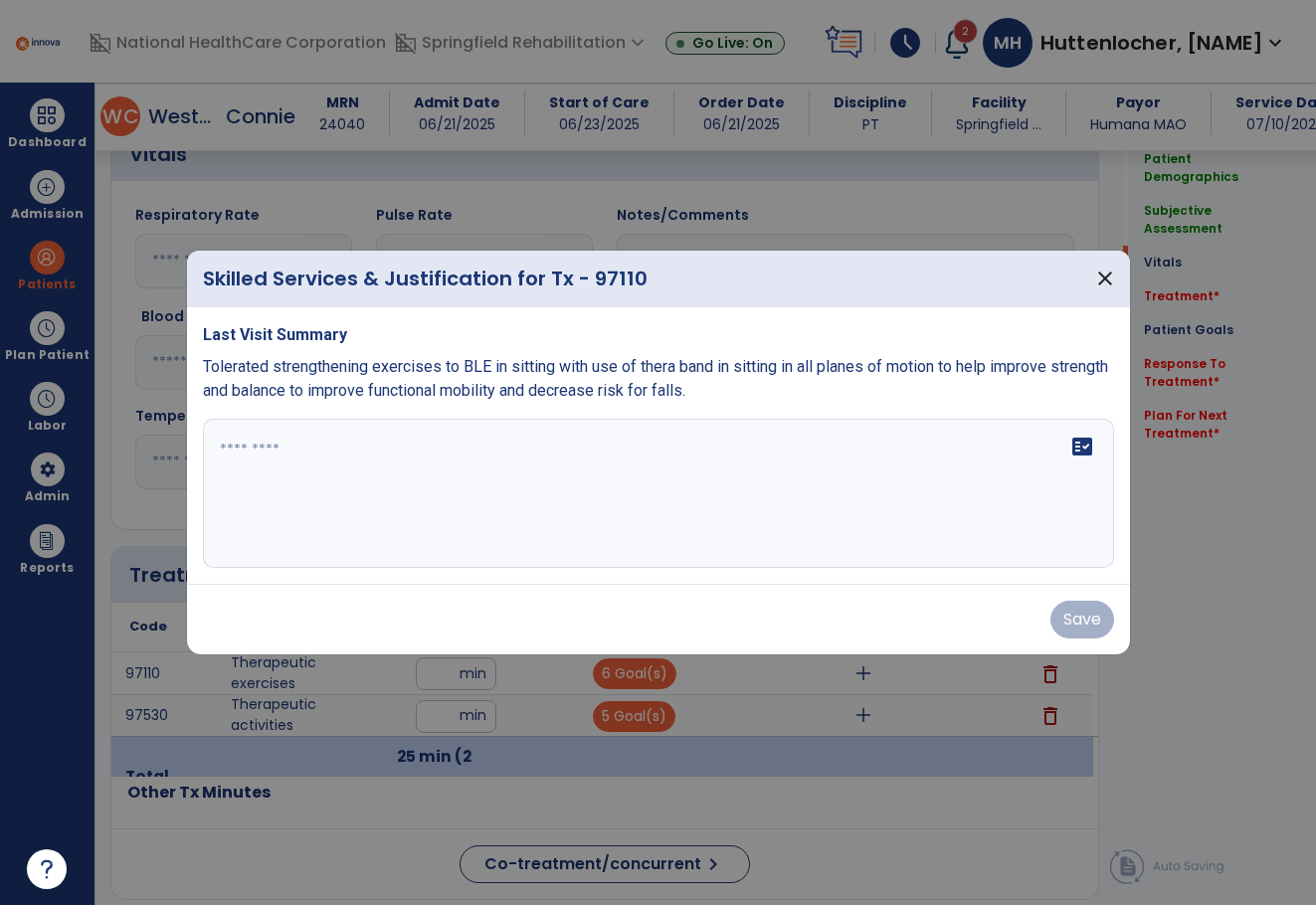 click on "fact_check" at bounding box center [658, 493] 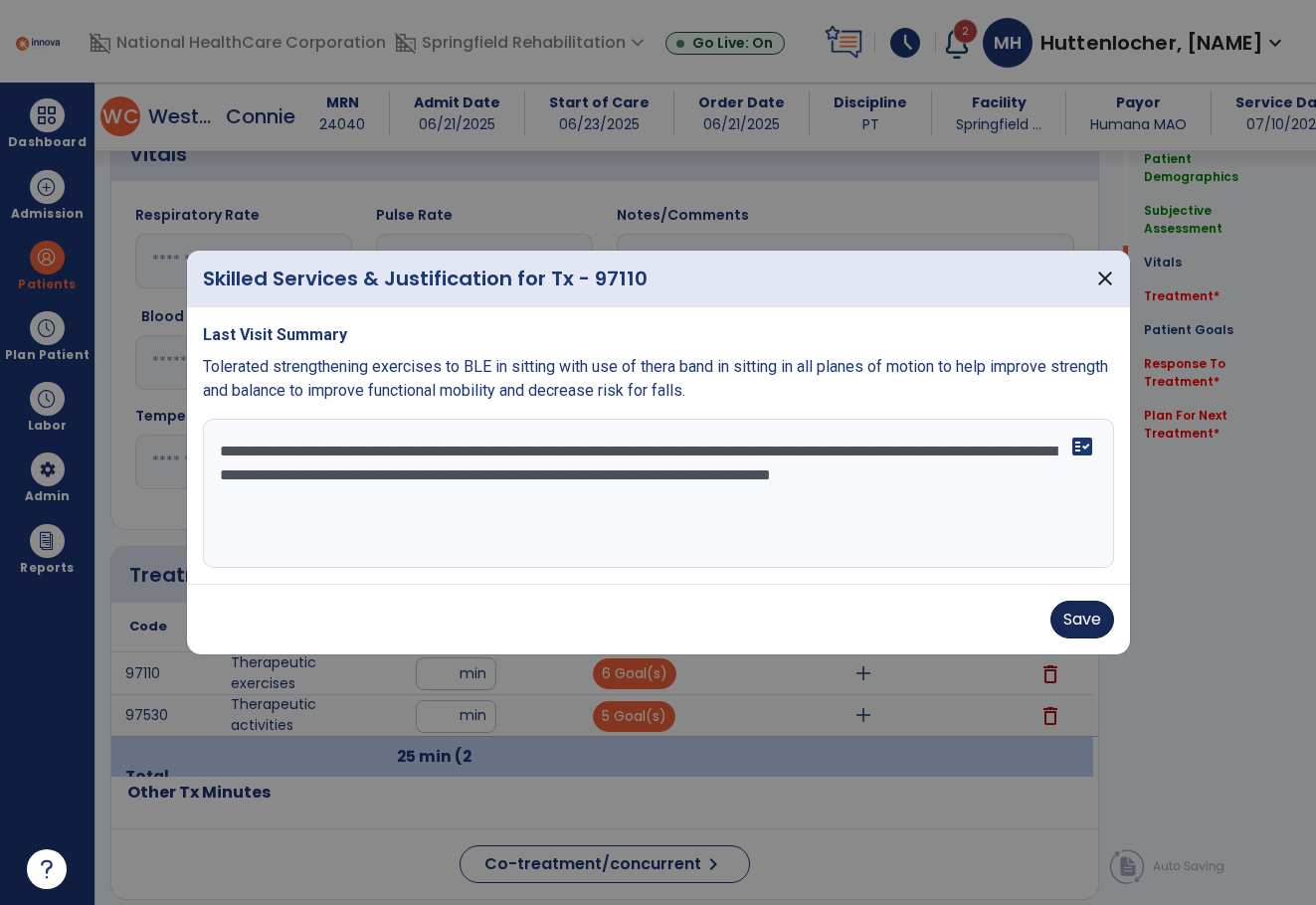 type on "**********" 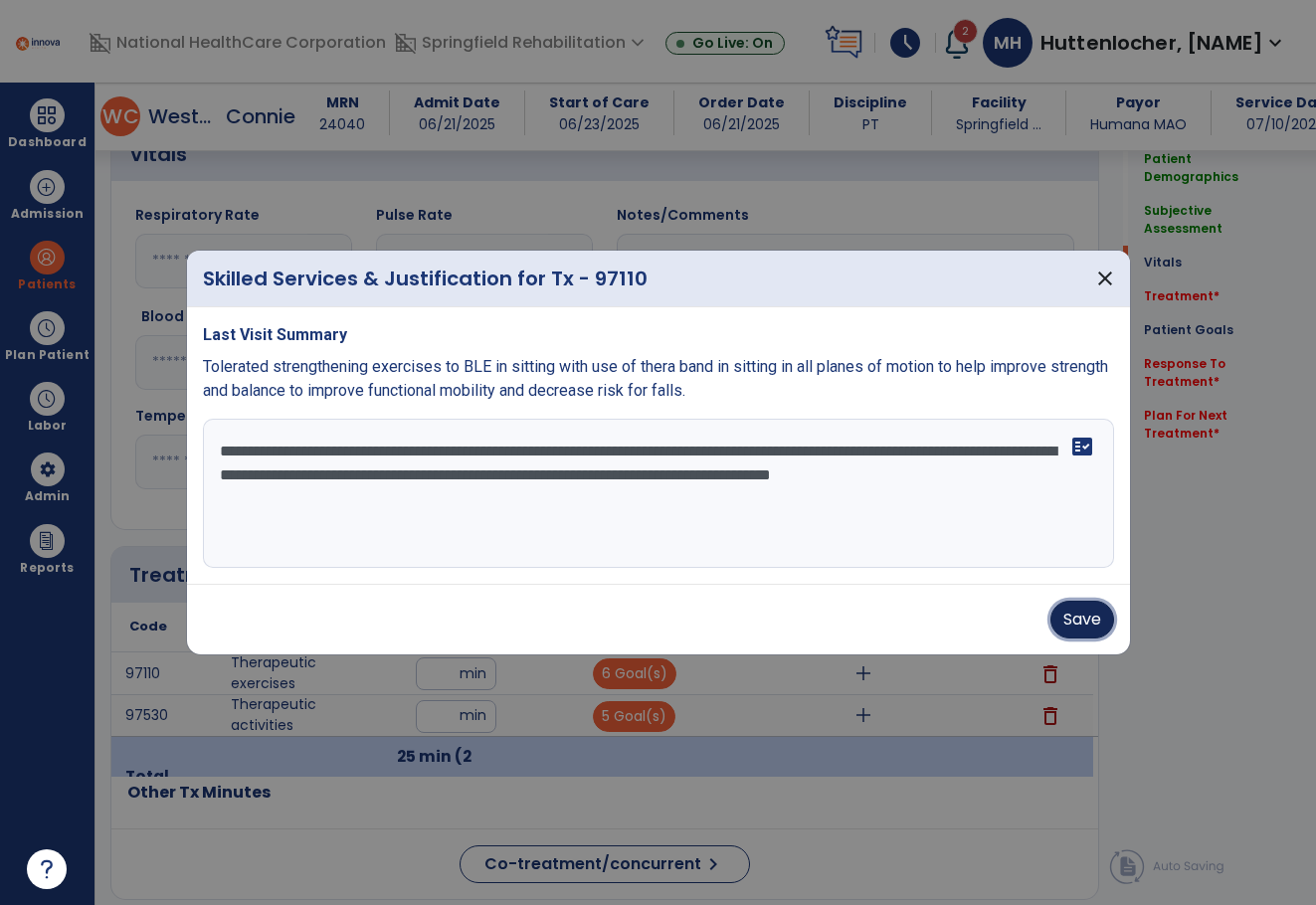 click on "Save" at bounding box center (1082, 620) 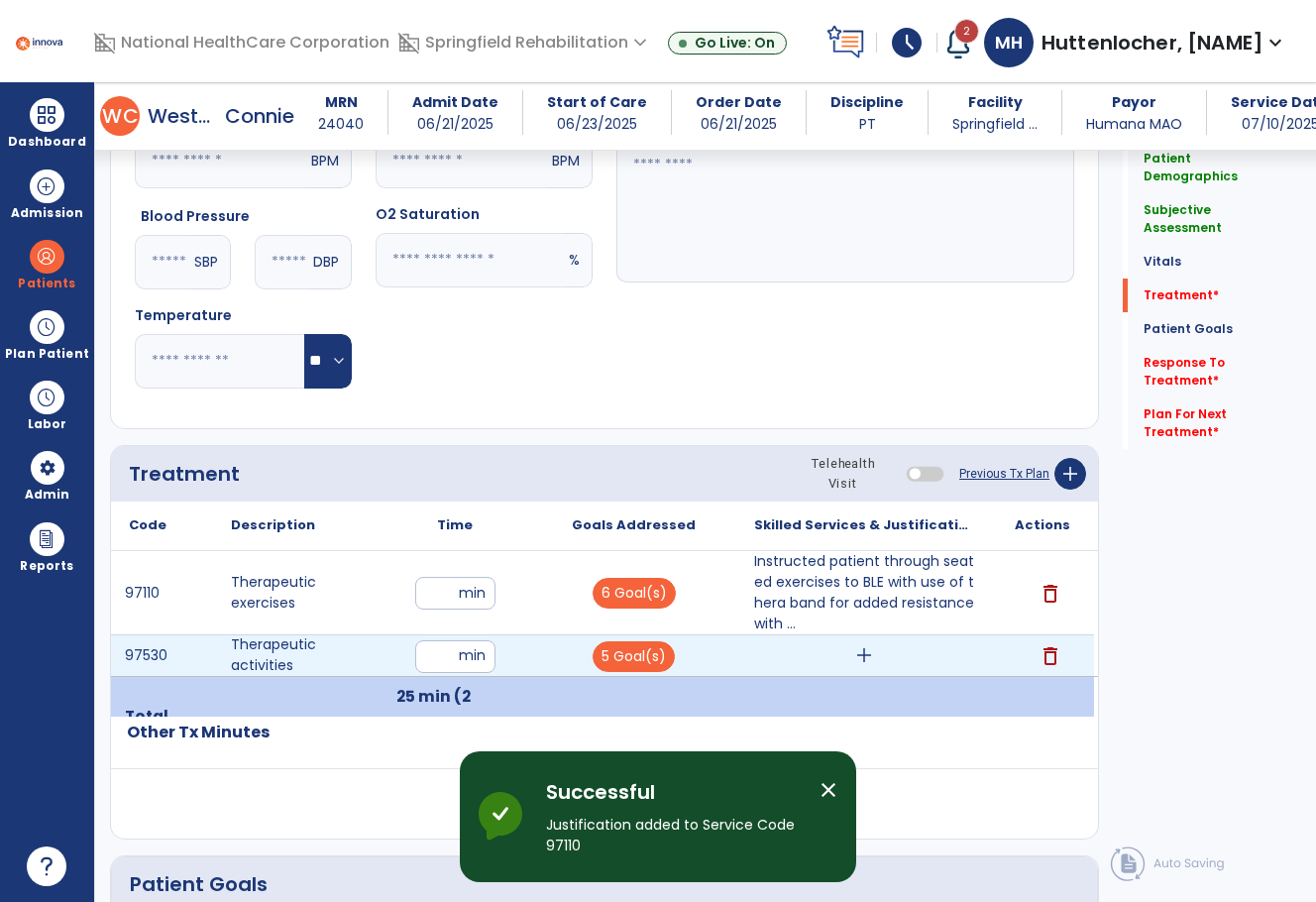 click on "add" at bounding box center (864, 655) 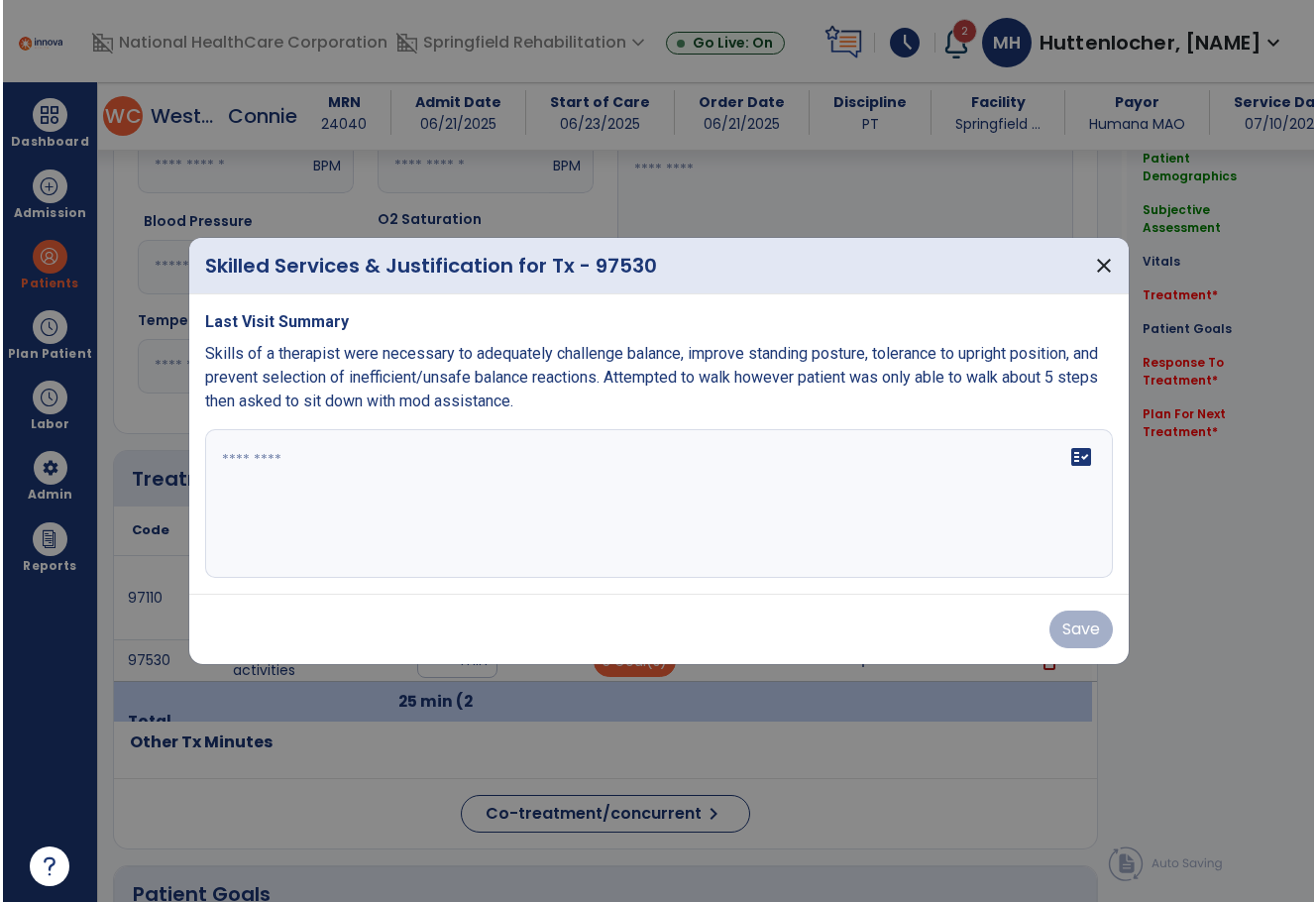 scroll, scrollTop: 793, scrollLeft: 0, axis: vertical 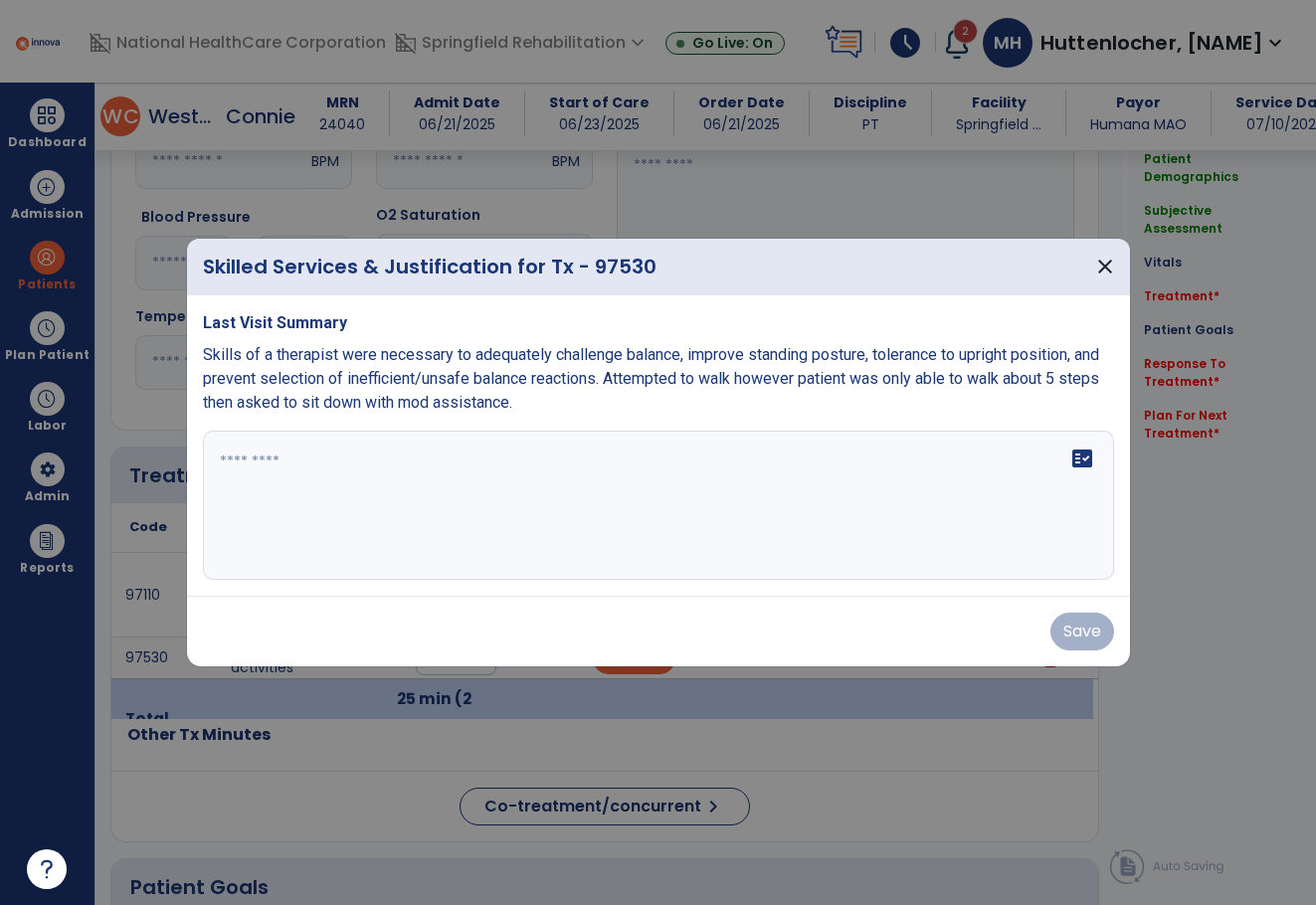 click on "fact_check" at bounding box center [658, 505] 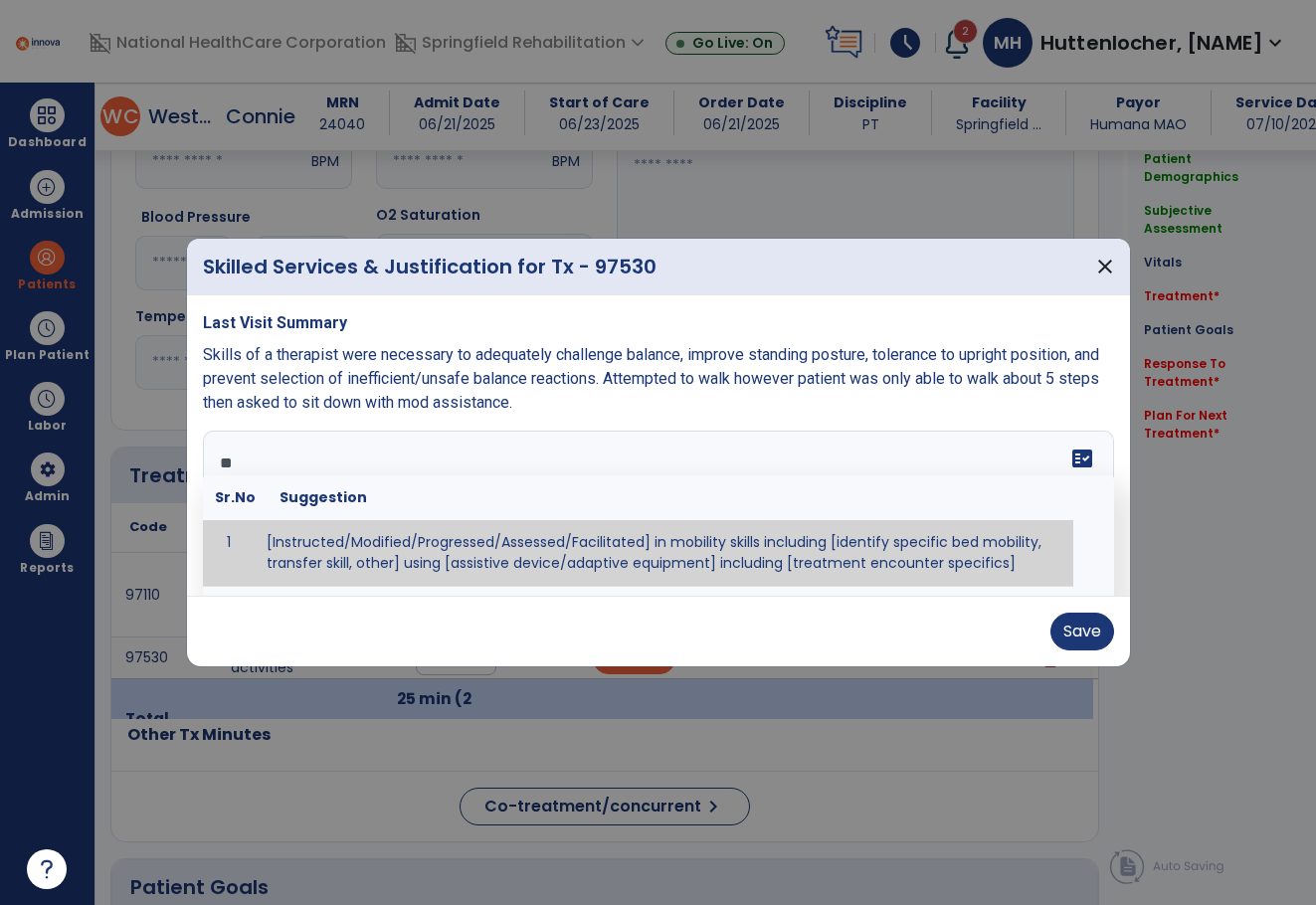 type on "*" 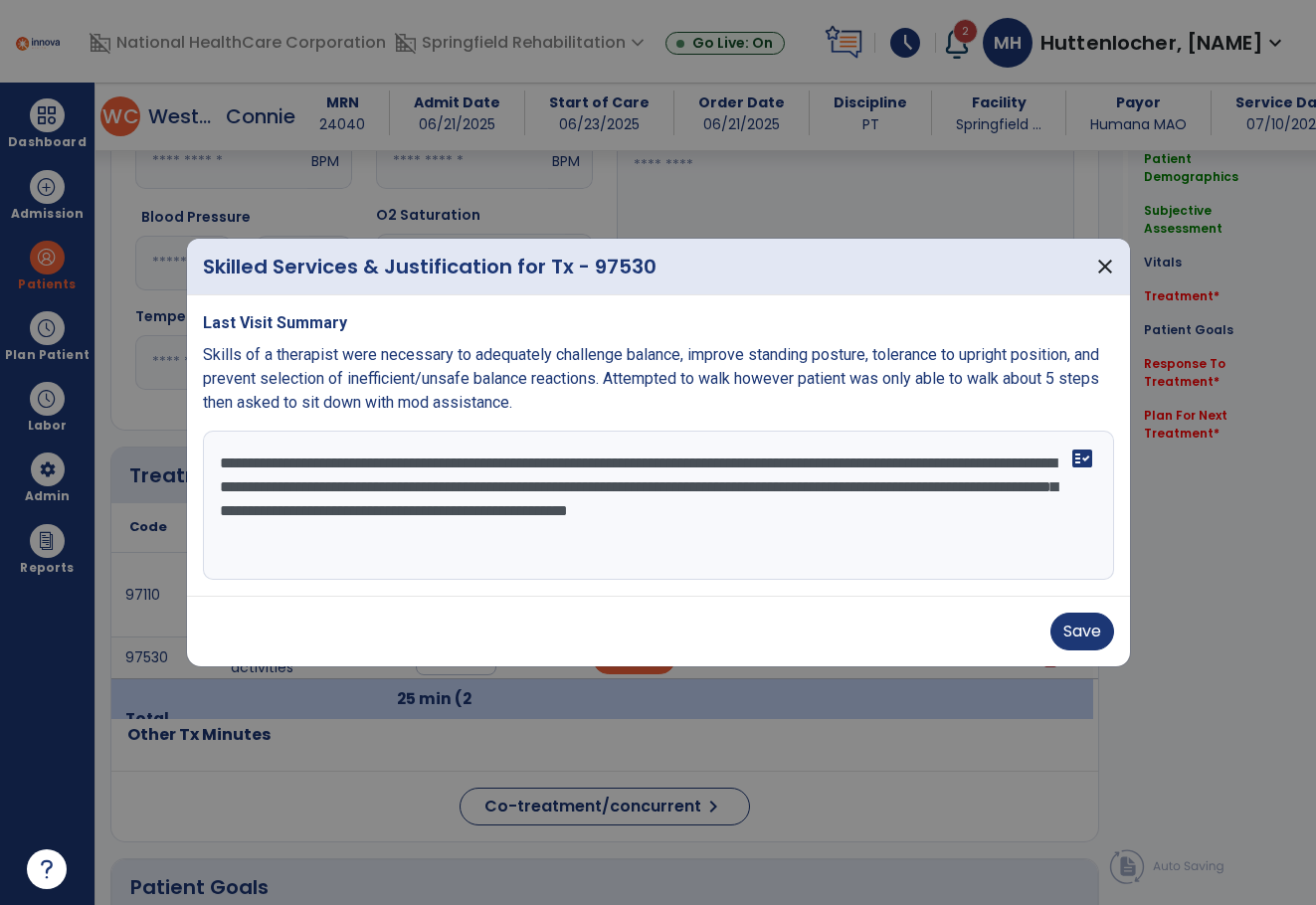 drag, startPoint x: 402, startPoint y: 542, endPoint x: 357, endPoint y: 555, distance: 46.840154 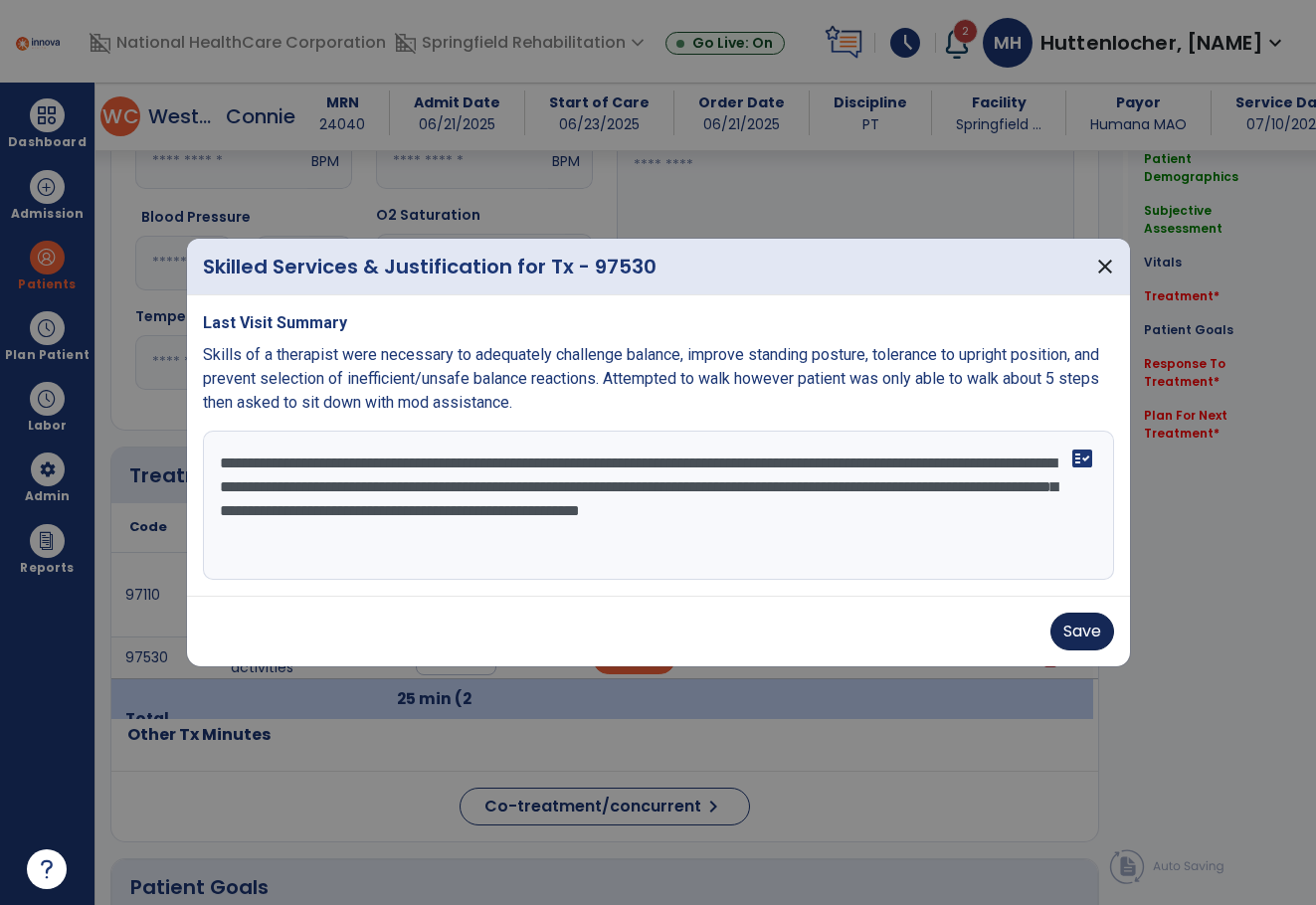 type on "**********" 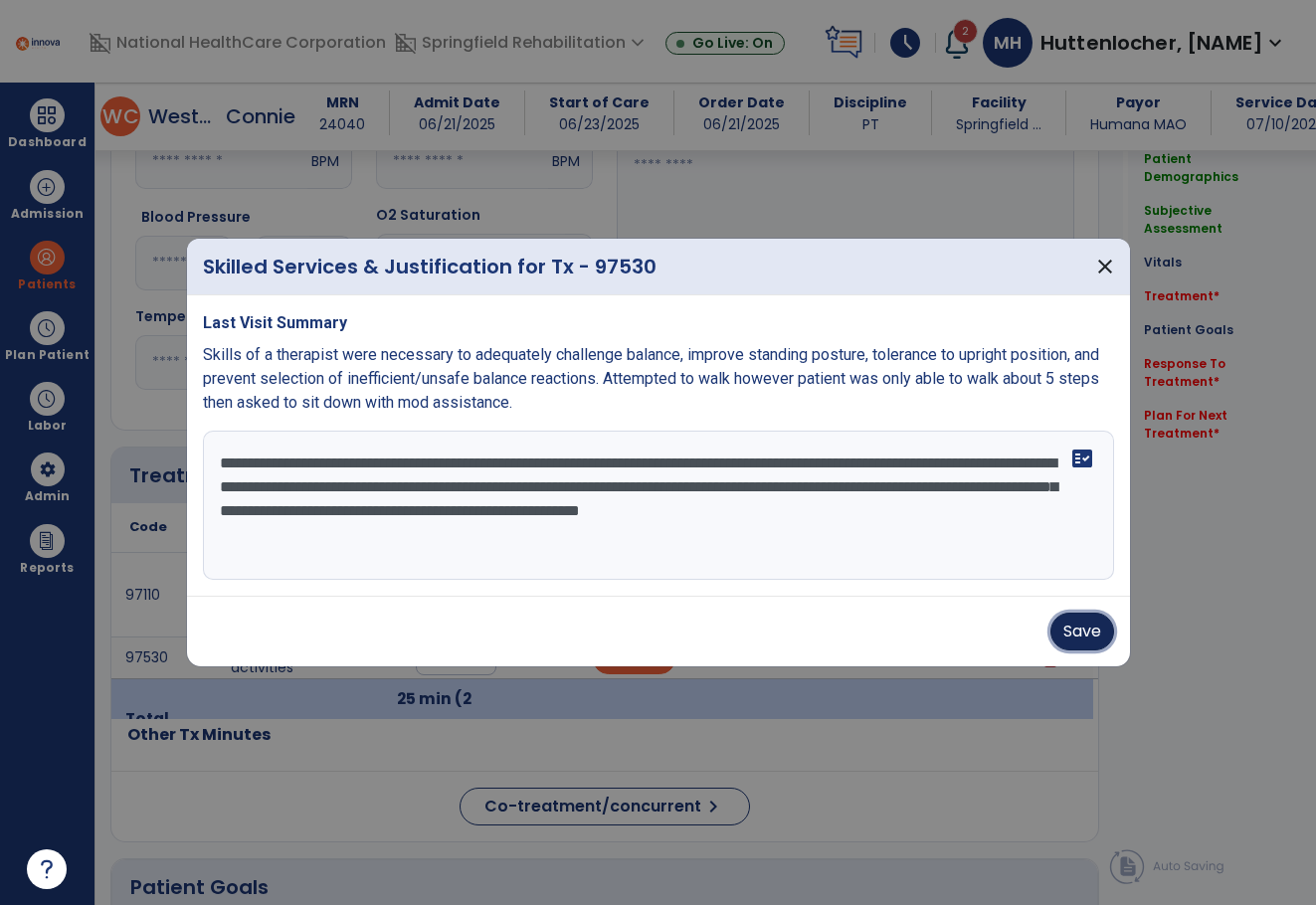 click on "Save" at bounding box center (1082, 632) 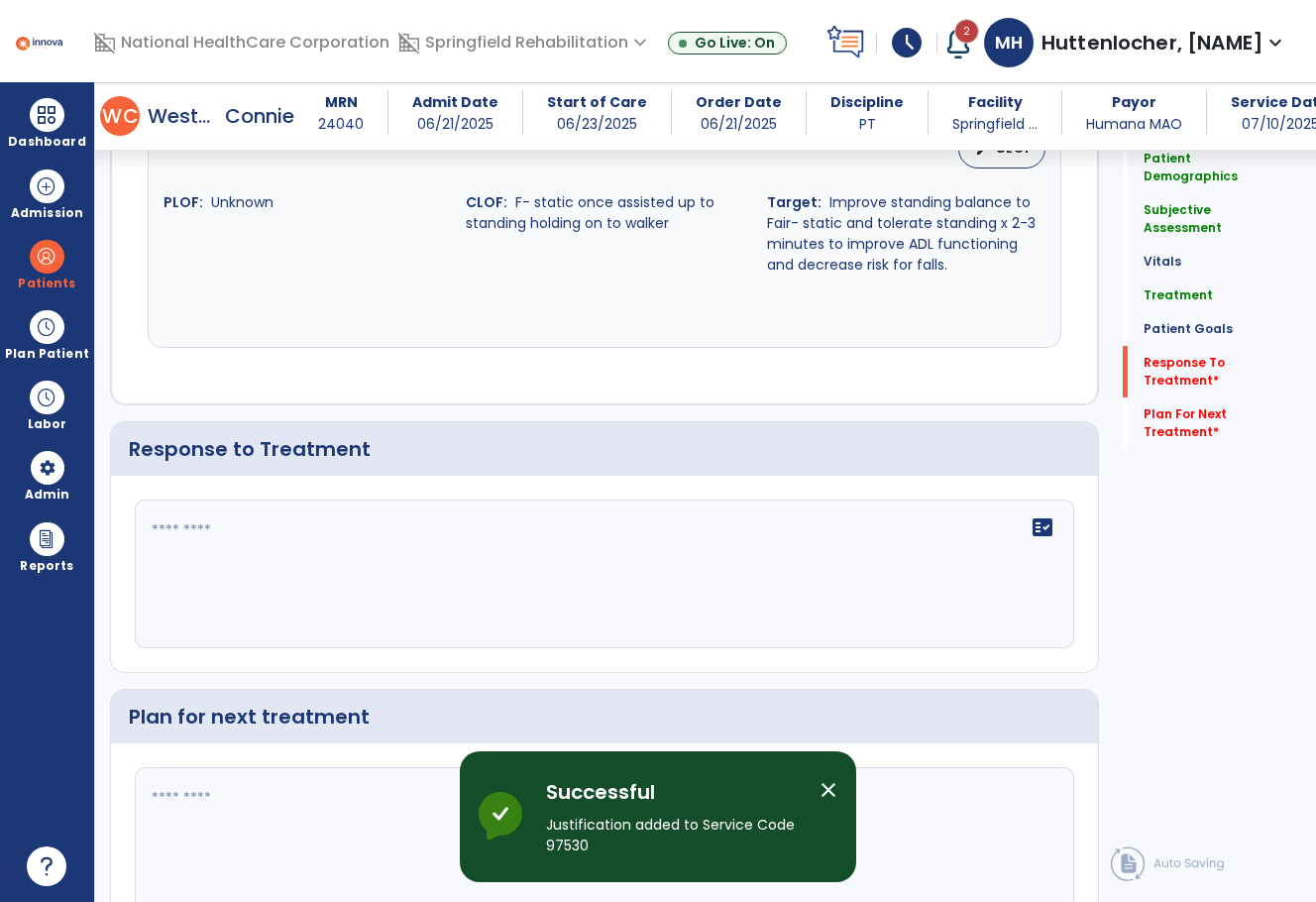scroll, scrollTop: 2606, scrollLeft: 0, axis: vertical 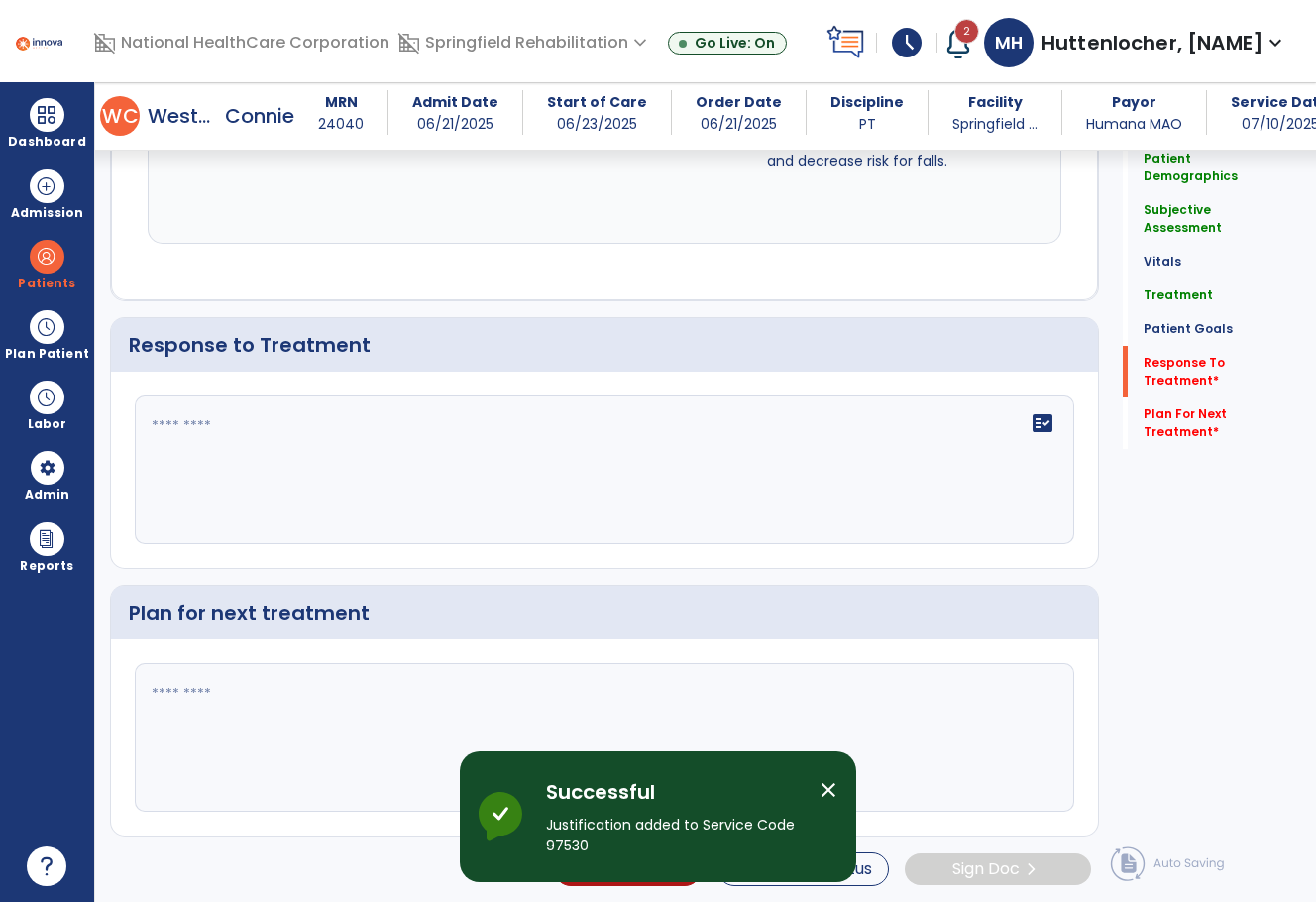 drag, startPoint x: 295, startPoint y: 719, endPoint x: 276, endPoint y: 719, distance: 19 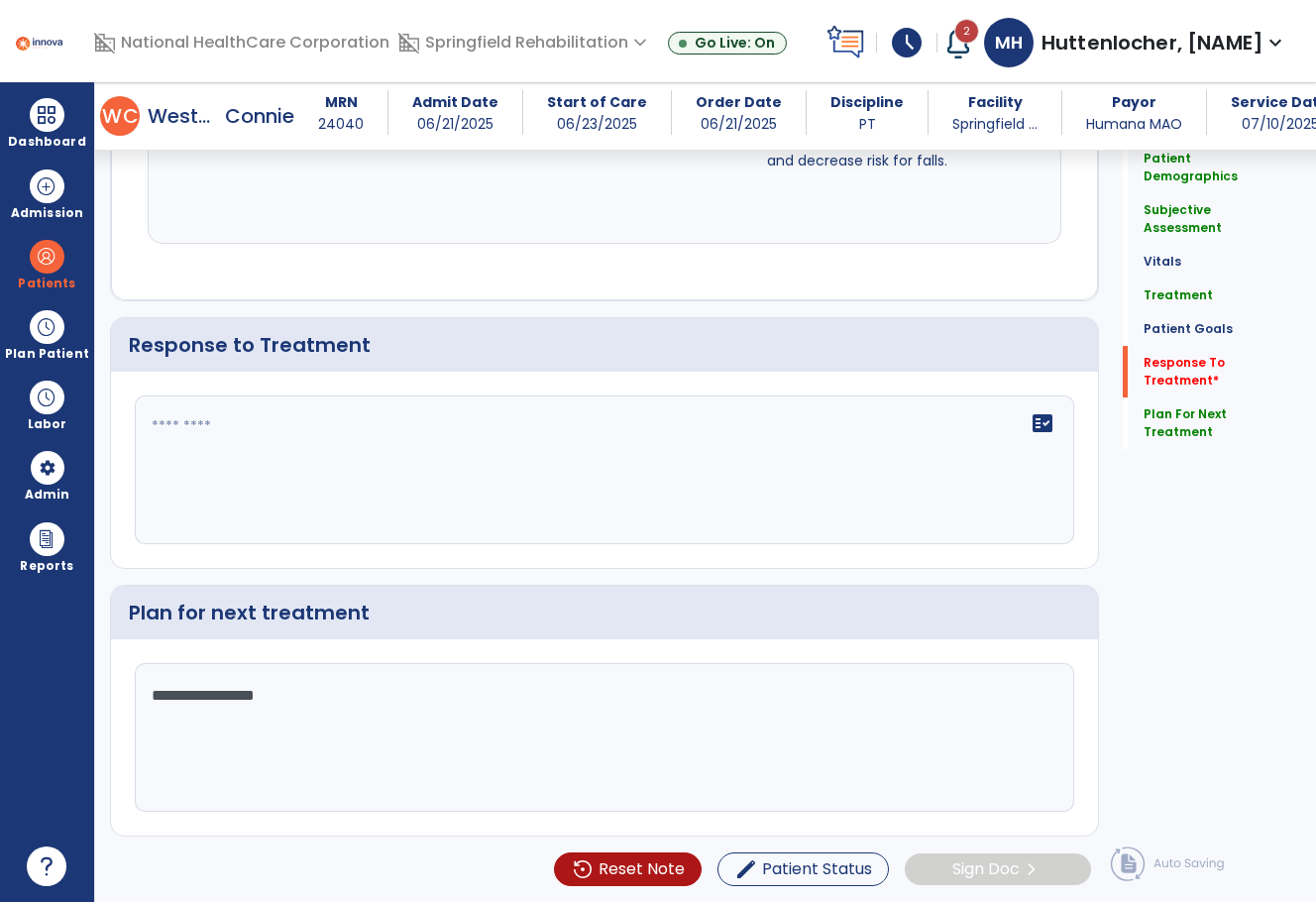 scroll, scrollTop: 2606, scrollLeft: 0, axis: vertical 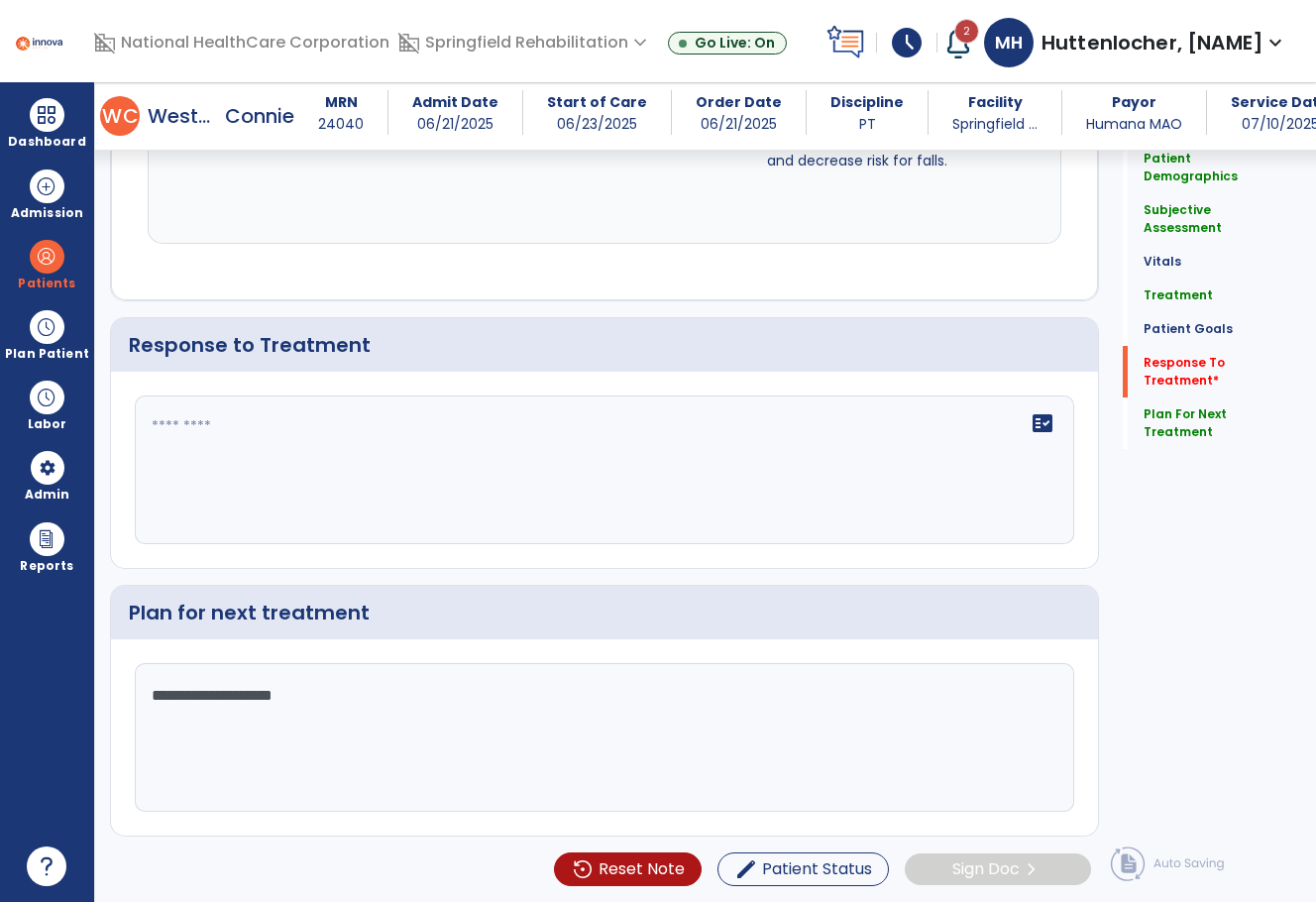 type on "**********" 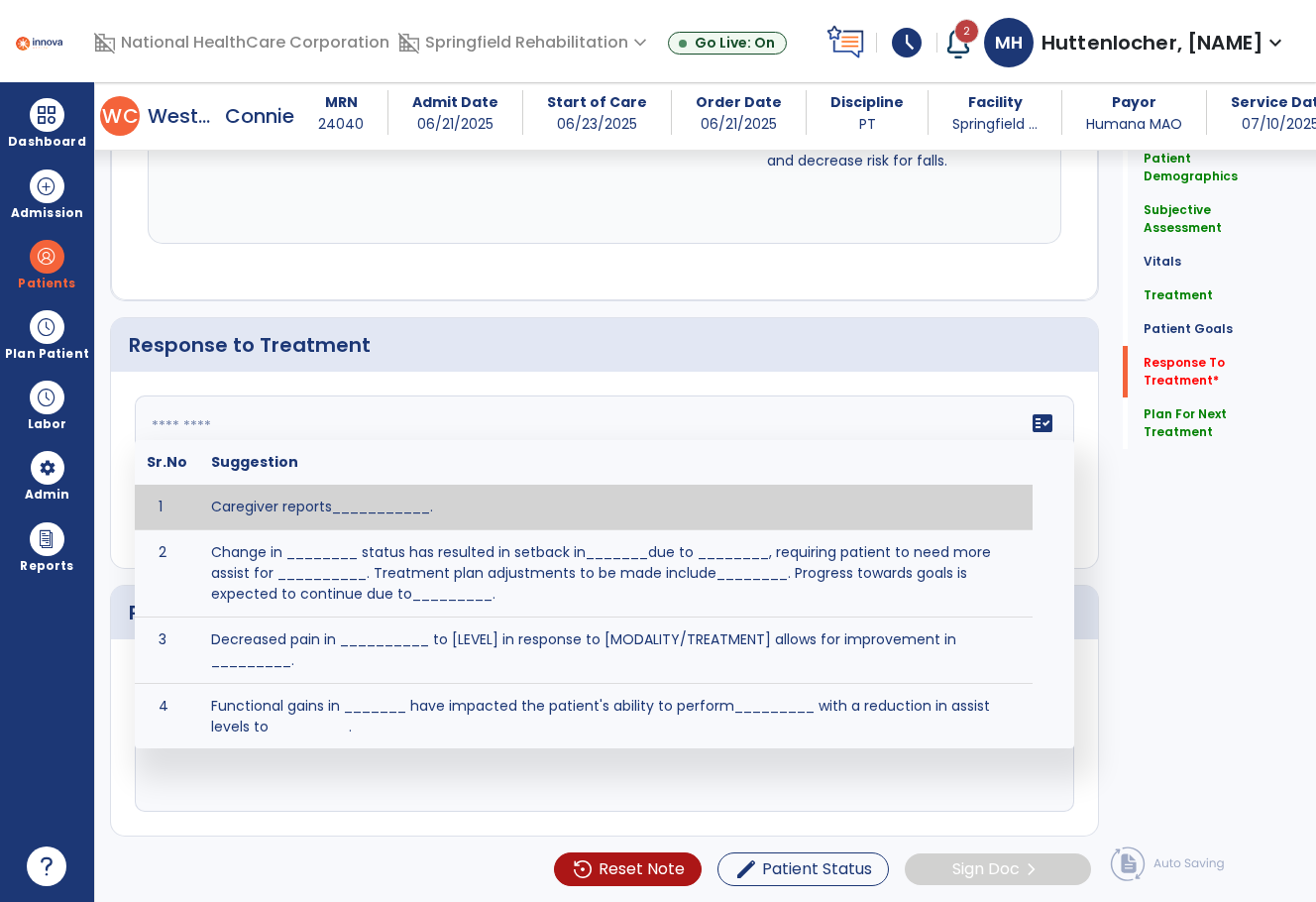 click on "fact_check  Sr.No Suggestion 1 Caregiver reports___________. 2 Change in ________ status has resulted in setback in_______due to ________, requiring patient to need more assist for __________.   Treatment plan adjustments to be made include________.  Progress towards goals is expected to continue due to_________. 3 Decreased pain in __________ to [LEVEL] in response to [MODALITY/TREATMENT] allows for improvement in _________. 4 Functional gains in _______ have impacted the patient's ability to perform_________ with a reduction in assist levels to_________. 5 Functional progress this week has been significant due to__________. 6 Gains in ________ have improved the patient's ability to perform ______with decreased levels of assist to___________. 7 Improvement in ________allows patient to tolerate higher levels of challenges in_________. 8 Pain in [AREA] has decreased to [LEVEL] in response to [TREATMENT/MODALITY], allowing fore ease in completing__________. 9 10 11 12 13 14 15 16 17 18 19 20 21" 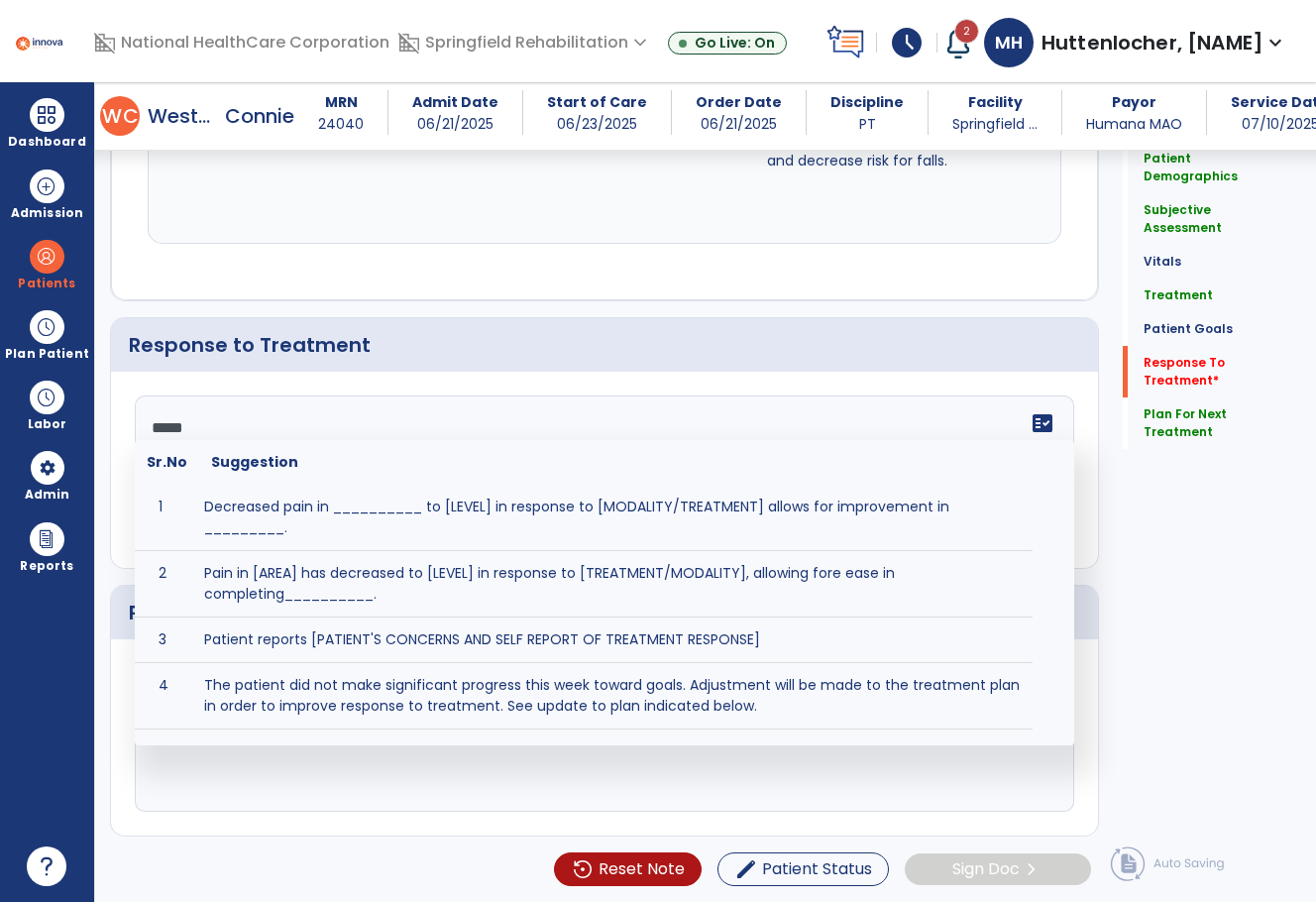 scroll, scrollTop: 2606, scrollLeft: 0, axis: vertical 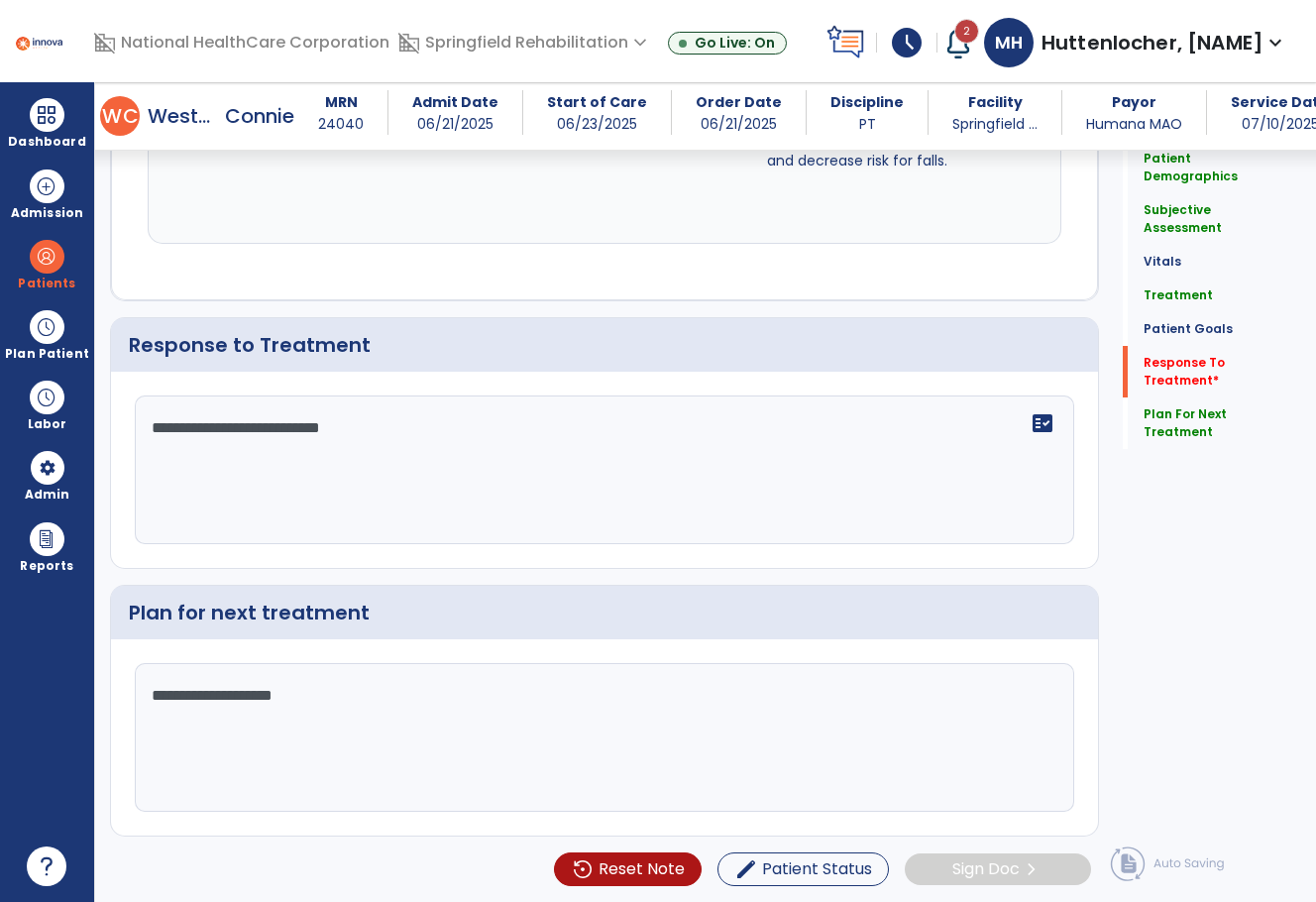 type on "**********" 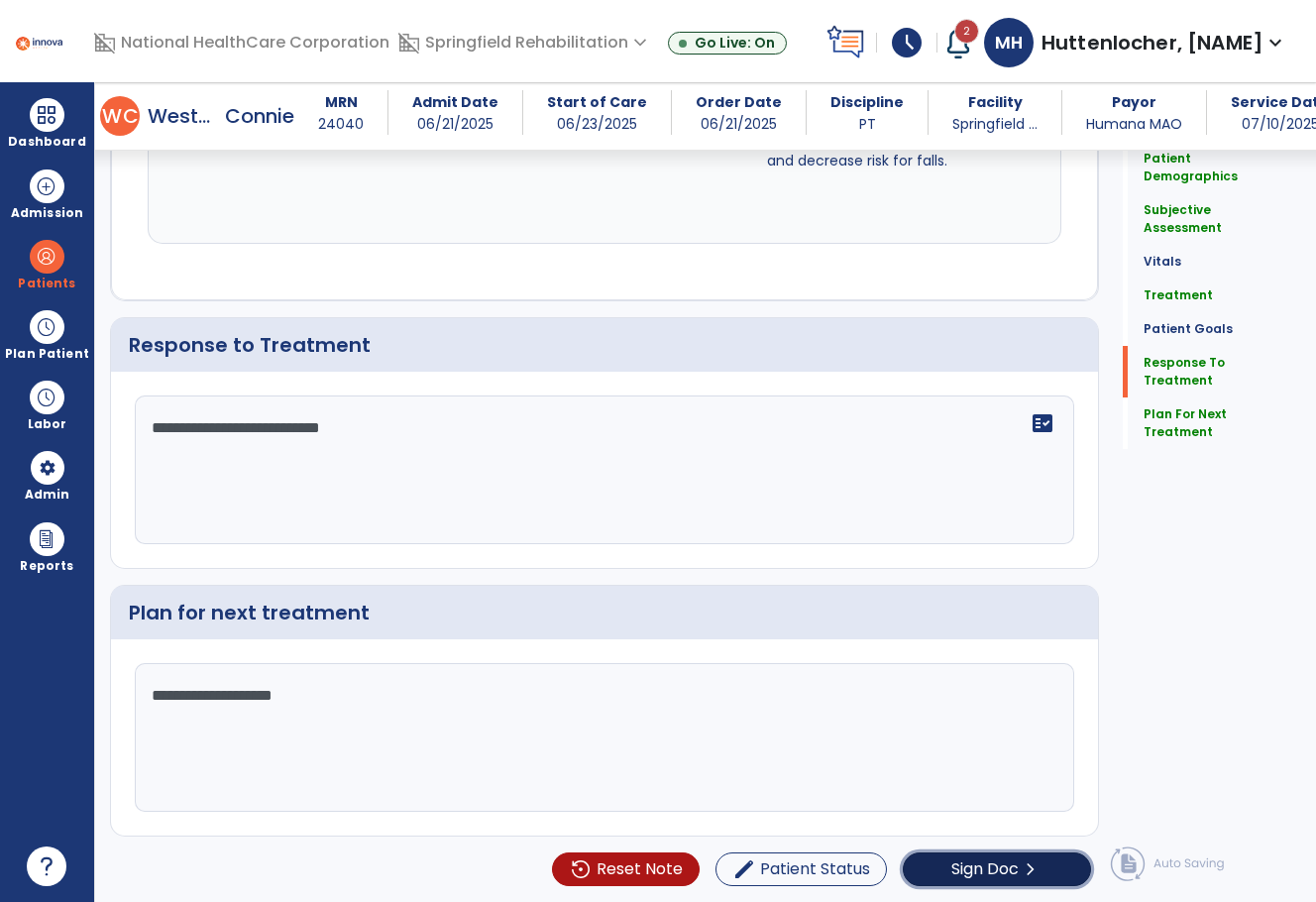click on "Sign Doc" 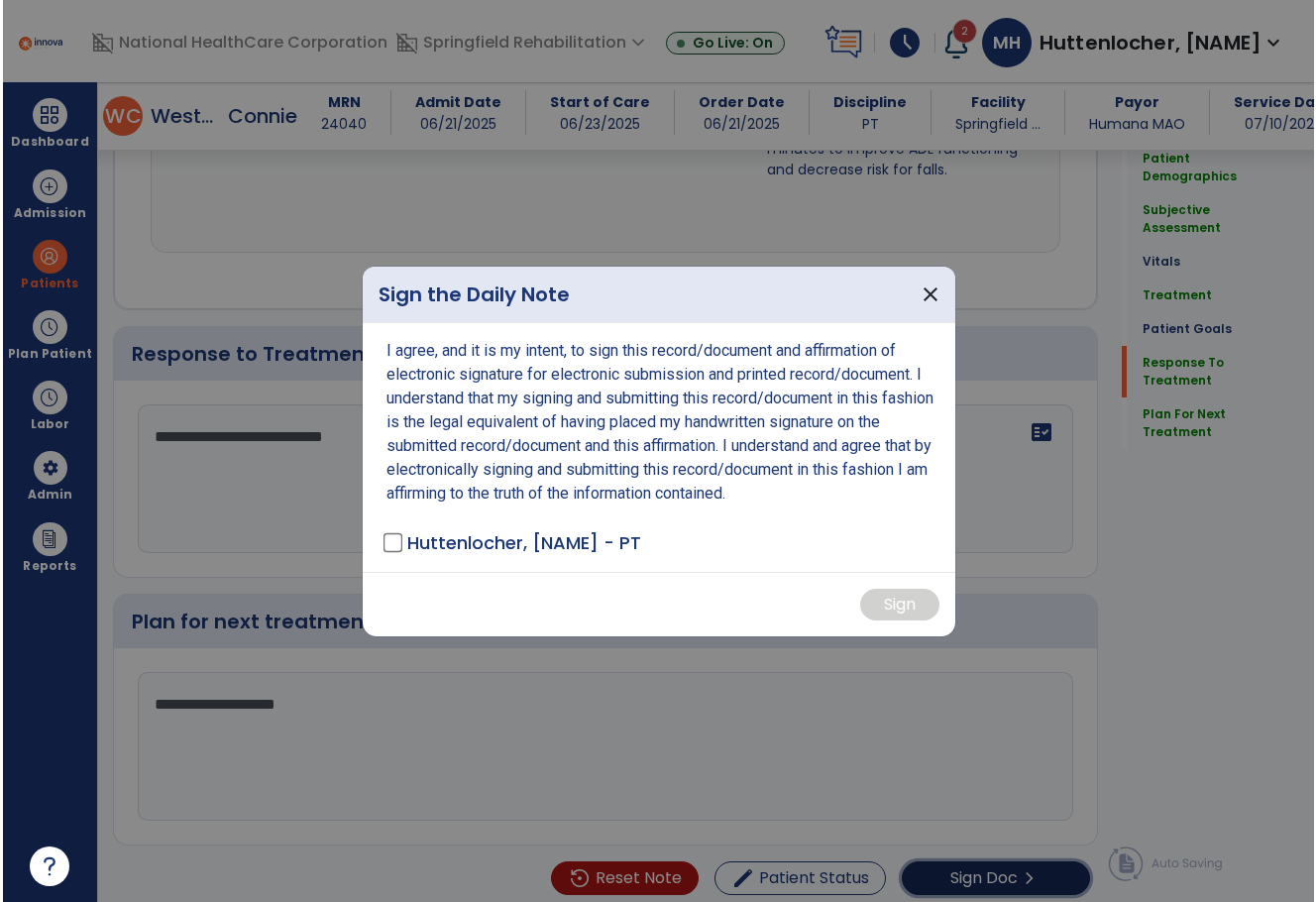scroll, scrollTop: 2606, scrollLeft: 0, axis: vertical 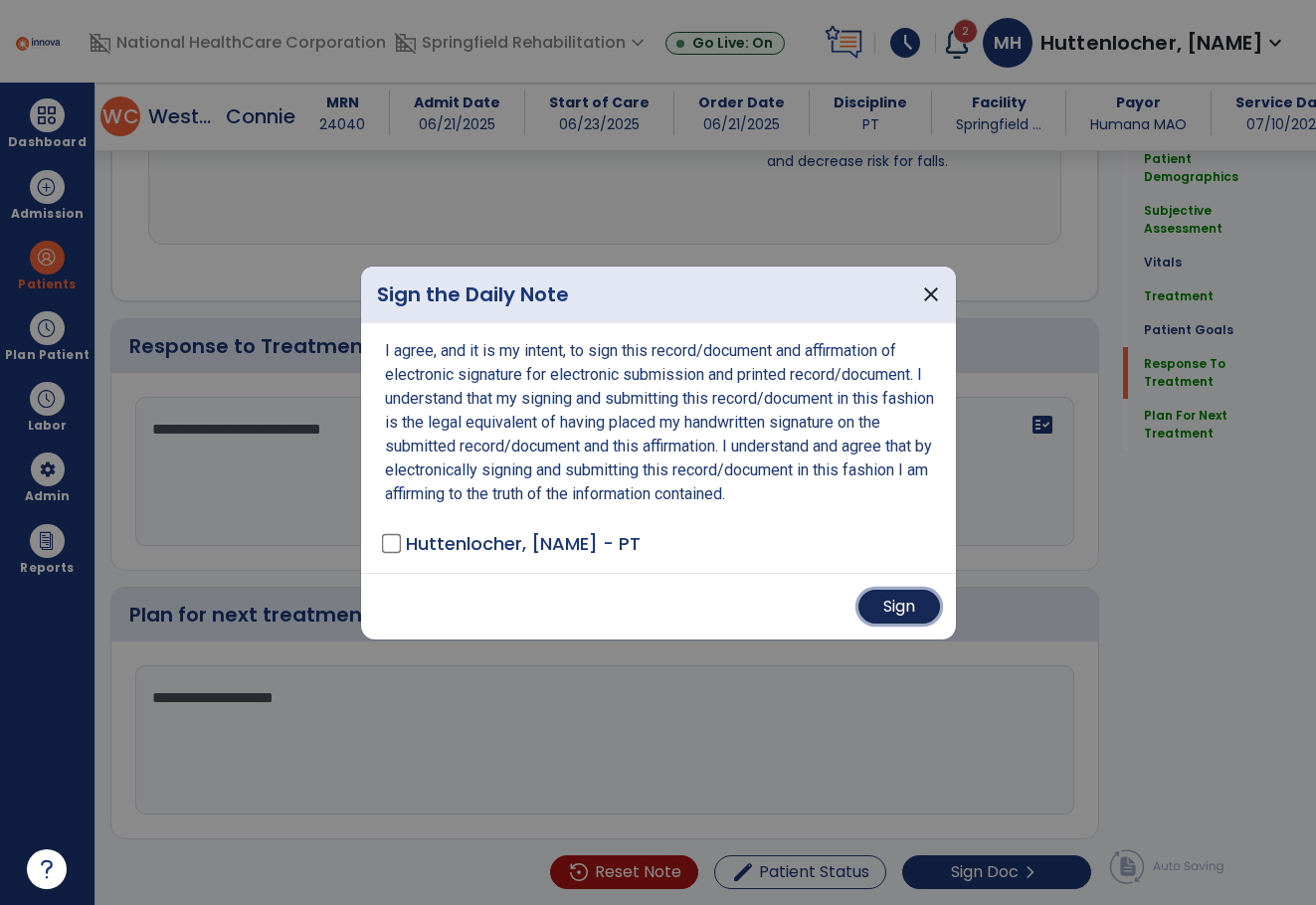 click on "Sign" at bounding box center (899, 607) 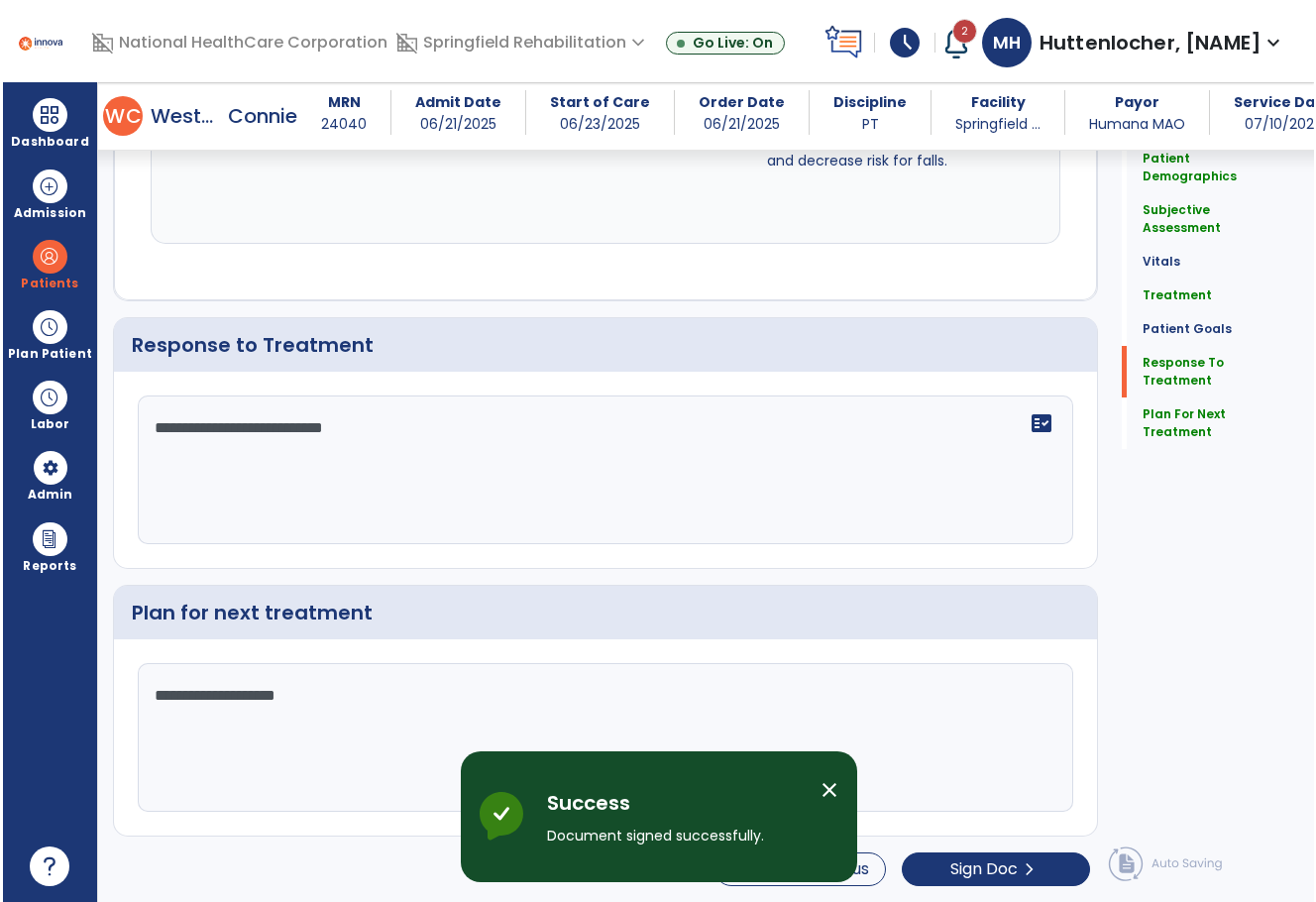 scroll, scrollTop: 0, scrollLeft: 0, axis: both 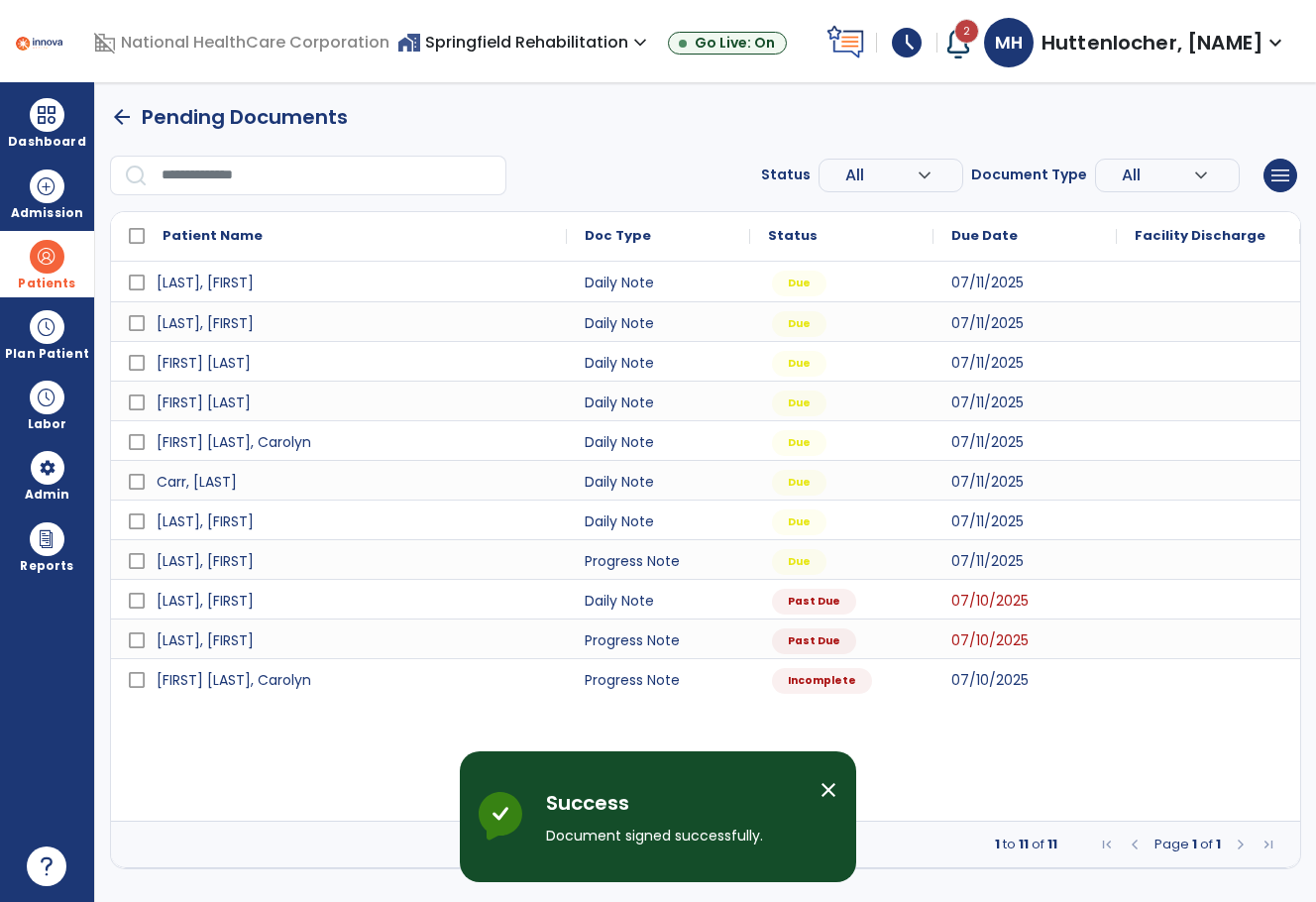 click on "Patients" at bounding box center [47, 283] 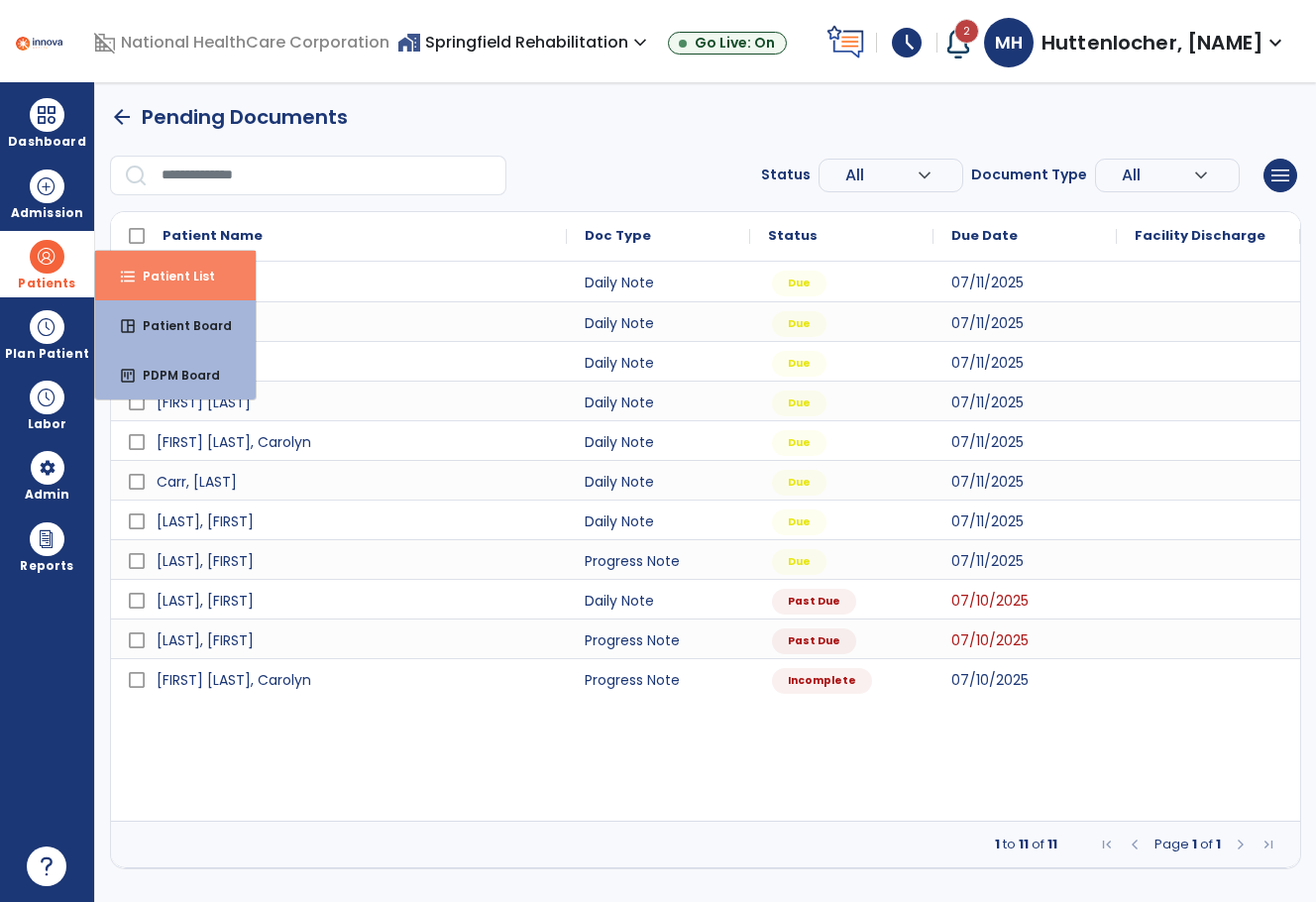 click on "Patient List" at bounding box center (170, 276) 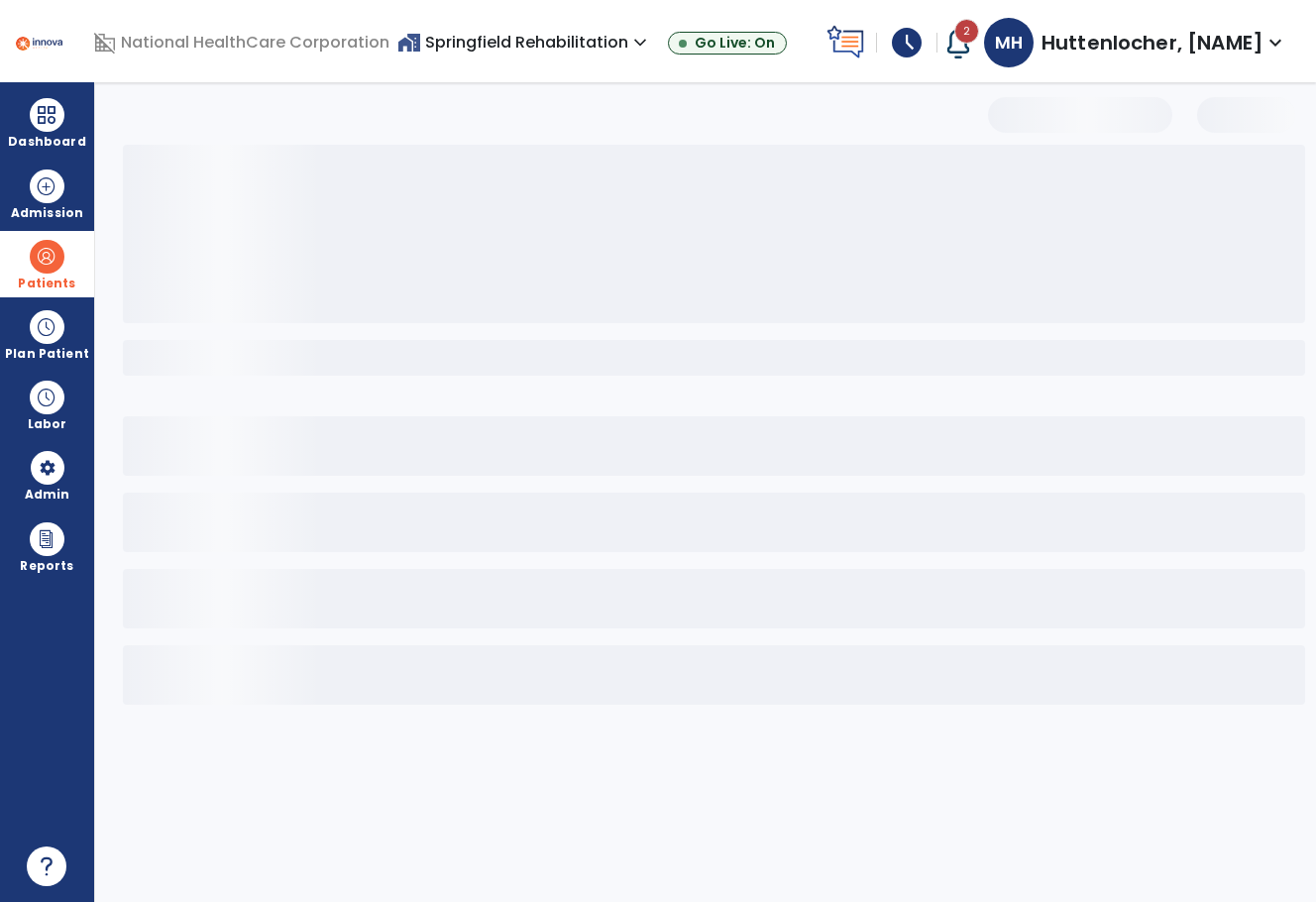 select on "***" 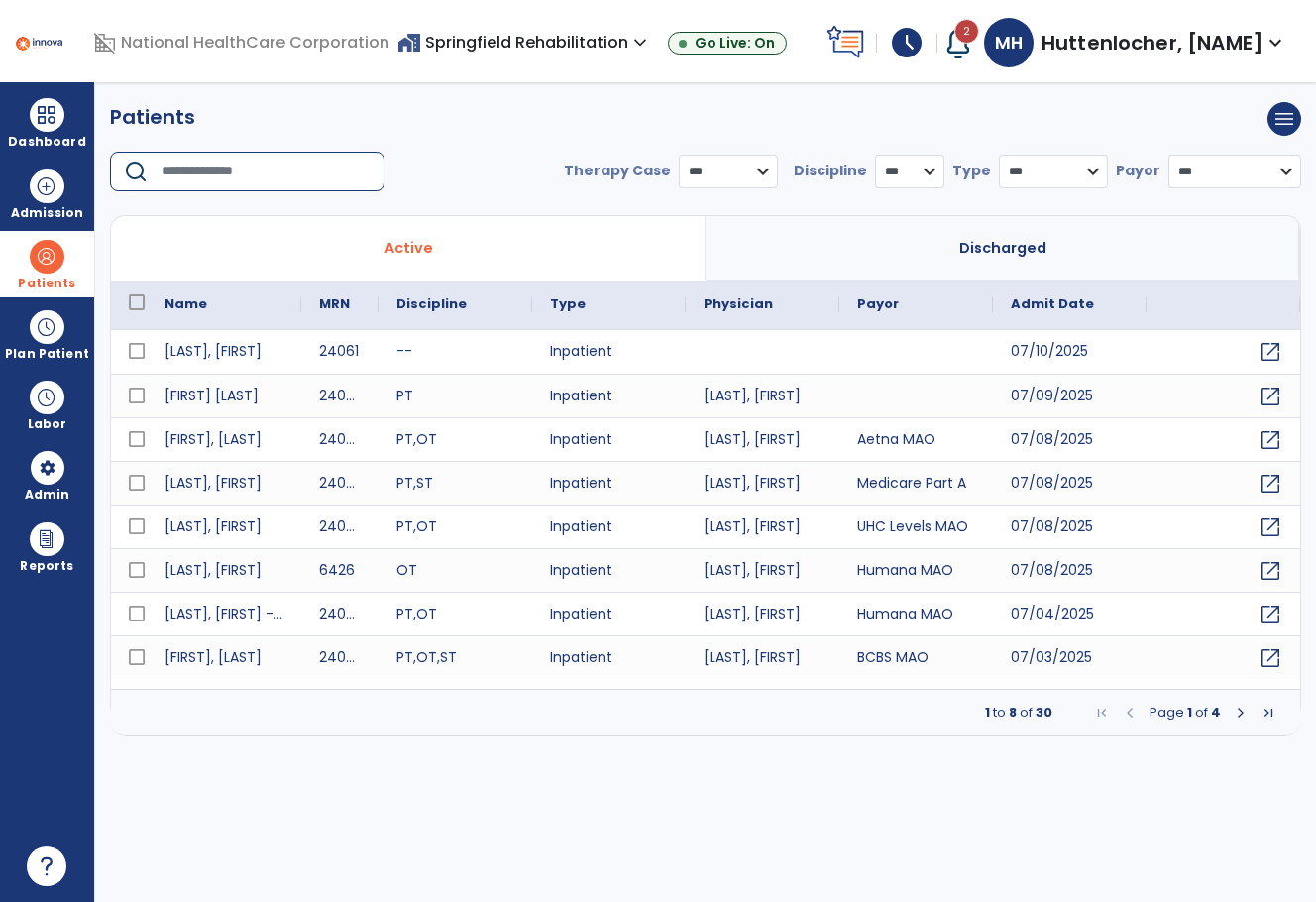 click at bounding box center (266, 171) 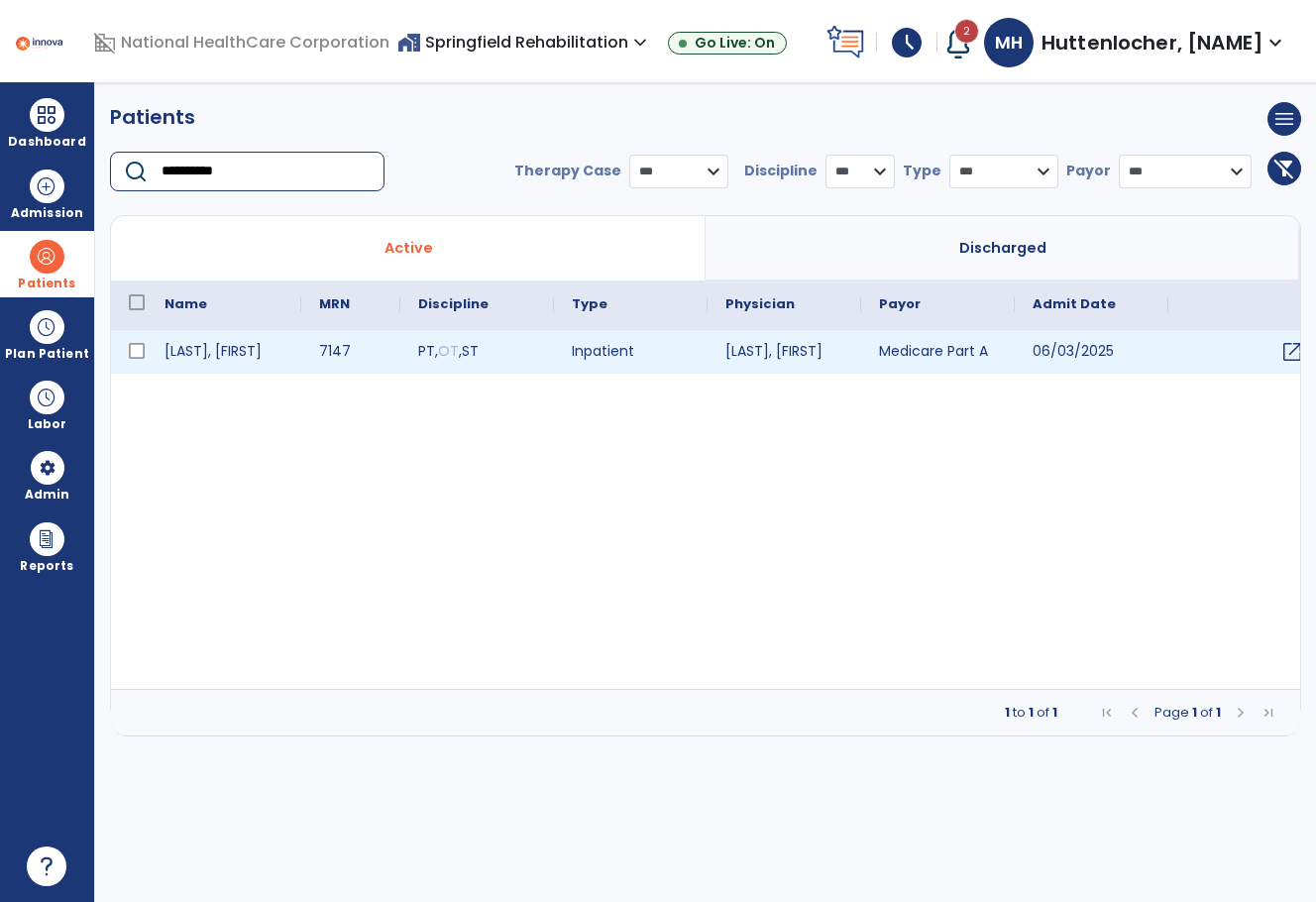 type on "**********" 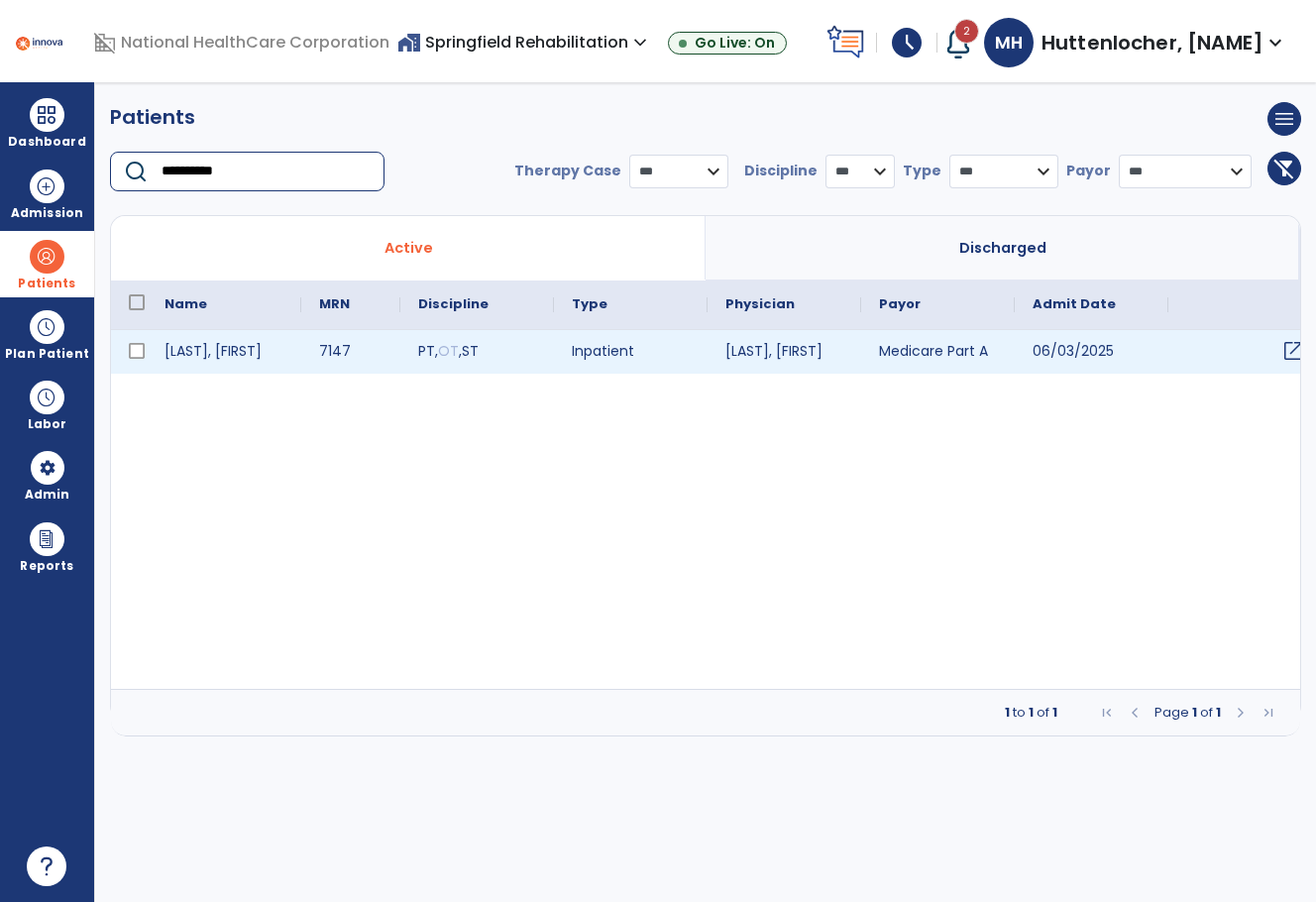 click on "open_in_new" at bounding box center (1293, 351) 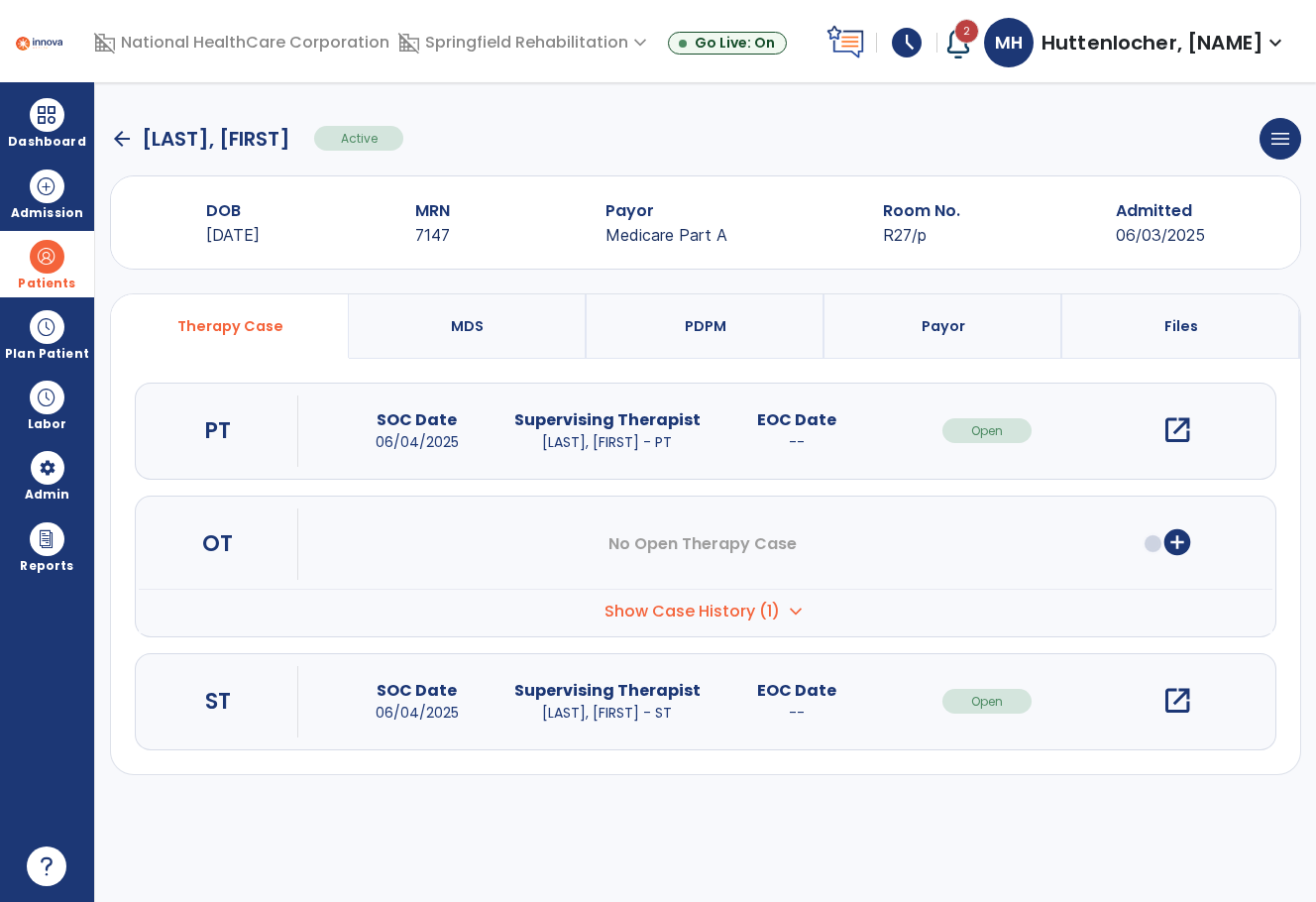 click on "open_in_new" at bounding box center (1177, 430) 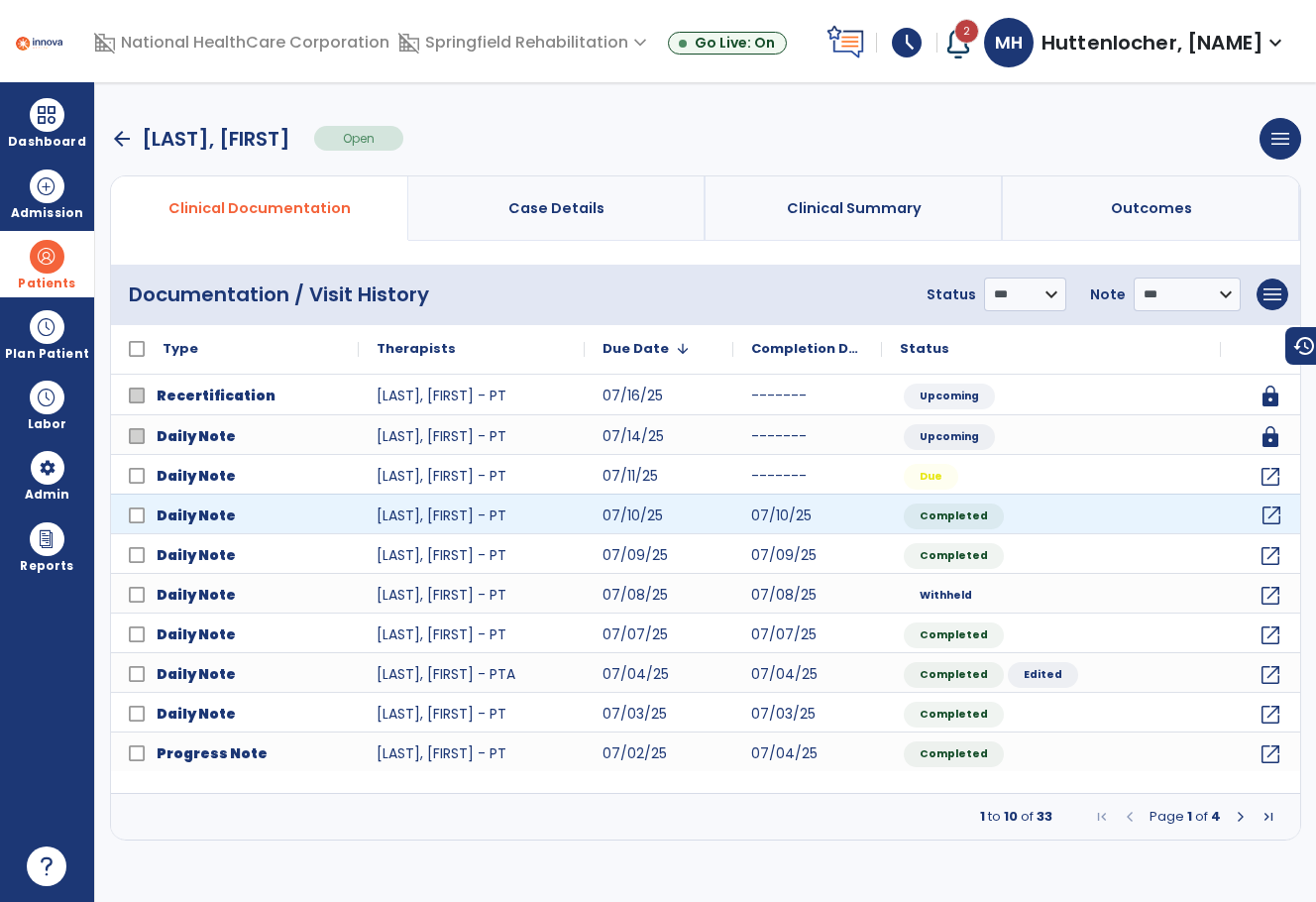 click on "open_in_new" 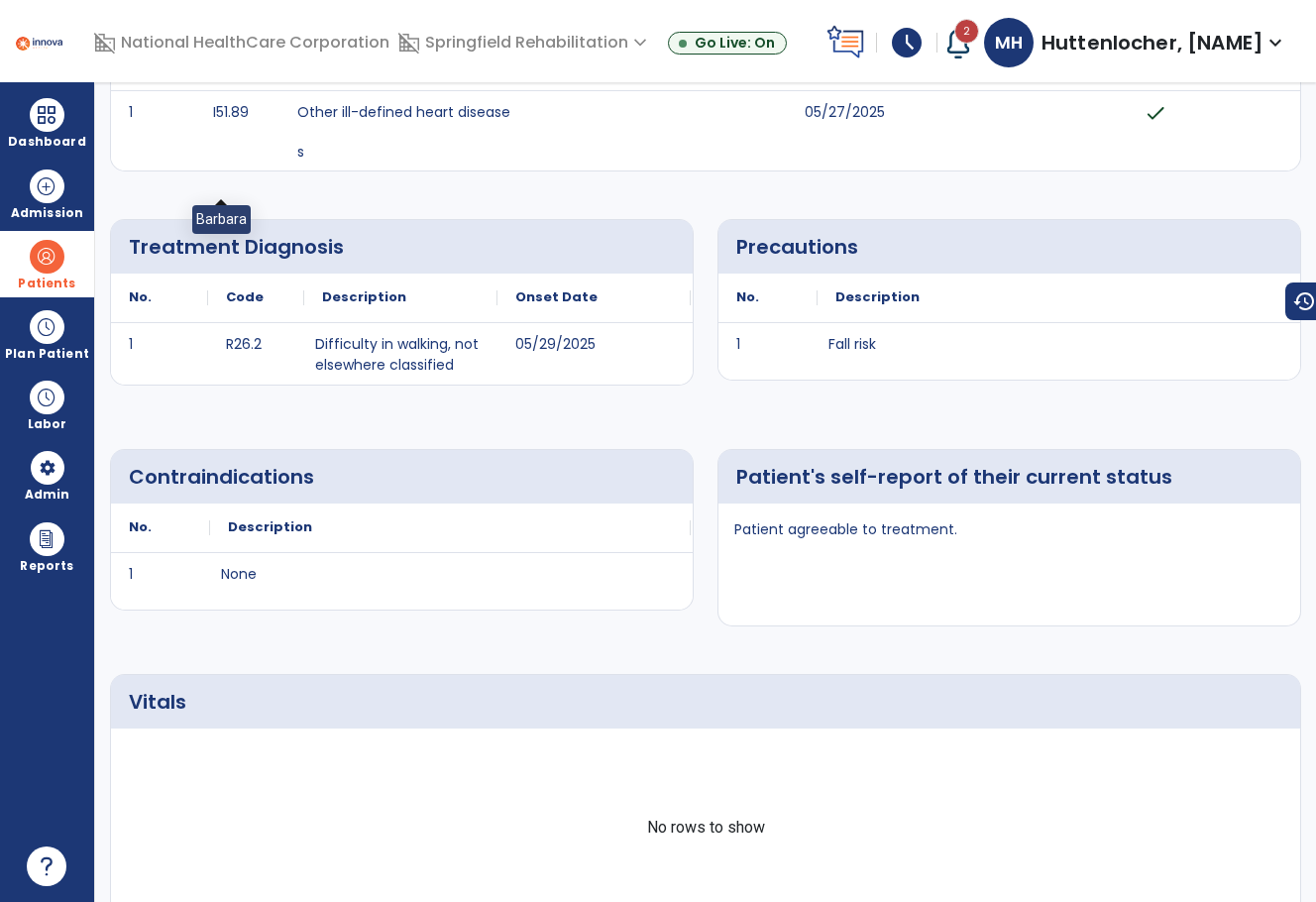 scroll, scrollTop: 0, scrollLeft: 0, axis: both 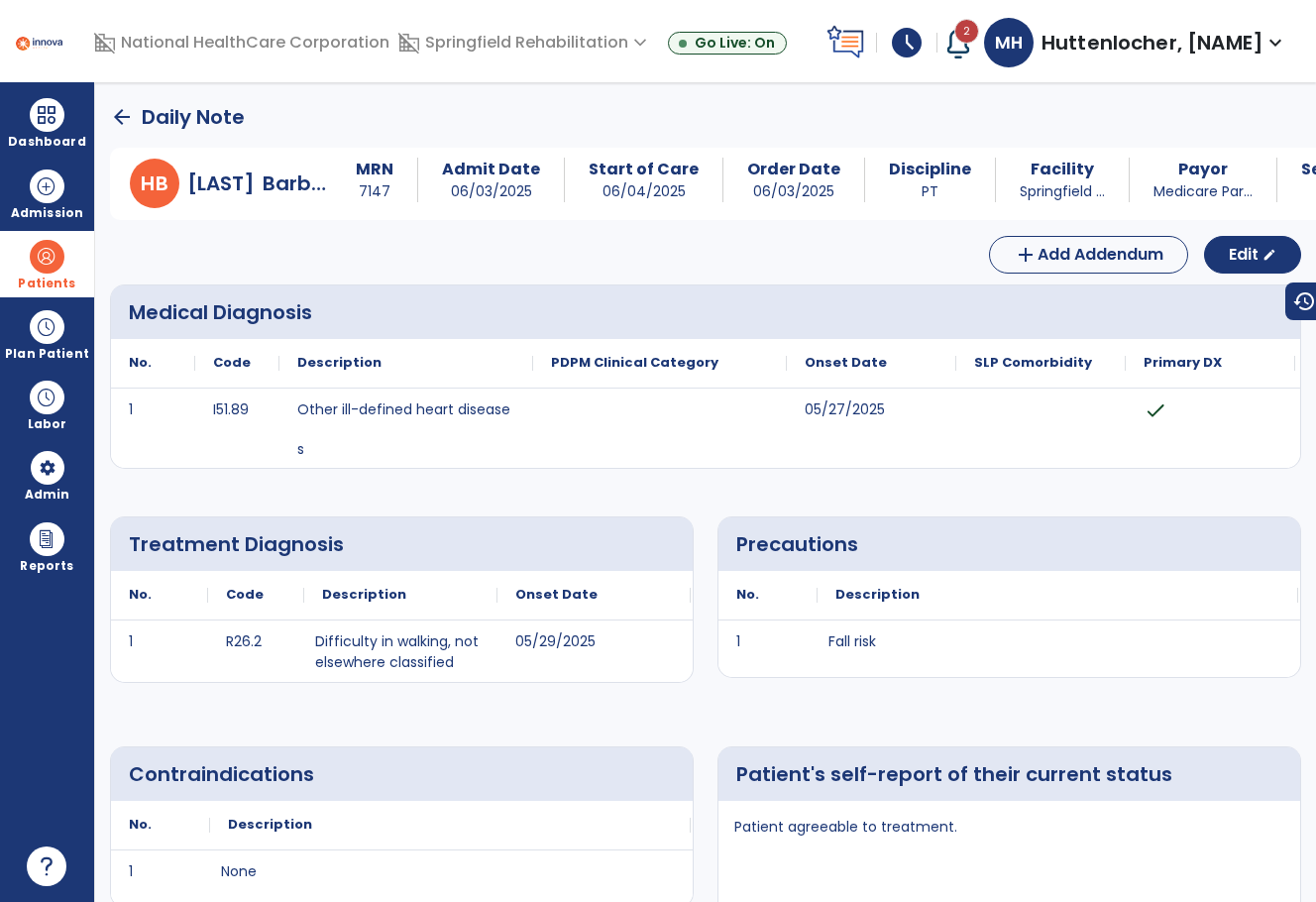 click on "arrow_back" 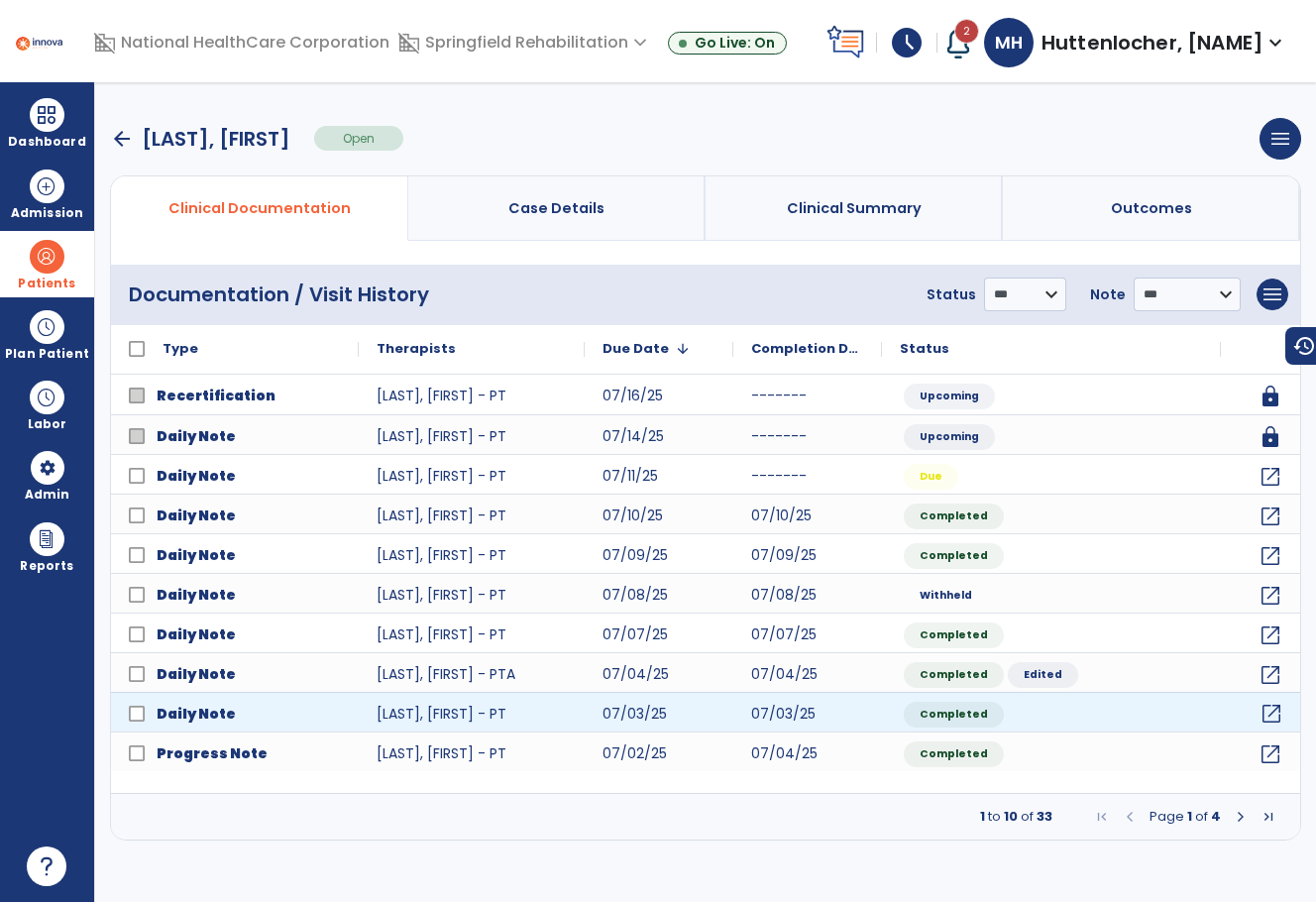 click on "open_in_new" 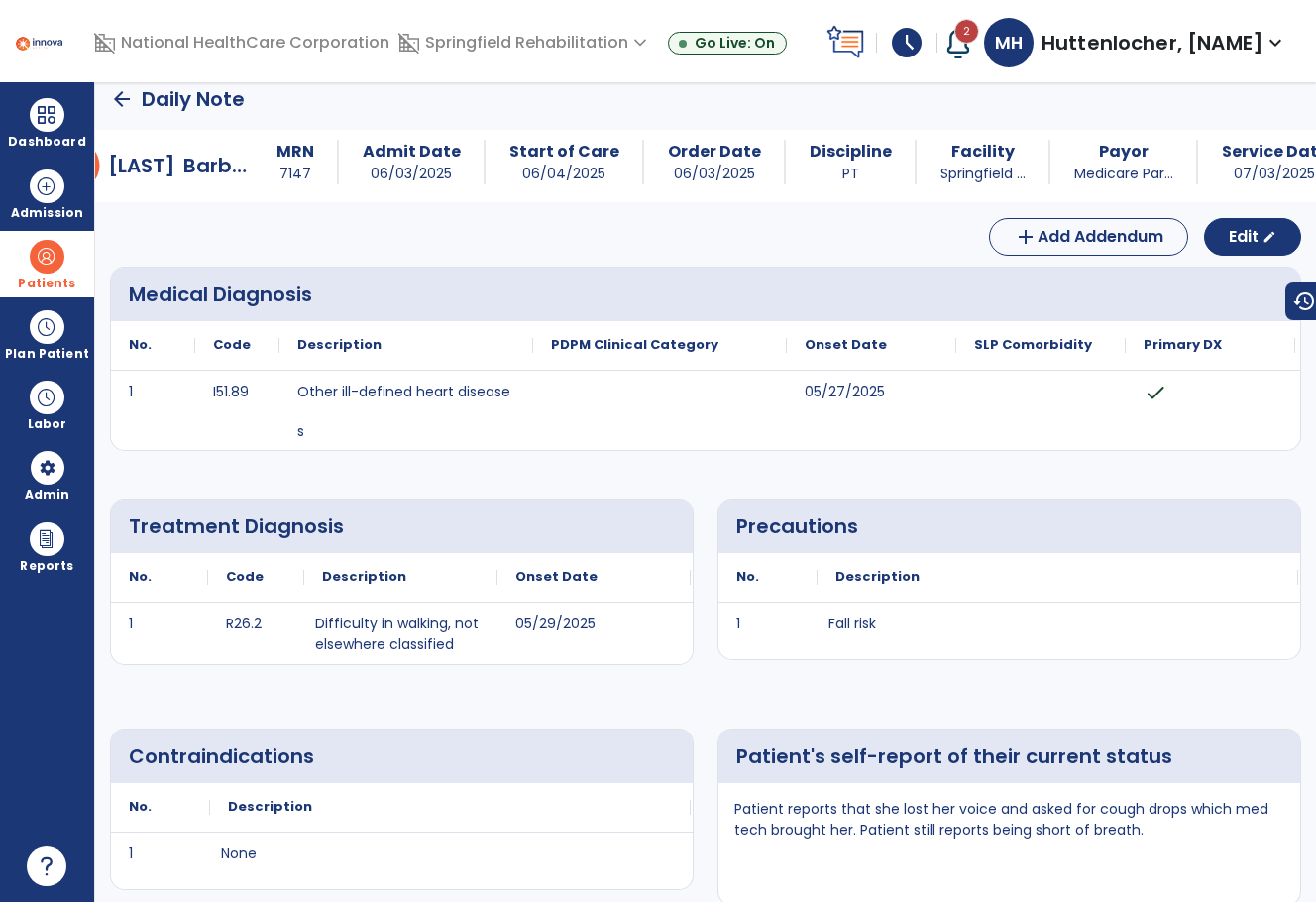 scroll, scrollTop: 0, scrollLeft: 0, axis: both 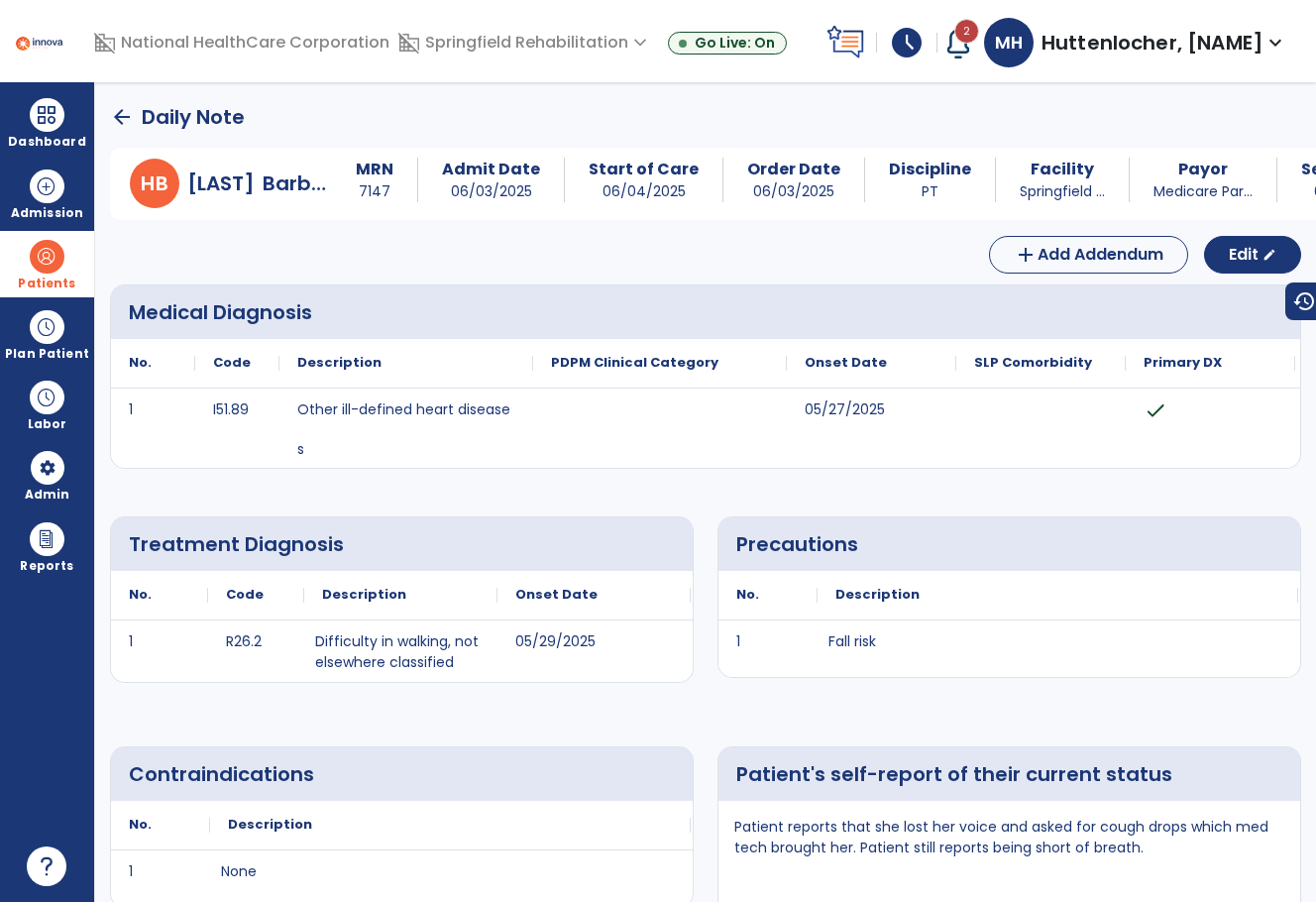 click on "arrow_back" 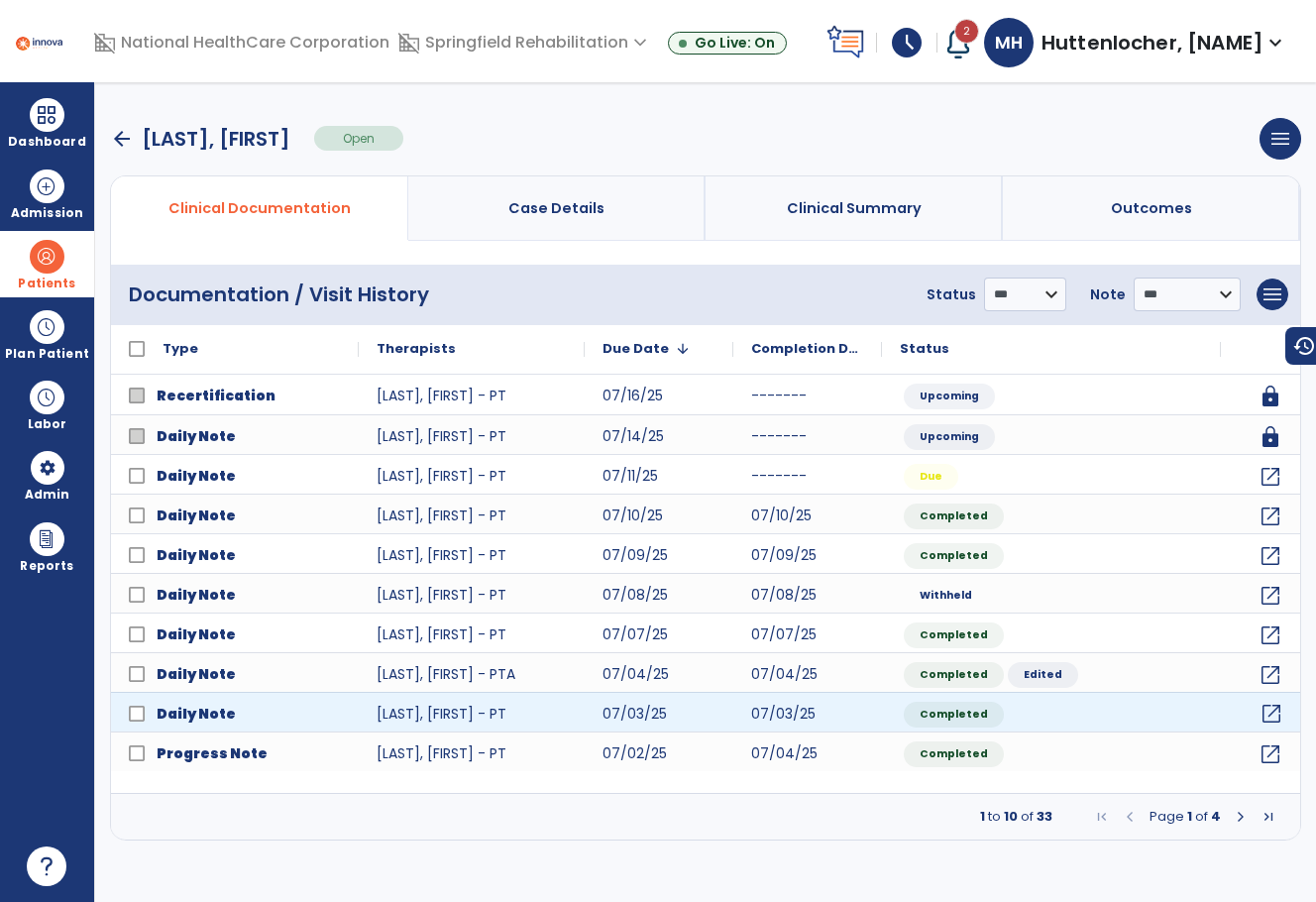 click on "open_in_new" 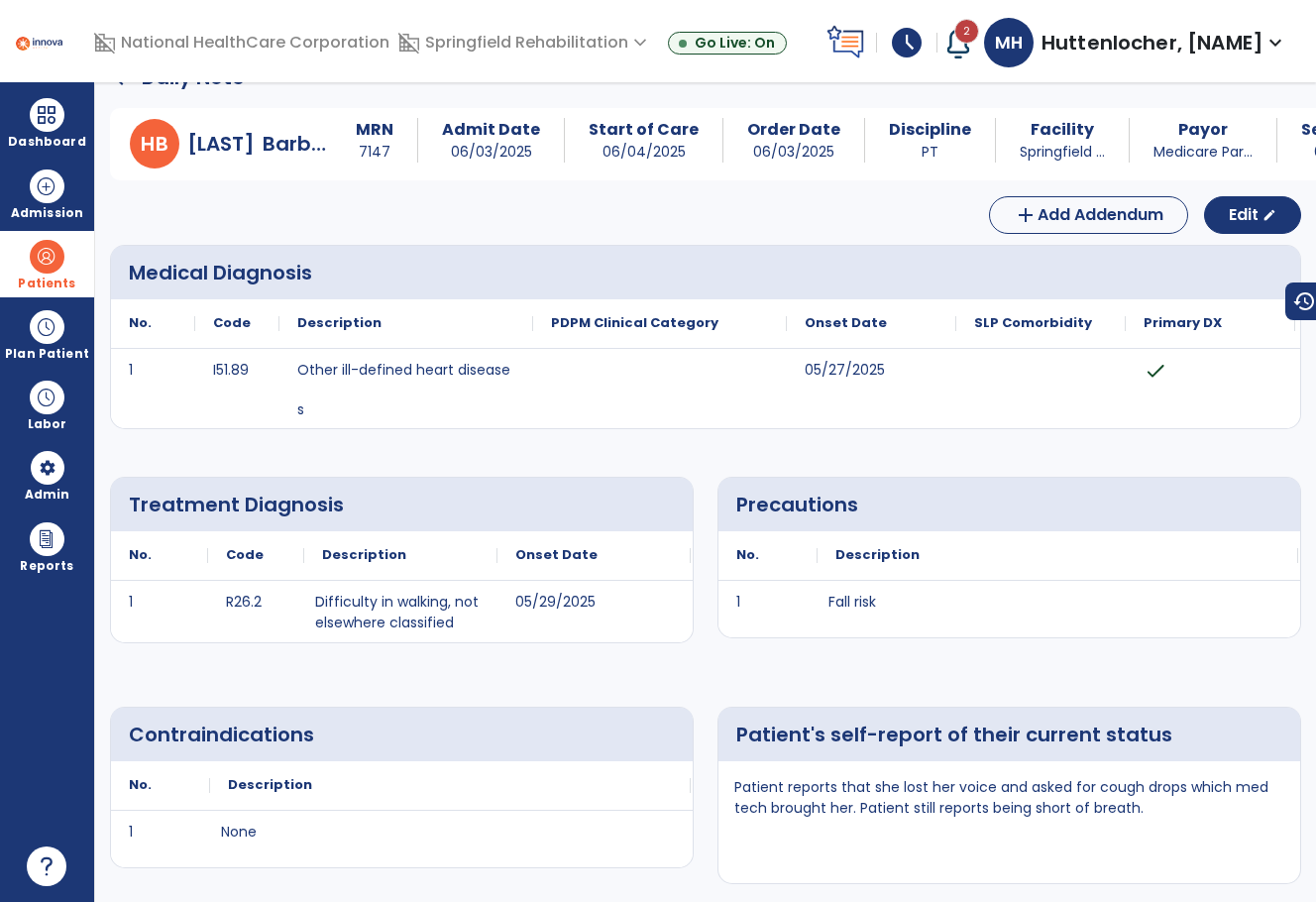scroll, scrollTop: 0, scrollLeft: 0, axis: both 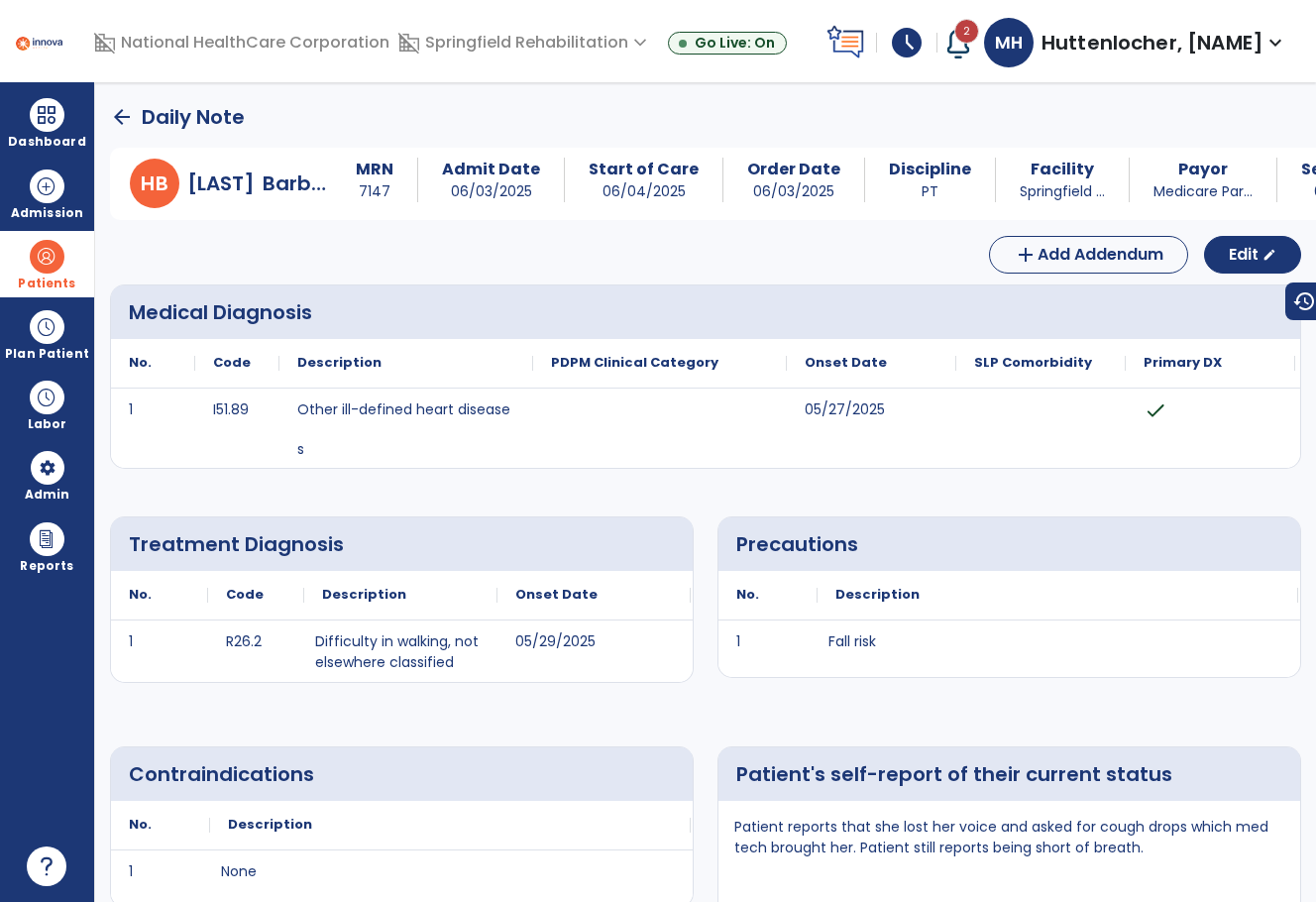 click on "arrow_back" 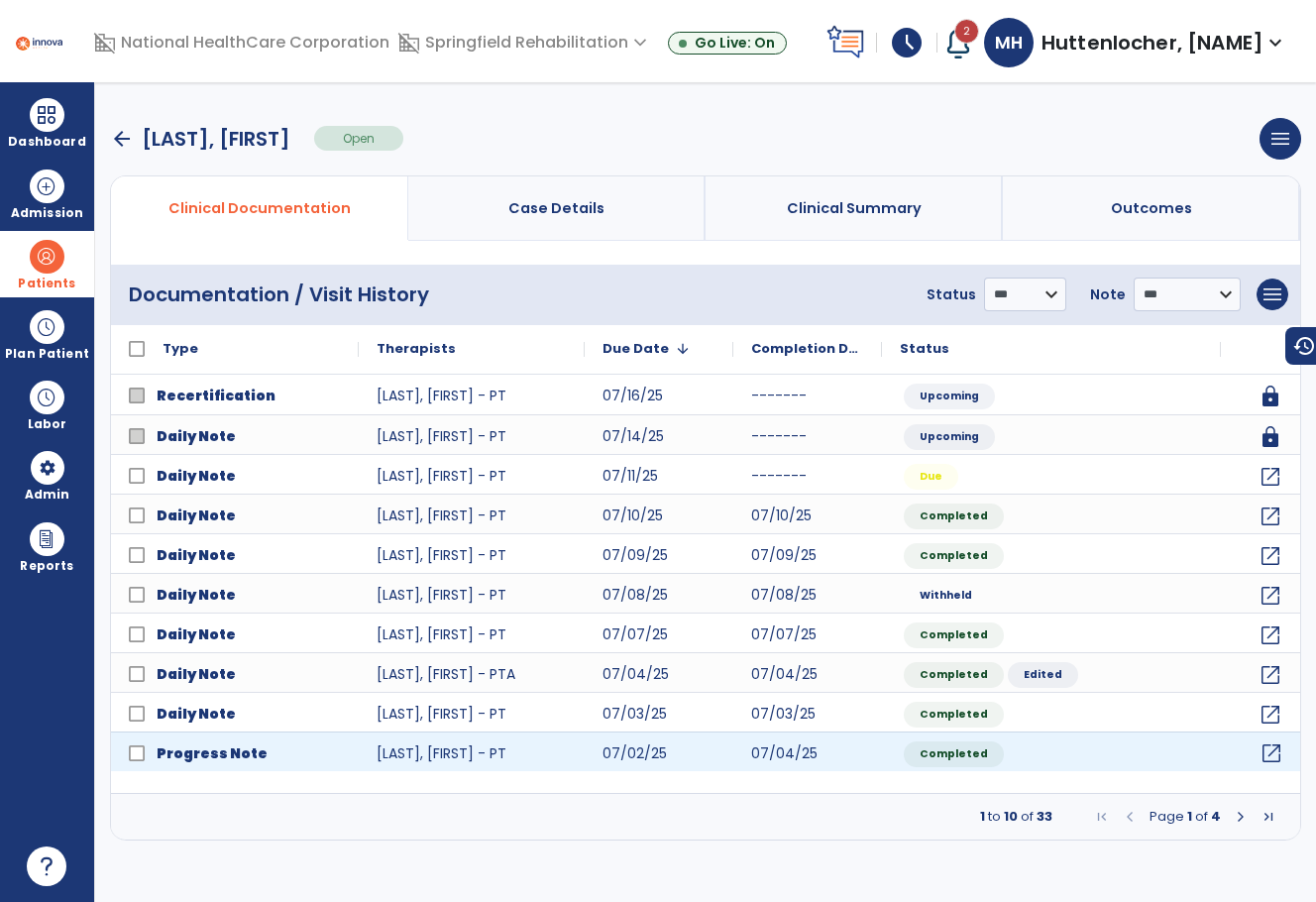 click on "open_in_new" 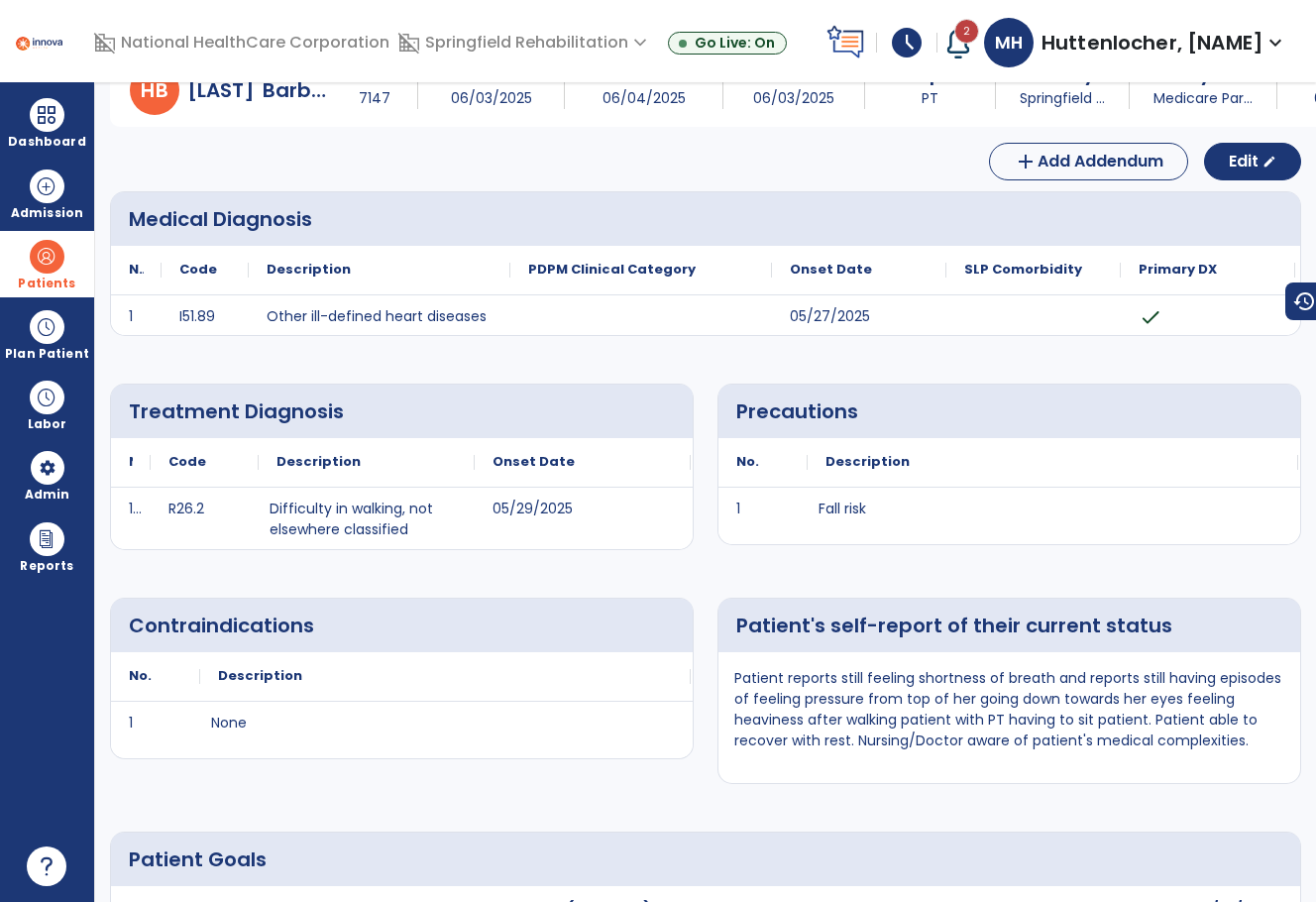 scroll, scrollTop: 0, scrollLeft: 0, axis: both 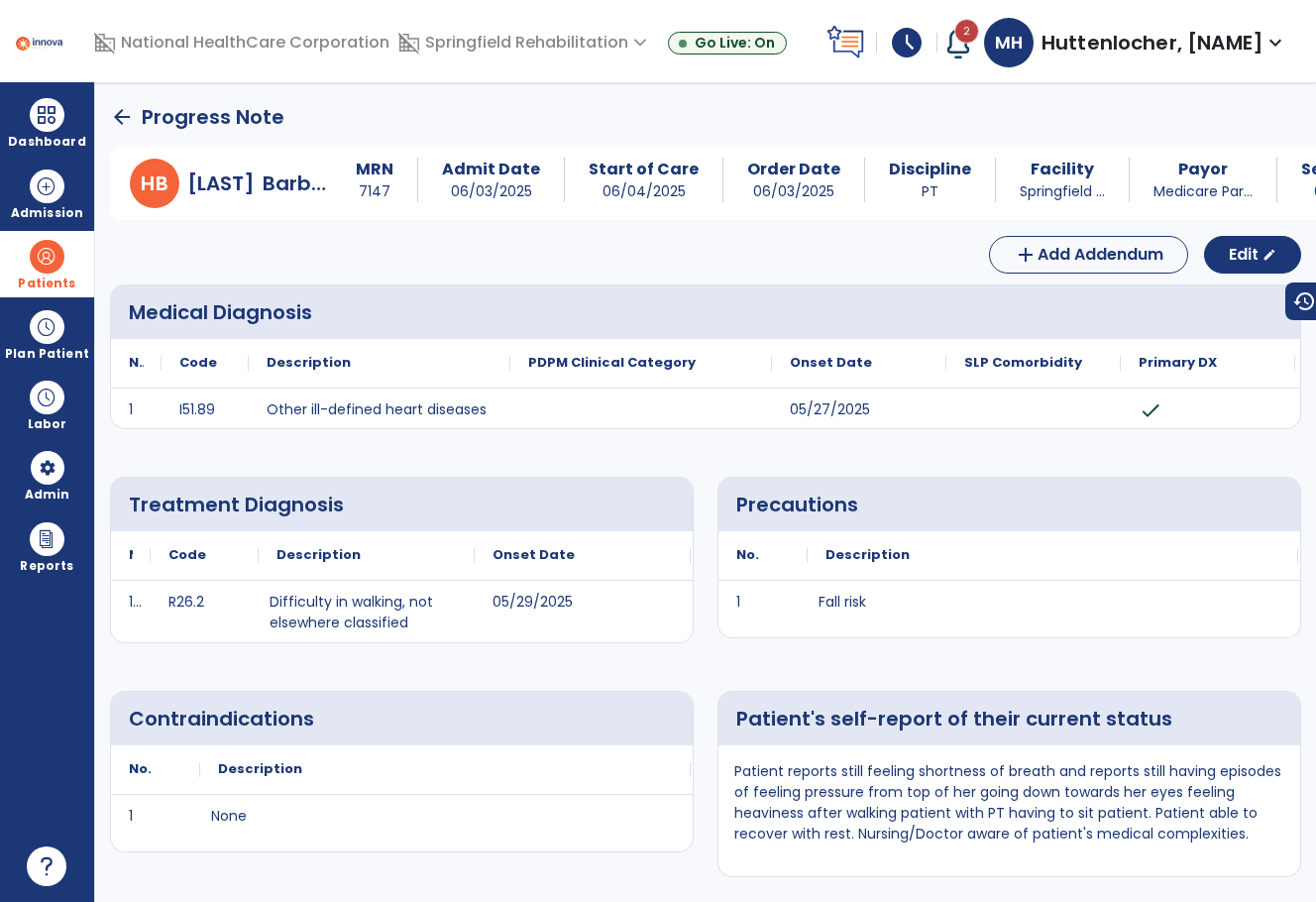 click on "arrow_back" 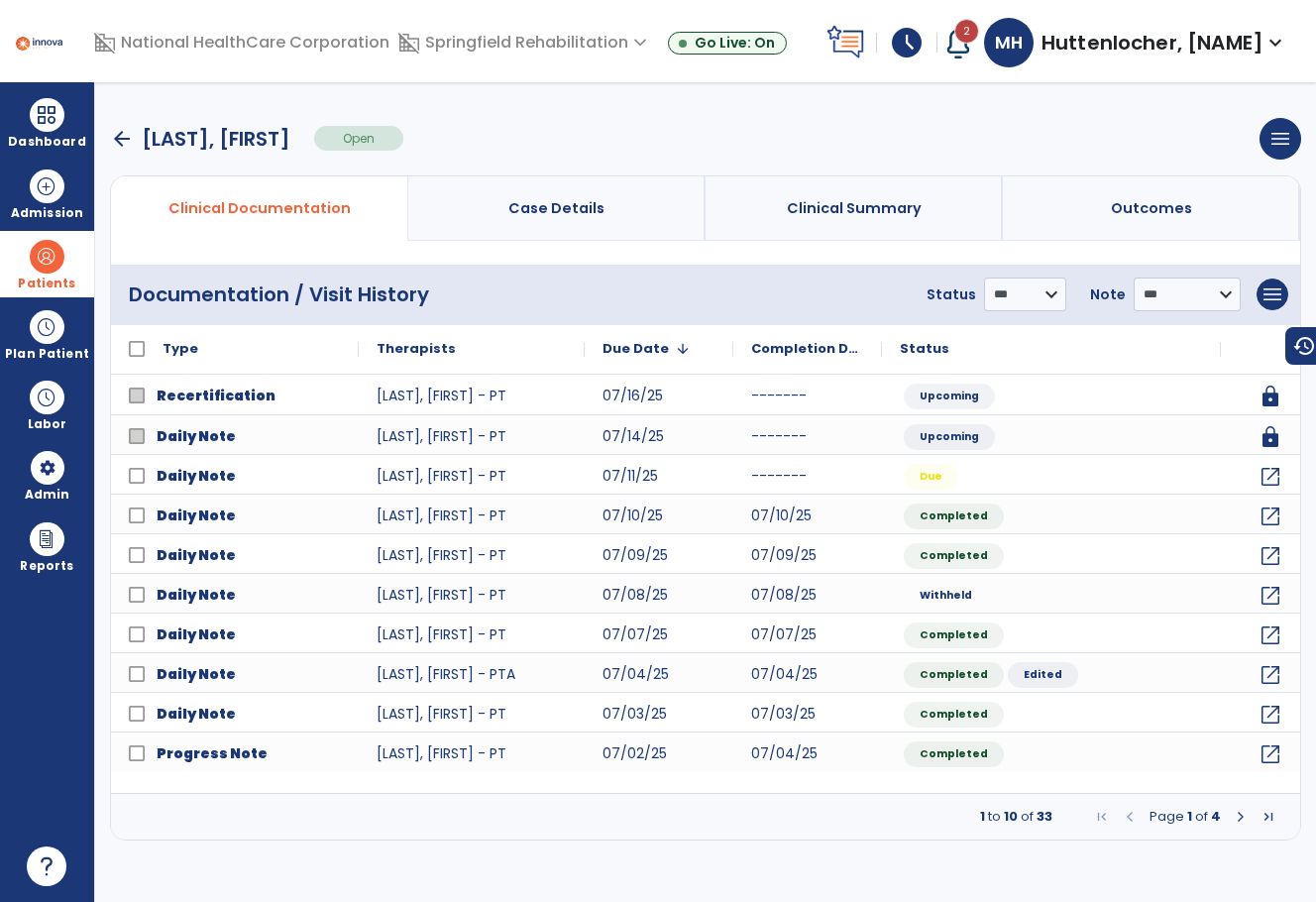 click at bounding box center [1241, 817] 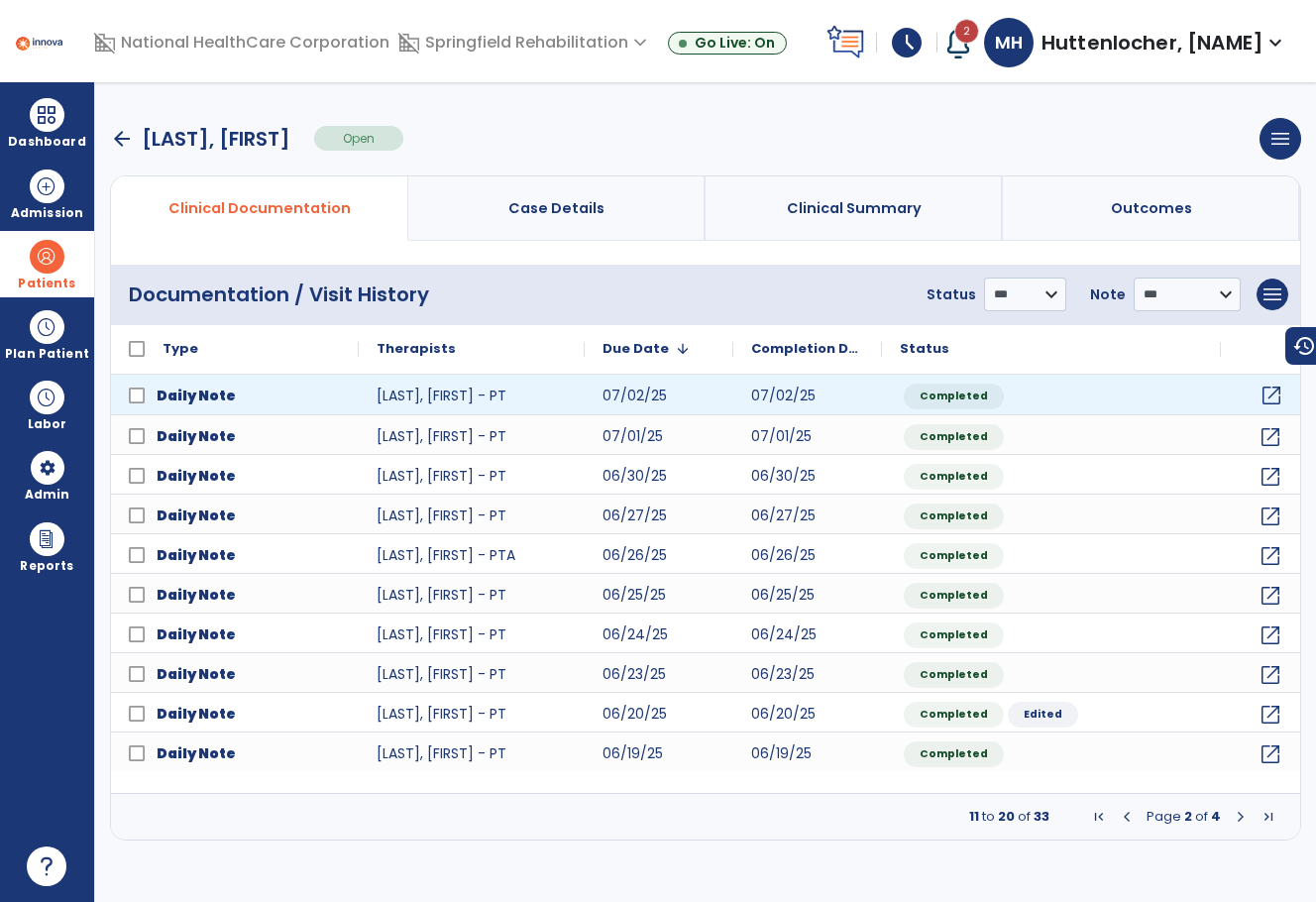 click on "open_in_new" 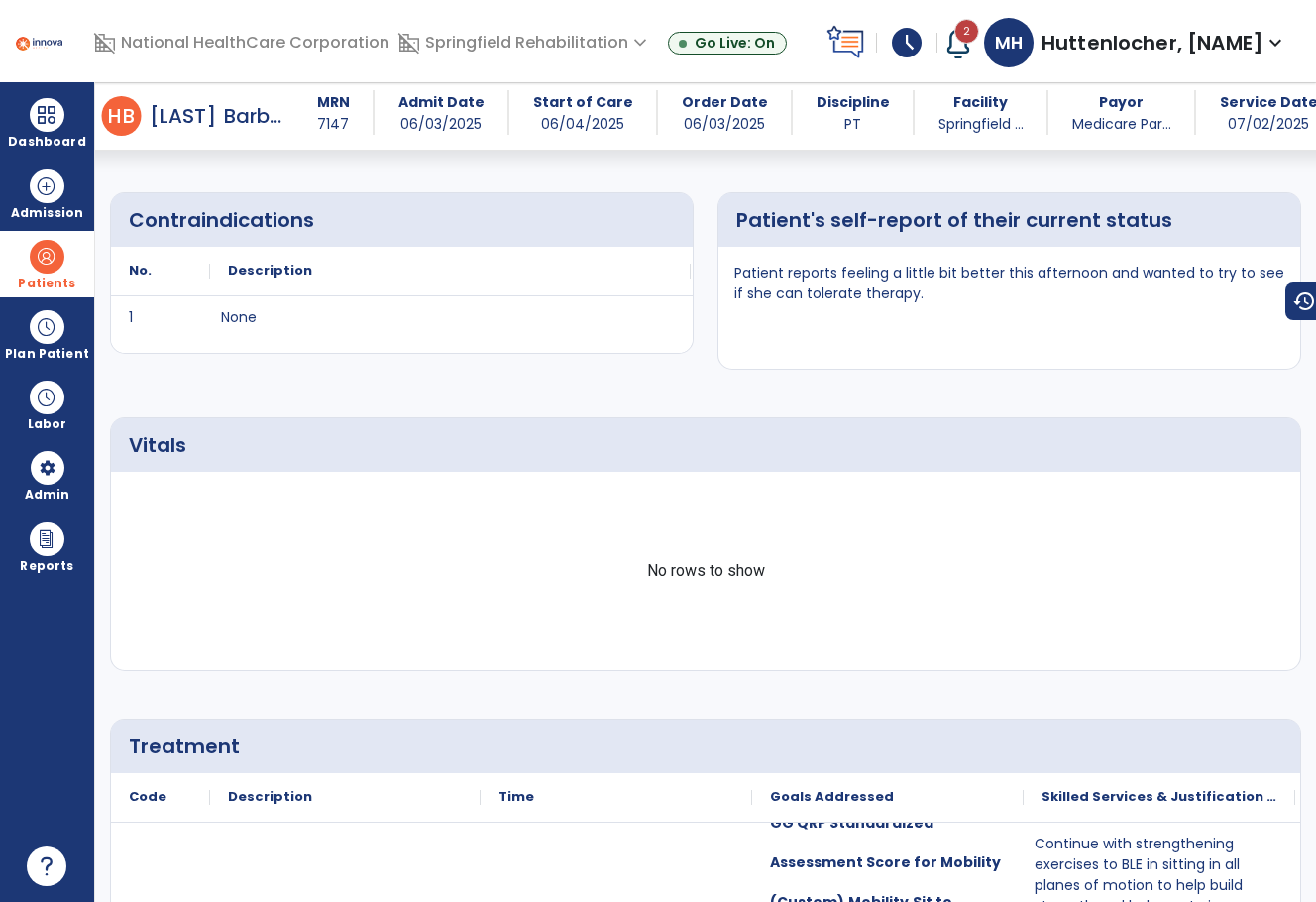 scroll, scrollTop: 0, scrollLeft: 0, axis: both 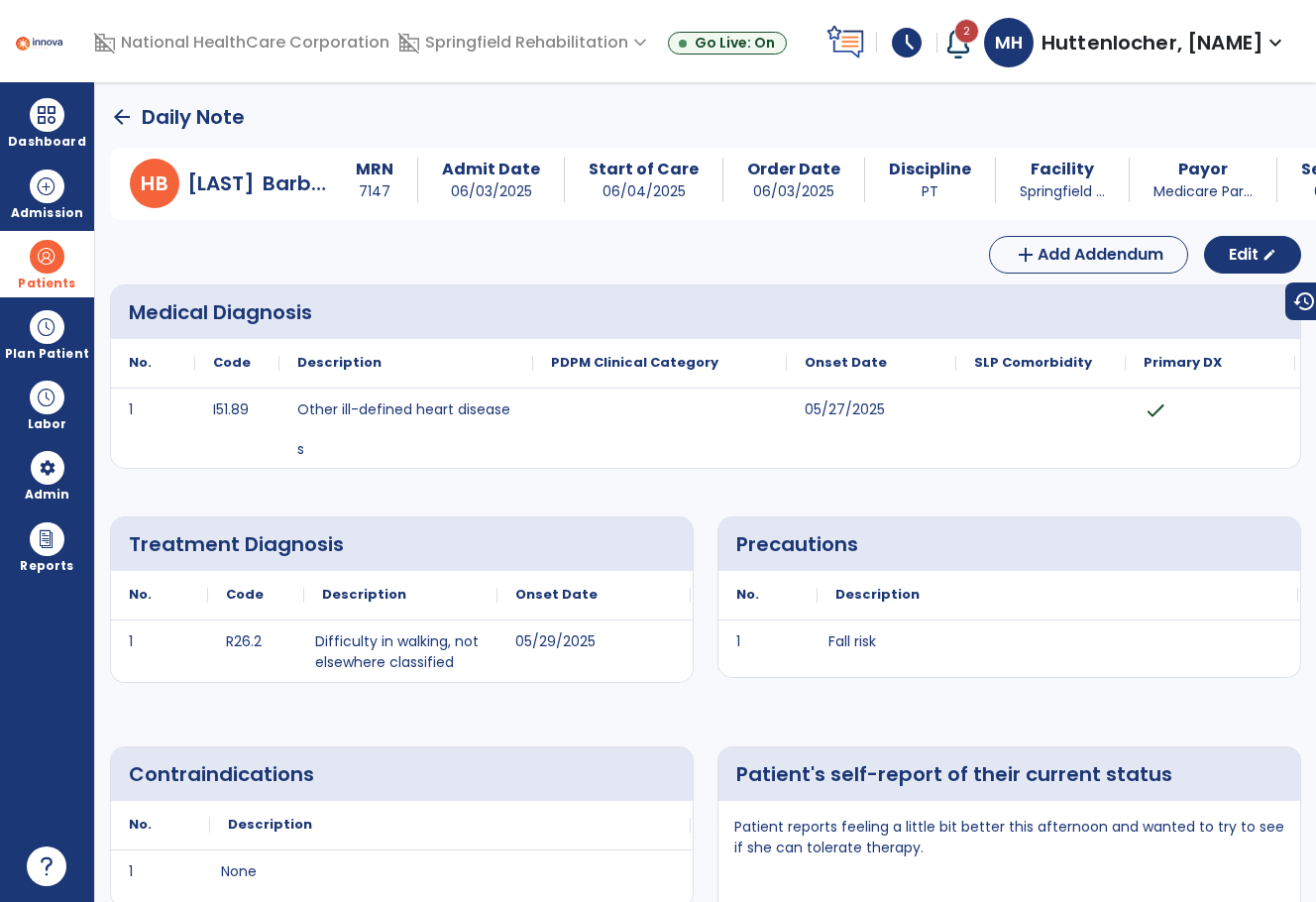 click on "arrow_back" 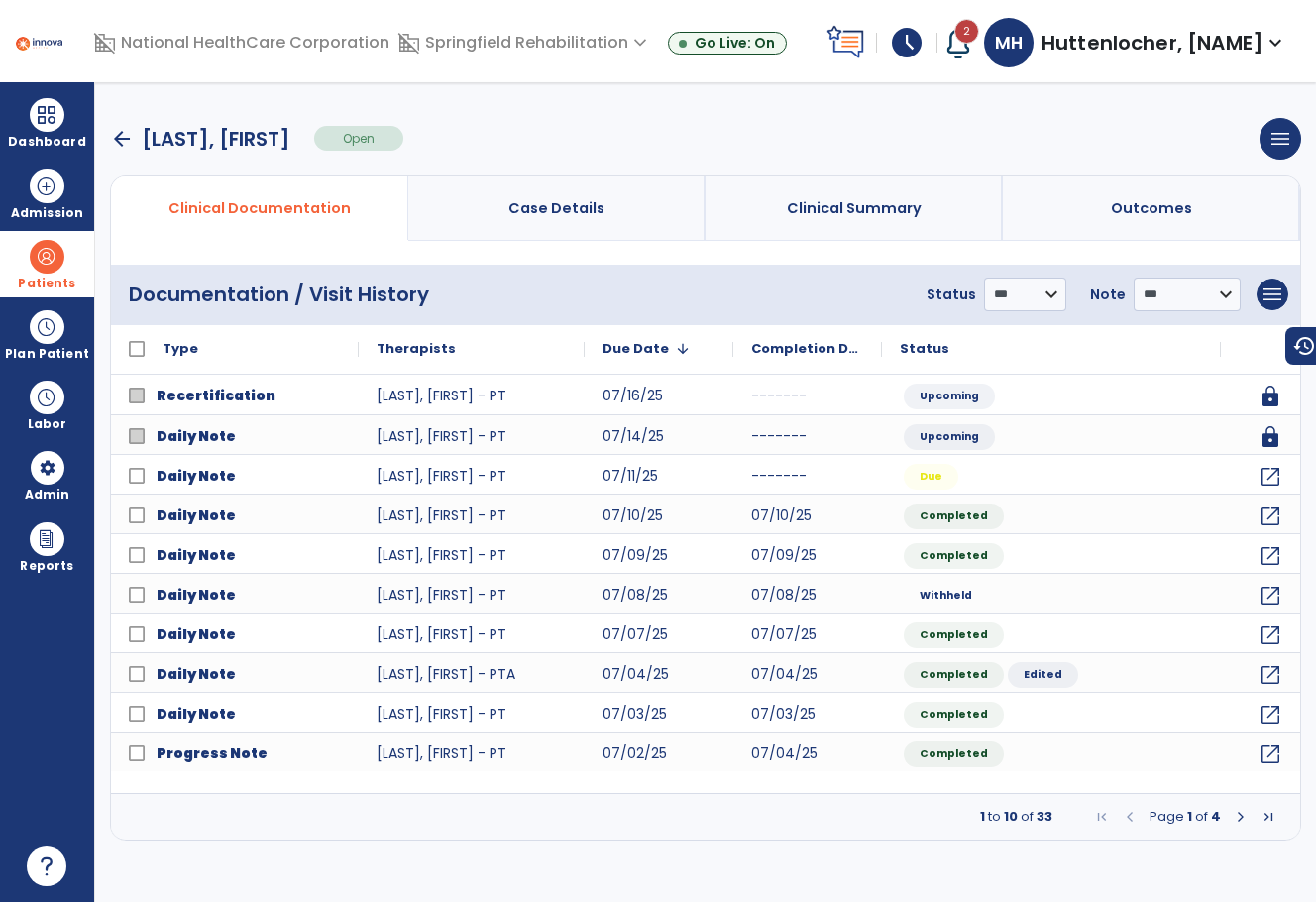 click at bounding box center [1241, 817] 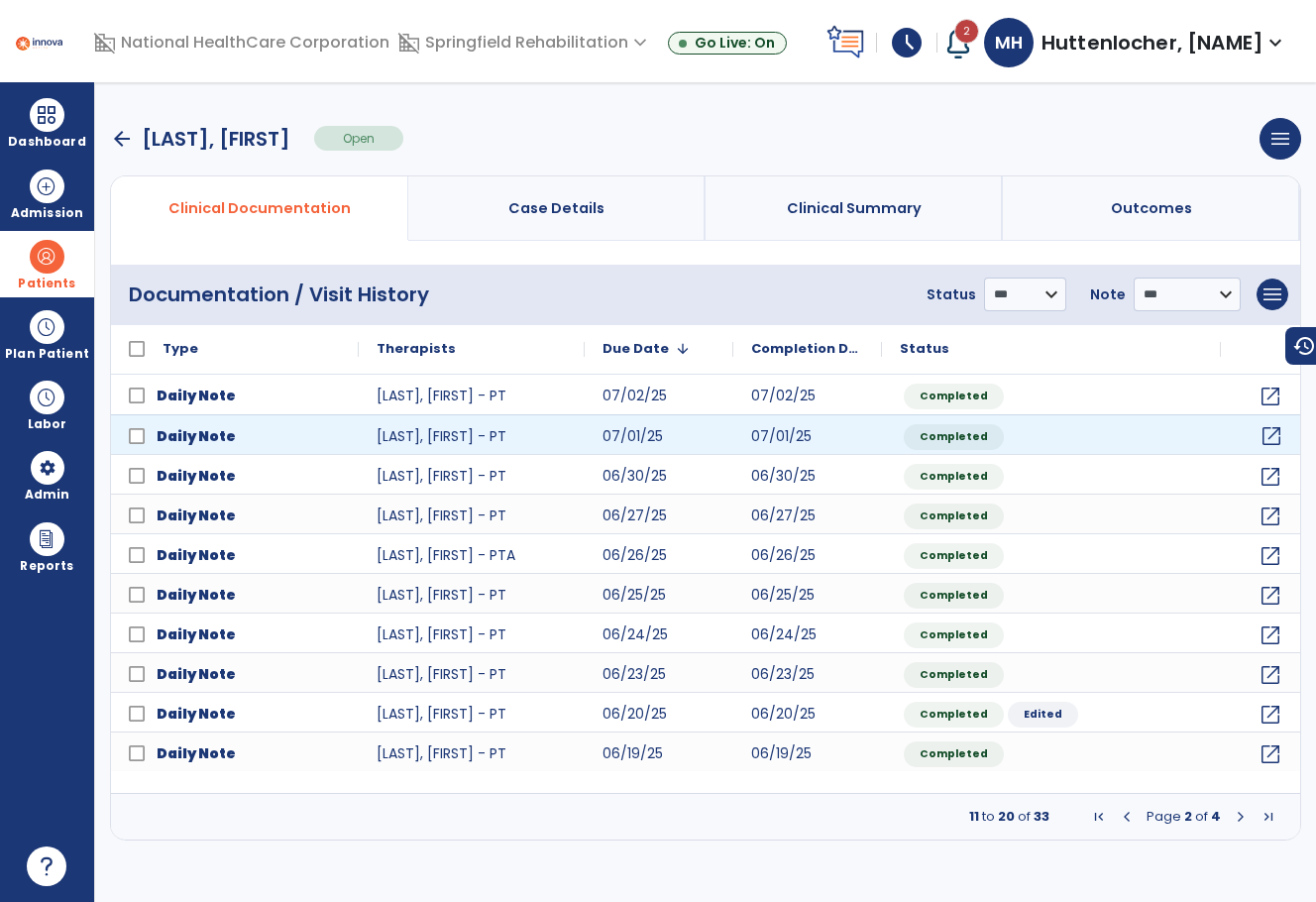 click on "open_in_new" 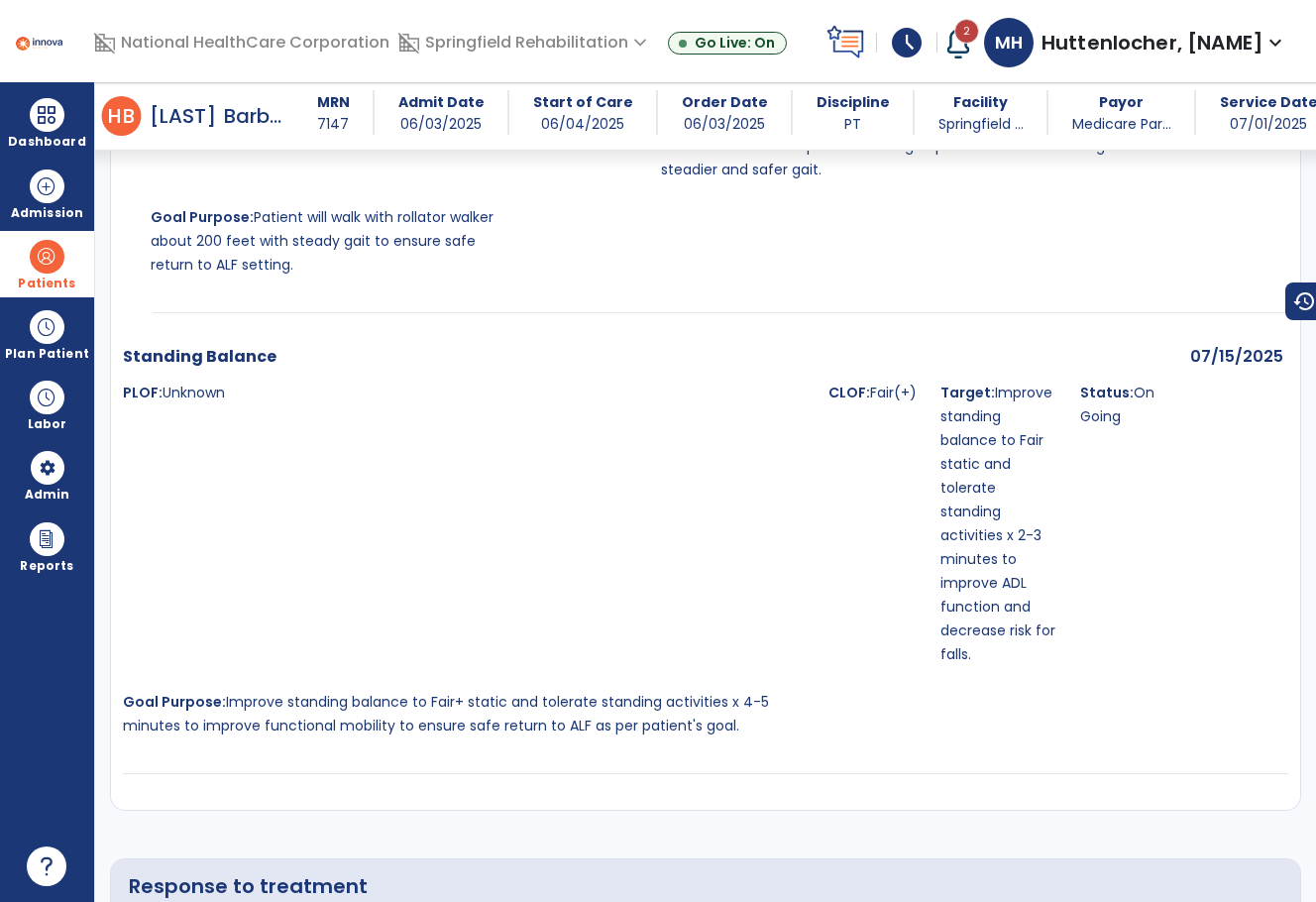 scroll, scrollTop: 4163, scrollLeft: 0, axis: vertical 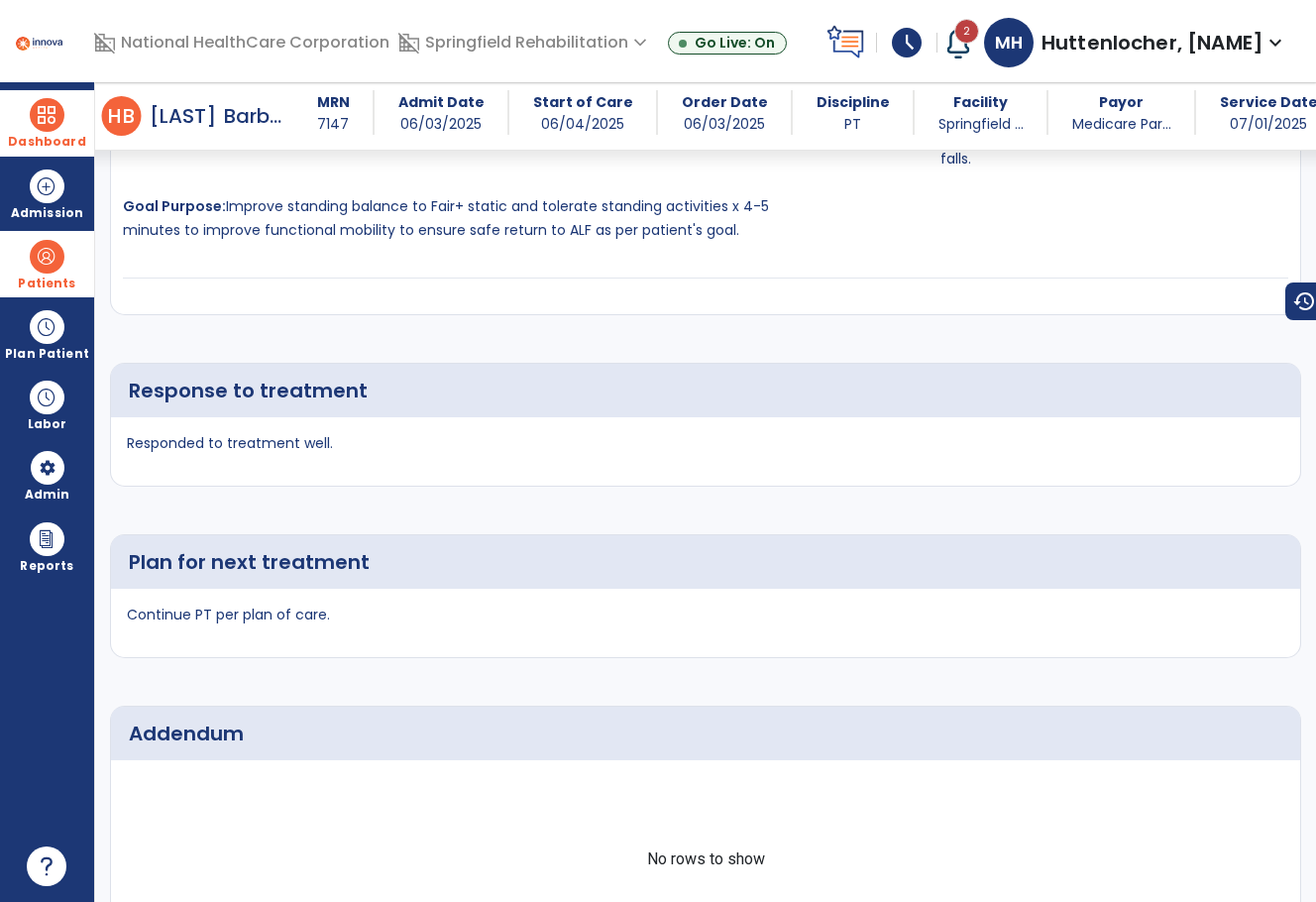 click at bounding box center [47, 115] 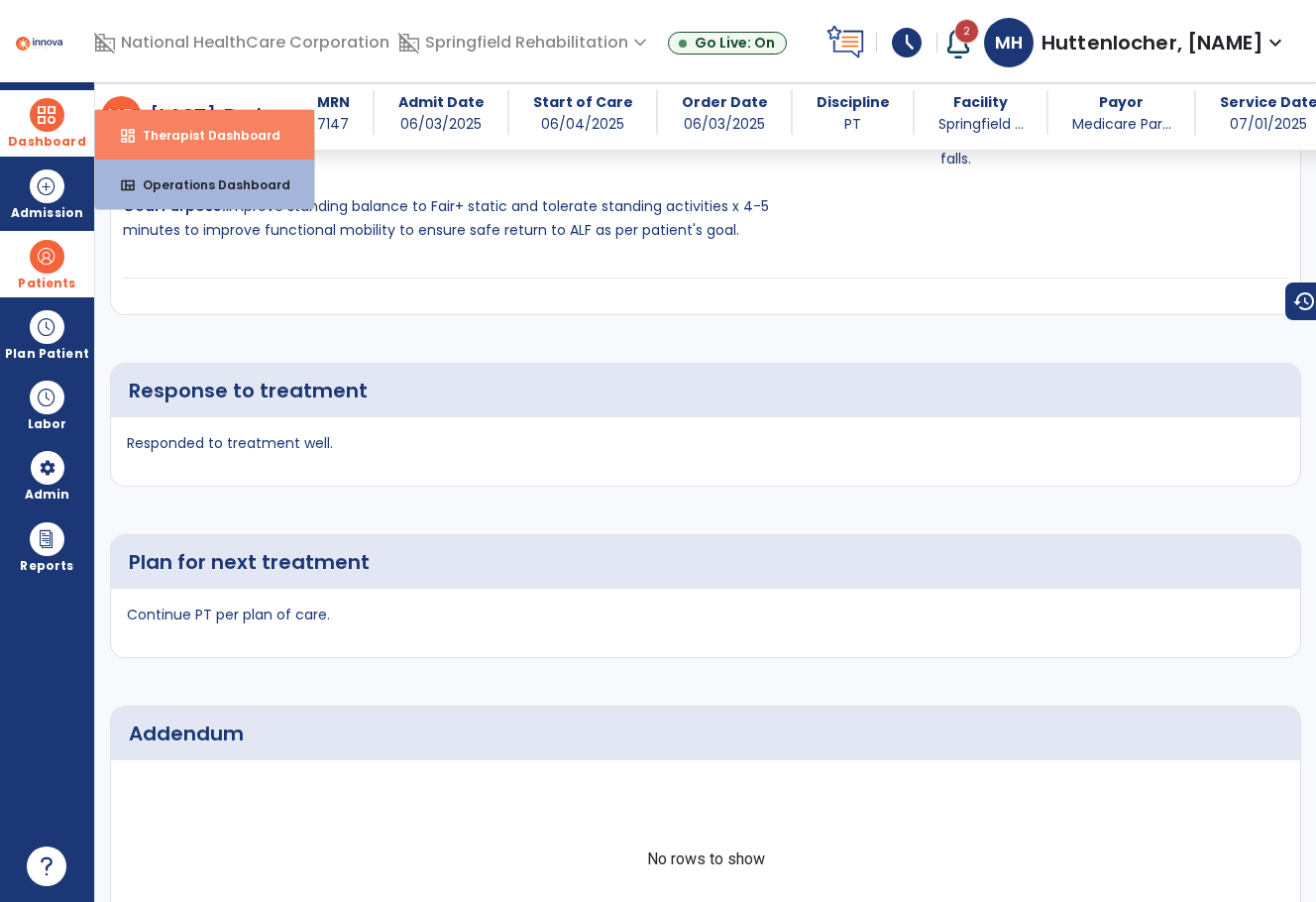 click on "dashboard  Therapist Dashboard" at bounding box center (204, 135) 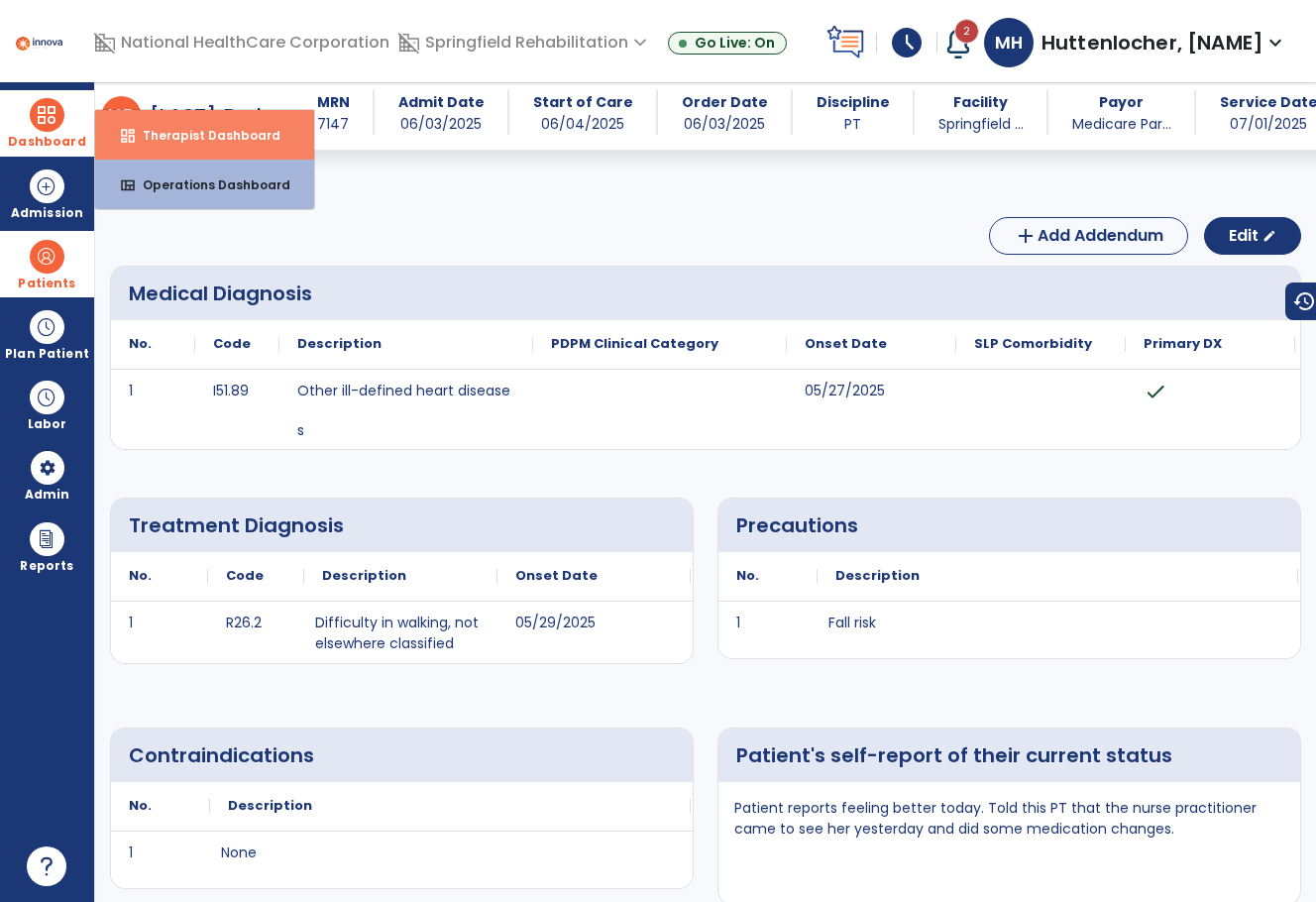 select on "****" 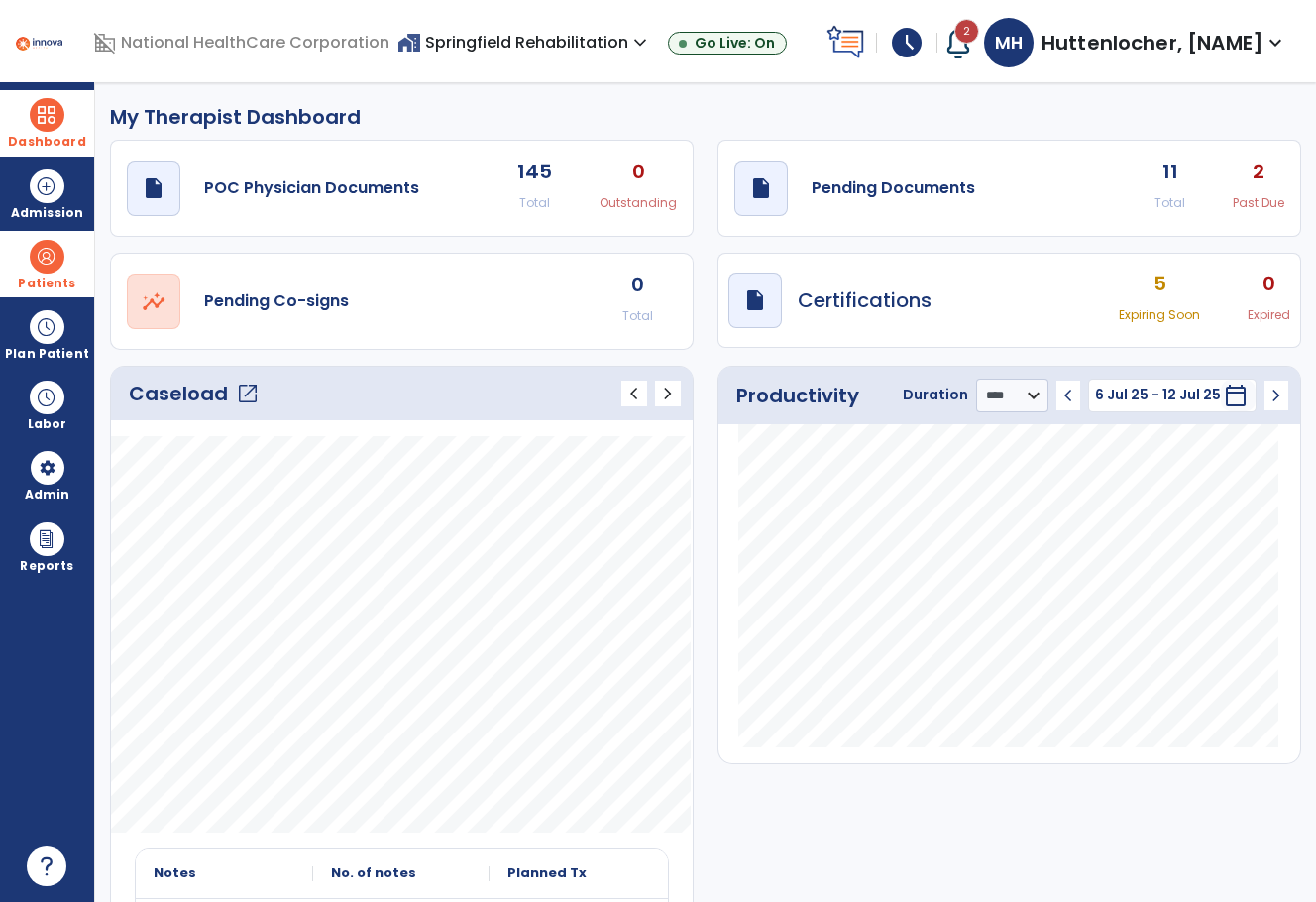 click on "2" 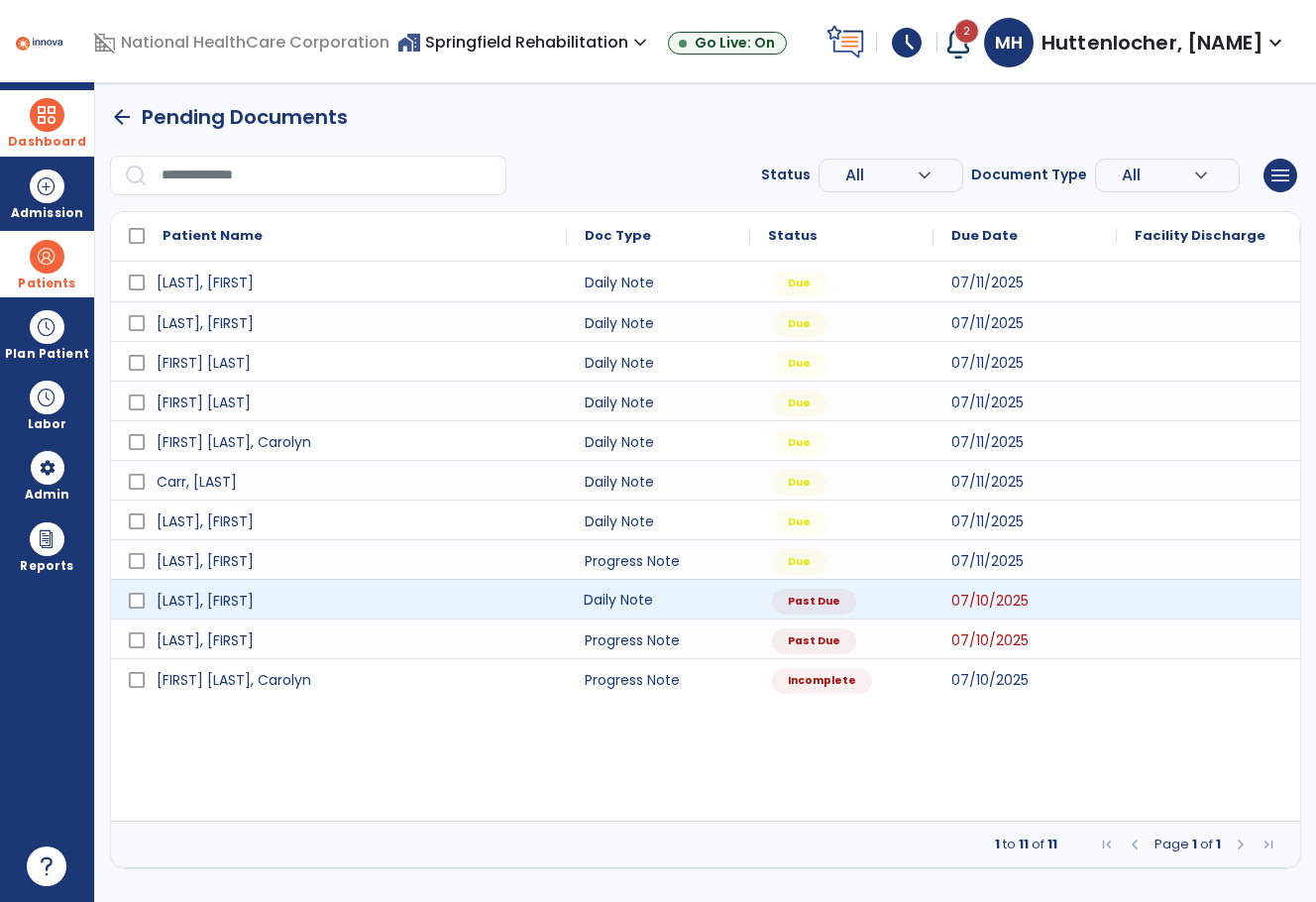 click on "Daily Note" at bounding box center (658, 599) 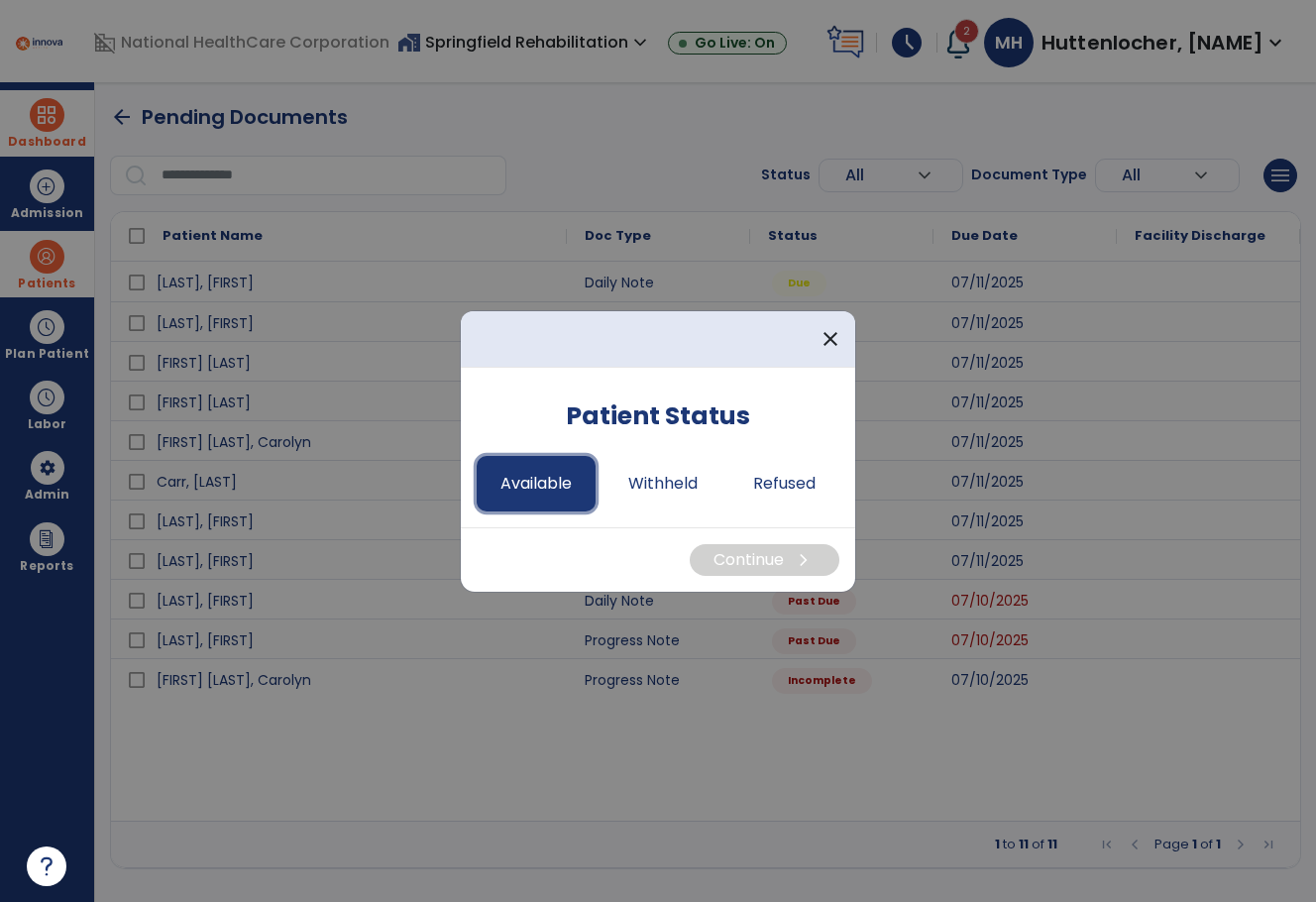 click on "Available" at bounding box center [536, 484] 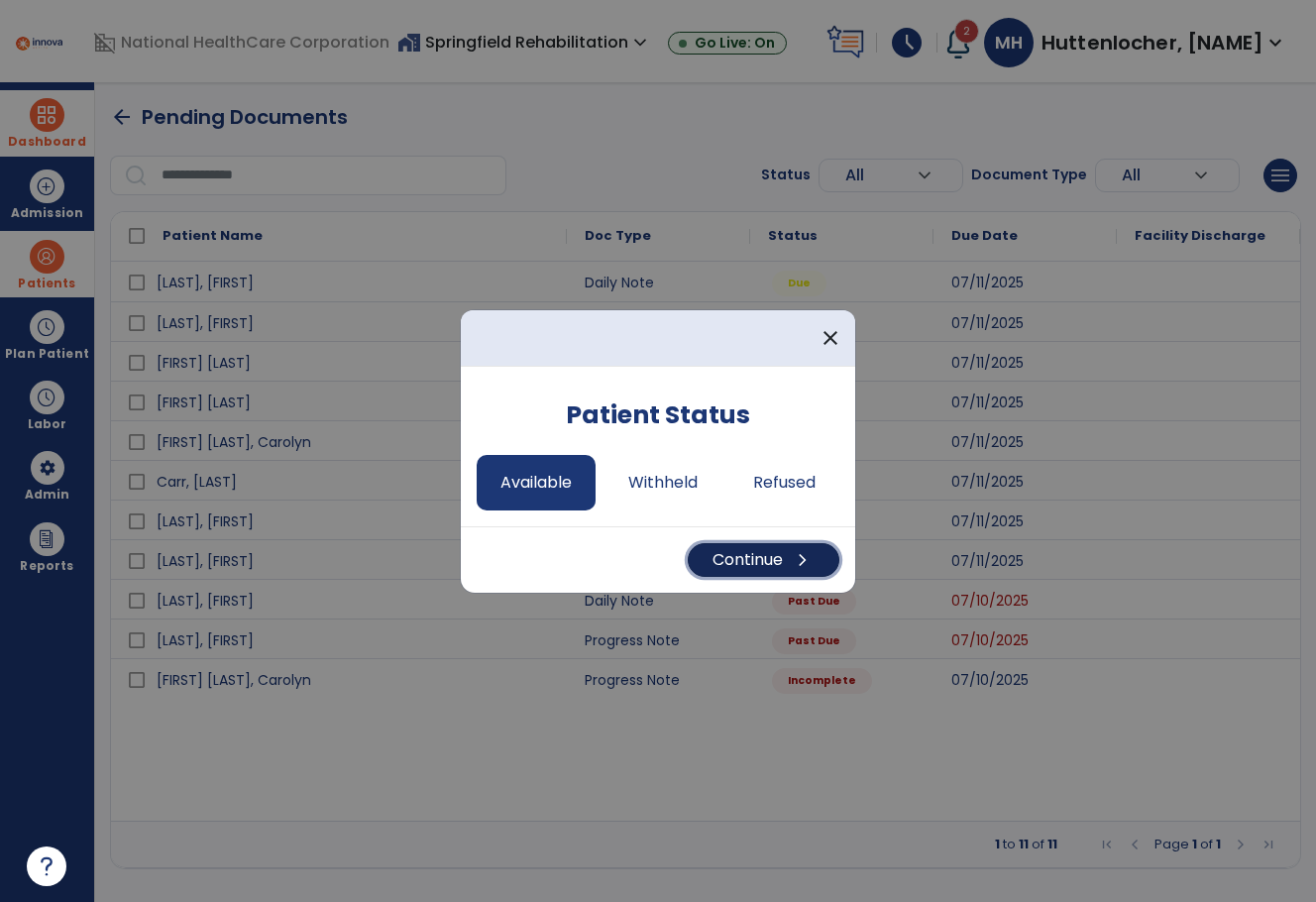 click on "Continue   chevron_right" at bounding box center [763, 560] 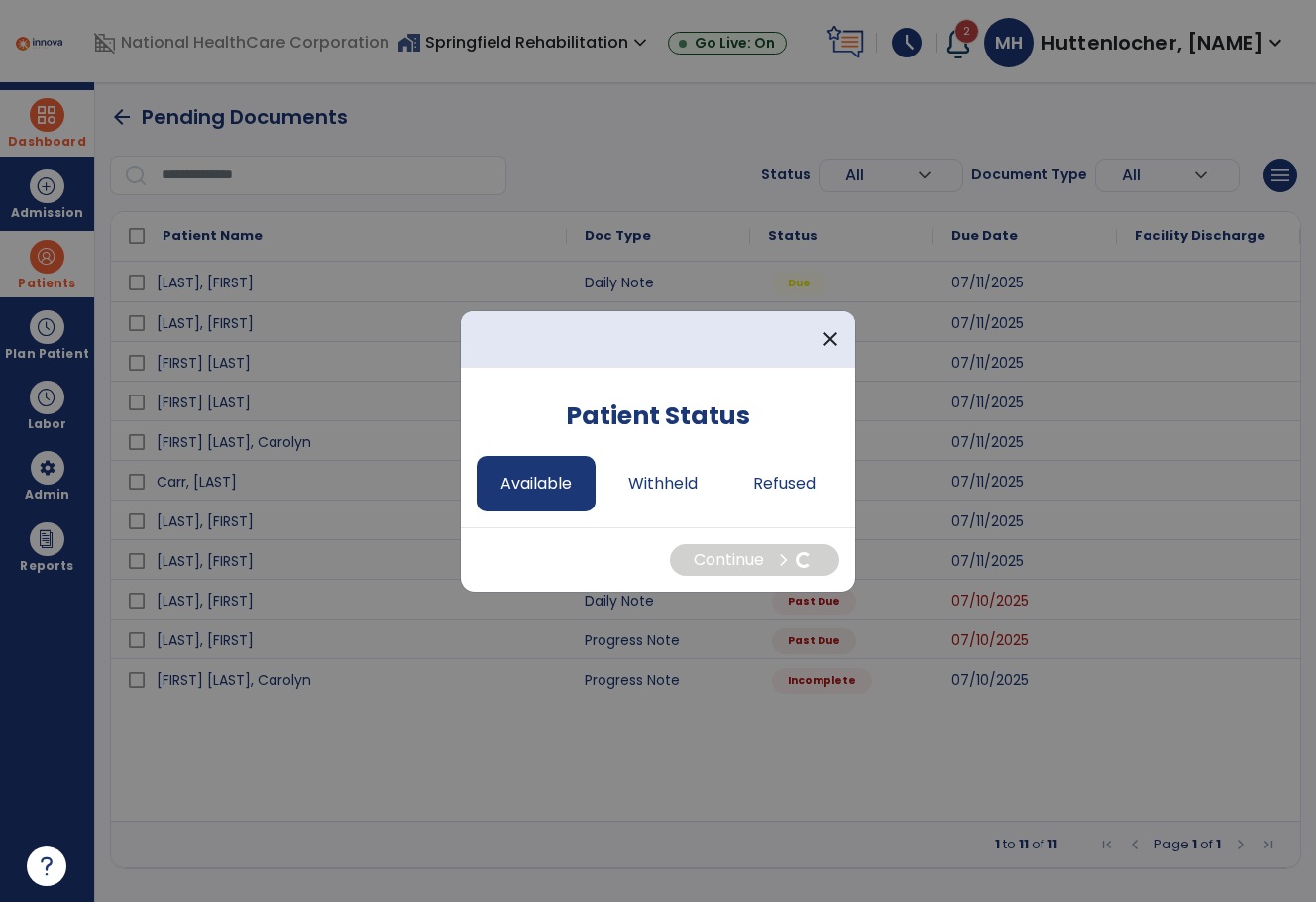 select on "*" 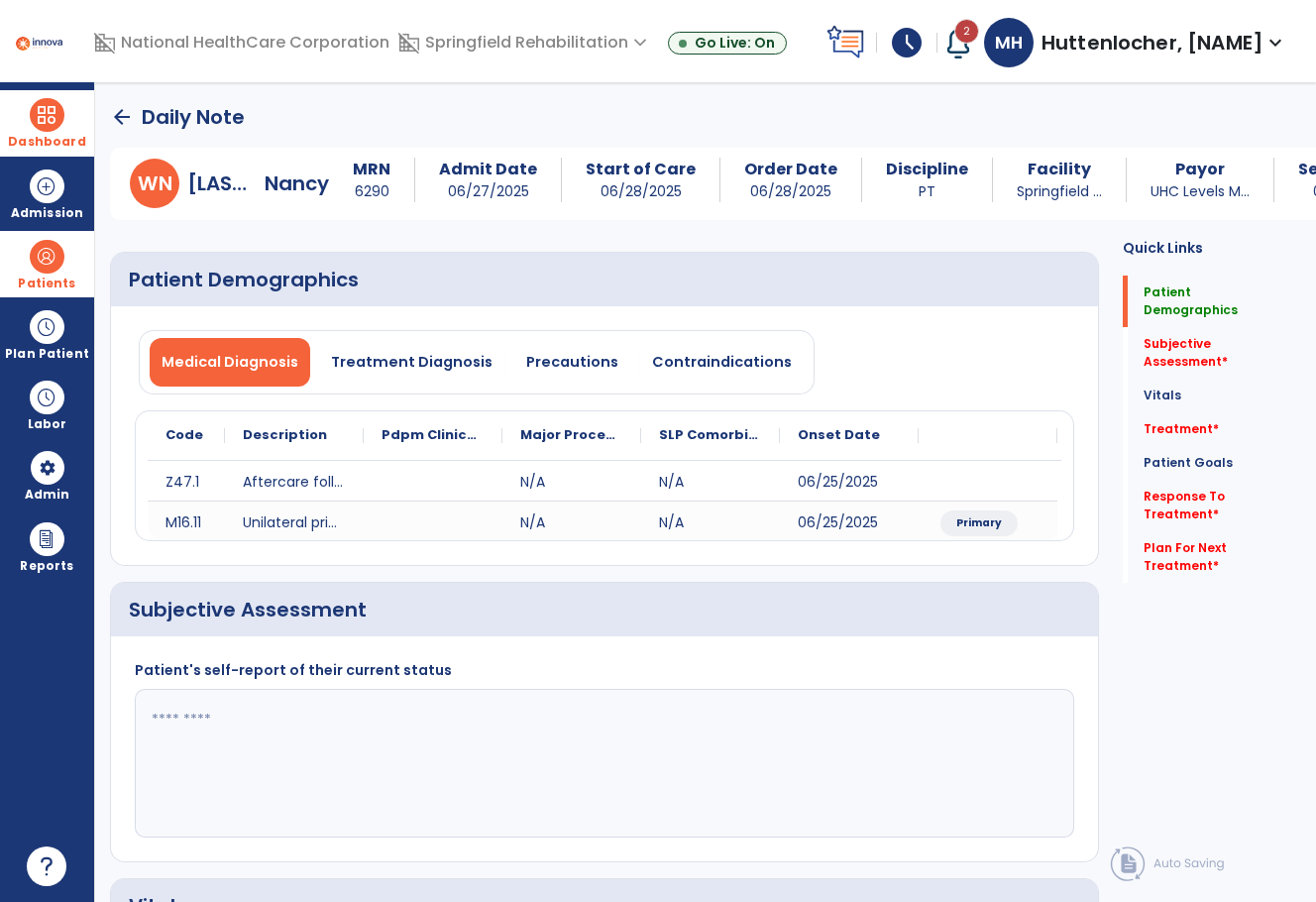 click 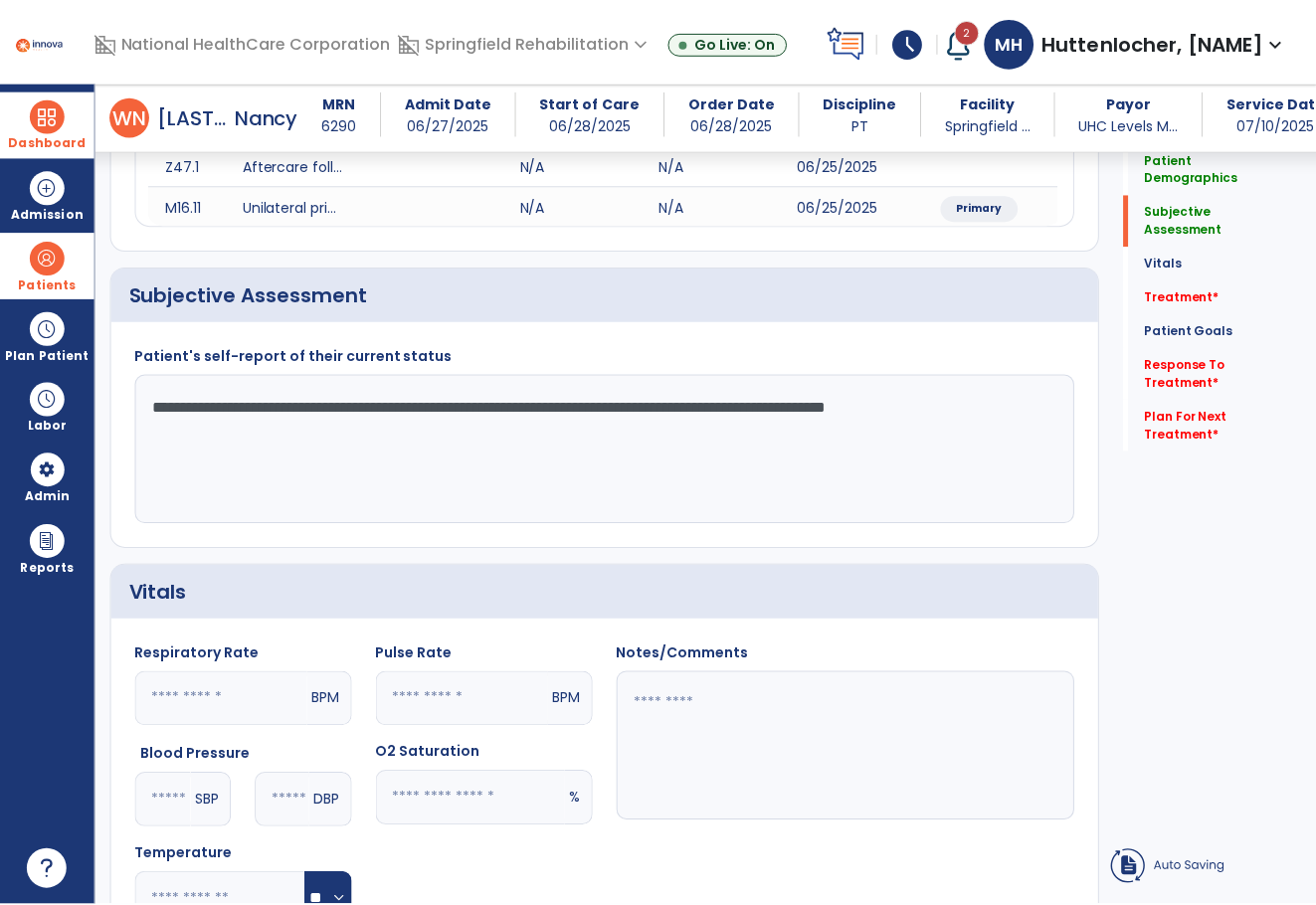 scroll, scrollTop: 597, scrollLeft: 0, axis: vertical 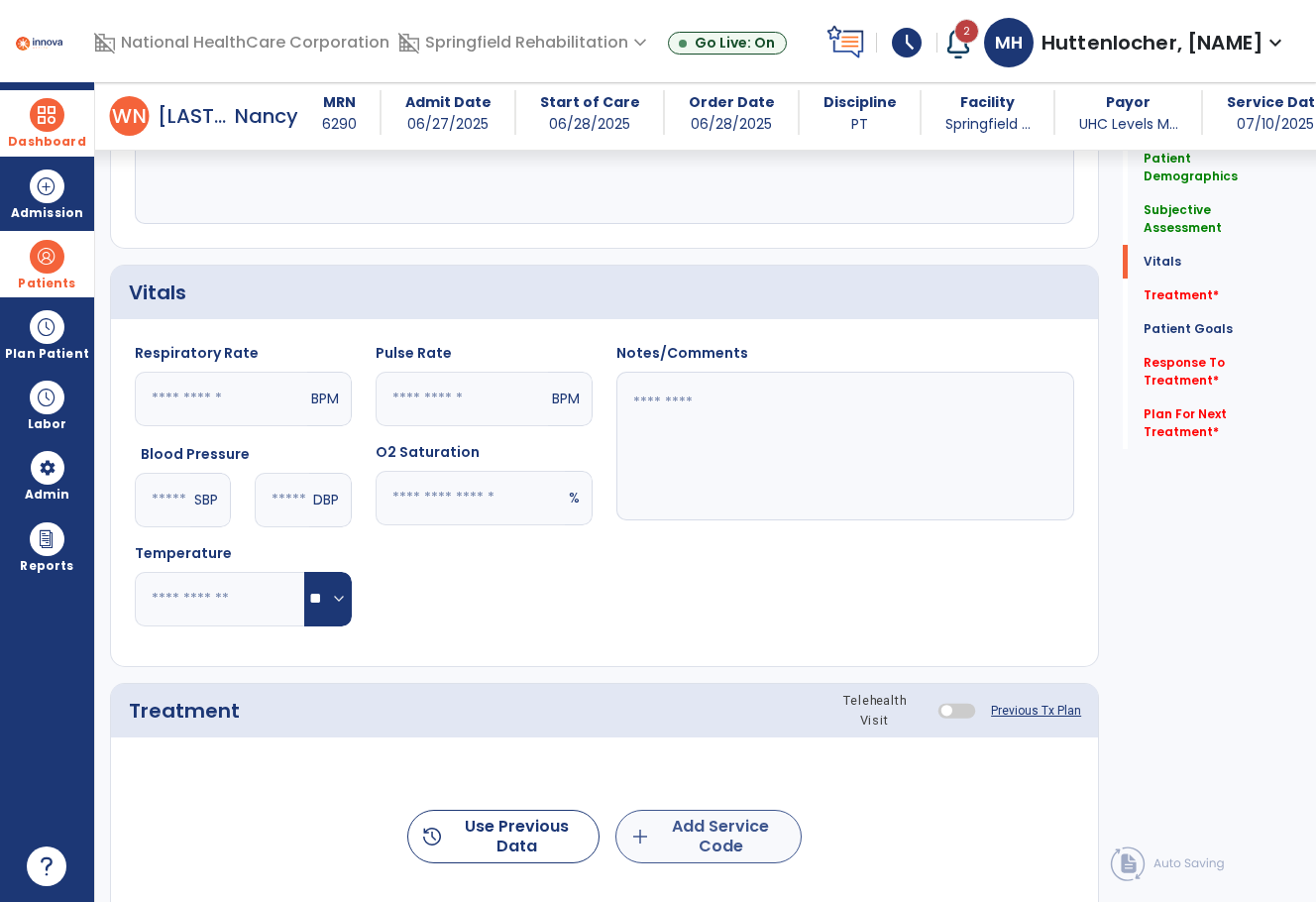 type on "**********" 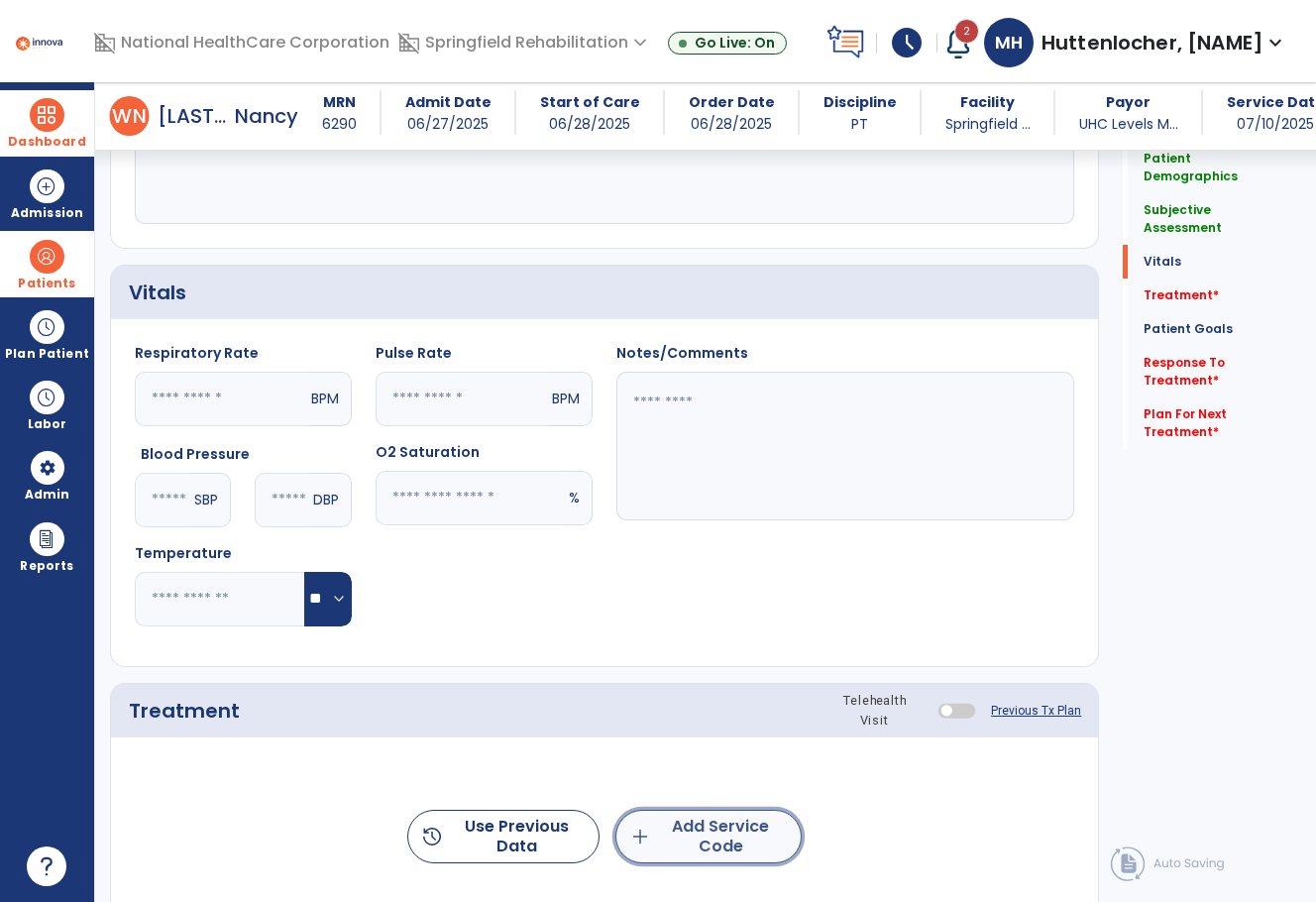 click on "add  Add Service Code" 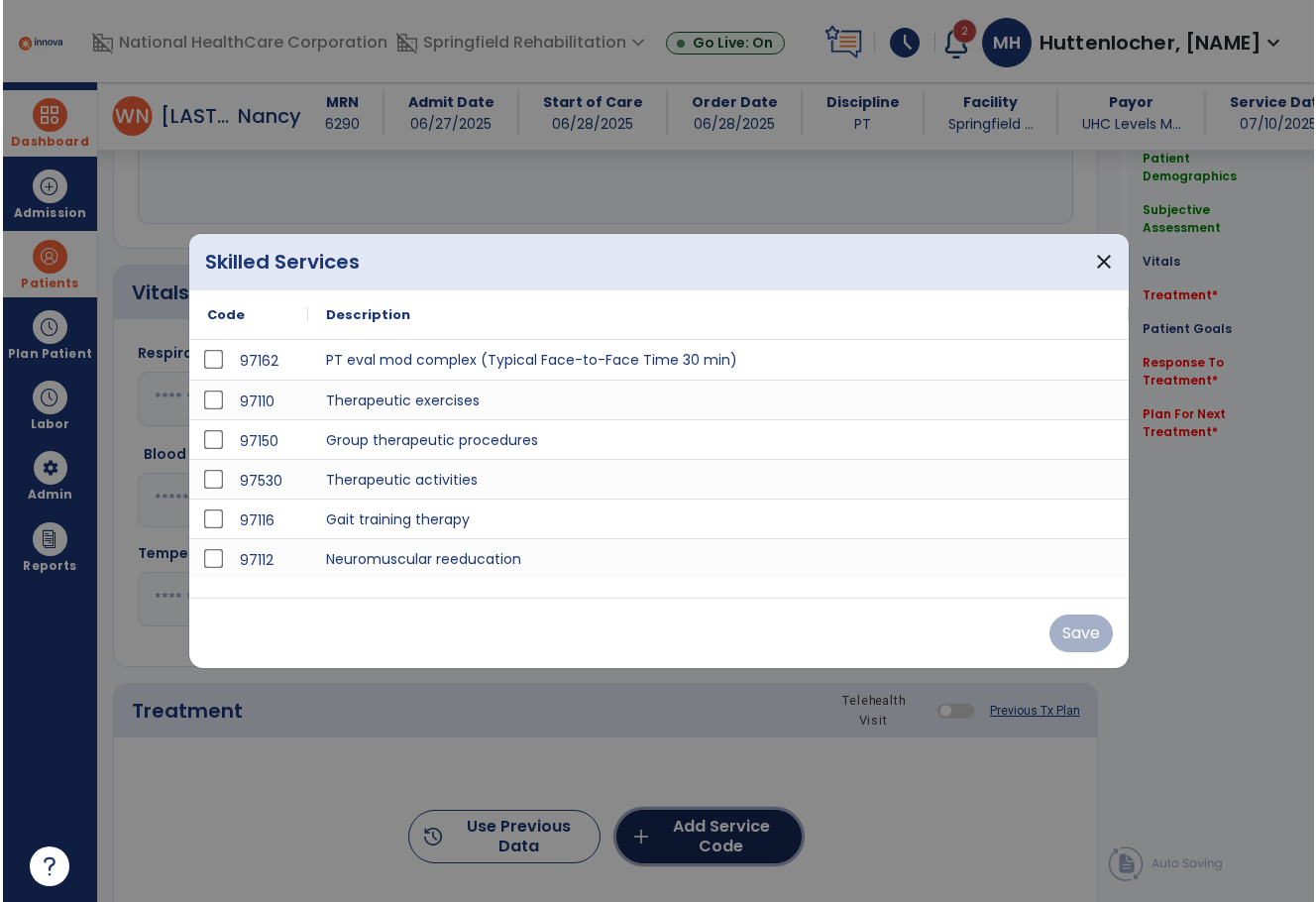 scroll, scrollTop: 595, scrollLeft: 0, axis: vertical 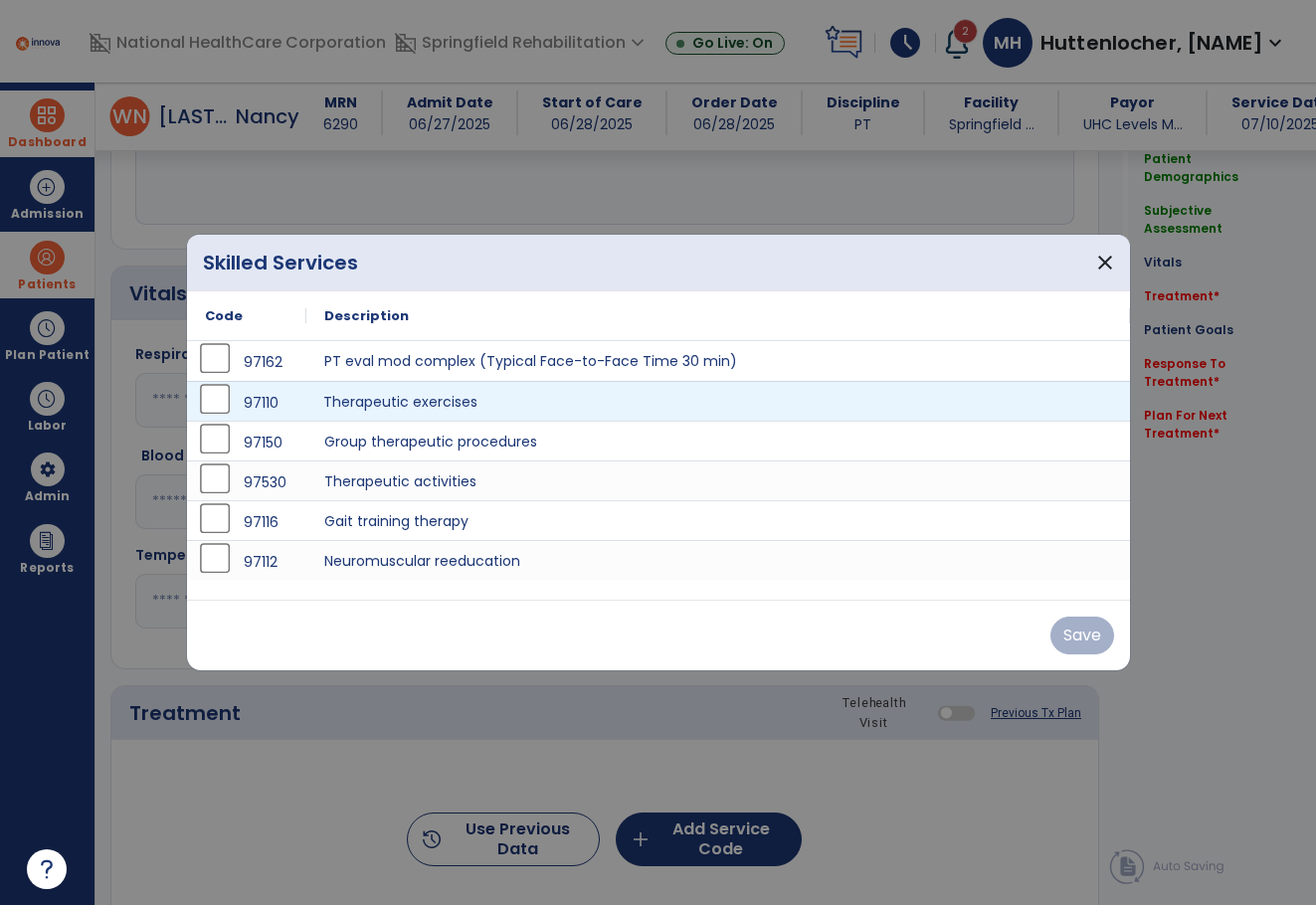 click on "Therapeutic exercises" at bounding box center [718, 401] 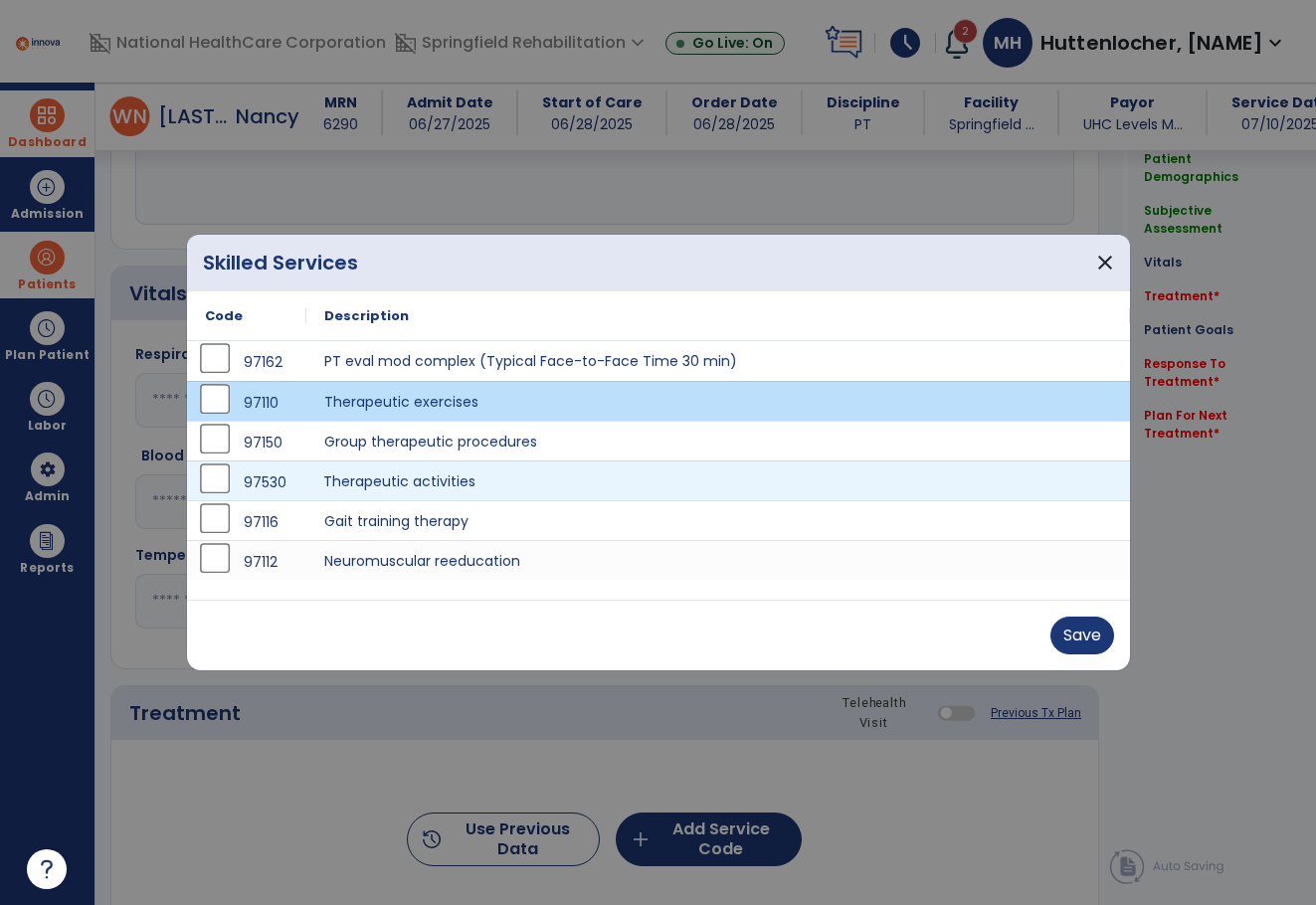 click on "Therapeutic activities" at bounding box center (718, 480) 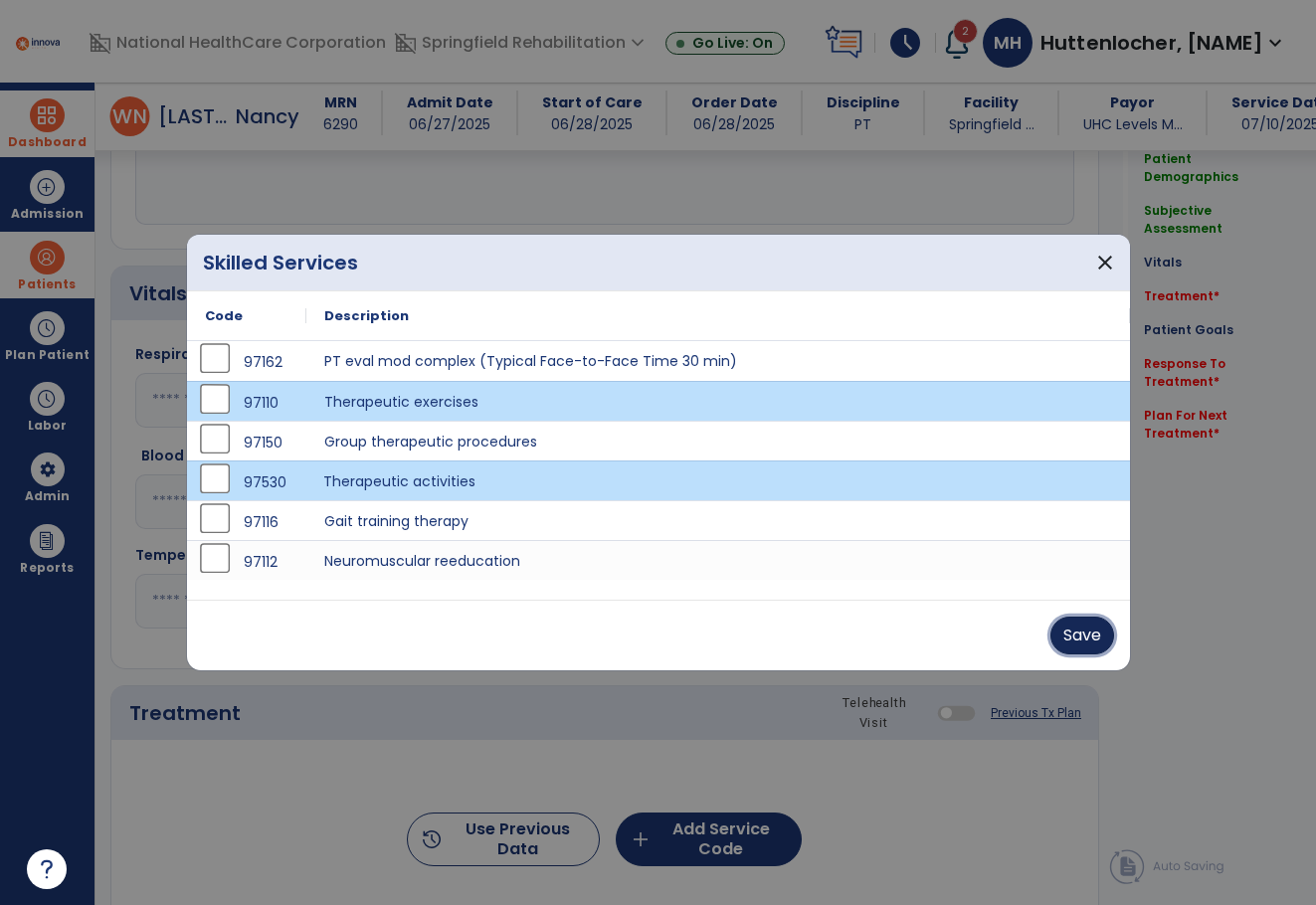 click on "Save" at bounding box center [1082, 635] 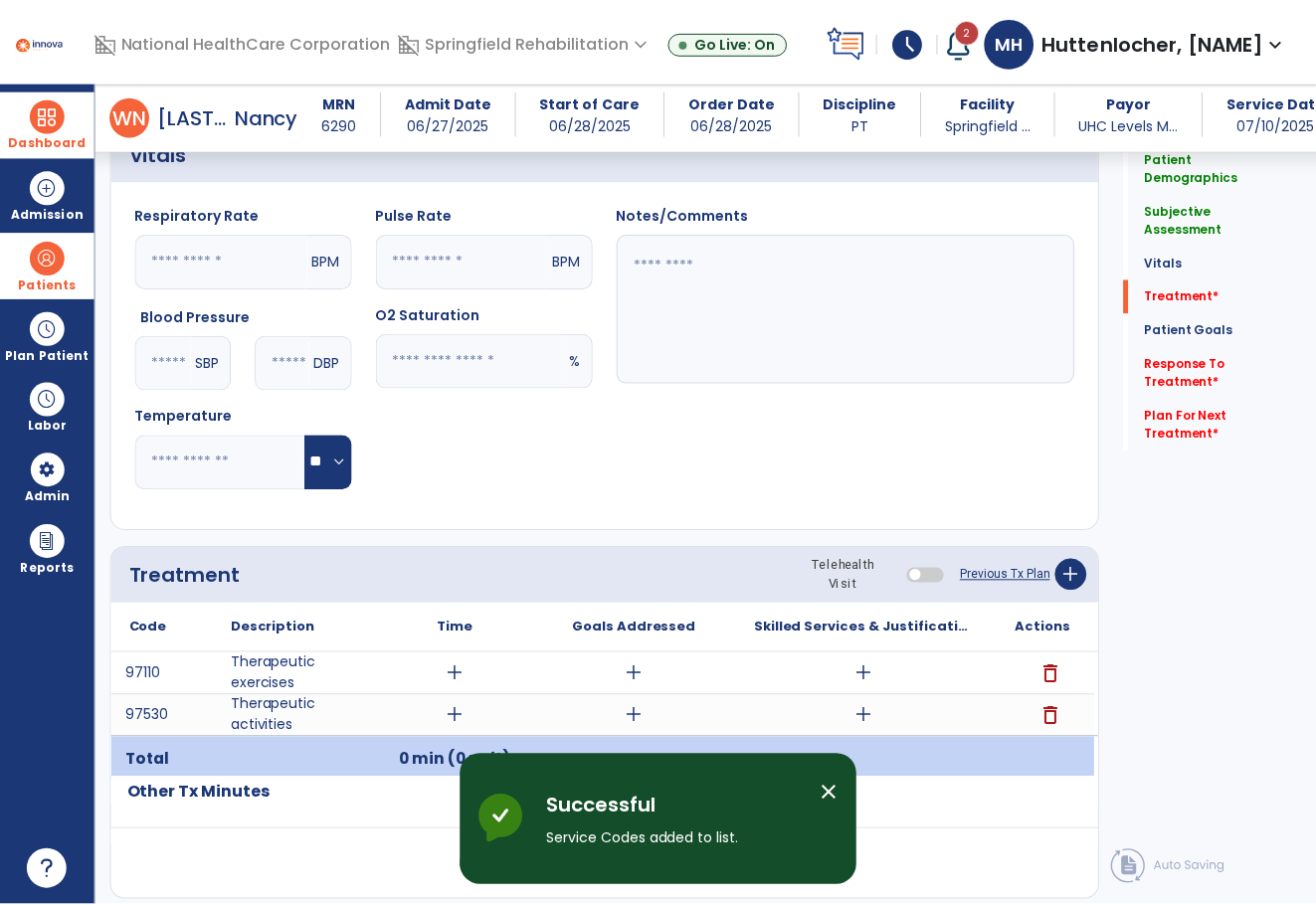 scroll, scrollTop: 995, scrollLeft: 0, axis: vertical 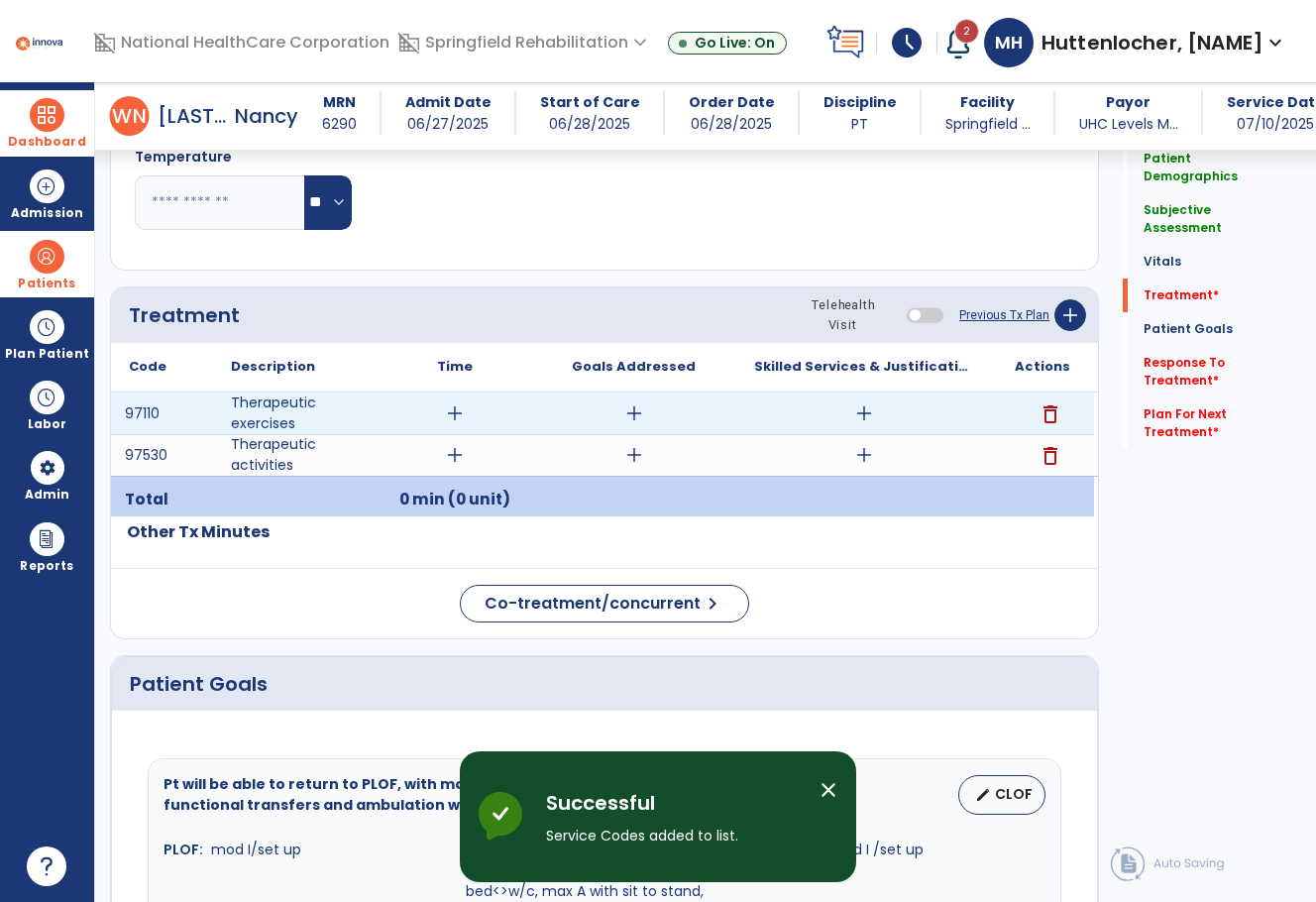 click on "add" at bounding box center [455, 413] 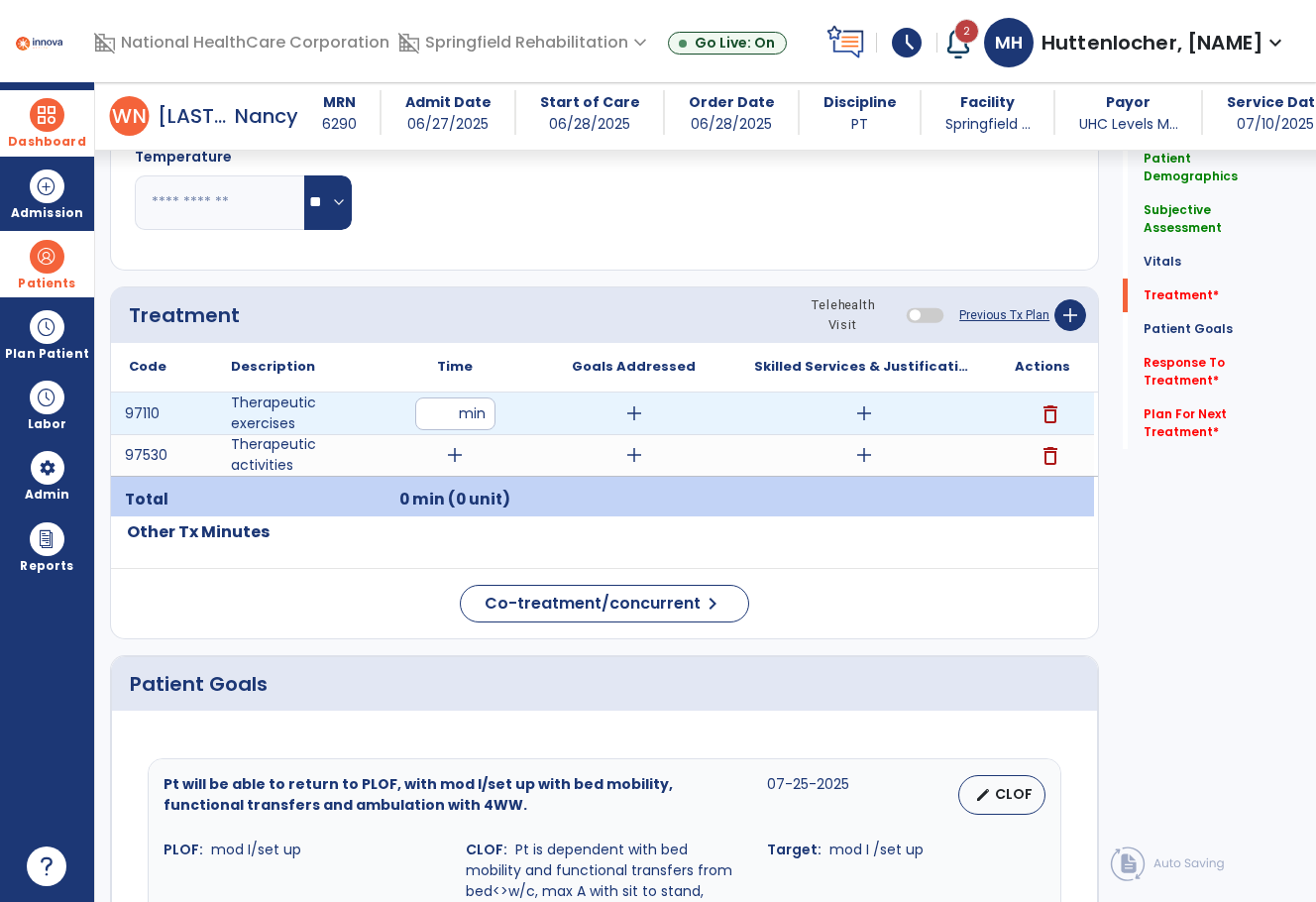 type on "**" 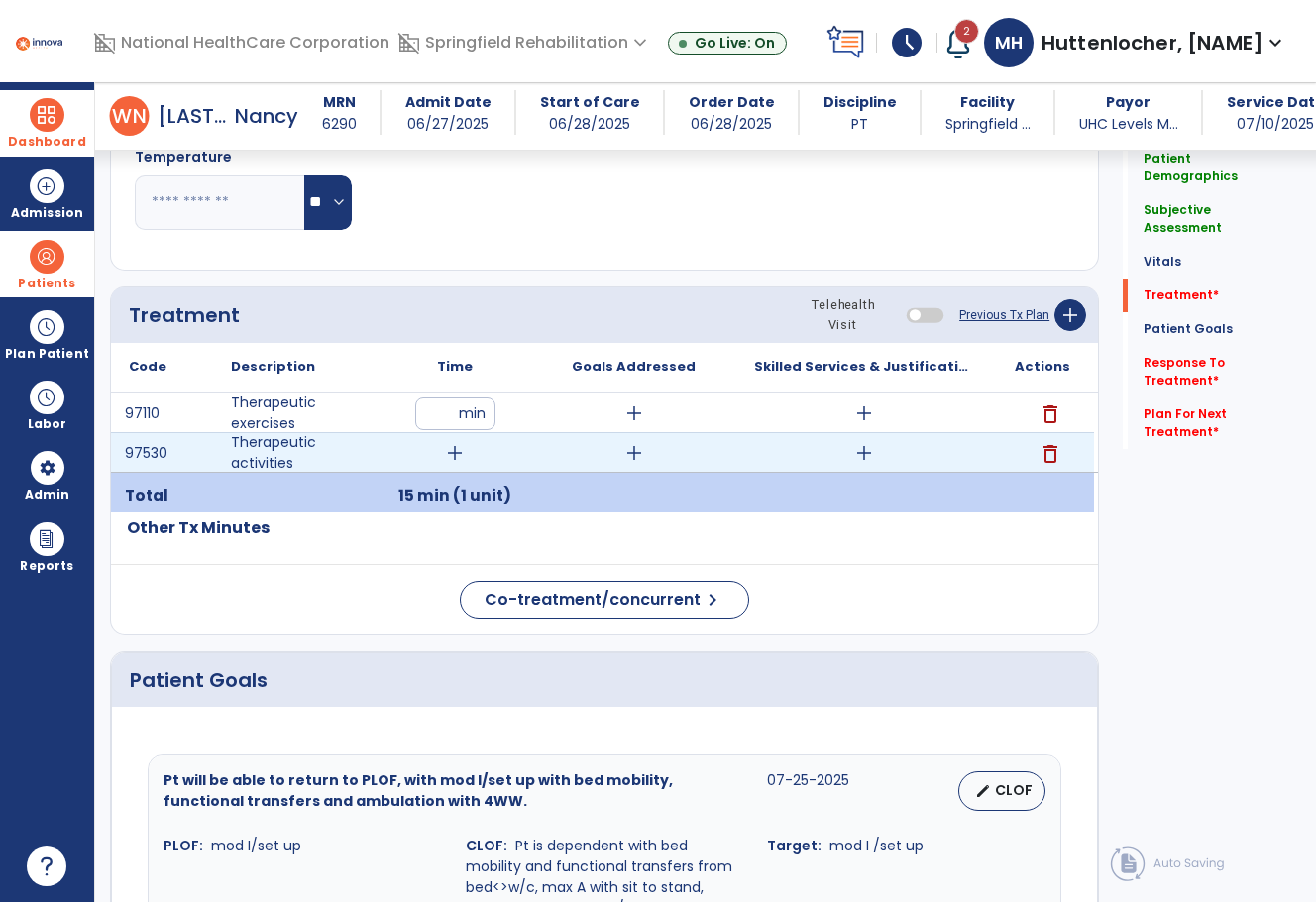 click on "add" at bounding box center (455, 453) 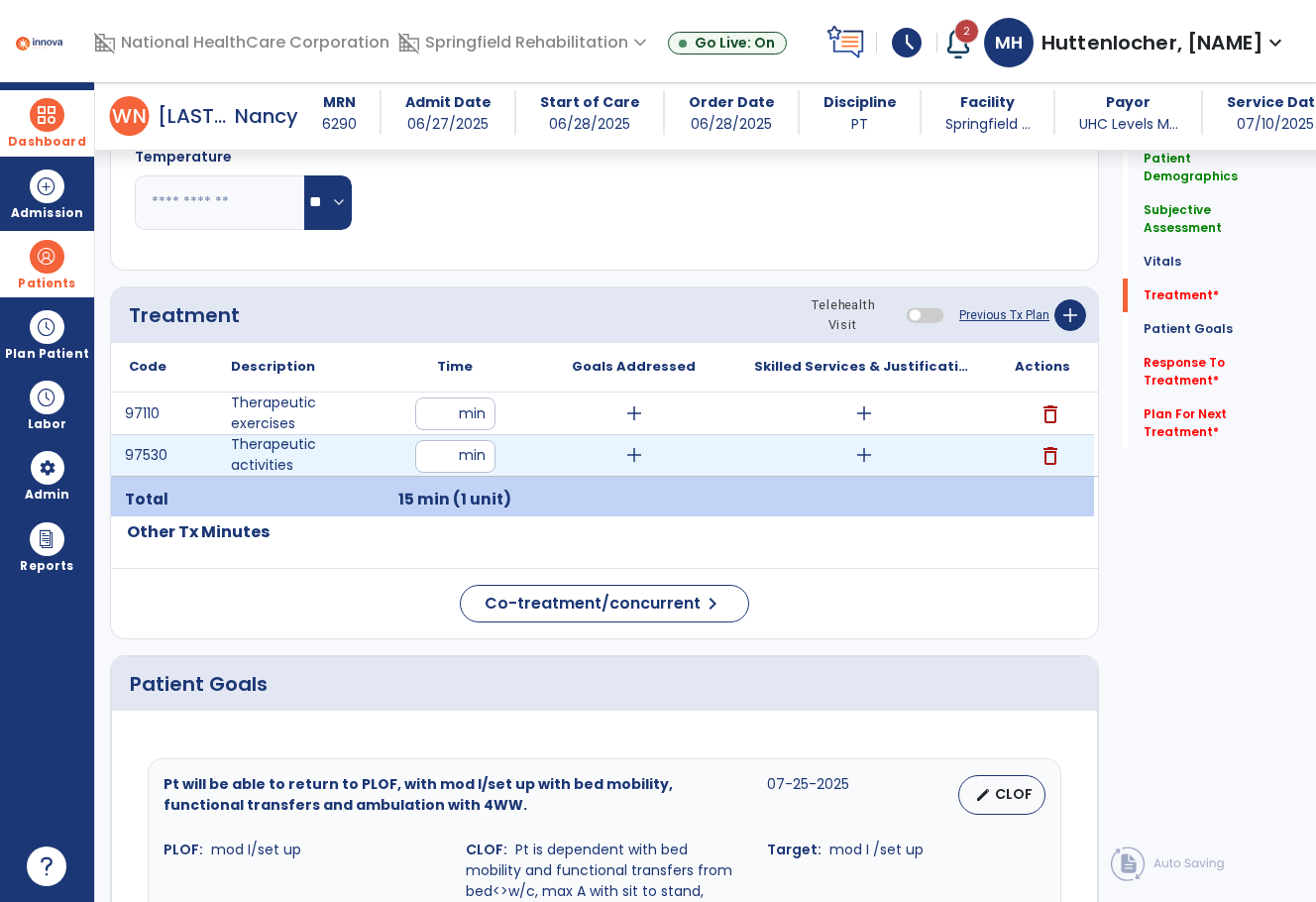 type on "**" 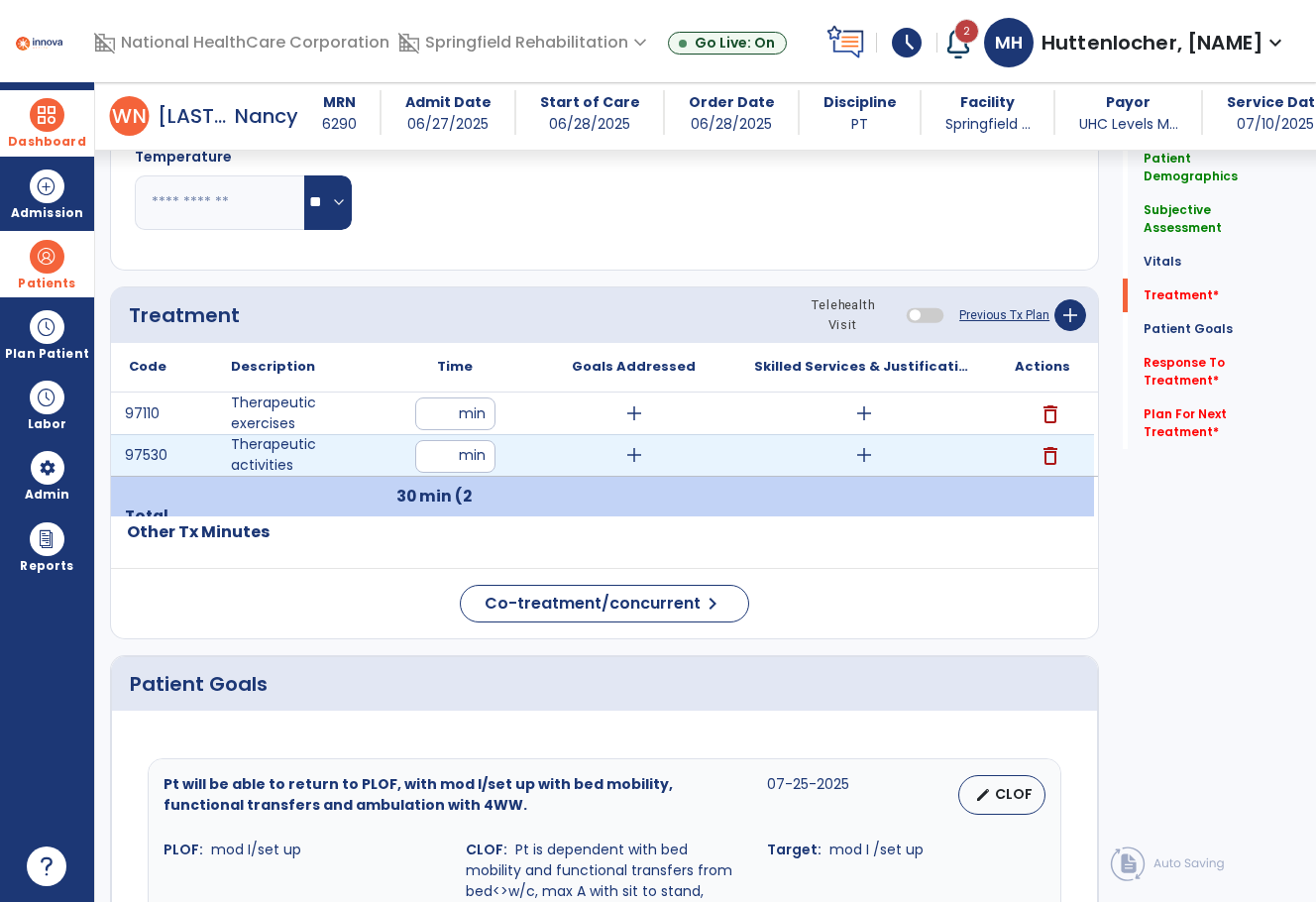 click on "add" at bounding box center [634, 455] 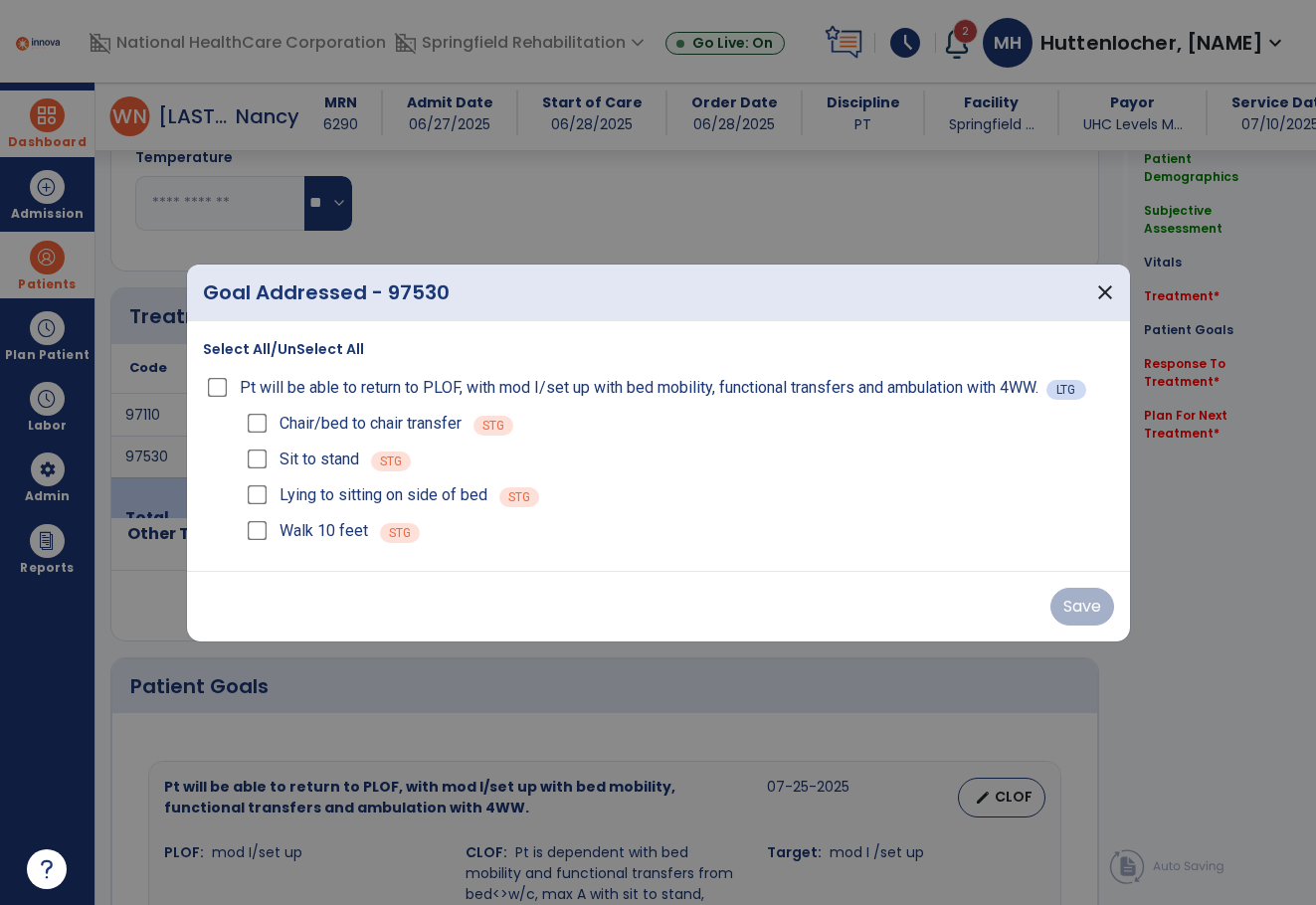 scroll, scrollTop: 995, scrollLeft: 0, axis: vertical 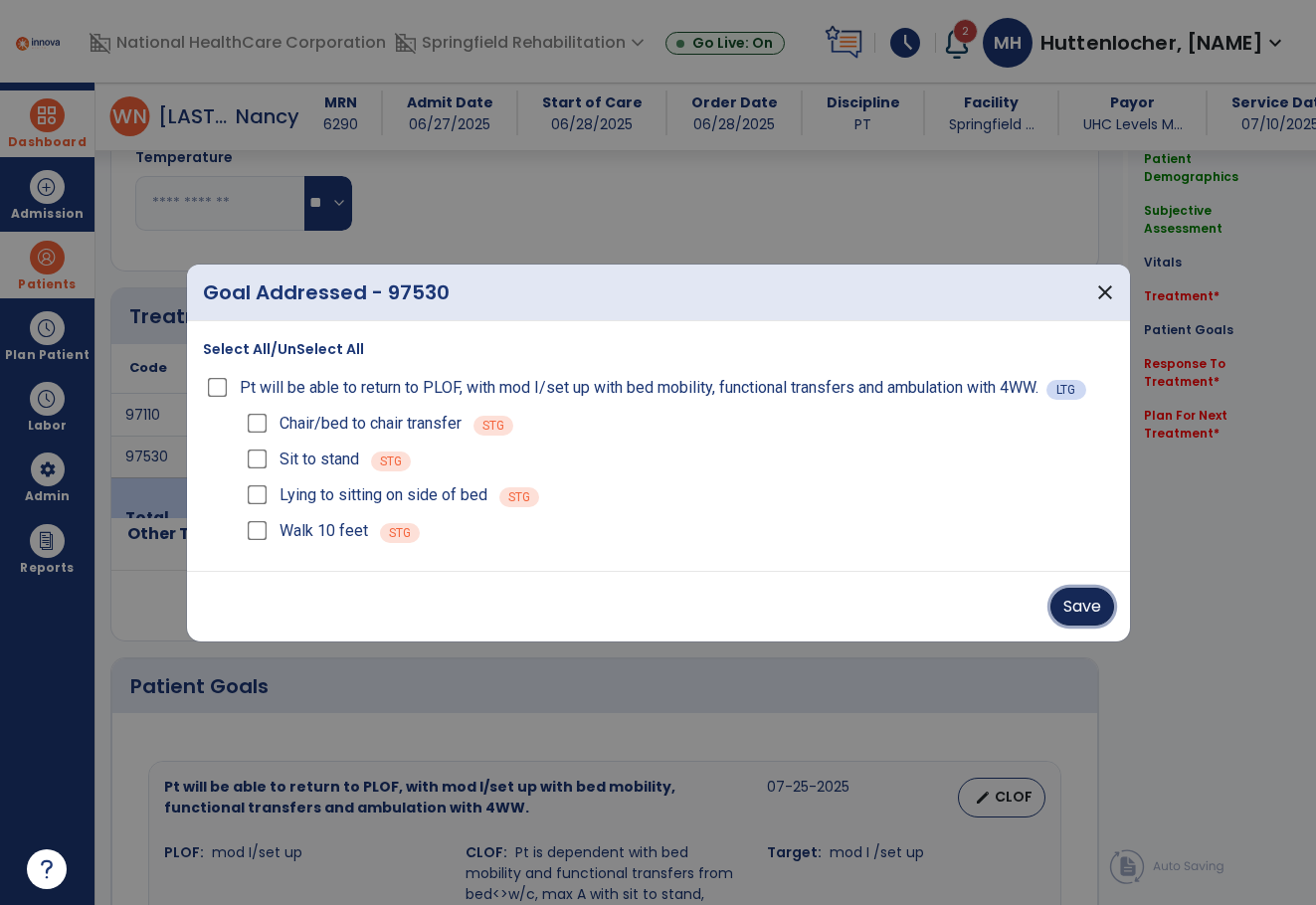 click on "Save" at bounding box center [1082, 607] 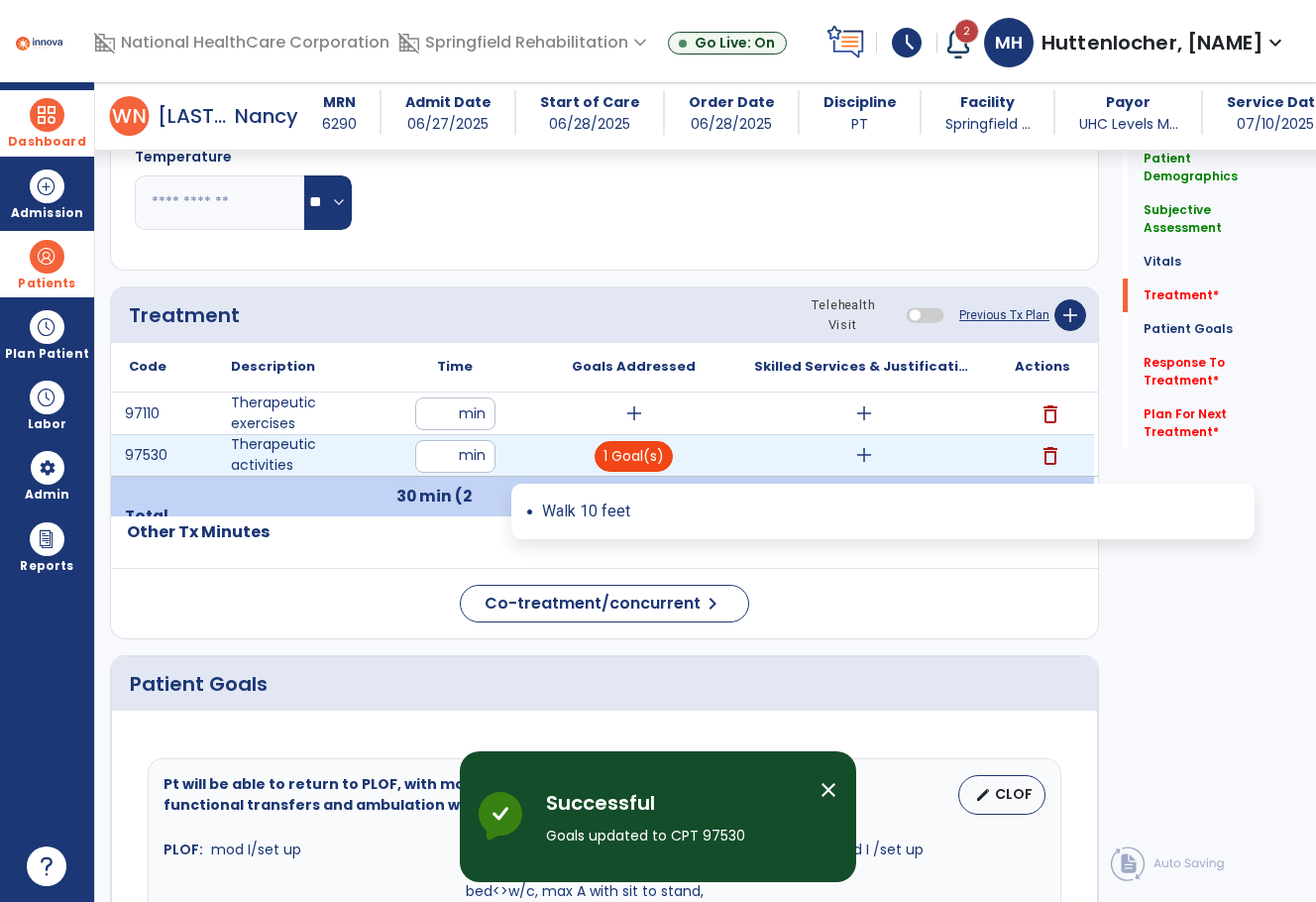 click on "1 Goal(s)" at bounding box center [633, 456] 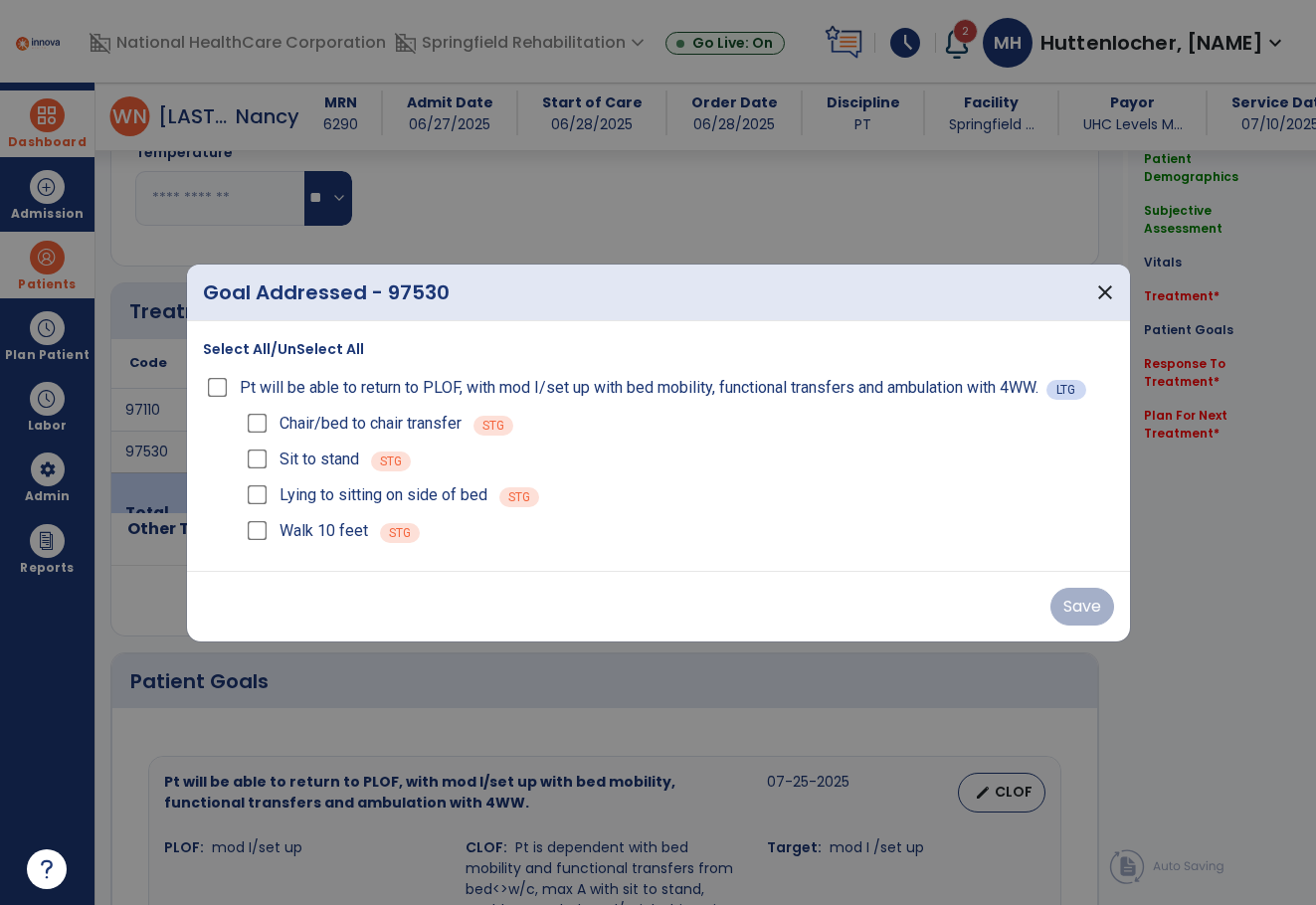 scroll, scrollTop: 995, scrollLeft: 0, axis: vertical 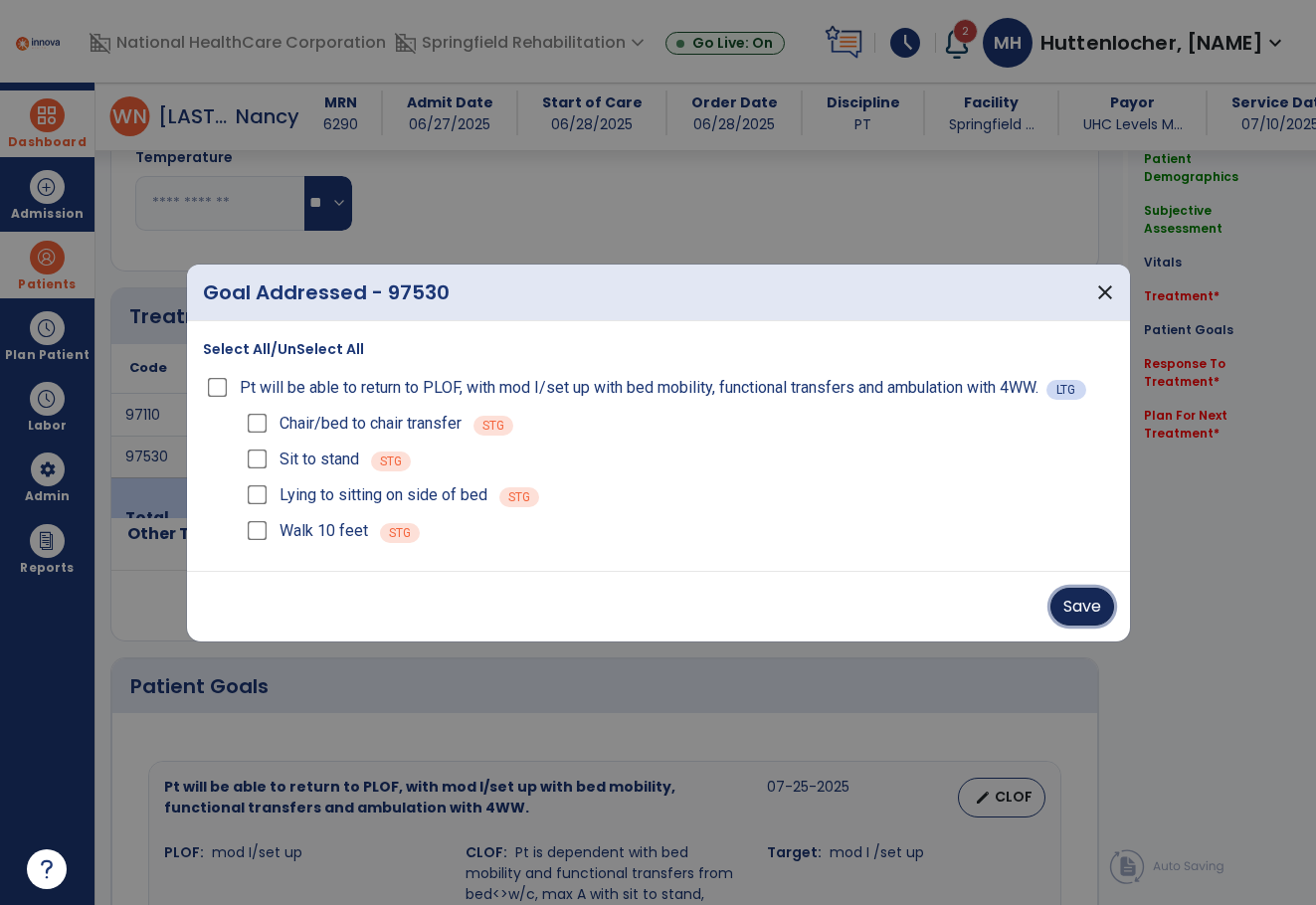 click on "Save" at bounding box center [1082, 607] 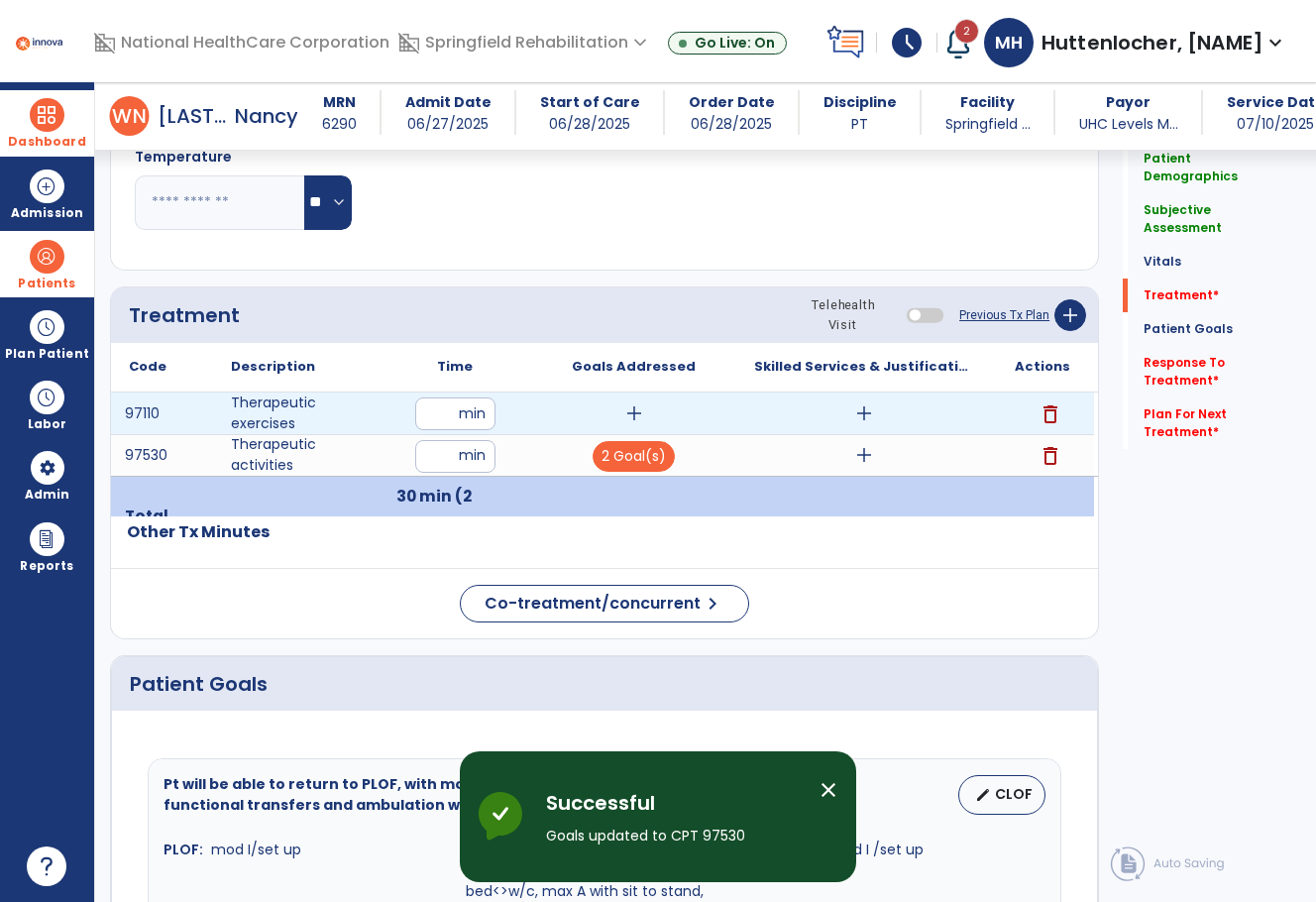 click on "add" at bounding box center (634, 413) 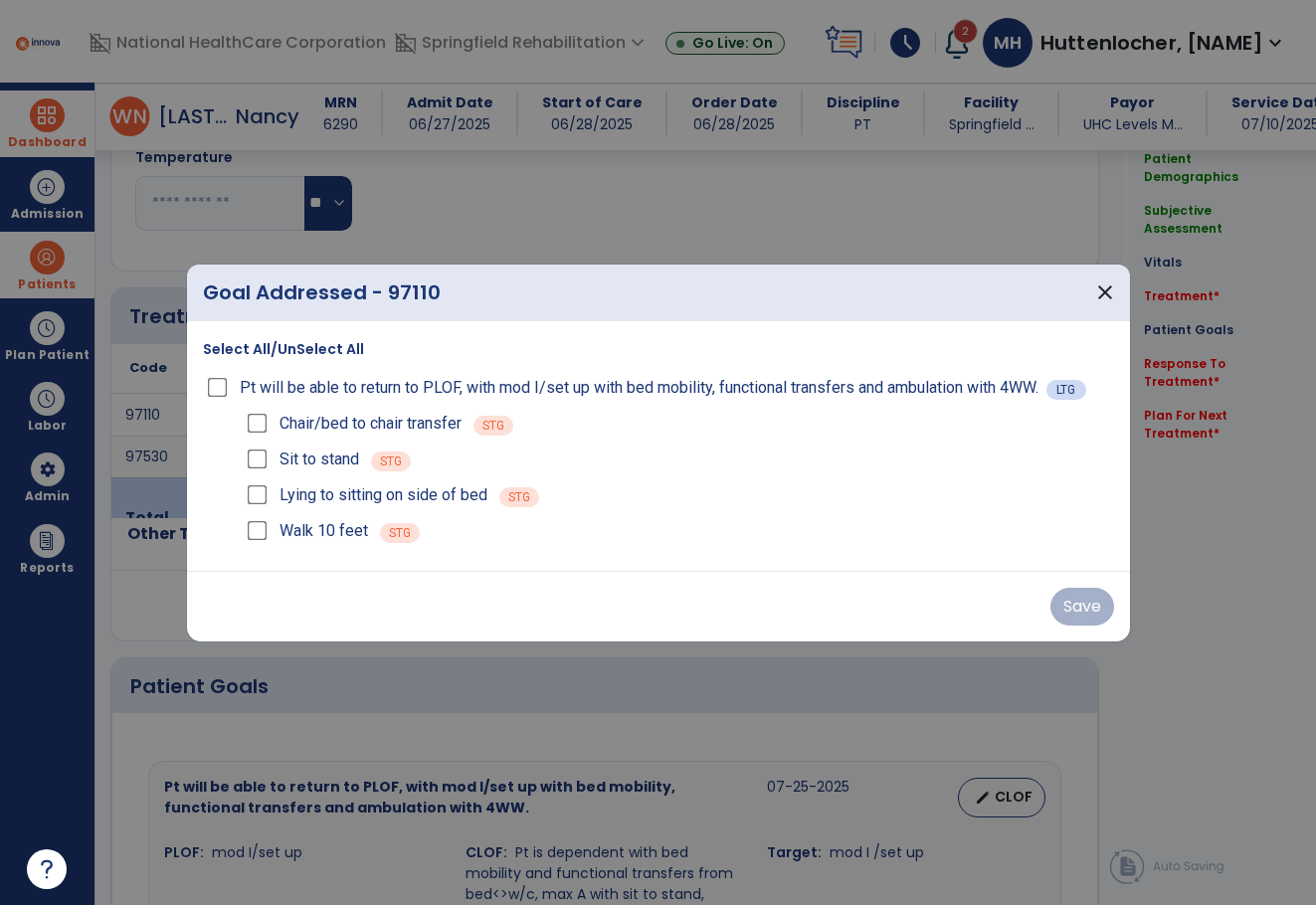 scroll, scrollTop: 995, scrollLeft: 0, axis: vertical 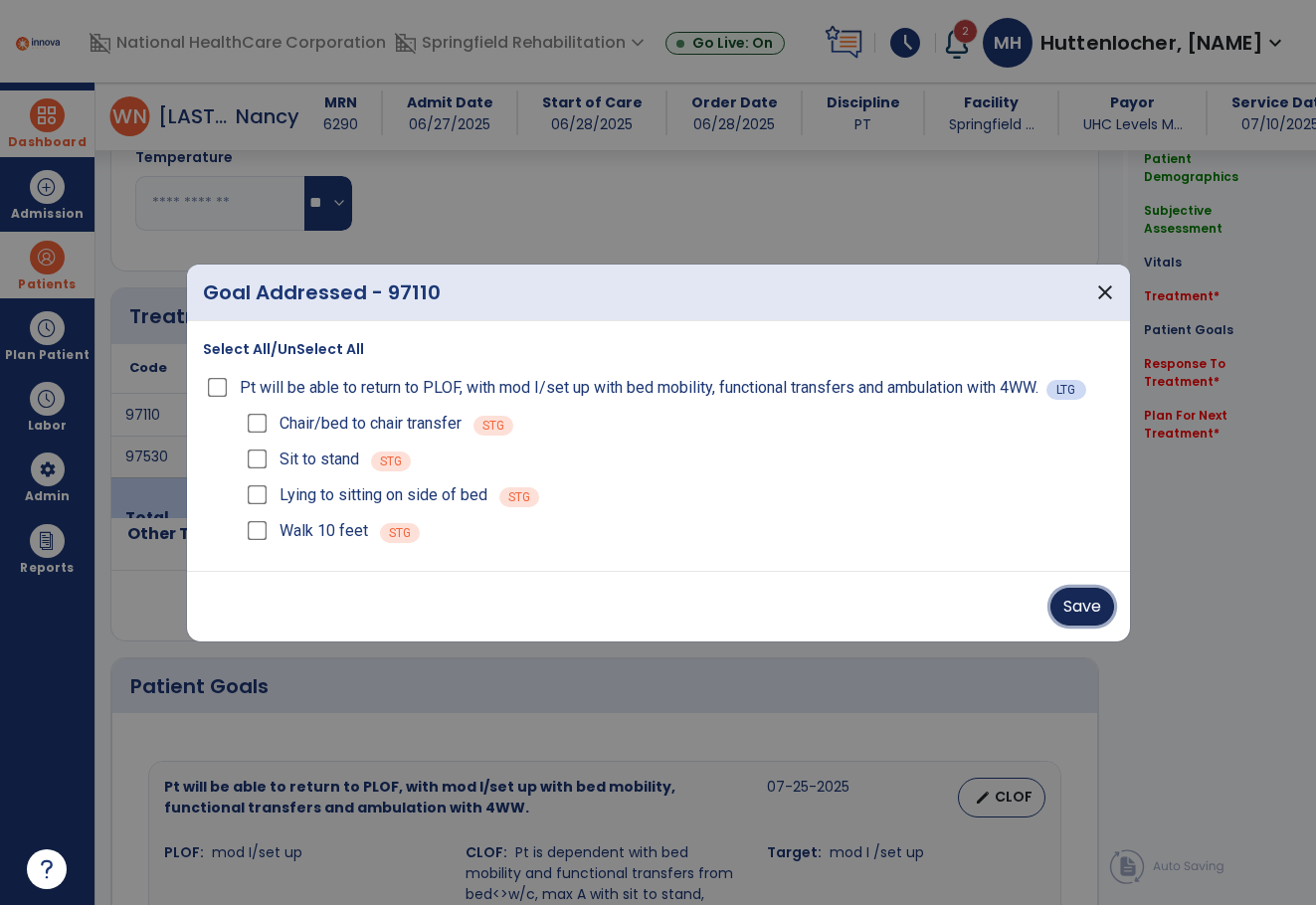 click on "Save" at bounding box center (1082, 607) 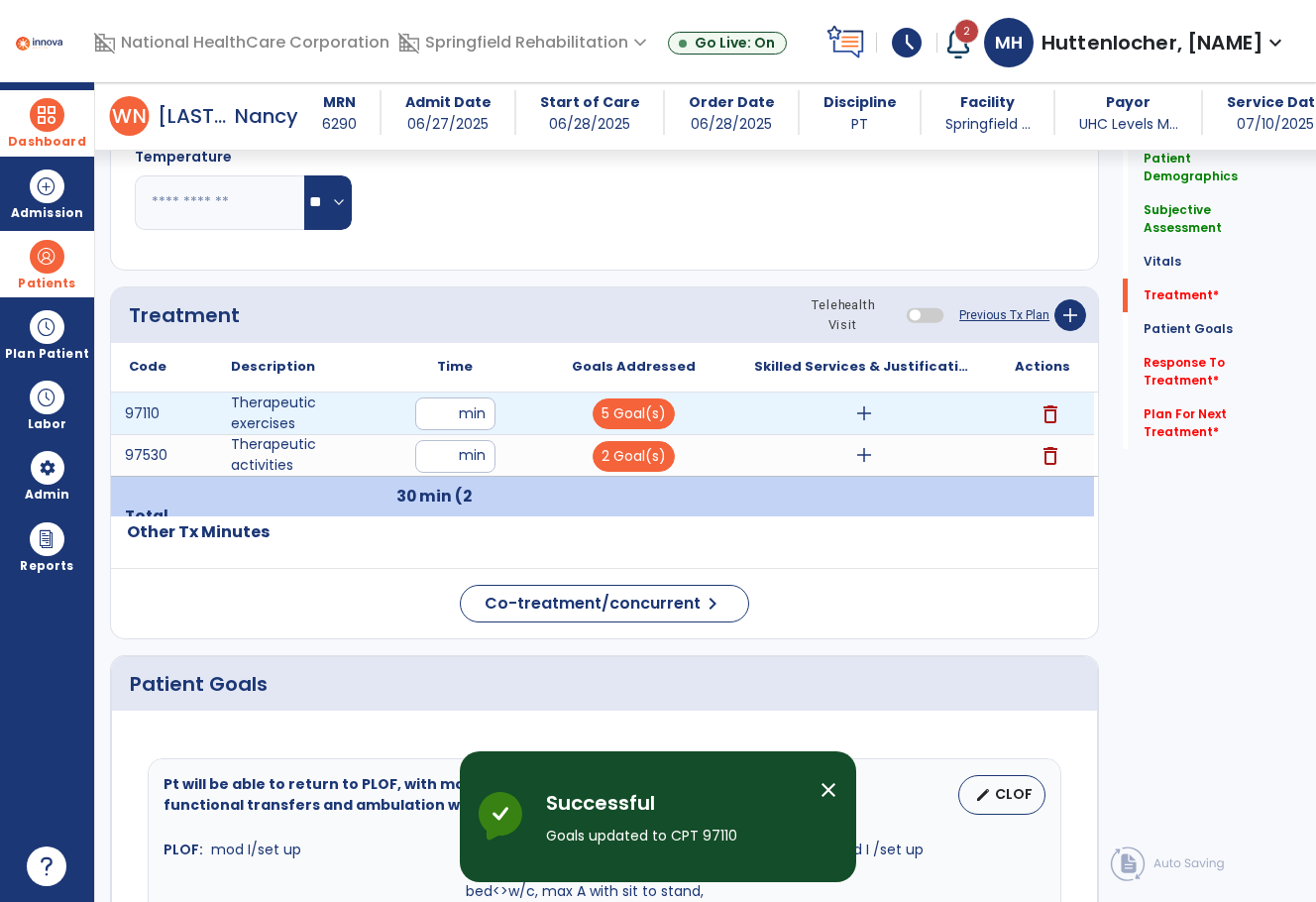 click on "add" at bounding box center [864, 413] 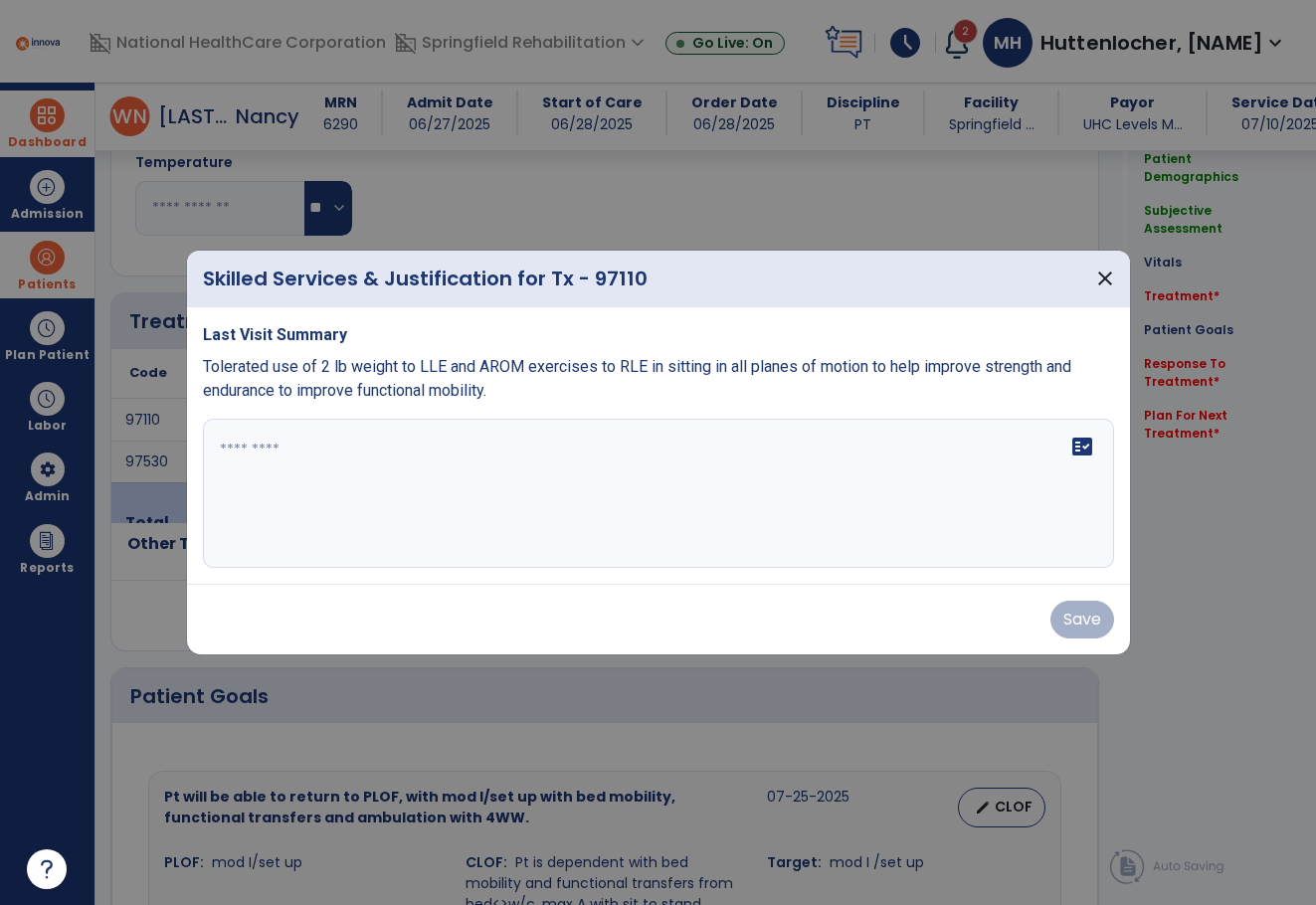 scroll, scrollTop: 995, scrollLeft: 0, axis: vertical 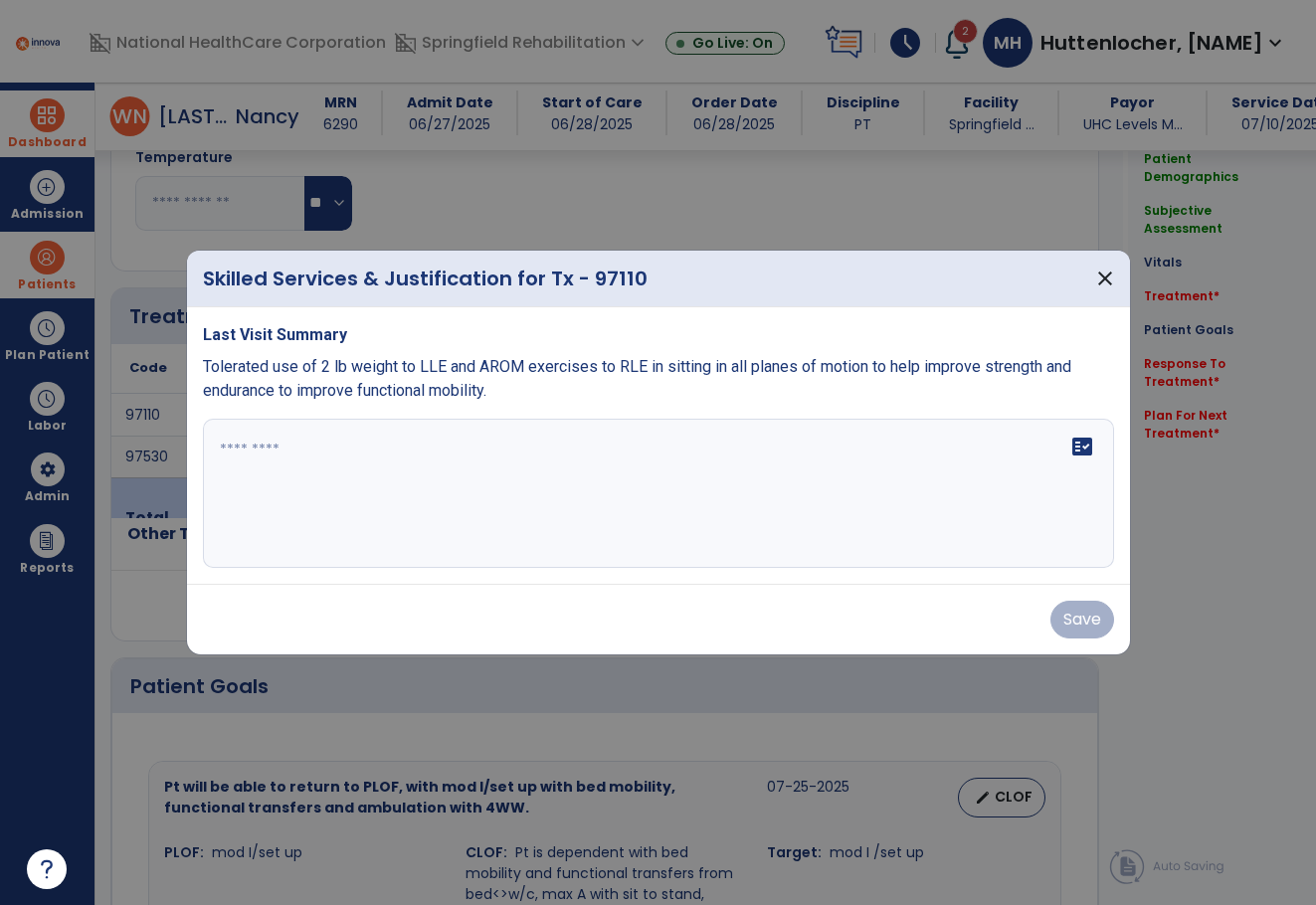 drag, startPoint x: 352, startPoint y: 450, endPoint x: 351, endPoint y: 459, distance: 9.055385 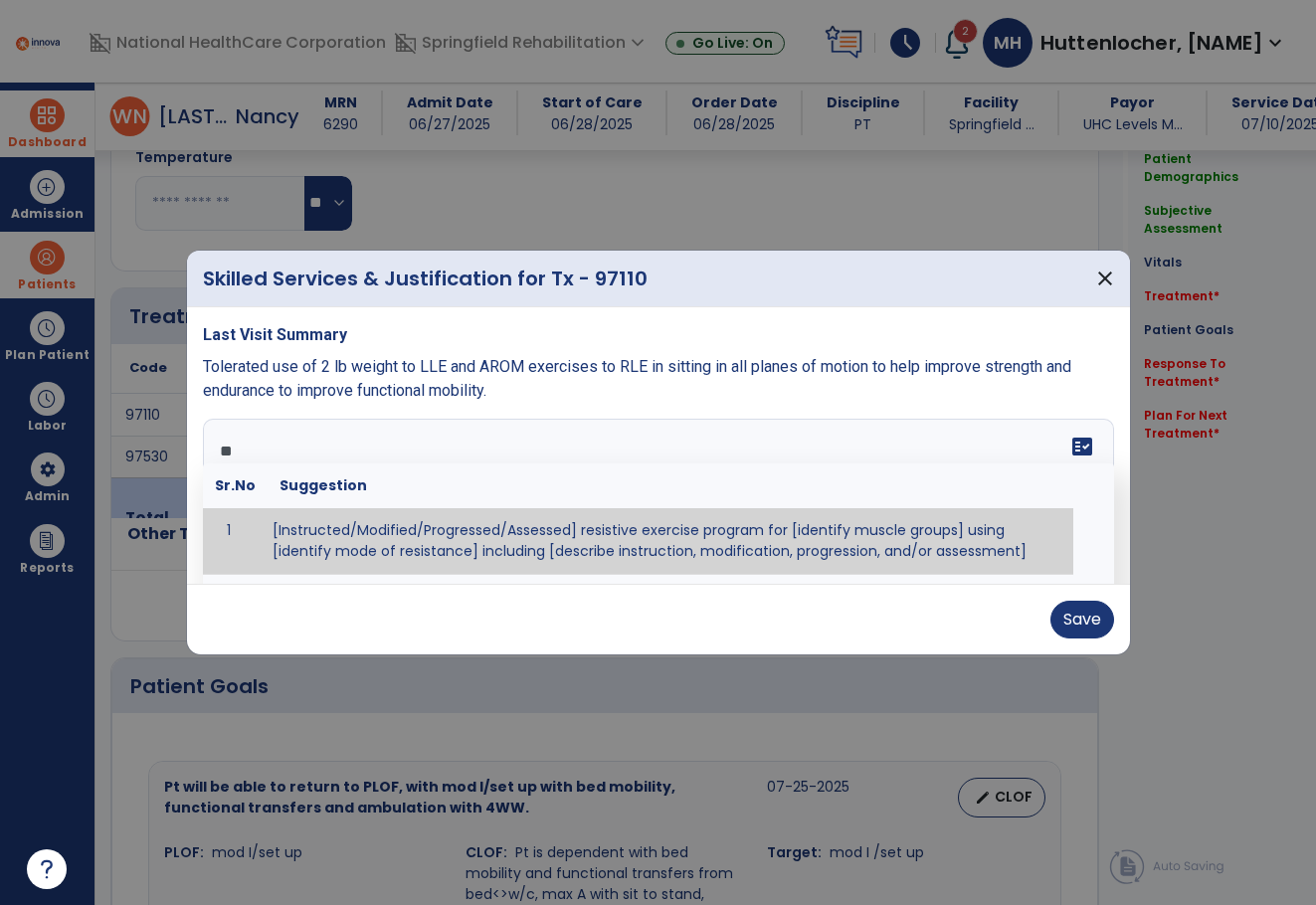 type on "*" 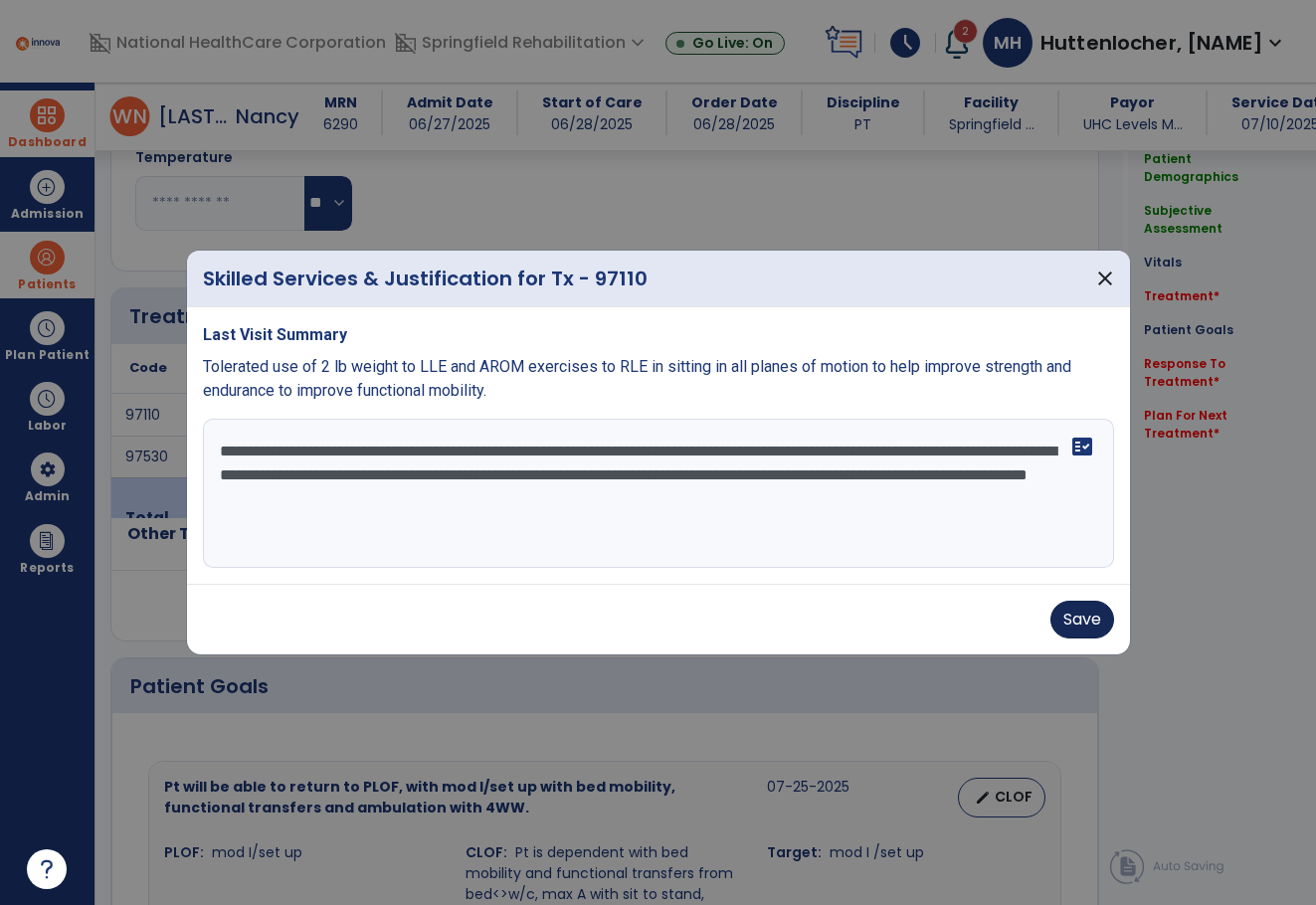 type on "**********" 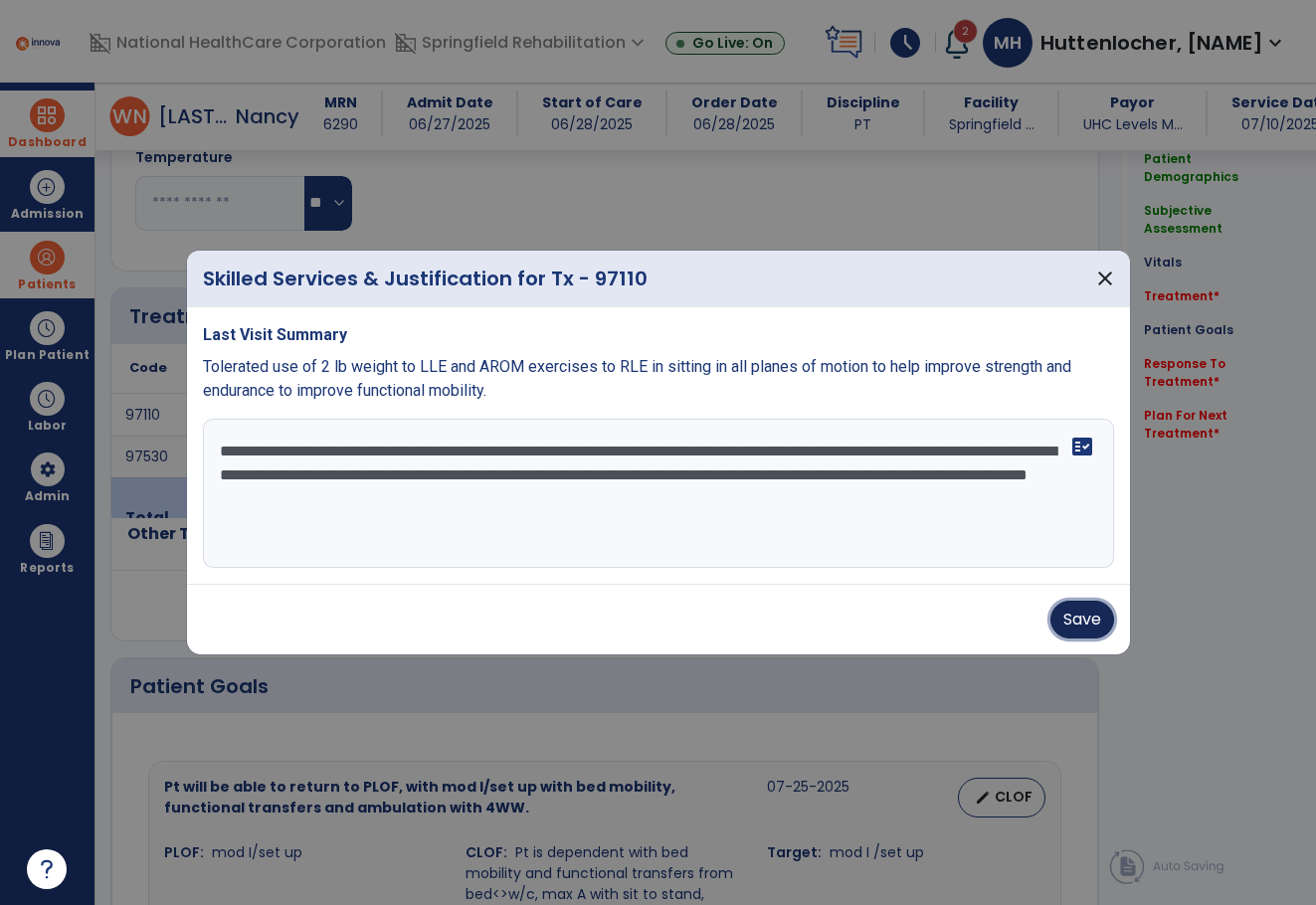 click on "Save" at bounding box center [1082, 620] 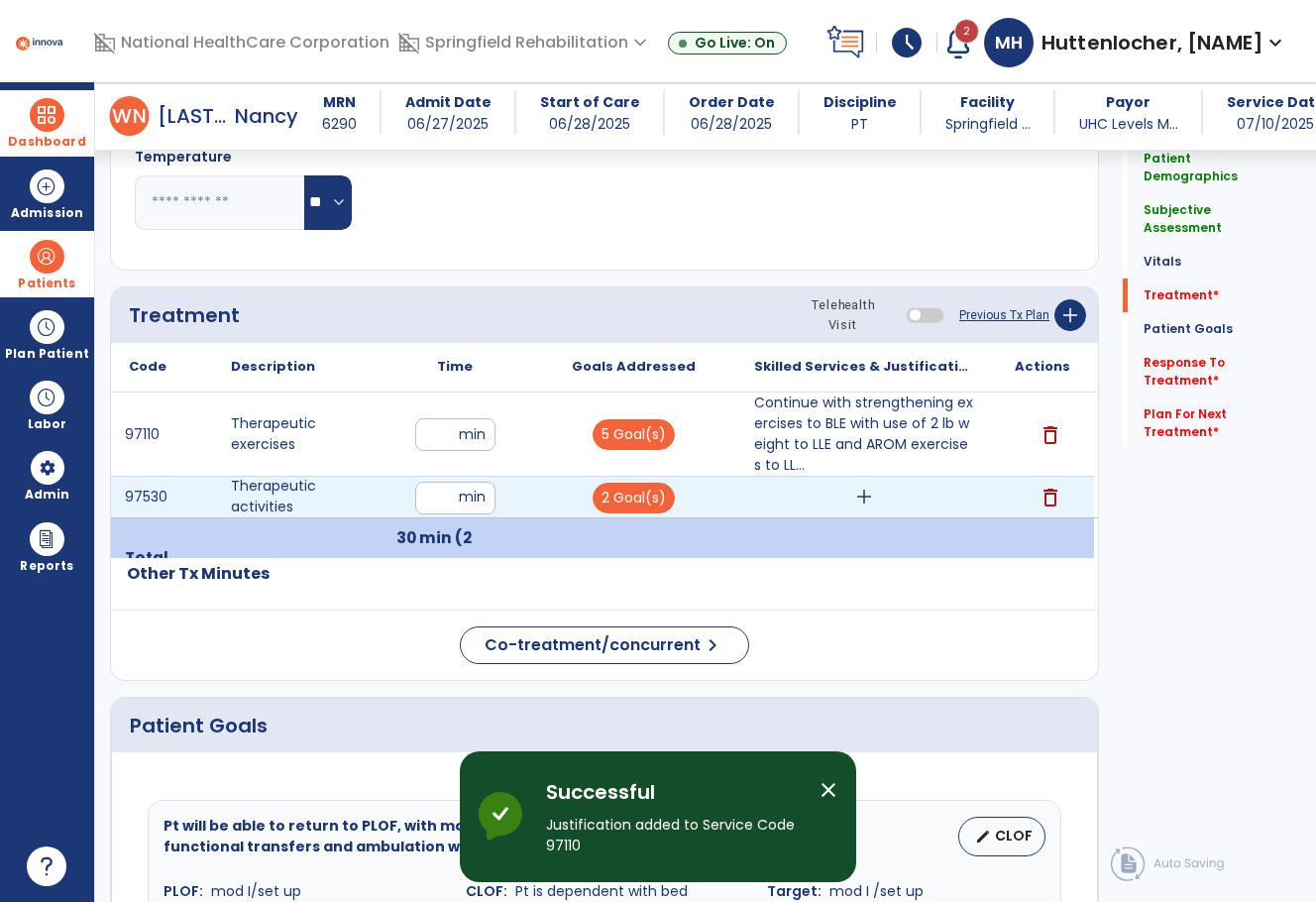click on "add" at bounding box center [864, 497] 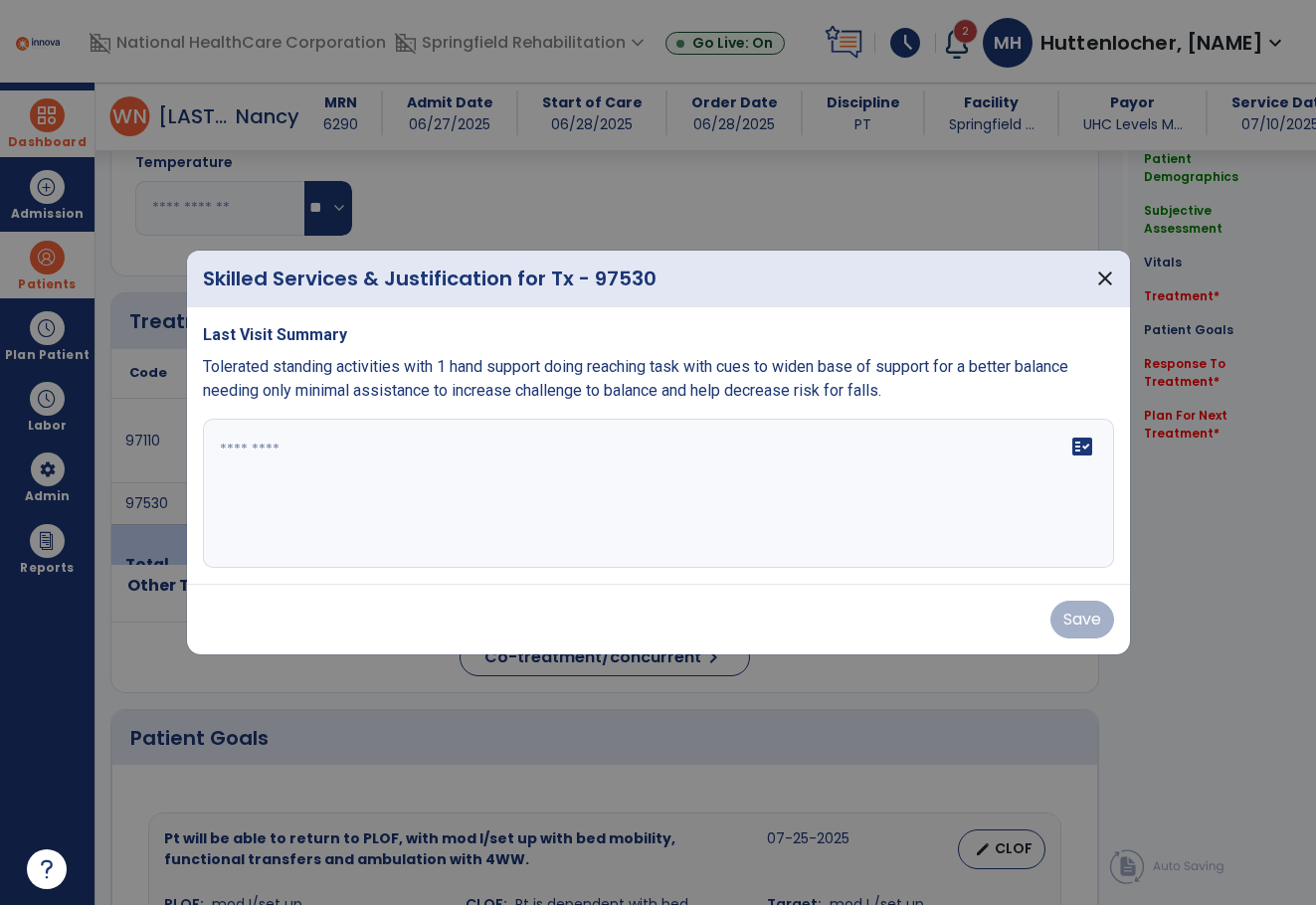 scroll, scrollTop: 995, scrollLeft: 0, axis: vertical 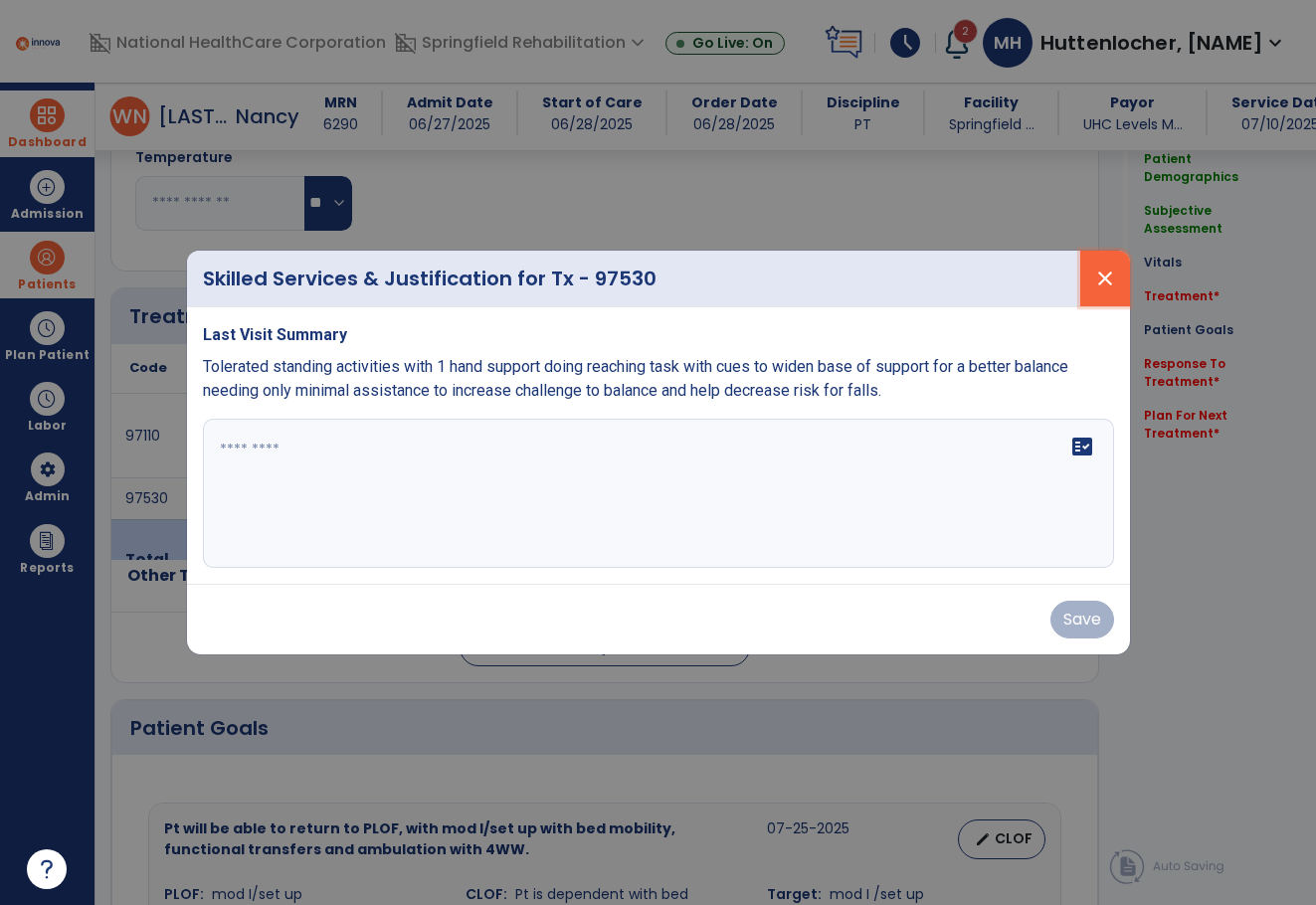 click on "close" at bounding box center [1105, 278] 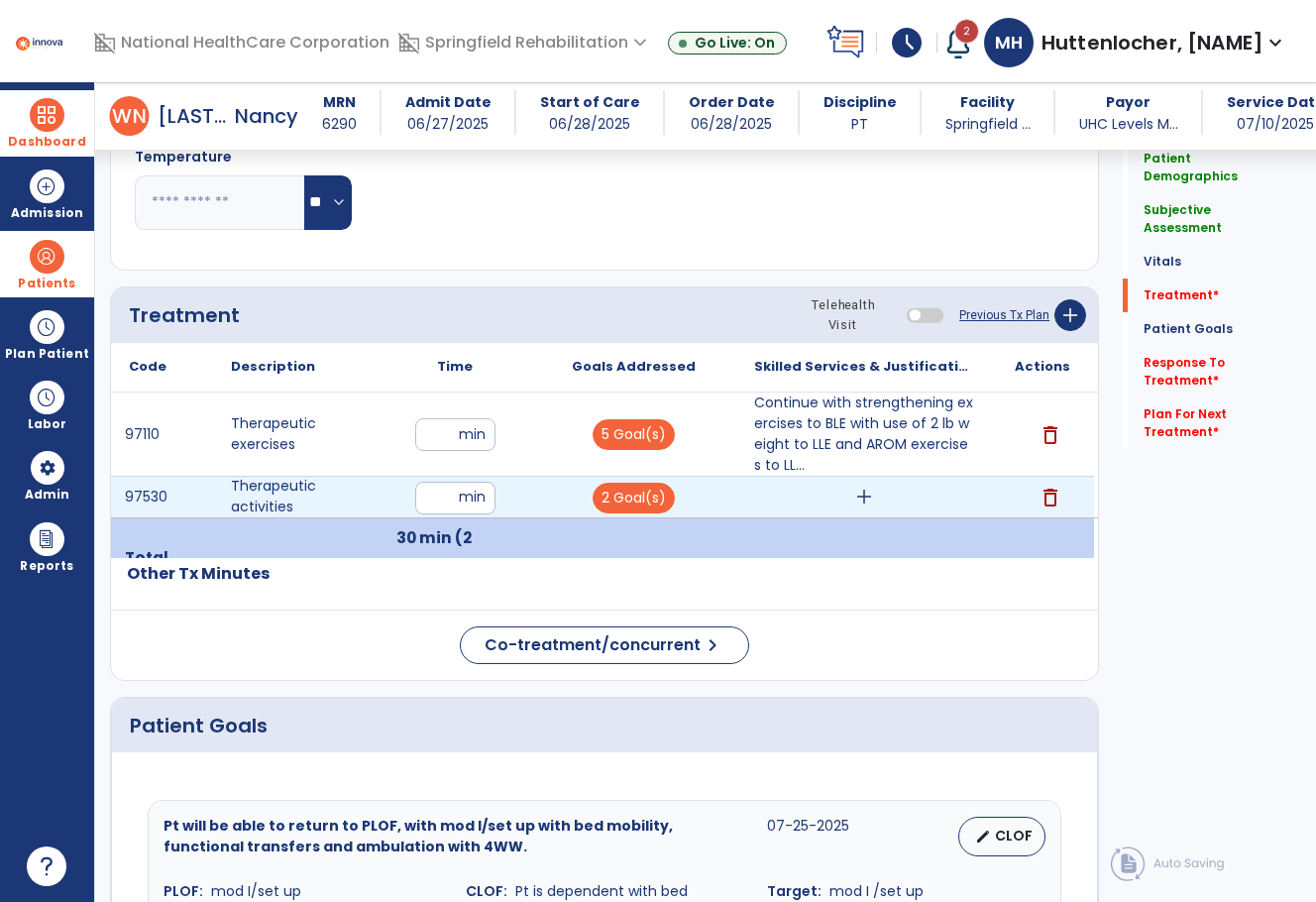 click on "delete" at bounding box center [1042, 497] 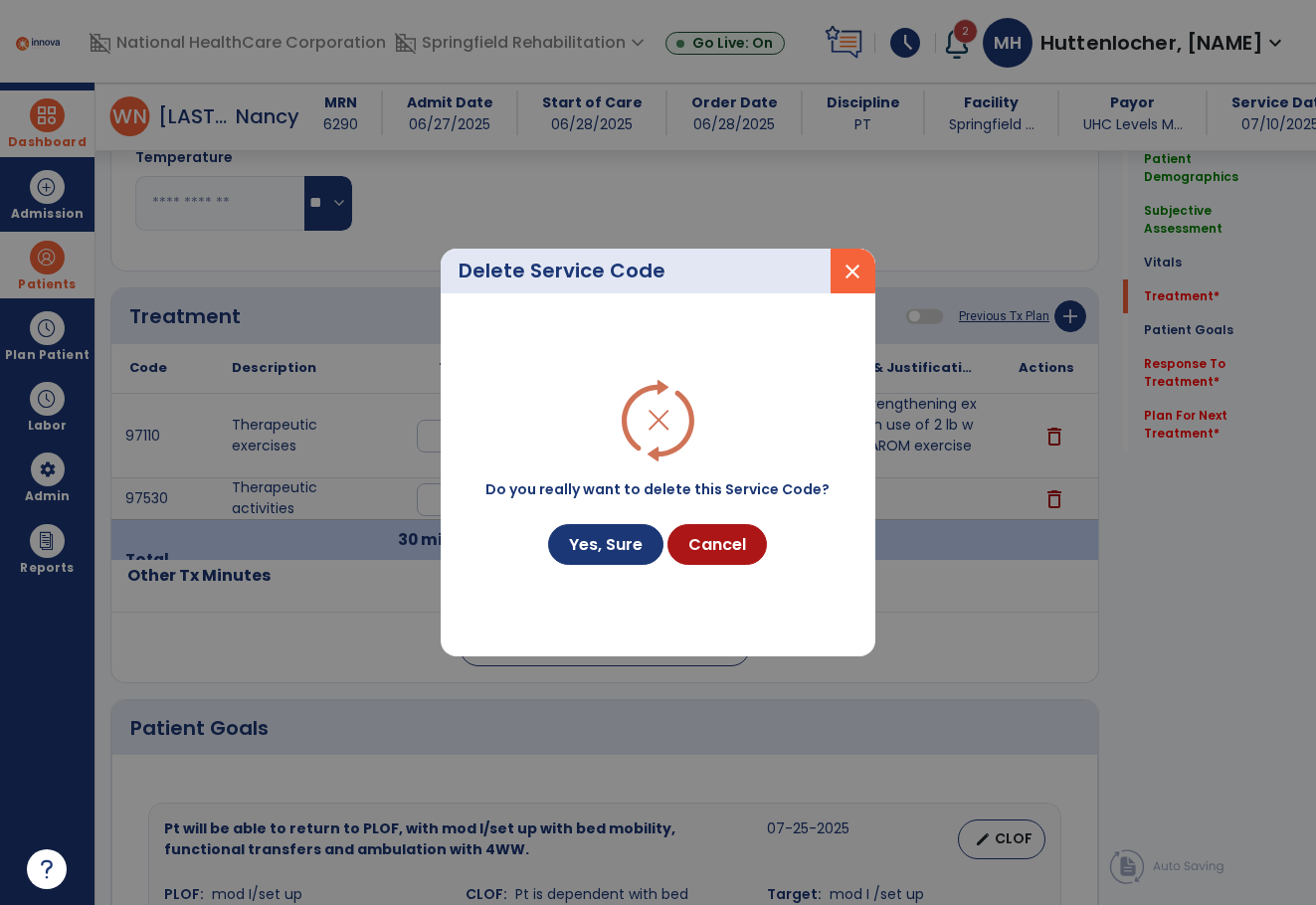 scroll, scrollTop: 995, scrollLeft: 0, axis: vertical 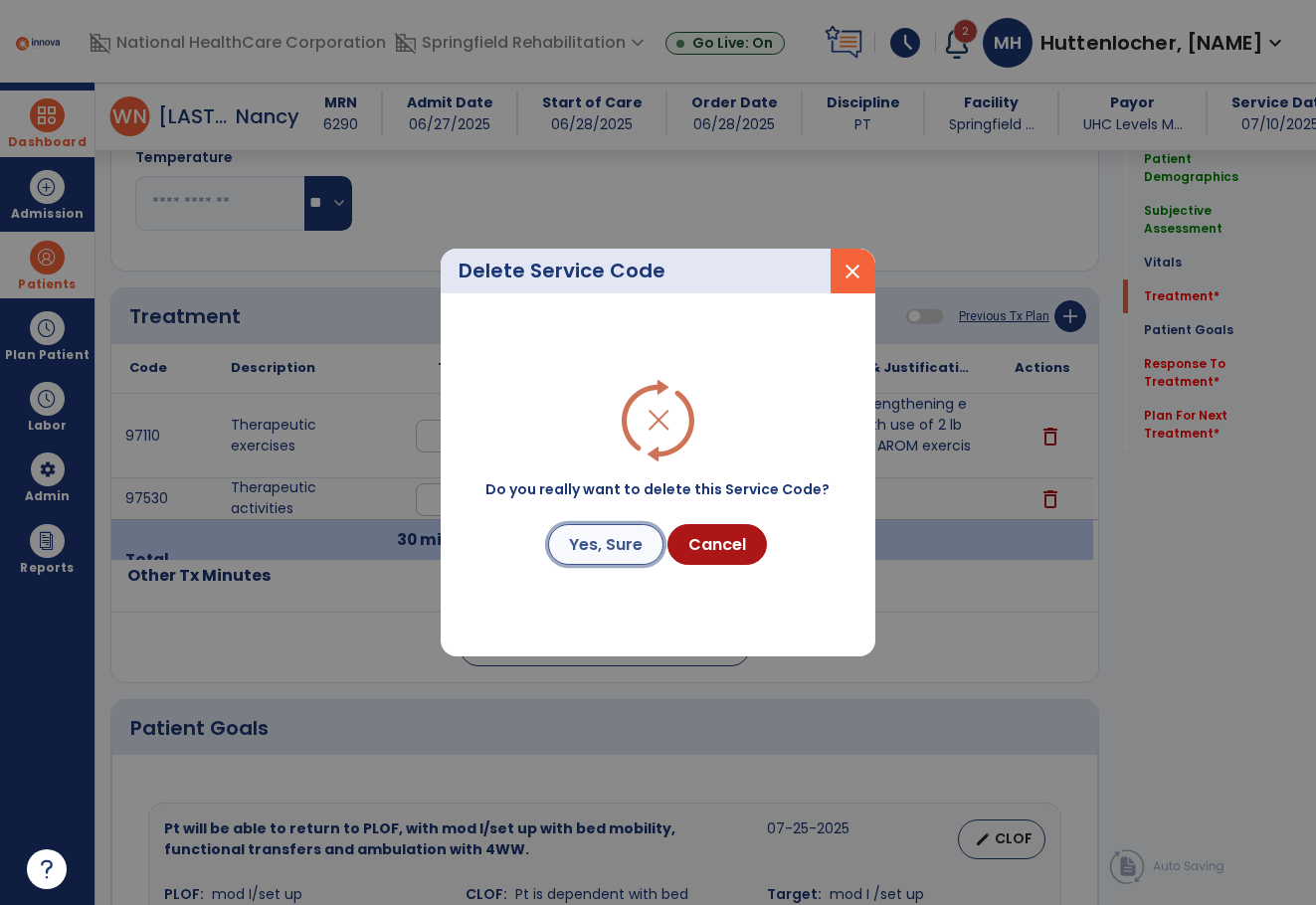 click on "Yes, Sure" at bounding box center (606, 544) 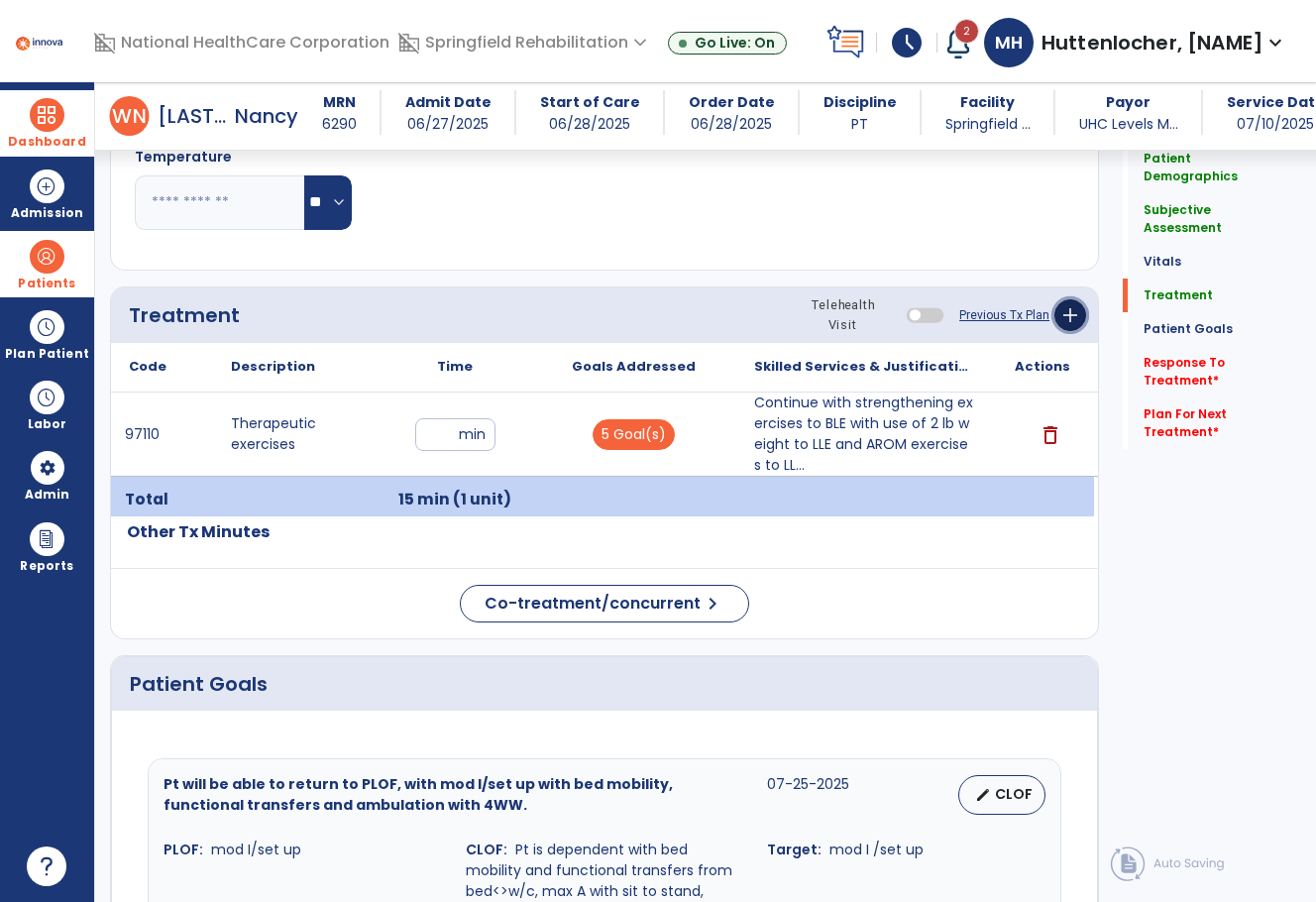 click on "add" 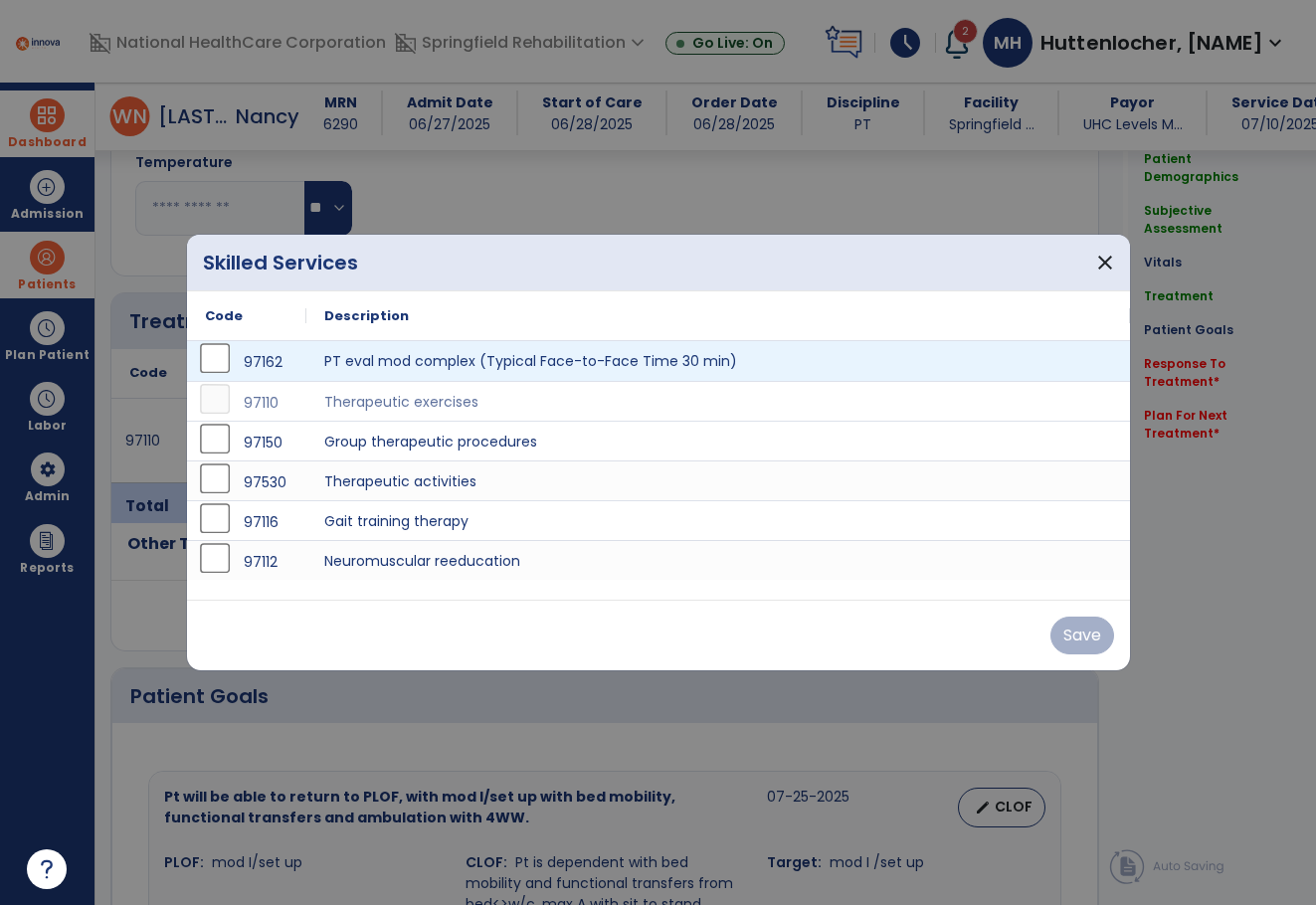 scroll, scrollTop: 995, scrollLeft: 0, axis: vertical 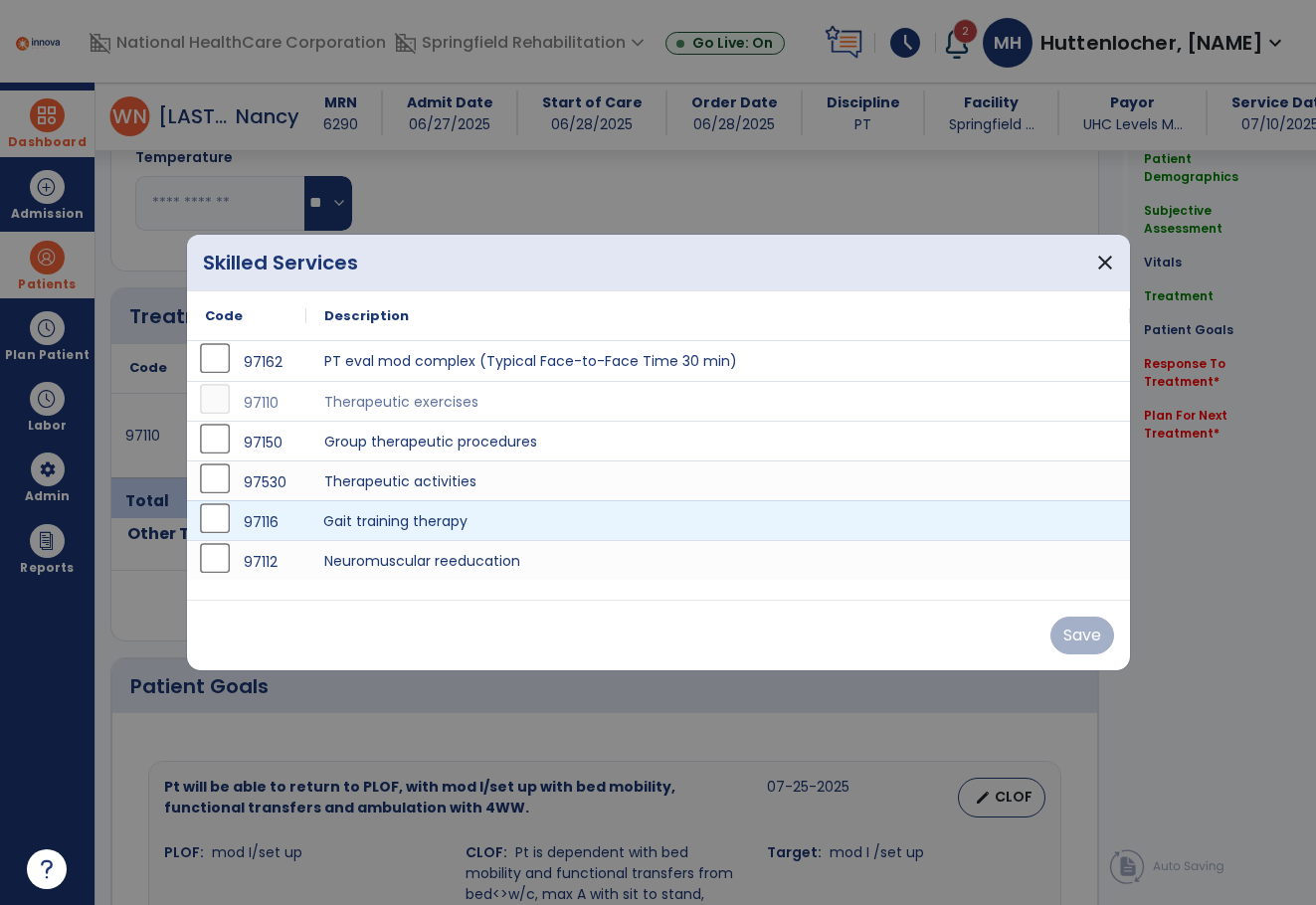 click on "Gait training therapy" at bounding box center [718, 520] 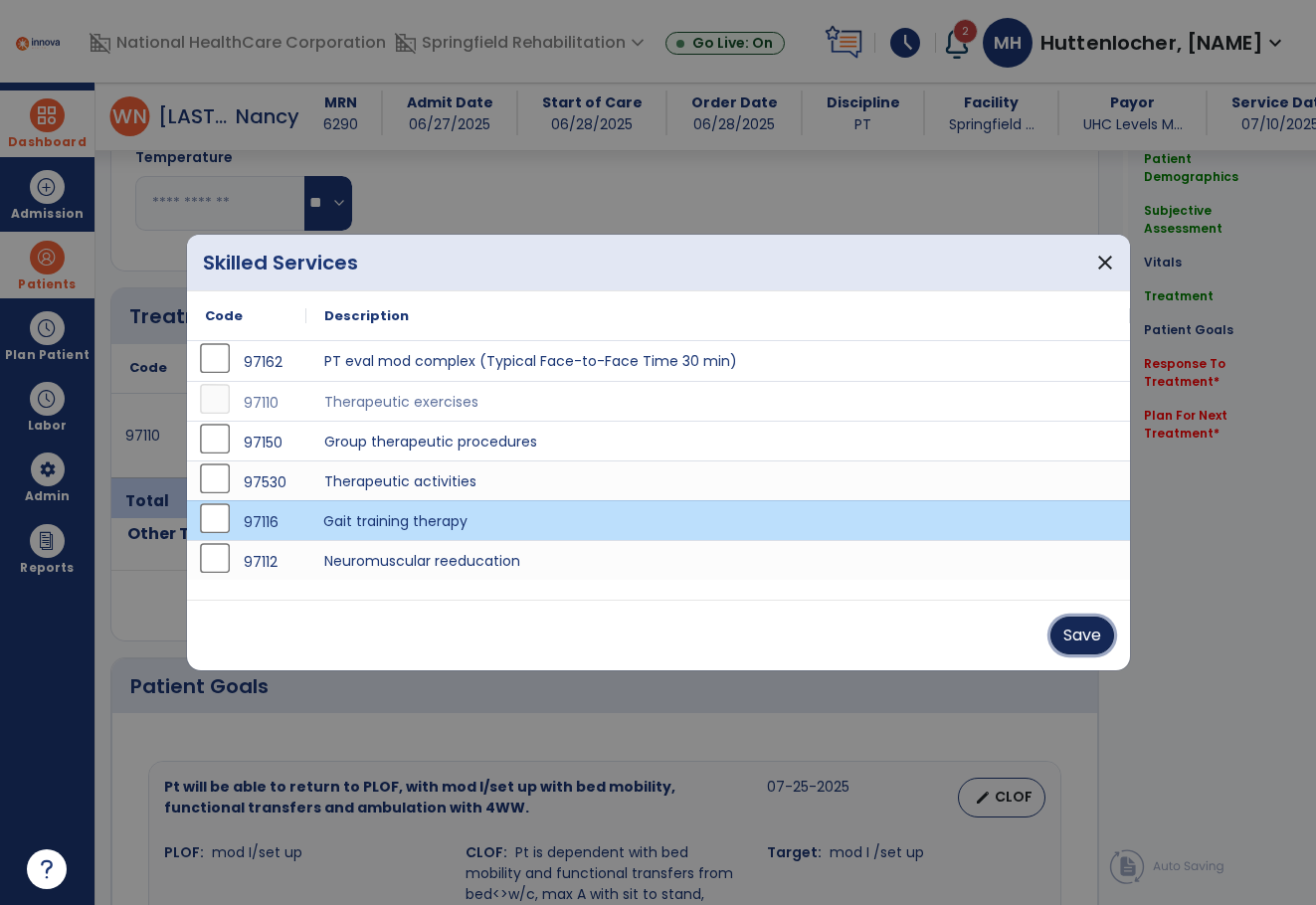 click on "Save" at bounding box center [1082, 635] 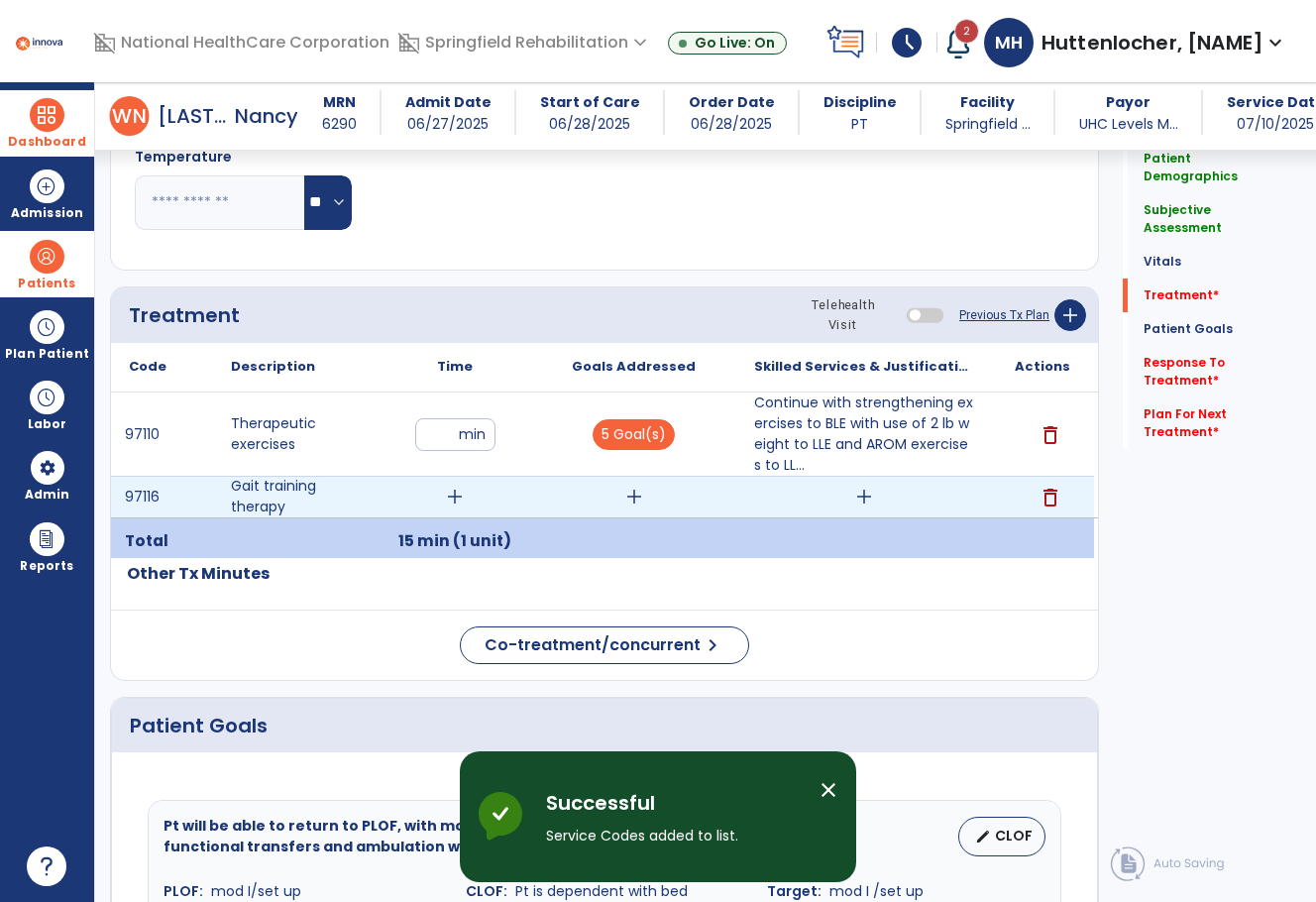 click on "add" at bounding box center (455, 497) 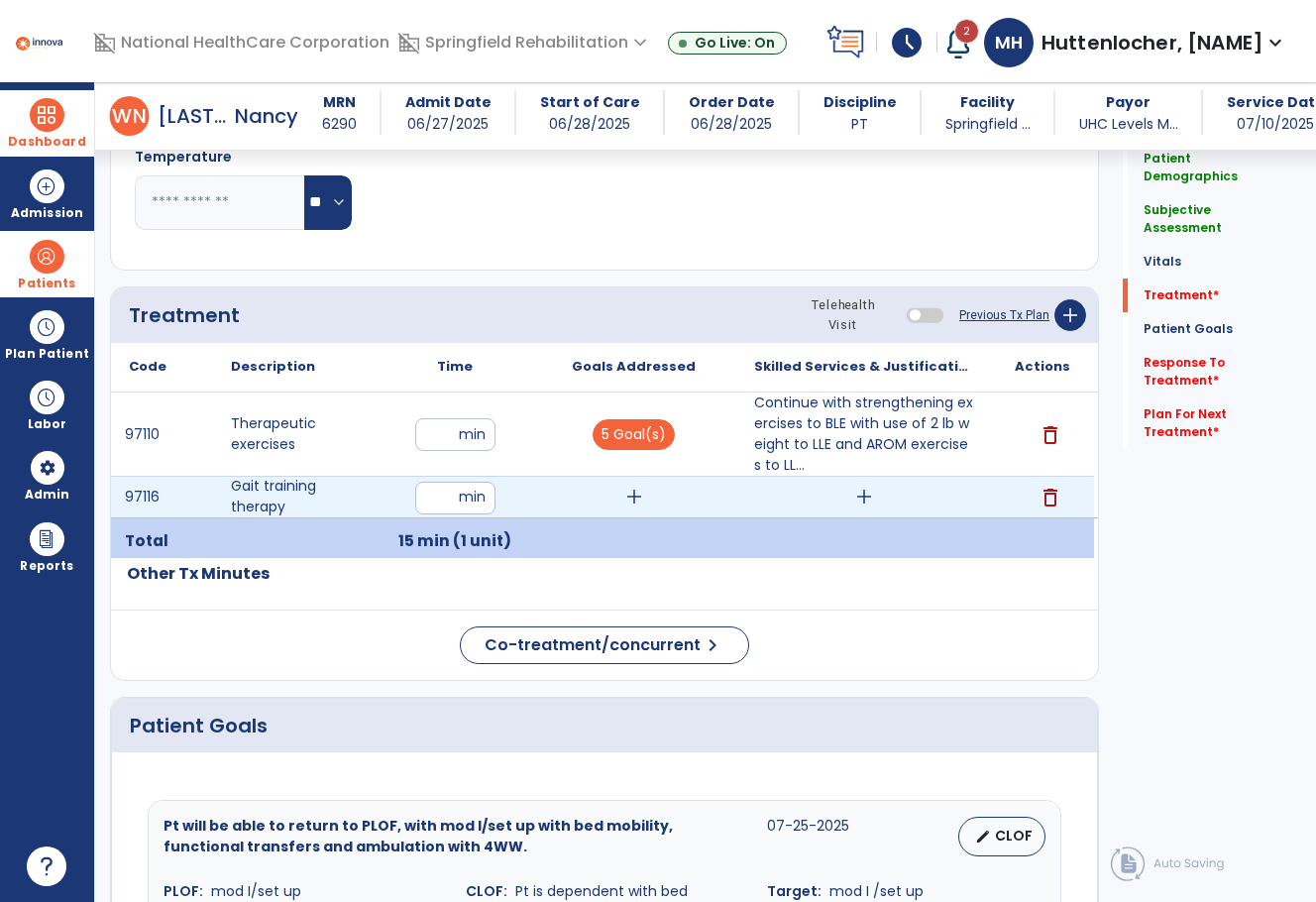 type on "**" 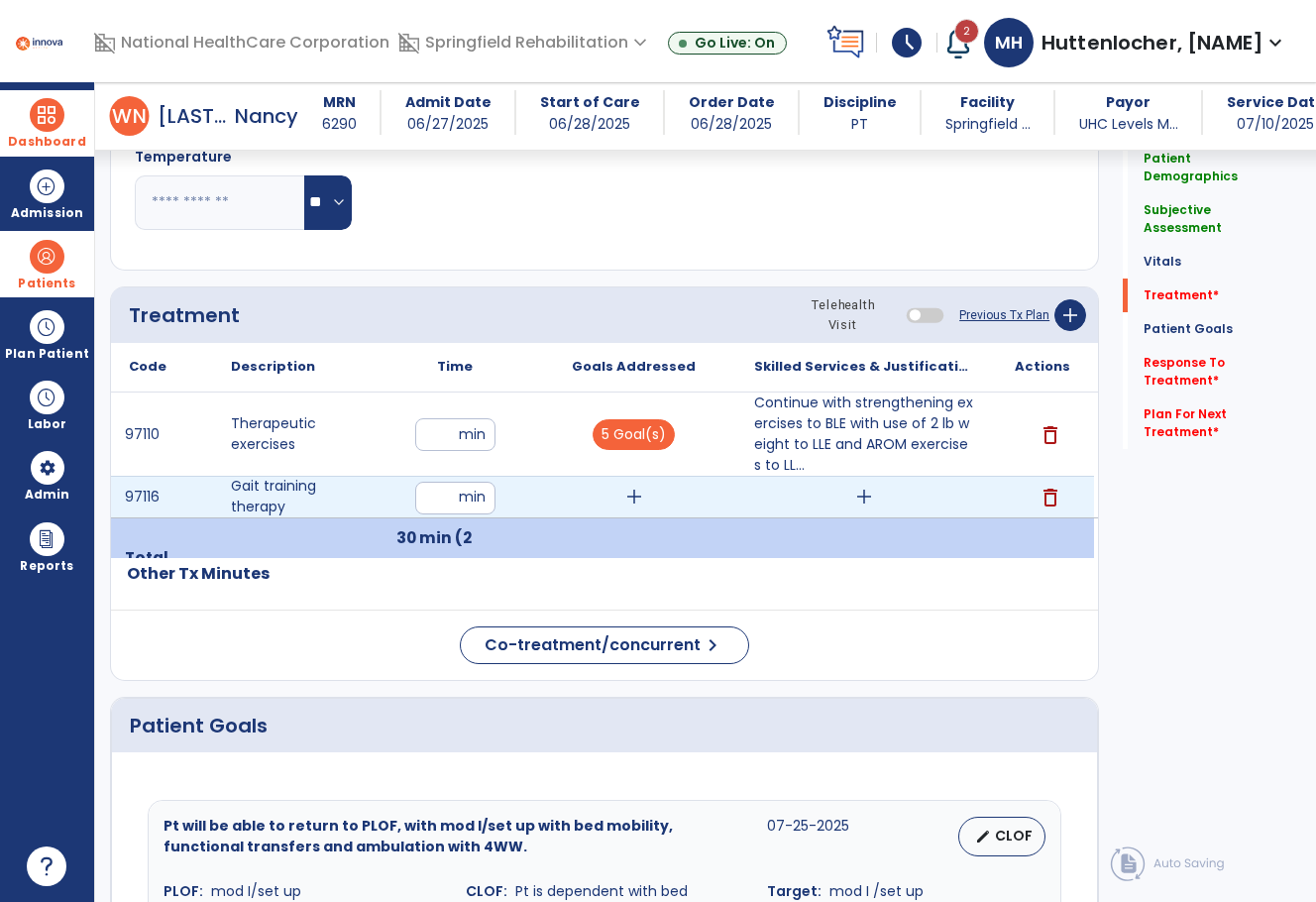 click on "add" at bounding box center (634, 497) 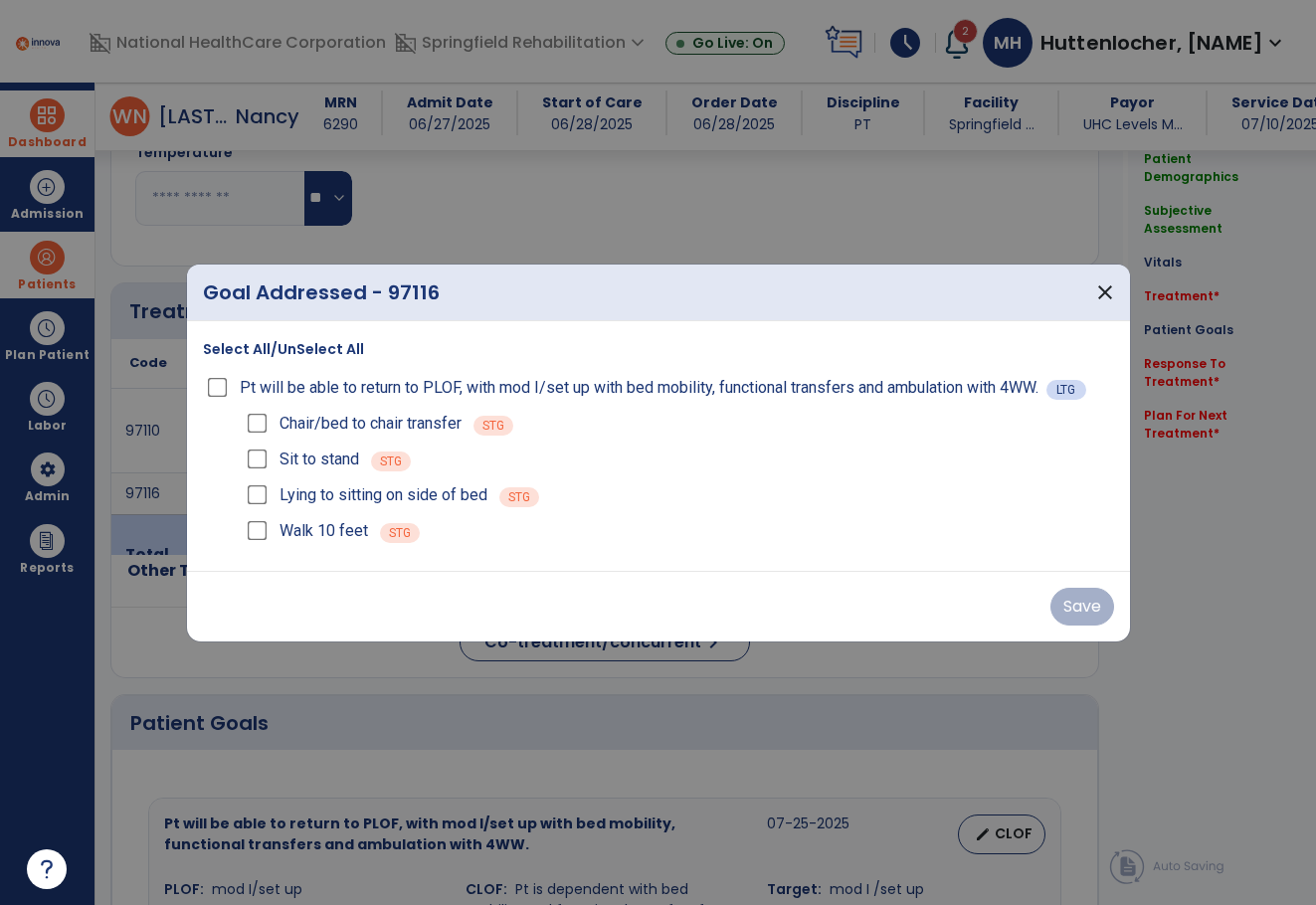 scroll, scrollTop: 995, scrollLeft: 0, axis: vertical 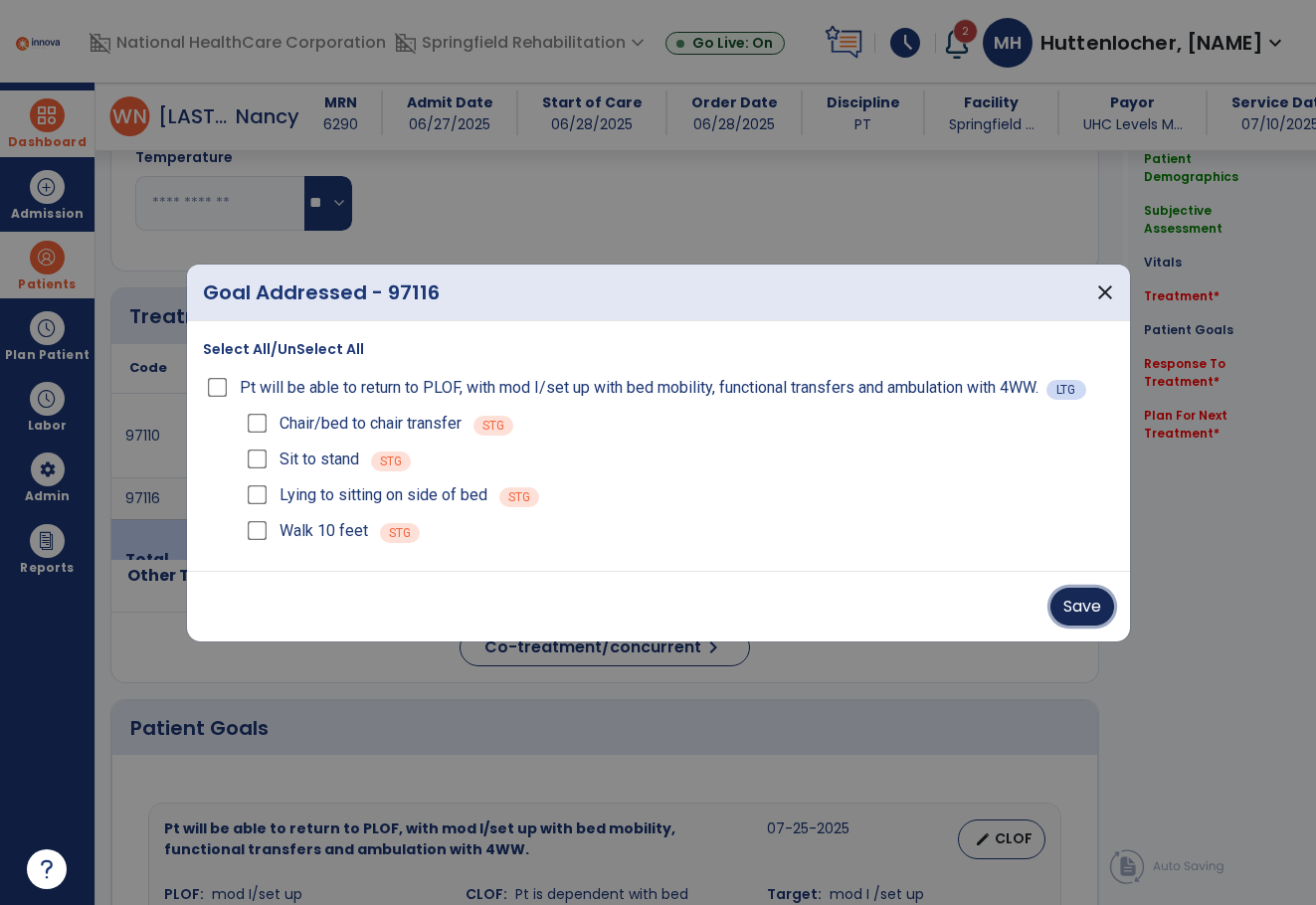 click on "Save" at bounding box center [1082, 607] 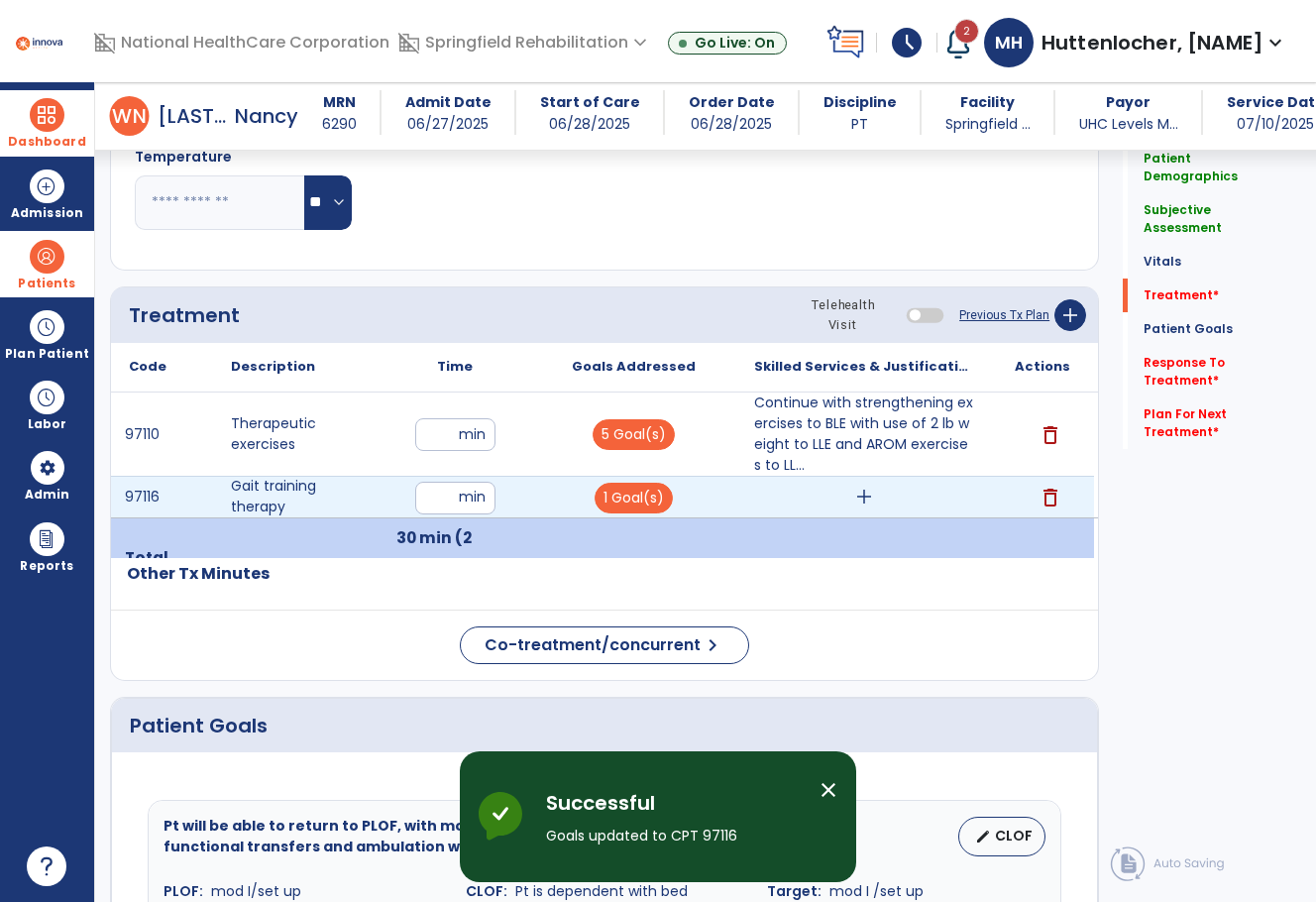 click on "add" at bounding box center [864, 497] 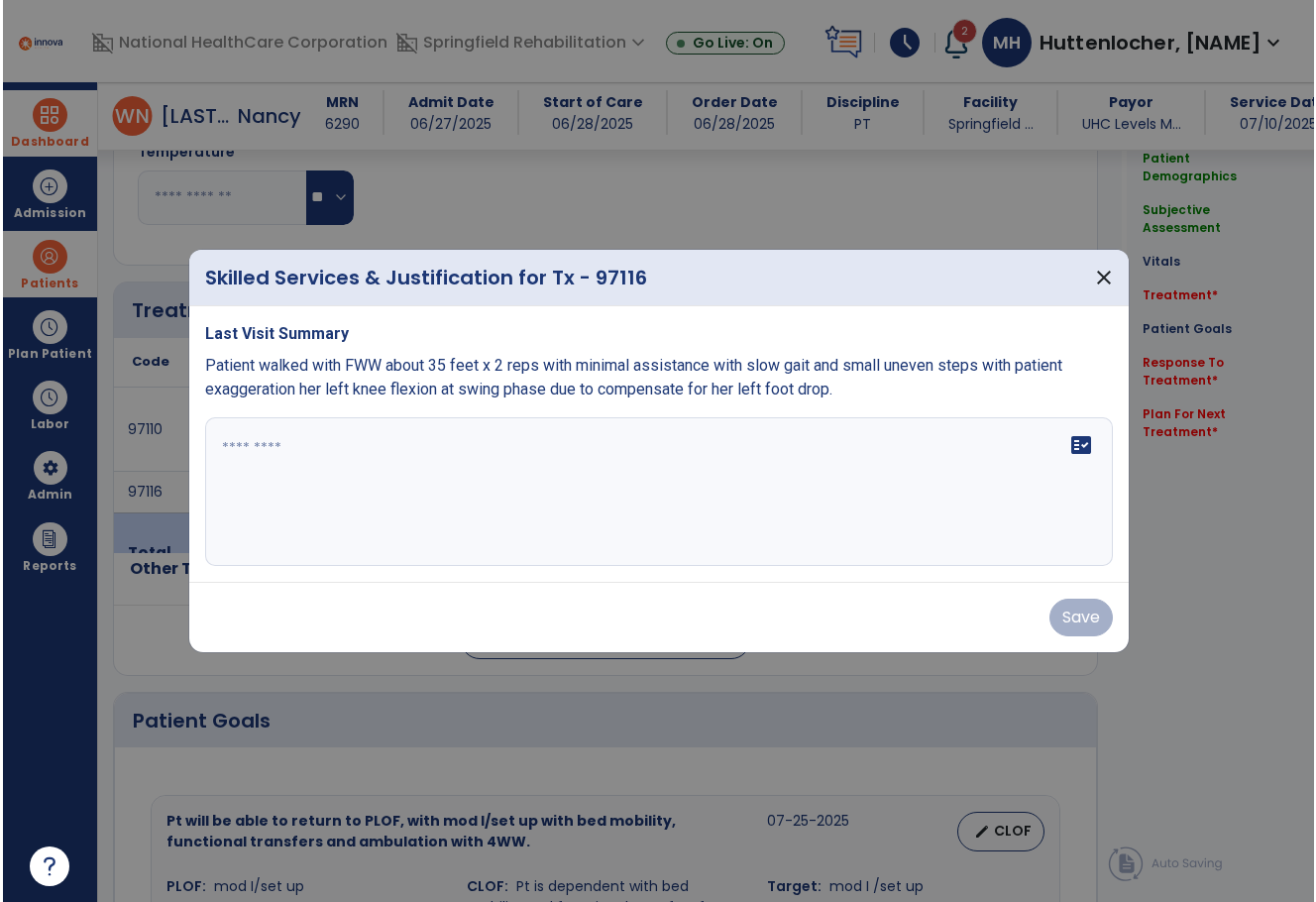scroll, scrollTop: 991, scrollLeft: 0, axis: vertical 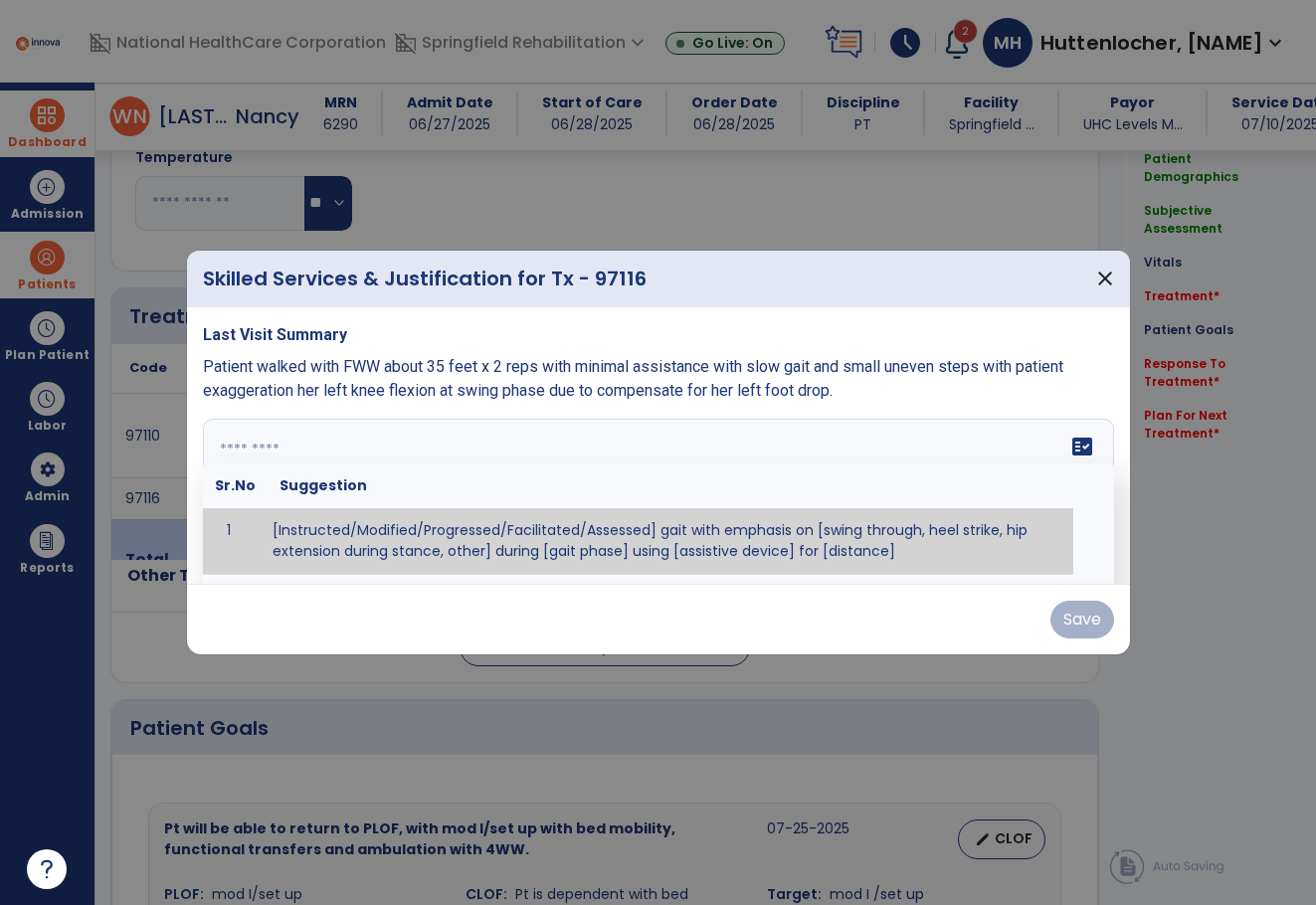 click on "fact_check  Sr.No Suggestion 1 [Instructed/Modified/Progressed/Facilitated/Assessed] gait with emphasis on [swing through, heel strike, hip extension during stance, other] during [gait phase] using [assistive device] for [distance] 2 [Instructed/Modified/Progressed/Facilitated/Assessed] use of [assistive device] and [NWB, PWB, step-to gait pattern, step through gait pattern] 3 [Instructed/Modified/Progressed/Facilitated/Assessed] patient's ability to [ascend/descend # of steps, perform directional changes, walk on even/uneven surfaces, pick-up objects off floor, velocity changes, other] using [assistive device]. 4 [Instructed/Modified/Progressed/Facilitated/Assessed] pre-gait activities including [identify exercise] in order to prepare for gait training. 5" at bounding box center [658, 493] 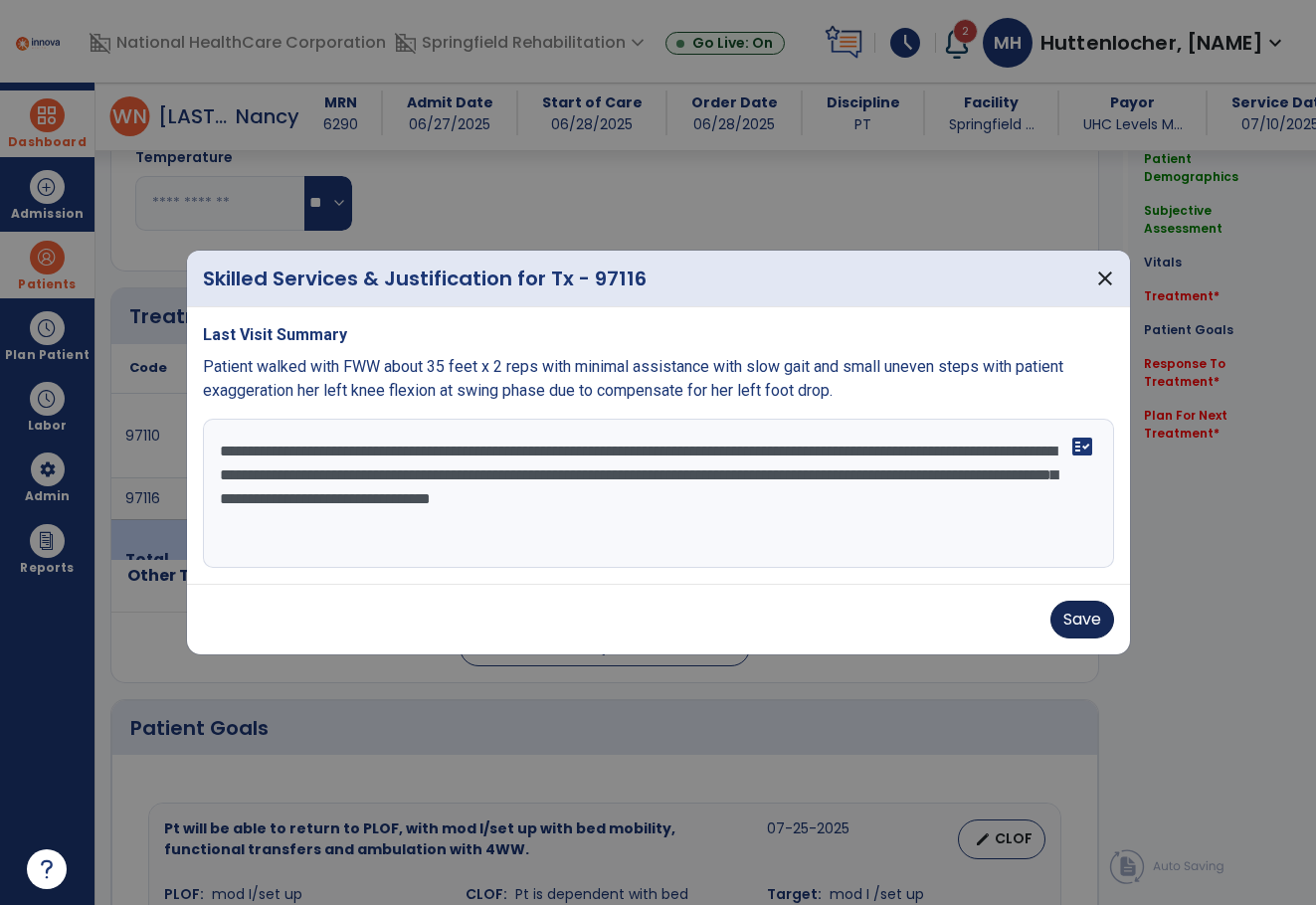 type on "**********" 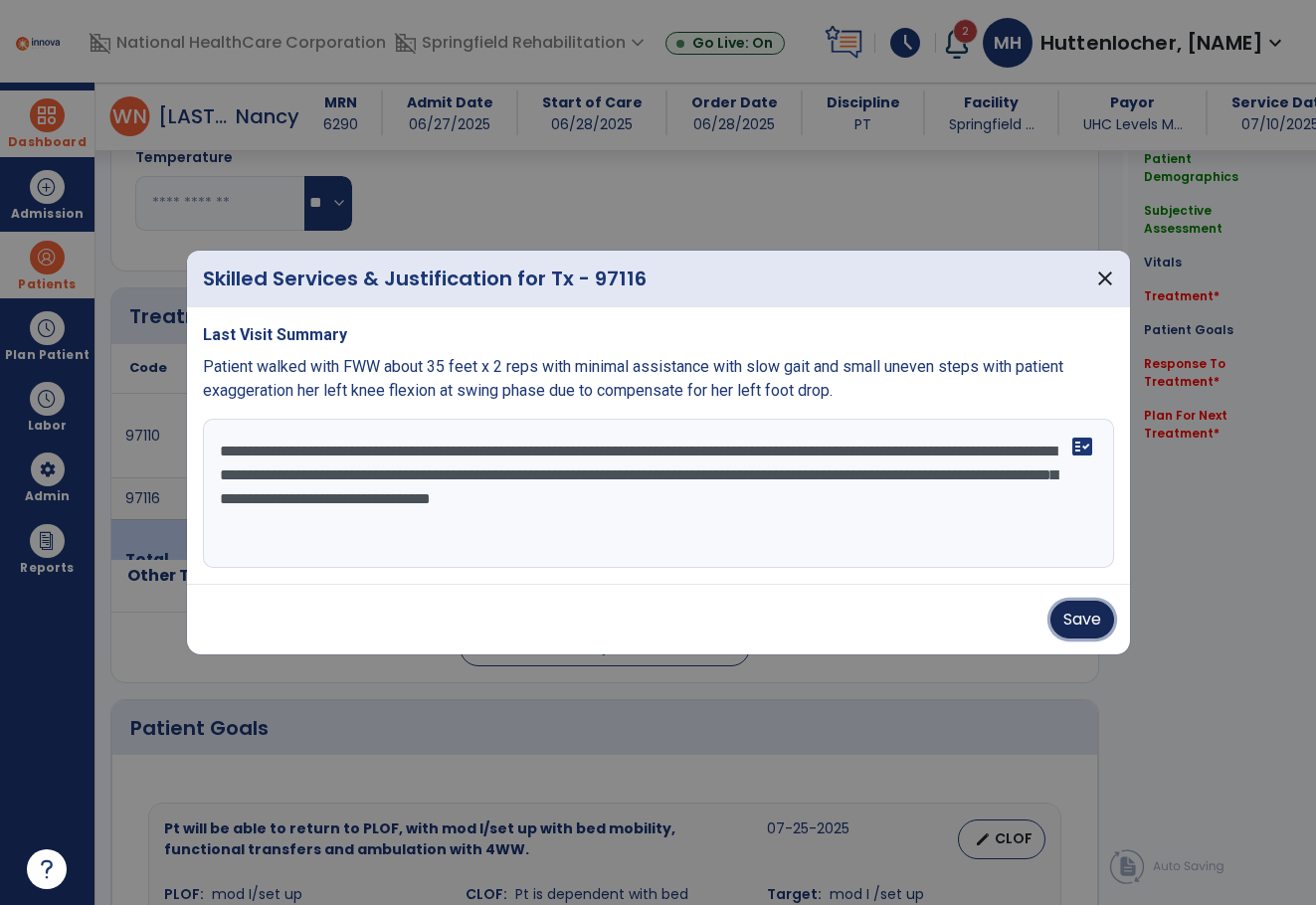 click on "Save" at bounding box center (1082, 620) 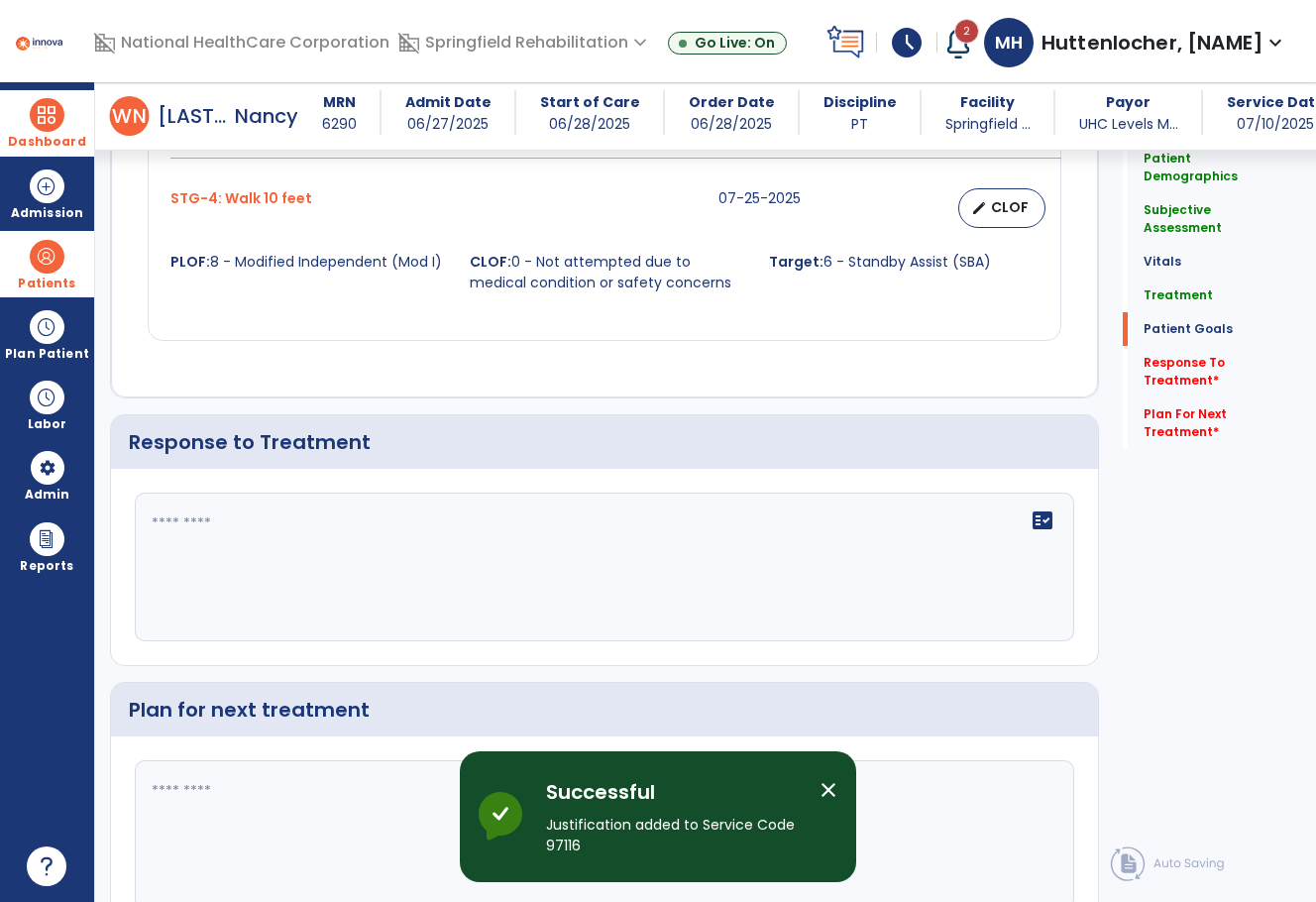 scroll, scrollTop: 2368, scrollLeft: 0, axis: vertical 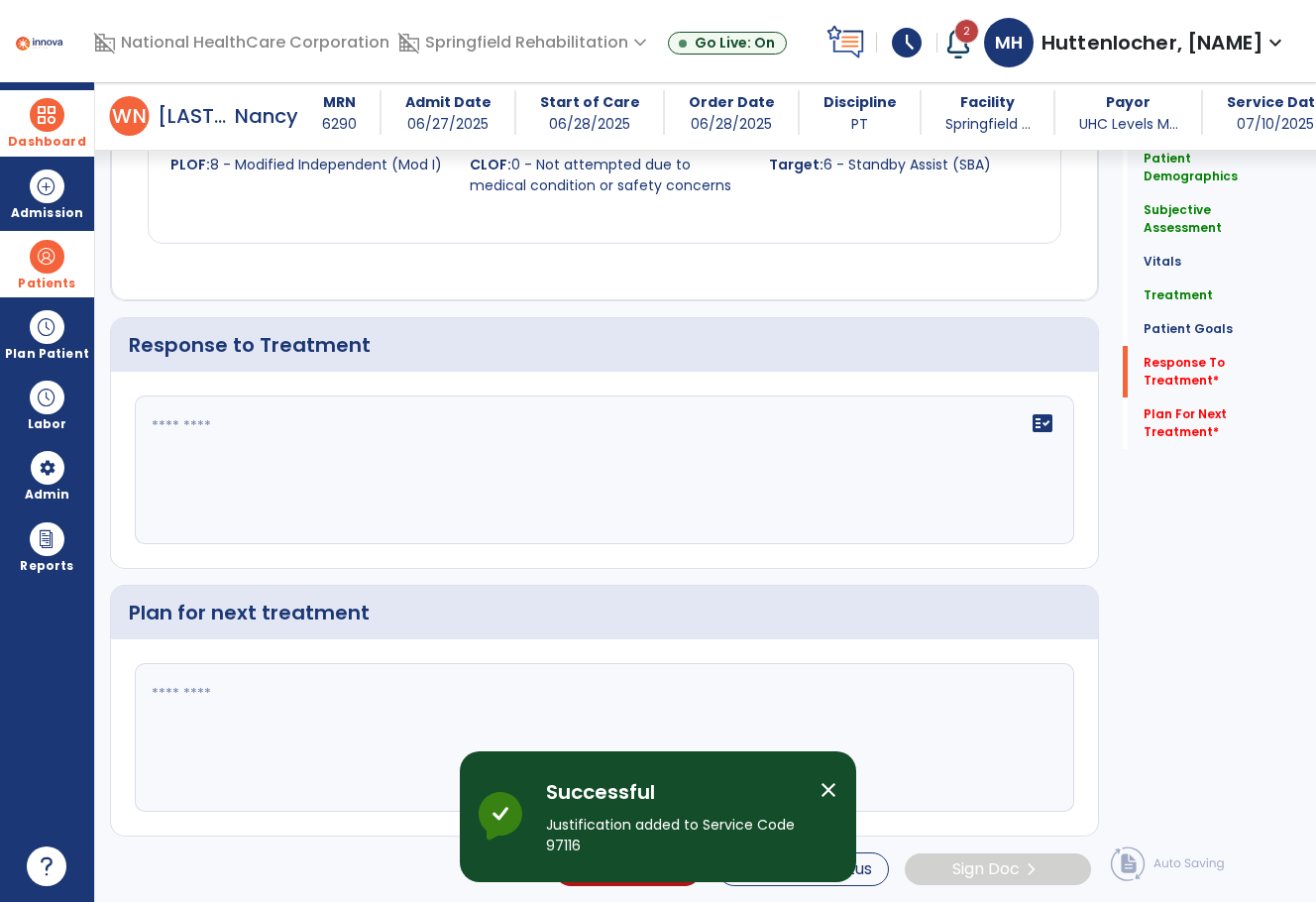 click 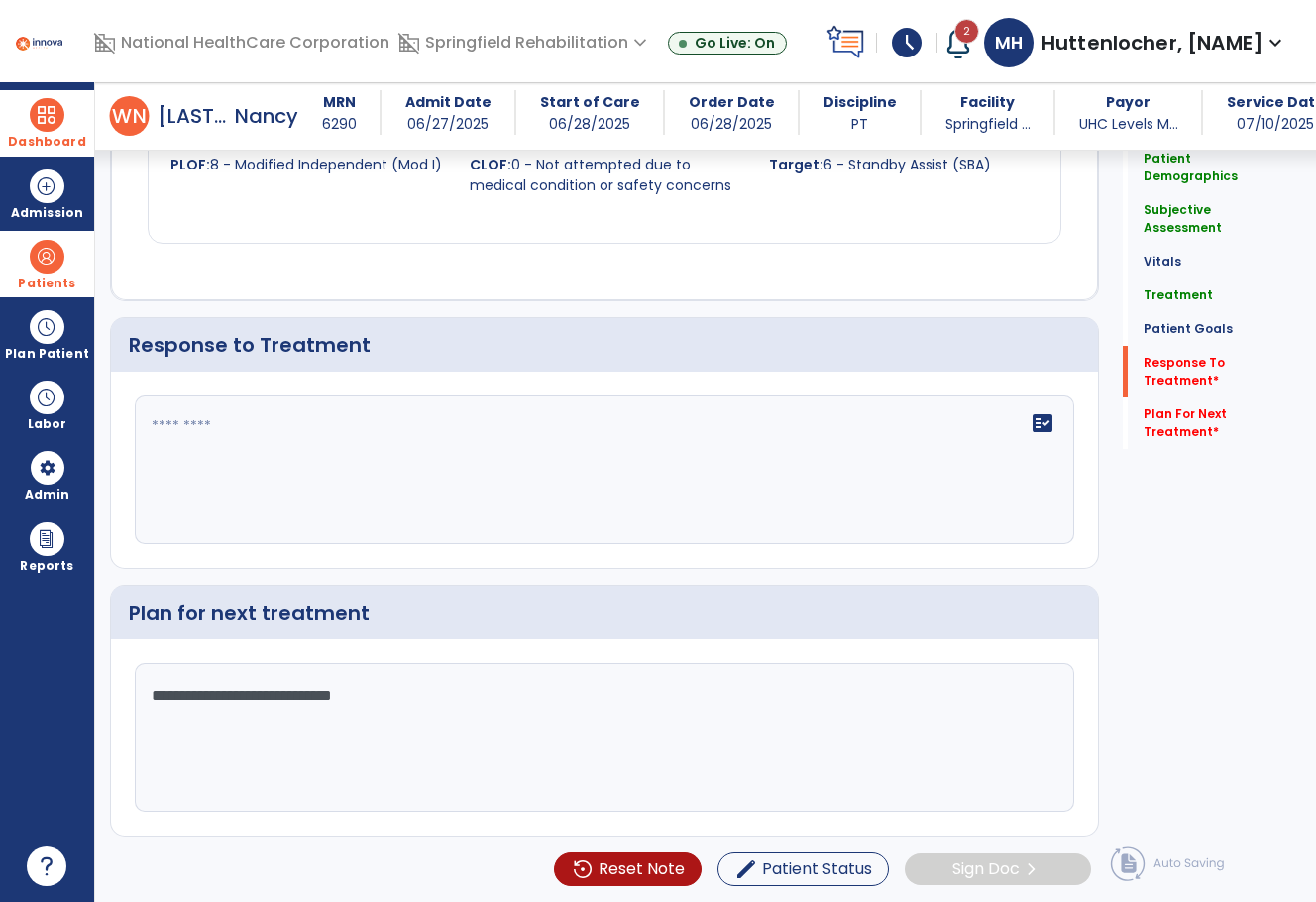 type on "**********" 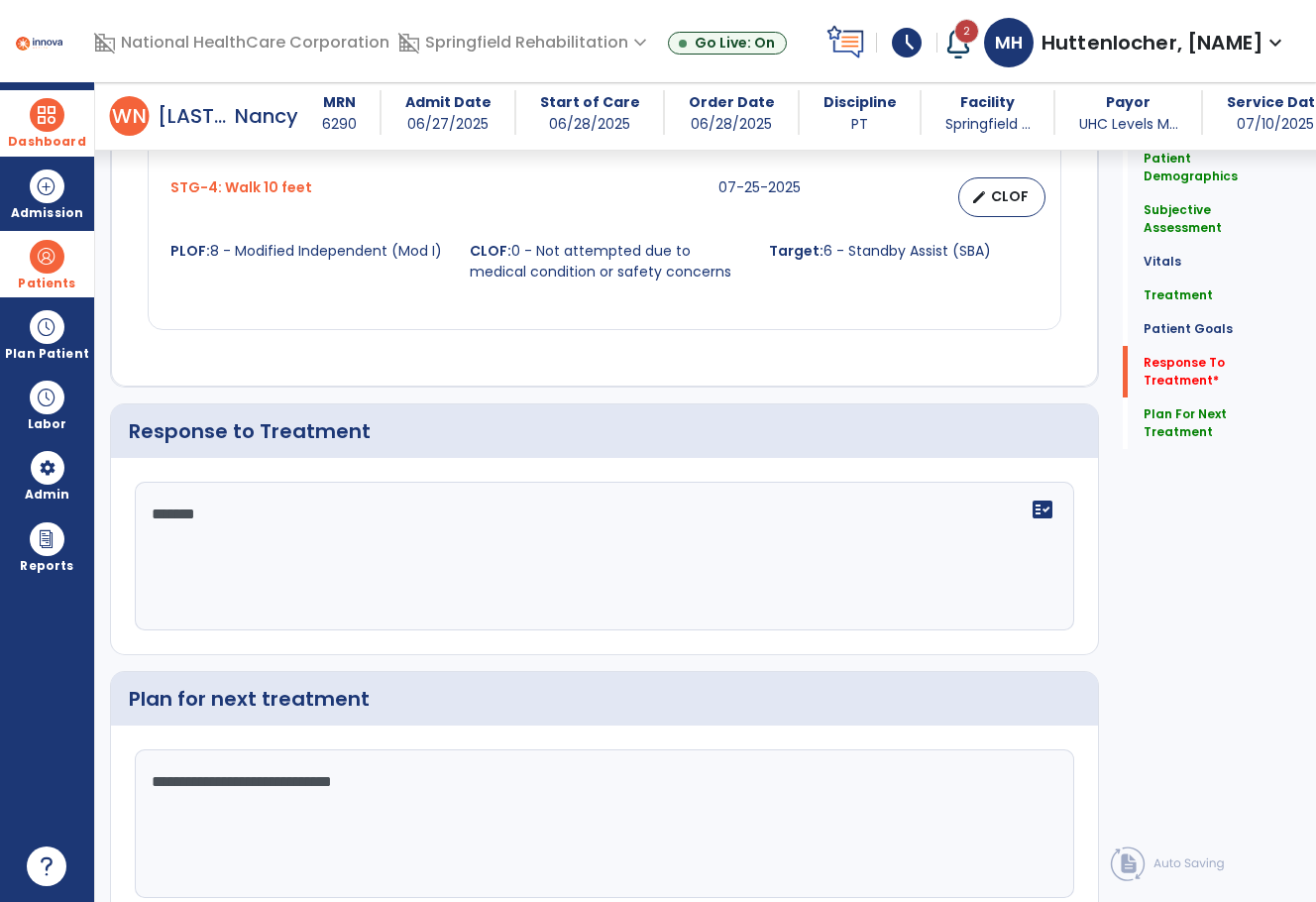 scroll, scrollTop: 2368, scrollLeft: 0, axis: vertical 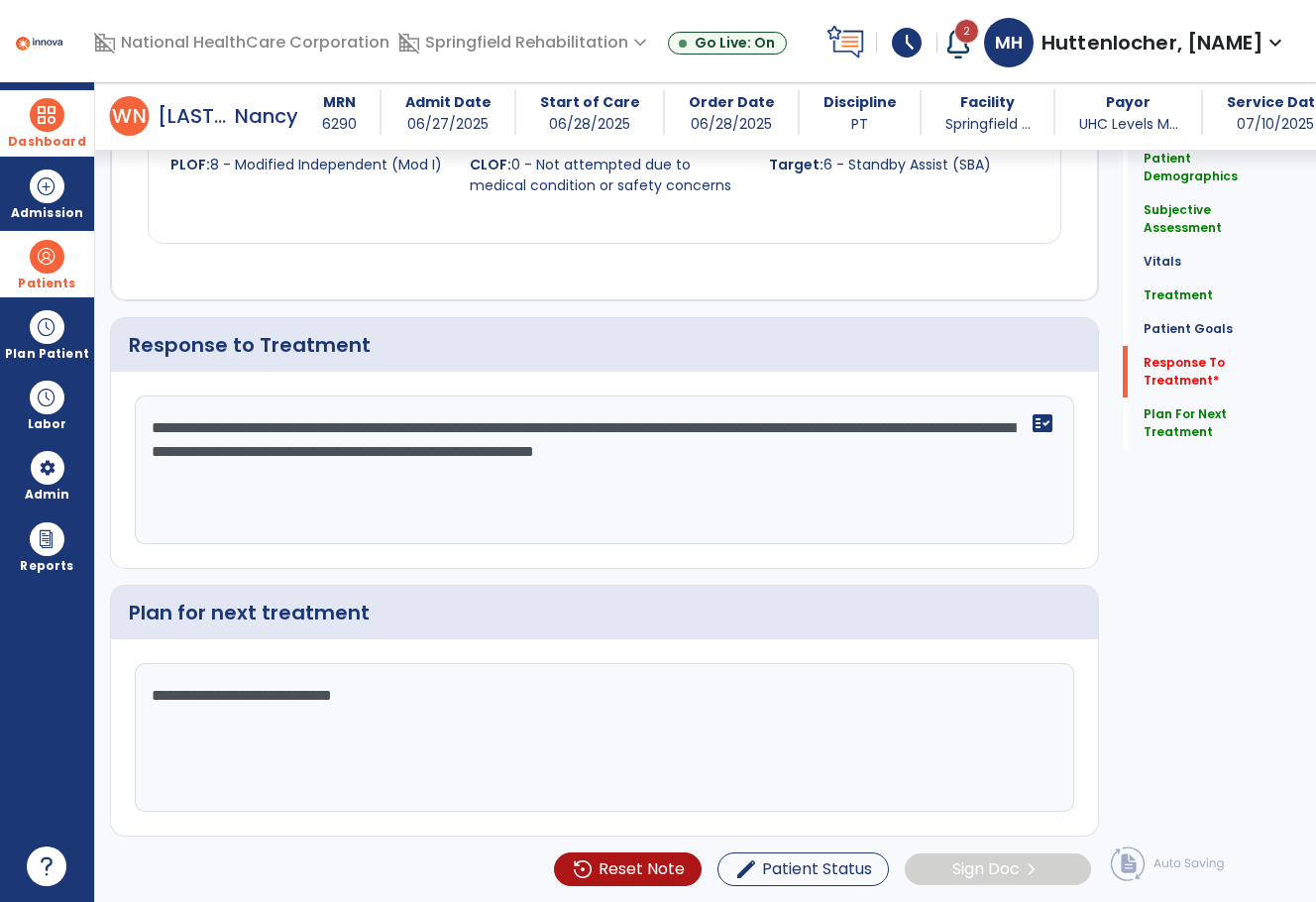 click on "**********" 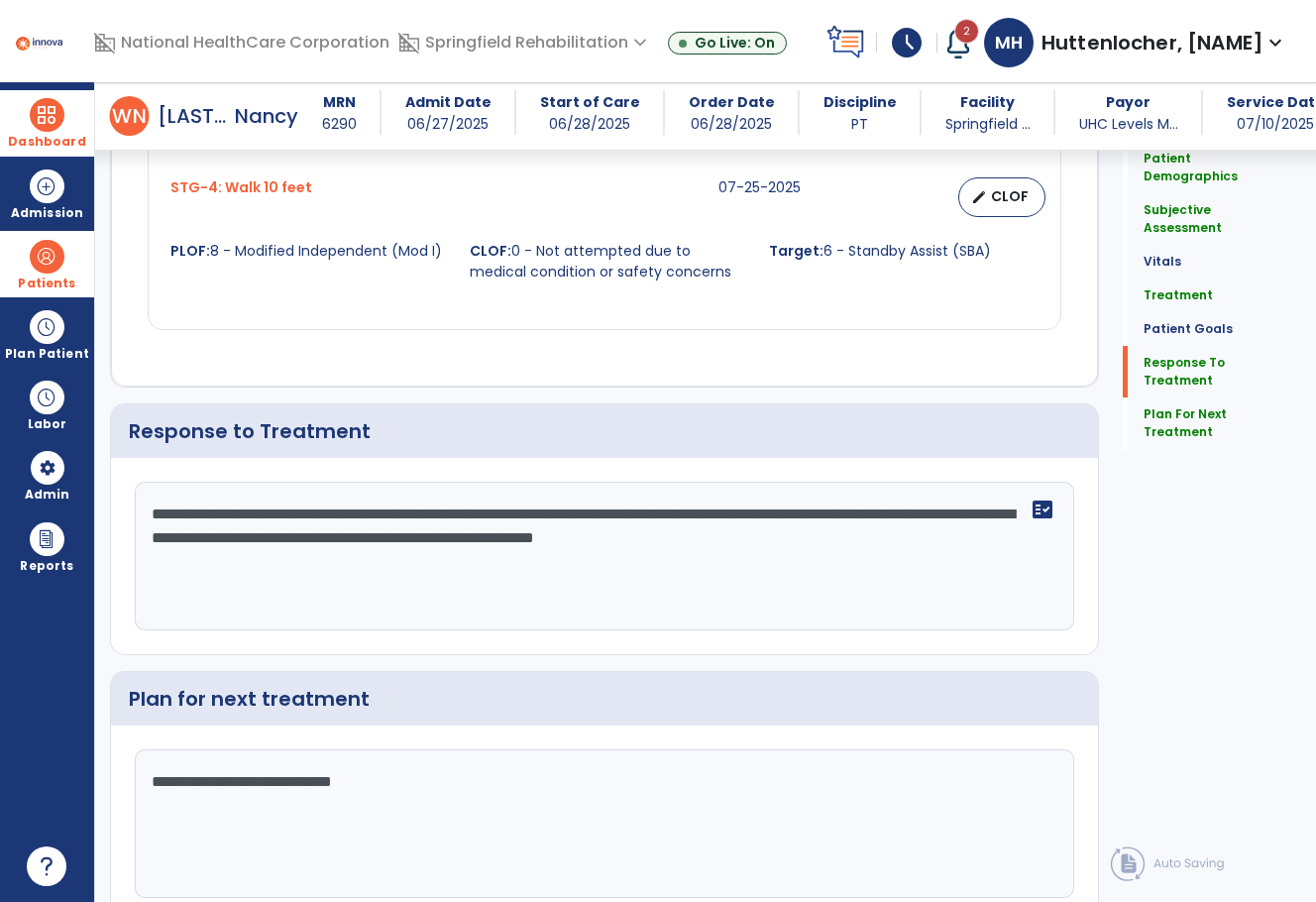 scroll, scrollTop: 2368, scrollLeft: 0, axis: vertical 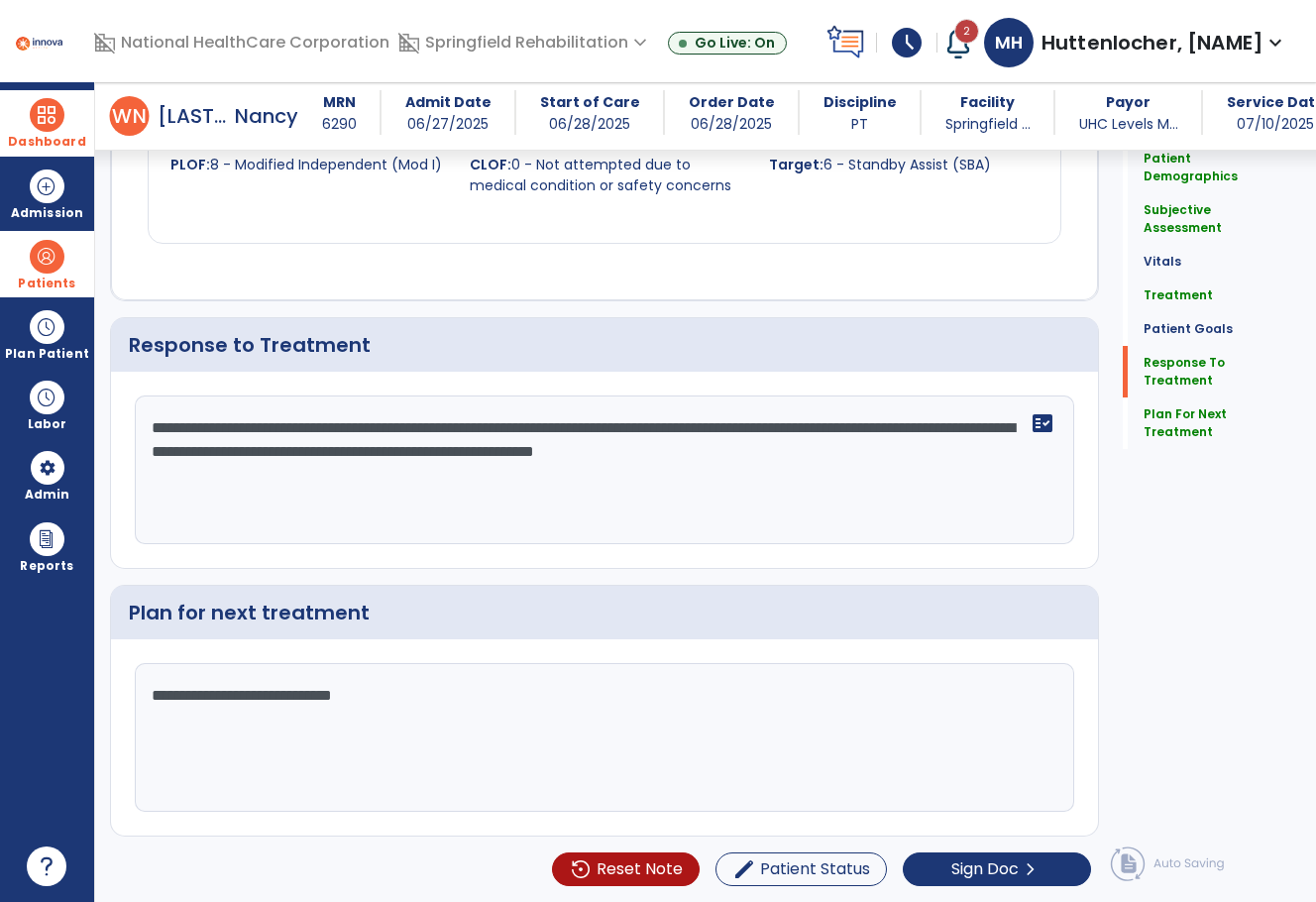 click on "**********" 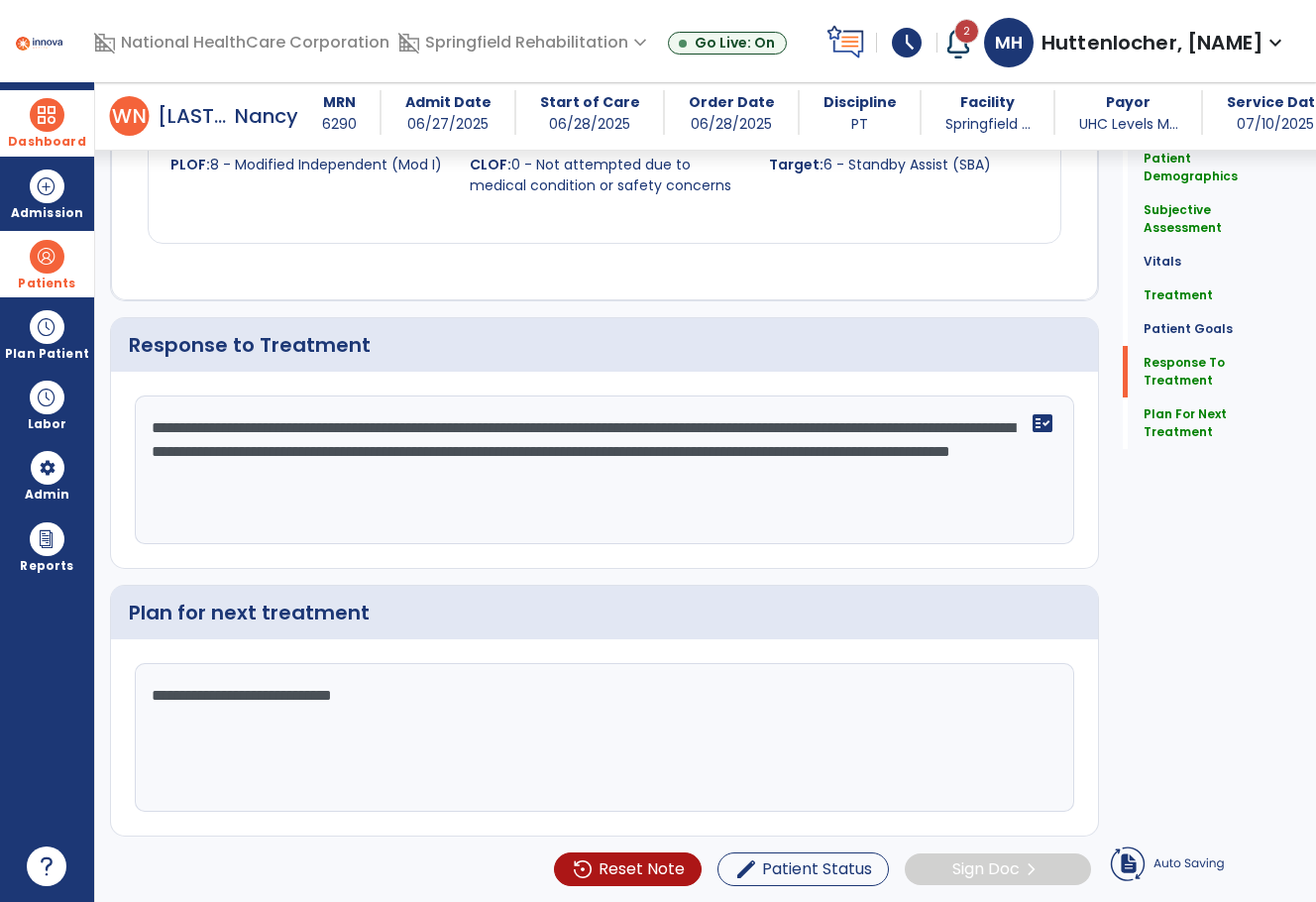 type on "**********" 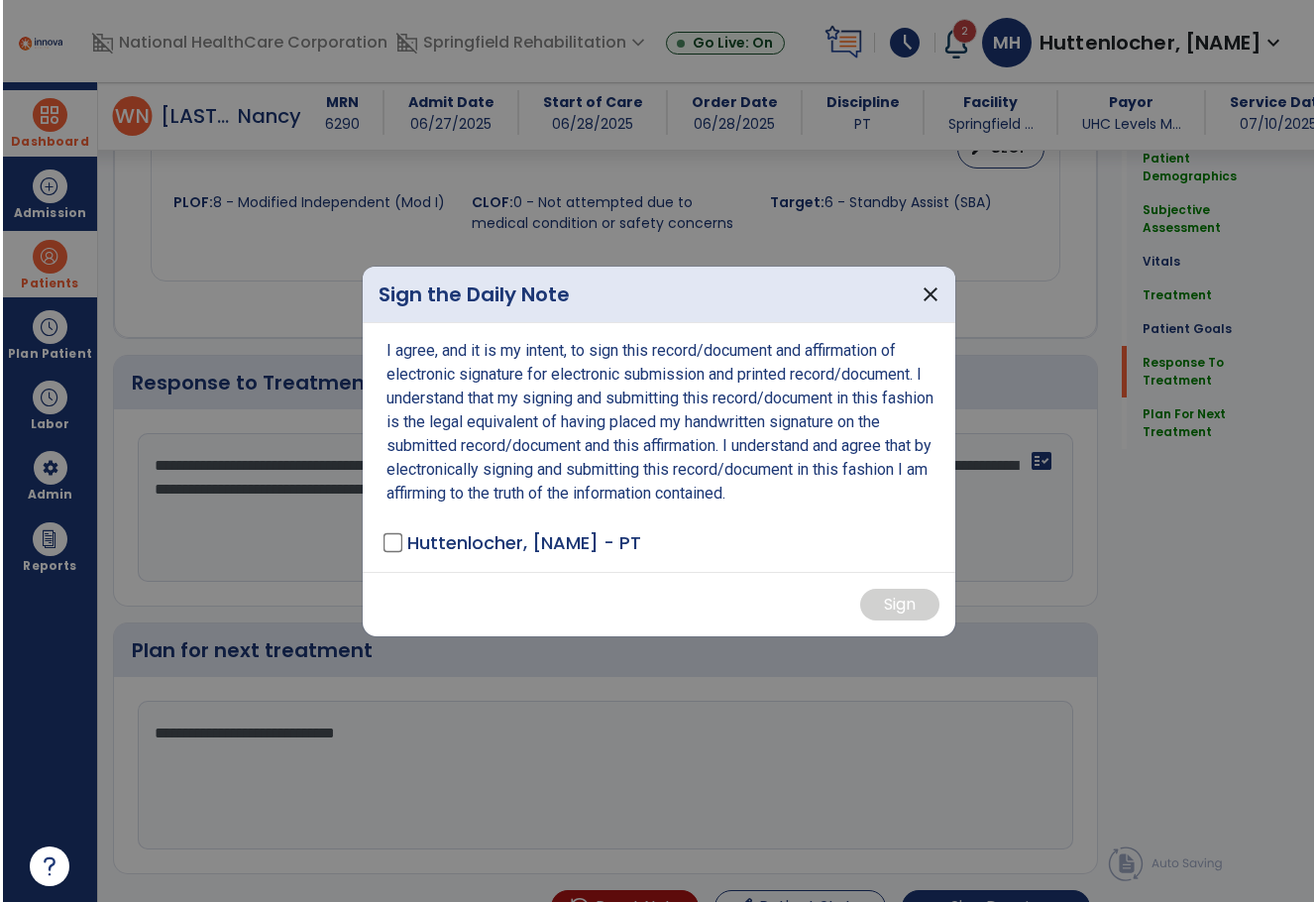 scroll, scrollTop: 2368, scrollLeft: 0, axis: vertical 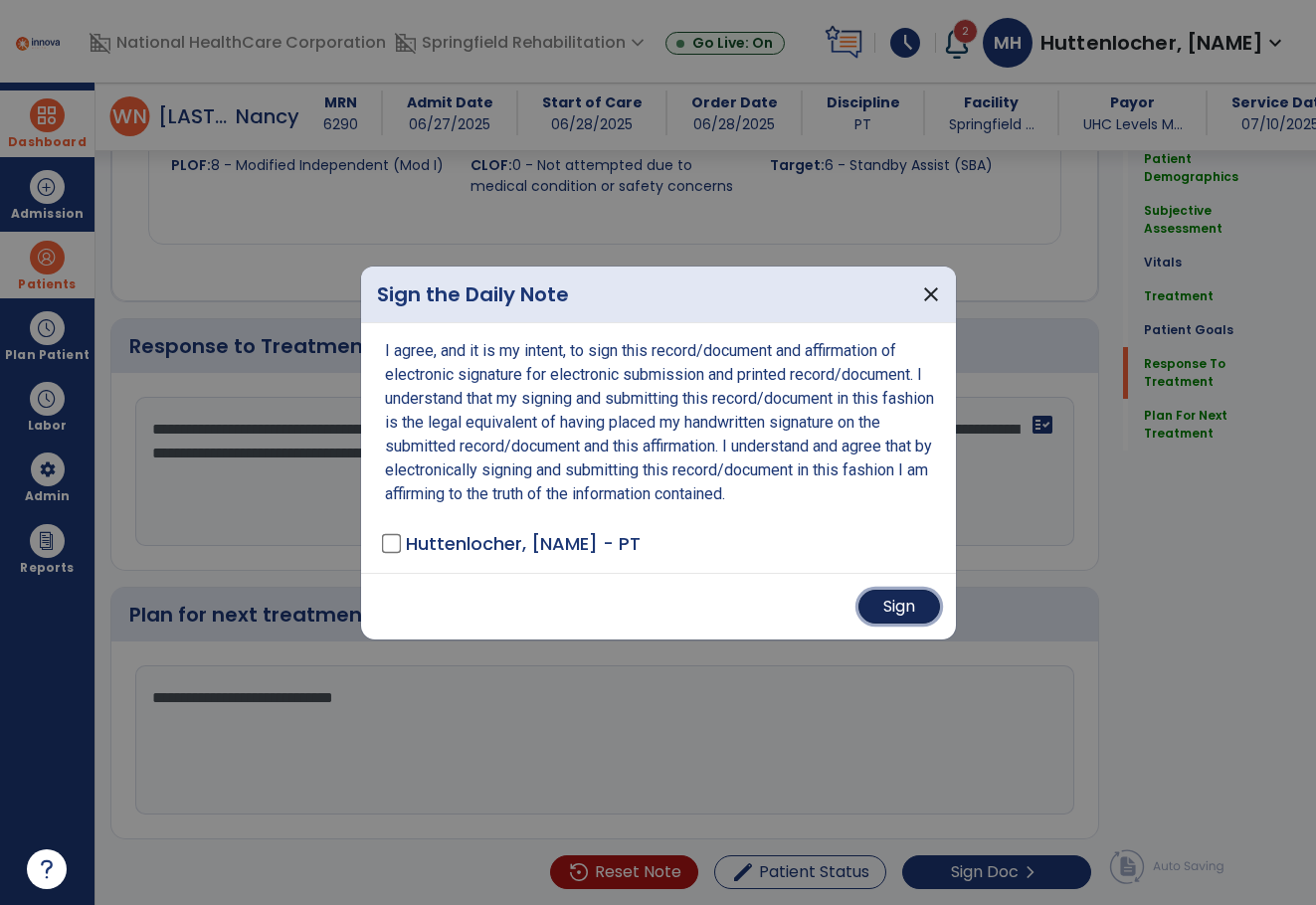 click on "Sign" at bounding box center [899, 607] 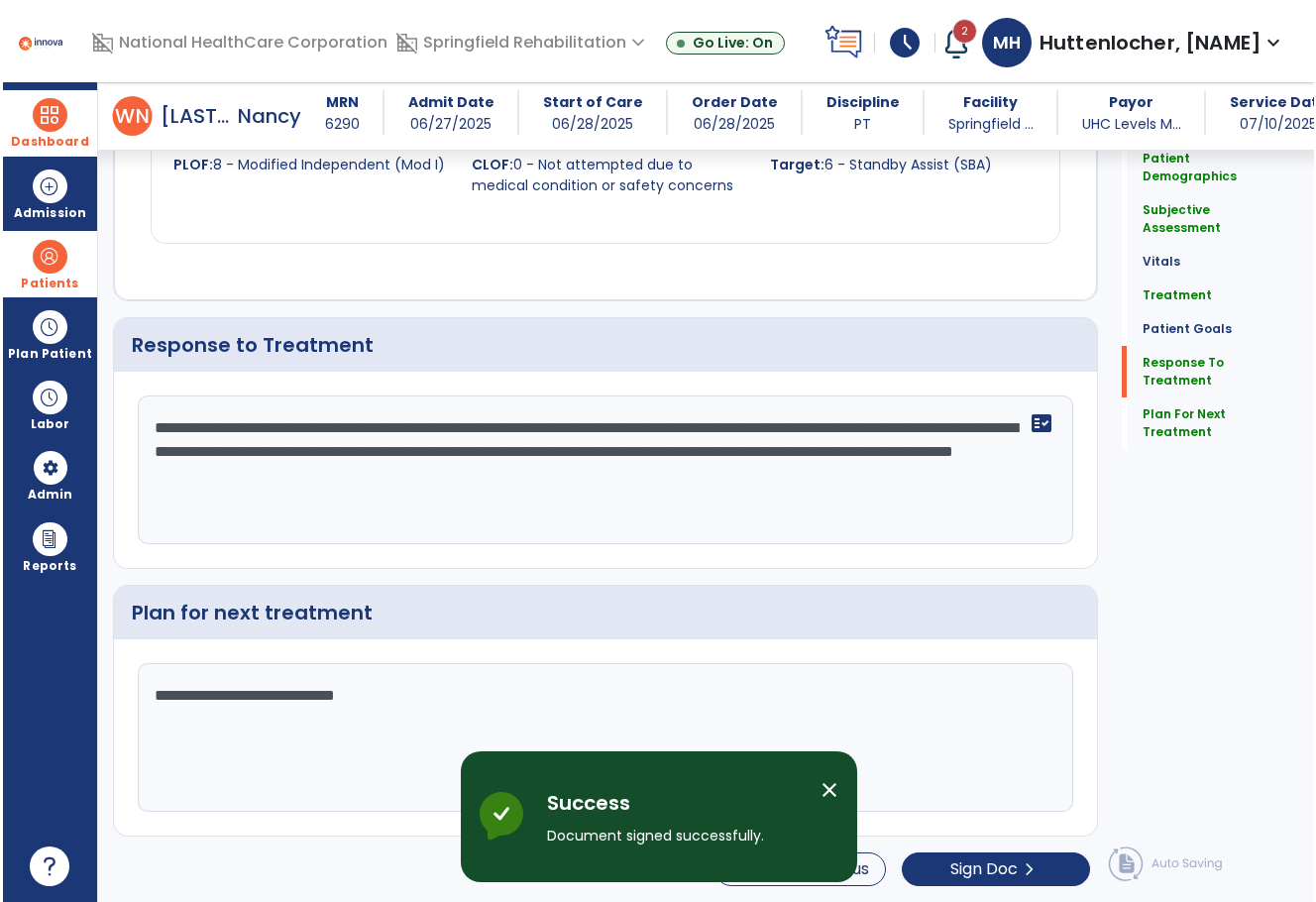 scroll, scrollTop: 0, scrollLeft: 0, axis: both 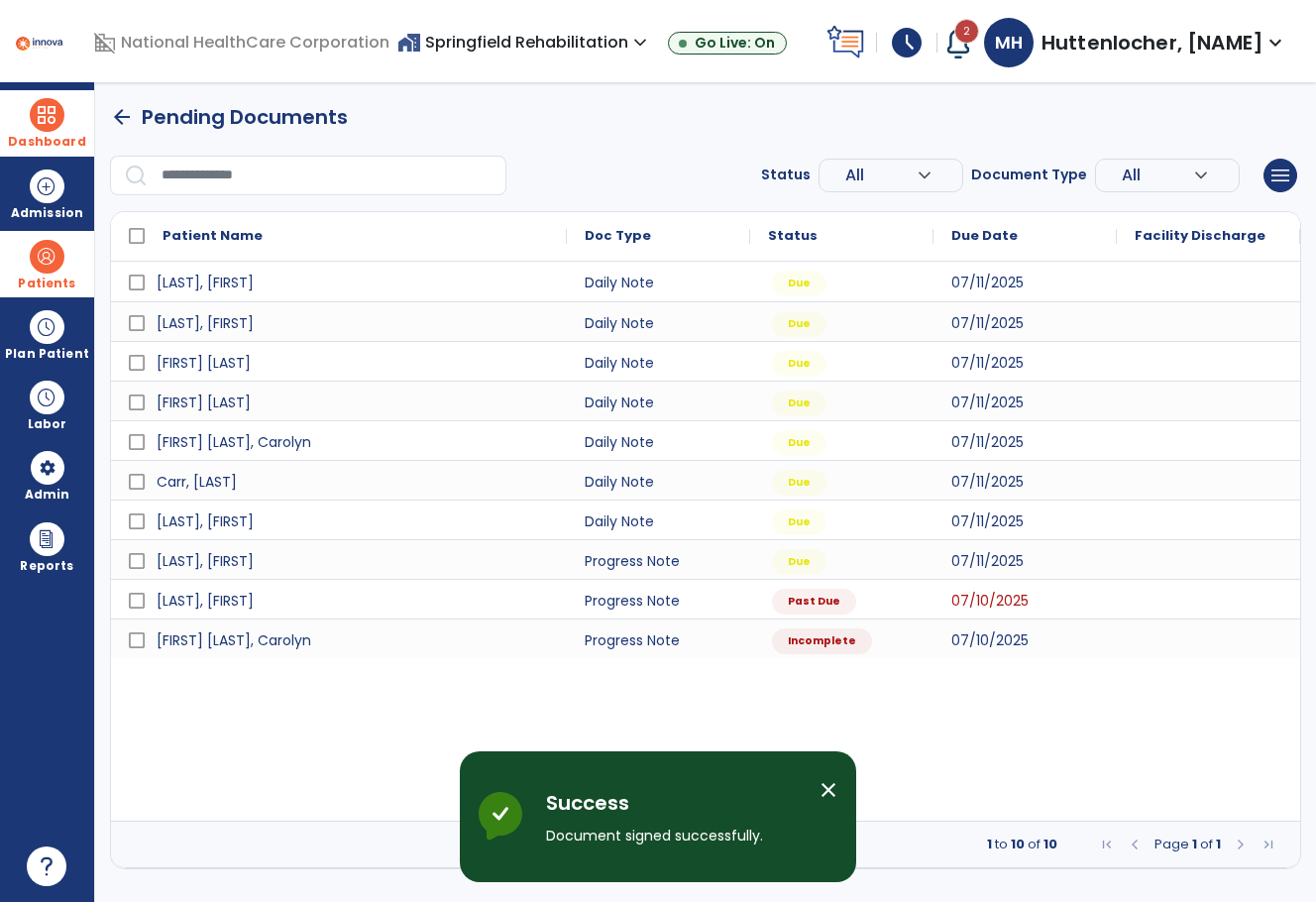 click at bounding box center (47, 115) 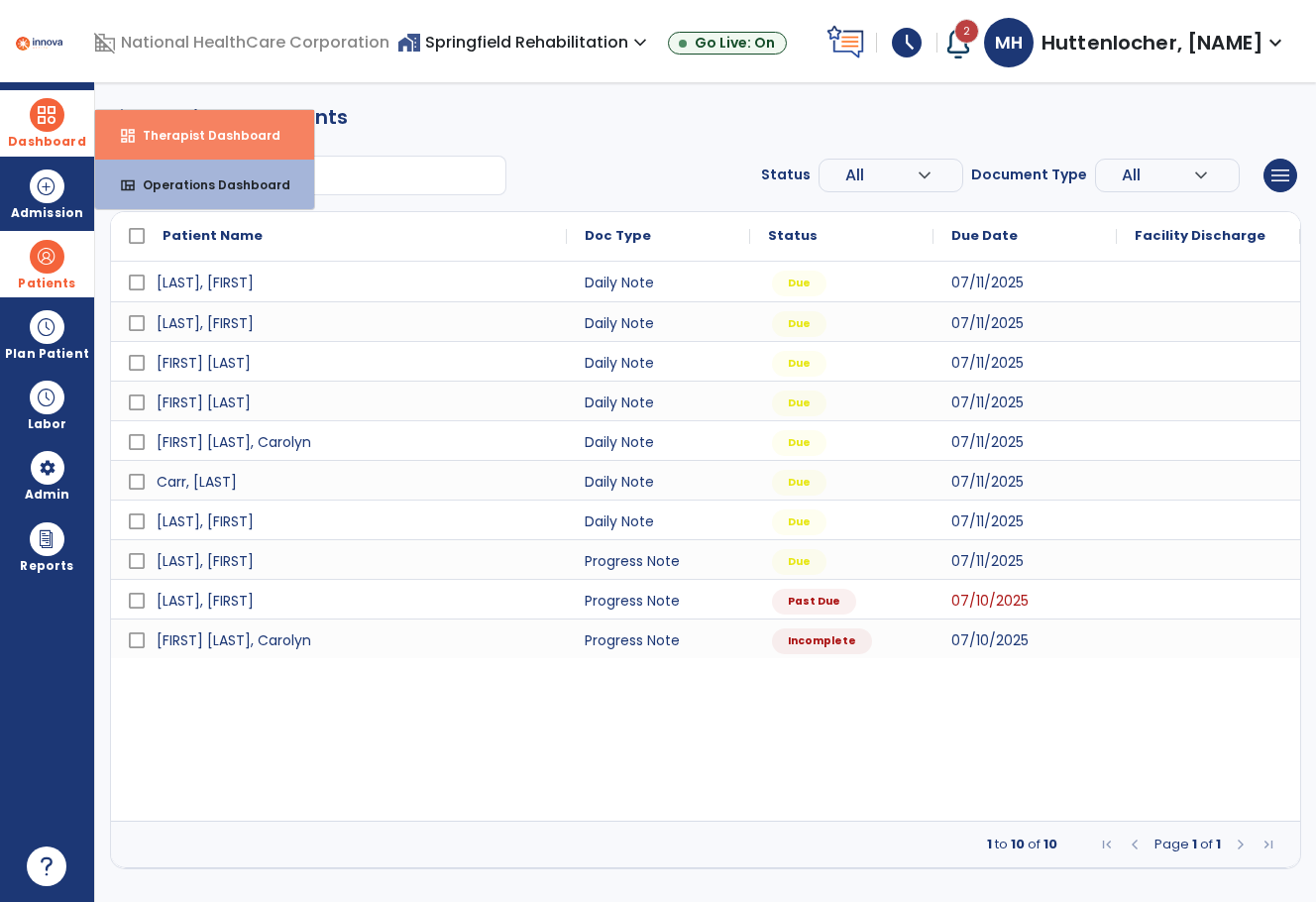 click on "dashboard  Therapist Dashboard" at bounding box center [204, 135] 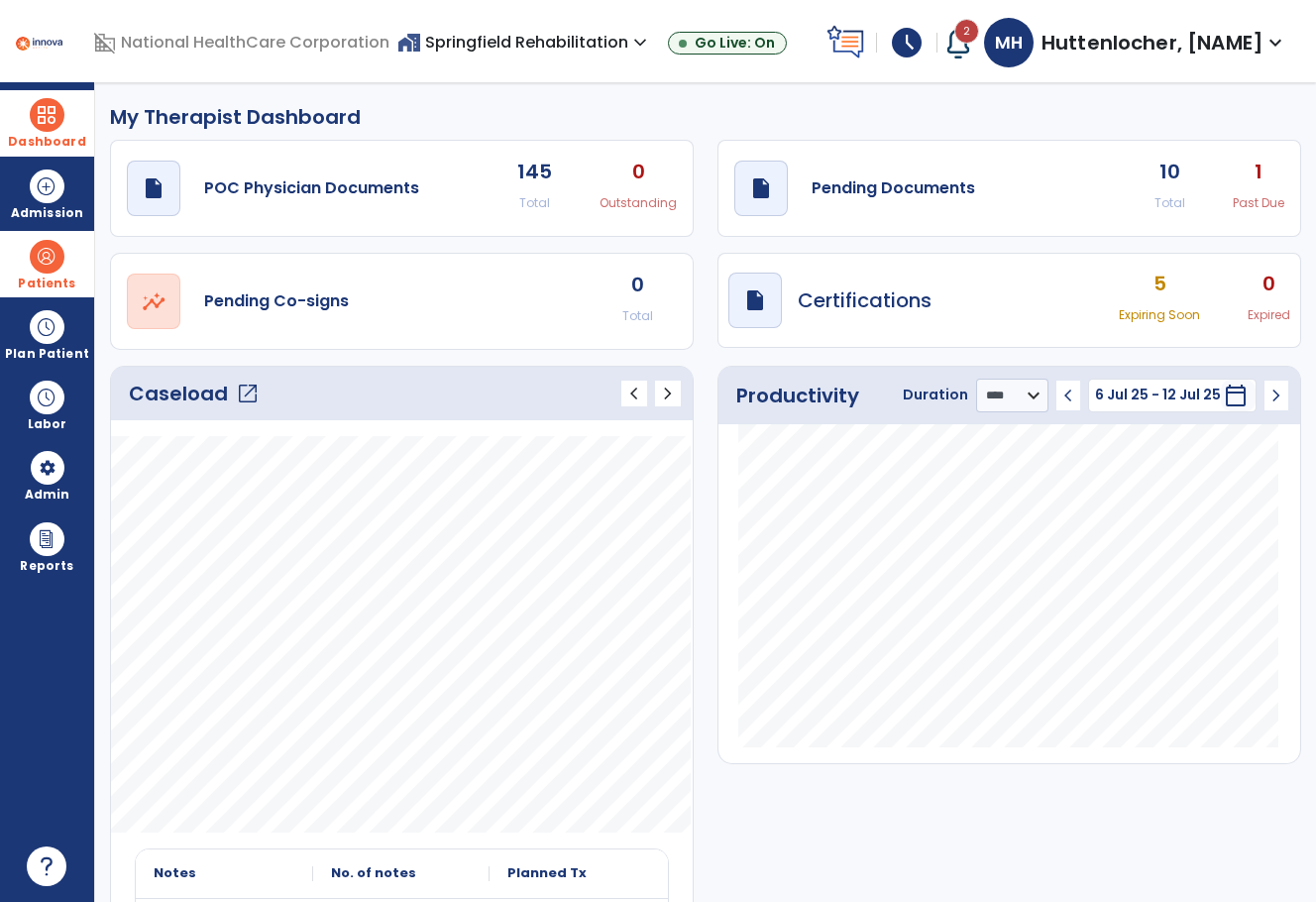 click on "1" 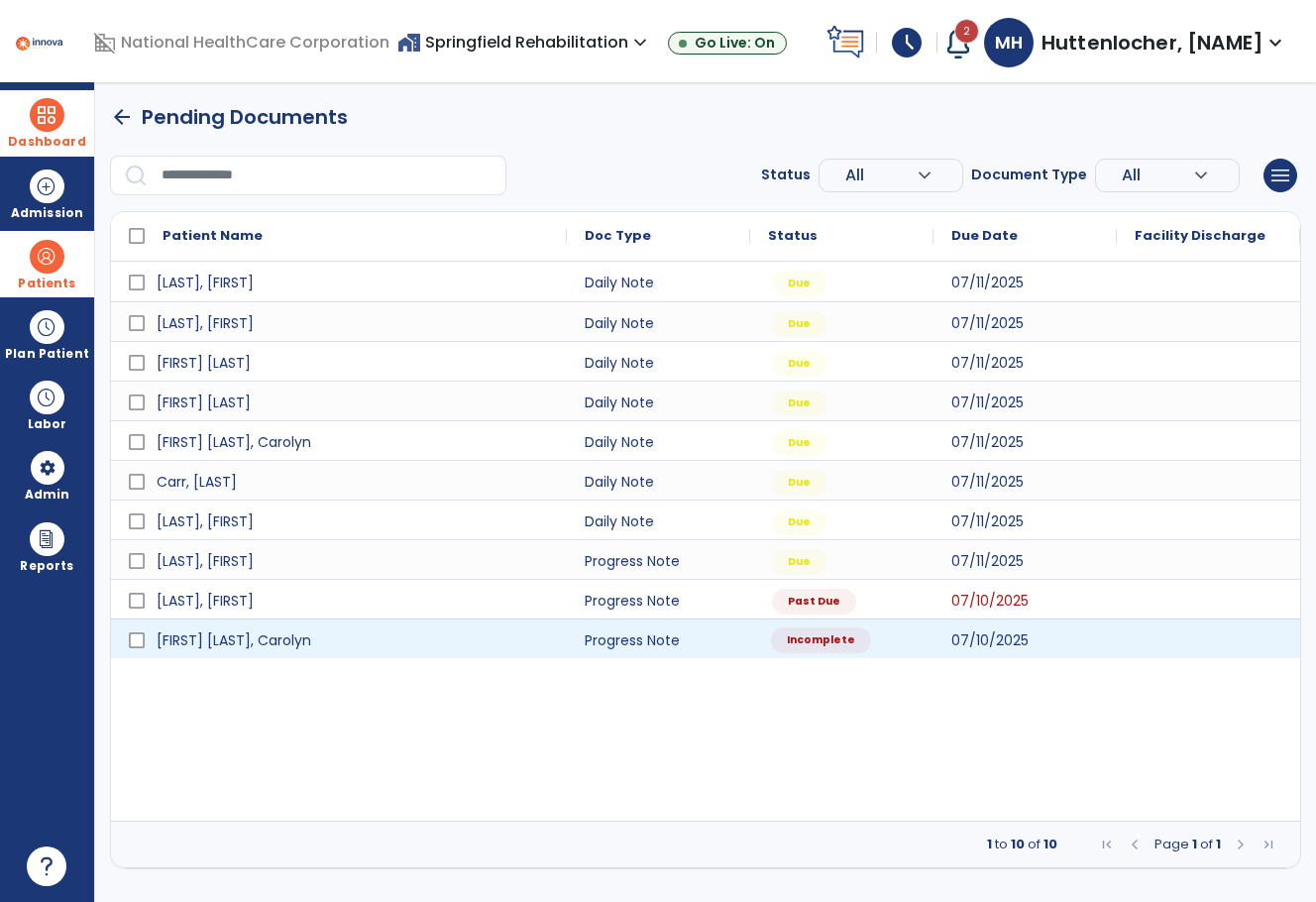 click on "Incomplete" at bounding box center (821, 640) 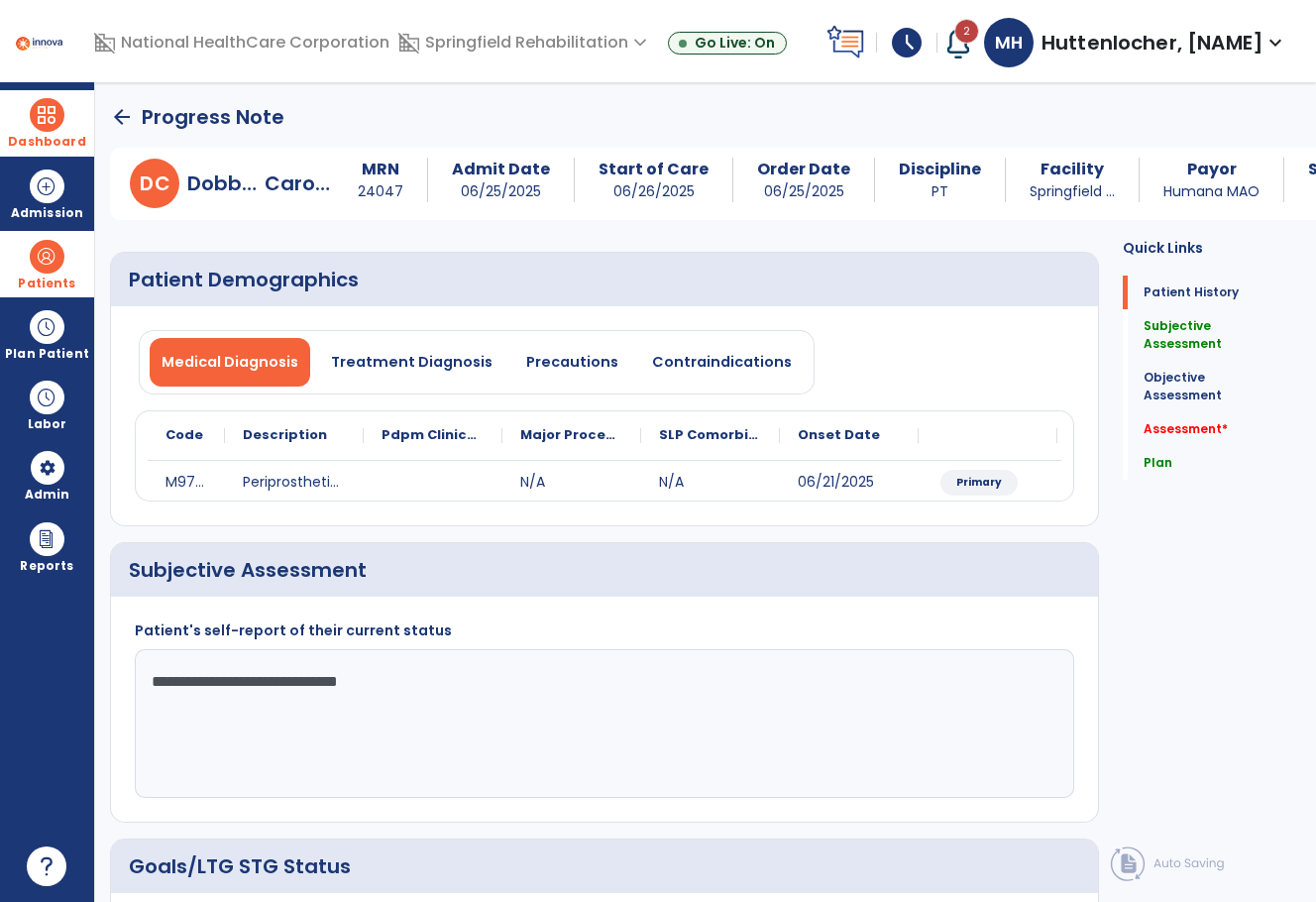 click on "**********" 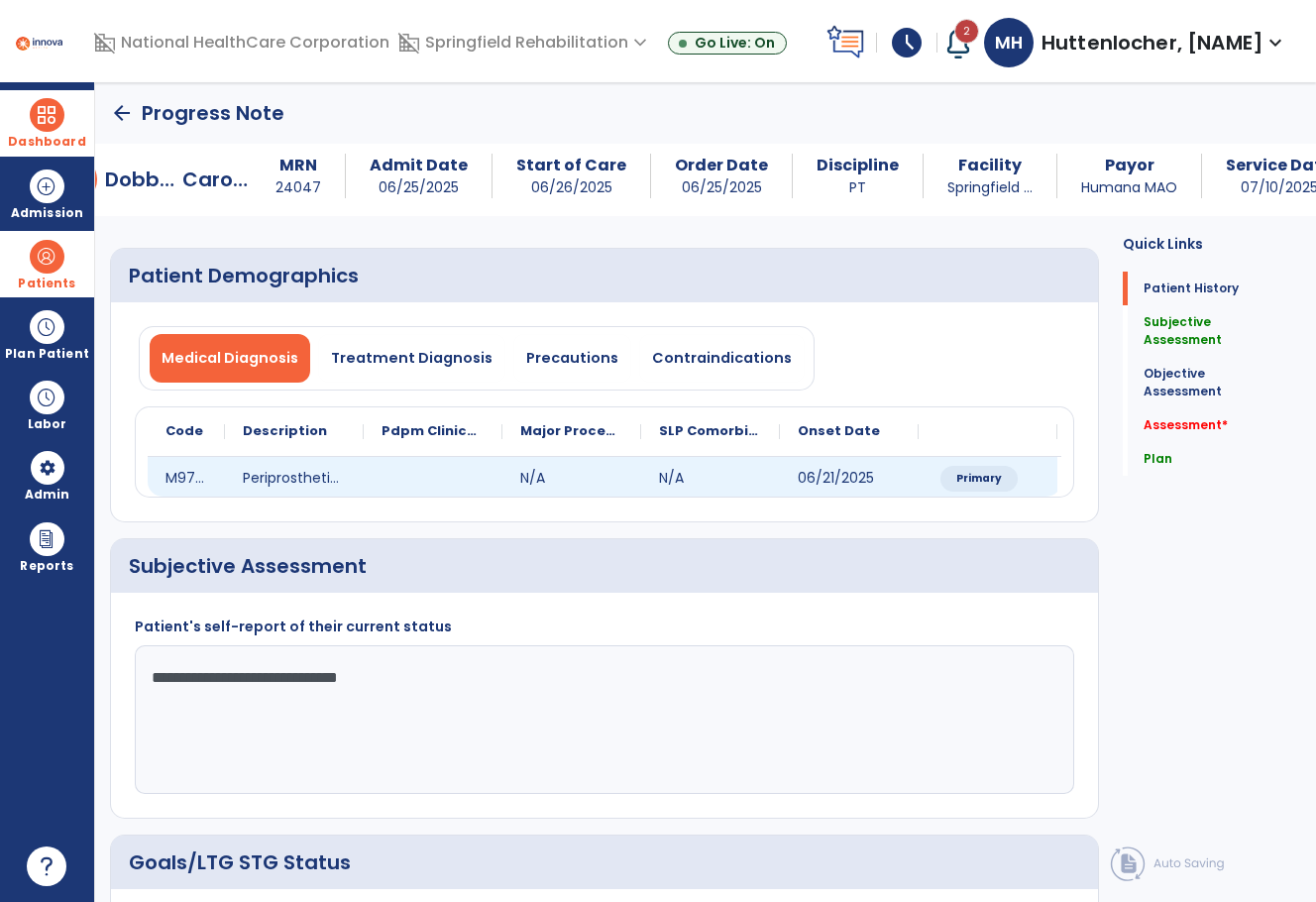 scroll, scrollTop: 0, scrollLeft: 0, axis: both 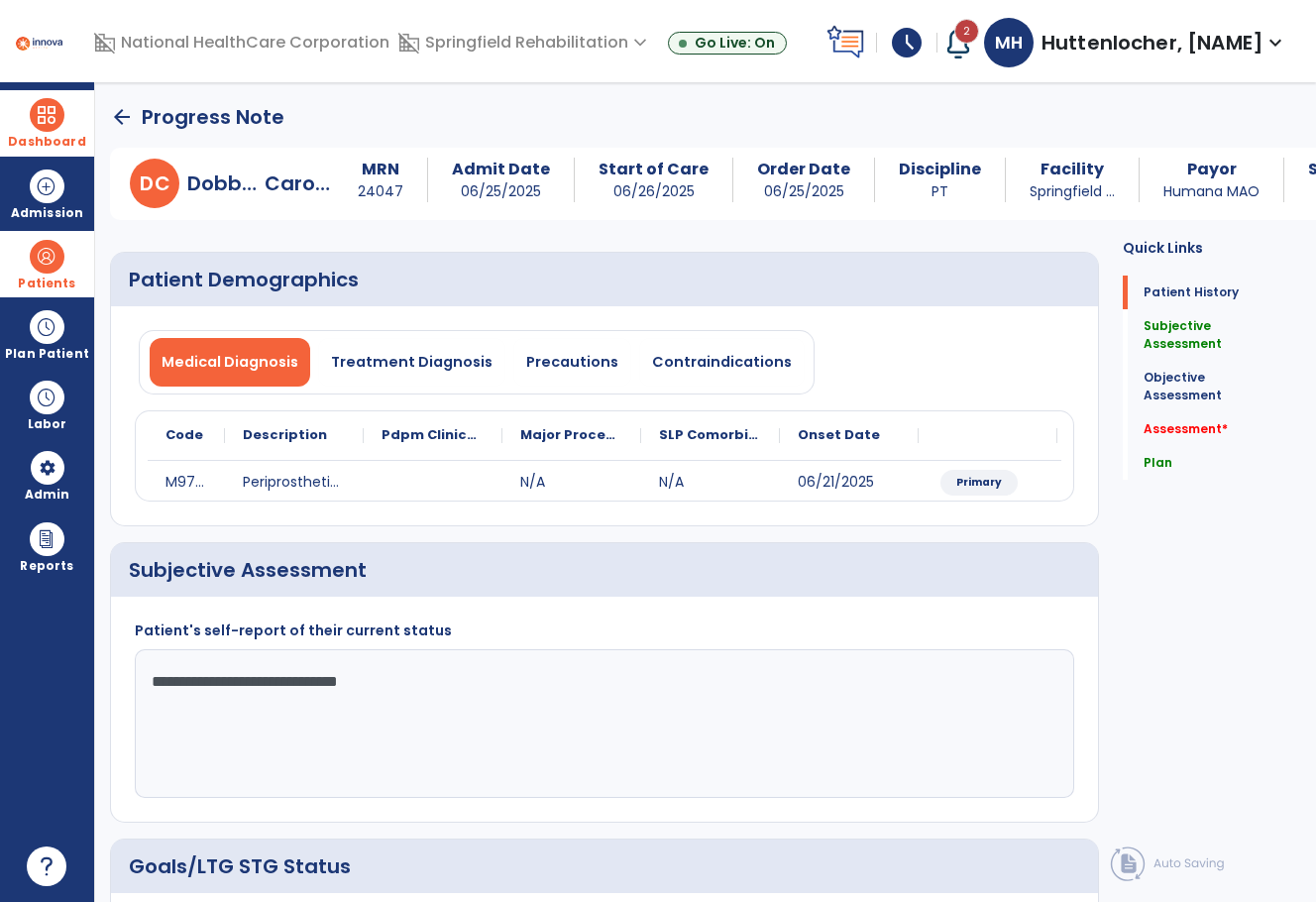 click on "arrow_back" 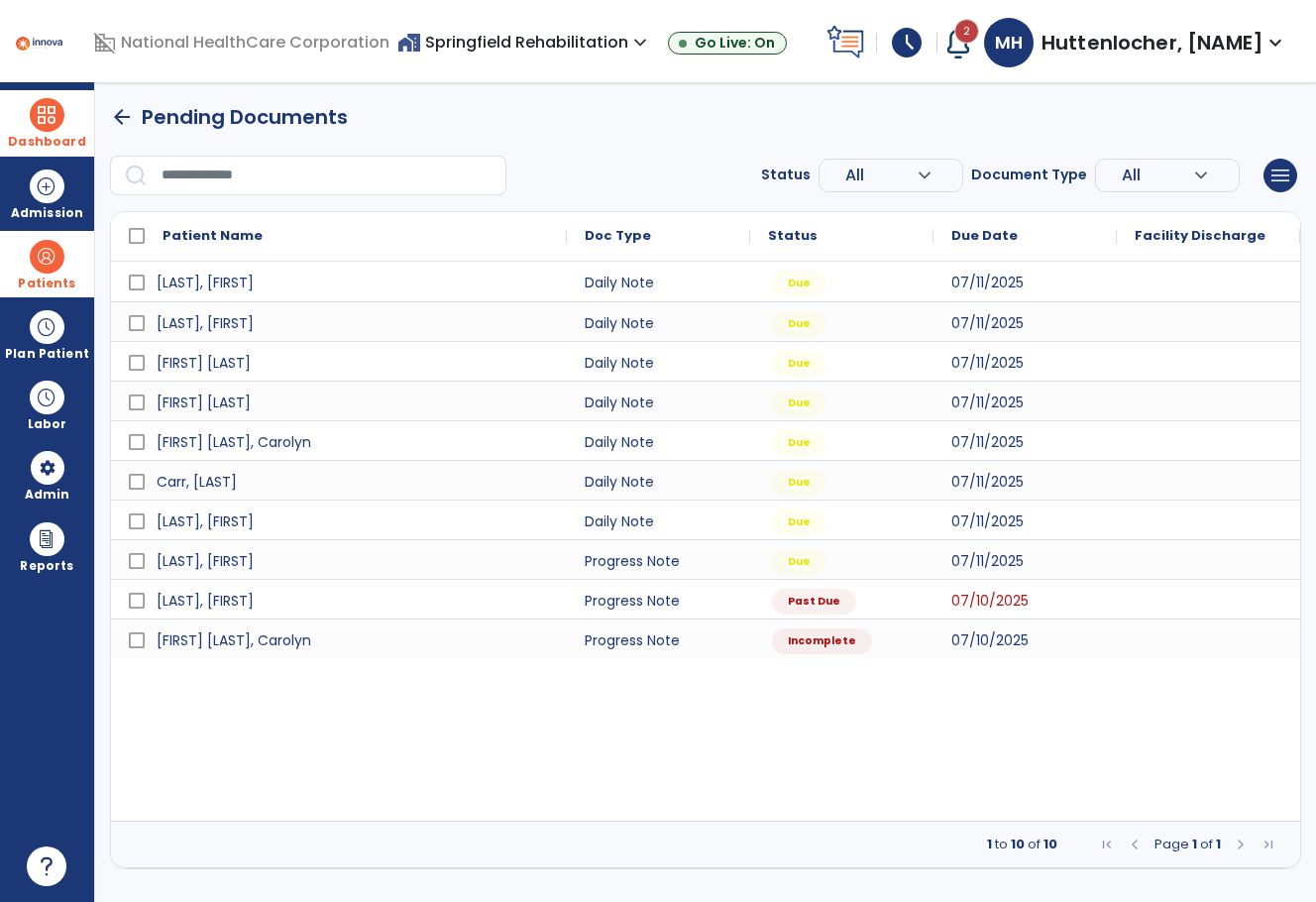 click on "arrow_back" at bounding box center (122, 117) 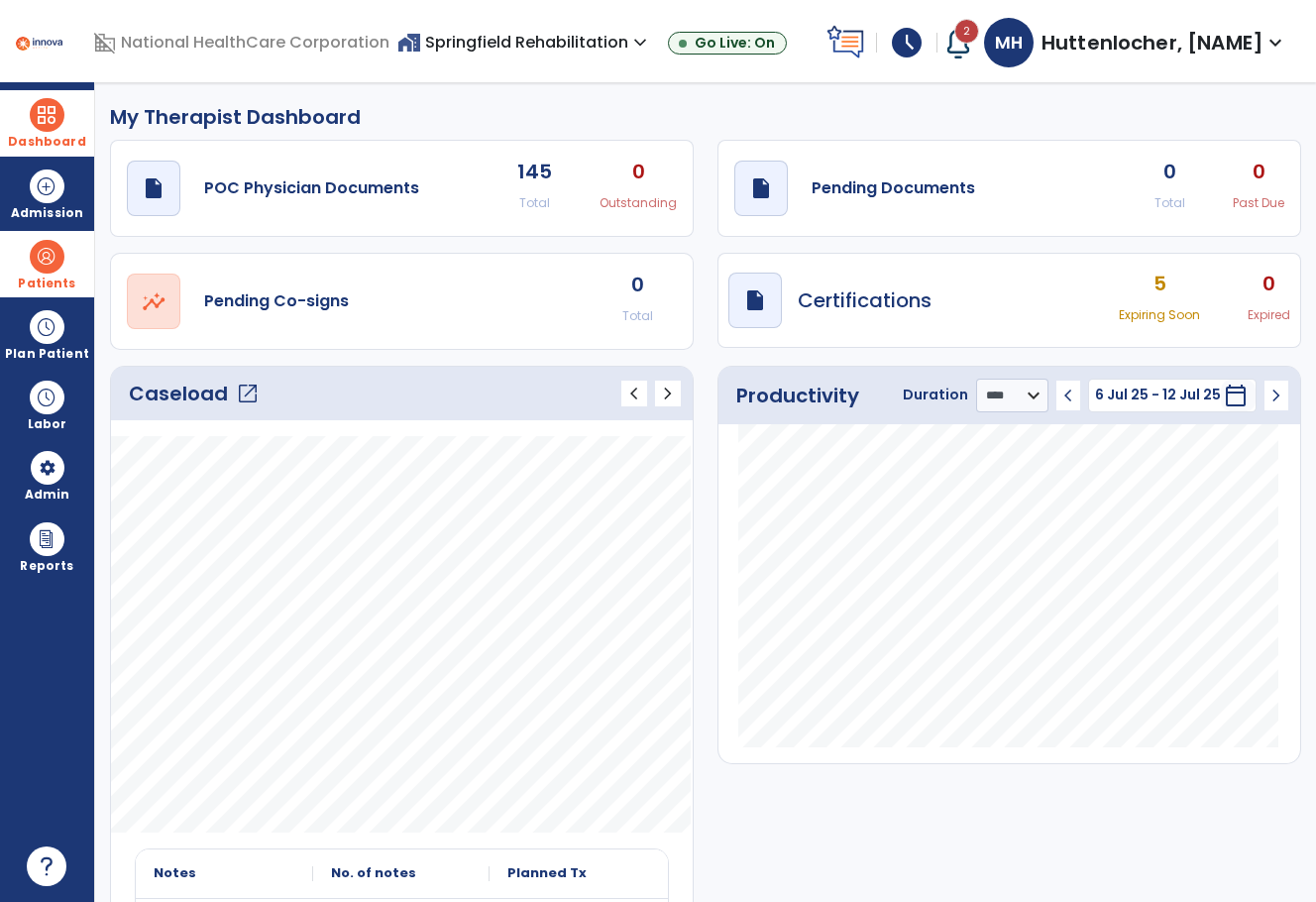click on "Patients" at bounding box center (47, 264) 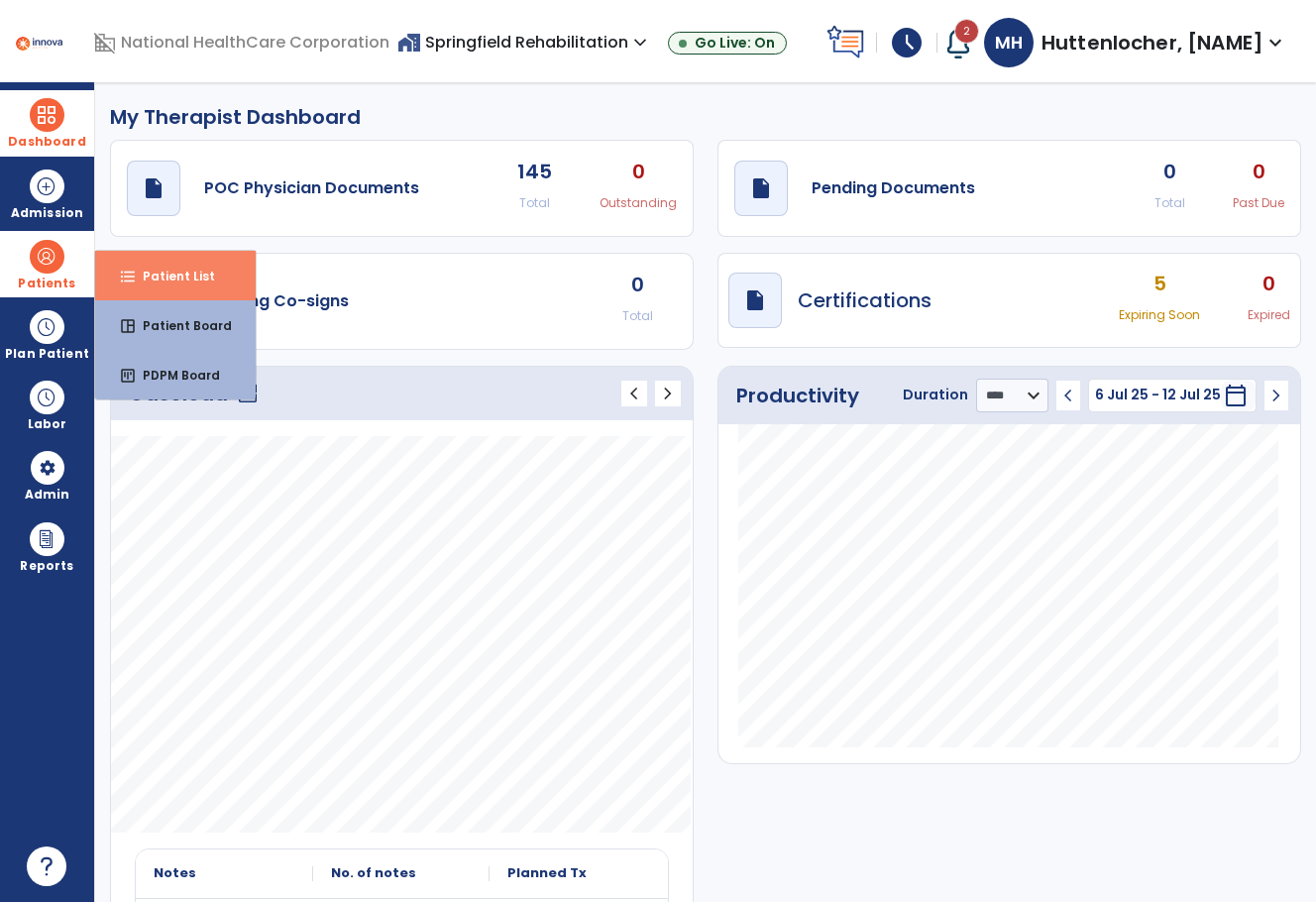 click on "Patient List" at bounding box center (170, 276) 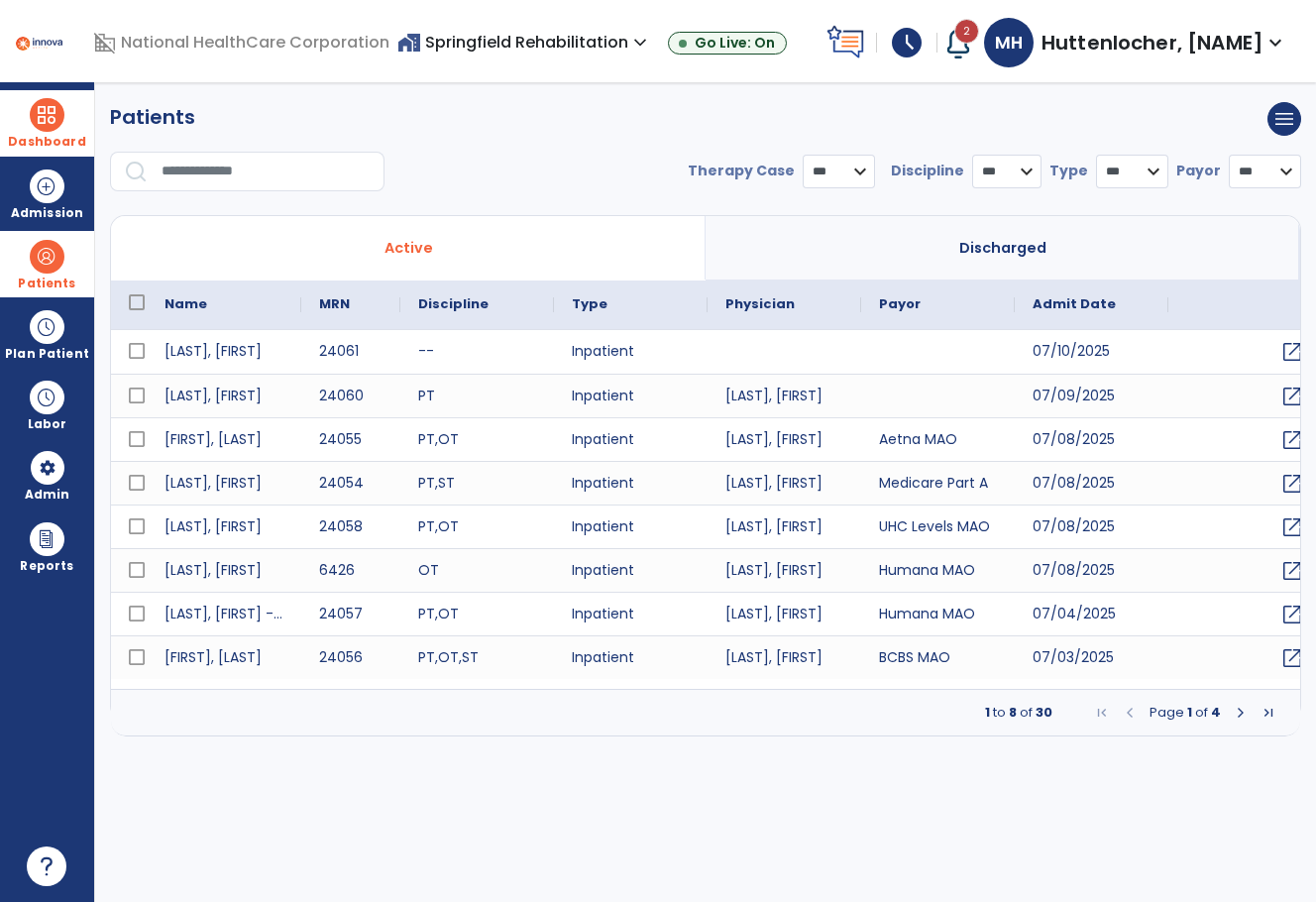 select on "***" 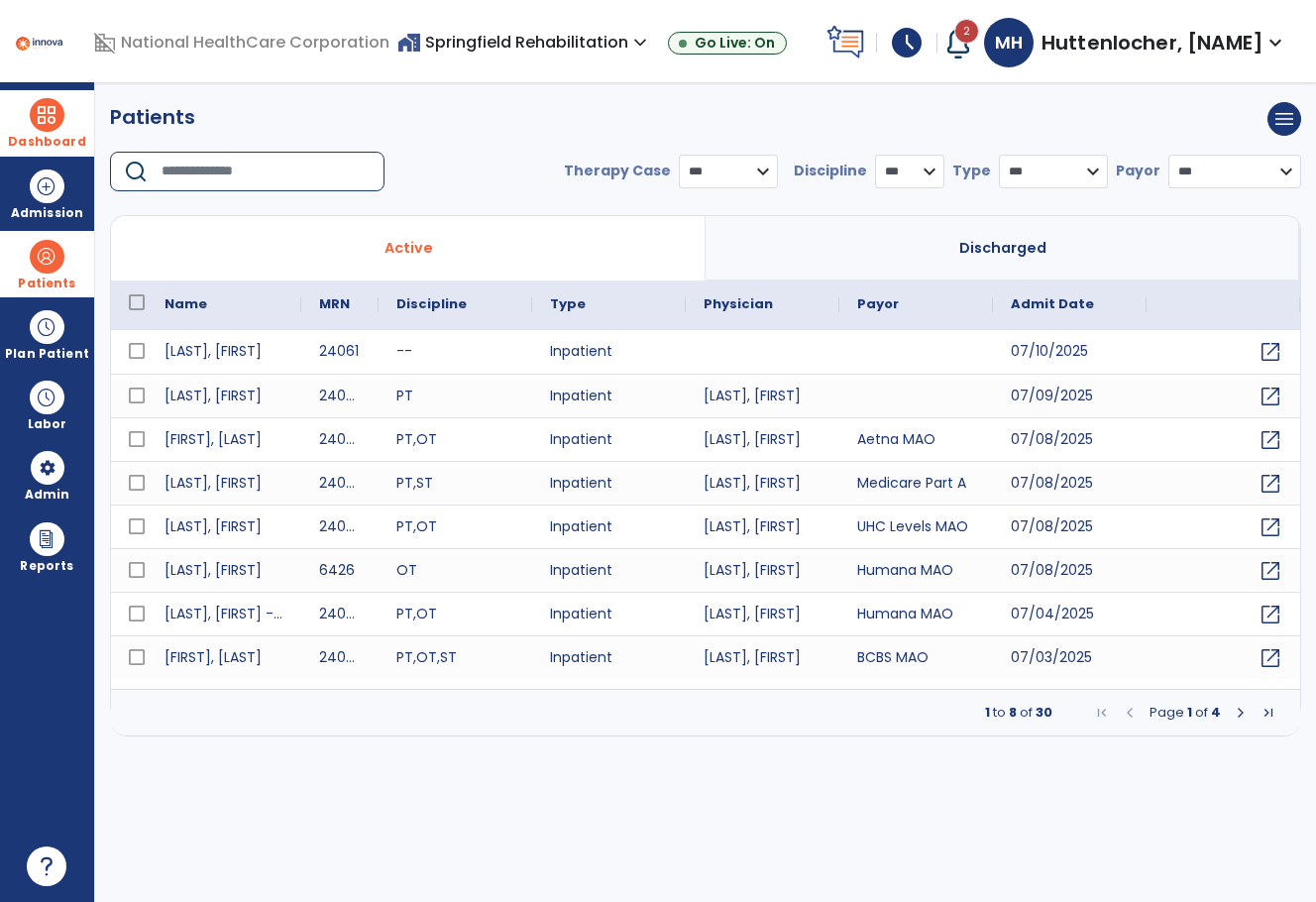 click at bounding box center [266, 171] 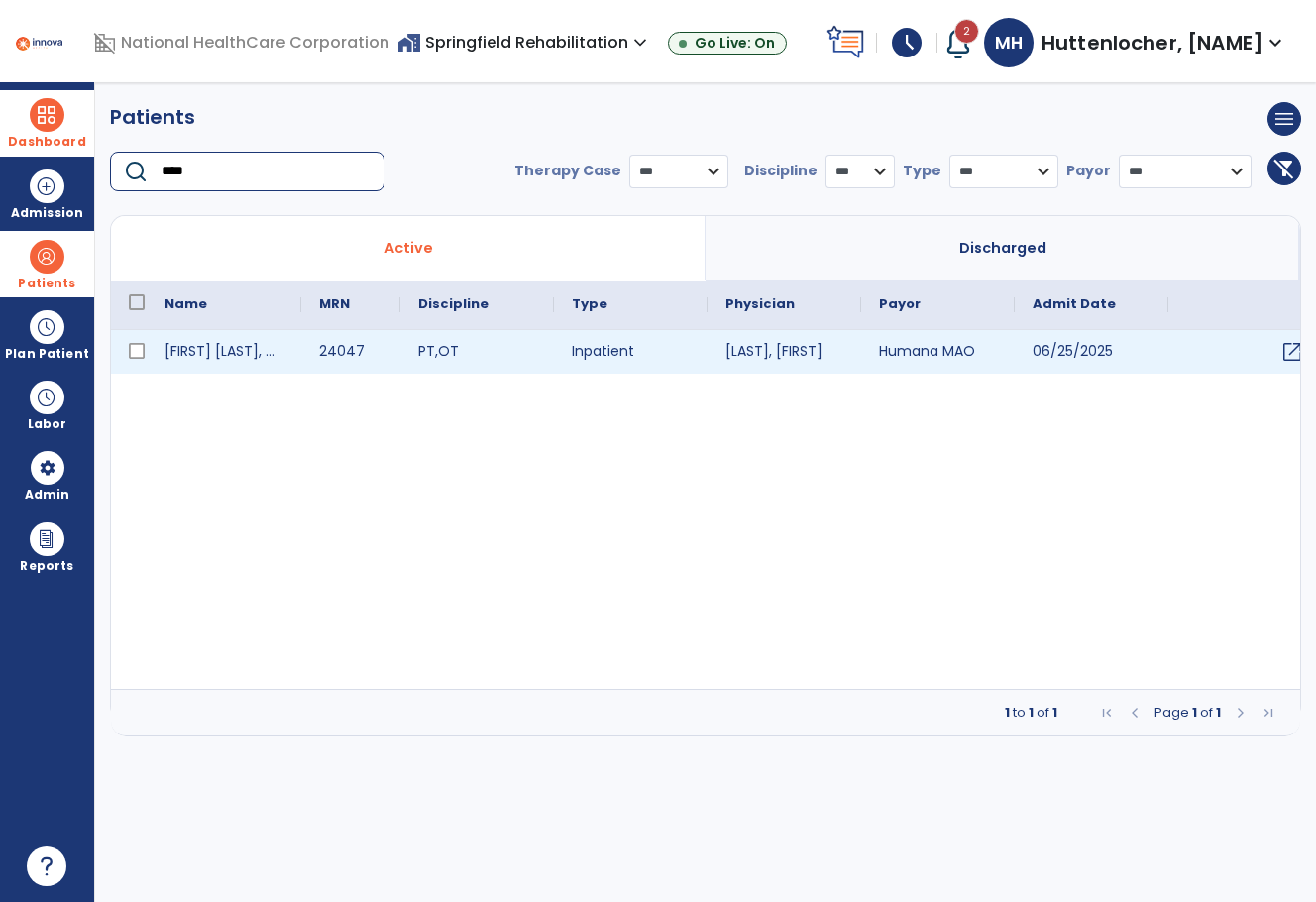 type on "****" 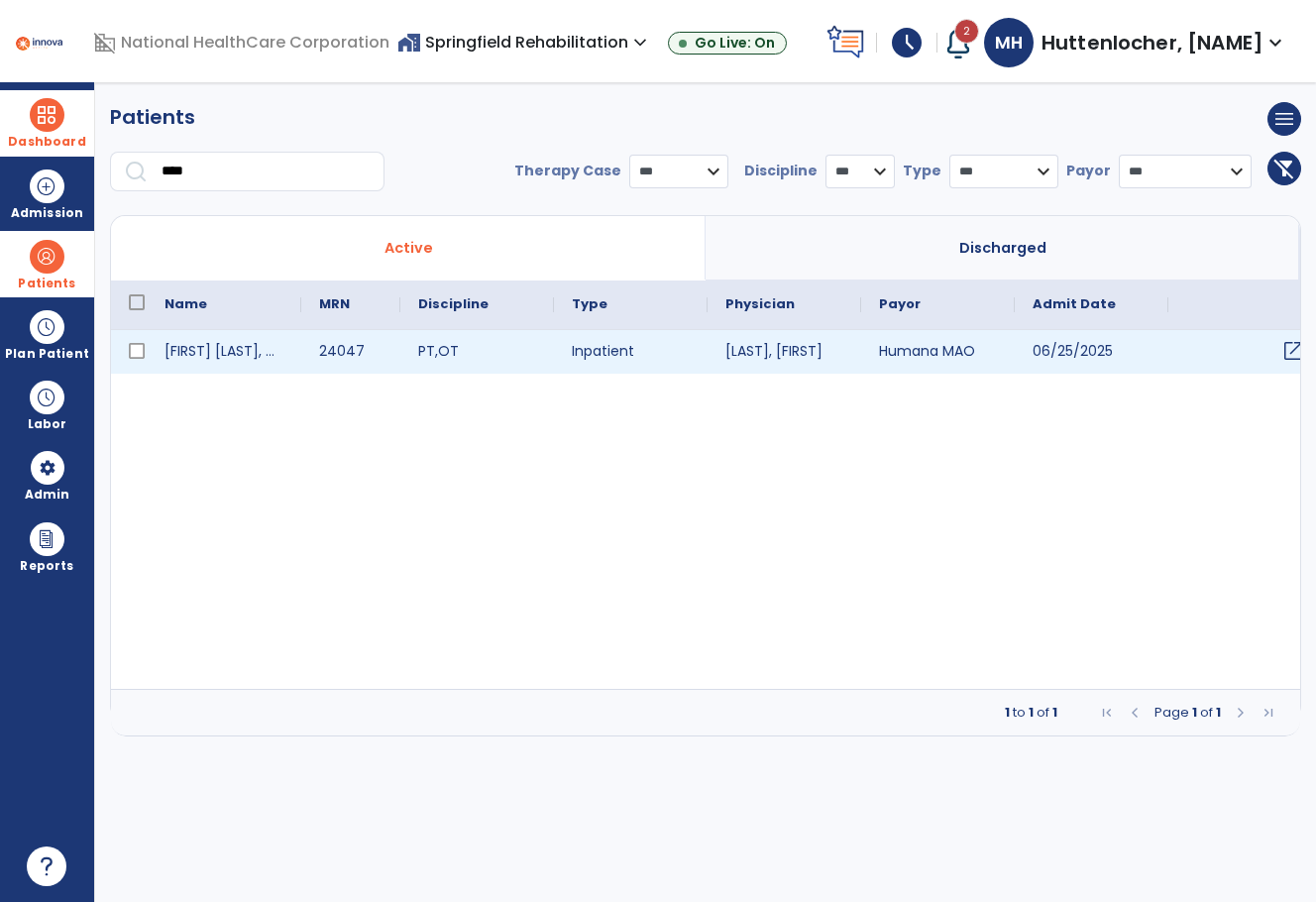 click on "open_in_new" at bounding box center [1293, 351] 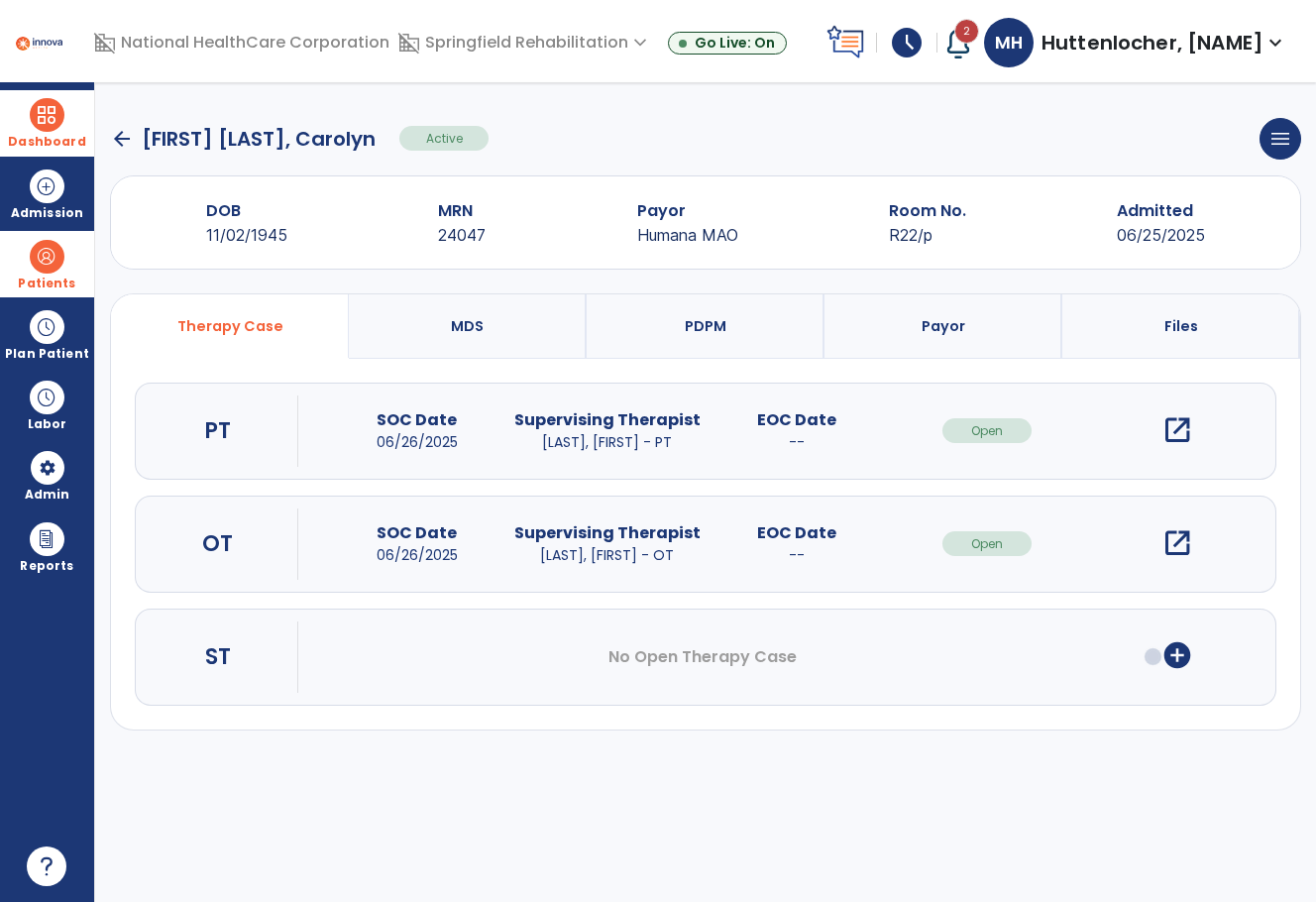 click on "open_in_new" at bounding box center (1177, 430) 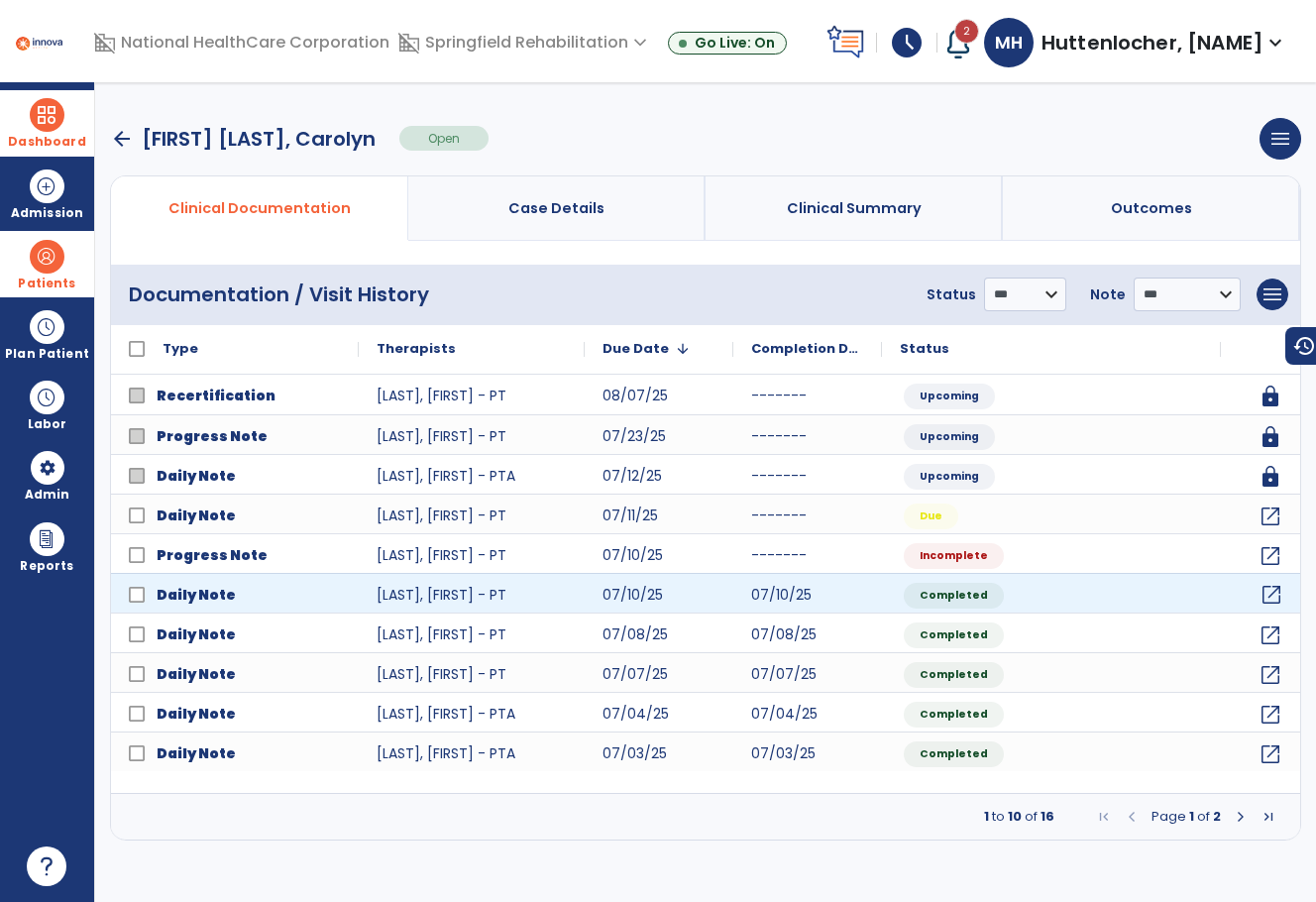 click on "open_in_new" 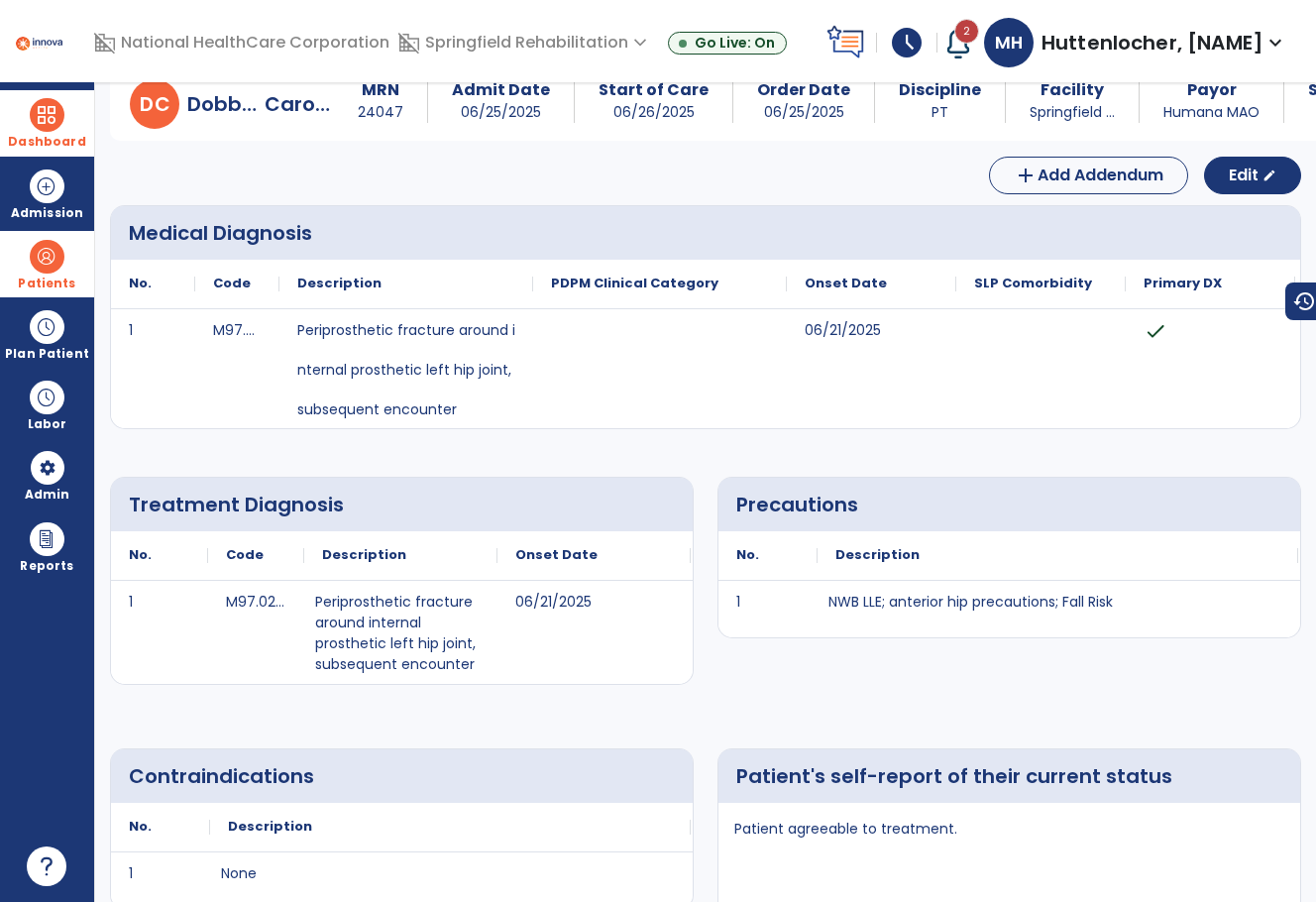 scroll, scrollTop: 0, scrollLeft: 0, axis: both 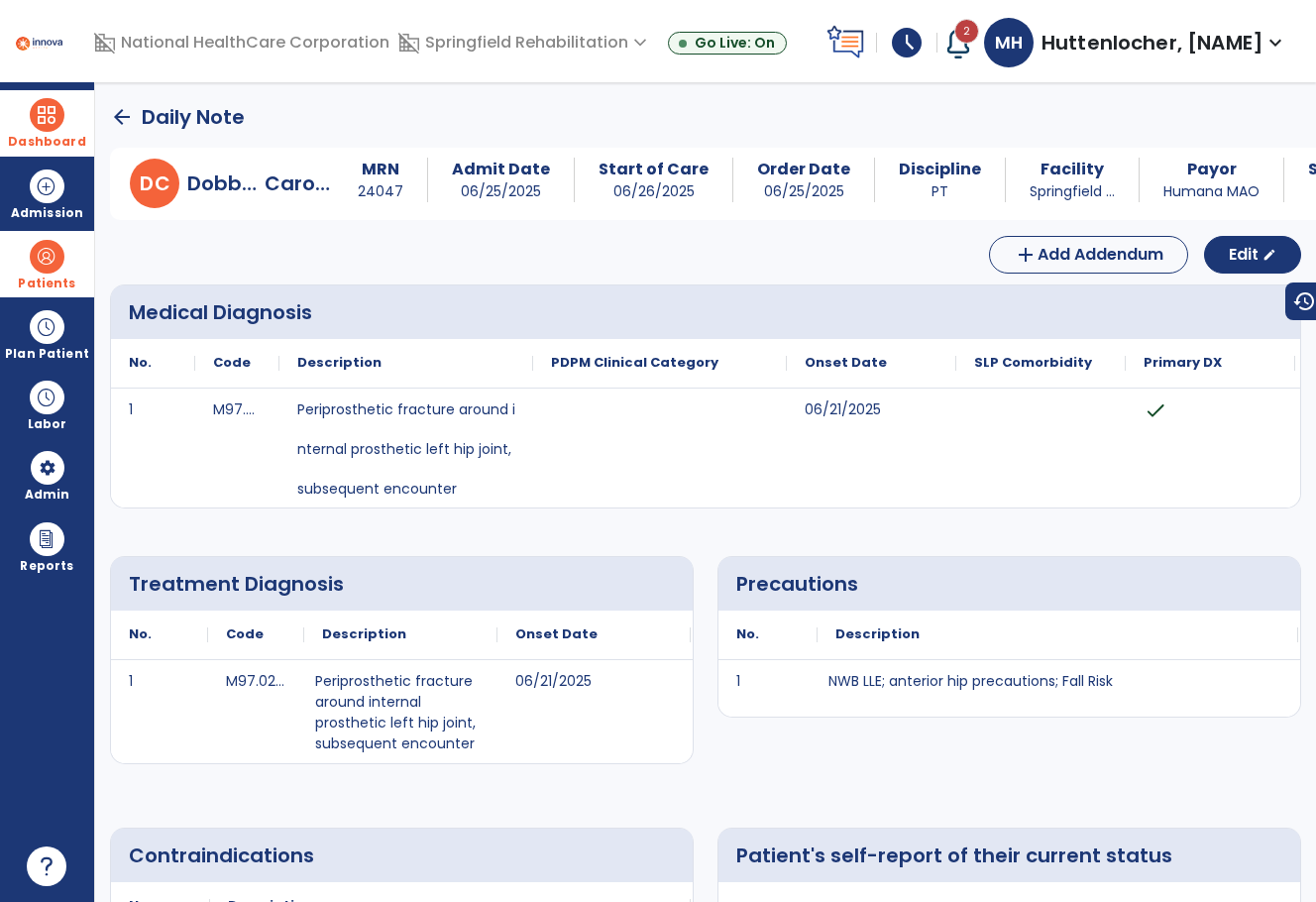 click on "arrow_back" 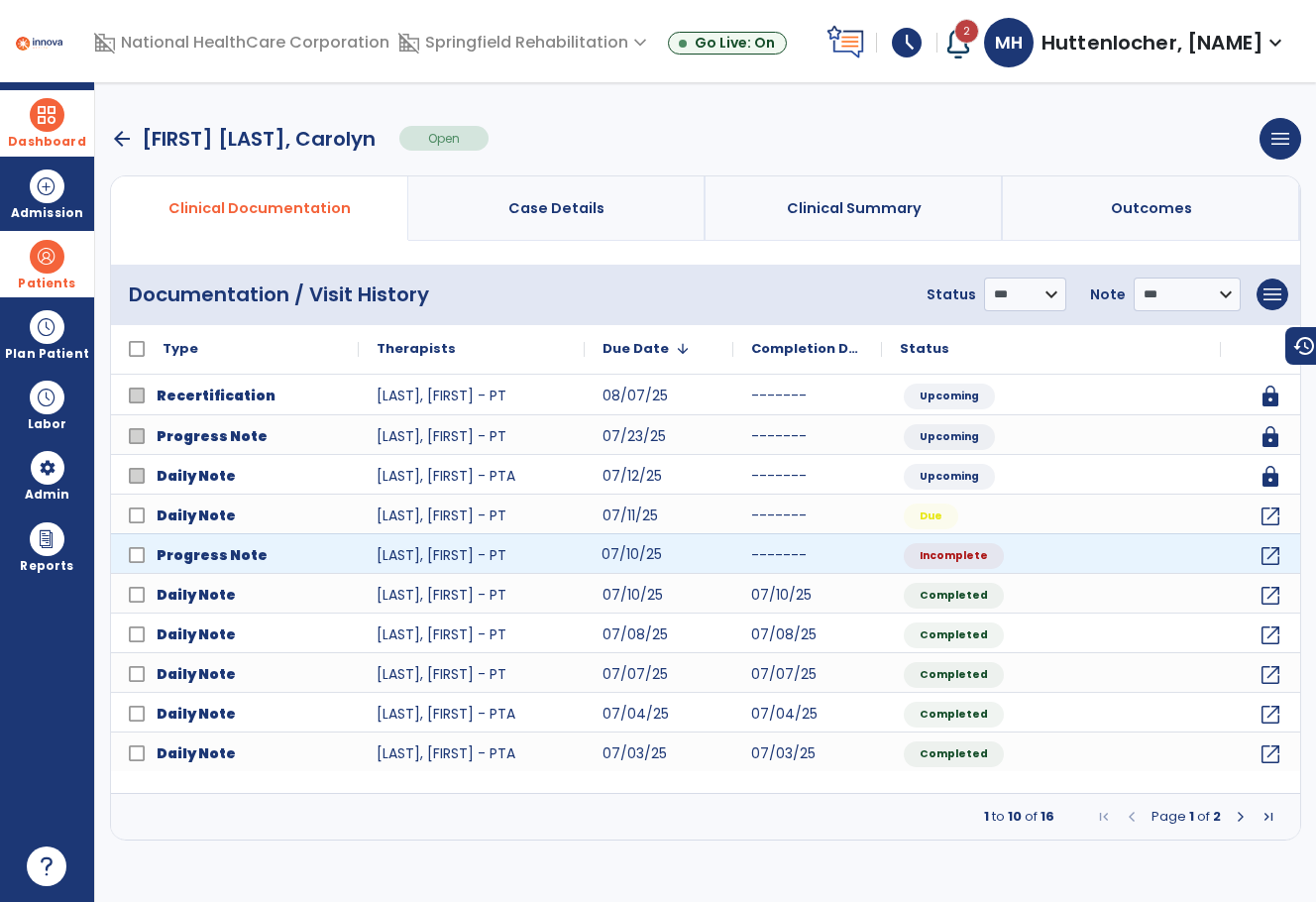 click on "07/10/25" 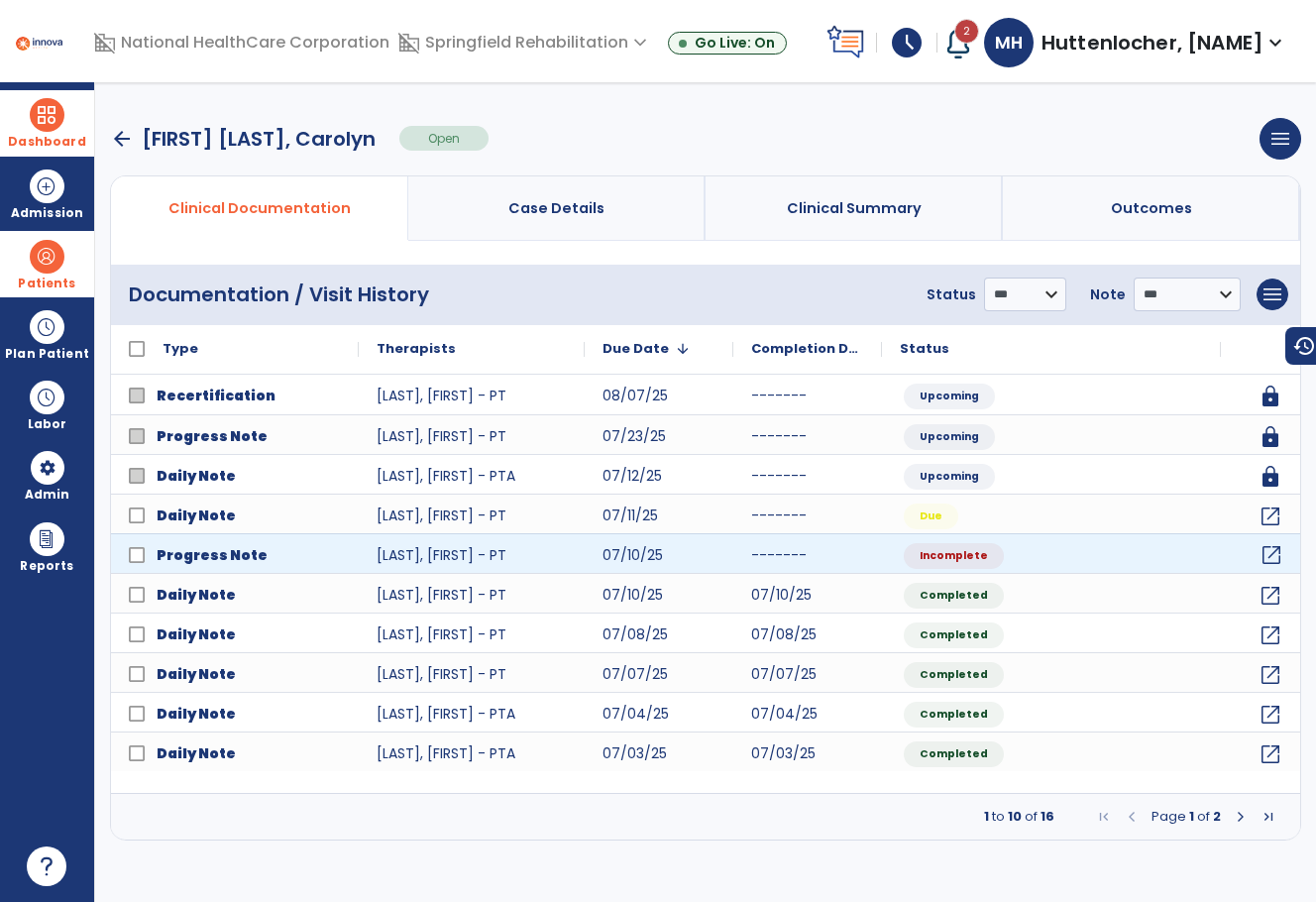 click on "open_in_new" 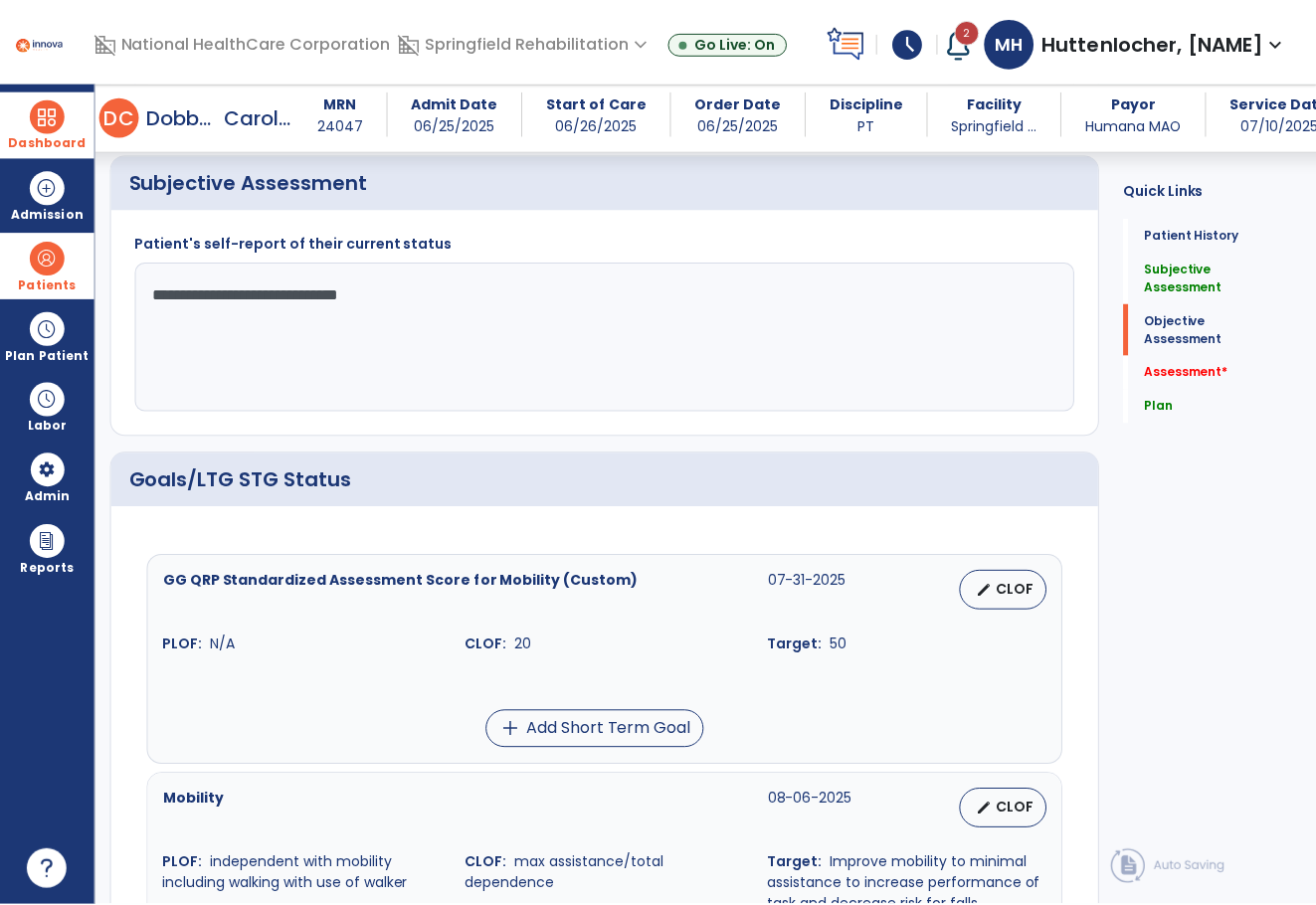scroll, scrollTop: 597, scrollLeft: 0, axis: vertical 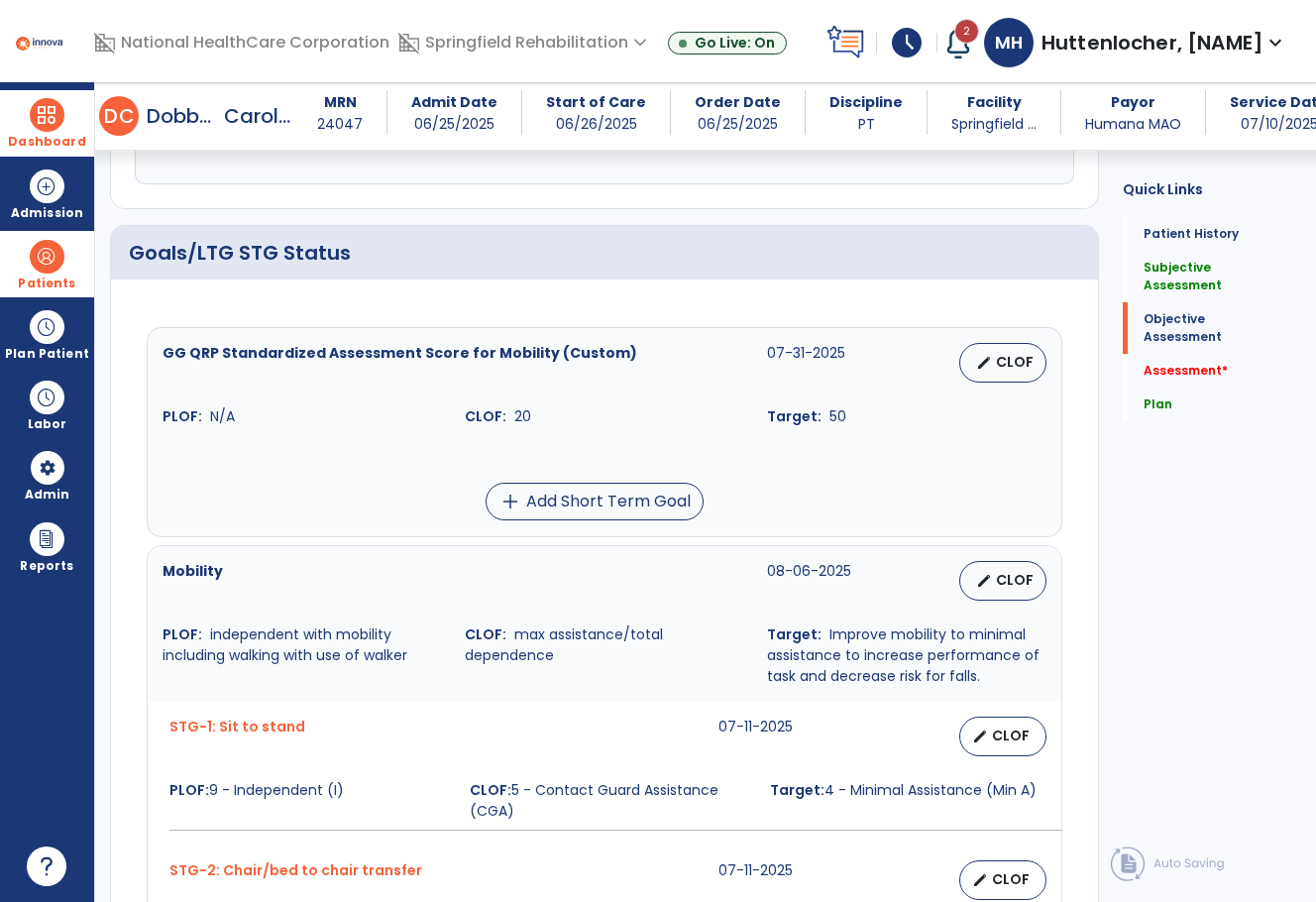 click on "Quick Links  Patient History   Patient History   Subjective Assessment   Subjective Assessment   Objective Assessment   Objective Assessment   Assessment   *  Assessment   *  Plan   Plan" 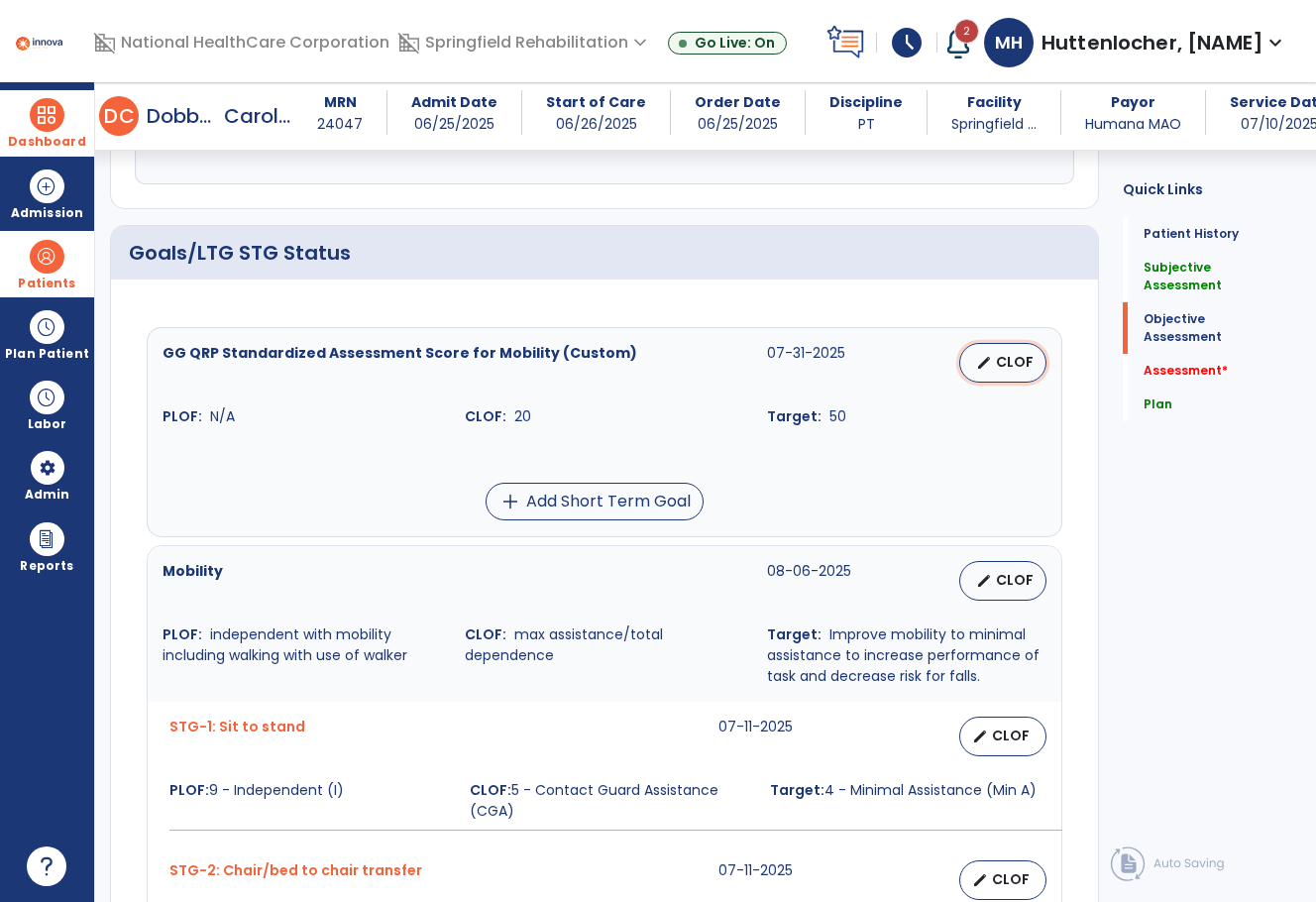 click on "CLOF" at bounding box center [1015, 362] 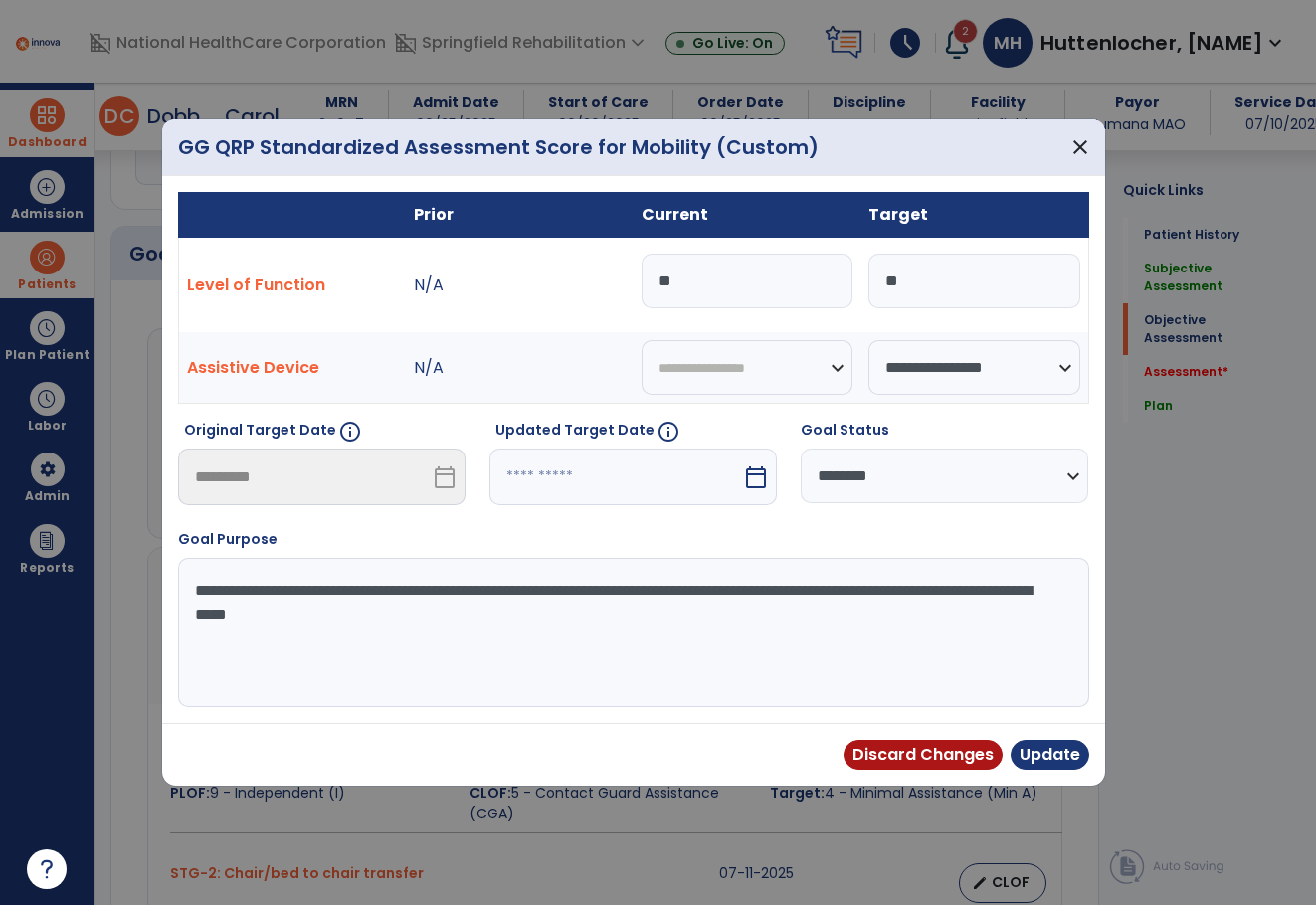 scroll, scrollTop: 597, scrollLeft: 0, axis: vertical 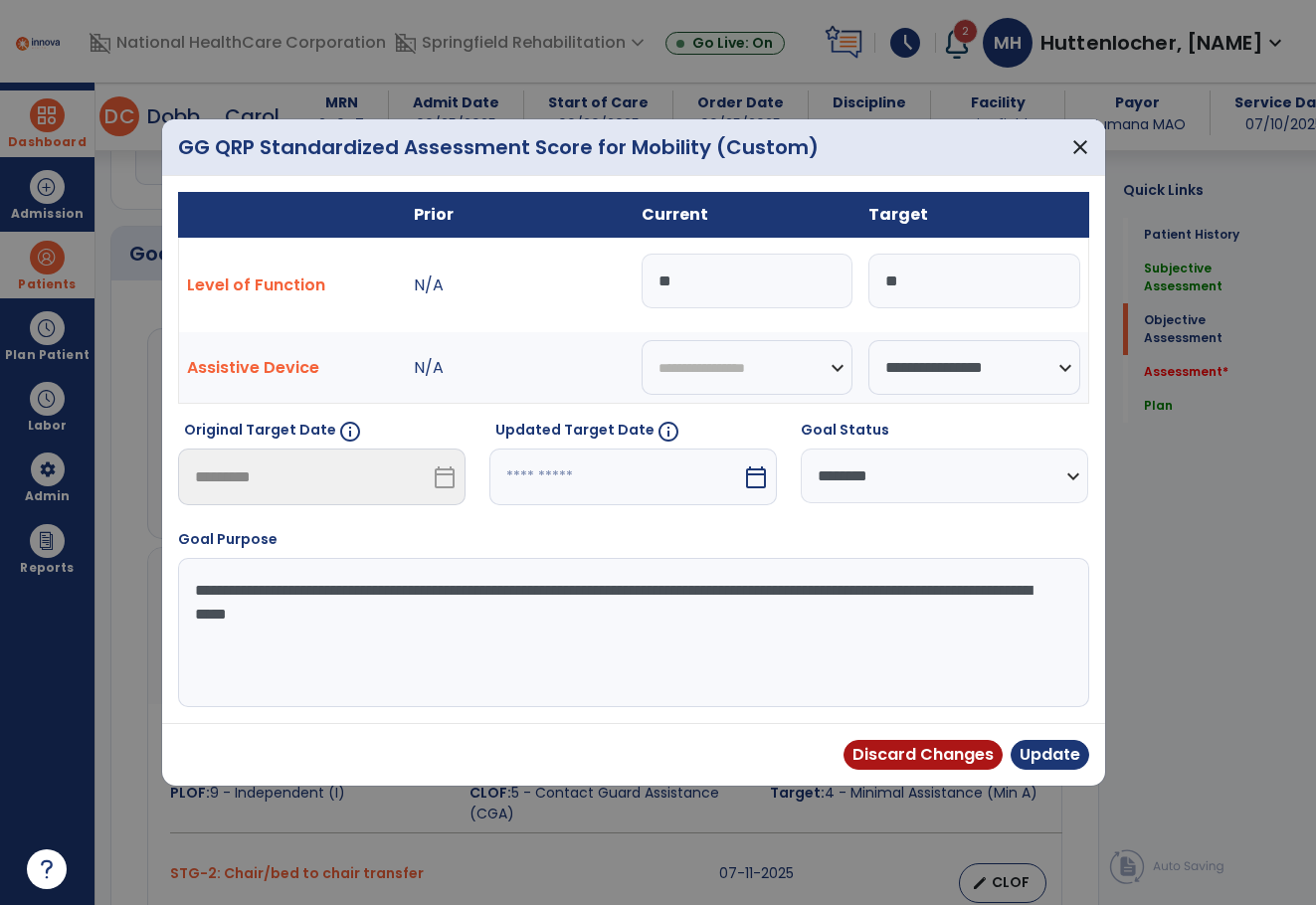 drag, startPoint x: 682, startPoint y: 286, endPoint x: 640, endPoint y: 288, distance: 42.047592 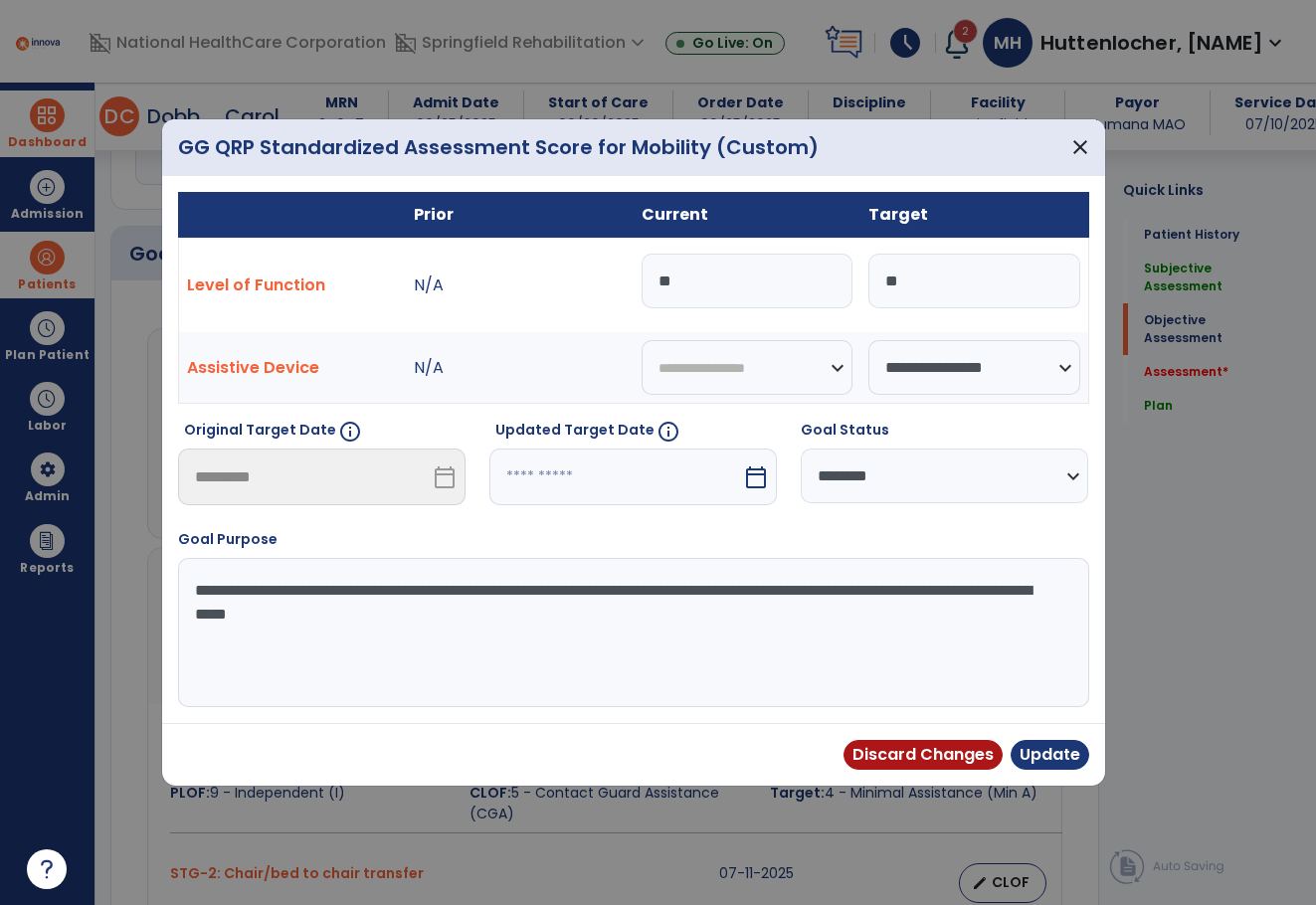 type on "**" 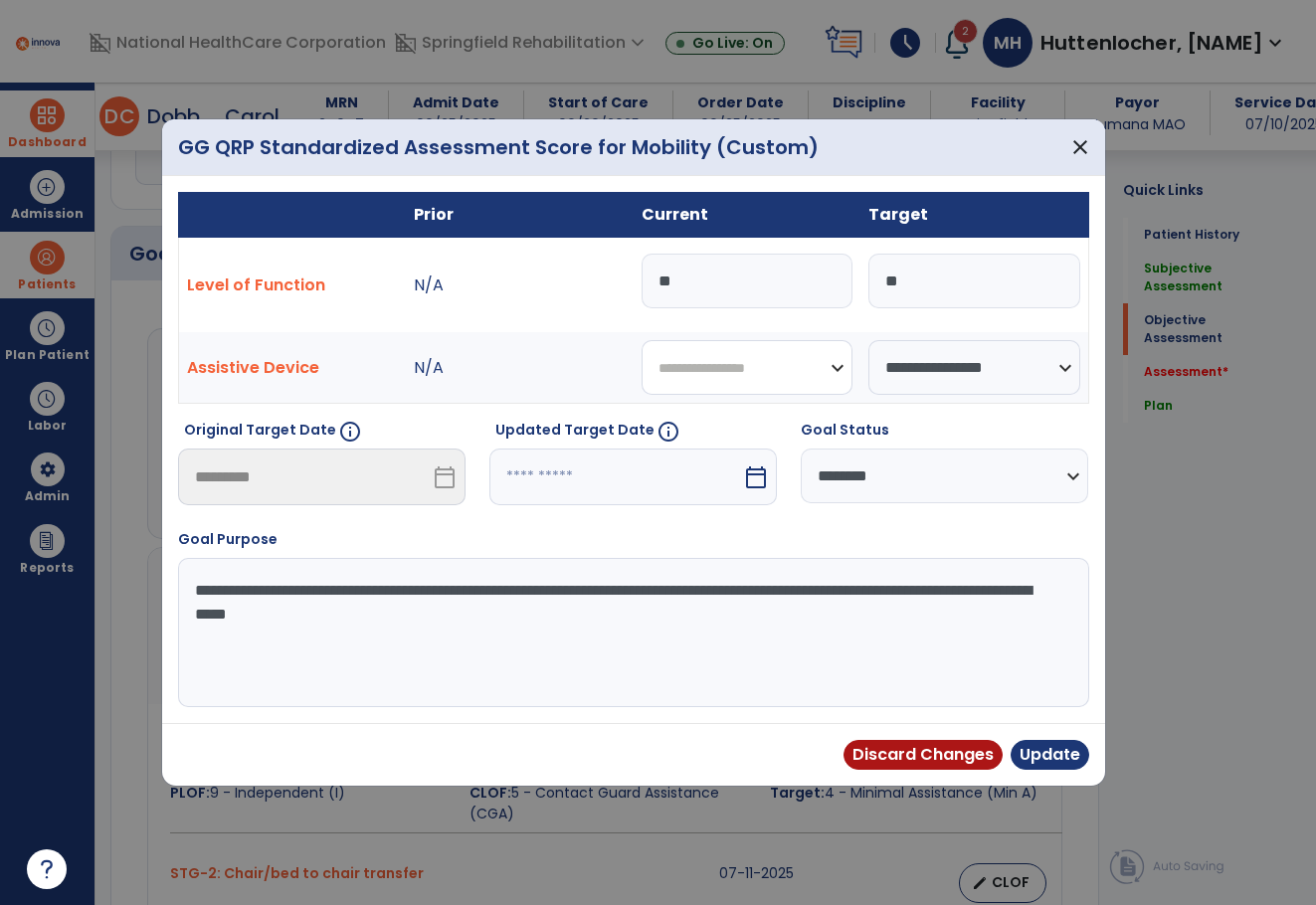 click on "**********" at bounding box center (747, 367) 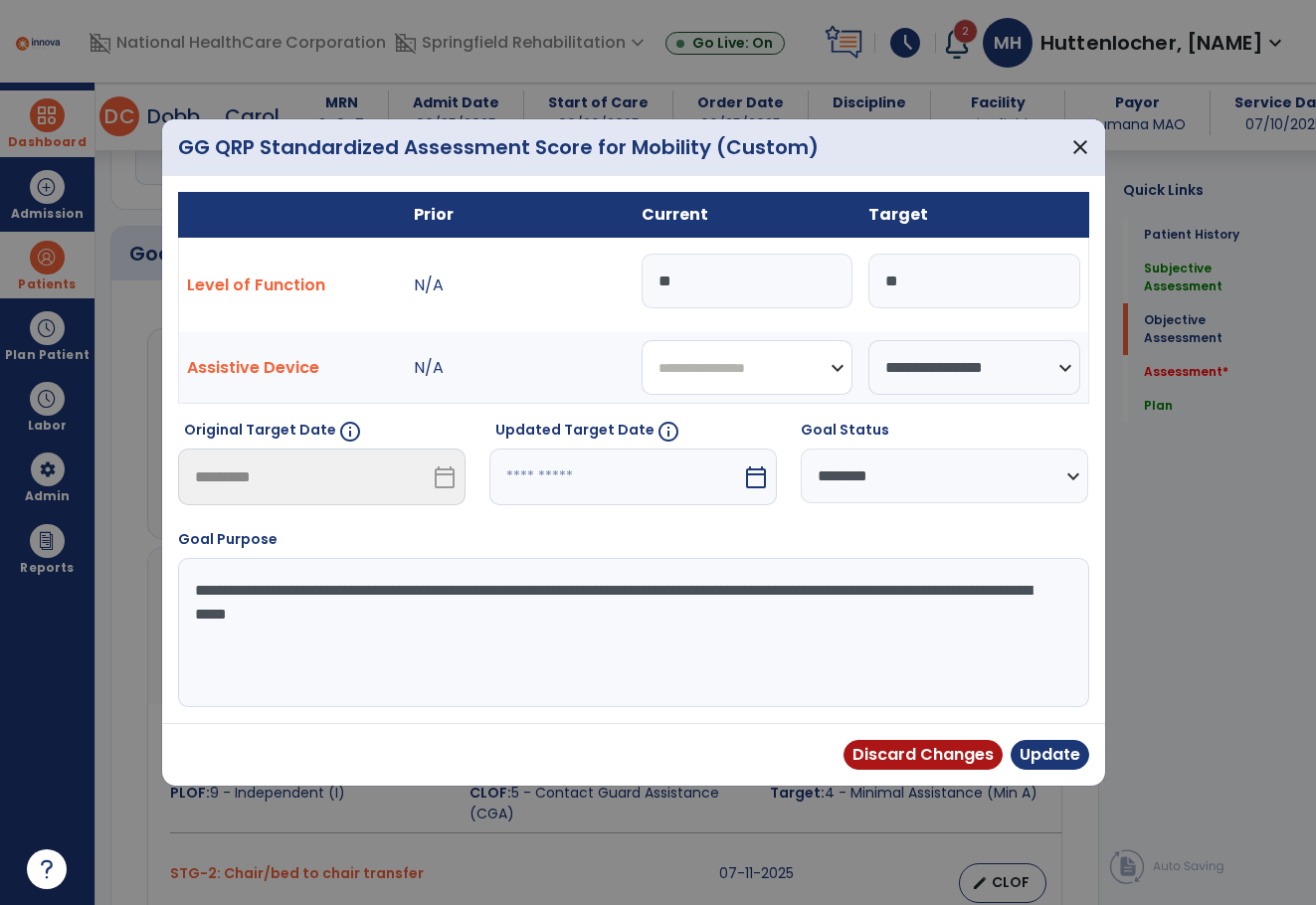 select on "**********" 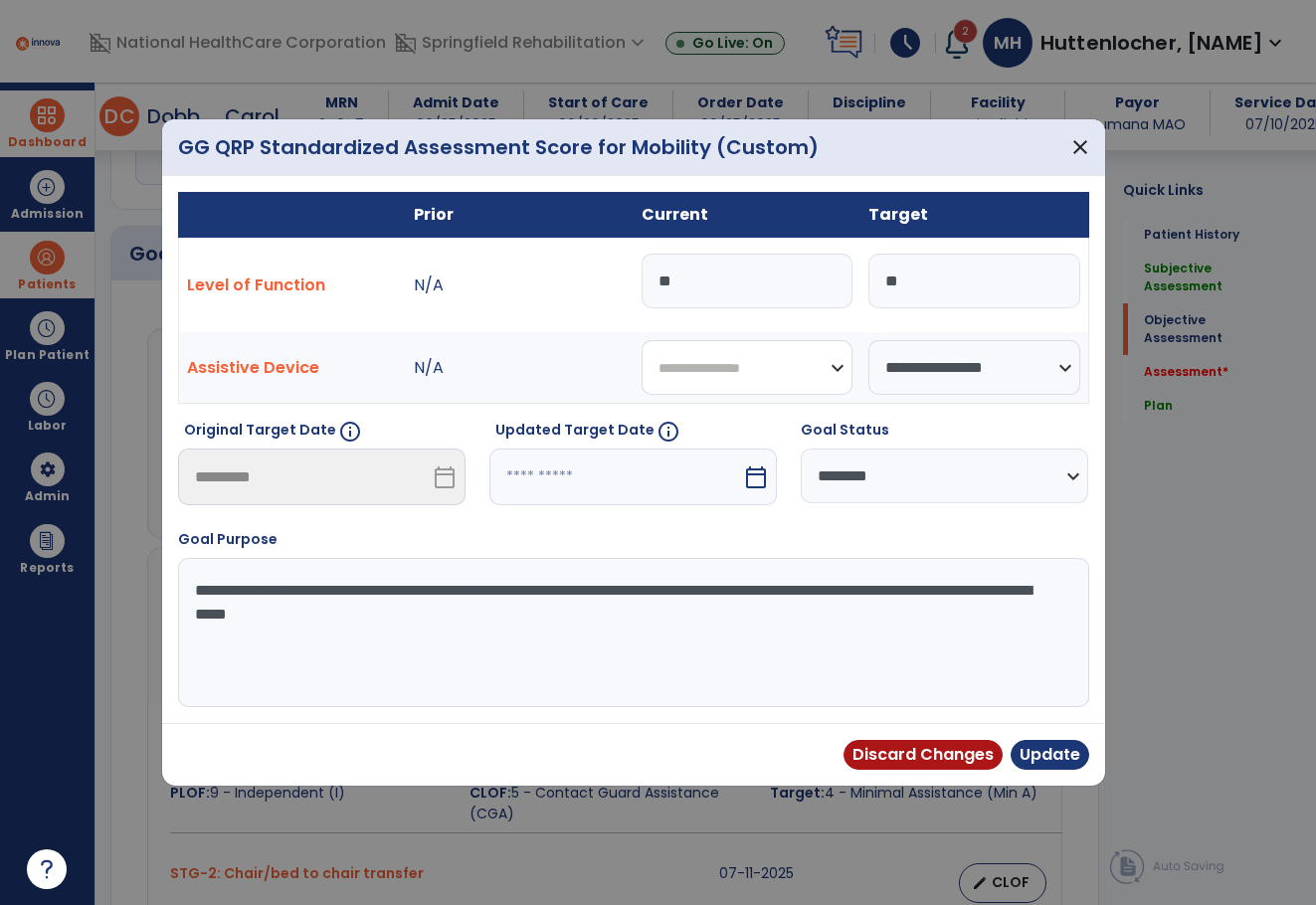 click on "**********" at bounding box center [747, 367] 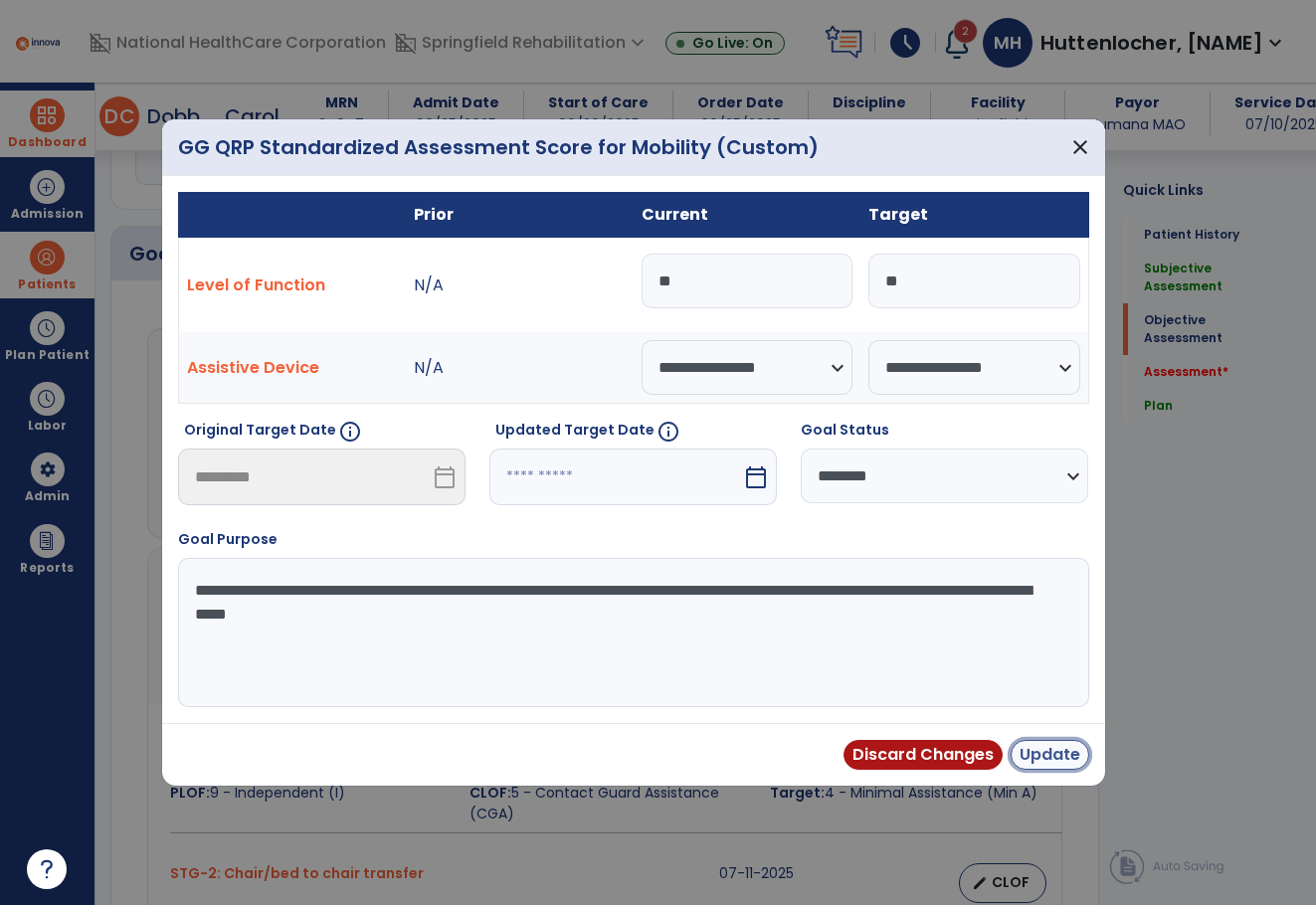 click on "Update" at bounding box center (1049, 755) 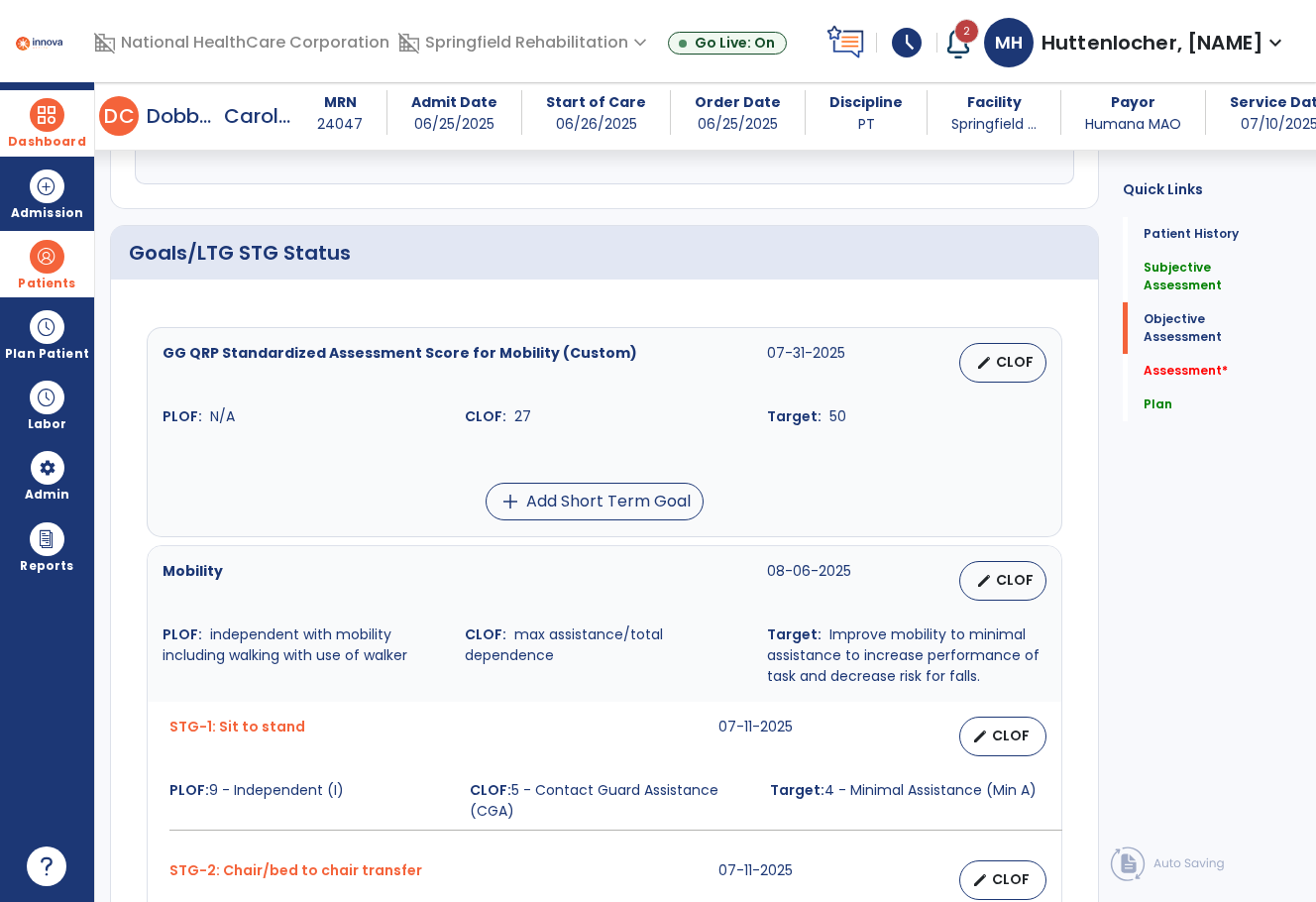 click on "Mobility 08-06-2025 edit CLOF PLOF:    independent with mobility including walking with use of walker CLOF:    max assistance/total dependence Target:    Improve mobility to minimal assistance to increase performance of task and decrease risk for falls." at bounding box center [604, 623] 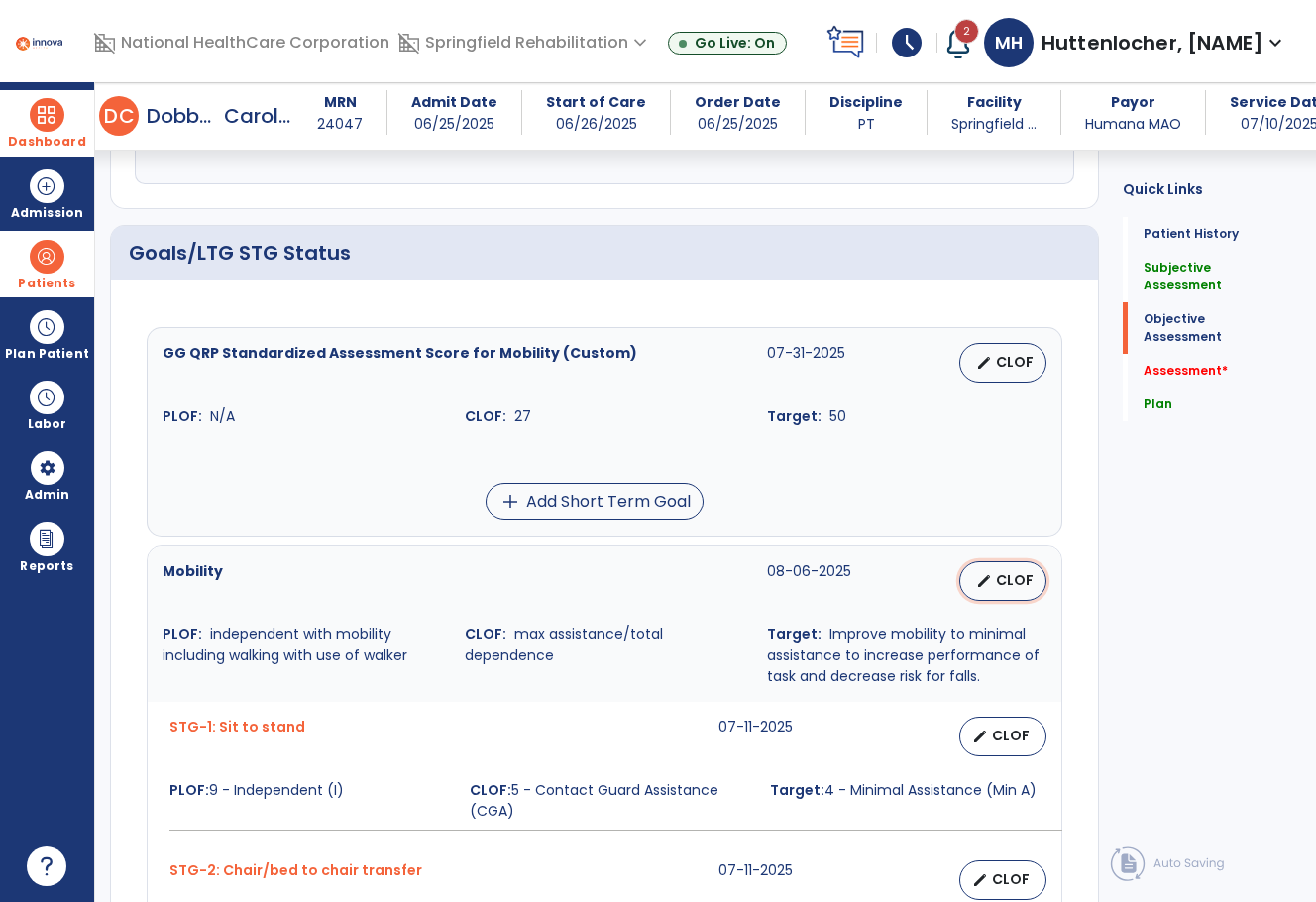 click on "CLOF" at bounding box center (1015, 580) 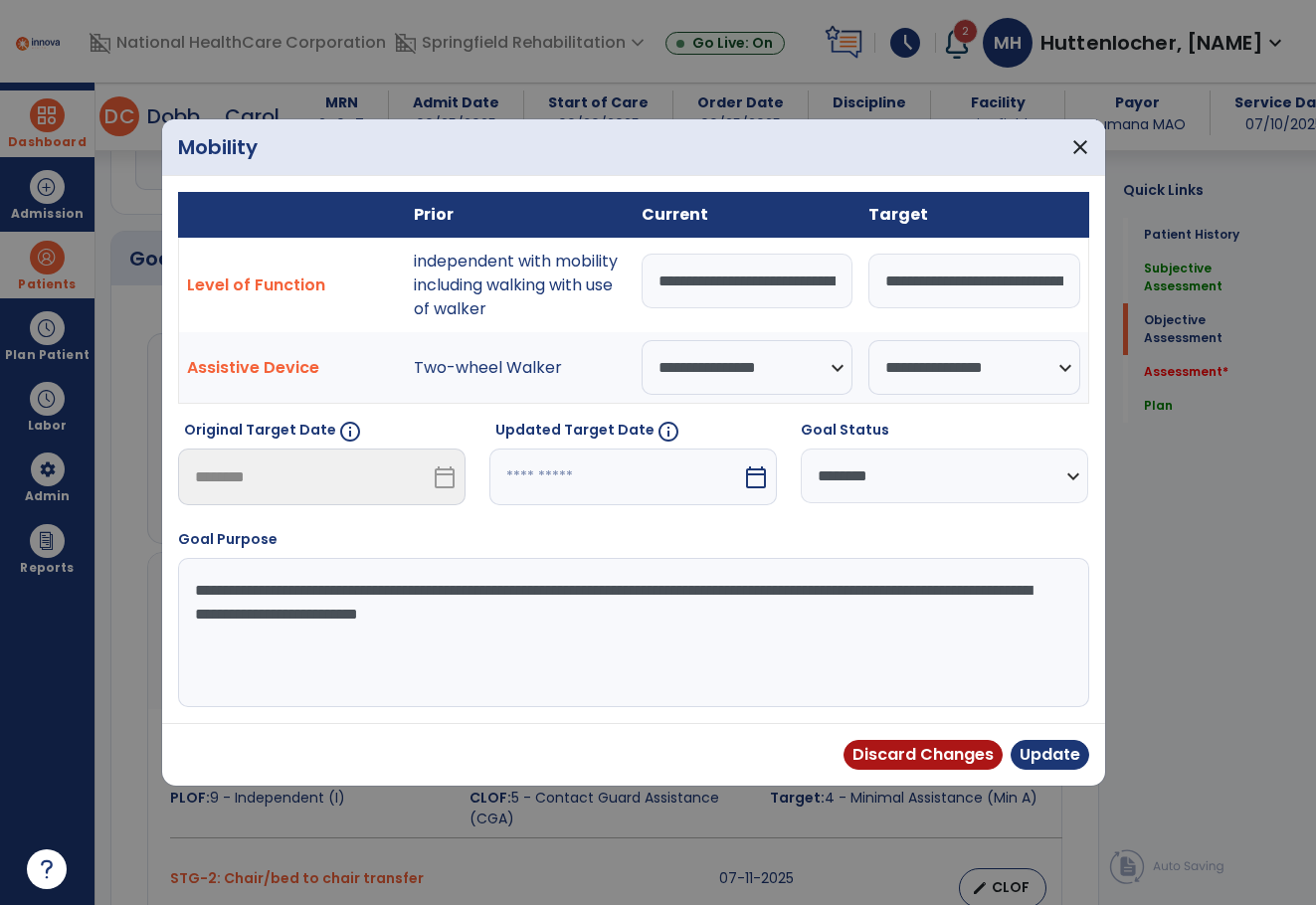 scroll, scrollTop: 597, scrollLeft: 0, axis: vertical 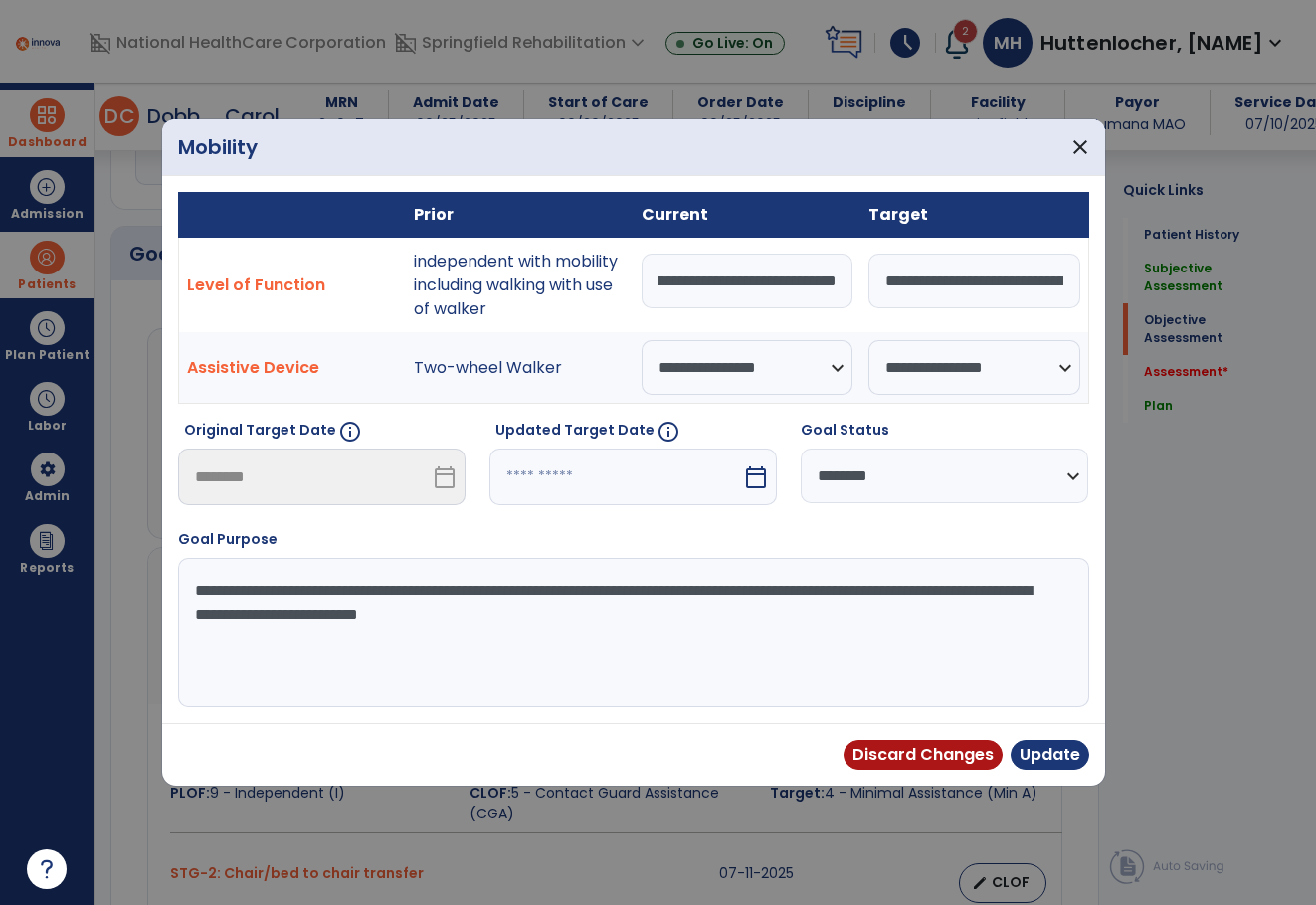 drag, startPoint x: 657, startPoint y: 283, endPoint x: 902, endPoint y: 298, distance: 245.45875 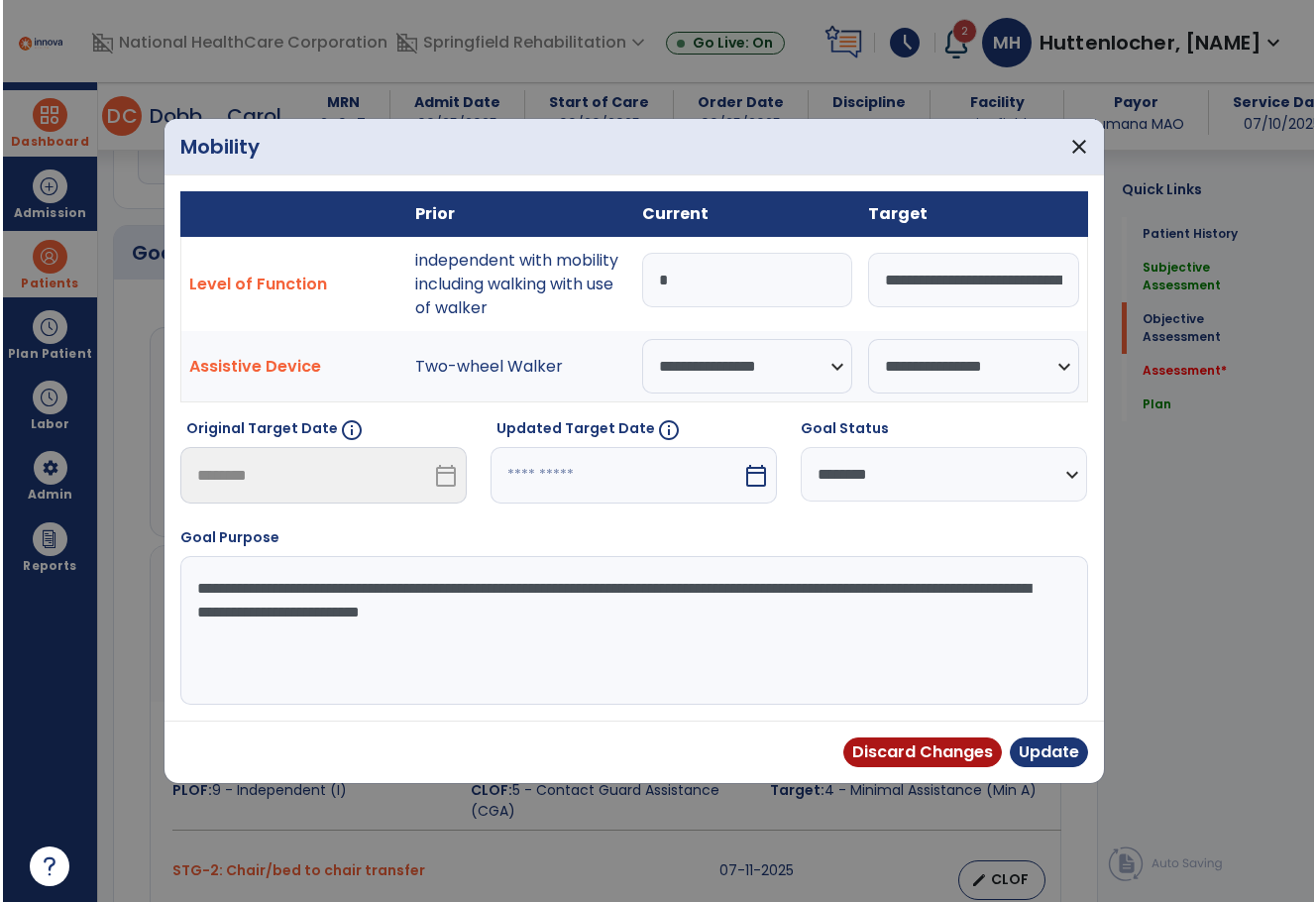 scroll, scrollTop: 0, scrollLeft: 0, axis: both 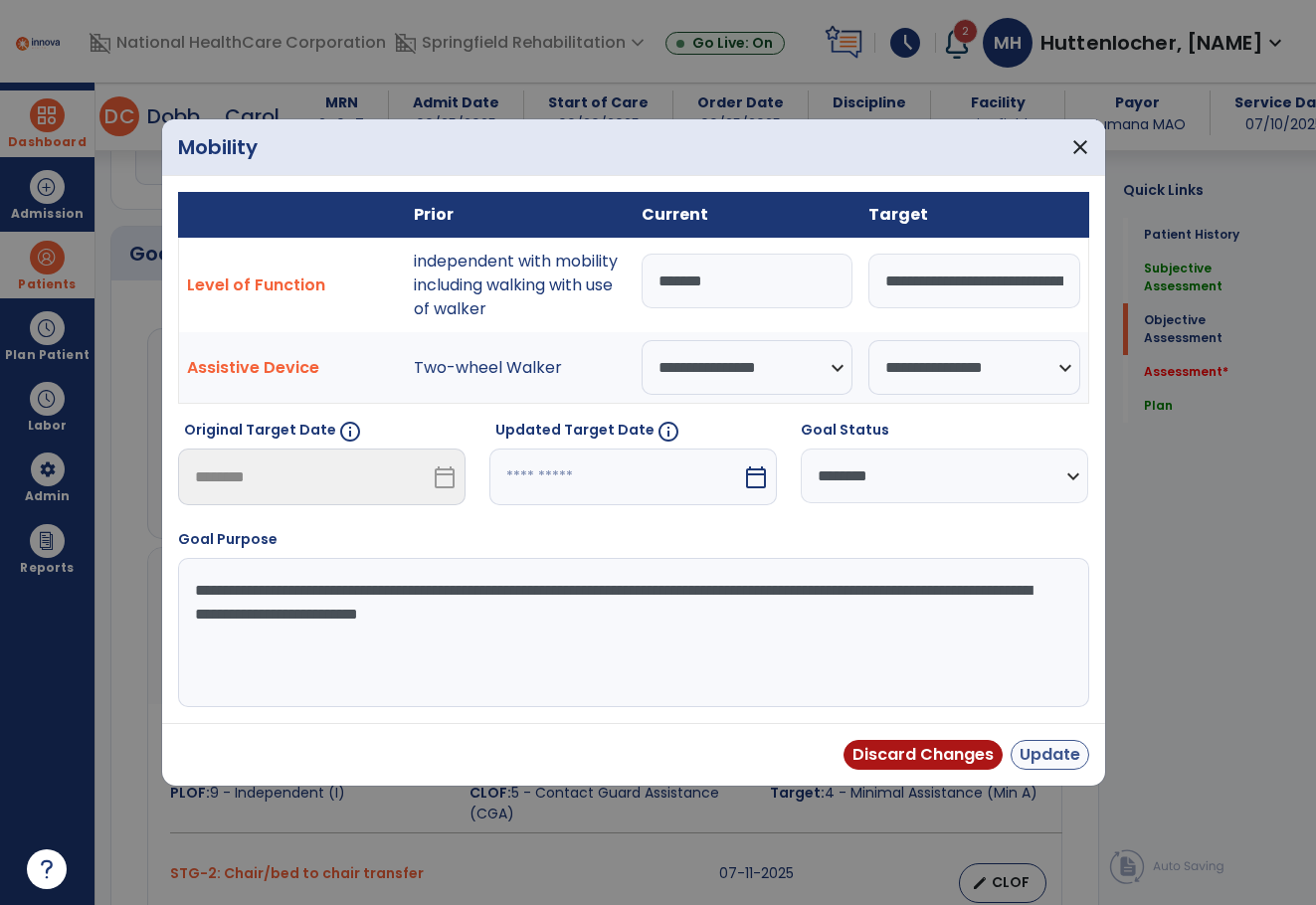 type on "*******" 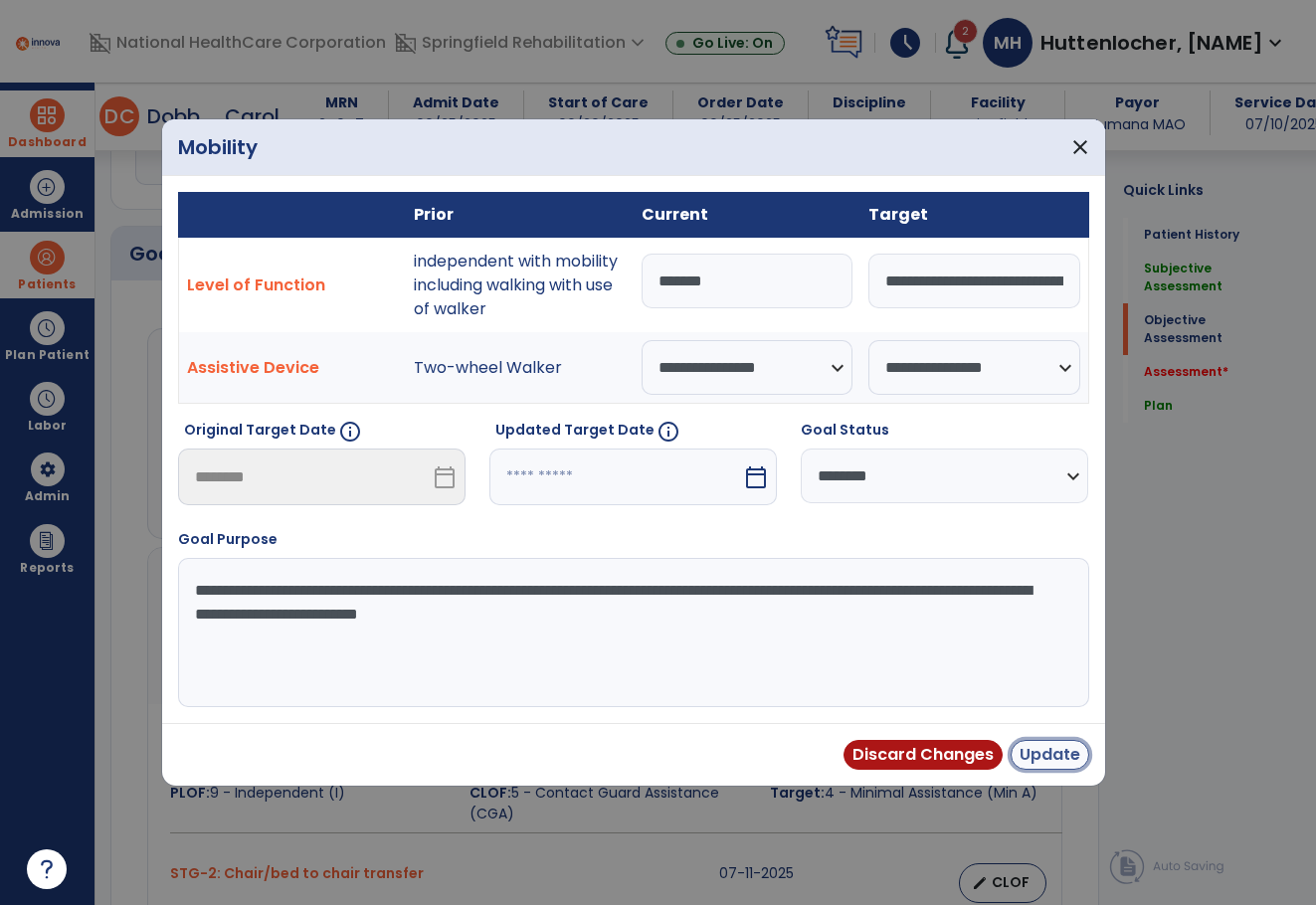 click on "Update" at bounding box center (1049, 755) 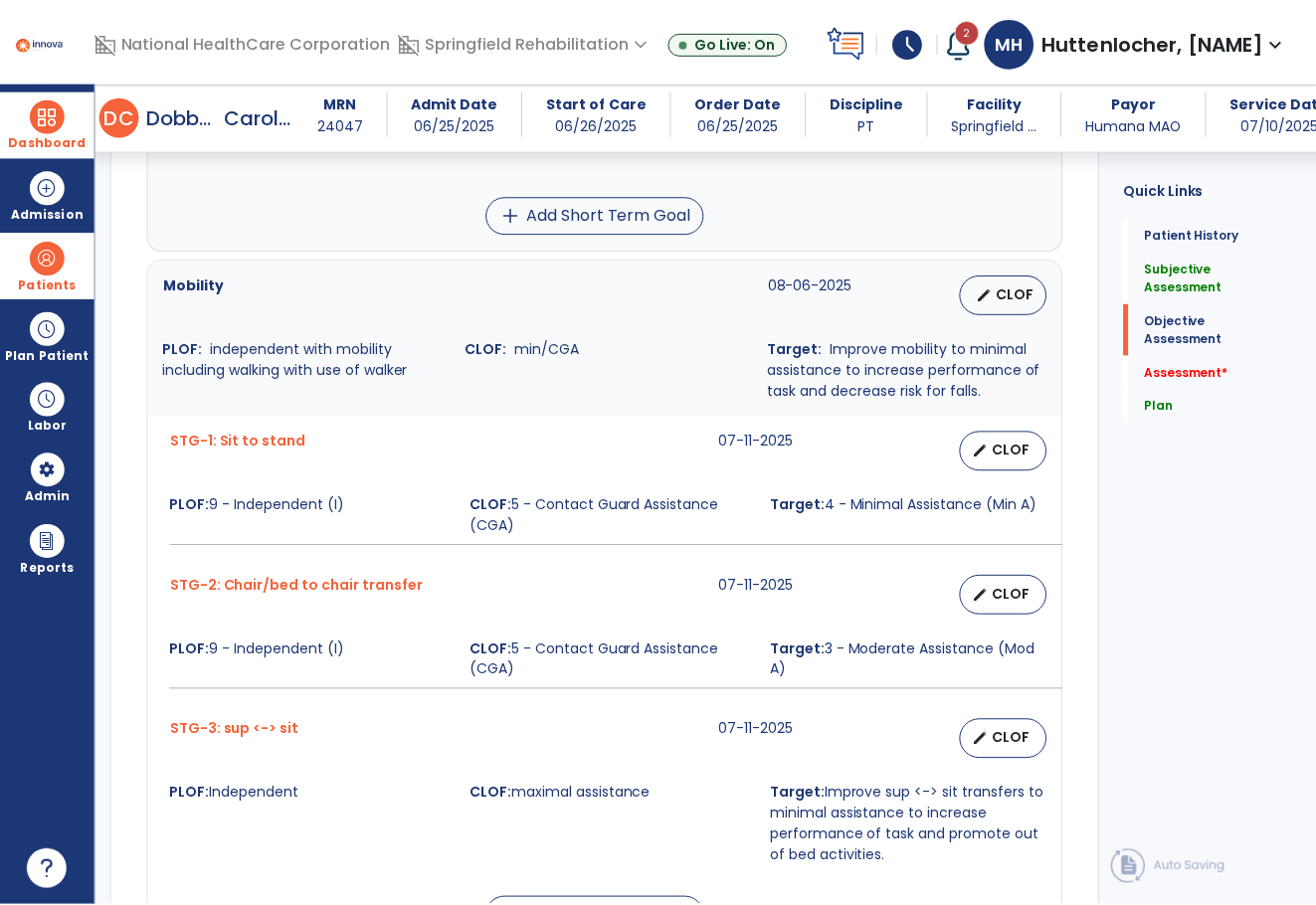 scroll, scrollTop: 895, scrollLeft: 0, axis: vertical 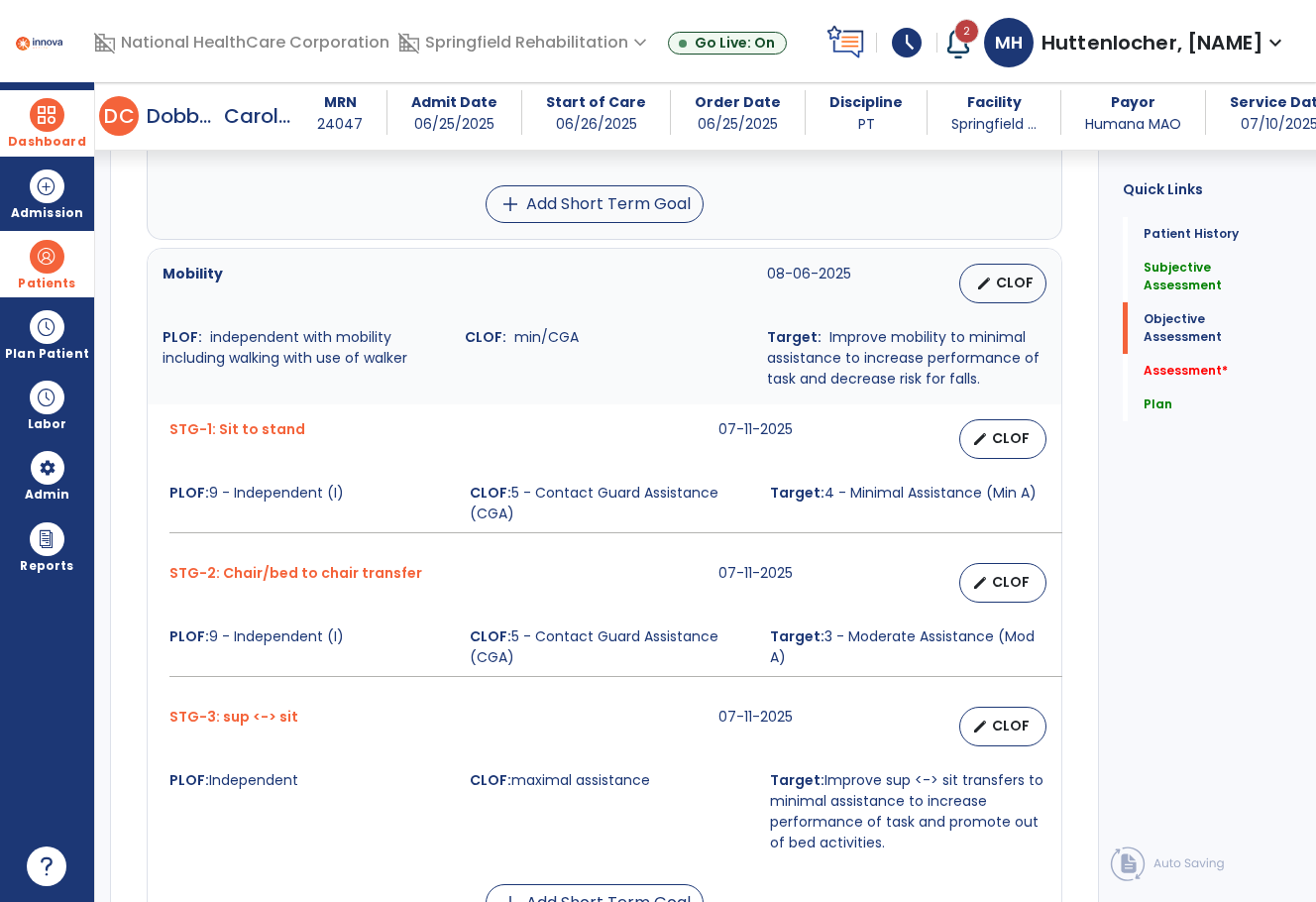 click on "STG-1: Sit to stand 07-11-2025 edit CLOF PLOF: 9 - Independent (I) CLOF: 5 - Contact Guard Assistance (CGA) Target: 4 - Minimal Assistance (Min A)" at bounding box center (604, 476) 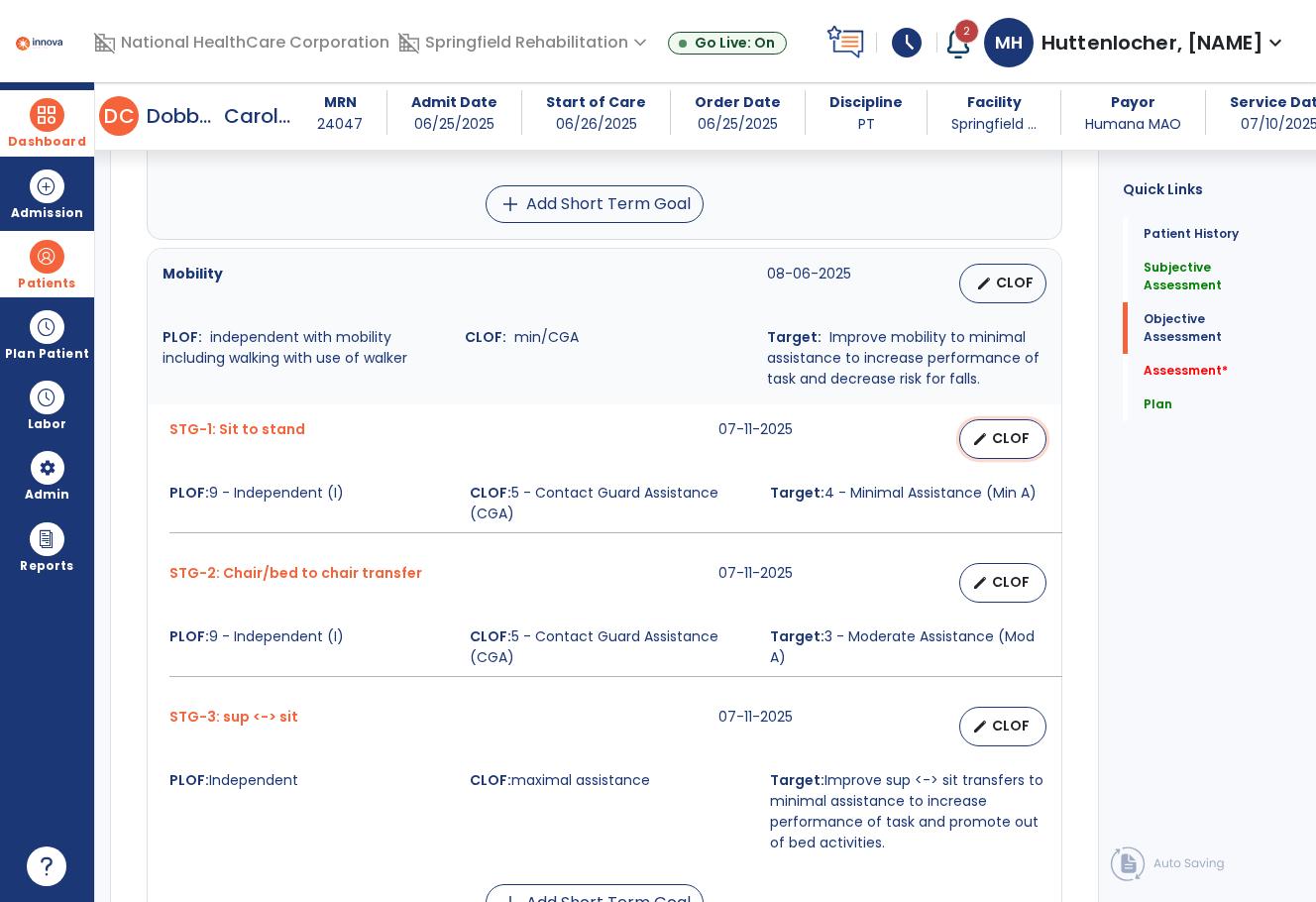 click on "CLOF" at bounding box center (1011, 438) 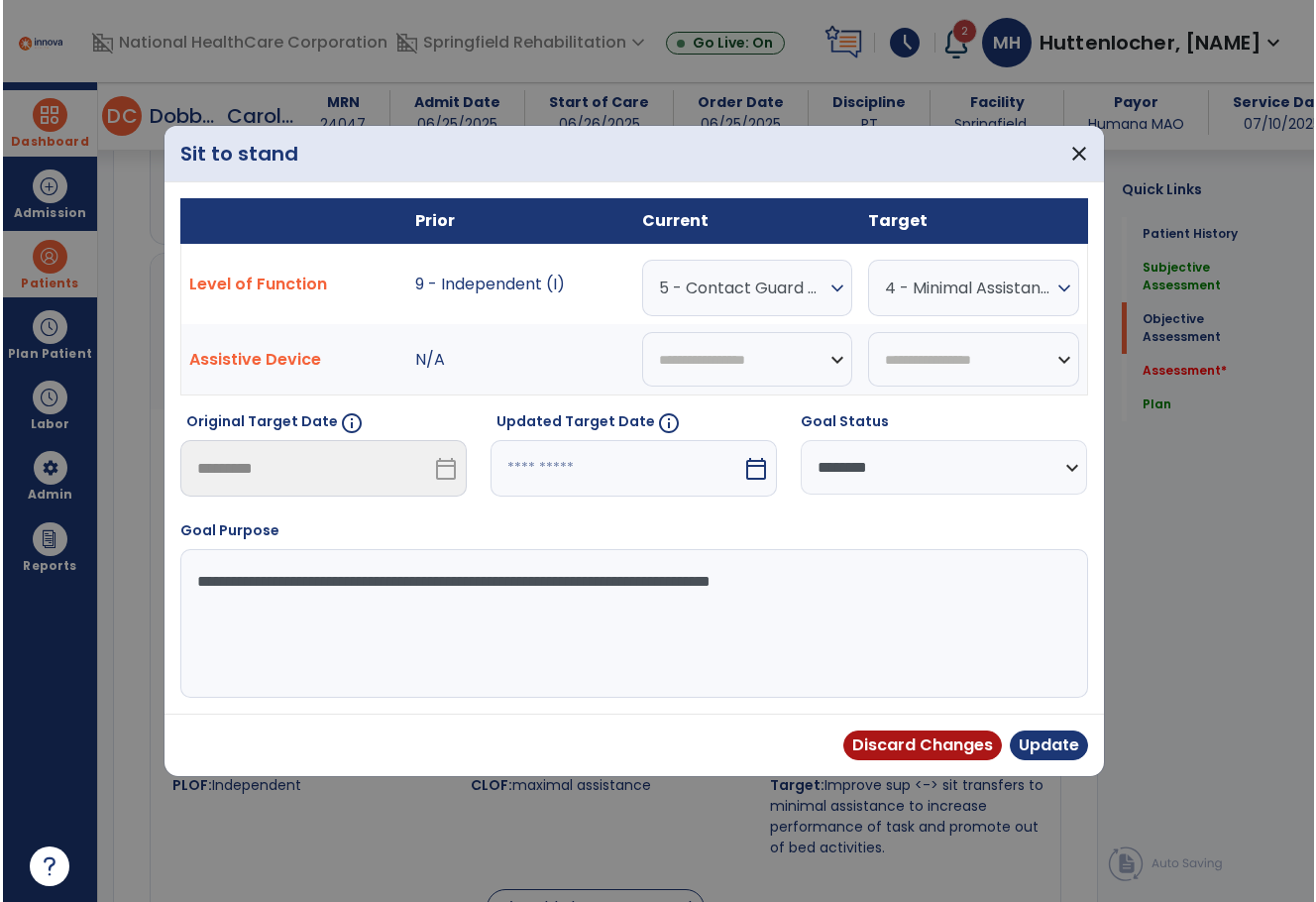 scroll, scrollTop: 892, scrollLeft: 0, axis: vertical 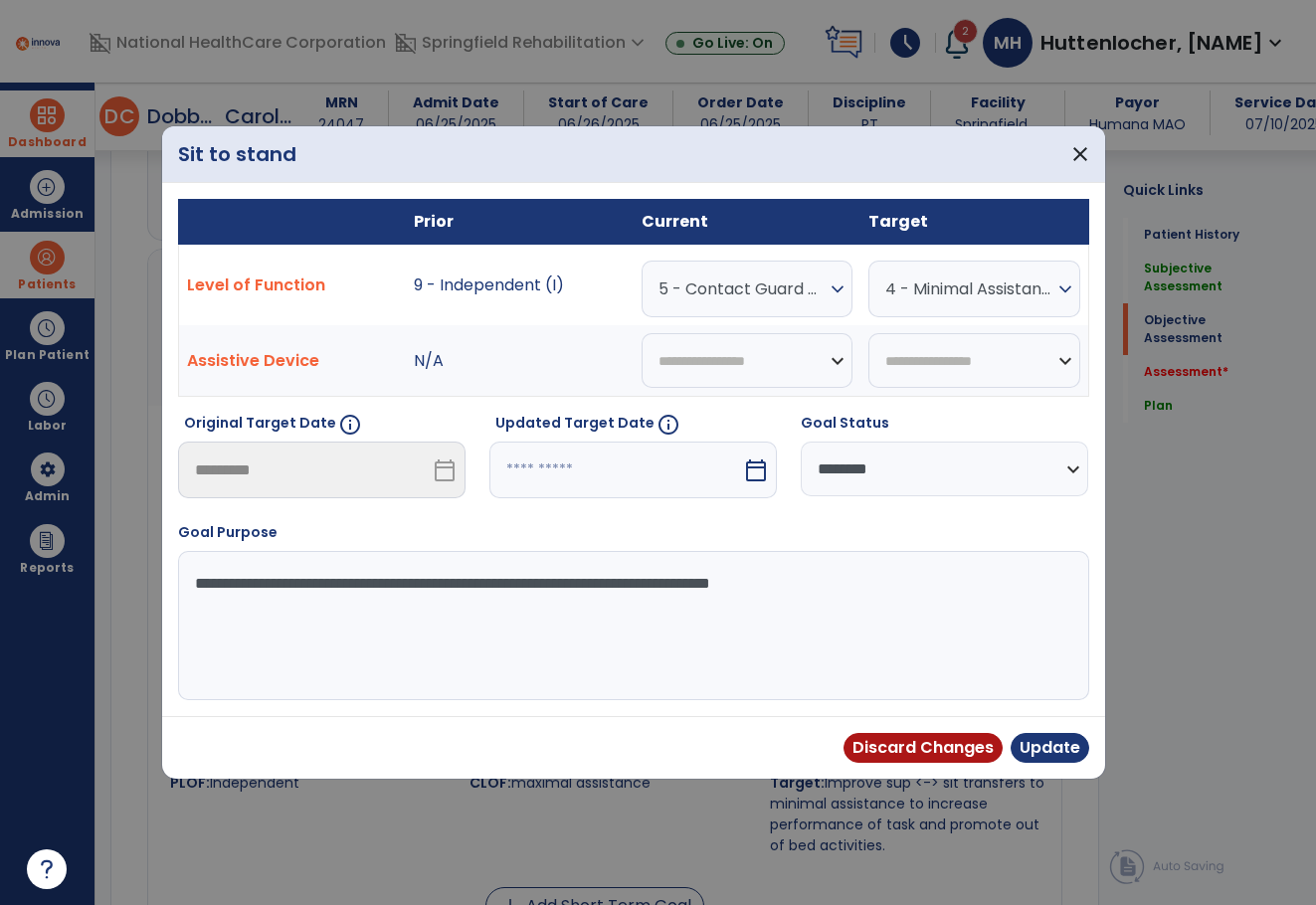click on "5 - Contact Guard Assistance (CGA)" at bounding box center (742, 288) 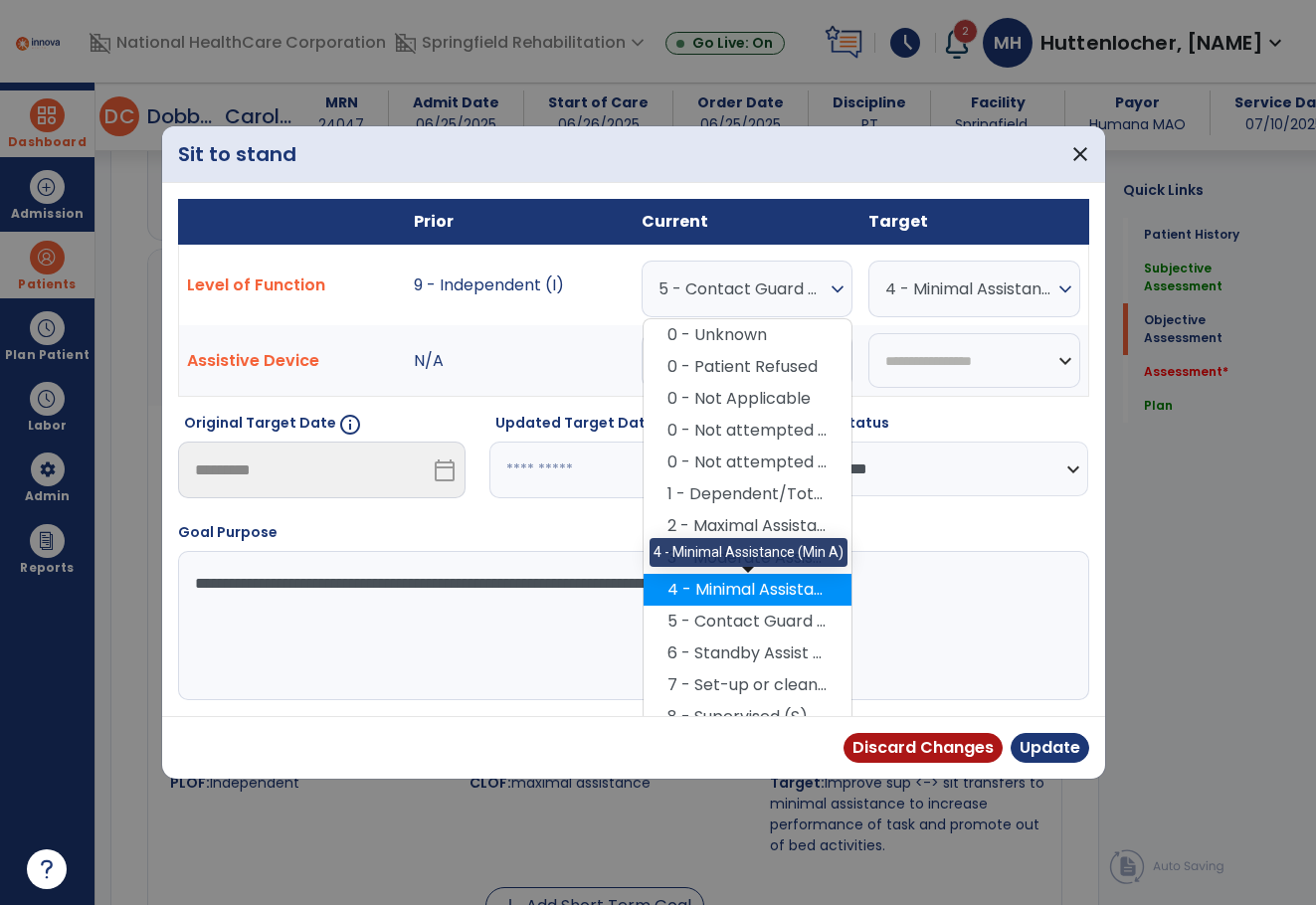 click on "4 - Minimal Assistance (Min A)" at bounding box center [747, 590] 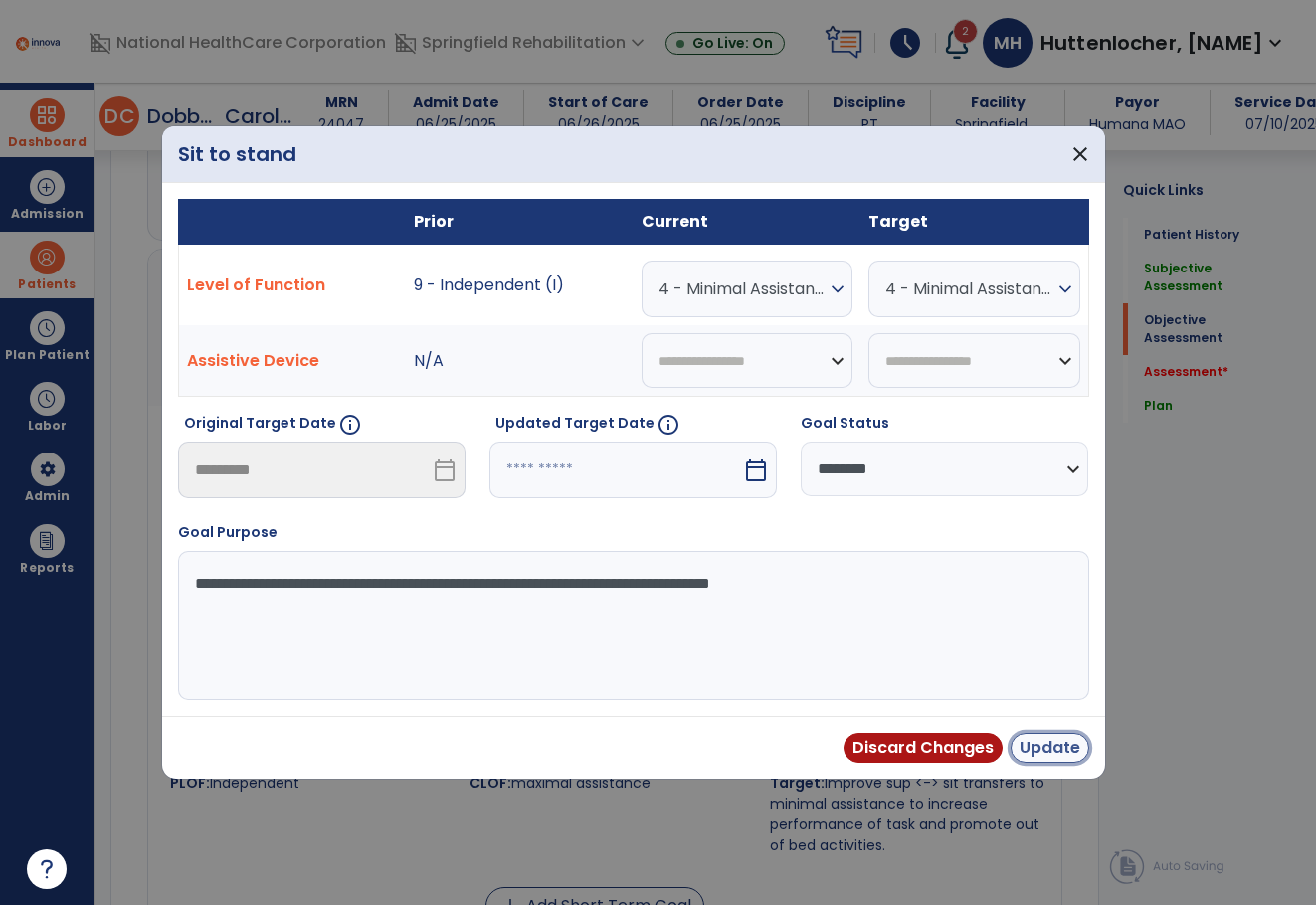 click on "Update" at bounding box center (1049, 748) 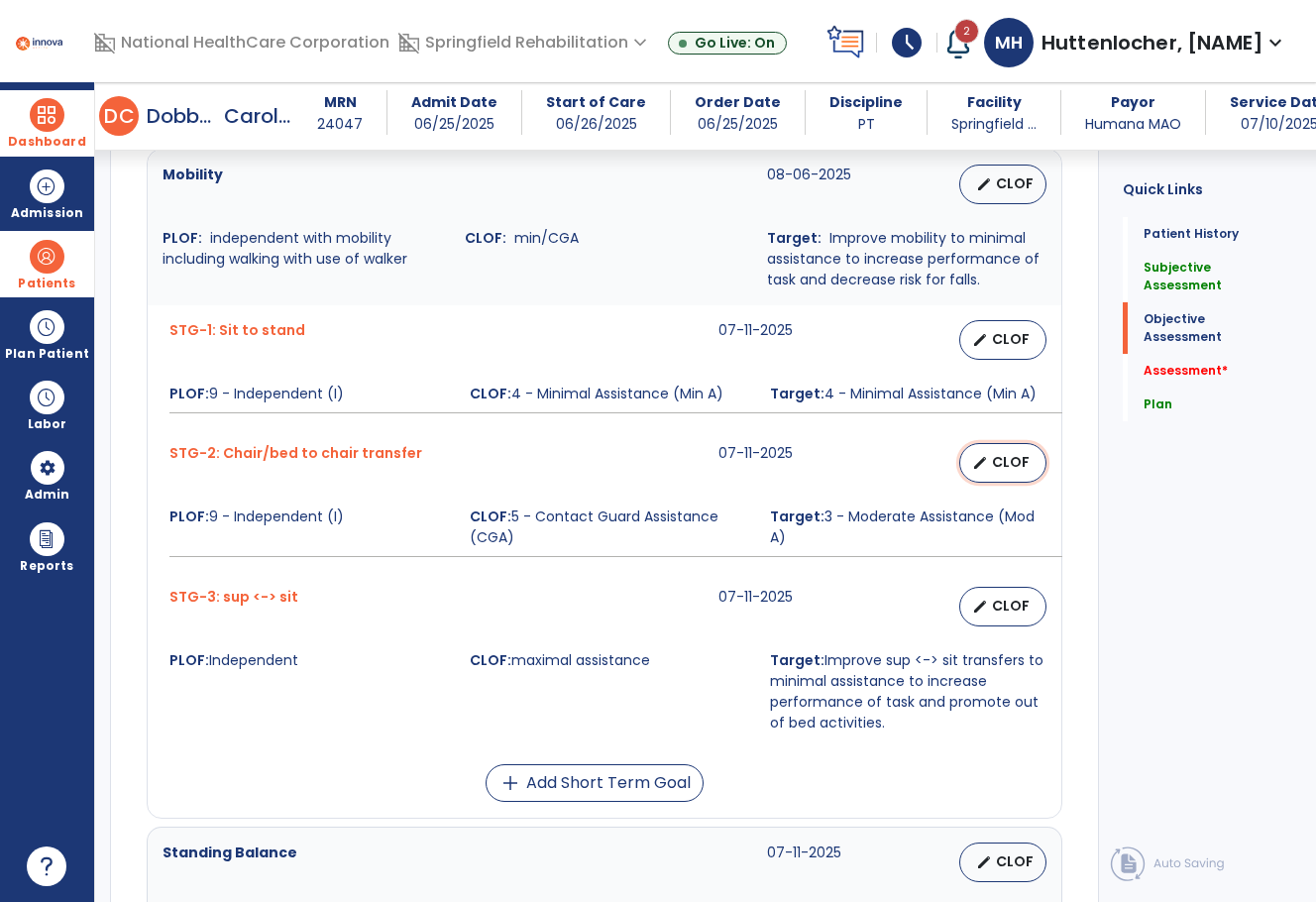 click on "edit   CLOF" at bounding box center (1003, 463) 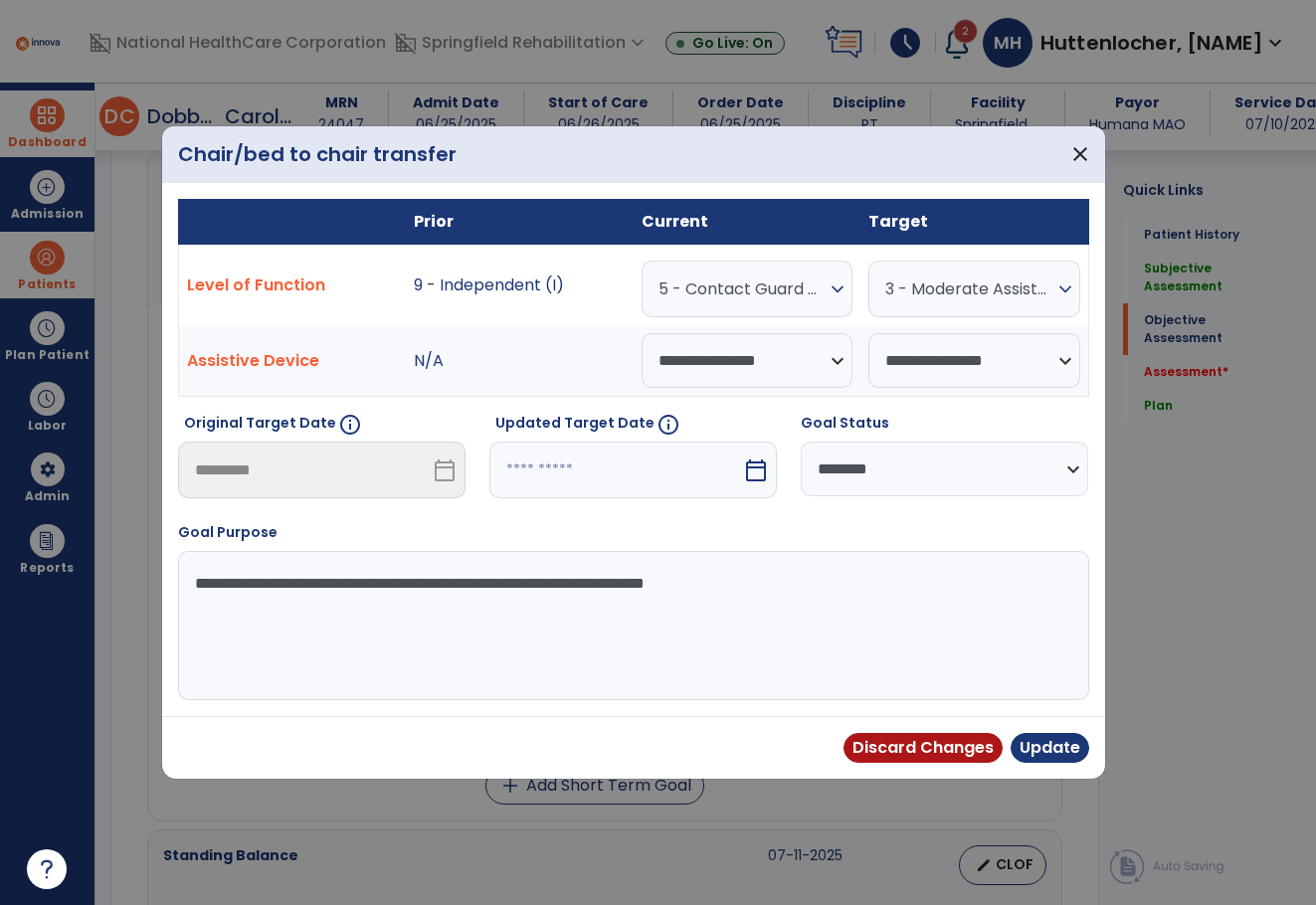 scroll, scrollTop: 995, scrollLeft: 0, axis: vertical 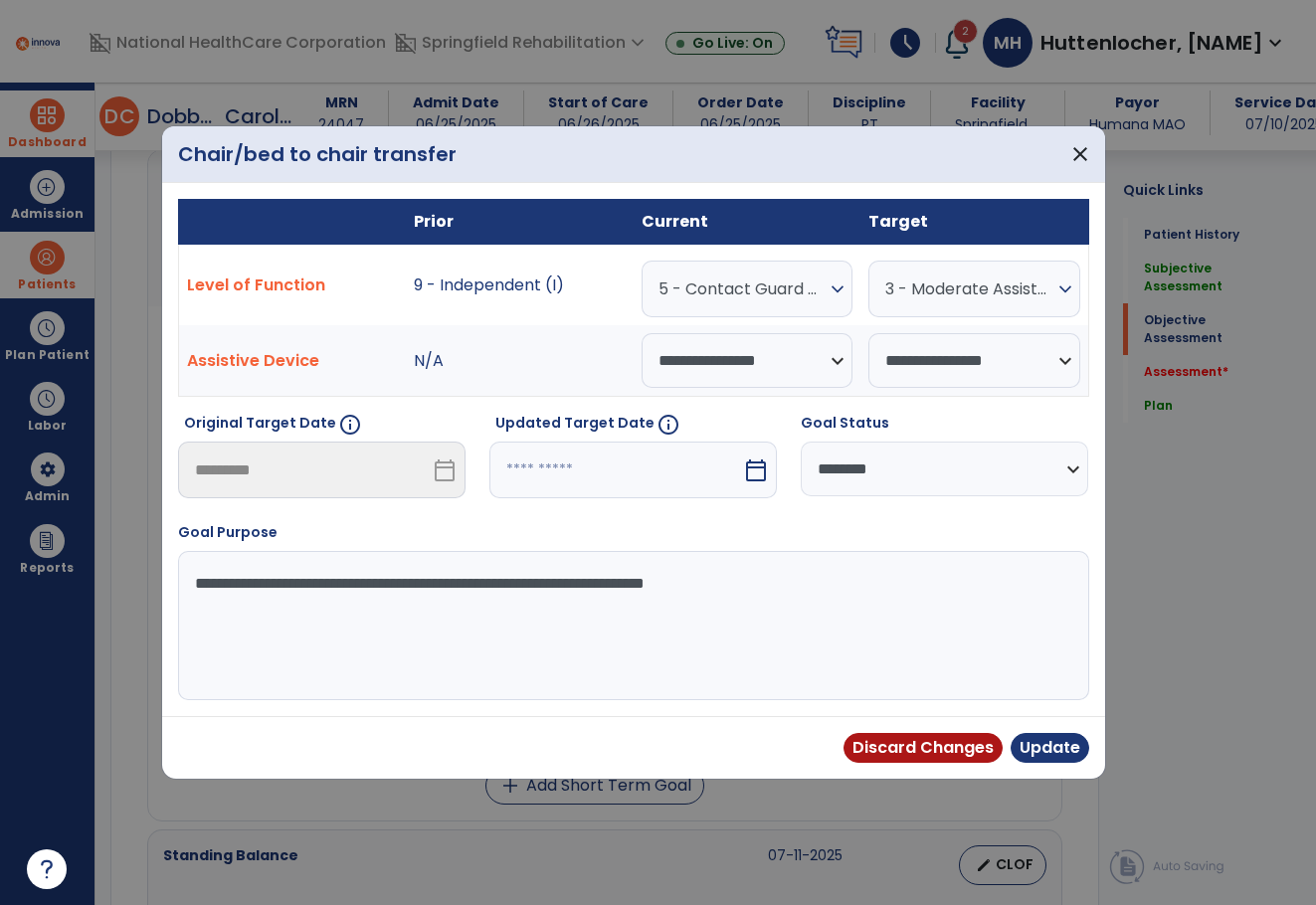 click on "5 - Contact Guard Assistance (CGA)" at bounding box center [742, 288] 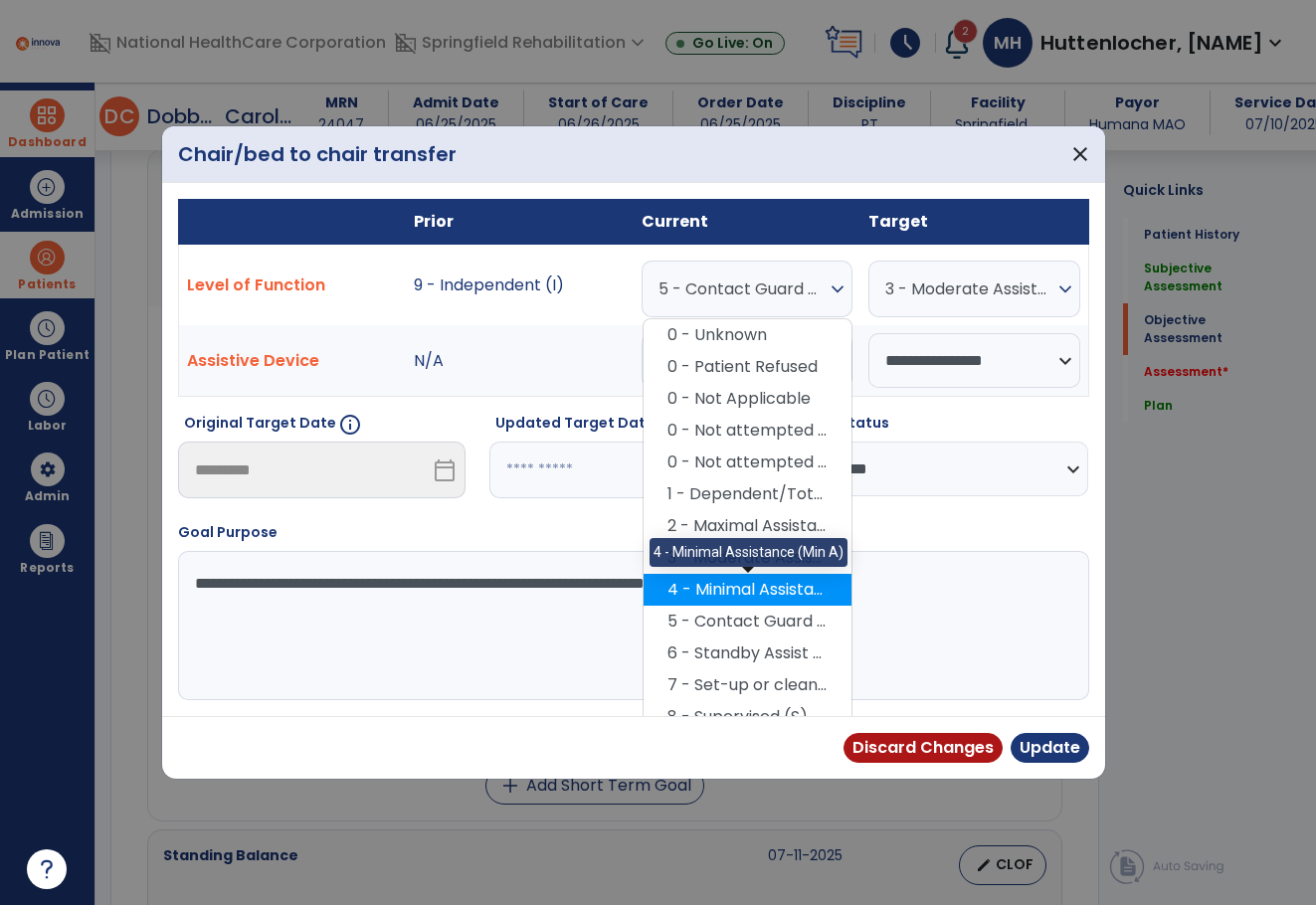 click on "4 - Minimal Assistance (Min A)" at bounding box center [747, 590] 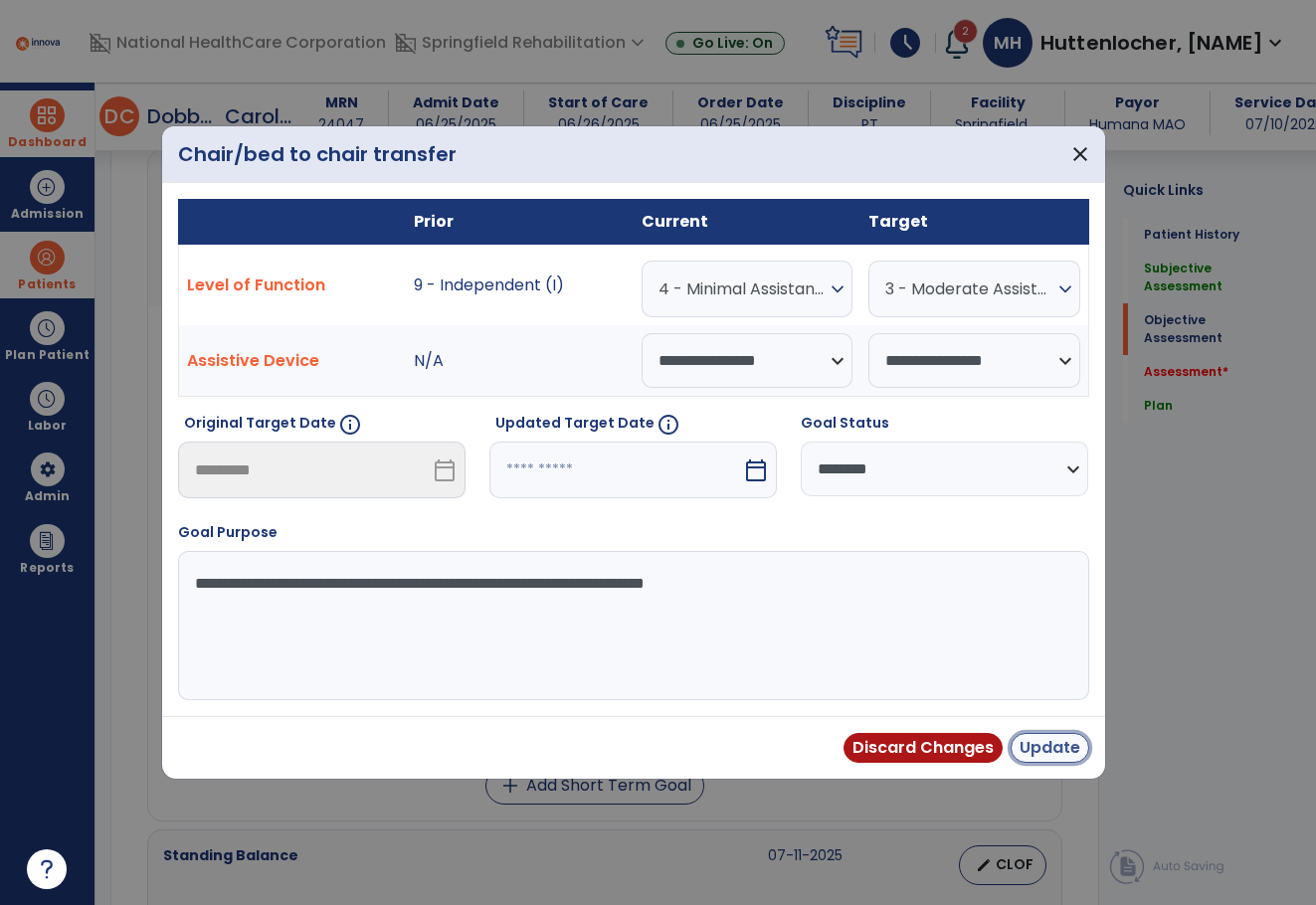 click on "Update" at bounding box center [1049, 748] 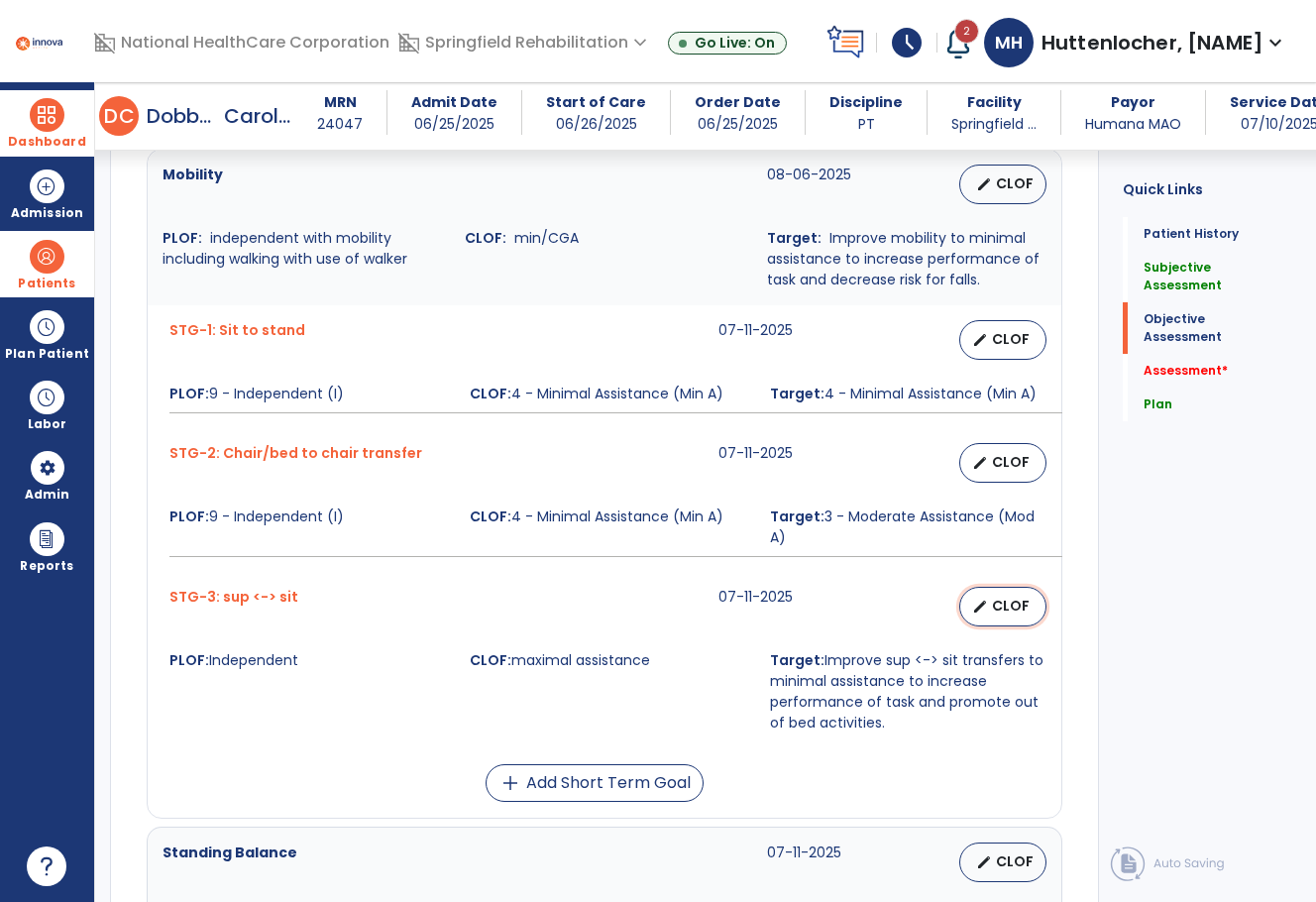 click on "CLOF" at bounding box center (1011, 606) 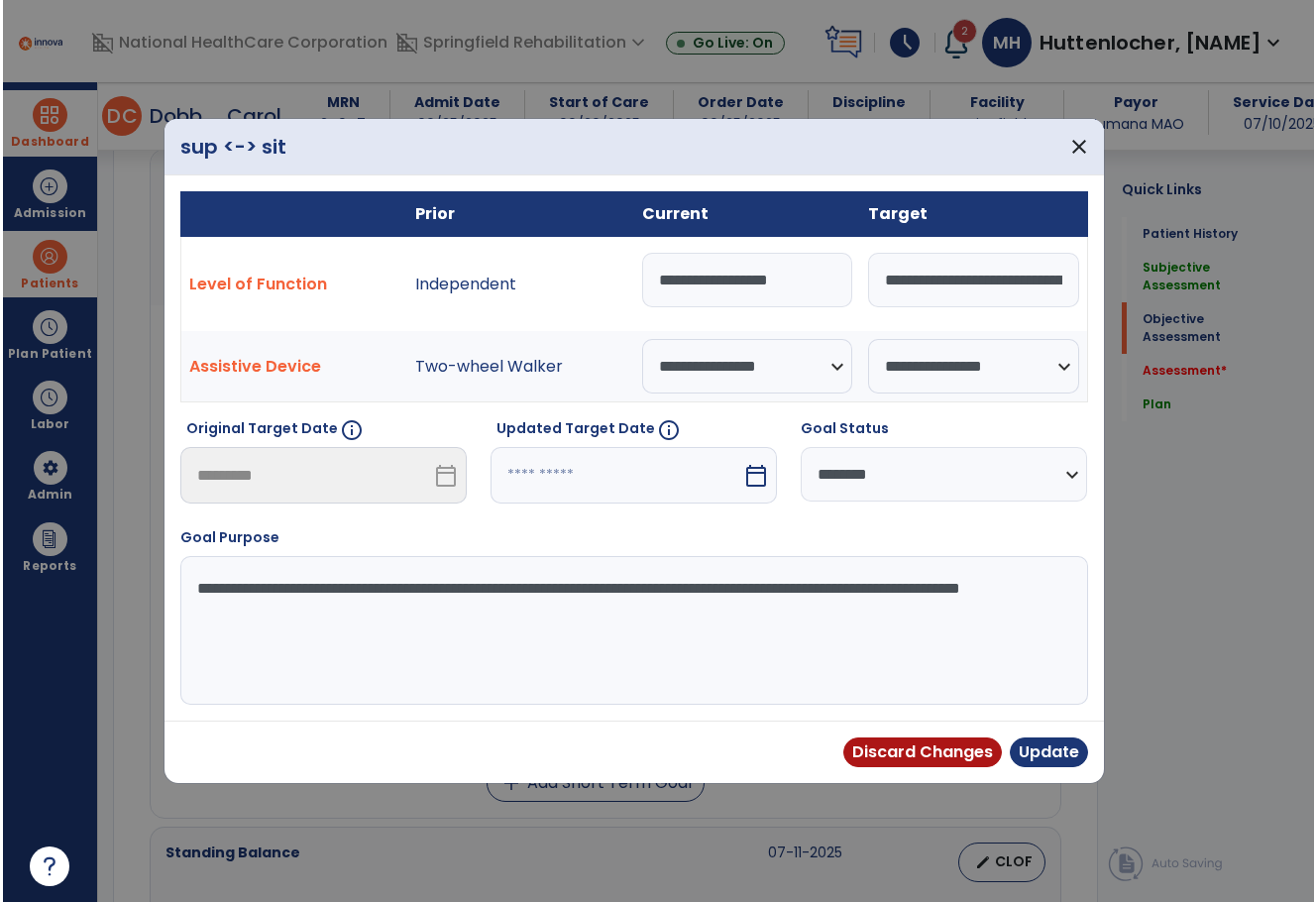 scroll, scrollTop: 991, scrollLeft: 0, axis: vertical 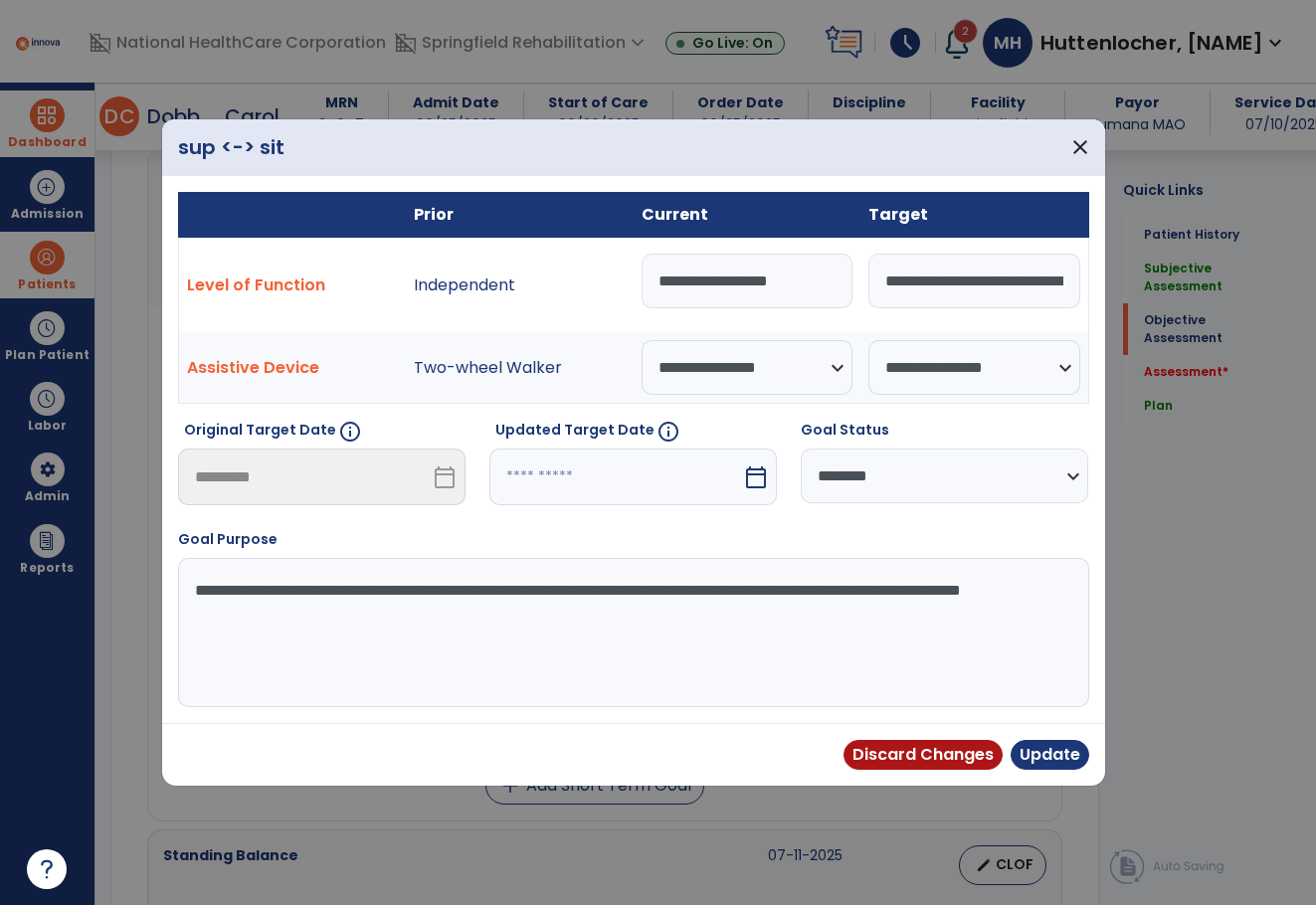click on "**********" at bounding box center (747, 280) 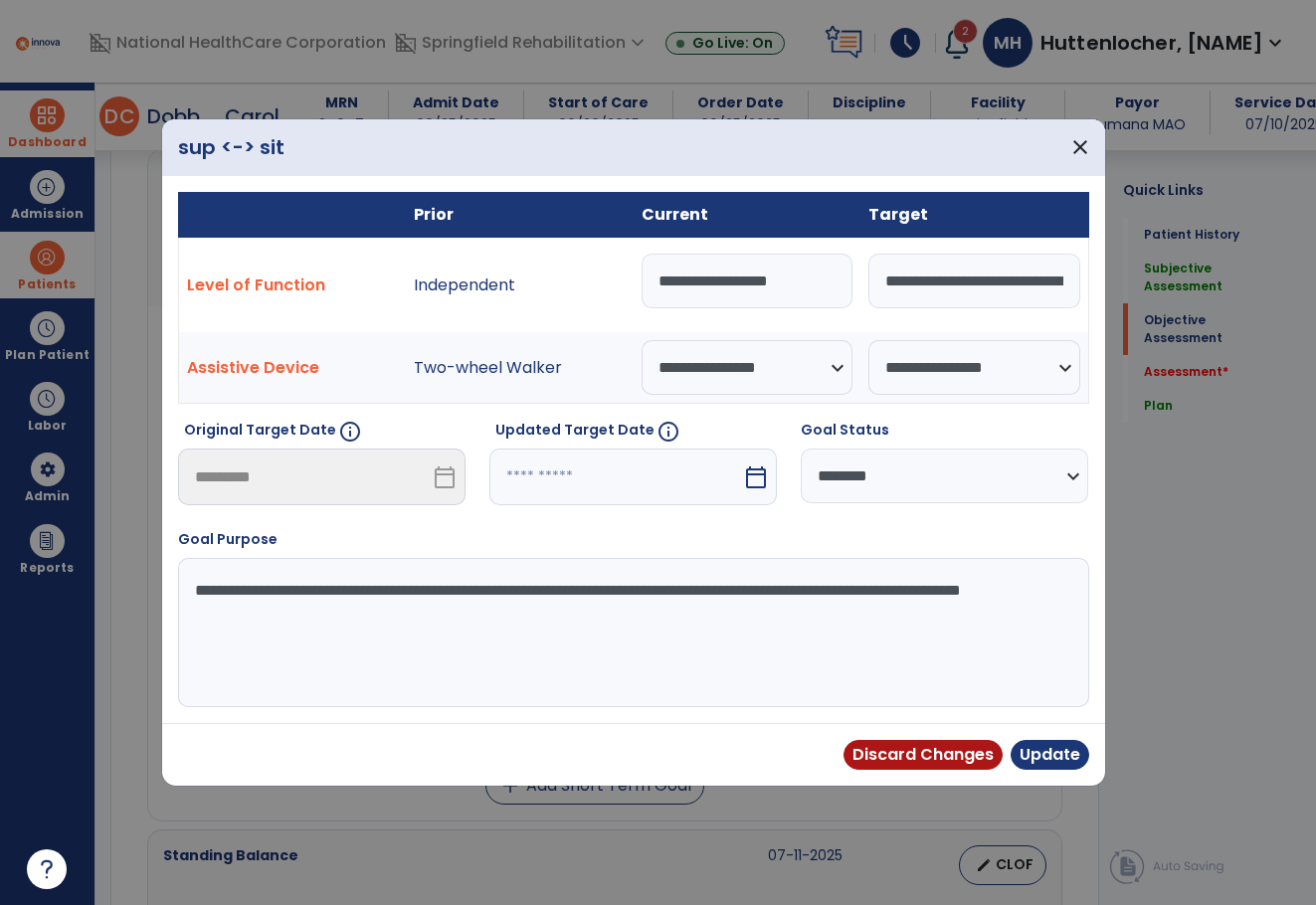 drag, startPoint x: 726, startPoint y: 276, endPoint x: 551, endPoint y: 285, distance: 175.23128 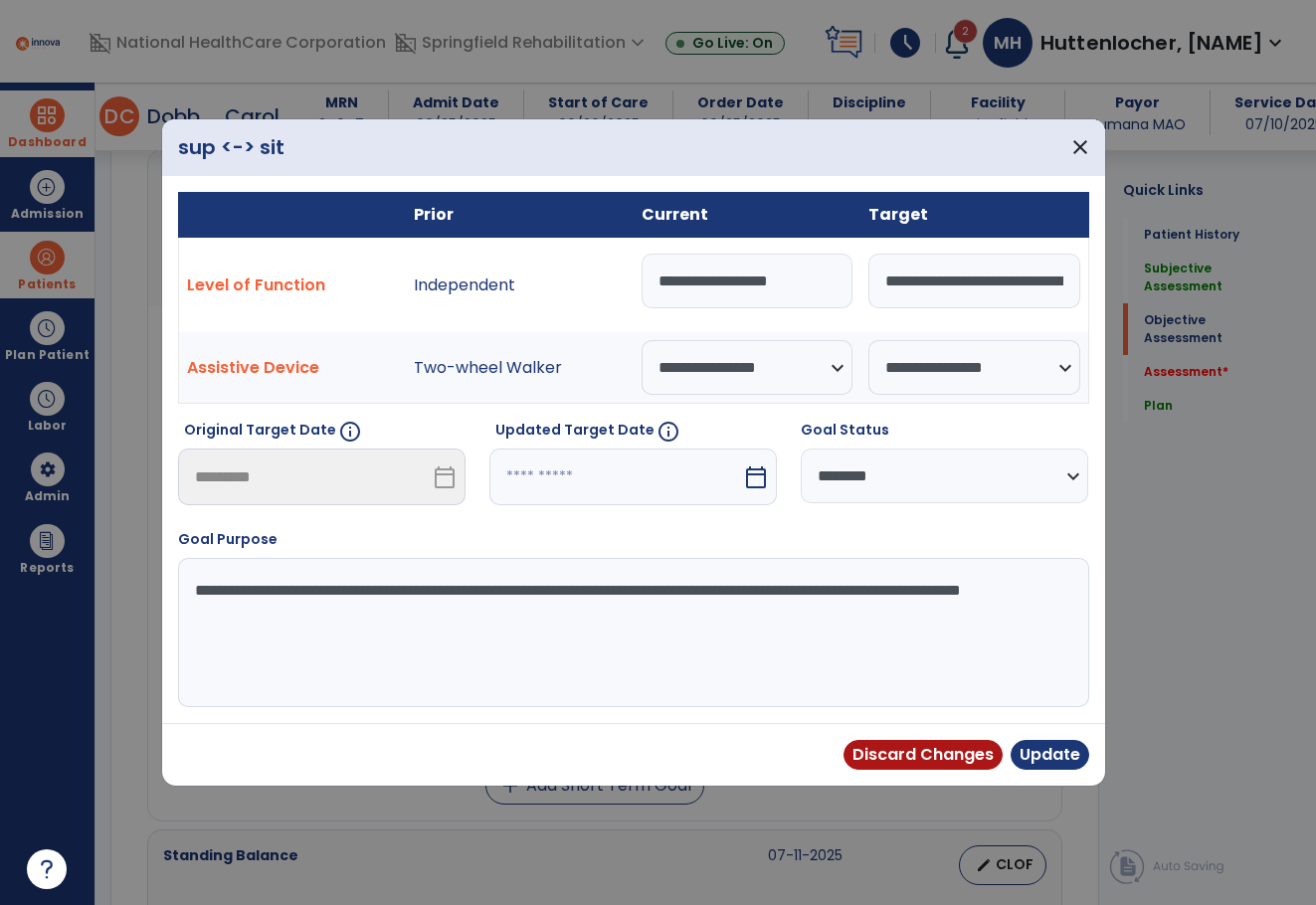 click on "**********" at bounding box center (633, 285) 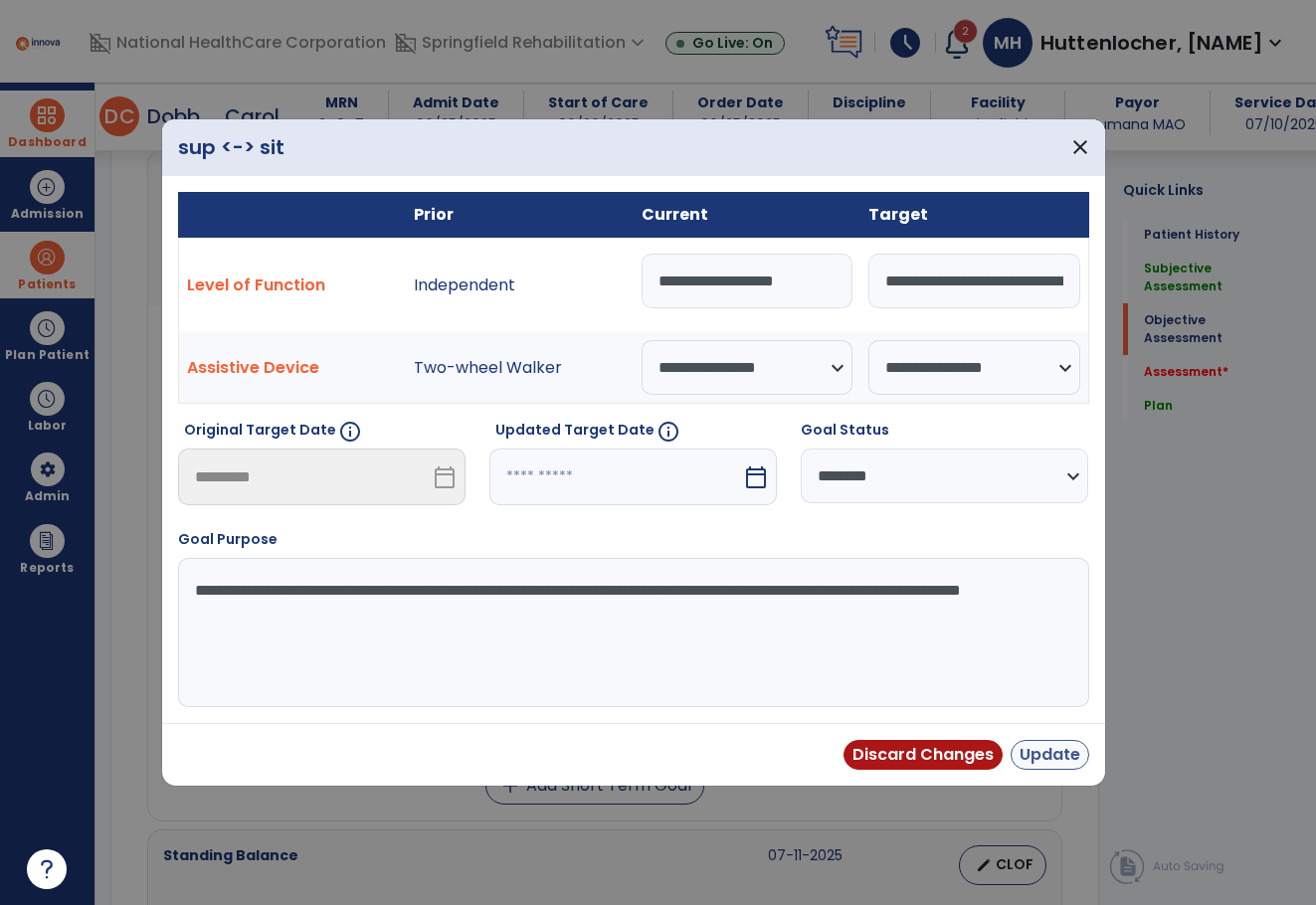 type on "**********" 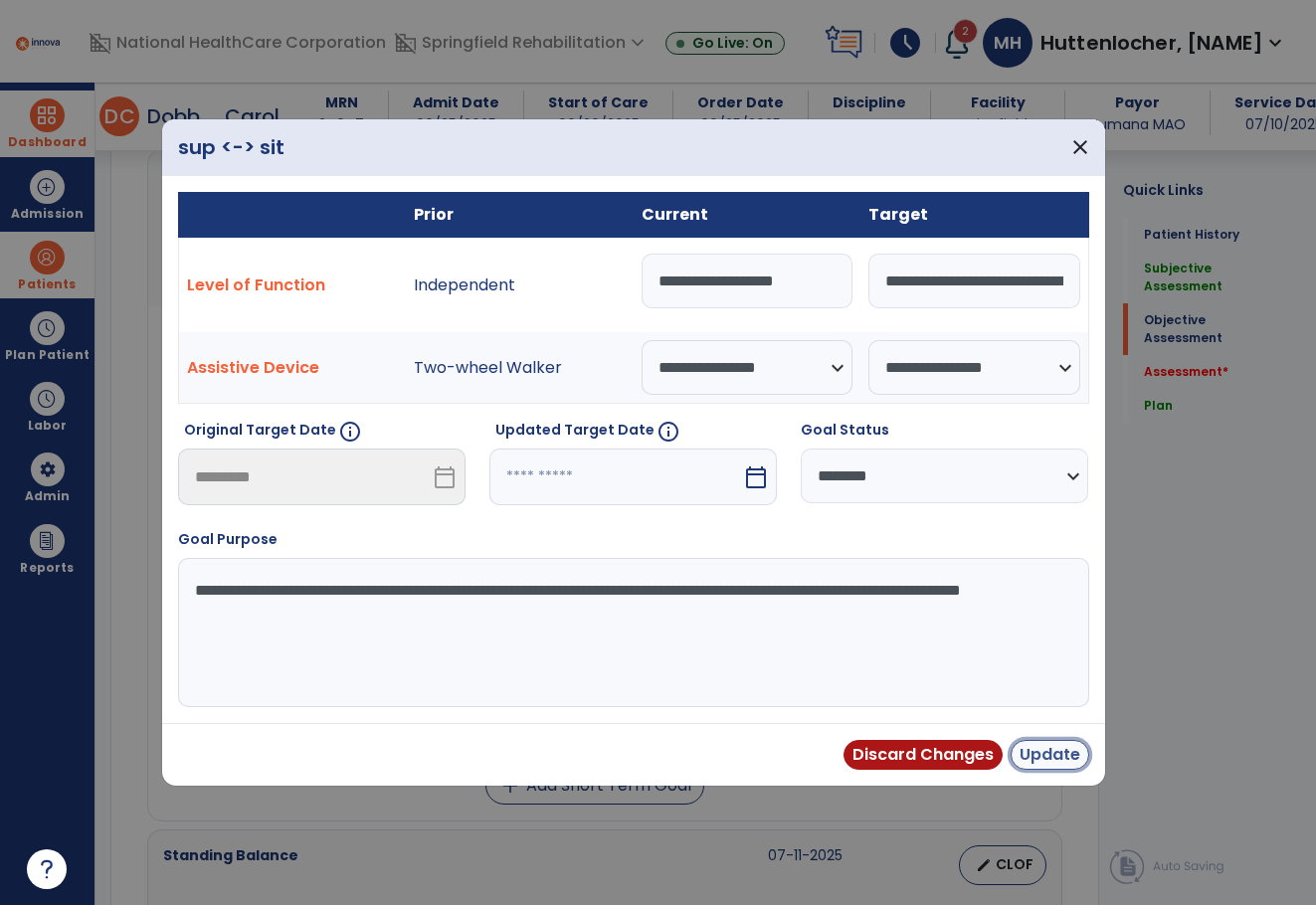 click on "Update" at bounding box center [1049, 755] 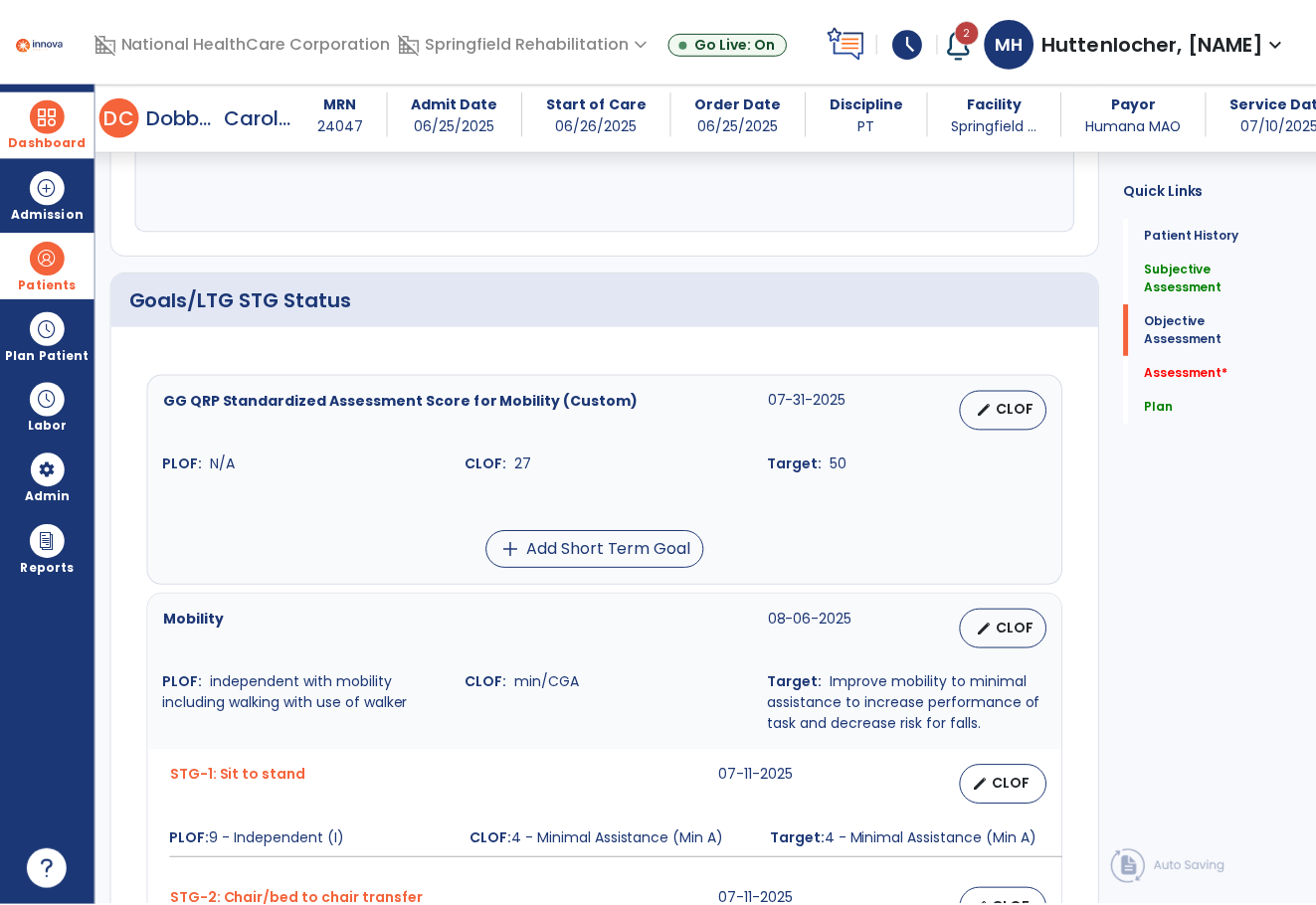 scroll, scrollTop: 597, scrollLeft: 0, axis: vertical 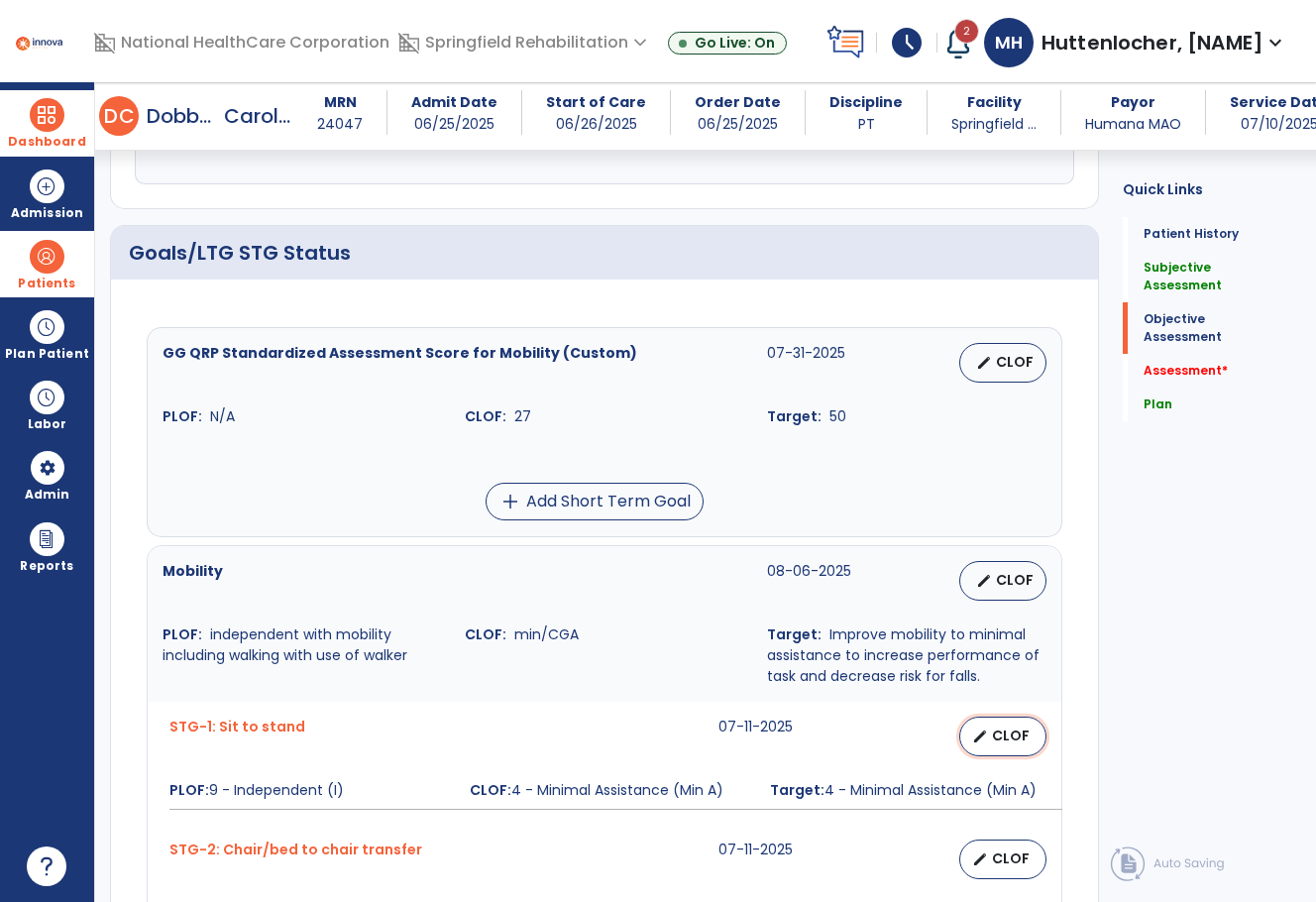 click on "CLOF" at bounding box center (1011, 735) 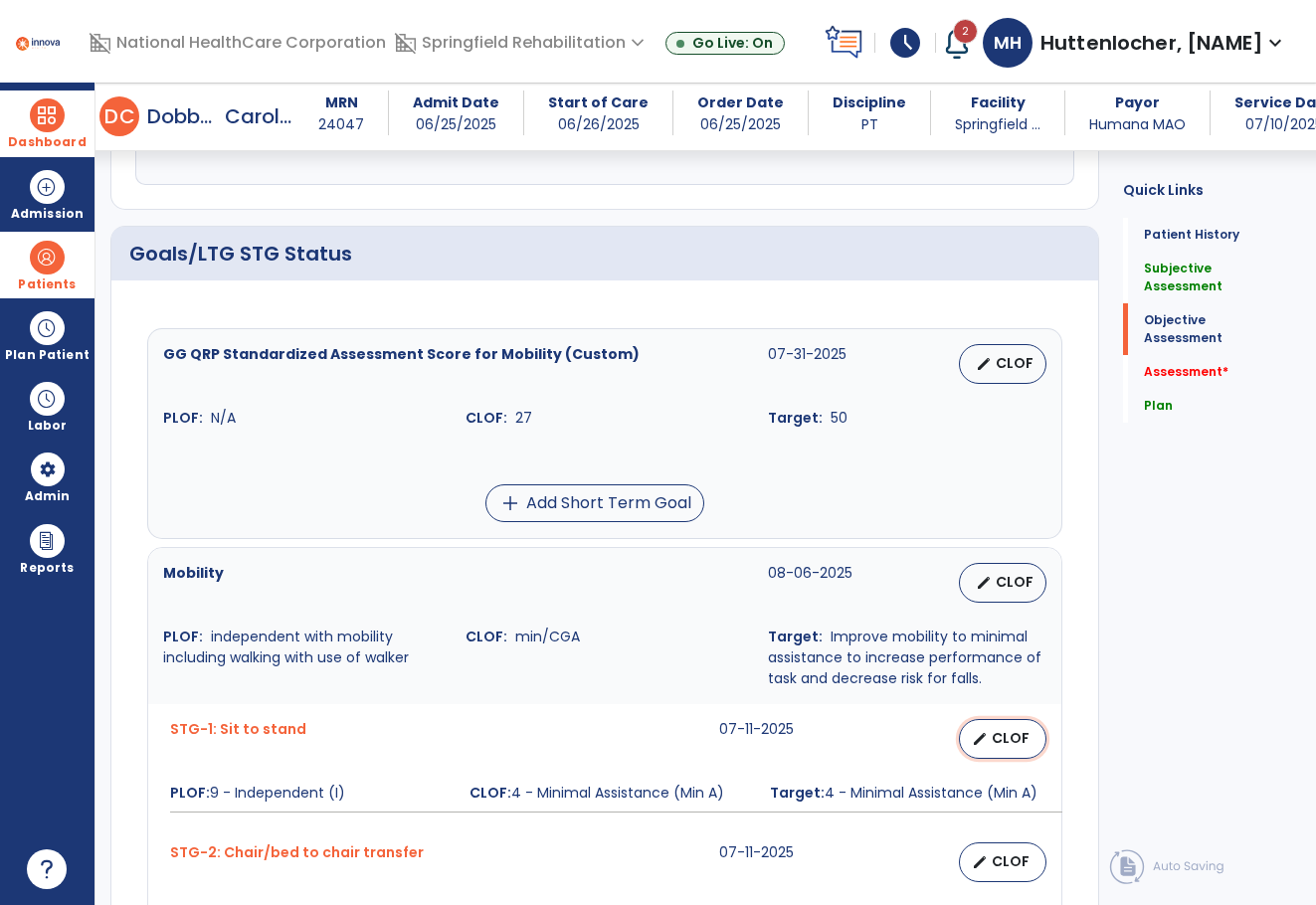 select on "********" 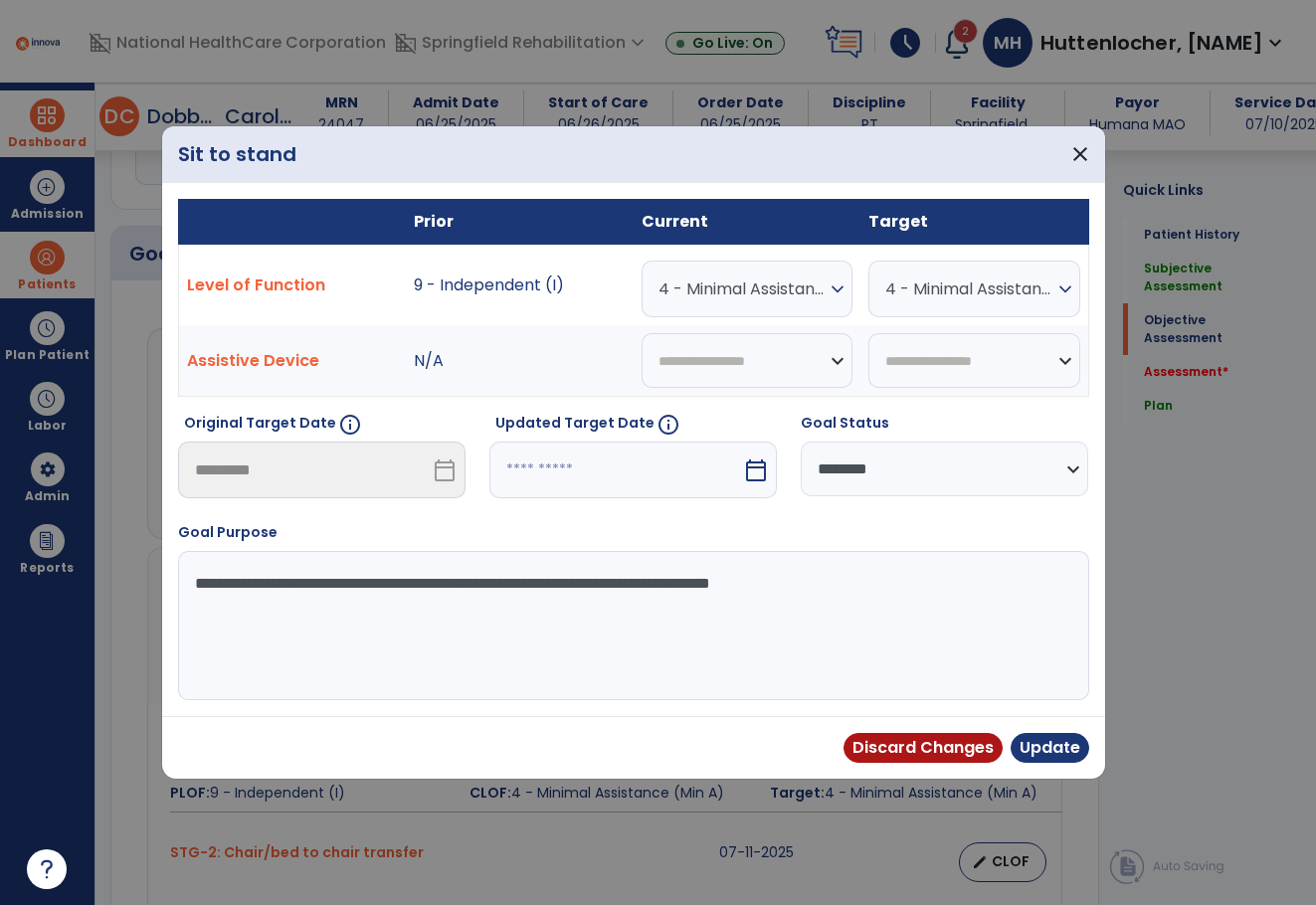 scroll, scrollTop: 597, scrollLeft: 0, axis: vertical 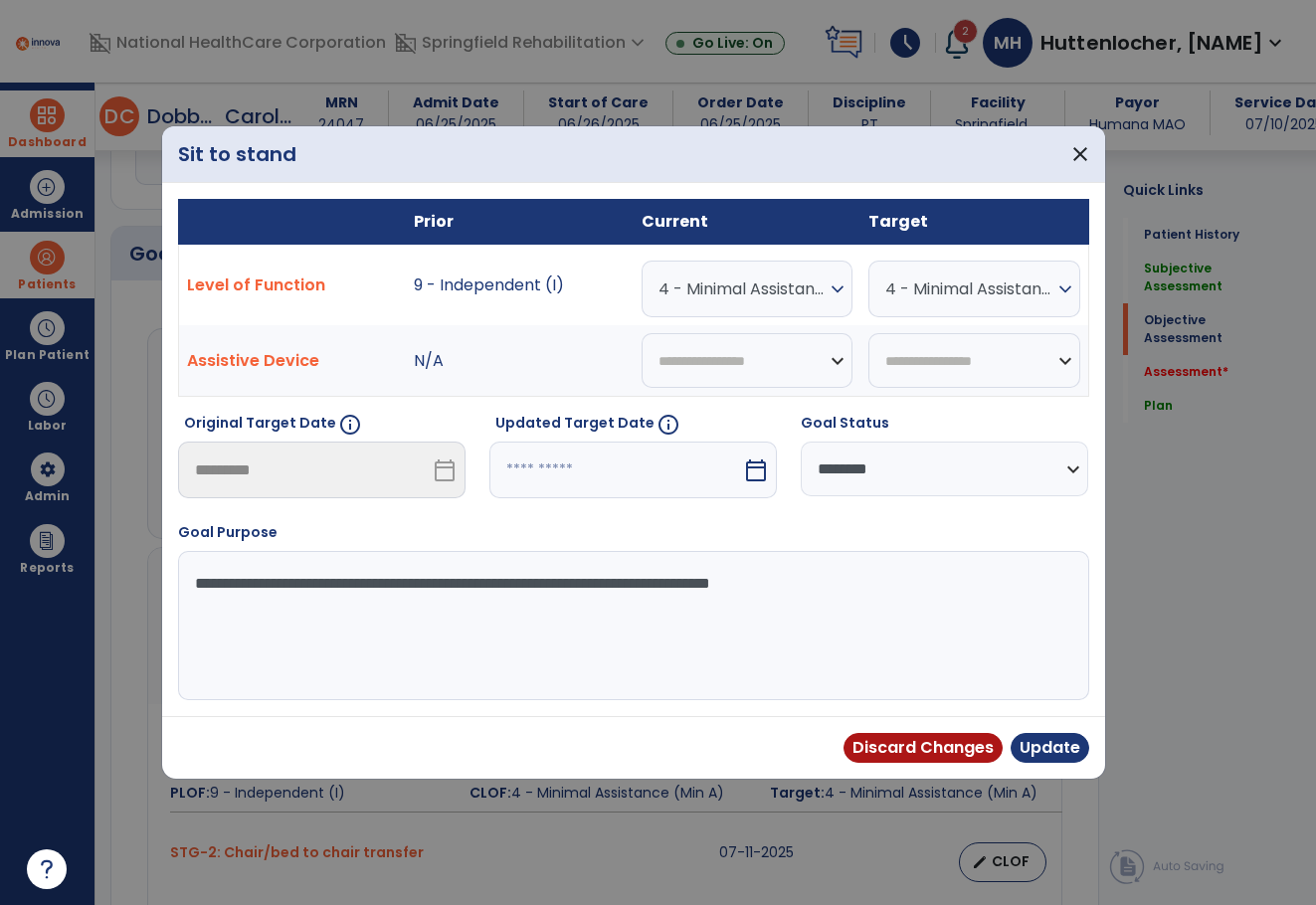 click on "calendar_today" at bounding box center [756, 470] 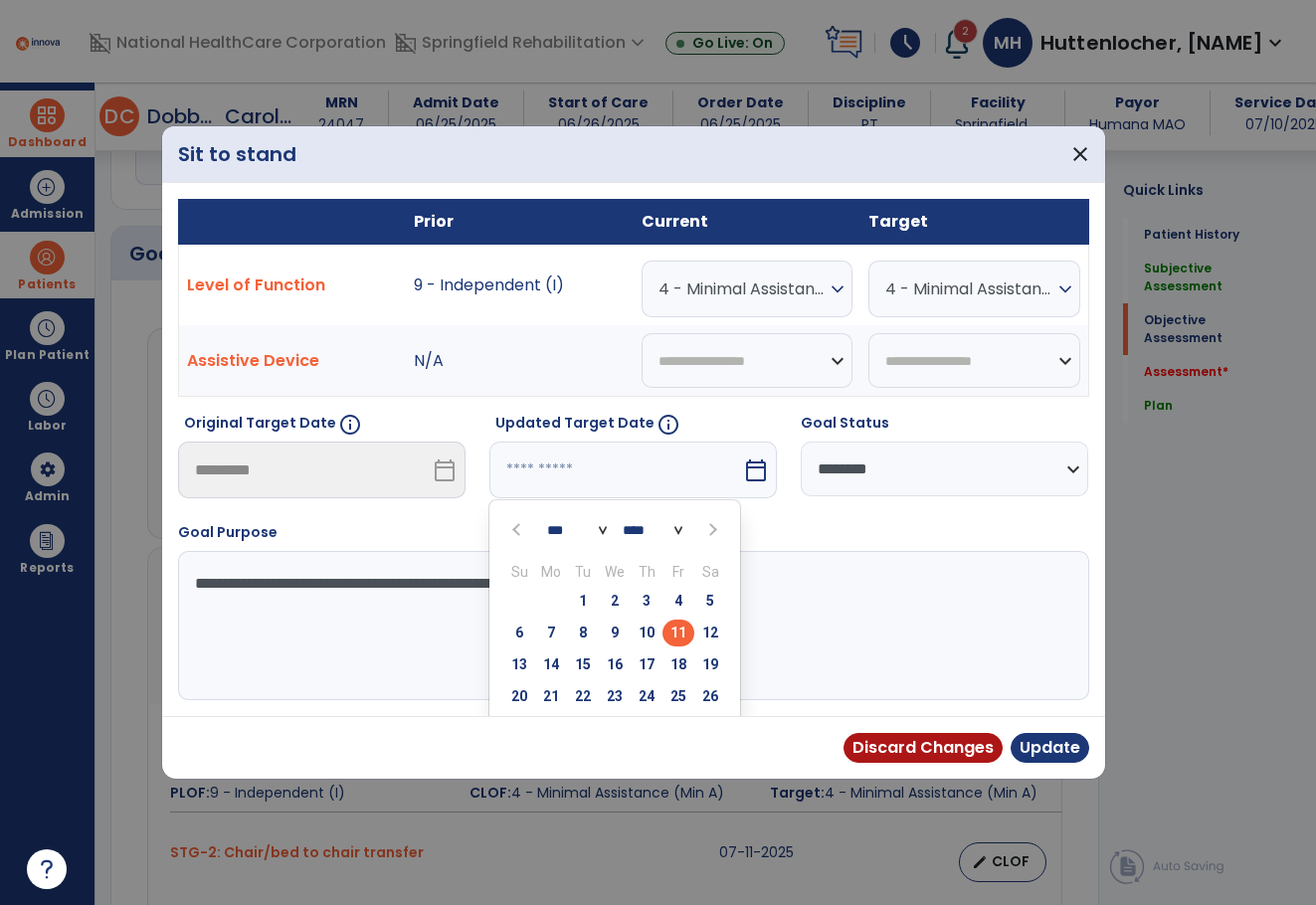 scroll, scrollTop: 78, scrollLeft: 0, axis: vertical 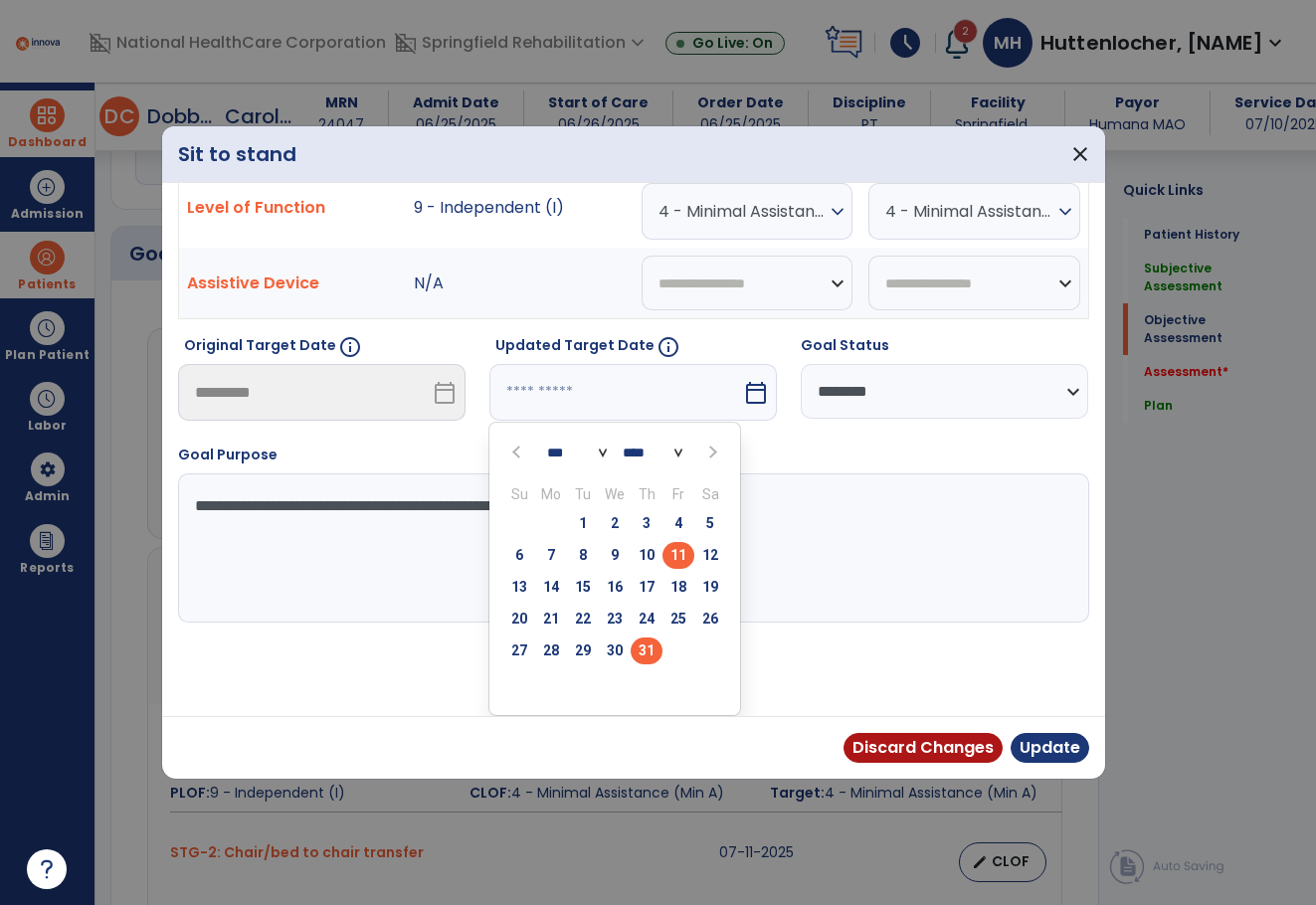 click on "31" at bounding box center (647, 650) 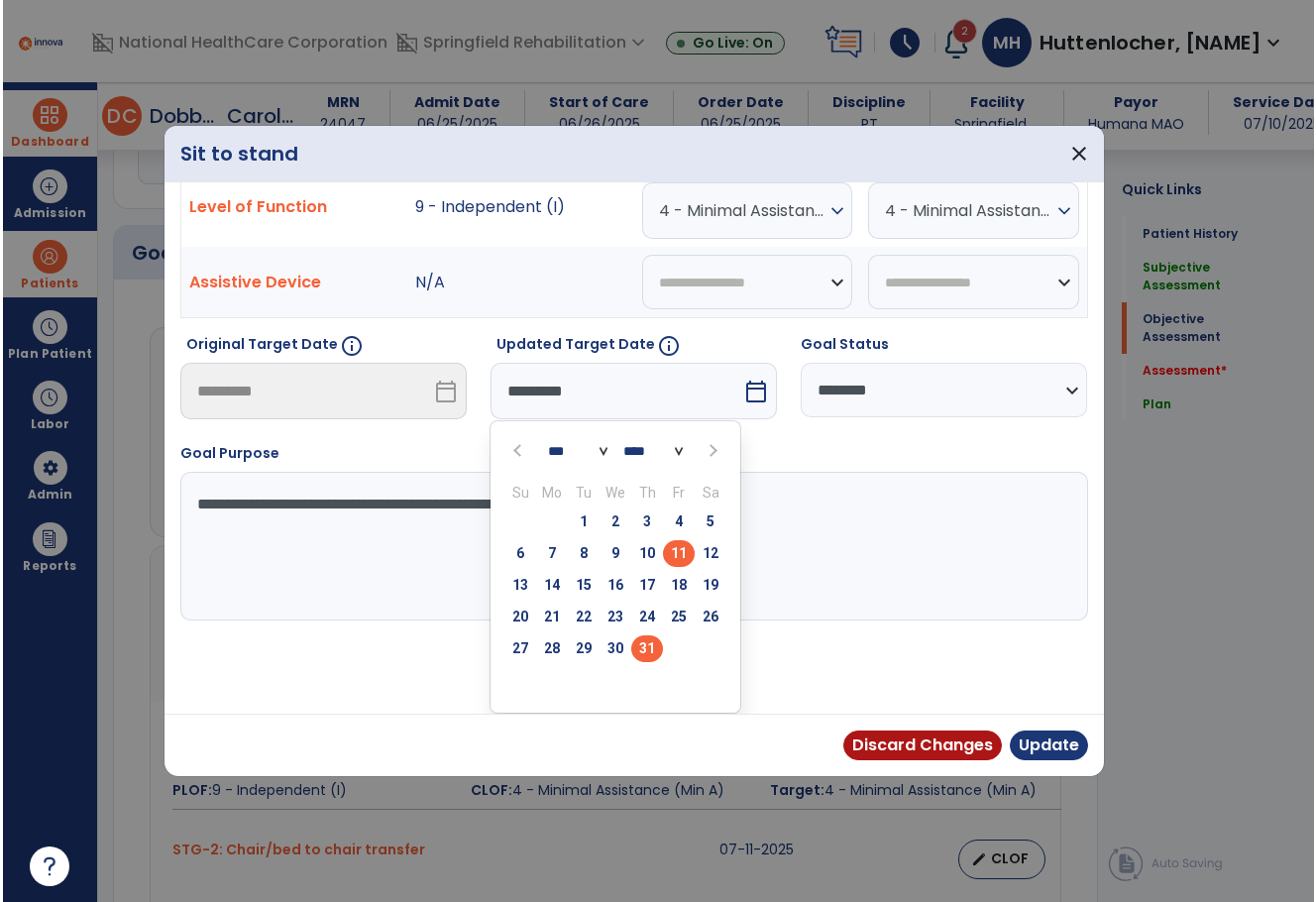 scroll, scrollTop: 0, scrollLeft: 0, axis: both 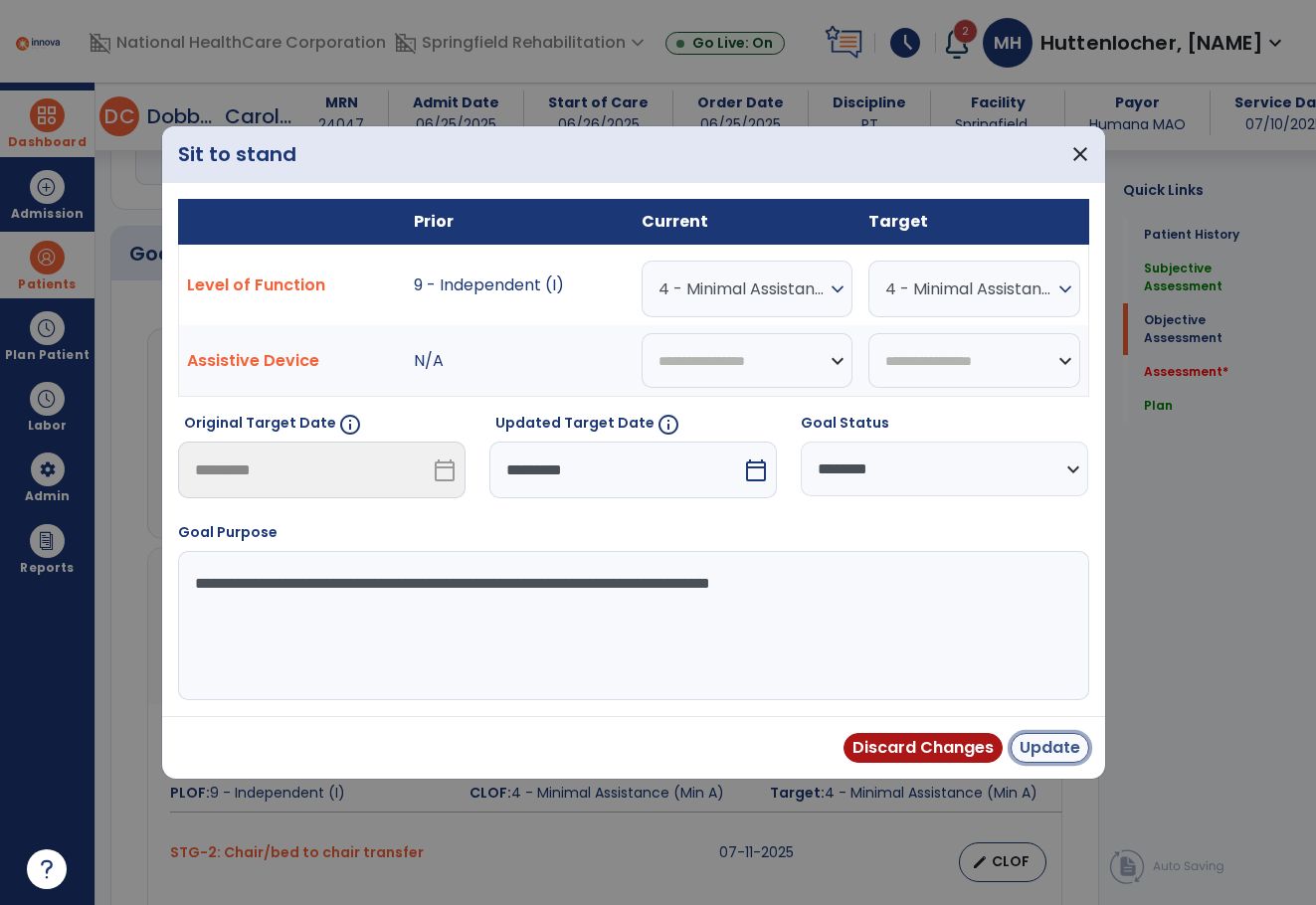 click on "Update" at bounding box center (1049, 748) 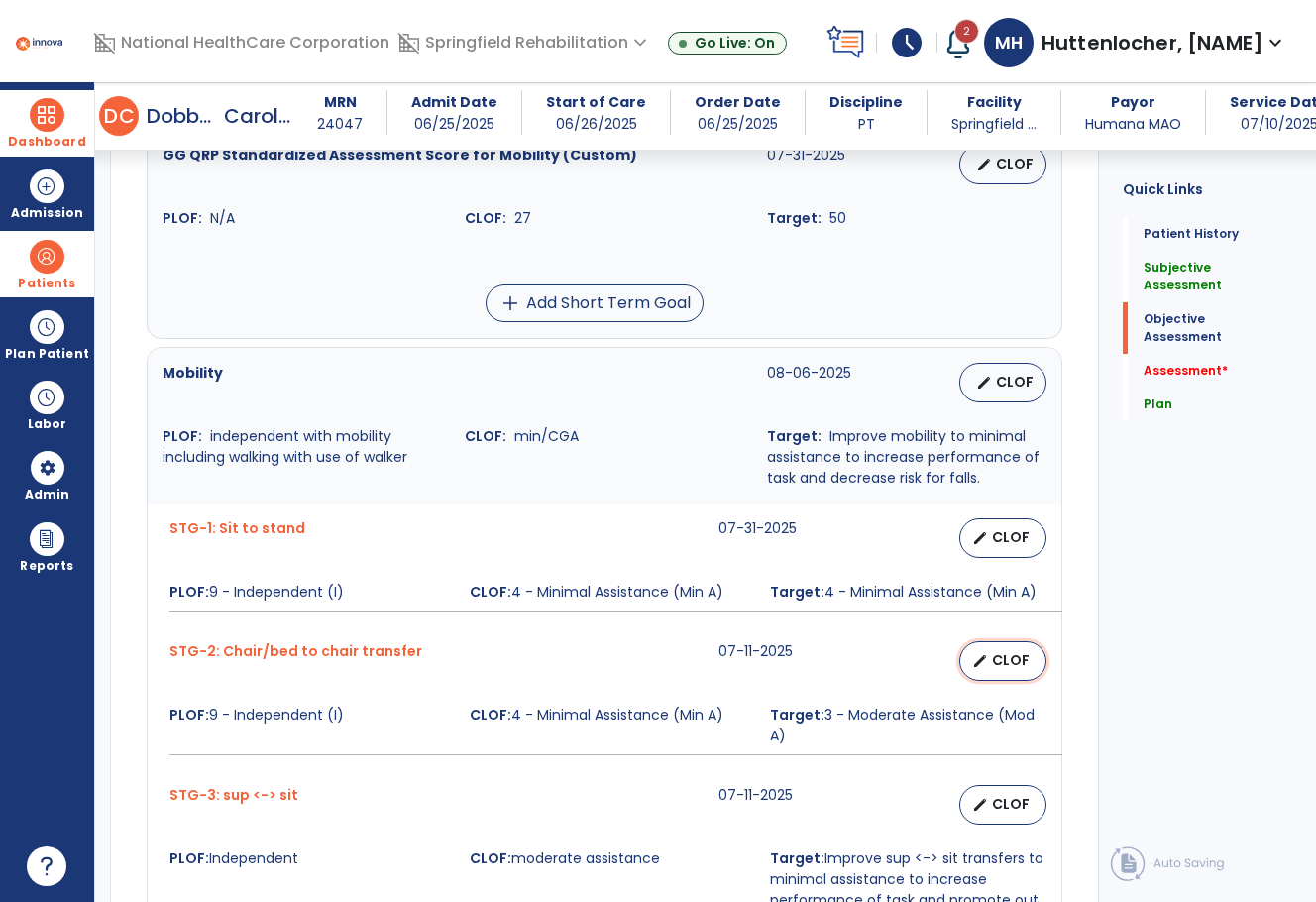 click on "CLOF" at bounding box center (1011, 660) 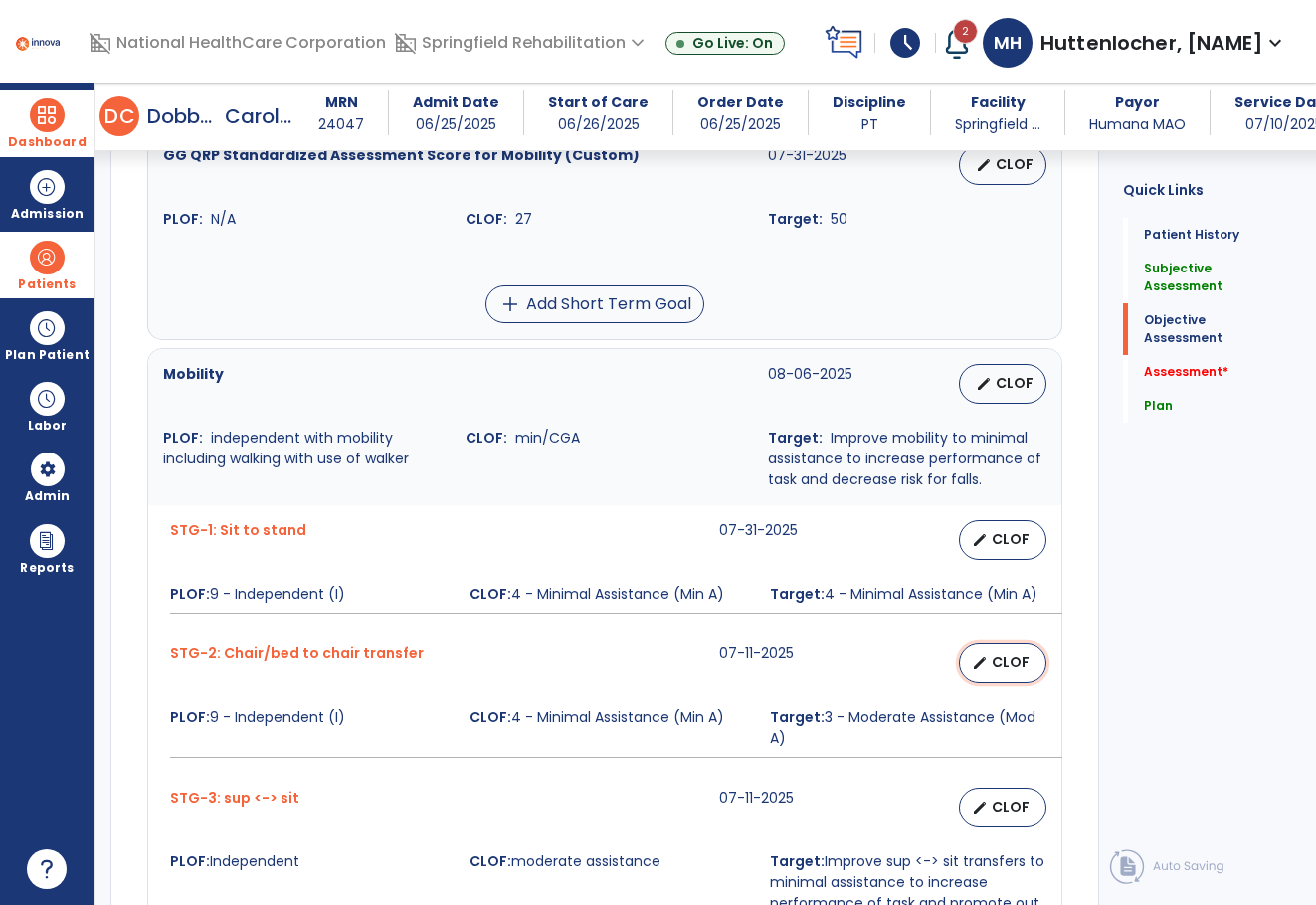 select on "**********" 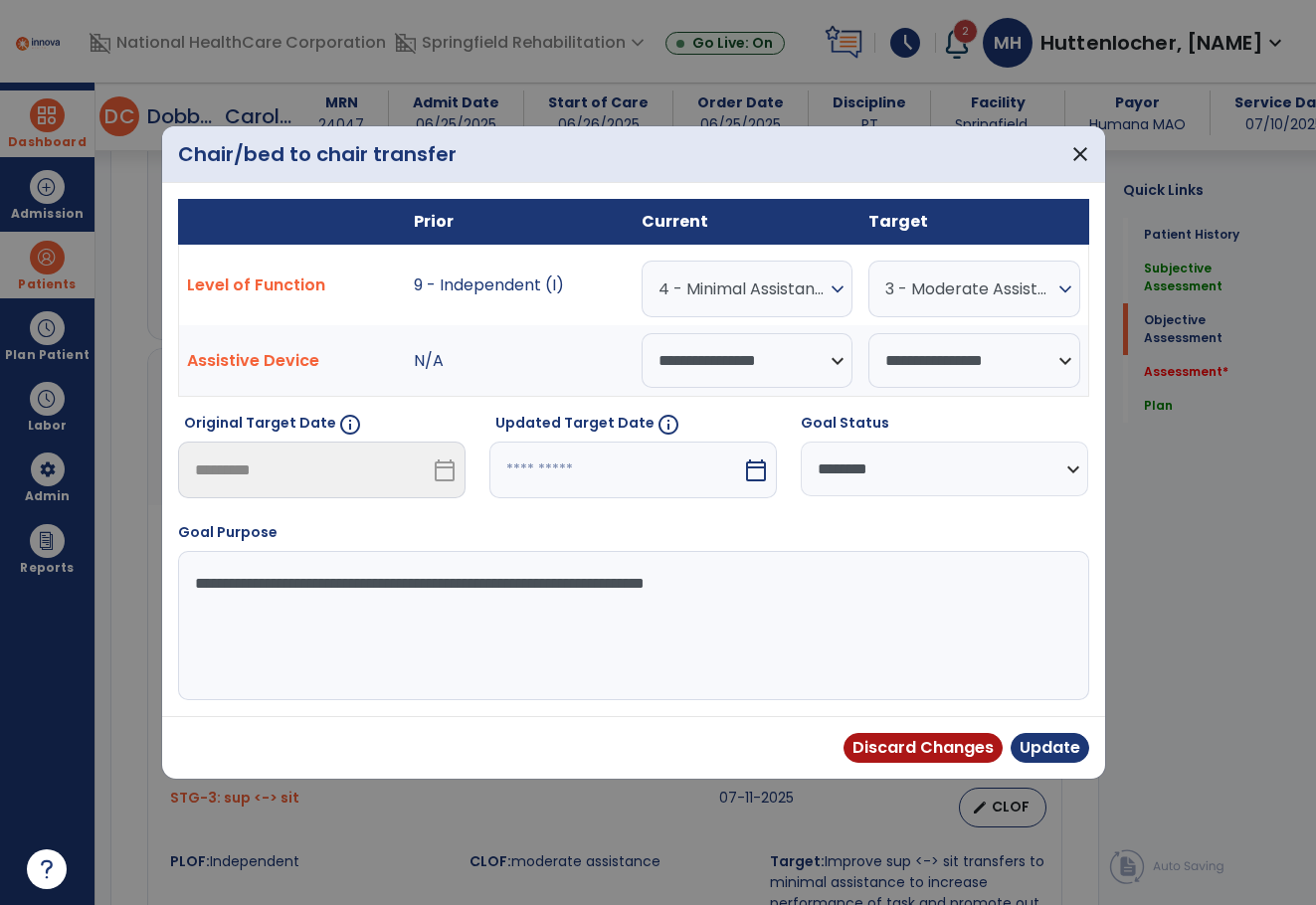 scroll, scrollTop: 796, scrollLeft: 0, axis: vertical 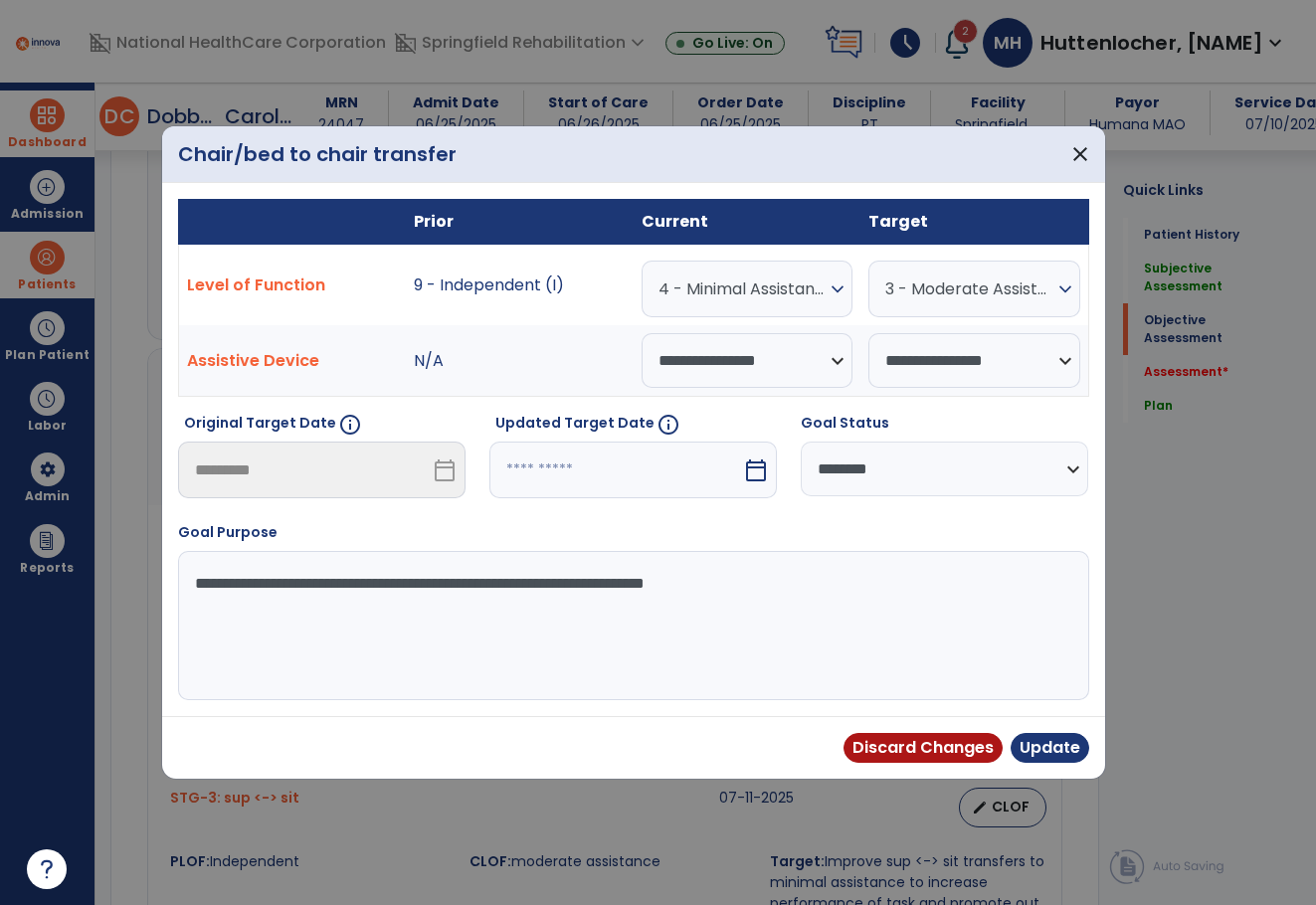 click on "calendar_today" at bounding box center [758, 469] 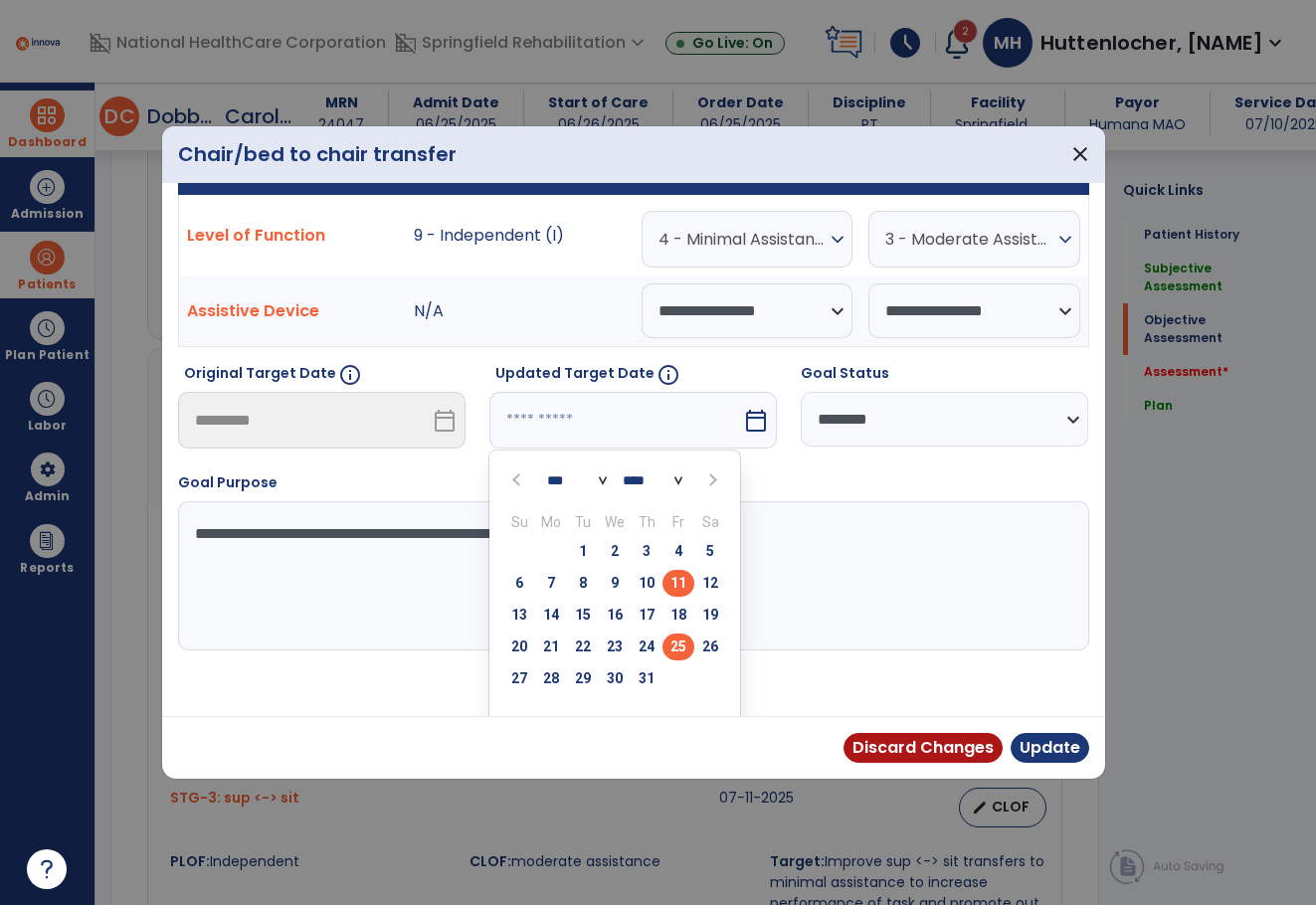 scroll, scrollTop: 78, scrollLeft: 0, axis: vertical 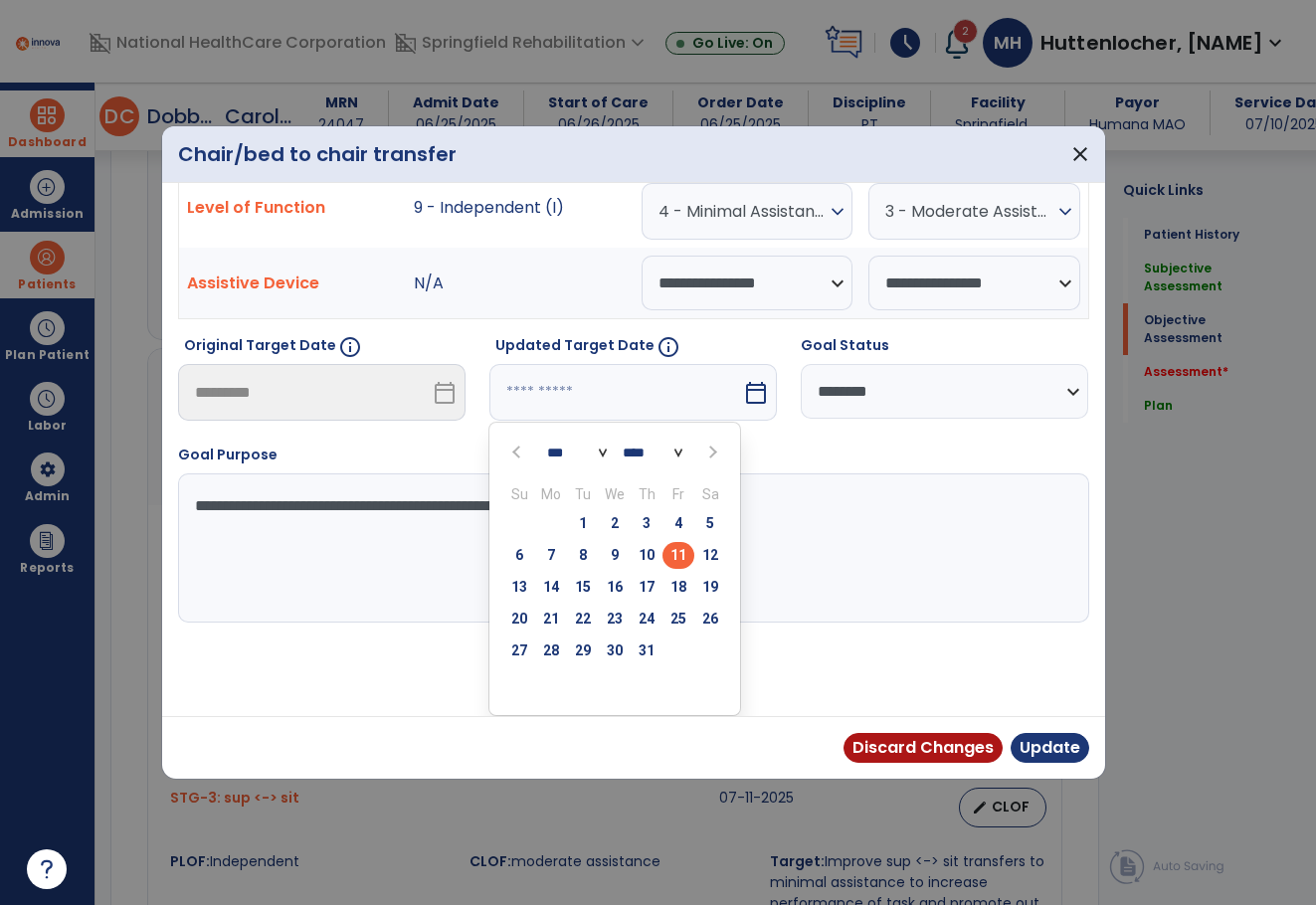 drag, startPoint x: 643, startPoint y: 654, endPoint x: 757, endPoint y: 687, distance: 118.68024 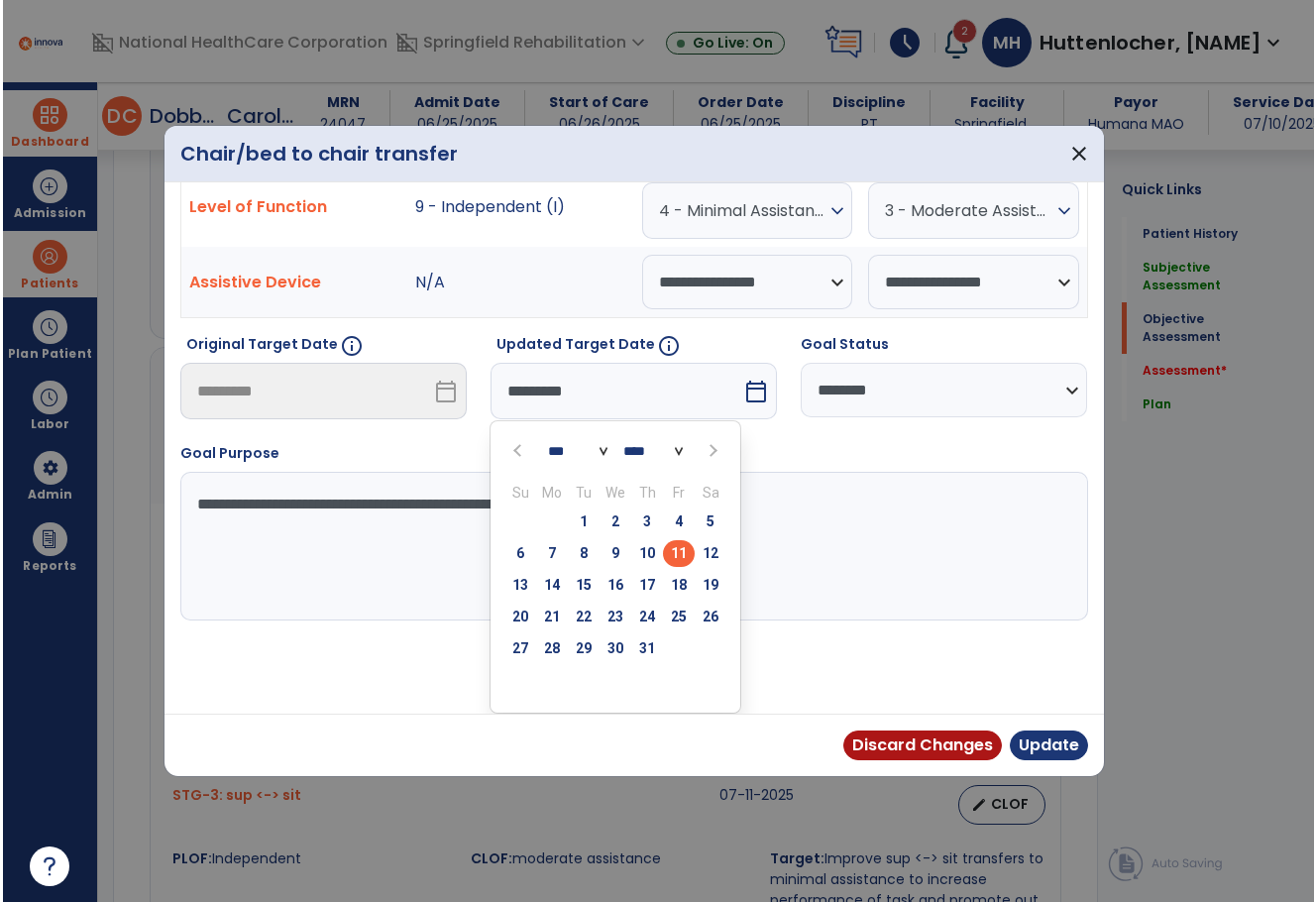 scroll, scrollTop: 0, scrollLeft: 0, axis: both 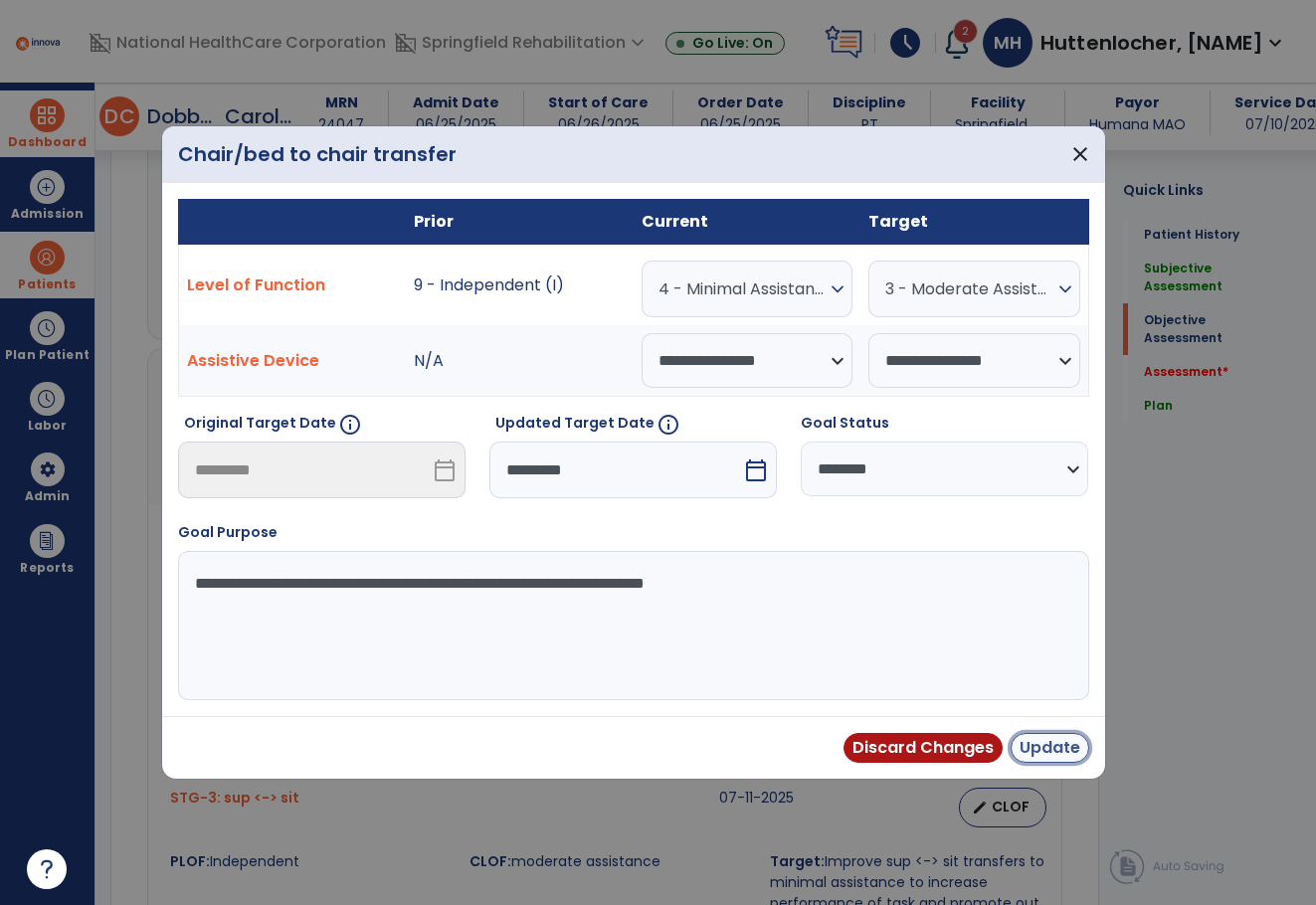 click on "Update" at bounding box center (1049, 748) 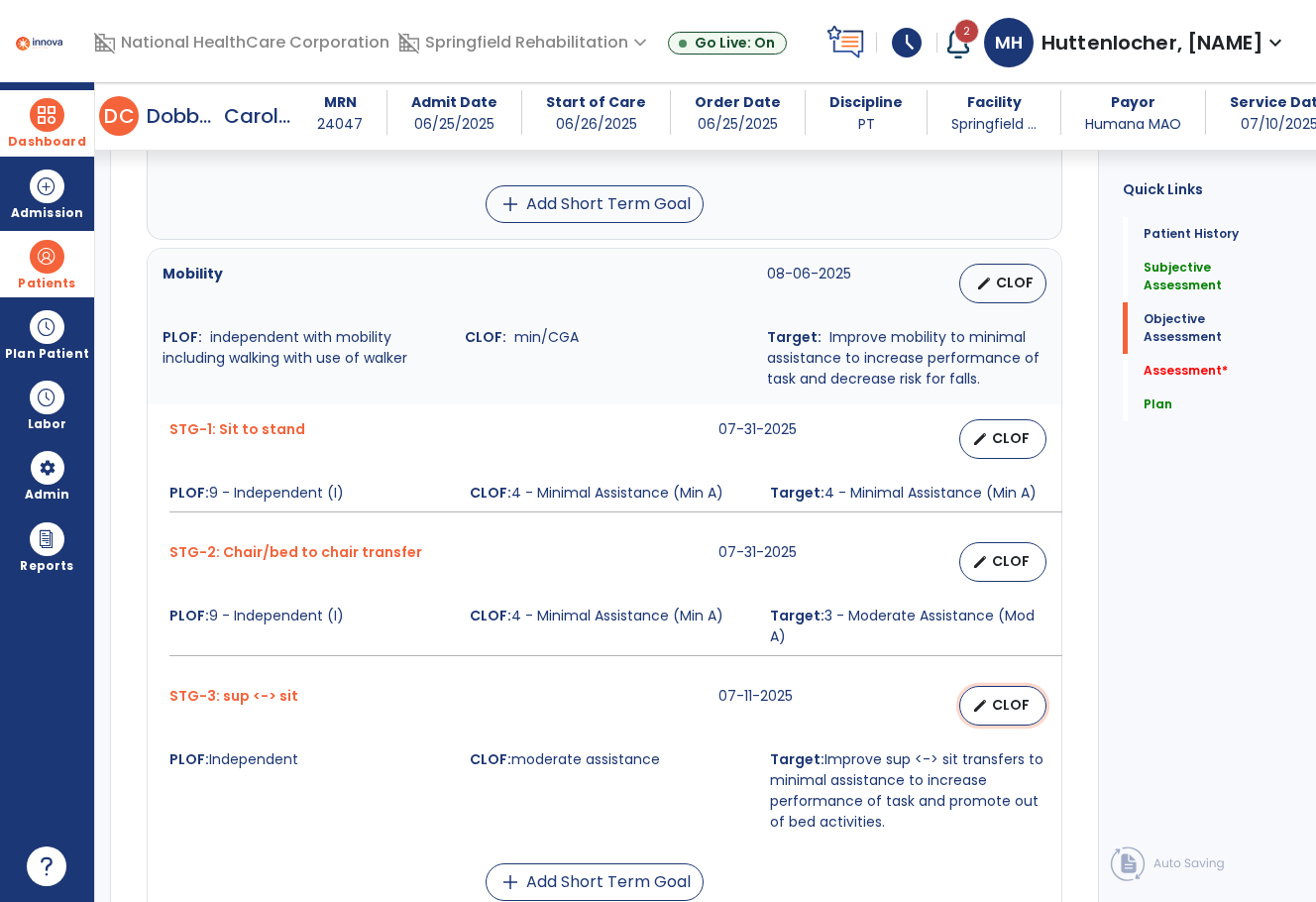 click on "CLOF" at bounding box center (1011, 705) 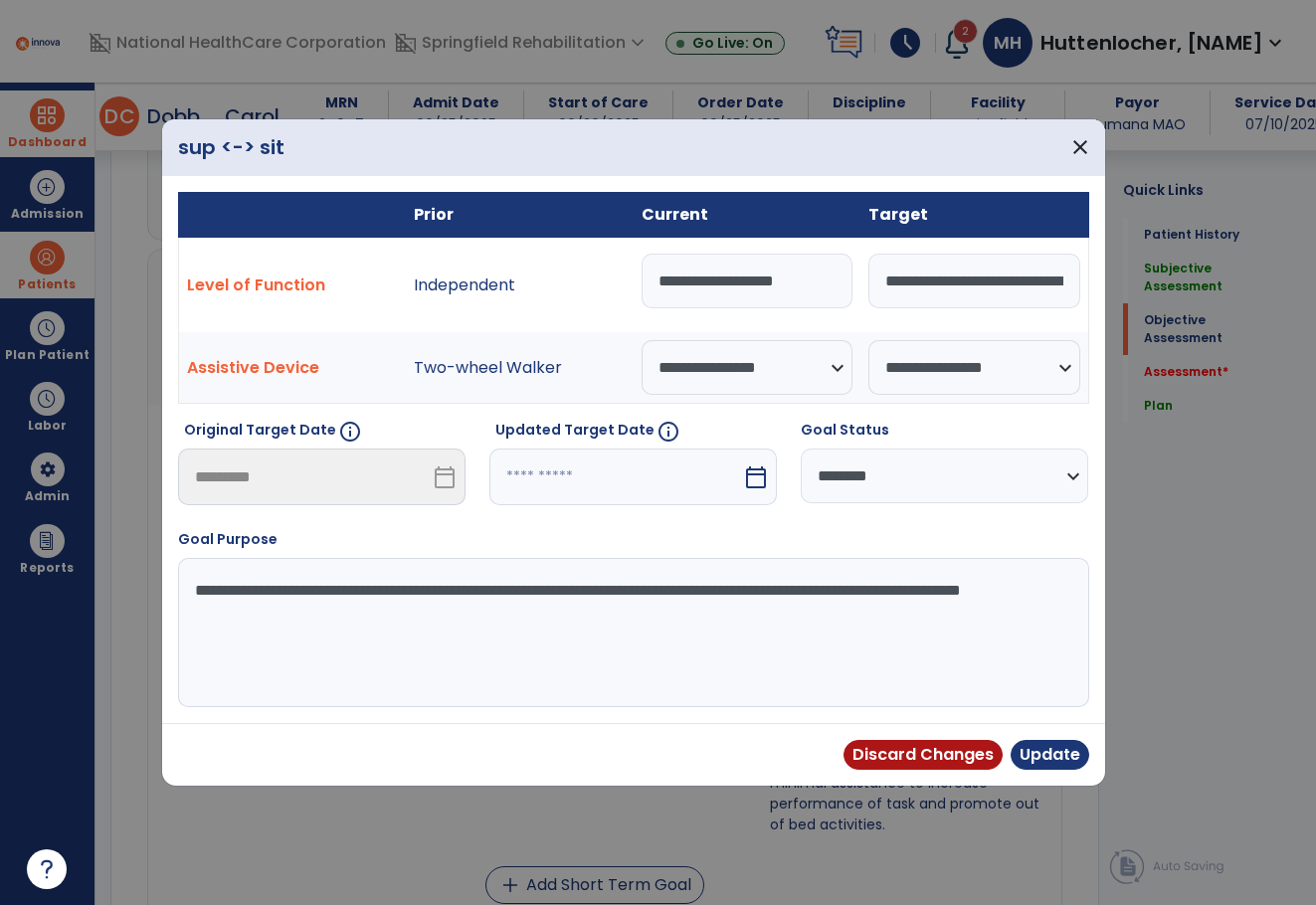 scroll, scrollTop: 895, scrollLeft: 0, axis: vertical 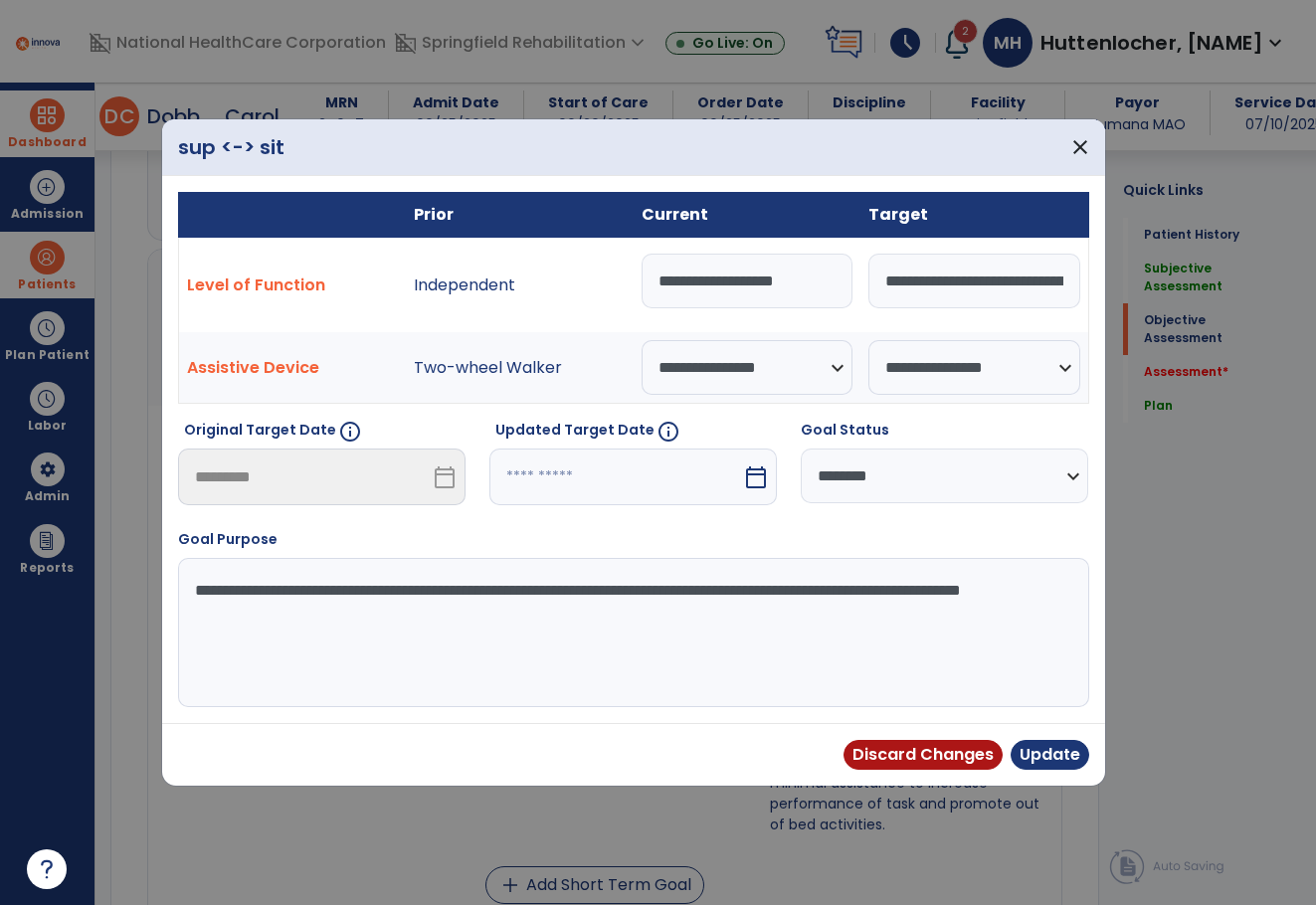 click on "calendar_today" at bounding box center (756, 477) 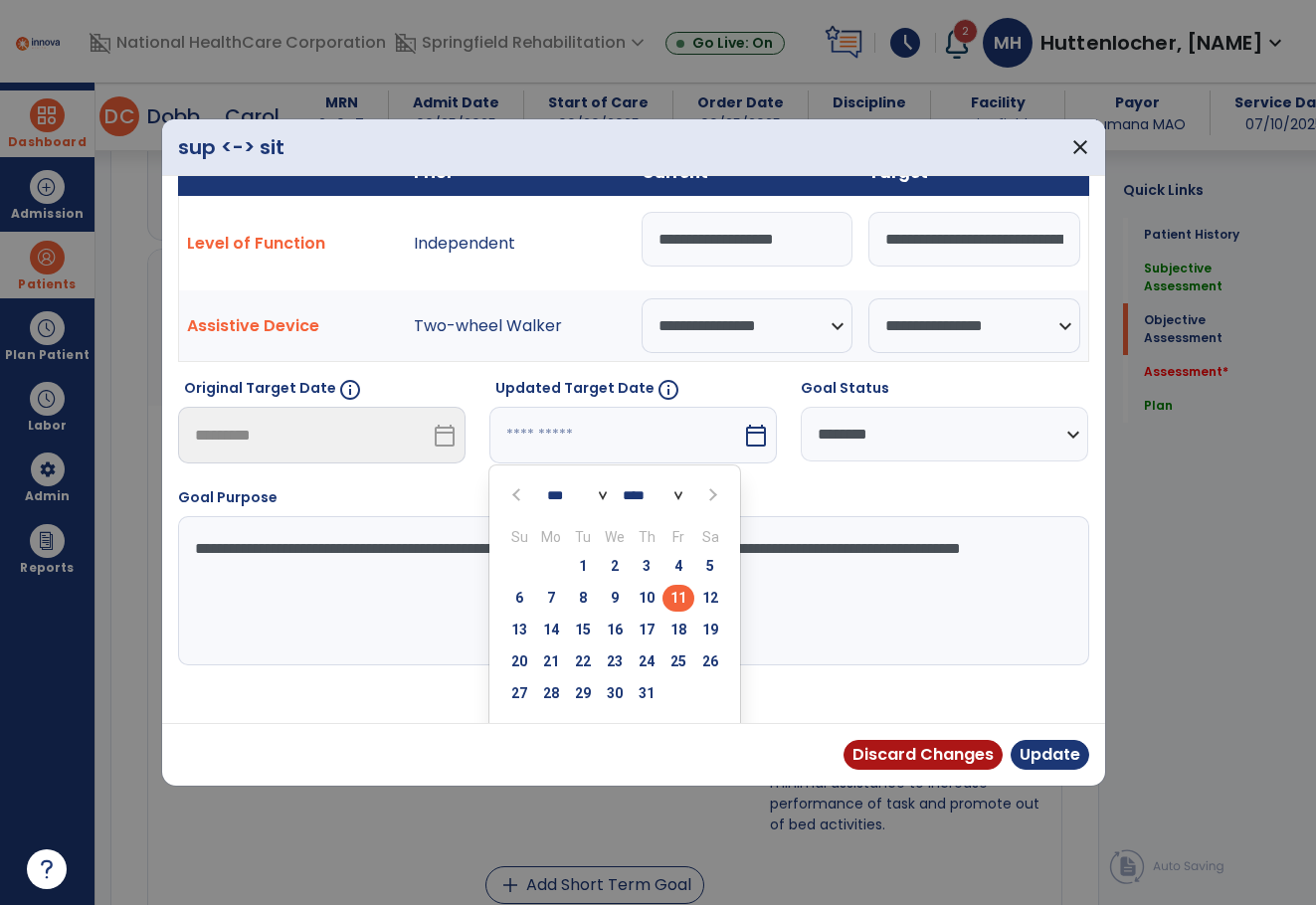 scroll, scrollTop: 78, scrollLeft: 0, axis: vertical 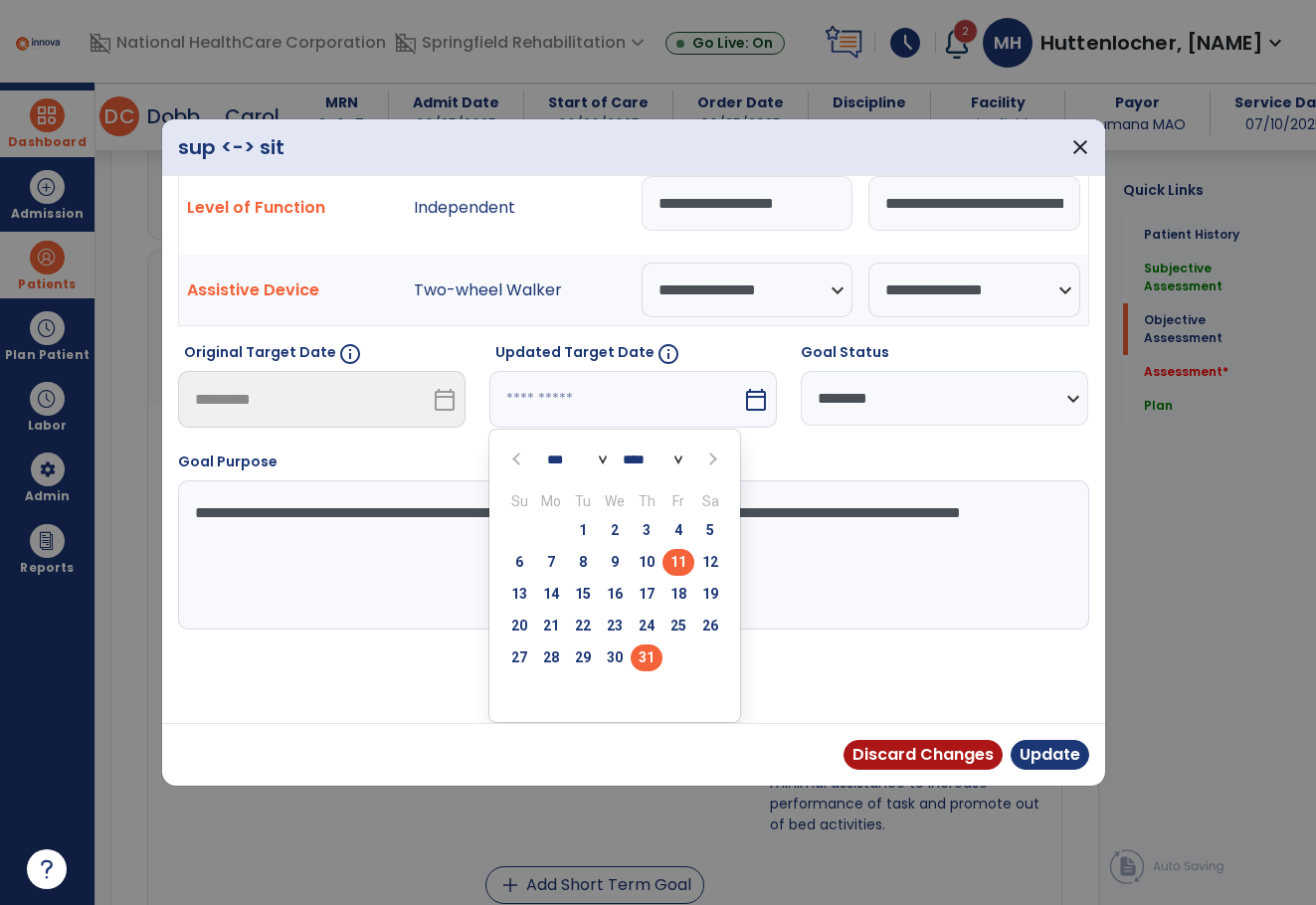 click on "31" at bounding box center [647, 657] 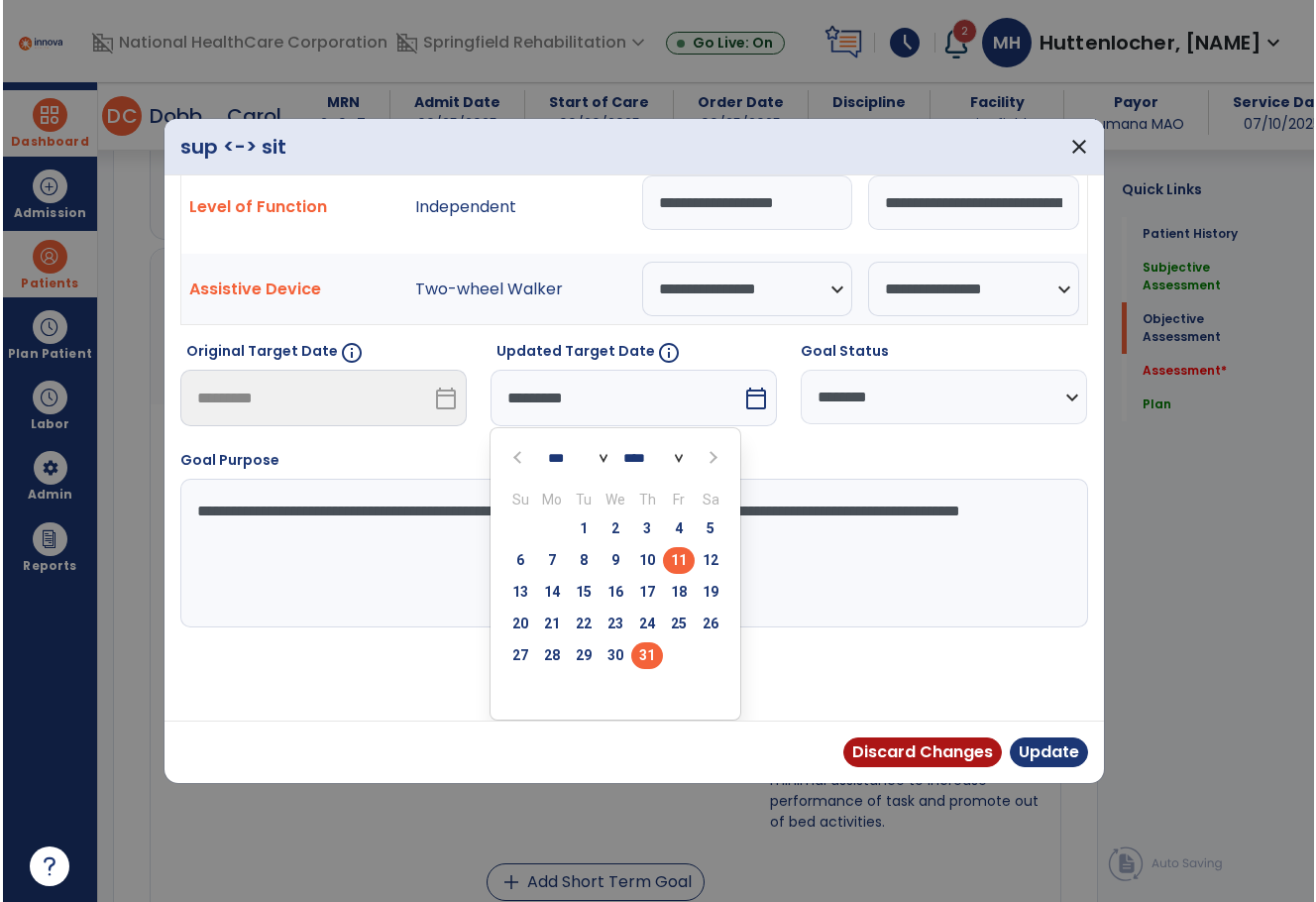 scroll, scrollTop: 0, scrollLeft: 0, axis: both 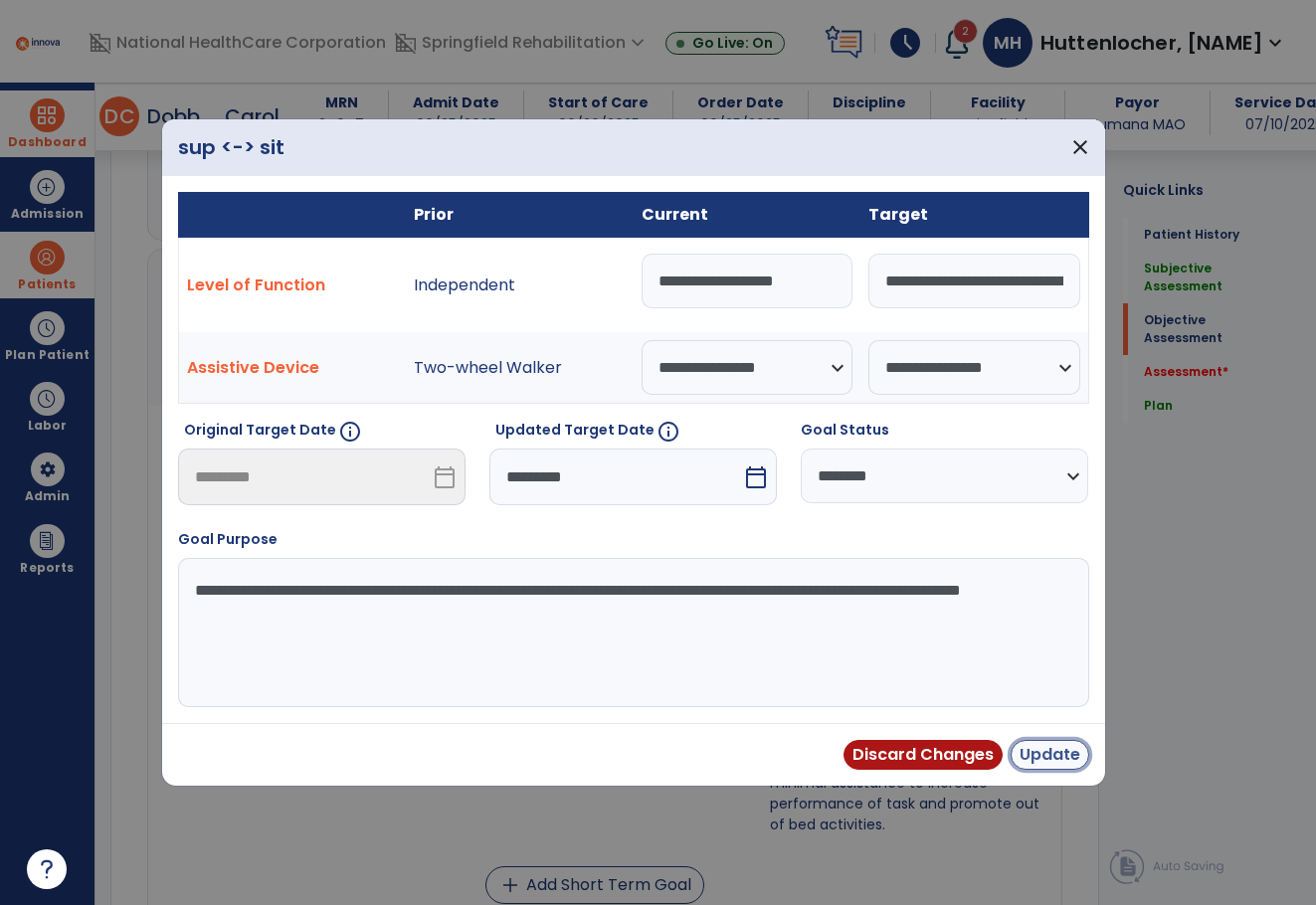 click on "Update" at bounding box center (1049, 755) 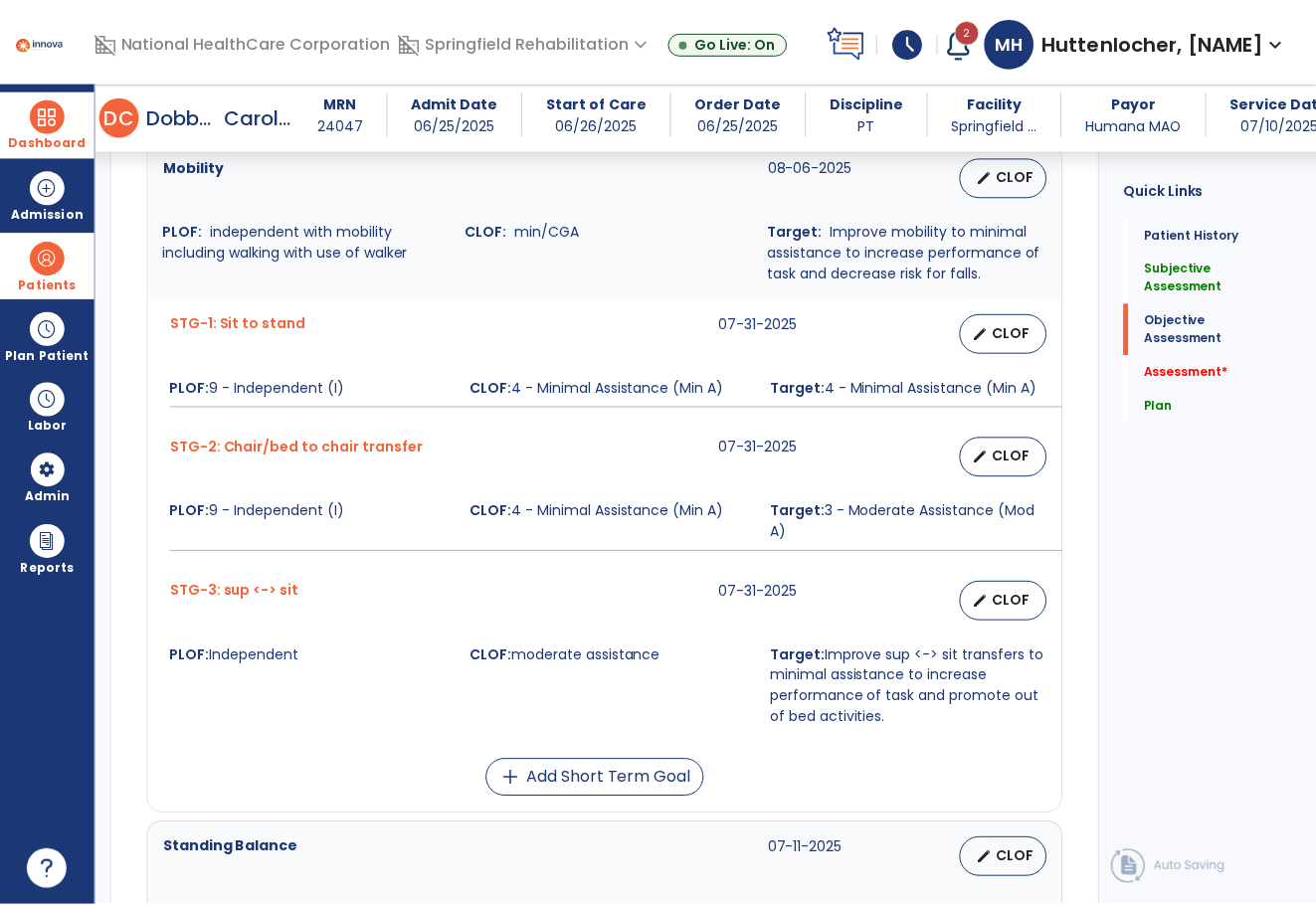 scroll, scrollTop: 1193, scrollLeft: 0, axis: vertical 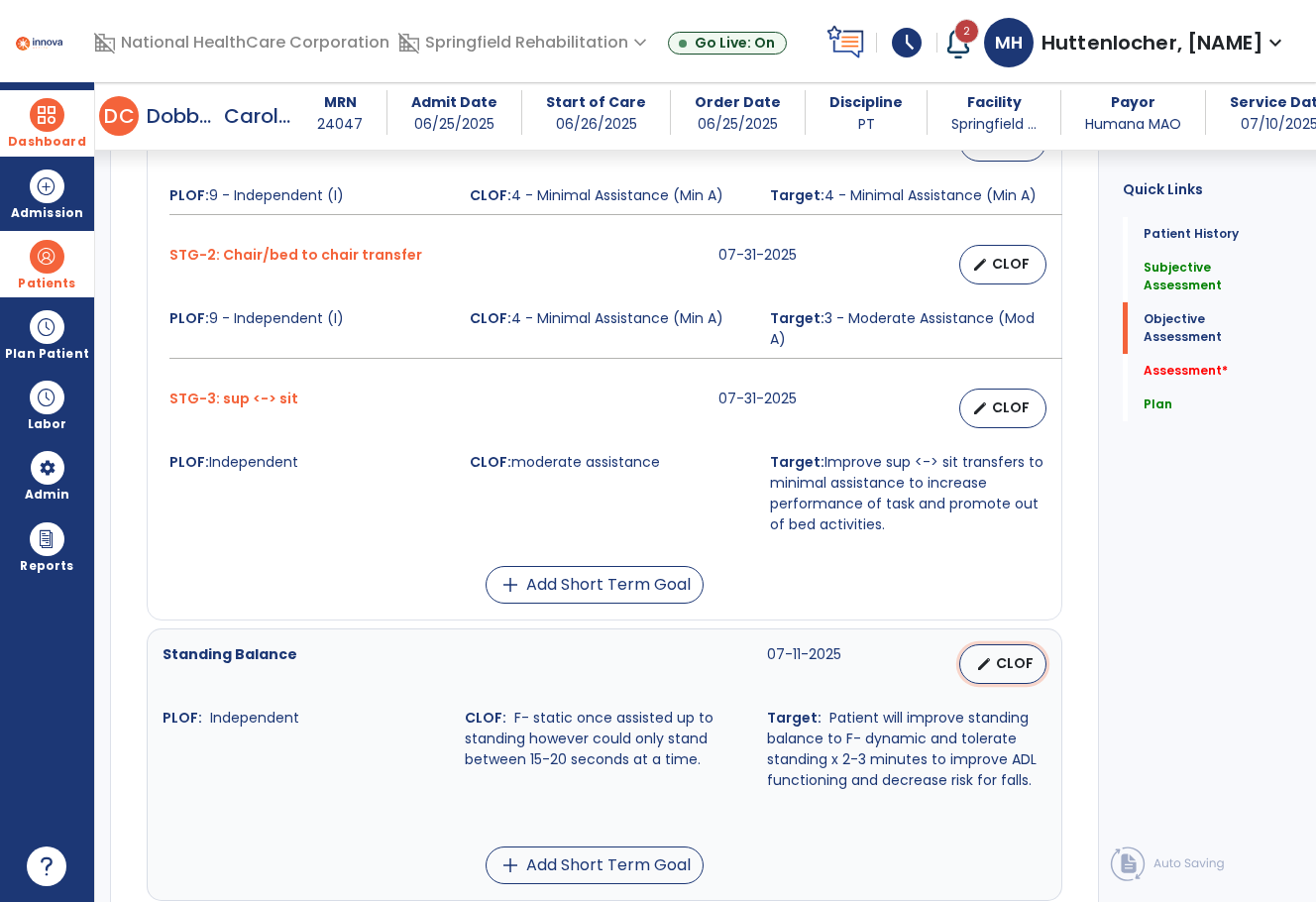 click on "CLOF" at bounding box center (1015, 663) 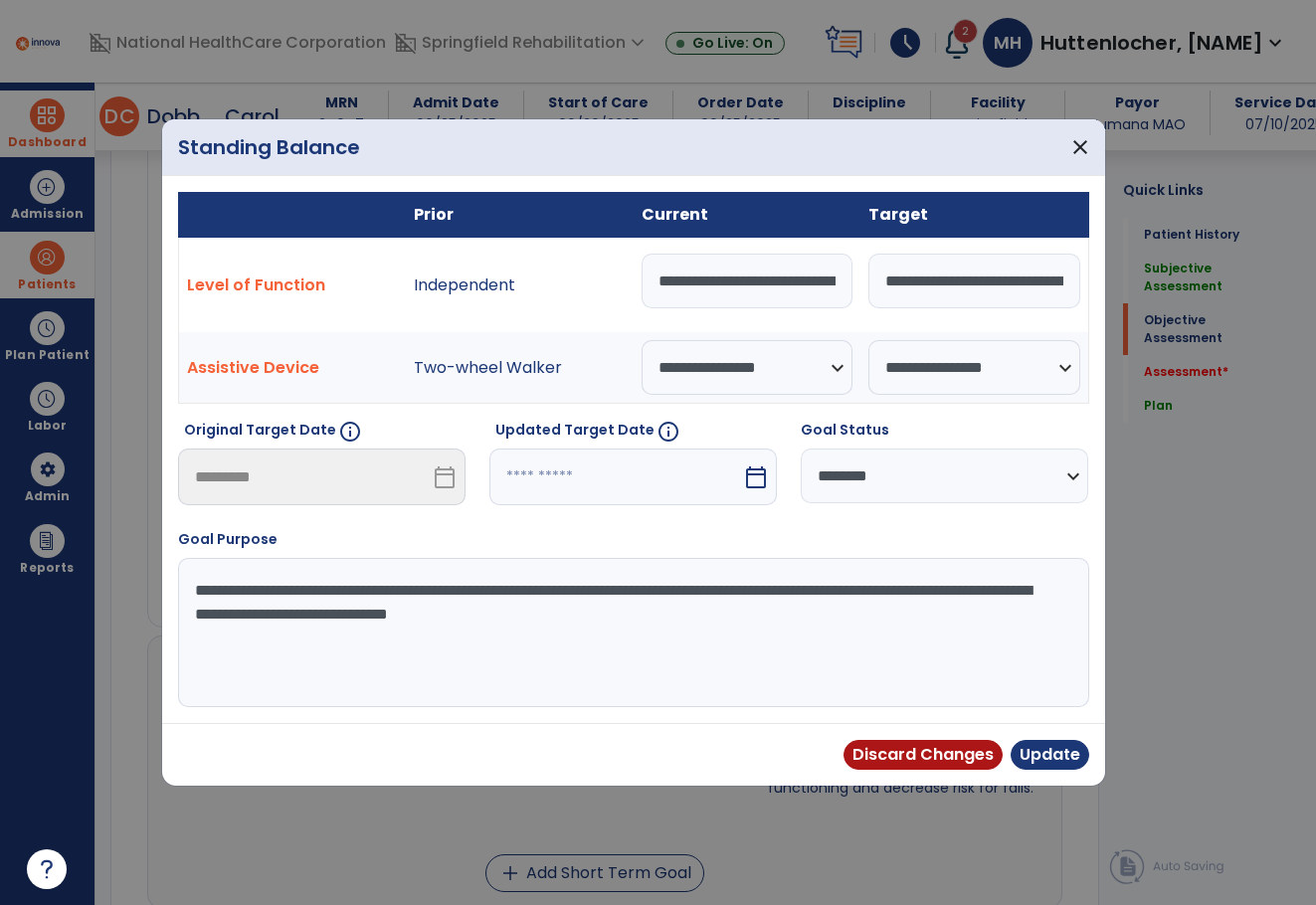 scroll, scrollTop: 1193, scrollLeft: 0, axis: vertical 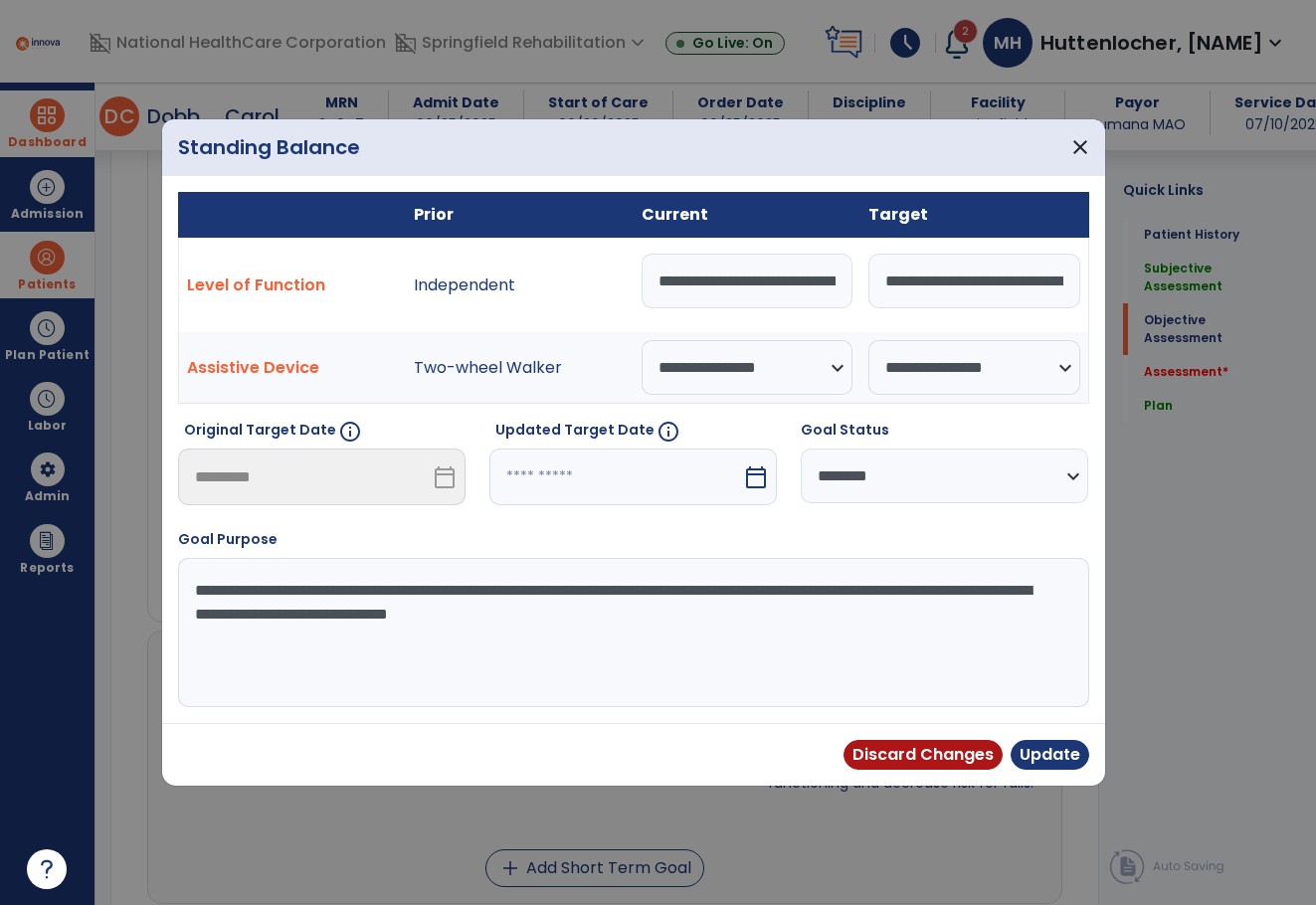 click on "calendar_today" at bounding box center (756, 477) 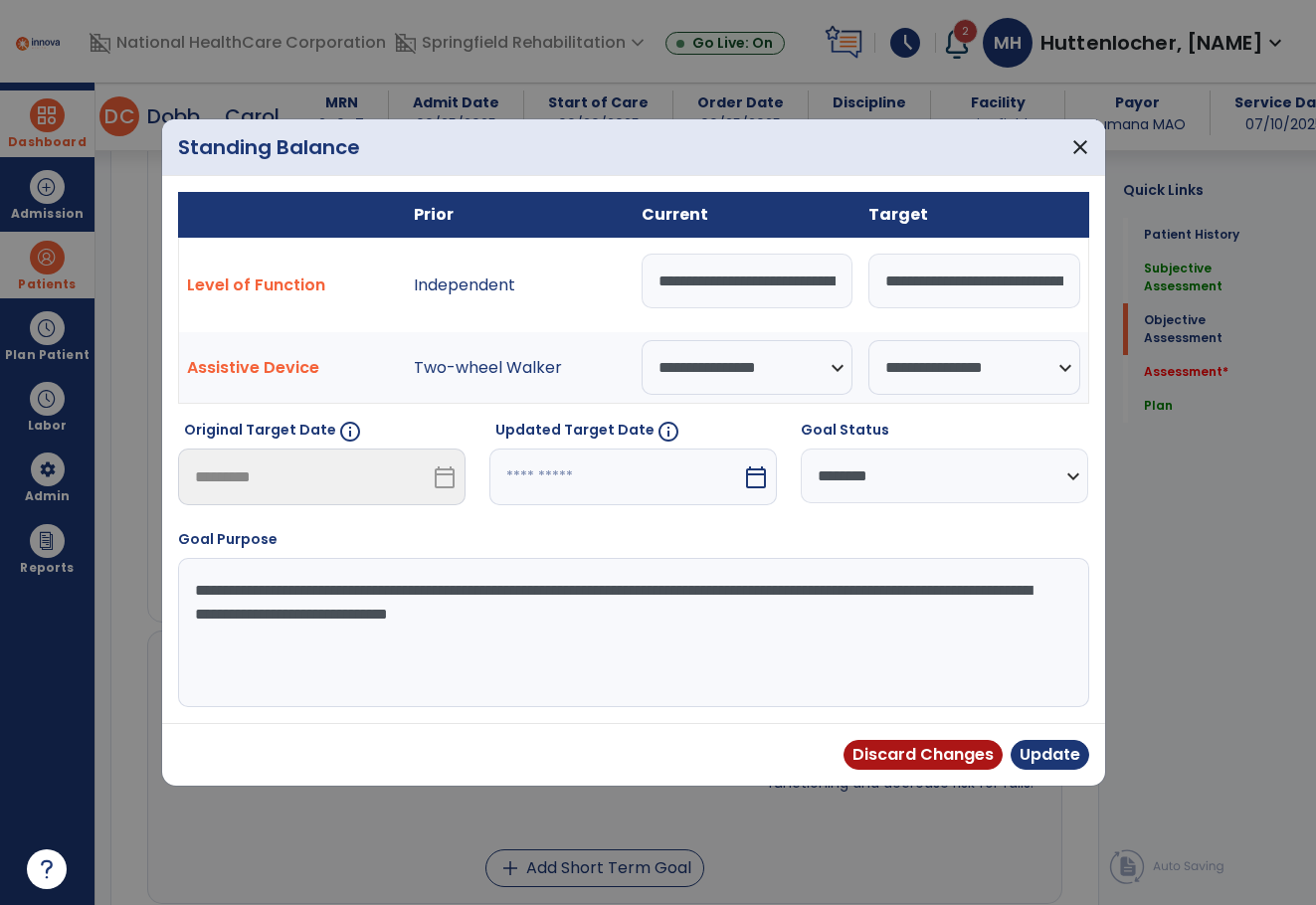 select on "*" 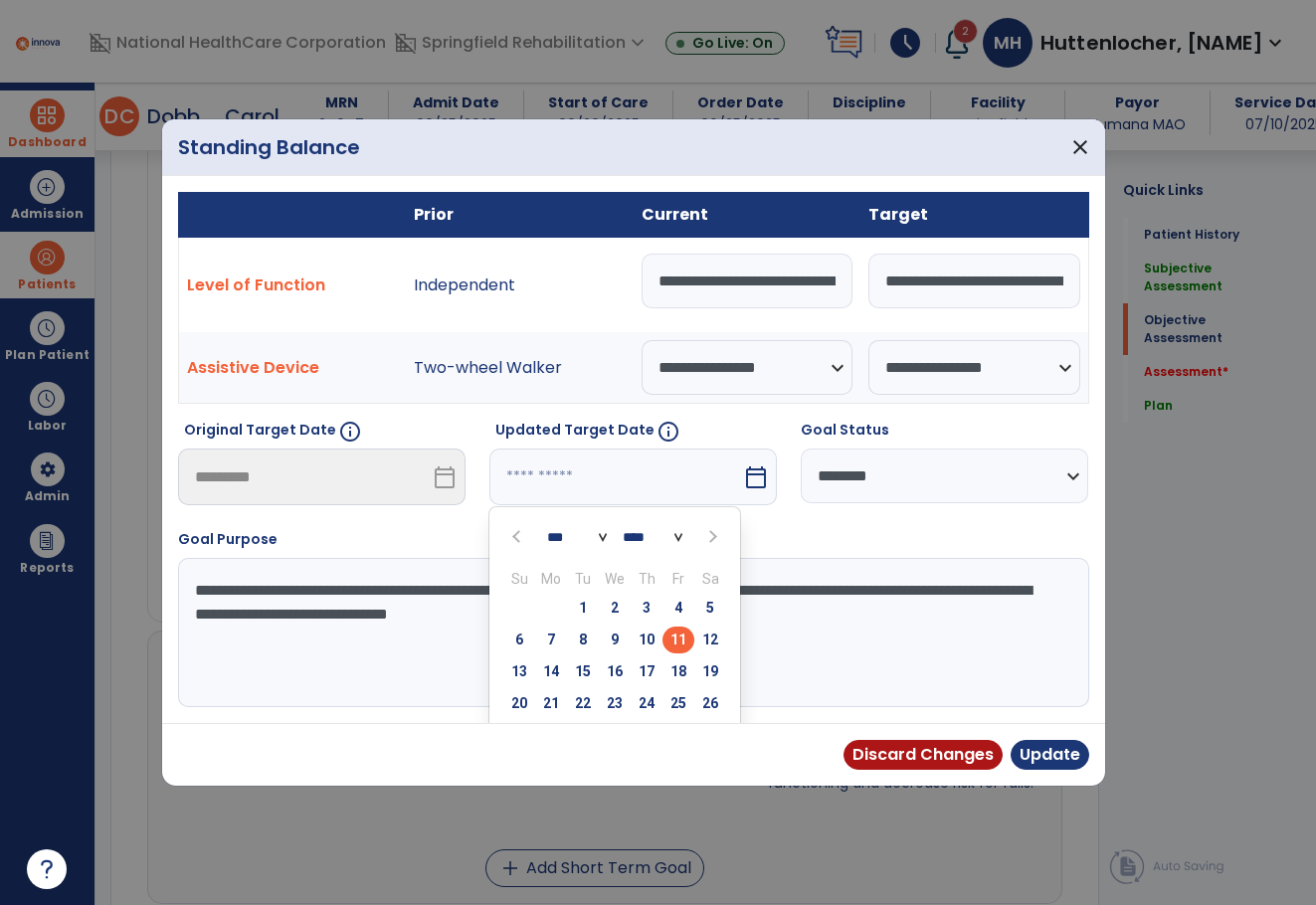 scroll, scrollTop: 78, scrollLeft: 0, axis: vertical 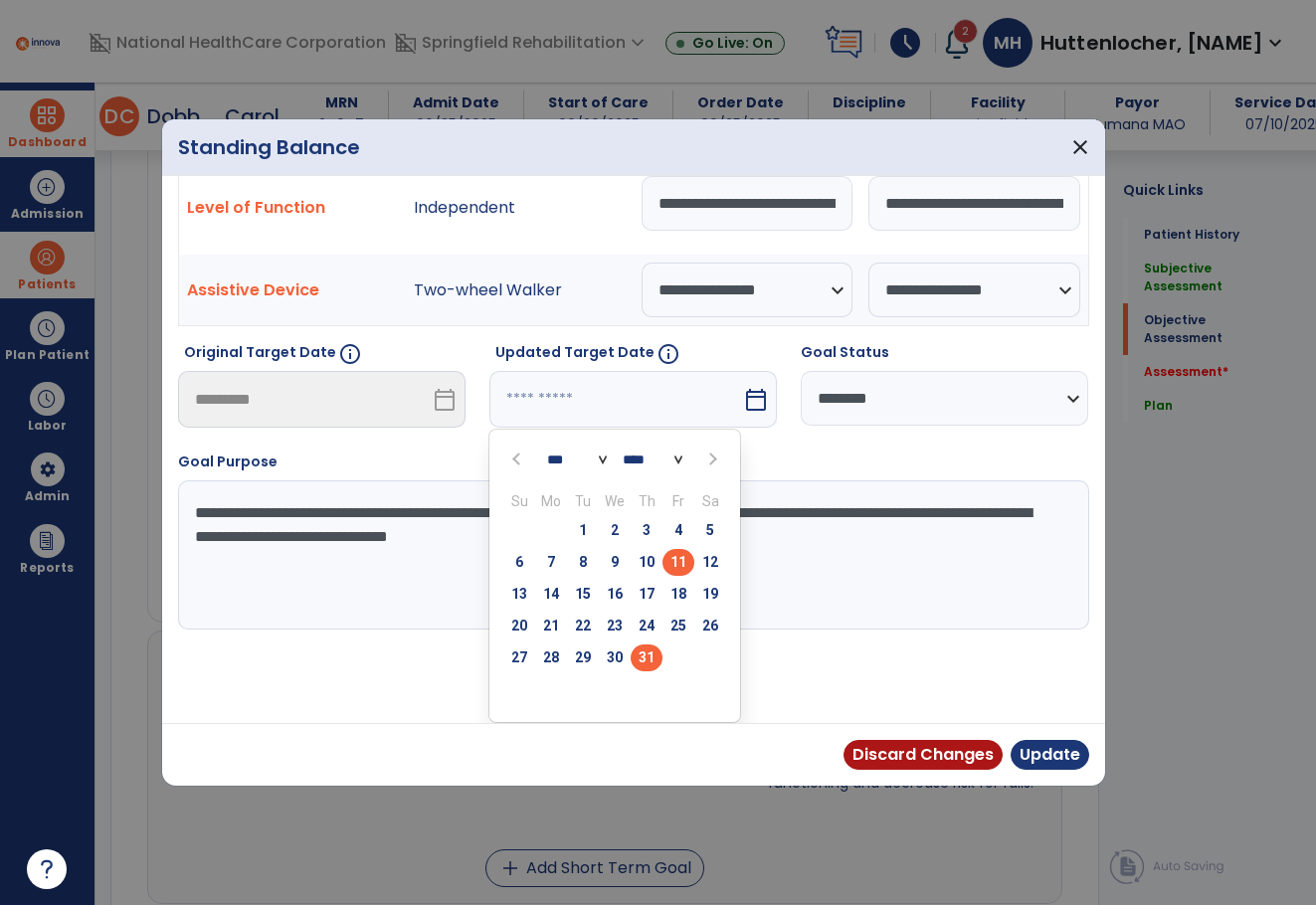 click on "31" at bounding box center (647, 657) 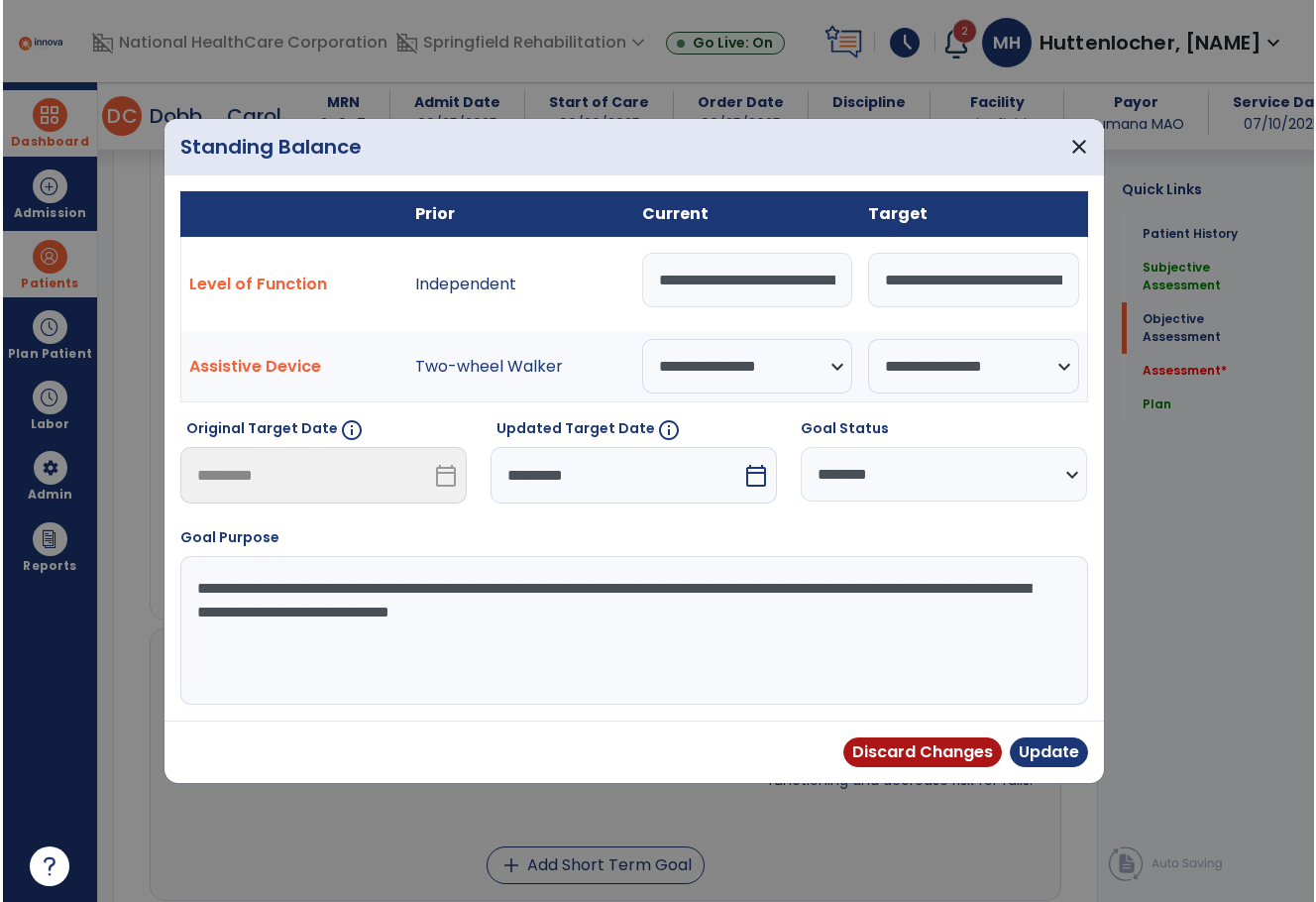 scroll, scrollTop: 0, scrollLeft: 0, axis: both 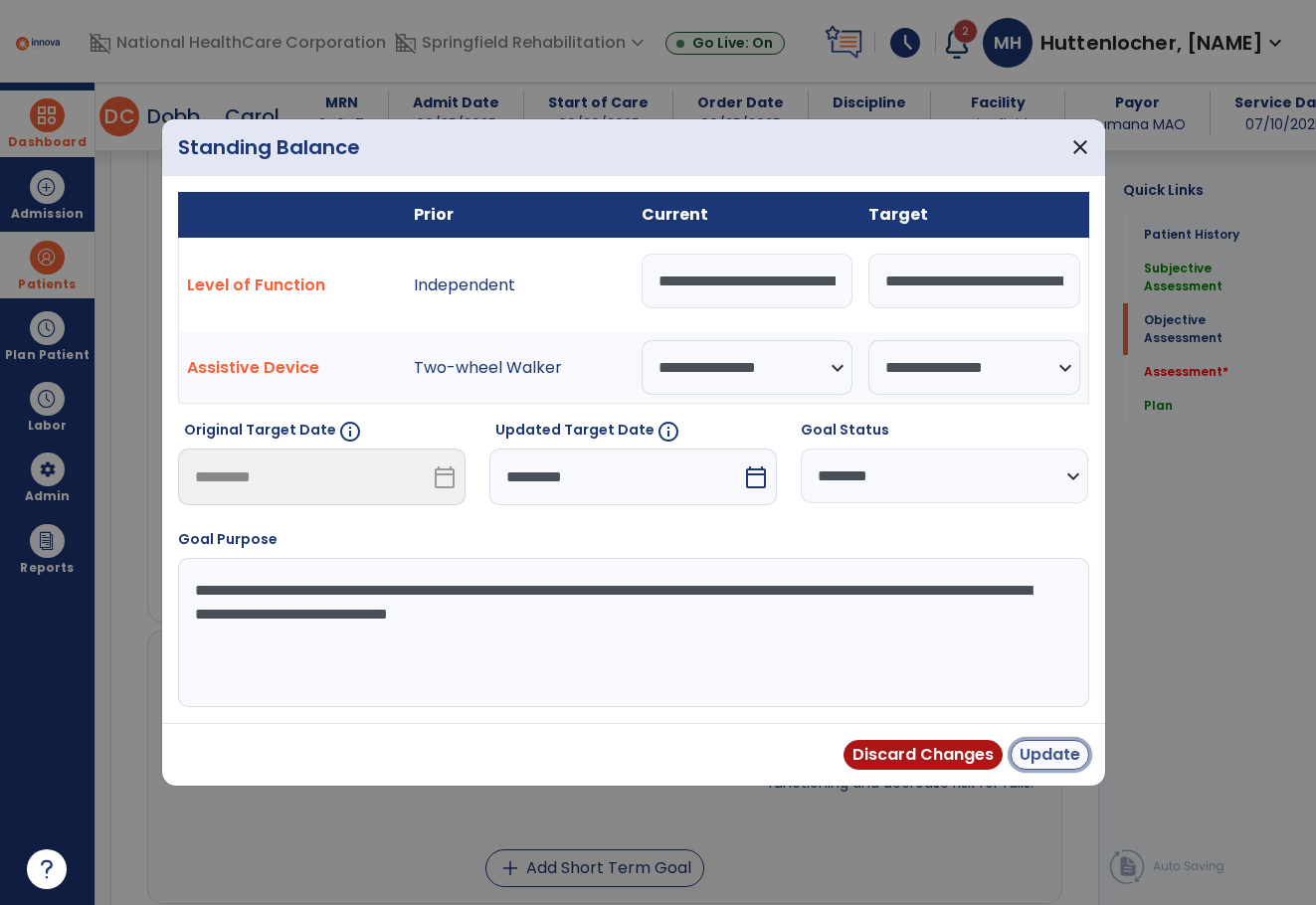 click on "Update" at bounding box center [1049, 755] 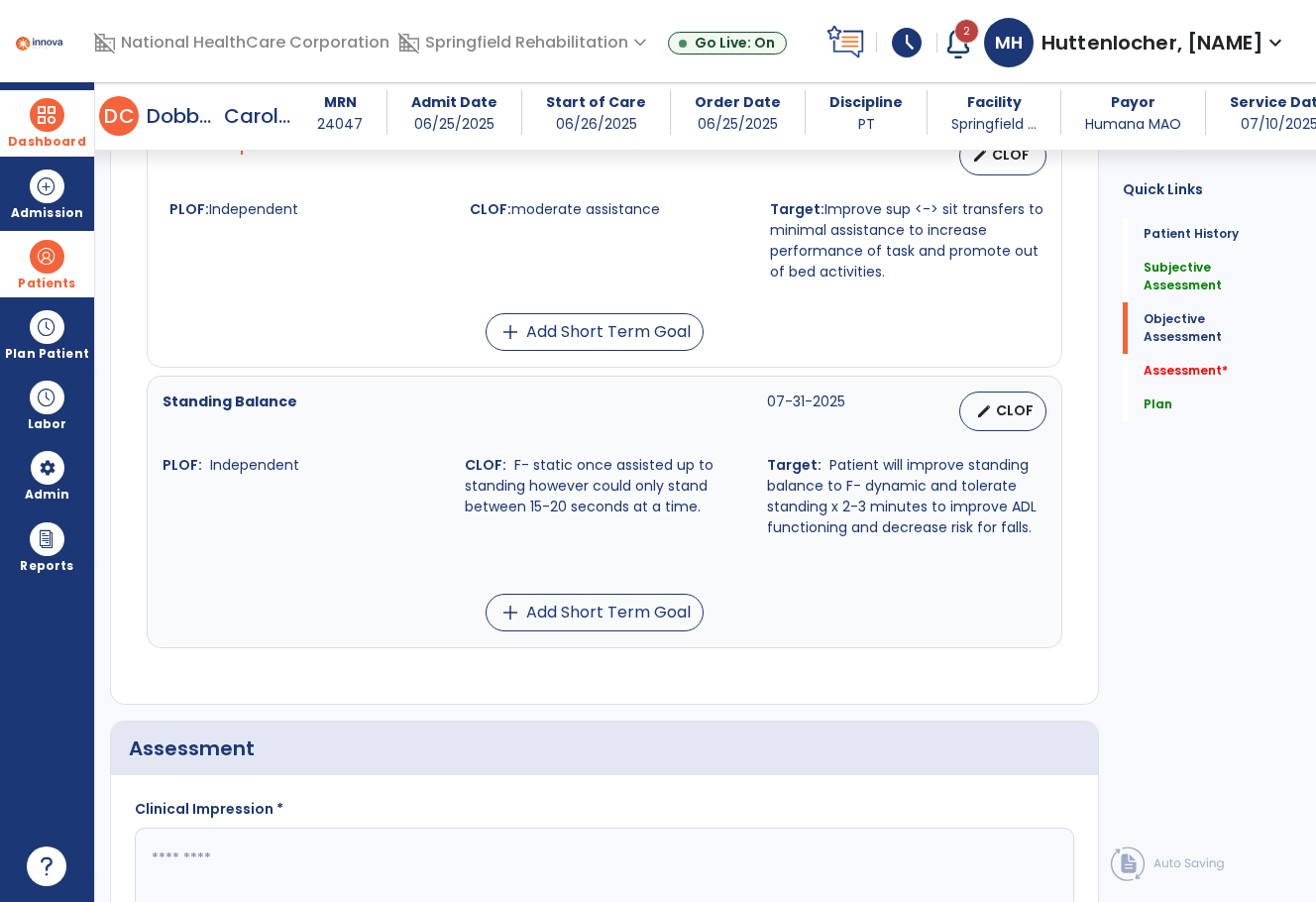 scroll, scrollTop: 1685, scrollLeft: 0, axis: vertical 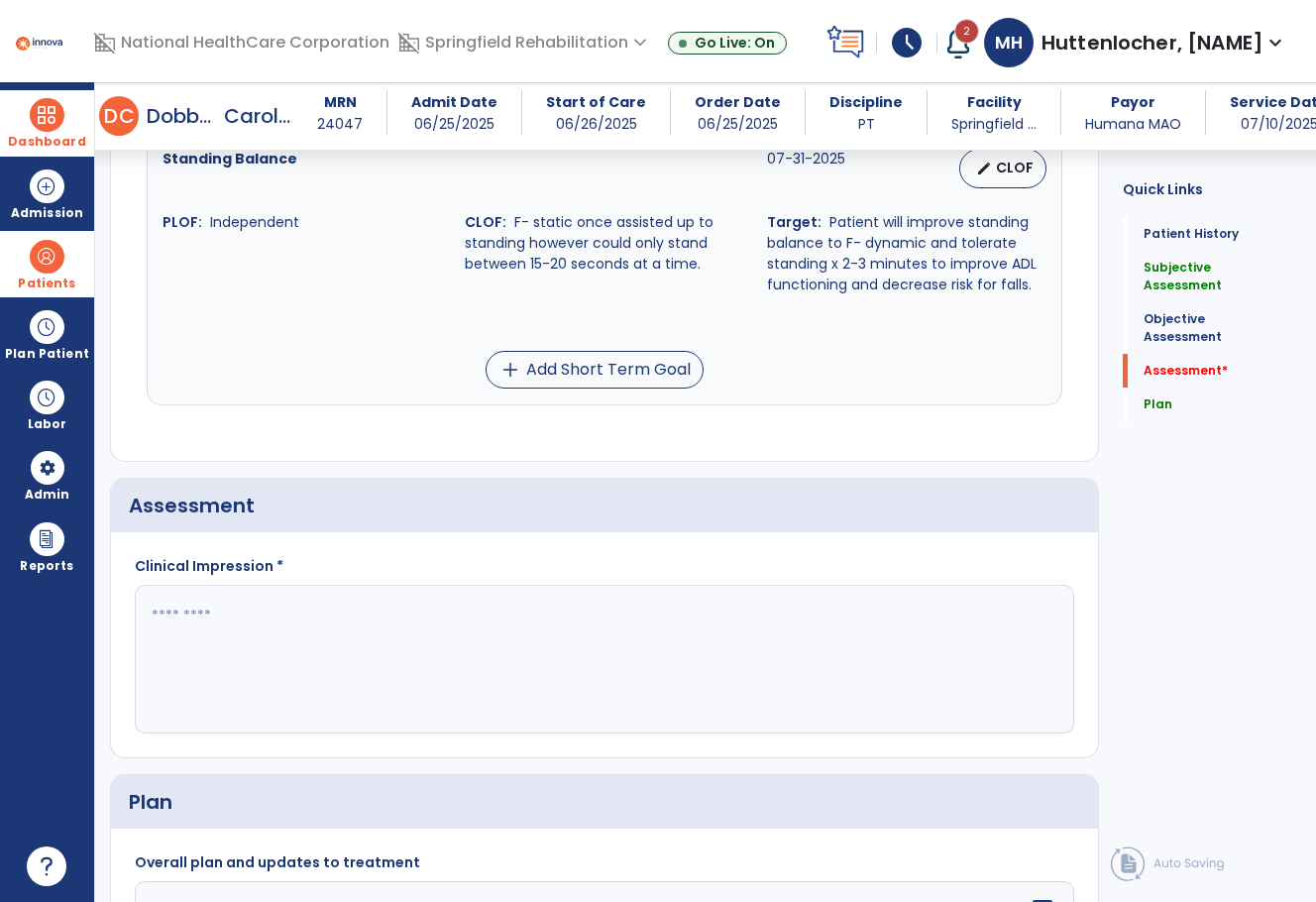 click 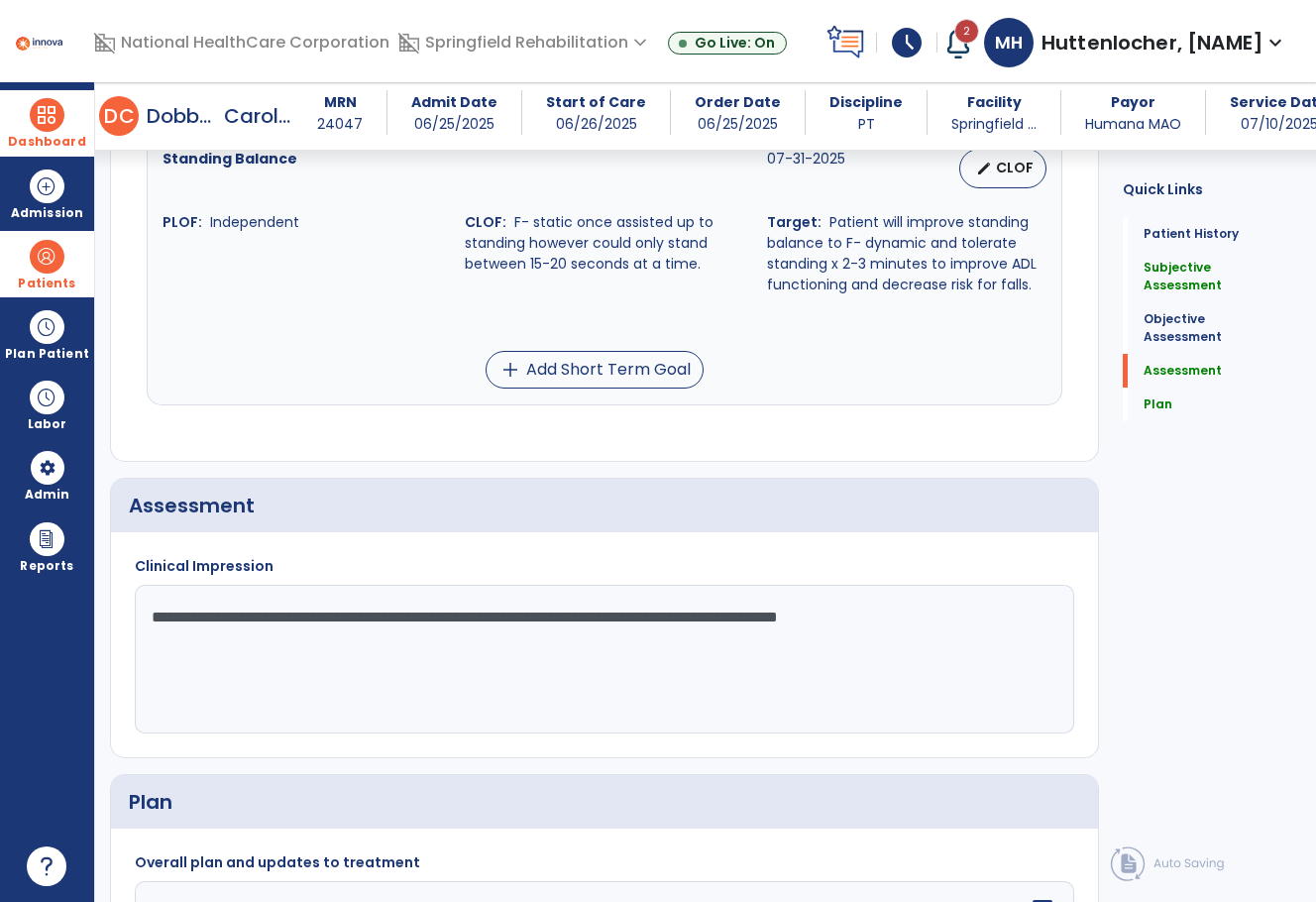 click on "**********" 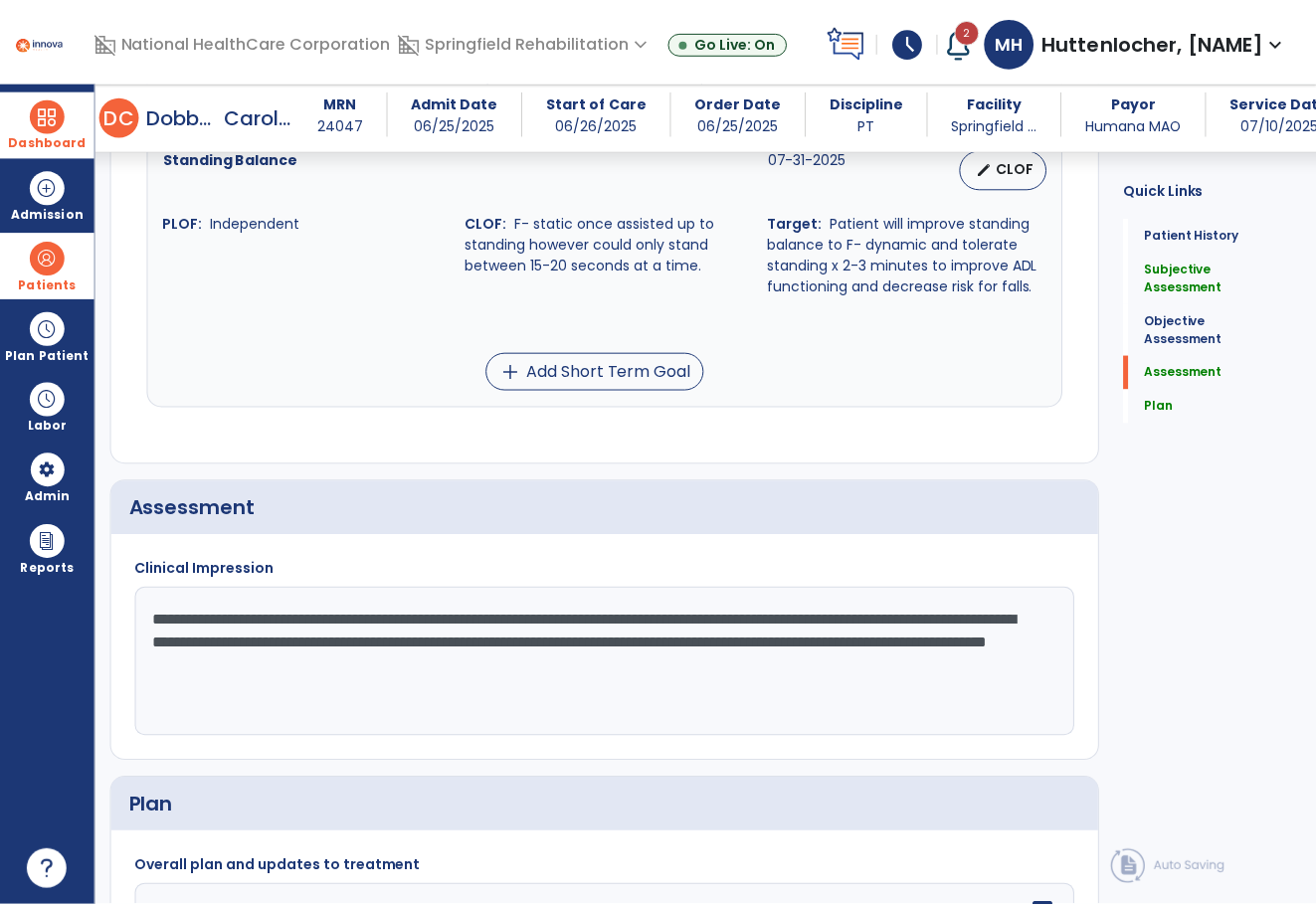 scroll, scrollTop: 1917, scrollLeft: 0, axis: vertical 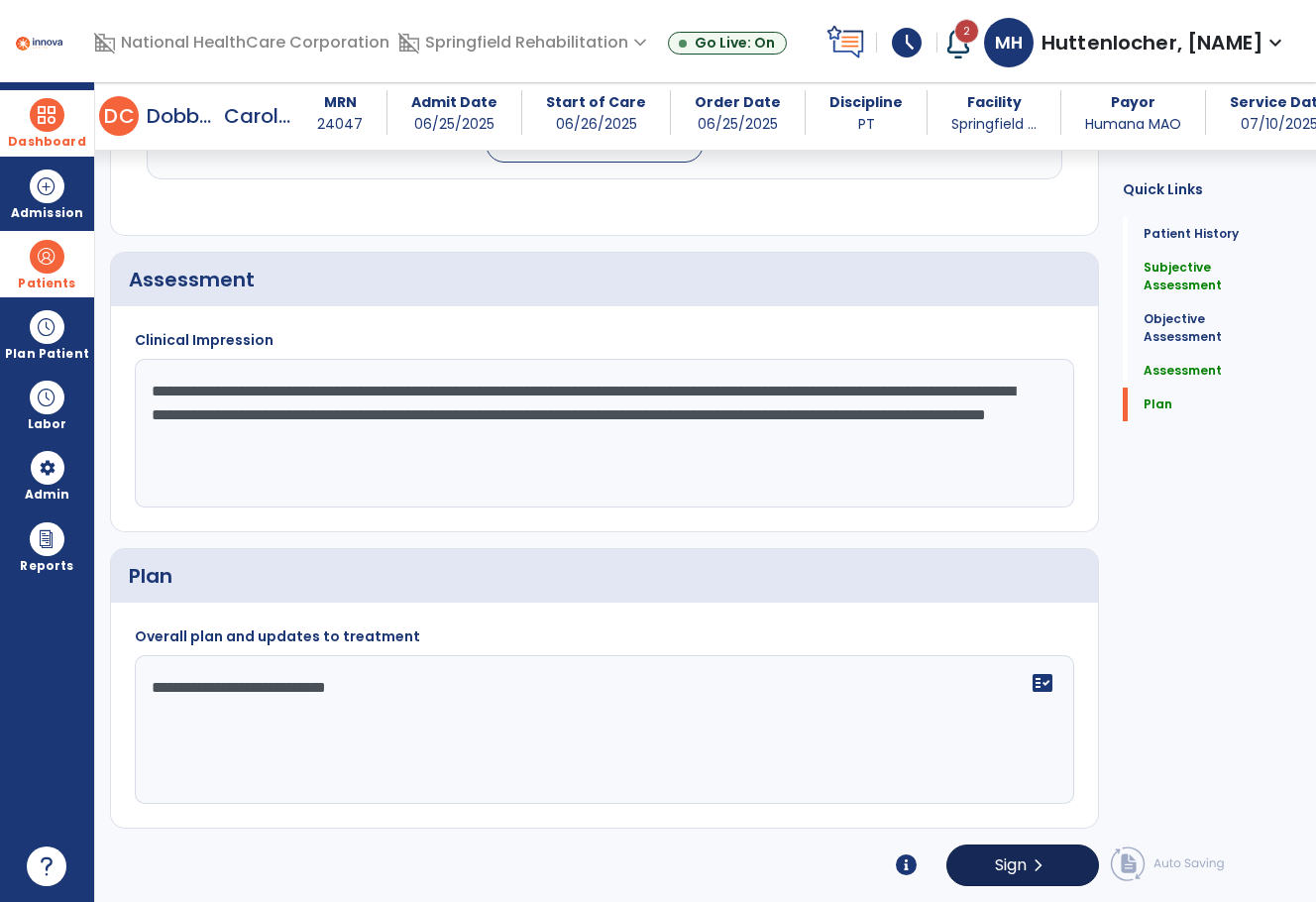 type on "**********" 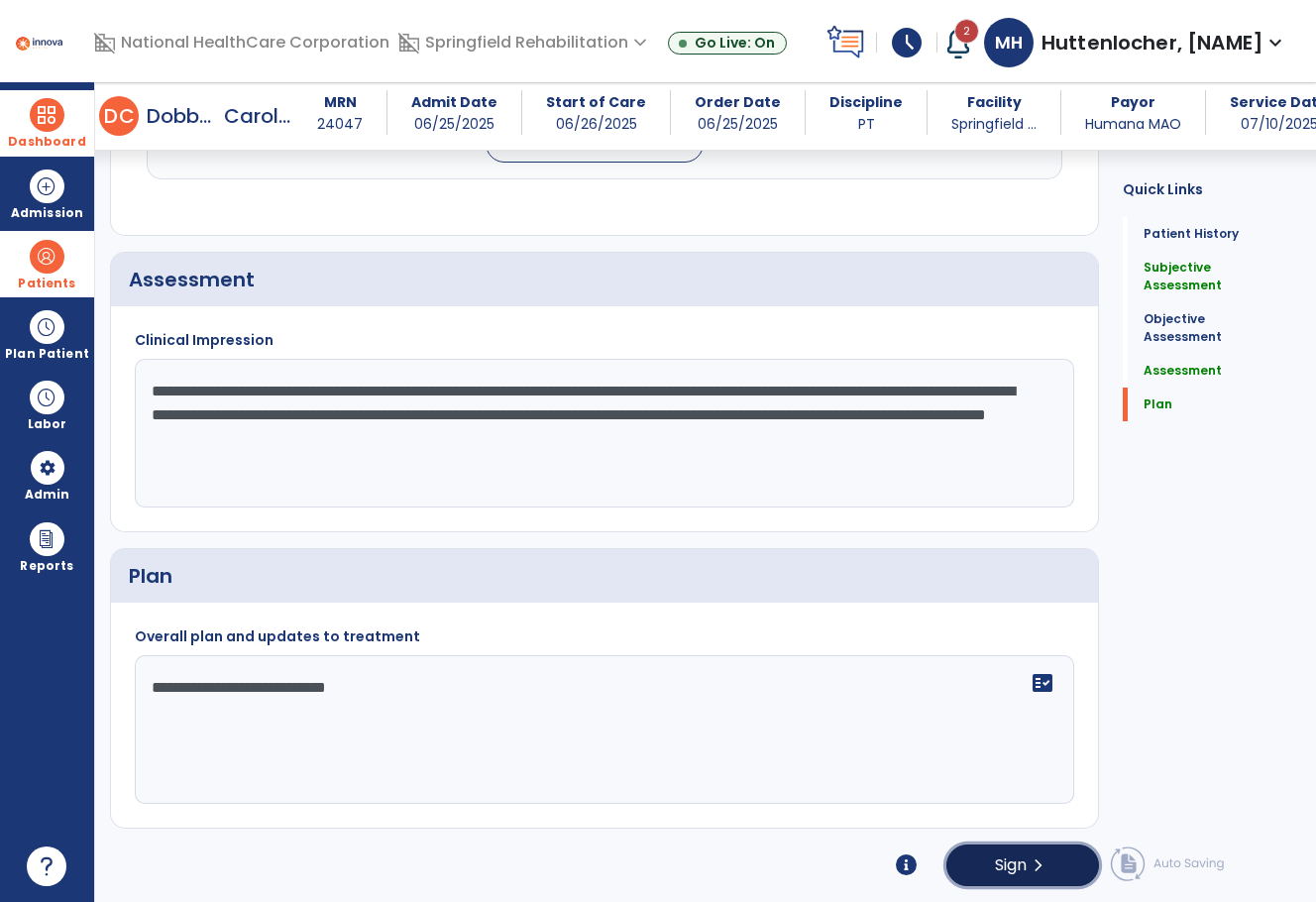 click on "Sign" 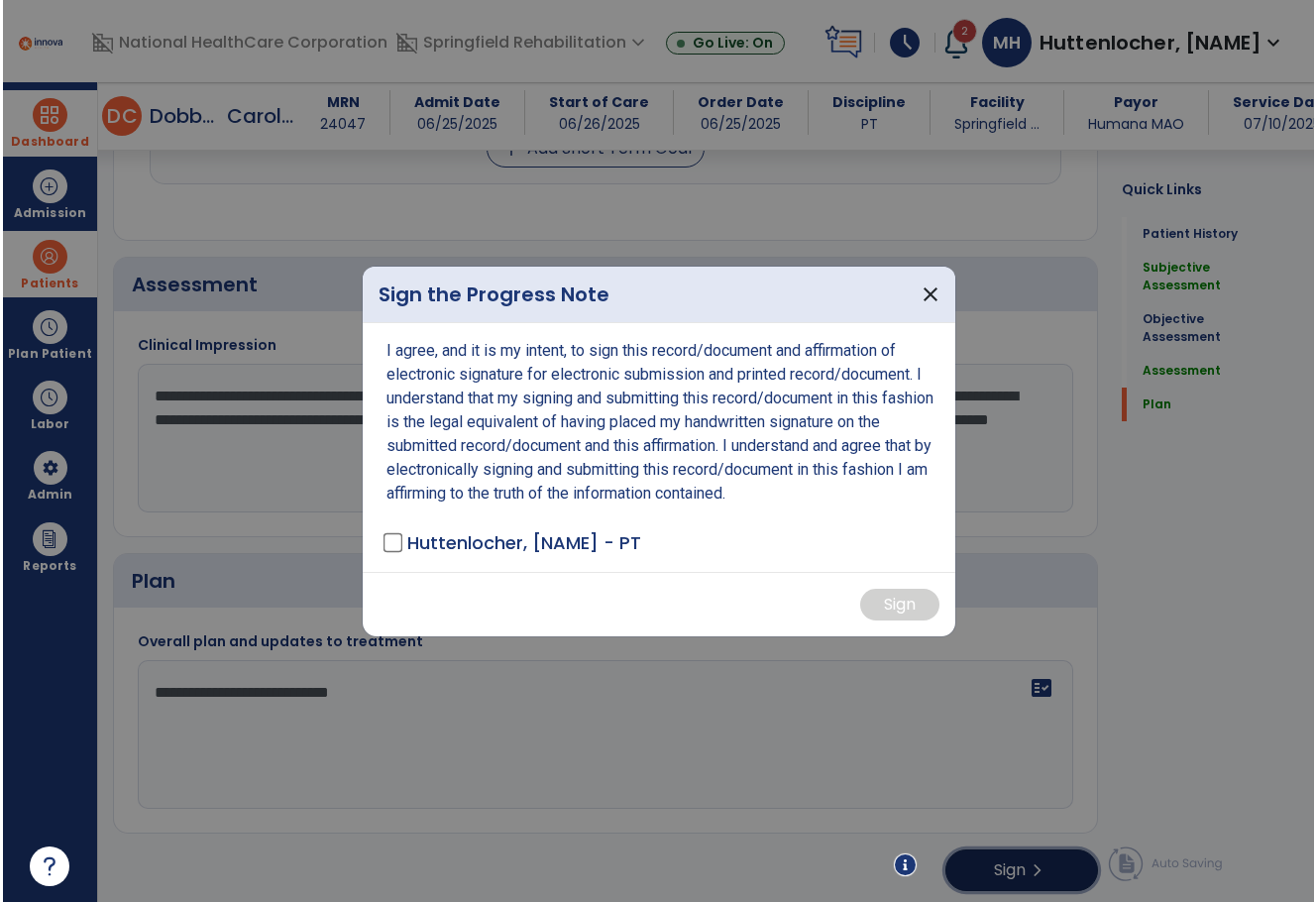scroll, scrollTop: 1911, scrollLeft: 0, axis: vertical 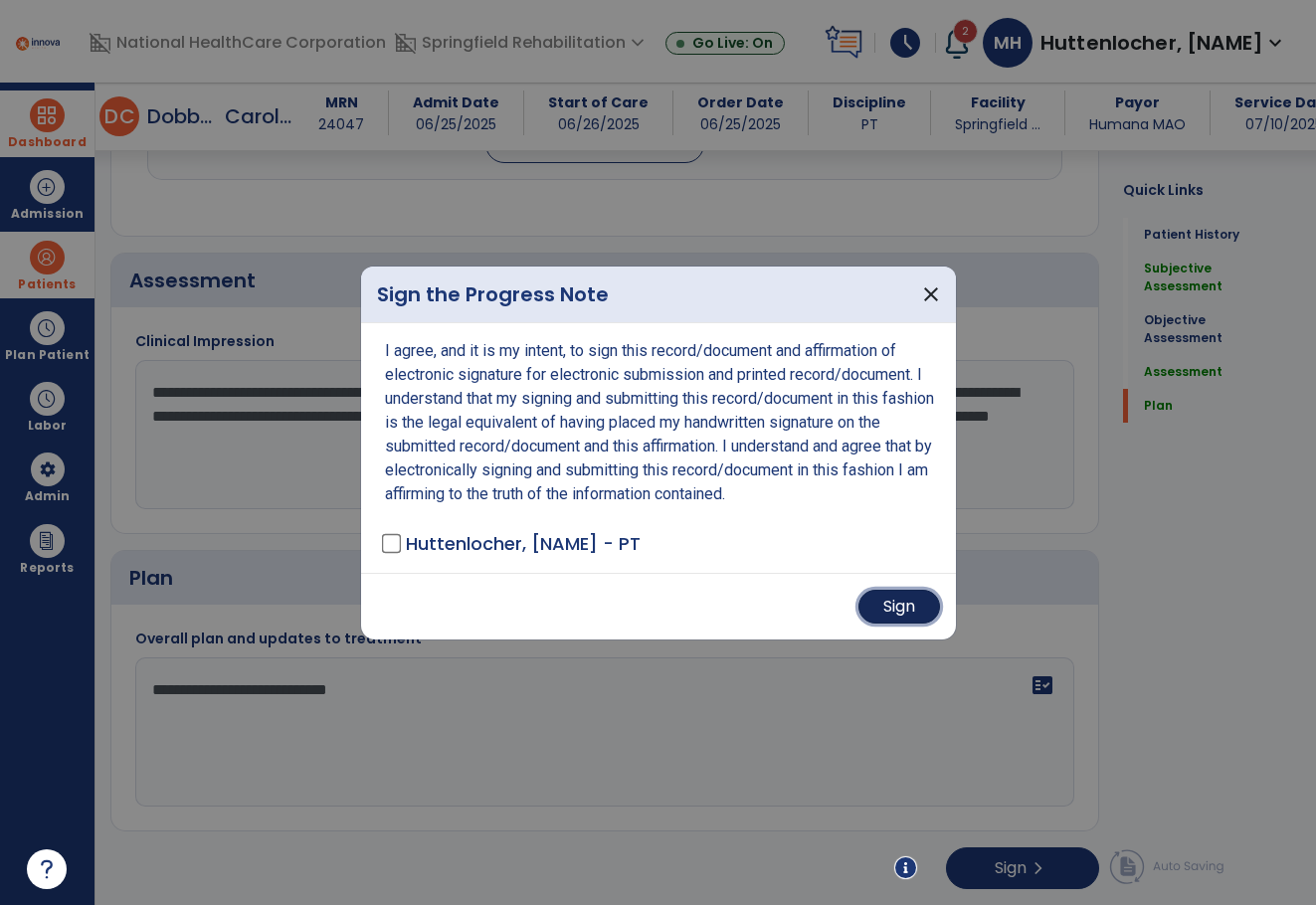 click on "Sign" at bounding box center (899, 607) 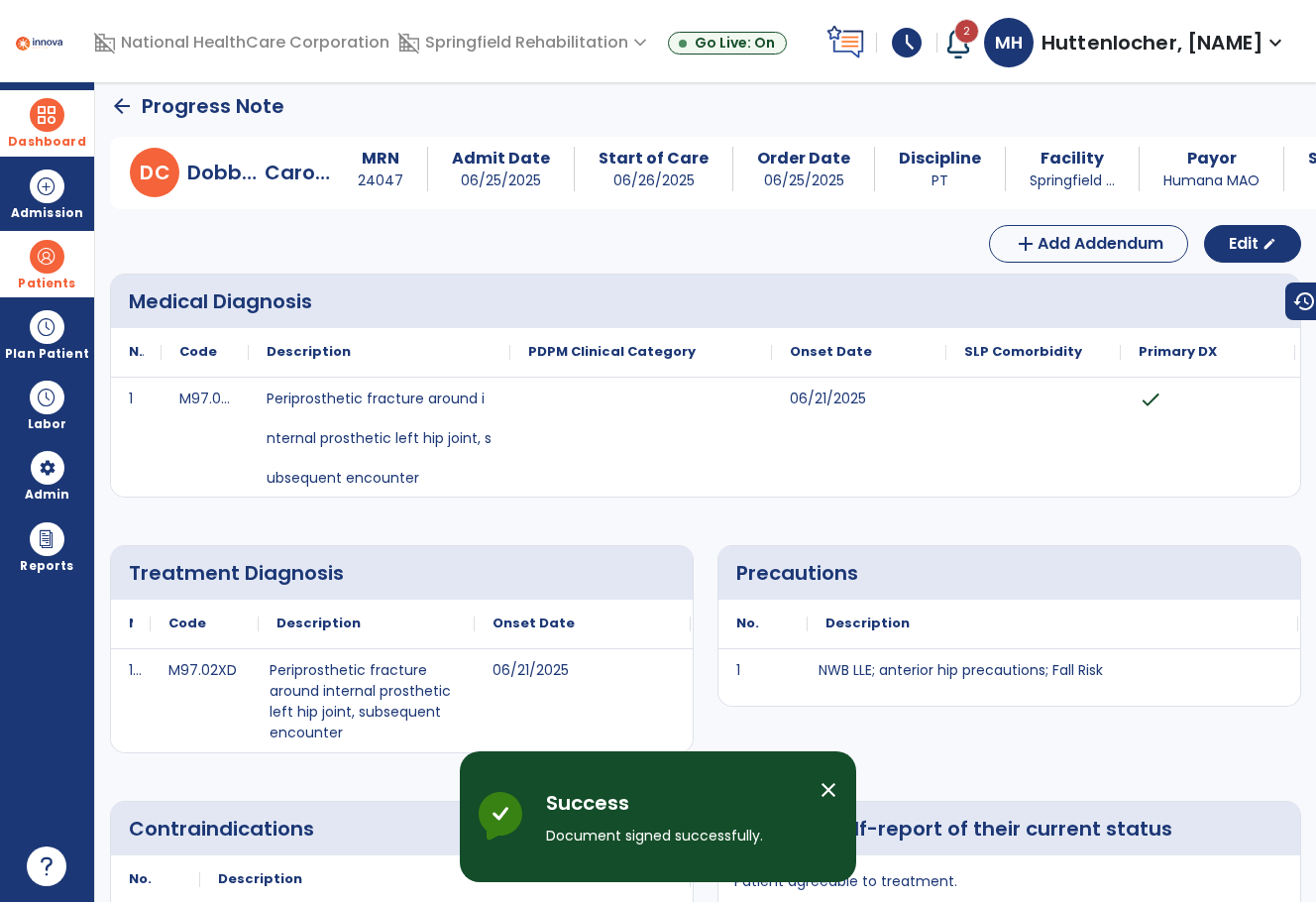 scroll, scrollTop: 0, scrollLeft: 0, axis: both 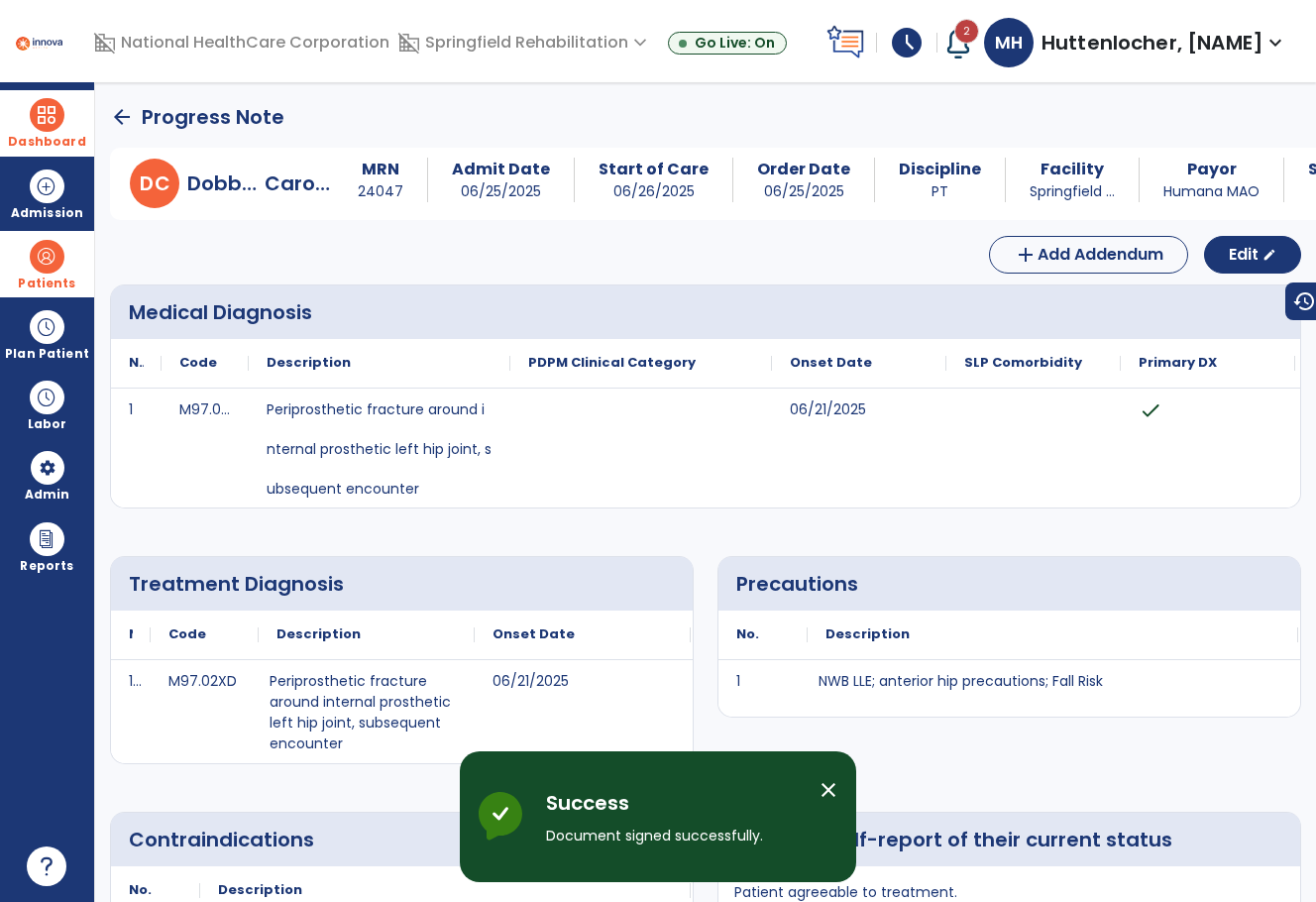 click on "arrow_back" 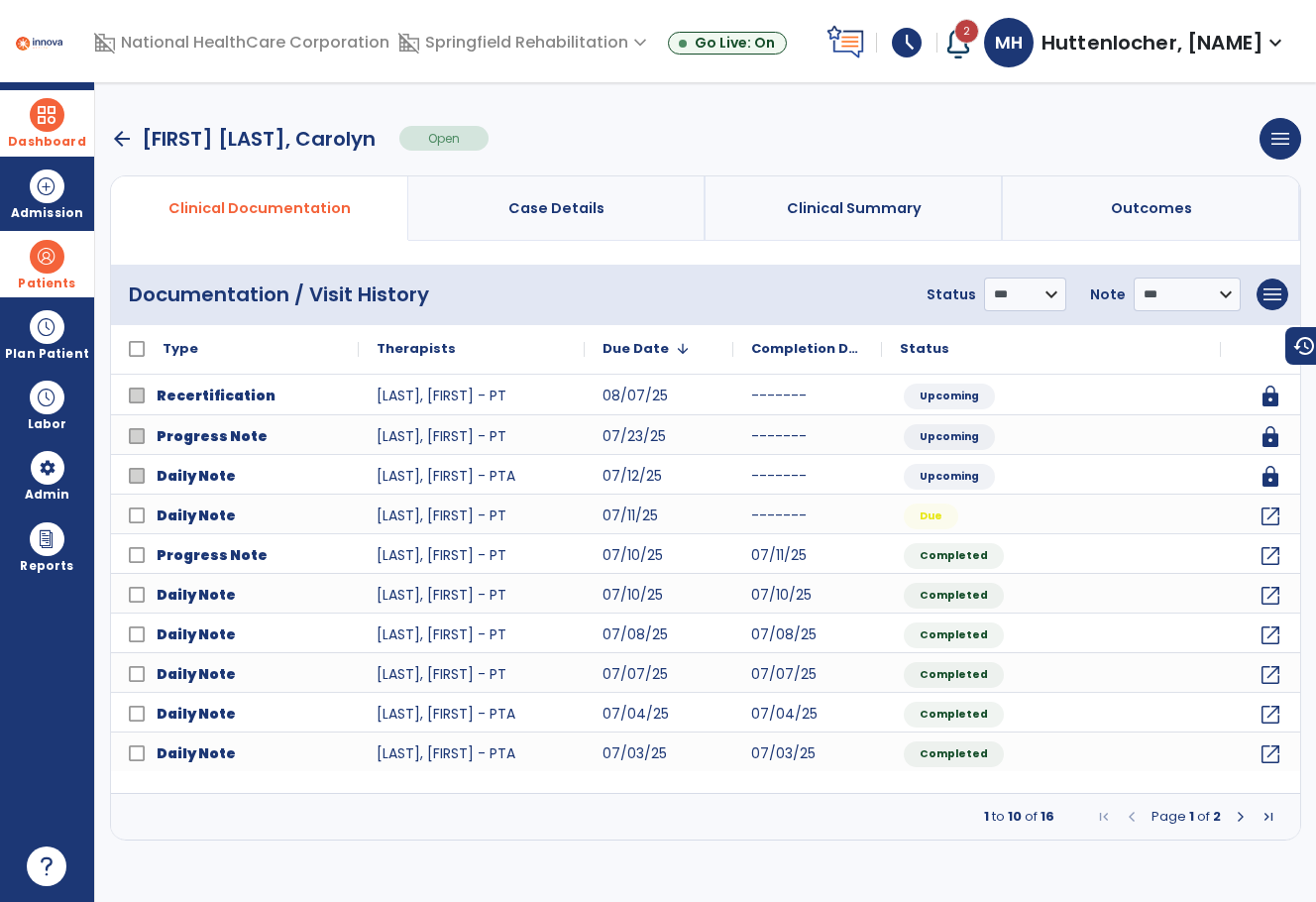 click on "arrow_back" at bounding box center (122, 139) 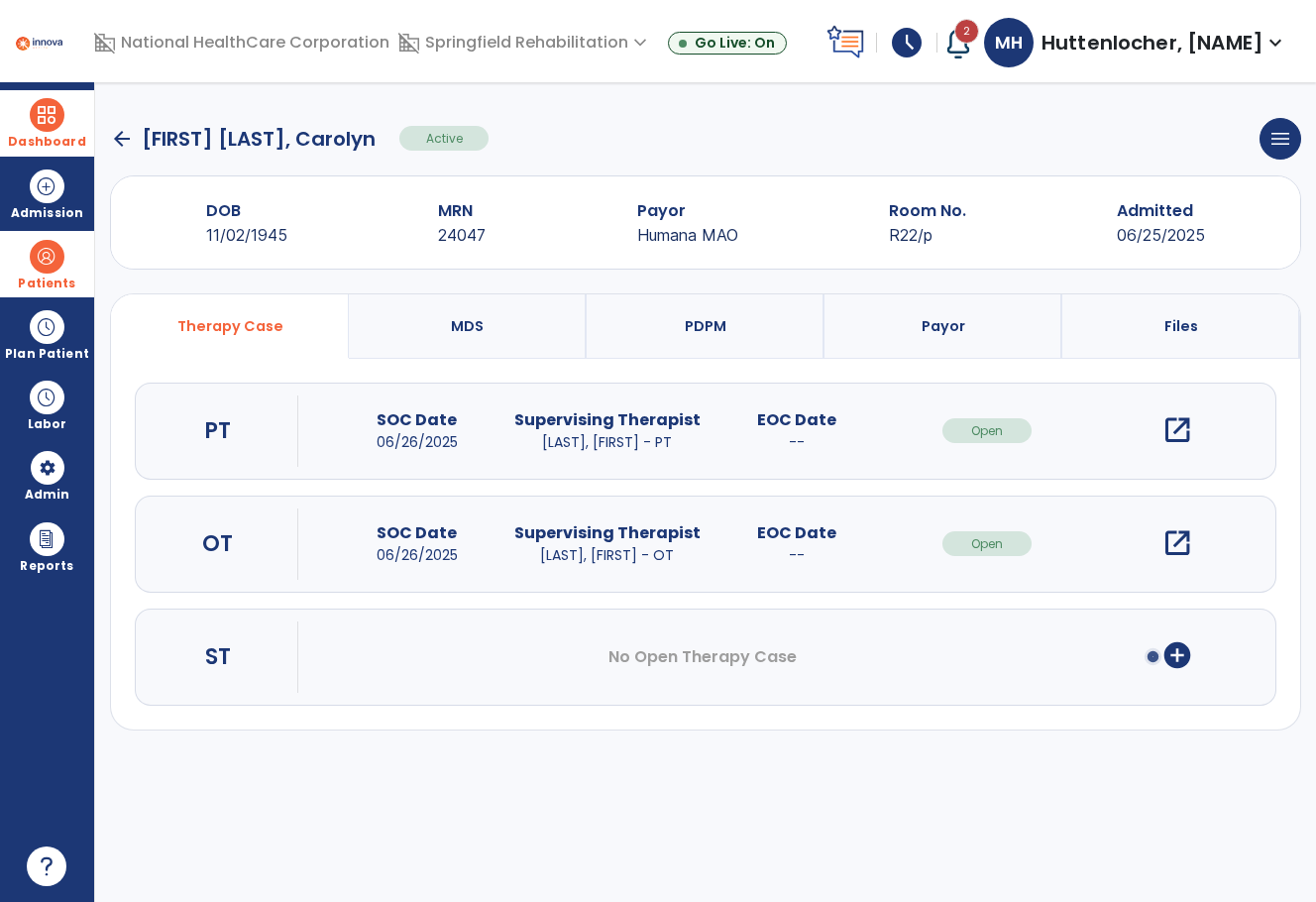 click at bounding box center (47, 115) 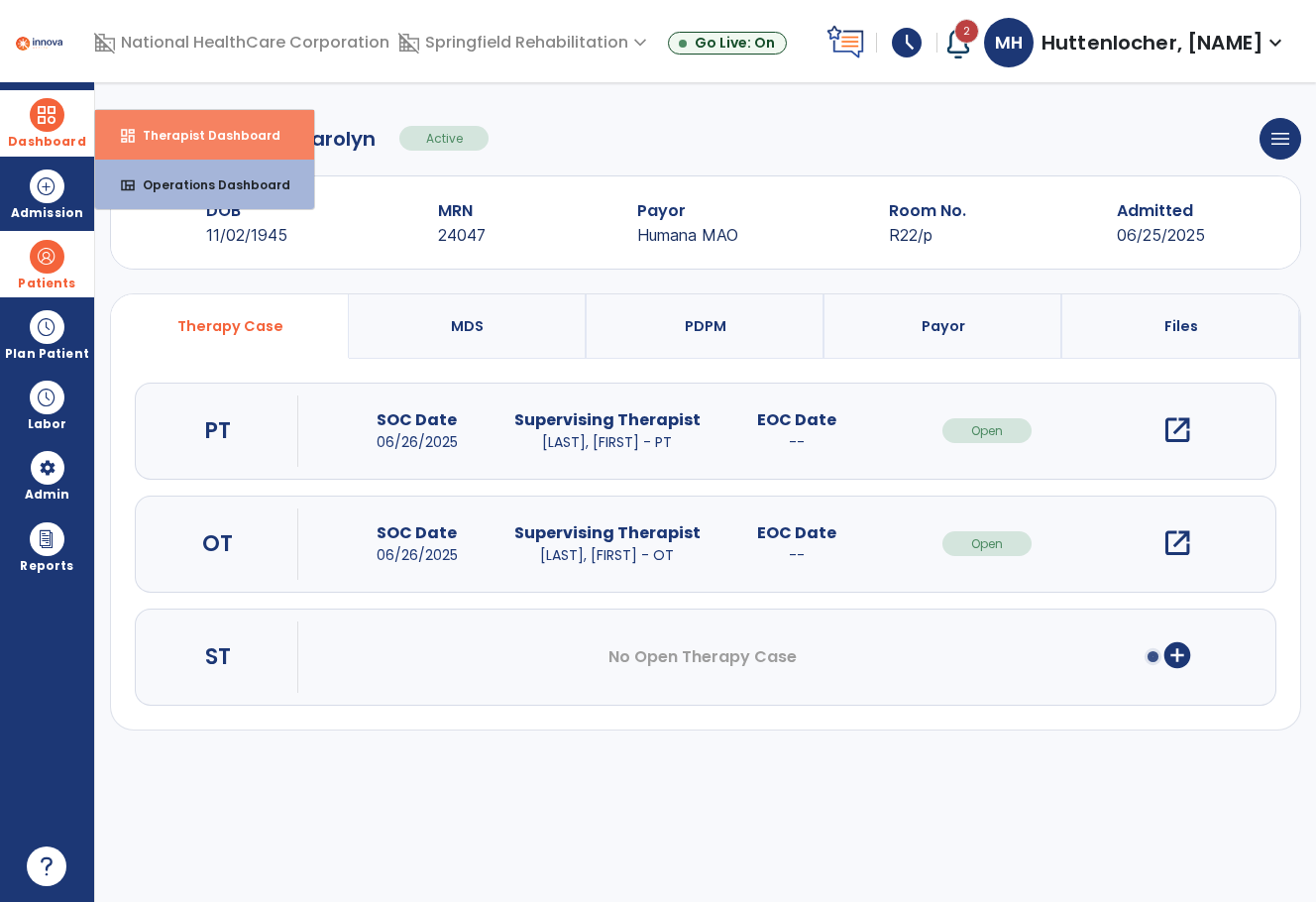 click on "dashboard  Therapist Dashboard" at bounding box center (204, 135) 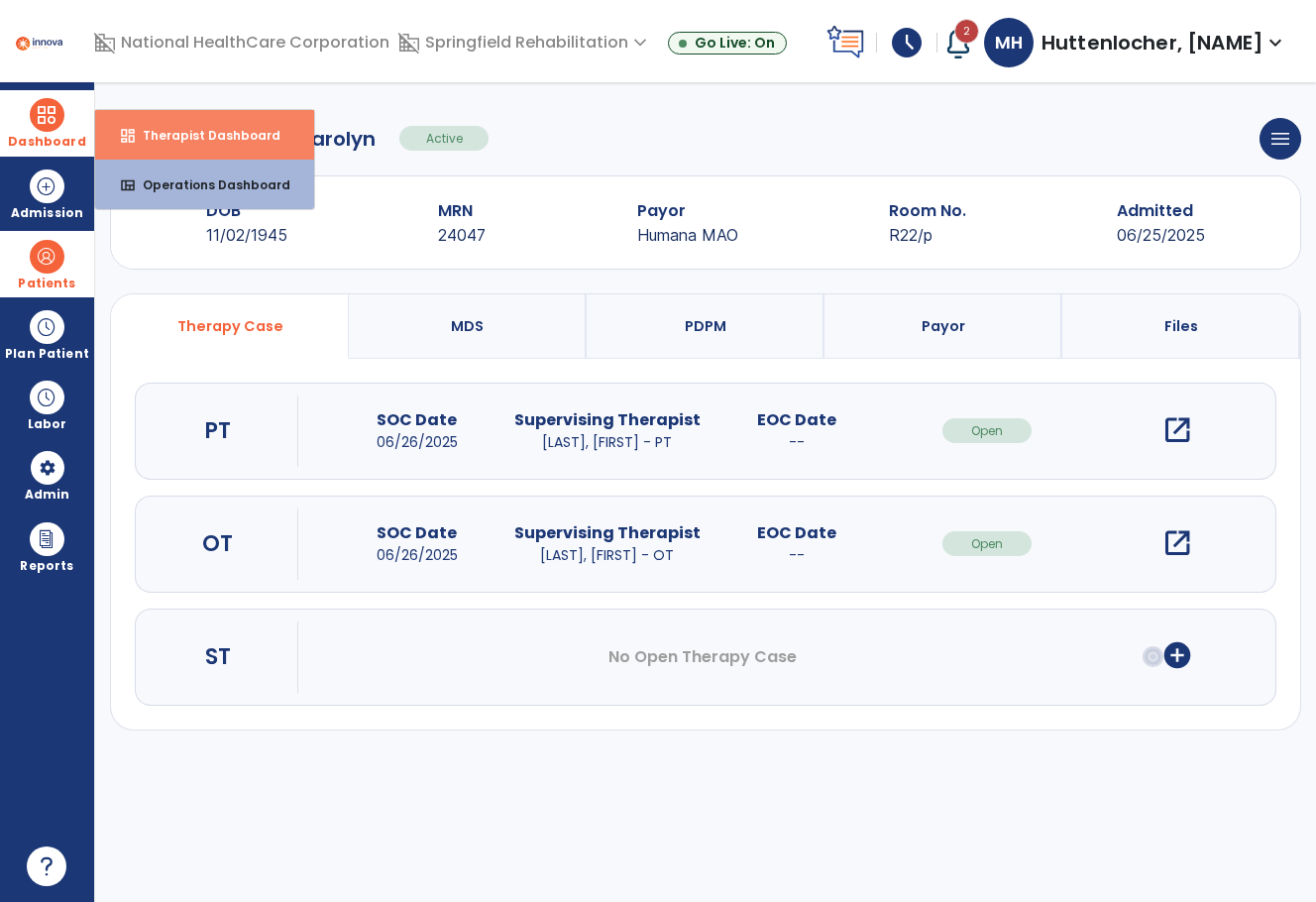 select on "****" 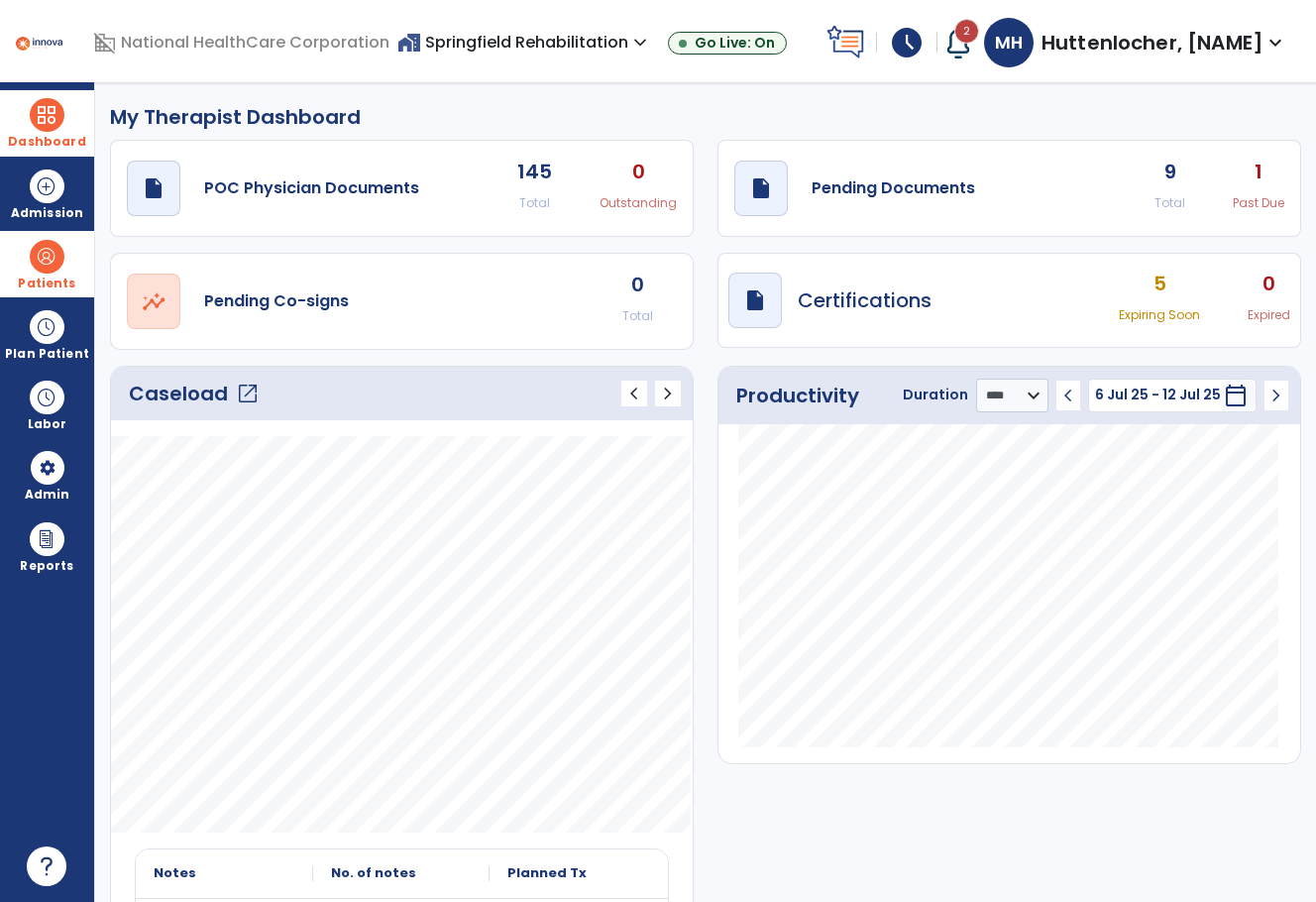 click on "1" 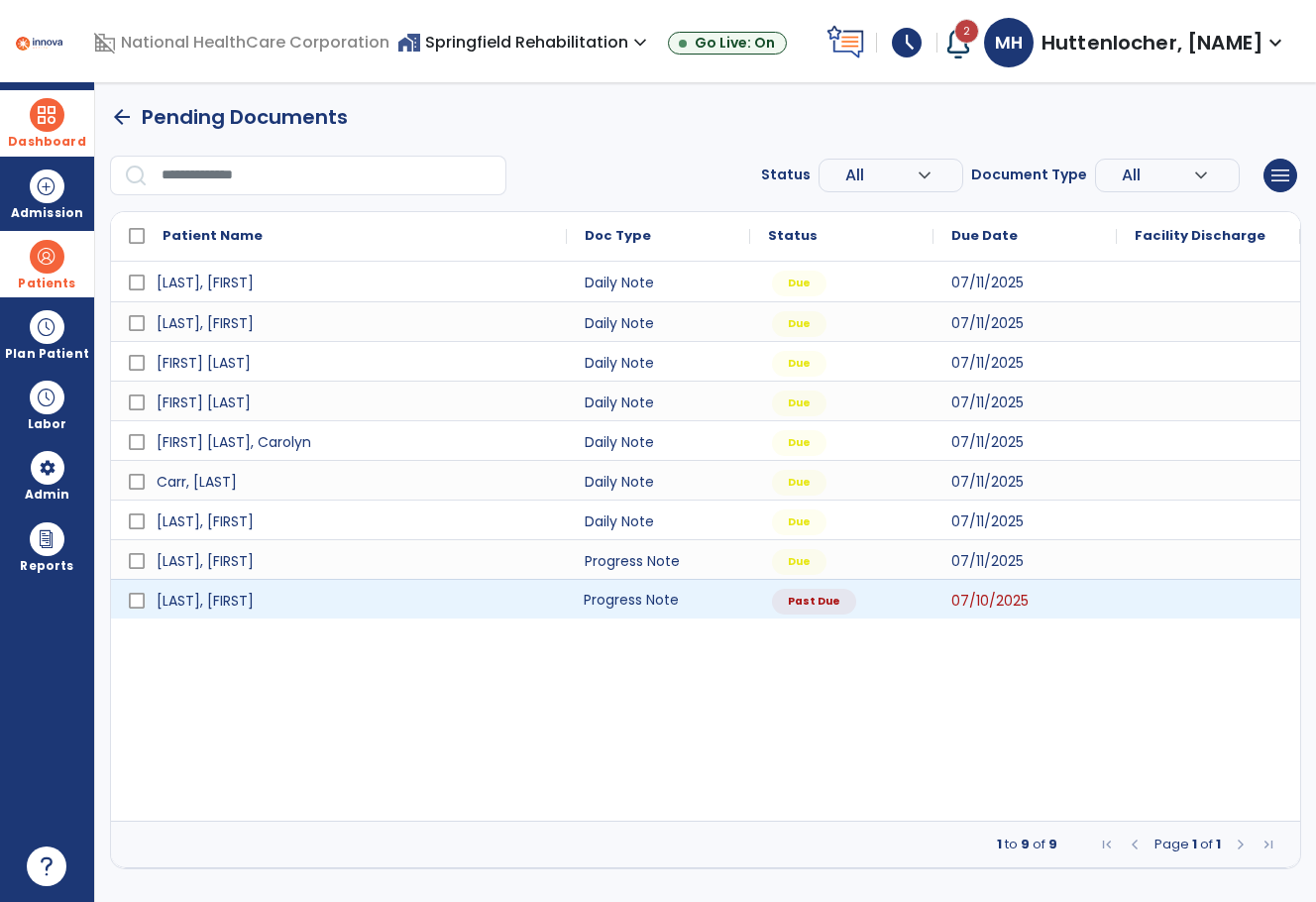 click on "Progress Note" at bounding box center [658, 599] 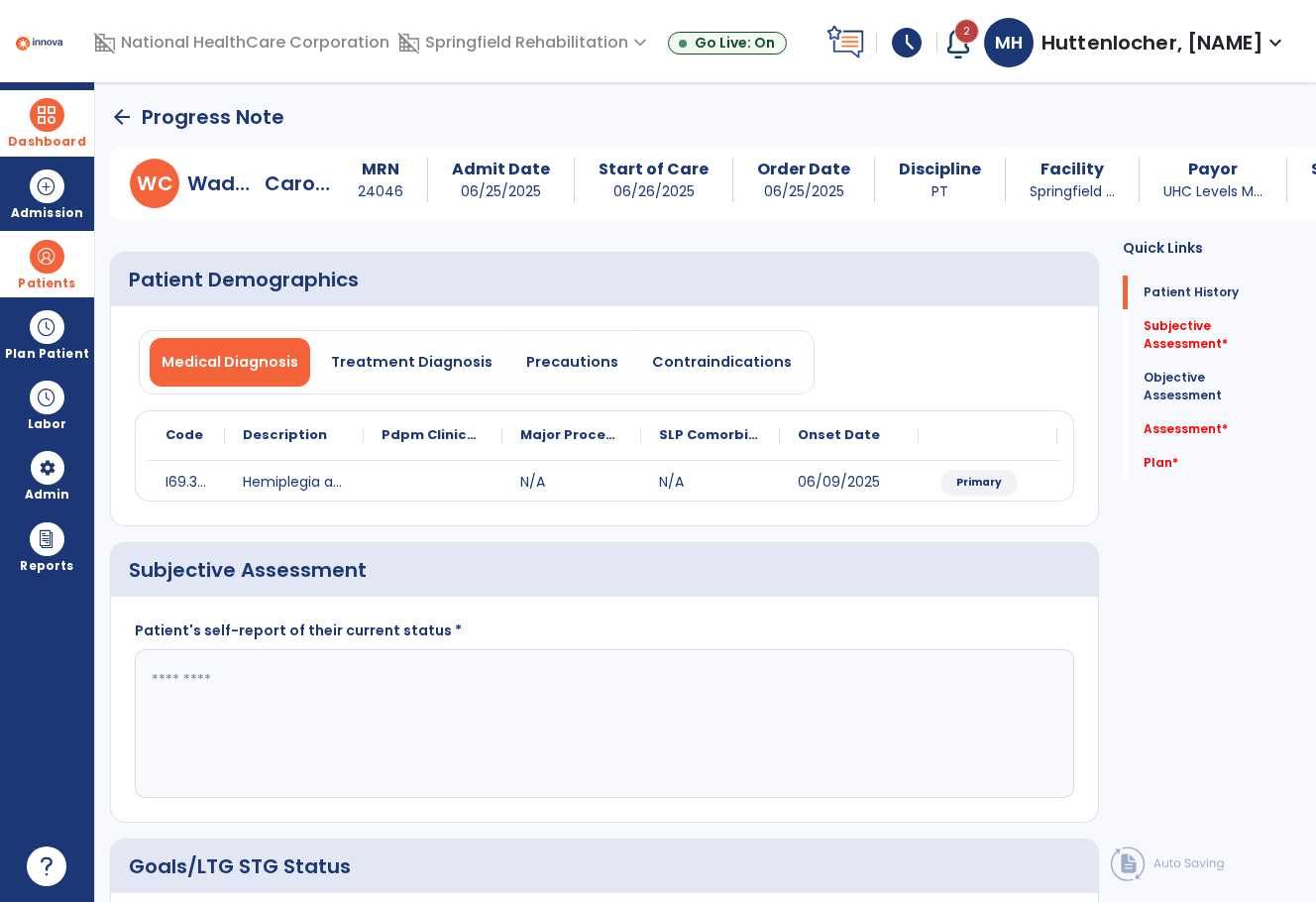 click 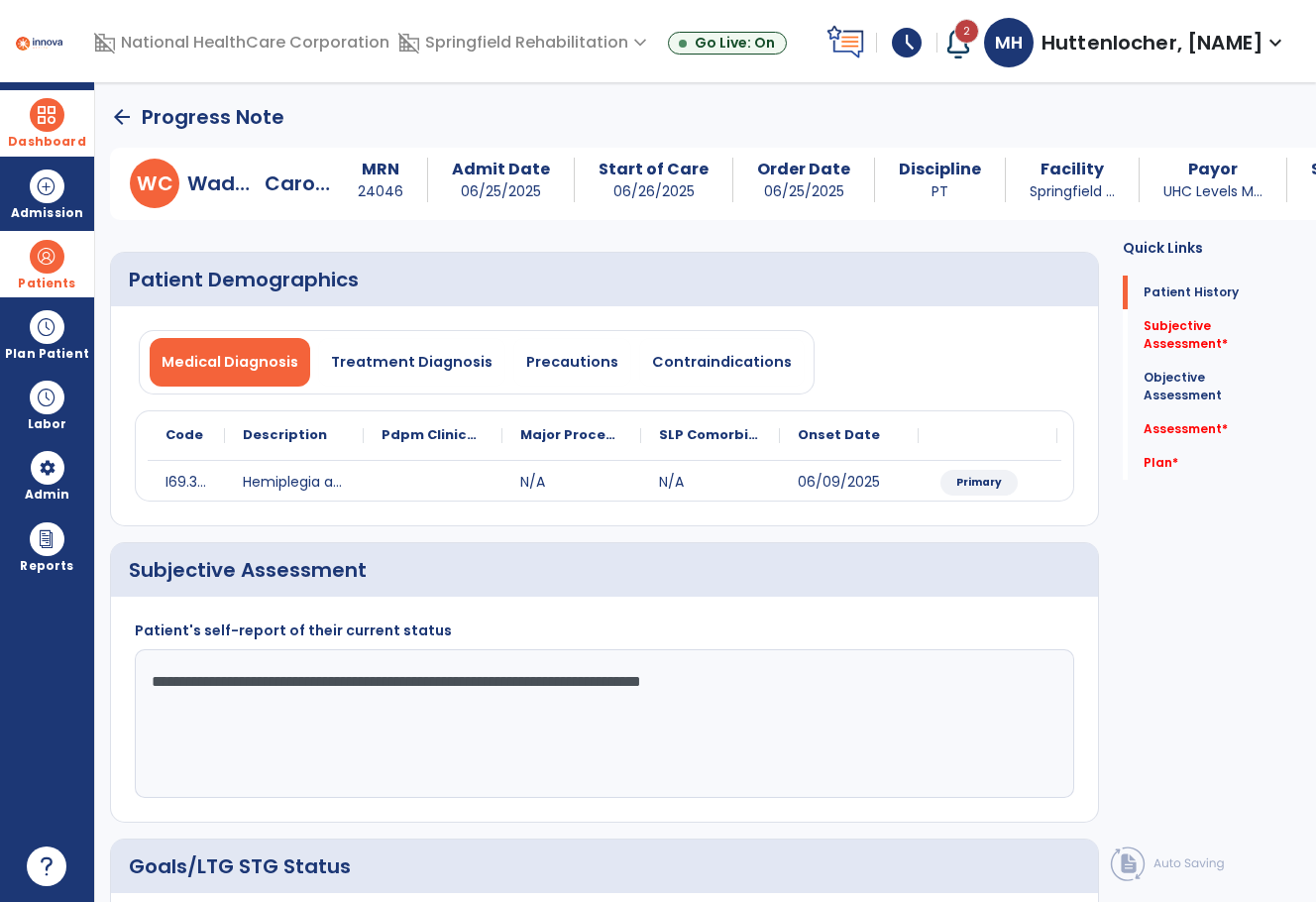 click on "**********" 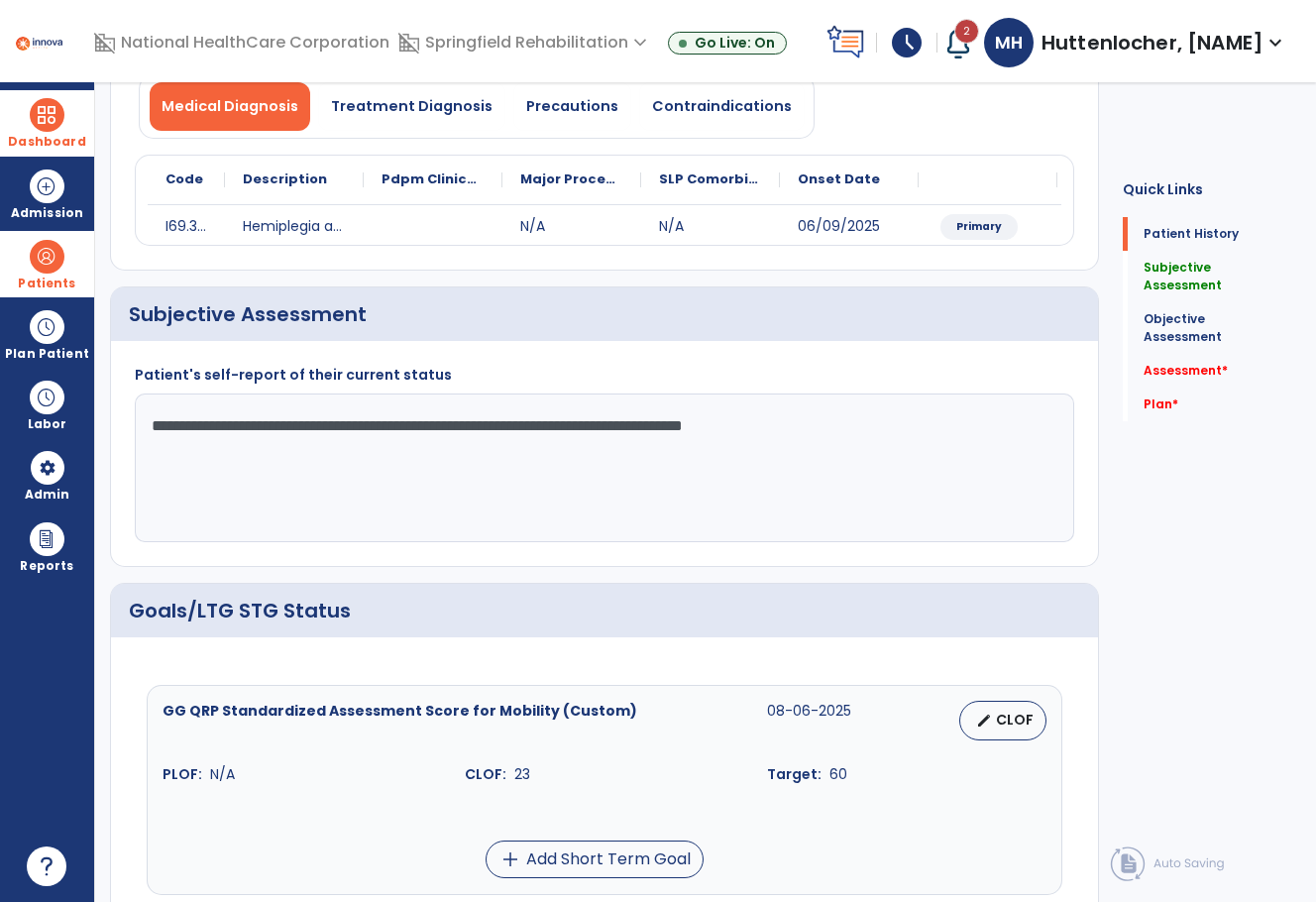 scroll, scrollTop: 0, scrollLeft: 0, axis: both 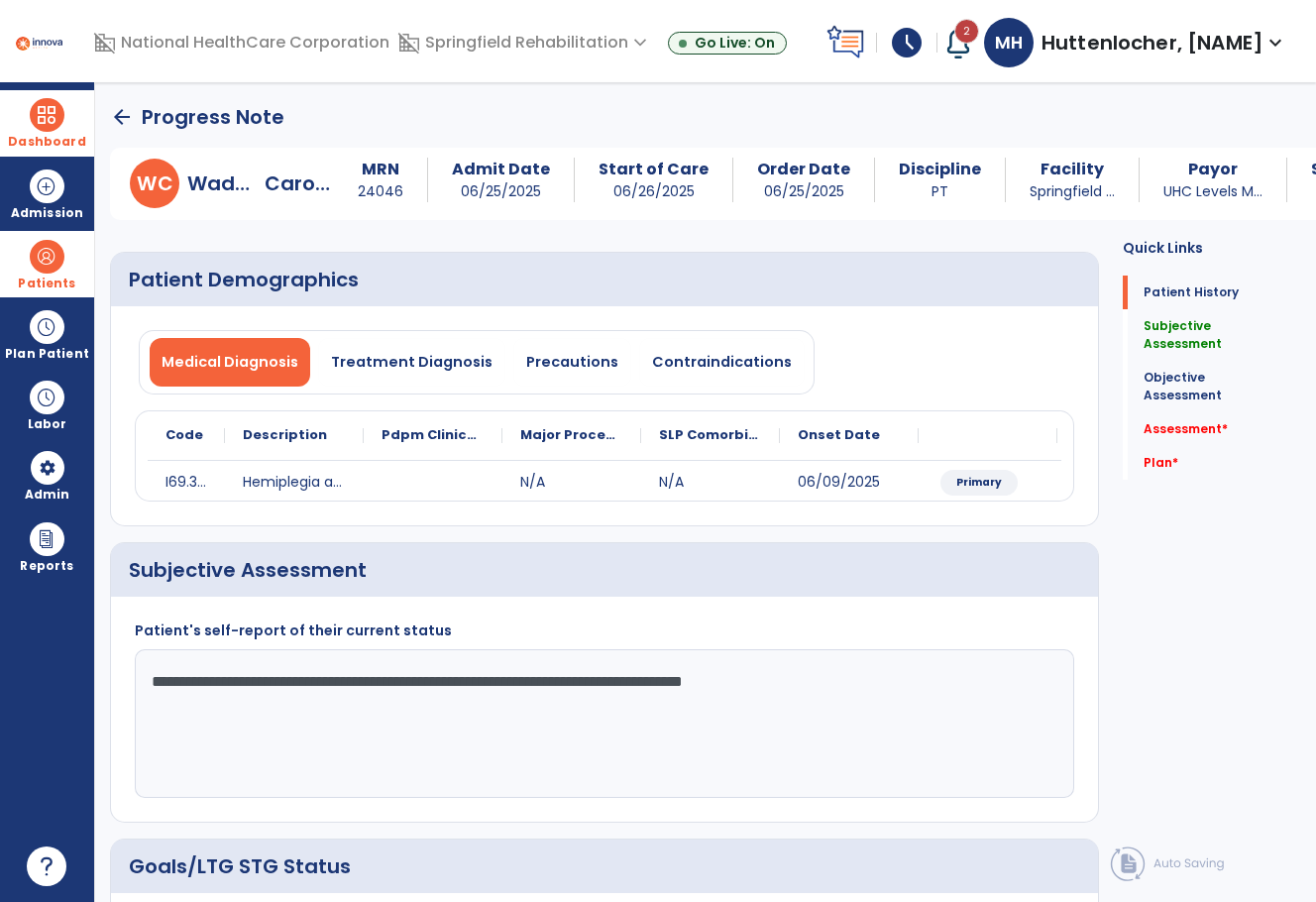 type on "**********" 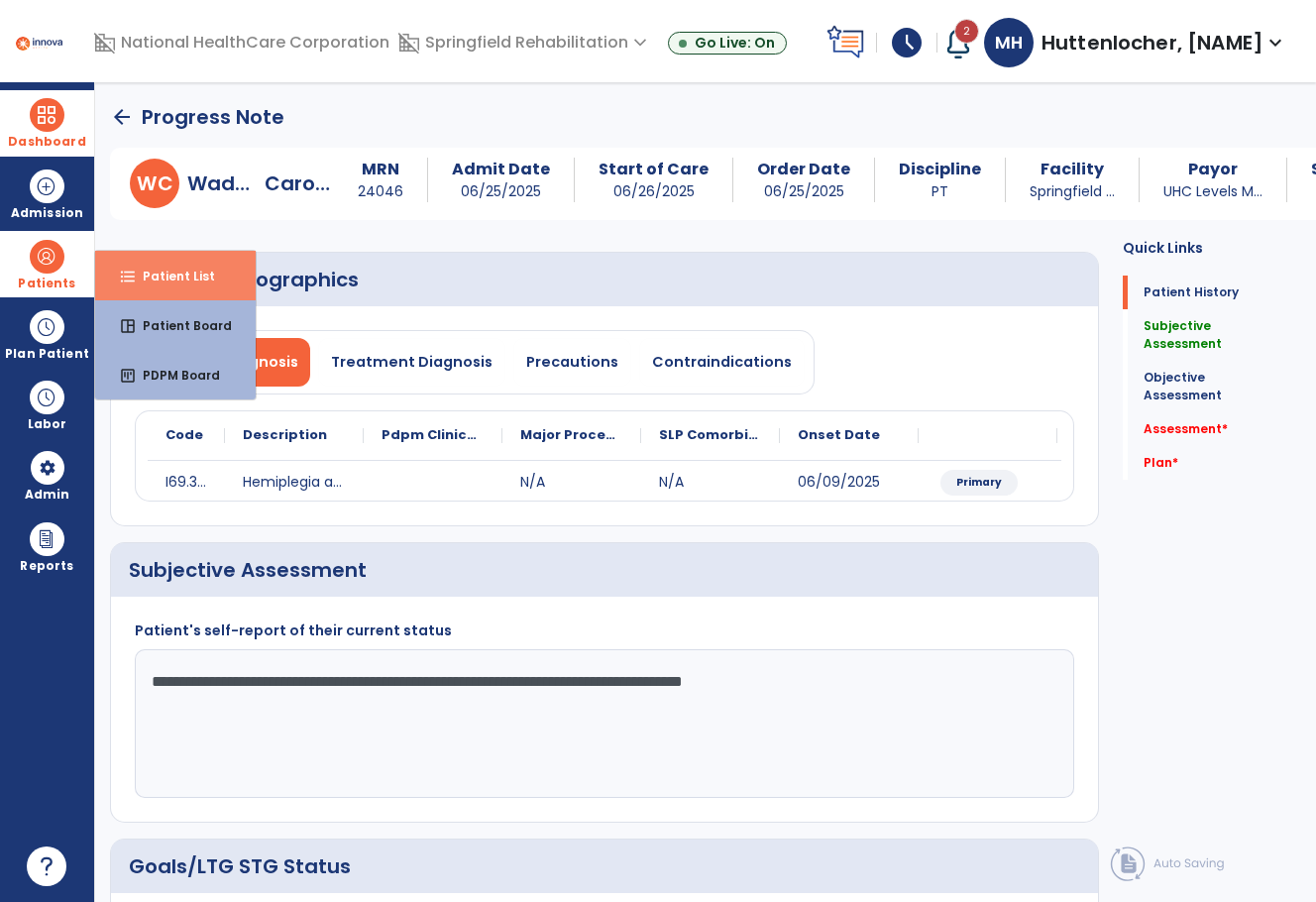 click on "Patient List" at bounding box center (170, 276) 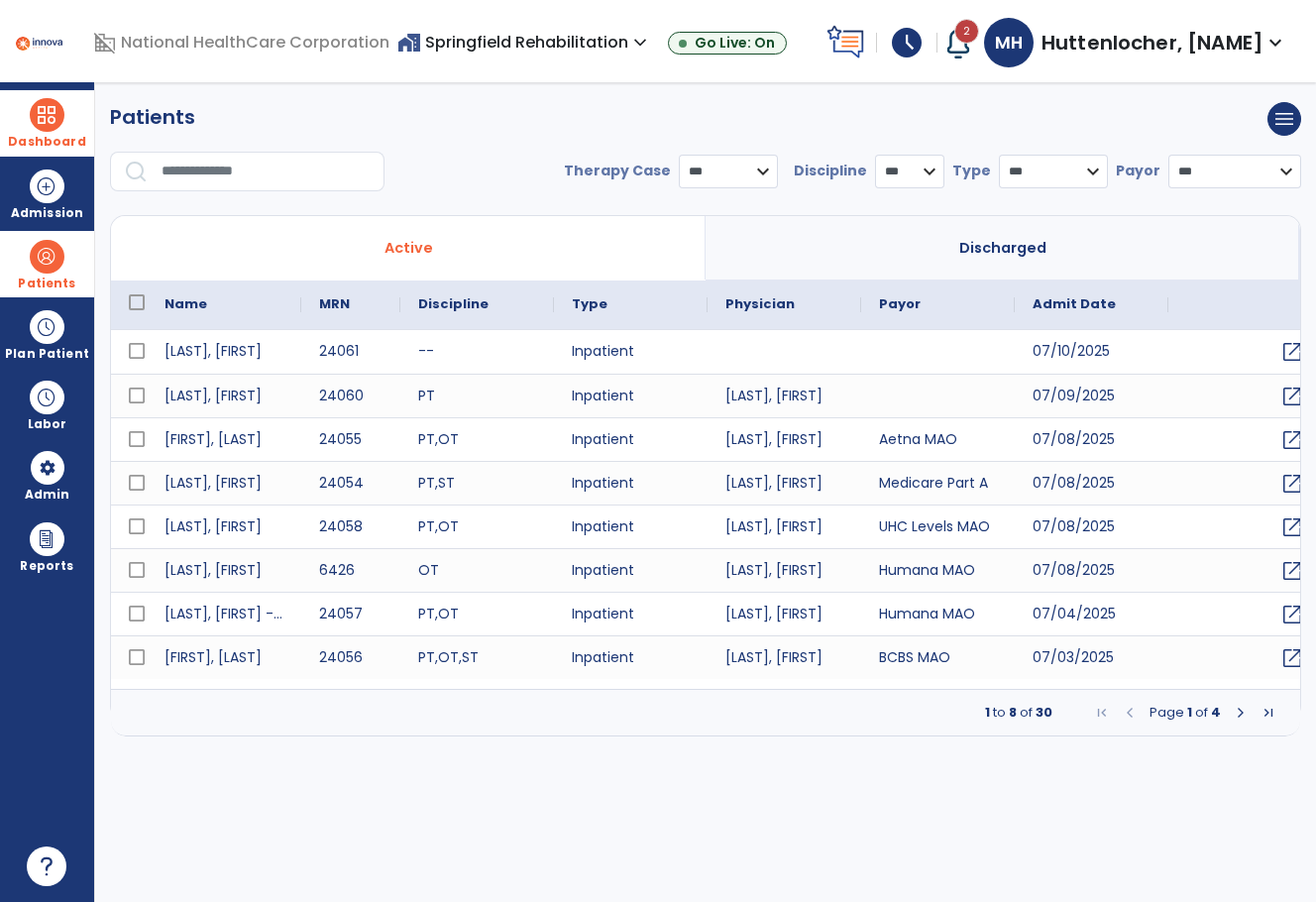 select on "***" 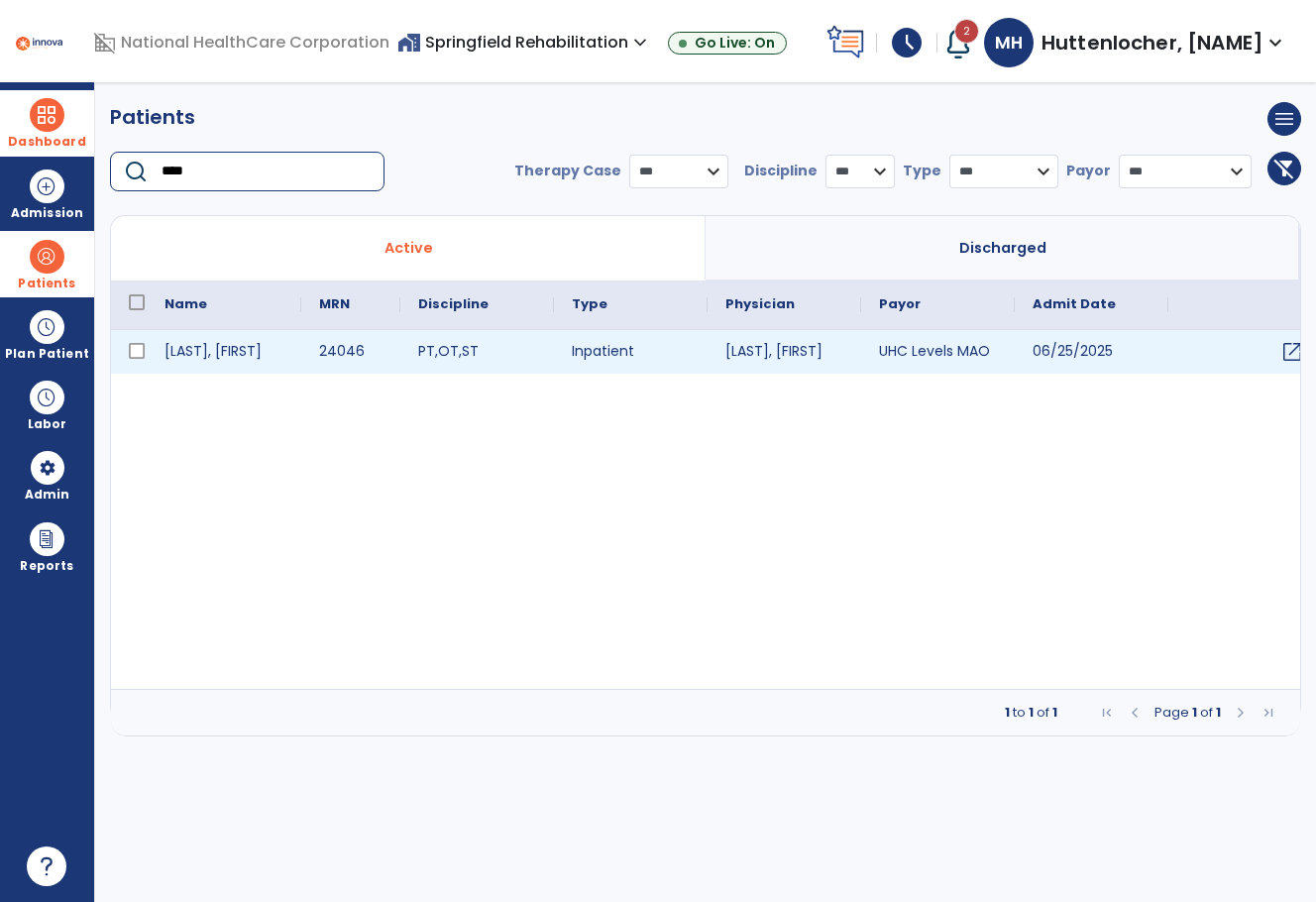 type on "****" 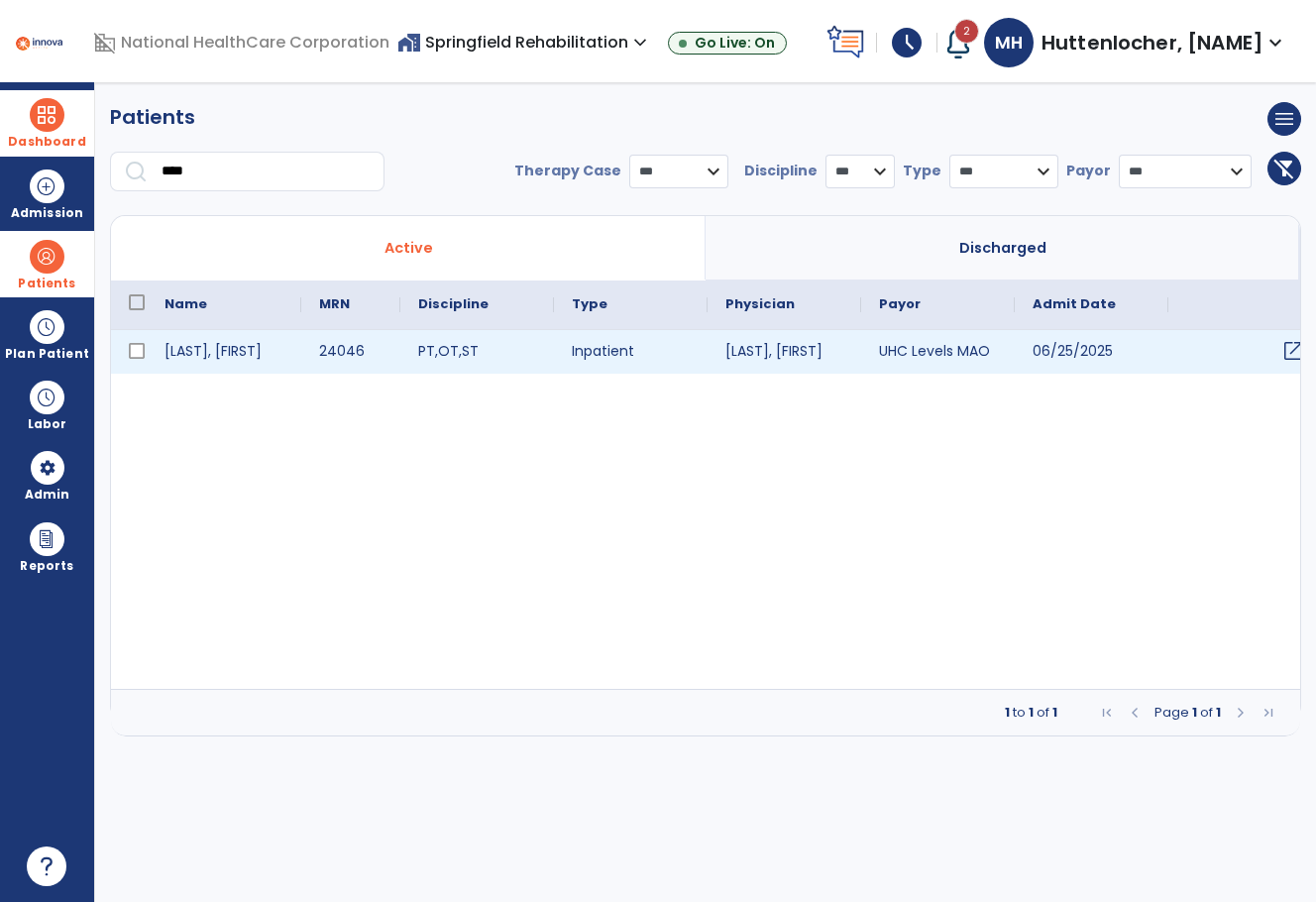 click on "open_in_new" at bounding box center [1293, 351] 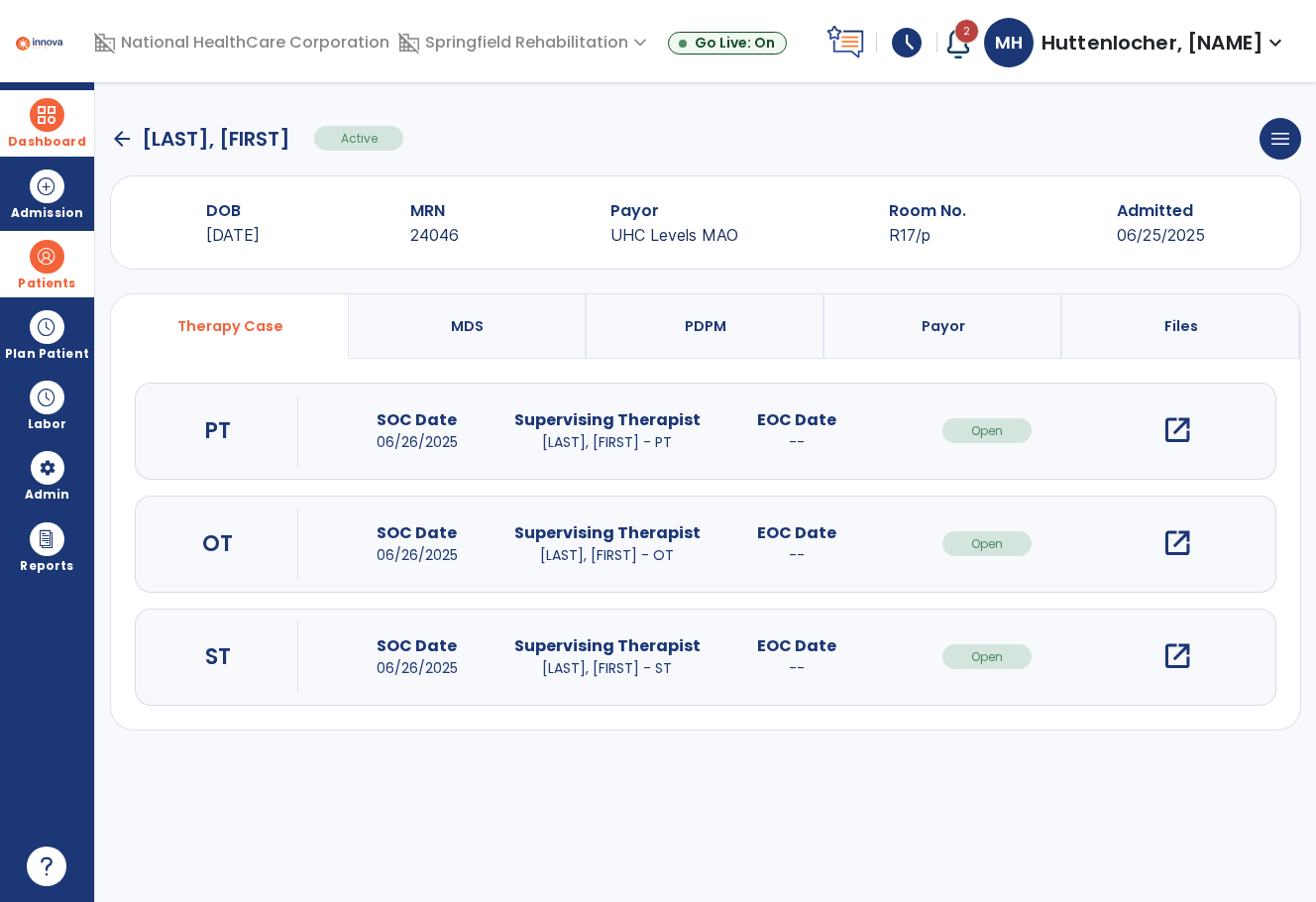 click on "open_in_new" at bounding box center (1177, 430) 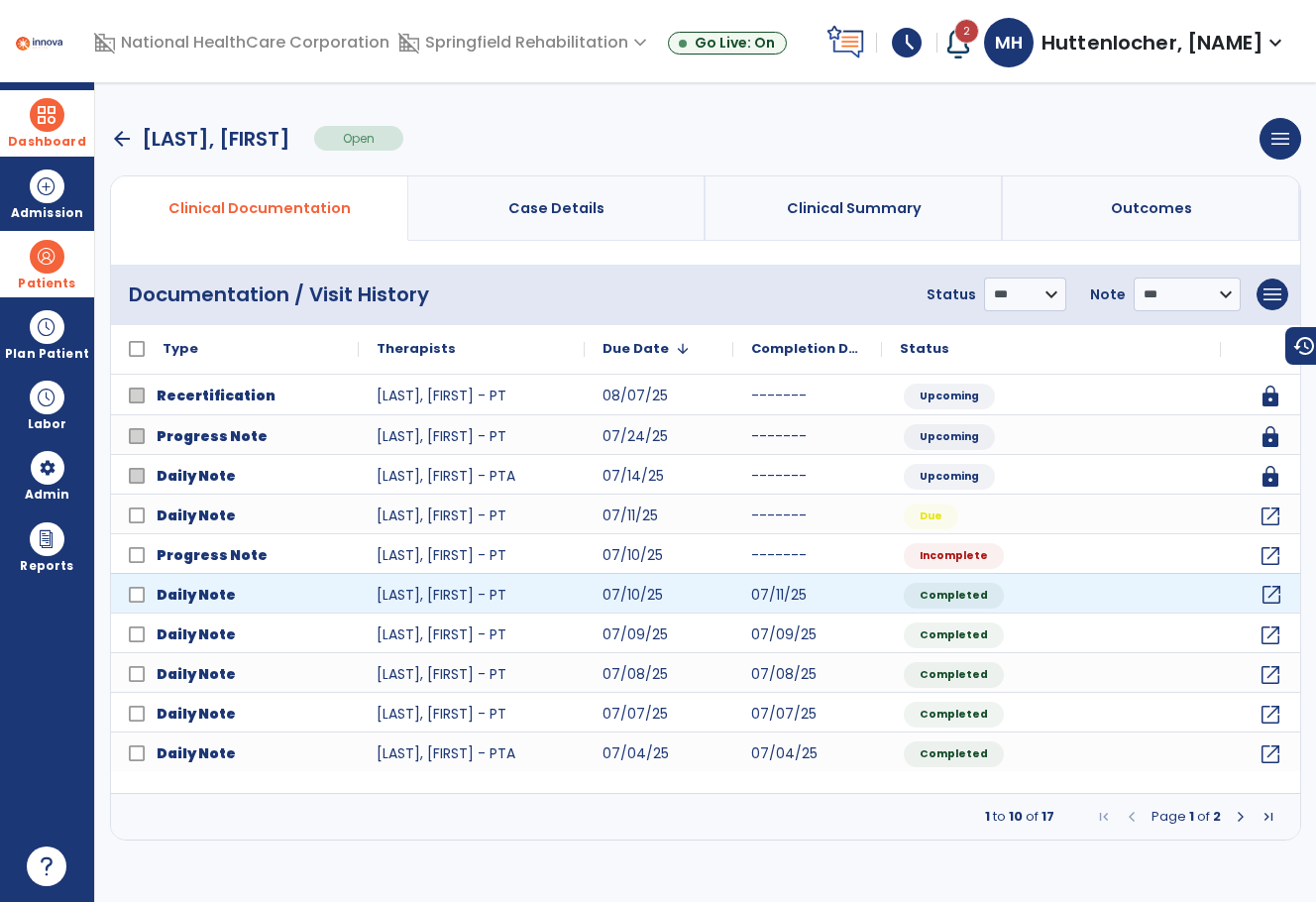 click on "open_in_new" 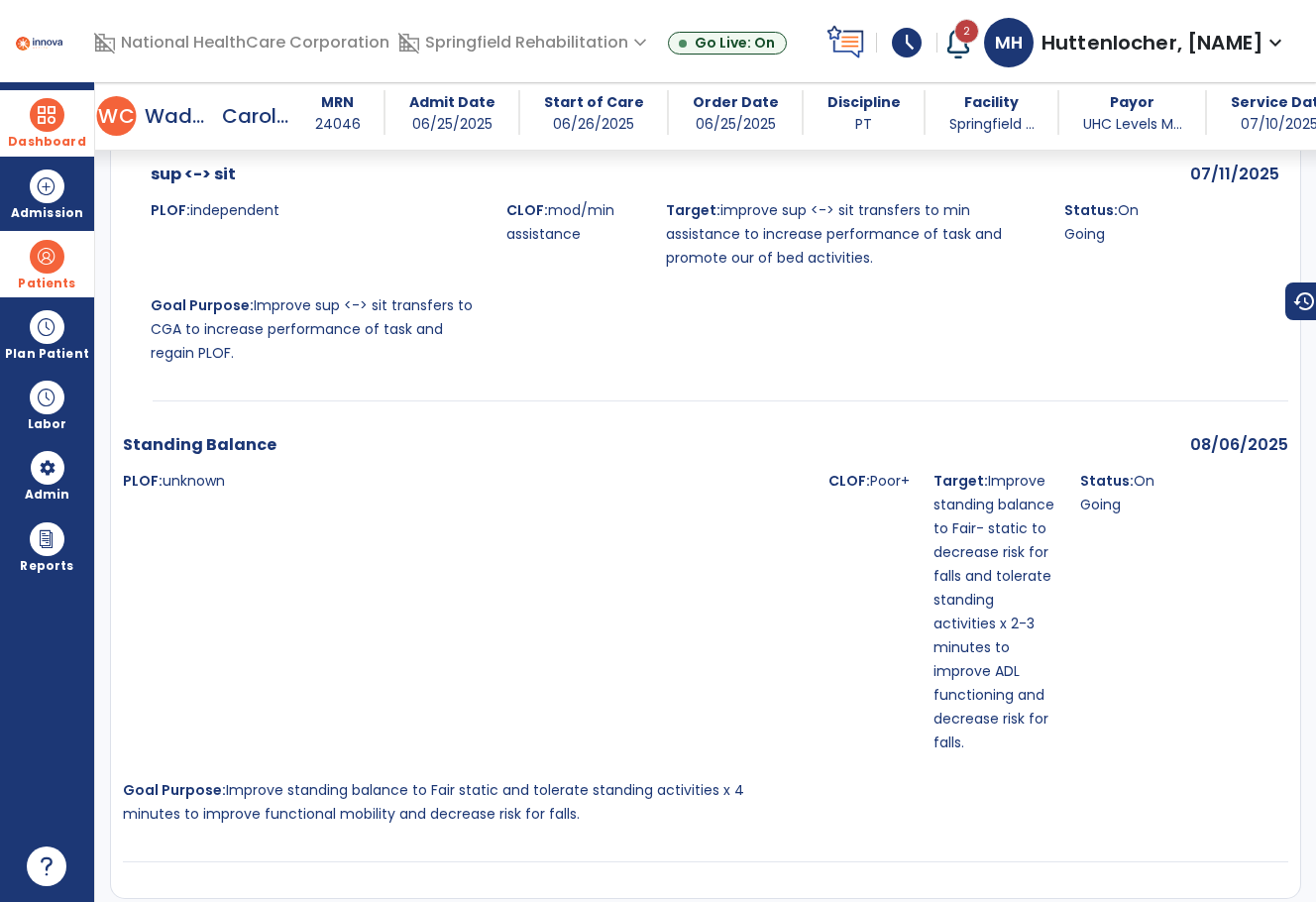 scroll, scrollTop: 3271, scrollLeft: 0, axis: vertical 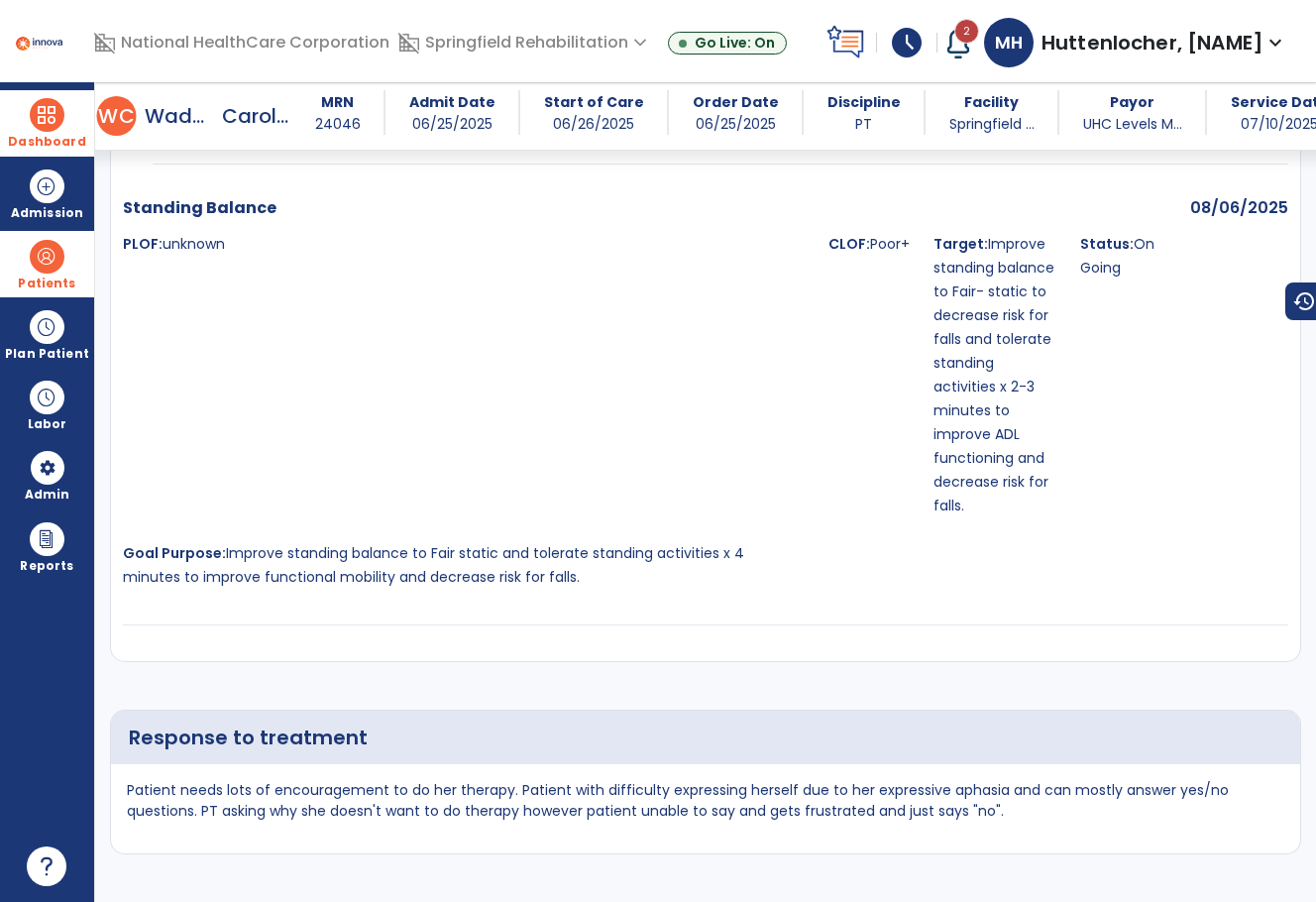 click at bounding box center (47, 115) 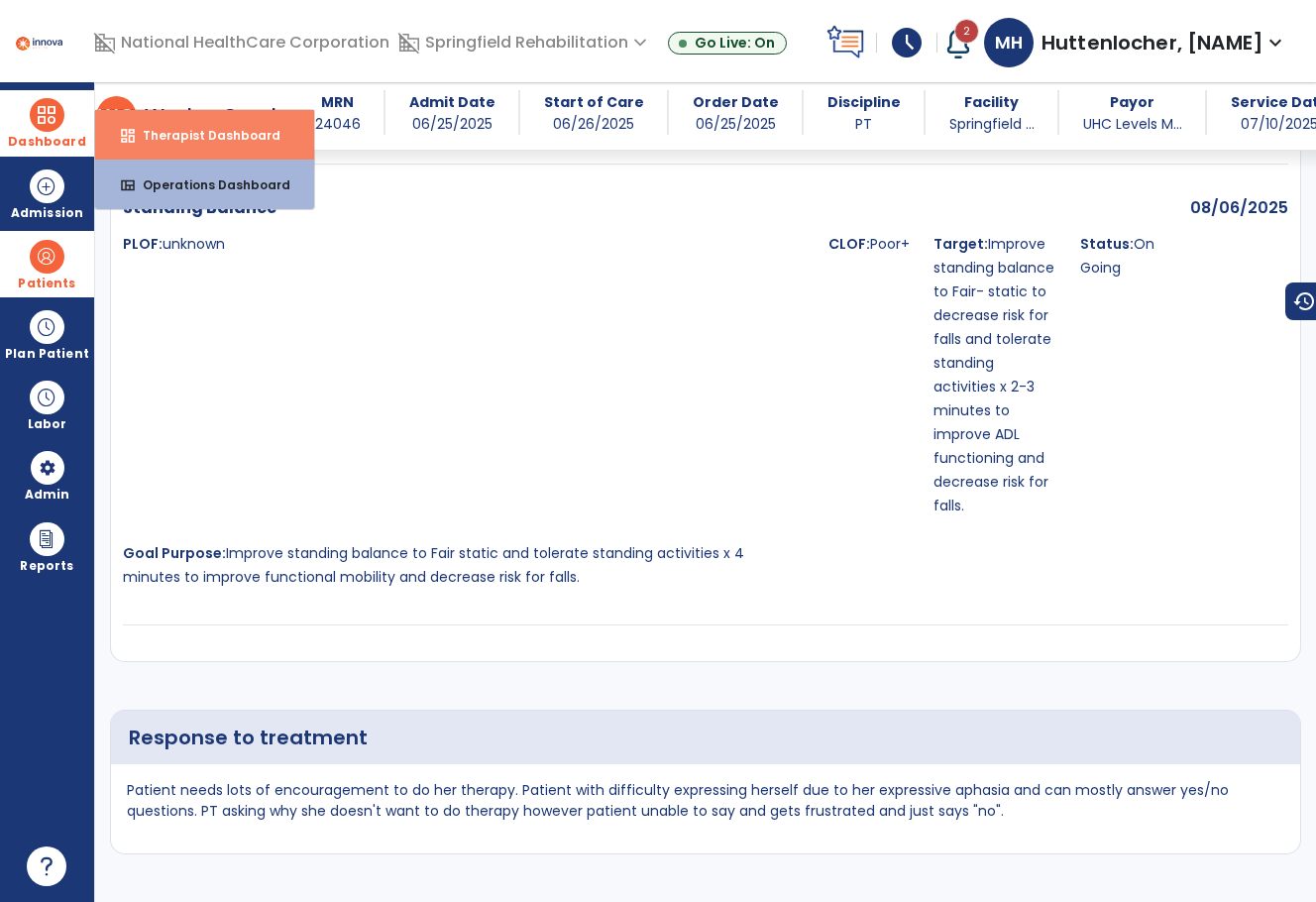 click on "Therapist Dashboard" at bounding box center [203, 135] 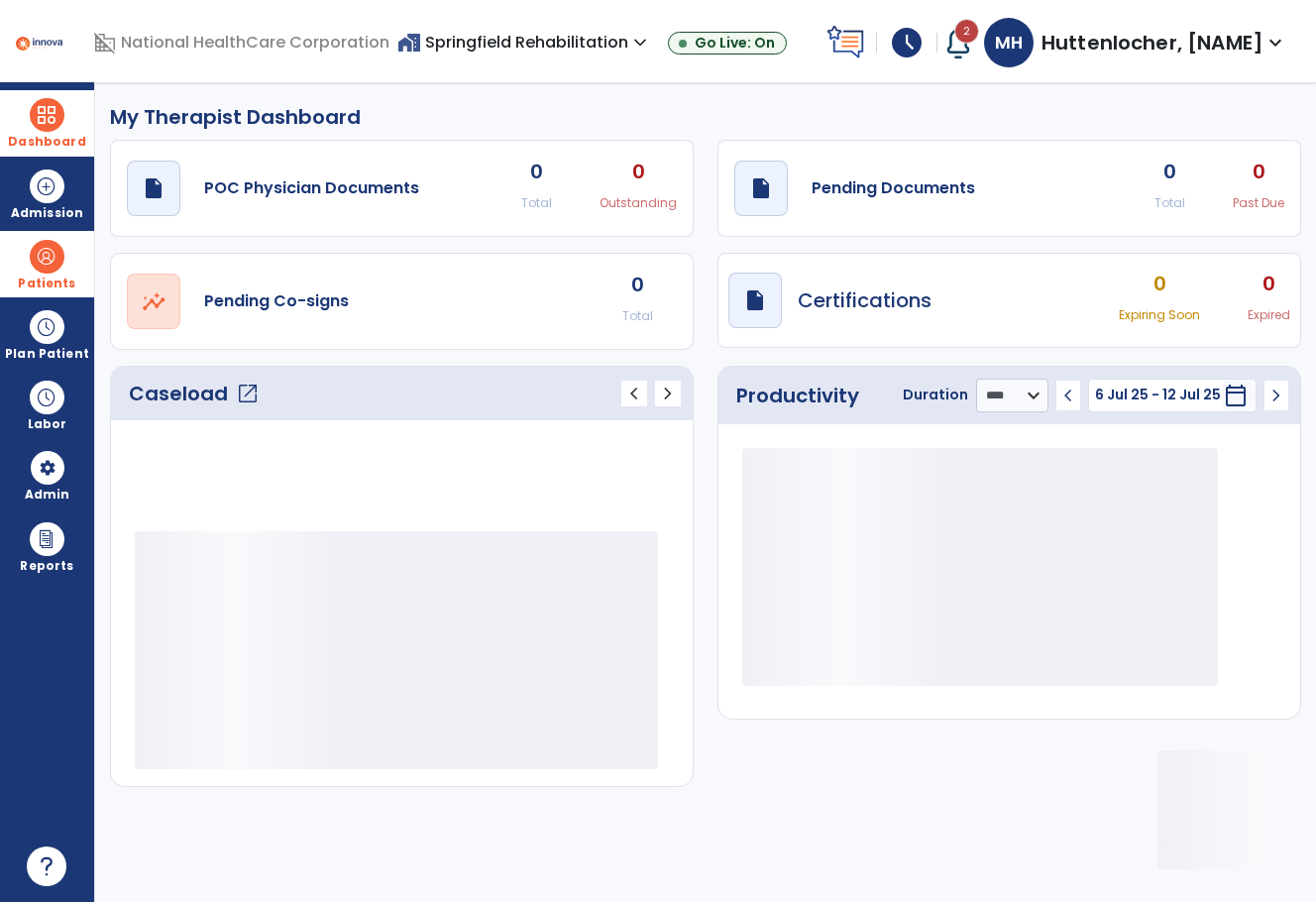 scroll, scrollTop: 0, scrollLeft: 0, axis: both 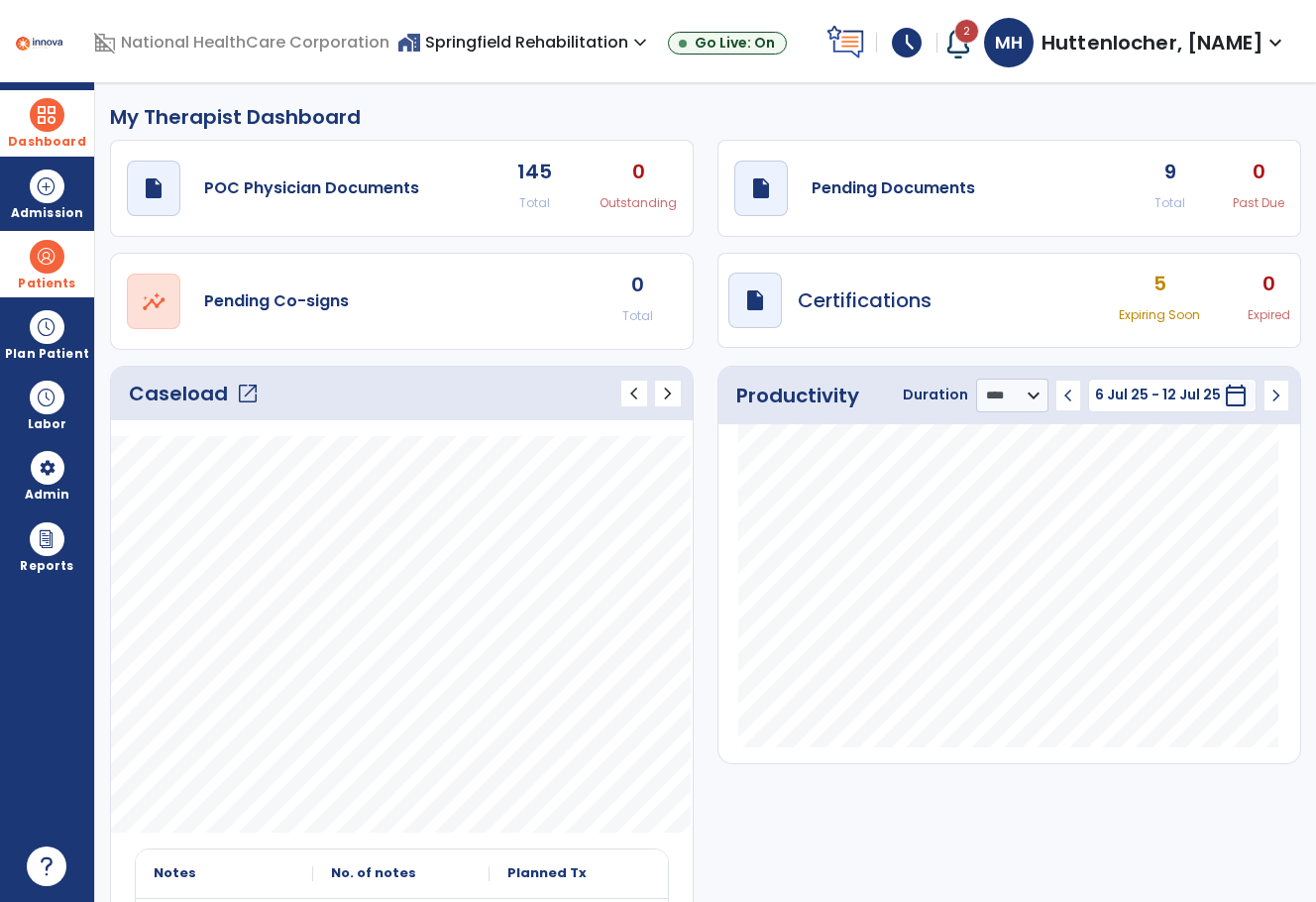 click on "0" 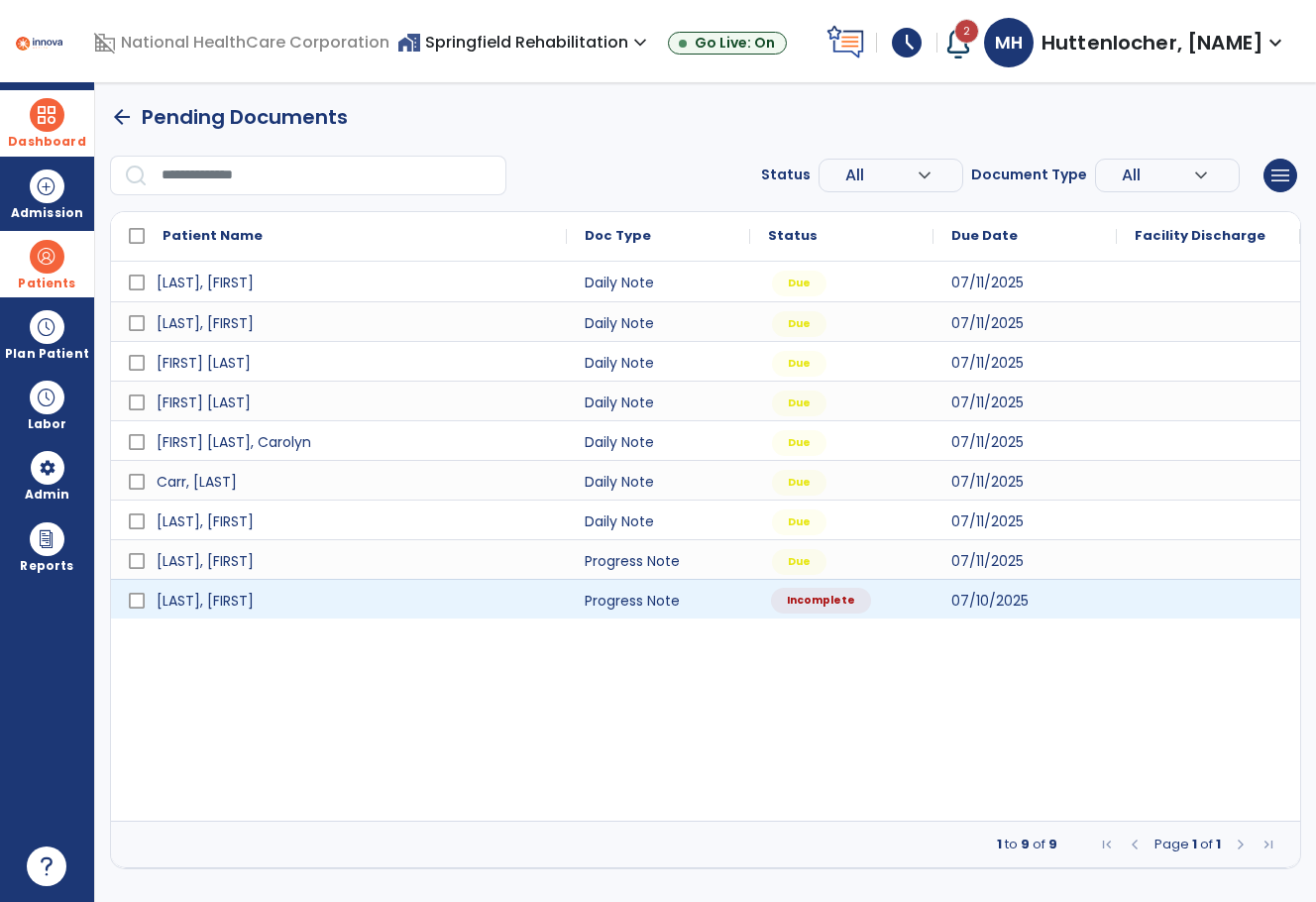 click on "Incomplete" at bounding box center [841, 599] 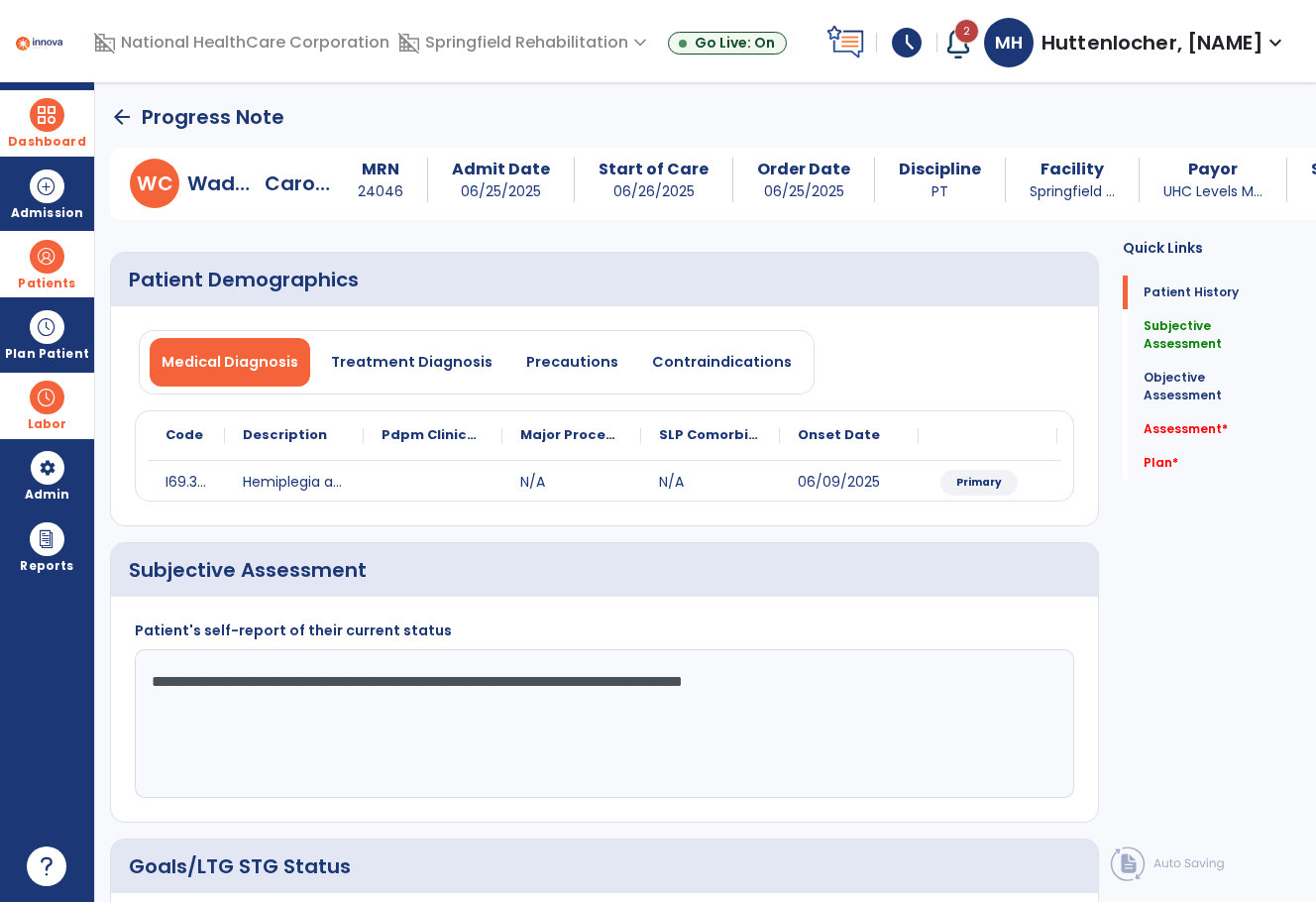 click on "Labor" at bounding box center [48, 424] 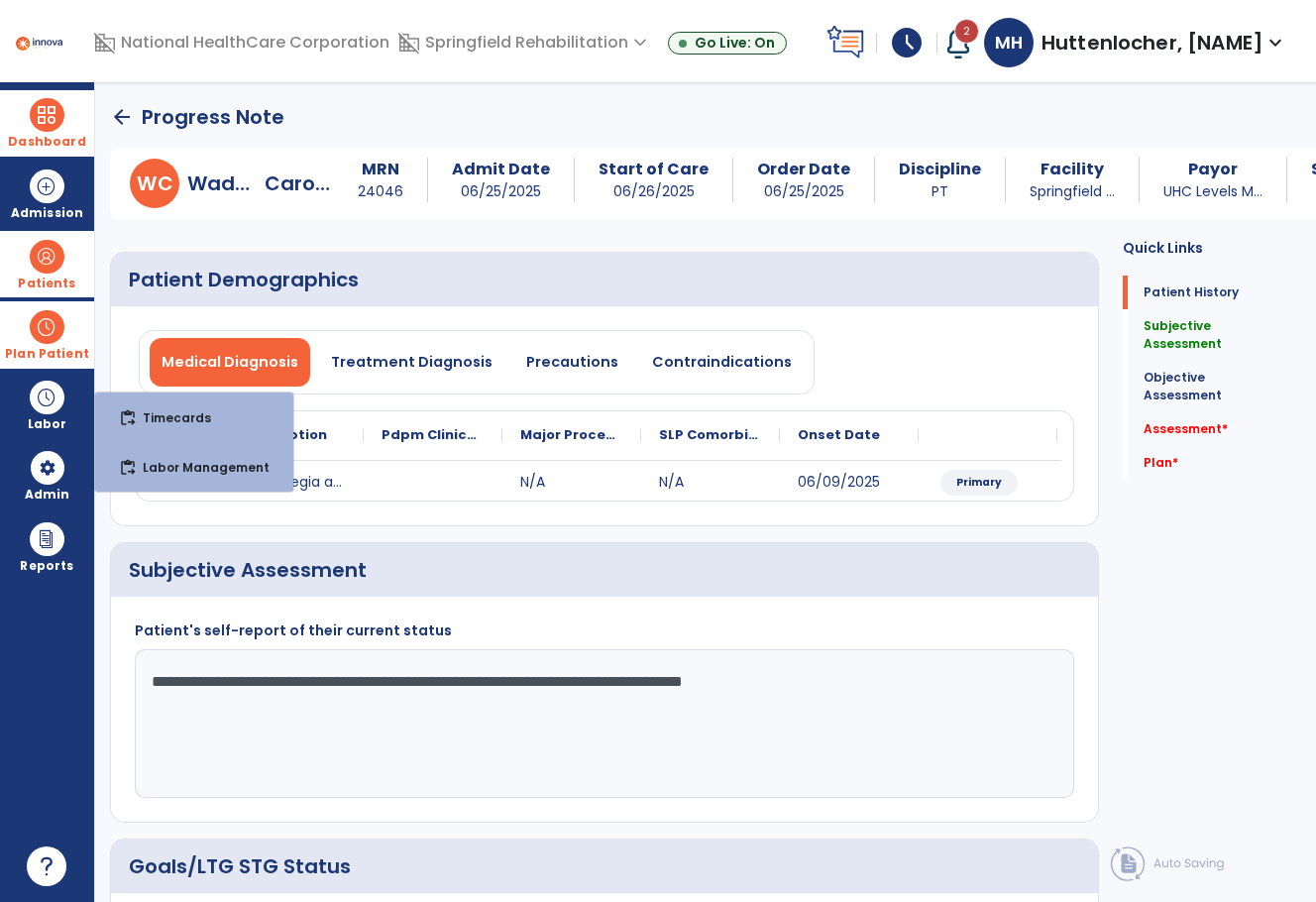 click on "Plan Patient" at bounding box center [47, 283] 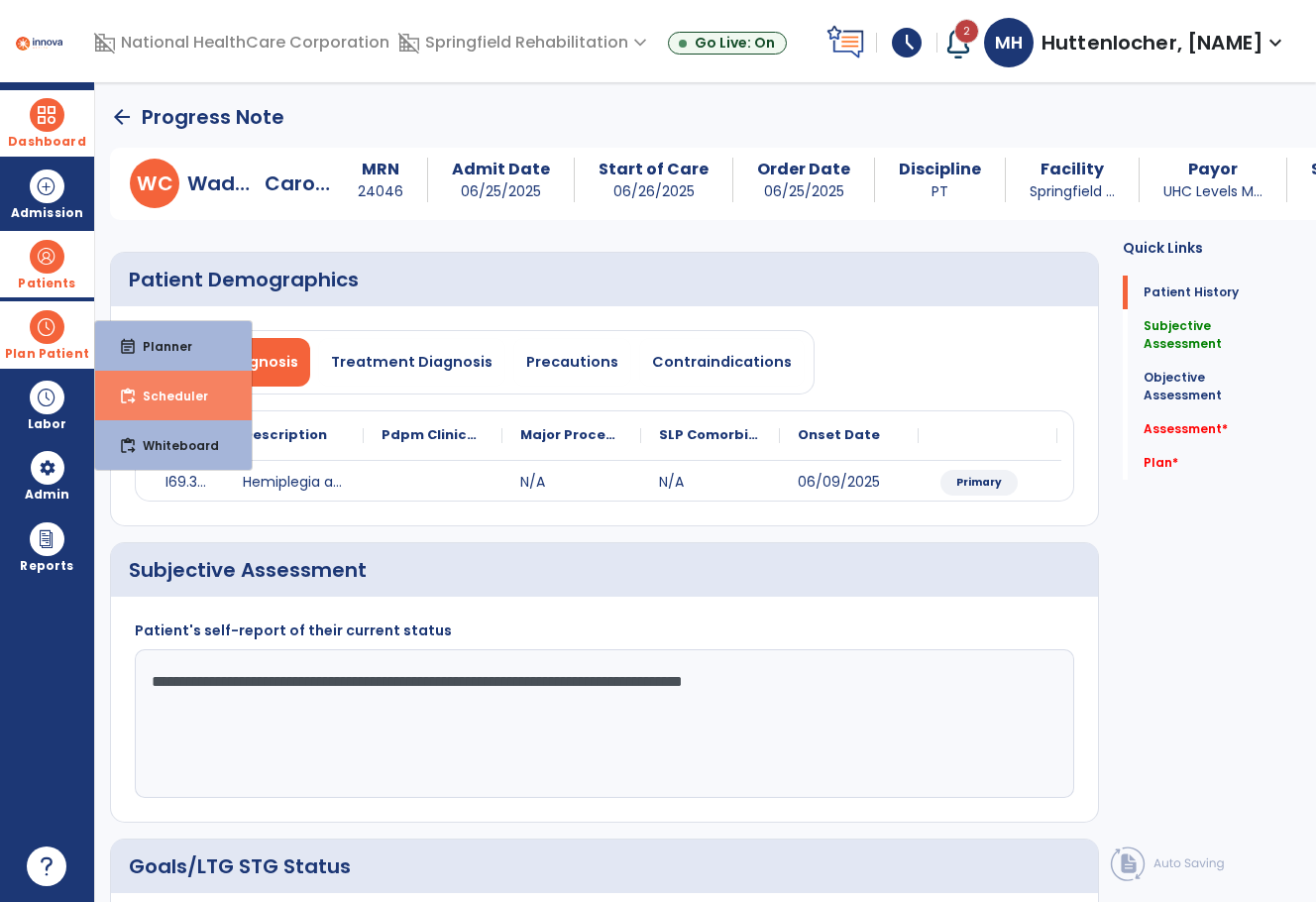 click on "Scheduler" at bounding box center [167, 395] 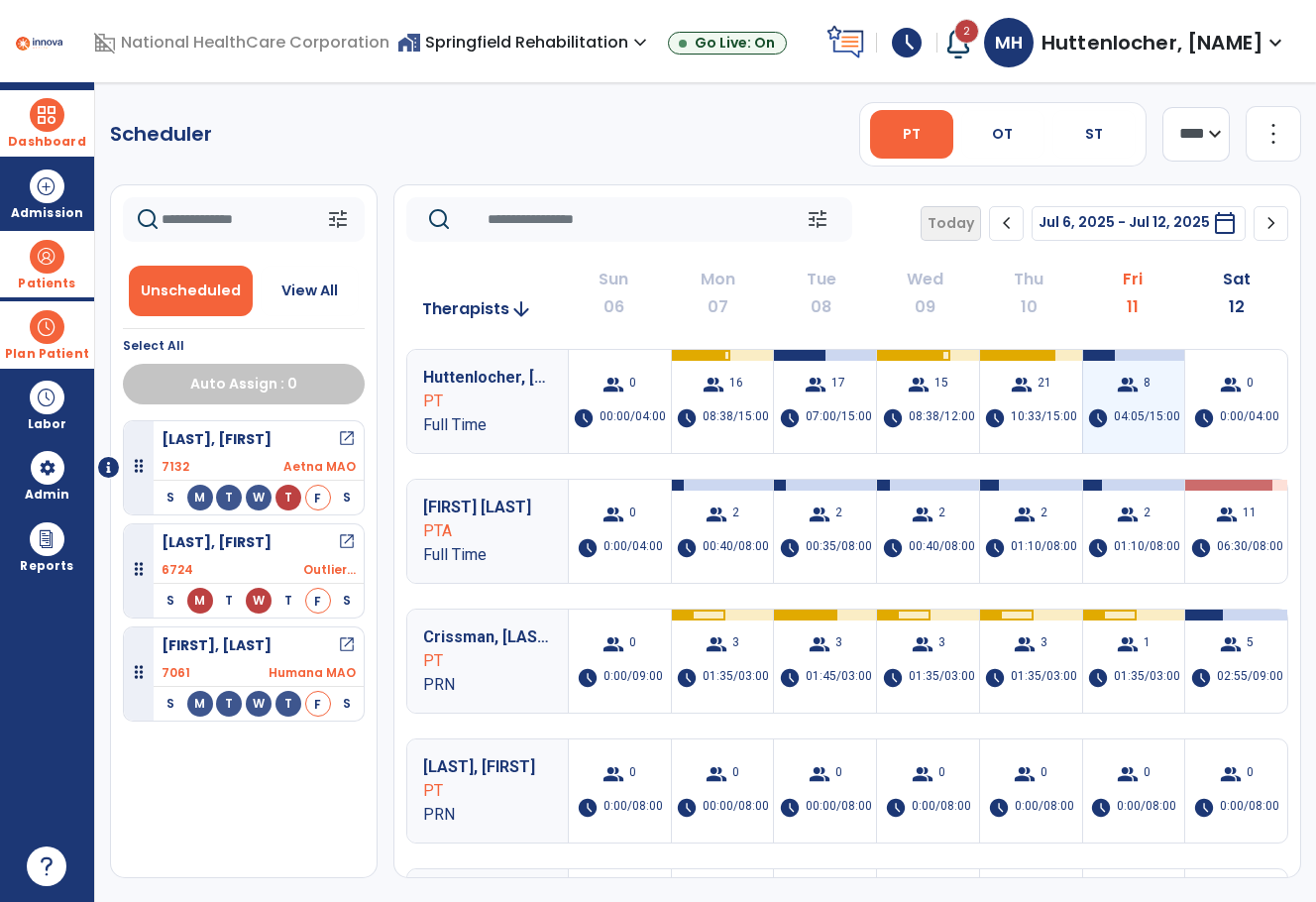 click on "group 8 schedule 04:05/15:00" at bounding box center [1134, 401] 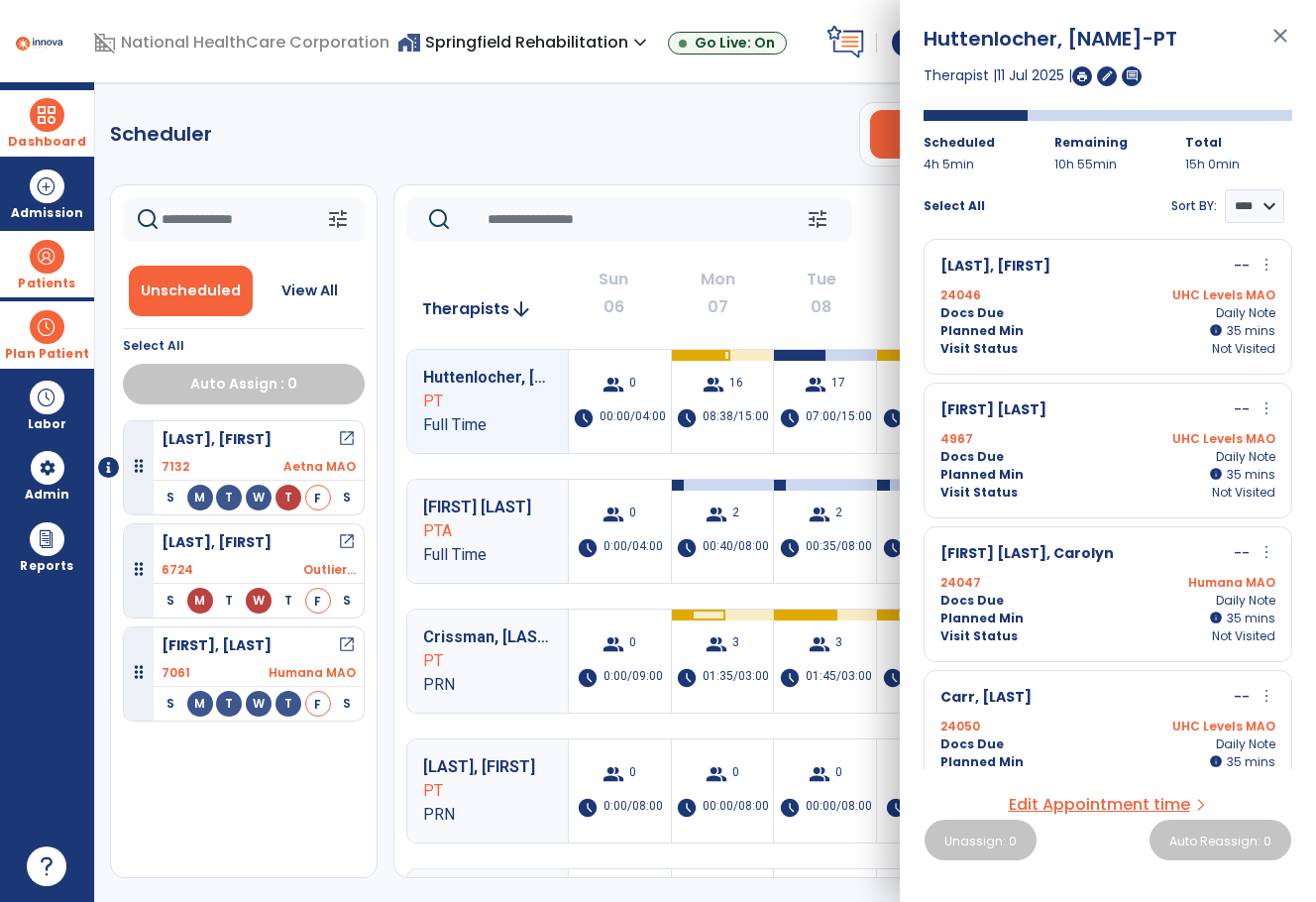 scroll, scrollTop: 0, scrollLeft: 0, axis: both 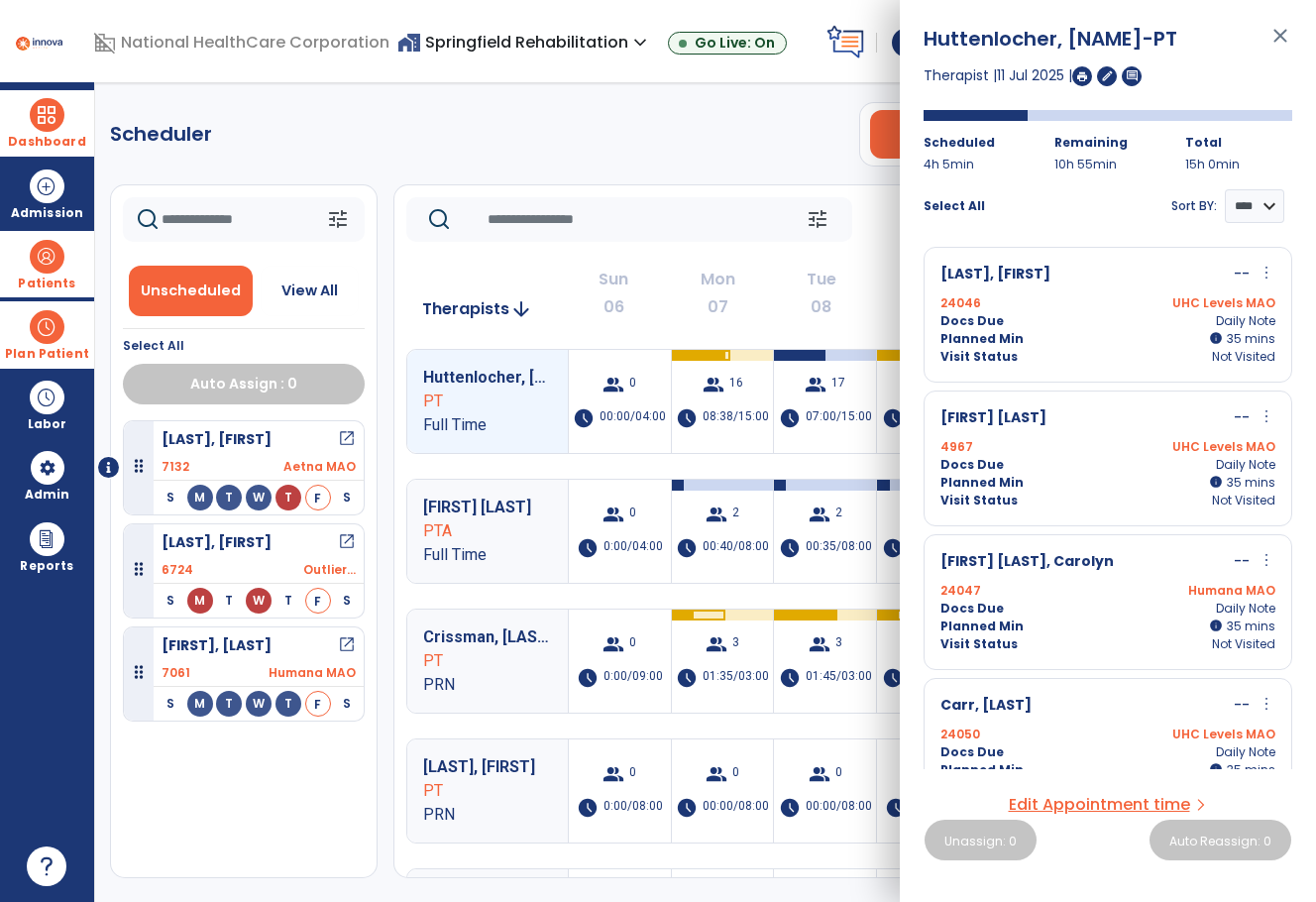 click on "Scheduler   PT   OT   ST  **** *** more_vert  Manage Labor   View All Therapists   Print" 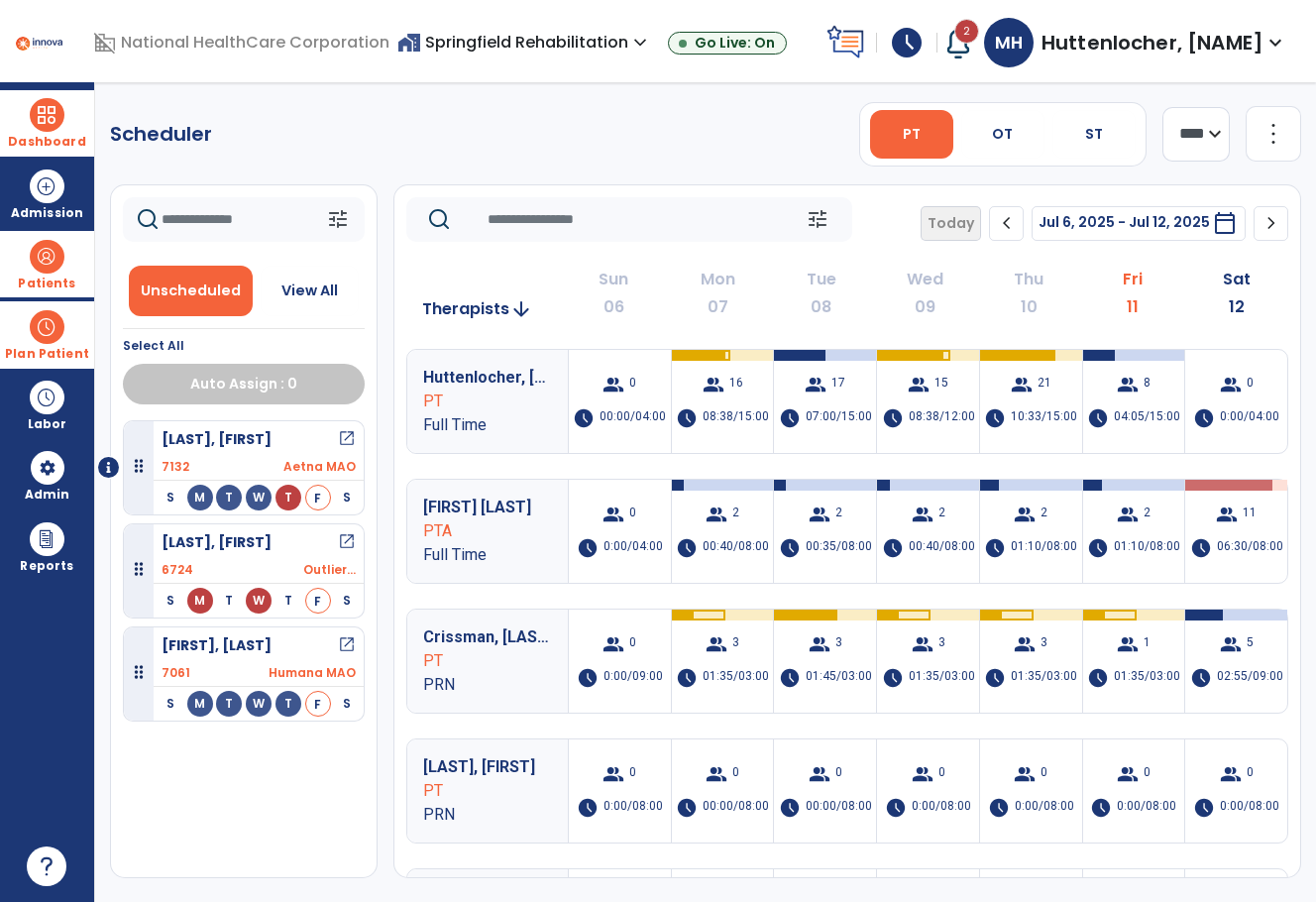 click at bounding box center (47, 115) 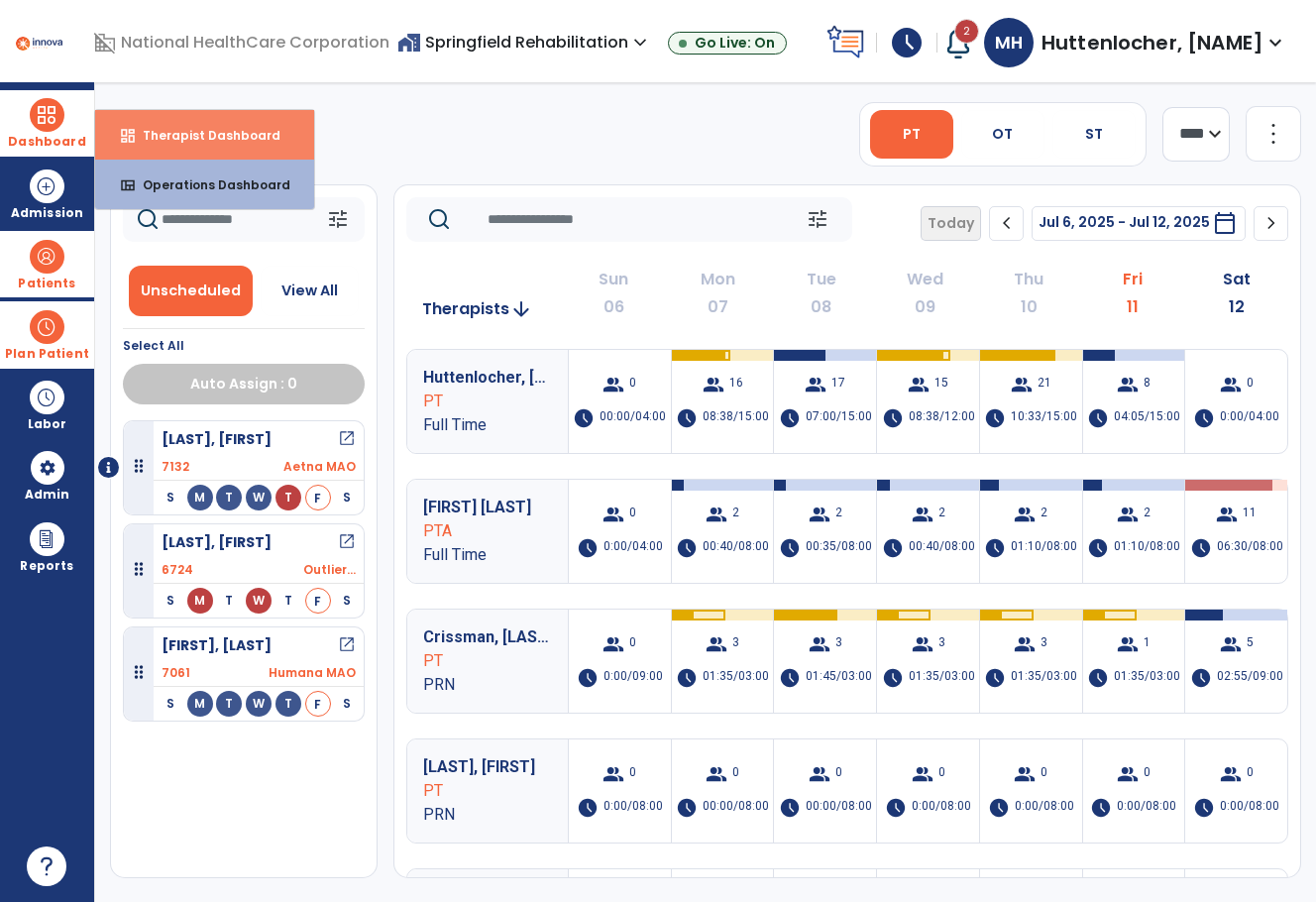 click on "Therapist Dashboard" at bounding box center (203, 135) 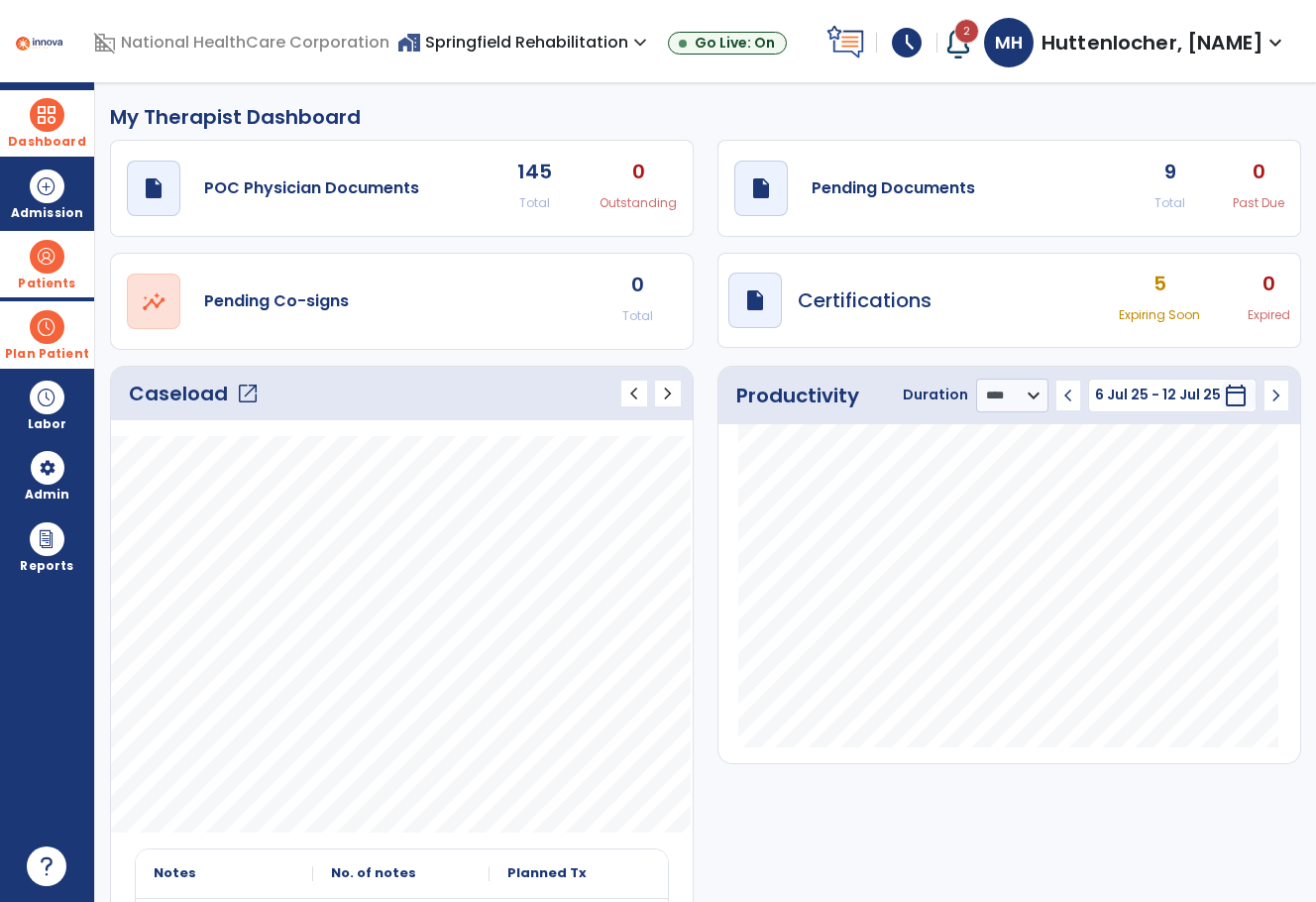 click on "0" 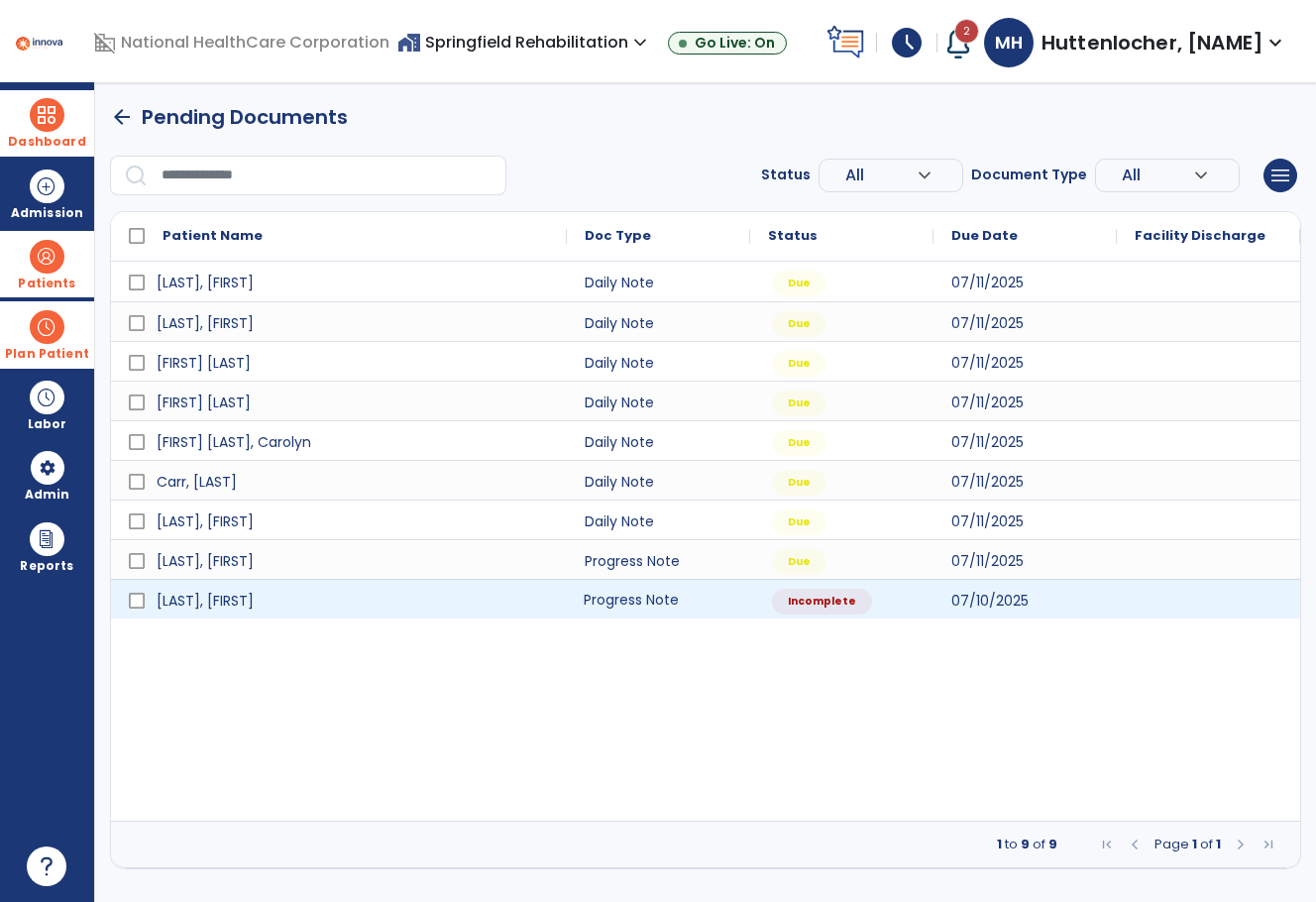 click on "Progress Note" at bounding box center (658, 599) 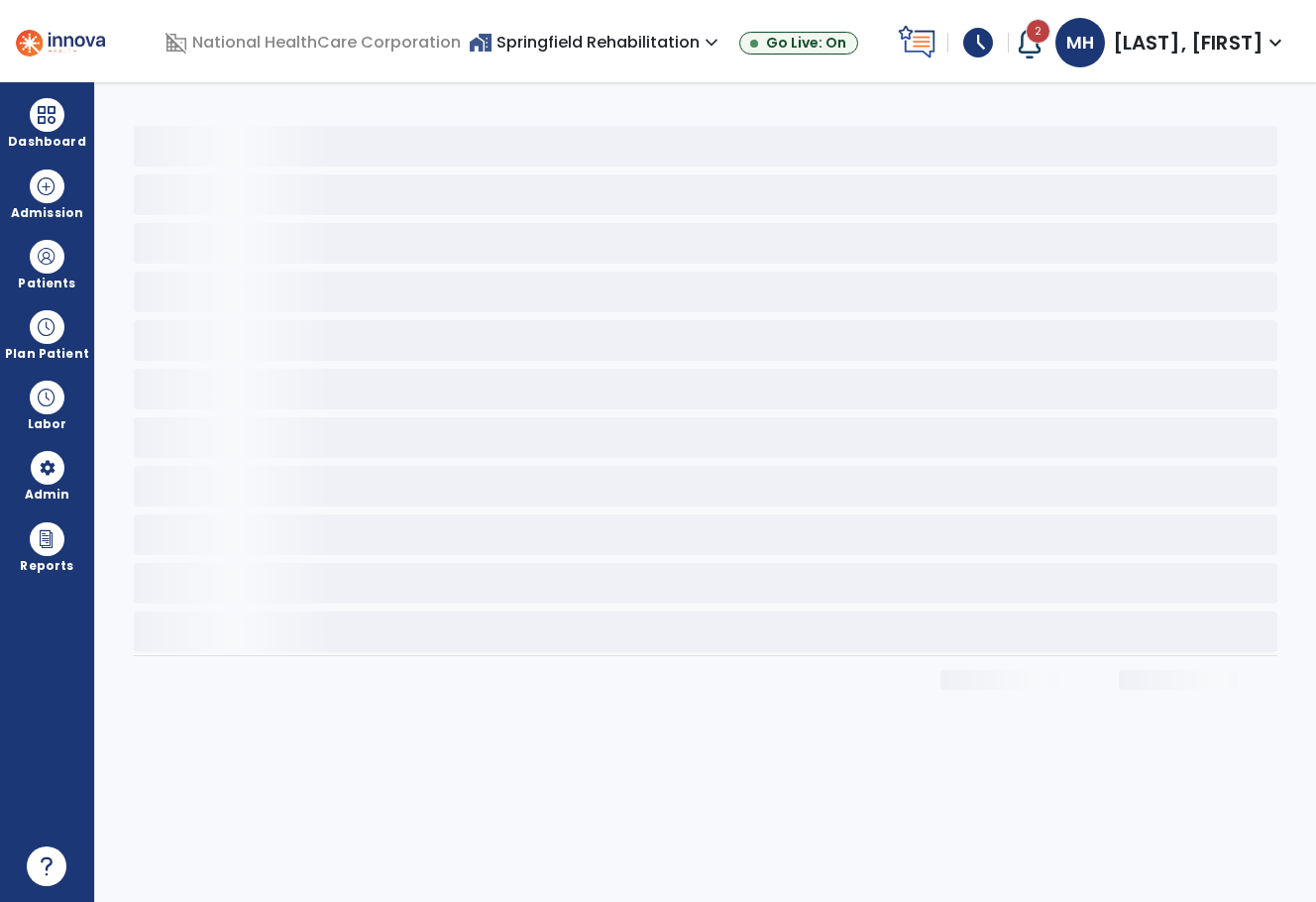 scroll, scrollTop: 0, scrollLeft: 0, axis: both 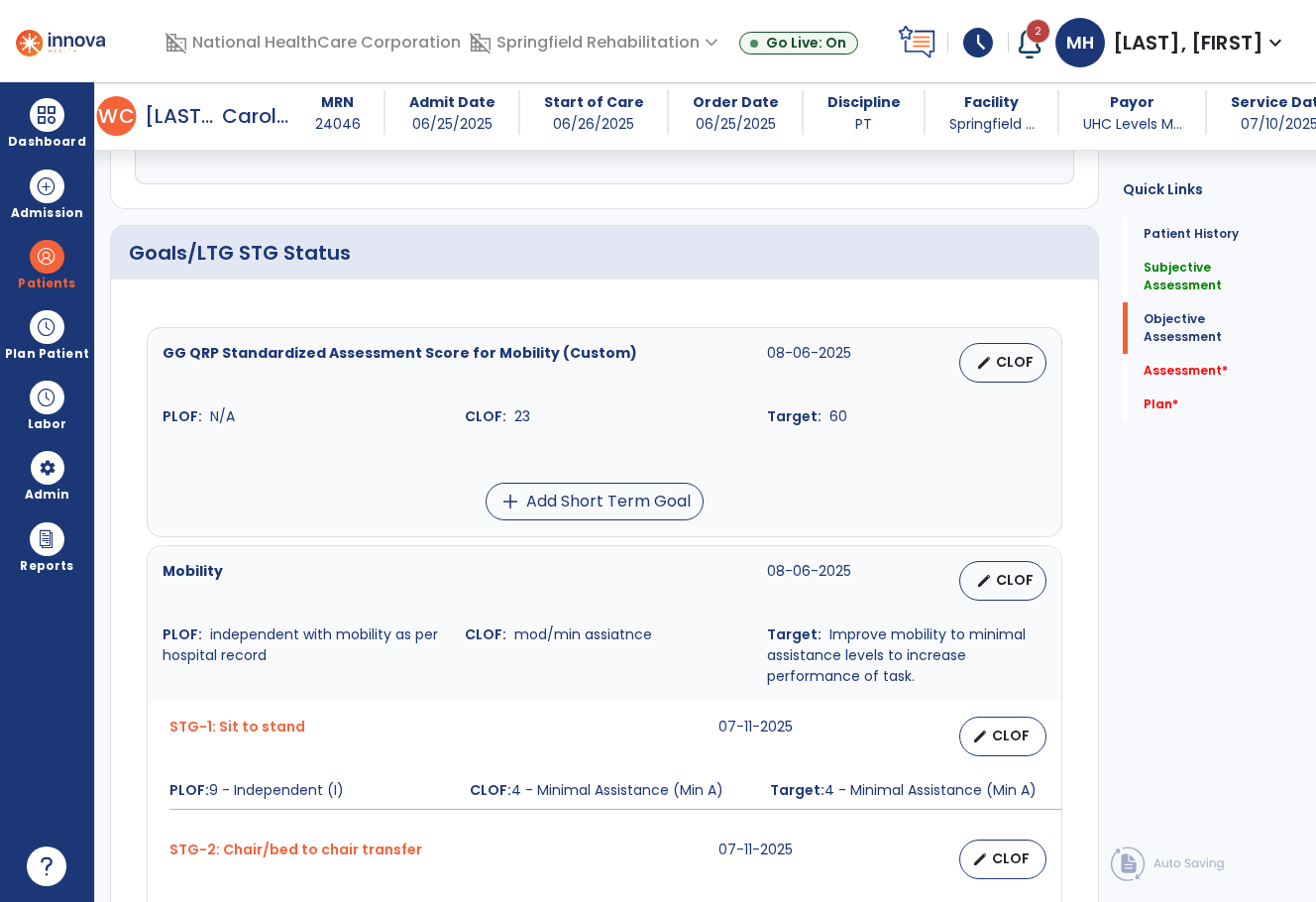click on "add  Add Short Term Goal" at bounding box center [595, 502] 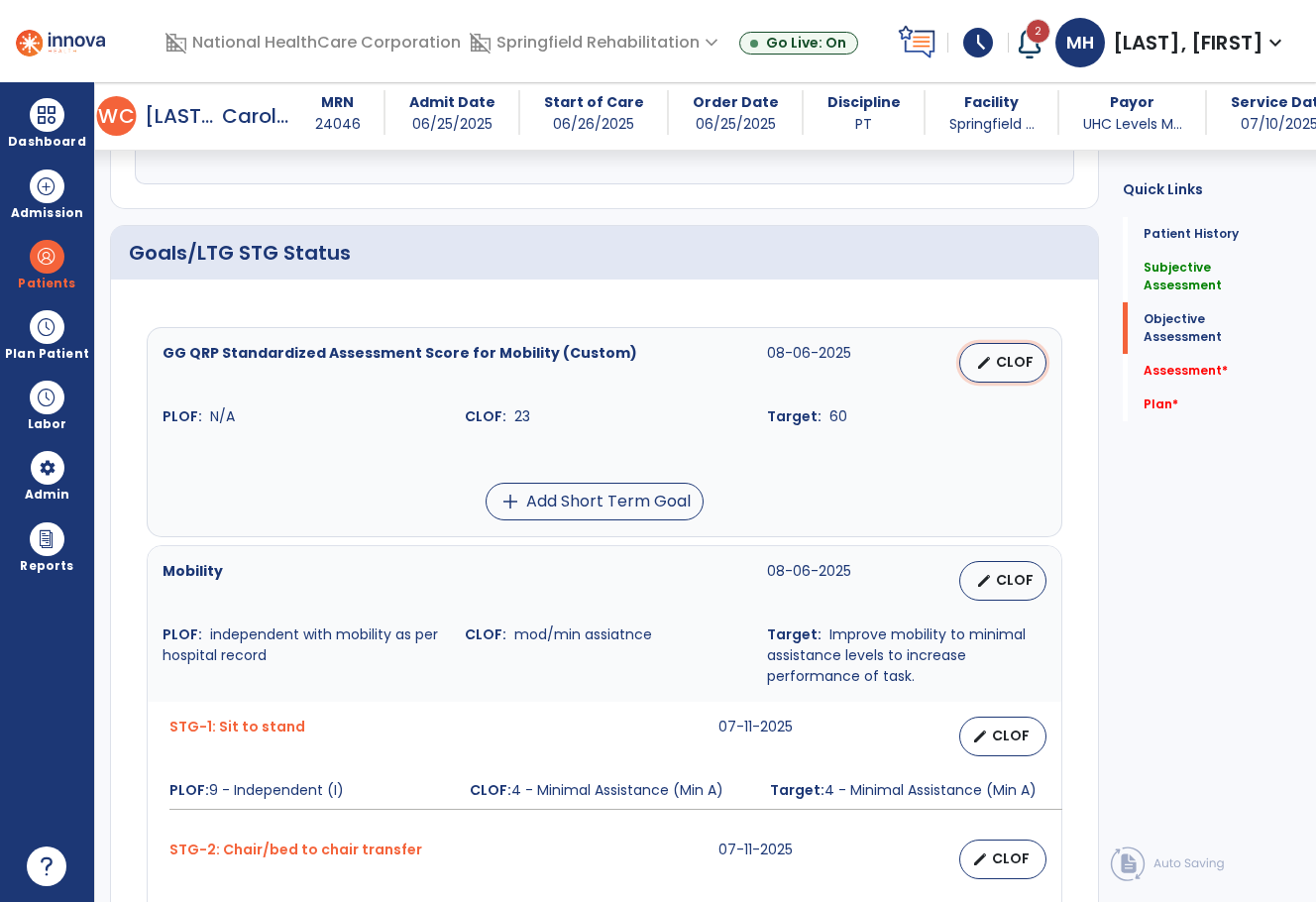 click on "CLOF" at bounding box center (1015, 362) 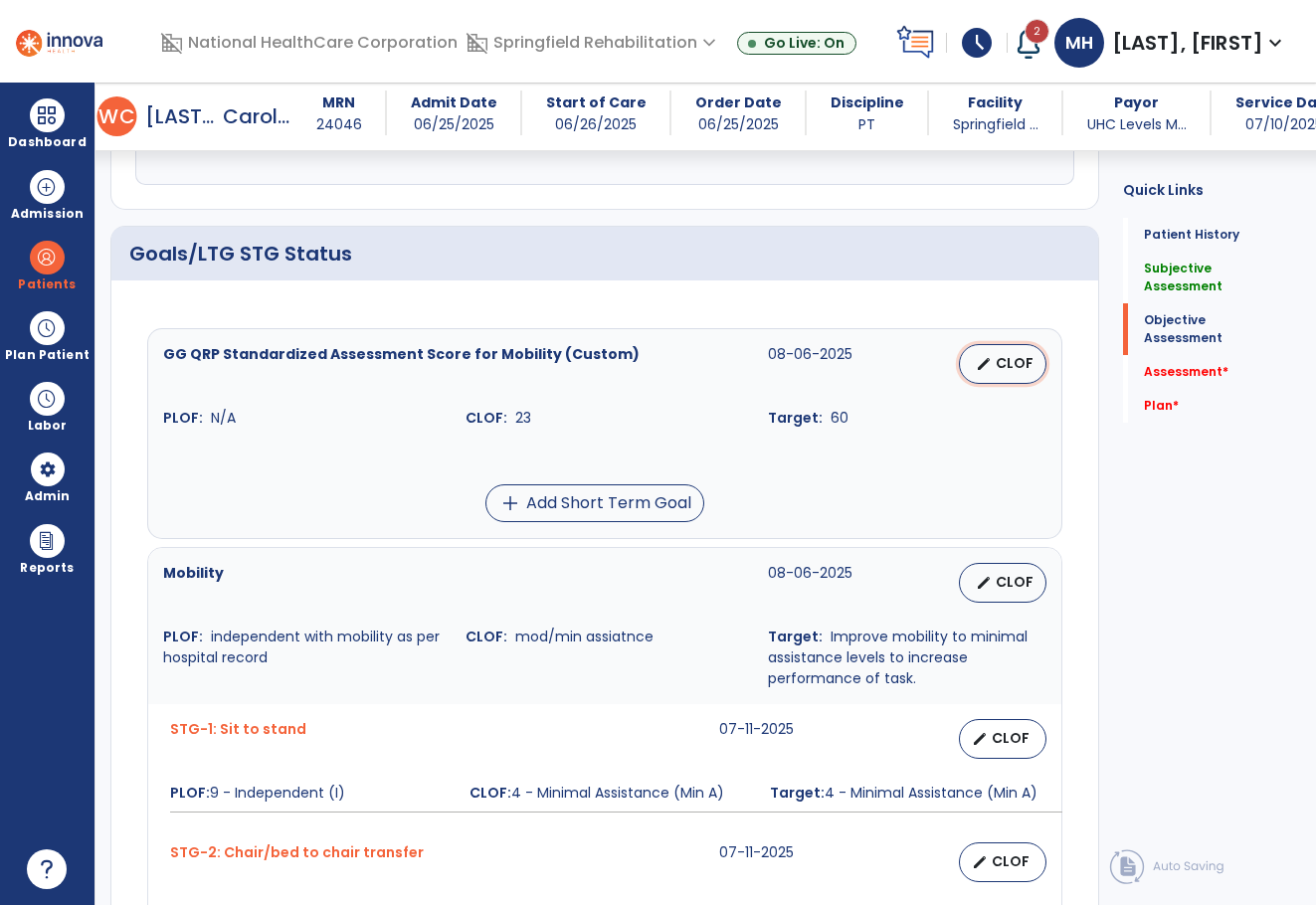 select on "**********" 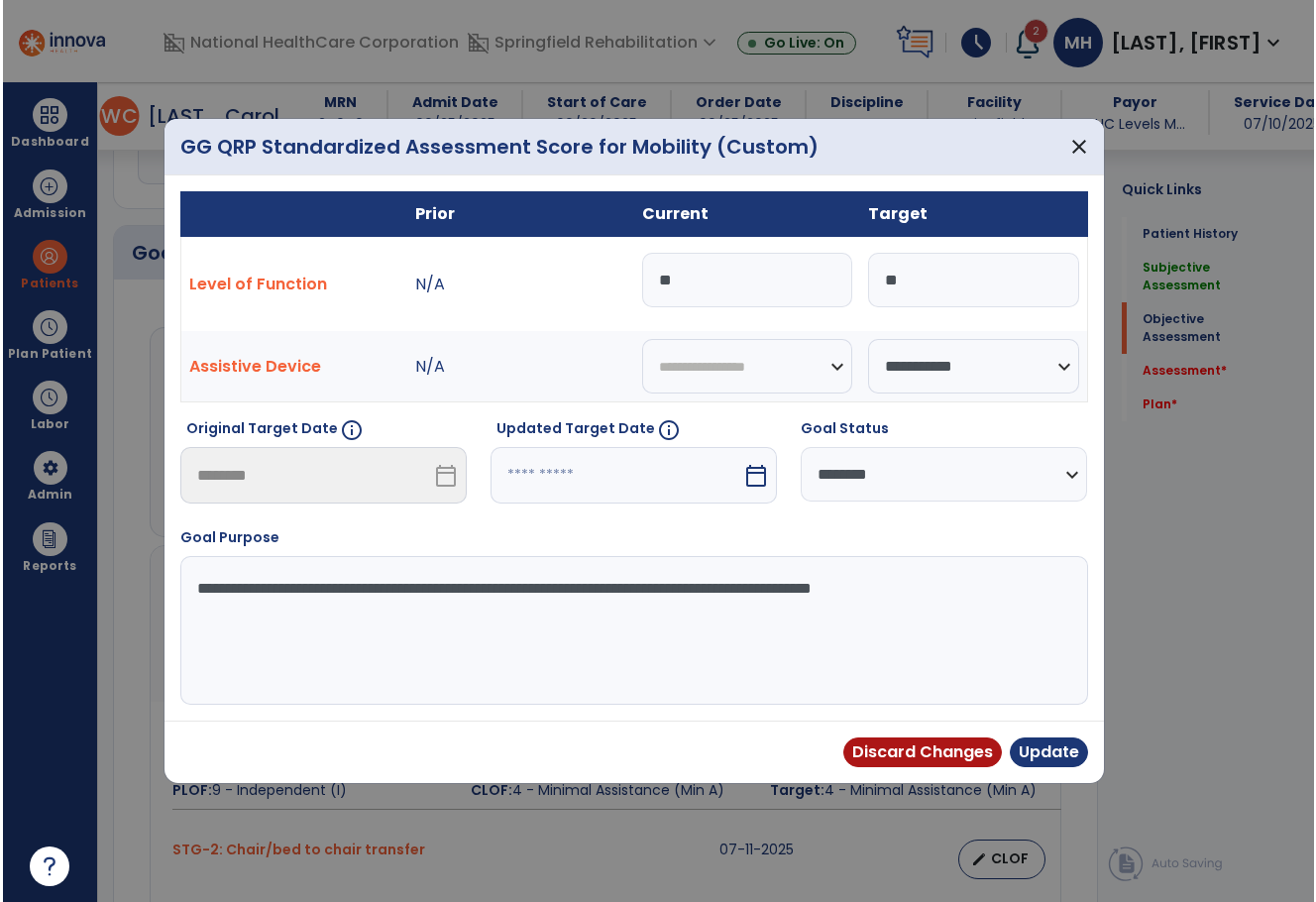 scroll, scrollTop: 595, scrollLeft: 0, axis: vertical 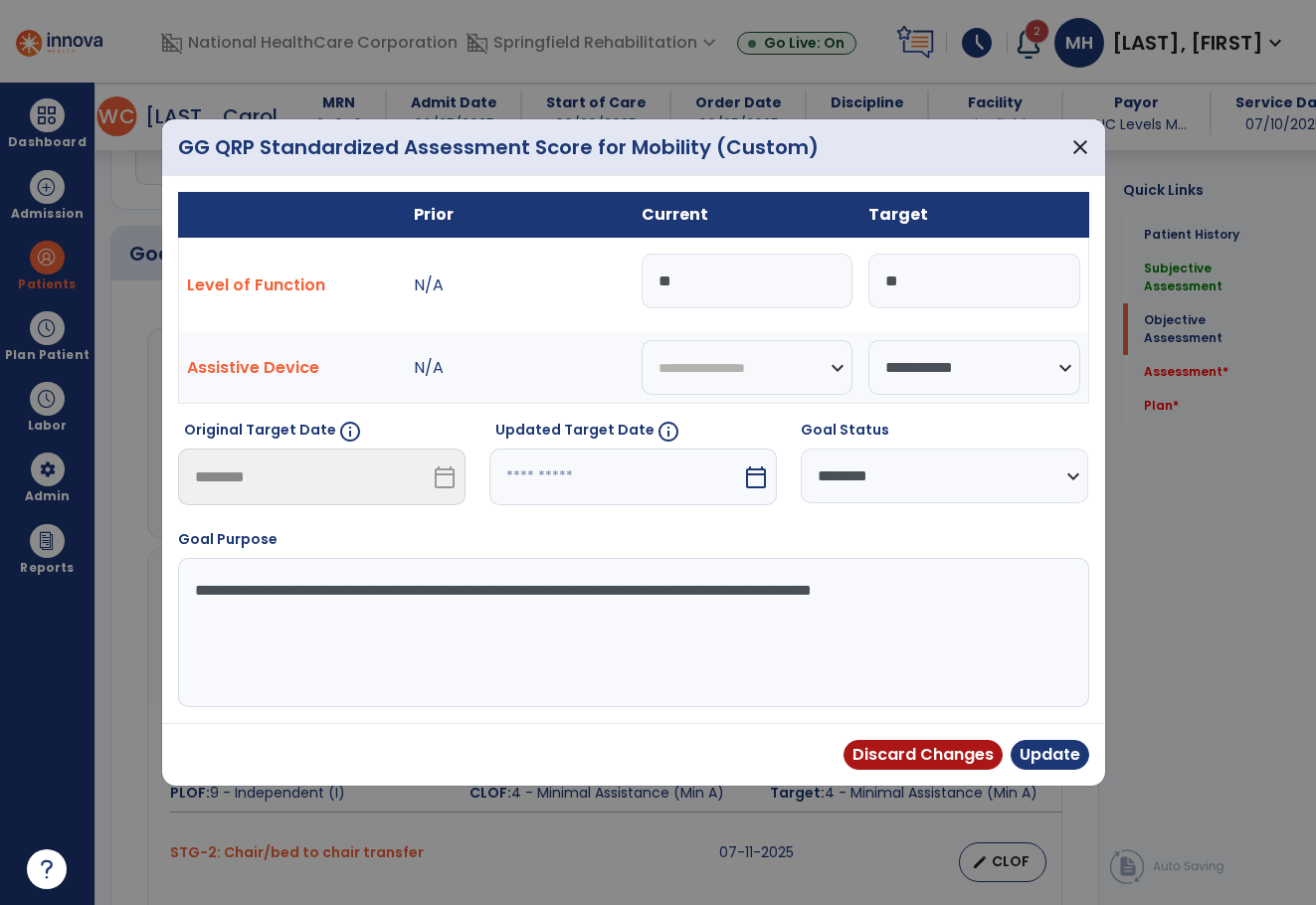 drag, startPoint x: 669, startPoint y: 282, endPoint x: 620, endPoint y: 291, distance: 49.819675 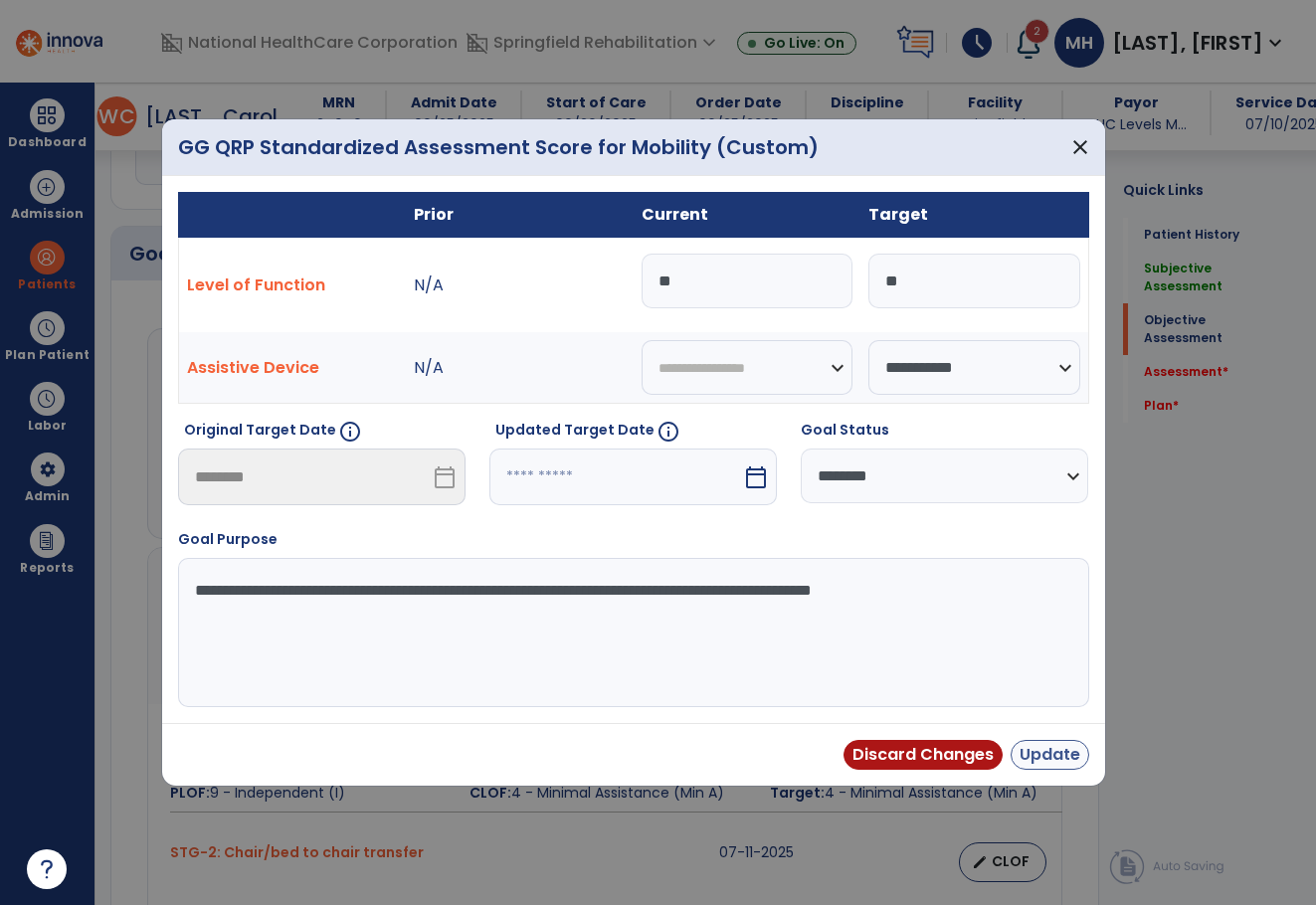 type on "**" 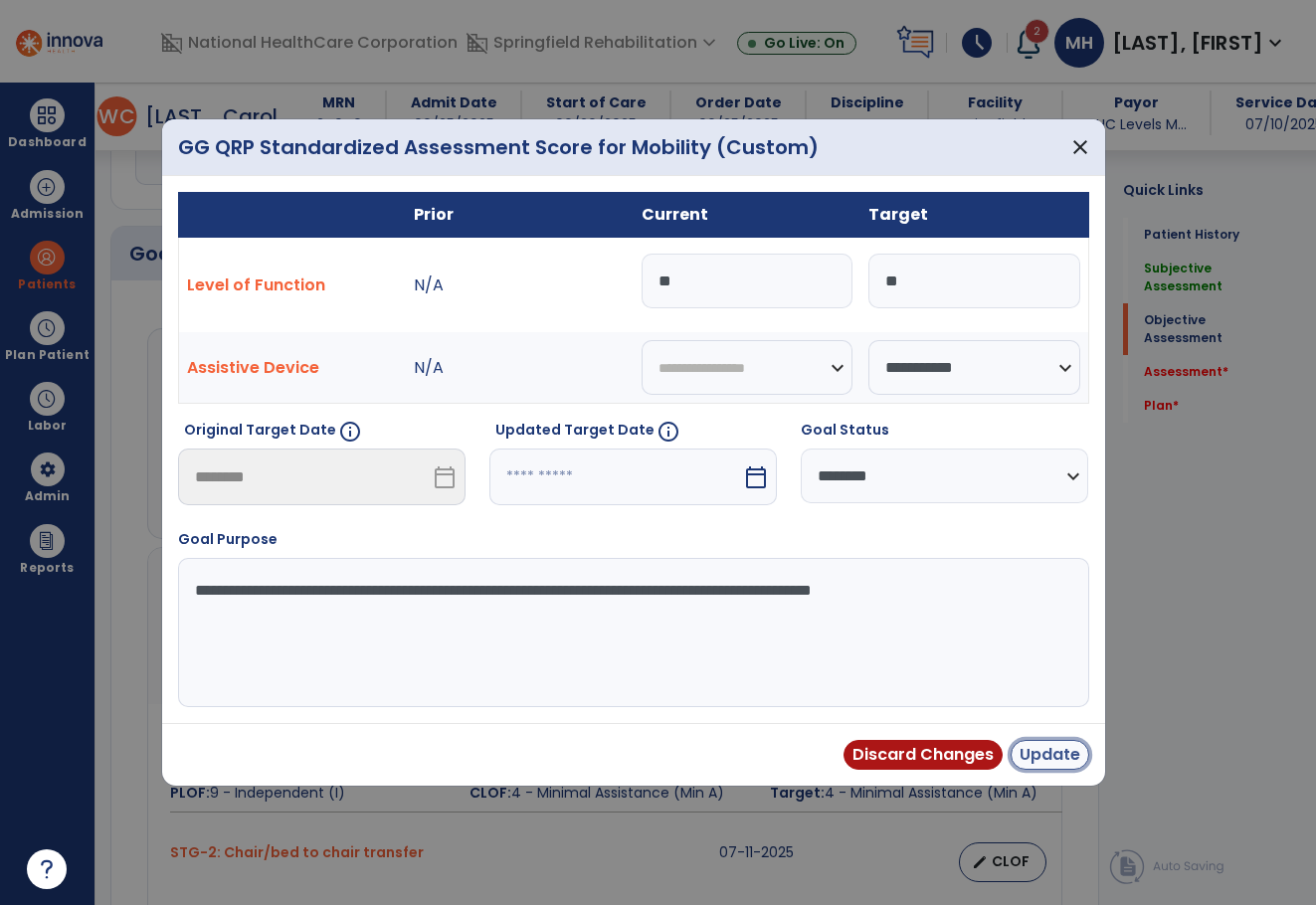 click on "Update" at bounding box center (1049, 755) 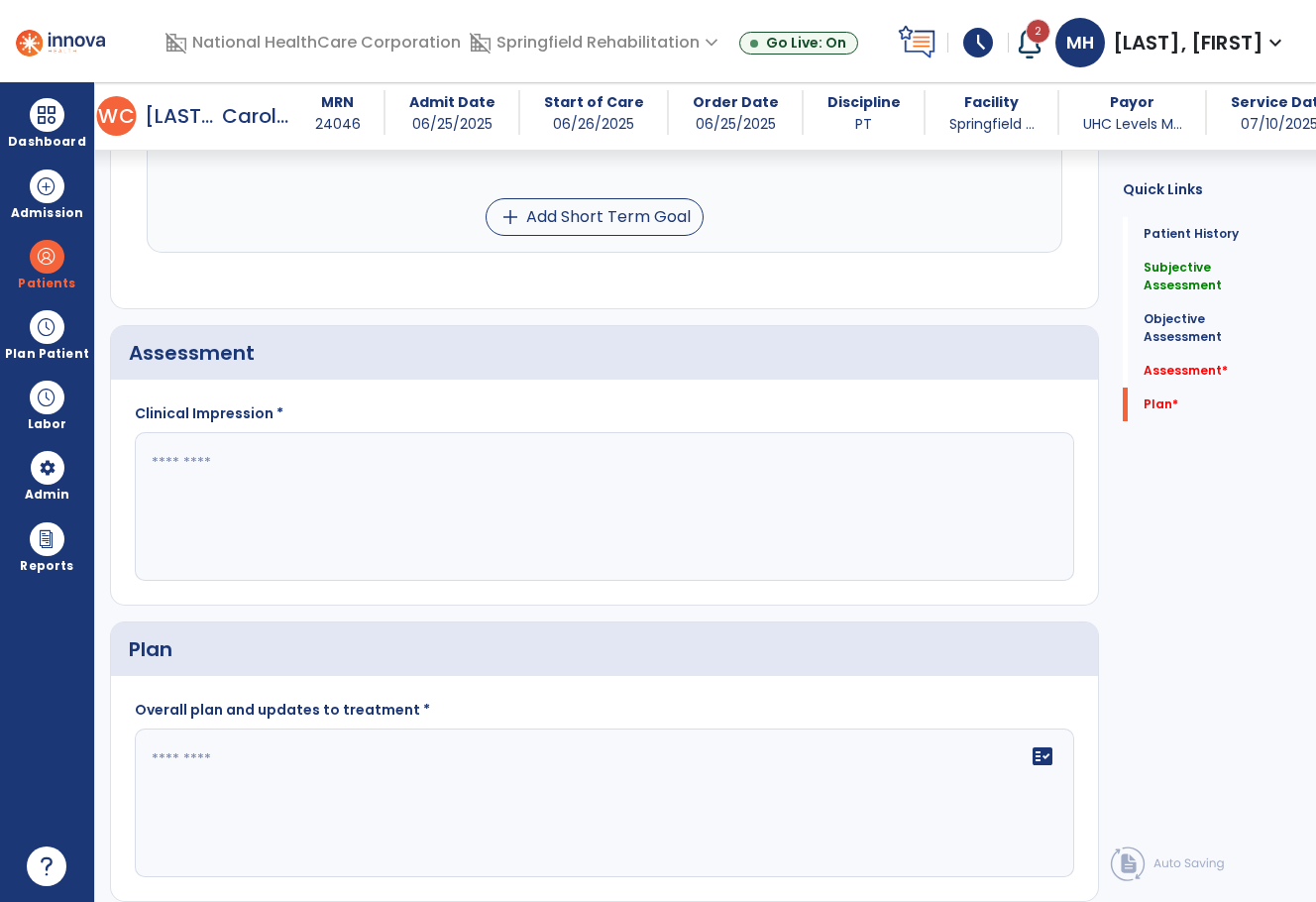 scroll, scrollTop: 1930, scrollLeft: 0, axis: vertical 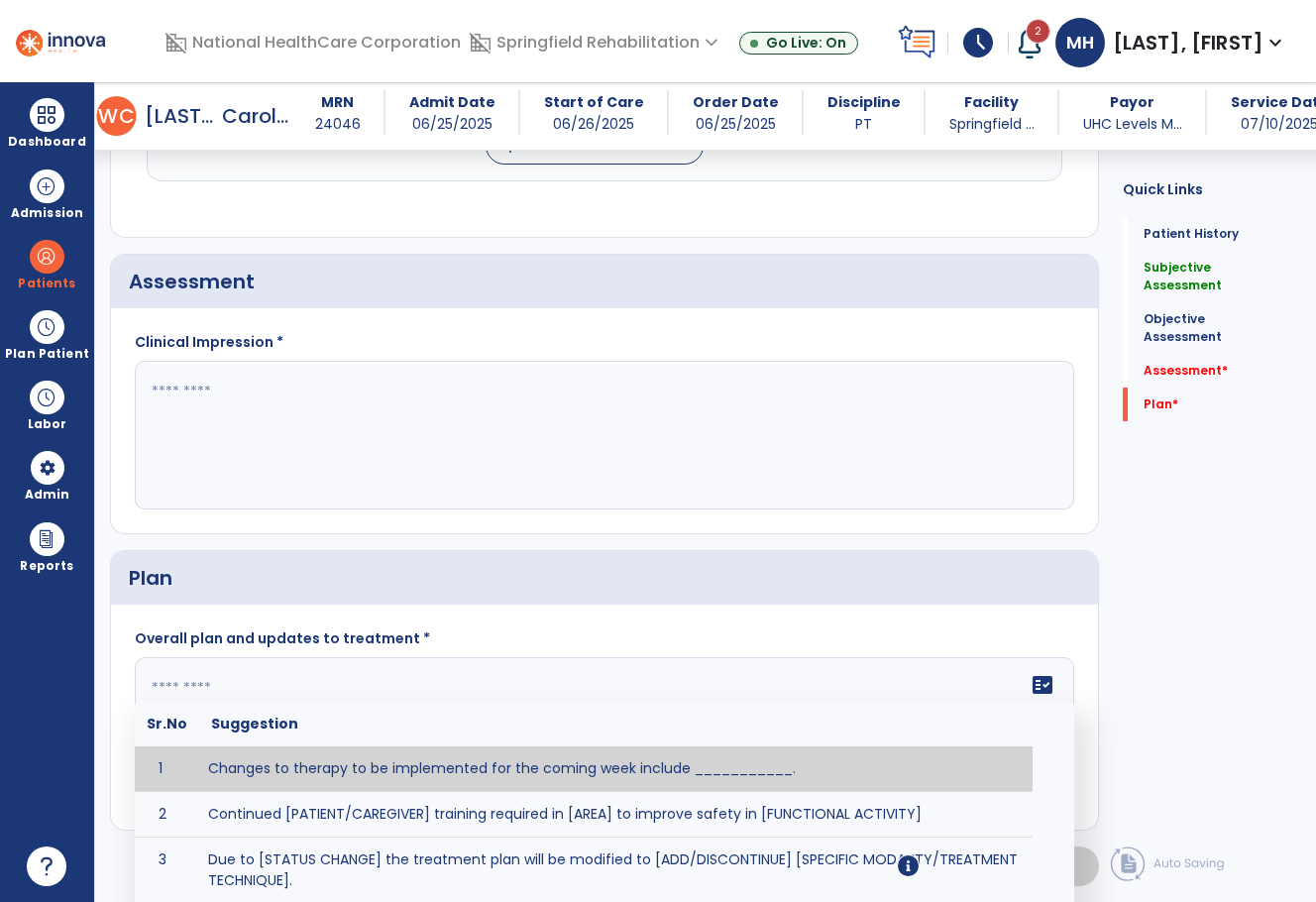 click on "fact_check  Sr.No Suggestion 1 Changes to therapy to be implemented for the coming week include ___________. 2 Continued [PATIENT/CAREGIVER] training required in [AREA] to improve safety in [FUNCTIONAL ACTIVITY] 3 Due to [STATUS CHANGE] the treatment plan will be modified to [ADD/DISCONTINUE] [SPECIFIC MODALITY/TREATMENT TECHNIQUE]. 4 Goals related to ___________ have been met.  Will add new STG's to address _______ in the upcoming week. 5 Updated precautions include ________. 6 Progress treatment to include ____________. 7 Requires further [PATIENT/CAREGIVER] training in ______ to improve safety in ________. 8 Short term goals related to _________ have been met and new short term goals to be added as appropriate for patient. 9 STGs have been met, will now focus on LTGs. 10 The plan for next week's visits include [INTERVENTIONS] with the objective of improving [IMPAIRMENTS] to continue to progress toward long term goal(s). 11 12 13 Changes to therapy to be implemented for the coming week include ___________." 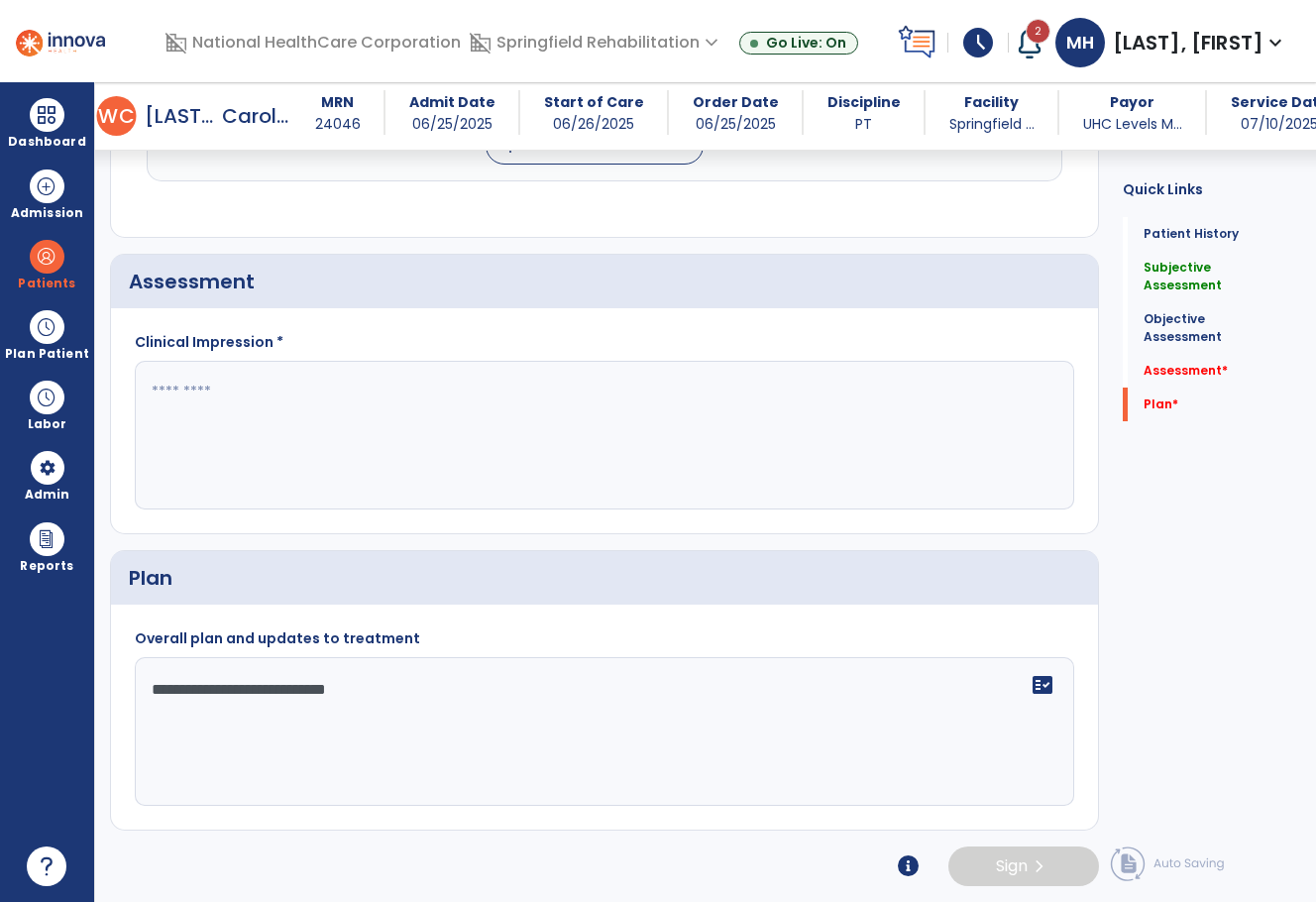 type on "**********" 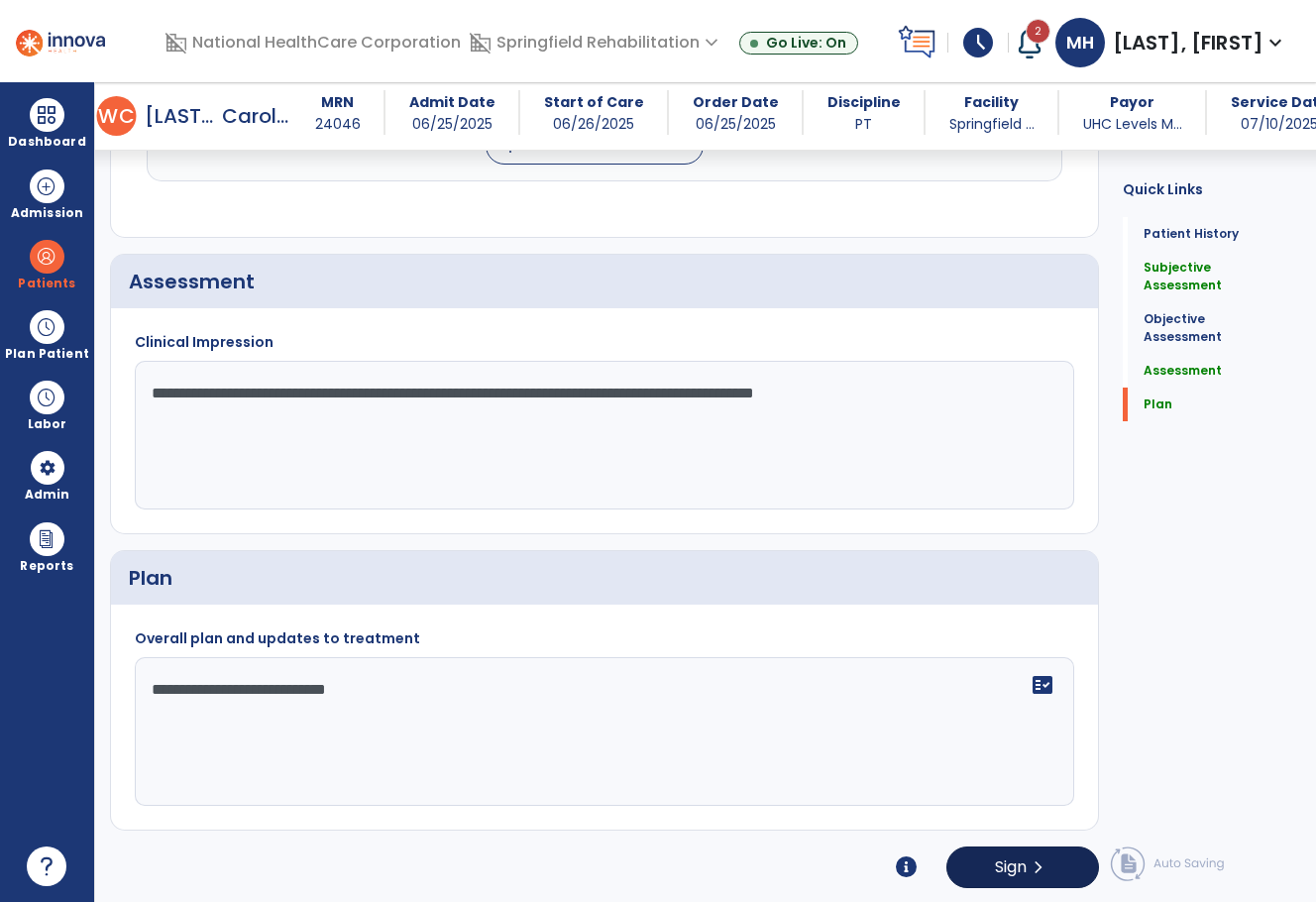 type on "**********" 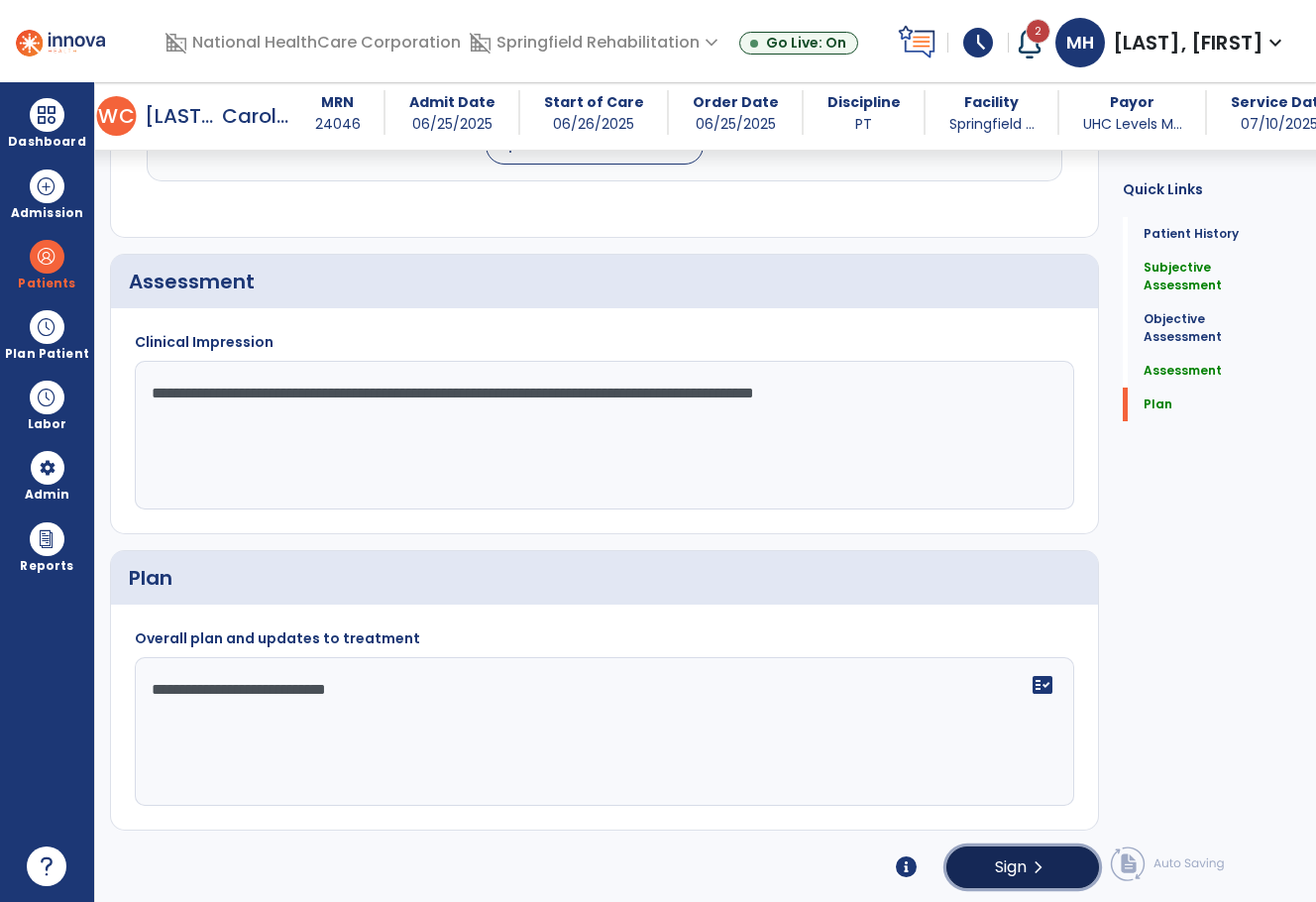 click on "chevron_right" 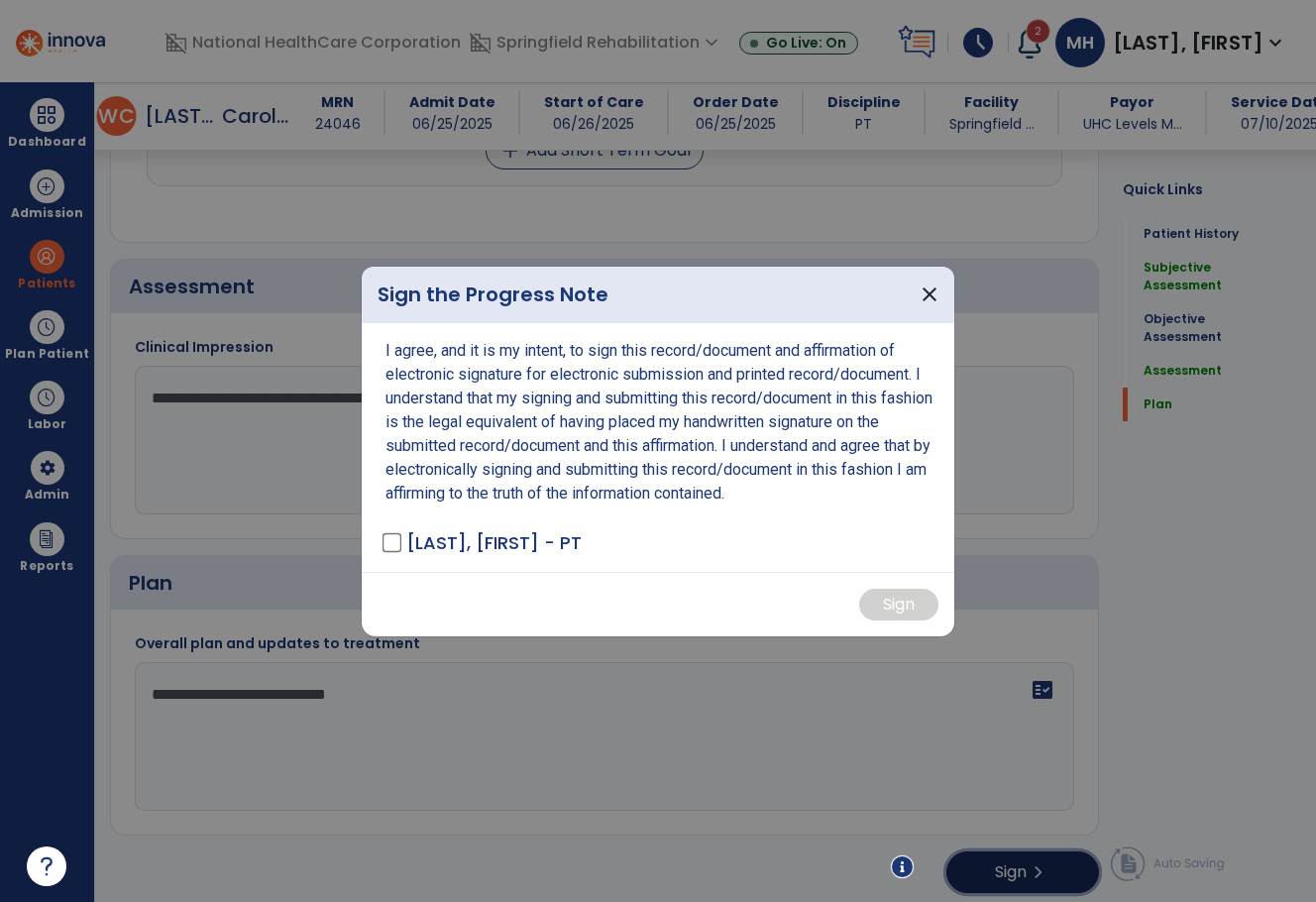 scroll, scrollTop: 1930, scrollLeft: 0, axis: vertical 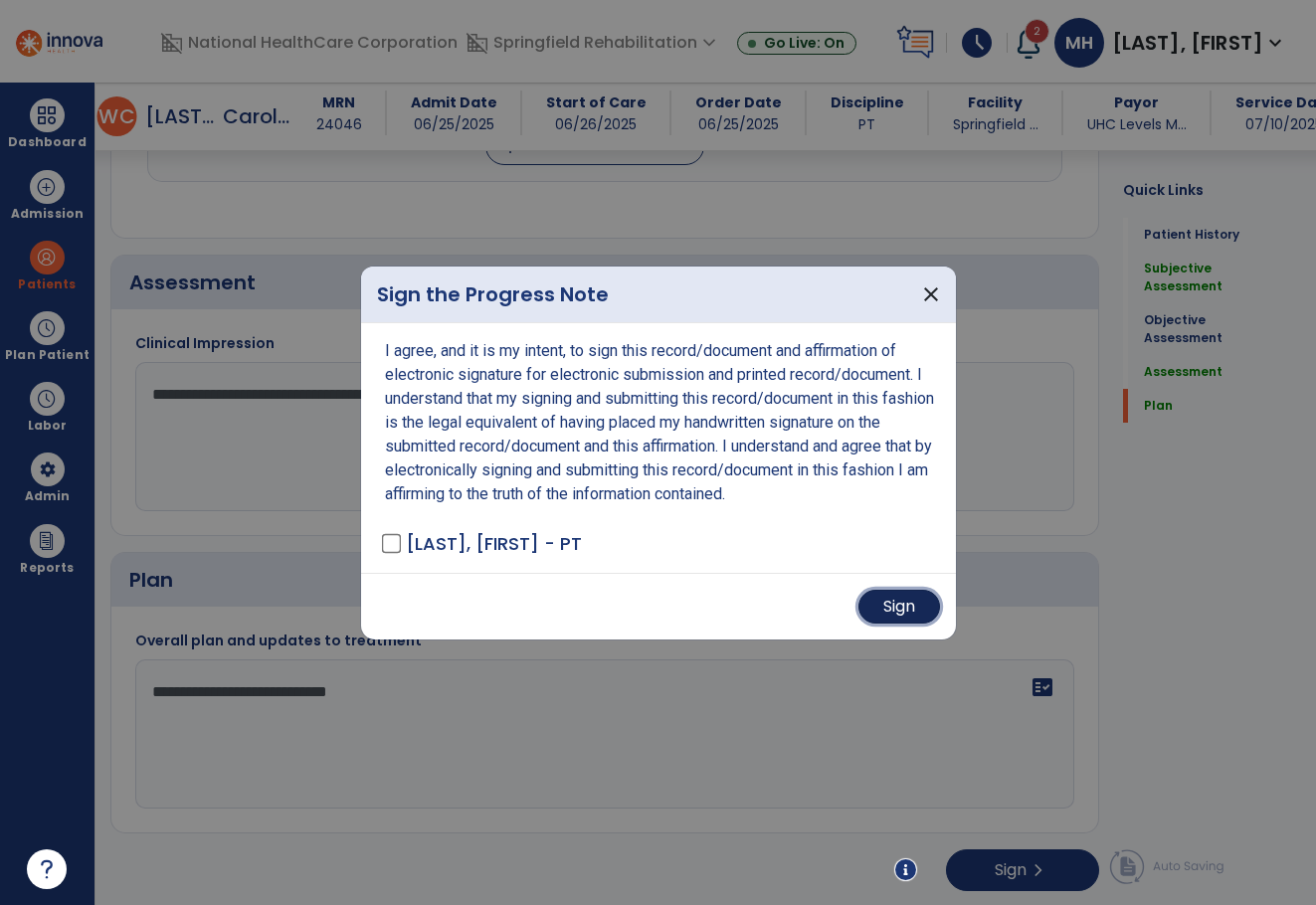 click on "Sign" at bounding box center [899, 607] 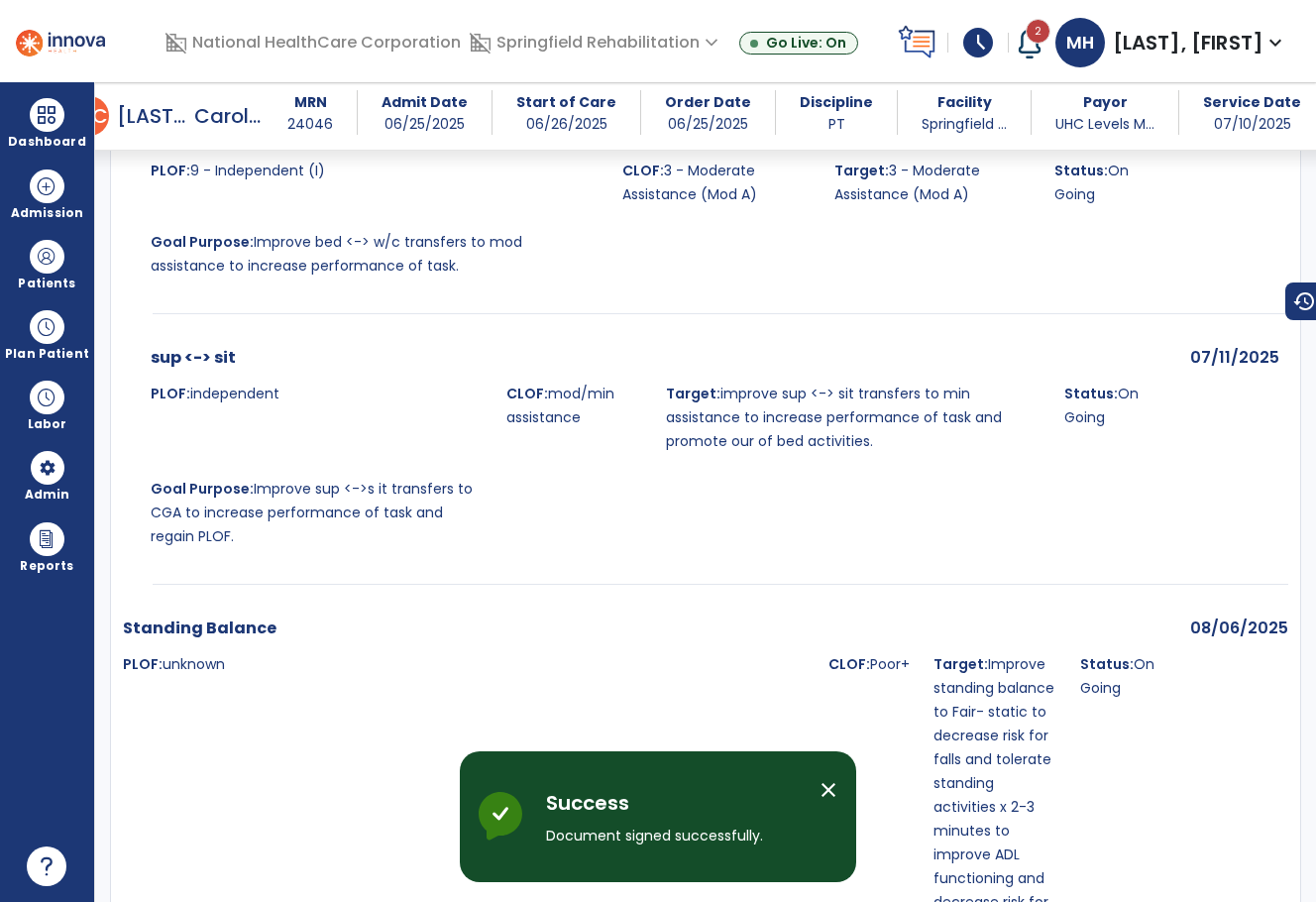 scroll, scrollTop: 1650, scrollLeft: 0, axis: vertical 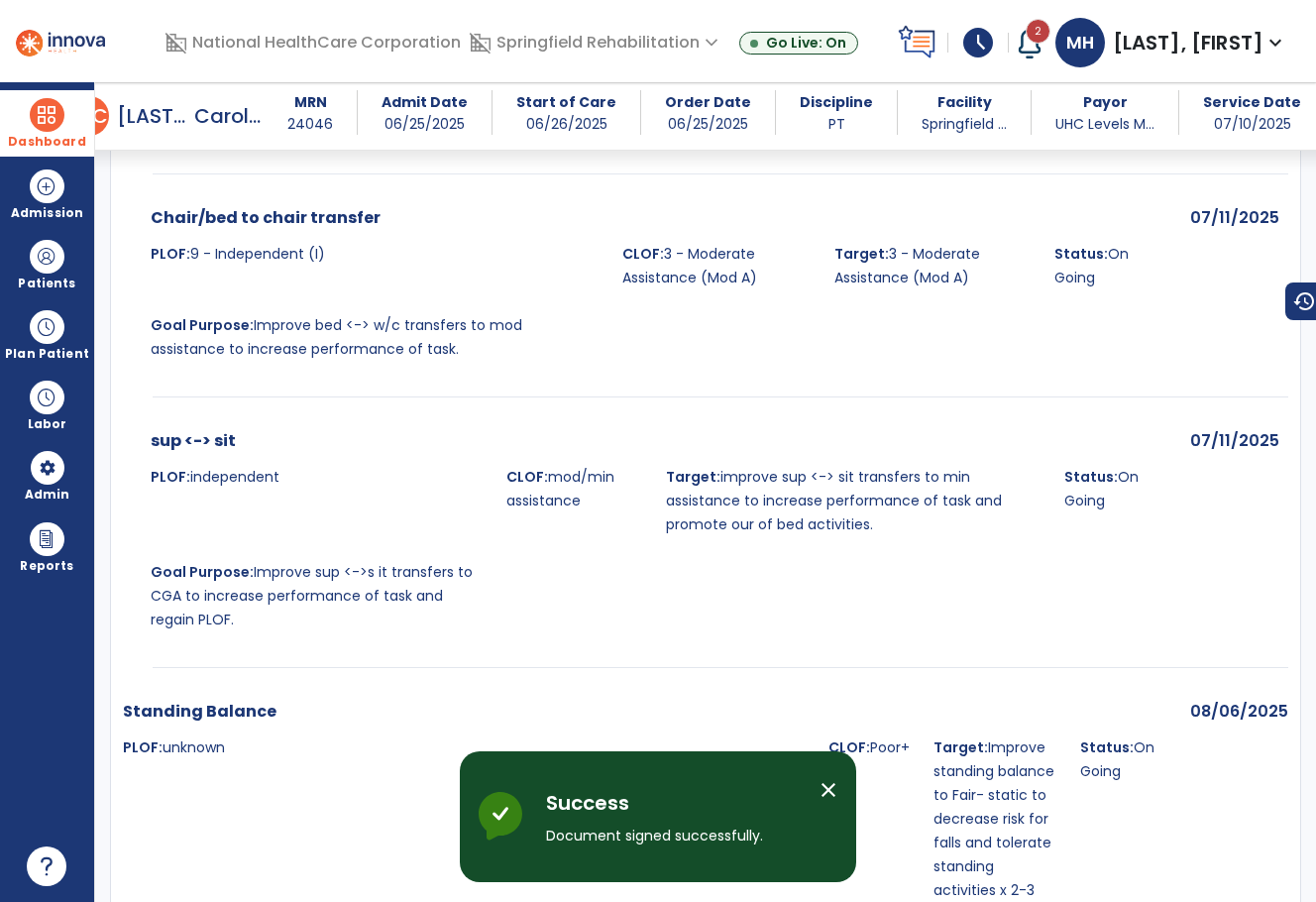 click on "Dashboard" at bounding box center [47, 123] 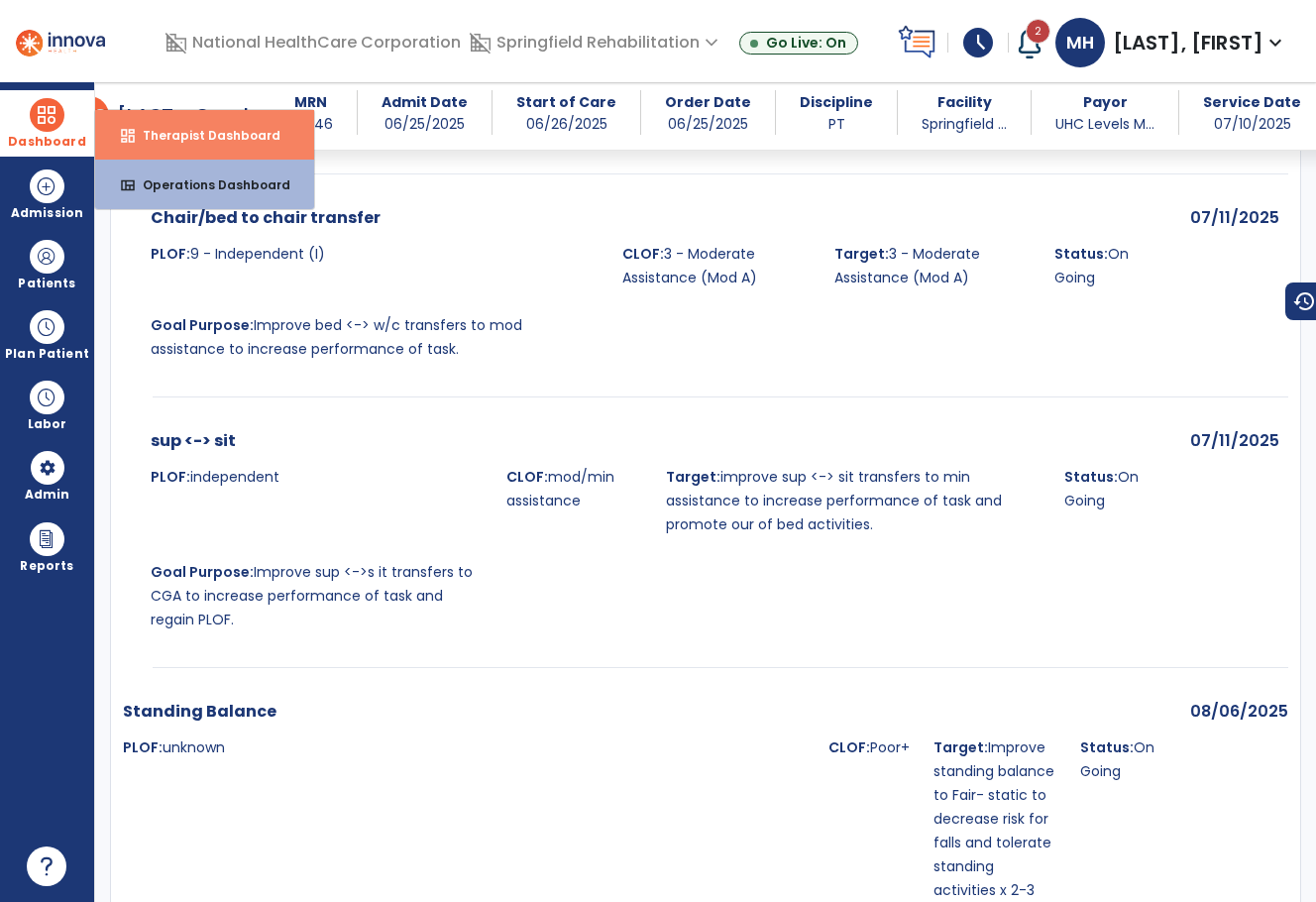 click on "Therapist Dashboard" at bounding box center [203, 135] 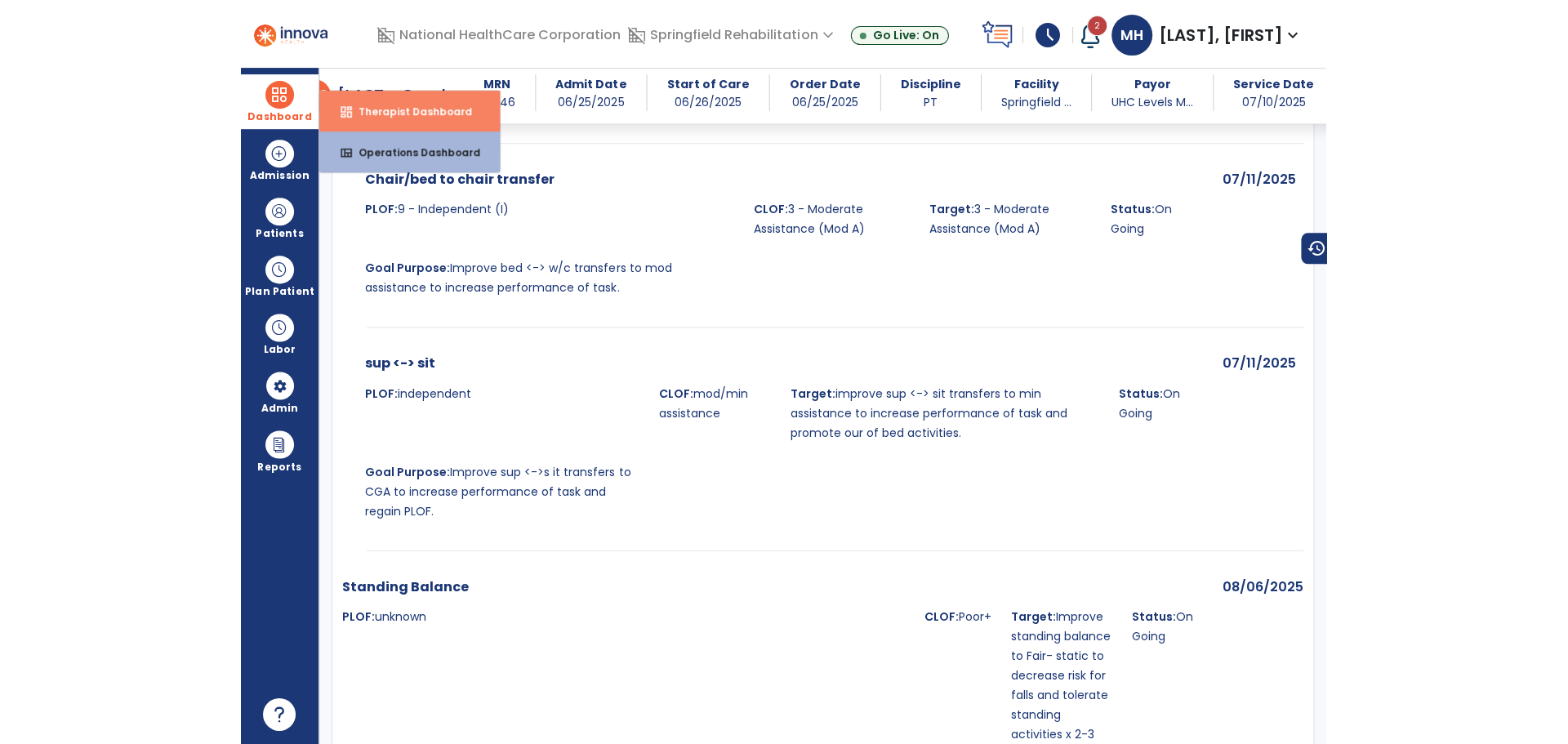 scroll, scrollTop: 0, scrollLeft: 0, axis: both 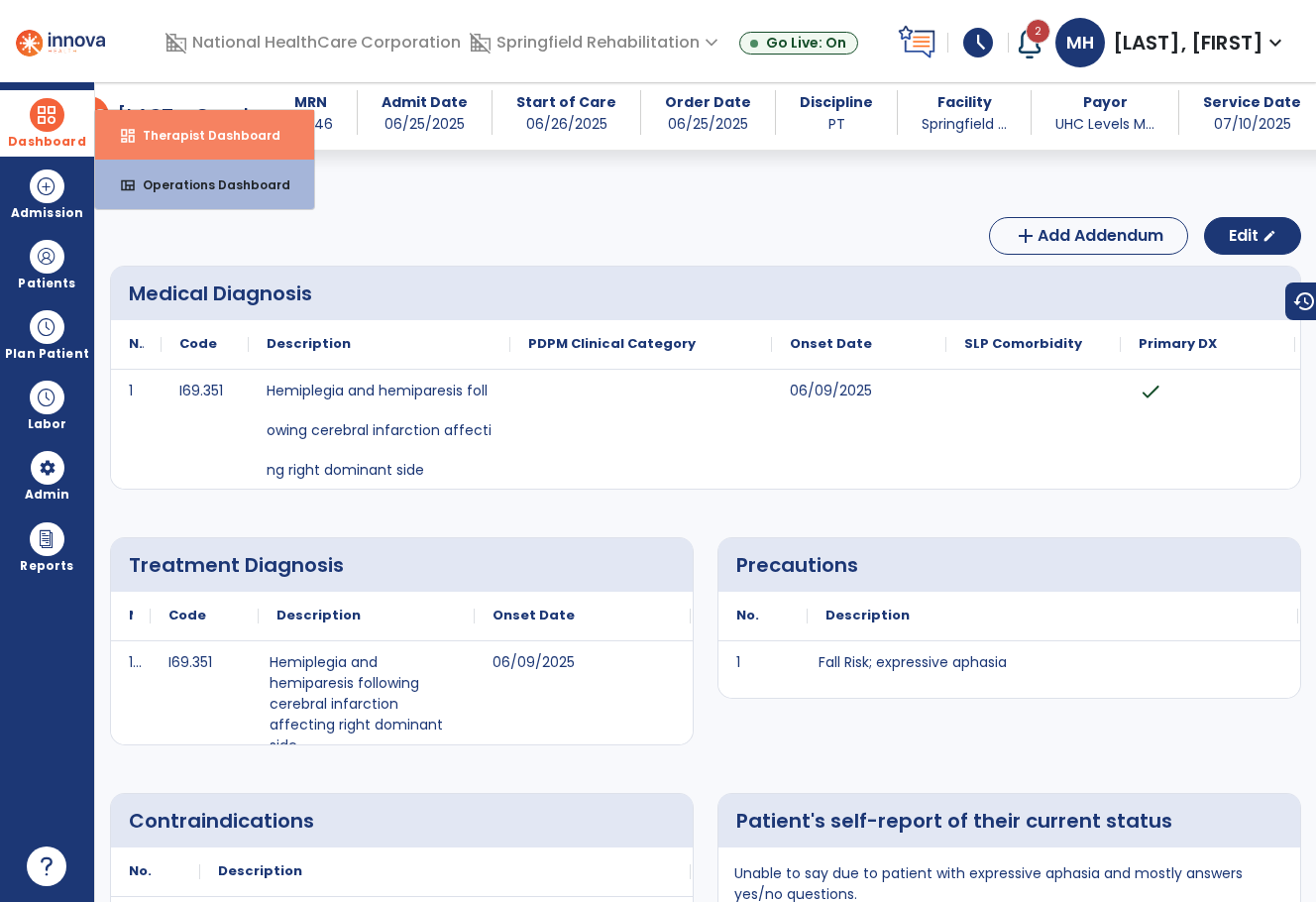 select on "****" 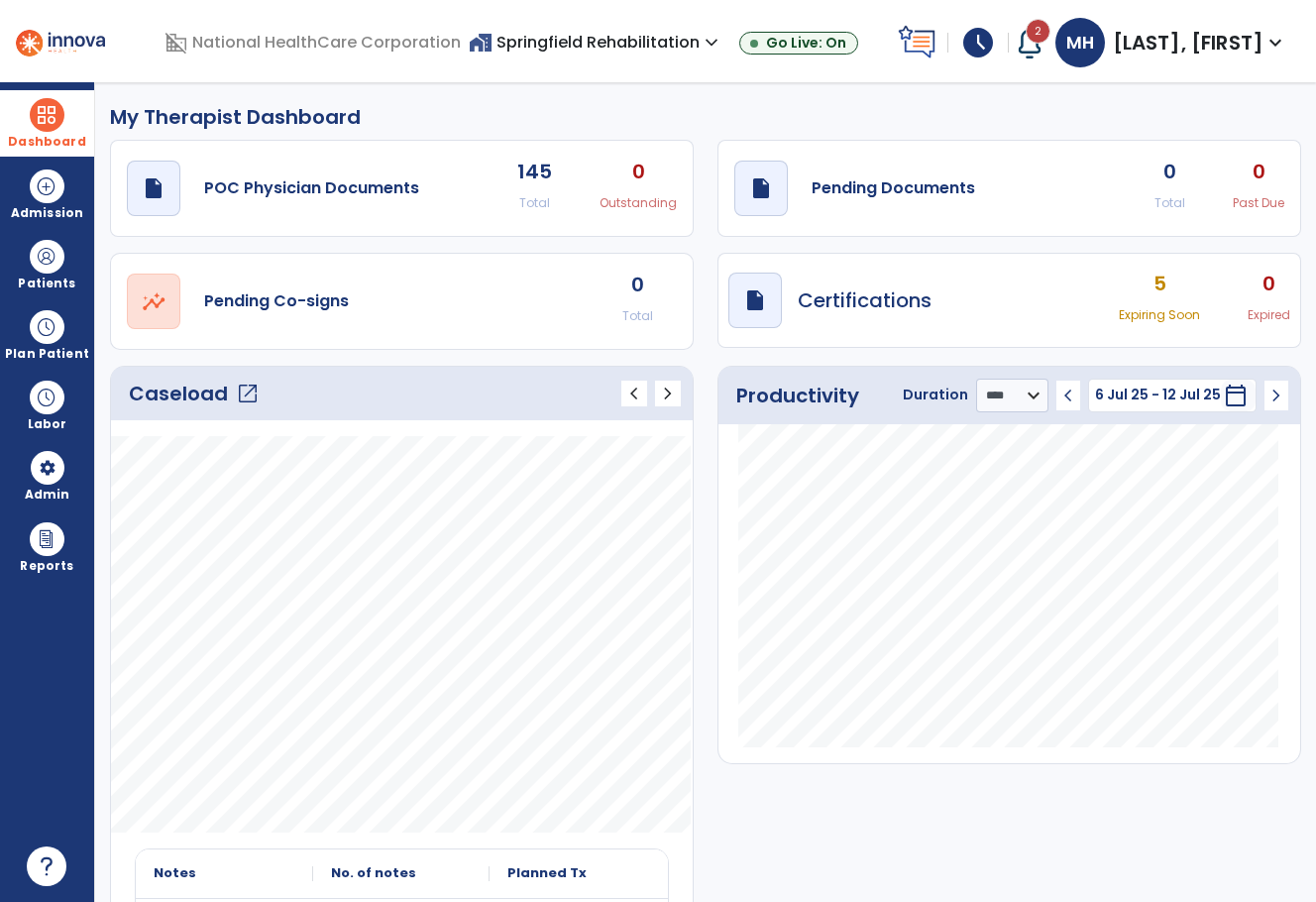click on "0" 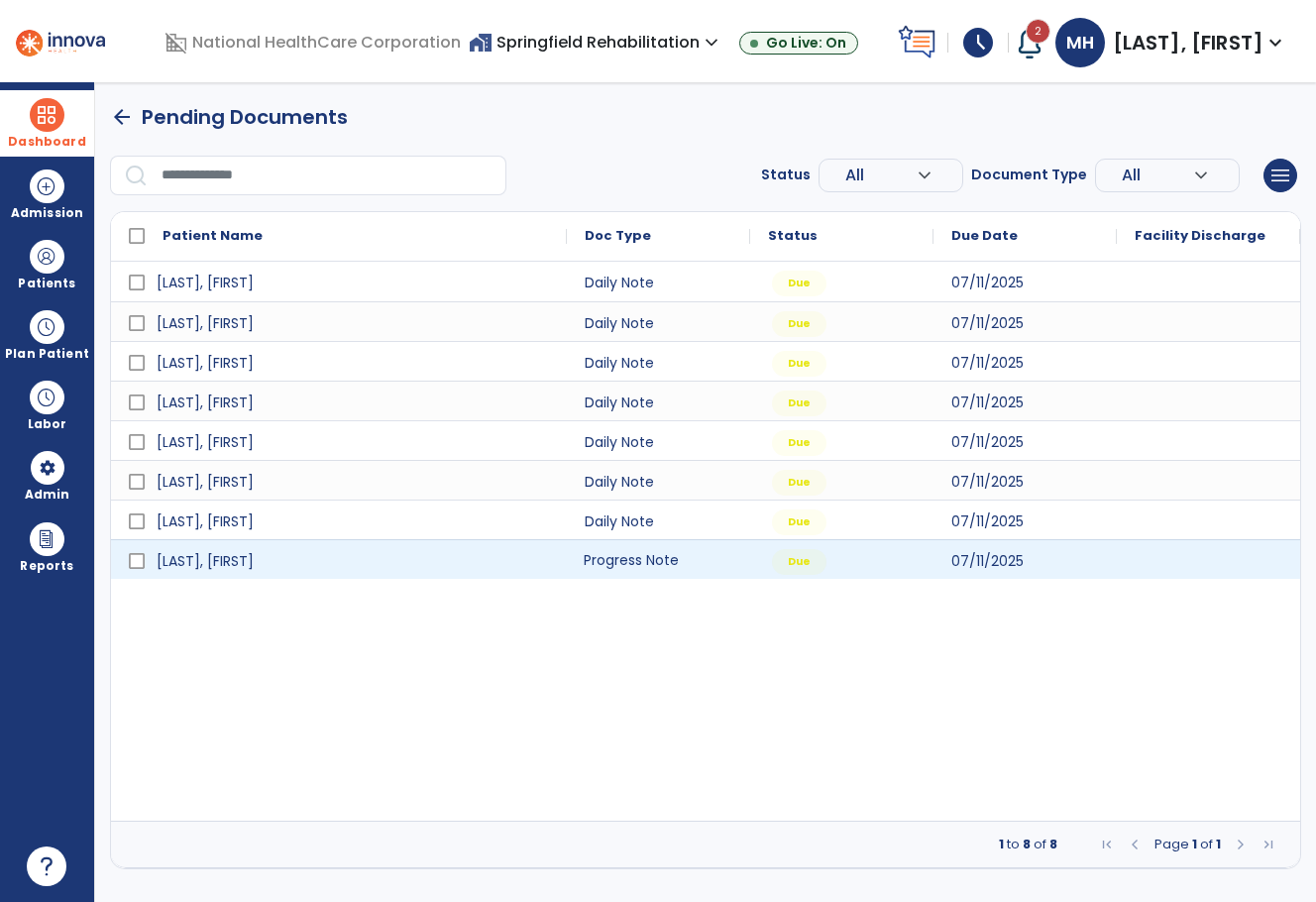 click on "Progress Note" at bounding box center (658, 559) 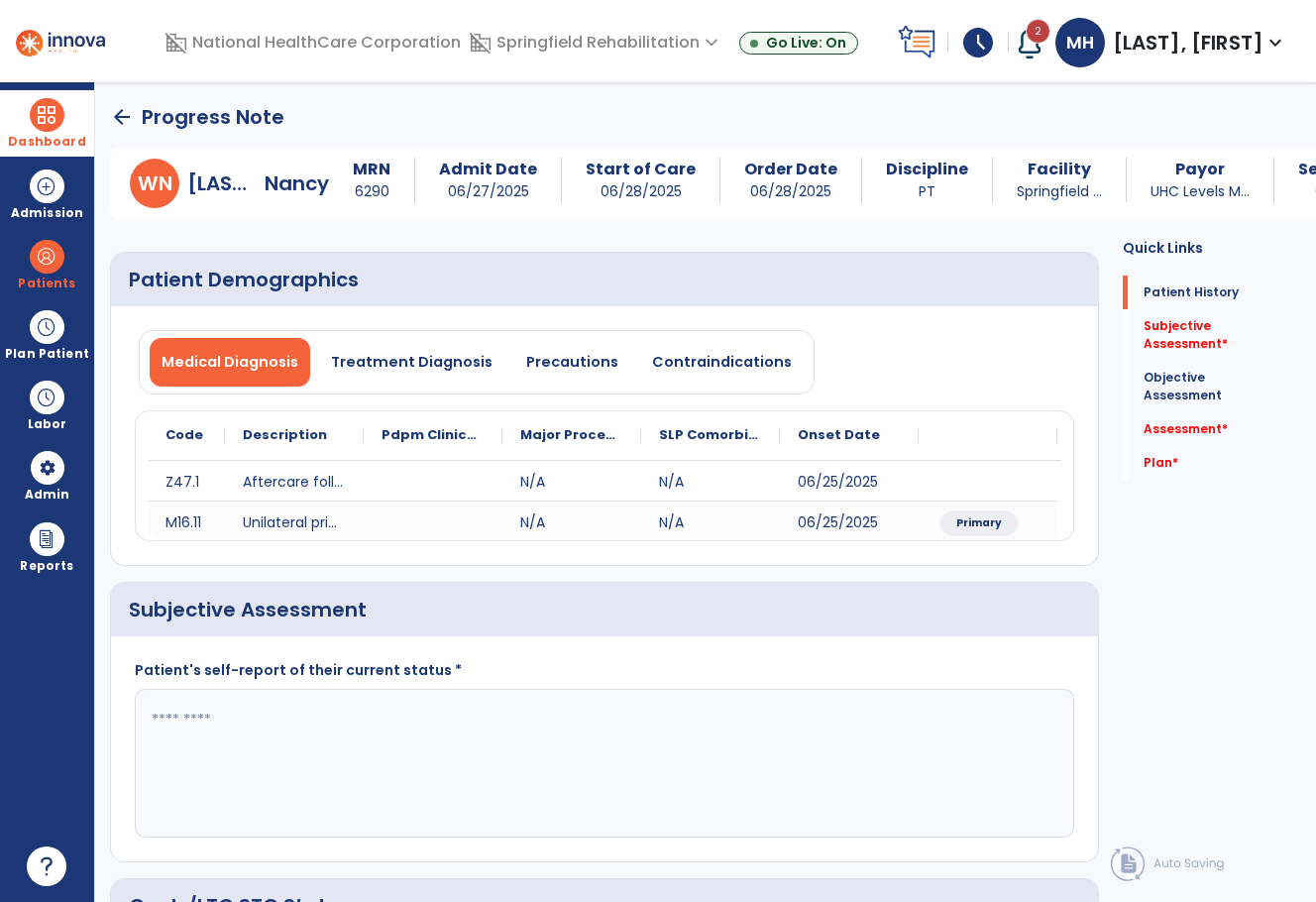 click on "arrow_back" 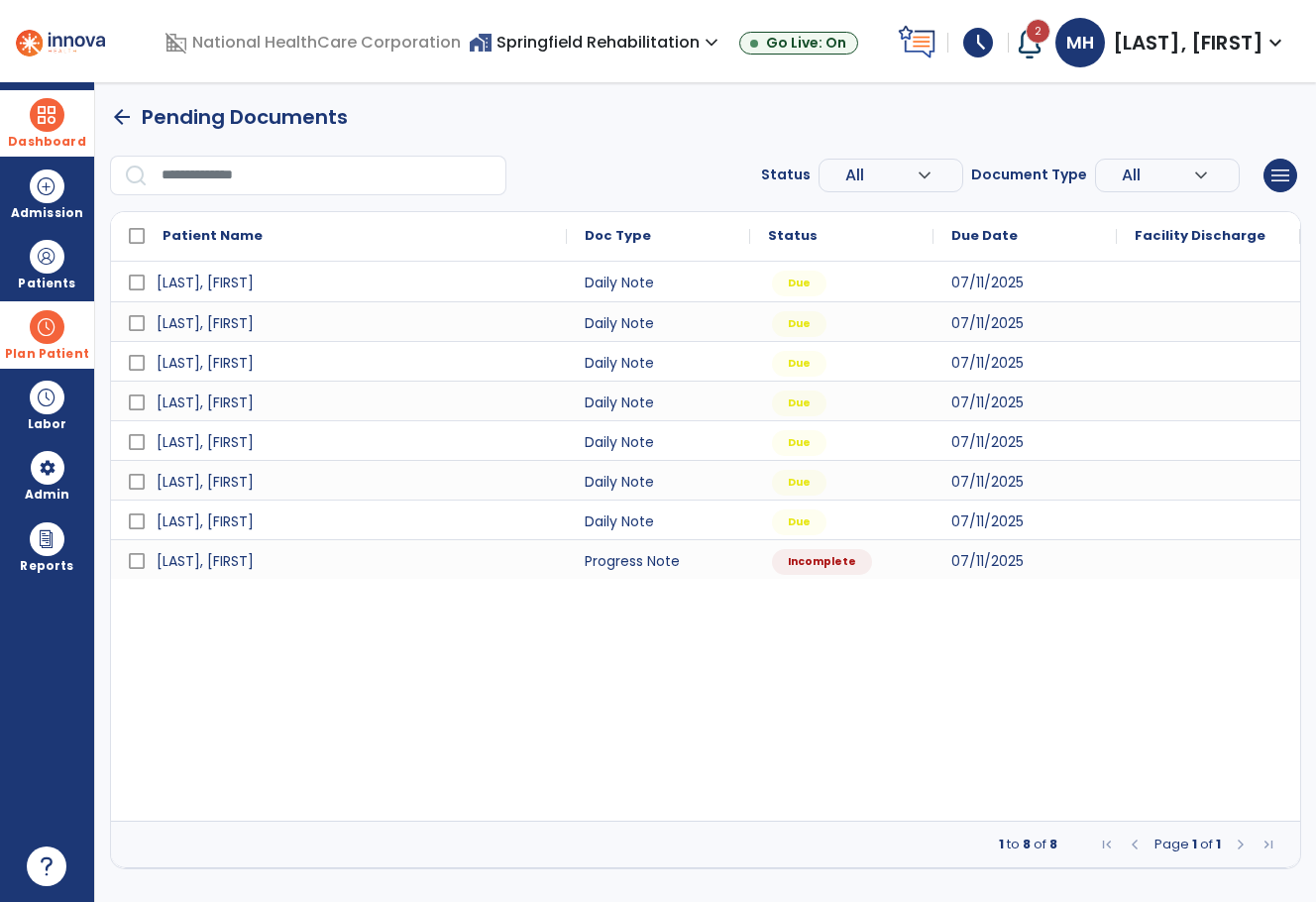 click on "Plan Patient" at bounding box center [47, 283] 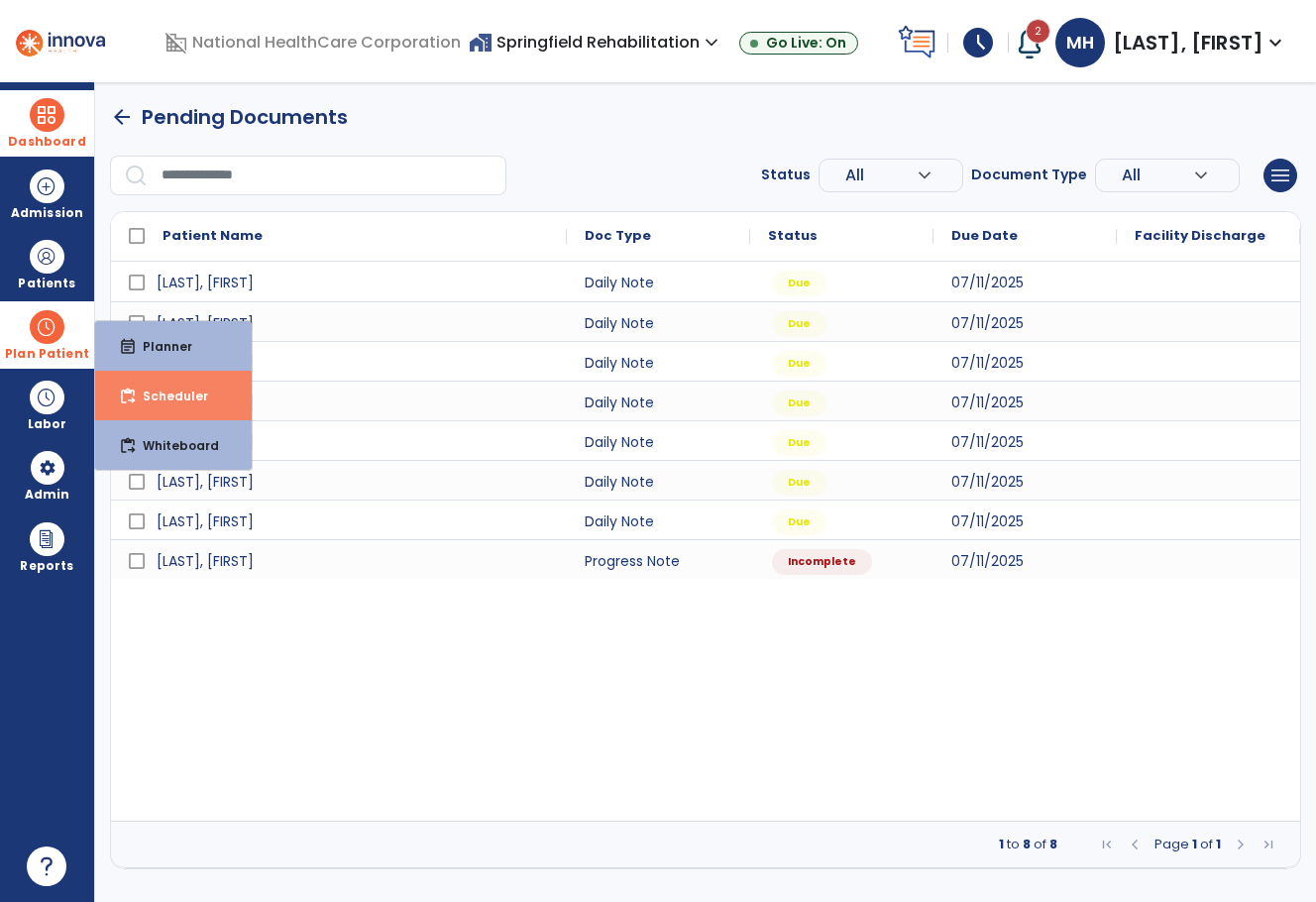 click on "Scheduler" at bounding box center [167, 395] 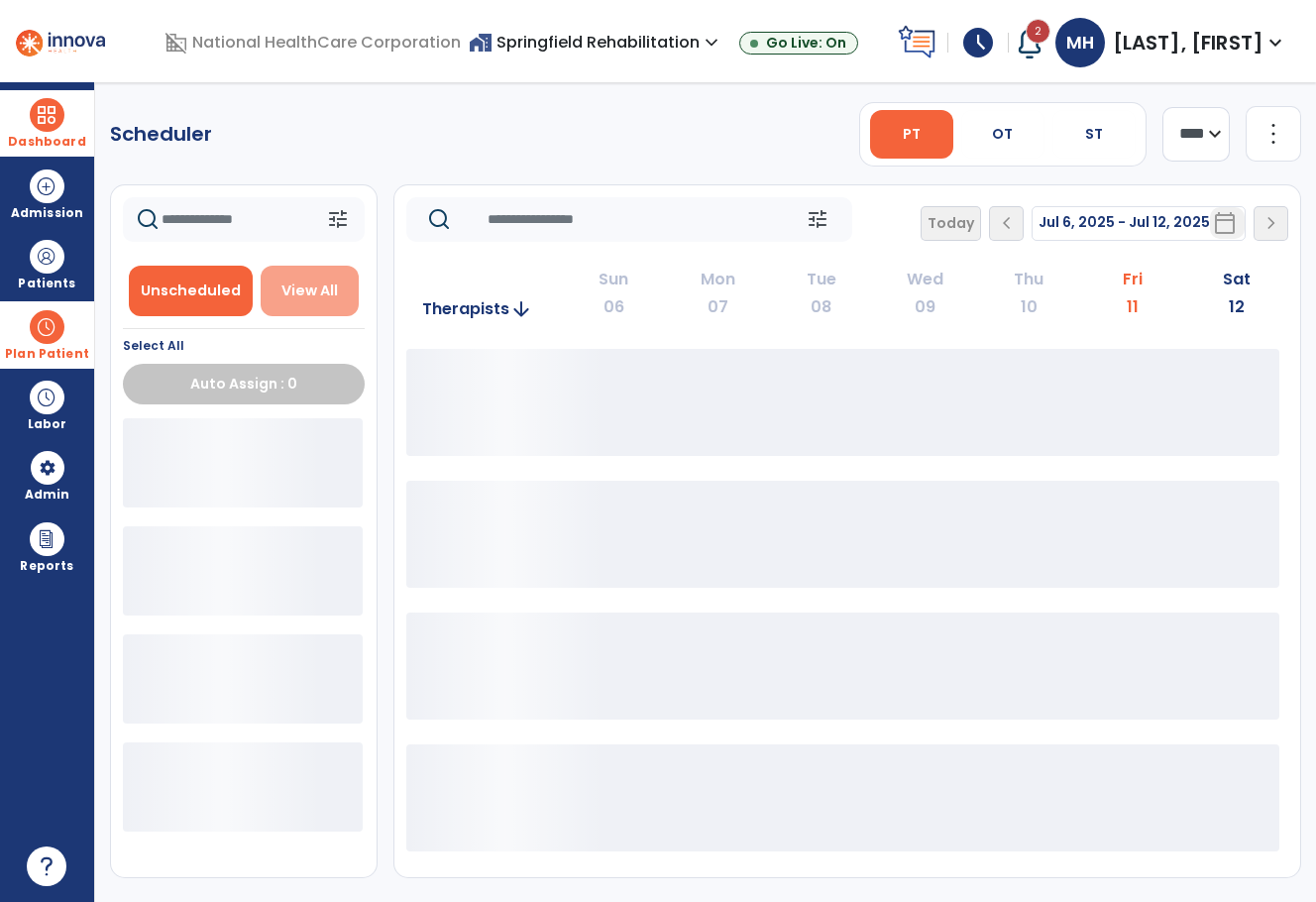 click on "View All" at bounding box center [309, 290] 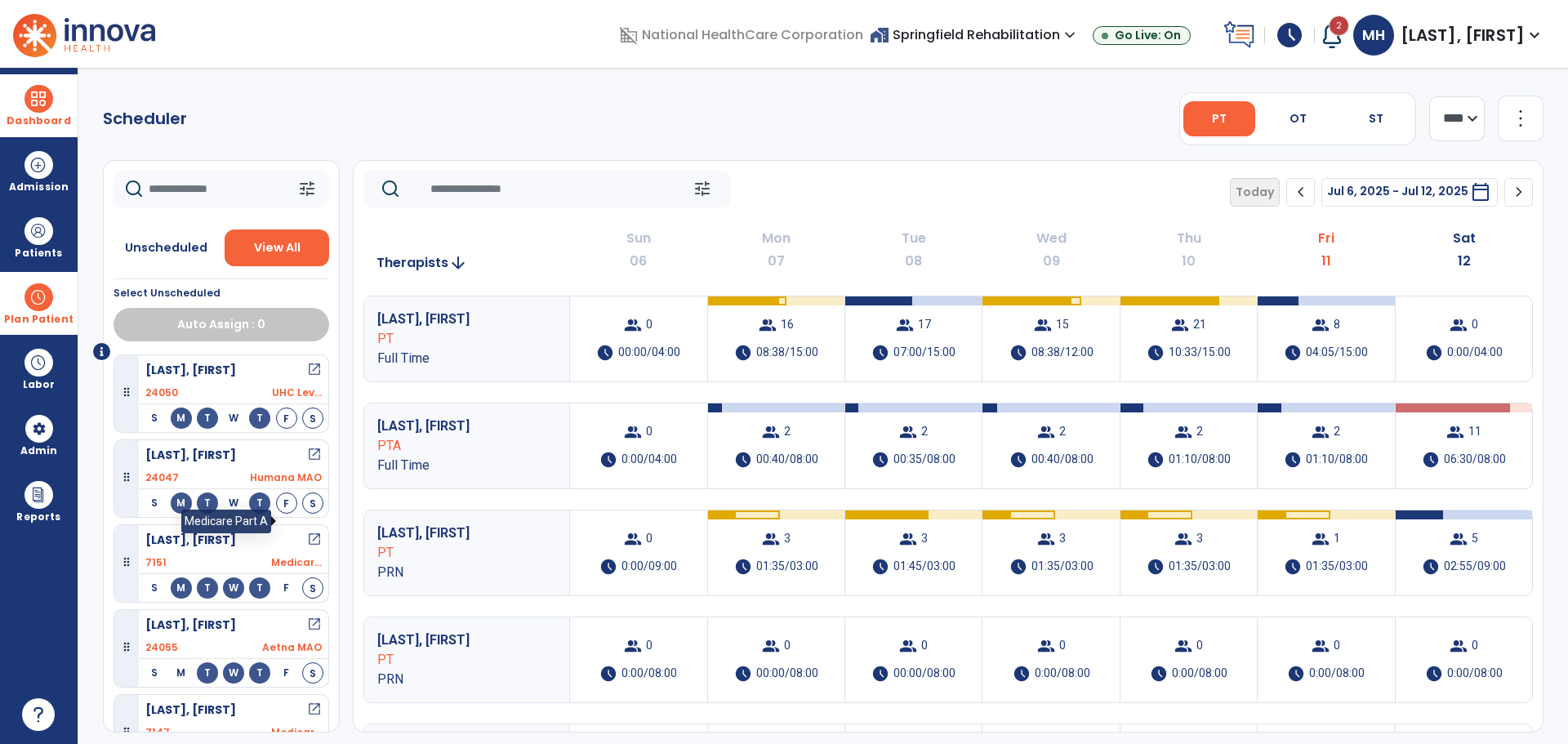 scroll, scrollTop: 82, scrollLeft: 0, axis: vertical 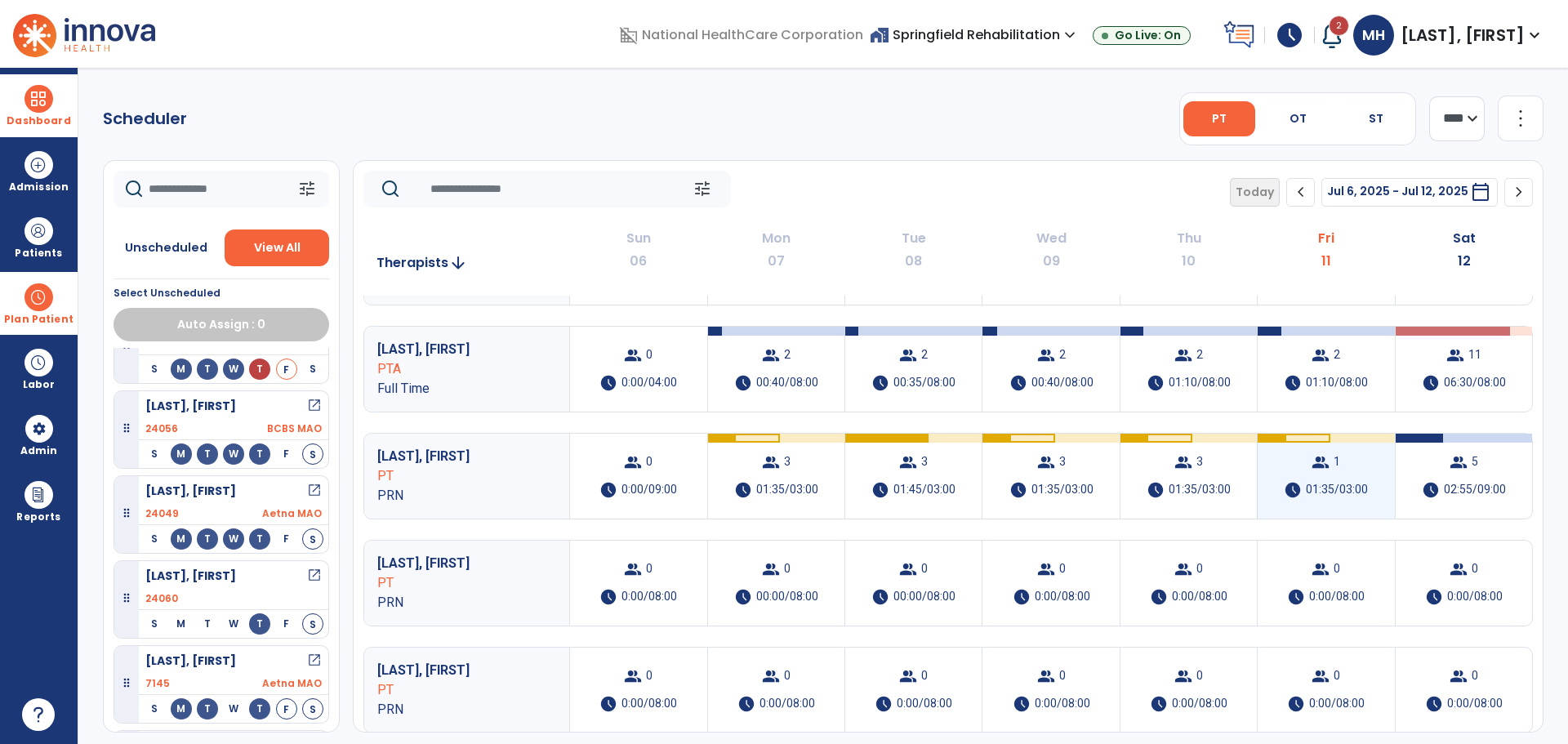 click on "01:35/03:00" at bounding box center [1337, 490] 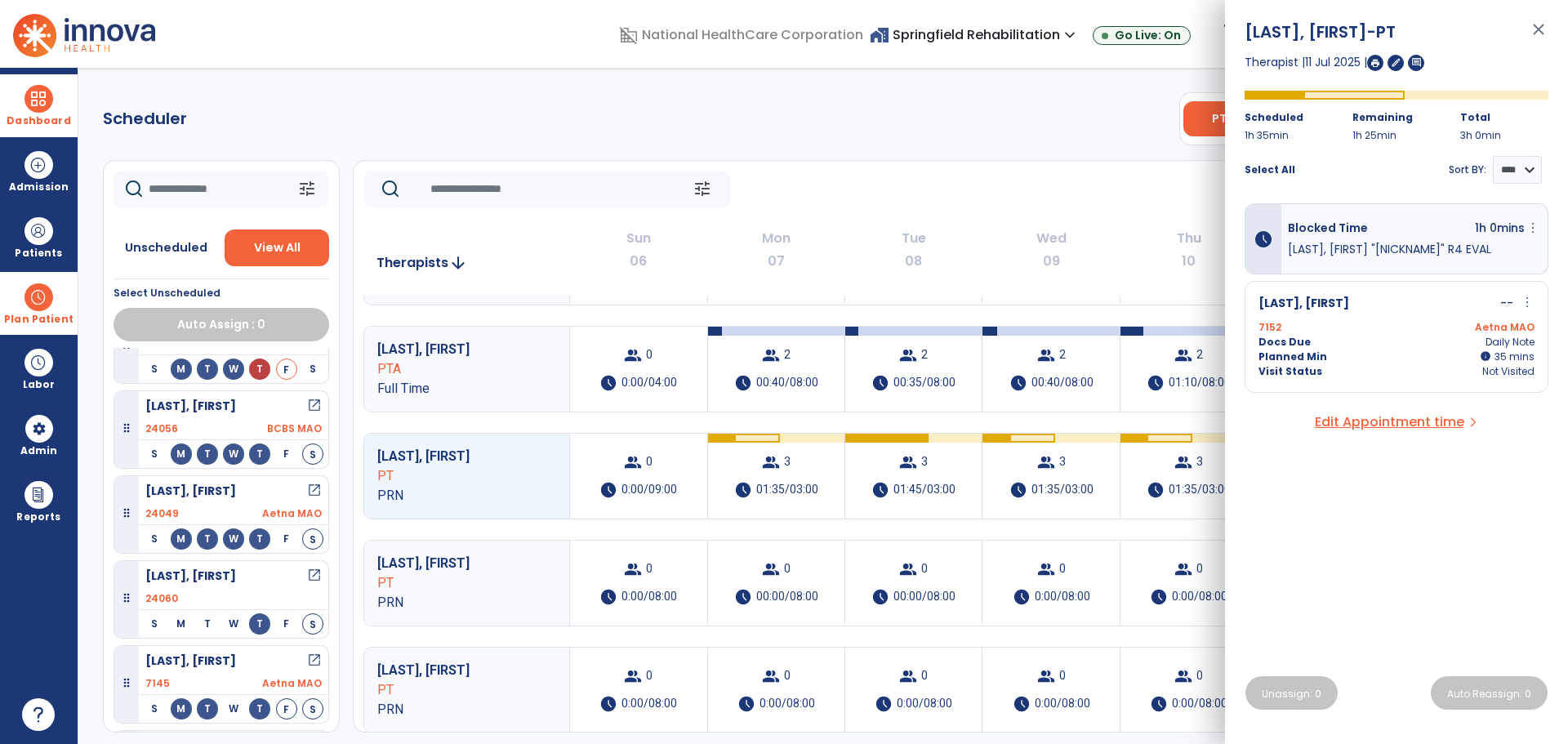 click on "more_vert" at bounding box center [1527, 302] 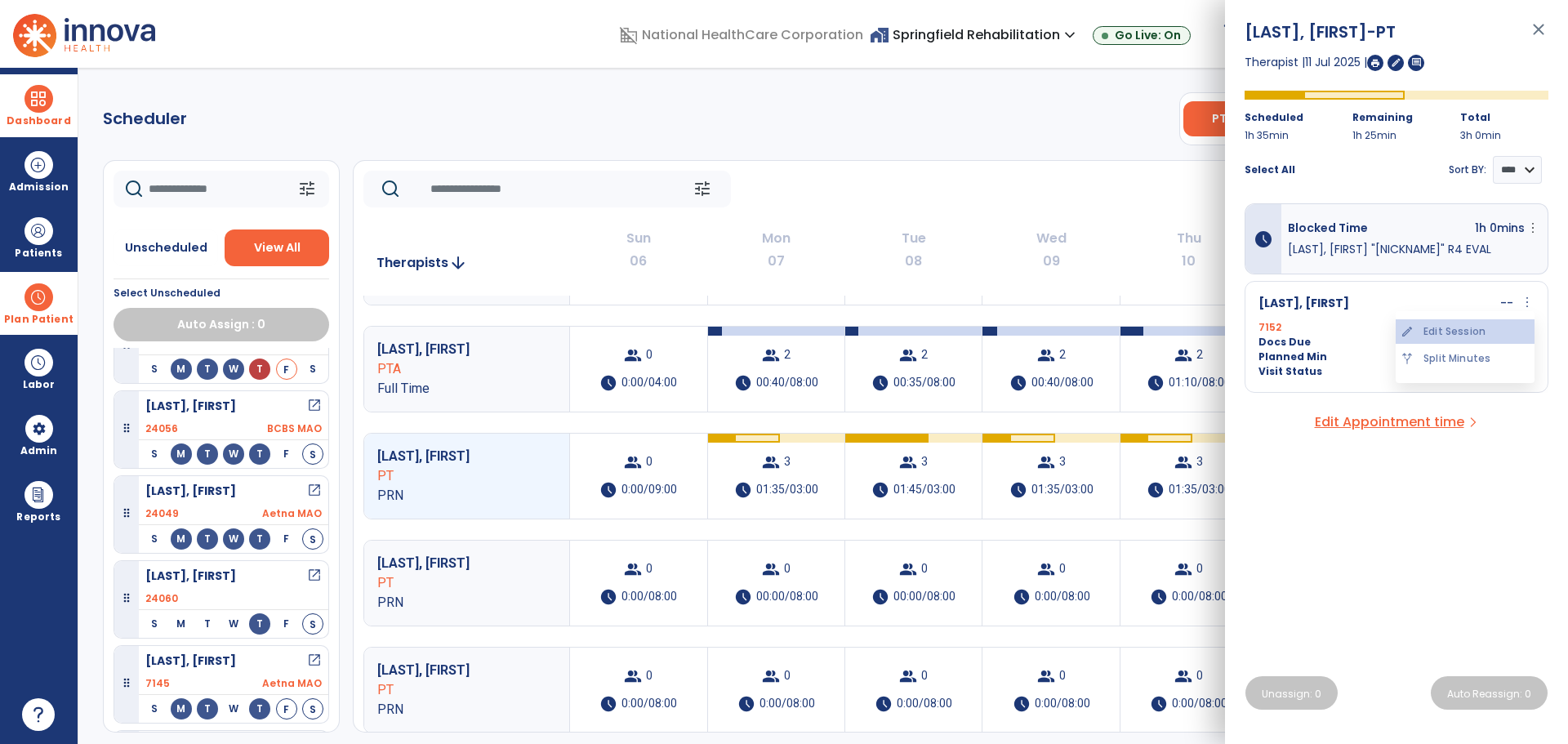 click on "edit   Edit Session" at bounding box center [1465, 332] 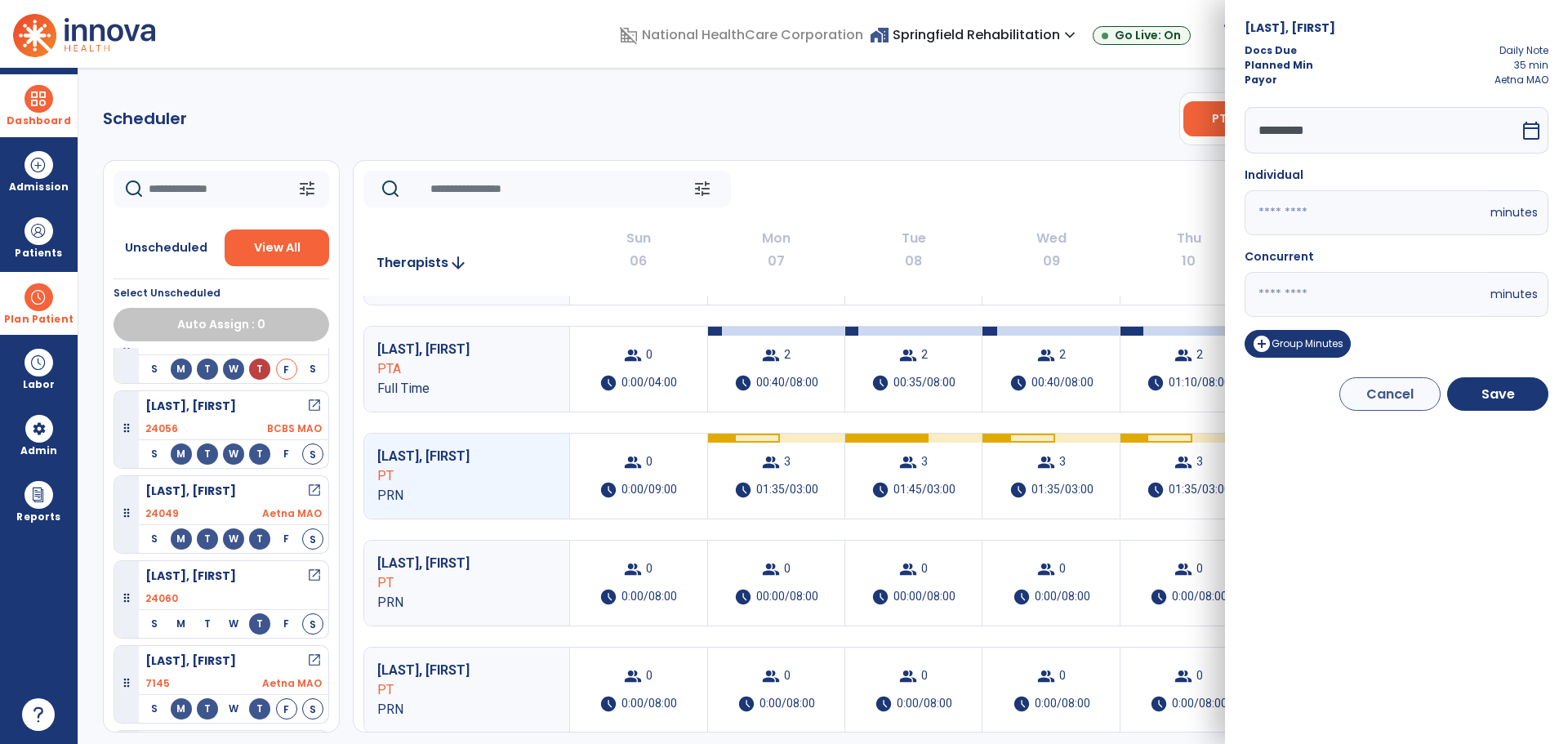 click on "calendar_today" at bounding box center (1531, 131) 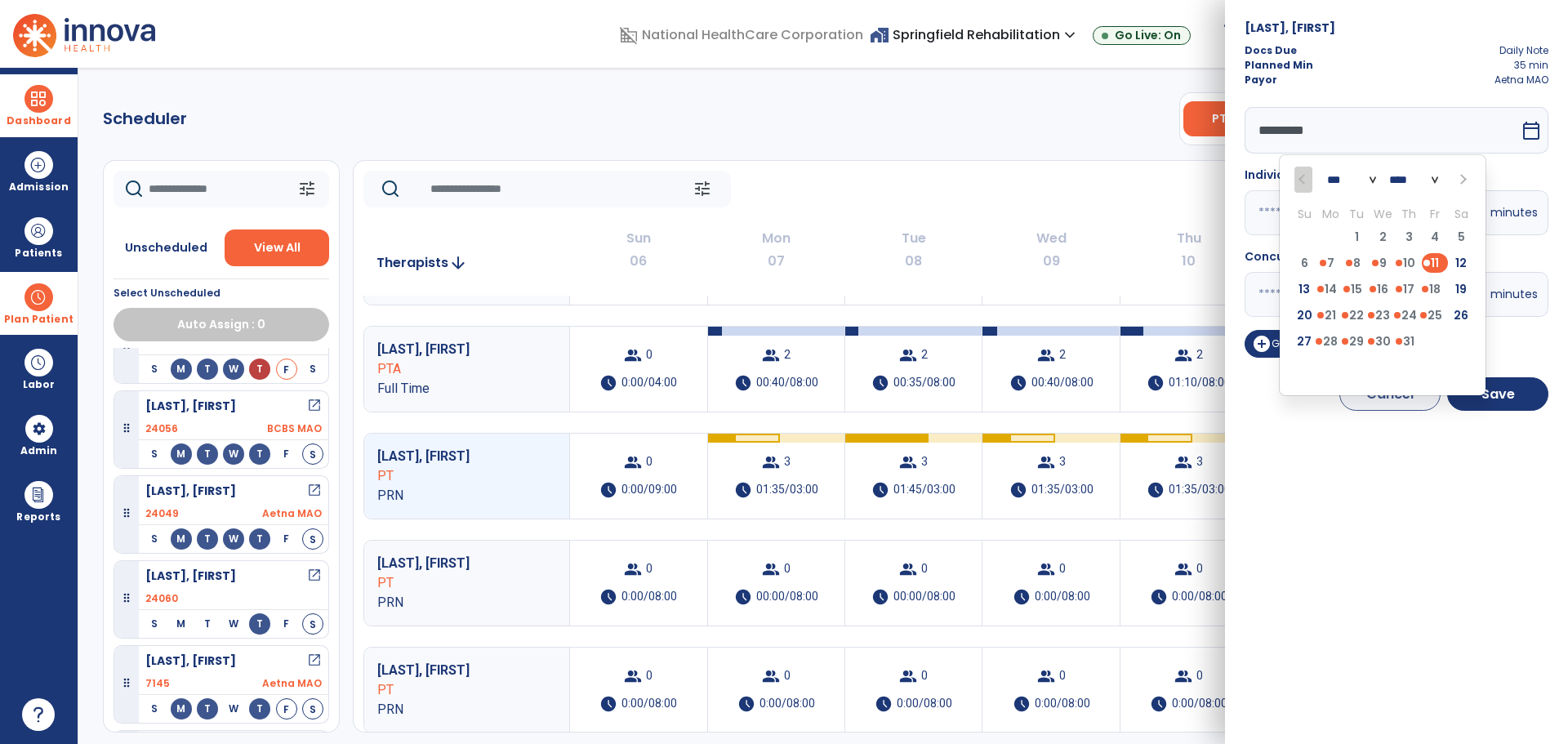 click on "12" at bounding box center (1461, 263) 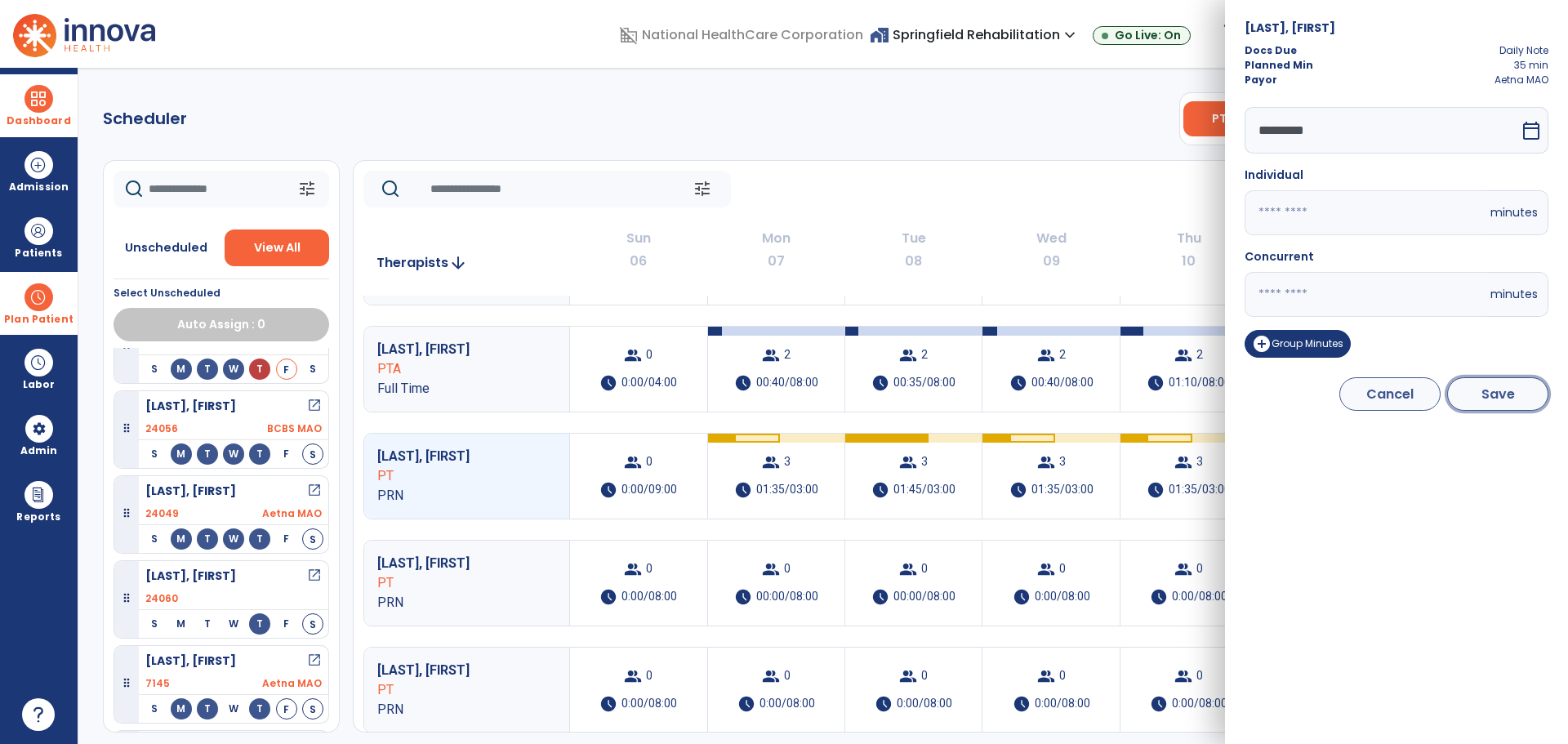 click on "Save" at bounding box center [1498, 394] 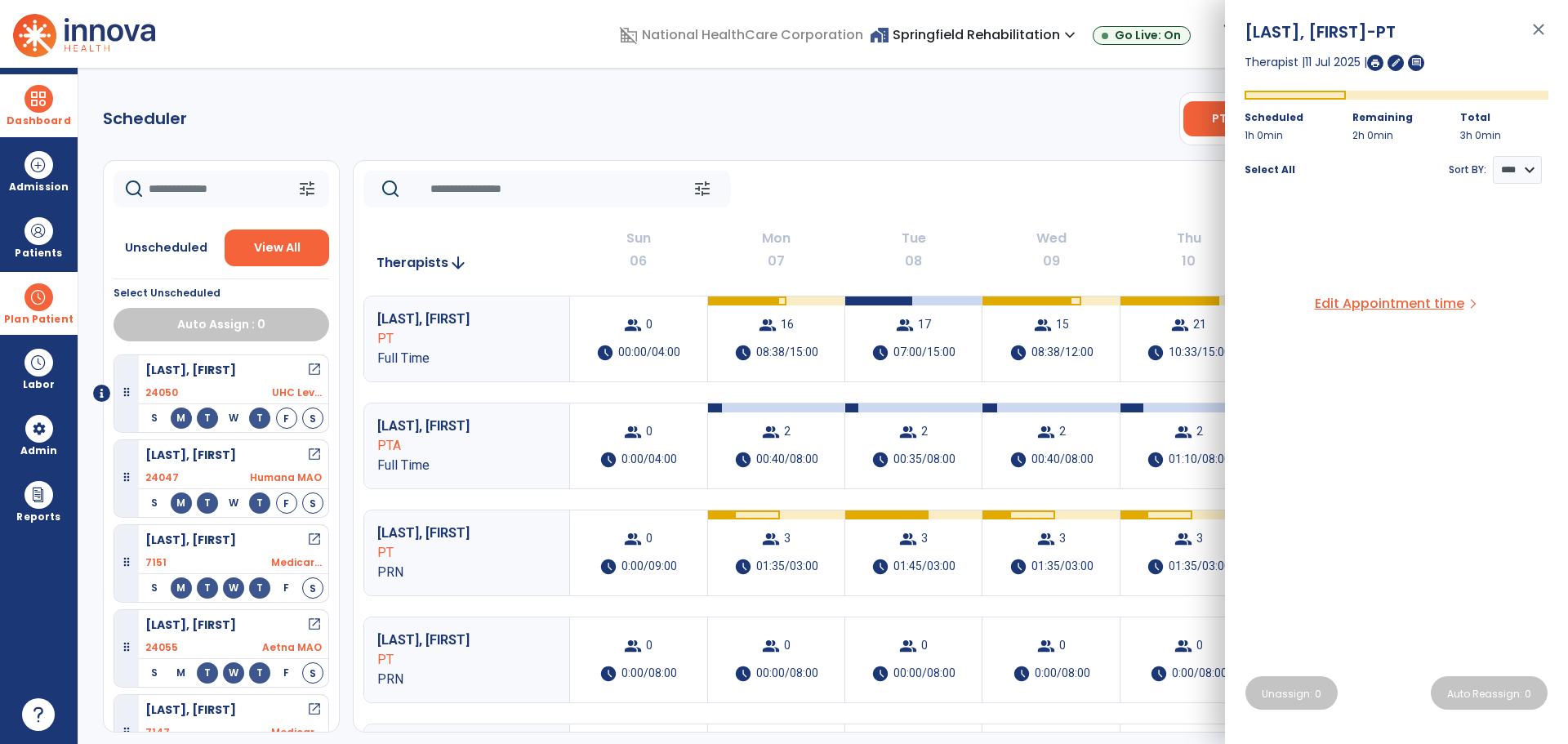 click on "Scheduler   PT   OT   ST  **** *** more_vert  Manage Labor   View All Therapists   Print" 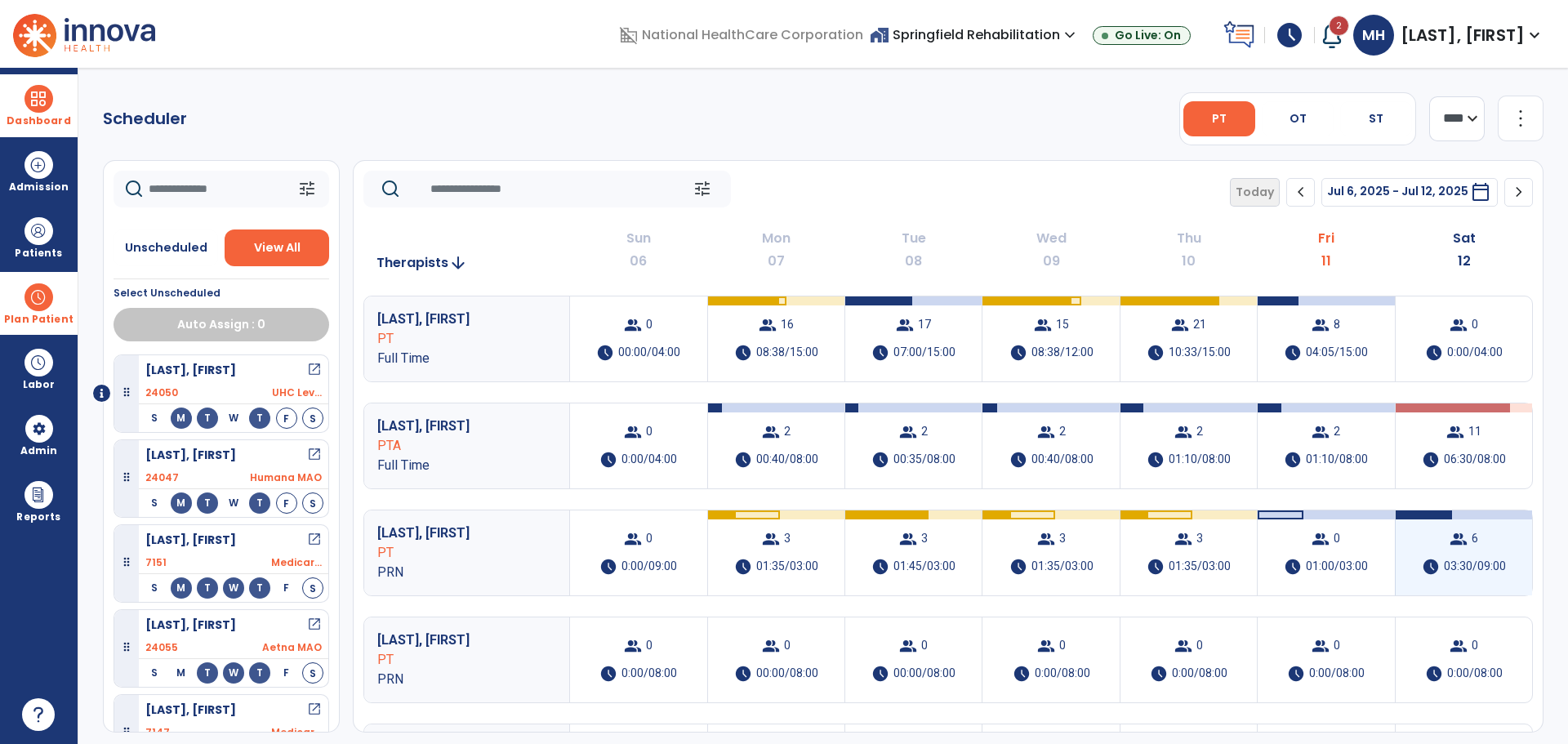 click on "03:30/09:00" at bounding box center [1475, 567] 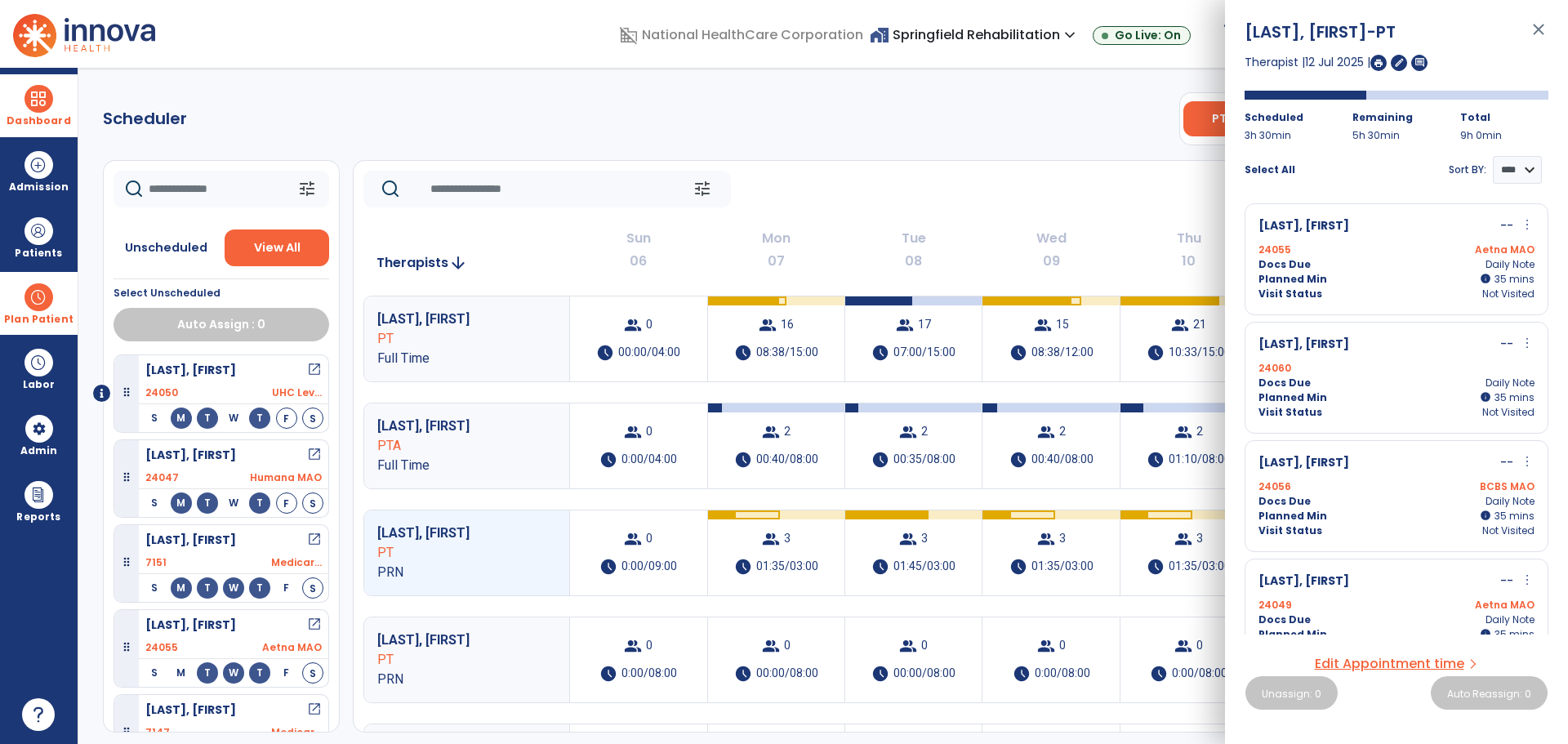 click on "Docs Due Daily Note" at bounding box center (1396, 383) 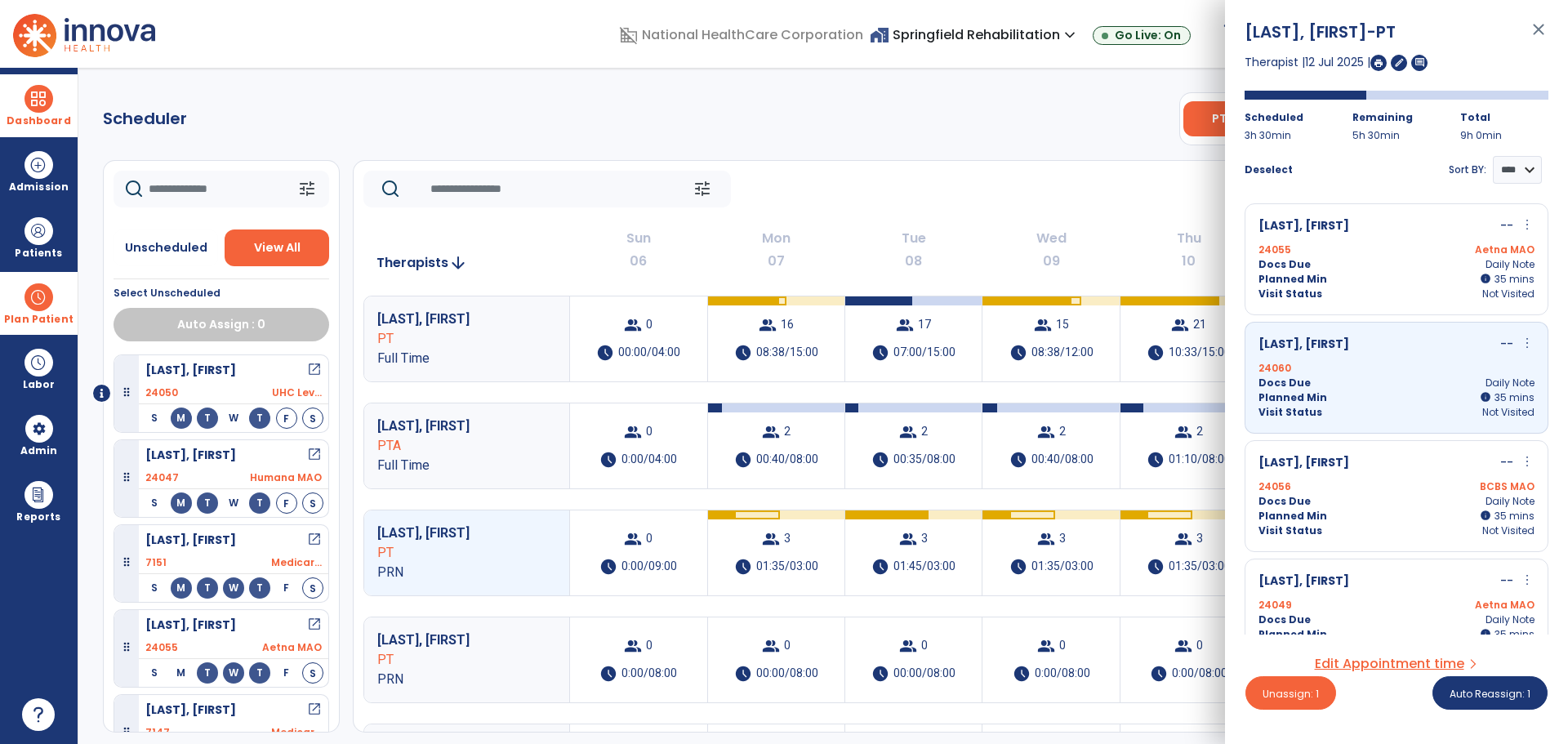 click on "more_vert" at bounding box center (1527, 343) 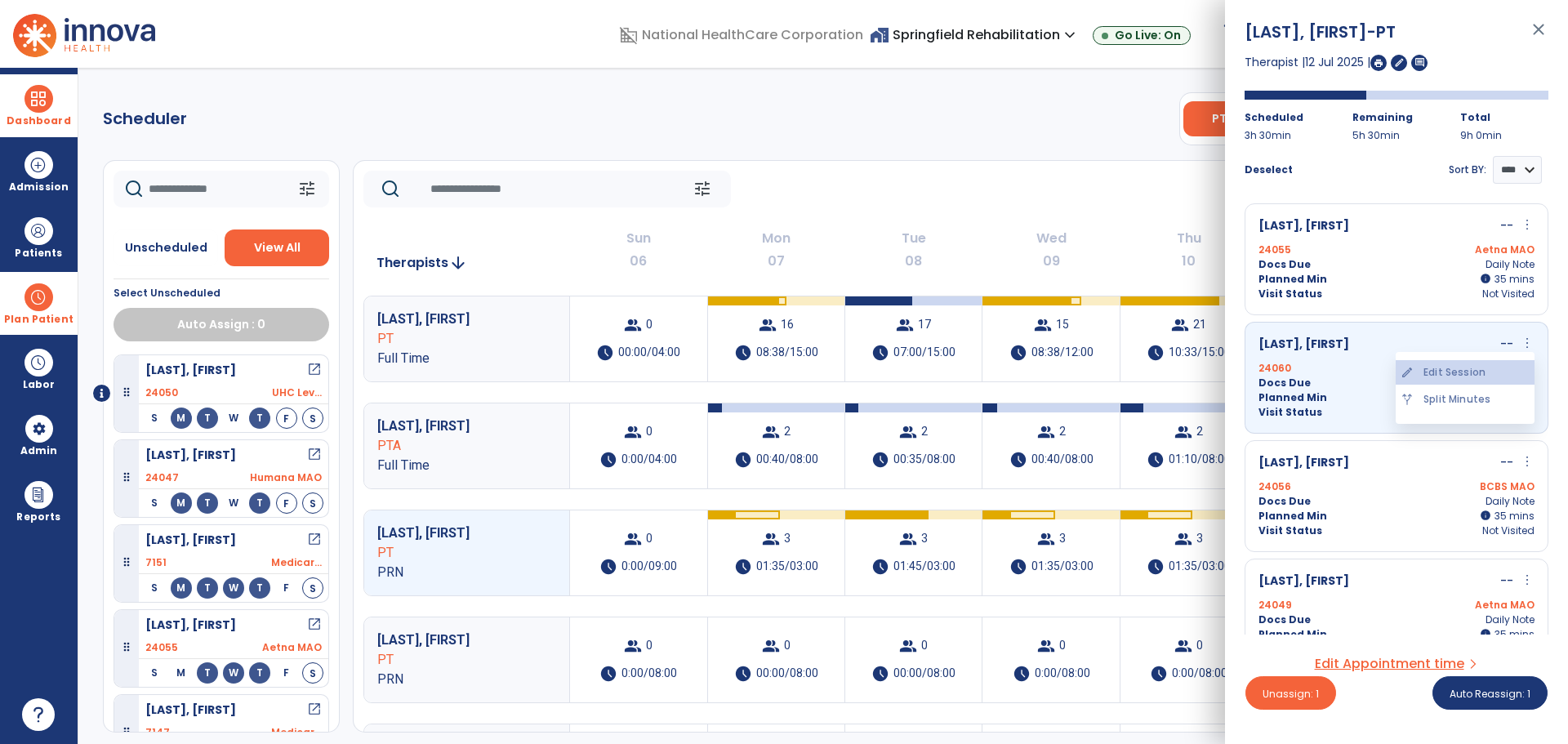 click on "edit   Edit Session" at bounding box center (1465, 372) 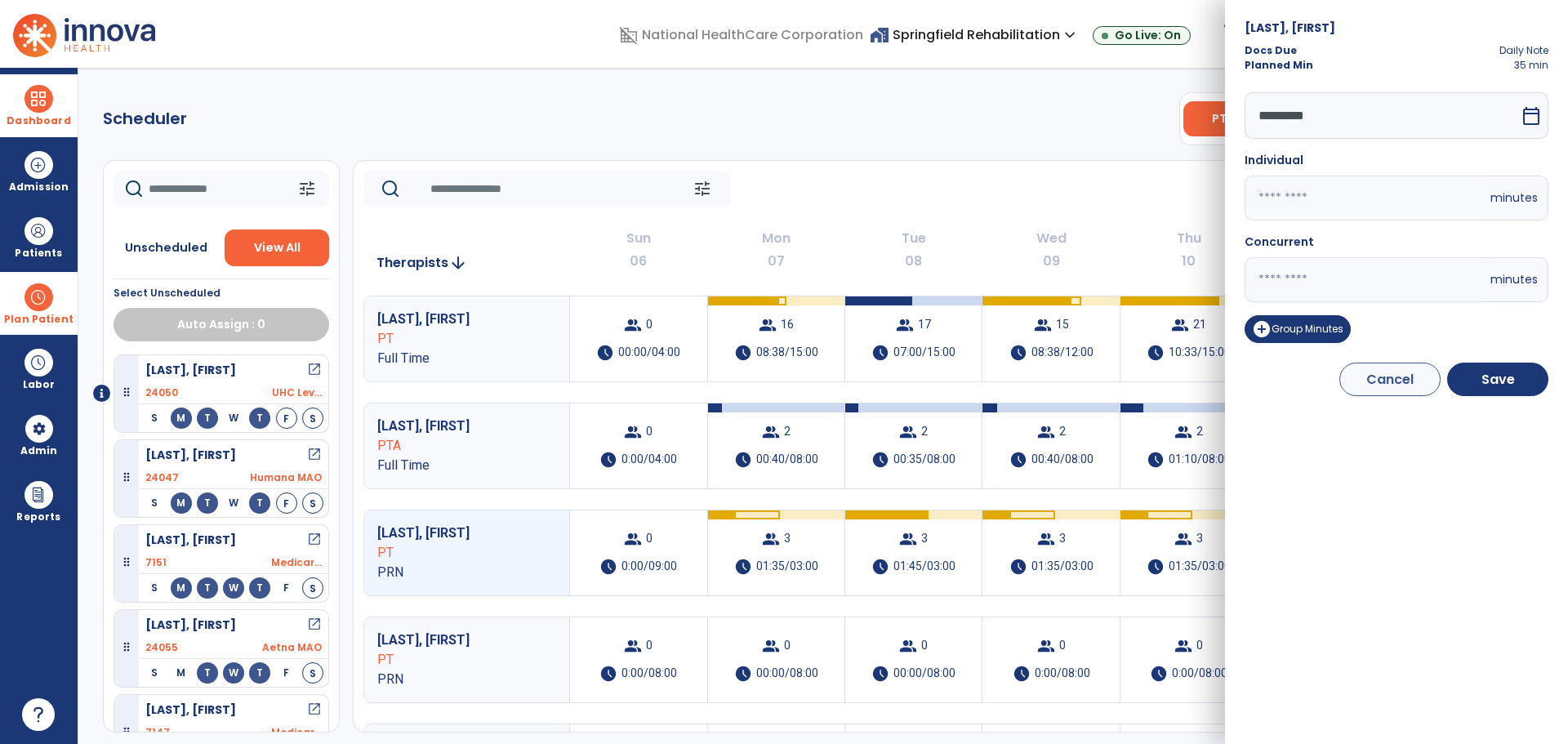 click on "calendar_today" at bounding box center (1531, 116) 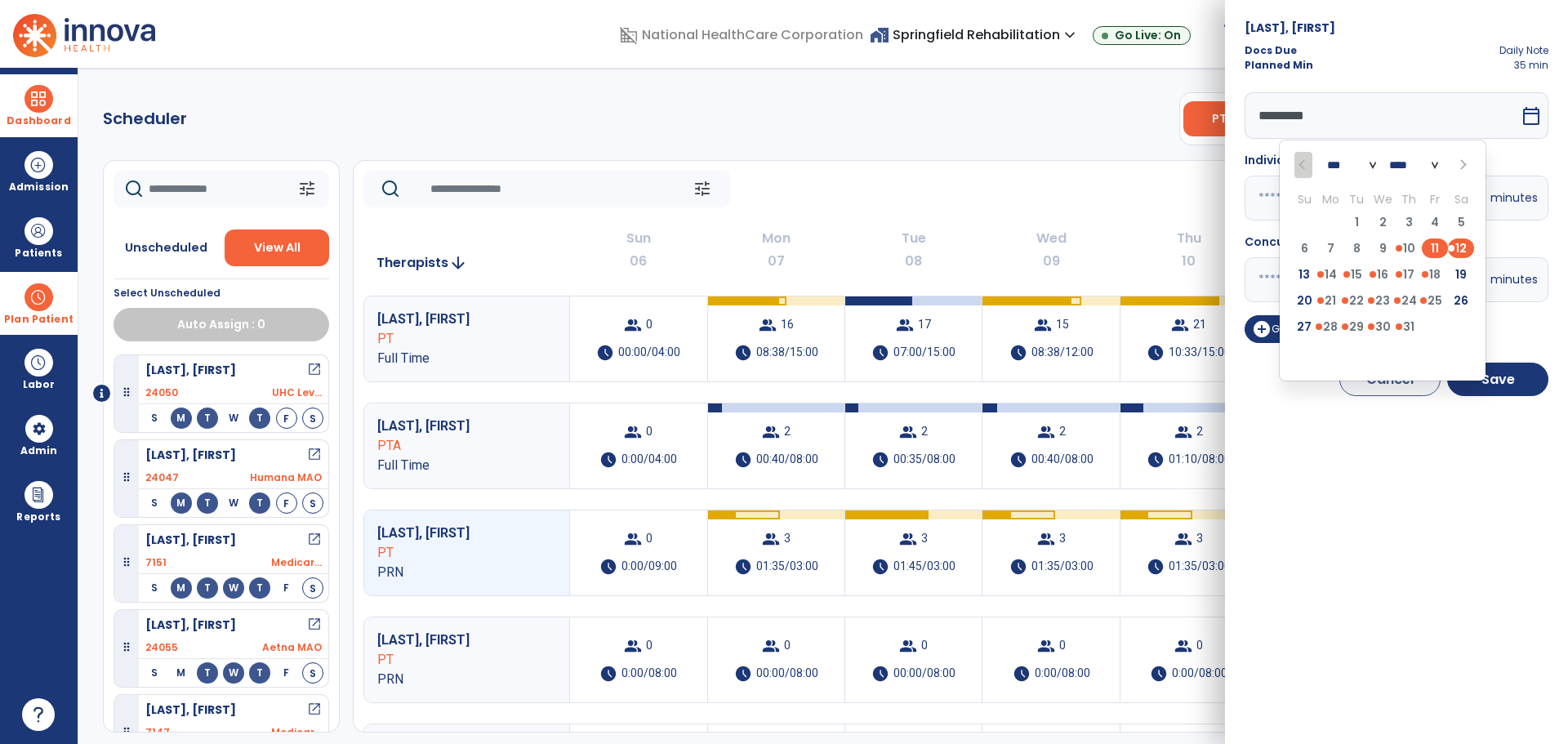 click on "11" at bounding box center [1435, 248] 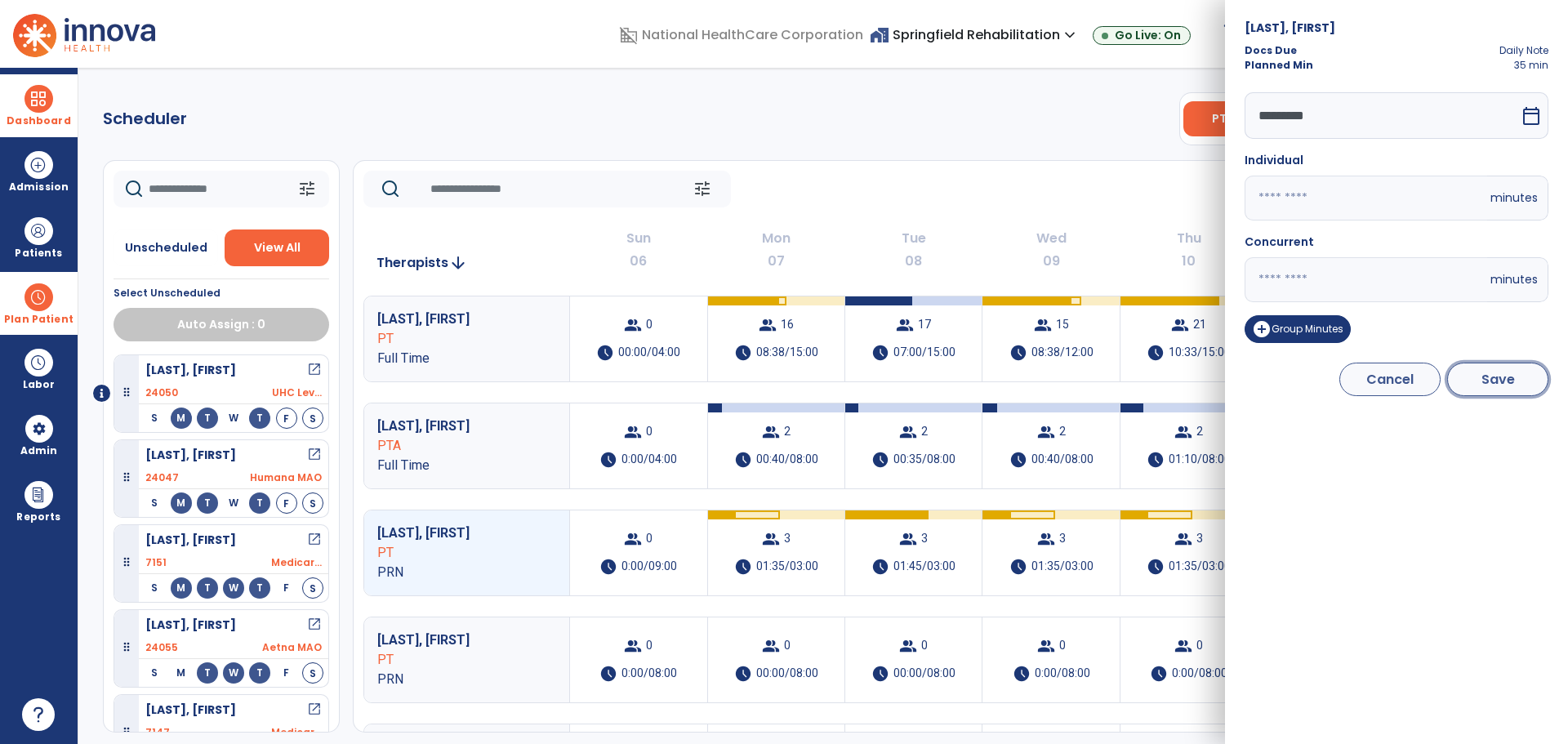 click on "Save" at bounding box center (1498, 379) 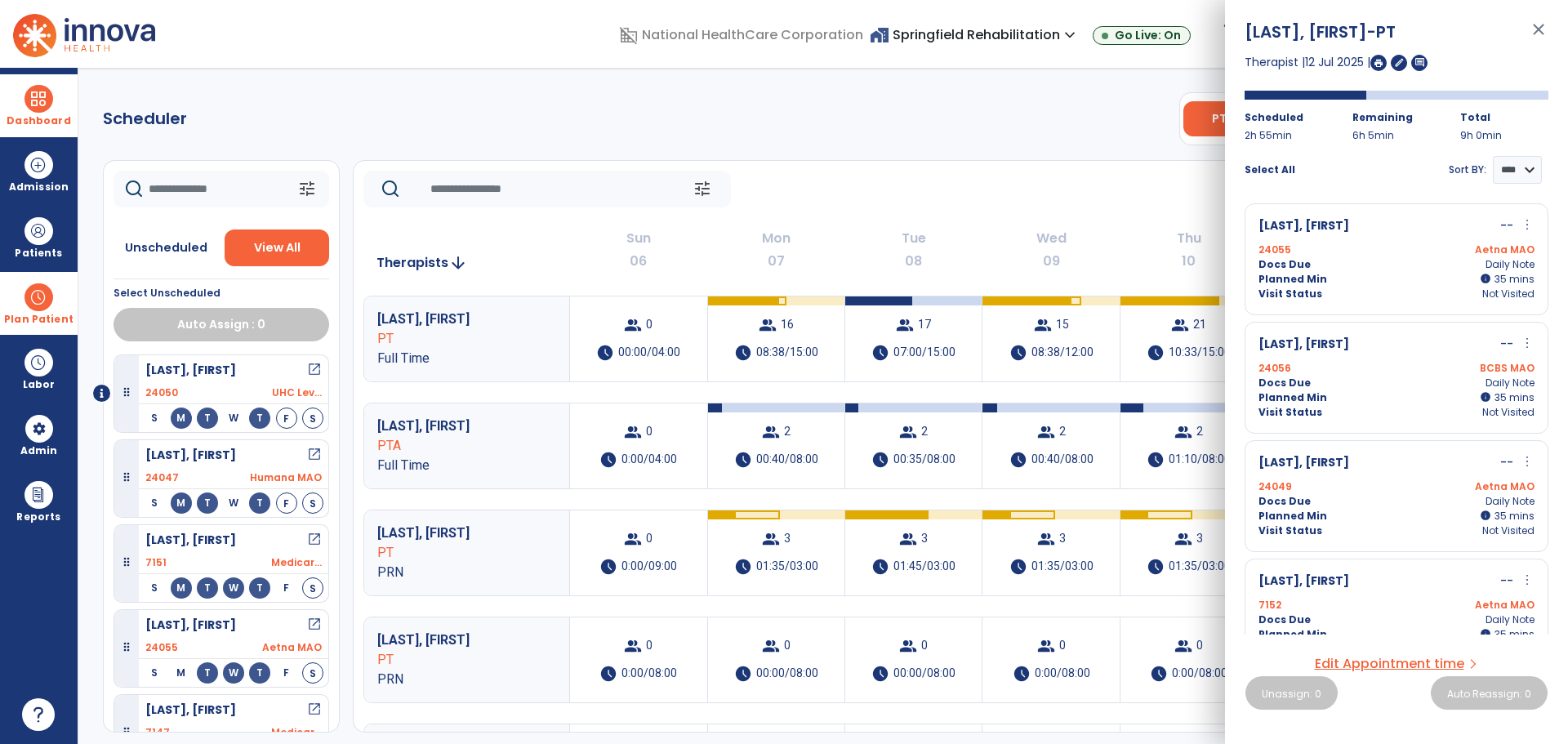 click on "Scheduler   PT   OT   ST  **** *** more_vert  Manage Labor   View All Therapists   Print" 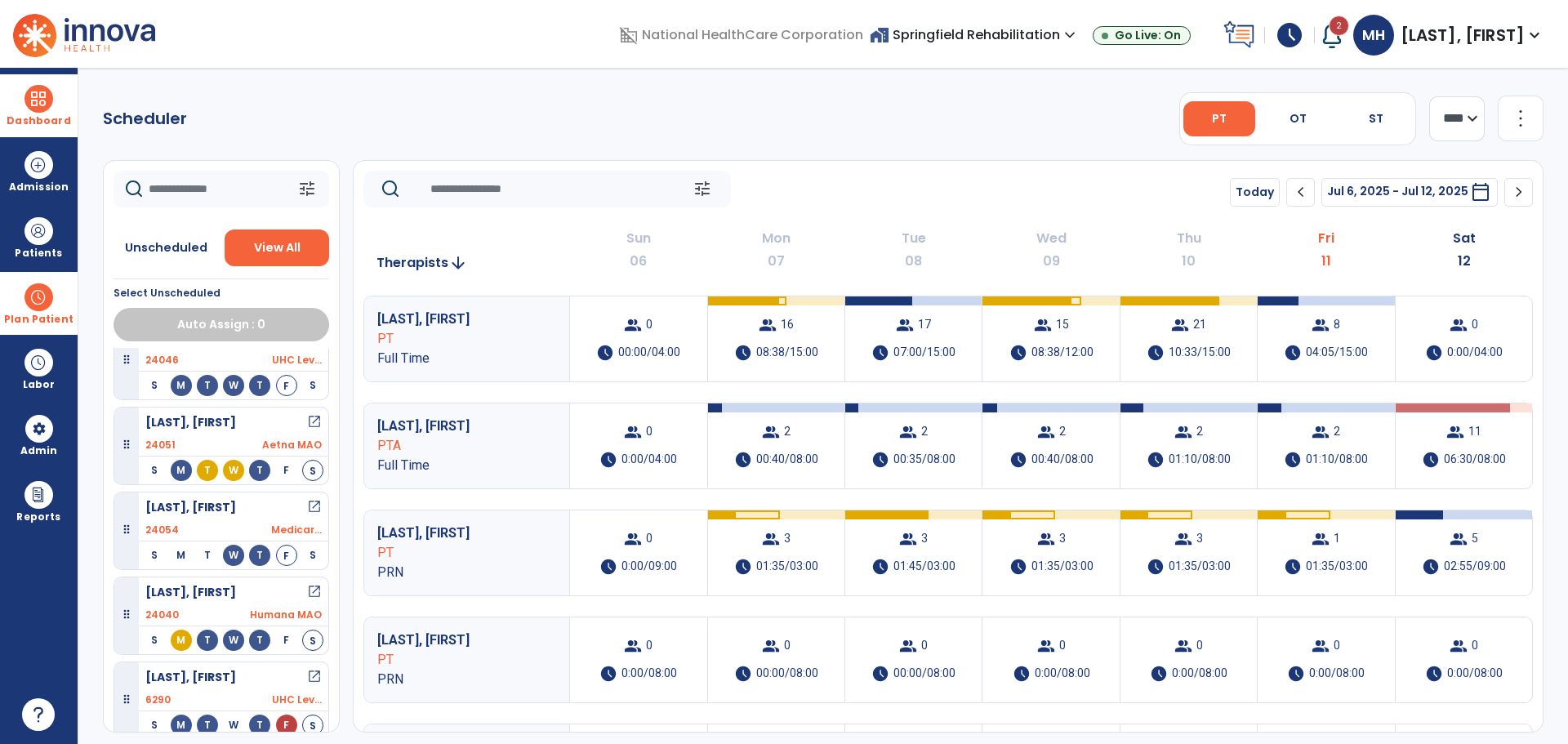 scroll, scrollTop: 1732, scrollLeft: 0, axis: vertical 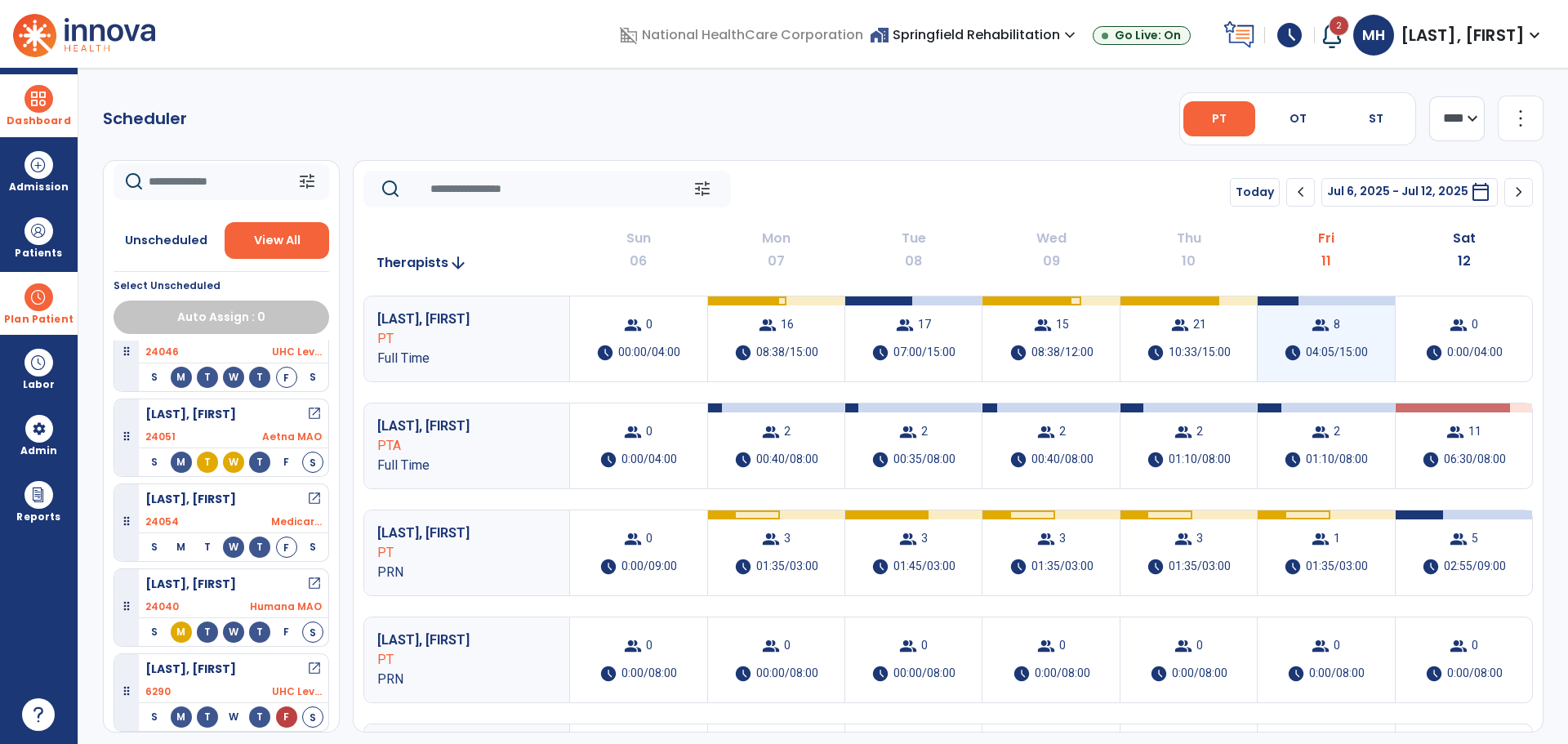 click on "04:05/15:00" at bounding box center [1337, 353] 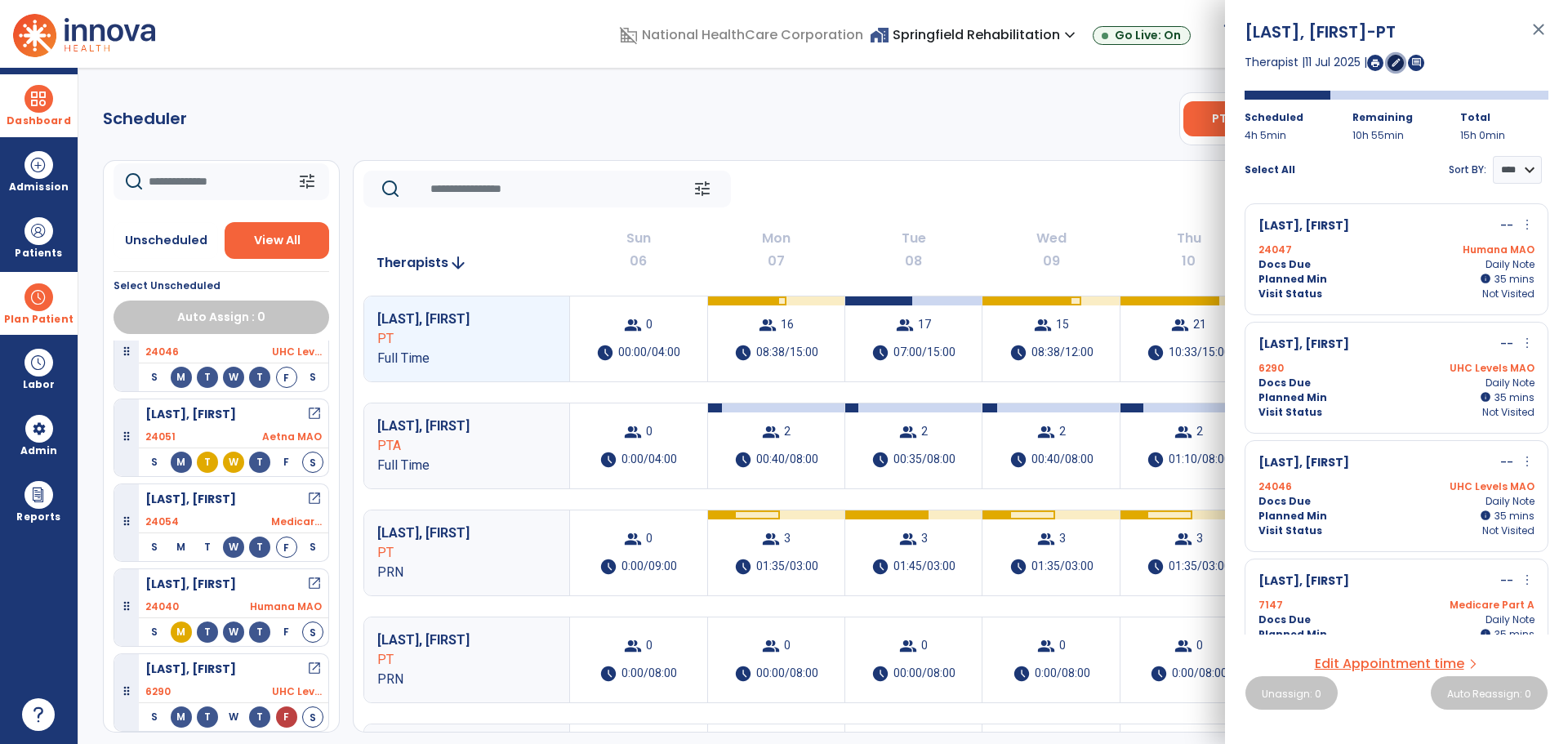 click on "edit" at bounding box center (1396, 62) 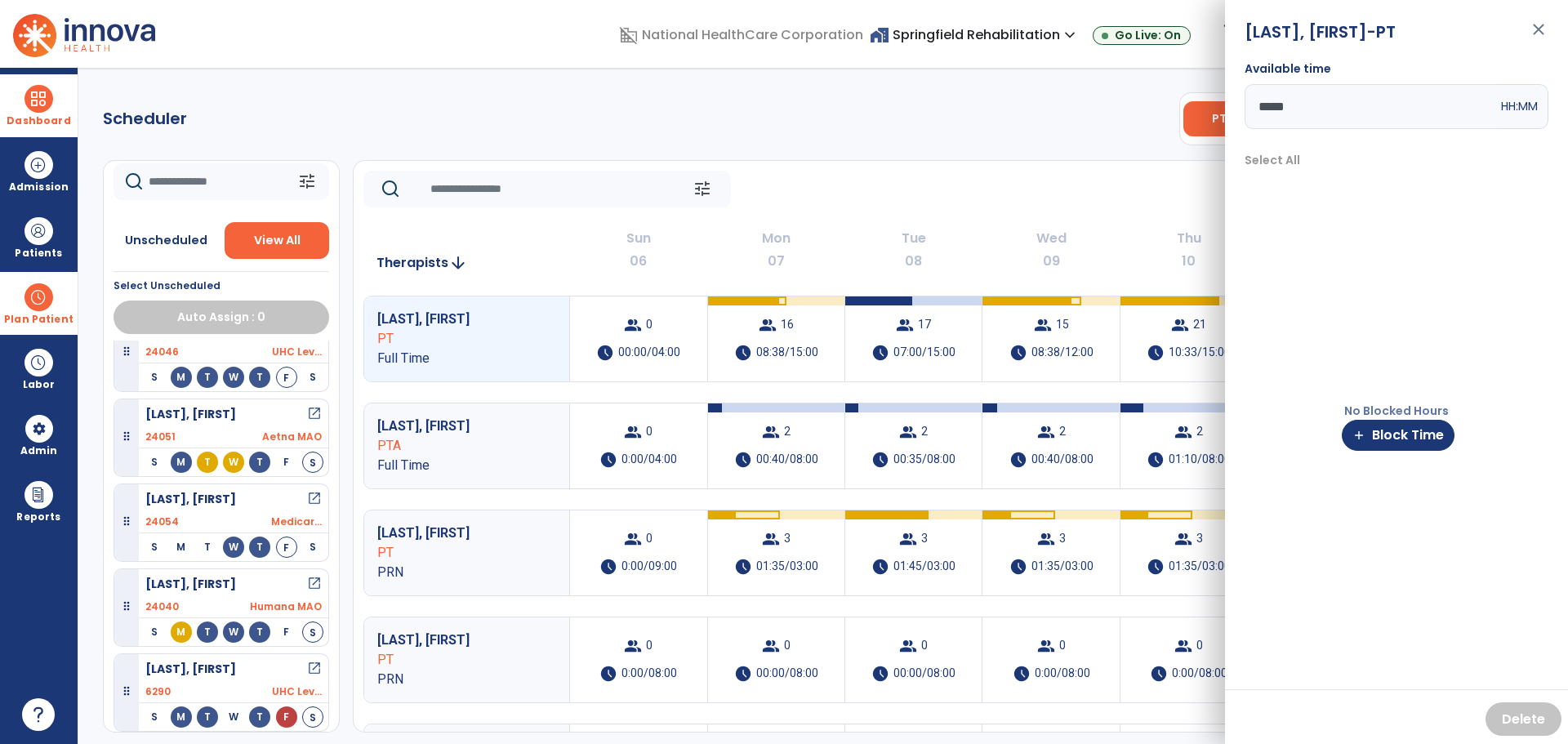 click on "close" at bounding box center [1539, 37] 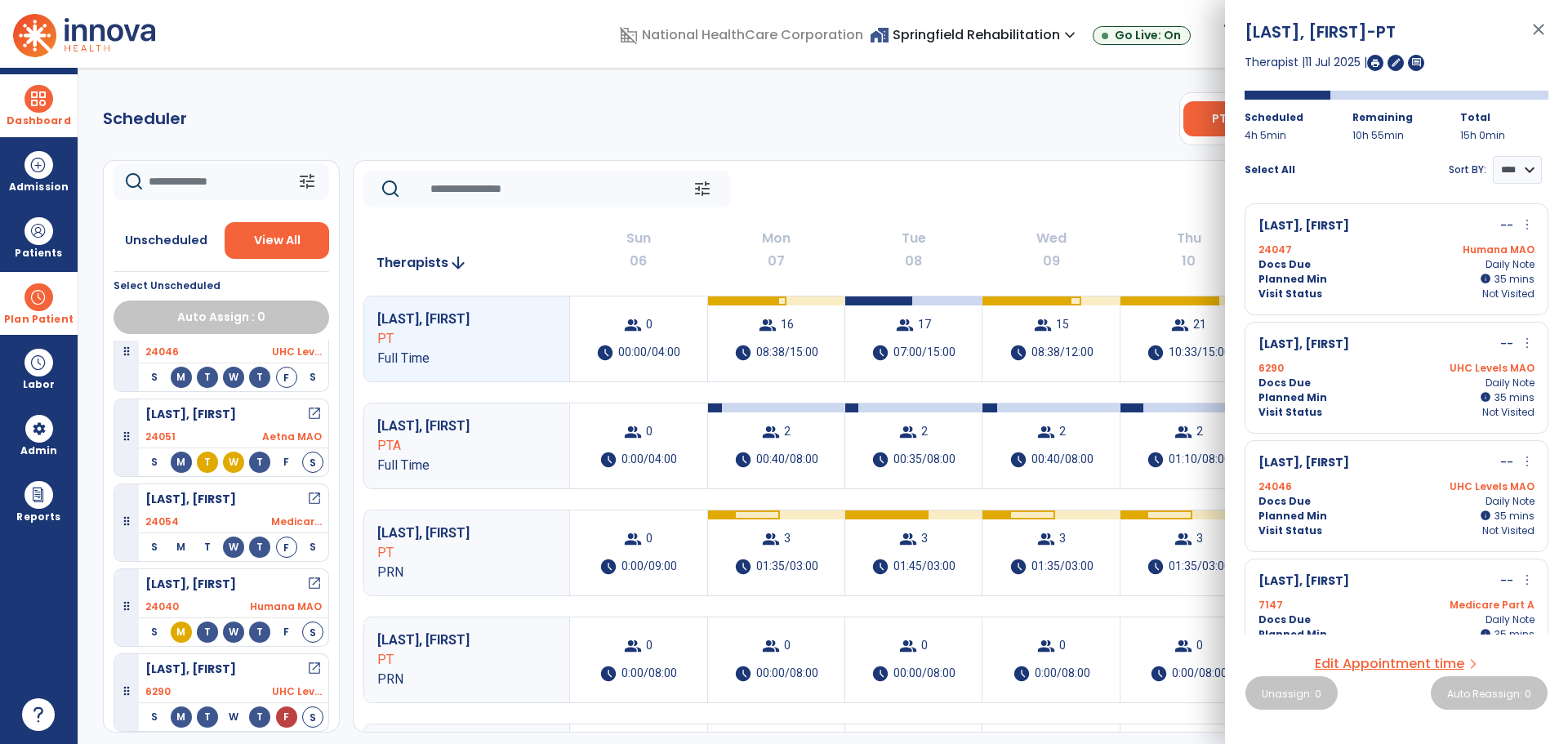 click at bounding box center [1375, 63] 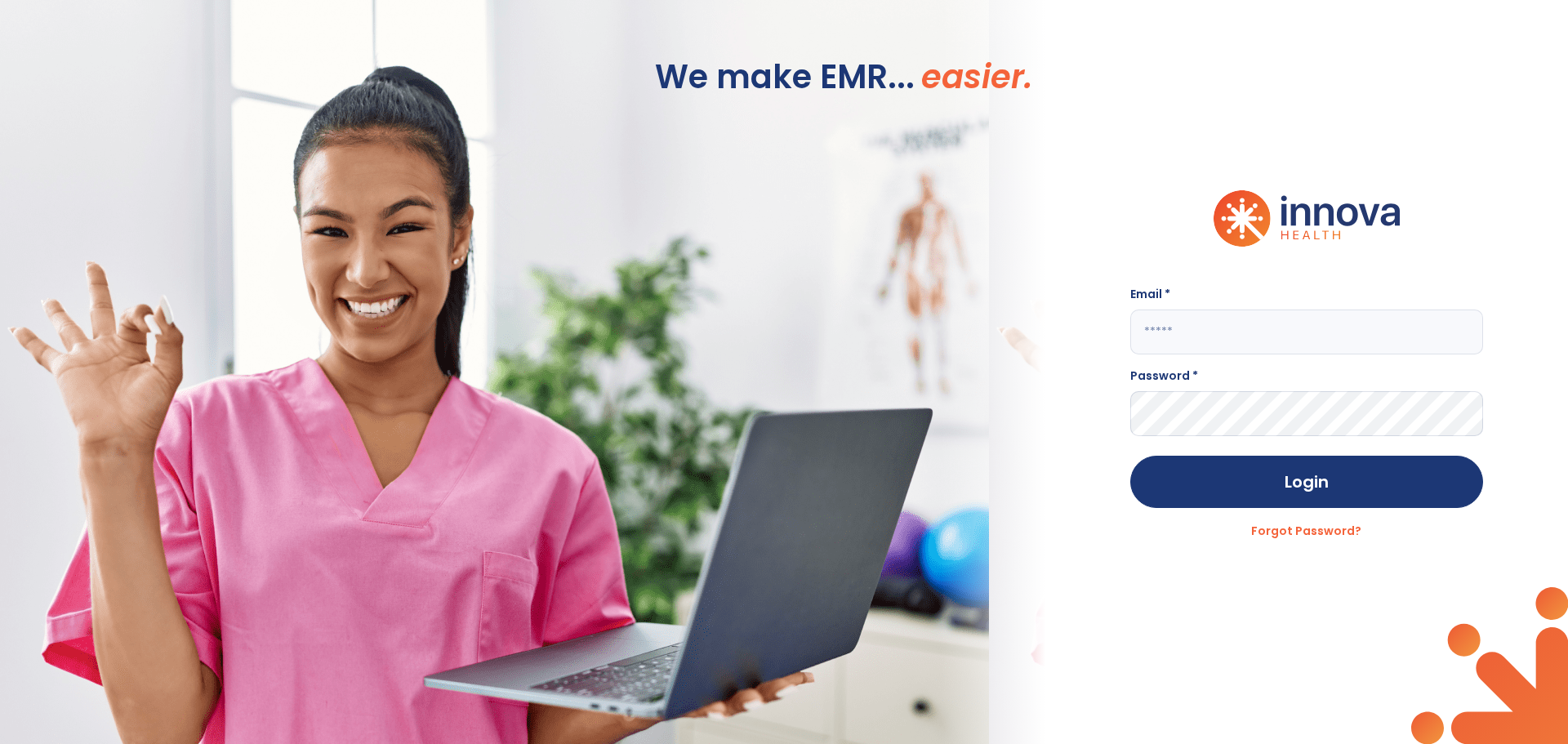 type on "**********" 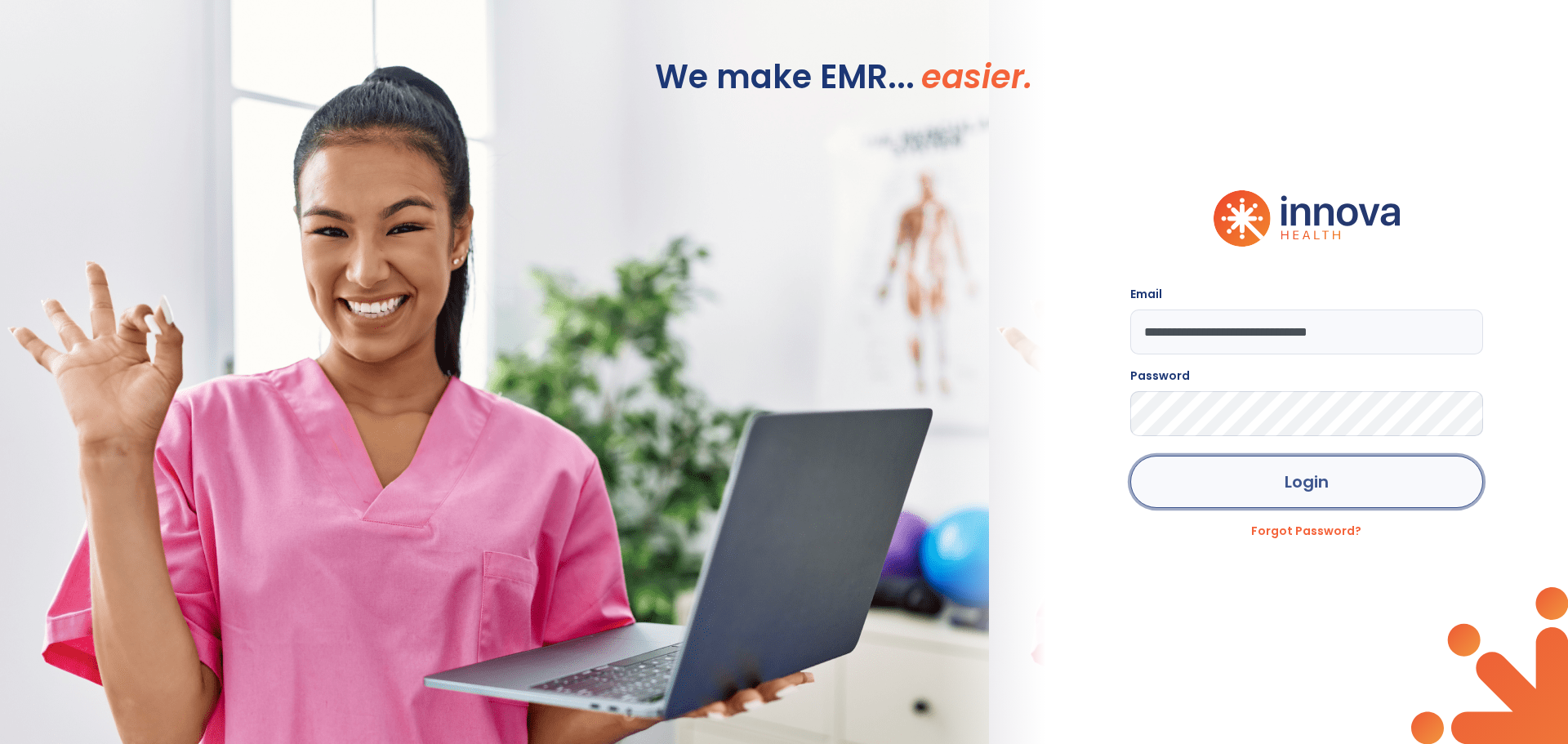 click on "Login" 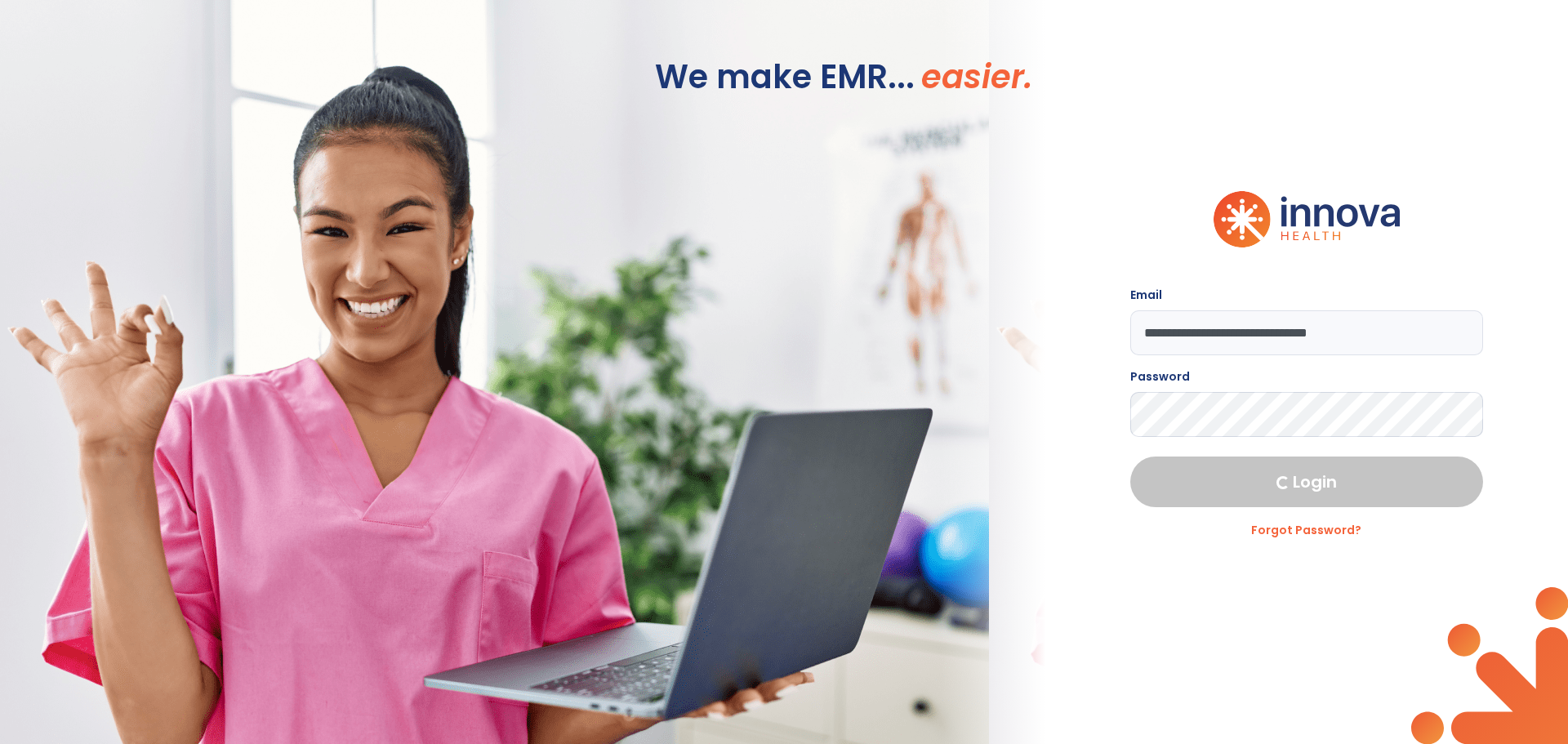 select on "***" 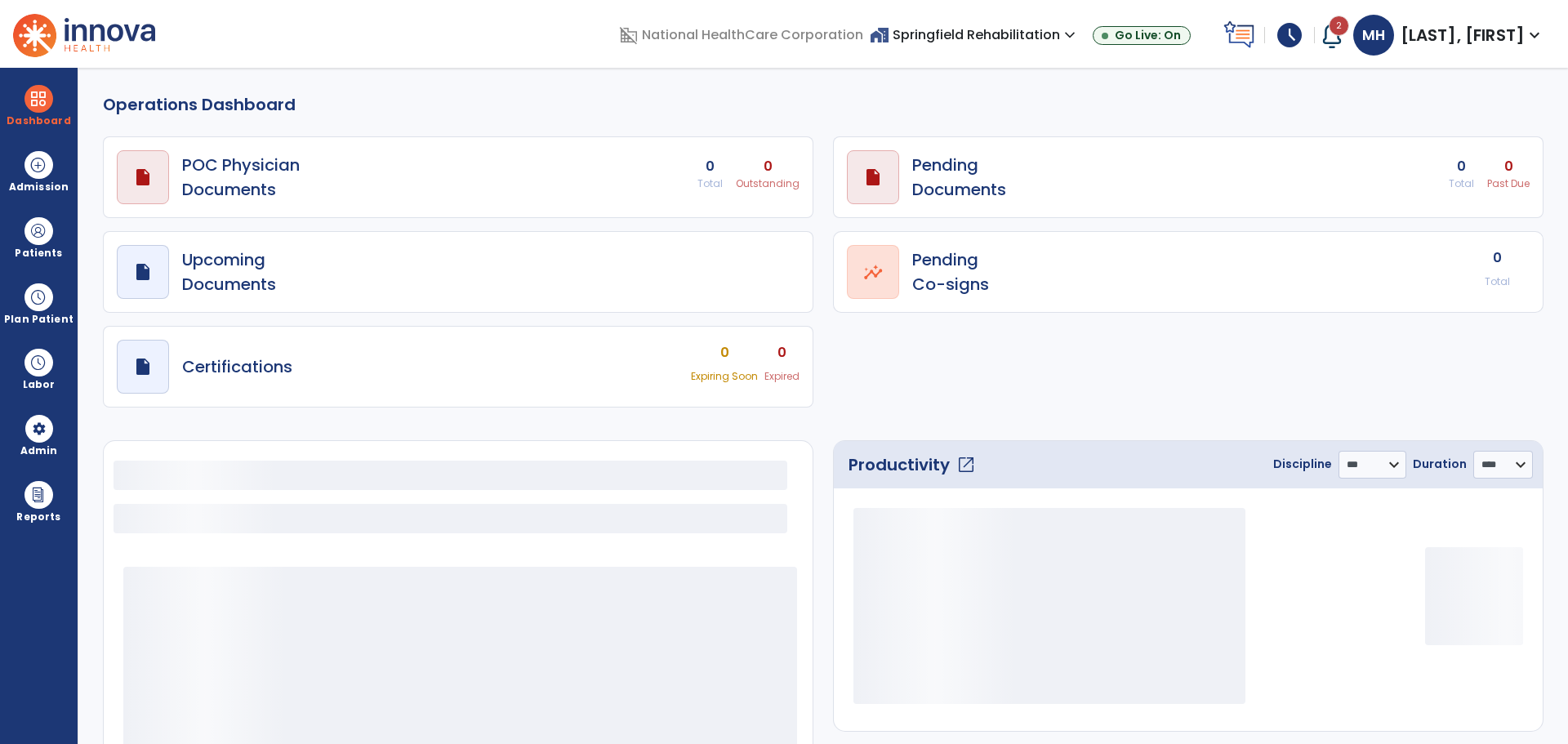 select on "***" 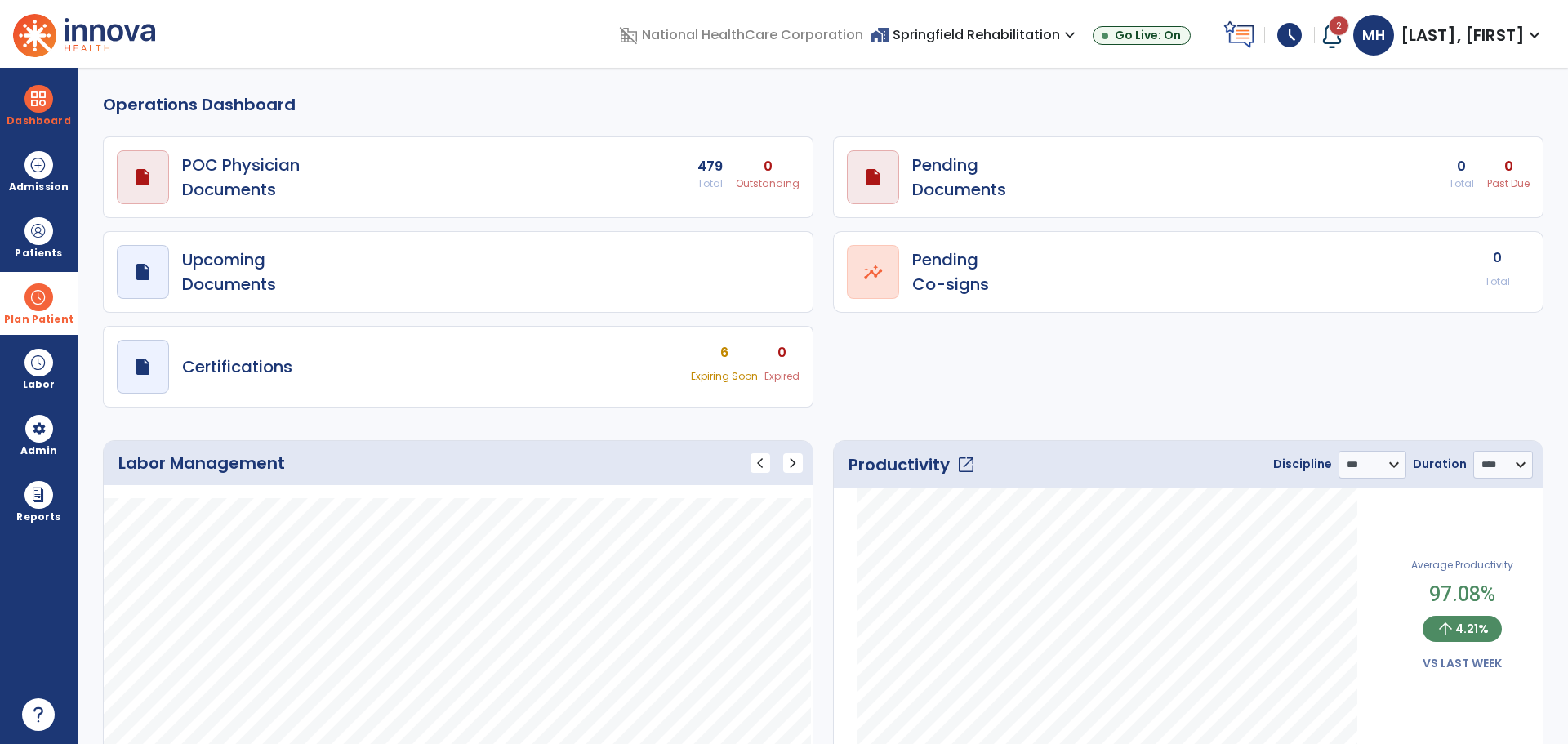 click at bounding box center [38, 297] 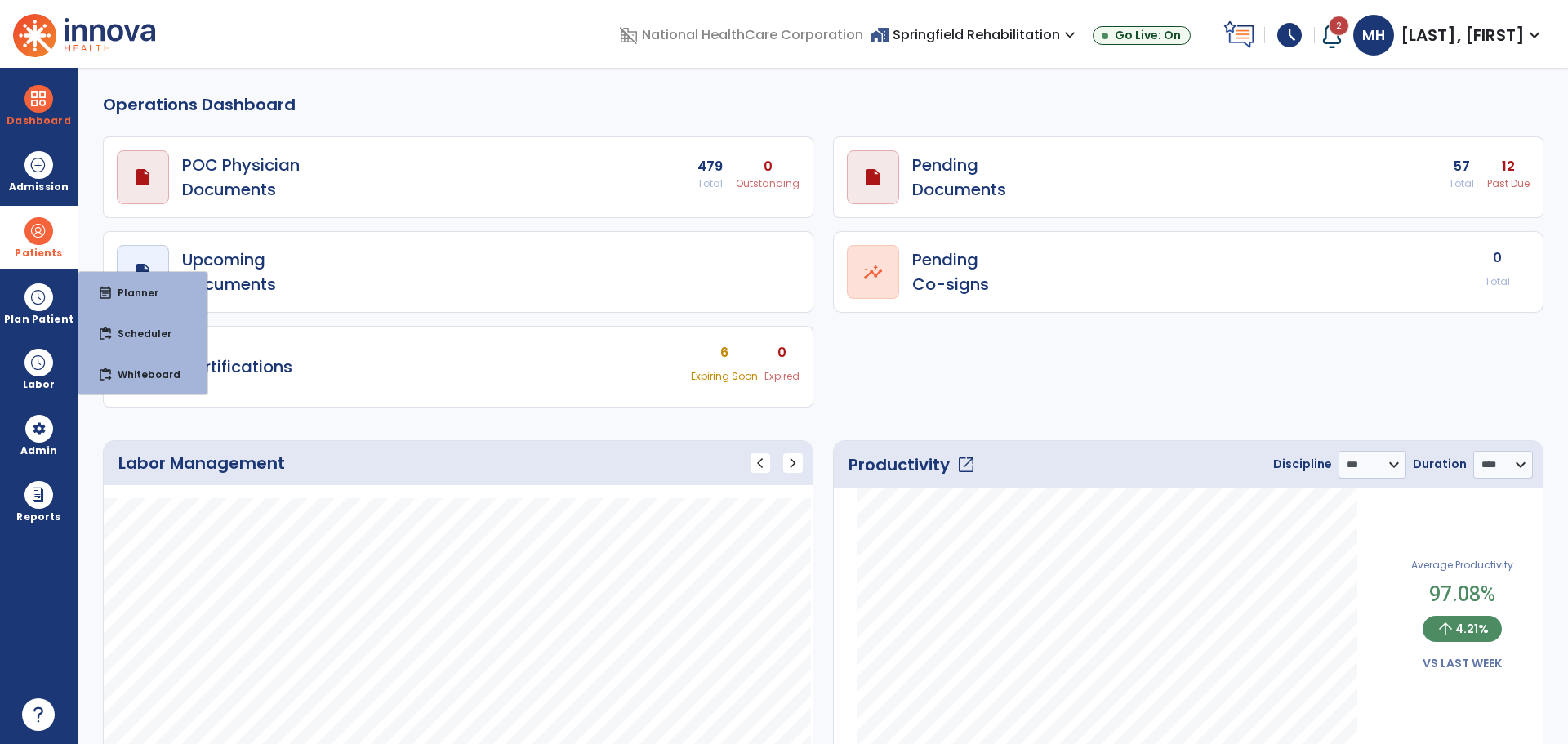 click at bounding box center [38, 231] 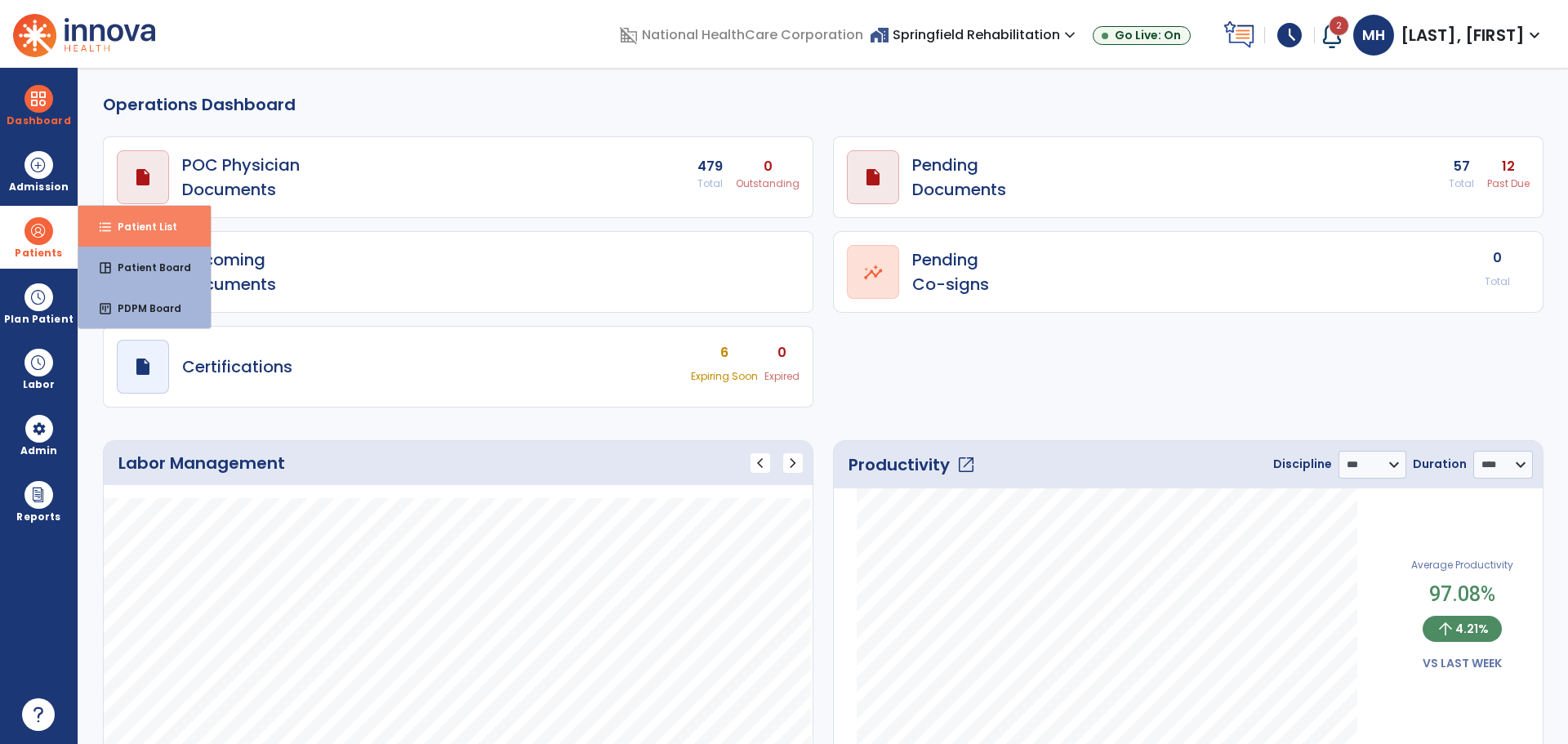 click on "format_list_bulleted  Patient List" at bounding box center (145, 226) 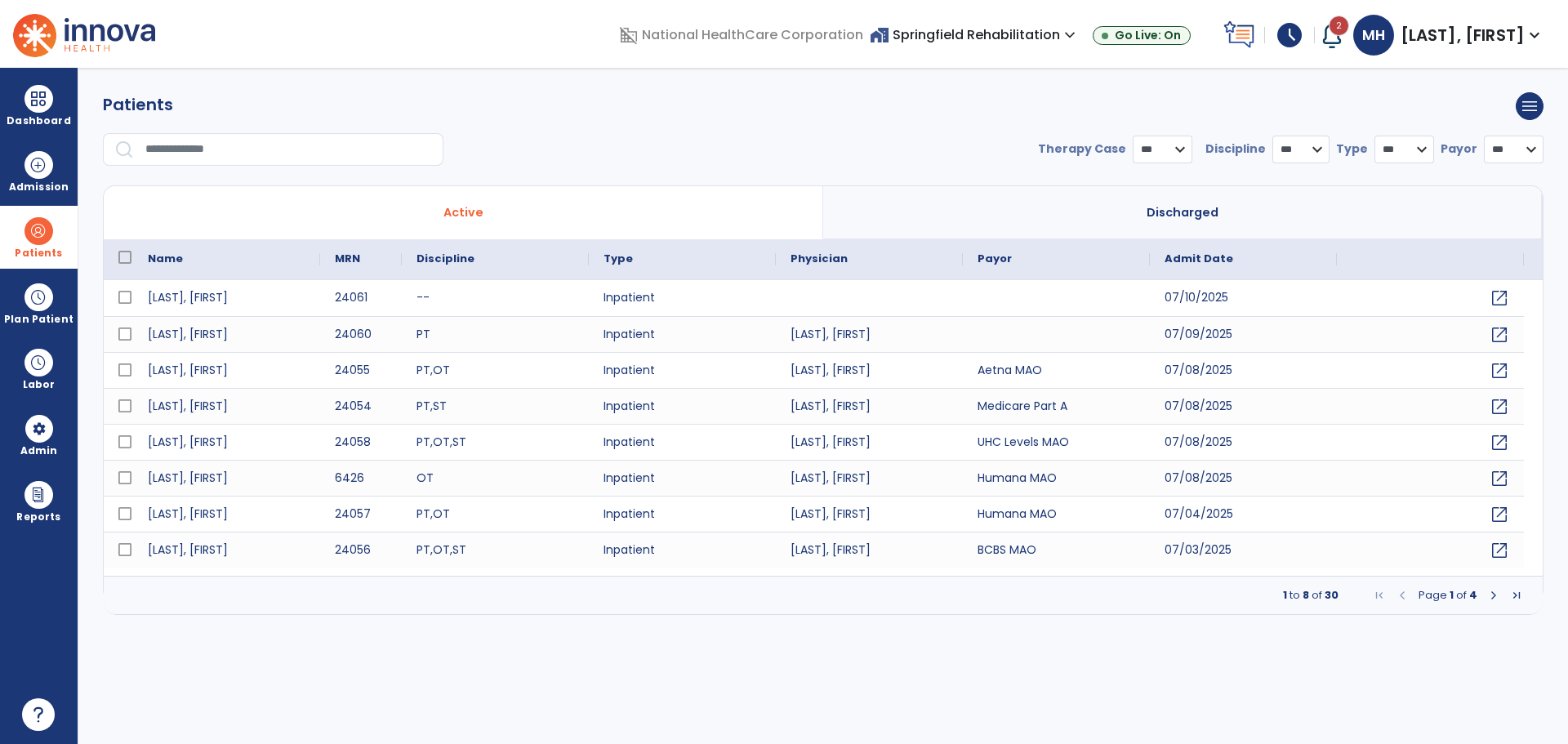 select on "***" 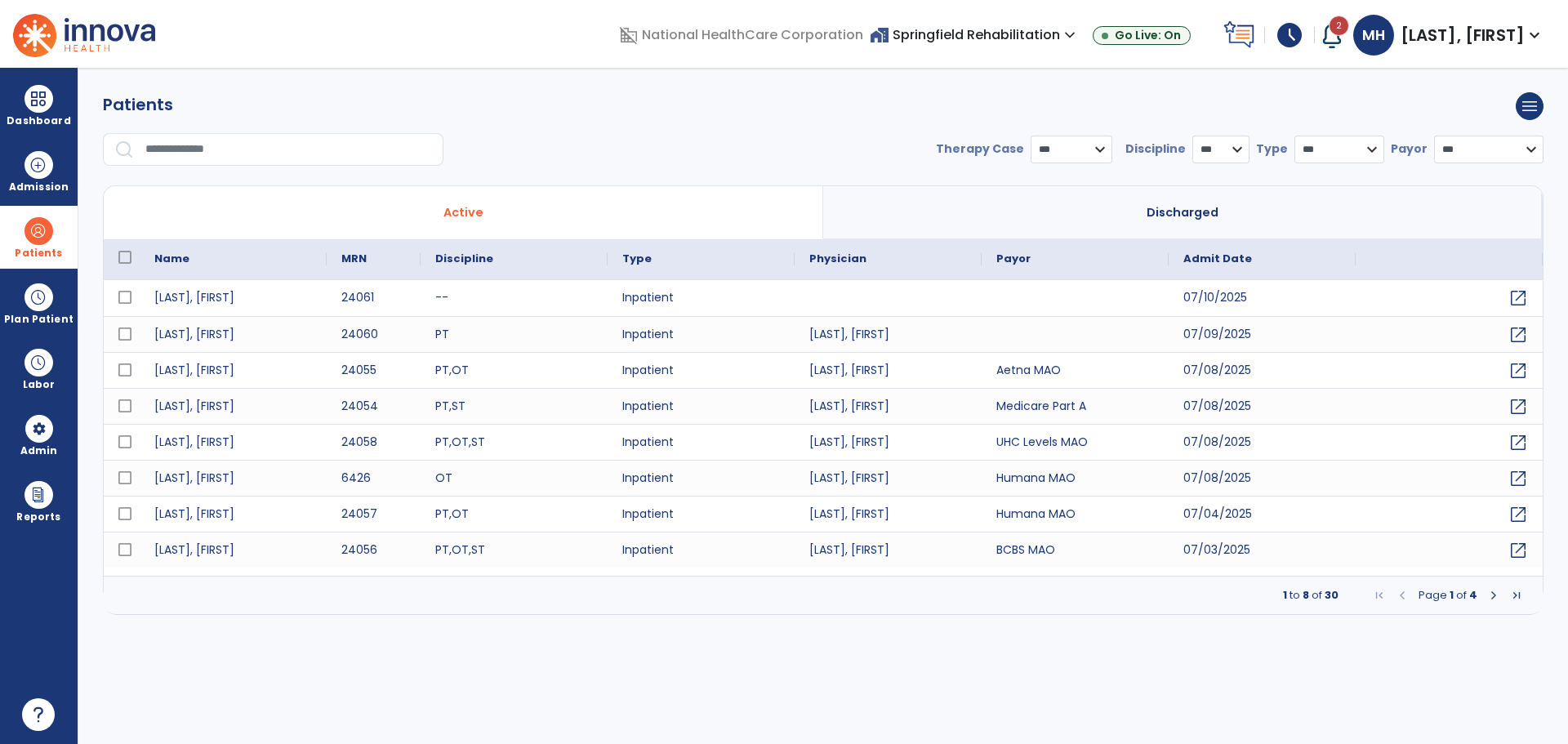 drag, startPoint x: 255, startPoint y: 163, endPoint x: 252, endPoint y: 139, distance: 24.18677 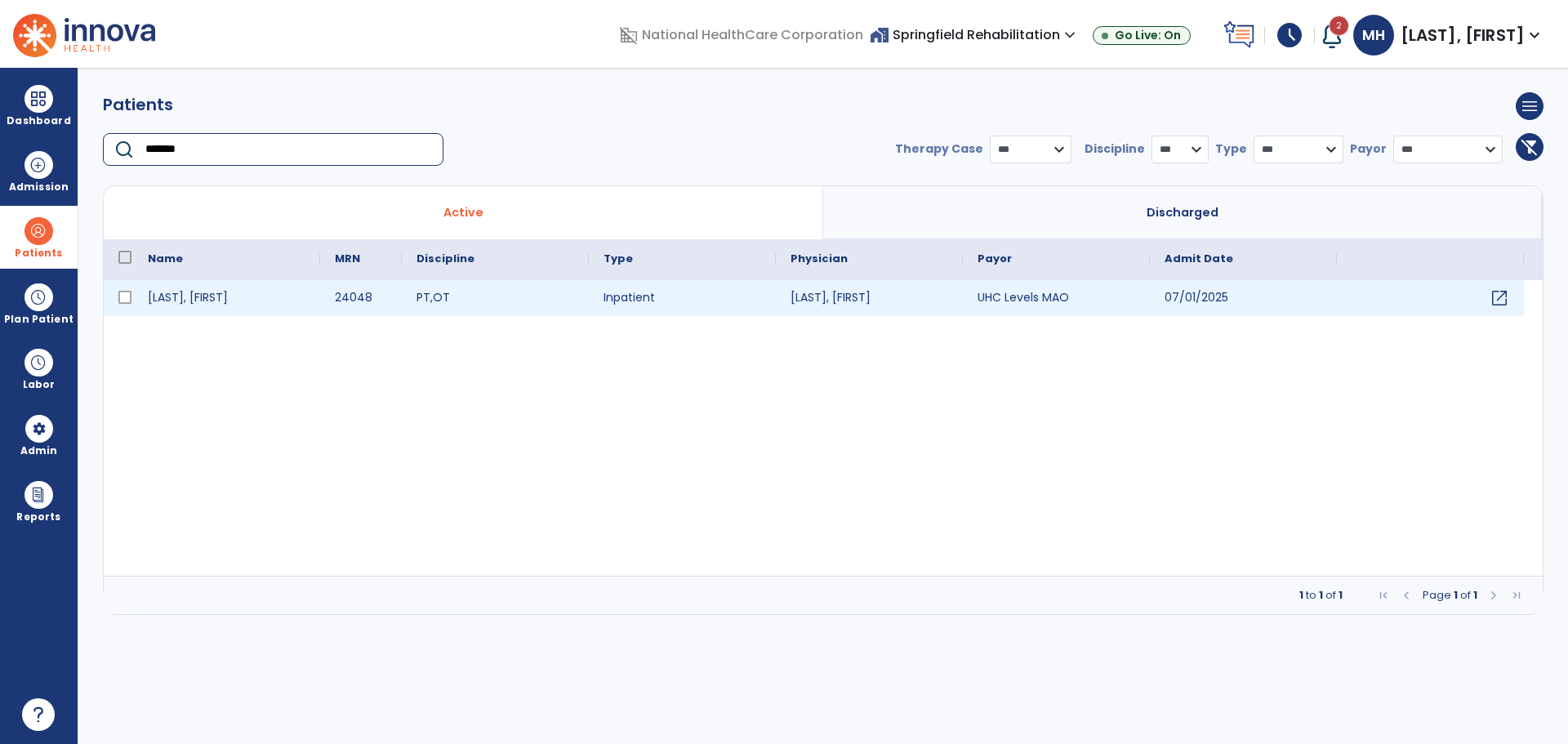 type on "*******" 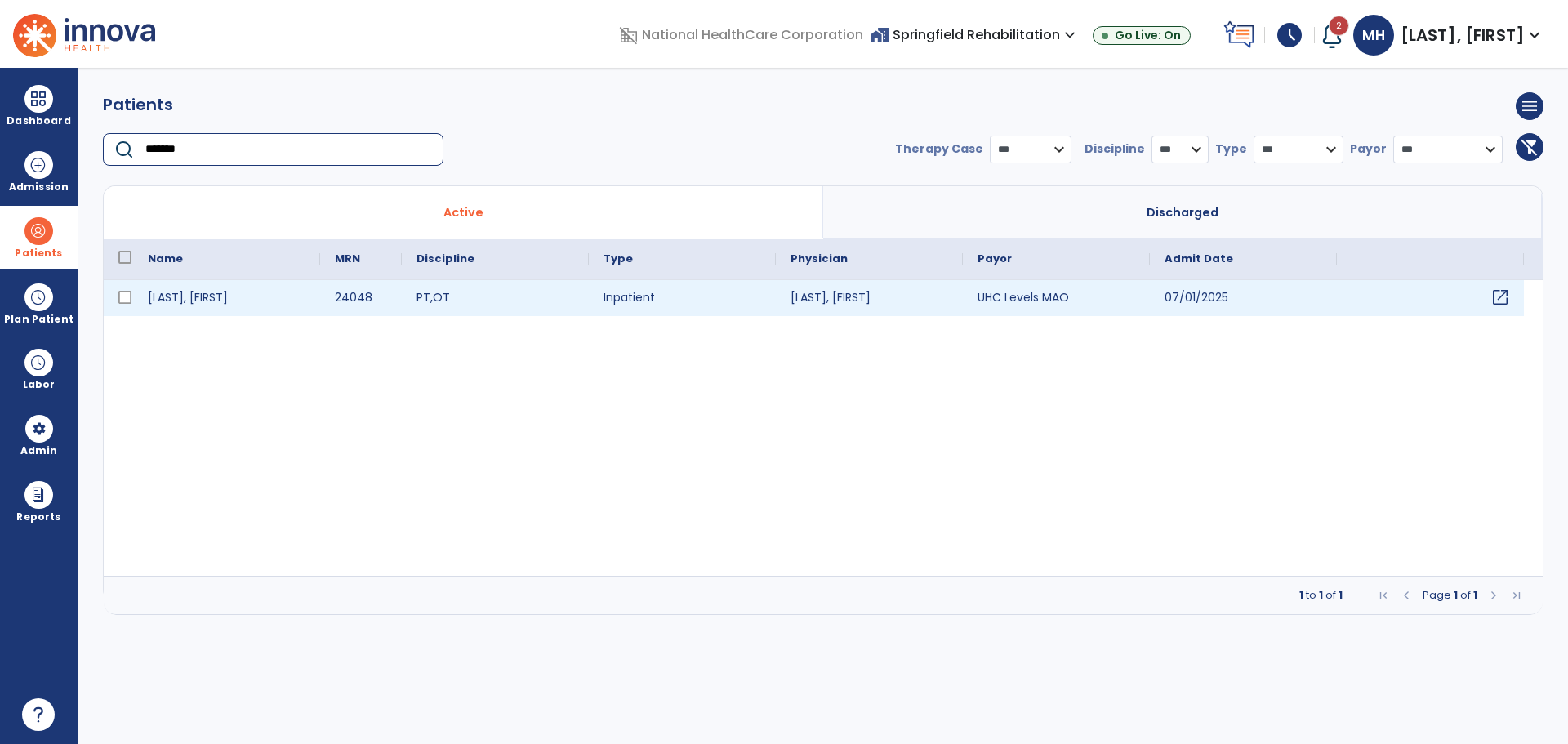 click on "open_in_new" at bounding box center (1500, 297) 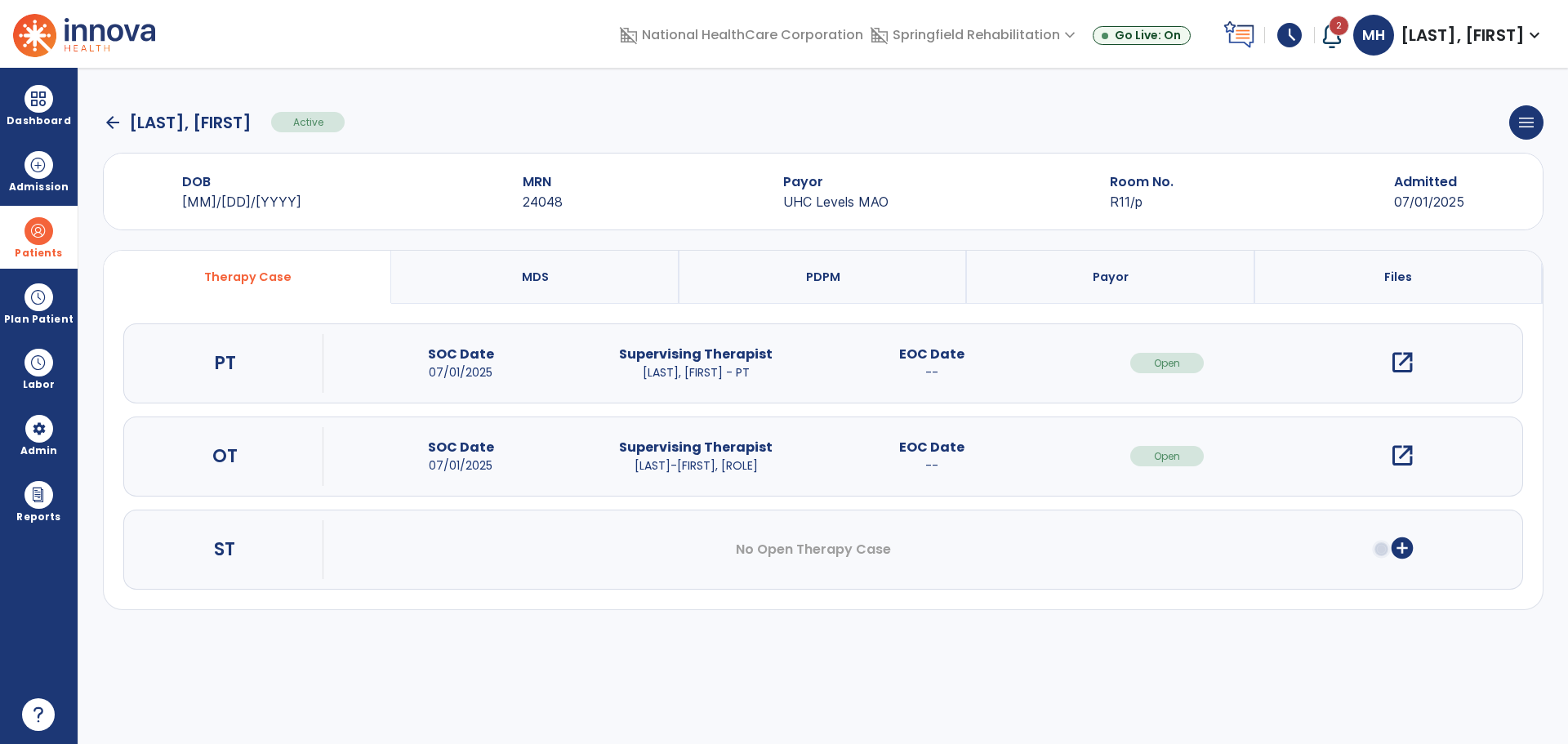 click on "open_in_new" at bounding box center [1402, 363] 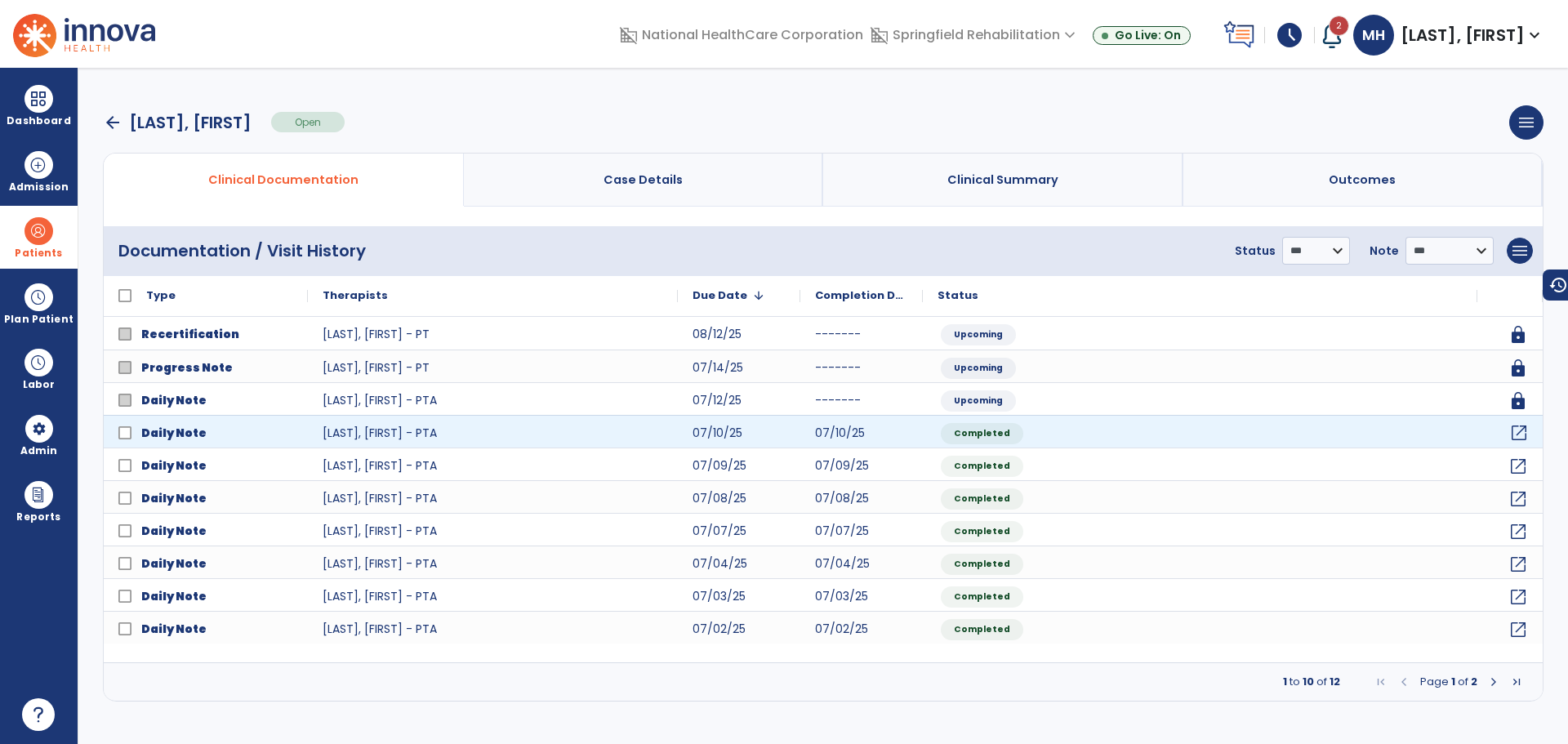 click on "open_in_new" 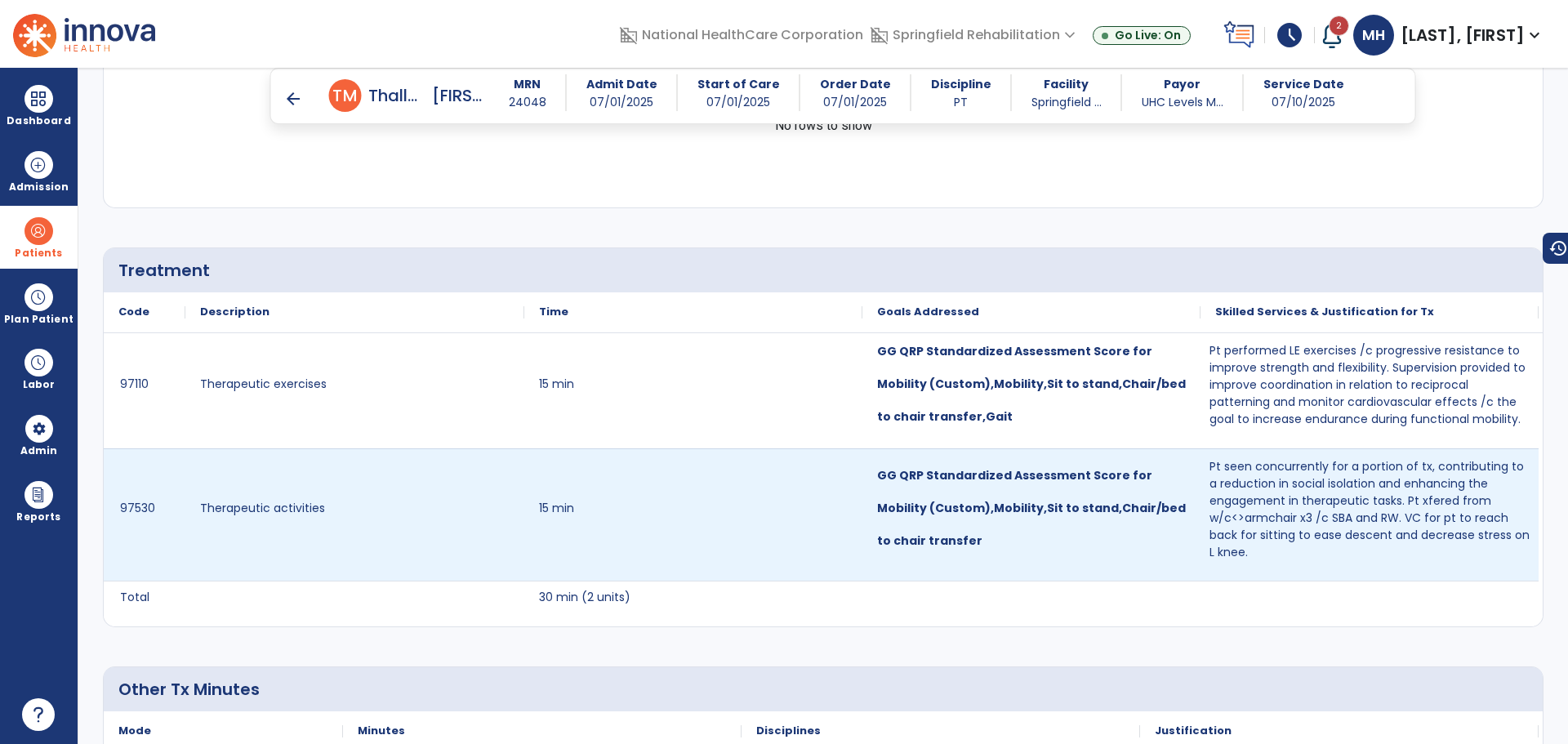 scroll, scrollTop: 832, scrollLeft: 0, axis: vertical 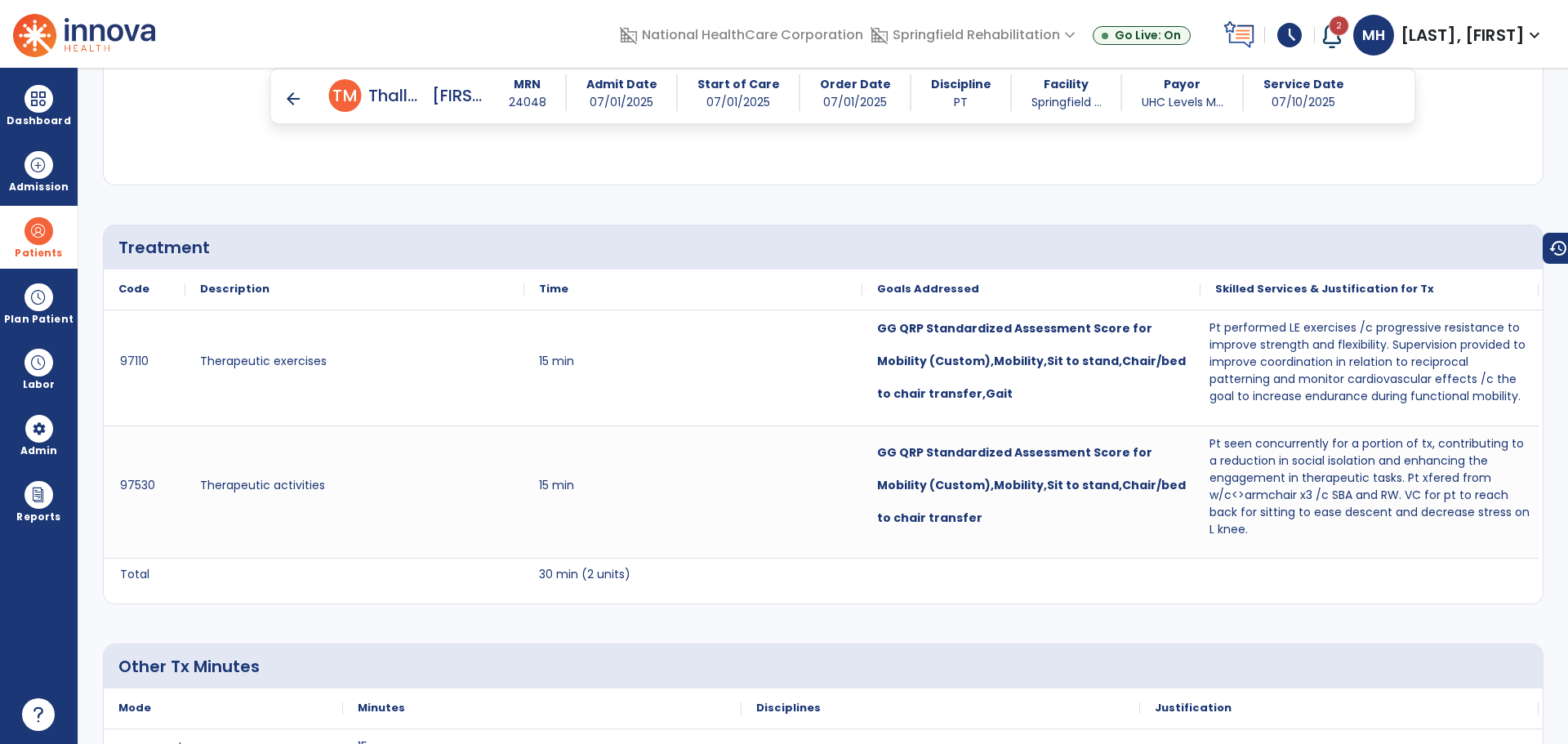 click on "arrow_back" at bounding box center [293, 99] 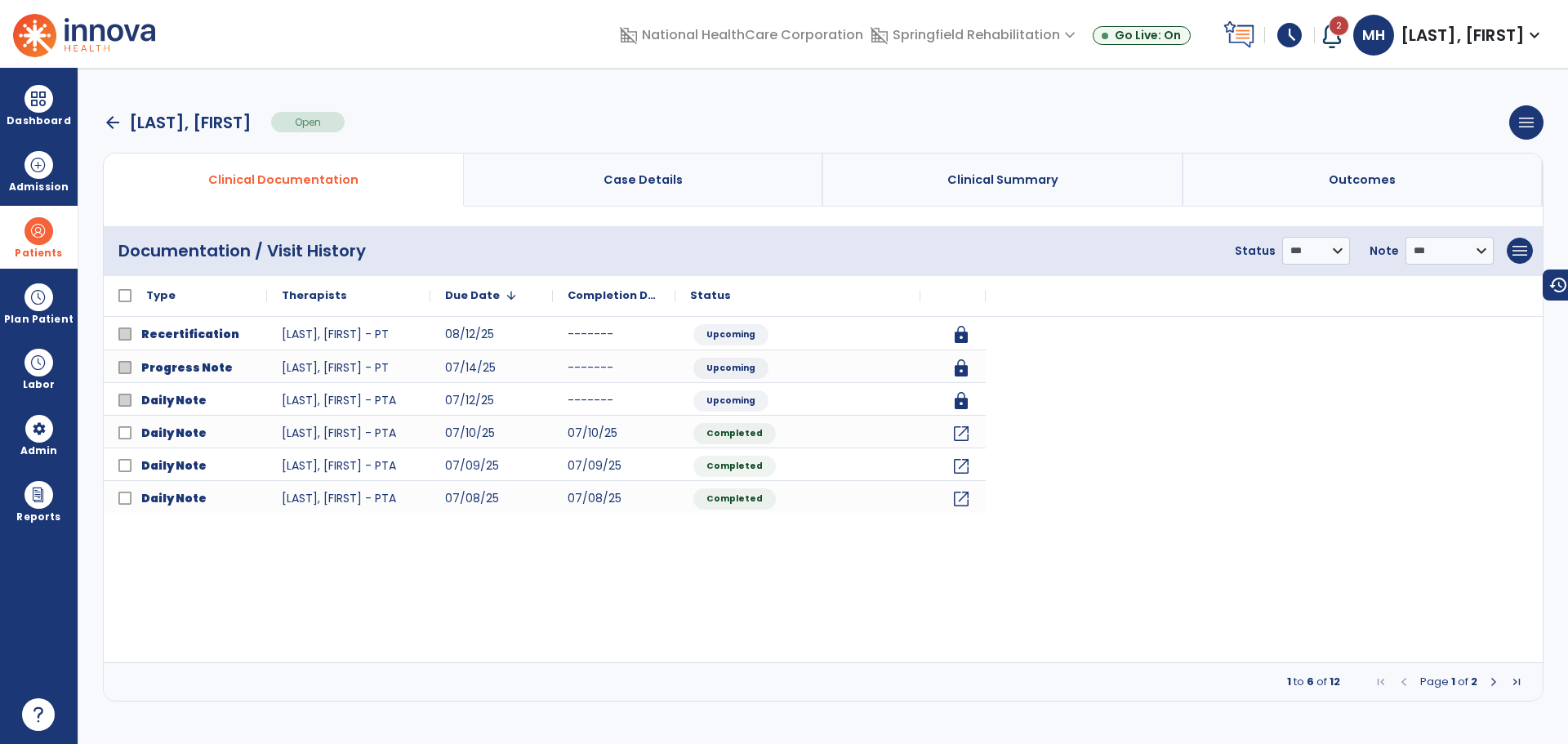 scroll, scrollTop: 0, scrollLeft: 0, axis: both 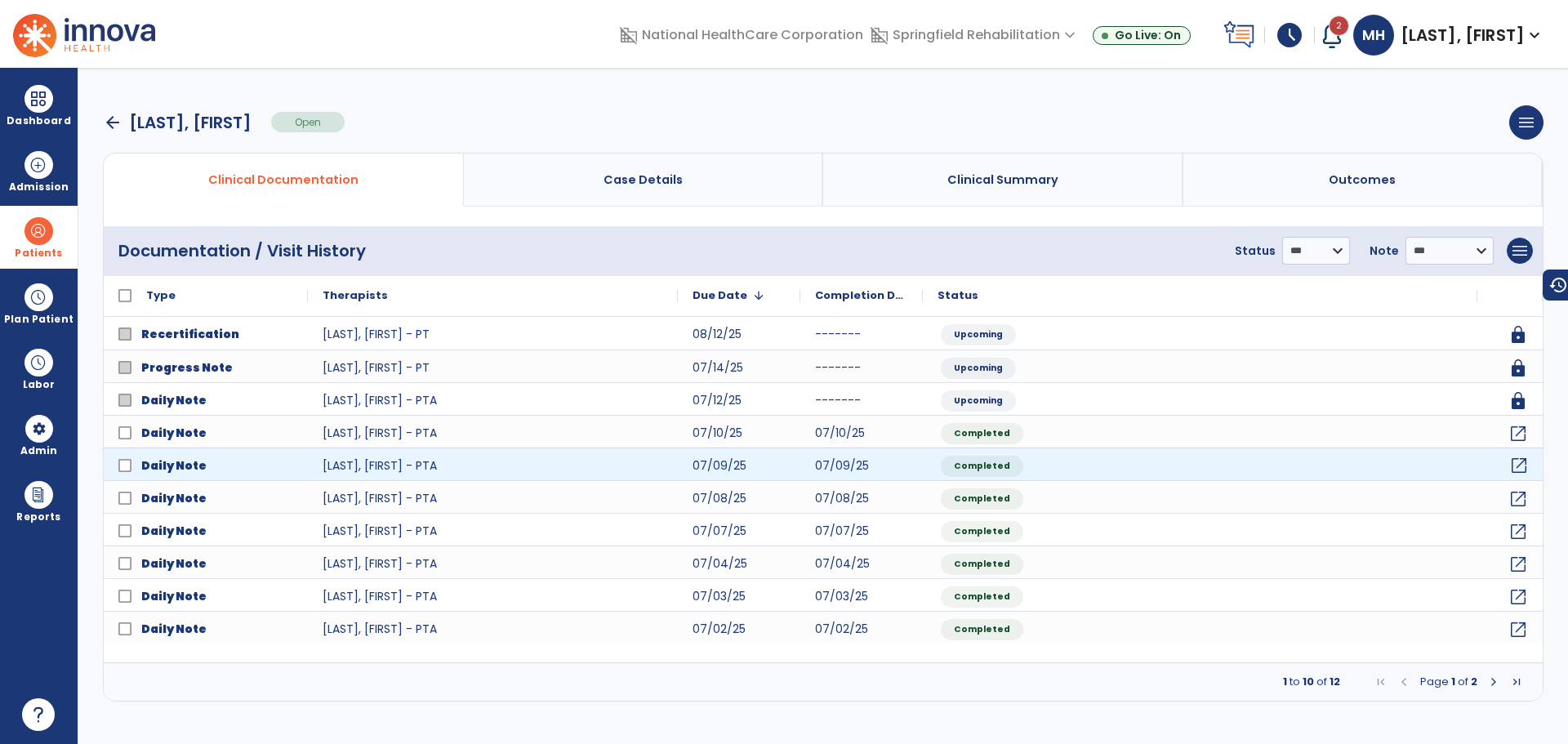 click on "open_in_new" 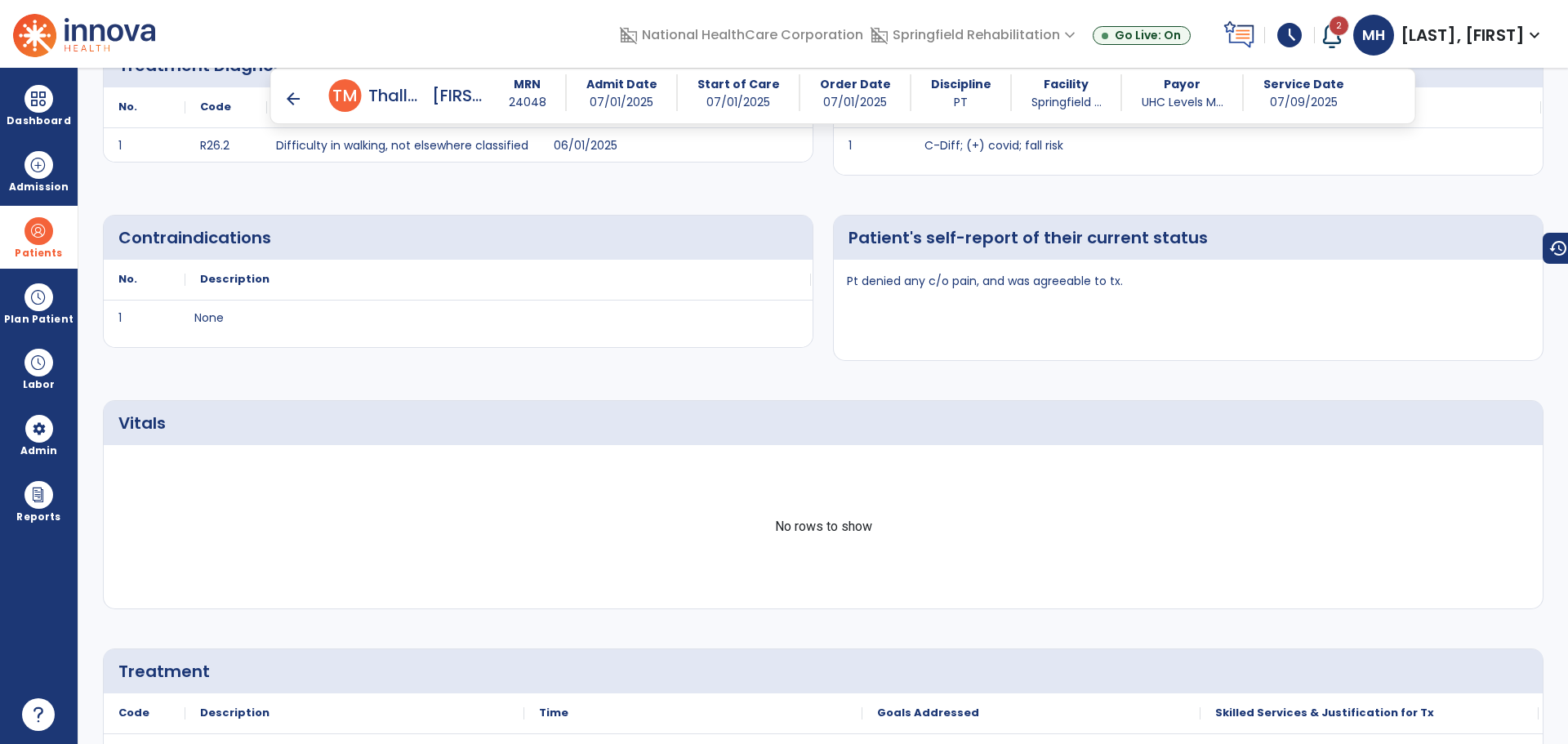 scroll, scrollTop: 898, scrollLeft: 0, axis: vertical 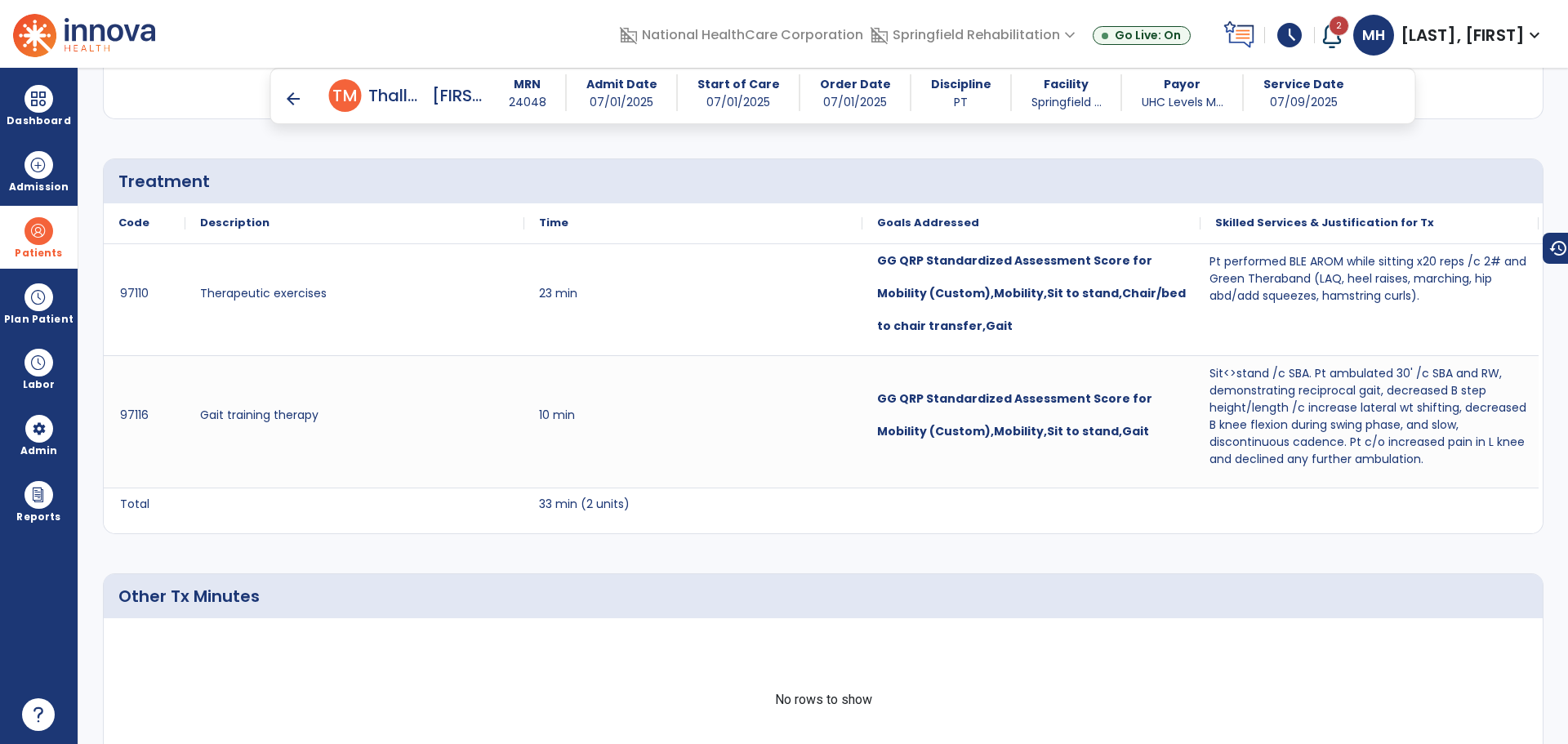 click on "arrow_back" at bounding box center [293, 99] 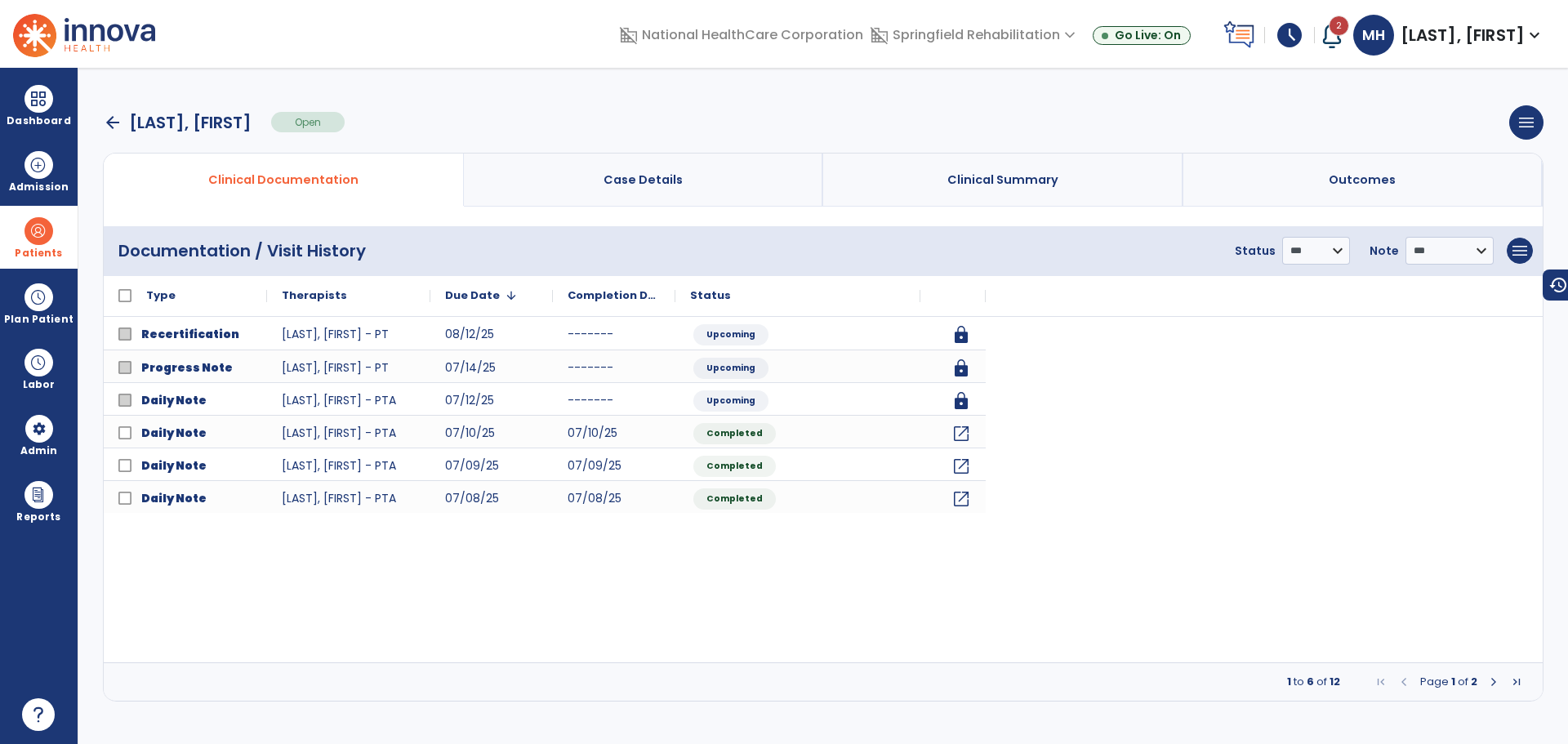scroll, scrollTop: 0, scrollLeft: 0, axis: both 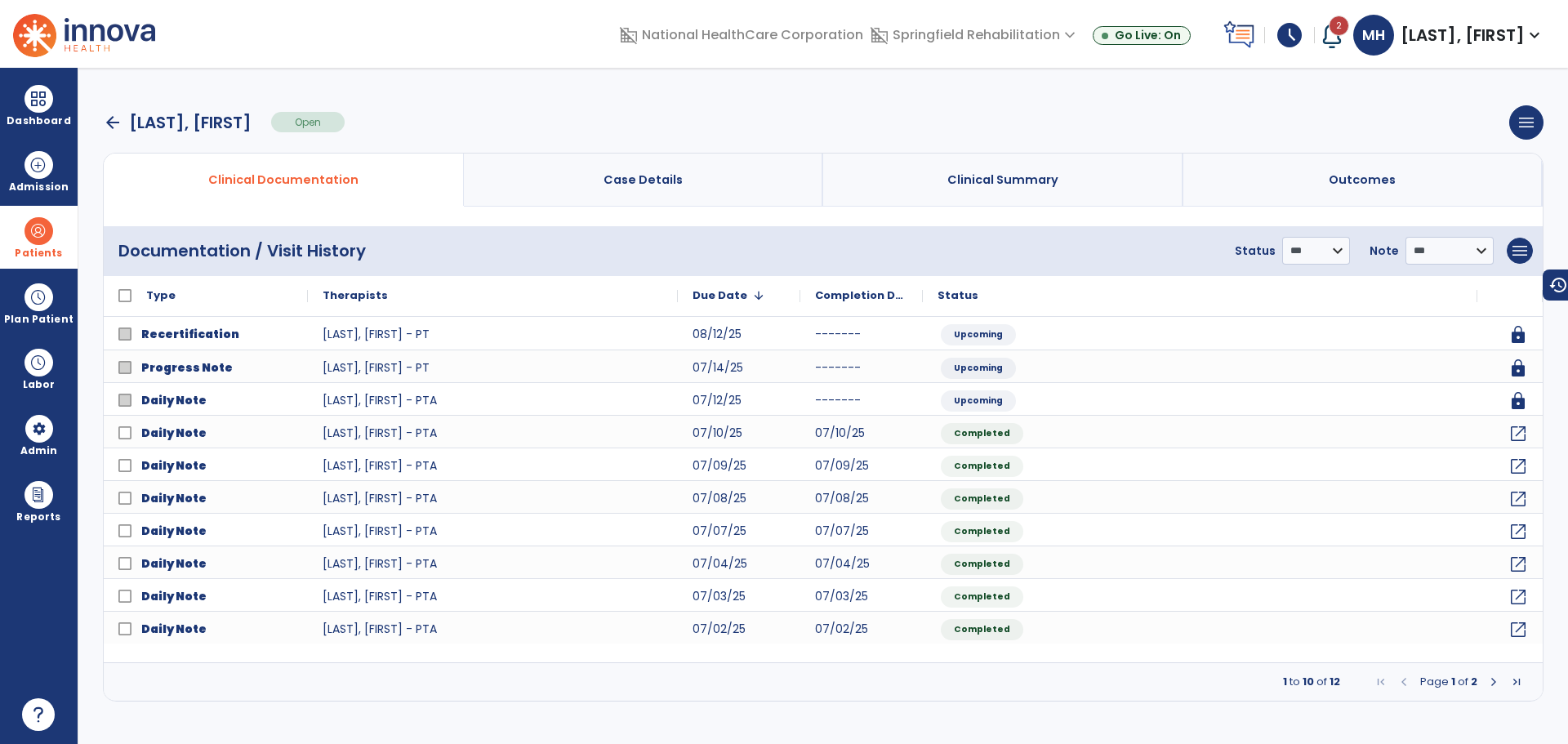 click on "arrow_back" at bounding box center [113, 123] 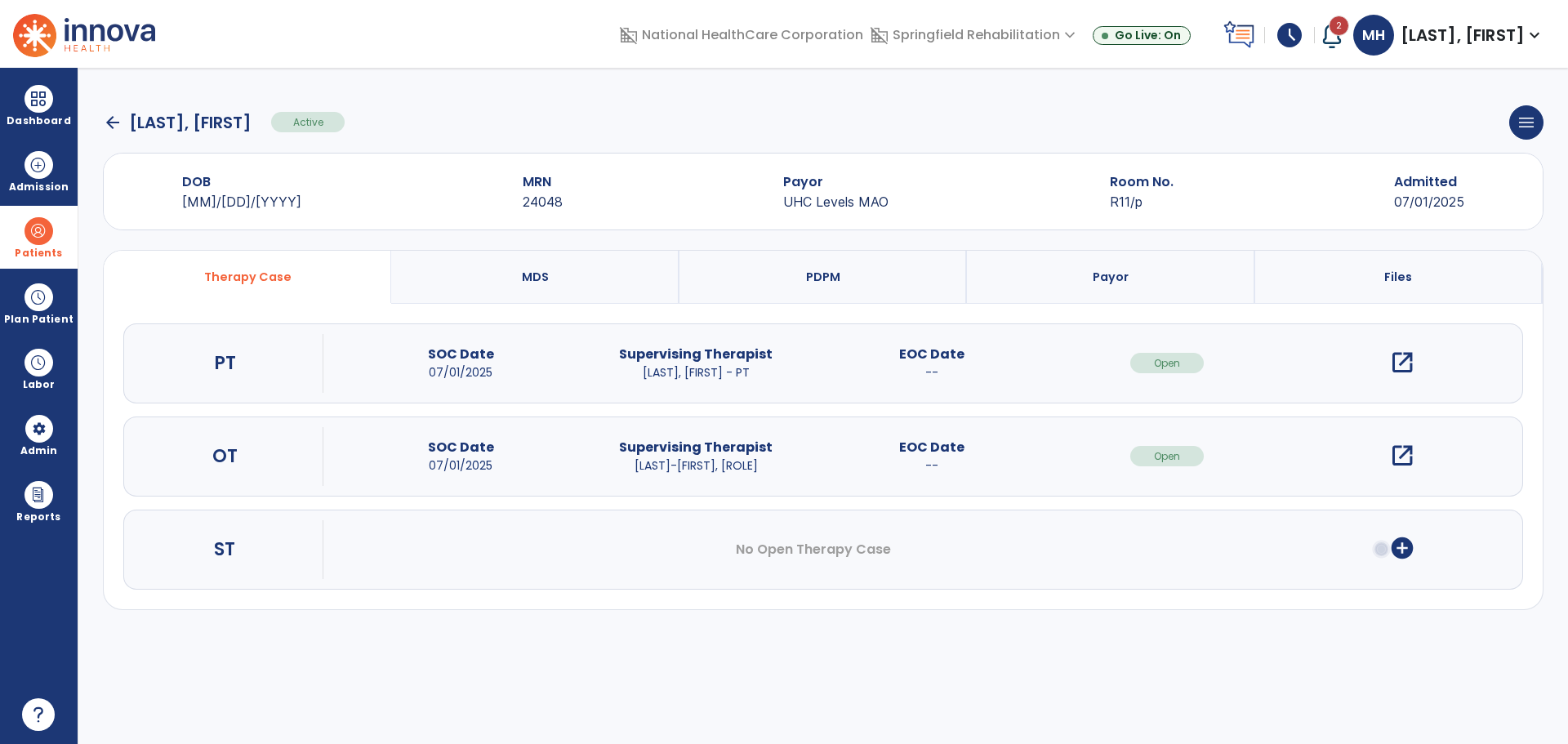click on "arrow_back" 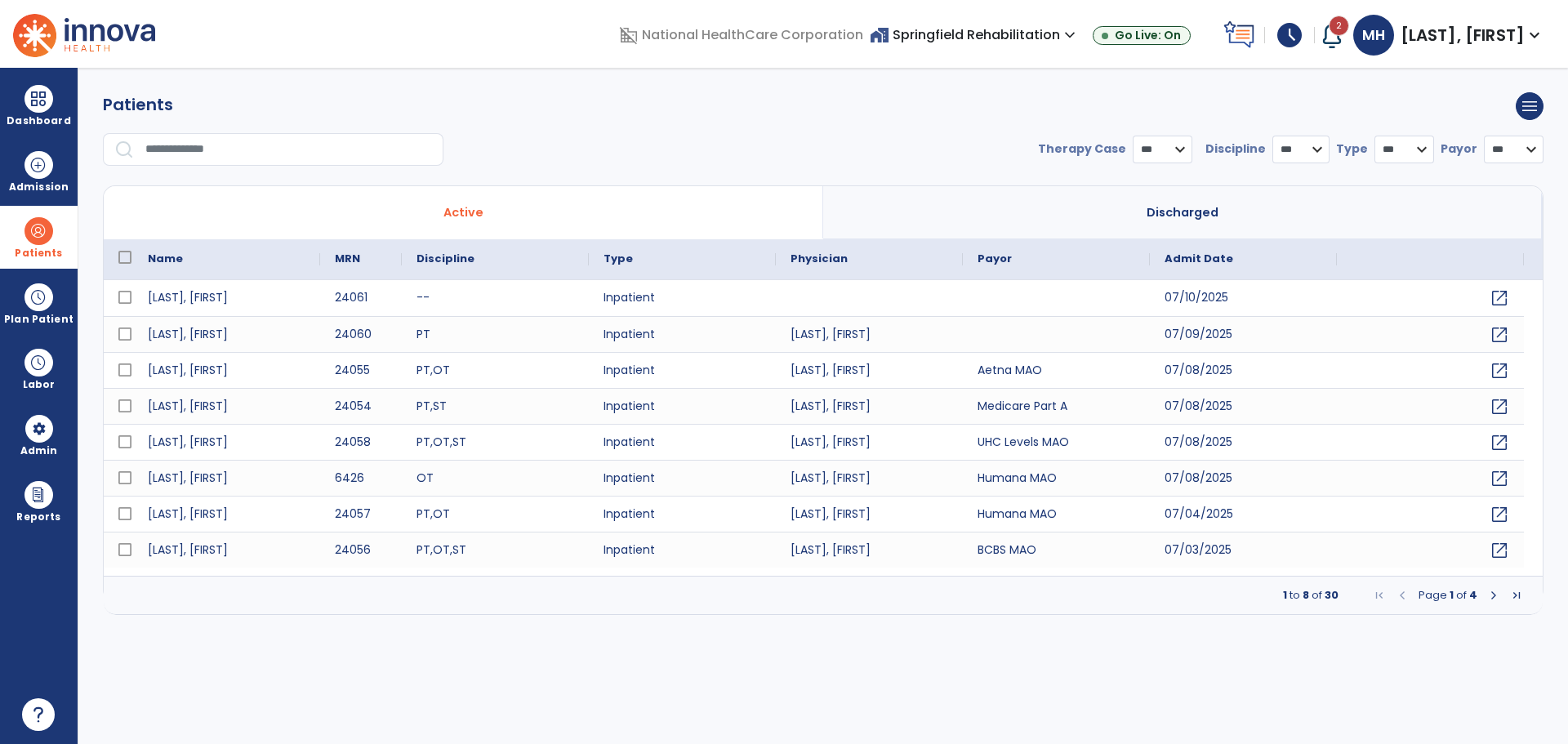 select on "***" 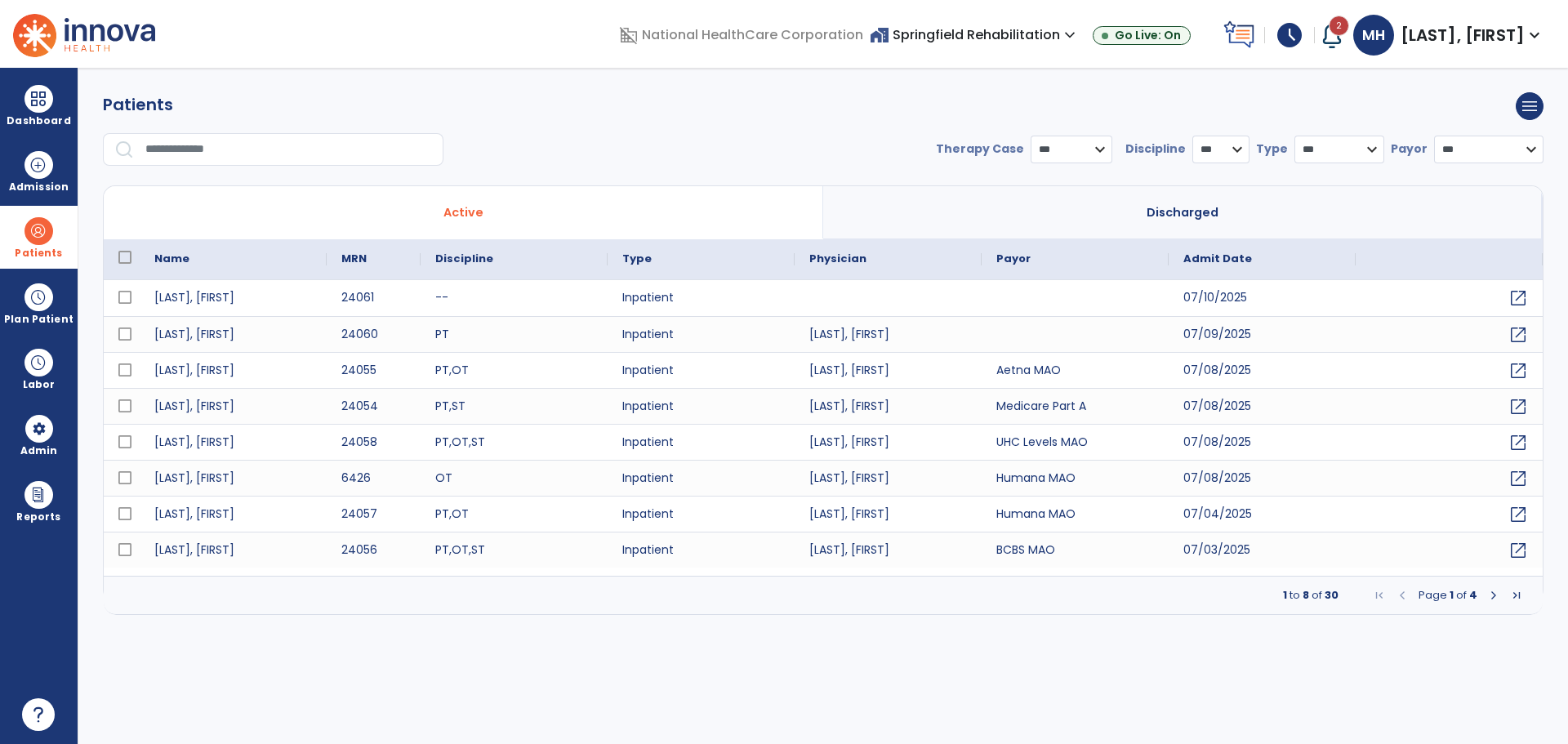 click at bounding box center (288, 149) 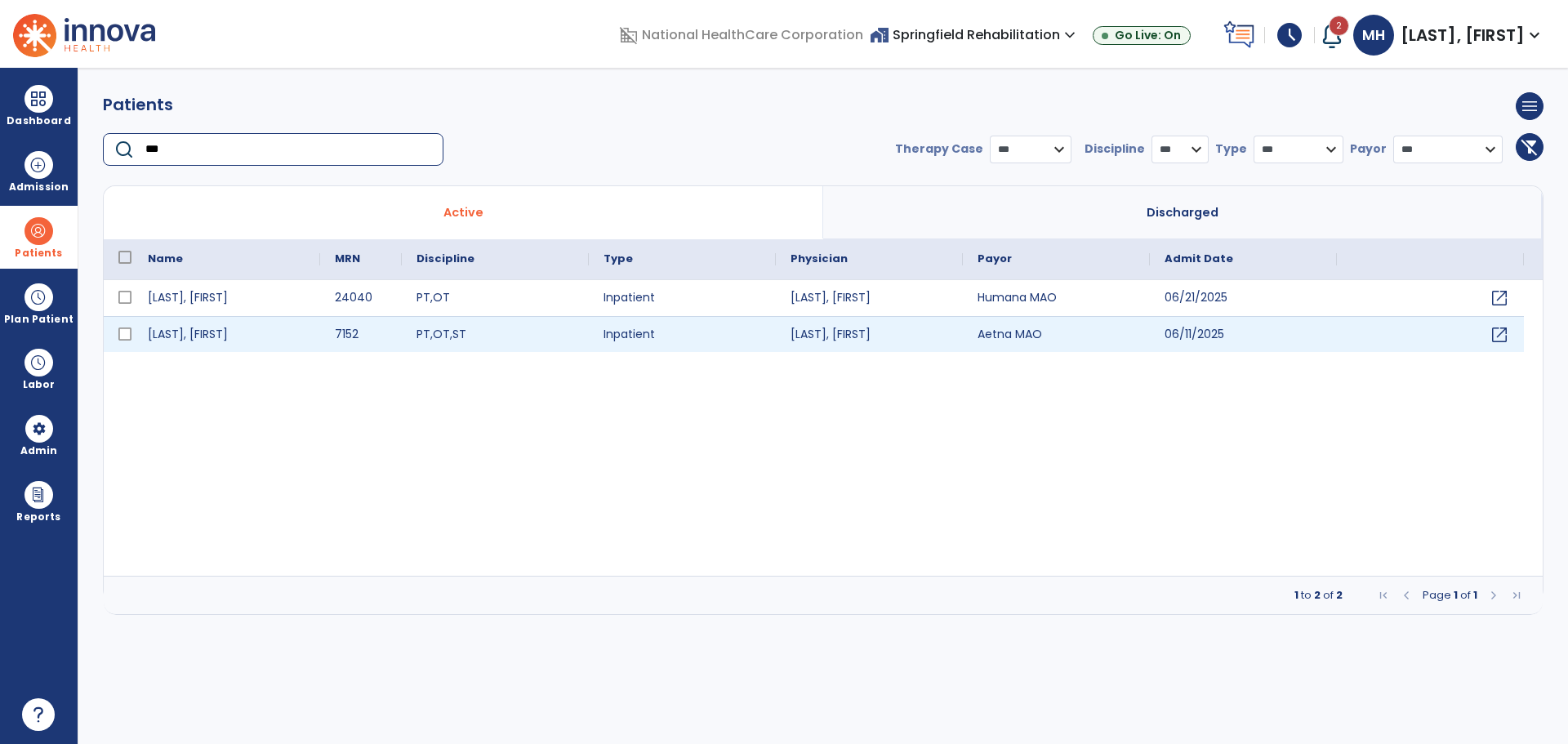 type on "***" 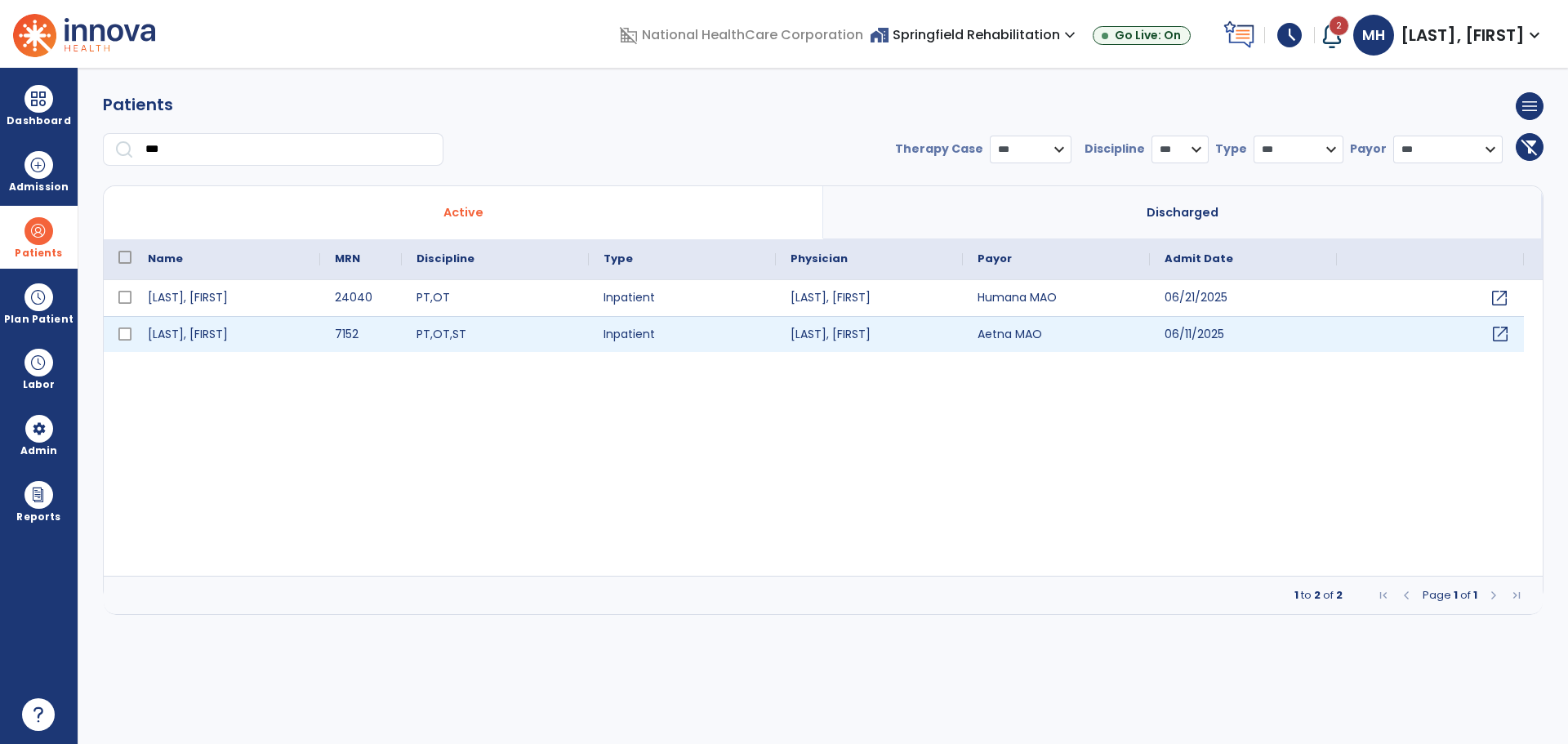 click on "open_in_new" at bounding box center [1500, 334] 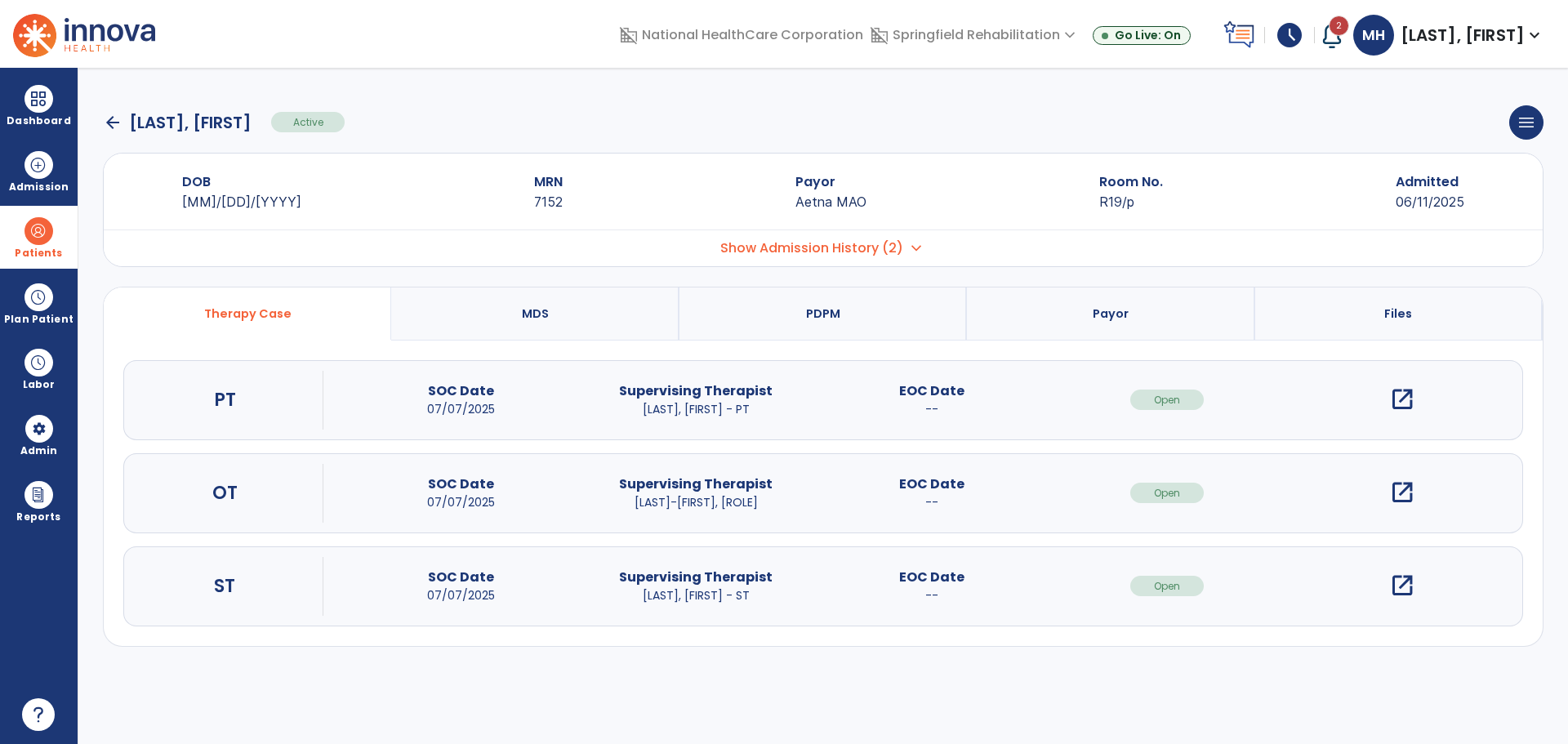 click on "open_in_new" at bounding box center [1402, 399] 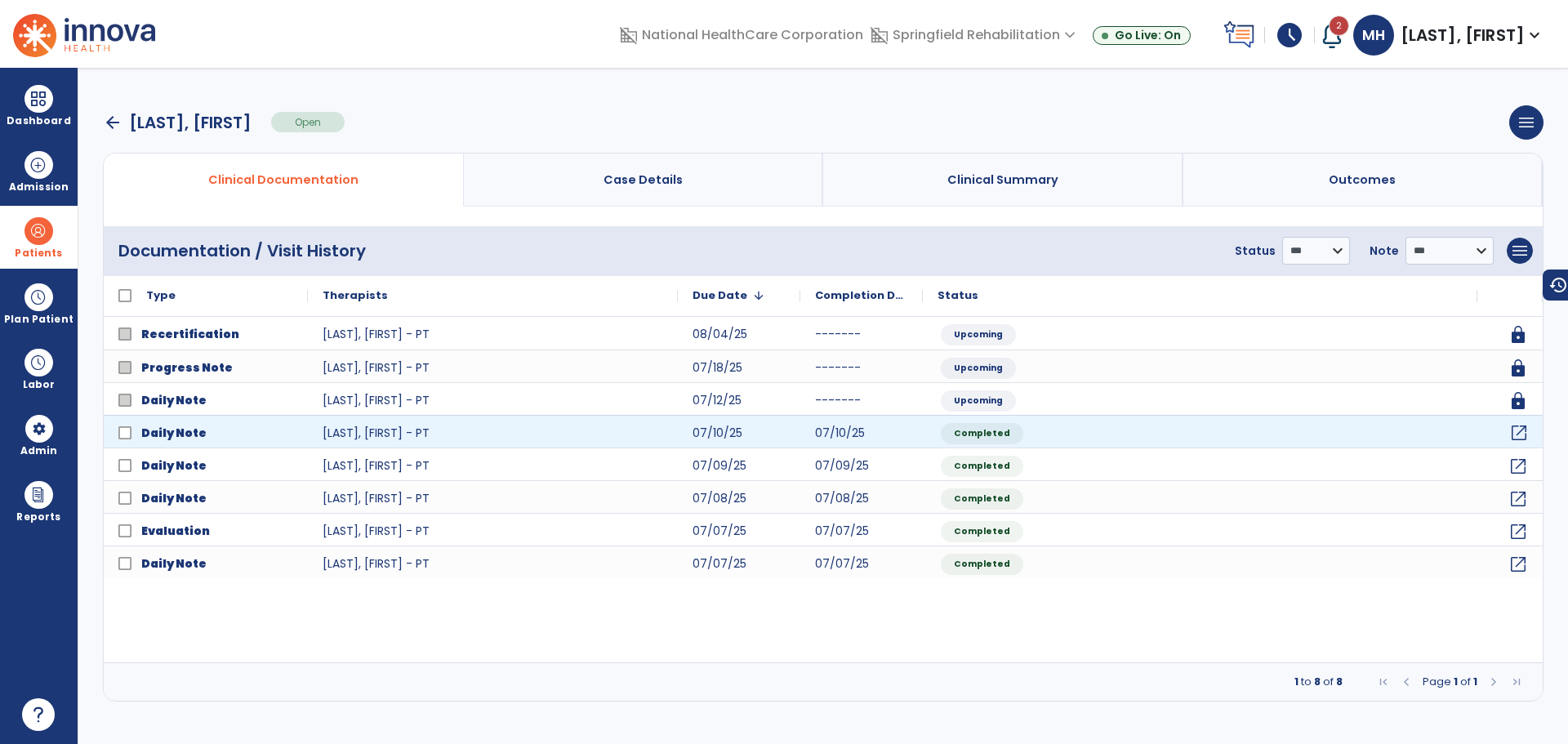 click on "open_in_new" 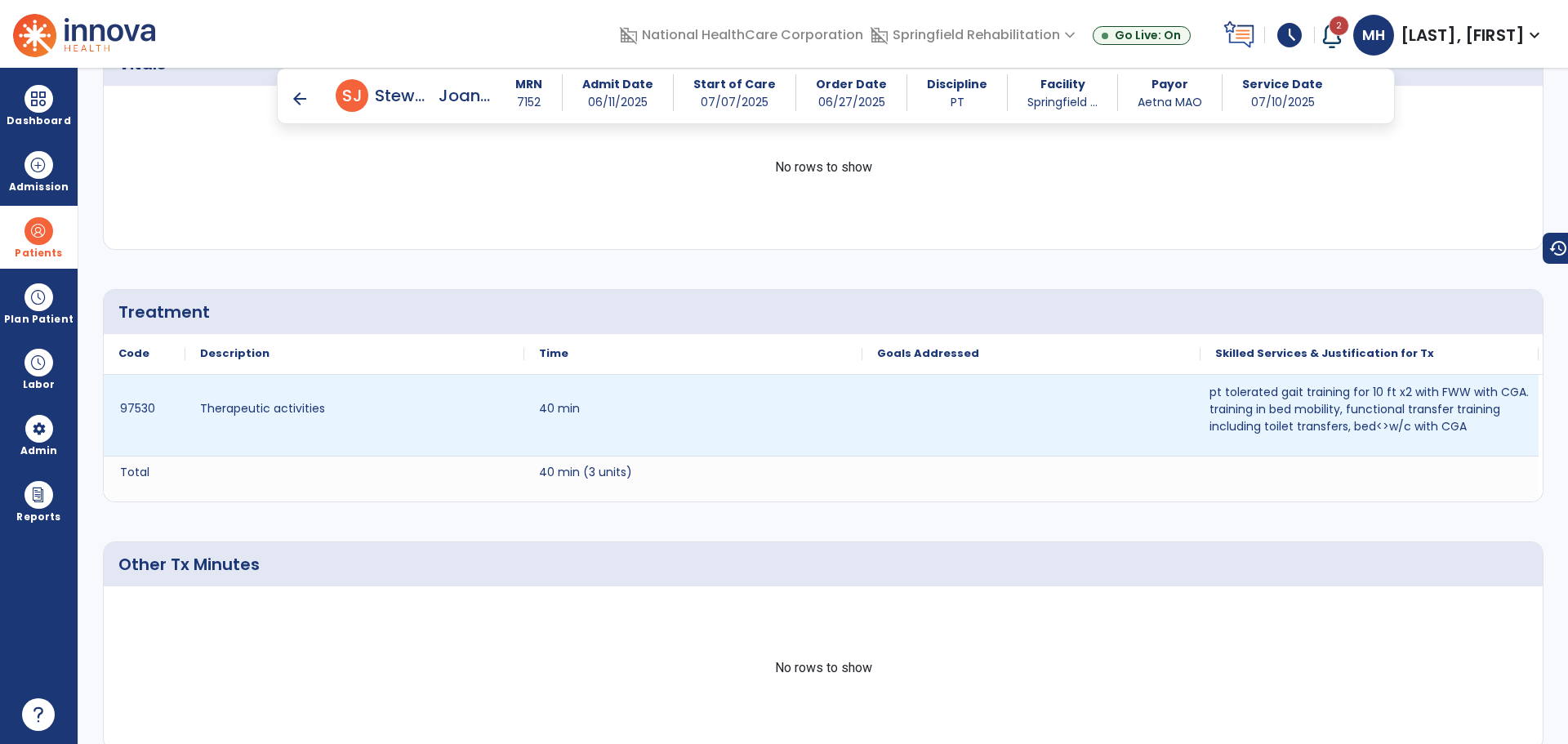 scroll, scrollTop: 327, scrollLeft: 0, axis: vertical 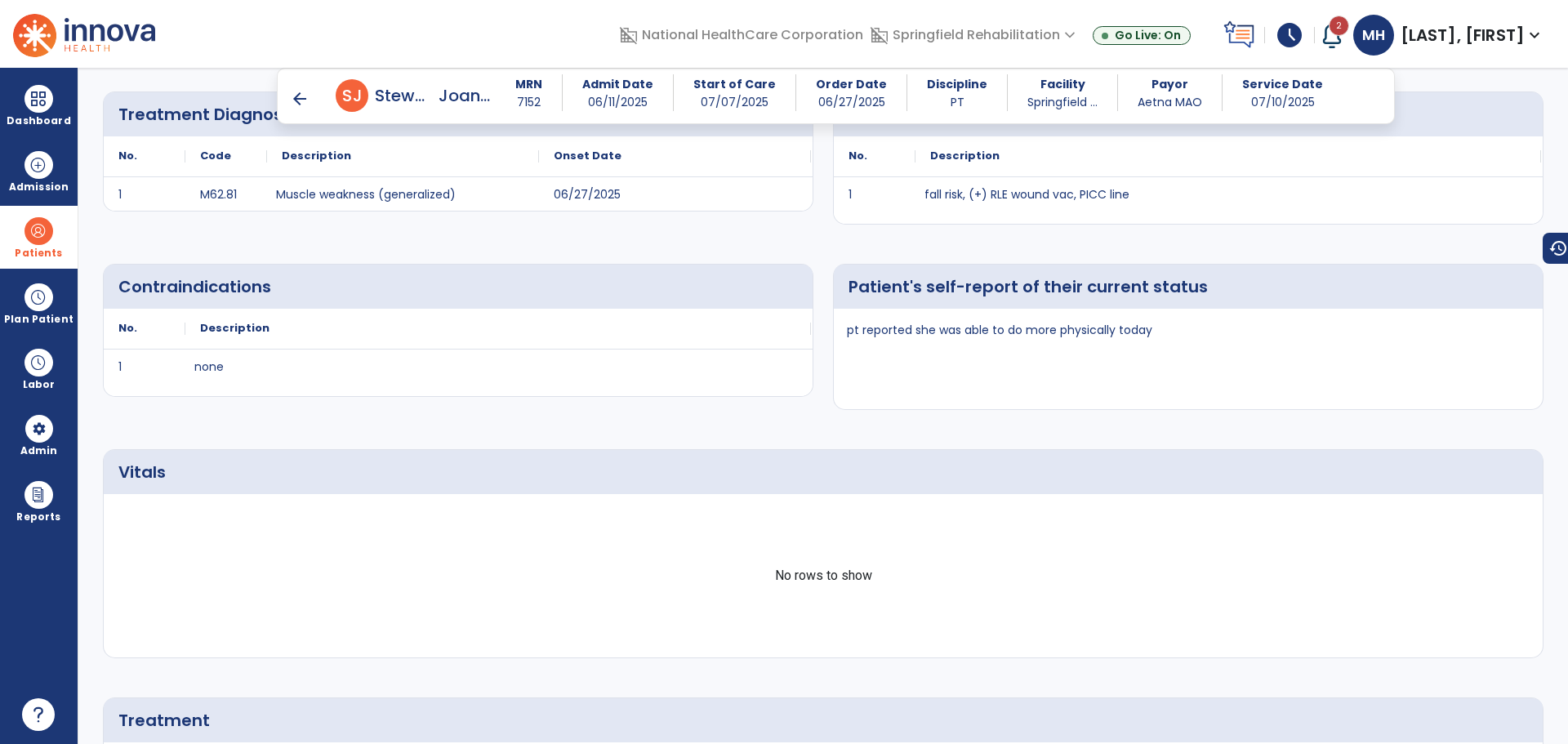 click on "arrow_back" at bounding box center (300, 99) 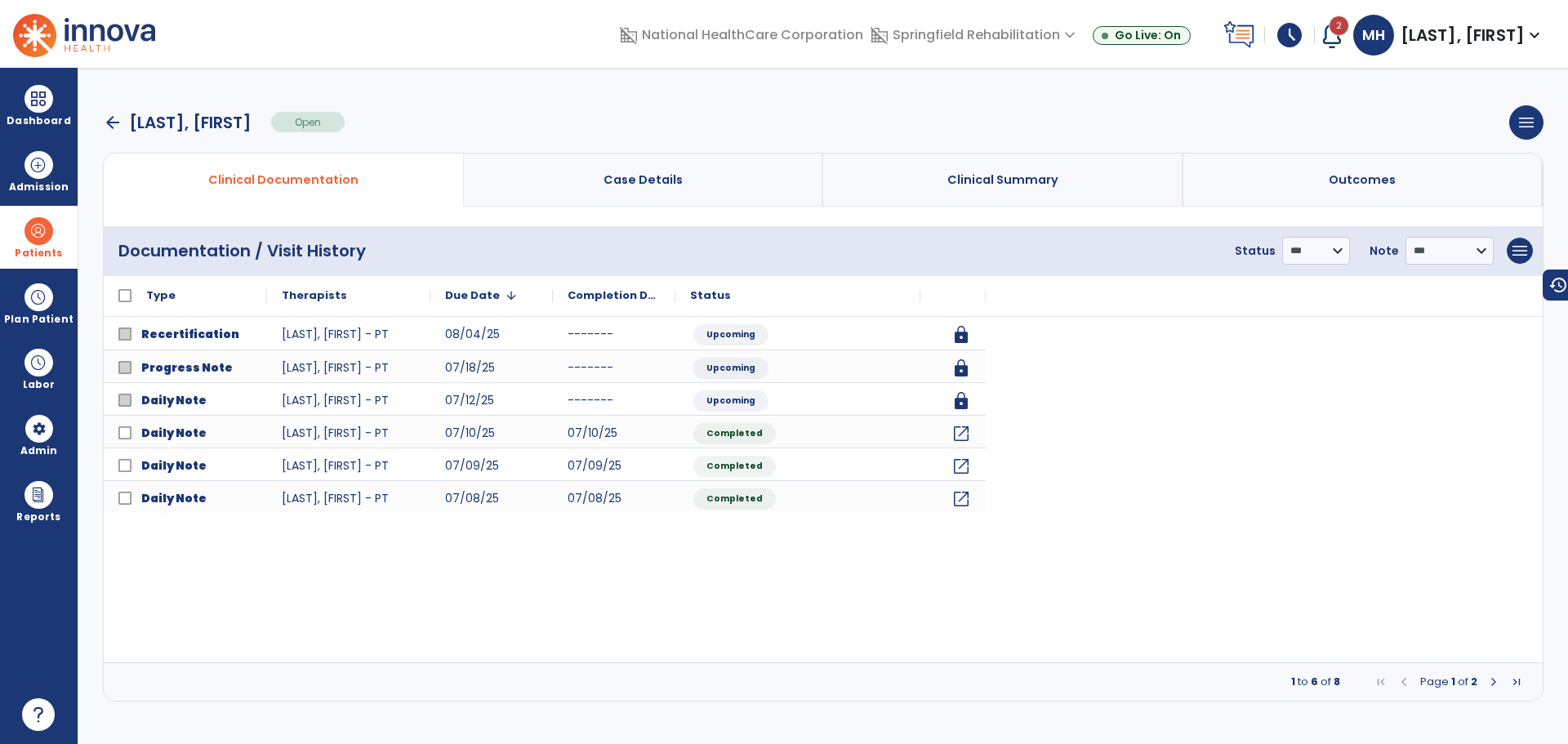 scroll, scrollTop: 0, scrollLeft: 0, axis: both 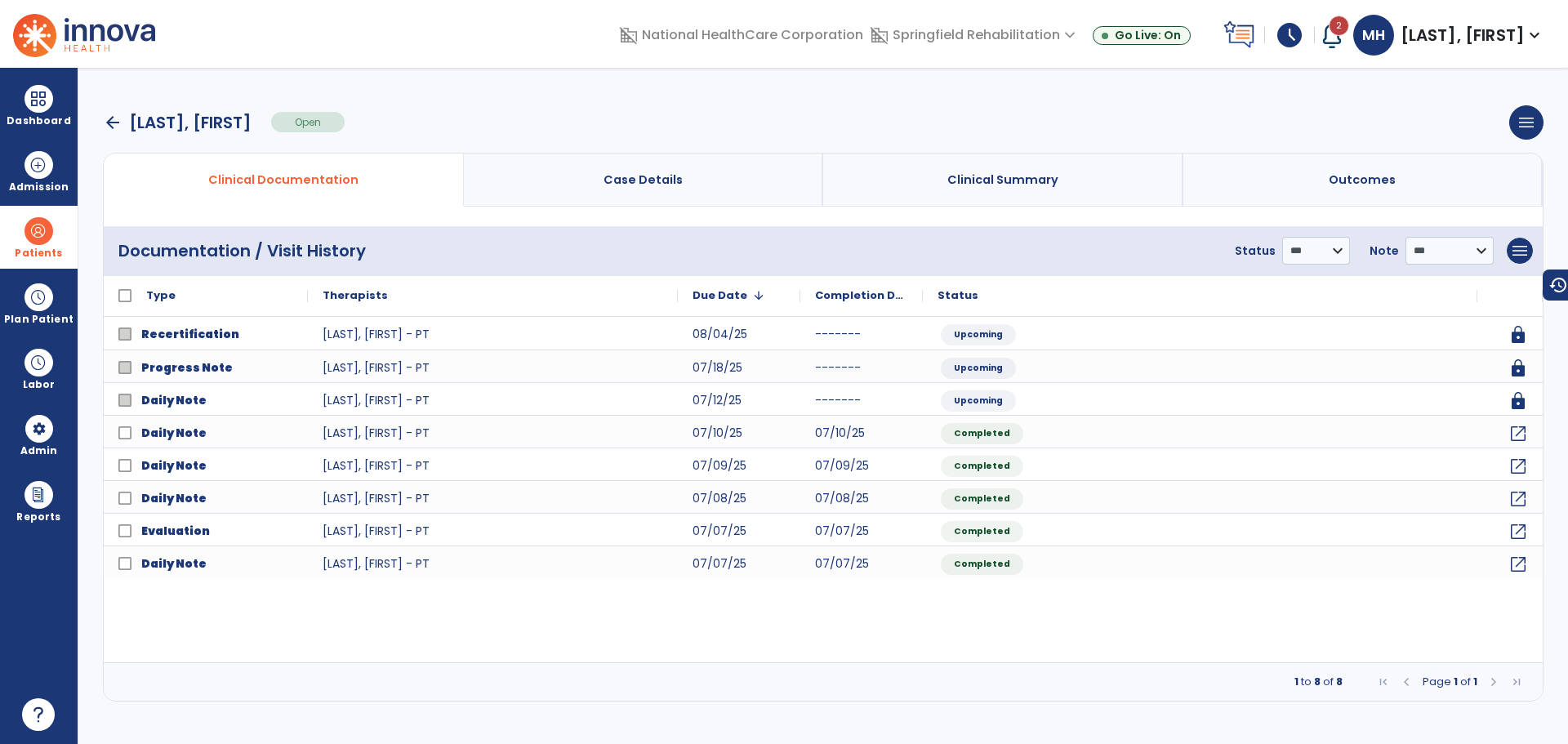 click on "arrow_back" at bounding box center (113, 123) 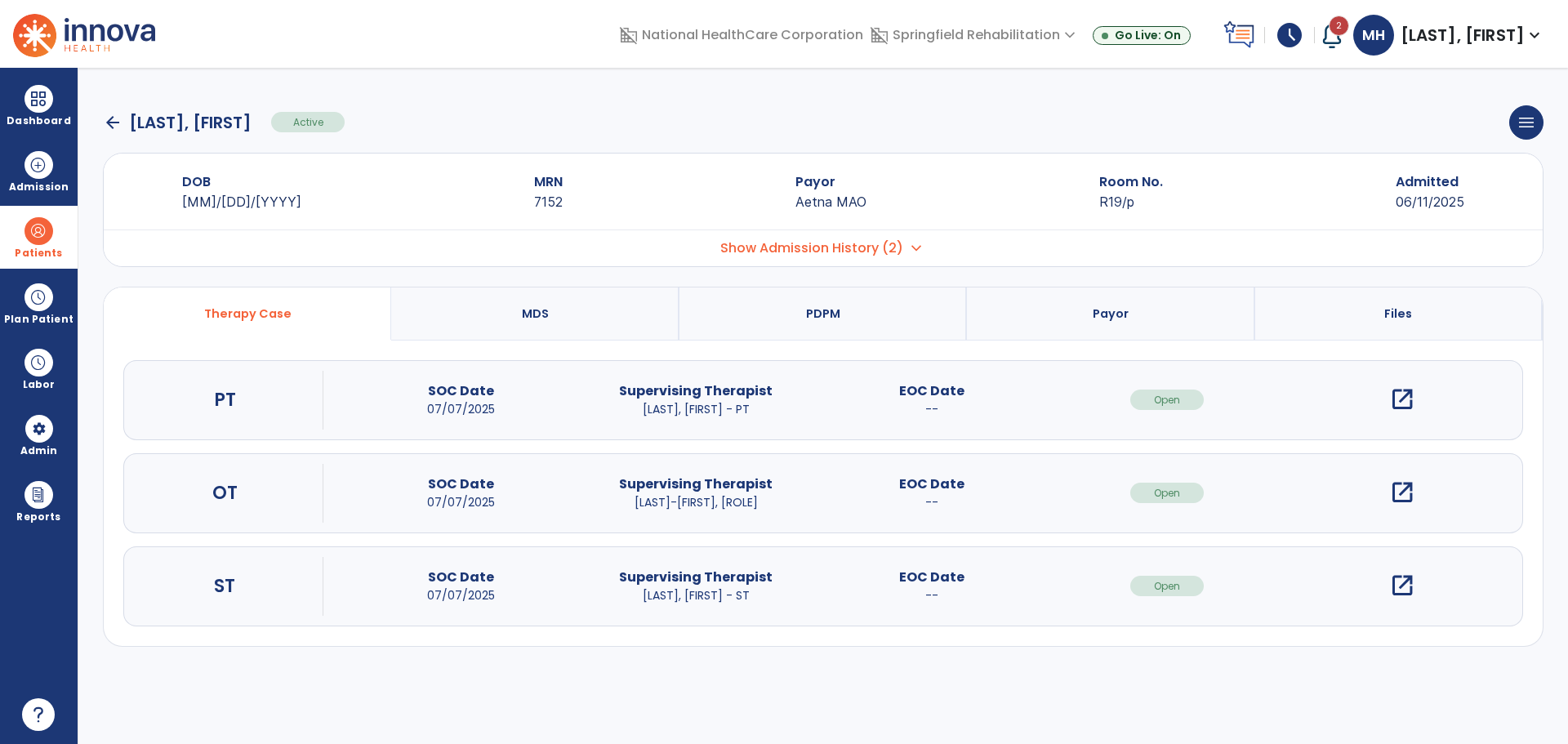 click on "arrow_back" 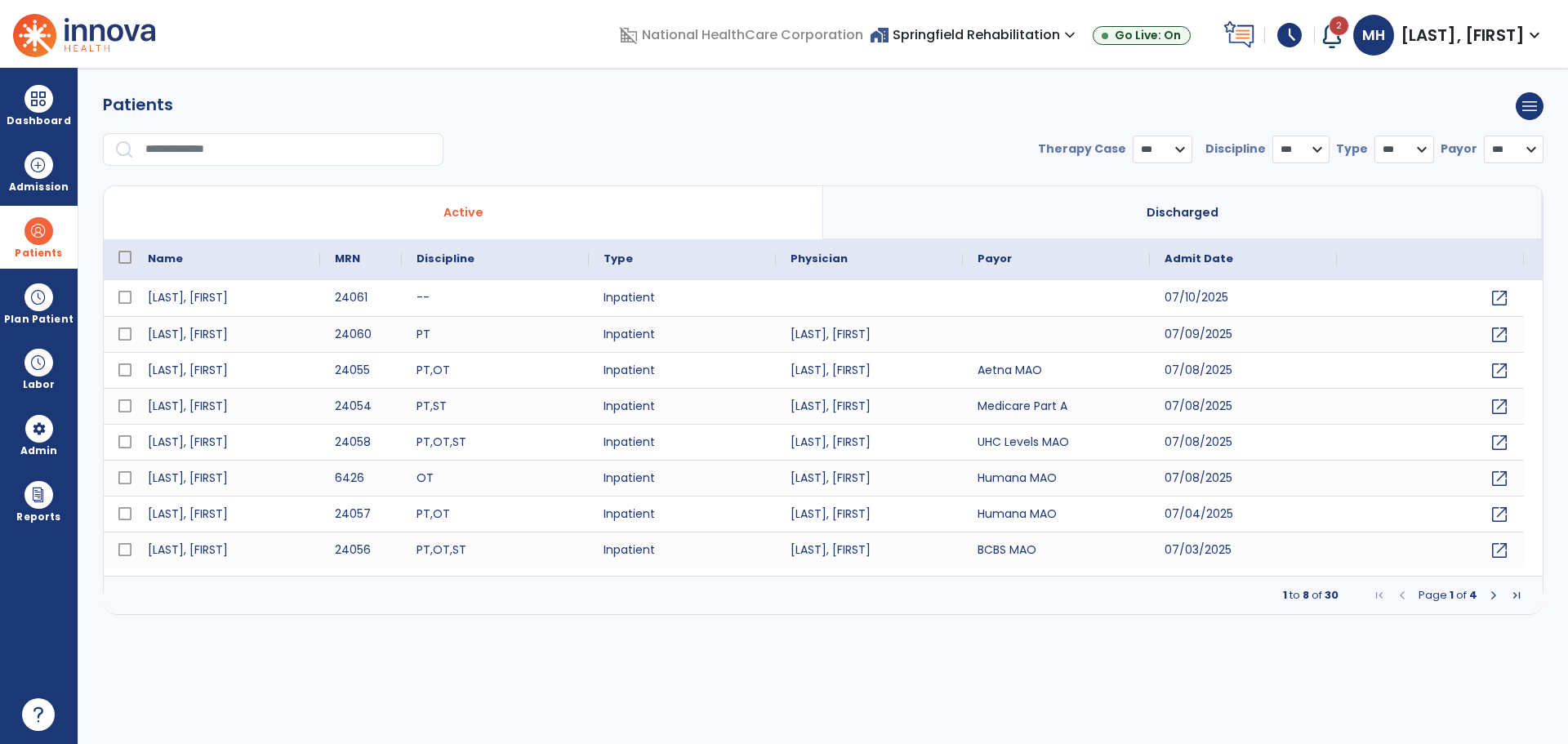 select on "***" 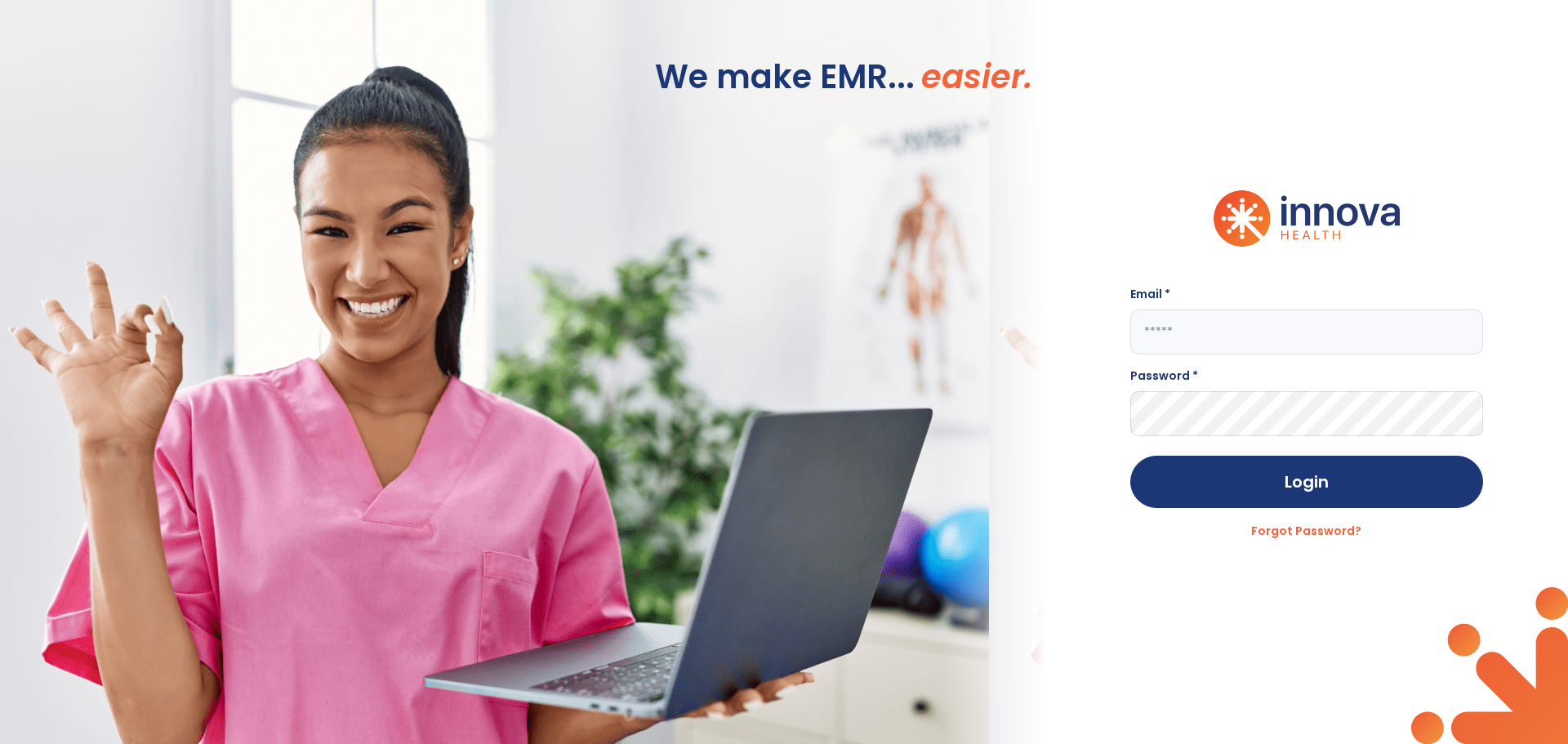 type on "**********" 